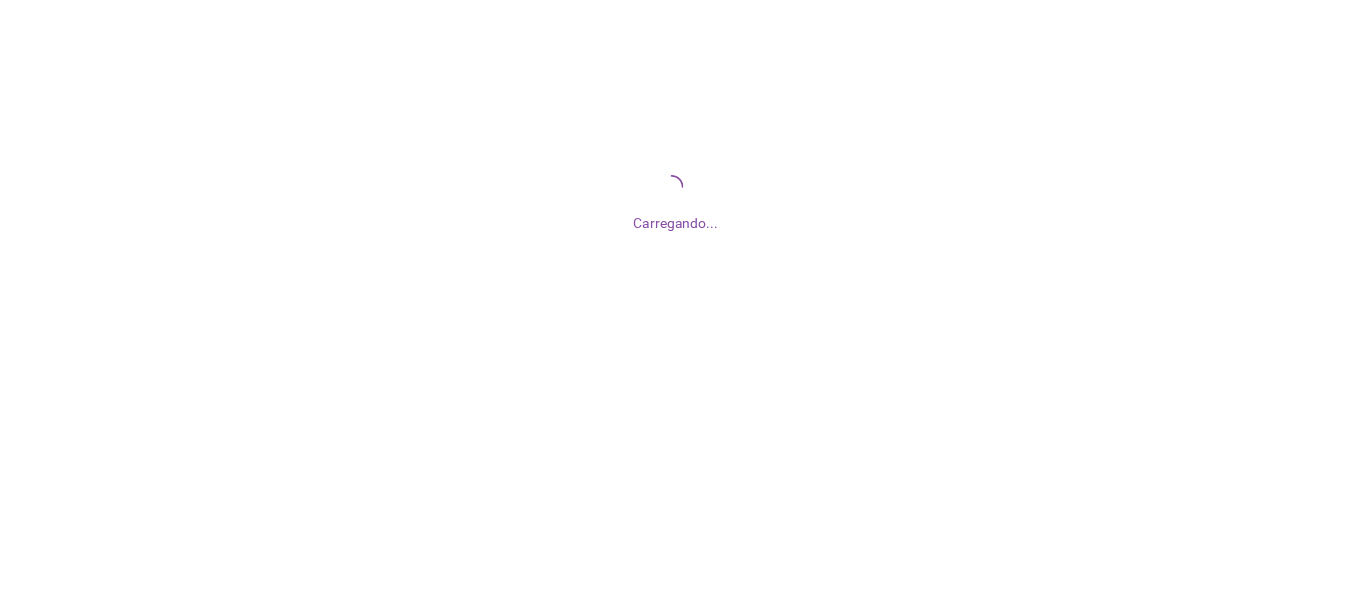 scroll, scrollTop: 0, scrollLeft: 0, axis: both 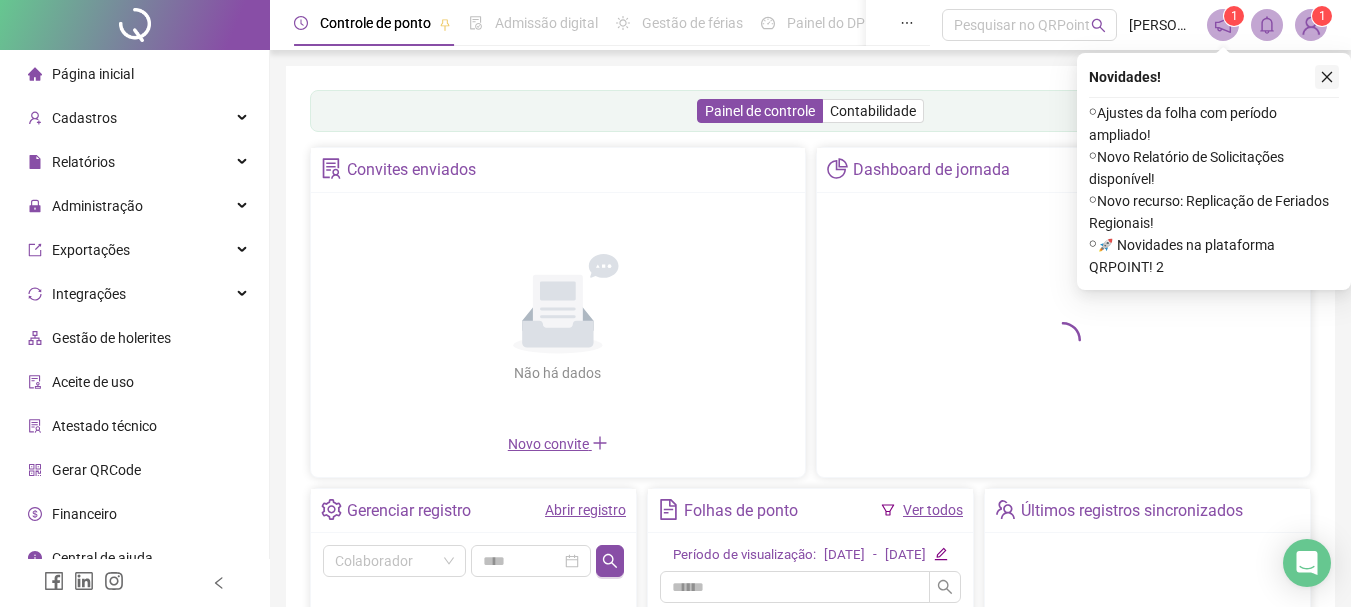 click 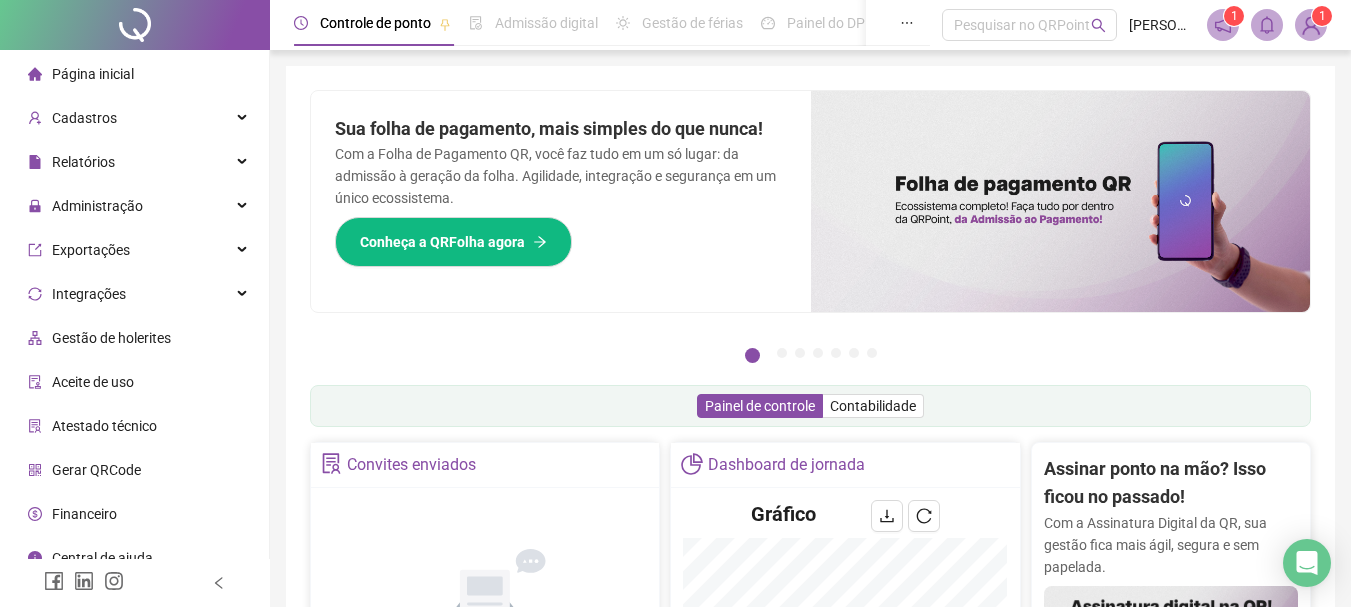 scroll, scrollTop: 19, scrollLeft: 0, axis: vertical 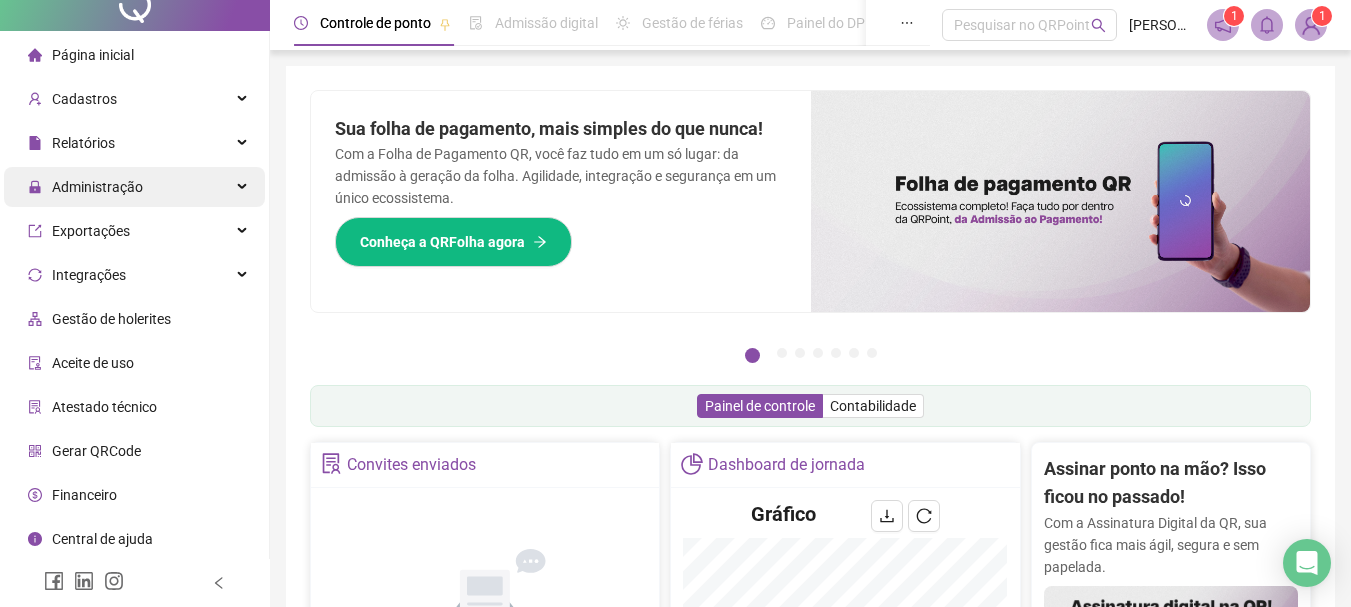 click on "Administração" at bounding box center [134, 187] 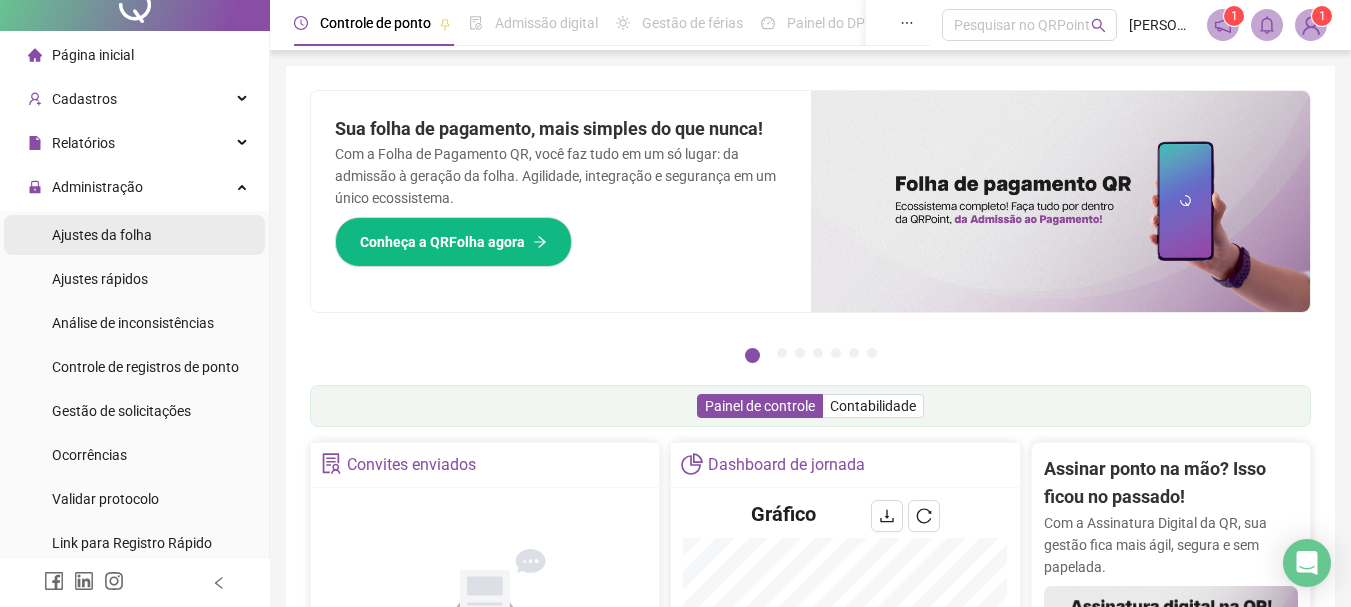 click on "Ajustes da folha" at bounding box center [134, 235] 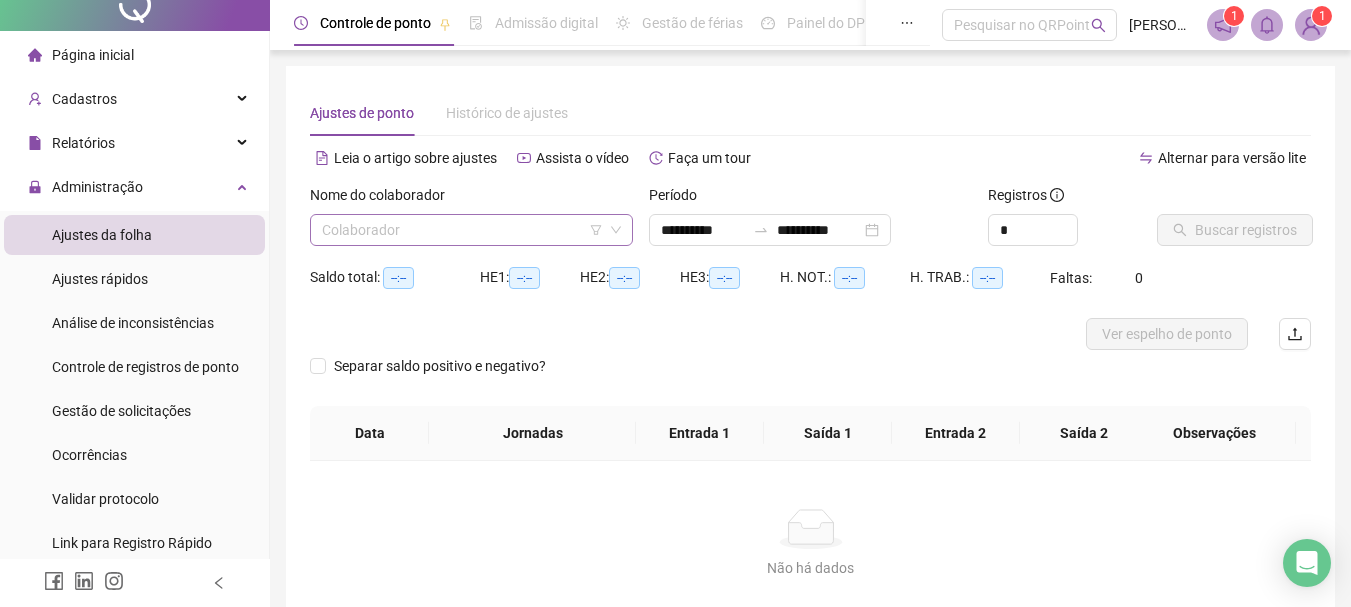 click at bounding box center [465, 230] 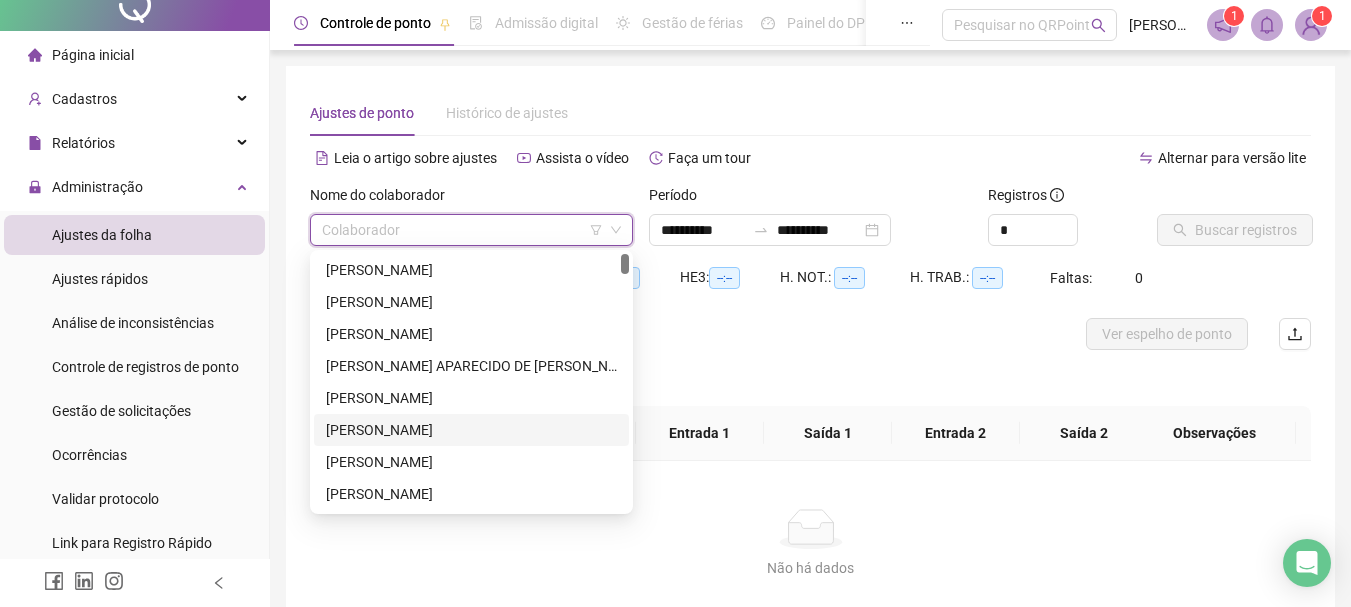 click on "[PERSON_NAME]" at bounding box center [471, 430] 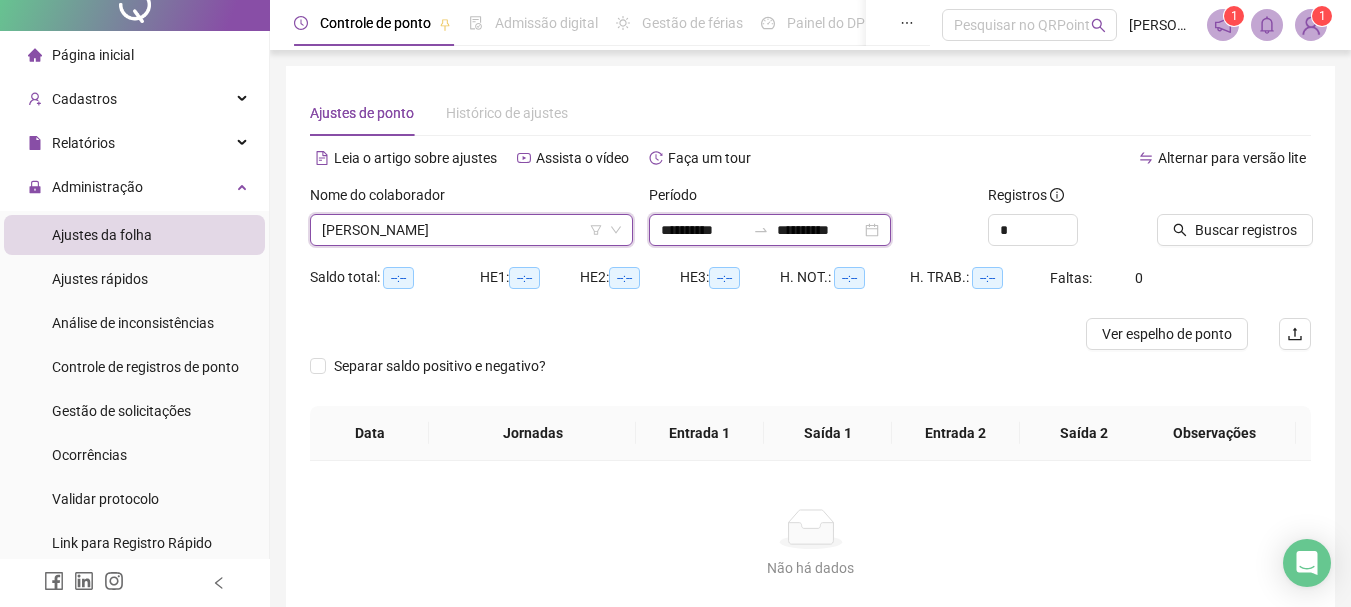 click on "**********" at bounding box center (819, 230) 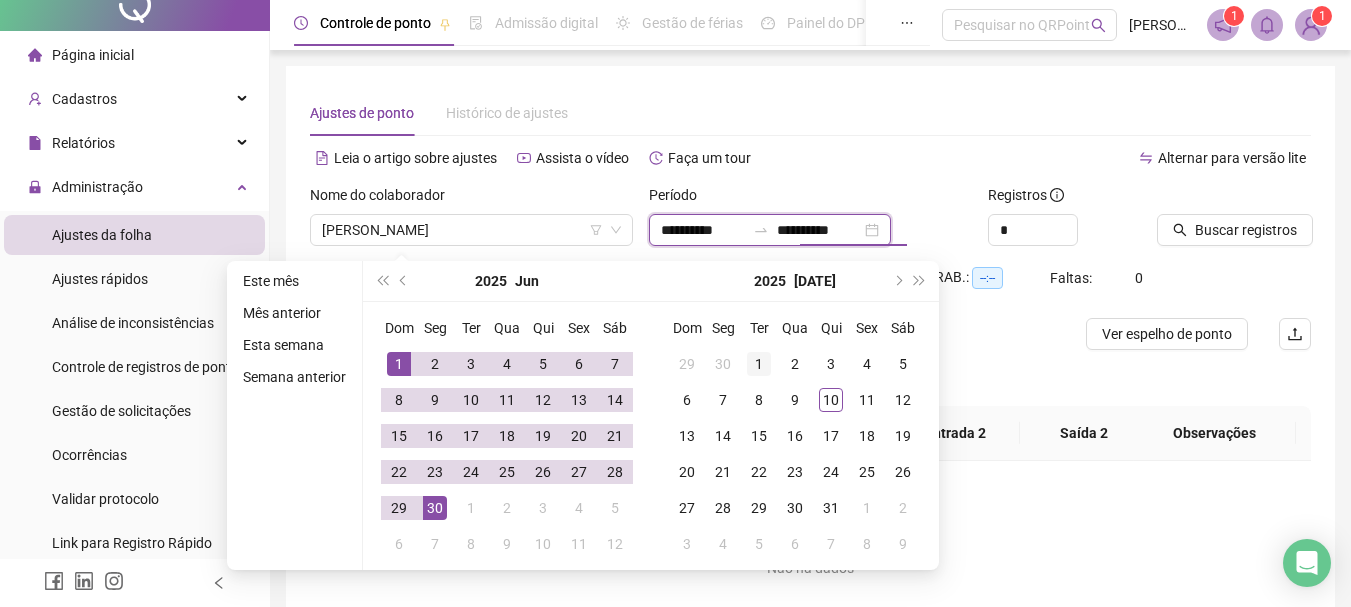 type on "**********" 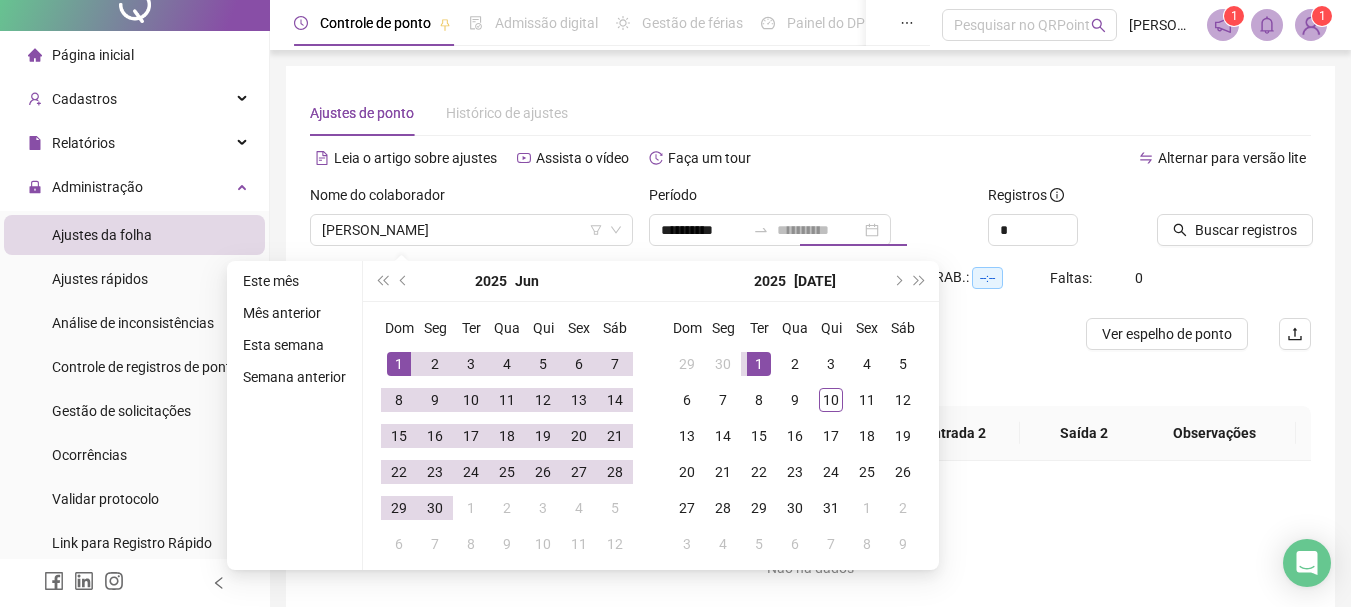 click on "1" at bounding box center (759, 364) 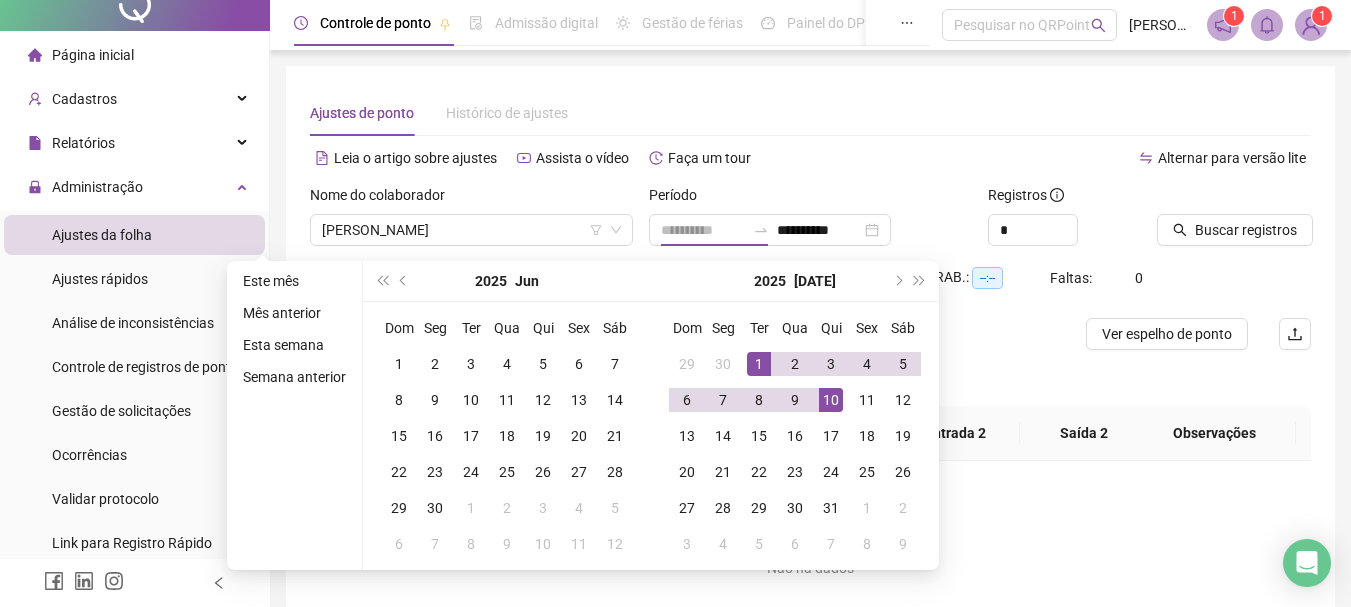 click on "10" at bounding box center [831, 400] 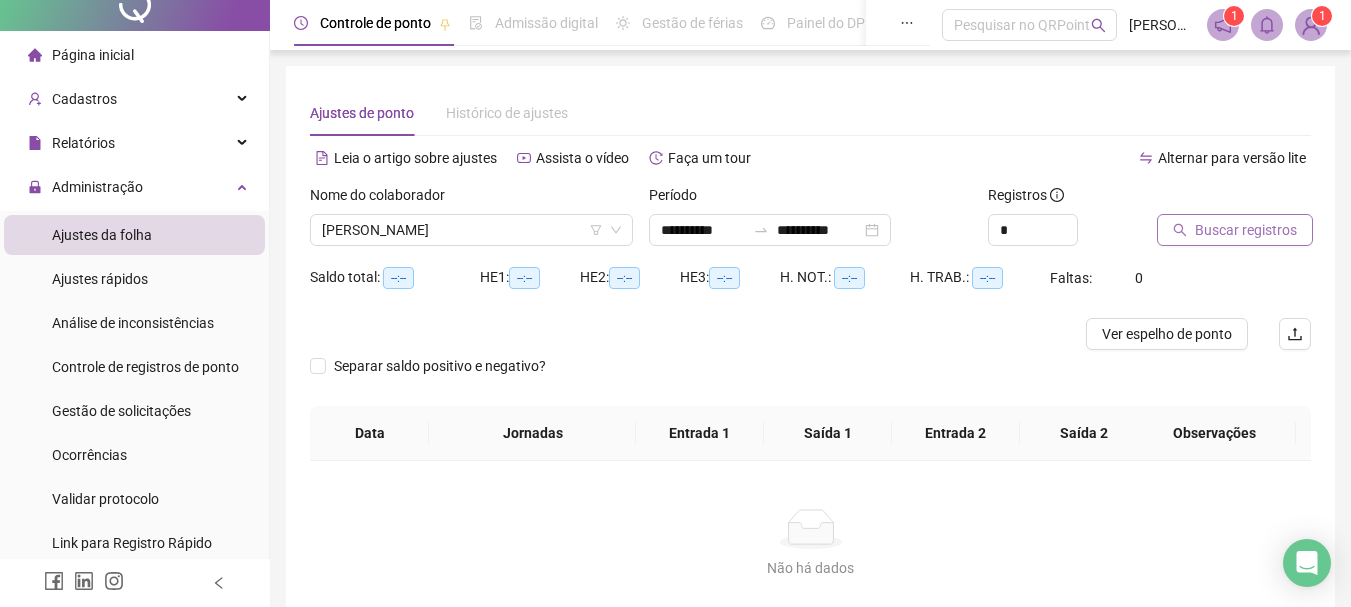 click on "Buscar registros" at bounding box center (1246, 230) 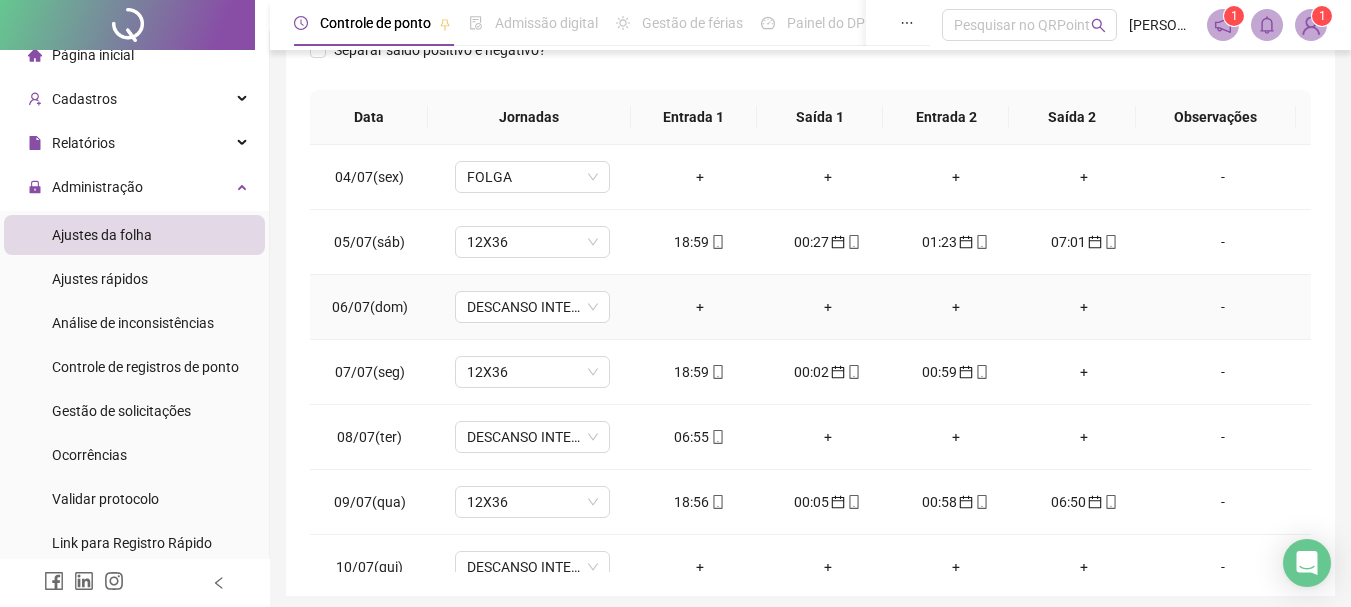 scroll, scrollTop: 391, scrollLeft: 0, axis: vertical 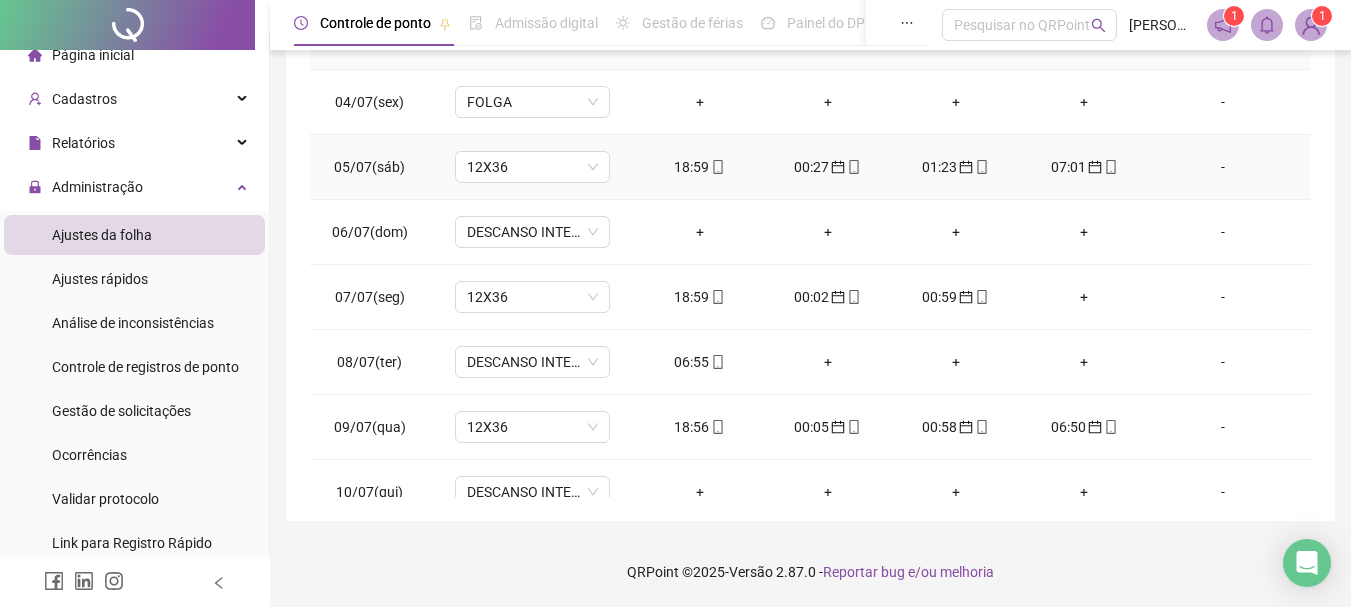 click 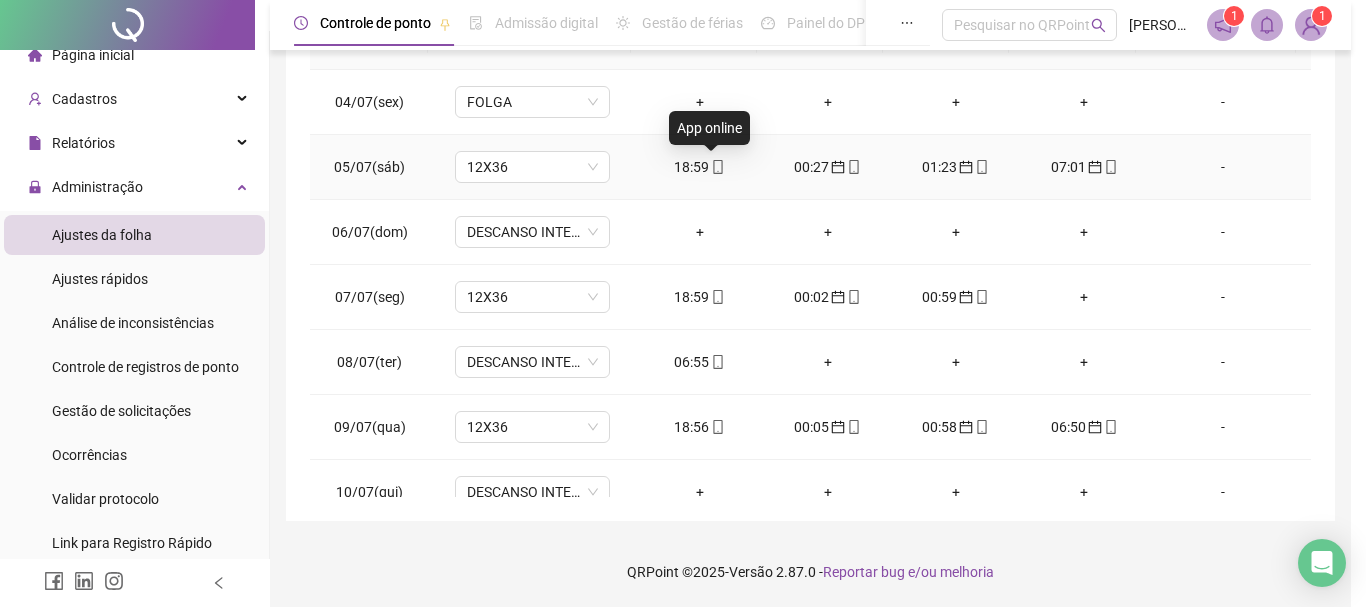 type on "**********" 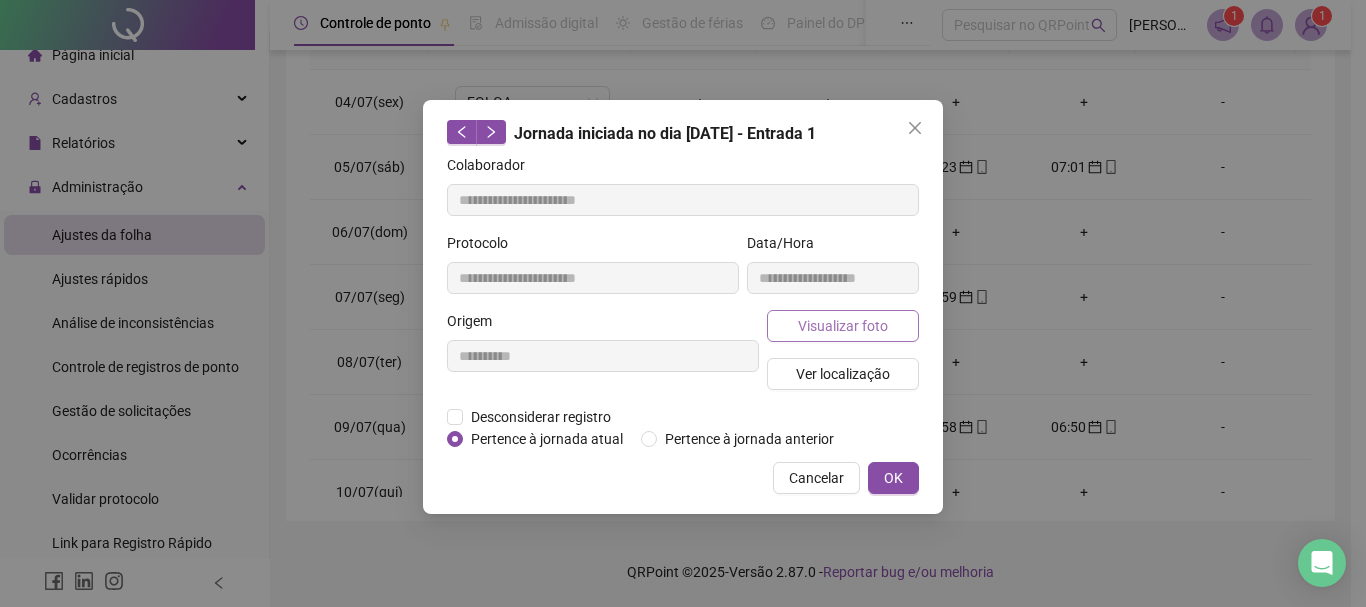 click on "Visualizar foto" at bounding box center [843, 326] 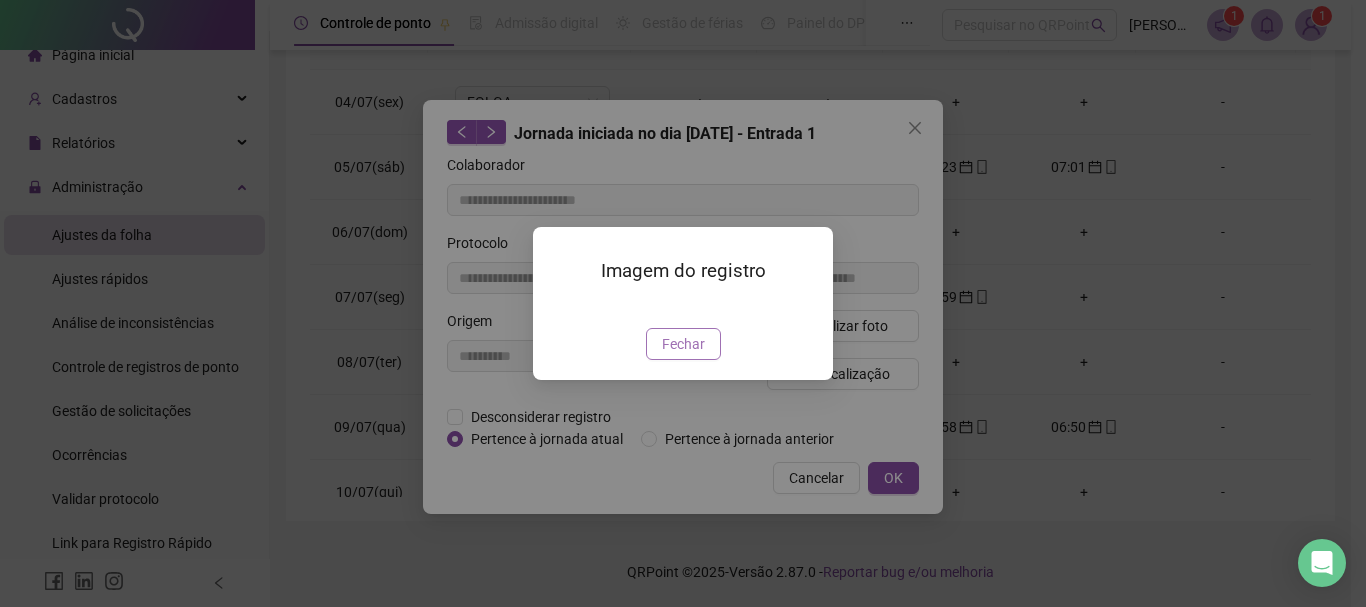 click on "Fechar" at bounding box center (683, 344) 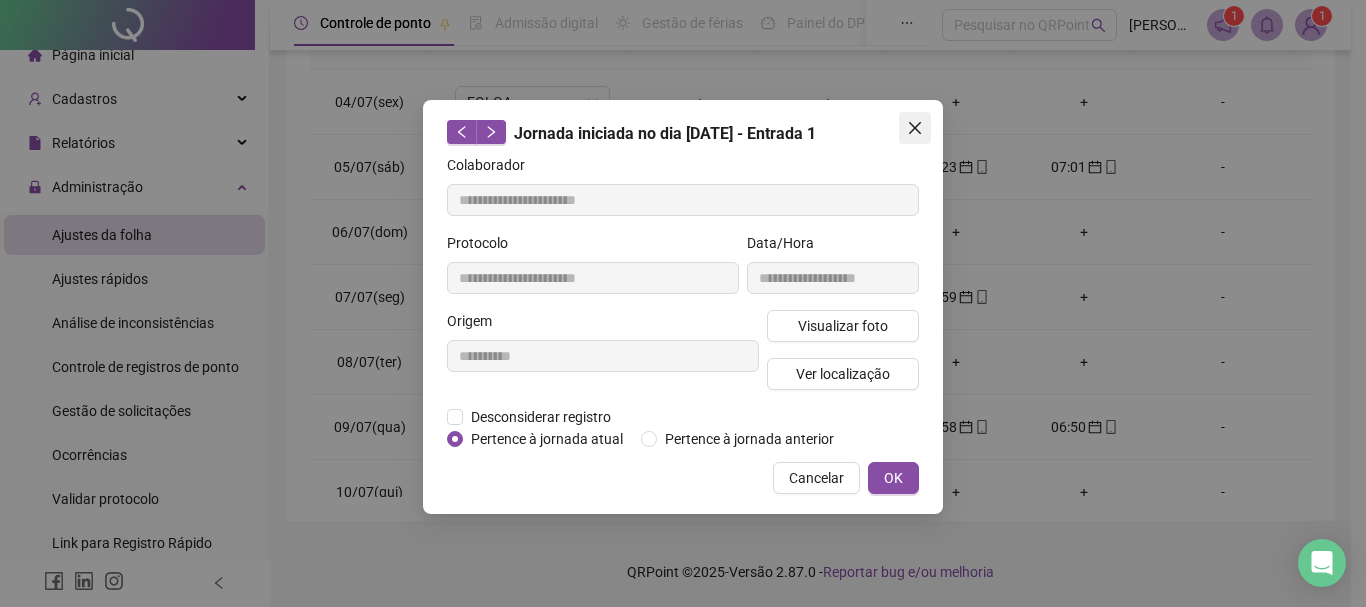 click 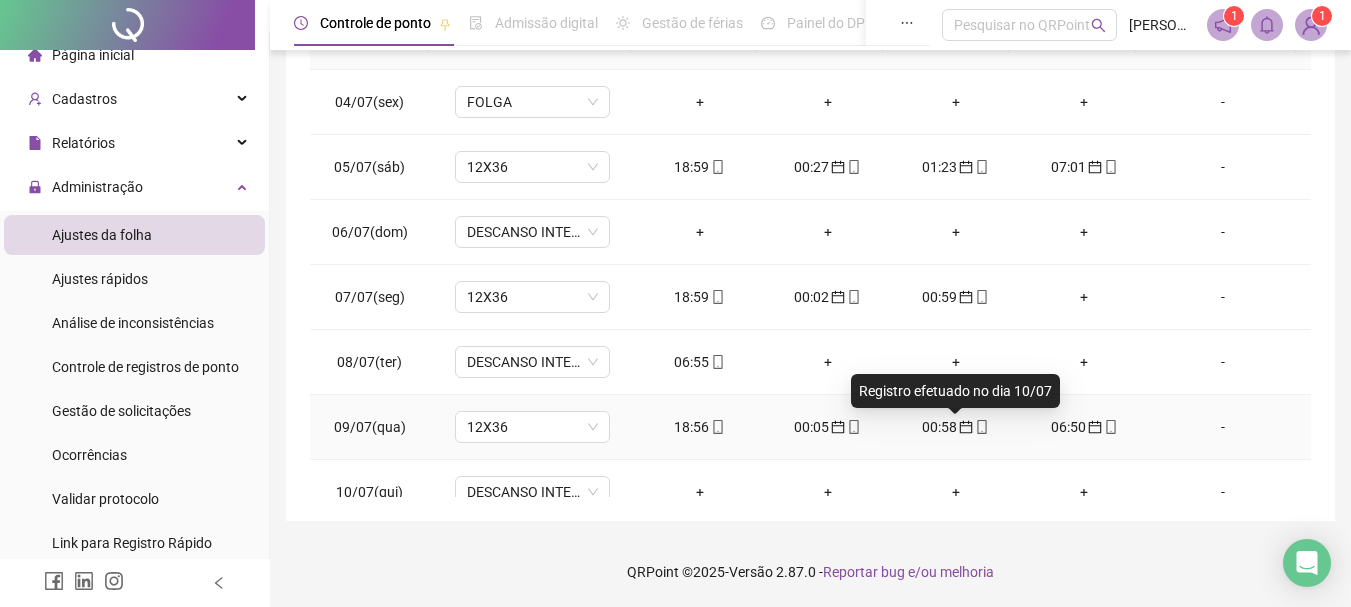 click 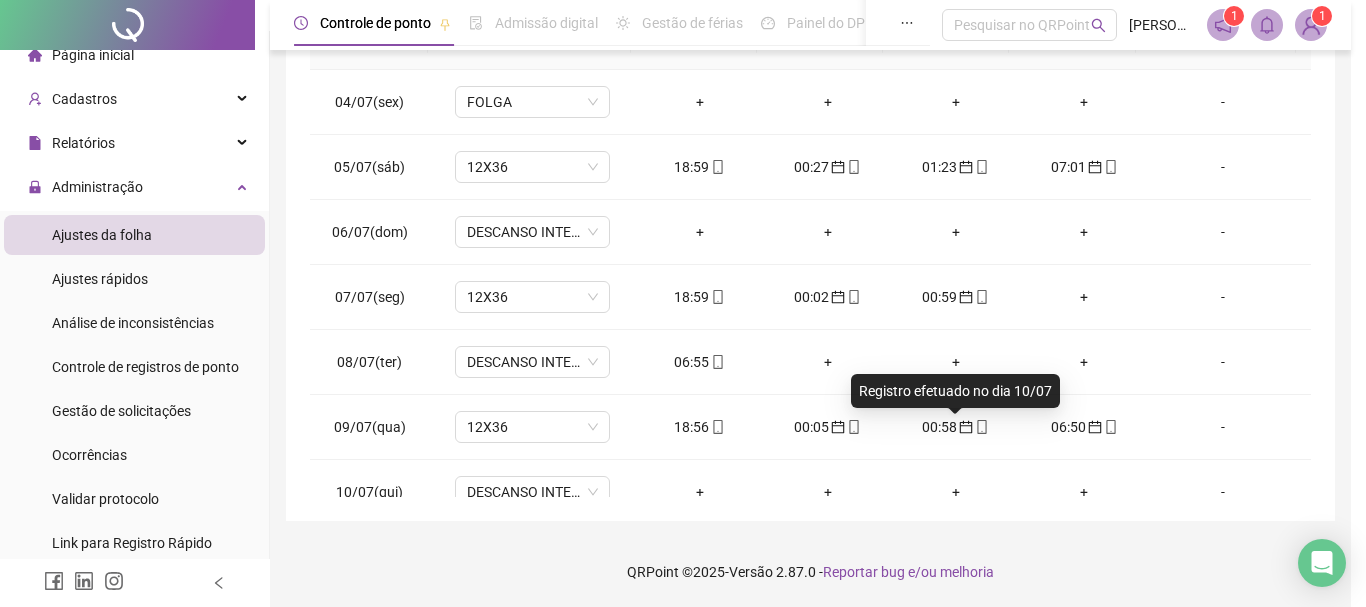 type on "**********" 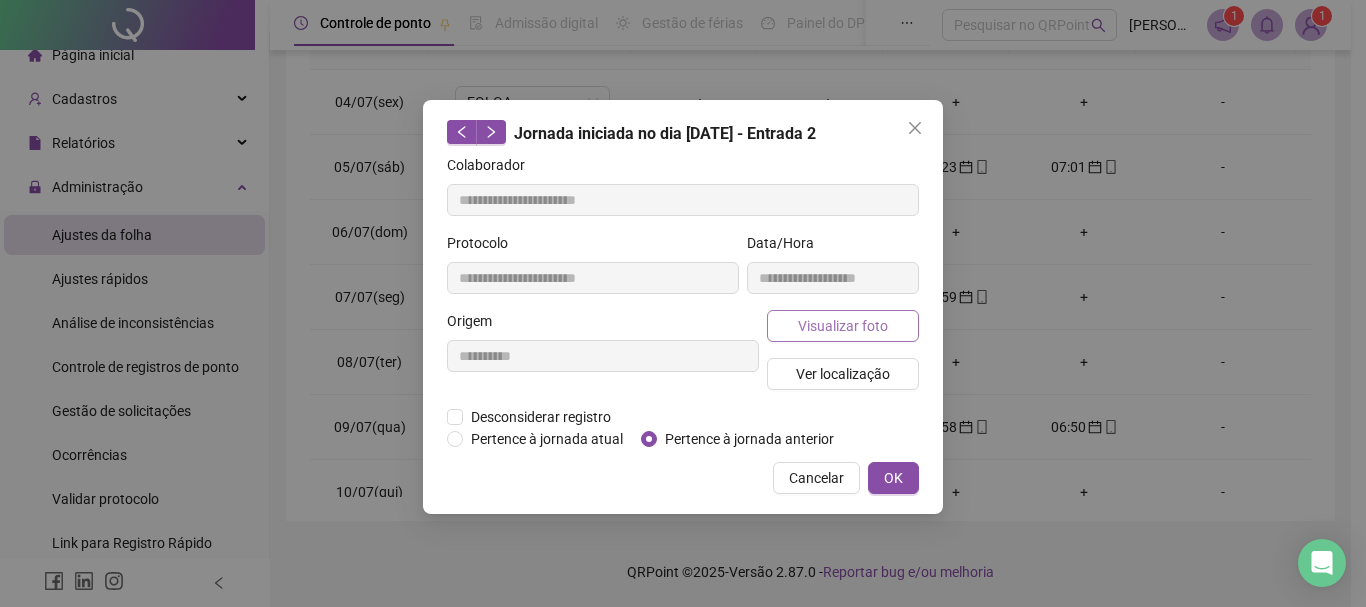 click on "Visualizar foto" at bounding box center (843, 326) 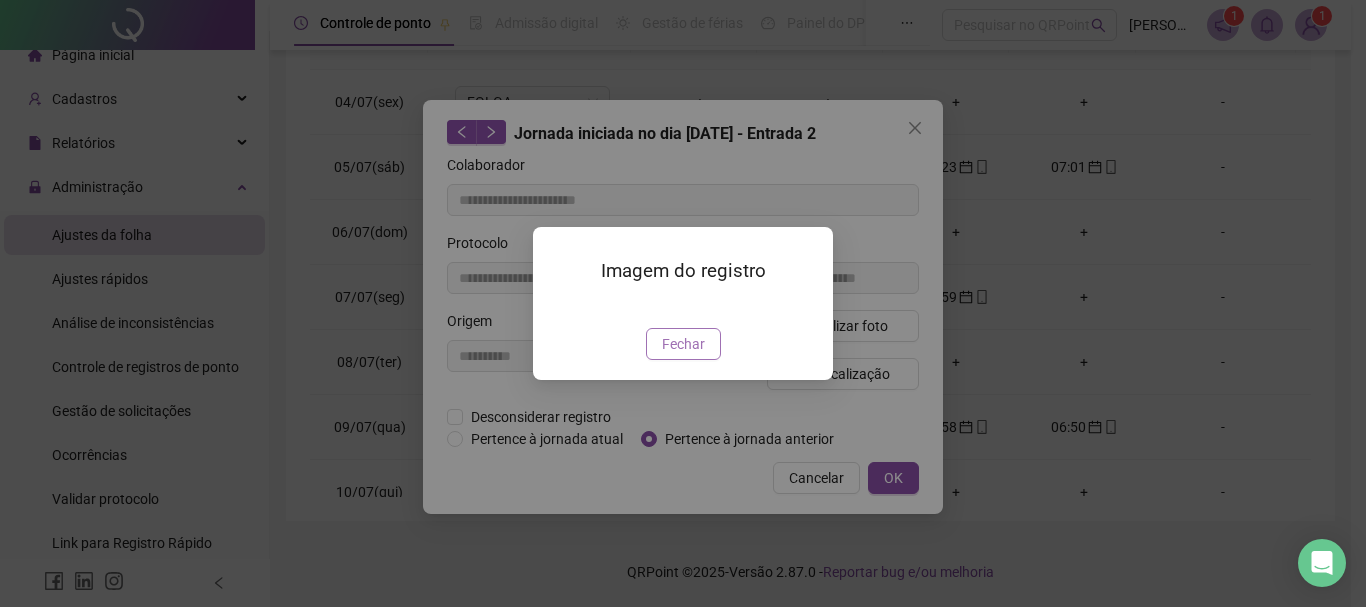 click on "Fechar" at bounding box center (683, 344) 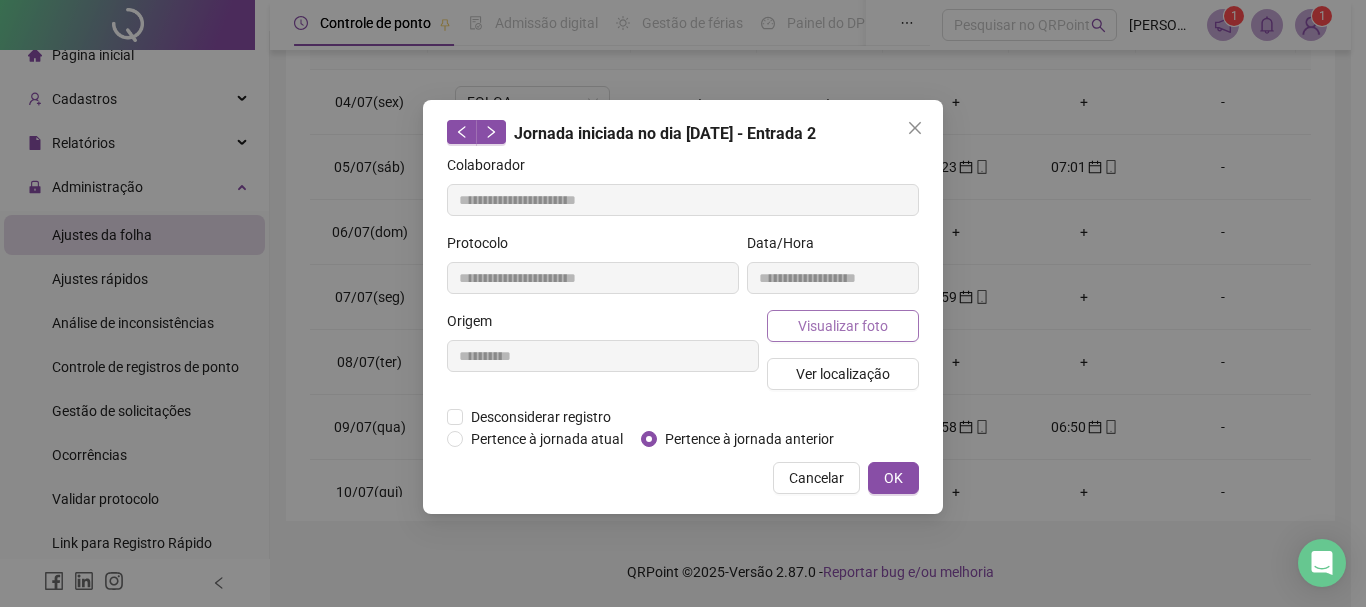 click on "Visualizar foto" at bounding box center [843, 326] 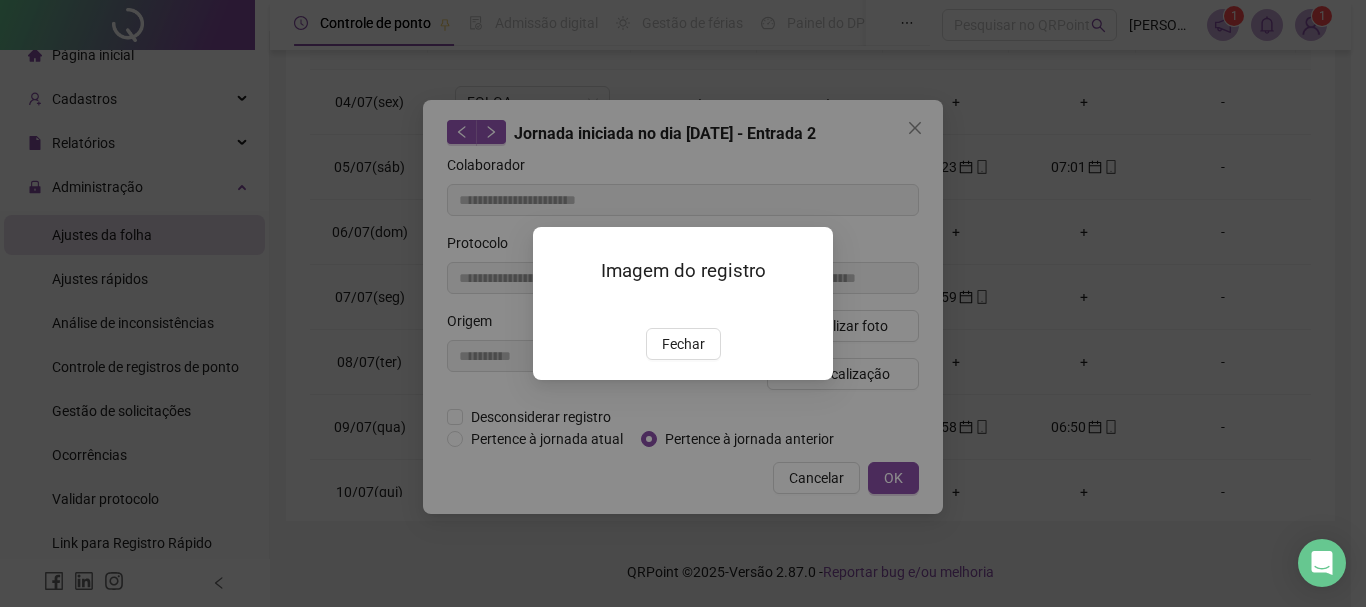 click at bounding box center (557, 307) 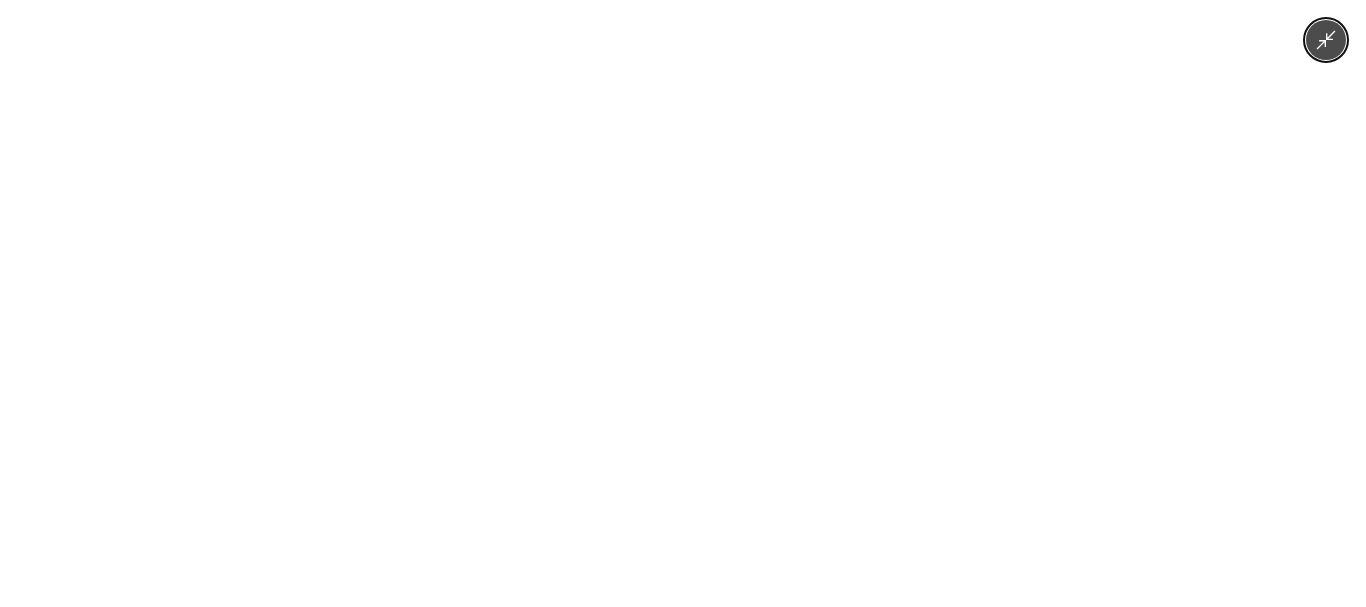 click at bounding box center (682, 303) 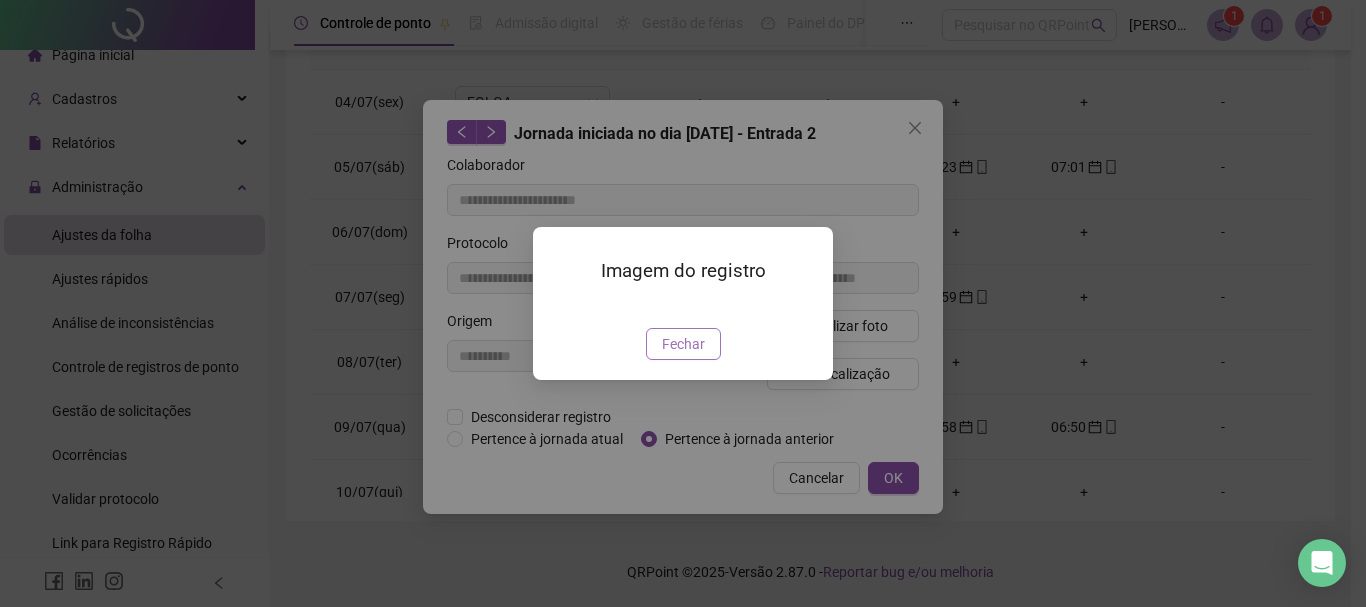 click on "Fechar" at bounding box center [683, 344] 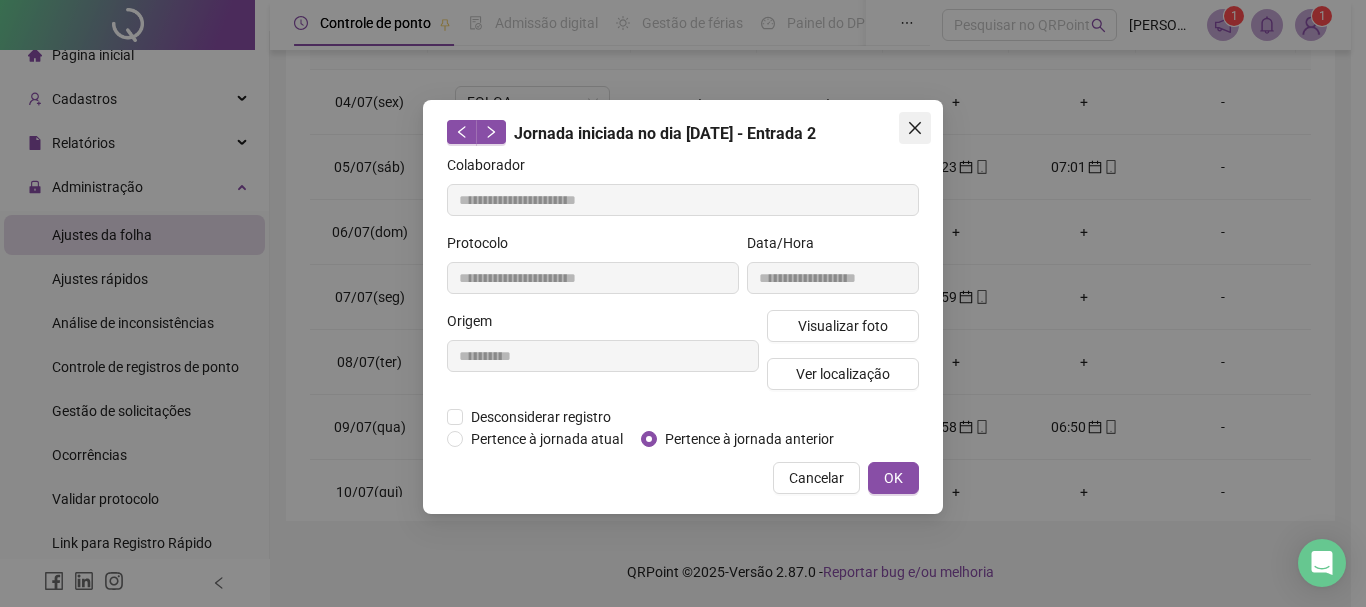 click at bounding box center (915, 128) 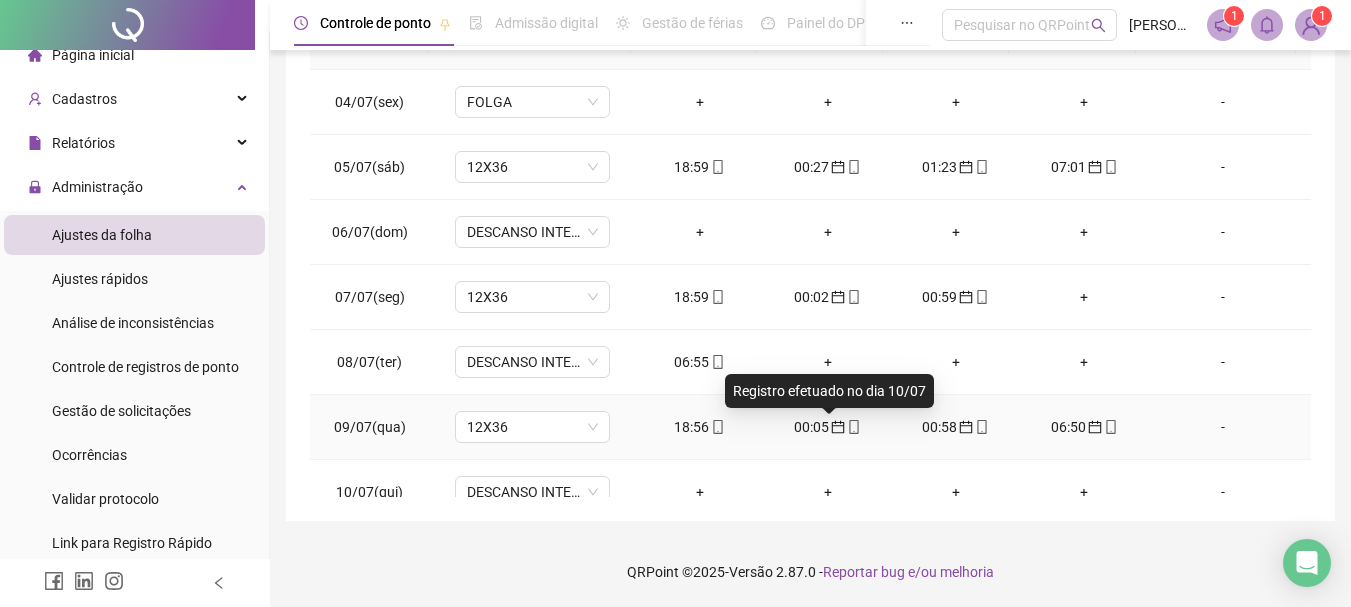 click 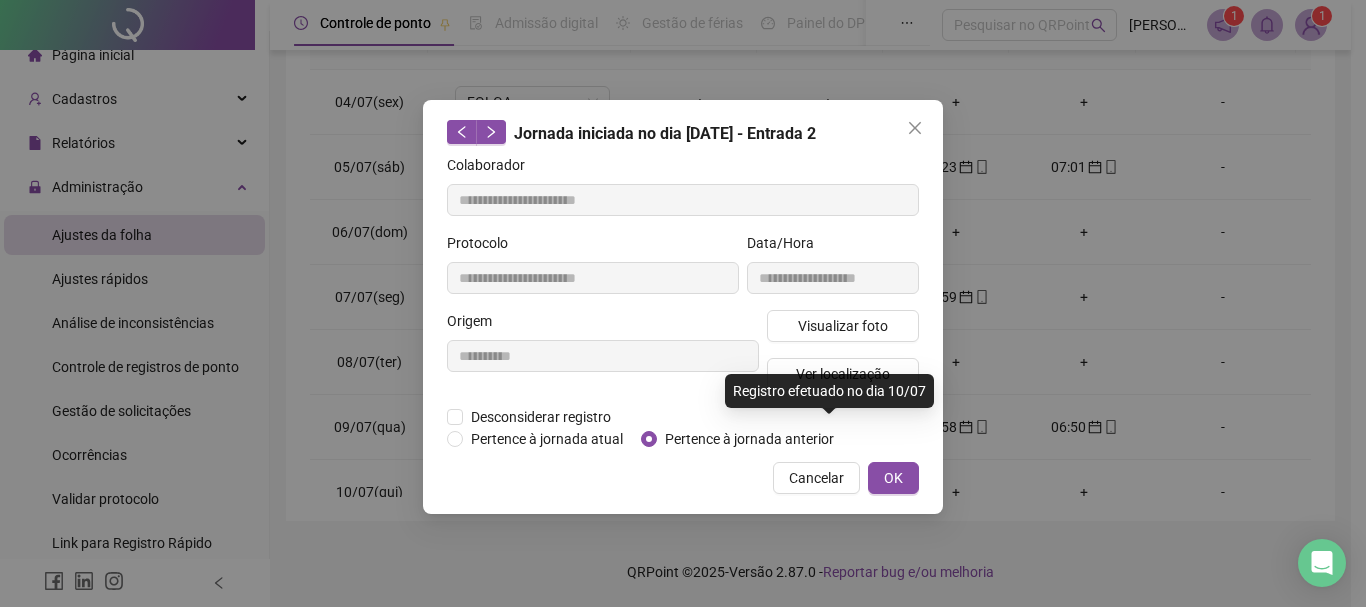 type on "**********" 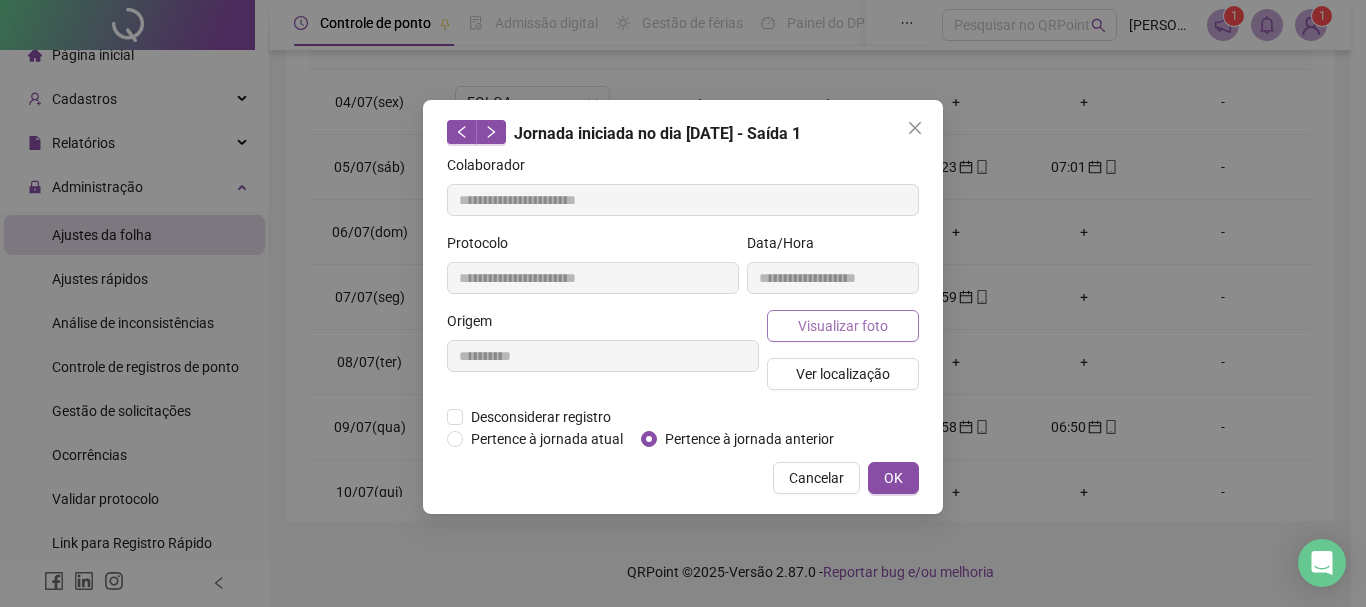 click on "Visualizar foto" at bounding box center (843, 326) 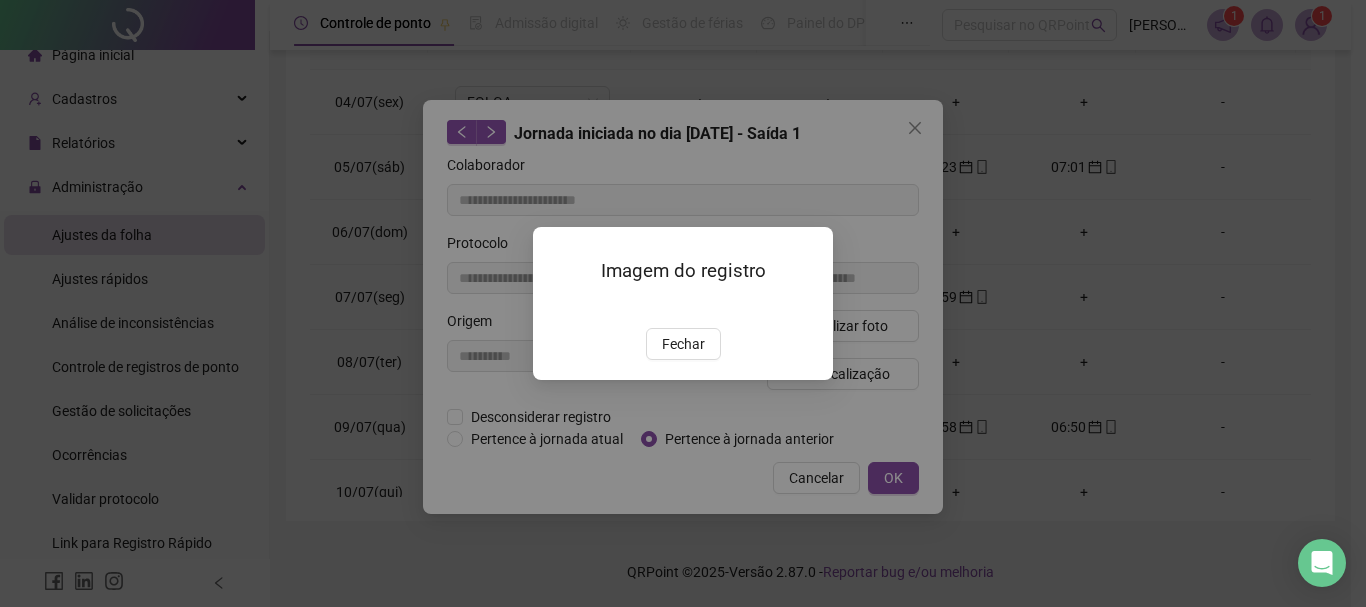 click at bounding box center (557, 307) 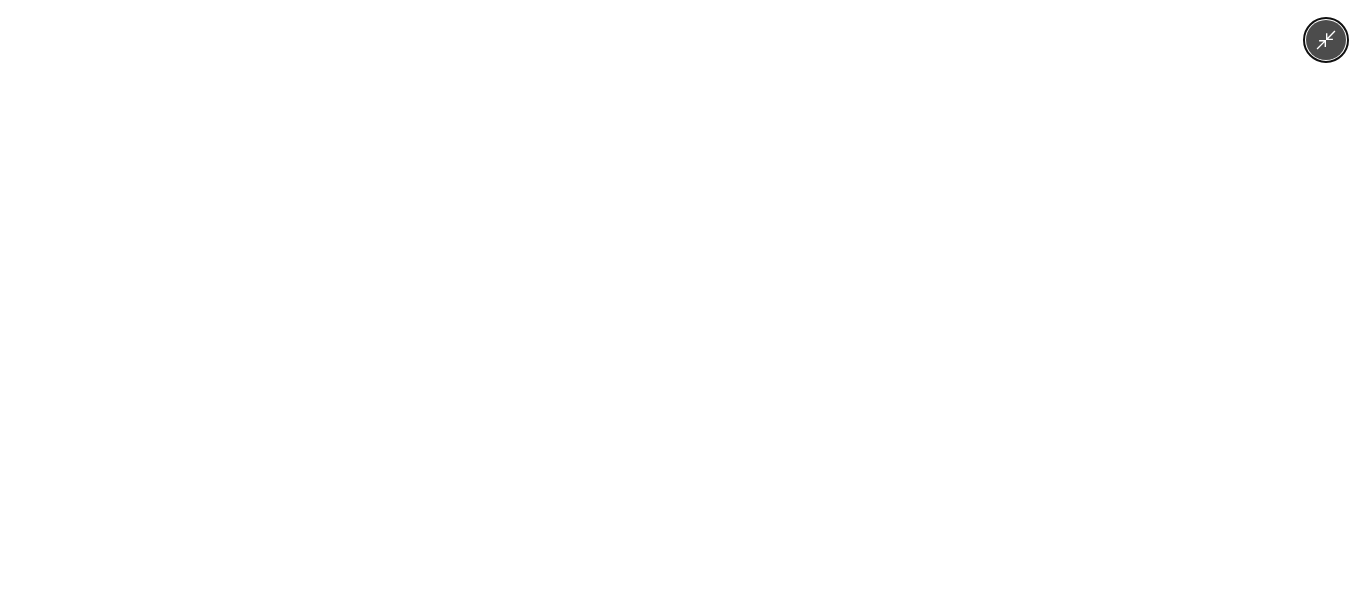 click at bounding box center (682, 303) 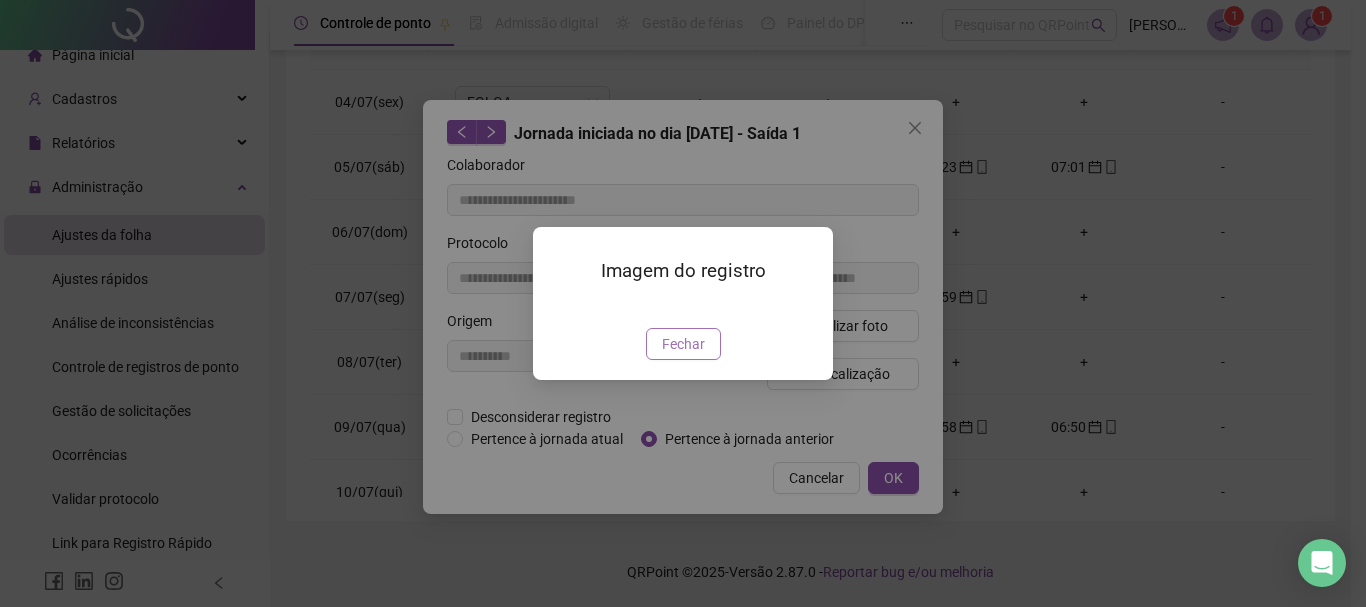 click on "Fechar" at bounding box center [683, 344] 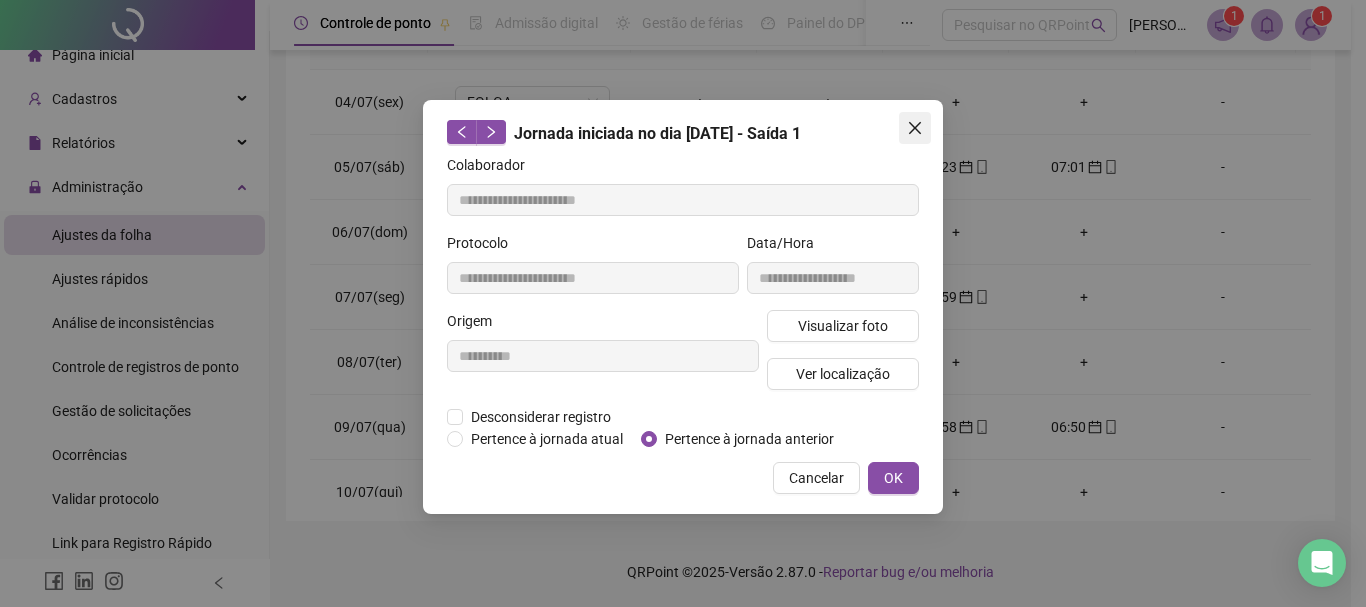 click at bounding box center [915, 128] 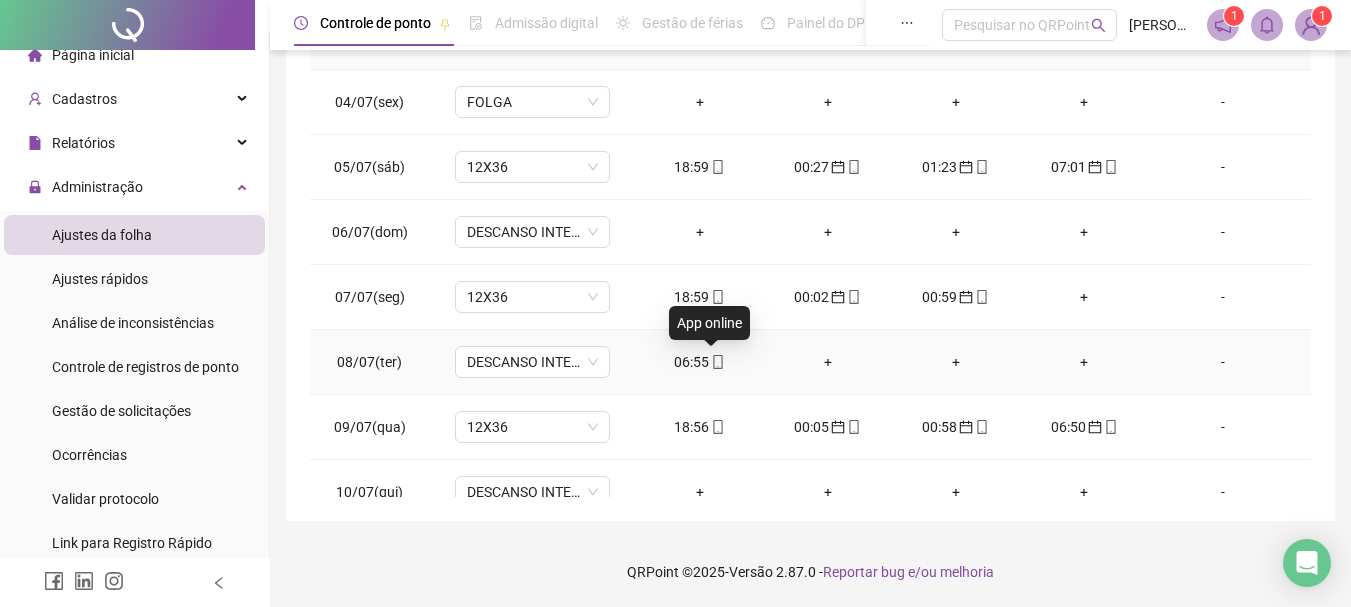 click 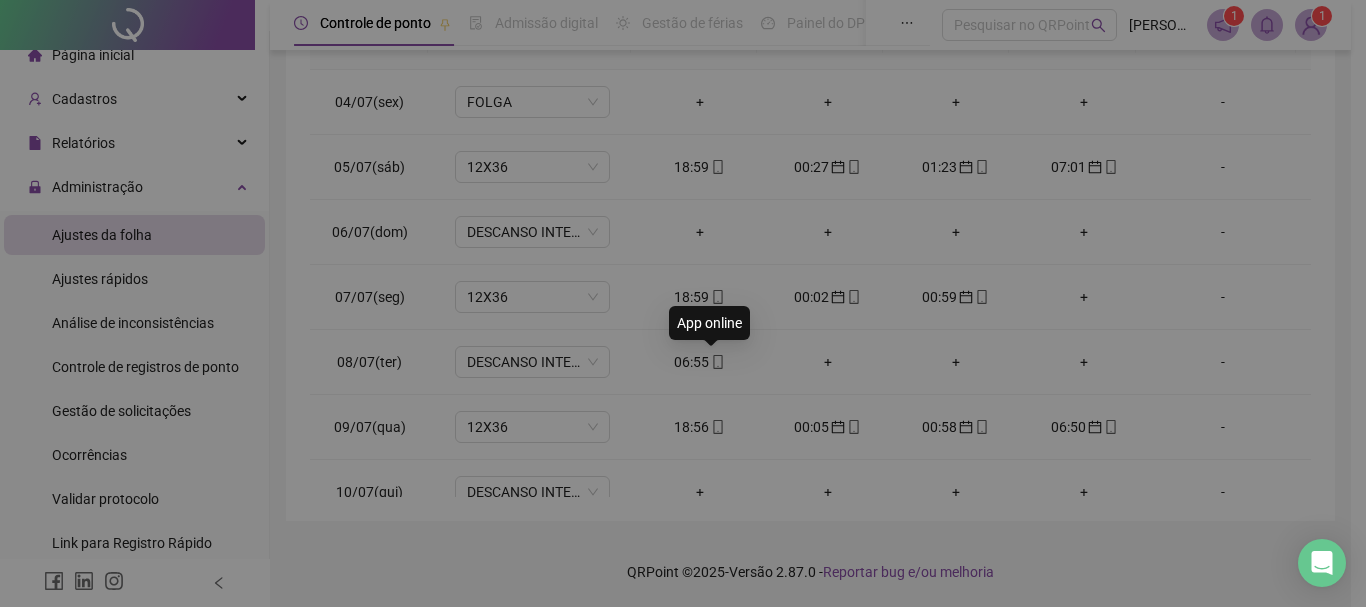 type on "**********" 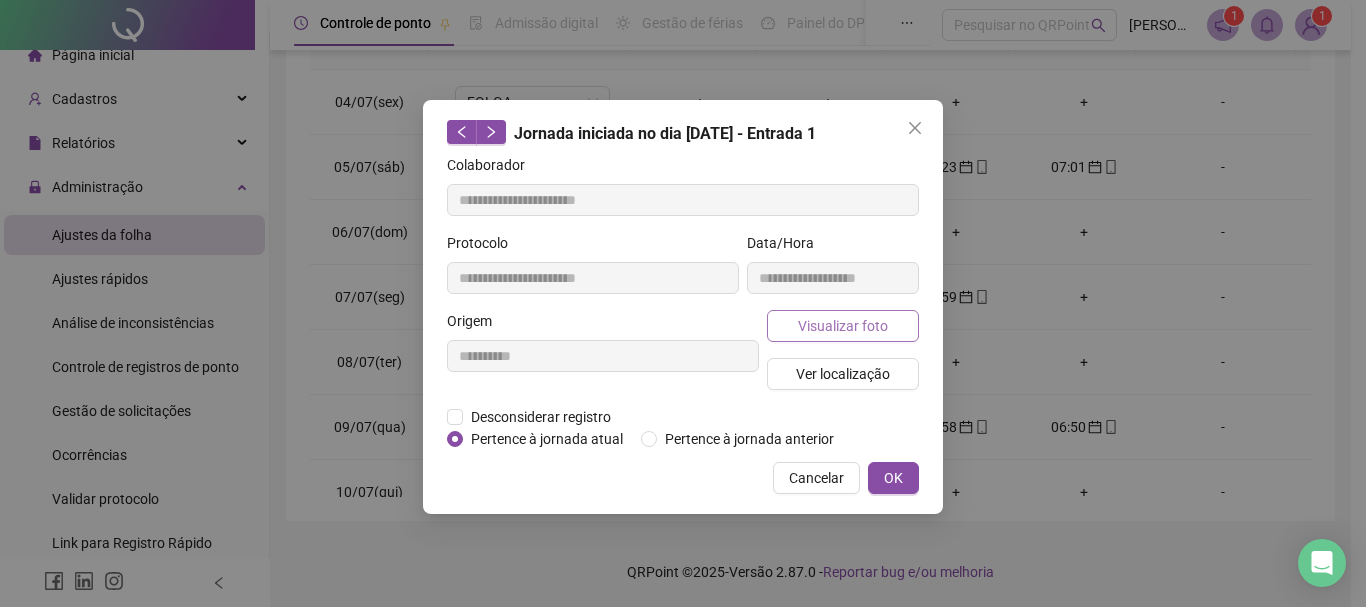 click on "Visualizar foto" at bounding box center (843, 326) 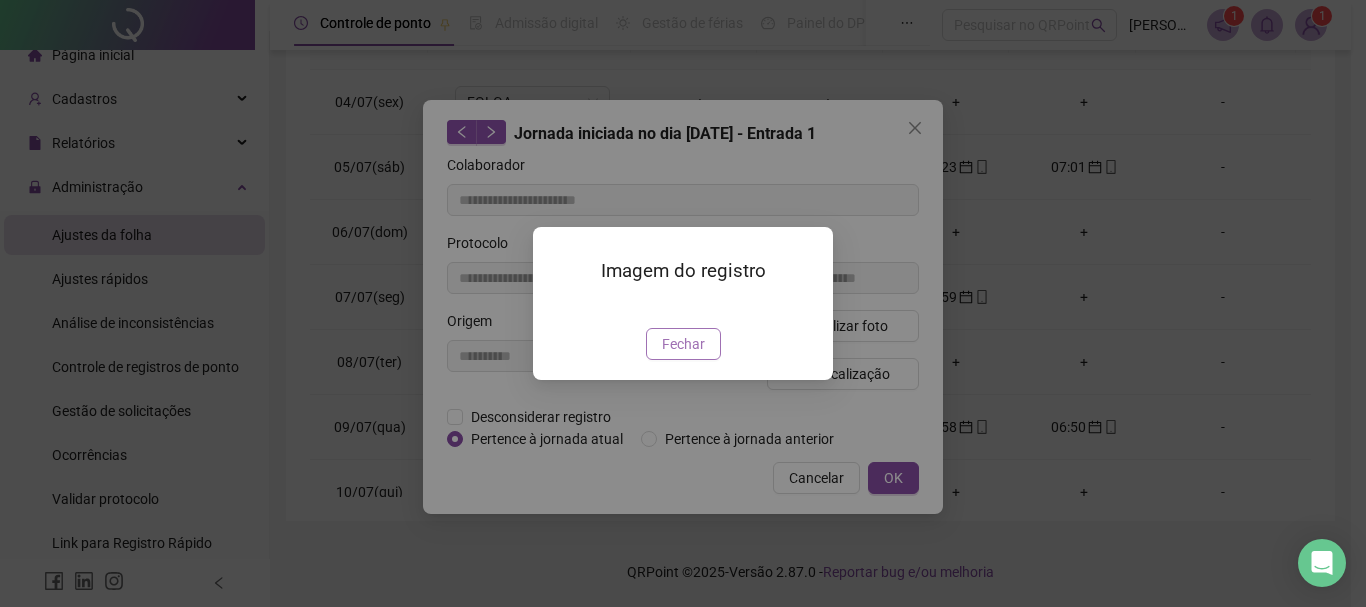click on "Fechar" at bounding box center [683, 344] 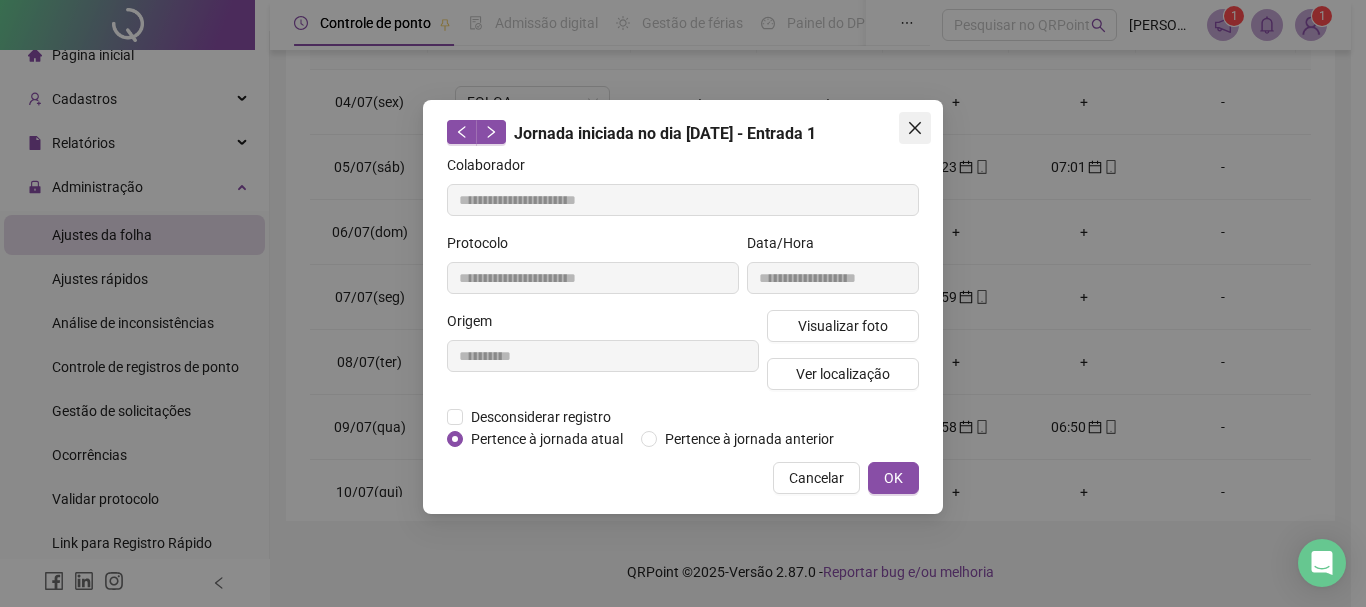 click at bounding box center [915, 128] 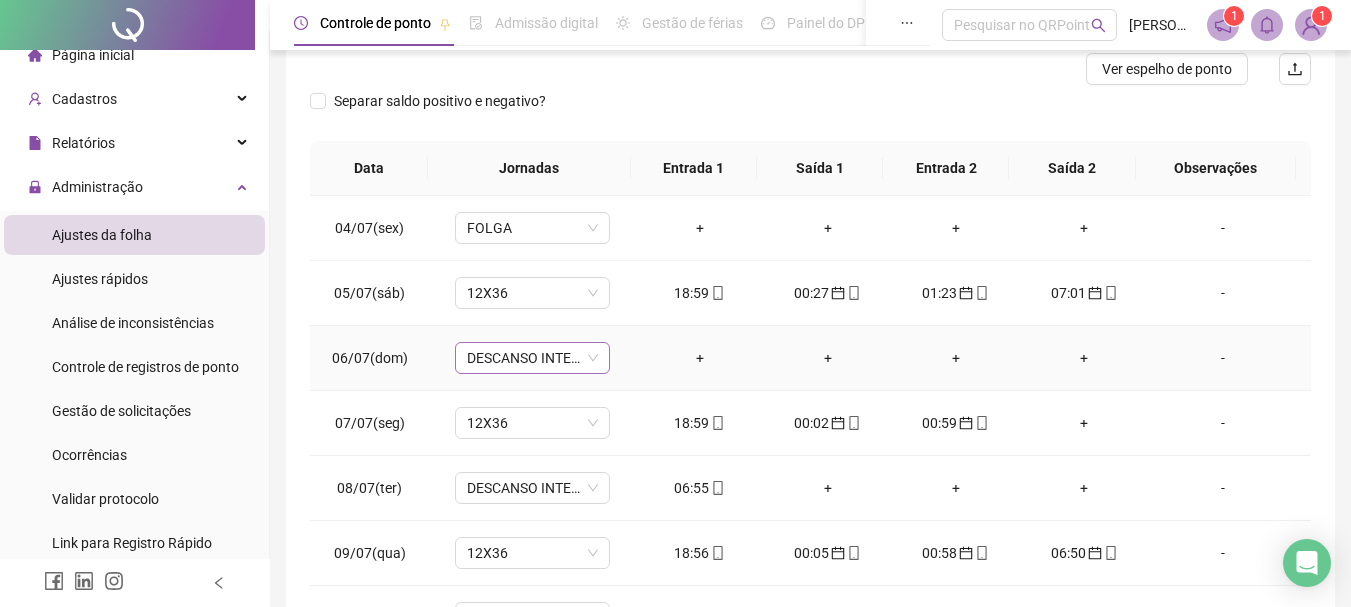 scroll, scrollTop: 0, scrollLeft: 0, axis: both 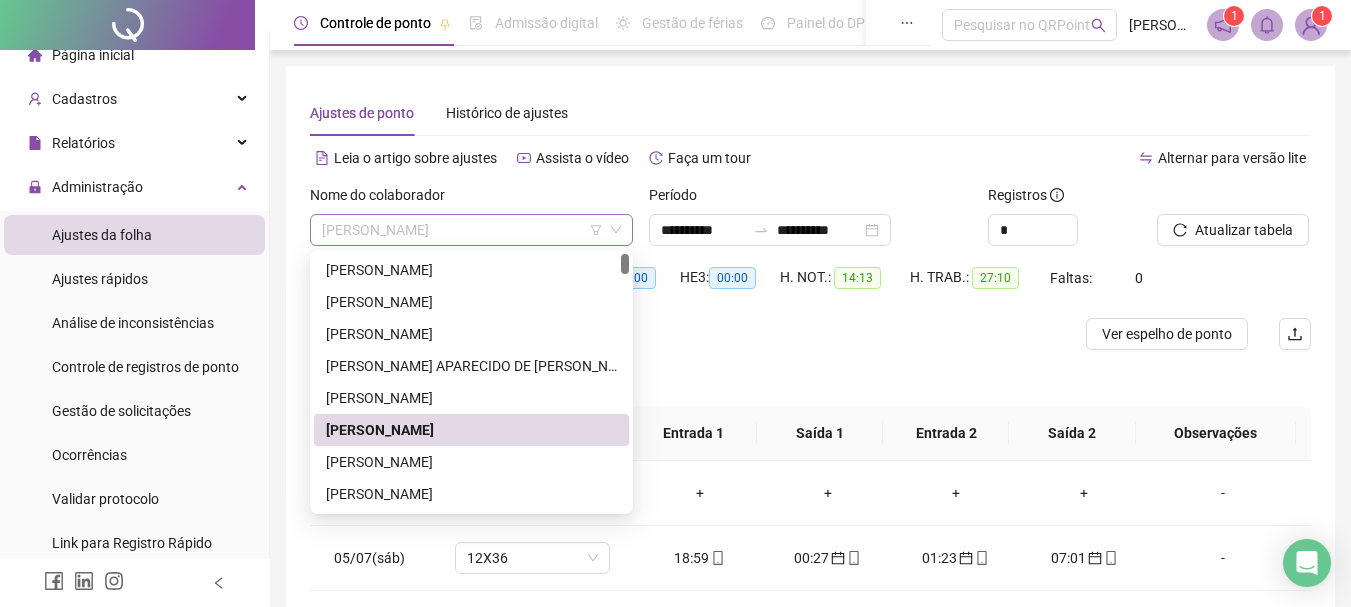 click on "[PERSON_NAME]" at bounding box center [471, 230] 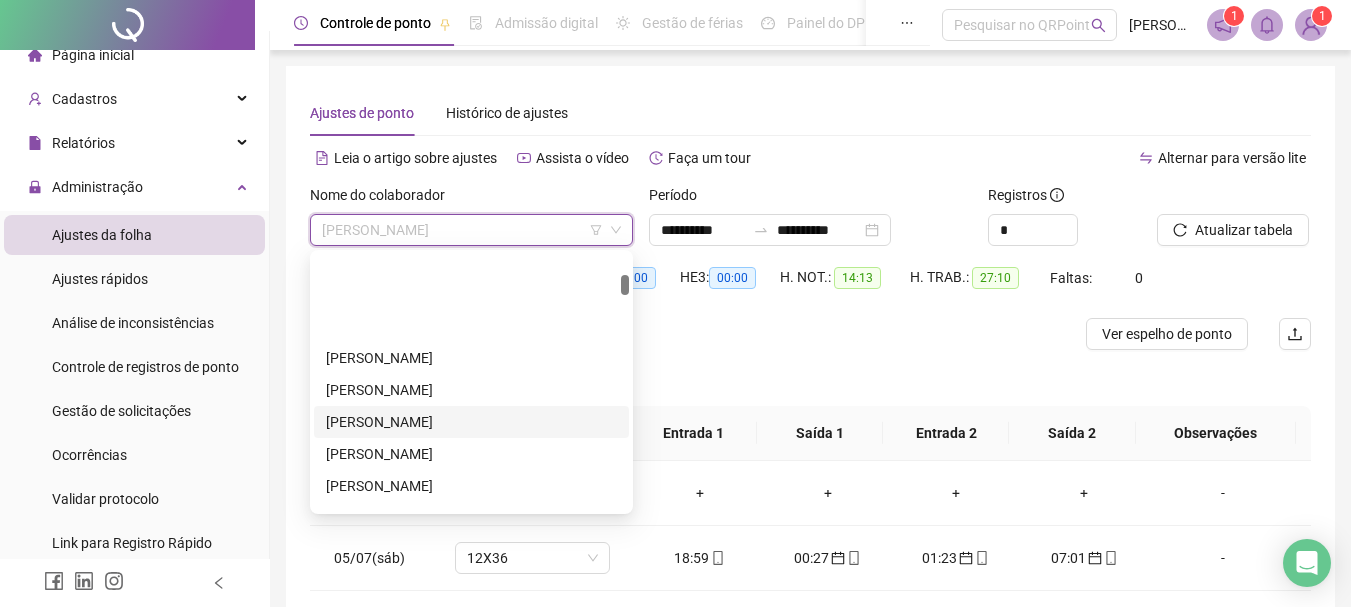 scroll, scrollTop: 300, scrollLeft: 0, axis: vertical 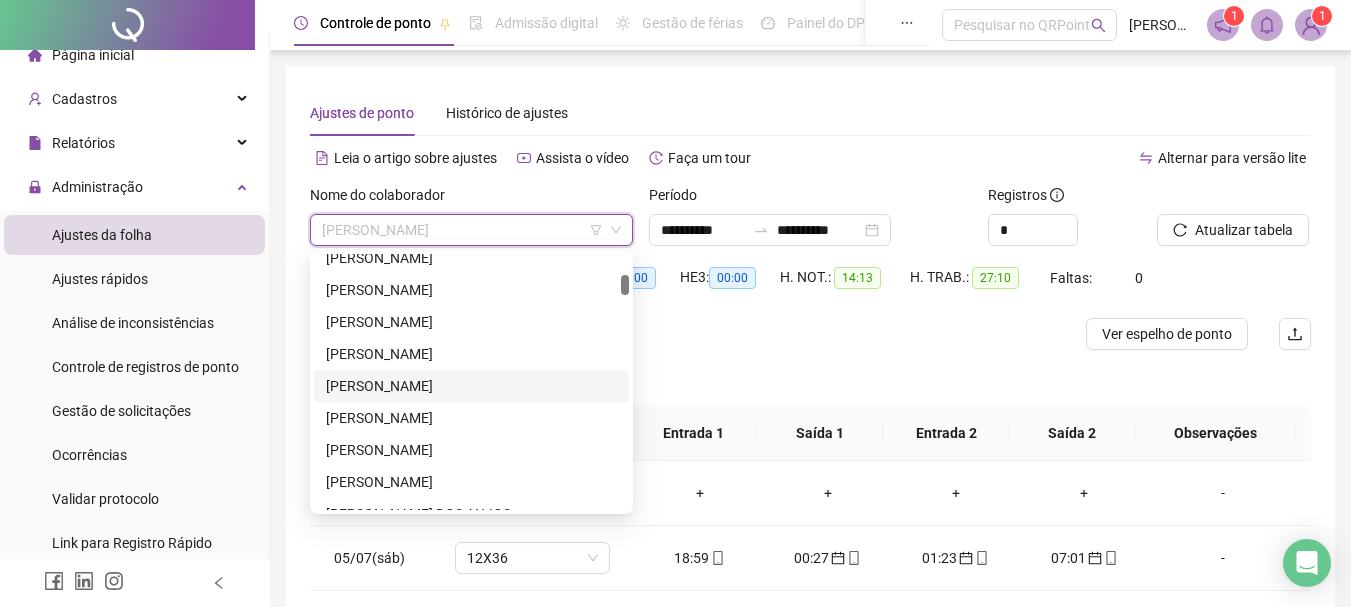 click on "[PERSON_NAME]" at bounding box center (471, 386) 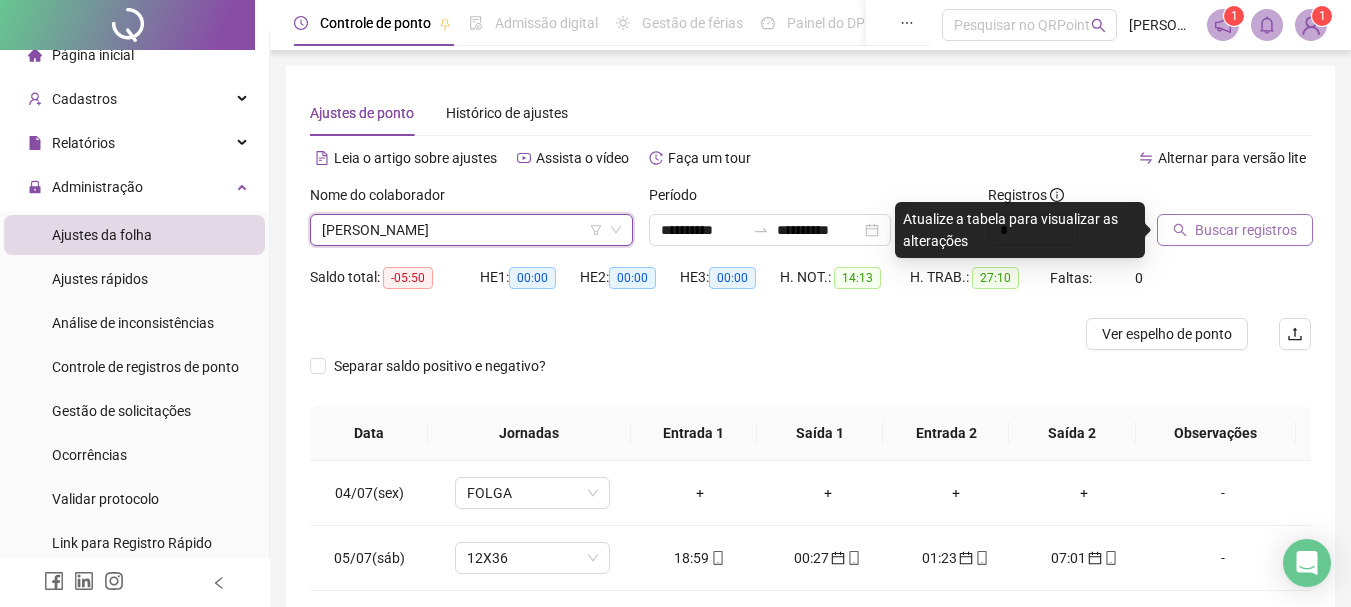 click on "Buscar registros" at bounding box center [1246, 230] 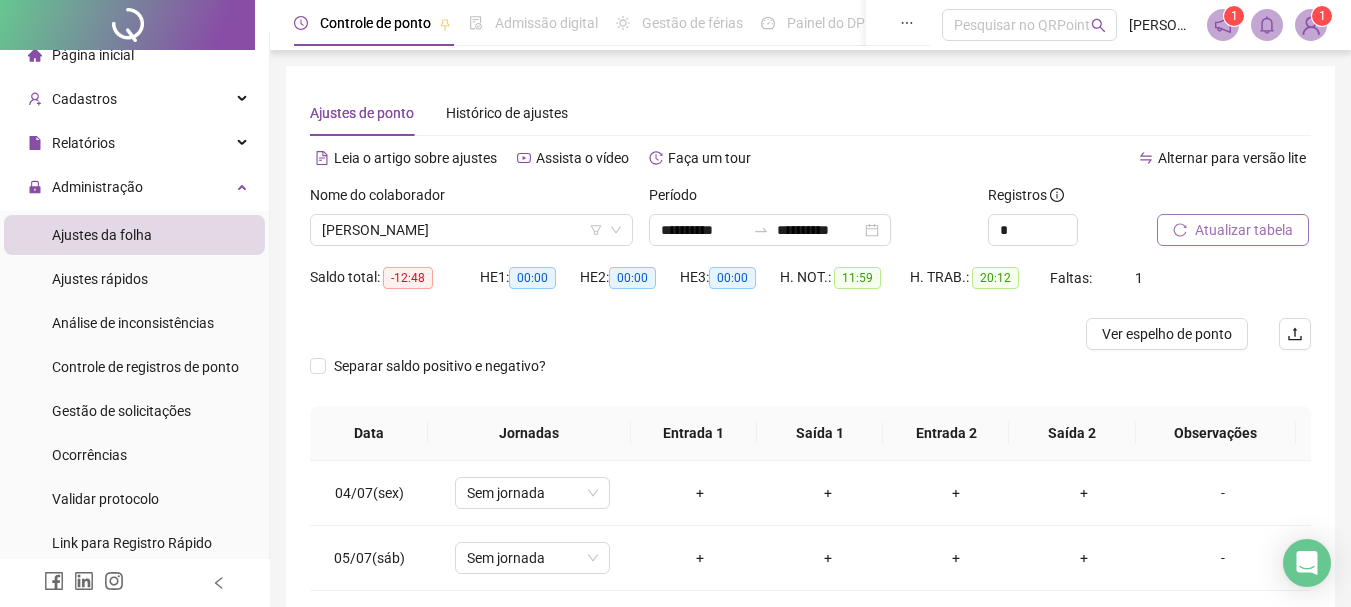 click at bounding box center (685, 334) 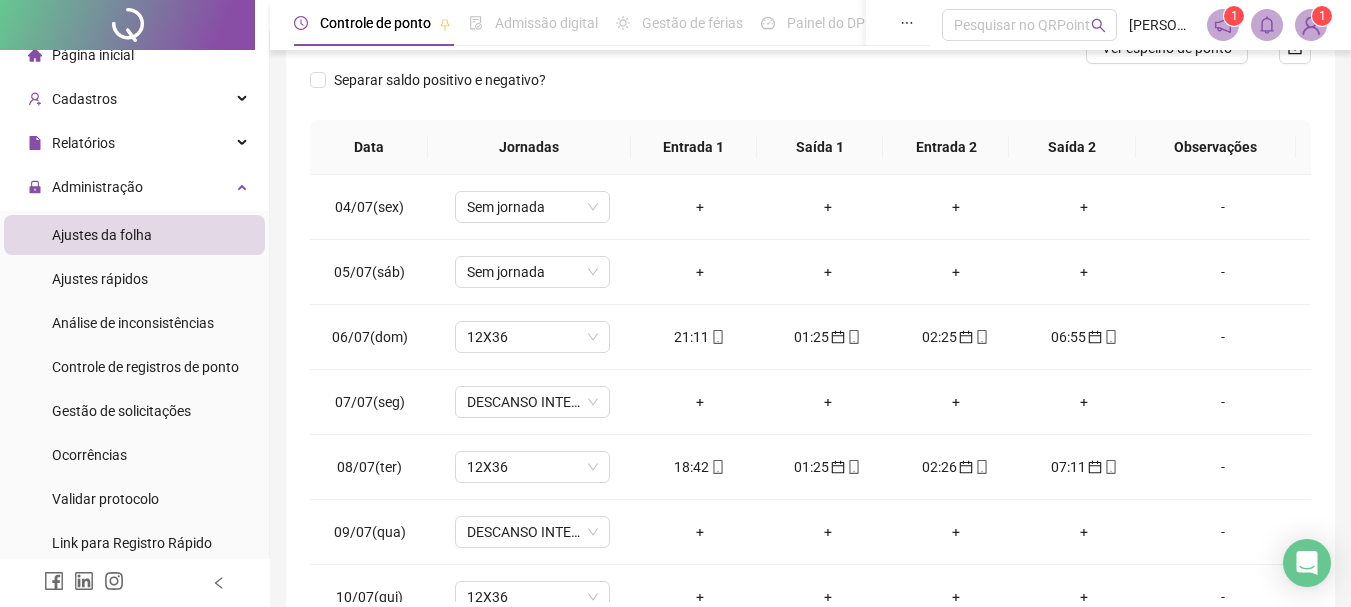 scroll, scrollTop: 391, scrollLeft: 0, axis: vertical 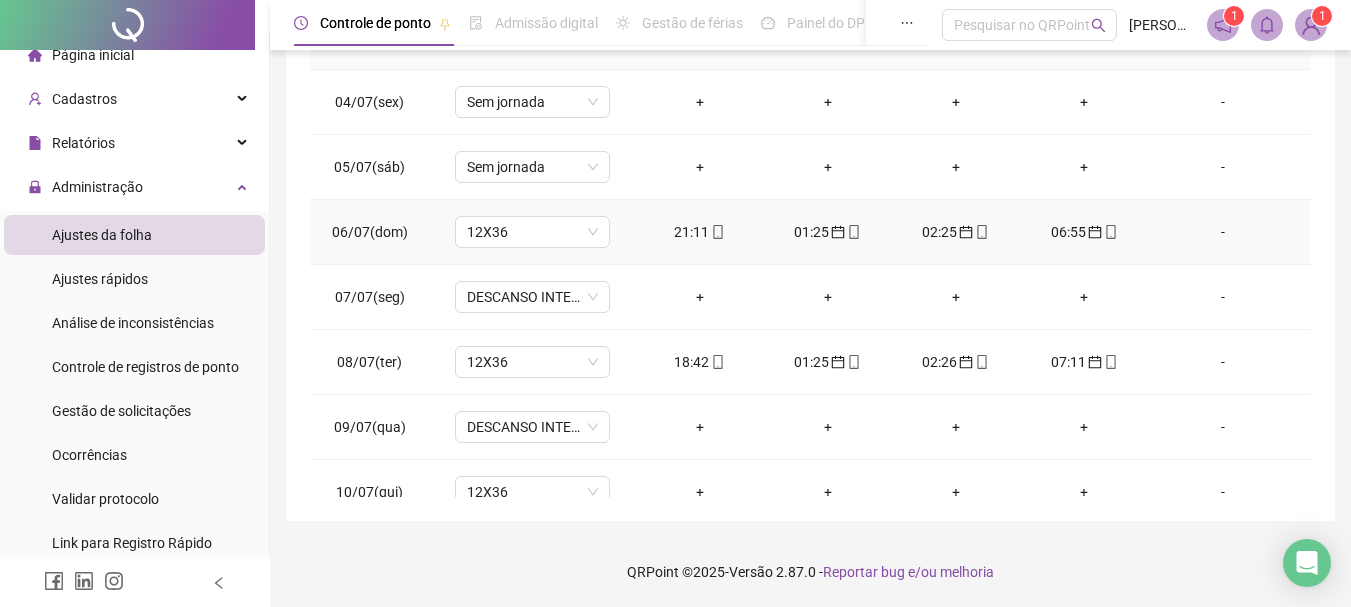 click 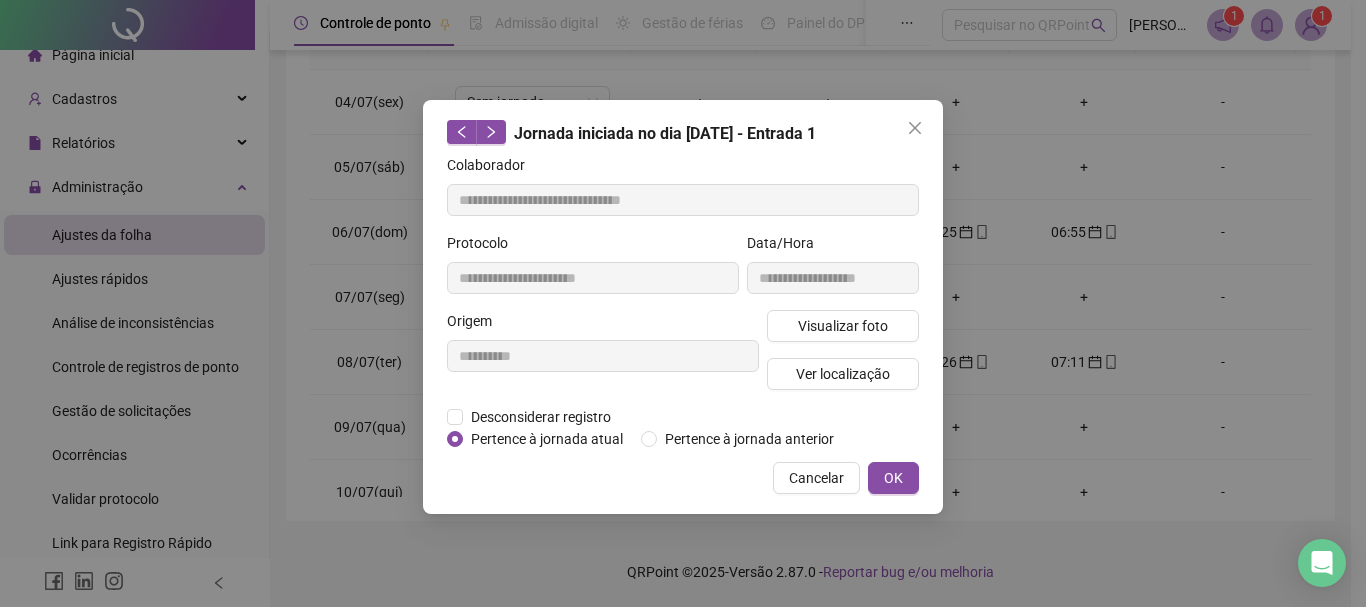 type on "**********" 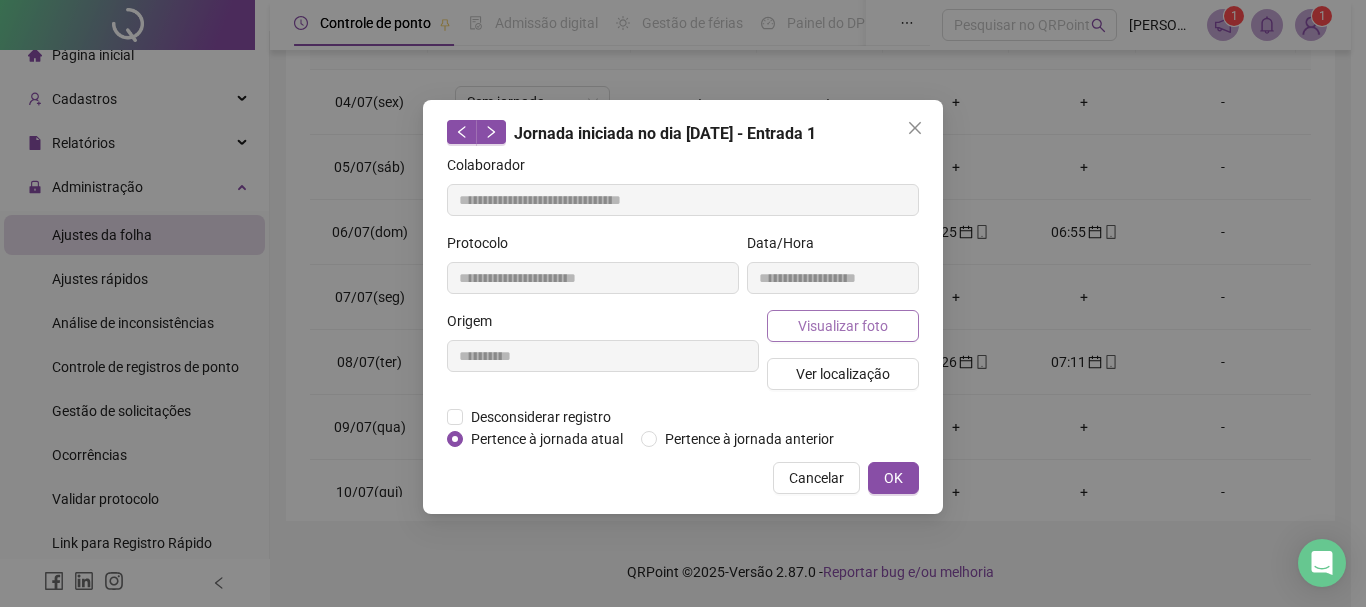 click on "Visualizar foto" at bounding box center [843, 326] 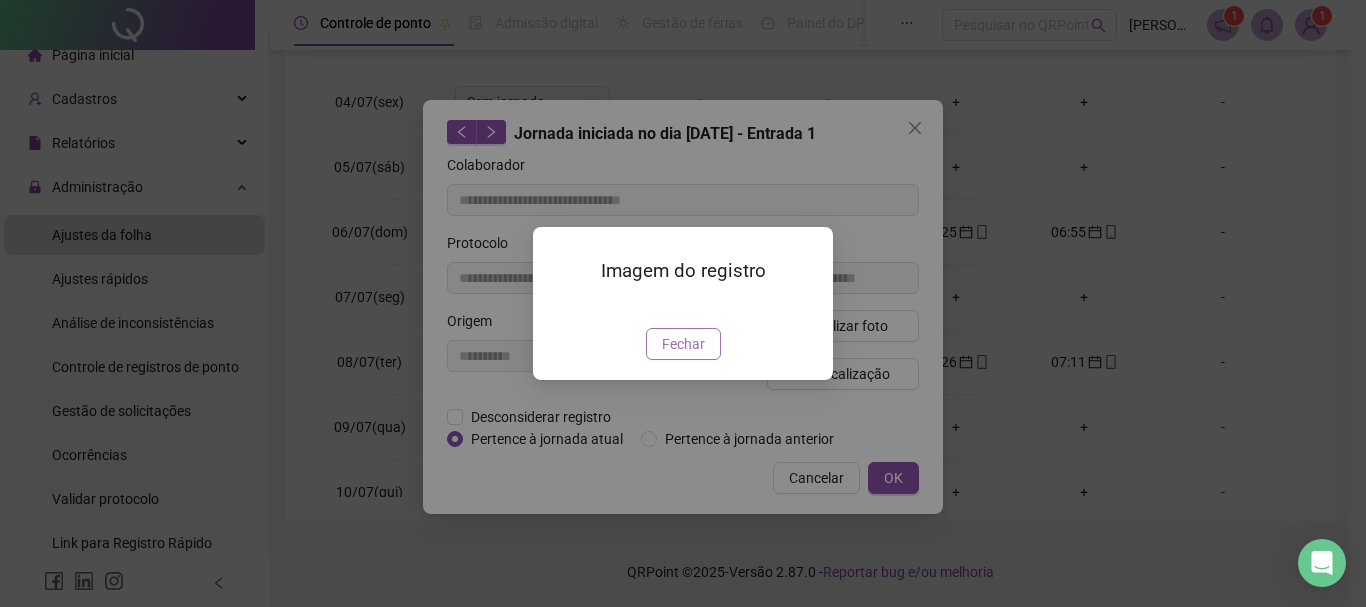 click on "Fechar" at bounding box center (683, 344) 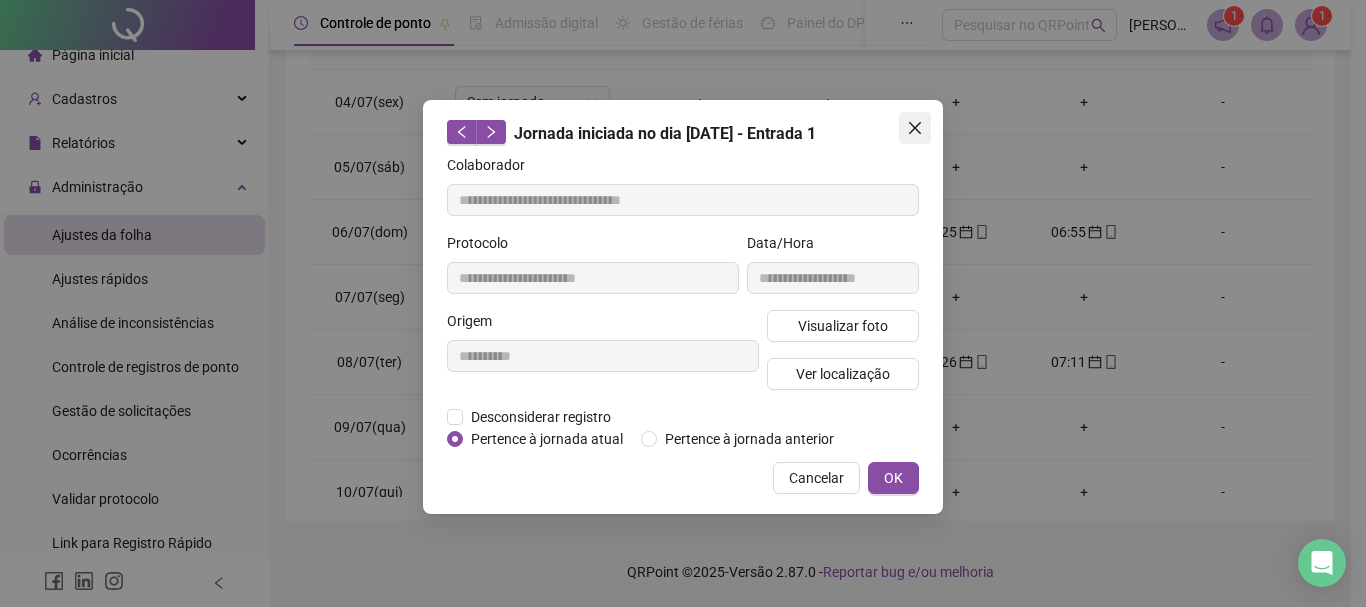 click 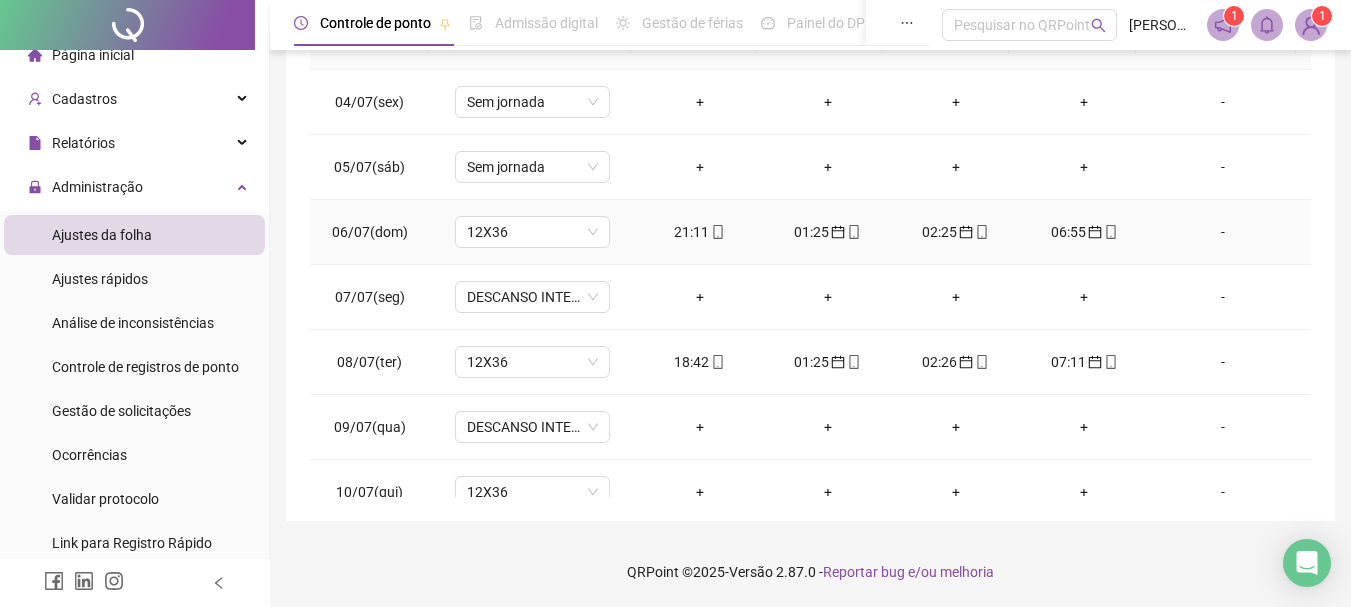 click 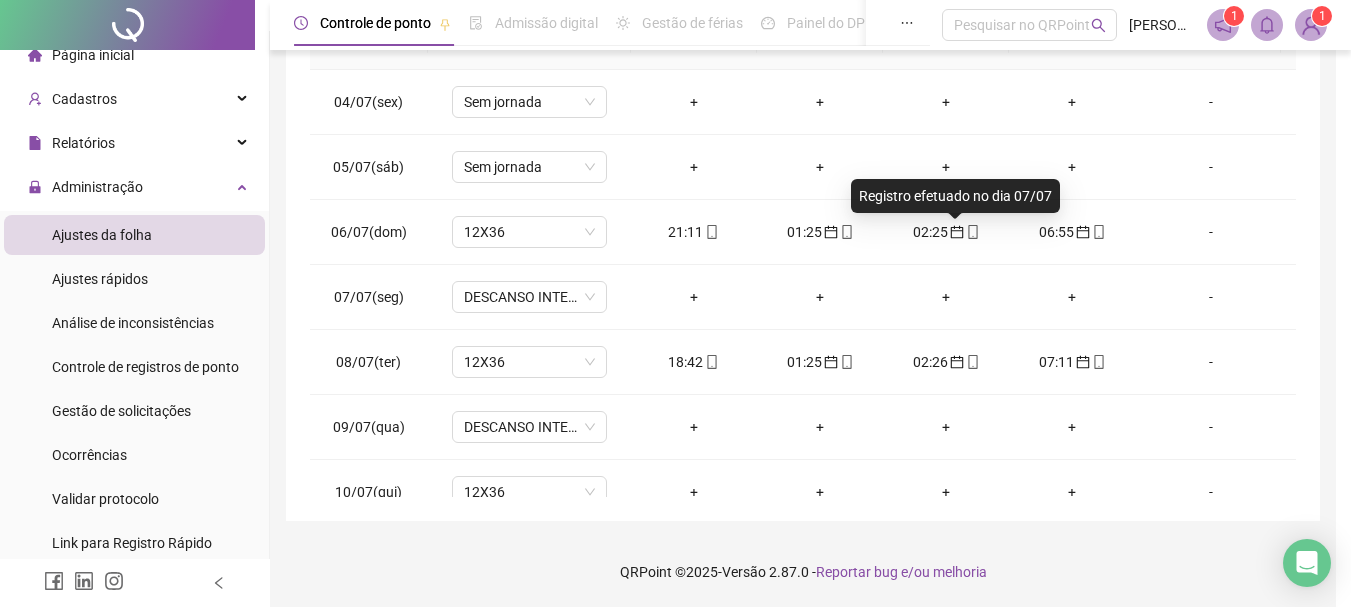 type on "**********" 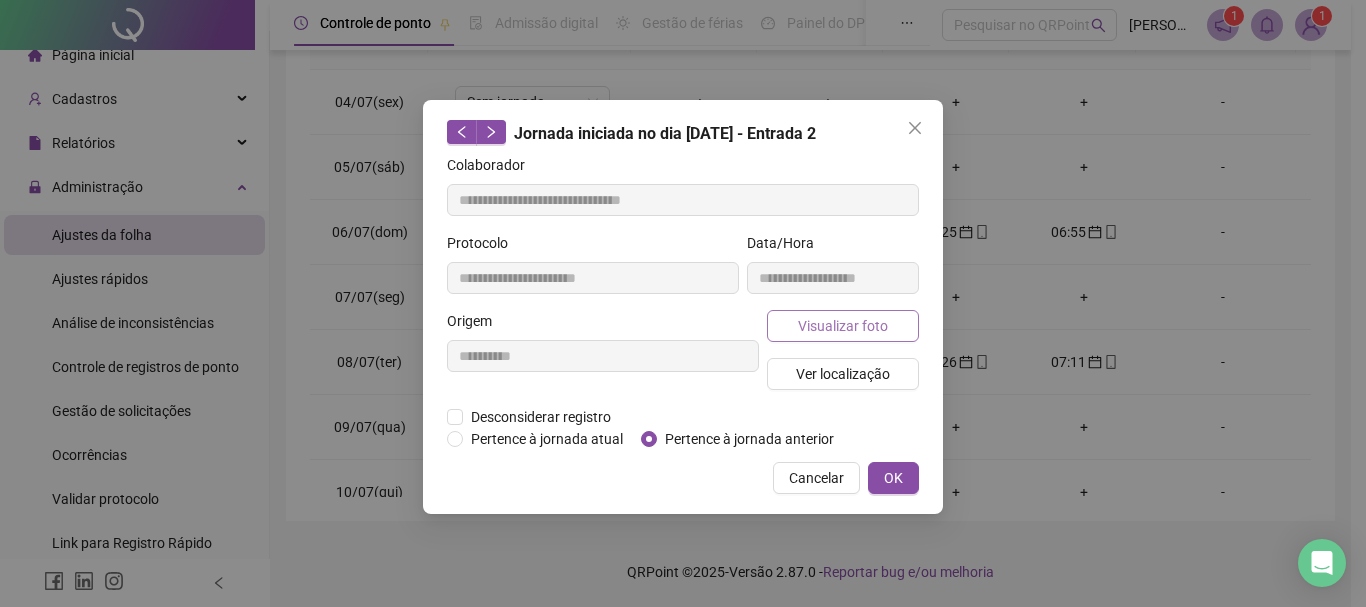 click on "Visualizar foto" at bounding box center [843, 326] 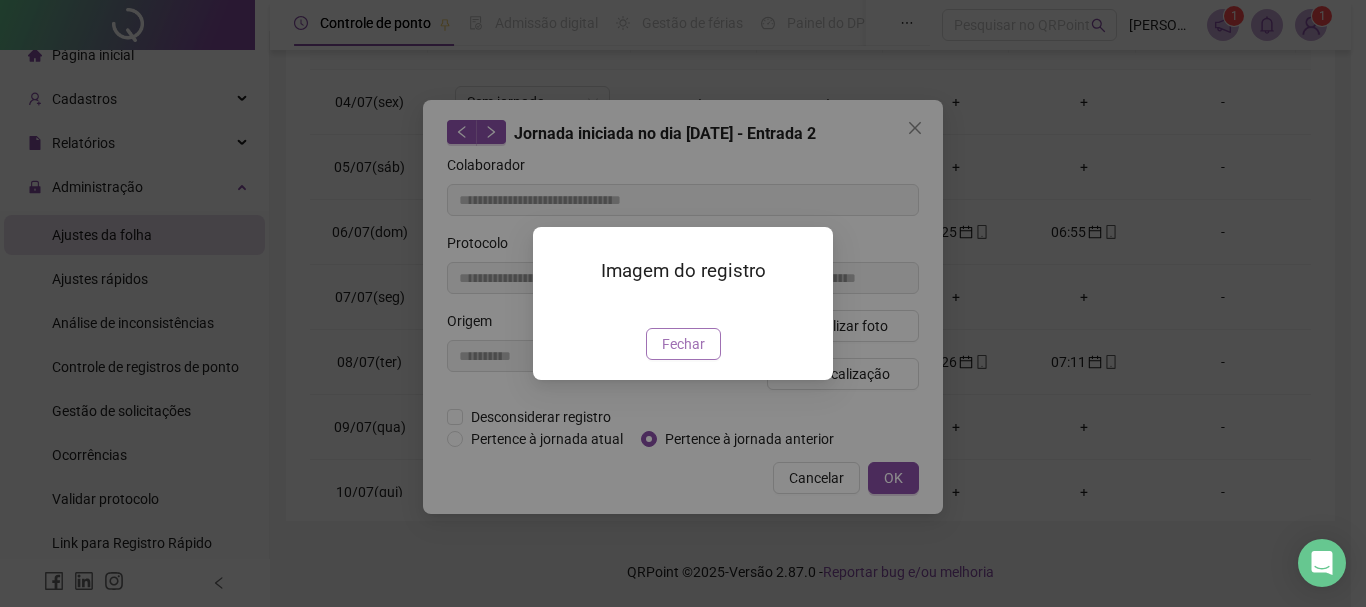 click on "Fechar" at bounding box center (683, 344) 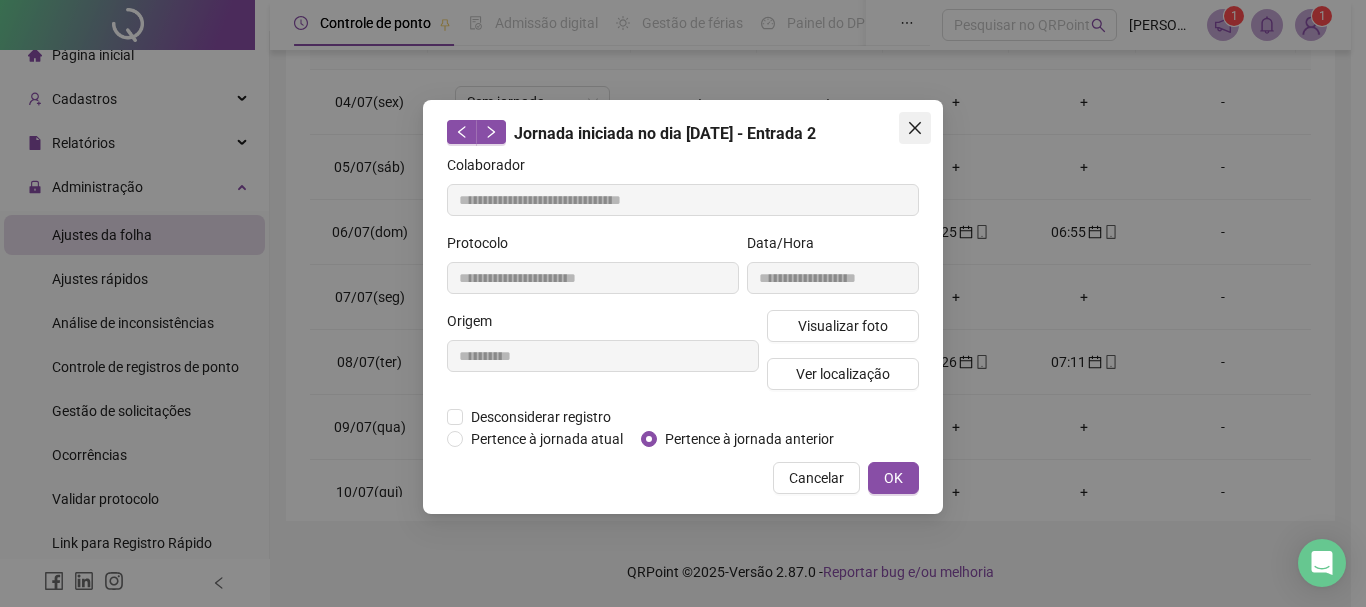 click 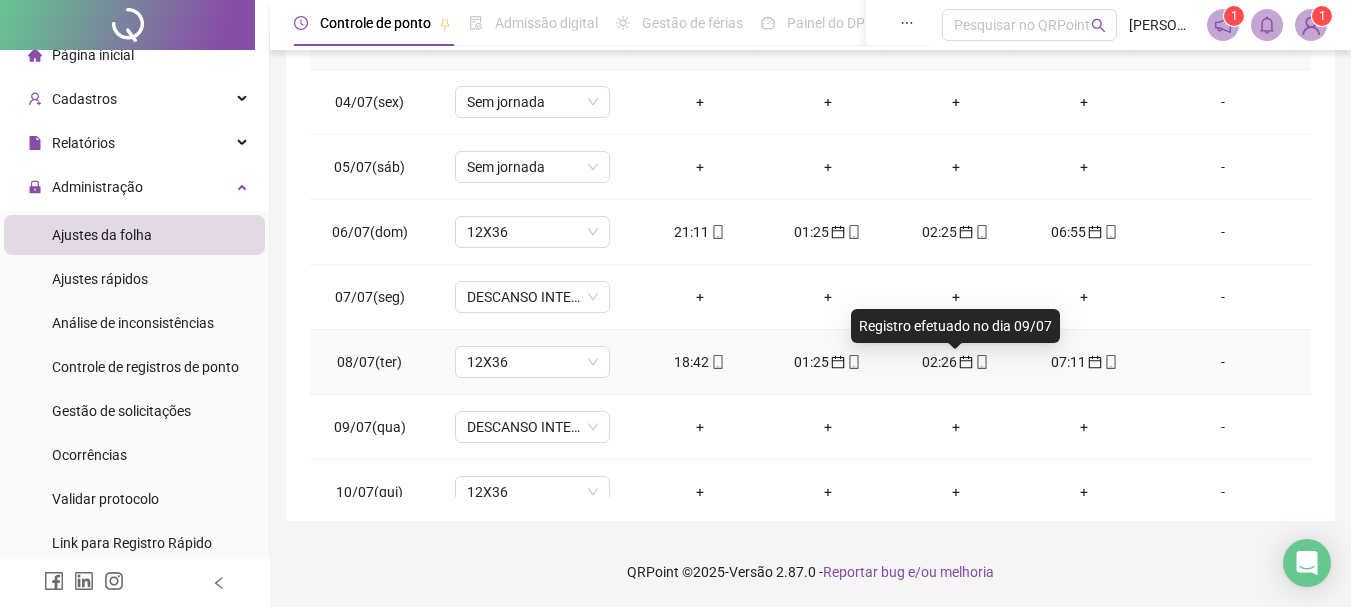 click 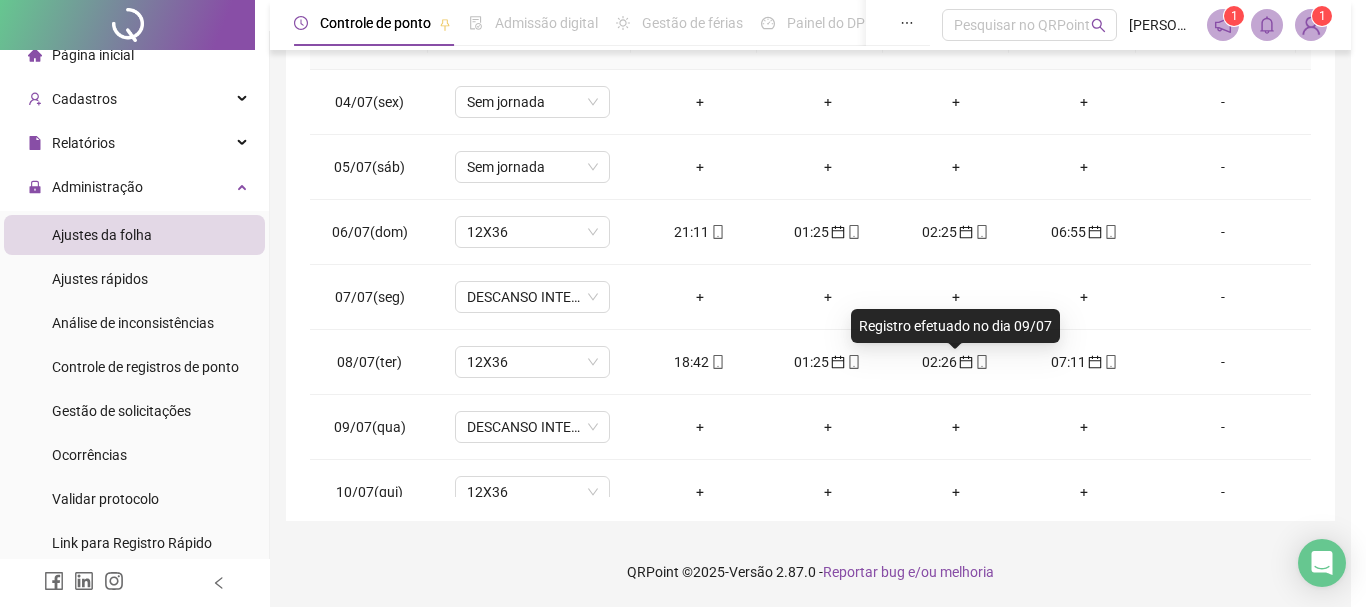 type on "**********" 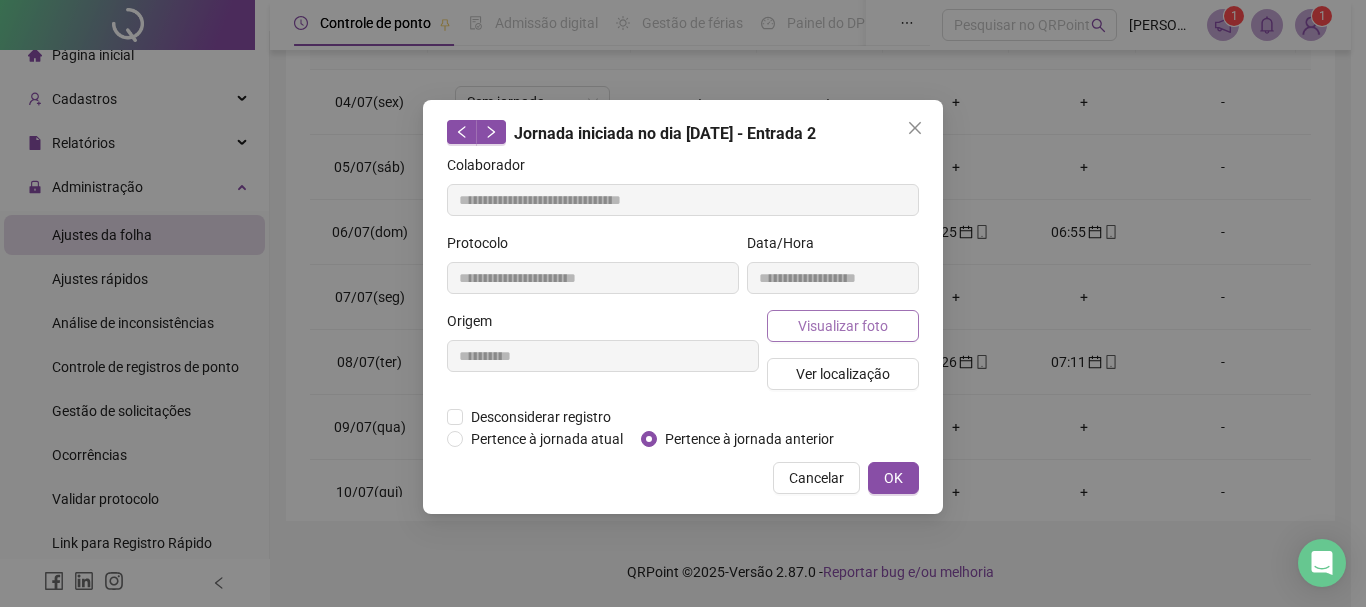 click on "Visualizar foto" at bounding box center [843, 326] 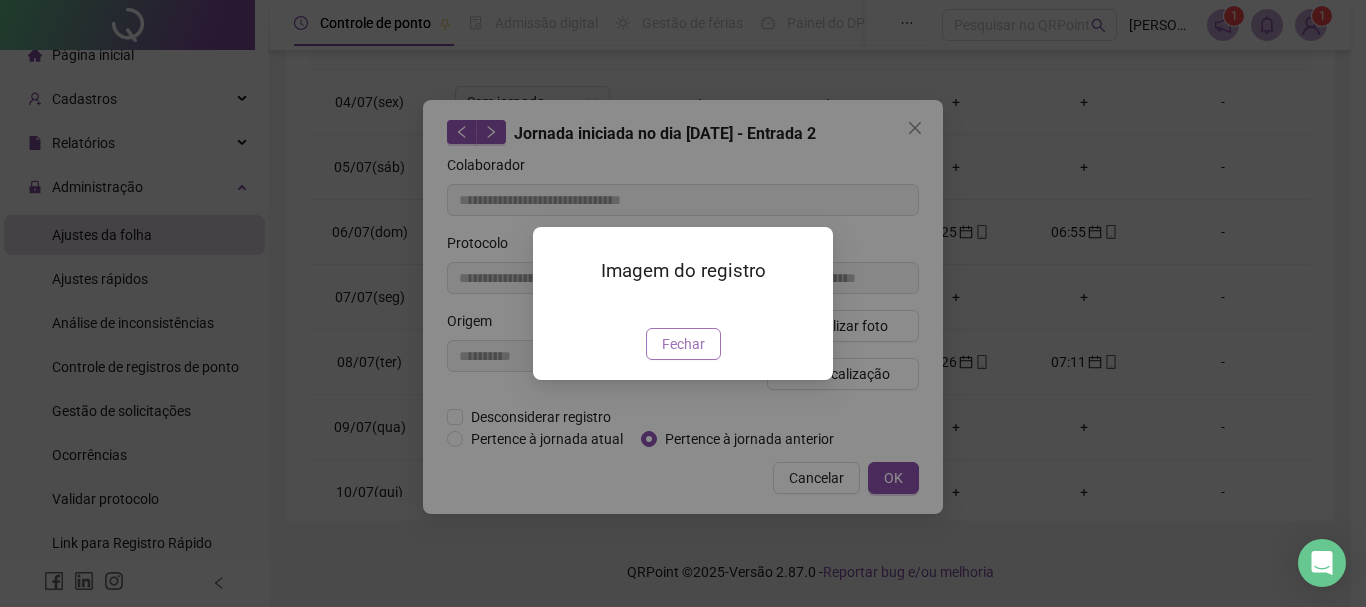 click on "Fechar" at bounding box center (683, 344) 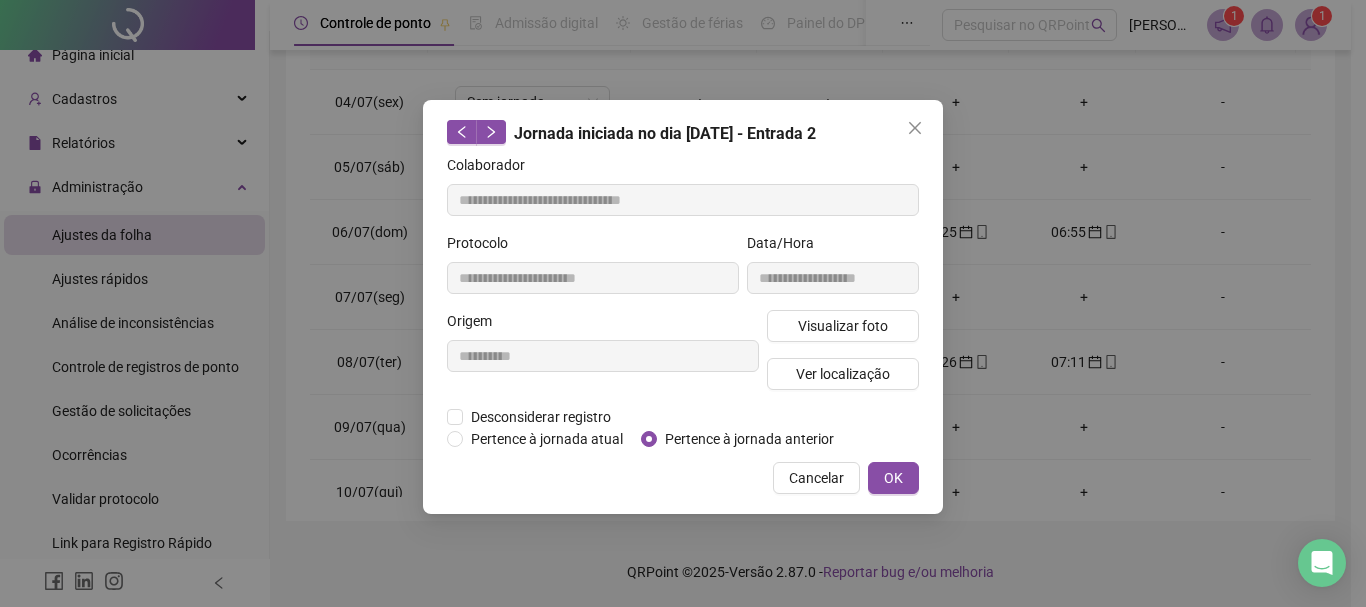 click 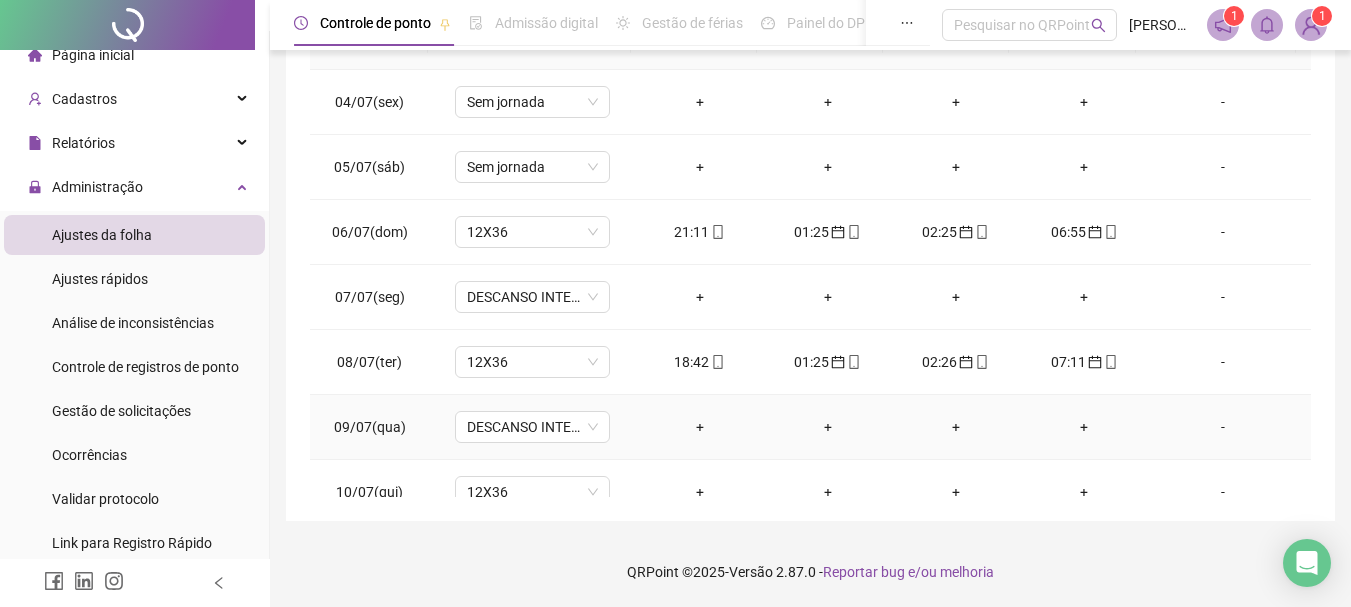 scroll, scrollTop: 28, scrollLeft: 0, axis: vertical 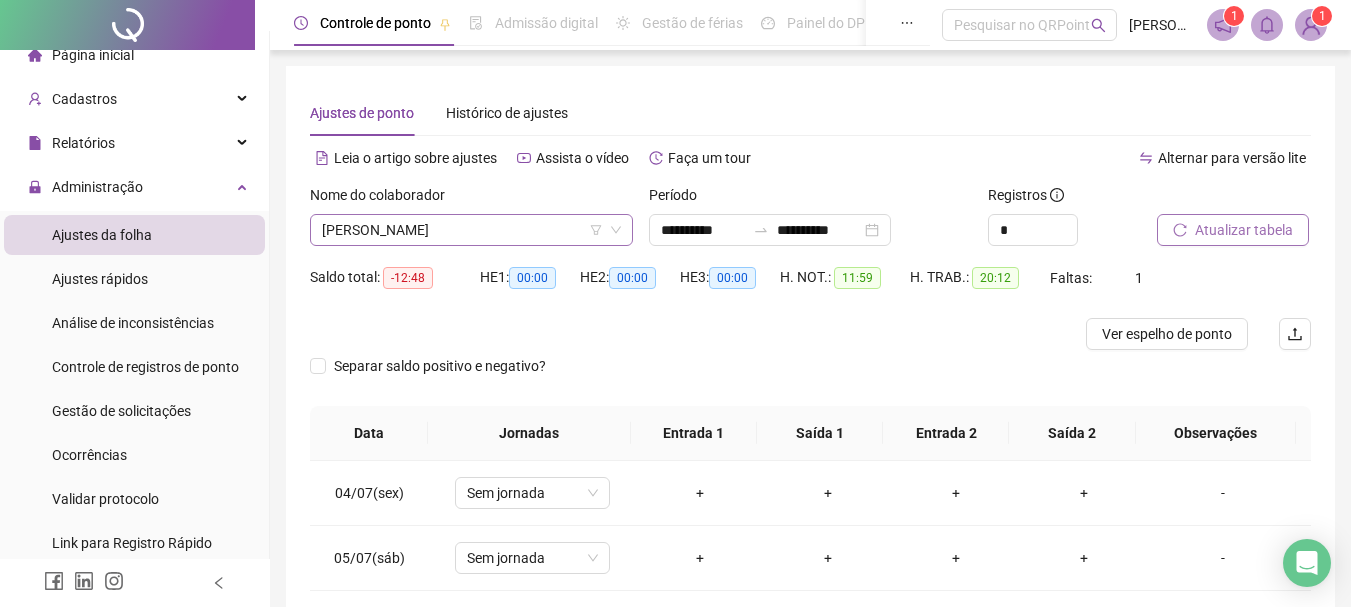 click on "[PERSON_NAME]" at bounding box center [471, 230] 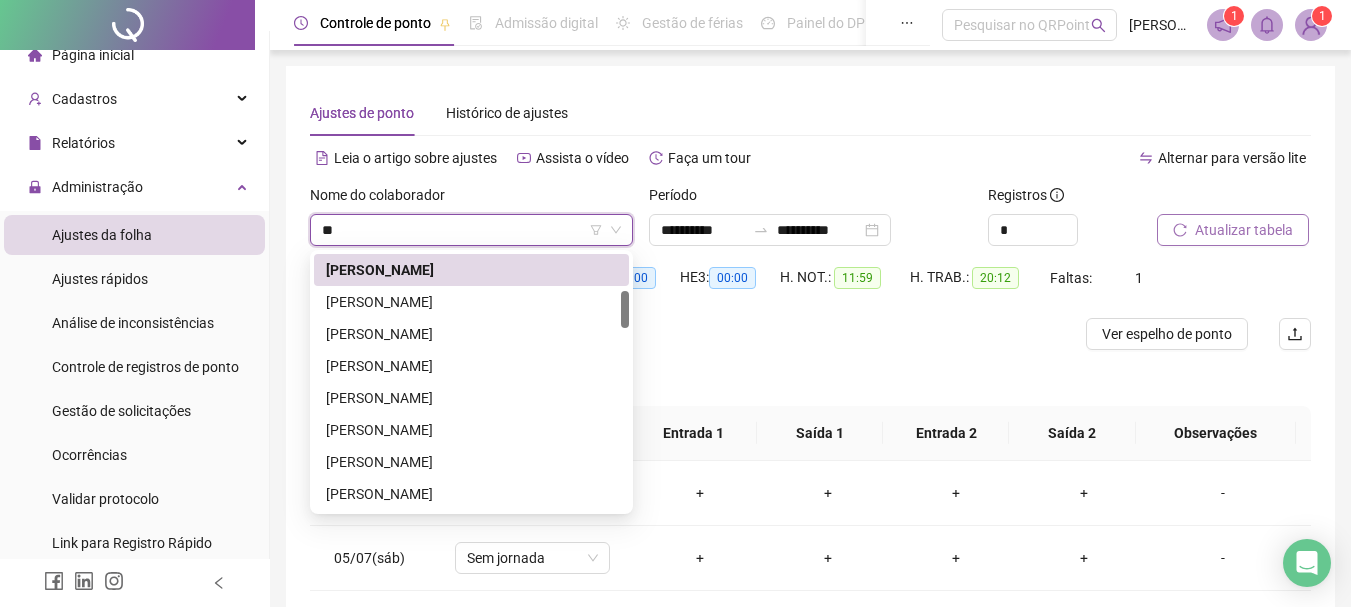 scroll, scrollTop: 32, scrollLeft: 0, axis: vertical 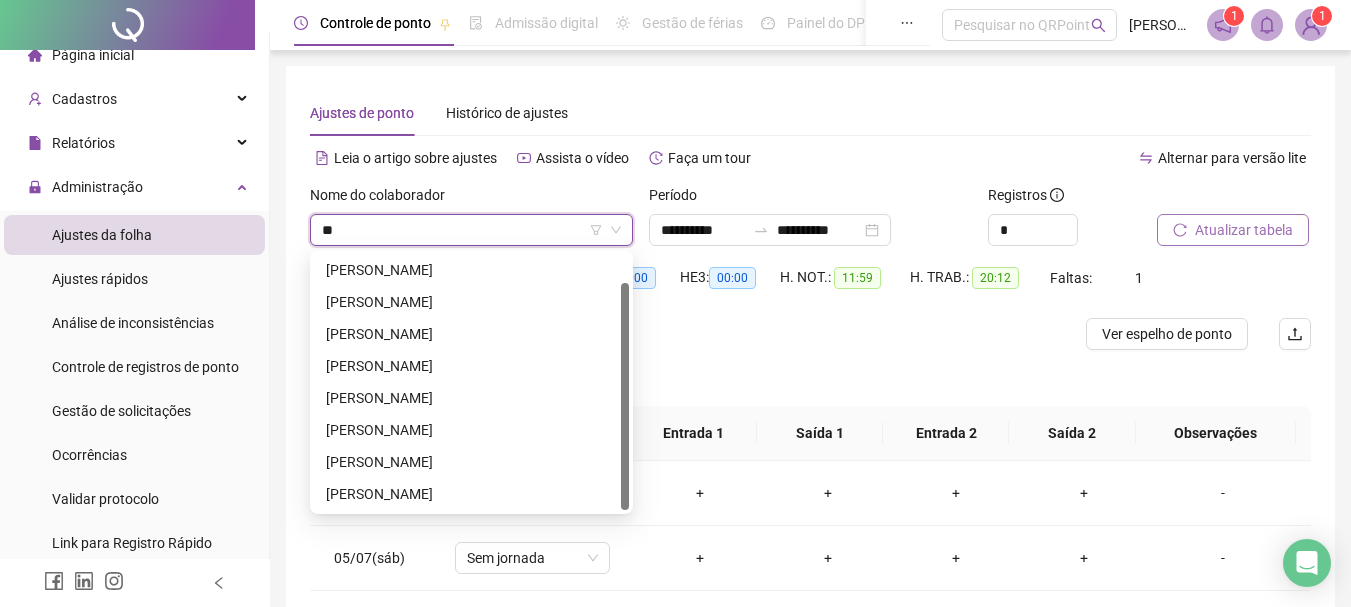 type on "***" 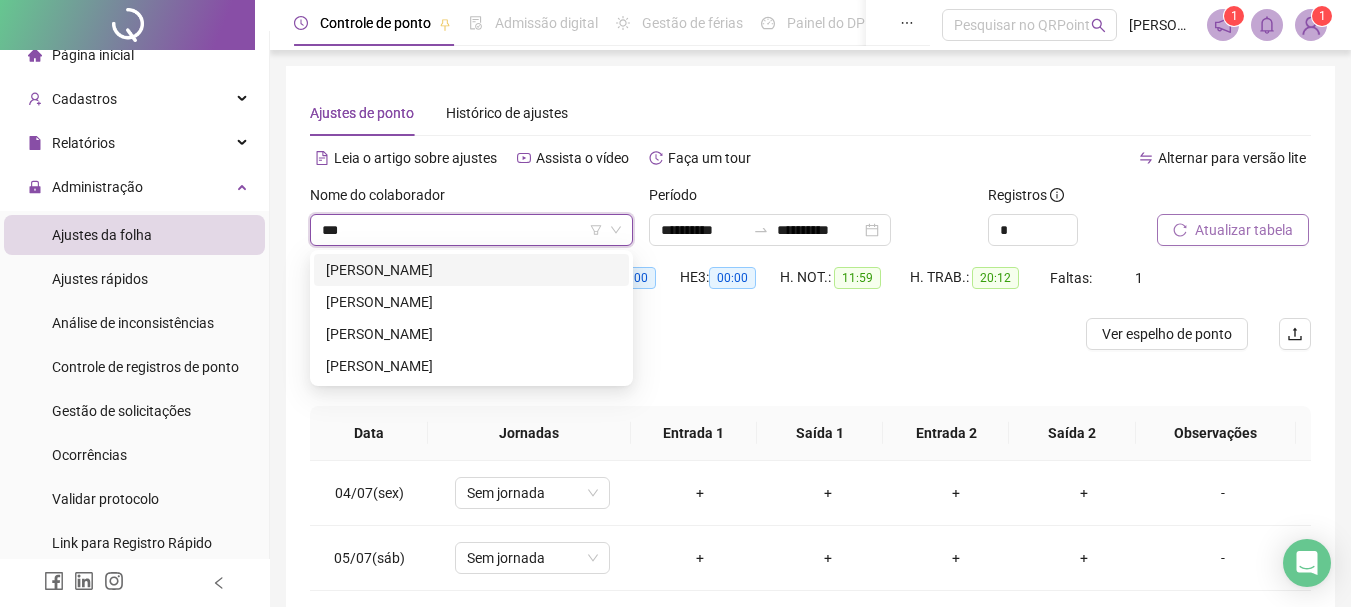 scroll, scrollTop: 0, scrollLeft: 0, axis: both 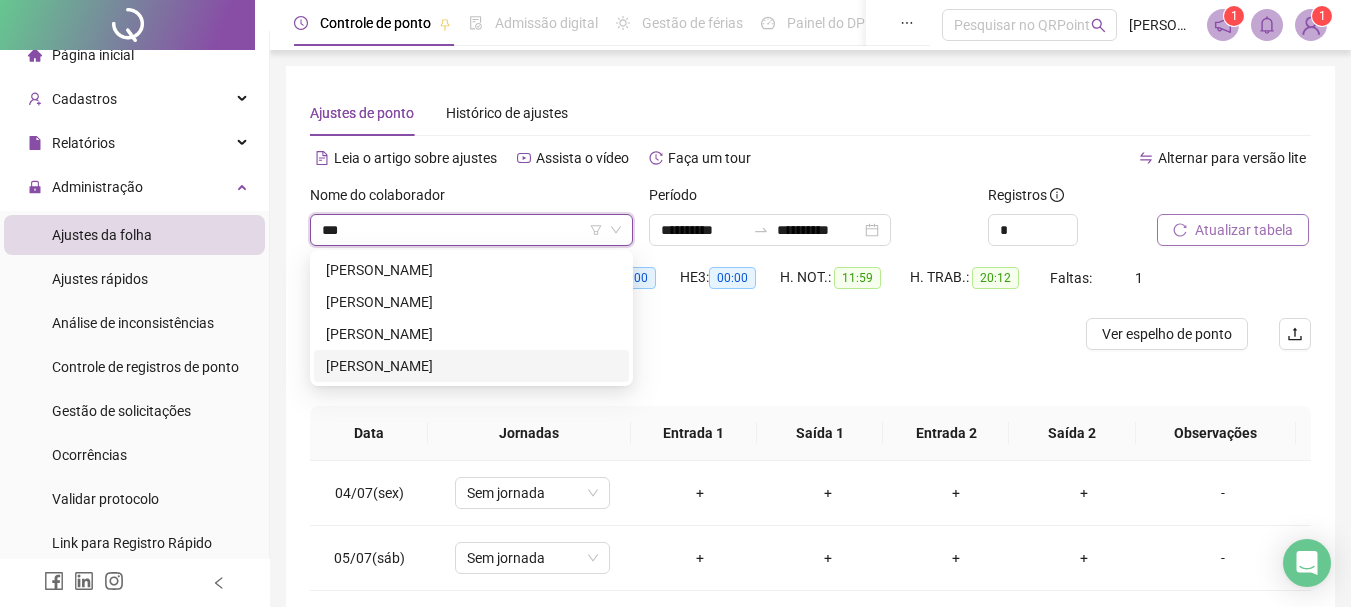 click on "[PERSON_NAME]" at bounding box center [471, 366] 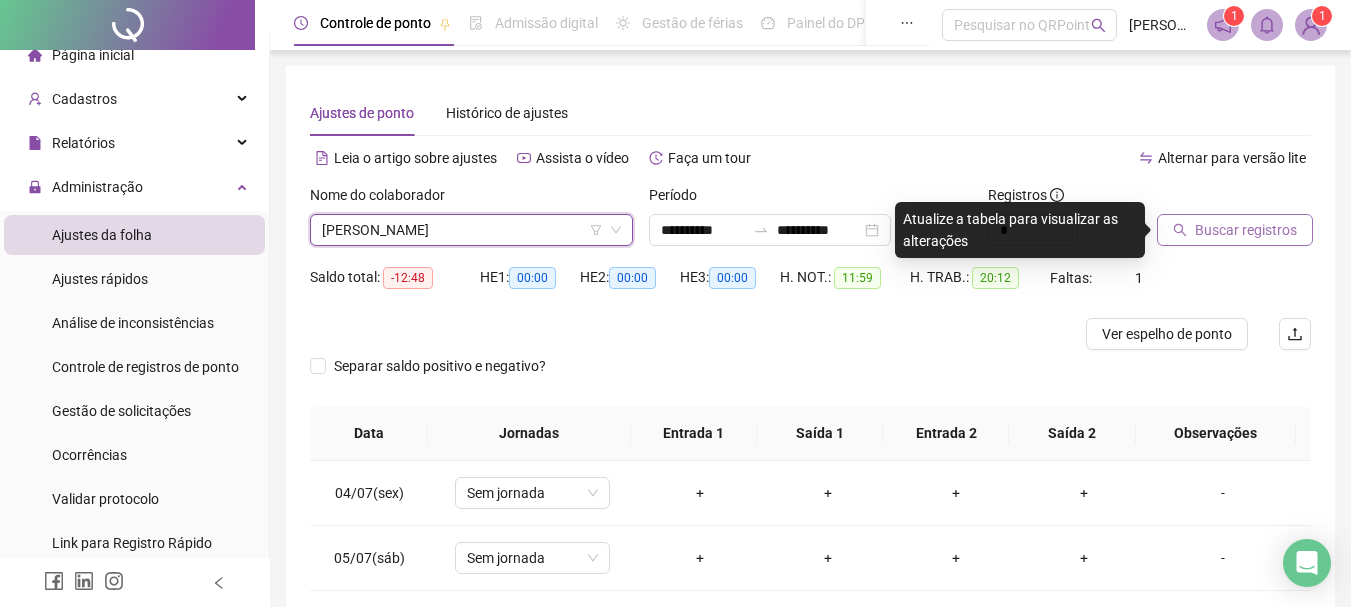 click on "Buscar registros" at bounding box center (1246, 230) 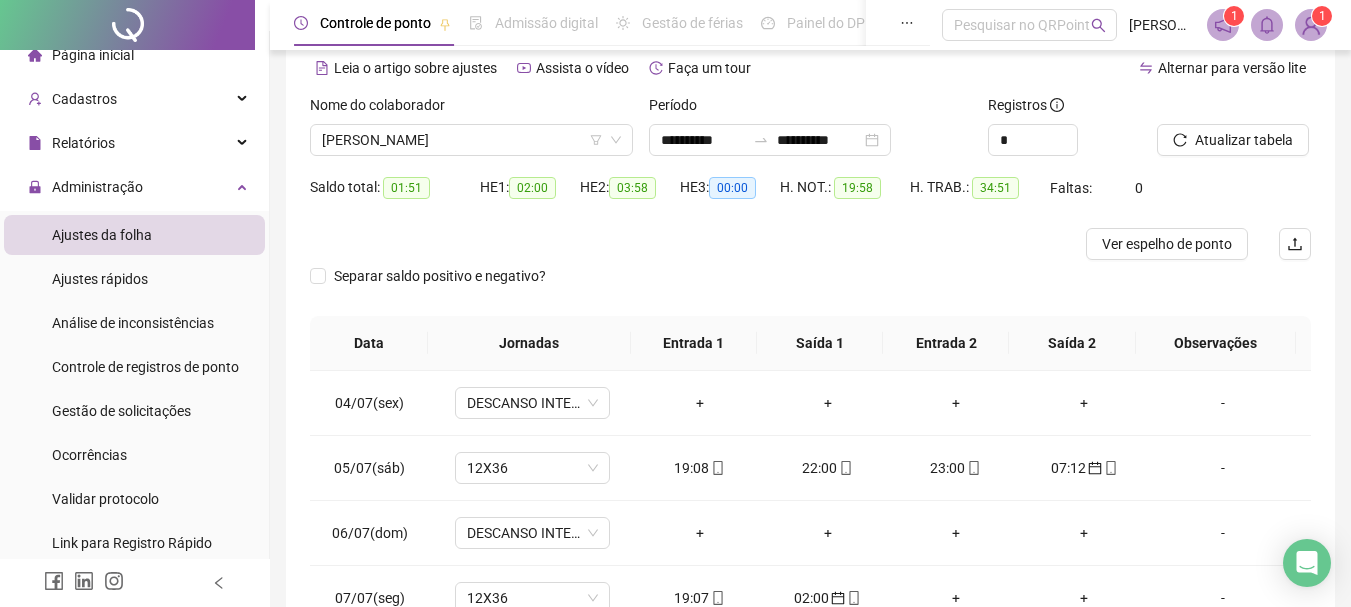 scroll, scrollTop: 200, scrollLeft: 0, axis: vertical 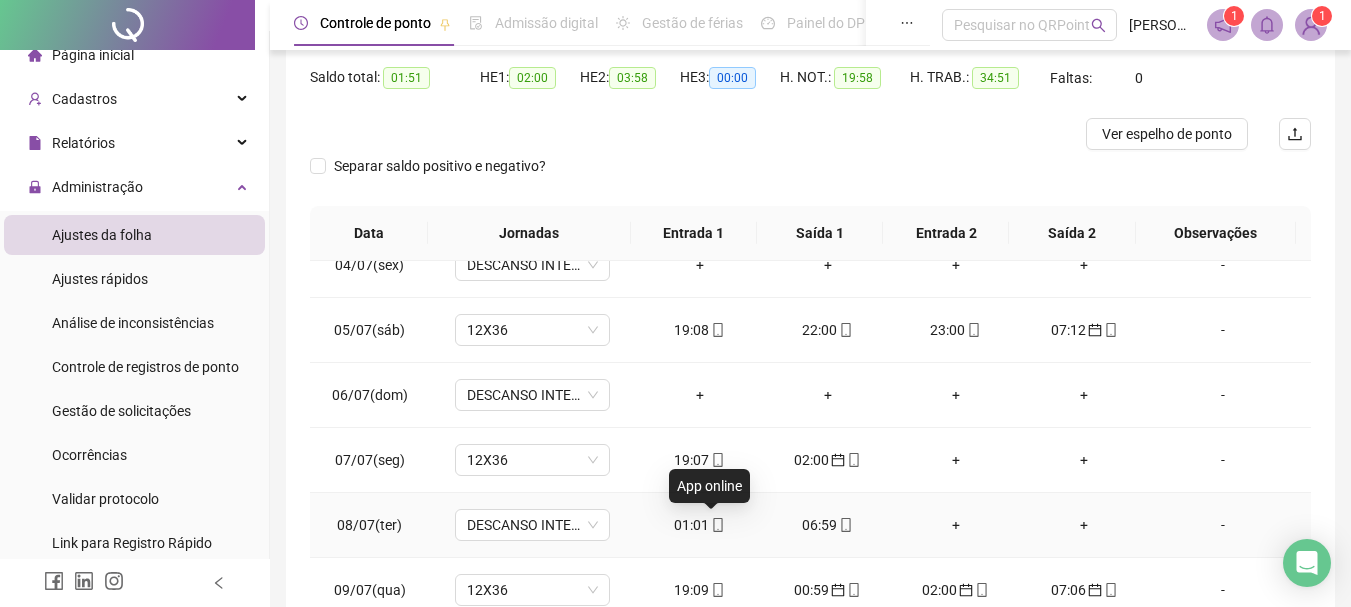 click 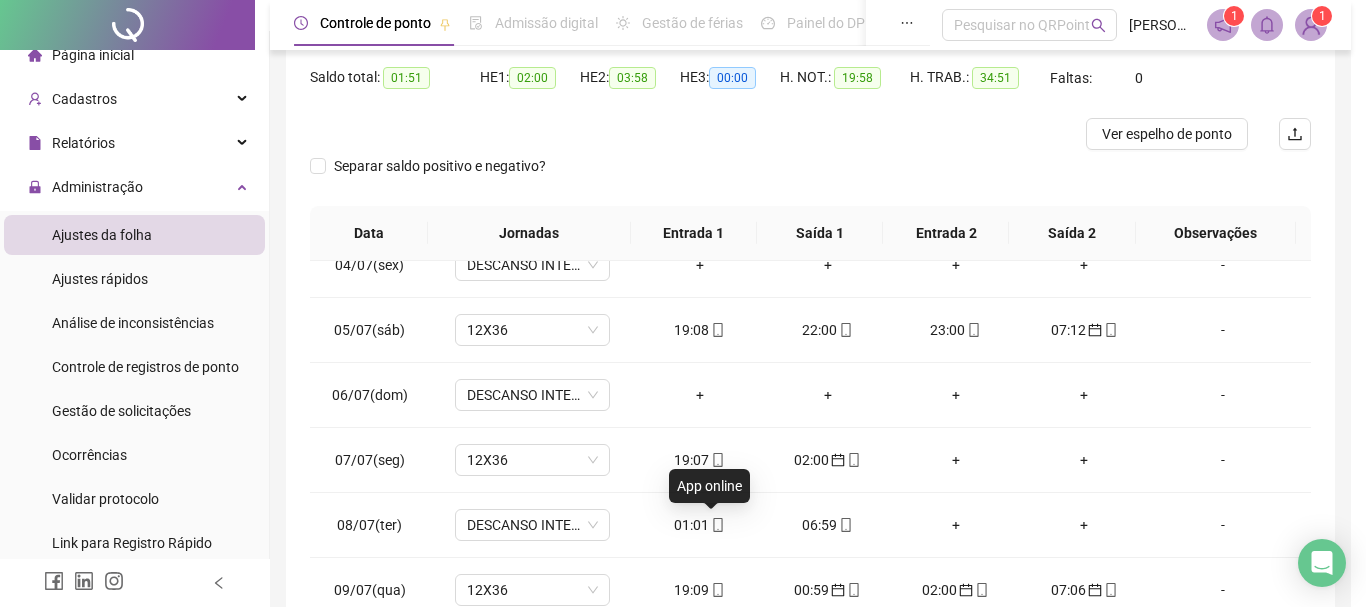 type on "**********" 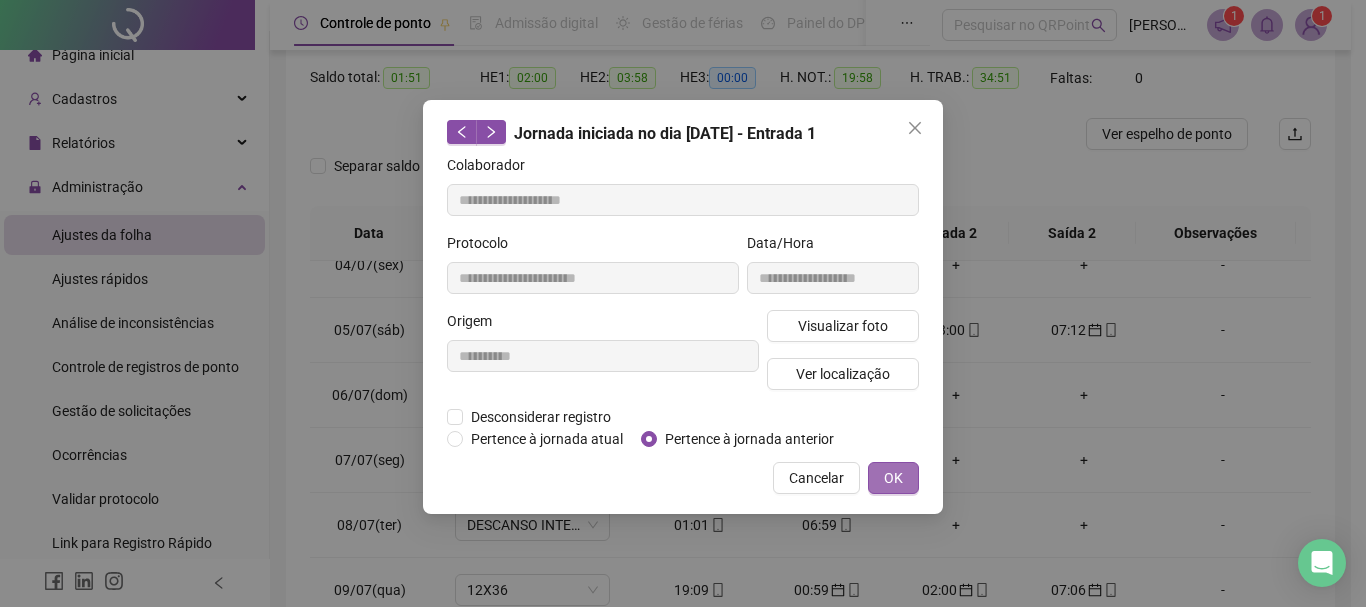 click on "OK" at bounding box center (893, 478) 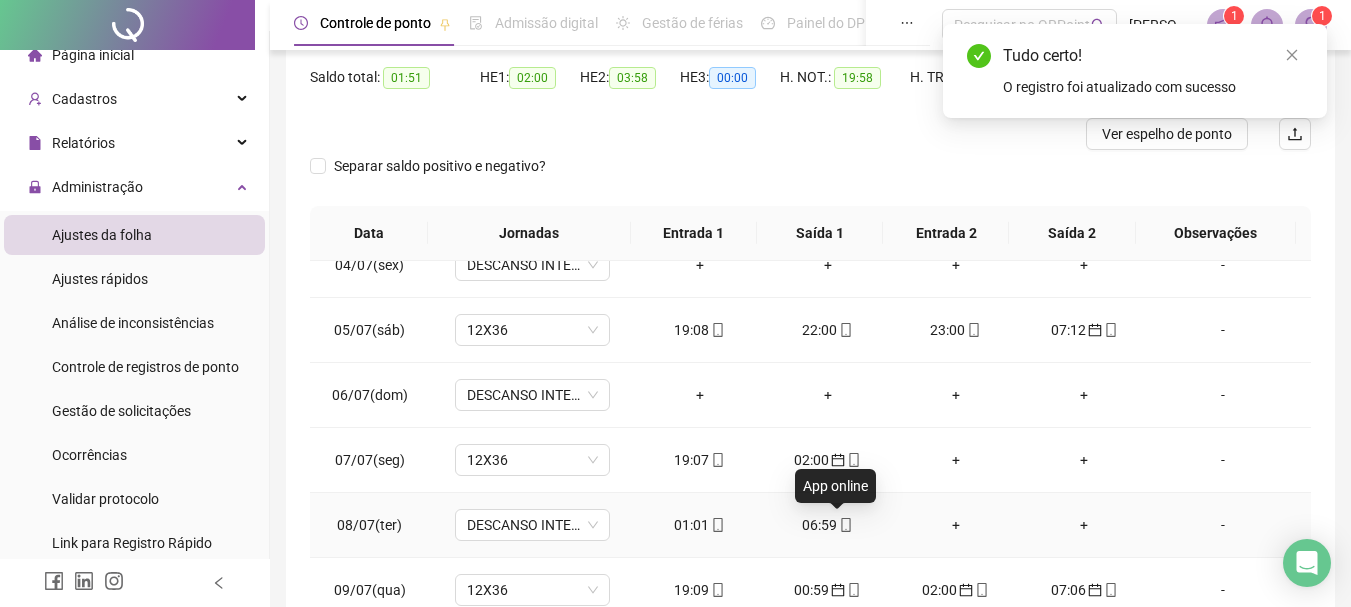 click 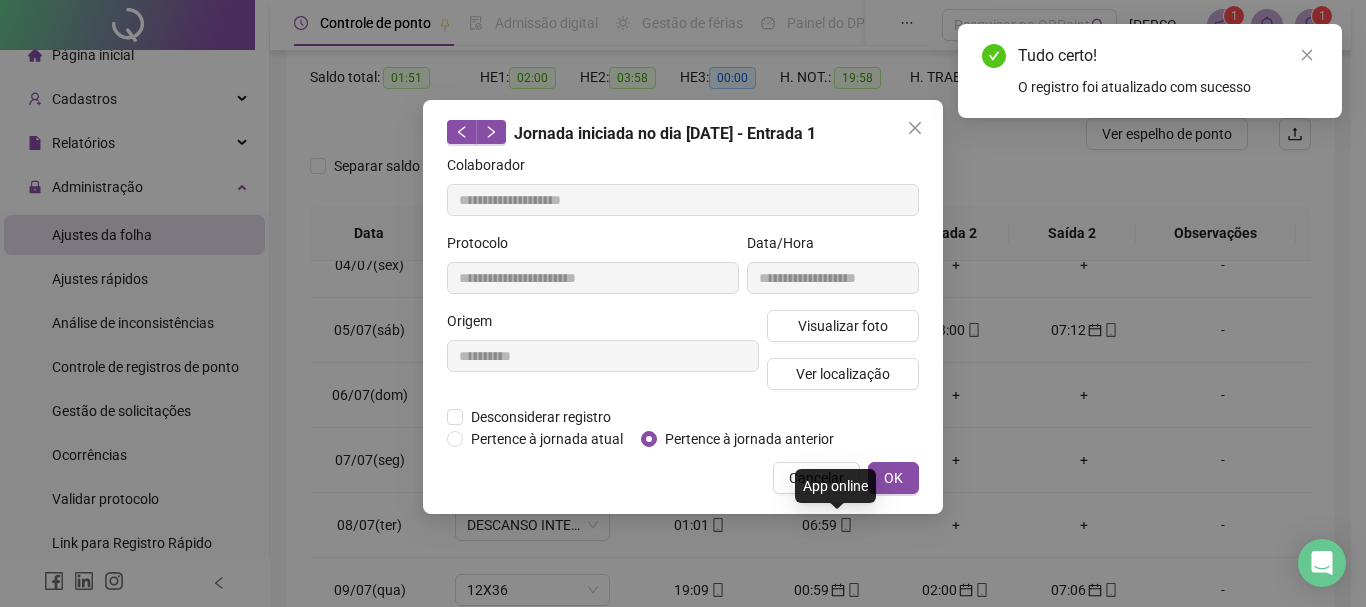 type on "**********" 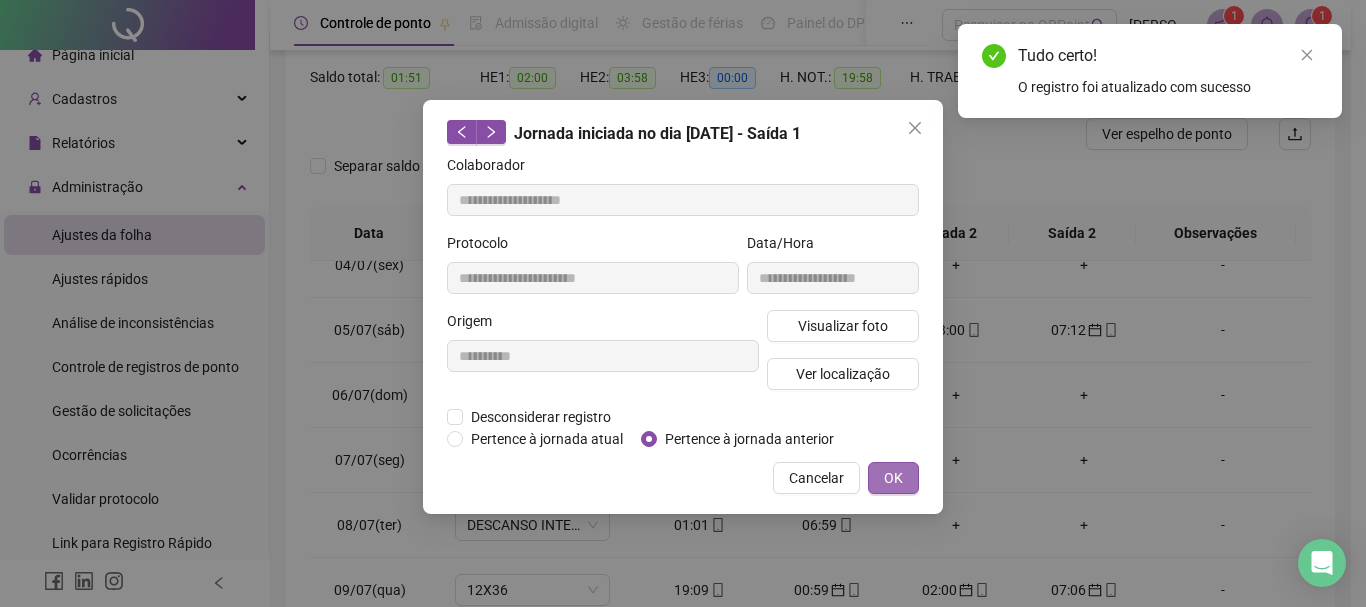 click on "OK" at bounding box center [893, 478] 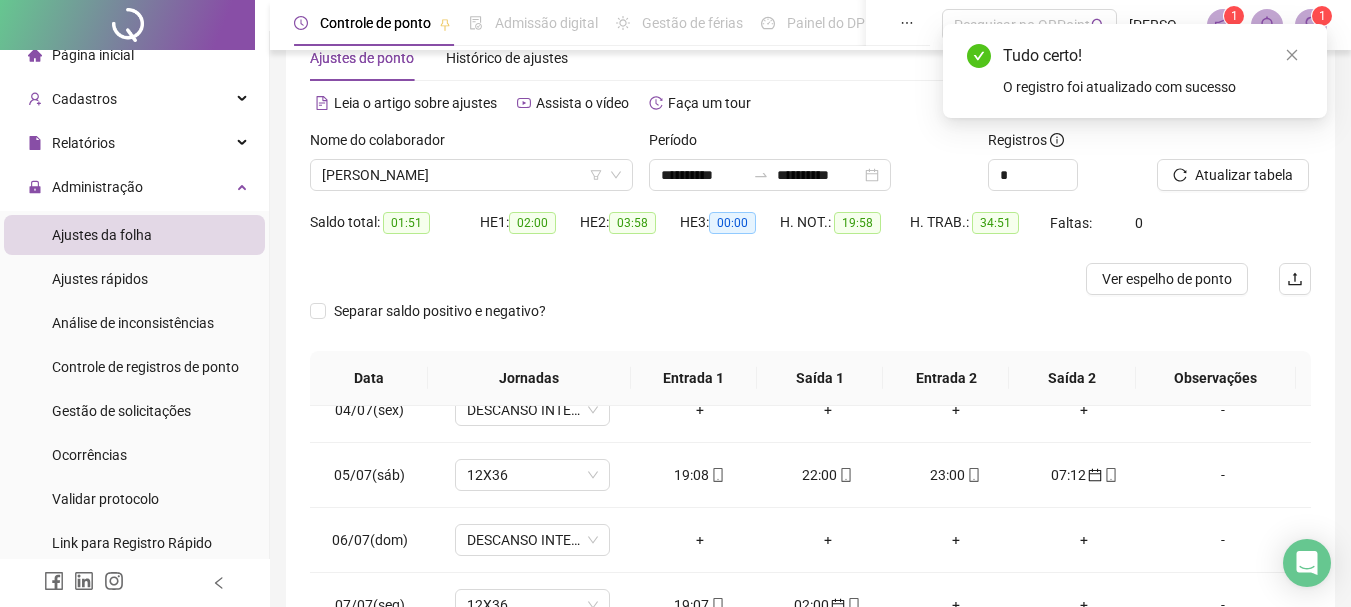 scroll, scrollTop: 0, scrollLeft: 0, axis: both 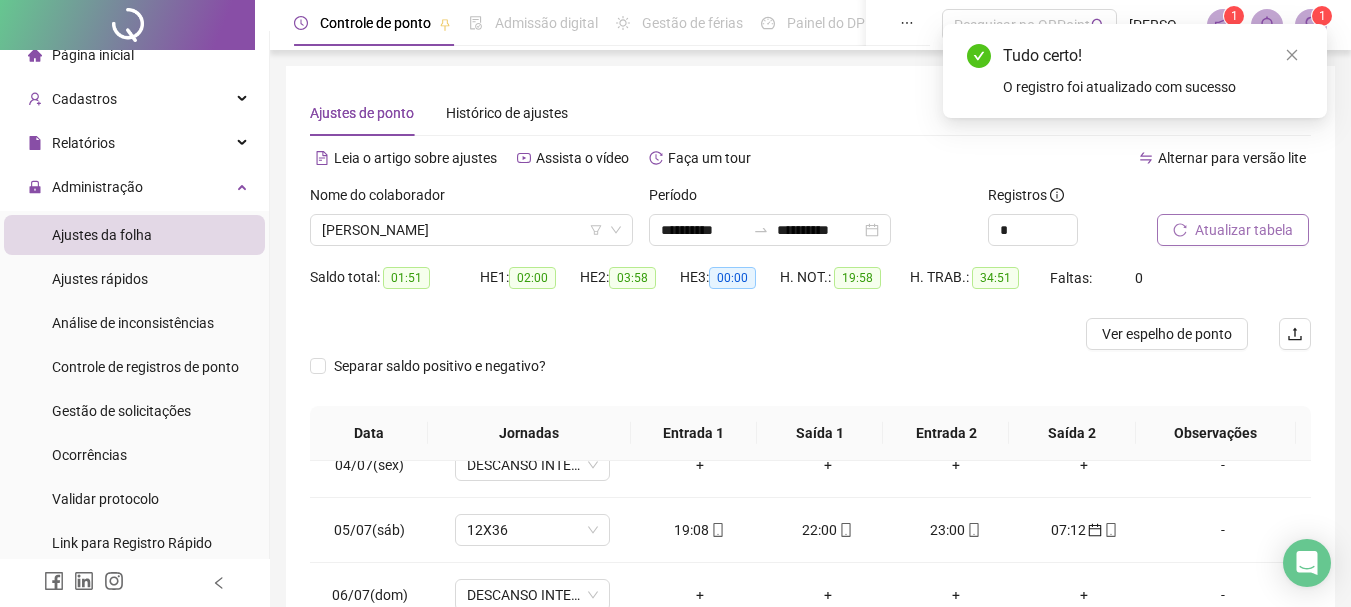 click on "Atualizar tabela" at bounding box center [1244, 230] 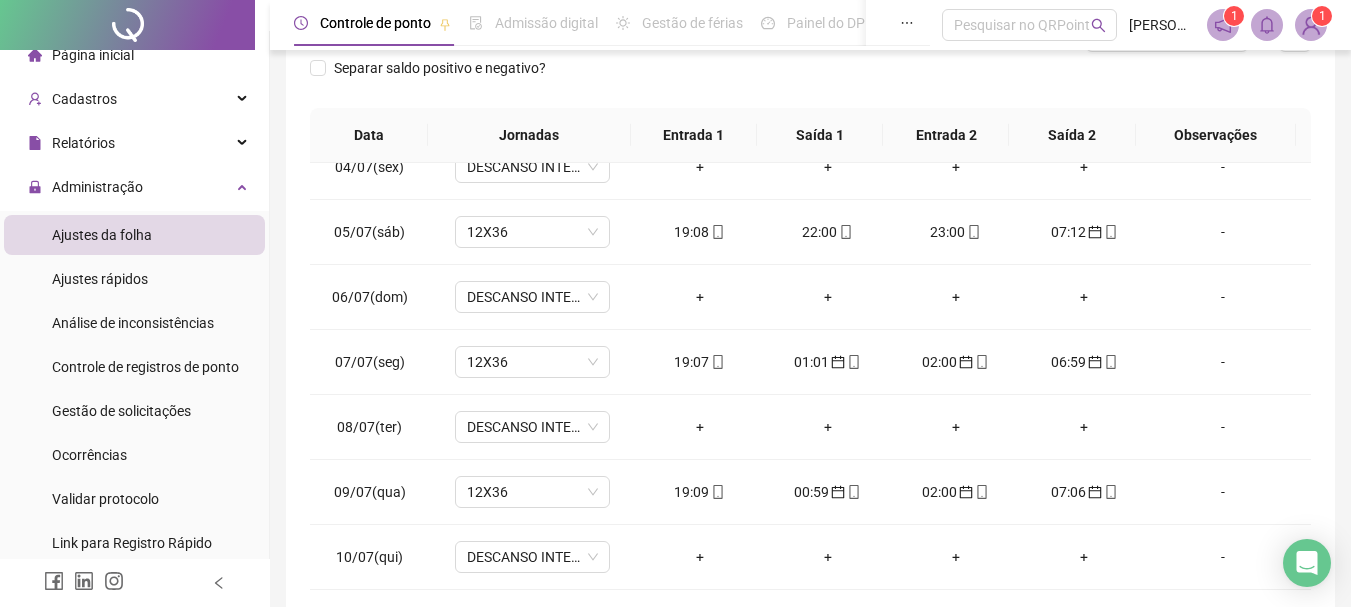 scroll, scrollTop: 323, scrollLeft: 0, axis: vertical 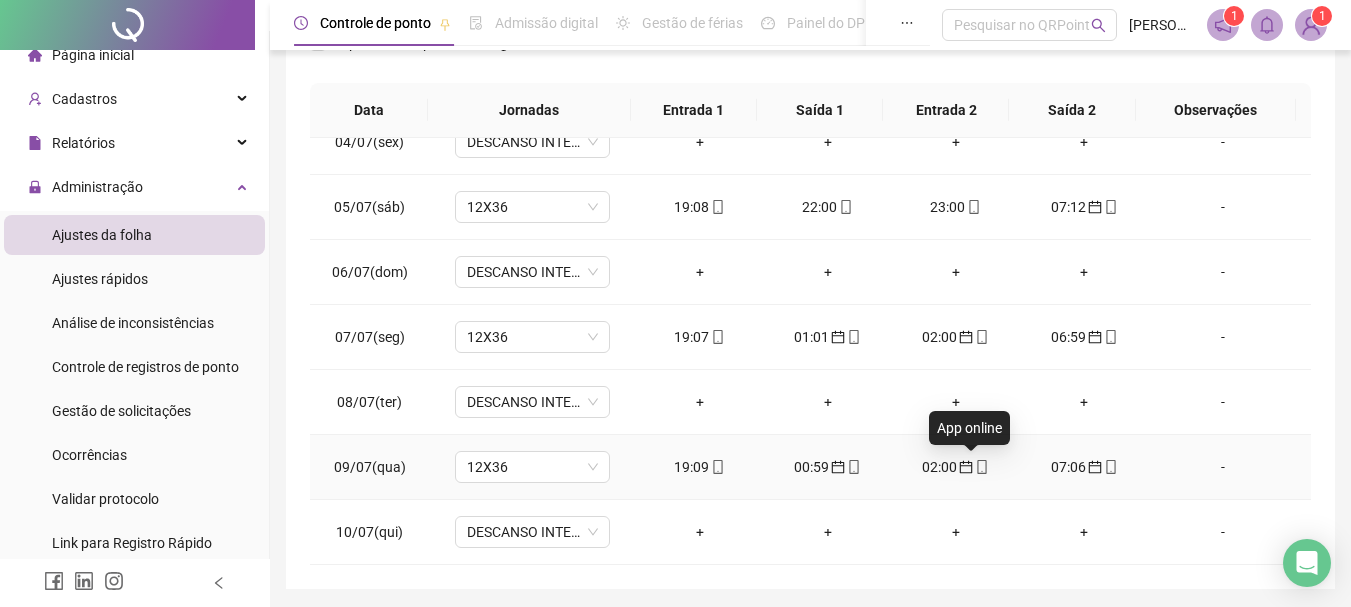 click on "02:00" at bounding box center [956, 467] 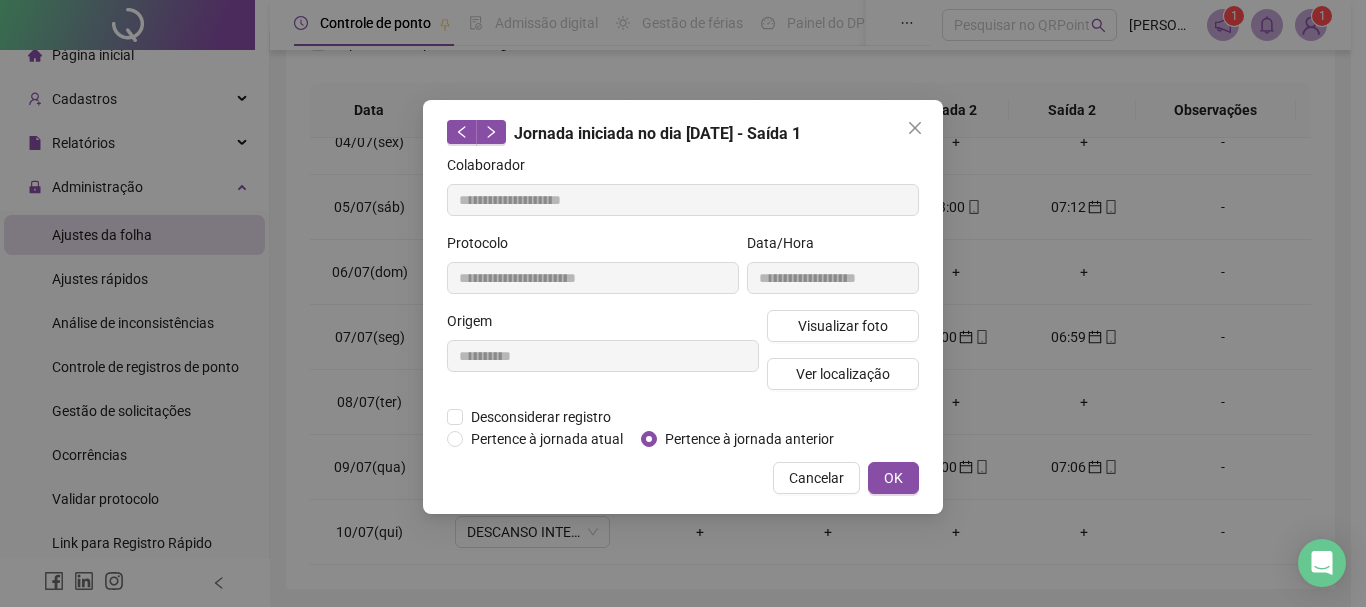 type on "**********" 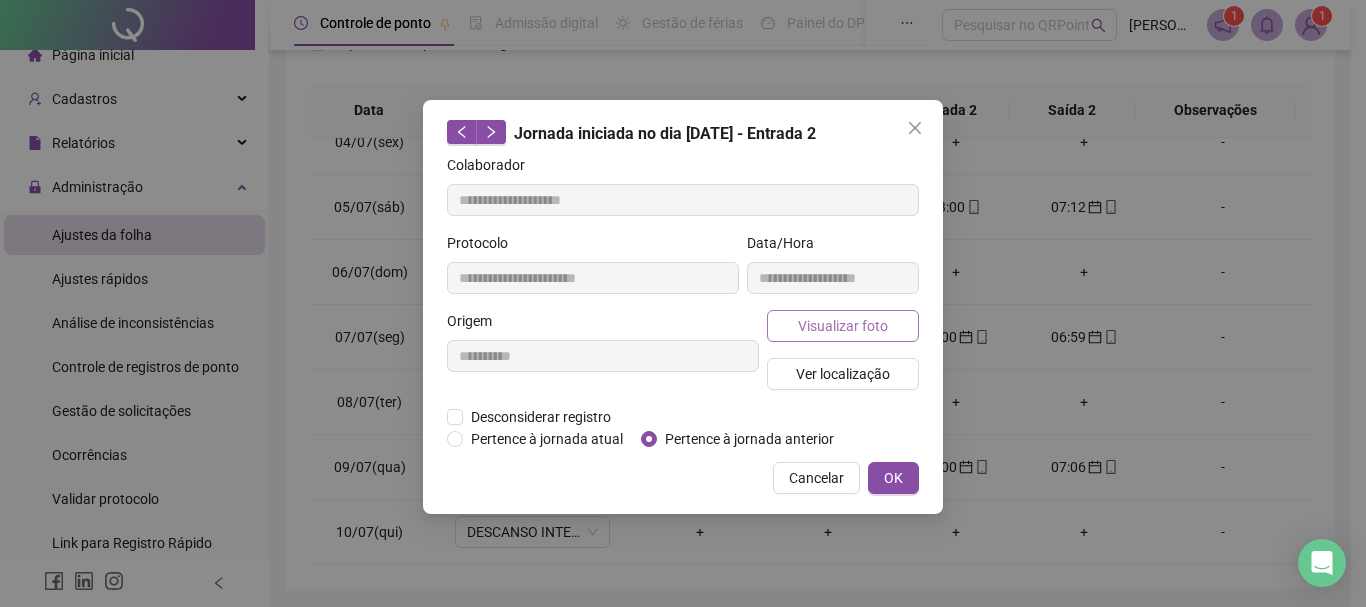 click on "Visualizar foto" at bounding box center [843, 326] 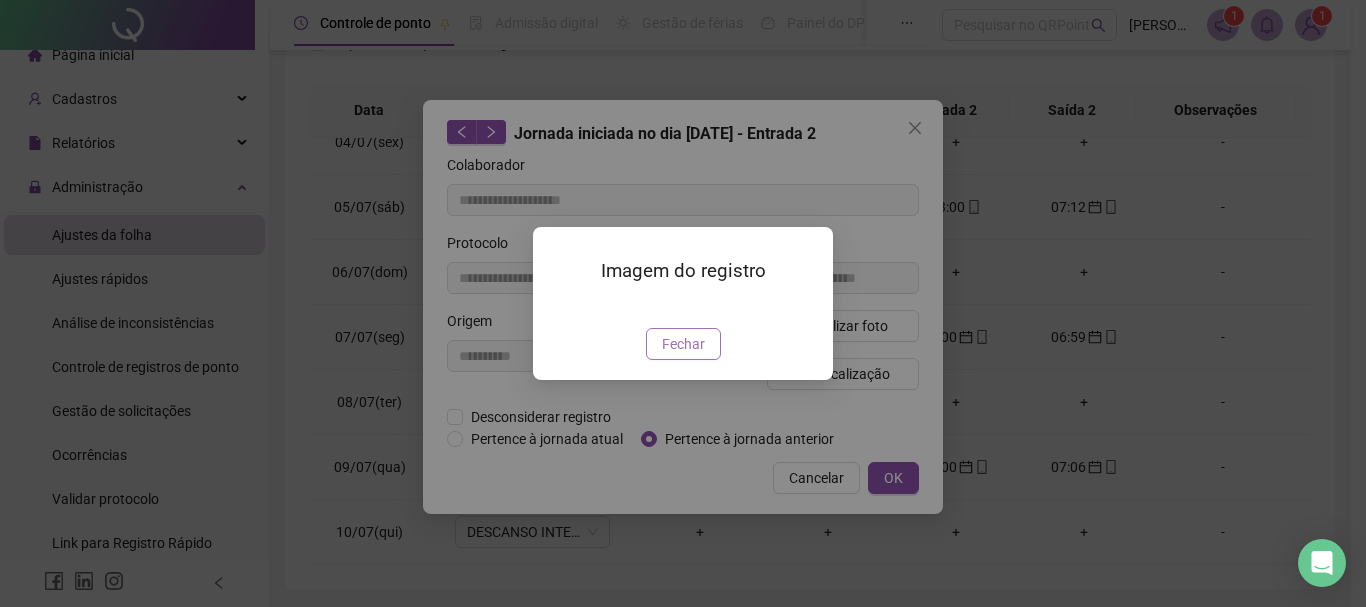 click on "Fechar" at bounding box center (683, 344) 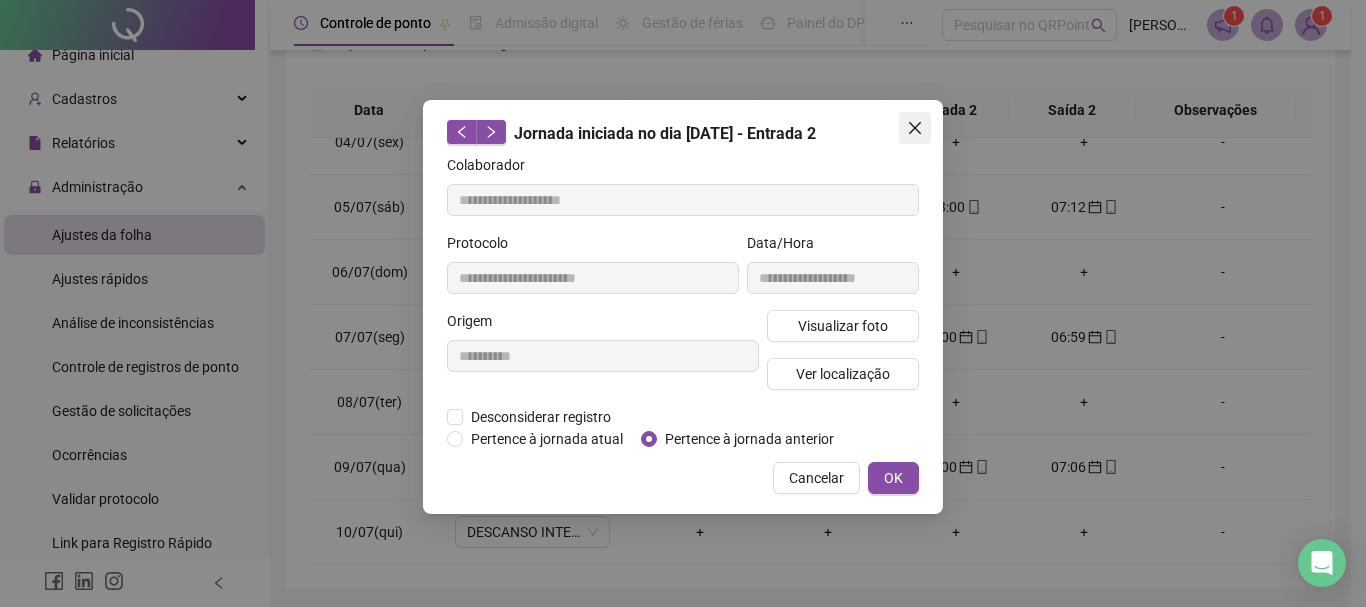 click 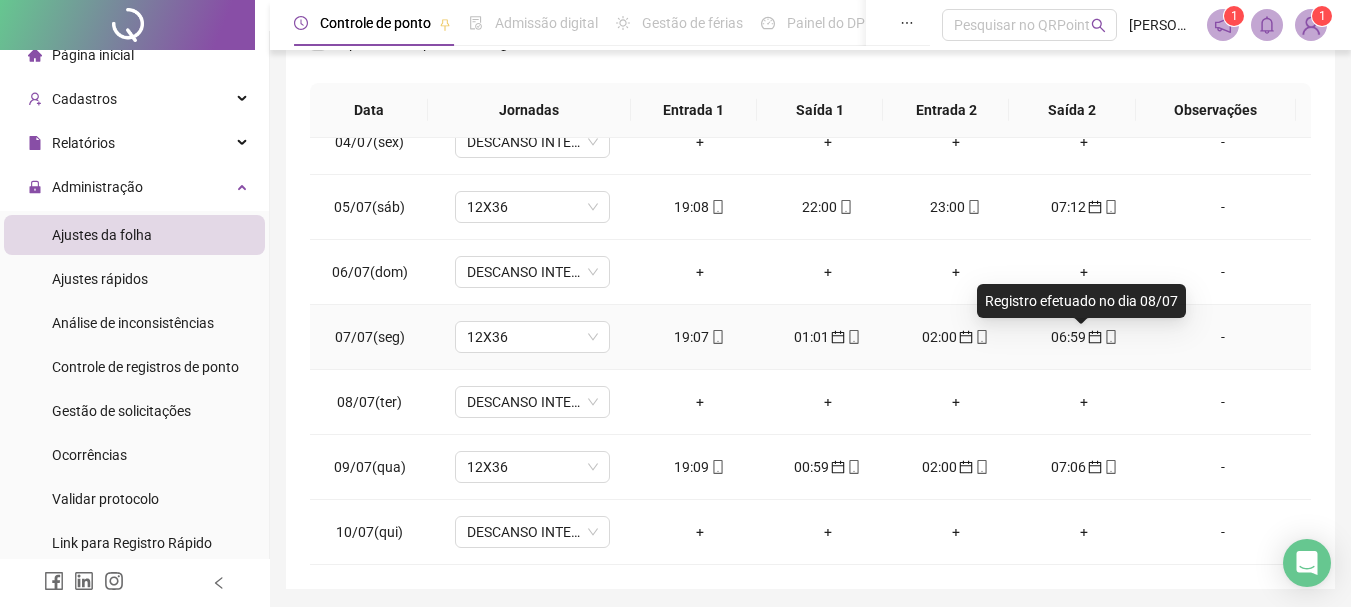 click 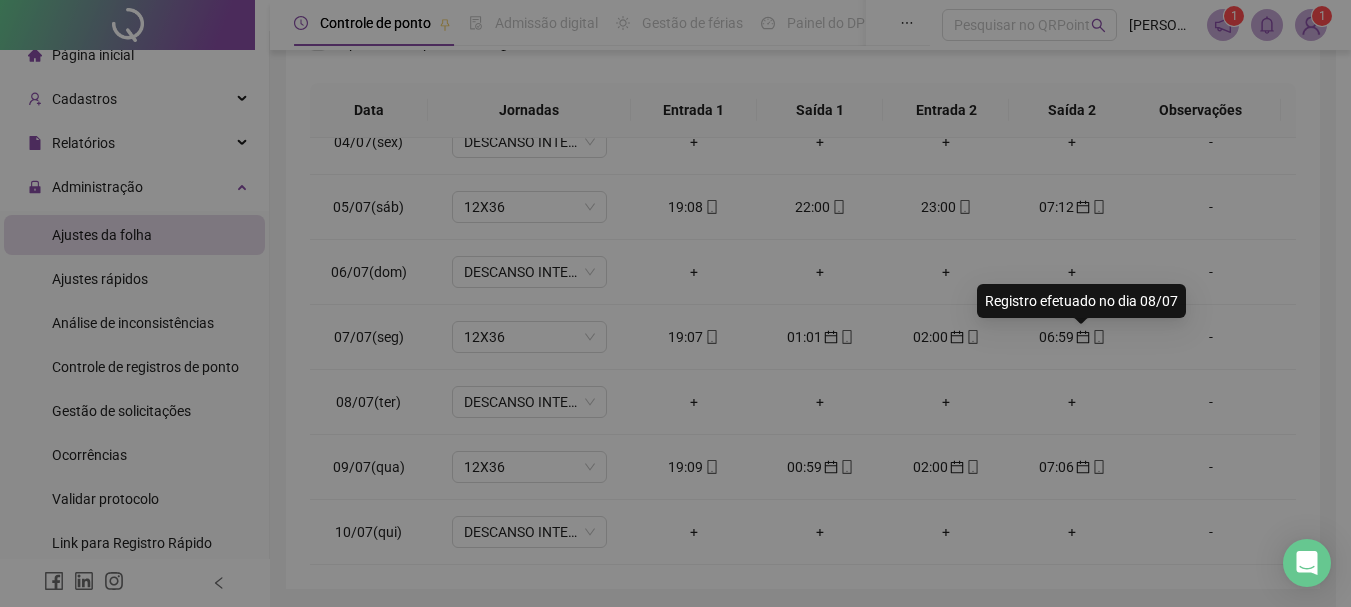 type on "**********" 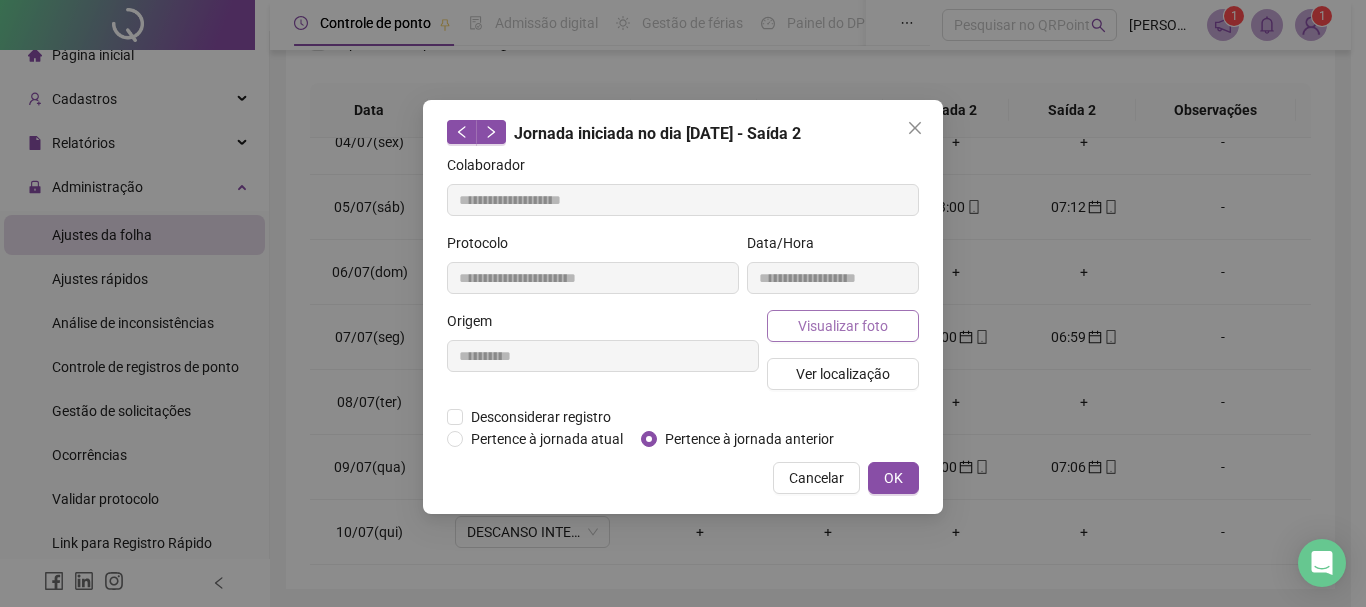 click on "Visualizar foto" at bounding box center [843, 326] 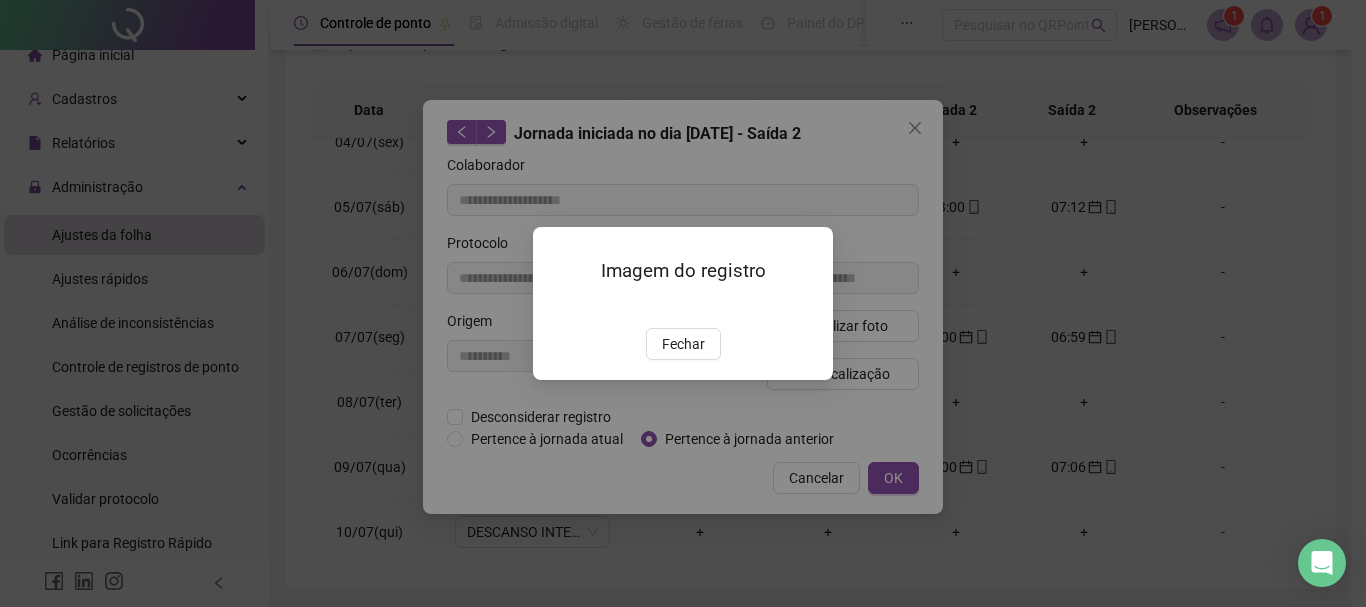 click on "Fechar" at bounding box center [683, 344] 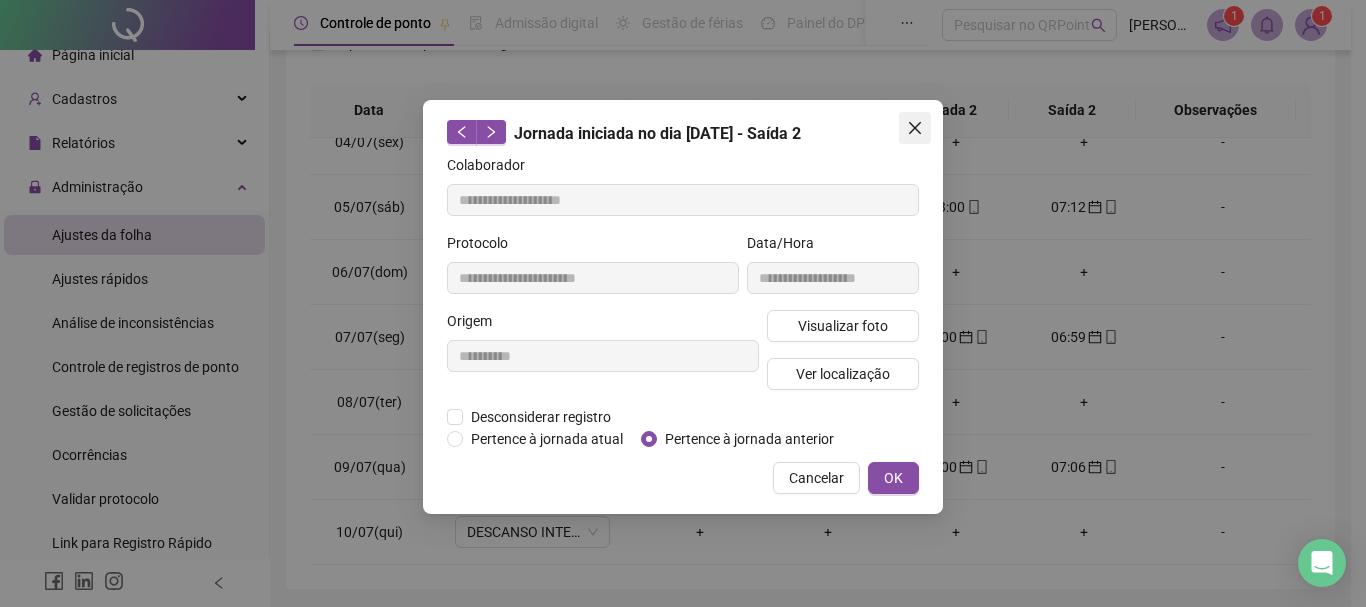 click 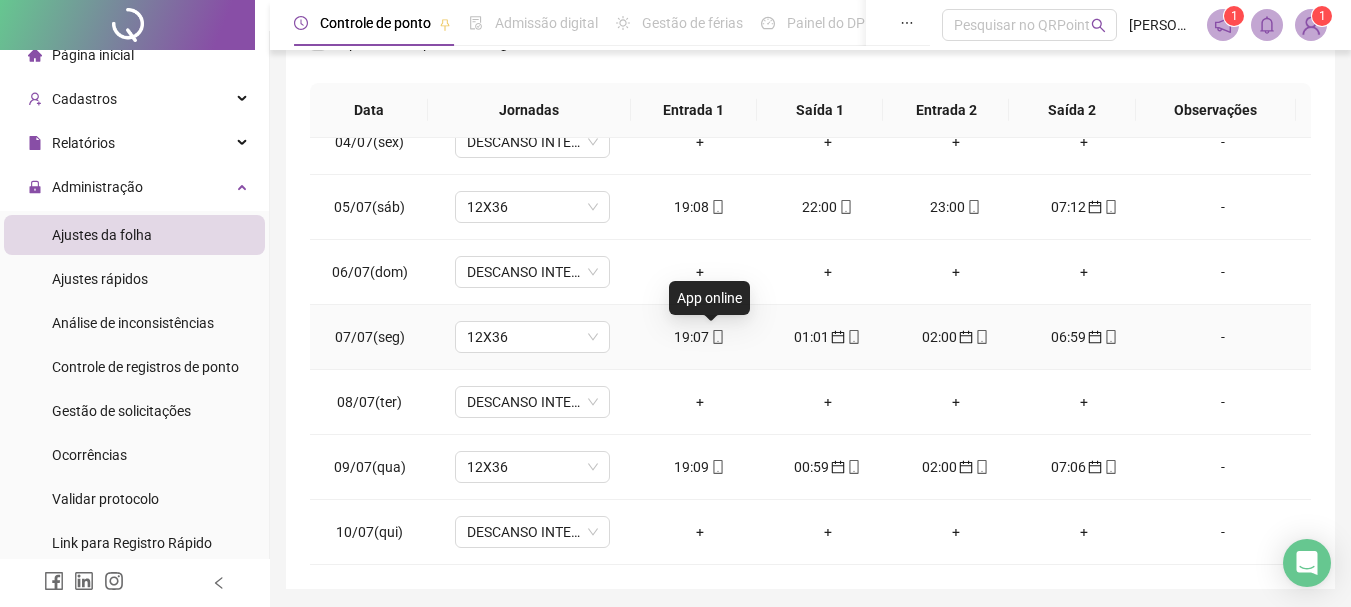 click 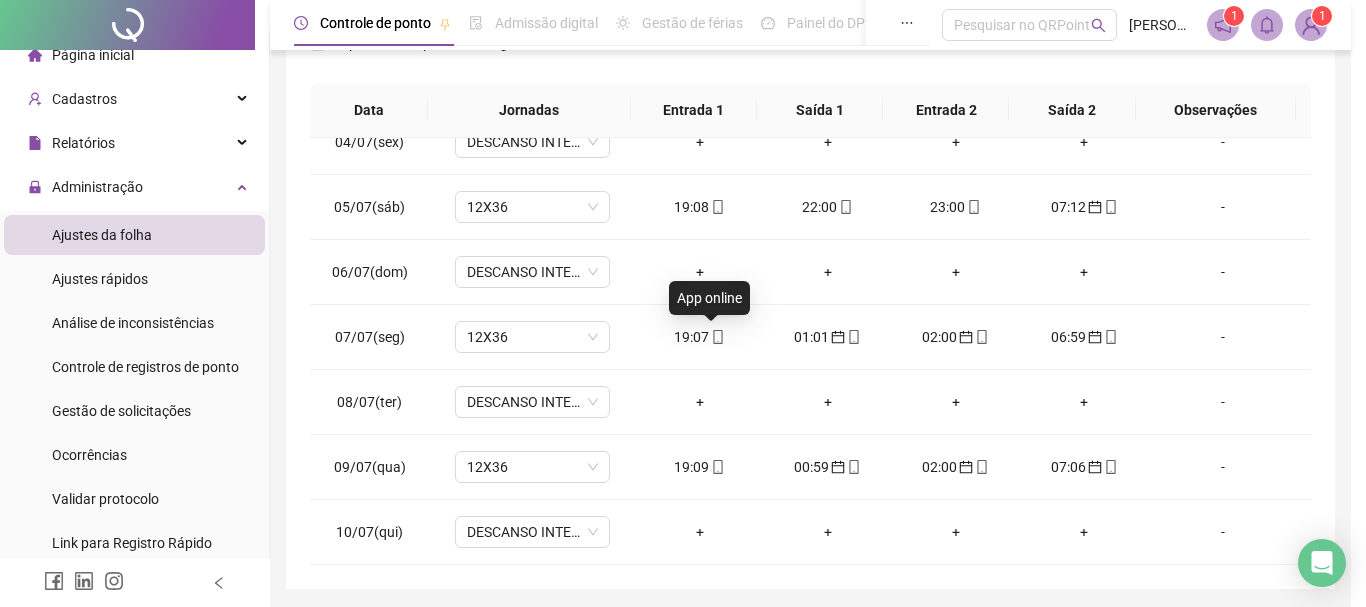 type on "**********" 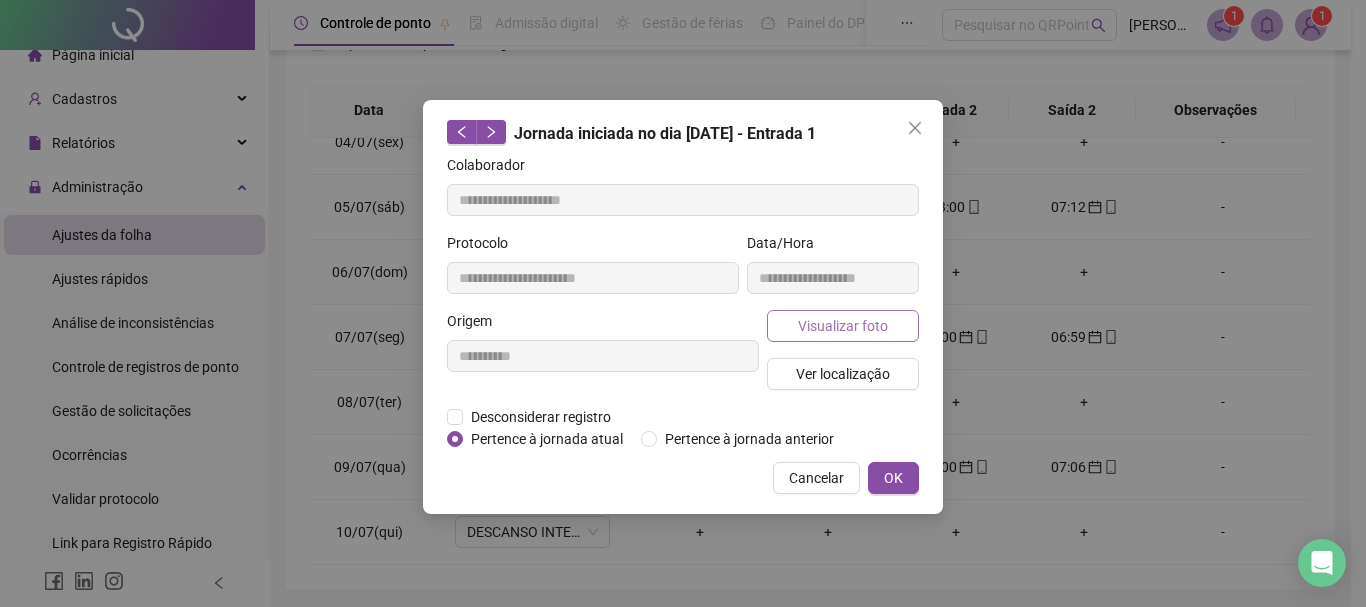 click on "Visualizar foto" at bounding box center [843, 326] 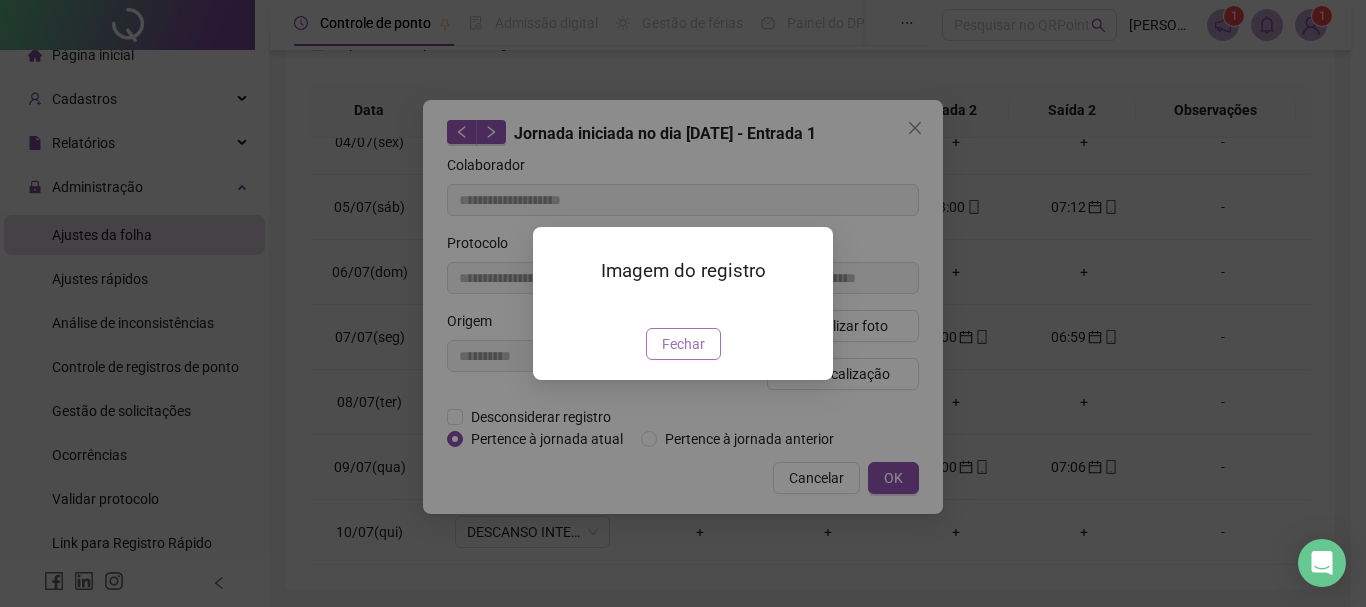 click on "Fechar" at bounding box center [683, 344] 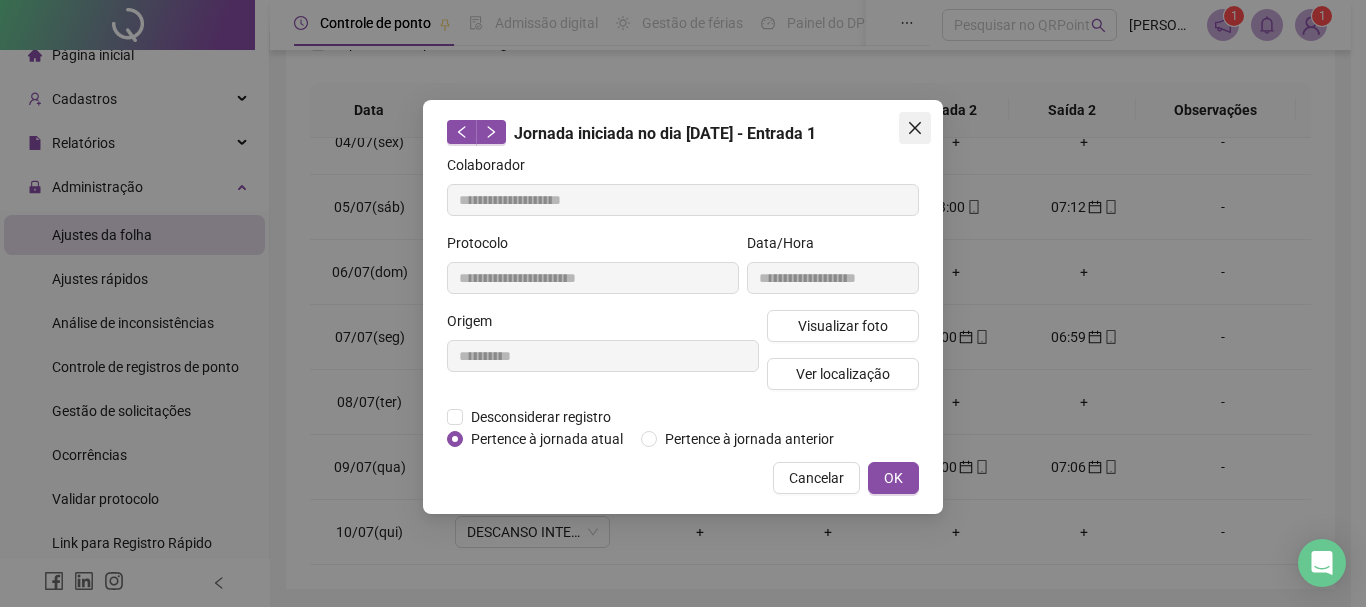 click 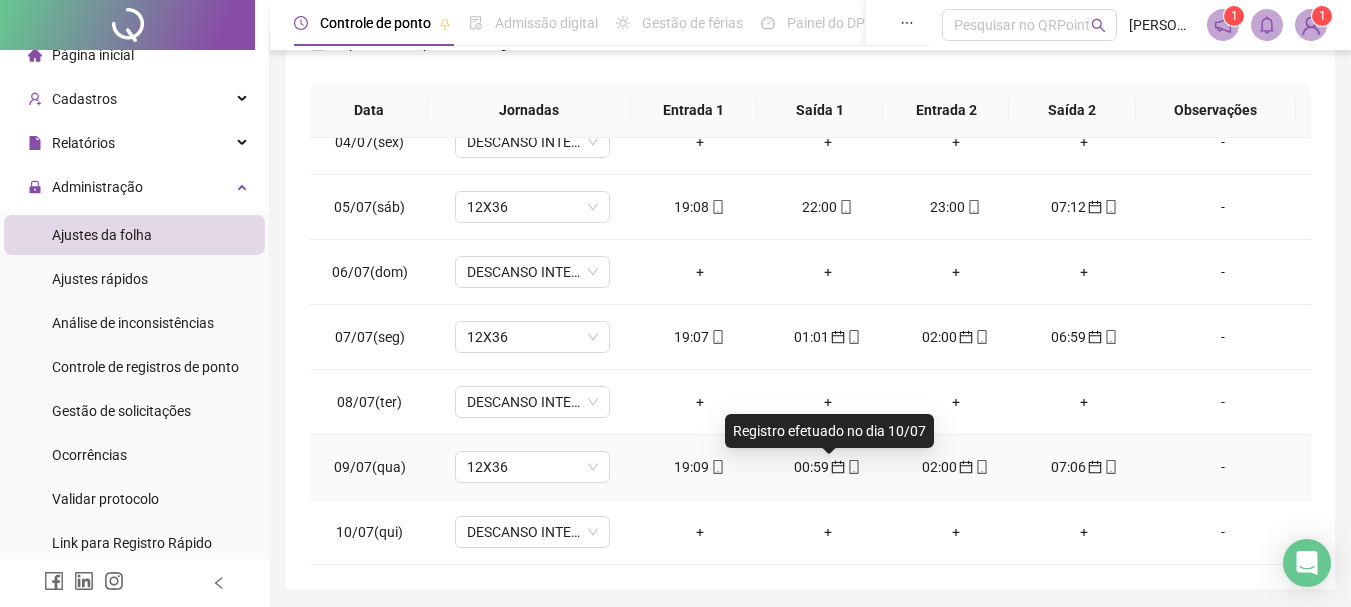 click 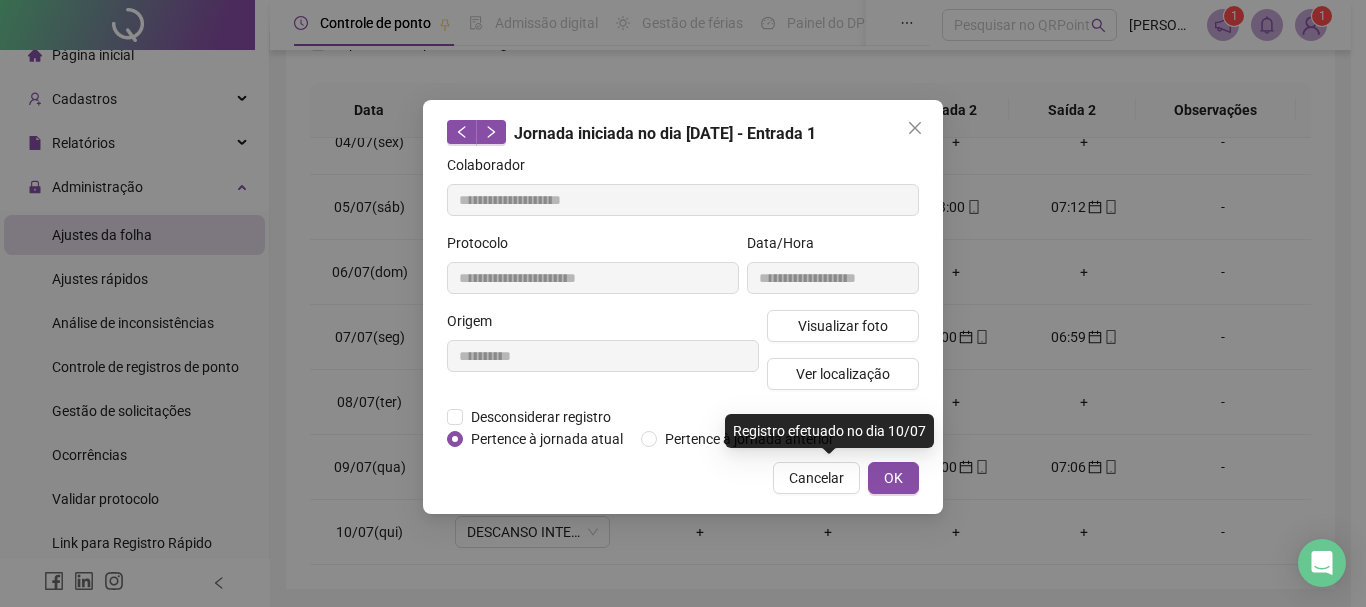 type on "**********" 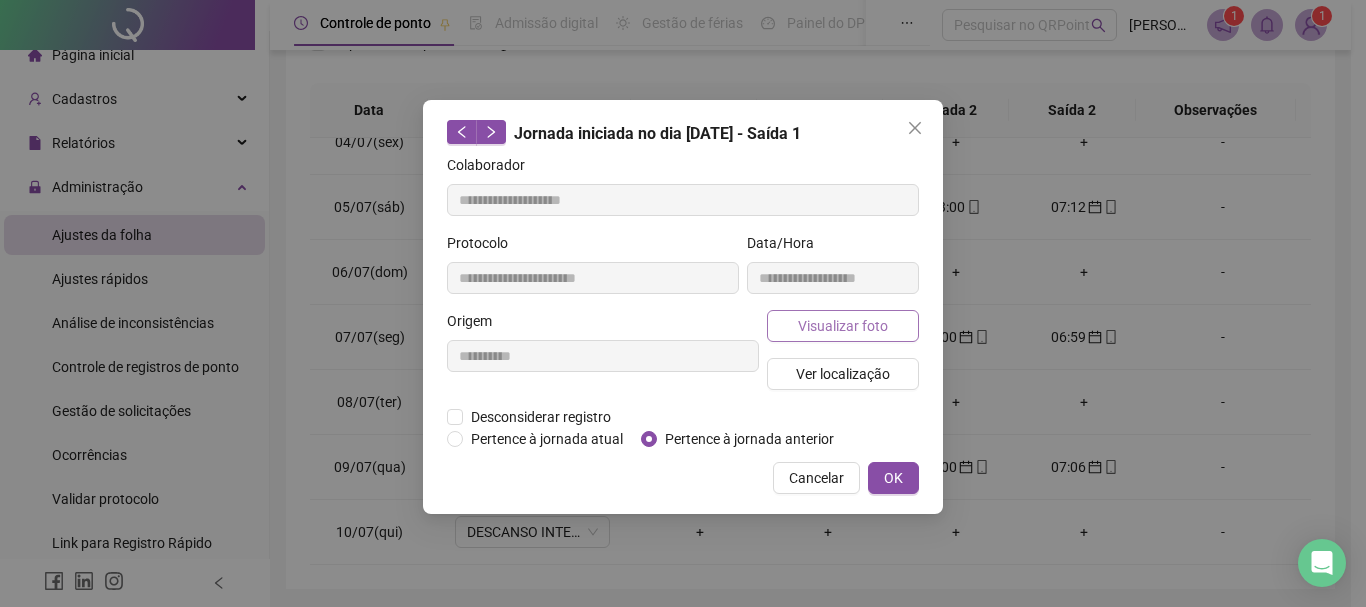 click on "Visualizar foto" at bounding box center [843, 326] 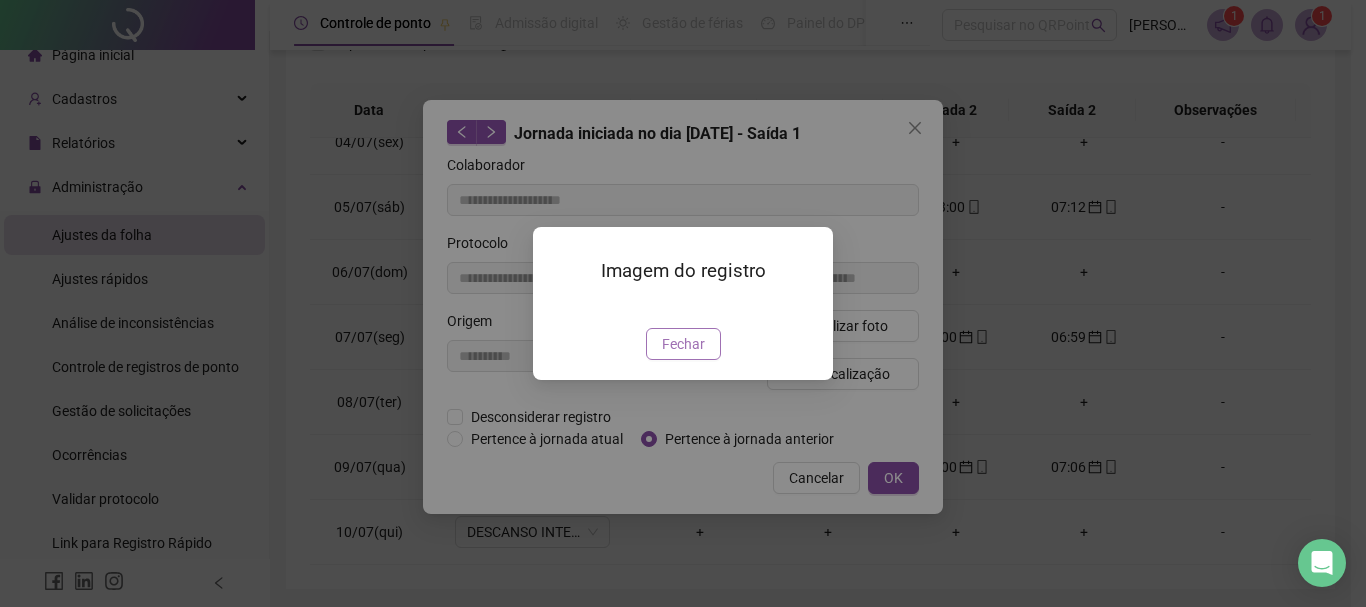 click on "Fechar" at bounding box center (683, 344) 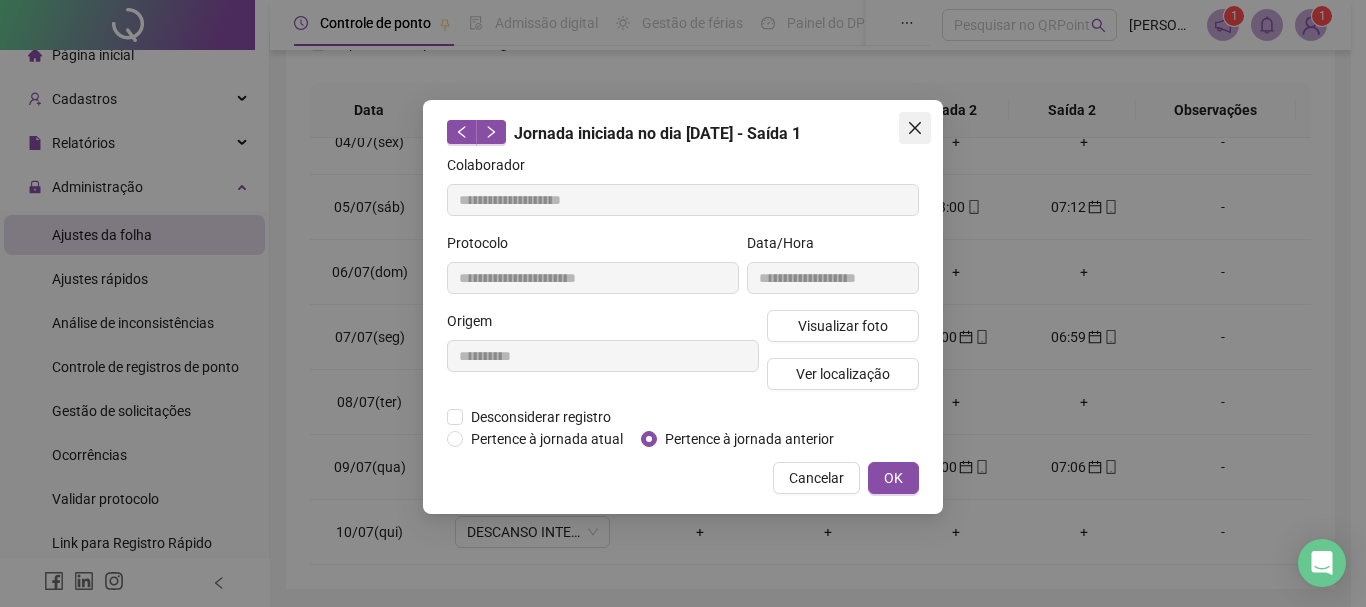 click at bounding box center (915, 128) 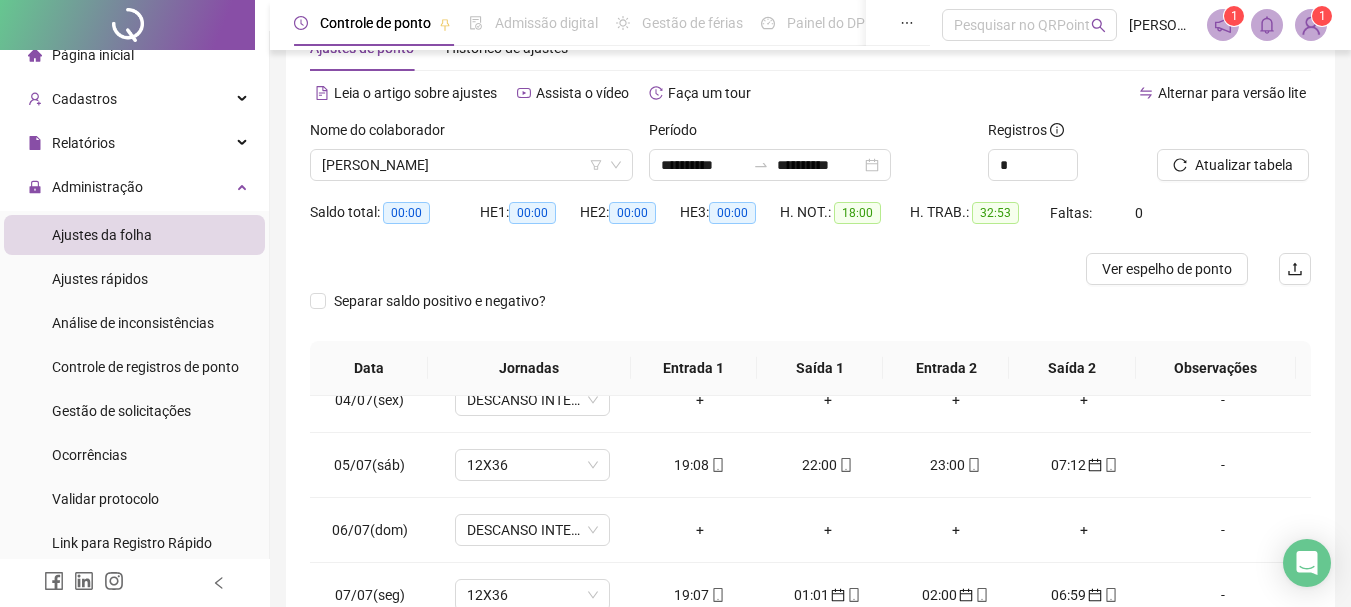 scroll, scrollTop: 61, scrollLeft: 0, axis: vertical 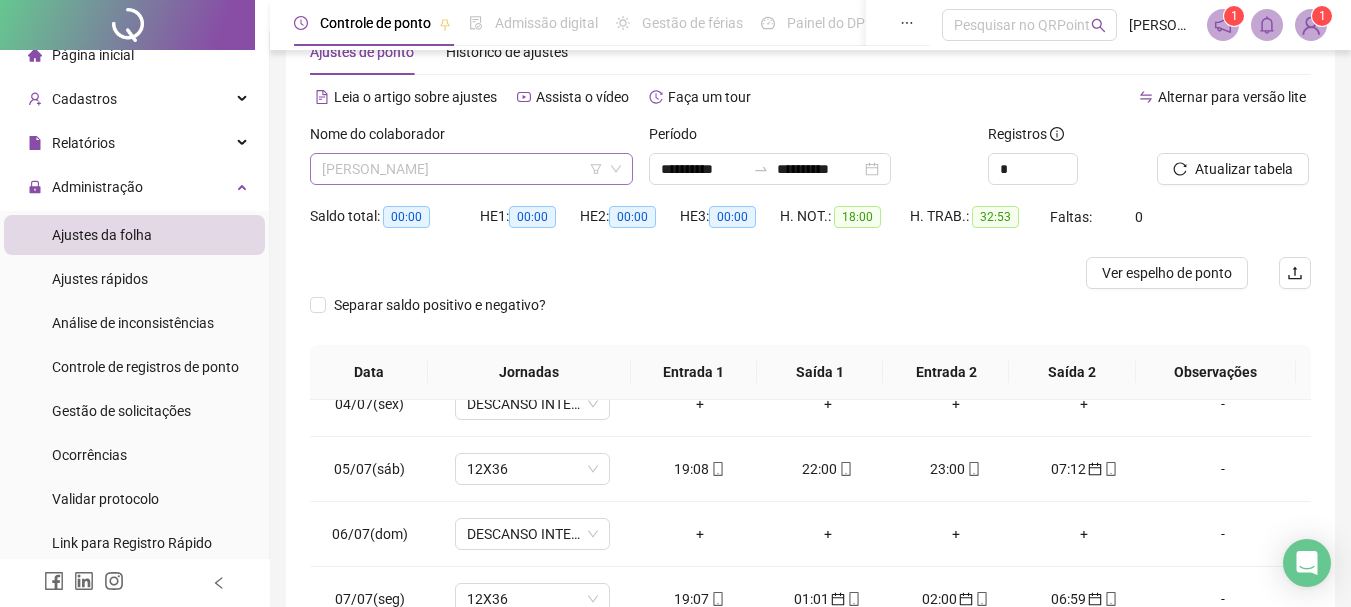 click on "[PERSON_NAME]" at bounding box center (471, 169) 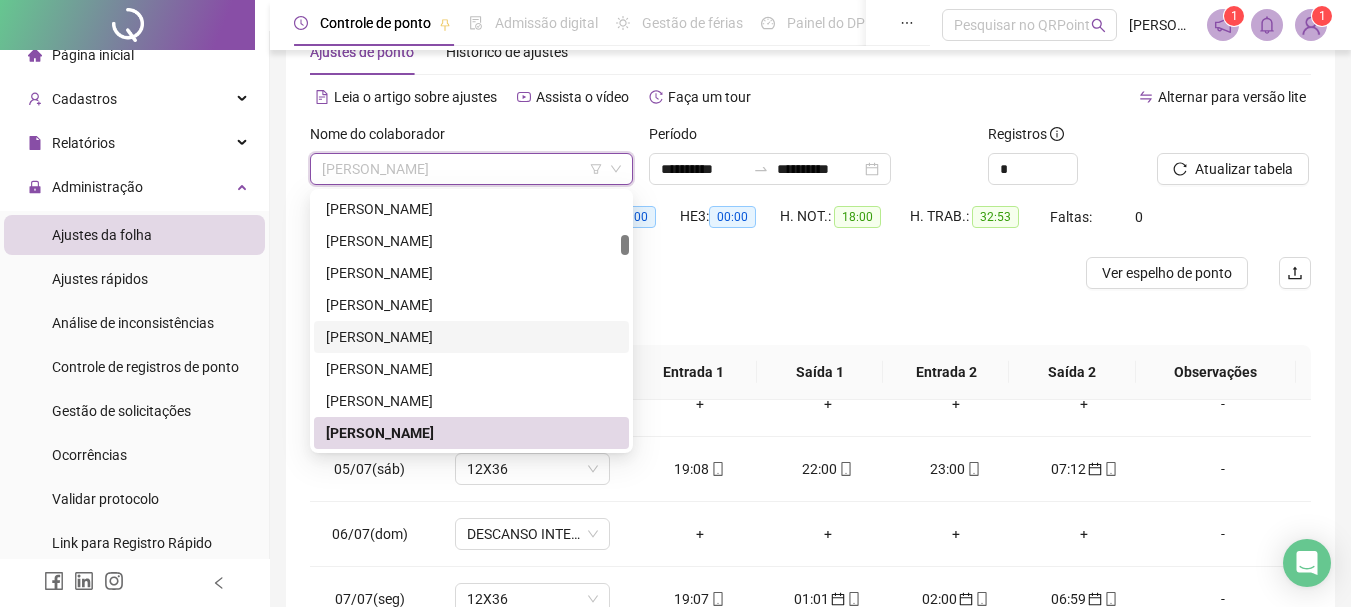 scroll, scrollTop: 708, scrollLeft: 0, axis: vertical 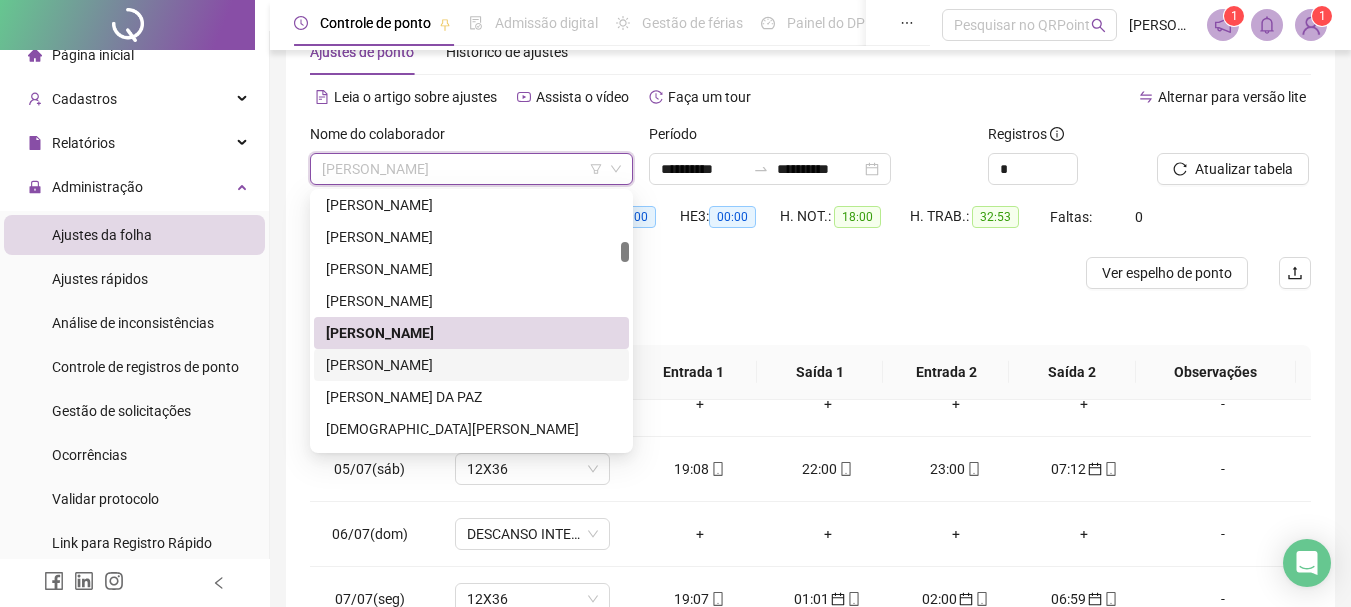click on "[PERSON_NAME]" at bounding box center [471, 365] 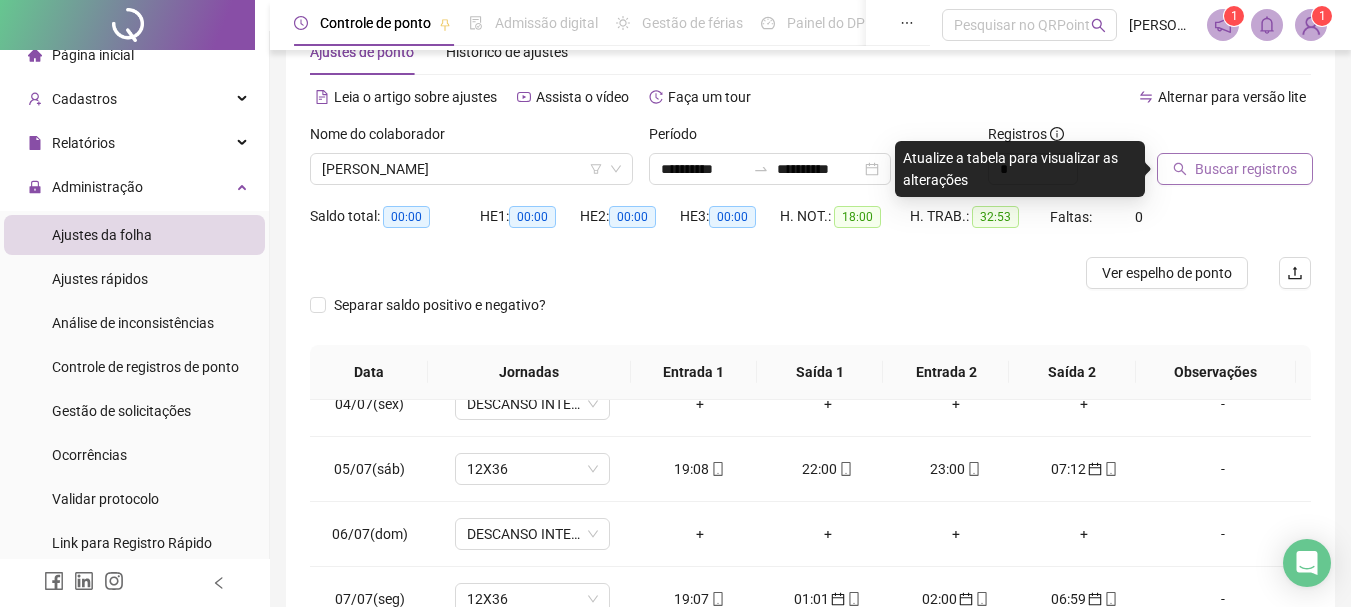 click on "Buscar registros" at bounding box center [1246, 169] 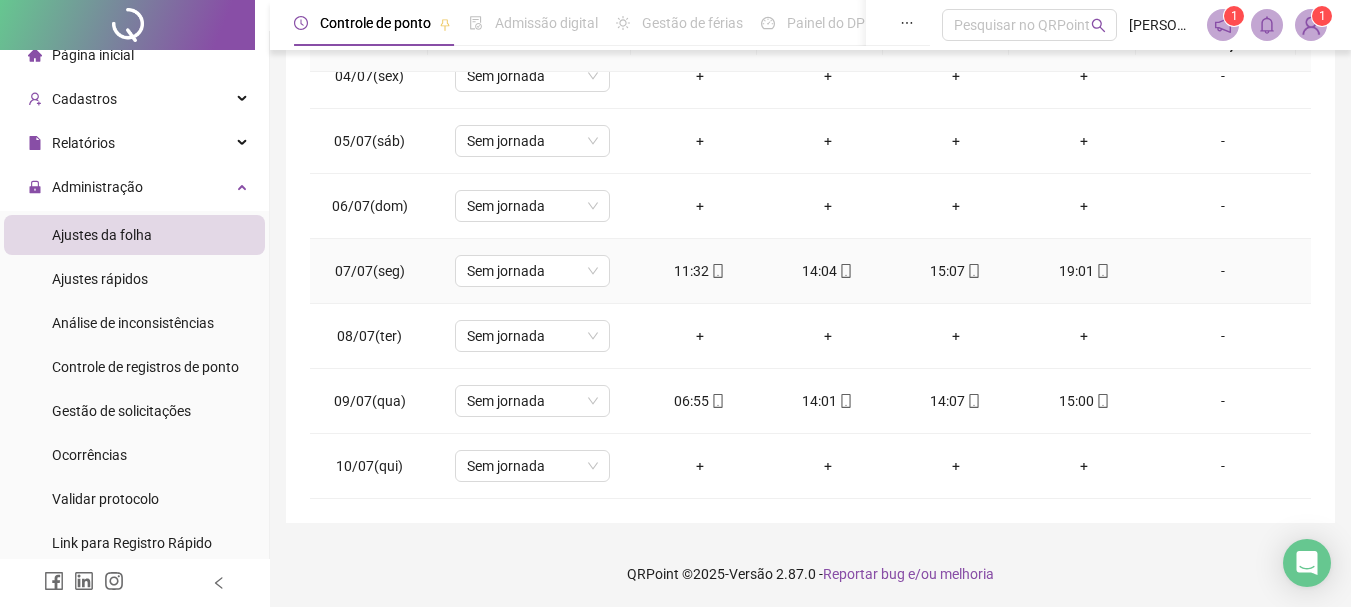 scroll, scrollTop: 391, scrollLeft: 0, axis: vertical 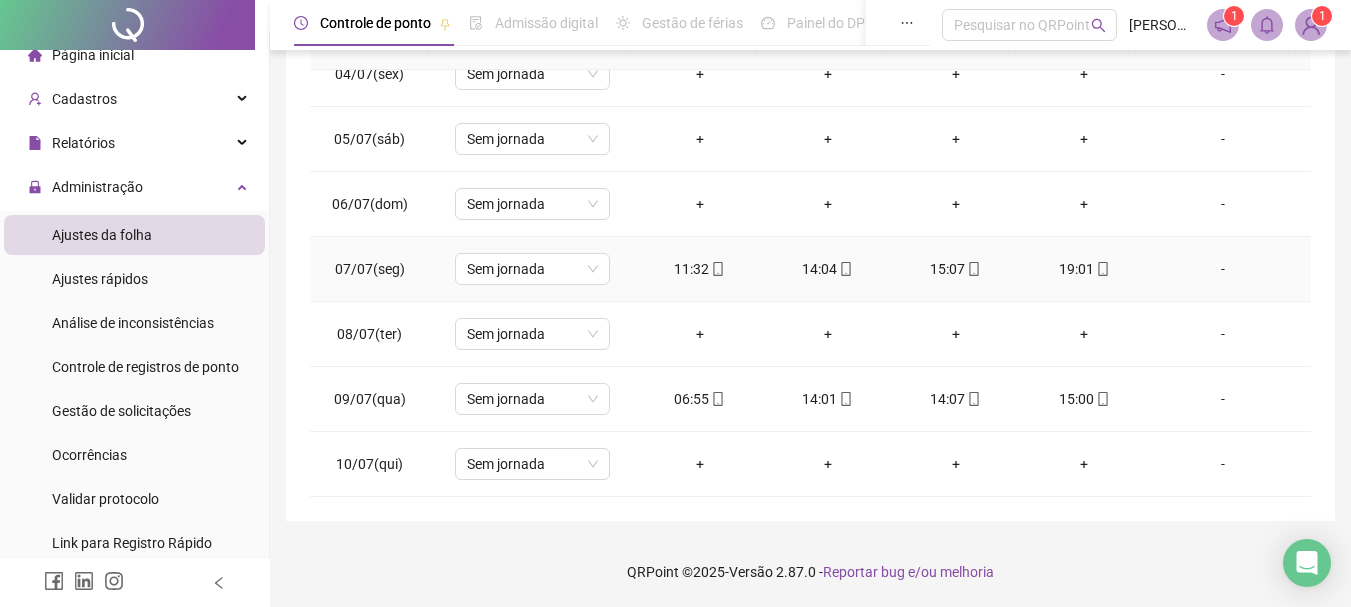click 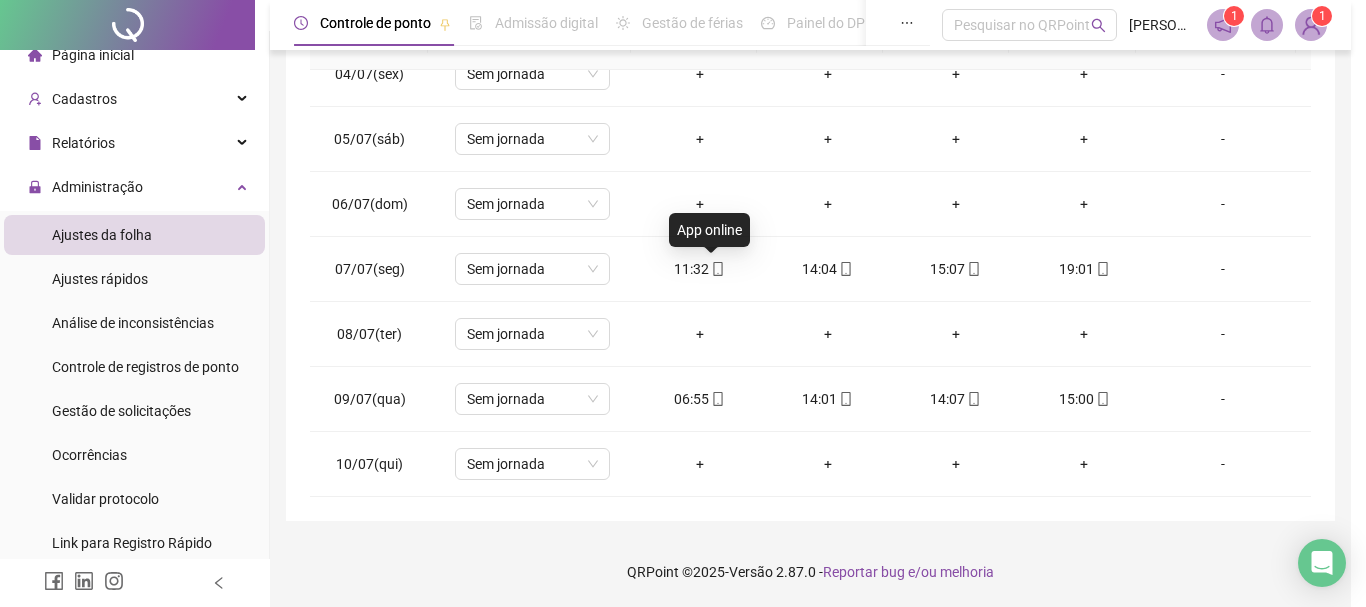 type on "**********" 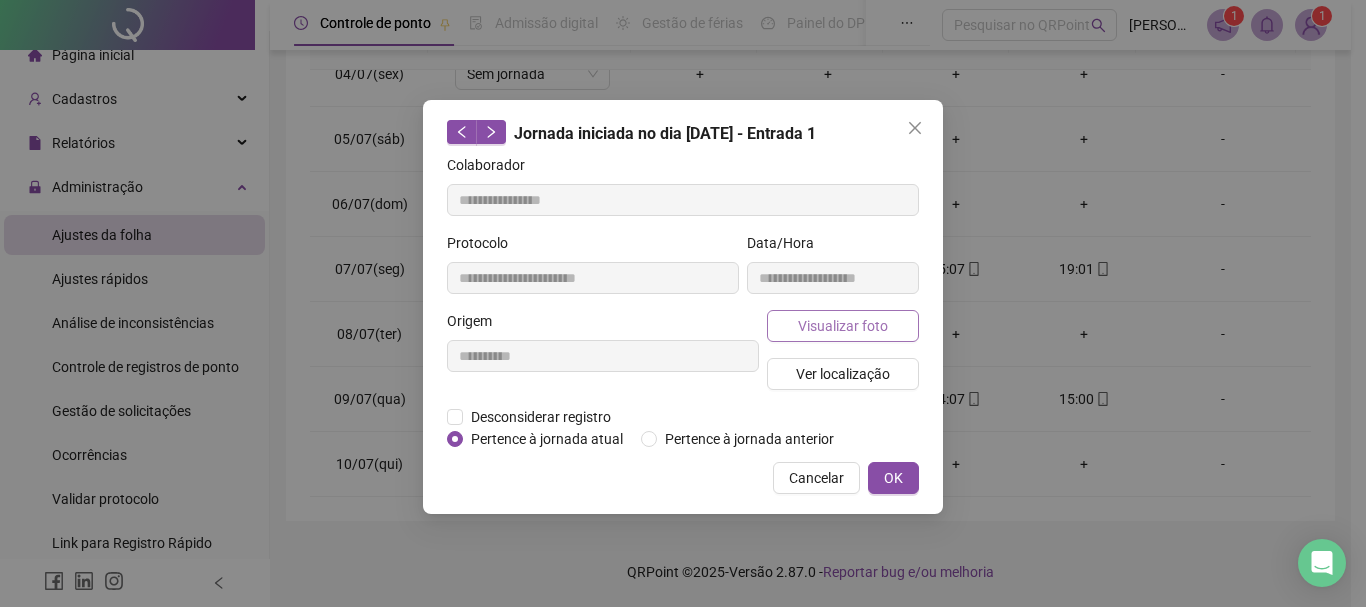 click on "Visualizar foto" at bounding box center (843, 326) 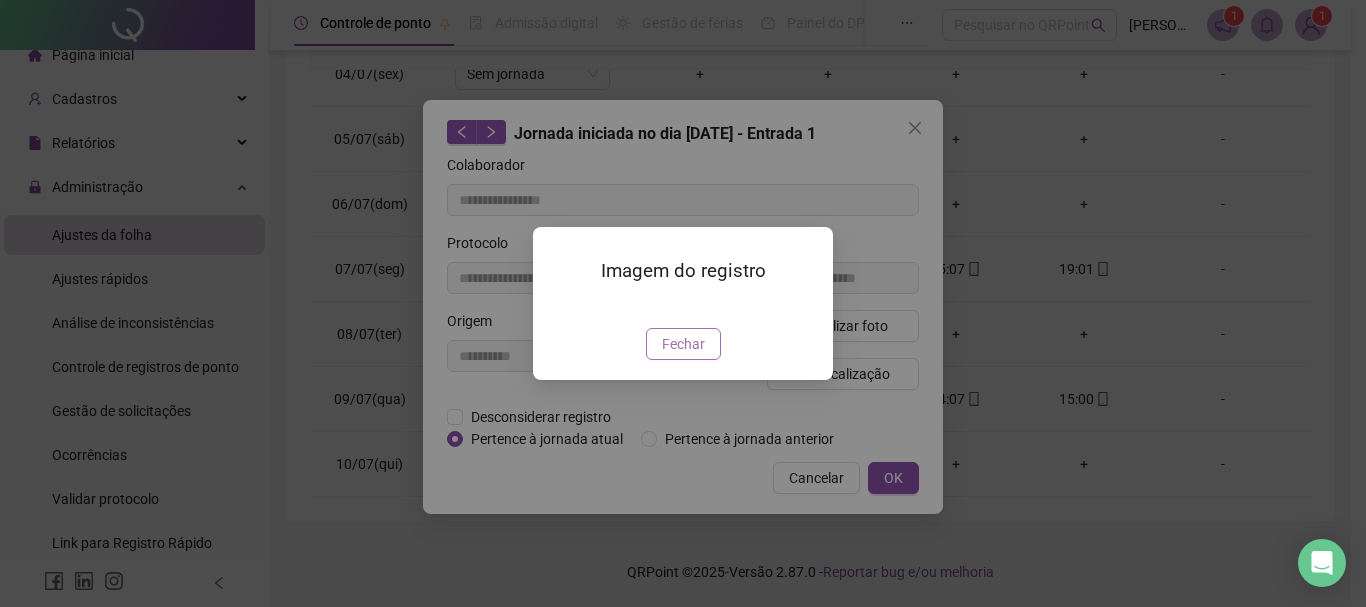 click on "Fechar" at bounding box center [683, 344] 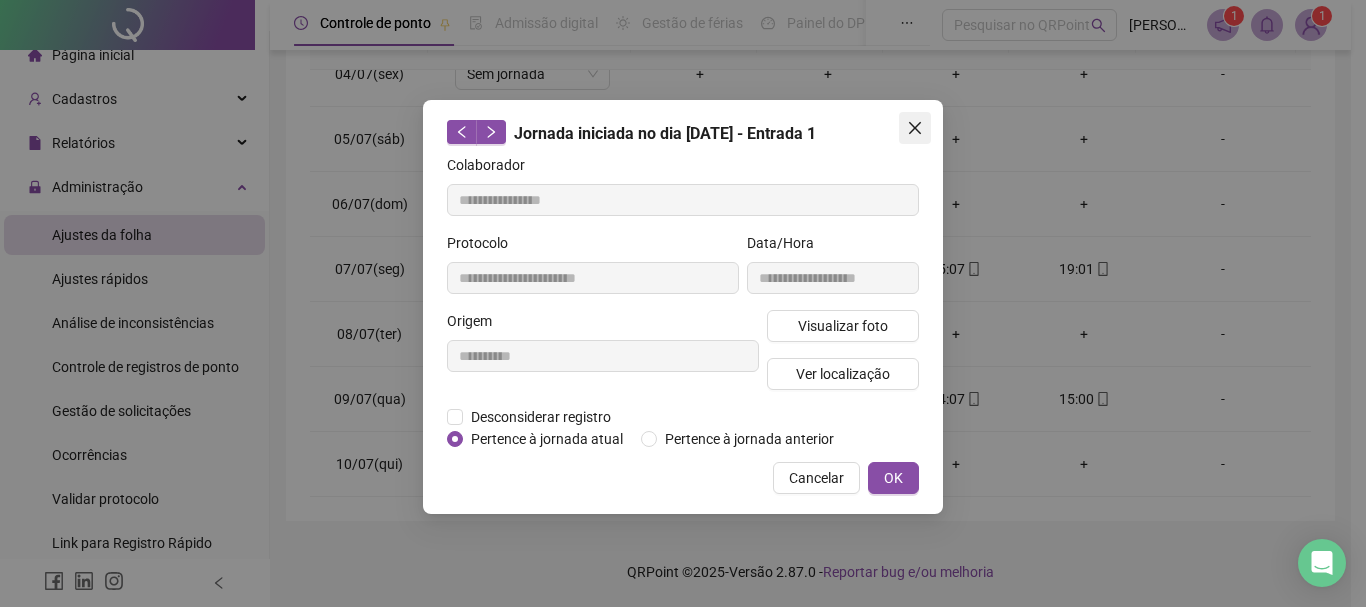 click 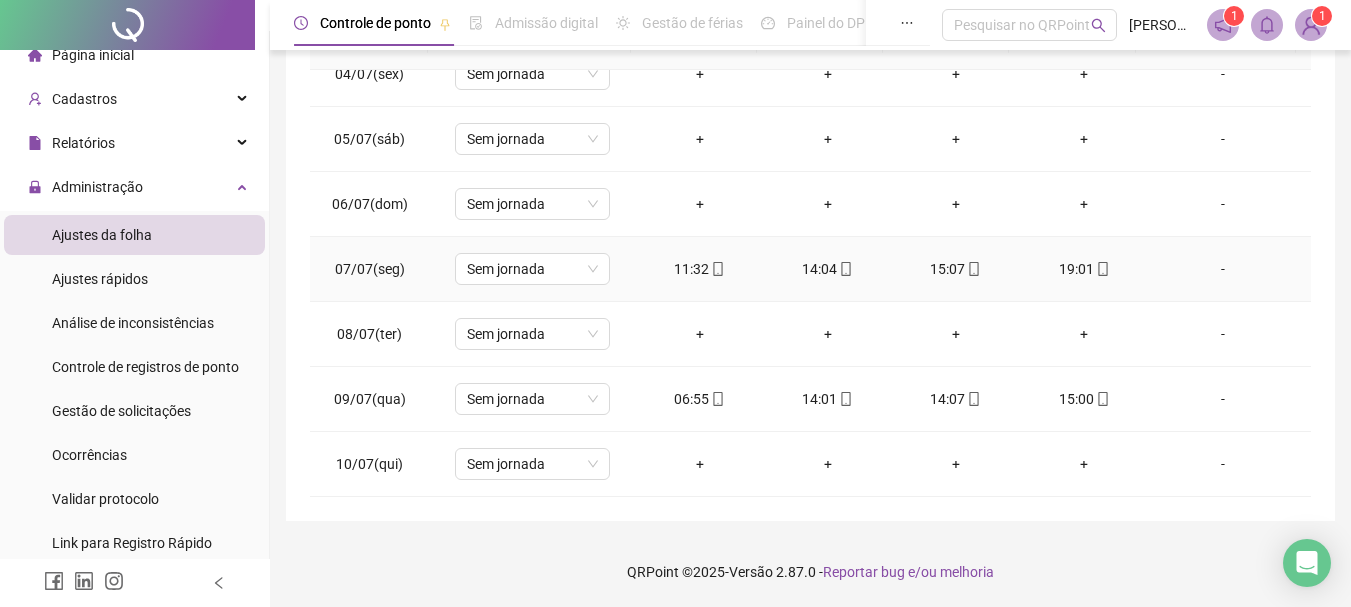 click 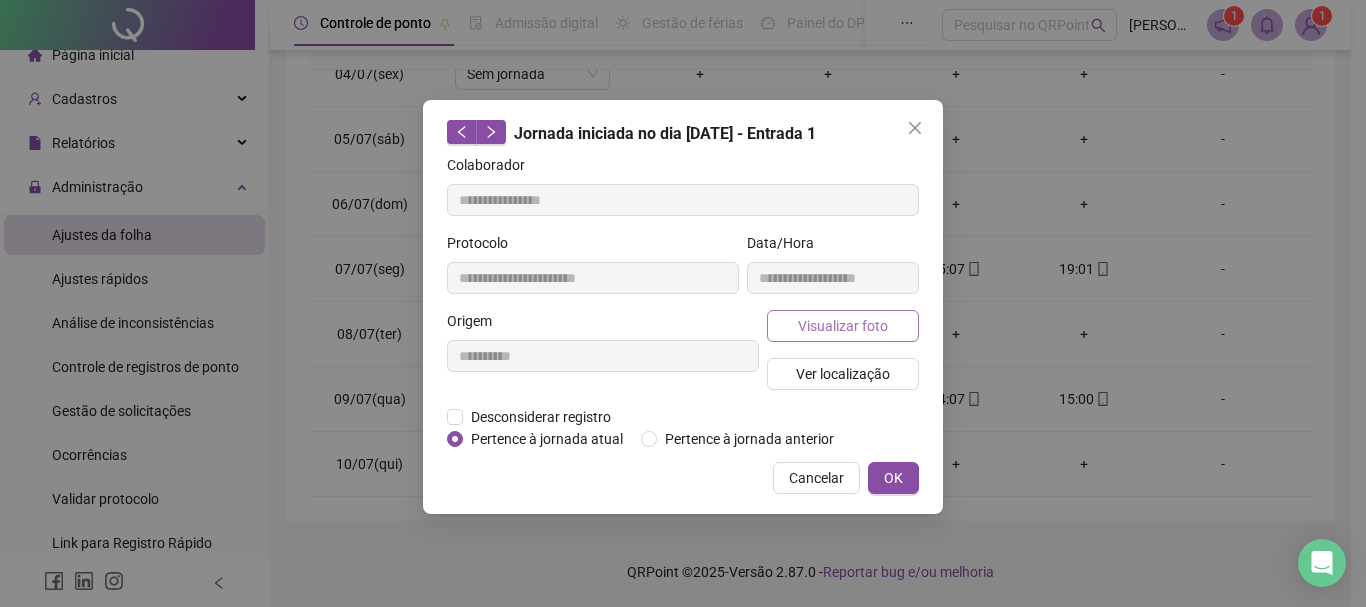 click on "Visualizar foto" at bounding box center (843, 326) 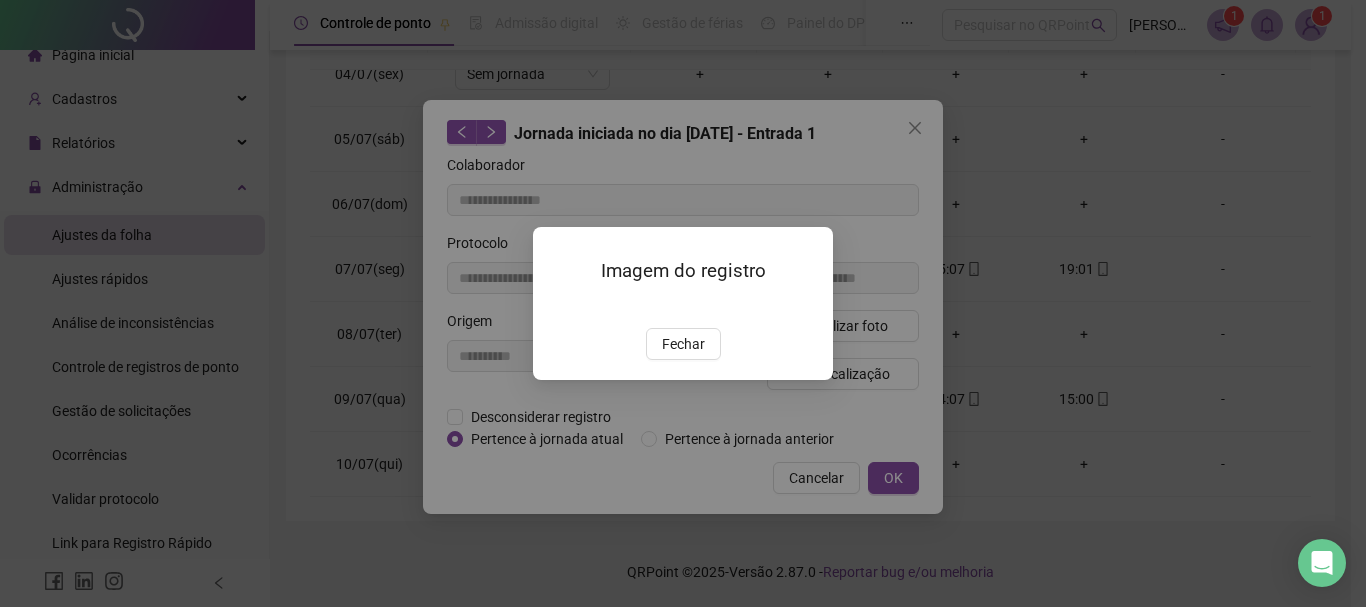 type on "**********" 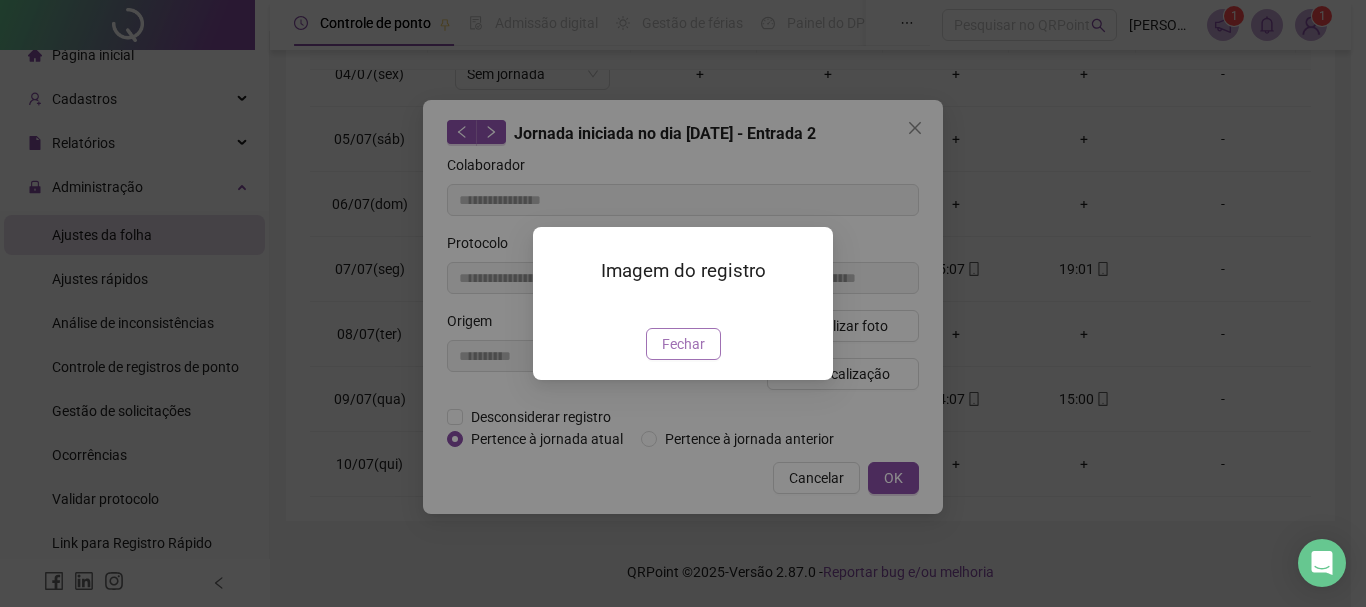 click on "Fechar" at bounding box center (683, 344) 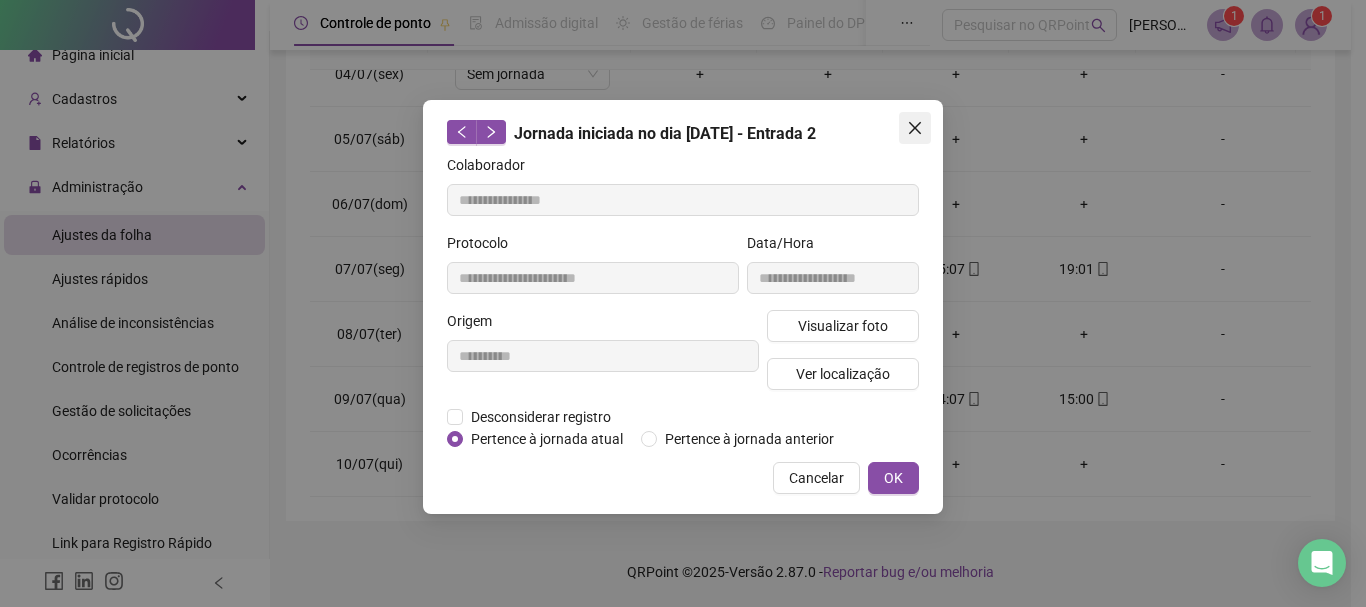 click at bounding box center (915, 128) 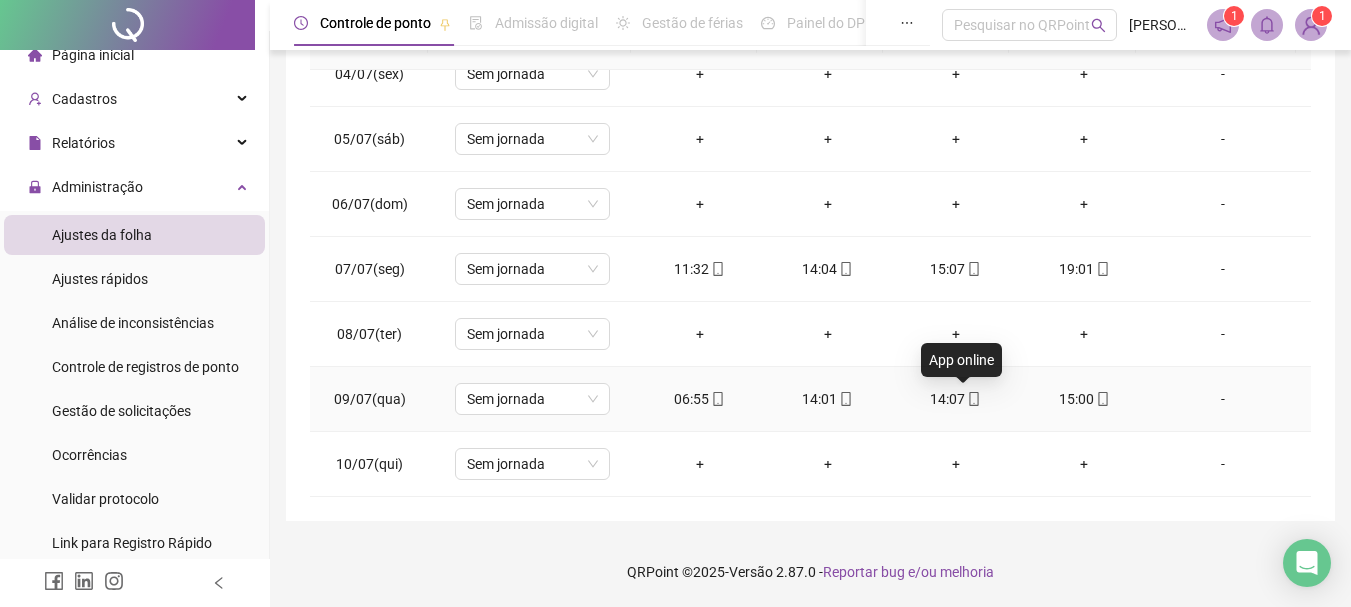 click 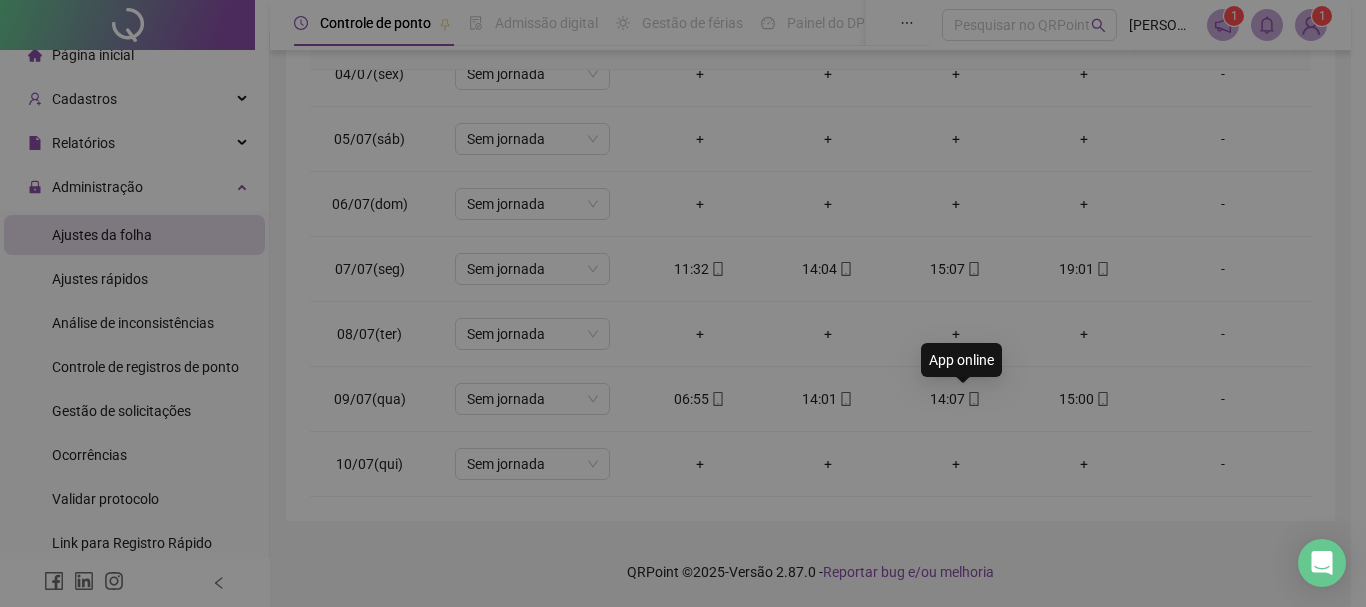 type on "**********" 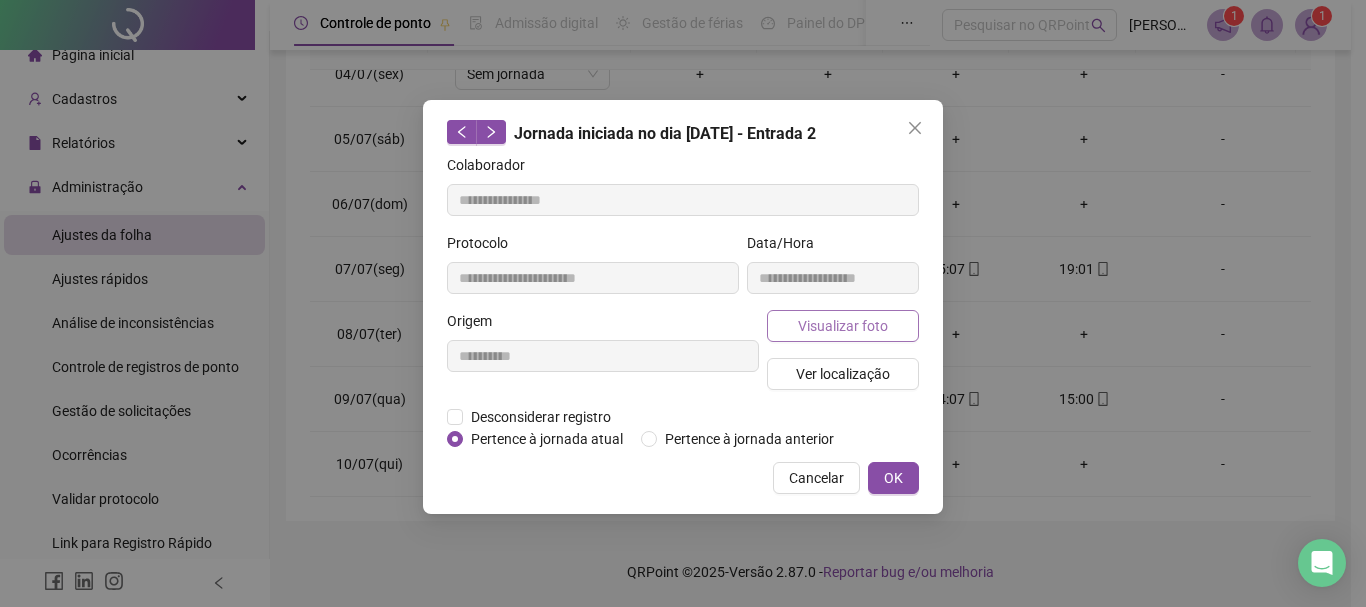click on "Visualizar foto" at bounding box center (843, 326) 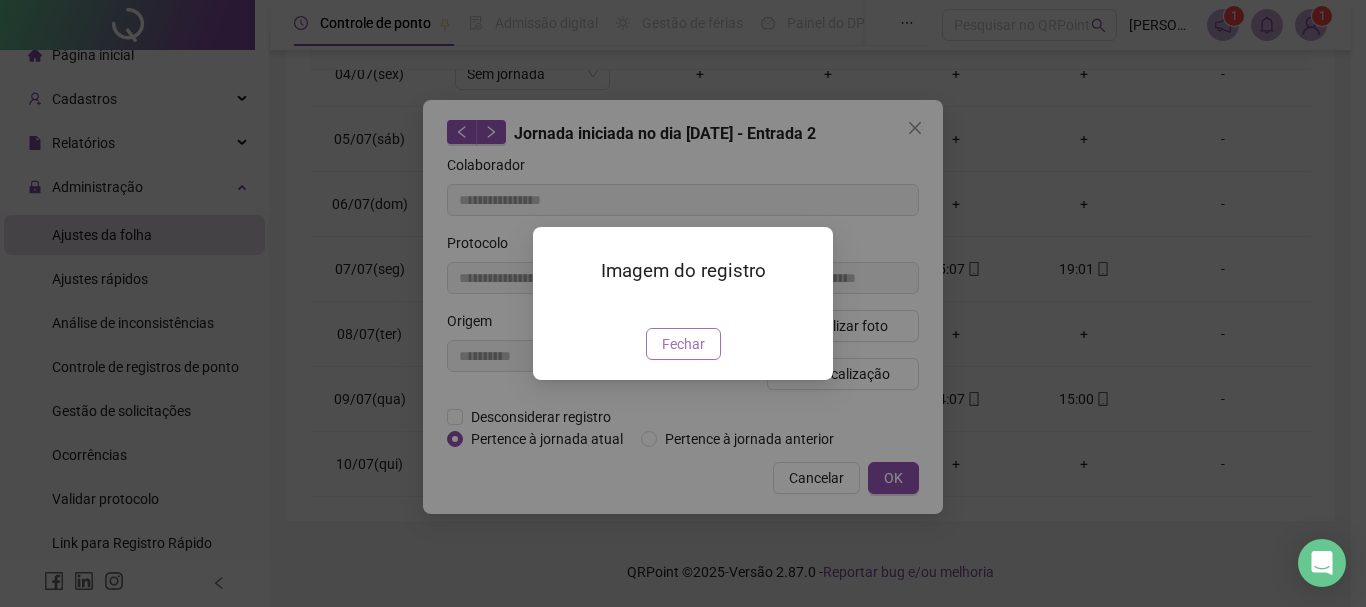 click on "Fechar" at bounding box center [683, 344] 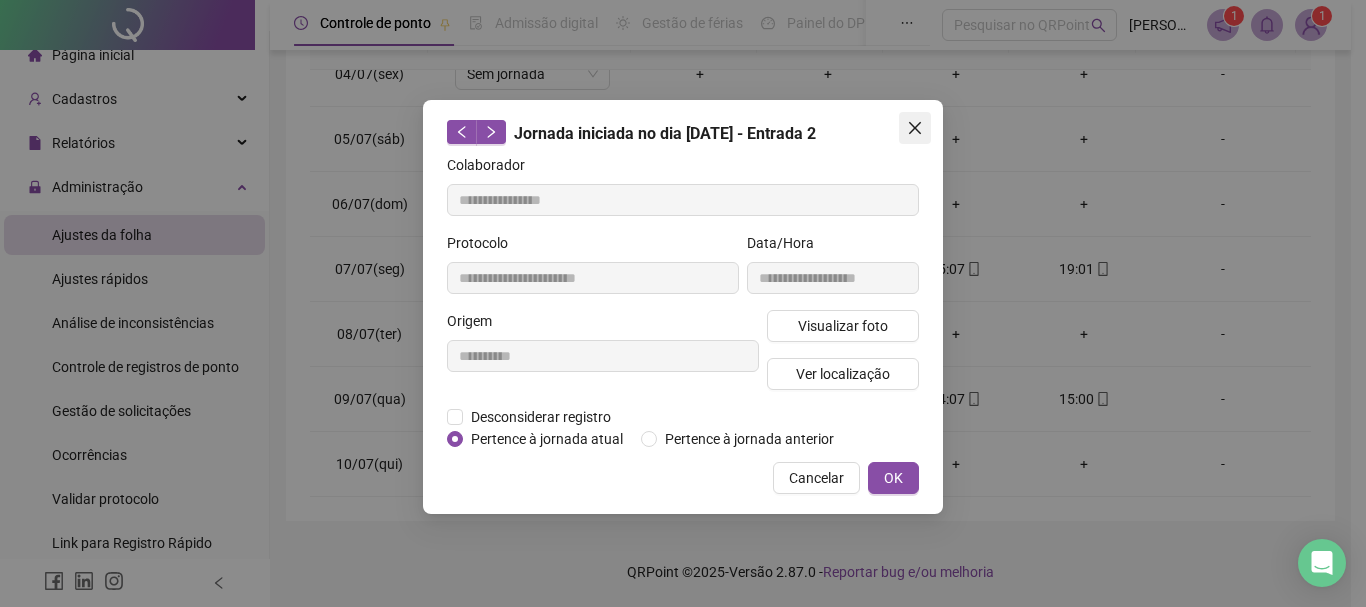 click 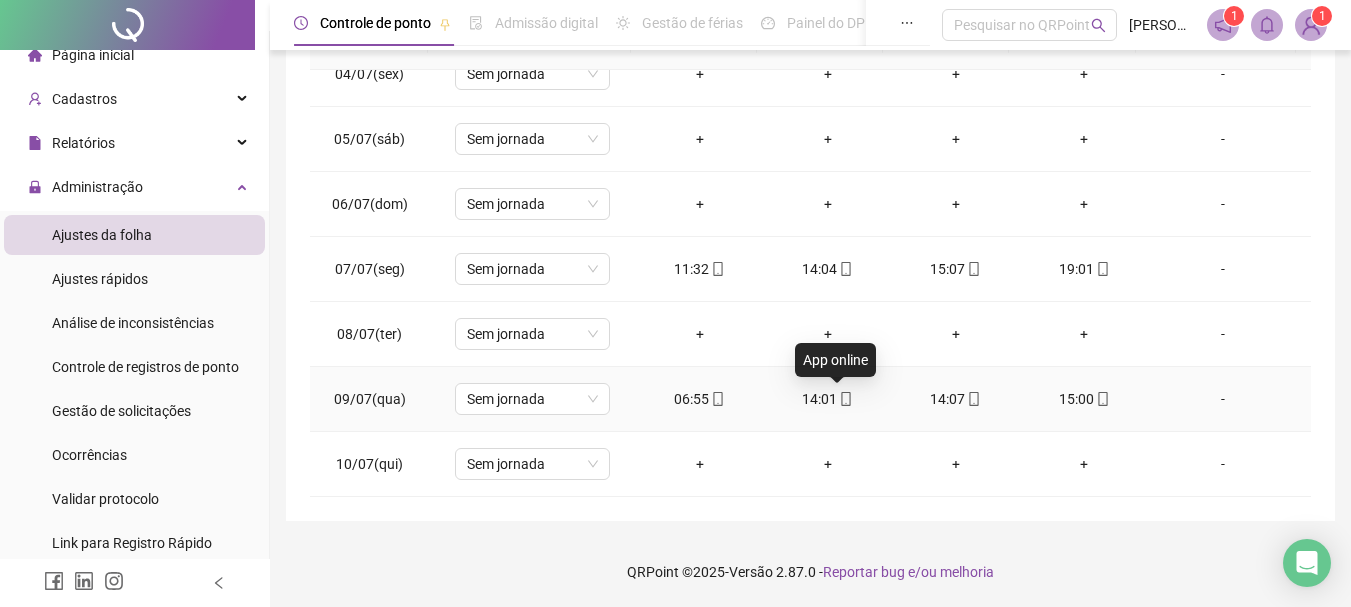 click 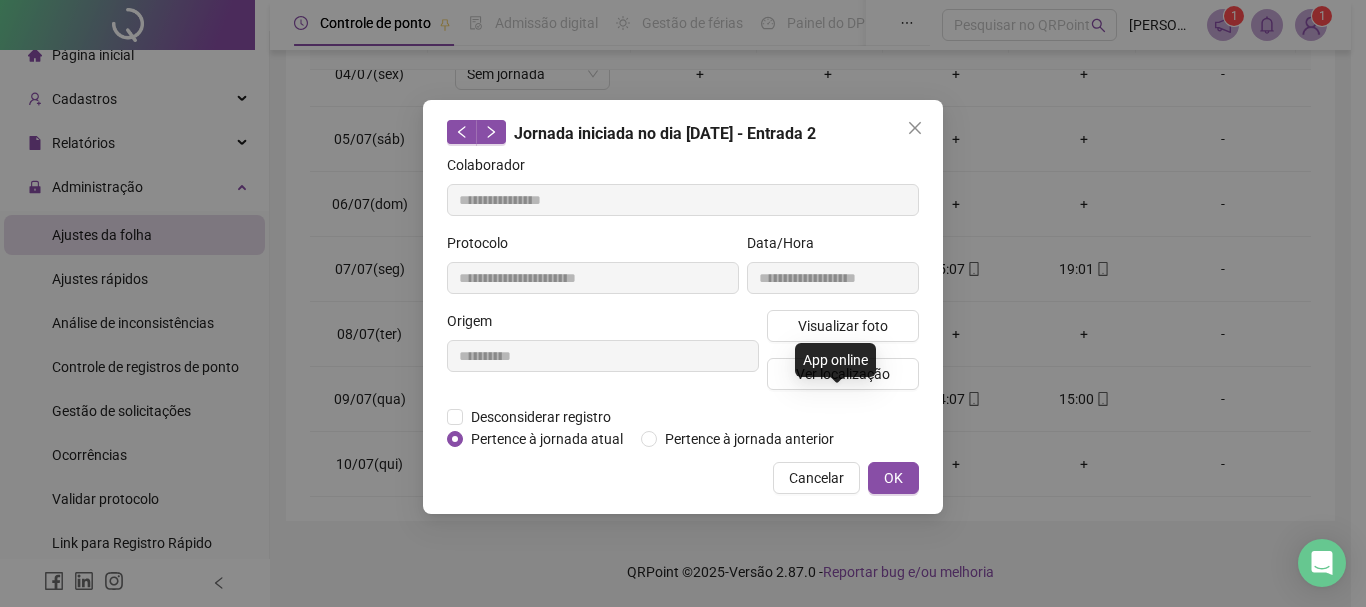 type on "**********" 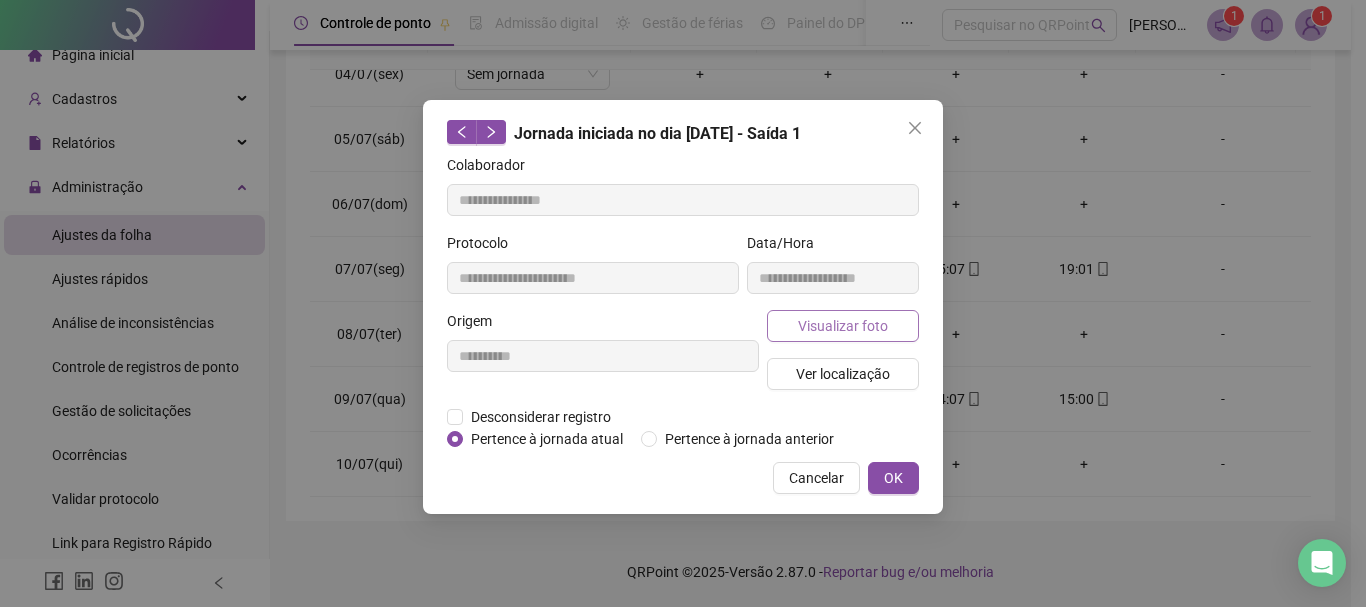 click on "Visualizar foto" at bounding box center (843, 326) 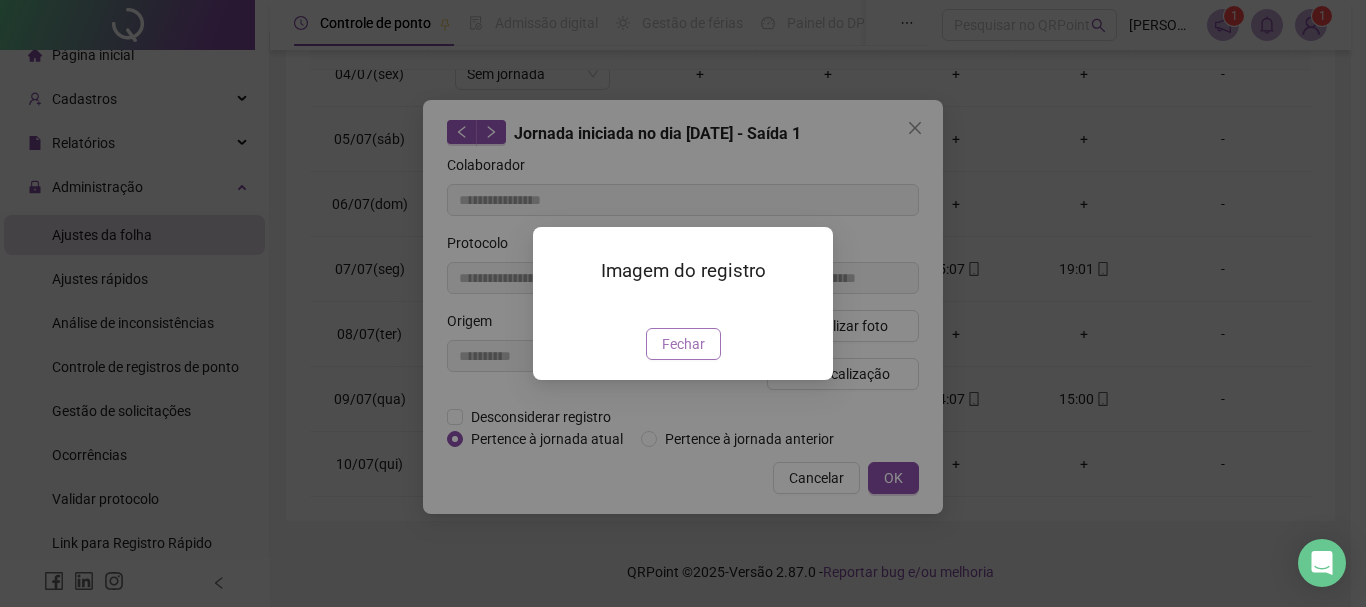 click on "Fechar" at bounding box center [683, 344] 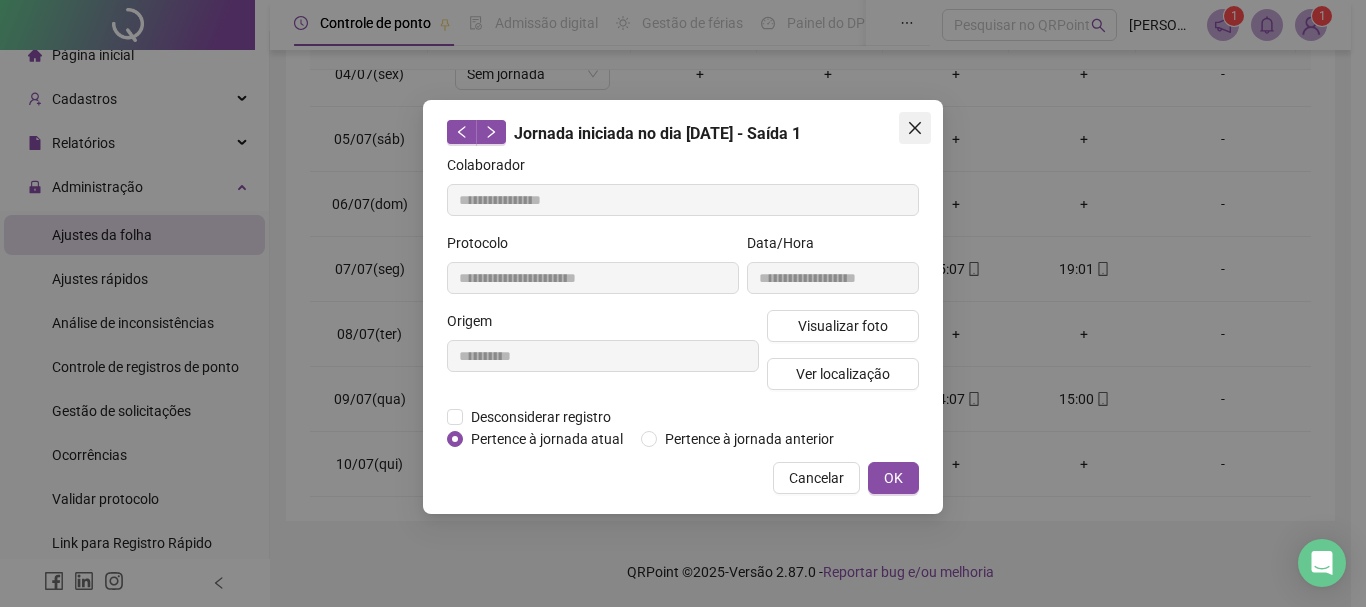 click at bounding box center (915, 128) 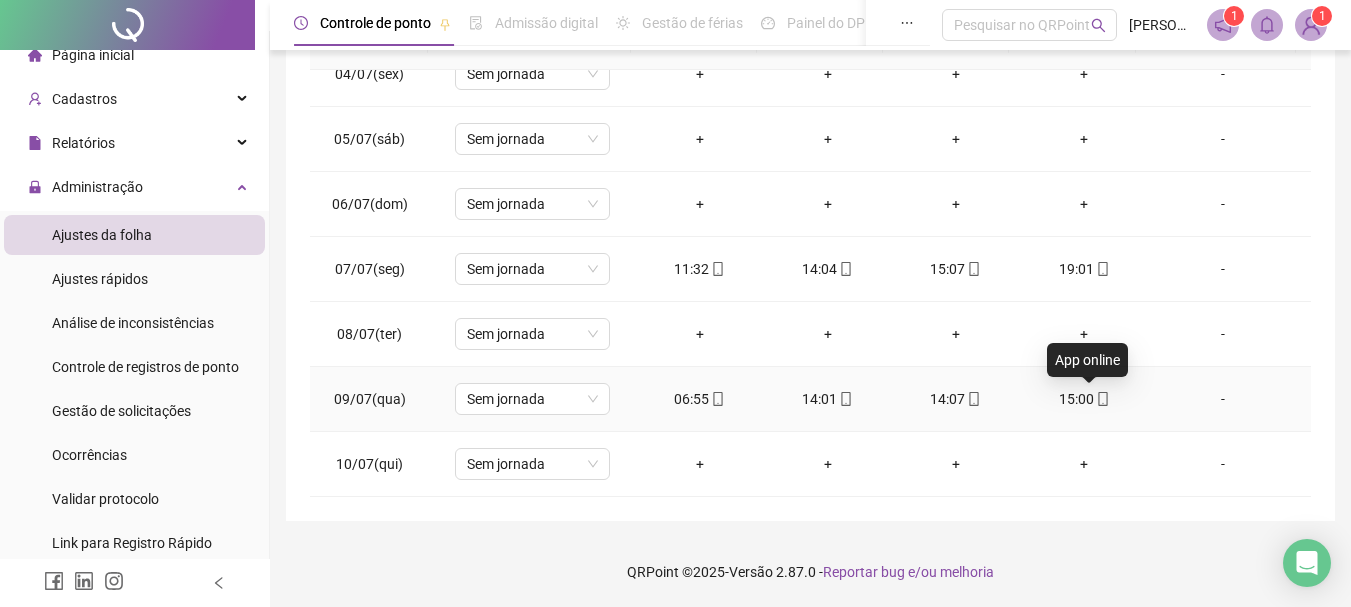 click 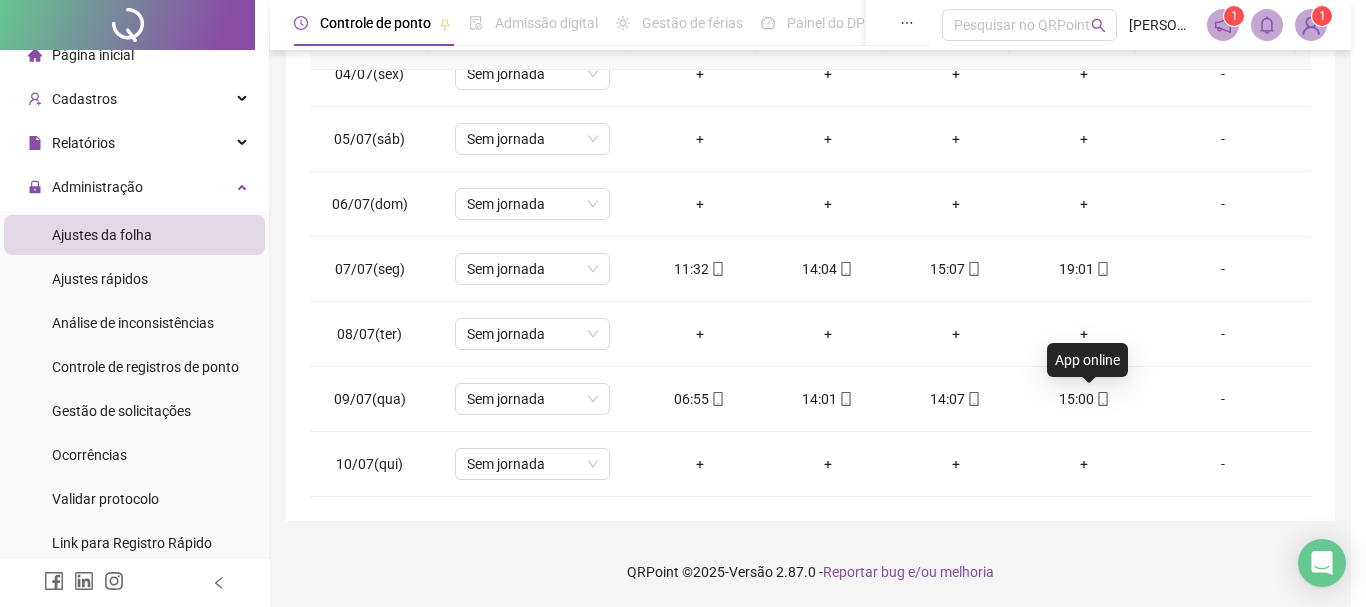 type on "**********" 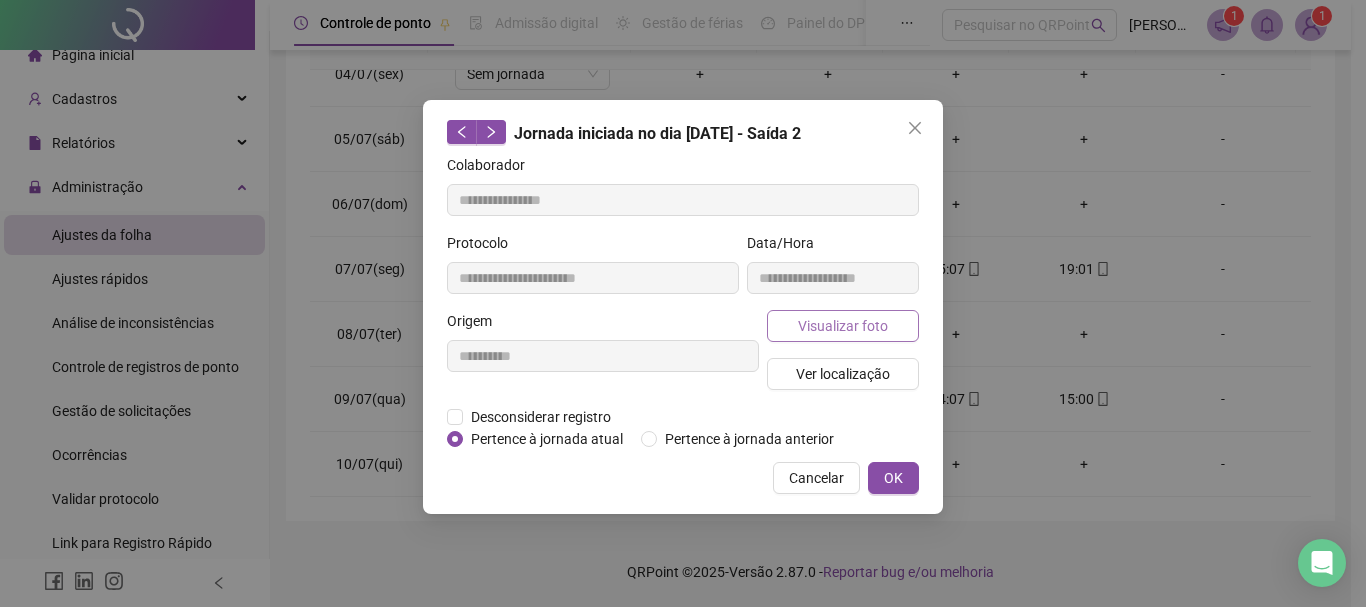 click on "Visualizar foto" at bounding box center [843, 326] 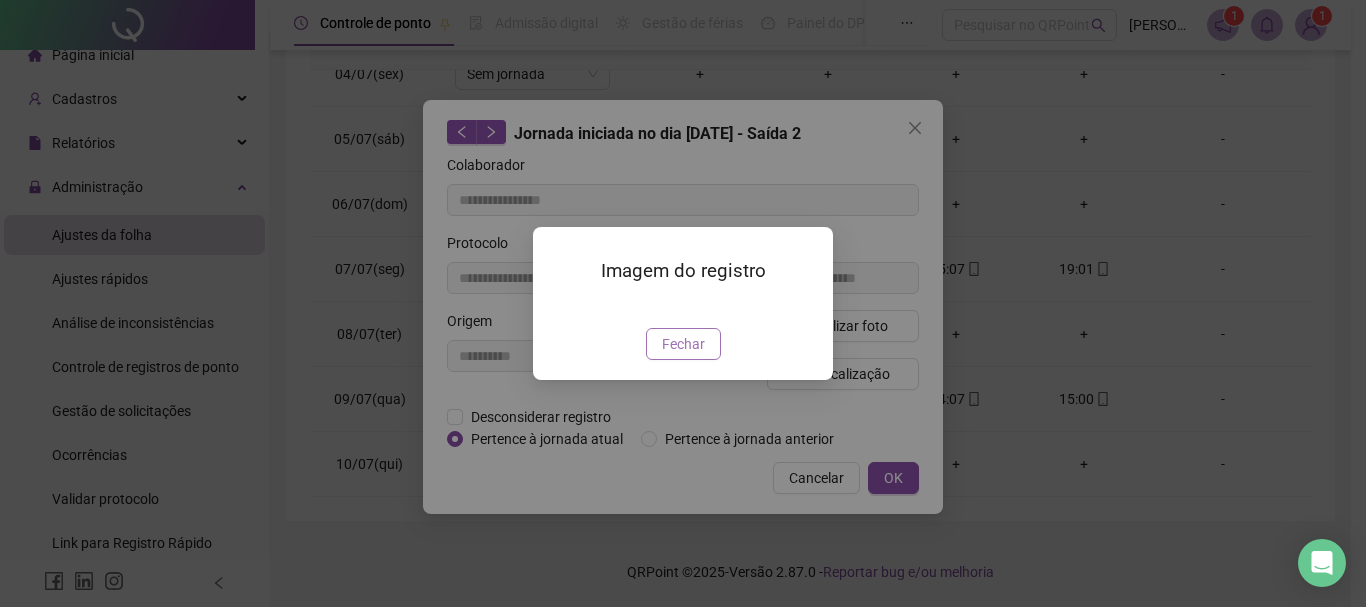 click on "Fechar" at bounding box center [683, 344] 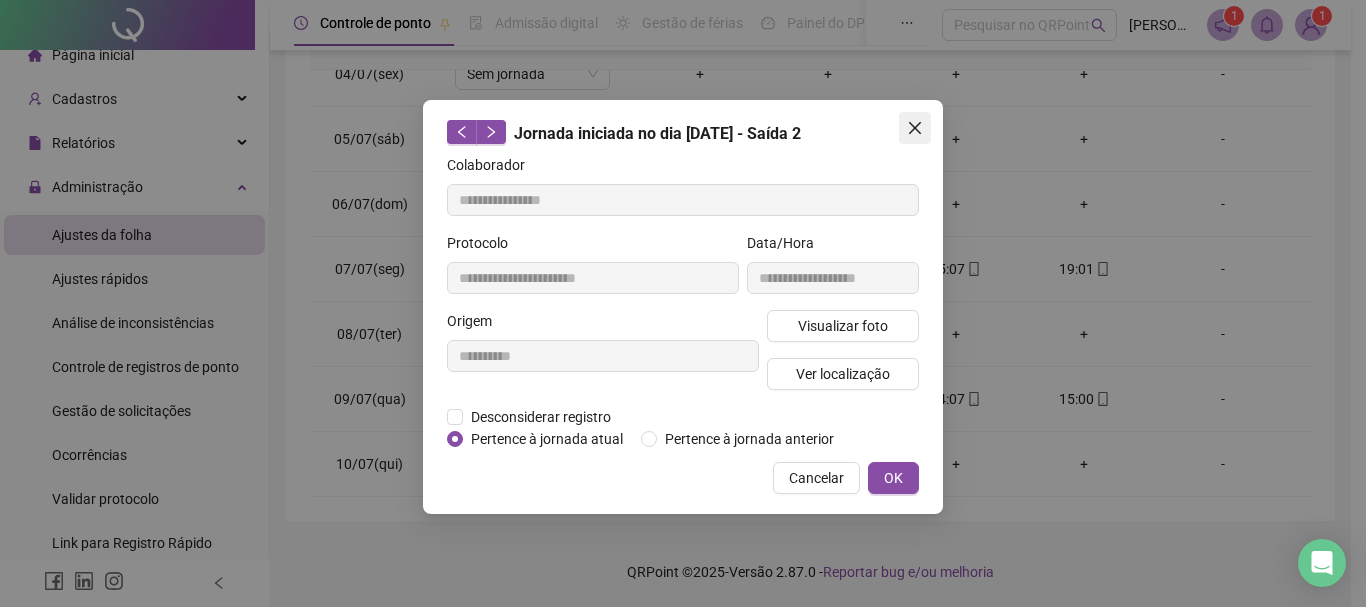click 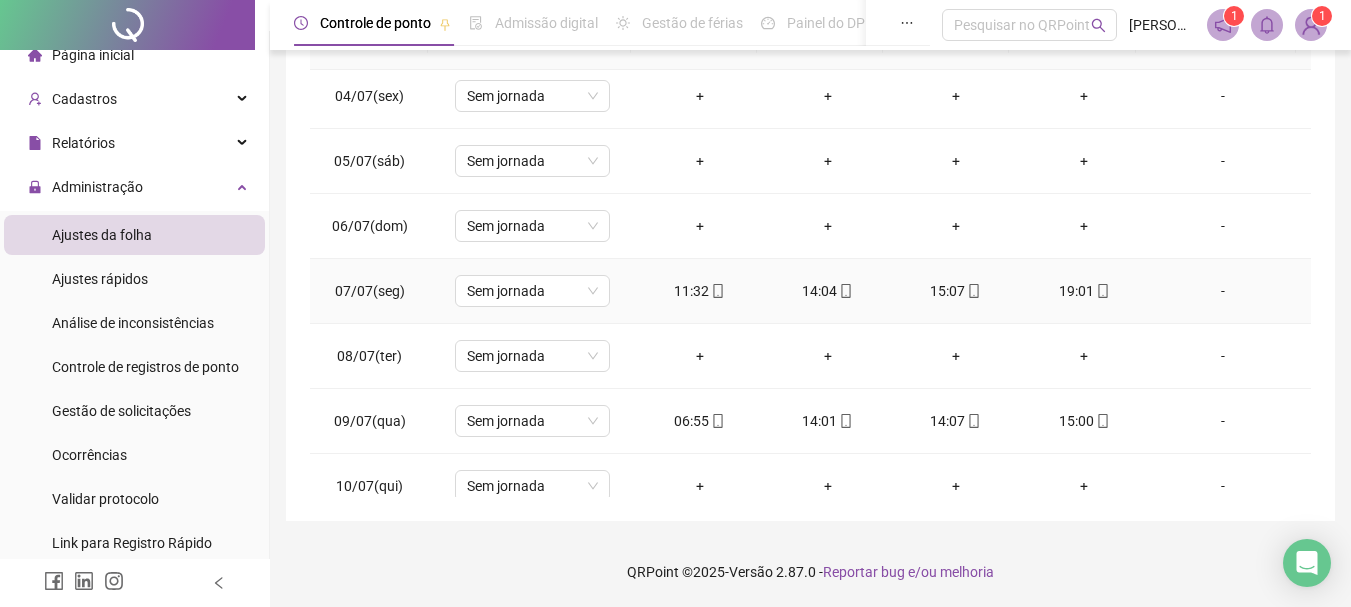 scroll, scrollTop: 0, scrollLeft: 0, axis: both 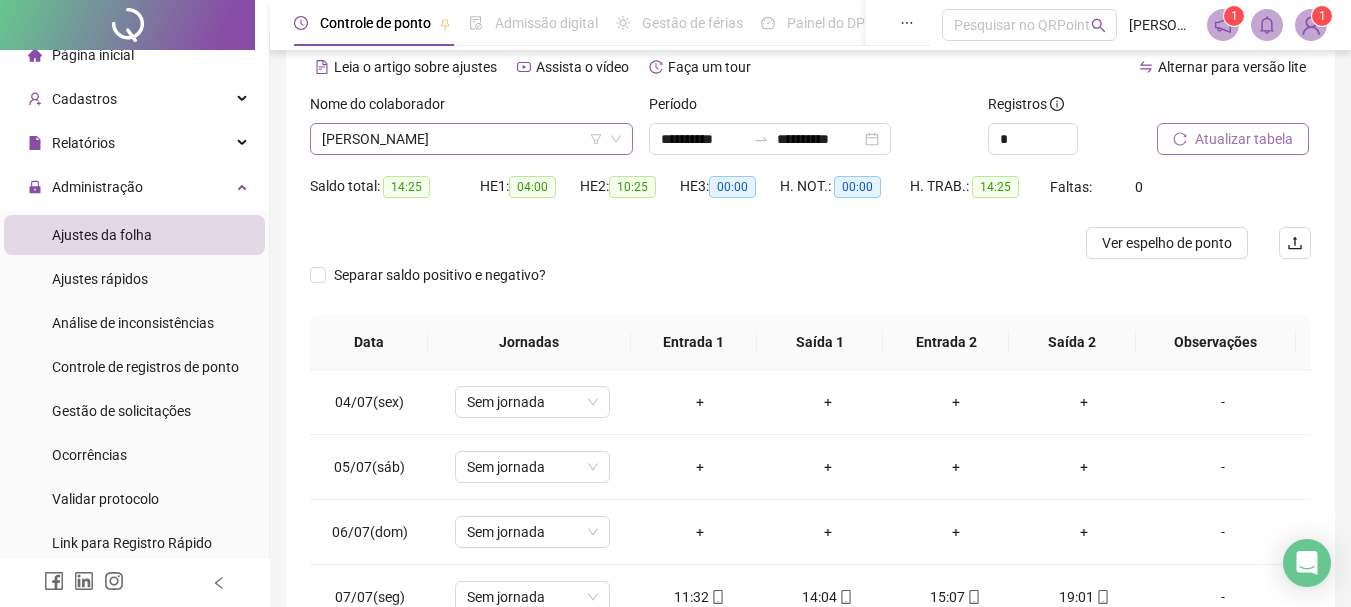 click on "[PERSON_NAME]" at bounding box center (471, 139) 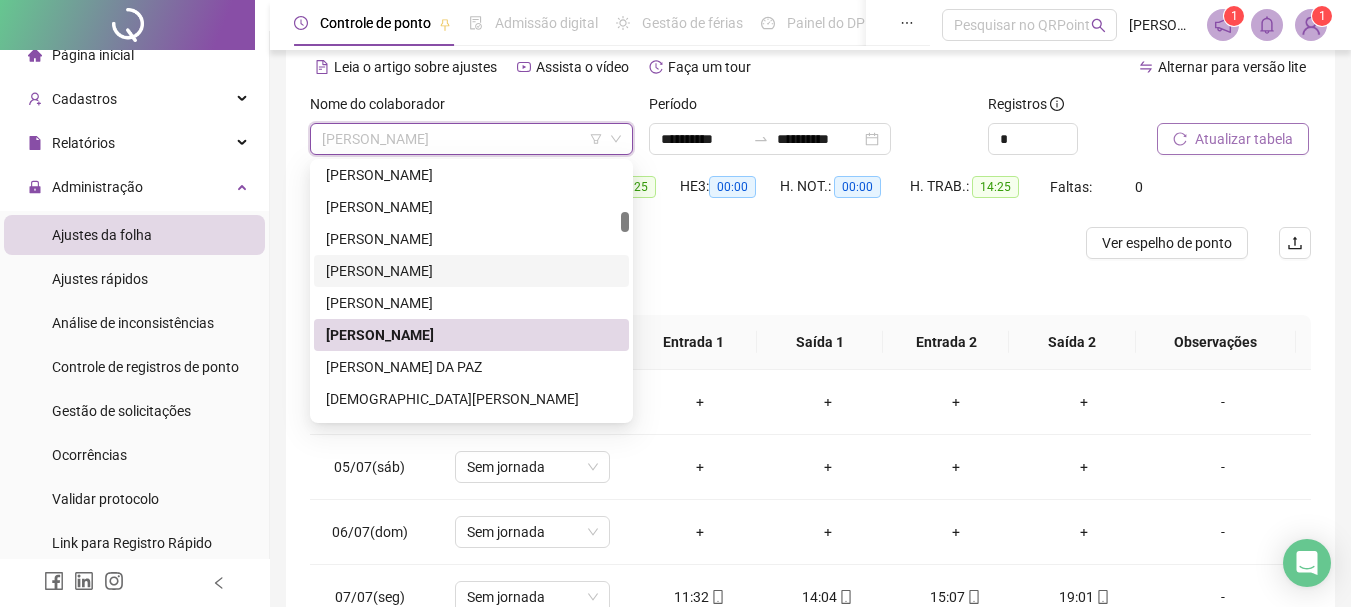 scroll, scrollTop: 908, scrollLeft: 0, axis: vertical 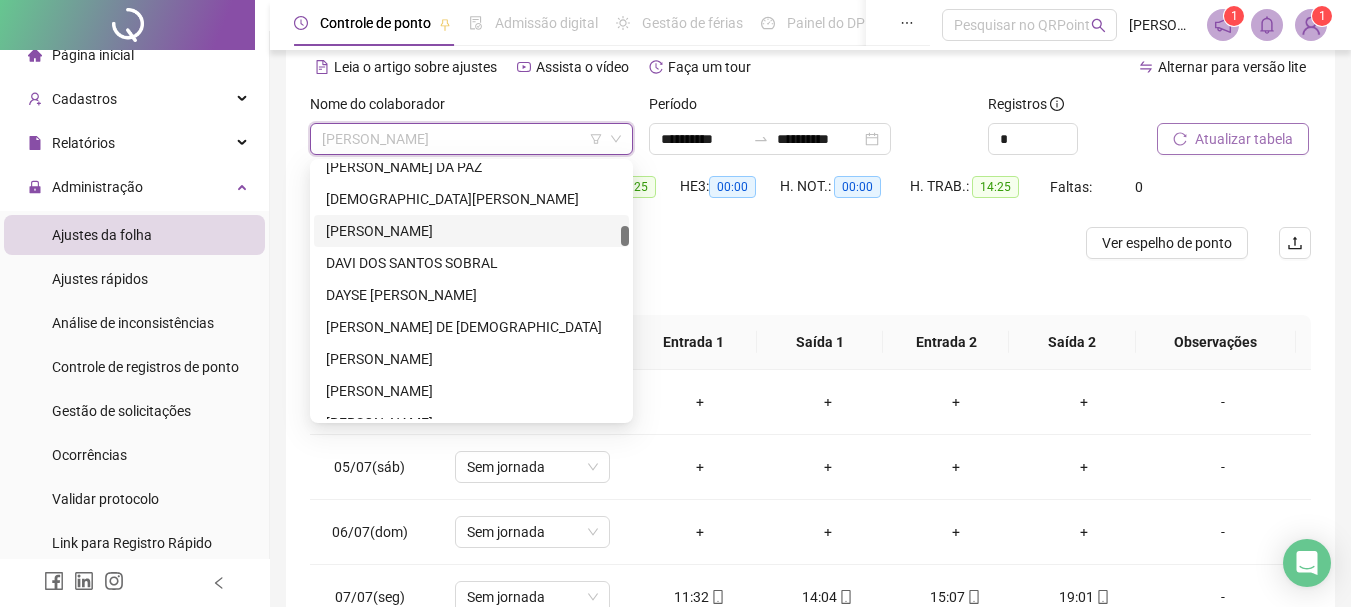 click on "[PERSON_NAME]" at bounding box center (471, 231) 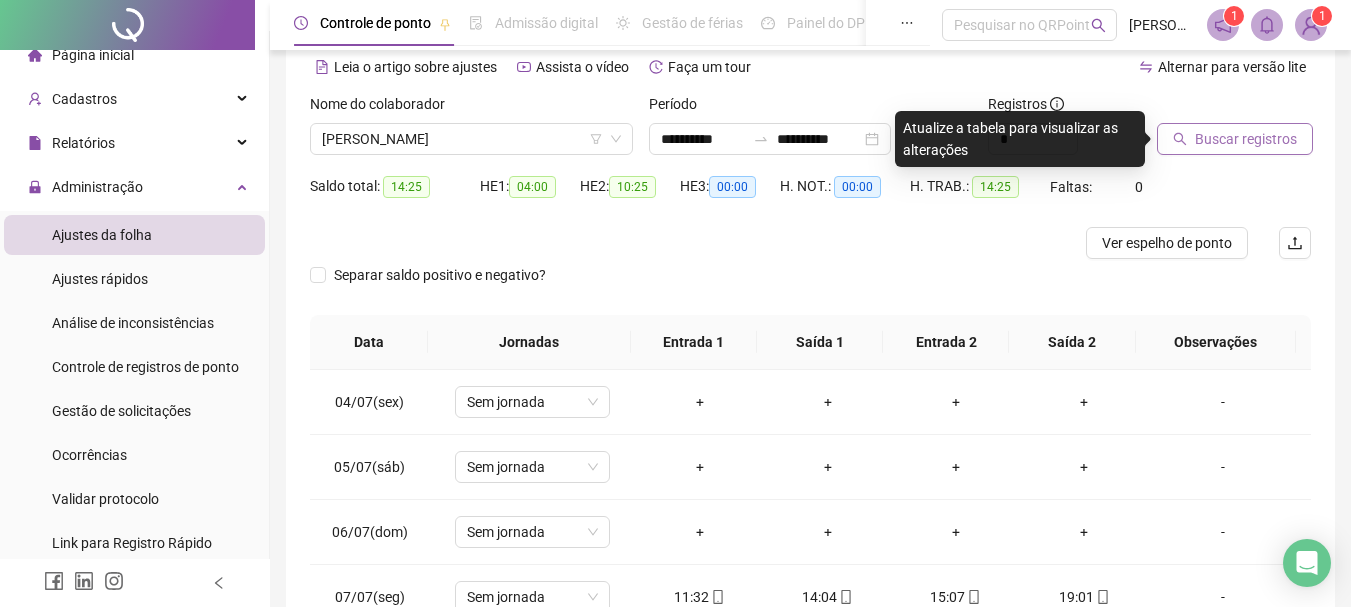 click on "Buscar registros" at bounding box center [1246, 139] 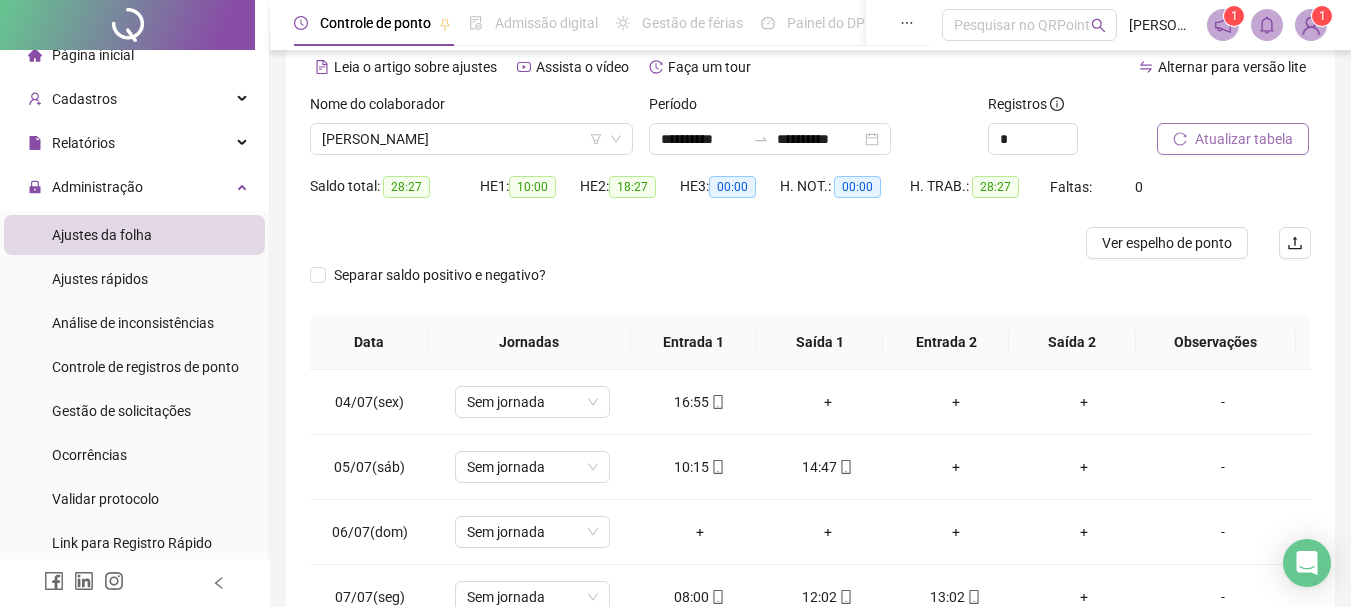 scroll, scrollTop: 291, scrollLeft: 0, axis: vertical 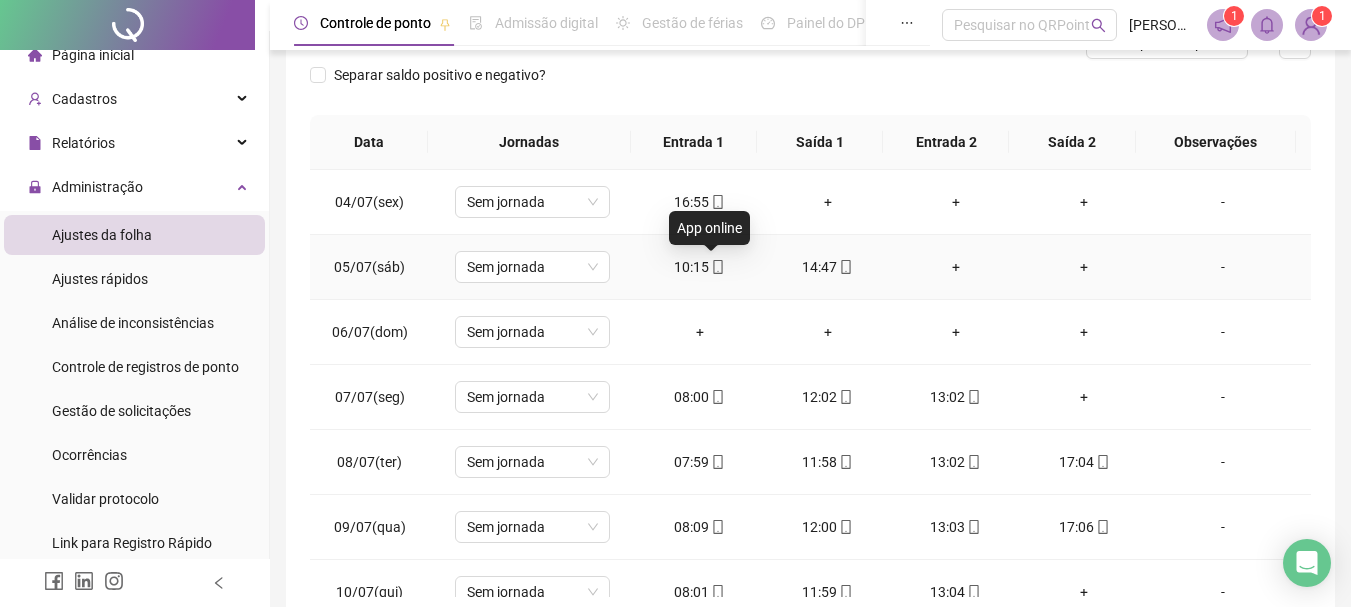 click 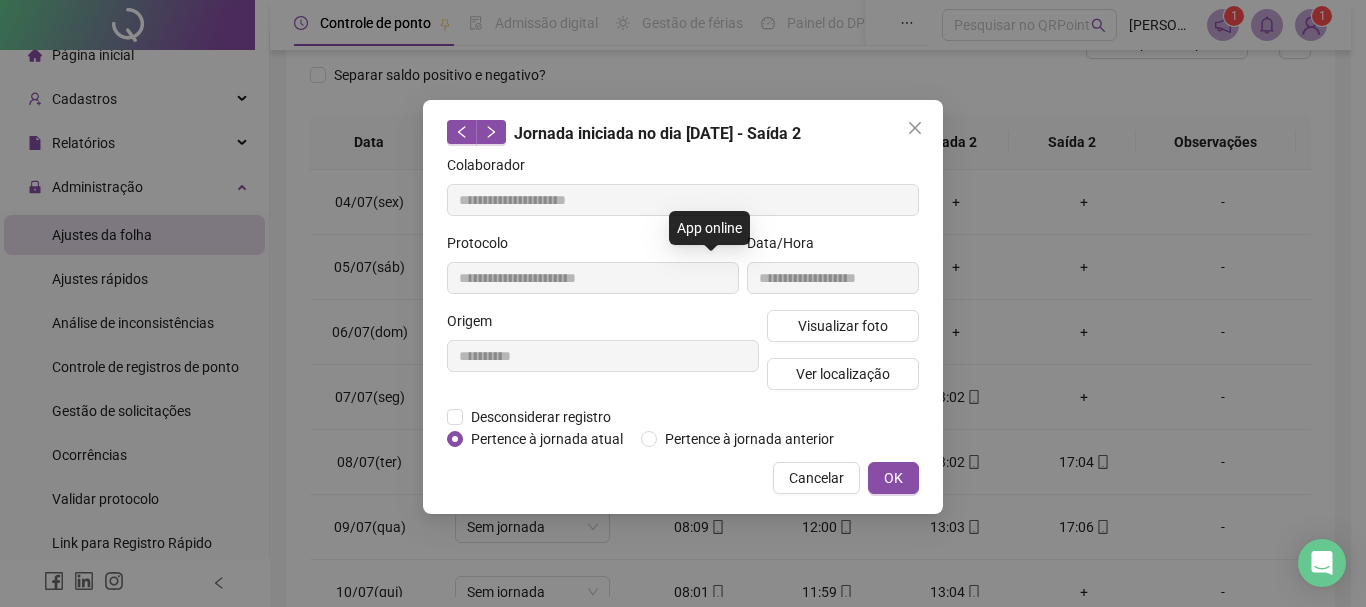 type on "**********" 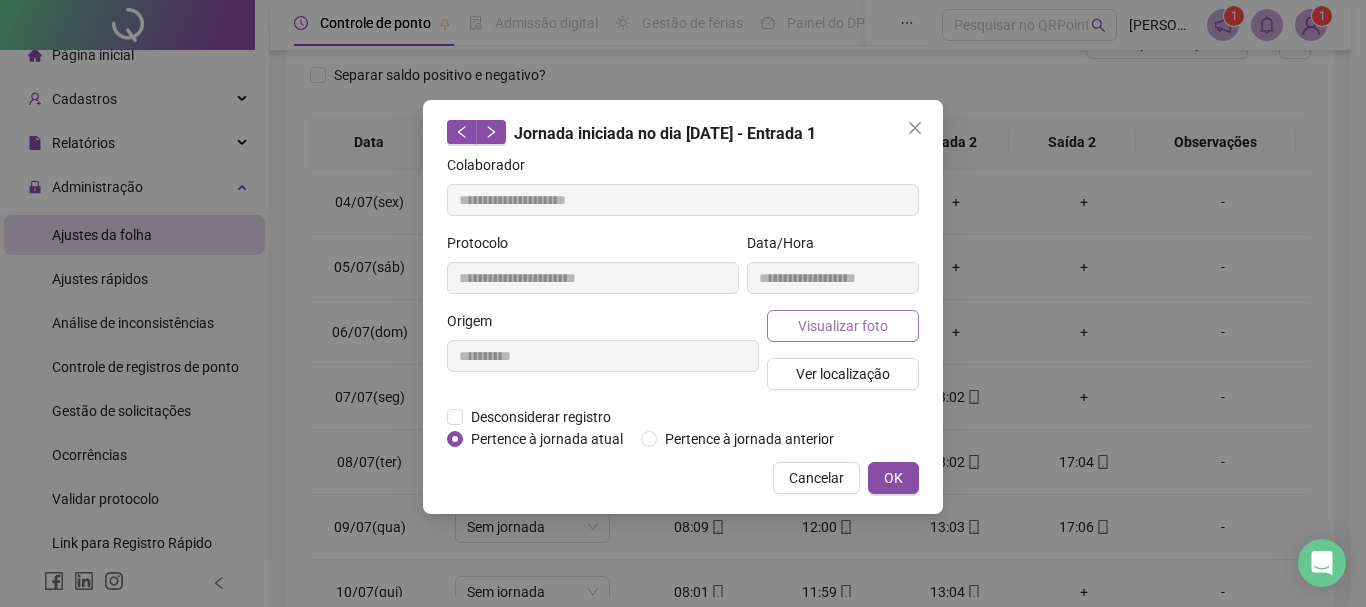 click on "Visualizar foto" at bounding box center [843, 326] 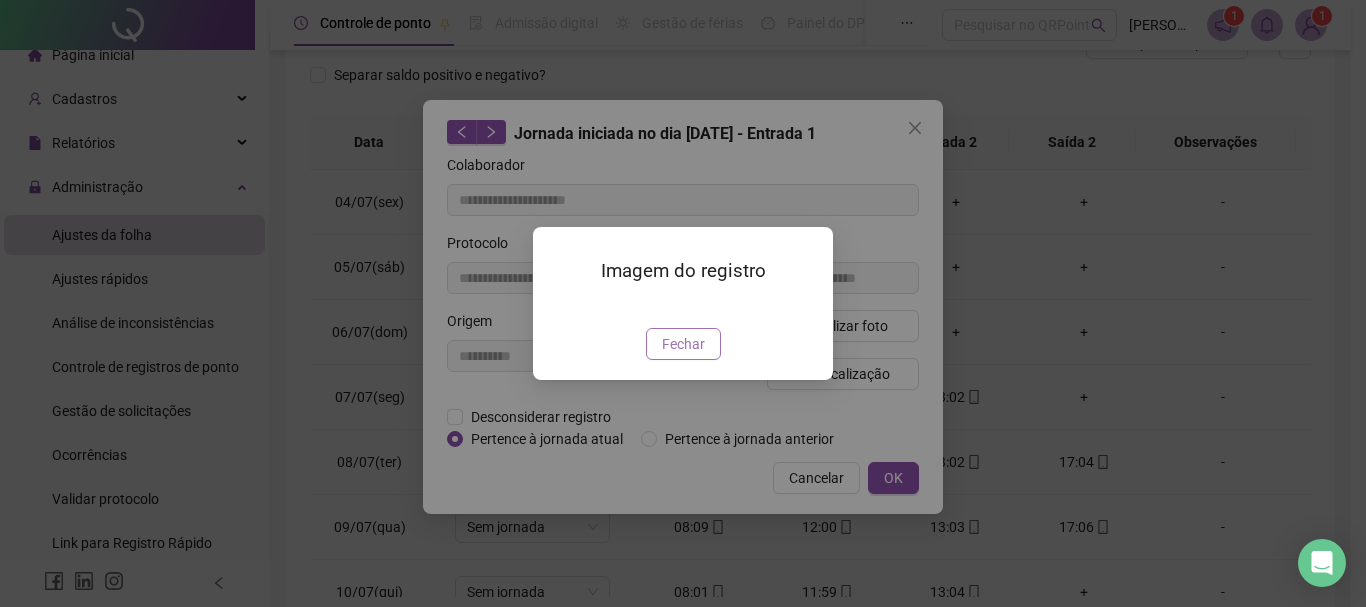 click on "Fechar" at bounding box center (683, 344) 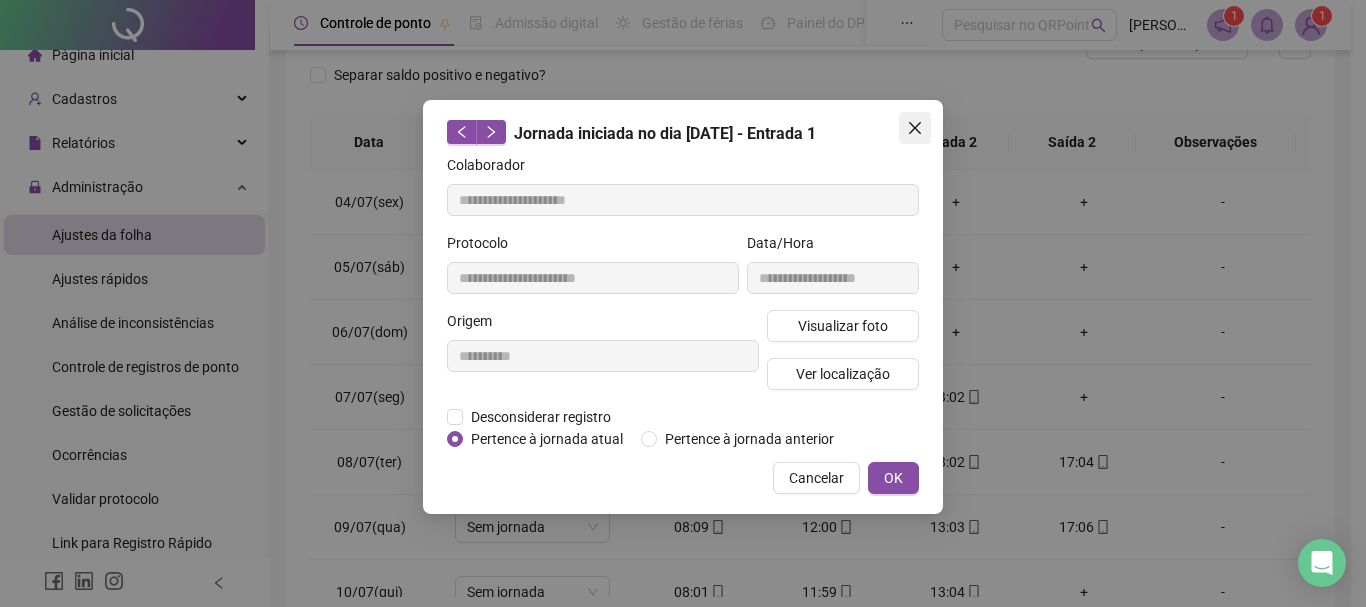 click at bounding box center [915, 128] 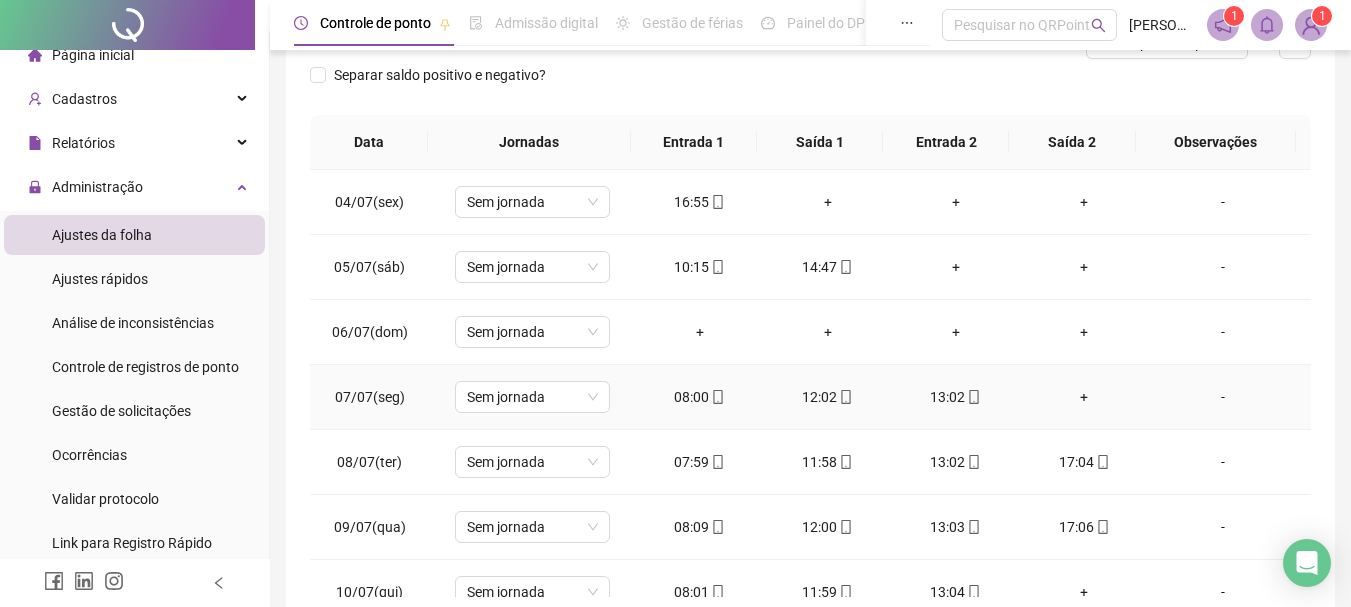 click on "12:02" at bounding box center (828, 397) 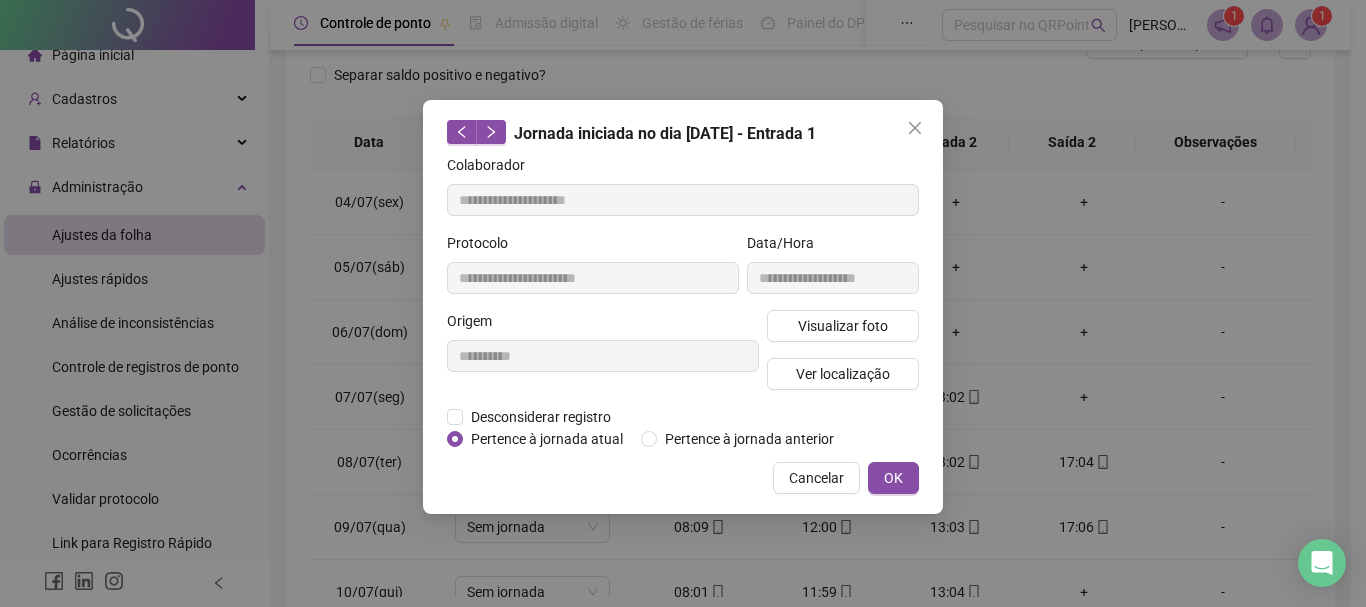 type on "**********" 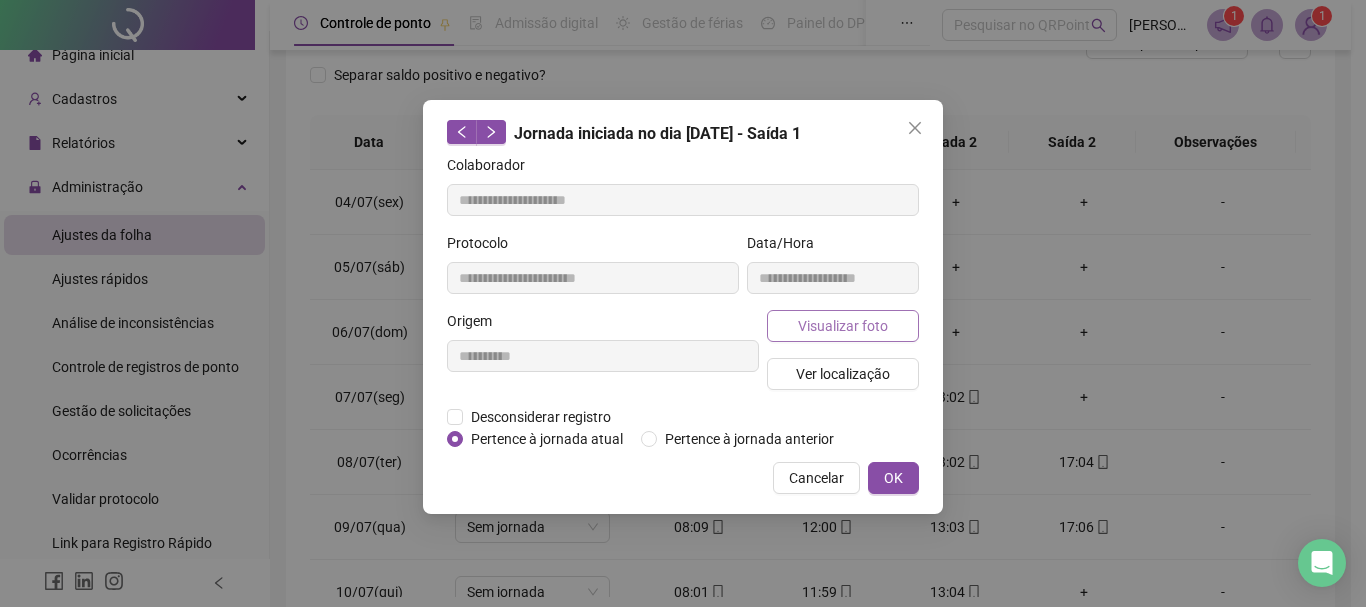 click on "Visualizar foto" at bounding box center [843, 326] 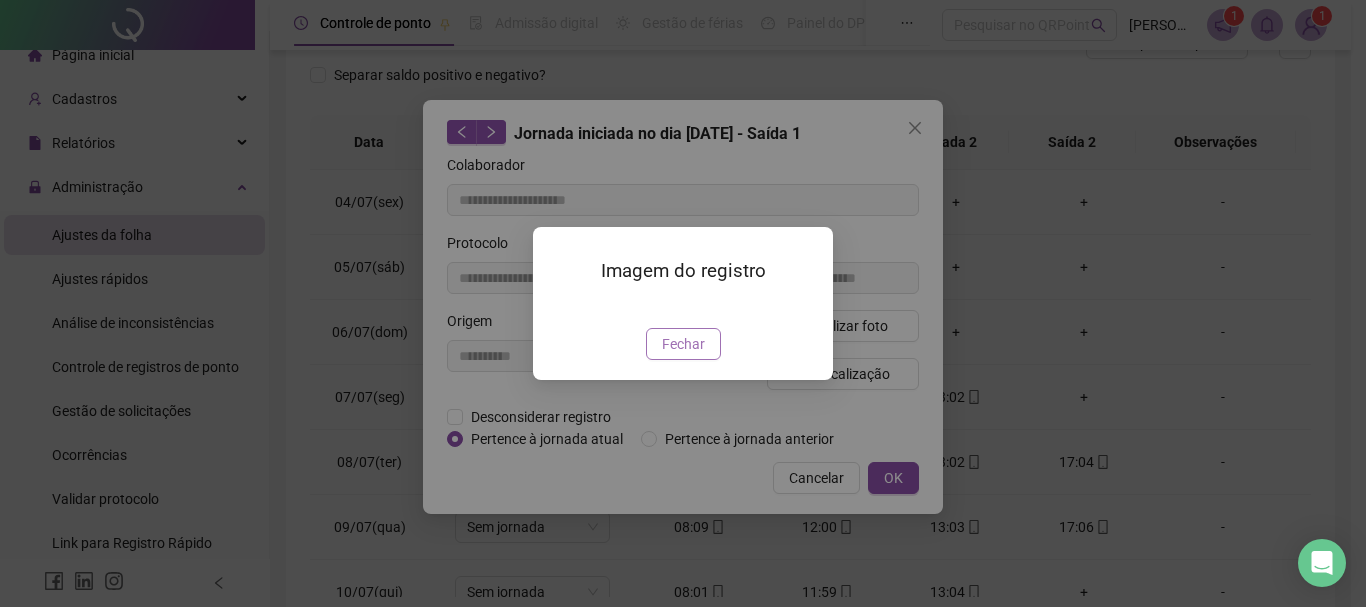 drag, startPoint x: 682, startPoint y: 453, endPoint x: 764, endPoint y: 392, distance: 102.20078 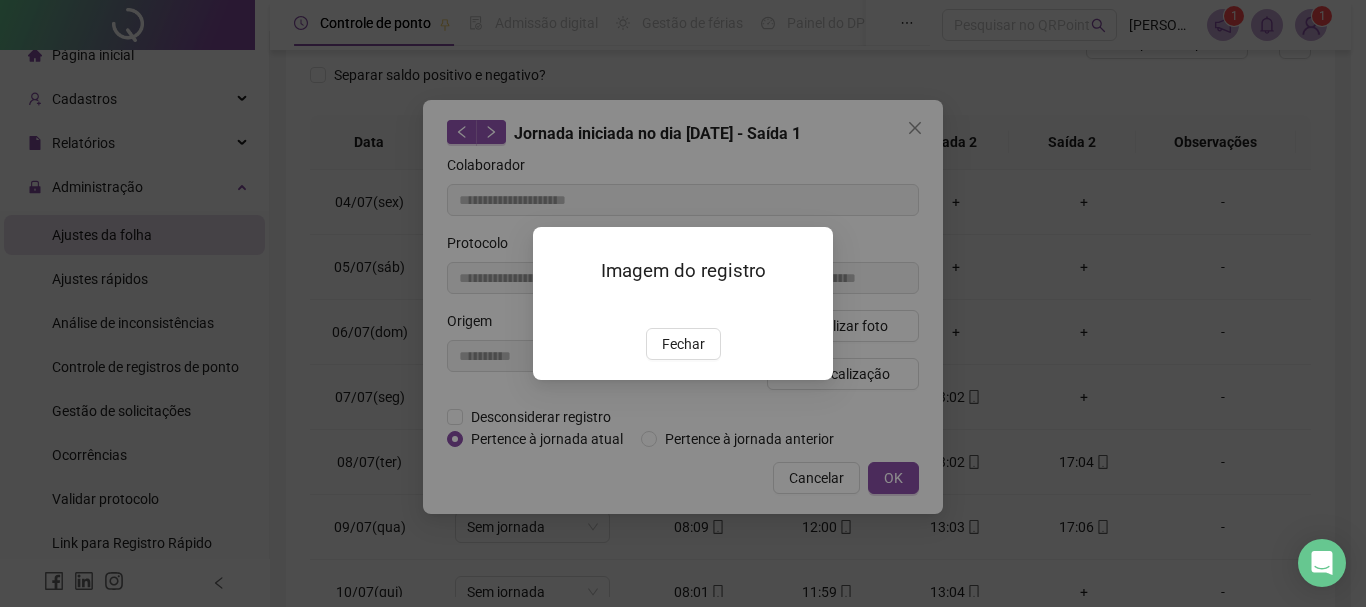 click on "Fechar" at bounding box center (683, 344) 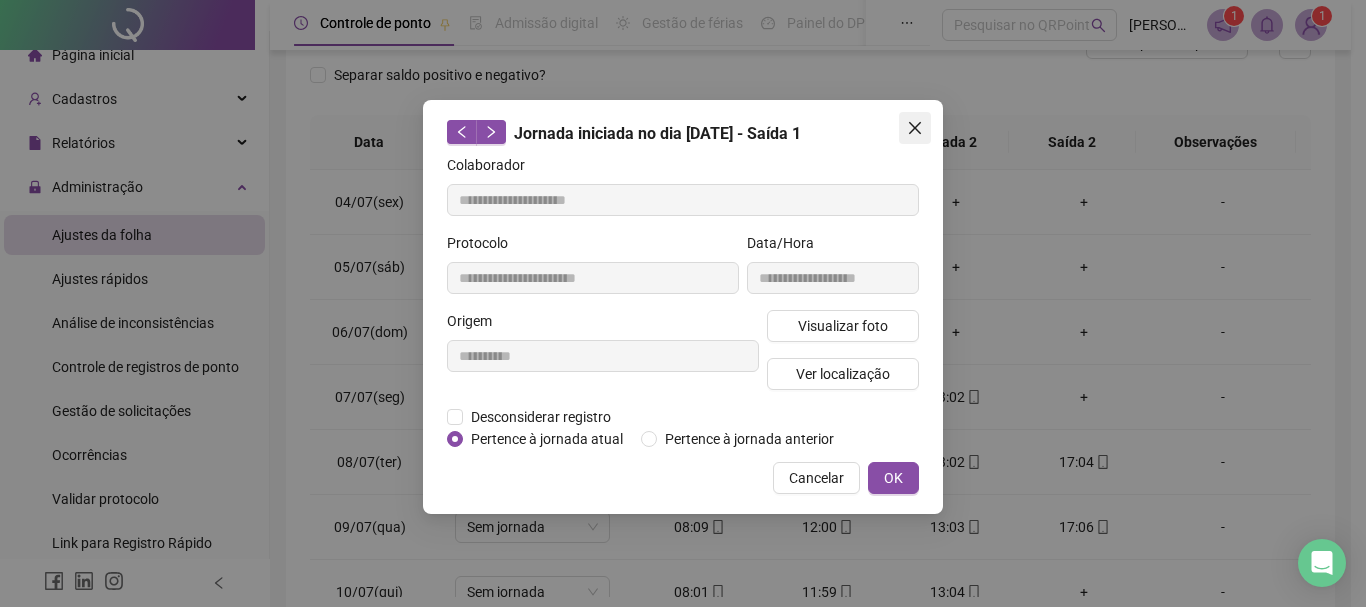 click at bounding box center [915, 128] 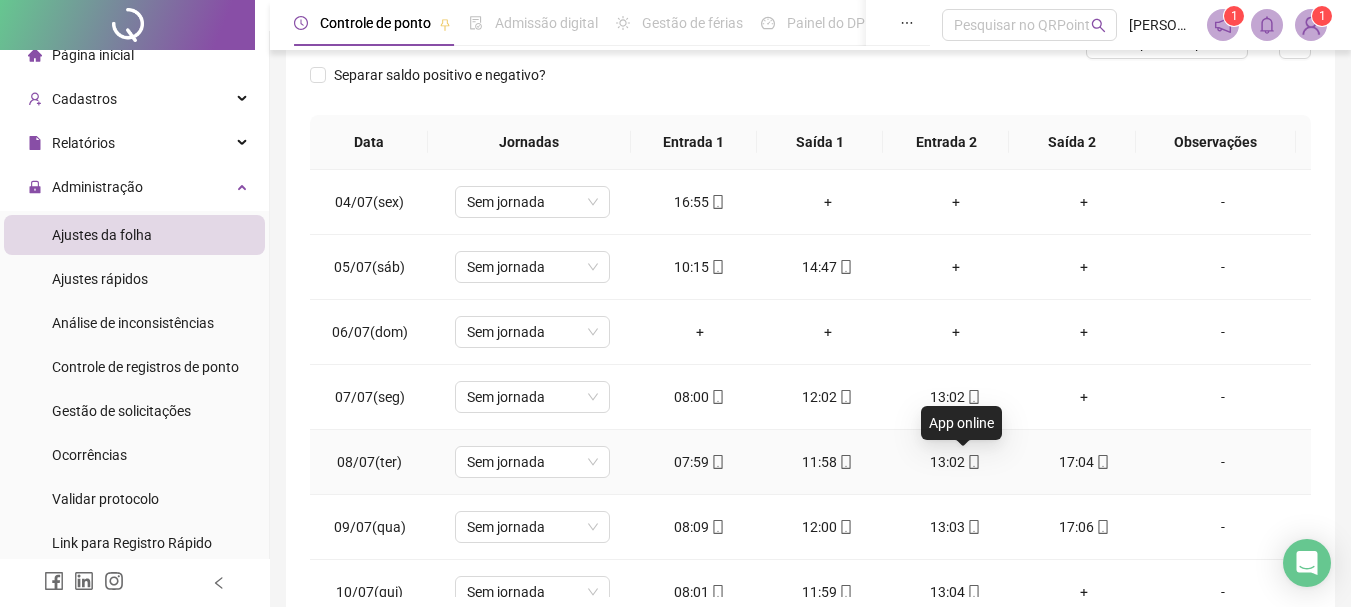 click 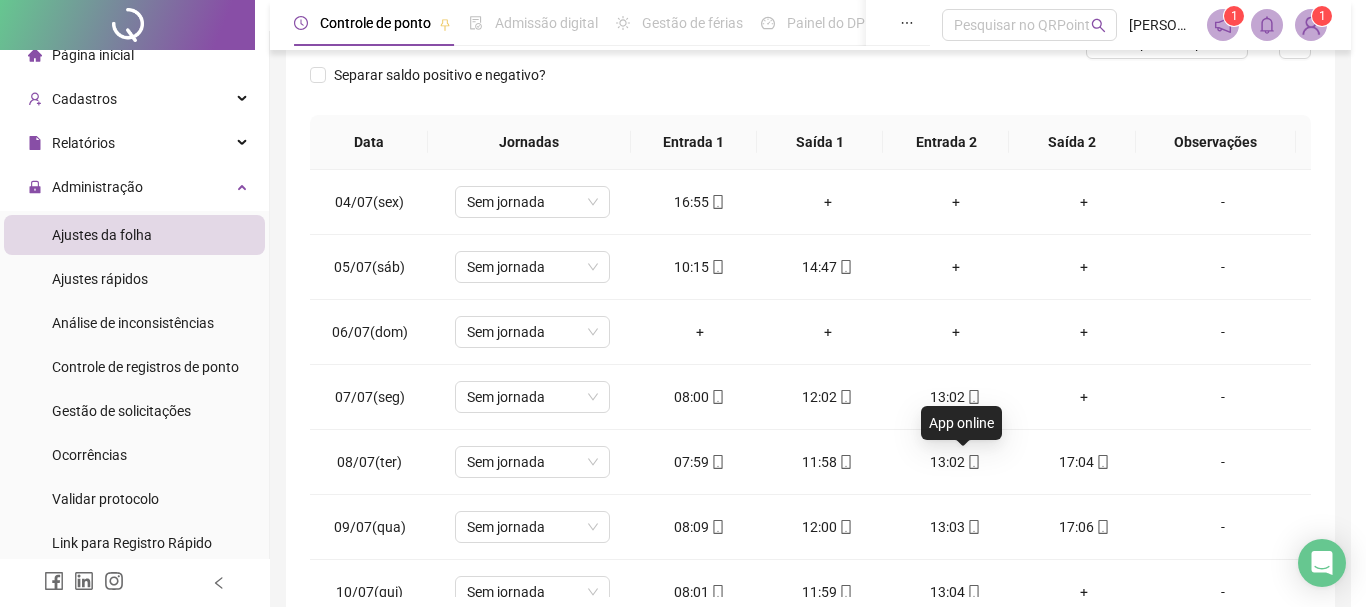 type on "**********" 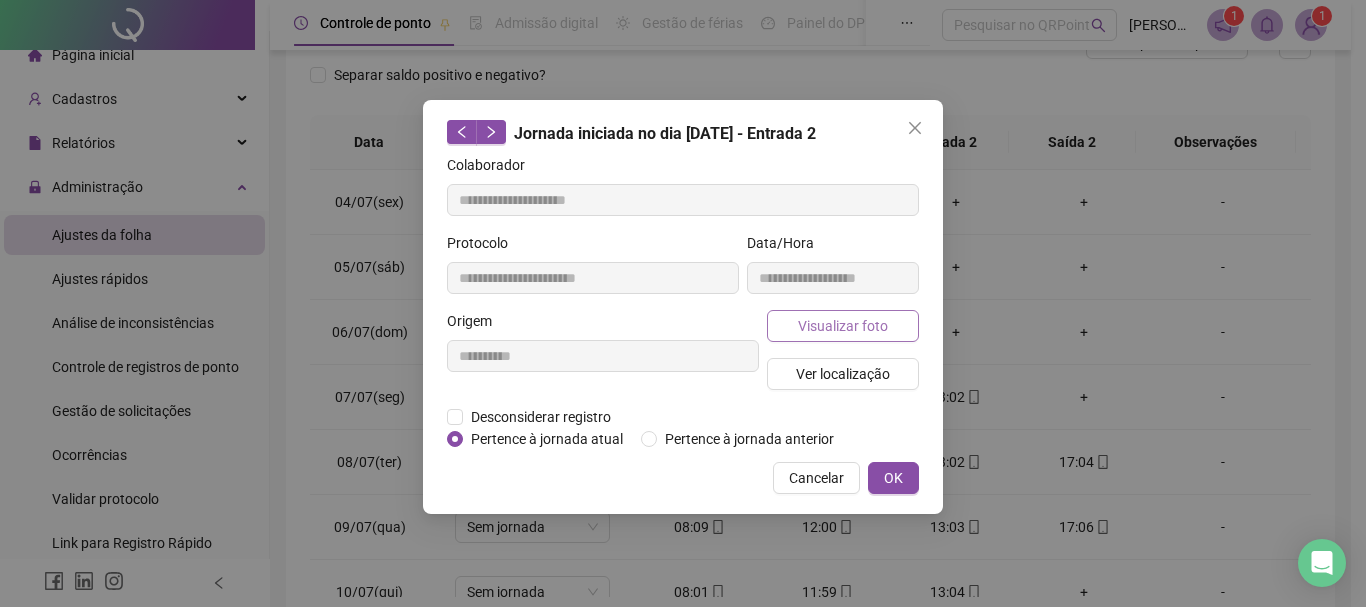 click on "Visualizar foto" at bounding box center [843, 326] 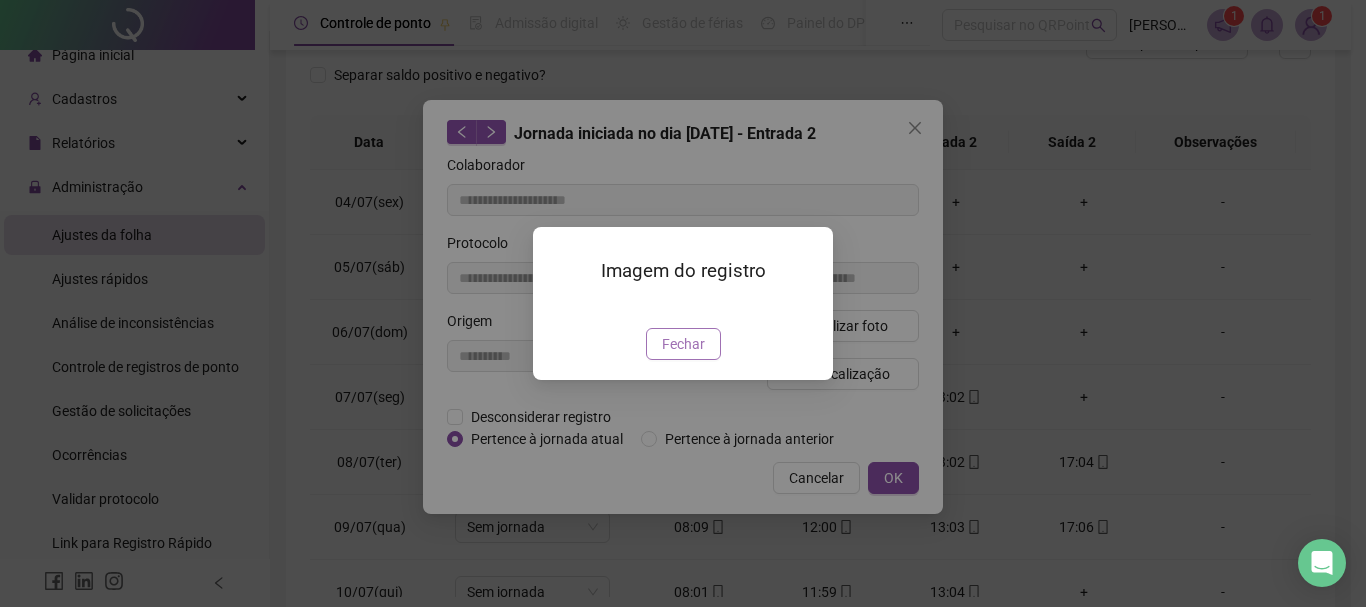 click on "Fechar" at bounding box center (683, 344) 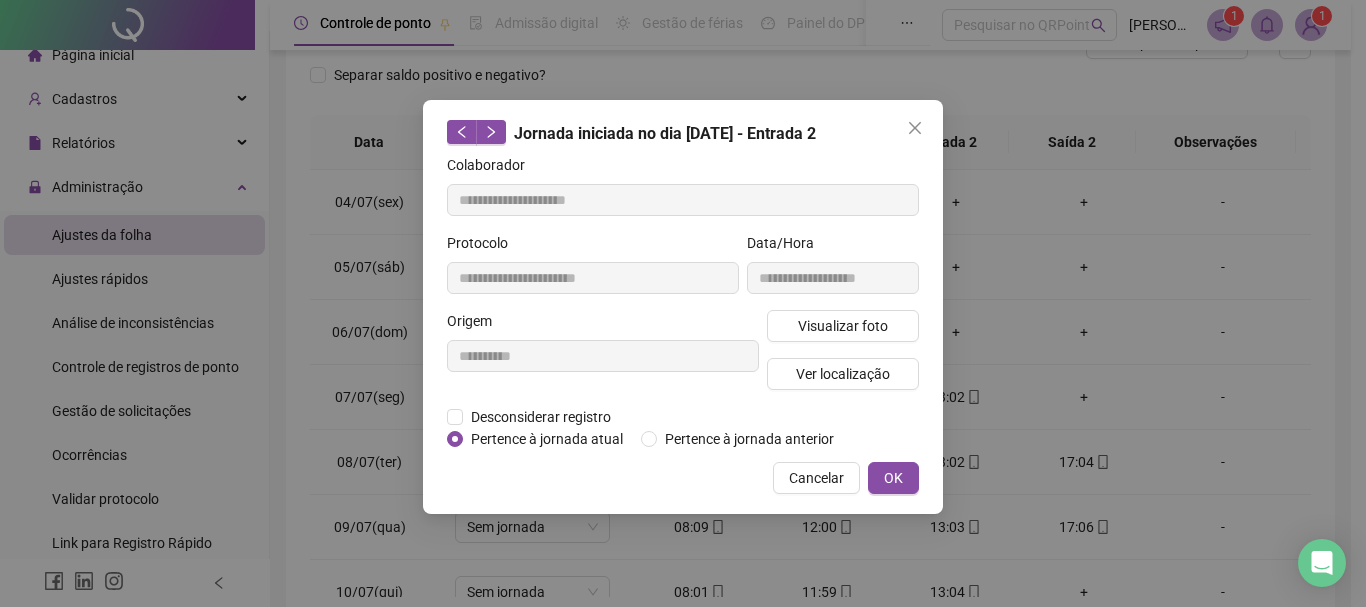 click 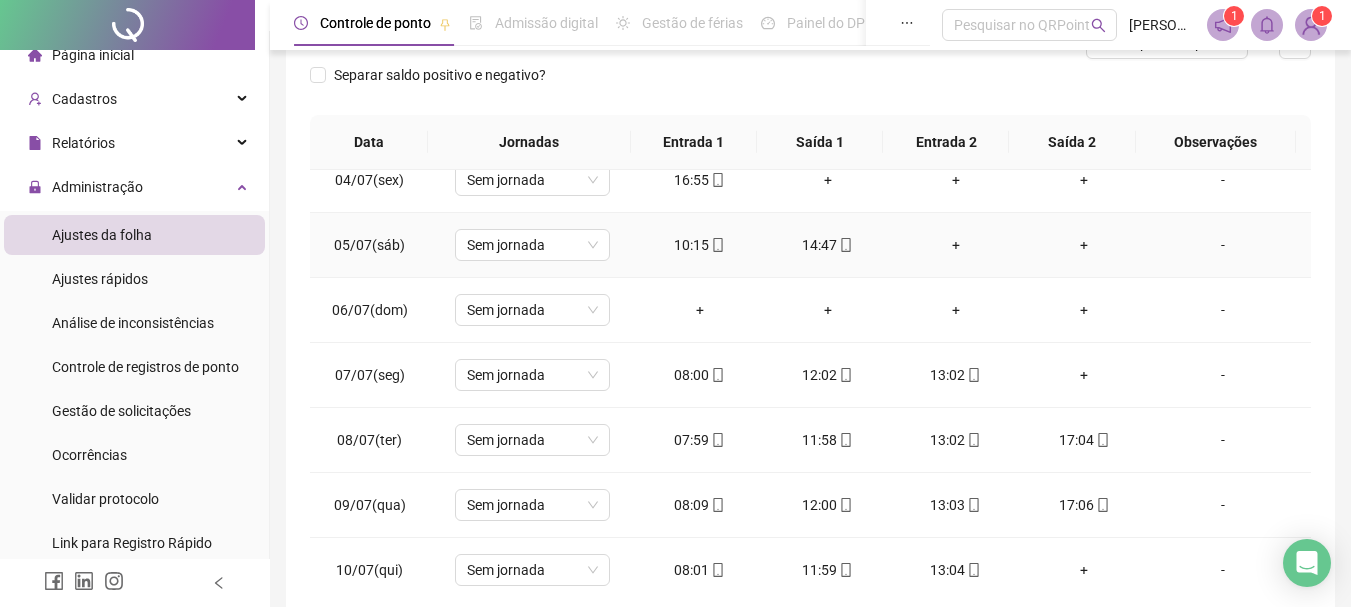scroll, scrollTop: 28, scrollLeft: 0, axis: vertical 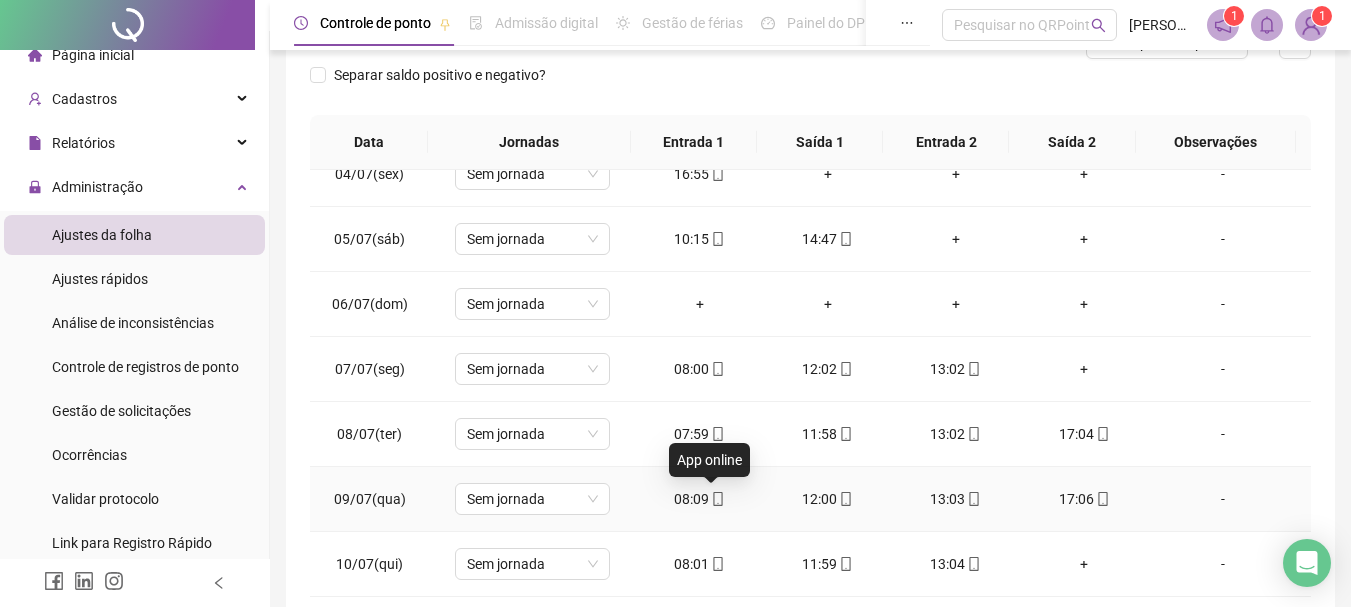 click 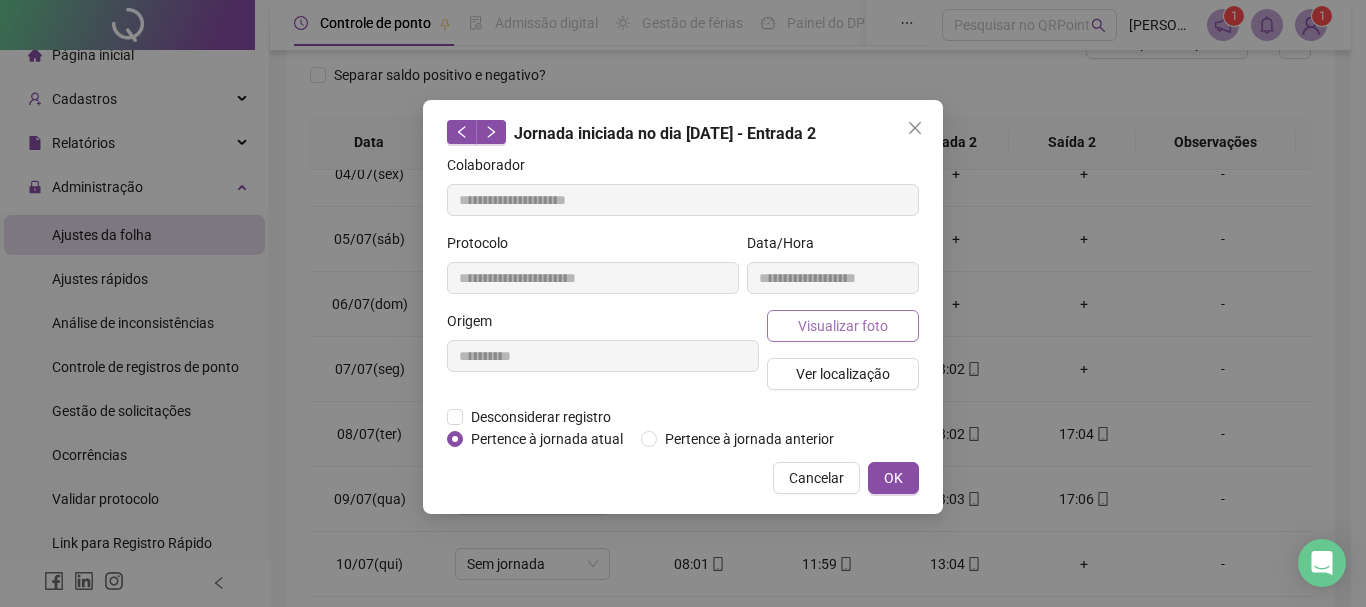 click on "Visualizar foto" at bounding box center [843, 326] 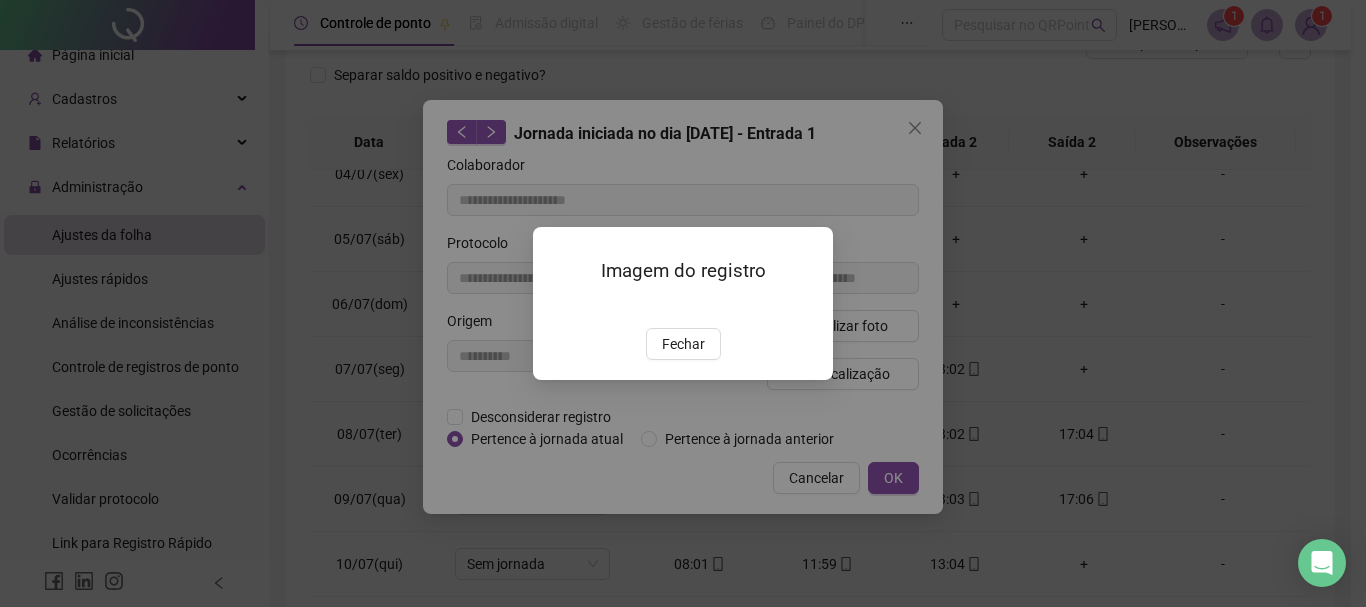click on "Fechar" at bounding box center (683, 344) 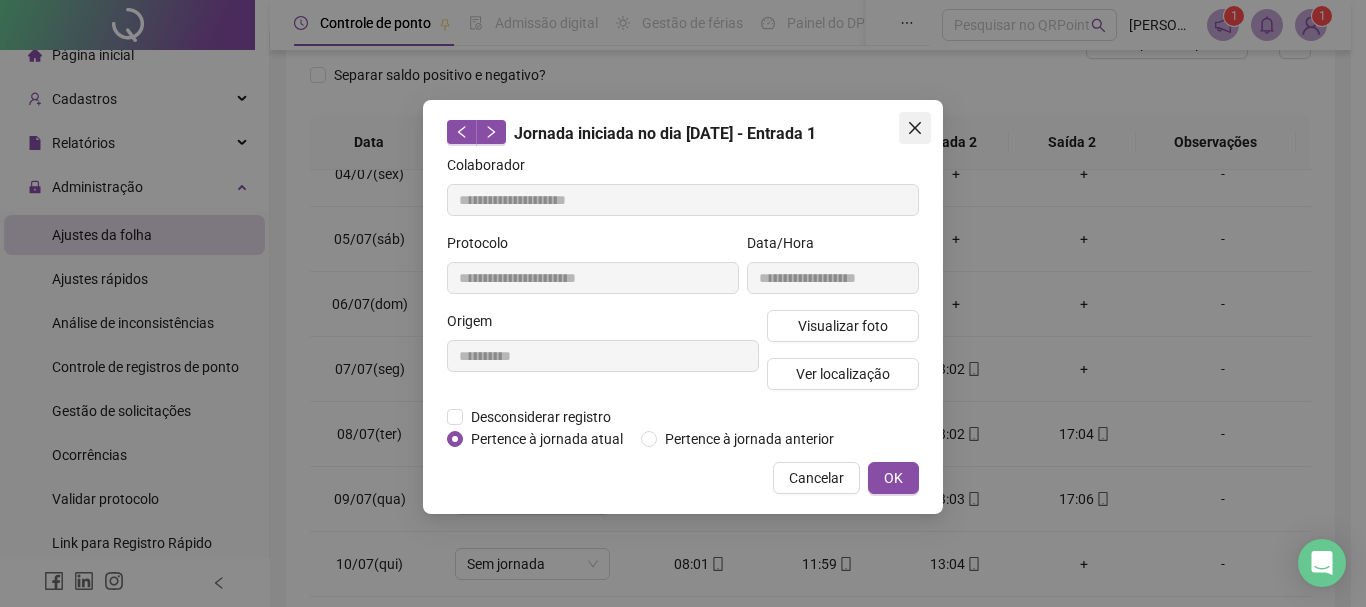 click 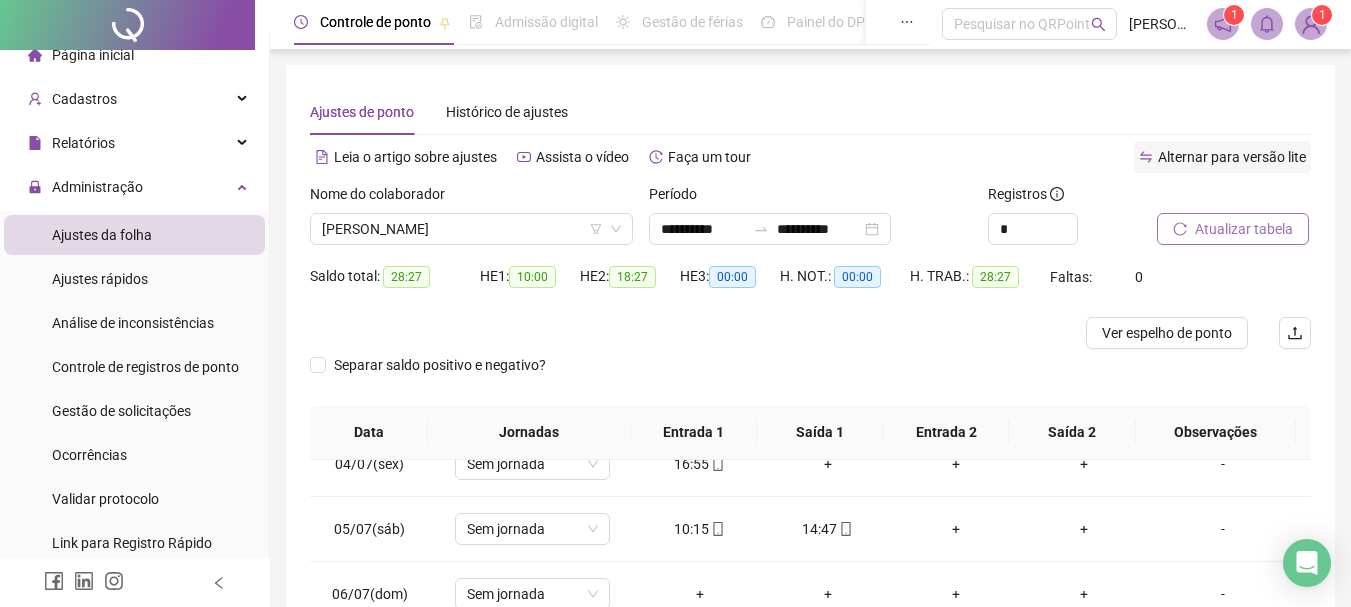 scroll, scrollTop: 0, scrollLeft: 0, axis: both 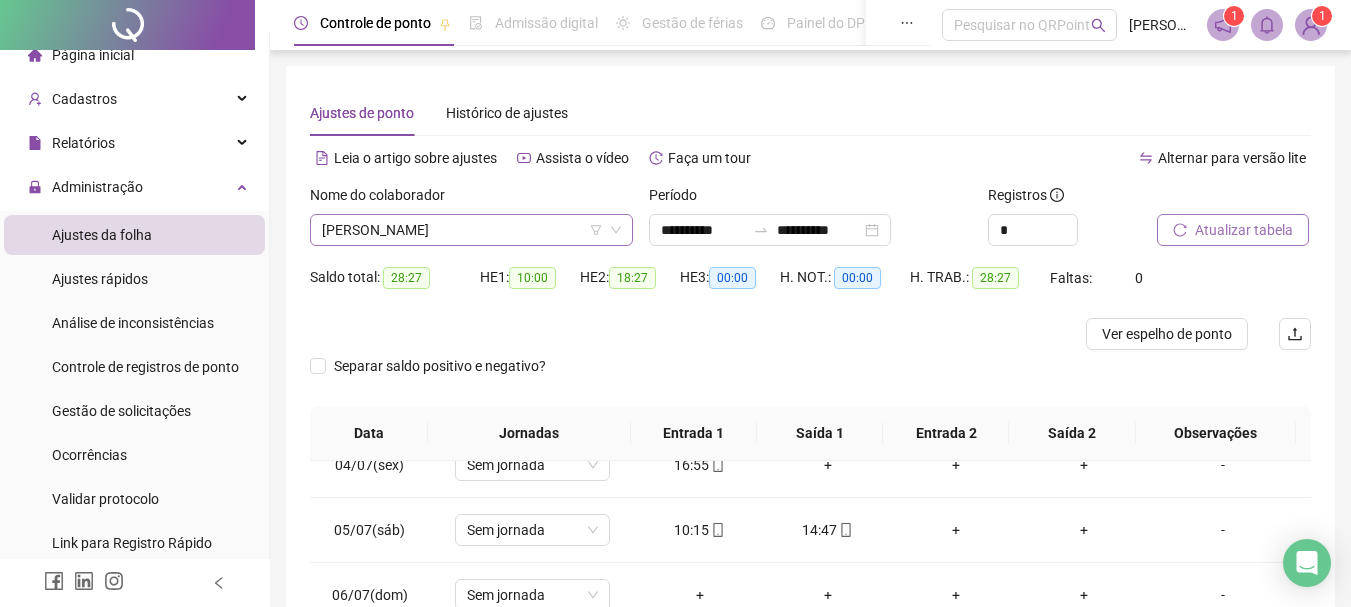 click on "[PERSON_NAME]" at bounding box center (471, 230) 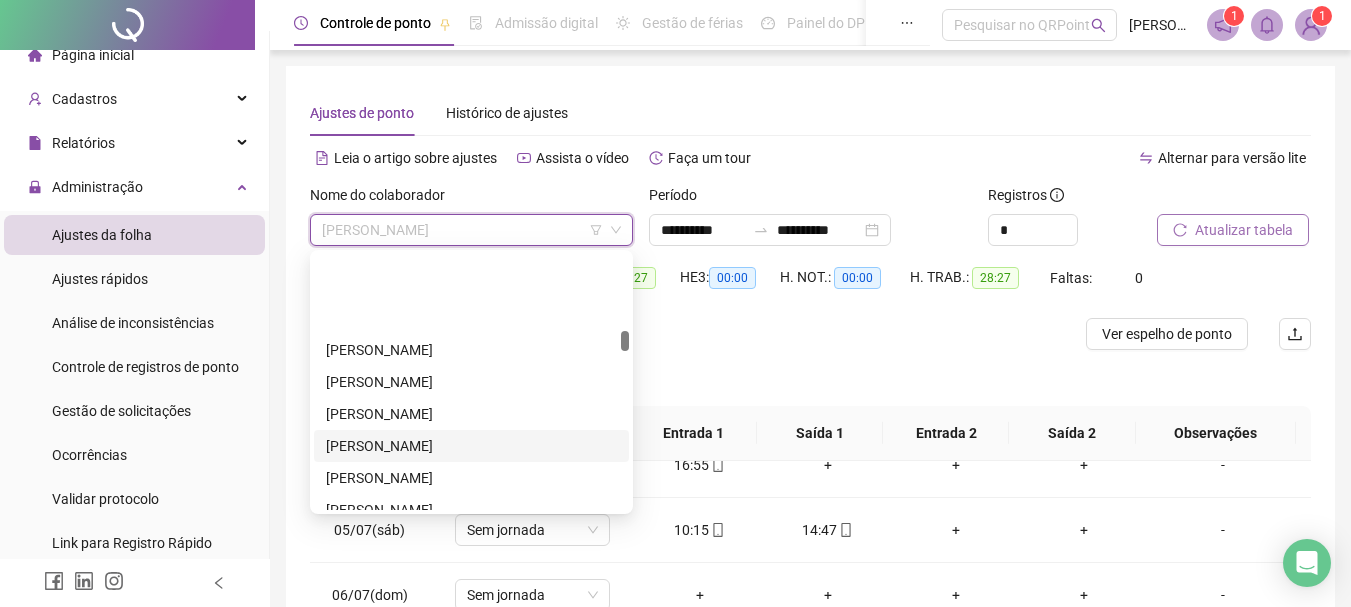 scroll, scrollTop: 1108, scrollLeft: 0, axis: vertical 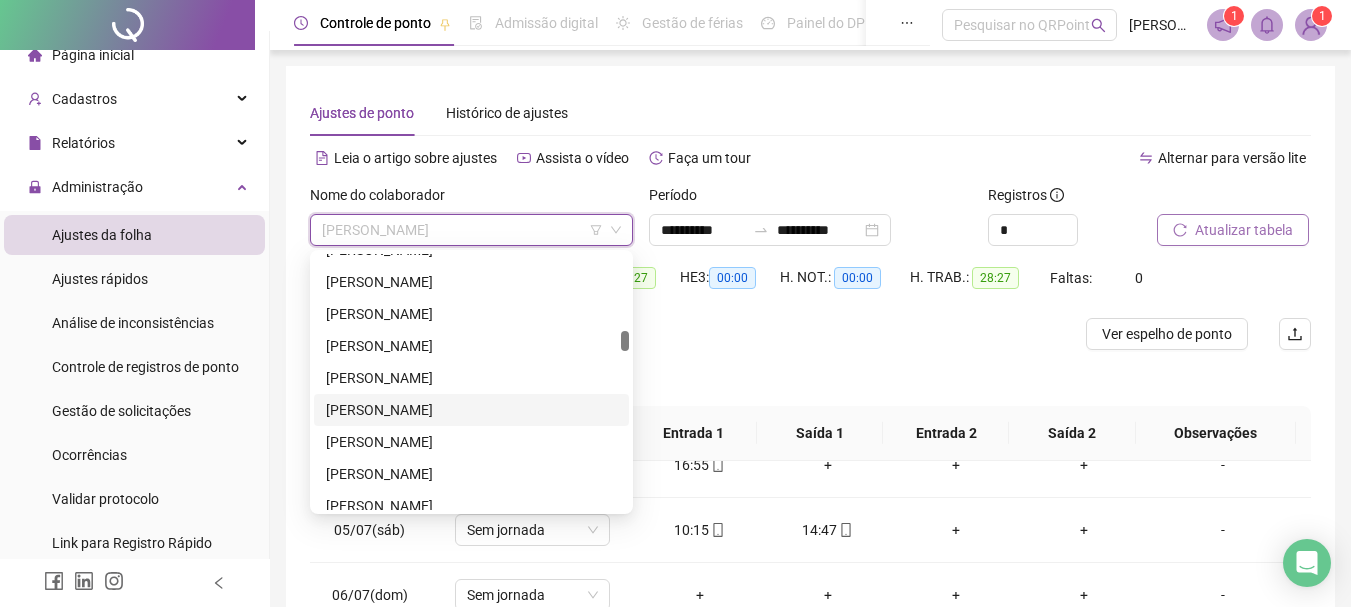 click on "[PERSON_NAME]" at bounding box center [471, 410] 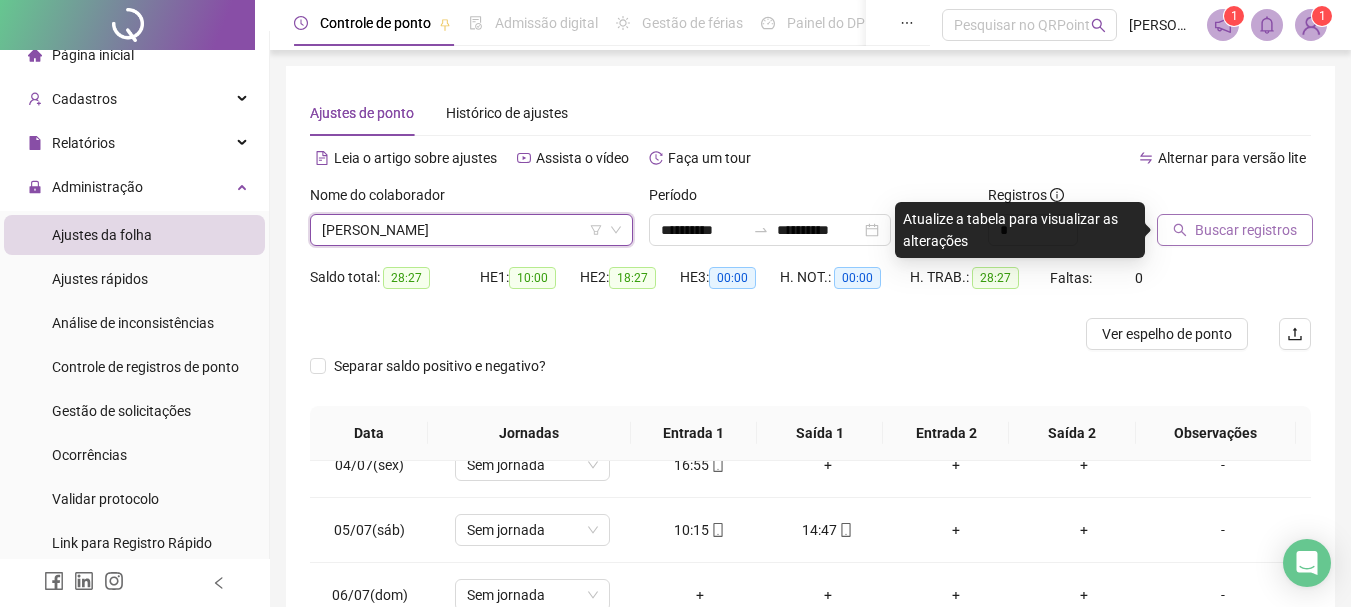 click on "Buscar registros" at bounding box center [1246, 230] 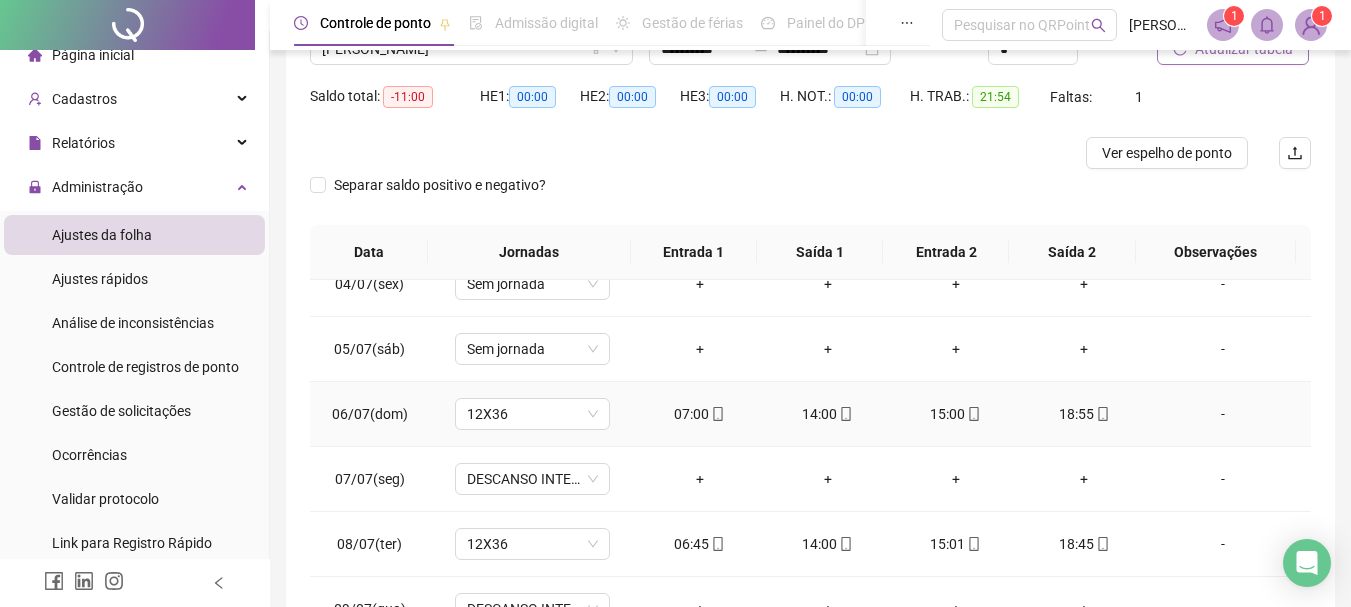 scroll, scrollTop: 200, scrollLeft: 0, axis: vertical 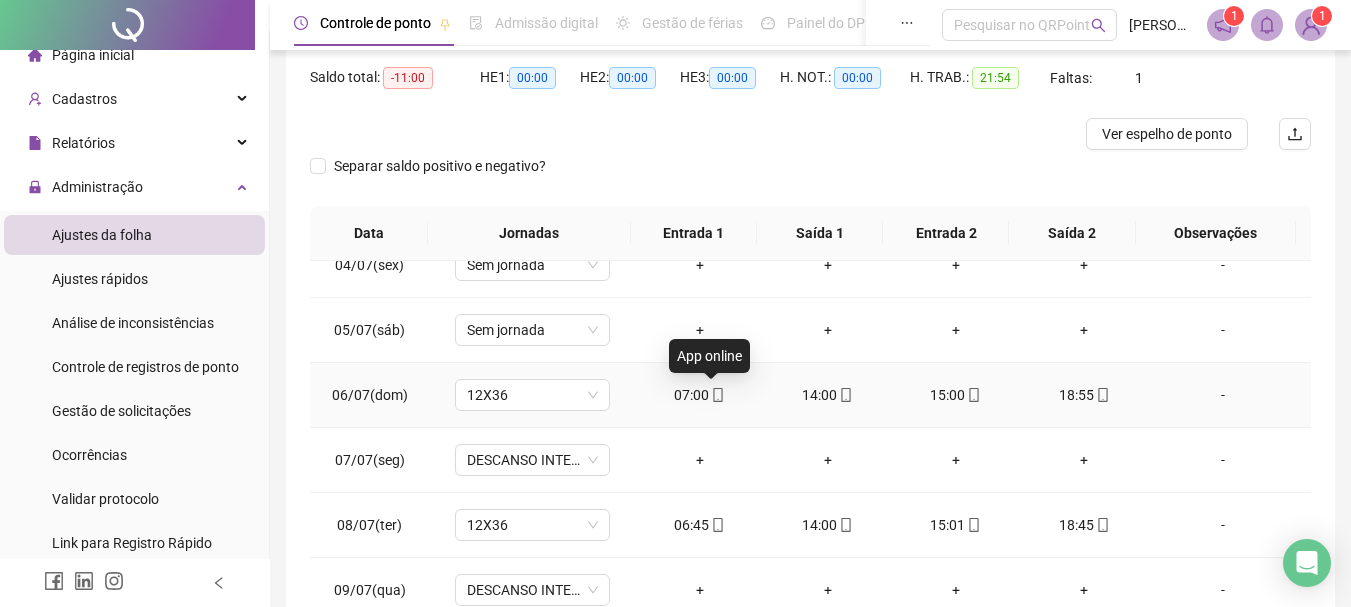 click 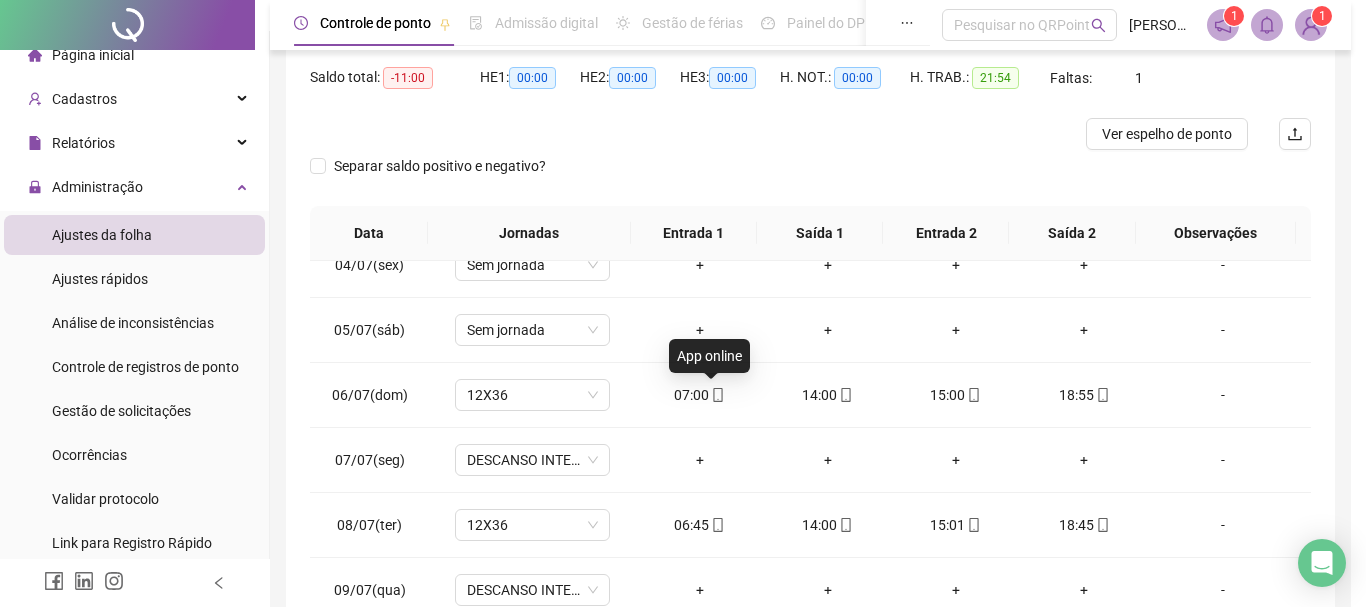 type on "**********" 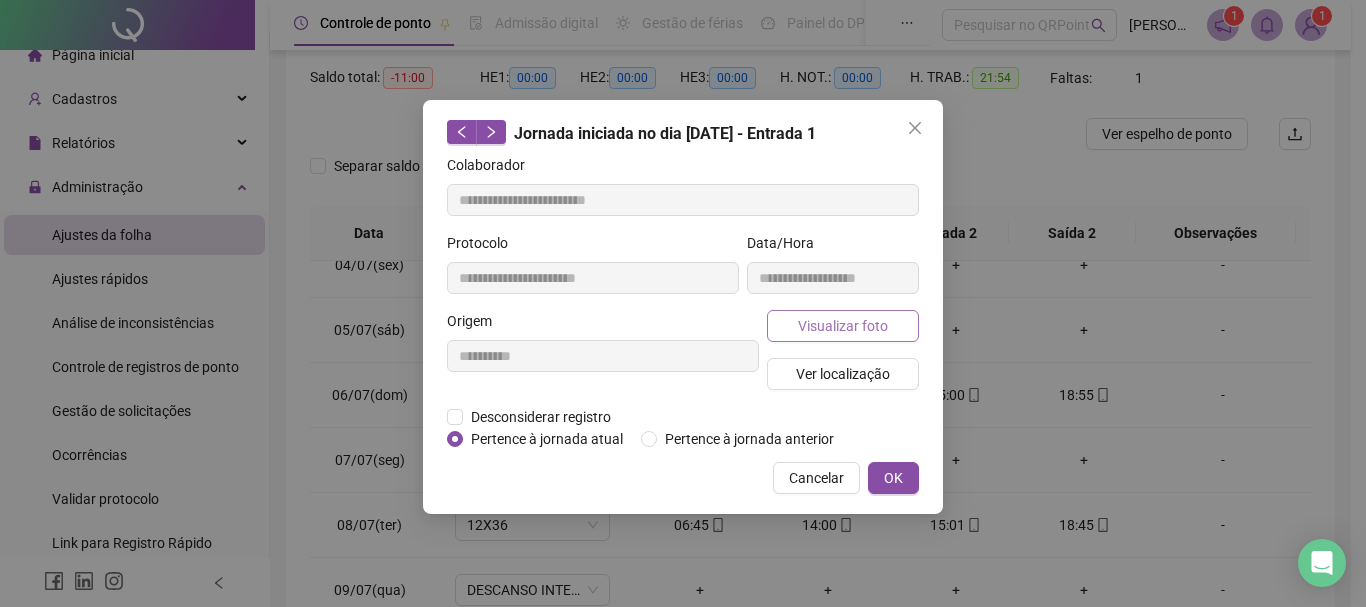 click on "Visualizar foto" at bounding box center [843, 326] 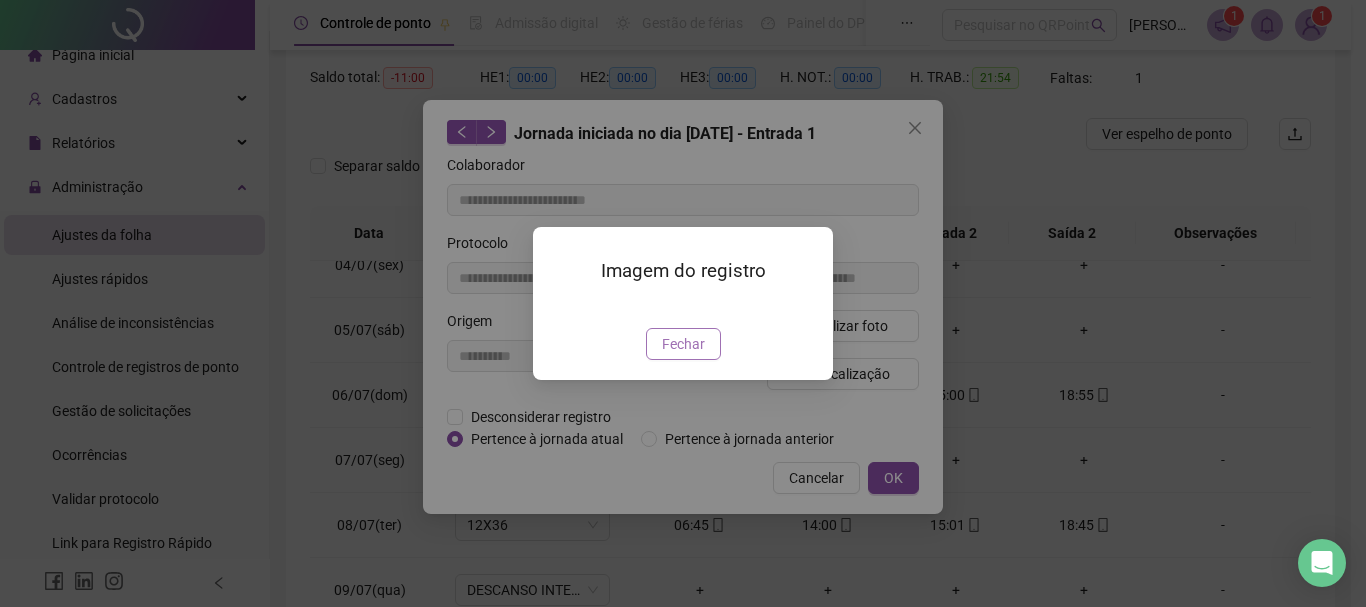 click on "Fechar" at bounding box center (683, 344) 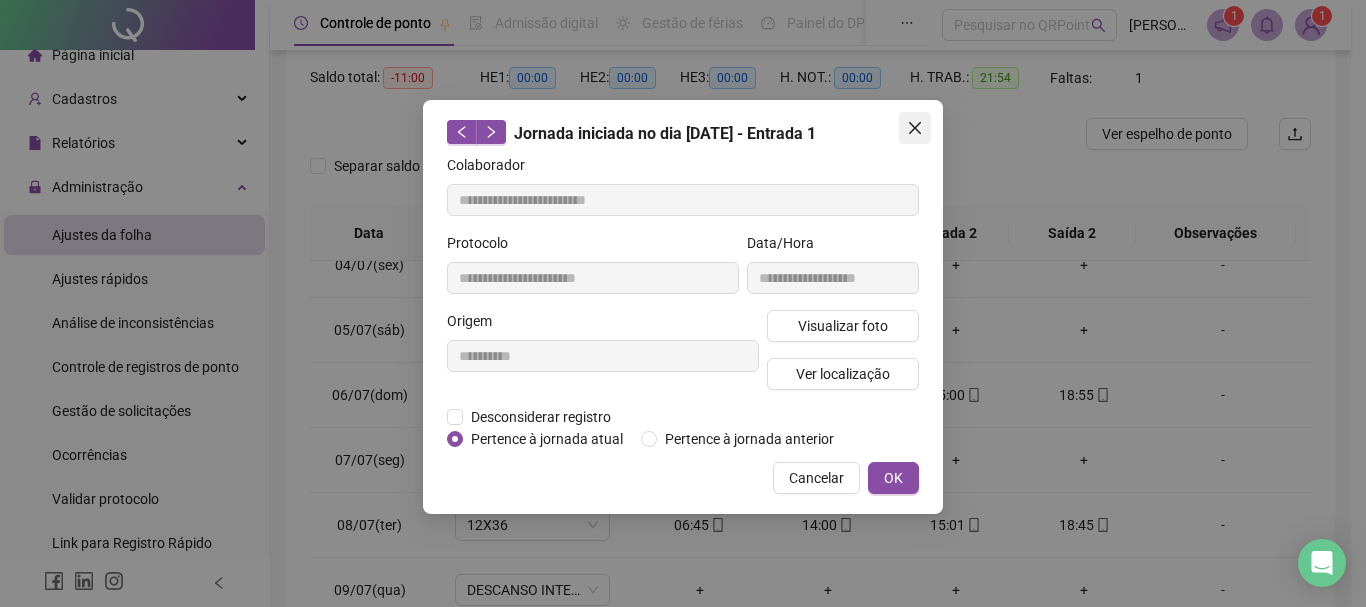 click 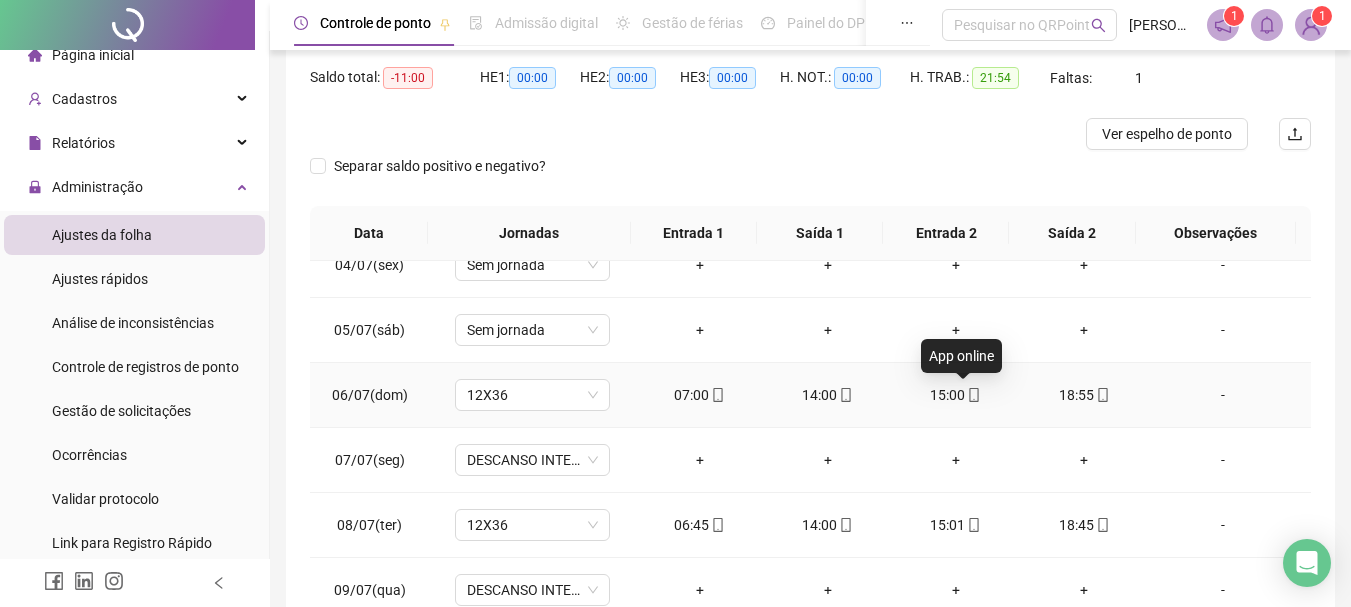click 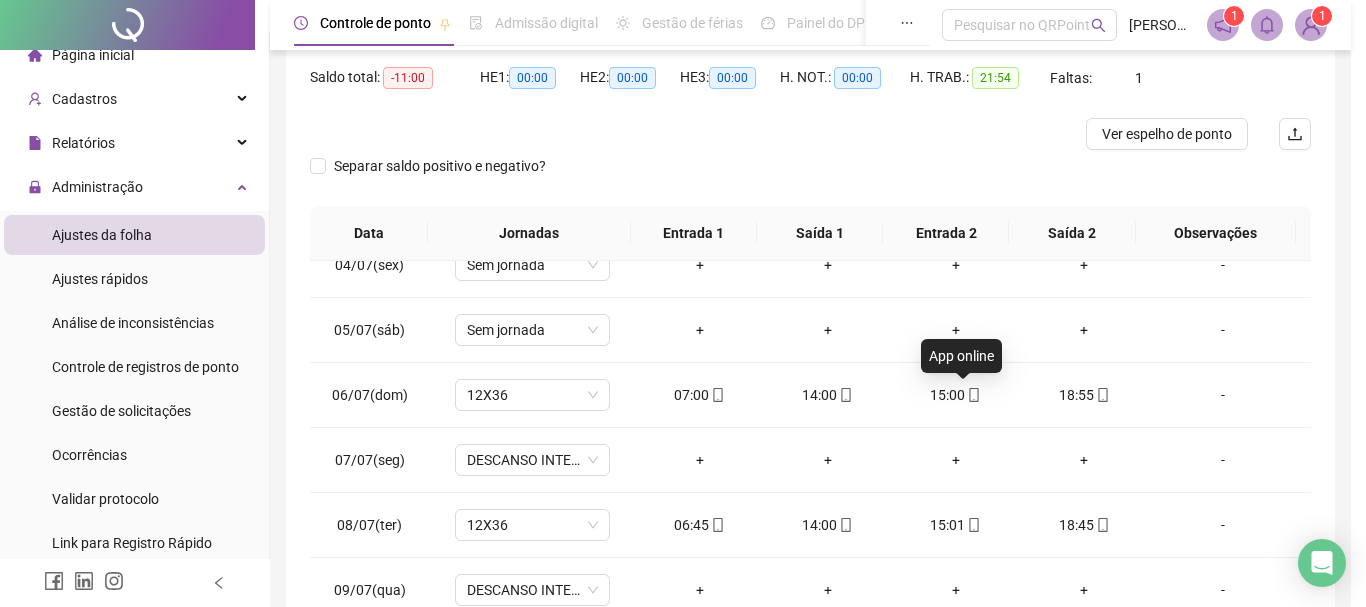 type on "**********" 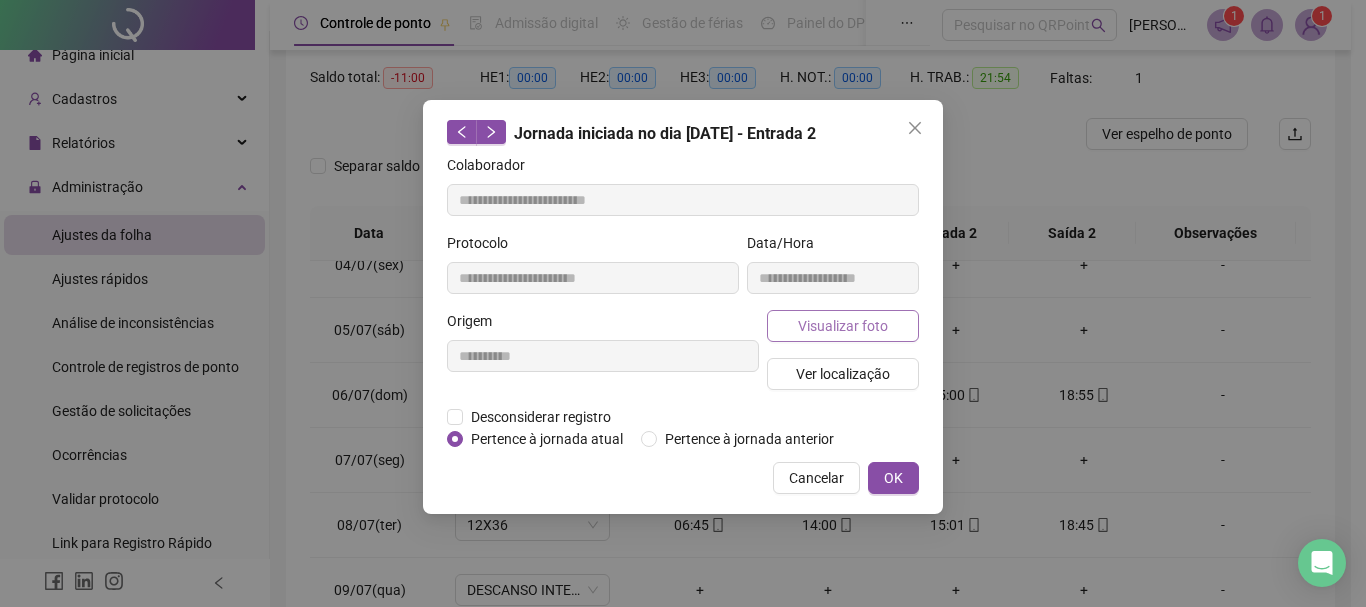 click on "Visualizar foto" at bounding box center [843, 326] 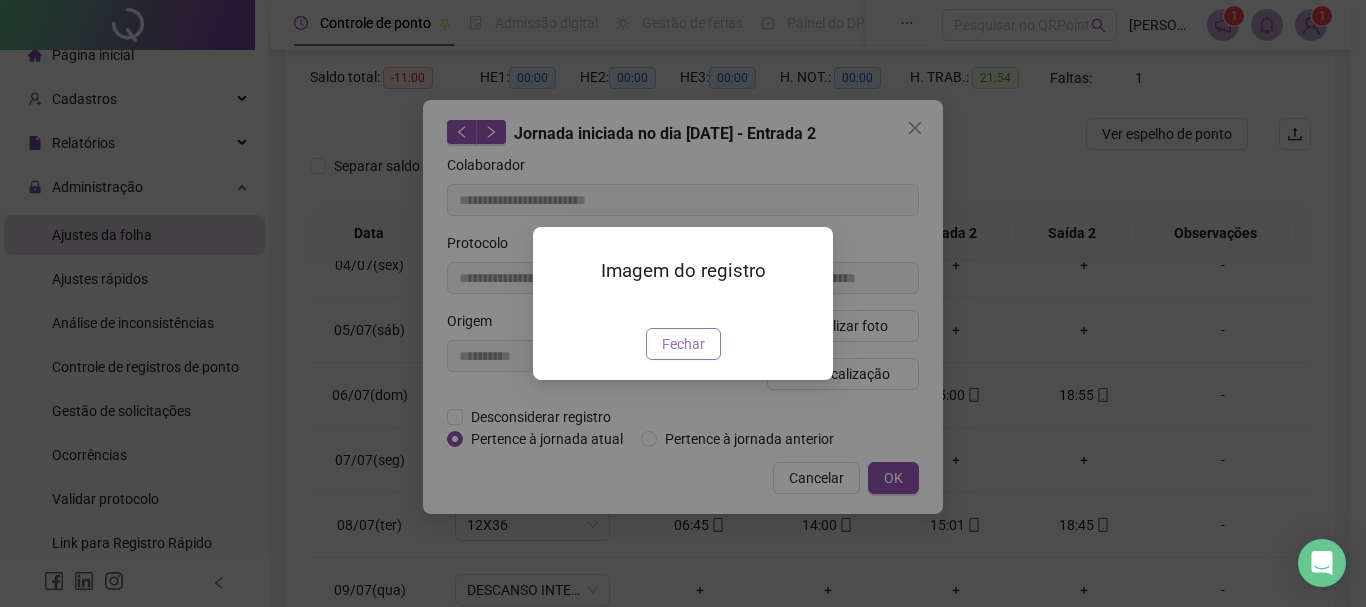 click on "Fechar" at bounding box center (683, 344) 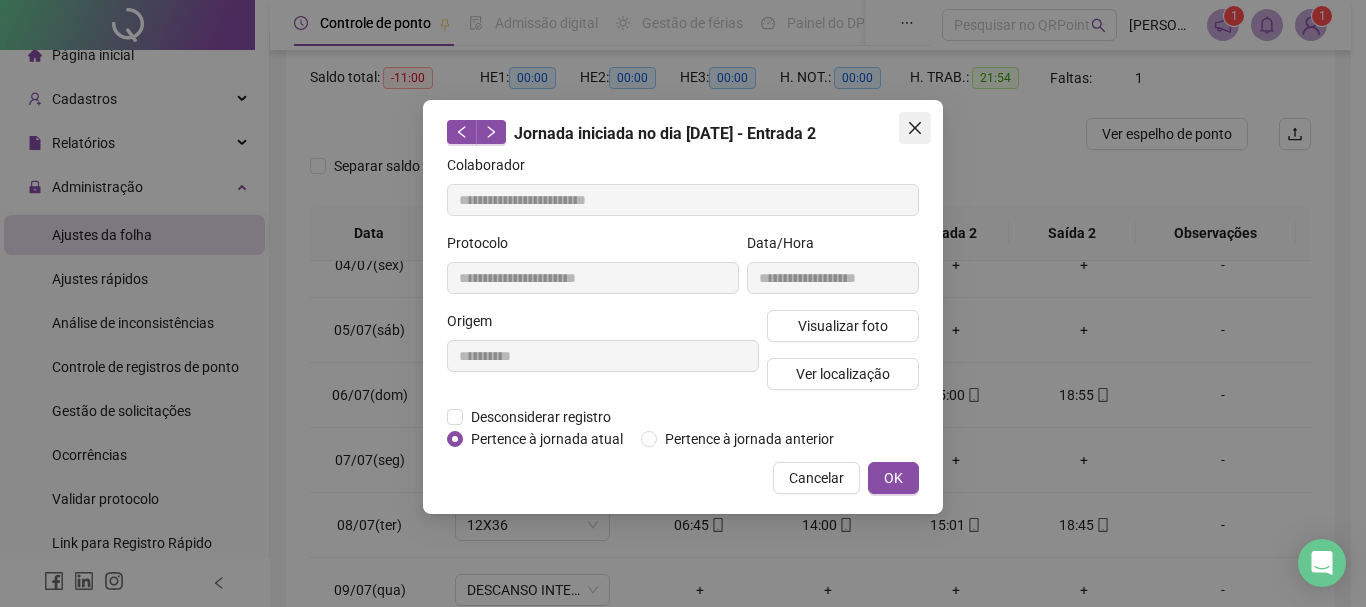 click at bounding box center (915, 128) 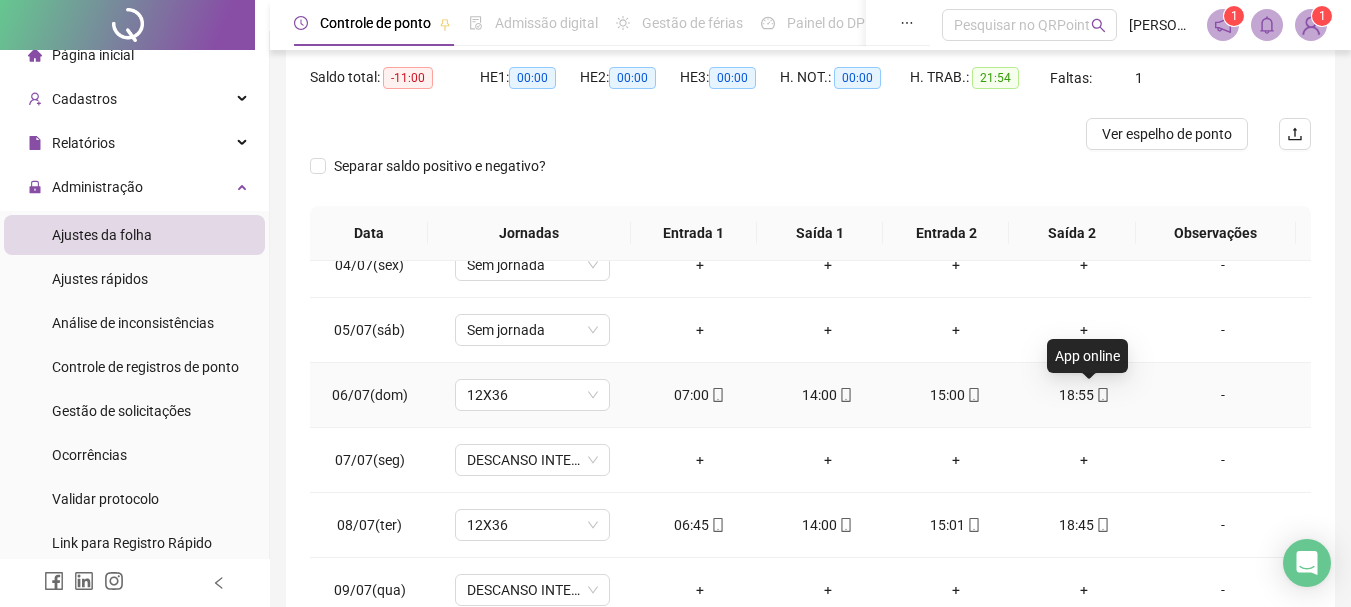 click 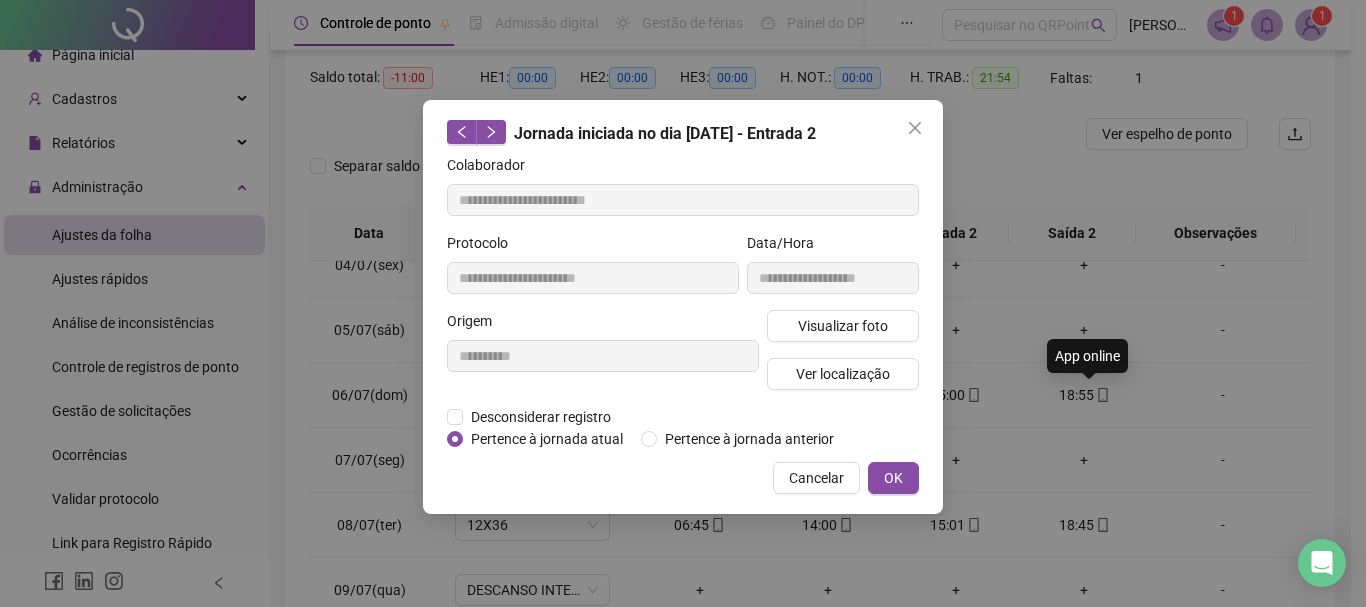 type on "**********" 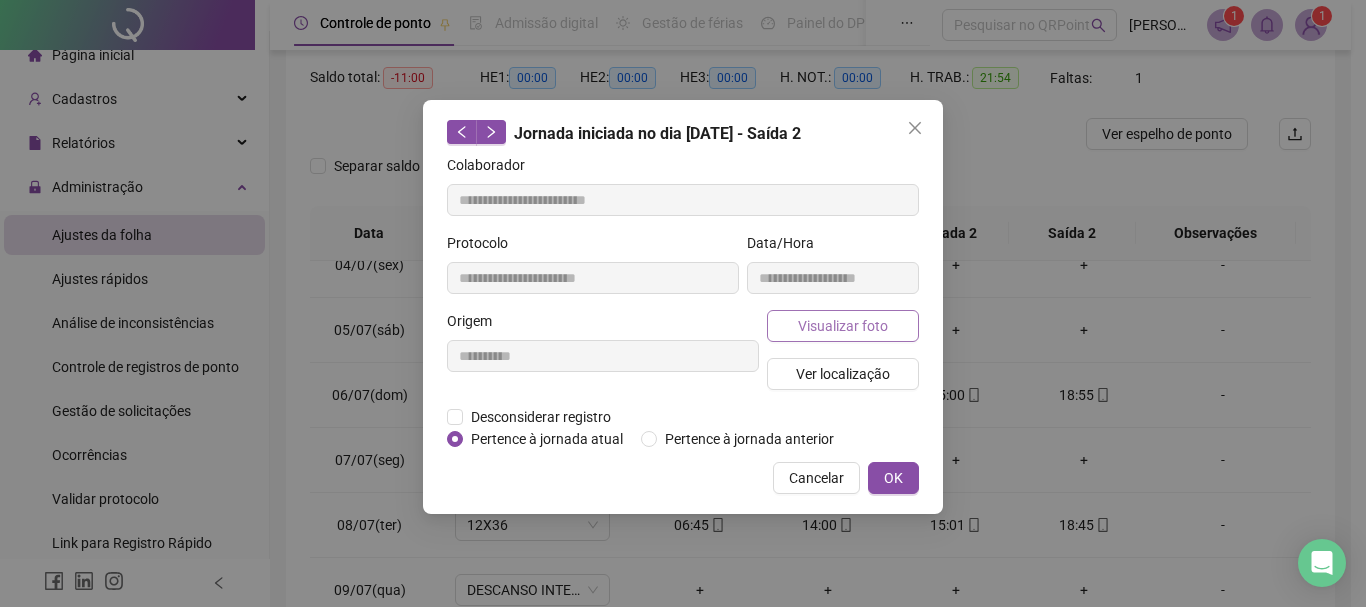click on "Visualizar foto" at bounding box center (843, 326) 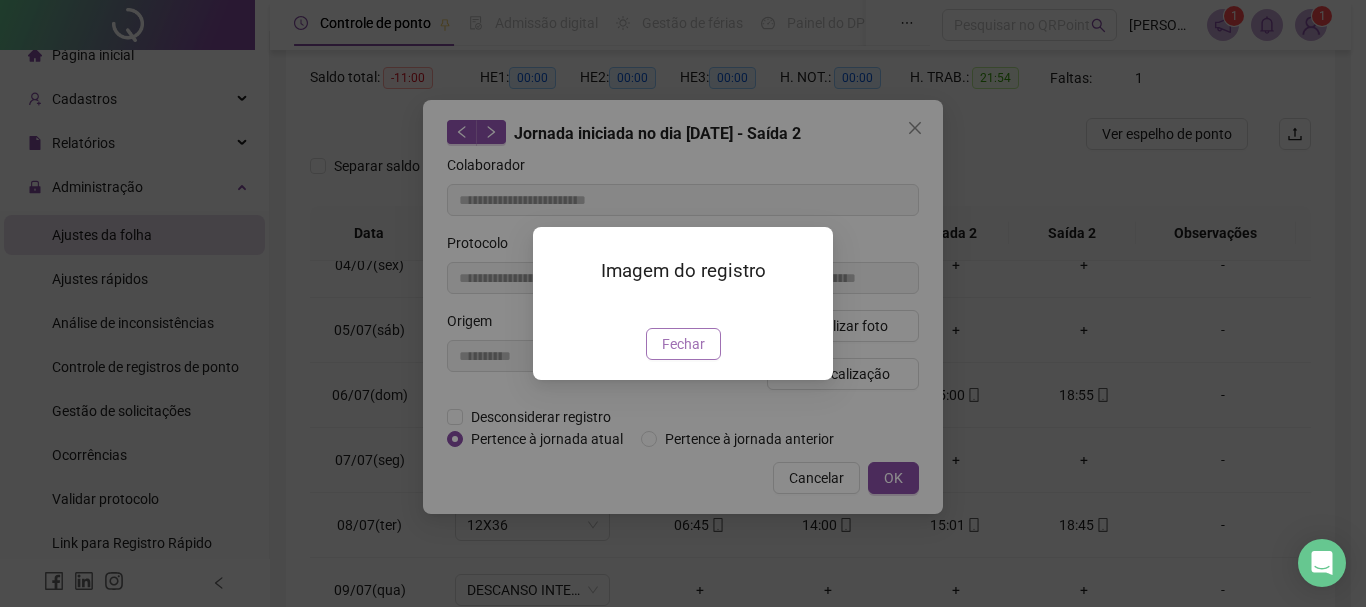 click on "Fechar" at bounding box center [683, 344] 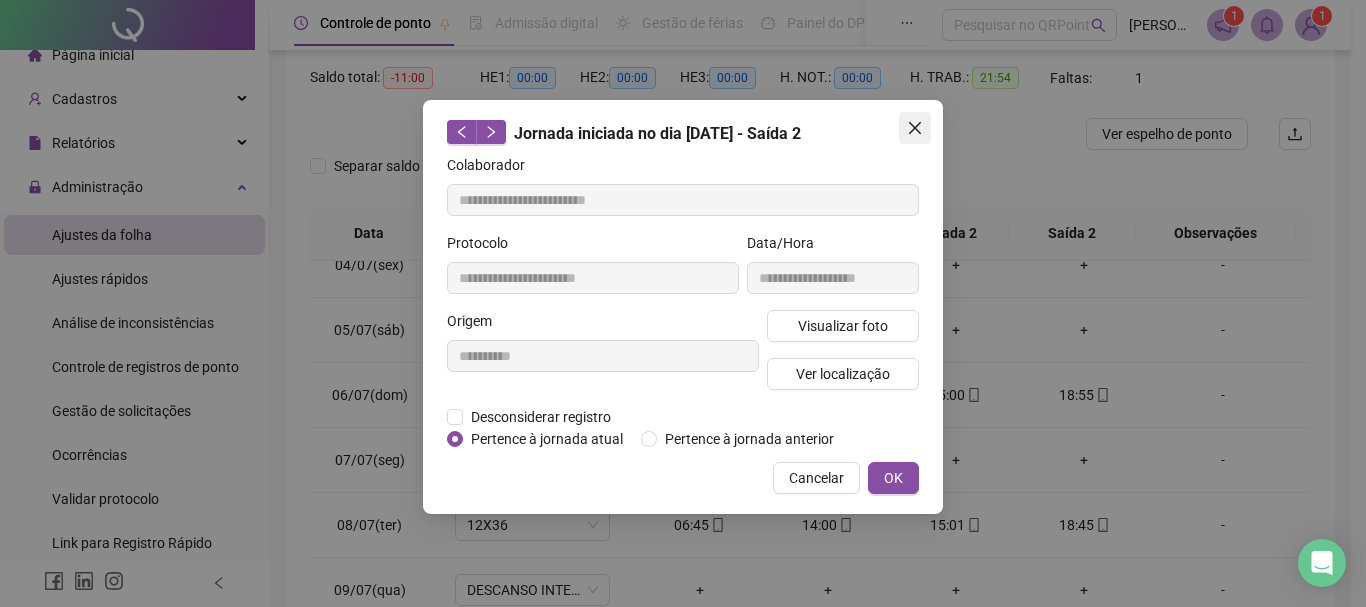 click 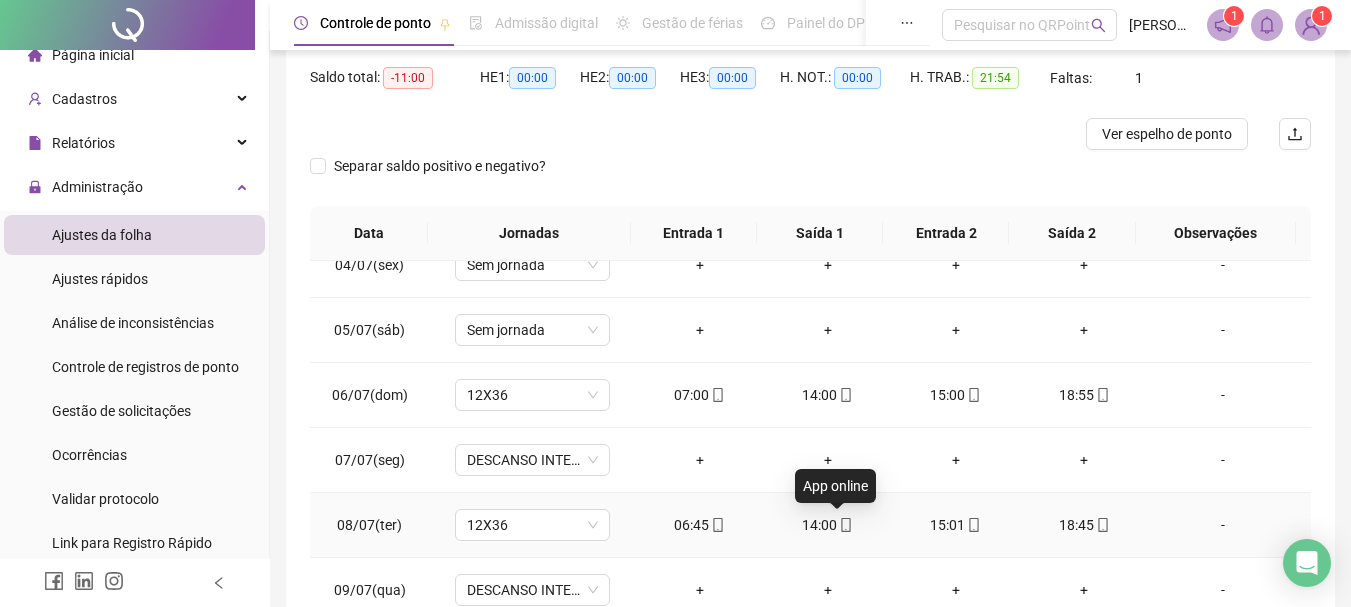 click 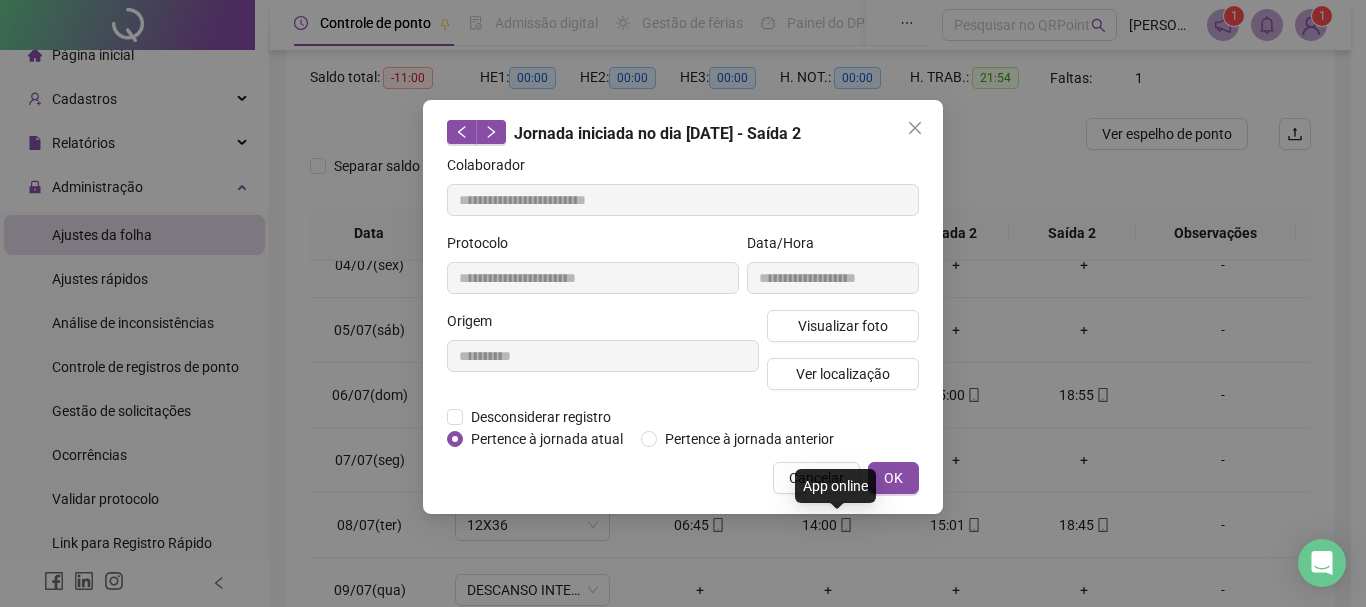 type on "**********" 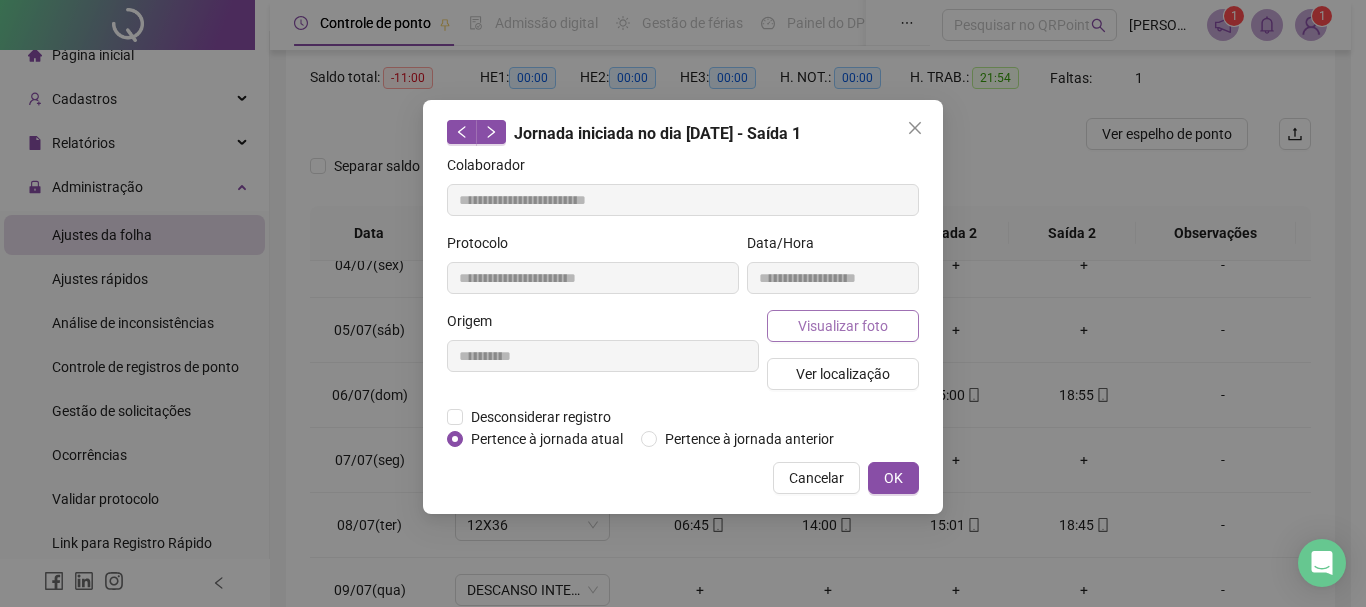 click on "Visualizar foto" at bounding box center (843, 326) 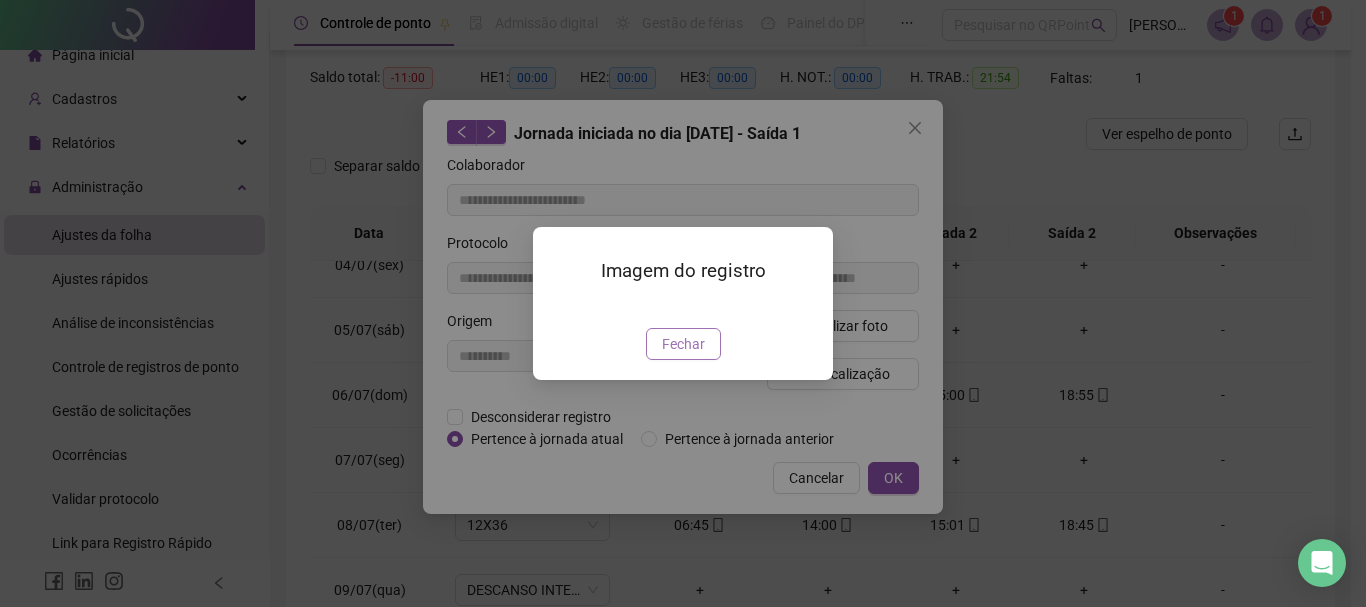 click on "Fechar" at bounding box center (683, 344) 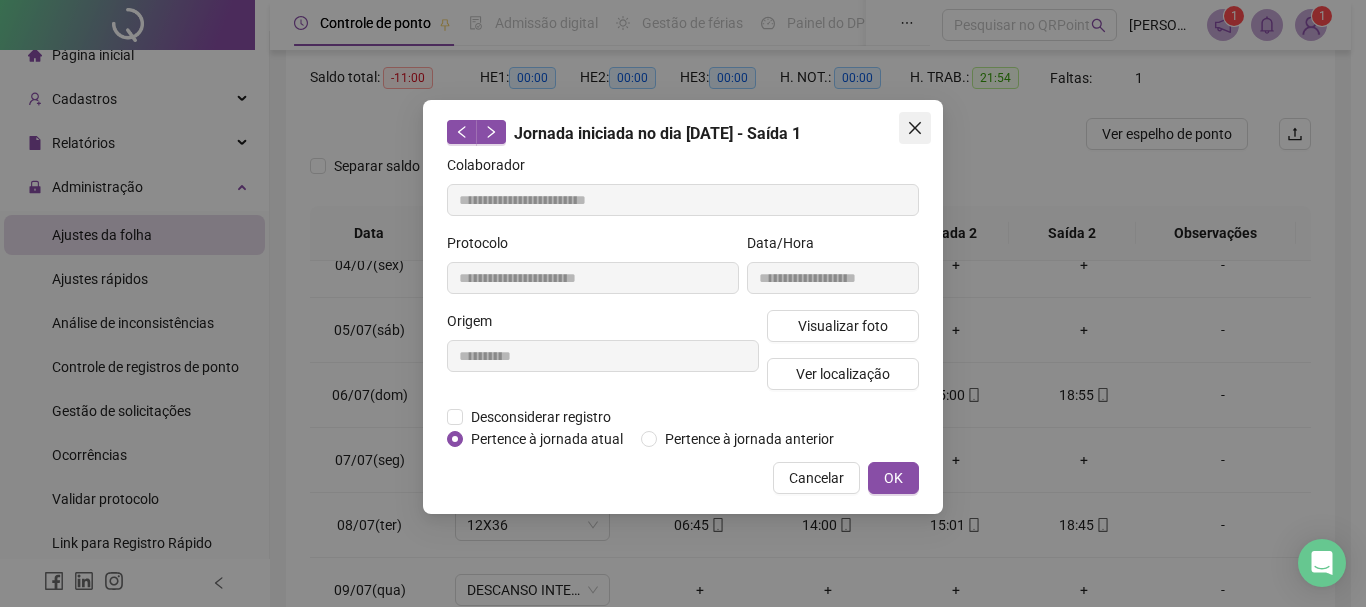 click 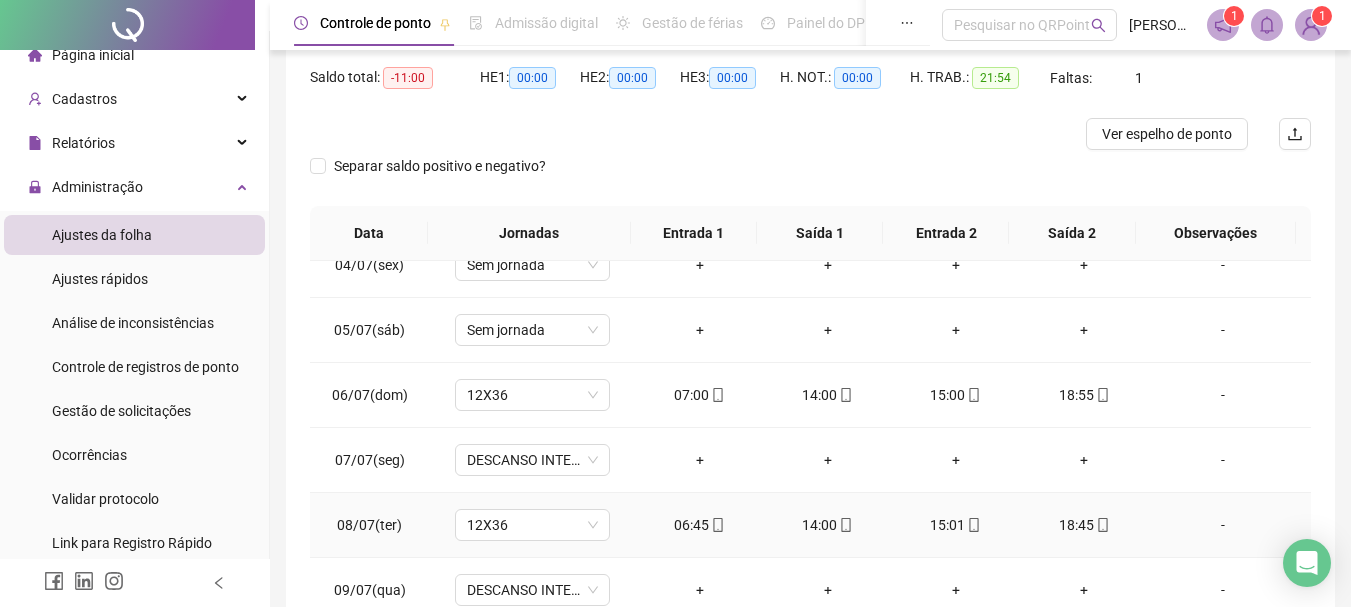click 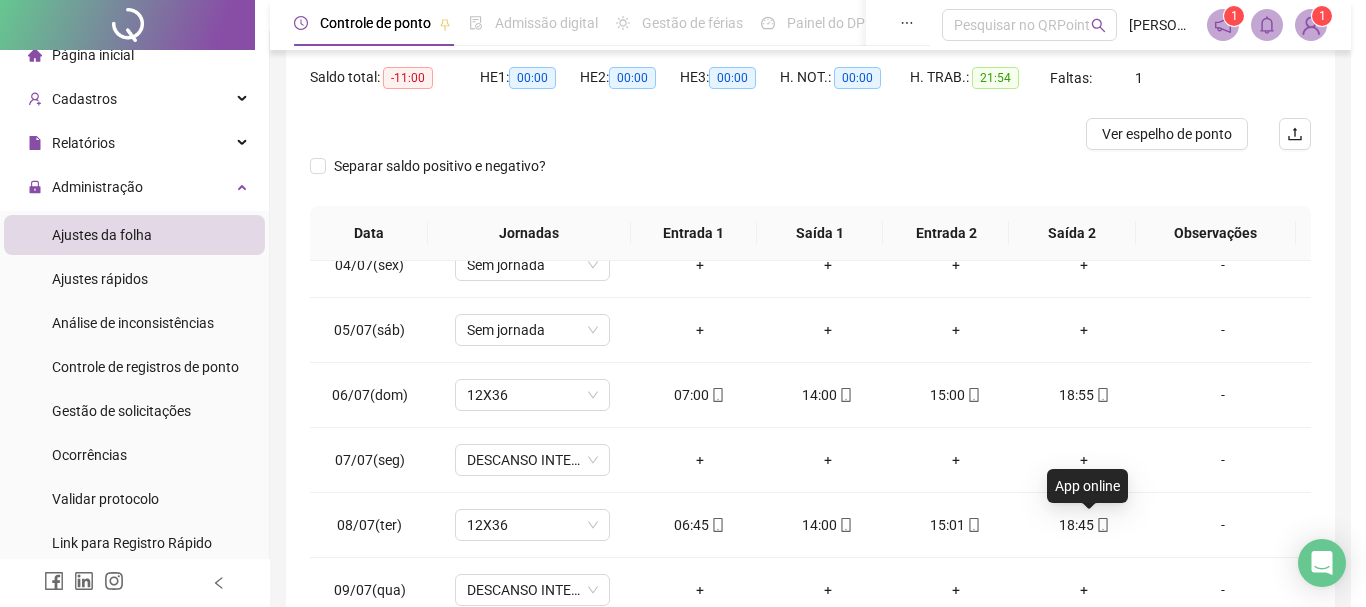 type on "**********" 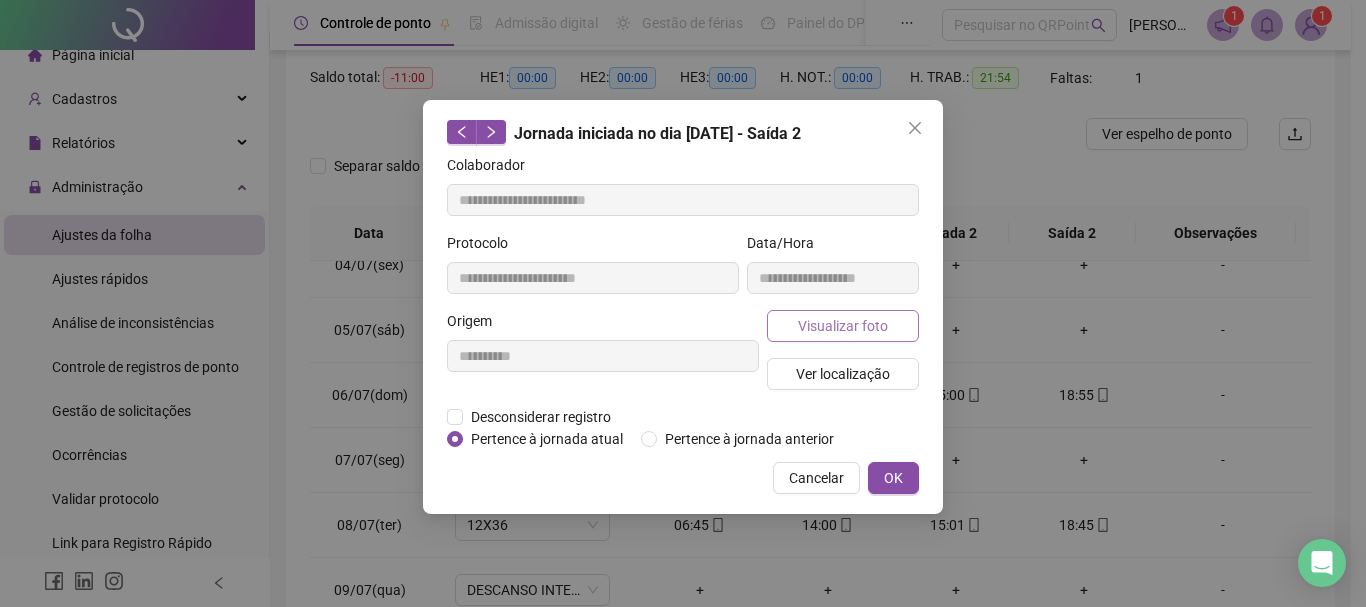 click on "Visualizar foto" at bounding box center (843, 326) 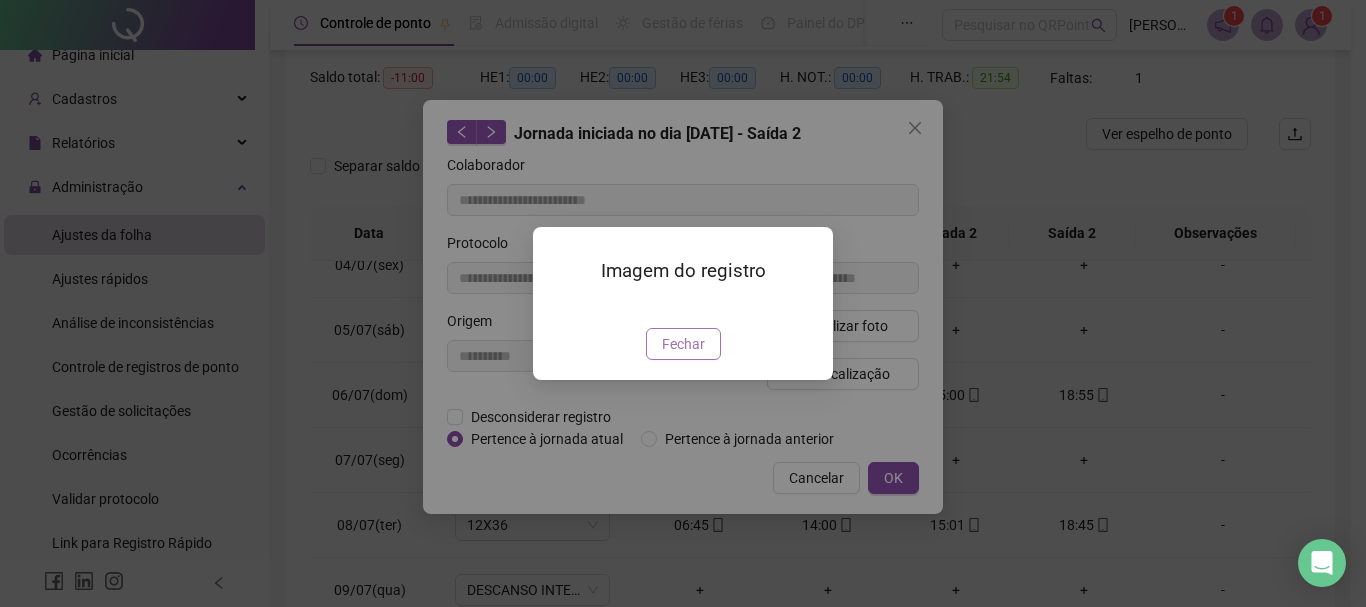 click on "Fechar" at bounding box center [683, 344] 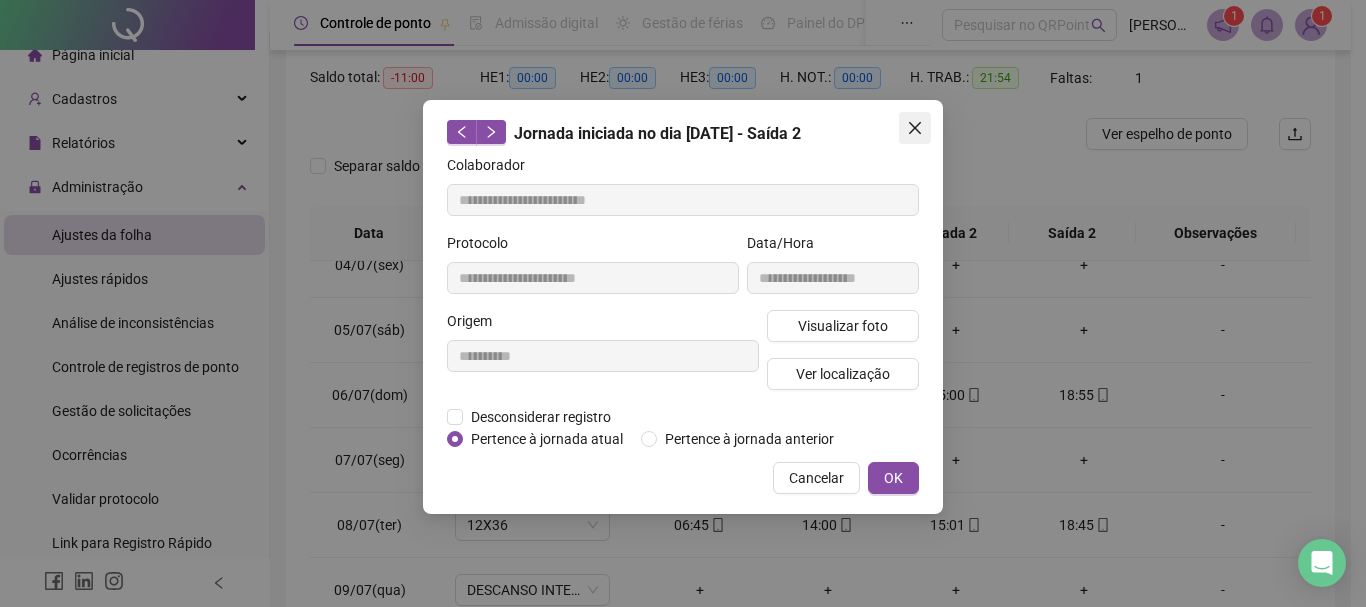 click 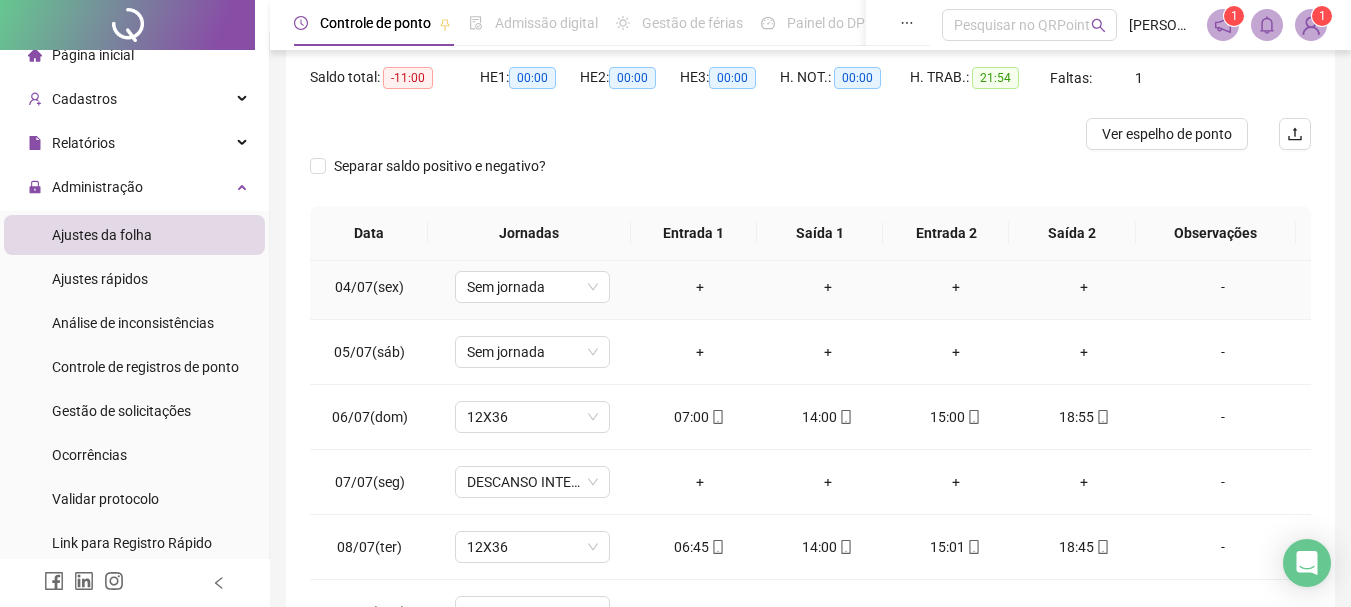 scroll, scrollTop: 0, scrollLeft: 0, axis: both 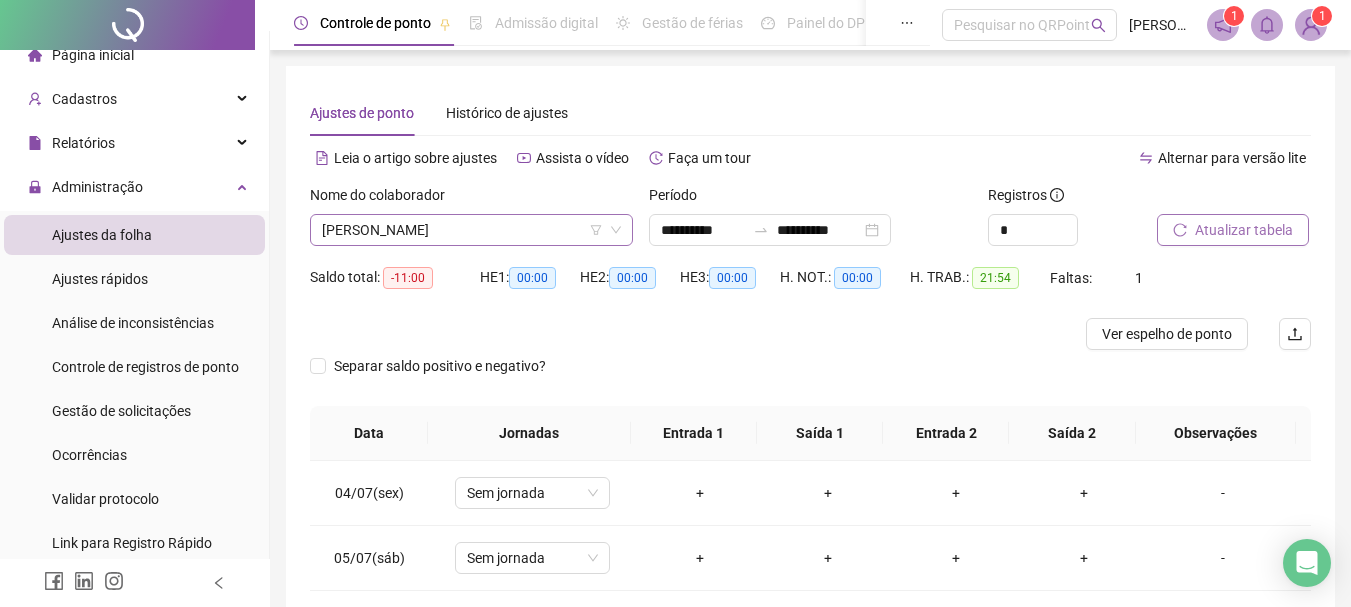 click on "[PERSON_NAME]" at bounding box center (471, 230) 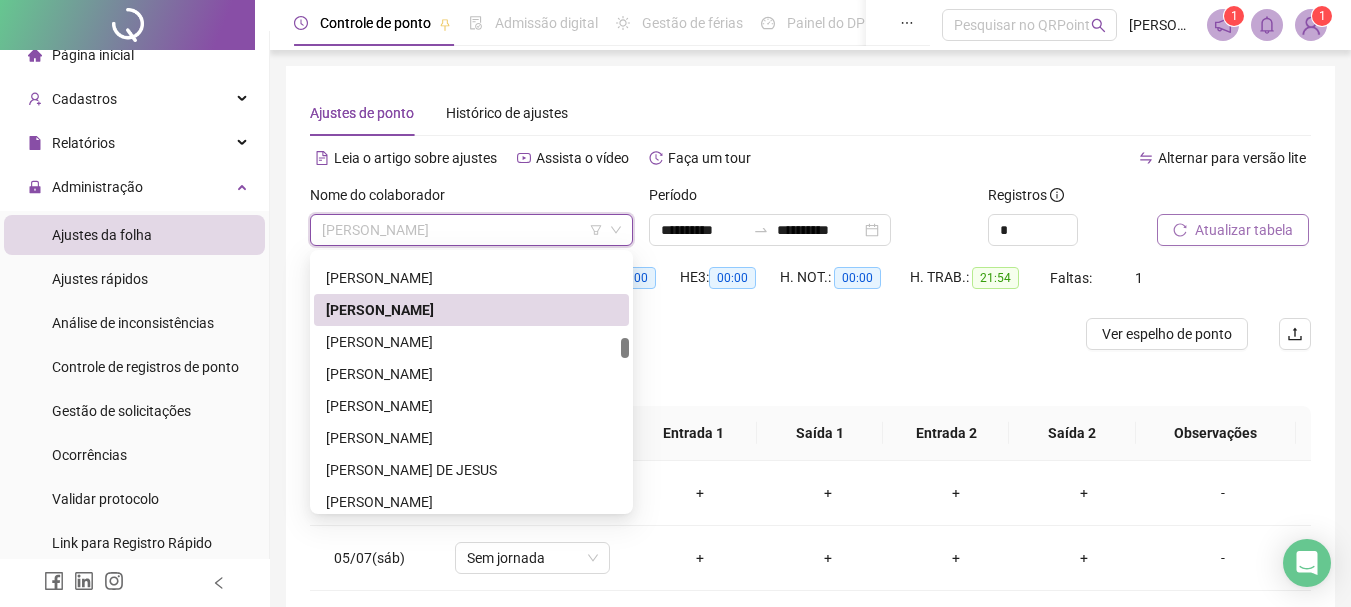 scroll, scrollTop: 1308, scrollLeft: 0, axis: vertical 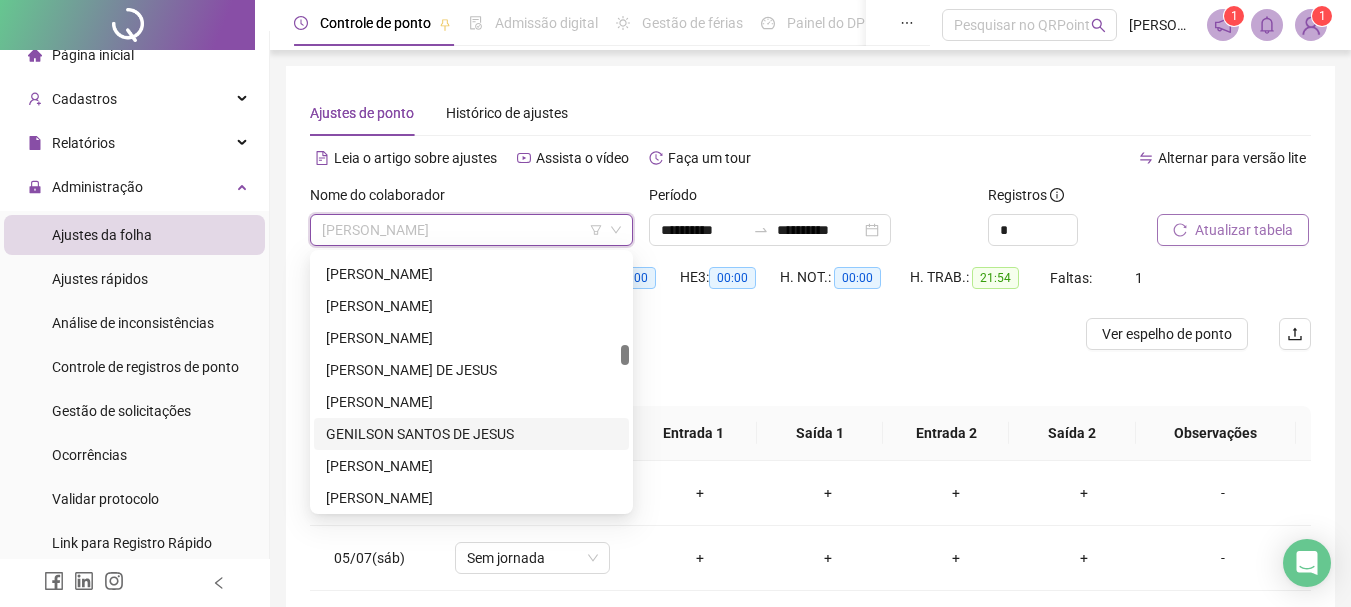 click on "GENILSON SANTOS DE JESUS" at bounding box center [471, 434] 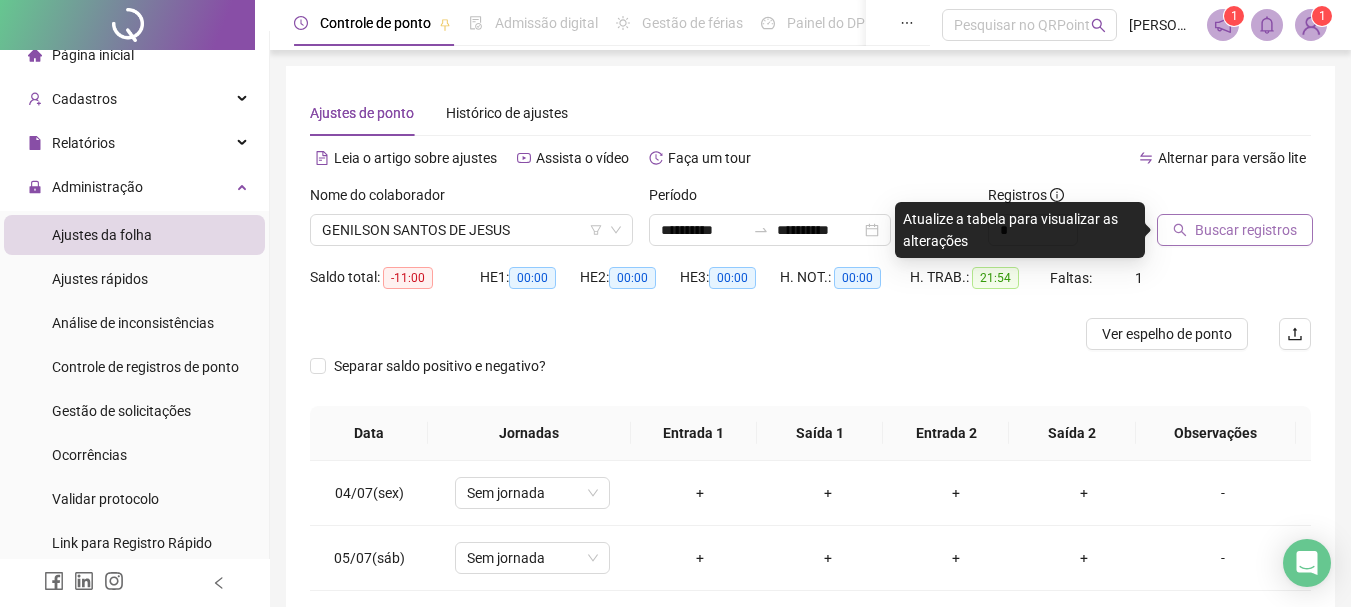 click on "Buscar registros" at bounding box center [1246, 230] 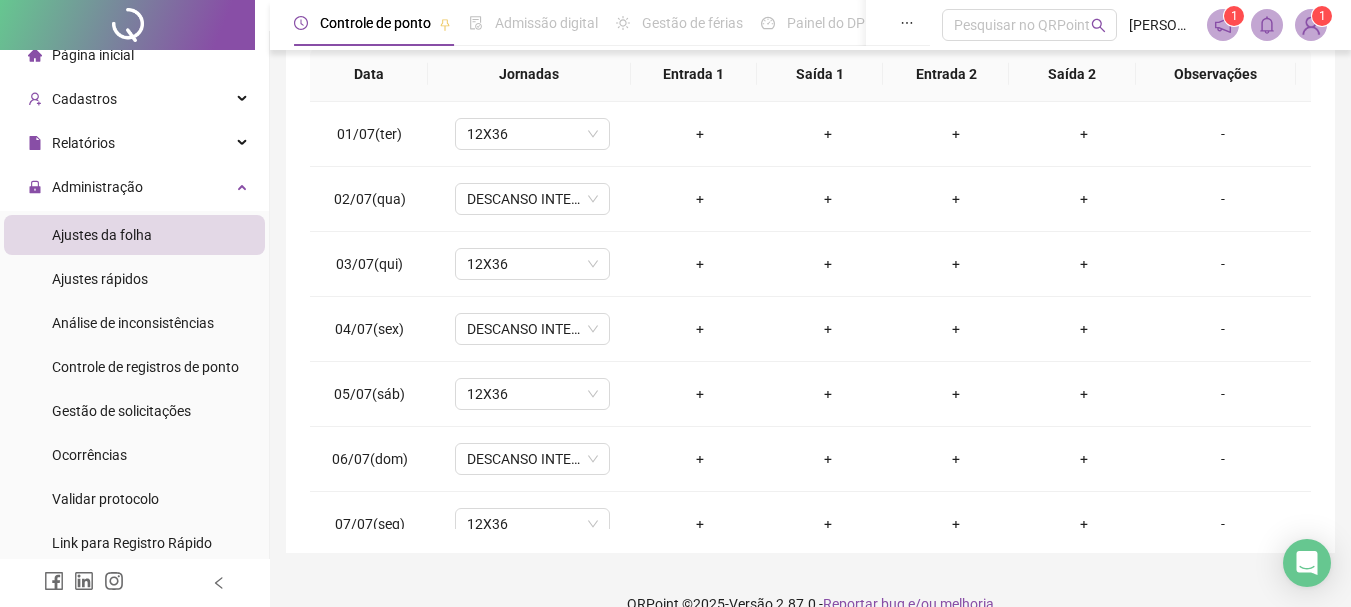 scroll, scrollTop: 391, scrollLeft: 0, axis: vertical 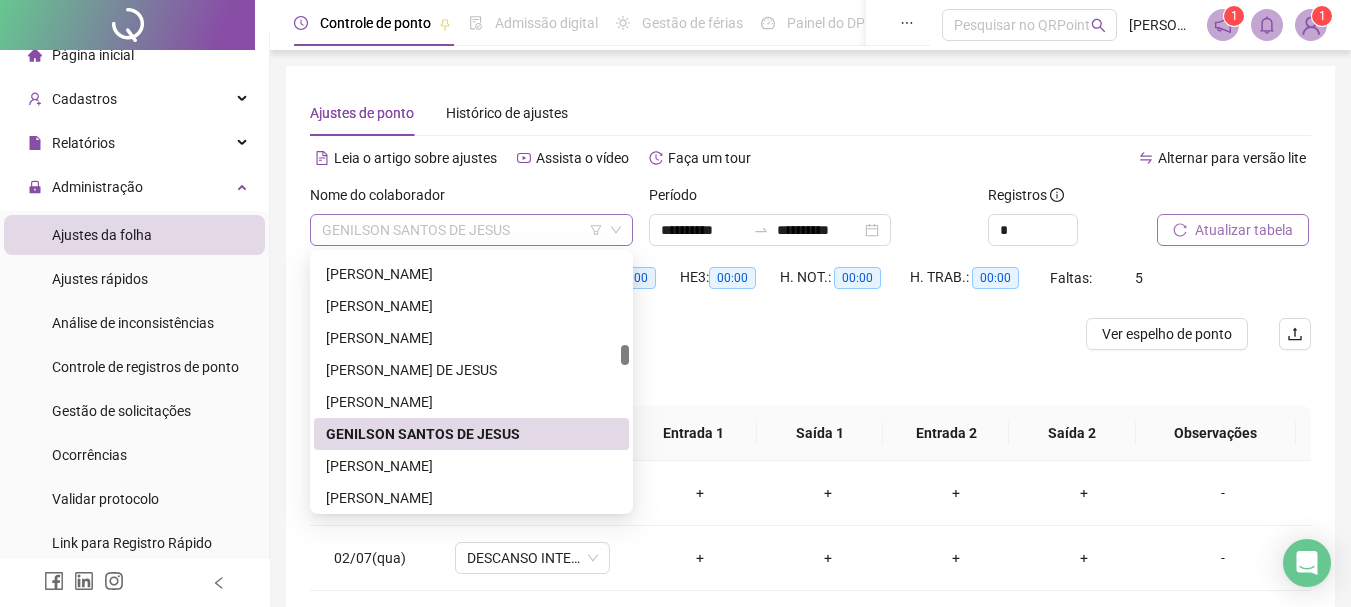 click on "GENILSON SANTOS DE JESUS" at bounding box center (471, 230) 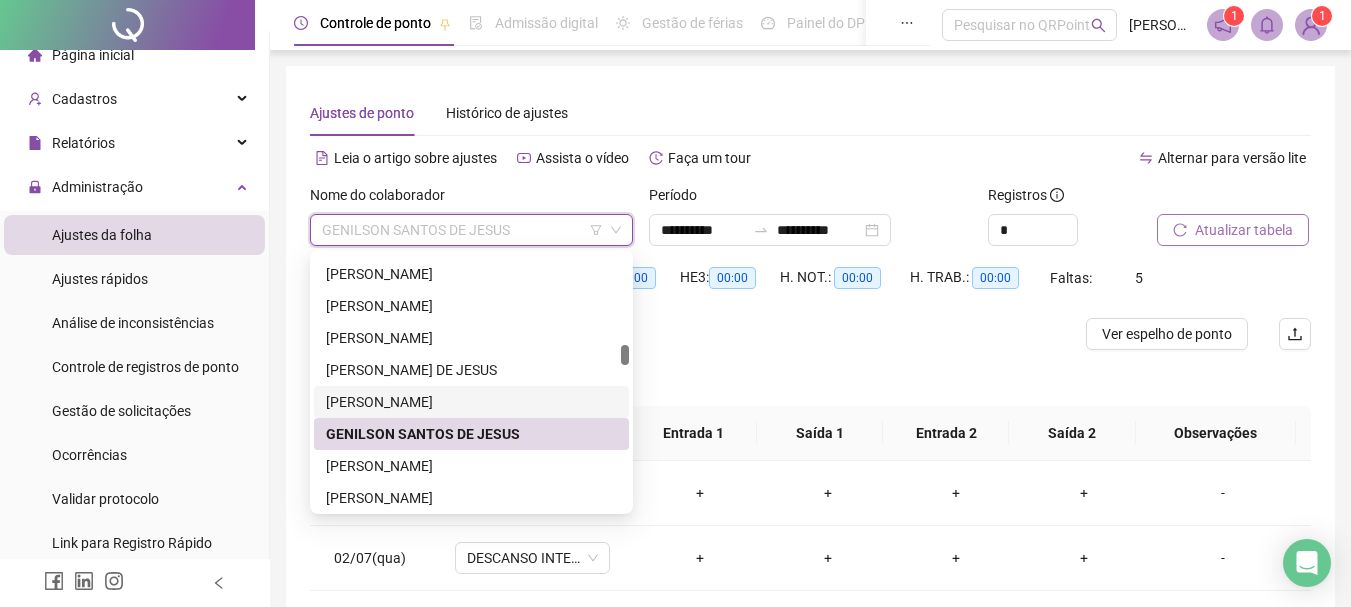 scroll, scrollTop: 1408, scrollLeft: 0, axis: vertical 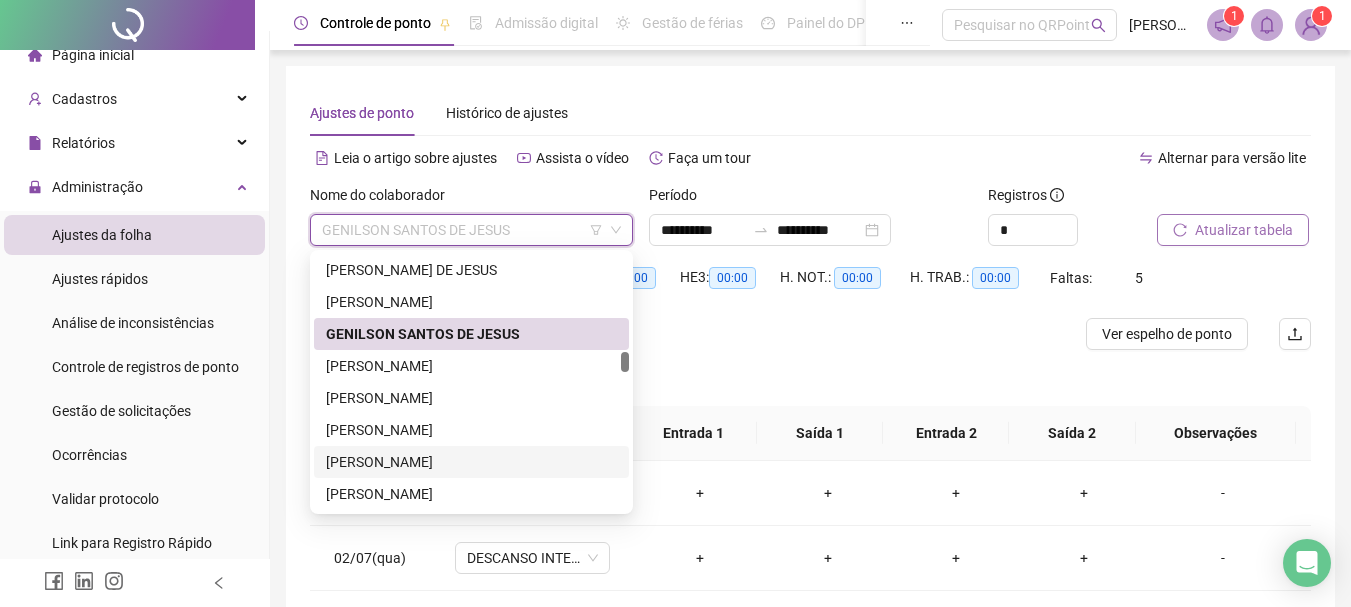 click on "[PERSON_NAME]" at bounding box center [471, 462] 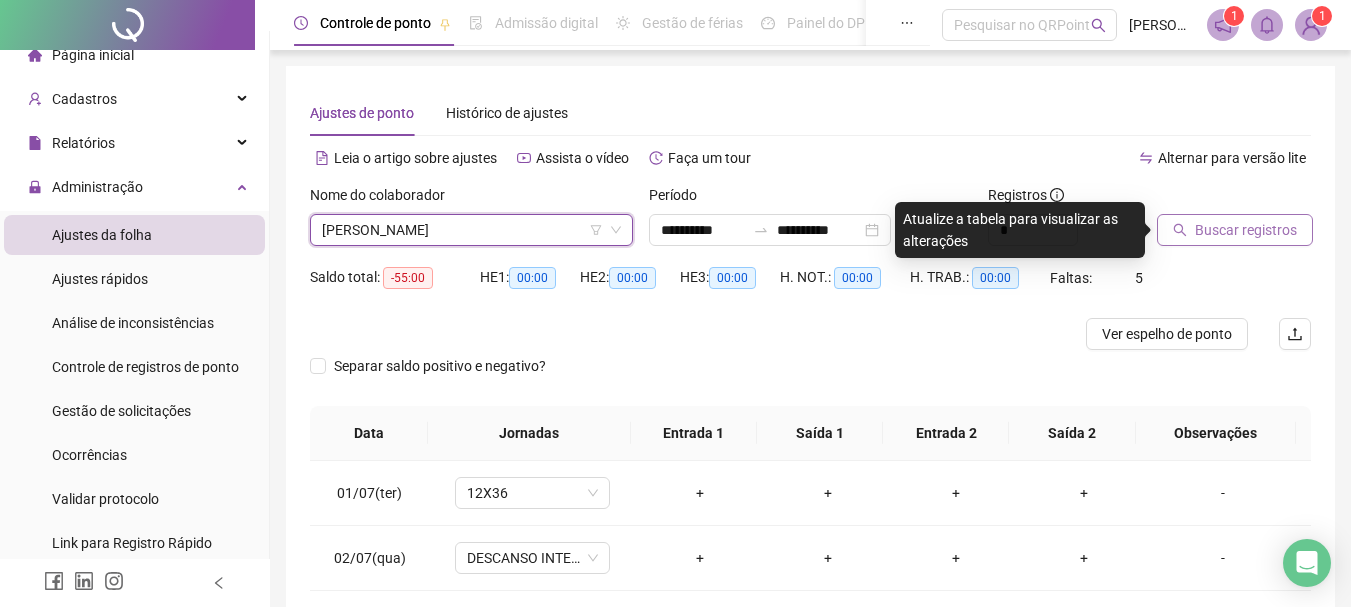 click on "Buscar registros" at bounding box center [1246, 230] 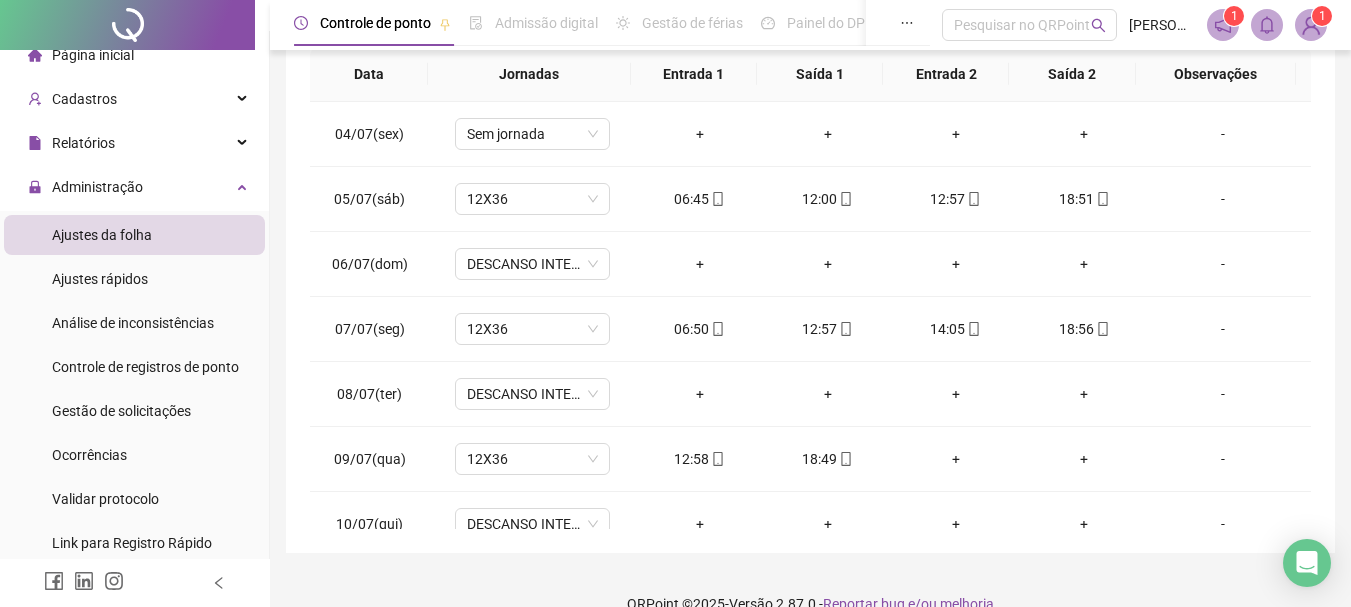 scroll, scrollTop: 391, scrollLeft: 0, axis: vertical 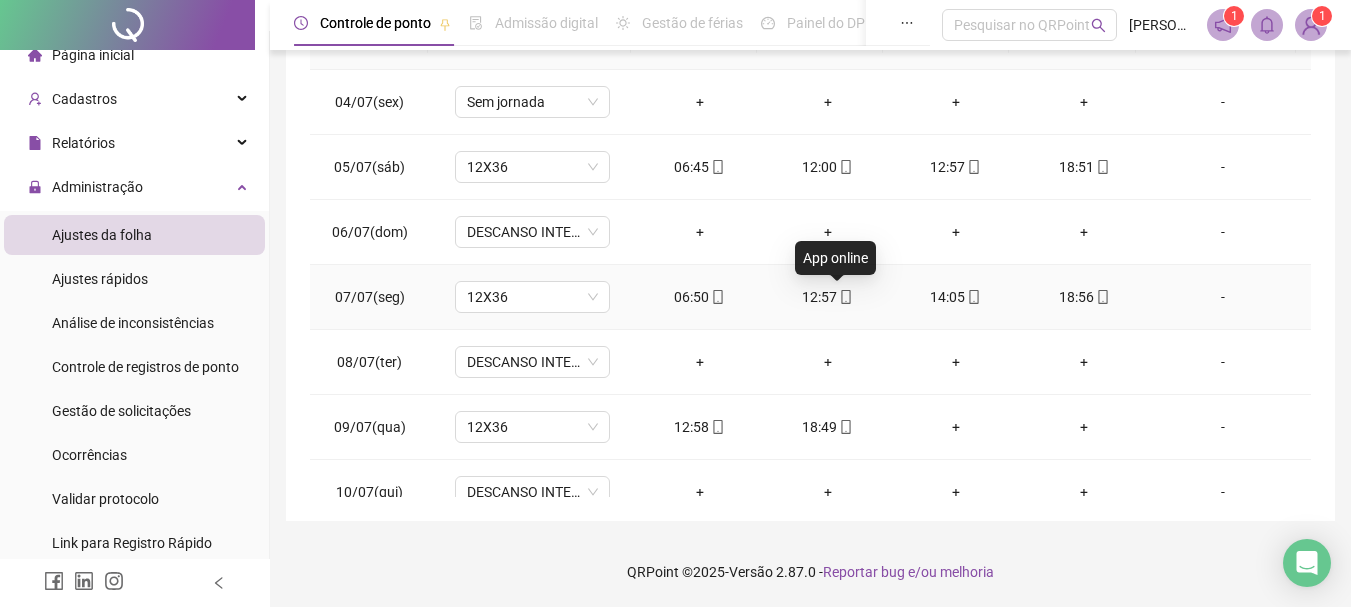 click 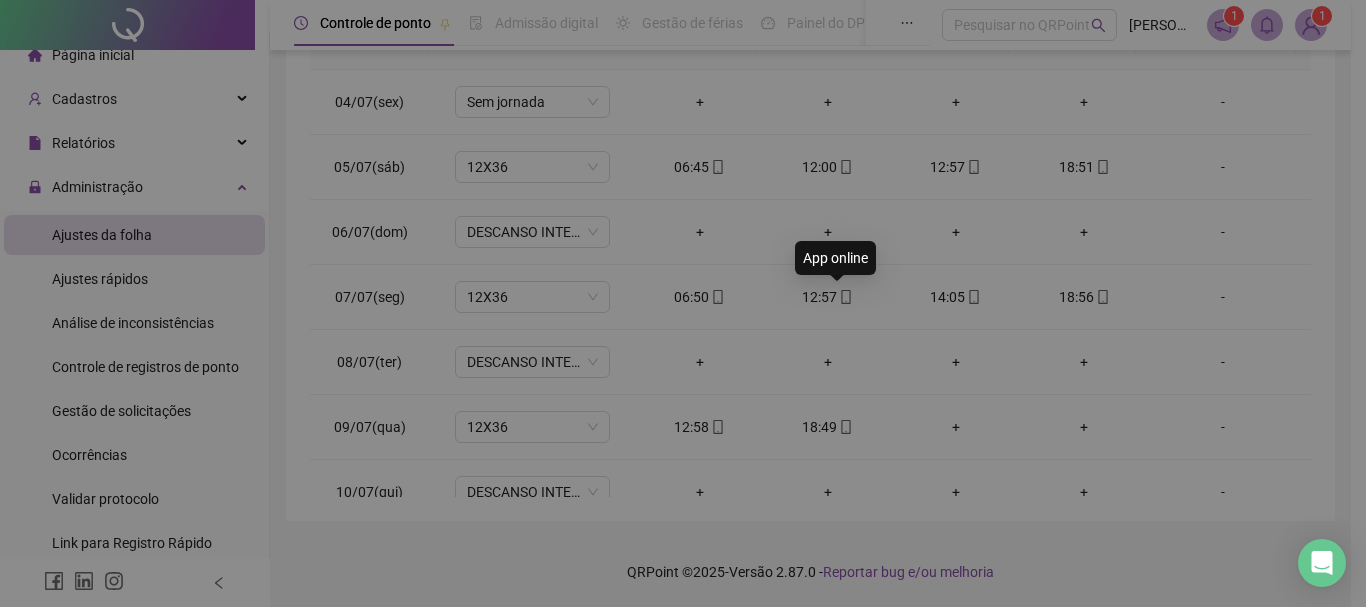 type on "**********" 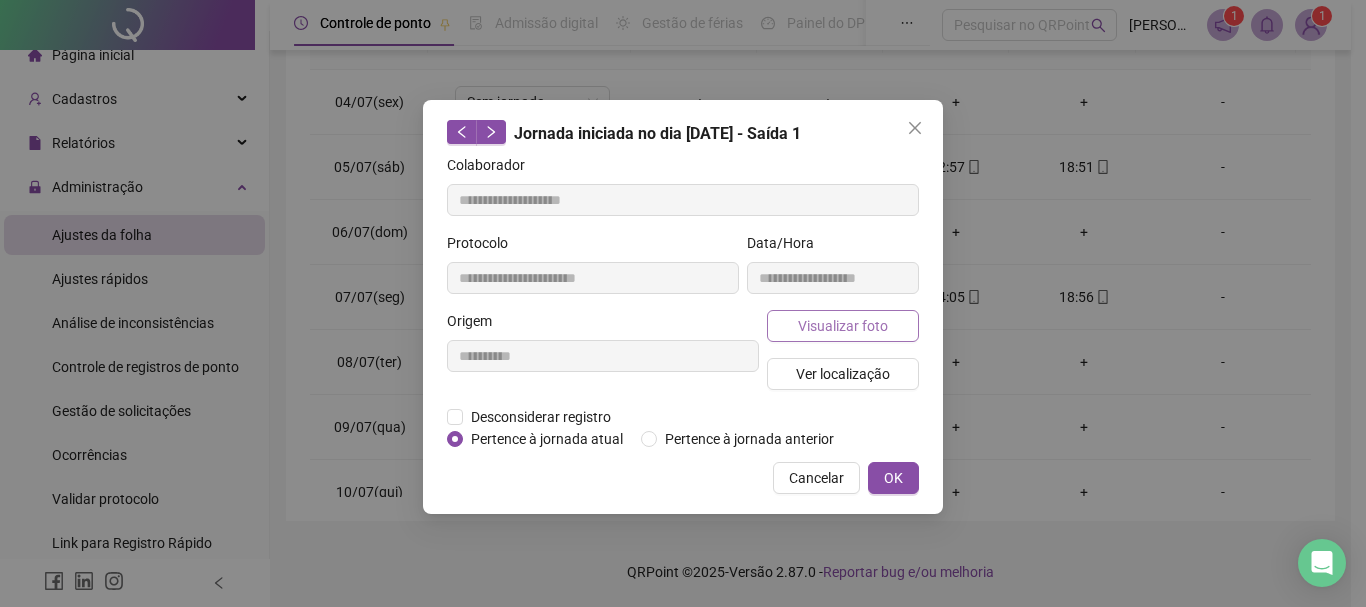 click on "Visualizar foto" at bounding box center (843, 326) 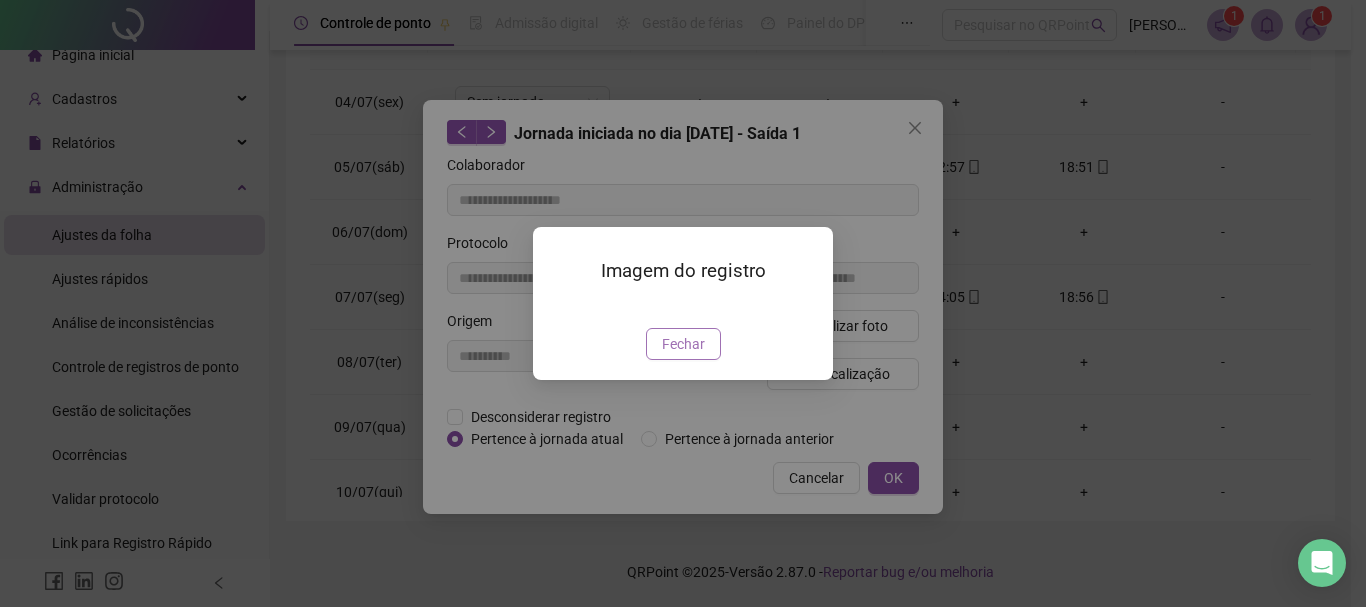 click on "Fechar" at bounding box center [683, 344] 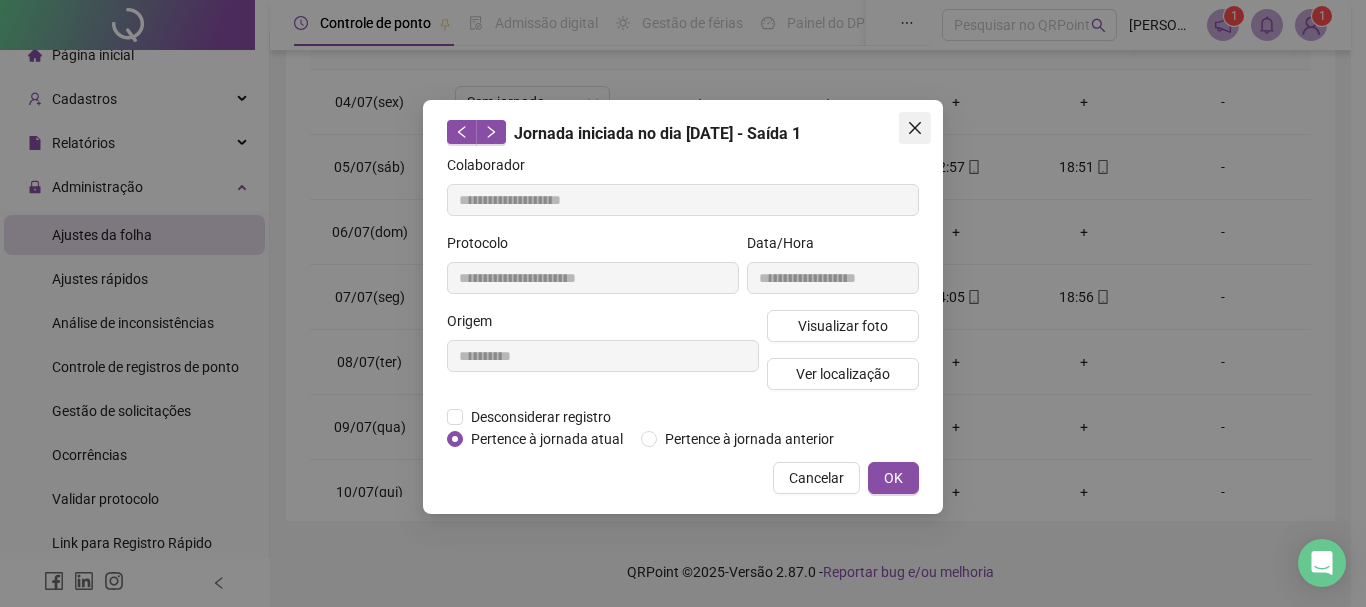 click at bounding box center [915, 128] 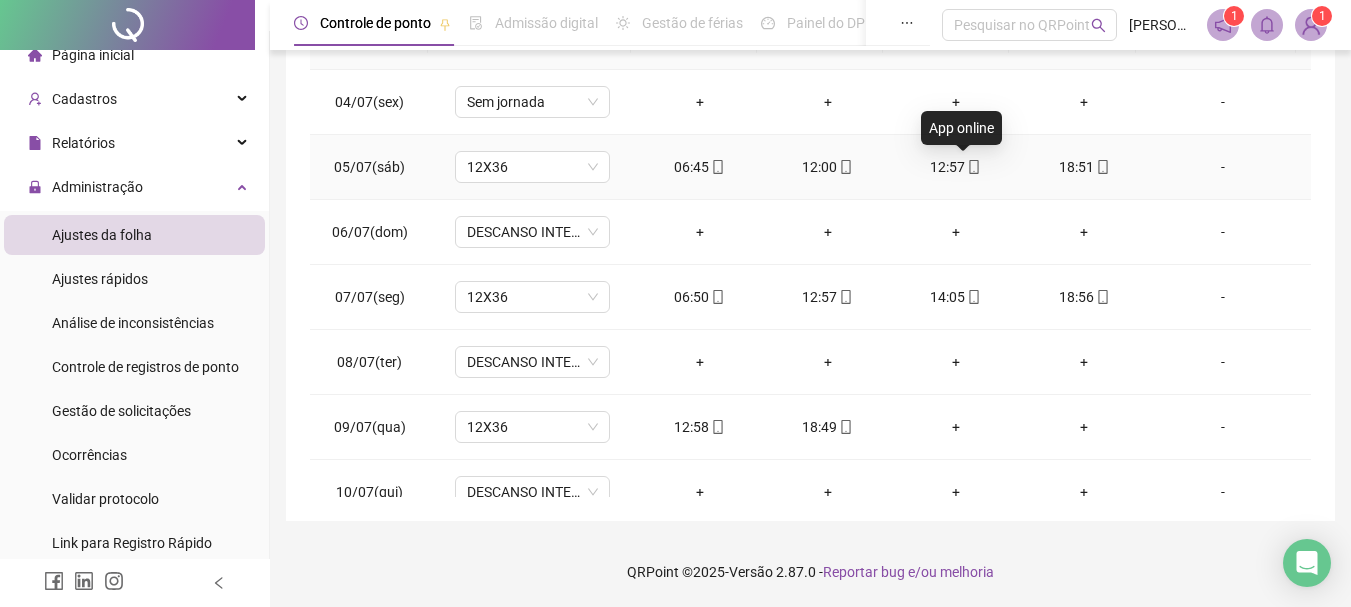 click 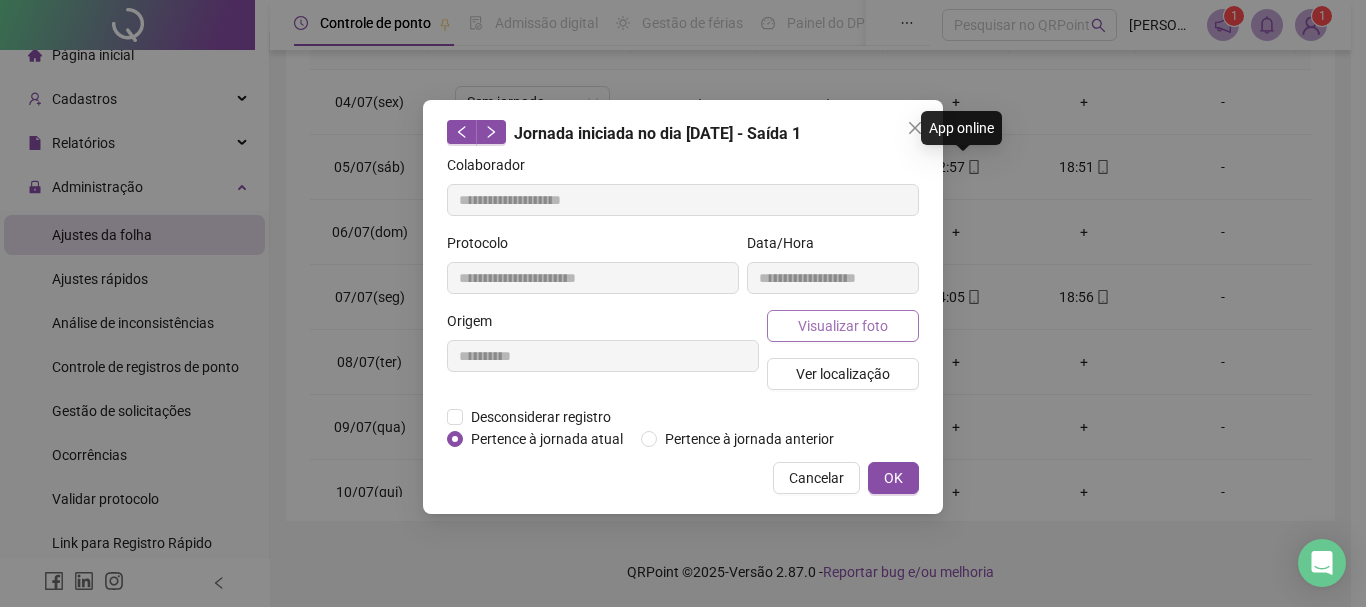 type on "**********" 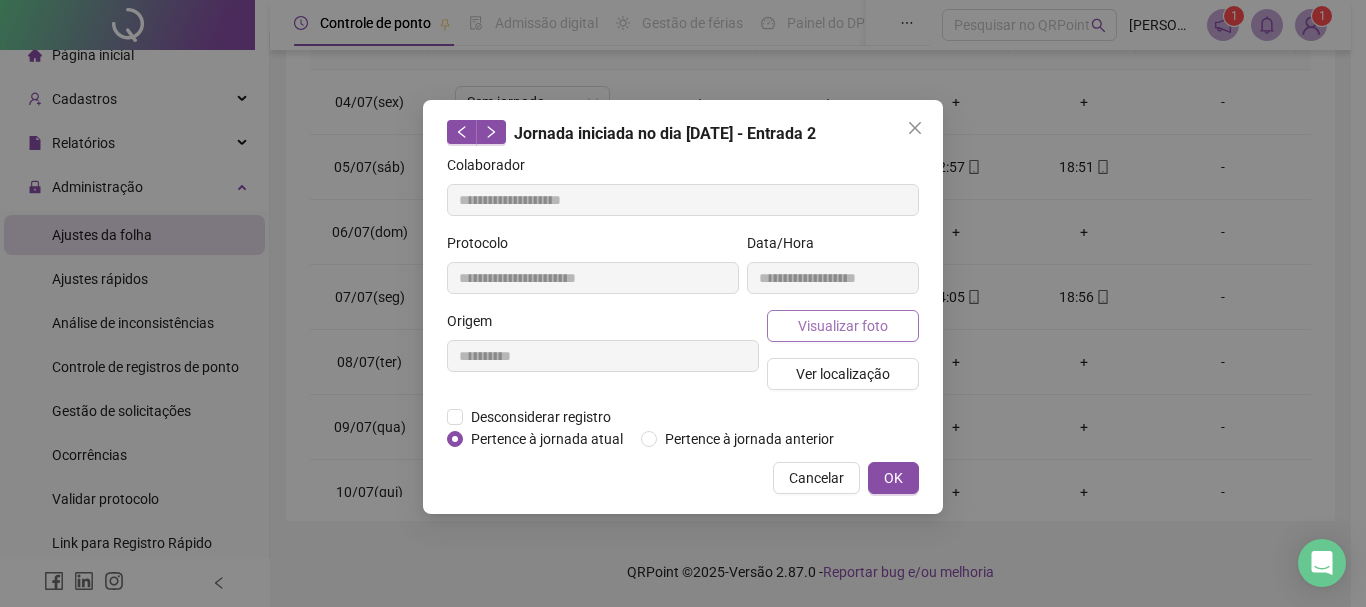 click on "Visualizar foto" at bounding box center (843, 326) 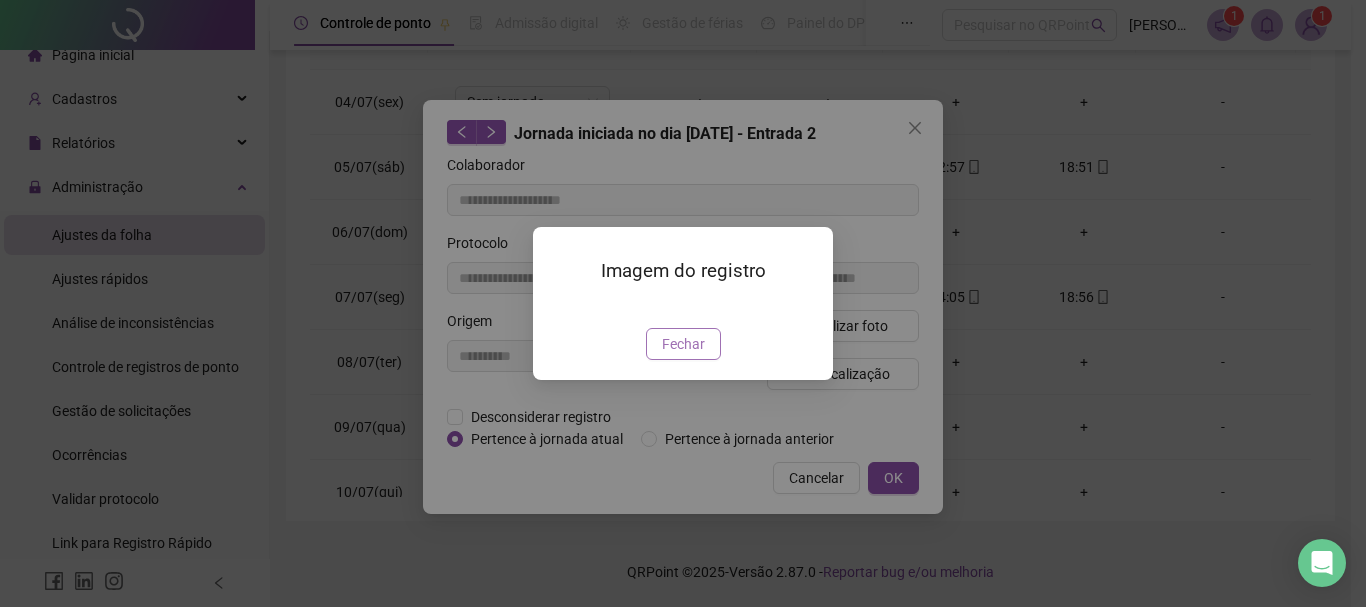 click on "Fechar" at bounding box center (683, 344) 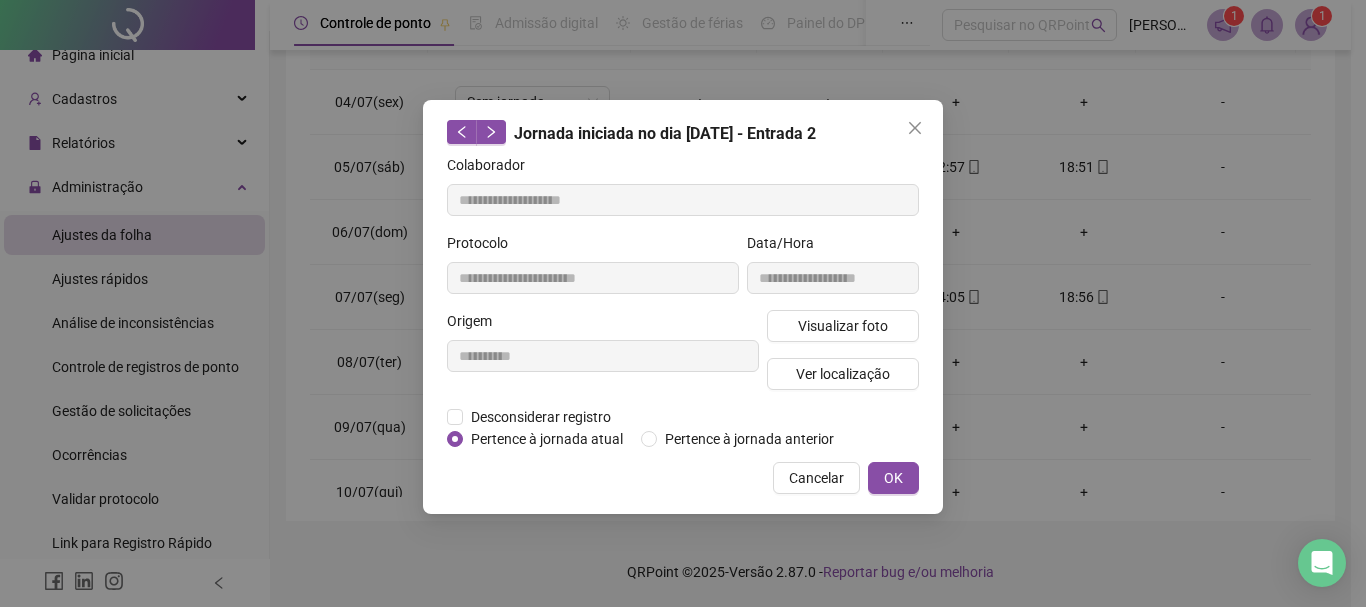 drag, startPoint x: 918, startPoint y: 129, endPoint x: 932, endPoint y: 137, distance: 16.124516 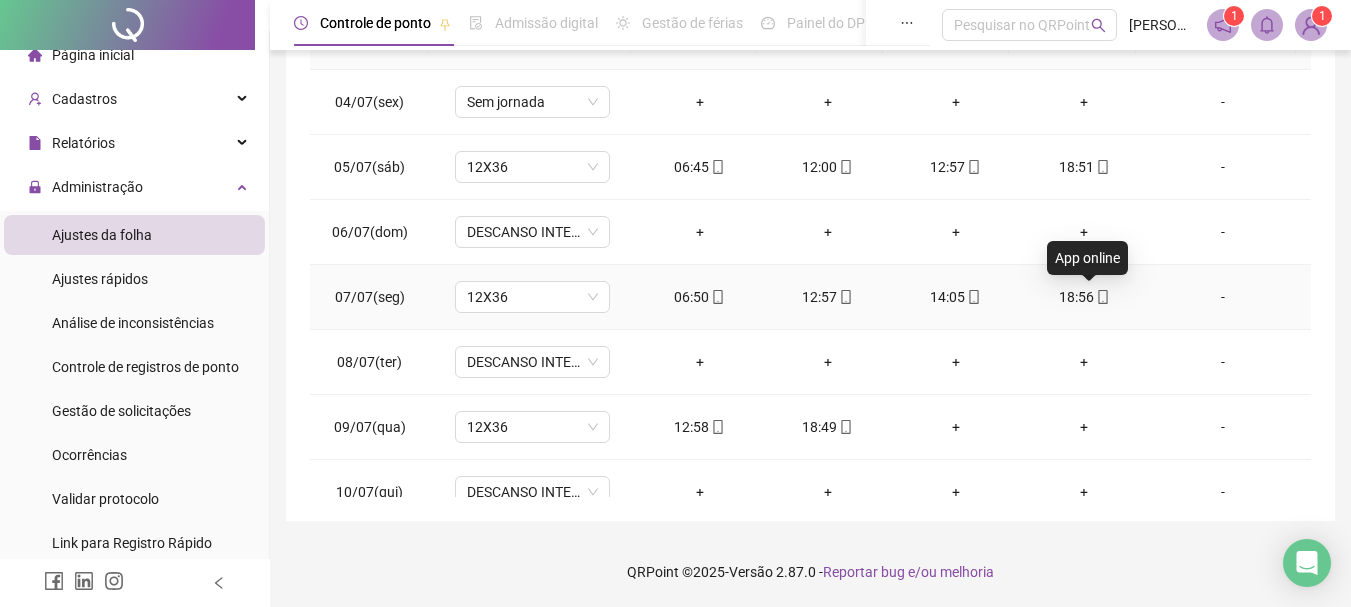 click 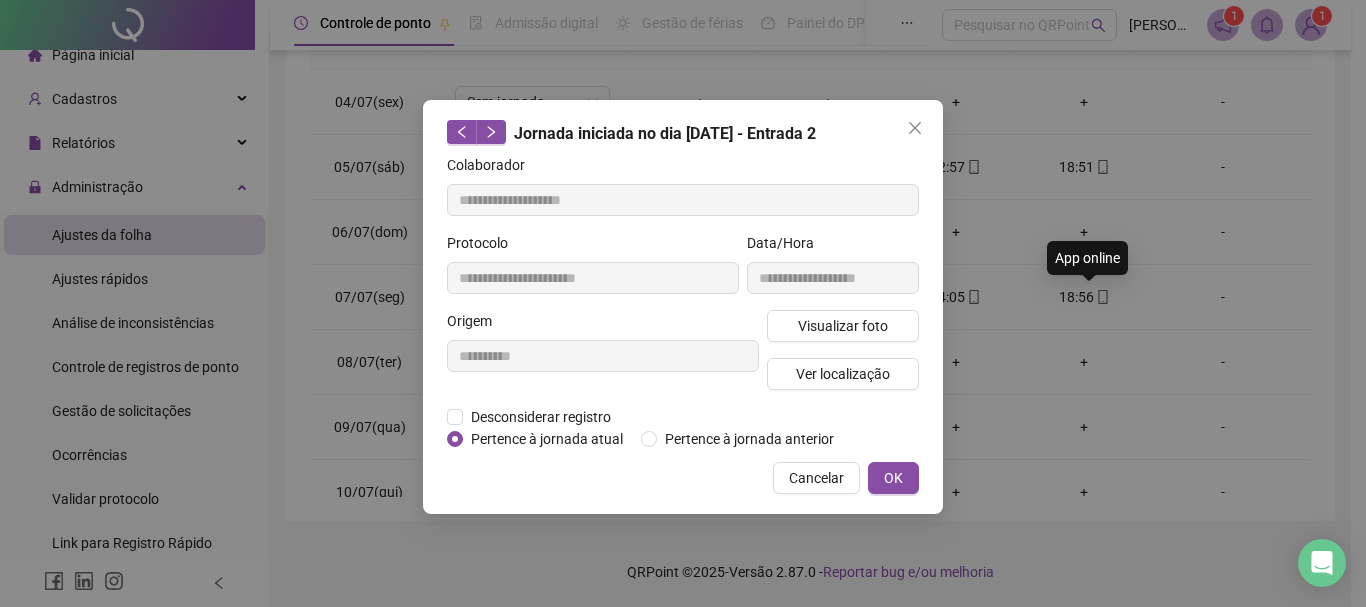 type on "**********" 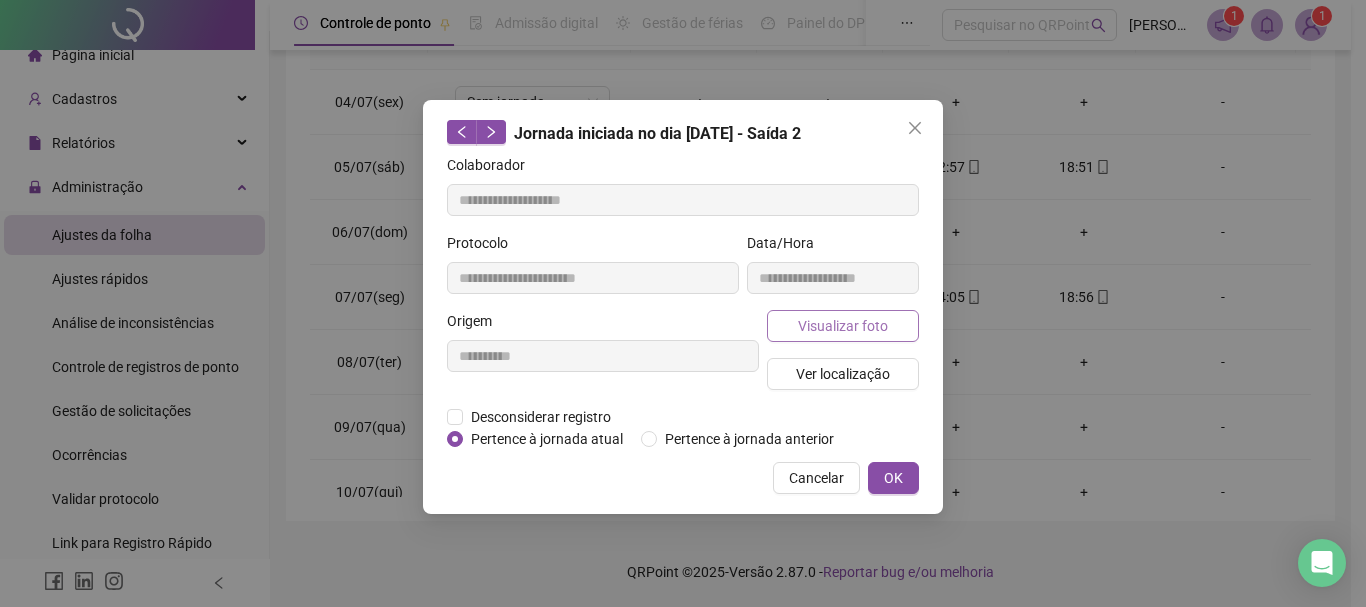 click on "Visualizar foto" at bounding box center [843, 326] 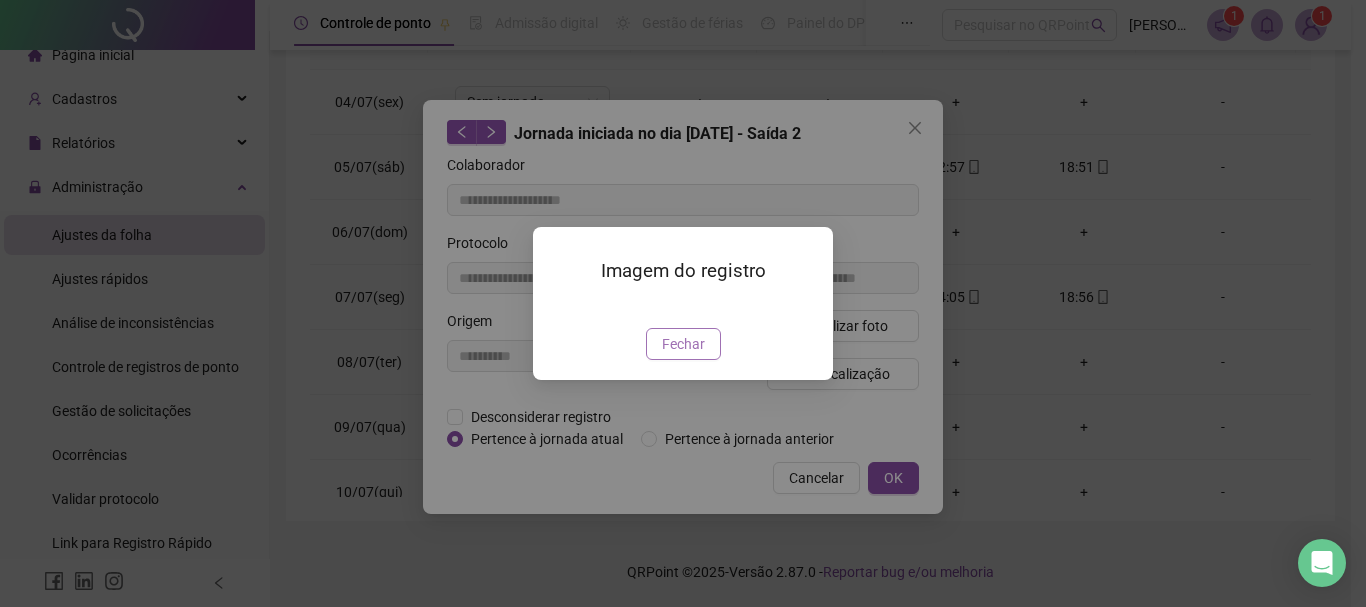 click on "Fechar" at bounding box center [683, 344] 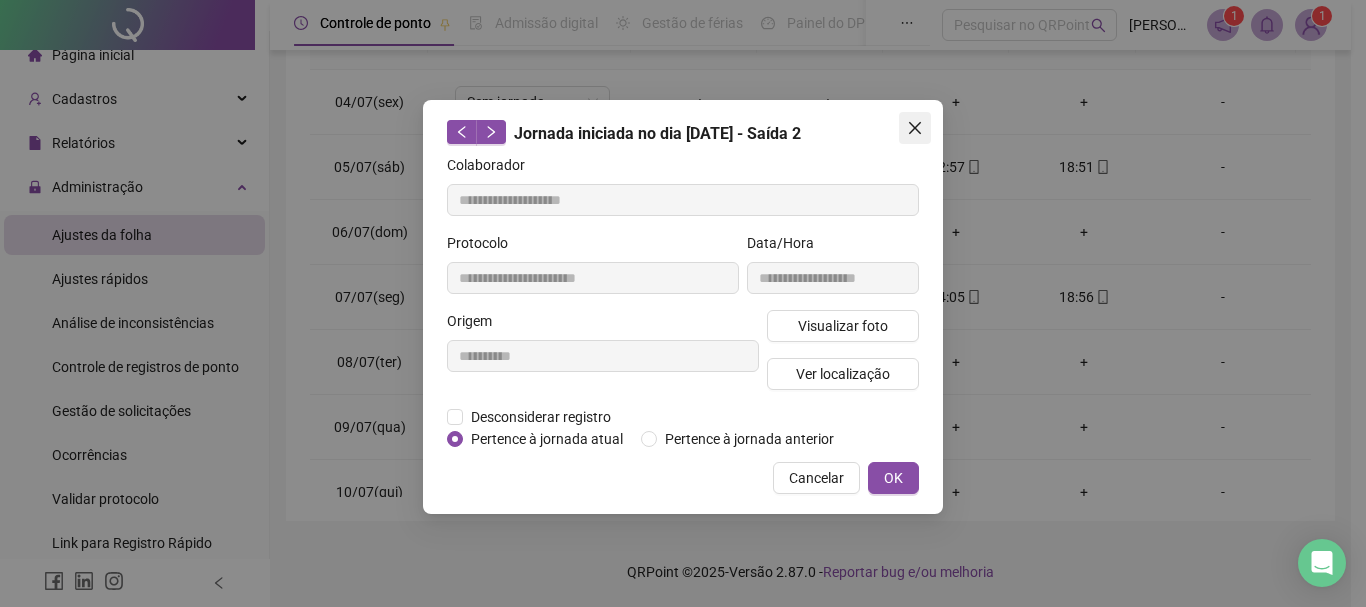 click 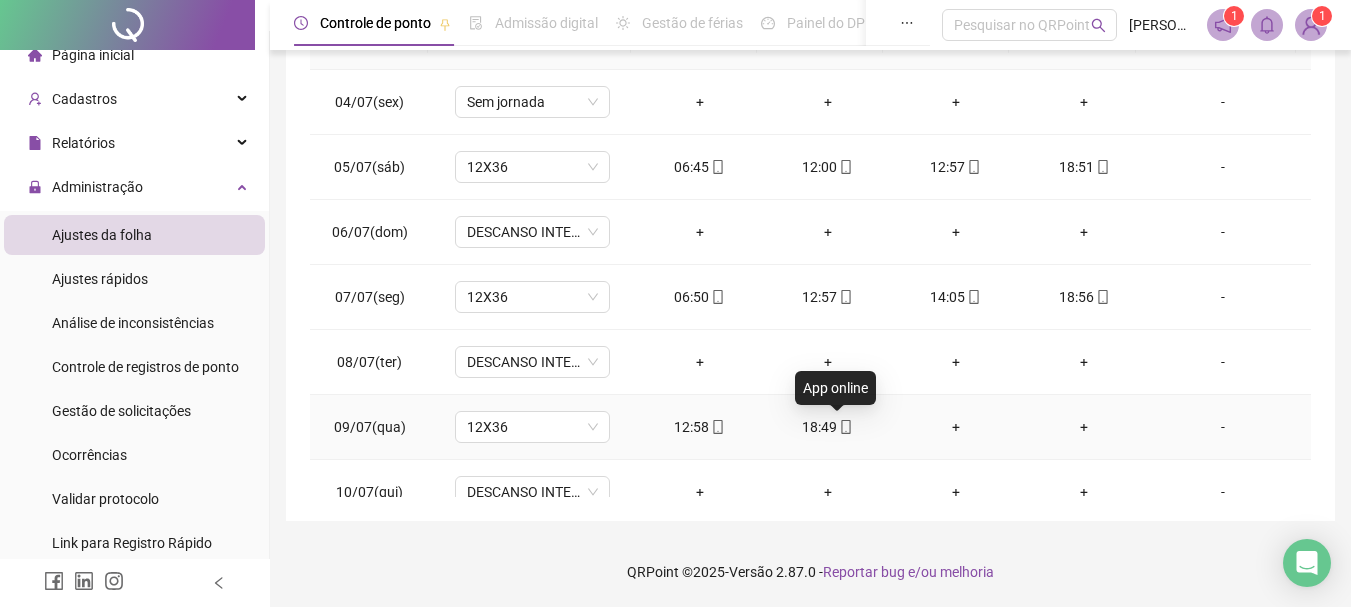 click 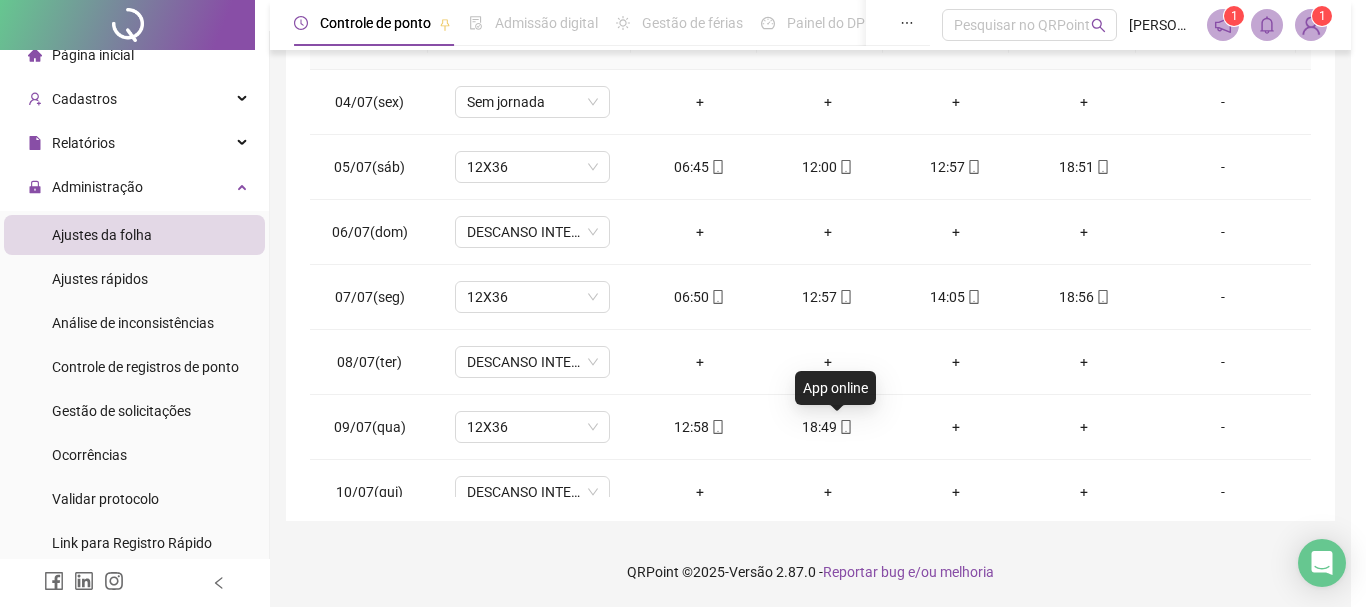 type on "**********" 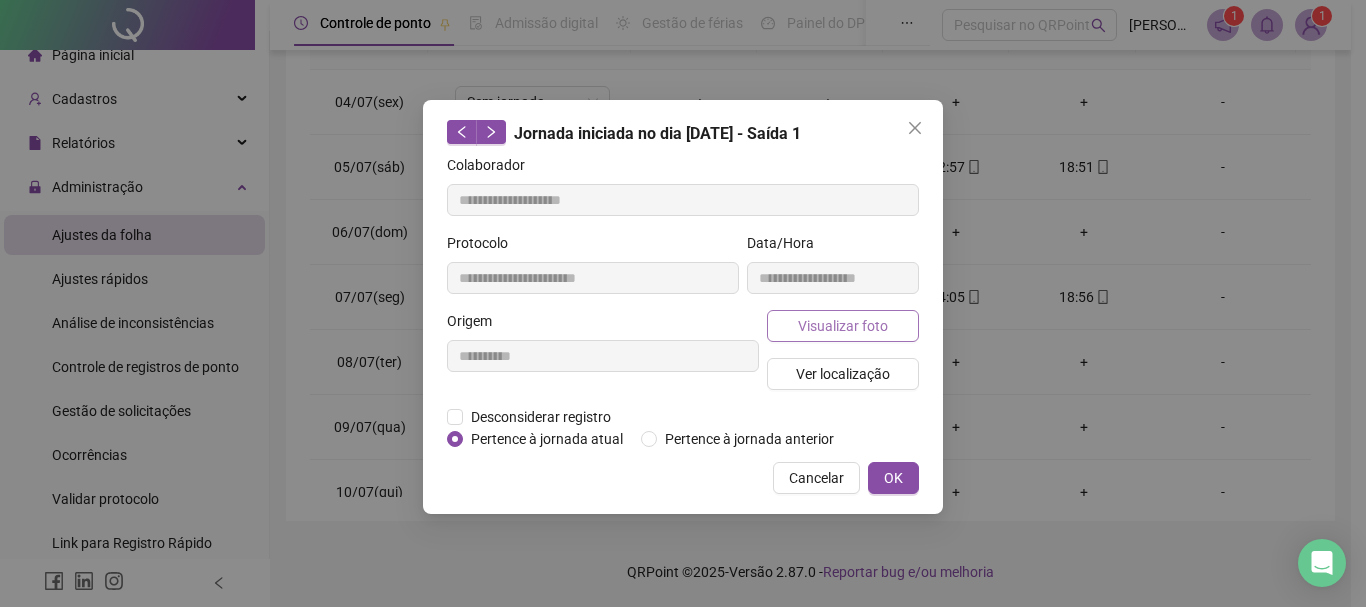 click on "Visualizar foto" at bounding box center [843, 326] 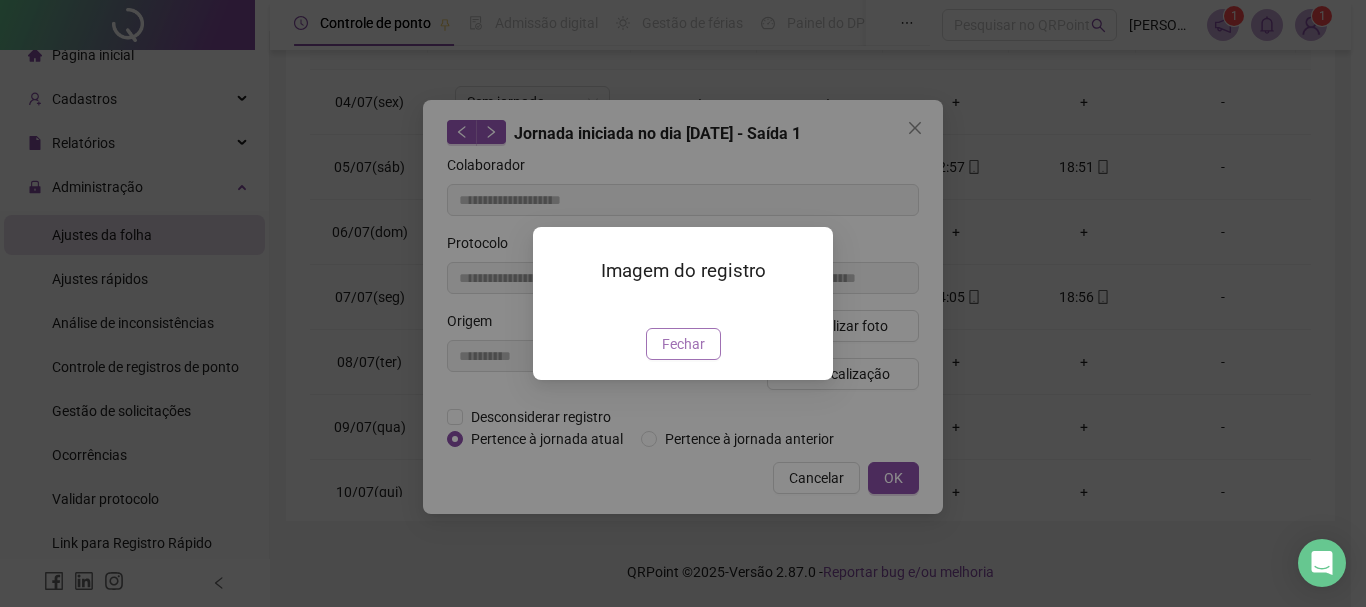 click on "Fechar" at bounding box center [683, 344] 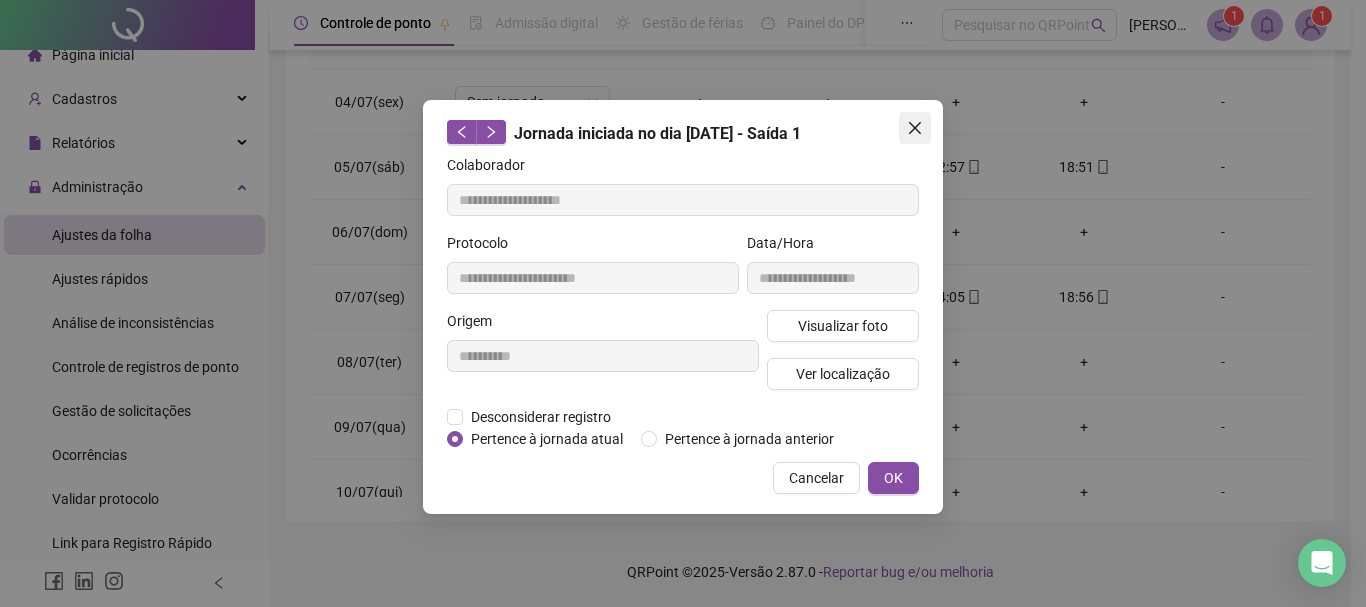 click 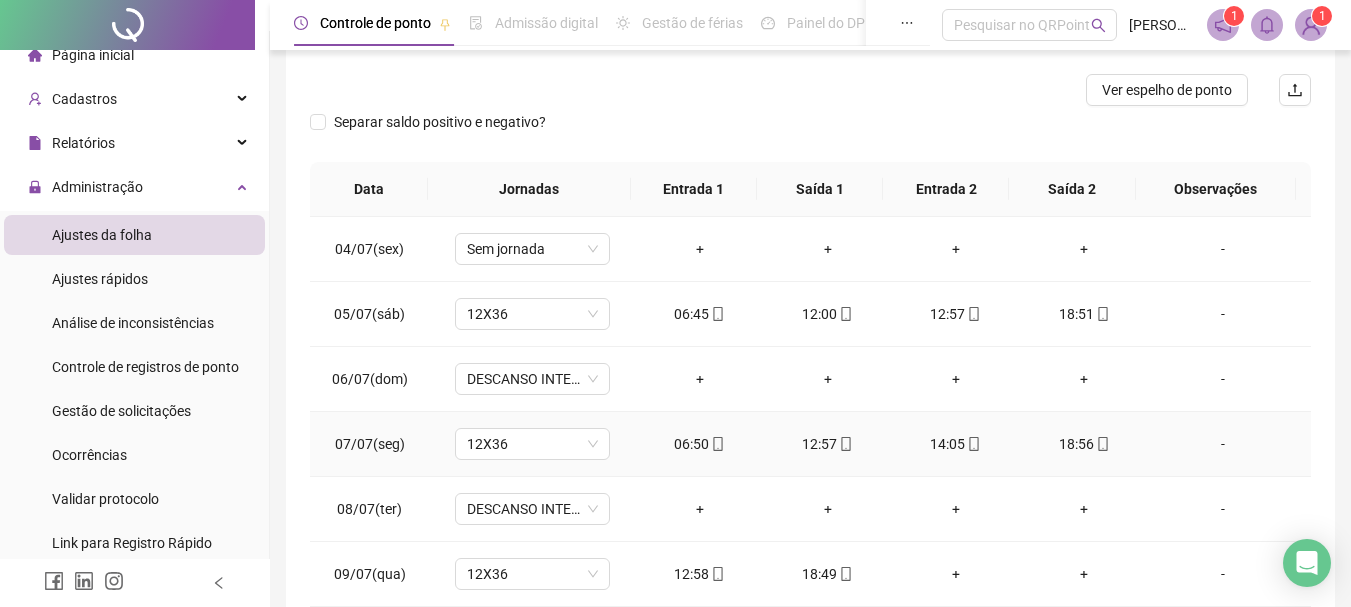 scroll, scrollTop: 0, scrollLeft: 0, axis: both 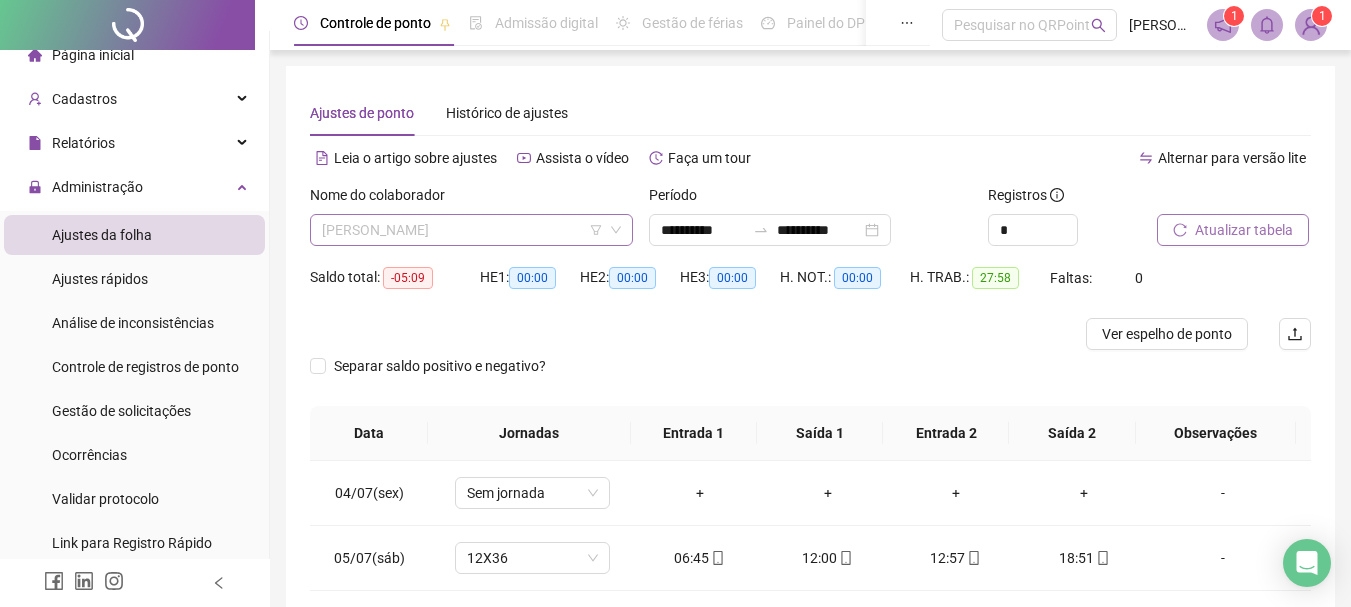 click on "[PERSON_NAME]" at bounding box center [471, 230] 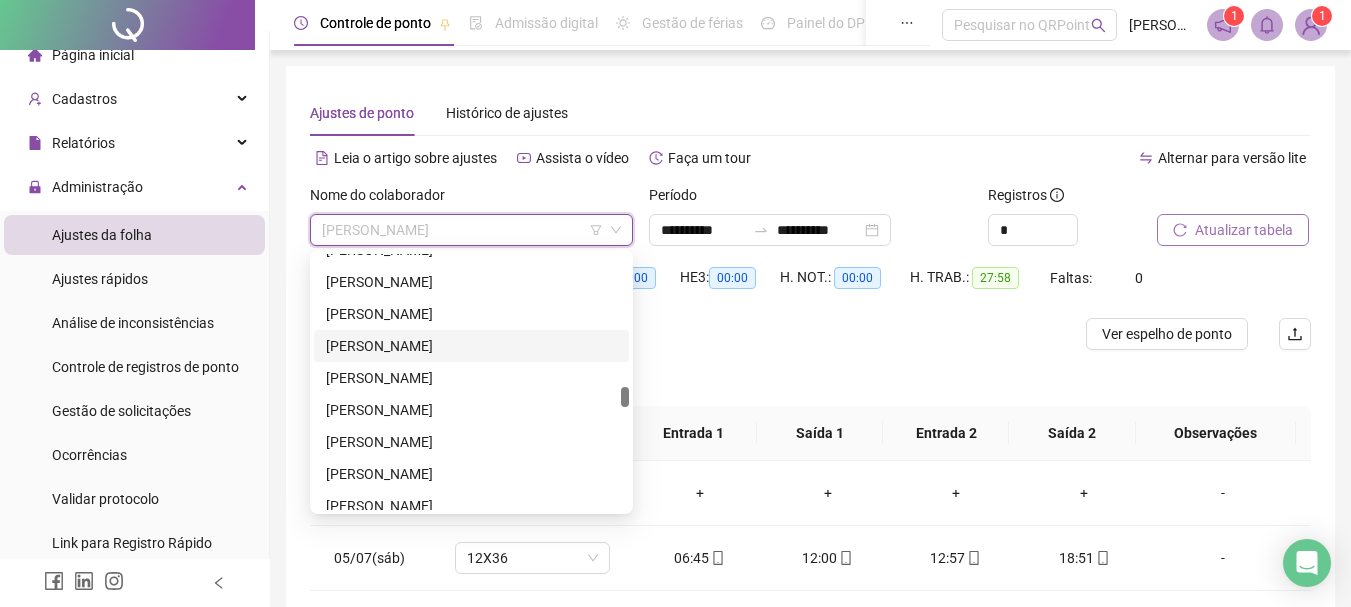 scroll, scrollTop: 2008, scrollLeft: 0, axis: vertical 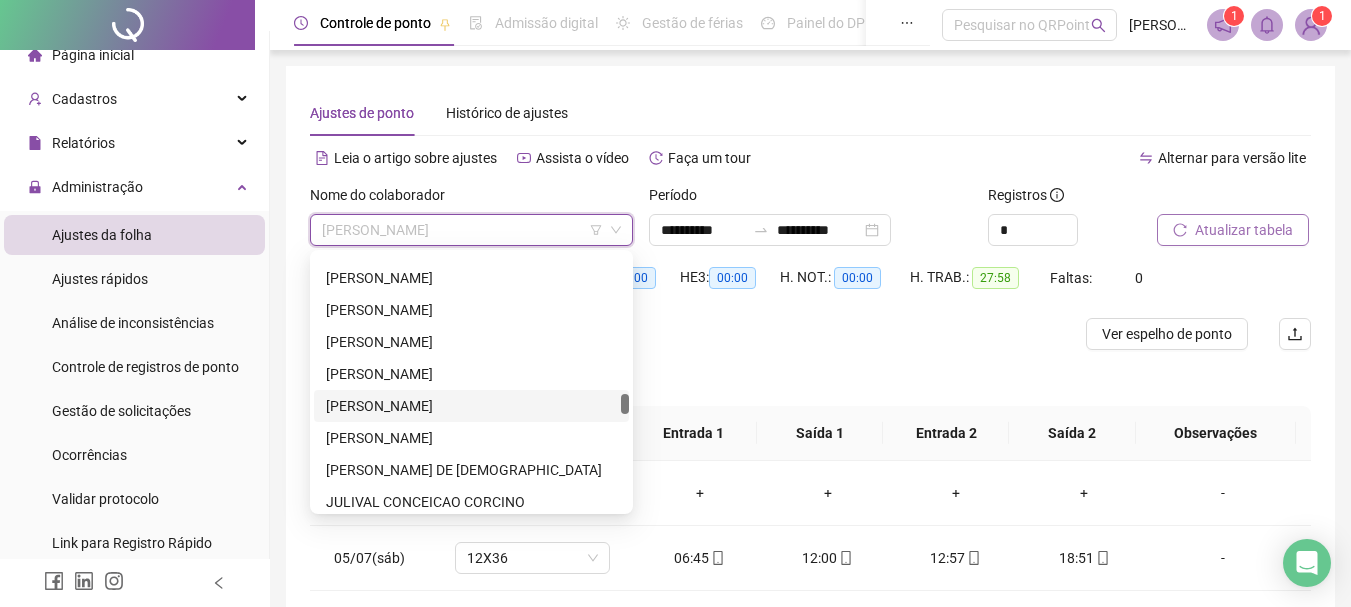 click on "[PERSON_NAME]" at bounding box center (471, 406) 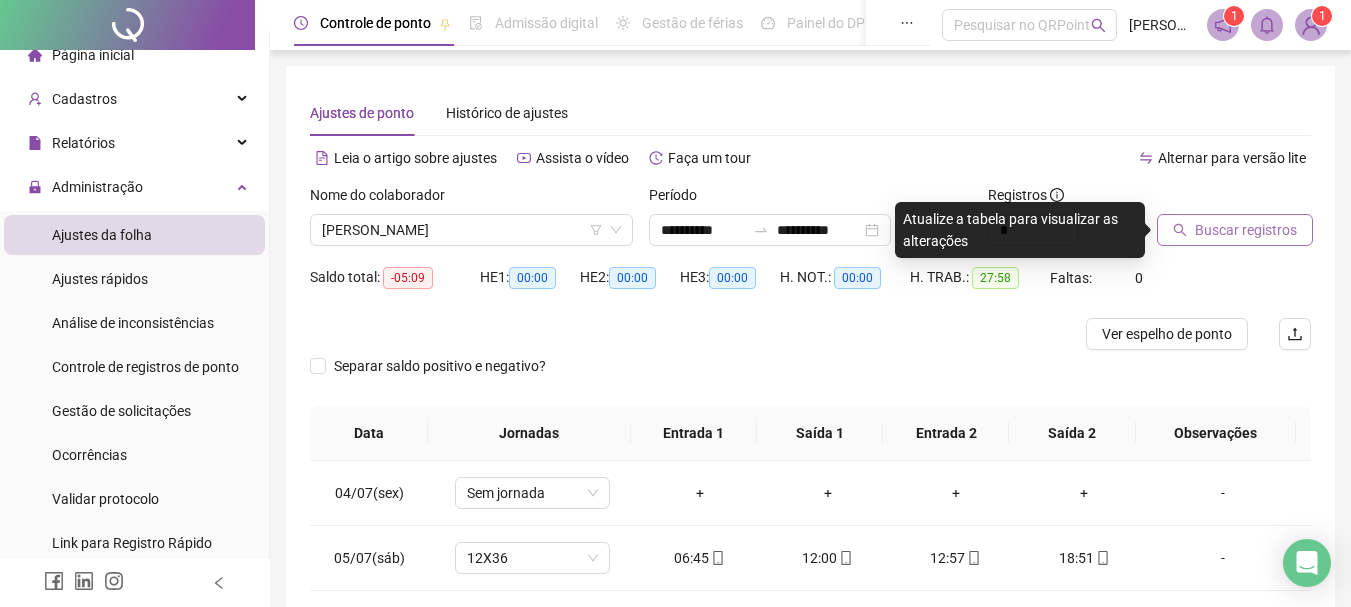 click on "Buscar registros" at bounding box center [1246, 230] 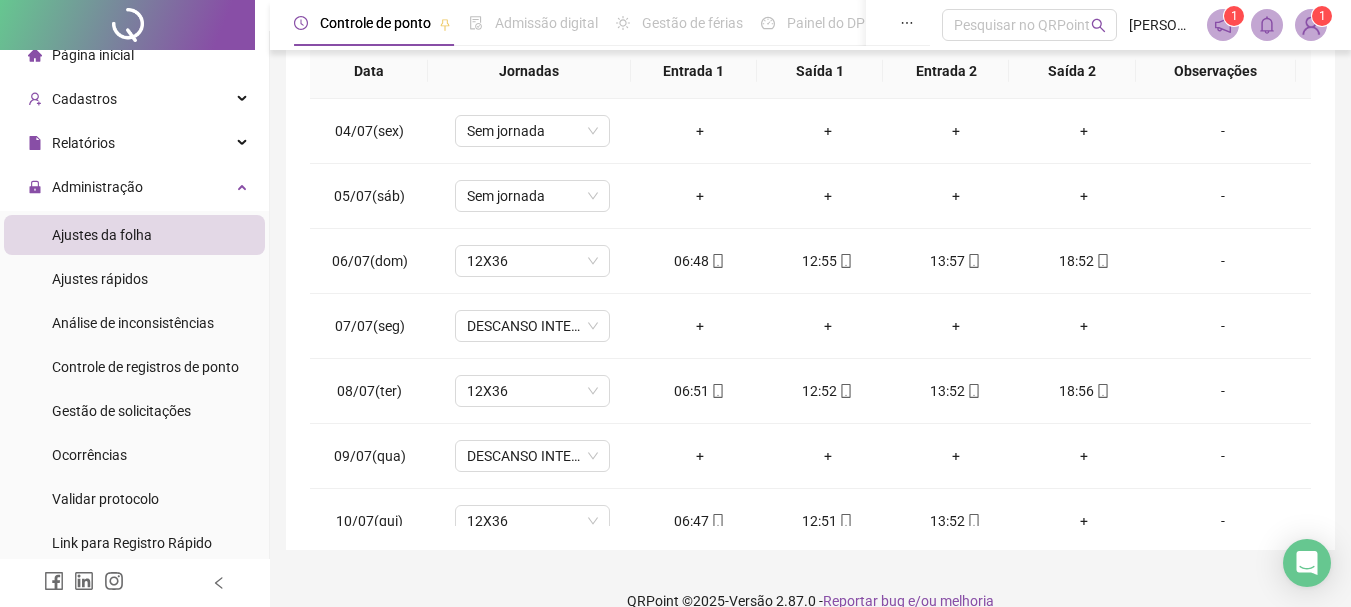scroll, scrollTop: 391, scrollLeft: 0, axis: vertical 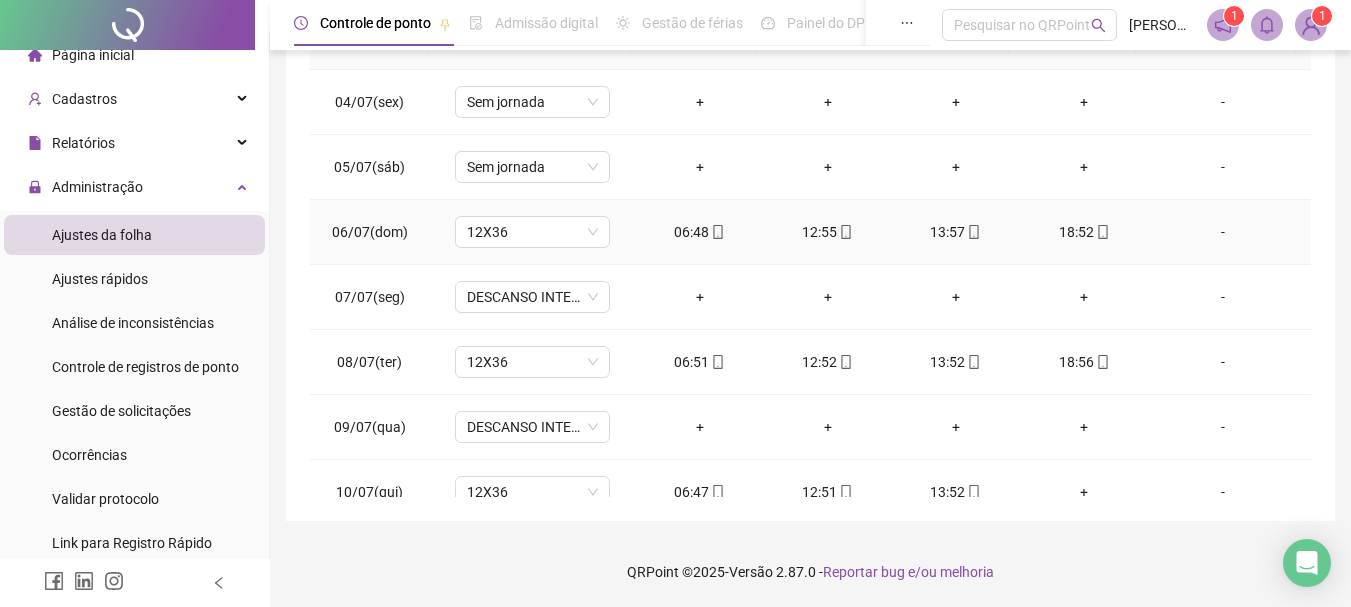 click 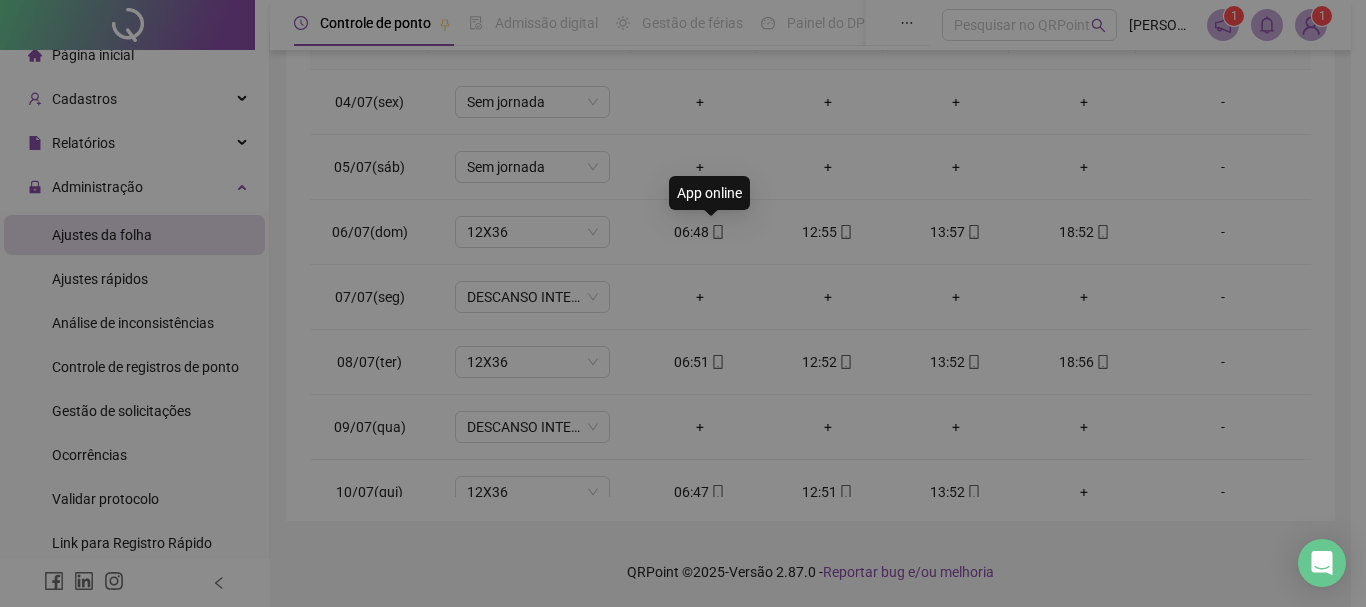 type on "**********" 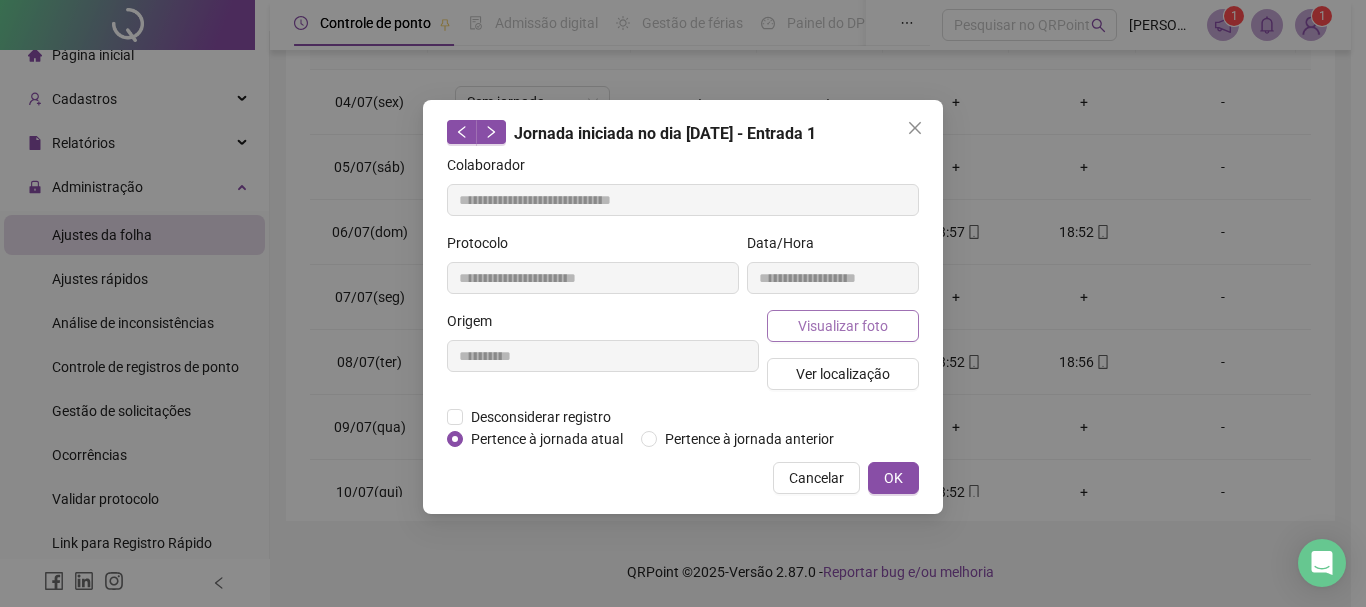 click on "Visualizar foto" at bounding box center (843, 326) 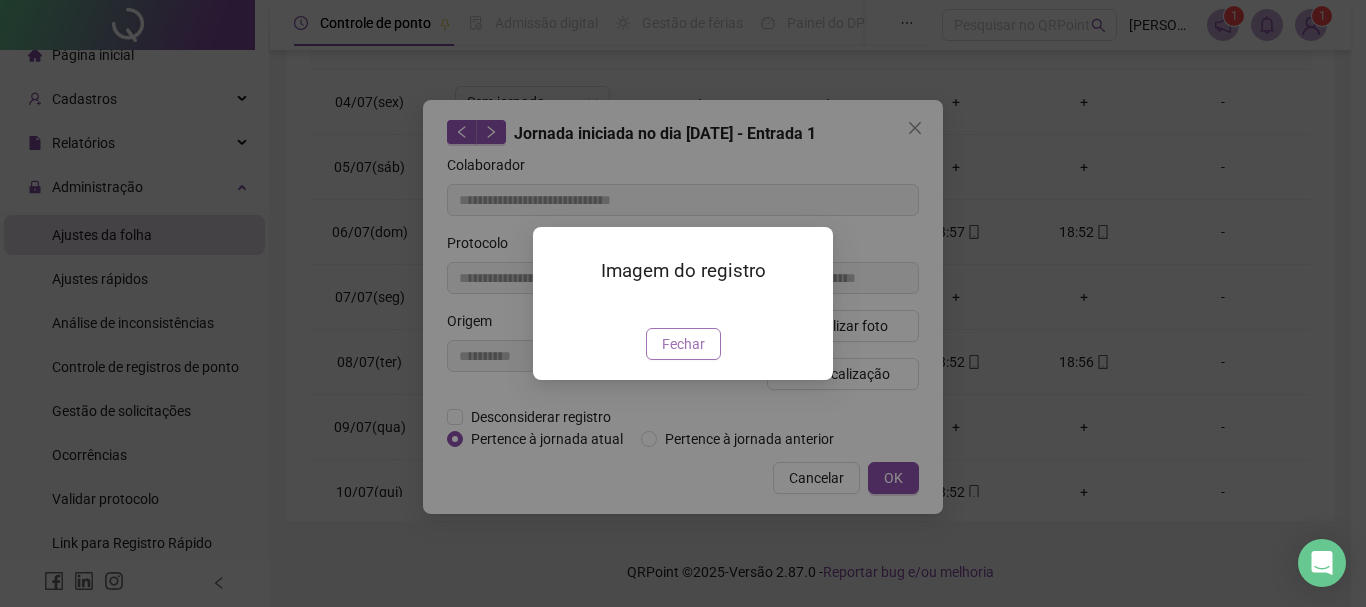 click on "Fechar" at bounding box center [683, 344] 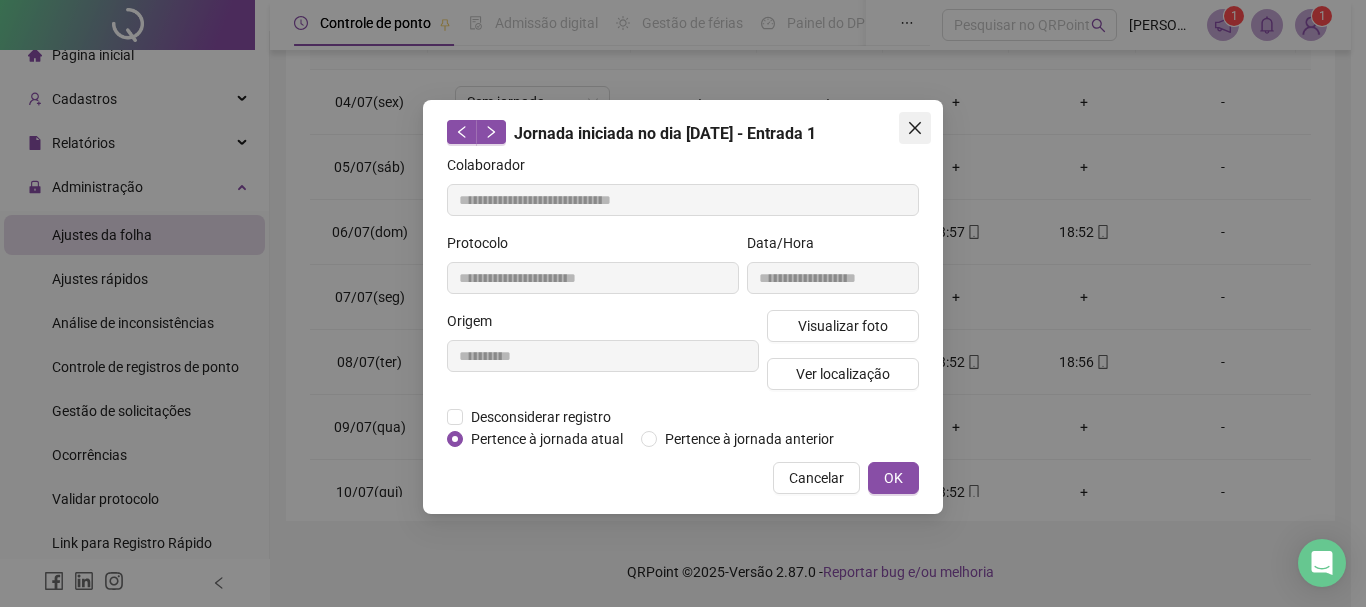 click 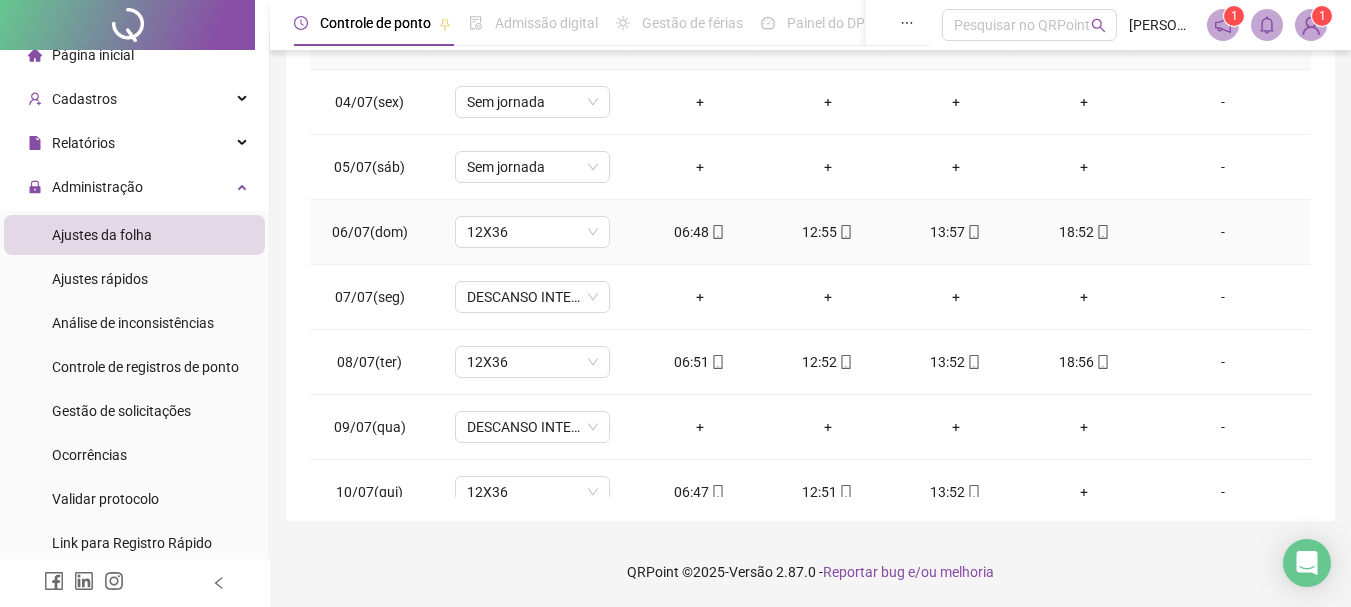 click on "13:57" at bounding box center (956, 232) 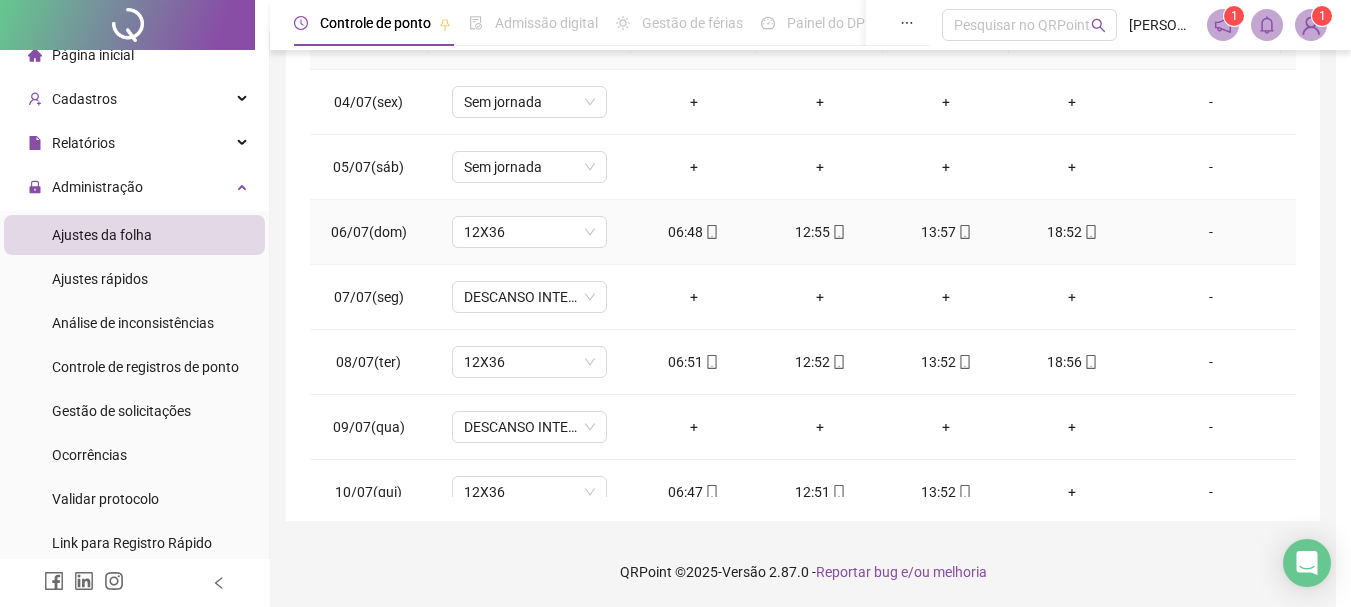 type on "**********" 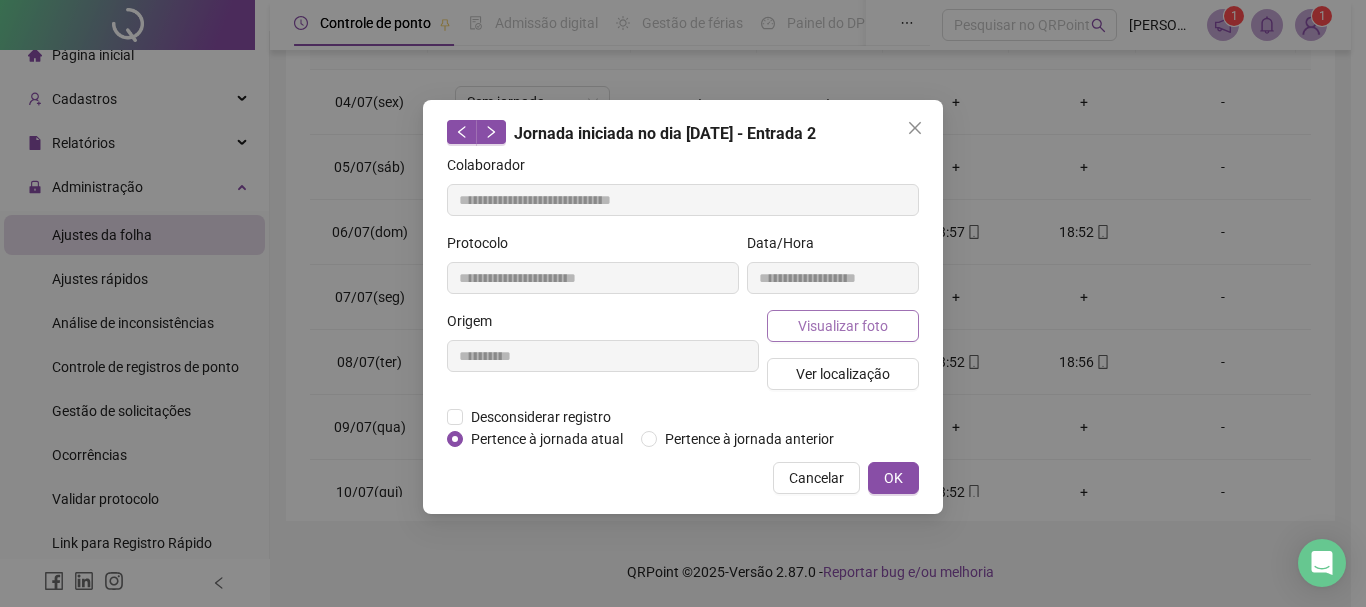 click on "Visualizar foto" at bounding box center (843, 326) 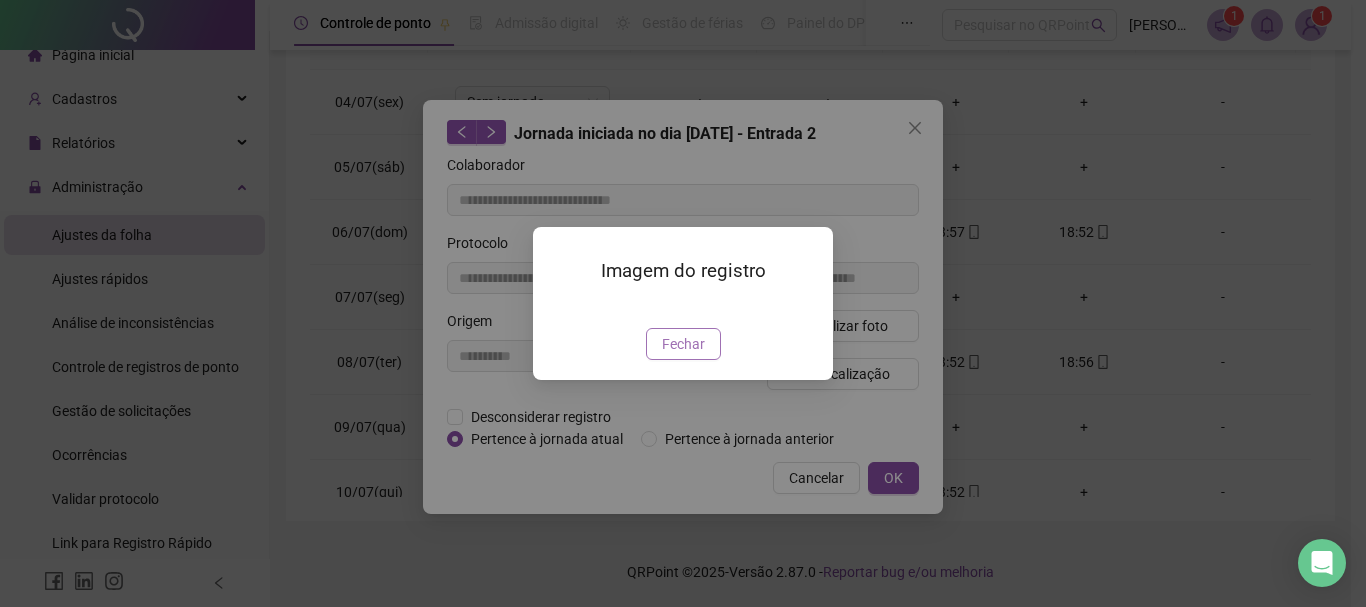 click on "Fechar" at bounding box center [683, 344] 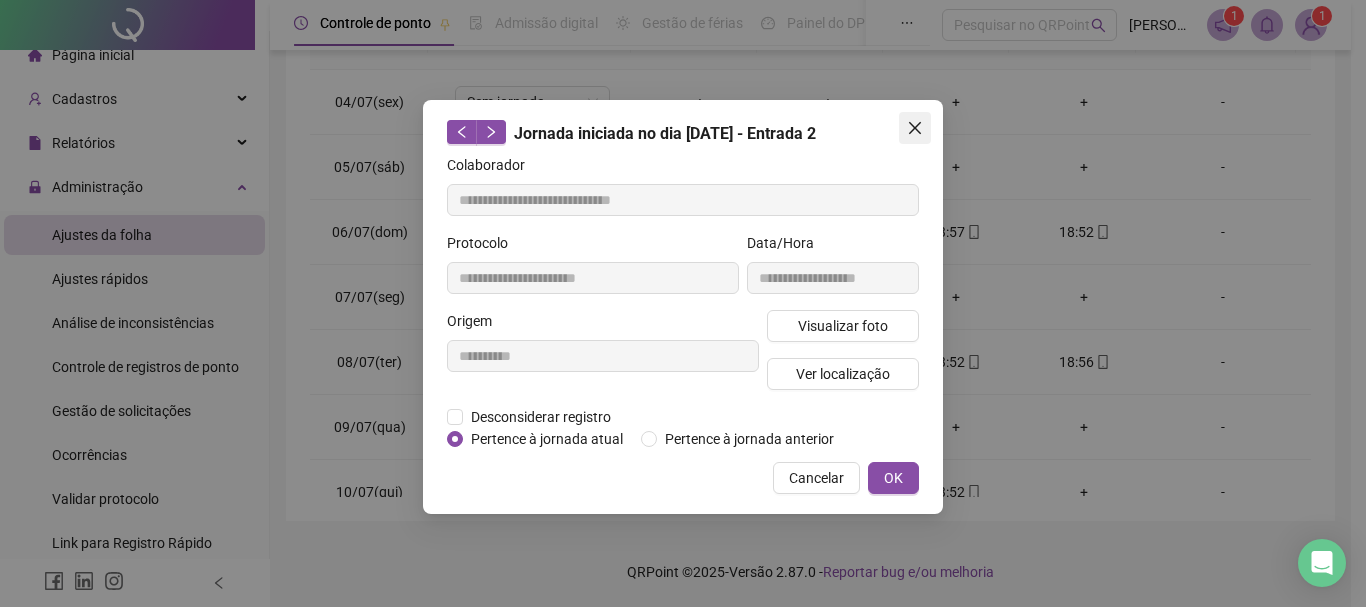 click 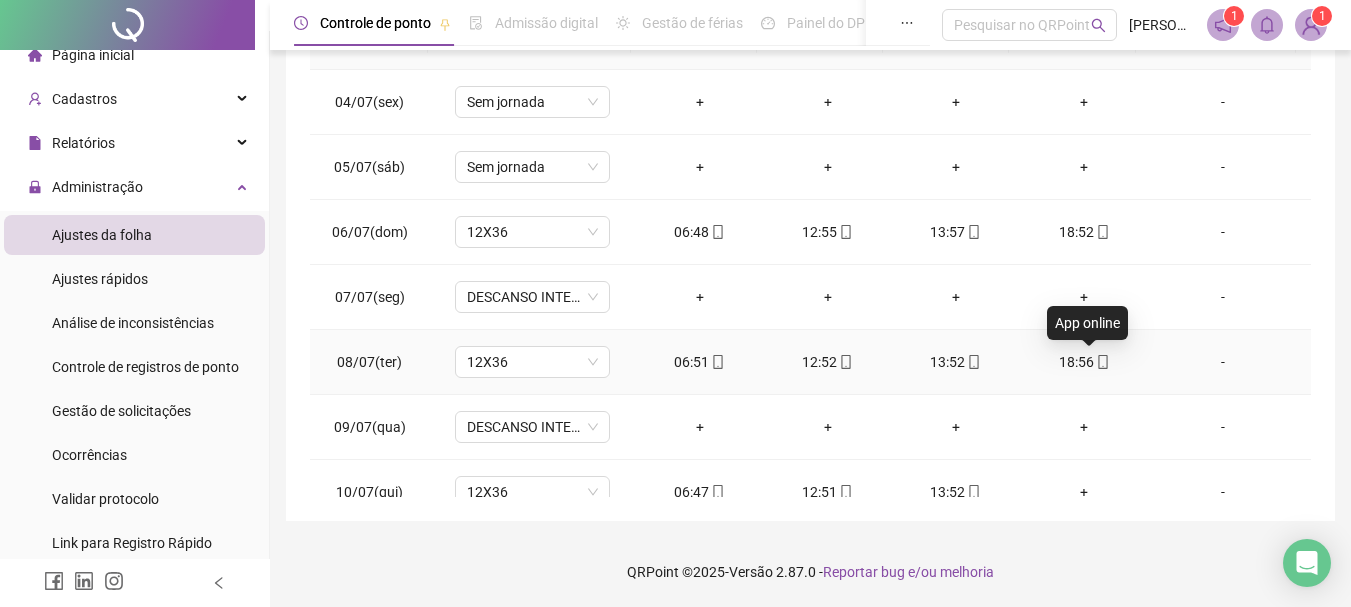 click 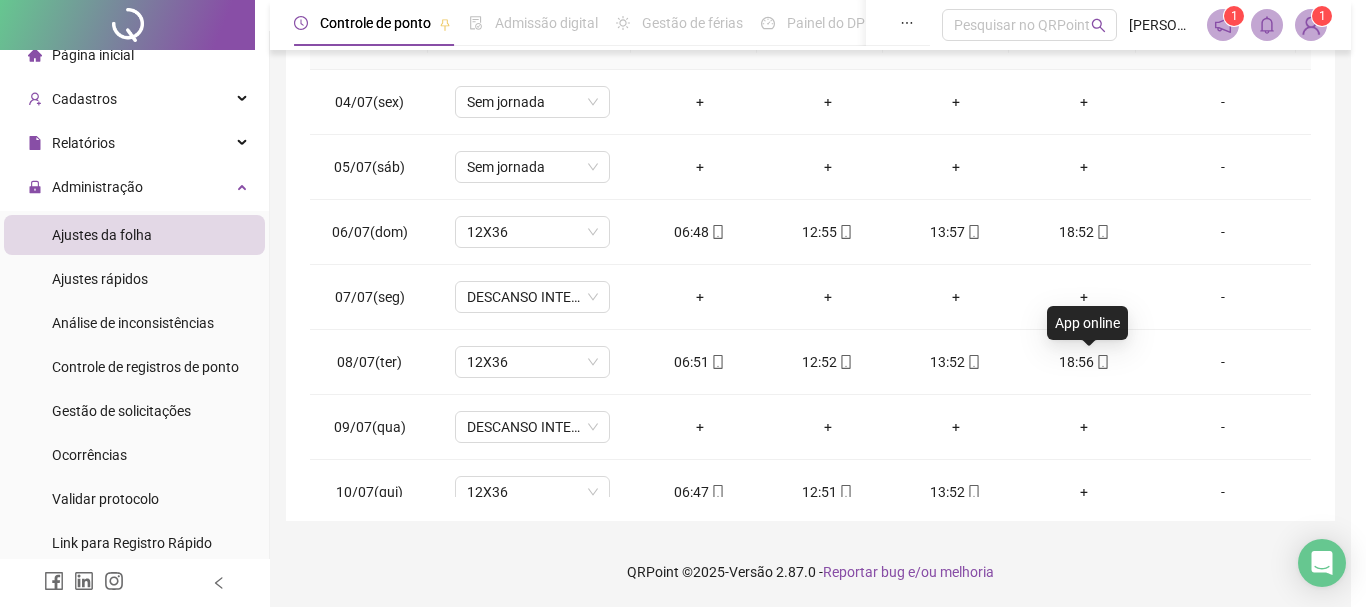 type on "**********" 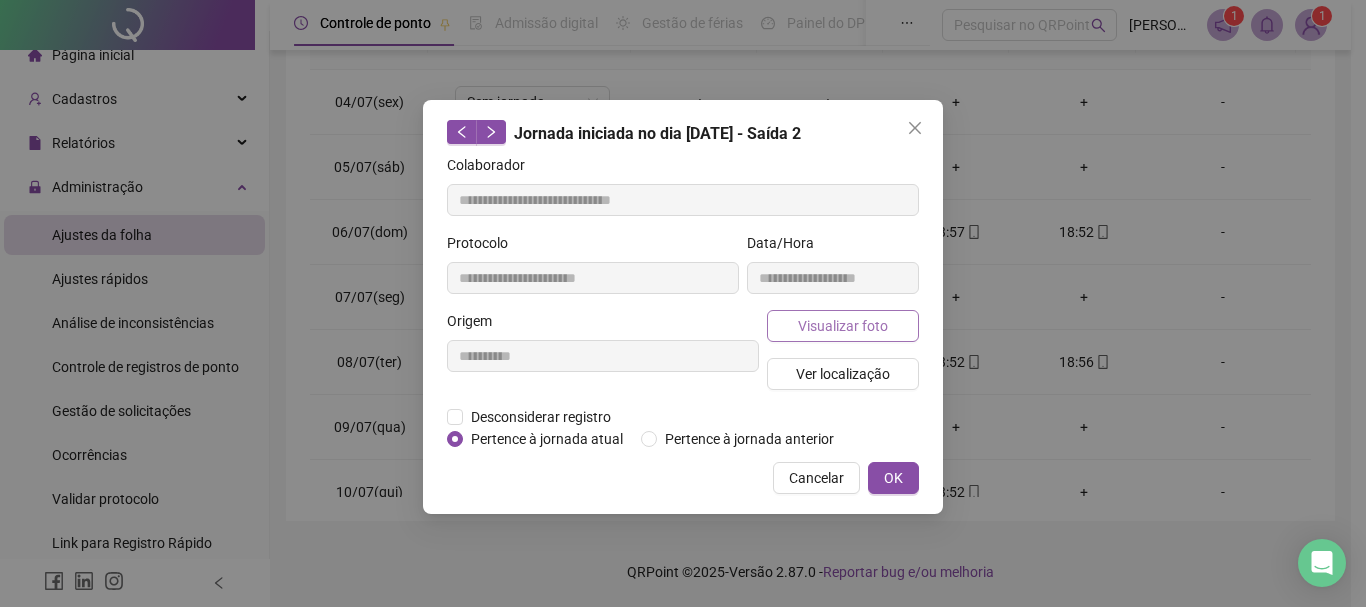 click on "Visualizar foto" at bounding box center (843, 326) 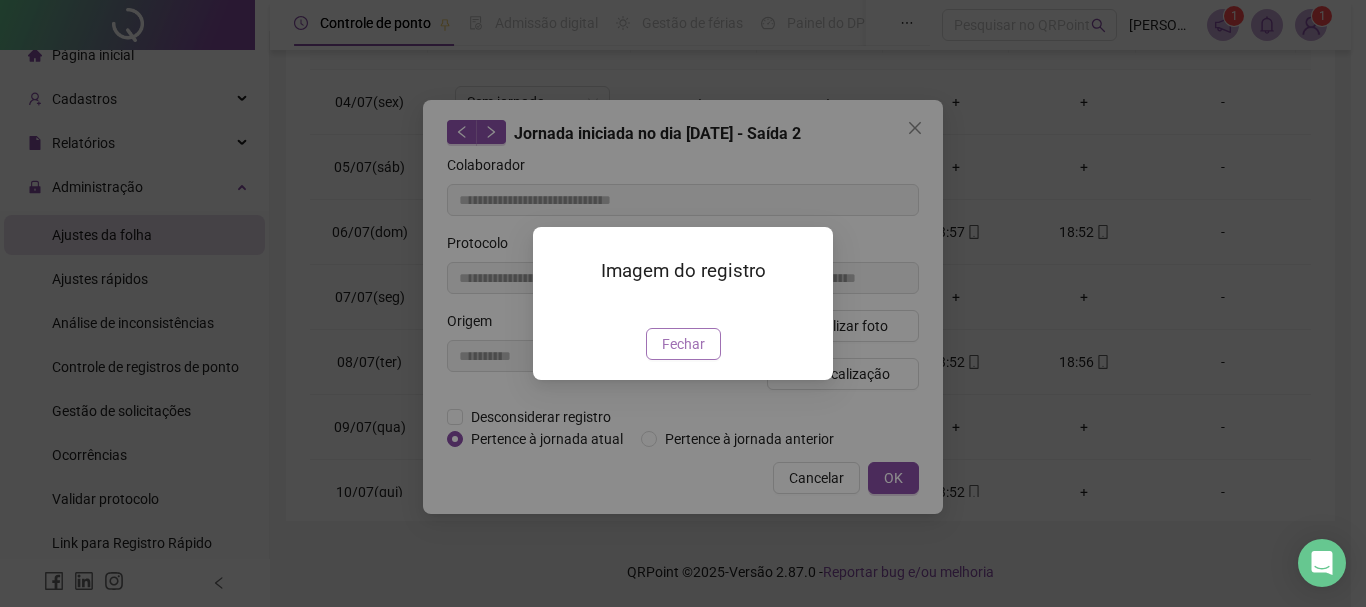 click on "Fechar" at bounding box center [683, 344] 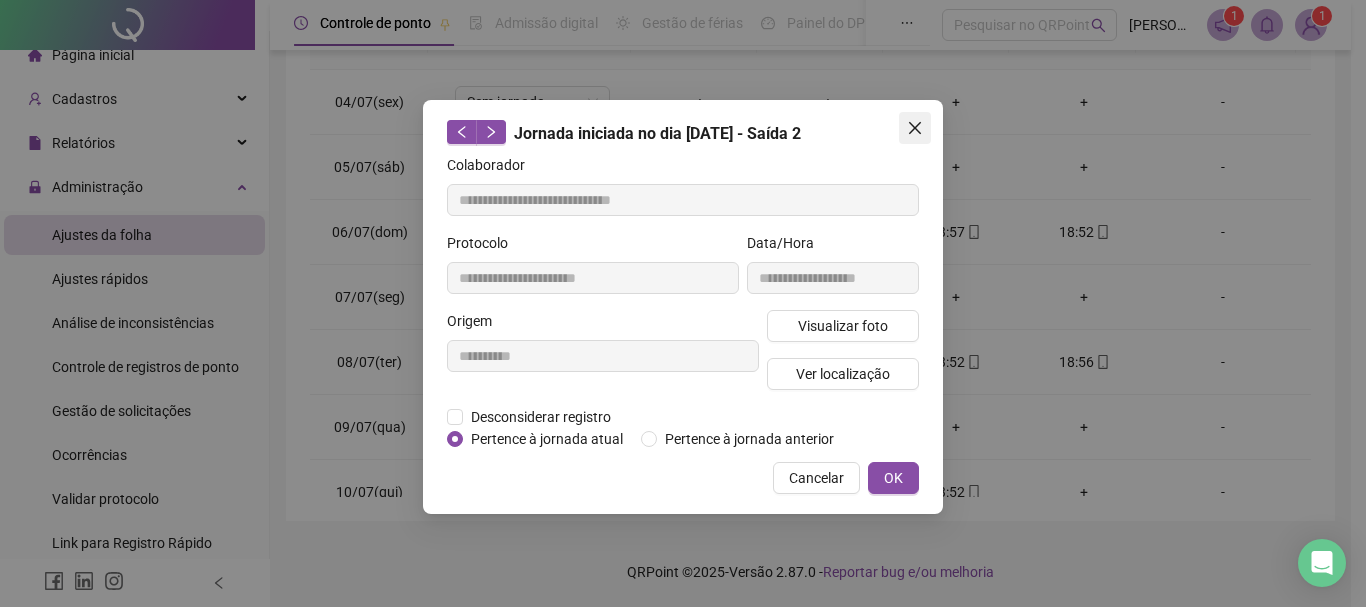 click 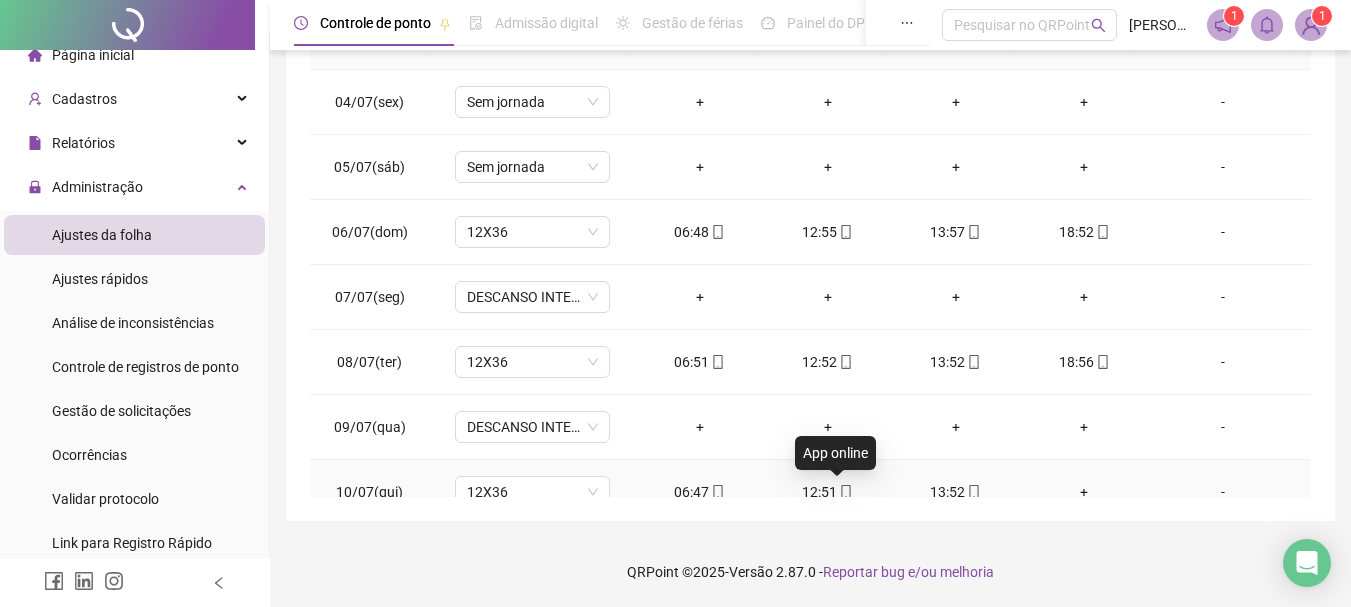 click 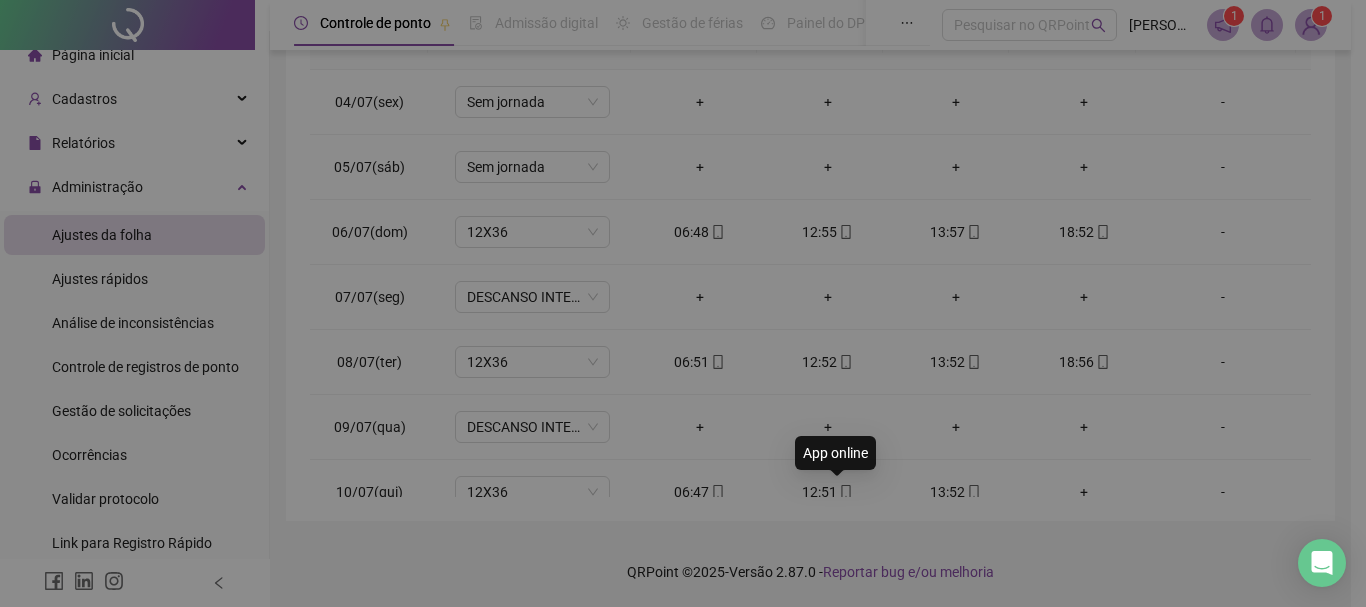 type on "**********" 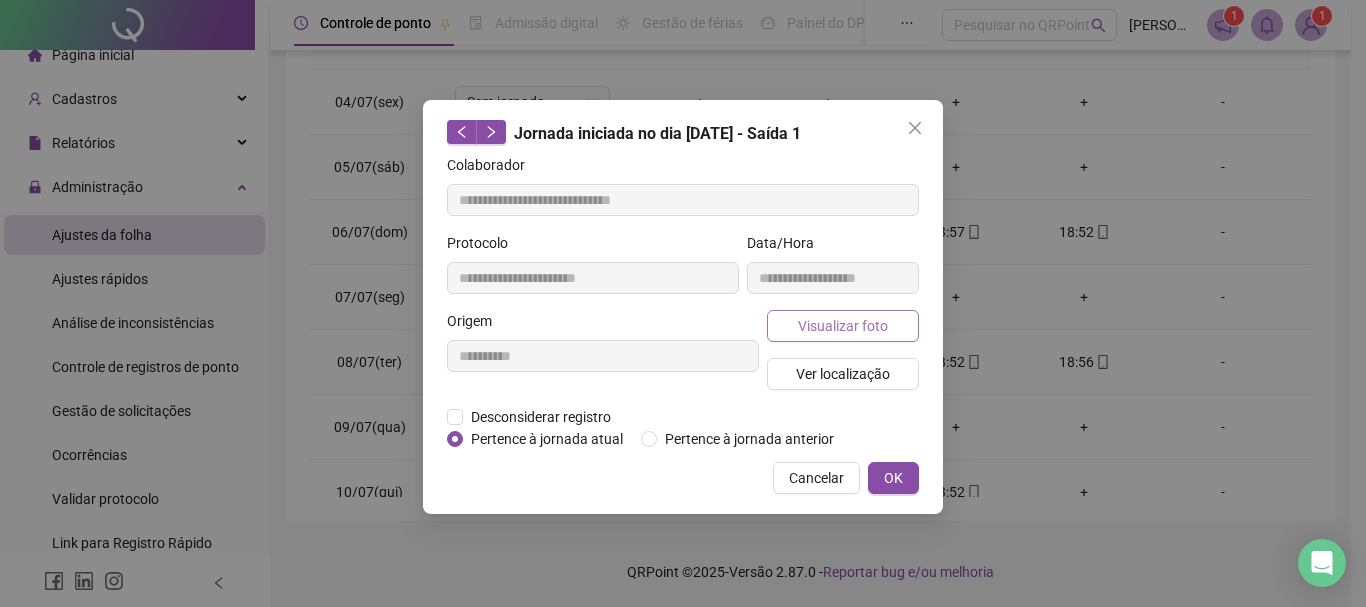 click on "Visualizar foto" at bounding box center [843, 326] 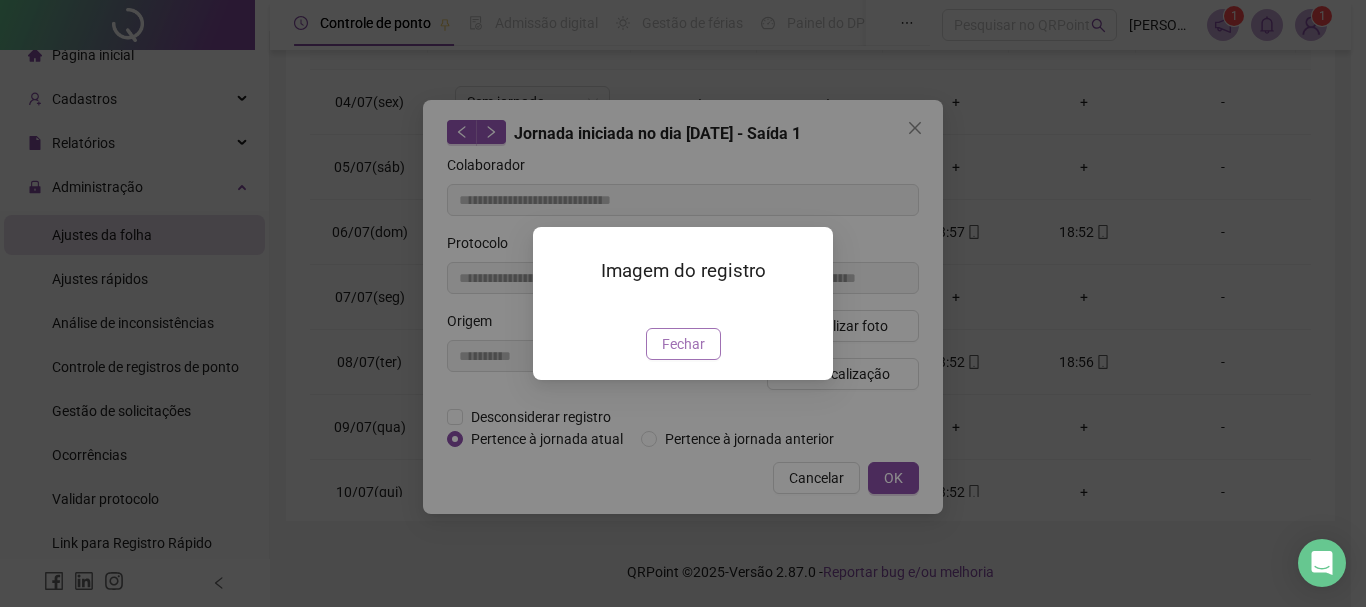 click on "Fechar" at bounding box center (683, 344) 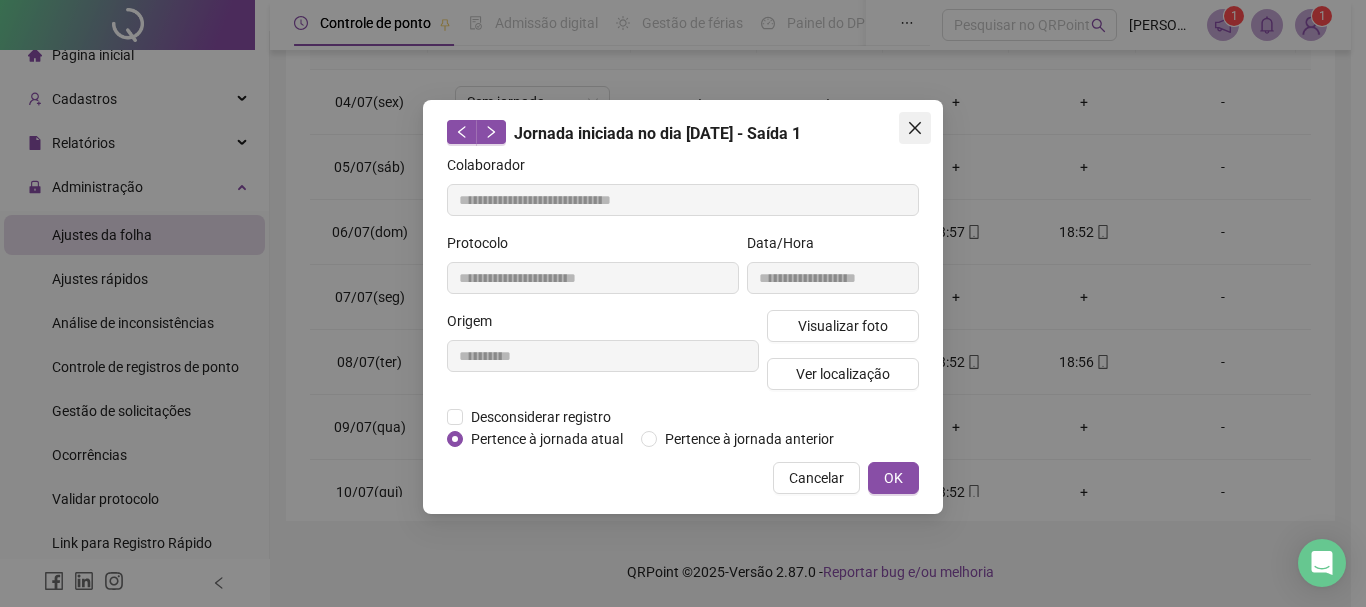 click 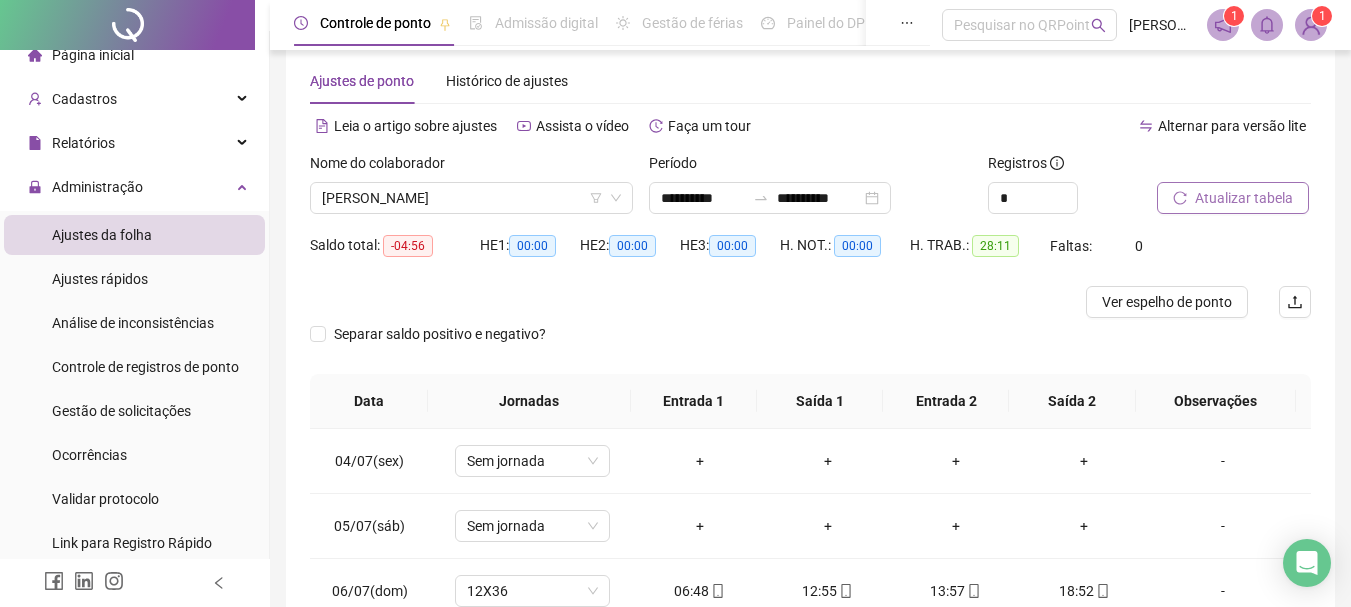 scroll, scrollTop: 0, scrollLeft: 0, axis: both 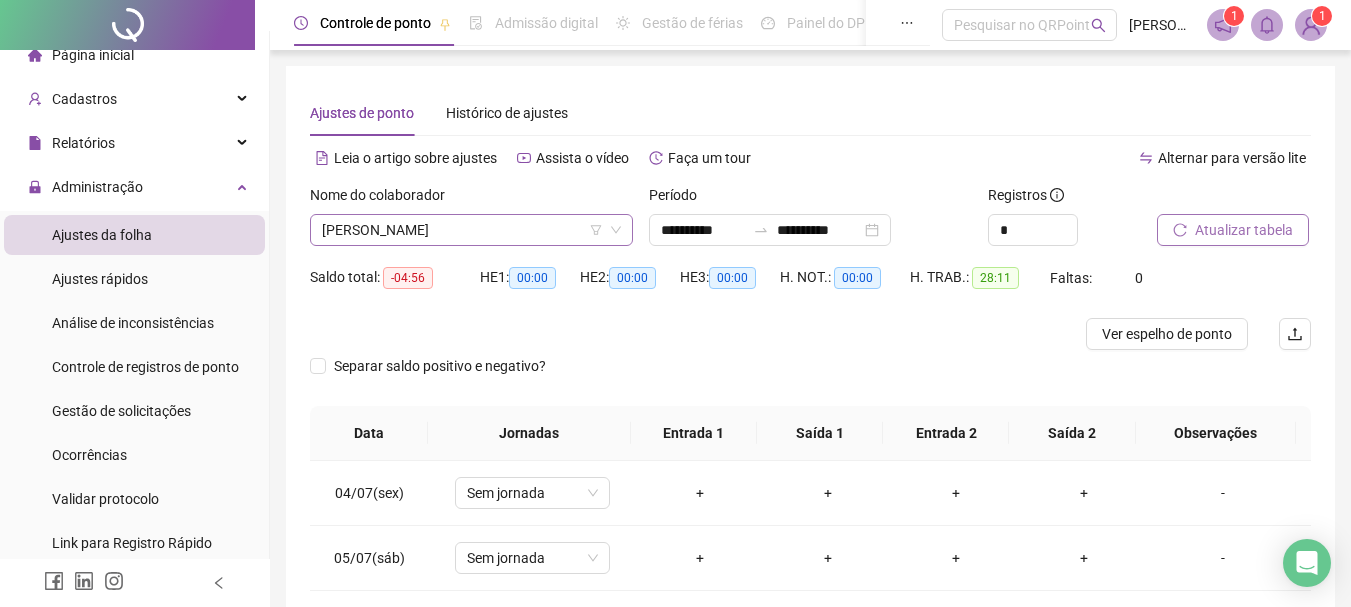 click on "[PERSON_NAME]" at bounding box center [471, 230] 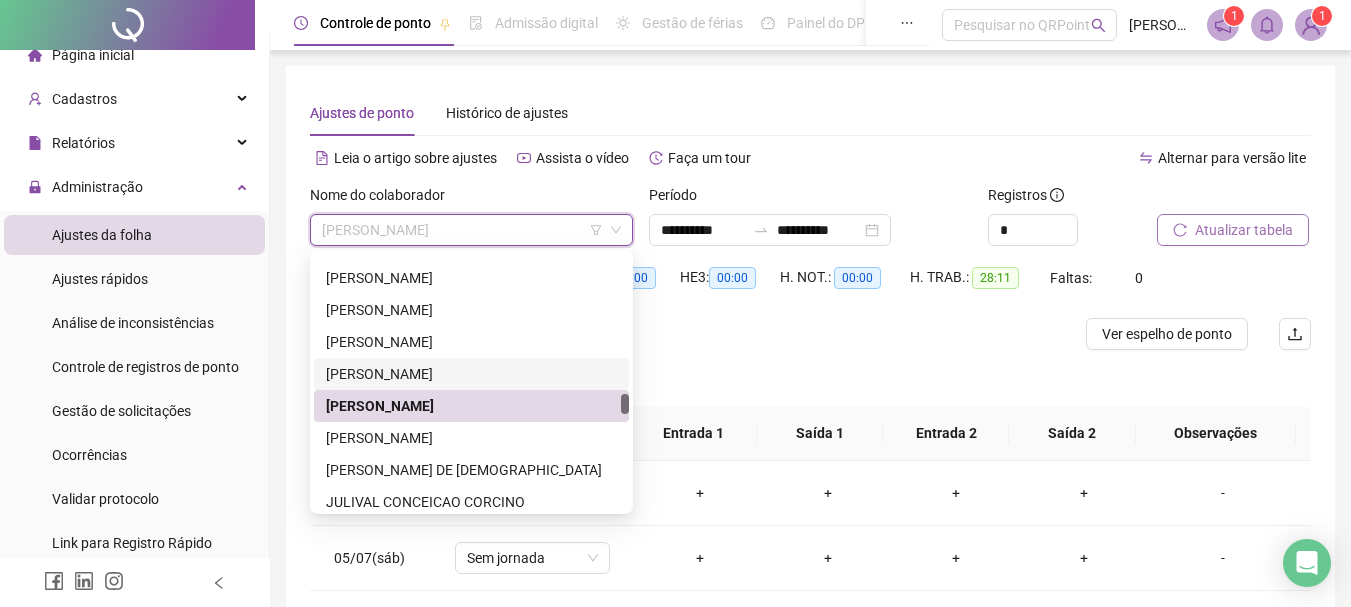 scroll, scrollTop: 2108, scrollLeft: 0, axis: vertical 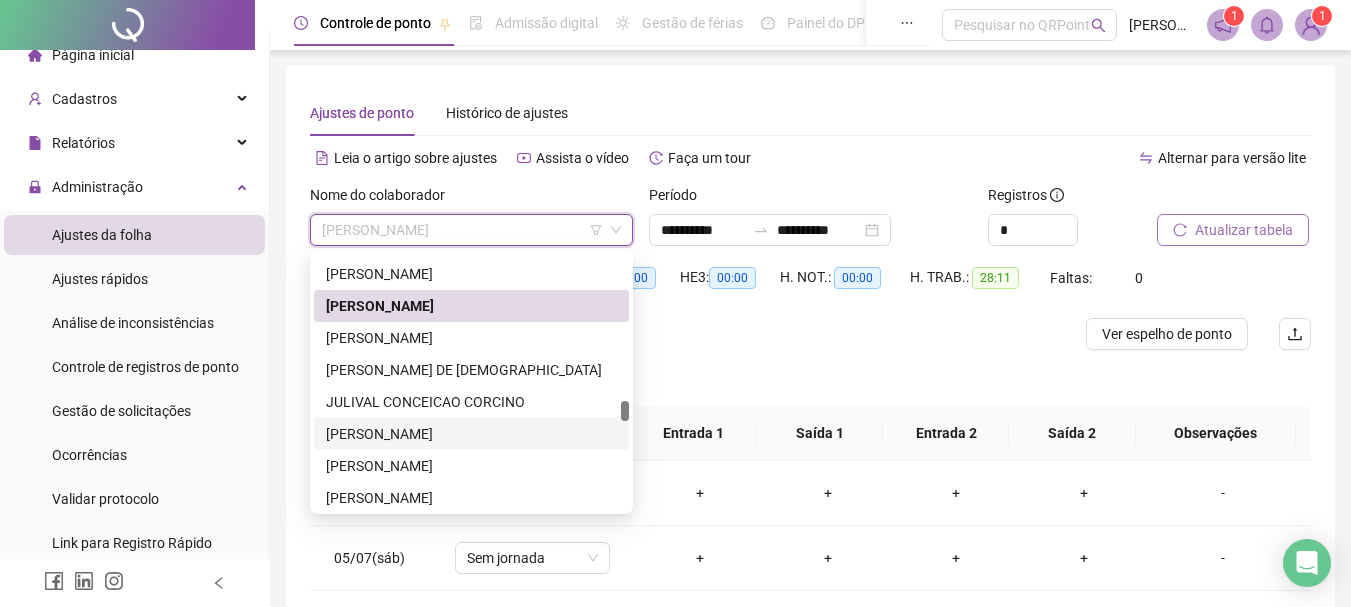 click on "[PERSON_NAME]" at bounding box center (471, 434) 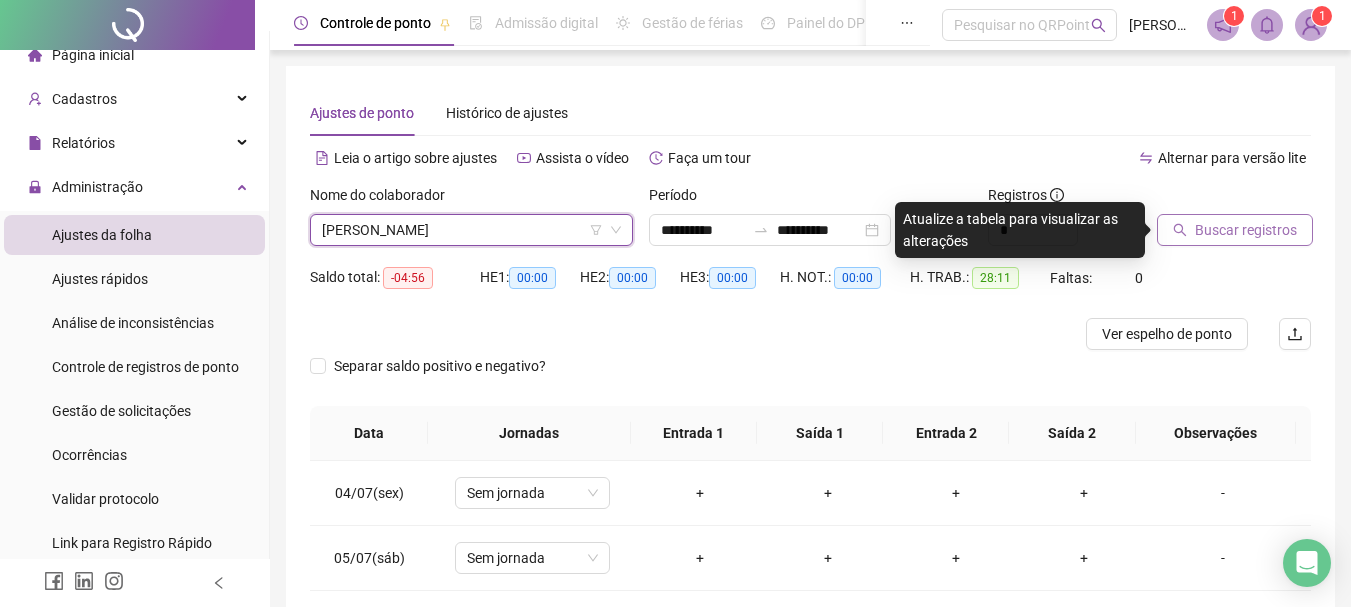click on "Buscar registros" at bounding box center (1246, 230) 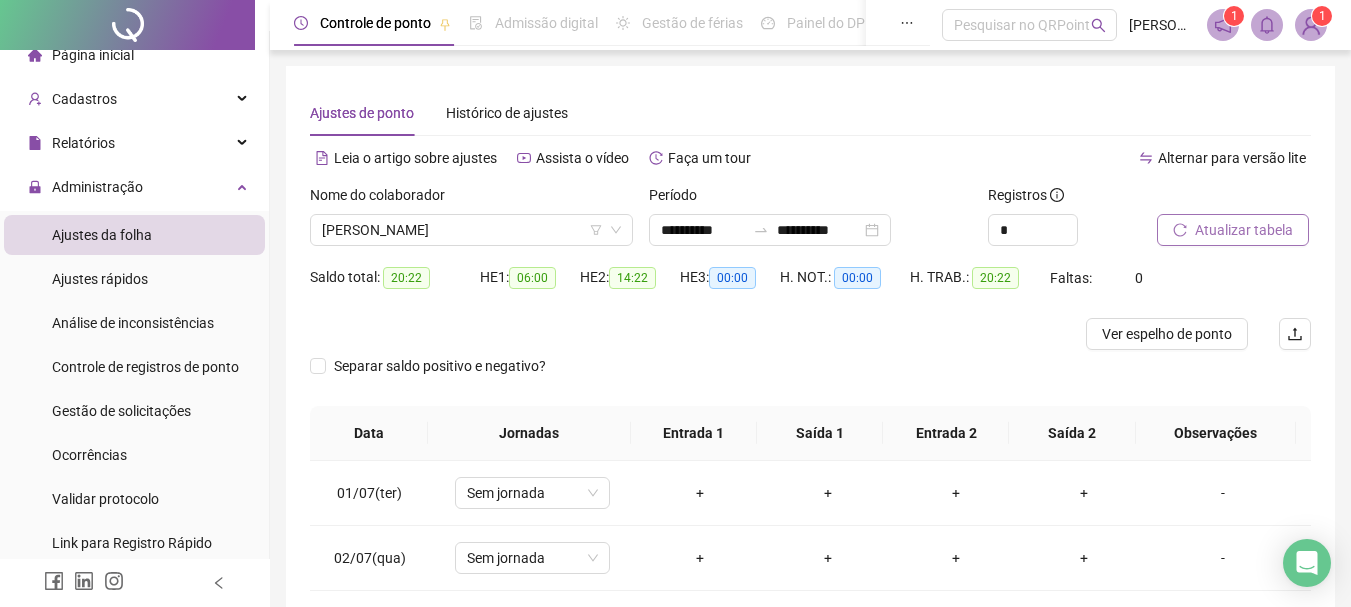 scroll, scrollTop: 391, scrollLeft: 0, axis: vertical 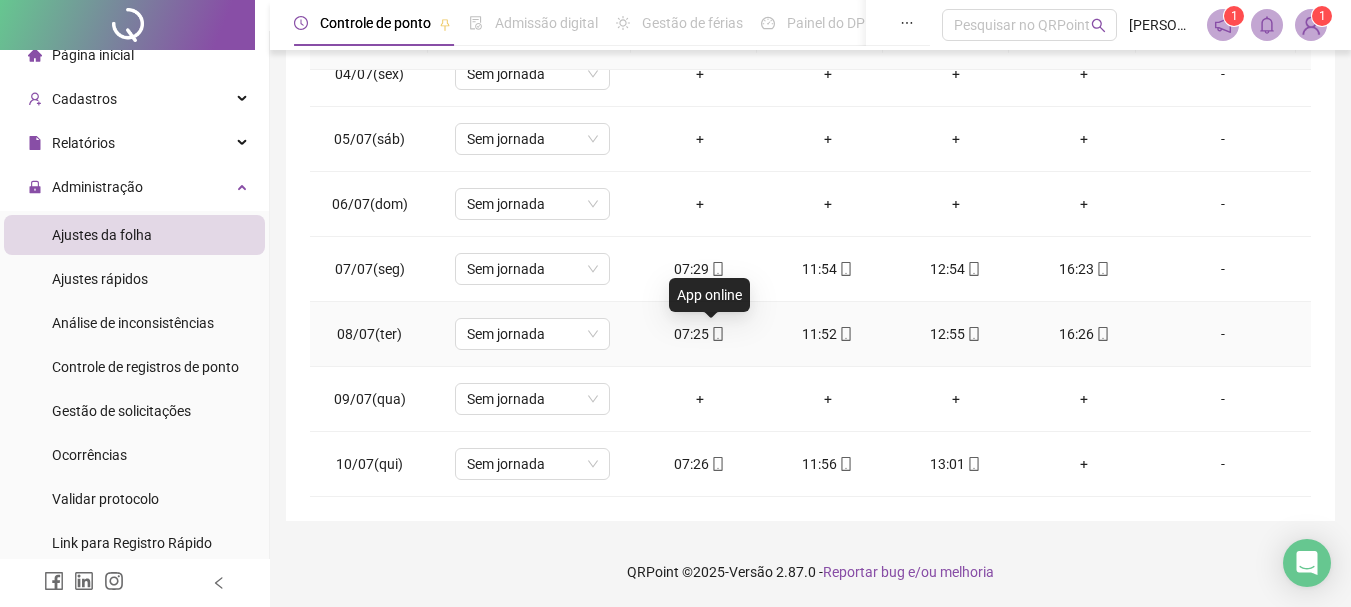 click 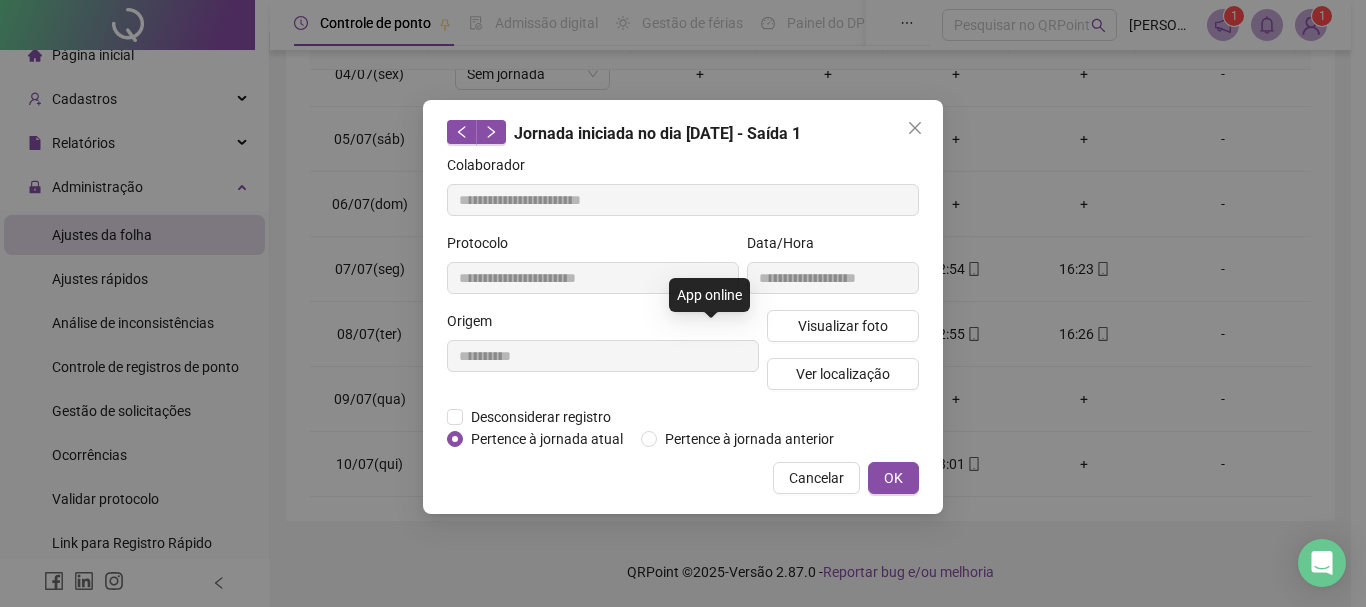 type on "**********" 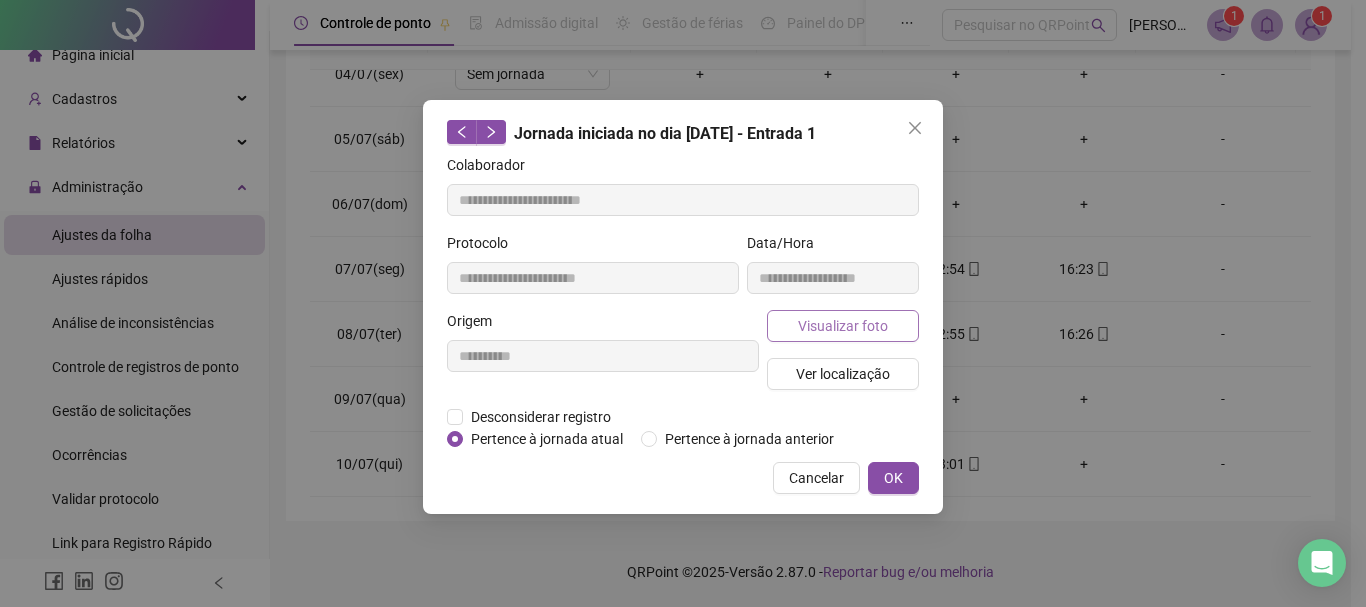click on "Visualizar foto" at bounding box center [843, 326] 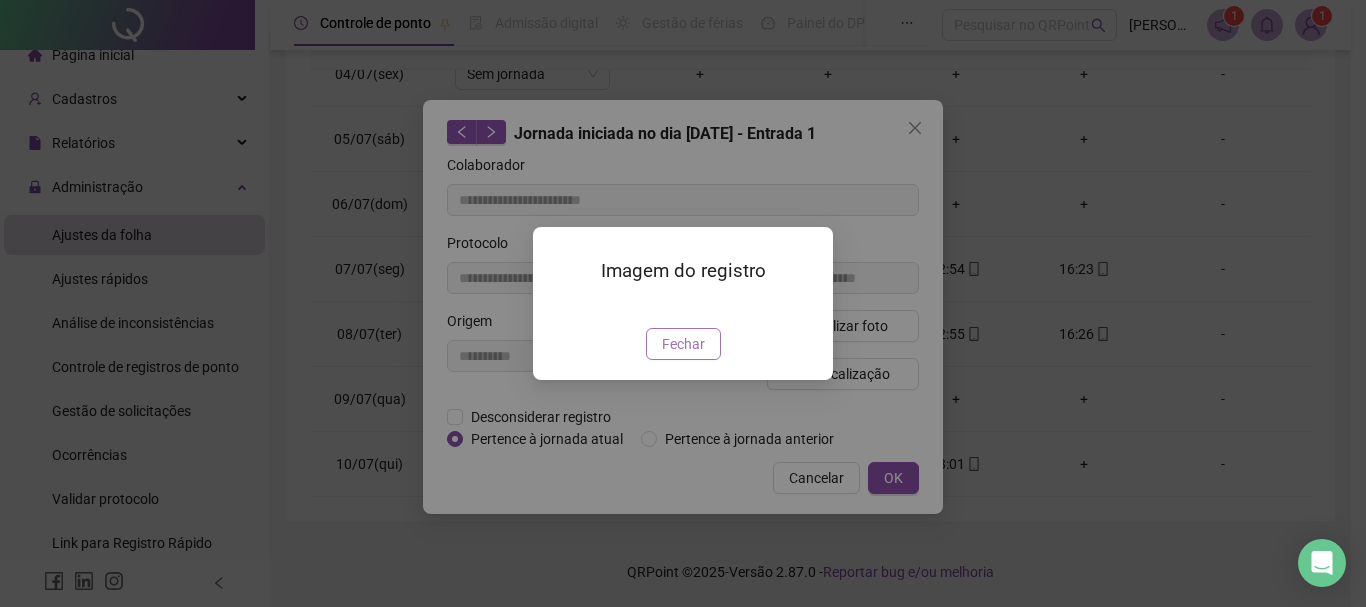 click on "Fechar" at bounding box center (683, 344) 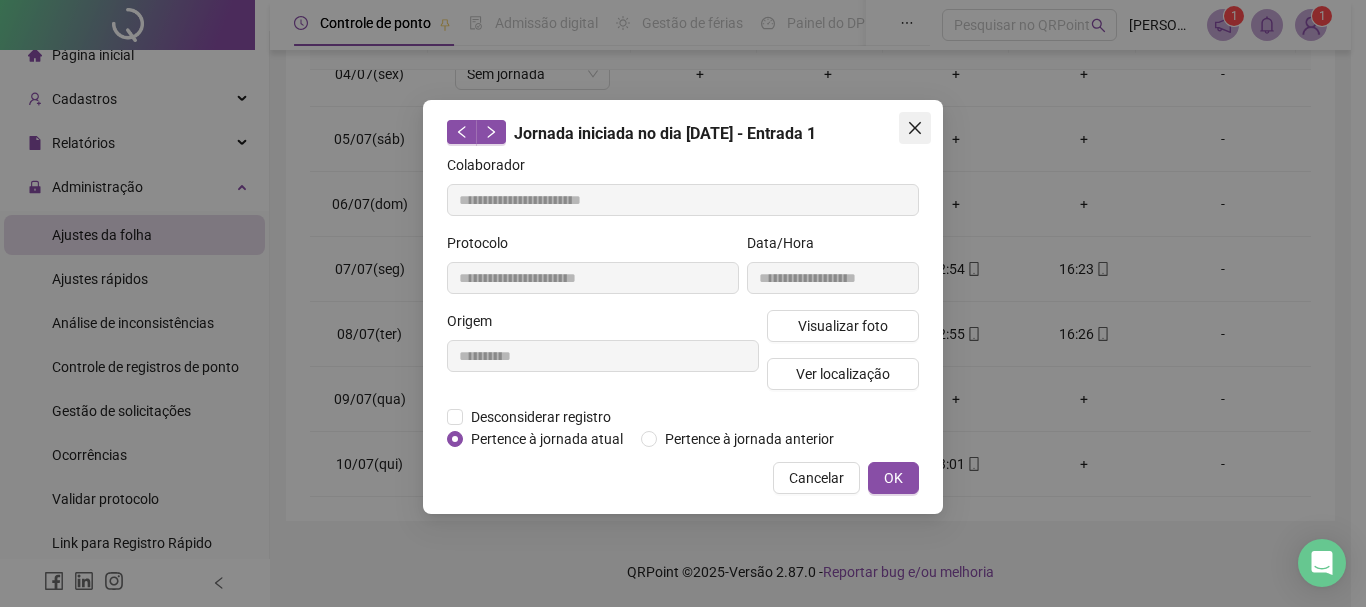 click 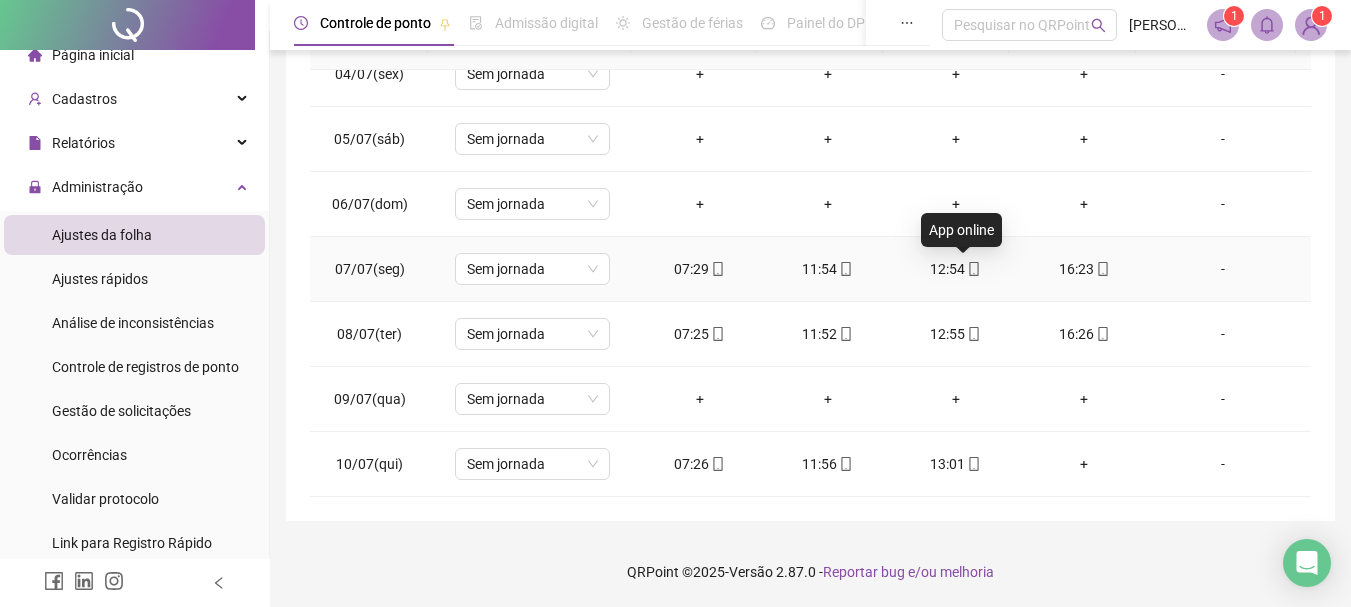 click 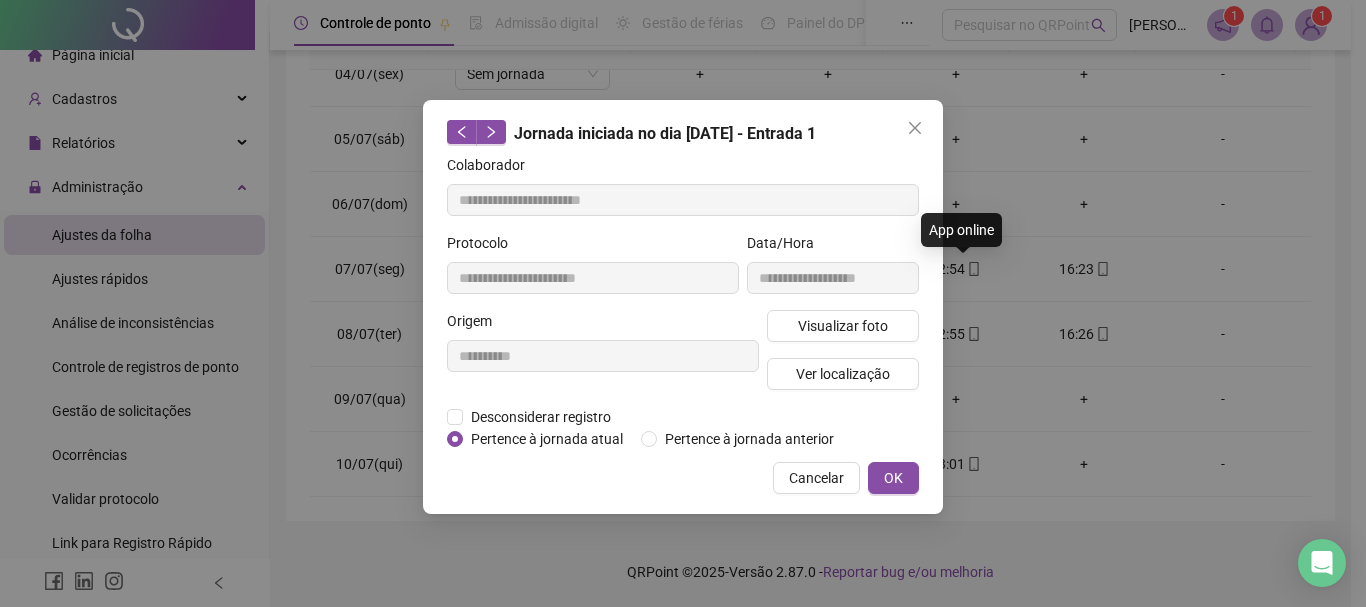 type on "**********" 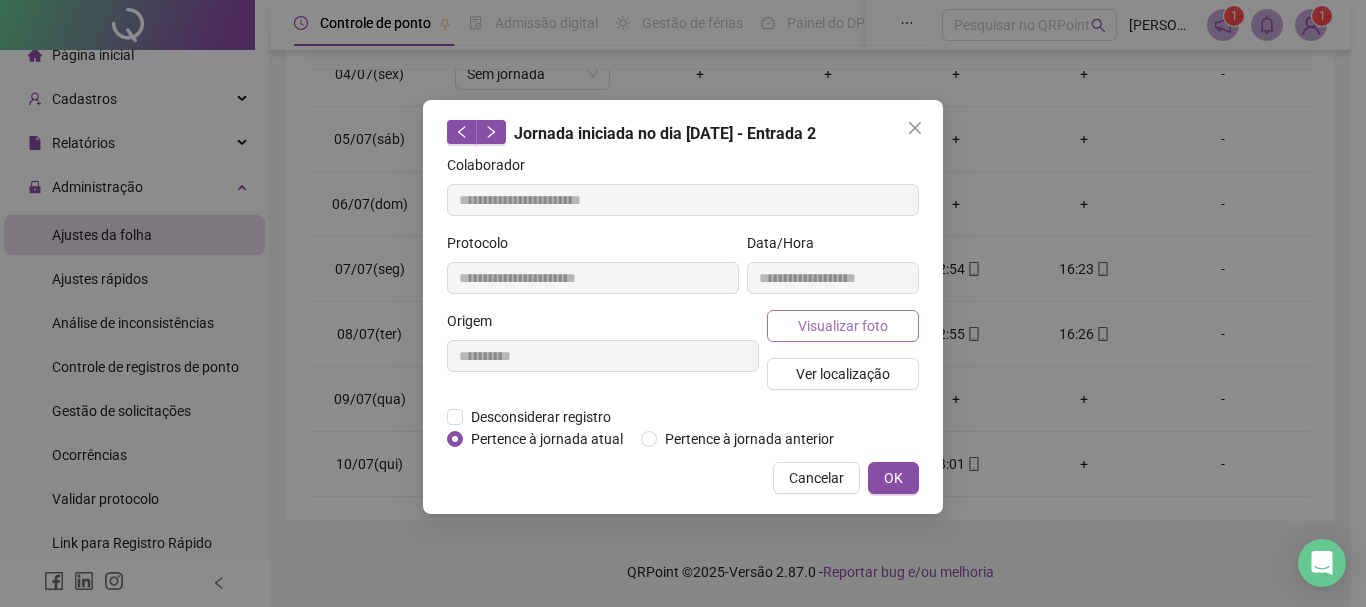 click on "Visualizar foto" at bounding box center (843, 326) 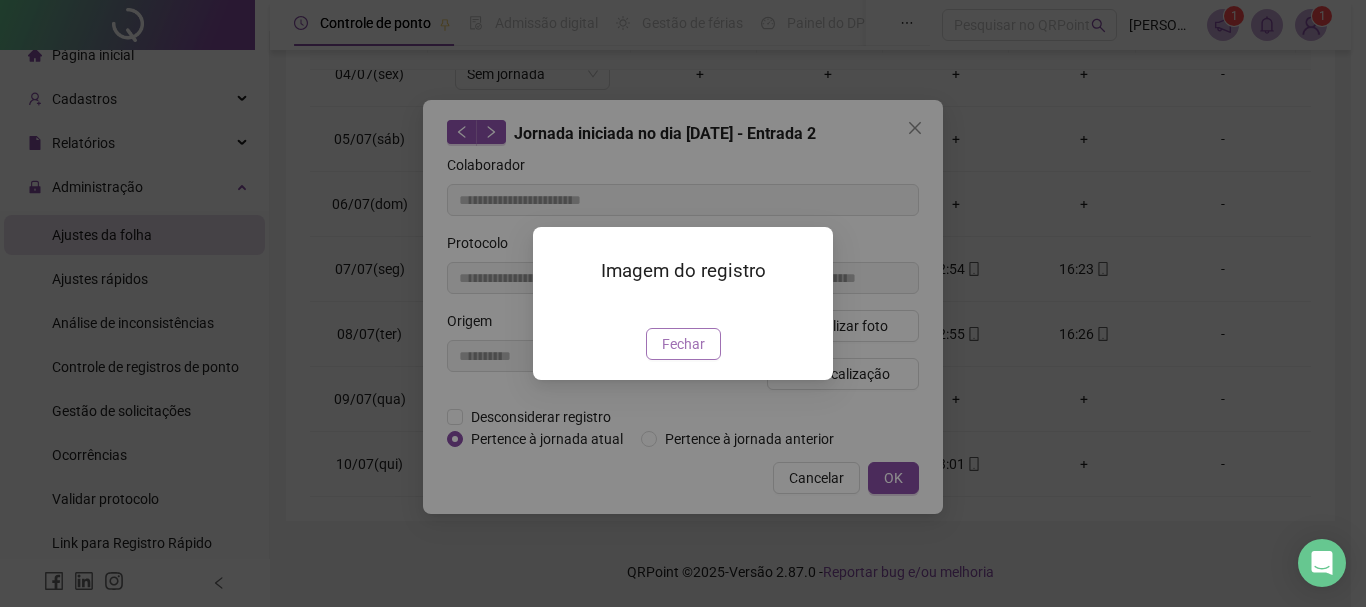 click on "Fechar" at bounding box center [683, 344] 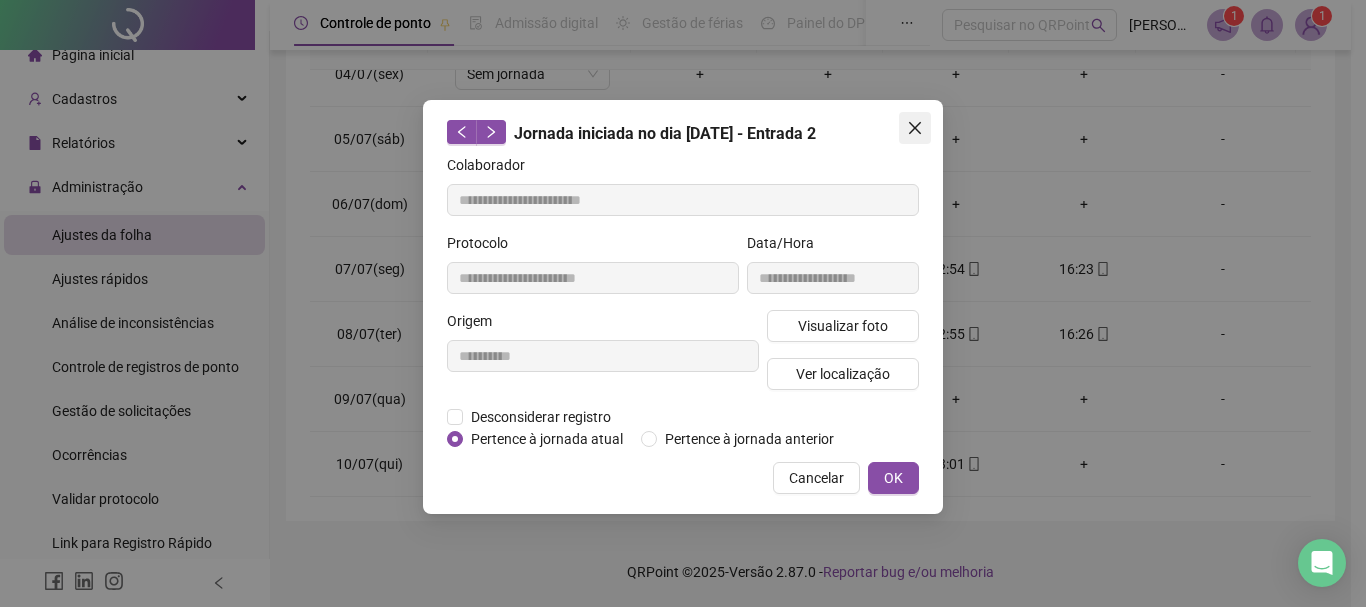 click 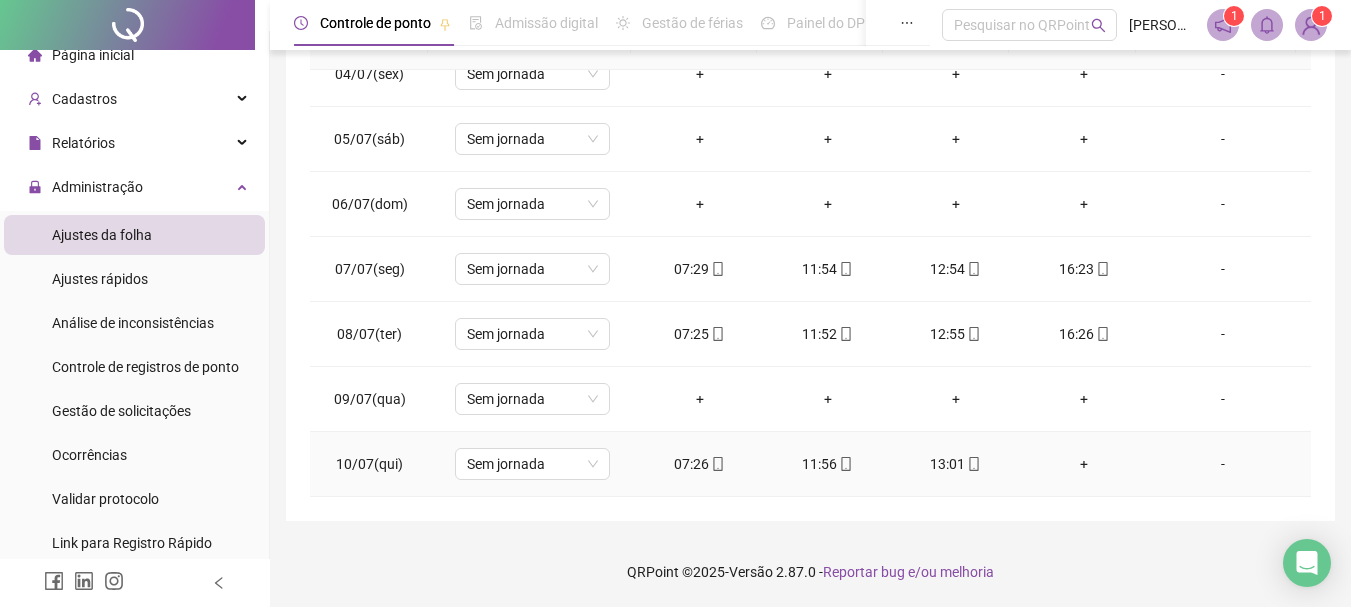 click 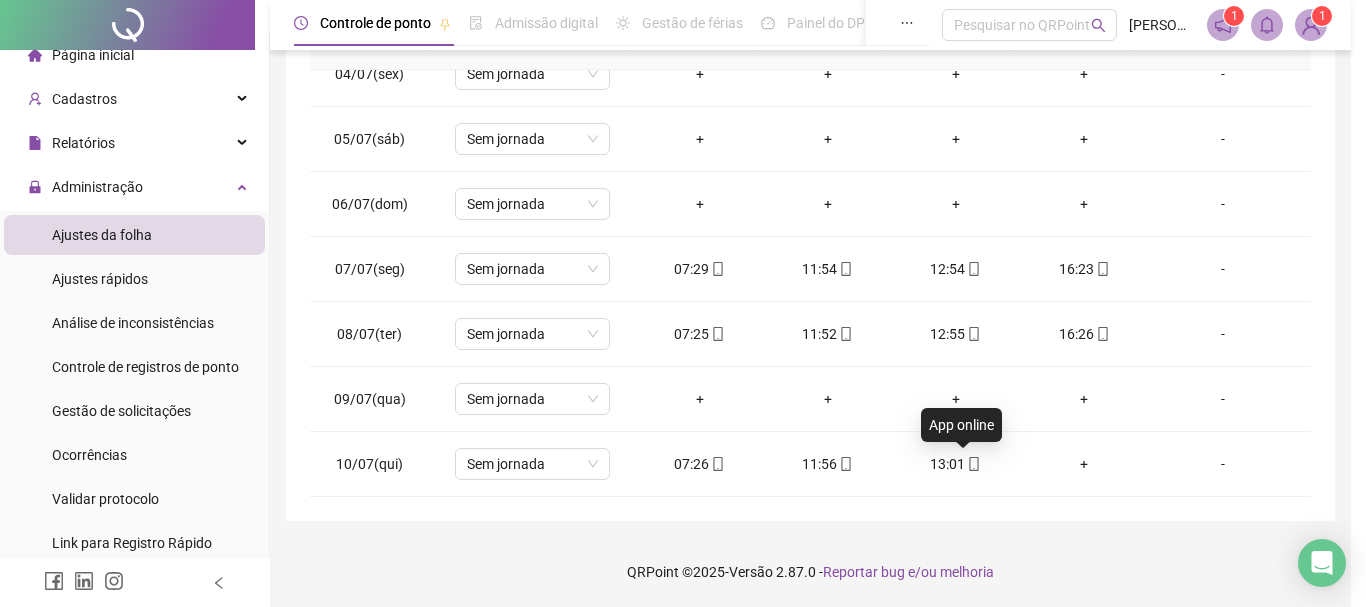 type on "**********" 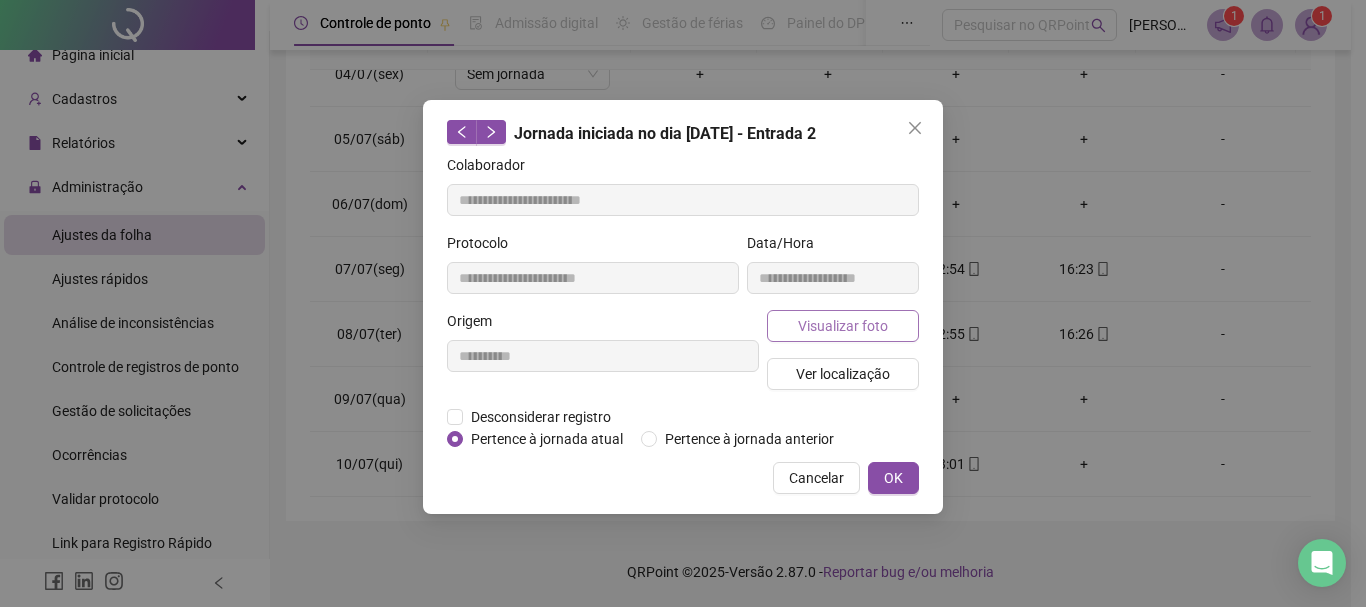 click on "Visualizar foto" at bounding box center (843, 326) 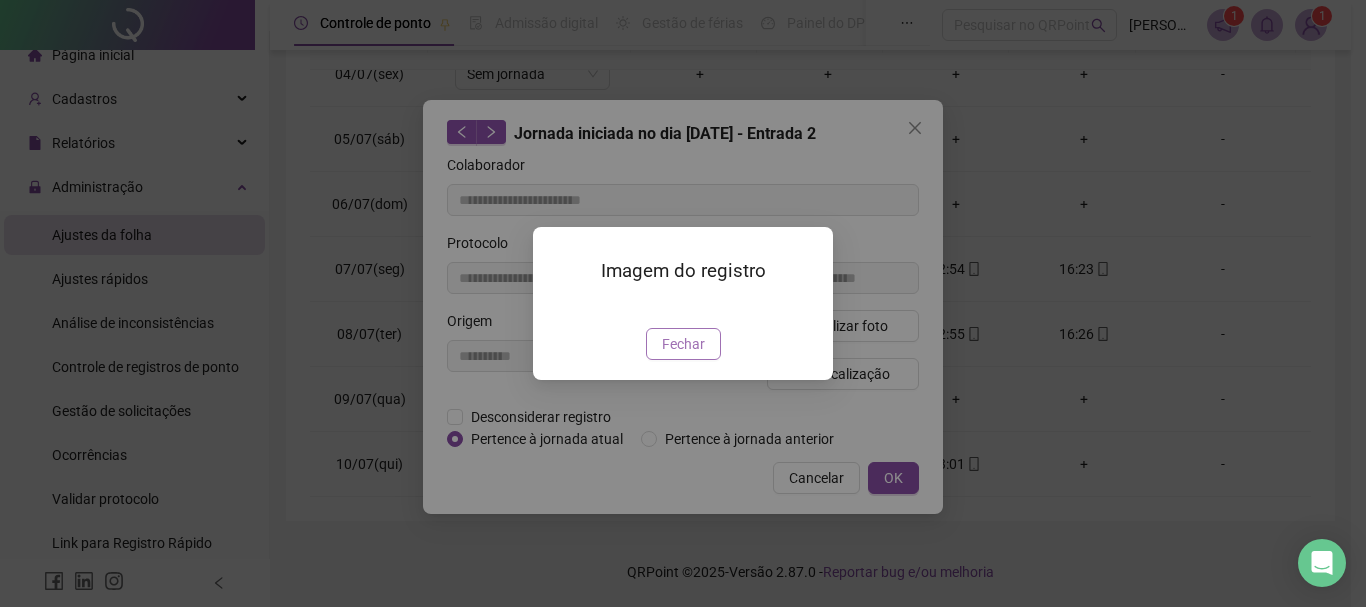 click on "Fechar" at bounding box center (683, 344) 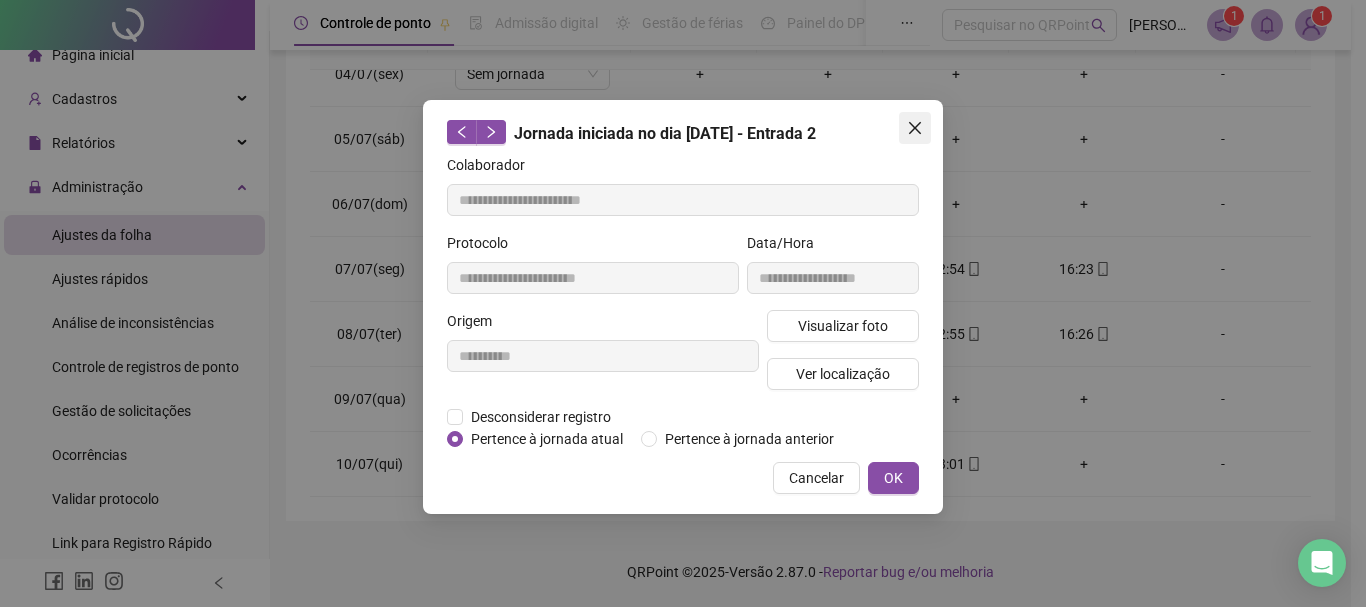click 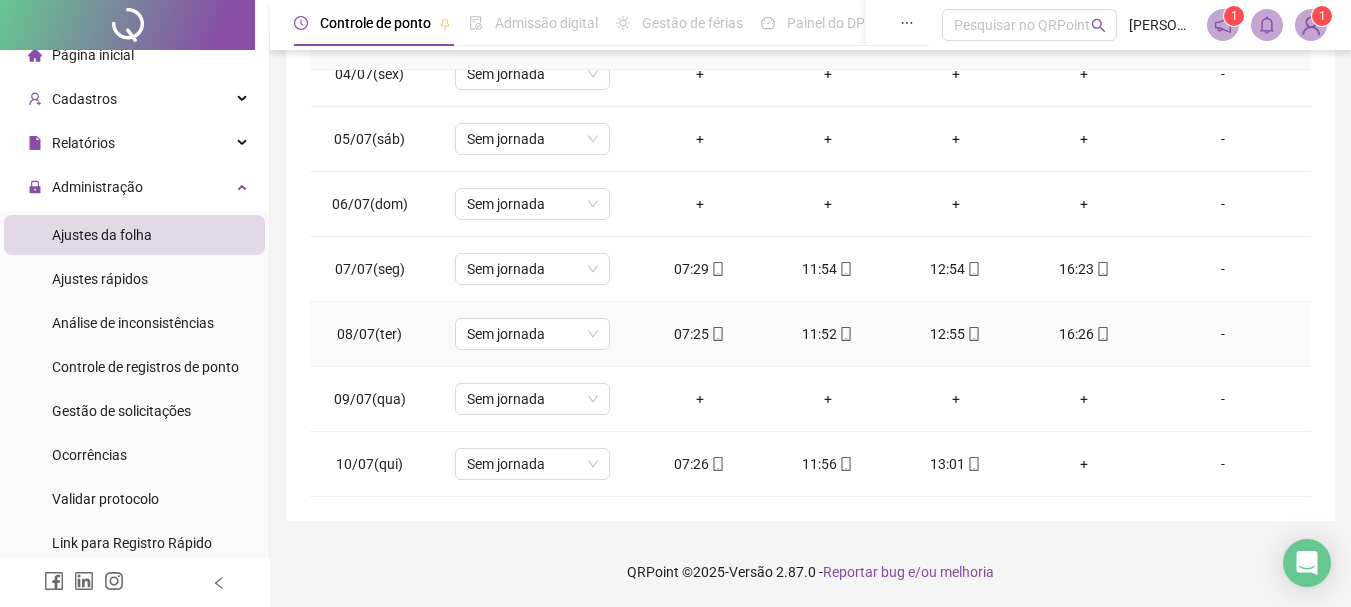 click 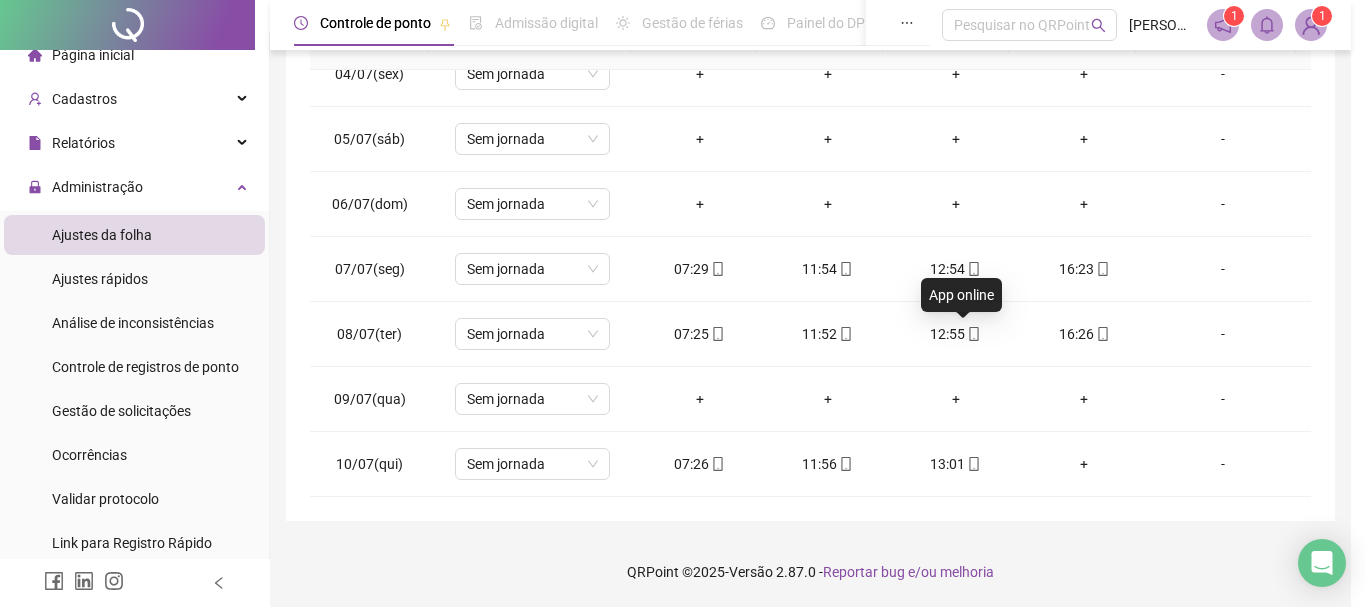 type on "**********" 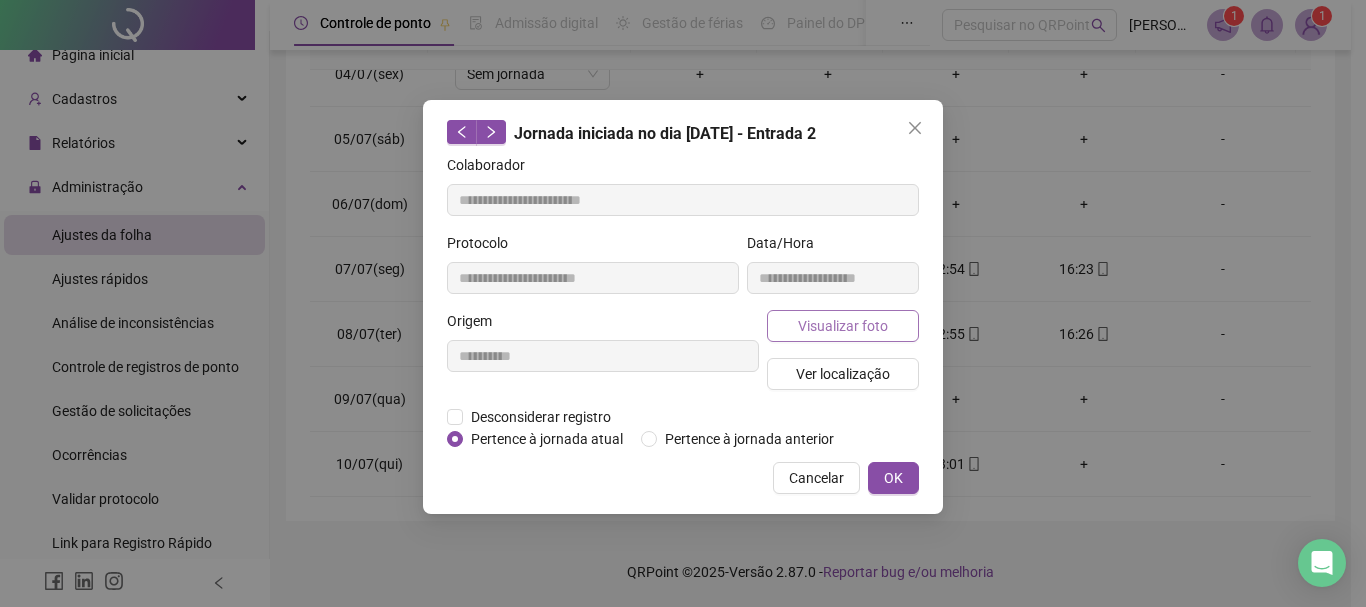 click on "Visualizar foto" at bounding box center [843, 326] 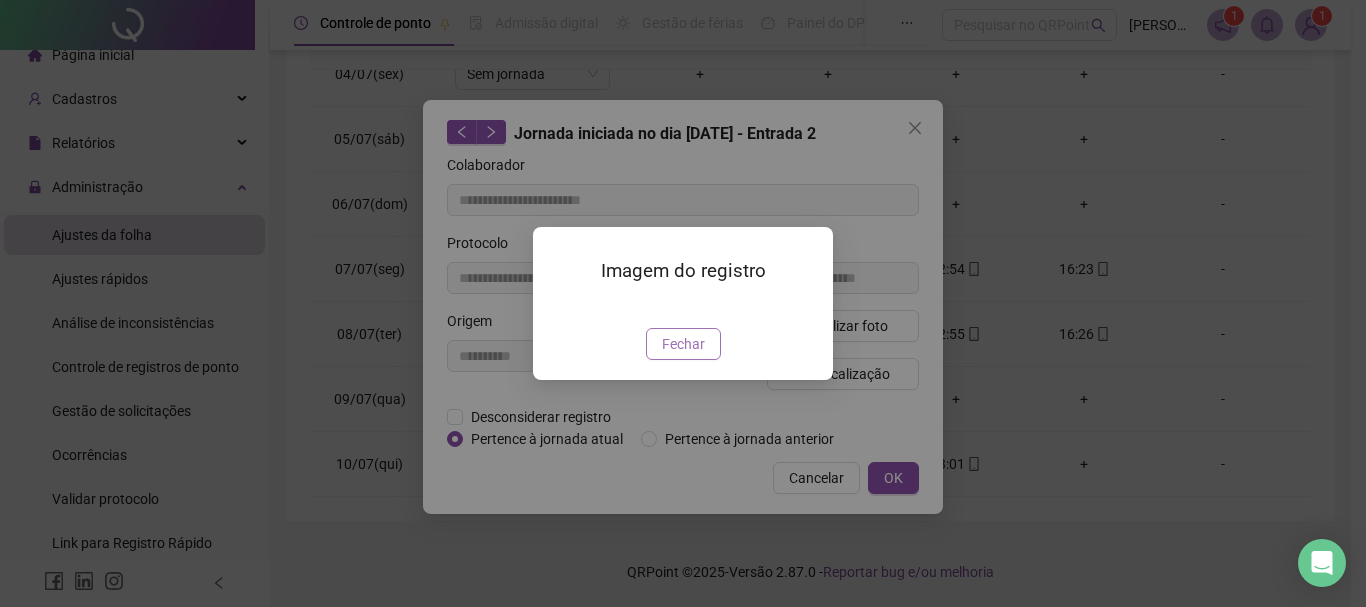 click on "Fechar" at bounding box center (683, 344) 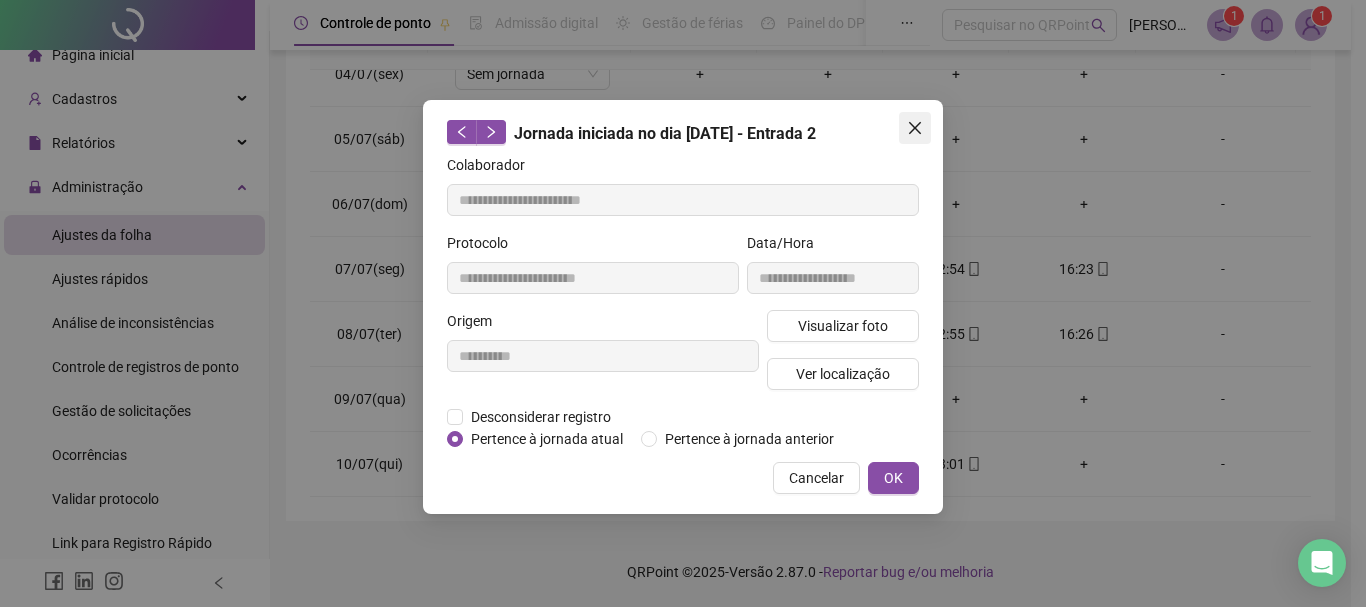 click 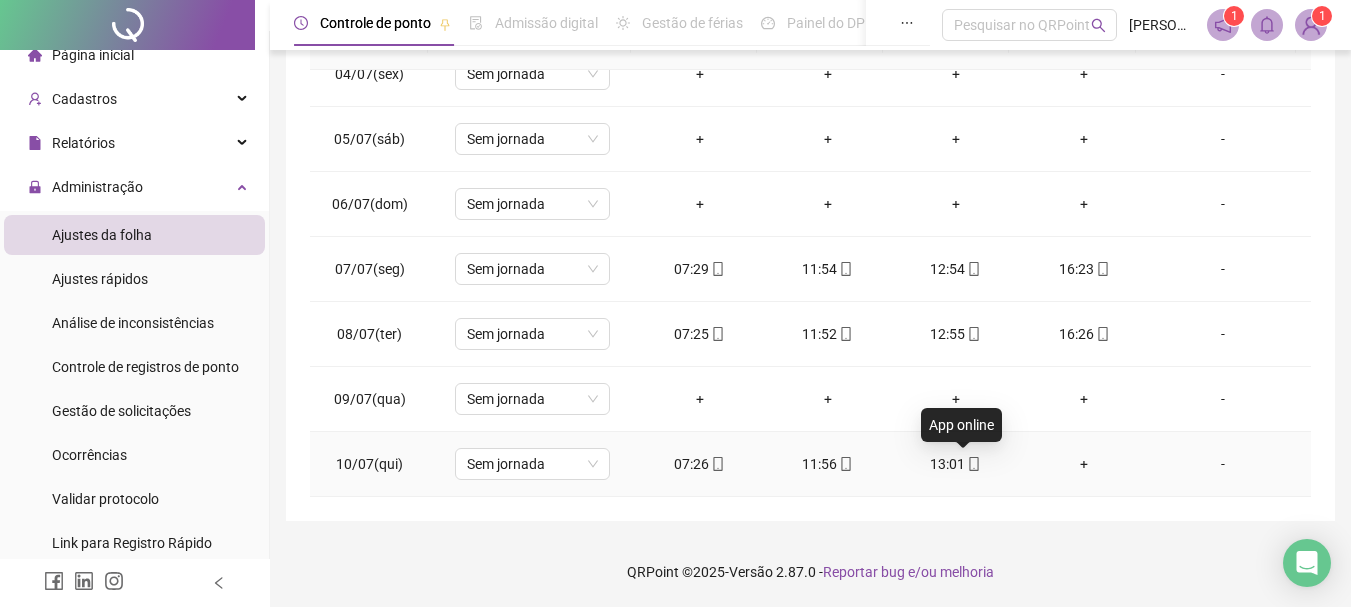 click at bounding box center (973, 464) 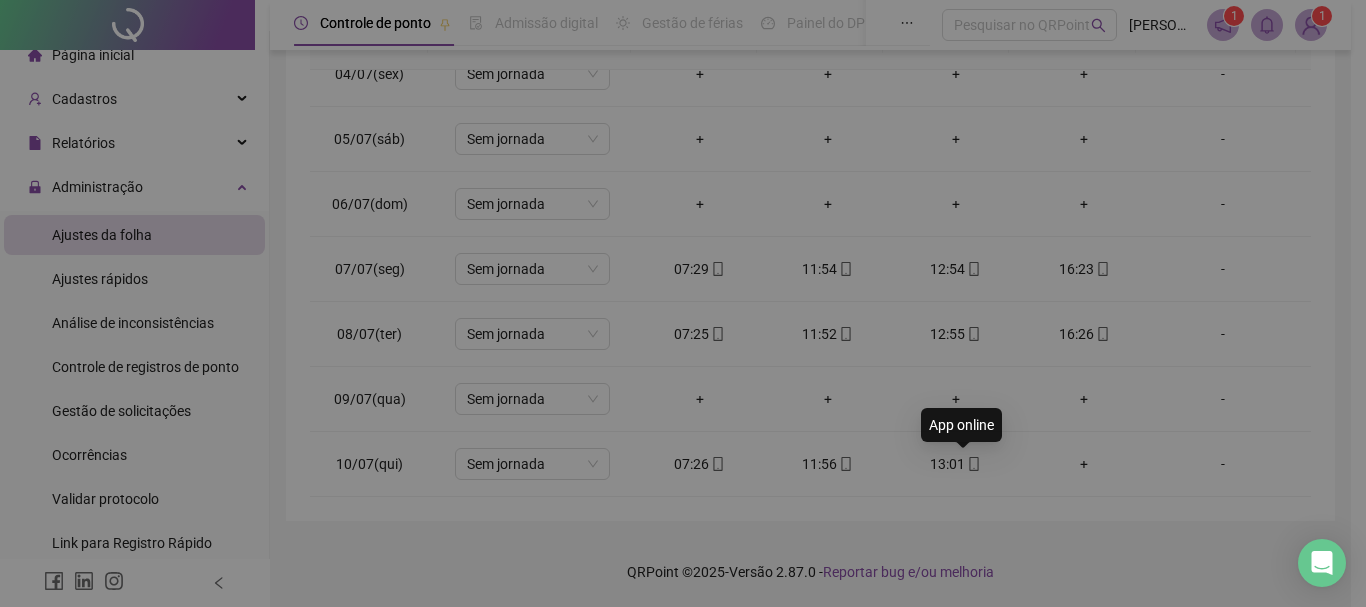 type on "**********" 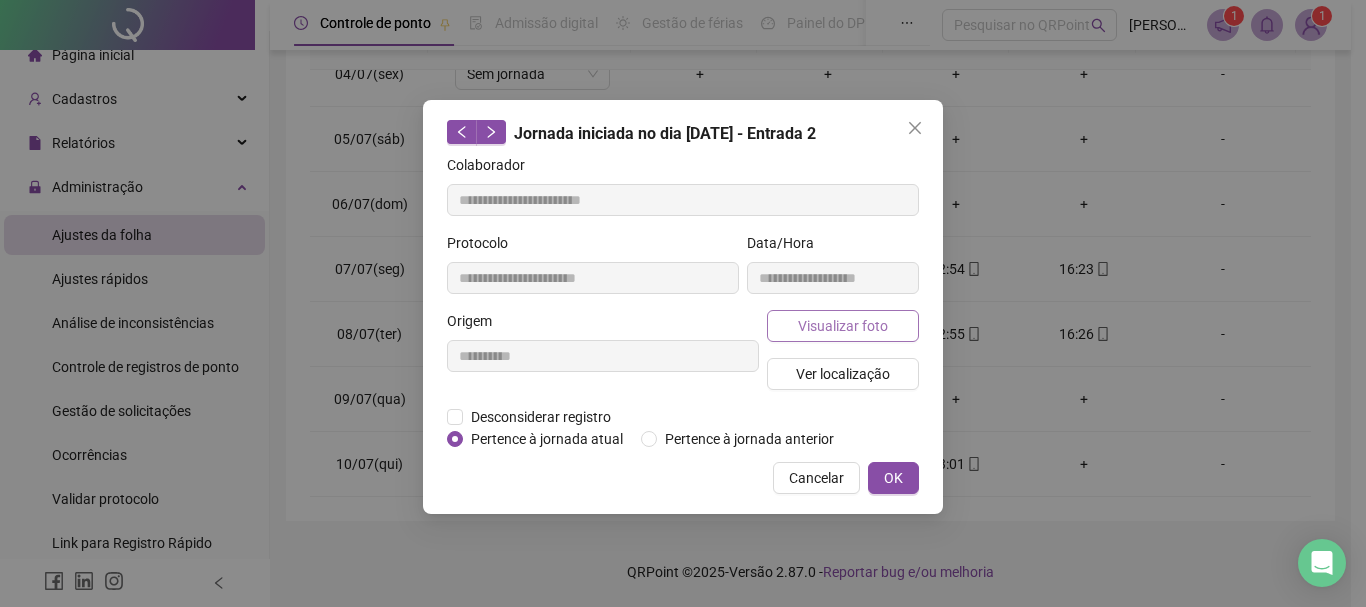 click on "Visualizar foto" at bounding box center [843, 326] 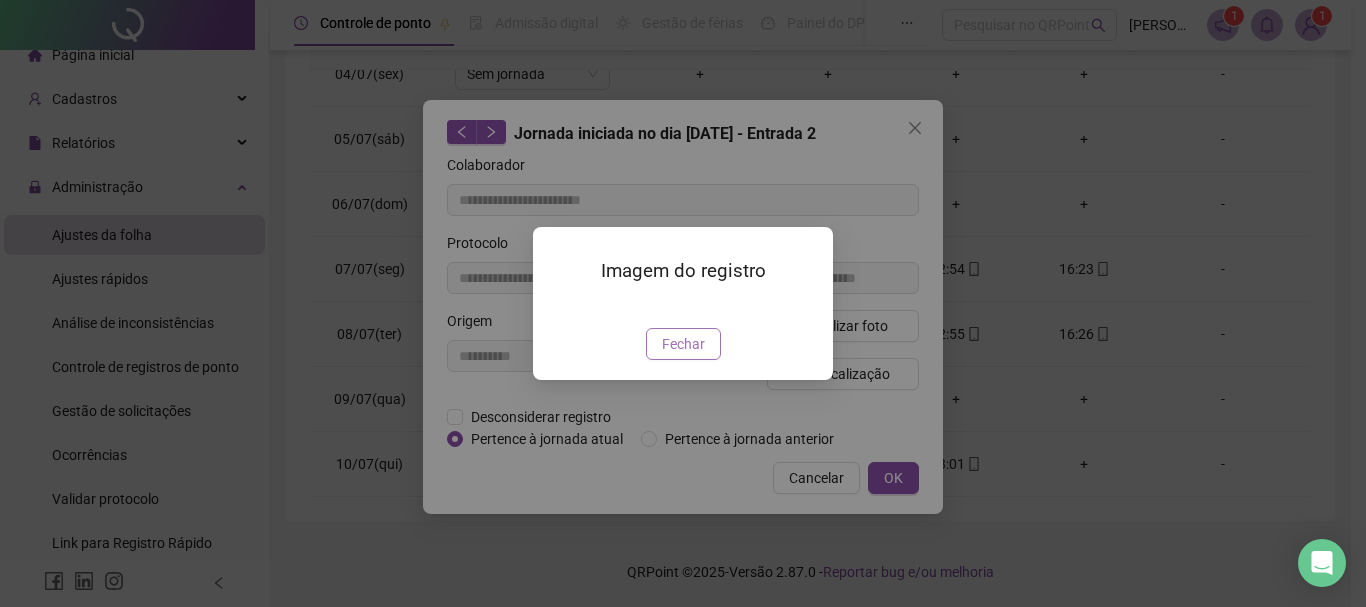 click on "Fechar" at bounding box center (683, 344) 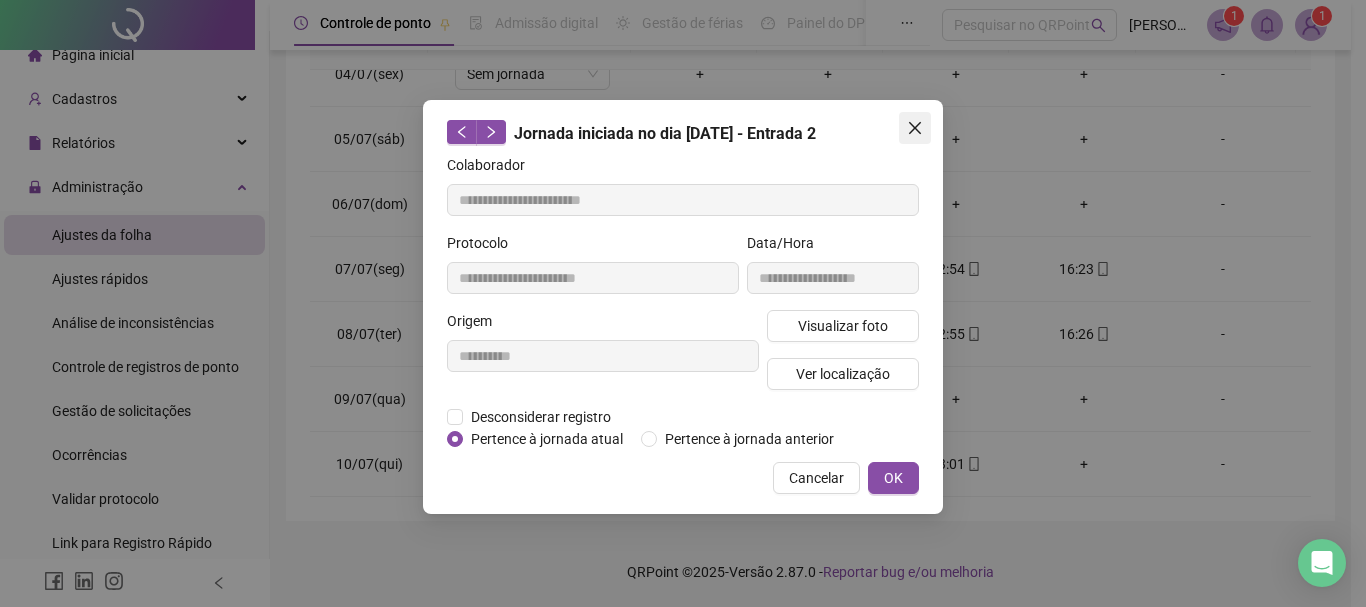 click 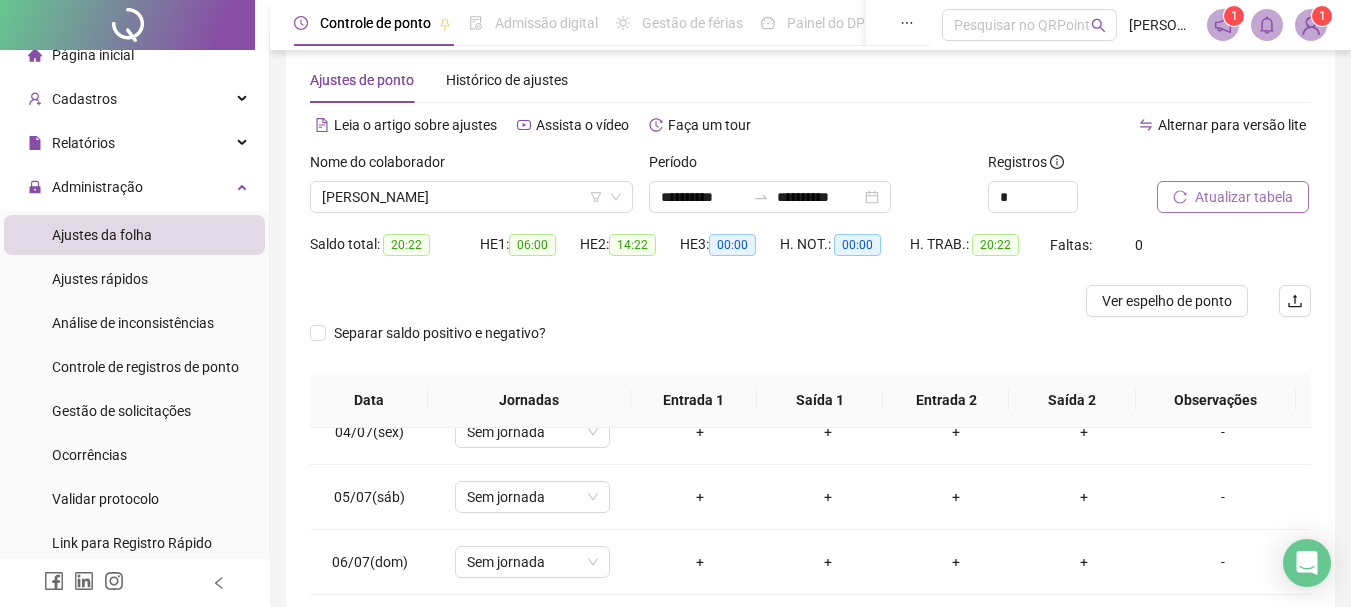 scroll, scrollTop: 23, scrollLeft: 0, axis: vertical 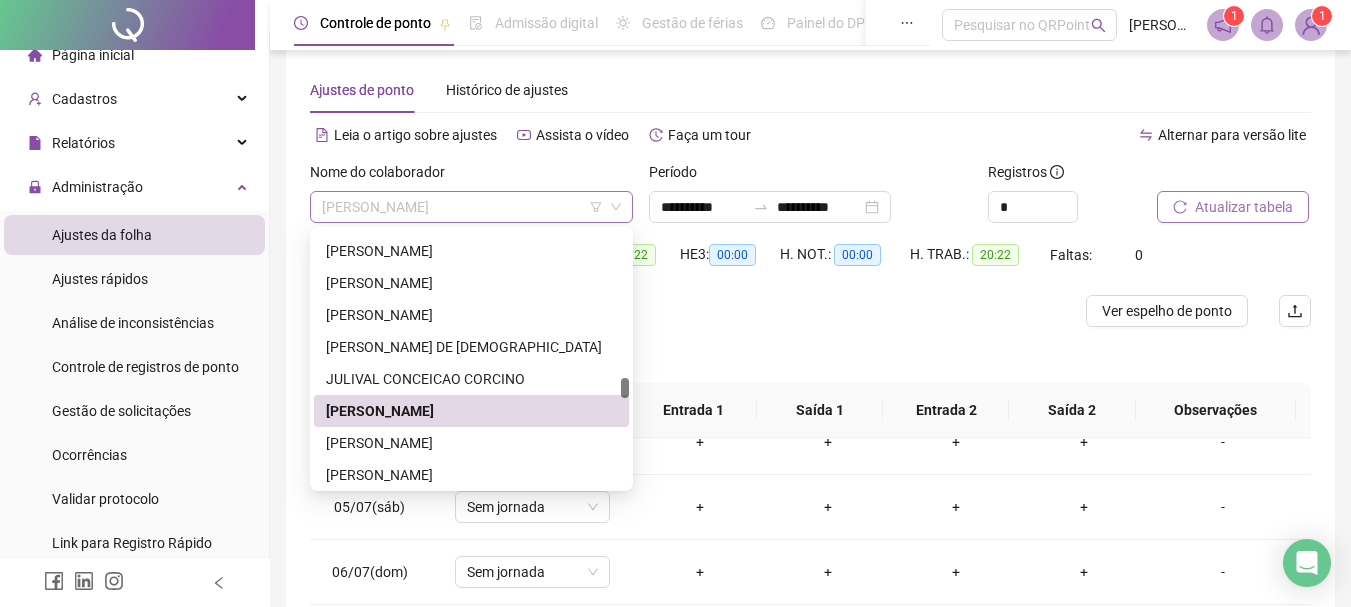 click on "[PERSON_NAME]" at bounding box center (471, 207) 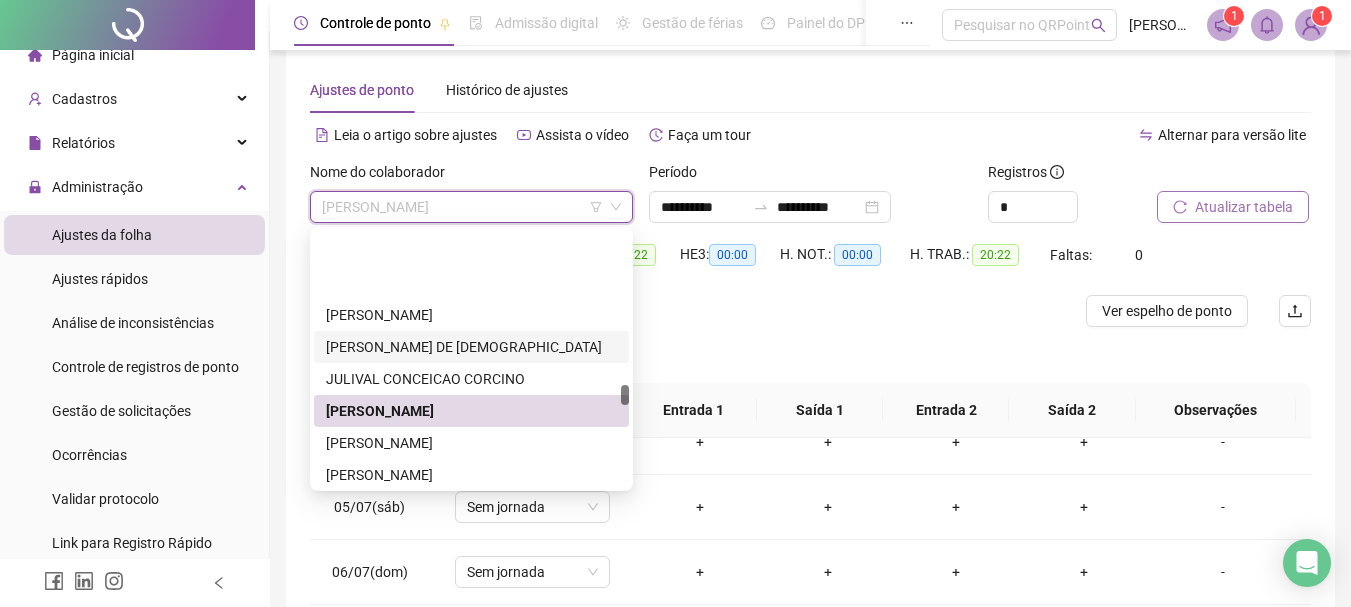 scroll, scrollTop: 2208, scrollLeft: 0, axis: vertical 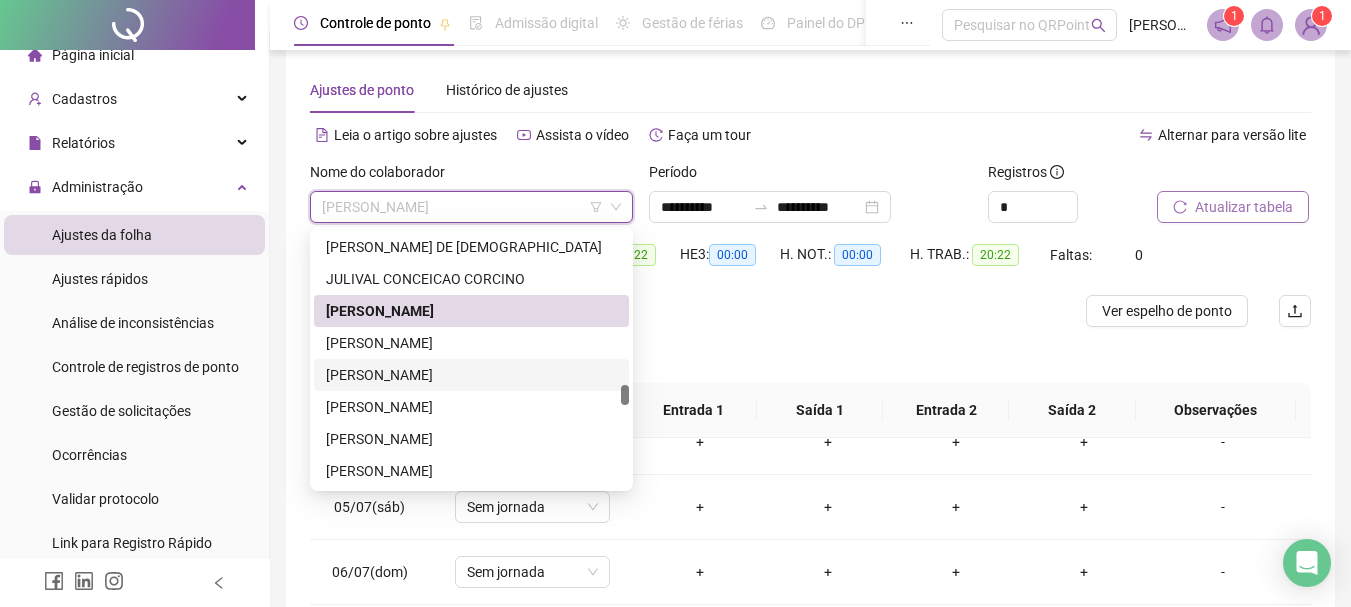 click on "[PERSON_NAME]" at bounding box center [471, 375] 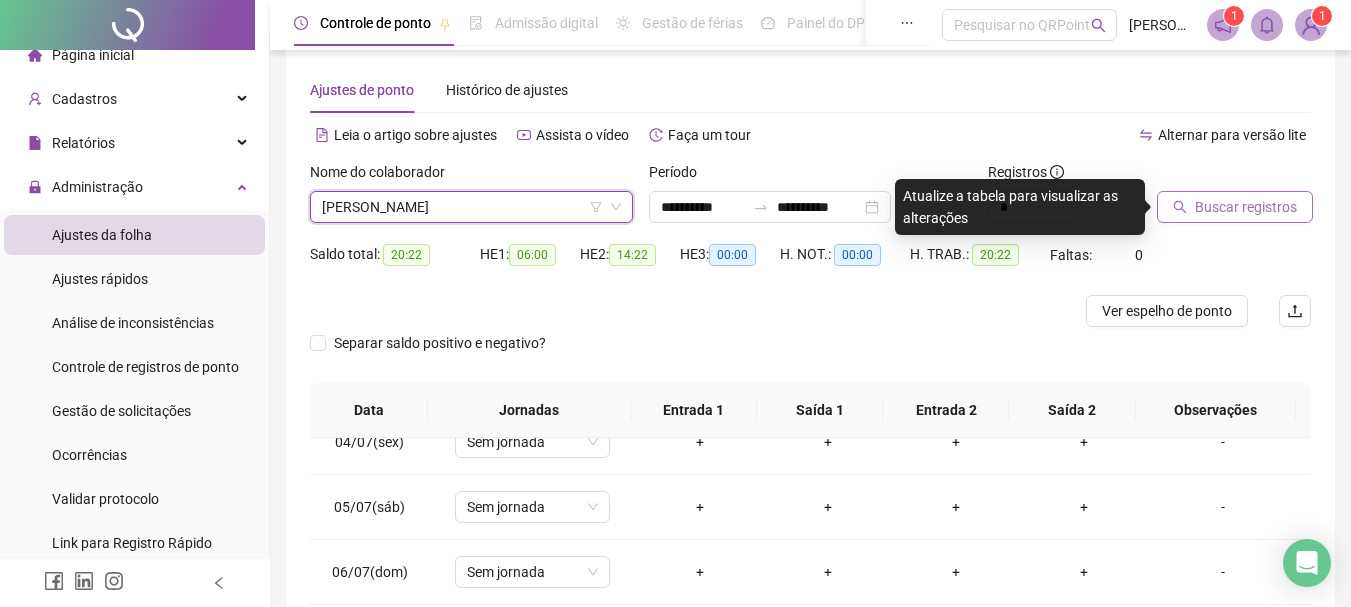 click on "Buscar registros" at bounding box center [1246, 207] 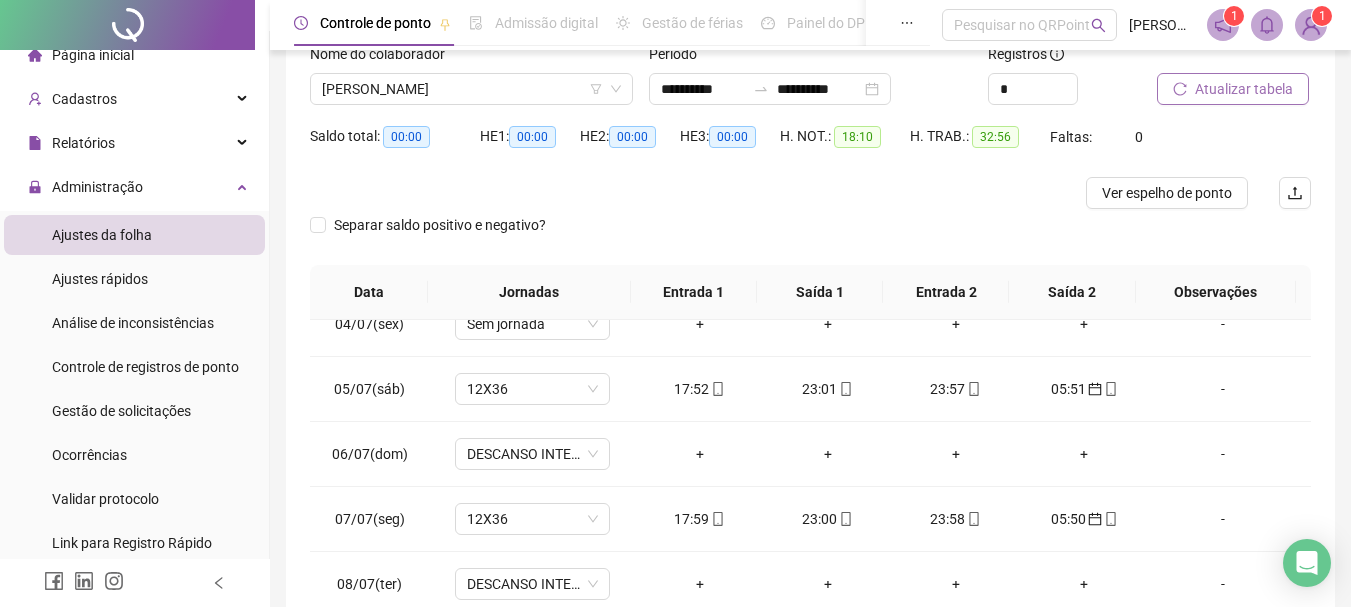 scroll, scrollTop: 391, scrollLeft: 0, axis: vertical 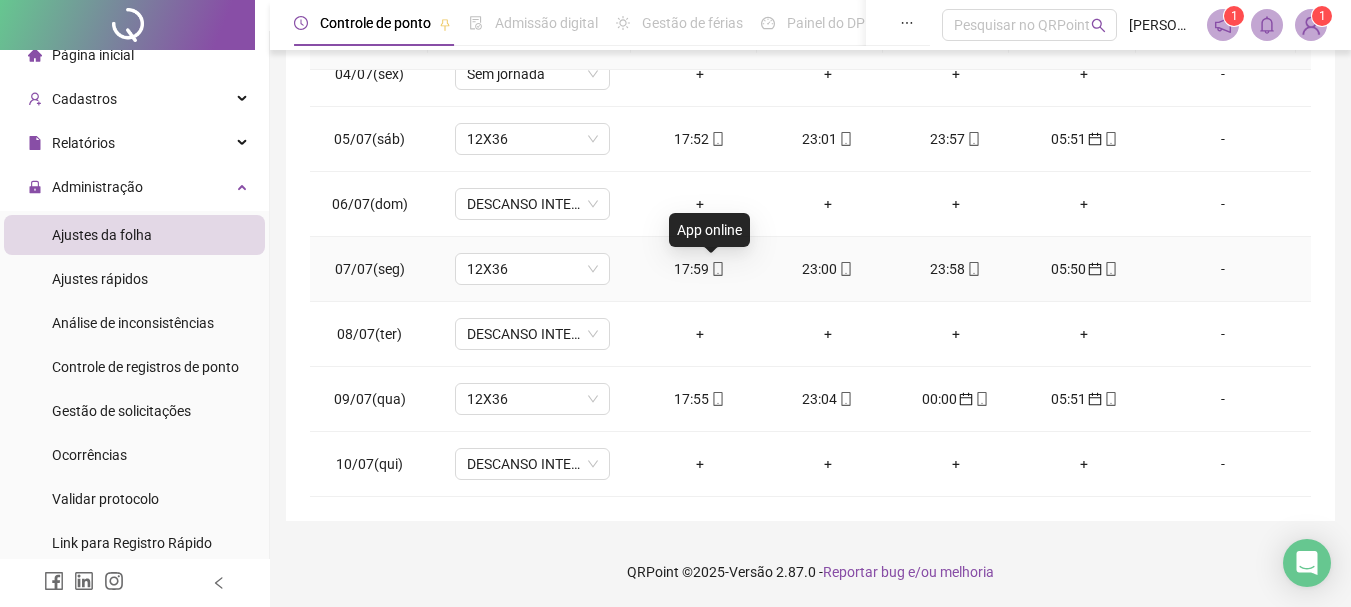 click 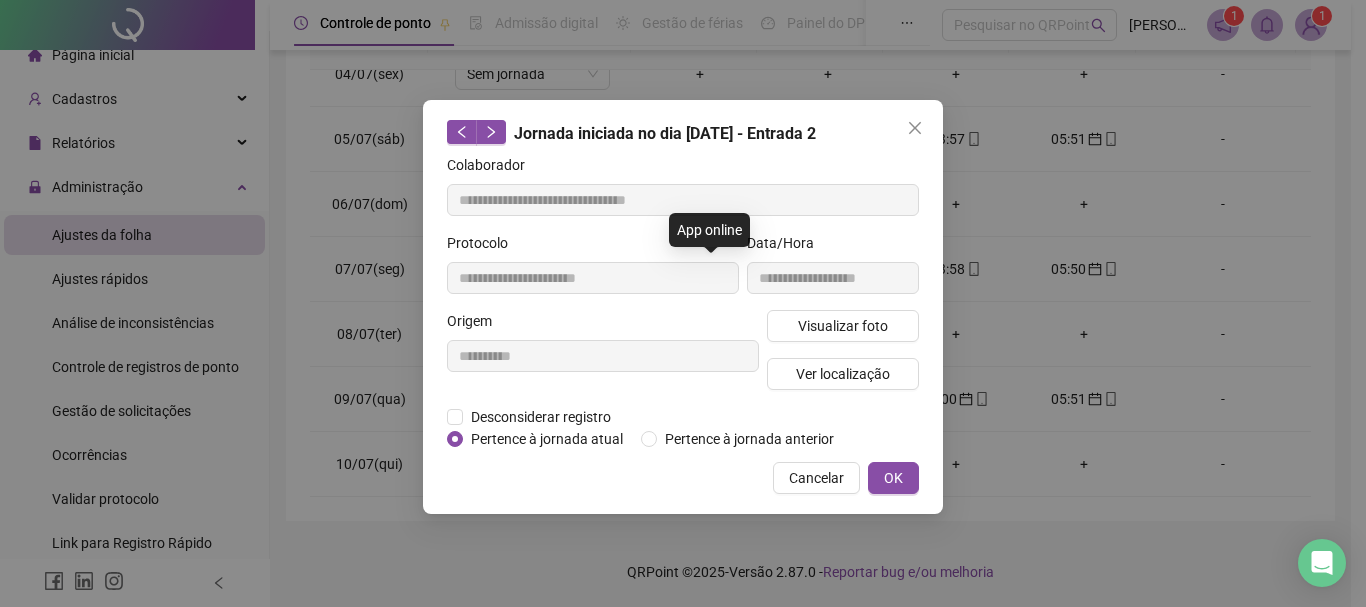 type on "**********" 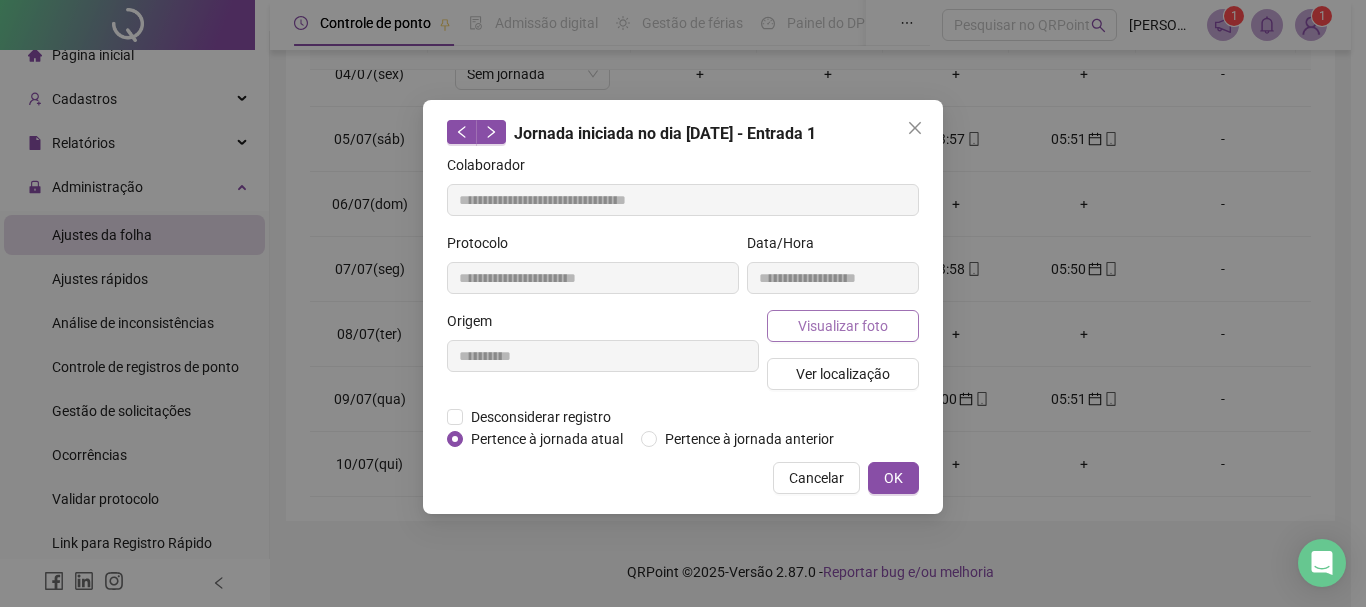 click on "Visualizar foto" at bounding box center (843, 326) 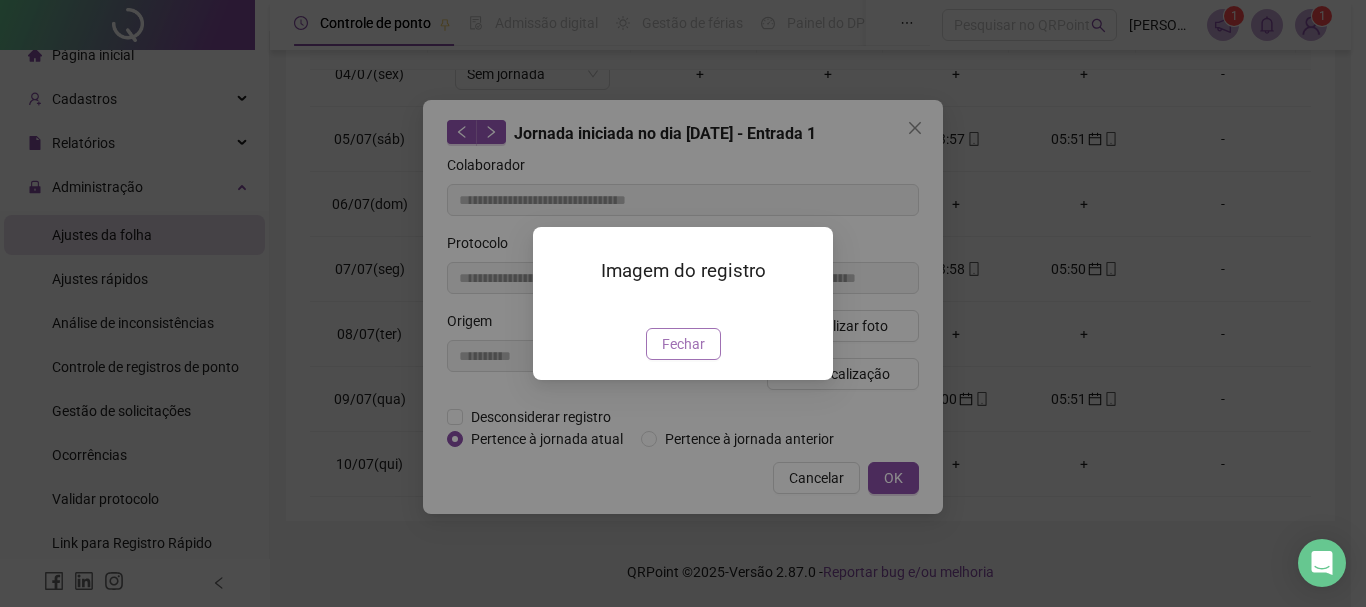 click on "Fechar" at bounding box center [683, 344] 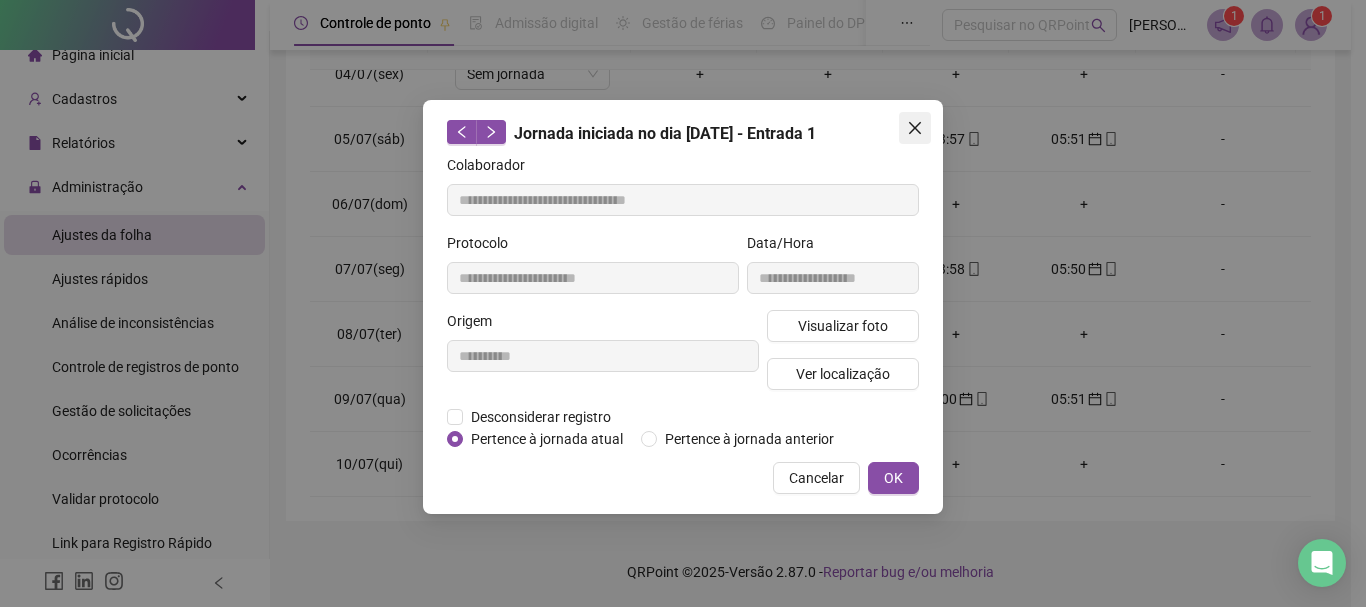 click 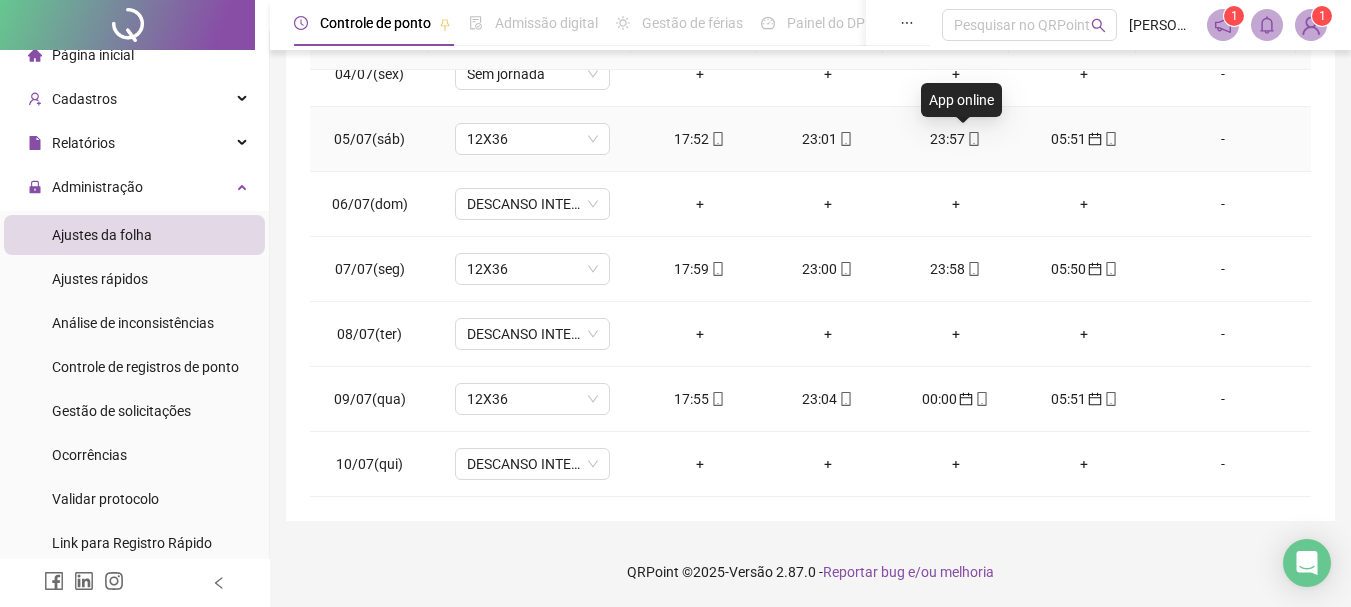 click 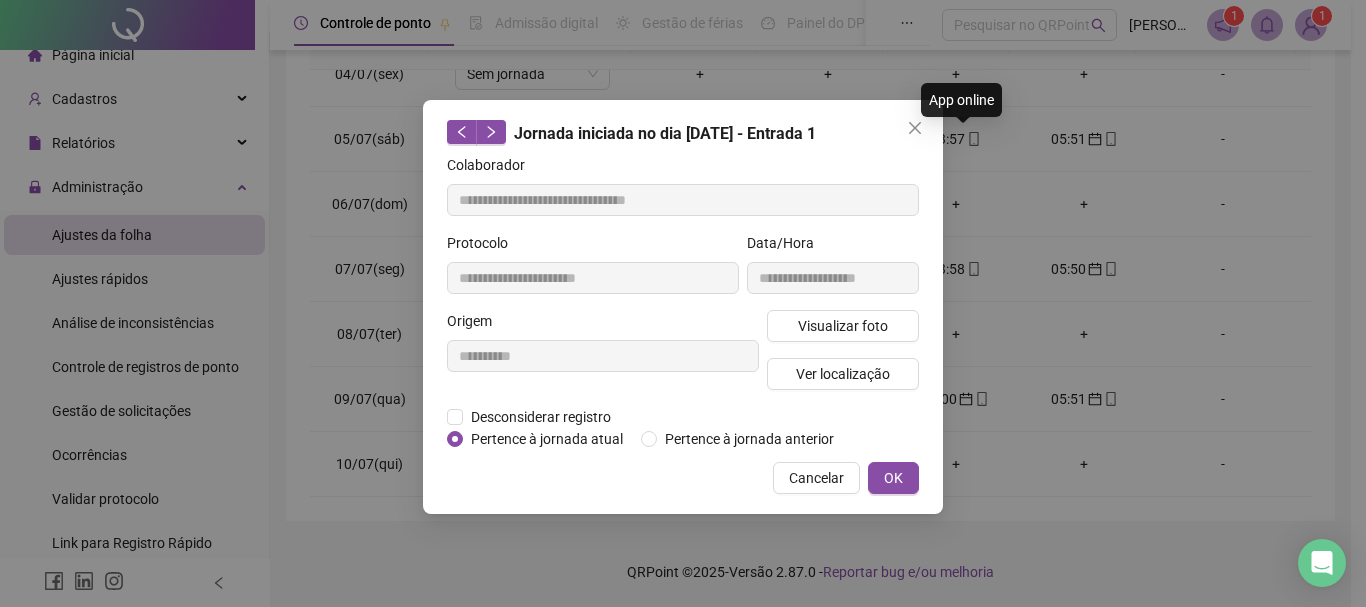 type on "**********" 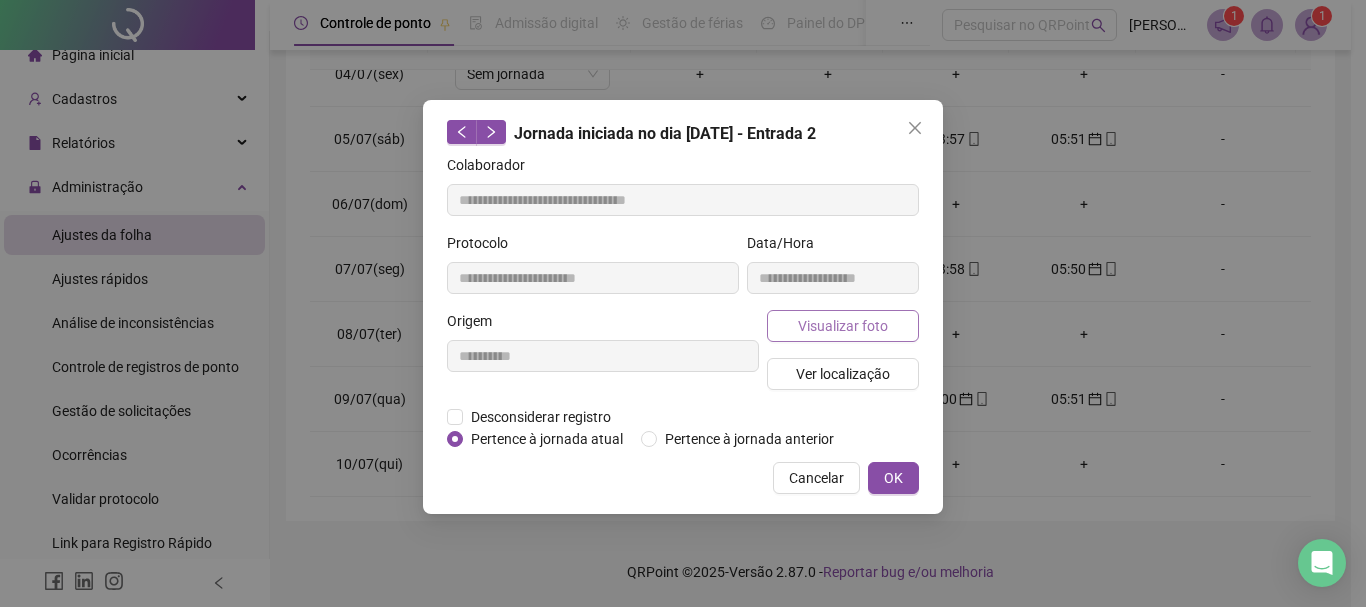 click on "Visualizar foto" at bounding box center [843, 326] 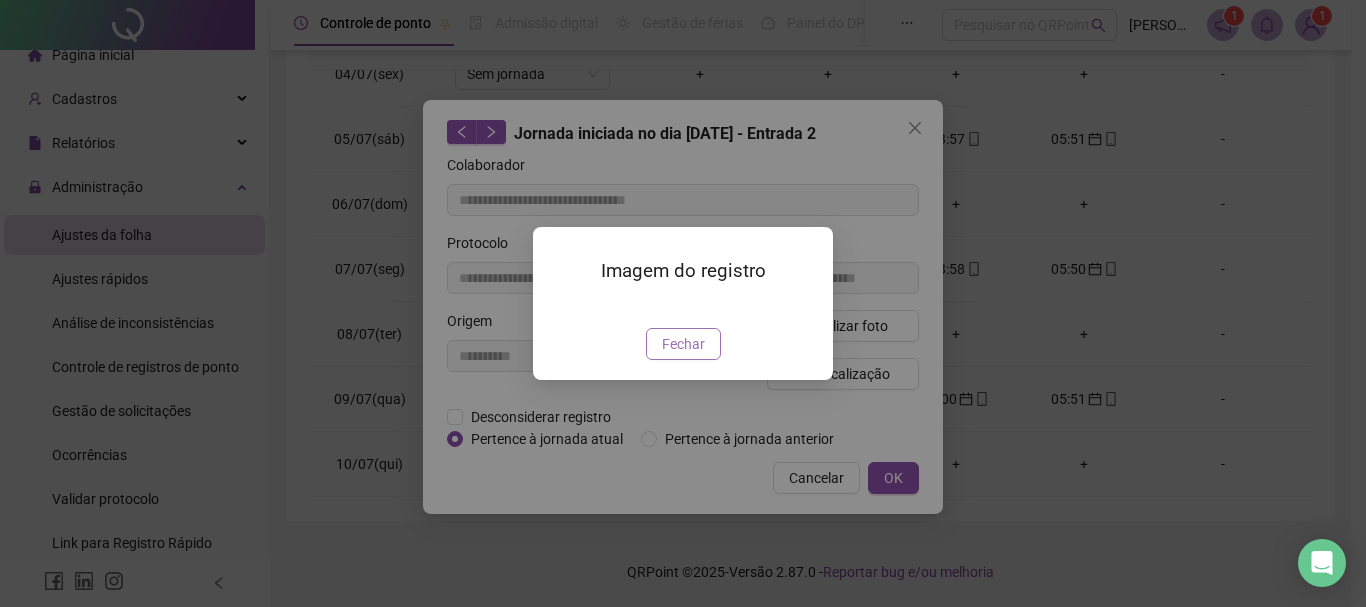 click on "Fechar" at bounding box center [683, 344] 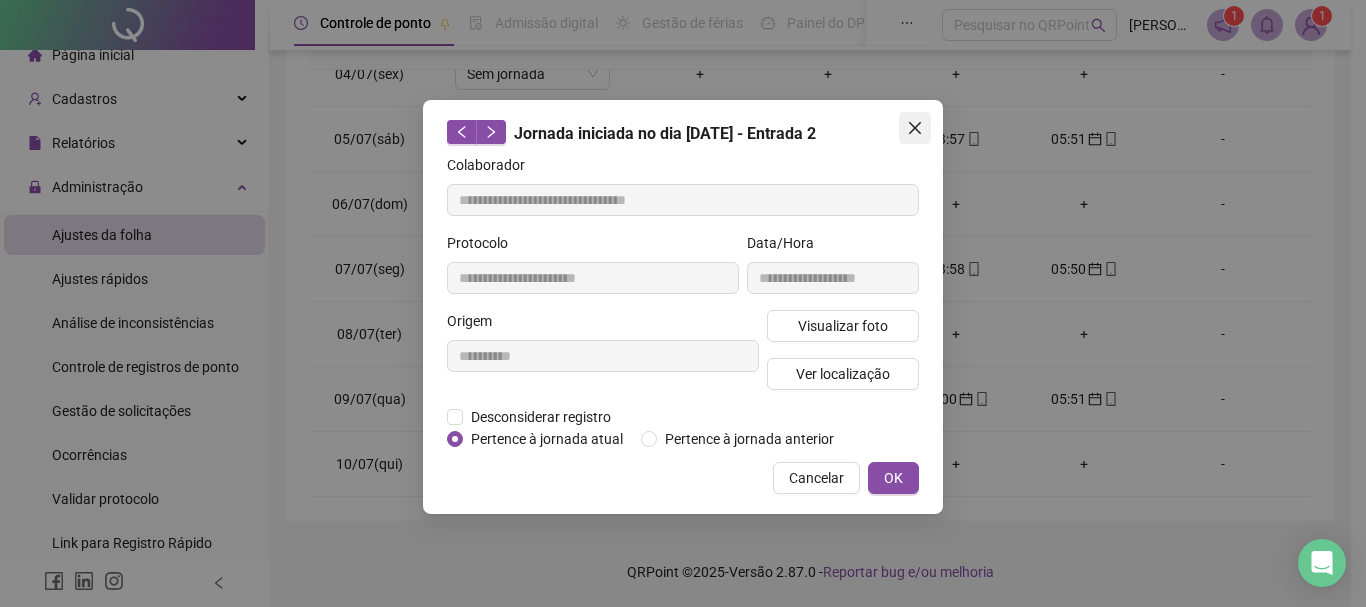 click 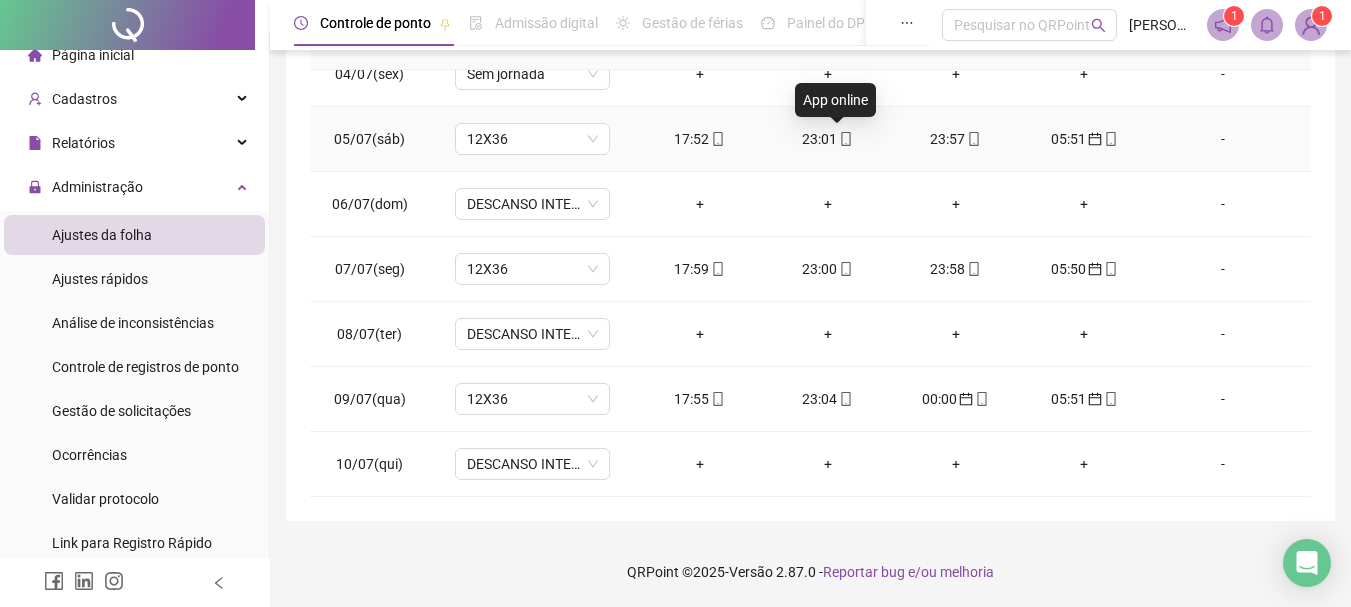 click 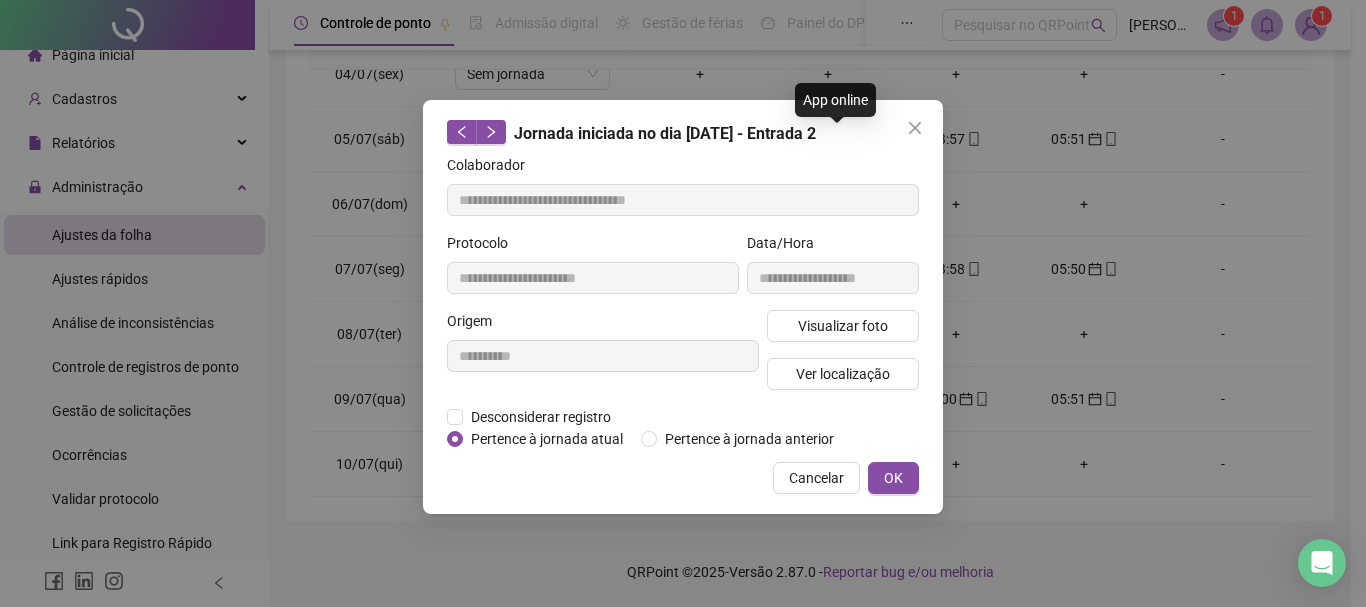 type on "**********" 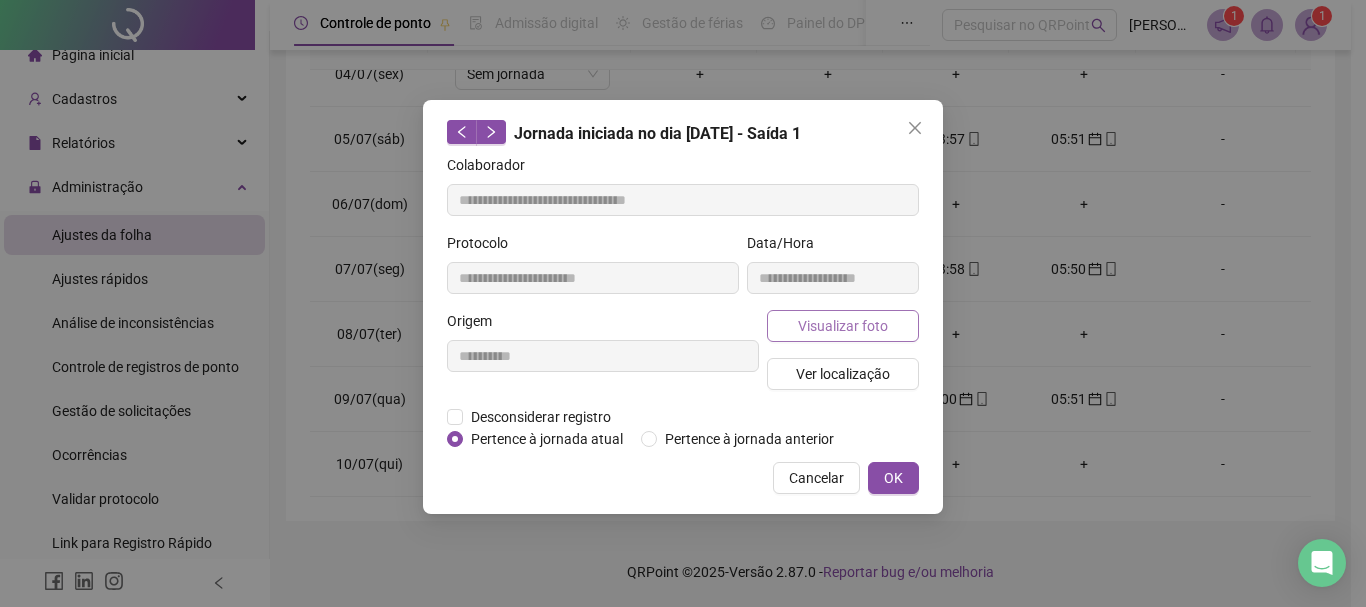 click on "Visualizar foto" at bounding box center (843, 326) 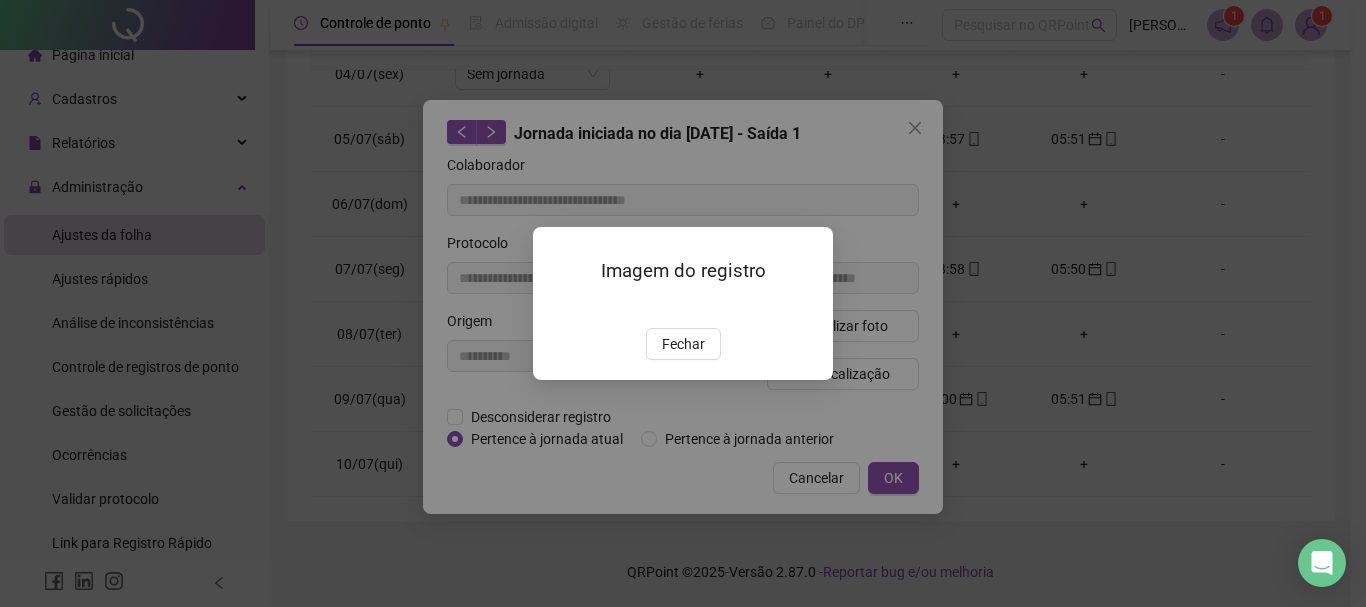 click on "Fechar" at bounding box center [683, 344] 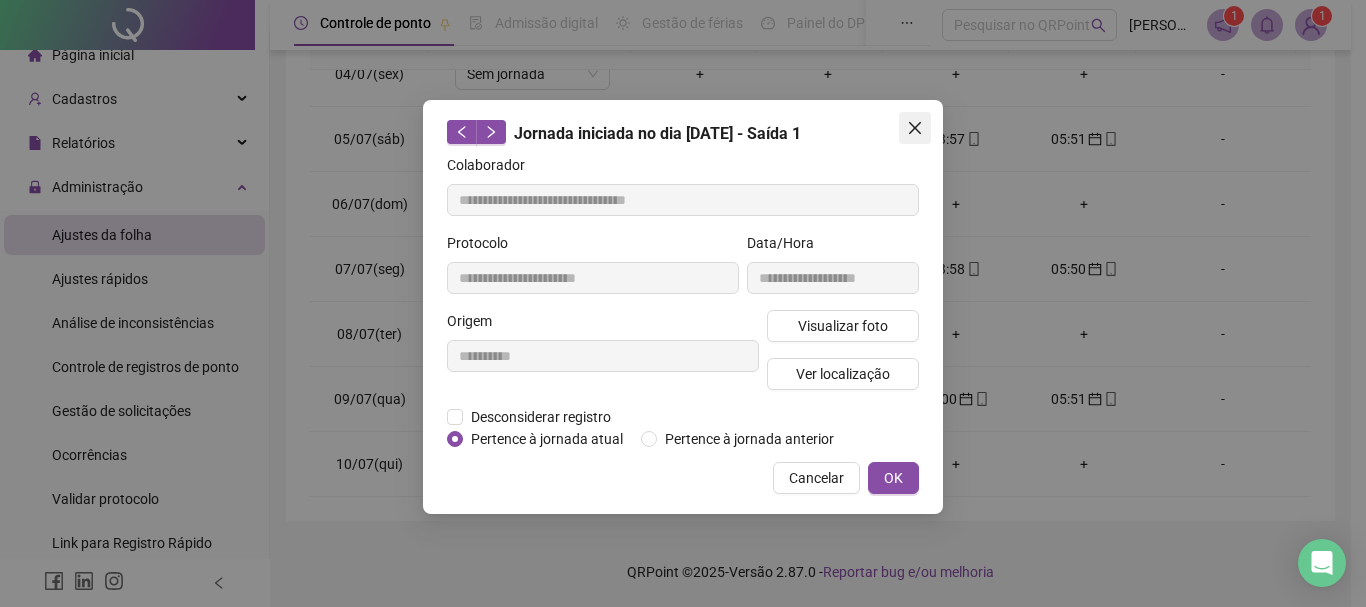 click 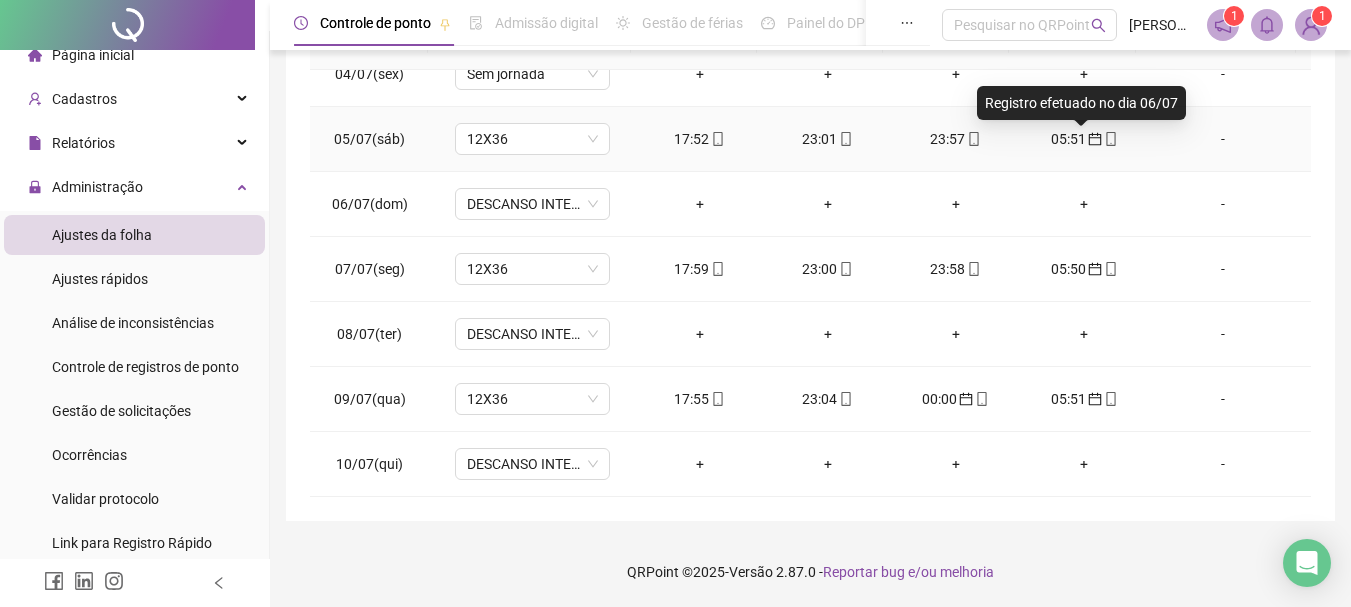 click 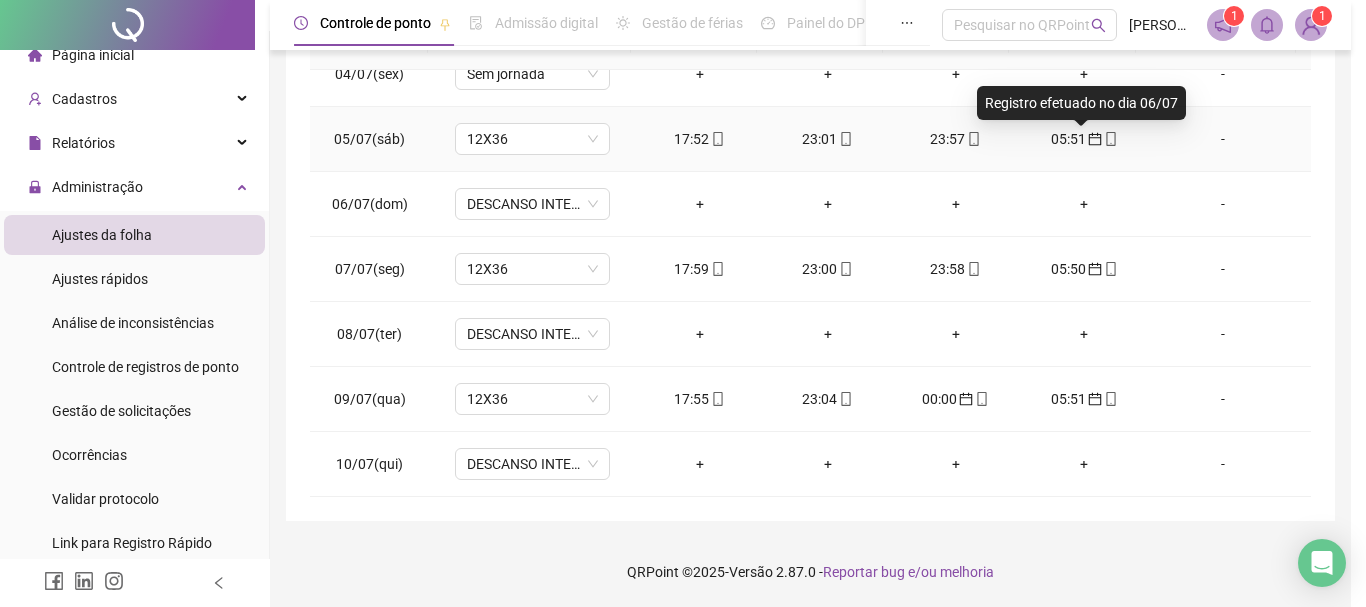type on "**********" 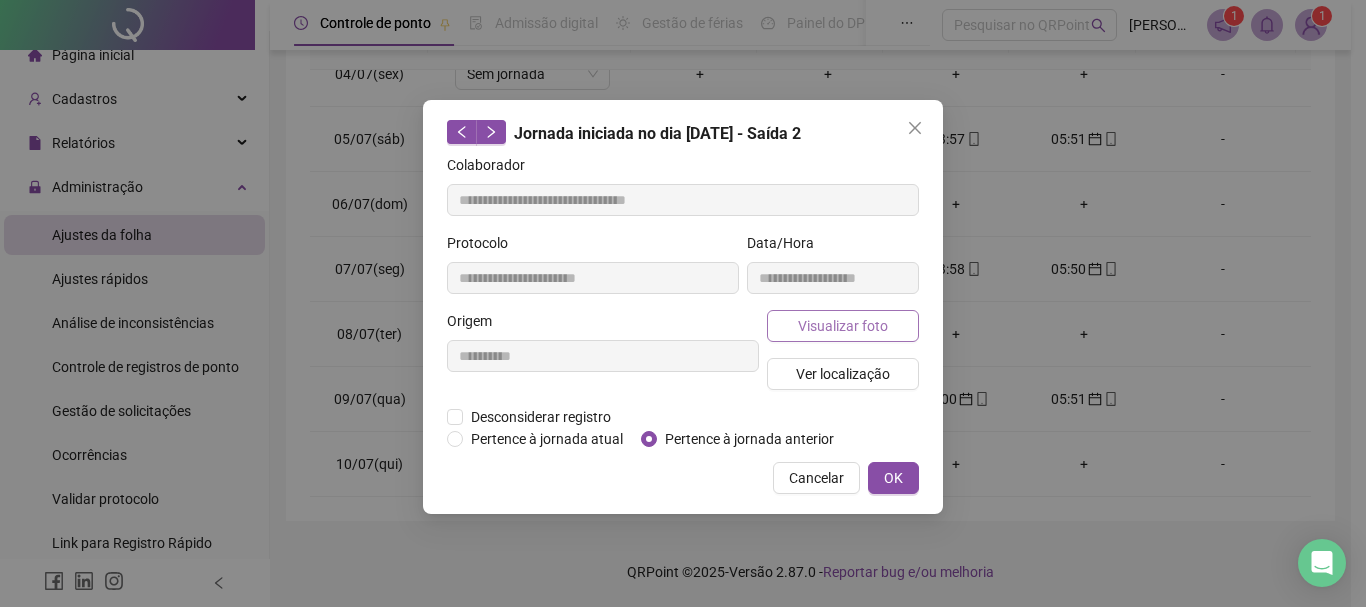 click on "Visualizar foto" at bounding box center (843, 326) 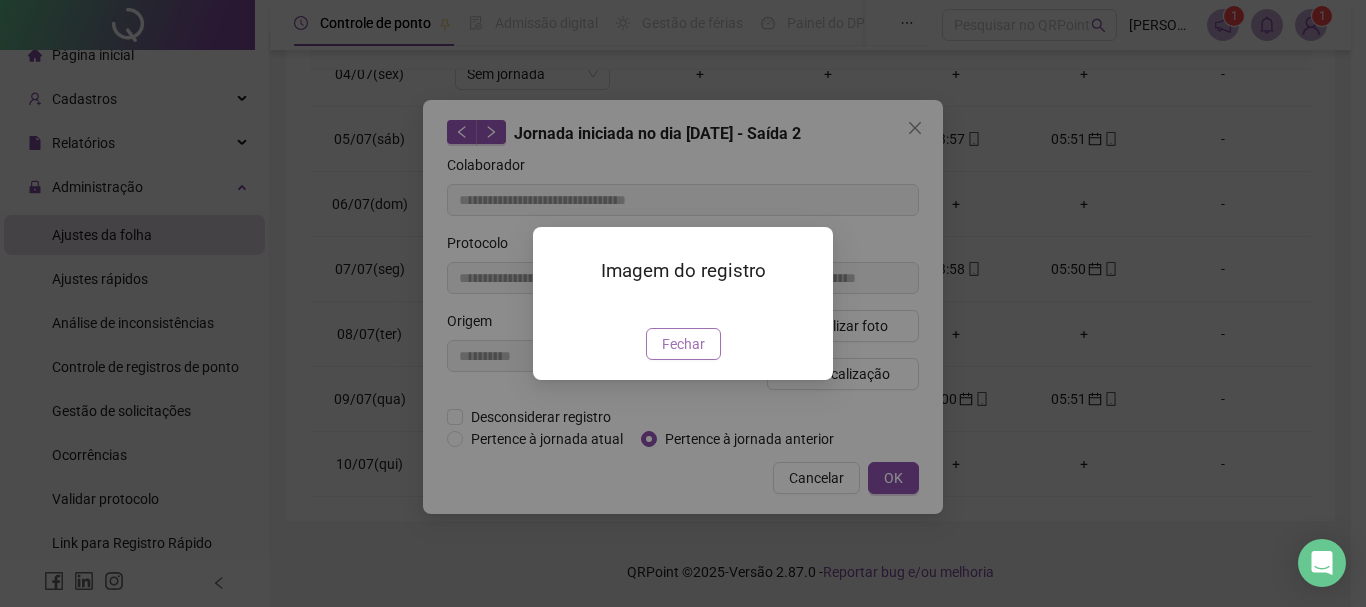 click on "Fechar" at bounding box center (683, 344) 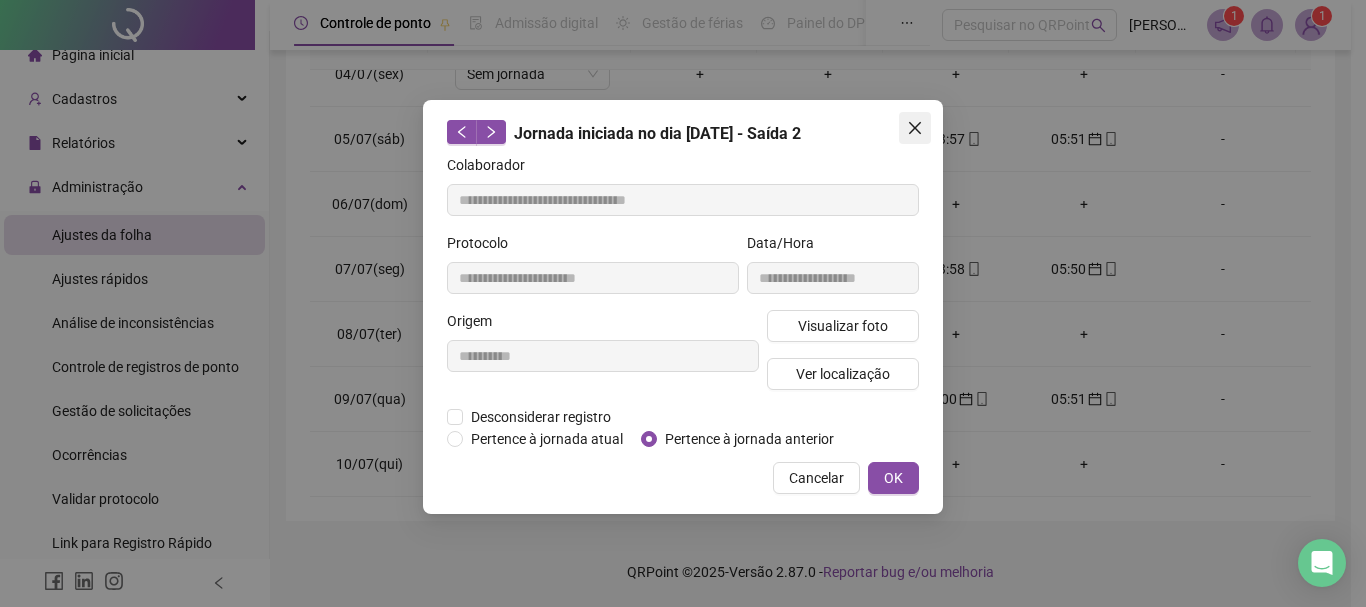 click at bounding box center [915, 128] 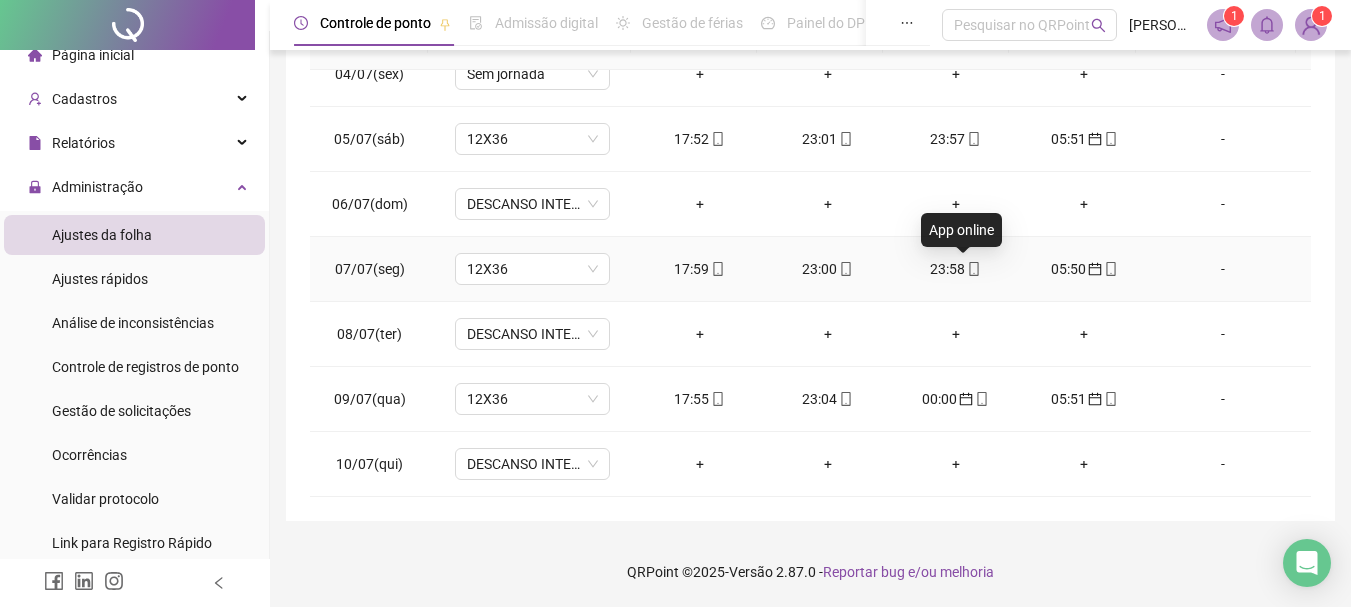 click 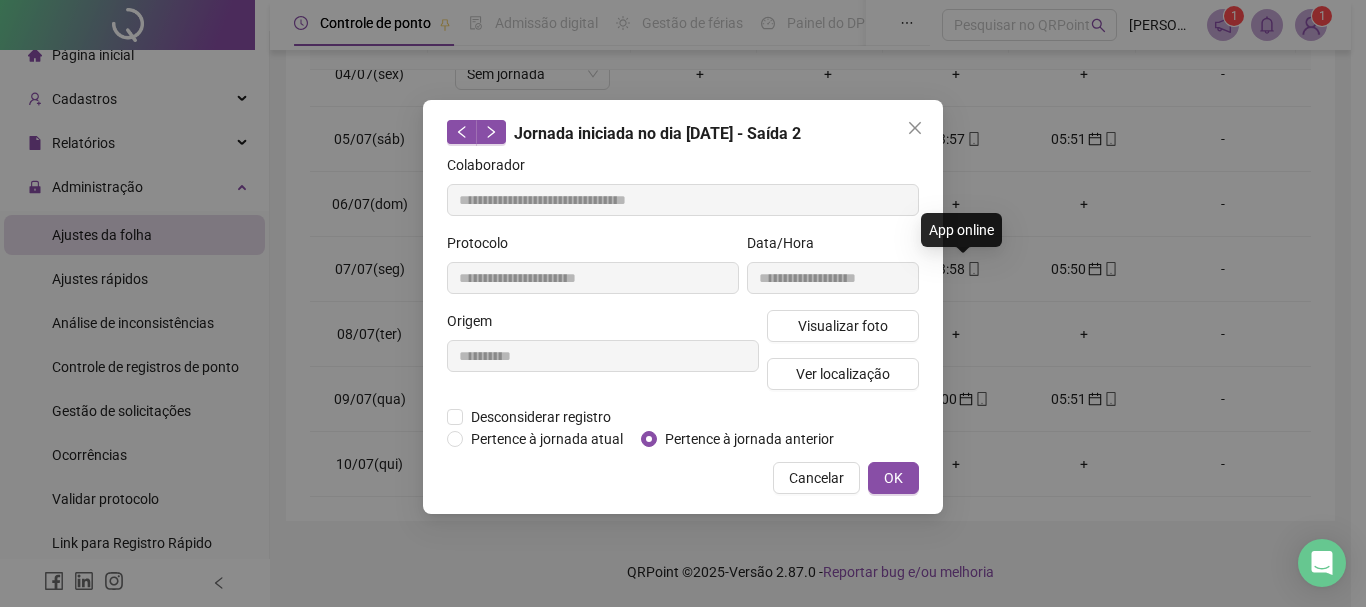 type on "**********" 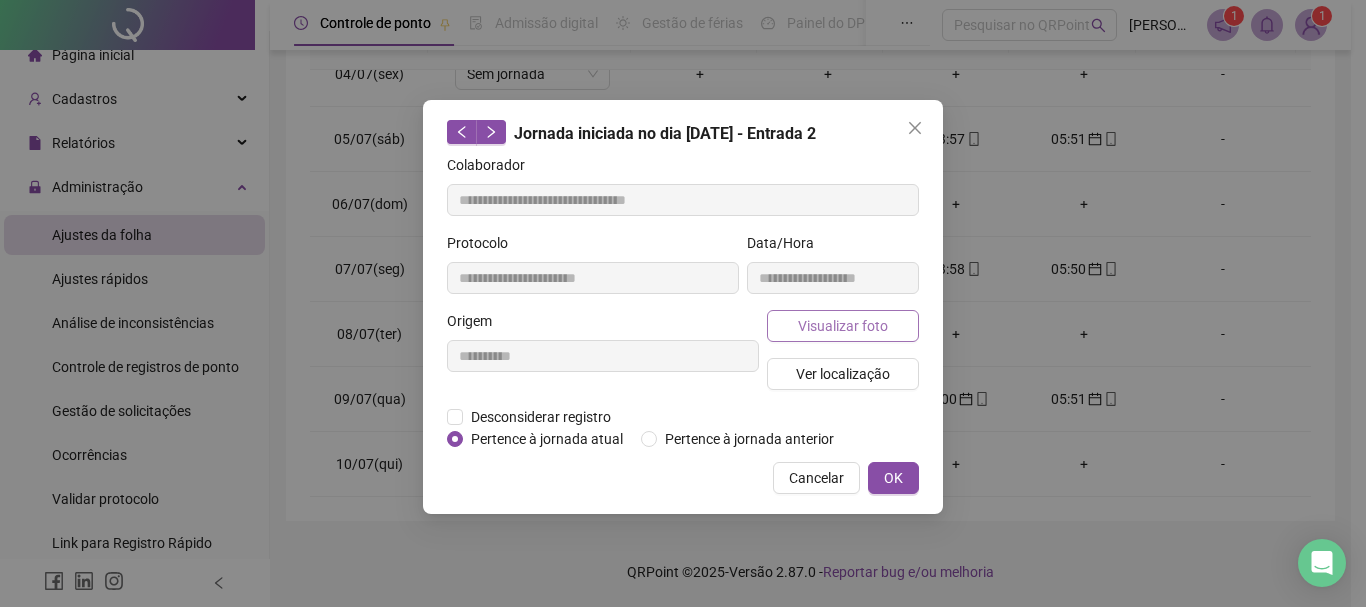 click on "Visualizar foto" at bounding box center [843, 326] 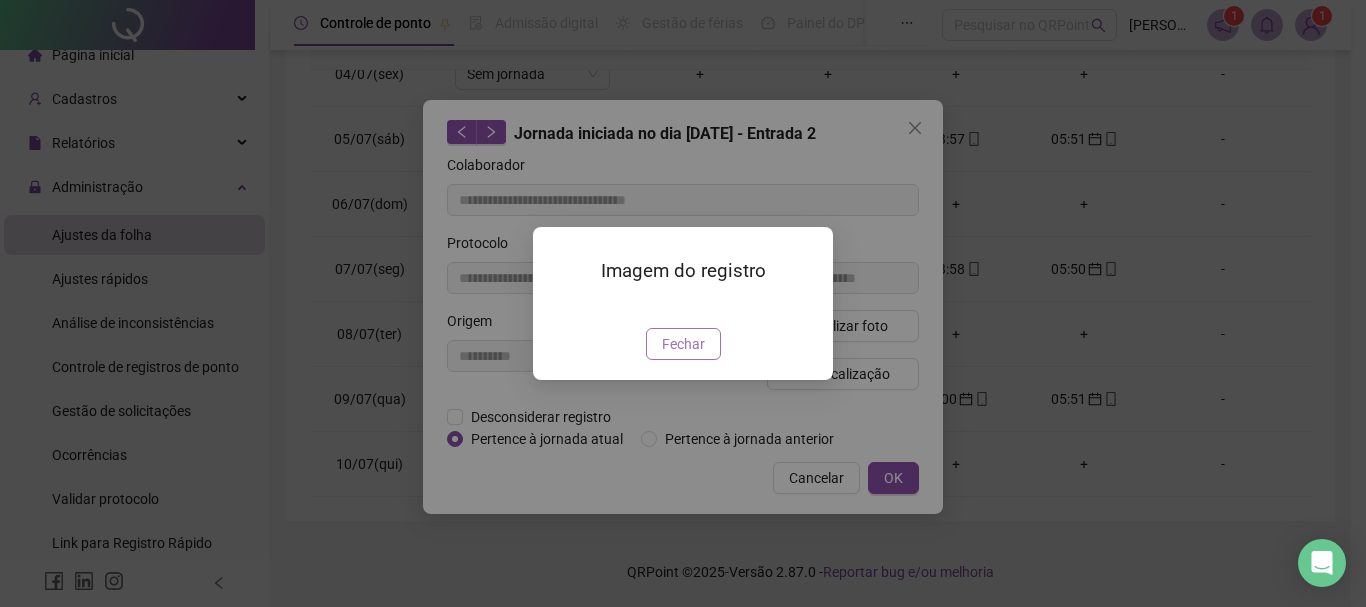 click on "Fechar" at bounding box center (683, 344) 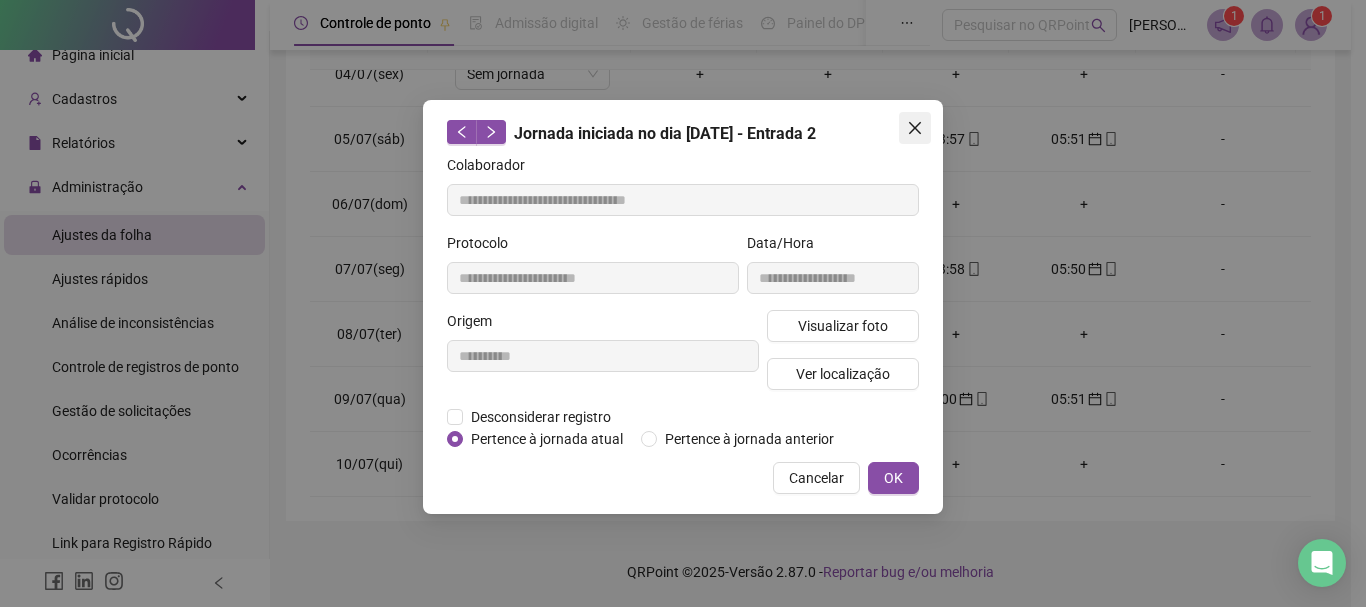 drag, startPoint x: 917, startPoint y: 128, endPoint x: 929, endPoint y: 130, distance: 12.165525 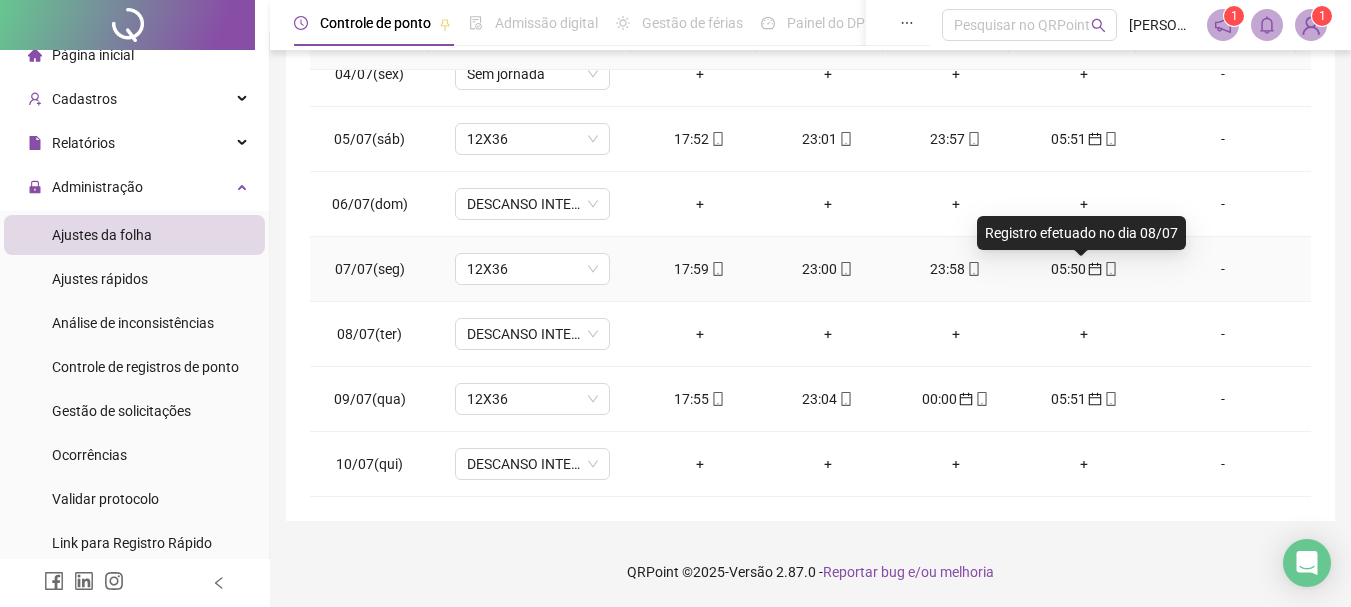 click 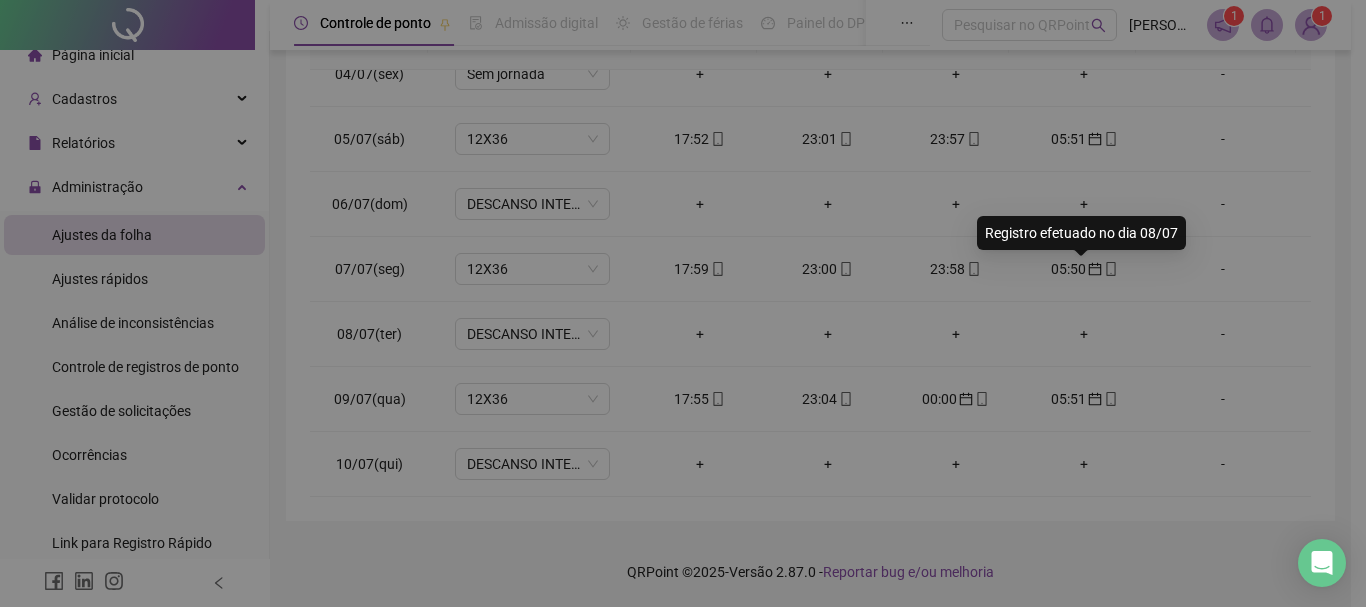 type on "**********" 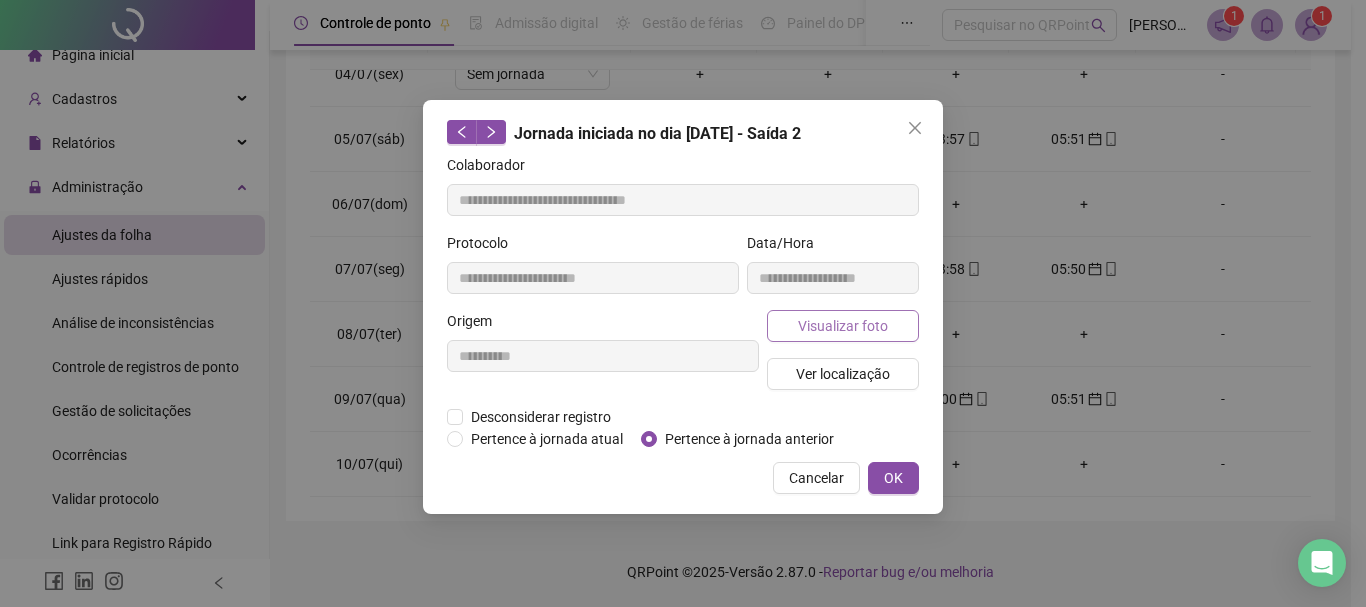 click on "Visualizar foto" at bounding box center [843, 326] 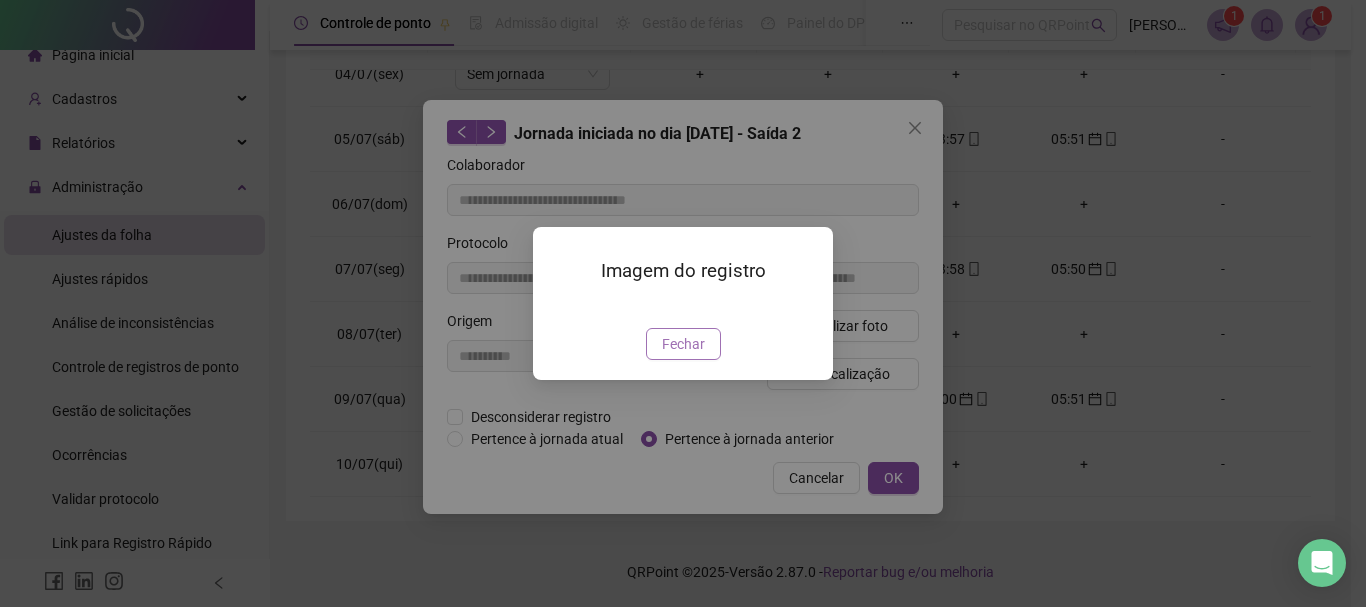 click on "Fechar" at bounding box center (683, 344) 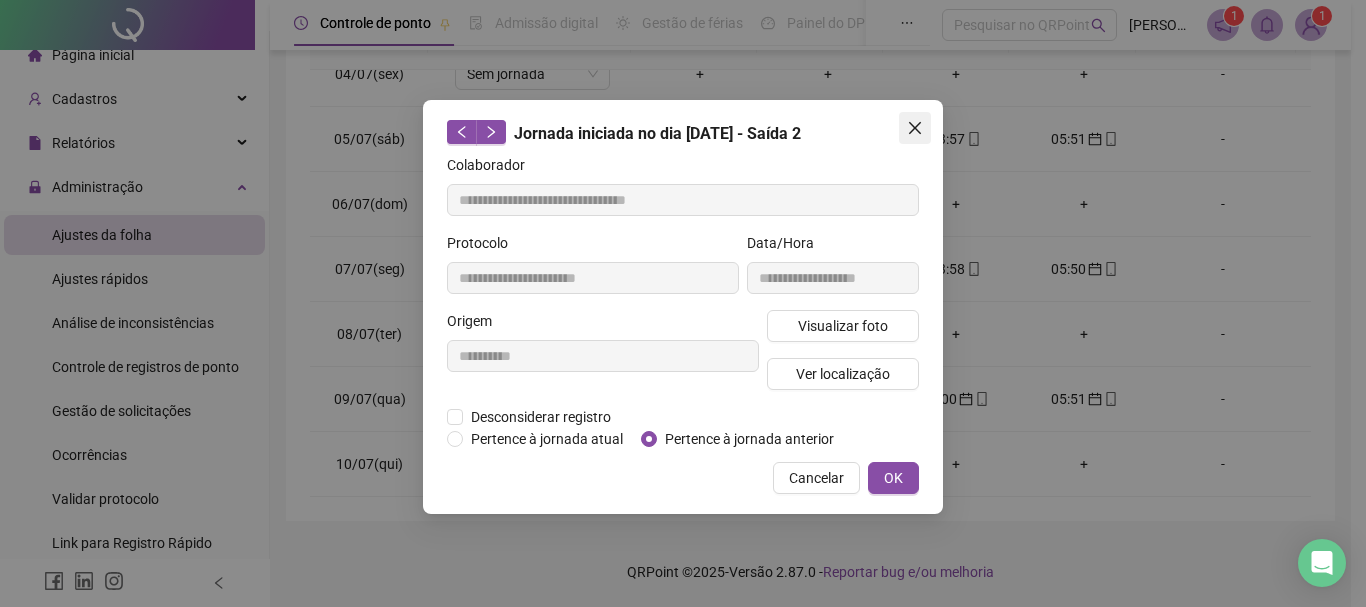 click 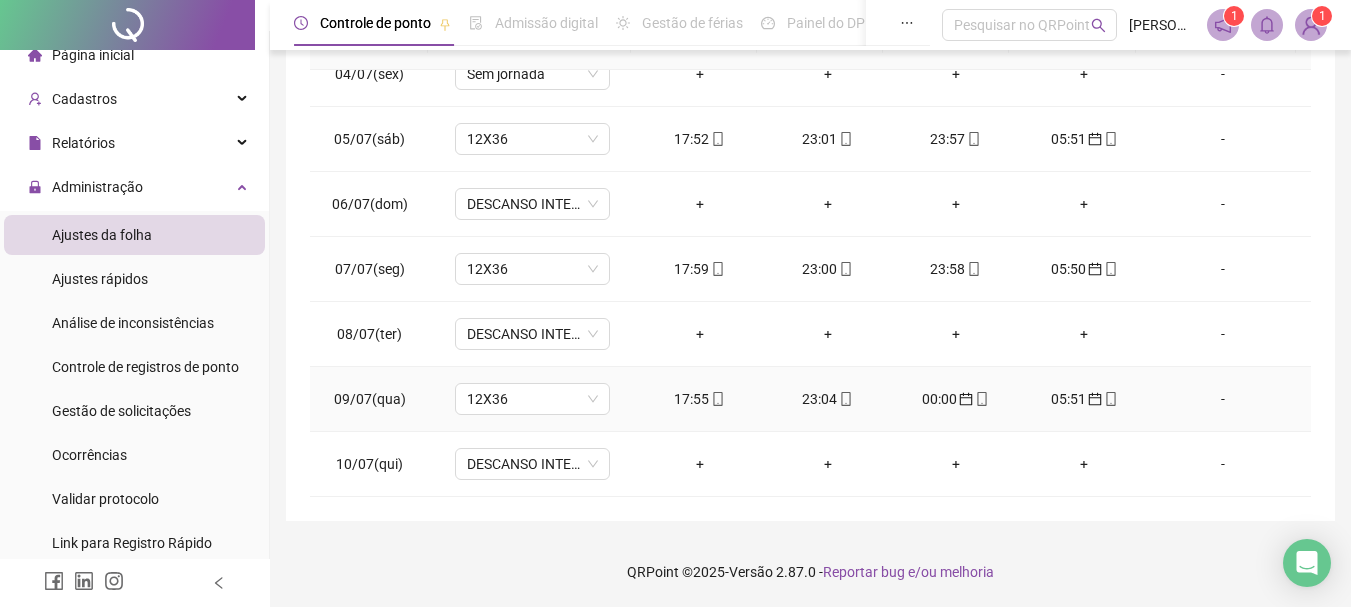 click 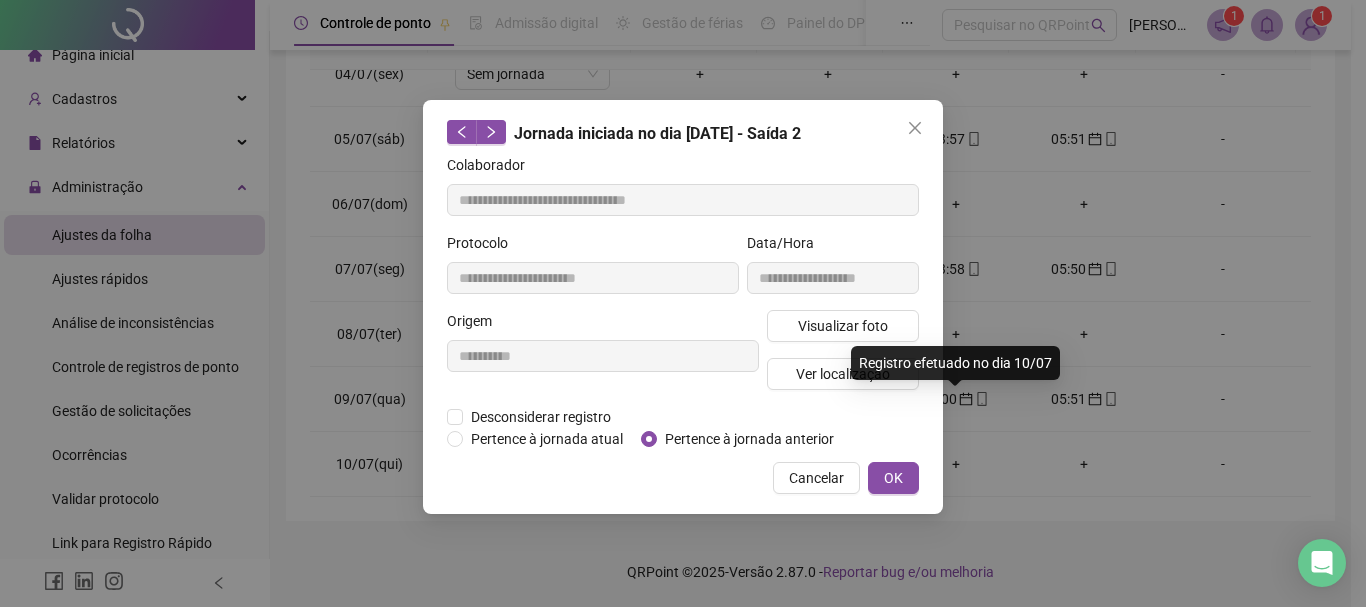 type on "**********" 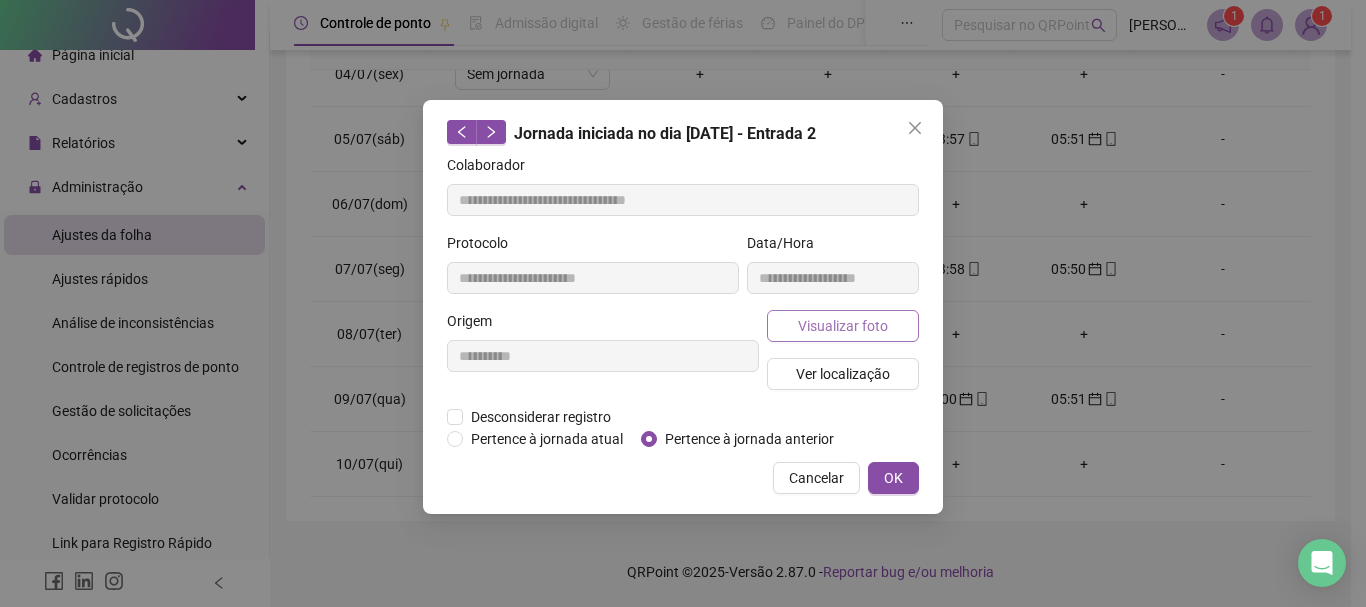 click on "Visualizar foto" at bounding box center (843, 326) 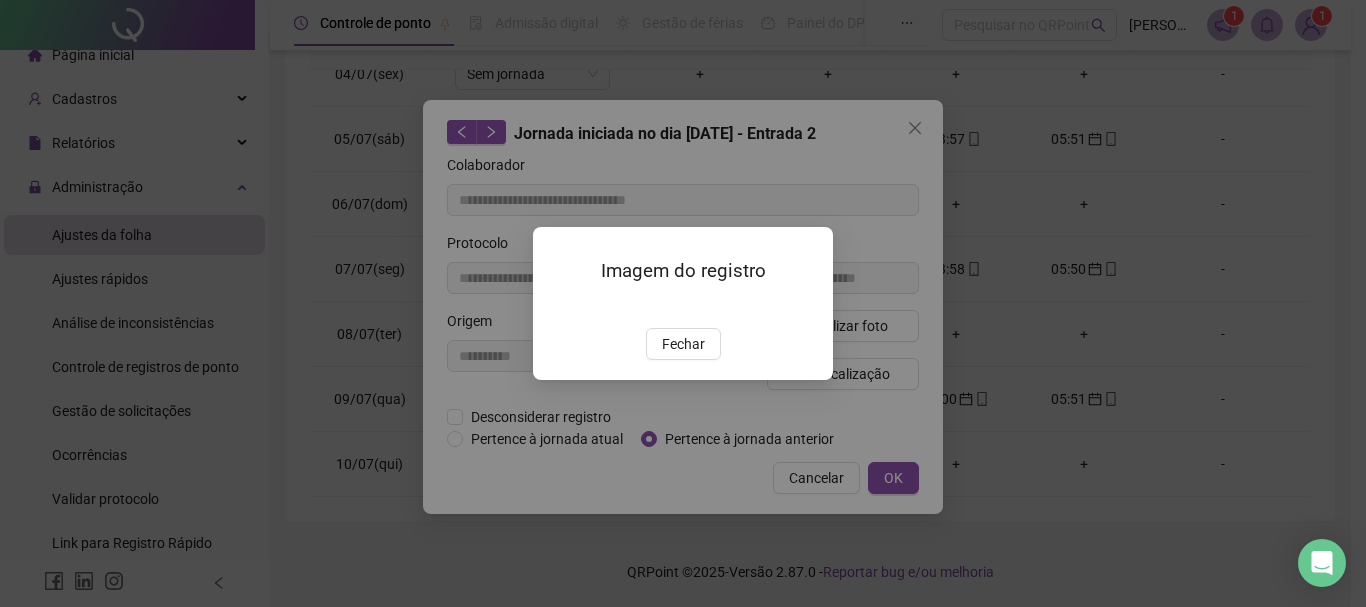 click at bounding box center (557, 307) 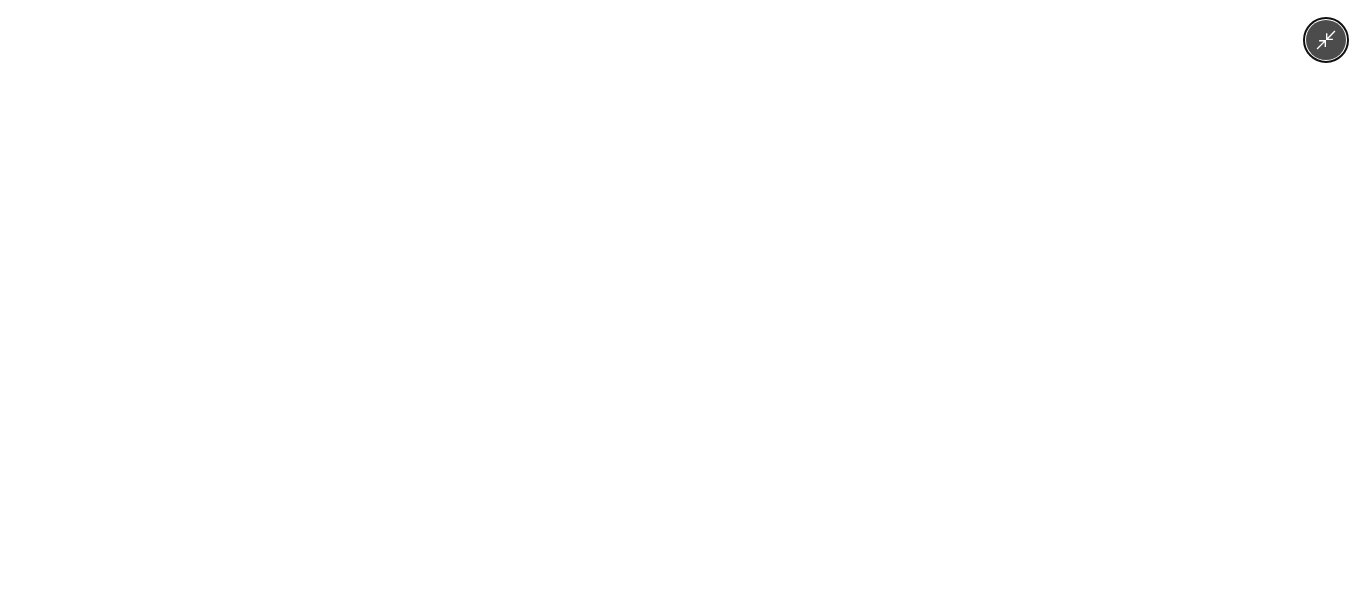 click at bounding box center (682, 303) 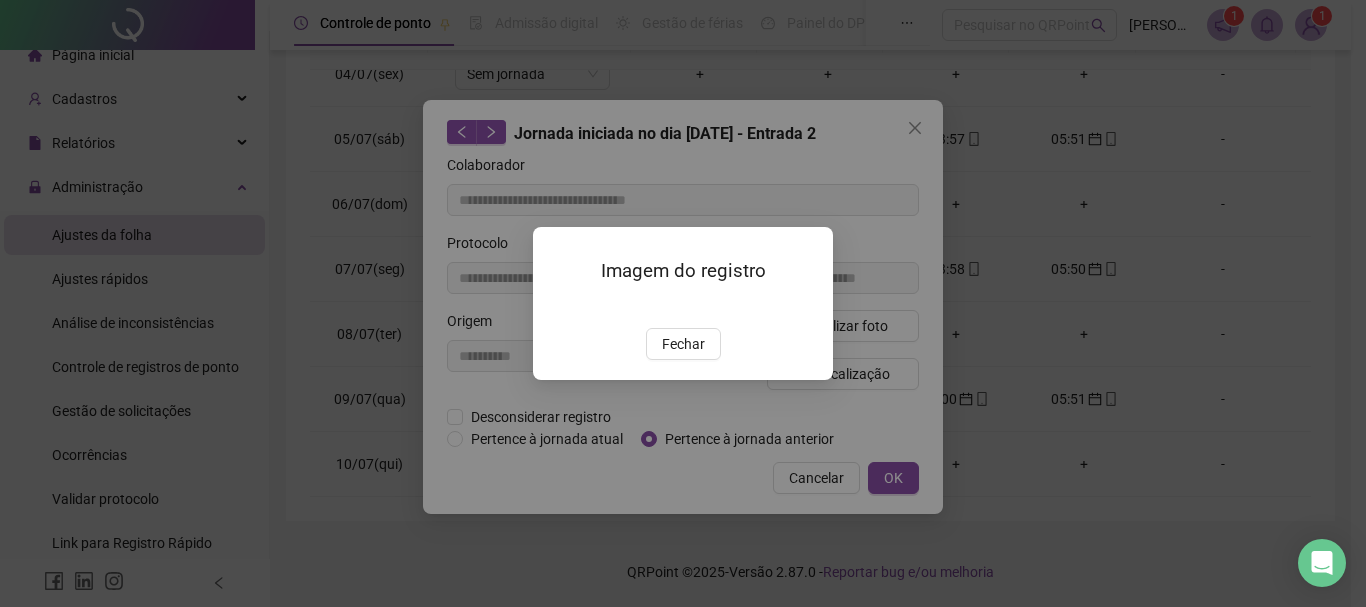 click on "Imagem do registro Fechar" at bounding box center [683, 303] 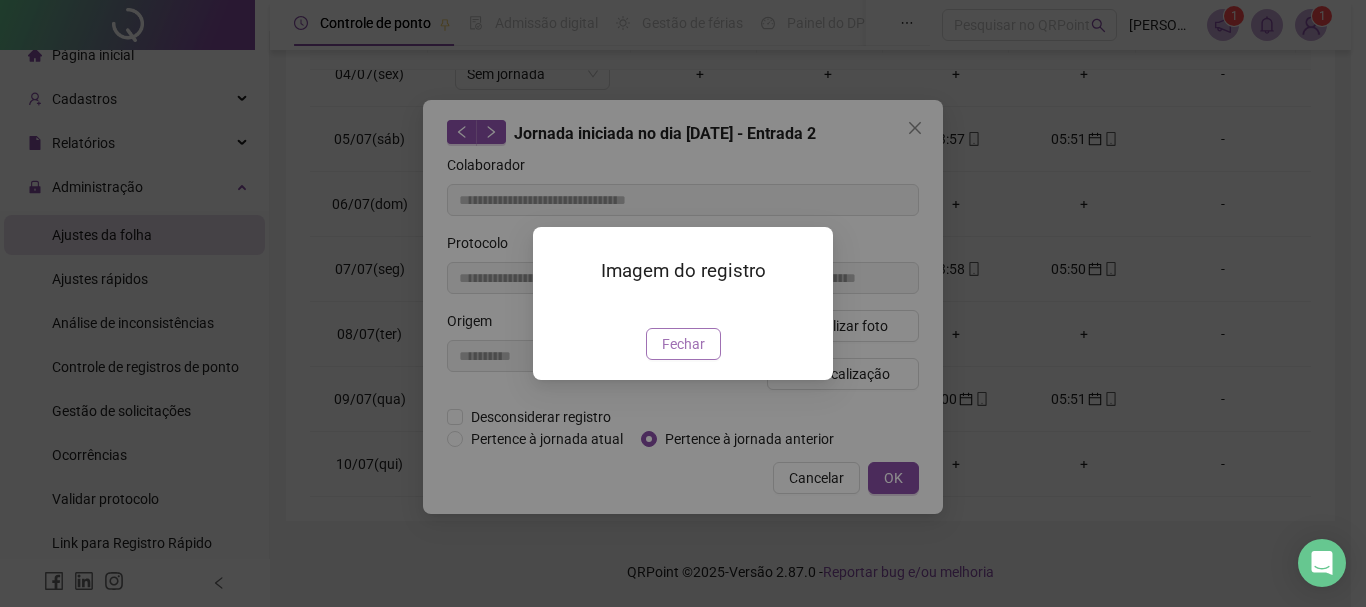 click on "Fechar" at bounding box center [683, 344] 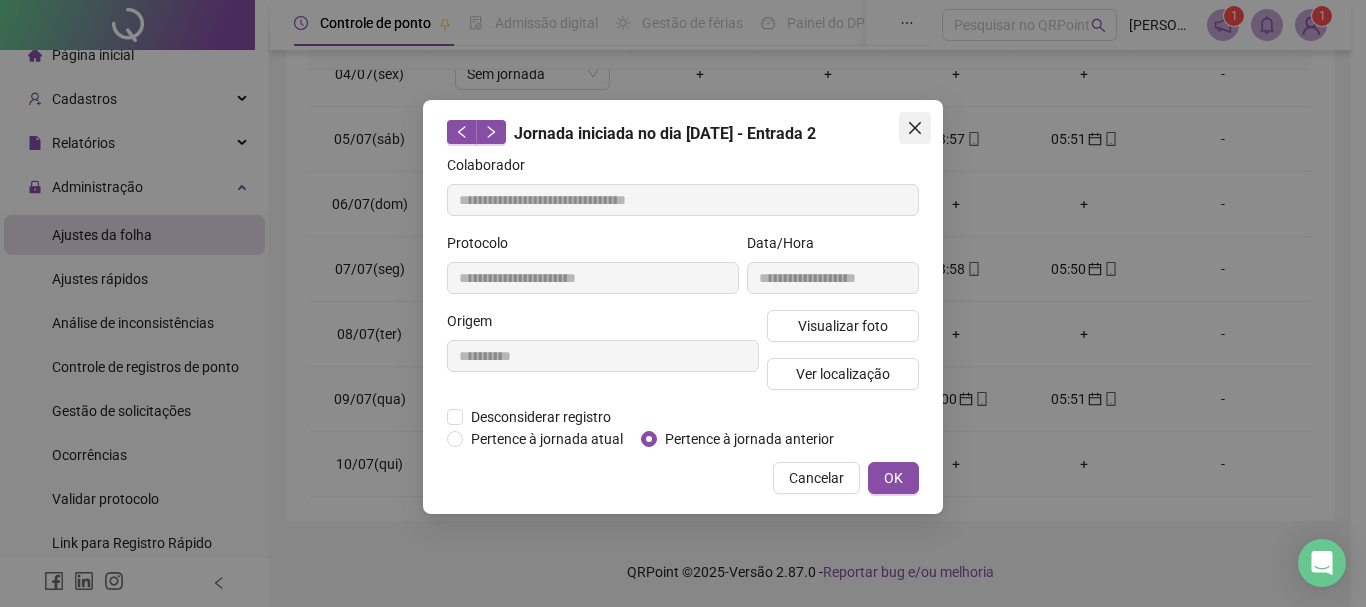 click 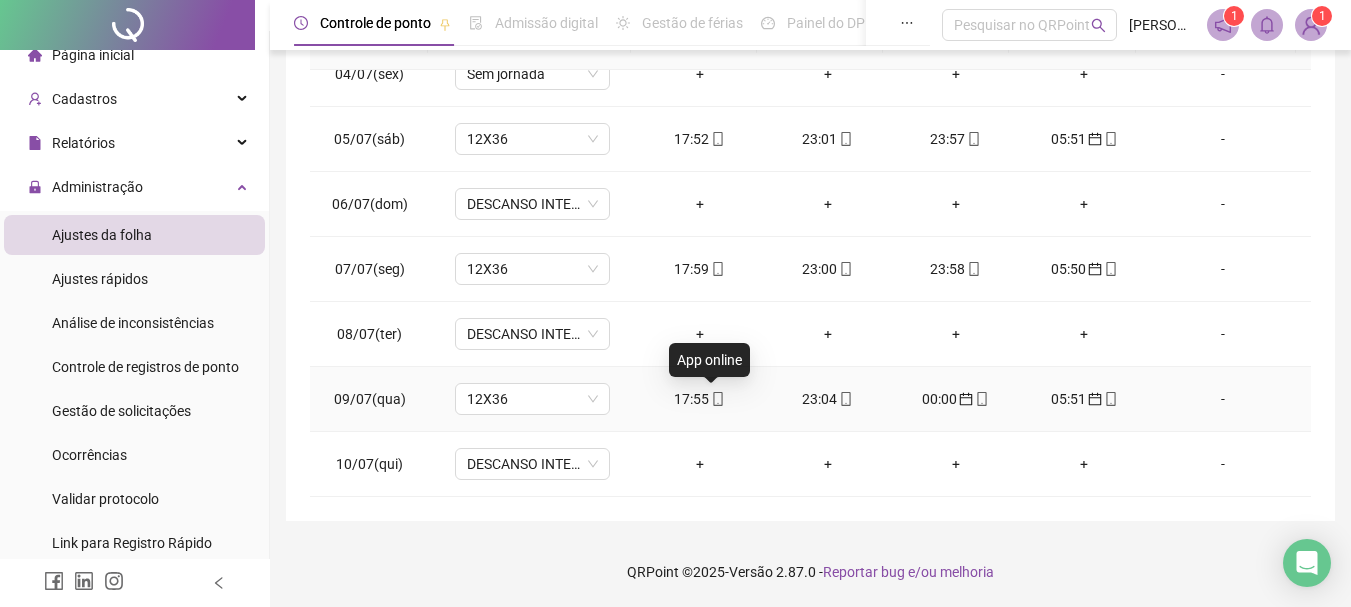 click 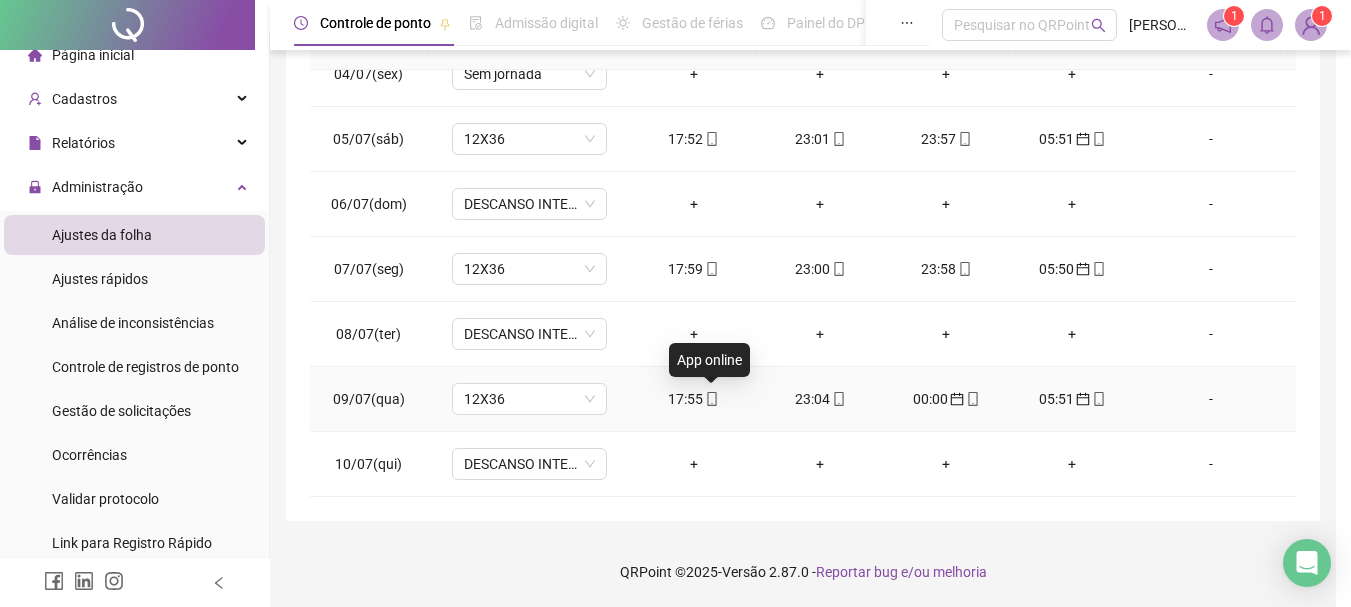 type on "**********" 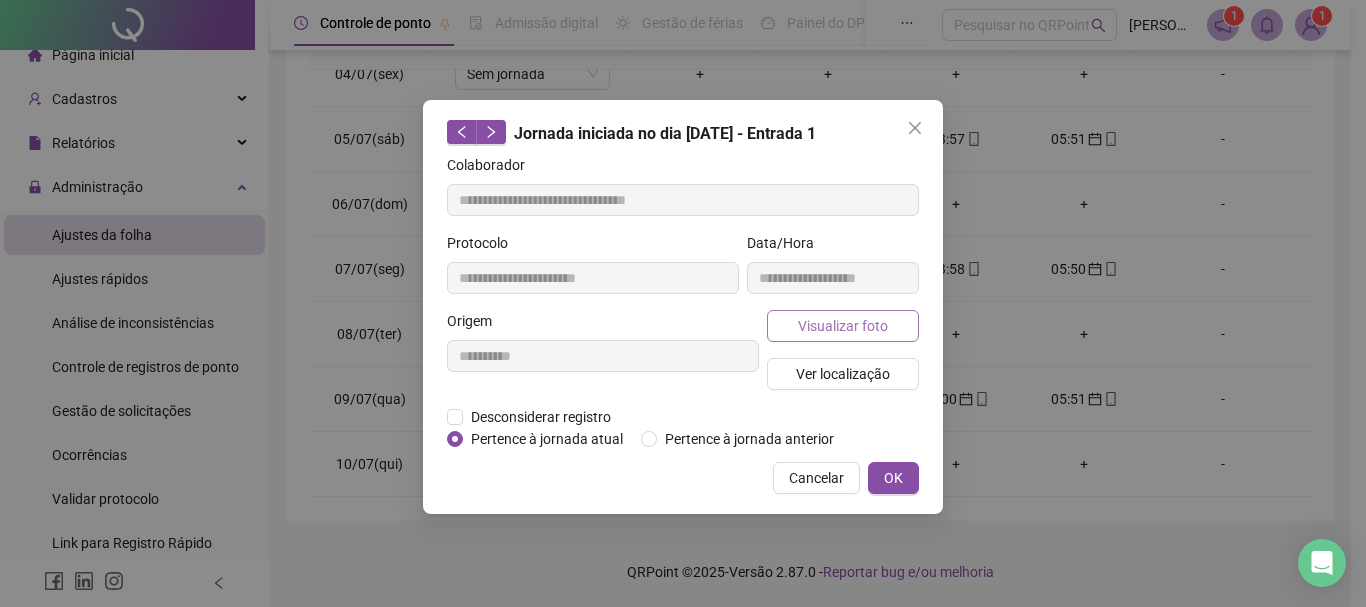 click on "Visualizar foto" at bounding box center [843, 326] 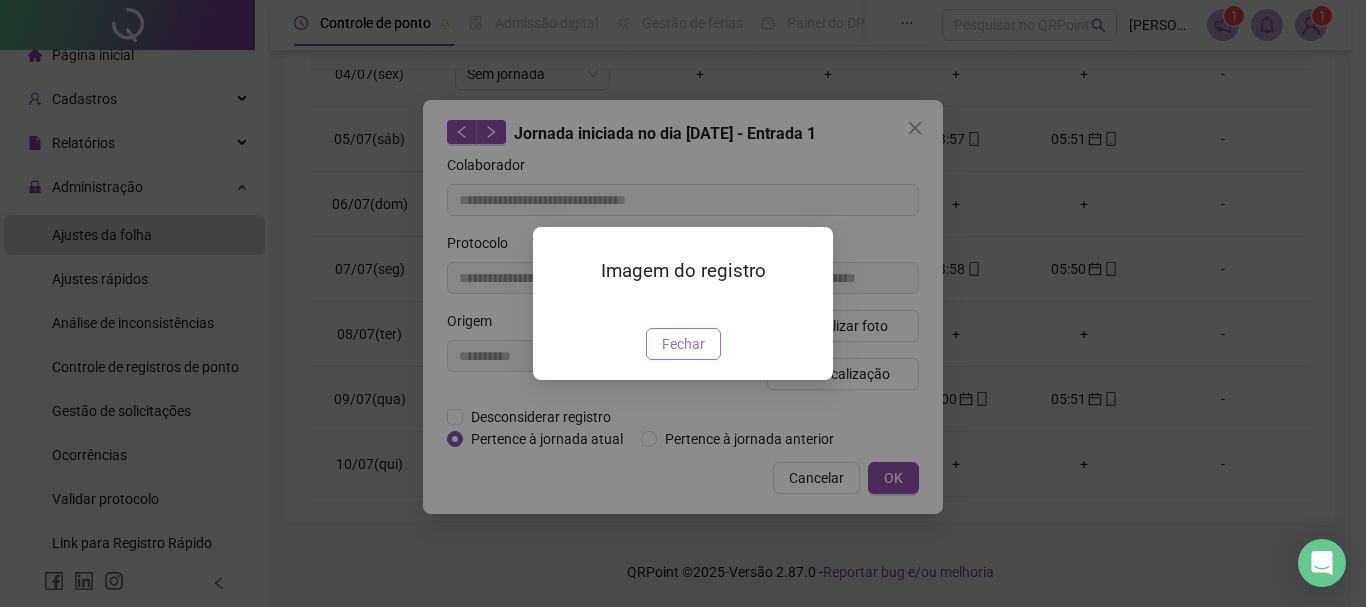 click on "Fechar" at bounding box center [683, 344] 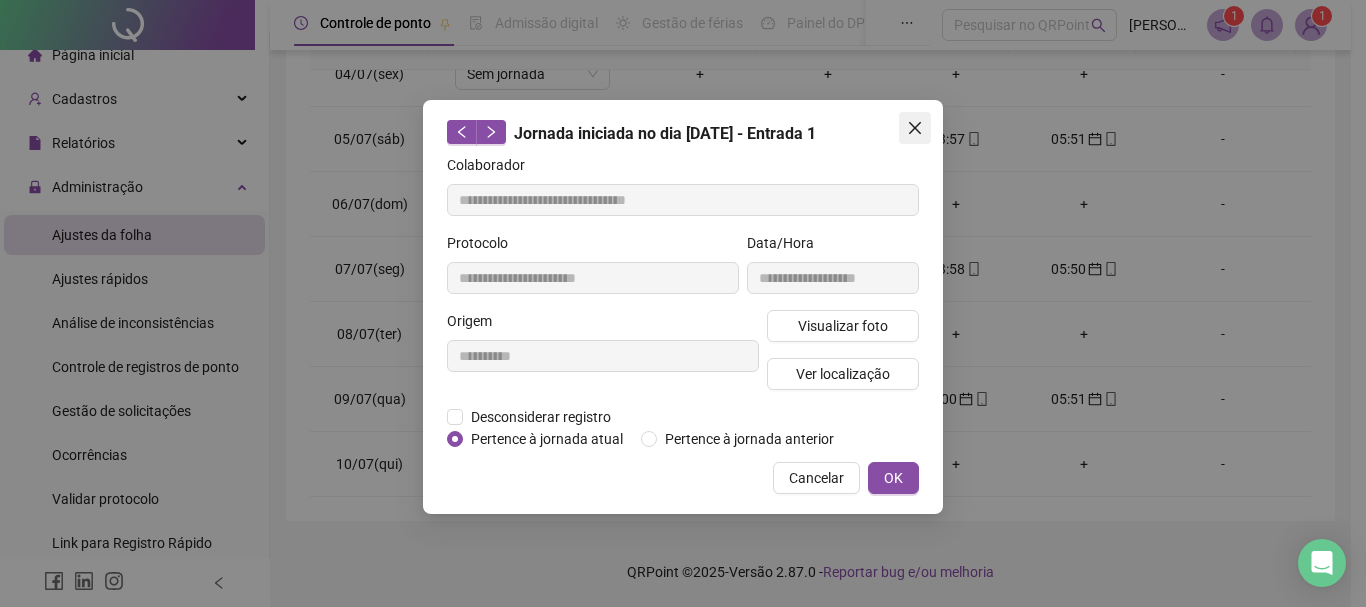 click 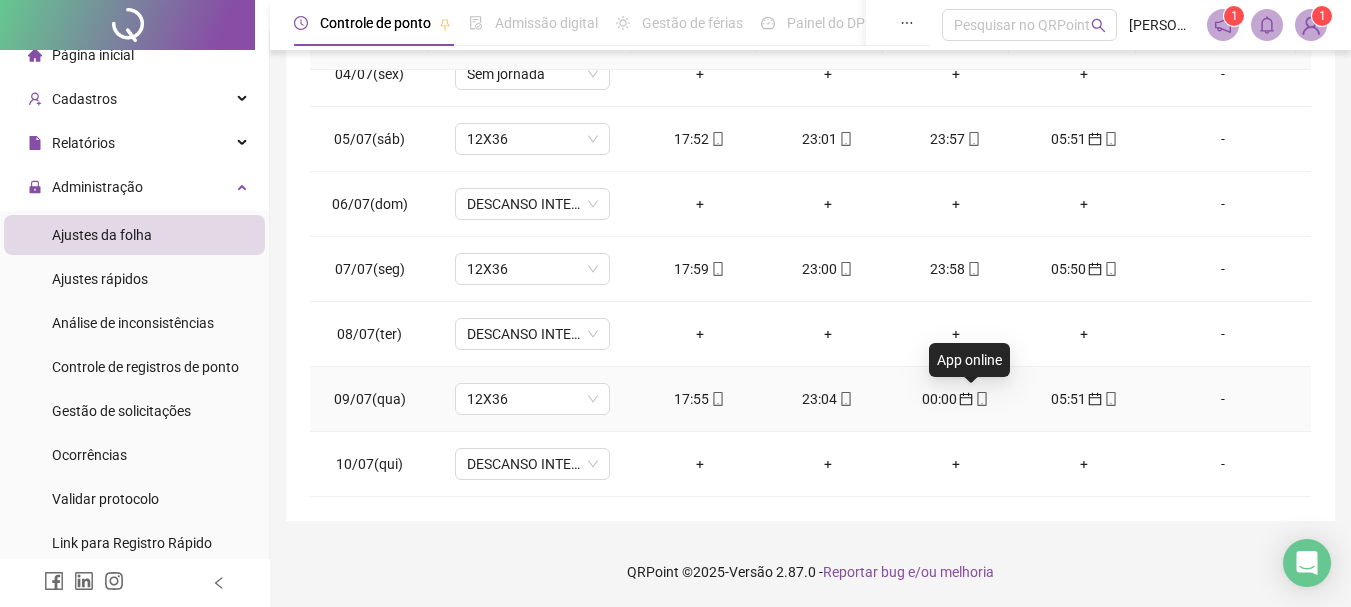 click 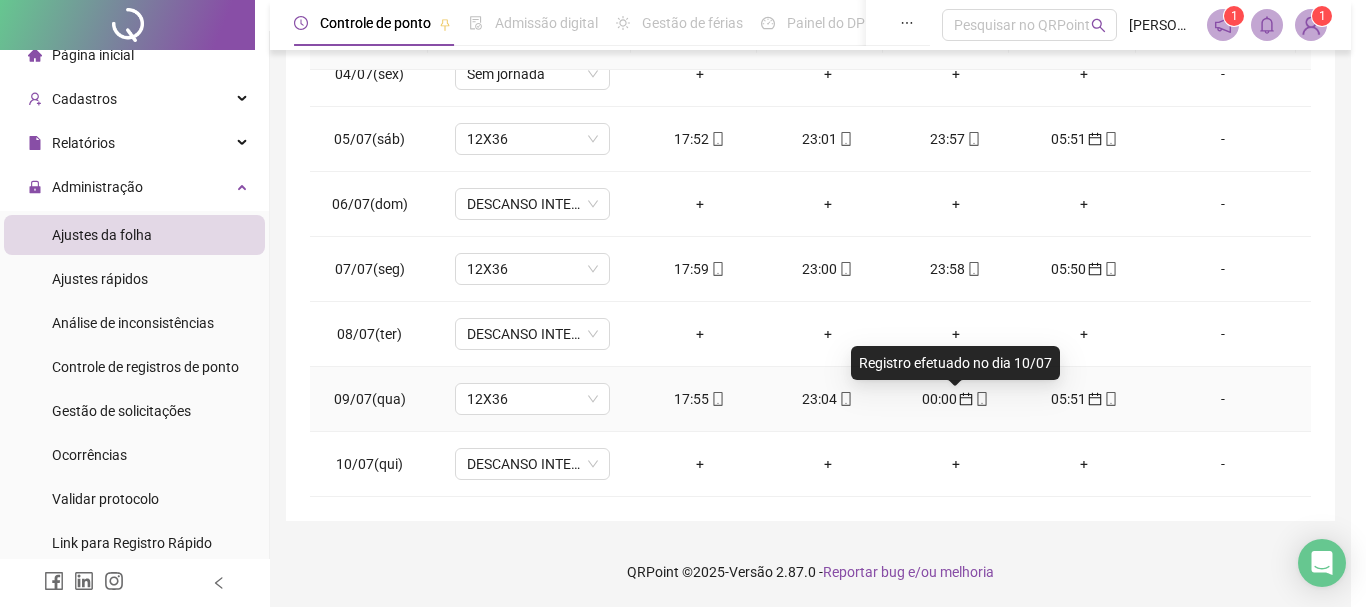 type on "**********" 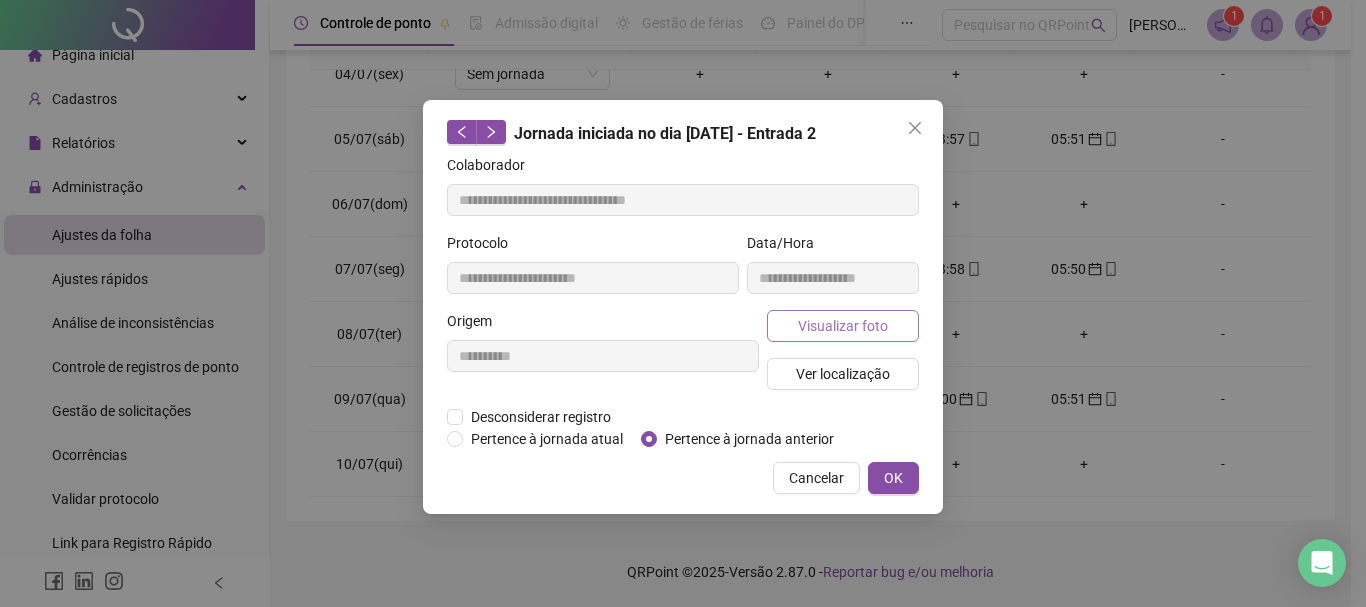 click on "Visualizar foto" at bounding box center [843, 326] 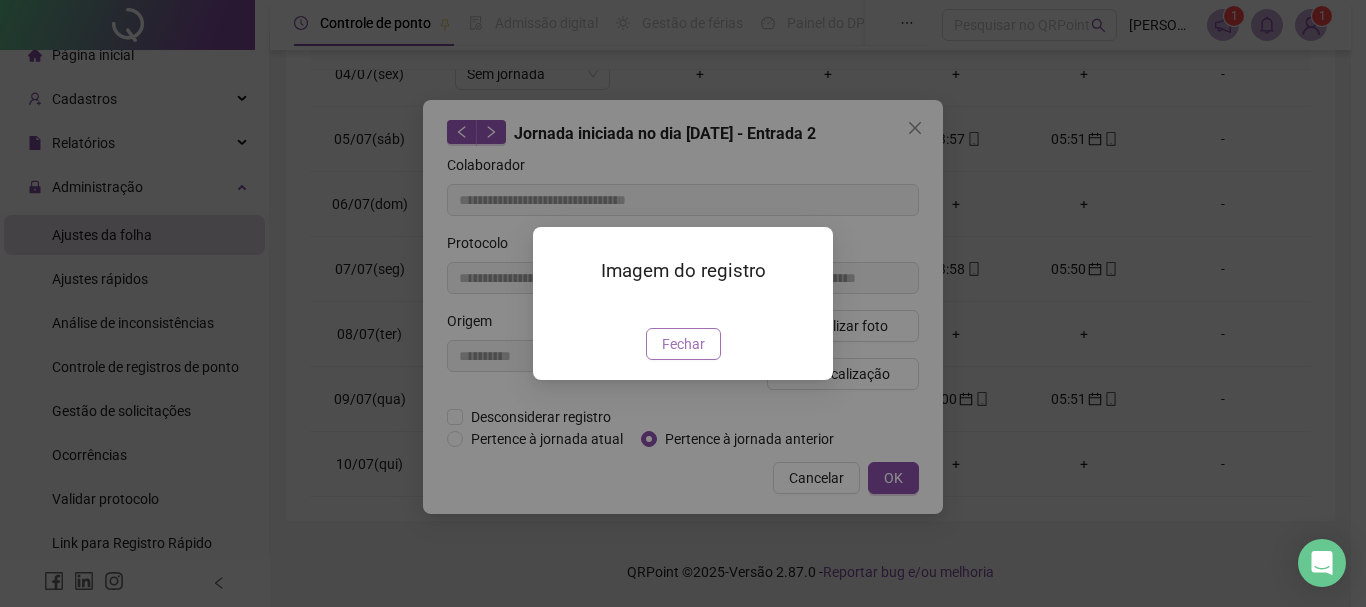 click on "Fechar" at bounding box center (683, 344) 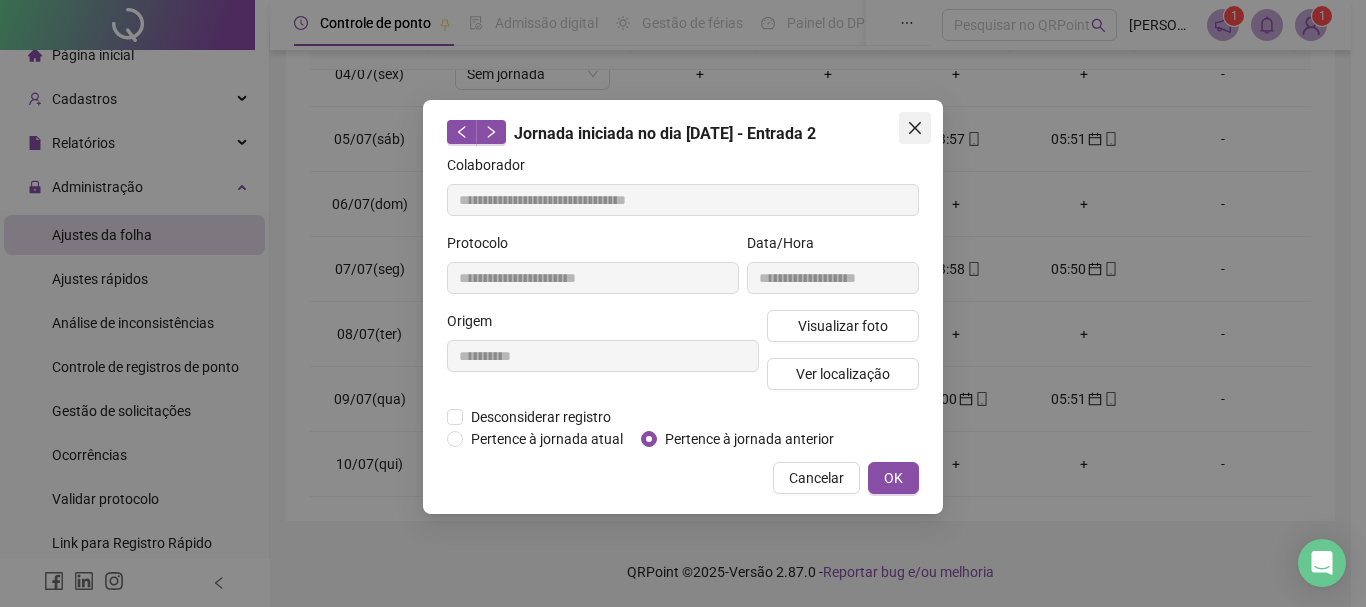 click 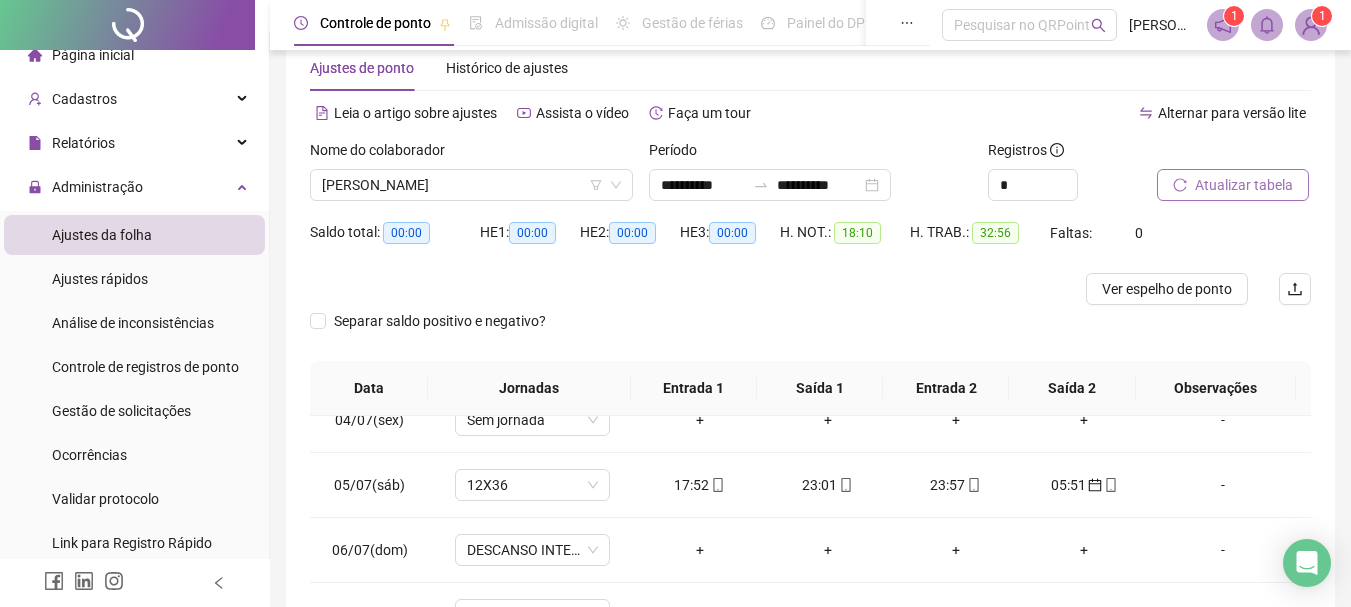 scroll, scrollTop: 44, scrollLeft: 0, axis: vertical 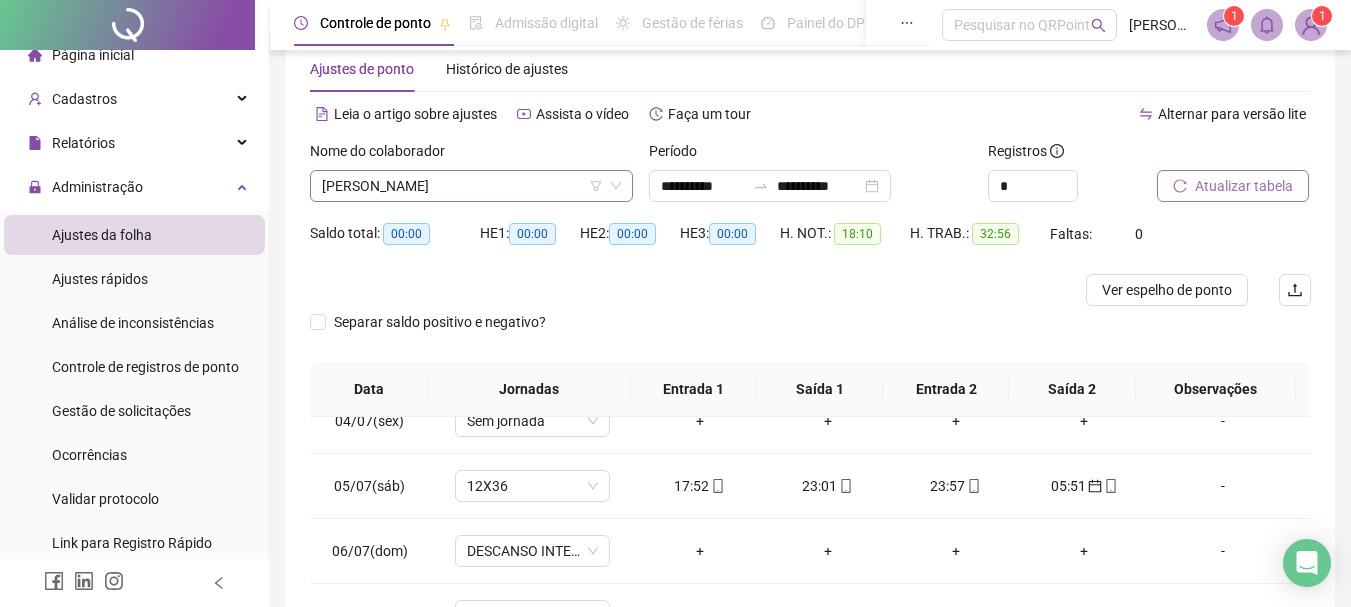 click on "[PERSON_NAME]" at bounding box center [471, 186] 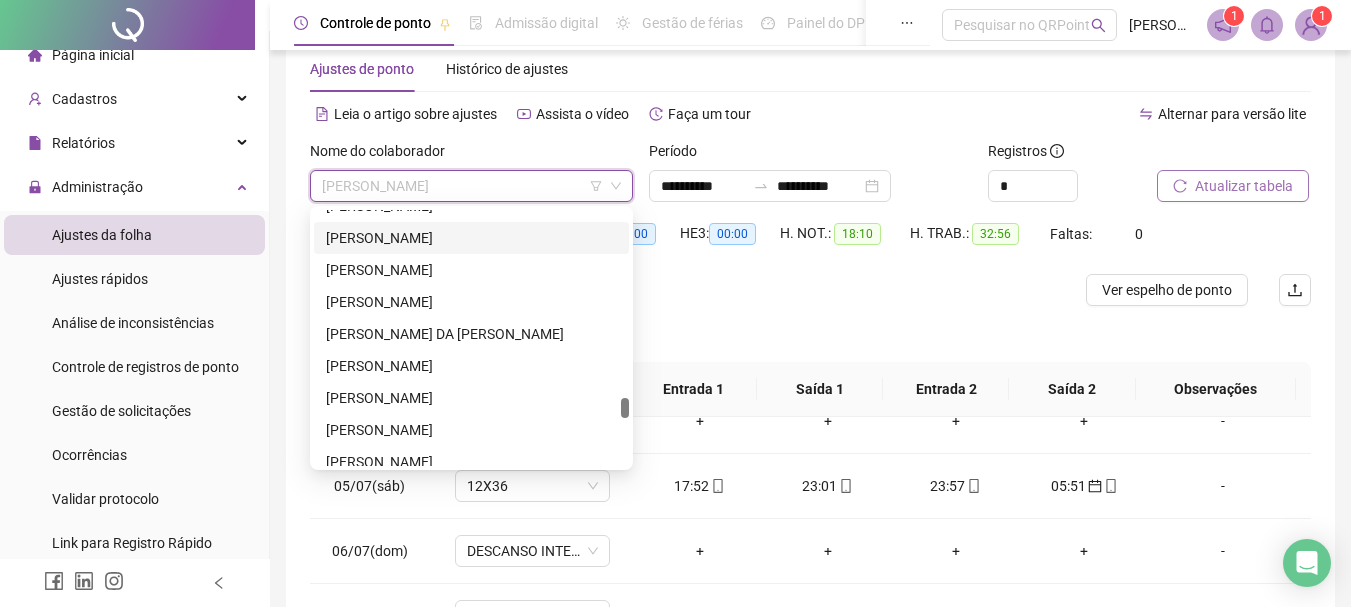 scroll, scrollTop: 2908, scrollLeft: 0, axis: vertical 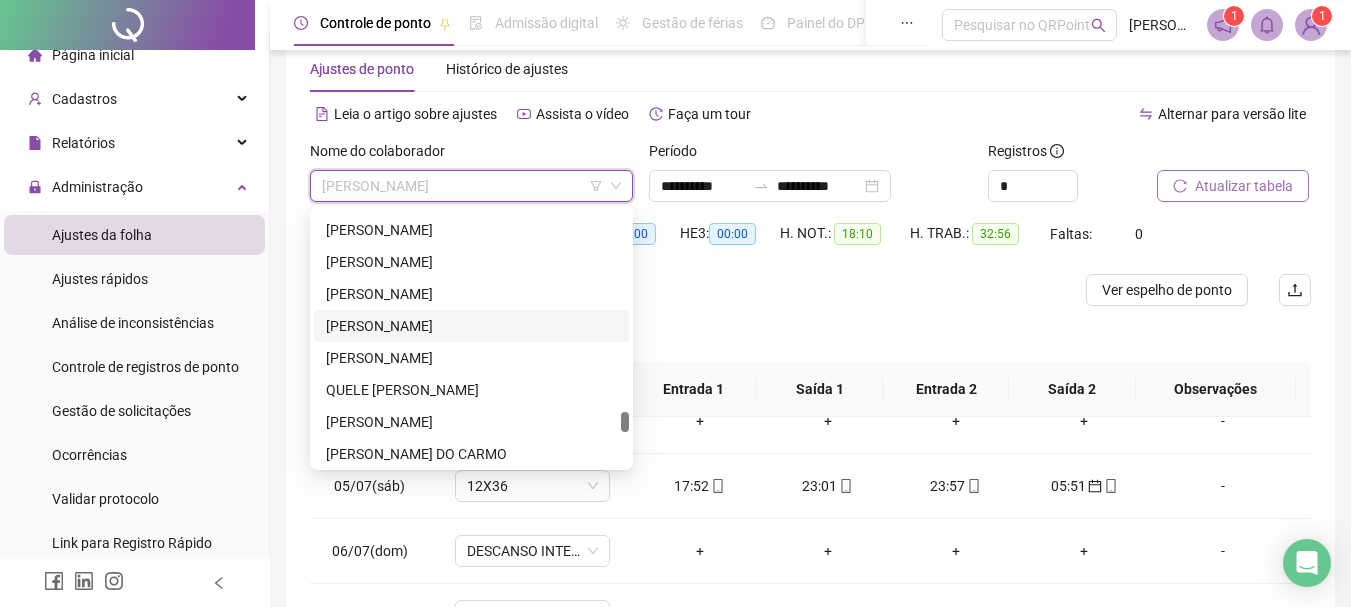 click on "[PERSON_NAME]" at bounding box center (471, 326) 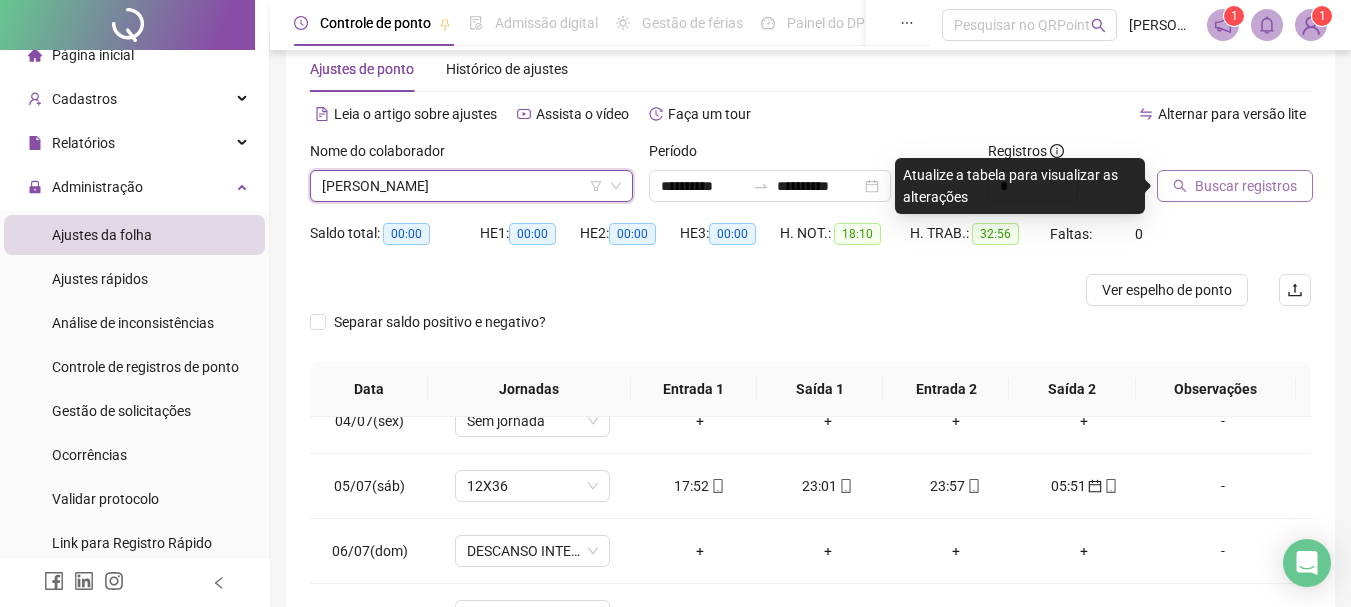 click on "Buscar registros" at bounding box center [1246, 186] 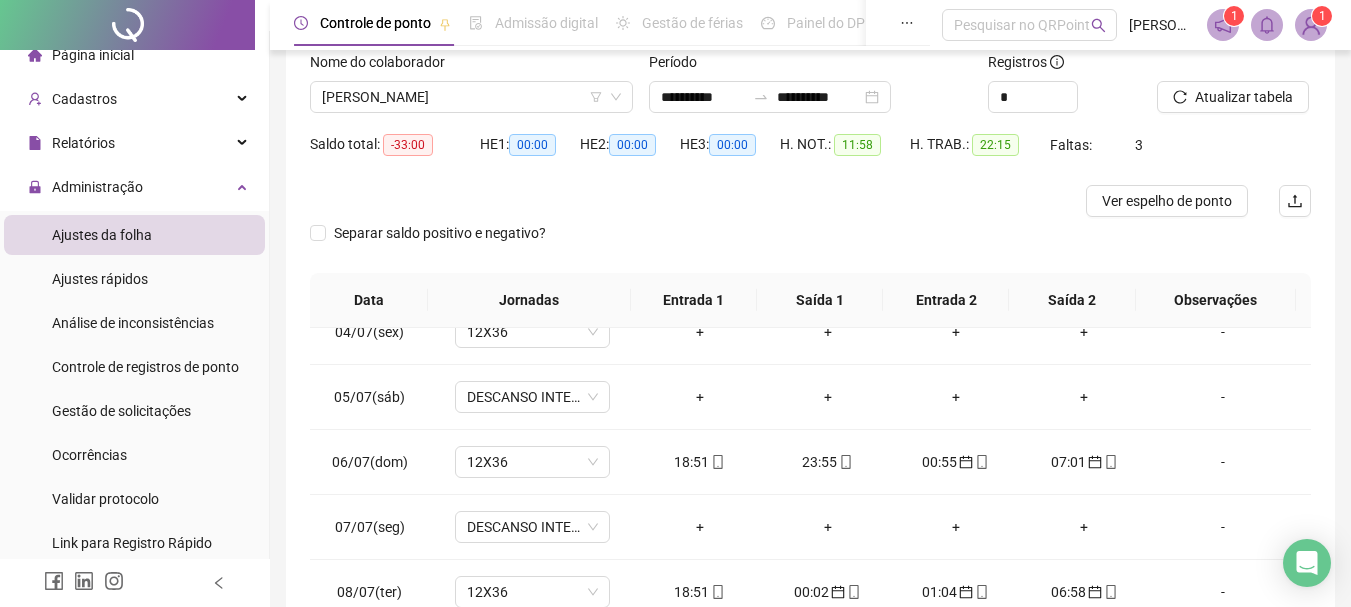 scroll, scrollTop: 344, scrollLeft: 0, axis: vertical 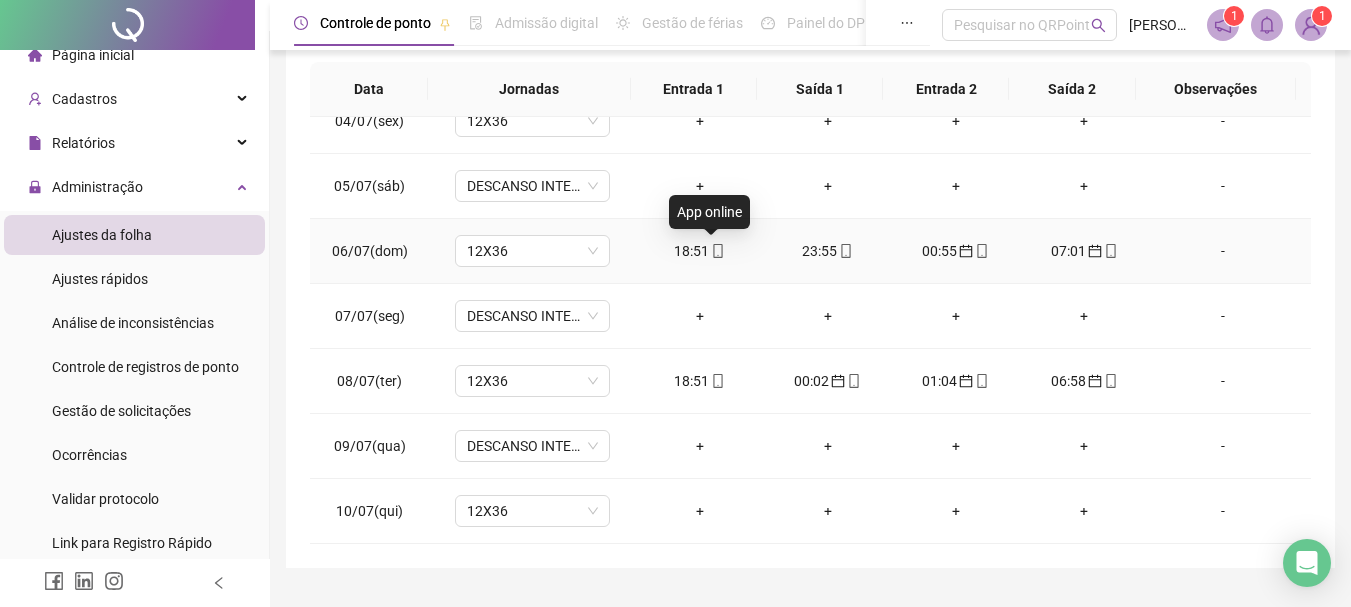 click 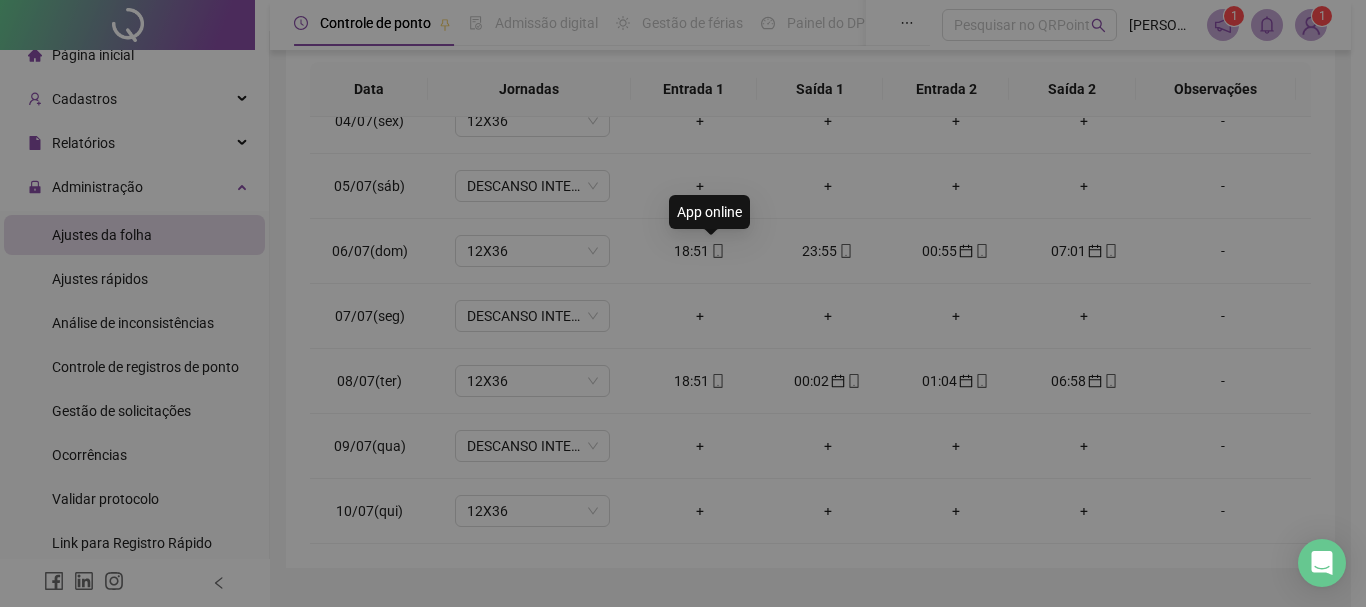 type on "**********" 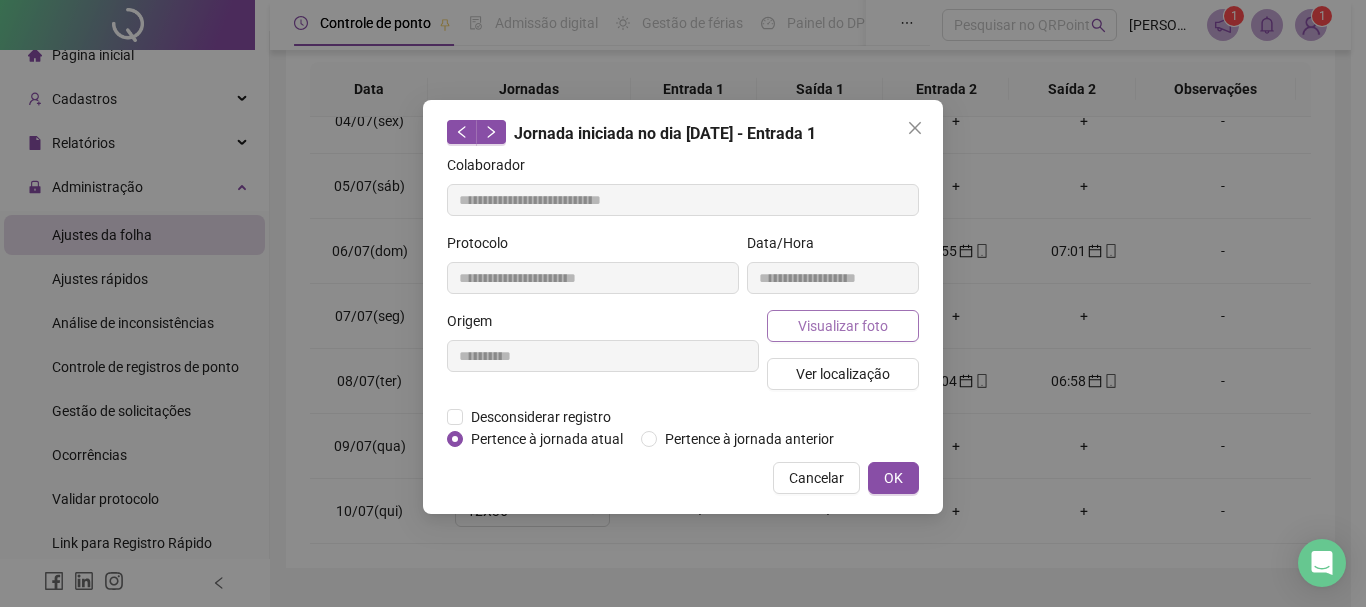 click on "Visualizar foto" at bounding box center (843, 326) 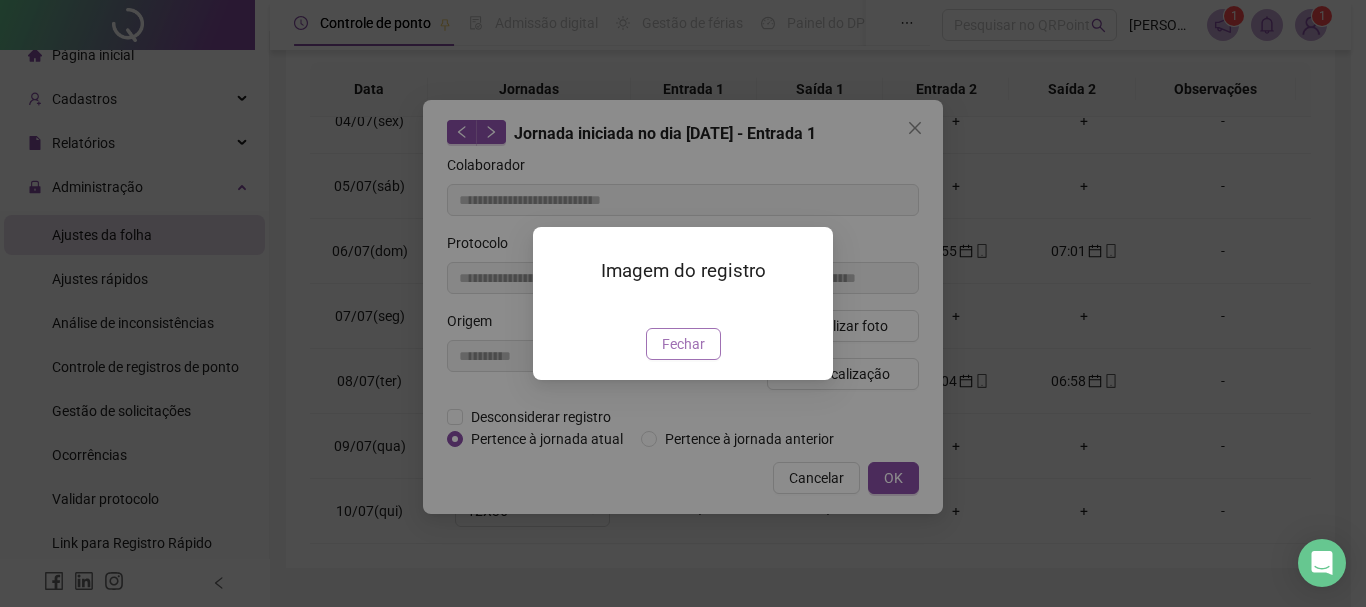 click on "Fechar" at bounding box center (683, 344) 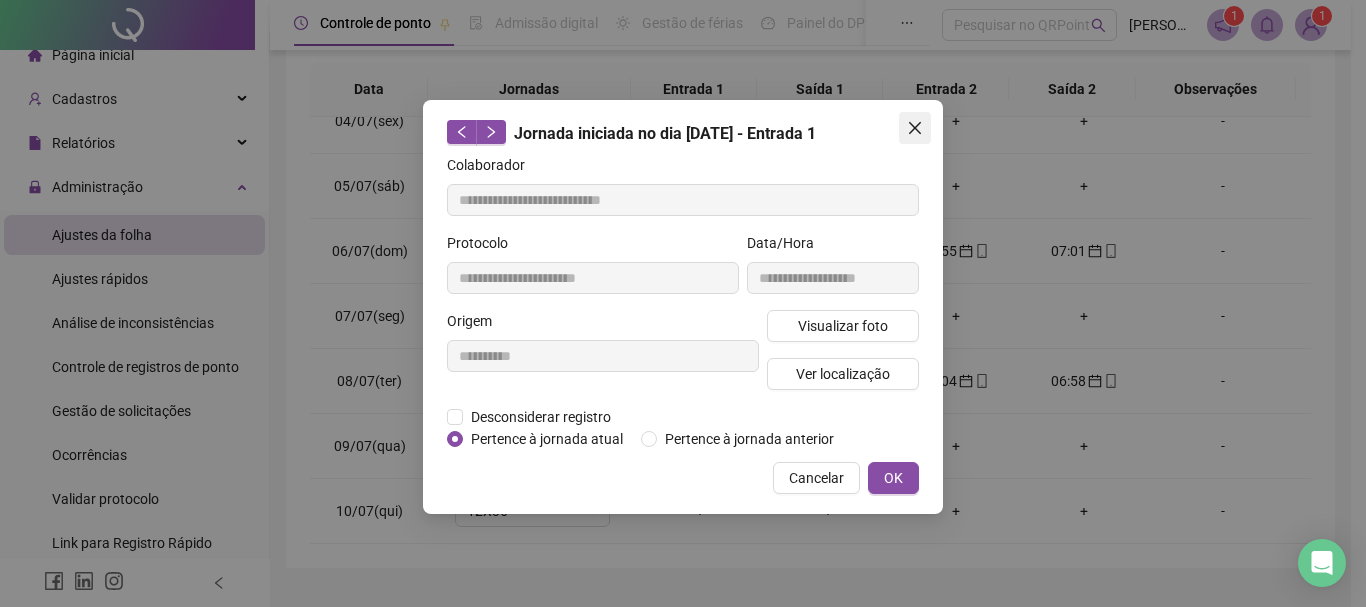 click 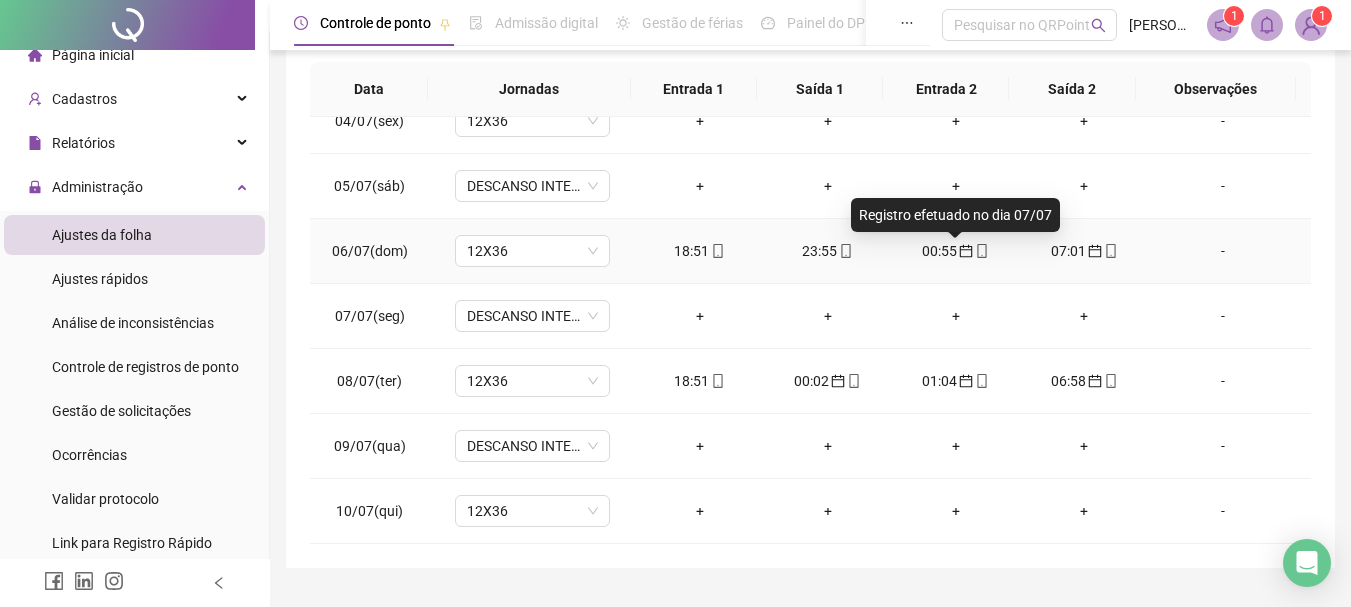 click 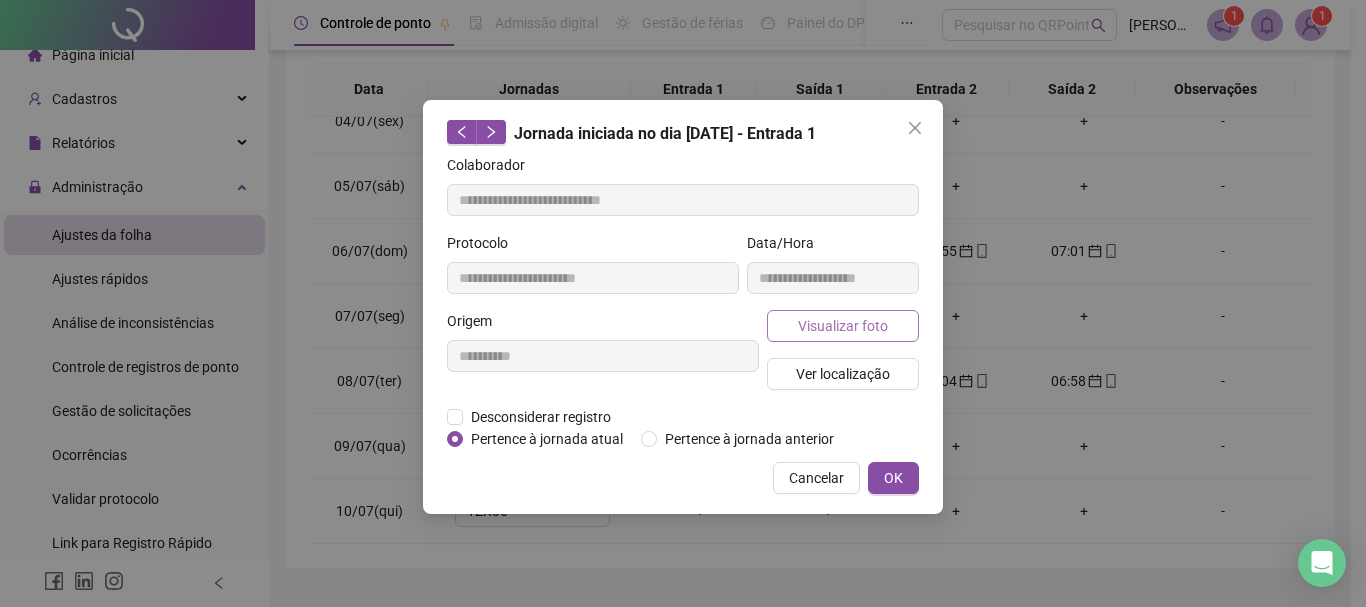 click on "Visualizar foto" at bounding box center [843, 326] 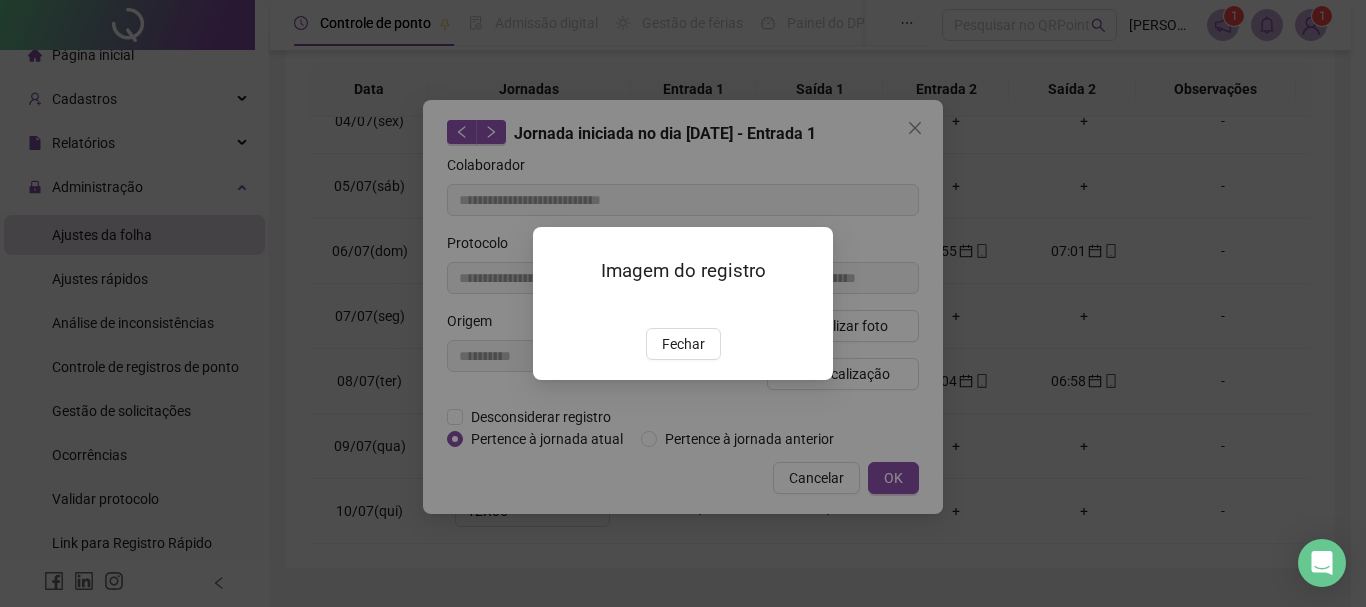 type on "**********" 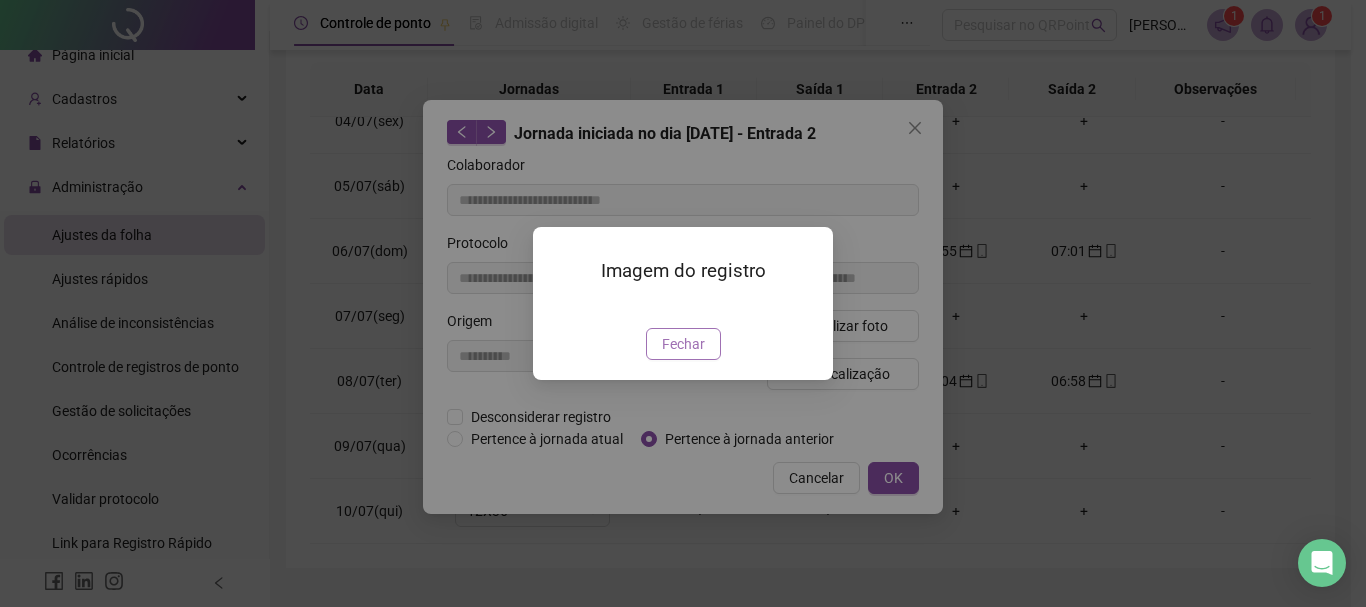 click on "Fechar" at bounding box center (683, 344) 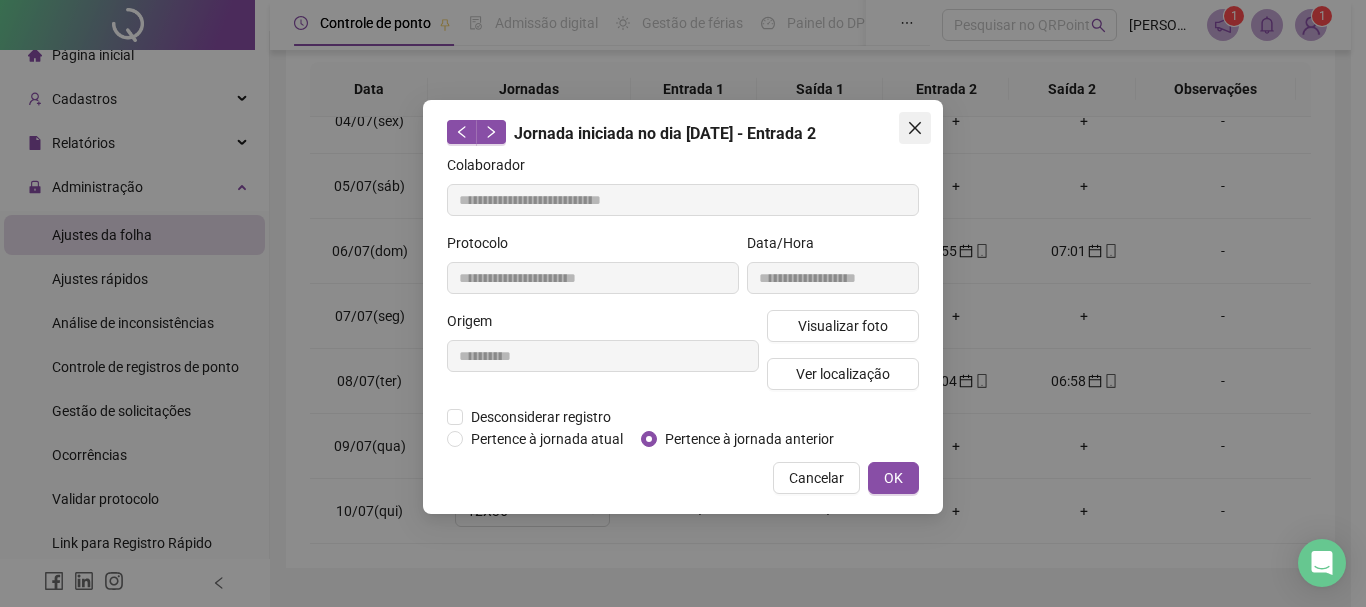 click 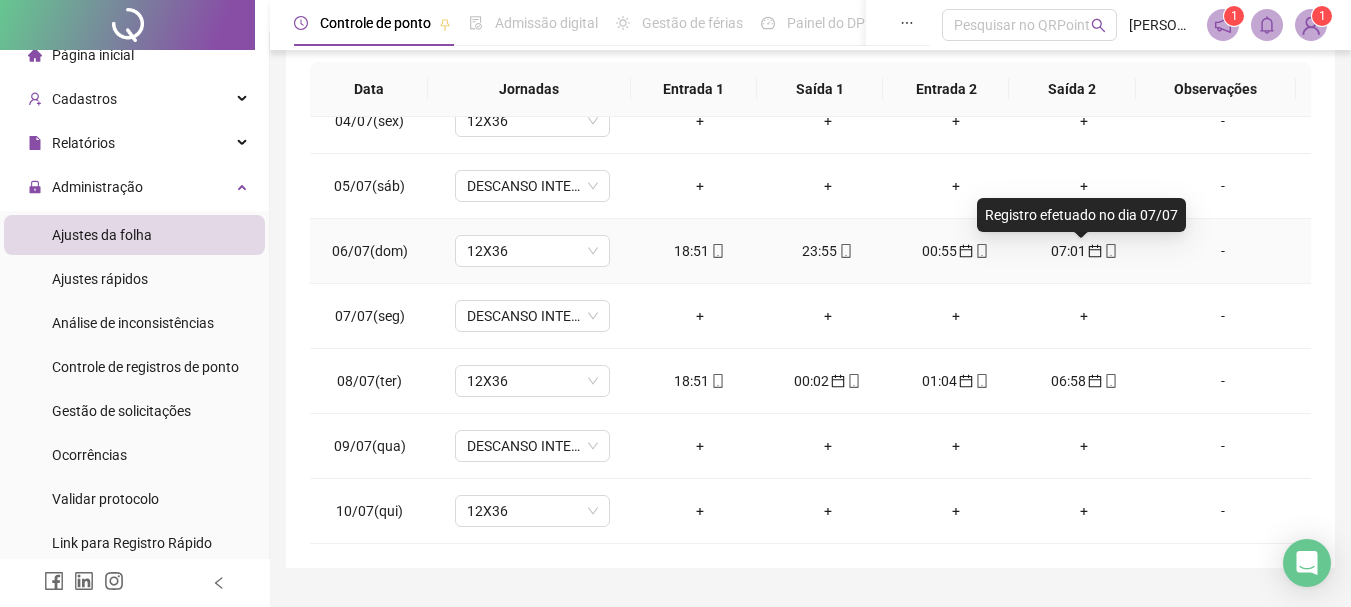 click 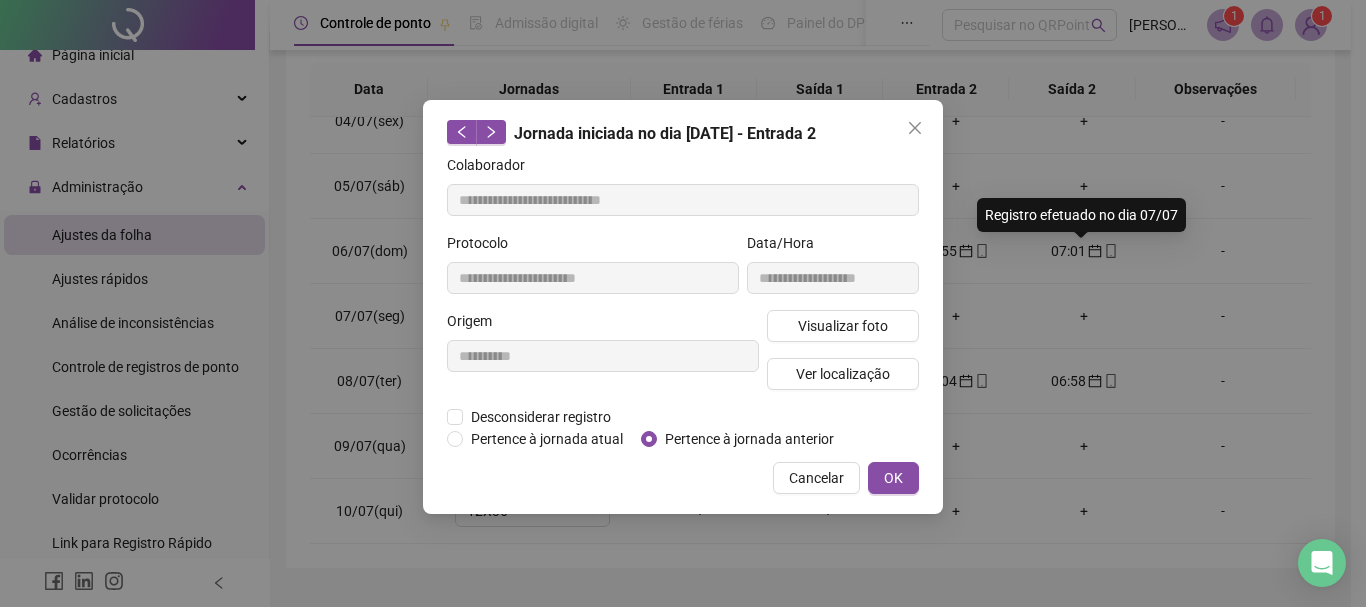 type on "**********" 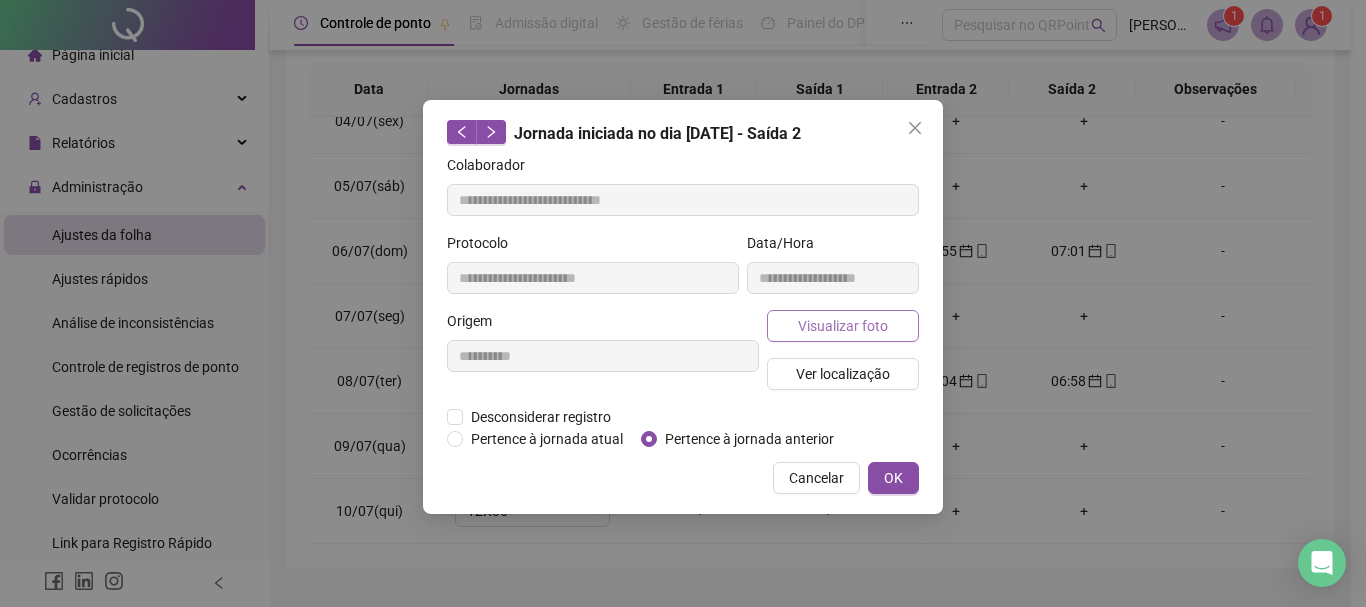 click on "Visualizar foto" at bounding box center [843, 326] 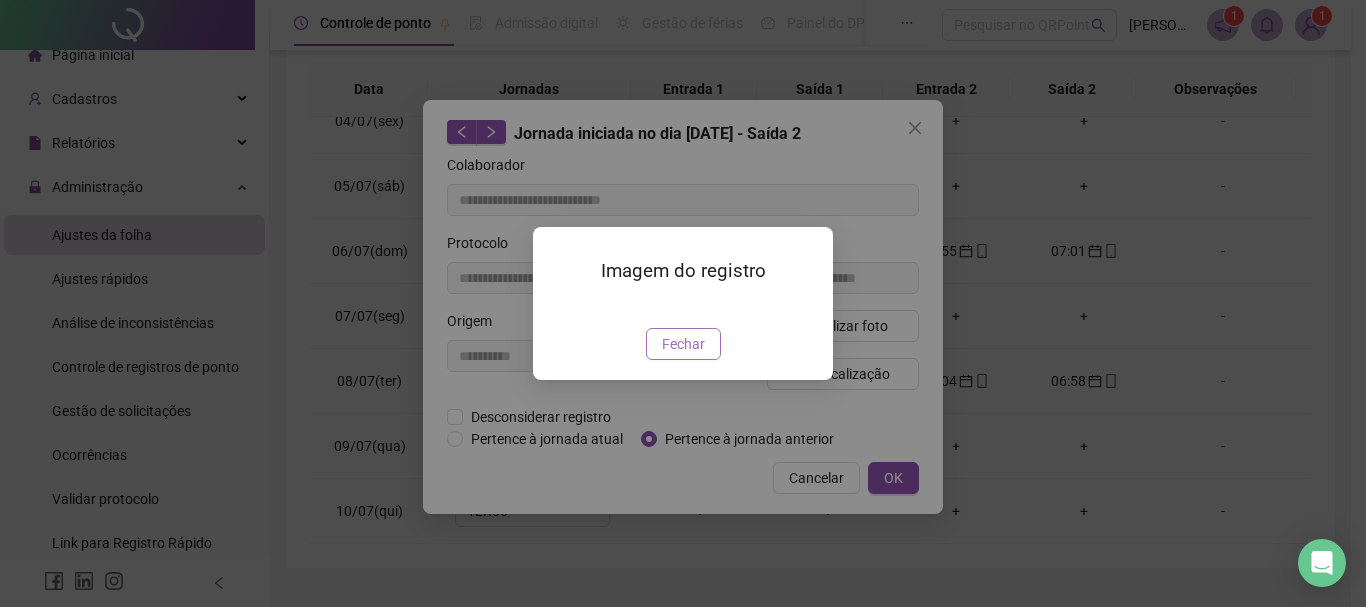 click on "Fechar" at bounding box center [683, 344] 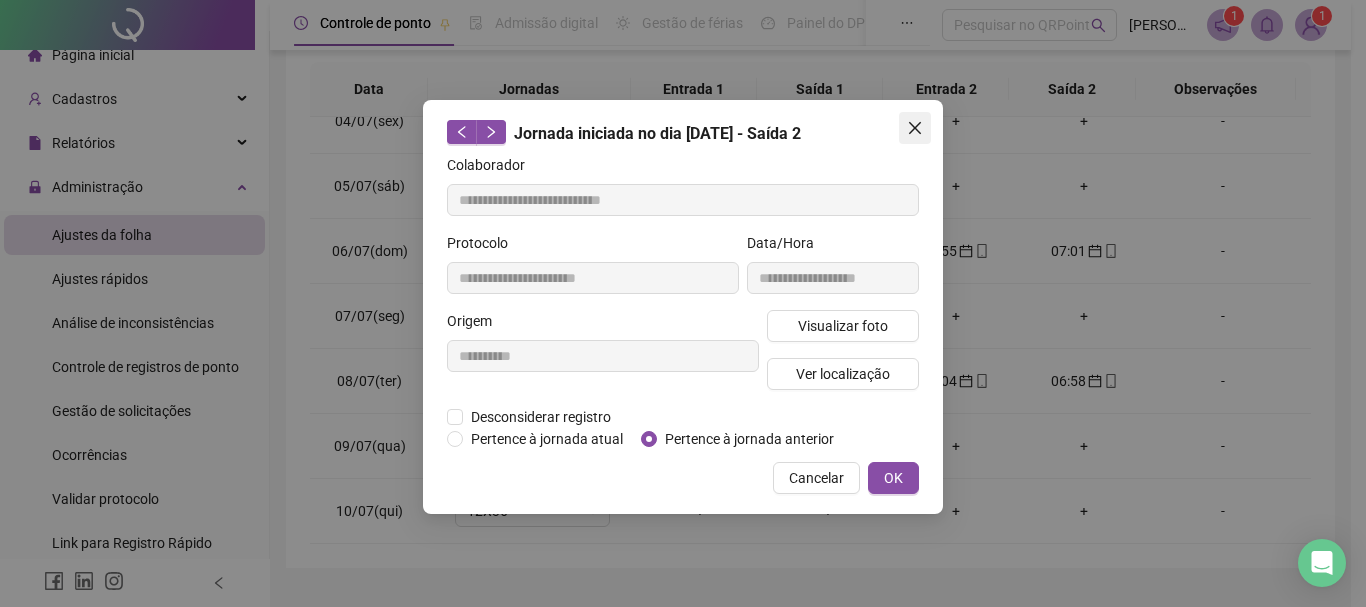 click 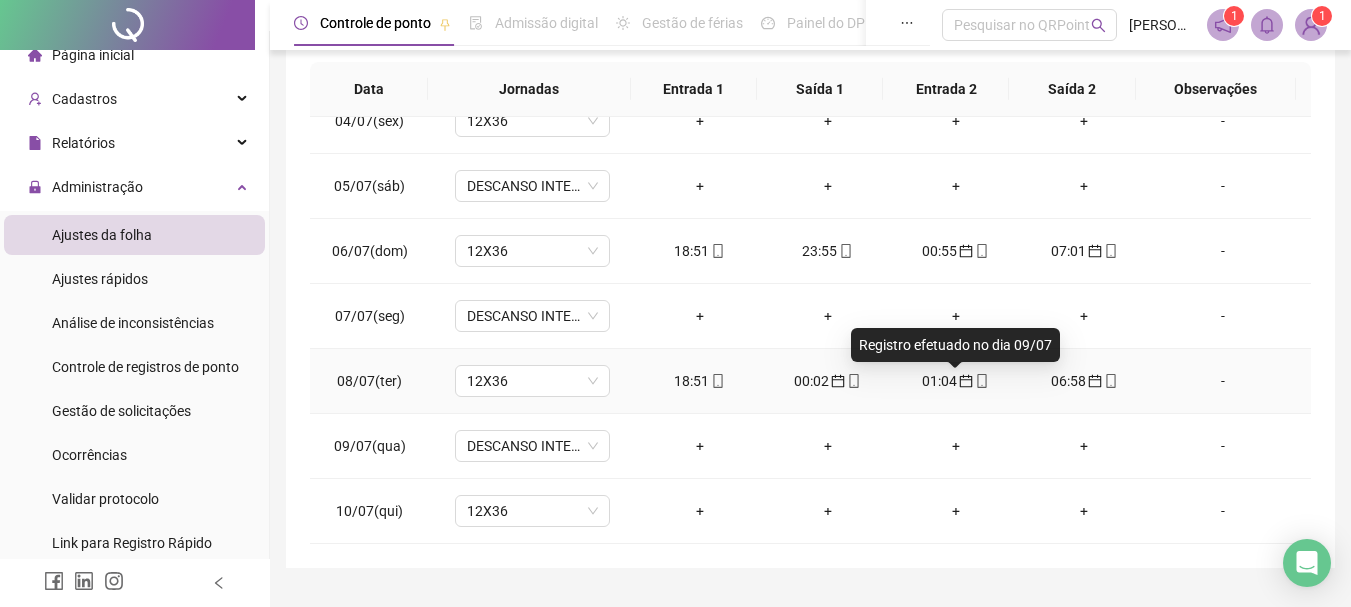 click 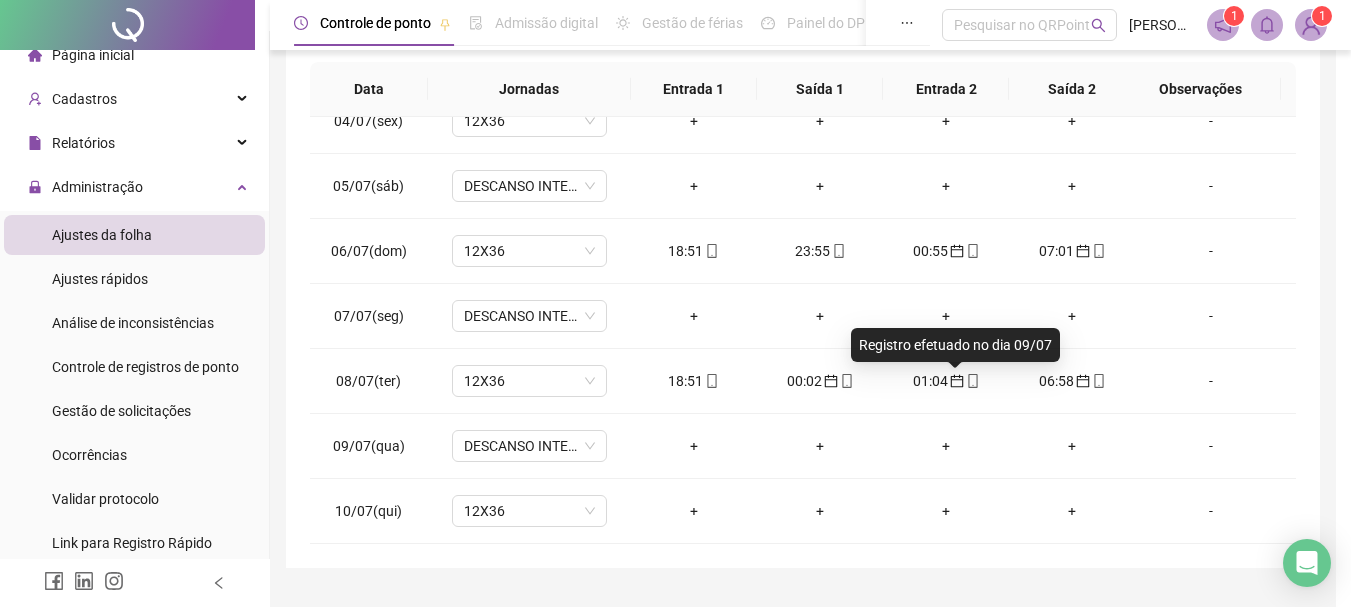 type on "**********" 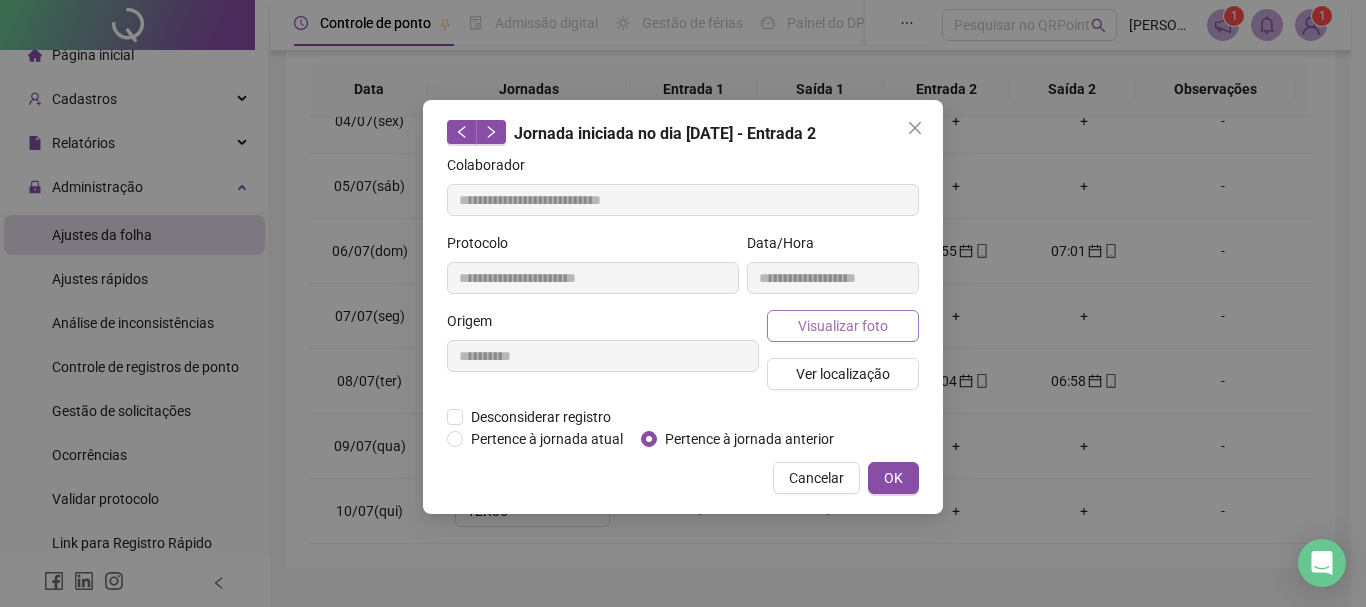 click on "Visualizar foto" at bounding box center [843, 326] 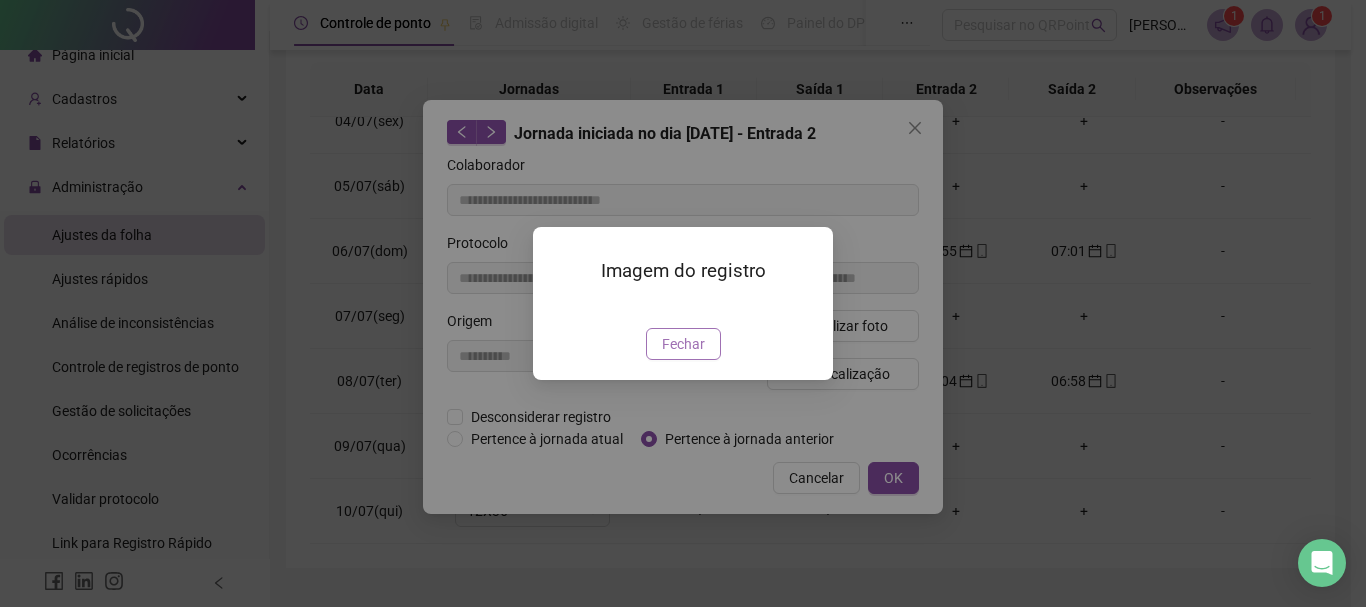 click on "Fechar" at bounding box center [683, 344] 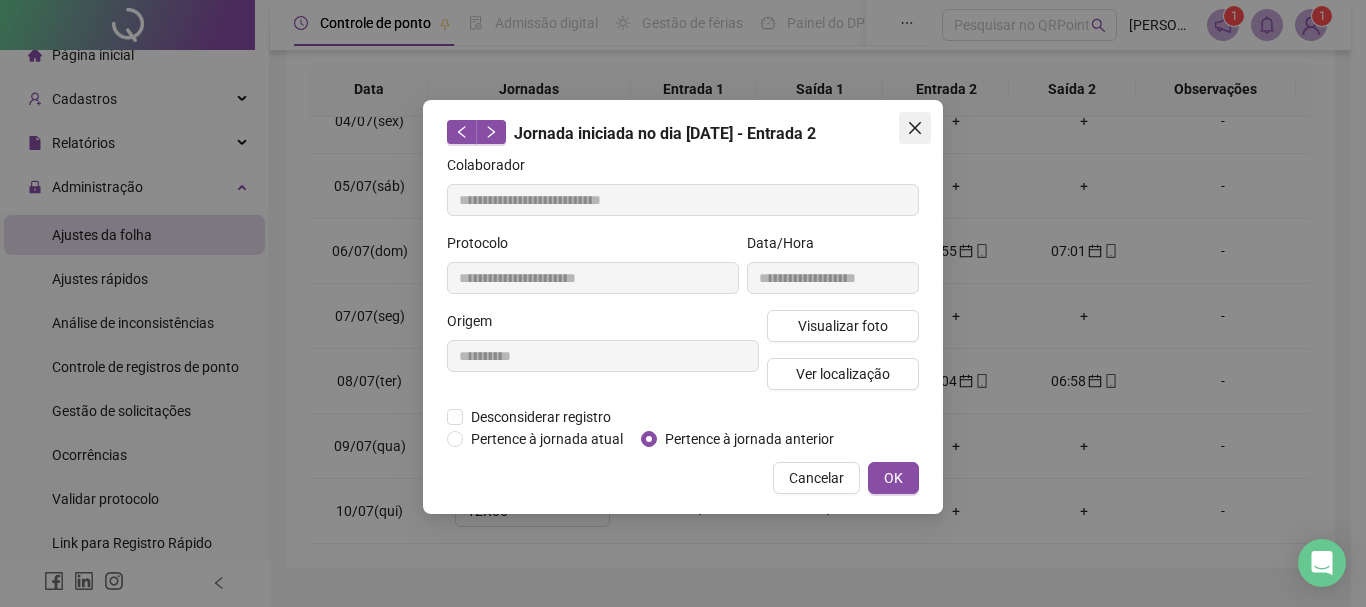 click 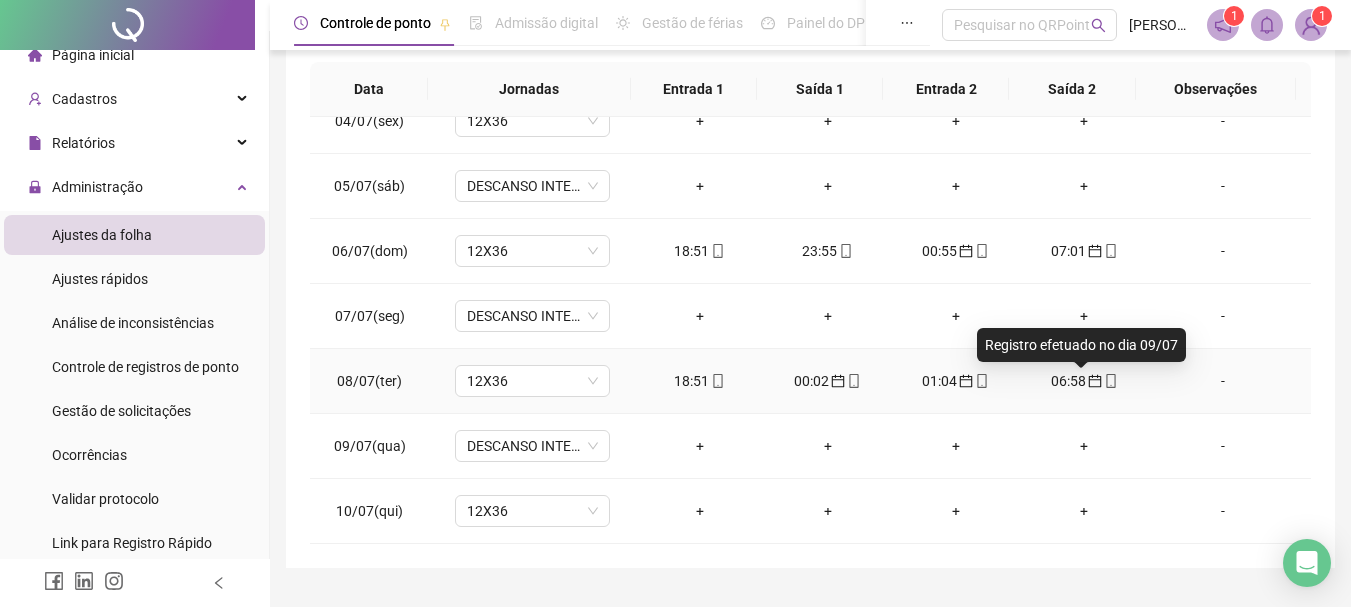 click 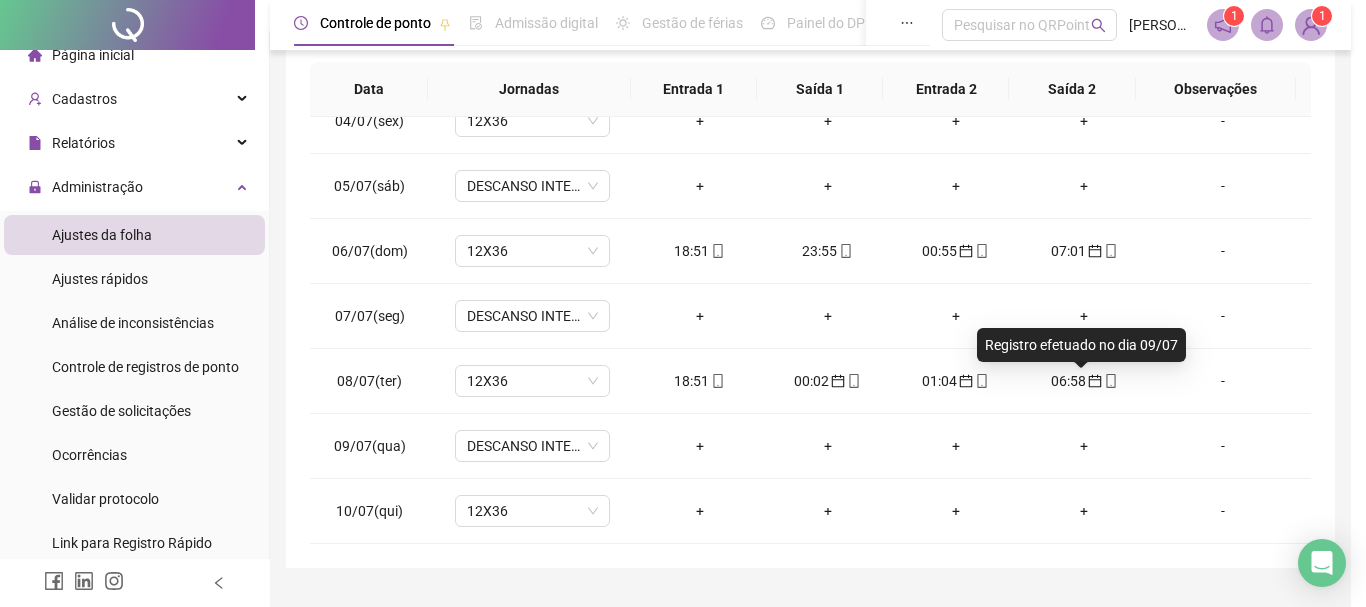type on "**********" 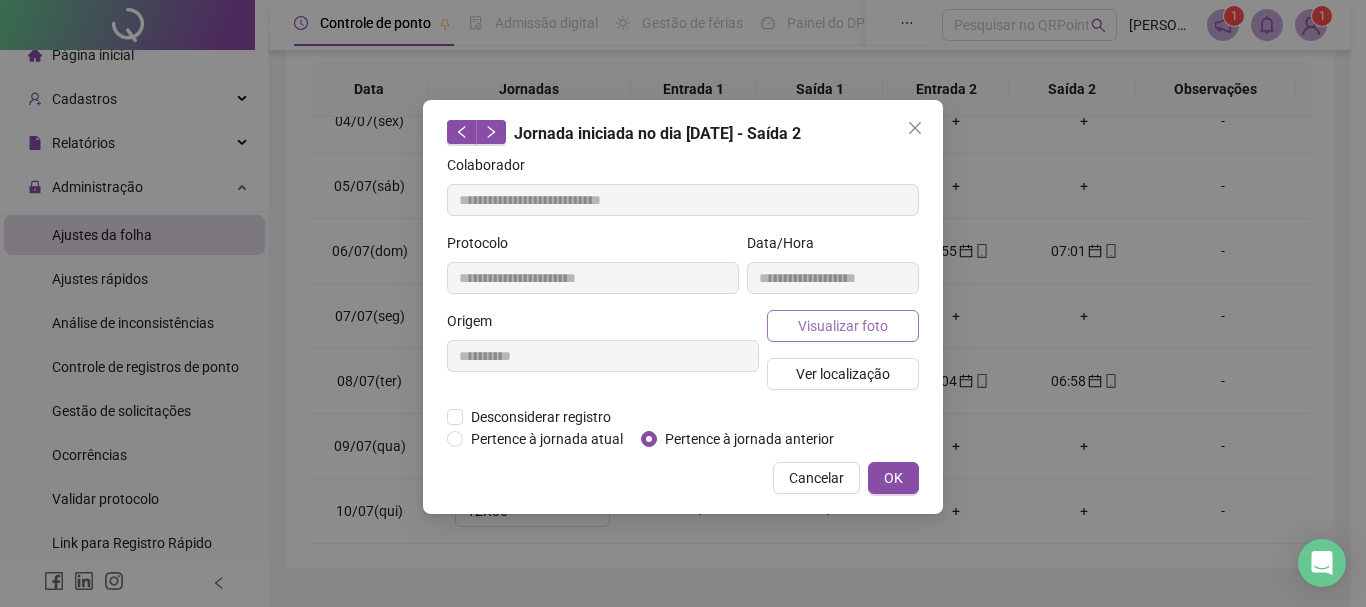 click on "Visualizar foto" at bounding box center [843, 326] 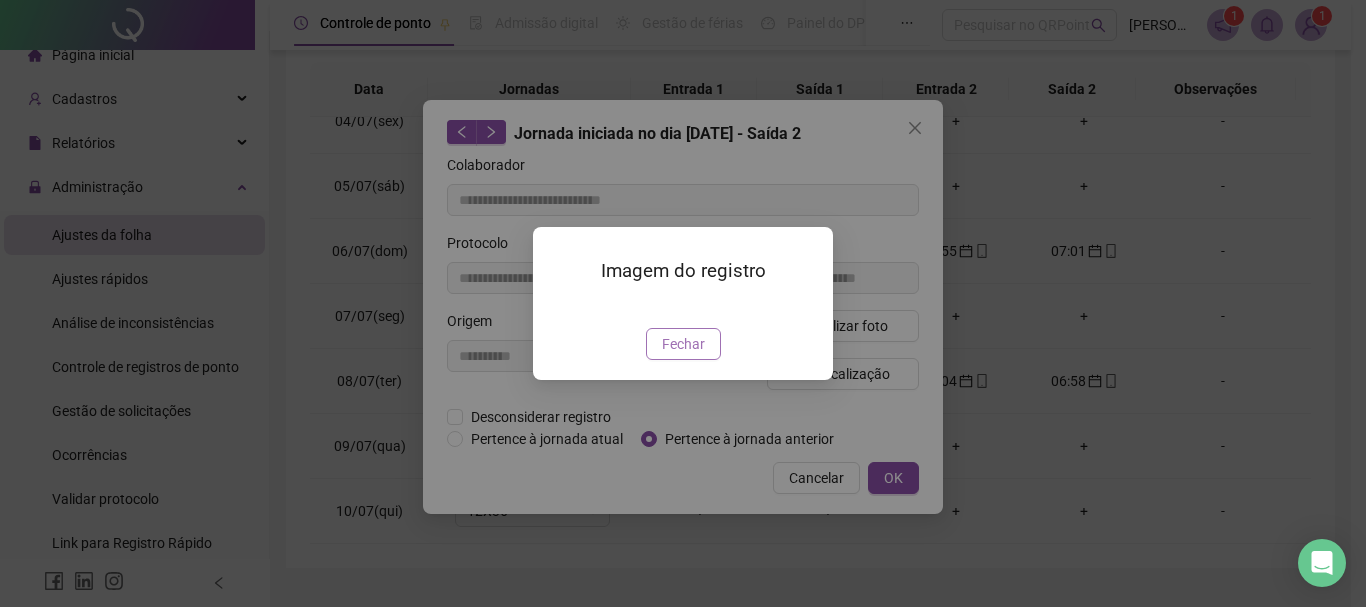 click on "Fechar" at bounding box center [683, 344] 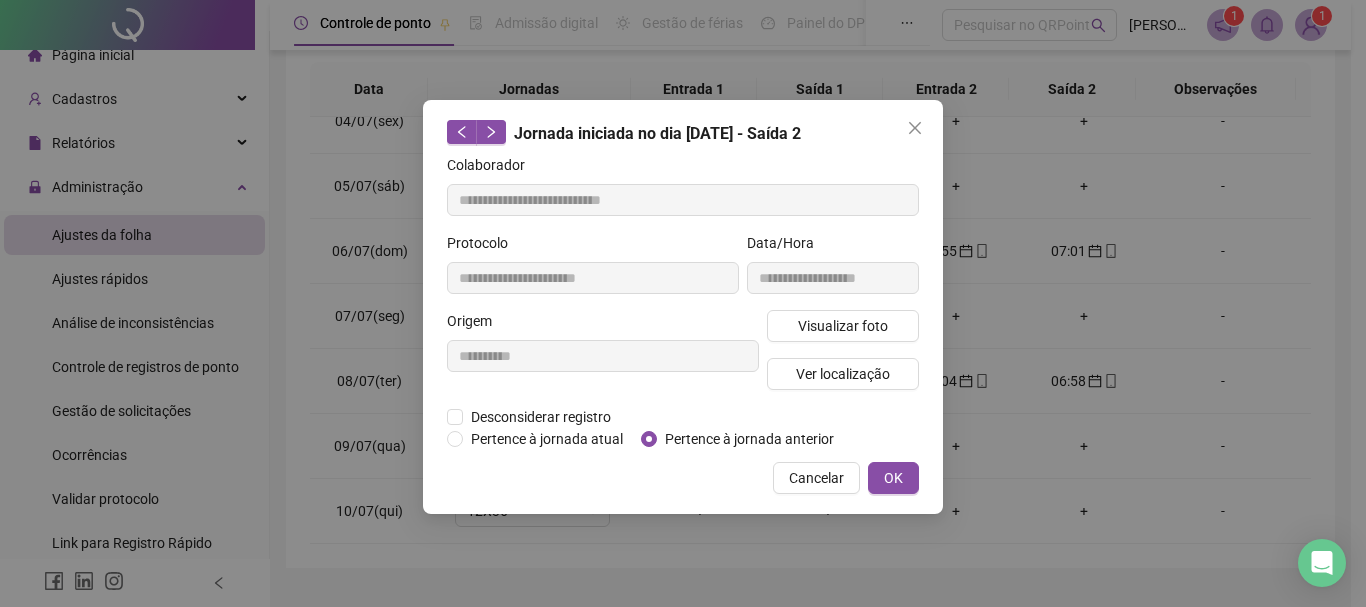 click 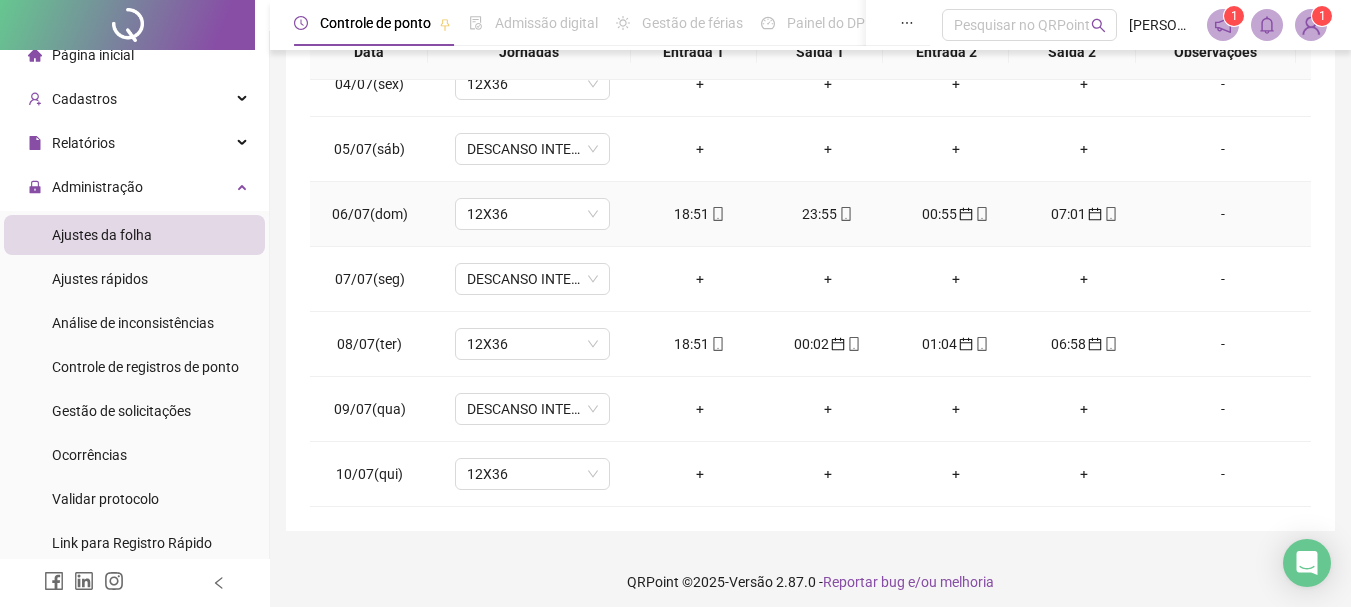 scroll, scrollTop: 391, scrollLeft: 0, axis: vertical 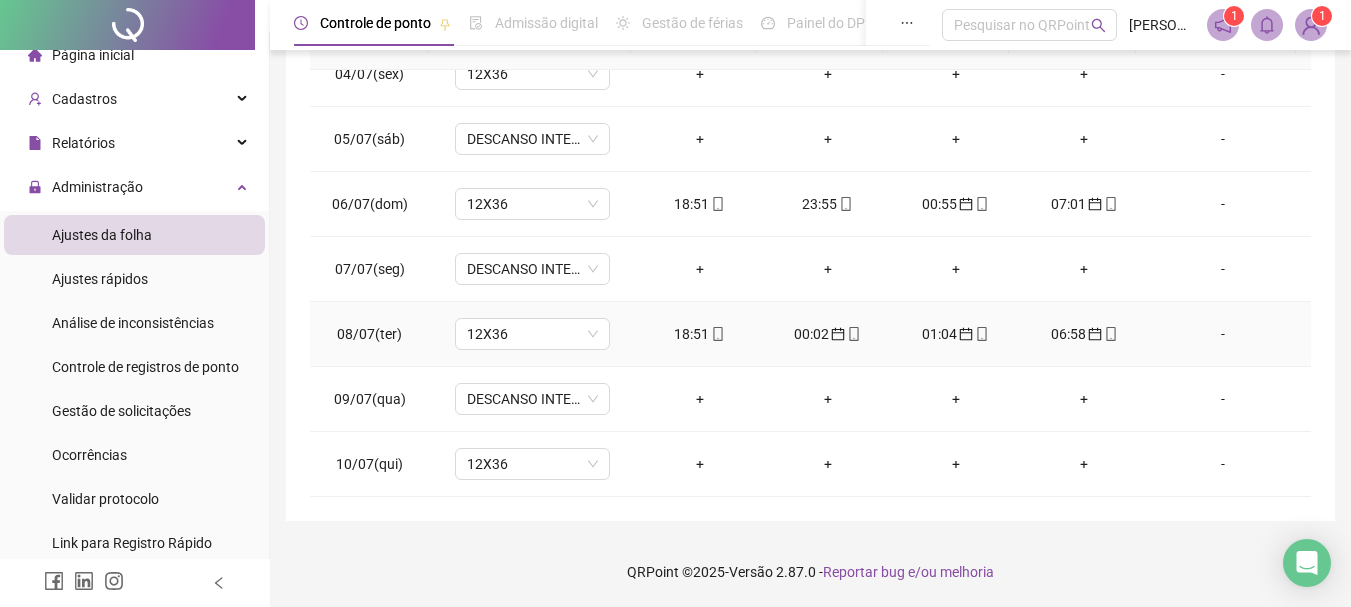 click 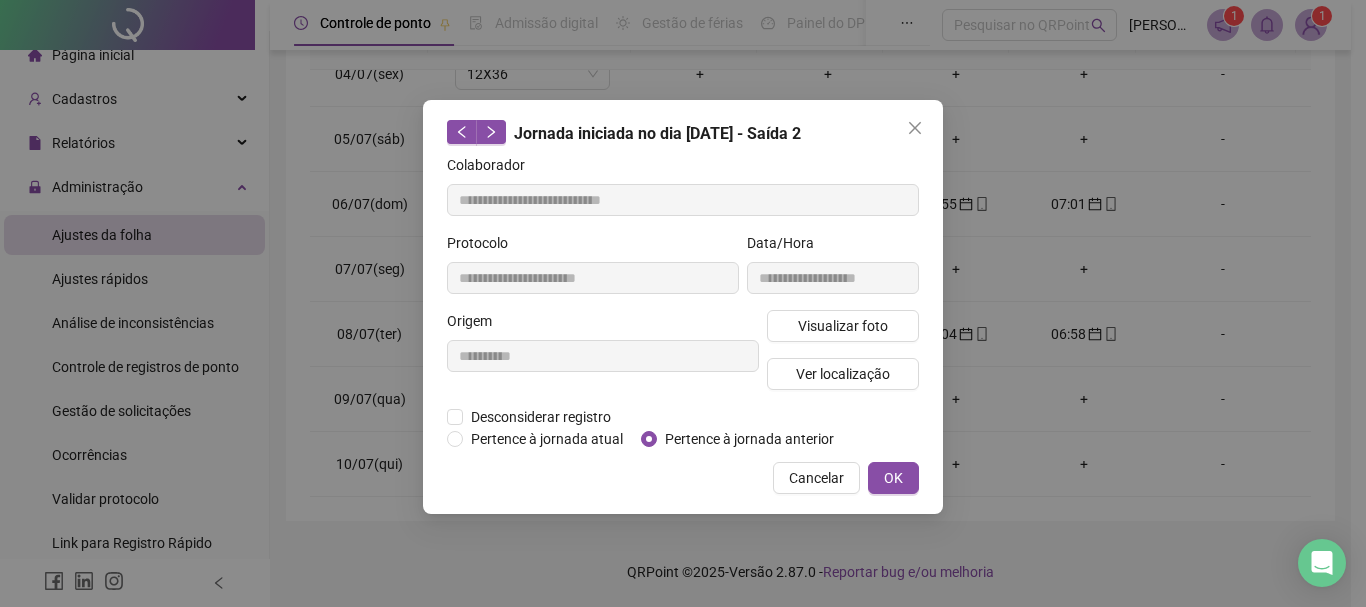 type on "**********" 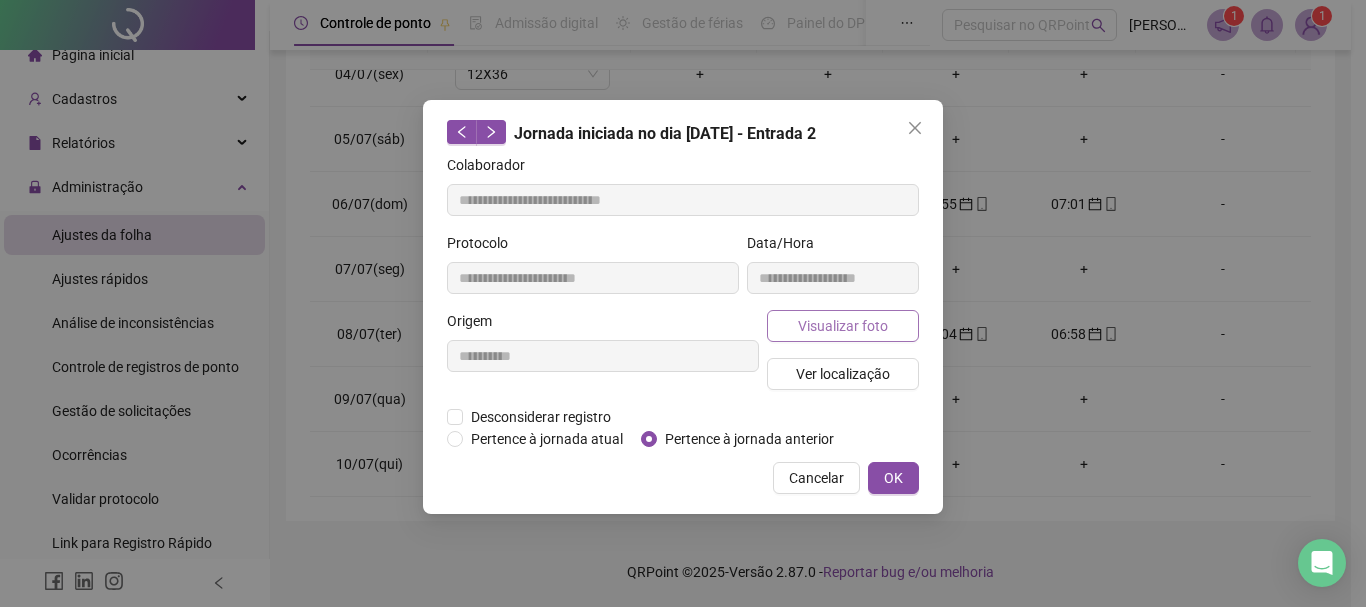 click on "Visualizar foto" at bounding box center (843, 326) 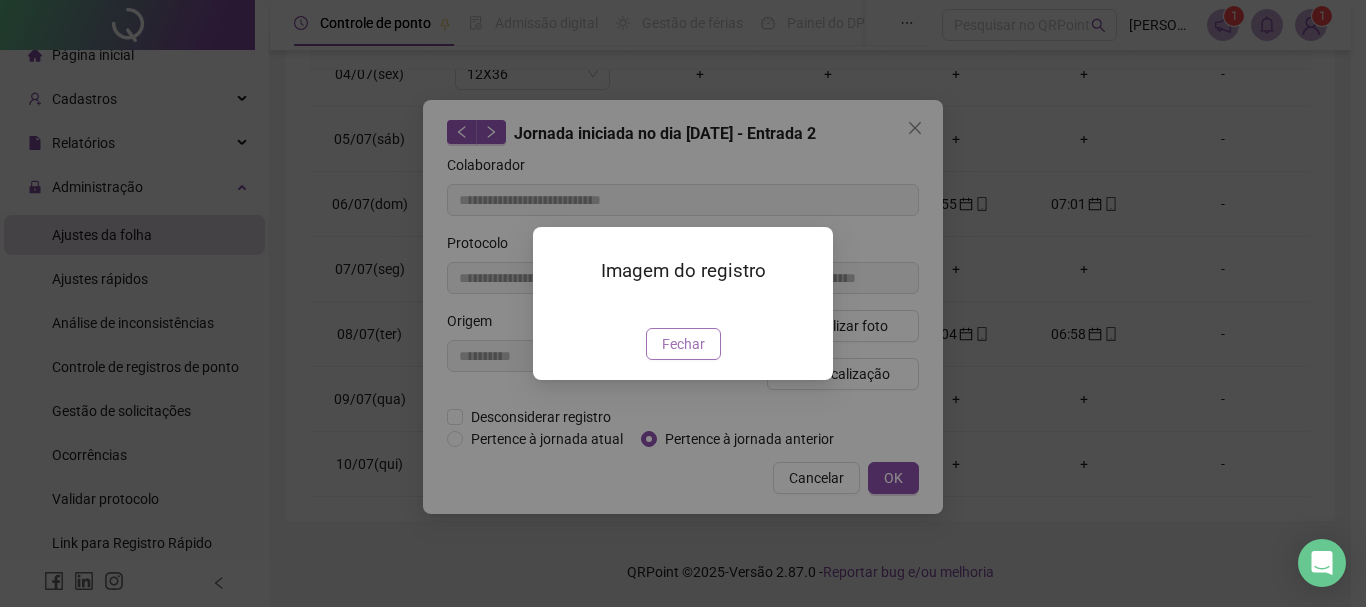 click on "Fechar" at bounding box center [683, 344] 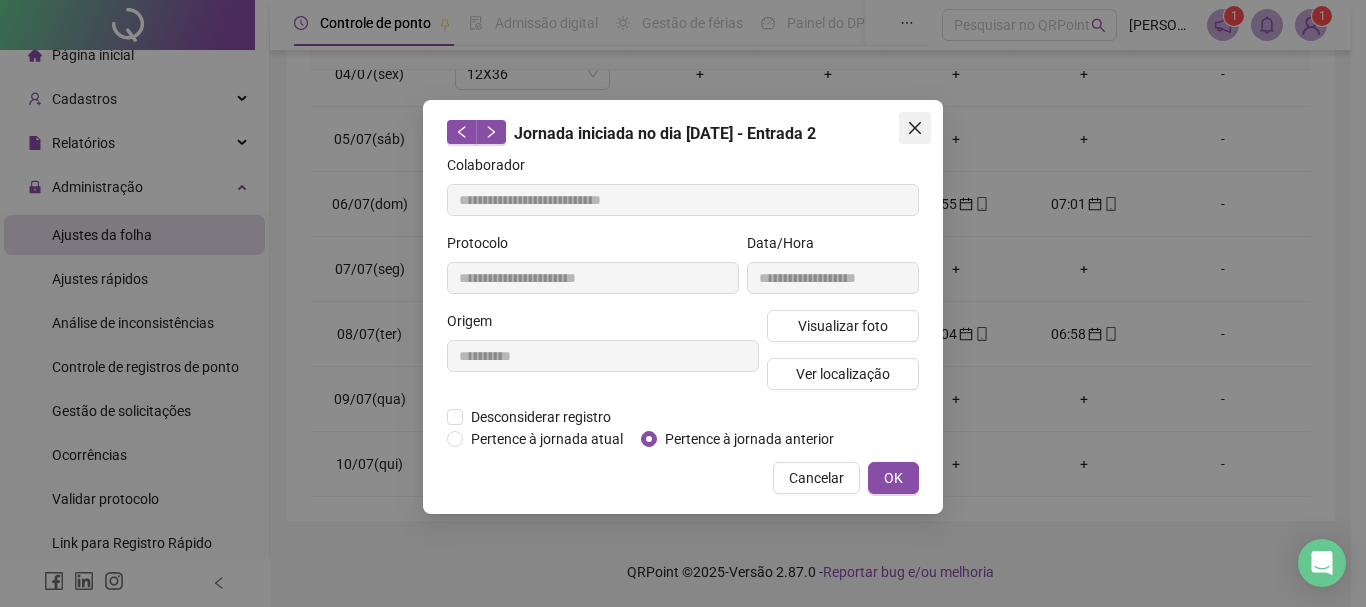 click 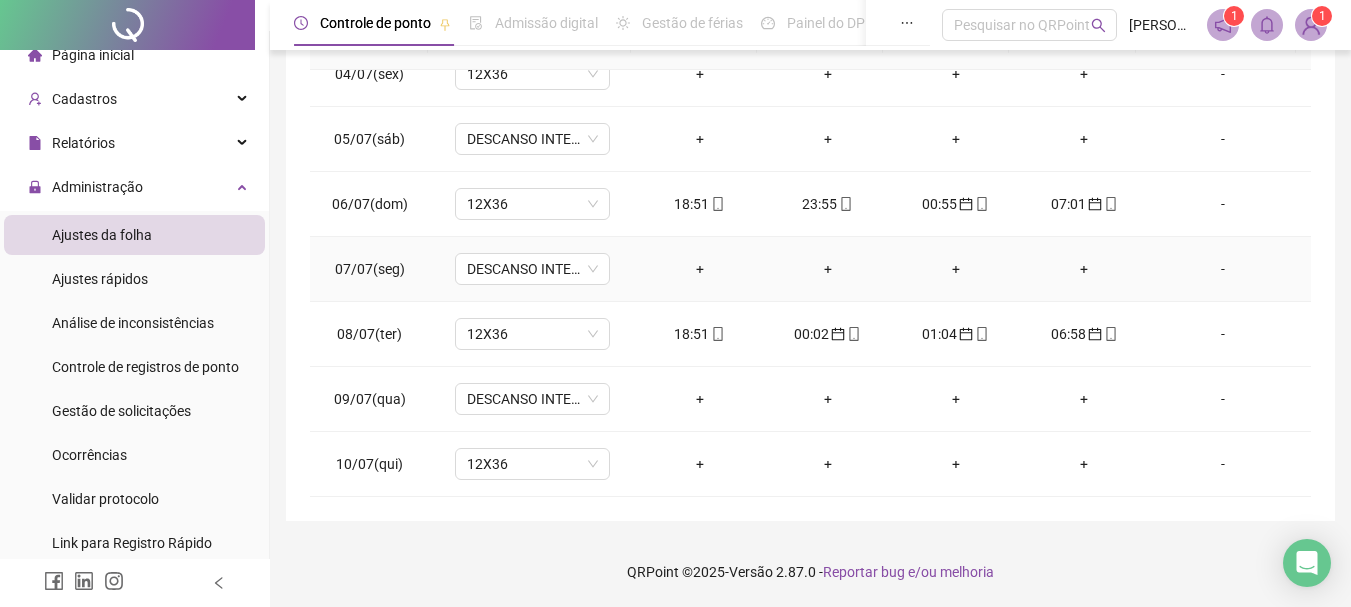 scroll, scrollTop: 0, scrollLeft: 0, axis: both 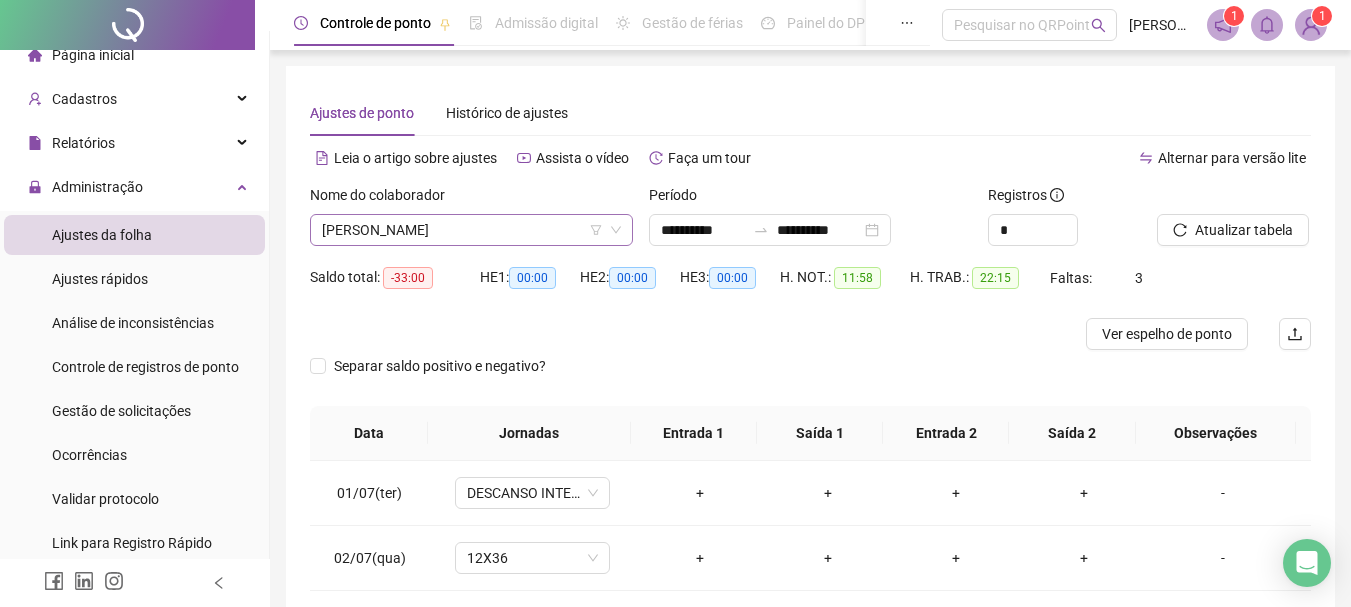 click on "[PERSON_NAME]" at bounding box center [471, 230] 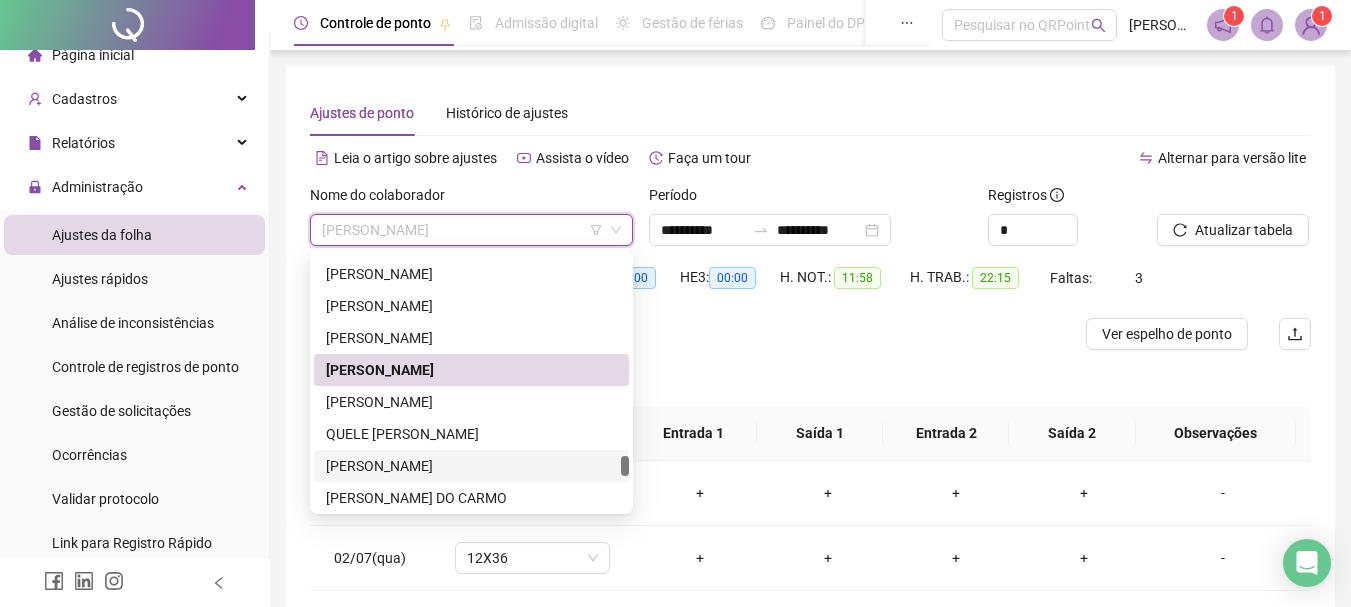 click on "[PERSON_NAME]" at bounding box center (471, 466) 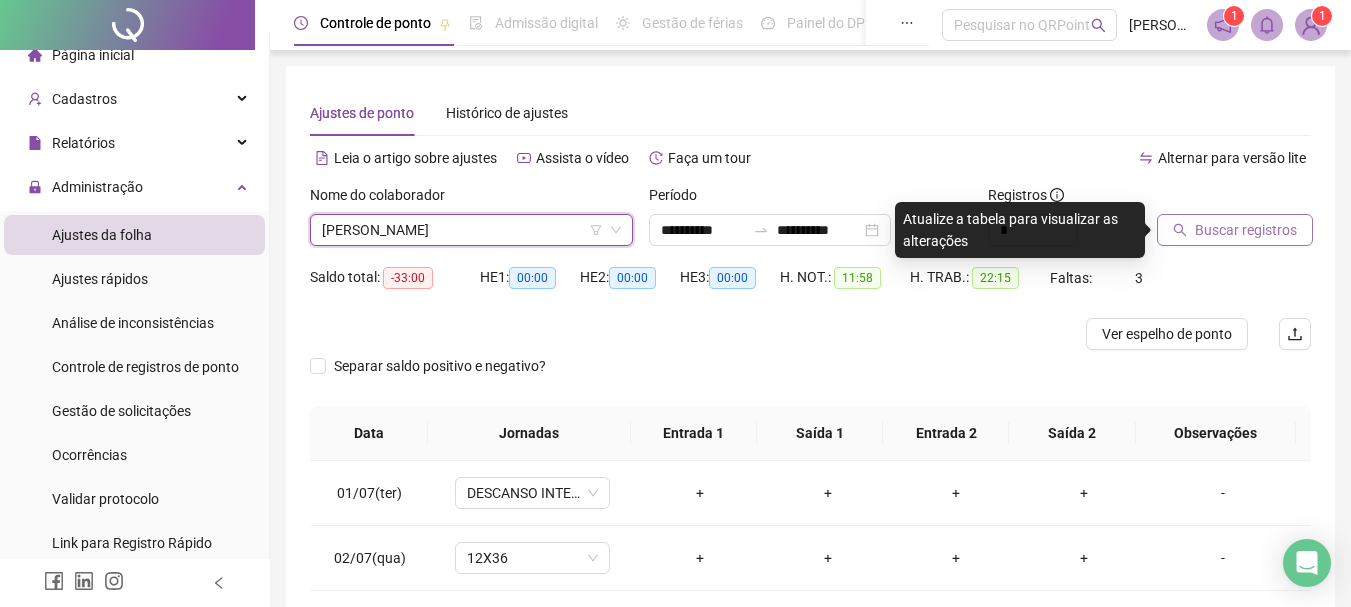 click on "Buscar registros" at bounding box center [1246, 230] 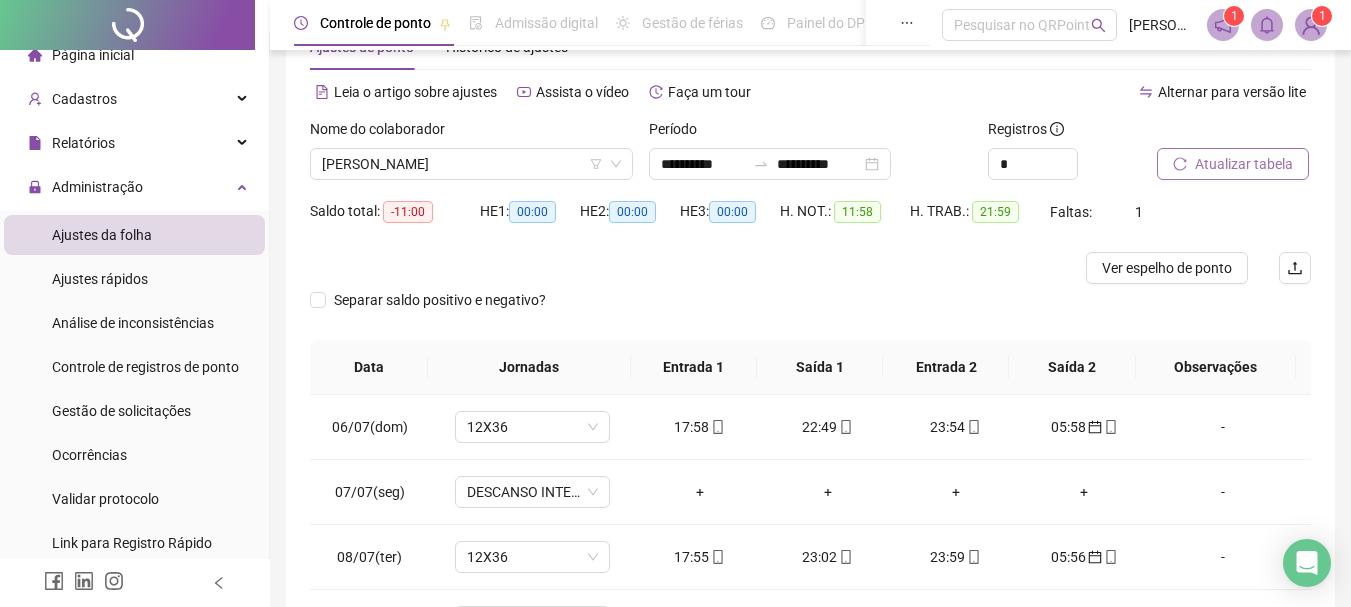 scroll, scrollTop: 100, scrollLeft: 0, axis: vertical 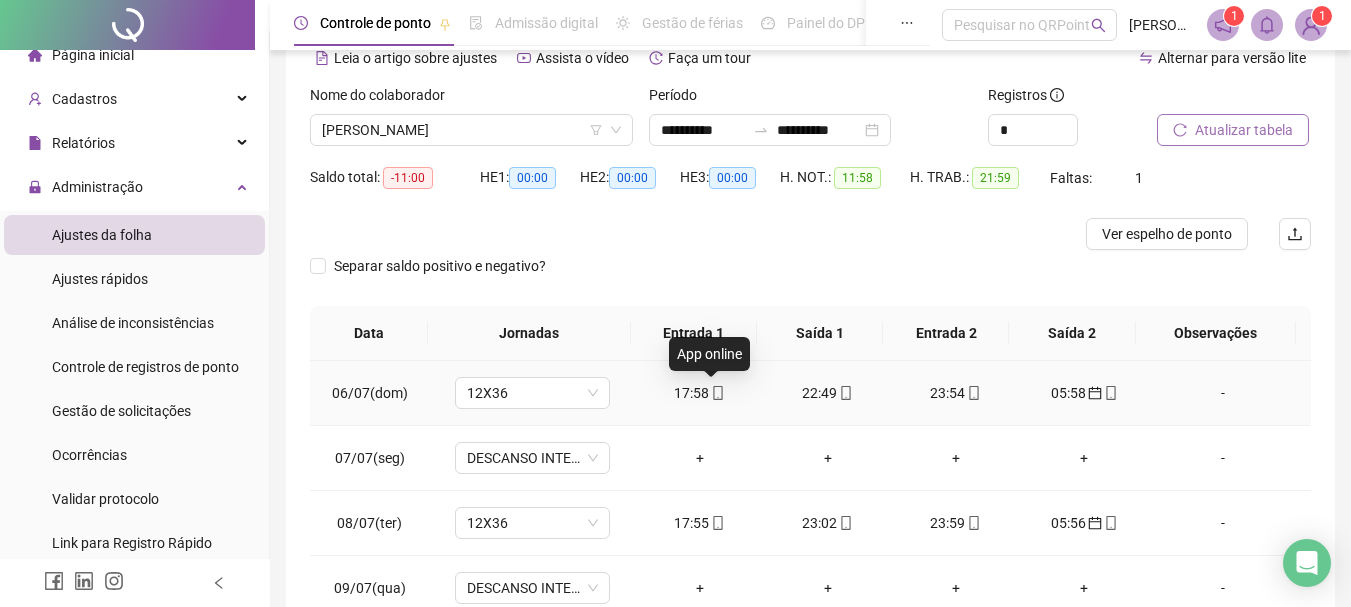 click 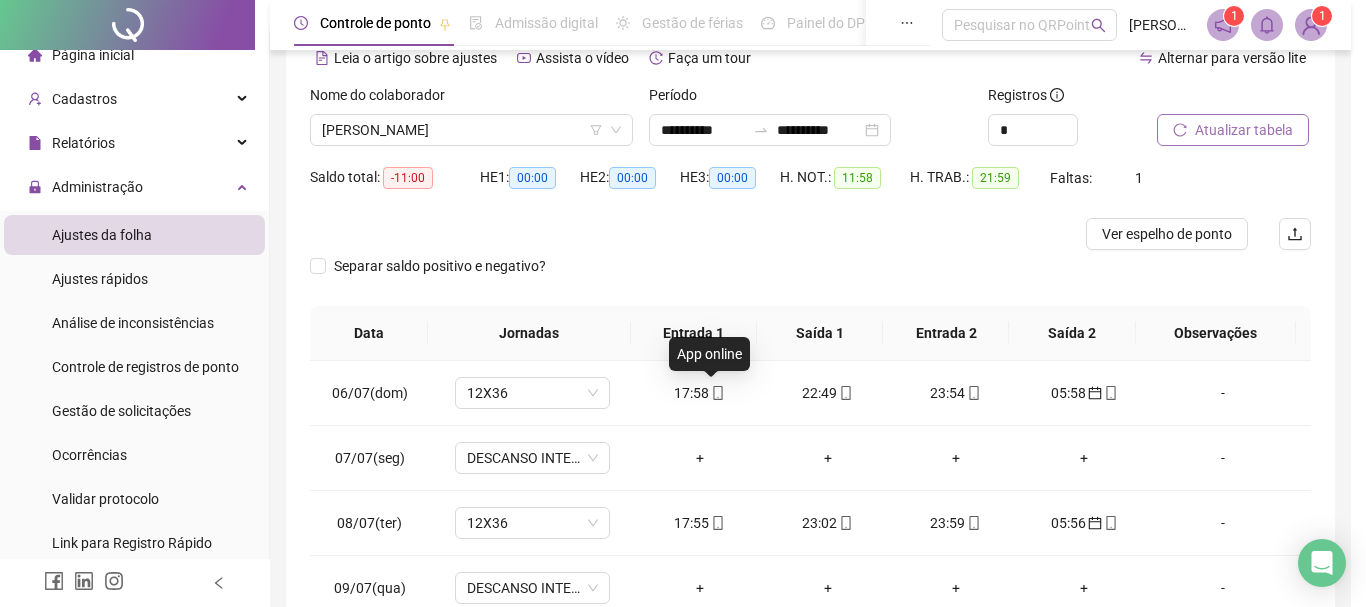 type on "**********" 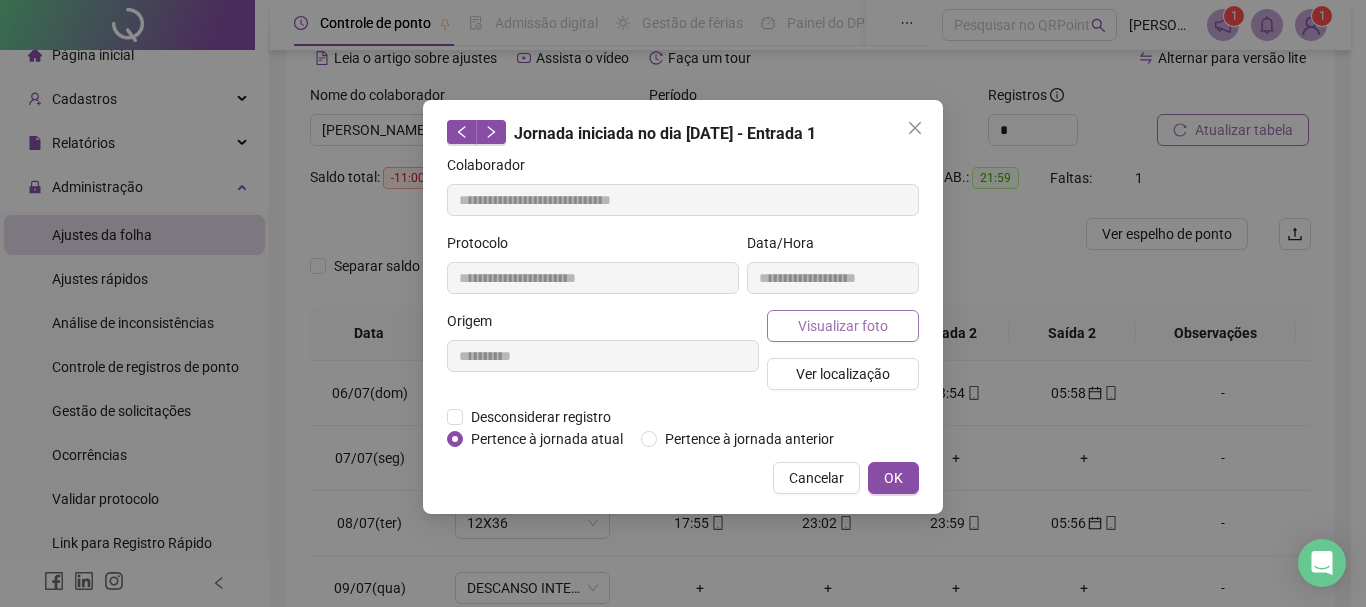 click on "Visualizar foto" at bounding box center (843, 326) 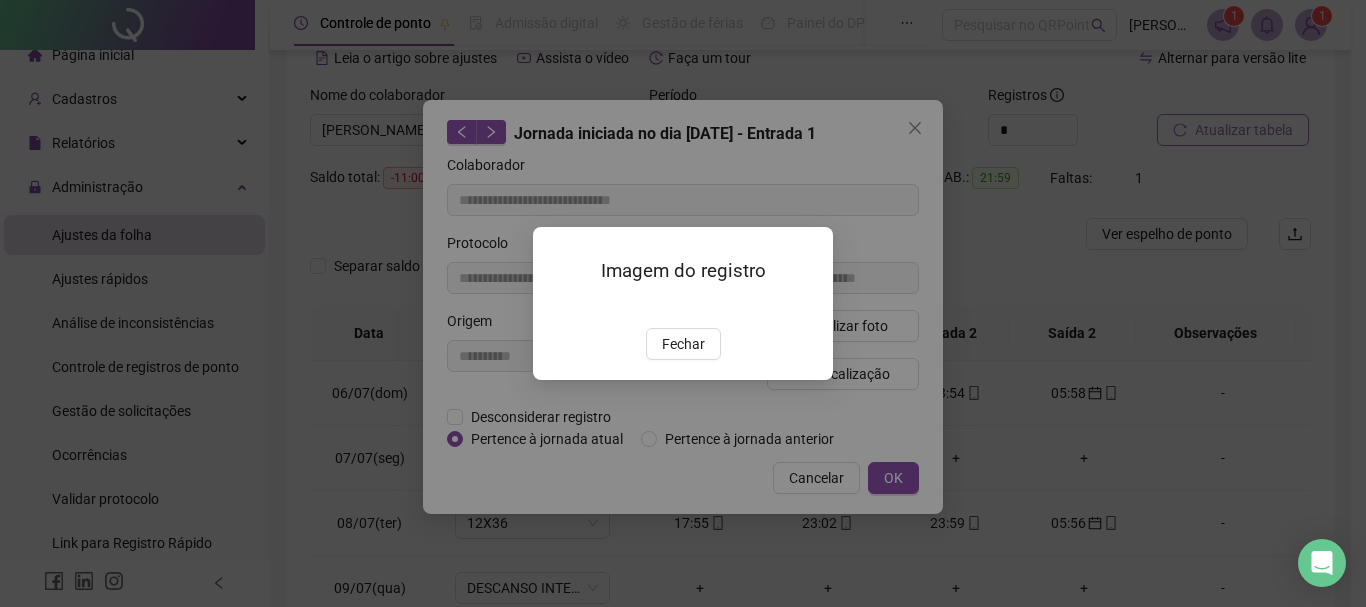 drag, startPoint x: 686, startPoint y: 466, endPoint x: 722, endPoint y: 450, distance: 39.39543 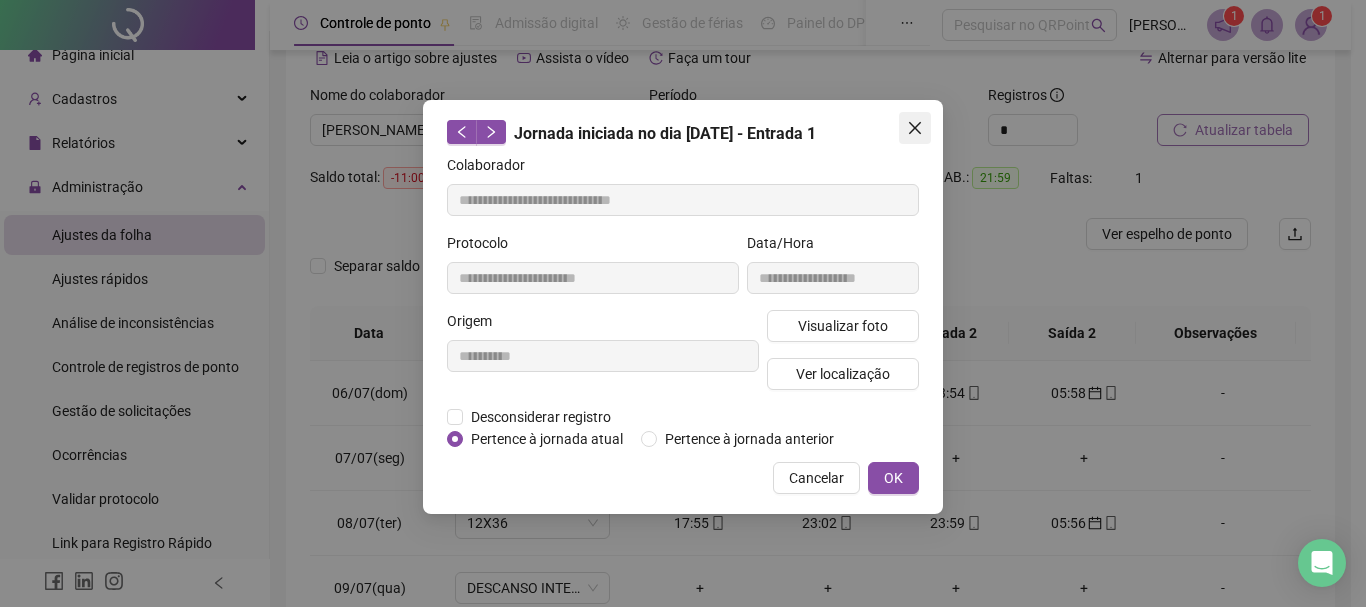 click 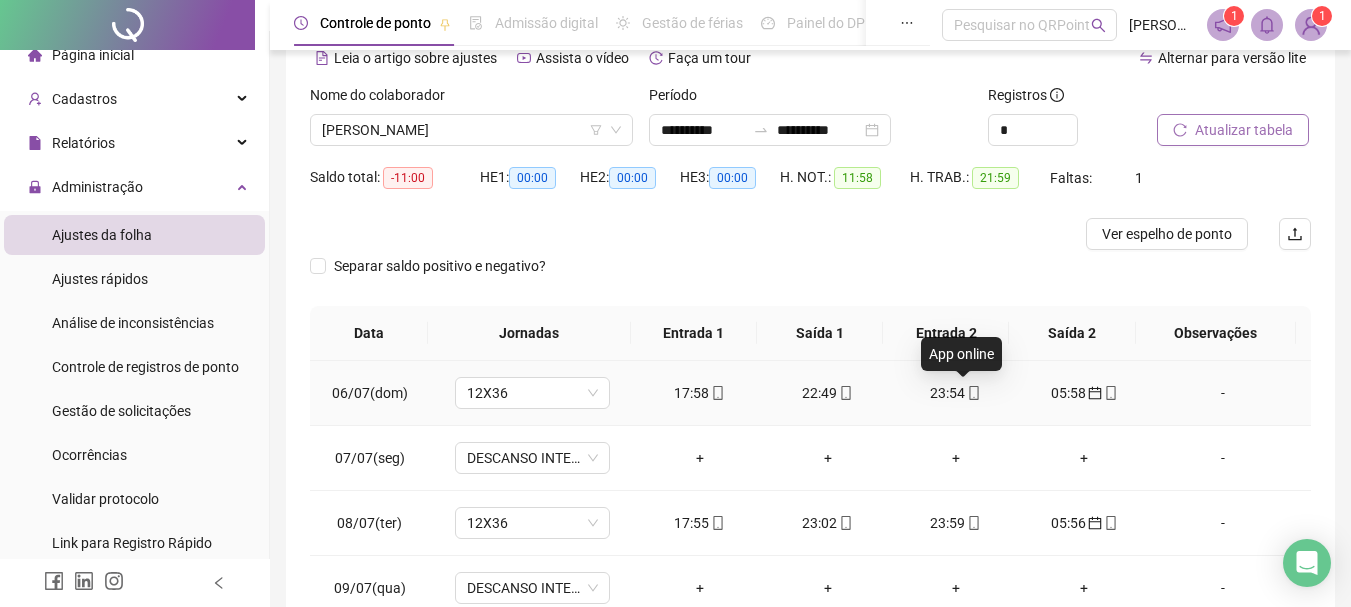 click 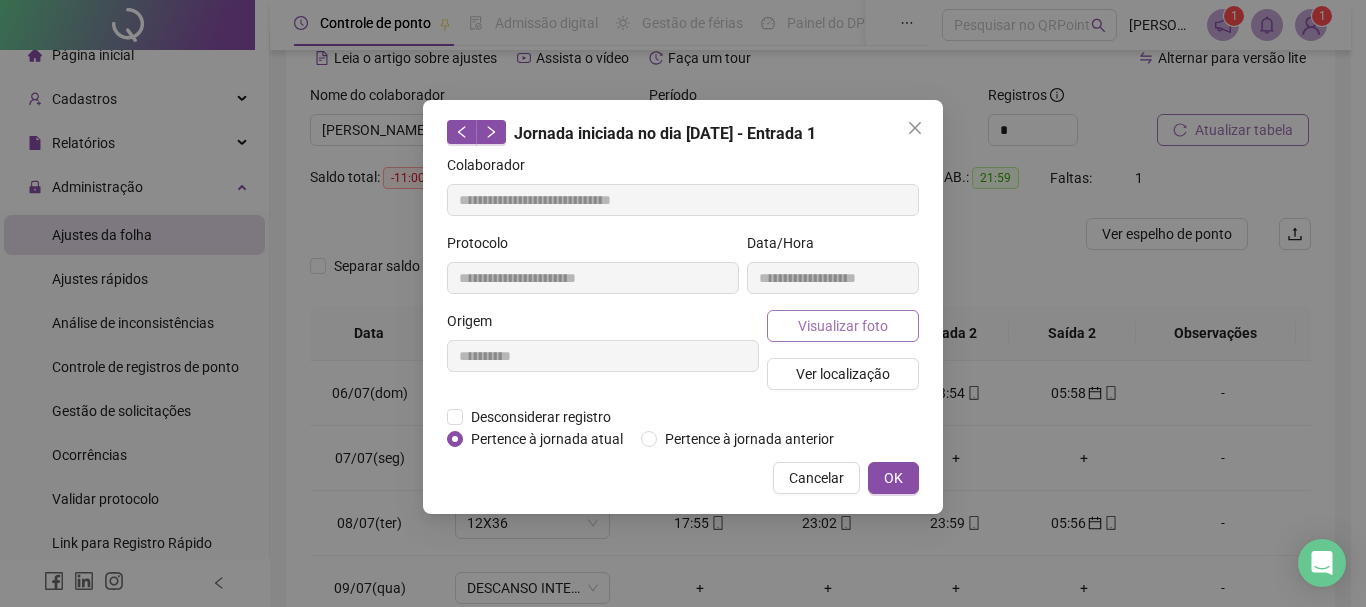 click on "Visualizar foto" at bounding box center (843, 326) 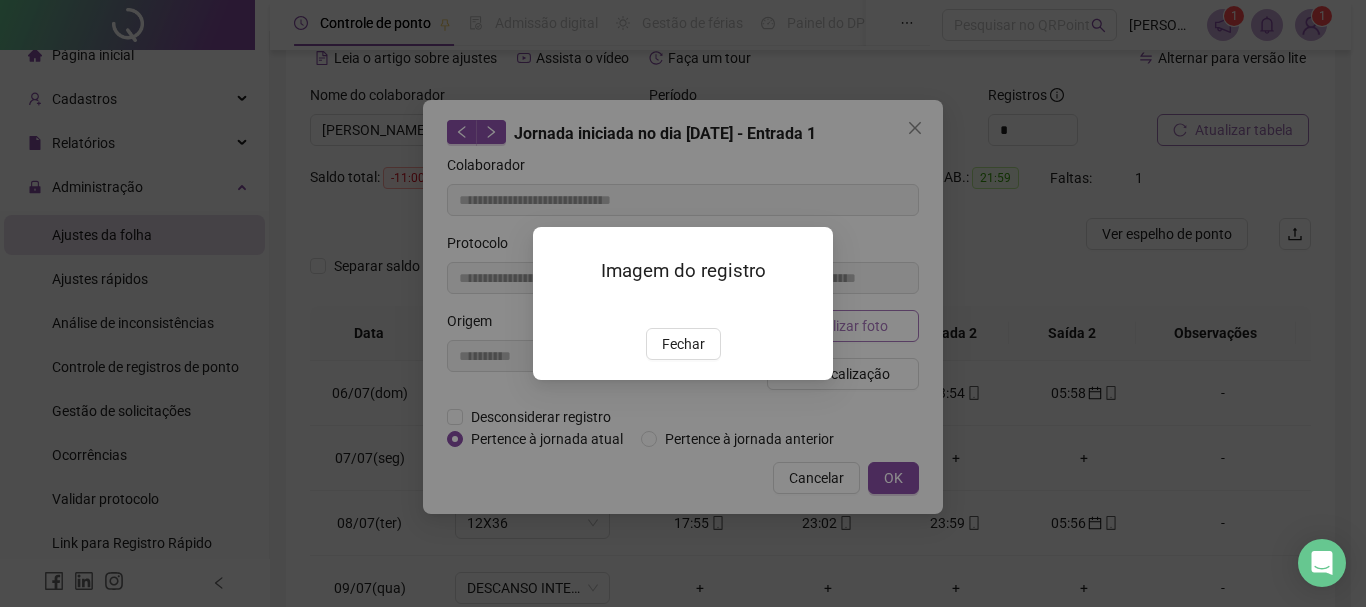 type on "**********" 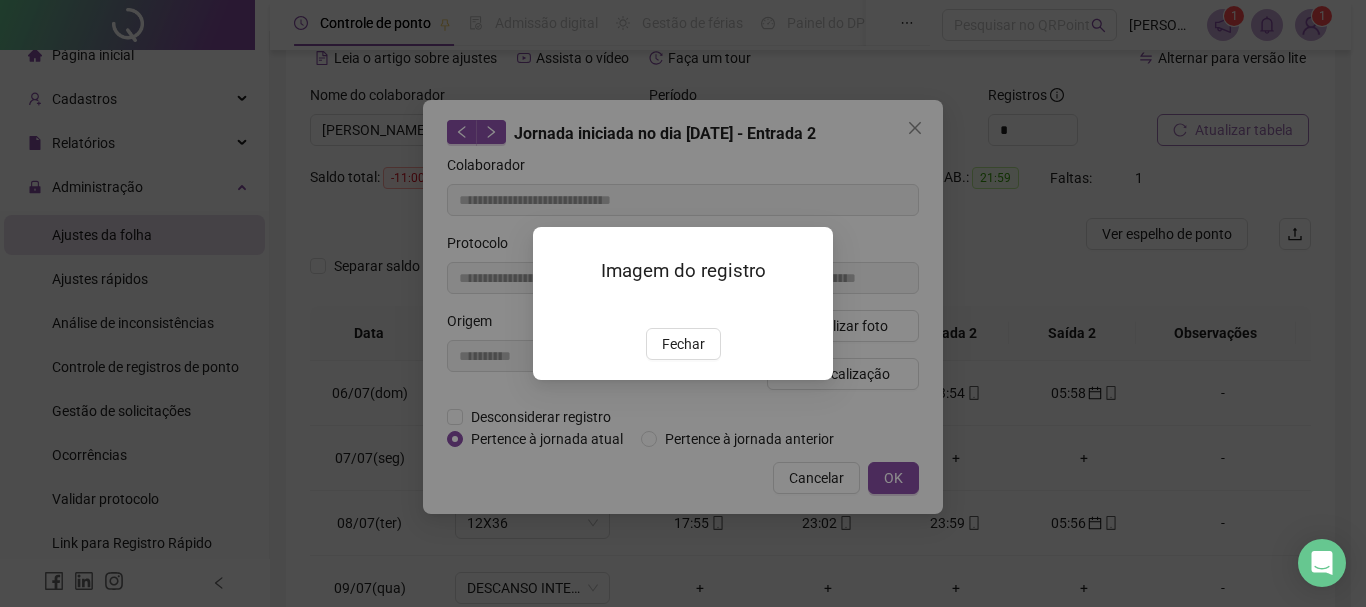 drag, startPoint x: 695, startPoint y: 467, endPoint x: 748, endPoint y: 449, distance: 55.97321 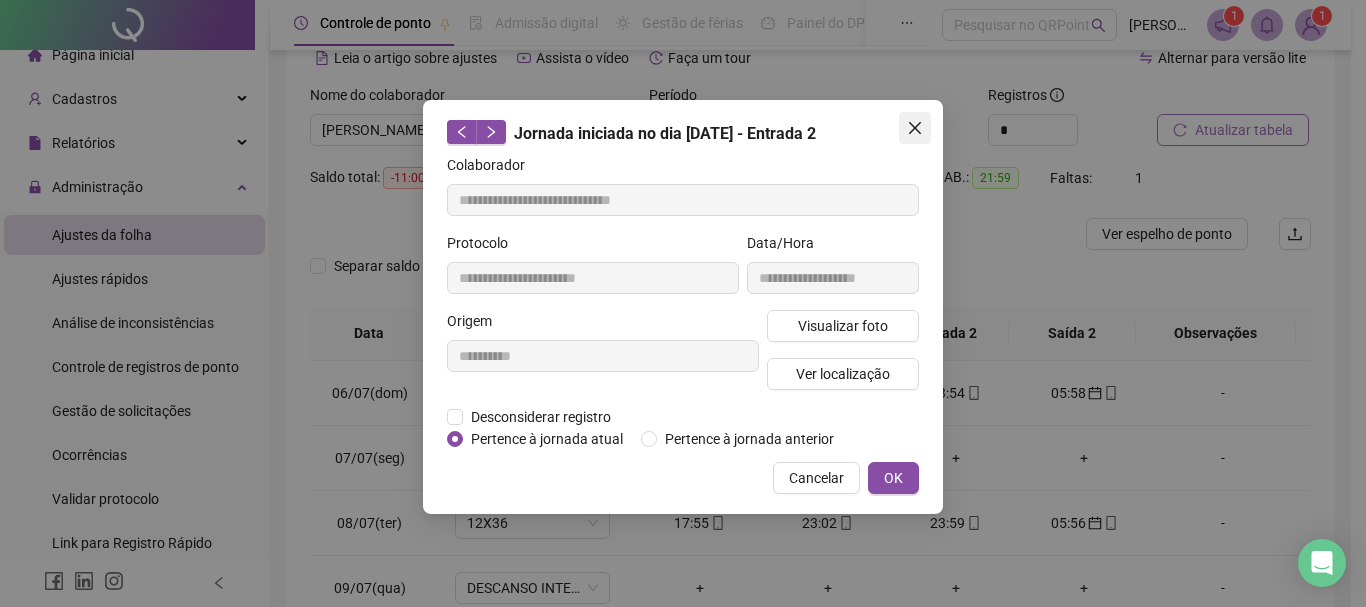 click 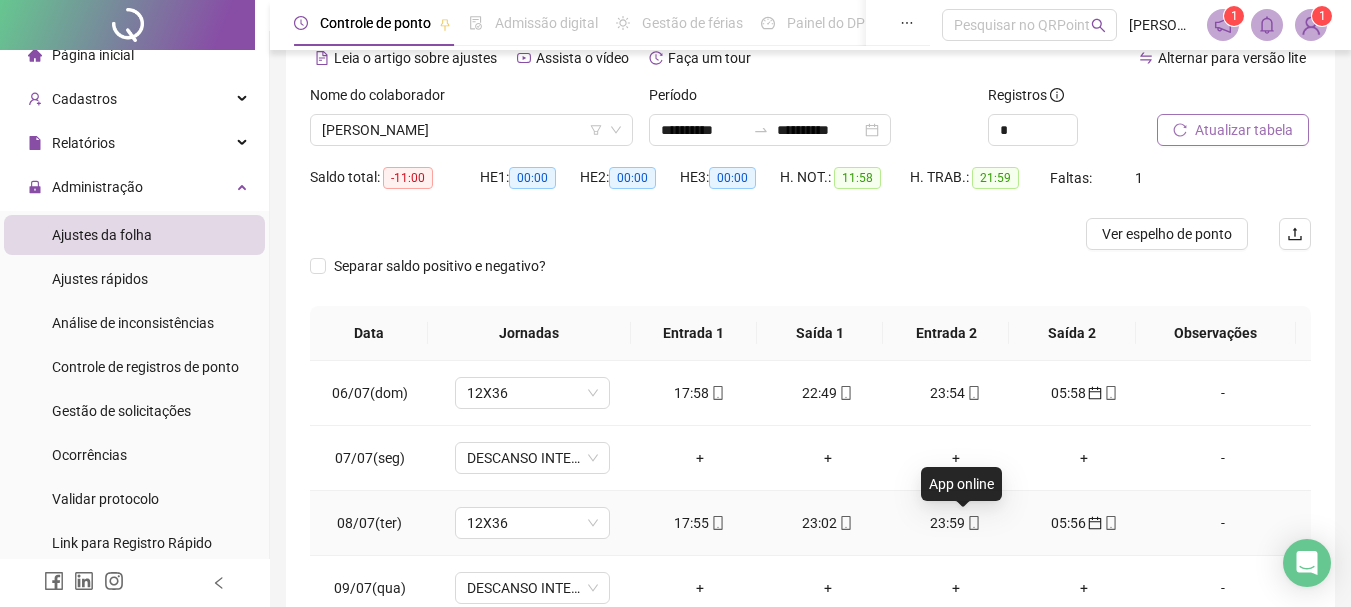 click 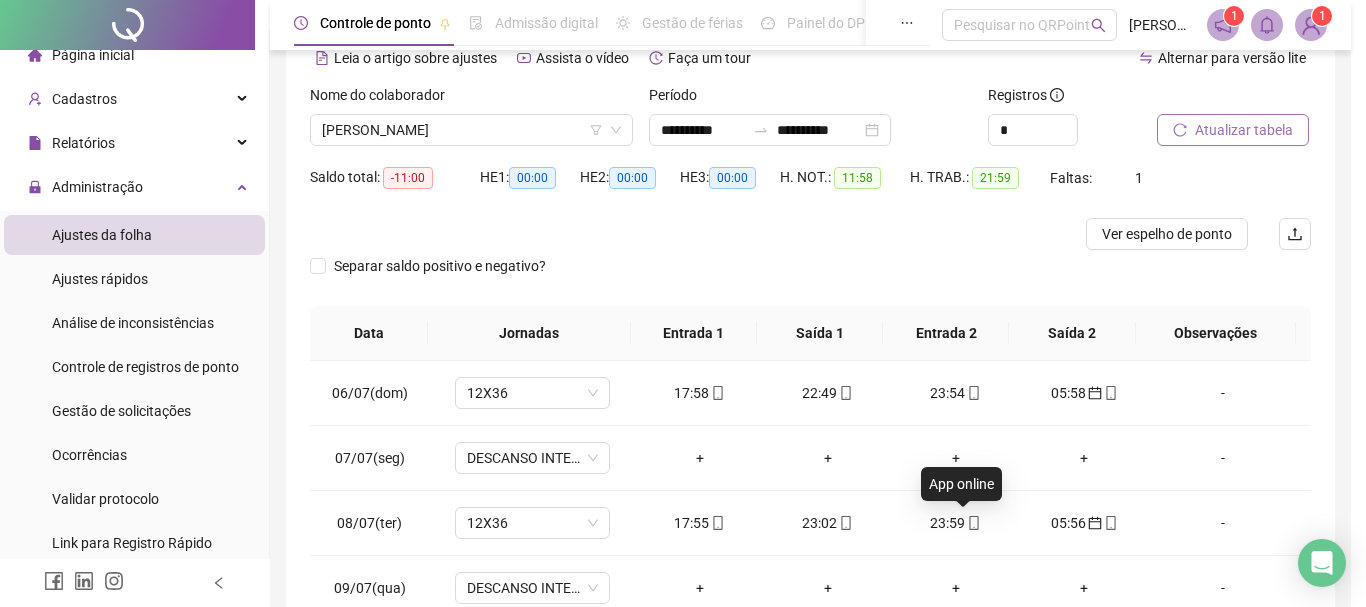 type on "**********" 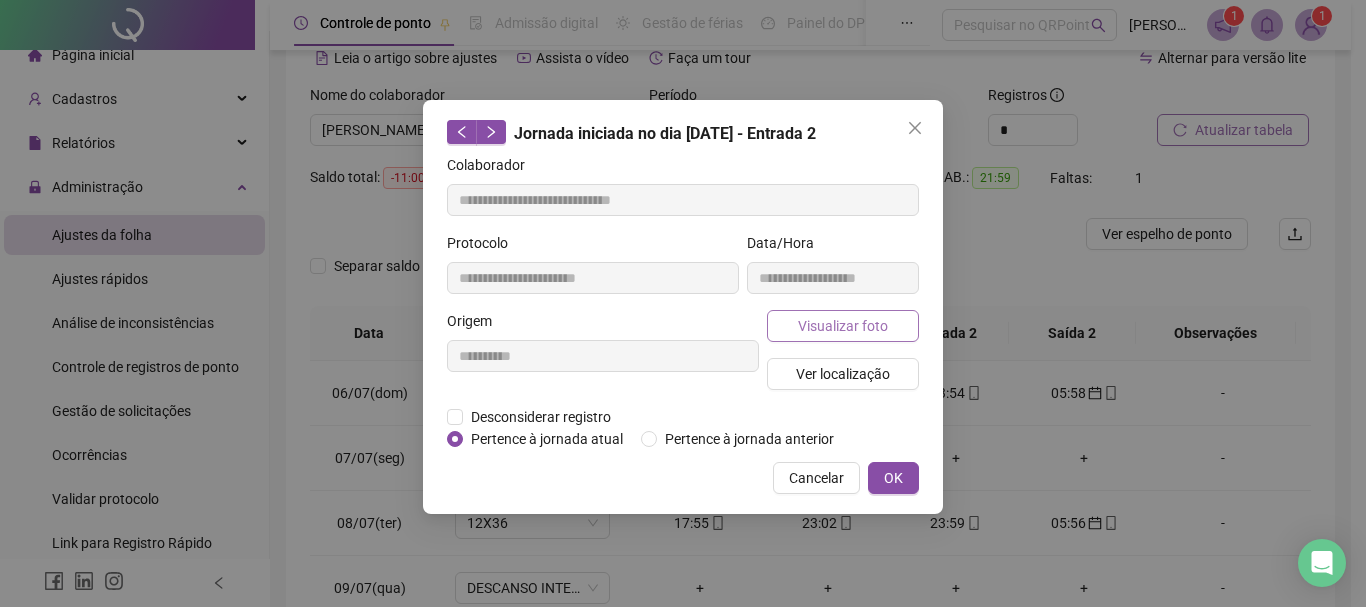 click on "Visualizar foto" at bounding box center [843, 326] 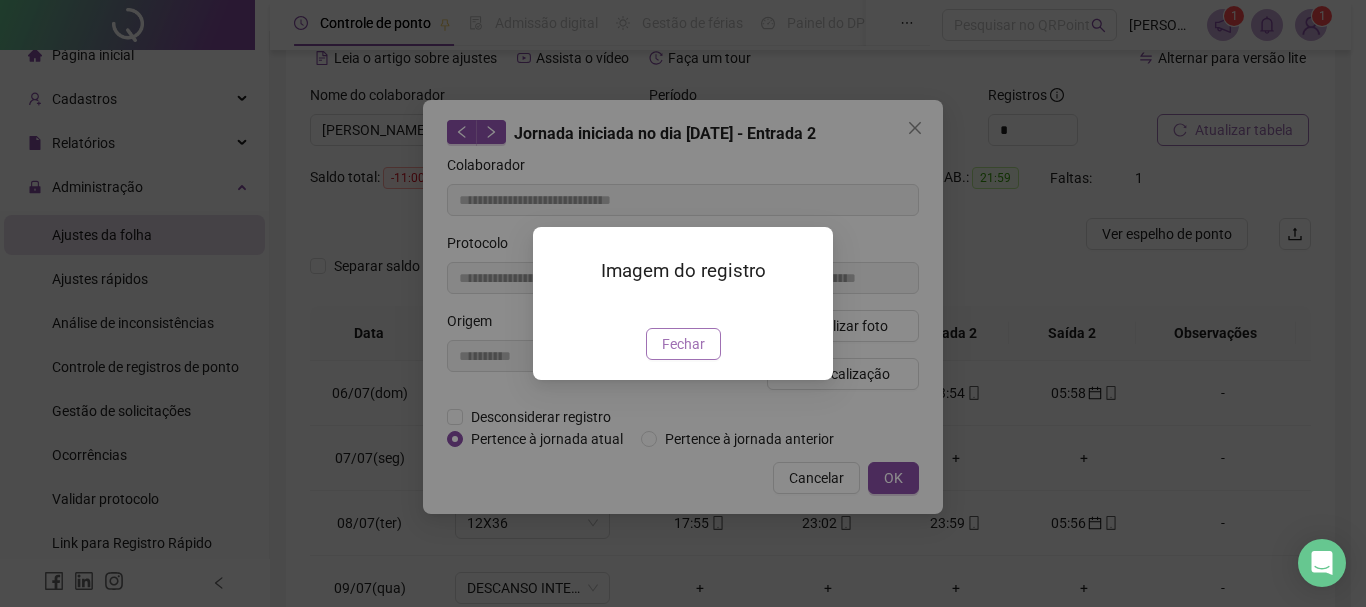 click on "Fechar" at bounding box center [683, 344] 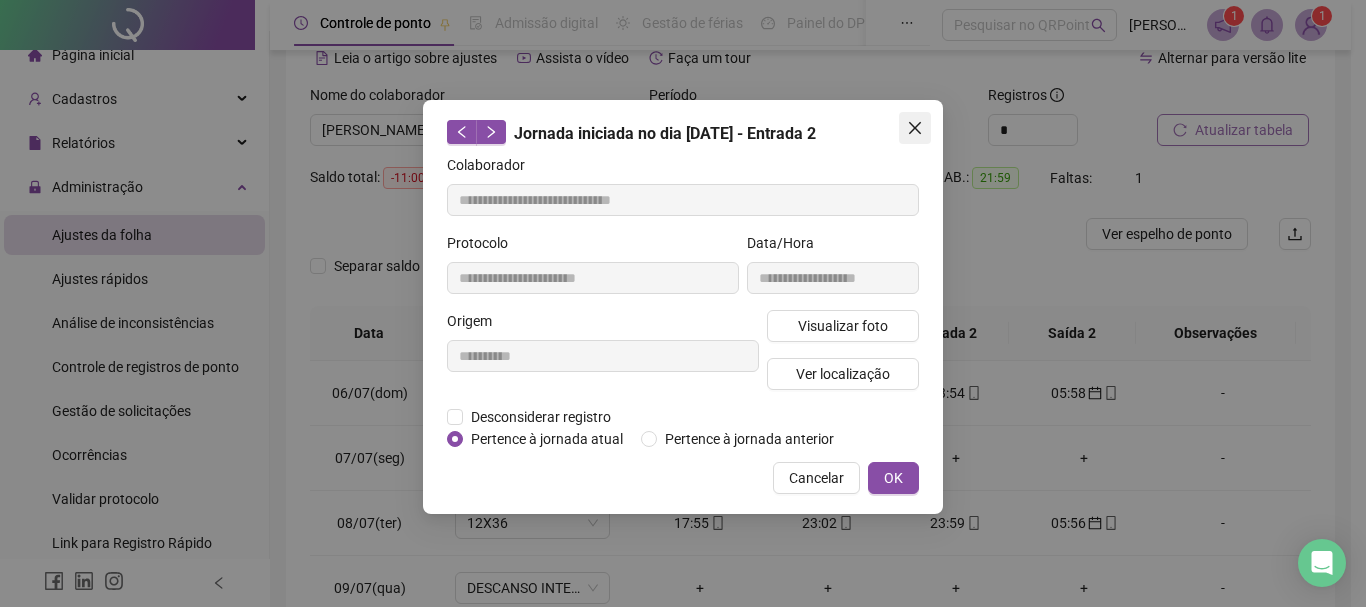 click 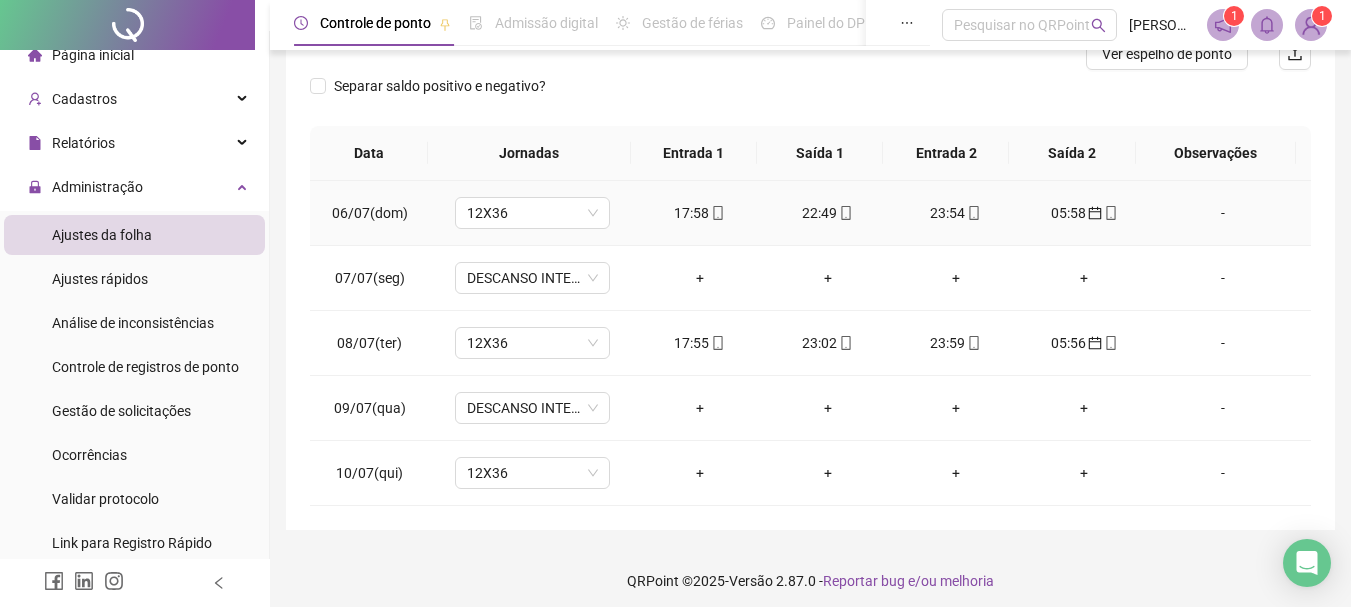 scroll, scrollTop: 289, scrollLeft: 0, axis: vertical 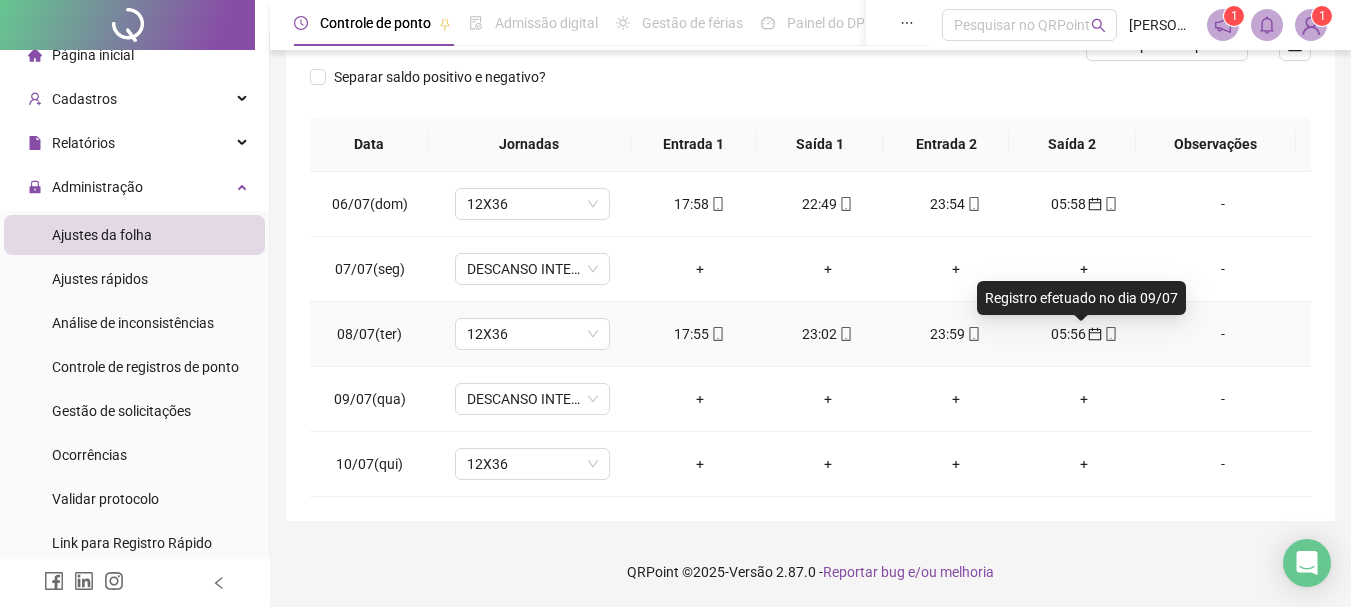 click 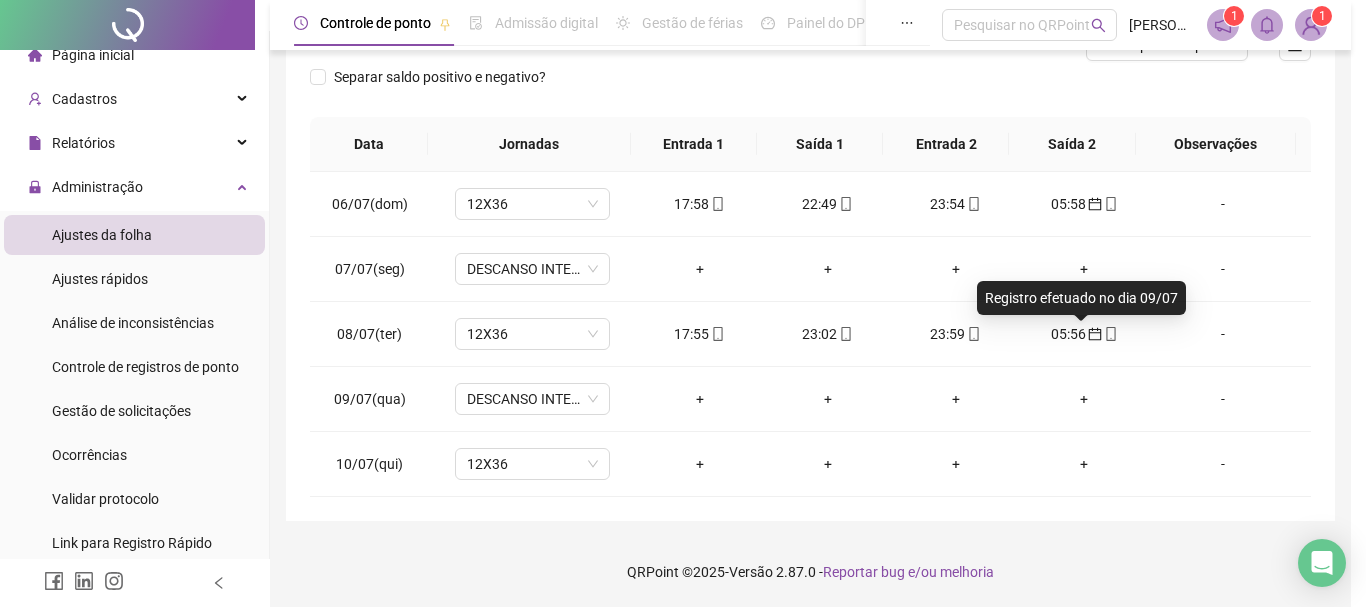 type on "**********" 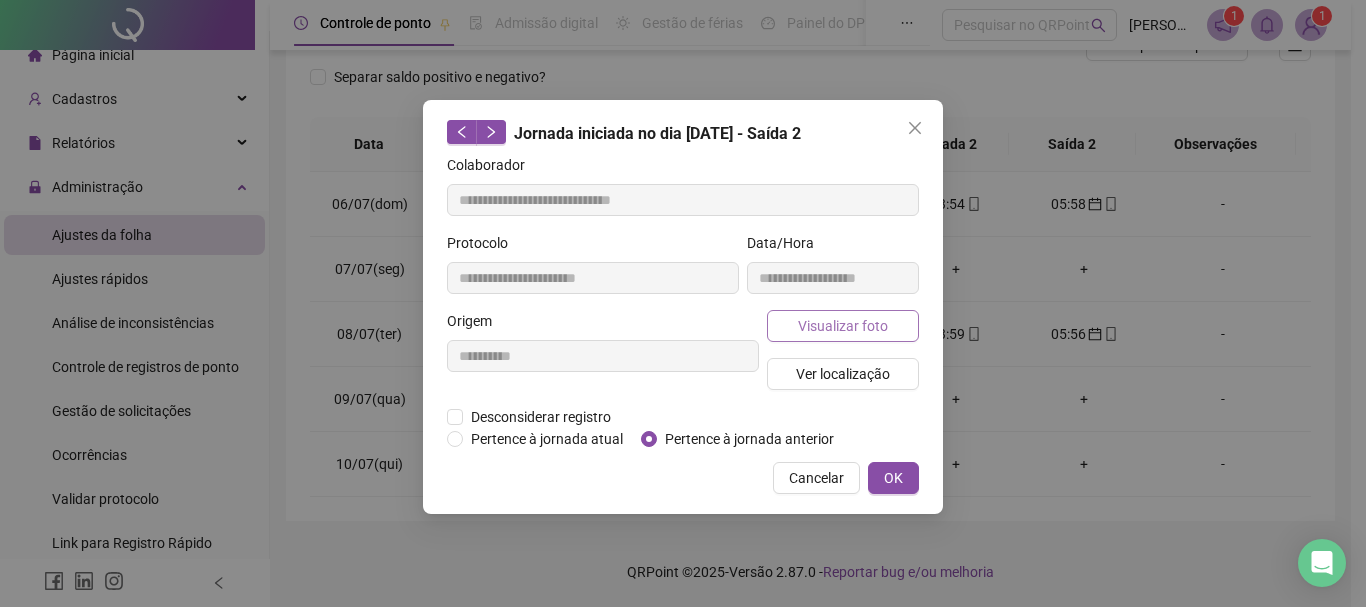 click on "Visualizar foto" at bounding box center [843, 326] 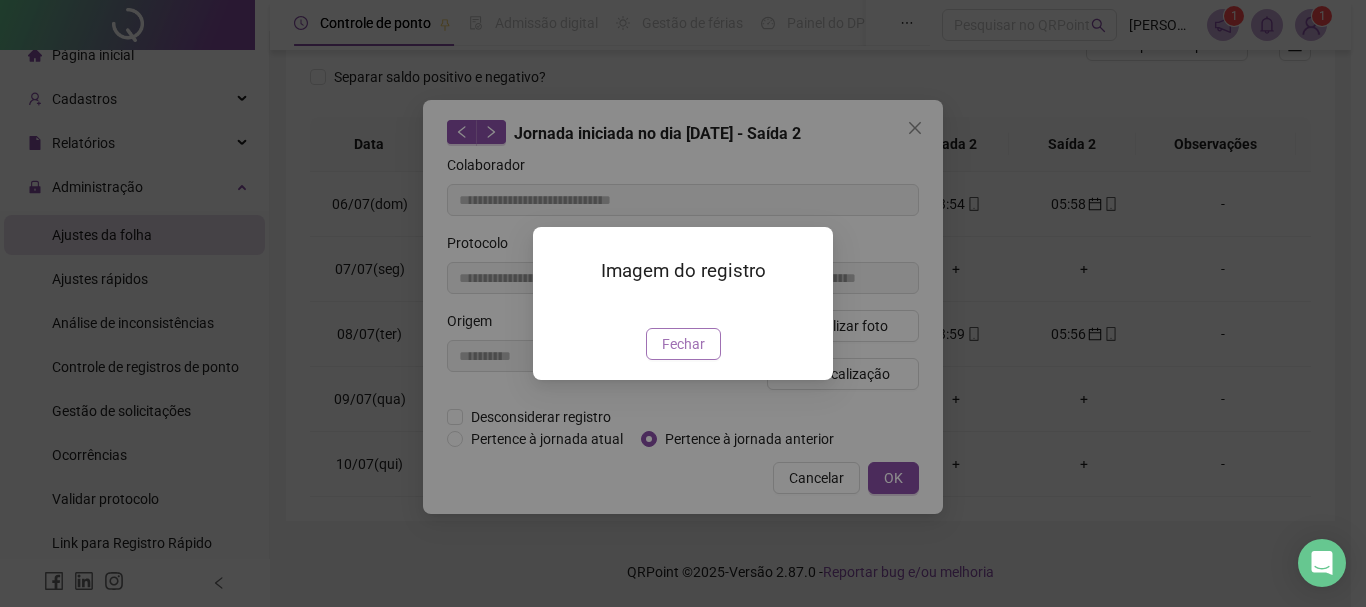 click on "Fechar" at bounding box center [683, 344] 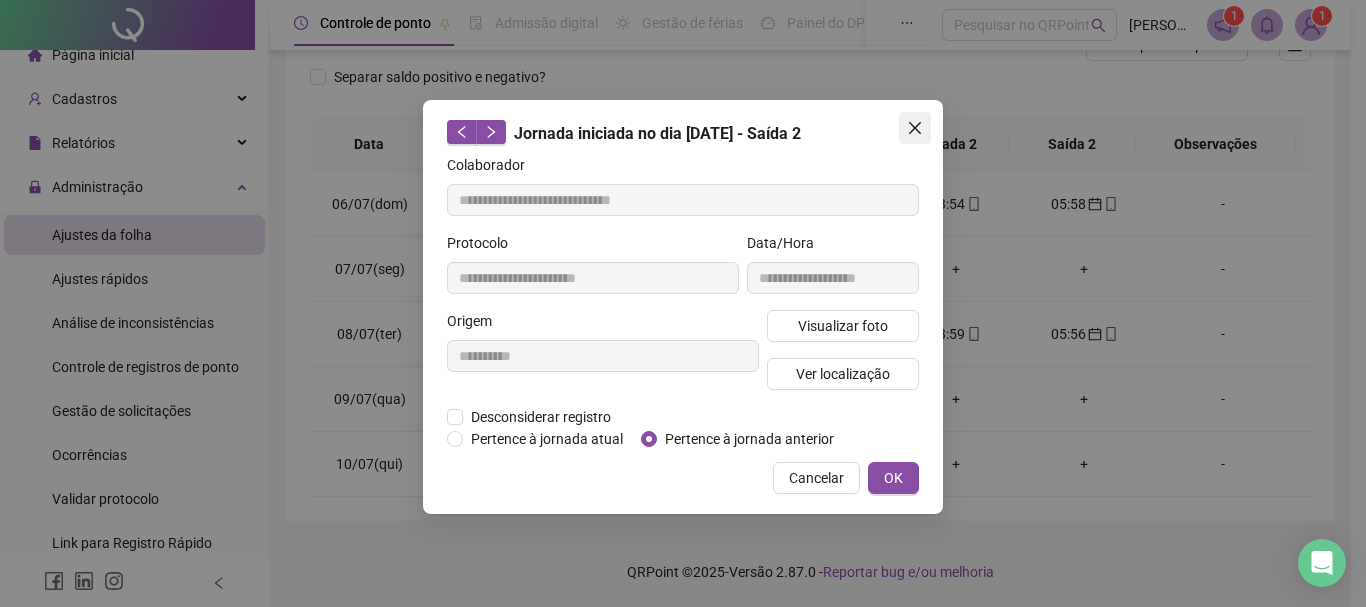 click 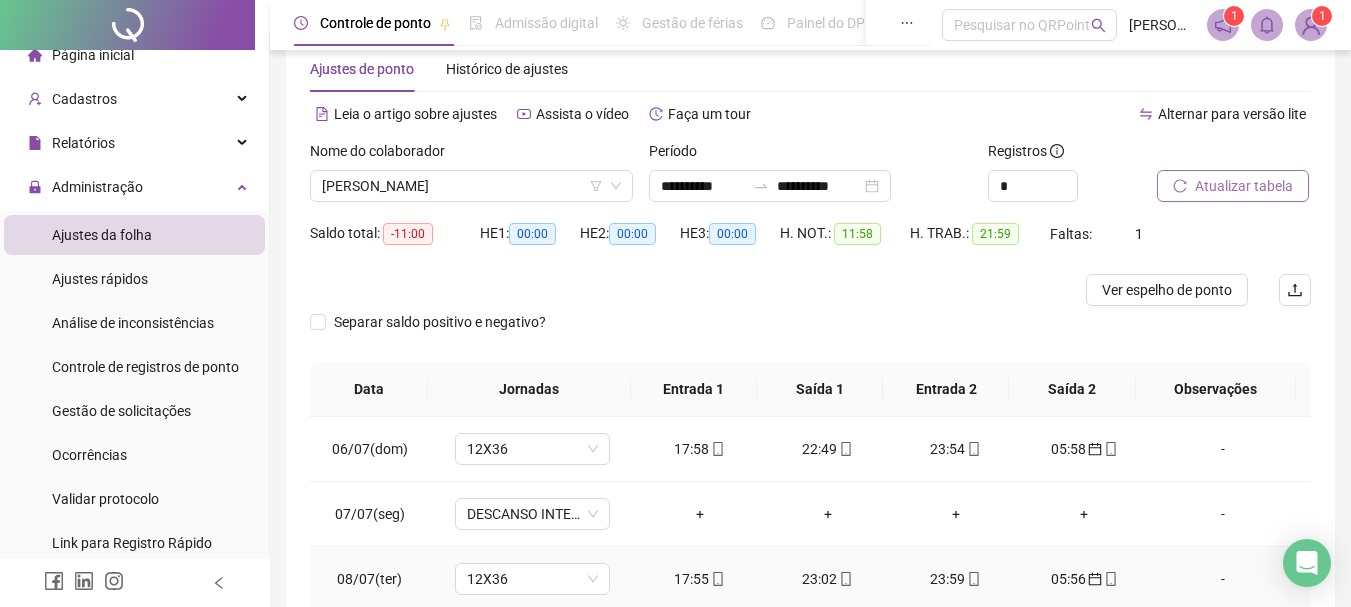 scroll, scrollTop: 0, scrollLeft: 0, axis: both 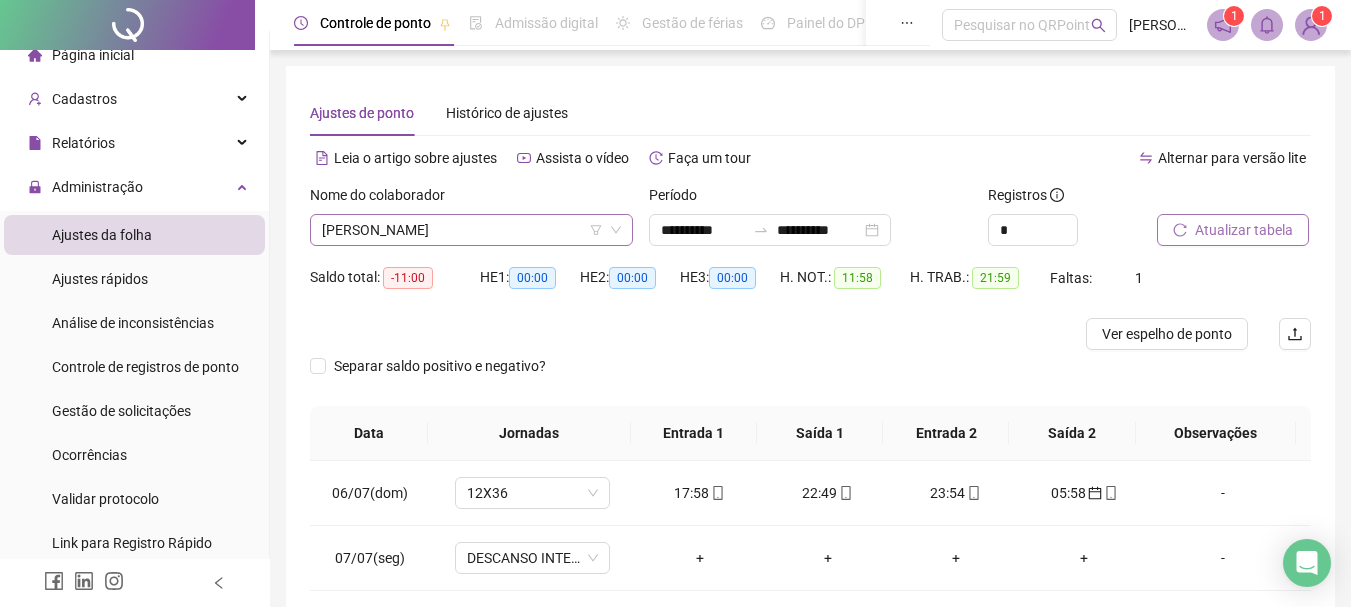 click on "[PERSON_NAME]" at bounding box center (471, 230) 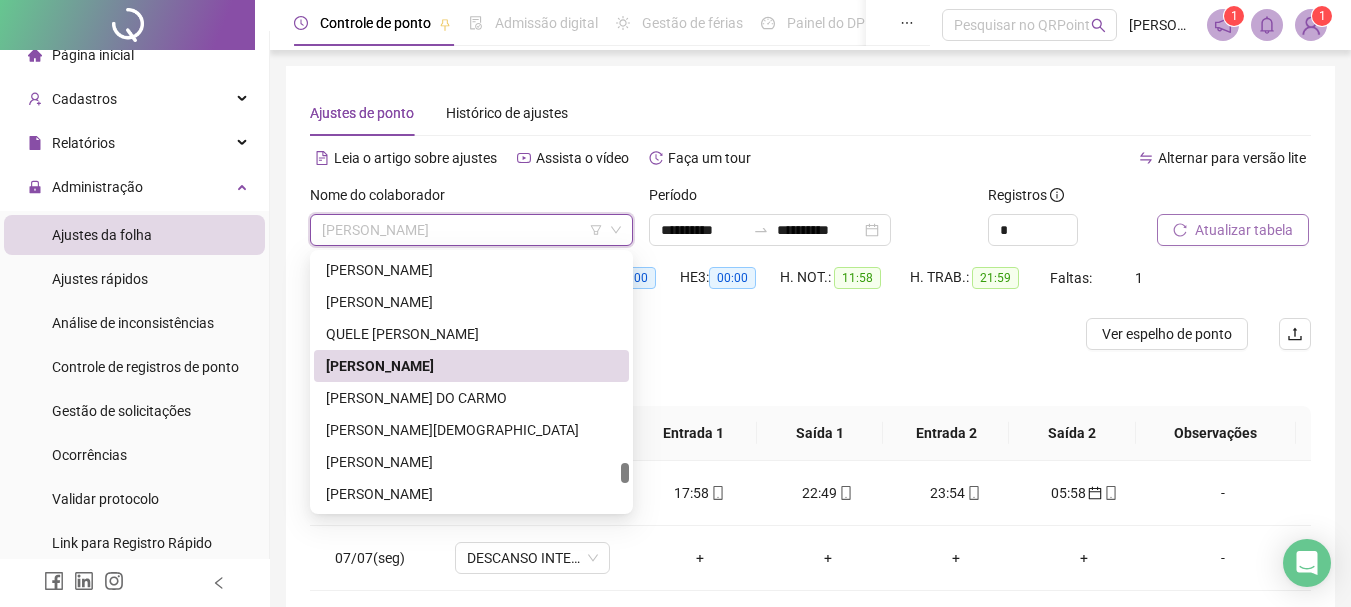 scroll, scrollTop: 3108, scrollLeft: 0, axis: vertical 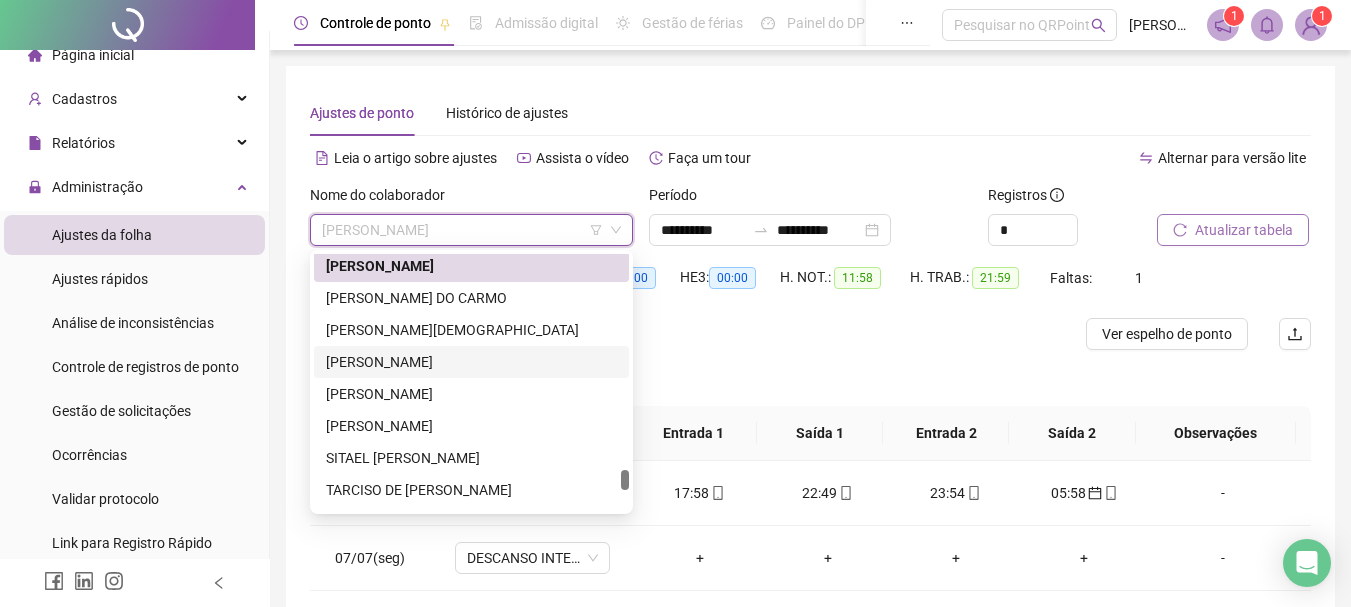 click on "[PERSON_NAME]" at bounding box center [471, 362] 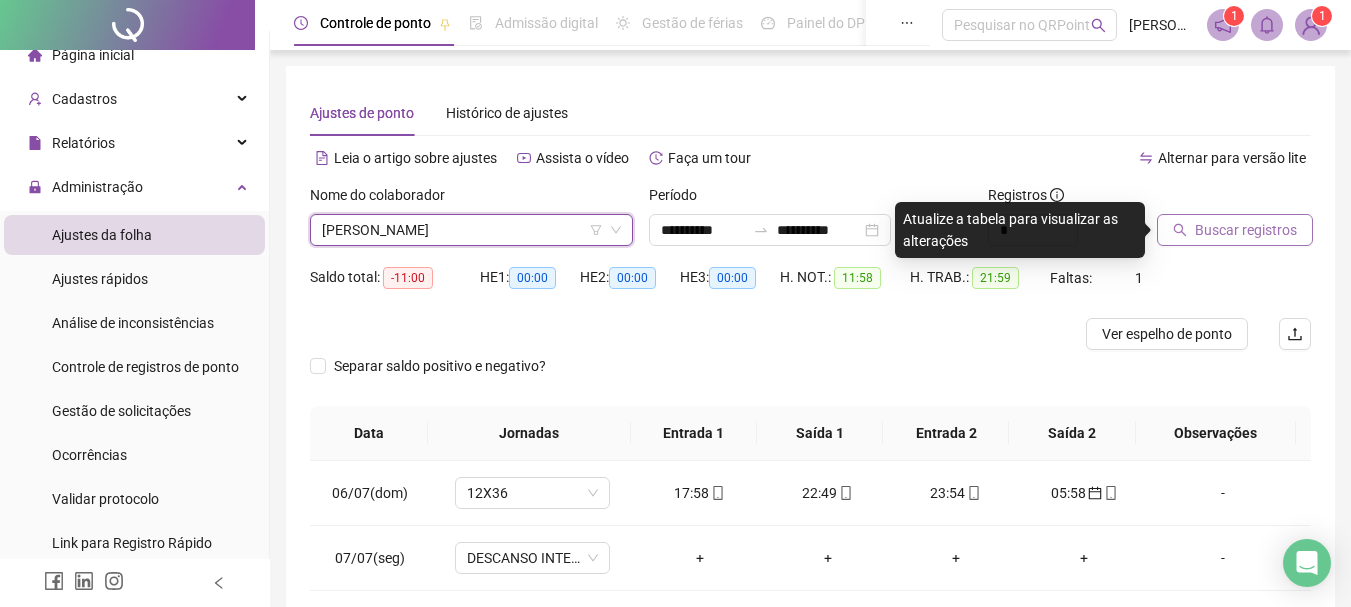 click on "Buscar registros" at bounding box center (1246, 230) 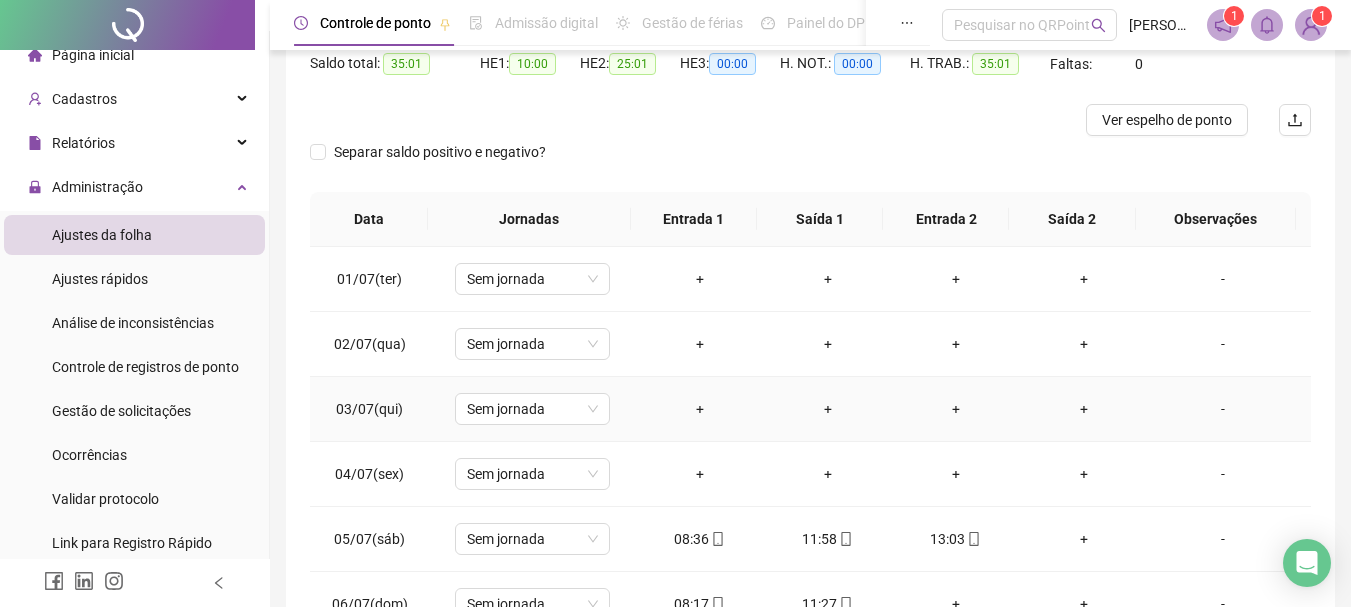 scroll, scrollTop: 391, scrollLeft: 0, axis: vertical 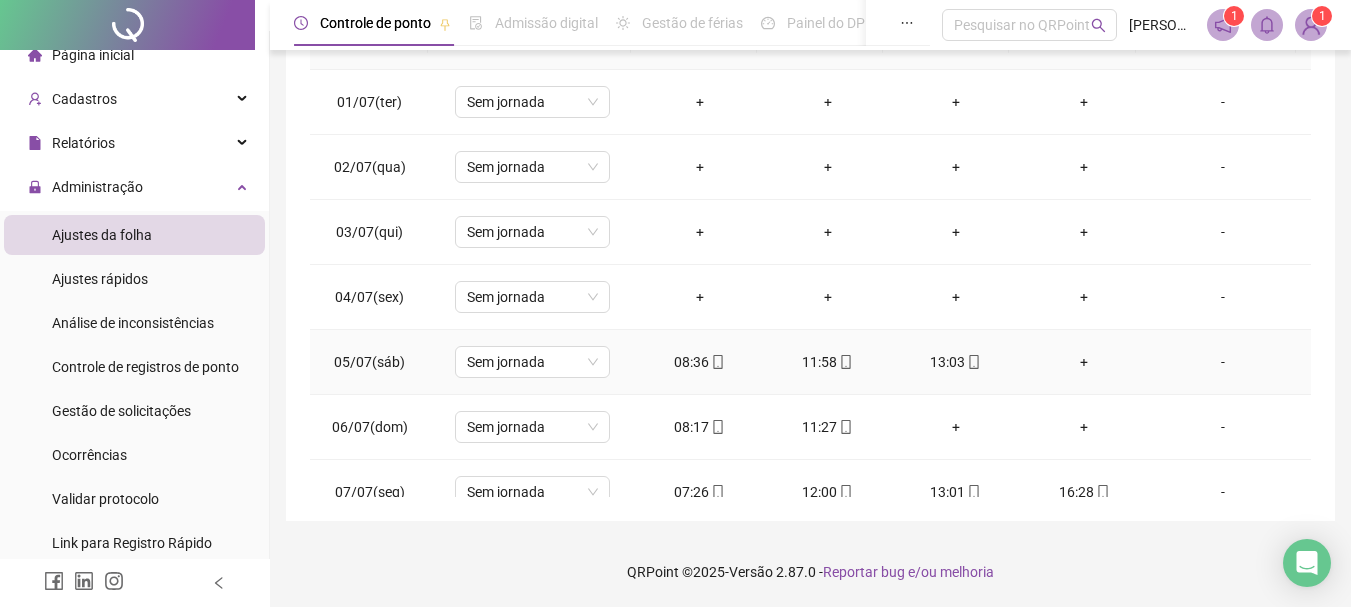 click 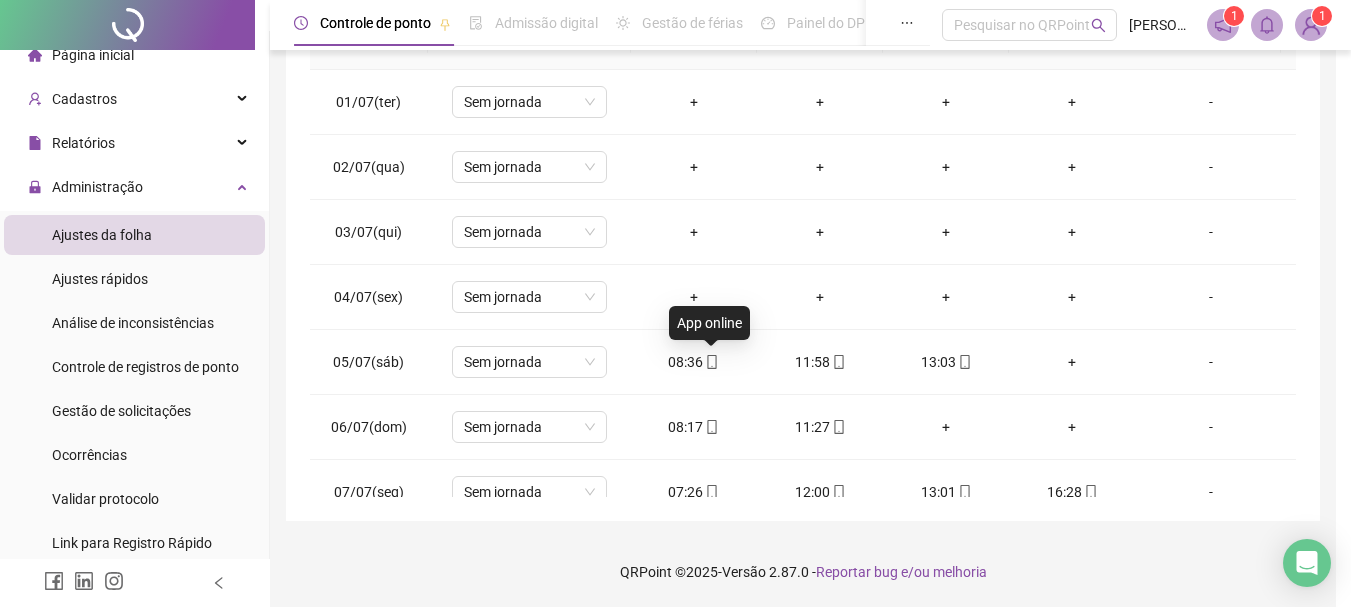 type on "**********" 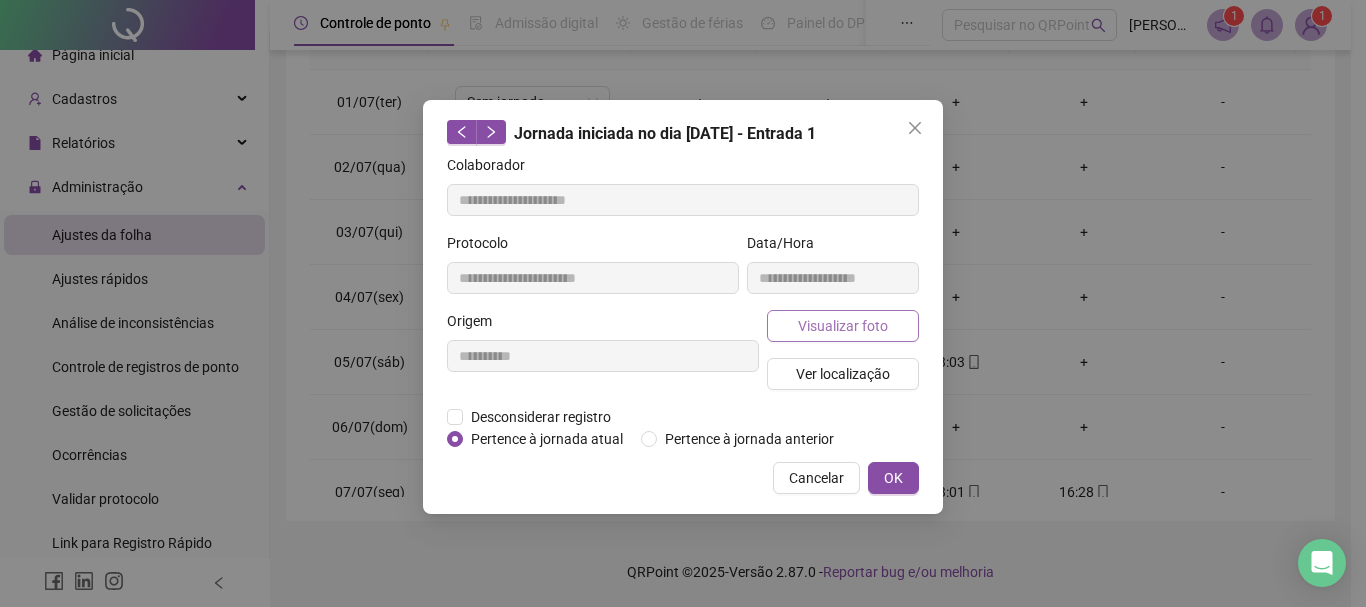 click on "Visualizar foto" at bounding box center [843, 326] 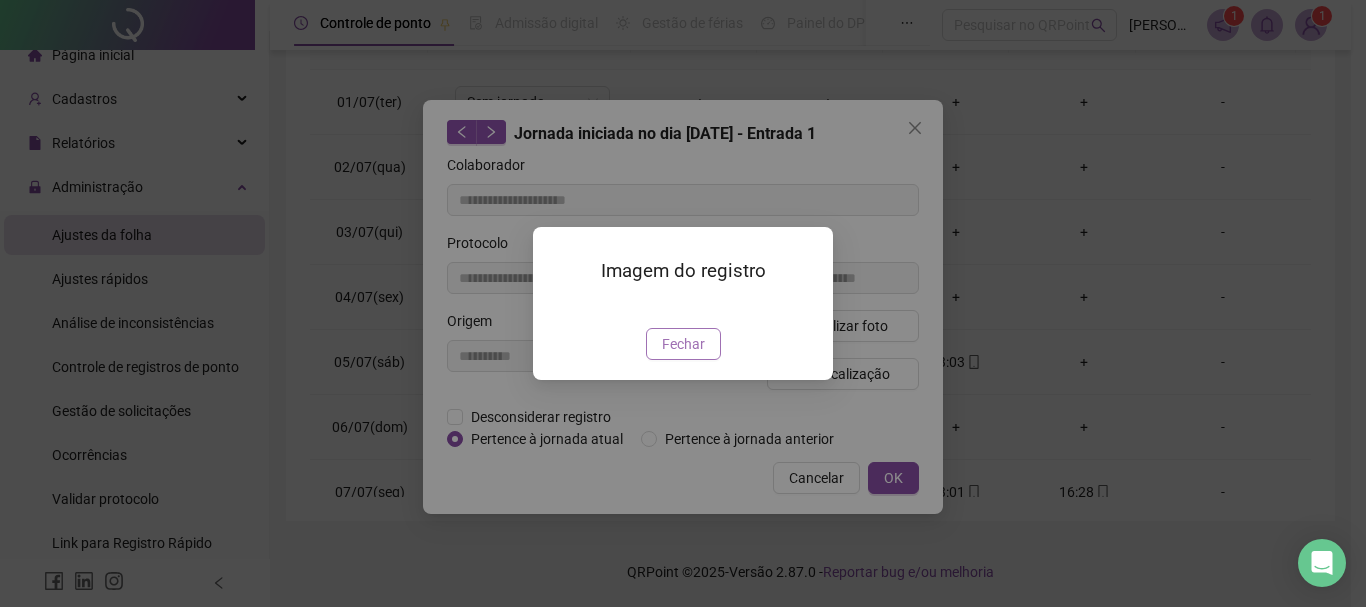 click on "Fechar" at bounding box center [683, 344] 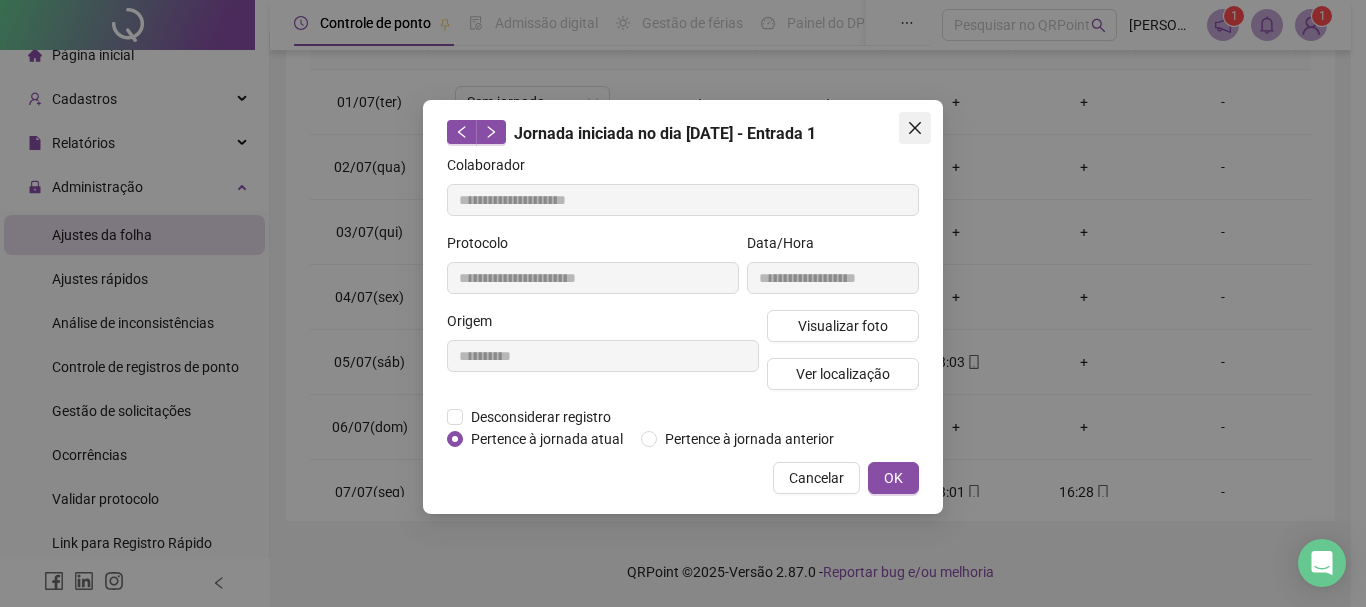 click 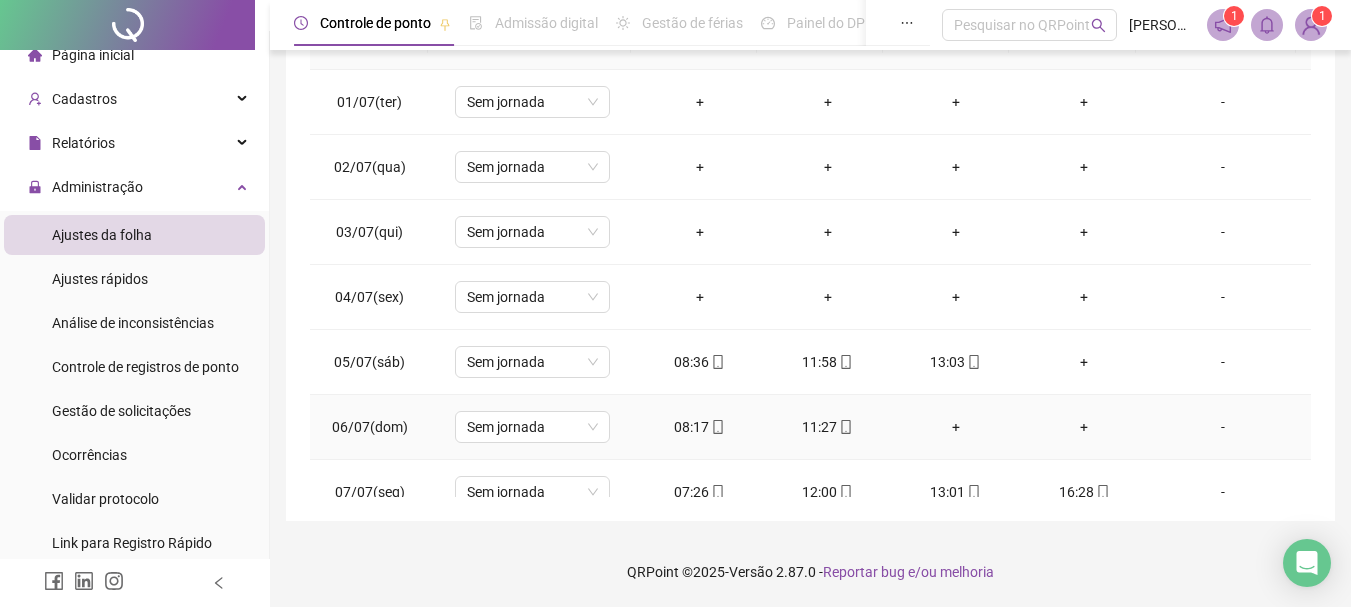 click 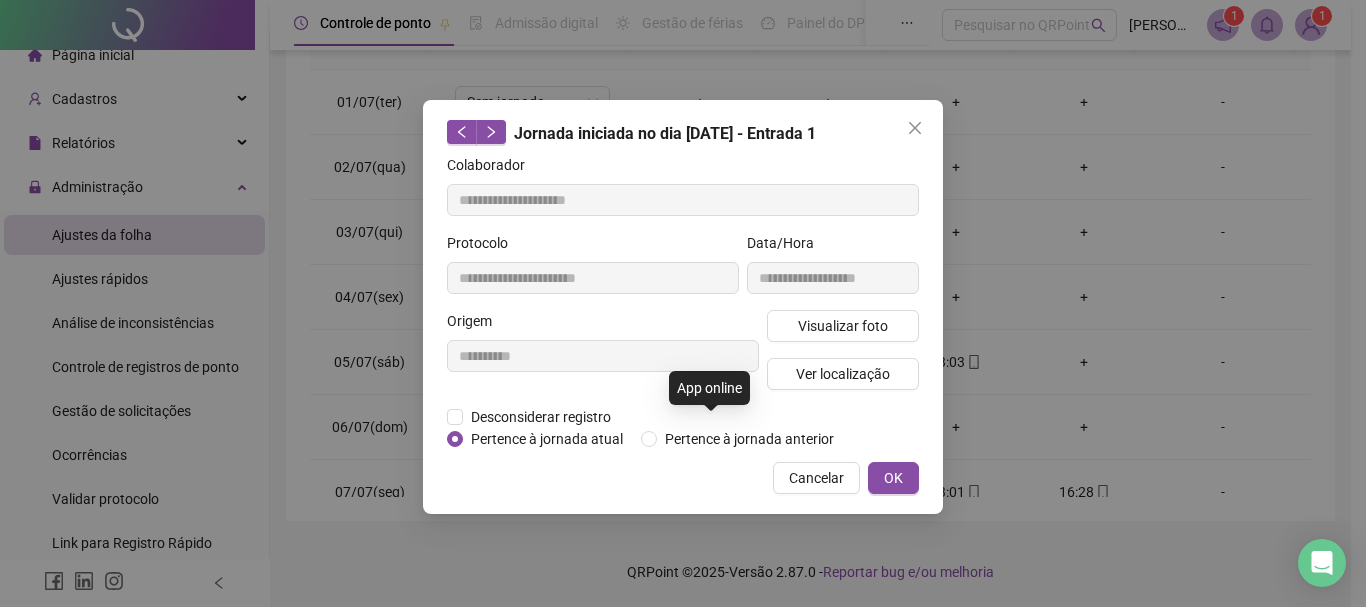 type on "**********" 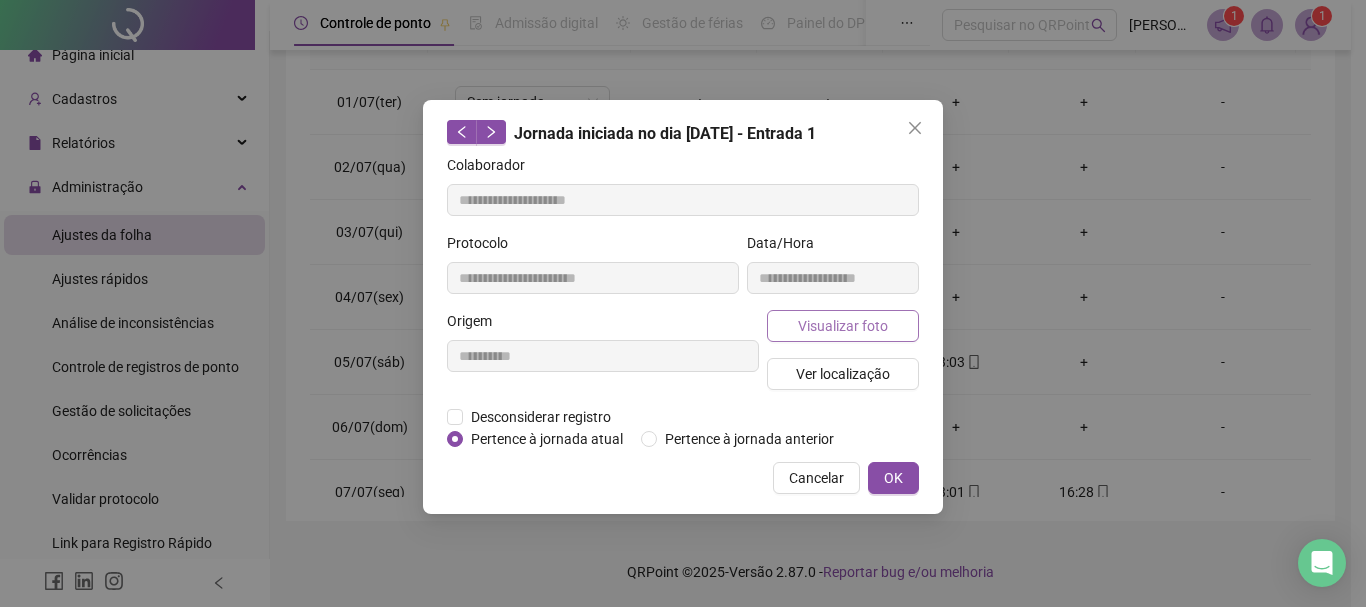 click on "Visualizar foto" at bounding box center [843, 326] 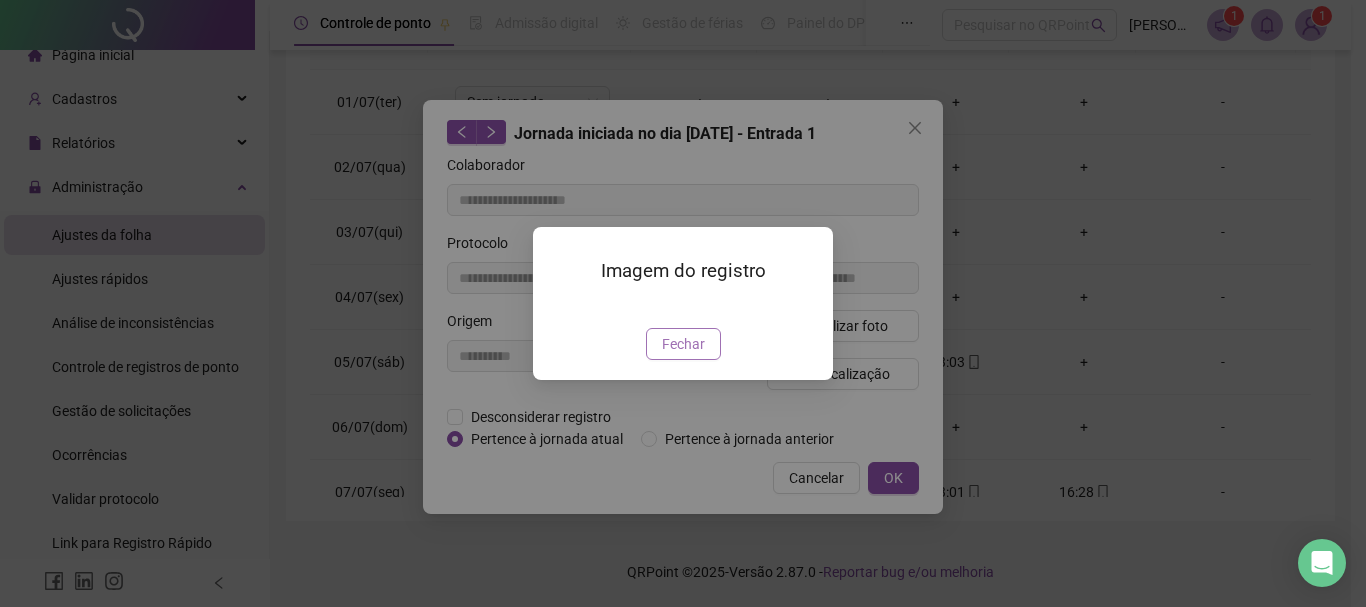 click on "Fechar" at bounding box center (683, 344) 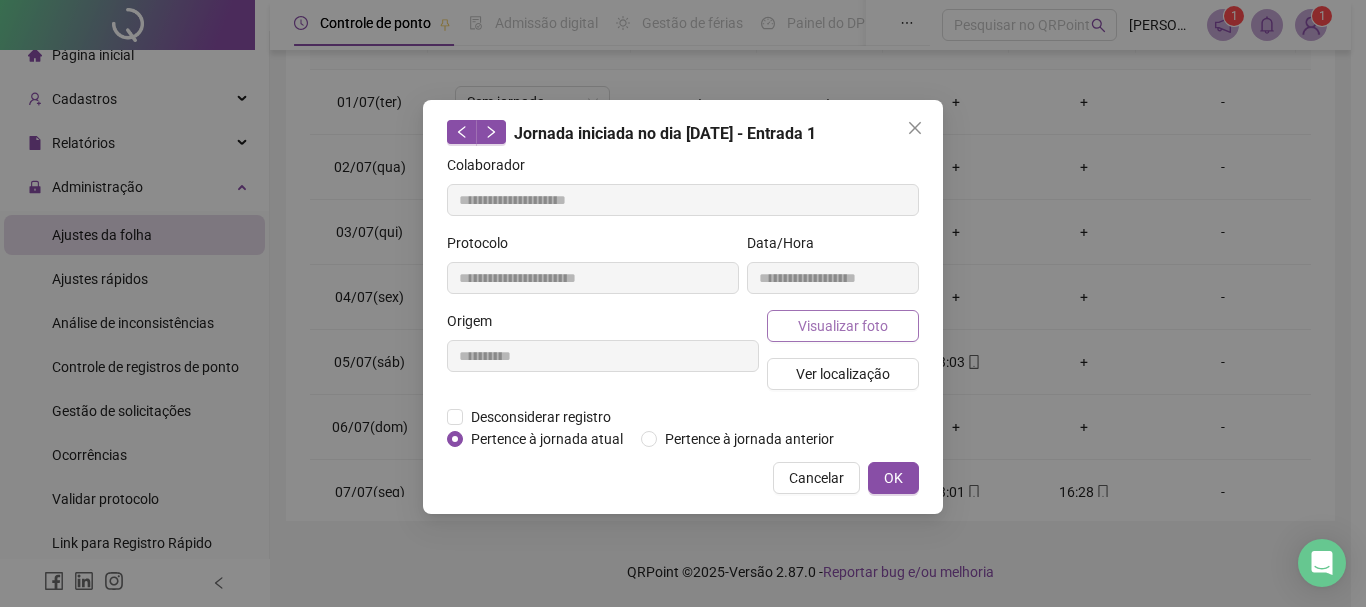 click on "Visualizar foto" at bounding box center (843, 326) 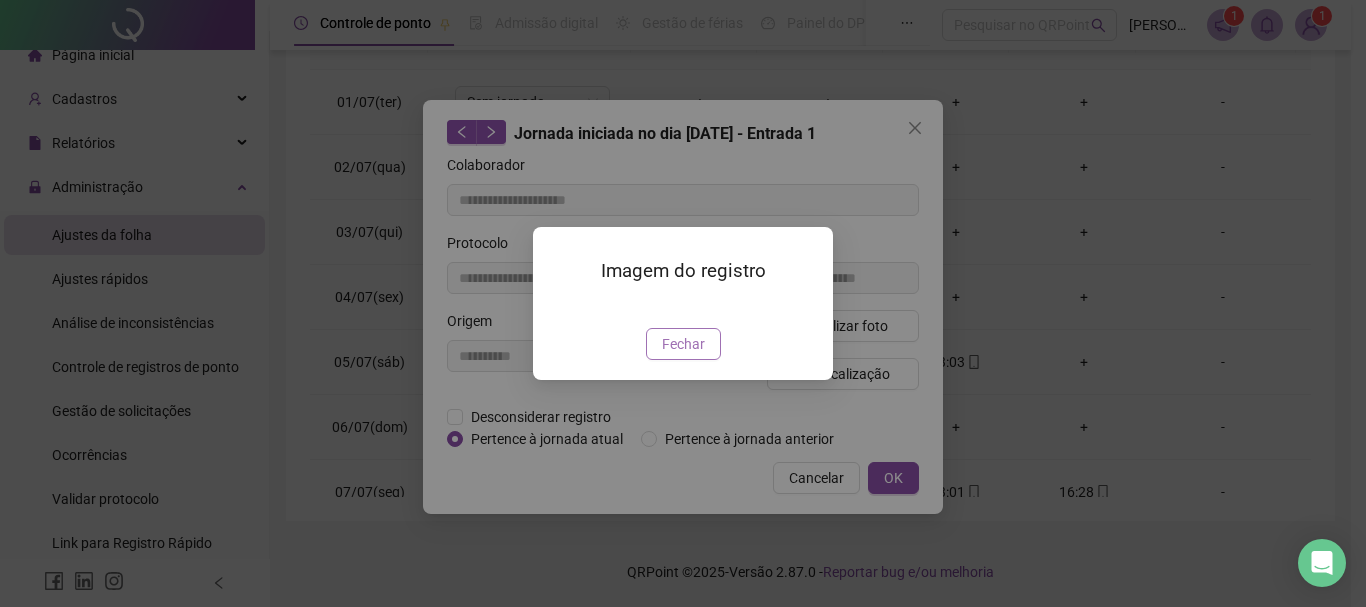 click on "Fechar" at bounding box center (683, 344) 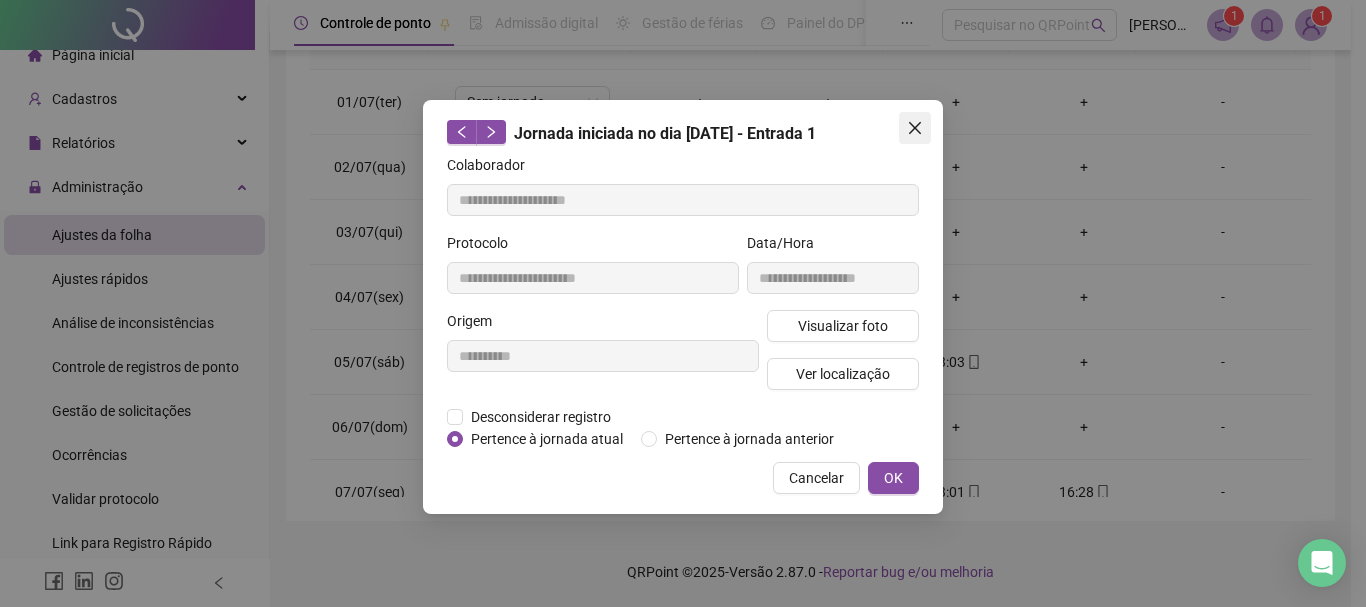 click 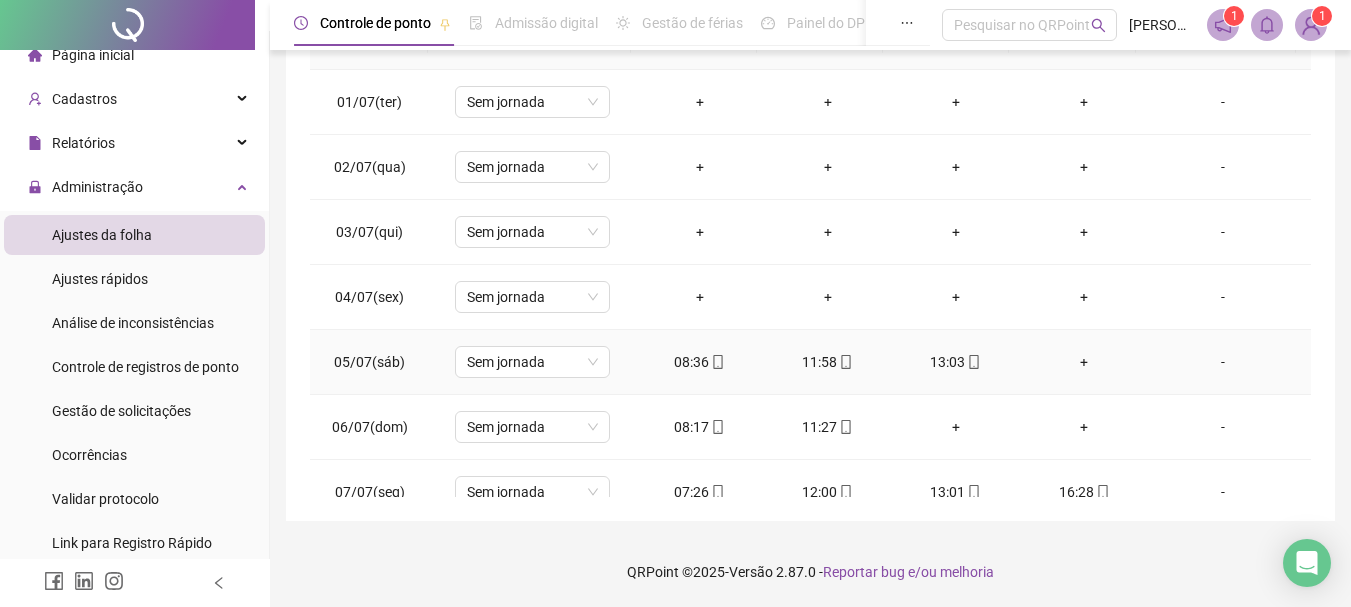 click 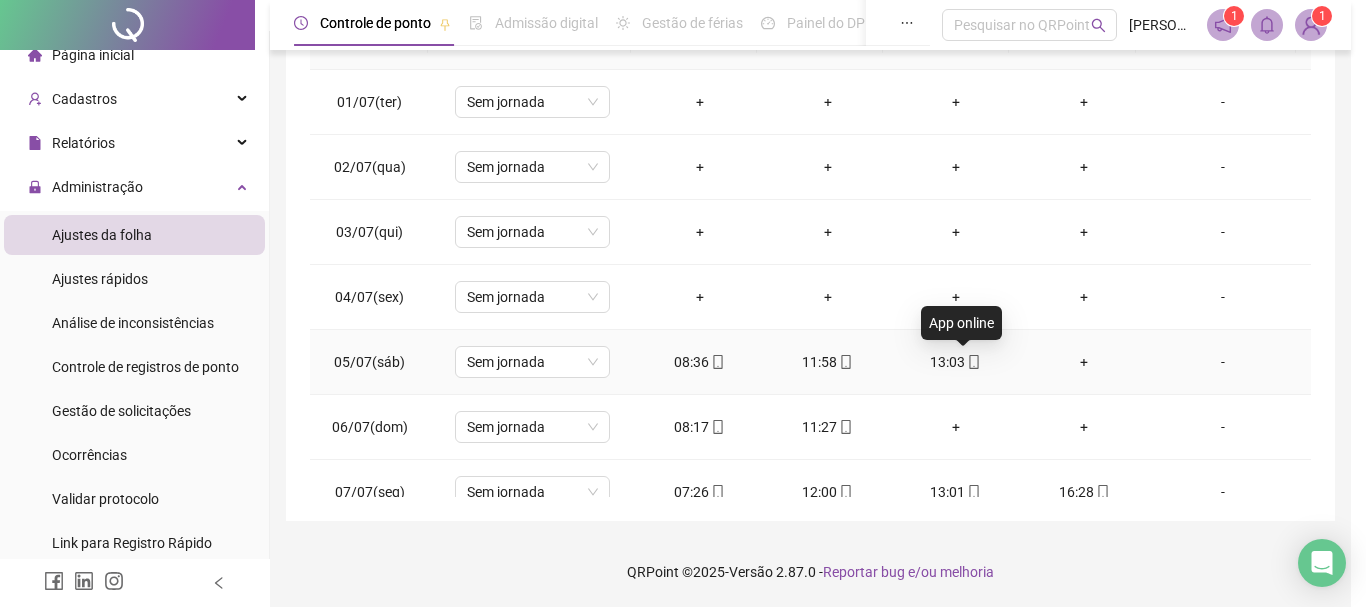 type on "**********" 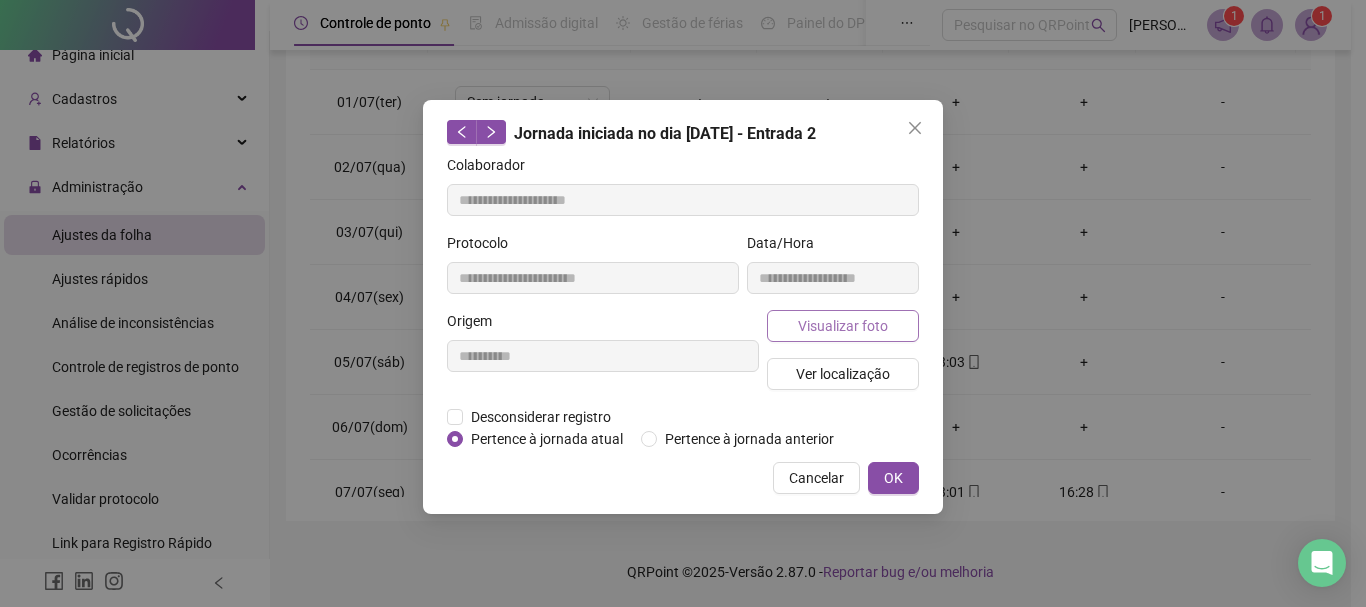 click on "Visualizar foto" at bounding box center (843, 326) 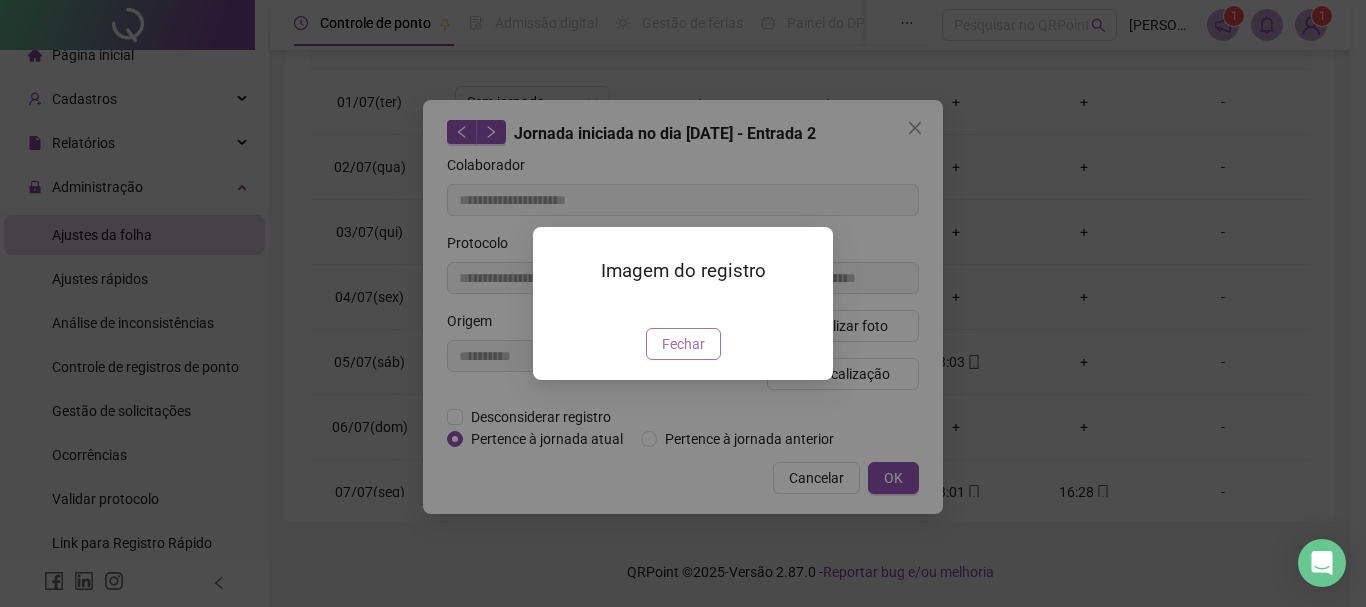 click on "Fechar" at bounding box center (683, 344) 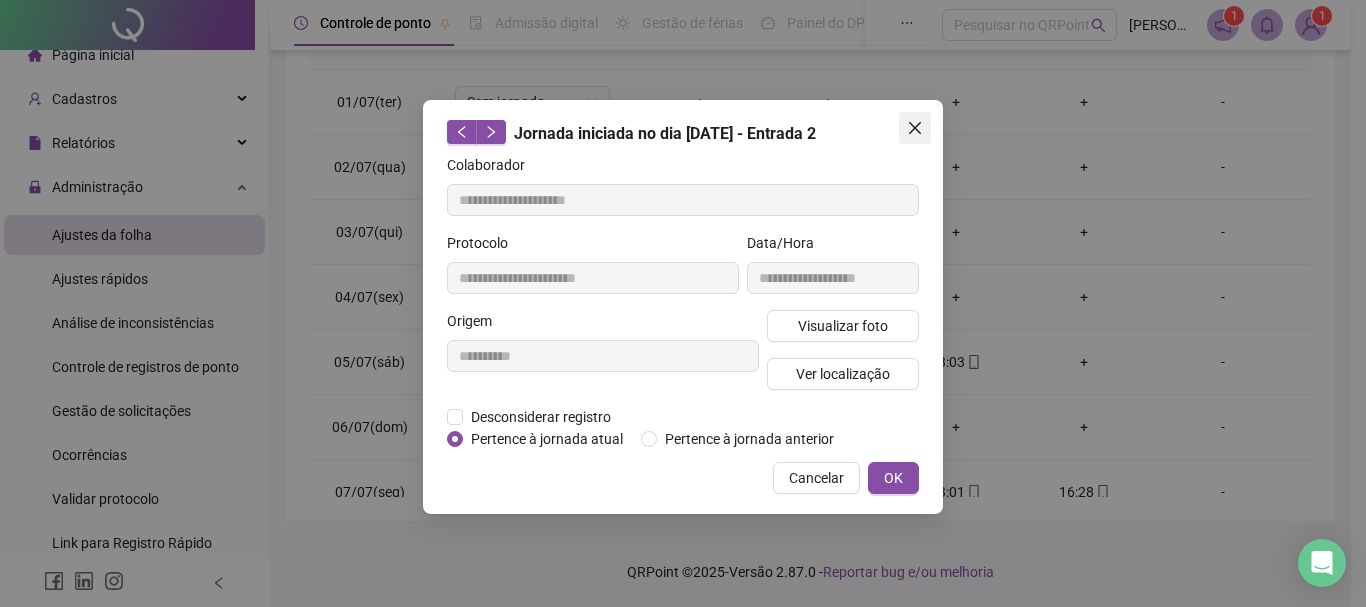 click 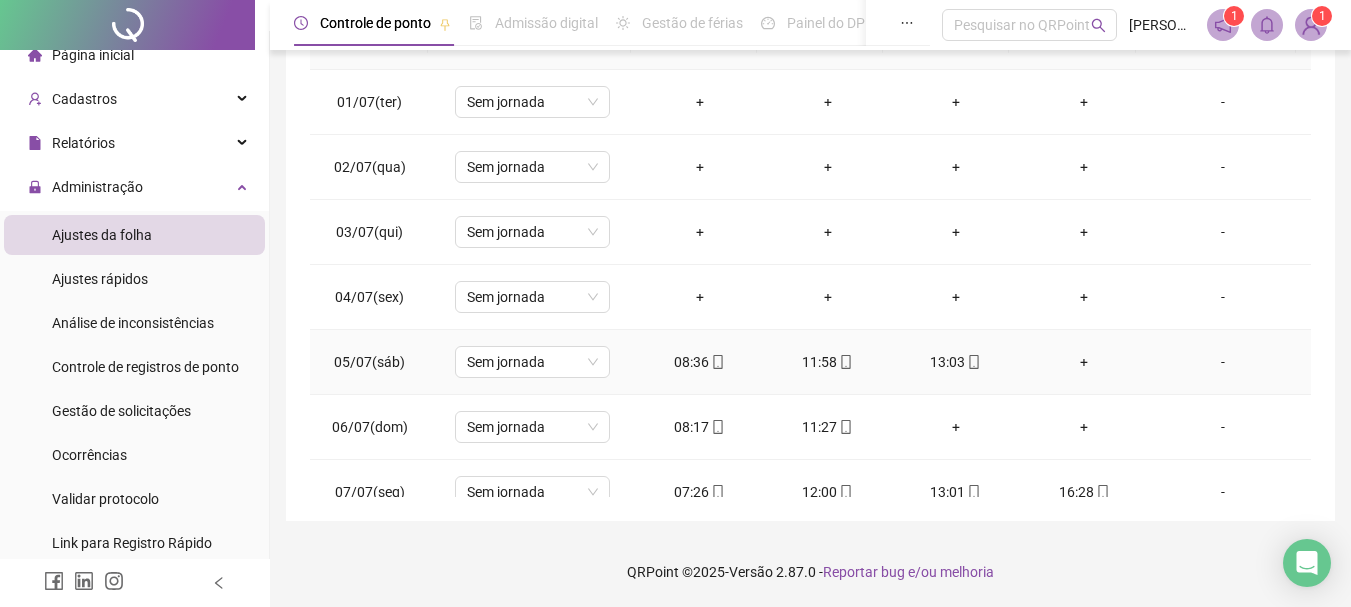 click 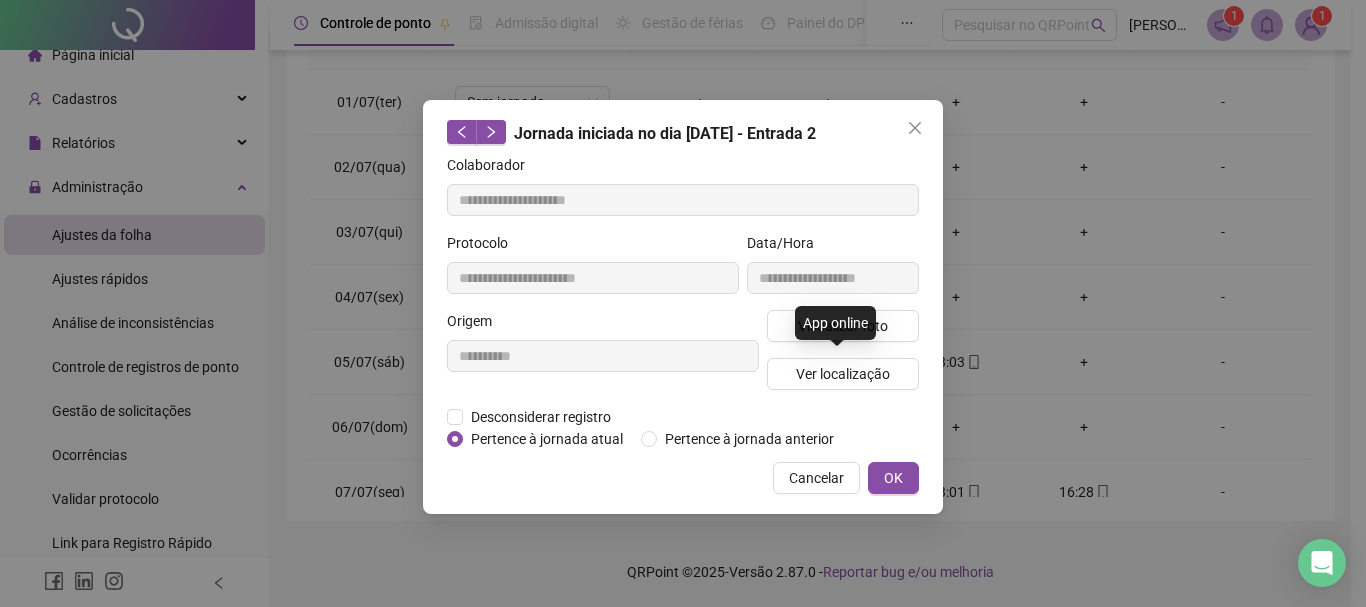 type on "**********" 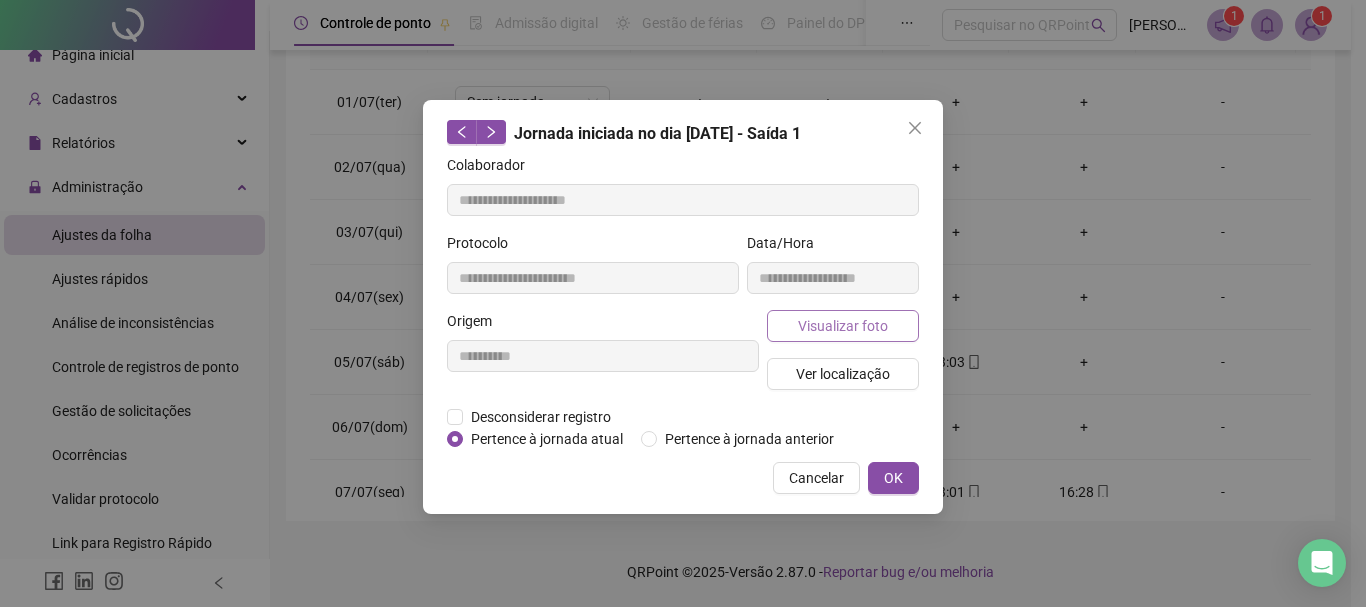 click on "Visualizar foto" at bounding box center [843, 326] 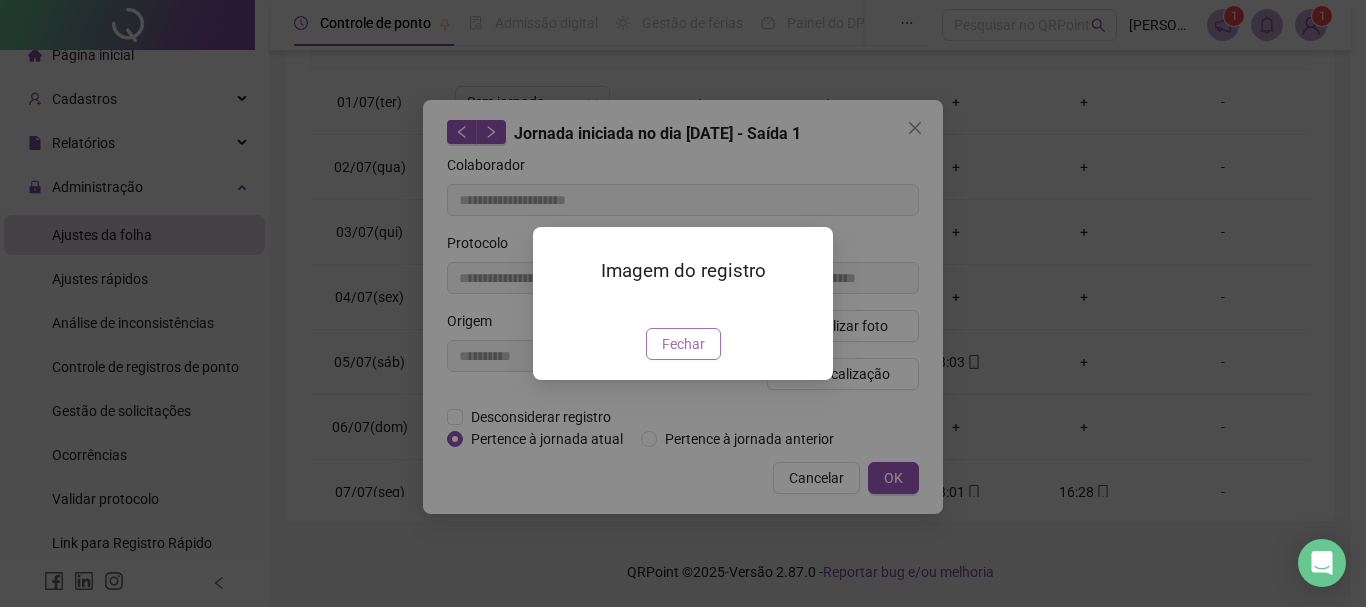 click on "Fechar" at bounding box center [683, 344] 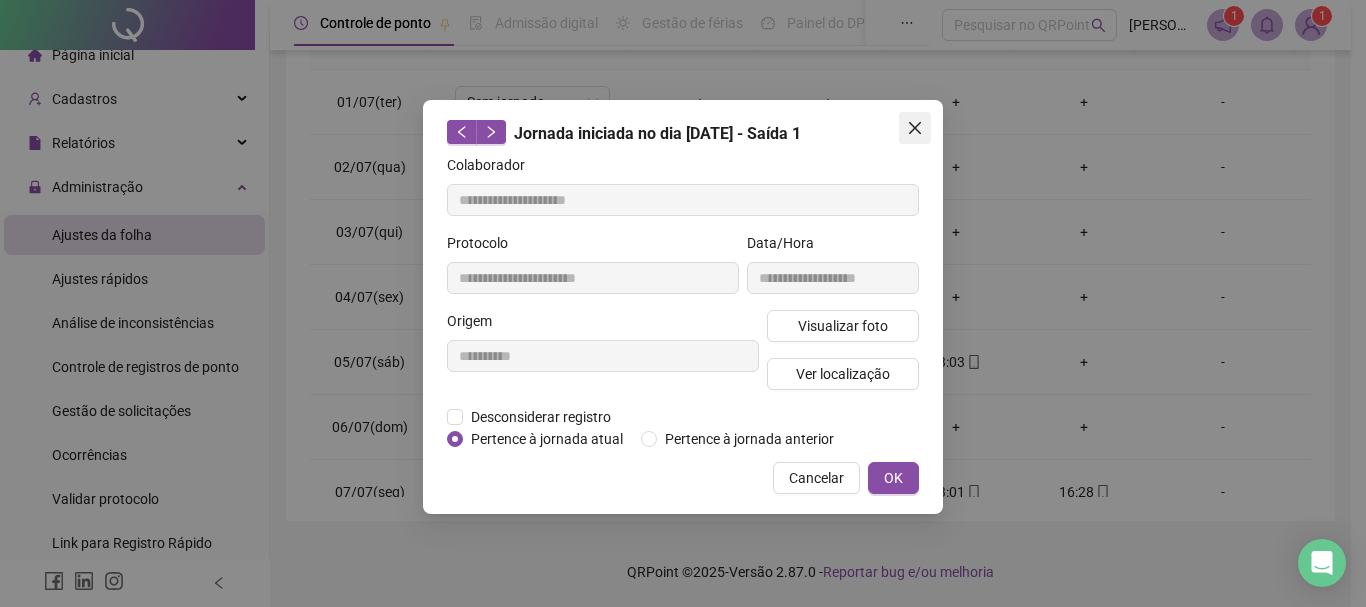click 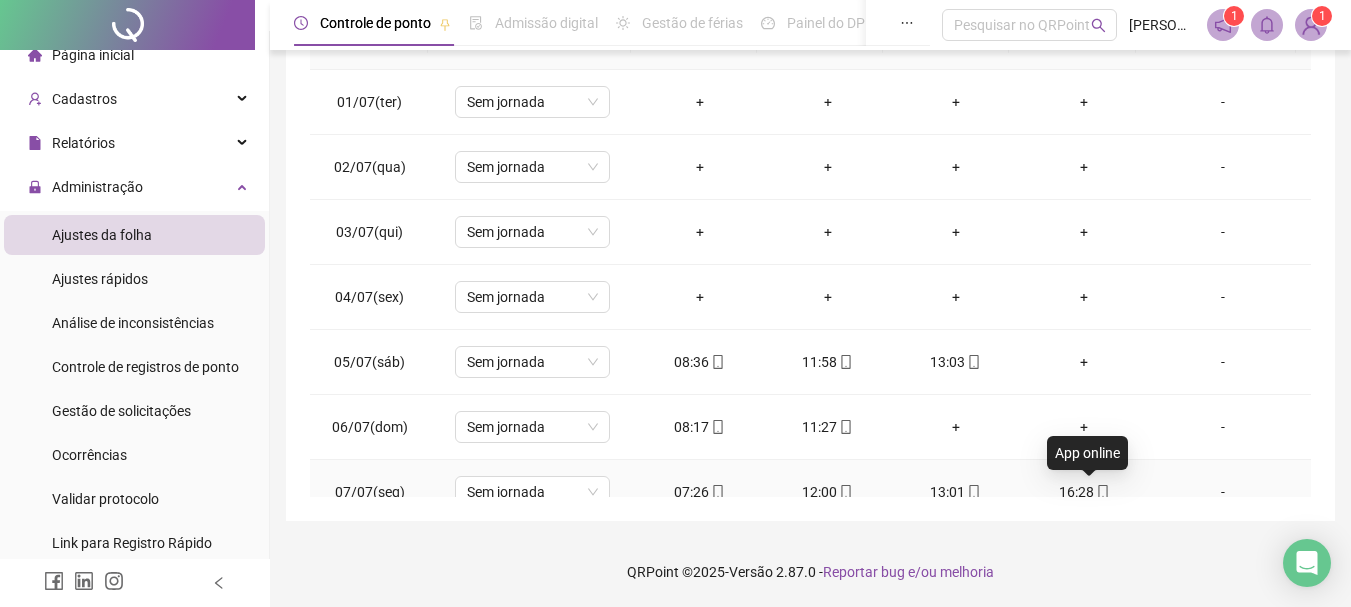 click 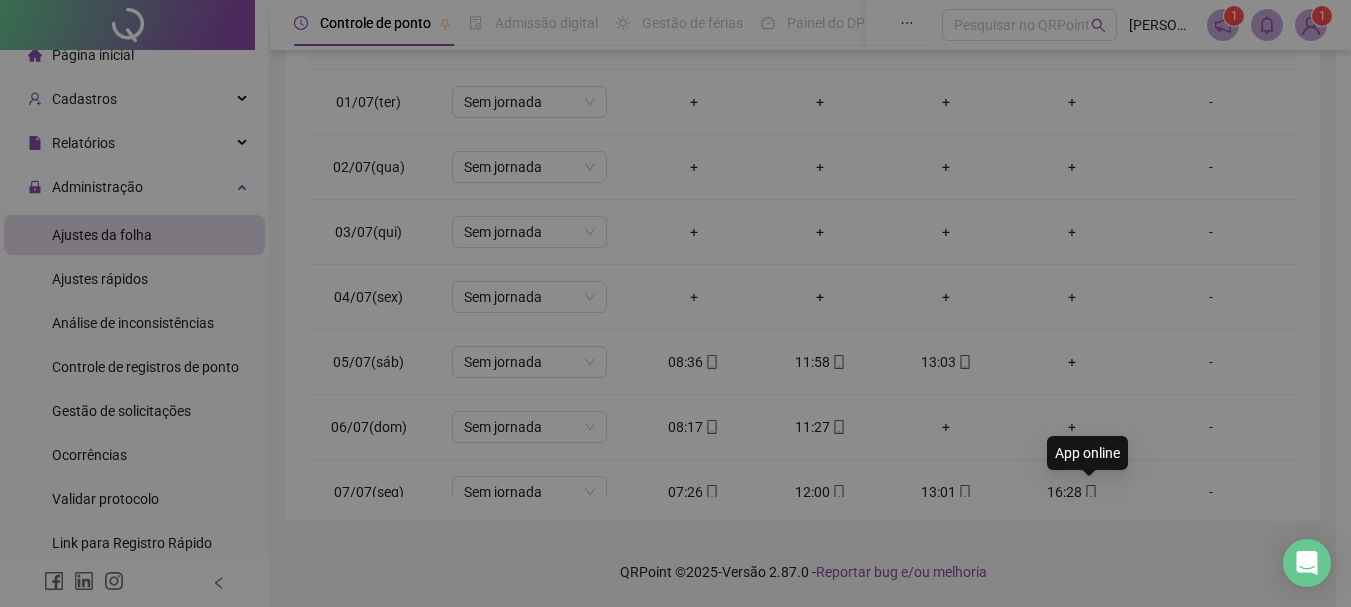 type on "**********" 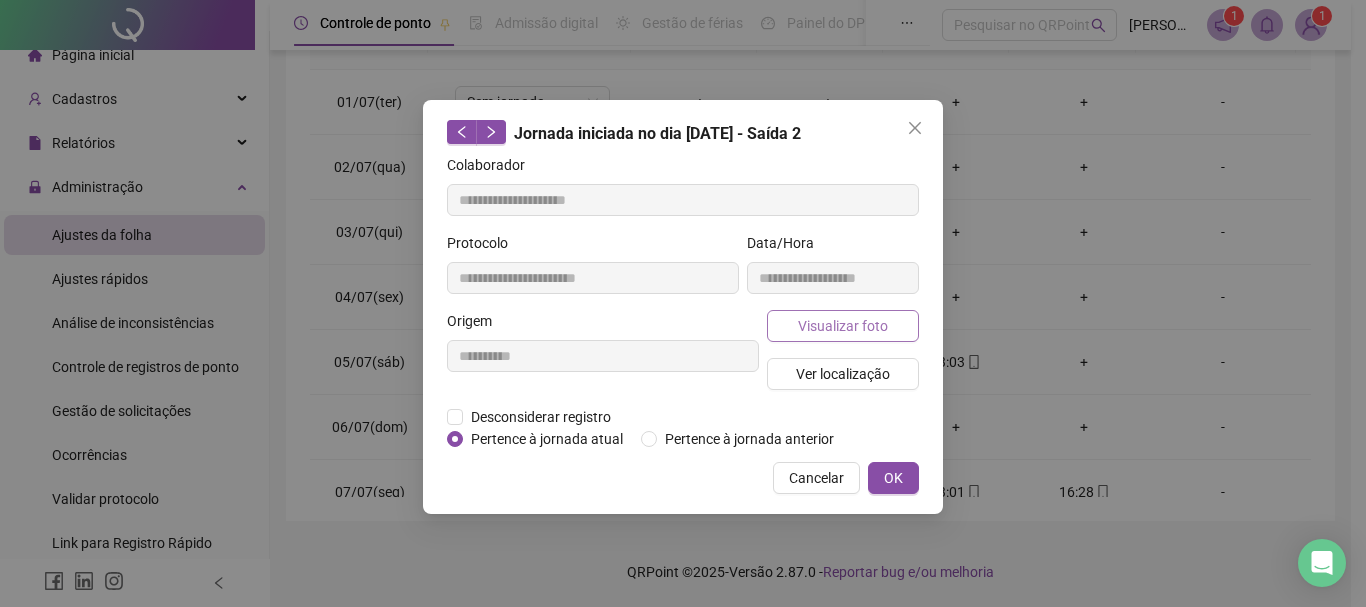 click on "Visualizar foto" at bounding box center [843, 326] 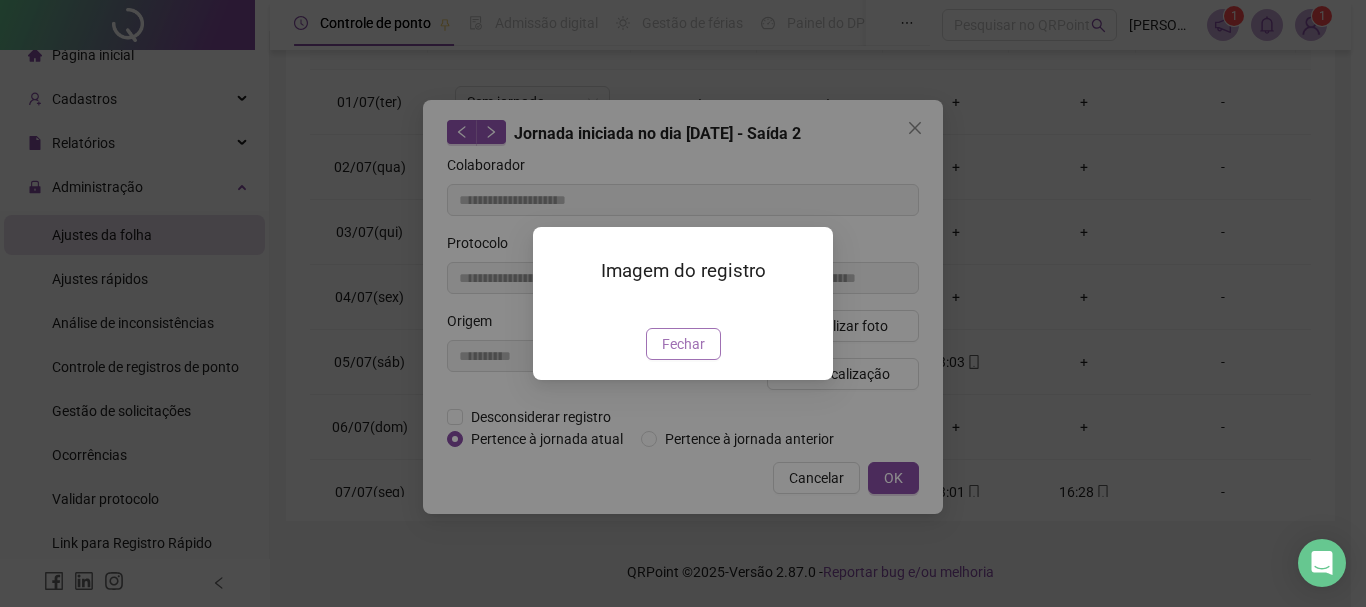 click on "Fechar" at bounding box center (683, 344) 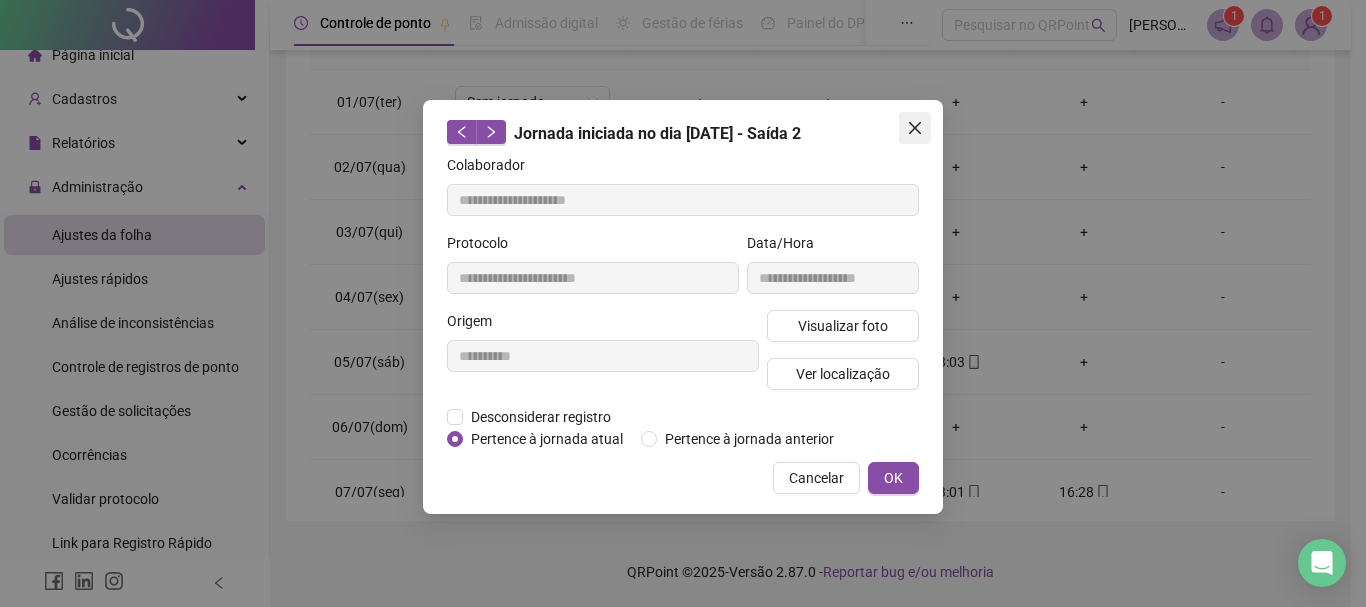 click at bounding box center (915, 128) 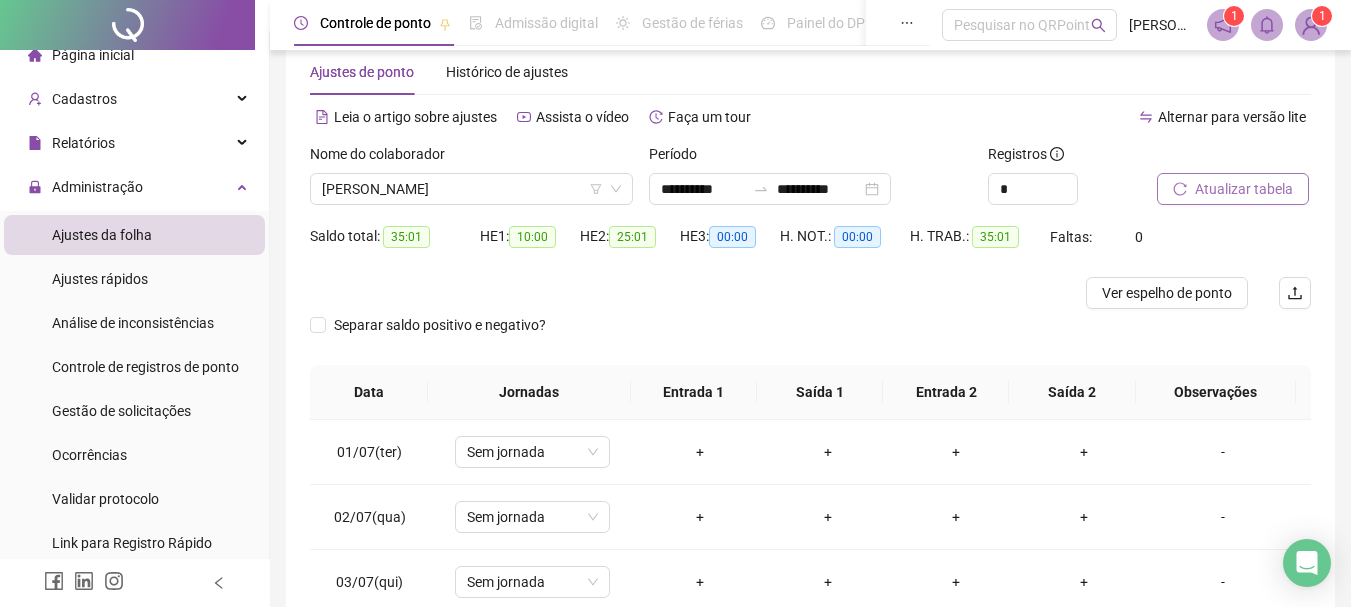 scroll, scrollTop: 0, scrollLeft: 0, axis: both 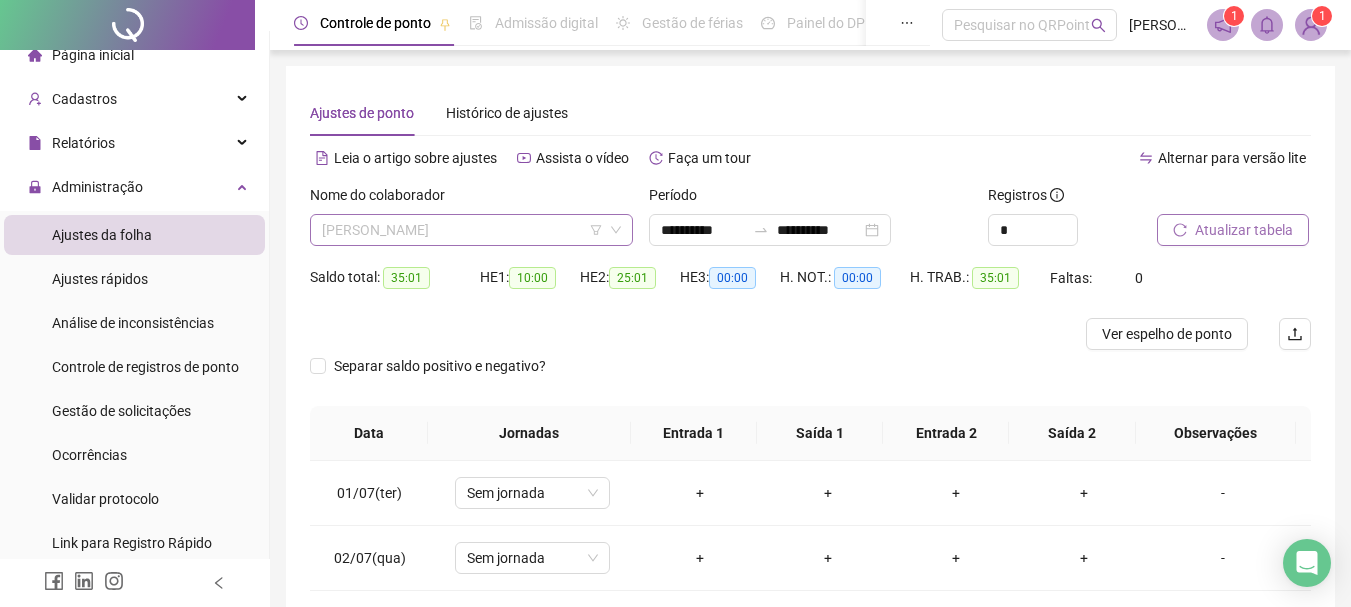 click on "[PERSON_NAME]" at bounding box center [471, 230] 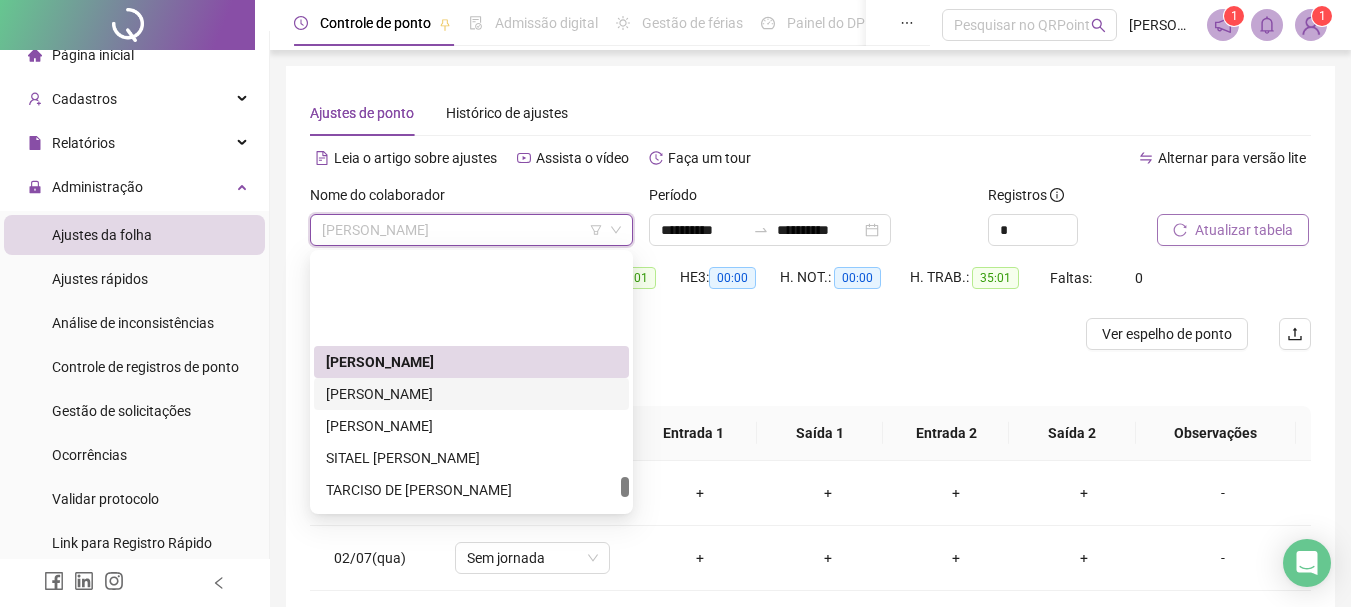 scroll, scrollTop: 3208, scrollLeft: 0, axis: vertical 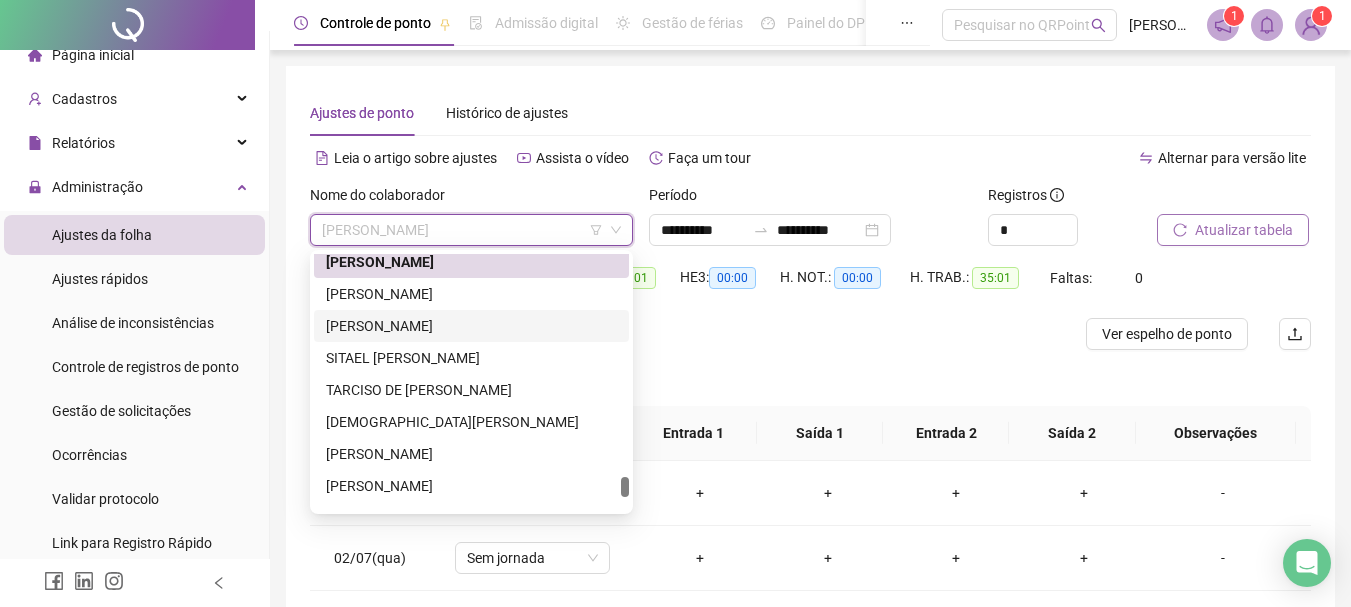 click on "[PERSON_NAME]" at bounding box center [471, 326] 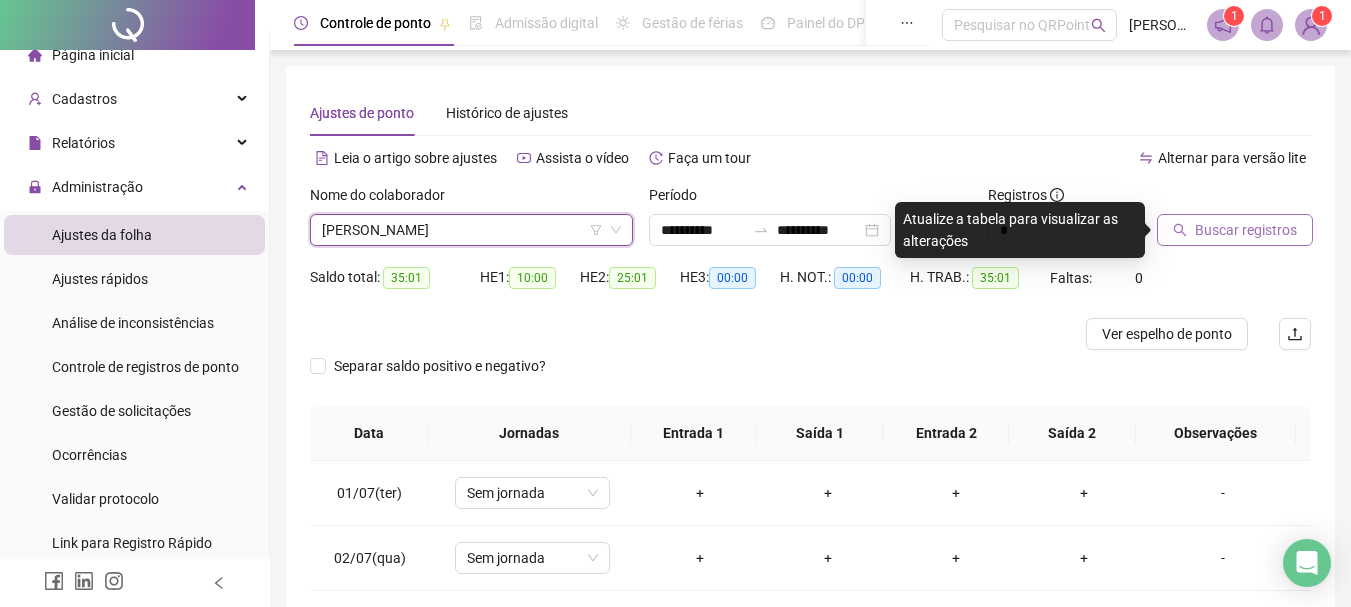 click on "Buscar registros" at bounding box center [1246, 230] 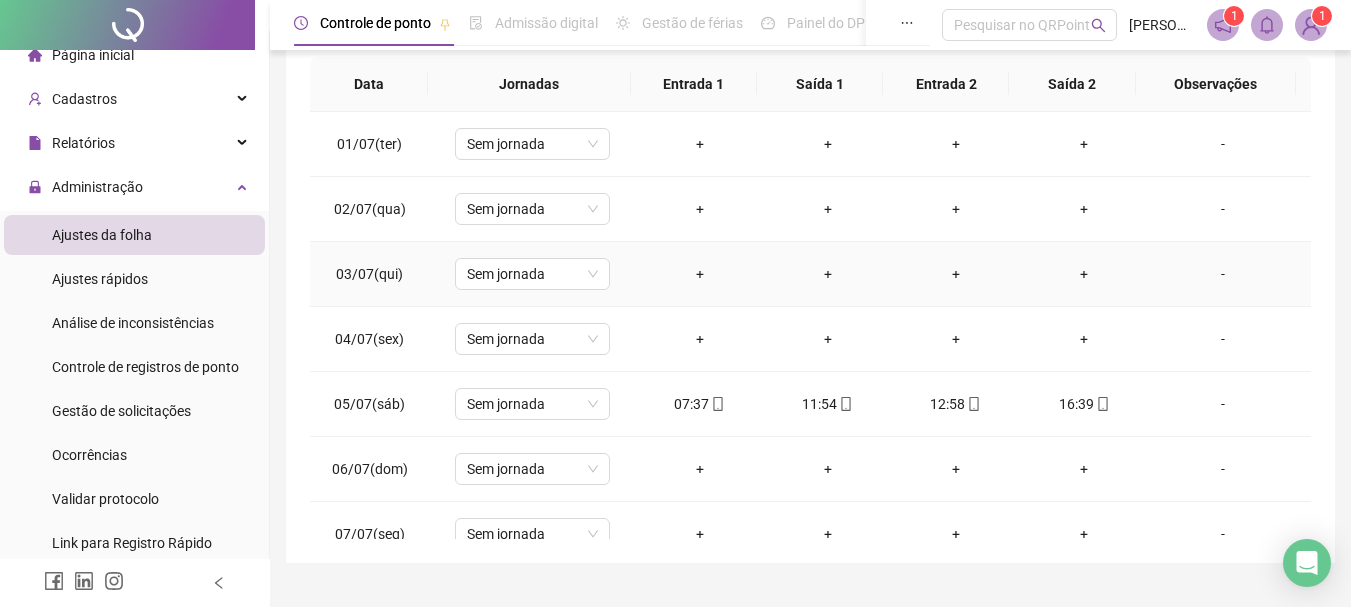 scroll, scrollTop: 391, scrollLeft: 0, axis: vertical 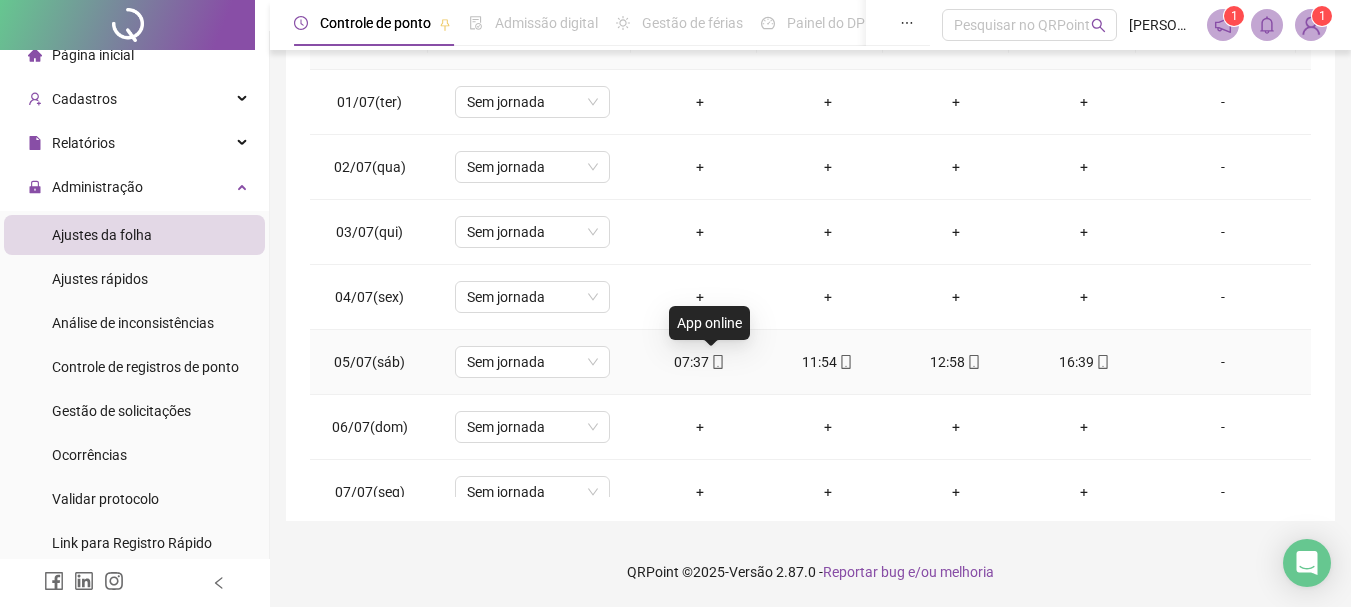 click 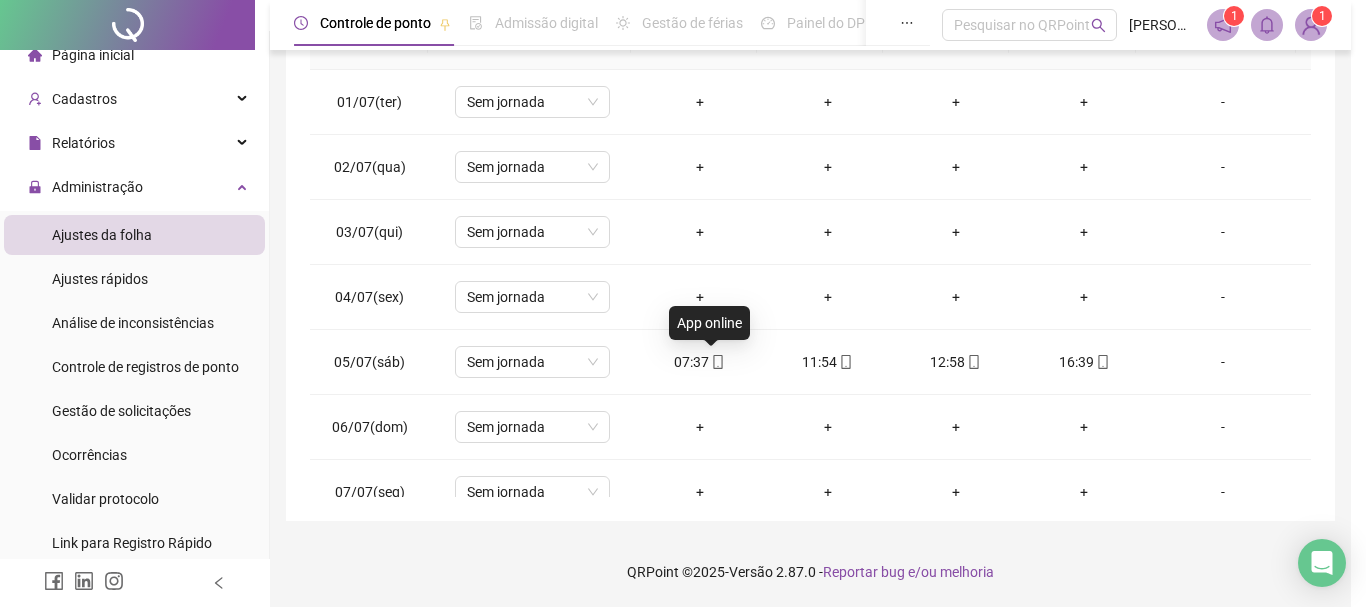 type on "**********" 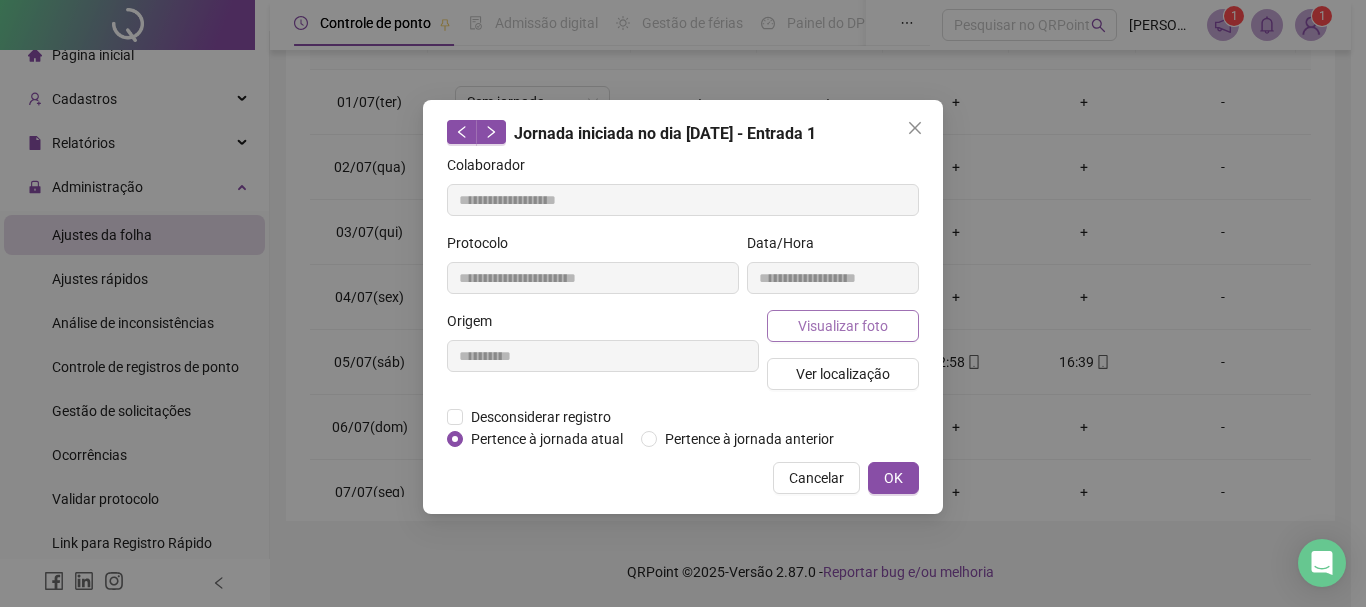 click on "Visualizar foto" at bounding box center [843, 326] 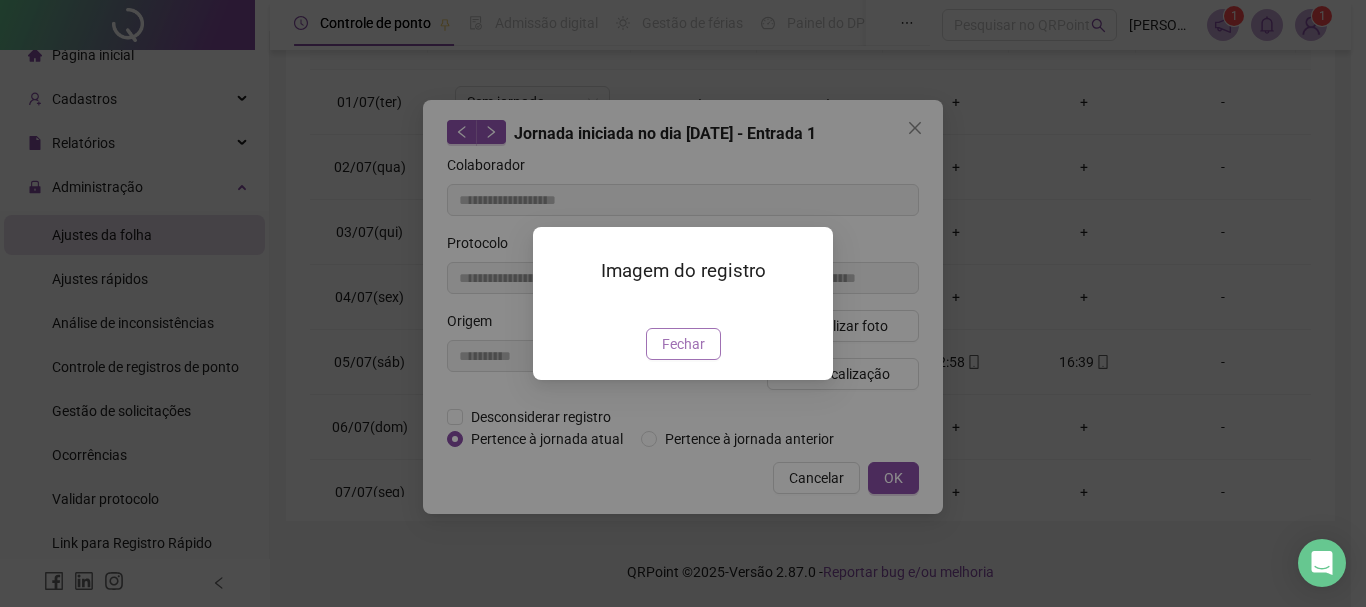 click on "Fechar" at bounding box center (683, 344) 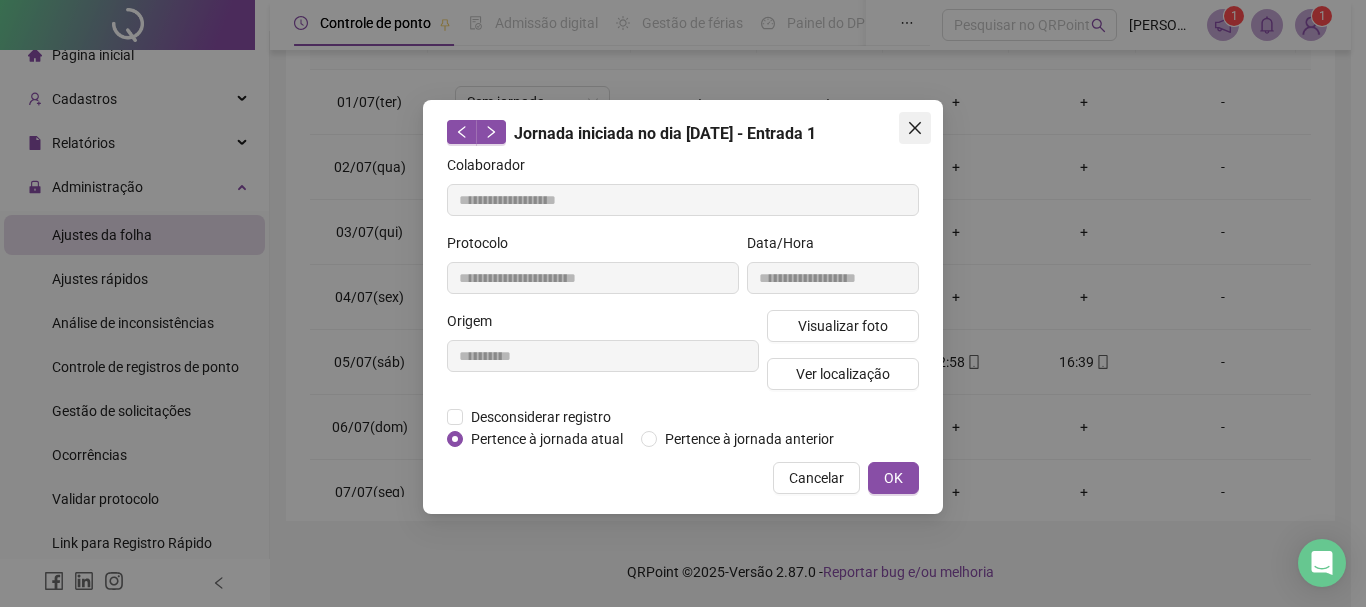 click at bounding box center (915, 128) 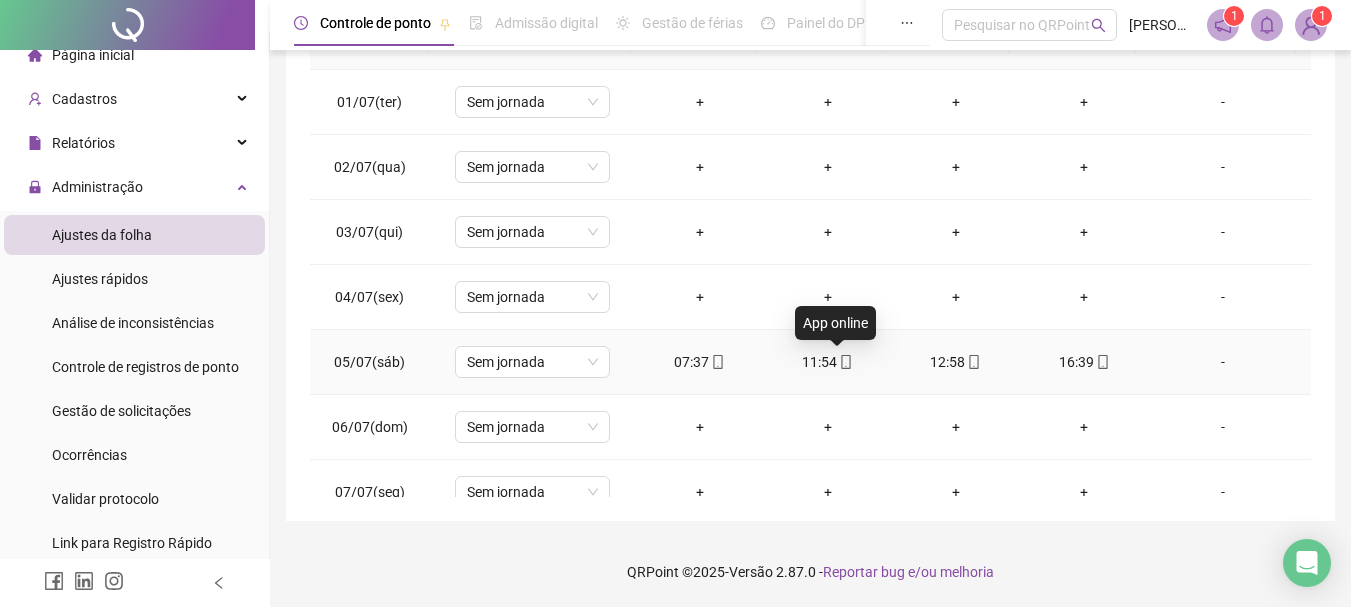 click at bounding box center [845, 362] 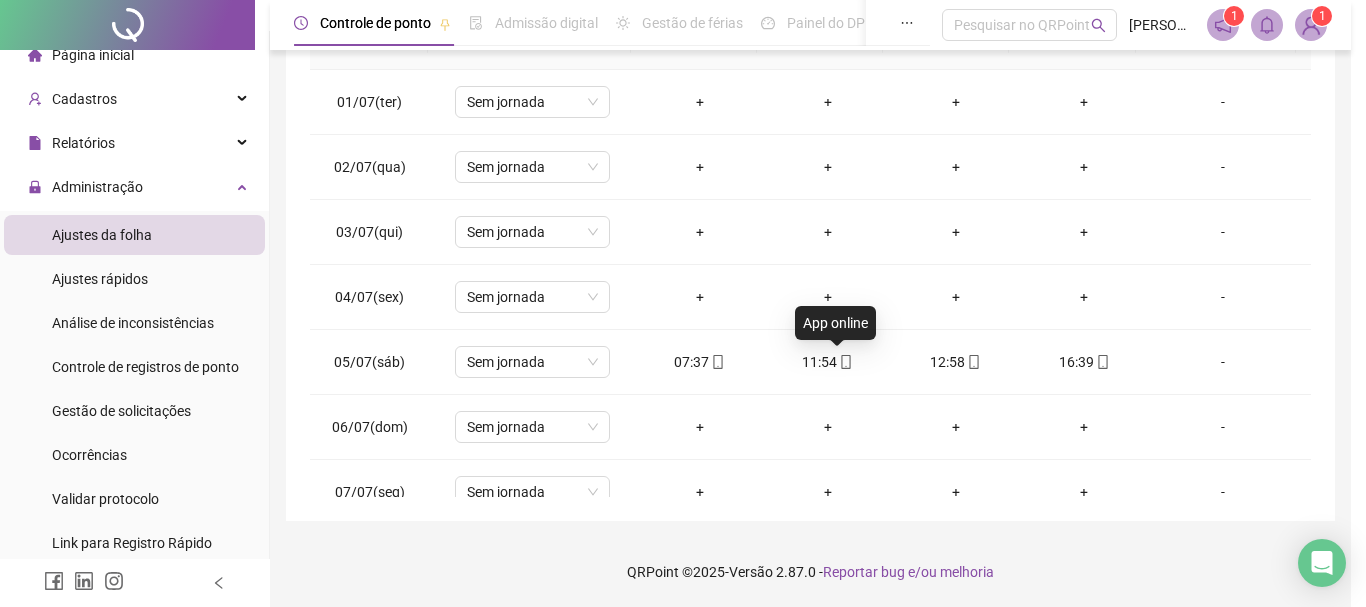 type on "**********" 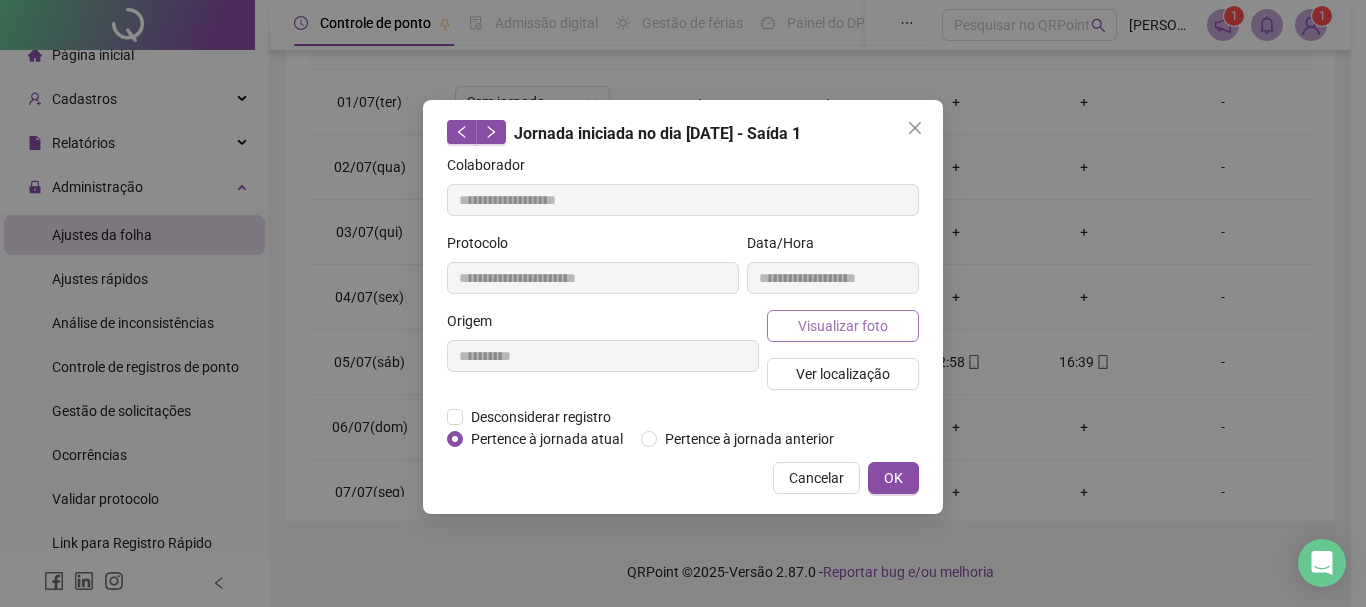 click on "Visualizar foto" at bounding box center (843, 326) 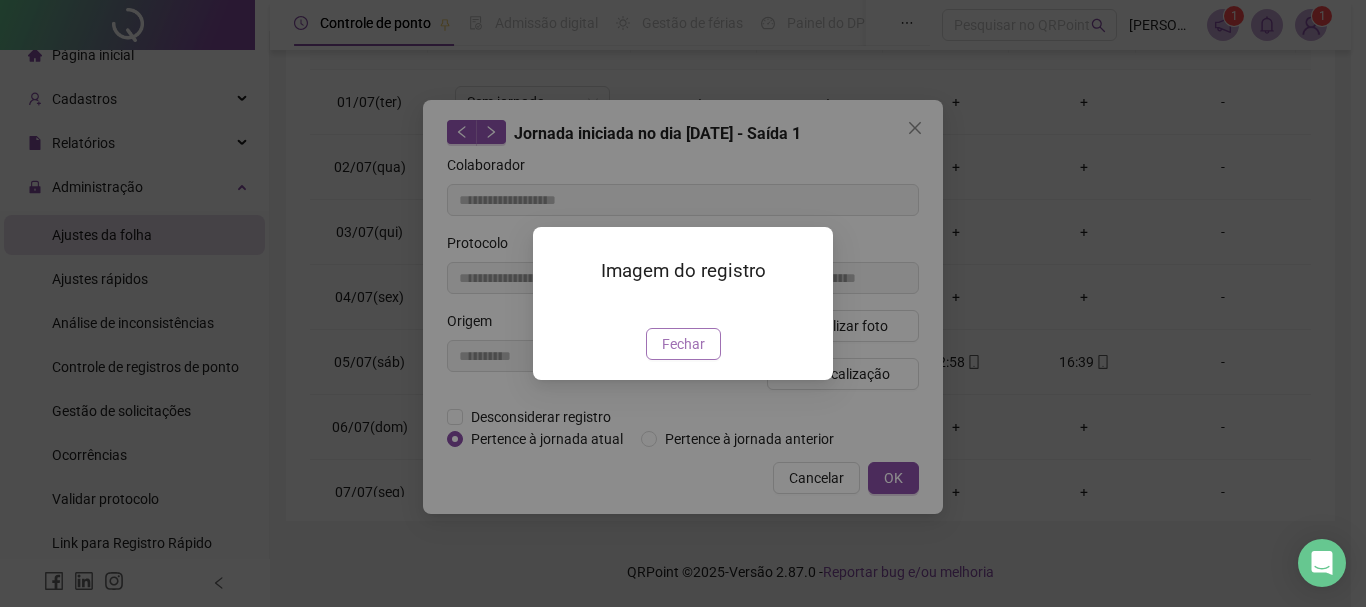 click on "Fechar" at bounding box center (683, 344) 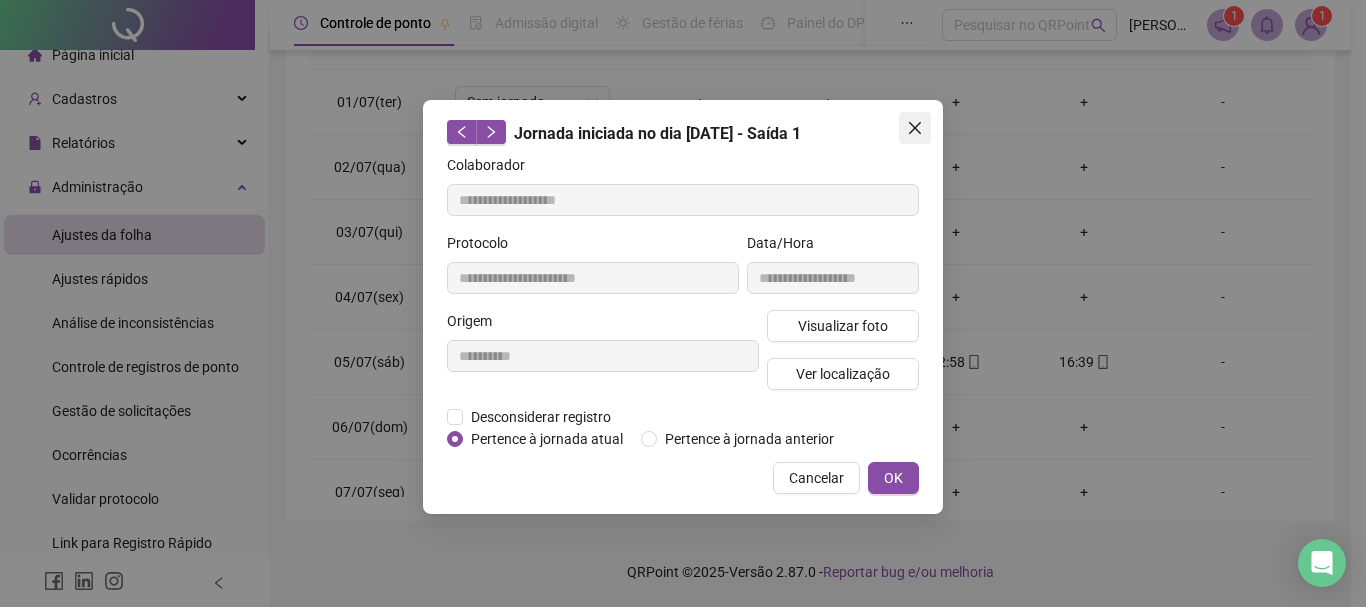 click 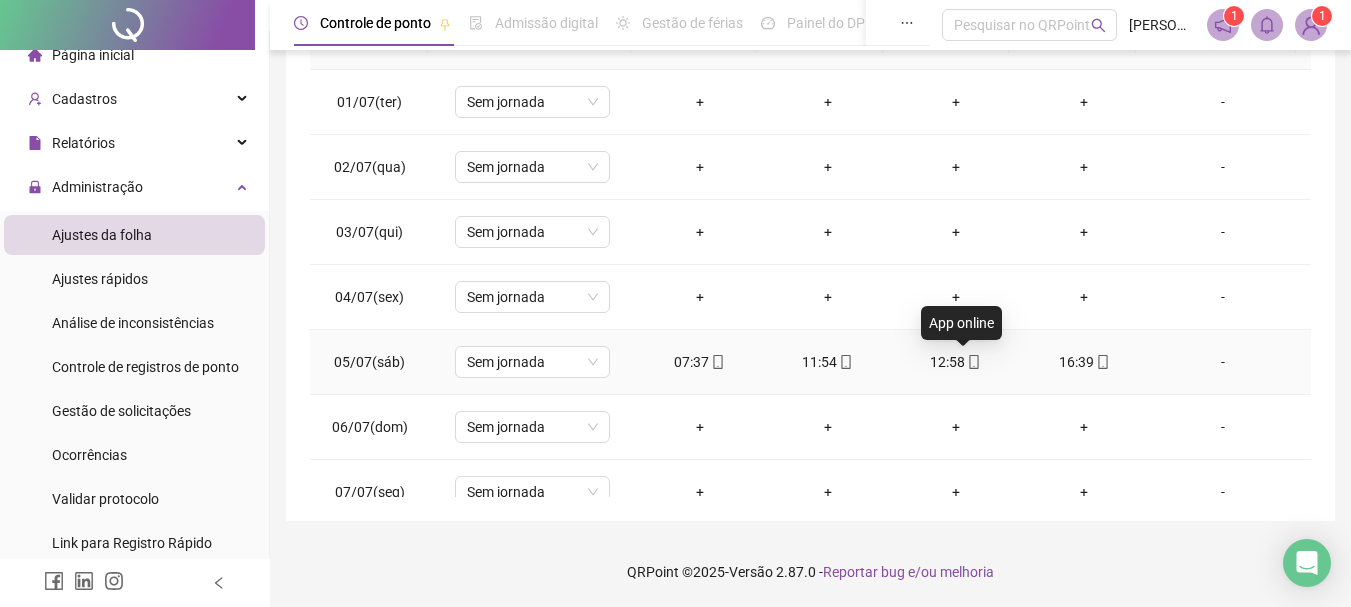 click 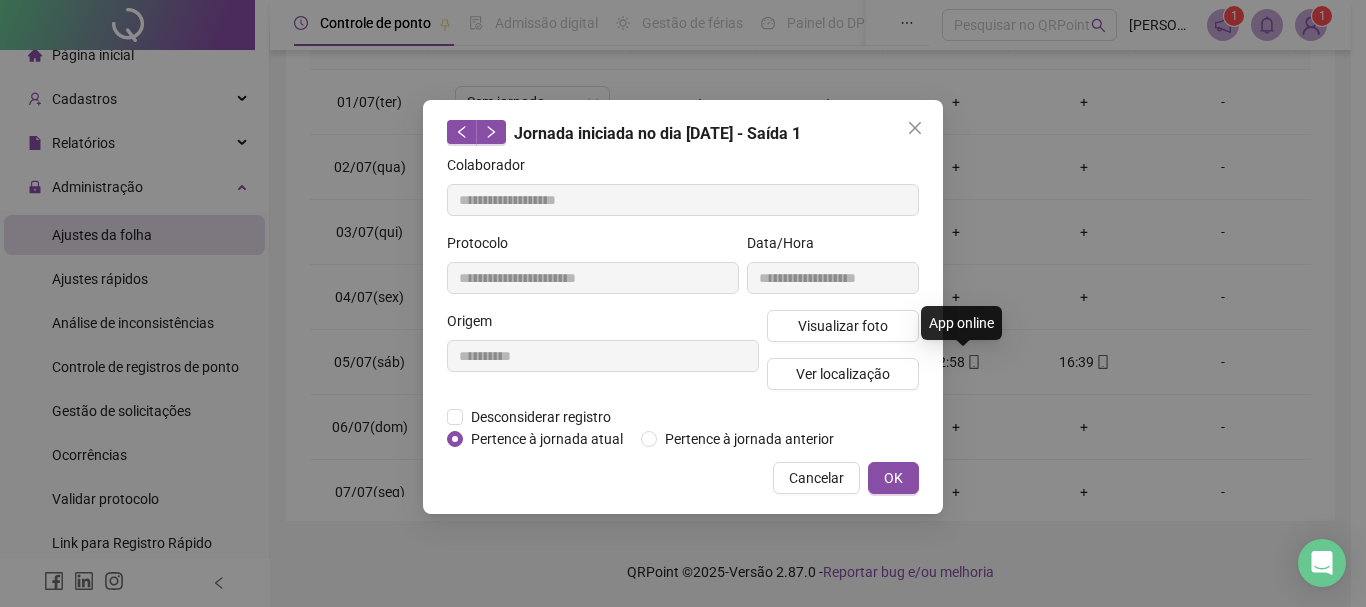 type on "**********" 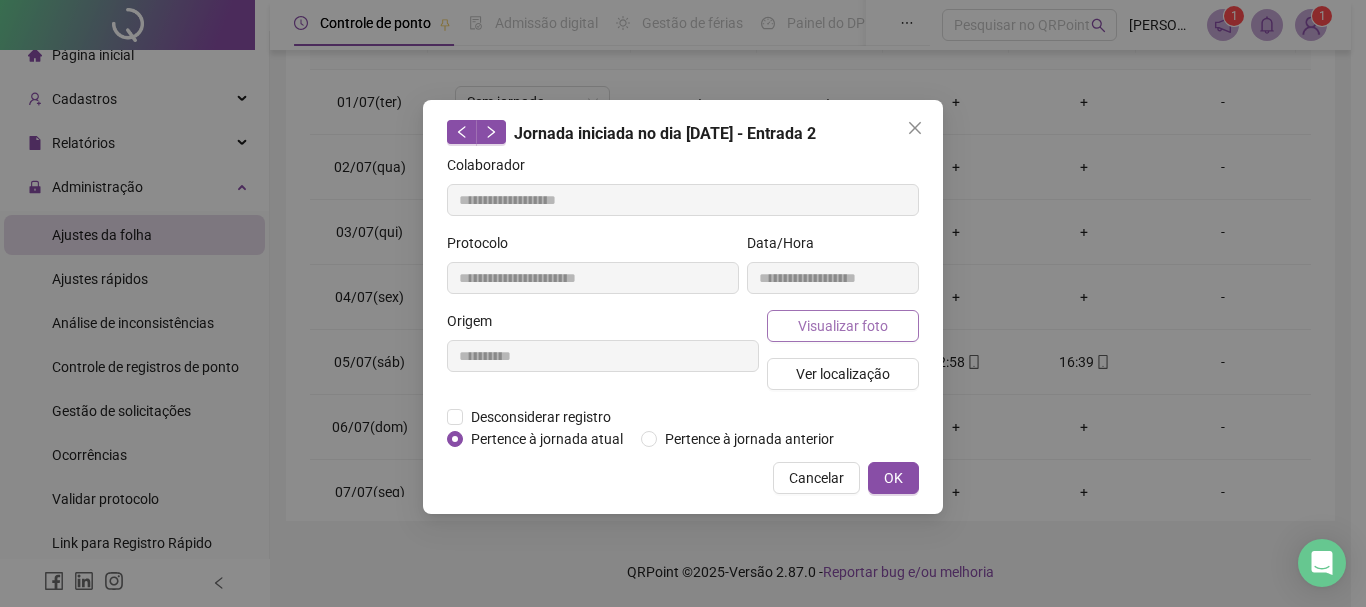 click on "Visualizar foto" at bounding box center [843, 326] 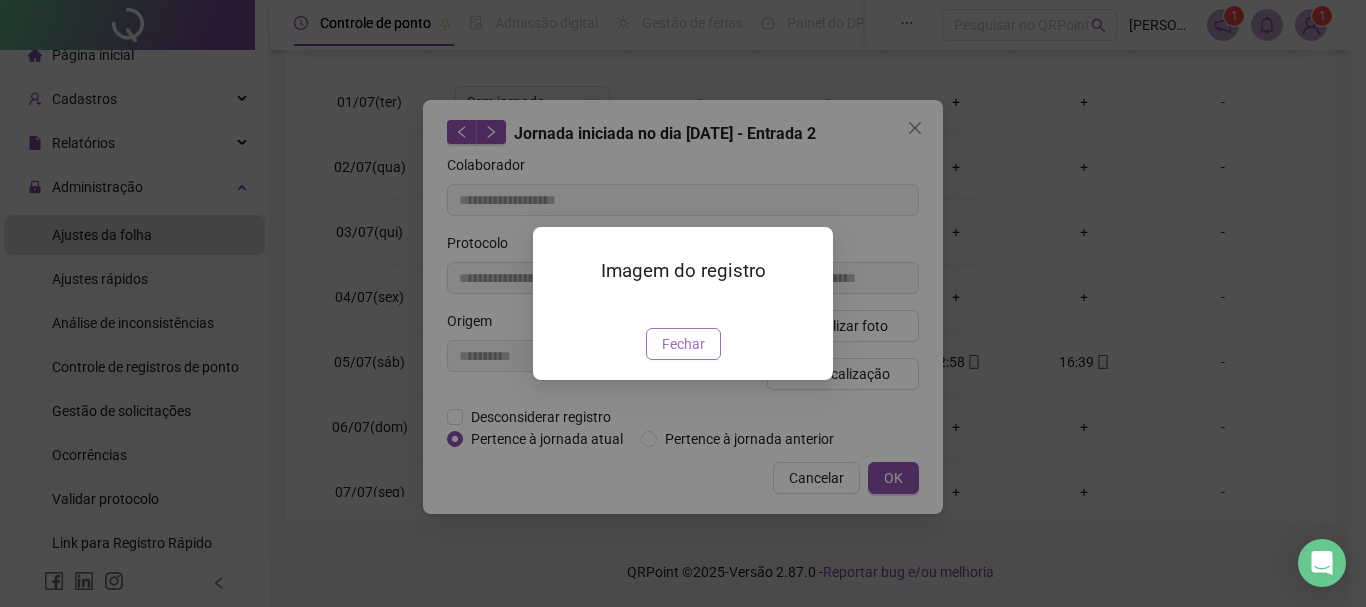 click on "Fechar" at bounding box center [683, 344] 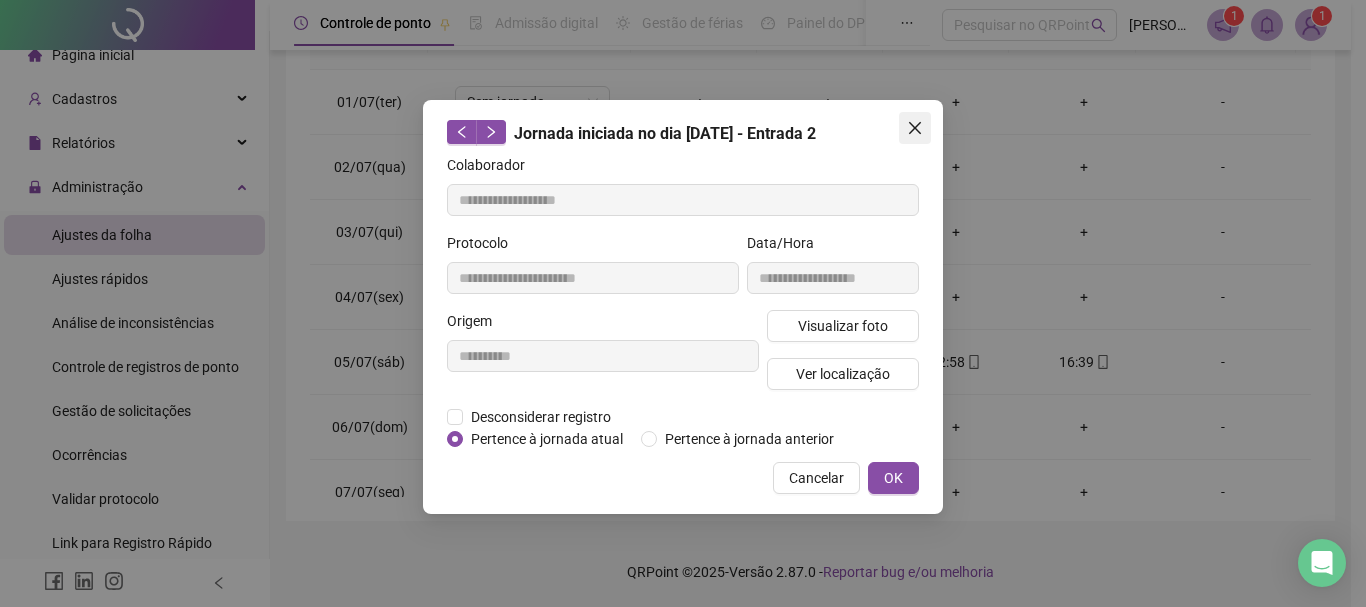 click 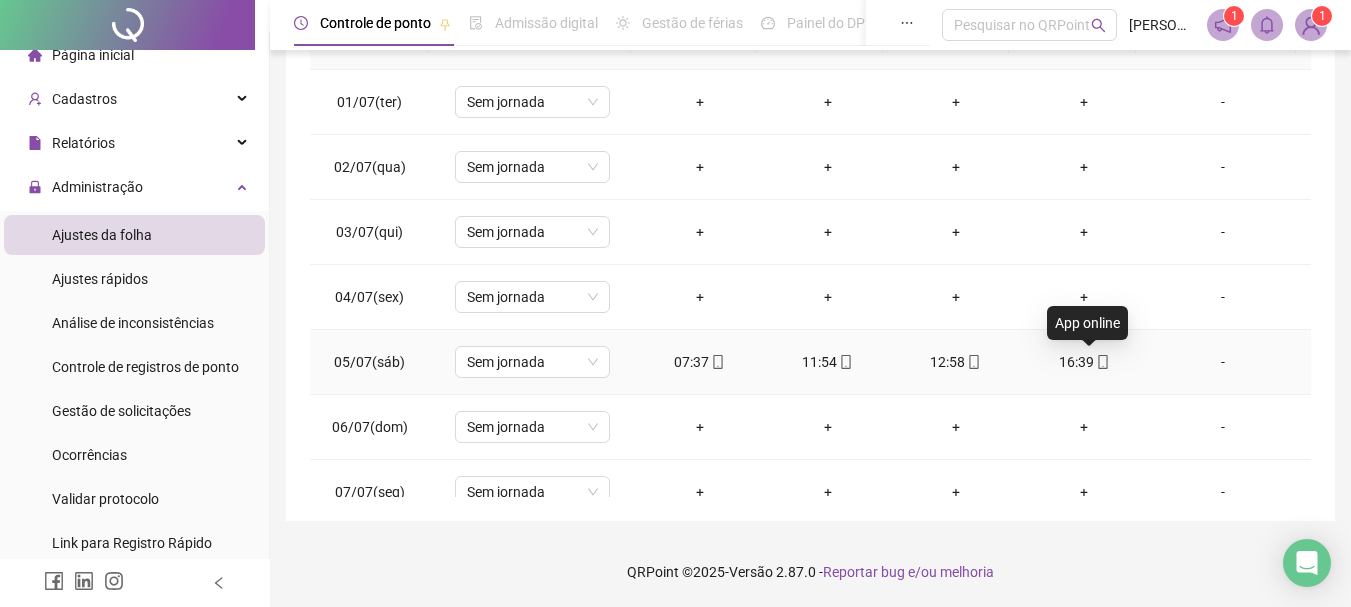 click 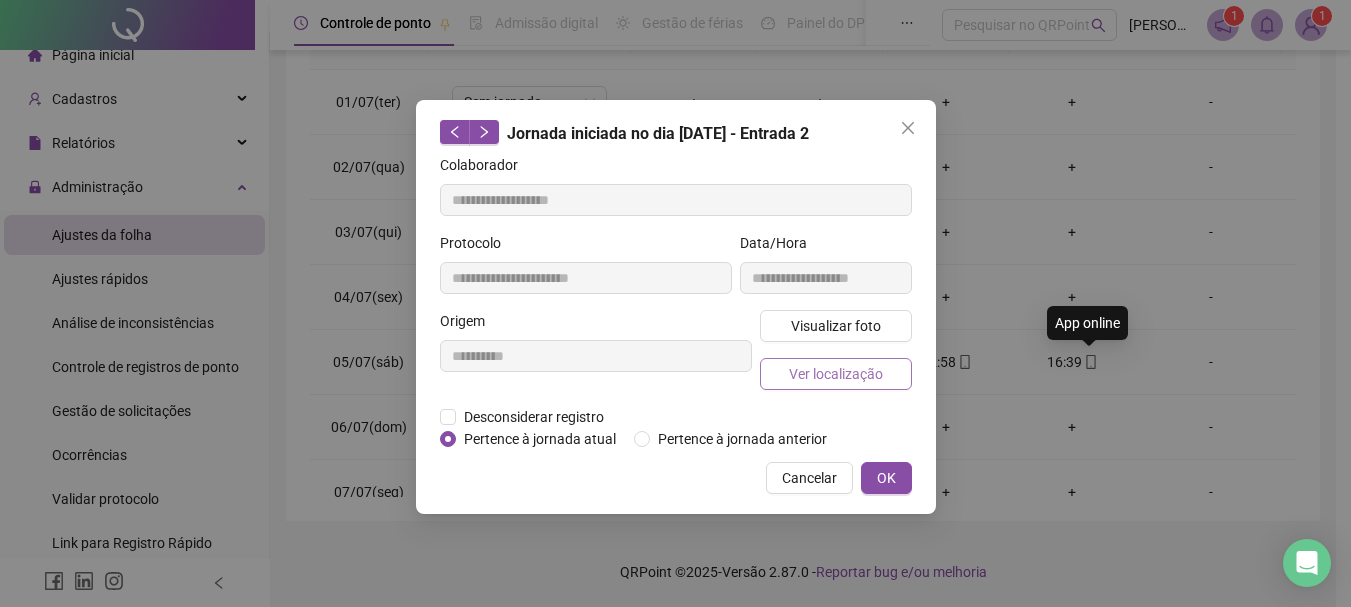 type on "**********" 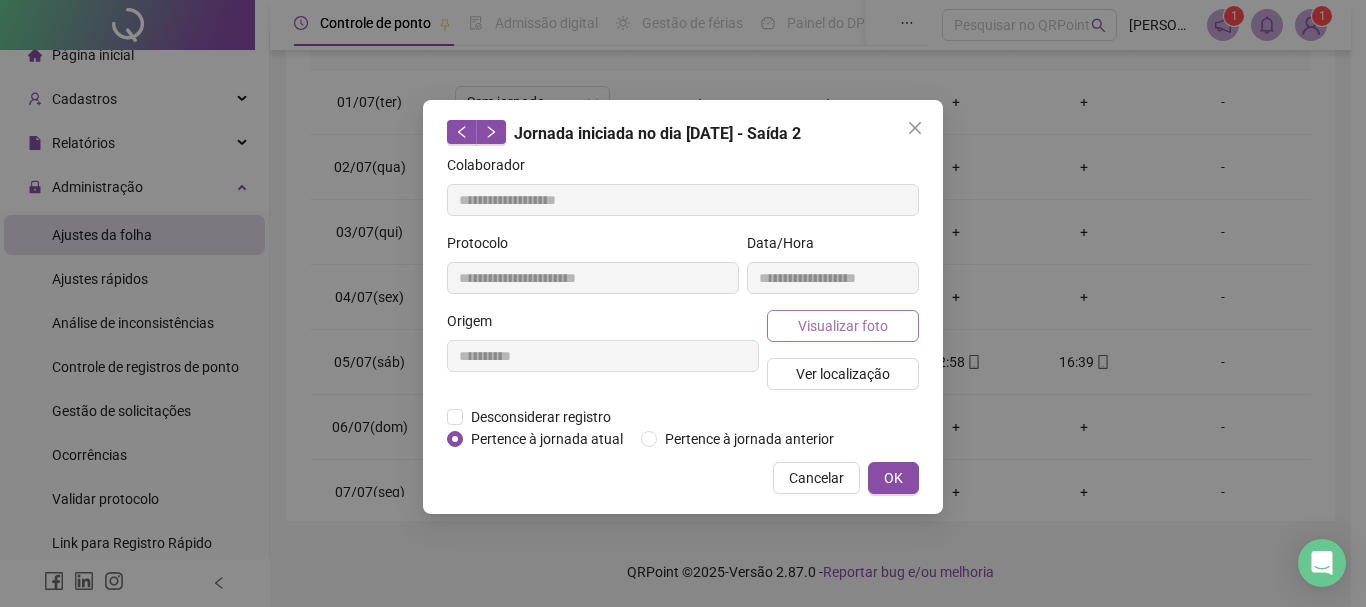 click on "Visualizar foto" at bounding box center (843, 326) 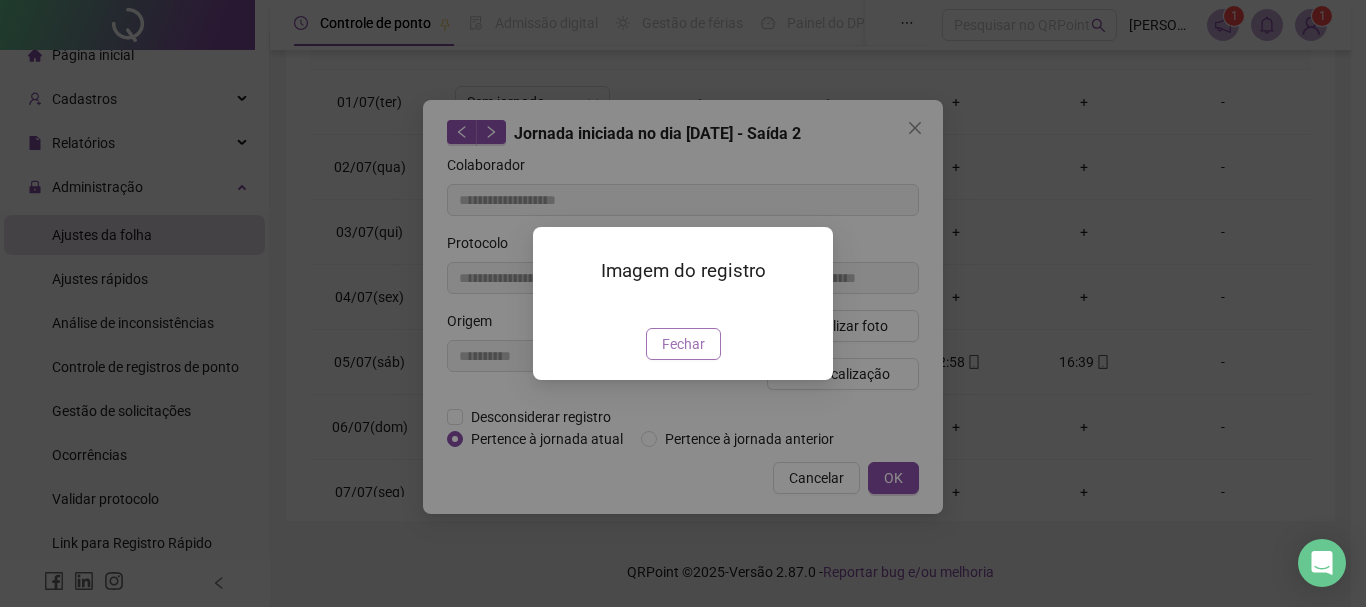 click on "Fechar" at bounding box center [683, 344] 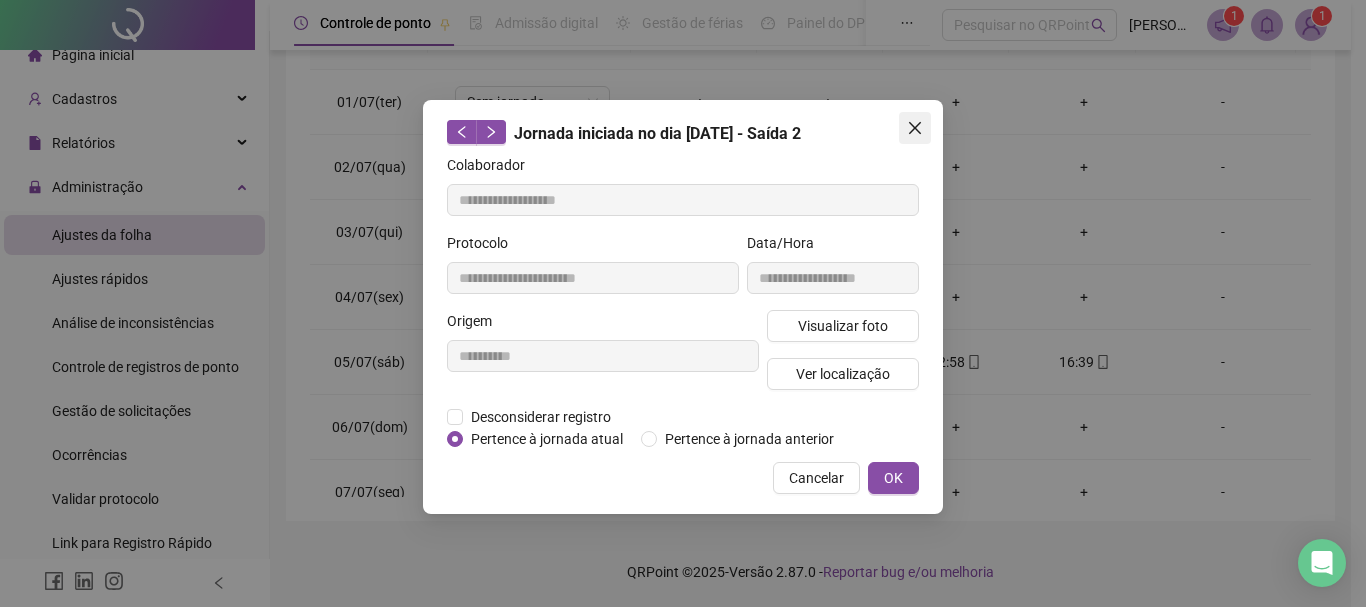 click 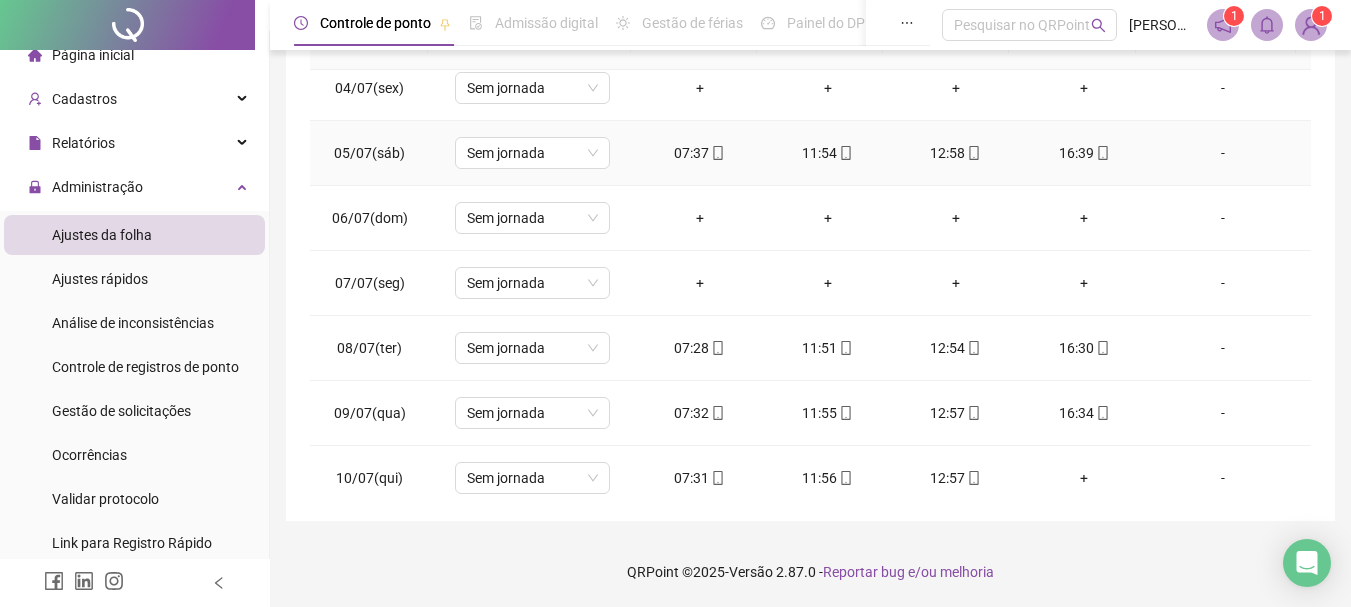 scroll, scrollTop: 223, scrollLeft: 0, axis: vertical 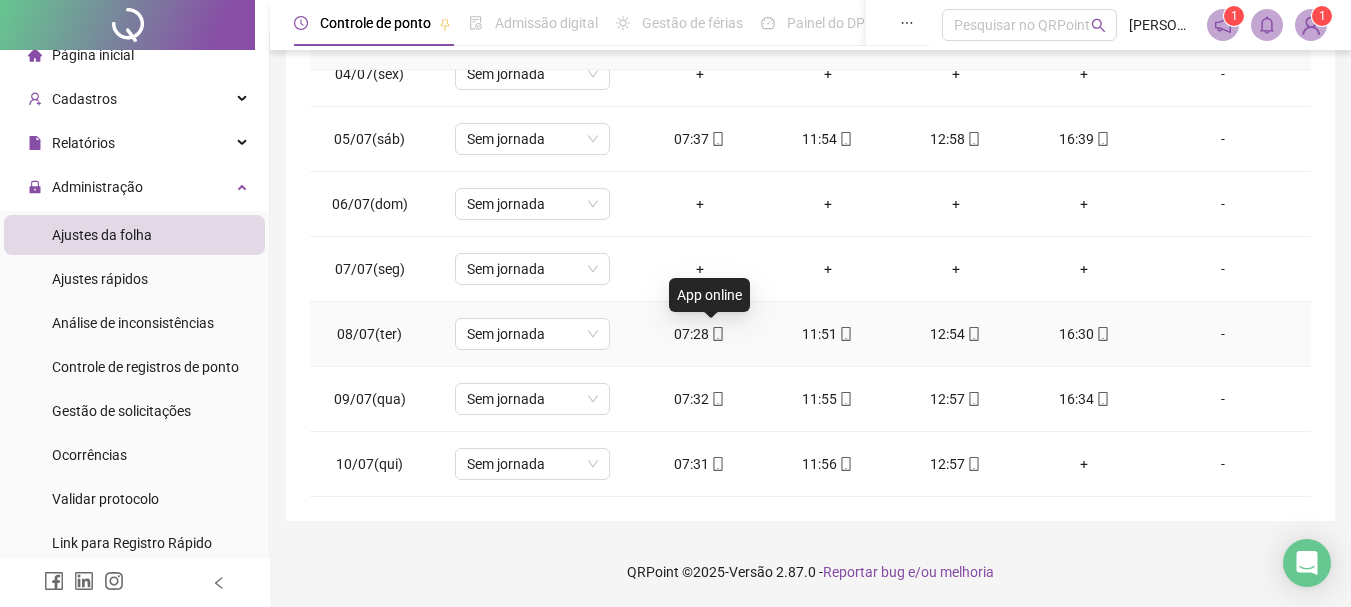click 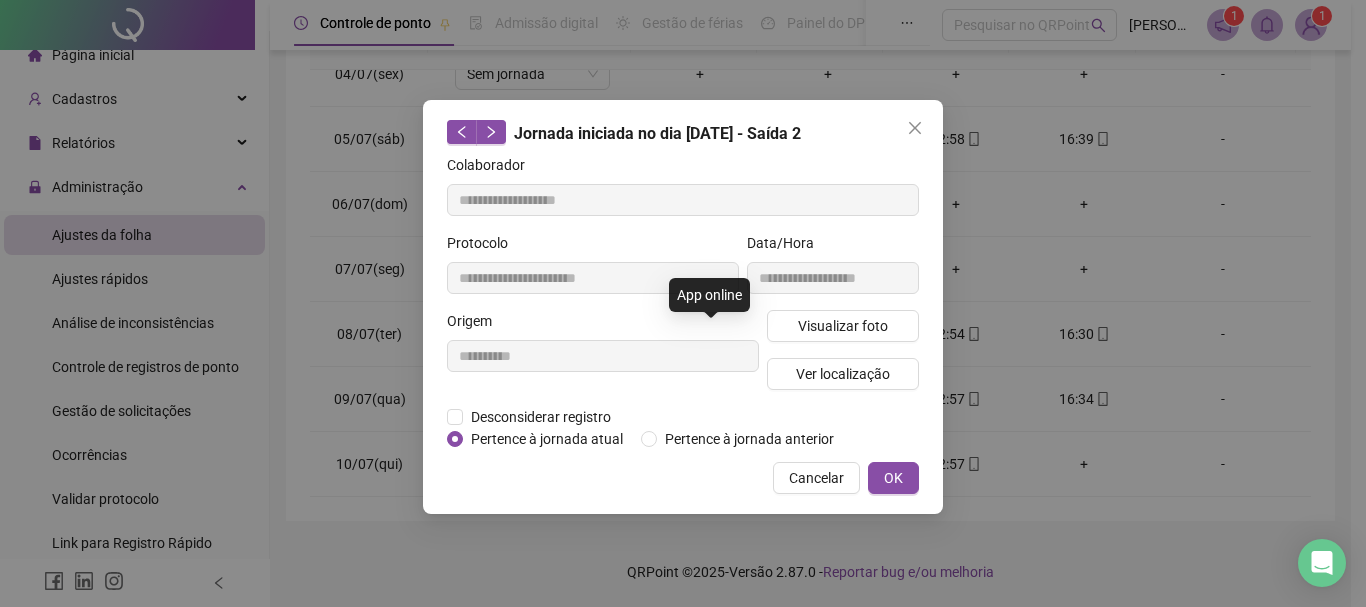 type on "**********" 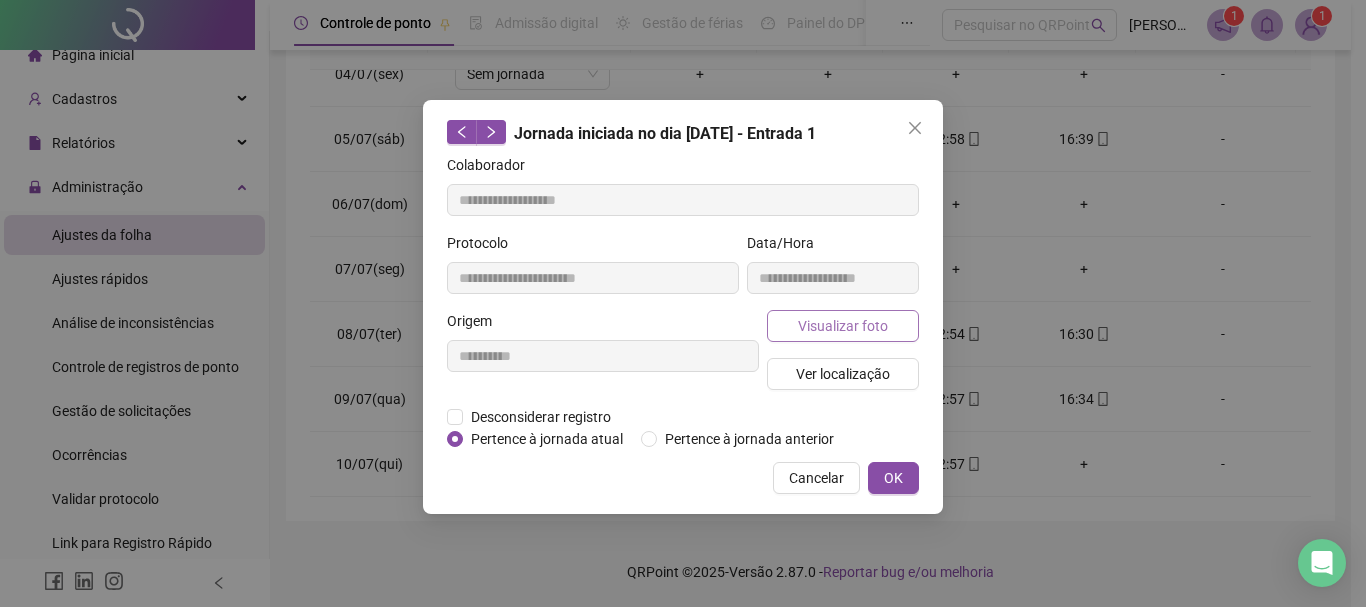 click on "Visualizar foto" at bounding box center (843, 326) 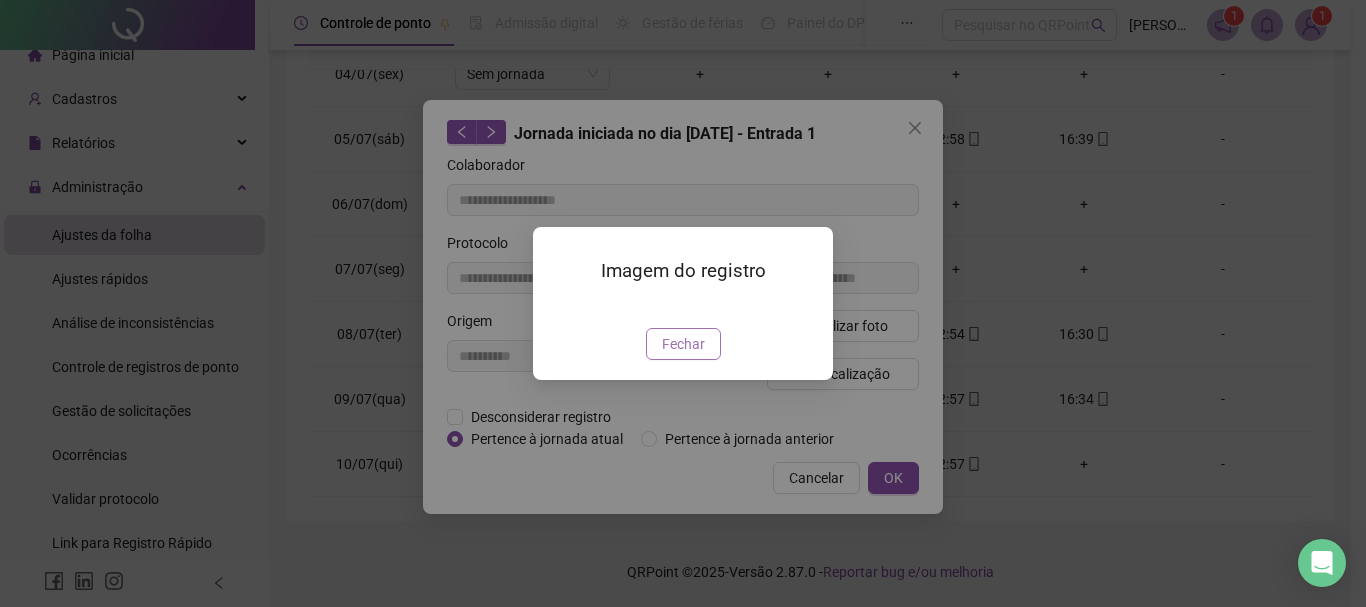 click on "Fechar" at bounding box center [683, 344] 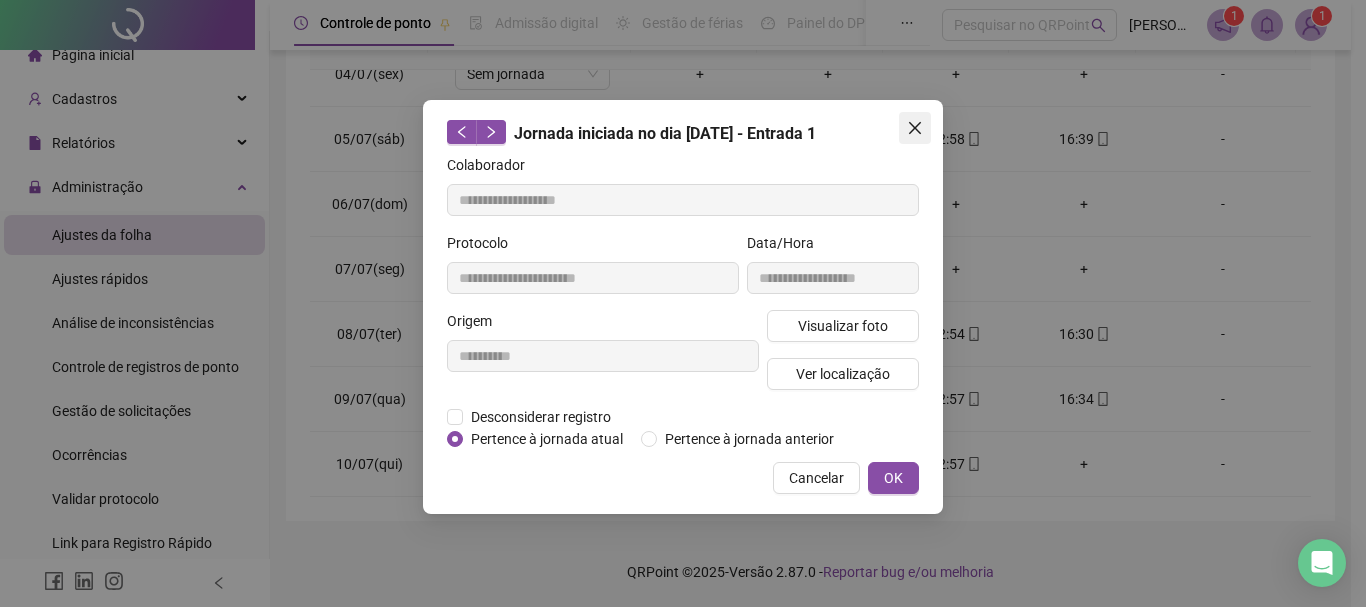 click at bounding box center (915, 128) 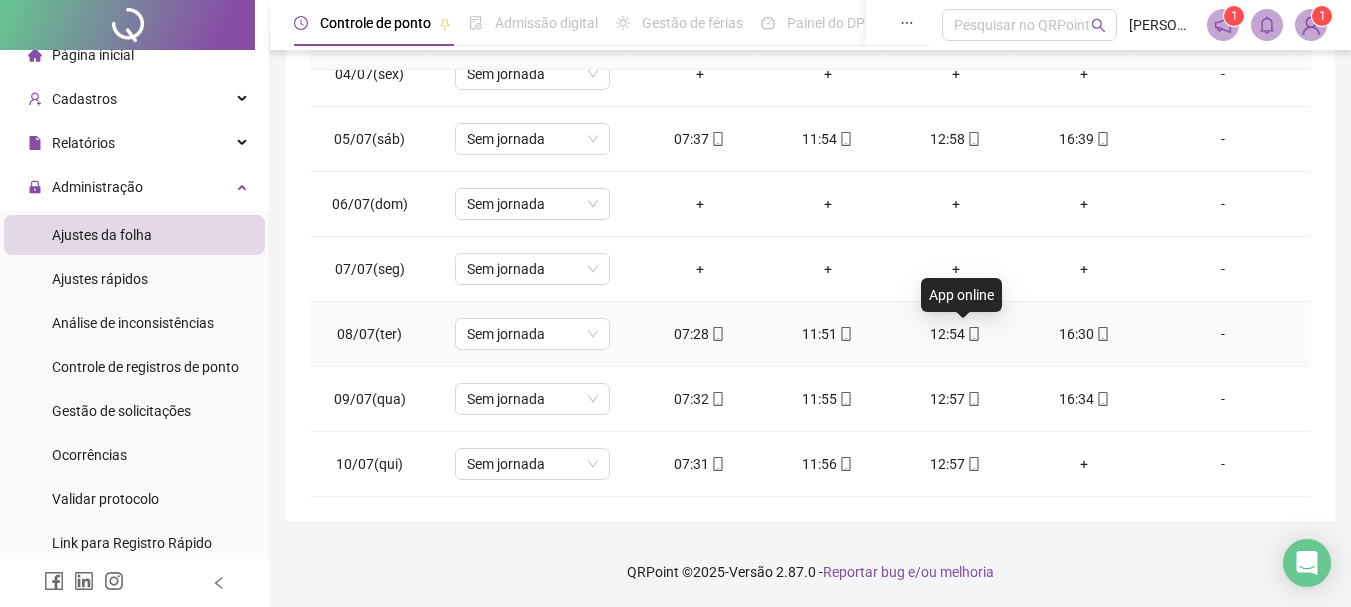 click 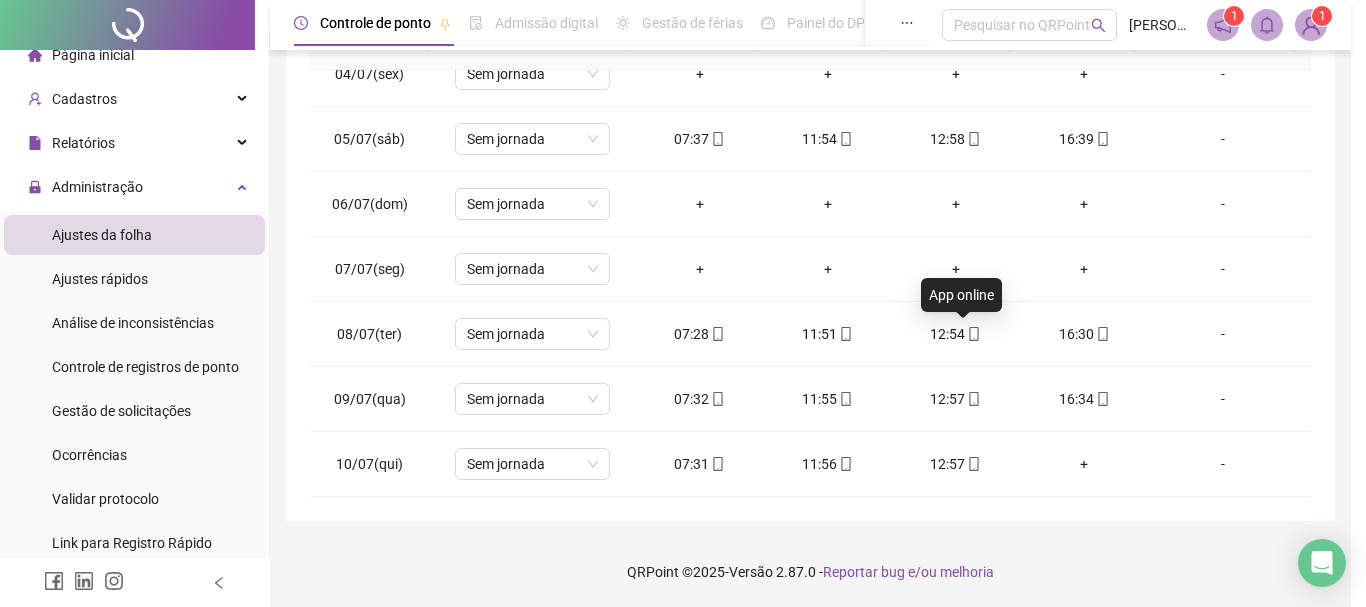 type on "**********" 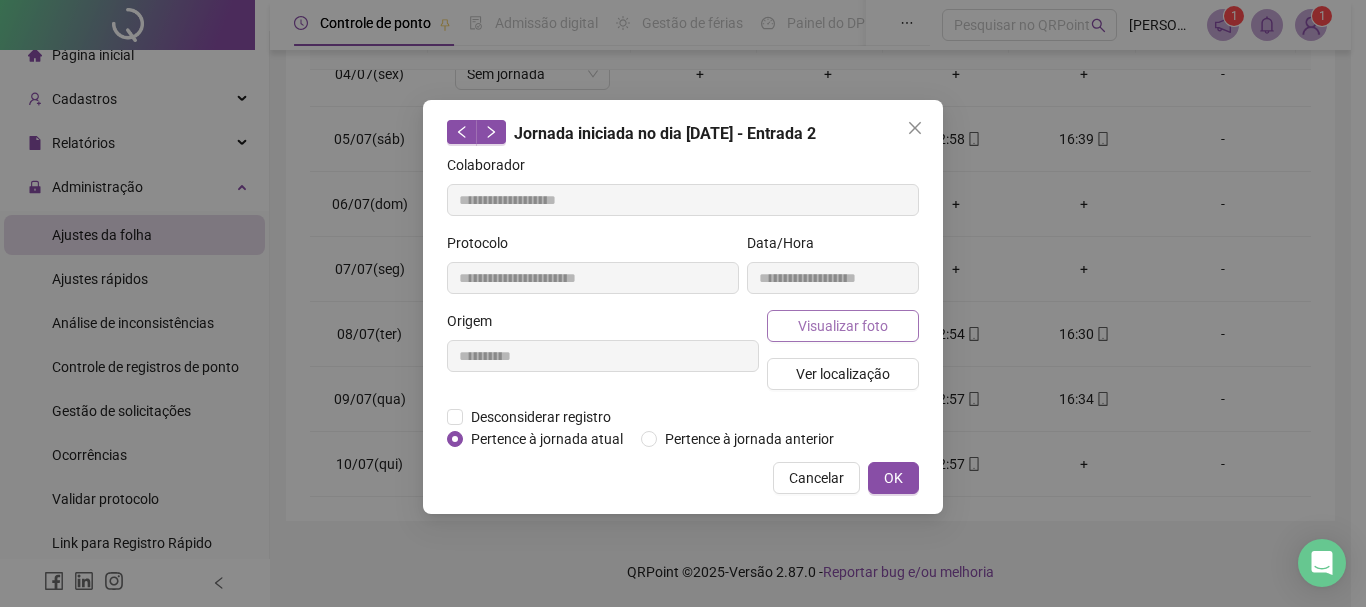 click on "Visualizar foto" at bounding box center [843, 326] 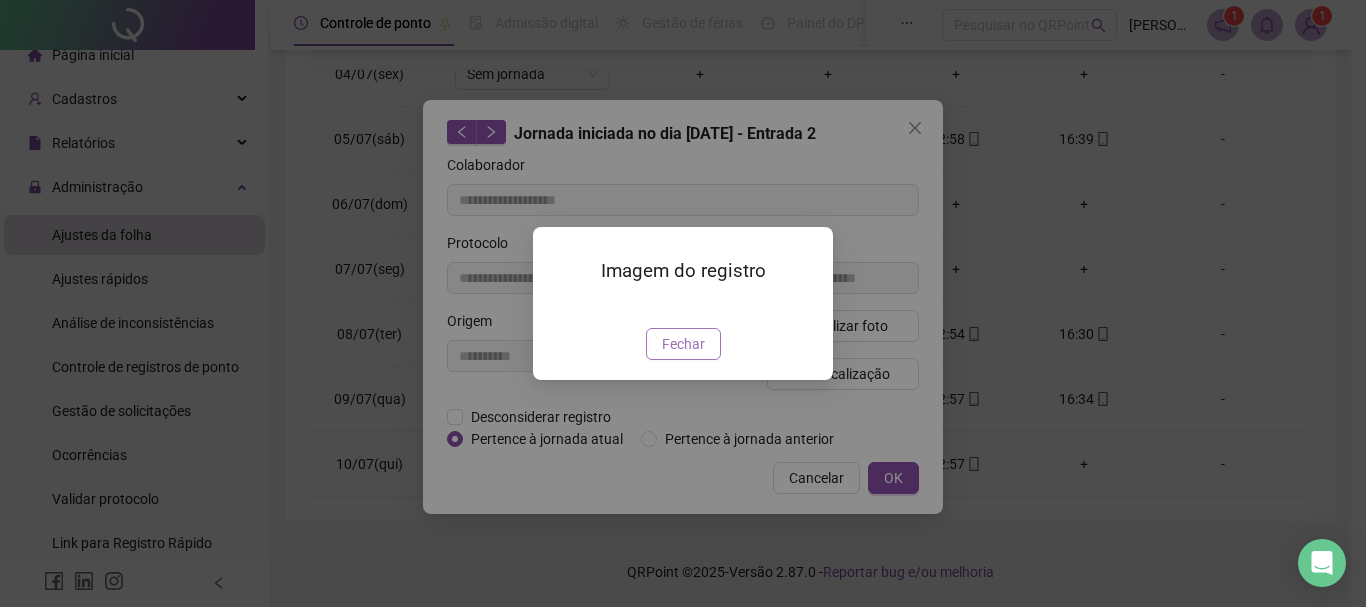 click on "Fechar" at bounding box center [683, 344] 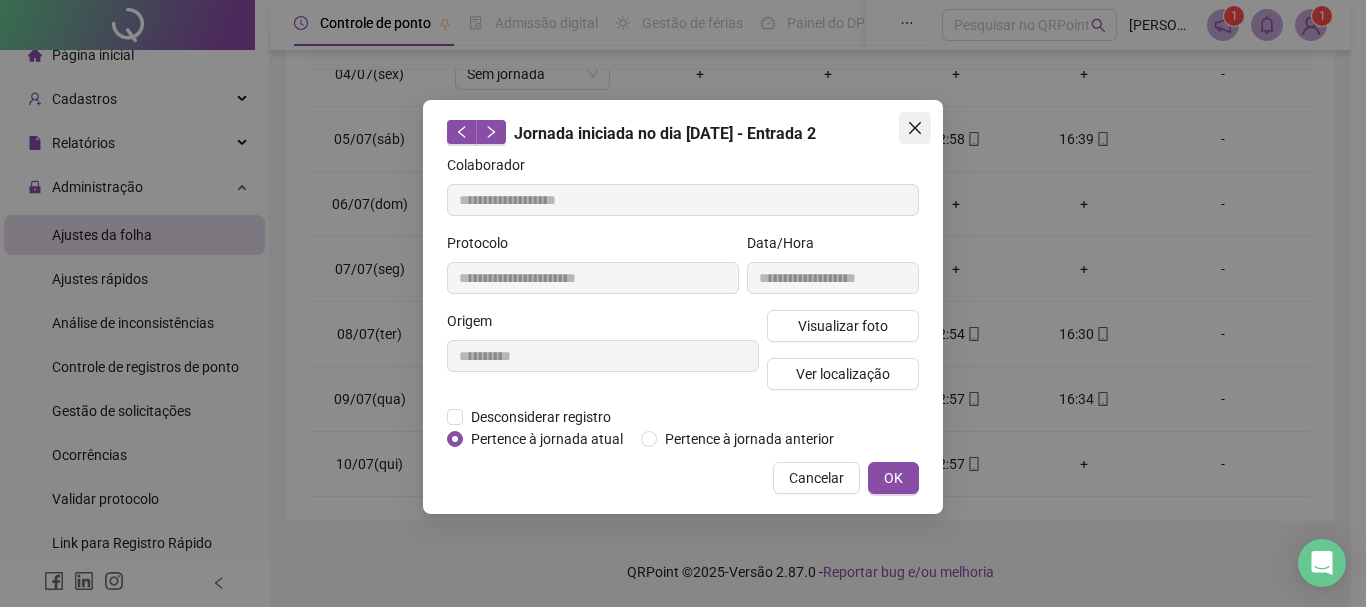 click 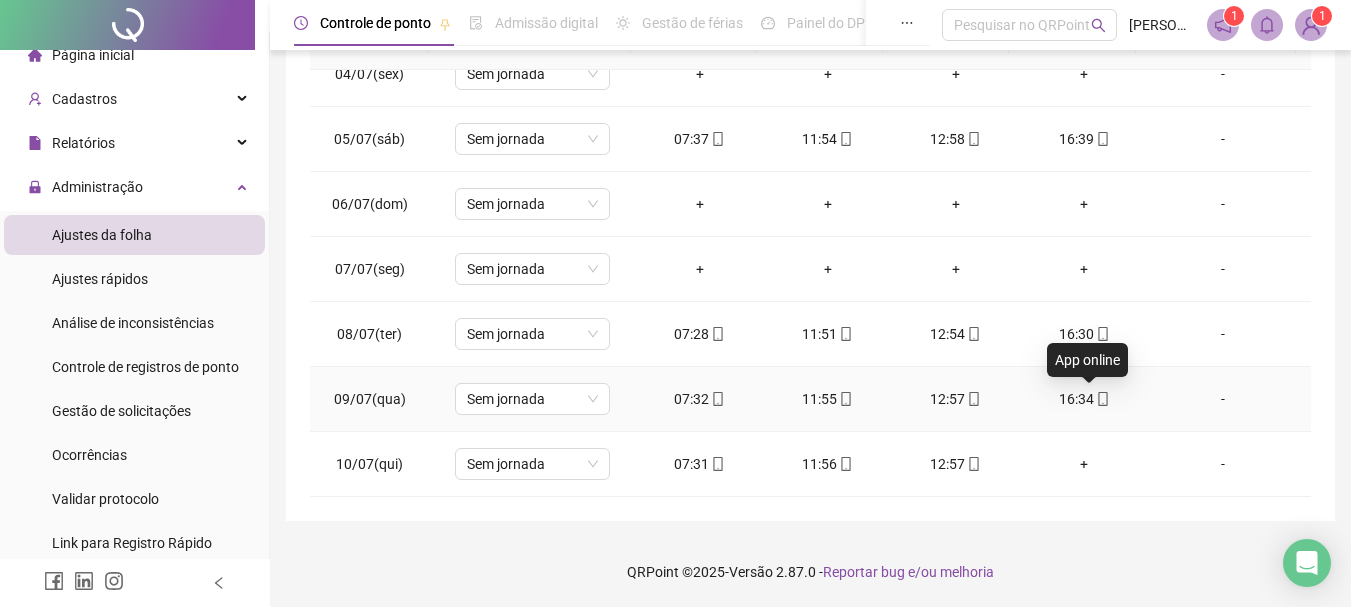 click 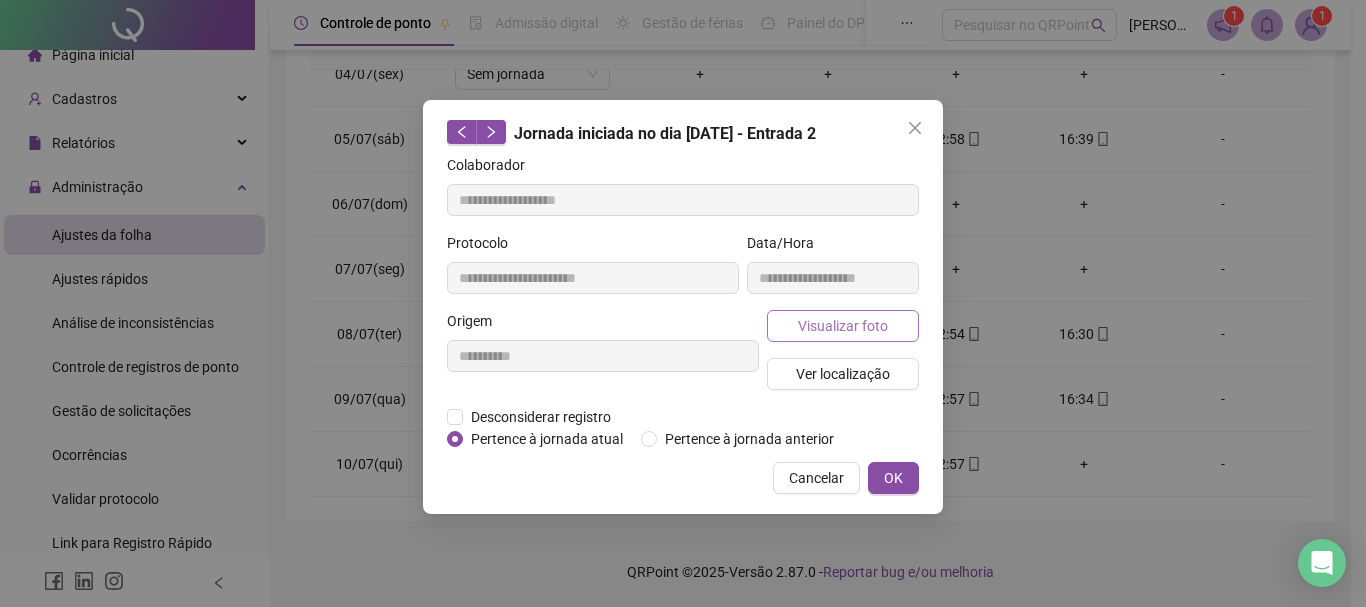type on "**********" 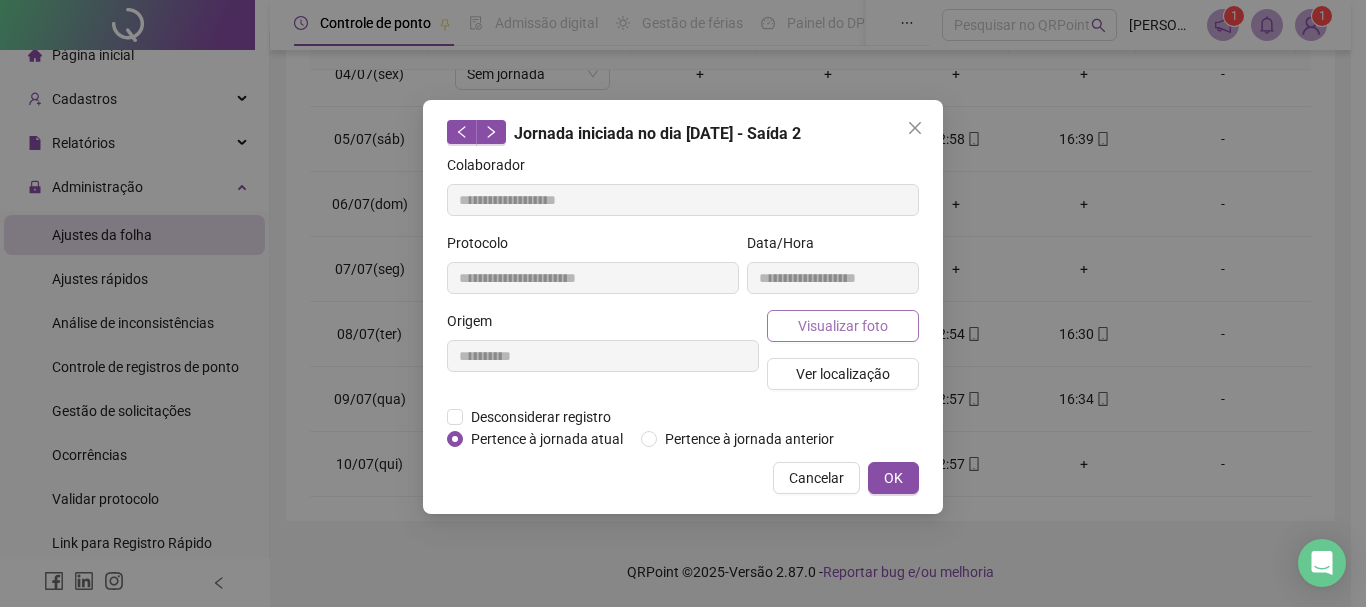 click on "Visualizar foto" at bounding box center [843, 326] 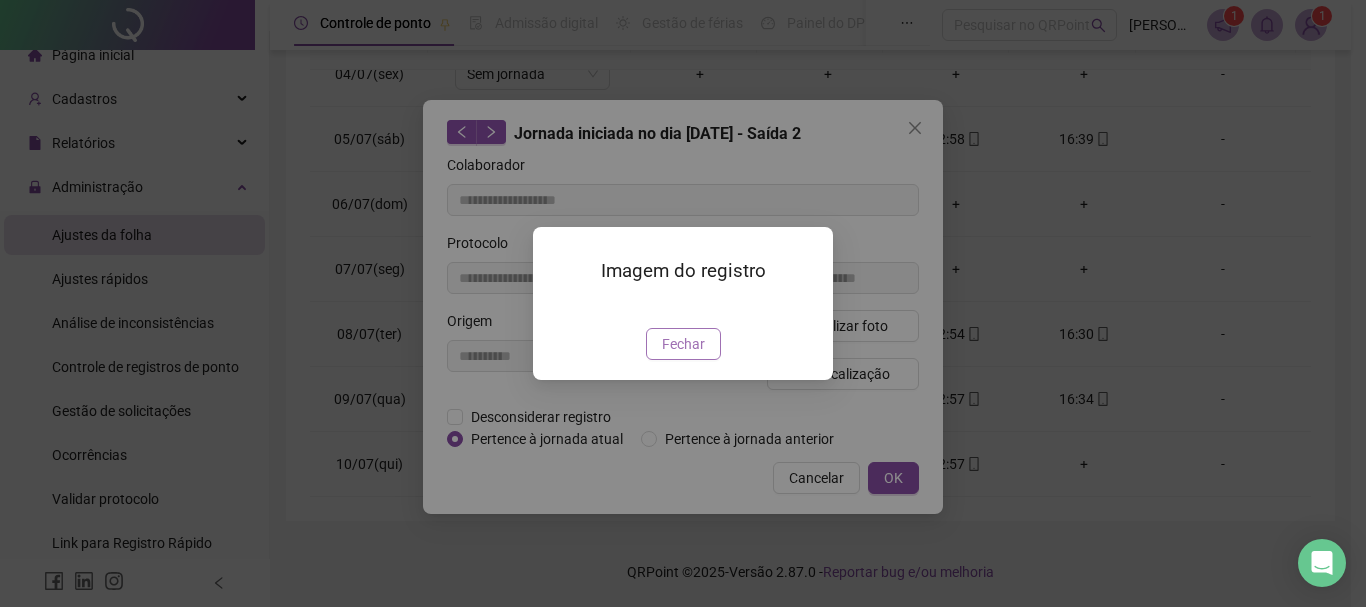 click on "Fechar" at bounding box center (683, 344) 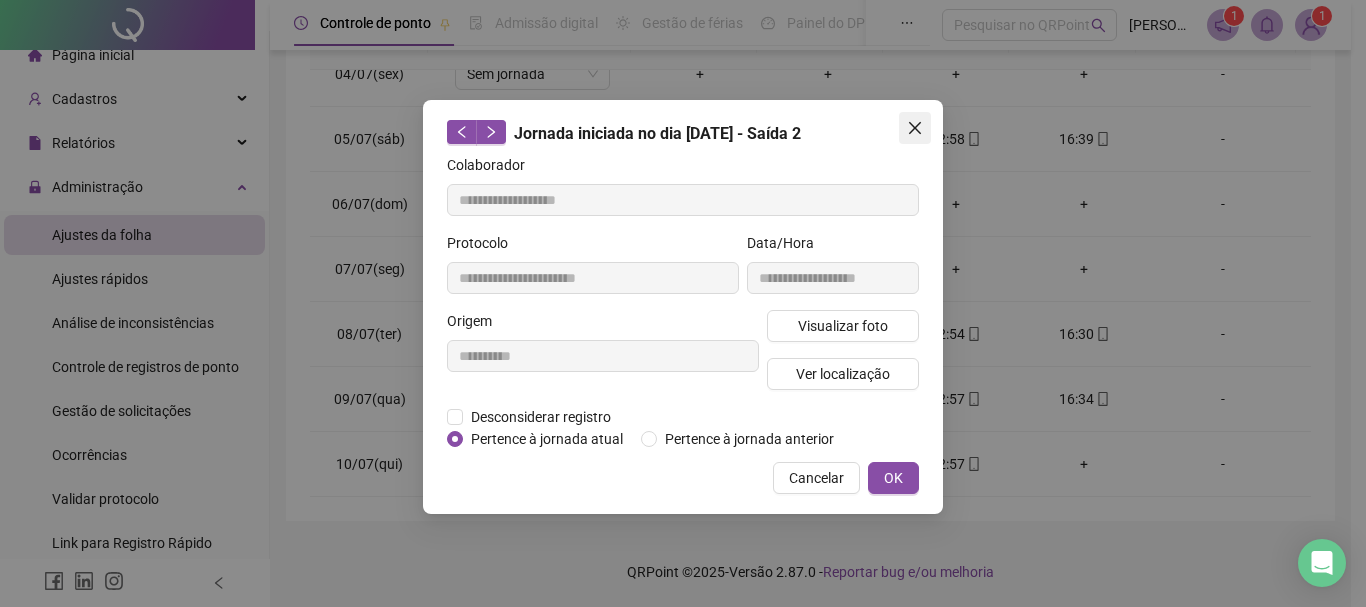 click 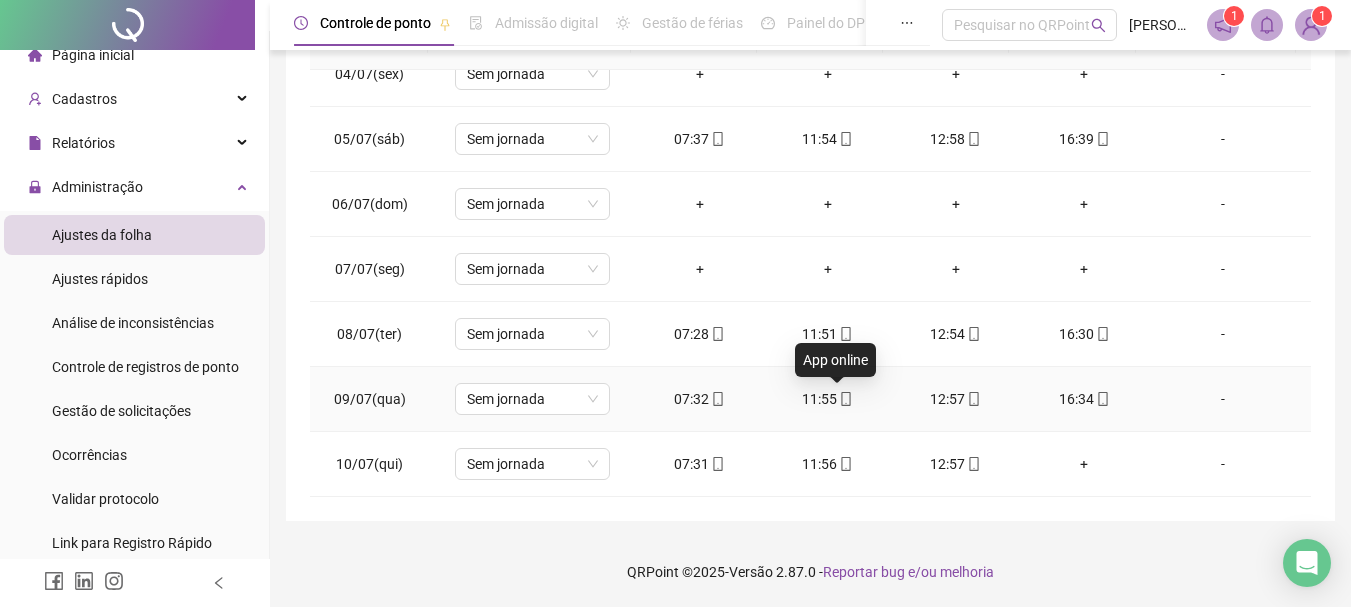 click 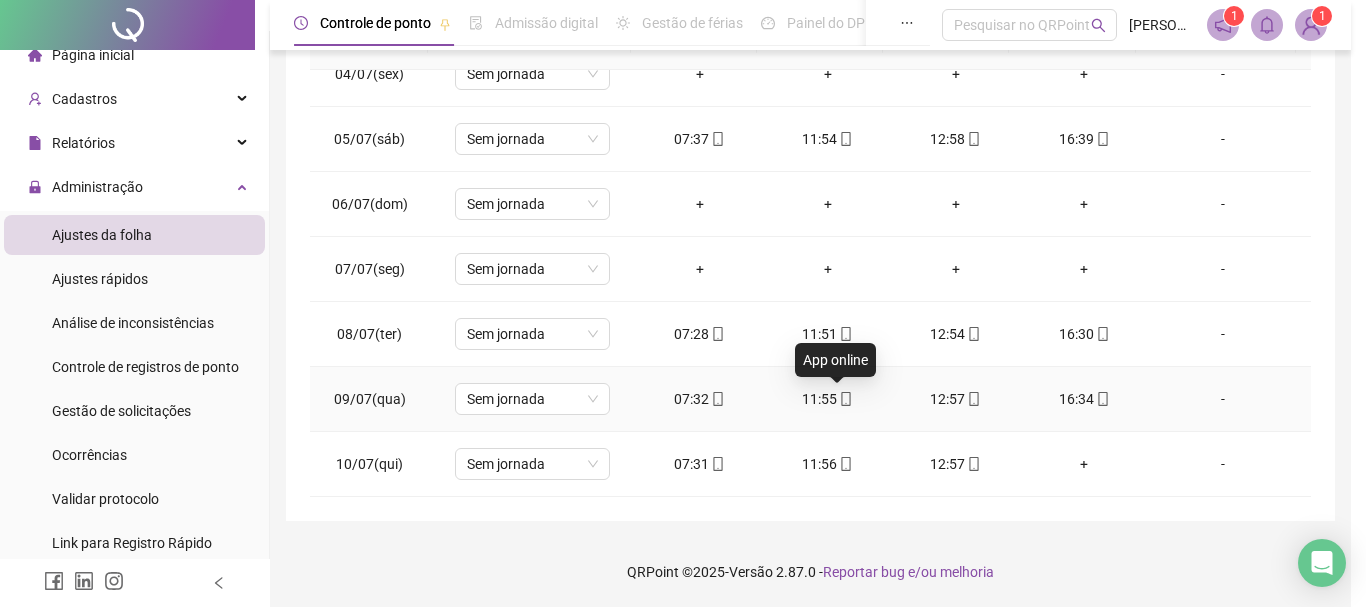 type on "**********" 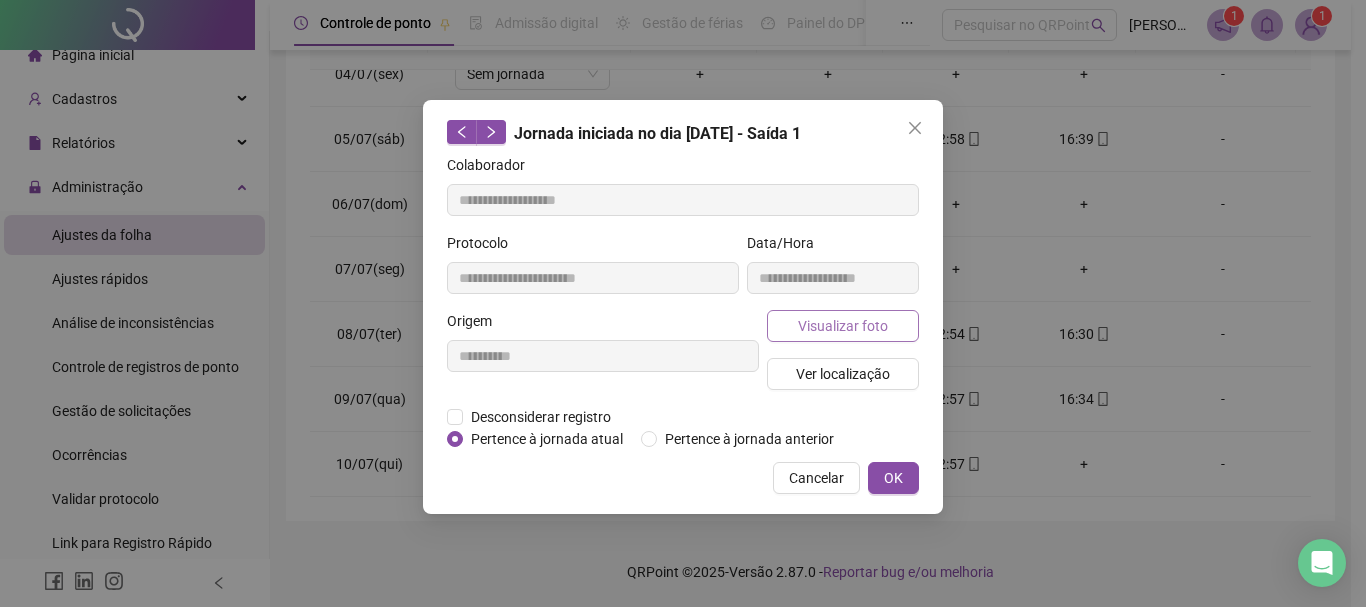 click on "Visualizar foto" at bounding box center (843, 326) 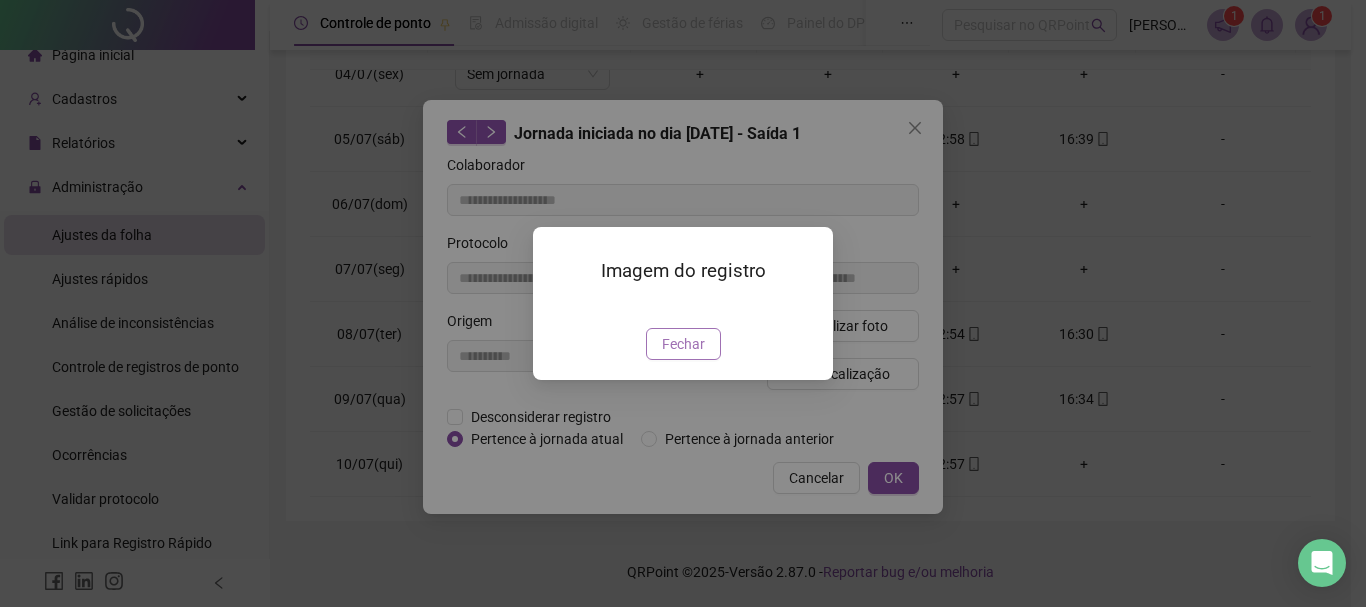 click on "Fechar" at bounding box center (683, 344) 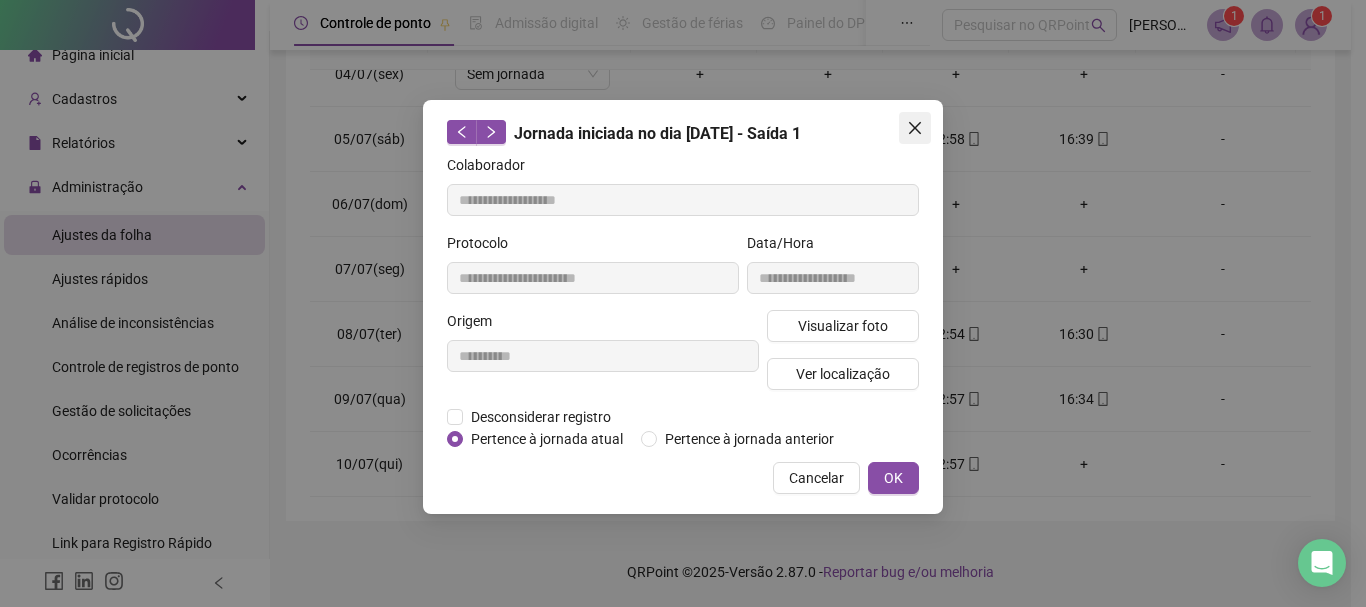 click 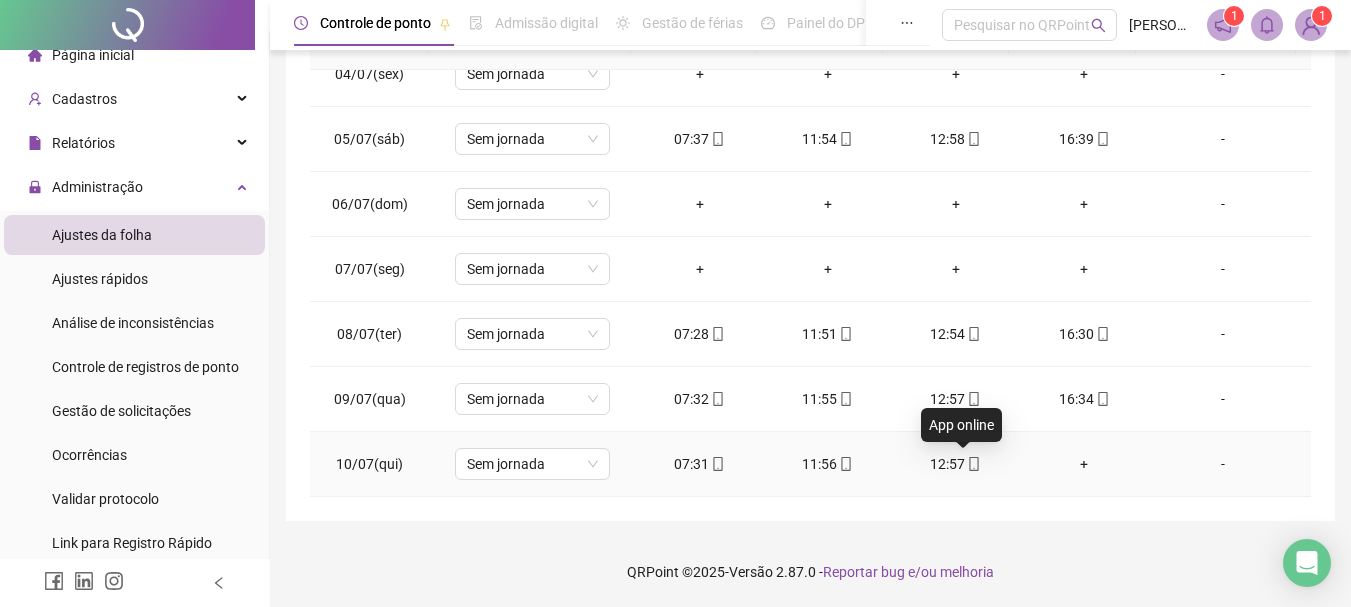 click 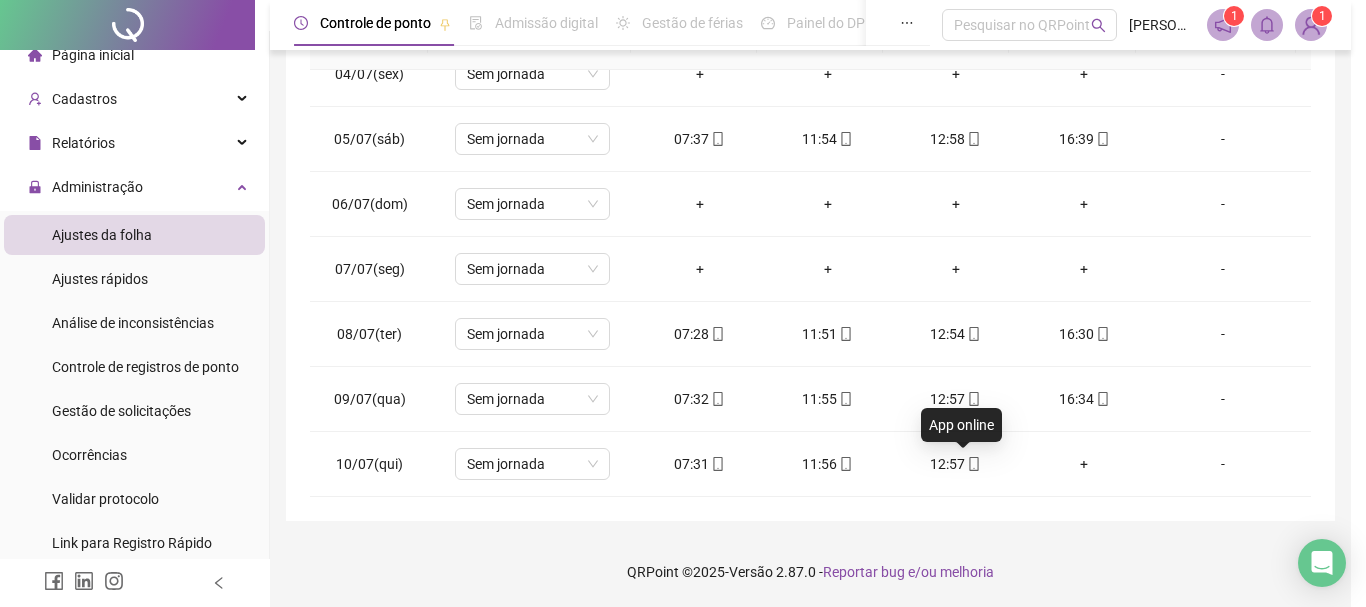 type on "**********" 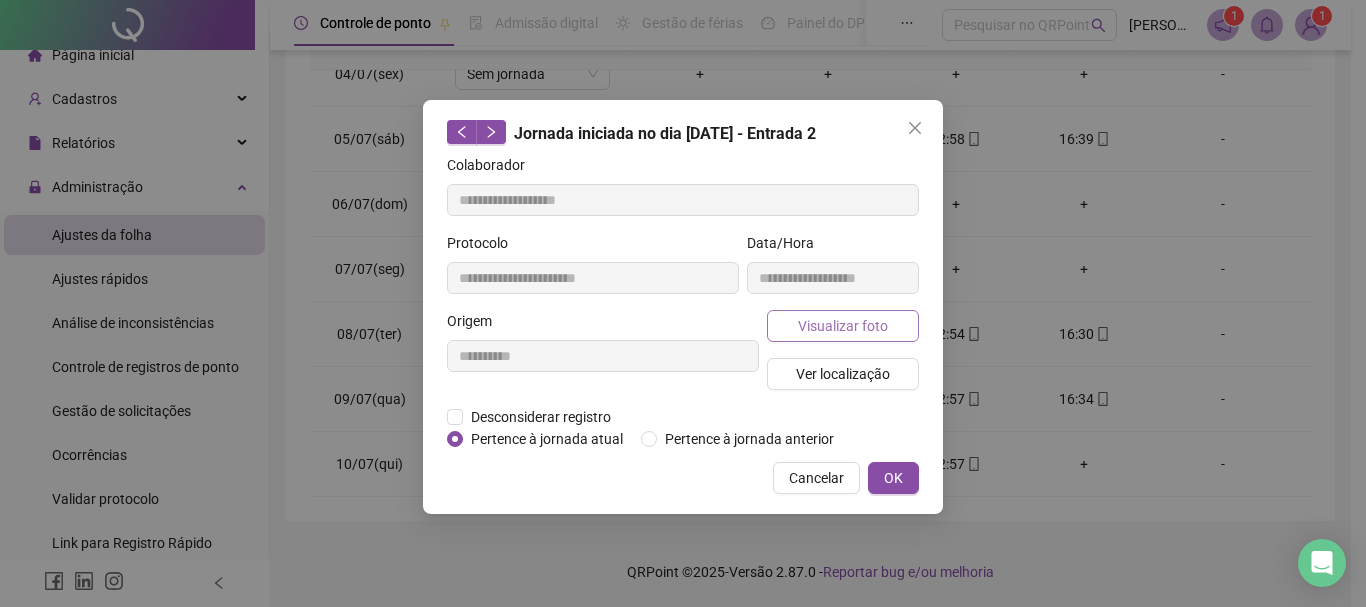 click on "Visualizar foto" at bounding box center [843, 326] 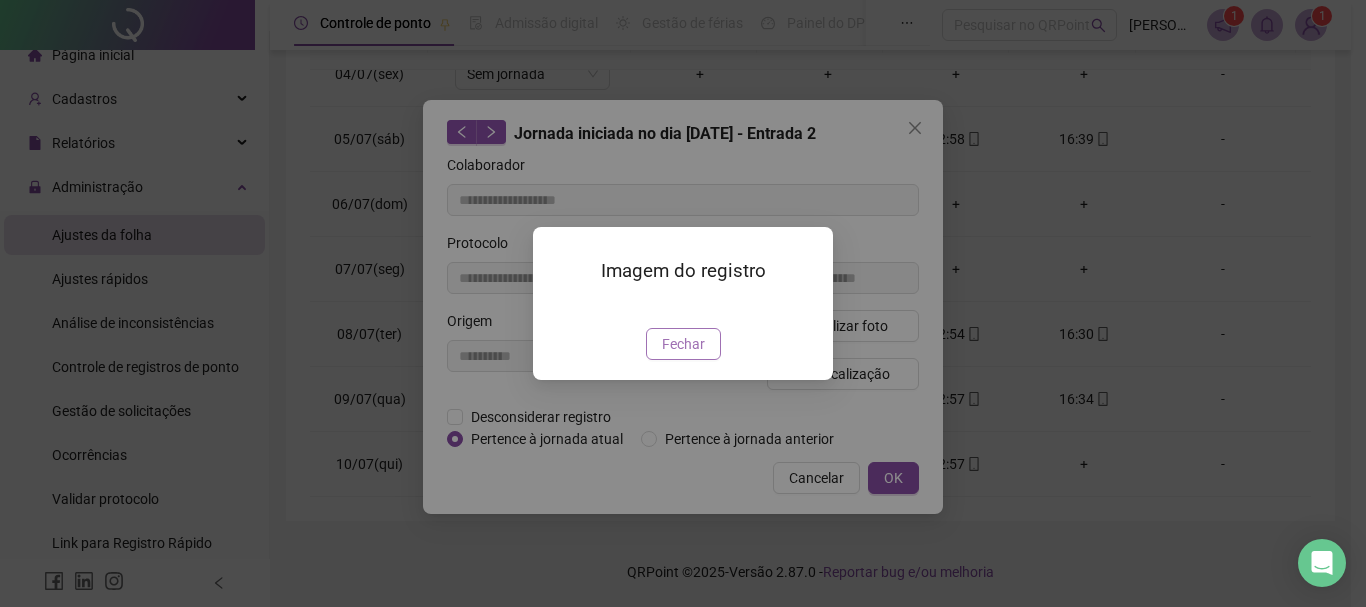 click on "Fechar" at bounding box center (683, 344) 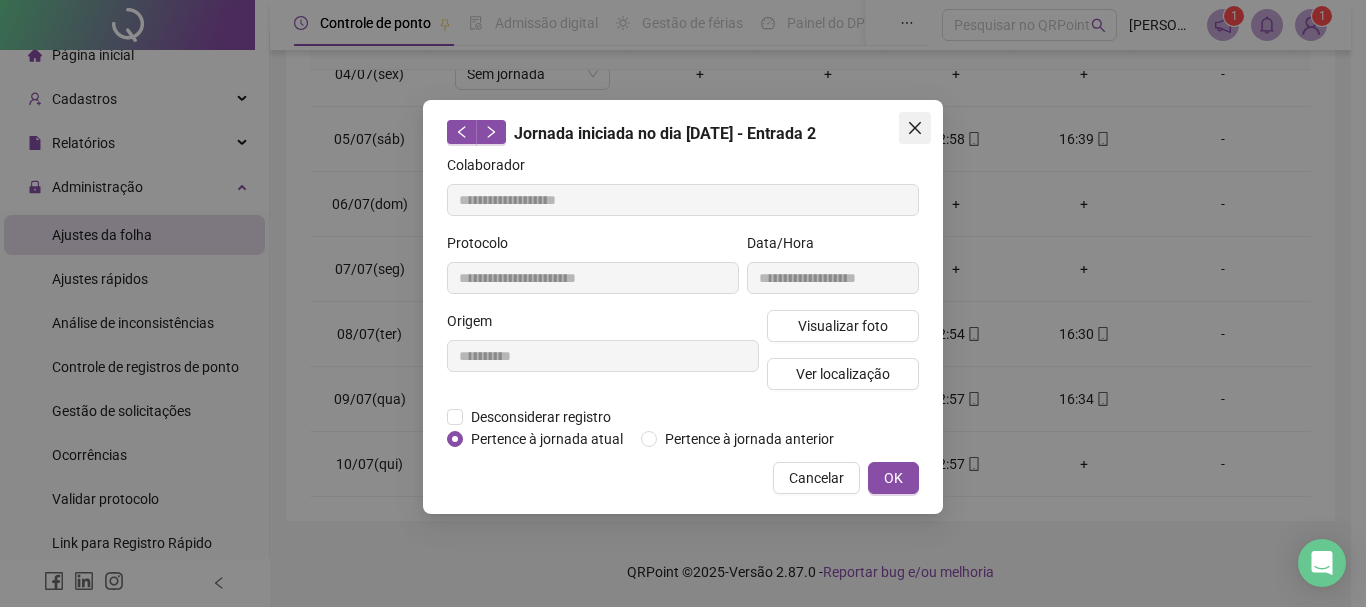 click 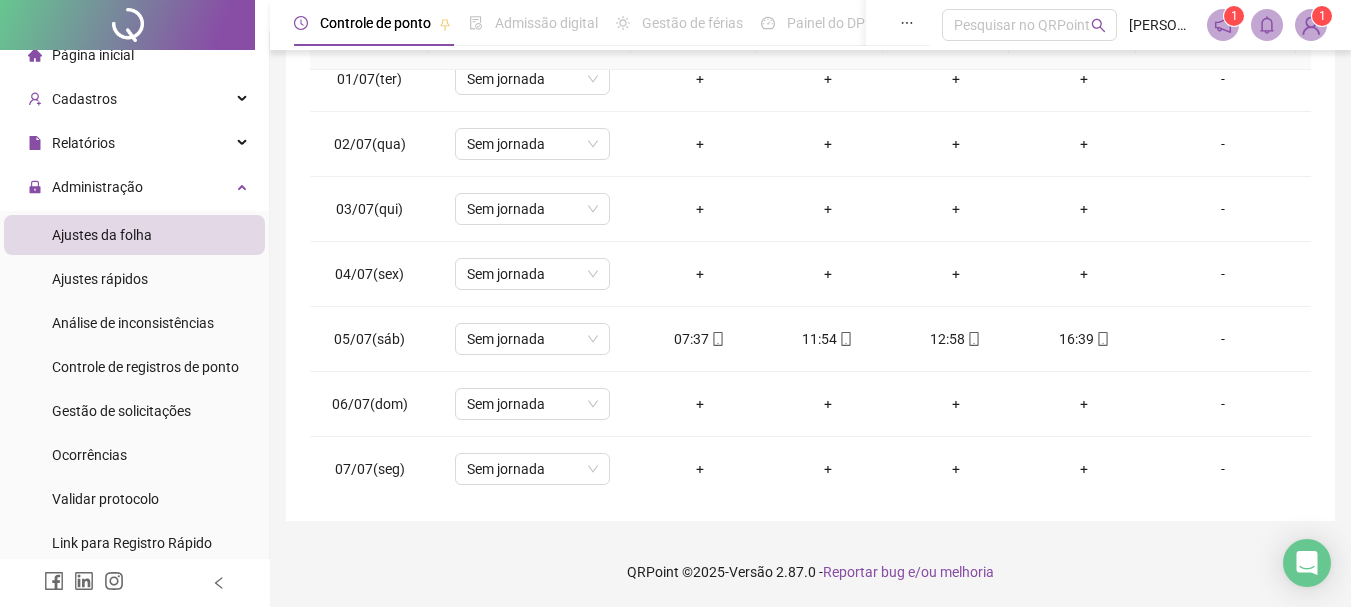 scroll, scrollTop: 0, scrollLeft: 0, axis: both 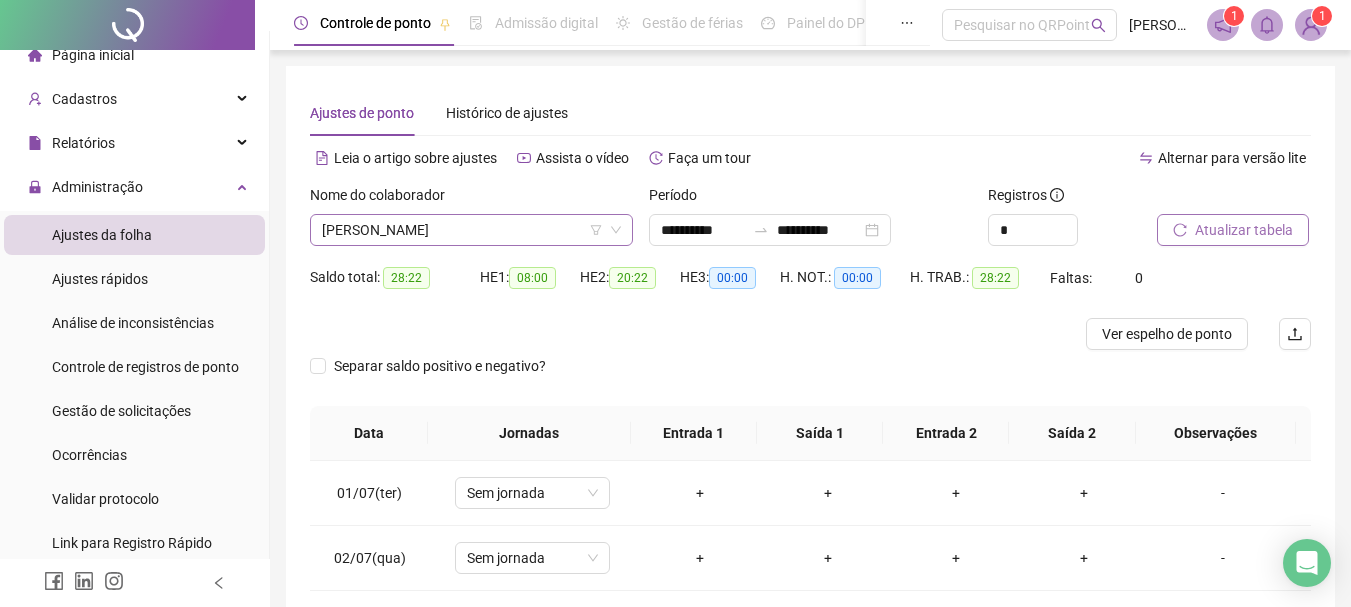 click on "[PERSON_NAME]" at bounding box center (471, 230) 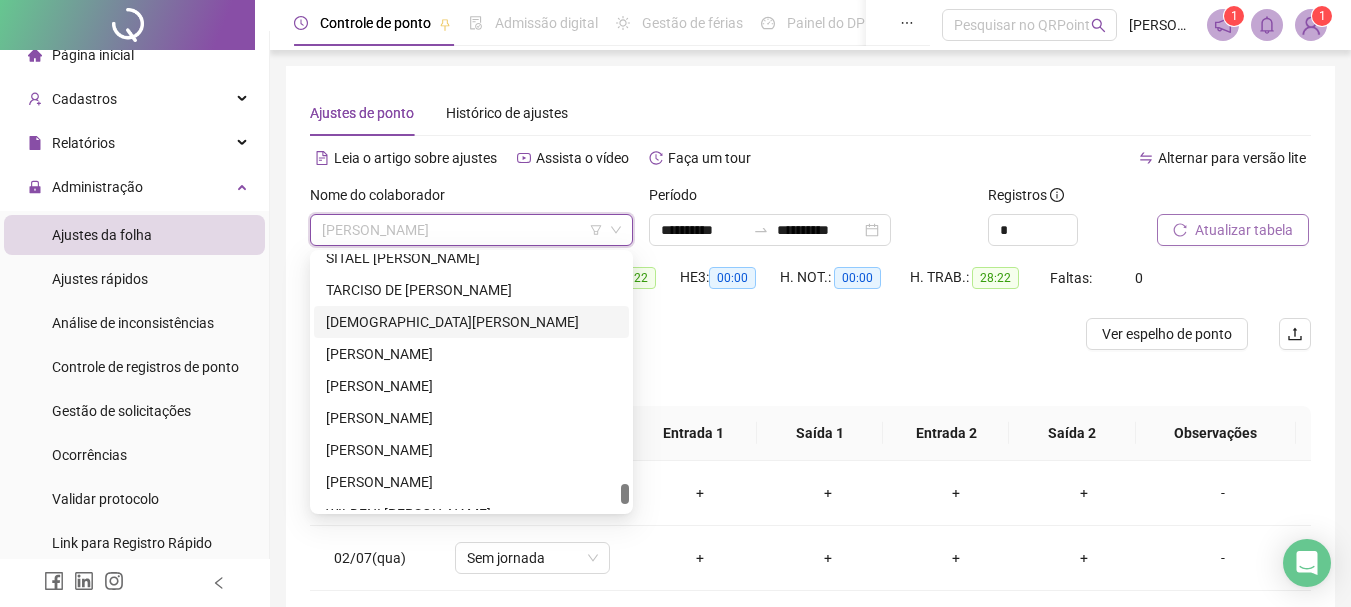 scroll, scrollTop: 3392, scrollLeft: 0, axis: vertical 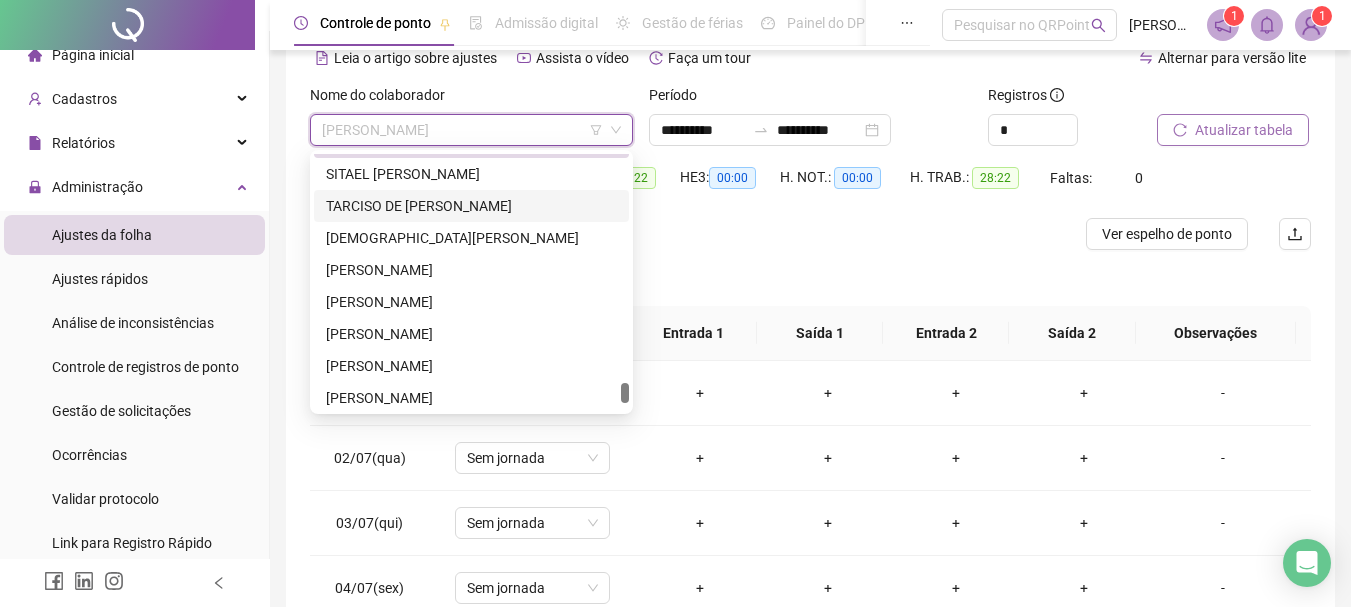 click on "TARCISO DE [PERSON_NAME]" at bounding box center (471, 206) 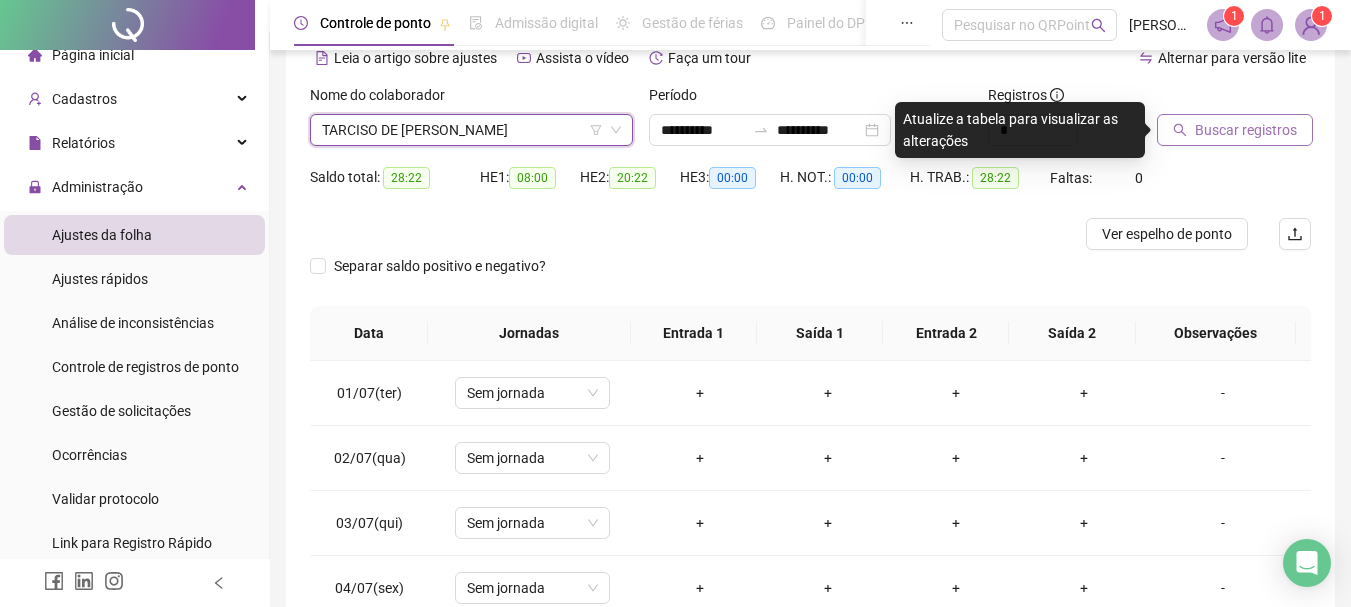 click on "Buscar registros" at bounding box center (1246, 130) 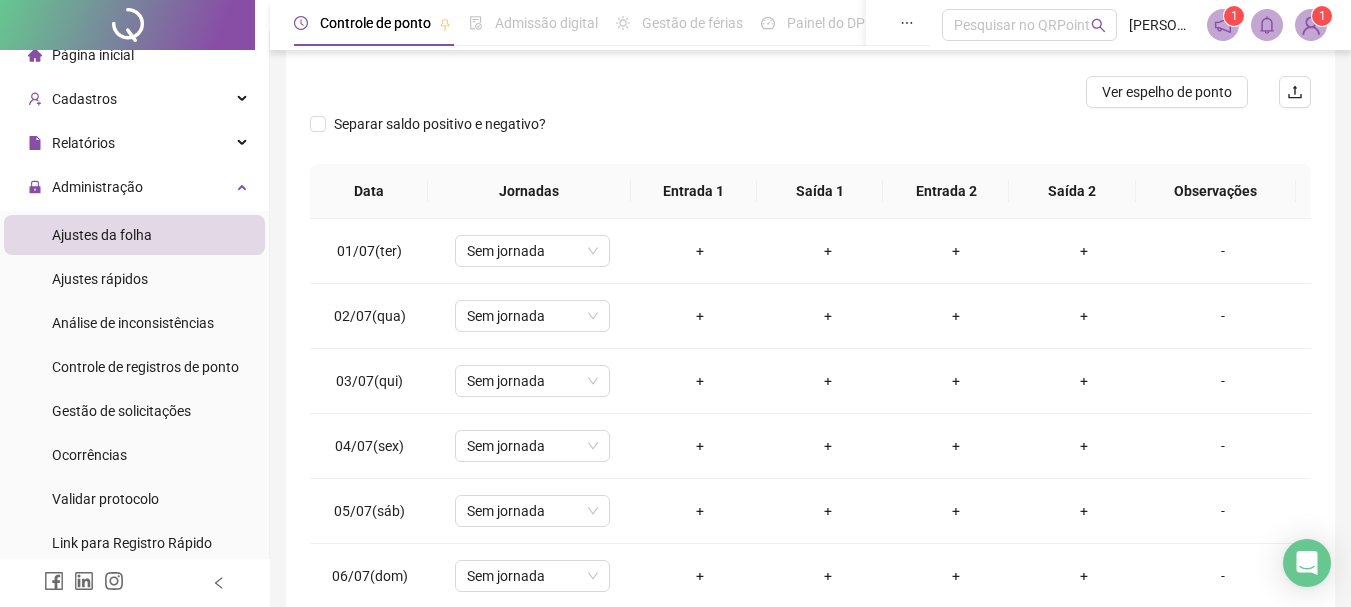 scroll, scrollTop: 391, scrollLeft: 0, axis: vertical 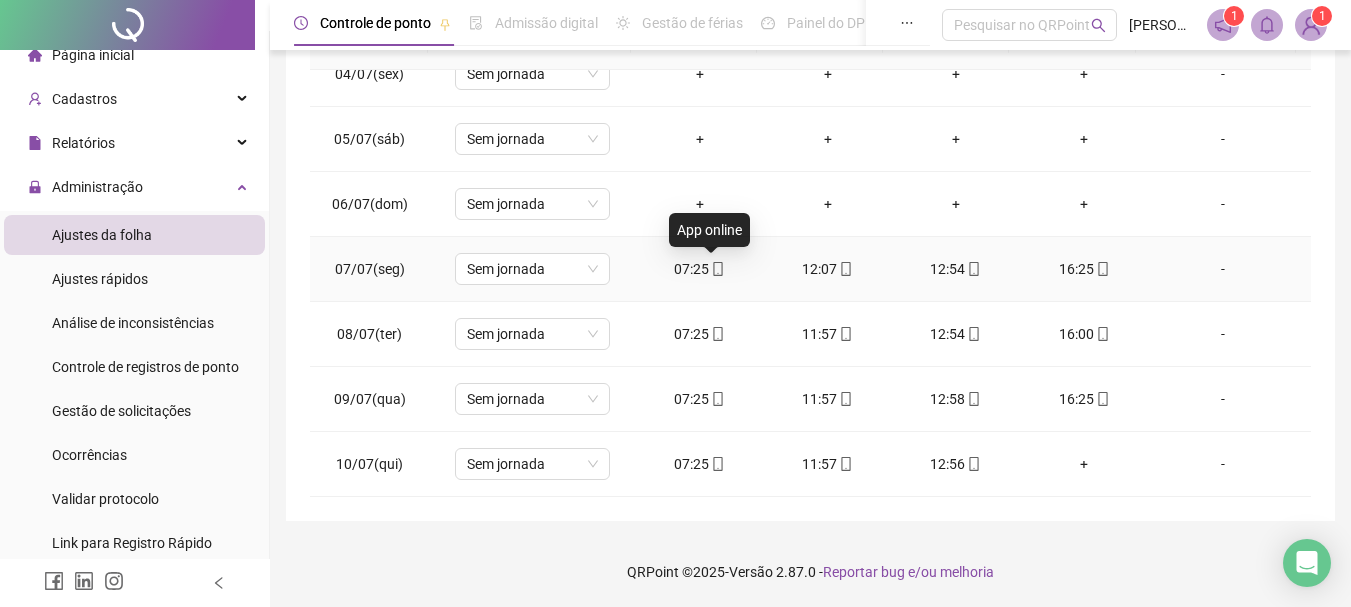 click 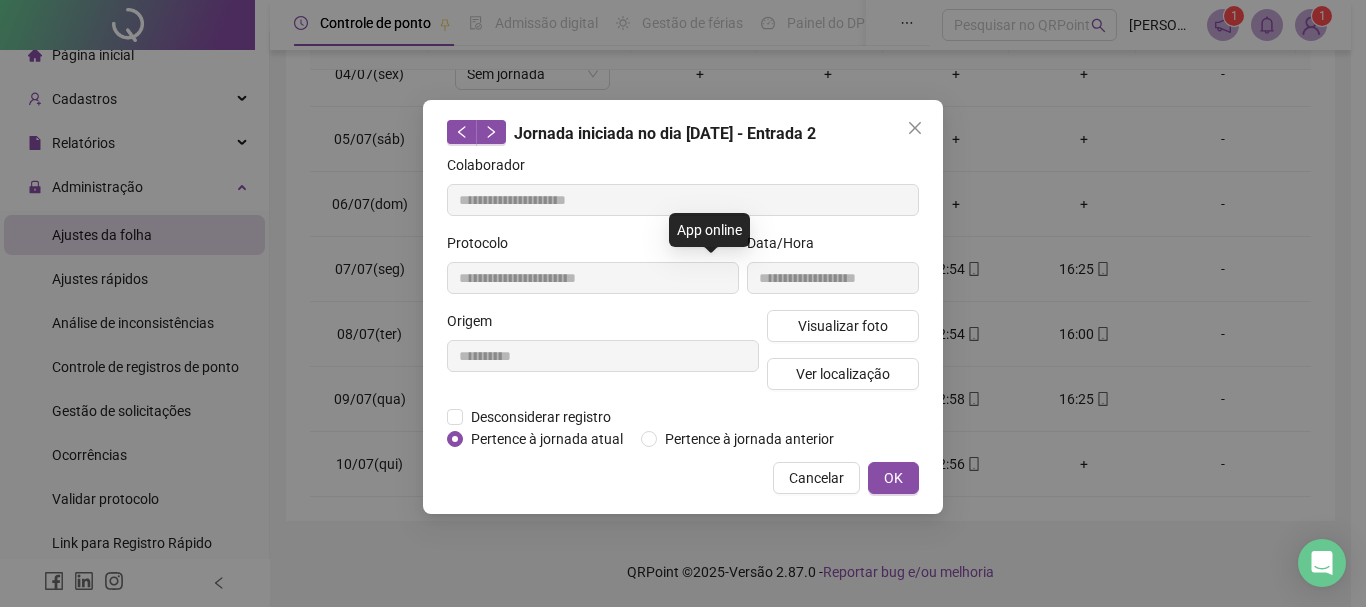 type on "**********" 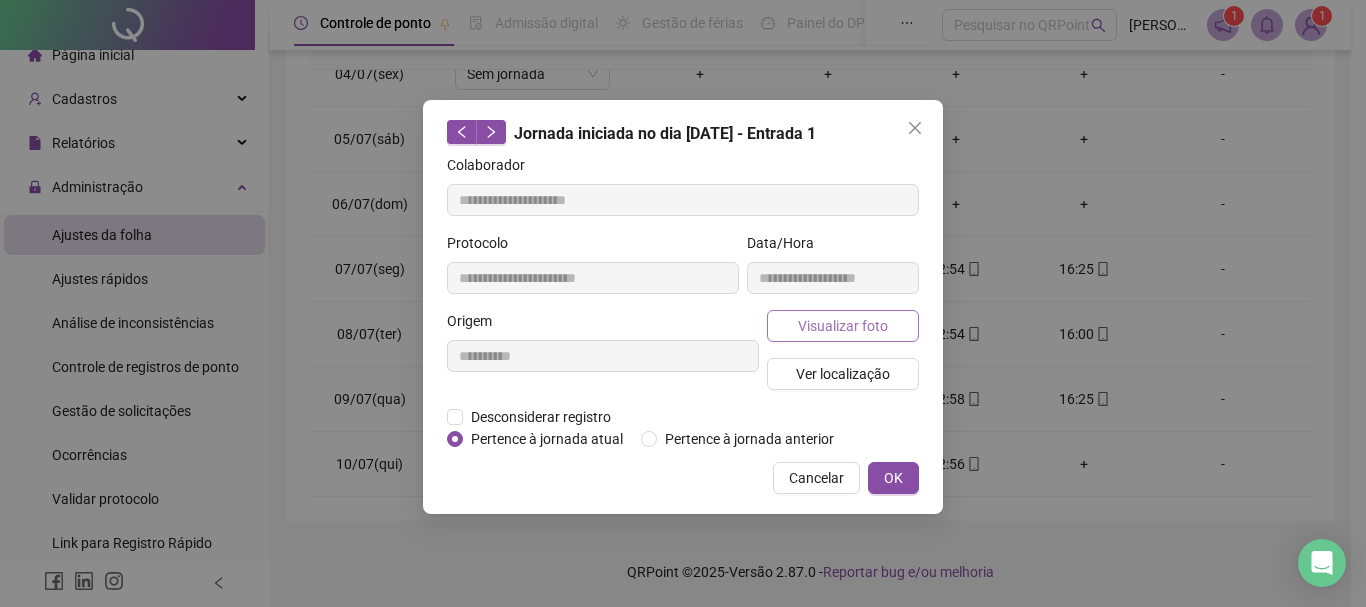 click on "Visualizar foto" at bounding box center [843, 326] 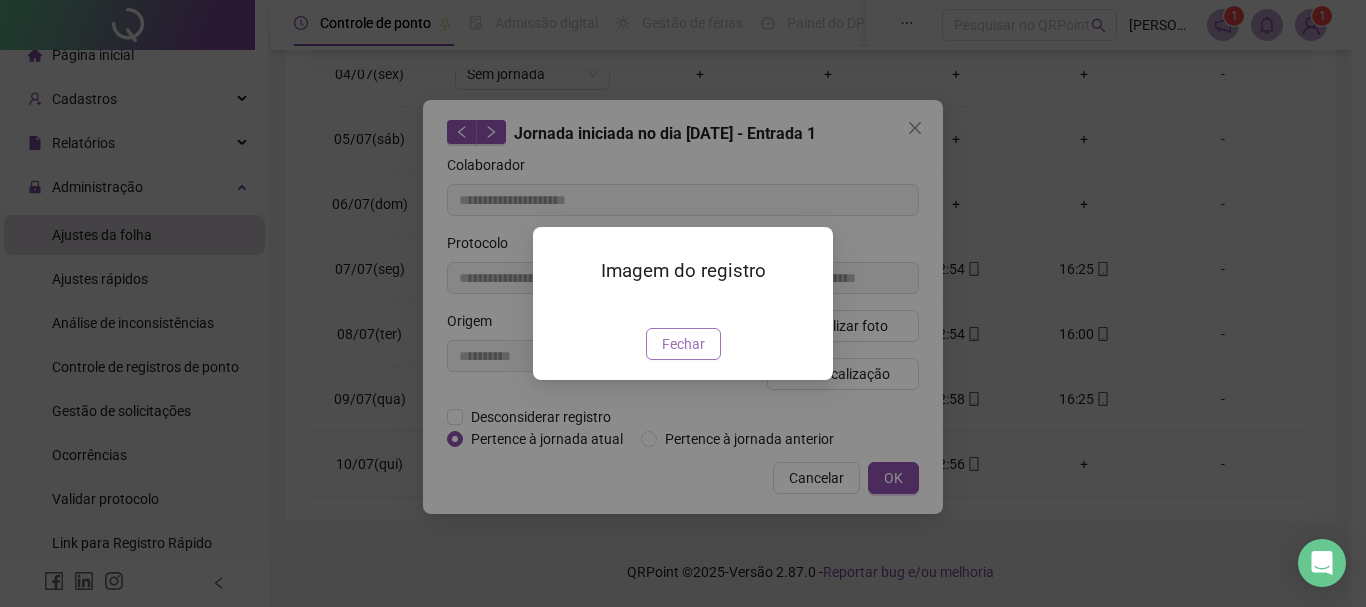 click on "Fechar" at bounding box center [683, 344] 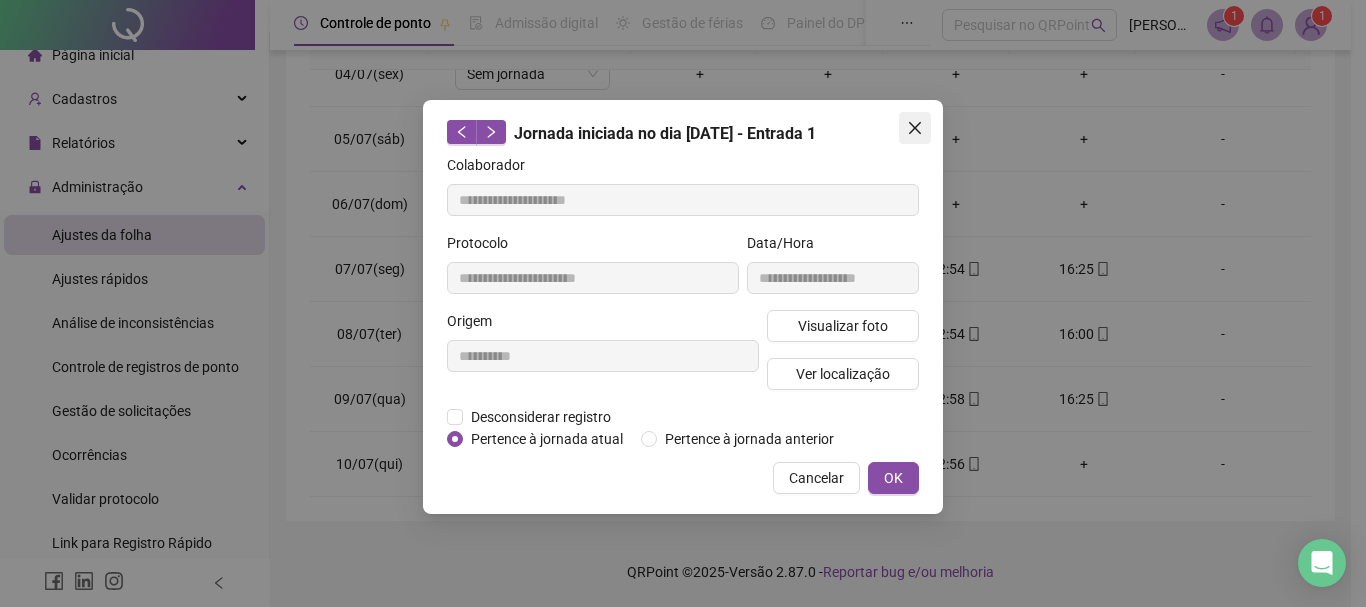 click 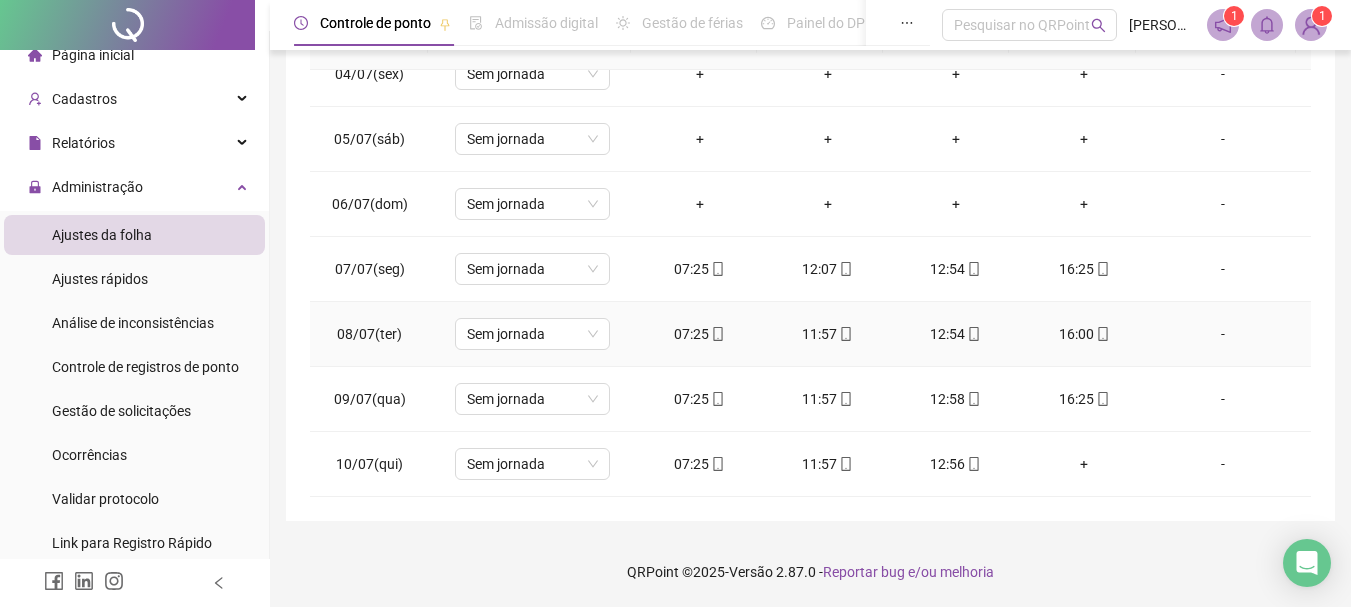 click on "12:54" at bounding box center [956, 334] 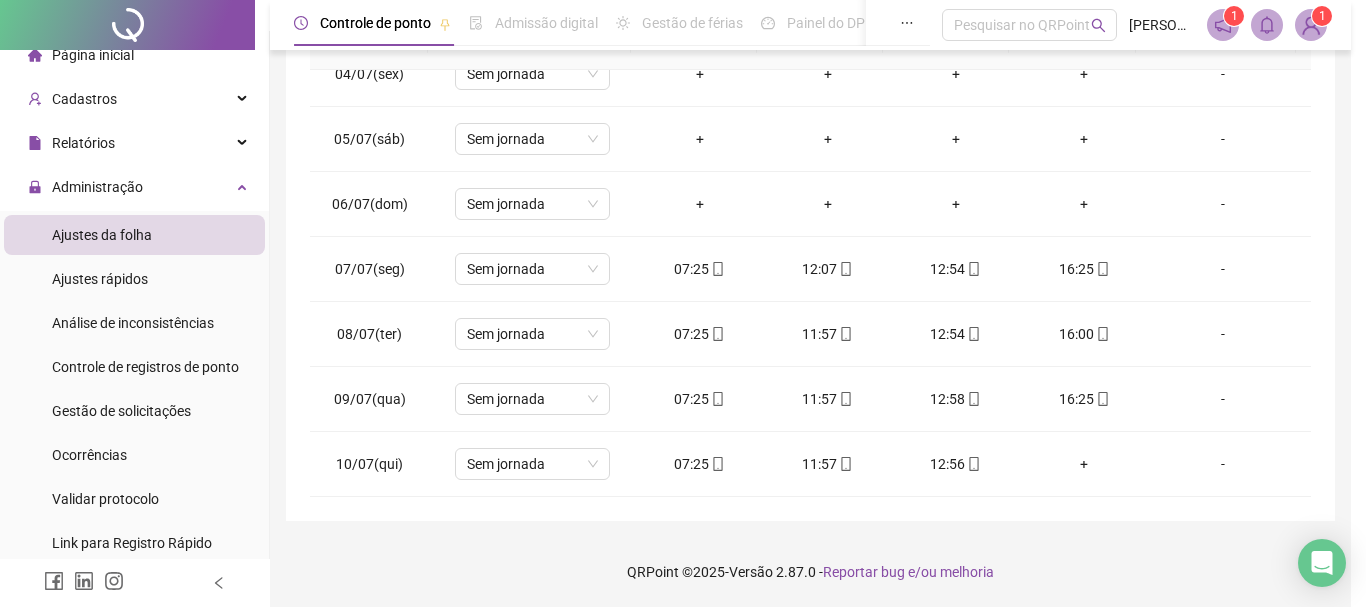 type on "**********" 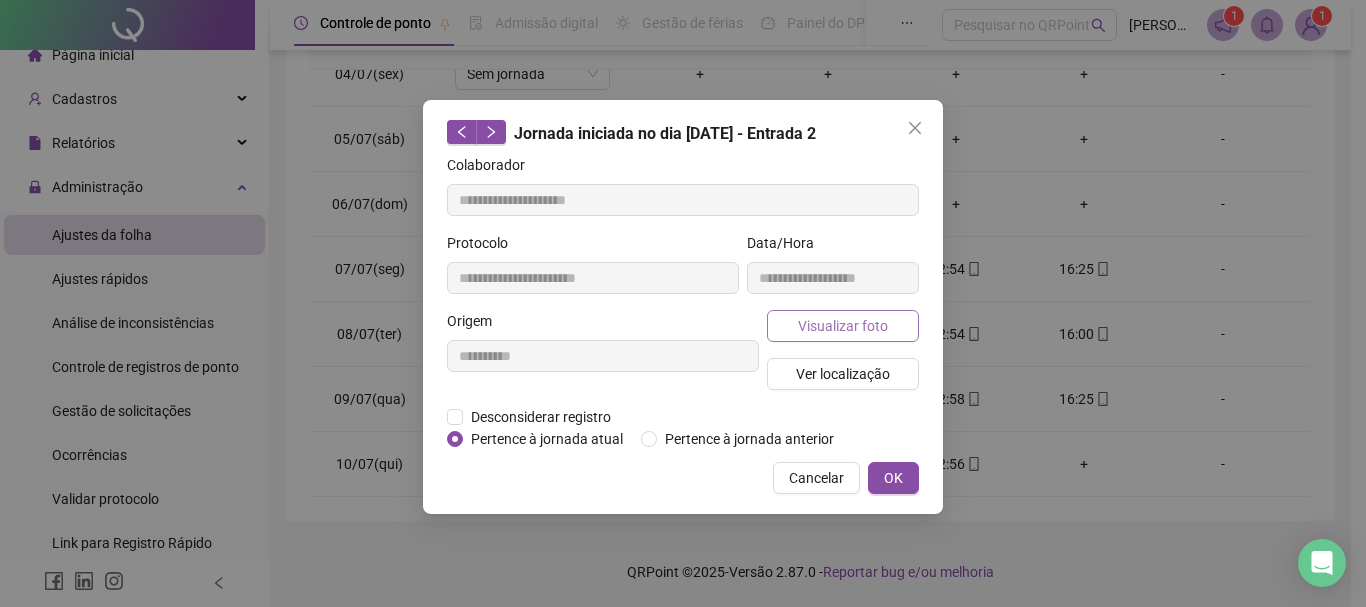 click on "Visualizar foto" at bounding box center (843, 326) 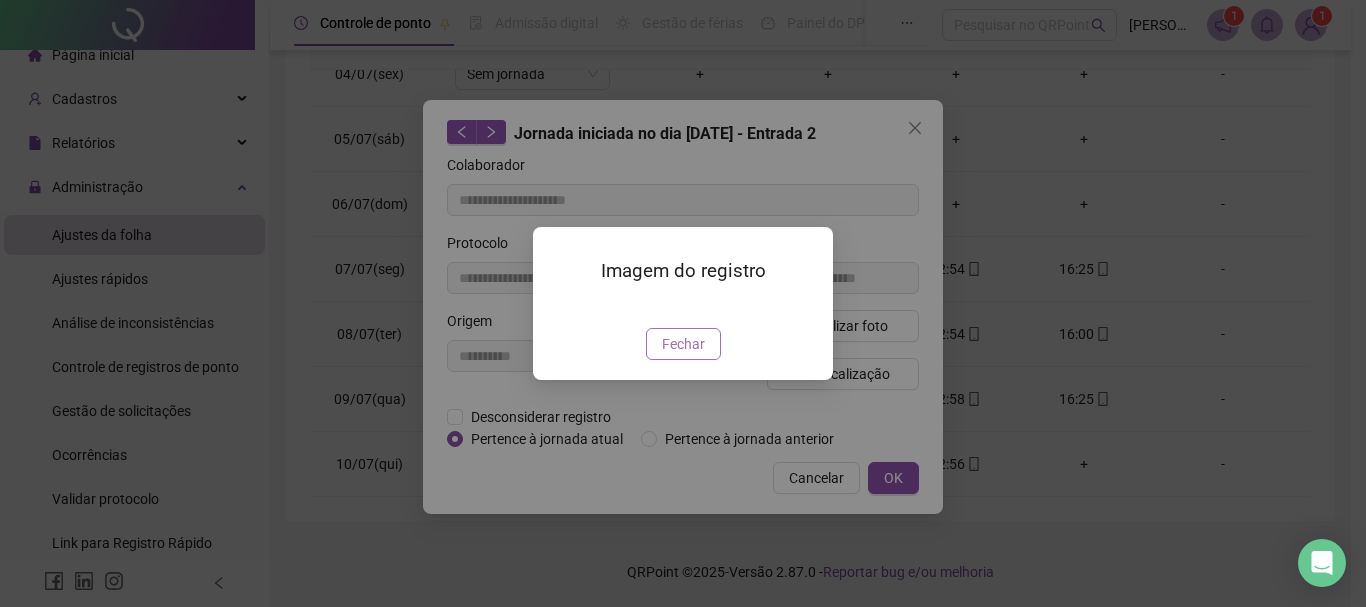click on "Fechar" at bounding box center [683, 344] 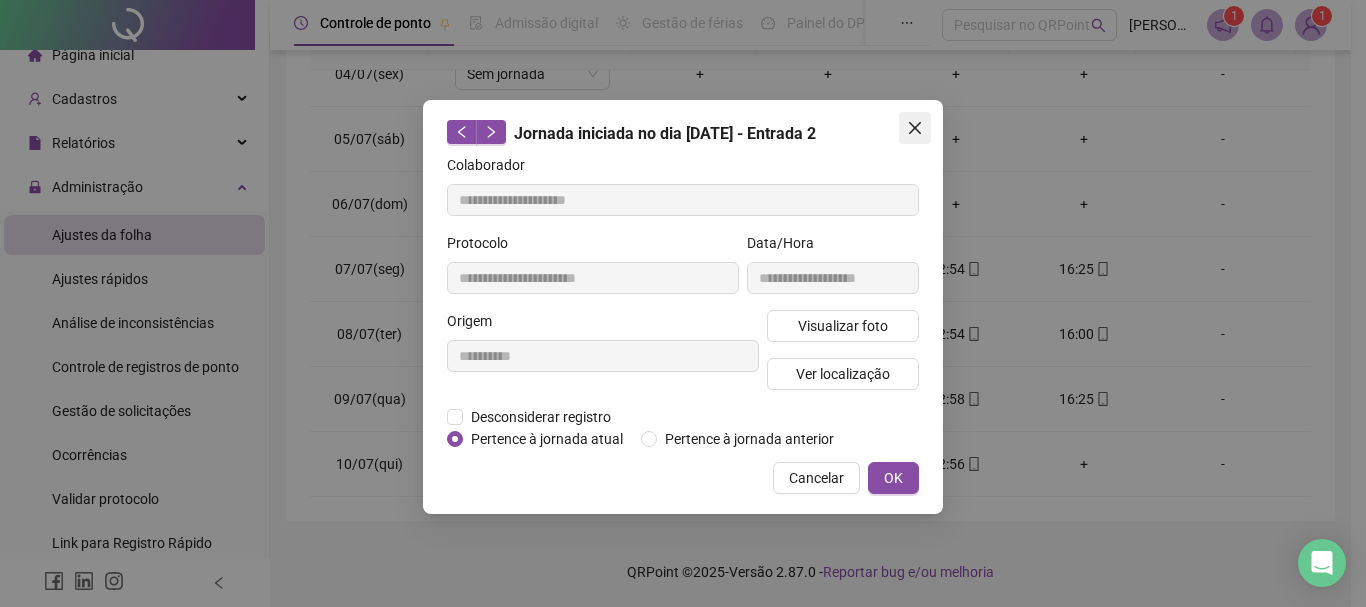 click at bounding box center [915, 128] 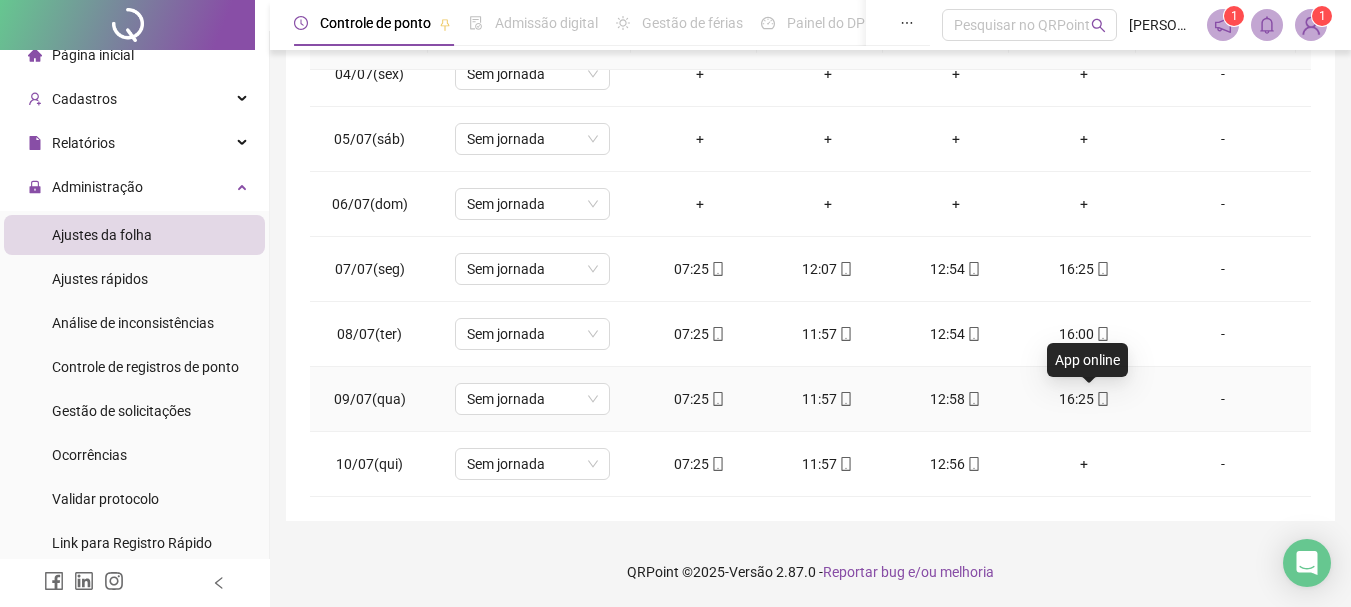click 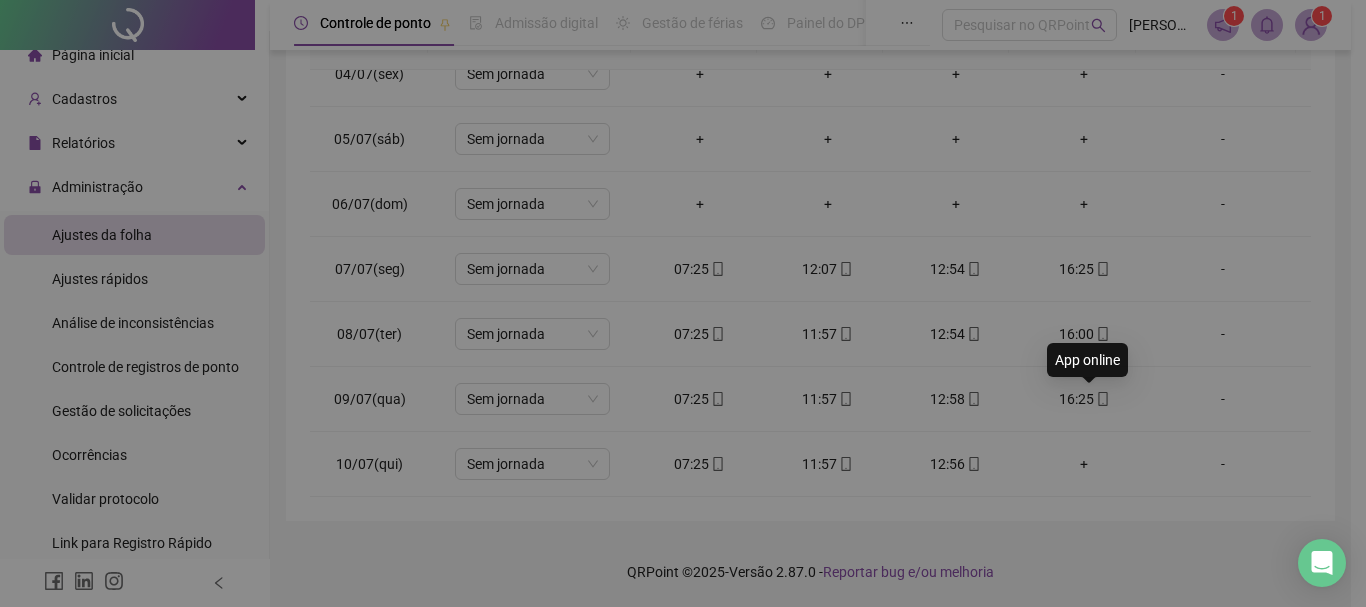type on "**********" 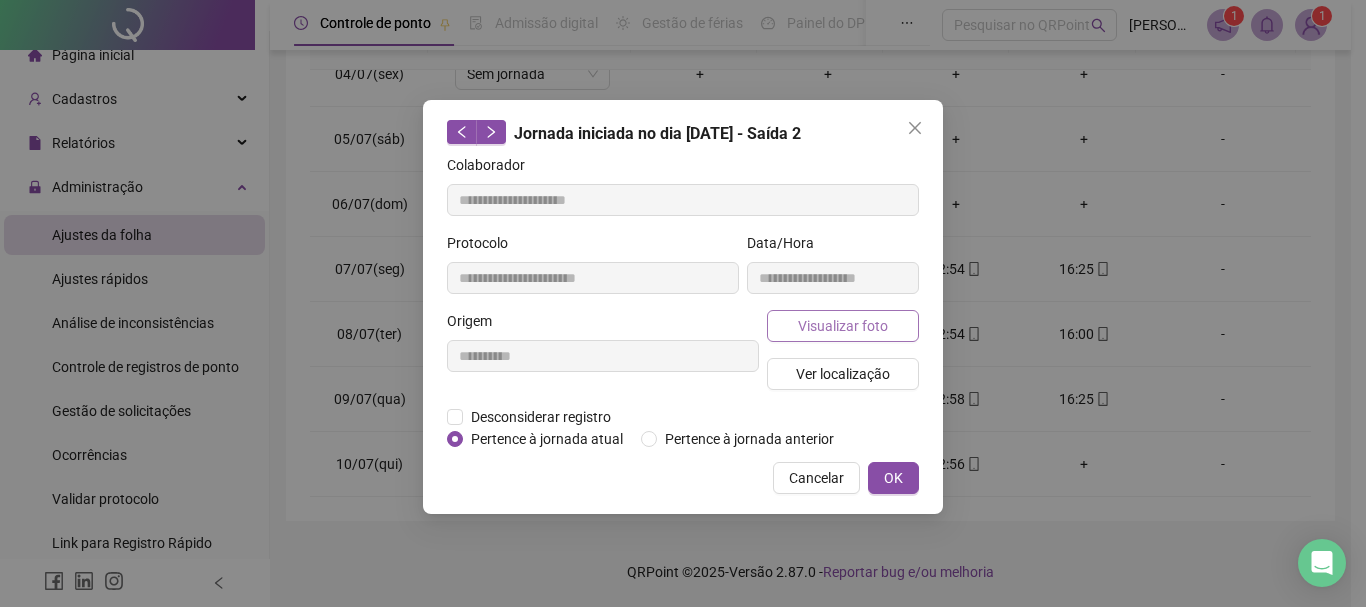 click on "Visualizar foto" at bounding box center (843, 326) 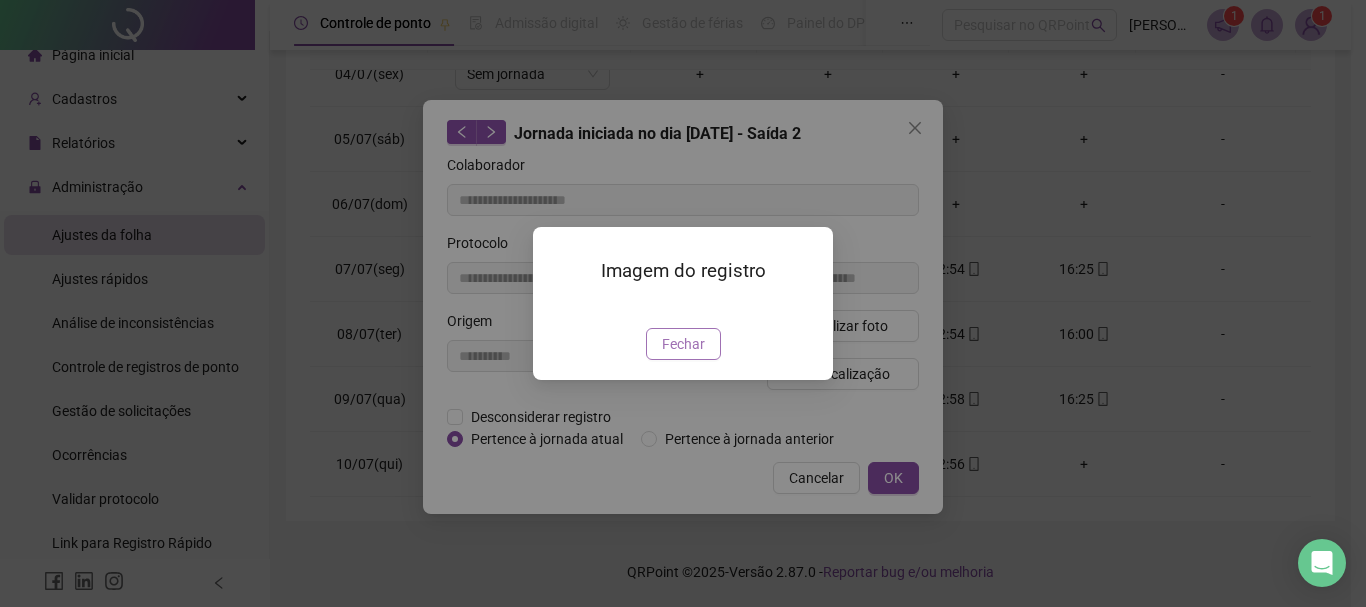 click on "Fechar" at bounding box center (683, 344) 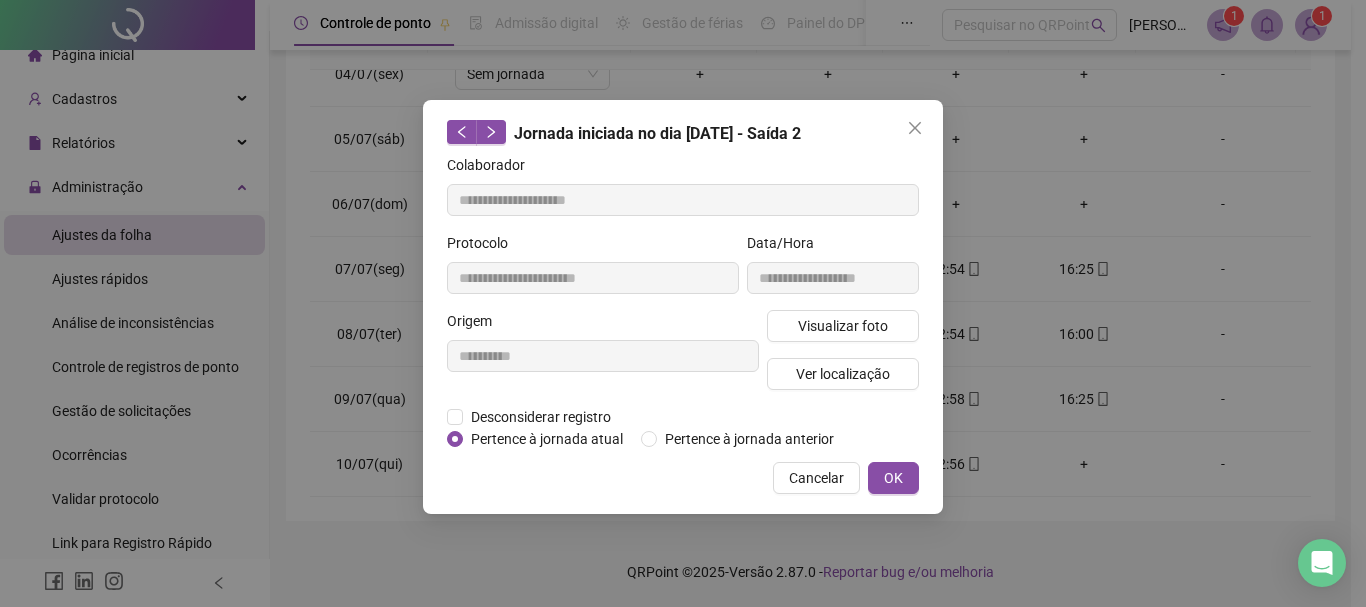 click 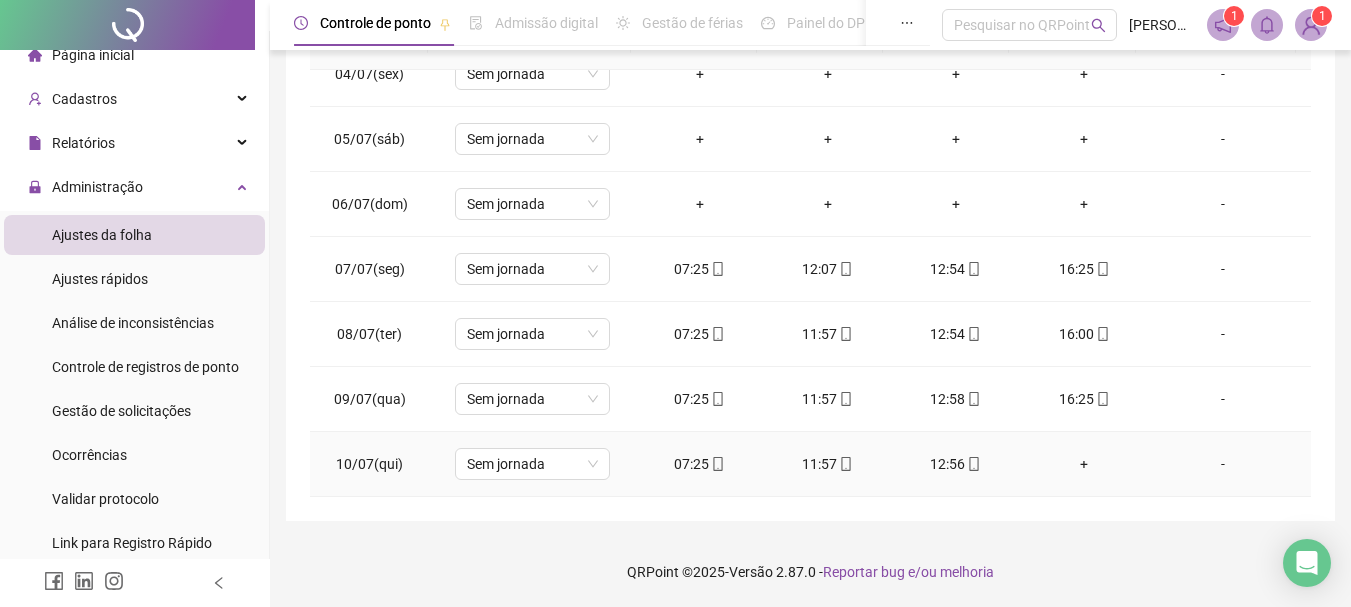 click 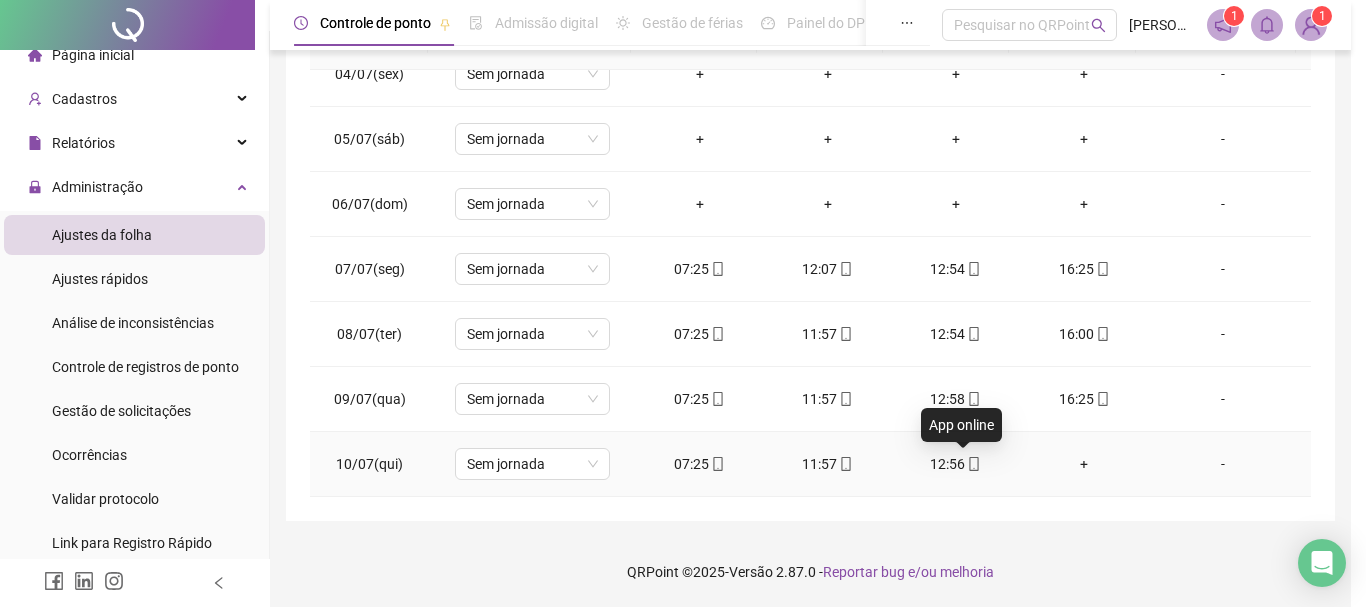 type on "**********" 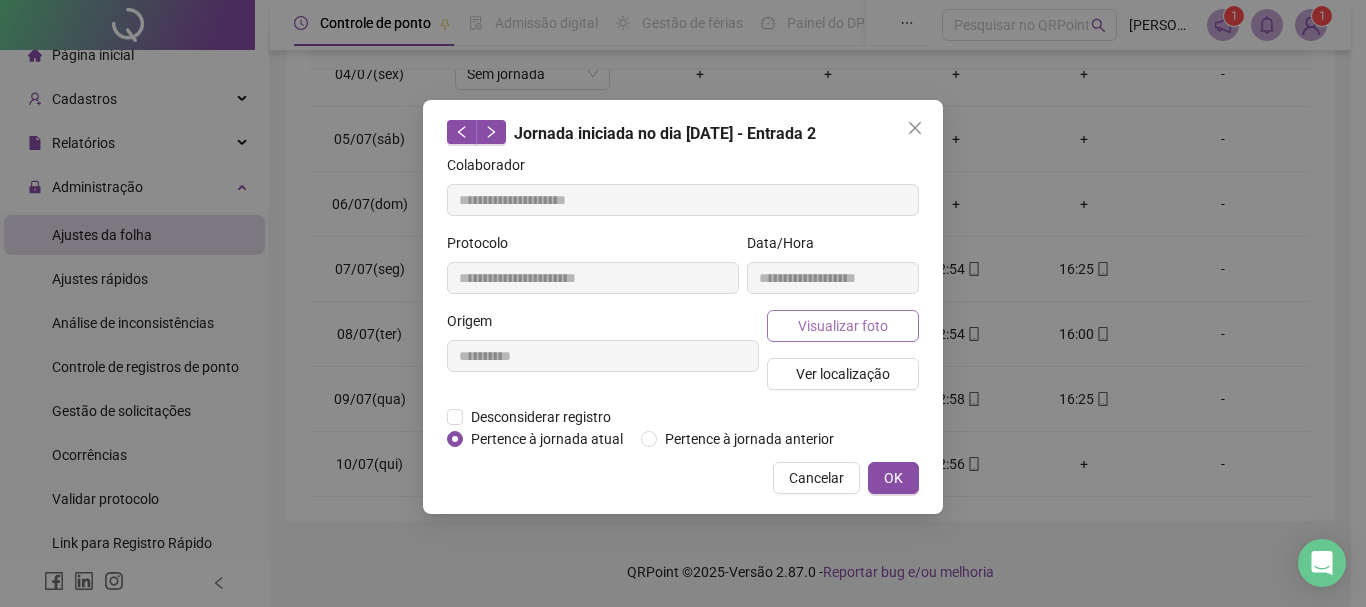 click on "Visualizar foto" at bounding box center [843, 326] 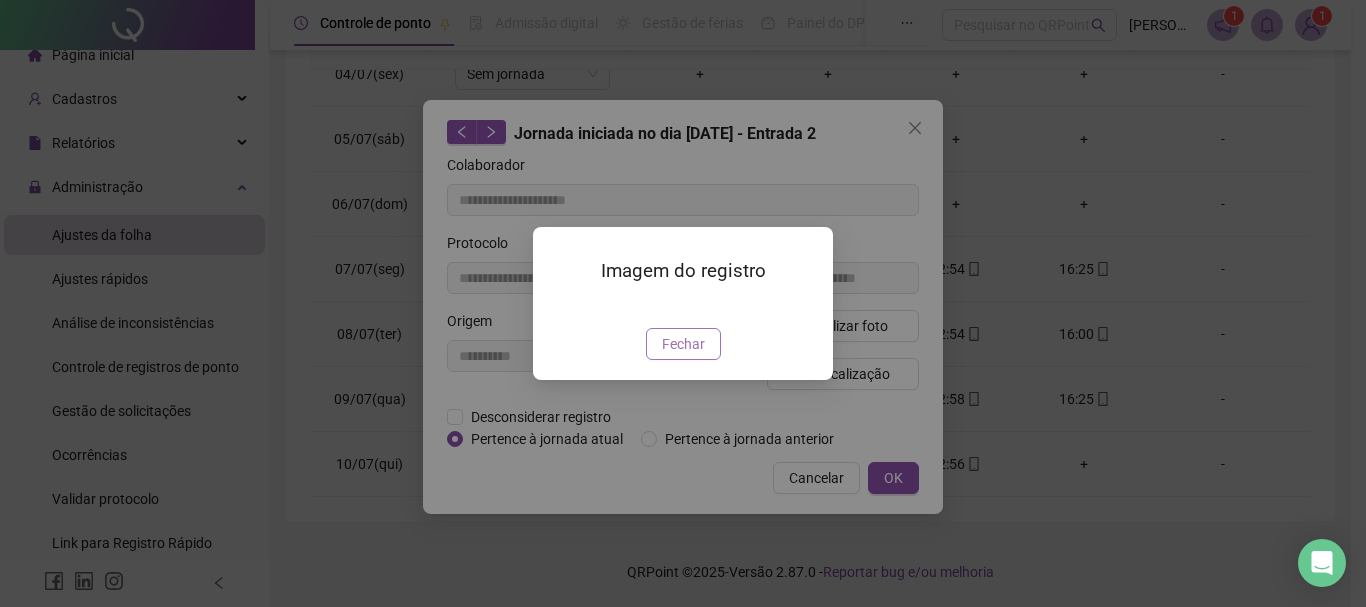 click on "Fechar" at bounding box center [683, 344] 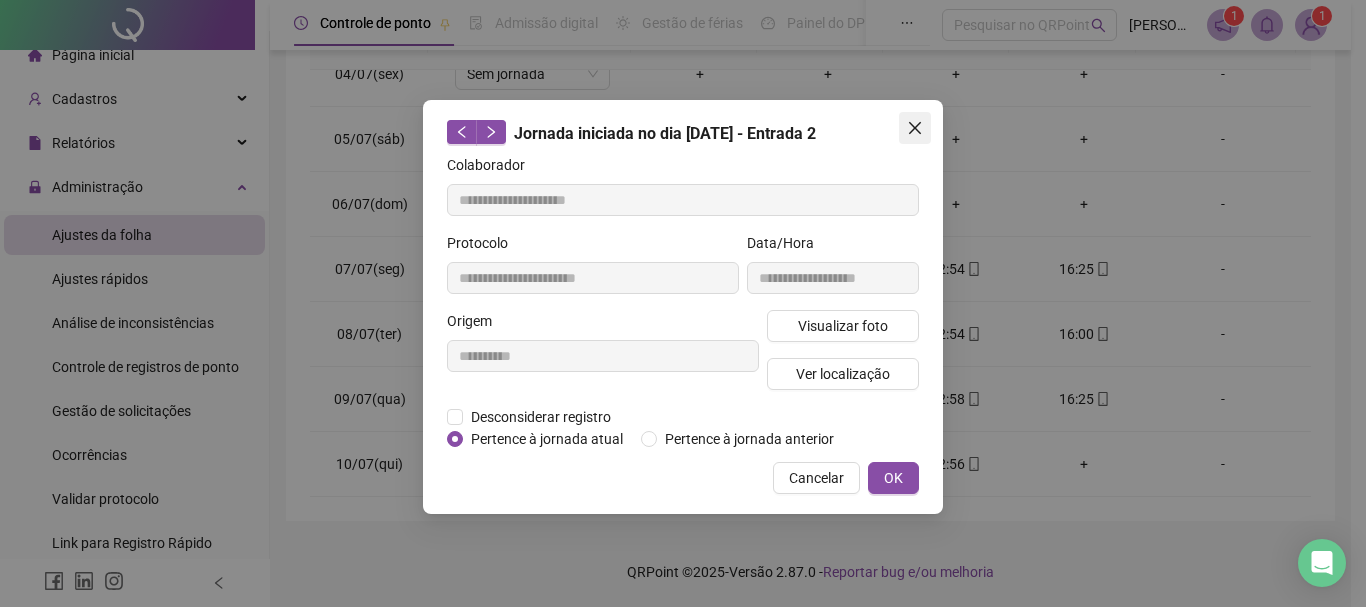 click at bounding box center (915, 128) 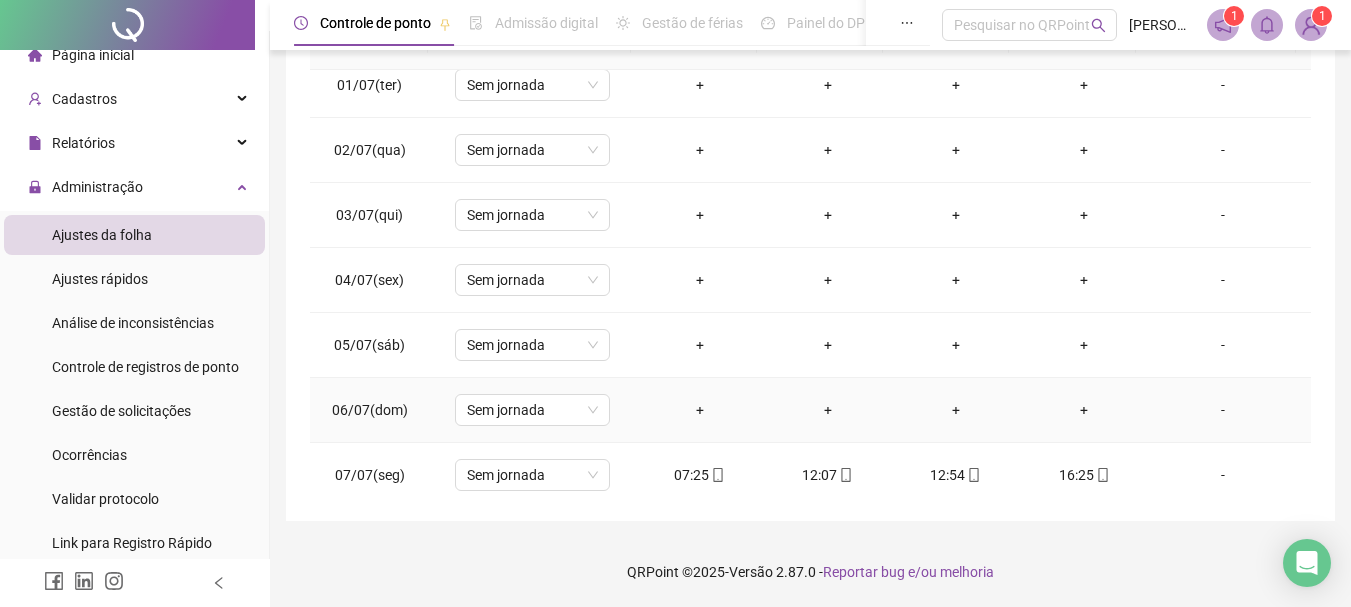 scroll, scrollTop: 0, scrollLeft: 0, axis: both 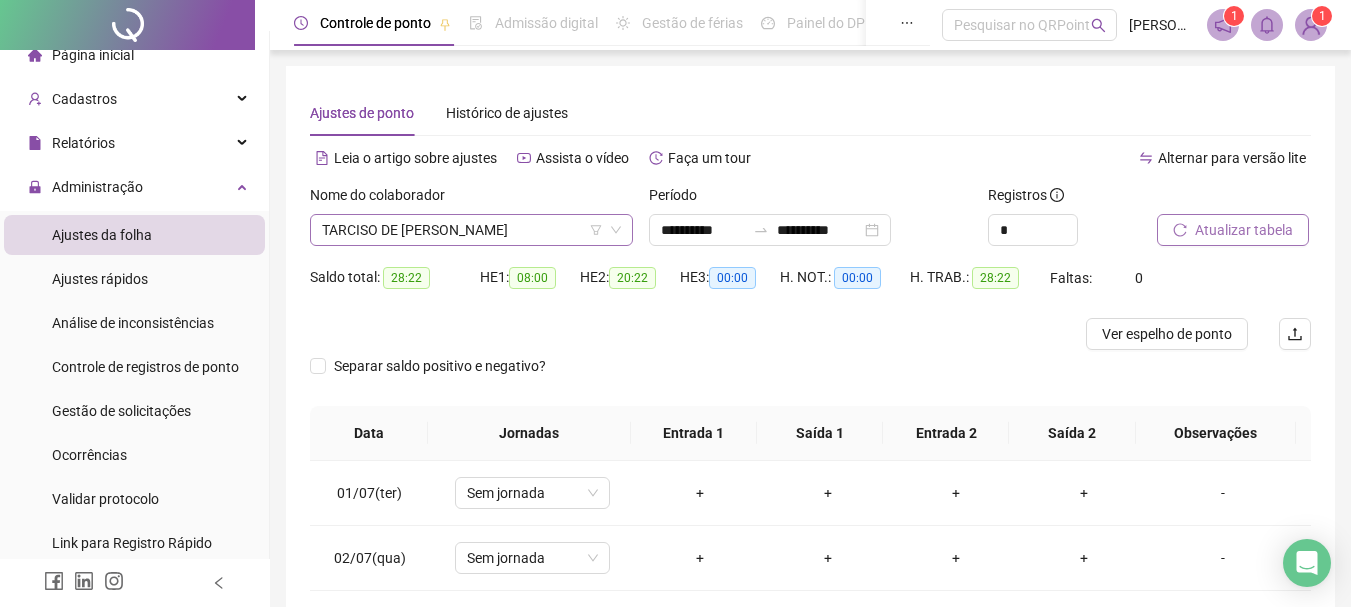 click on "TARCISO DE [PERSON_NAME]" at bounding box center (471, 230) 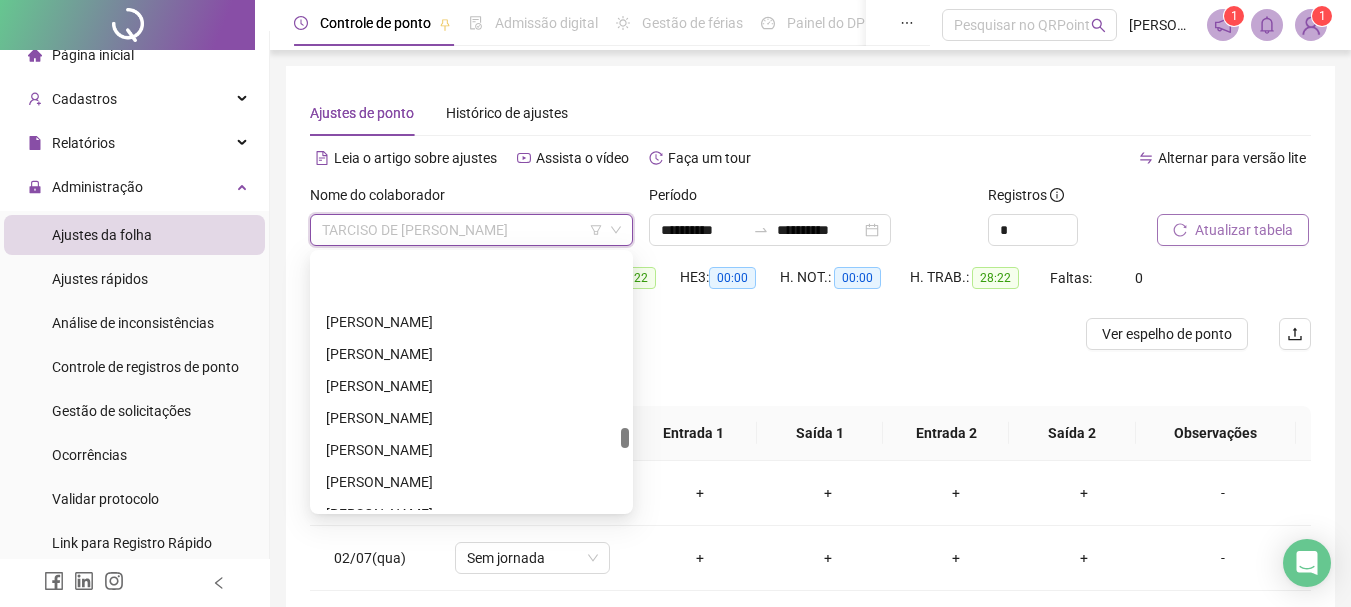 drag, startPoint x: 627, startPoint y: 491, endPoint x: 632, endPoint y: 424, distance: 67.18631 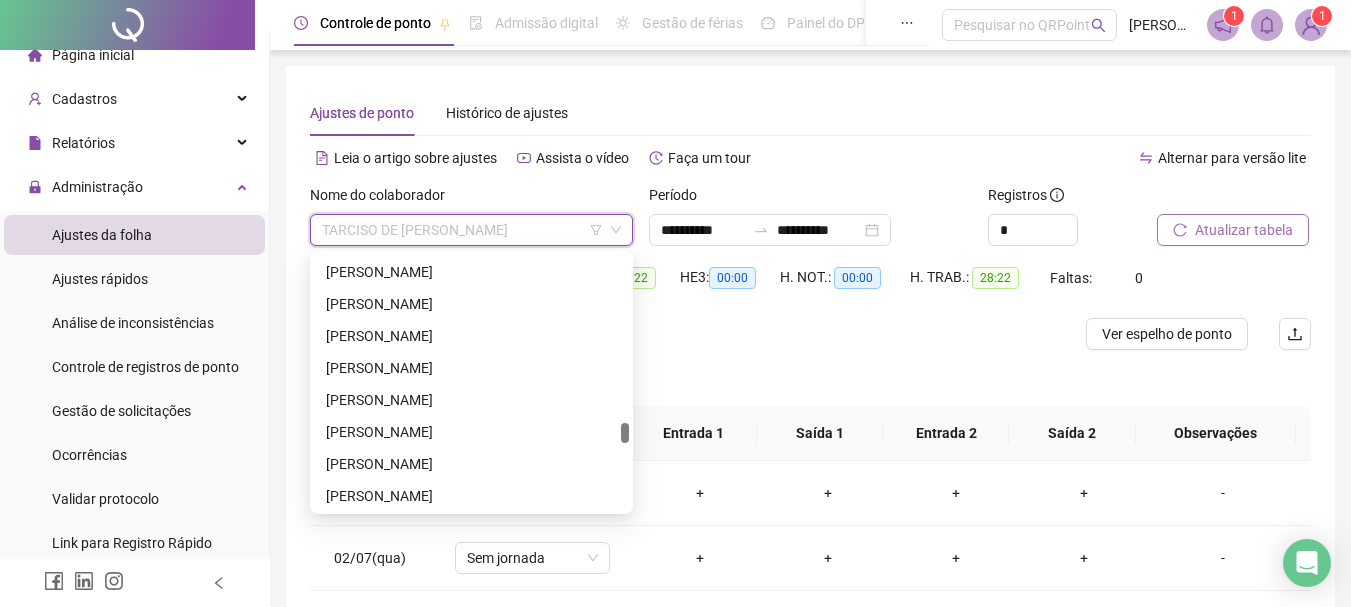 drag, startPoint x: 632, startPoint y: 424, endPoint x: 633, endPoint y: 396, distance: 28.01785 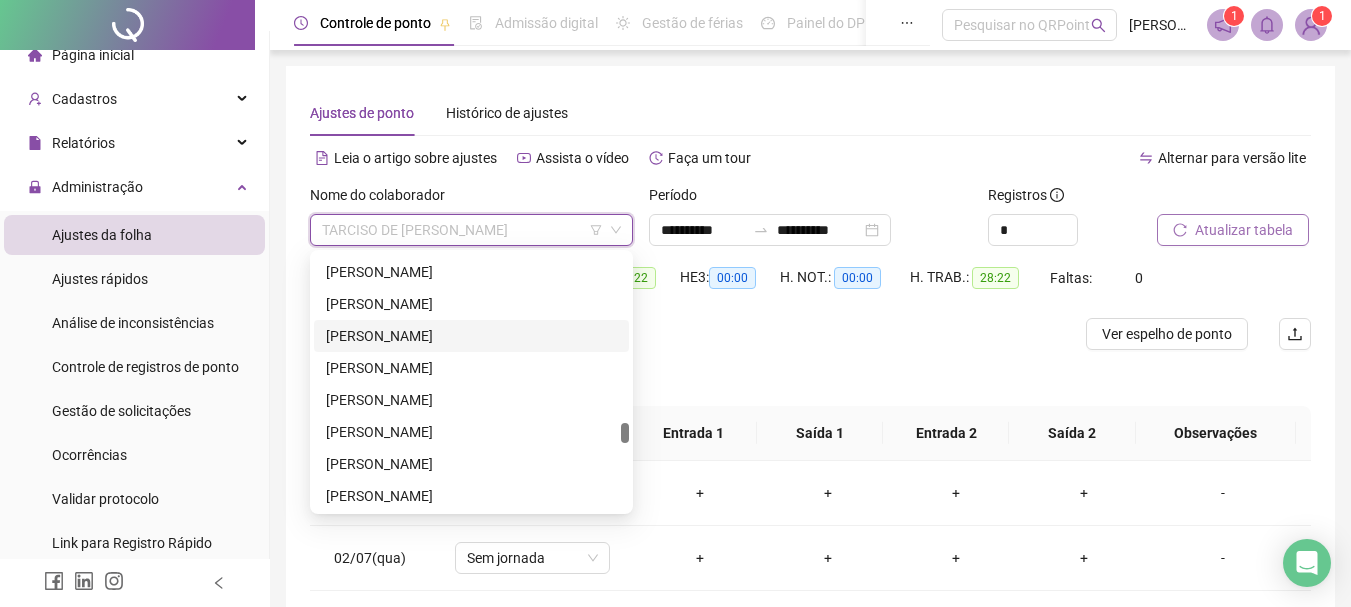 scroll, scrollTop: 2030, scrollLeft: 0, axis: vertical 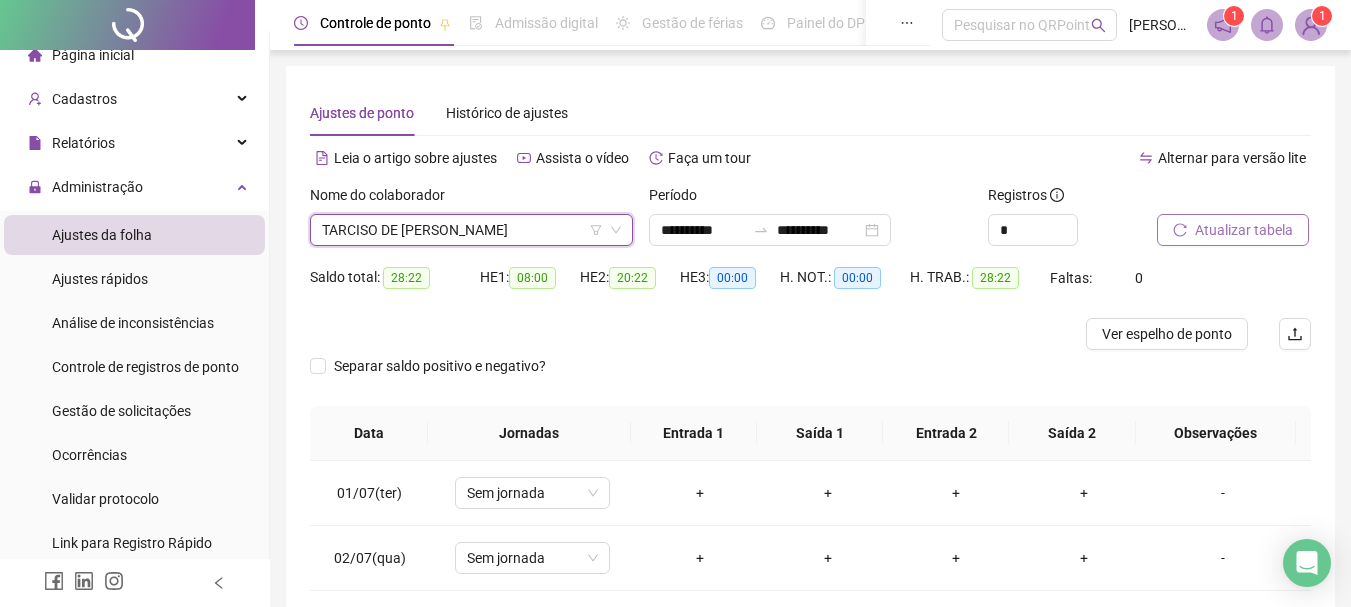 click on "TARCISO DE [PERSON_NAME]" at bounding box center [471, 230] 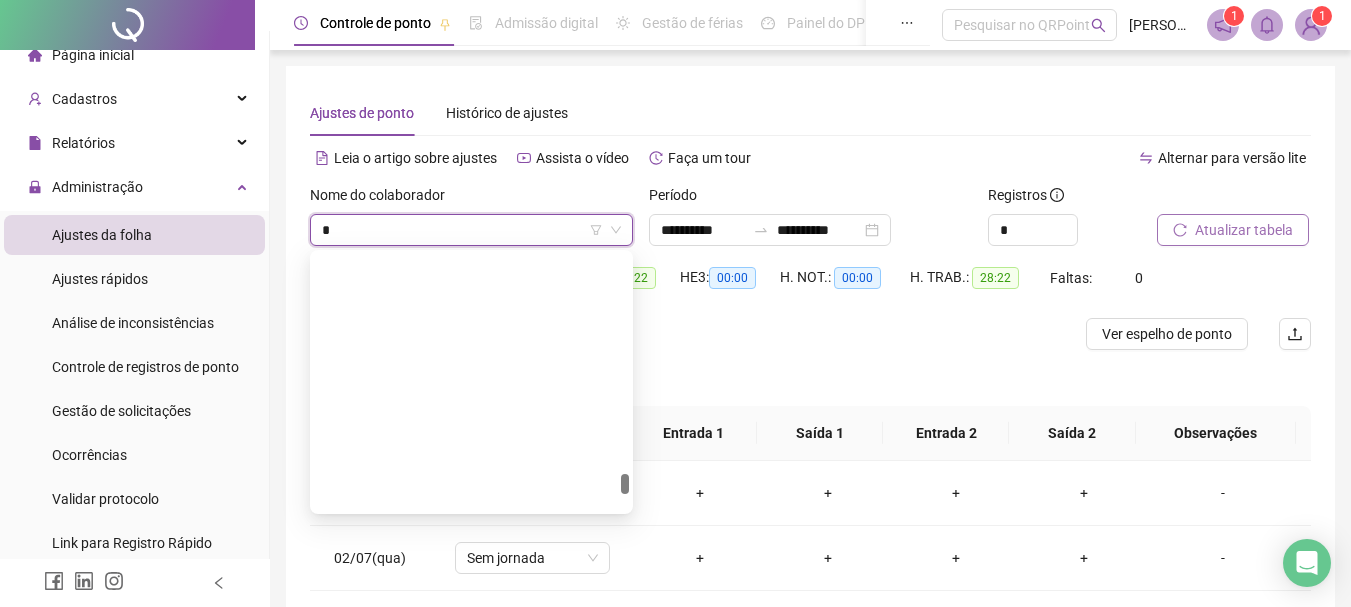 scroll, scrollTop: 2688, scrollLeft: 0, axis: vertical 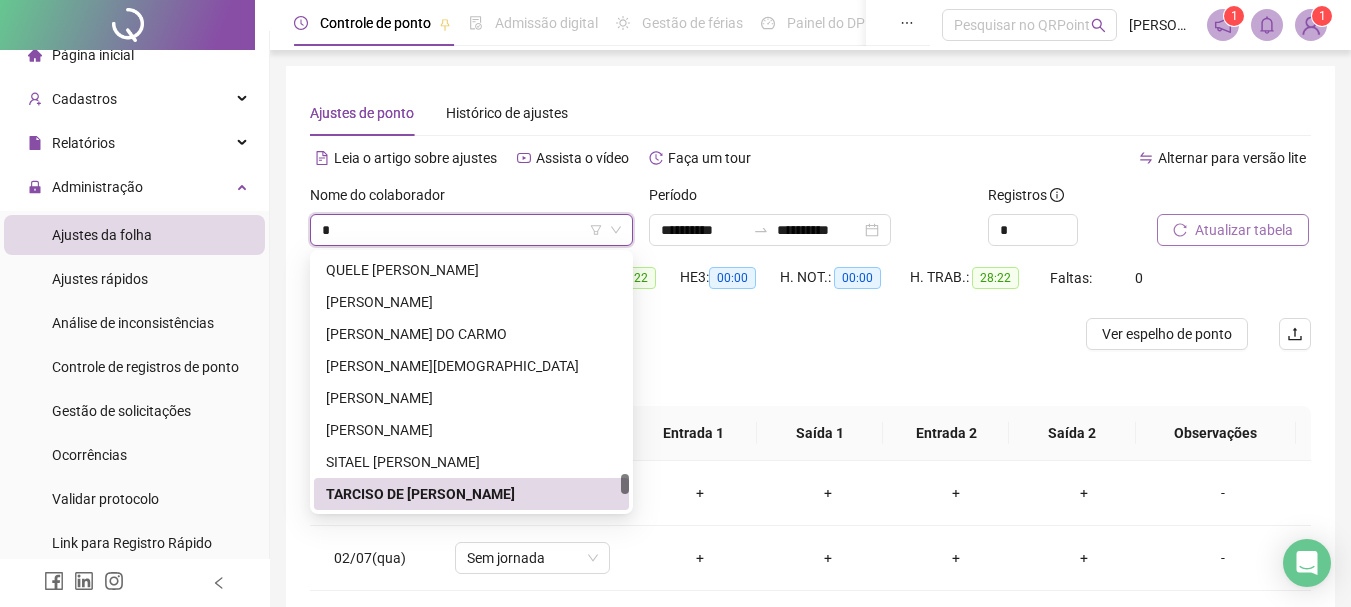 type on "**" 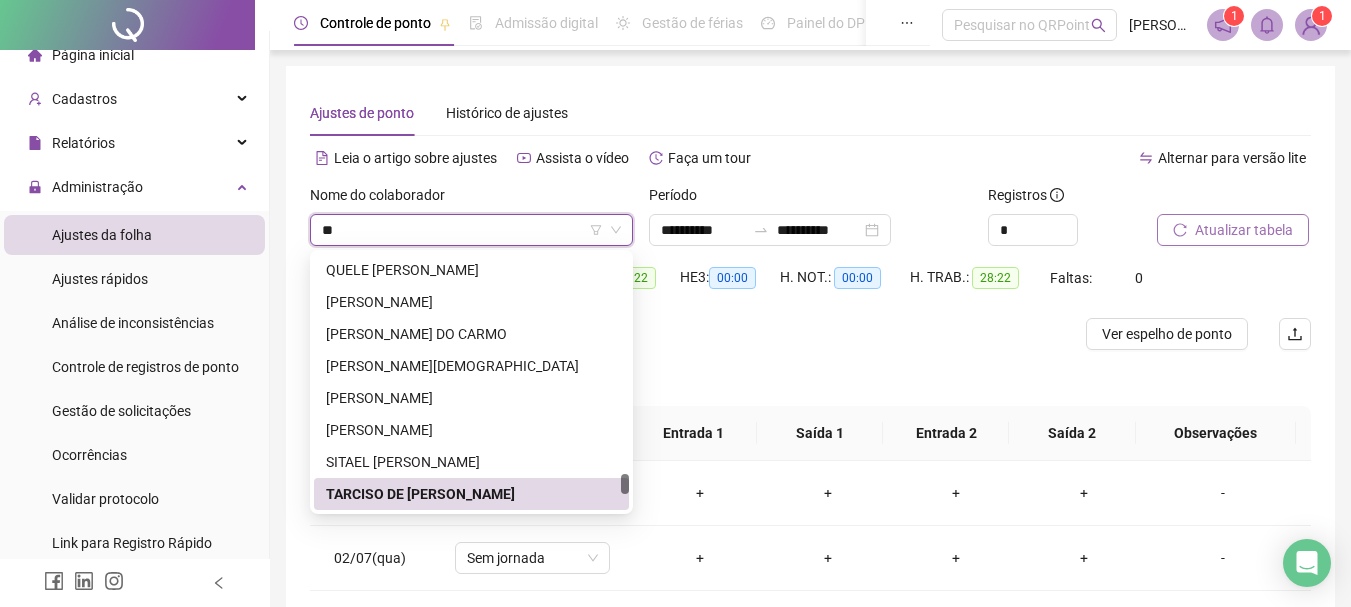 scroll, scrollTop: 0, scrollLeft: 0, axis: both 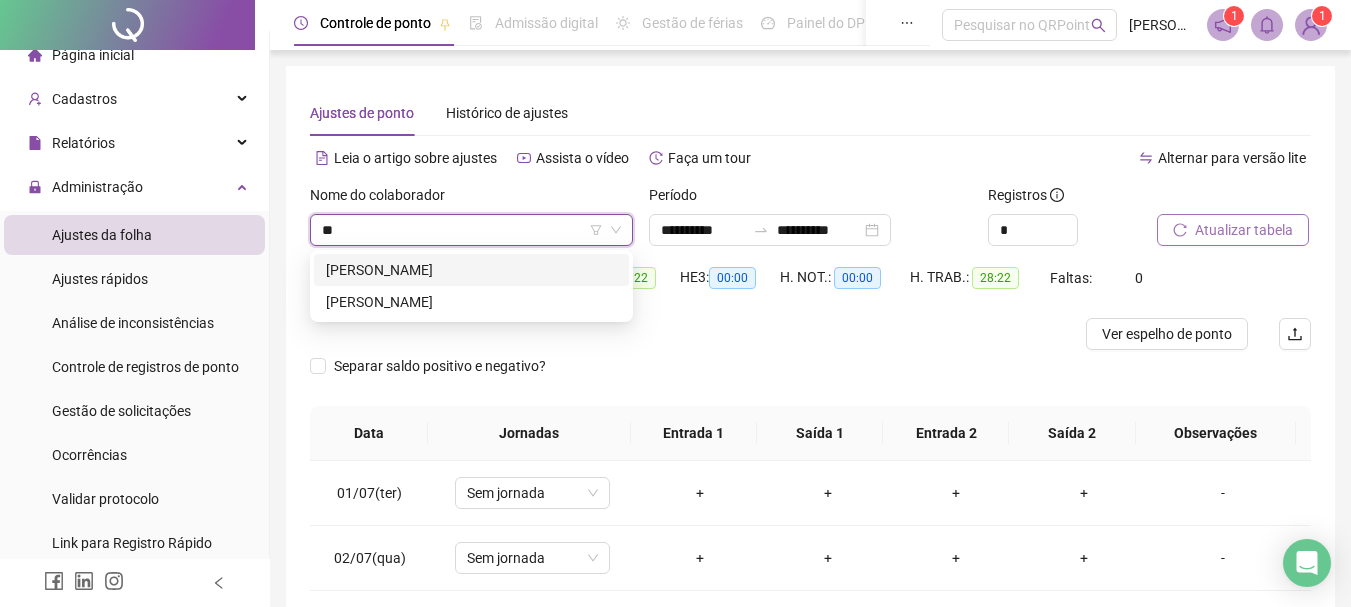 click on "[PERSON_NAME]" at bounding box center (471, 270) 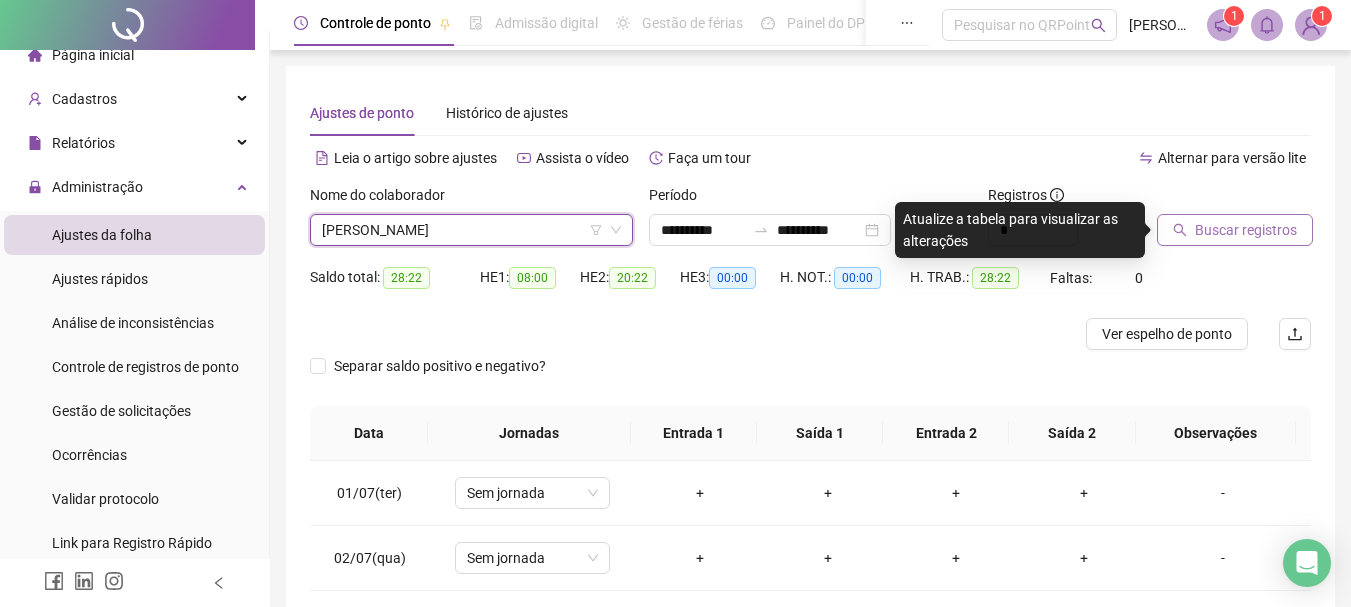 click at bounding box center [1209, 199] 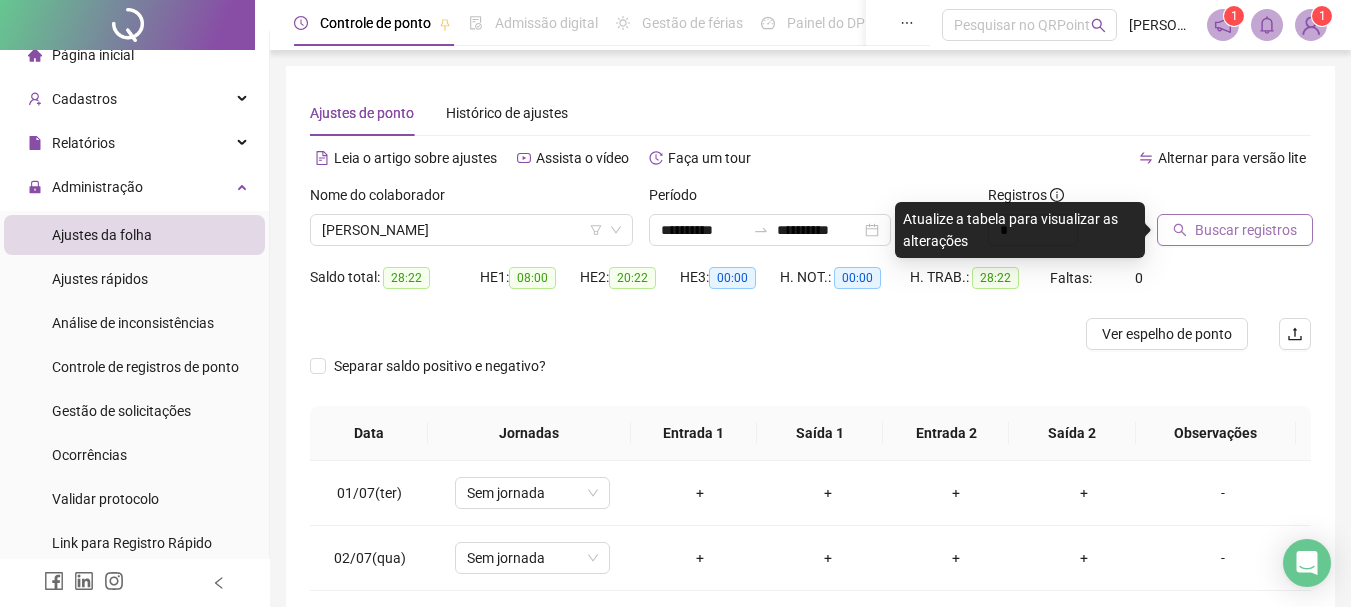click on "Buscar registros" at bounding box center (1246, 230) 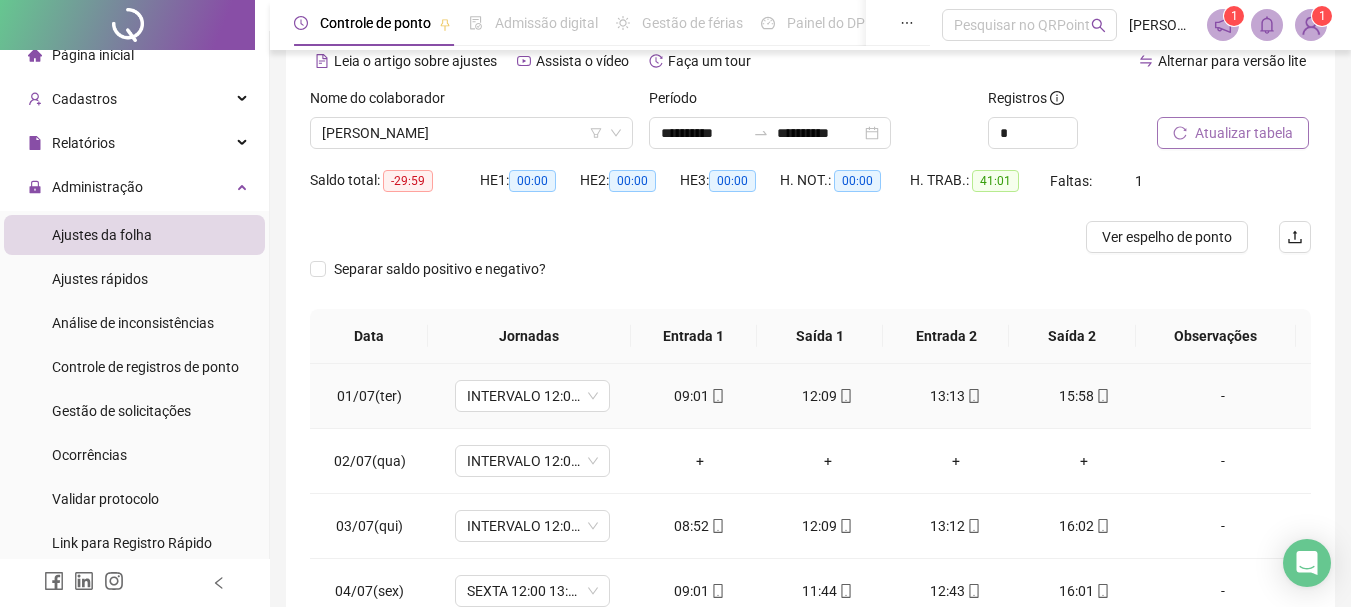 scroll, scrollTop: 100, scrollLeft: 0, axis: vertical 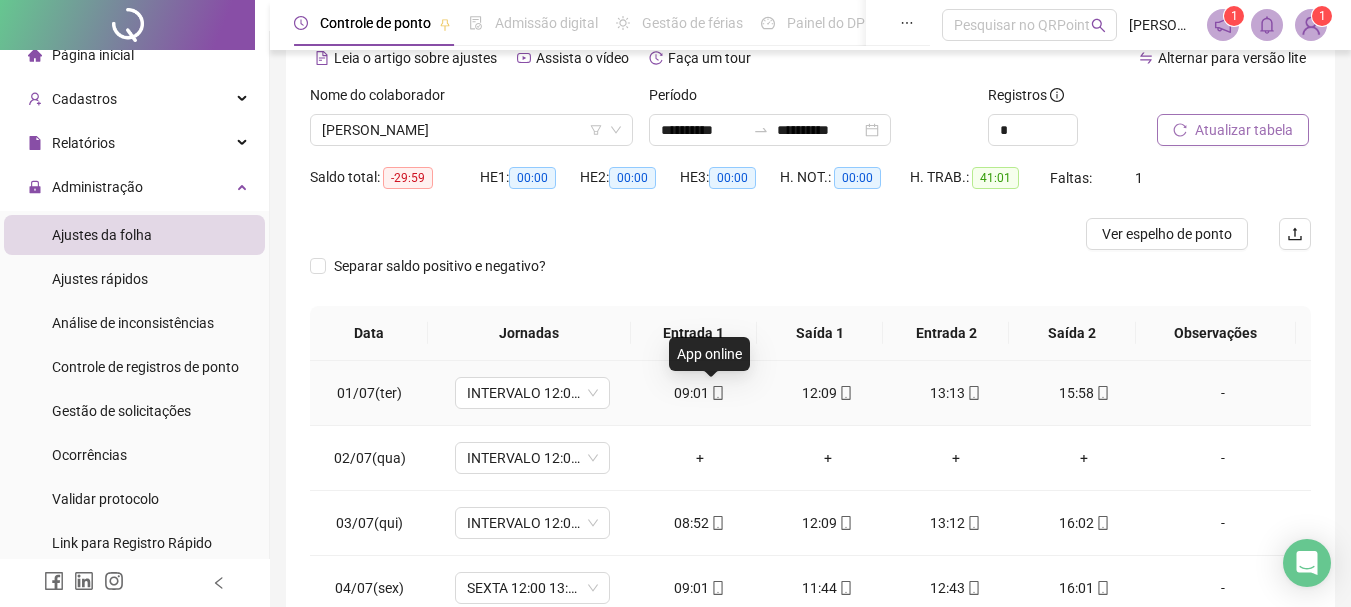 click 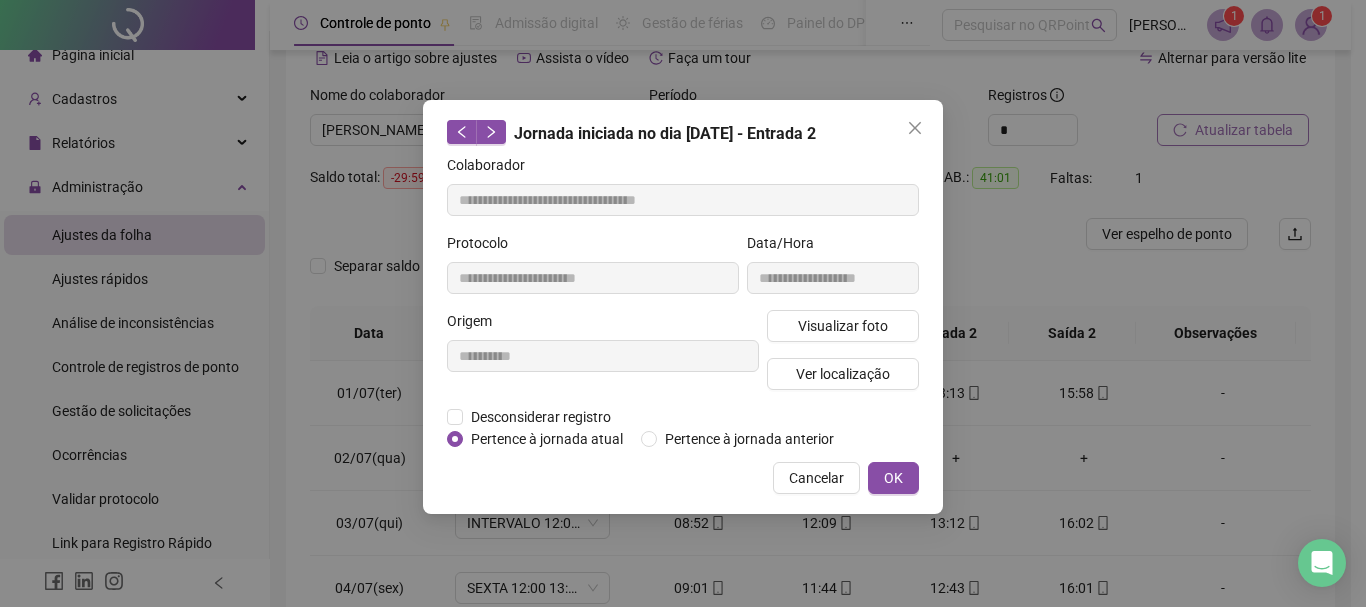 type on "**********" 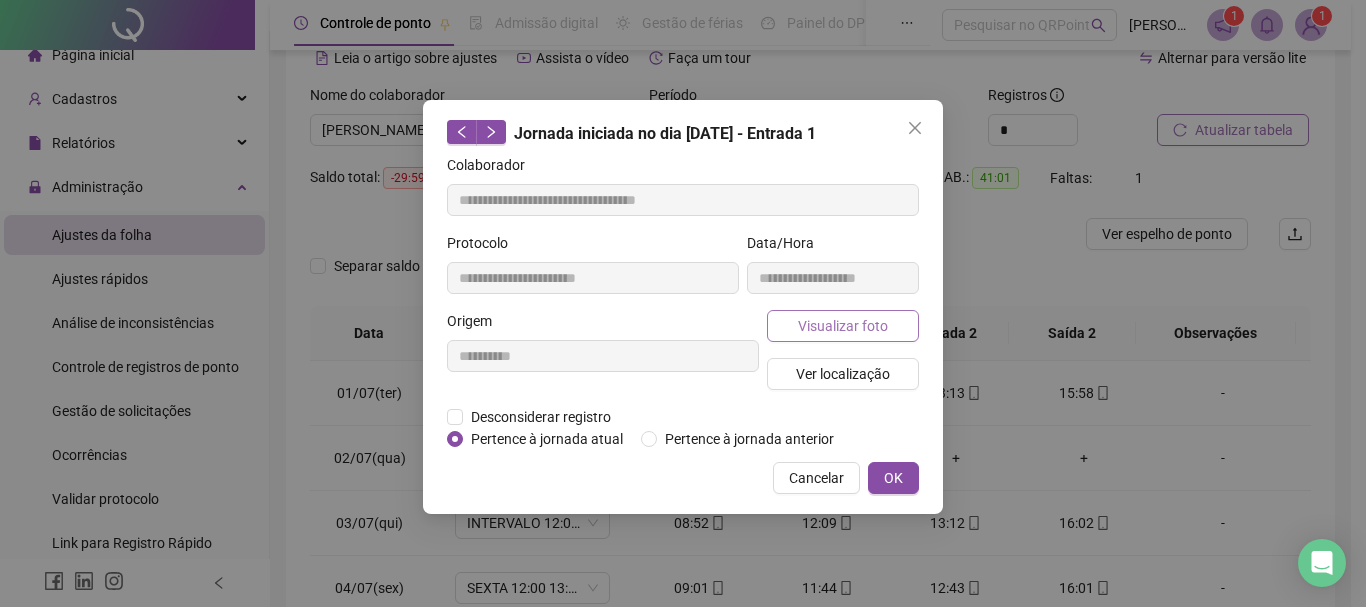 click on "Visualizar foto" at bounding box center [843, 326] 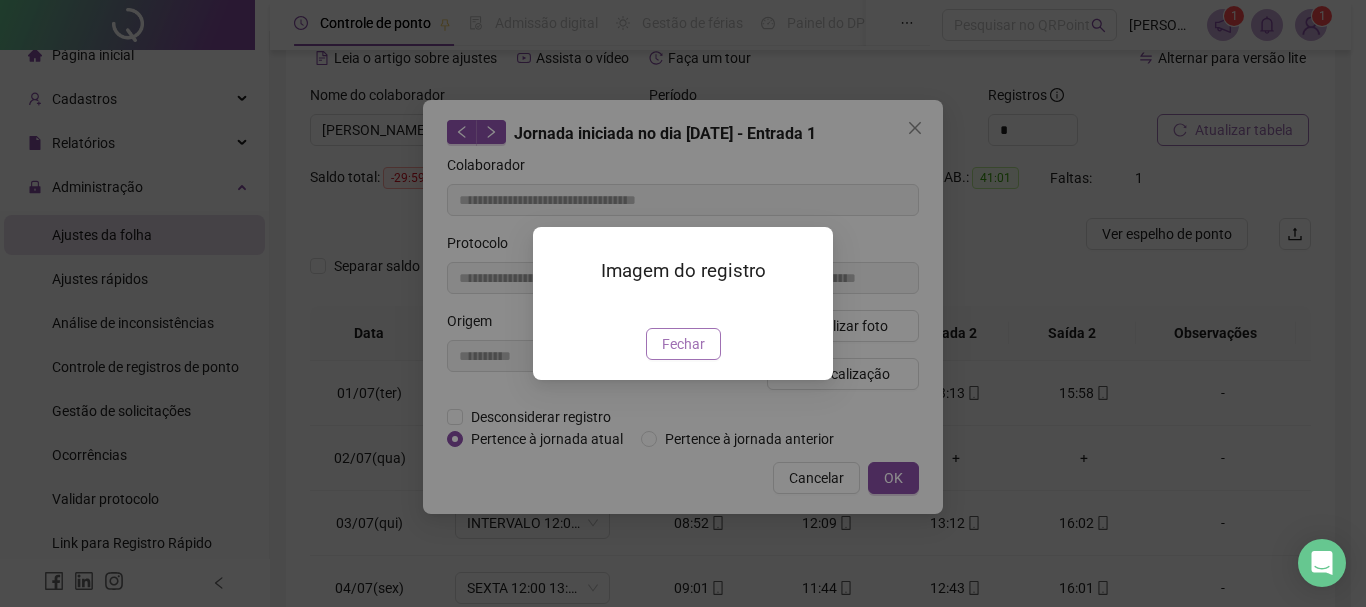 click on "Fechar" at bounding box center [683, 344] 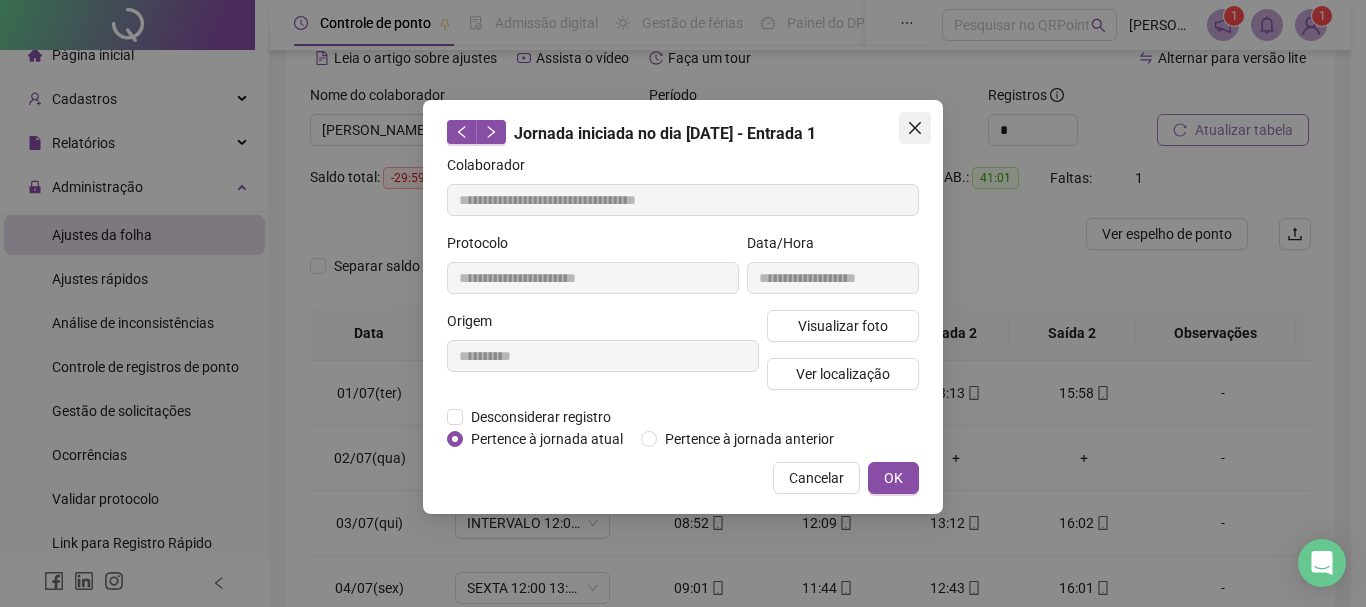 click at bounding box center (915, 128) 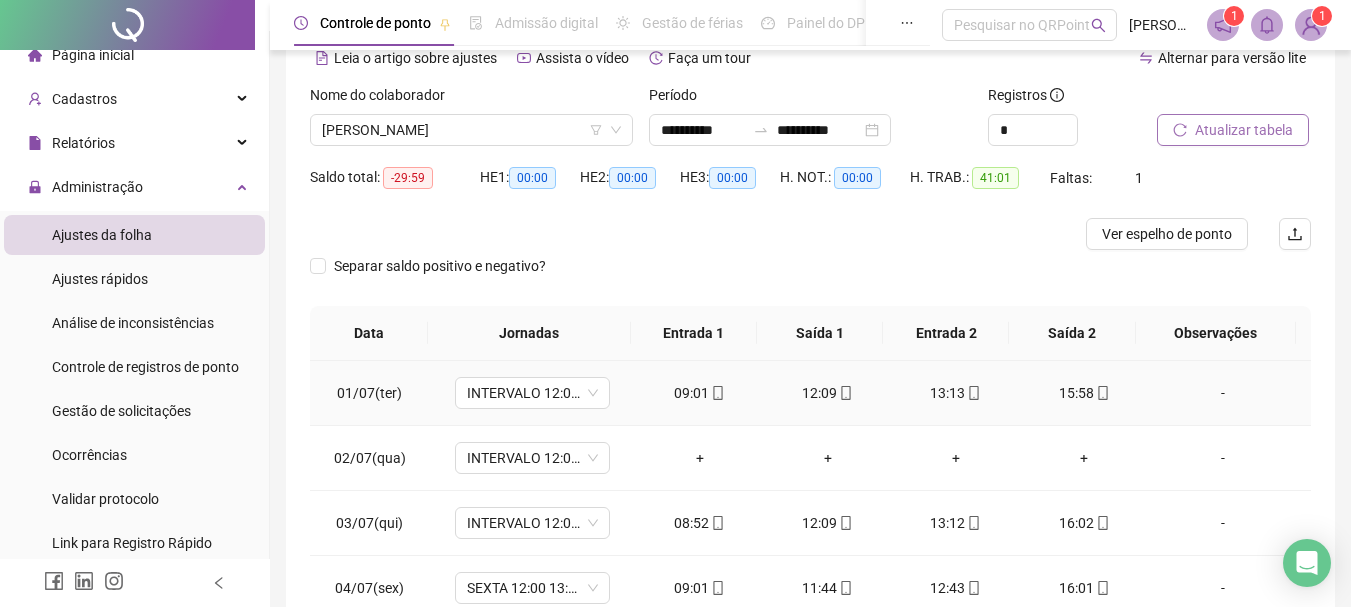 click 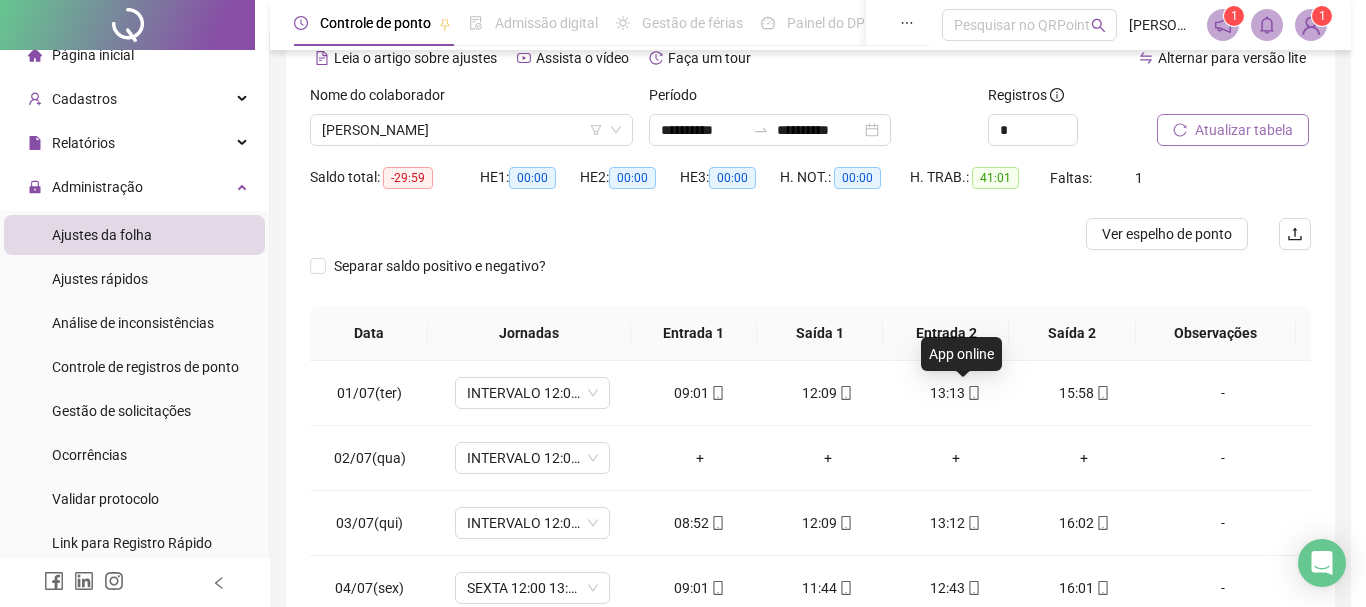 type on "**********" 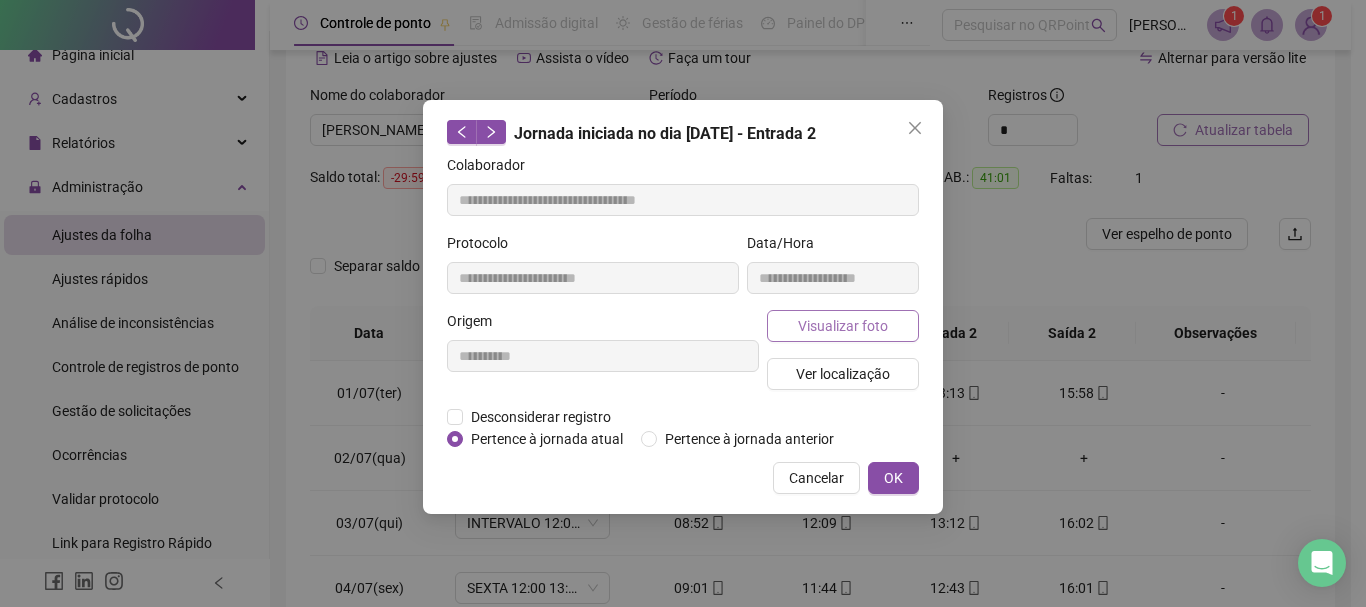 click on "Visualizar foto" at bounding box center (843, 326) 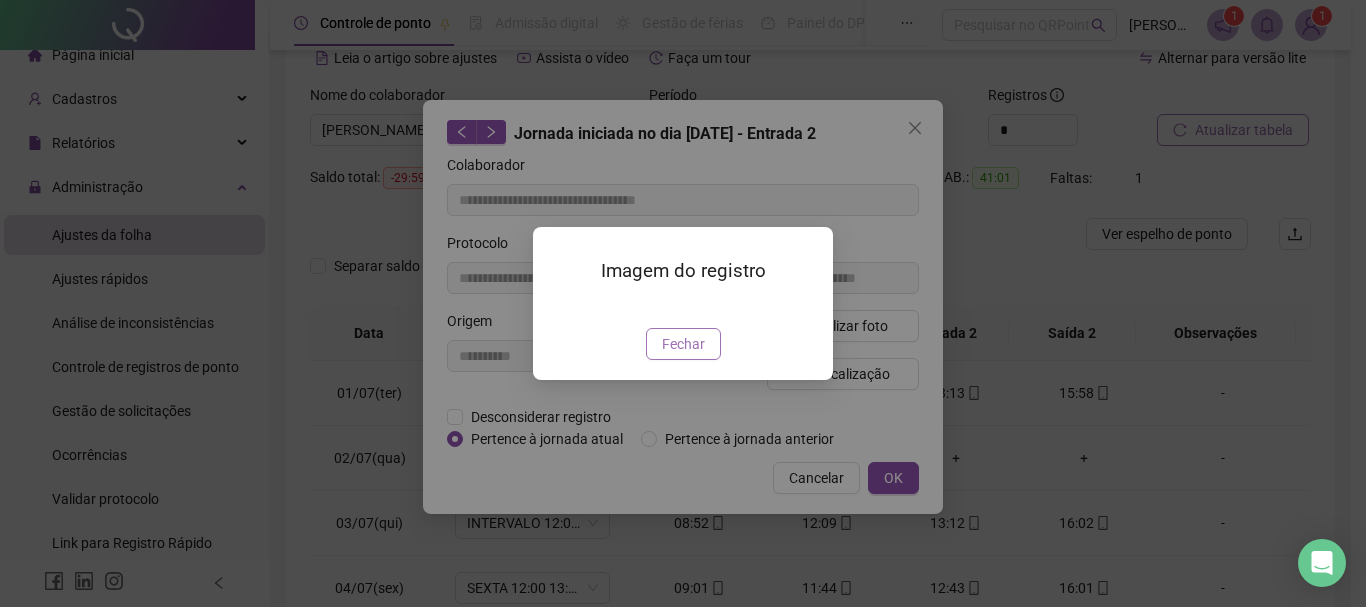 click on "Fechar" at bounding box center [683, 344] 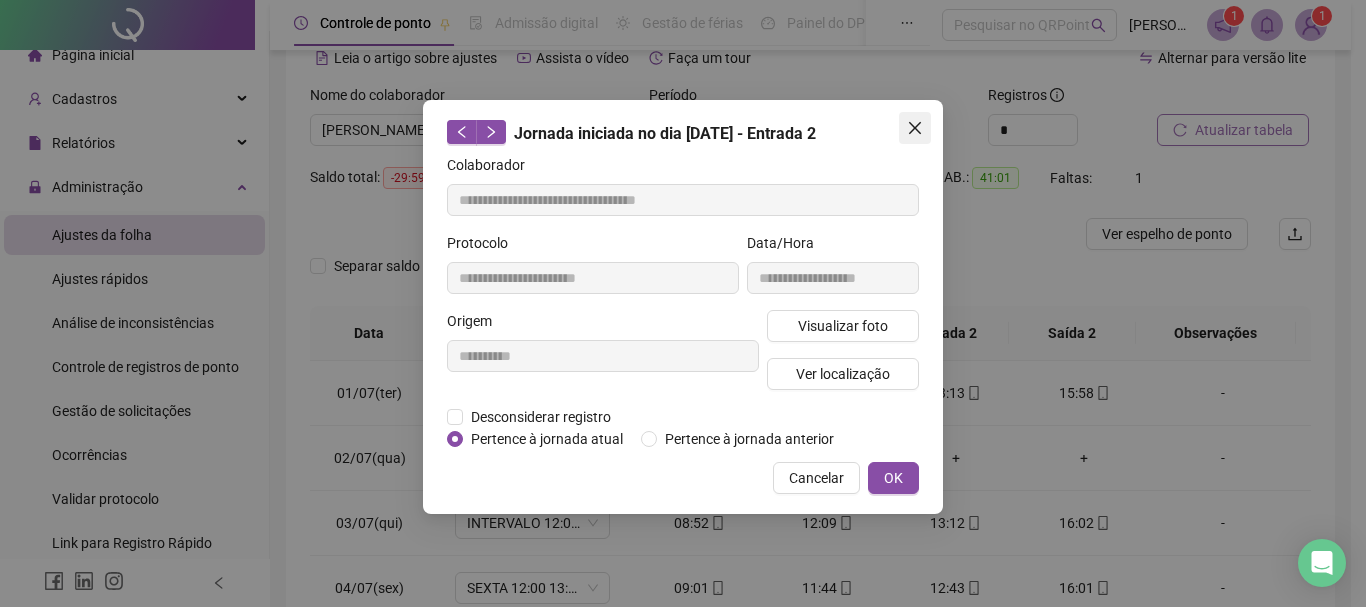 click at bounding box center [915, 128] 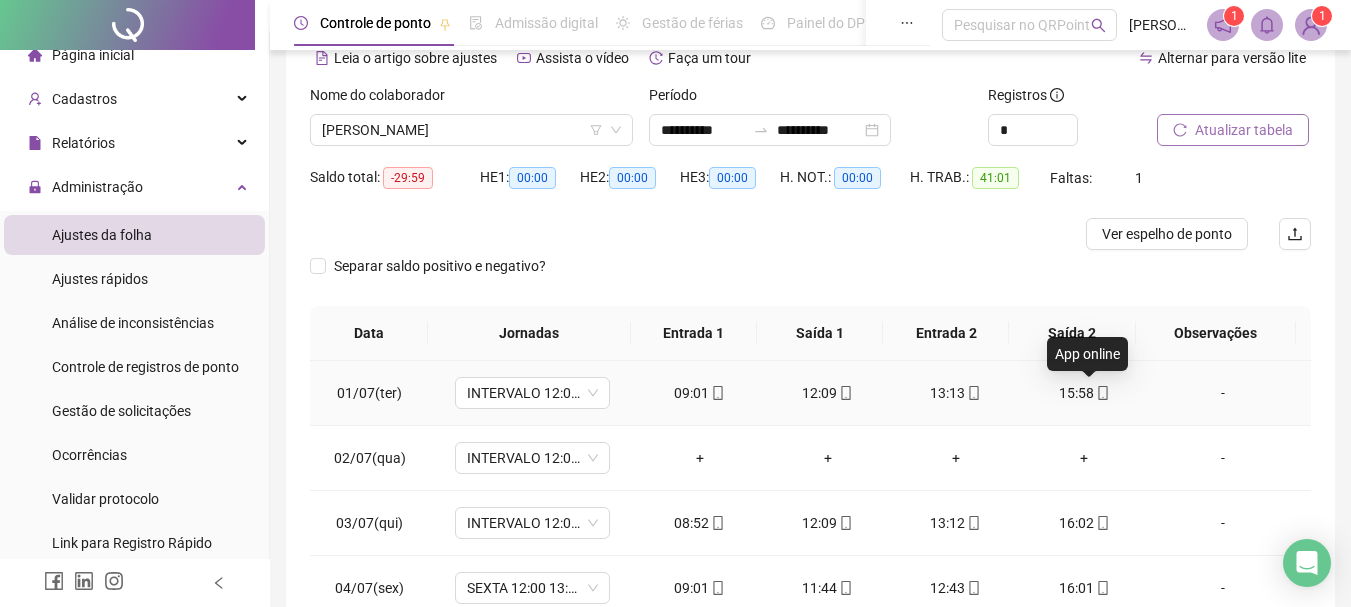 click 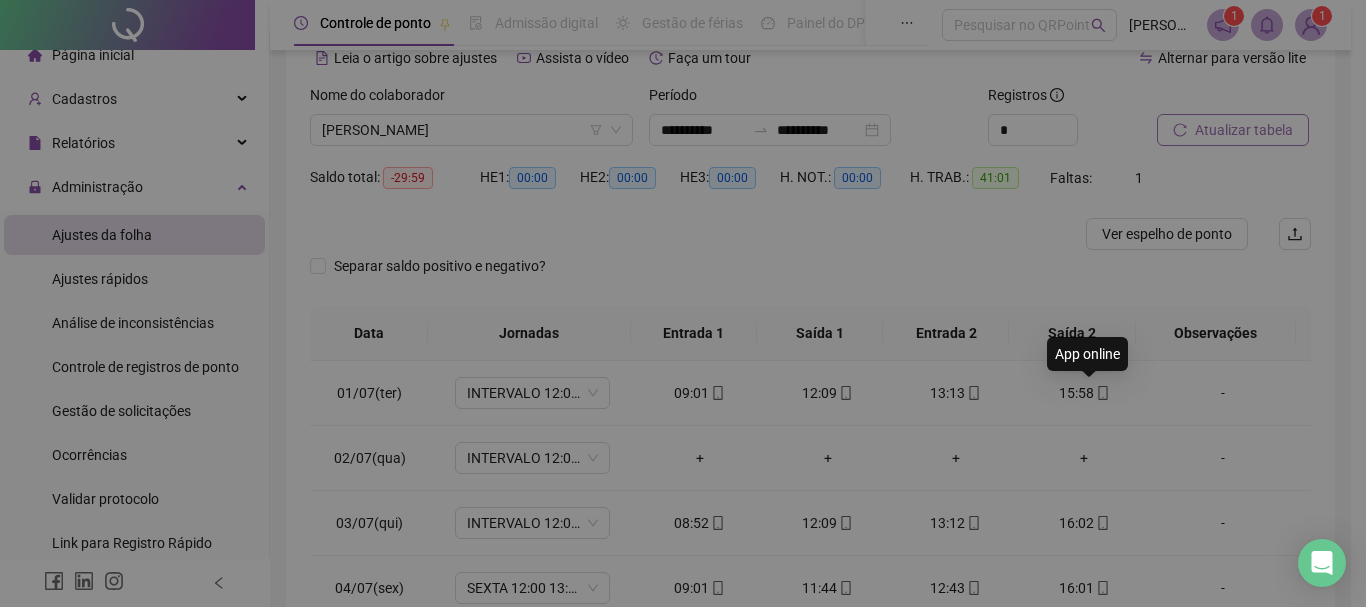 type on "**********" 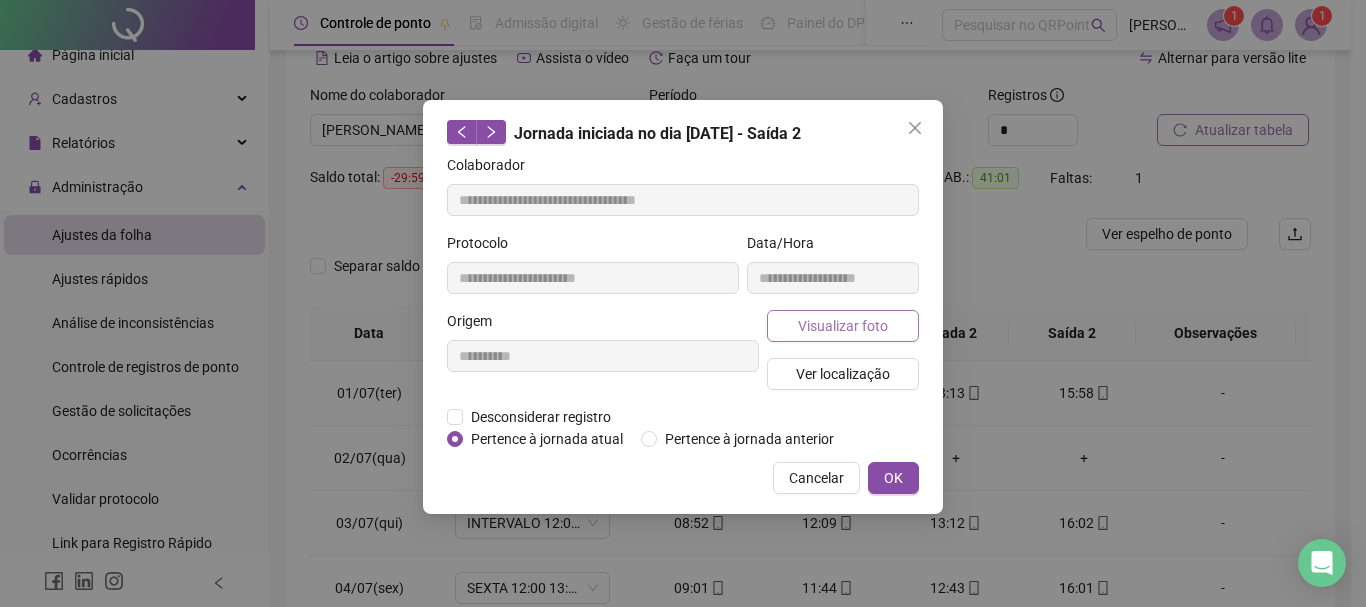 click on "Visualizar foto" at bounding box center [843, 326] 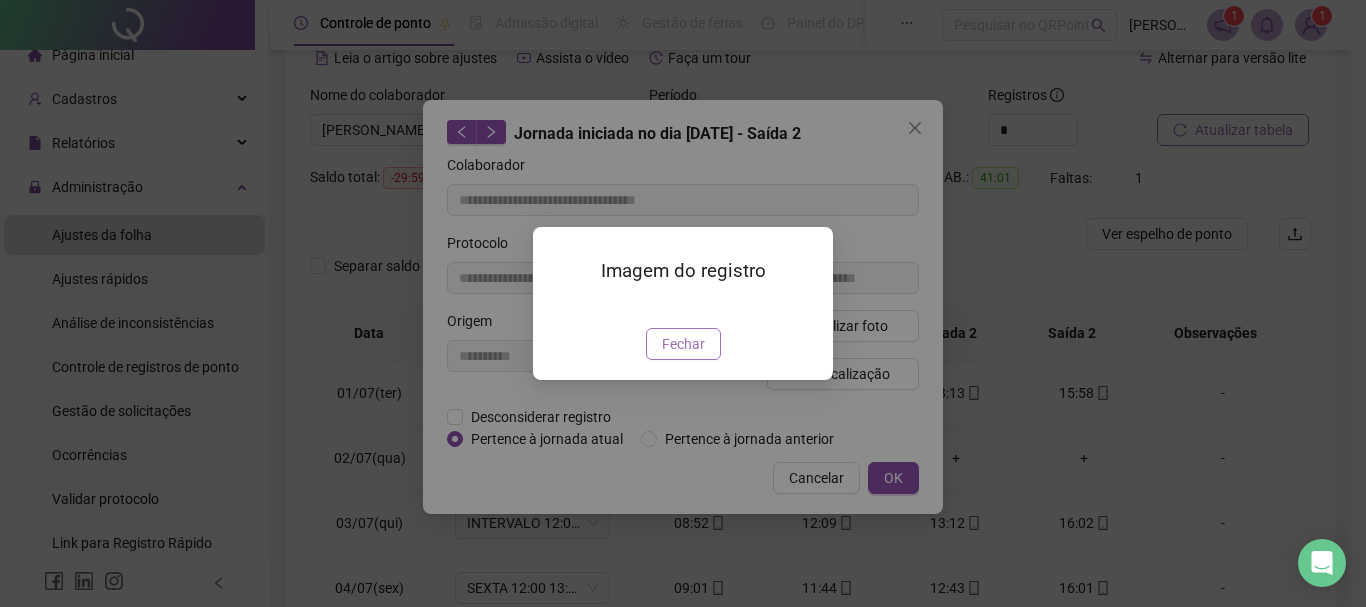click on "Fechar" at bounding box center [683, 344] 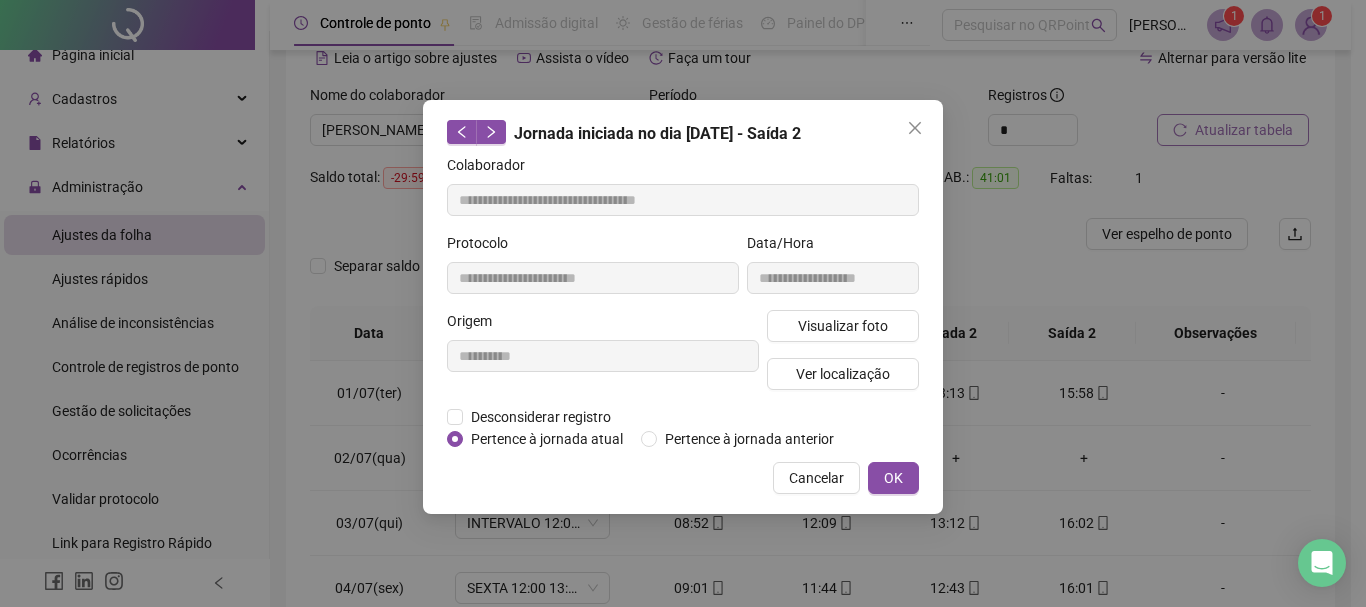 click on "**********" at bounding box center (683, 307) 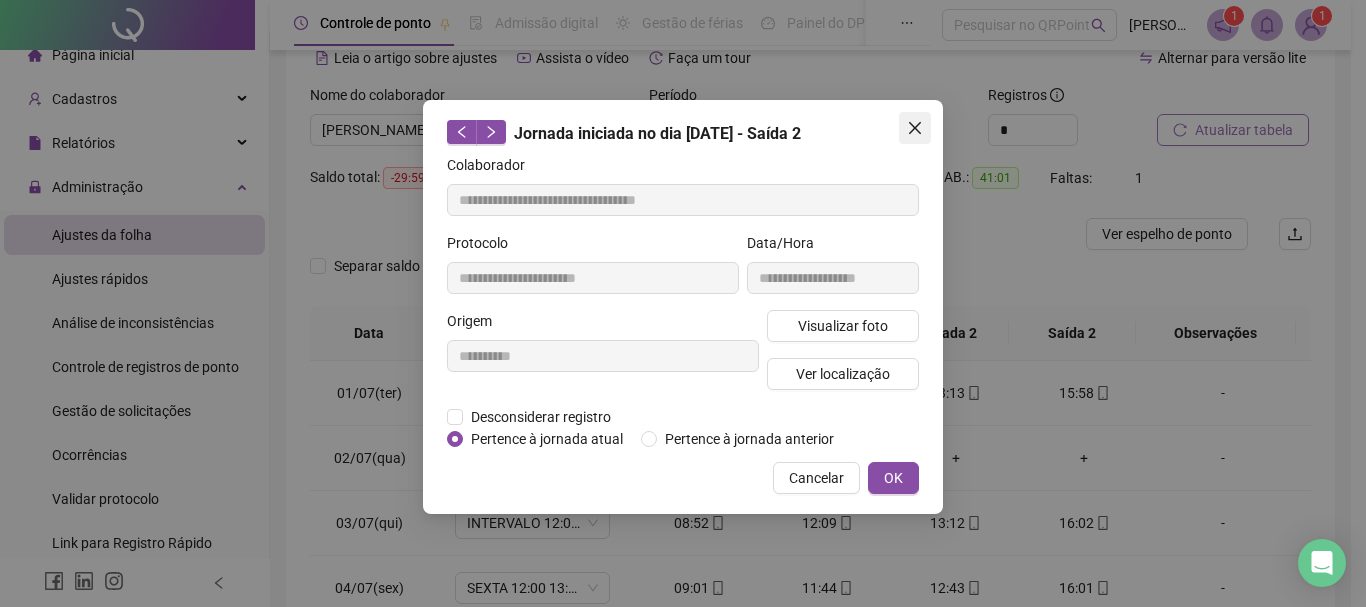 click at bounding box center [915, 128] 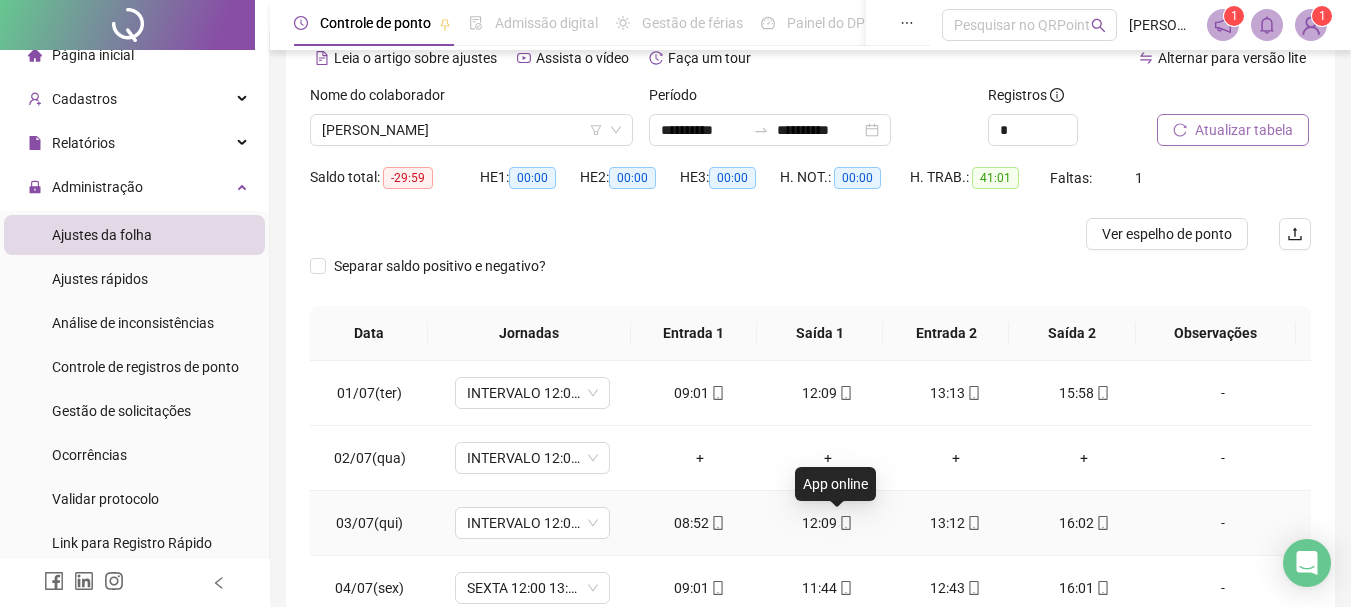 click 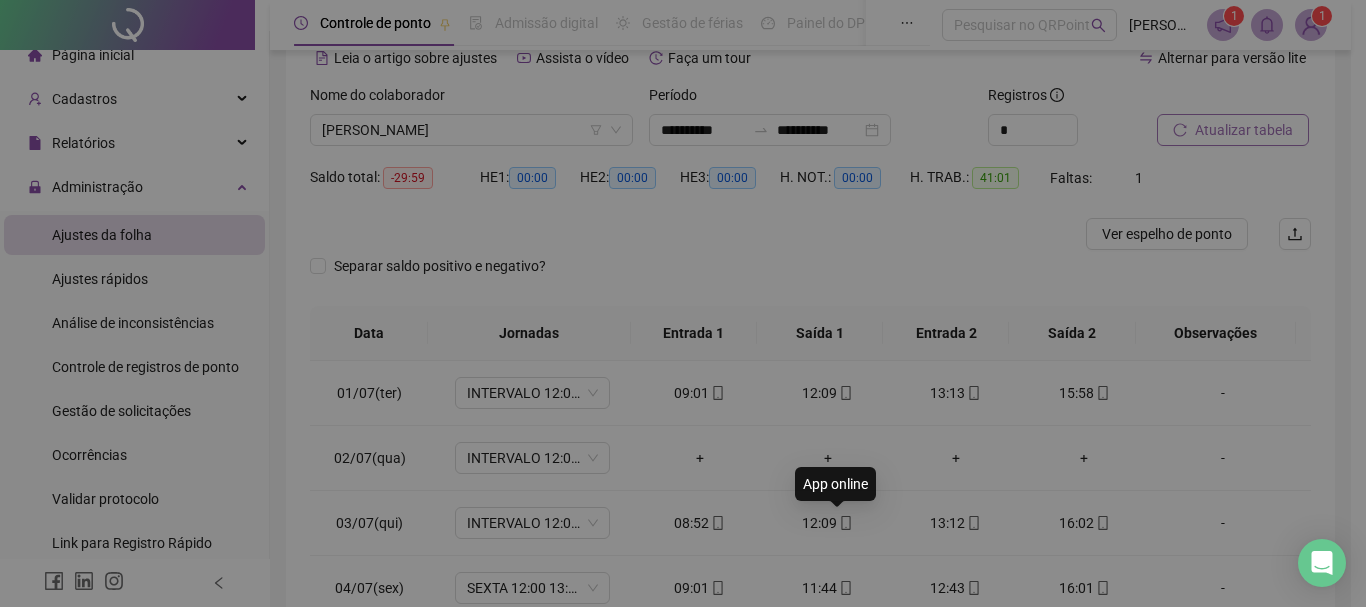 type on "**********" 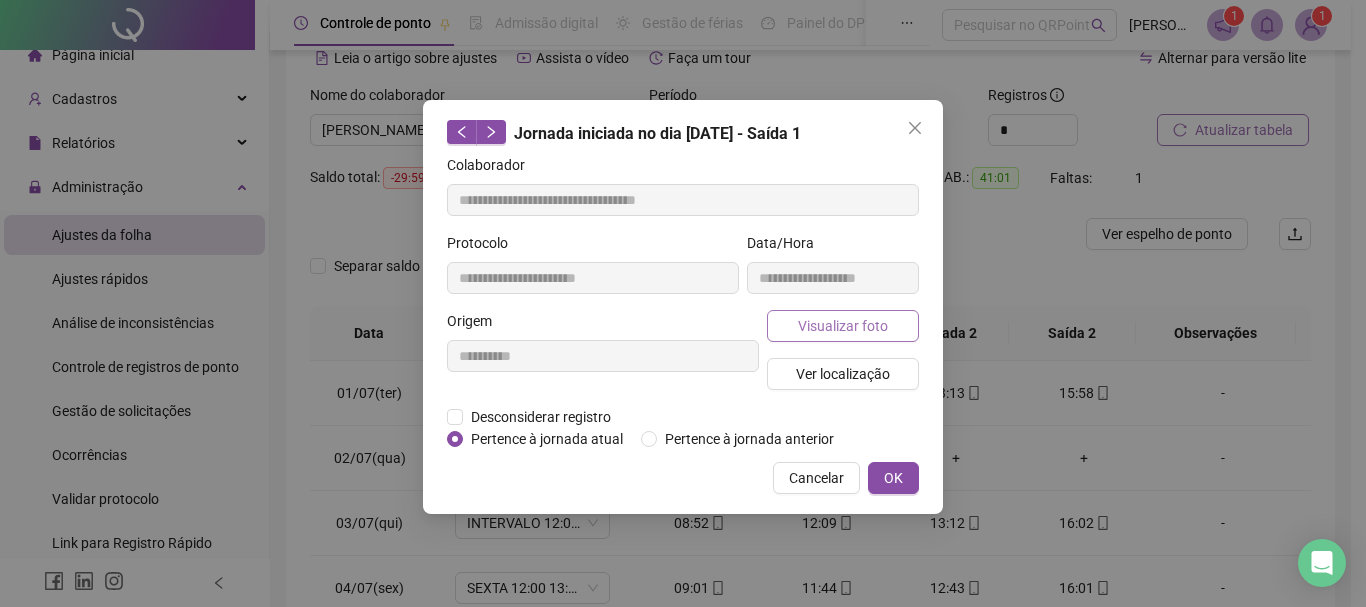 click on "Visualizar foto" at bounding box center (843, 326) 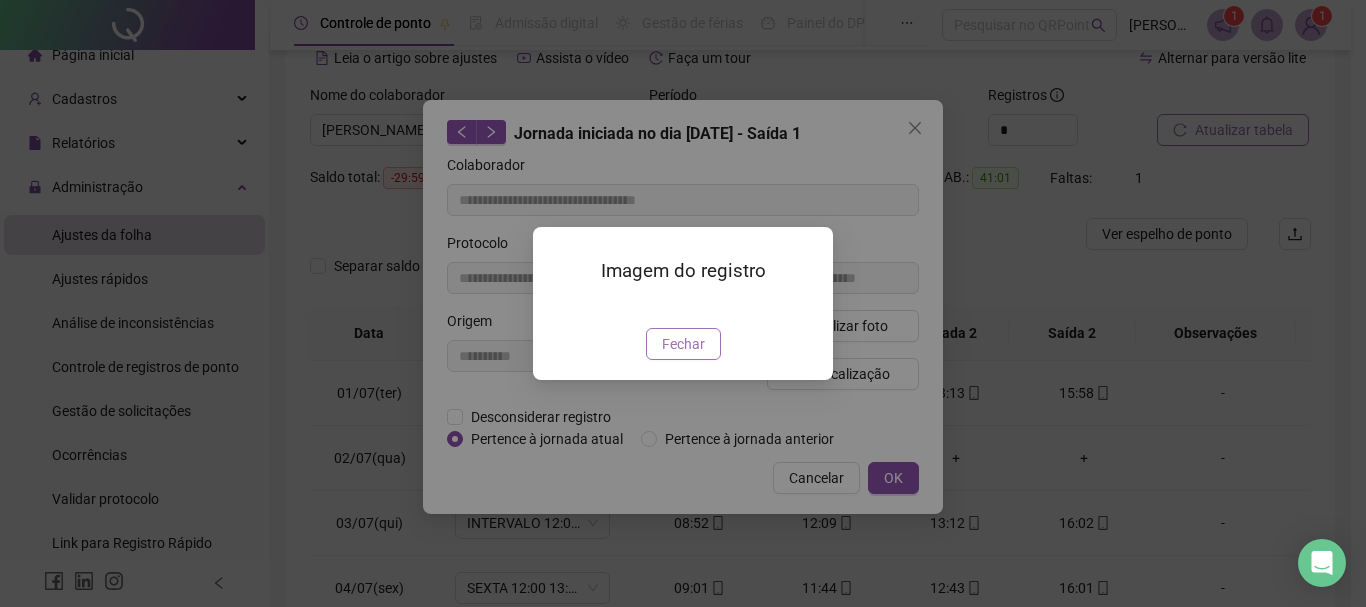 click on "Fechar" at bounding box center (683, 344) 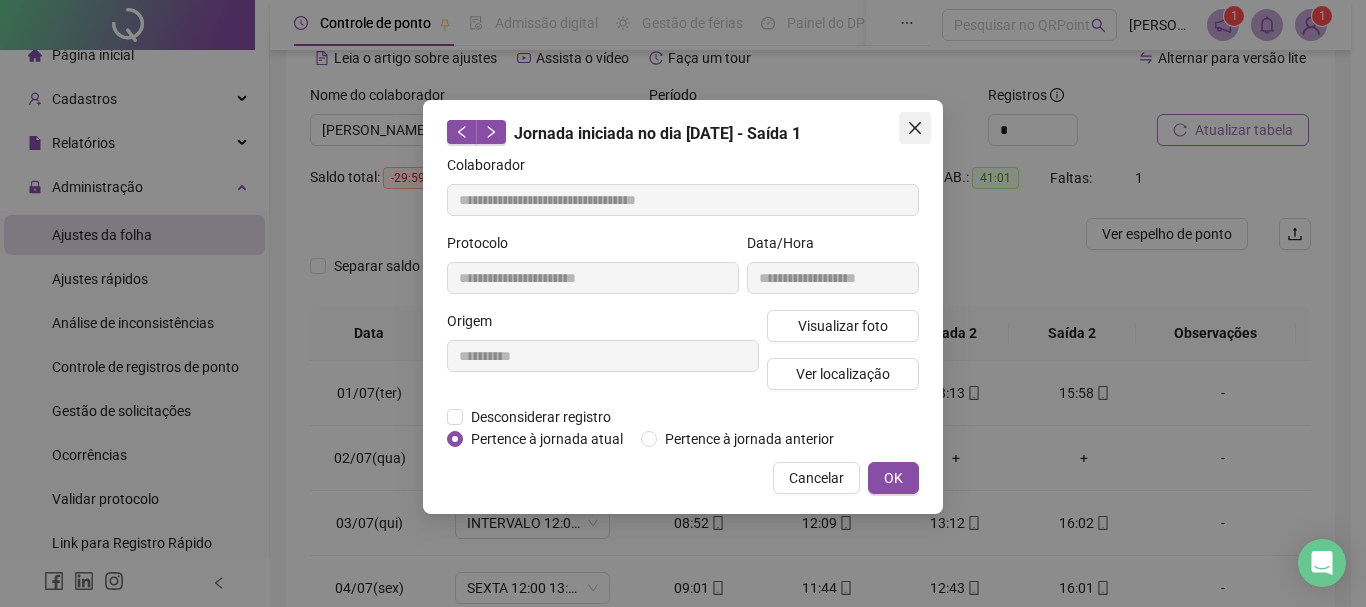 click 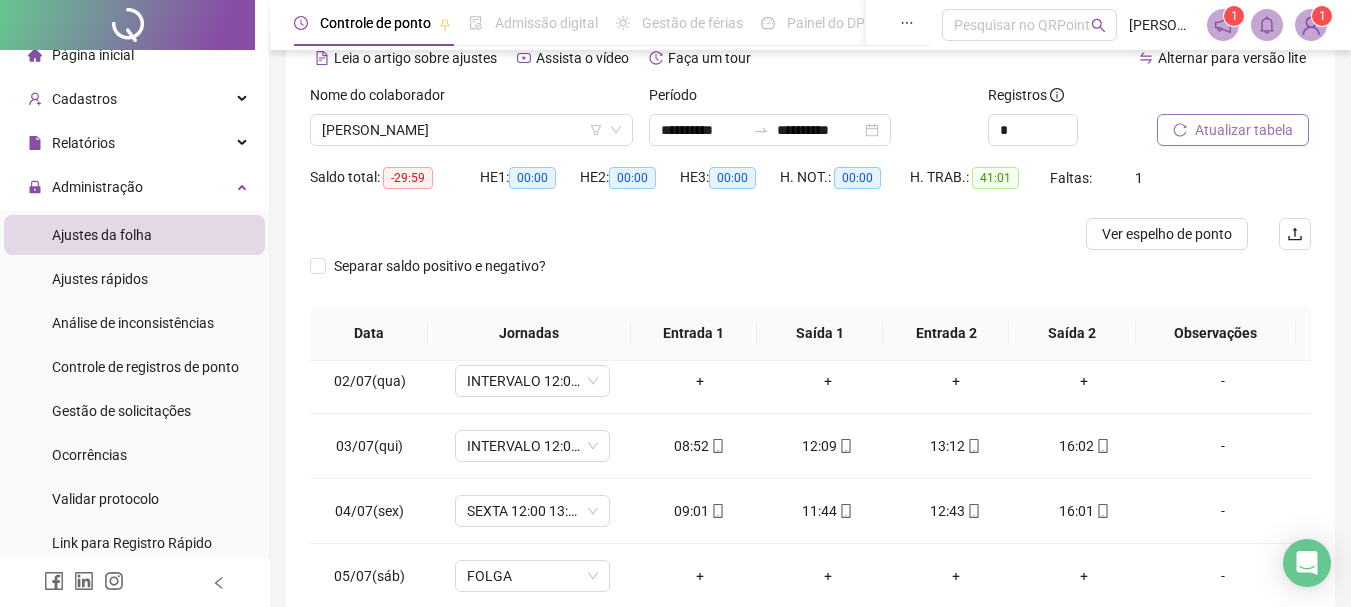 scroll, scrollTop: 200, scrollLeft: 0, axis: vertical 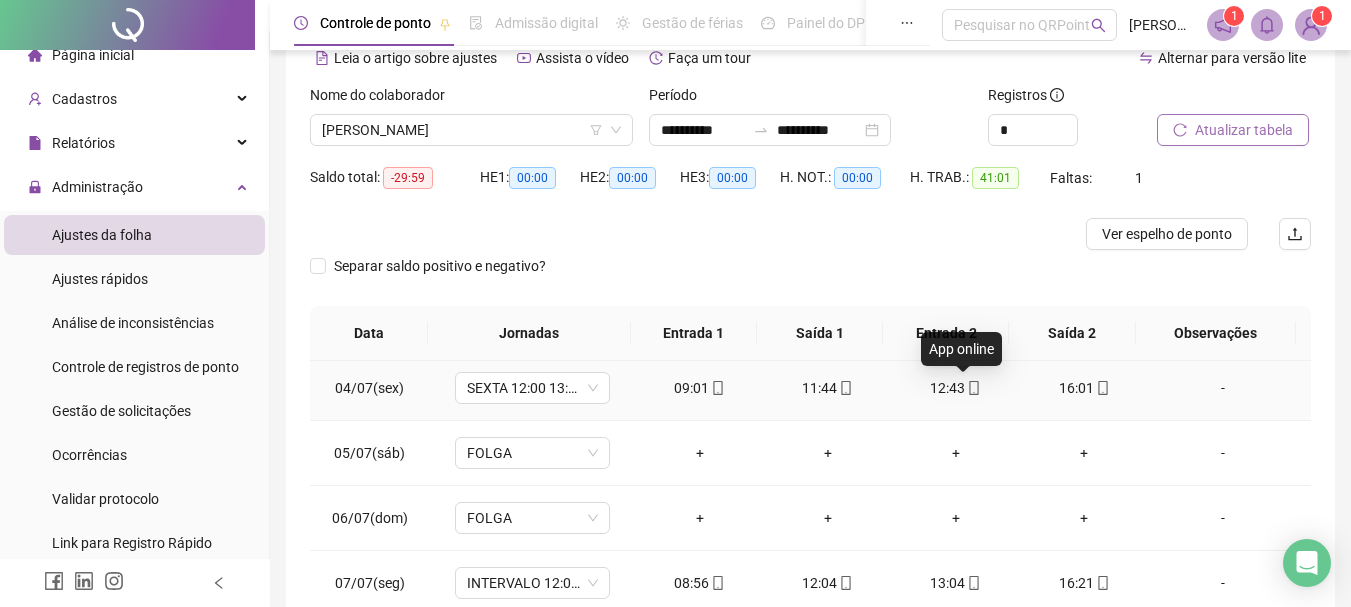 click at bounding box center (973, 388) 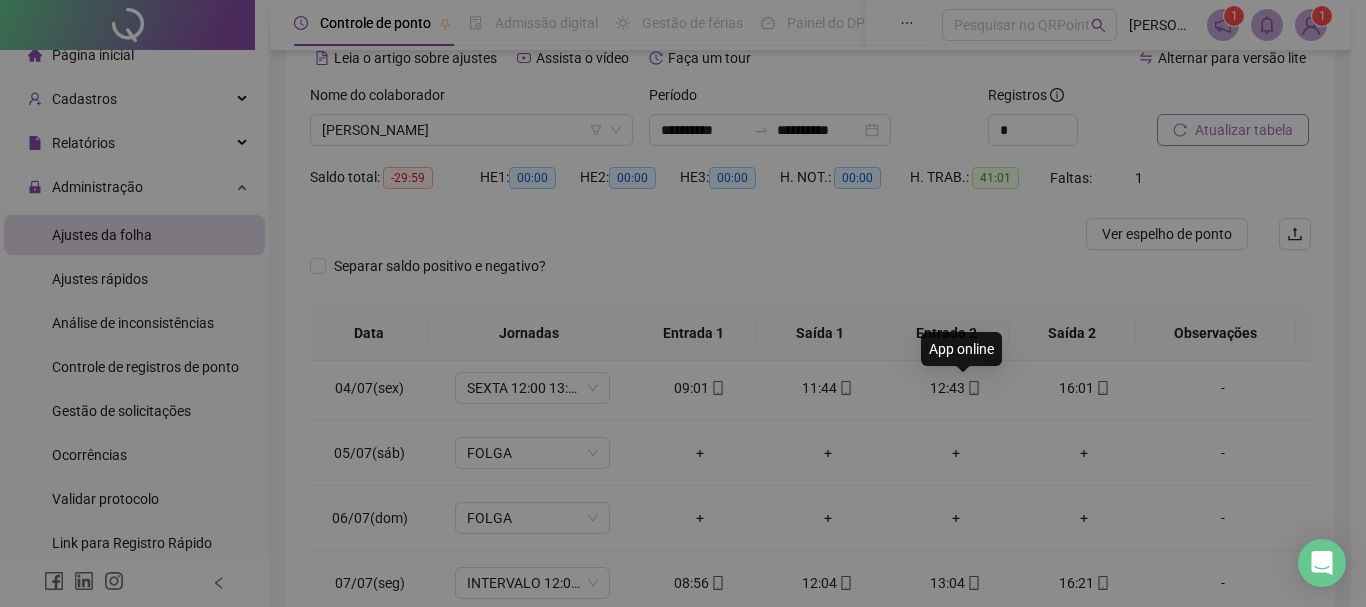 type on "**********" 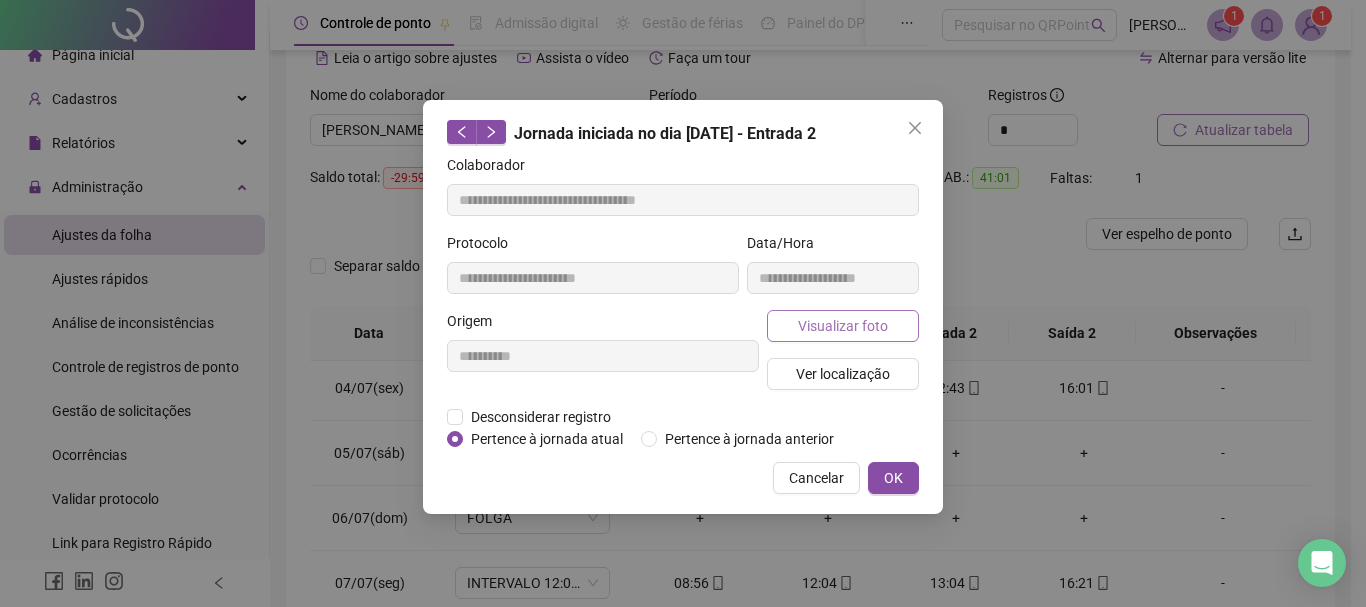 click on "Visualizar foto" at bounding box center (843, 326) 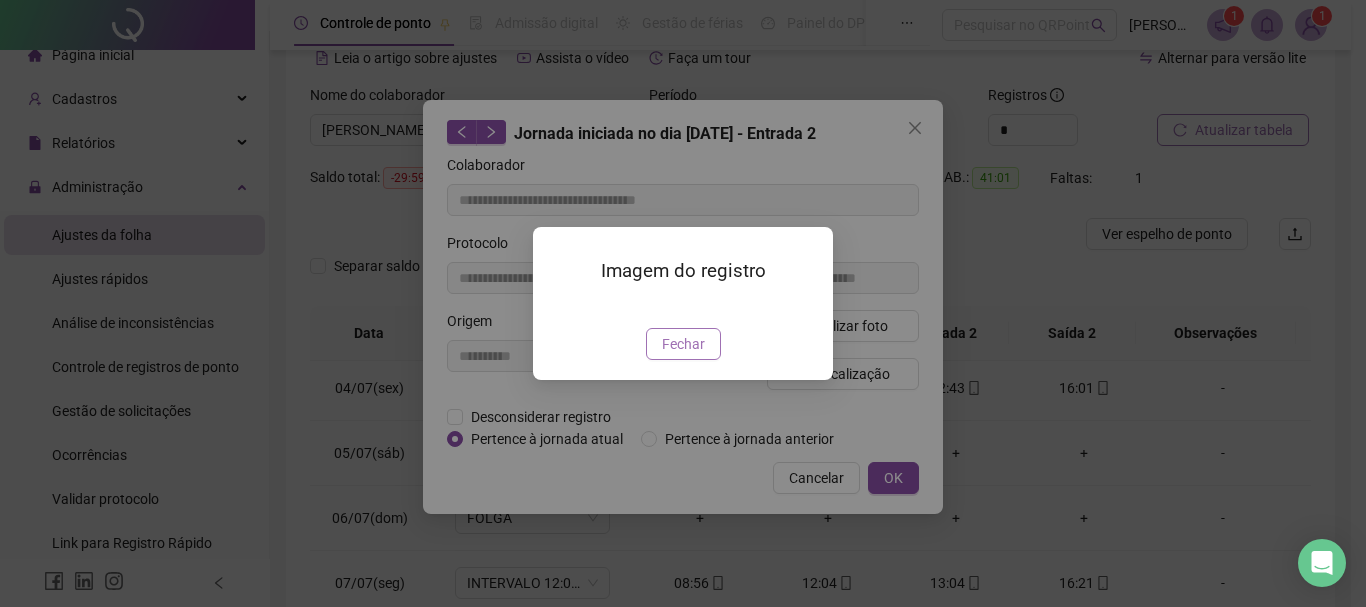 click on "Fechar" at bounding box center [683, 344] 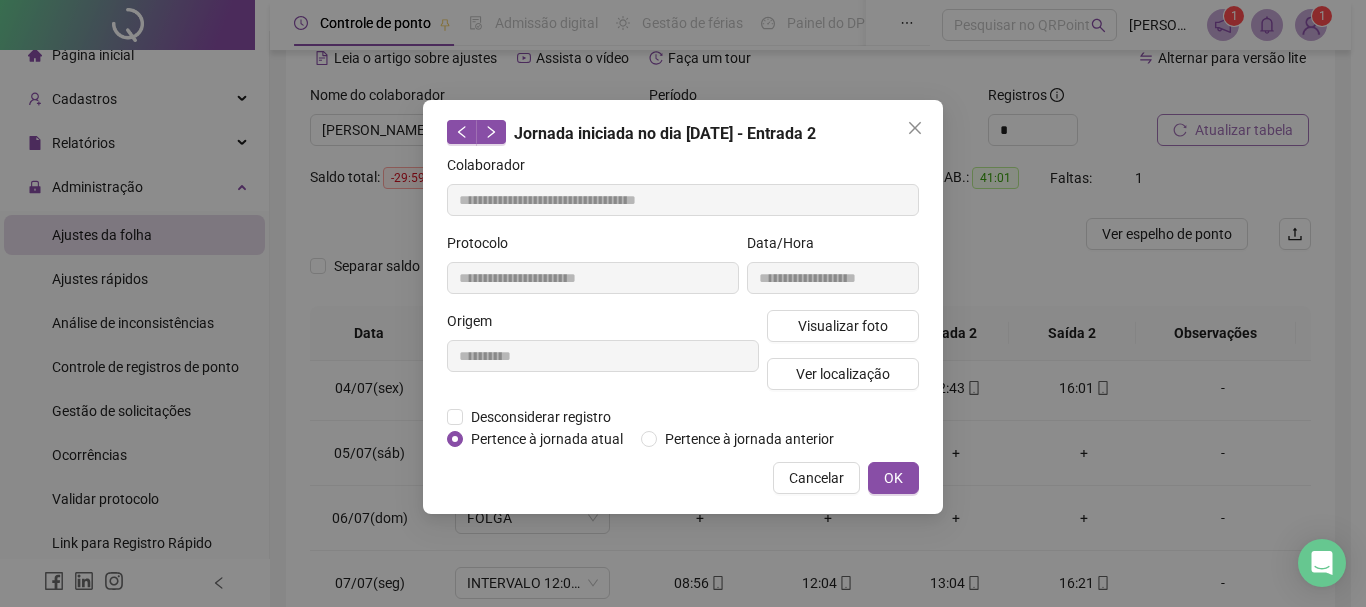 drag, startPoint x: 906, startPoint y: 126, endPoint x: 949, endPoint y: 193, distance: 79.61156 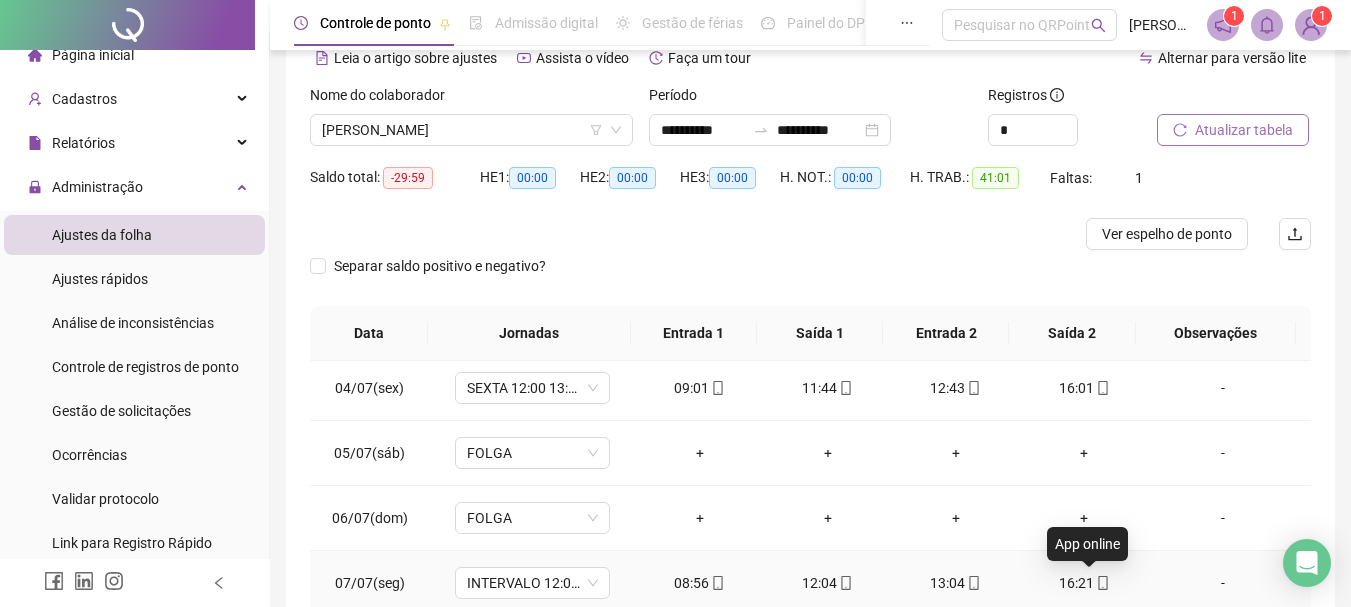 click 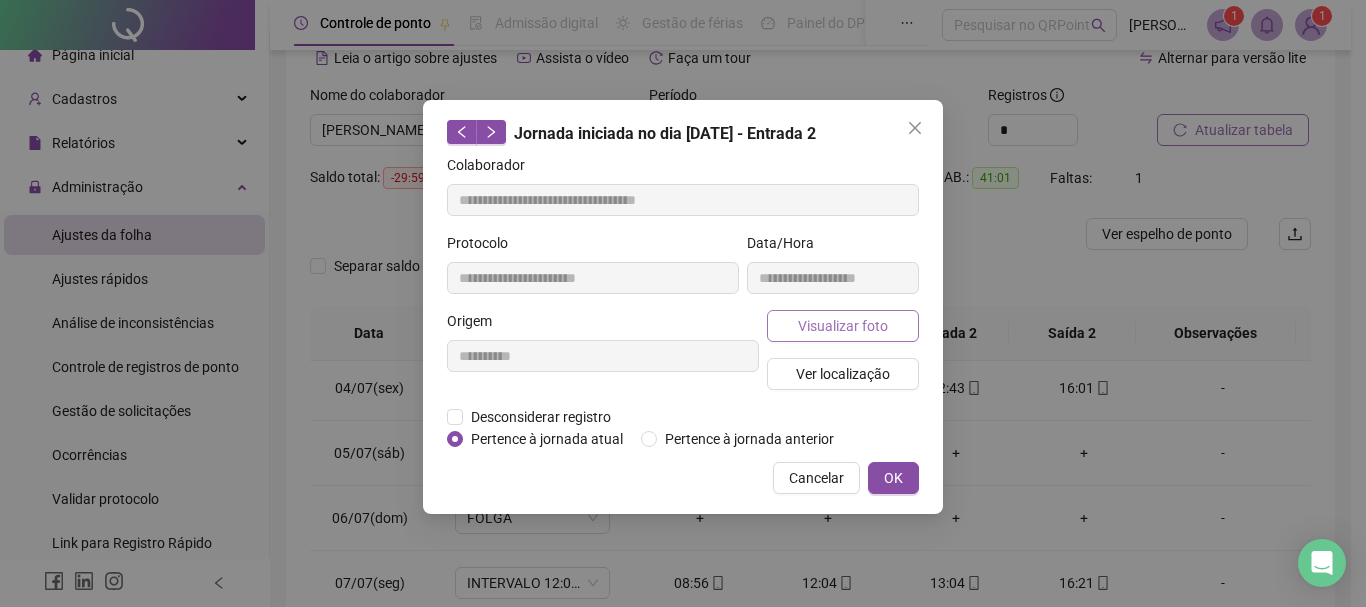 click on "Visualizar foto" at bounding box center [843, 326] 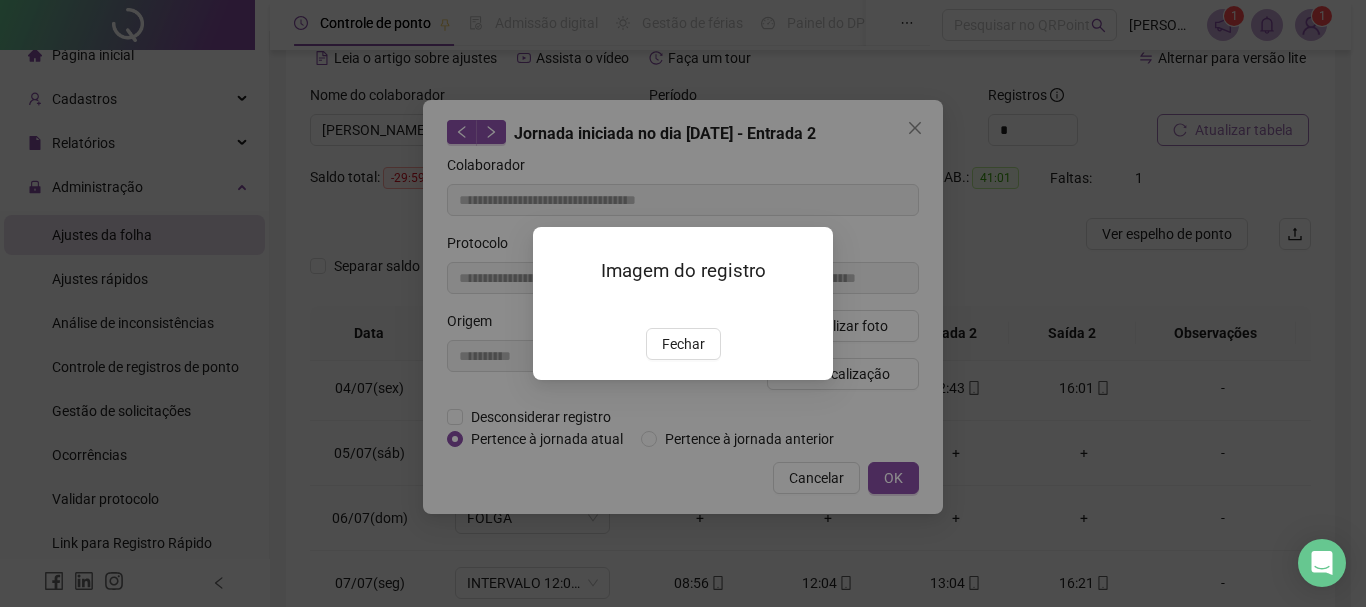 type on "**********" 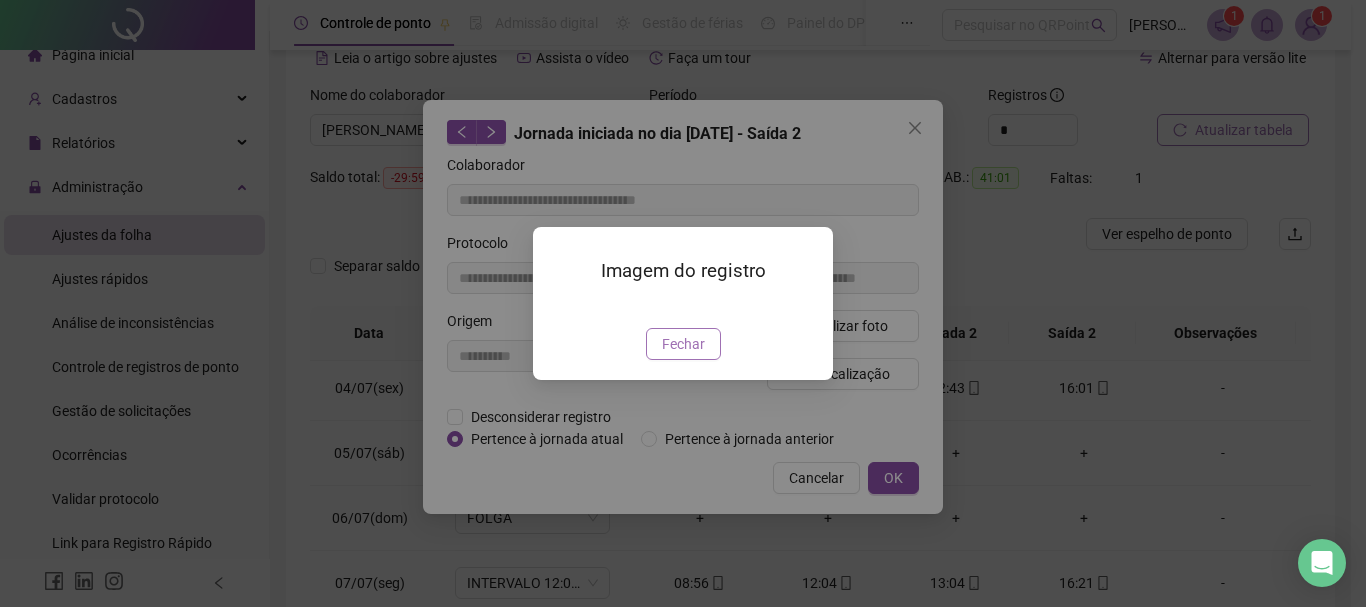 click on "Fechar" at bounding box center [683, 344] 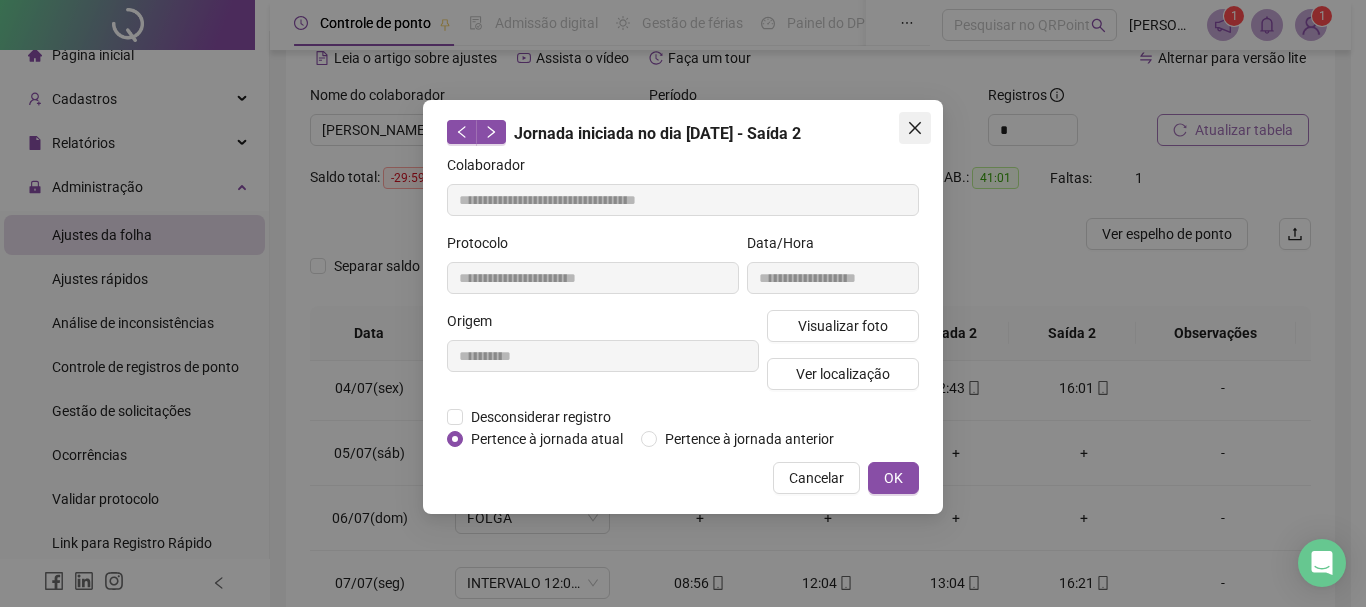 click at bounding box center (915, 128) 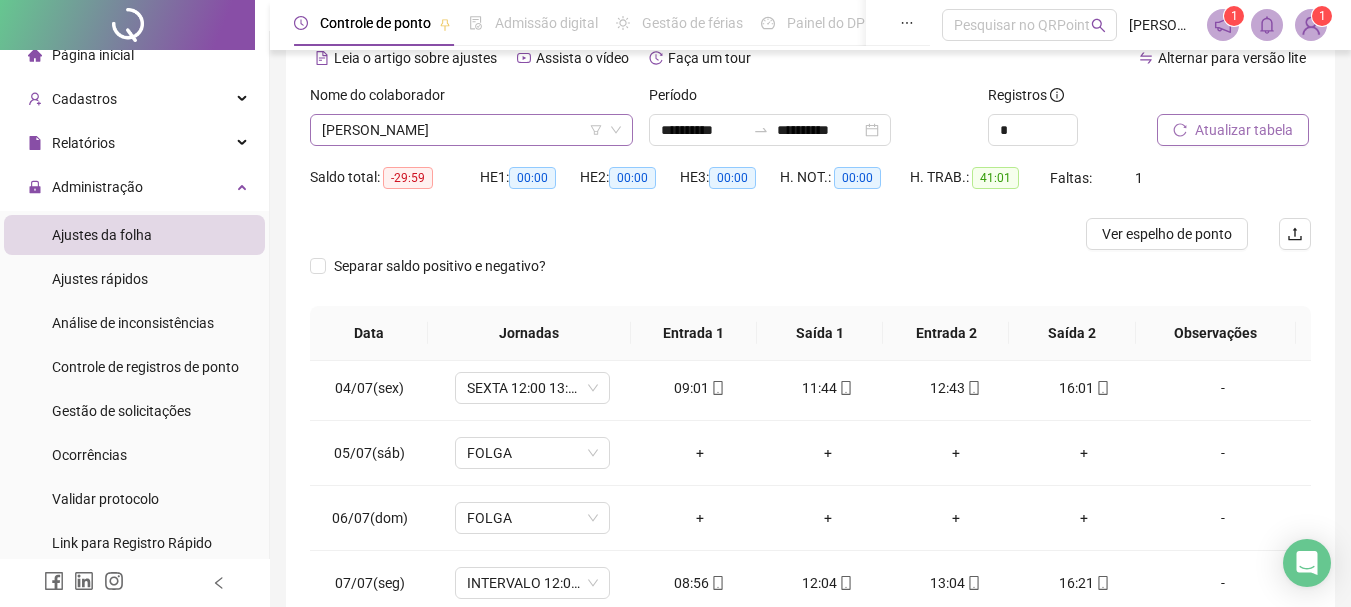 click on "[PERSON_NAME]" at bounding box center (471, 130) 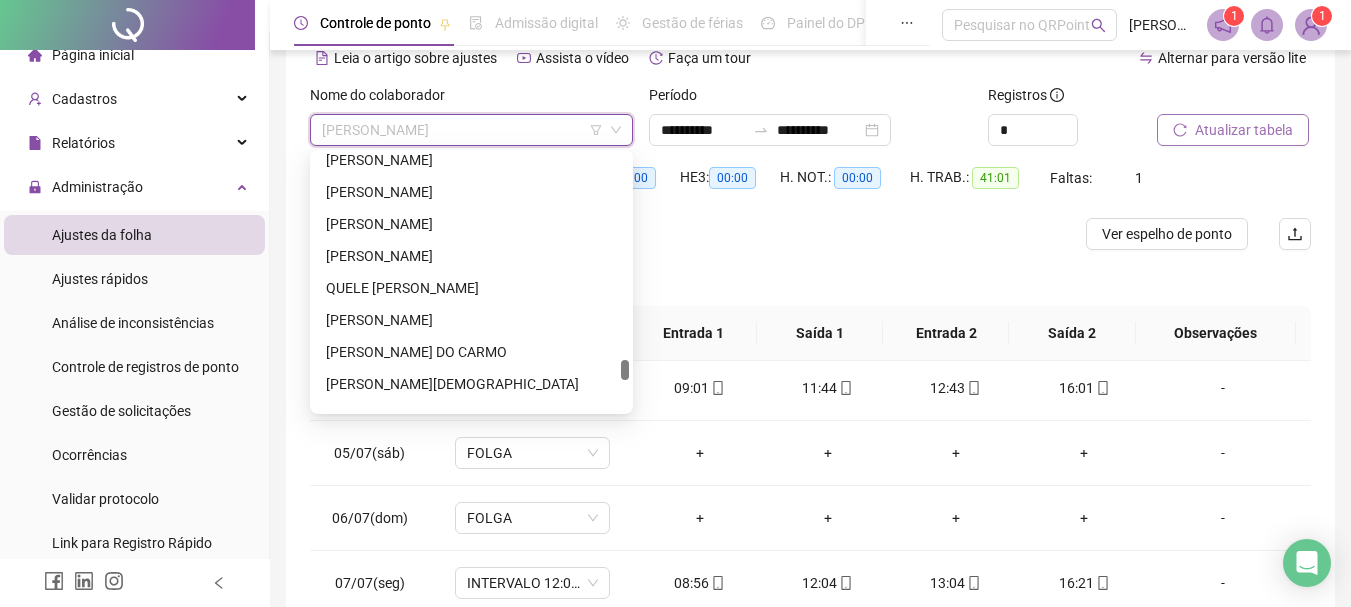 scroll, scrollTop: 2982, scrollLeft: 0, axis: vertical 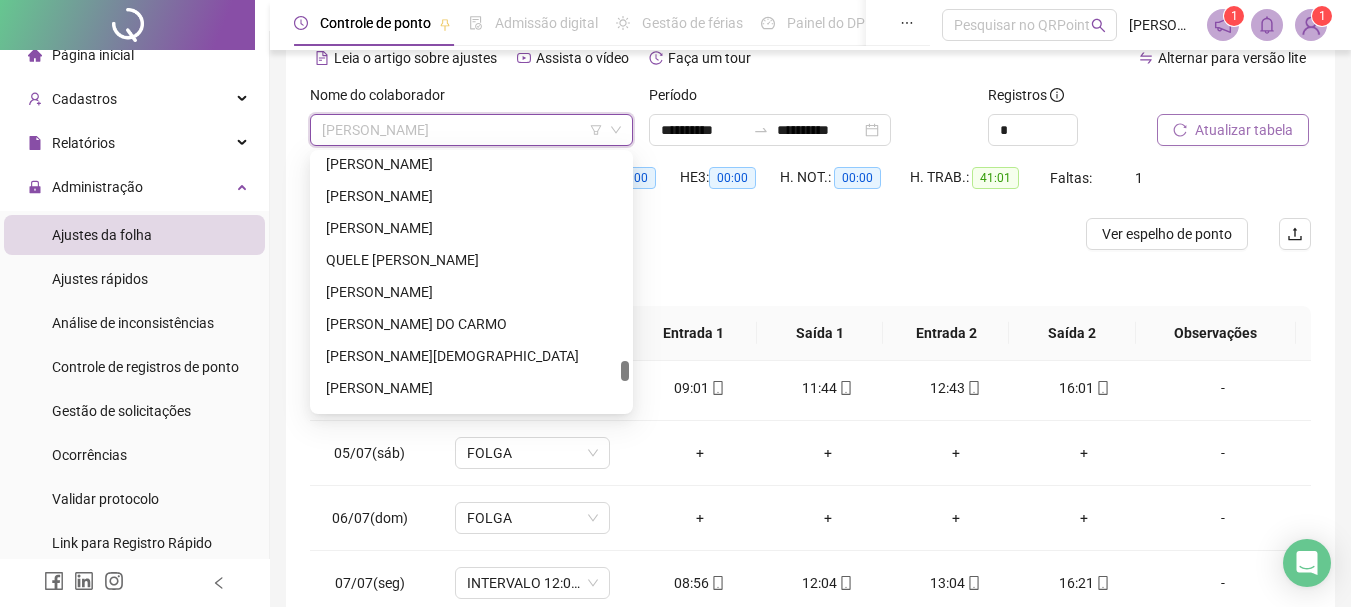 drag, startPoint x: 624, startPoint y: 237, endPoint x: 597, endPoint y: 371, distance: 136.69308 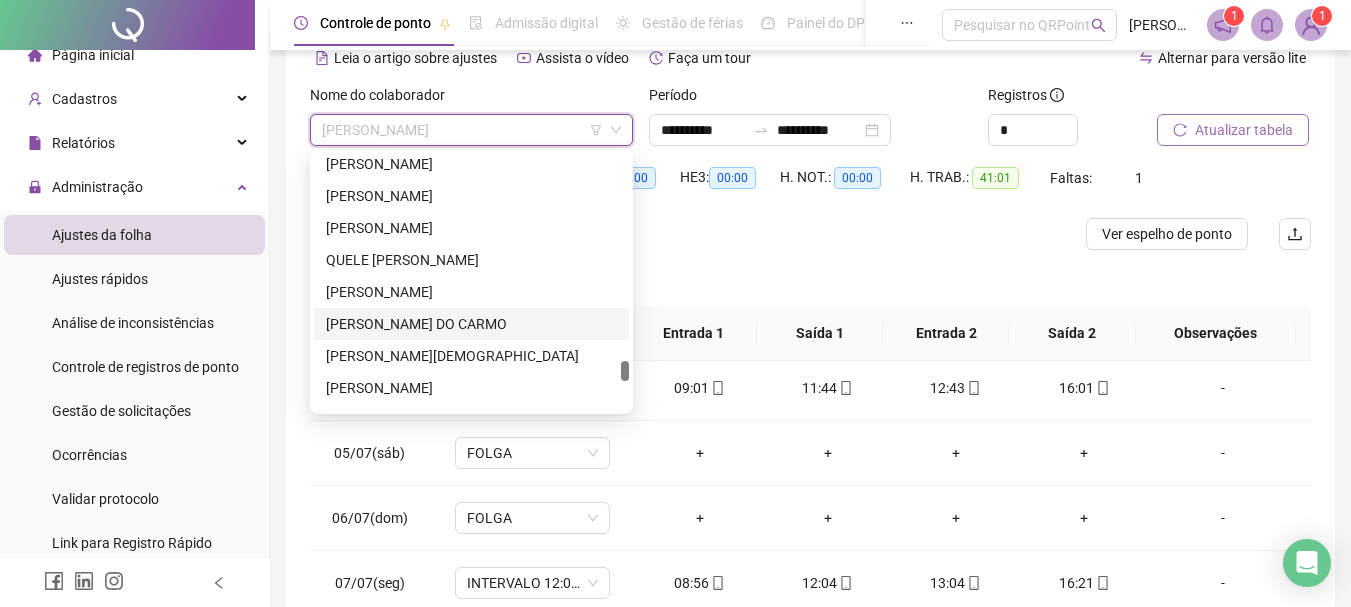 scroll, scrollTop: 2882, scrollLeft: 0, axis: vertical 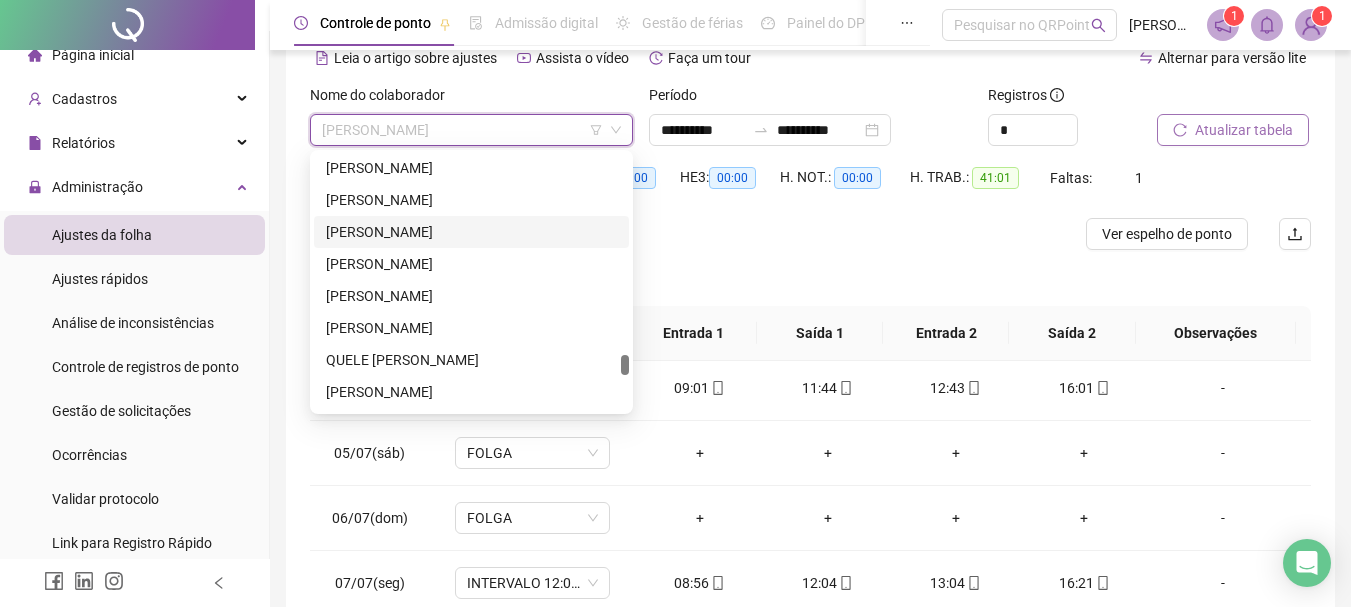 click on "[PERSON_NAME]" at bounding box center [471, 232] 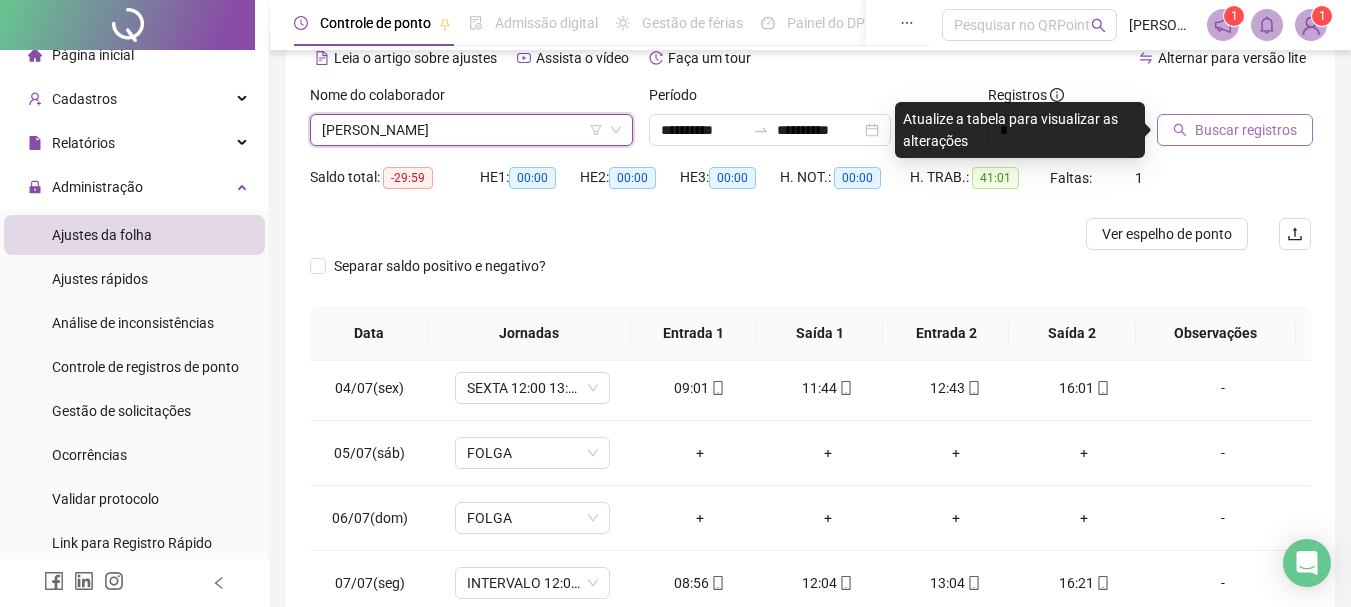 click on "Buscar registros" at bounding box center (1246, 130) 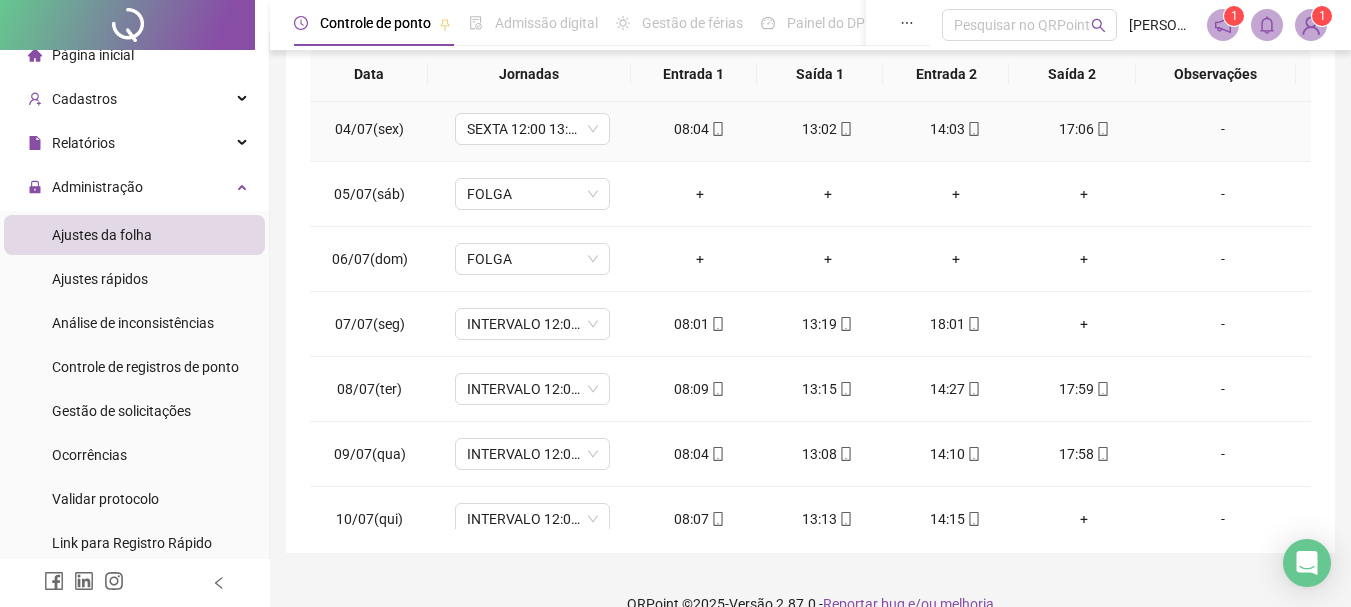 scroll, scrollTop: 391, scrollLeft: 0, axis: vertical 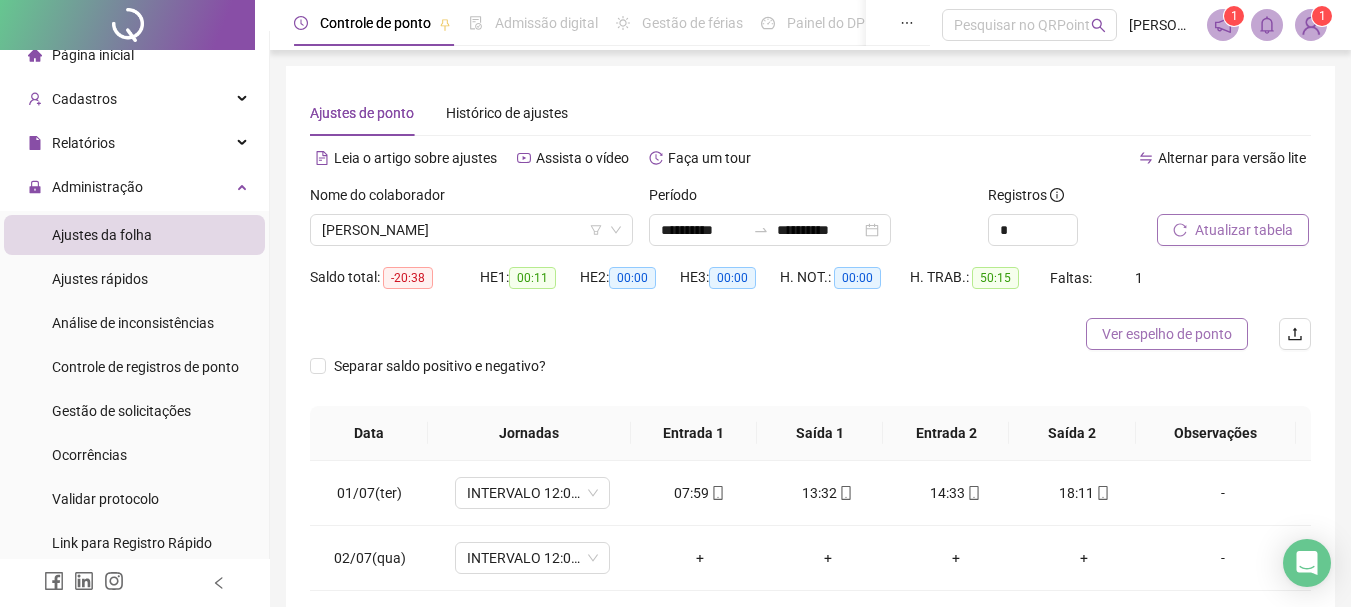 click on "Ver espelho de ponto" at bounding box center (1167, 334) 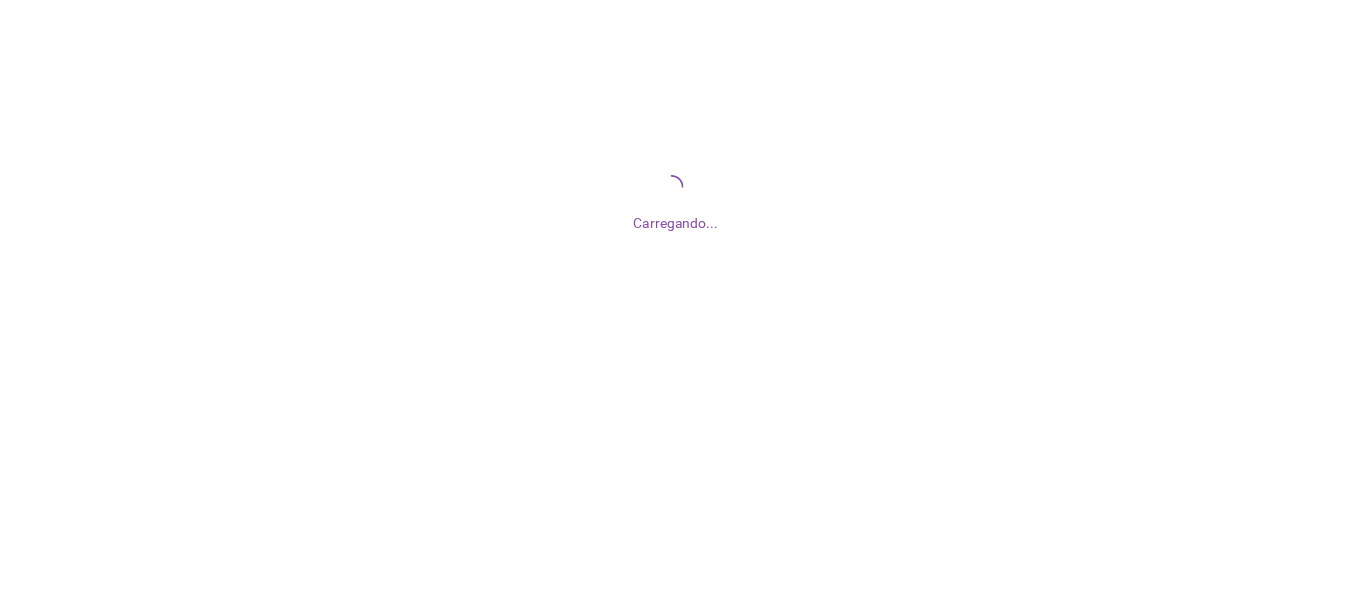 scroll, scrollTop: 0, scrollLeft: 0, axis: both 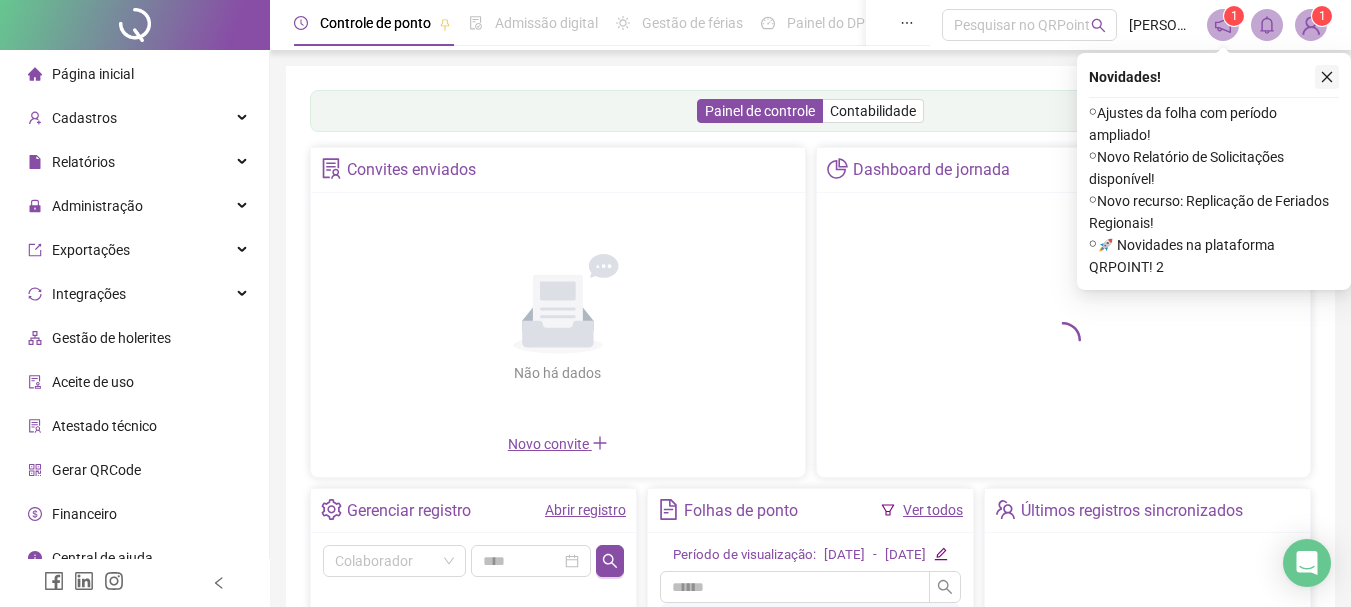 click 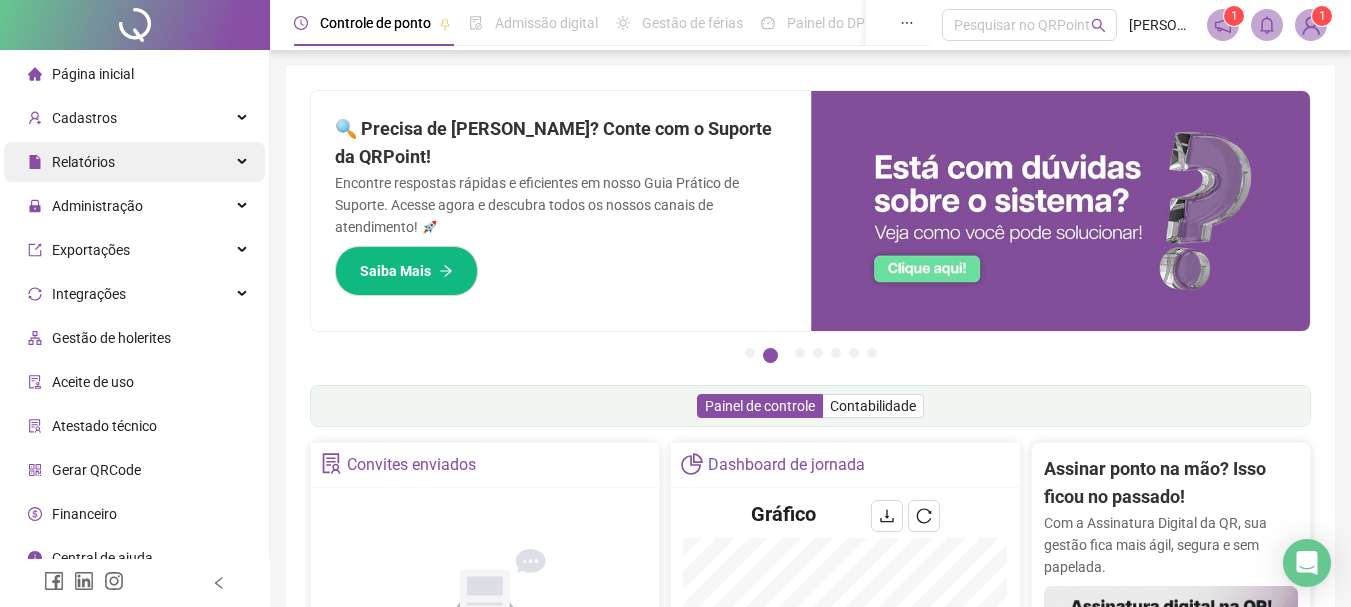 click on "Relatórios" at bounding box center (134, 162) 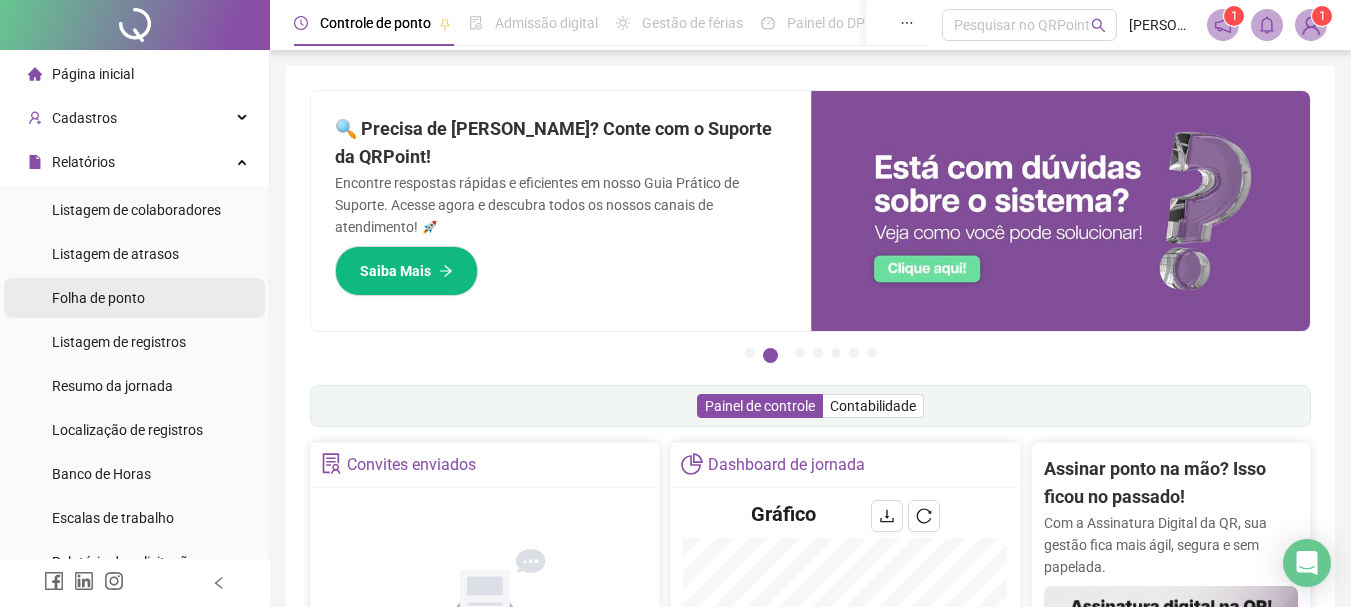 click on "Folha de ponto" at bounding box center (98, 298) 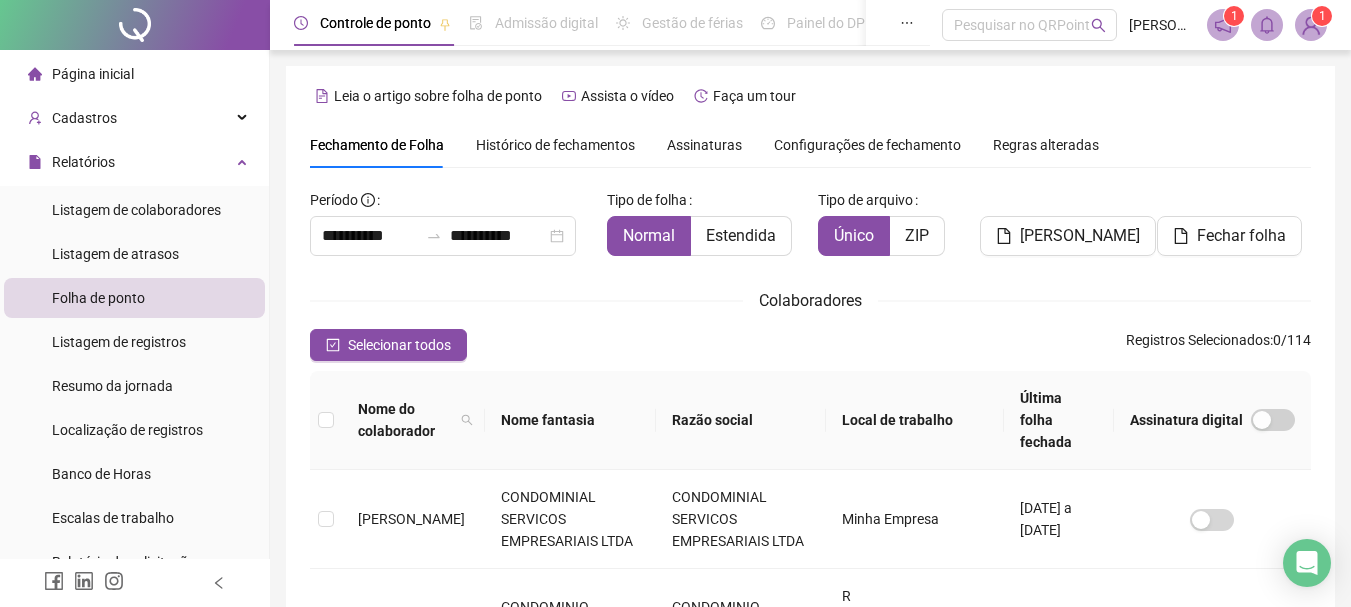 scroll, scrollTop: 106, scrollLeft: 0, axis: vertical 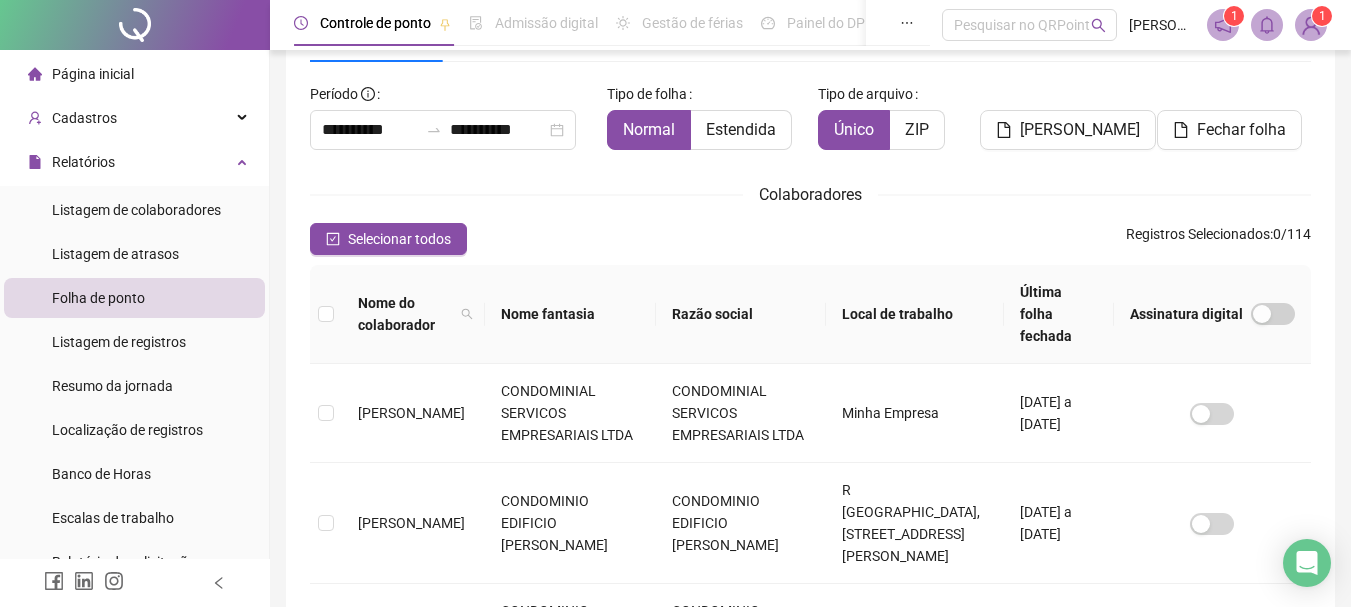 click on "Razão social" at bounding box center [741, 314] 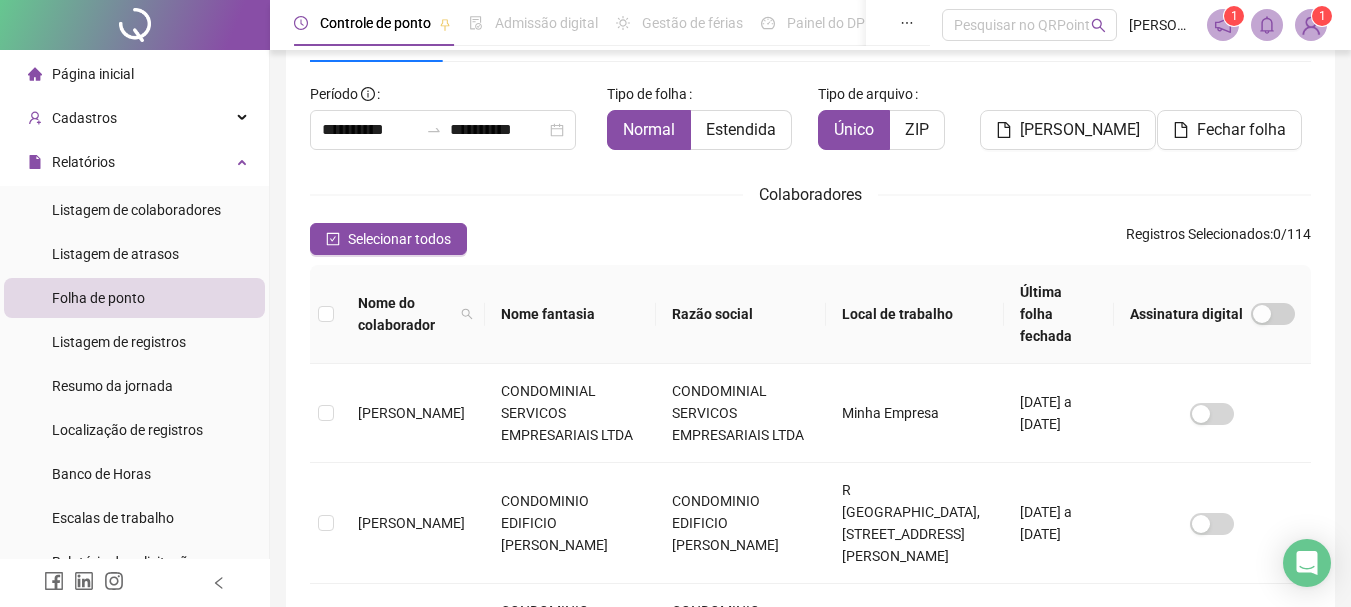 click on "Razão social" at bounding box center [741, 314] 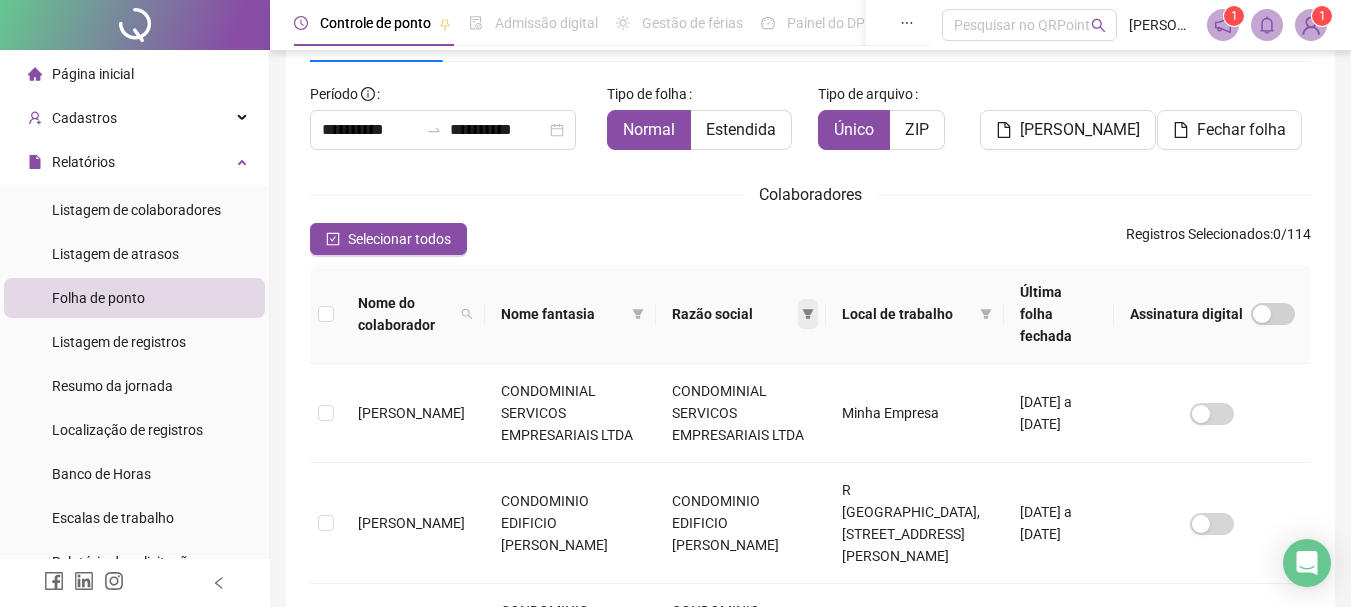 click 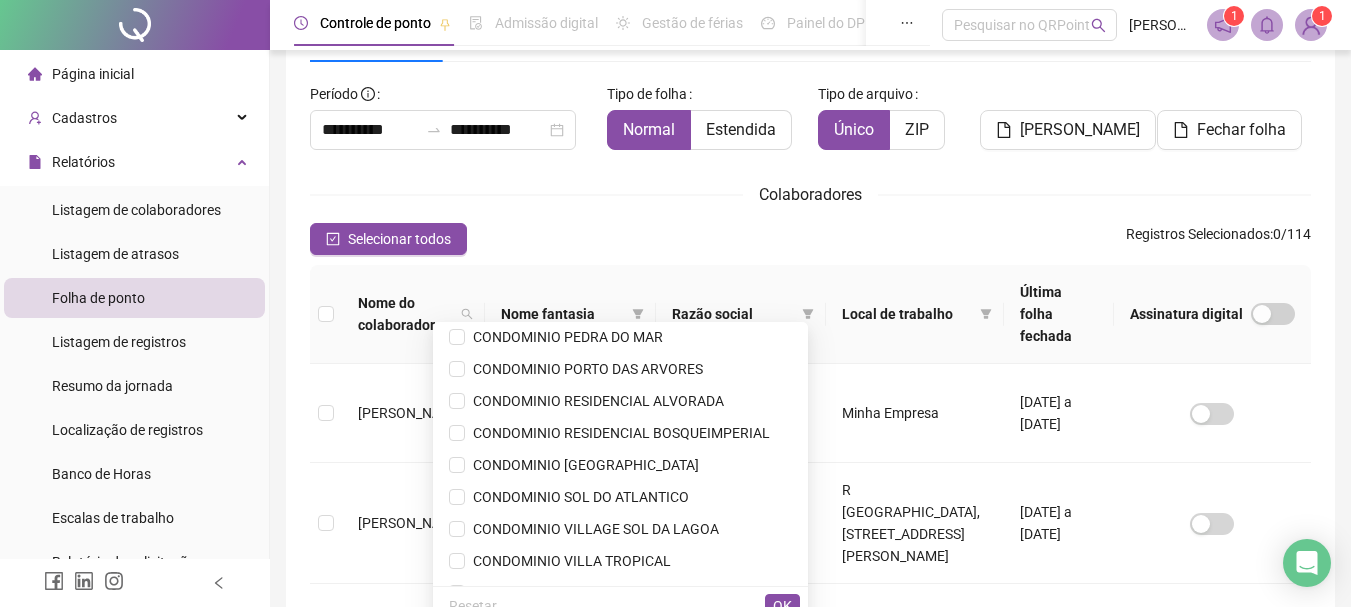 scroll, scrollTop: 304, scrollLeft: 0, axis: vertical 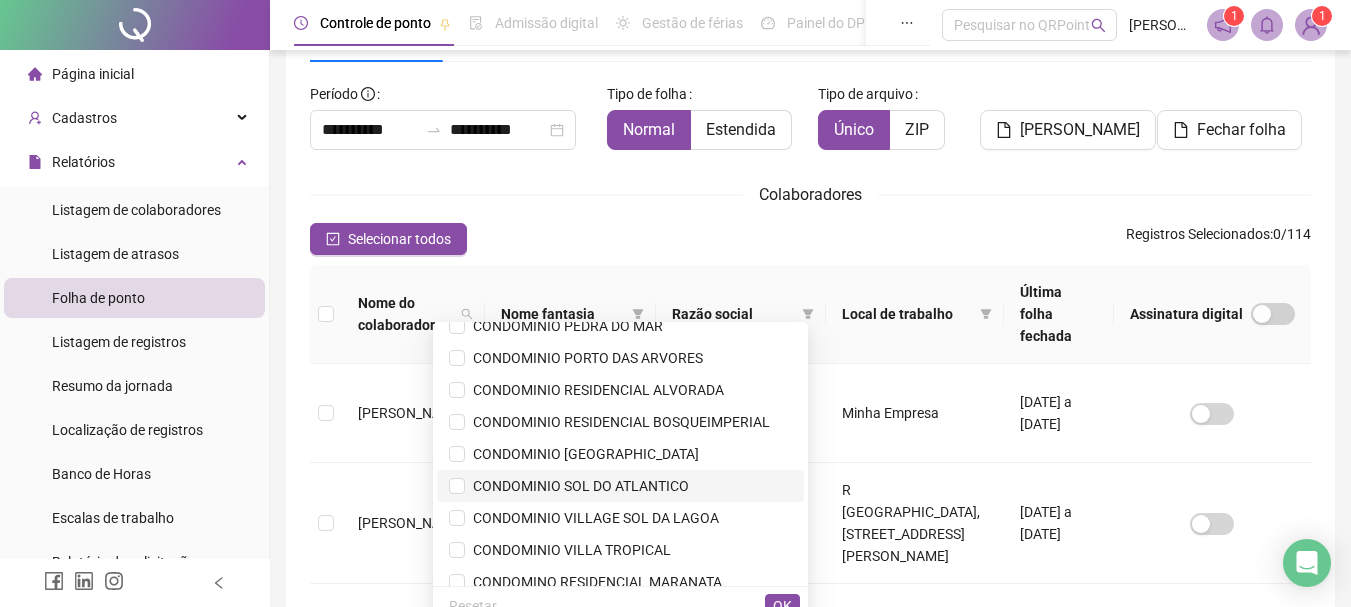 click on "CONDOMINIO SOL DO ATLANTICO" at bounding box center [577, 486] 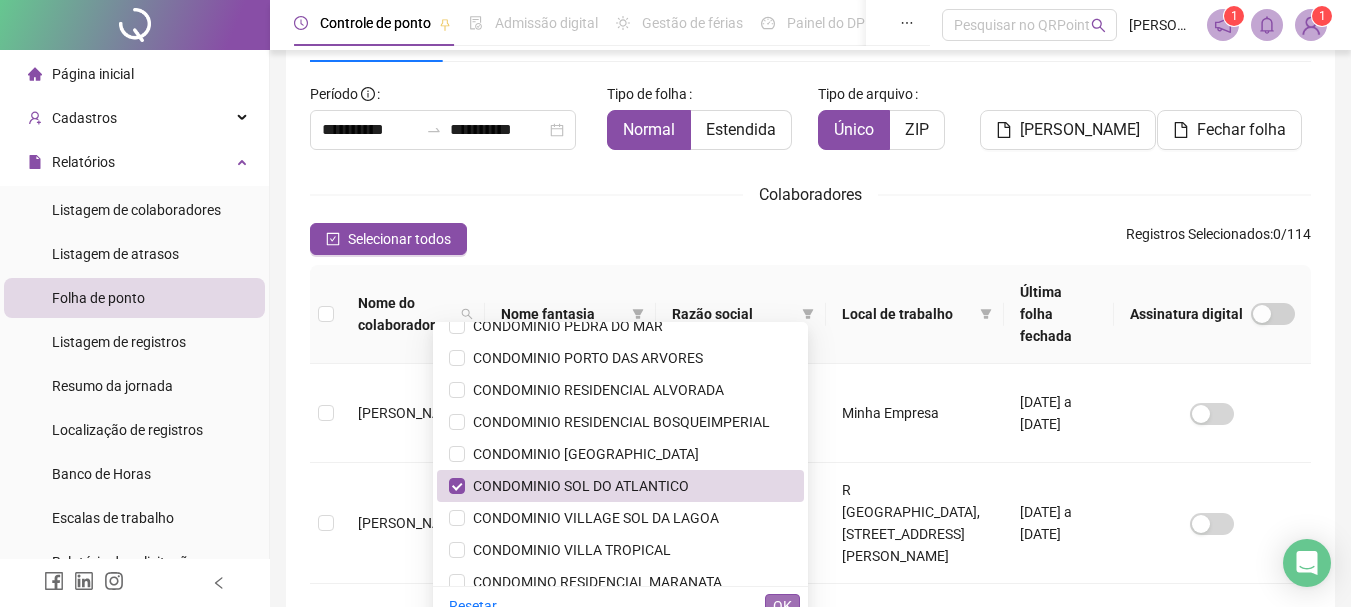 click on "OK" at bounding box center (782, 606) 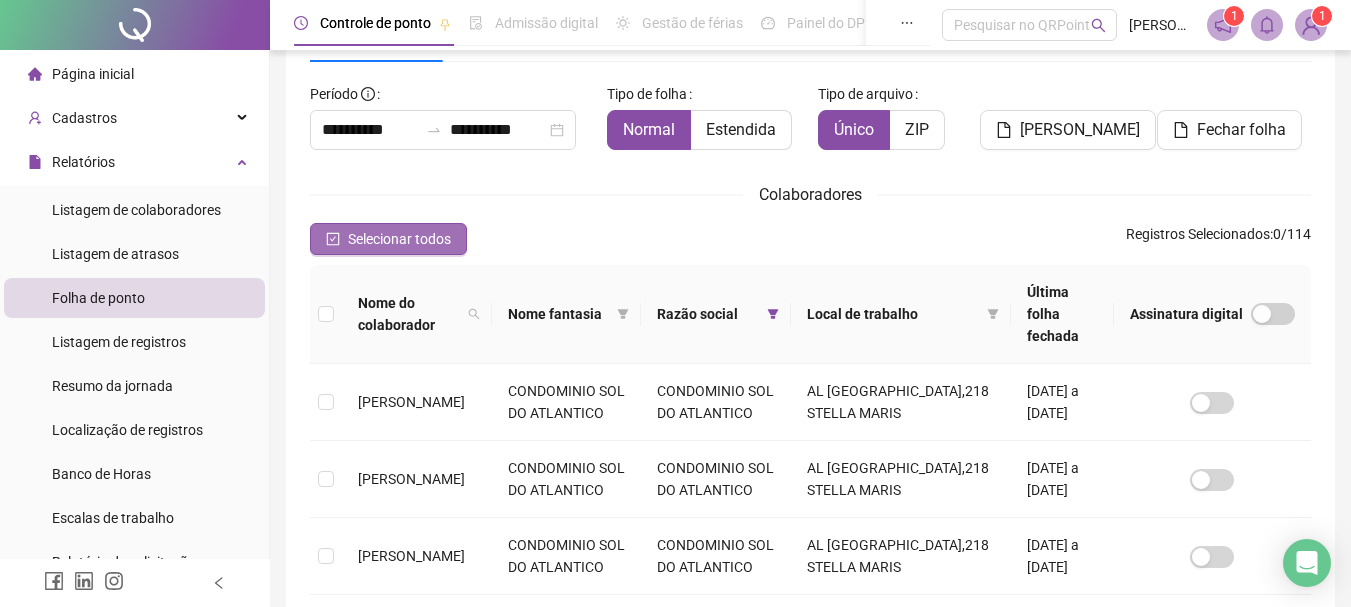 click on "Selecionar todos" at bounding box center (399, 239) 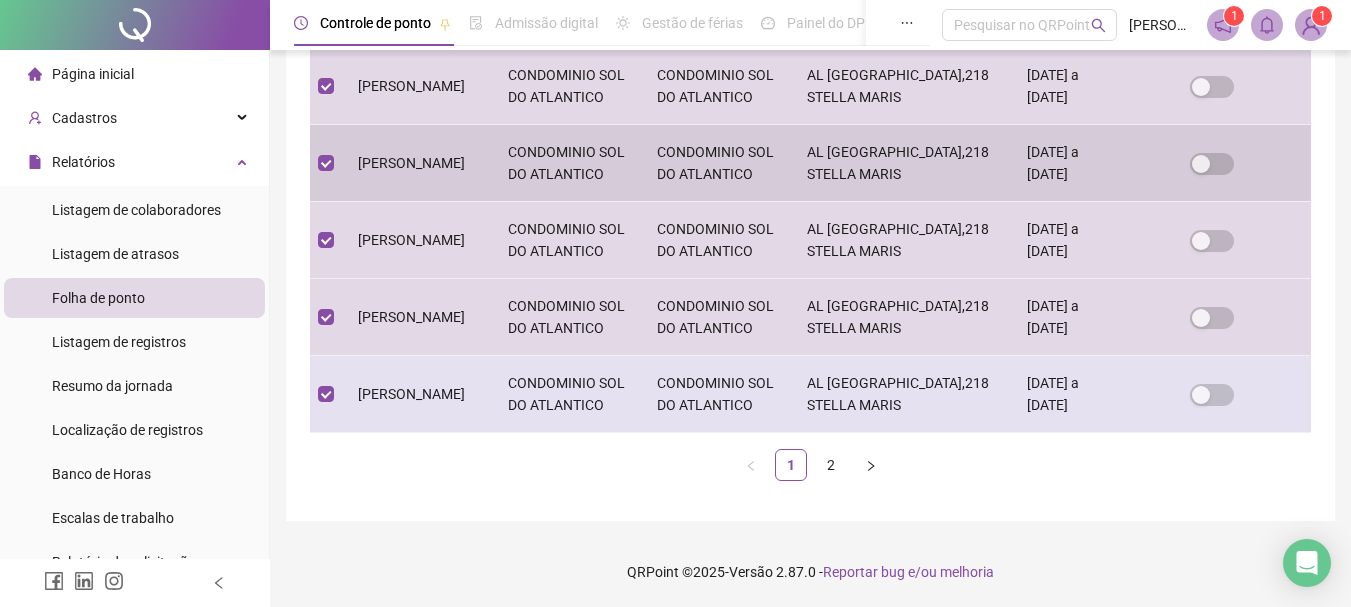 scroll, scrollTop: 1005, scrollLeft: 0, axis: vertical 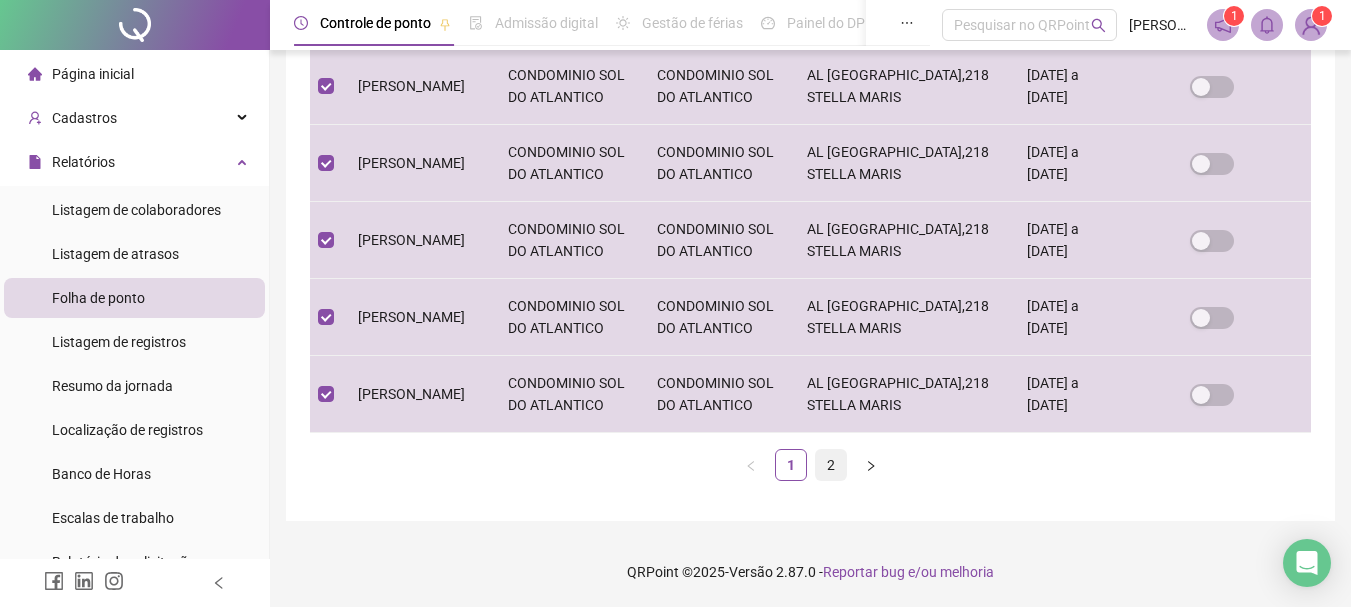 click on "2" at bounding box center (831, 465) 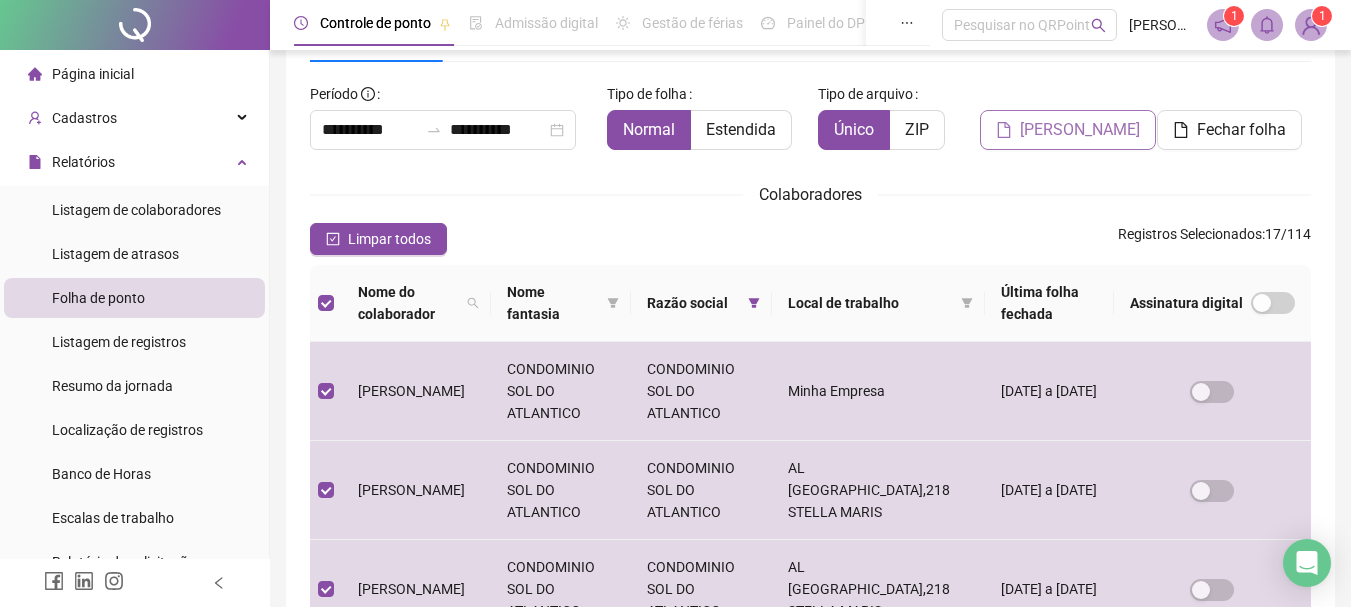 click on "[PERSON_NAME]" at bounding box center (1080, 130) 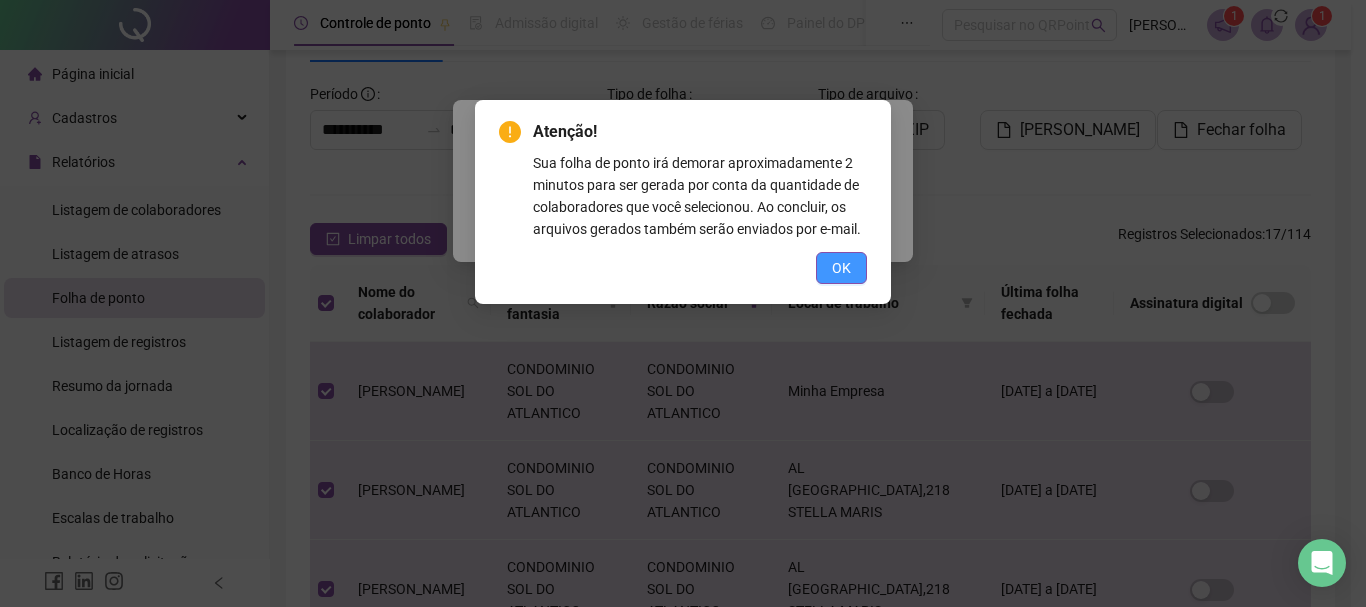 click on "OK" at bounding box center [841, 268] 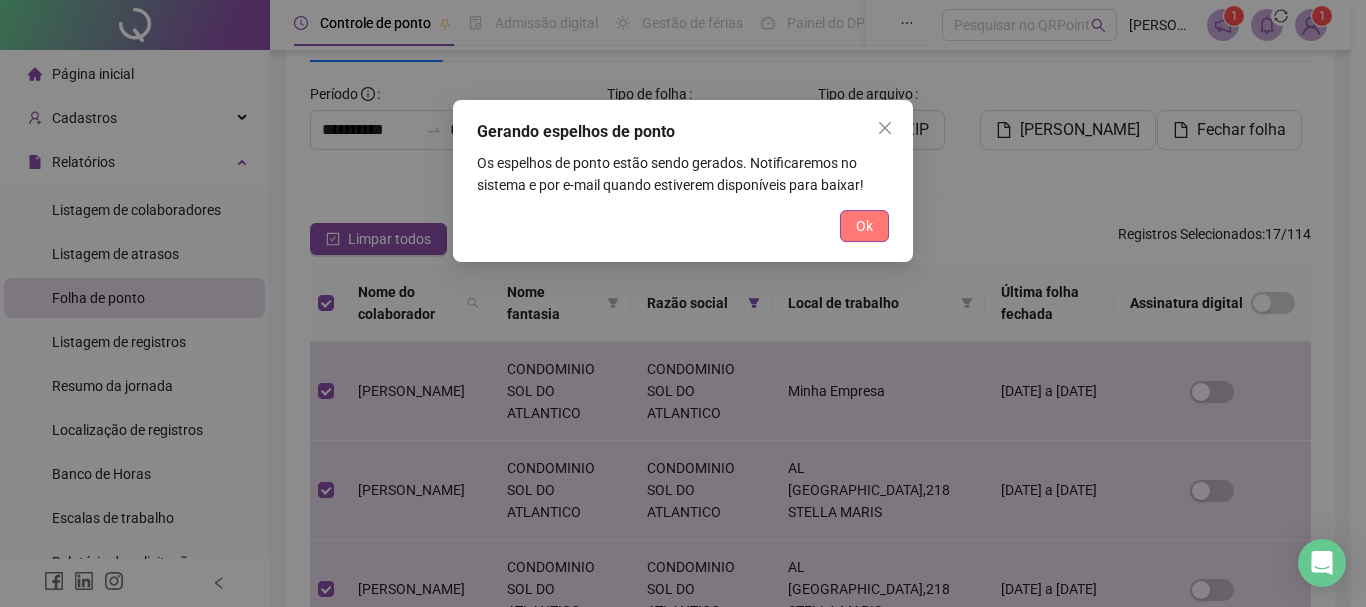 click on "Ok" at bounding box center [864, 226] 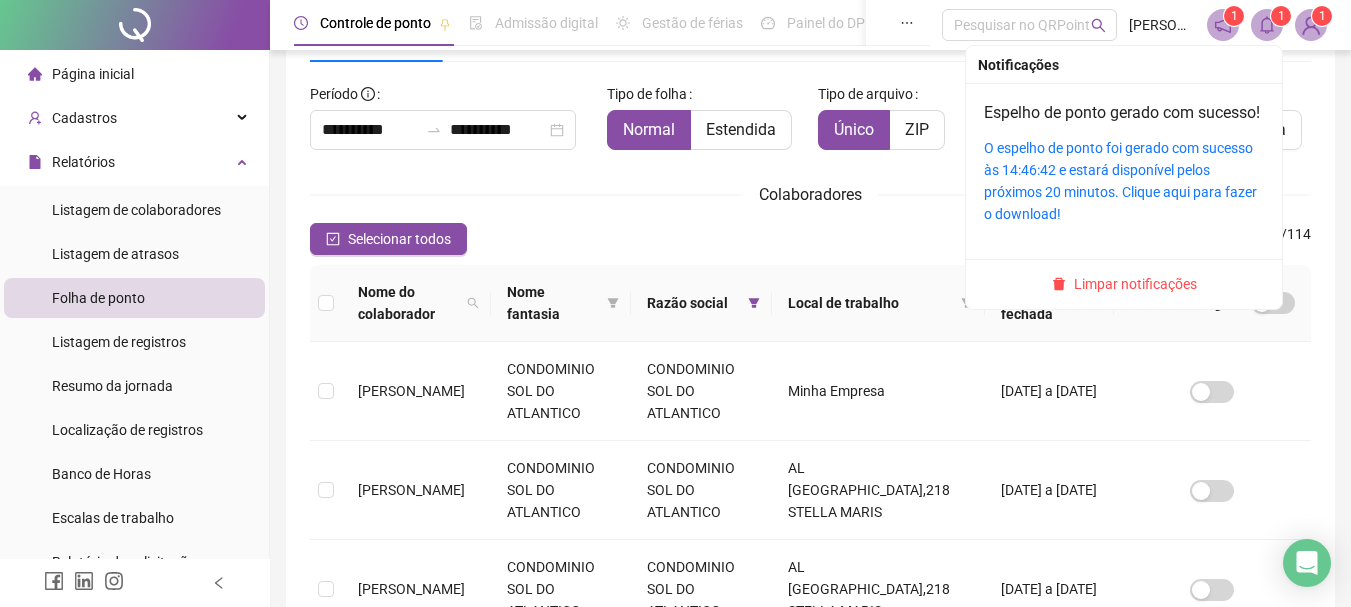 click on "1" at bounding box center (1281, 16) 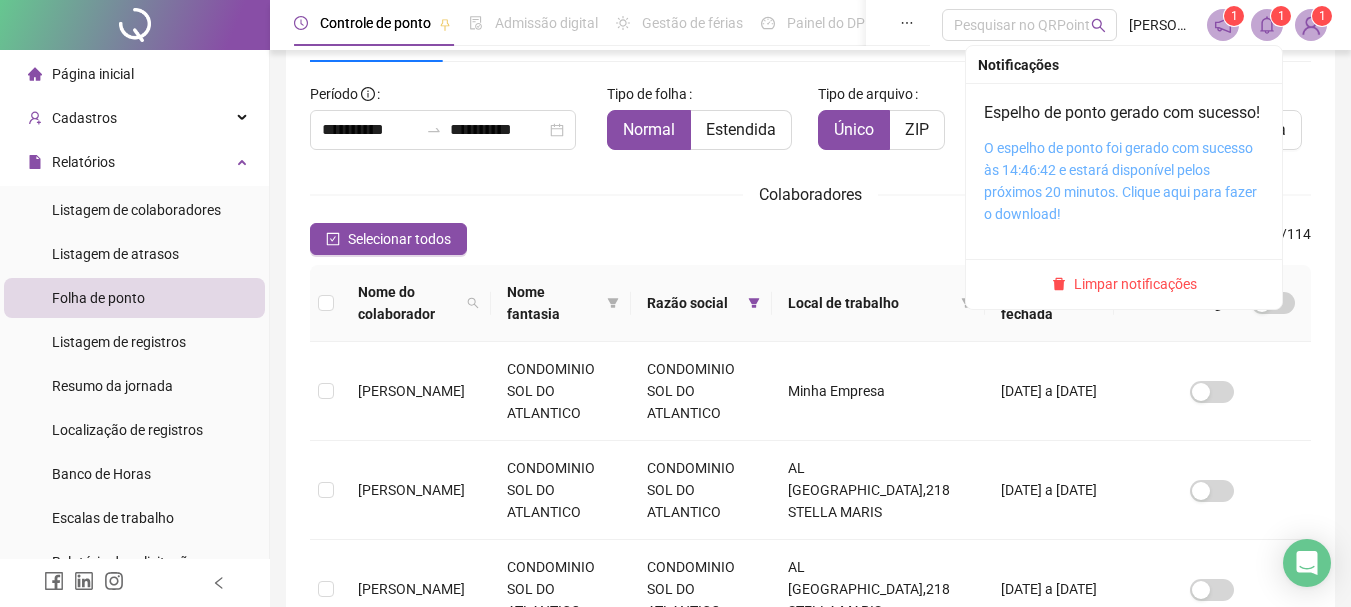 click on "O espelho de ponto foi gerado com sucesso às 14:46:42 e estará disponível pelos próximos 20 minutos.
Clique aqui para fazer o download!" at bounding box center [1120, 181] 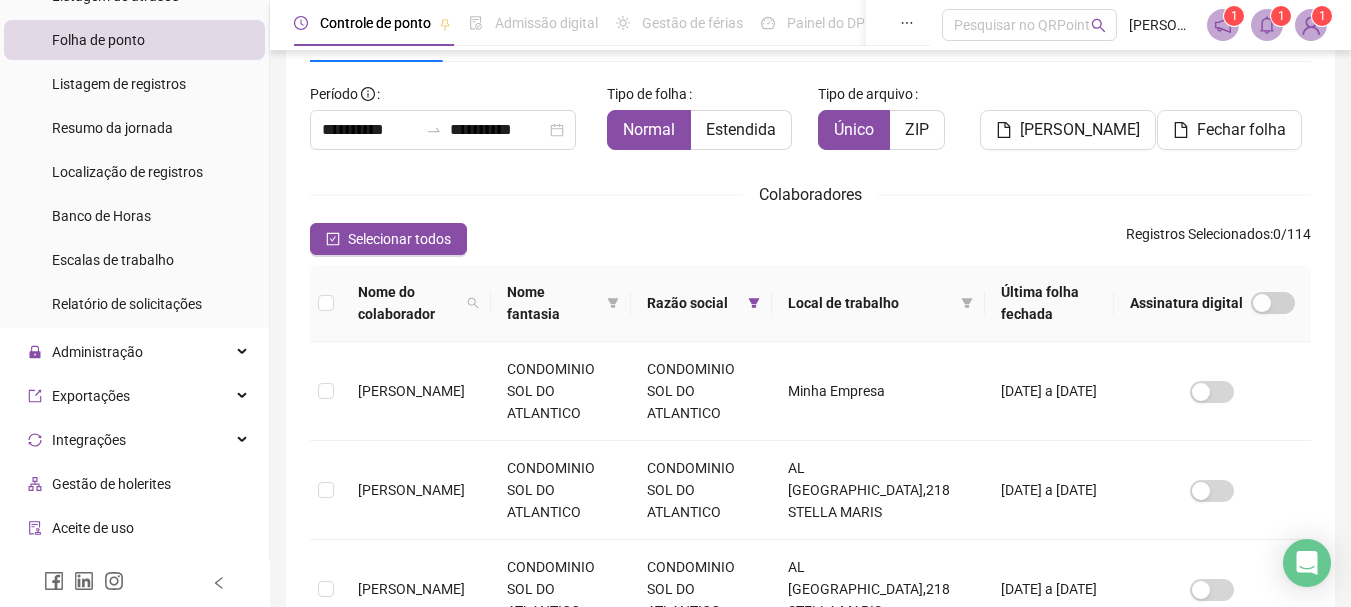 scroll, scrollTop: 300, scrollLeft: 0, axis: vertical 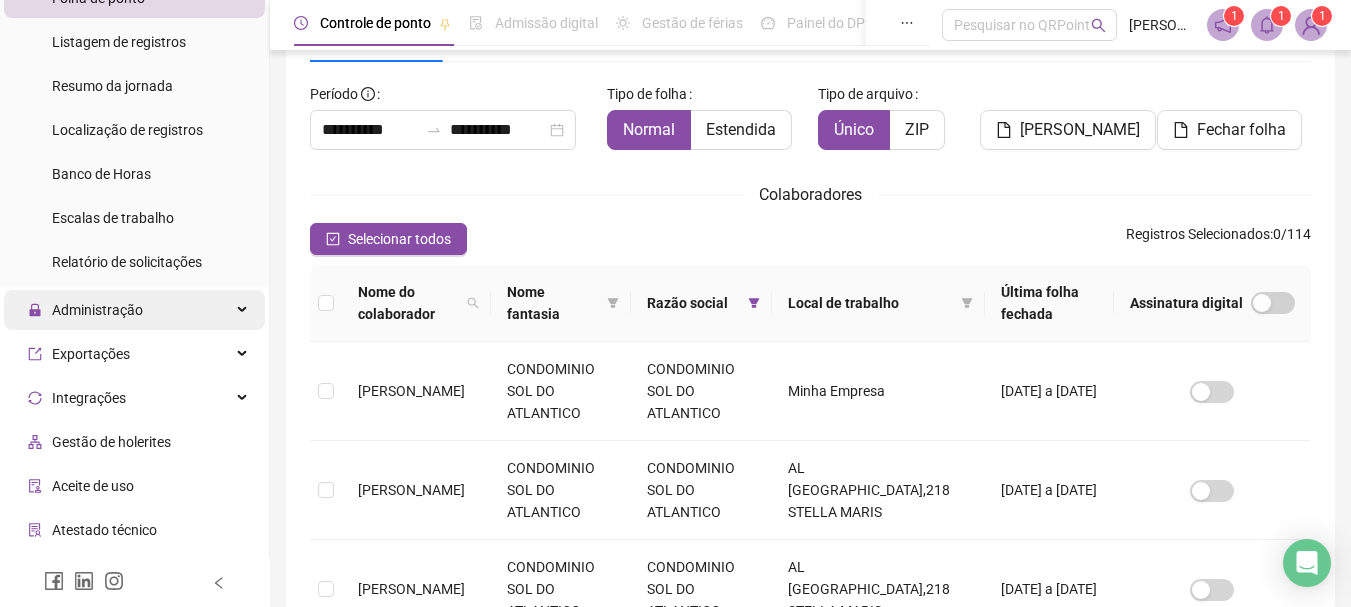 click on "Administração" at bounding box center (134, 310) 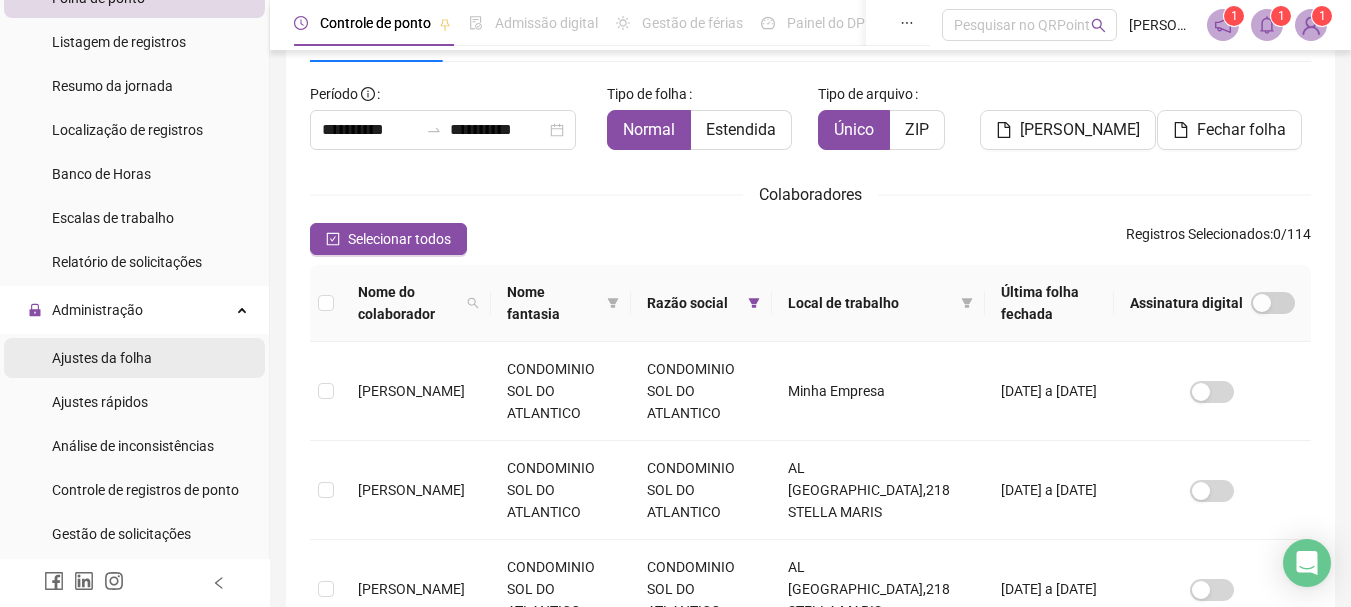 click on "Ajustes da folha" at bounding box center [102, 358] 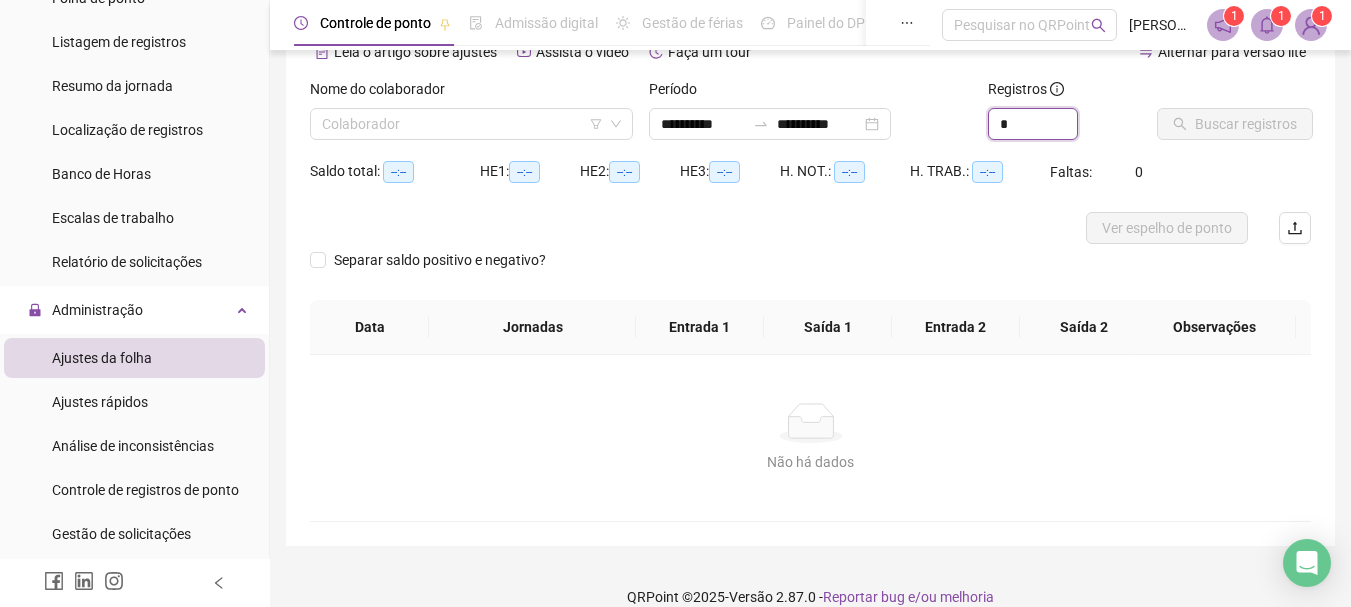 drag, startPoint x: 1012, startPoint y: 120, endPoint x: 975, endPoint y: 131, distance: 38.600517 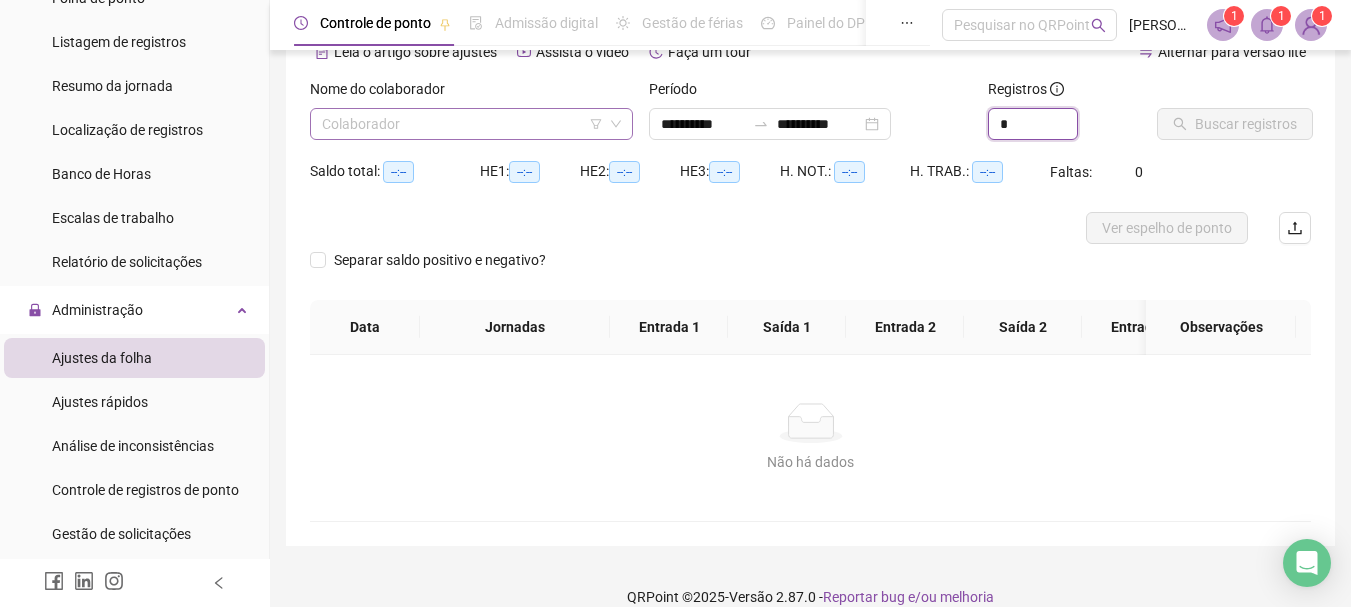 type on "*" 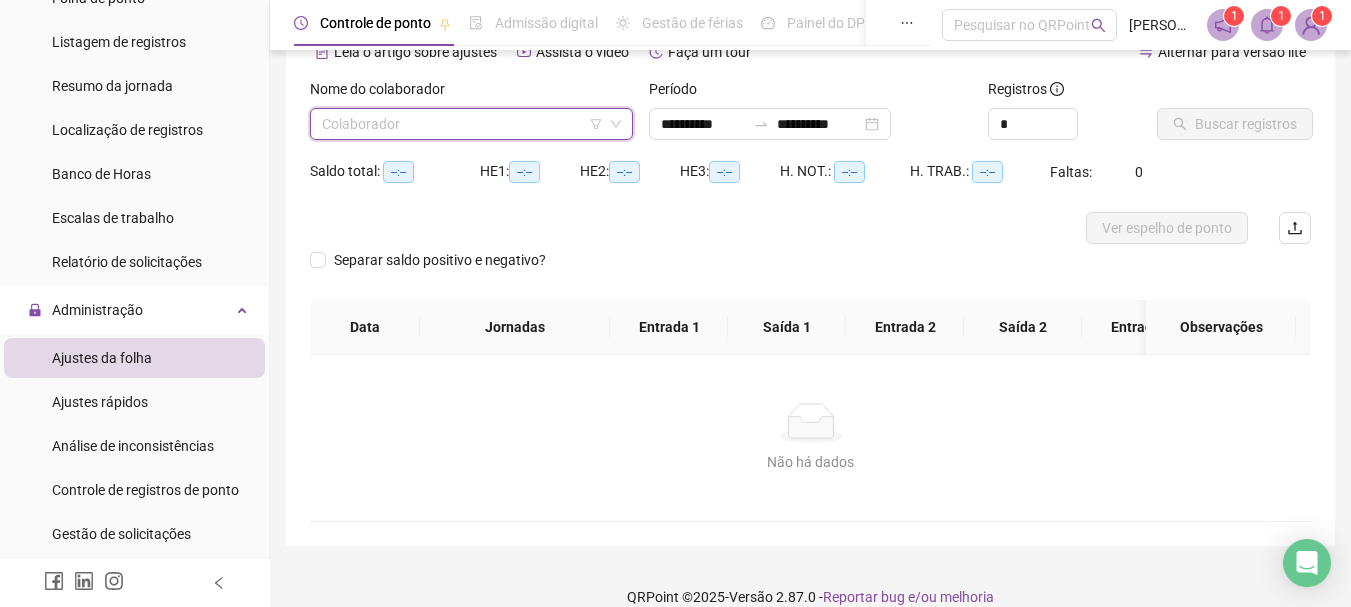 click at bounding box center [465, 124] 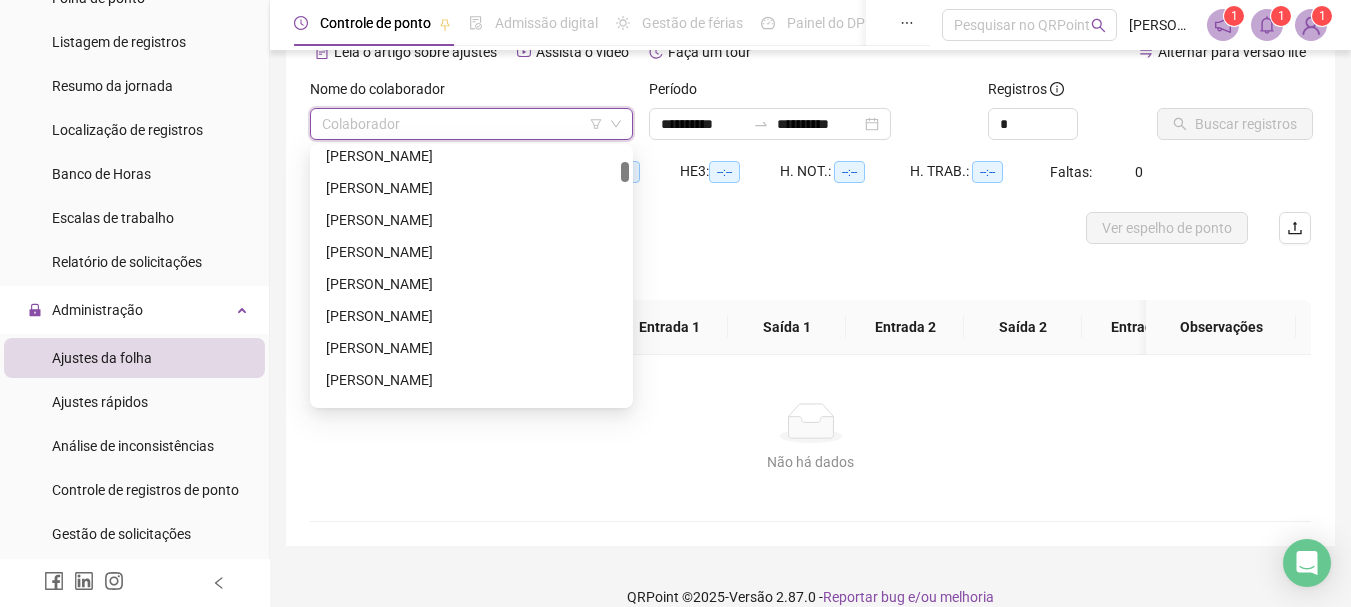 scroll, scrollTop: 300, scrollLeft: 0, axis: vertical 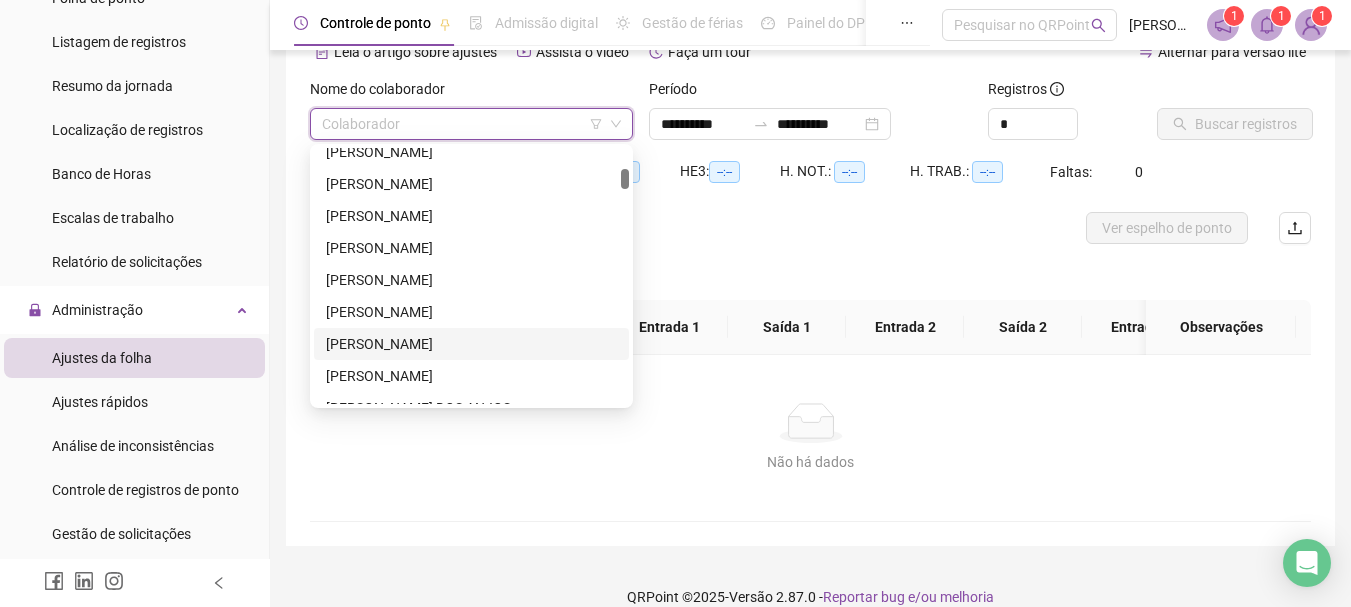 click on "[PERSON_NAME]" at bounding box center (471, 344) 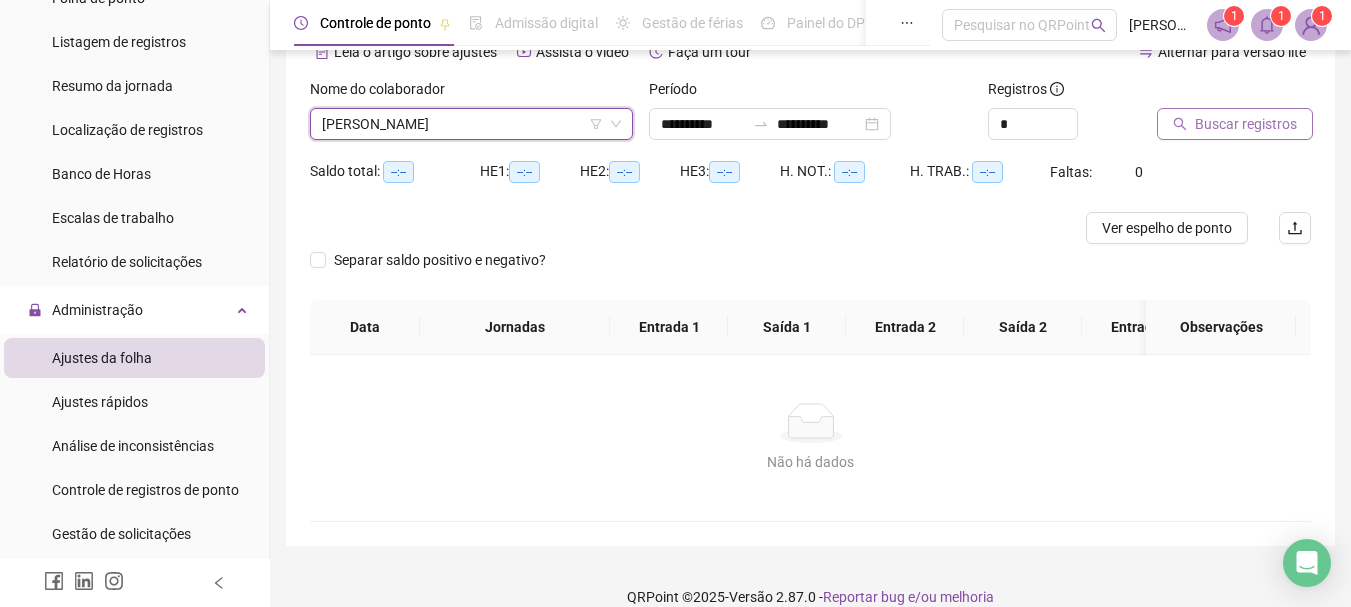 click on "Buscar registros" at bounding box center [1246, 124] 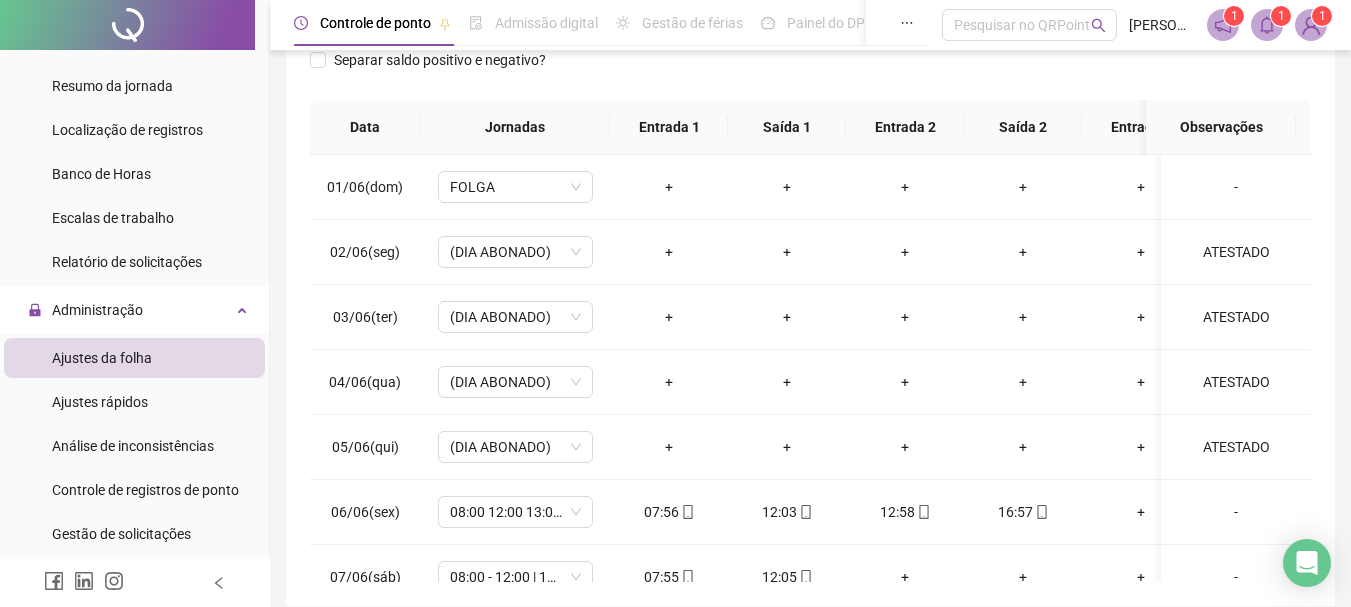 scroll, scrollTop: 391, scrollLeft: 0, axis: vertical 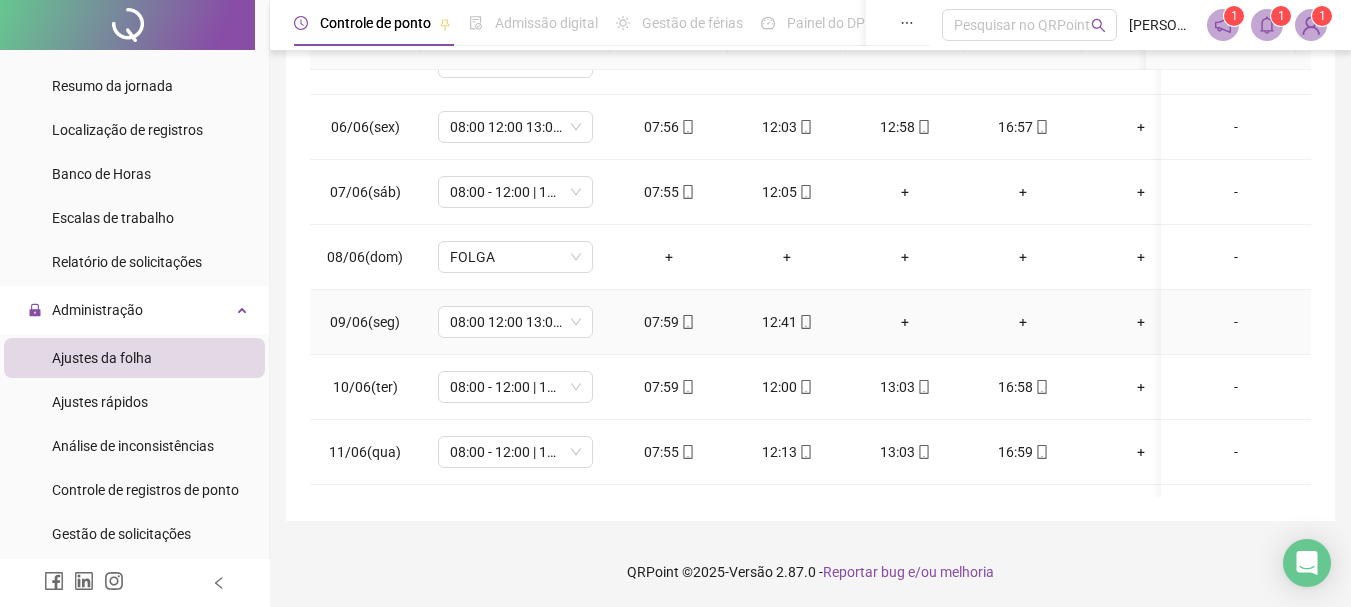 click on "-" at bounding box center (1236, 322) 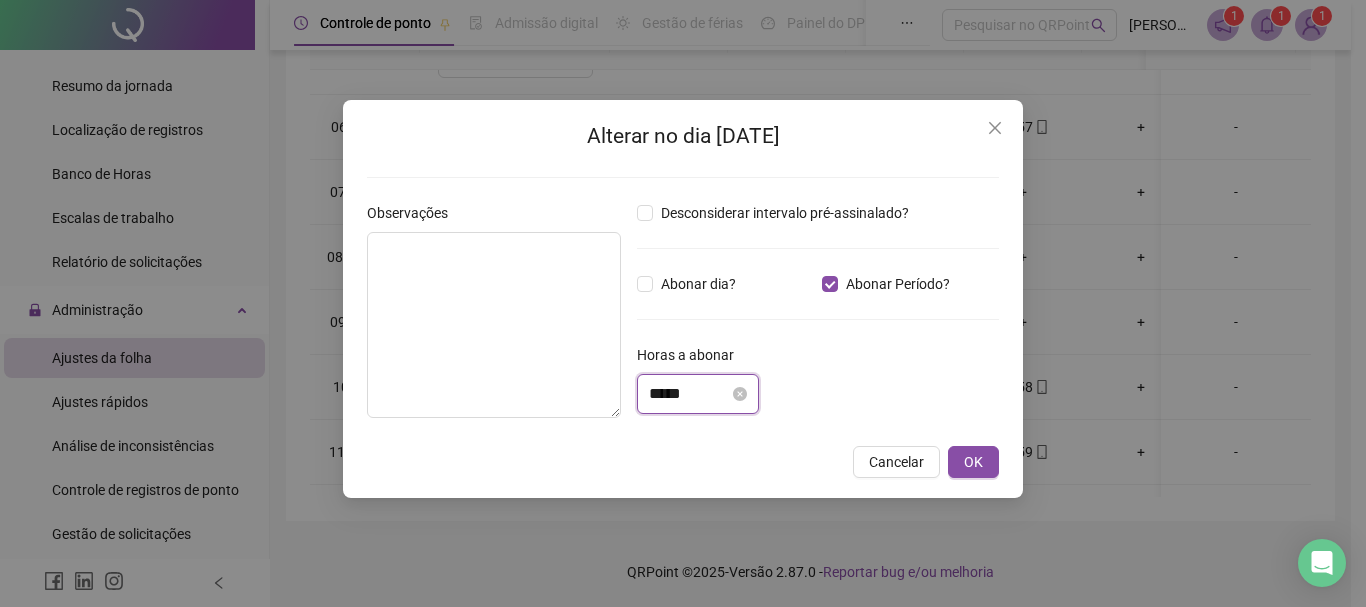 click on "*****" at bounding box center (689, 394) 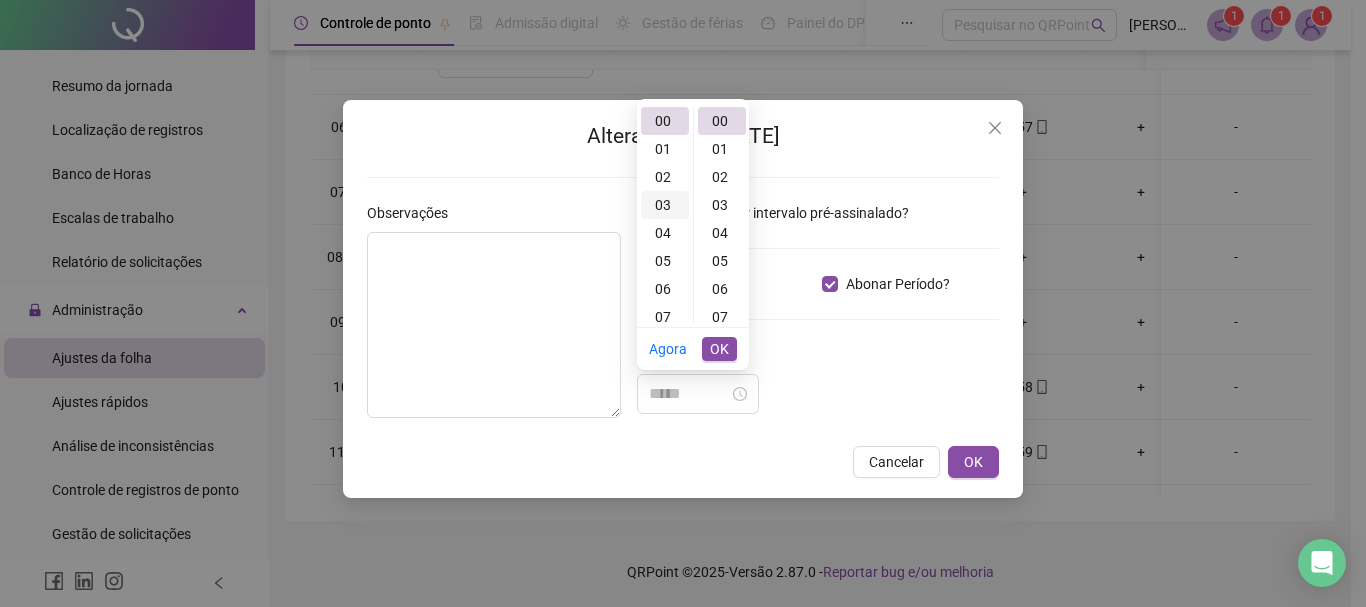 click on "03" at bounding box center (665, 205) 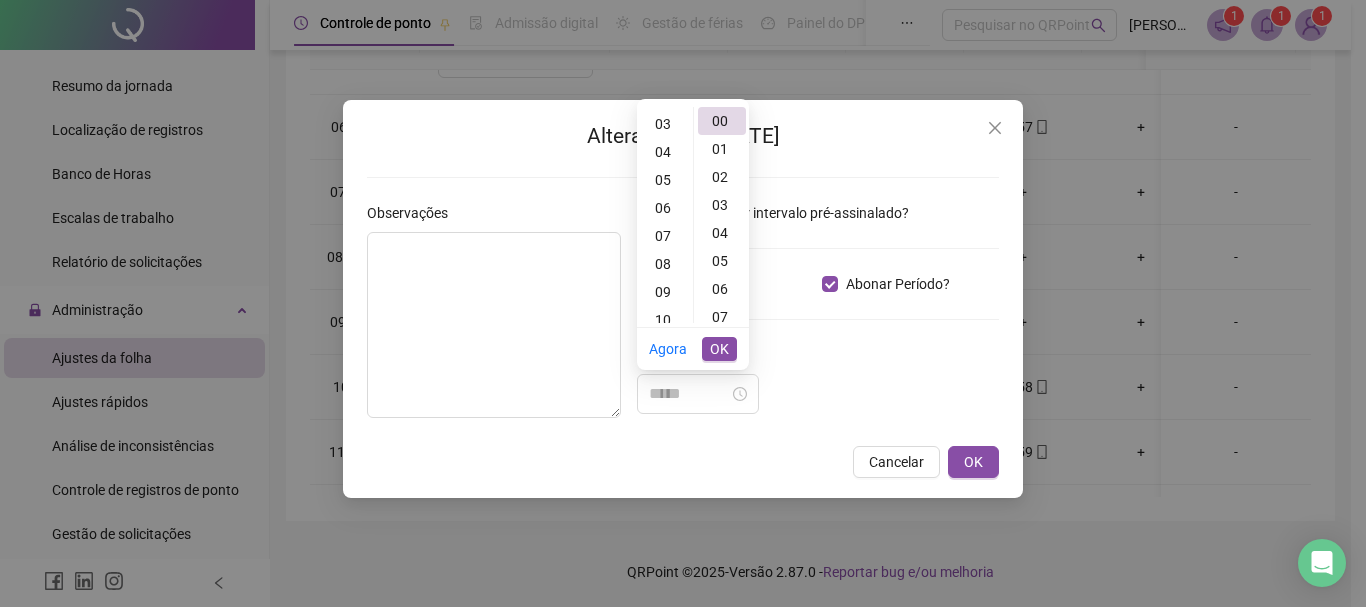 scroll, scrollTop: 84, scrollLeft: 0, axis: vertical 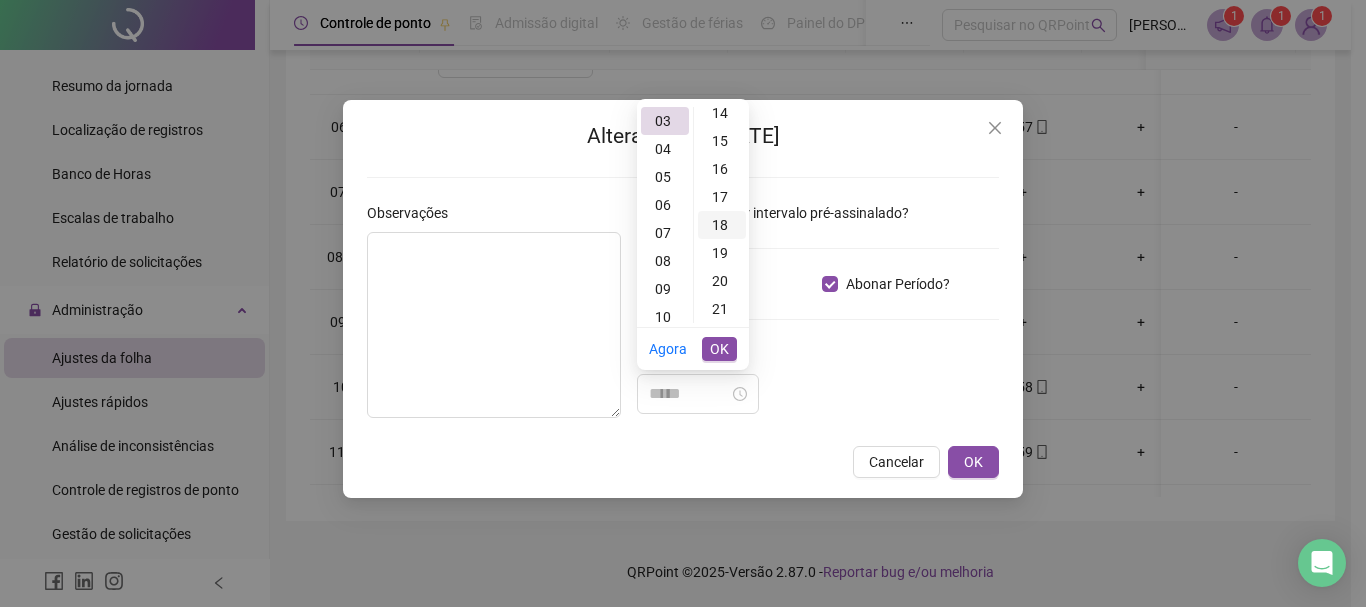 click on "18" at bounding box center [722, 225] 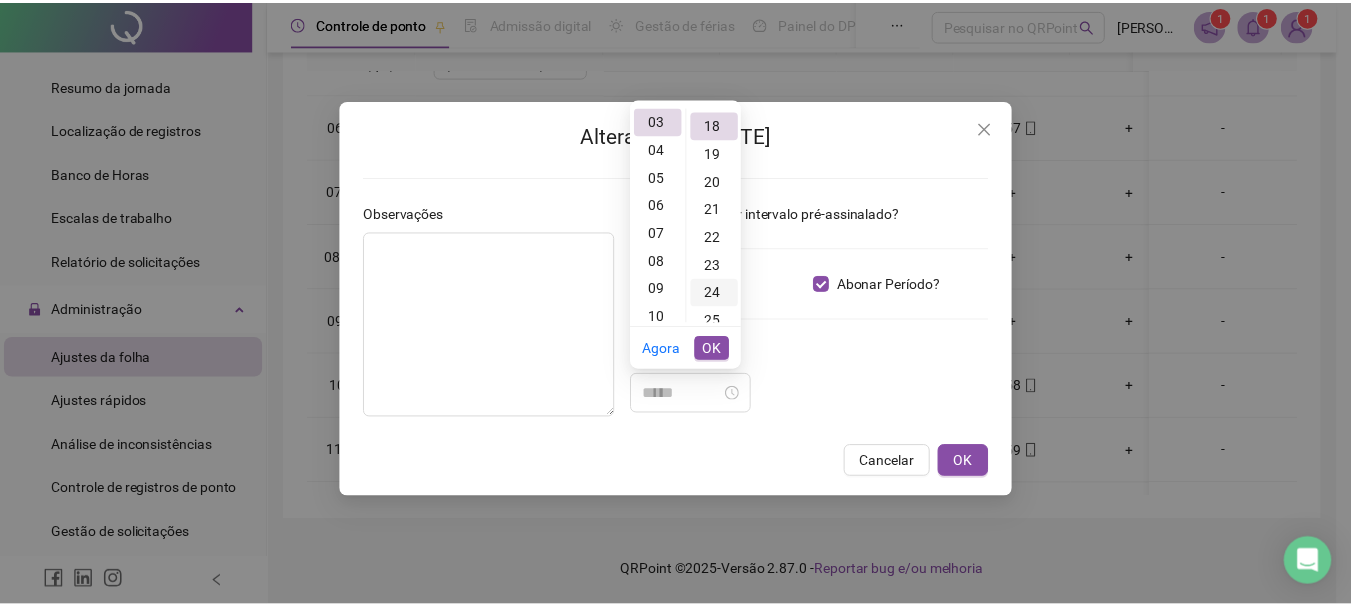 scroll, scrollTop: 504, scrollLeft: 0, axis: vertical 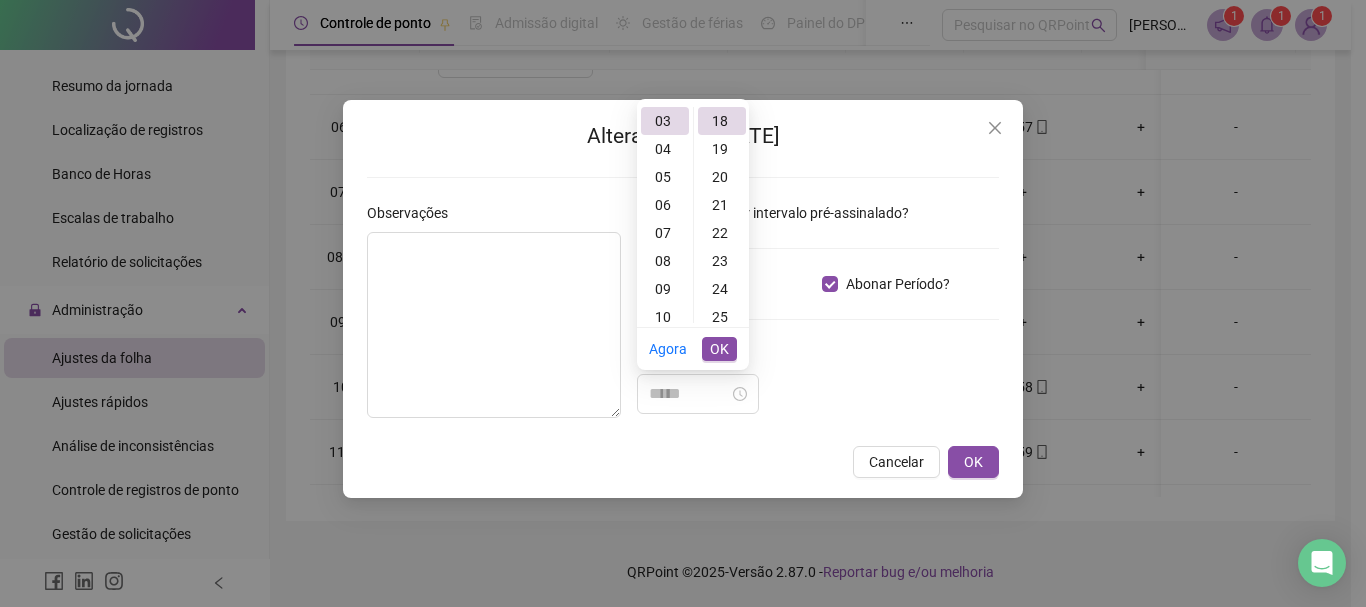 type on "*****" 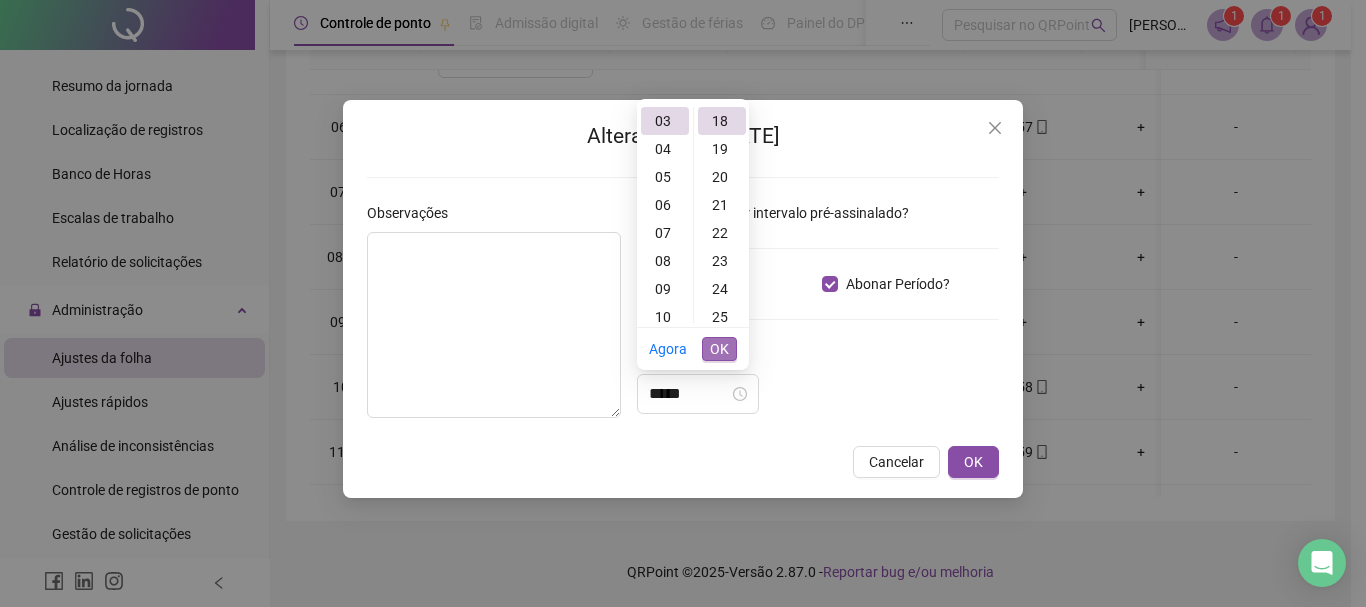 click on "OK" at bounding box center [719, 349] 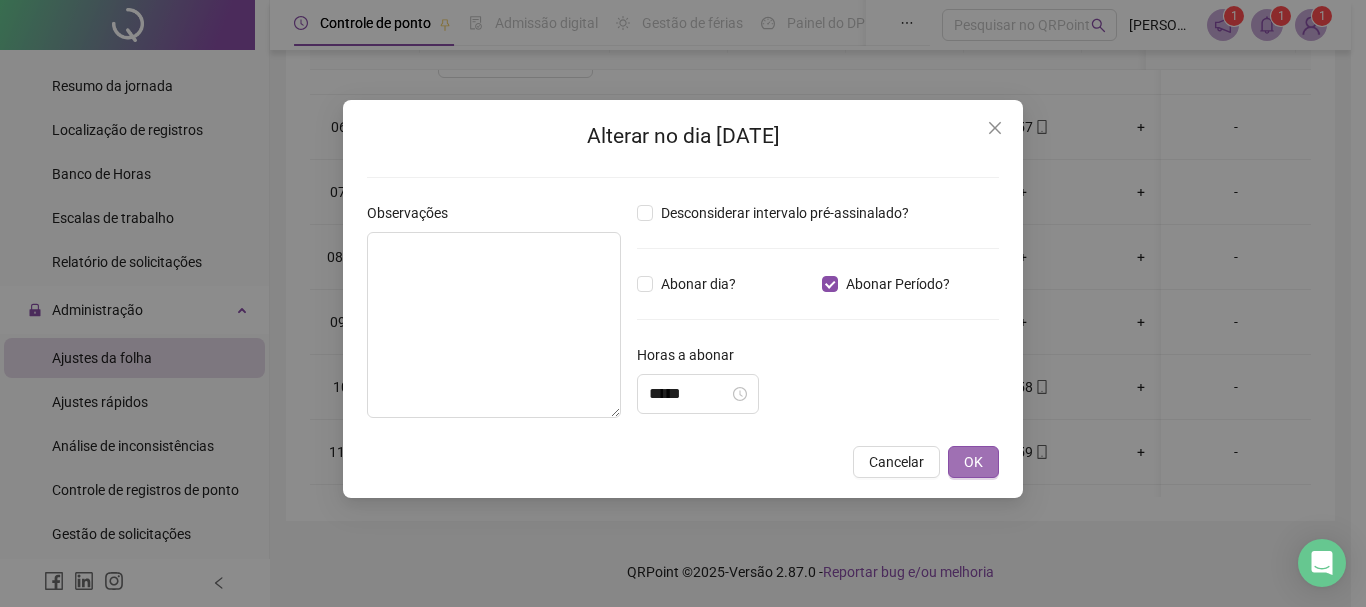 click on "OK" at bounding box center (973, 462) 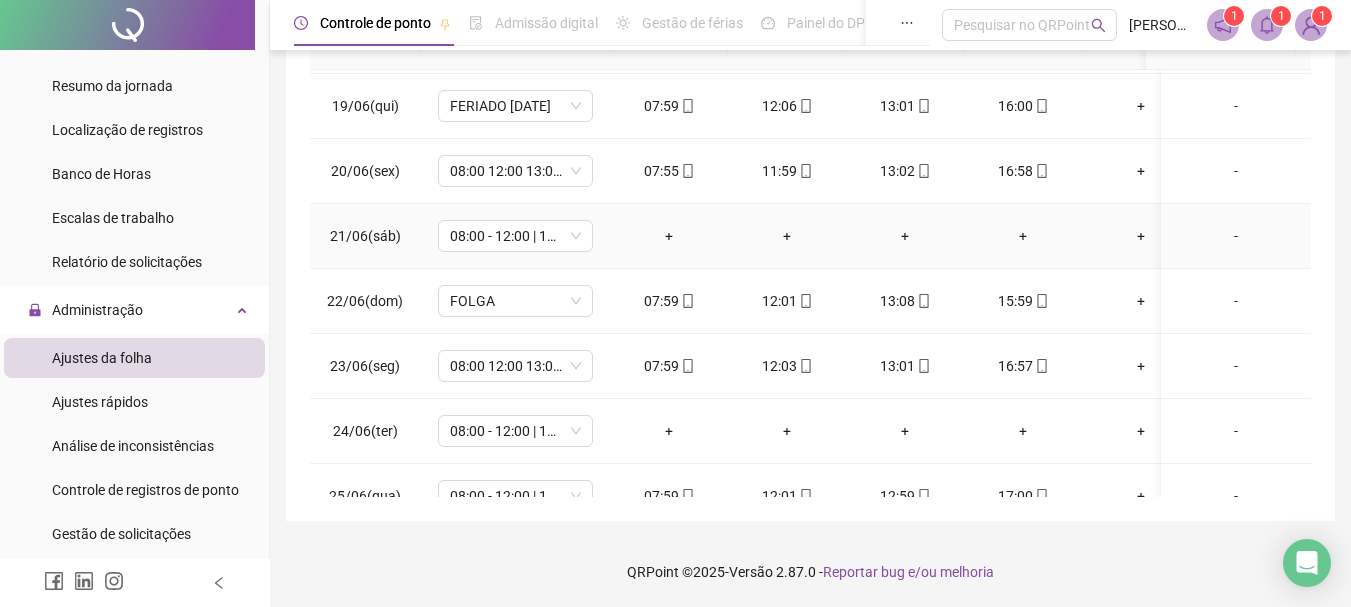 scroll, scrollTop: 1200, scrollLeft: 0, axis: vertical 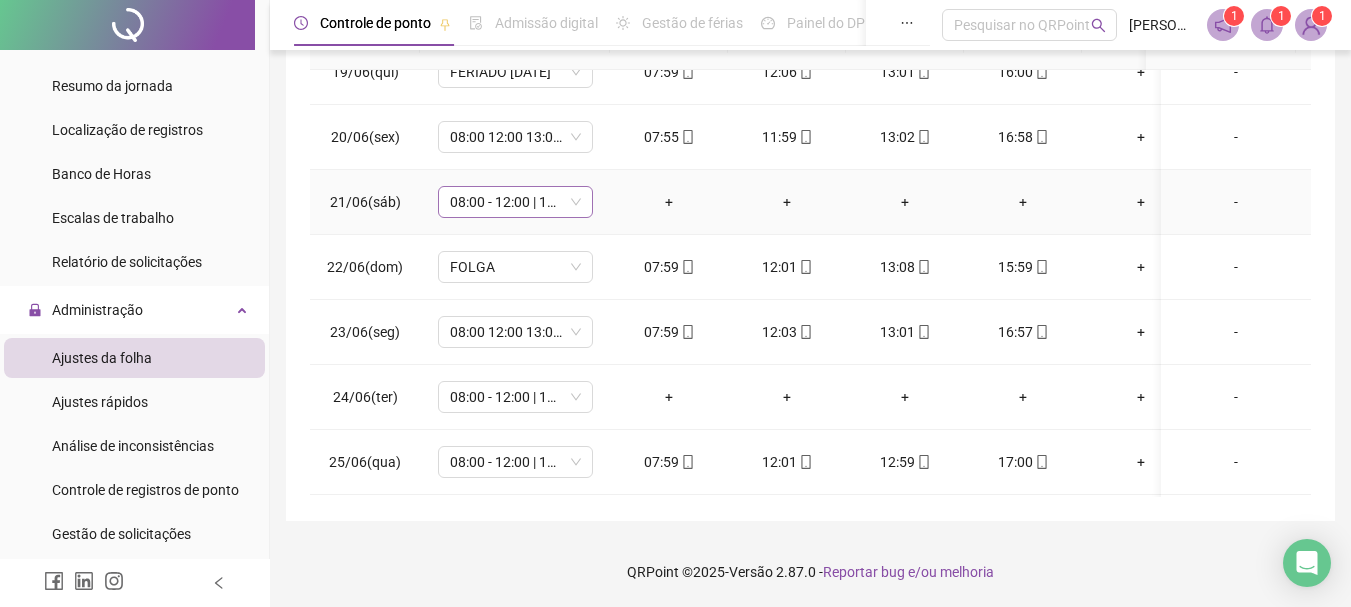 click on "08:00 - 12:00 | 13:00 - 16:00" at bounding box center (515, 202) 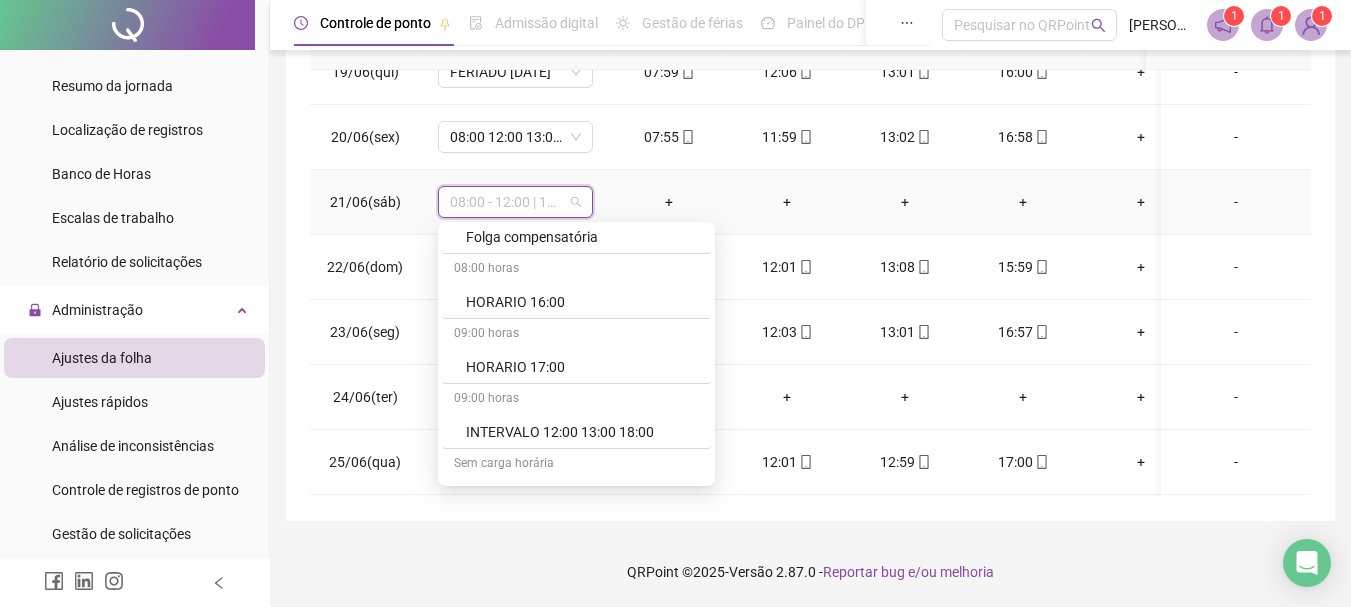scroll, scrollTop: 4031, scrollLeft: 0, axis: vertical 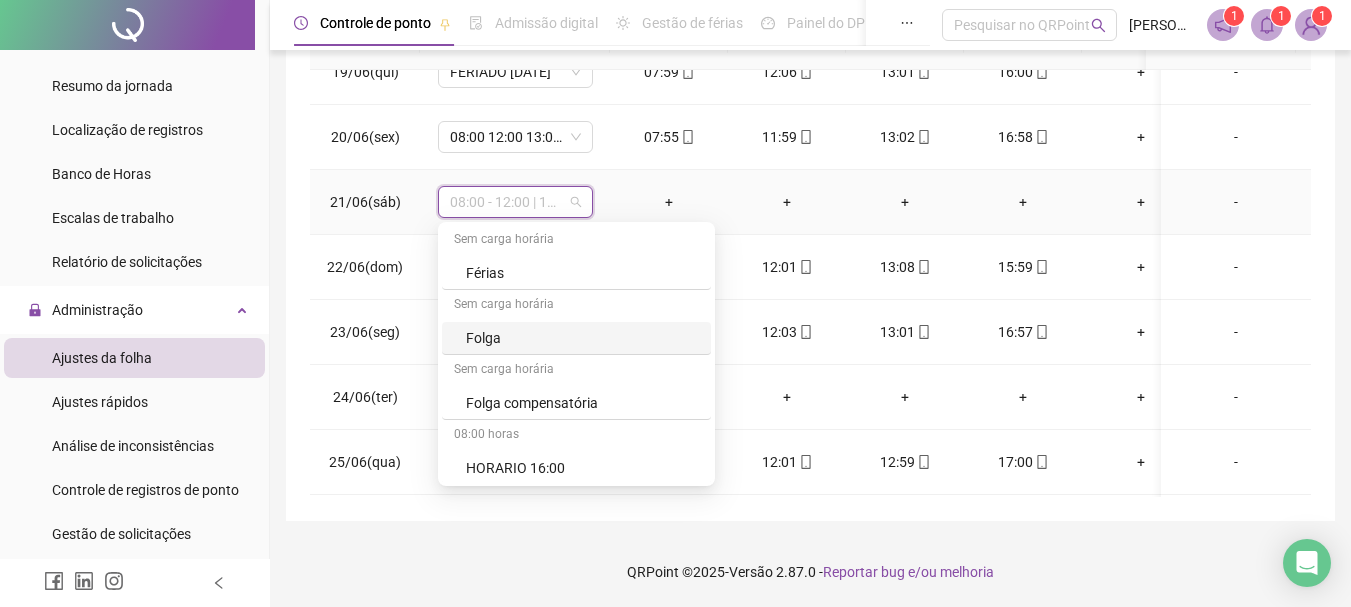 click on "Folga" at bounding box center (582, 338) 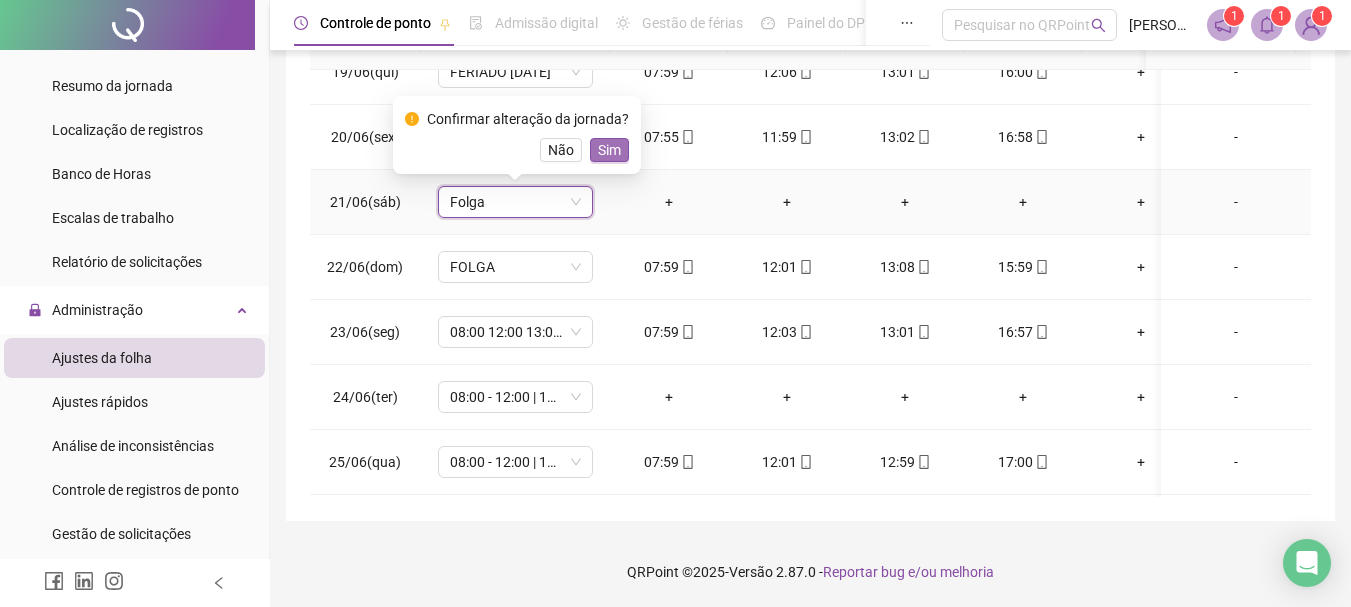 click on "Sim" at bounding box center (609, 150) 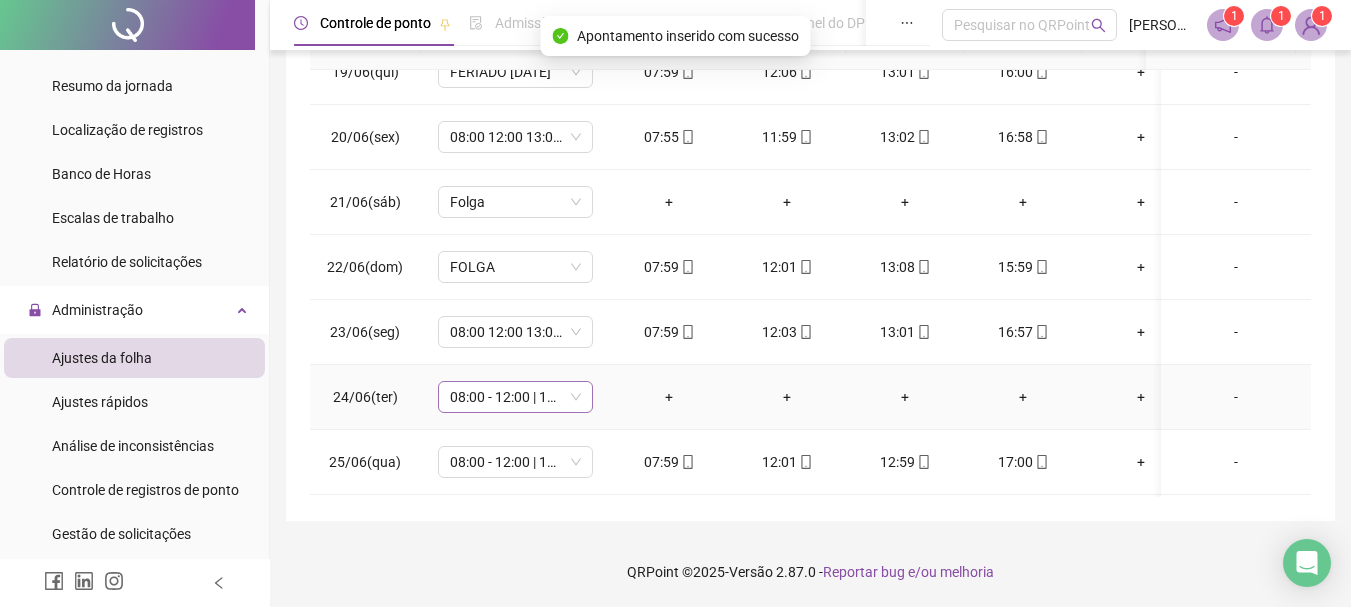 click on "08:00 - 12:00 | 13:00 - 16:00" at bounding box center [515, 397] 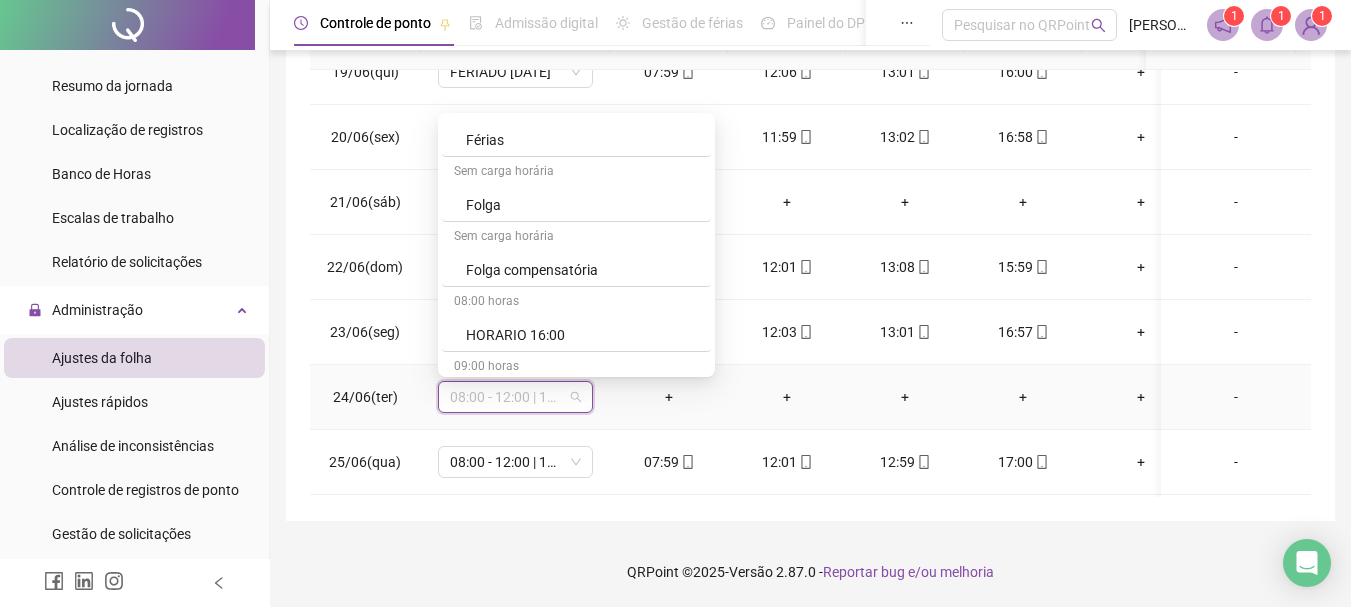 scroll, scrollTop: 4031, scrollLeft: 0, axis: vertical 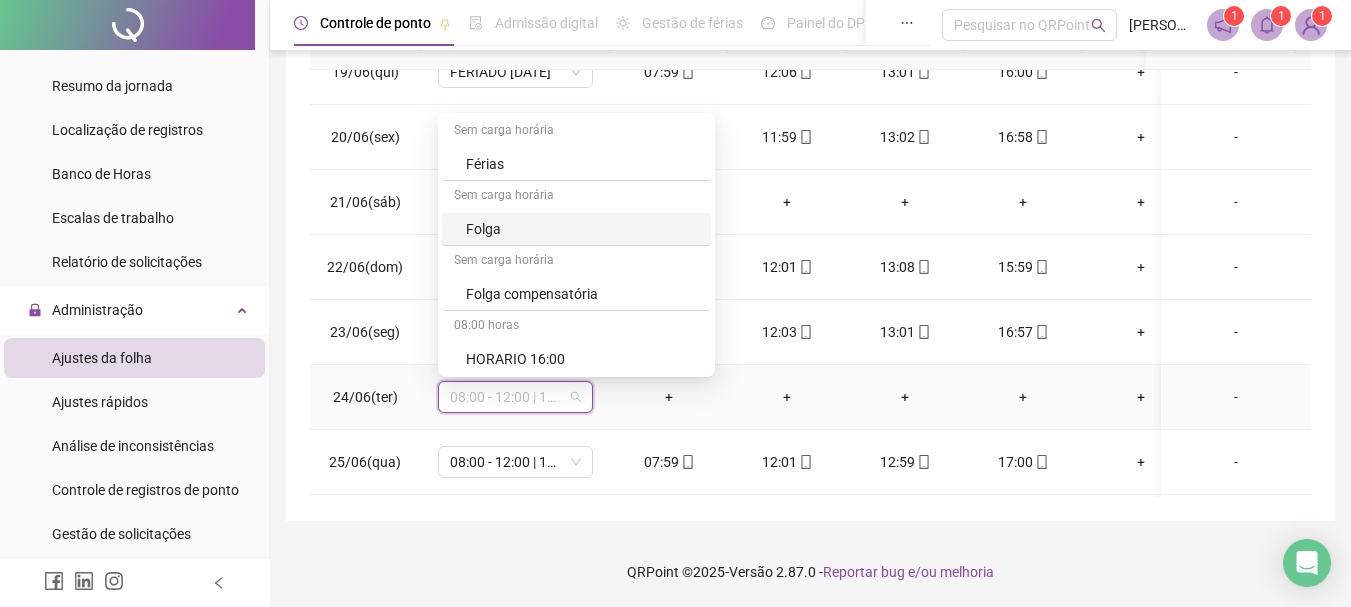click on "Folga" at bounding box center [582, 229] 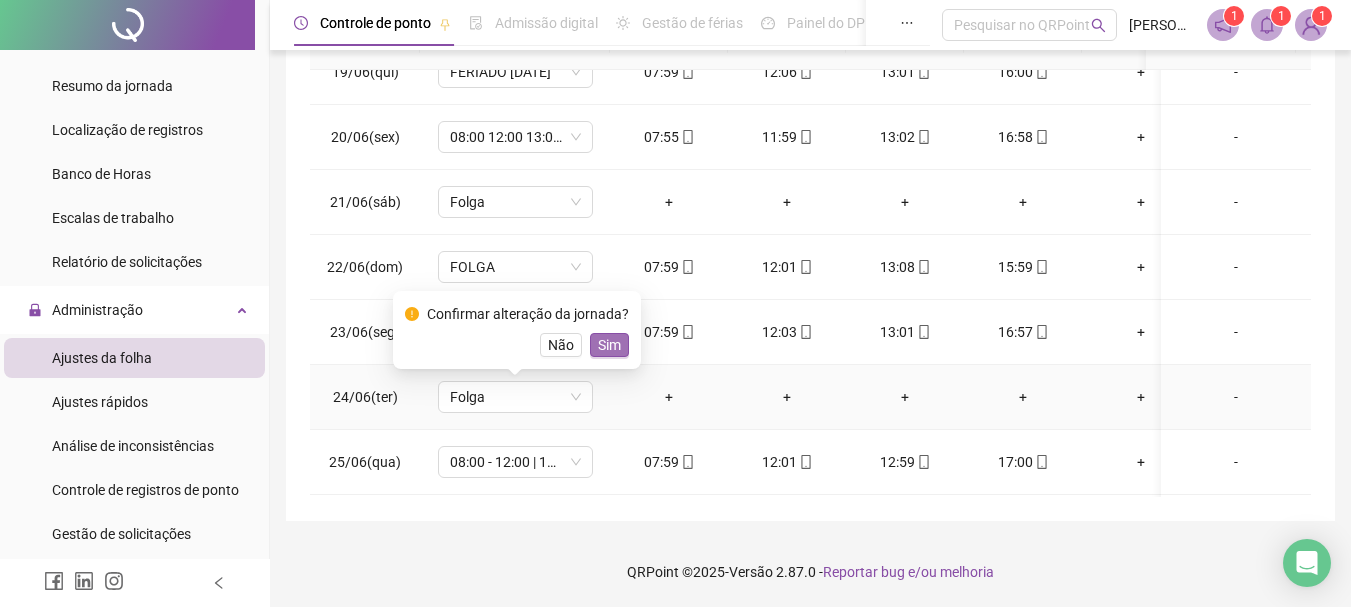 click on "Sim" at bounding box center (609, 345) 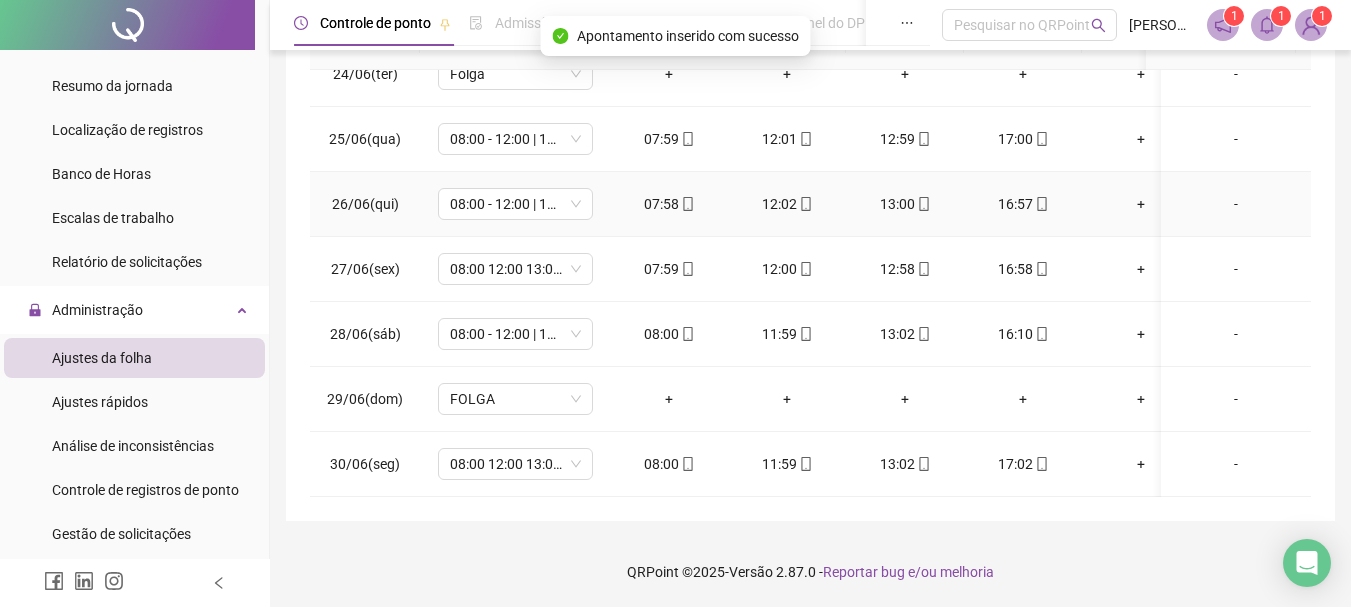 scroll, scrollTop: 1538, scrollLeft: 0, axis: vertical 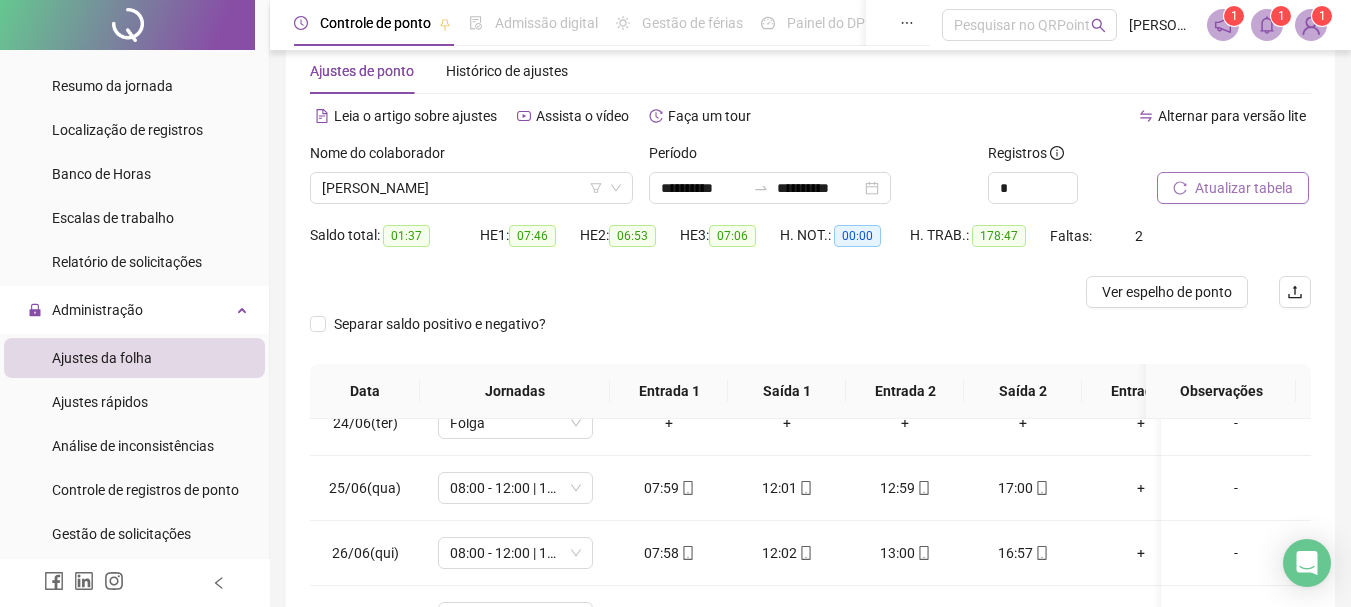 click on "Atualizar tabela" at bounding box center (1244, 188) 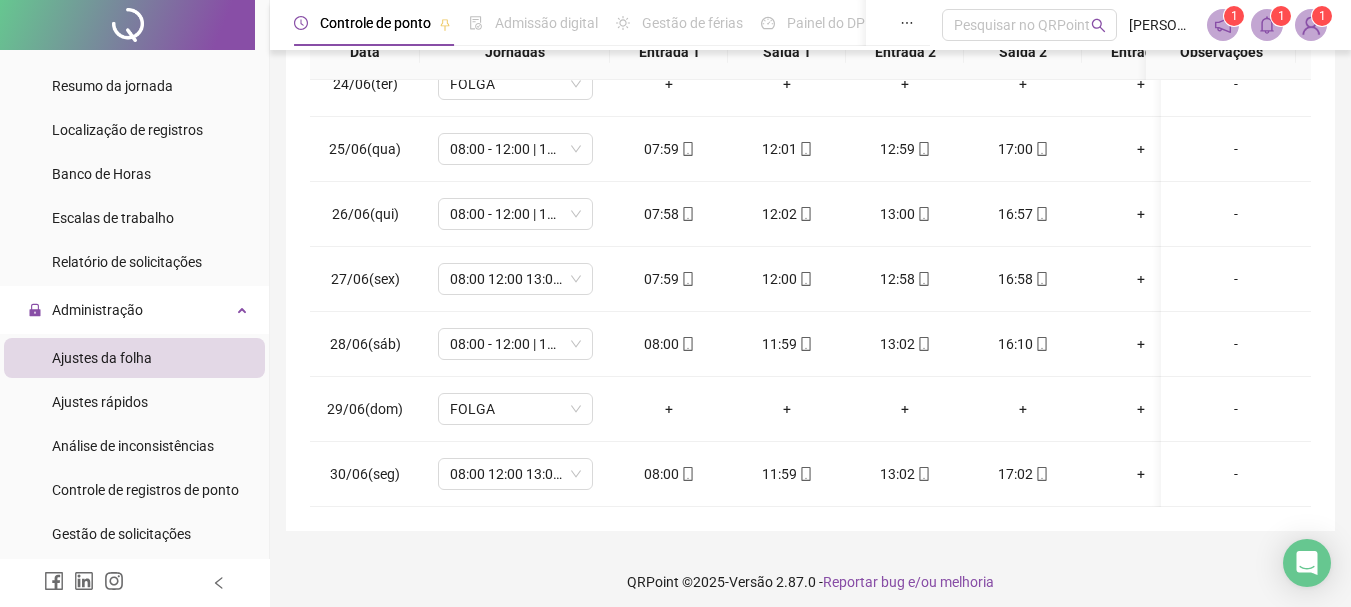 scroll, scrollTop: 391, scrollLeft: 0, axis: vertical 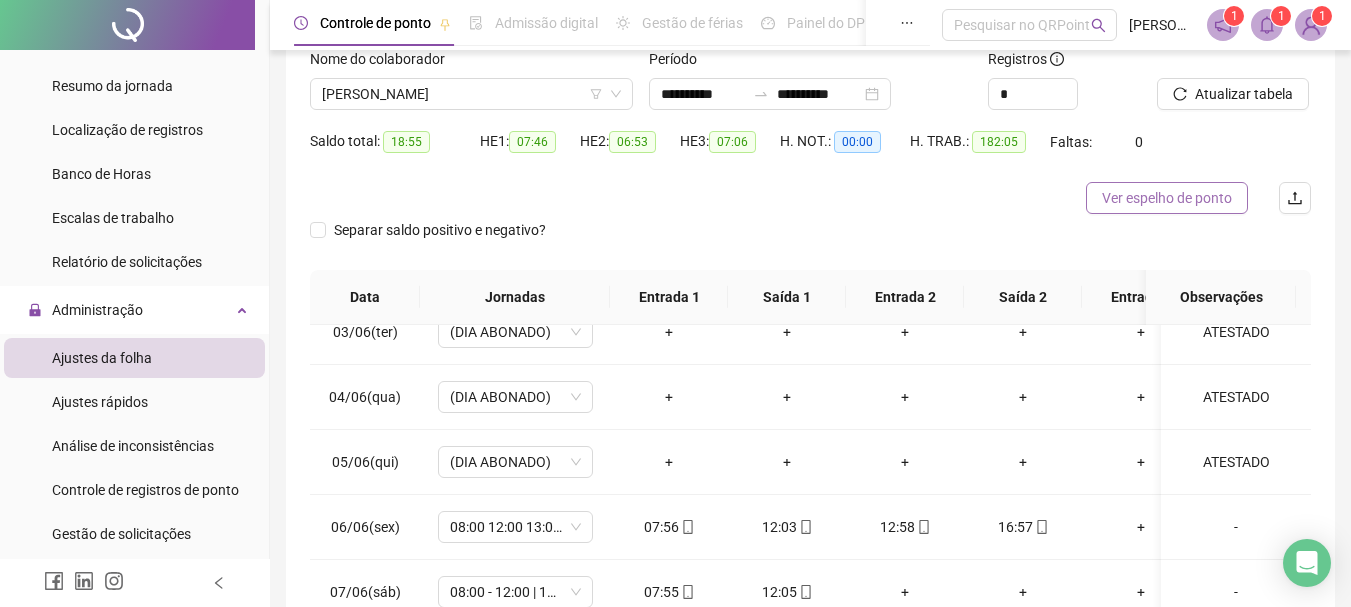 click on "Ver espelho de ponto" at bounding box center [1167, 198] 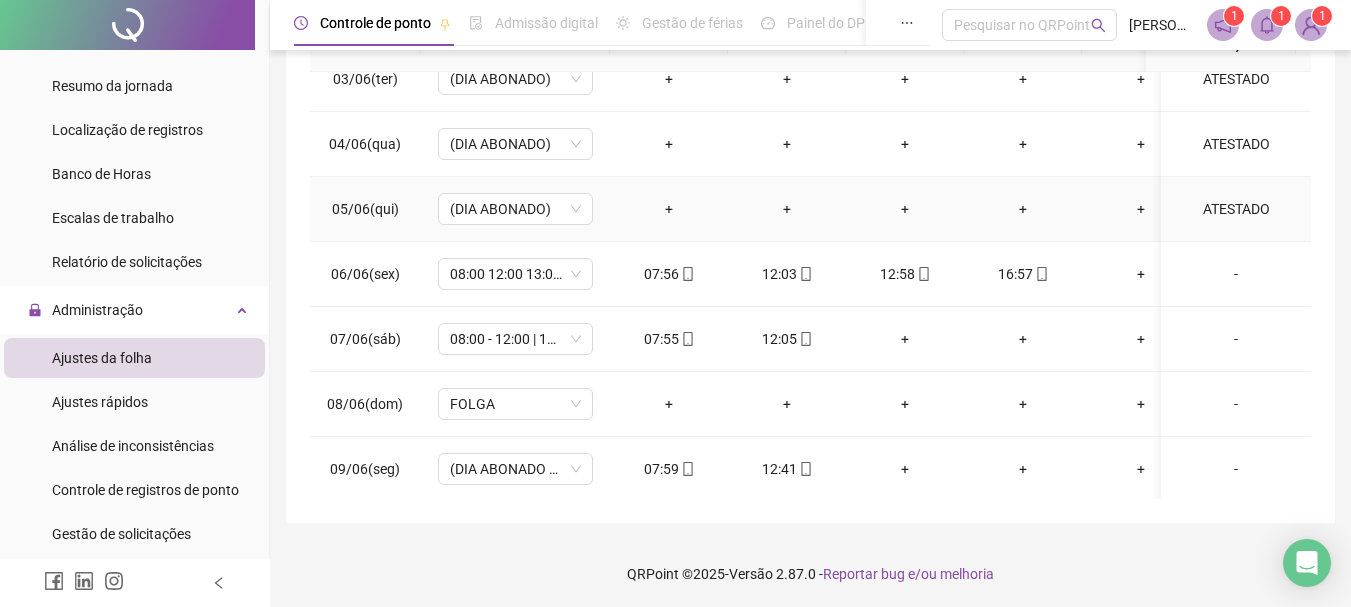 scroll, scrollTop: 391, scrollLeft: 0, axis: vertical 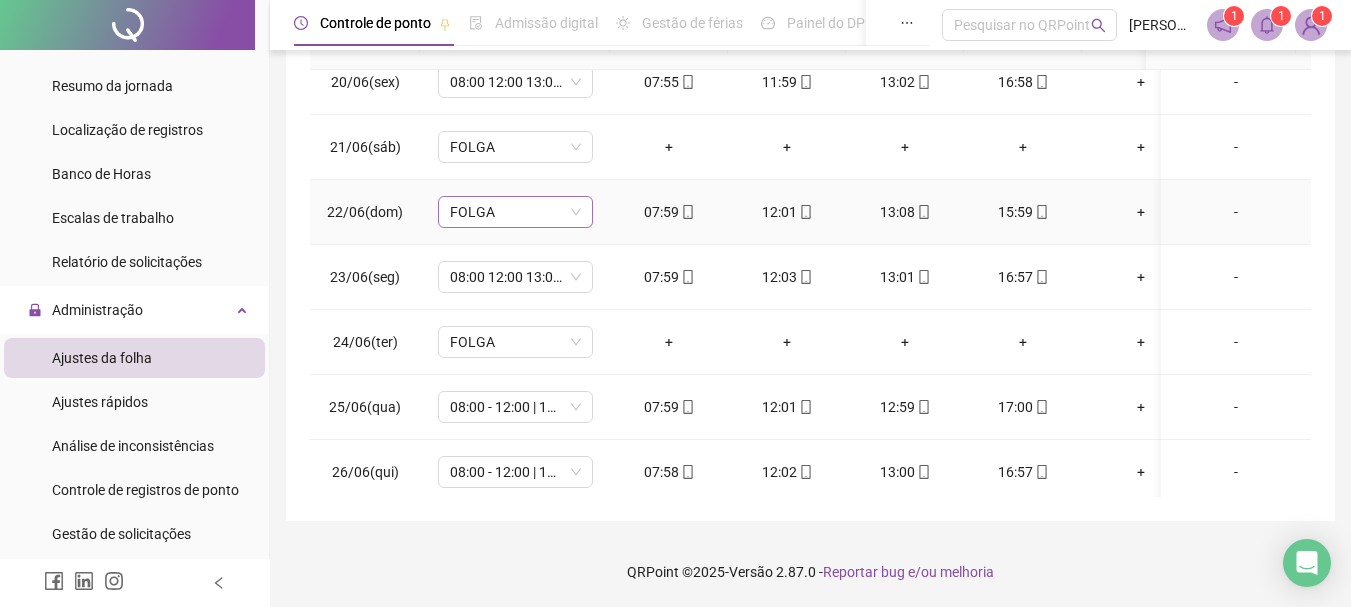 click on "FOLGA" at bounding box center (515, 212) 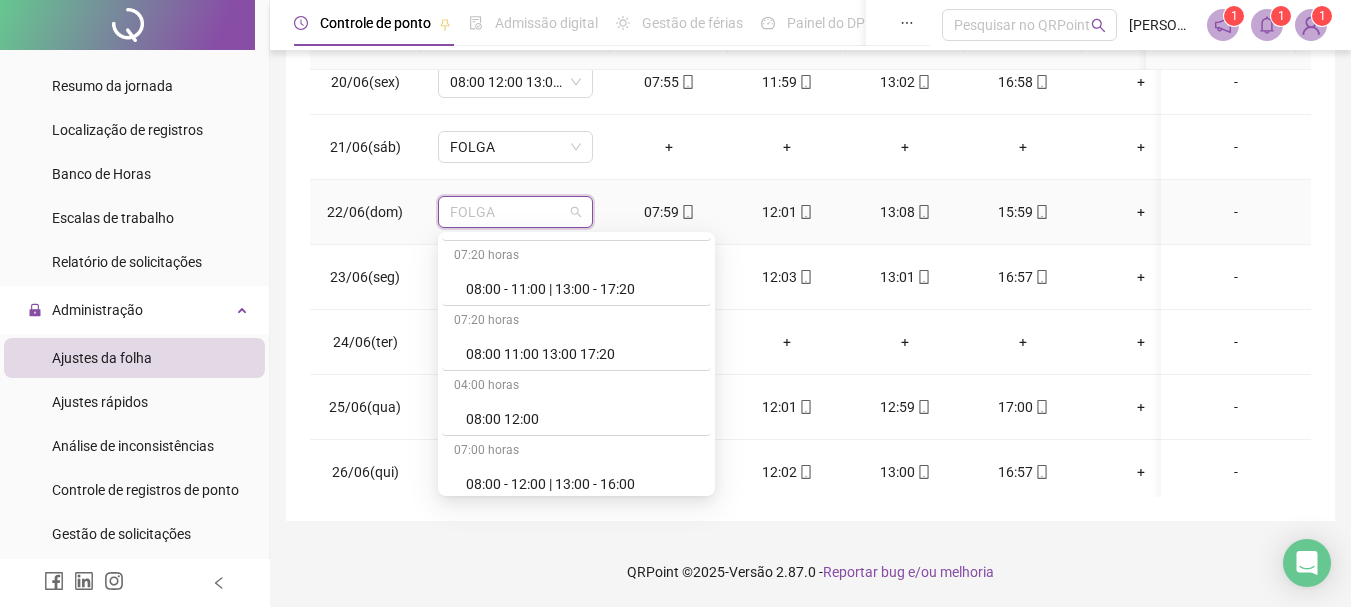 scroll, scrollTop: 1200, scrollLeft: 0, axis: vertical 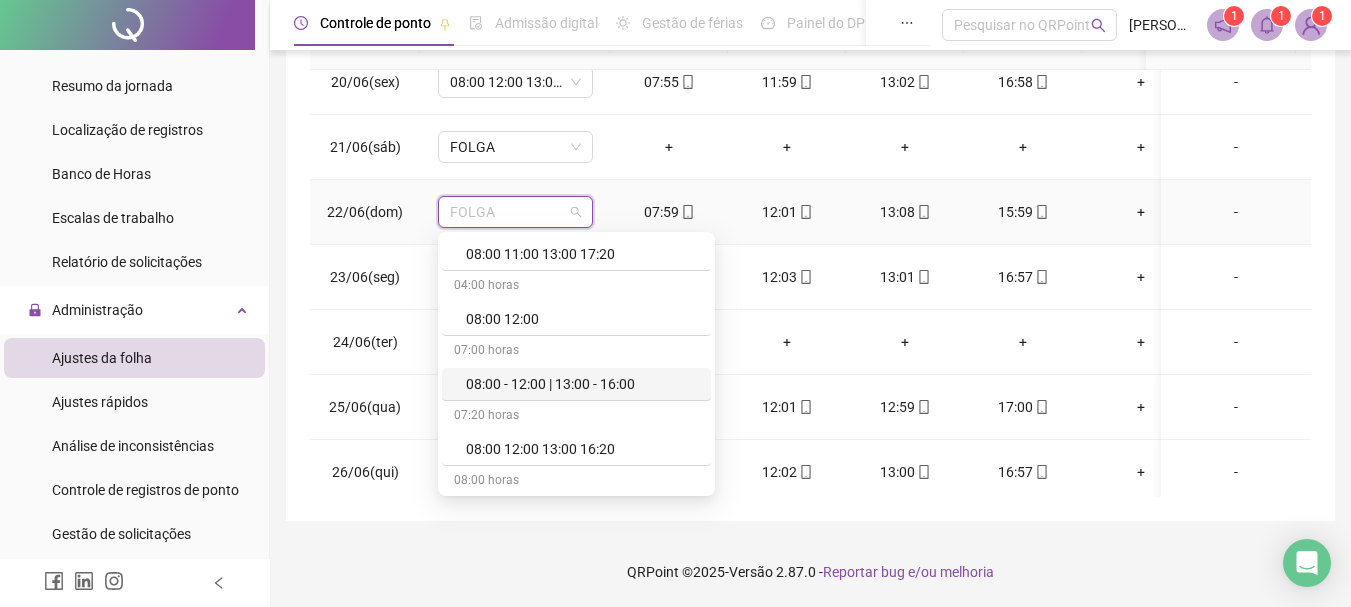 click on "08:00 - 12:00 | 13:00 - 16:00" at bounding box center [582, 384] 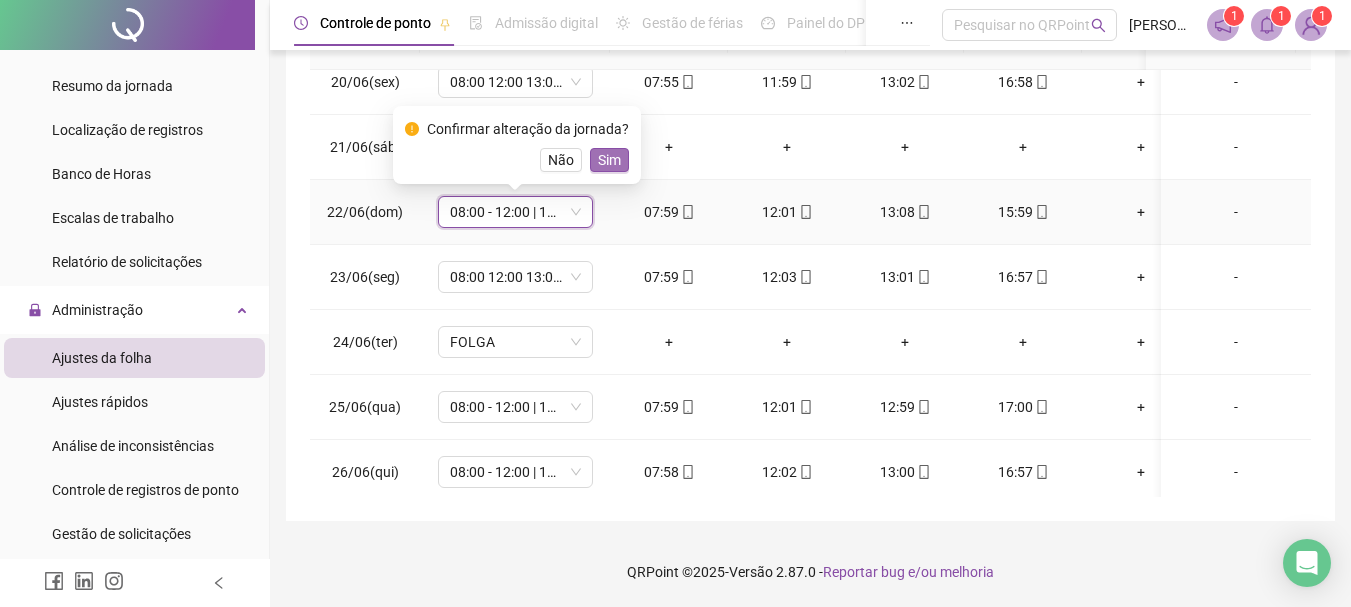 click on "Sim" at bounding box center (609, 160) 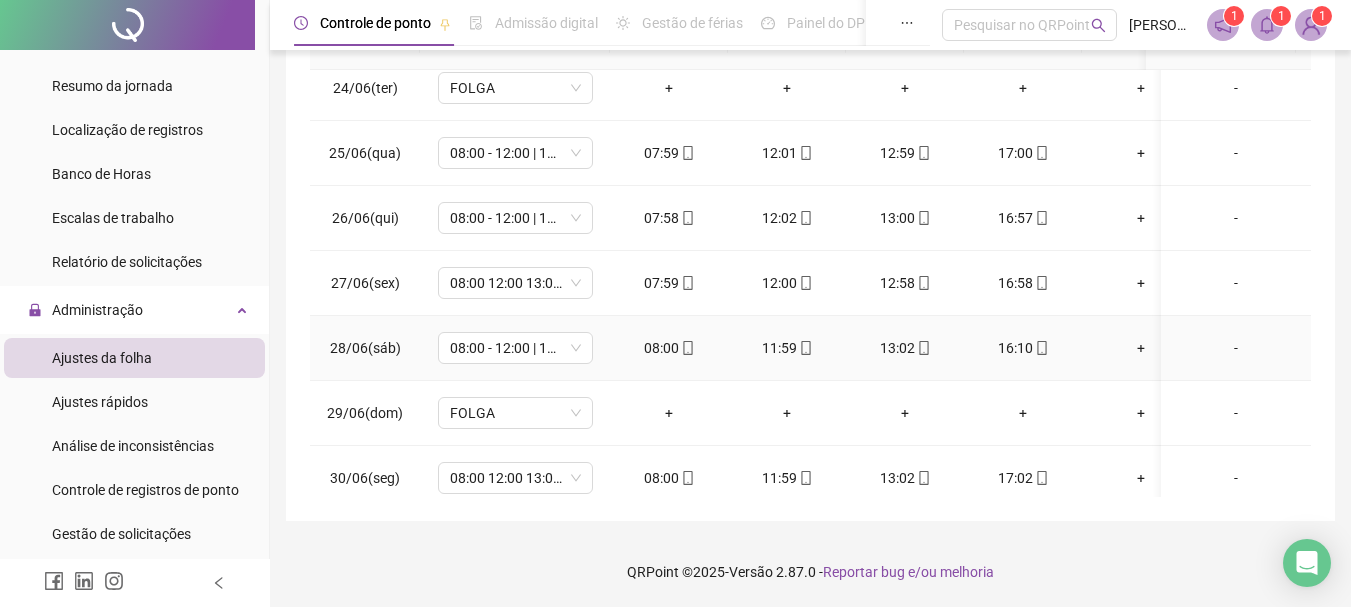 scroll, scrollTop: 1538, scrollLeft: 0, axis: vertical 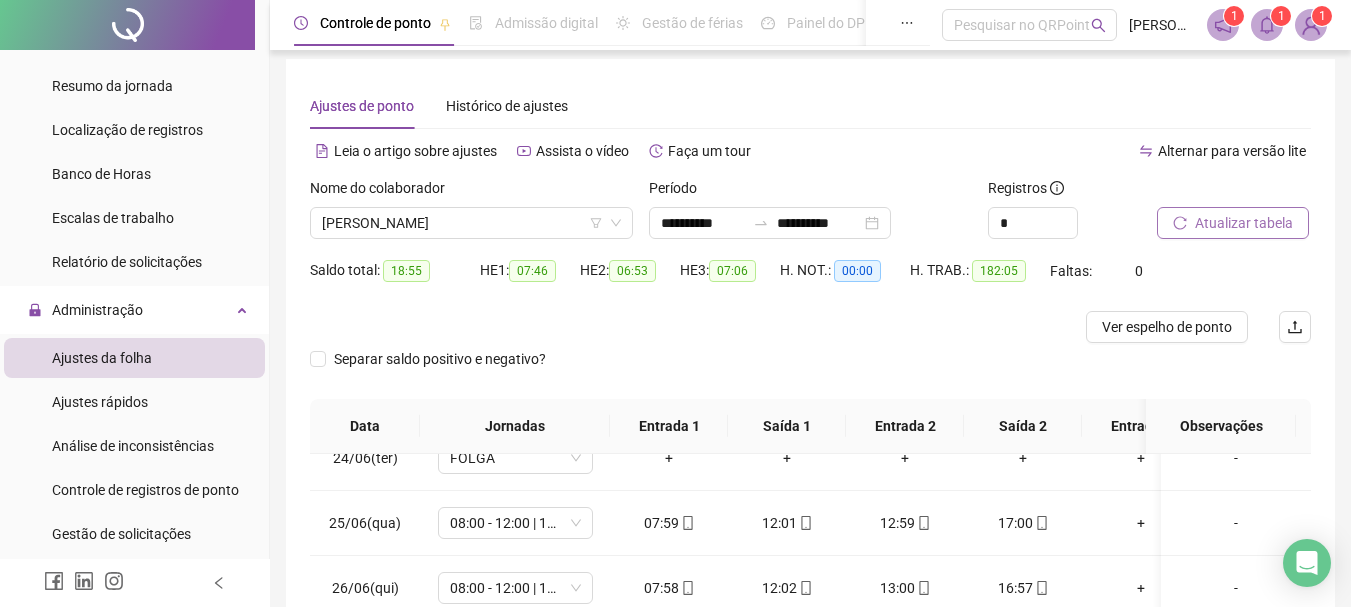 click on "Atualizar tabela" at bounding box center (1244, 223) 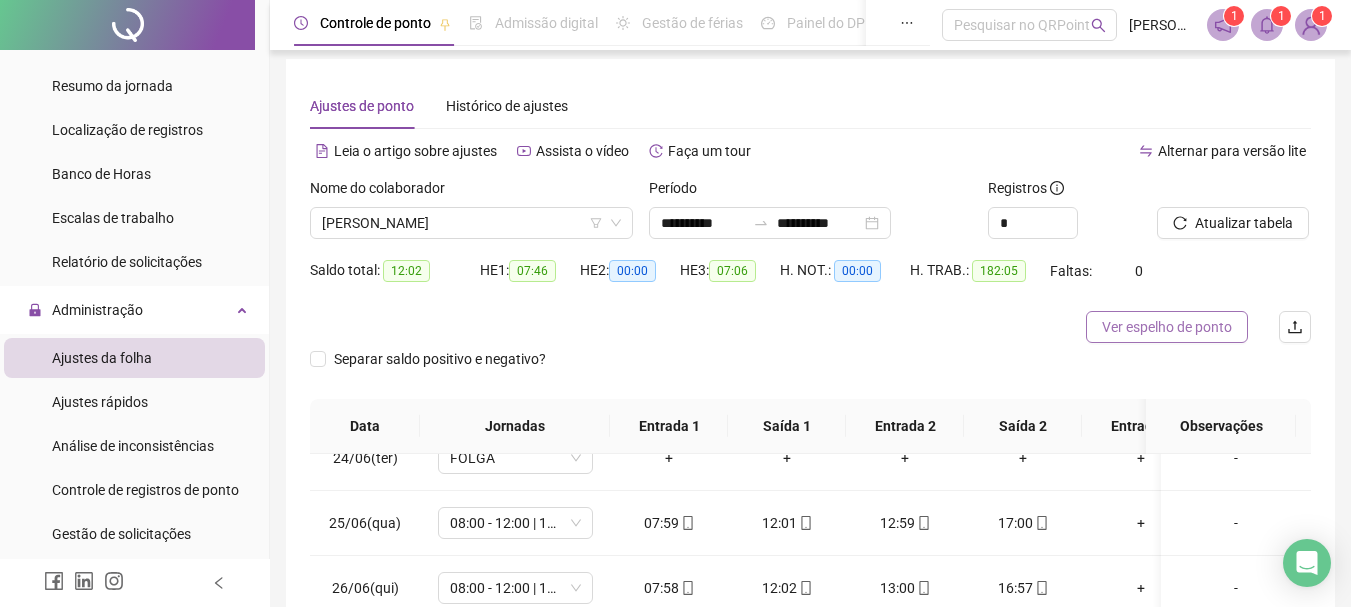 click on "Ver espelho de ponto" at bounding box center (1167, 327) 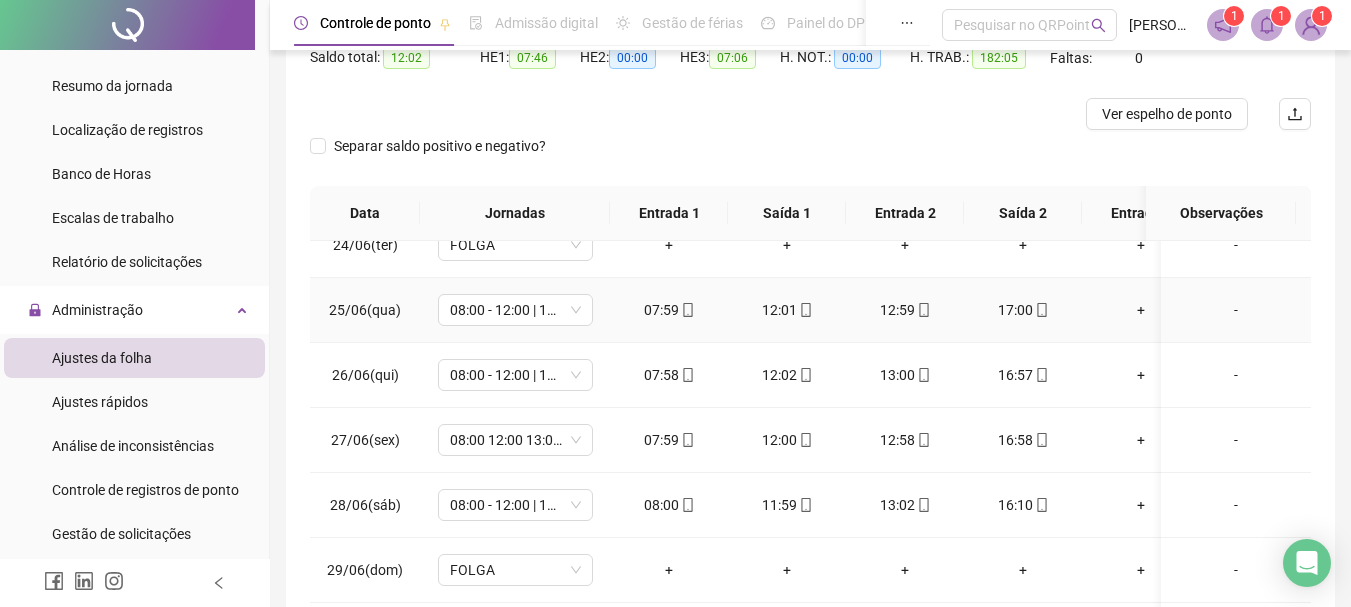 scroll, scrollTop: 391, scrollLeft: 0, axis: vertical 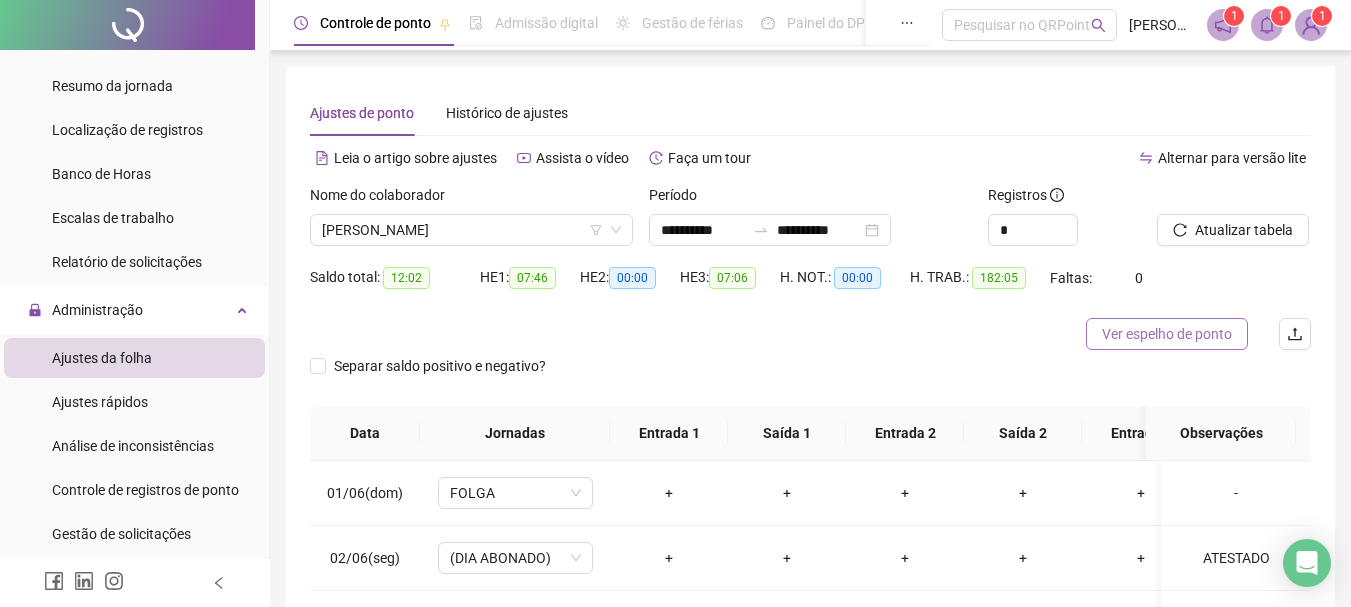 click on "Ver espelho de ponto" at bounding box center (1167, 334) 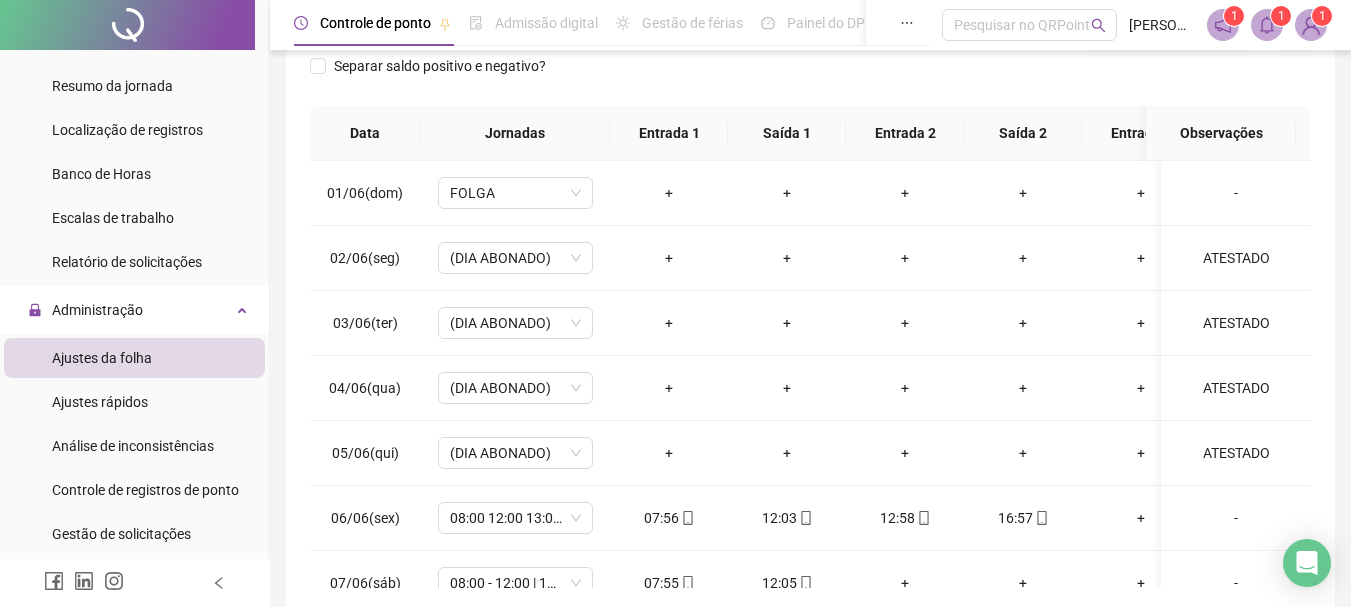 scroll, scrollTop: 391, scrollLeft: 0, axis: vertical 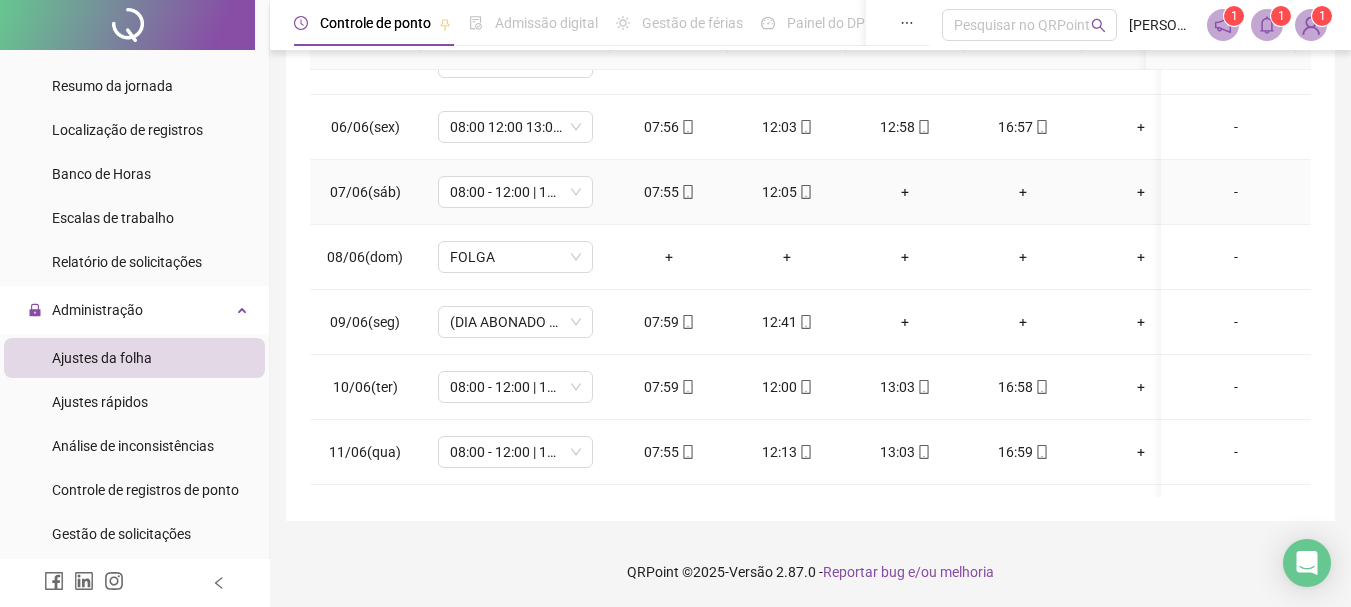 click on "+" at bounding box center (905, 192) 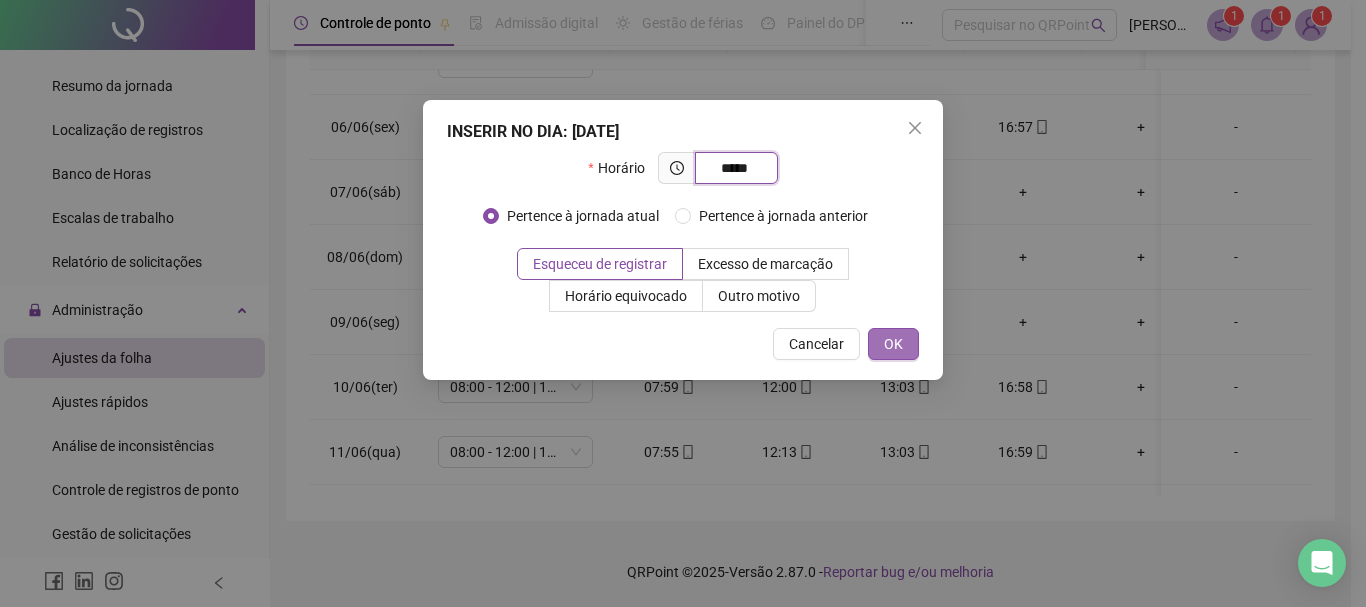 type on "*****" 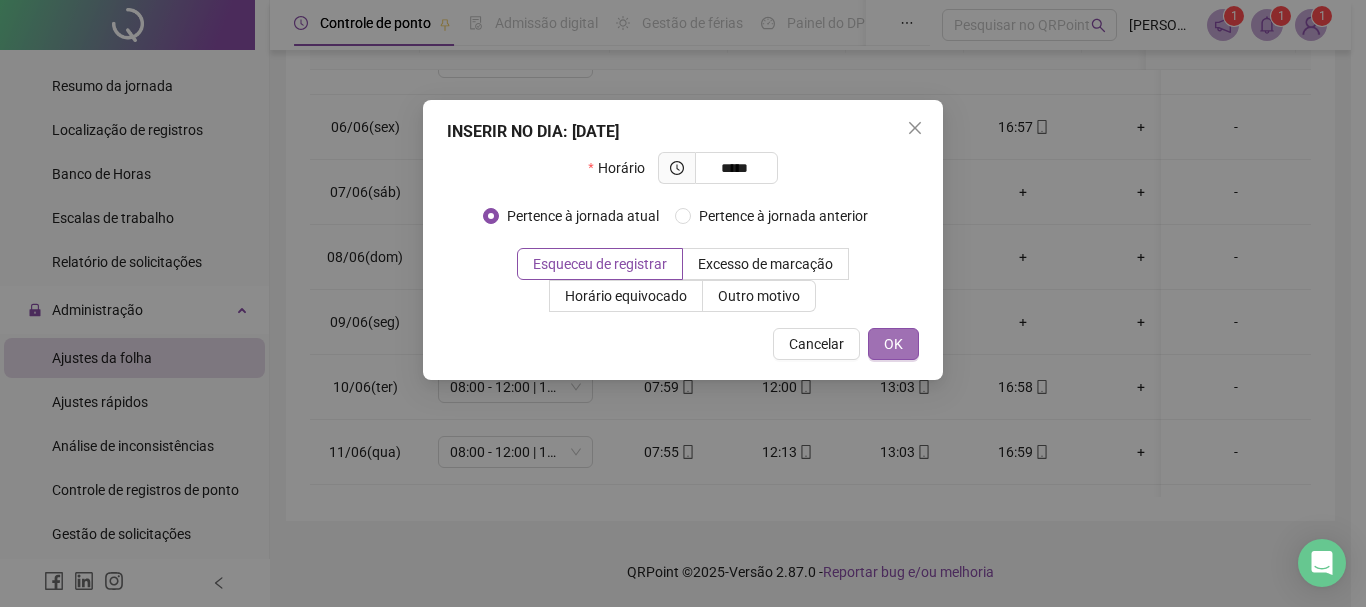 click on "OK" at bounding box center (893, 344) 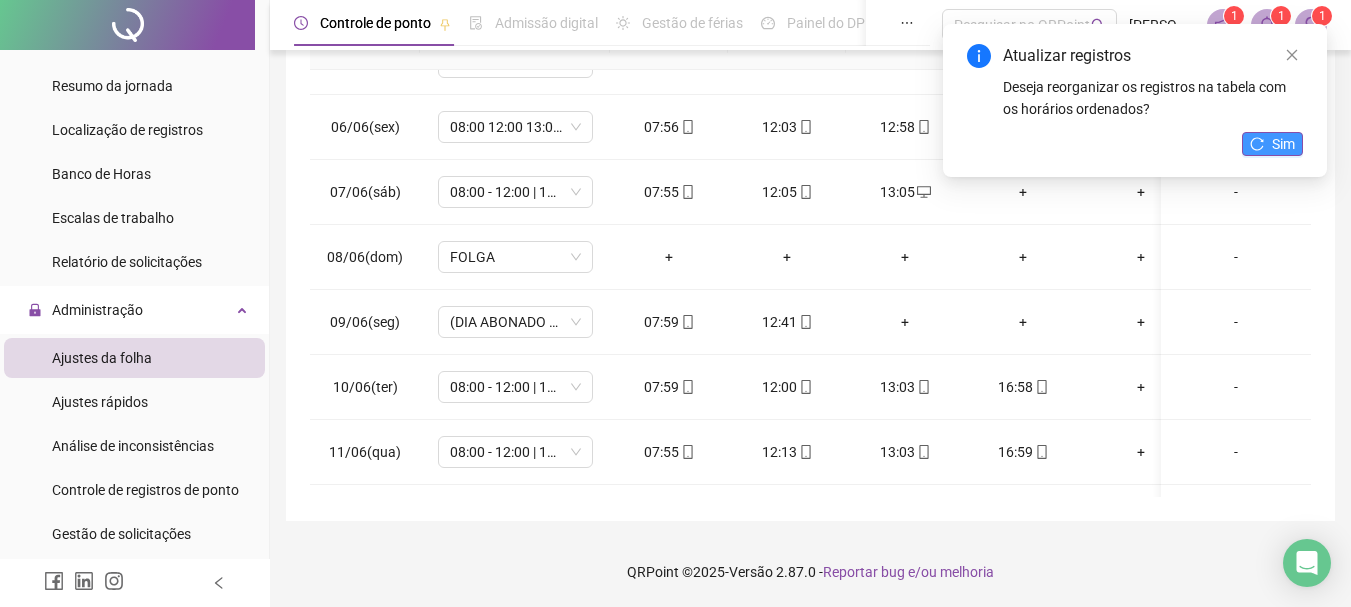 click on "Sim" at bounding box center (1283, 144) 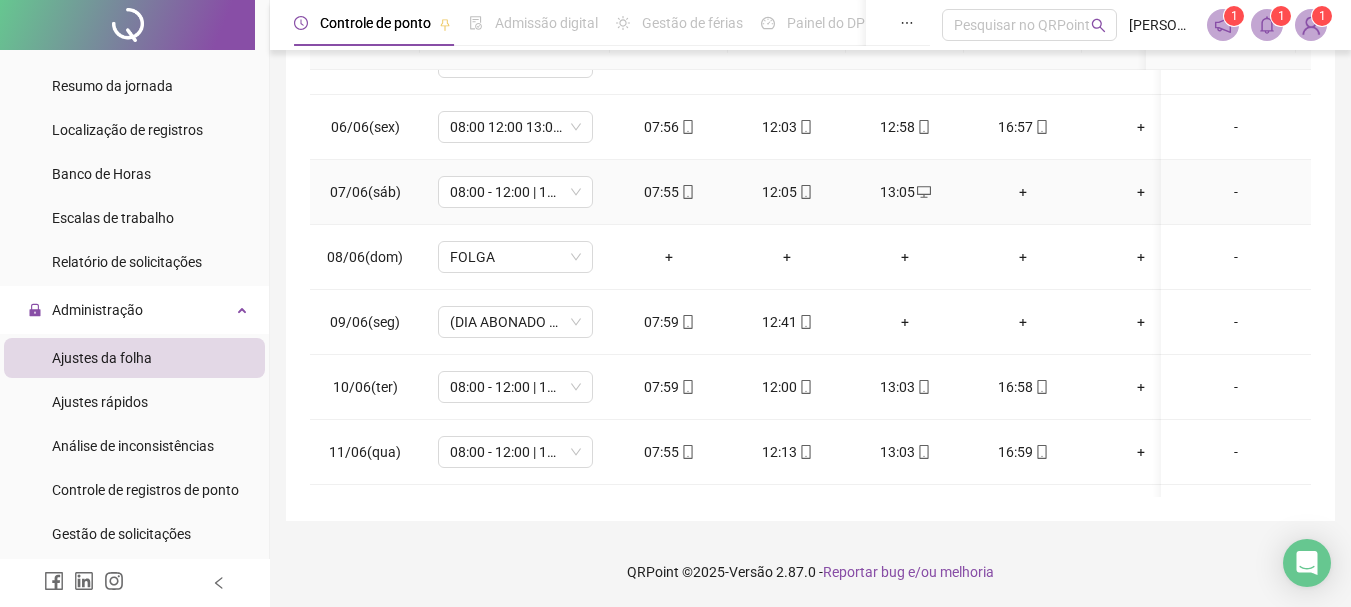click on "+" at bounding box center [1023, 192] 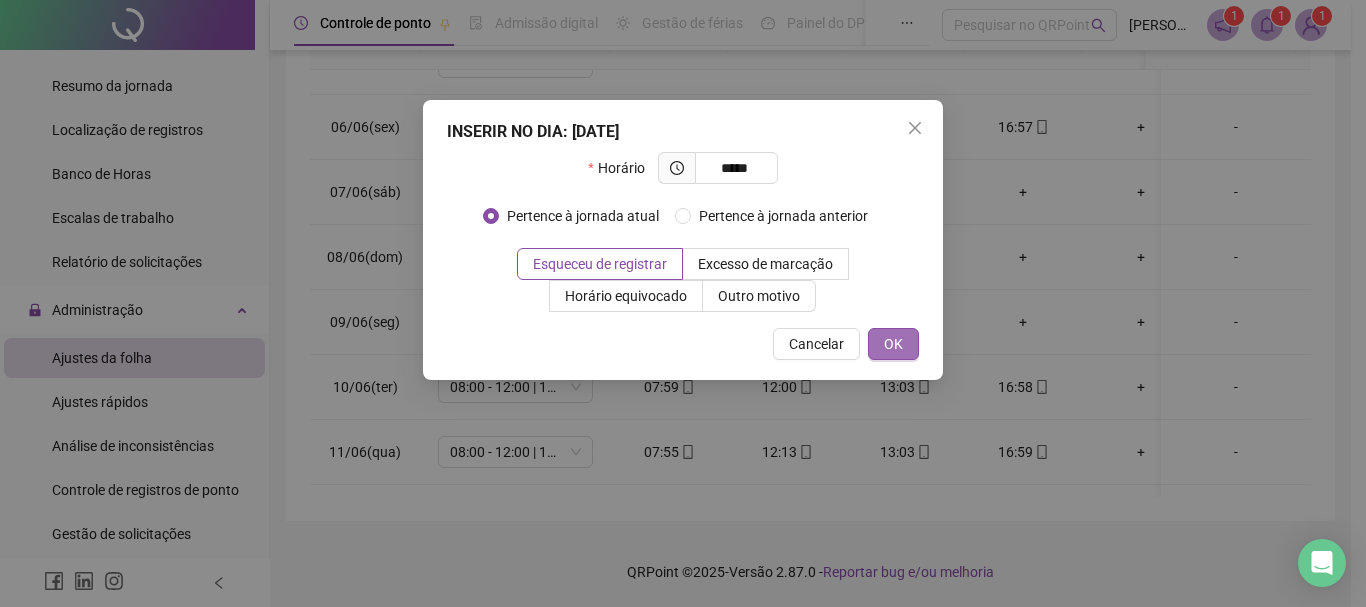 type on "*****" 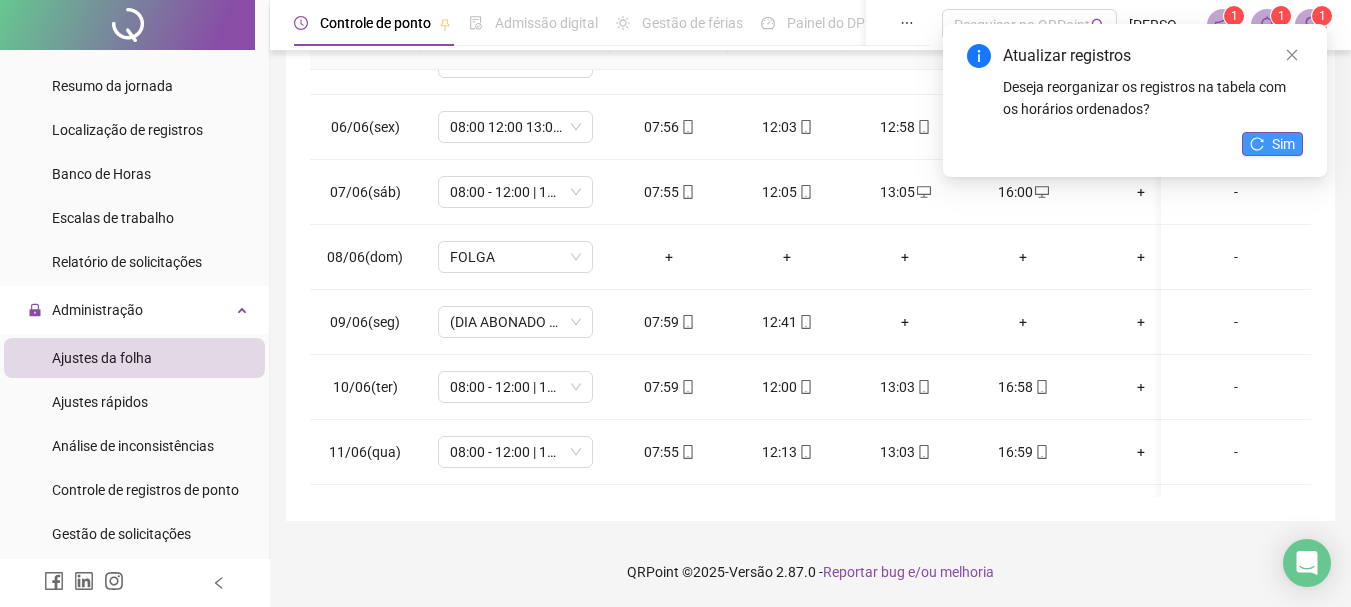 click on "Sim" at bounding box center (1283, 144) 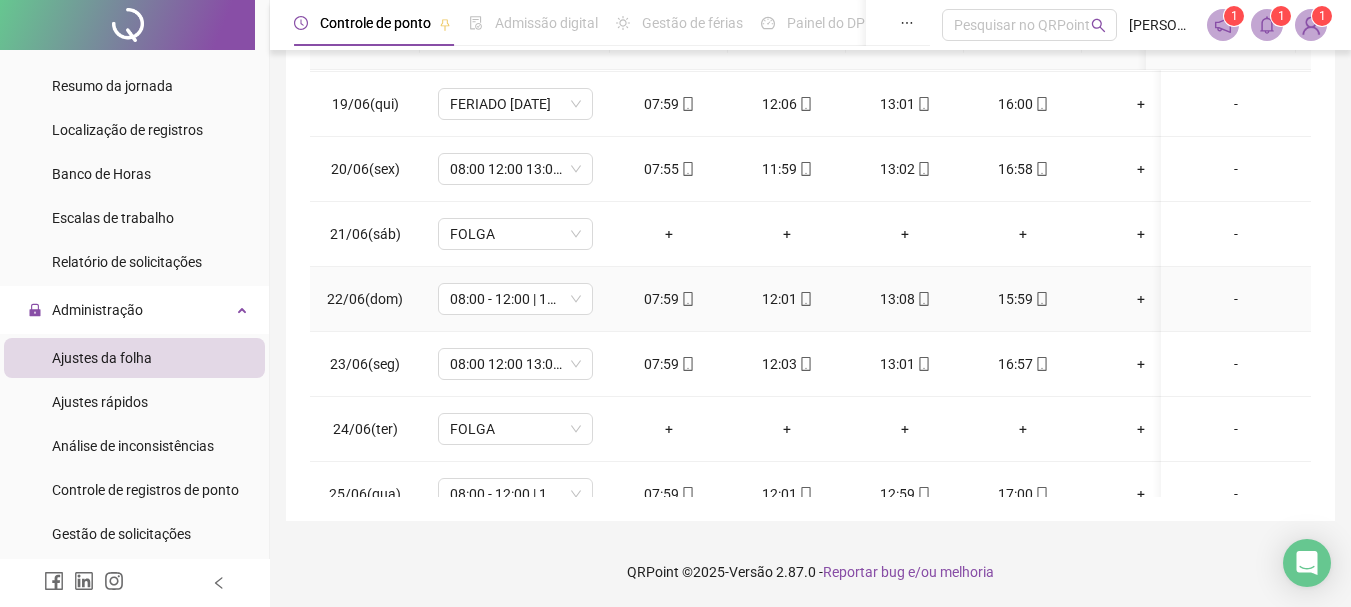 scroll, scrollTop: 1138, scrollLeft: 0, axis: vertical 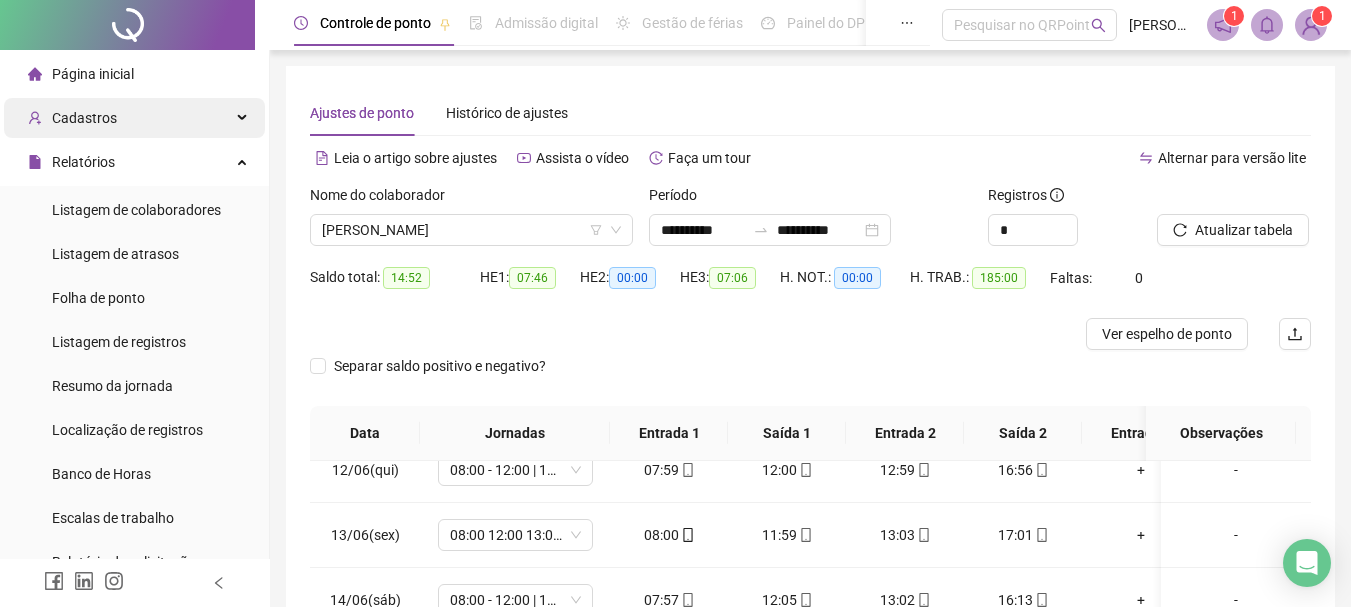 click on "Cadastros" at bounding box center (134, 118) 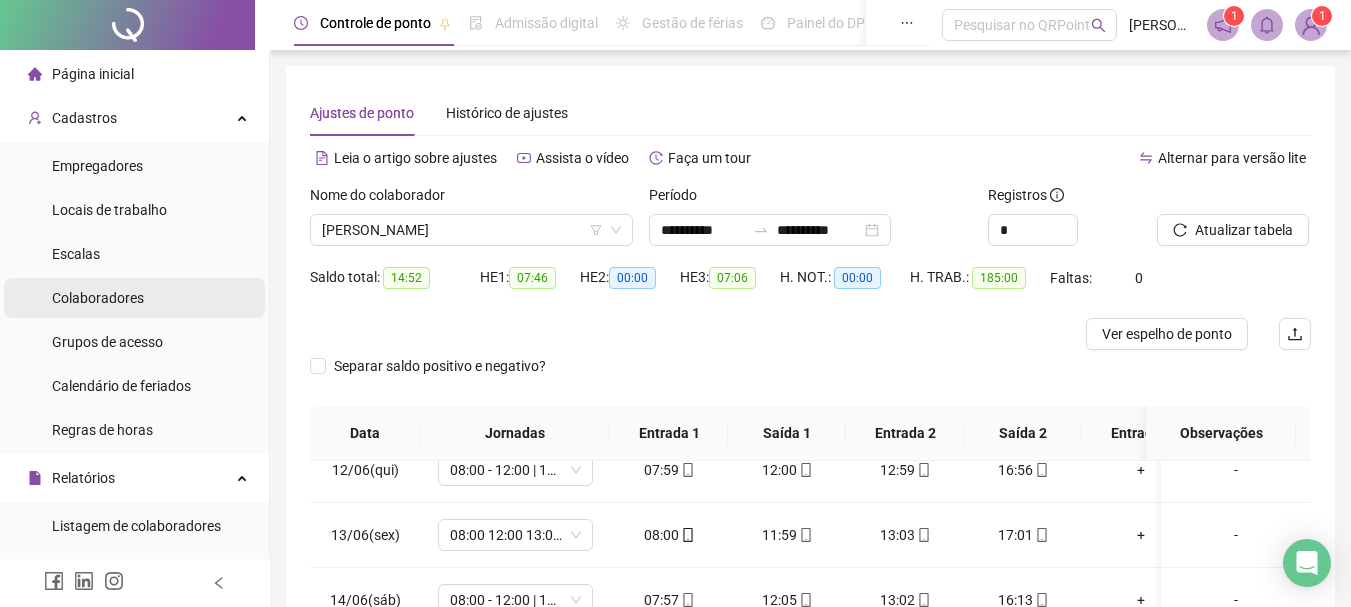 click on "Colaboradores" at bounding box center [98, 298] 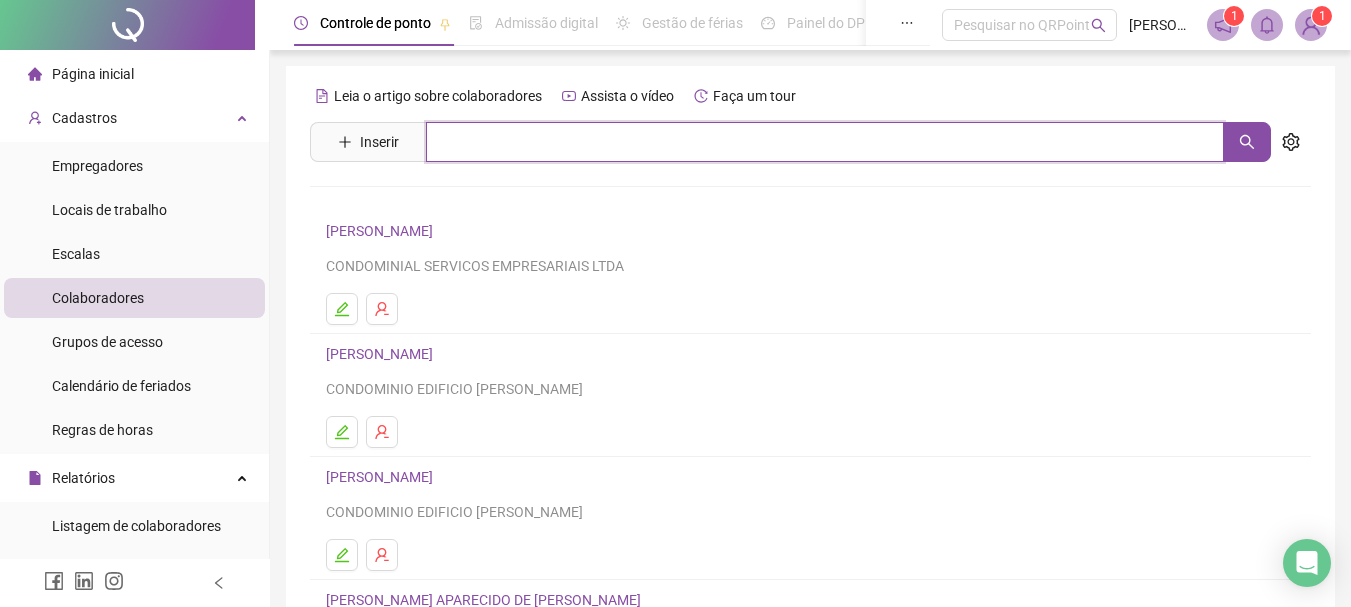 click at bounding box center [825, 142] 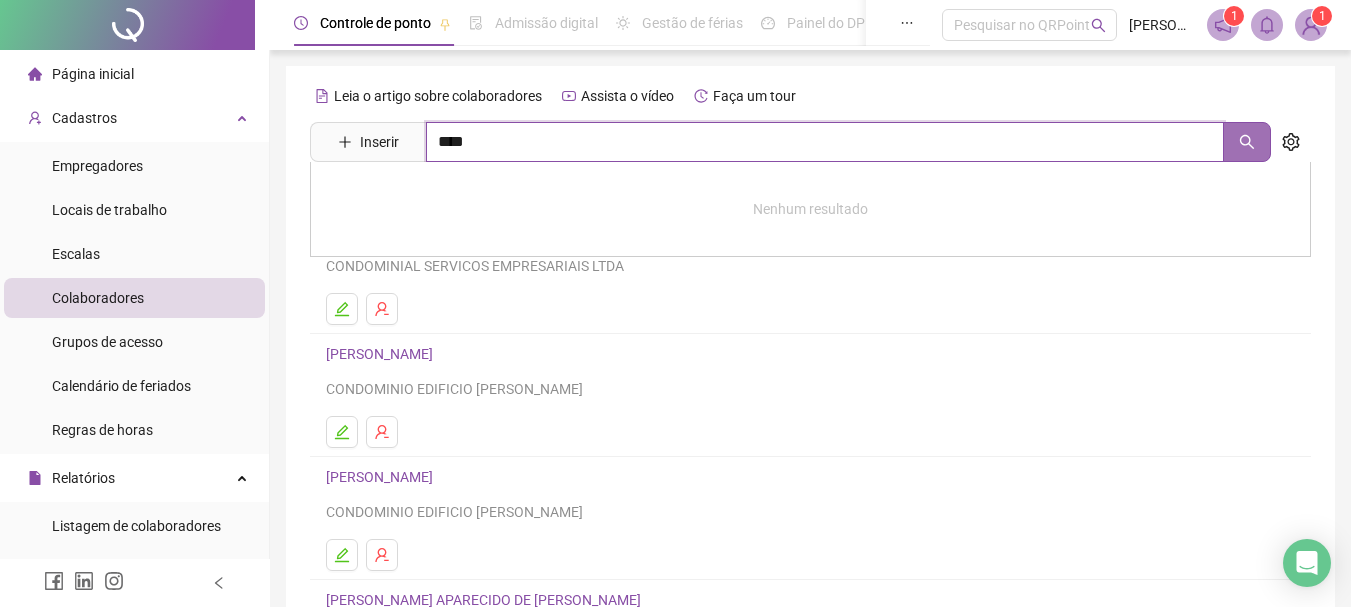 click at bounding box center [1247, 142] 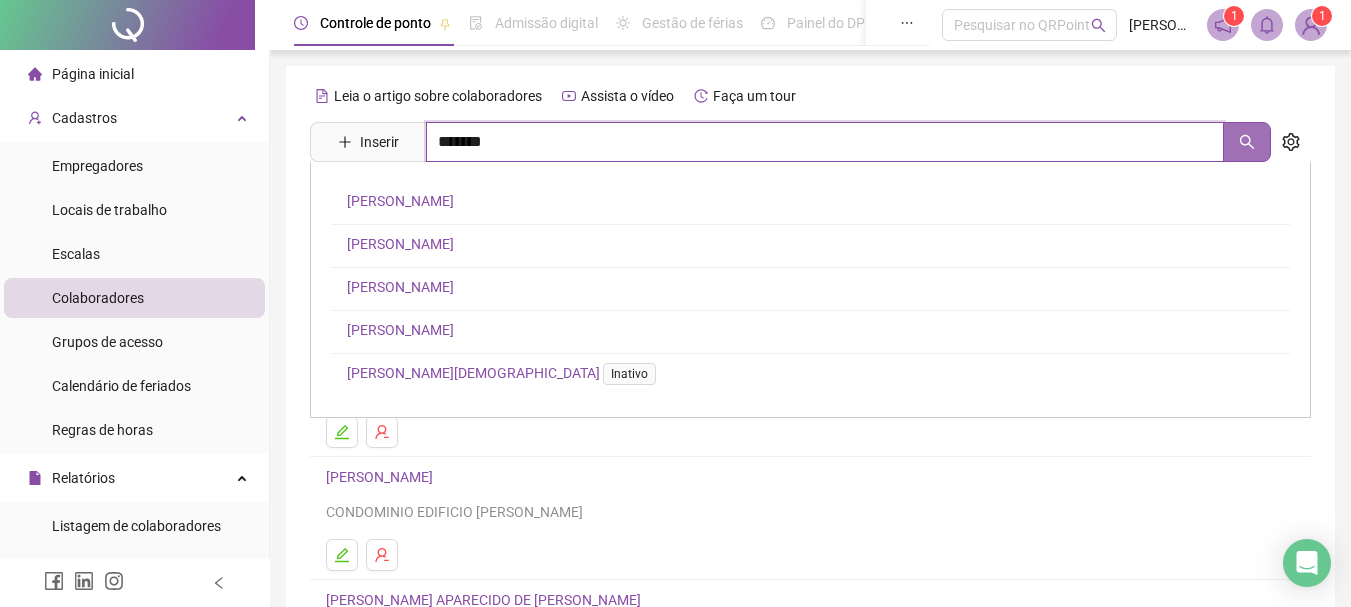 click 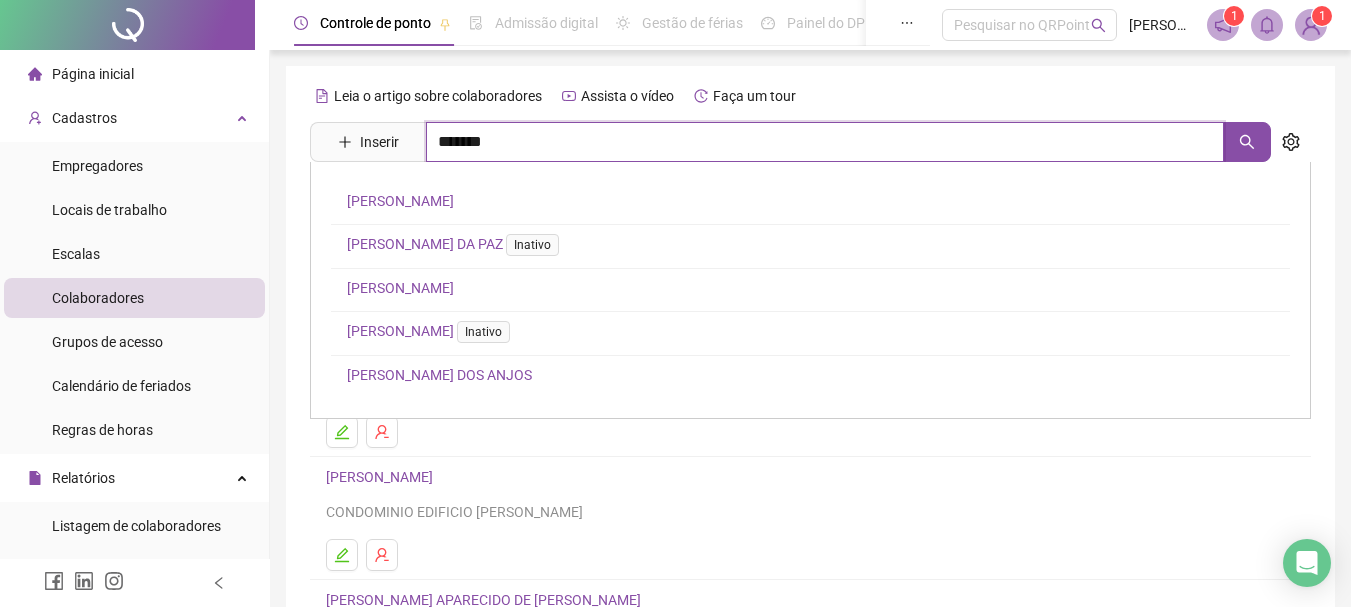 type on "*******" 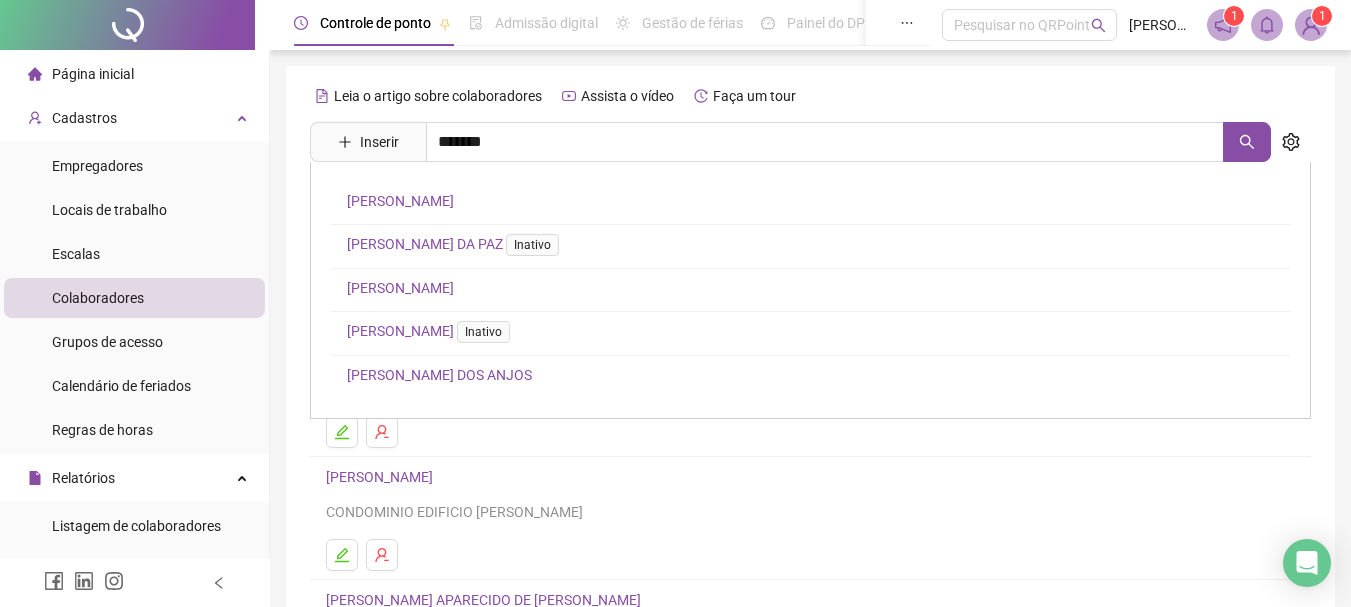 click on "[PERSON_NAME]" at bounding box center (400, 288) 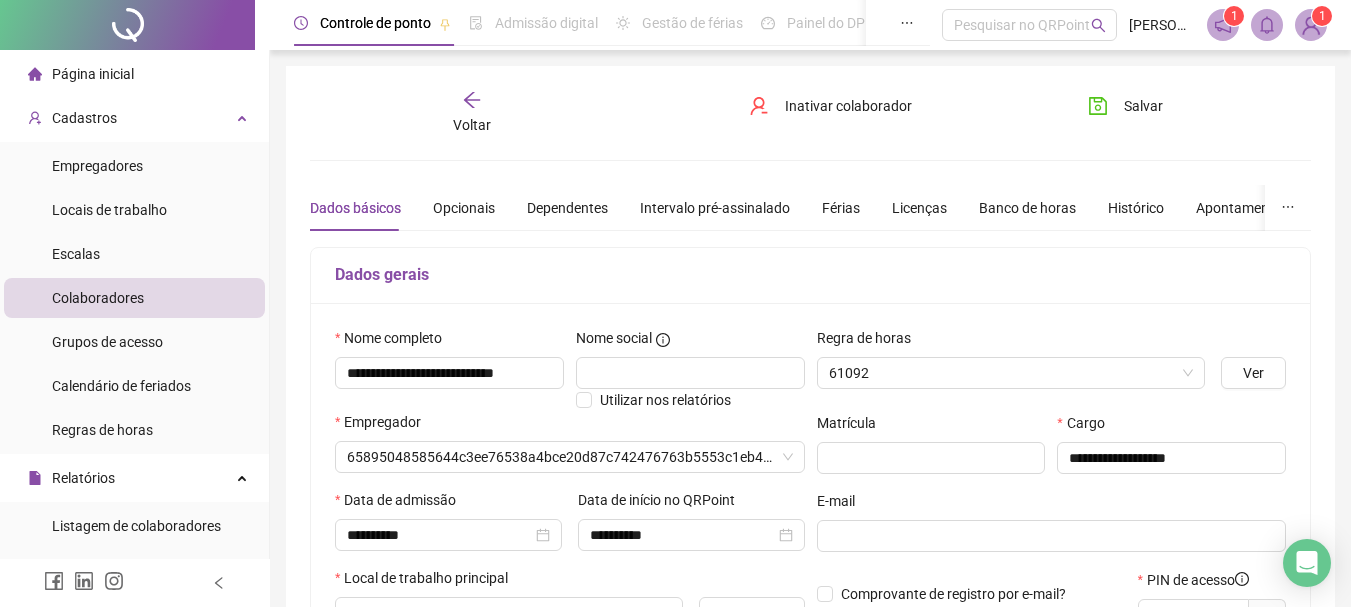 type on "**********" 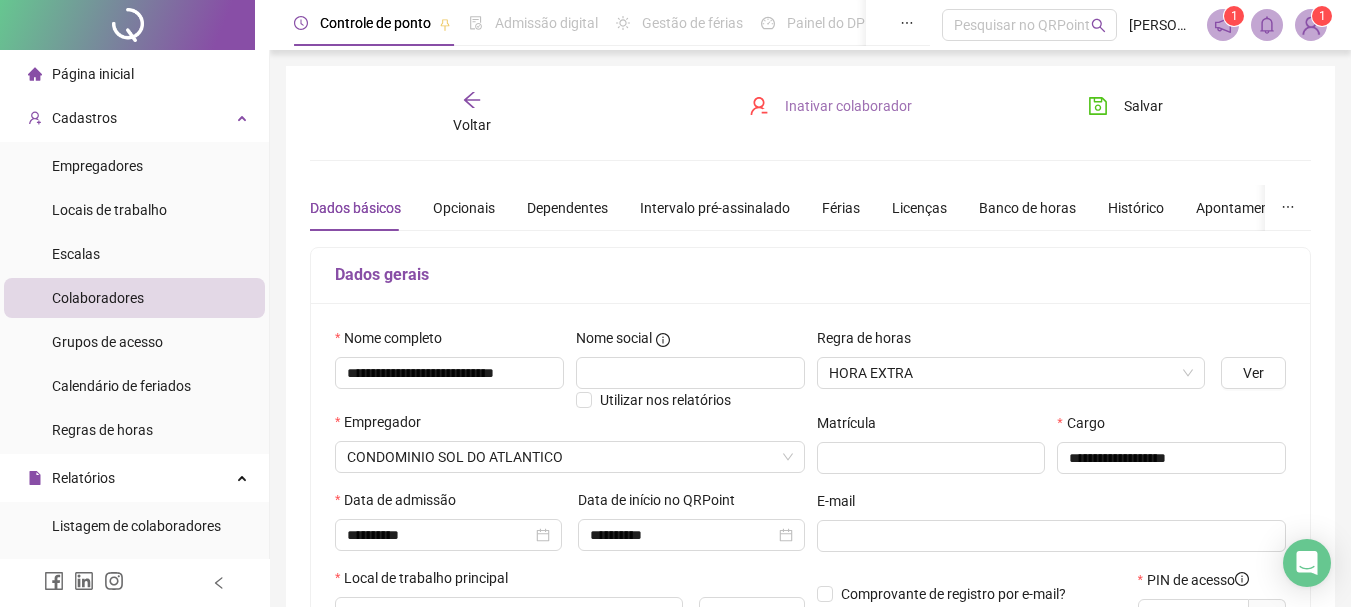 click on "Inativar colaborador" at bounding box center (848, 106) 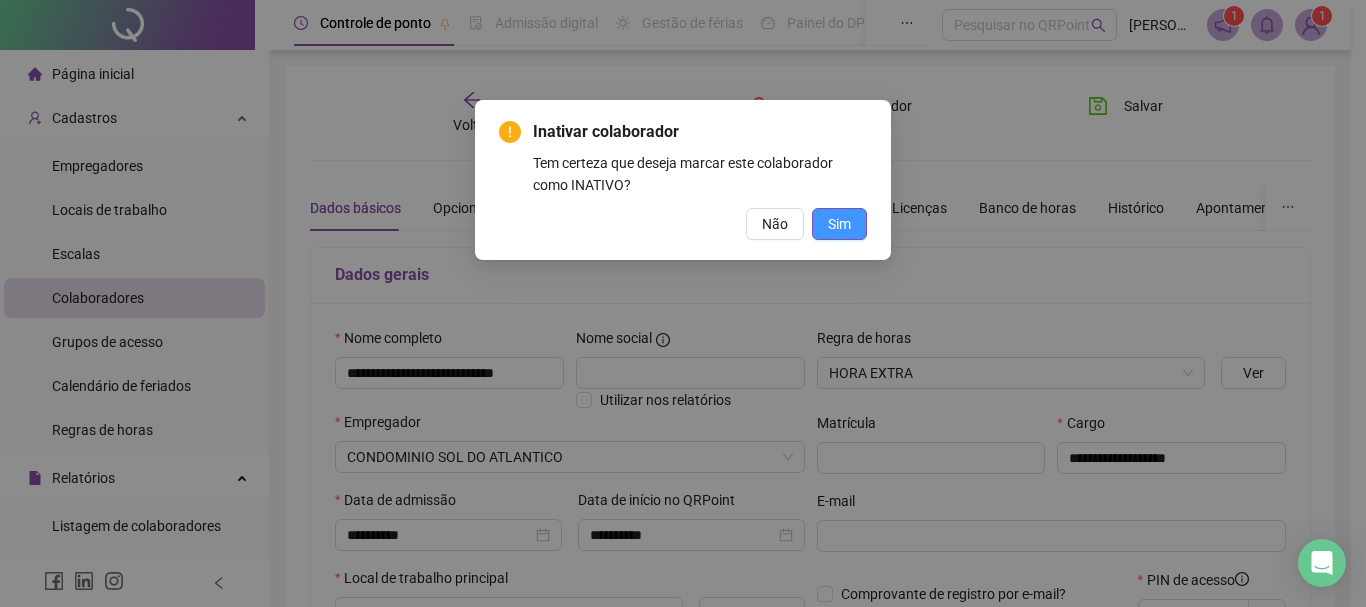 click on "Sim" at bounding box center (839, 224) 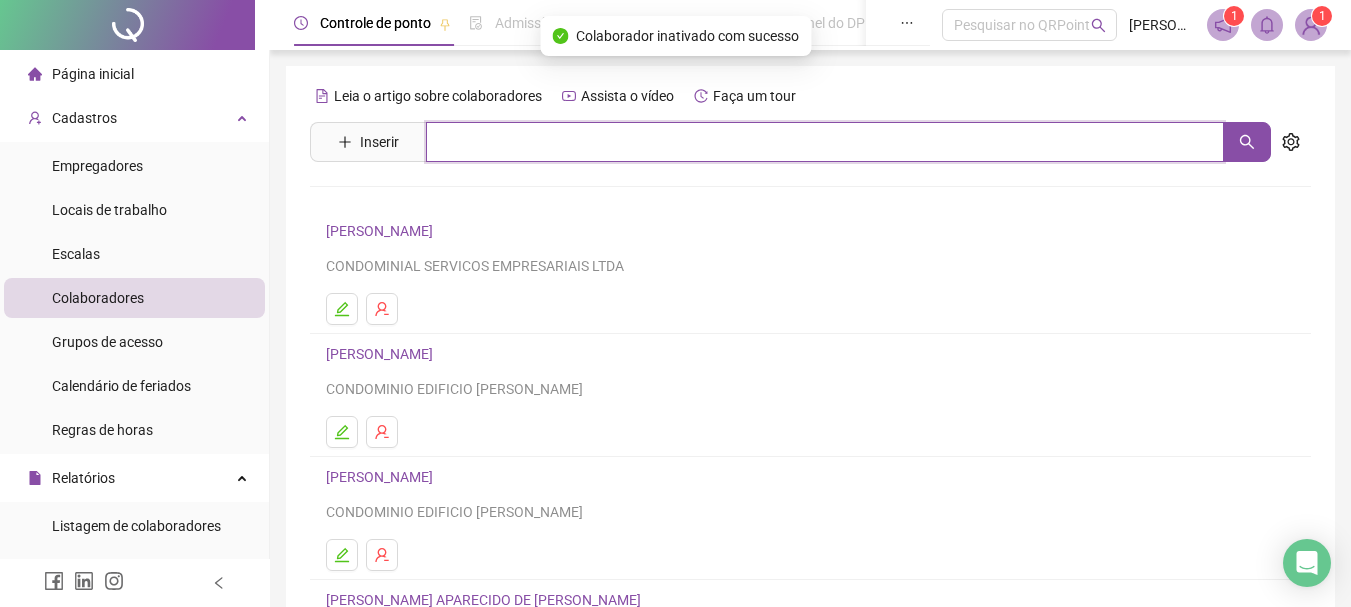 click at bounding box center [825, 142] 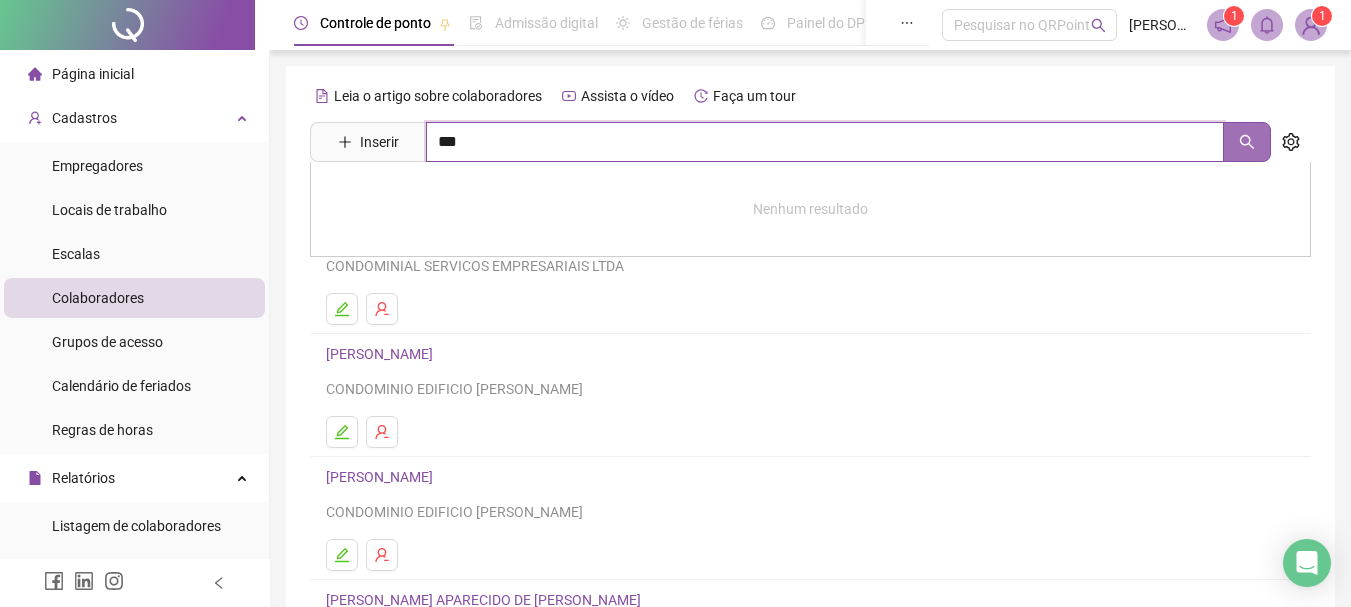 click 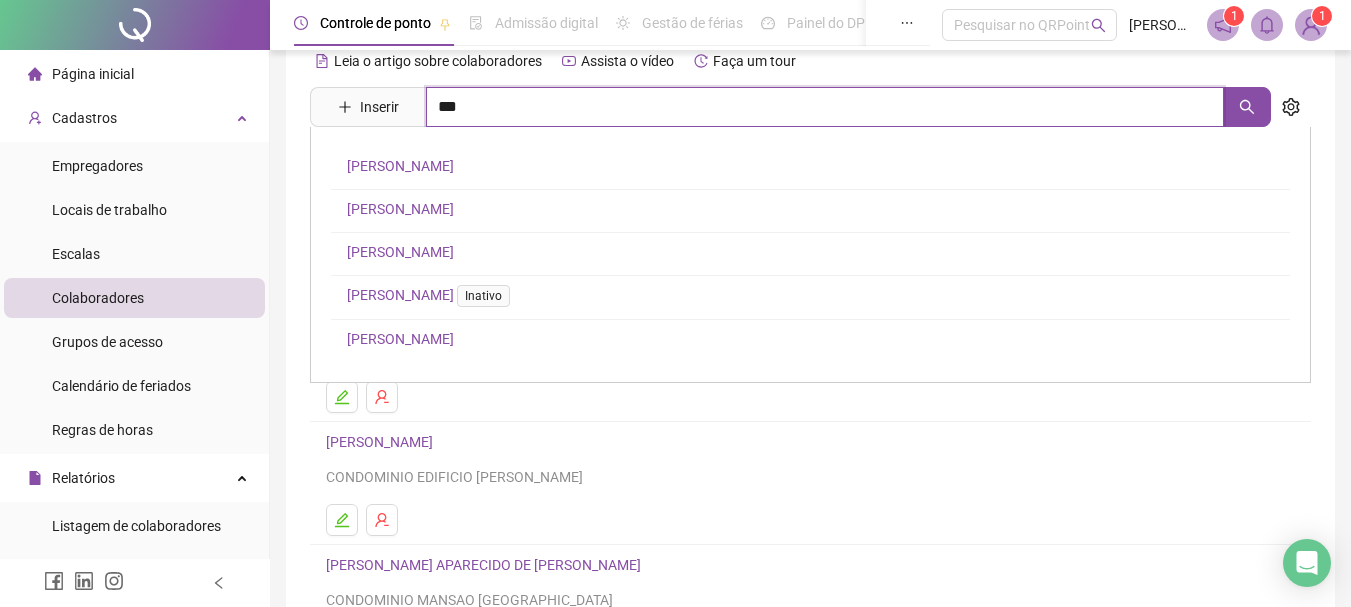 scroll, scrollTop: 0, scrollLeft: 0, axis: both 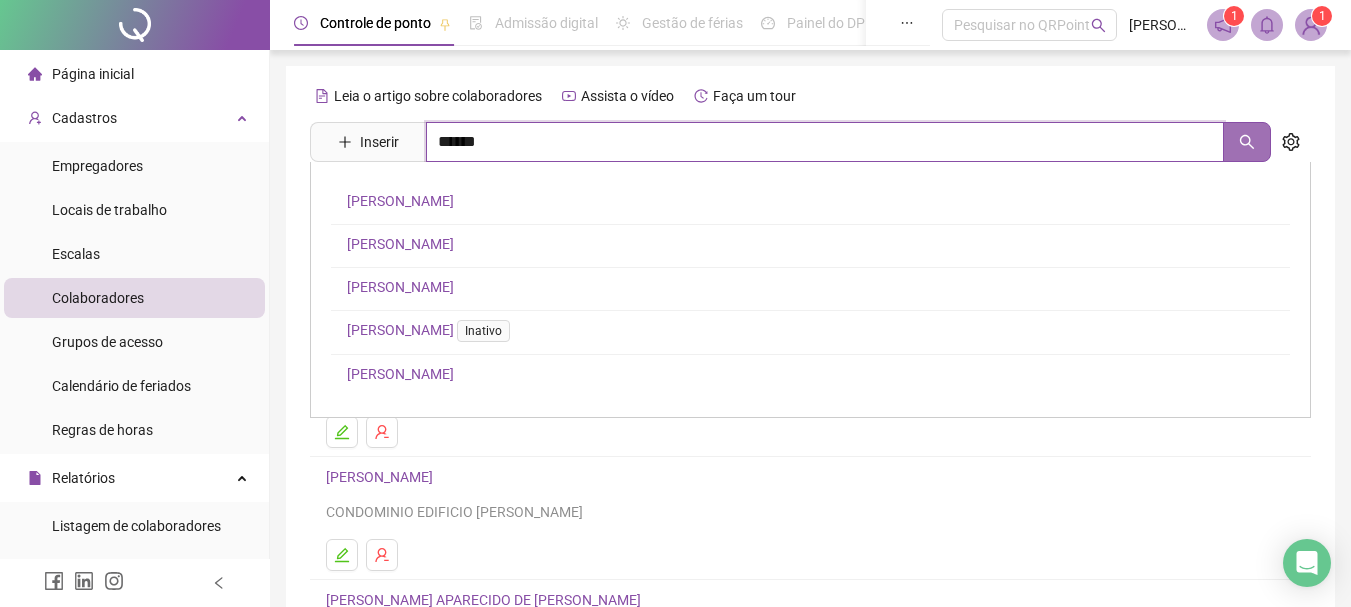 click at bounding box center (1247, 142) 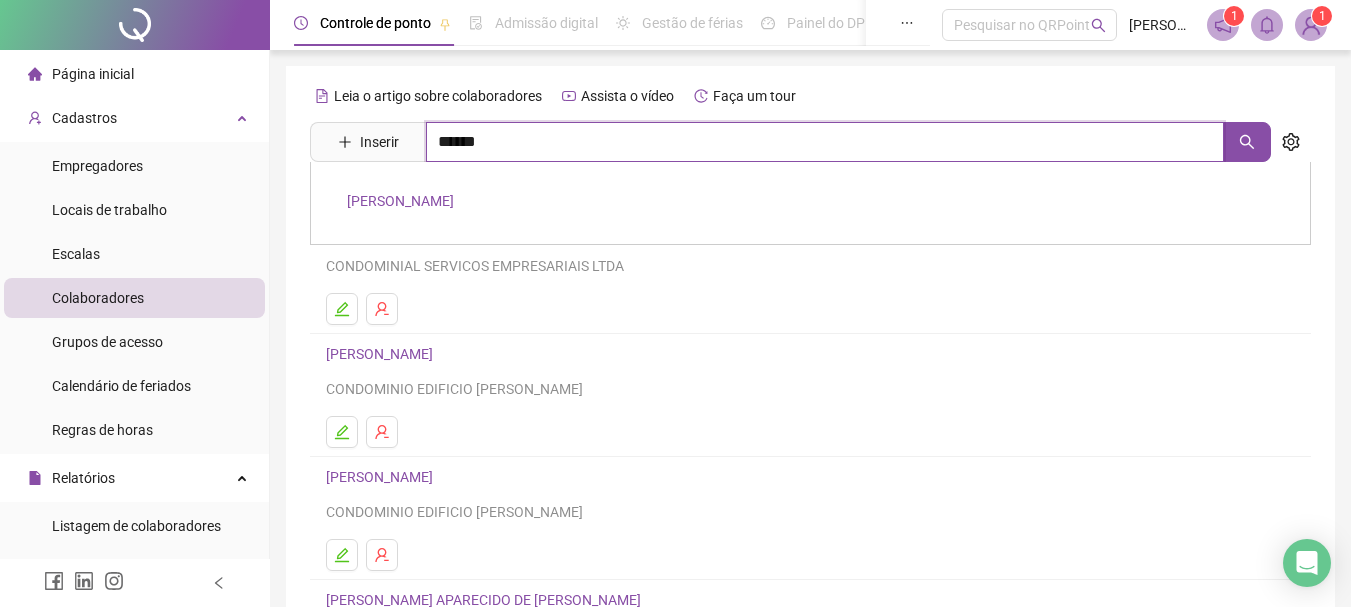 type on "******" 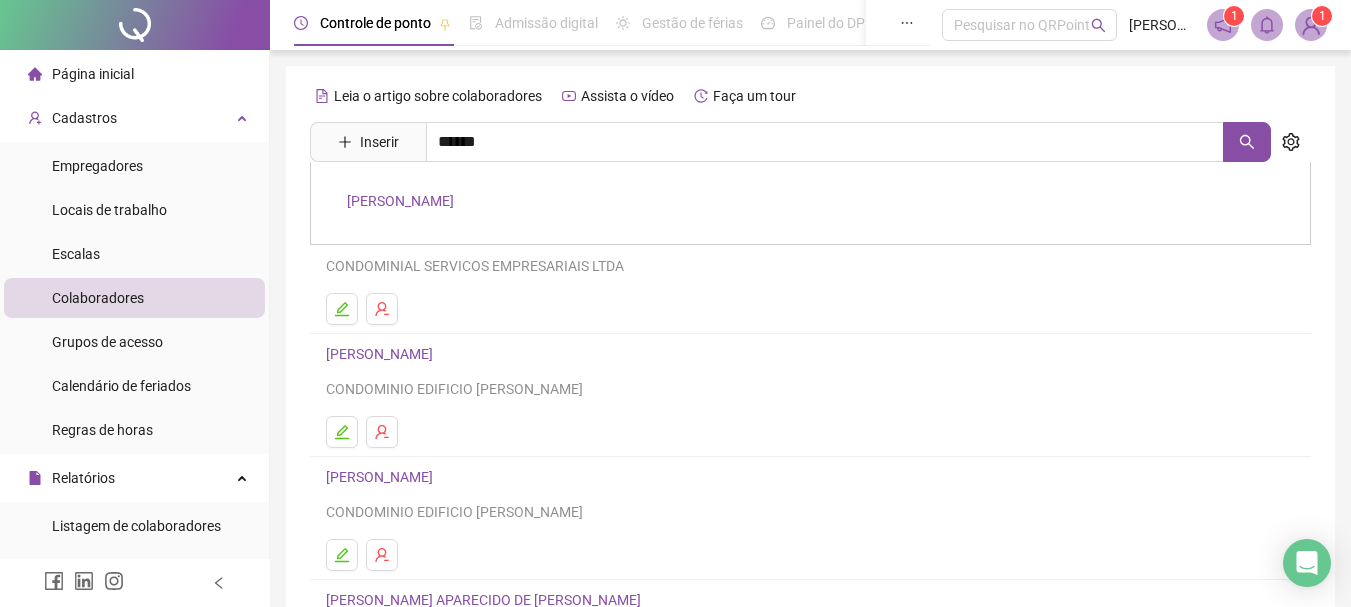 click on "[PERSON_NAME]" at bounding box center (400, 201) 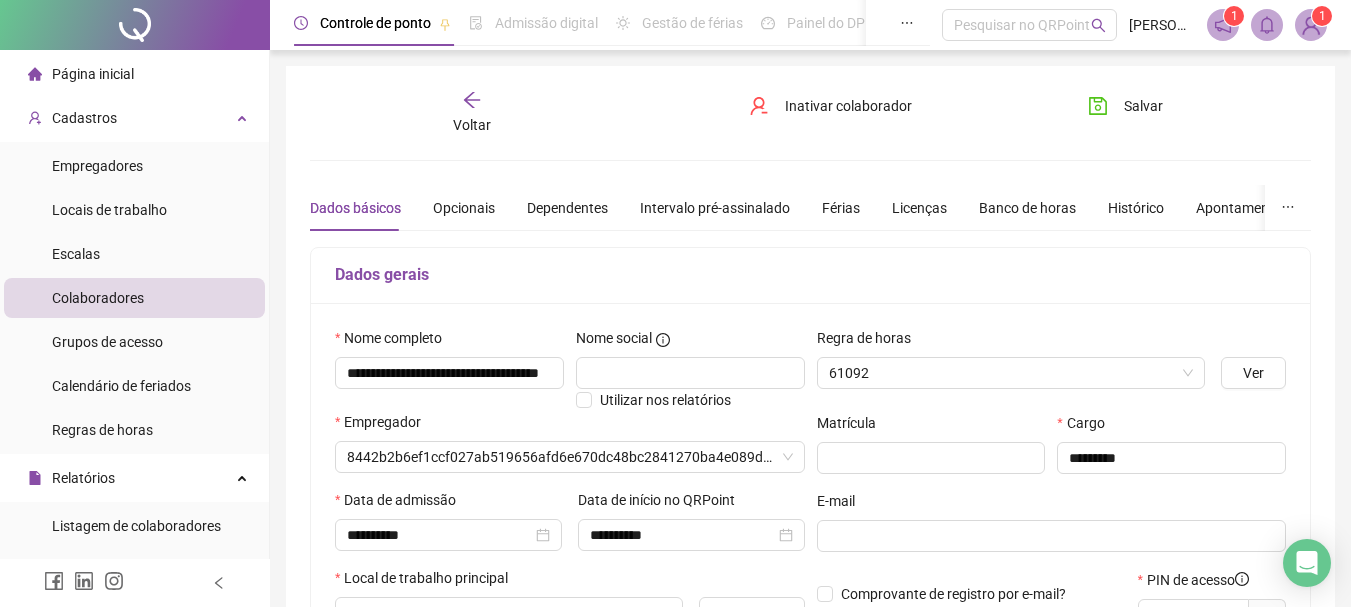 type on "*****" 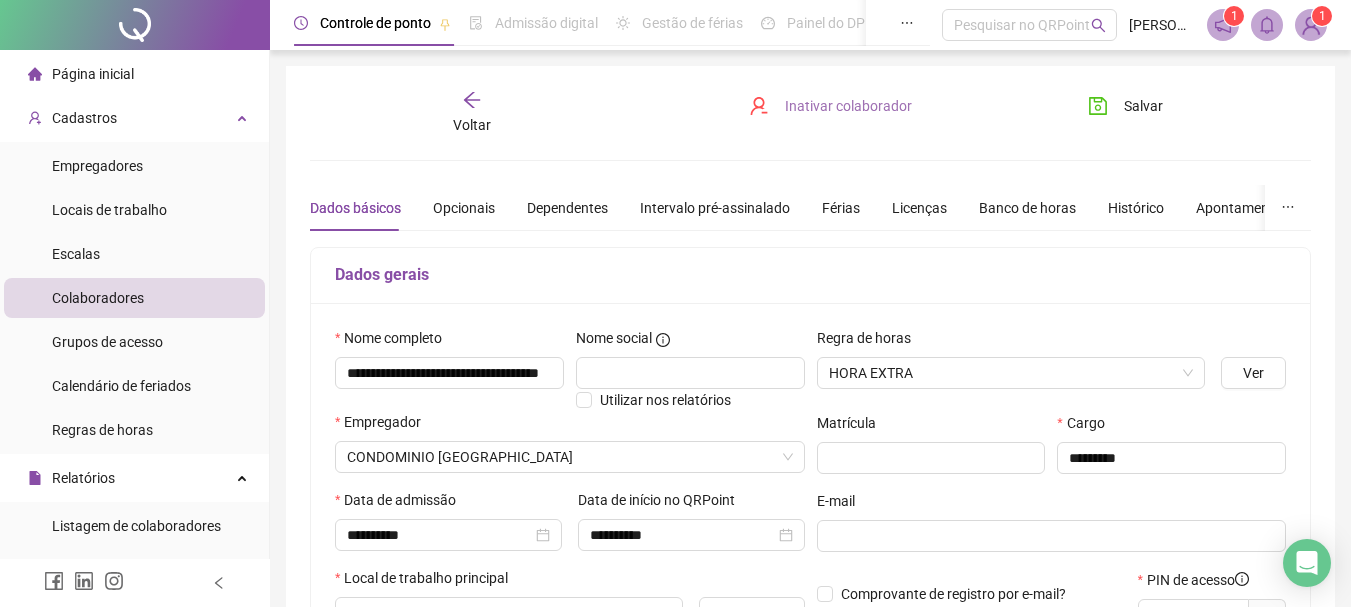click on "Inativar colaborador" at bounding box center [848, 106] 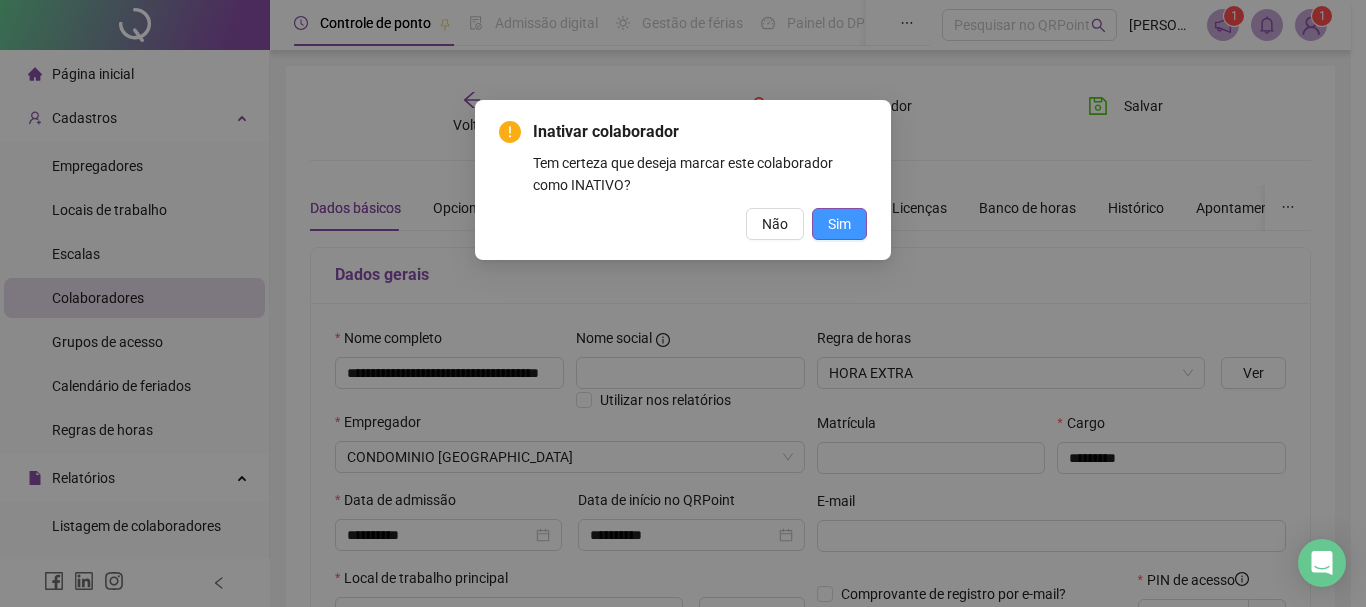 click on "Sim" at bounding box center (839, 224) 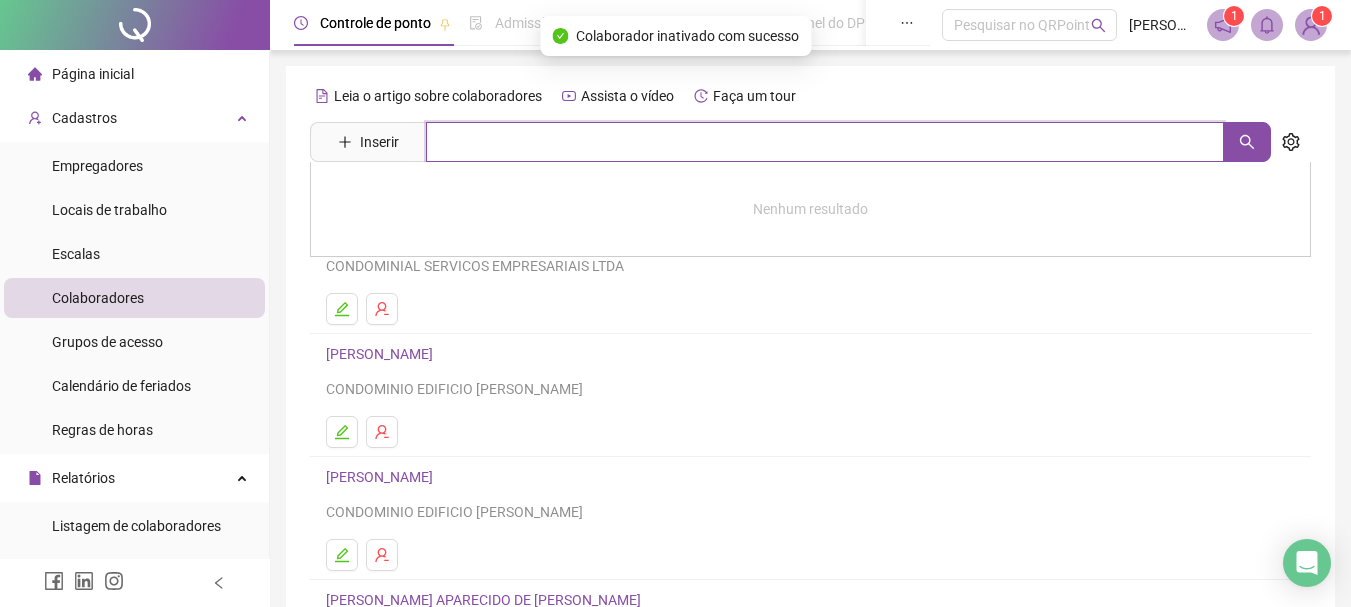 click at bounding box center [825, 142] 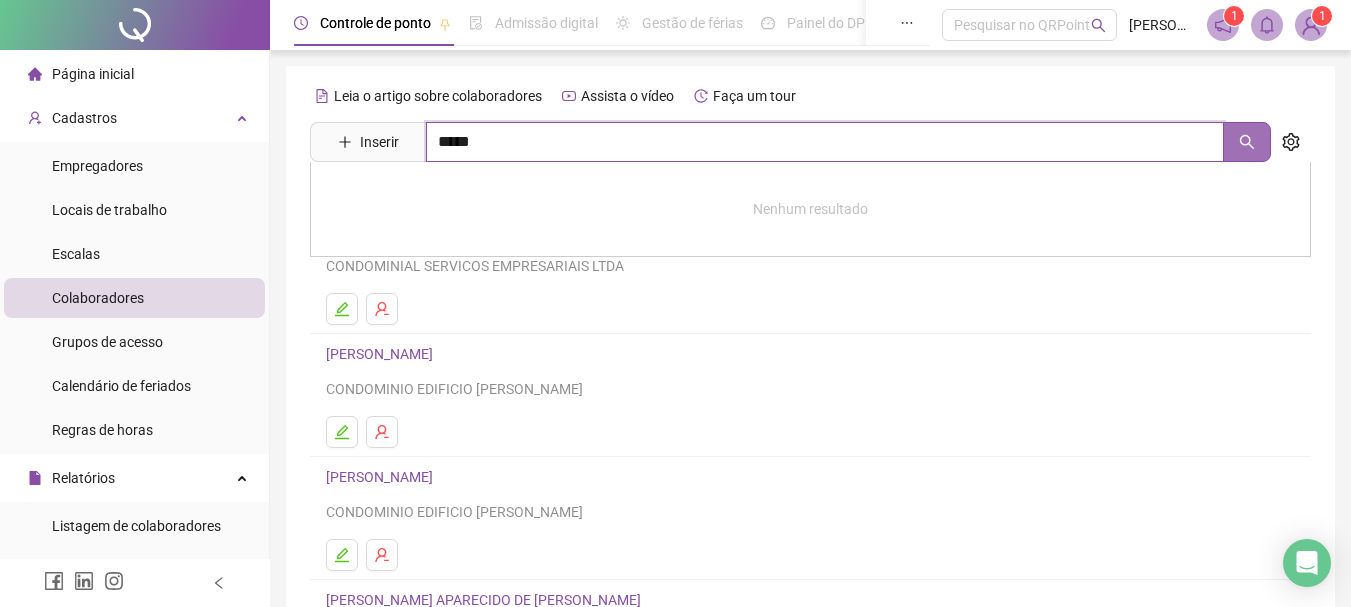 click 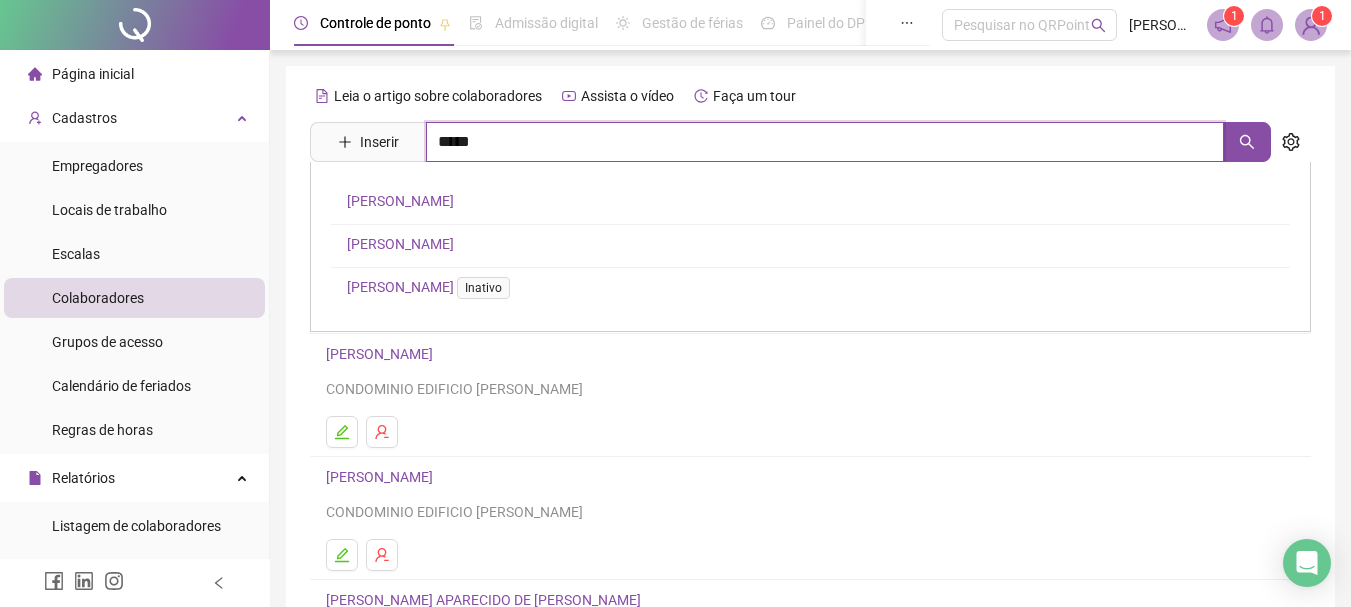 type on "*****" 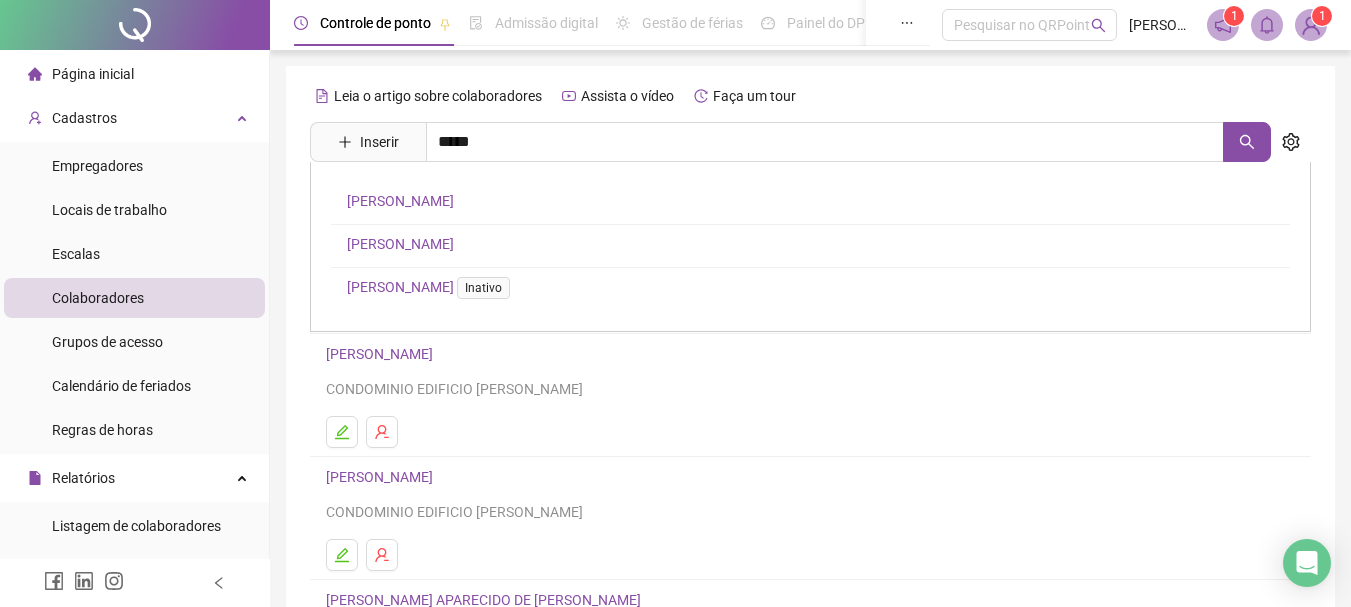 click on "[PERSON_NAME]" at bounding box center [400, 244] 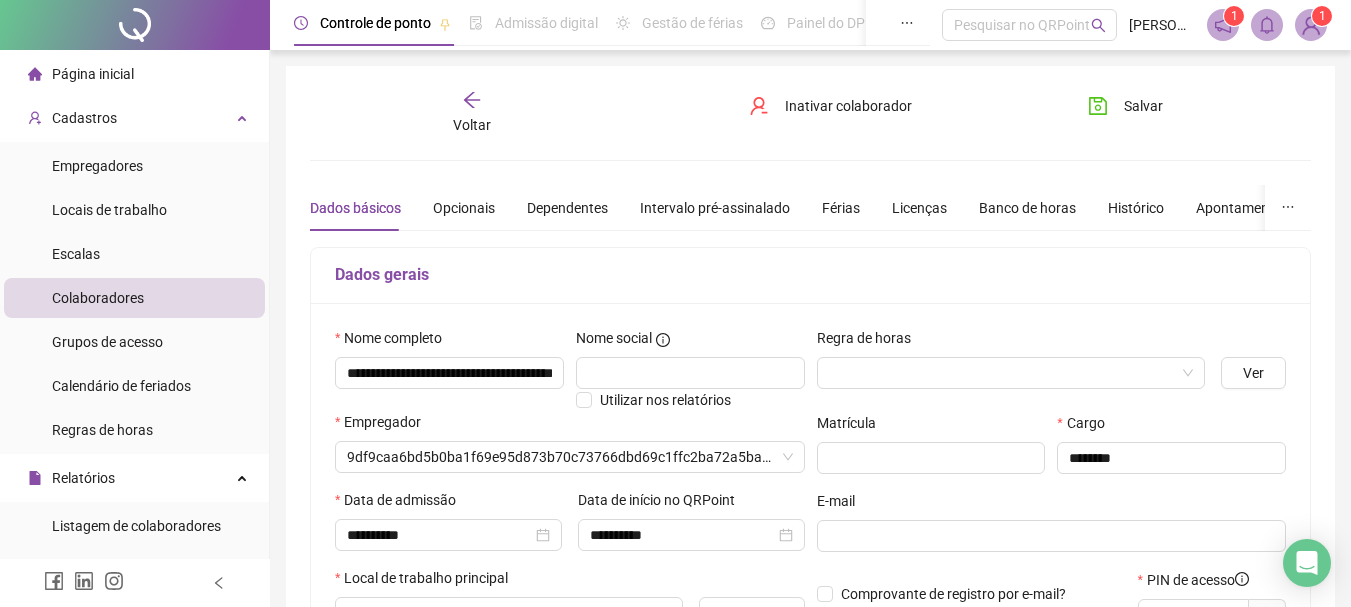 type on "*****" 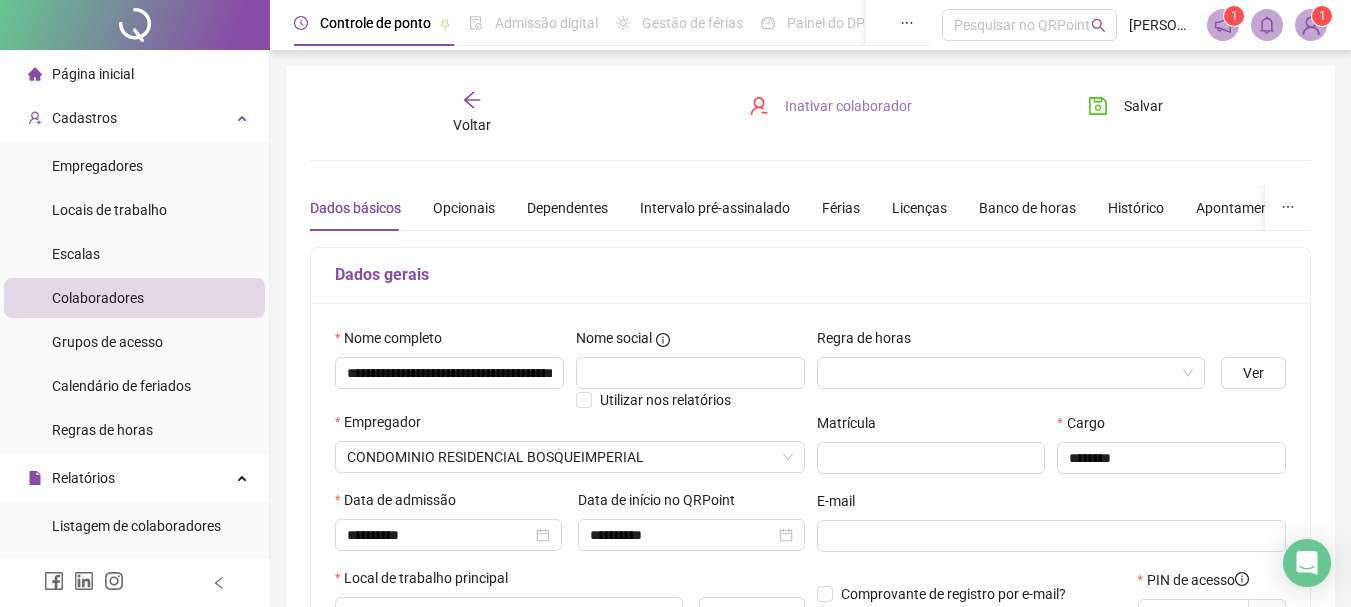 click on "Inativar colaborador" at bounding box center [848, 106] 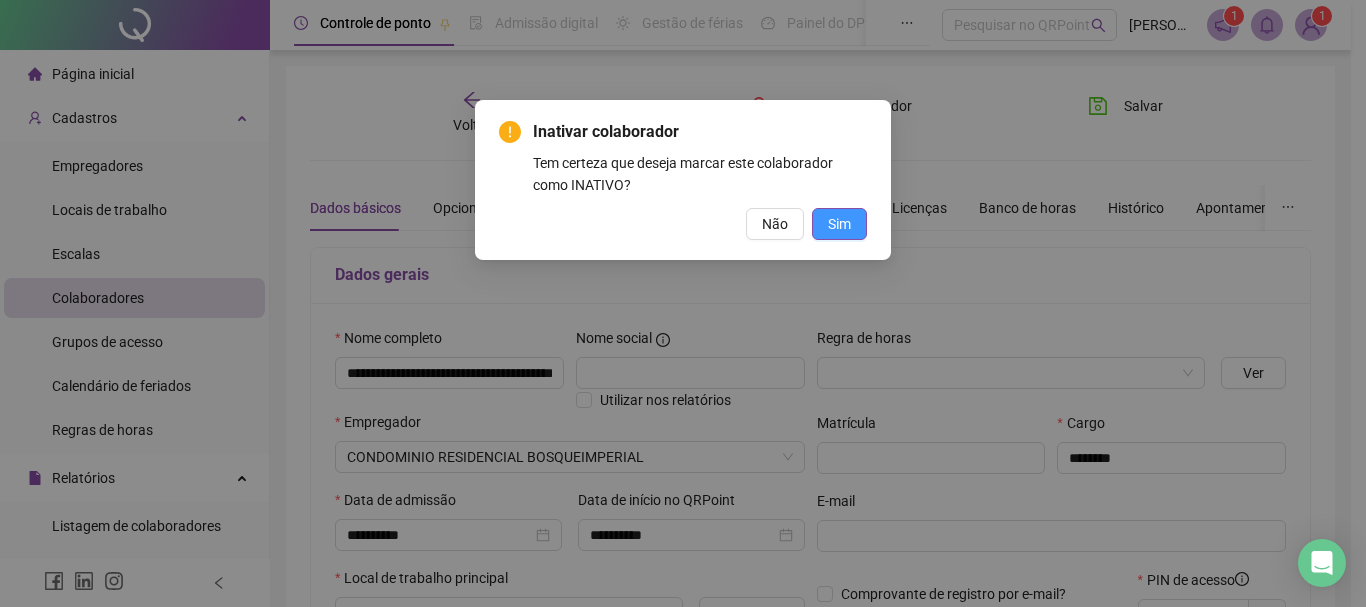 click on "Sim" at bounding box center (839, 224) 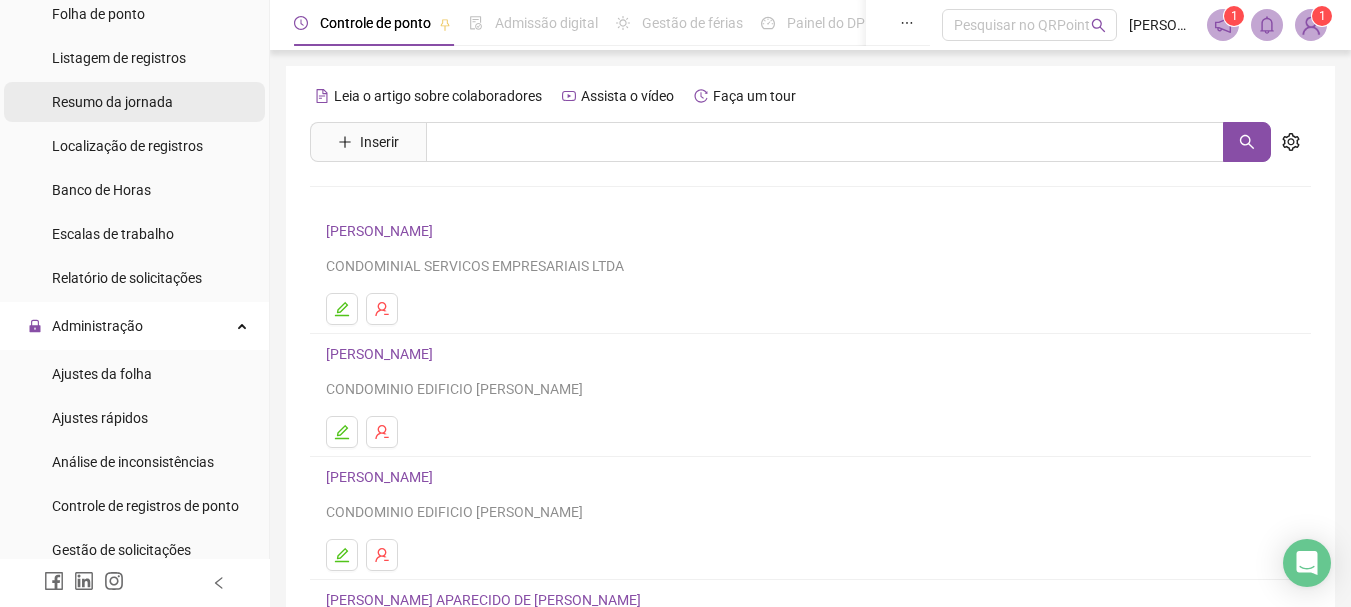 scroll, scrollTop: 700, scrollLeft: 0, axis: vertical 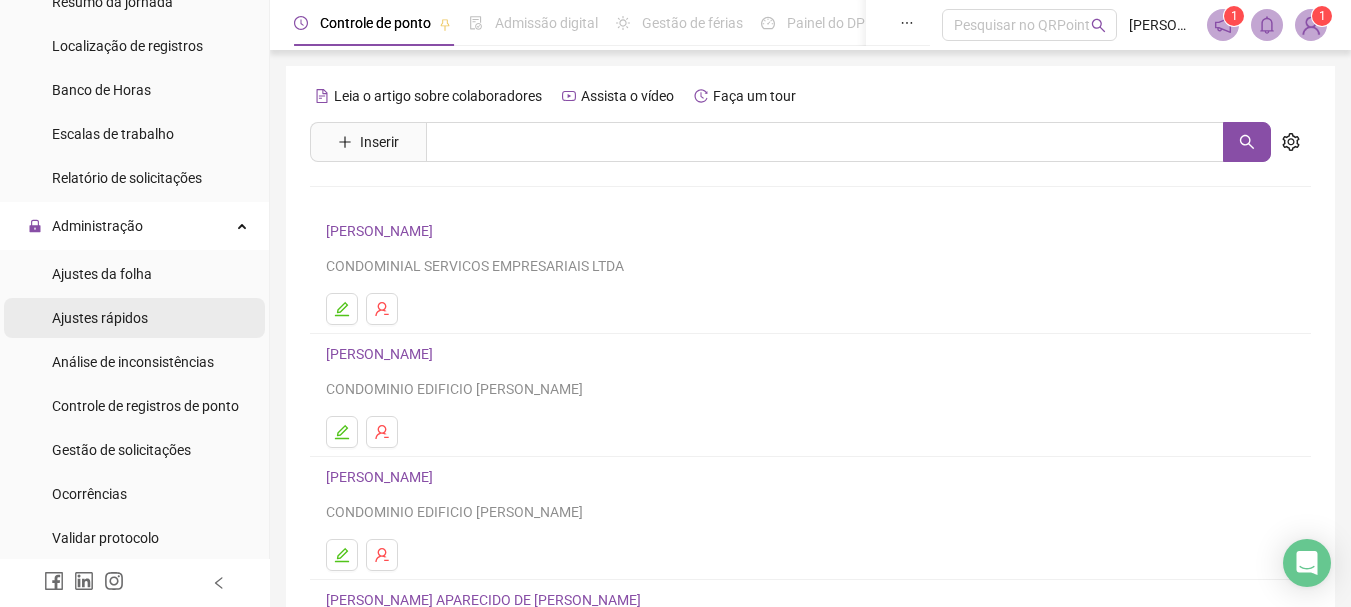 click on "Ajustes rápidos" at bounding box center (100, 318) 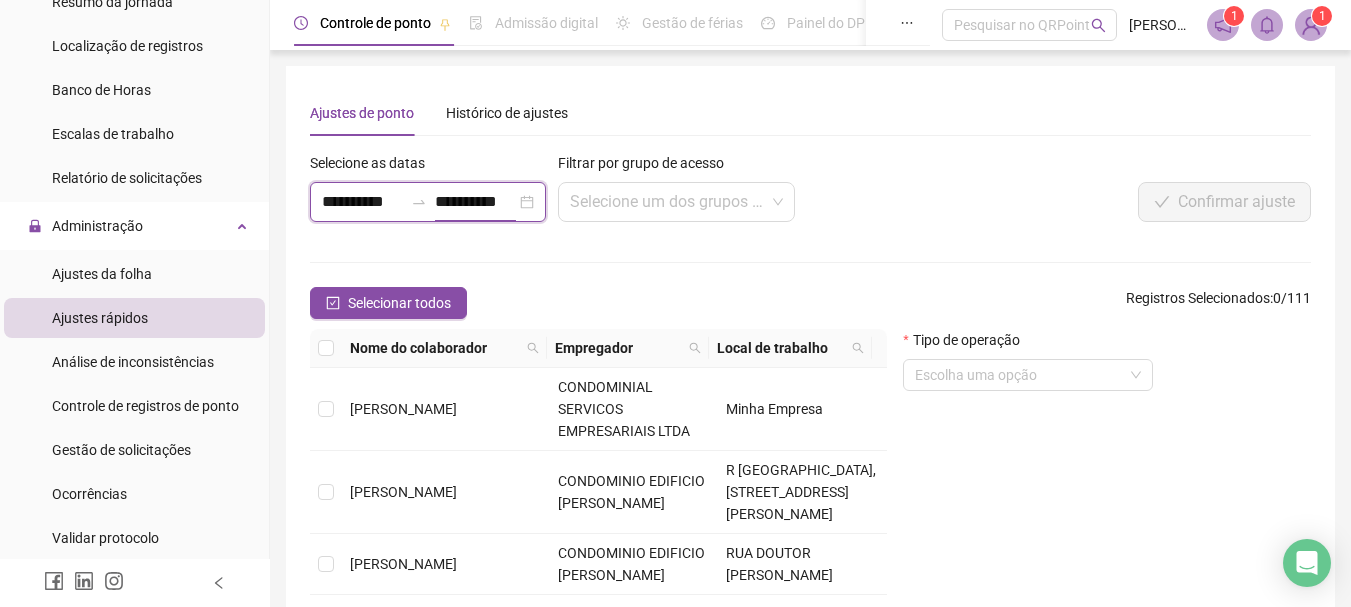 click on "**********" at bounding box center (475, 202) 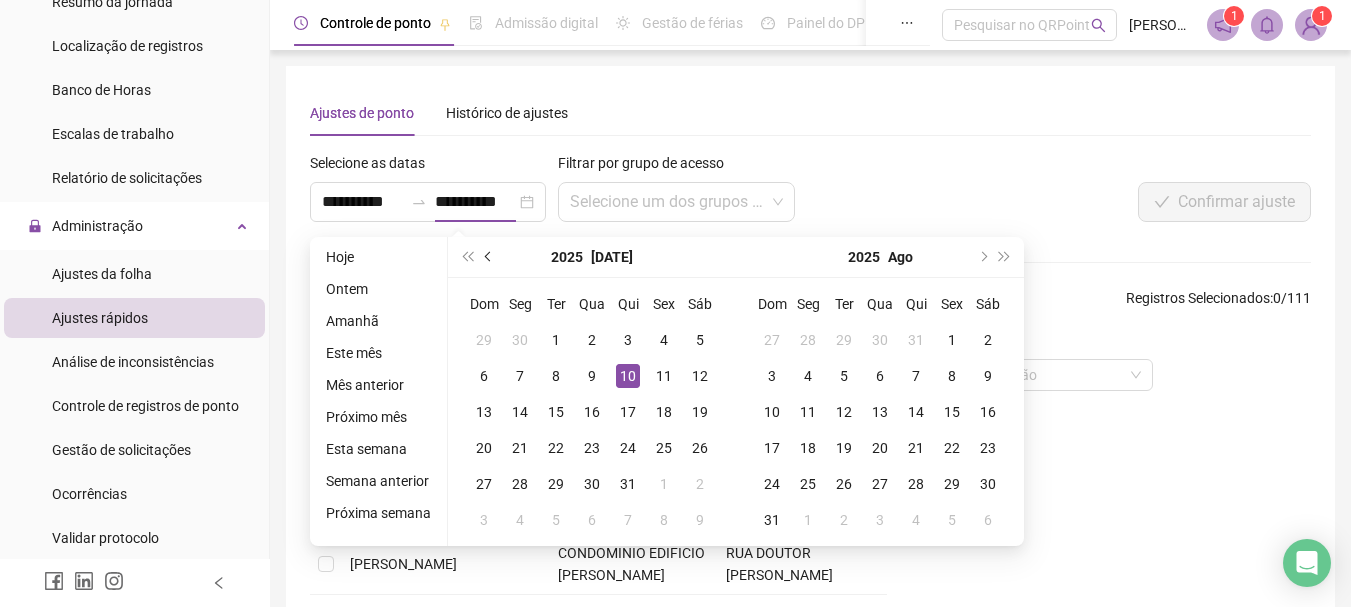 click at bounding box center [490, 257] 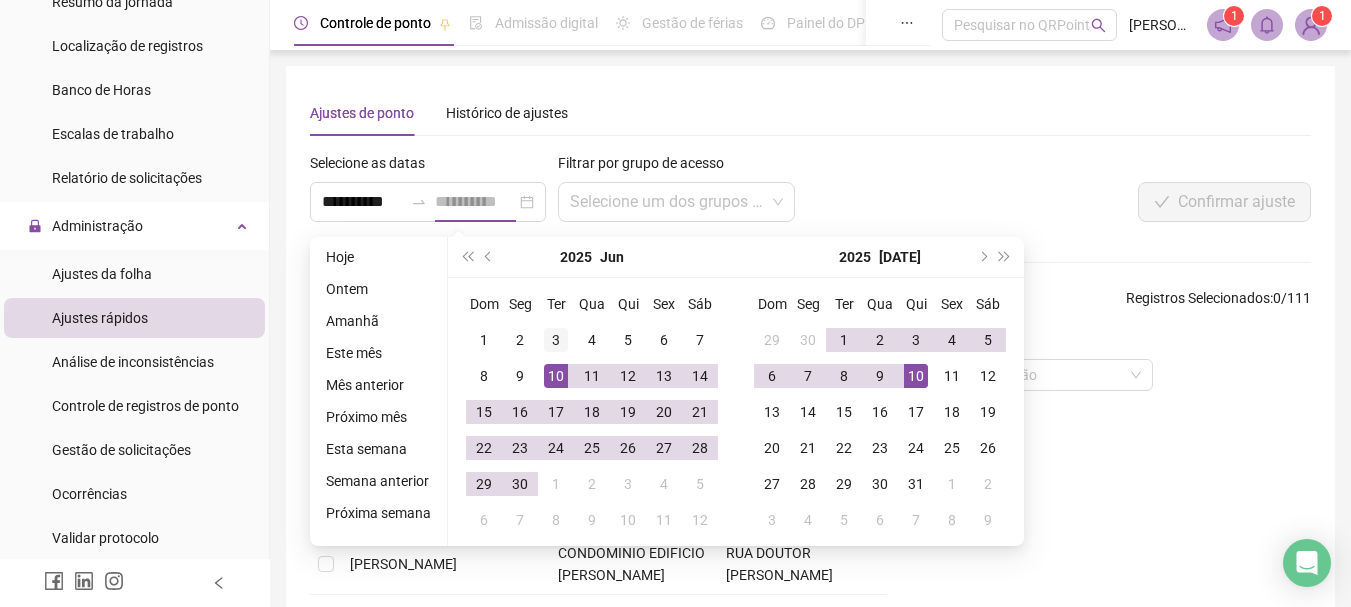 type on "**********" 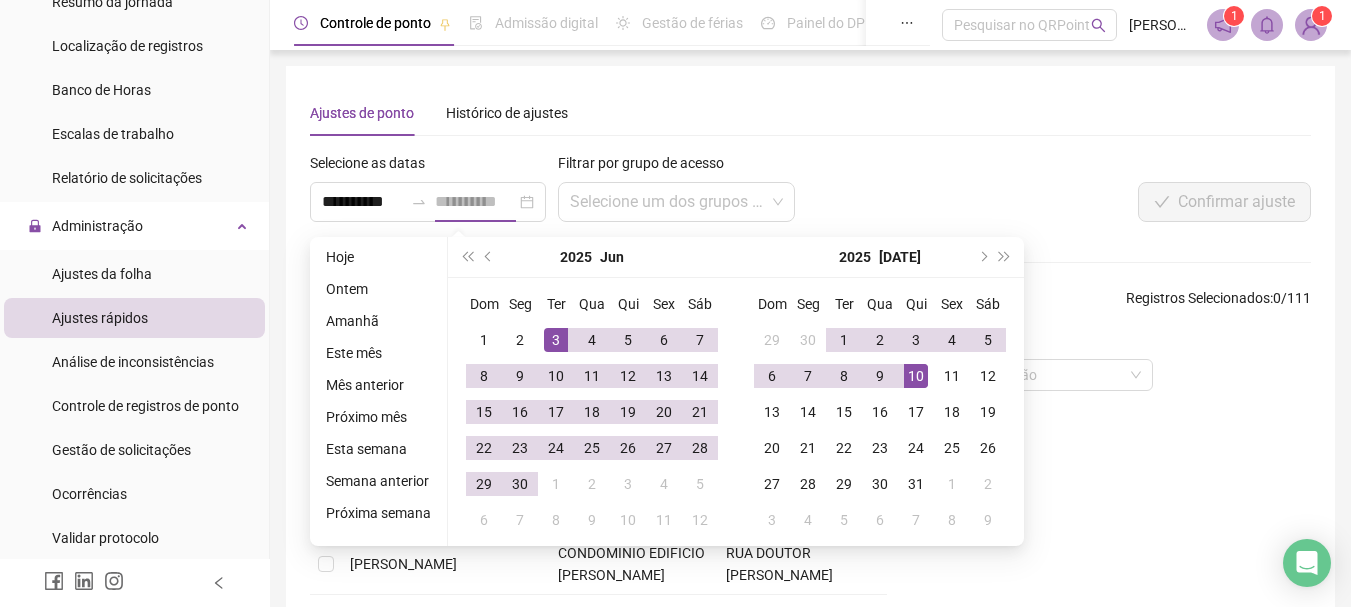 click on "3" at bounding box center [556, 340] 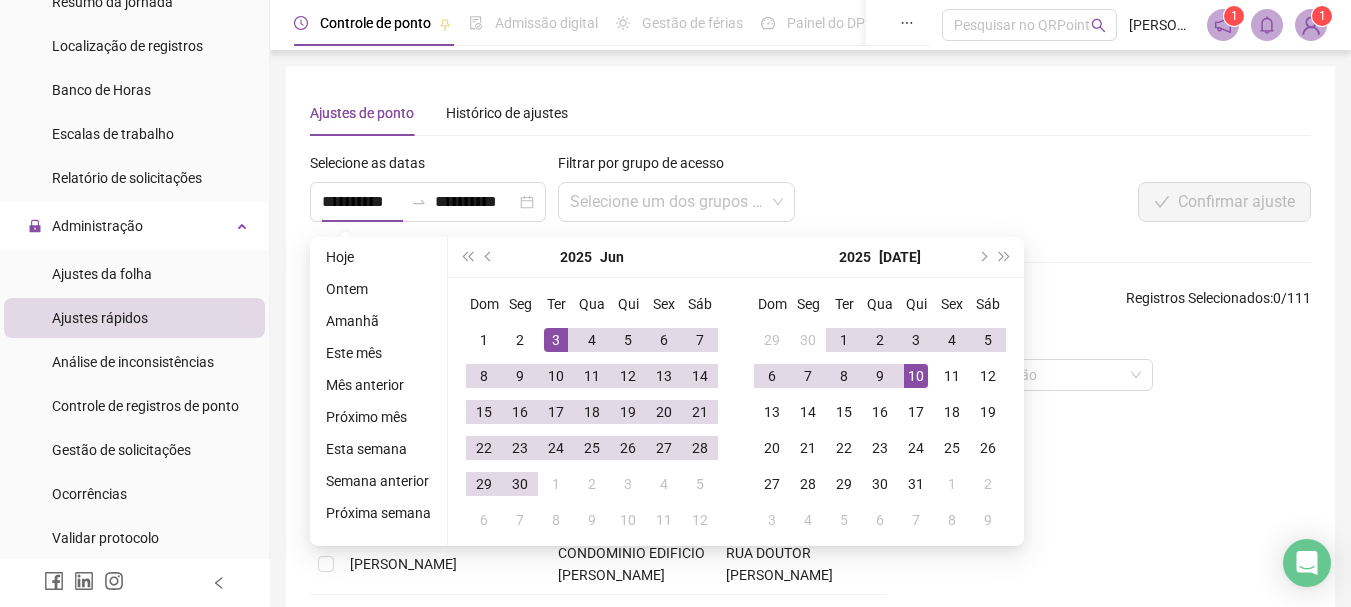 type on "**********" 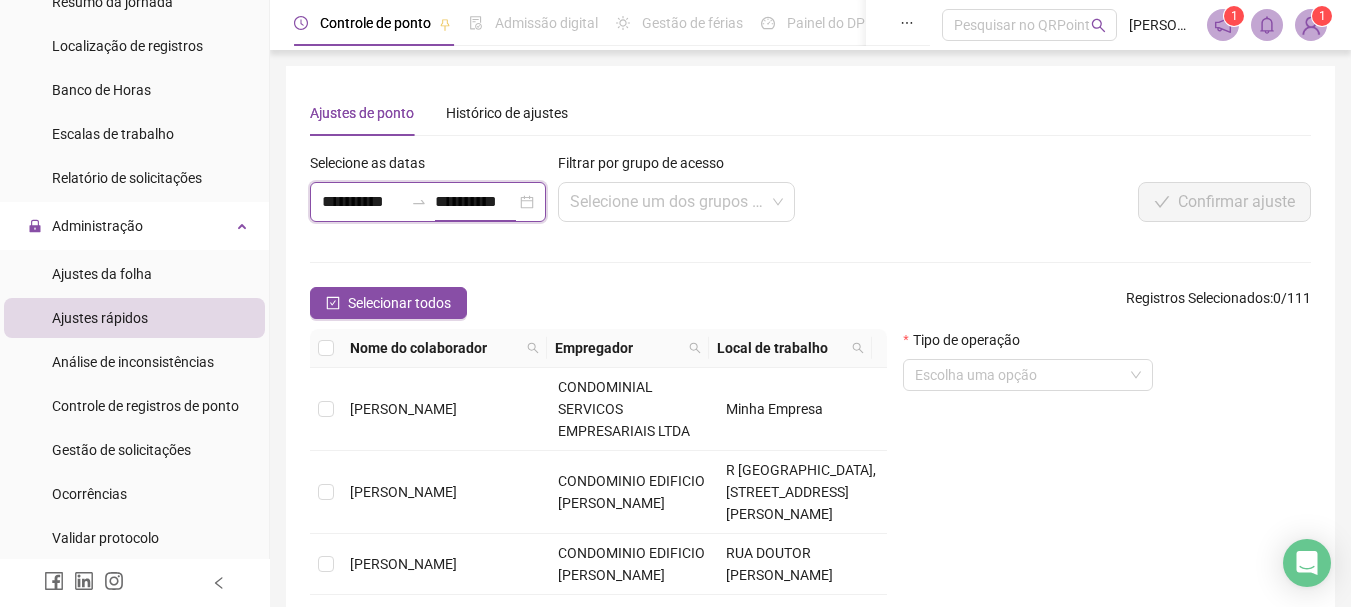 click on "**********" at bounding box center (475, 202) 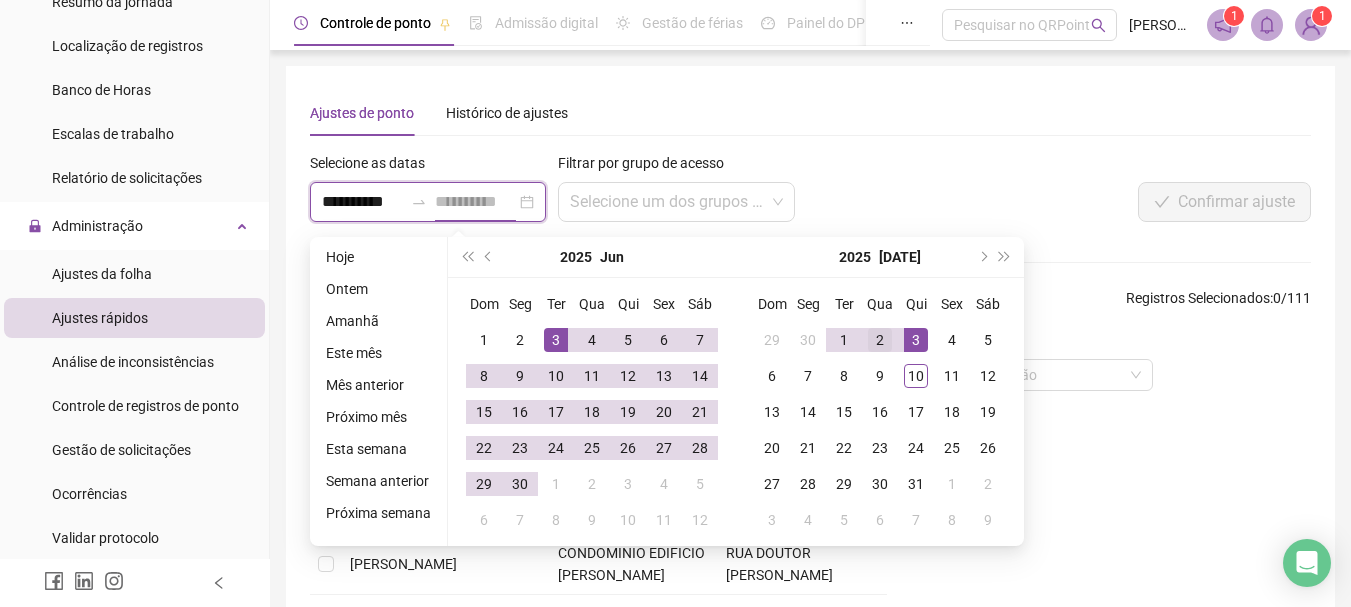 type on "**********" 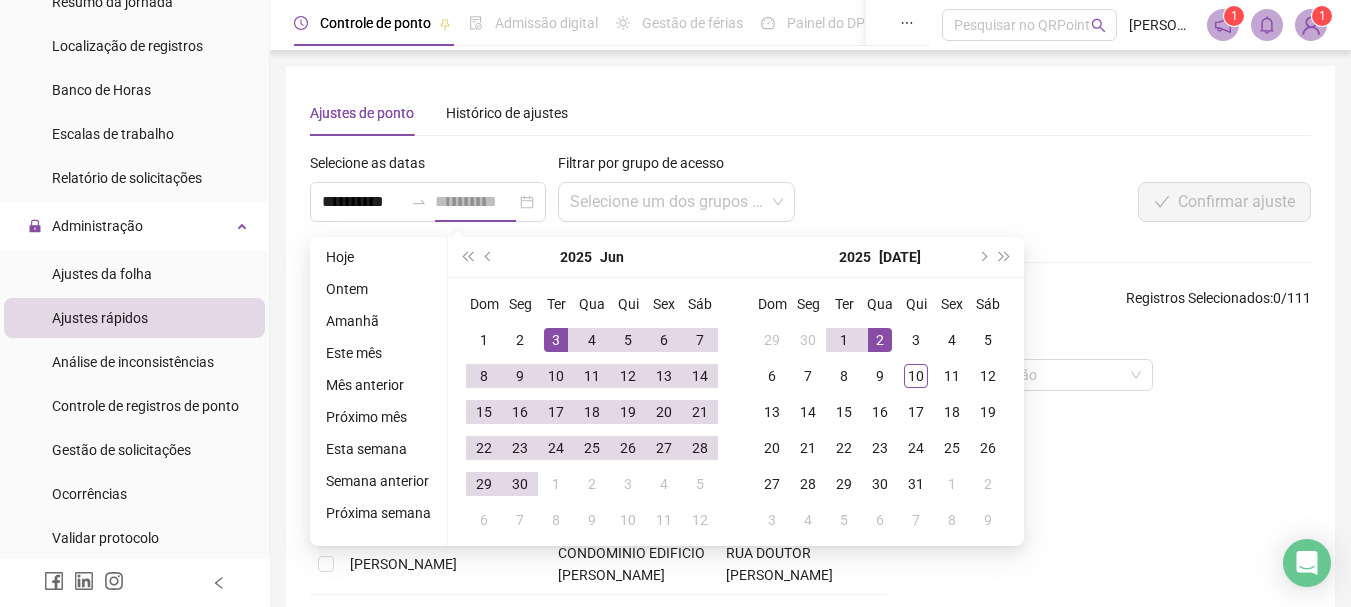 click on "2" at bounding box center [880, 340] 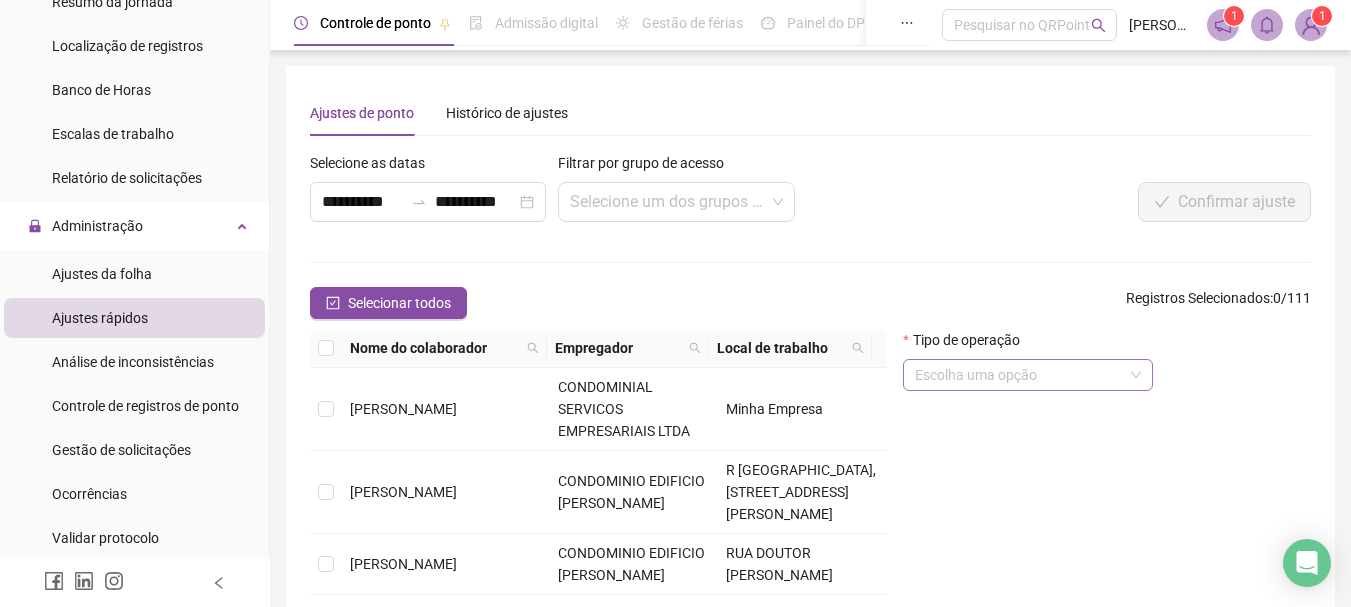 click at bounding box center (1022, 375) 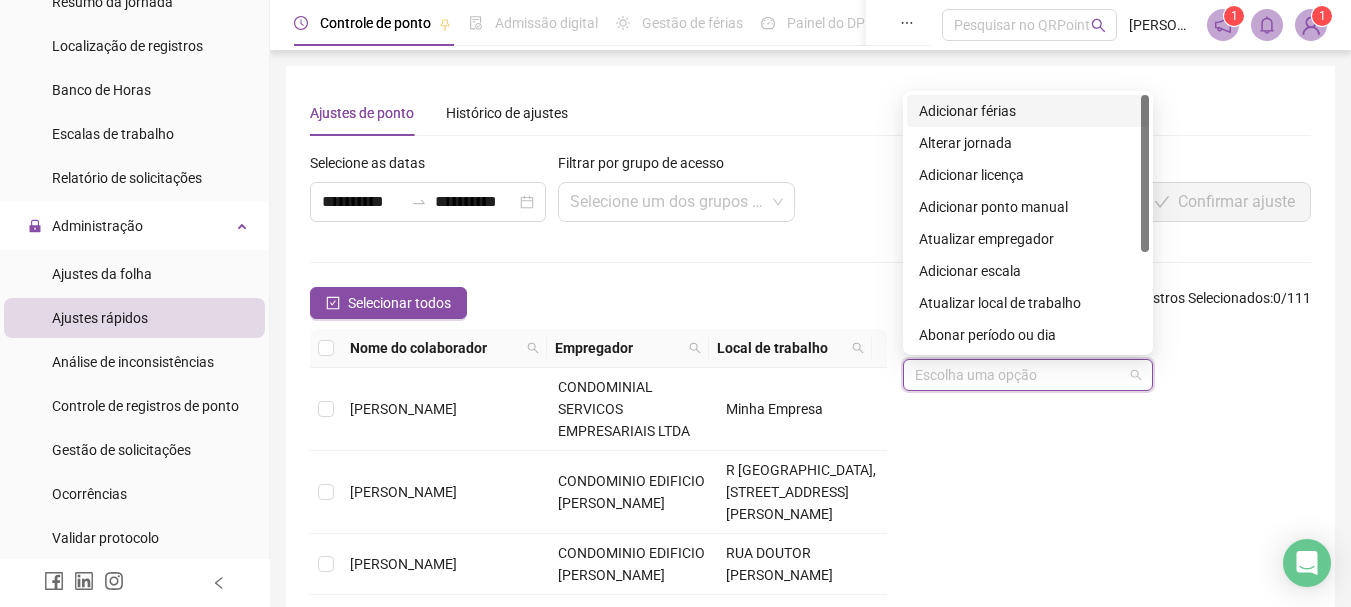 click on "Adicionar férias" at bounding box center [1028, 111] 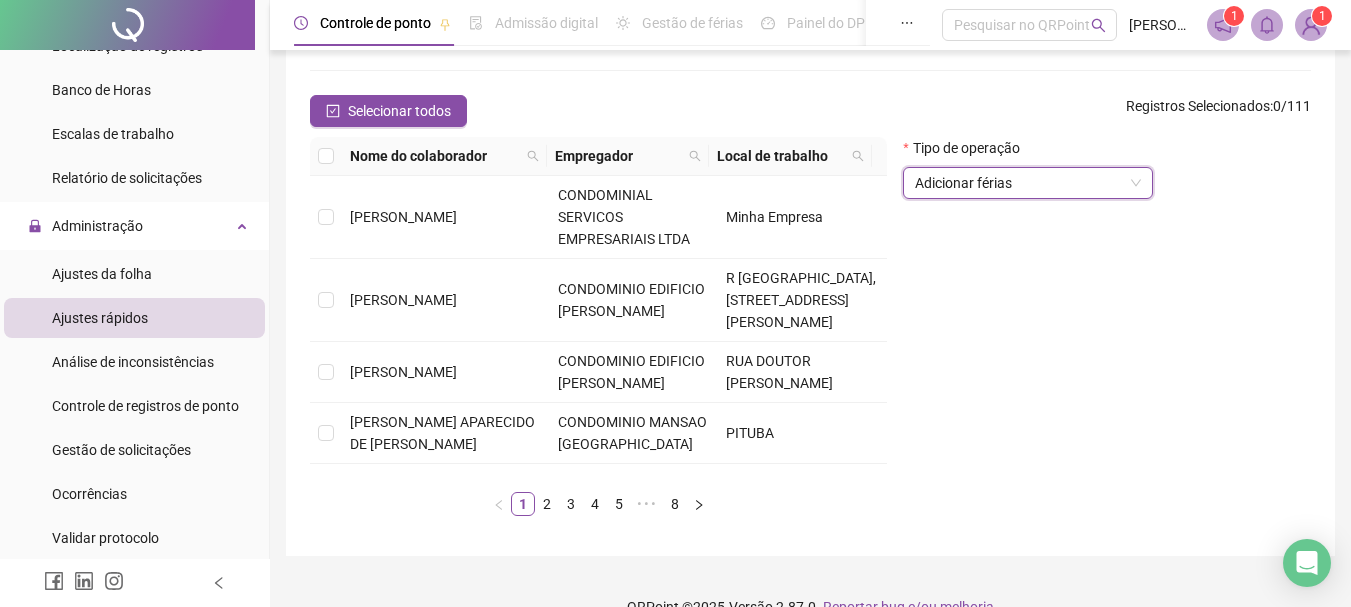 scroll, scrollTop: 200, scrollLeft: 0, axis: vertical 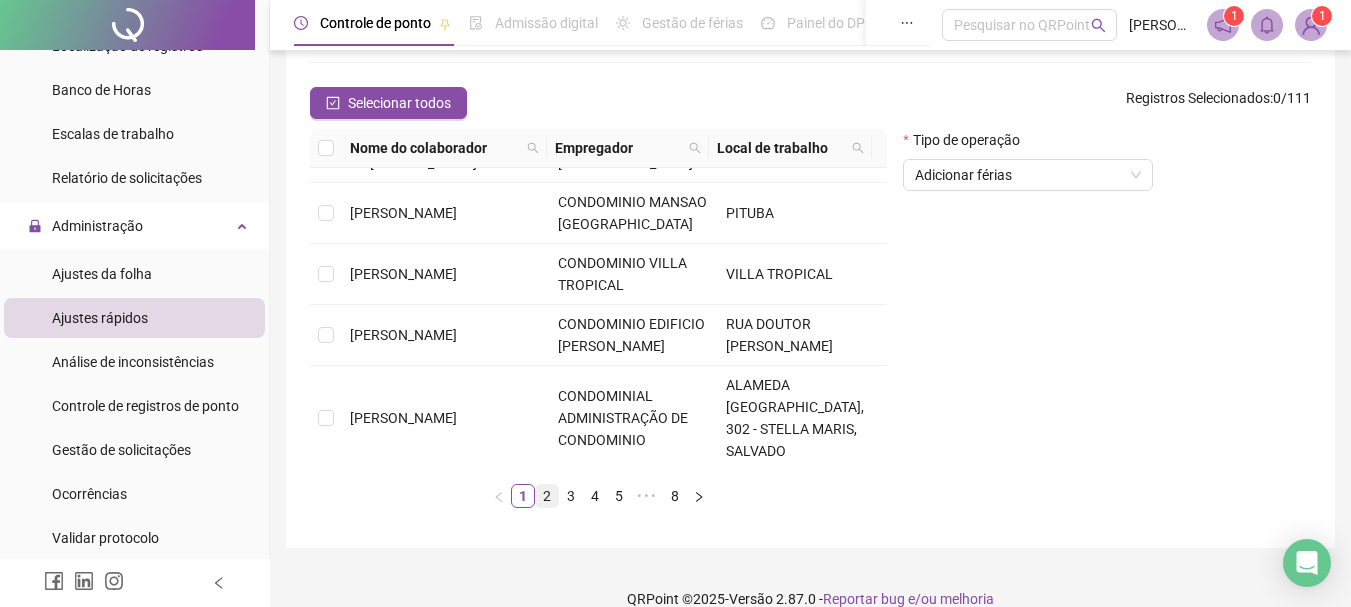 click on "2" at bounding box center (547, 496) 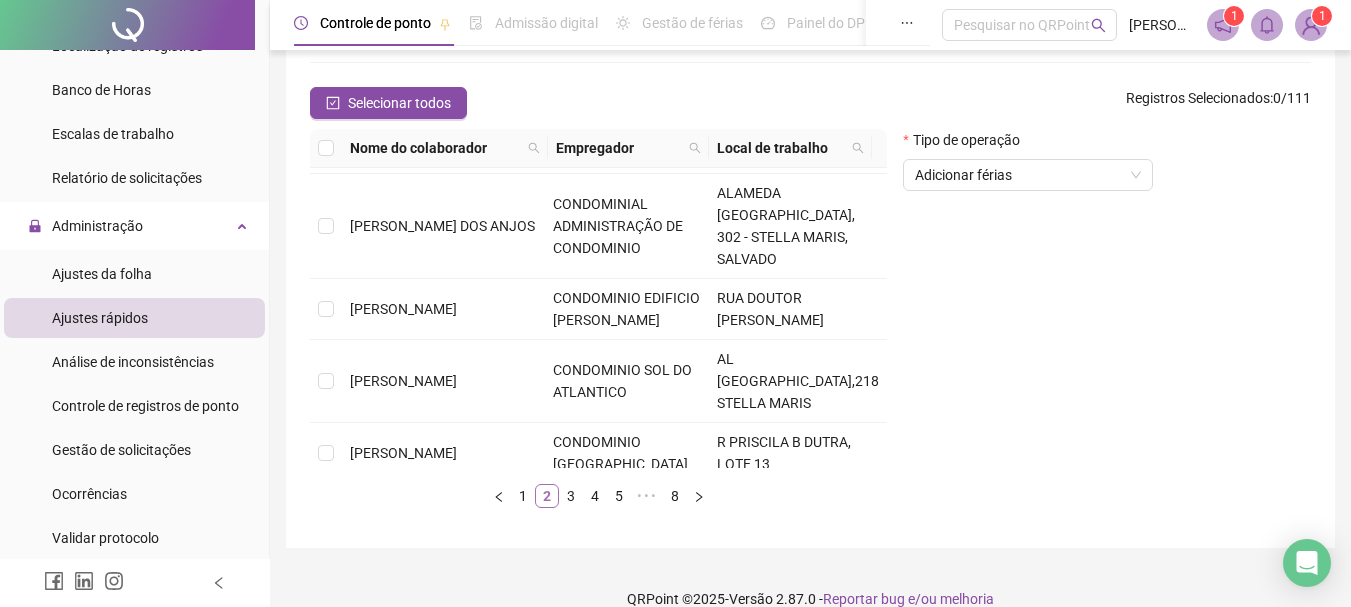 scroll, scrollTop: 0, scrollLeft: 0, axis: both 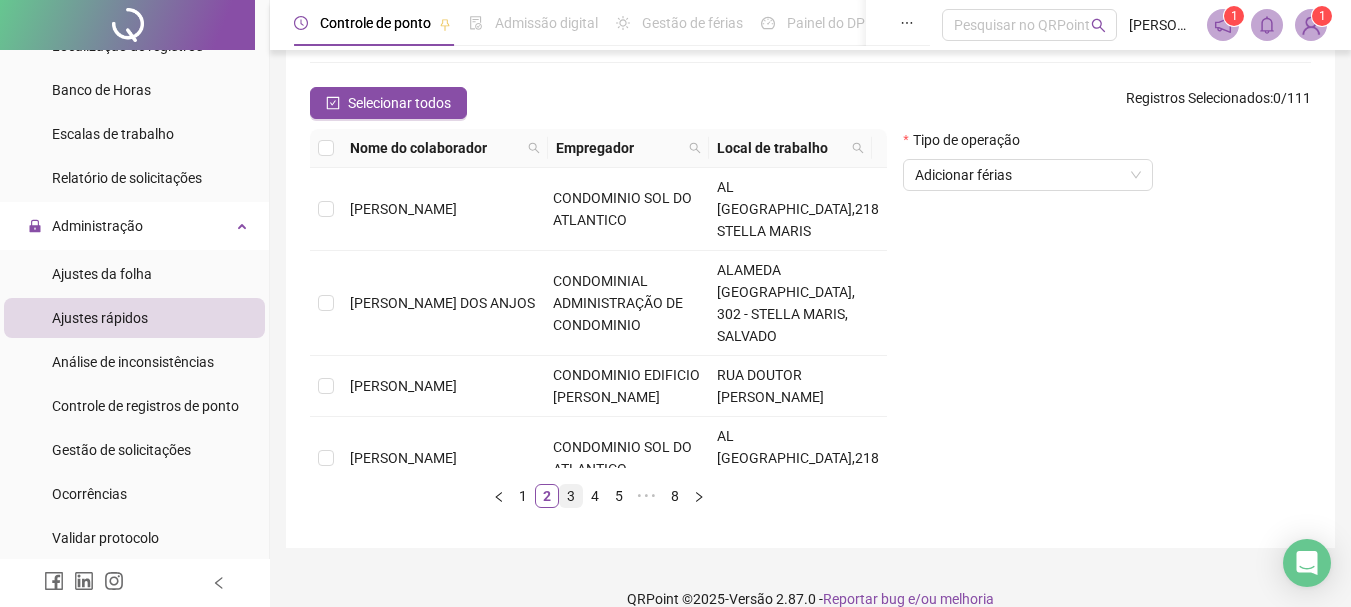 click on "3" at bounding box center (571, 496) 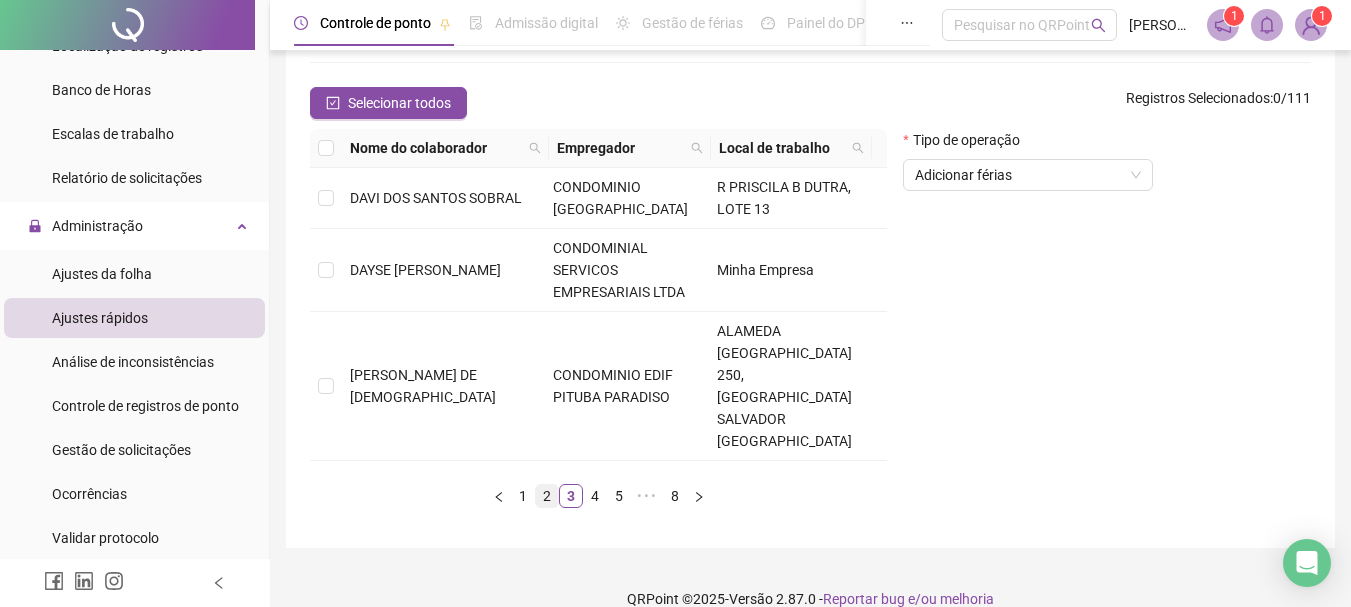 click on "2" at bounding box center (547, 496) 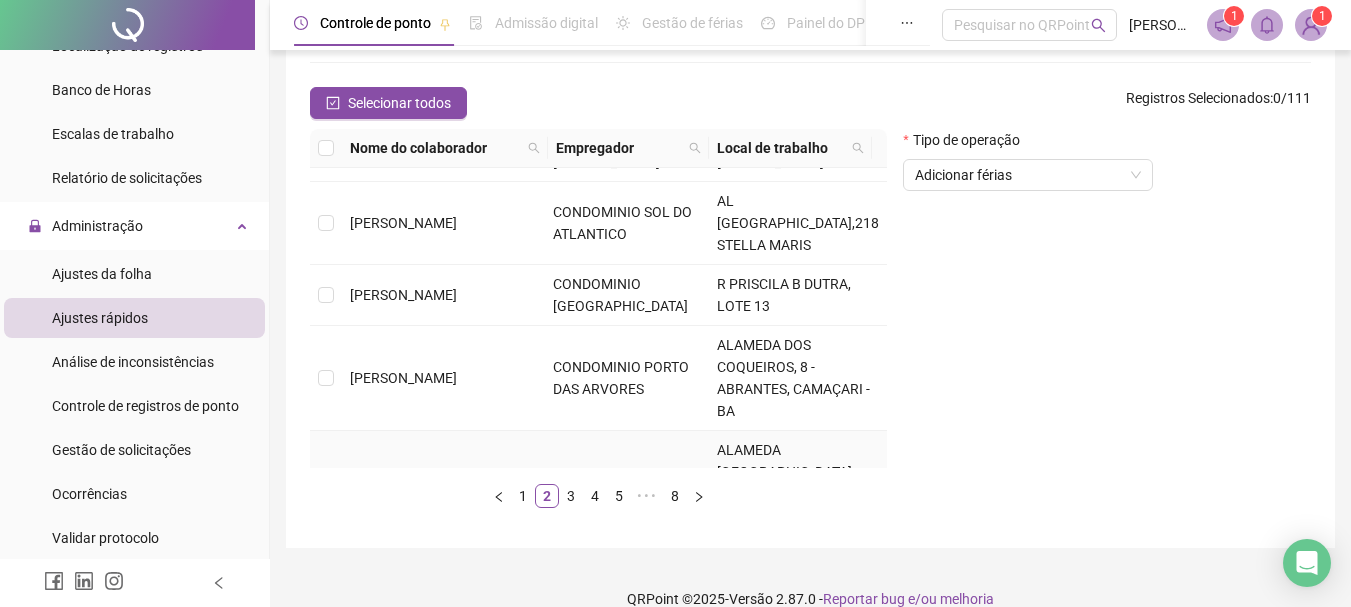 scroll, scrollTop: 200, scrollLeft: 0, axis: vertical 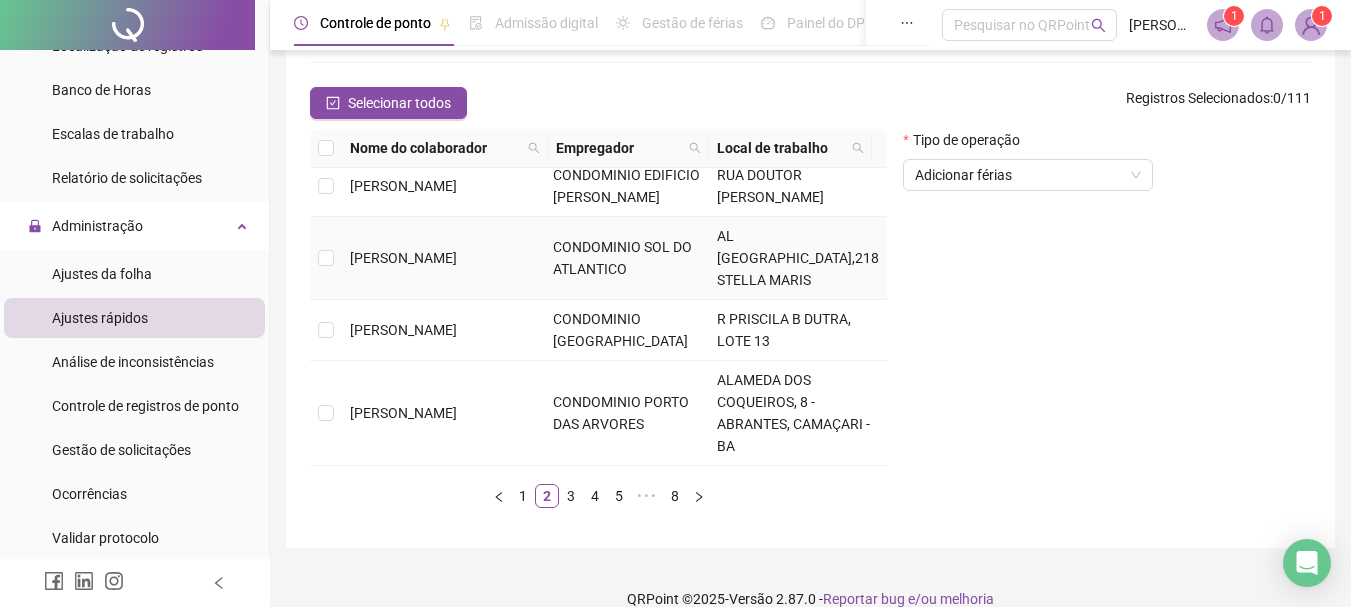 click on "CONDOMINIO SOL DO ATLANTICO" at bounding box center [622, 258] 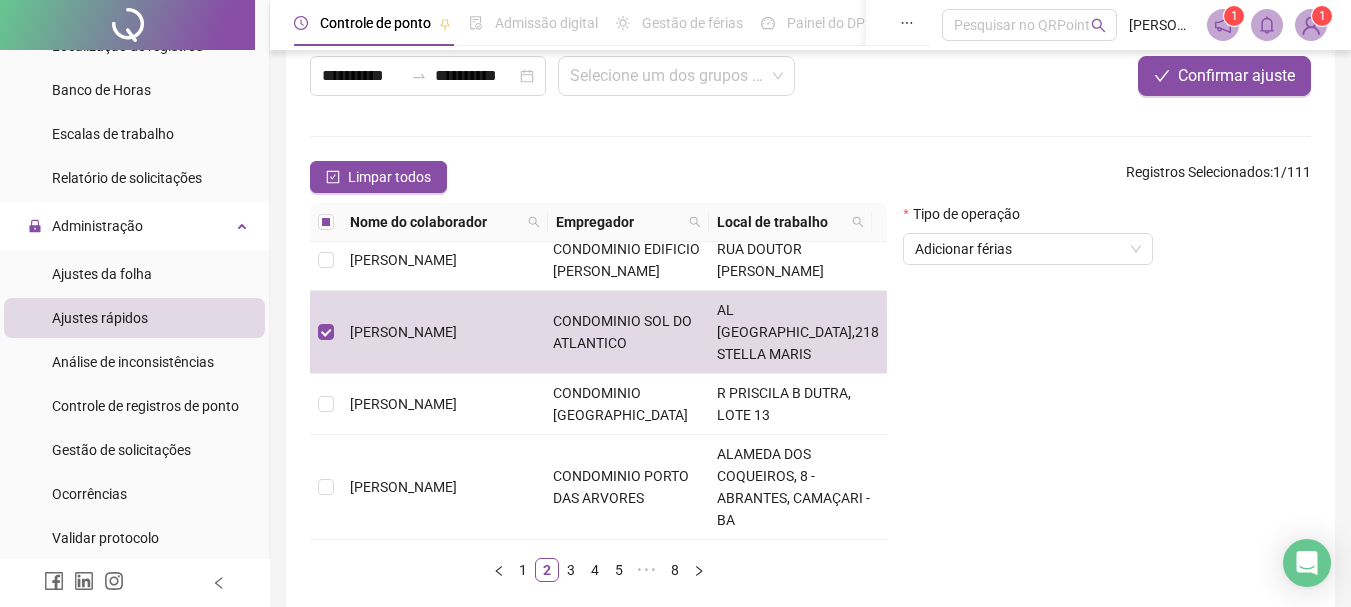 scroll, scrollTop: 0, scrollLeft: 0, axis: both 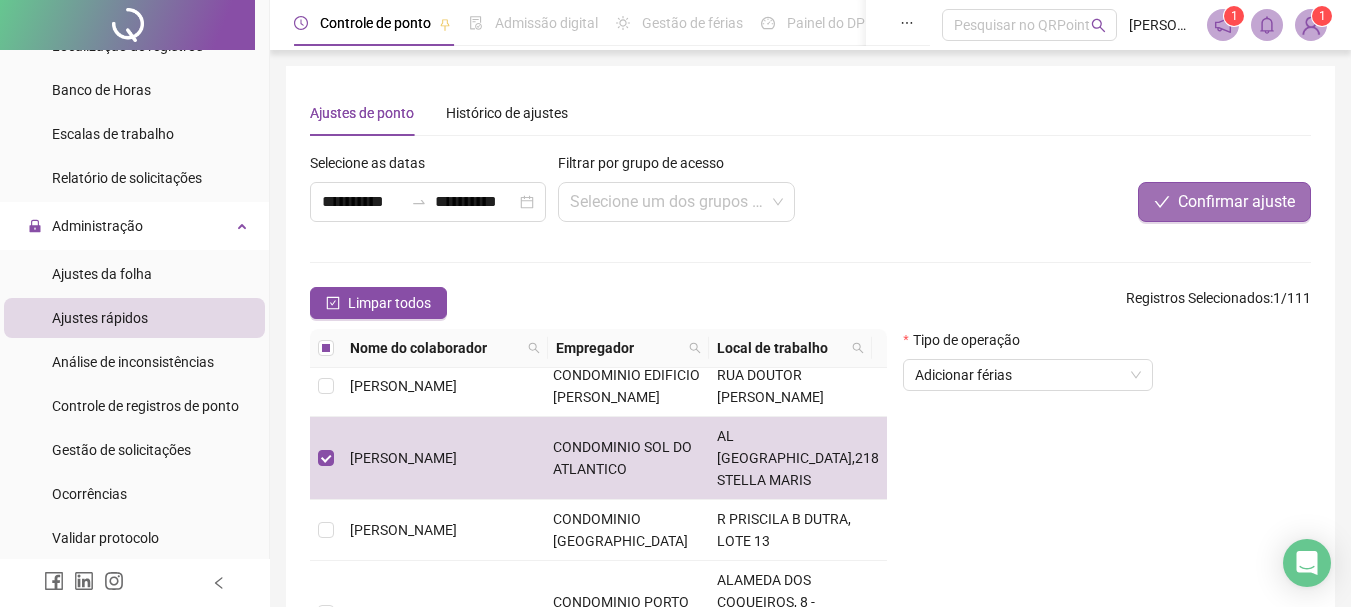 click on "Confirmar ajuste" at bounding box center (1236, 202) 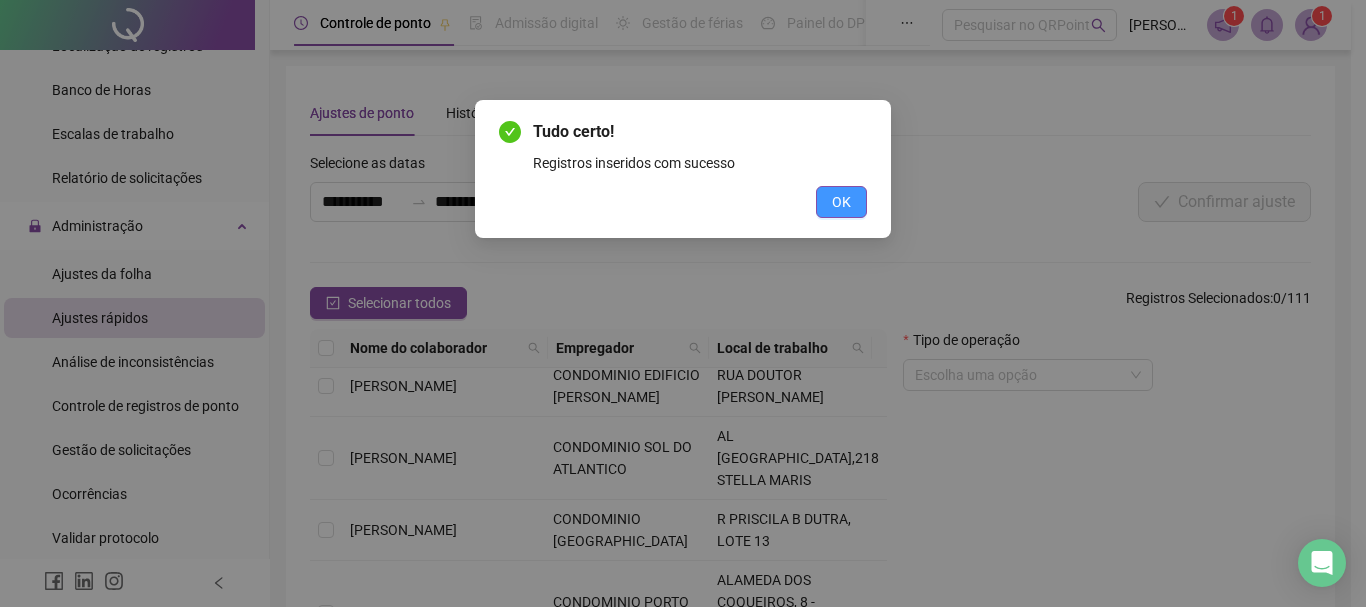 click on "OK" at bounding box center [841, 202] 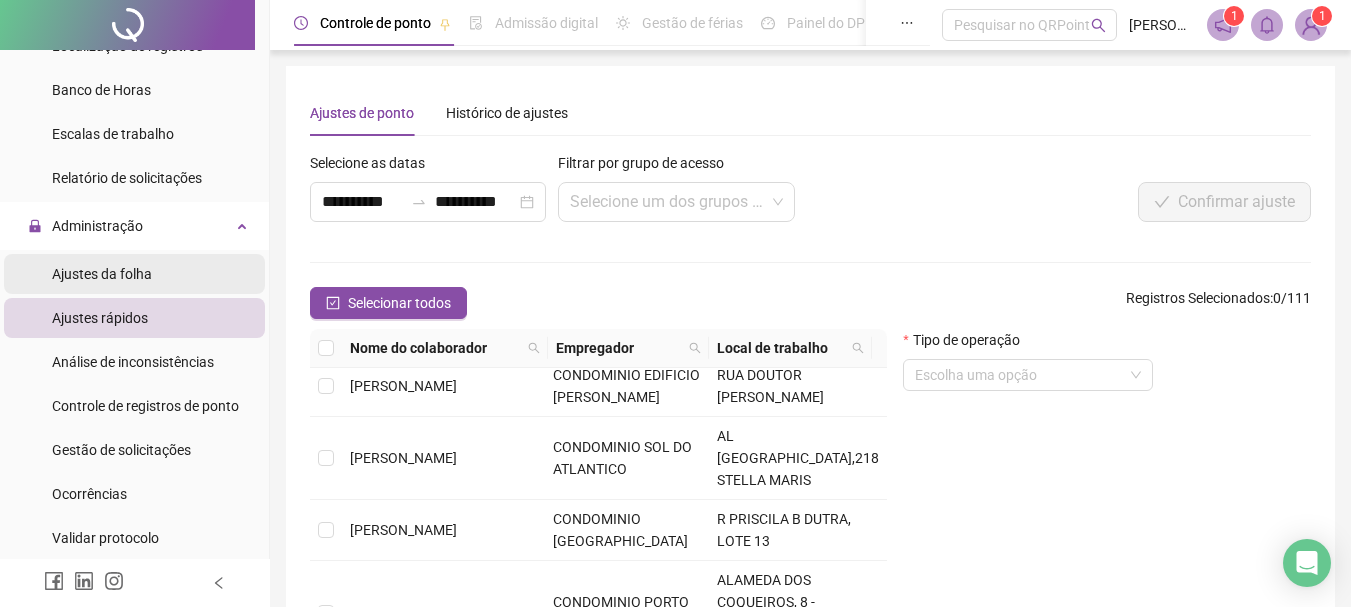 click on "Ajustes da folha" at bounding box center [134, 274] 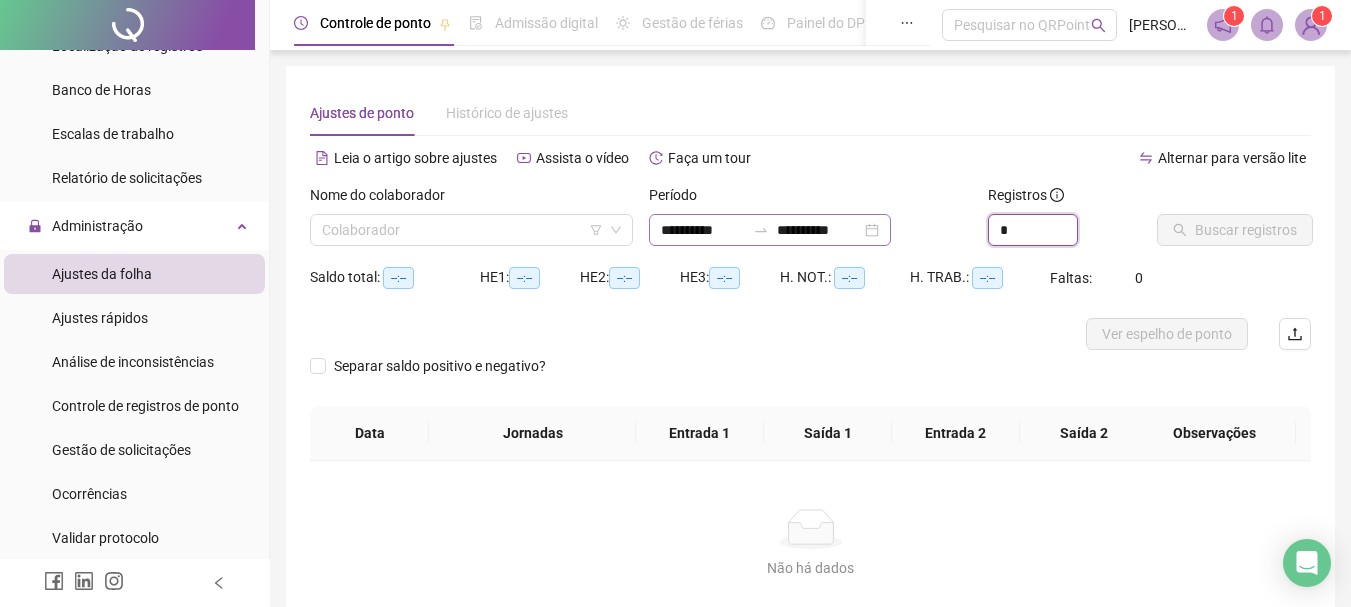 drag, startPoint x: 1030, startPoint y: 231, endPoint x: 910, endPoint y: 223, distance: 120.26637 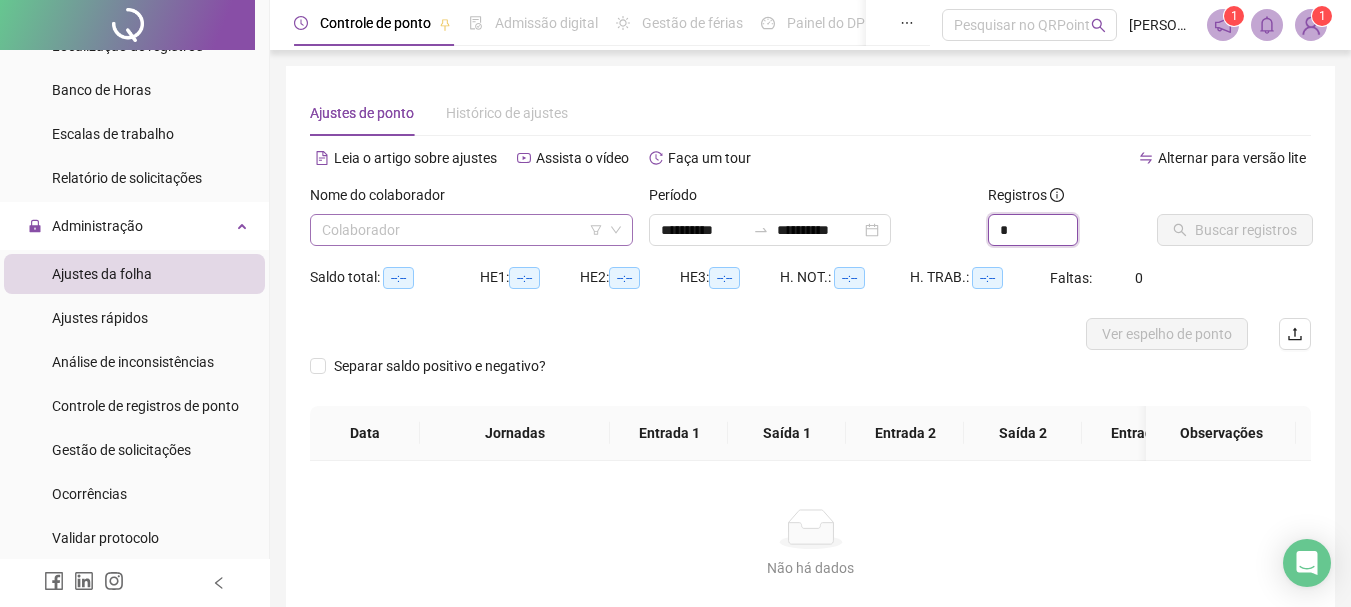 type on "*" 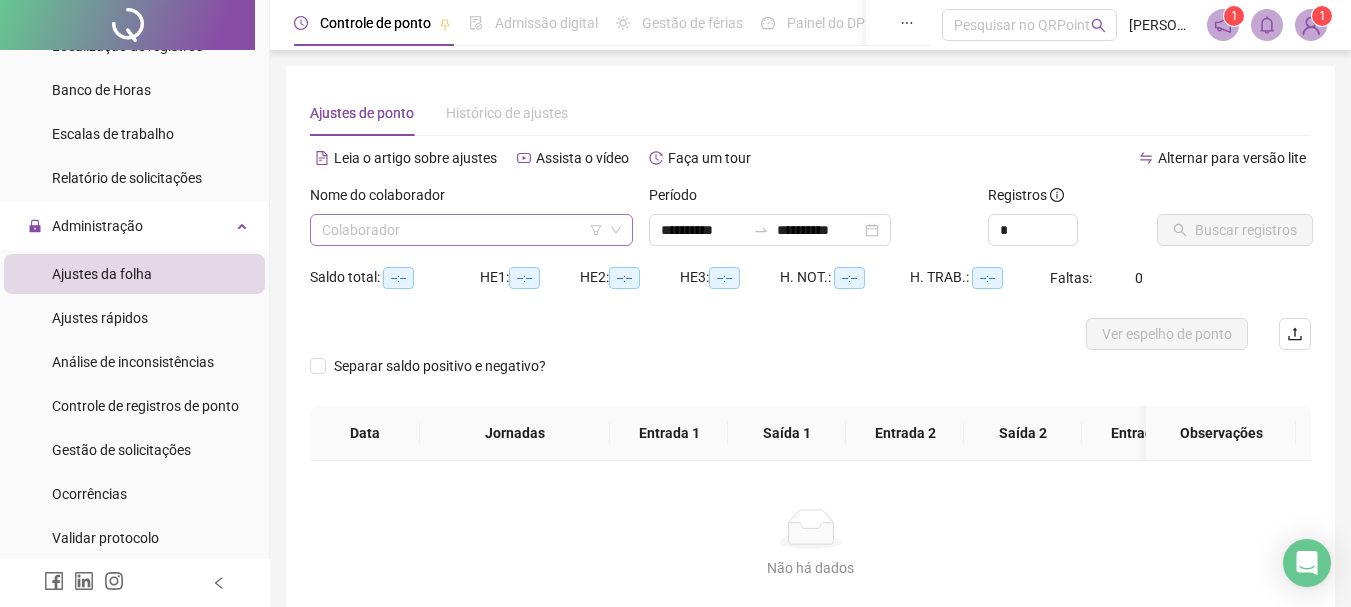click at bounding box center (465, 230) 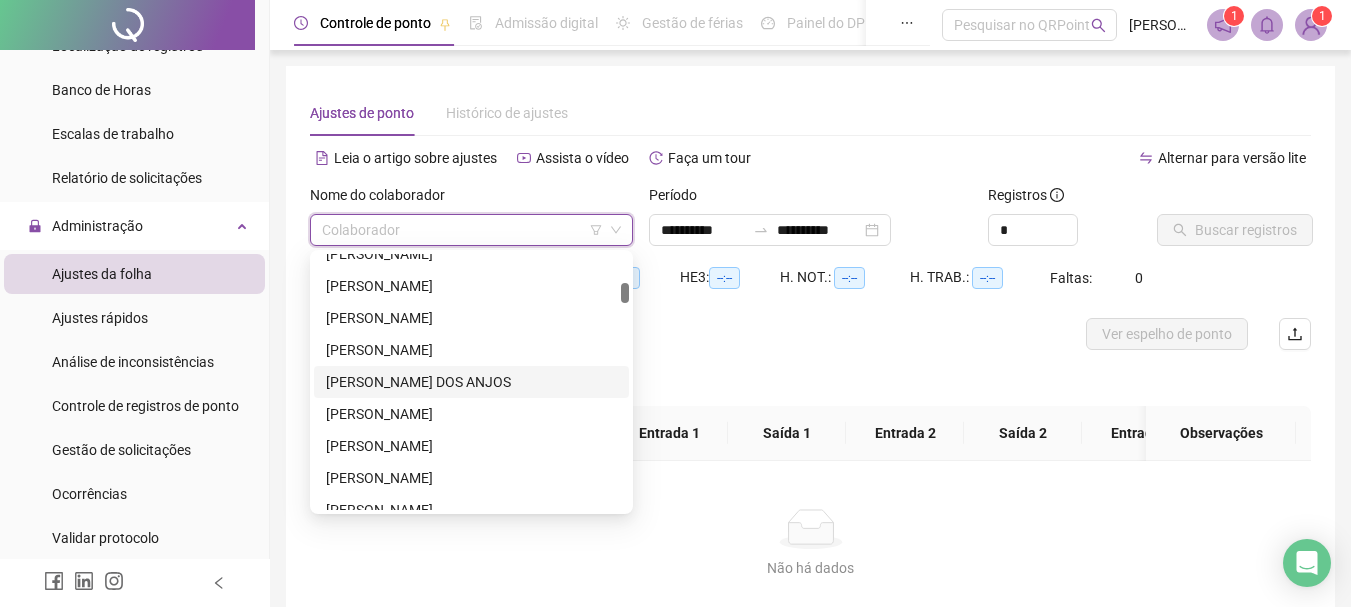 scroll, scrollTop: 500, scrollLeft: 0, axis: vertical 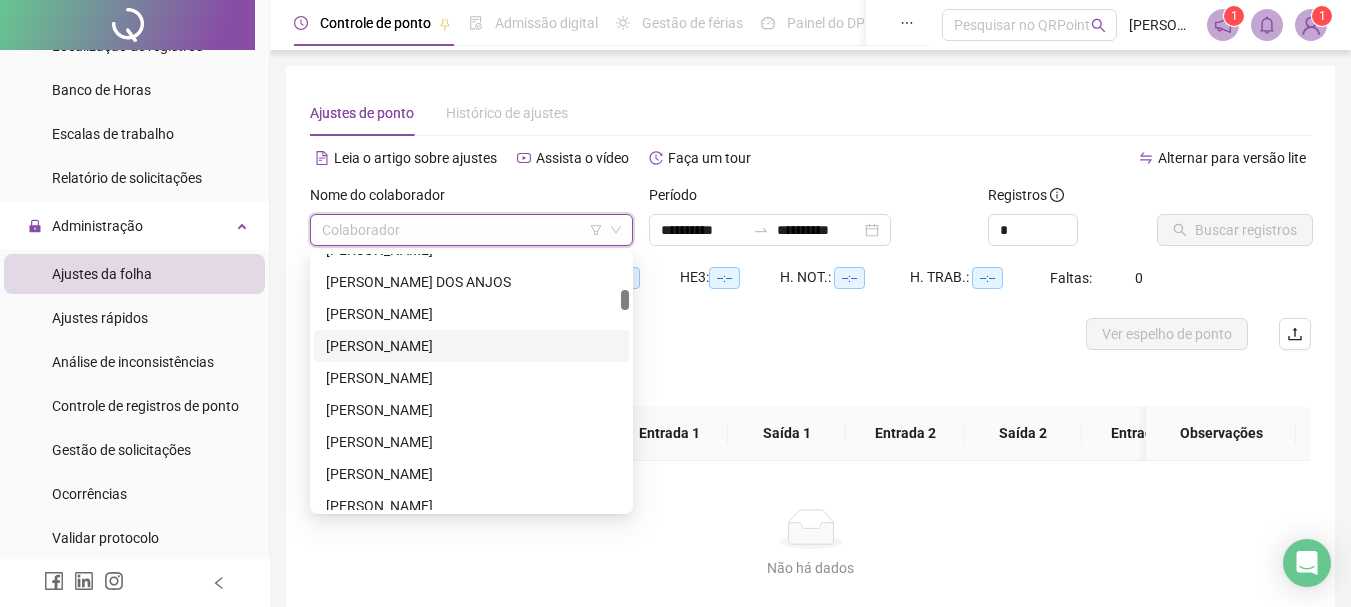 click on "[PERSON_NAME]" at bounding box center (471, 346) 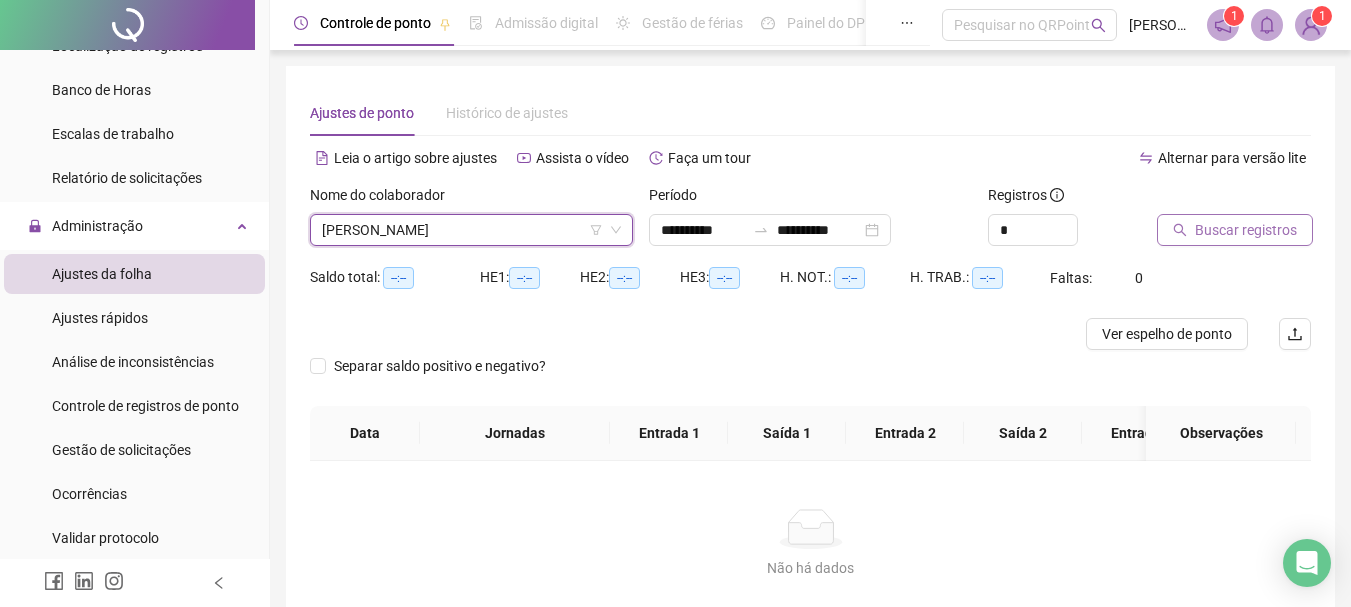 click on "Buscar registros" at bounding box center [1246, 230] 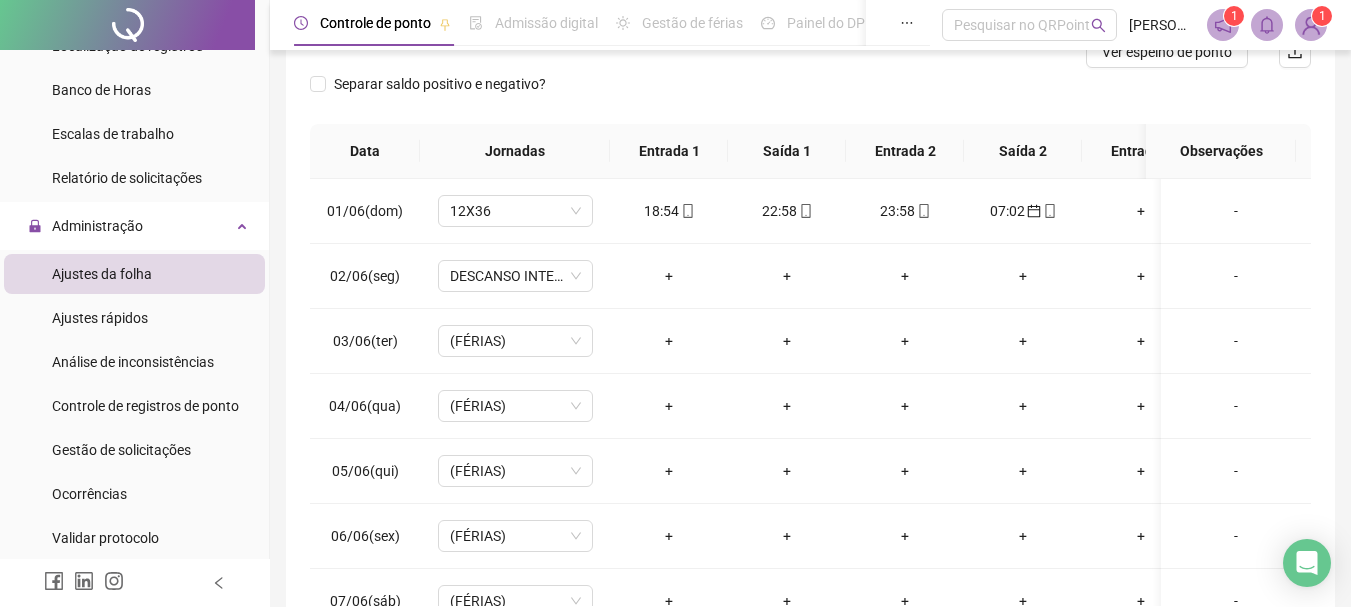 scroll, scrollTop: 300, scrollLeft: 0, axis: vertical 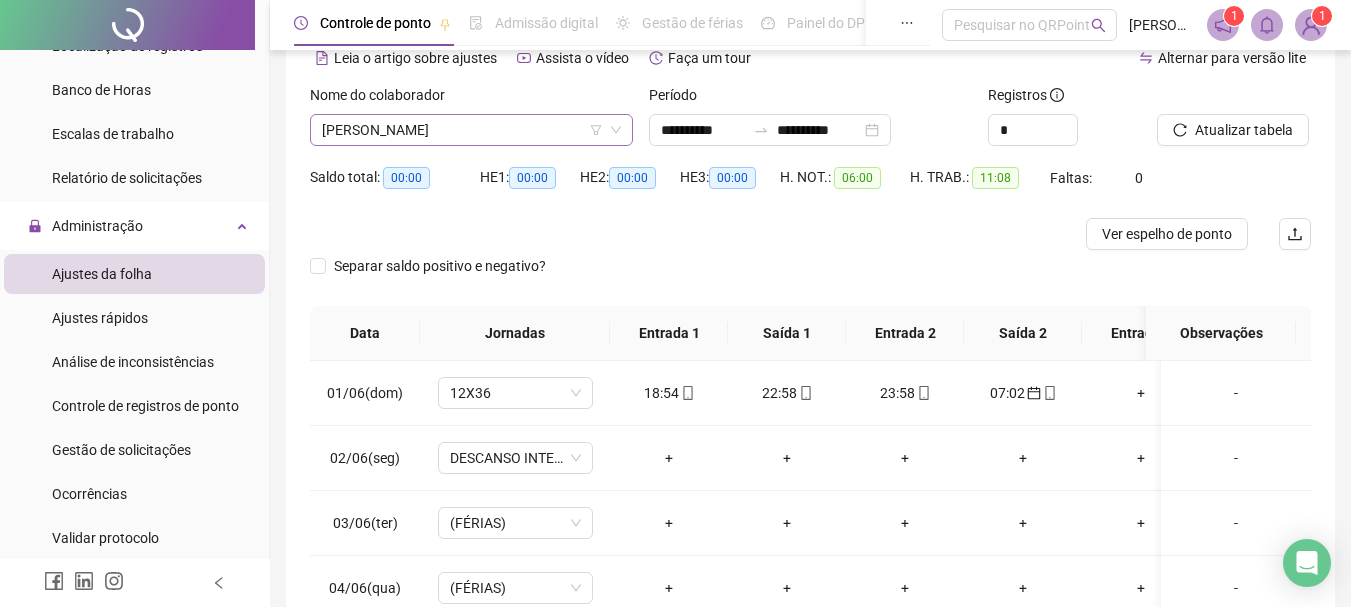 click on "[PERSON_NAME]" at bounding box center [471, 130] 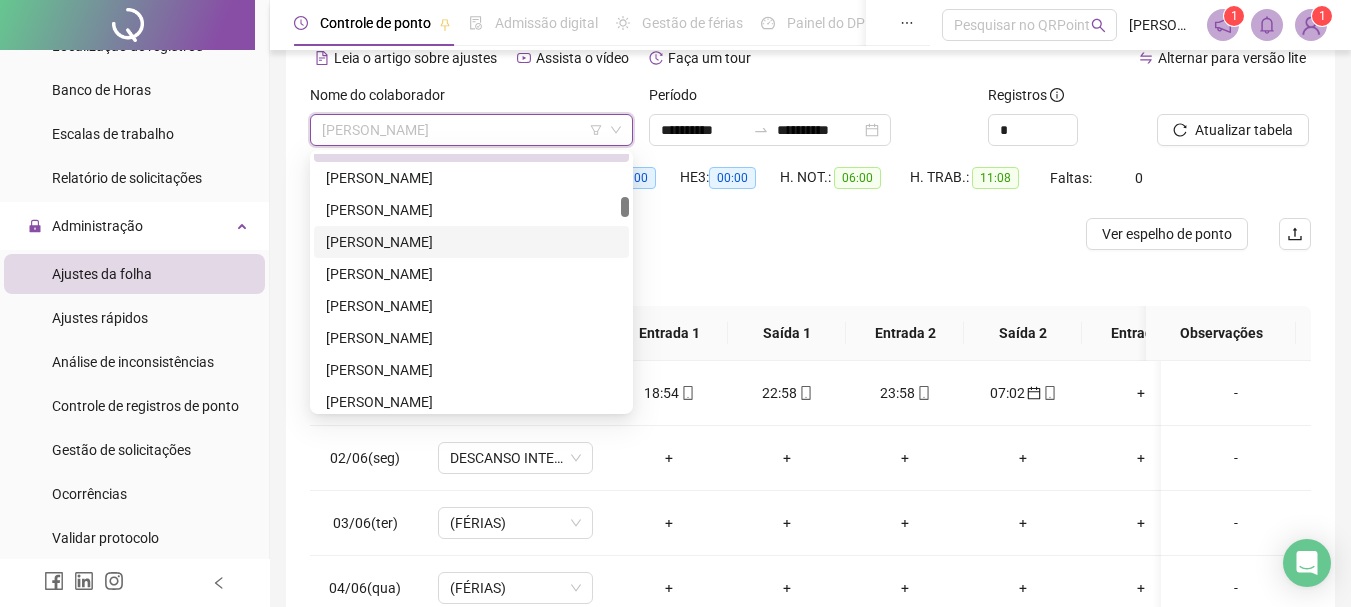 scroll, scrollTop: 800, scrollLeft: 0, axis: vertical 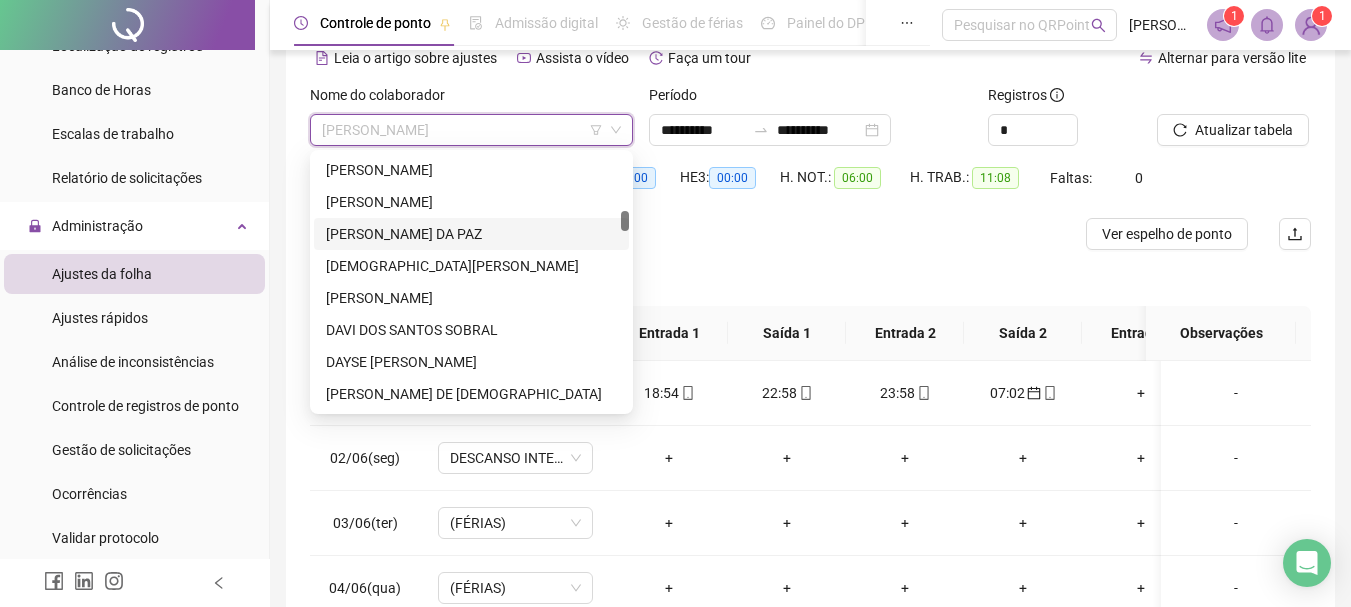 click on "[PERSON_NAME] DA PAZ" at bounding box center [471, 234] 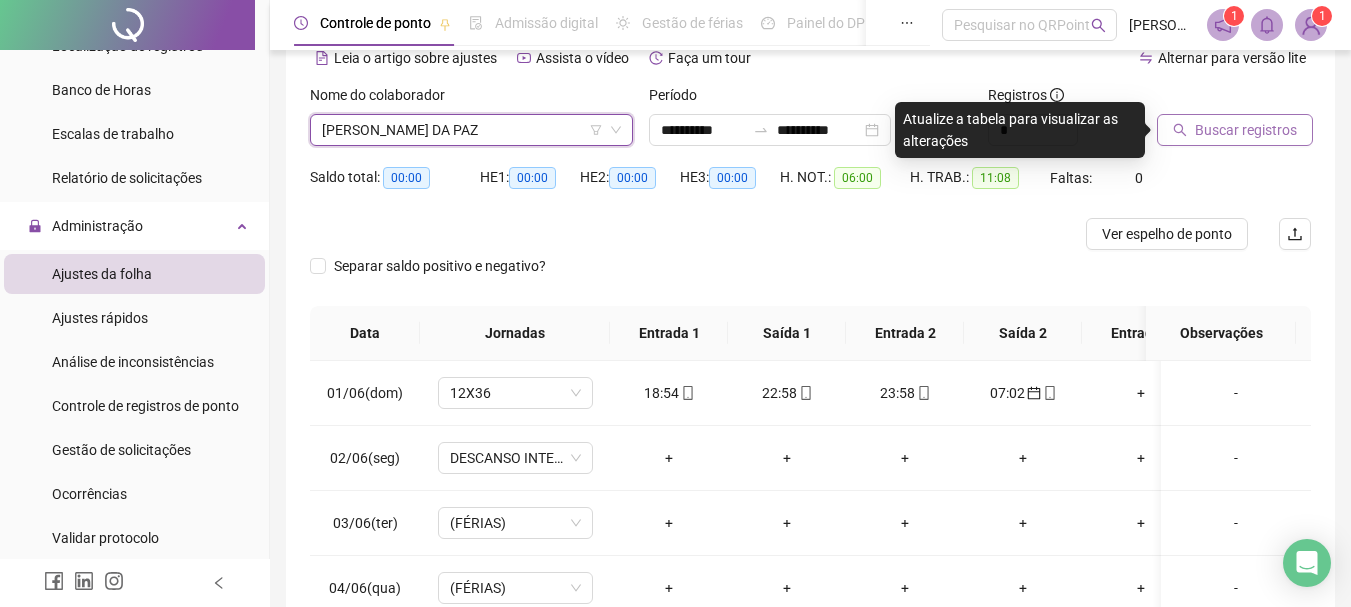 click on "Buscar registros" at bounding box center (1246, 130) 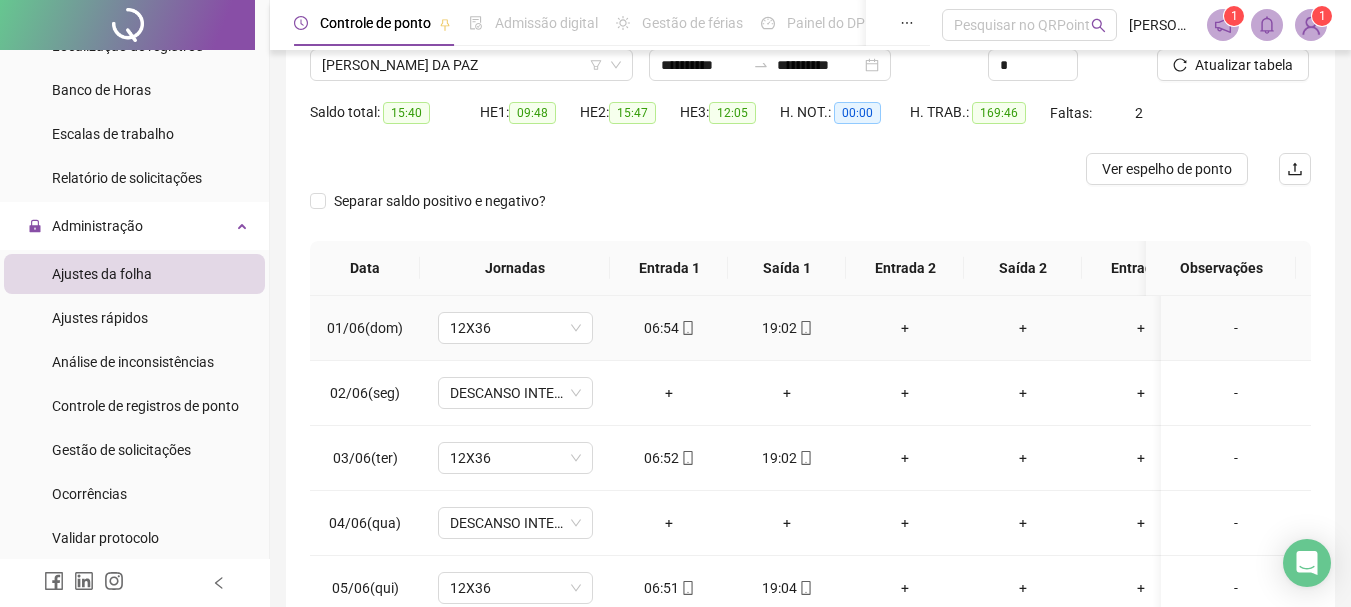 scroll, scrollTop: 391, scrollLeft: 0, axis: vertical 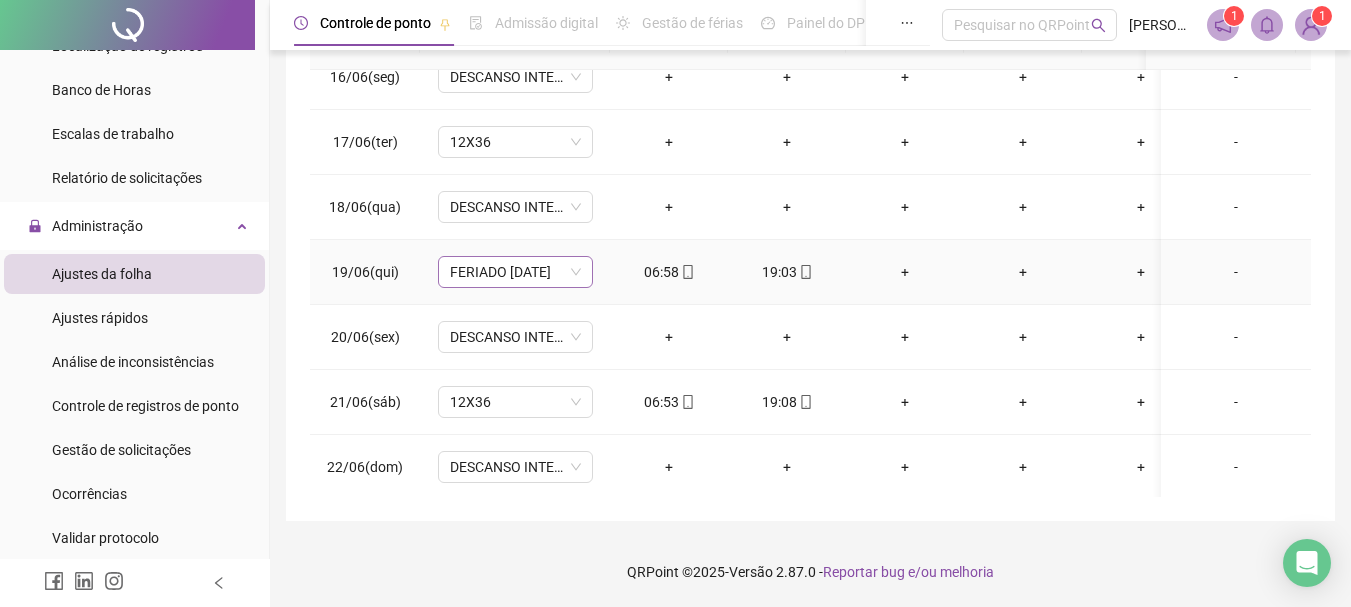 click on "FERIADO [DATE]" at bounding box center [515, 272] 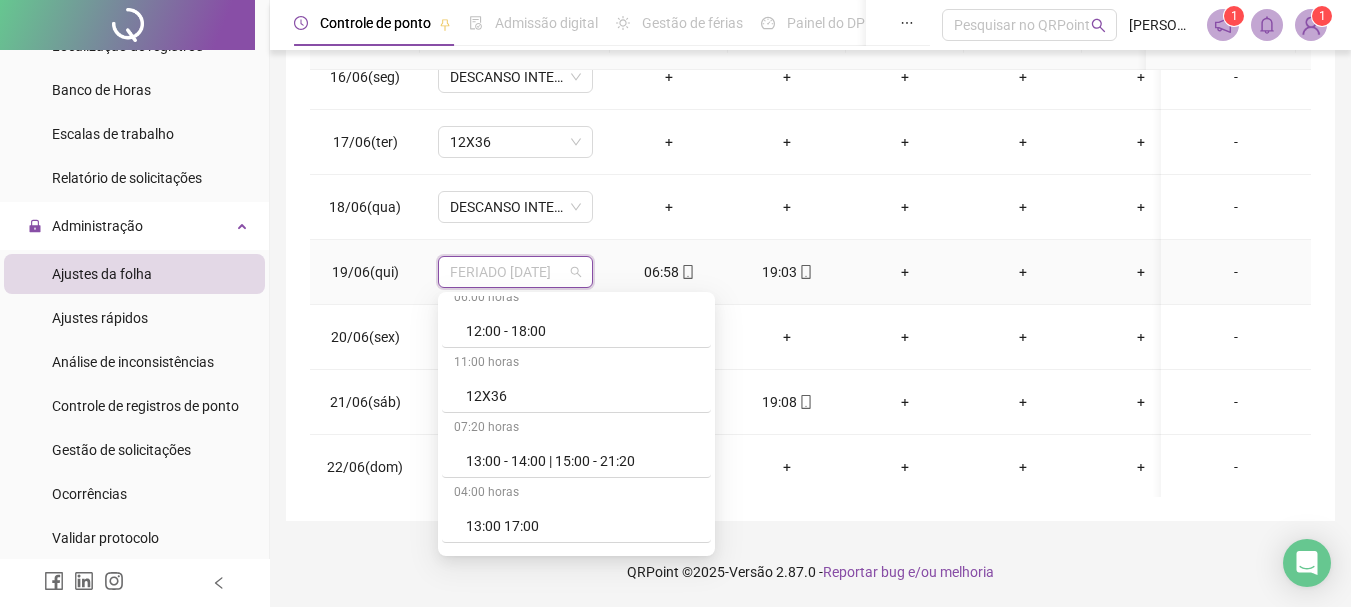 scroll, scrollTop: 3100, scrollLeft: 0, axis: vertical 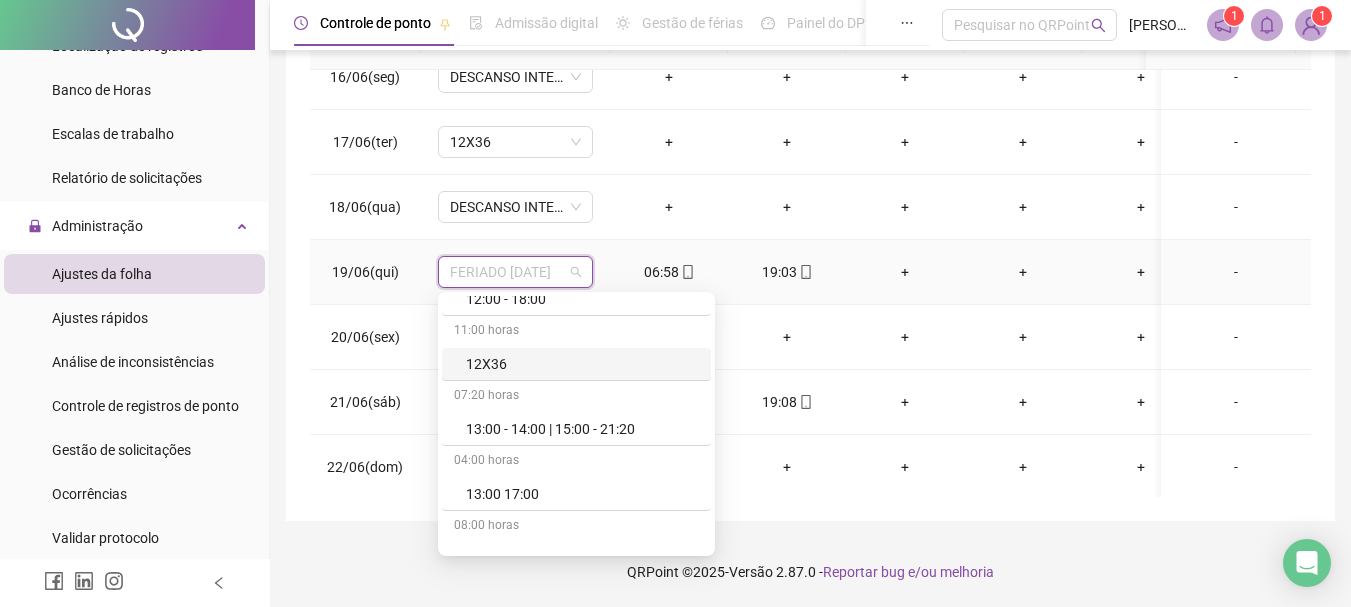 click on "12X36" at bounding box center [582, 364] 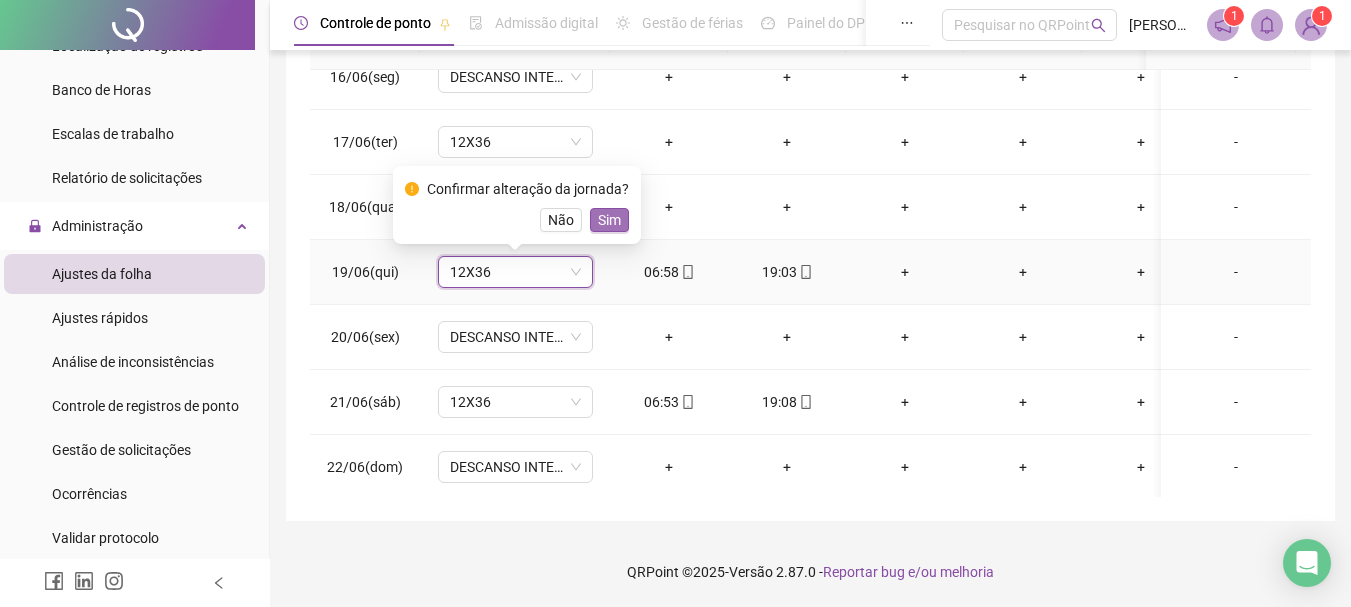 click on "Sim" at bounding box center (609, 220) 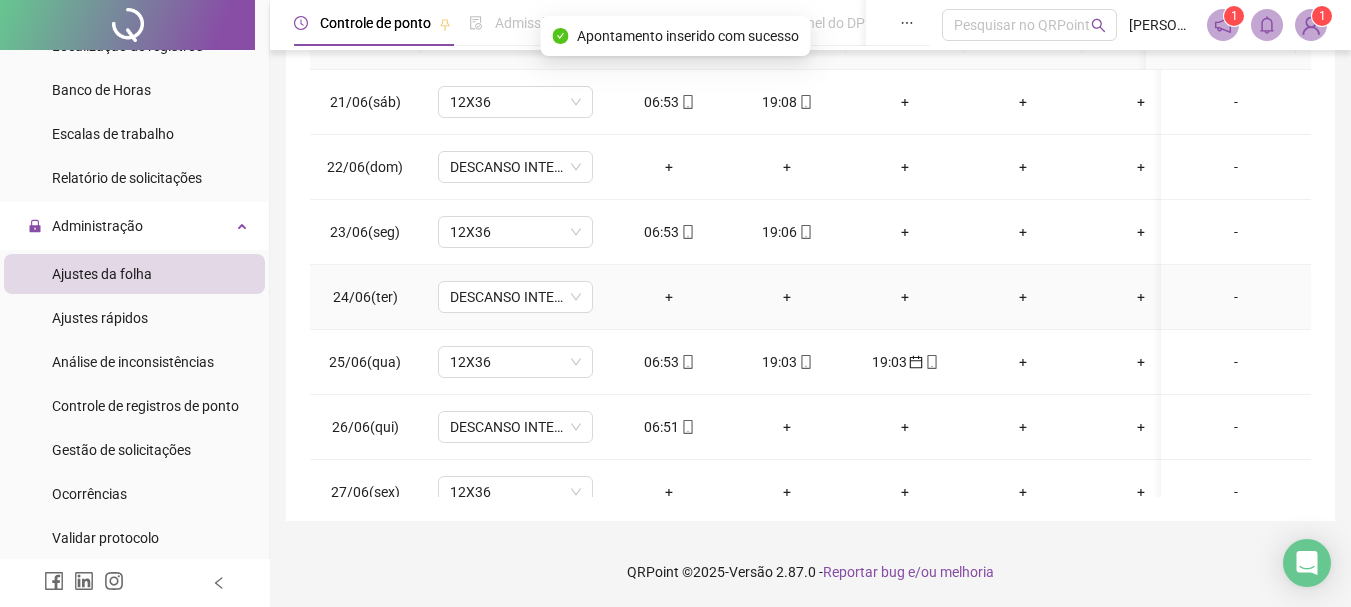 scroll, scrollTop: 1400, scrollLeft: 0, axis: vertical 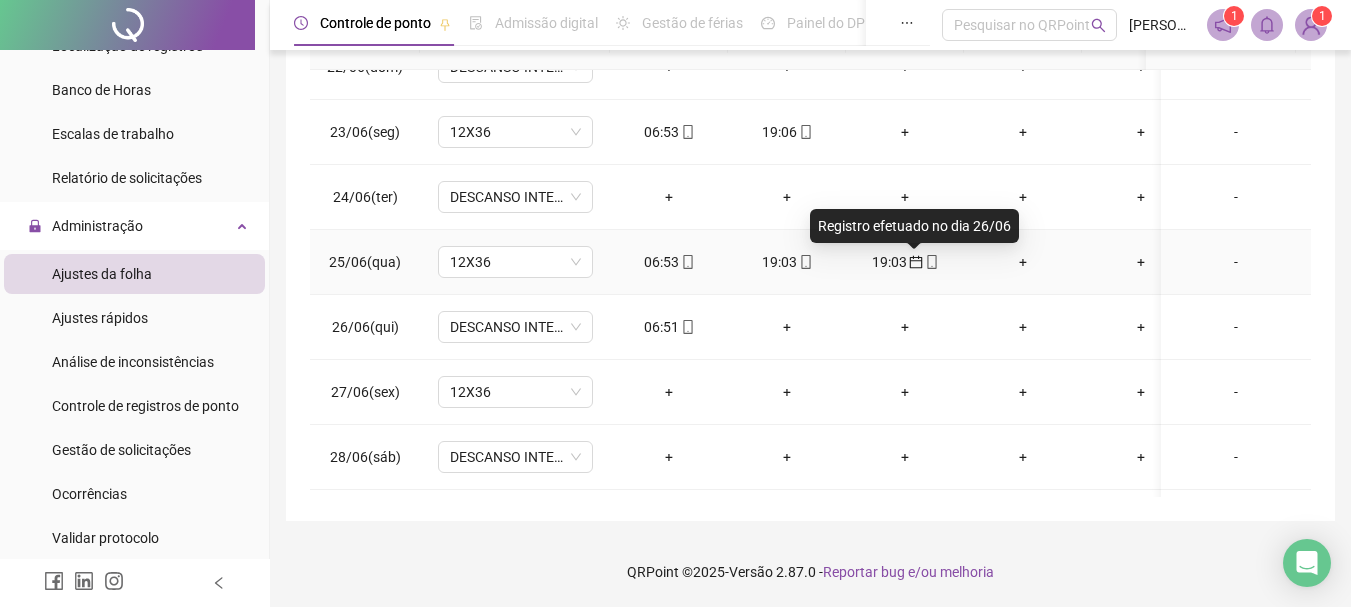 click 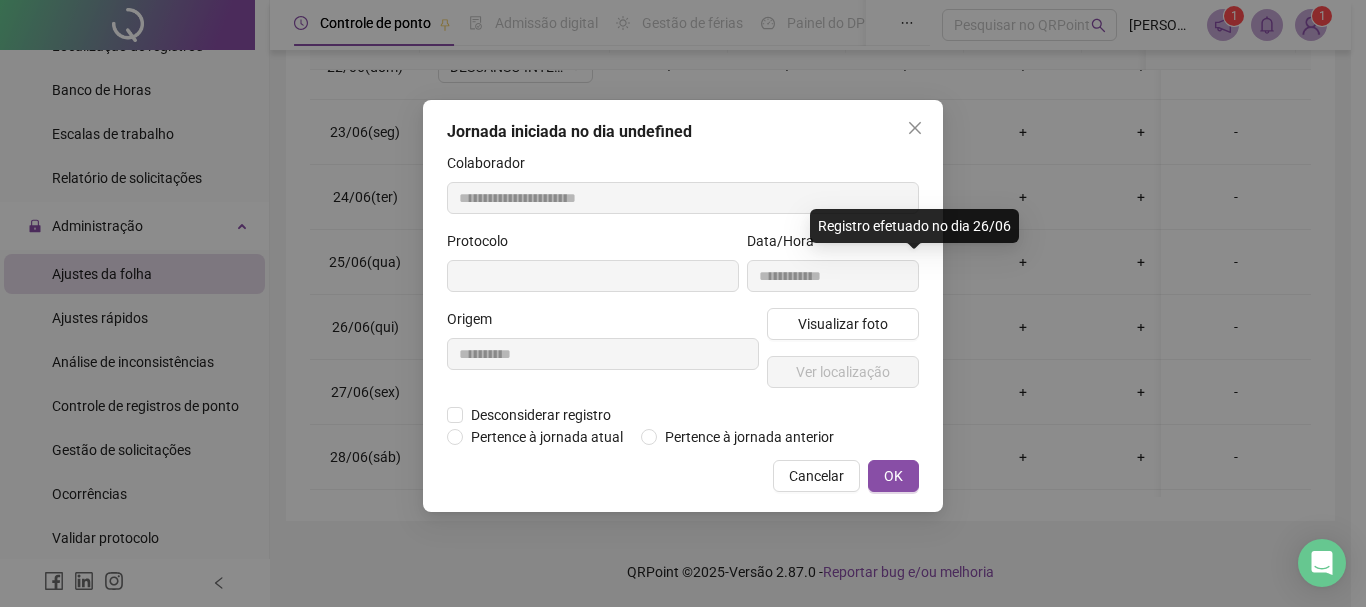 type on "**********" 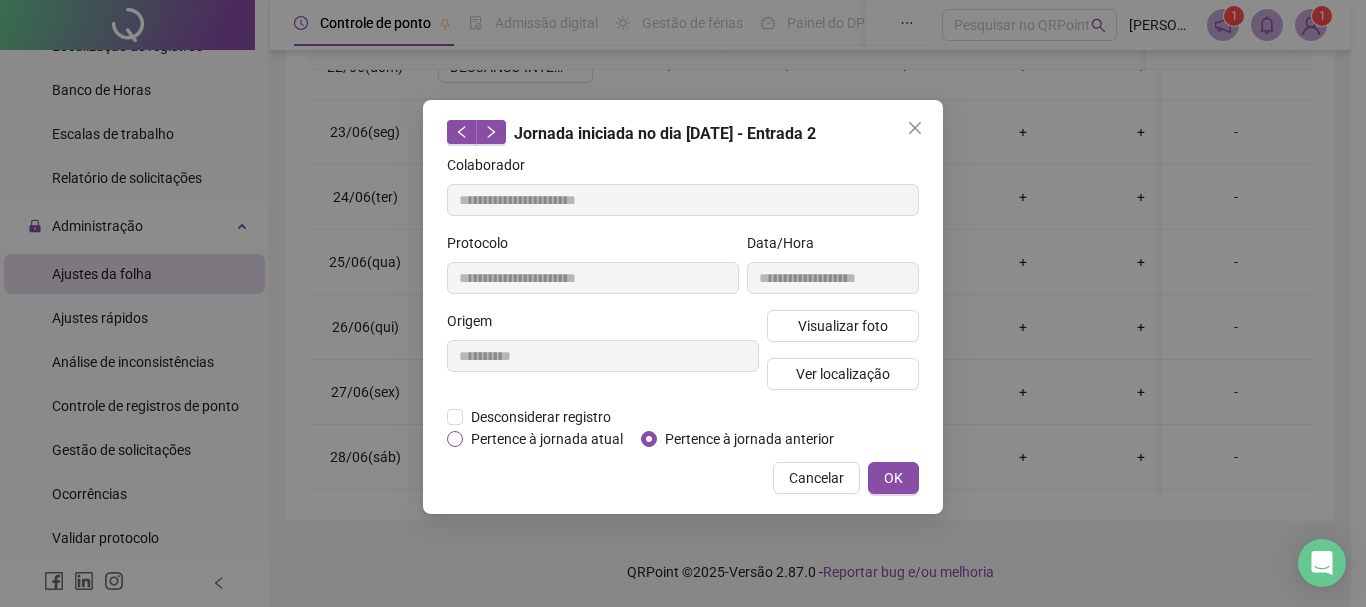 click on "Pertence à jornada atual" at bounding box center (547, 439) 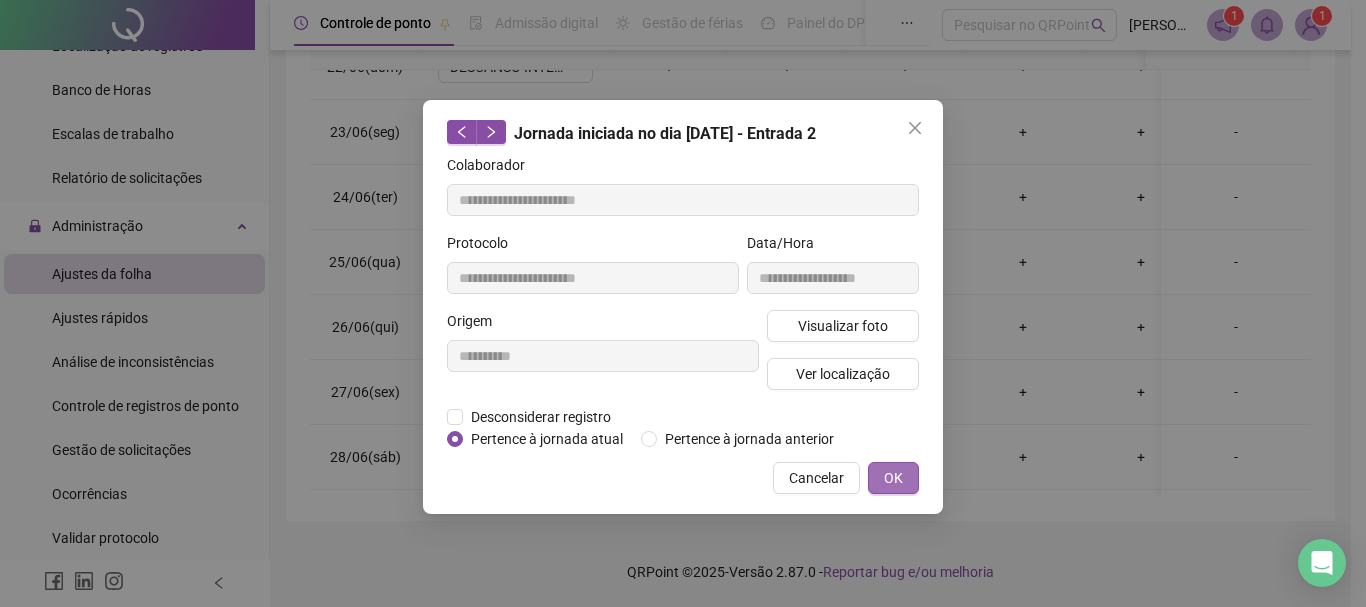 click on "OK" at bounding box center [893, 478] 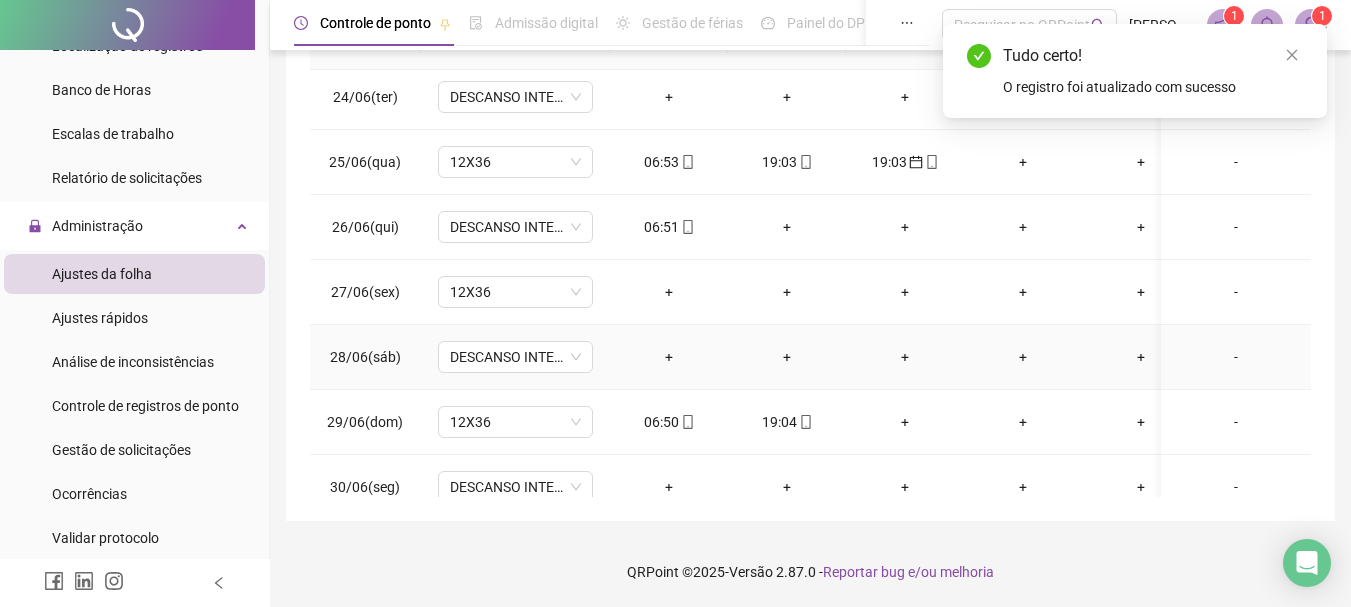 scroll, scrollTop: 1538, scrollLeft: 0, axis: vertical 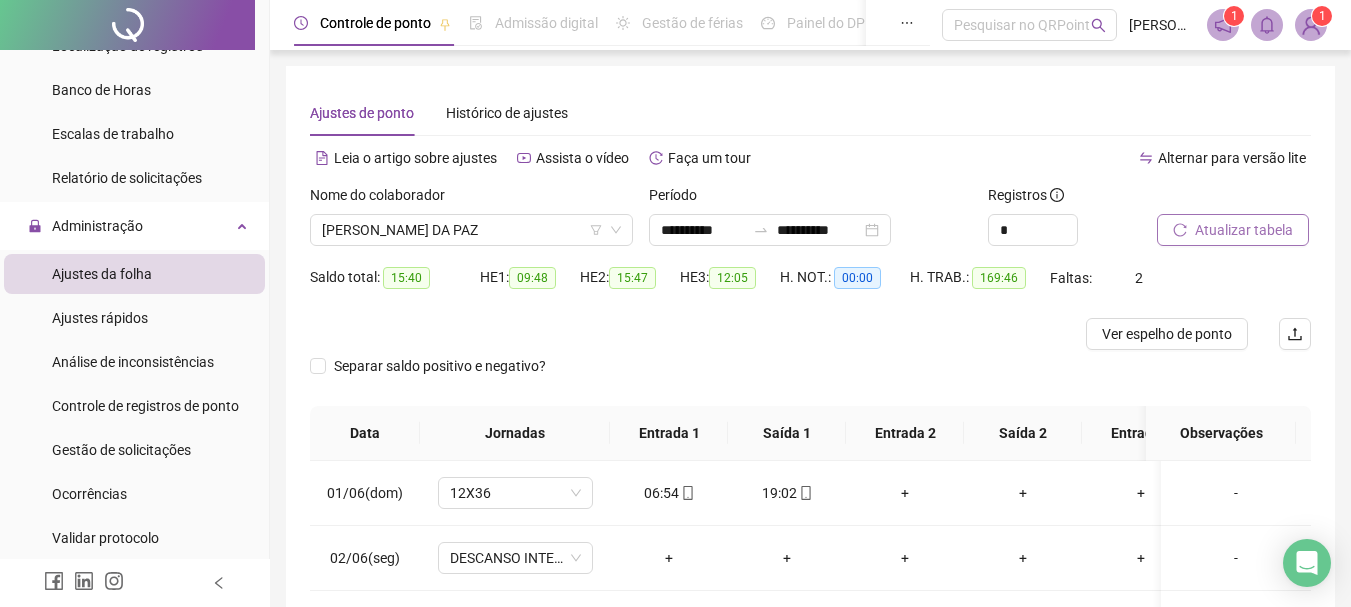 click on "Atualizar tabela" at bounding box center [1244, 230] 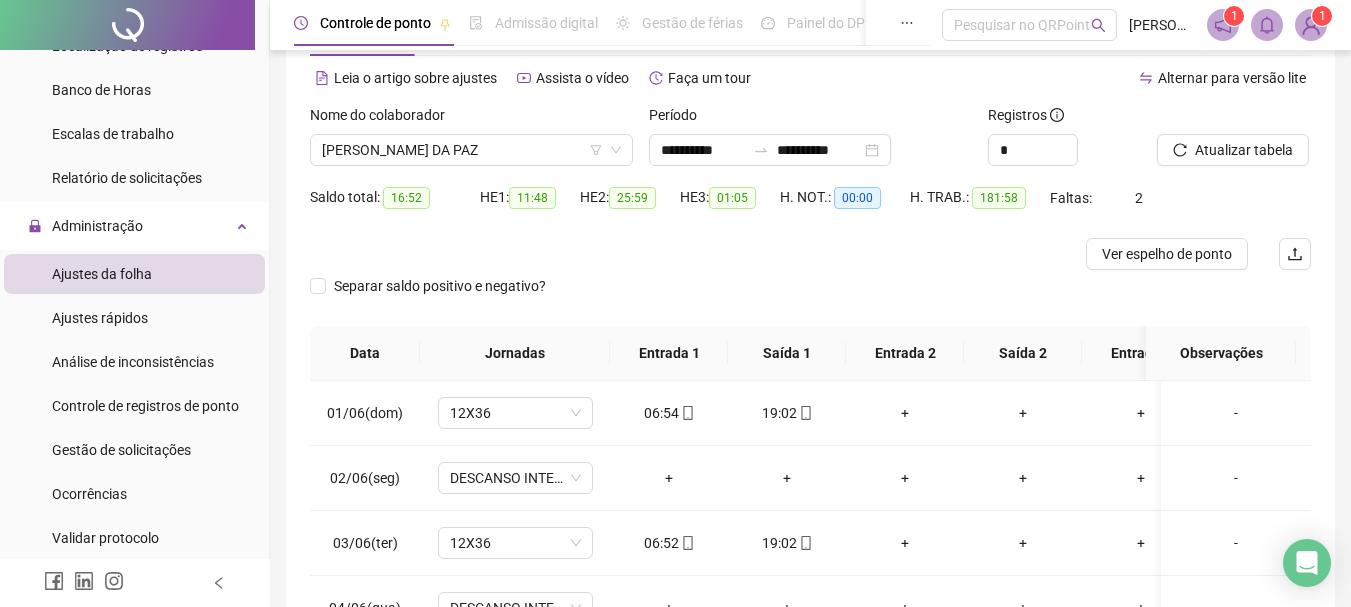 scroll, scrollTop: 200, scrollLeft: 0, axis: vertical 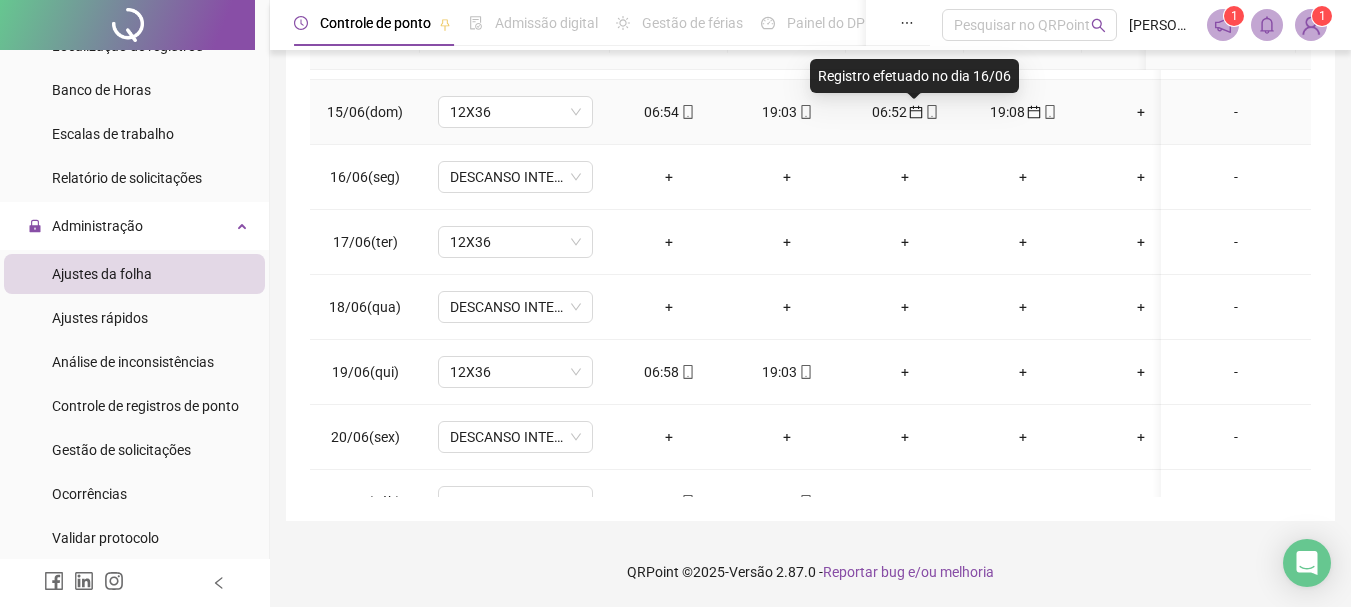 click 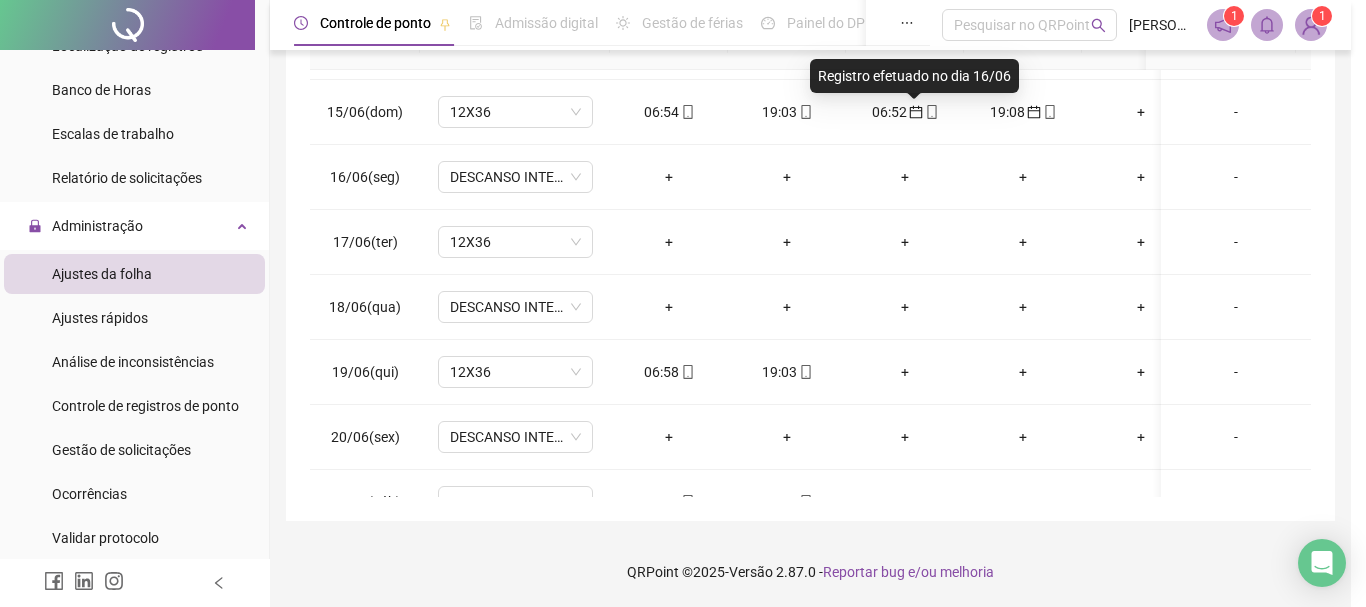 type on "**********" 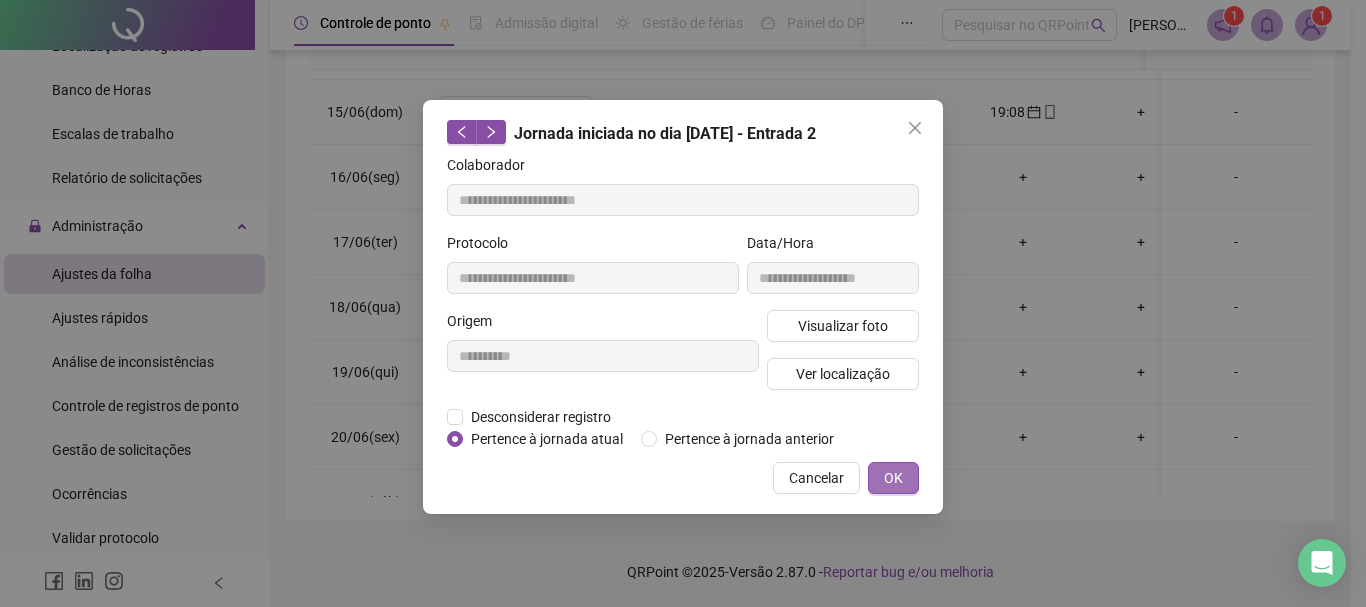 click on "OK" at bounding box center (893, 478) 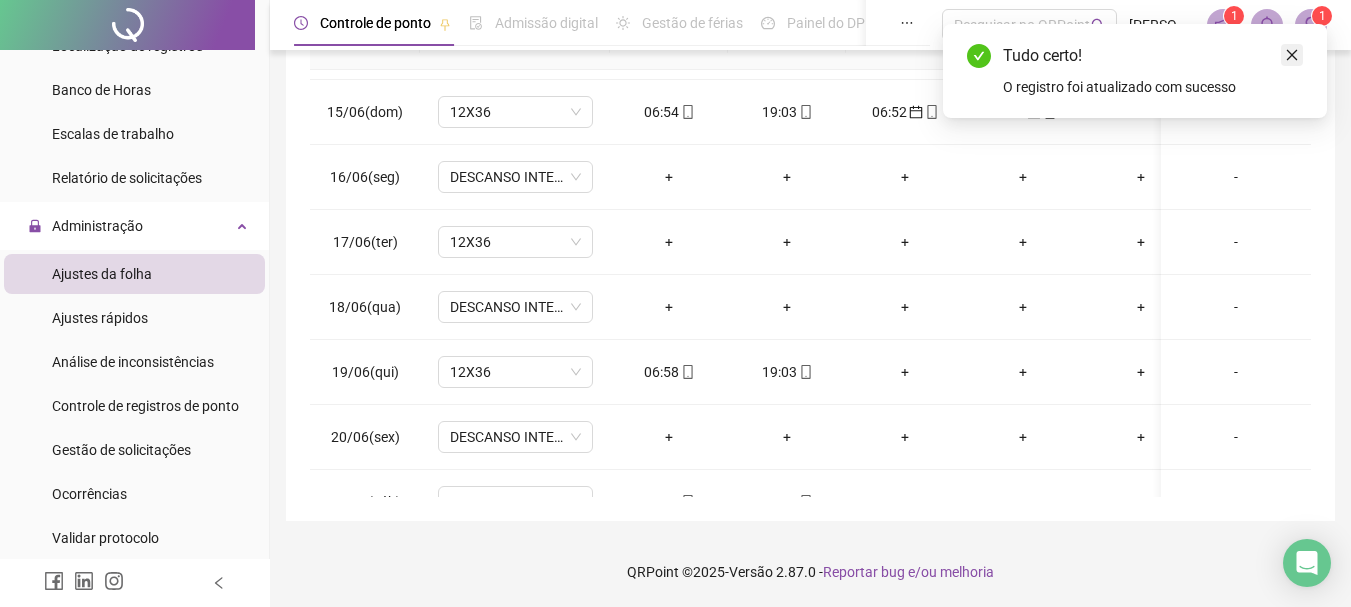 click at bounding box center [1292, 55] 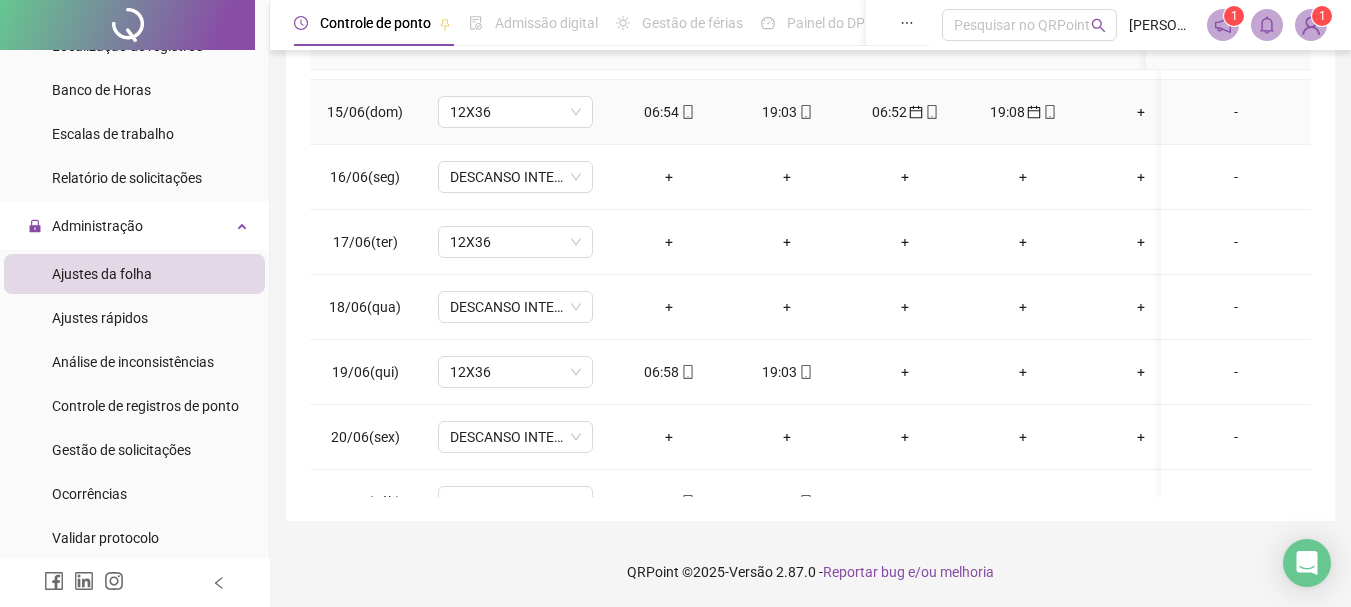 click 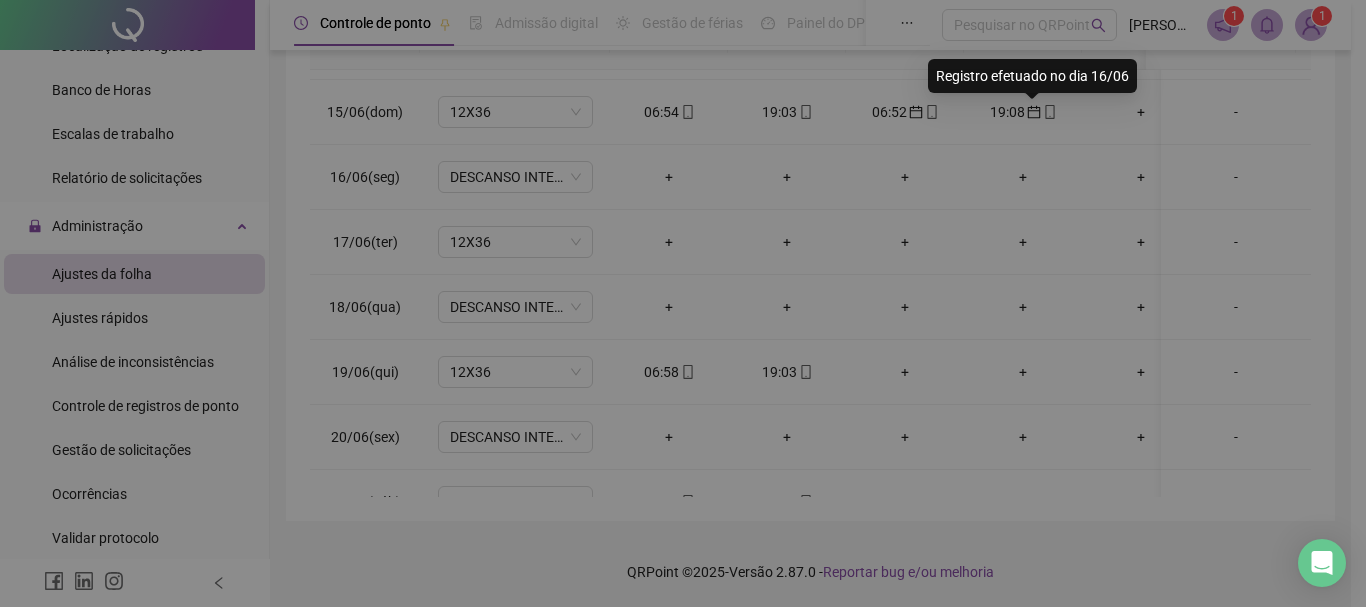 type on "**********" 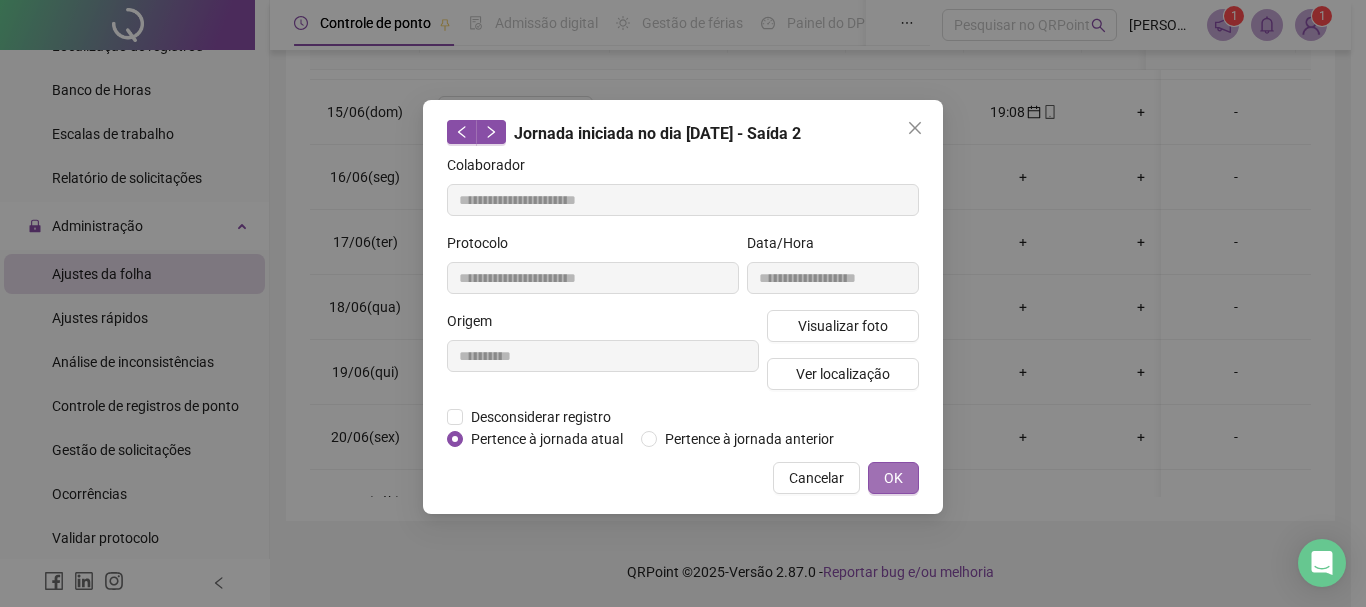 click on "OK" at bounding box center (893, 478) 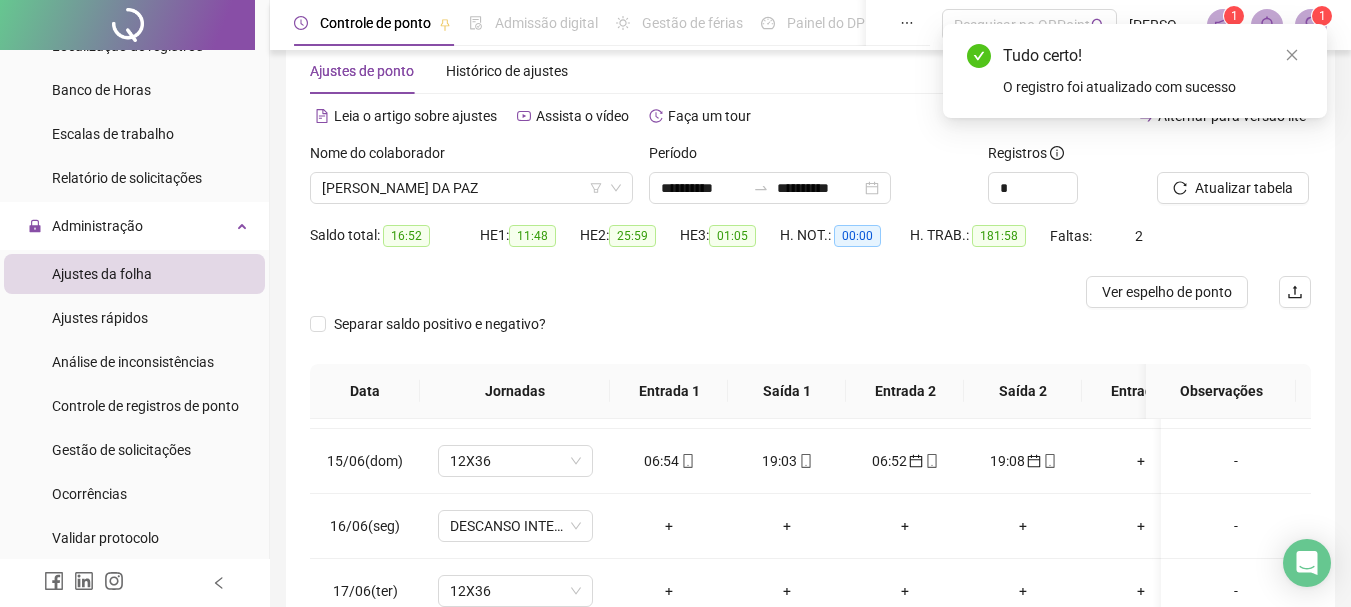 scroll, scrollTop: 16, scrollLeft: 0, axis: vertical 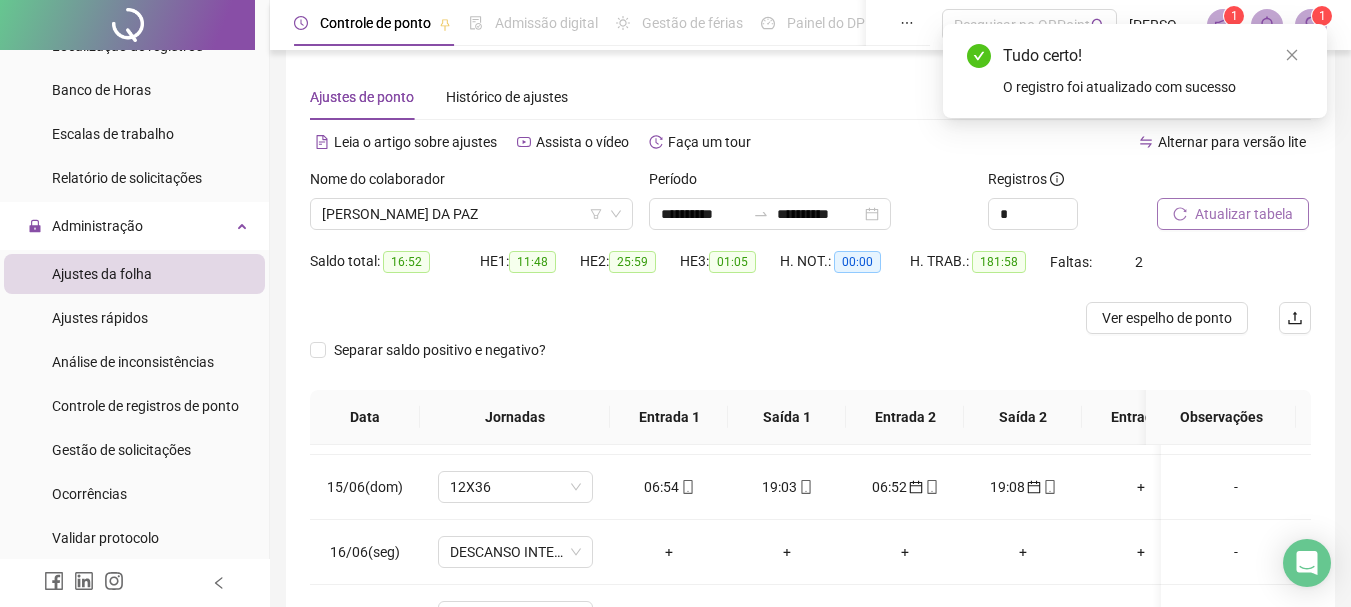 click on "Atualizar tabela" at bounding box center [1244, 214] 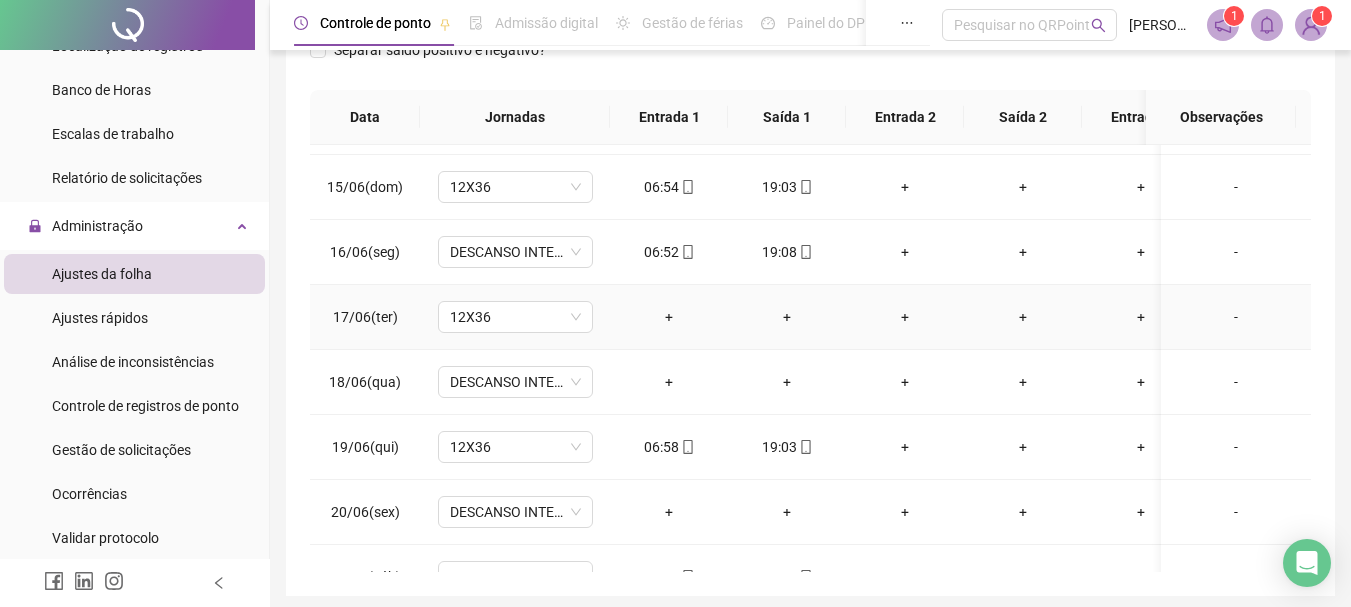 scroll, scrollTop: 391, scrollLeft: 0, axis: vertical 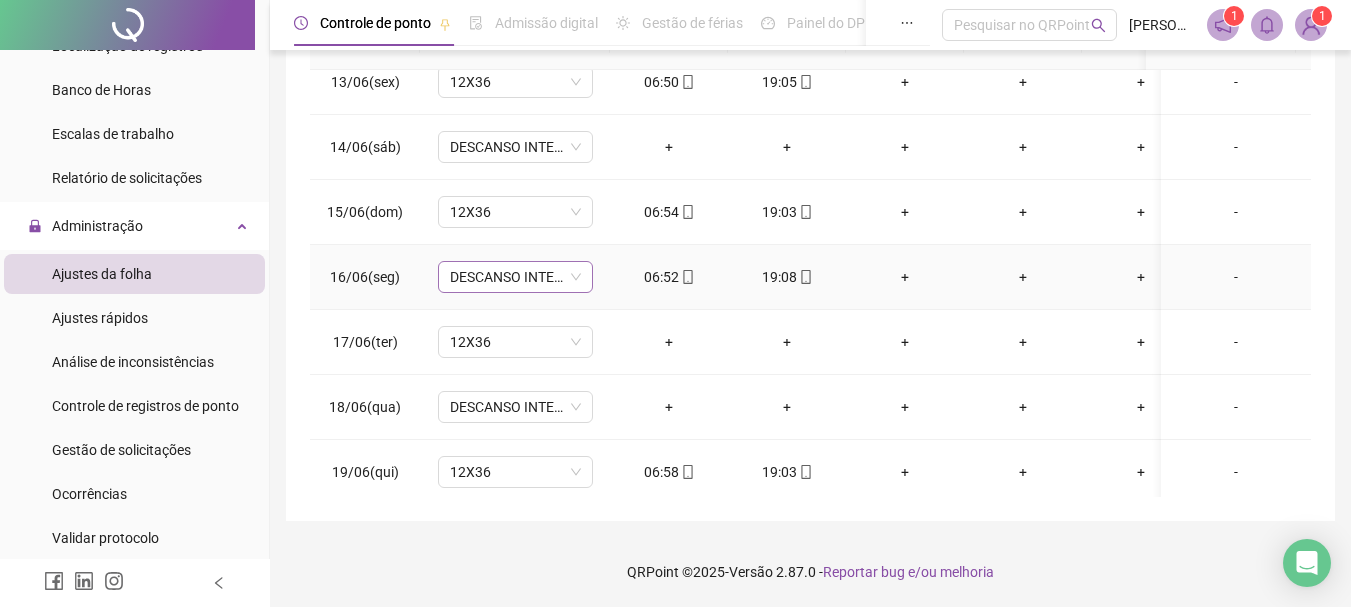 click on "DESCANSO INTER-JORNADA" at bounding box center (515, 277) 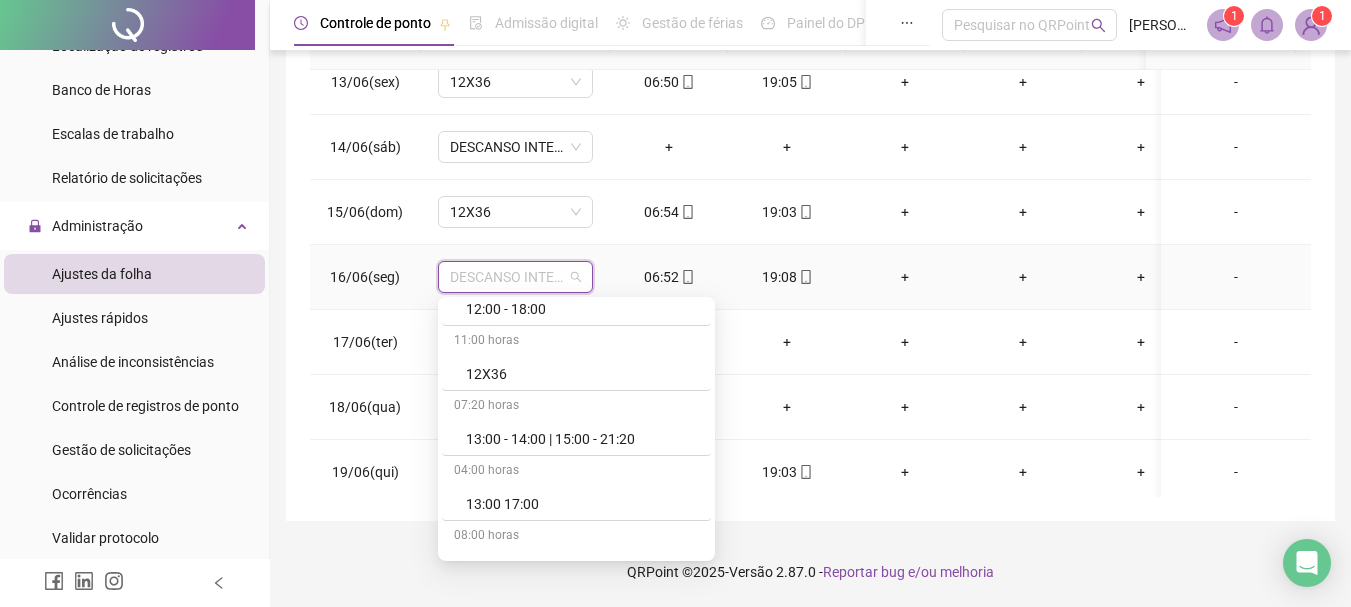 scroll, scrollTop: 3100, scrollLeft: 0, axis: vertical 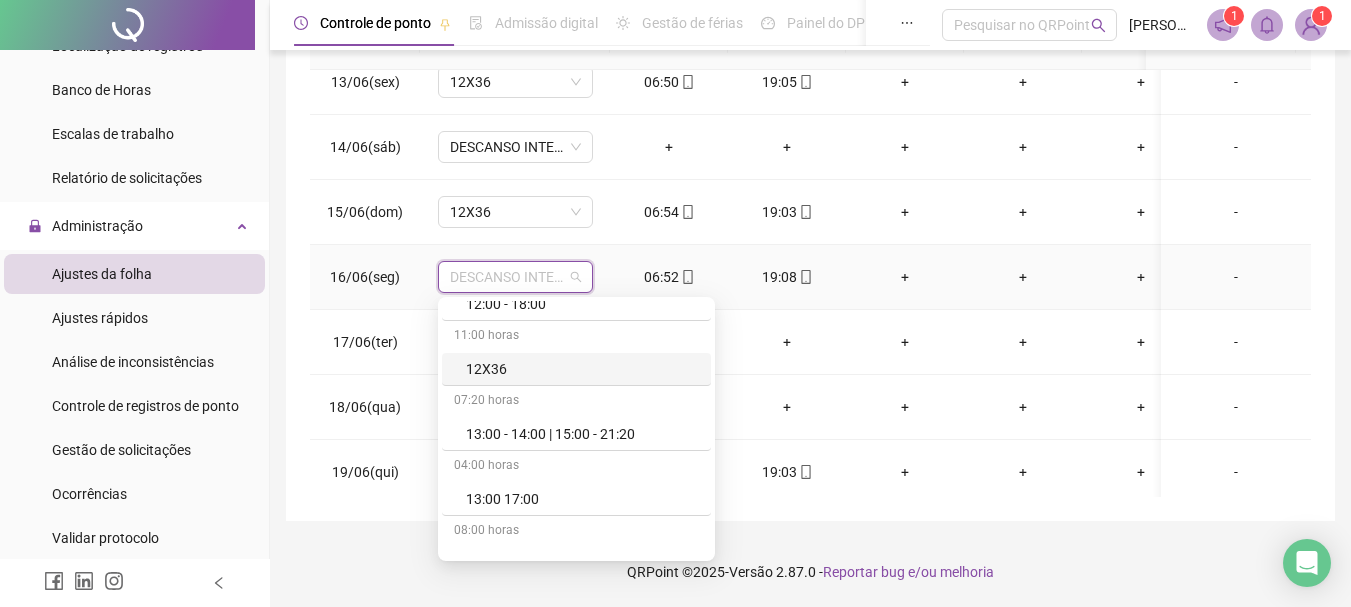 click on "12X36" at bounding box center [582, 369] 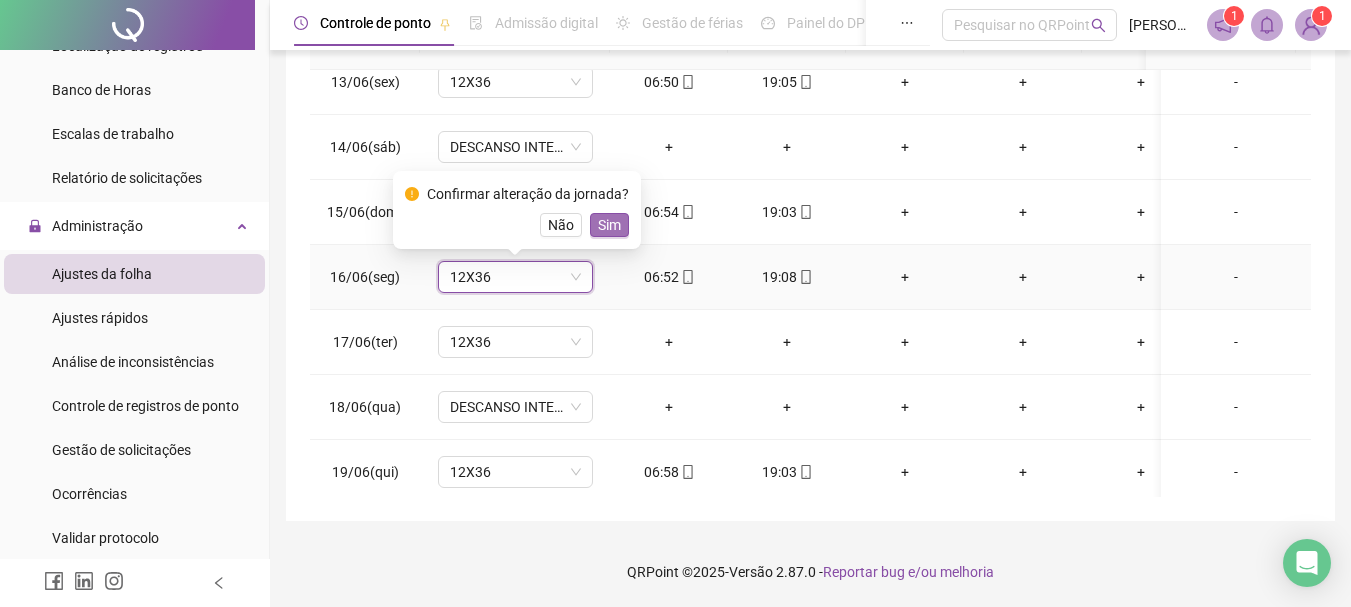 click on "Sim" at bounding box center (609, 225) 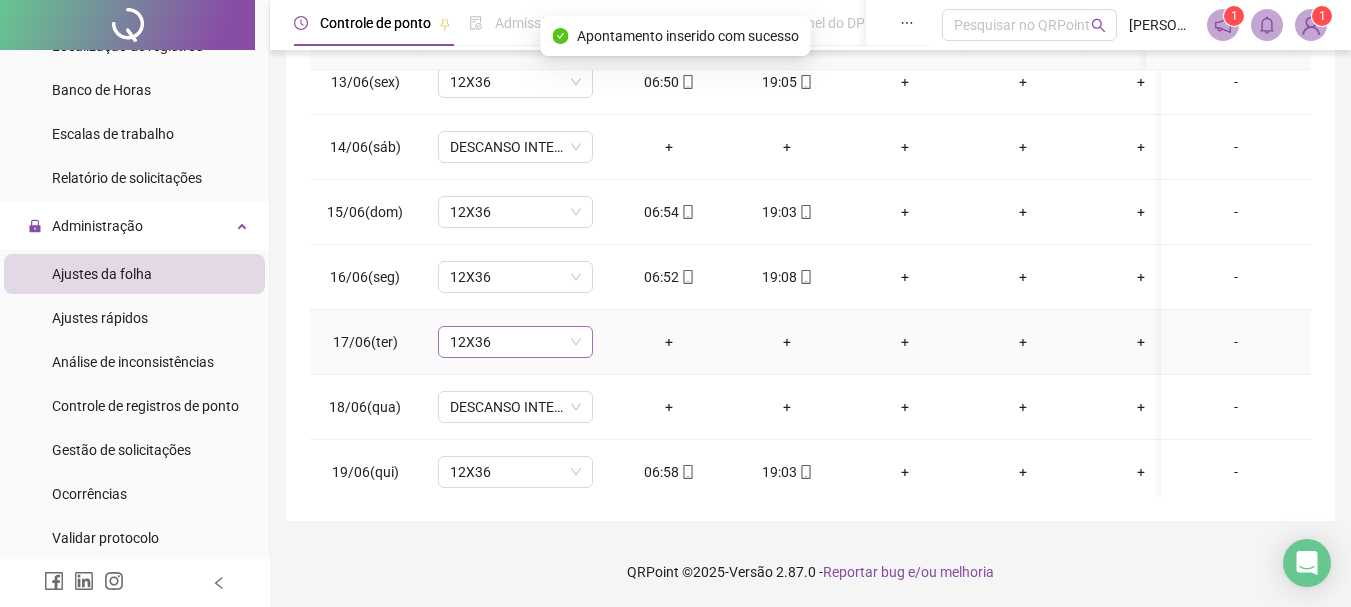 click on "12X36" at bounding box center [515, 342] 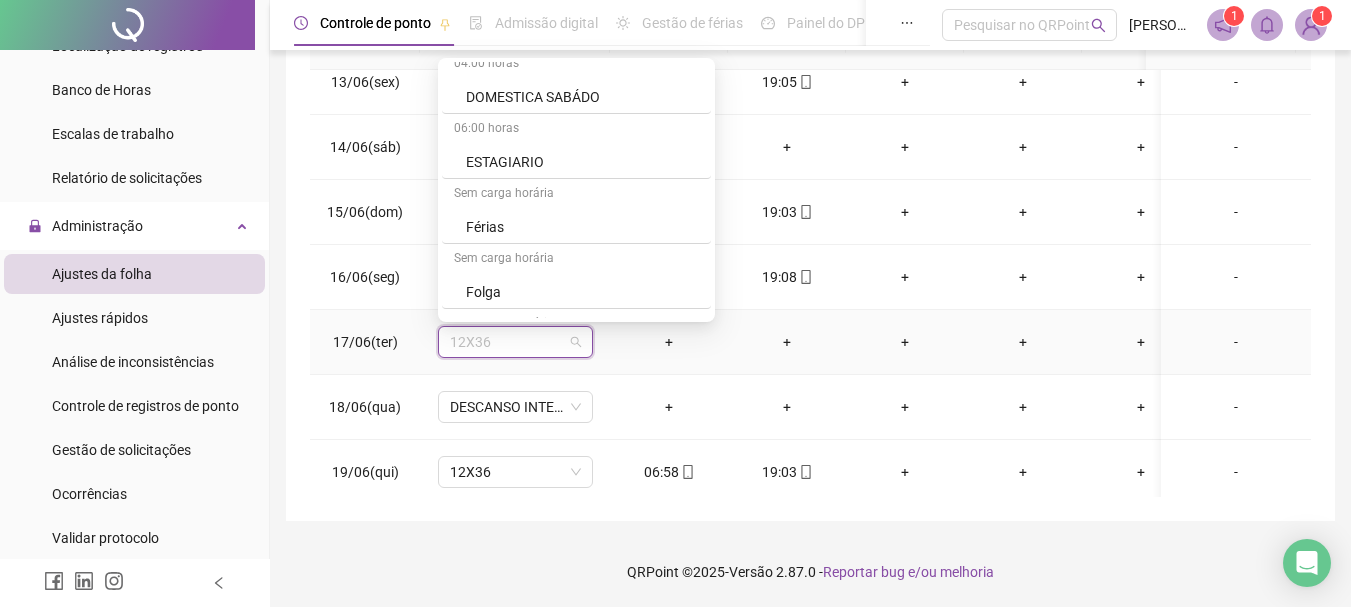 scroll, scrollTop: 3961, scrollLeft: 0, axis: vertical 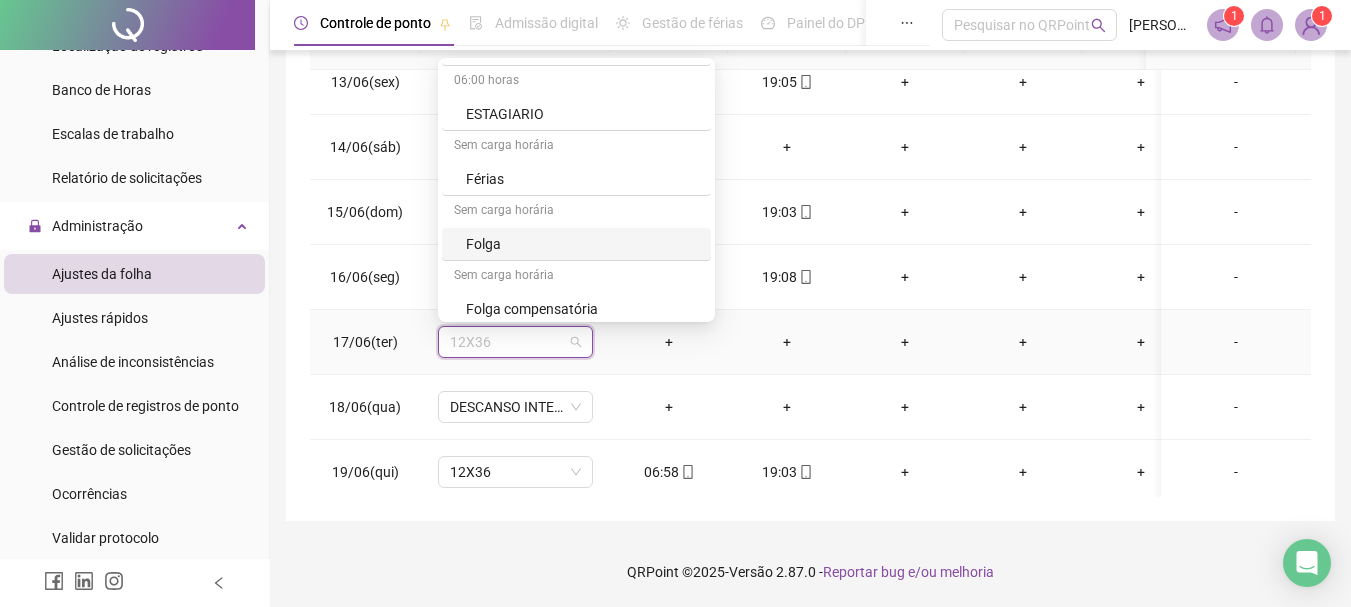 click on "Folga" at bounding box center (582, 244) 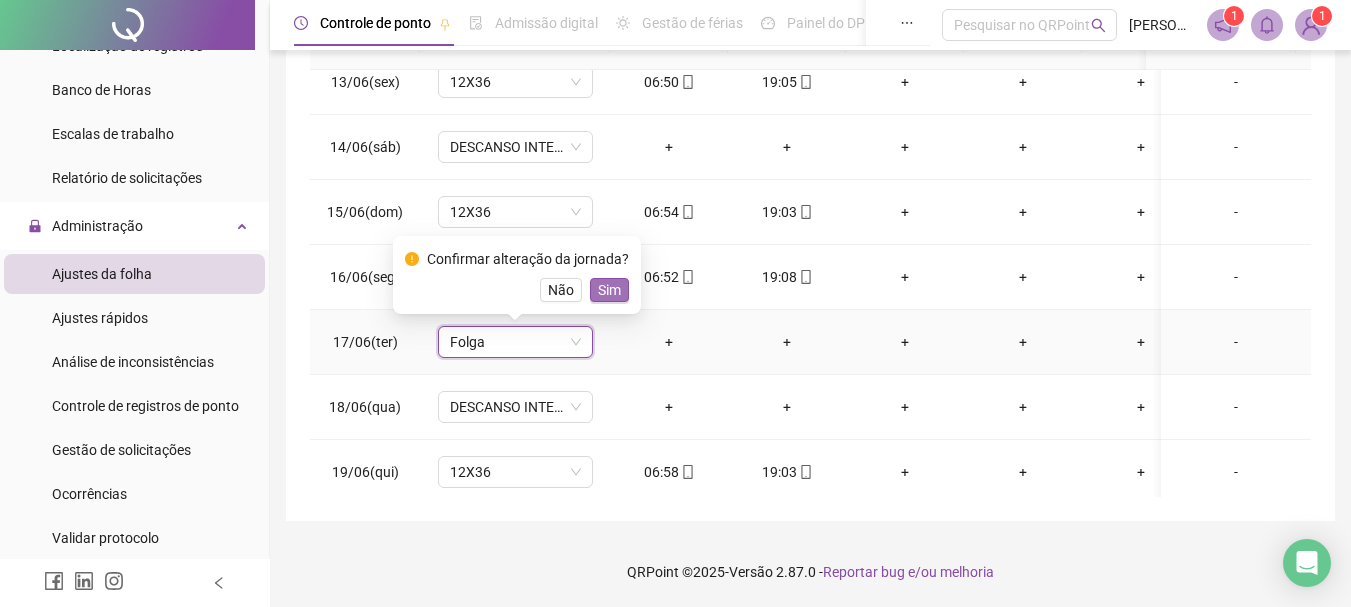 click on "Sim" at bounding box center [609, 290] 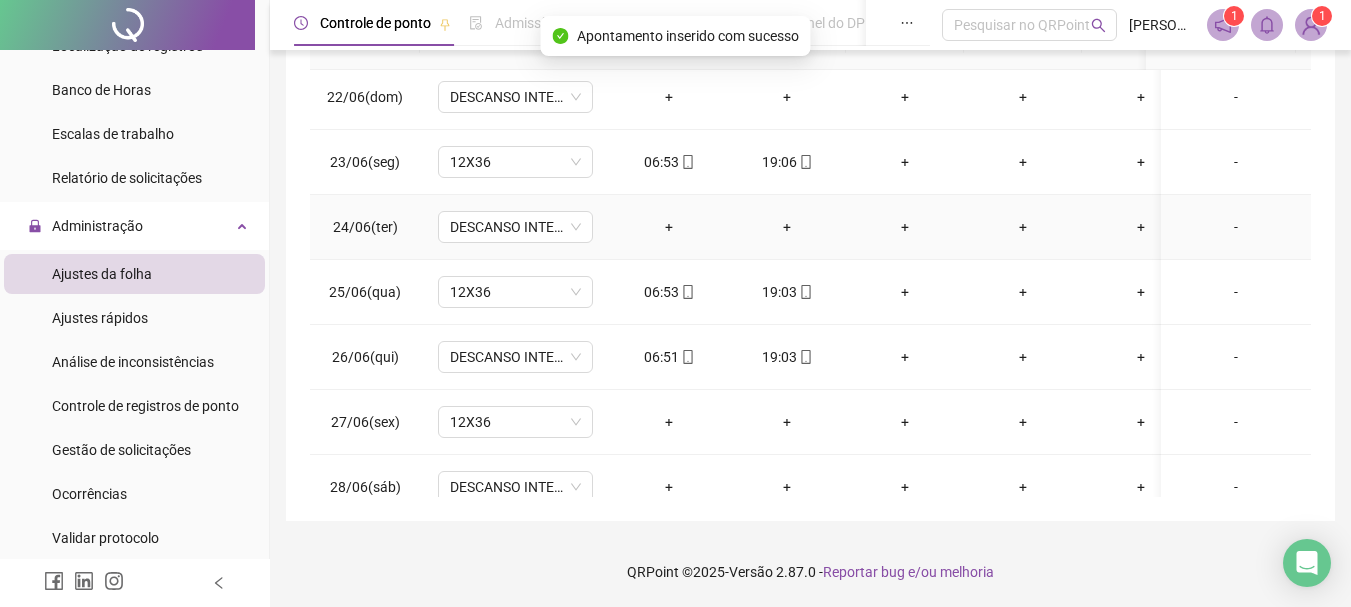 scroll, scrollTop: 1400, scrollLeft: 0, axis: vertical 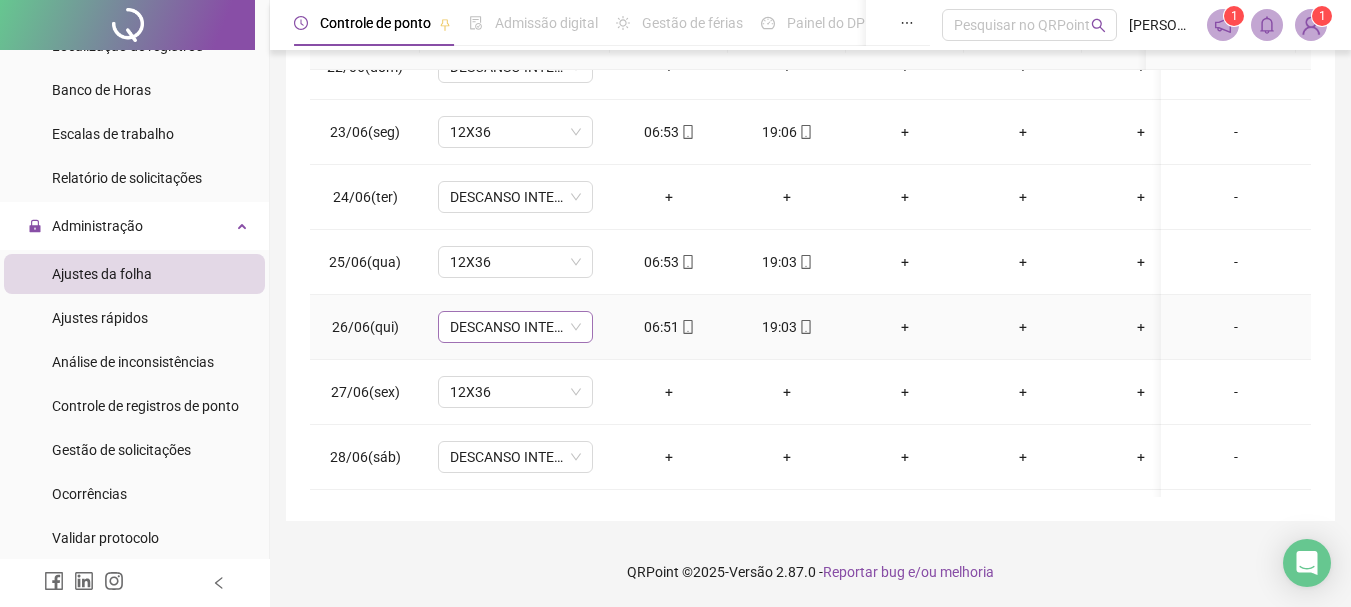 click on "DESCANSO INTER-JORNADA" at bounding box center [515, 327] 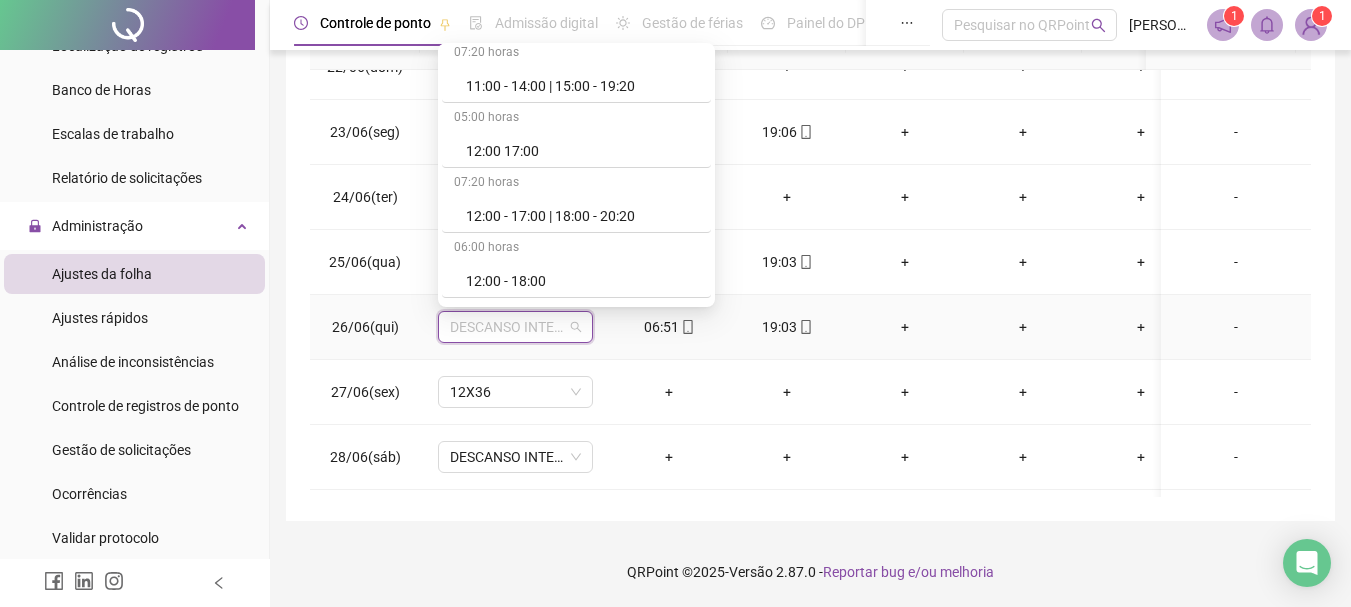 scroll, scrollTop: 3035, scrollLeft: 0, axis: vertical 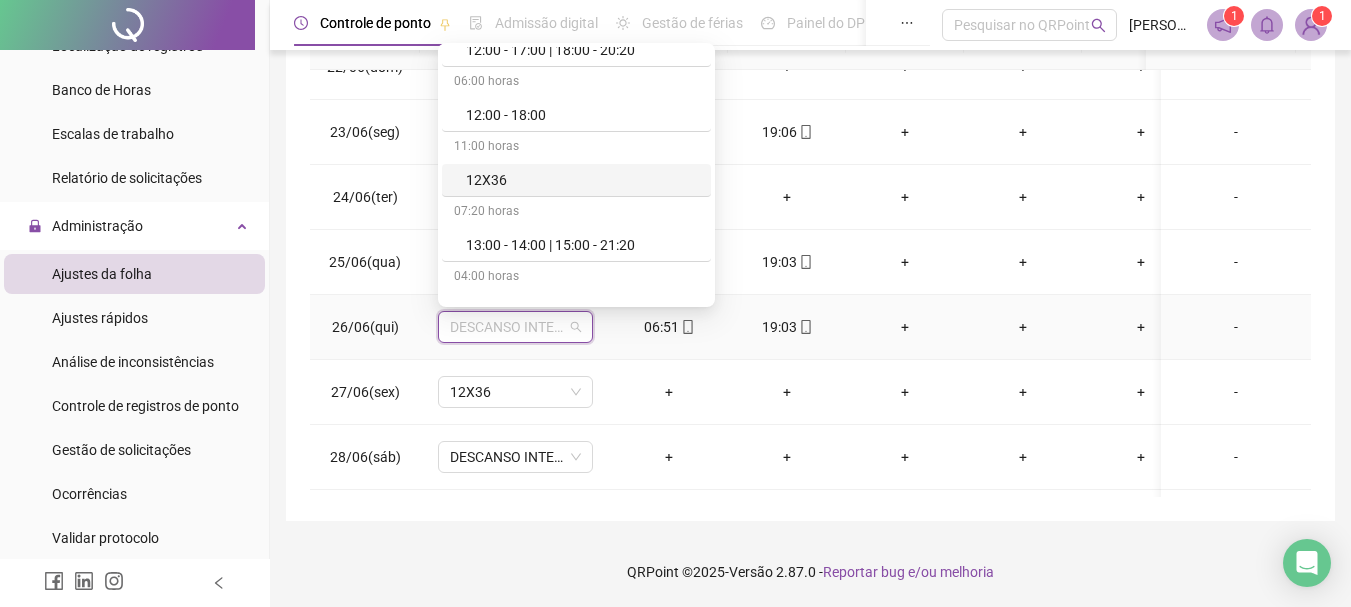 click on "12X36" at bounding box center [582, 180] 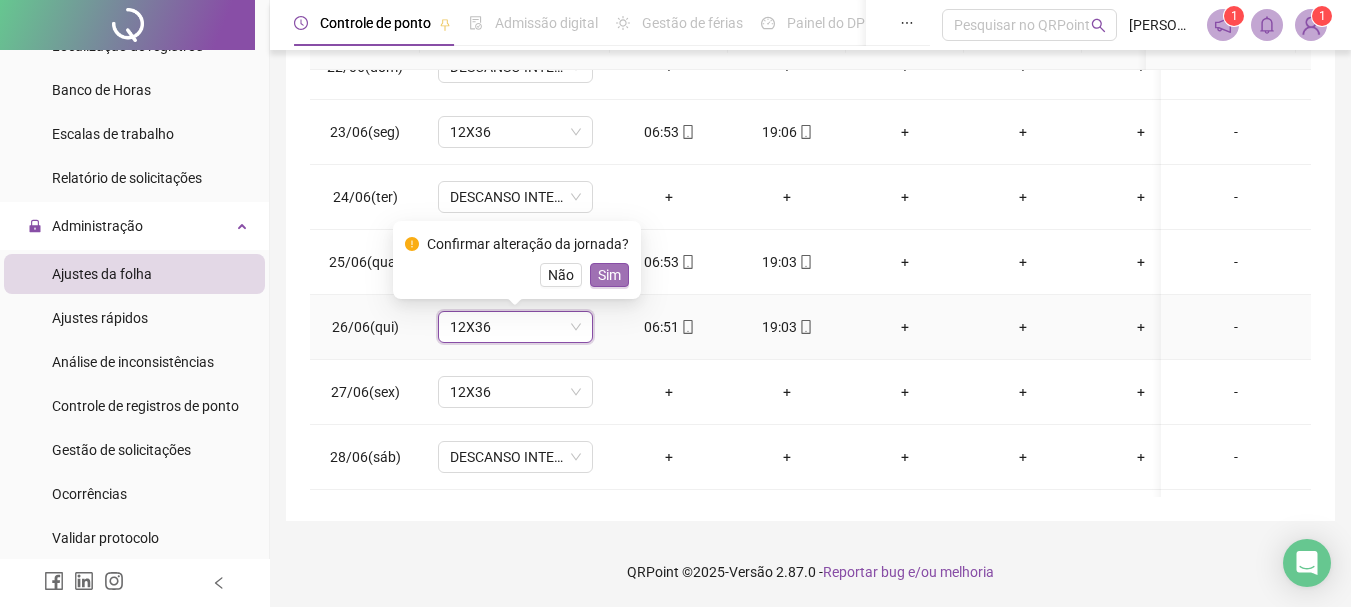 click on "Sim" at bounding box center [609, 275] 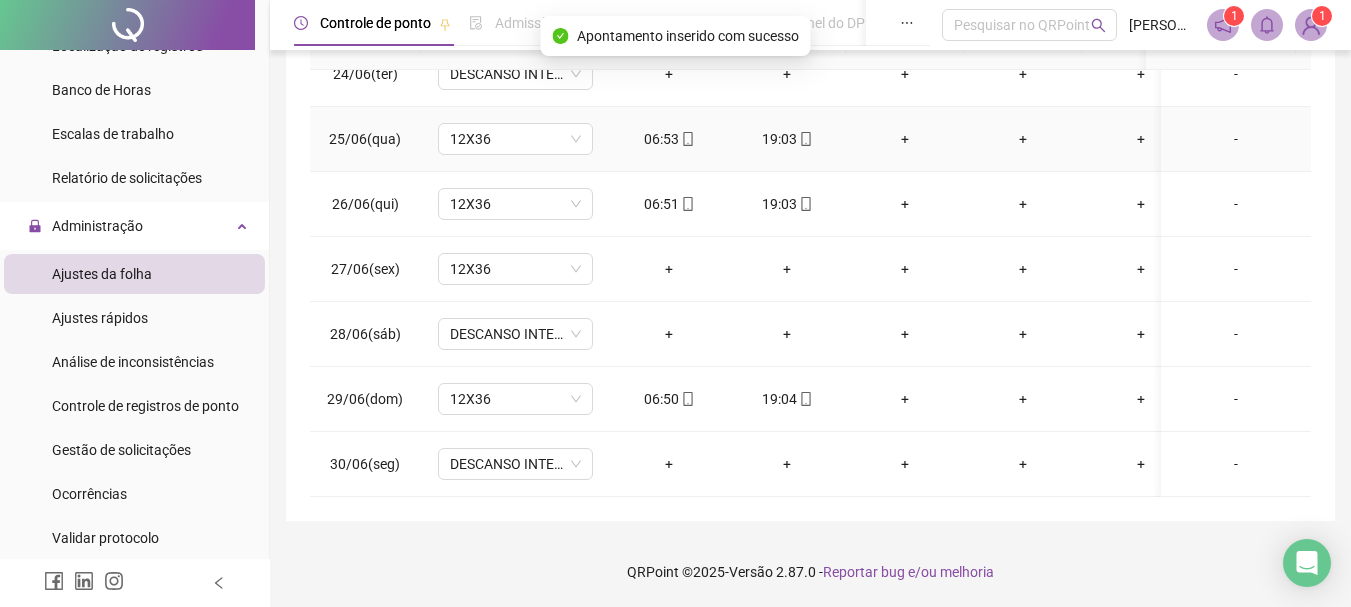 scroll, scrollTop: 1538, scrollLeft: 0, axis: vertical 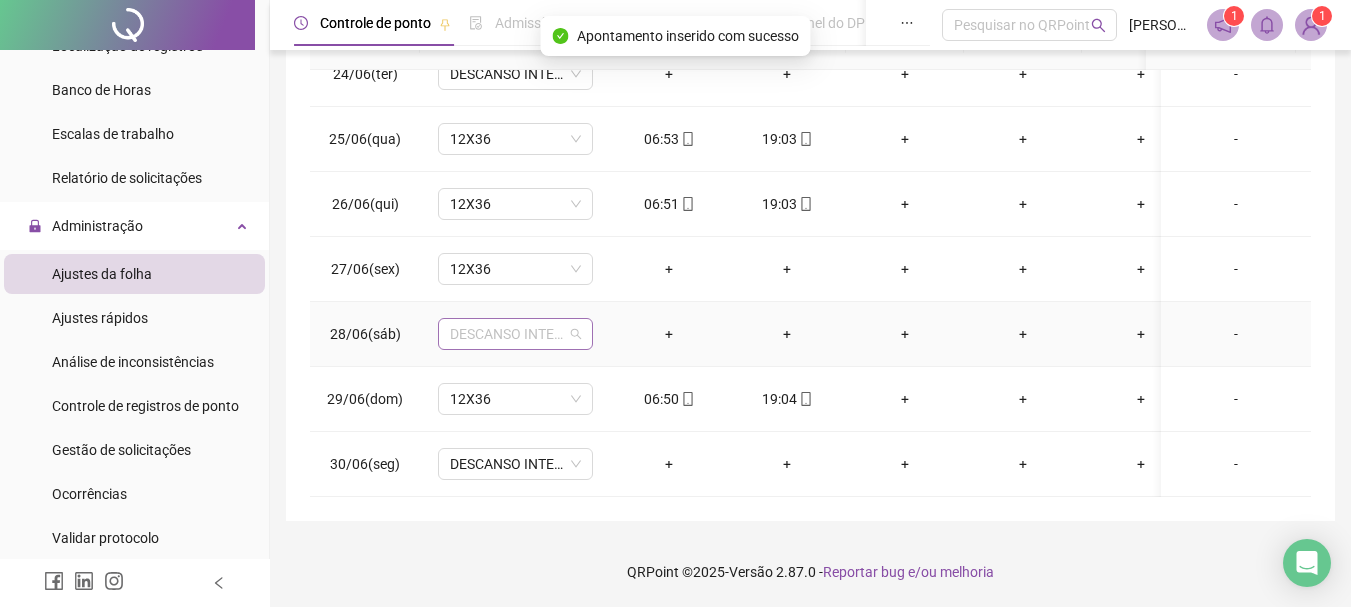 click on "DESCANSO INTER-JORNADA" at bounding box center [515, 334] 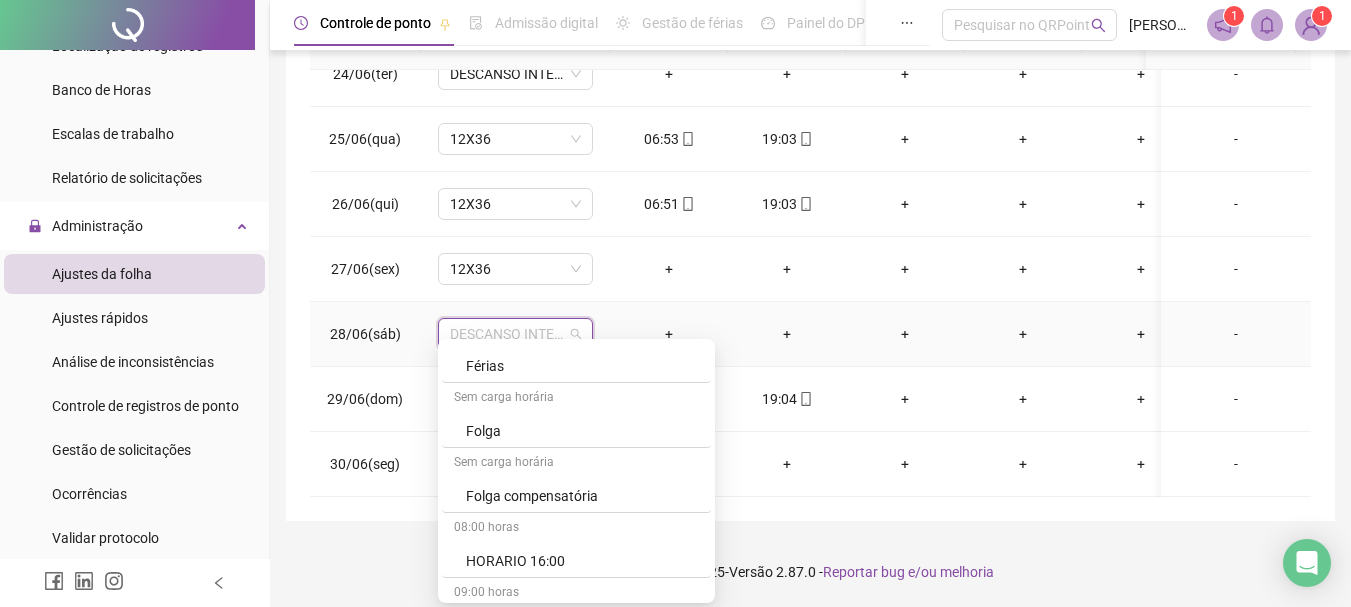 scroll, scrollTop: 3960, scrollLeft: 0, axis: vertical 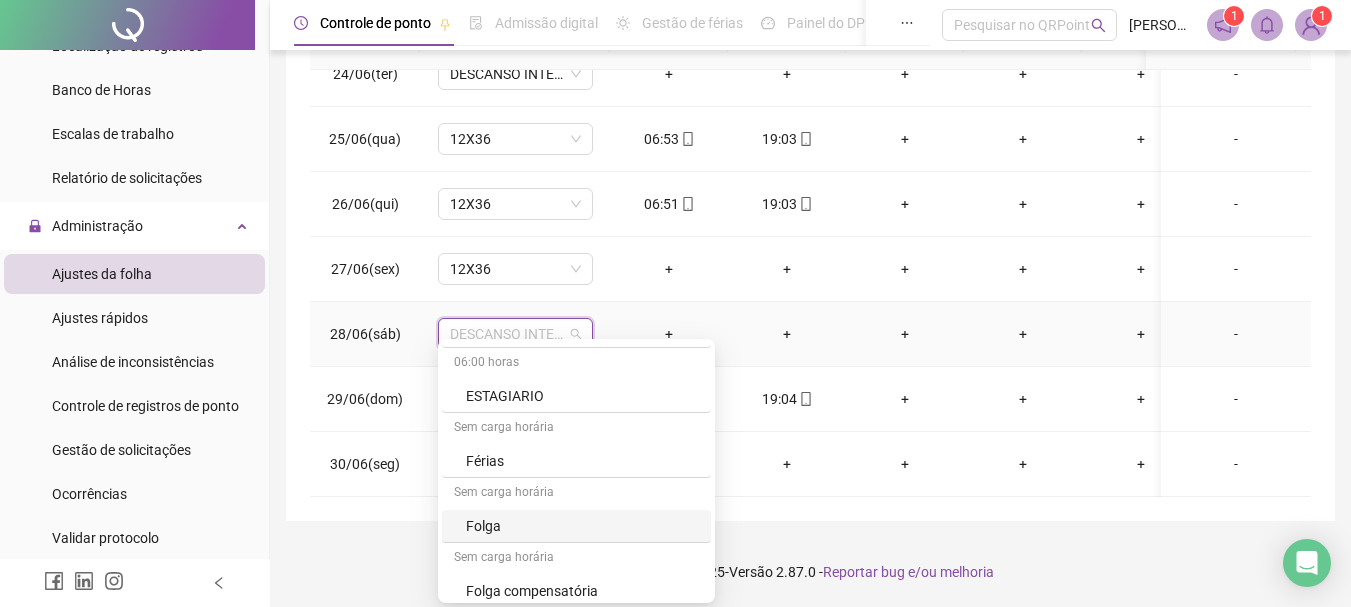 drag, startPoint x: 484, startPoint y: 524, endPoint x: 576, endPoint y: 442, distance: 123.2396 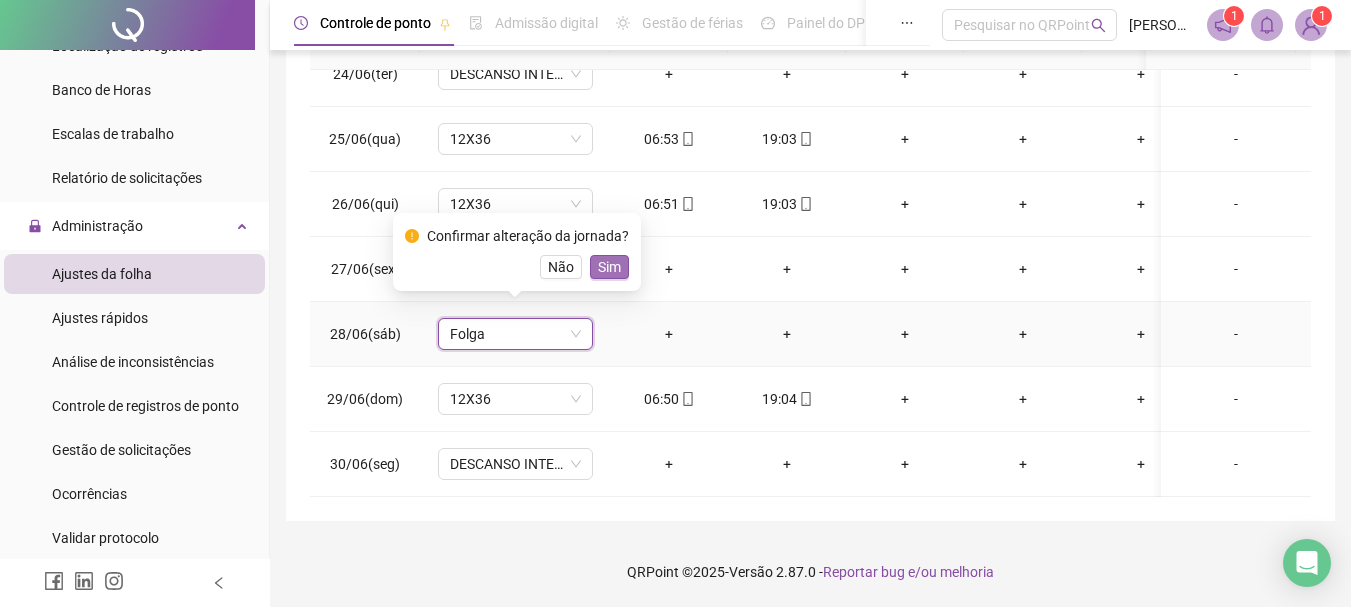 click on "Sim" at bounding box center (609, 267) 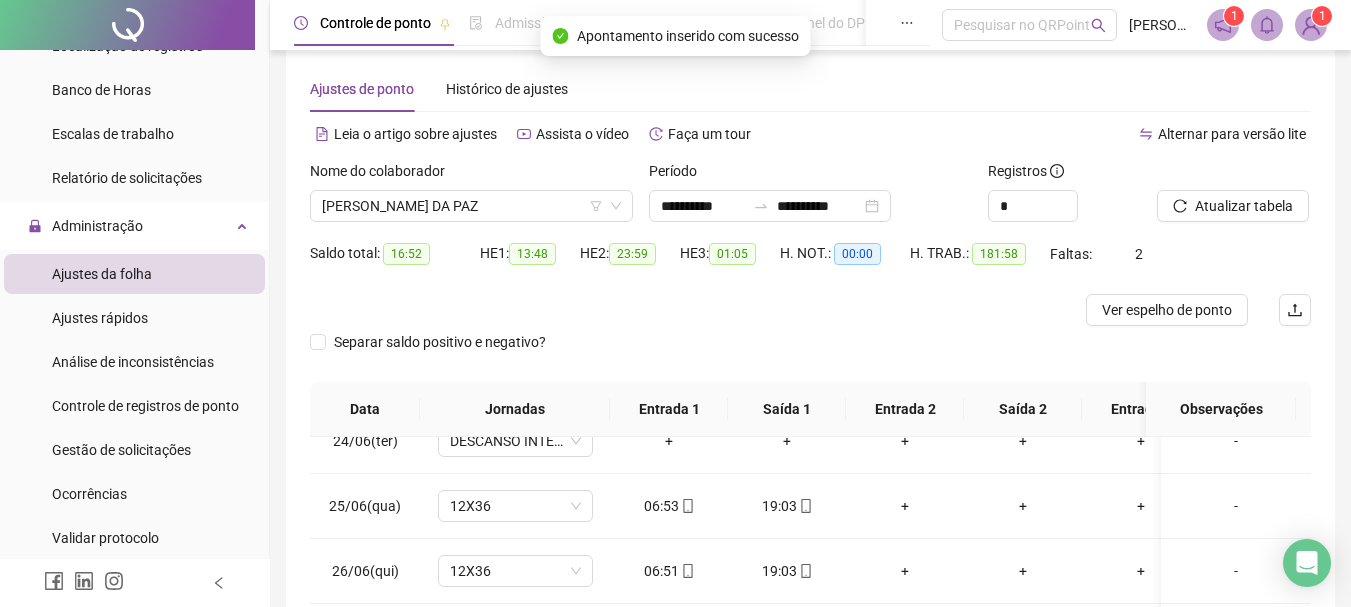scroll, scrollTop: 0, scrollLeft: 0, axis: both 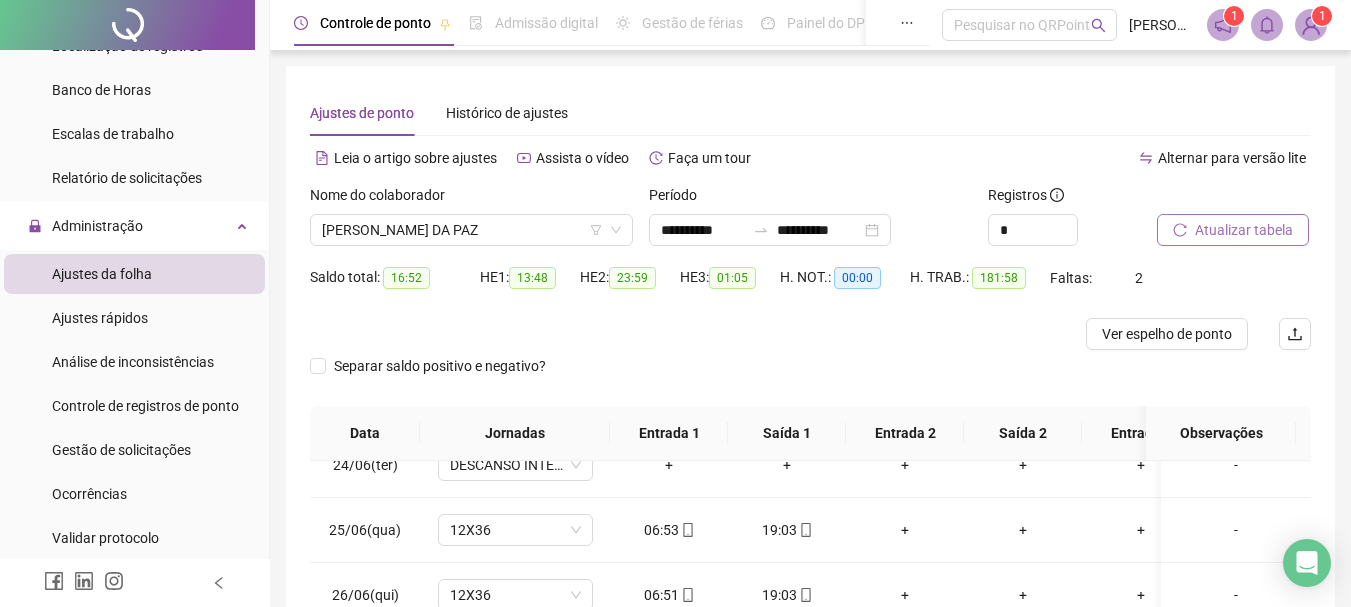 click on "Atualizar tabela" at bounding box center [1244, 230] 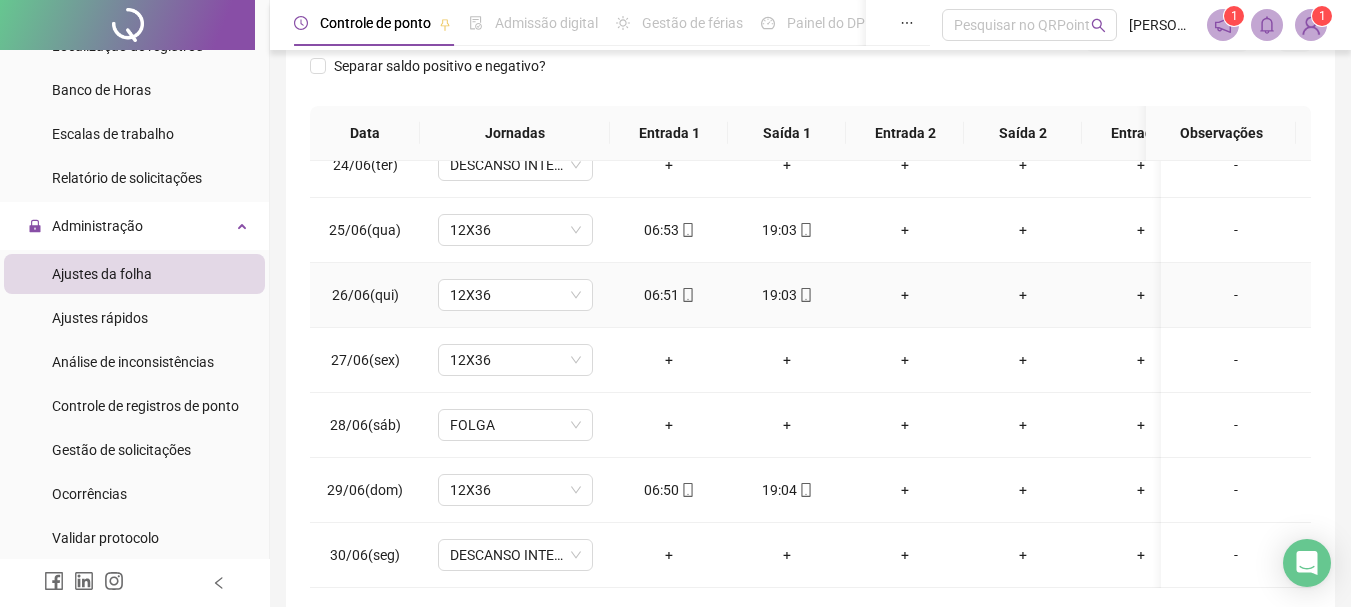 scroll, scrollTop: 391, scrollLeft: 0, axis: vertical 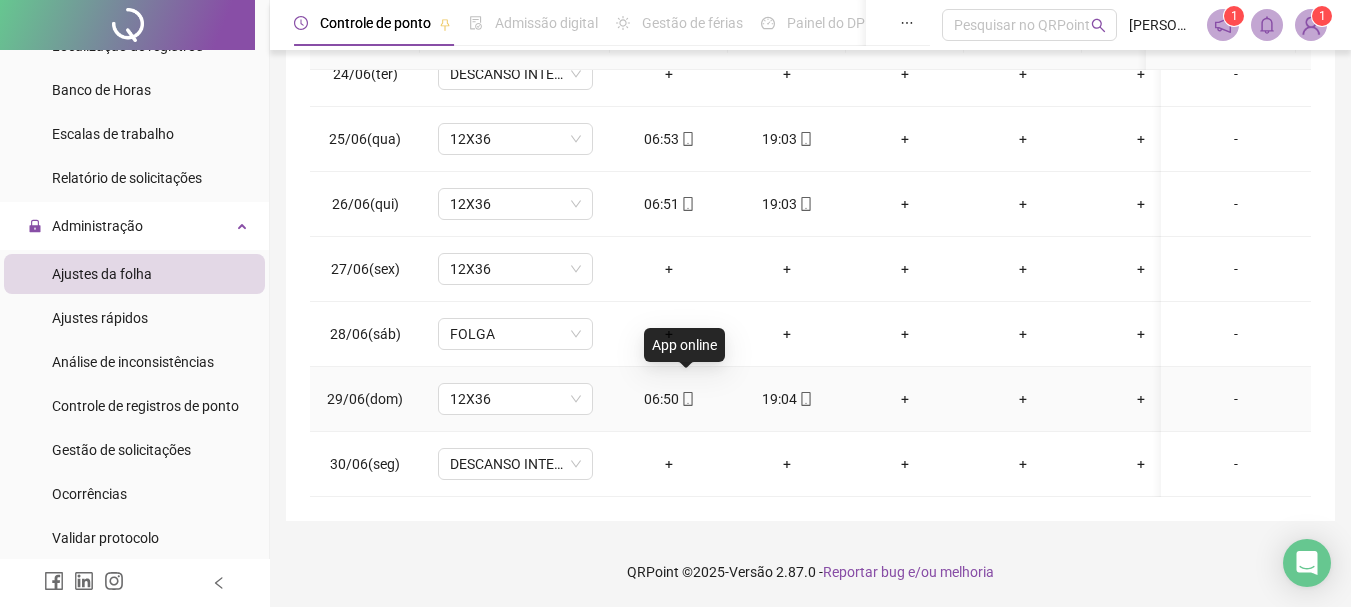 click 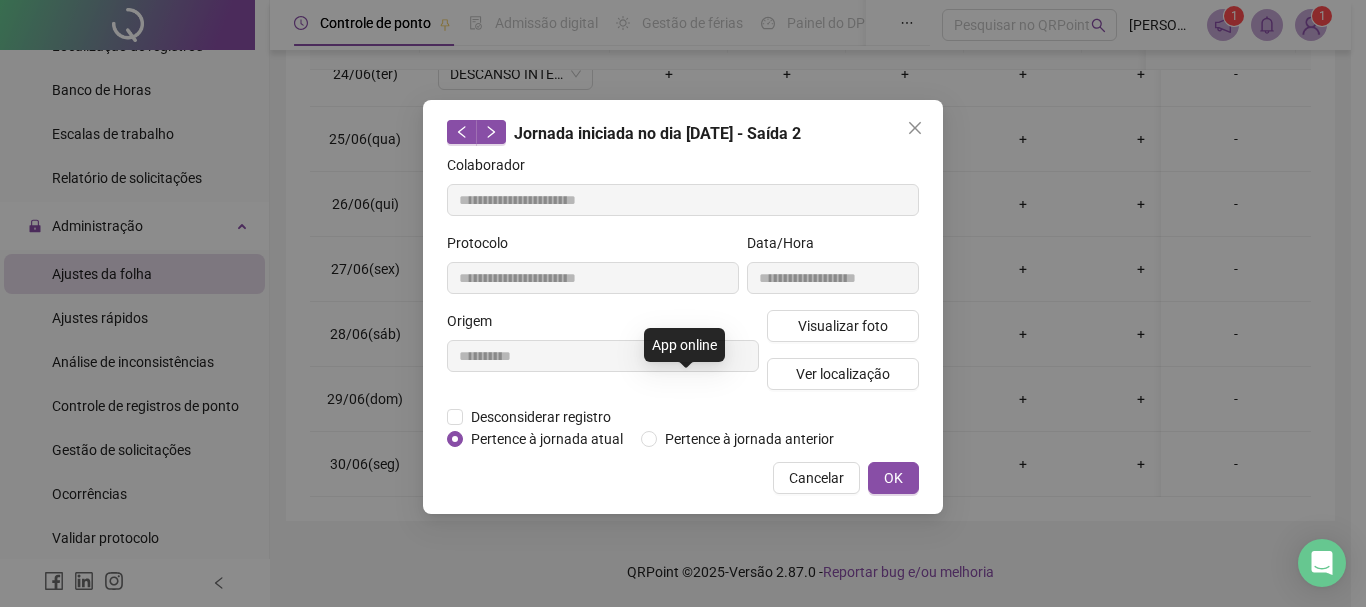 type on "**********" 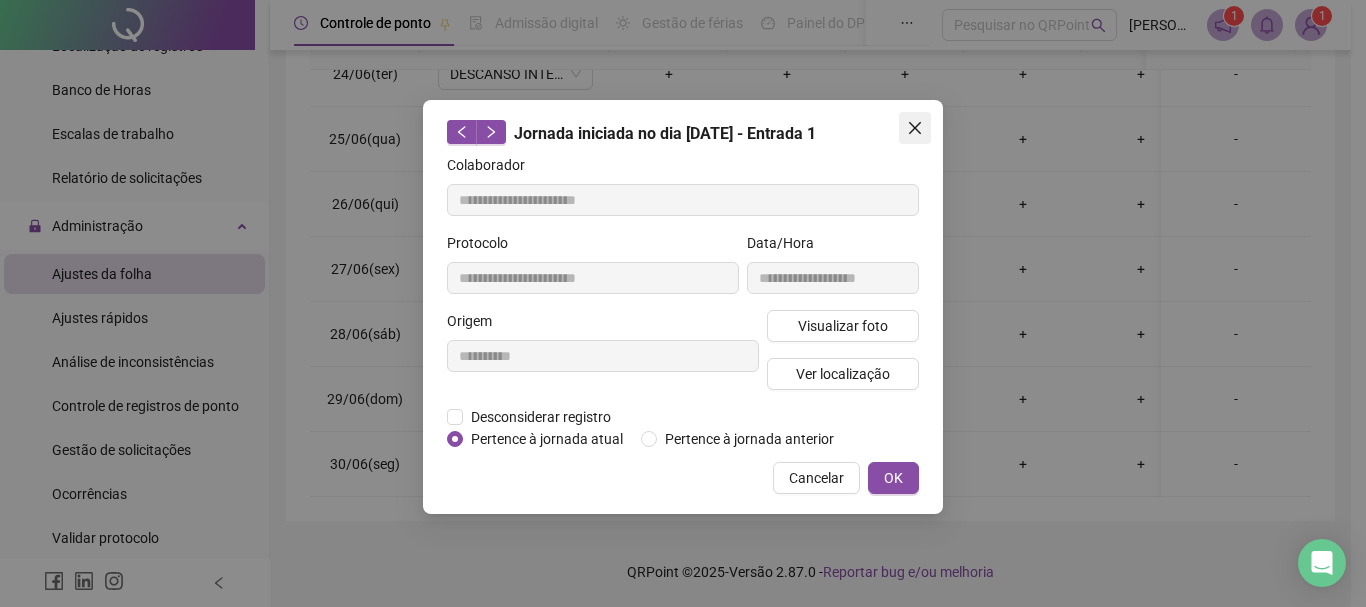 click 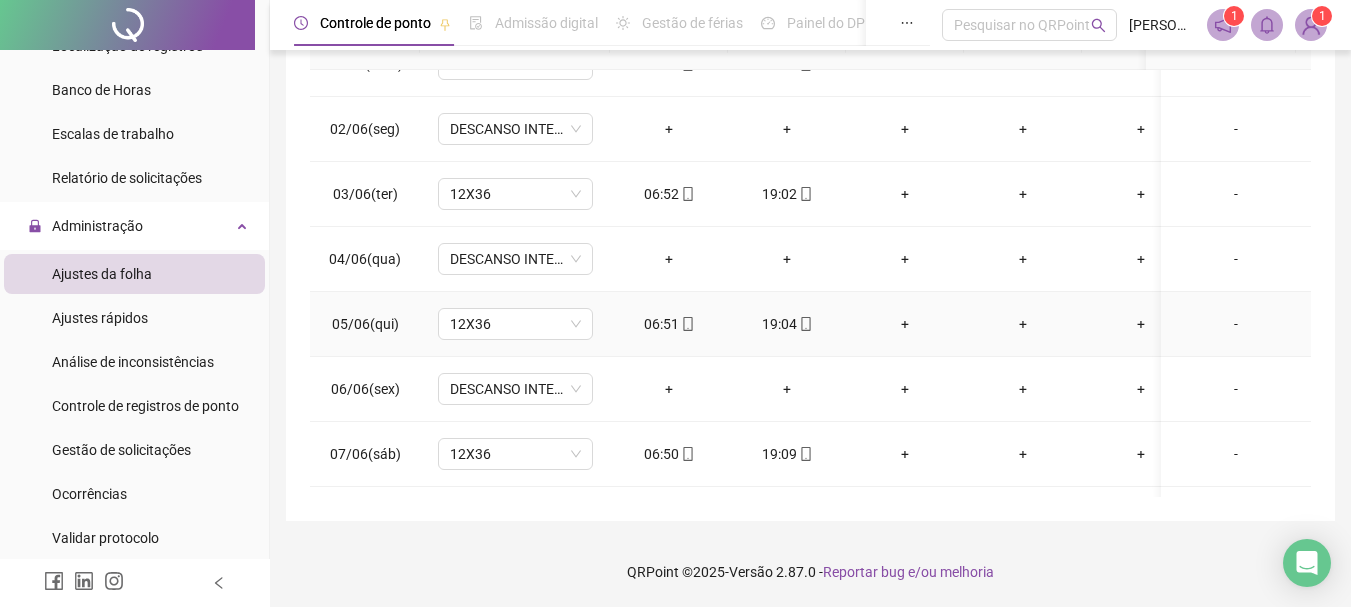 scroll, scrollTop: 0, scrollLeft: 0, axis: both 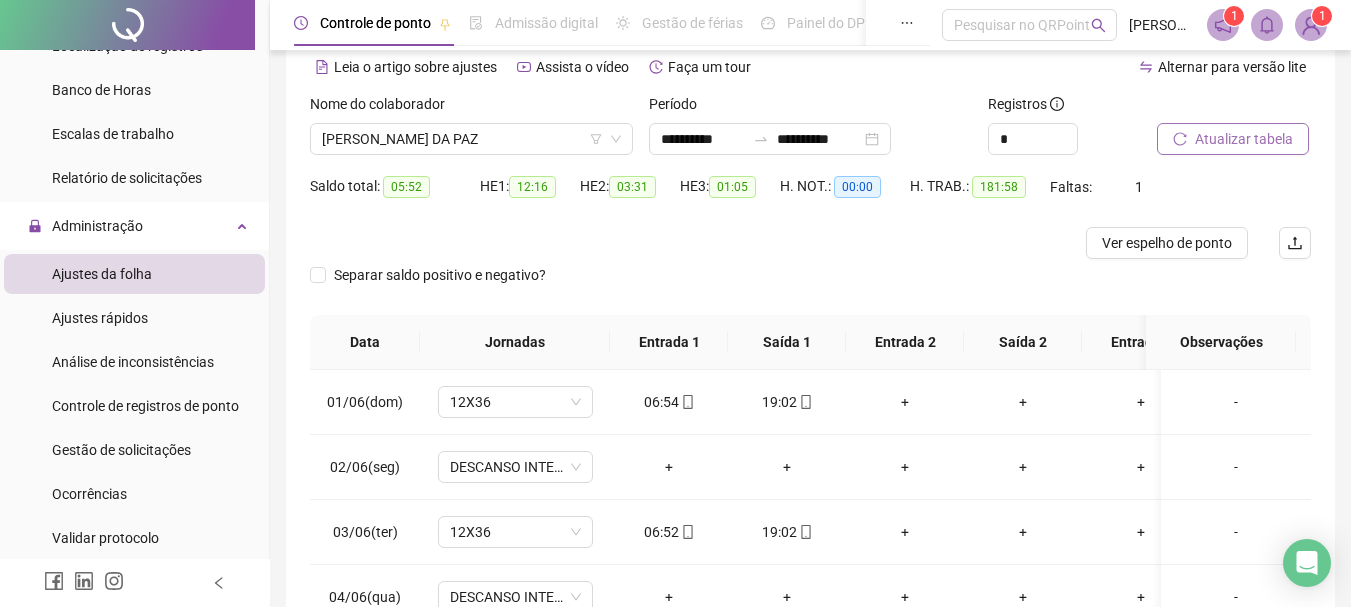 drag, startPoint x: 1236, startPoint y: 131, endPoint x: 1235, endPoint y: 144, distance: 13.038404 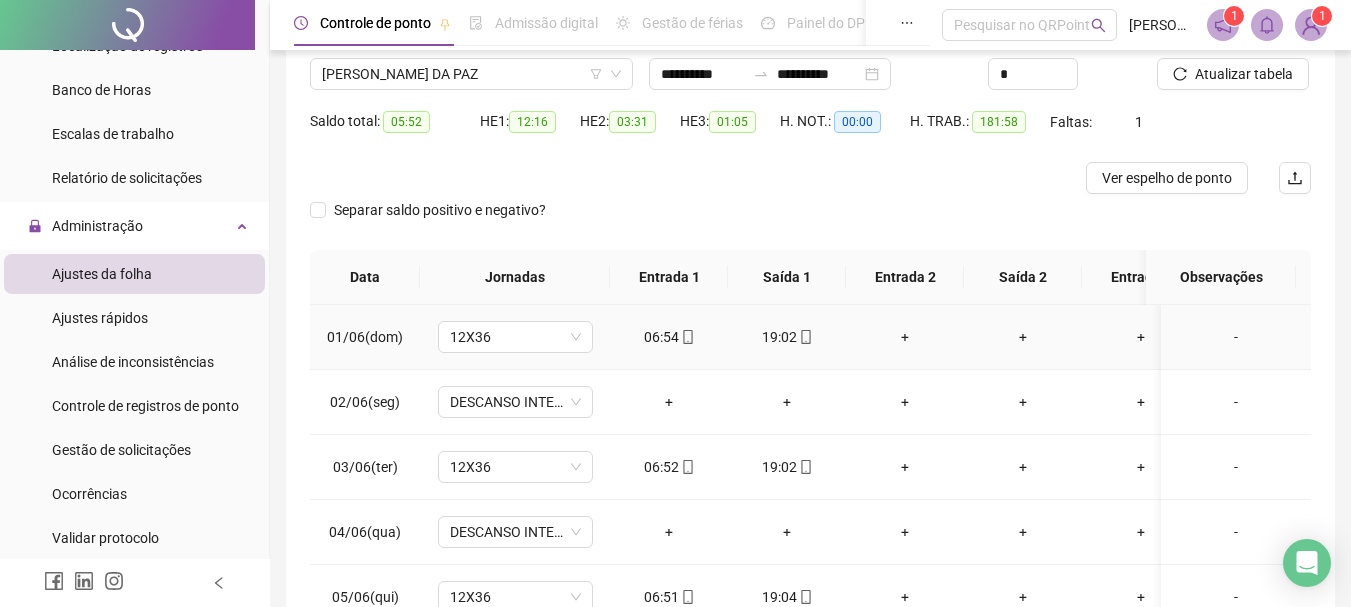 scroll, scrollTop: 191, scrollLeft: 0, axis: vertical 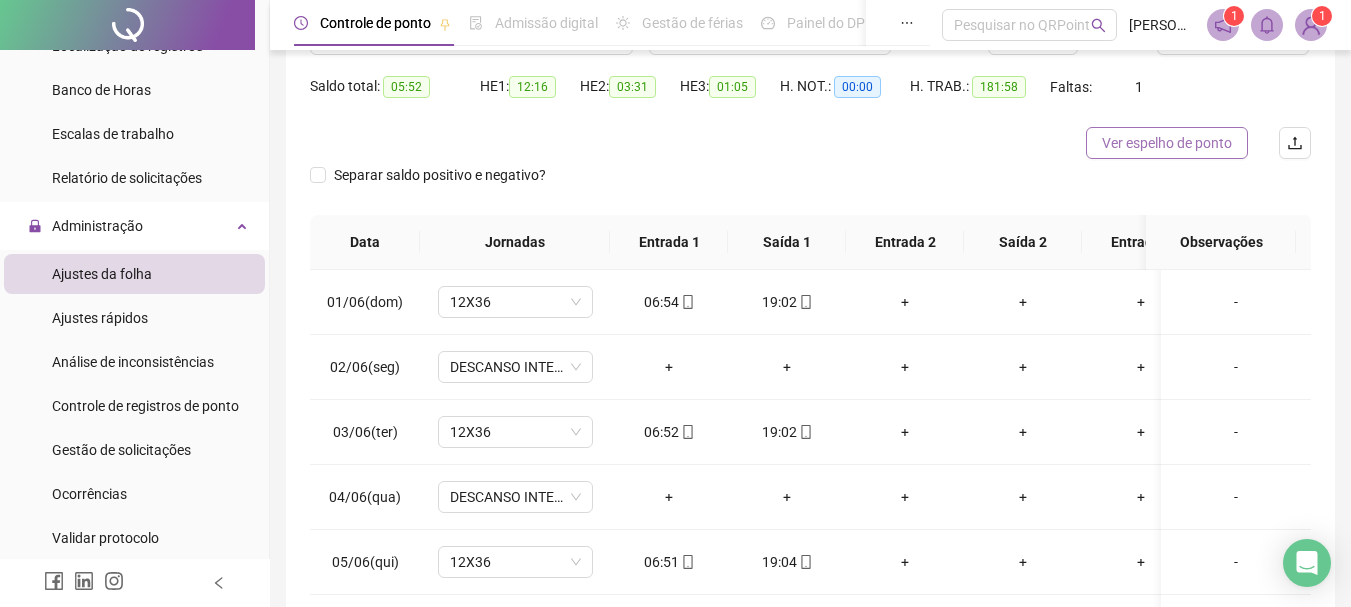 click on "Ver espelho de ponto" at bounding box center [1167, 143] 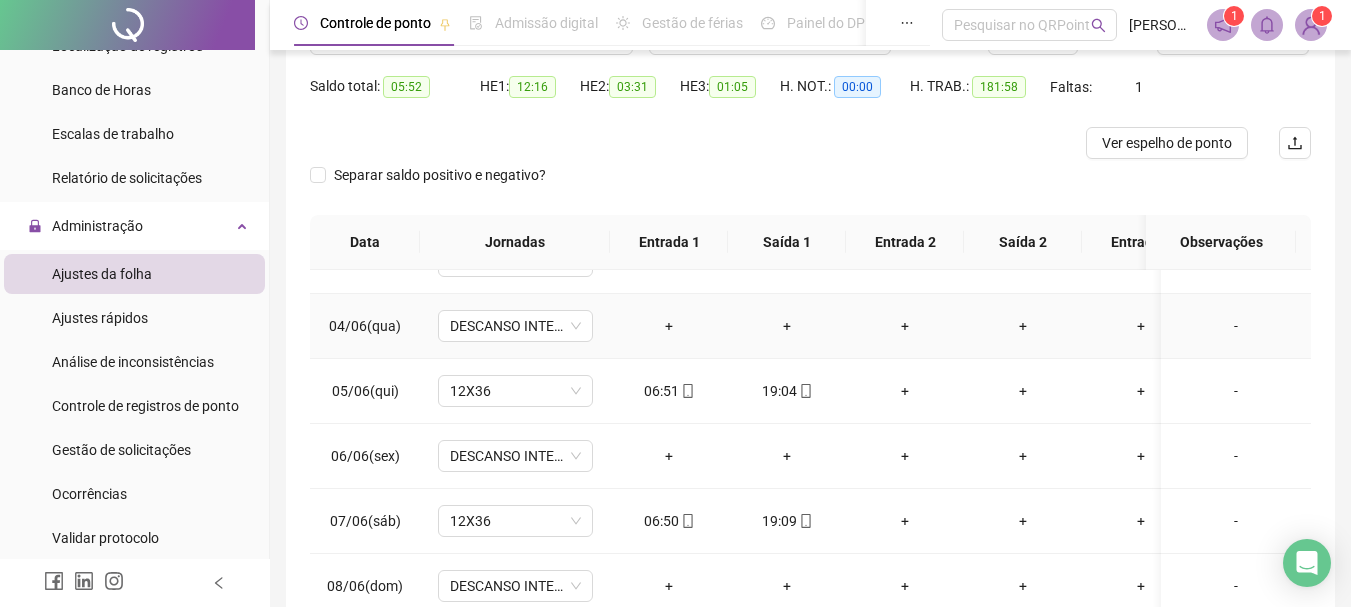 scroll, scrollTop: 200, scrollLeft: 0, axis: vertical 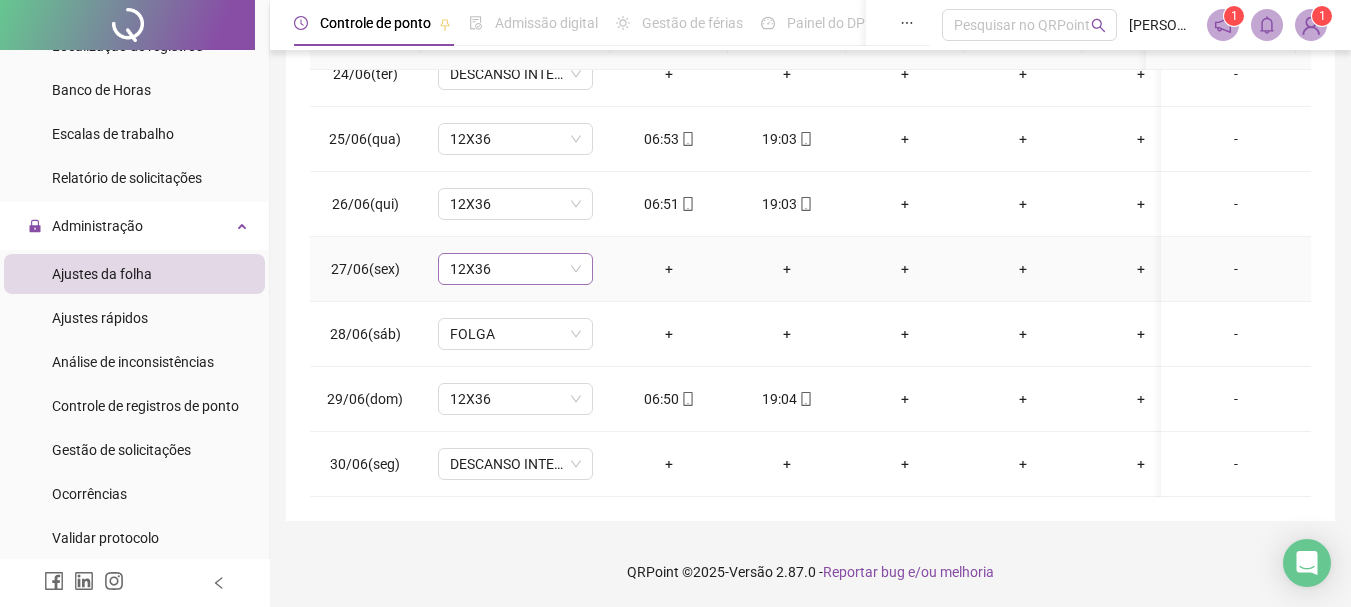 click on "12X36" at bounding box center [515, 269] 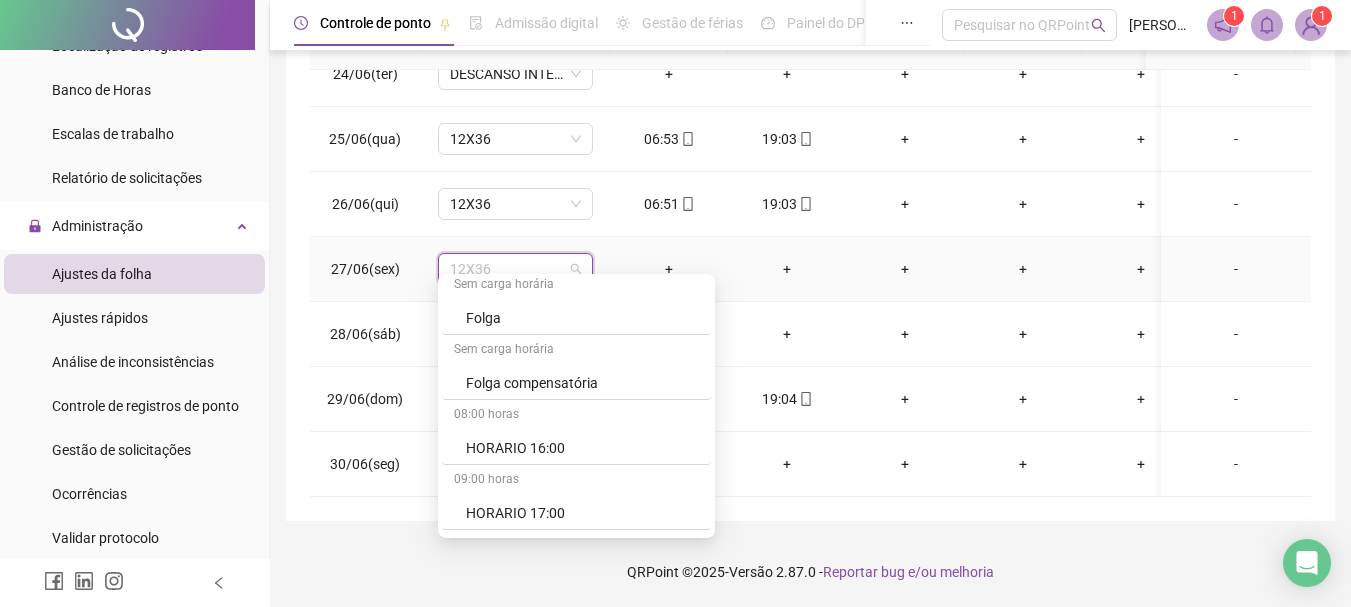 scroll, scrollTop: 4079, scrollLeft: 0, axis: vertical 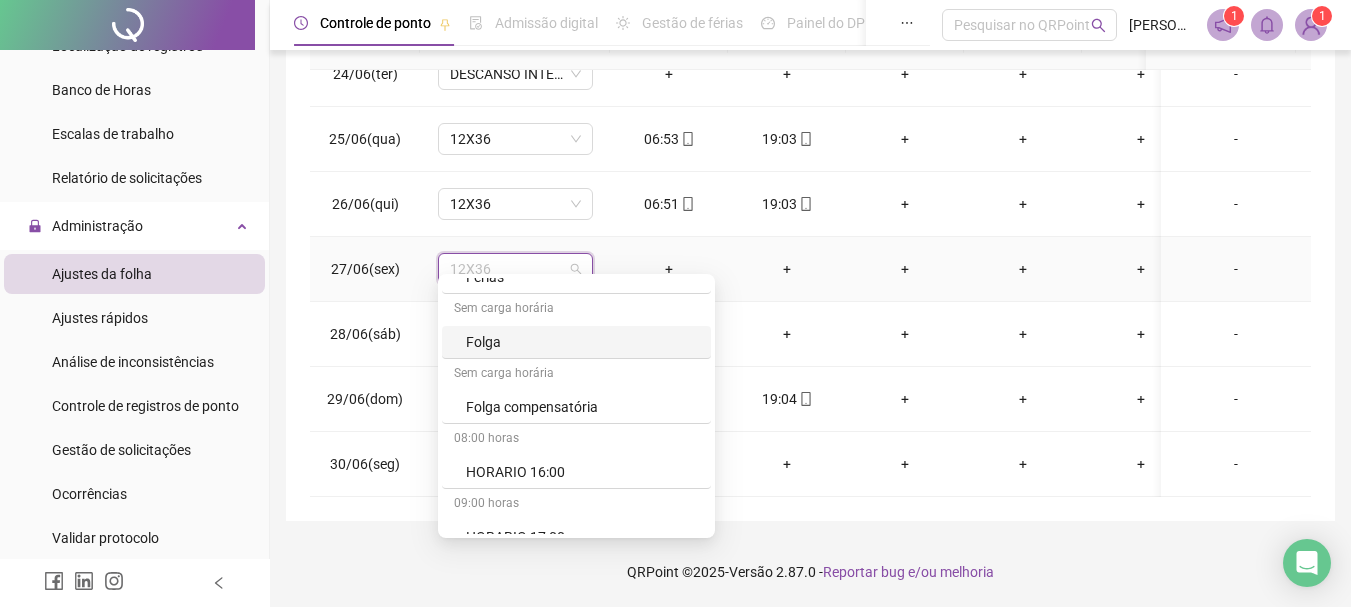 click on "Folga" at bounding box center (582, 342) 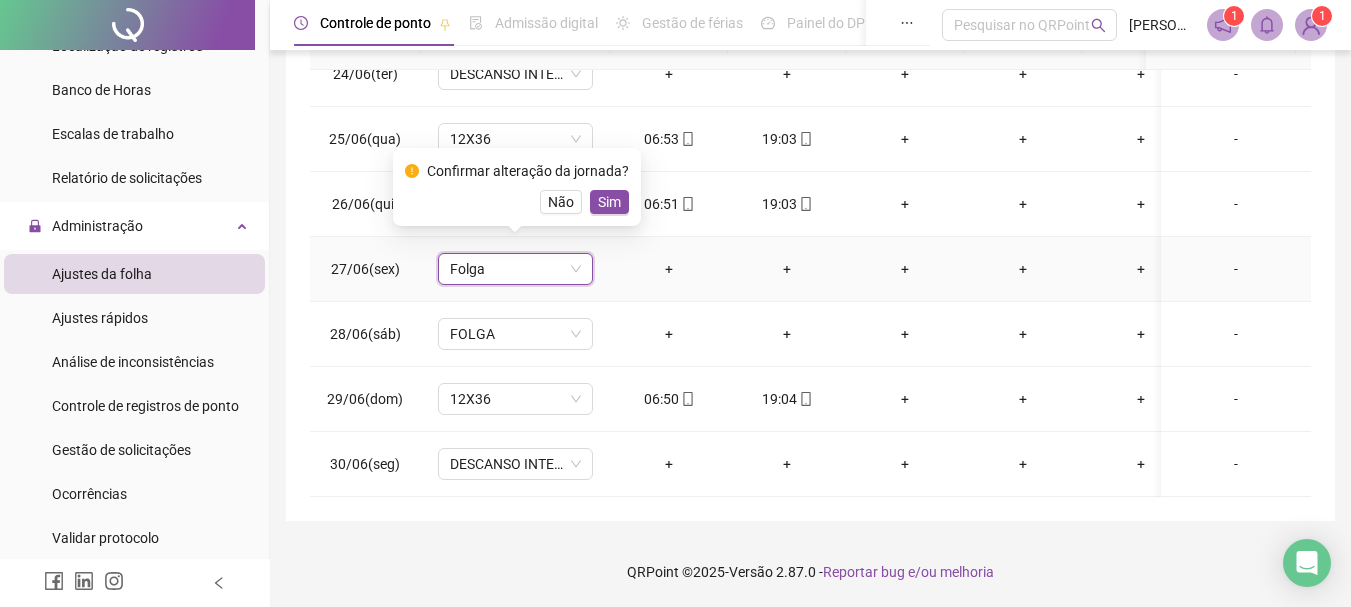 click on "Sim" at bounding box center (609, 202) 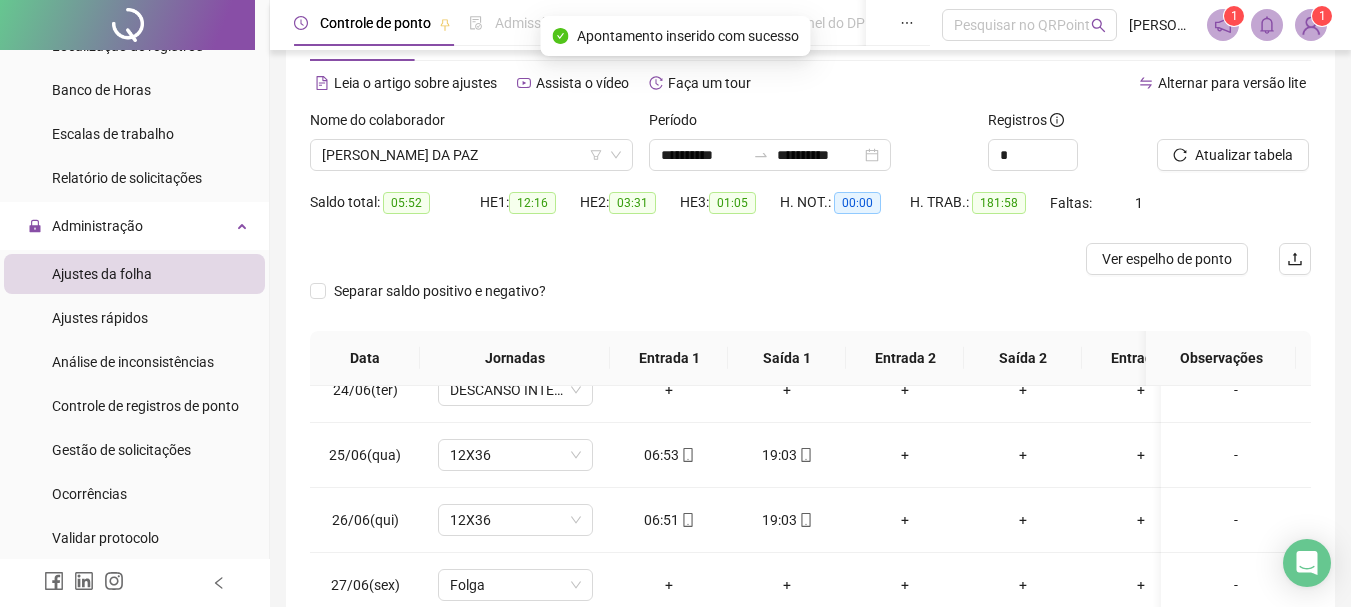 scroll, scrollTop: 73, scrollLeft: 0, axis: vertical 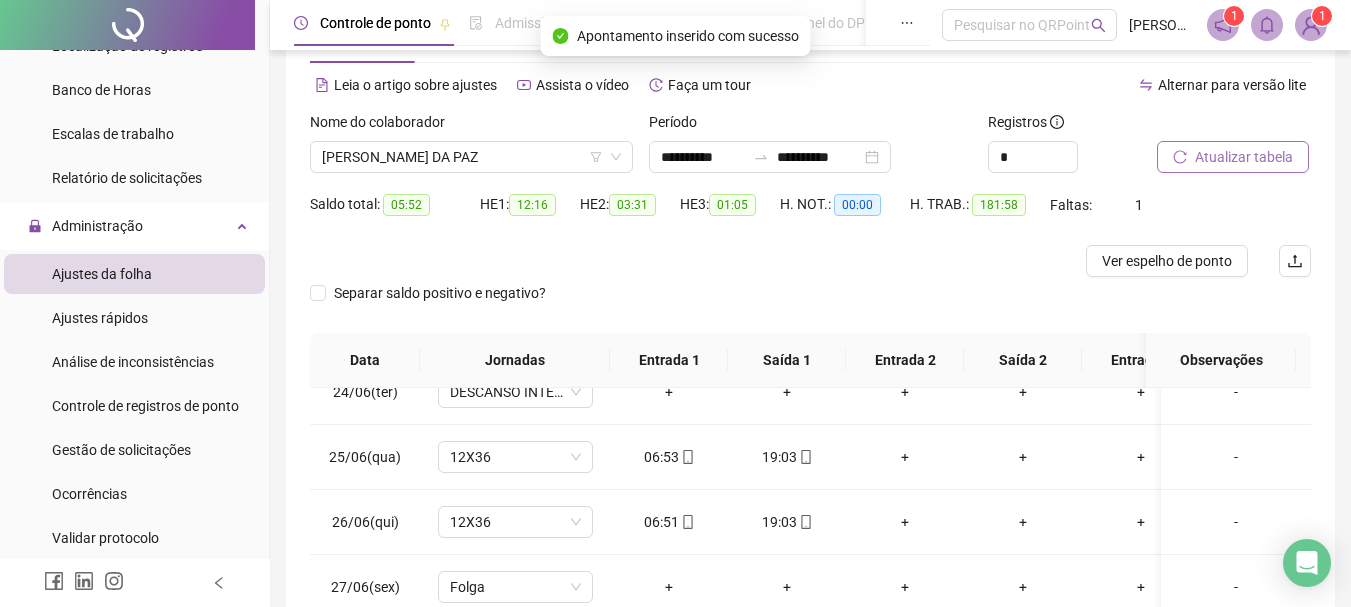 click on "Atualizar tabela" at bounding box center [1244, 157] 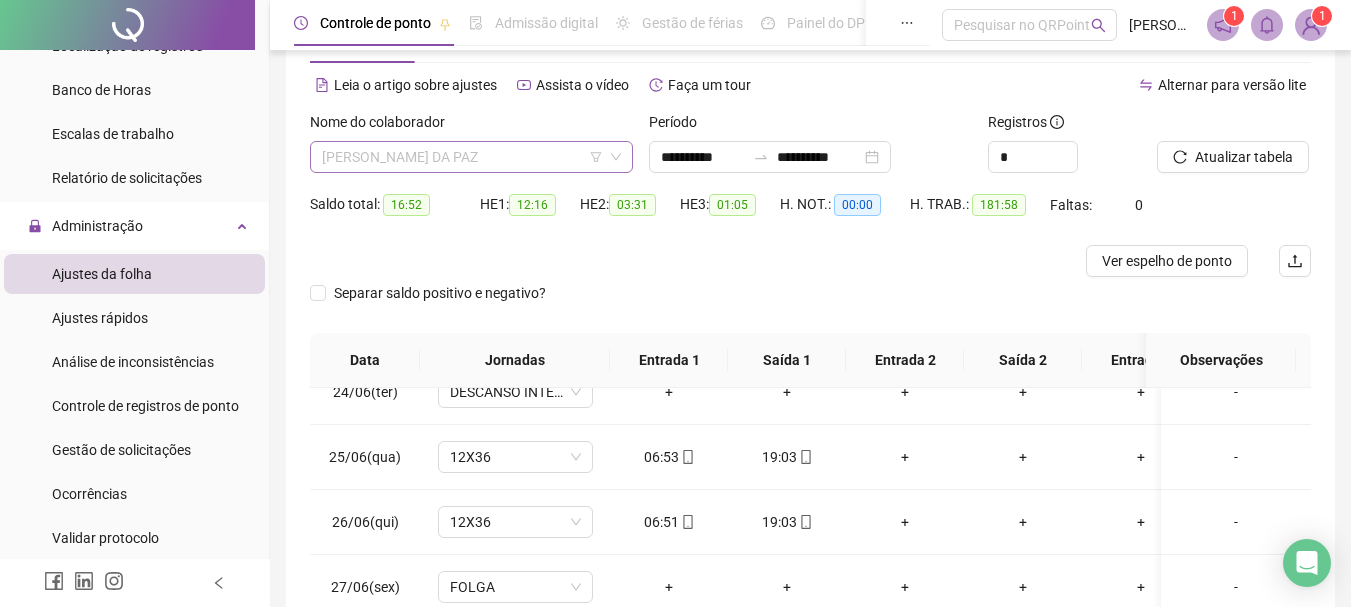 click on "[PERSON_NAME] DA PAZ" at bounding box center [471, 157] 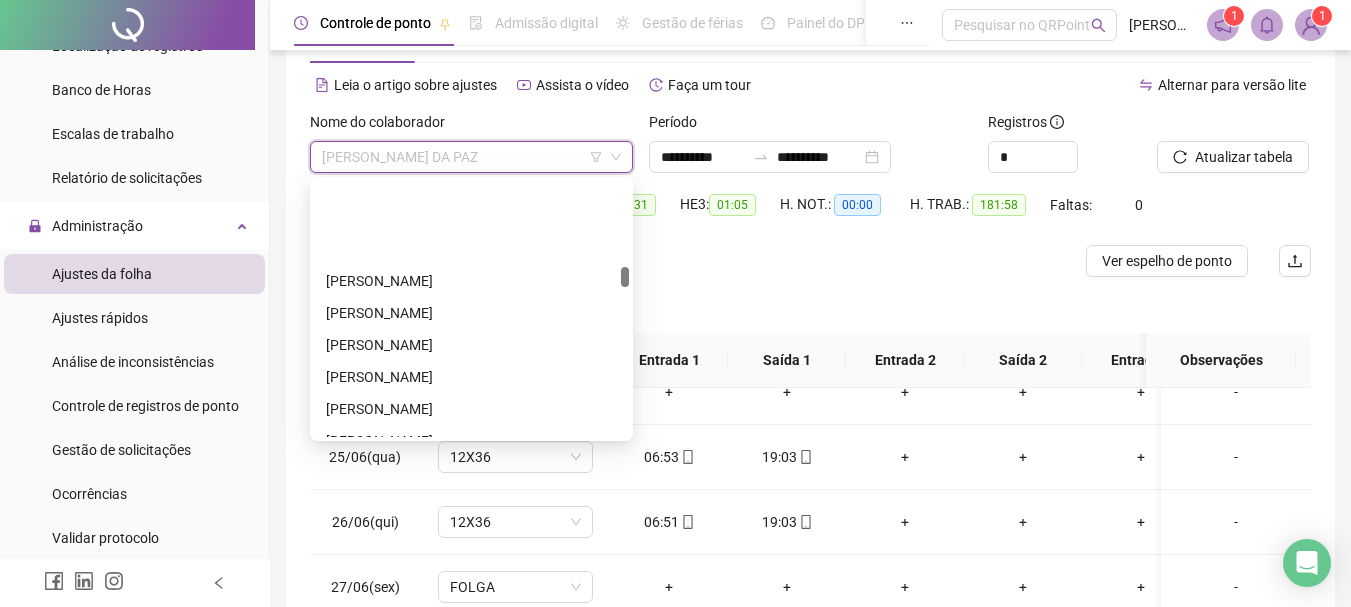 scroll, scrollTop: 1200, scrollLeft: 0, axis: vertical 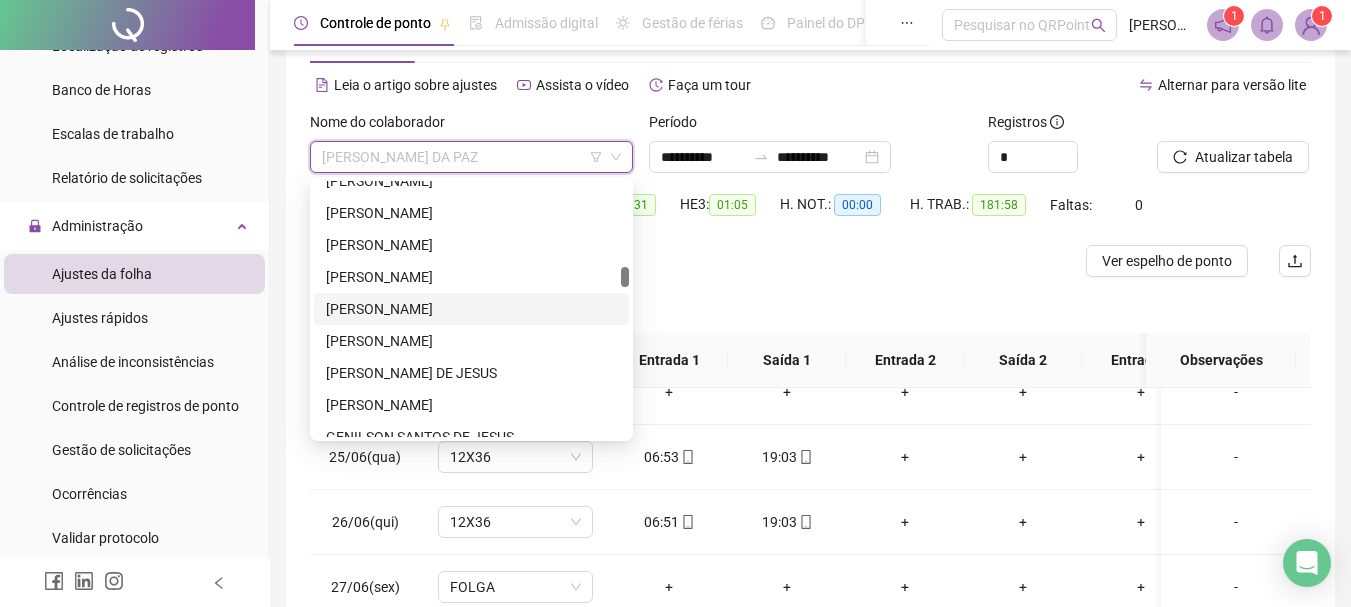 click on "[PERSON_NAME]" at bounding box center (471, 309) 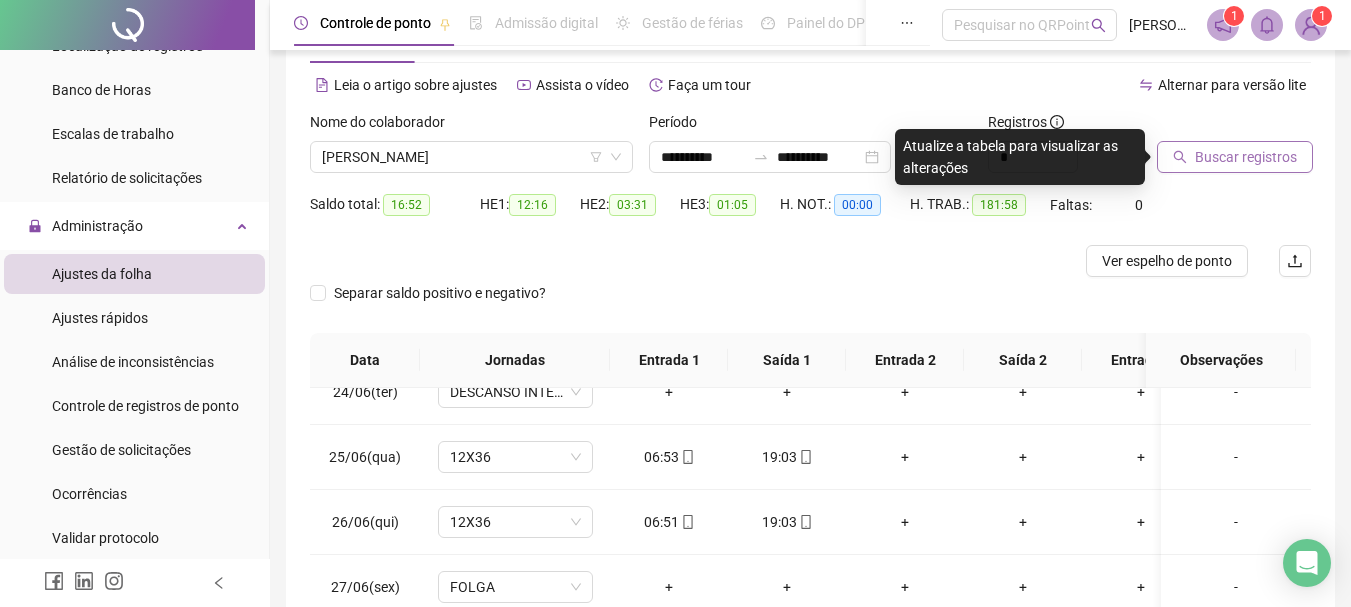 click on "Buscar registros" at bounding box center [1246, 157] 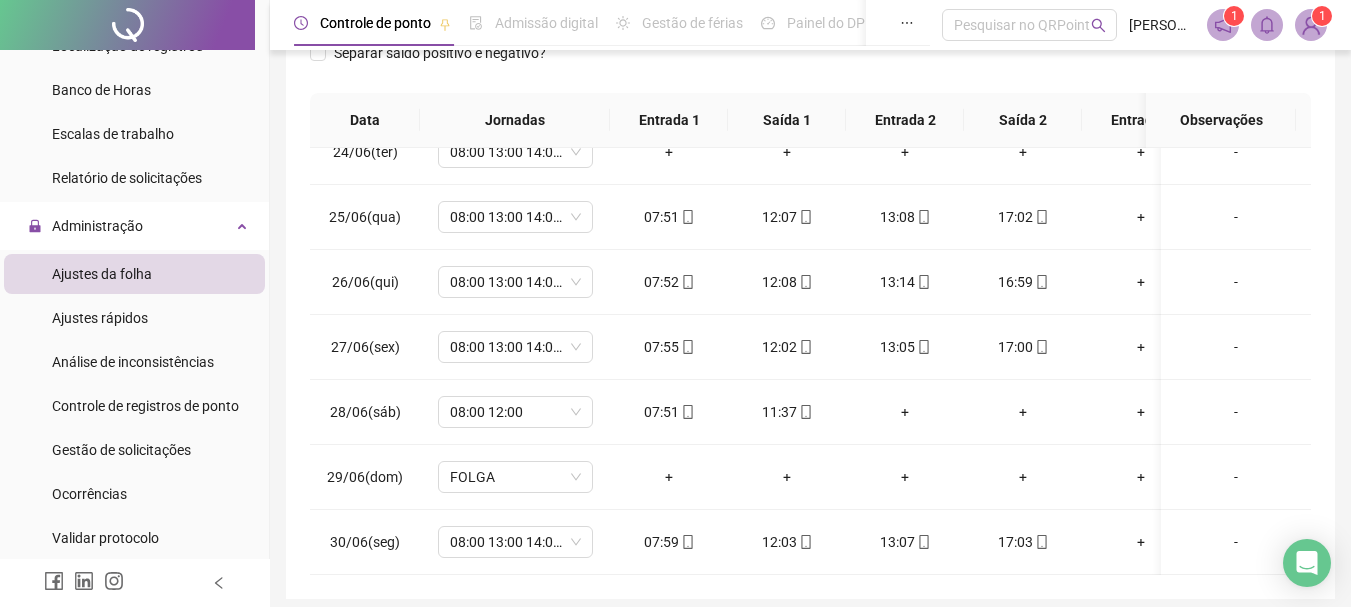 scroll, scrollTop: 373, scrollLeft: 0, axis: vertical 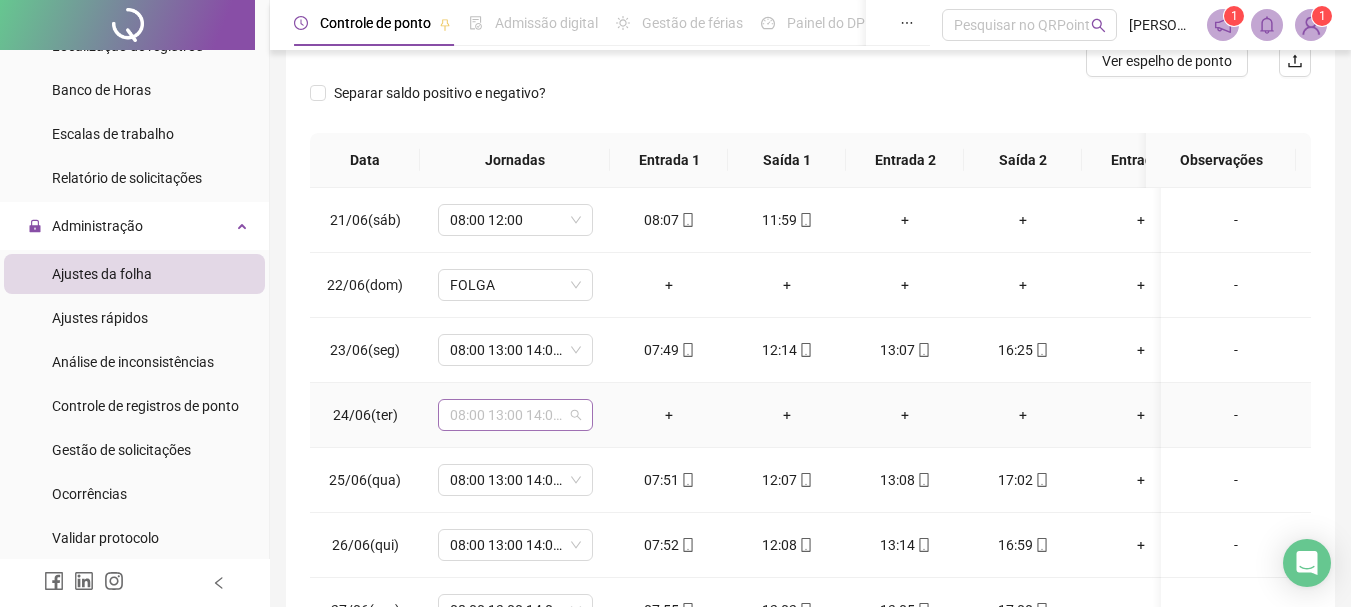 click on "08:00 13:00 14:00 17:00" at bounding box center (515, 415) 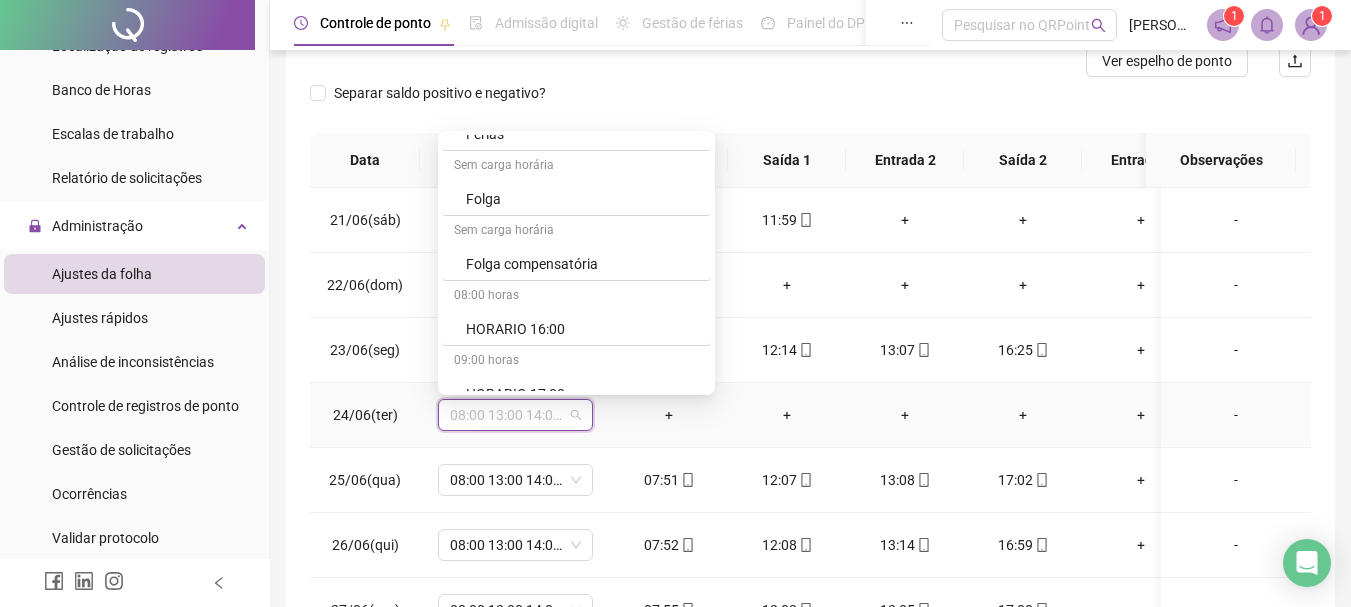 scroll, scrollTop: 4055, scrollLeft: 0, axis: vertical 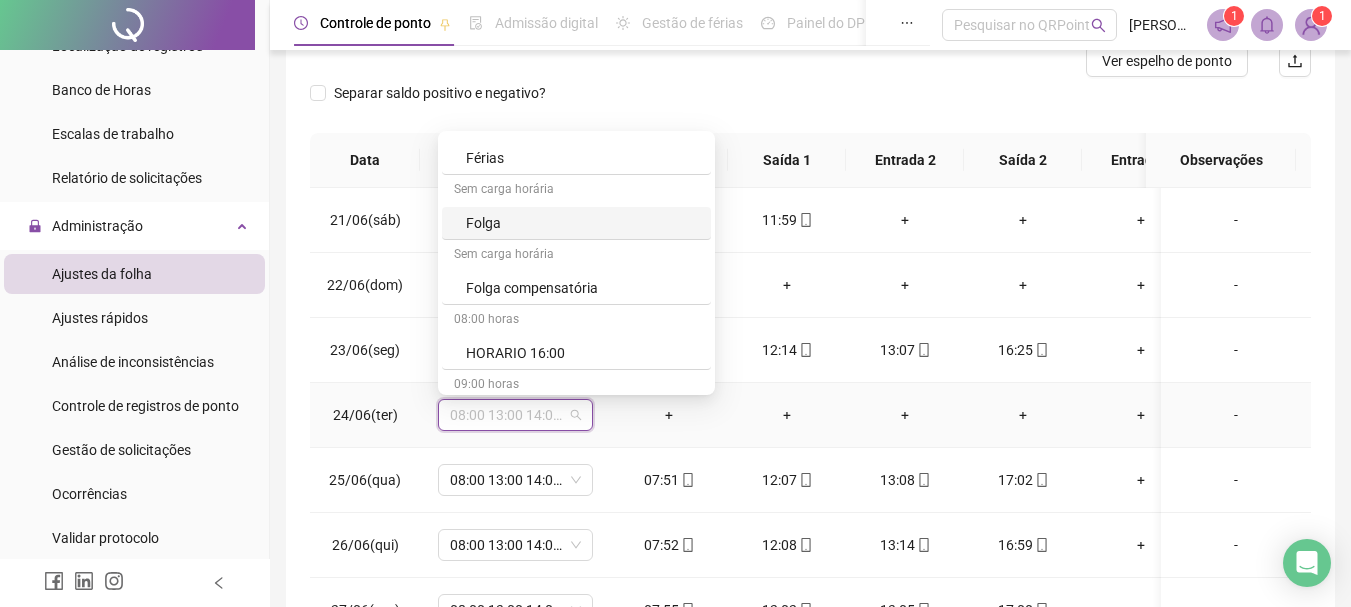 click on "Folga" at bounding box center (582, 223) 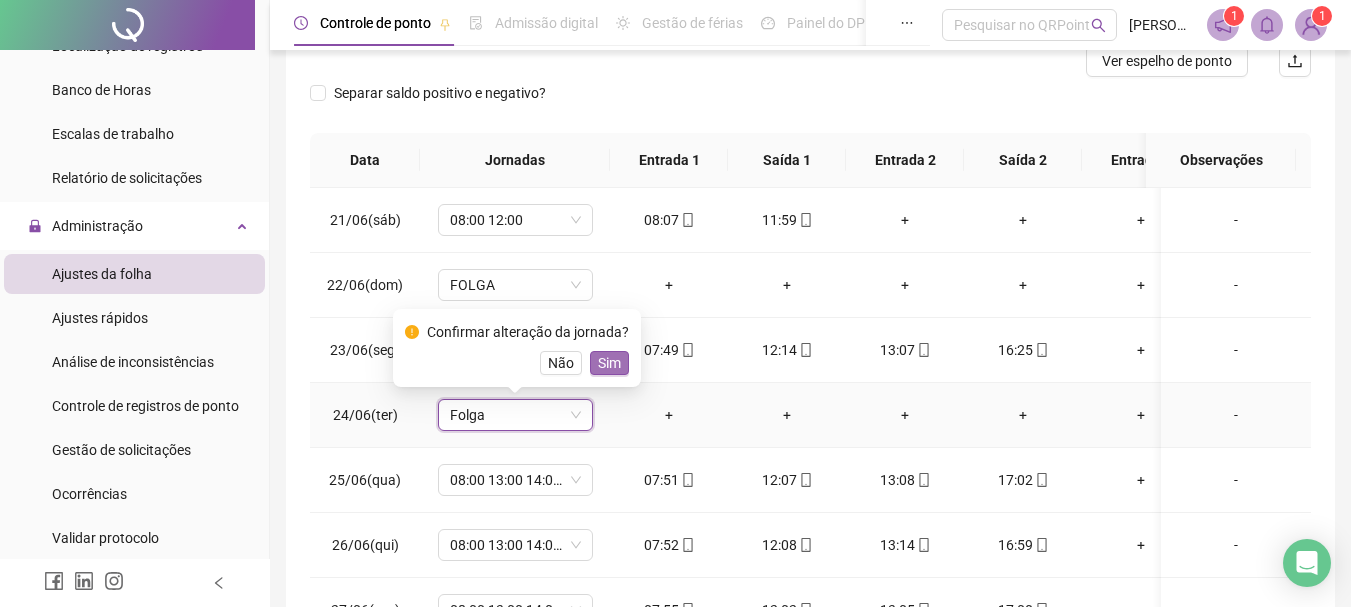 click on "Sim" at bounding box center [609, 363] 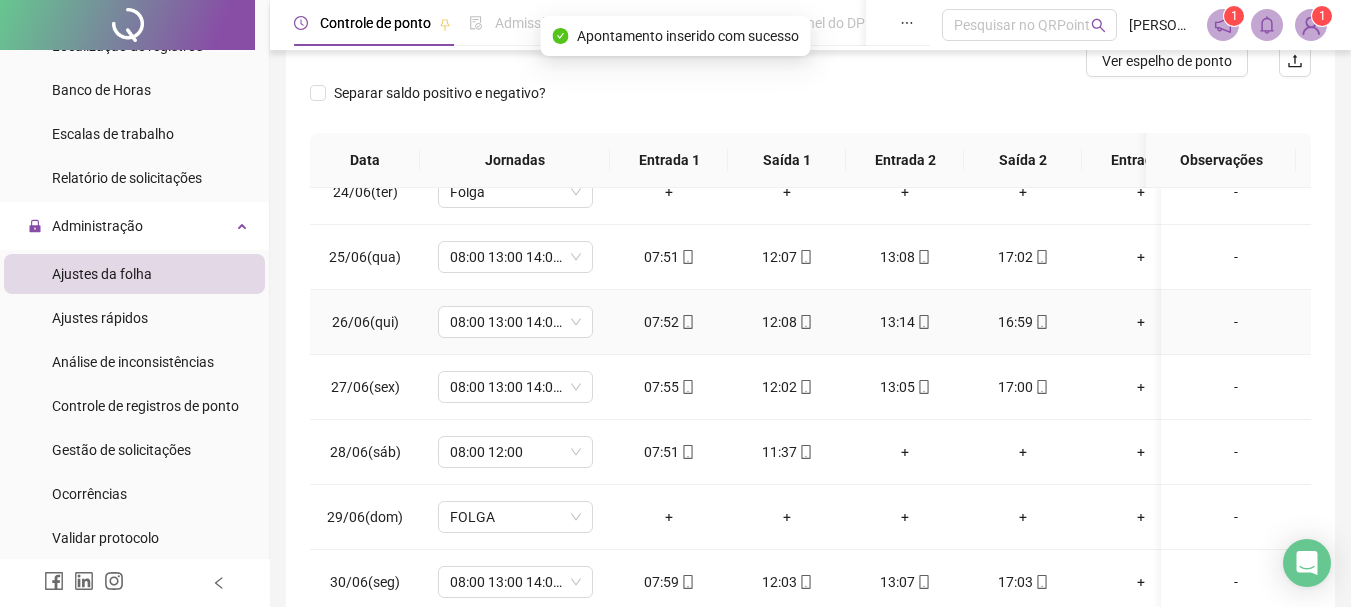 scroll, scrollTop: 1538, scrollLeft: 0, axis: vertical 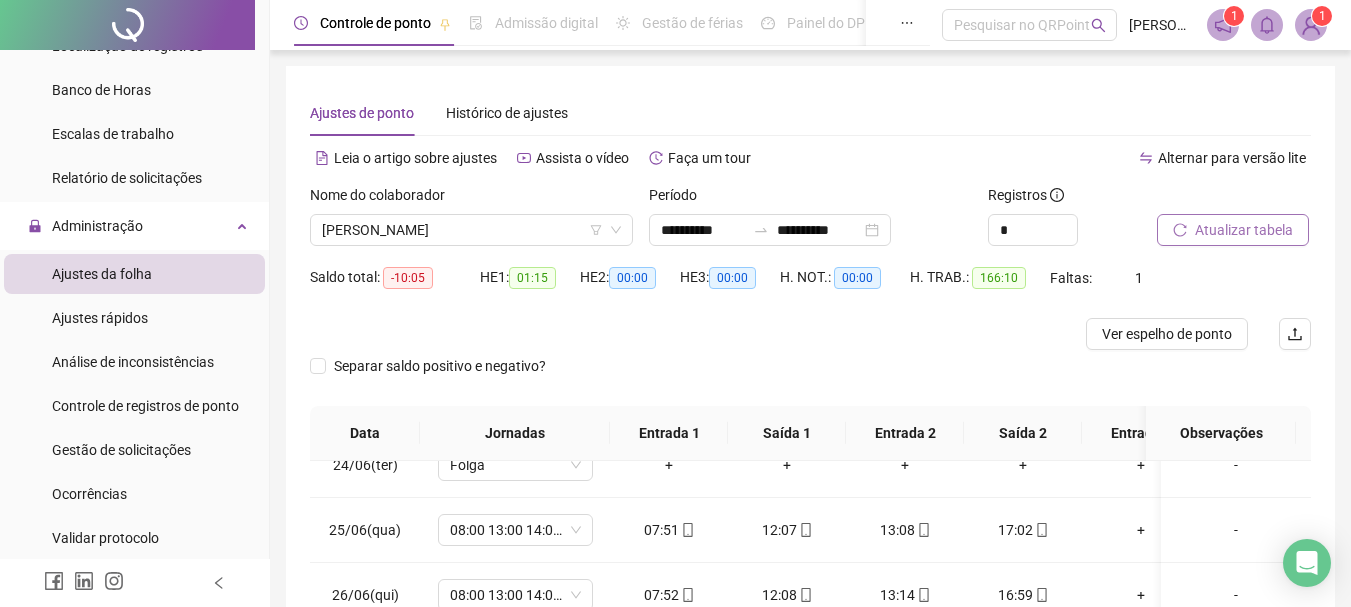 click on "Atualizar tabela" at bounding box center (1244, 230) 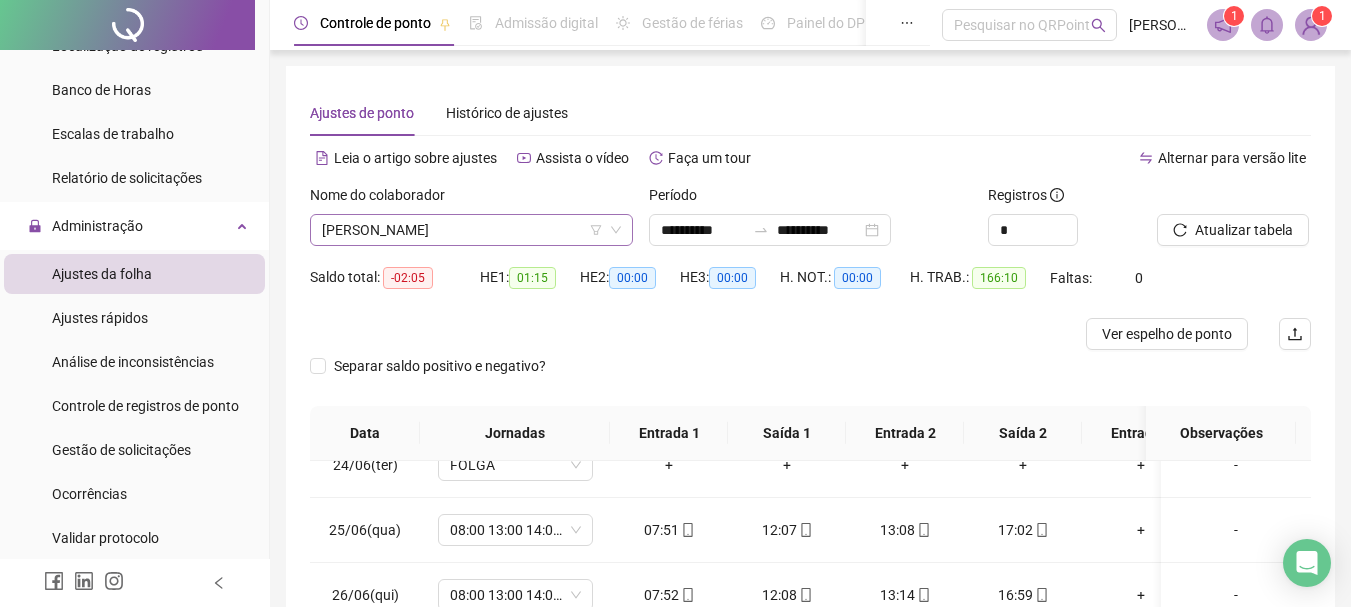 click on "[PERSON_NAME]" at bounding box center (471, 230) 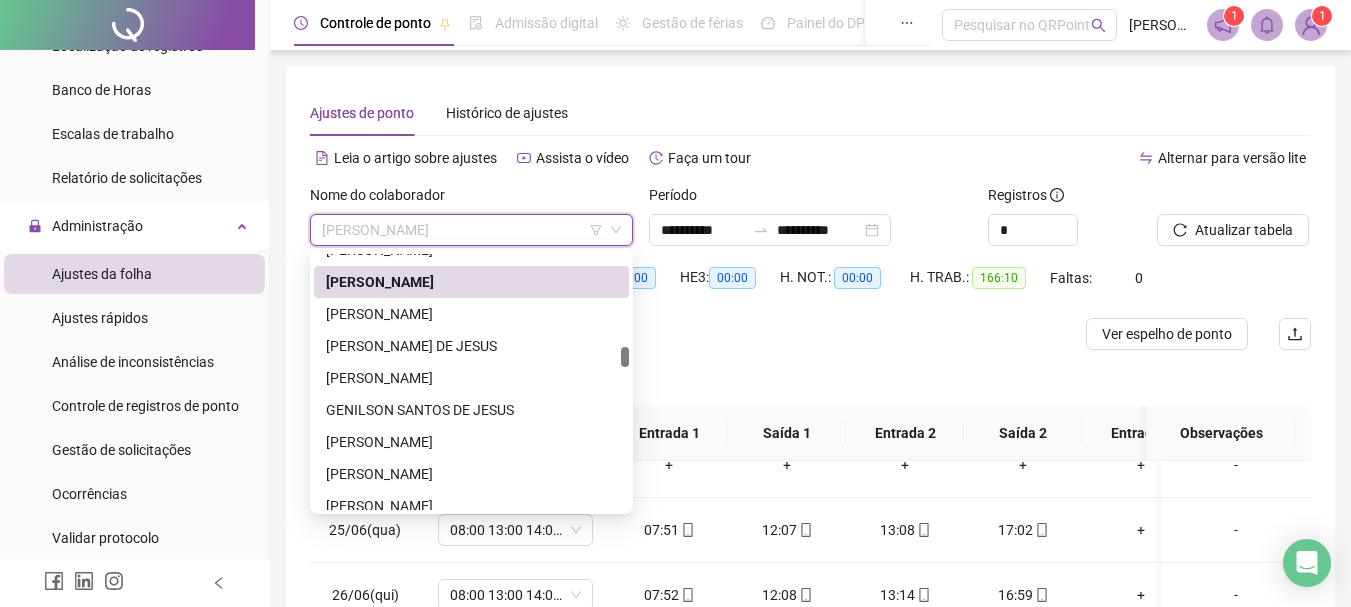 scroll, scrollTop: 1400, scrollLeft: 0, axis: vertical 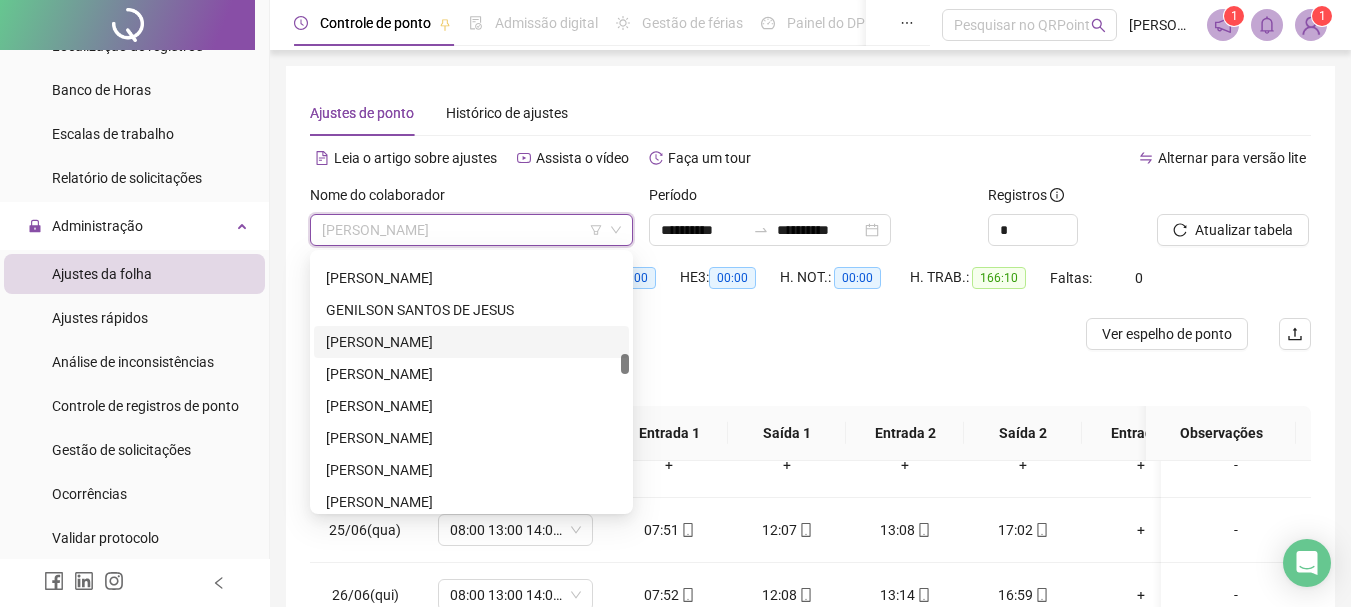 click on "[PERSON_NAME]" at bounding box center [471, 342] 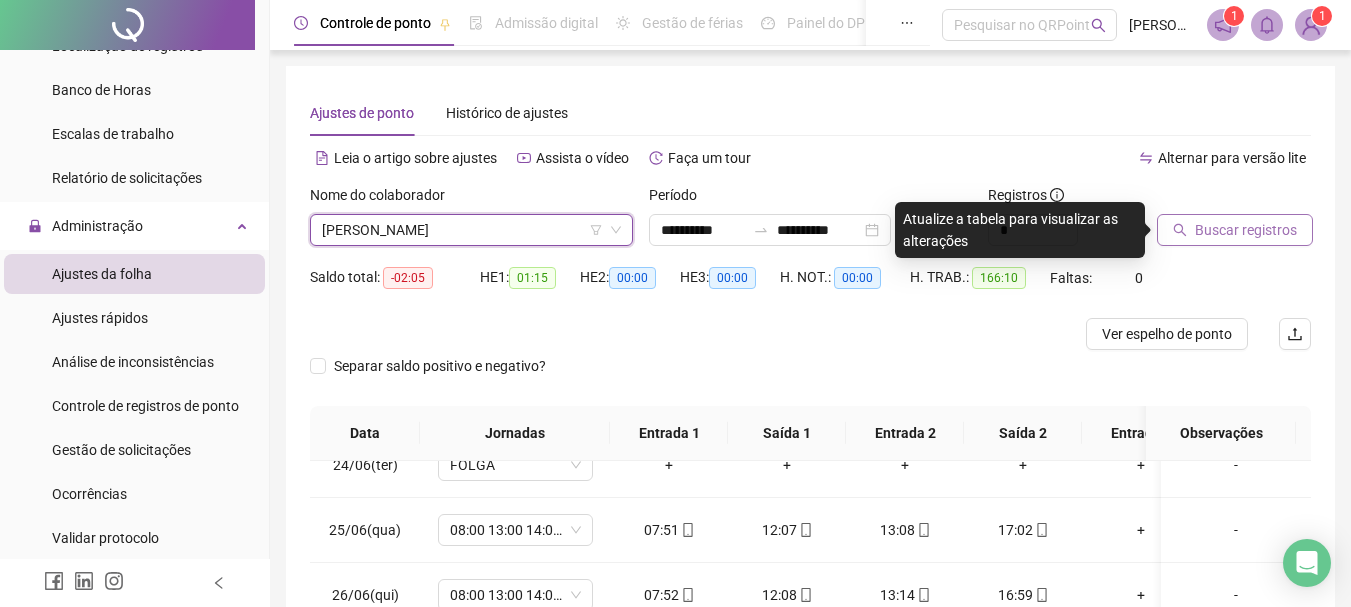 click on "Buscar registros" at bounding box center (1246, 230) 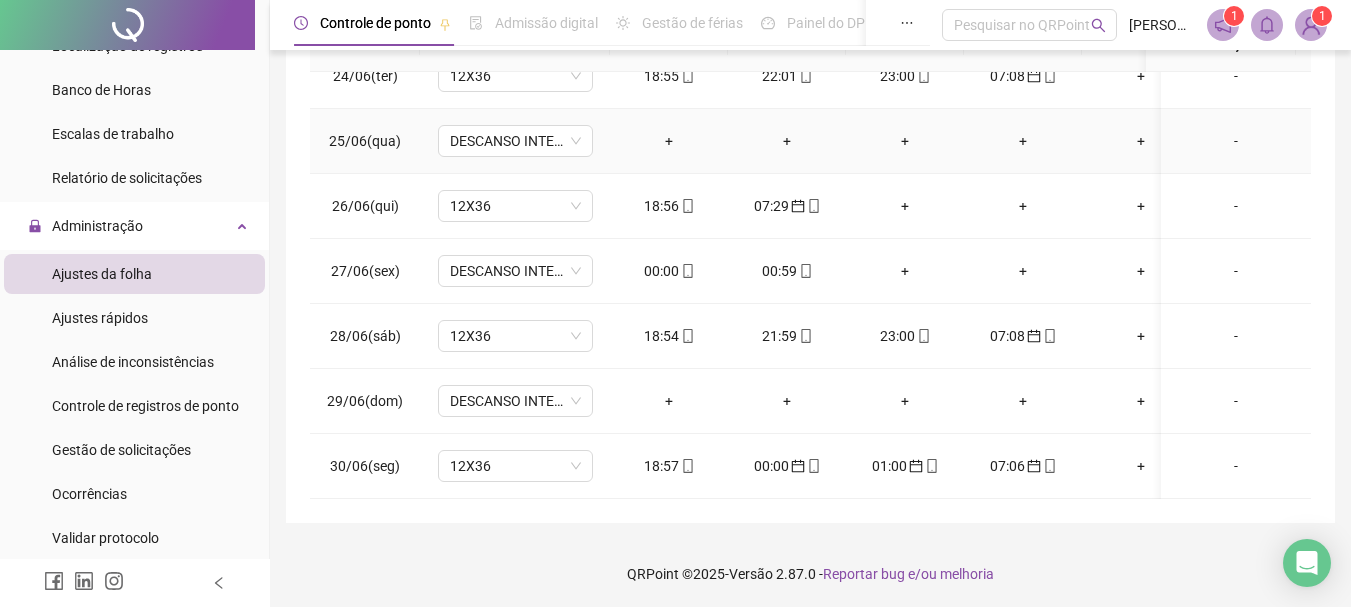 scroll, scrollTop: 391, scrollLeft: 0, axis: vertical 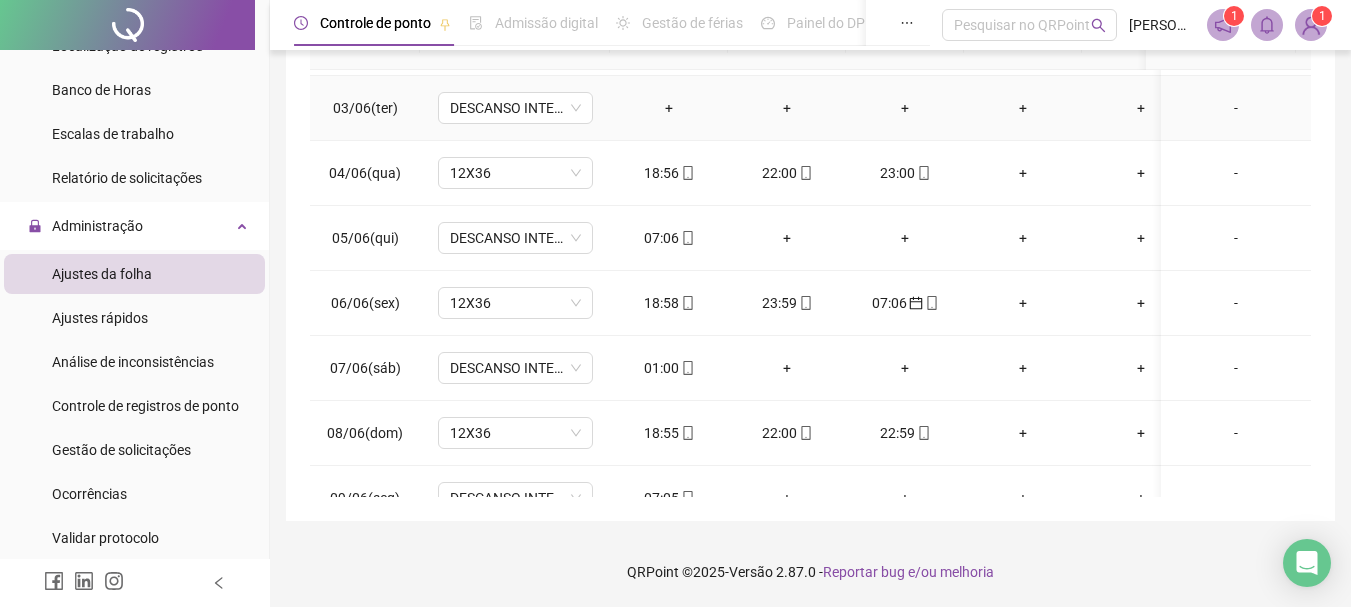 click on "-" at bounding box center [1236, 108] 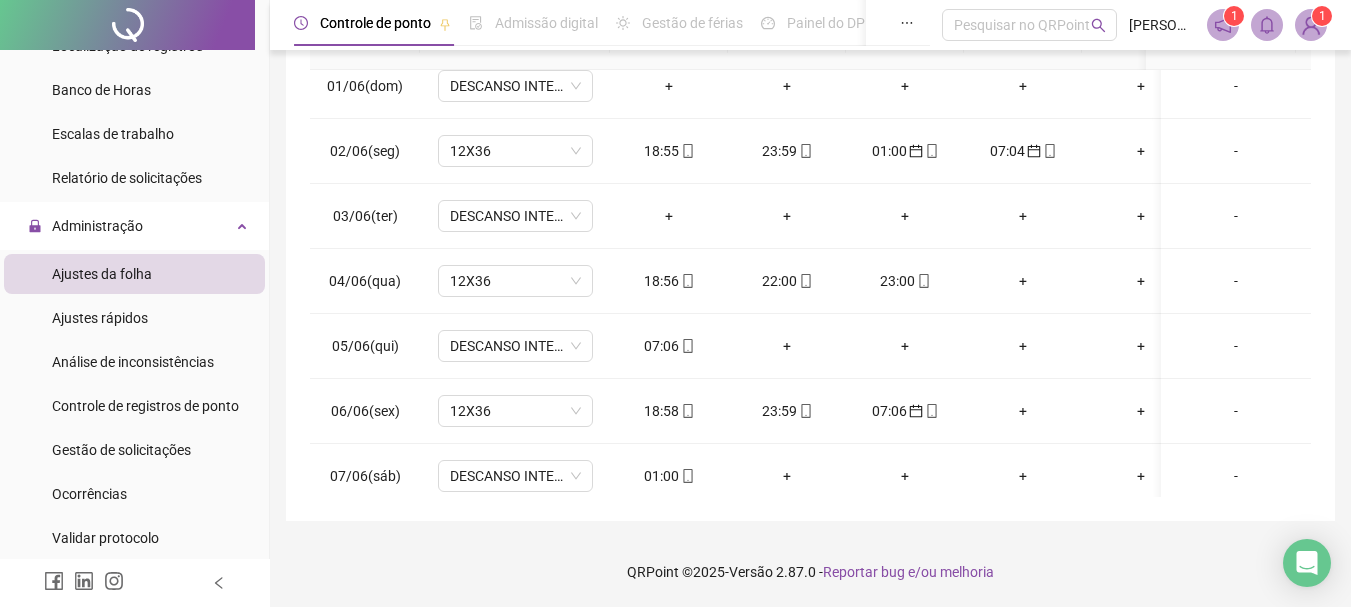 scroll, scrollTop: 0, scrollLeft: 0, axis: both 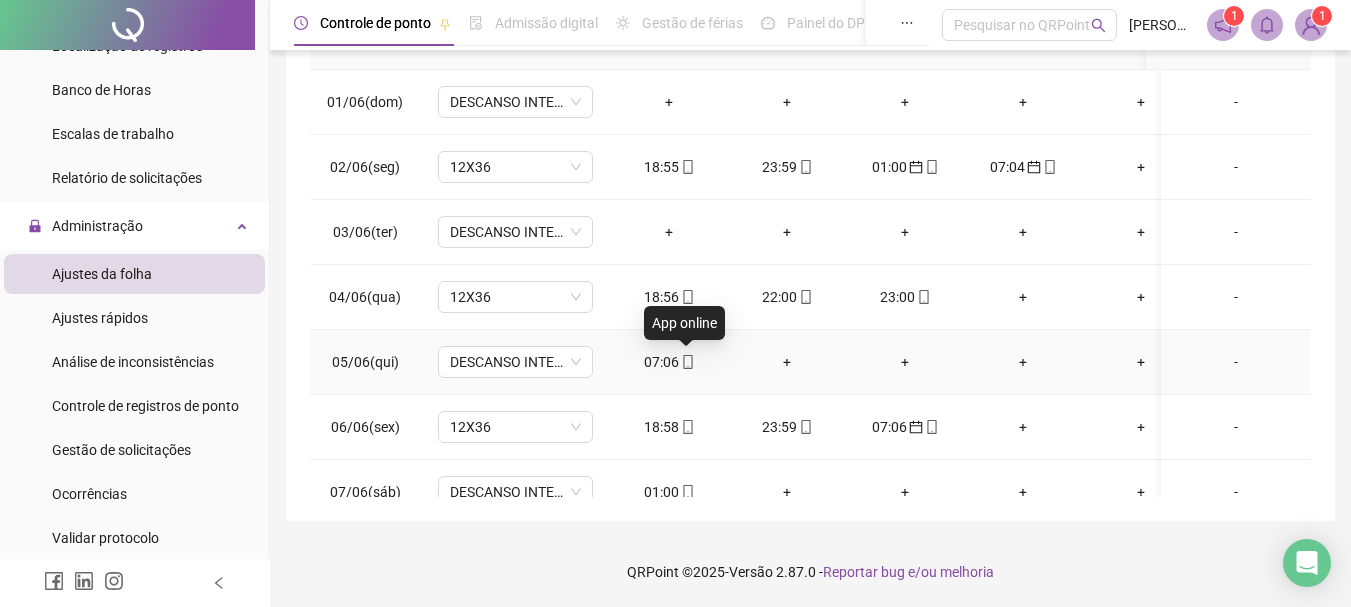 click 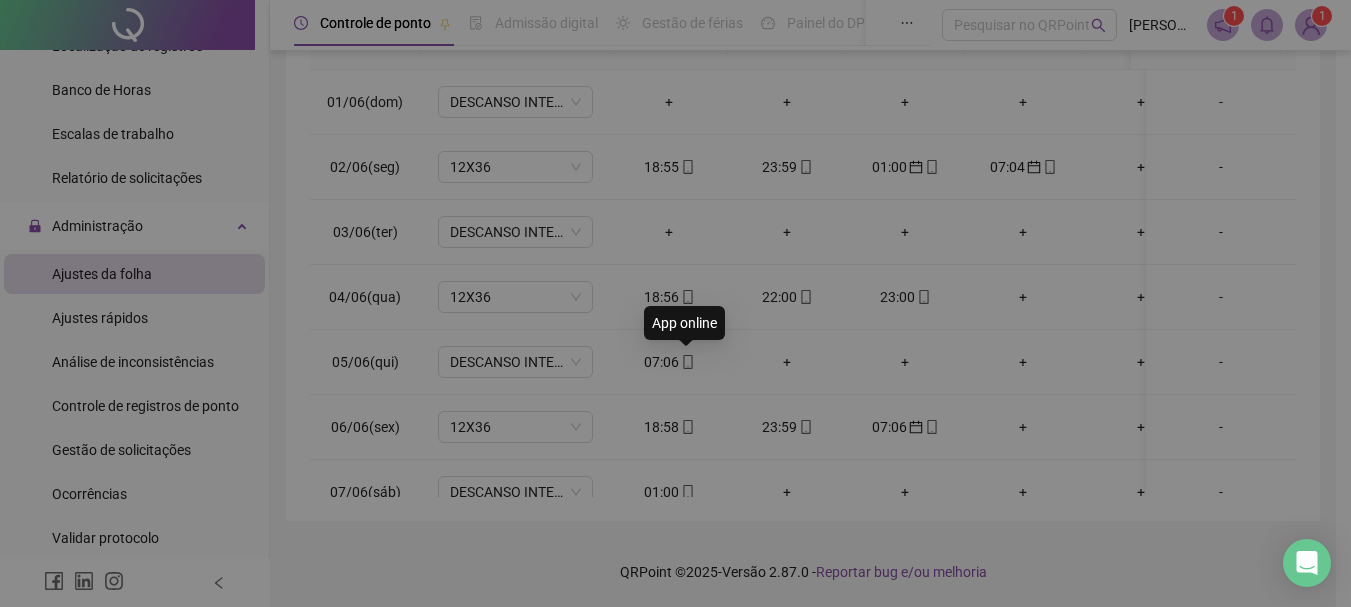 type on "**********" 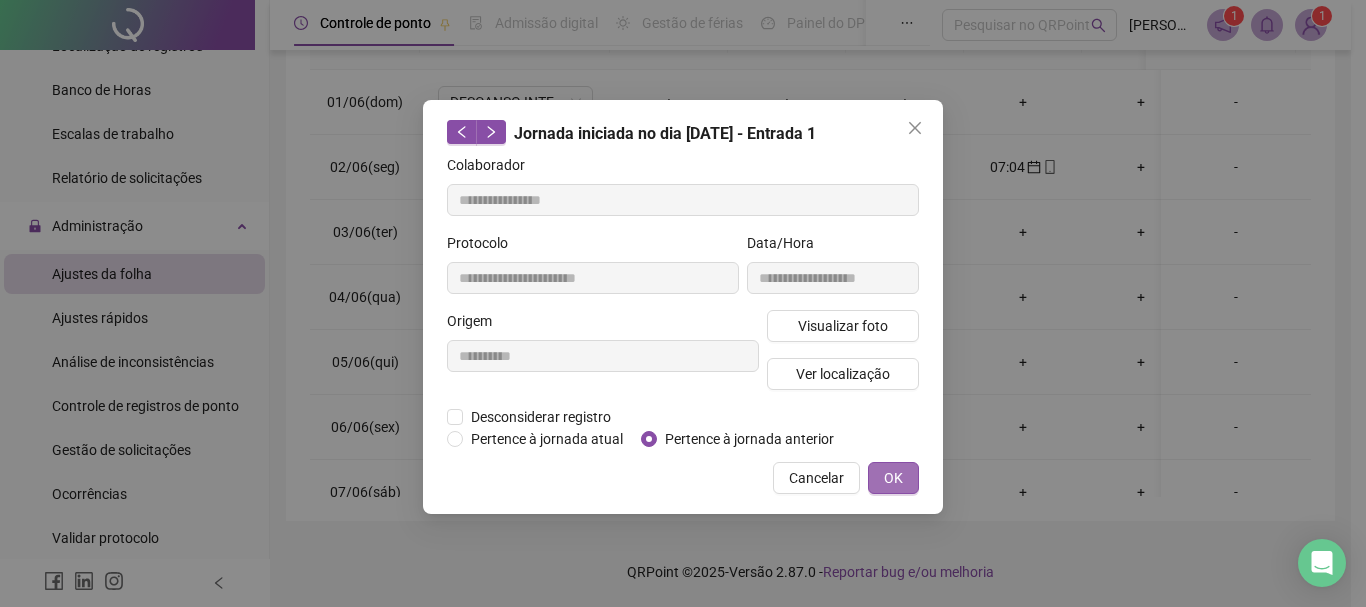 click on "OK" at bounding box center [893, 478] 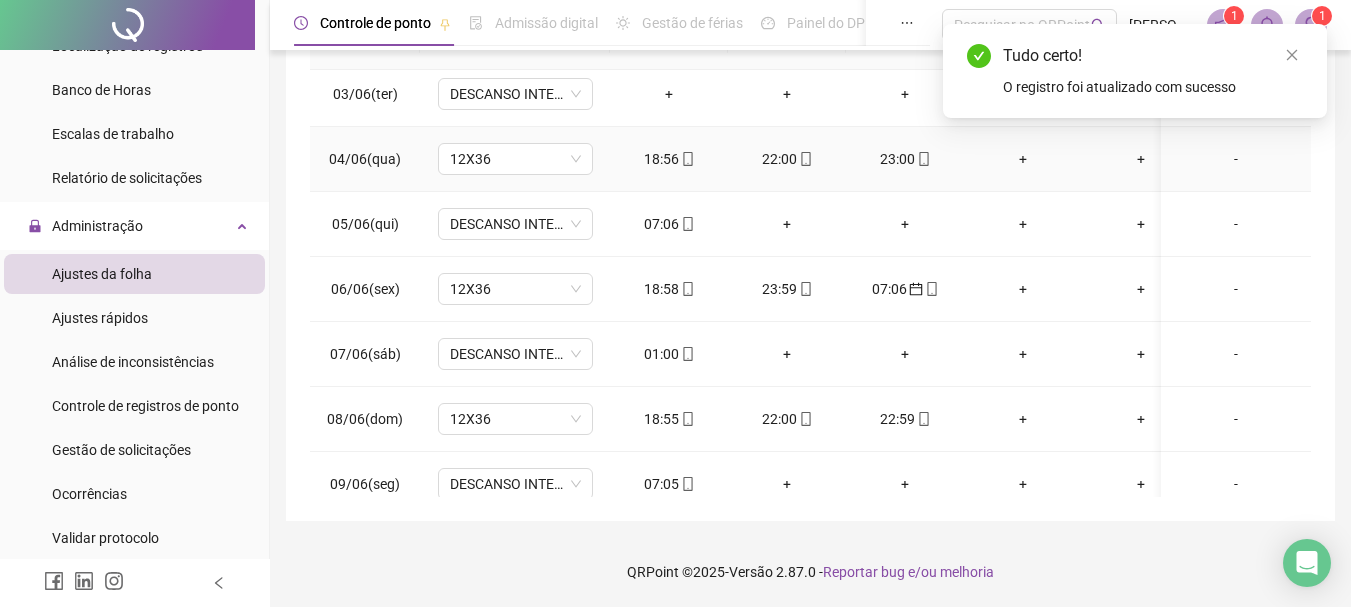 scroll, scrollTop: 200, scrollLeft: 0, axis: vertical 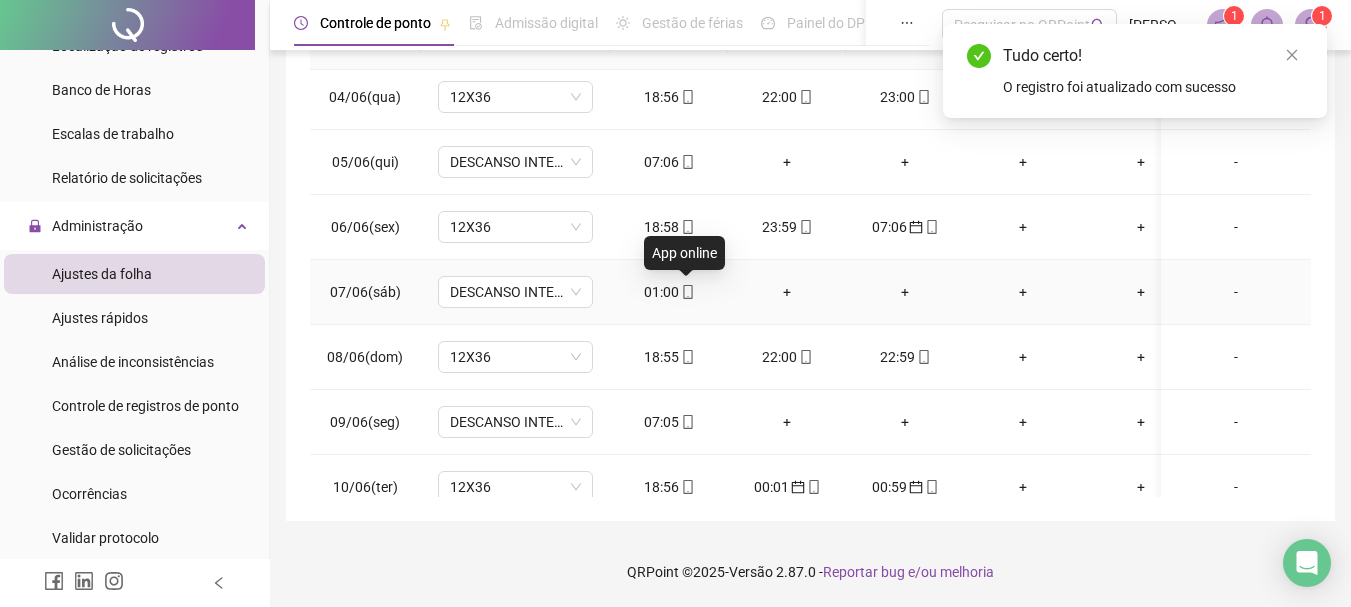 click 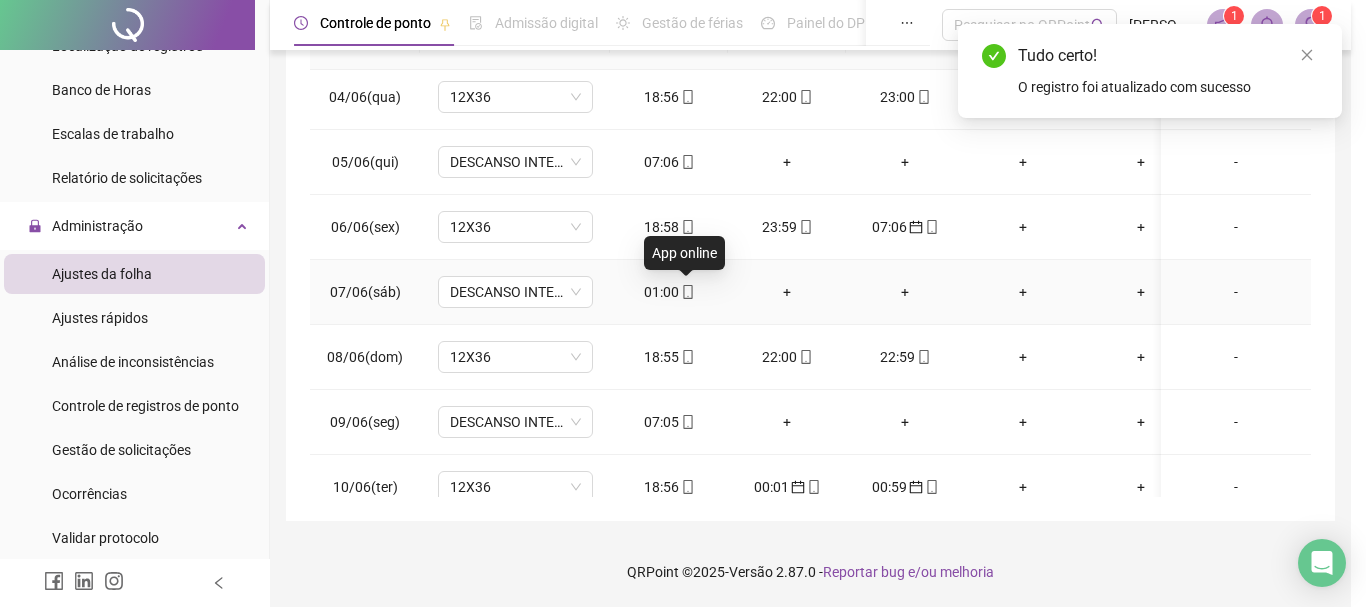 type on "**********" 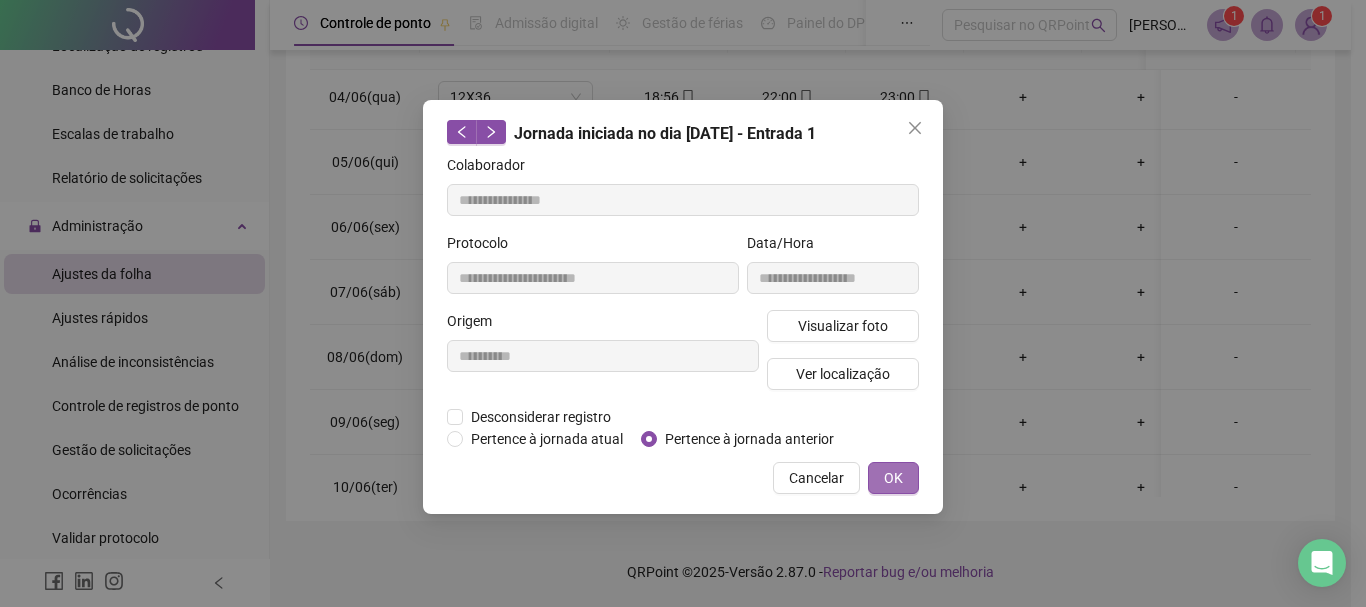 click on "OK" at bounding box center [893, 478] 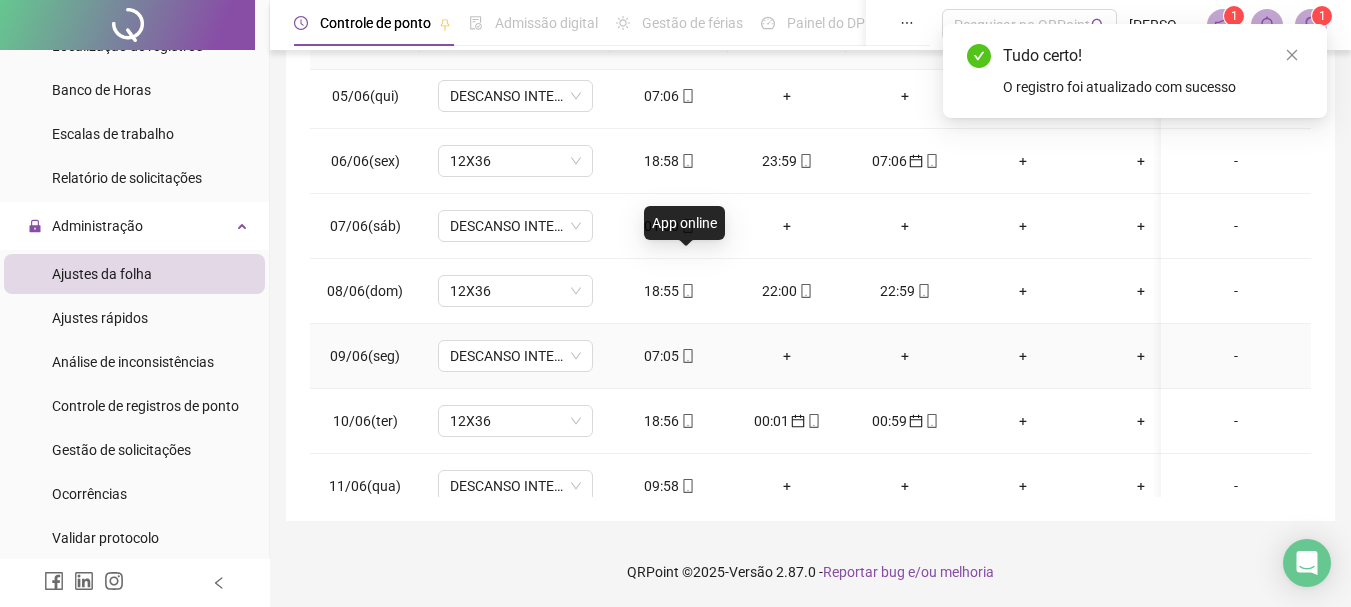 scroll, scrollTop: 300, scrollLeft: 0, axis: vertical 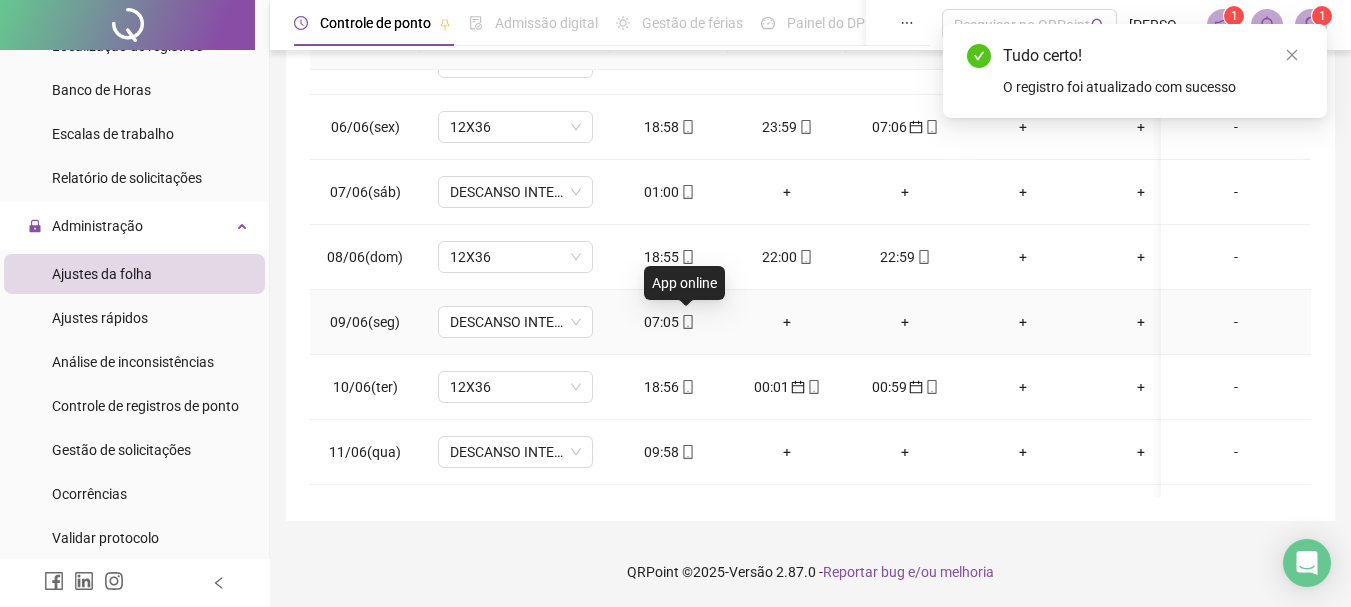 click 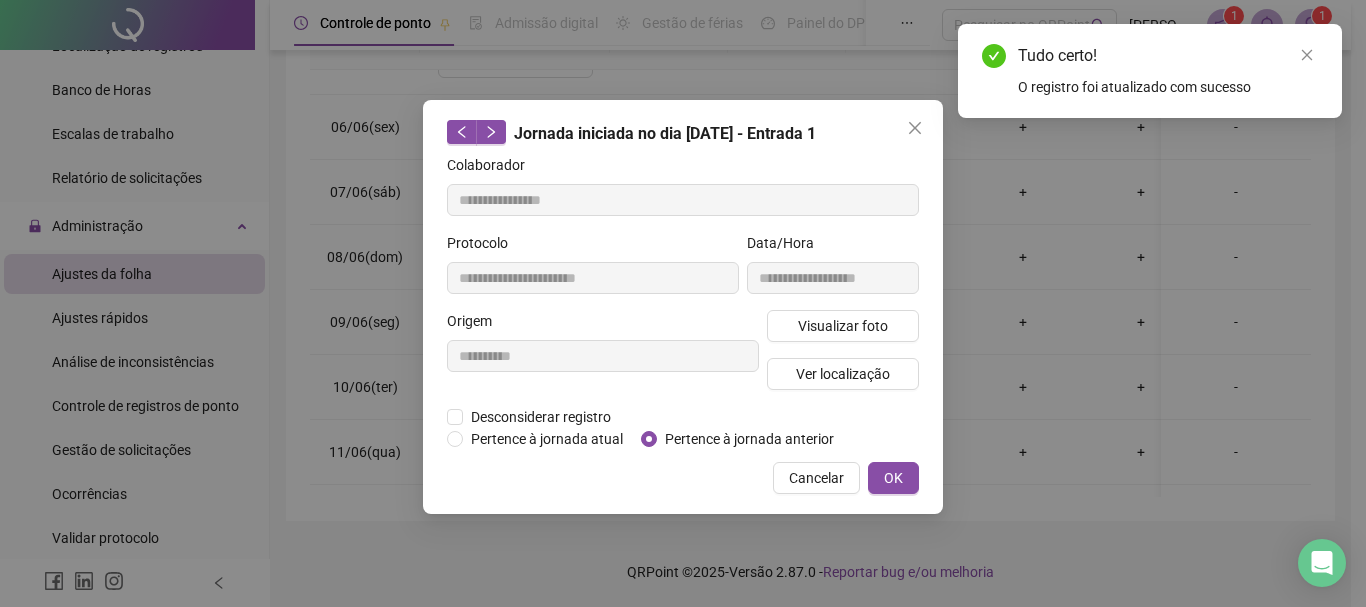 type on "**********" 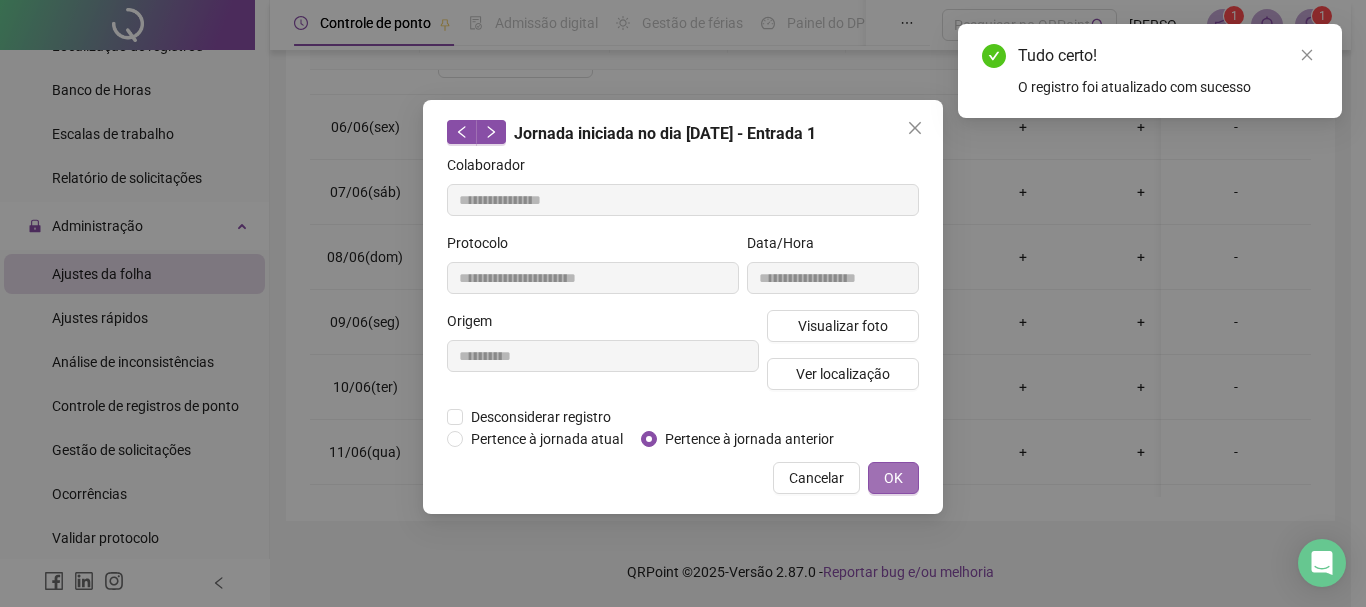 click on "OK" at bounding box center [893, 478] 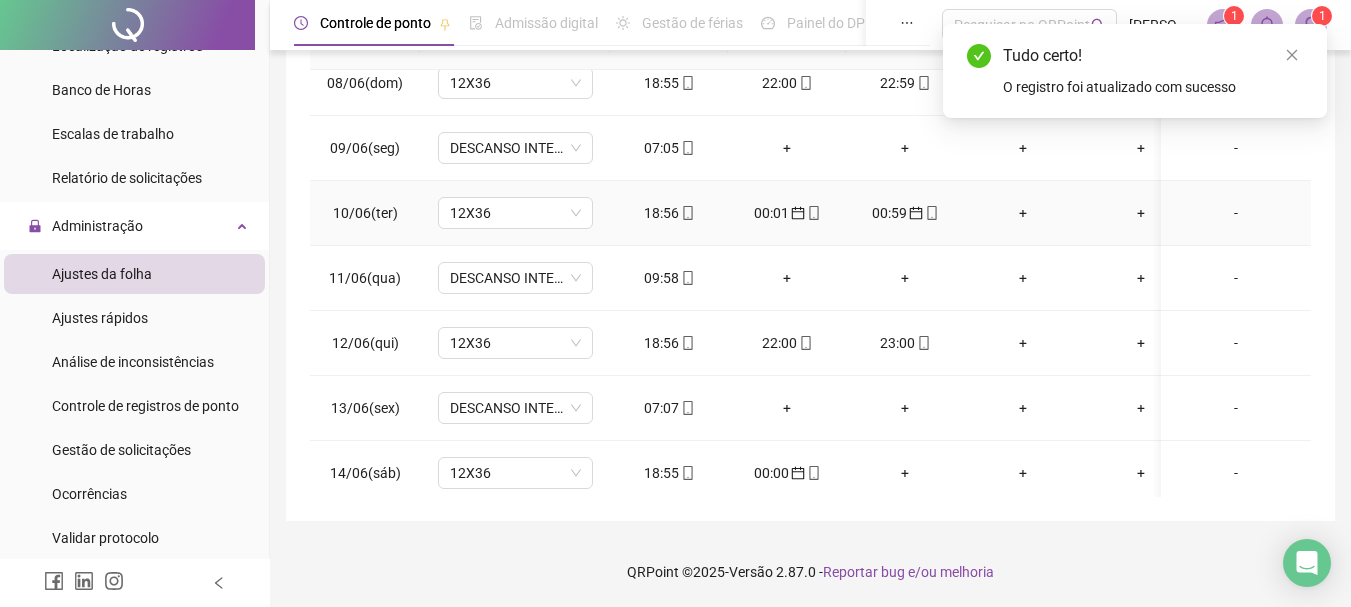 scroll, scrollTop: 500, scrollLeft: 0, axis: vertical 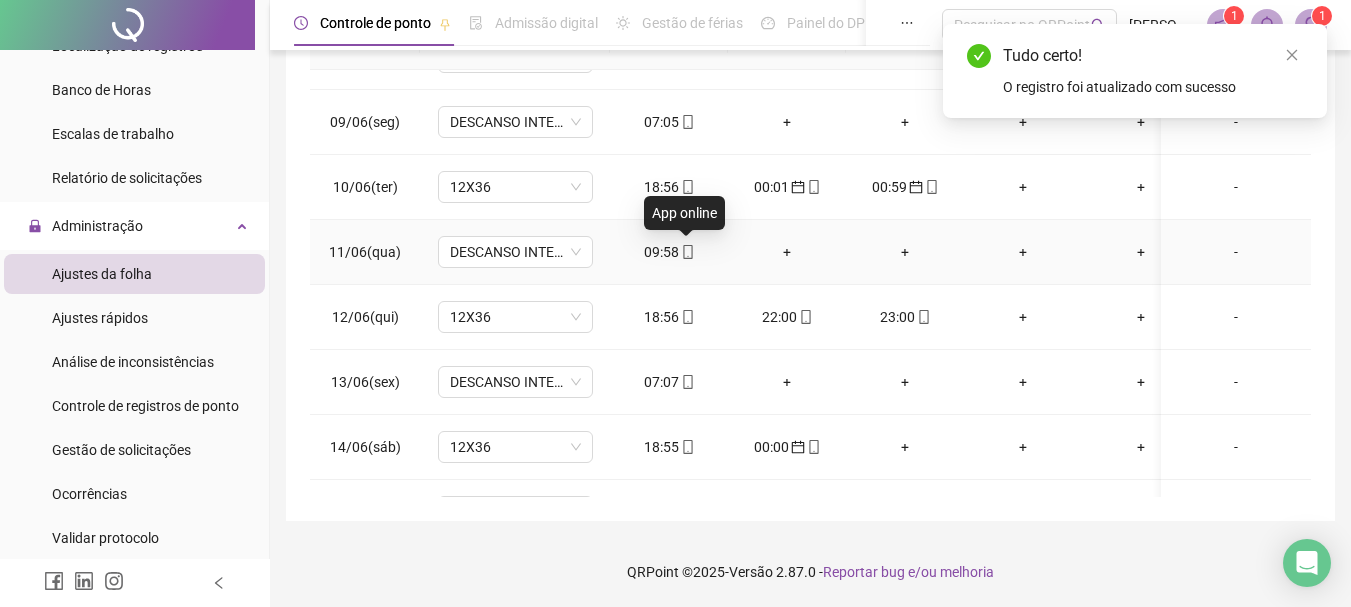 click 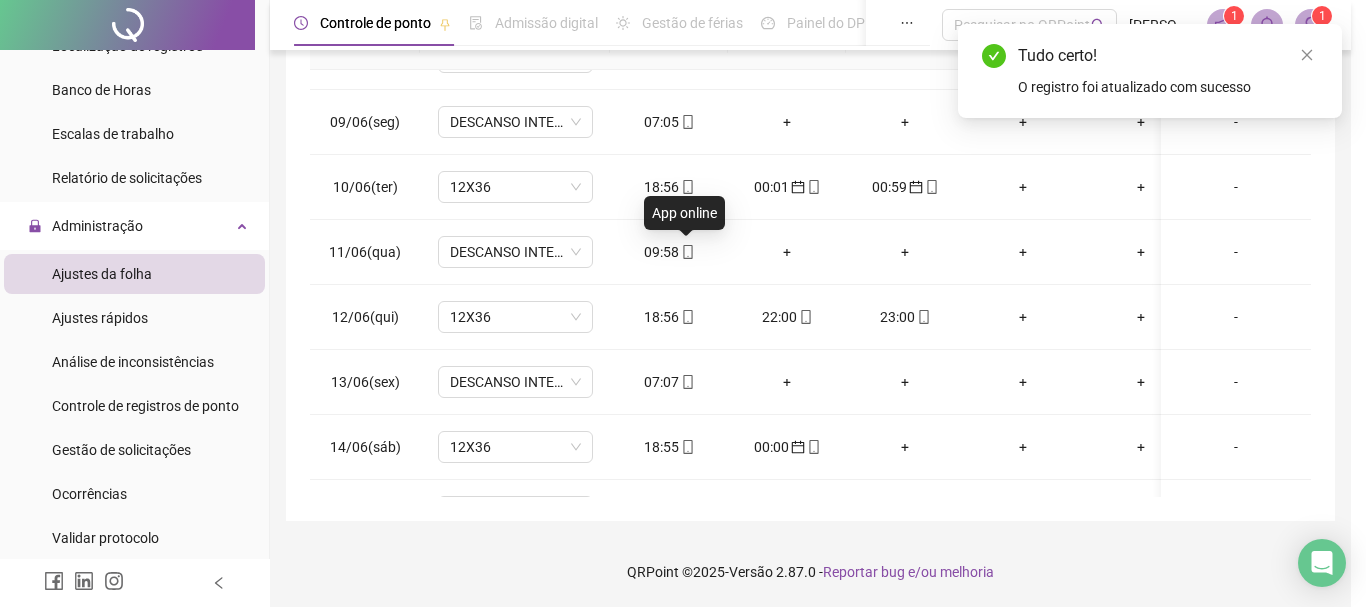 type on "**********" 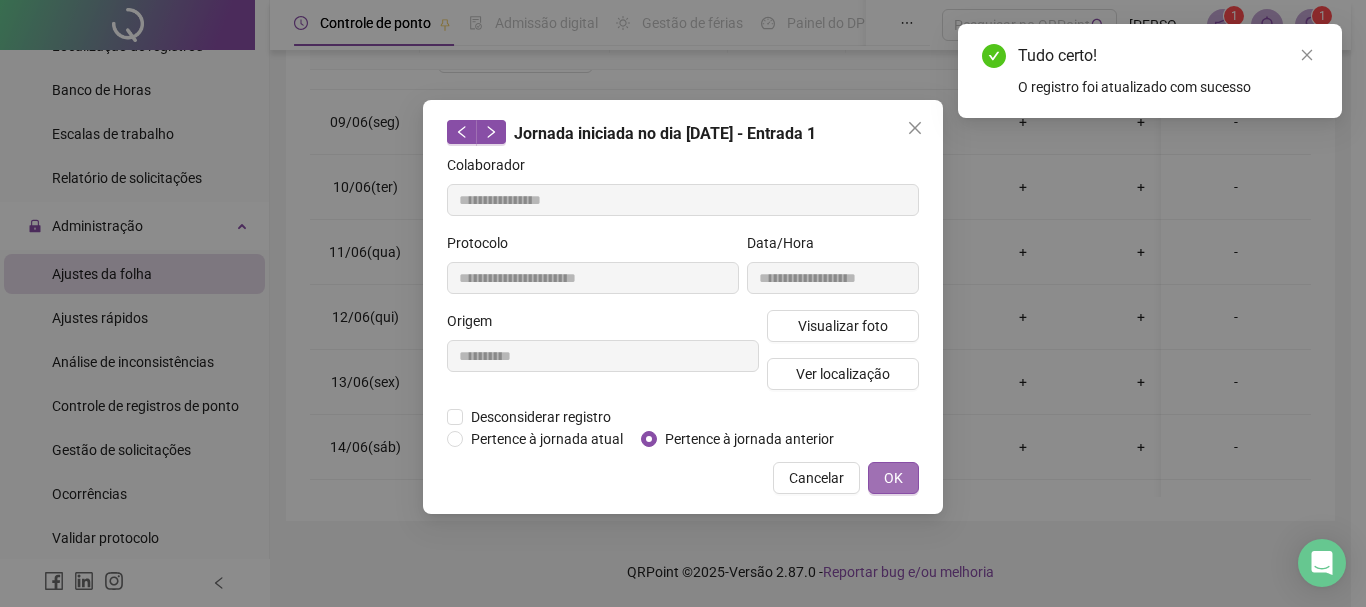 click on "OK" at bounding box center [893, 478] 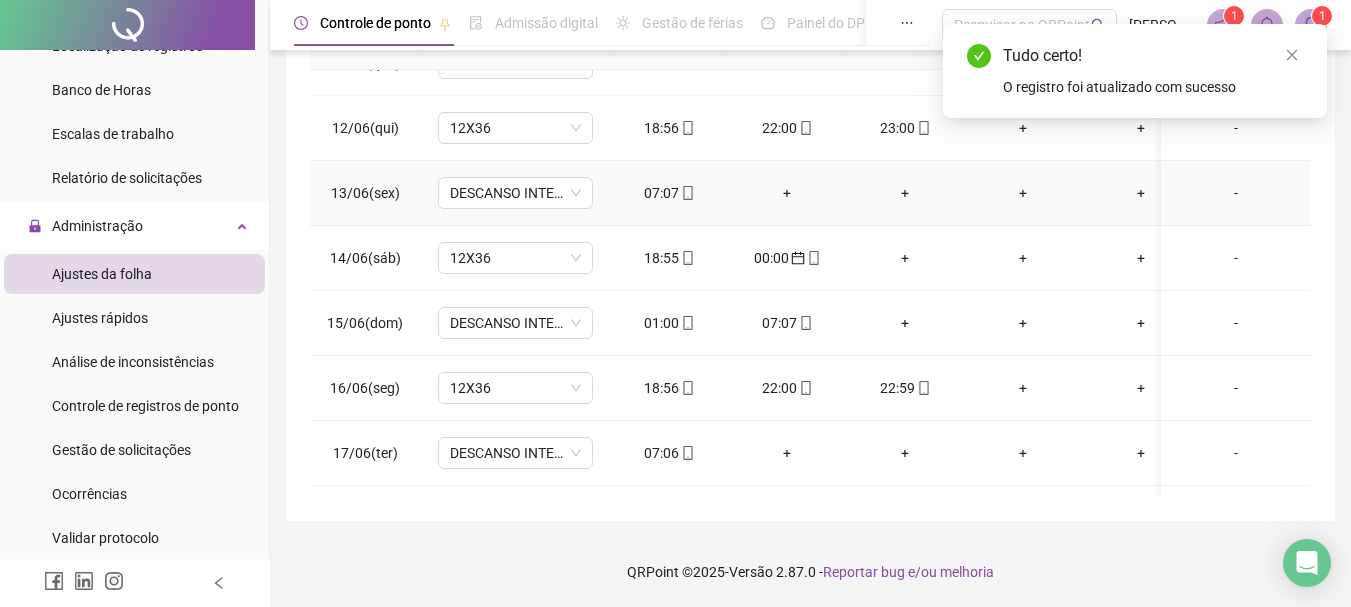 scroll, scrollTop: 700, scrollLeft: 0, axis: vertical 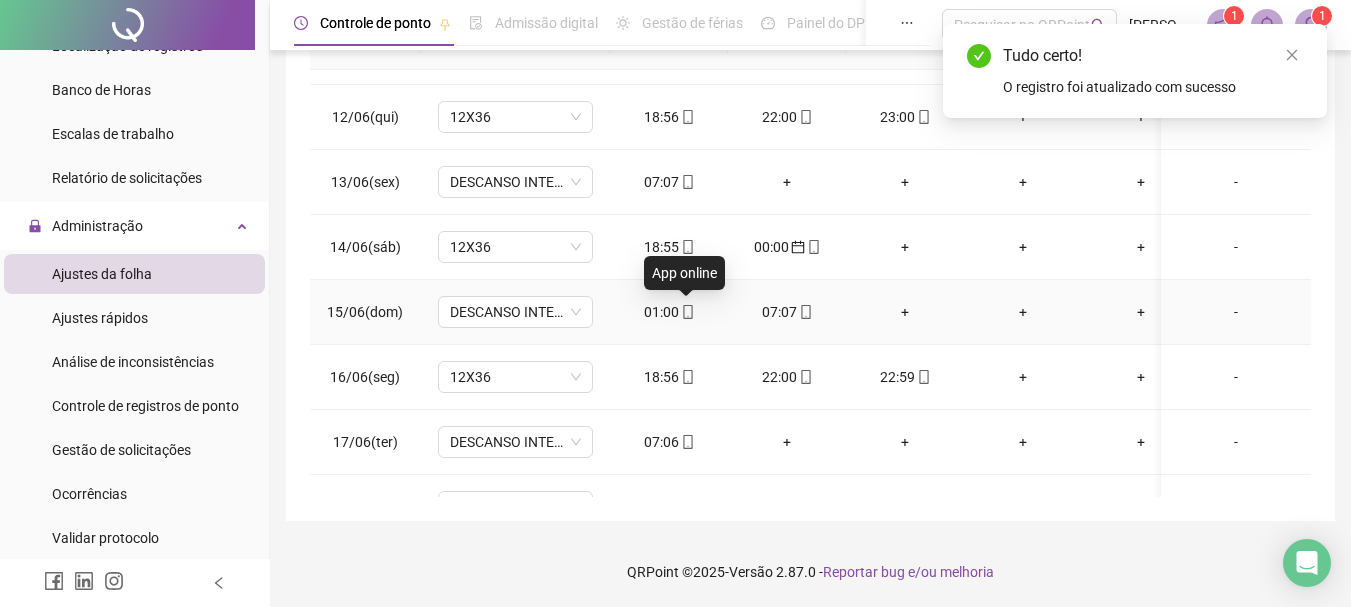 click 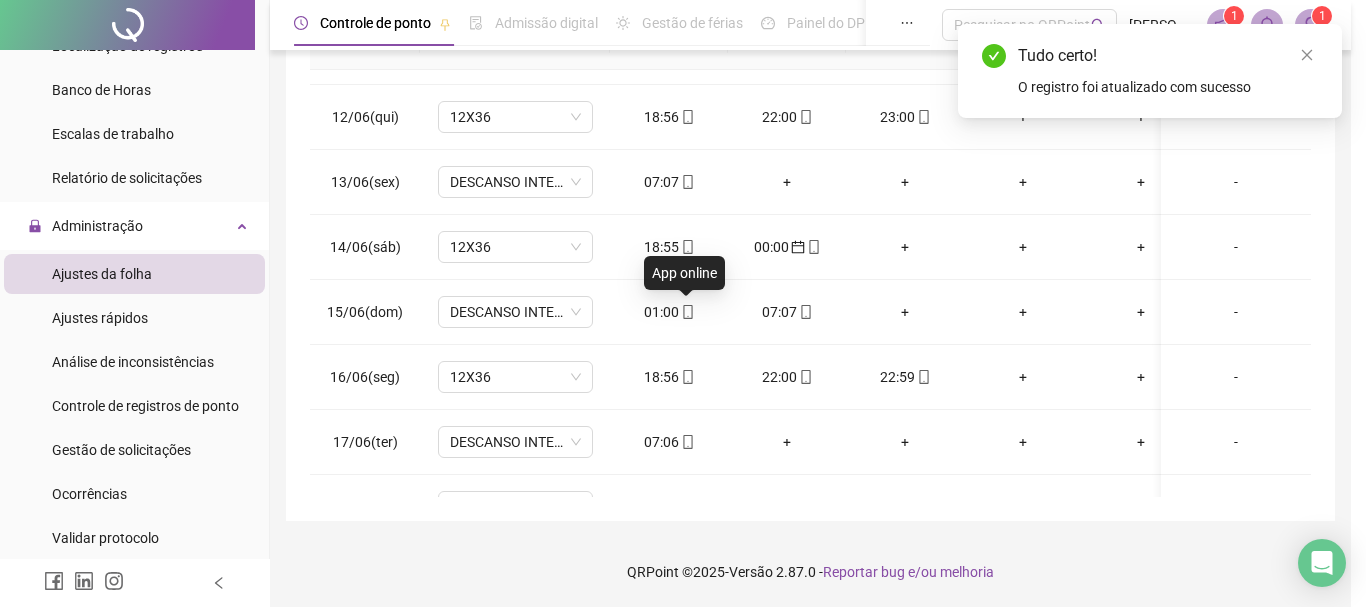 type on "**********" 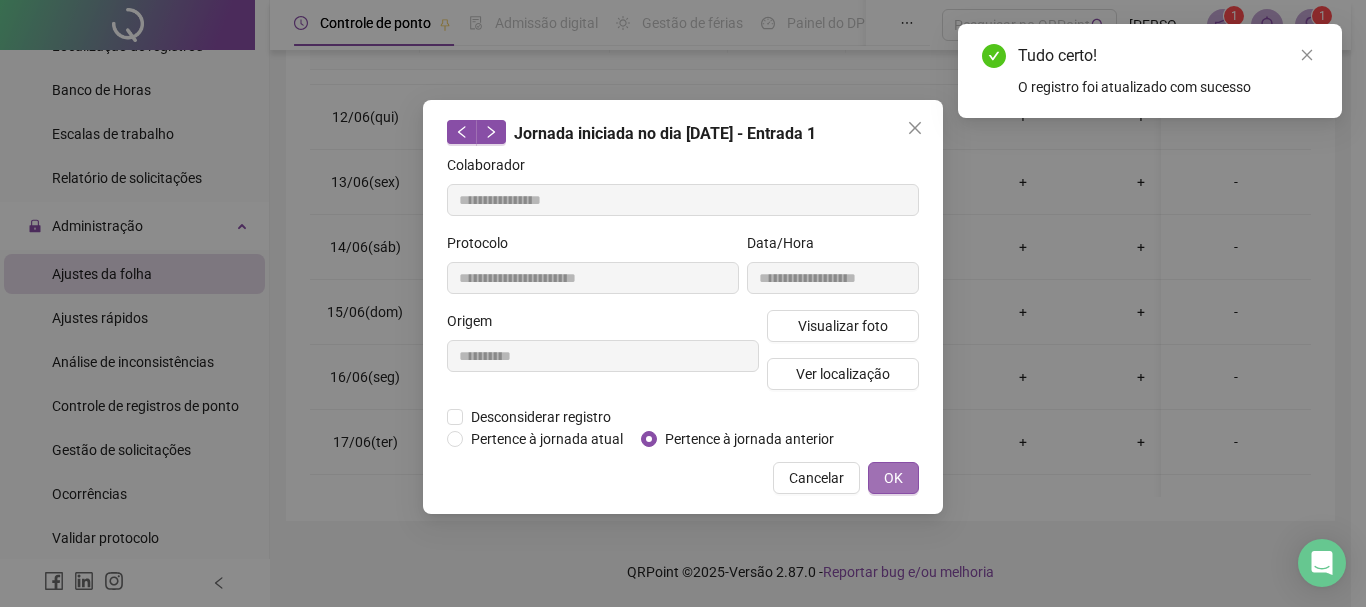 click on "OK" at bounding box center (893, 478) 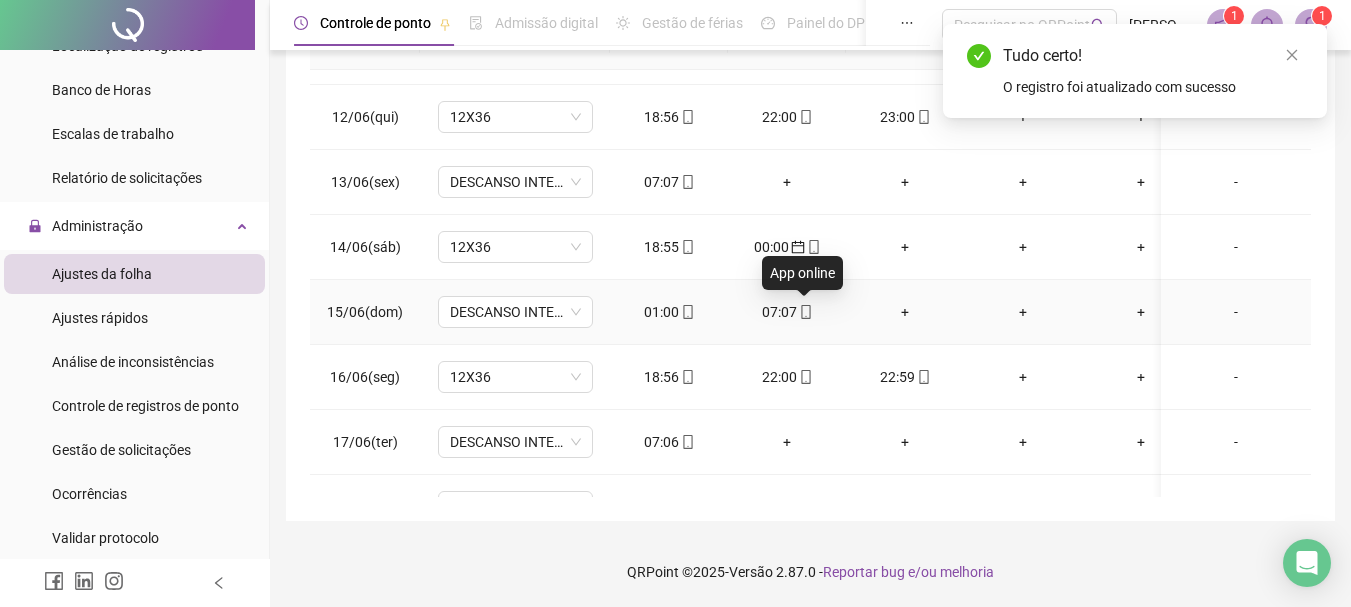 click 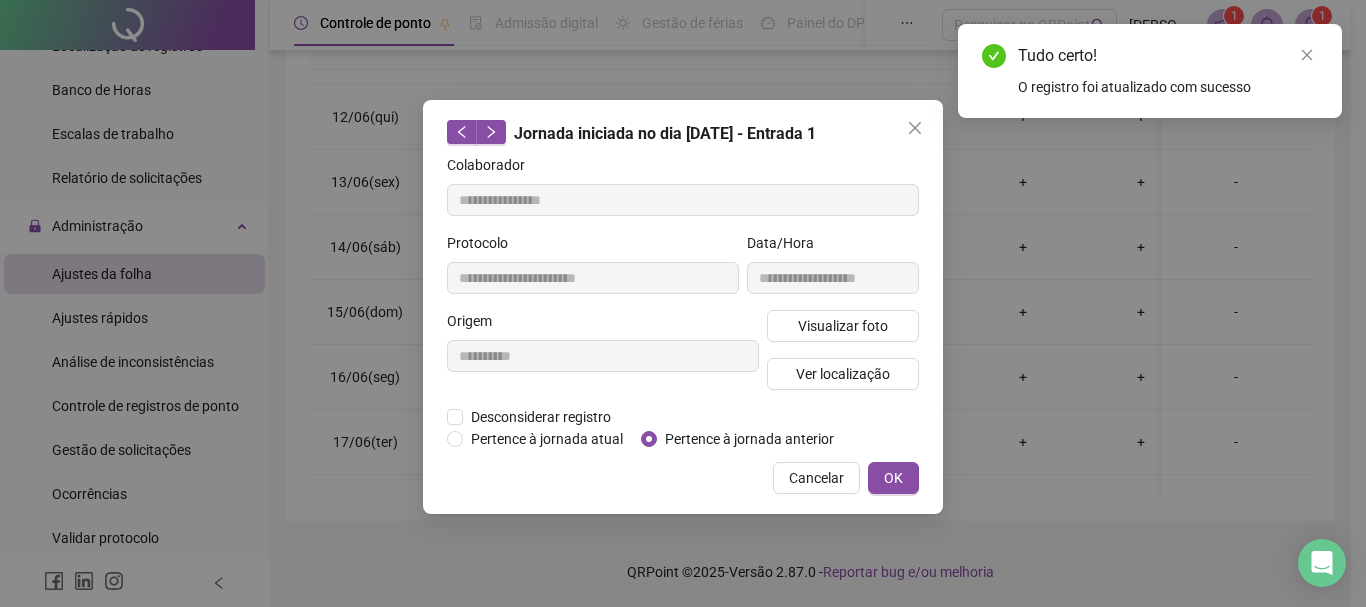 type on "**********" 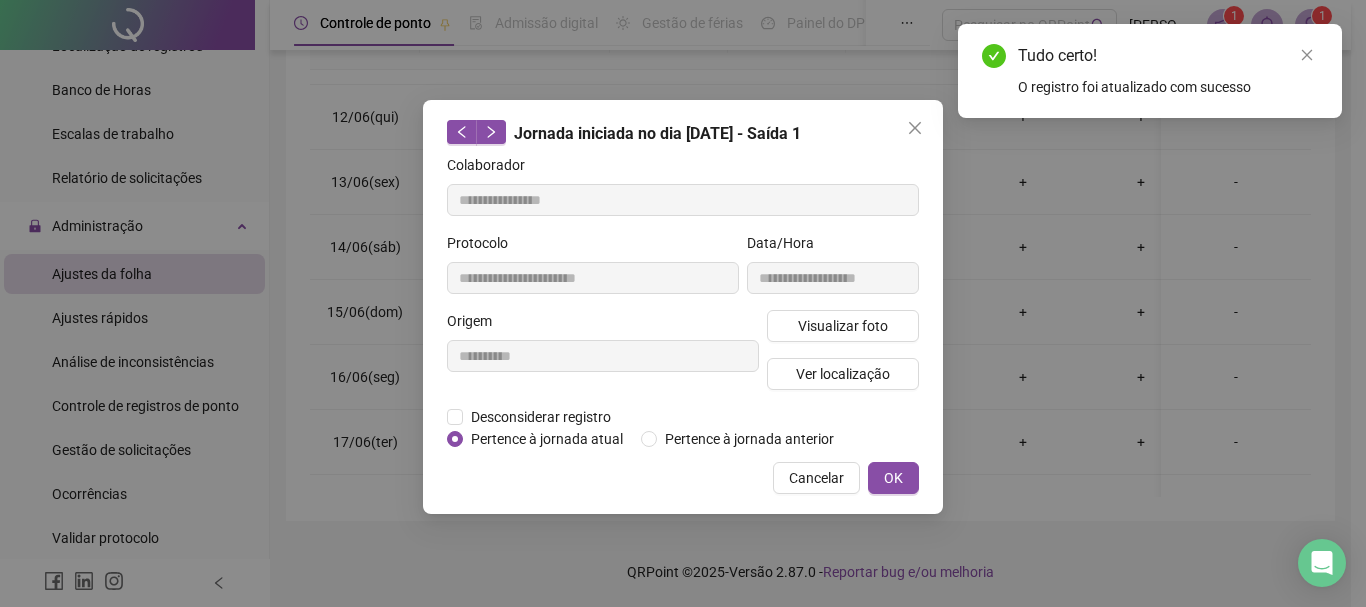 click on "Pertence à jornada atual [GEOGRAPHIC_DATA] à jornada anterior" at bounding box center [648, 439] 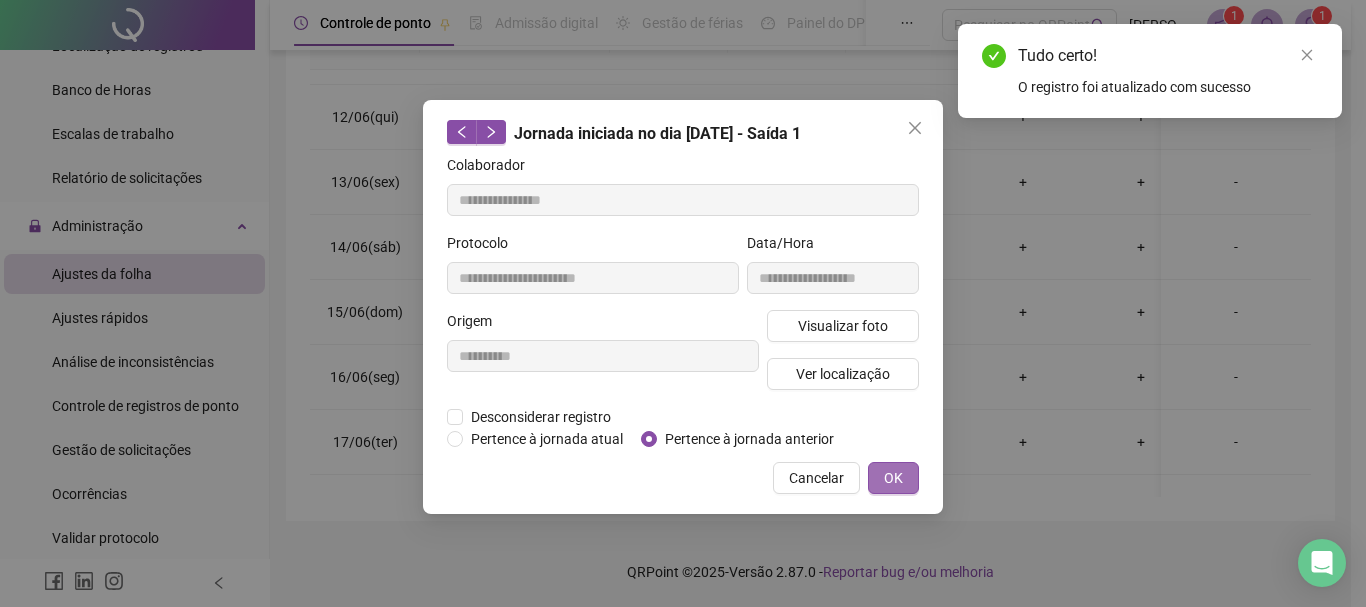 click on "OK" at bounding box center [893, 478] 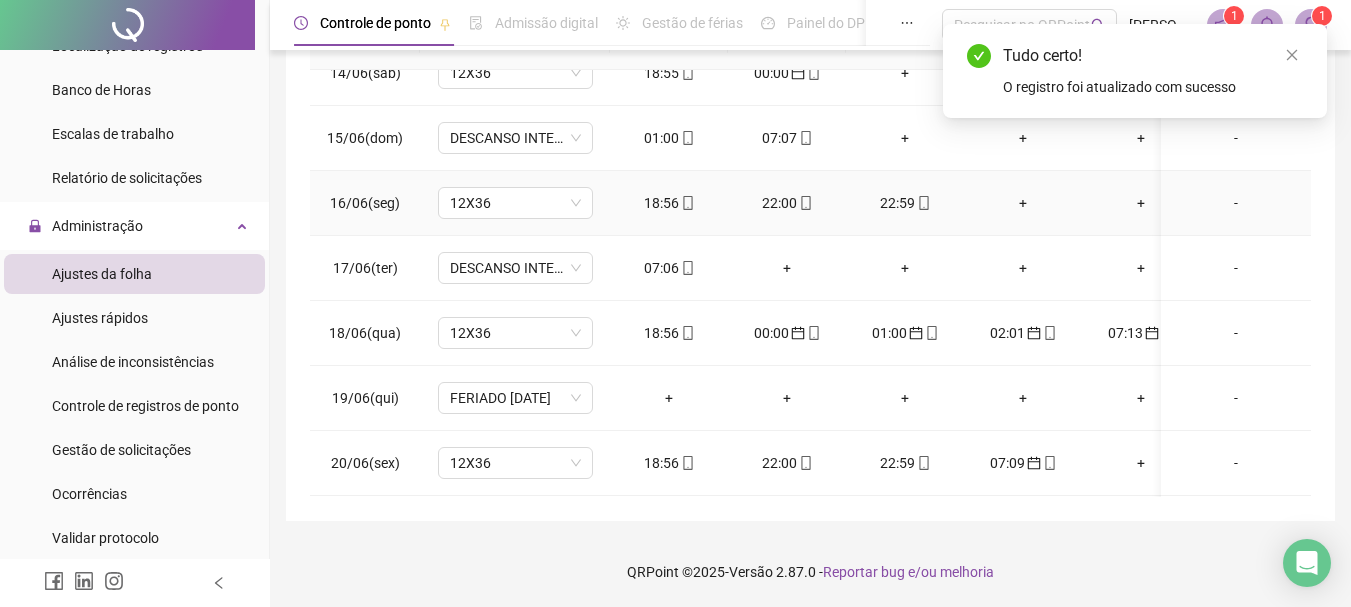 scroll, scrollTop: 900, scrollLeft: 0, axis: vertical 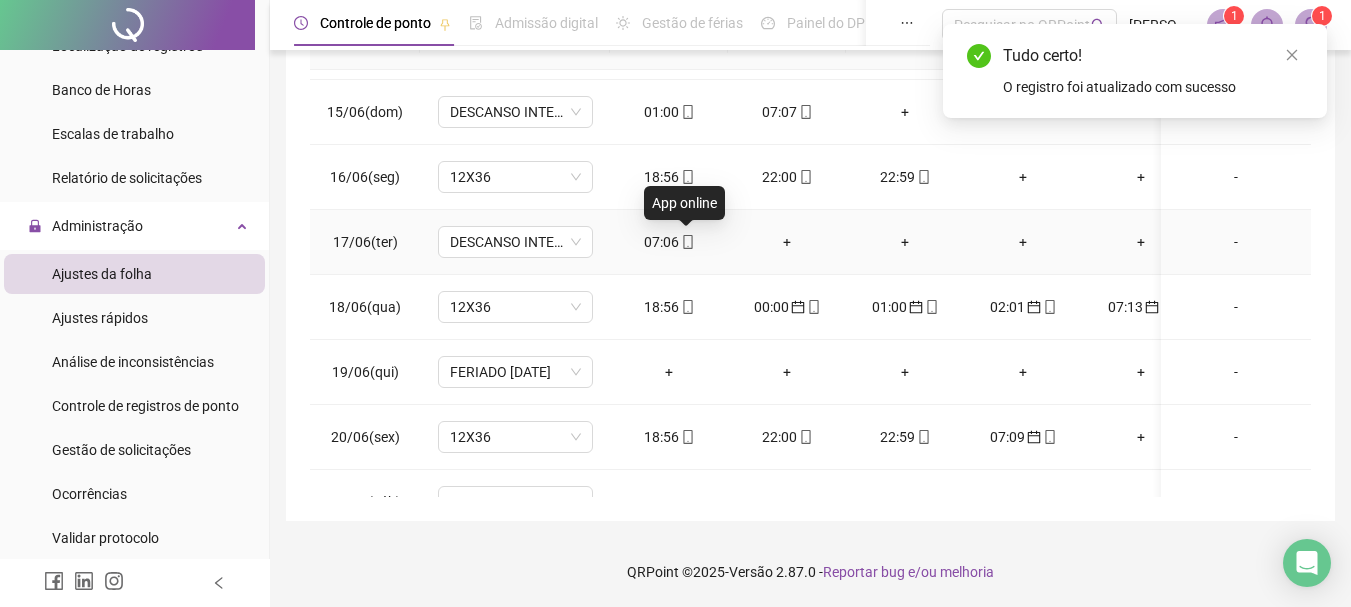 click 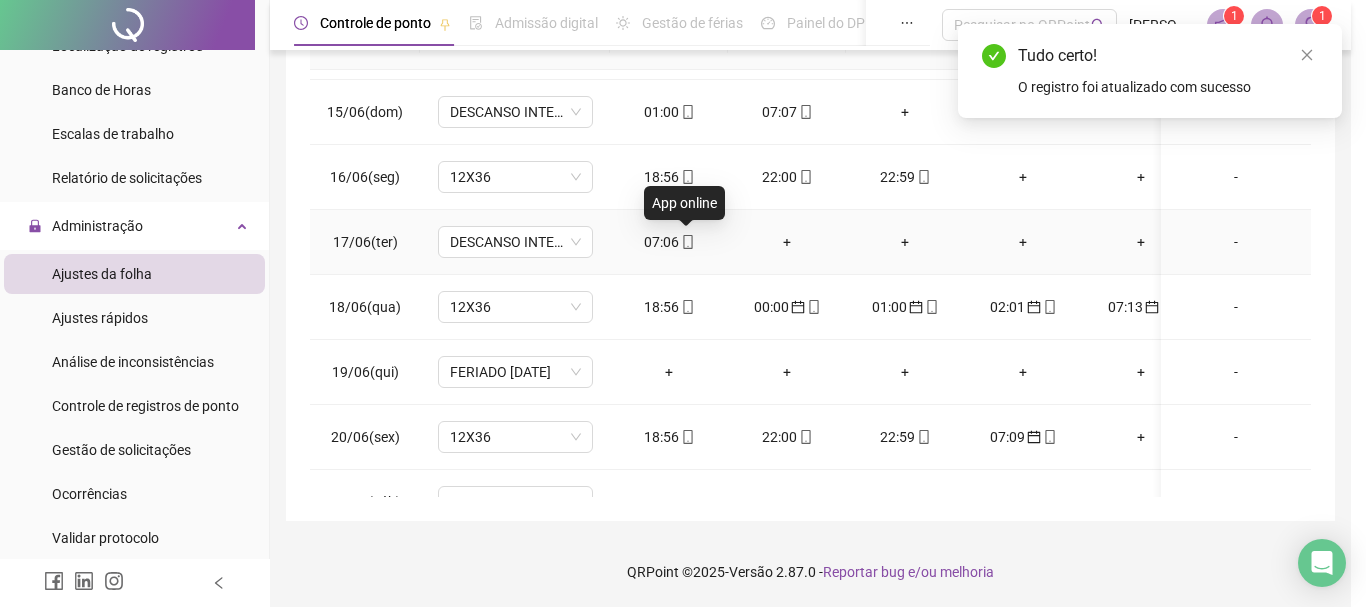 type on "**********" 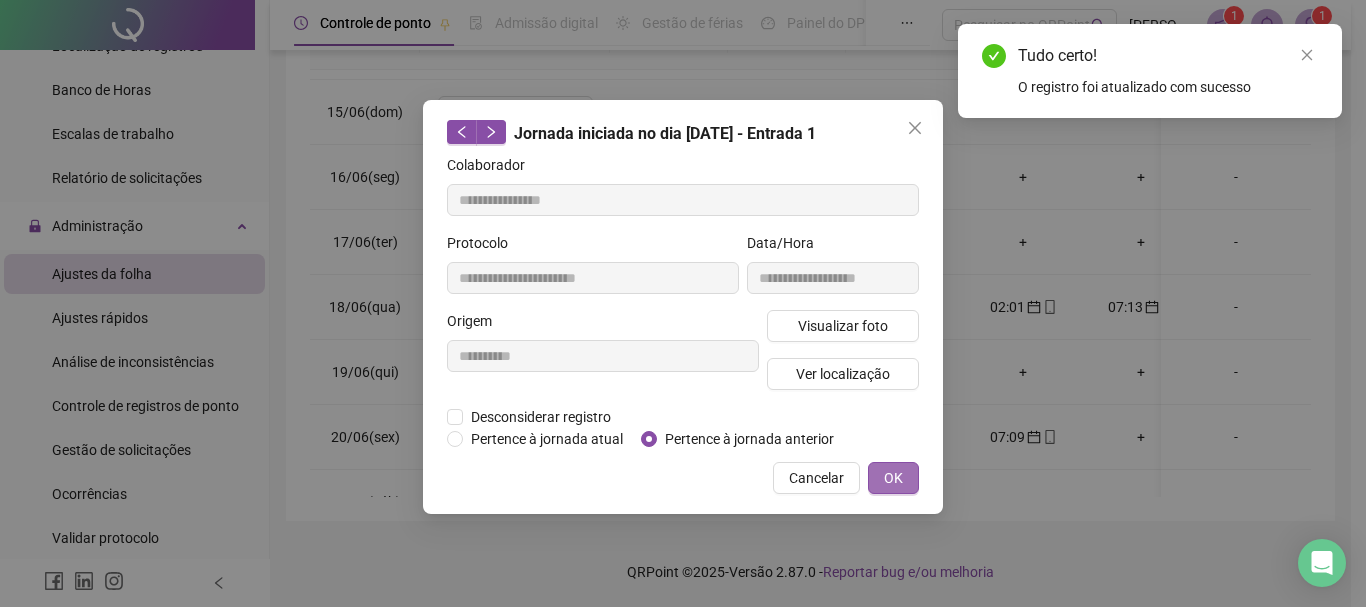 click on "OK" at bounding box center [893, 478] 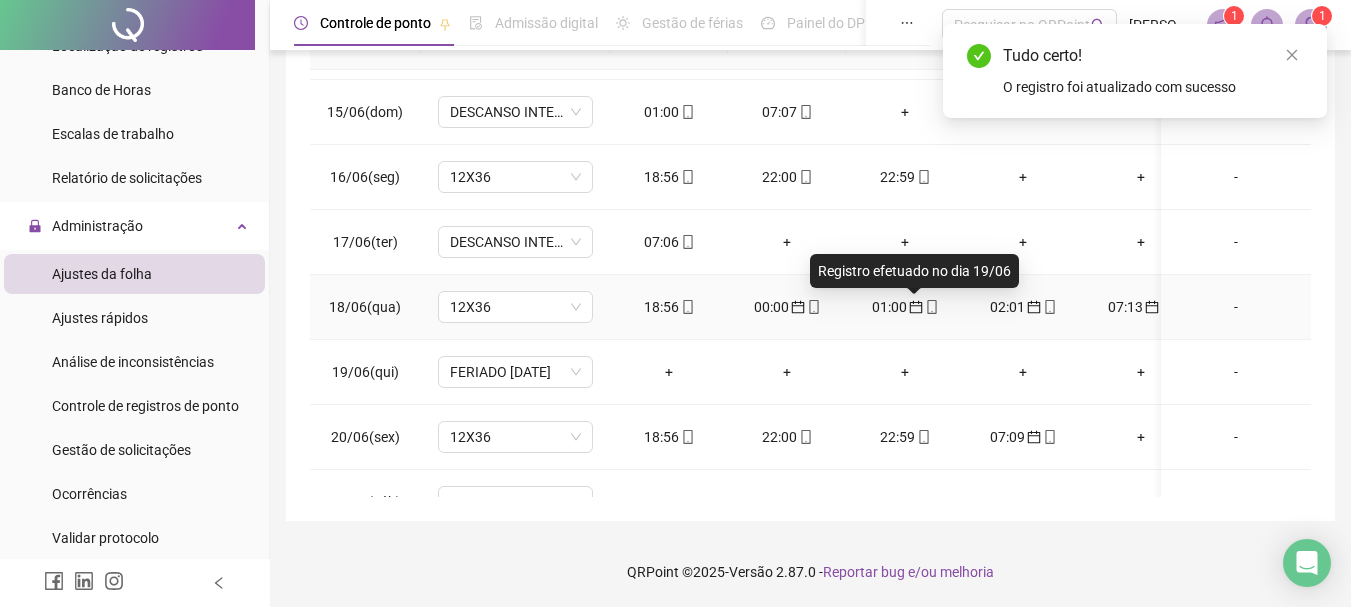 click 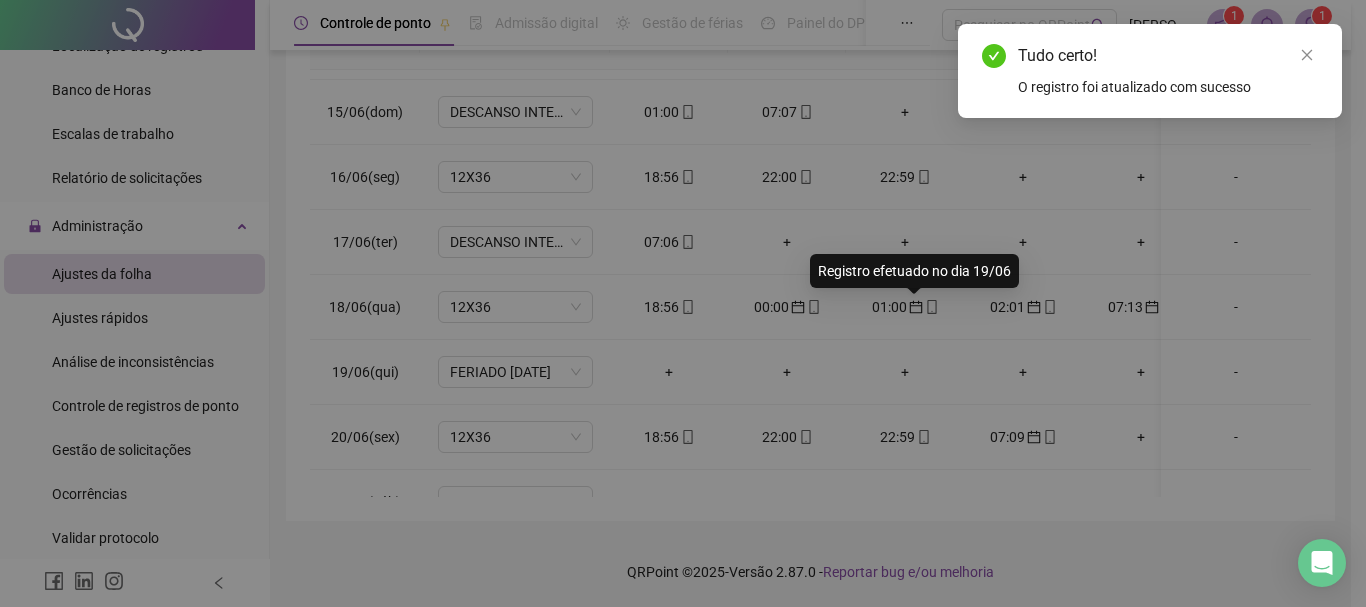 type on "**********" 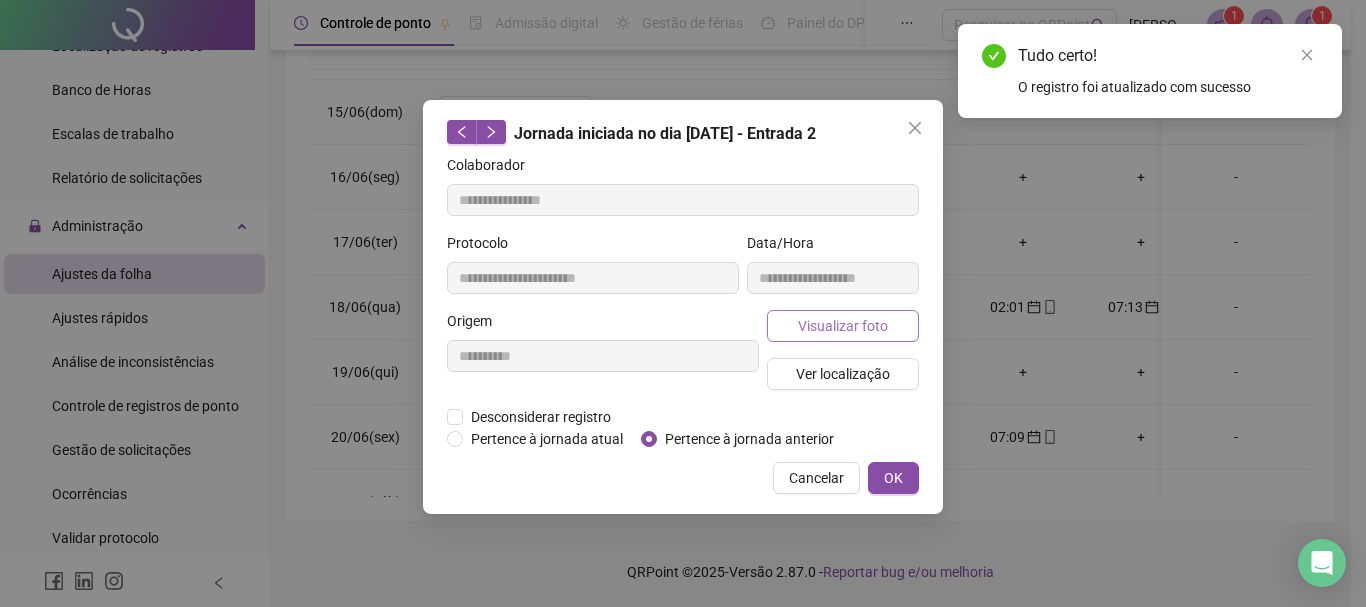 click on "Visualizar foto" at bounding box center [843, 326] 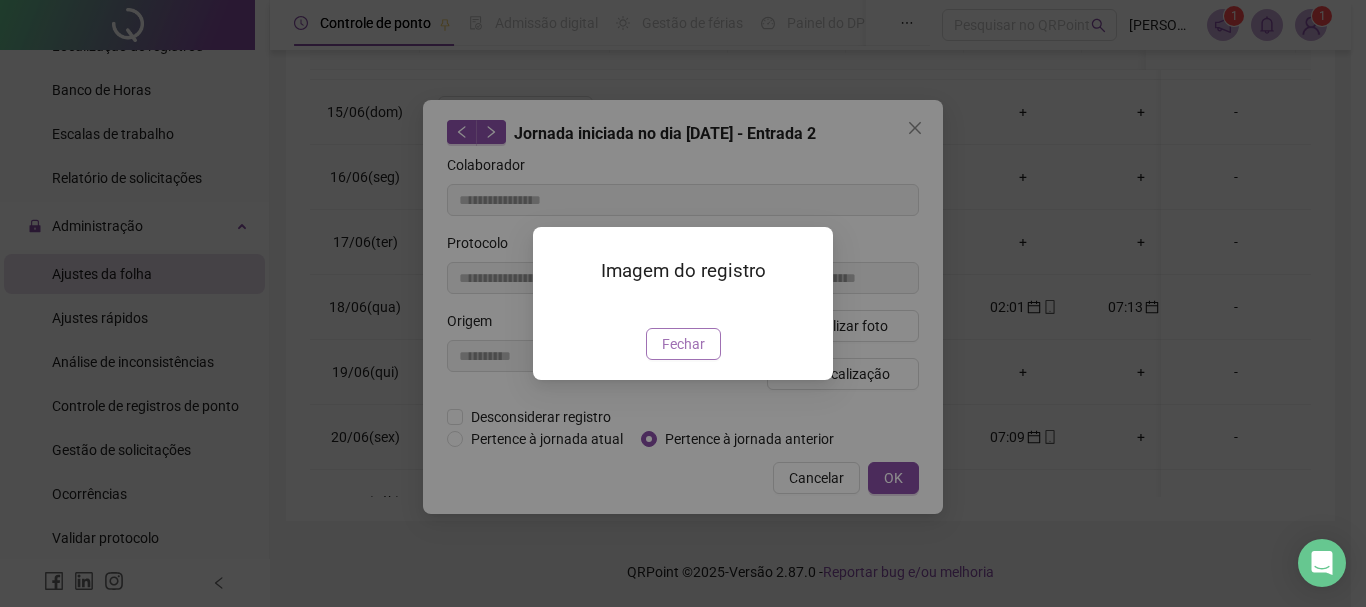 click on "Fechar" at bounding box center (683, 344) 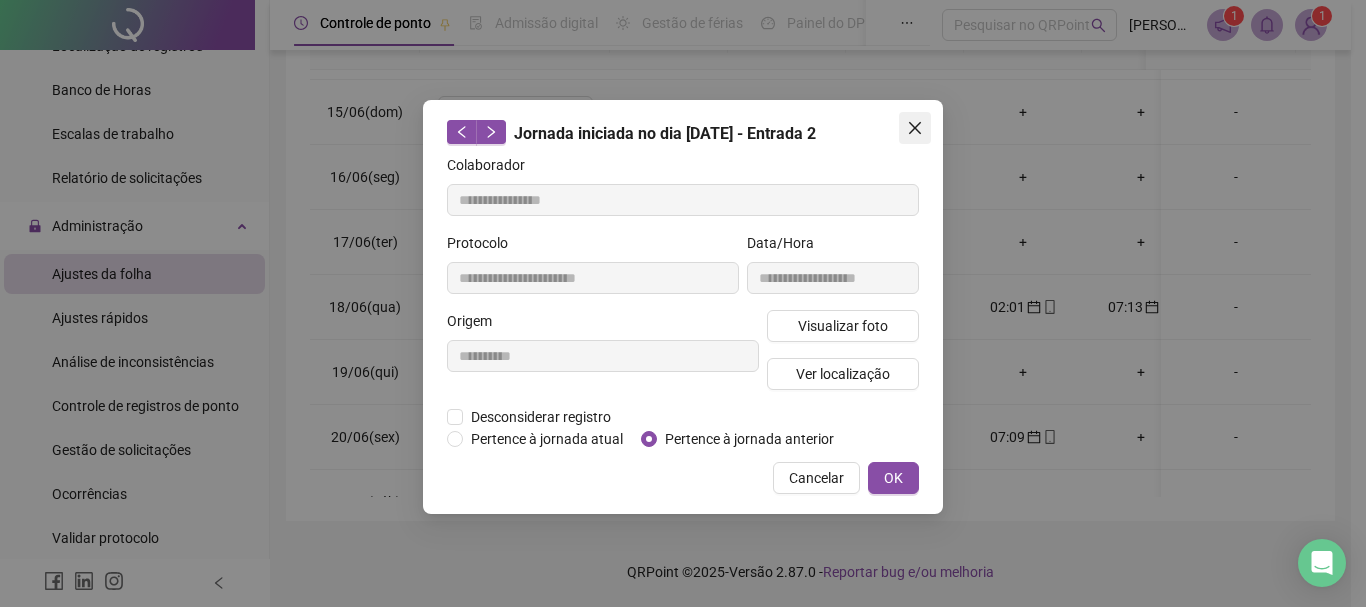 click 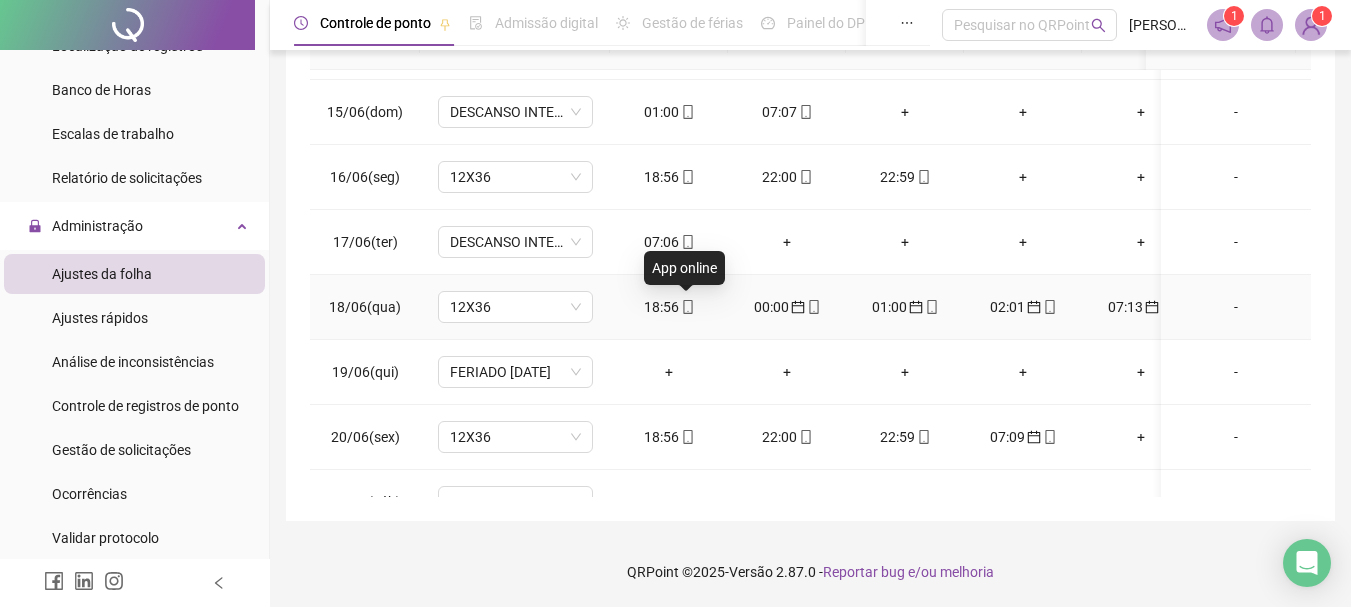 click 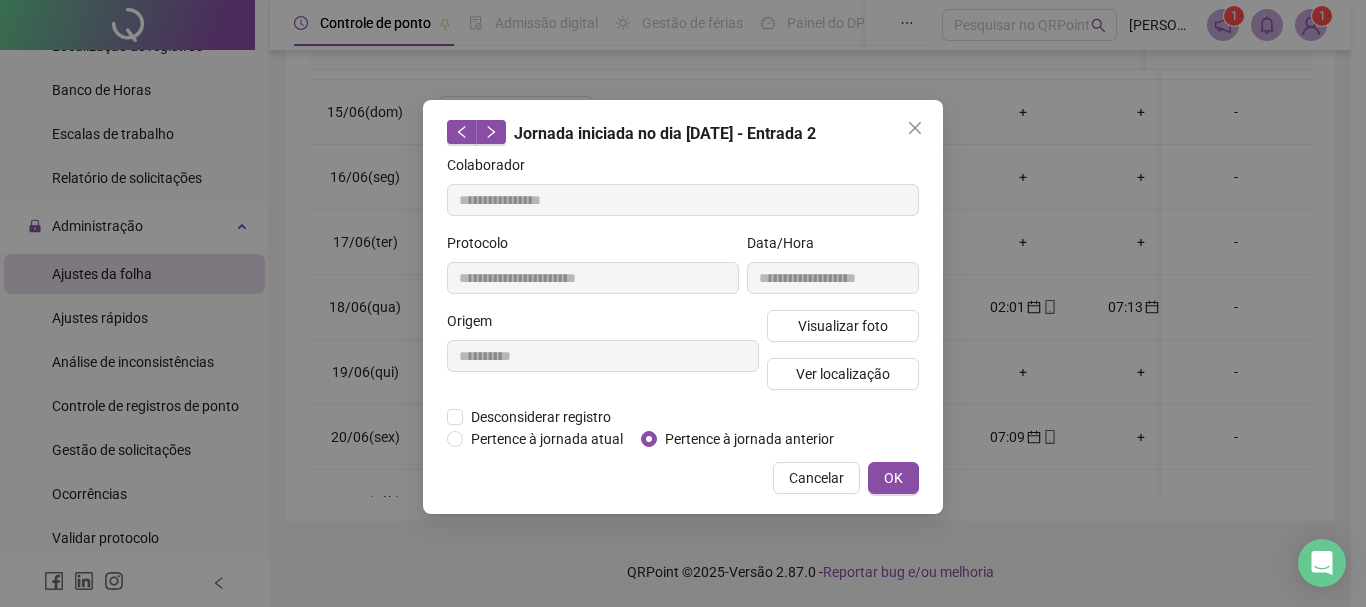 type on "**********" 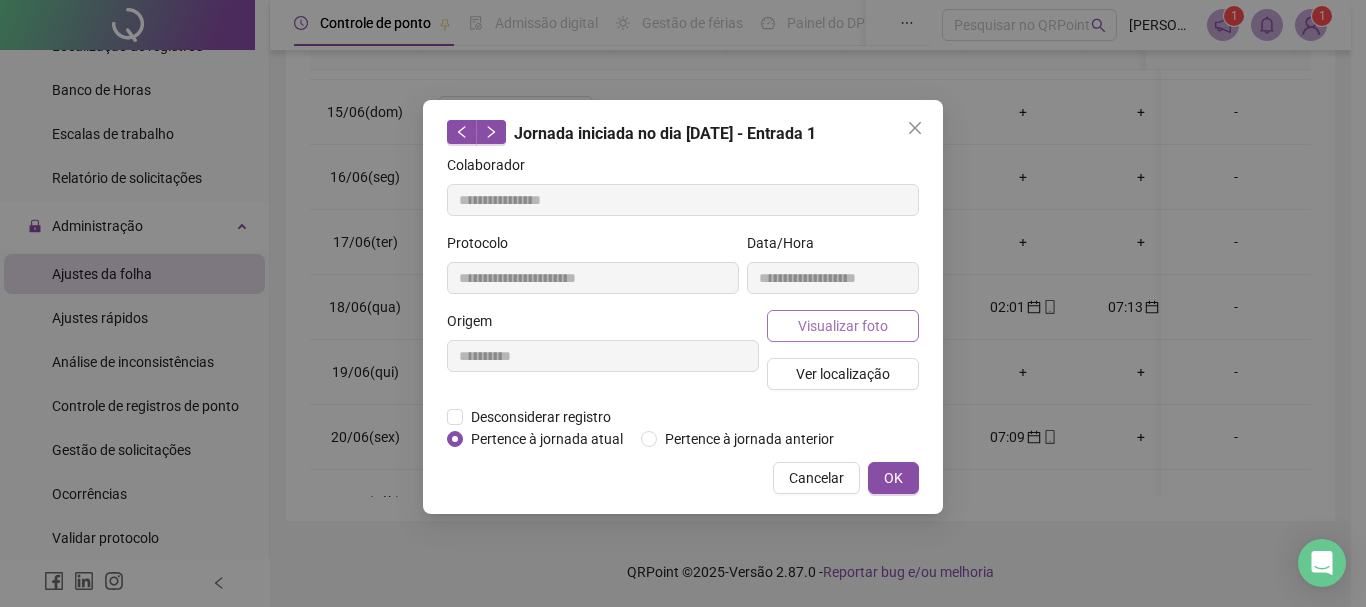 click on "Visualizar foto" at bounding box center (843, 326) 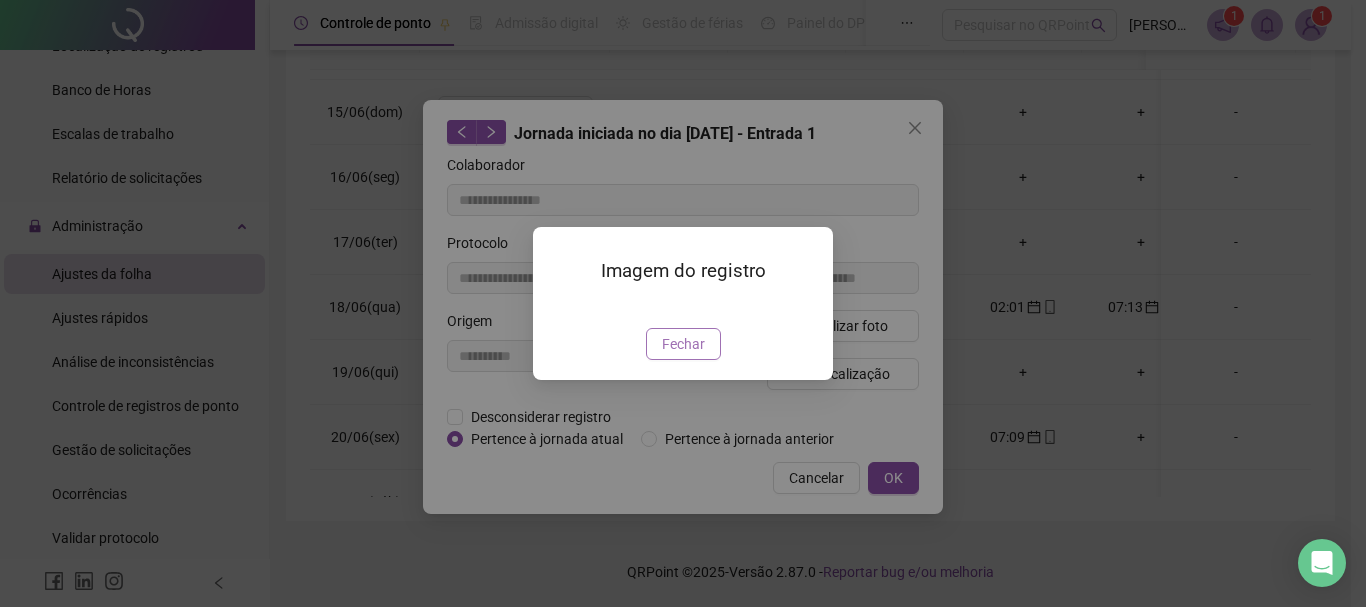 click on "Fechar" at bounding box center (683, 344) 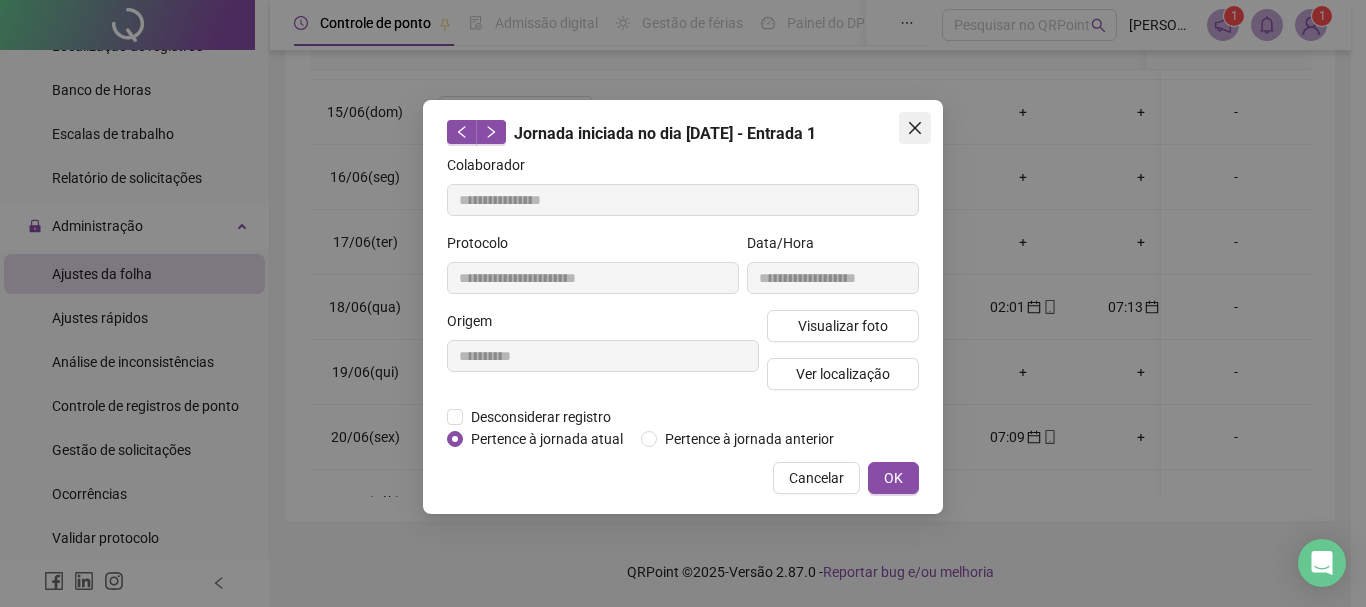 click 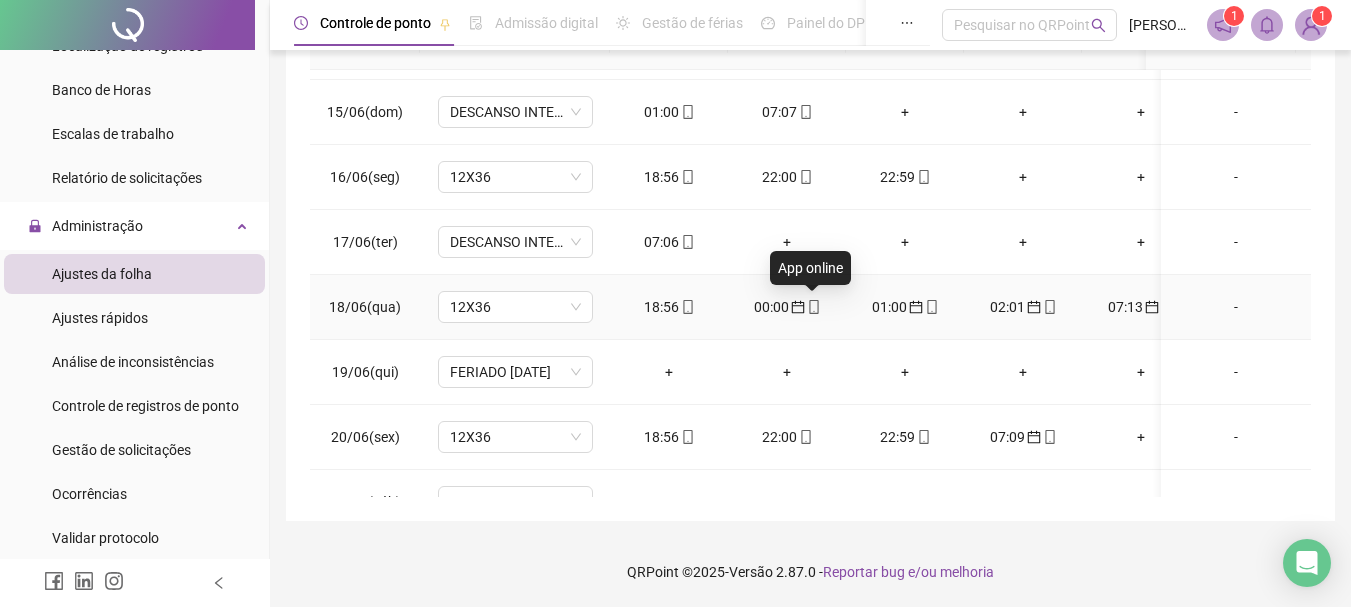 click 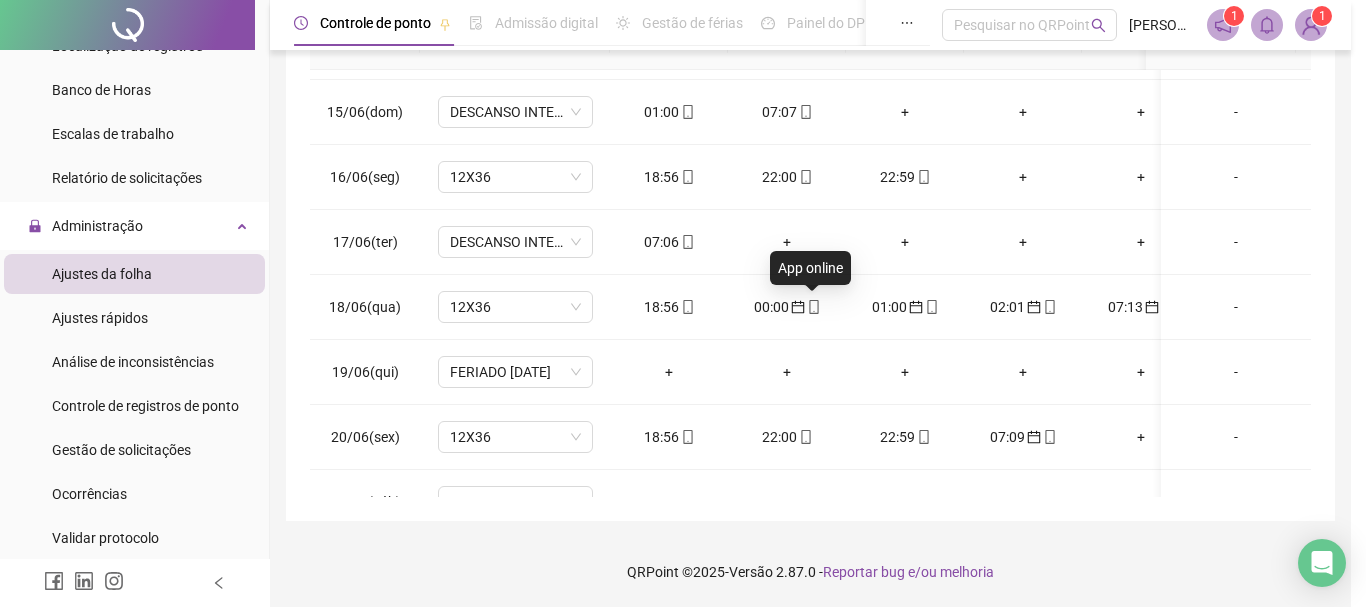 type on "**********" 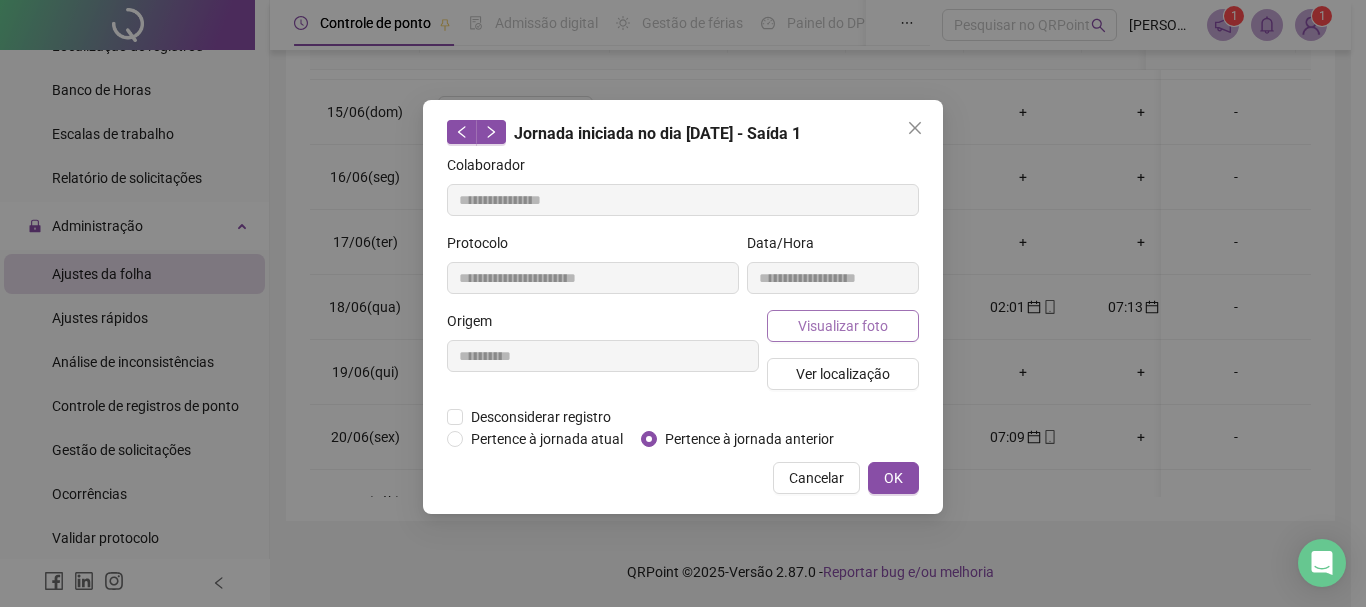 click on "Visualizar foto" at bounding box center (843, 326) 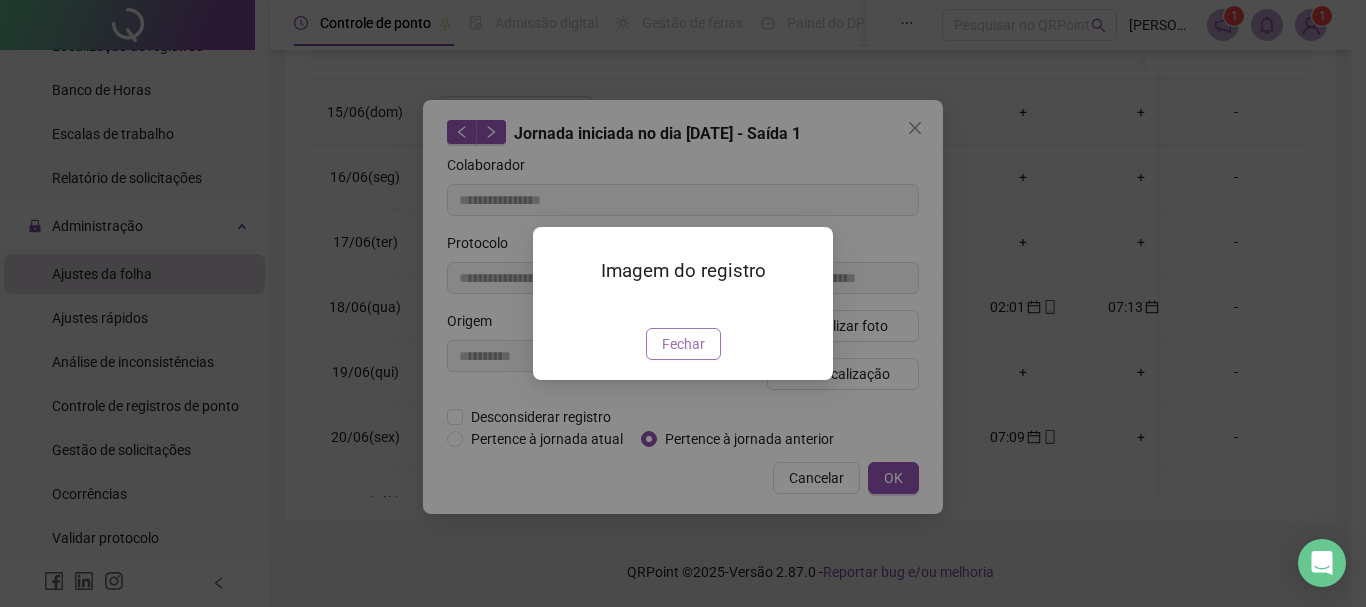 click on "Fechar" at bounding box center [683, 344] 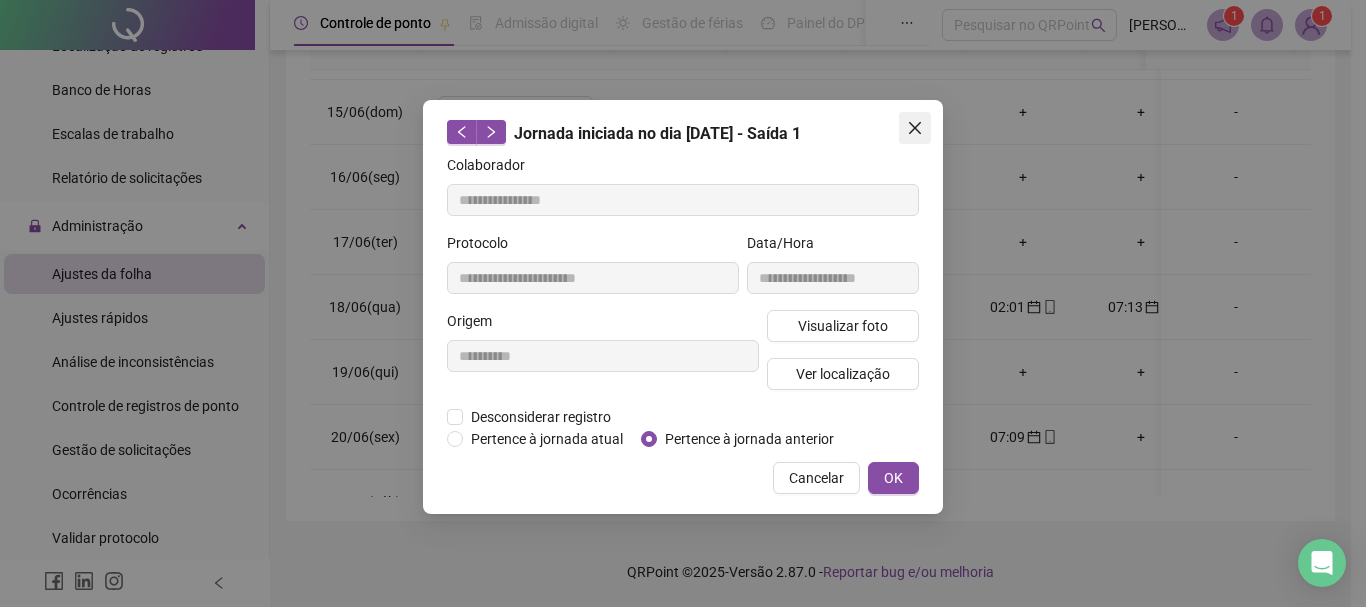 click at bounding box center [915, 128] 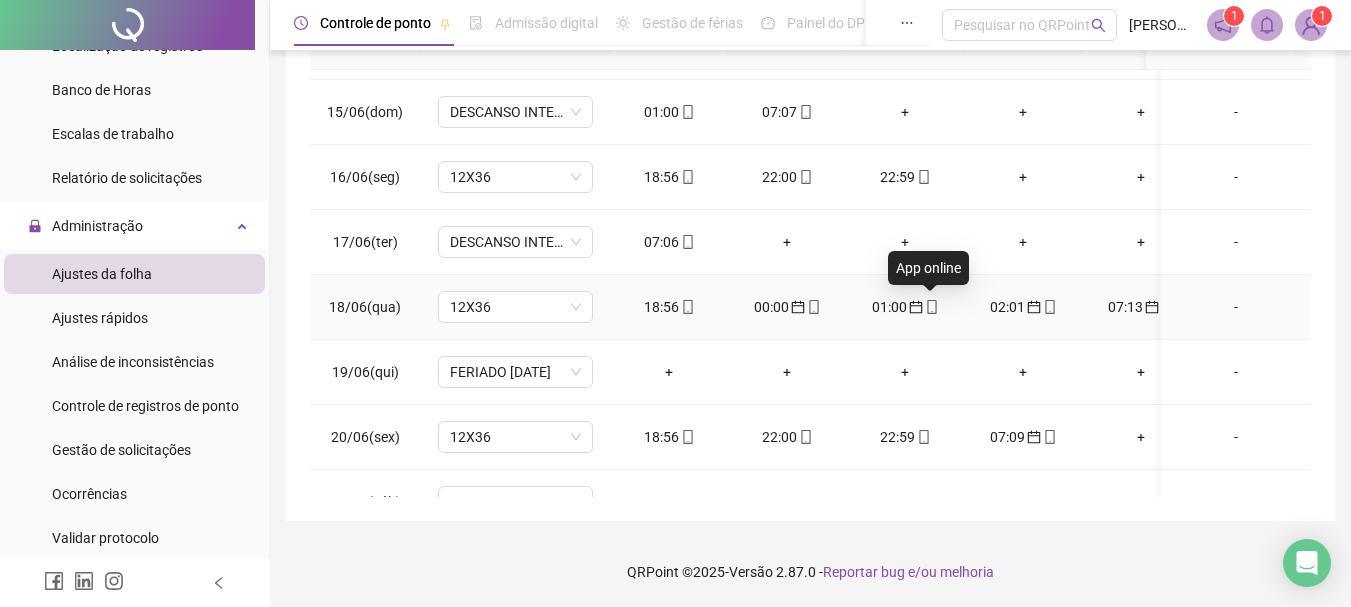 click 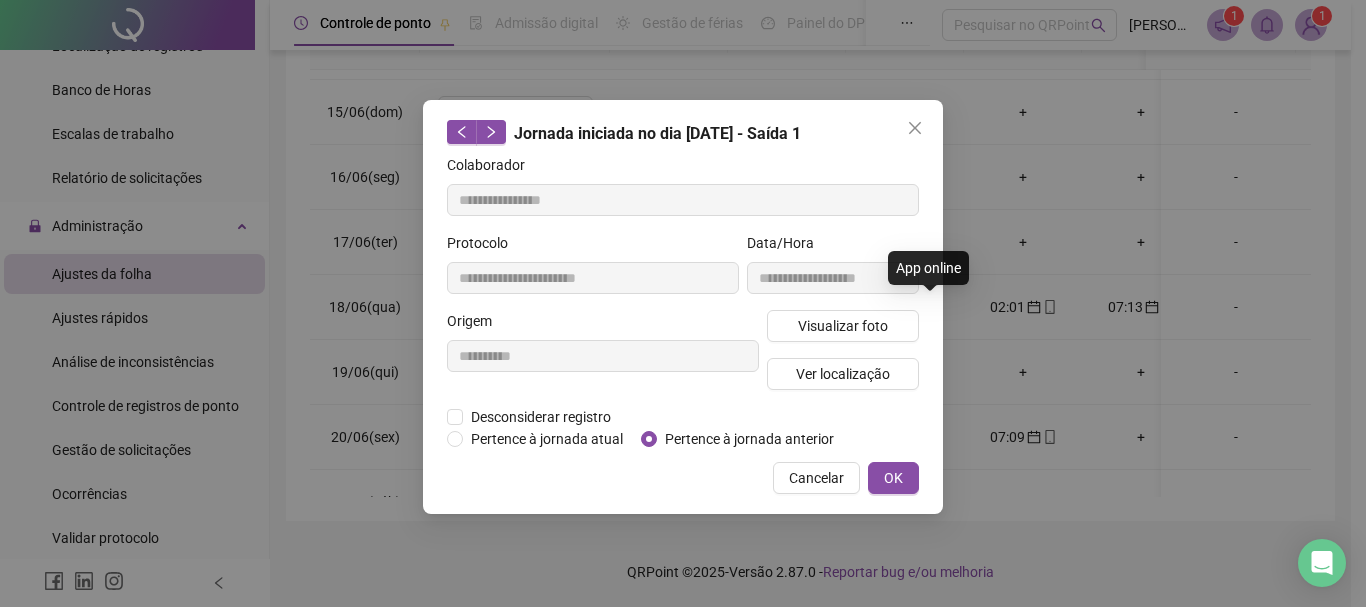type on "**********" 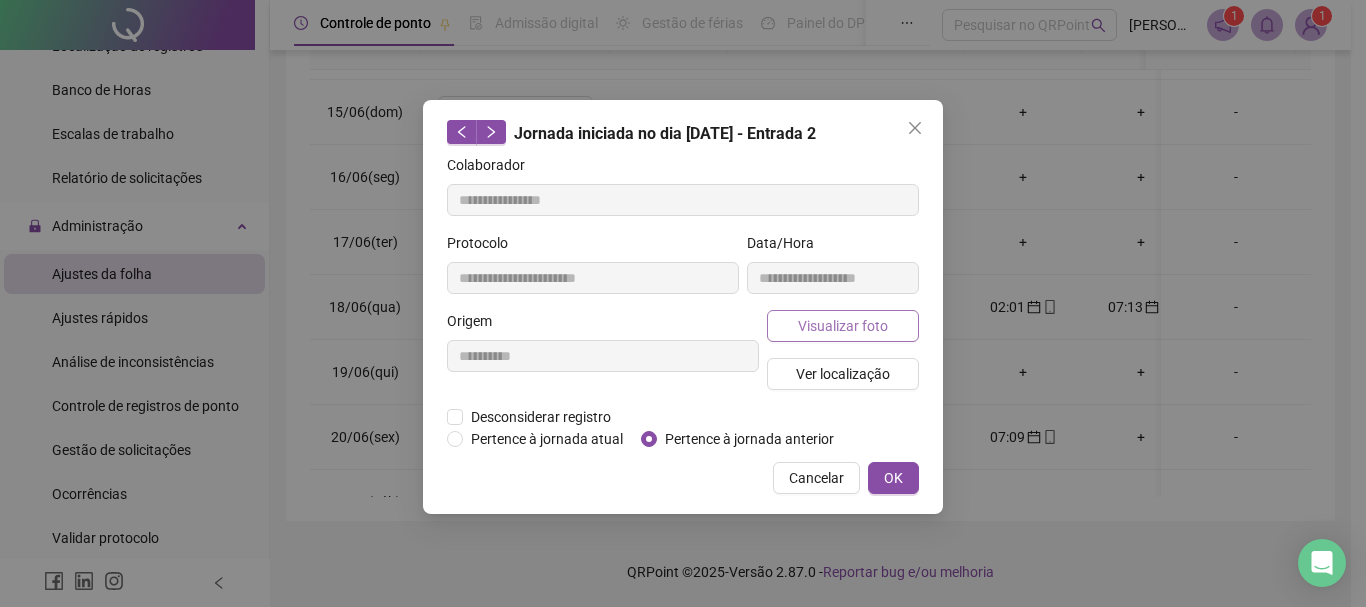 click on "Visualizar foto" at bounding box center (843, 326) 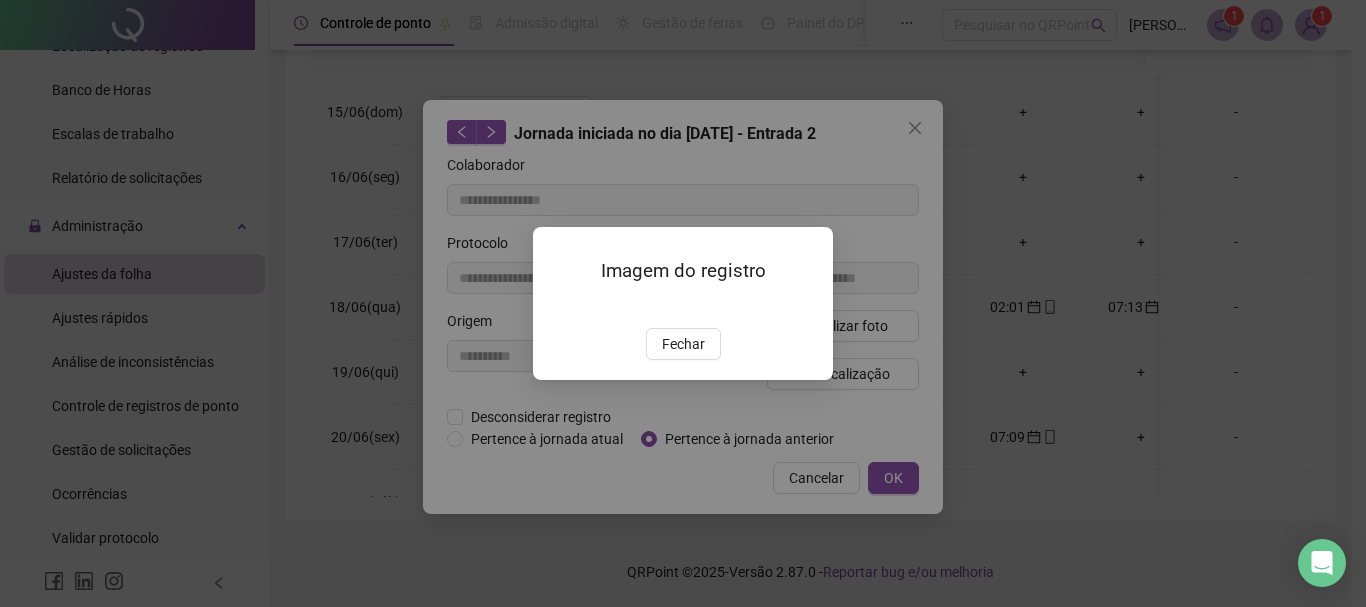 click on "Fechar" at bounding box center [683, 344] 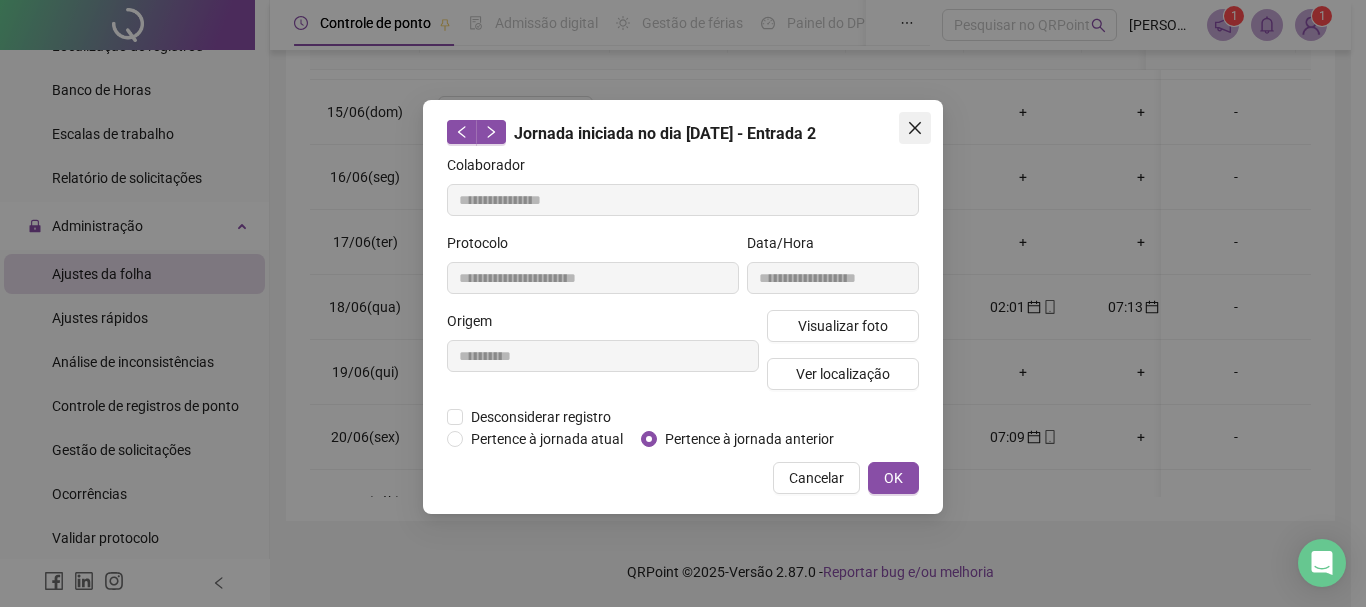click 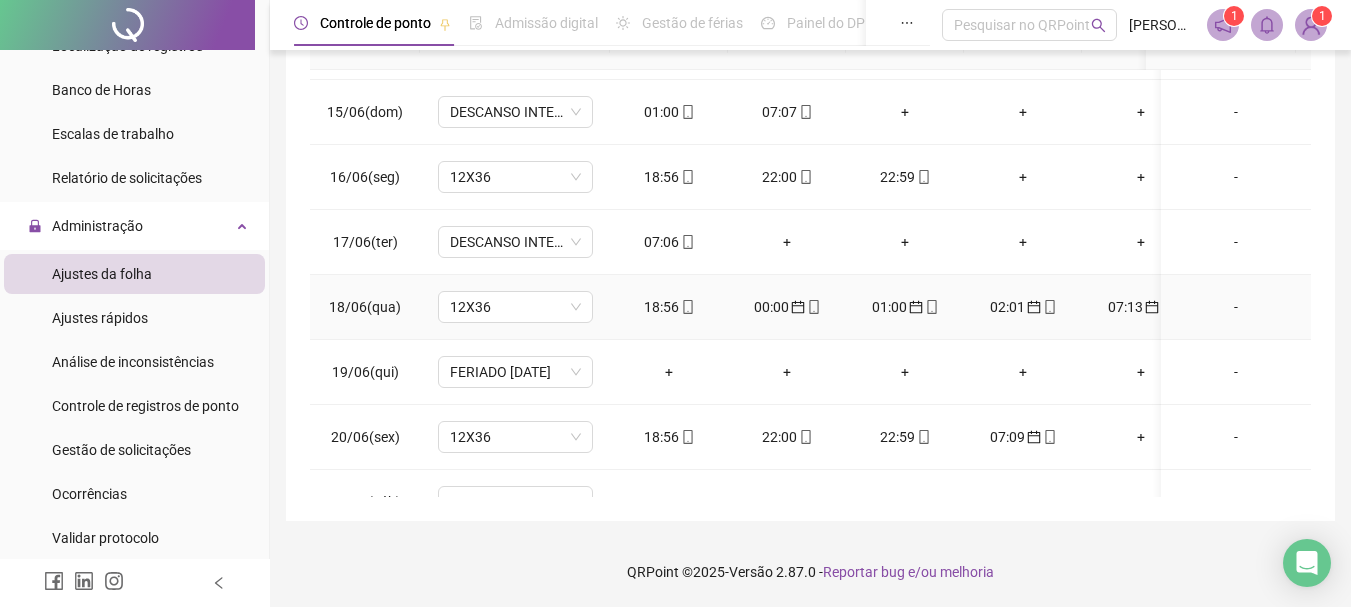 click 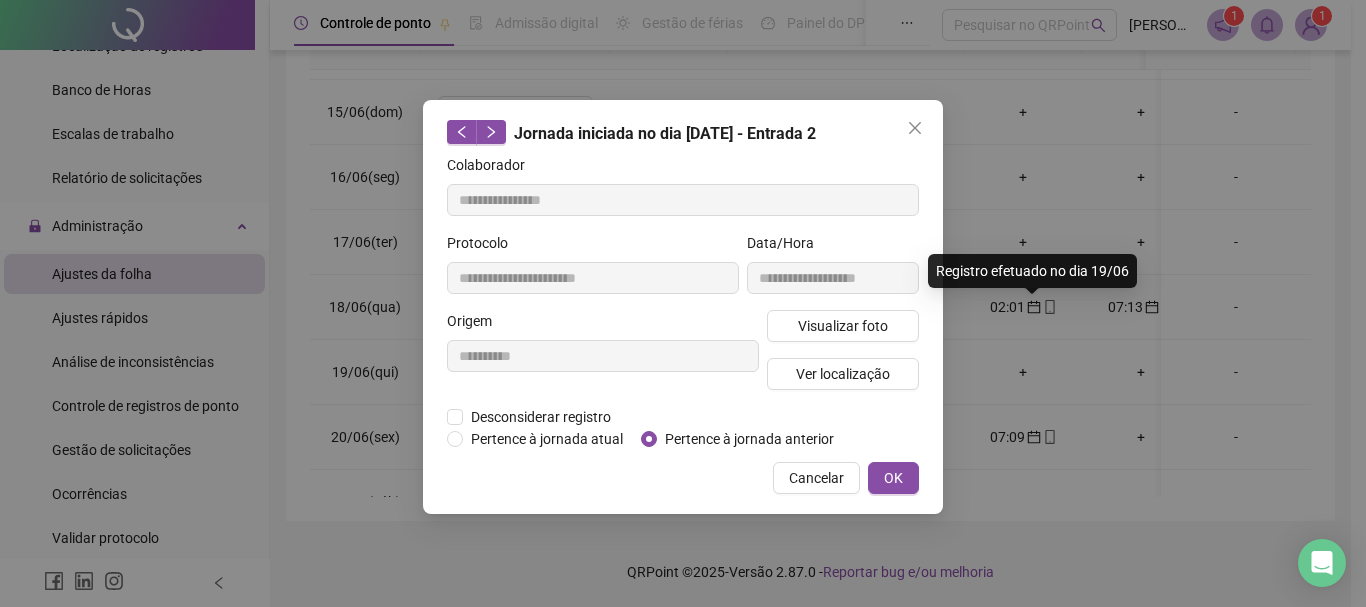 type on "**********" 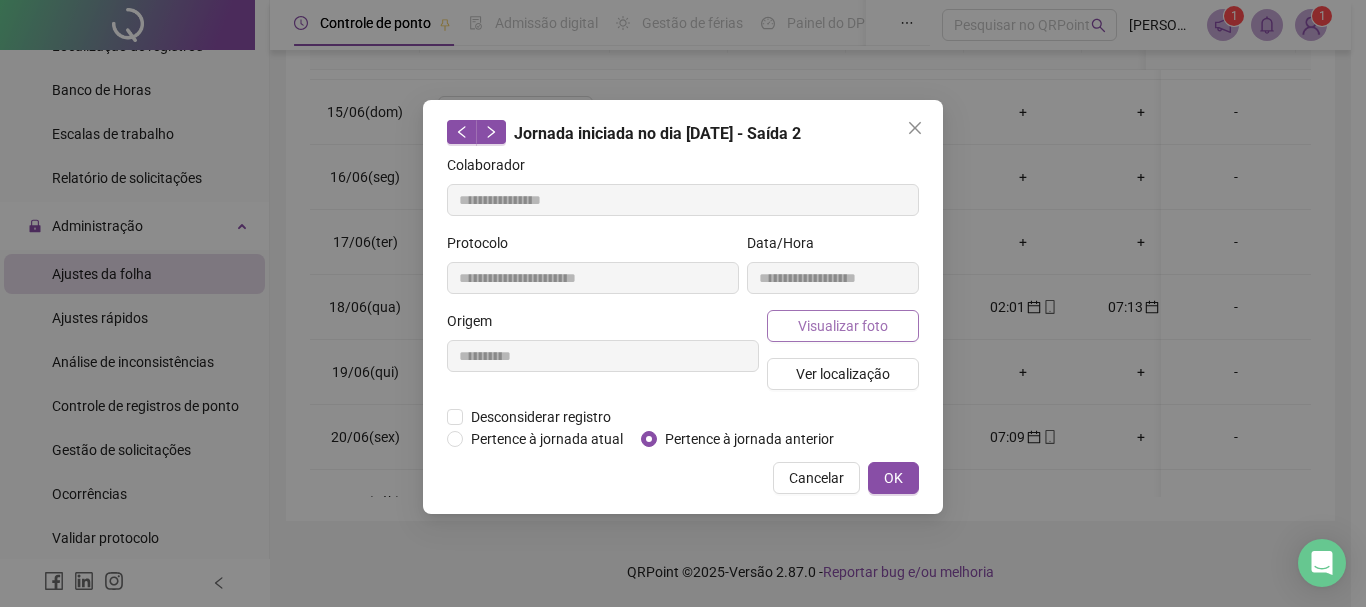 click on "Visualizar foto" at bounding box center (843, 326) 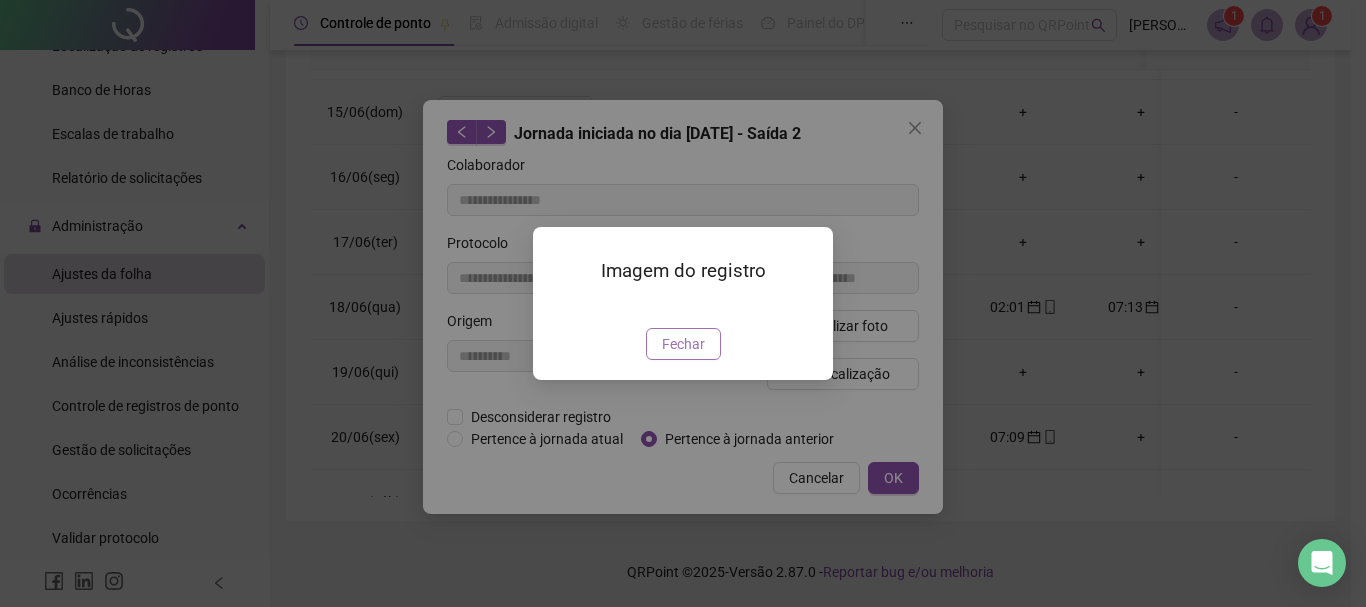 click on "Fechar" at bounding box center (683, 344) 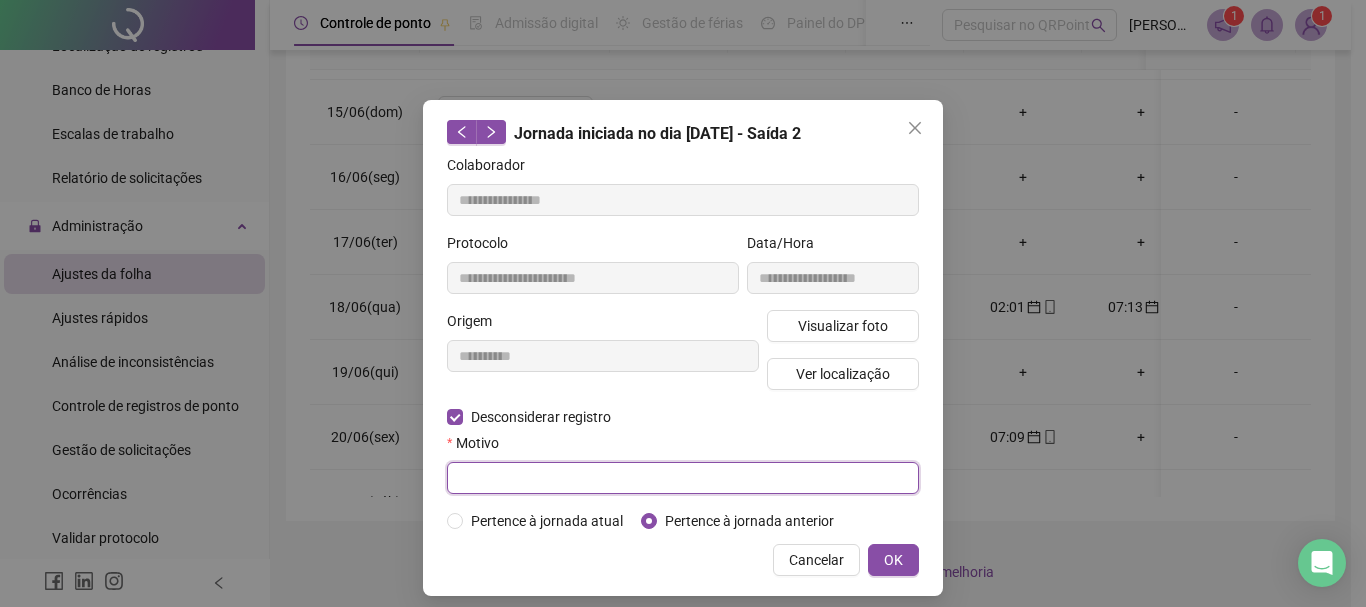 click at bounding box center (683, 478) 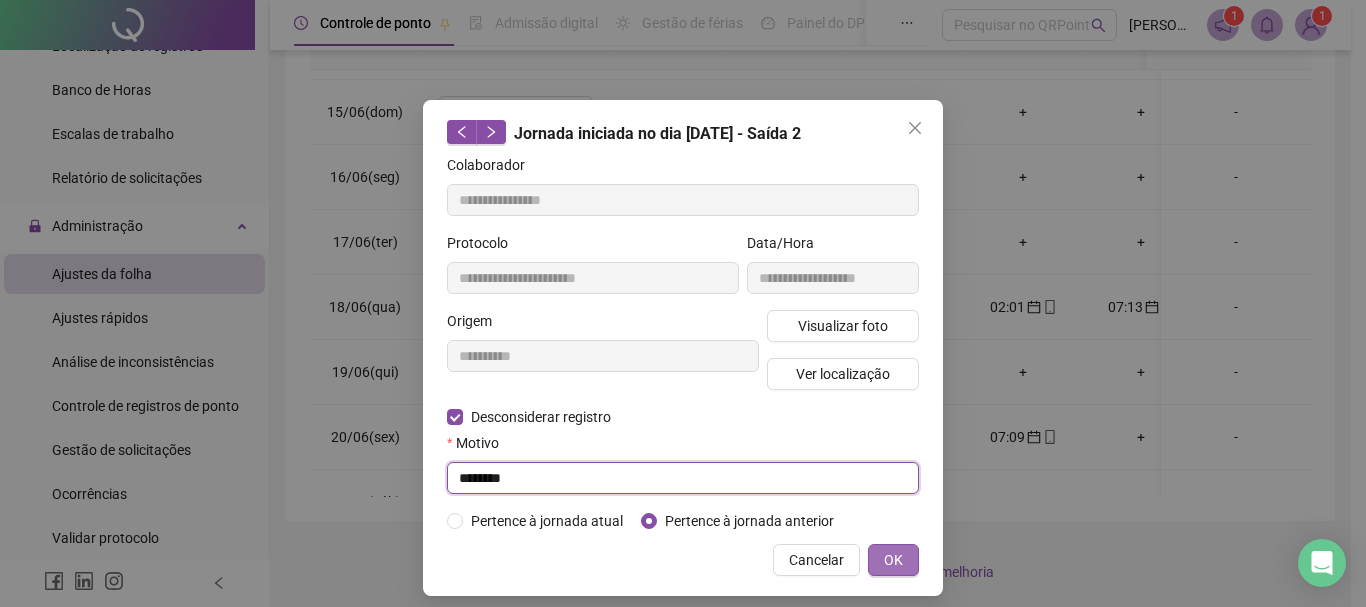 type on "********" 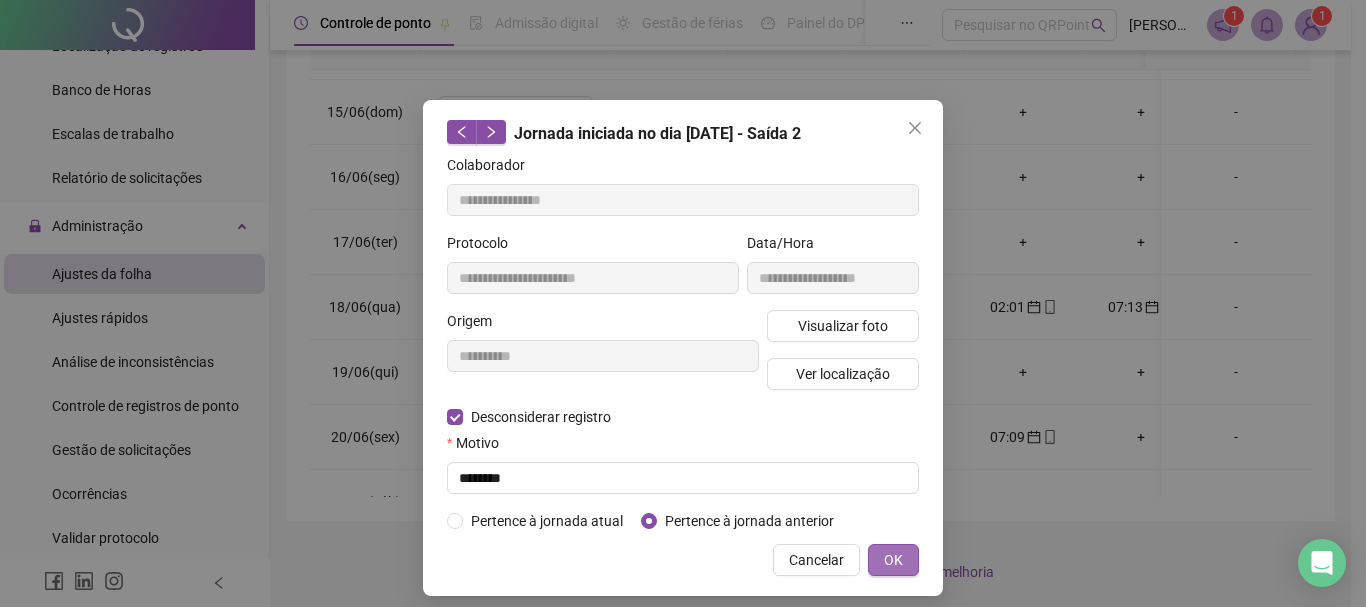 click on "OK" at bounding box center (893, 560) 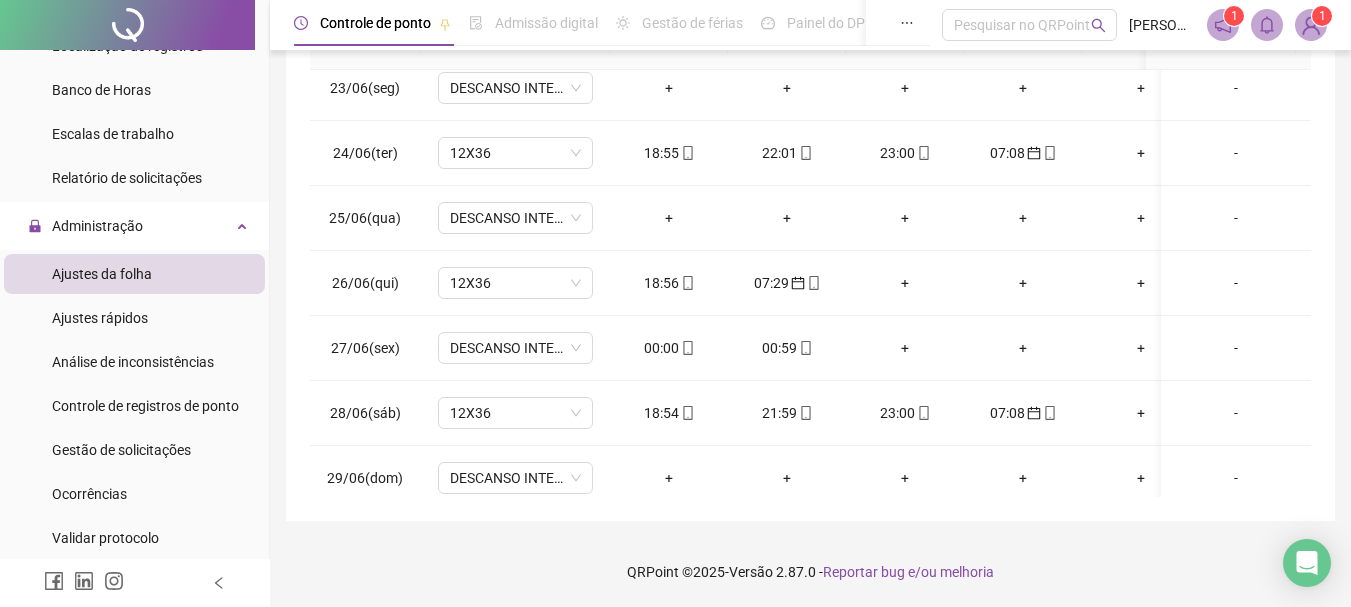 scroll, scrollTop: 1490, scrollLeft: 0, axis: vertical 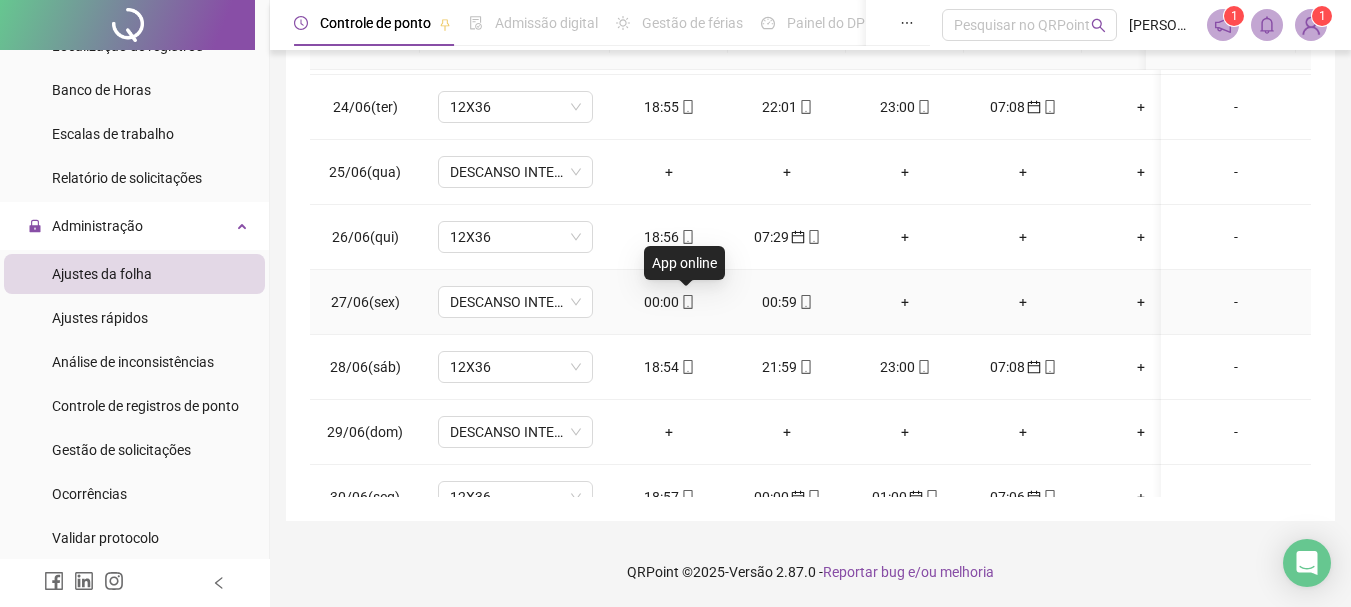click 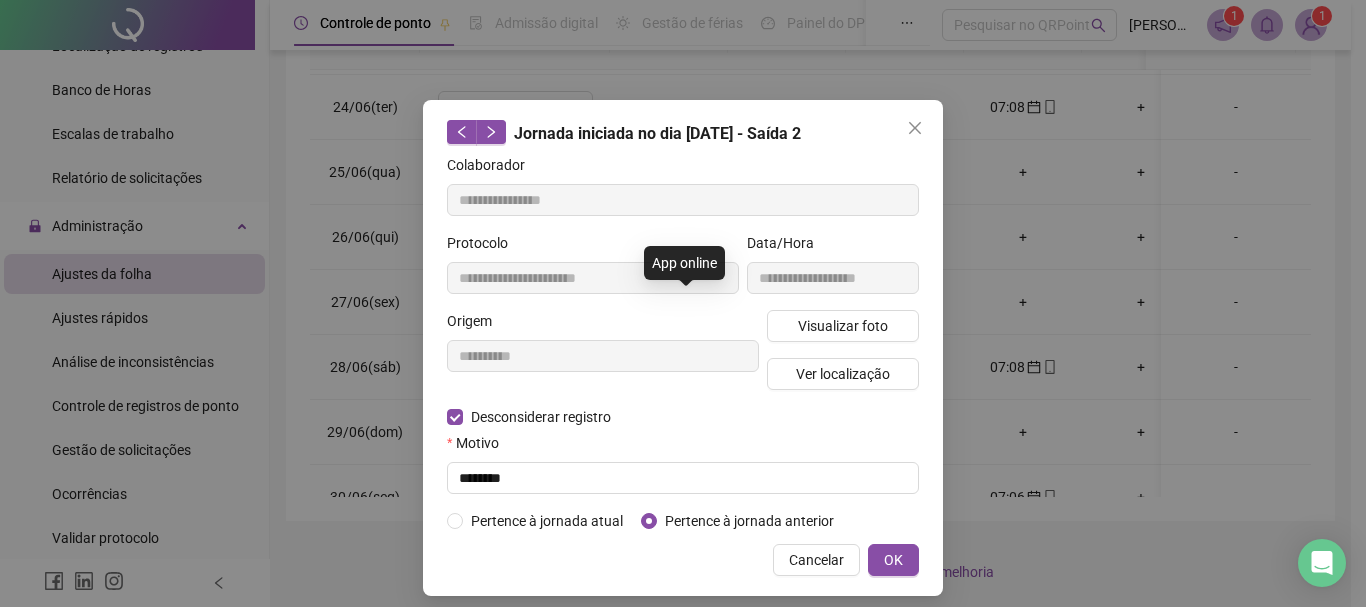 type on "**********" 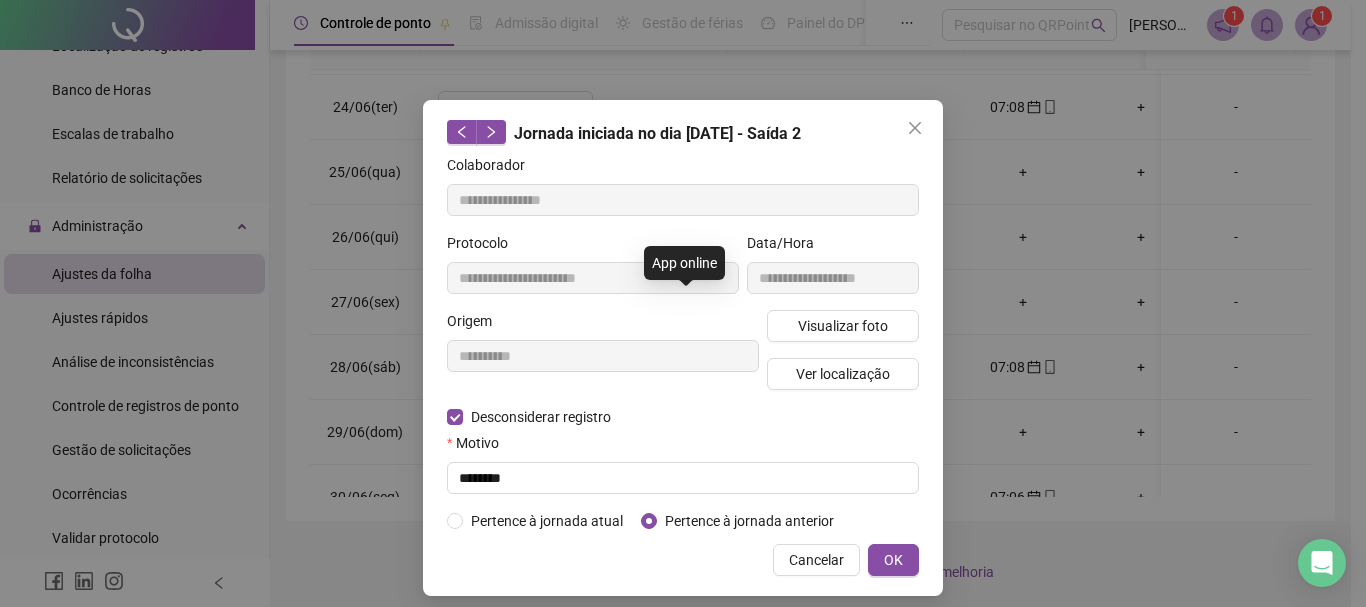 type on "**********" 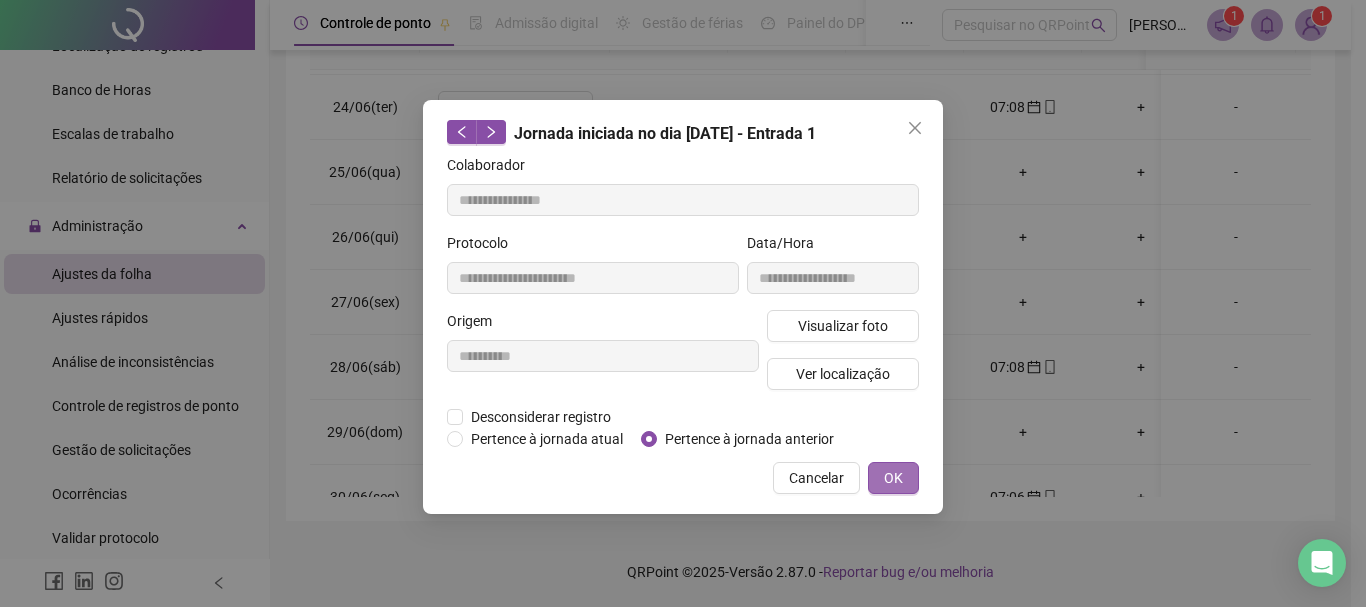 click on "OK" at bounding box center [893, 478] 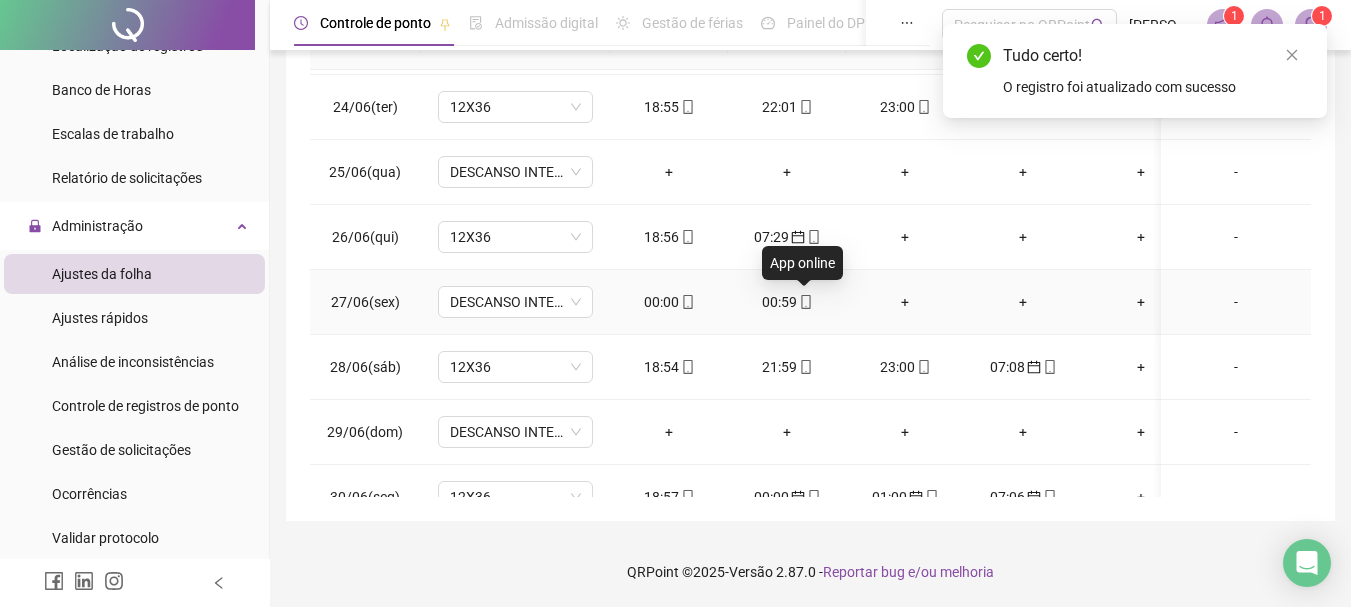 click 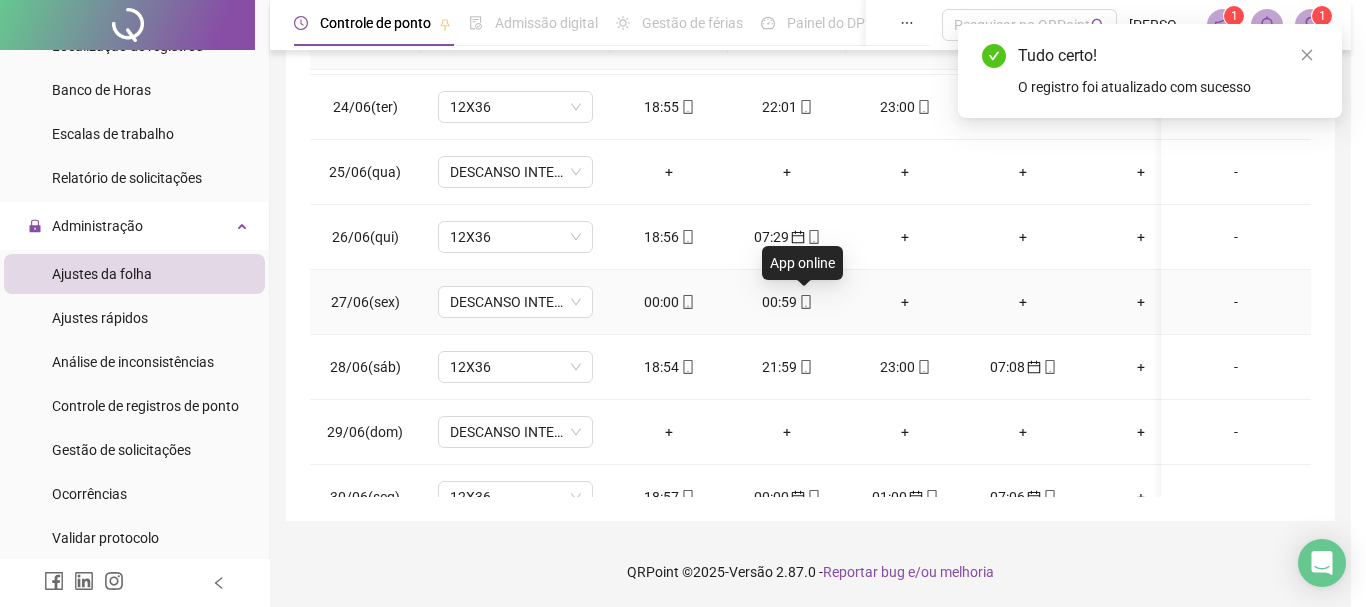 type on "**********" 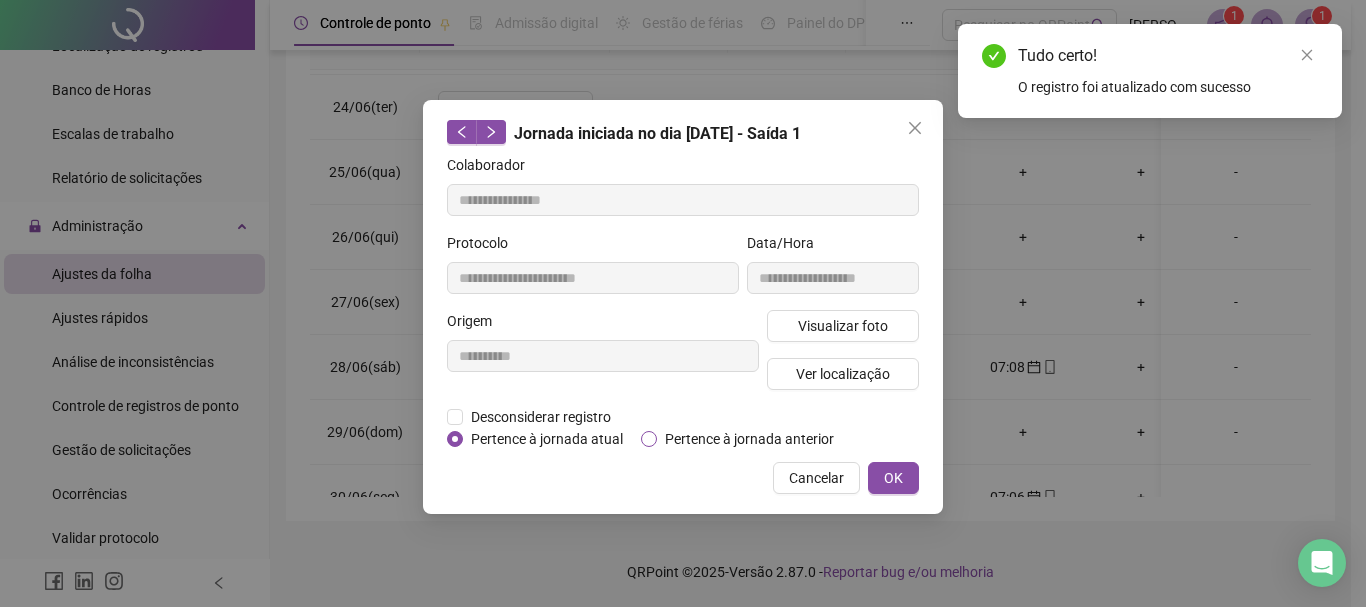 click on "Pertence à jornada anterior" at bounding box center (749, 439) 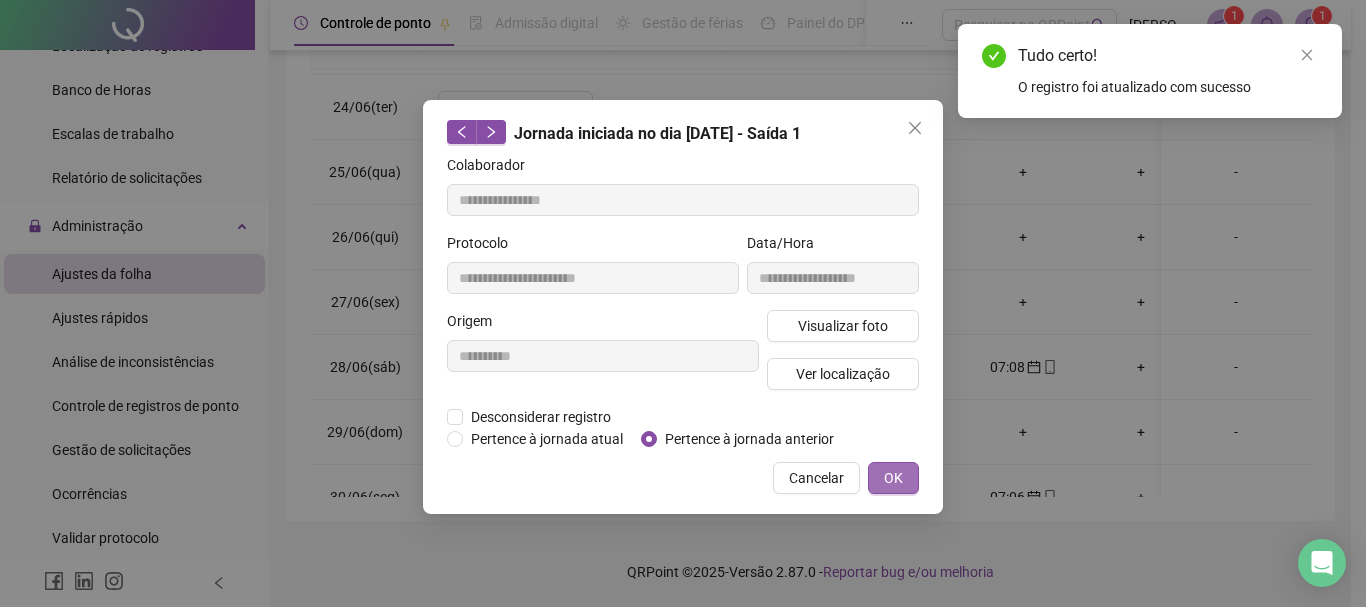 click on "OK" at bounding box center [893, 478] 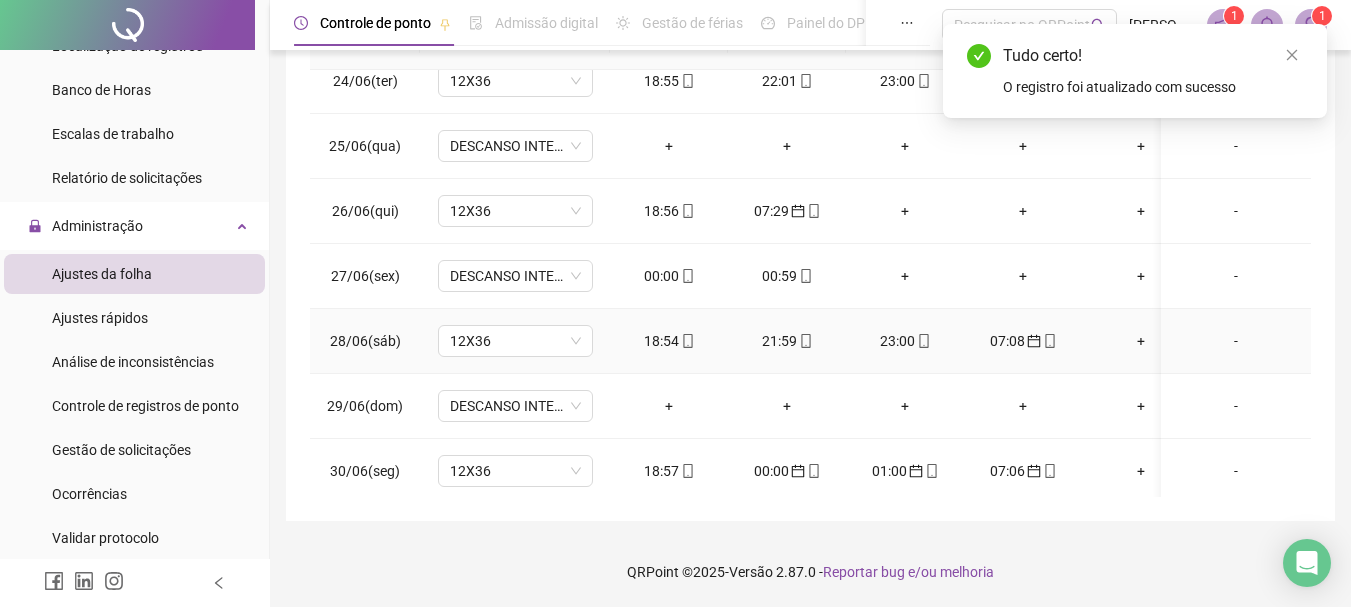 scroll, scrollTop: 1538, scrollLeft: 0, axis: vertical 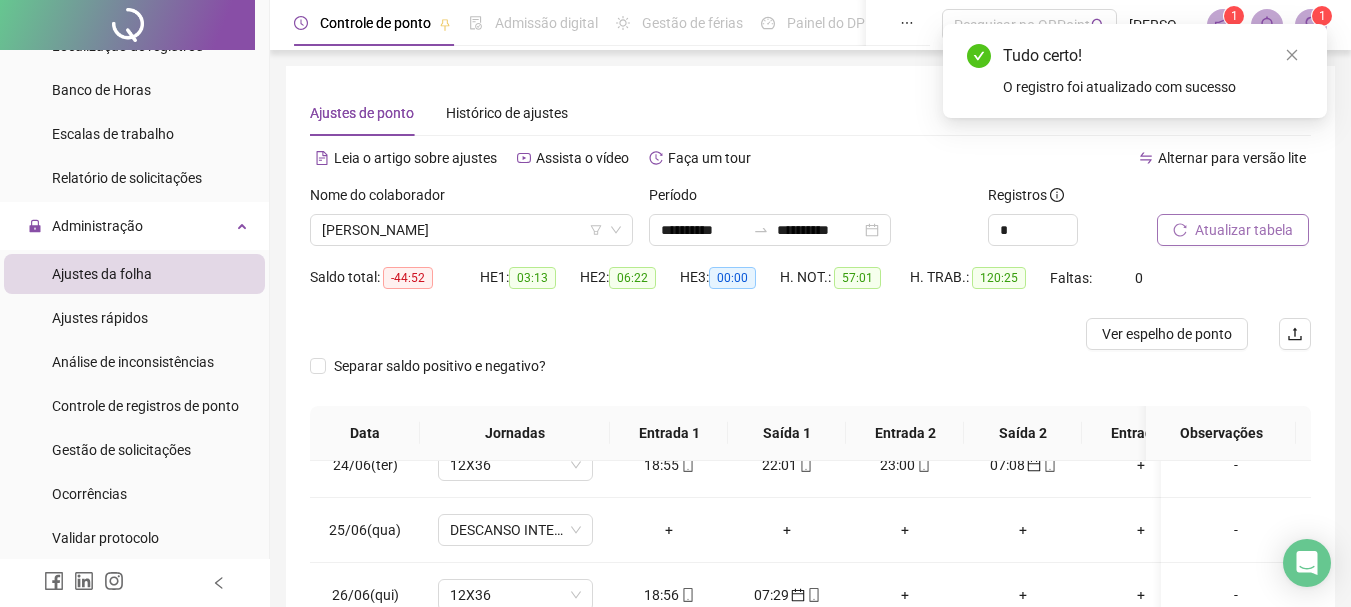 click on "Atualizar tabela" at bounding box center (1244, 230) 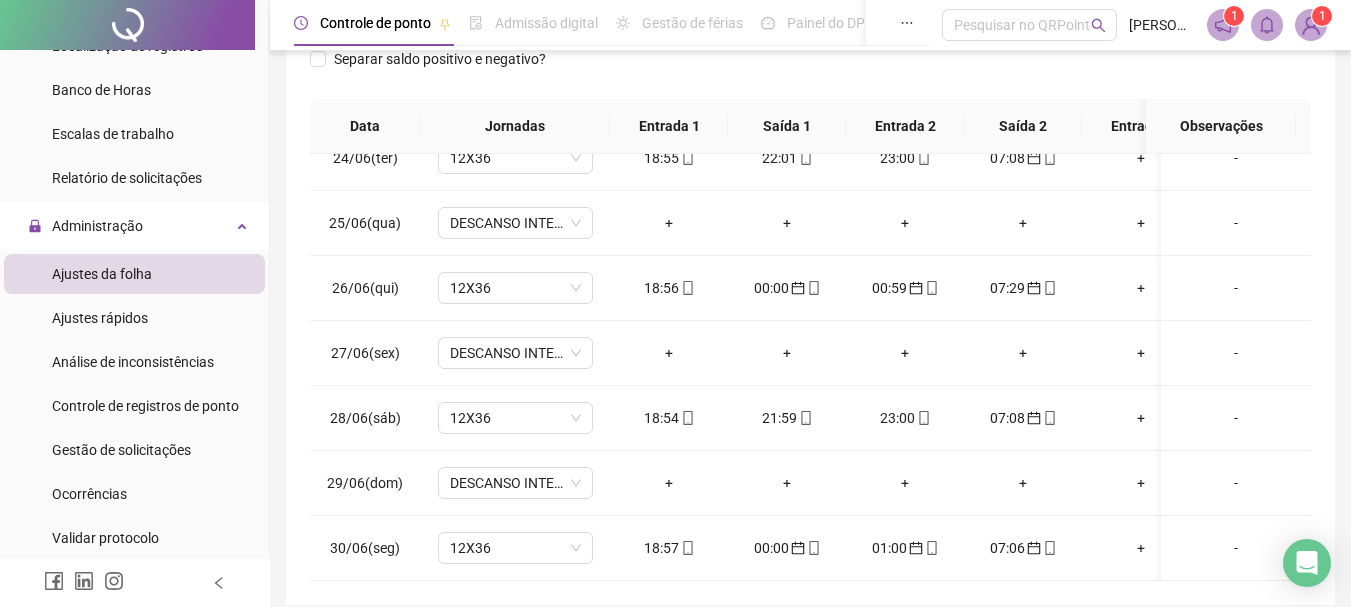 scroll, scrollTop: 391, scrollLeft: 0, axis: vertical 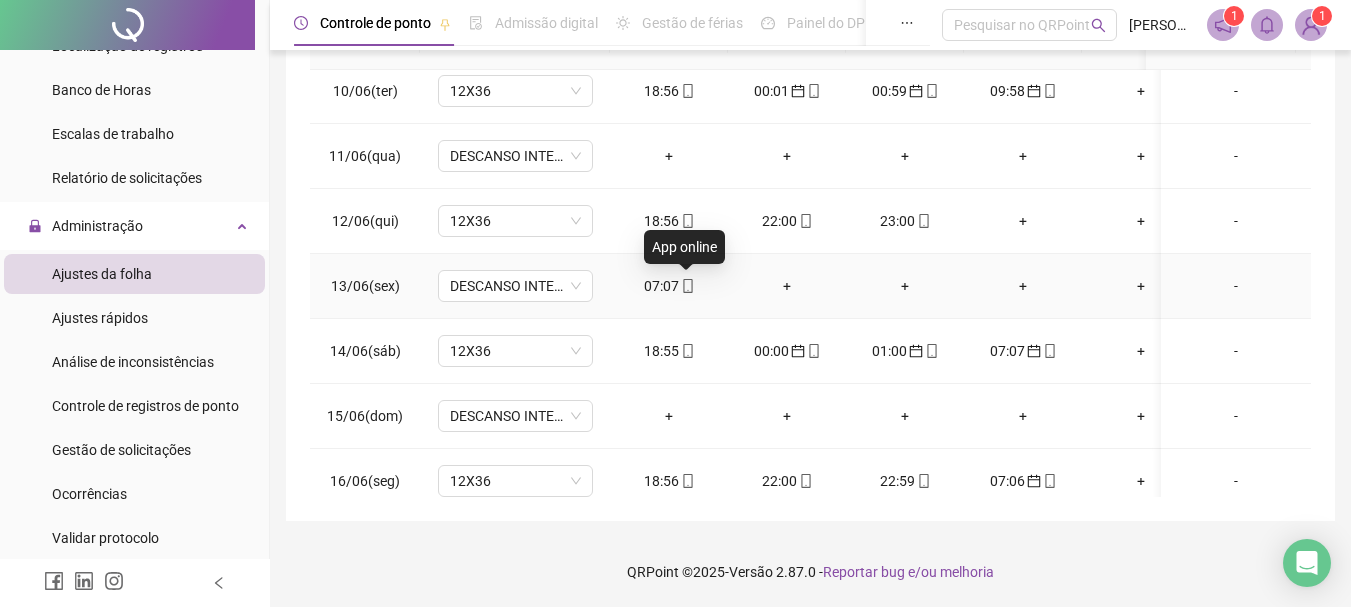 click 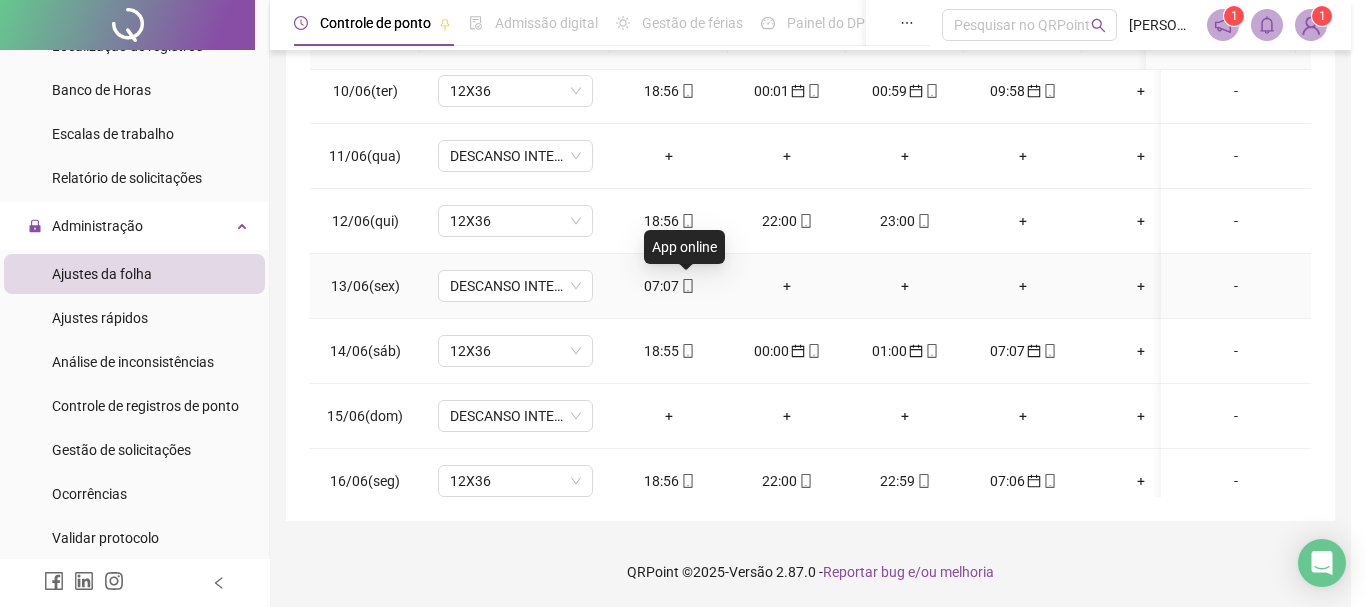 type on "**********" 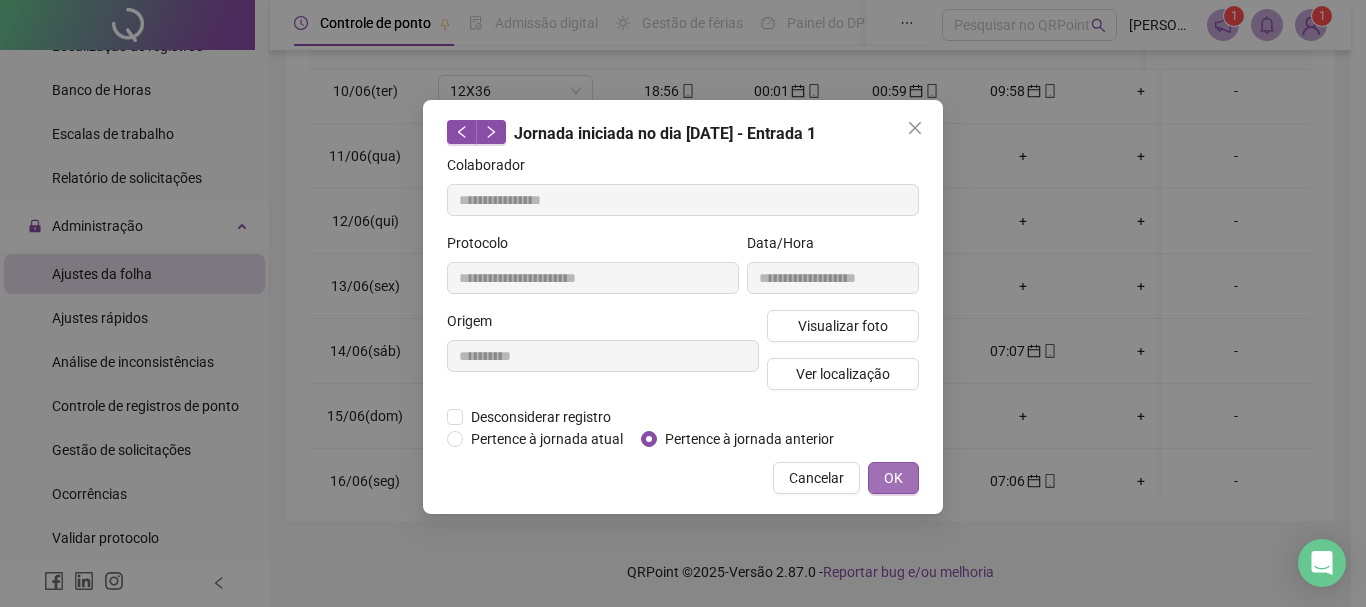 click on "OK" at bounding box center [893, 478] 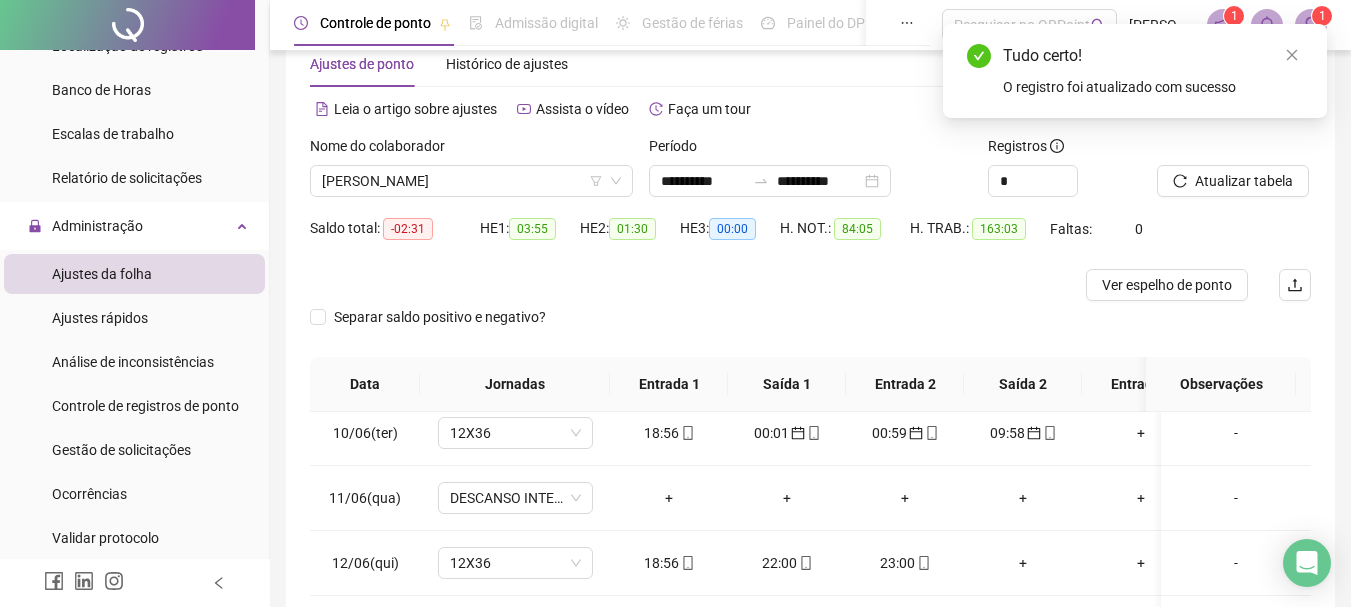 scroll, scrollTop: 47, scrollLeft: 0, axis: vertical 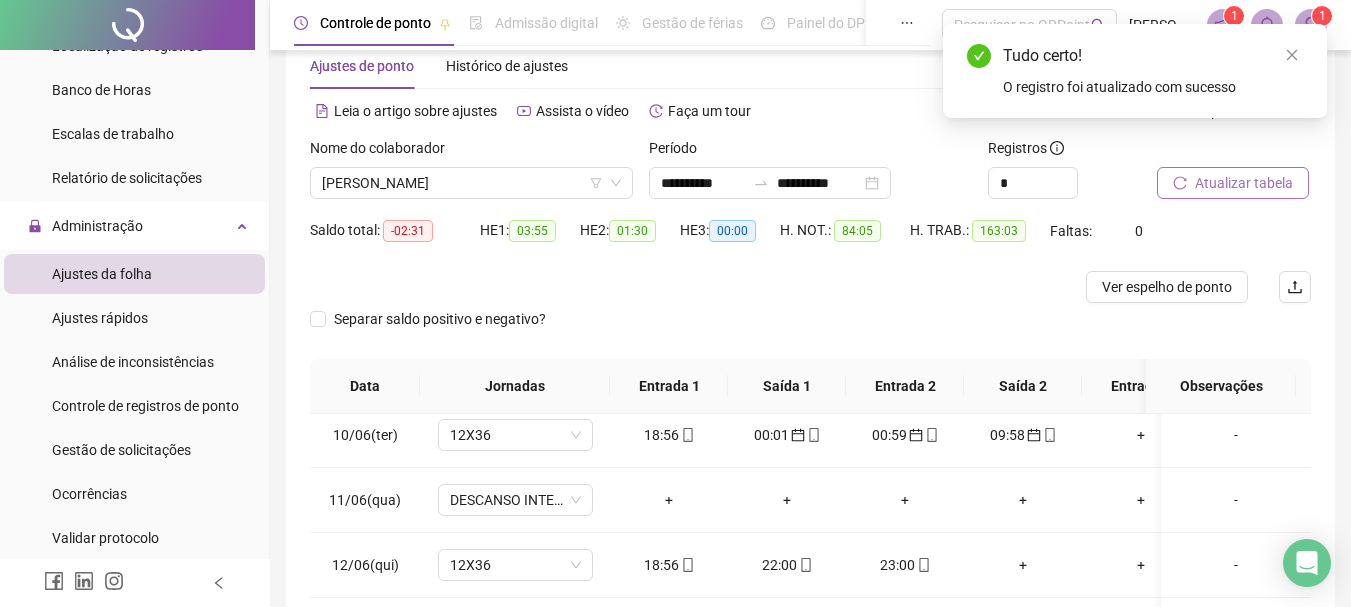 click on "Atualizar tabela" at bounding box center [1244, 183] 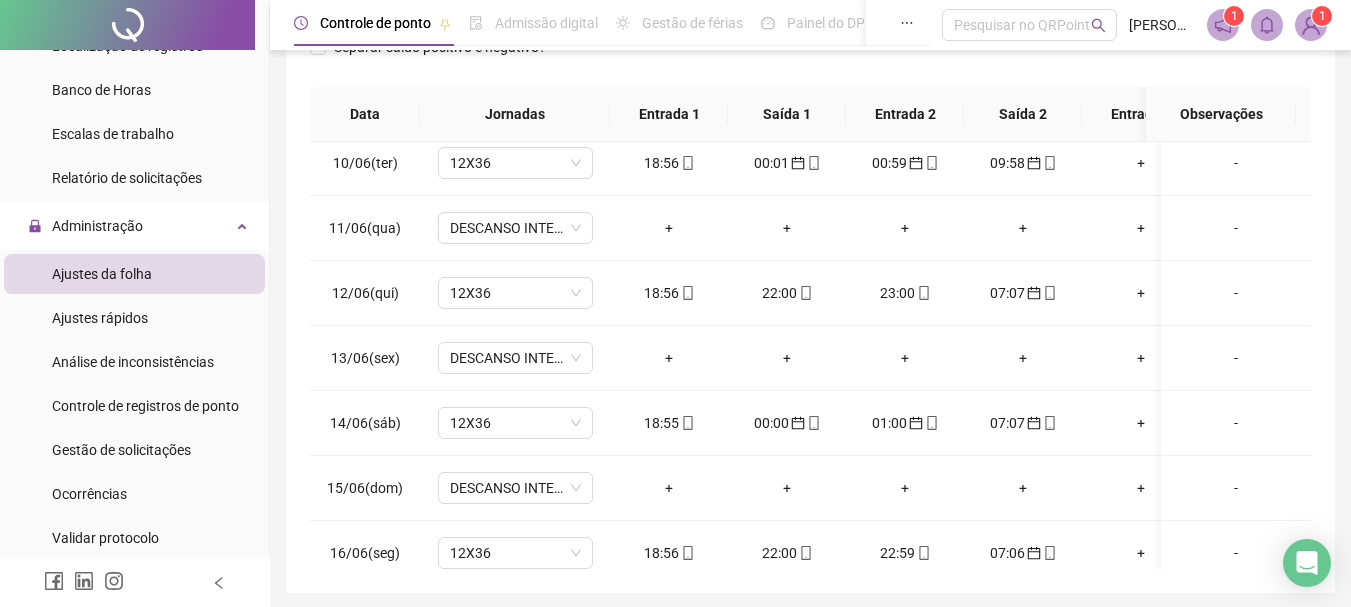 scroll, scrollTop: 391, scrollLeft: 0, axis: vertical 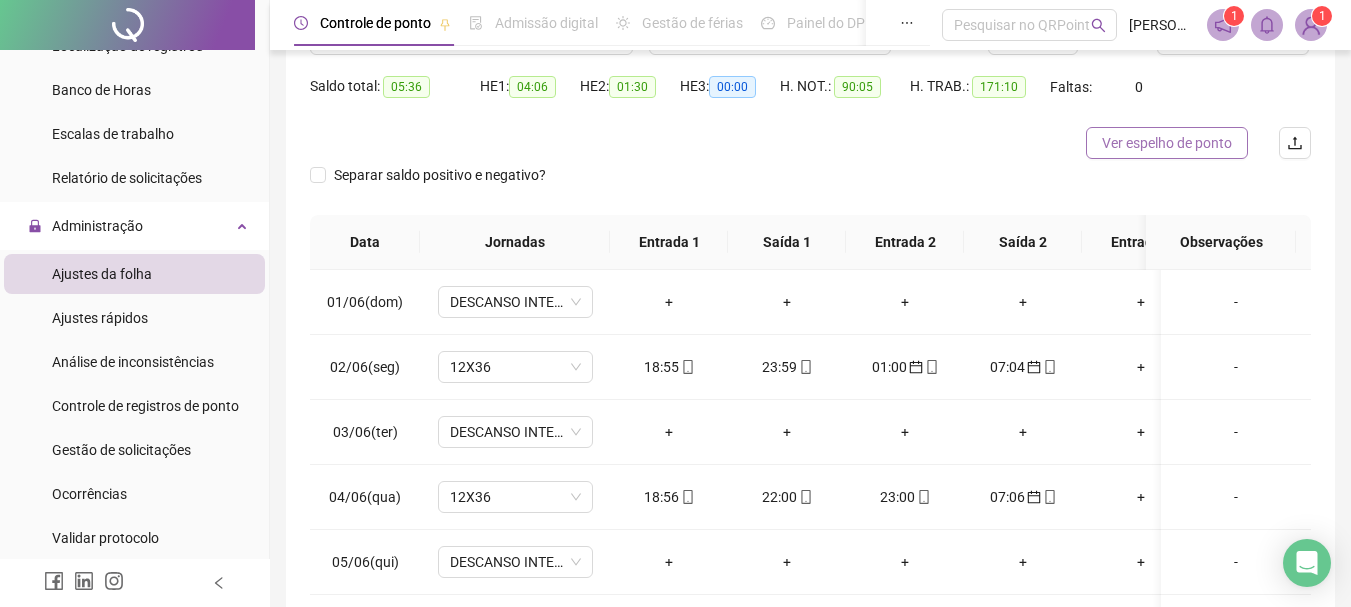 click on "Ver espelho de ponto" at bounding box center (1167, 143) 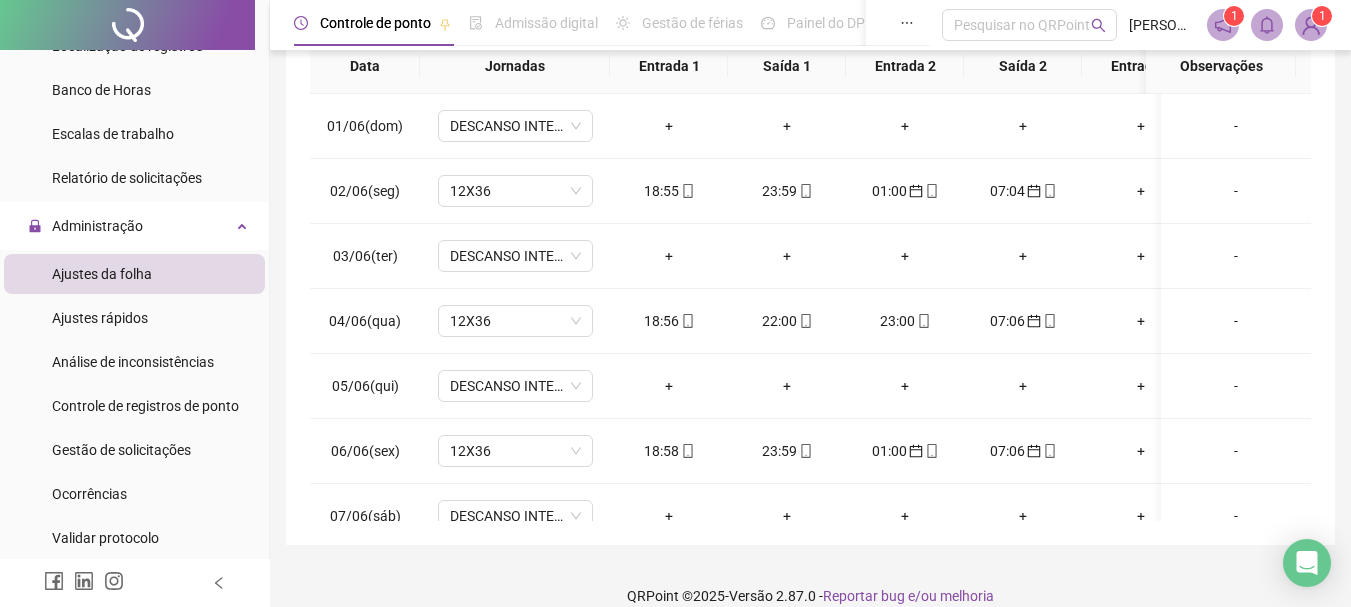 scroll, scrollTop: 387, scrollLeft: 0, axis: vertical 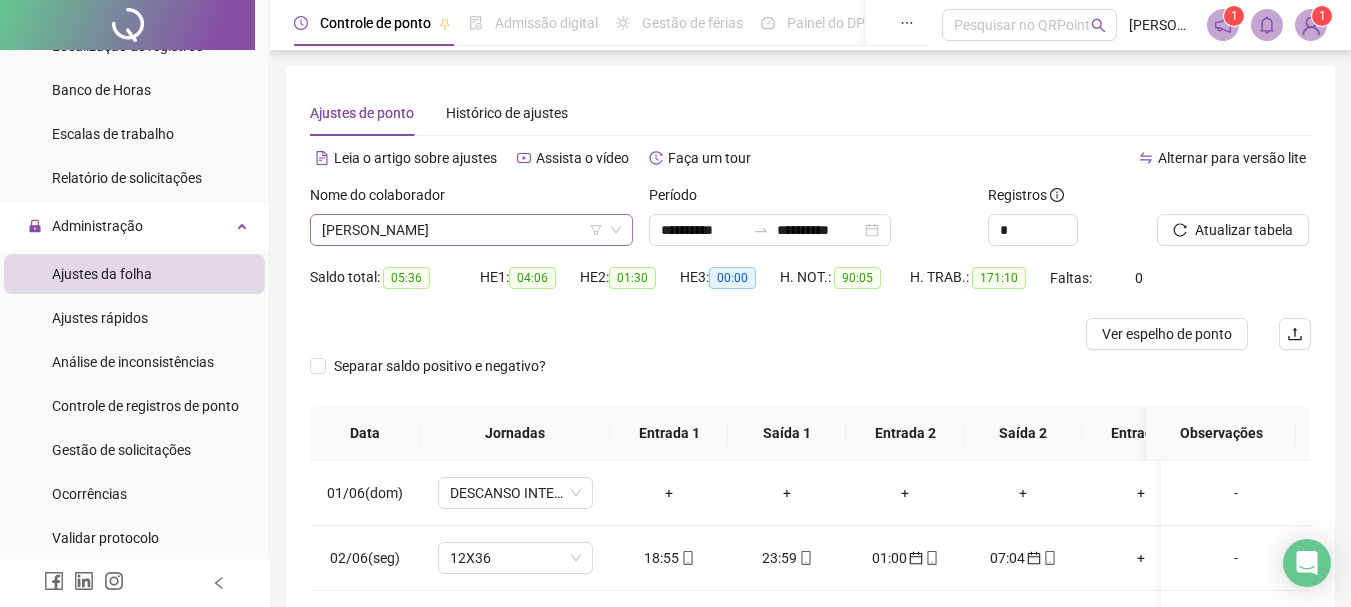 click on "[PERSON_NAME]" at bounding box center (471, 230) 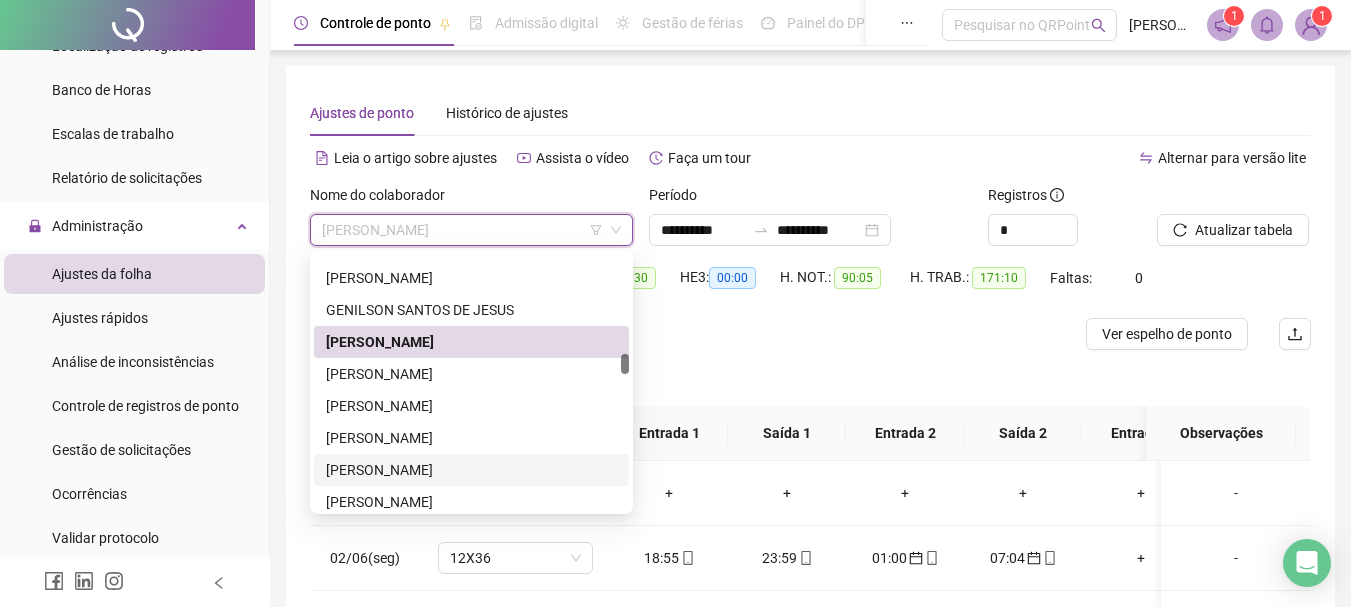 click on "[PERSON_NAME]" at bounding box center [471, 470] 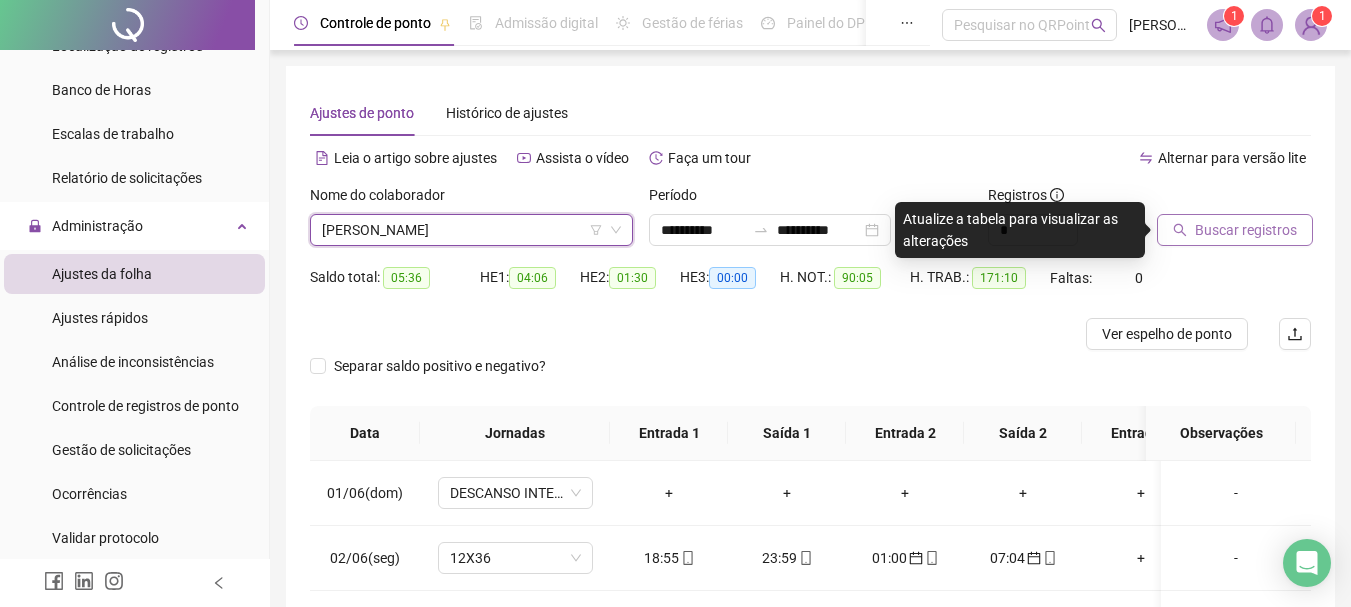 click on "Buscar registros" at bounding box center [1246, 230] 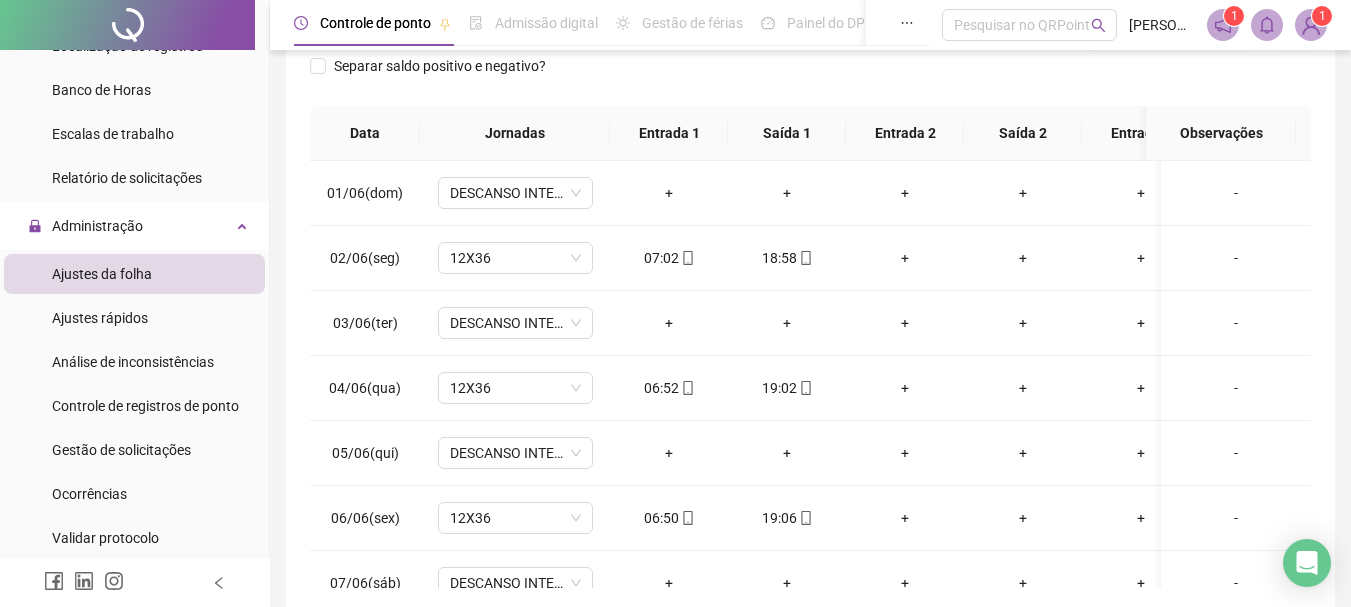 scroll, scrollTop: 391, scrollLeft: 0, axis: vertical 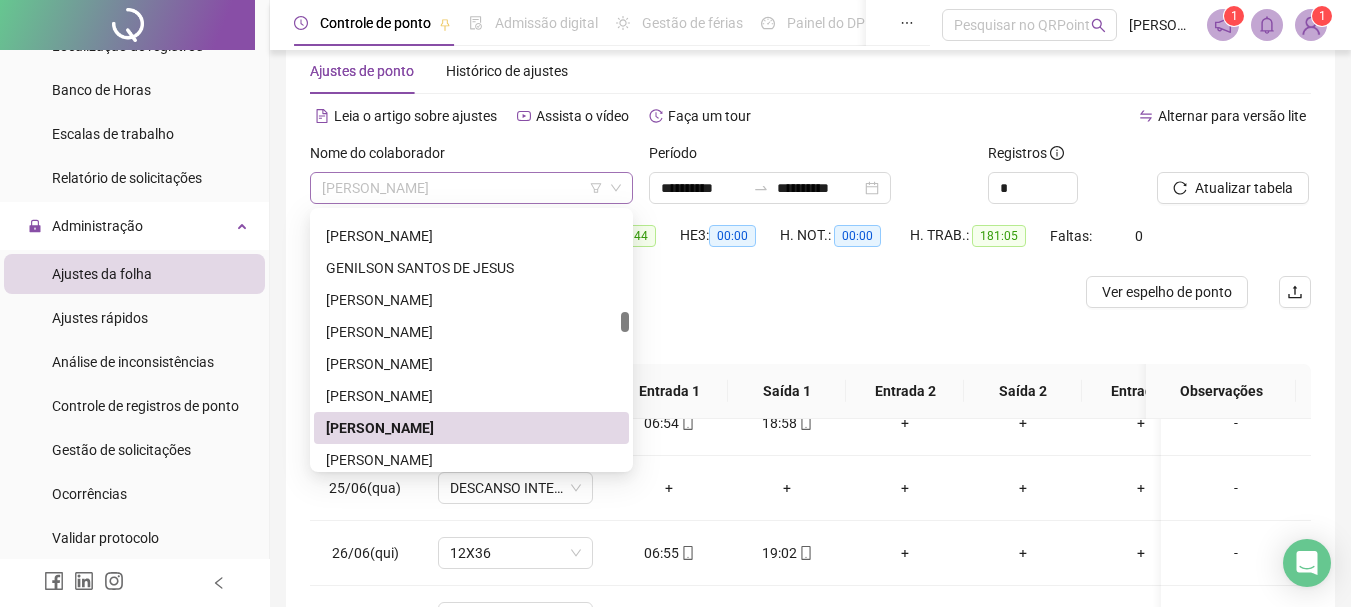 click on "[PERSON_NAME]" at bounding box center (471, 188) 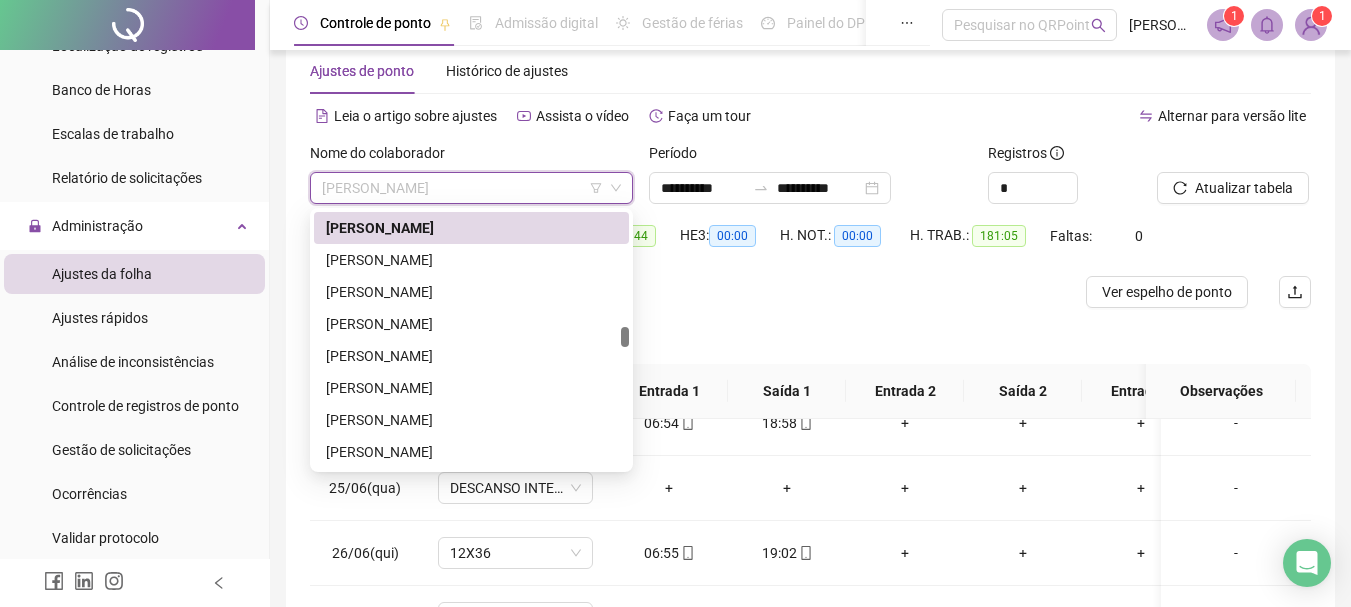 scroll, scrollTop: 1700, scrollLeft: 0, axis: vertical 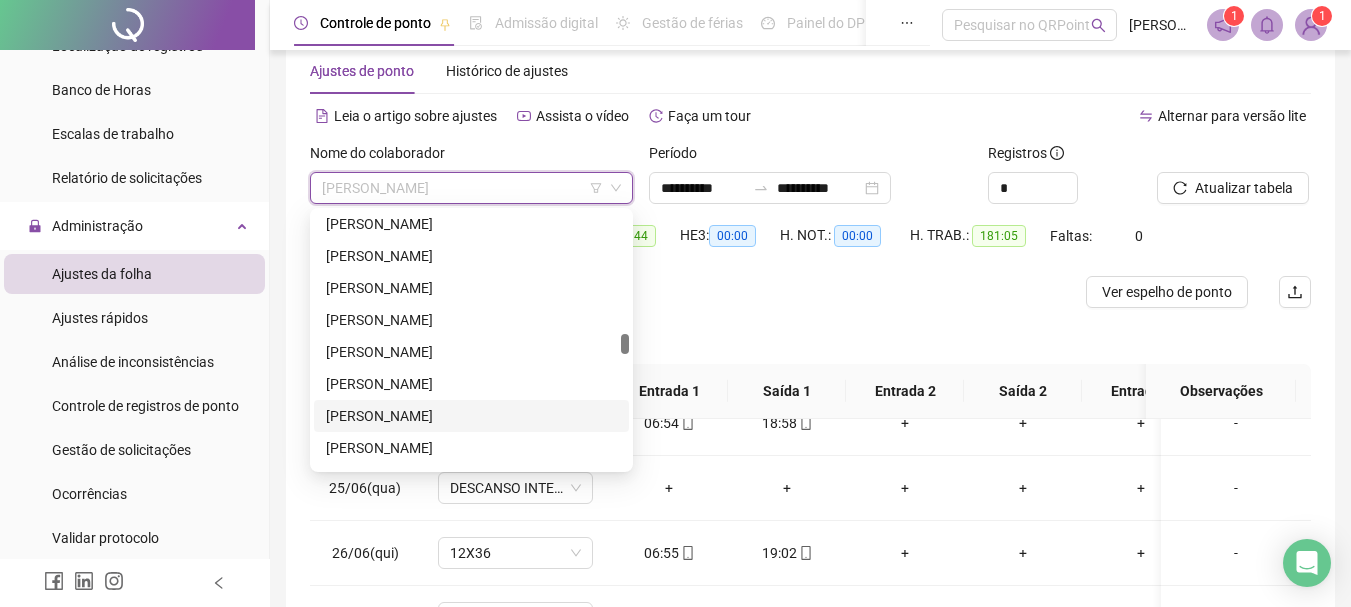 click on "[PERSON_NAME]" at bounding box center [471, 416] 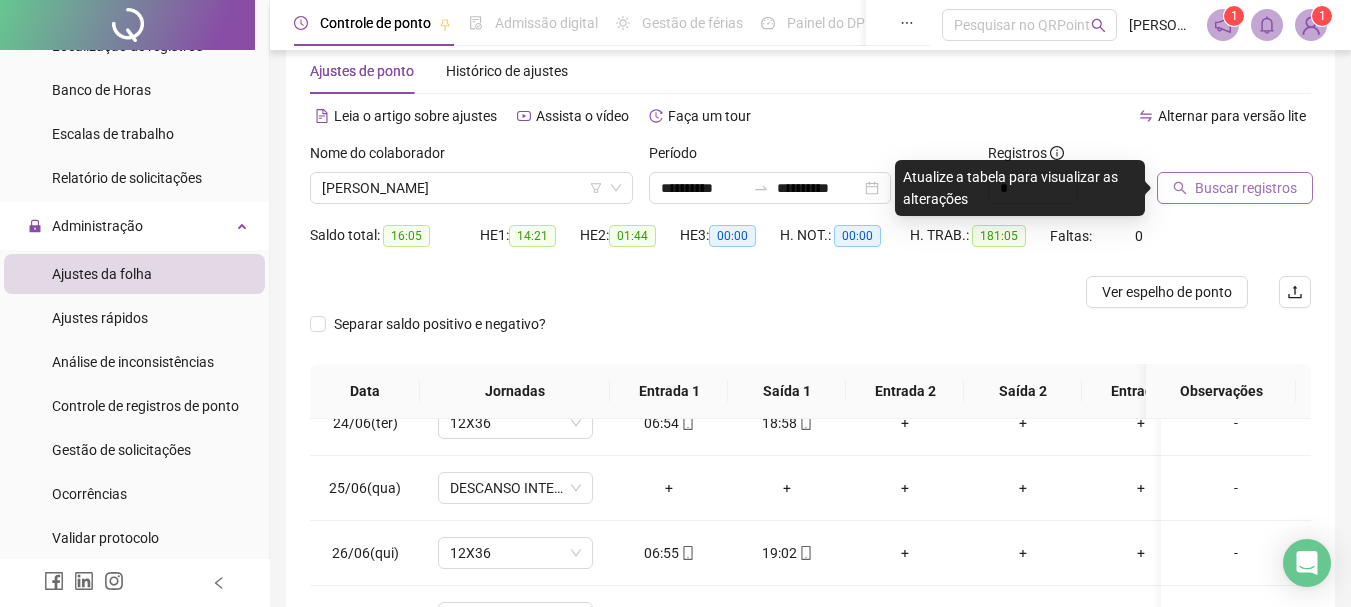 click on "Buscar registros" at bounding box center (1246, 188) 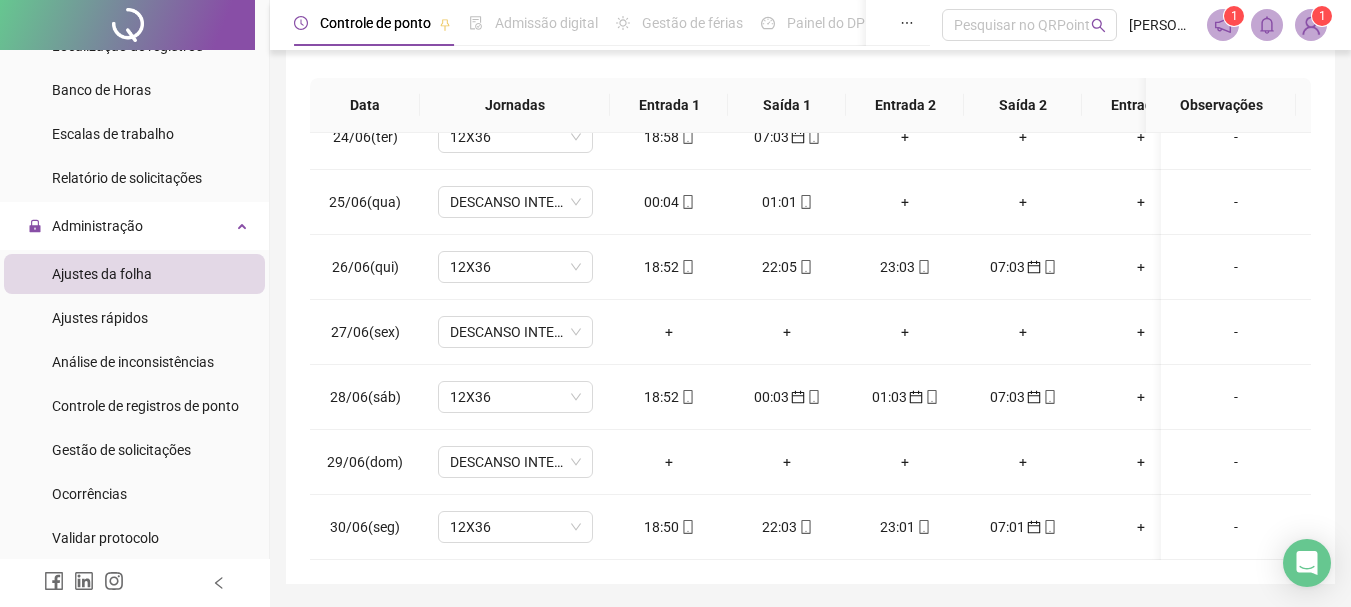 scroll, scrollTop: 340, scrollLeft: 0, axis: vertical 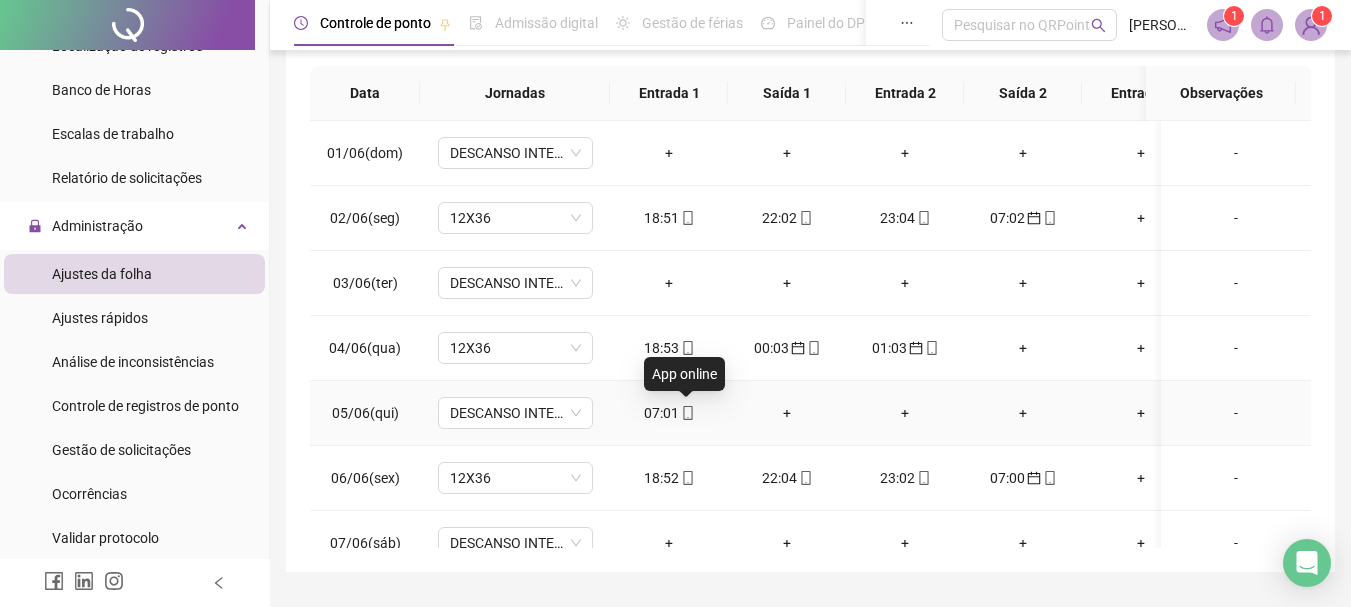 click 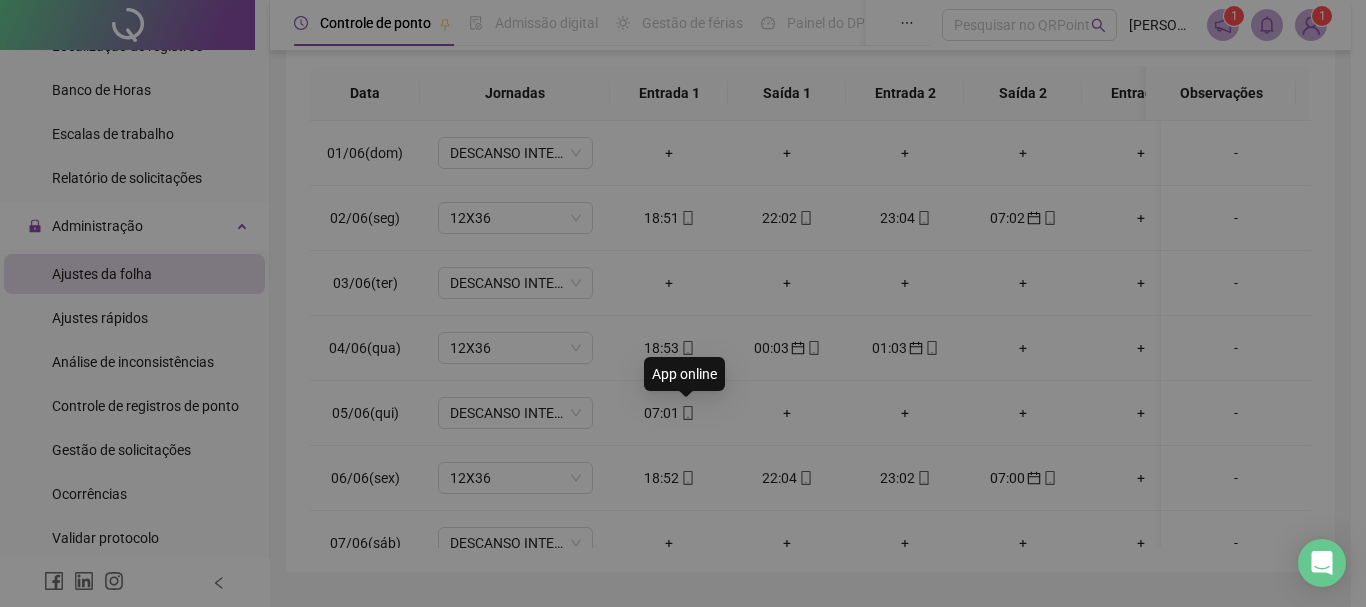 type on "**********" 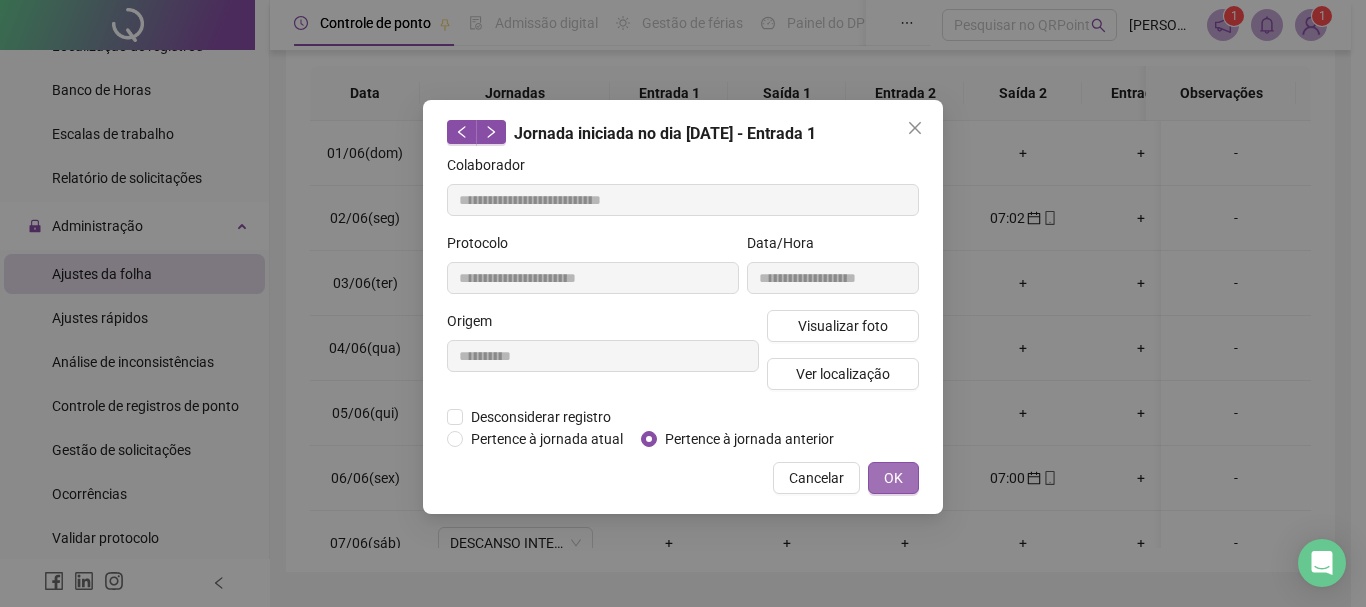 click on "OK" at bounding box center [893, 478] 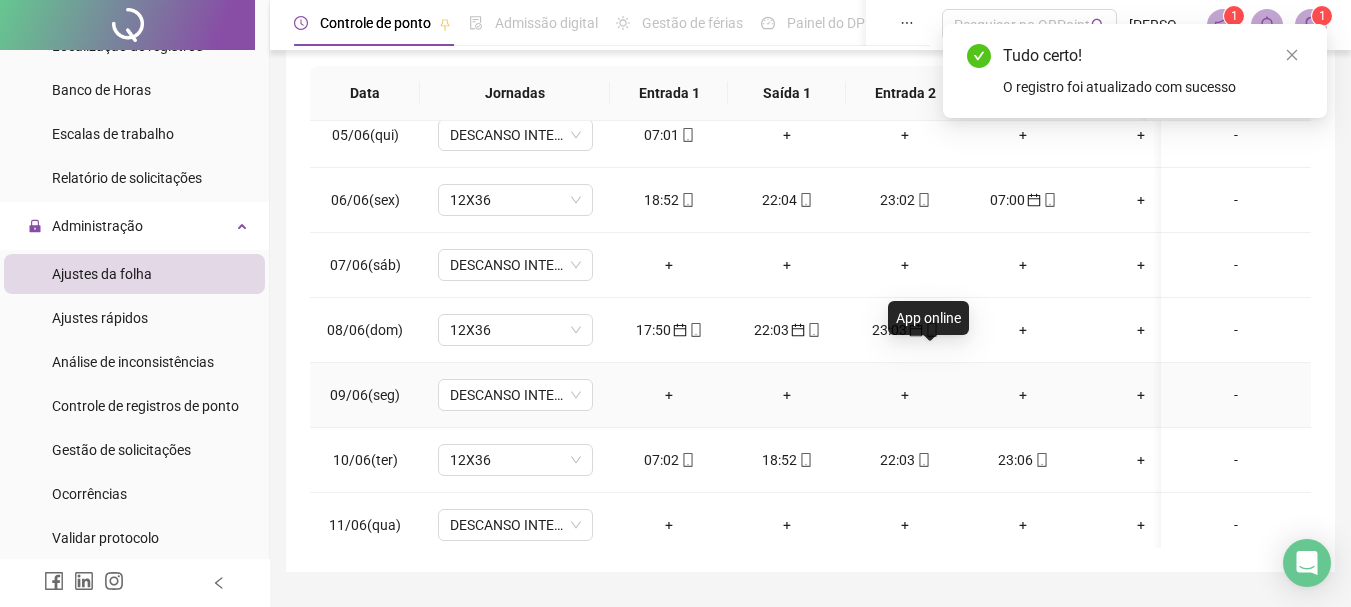 scroll, scrollTop: 300, scrollLeft: 0, axis: vertical 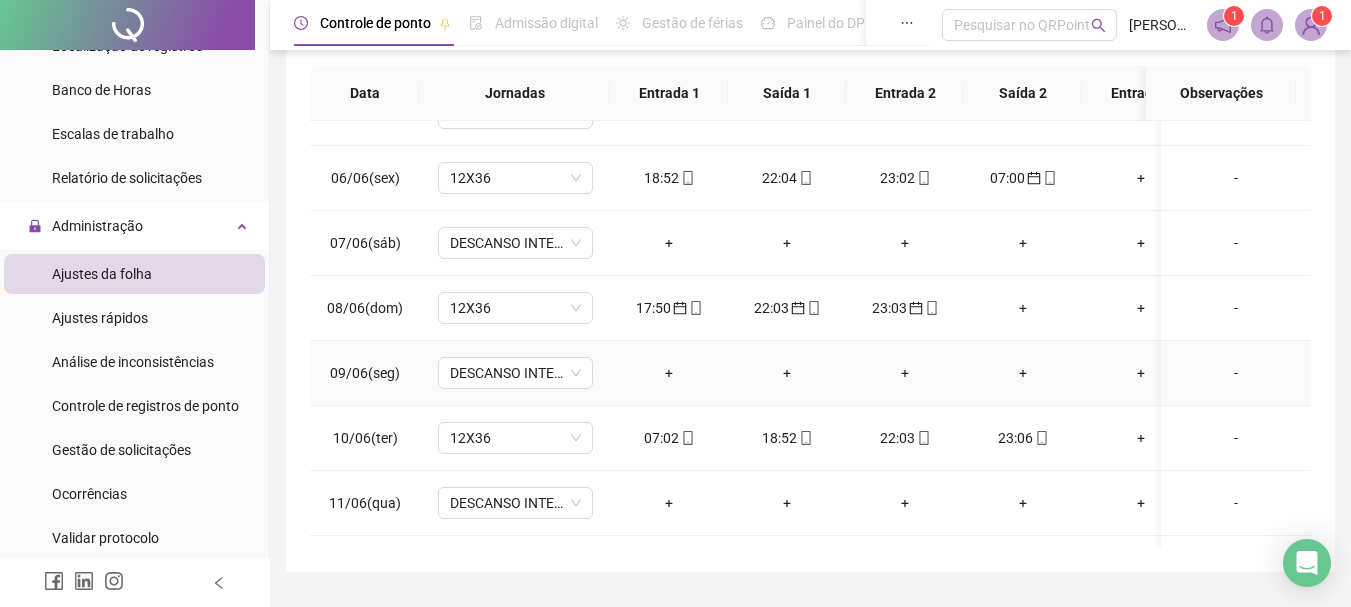 click on "+" at bounding box center (669, 373) 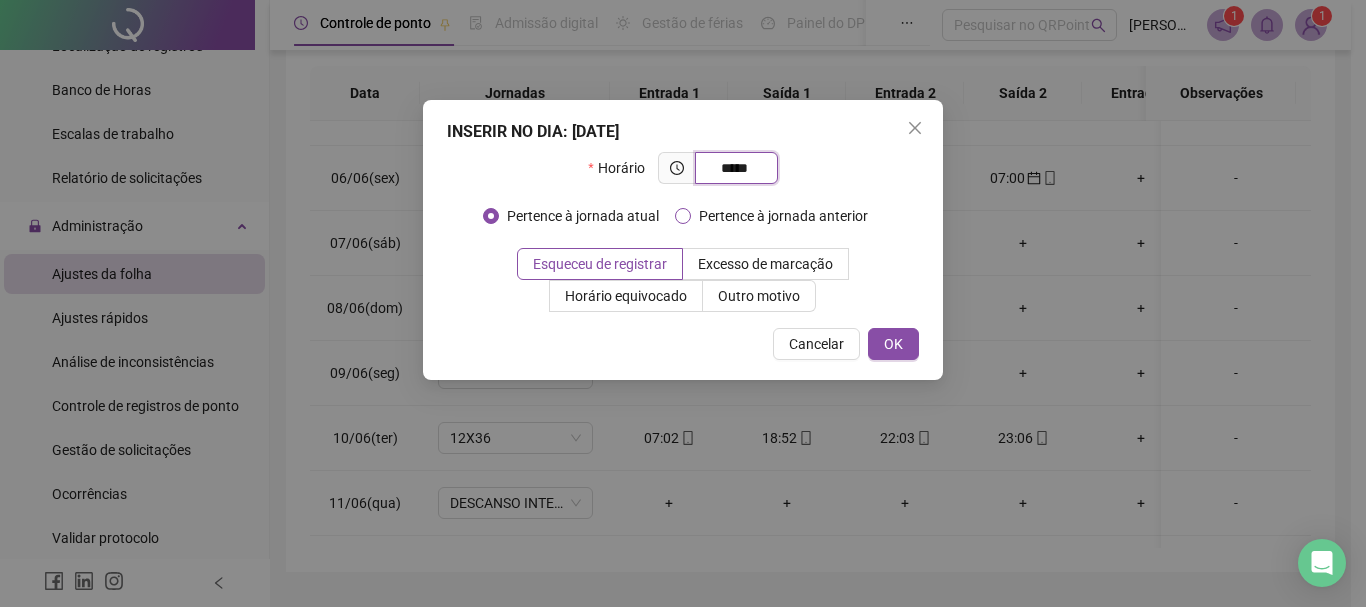 type on "*****" 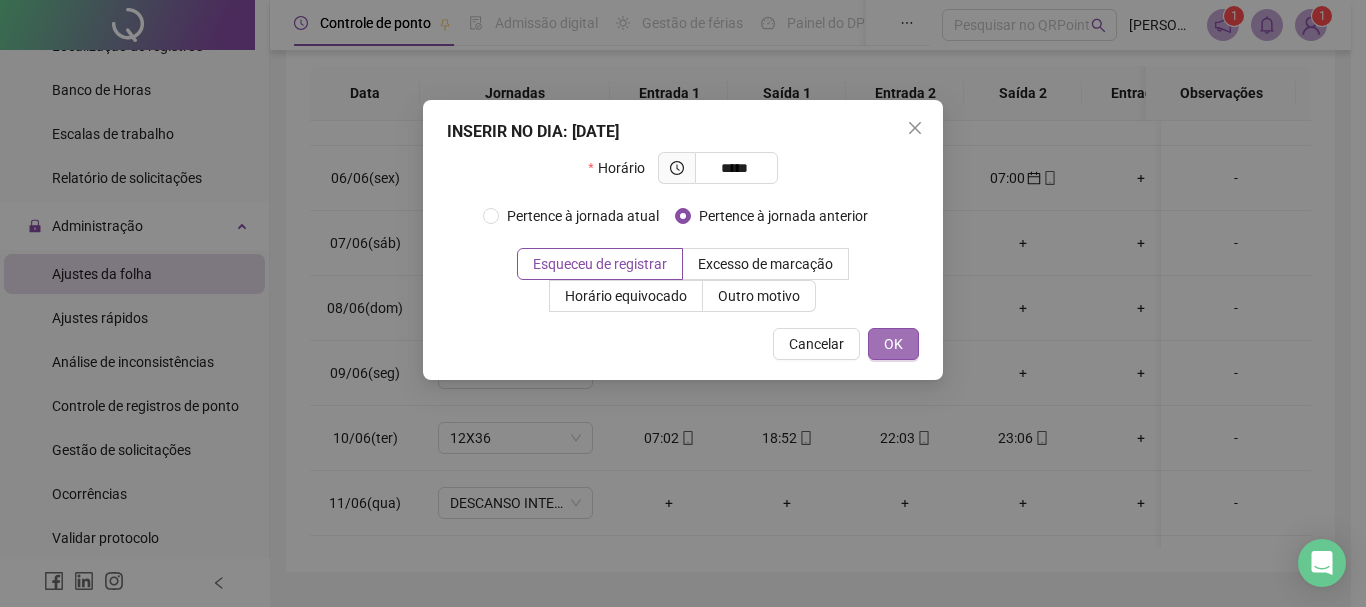 click on "OK" at bounding box center [893, 344] 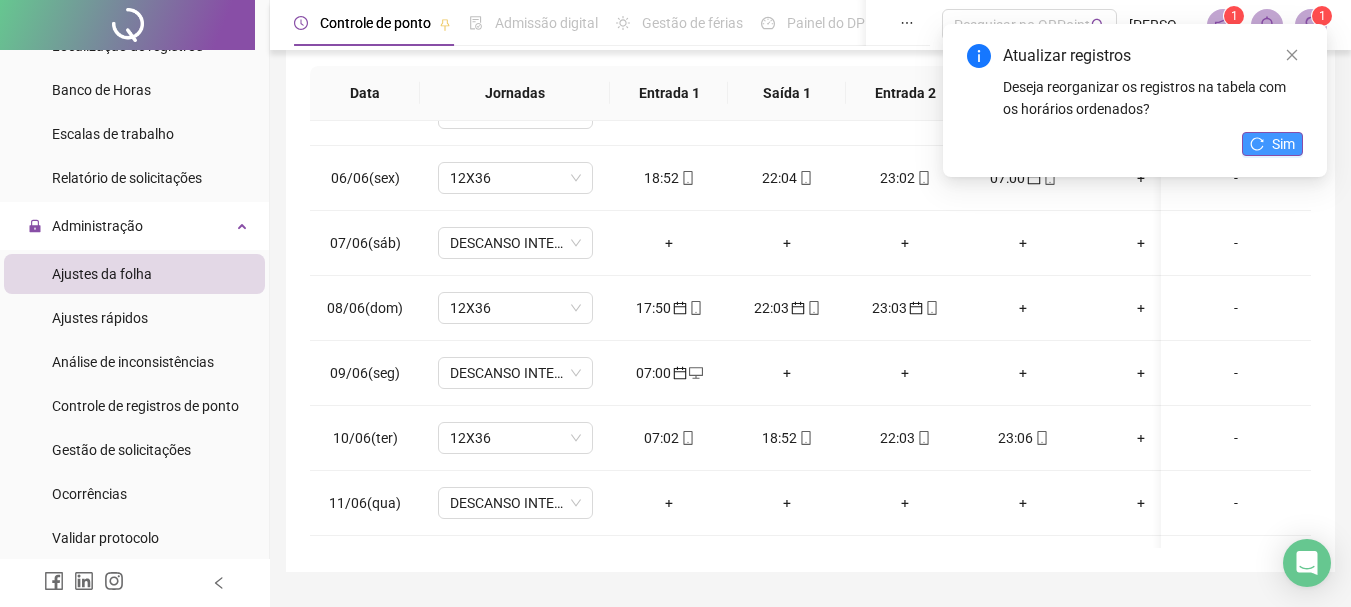 click on "Sim" at bounding box center [1283, 144] 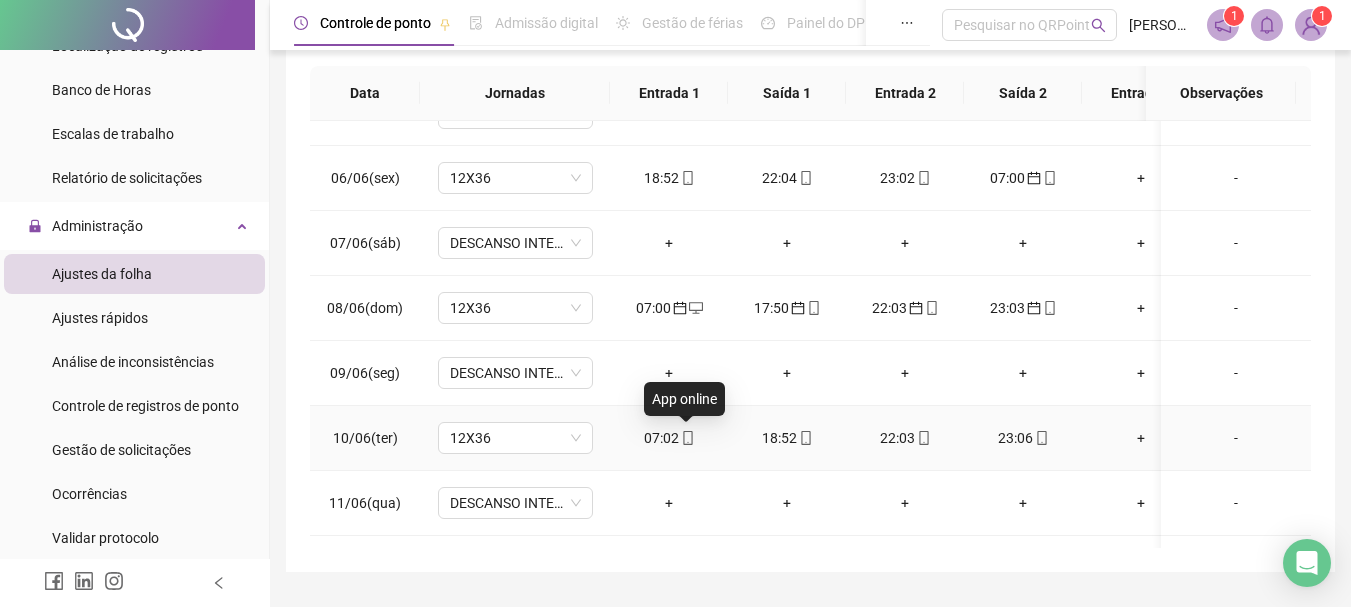 click 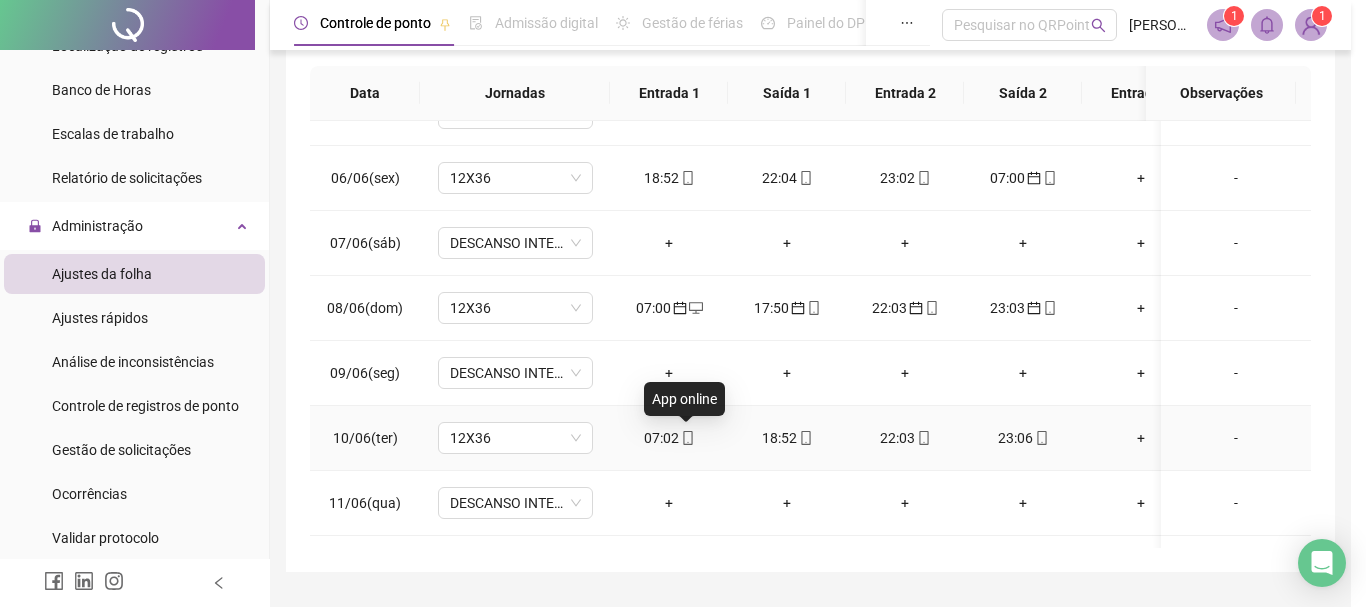 type on "**********" 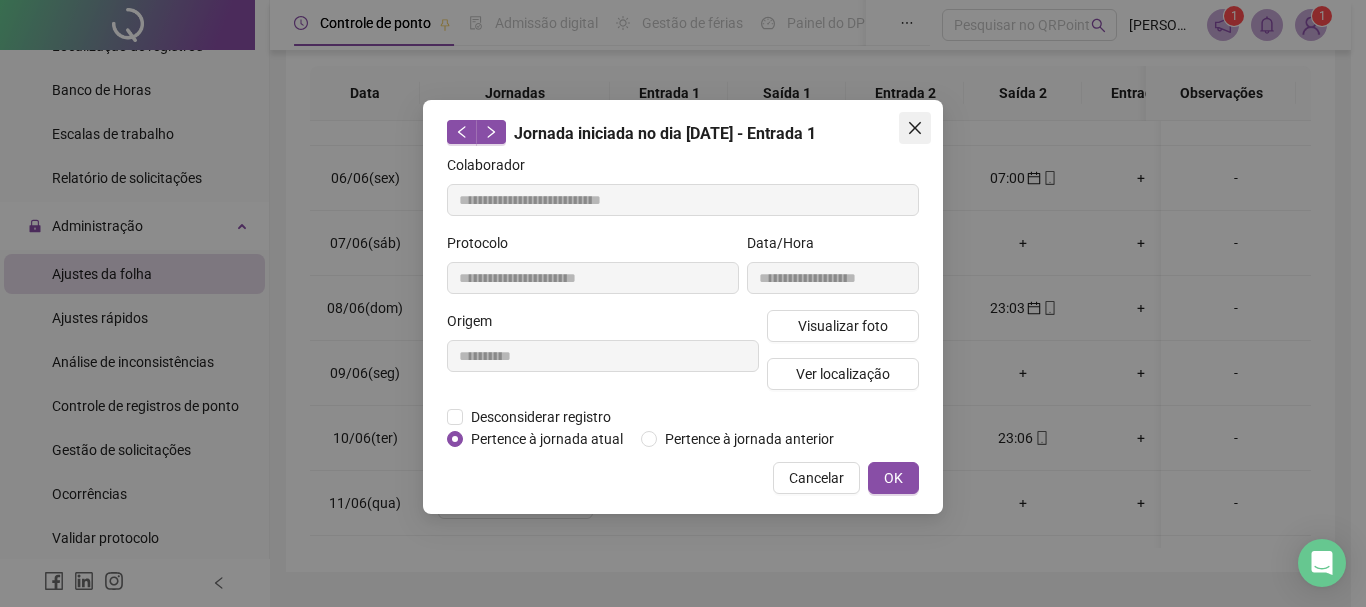 click 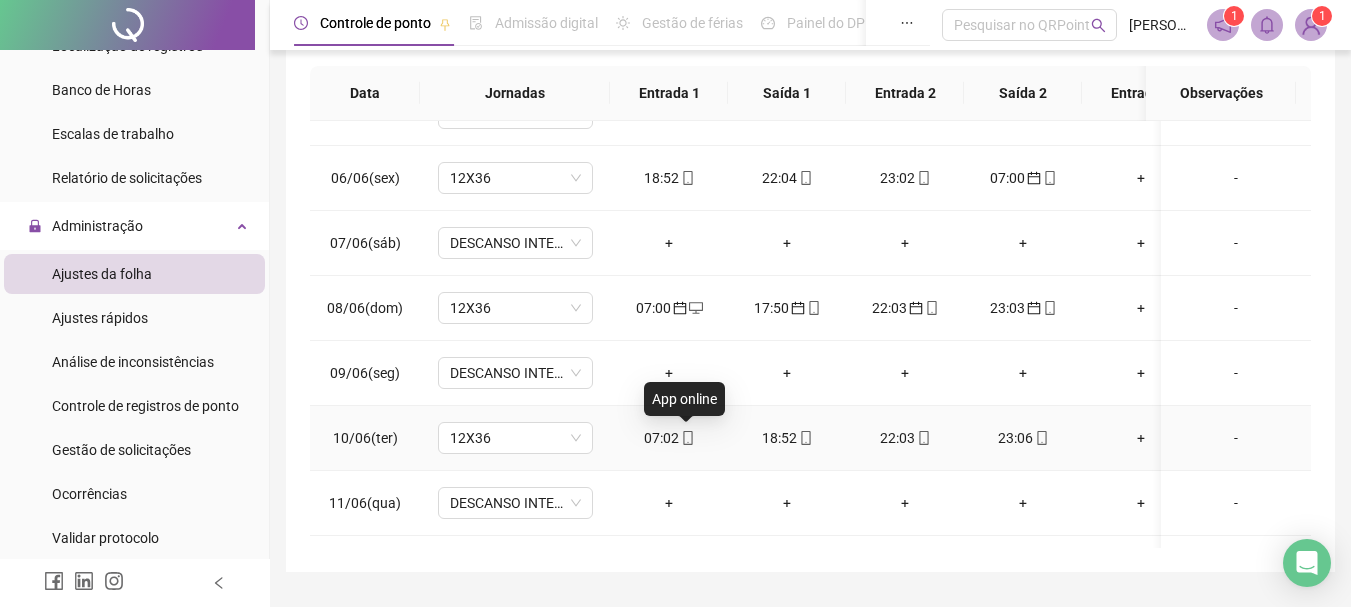 click 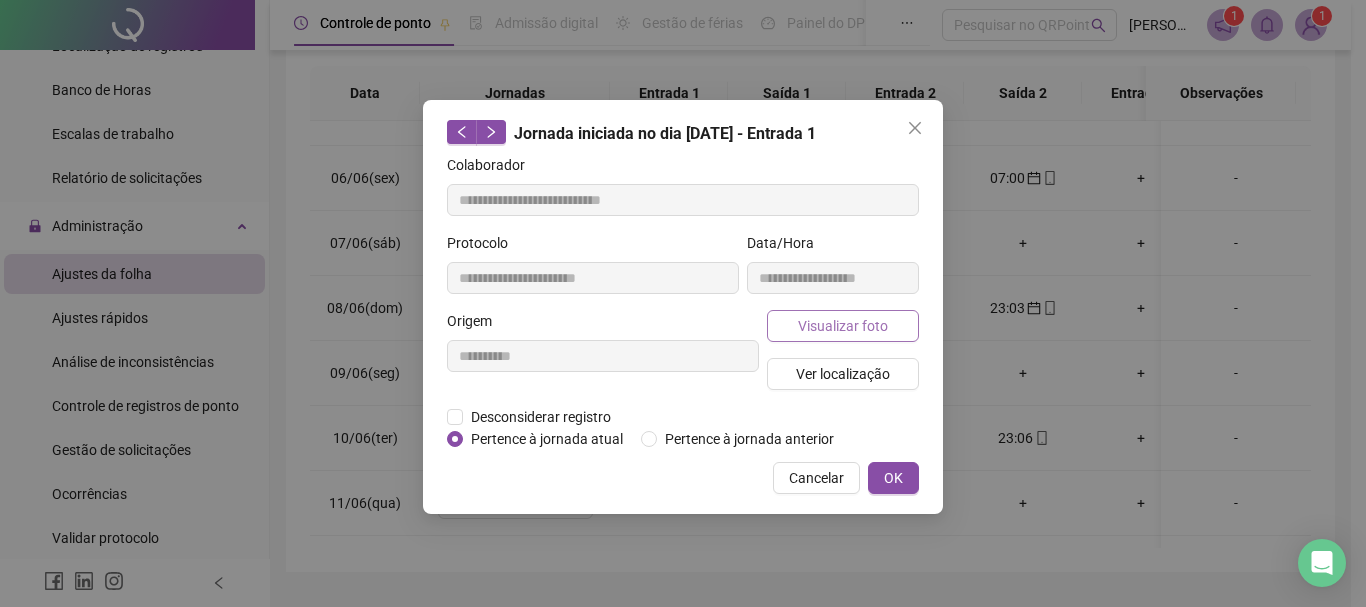 click on "Visualizar foto" at bounding box center [843, 326] 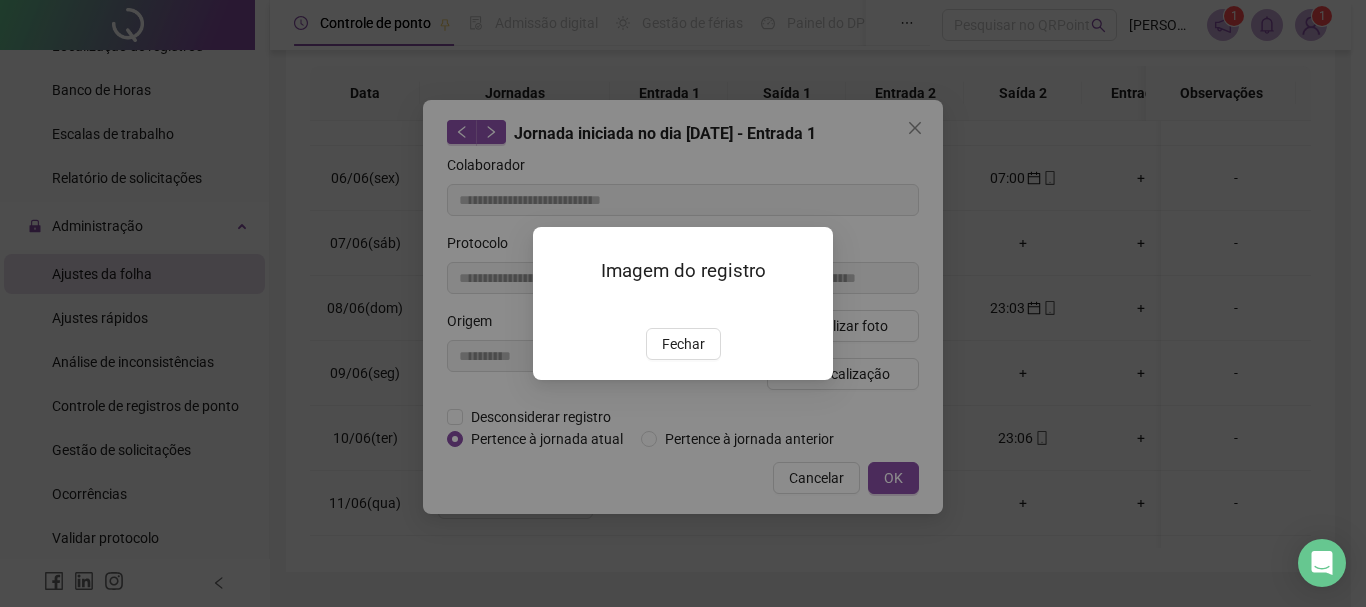 drag, startPoint x: 698, startPoint y: 451, endPoint x: 724, endPoint y: 415, distance: 44.407207 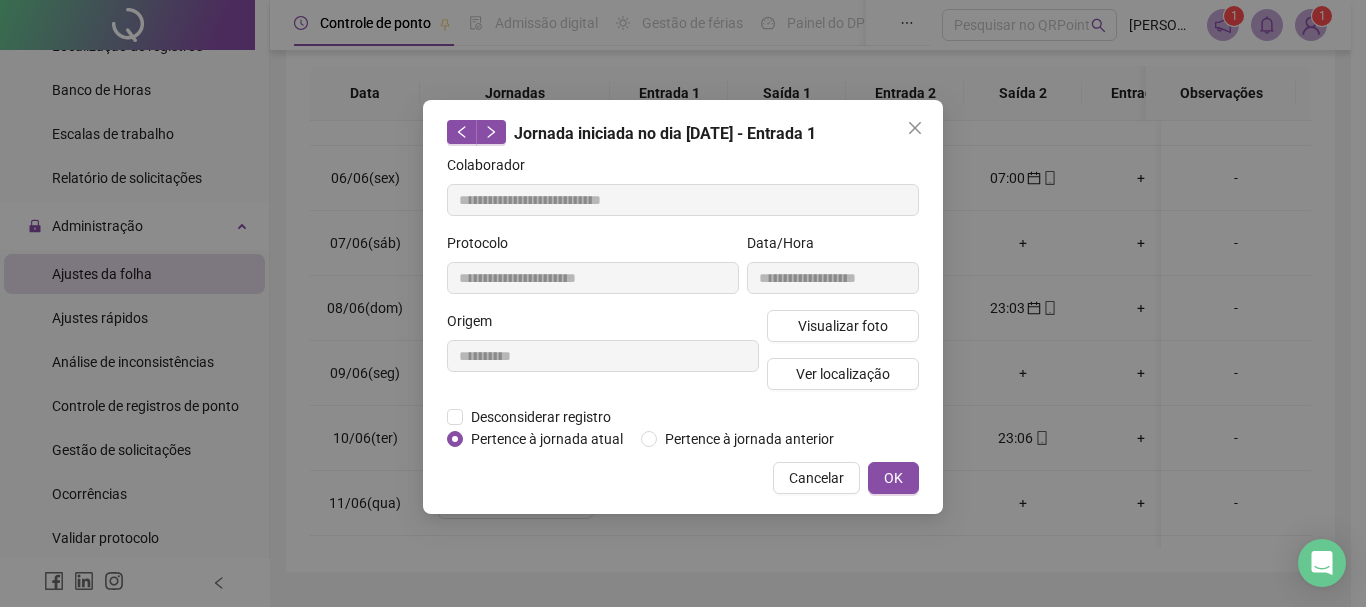 drag, startPoint x: 909, startPoint y: 124, endPoint x: 937, endPoint y: 216, distance: 96.16652 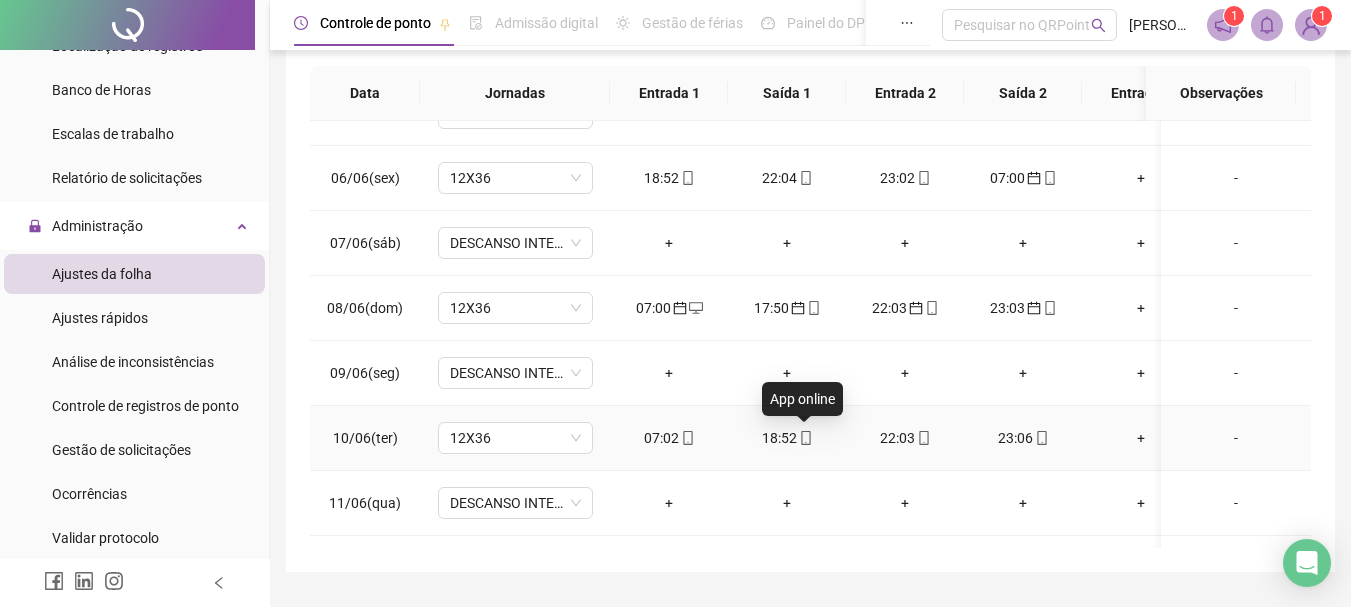 click 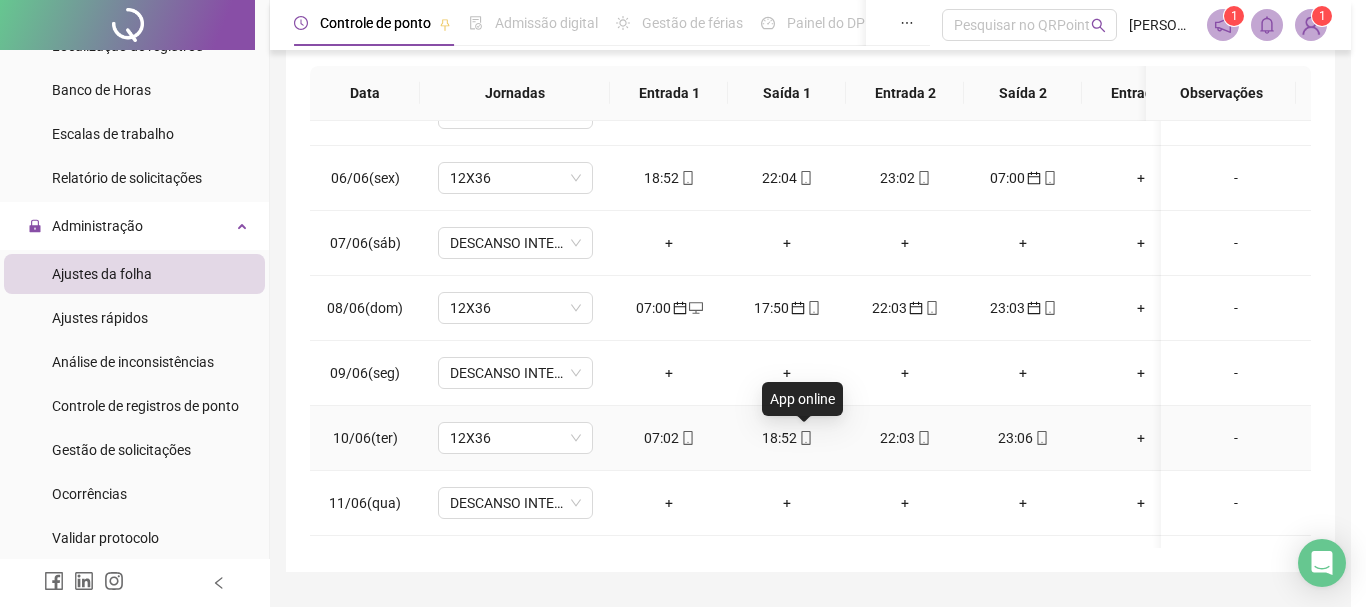 type on "**********" 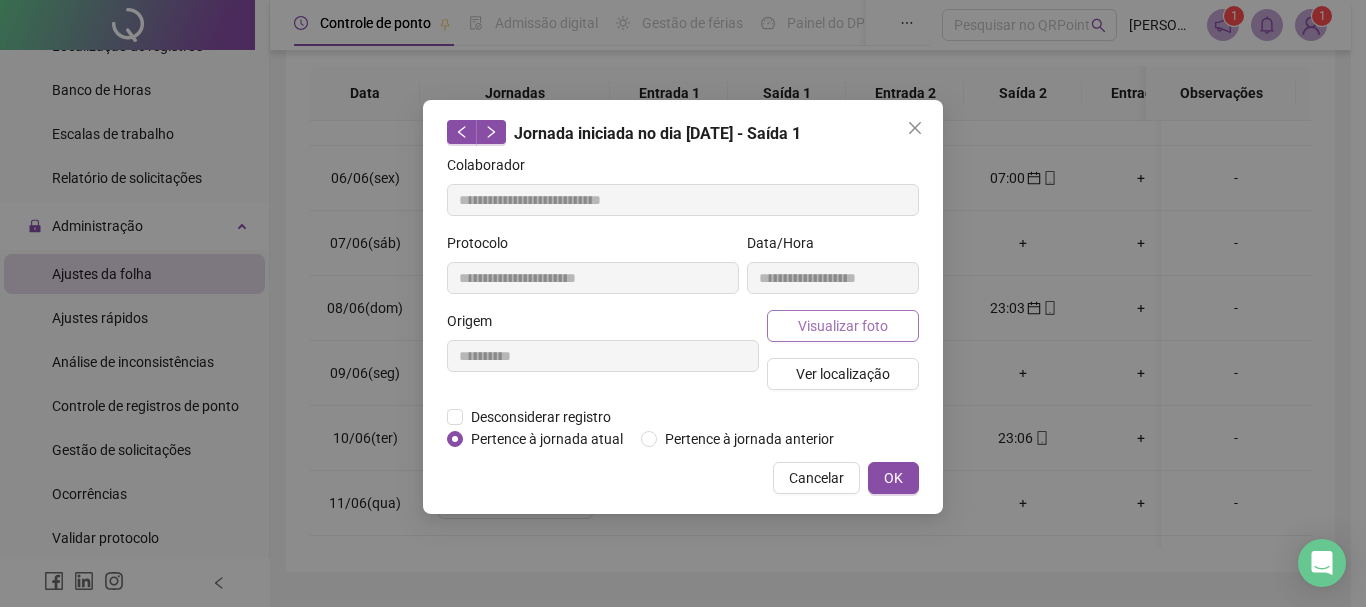 click on "Visualizar foto" at bounding box center [843, 326] 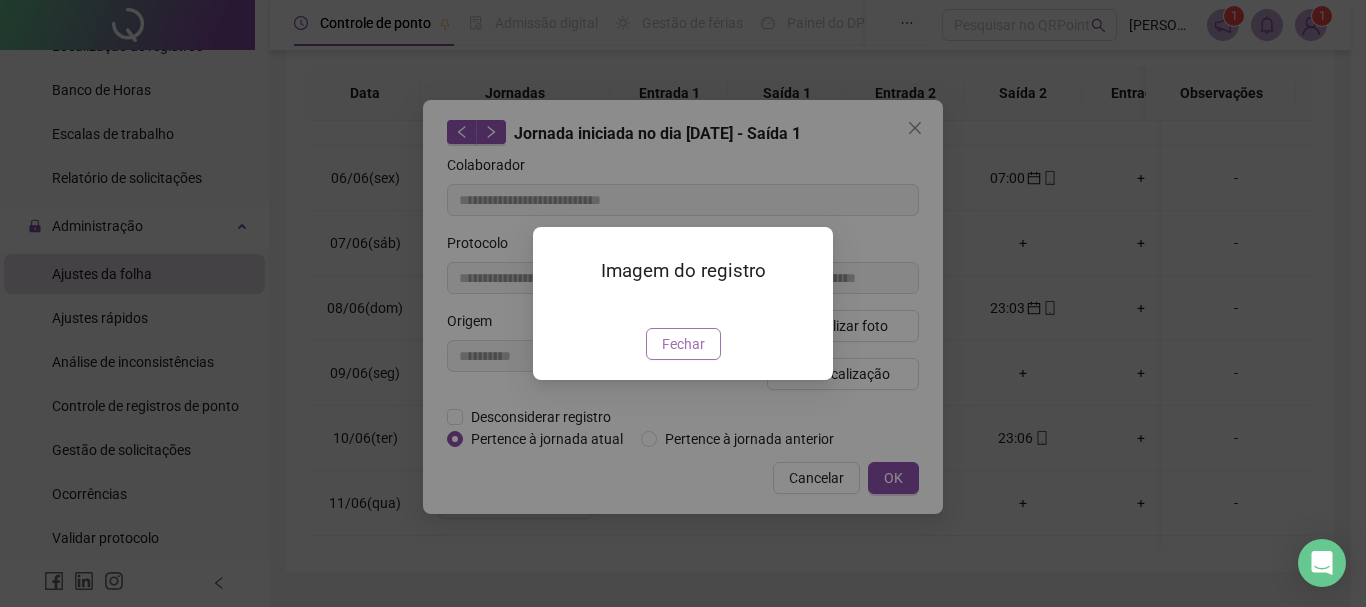 click on "Fechar" at bounding box center (683, 344) 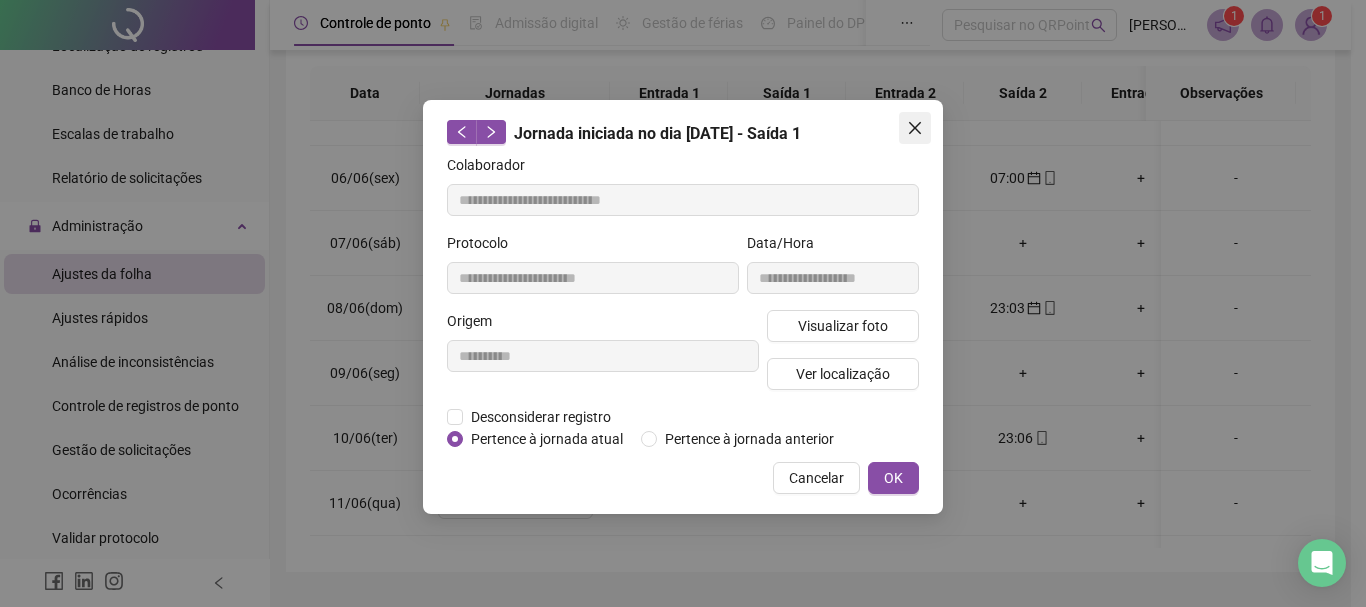 click 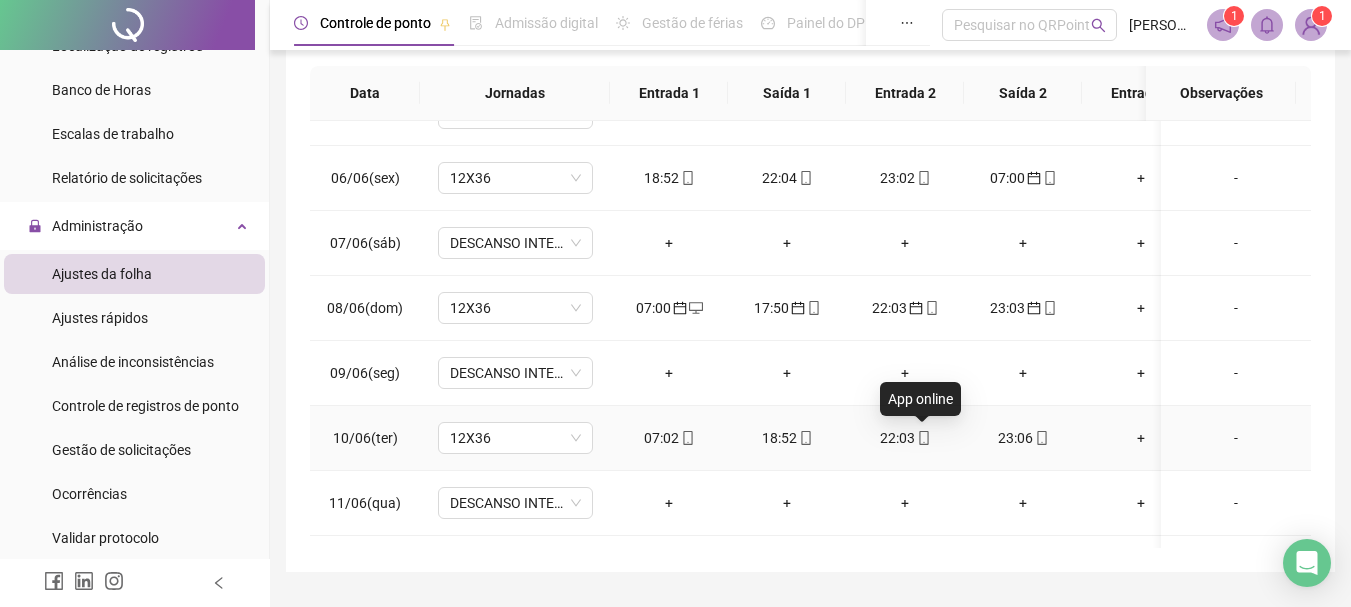click 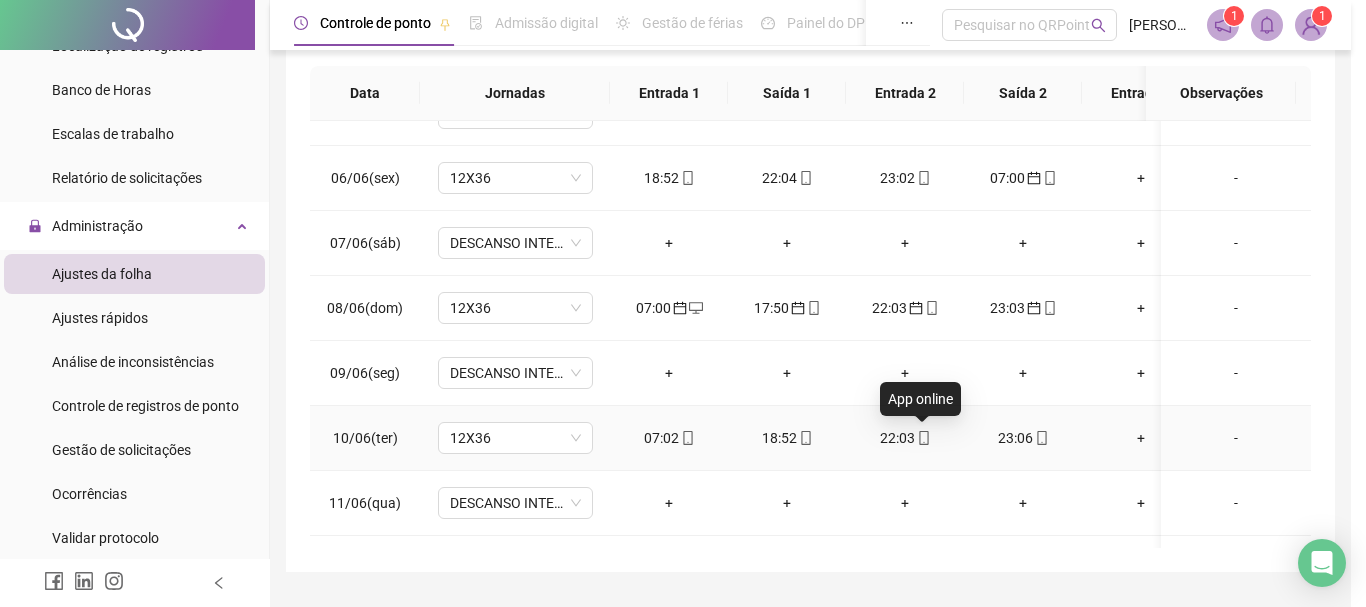 type on "**********" 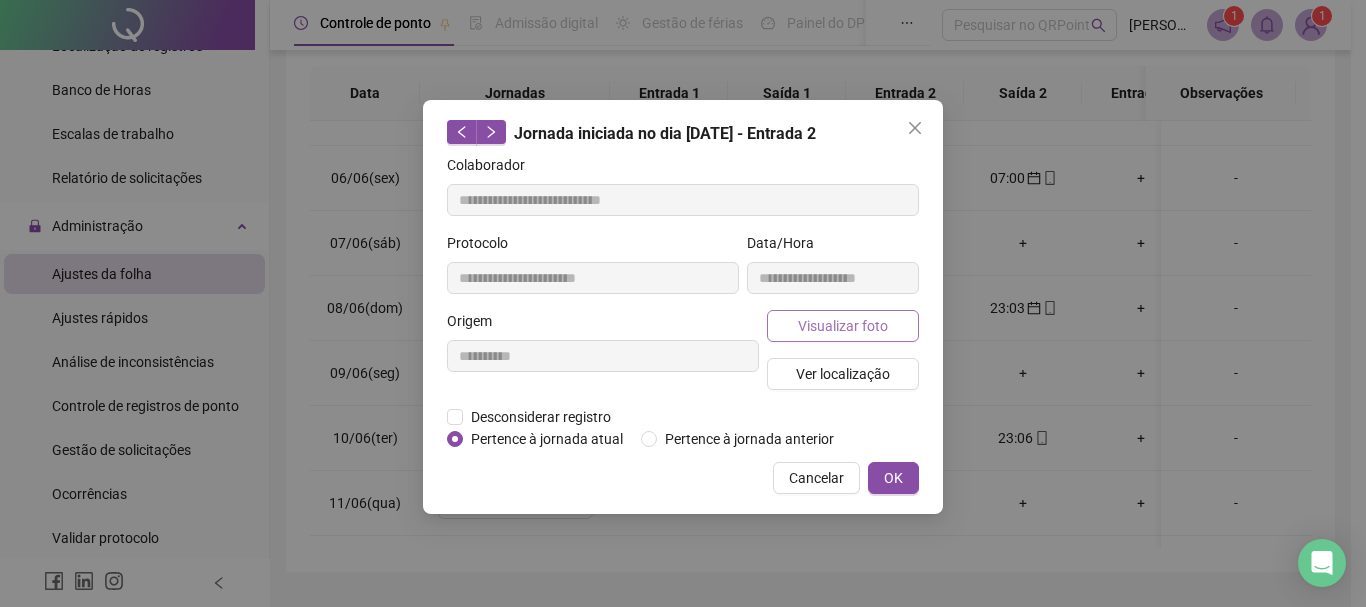 click on "Visualizar foto" at bounding box center (843, 326) 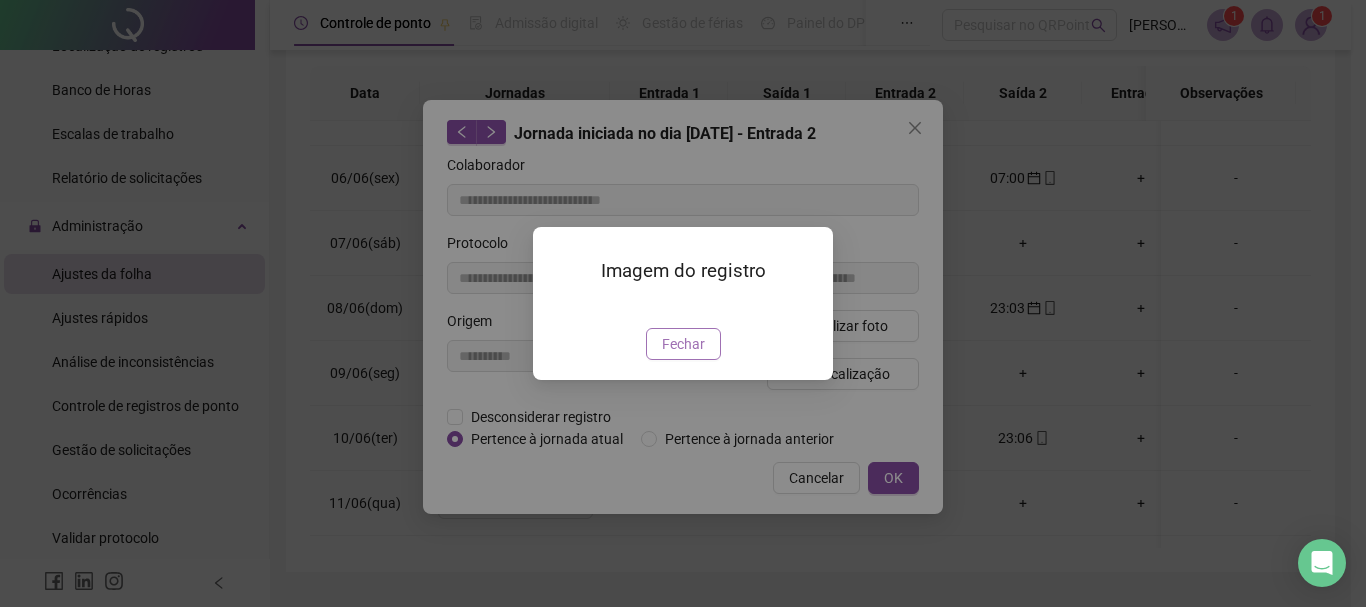 click on "Fechar" at bounding box center (683, 344) 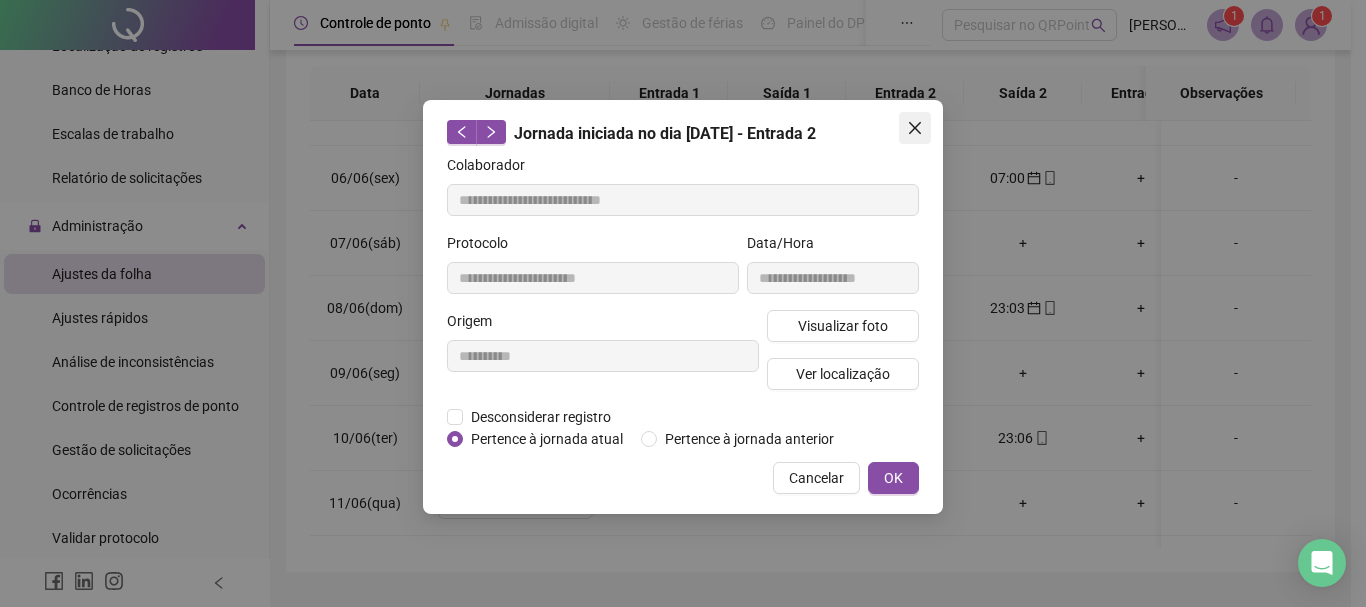 click 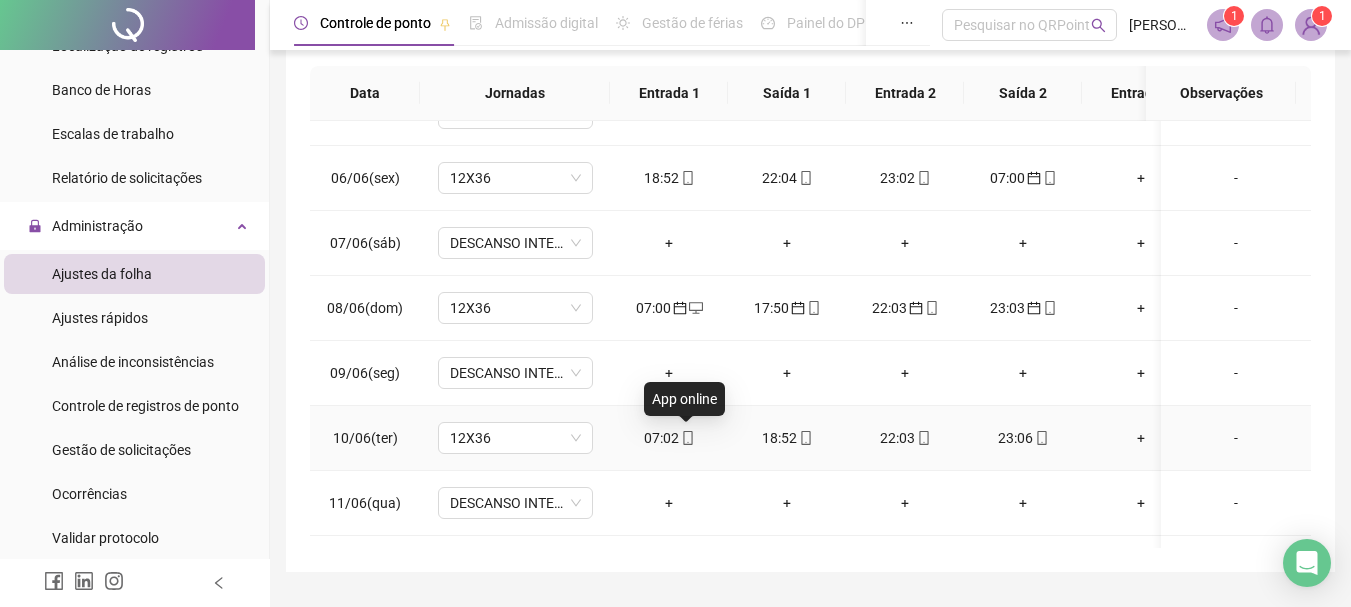 click 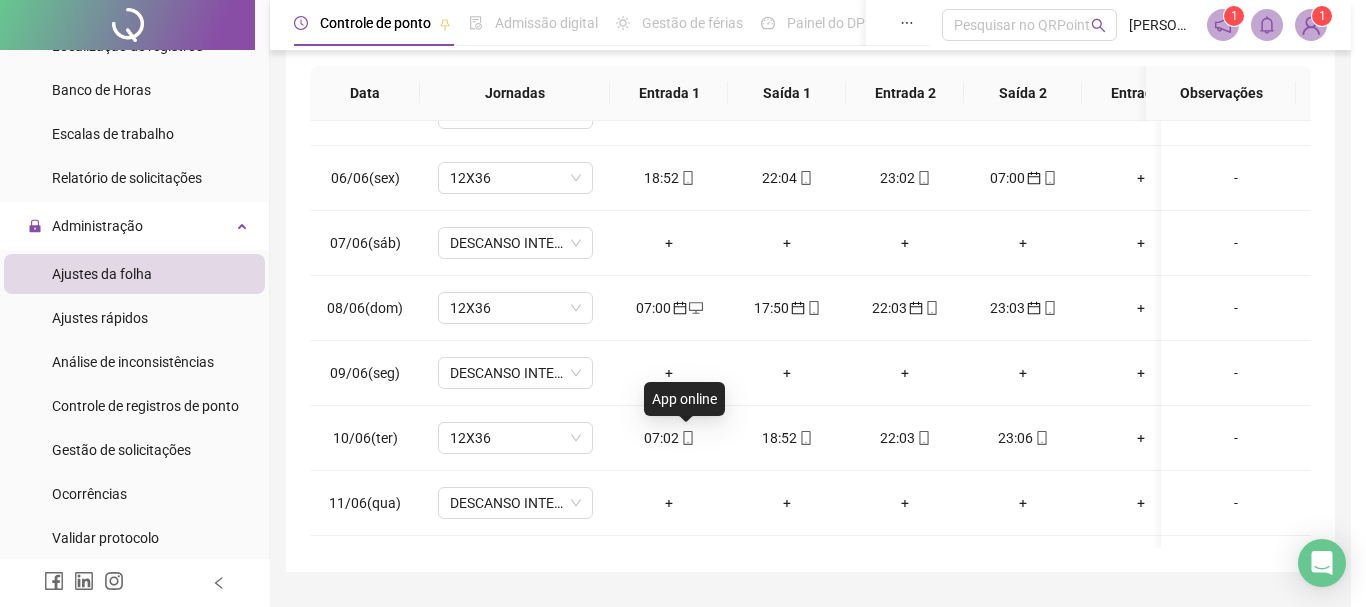 type on "**********" 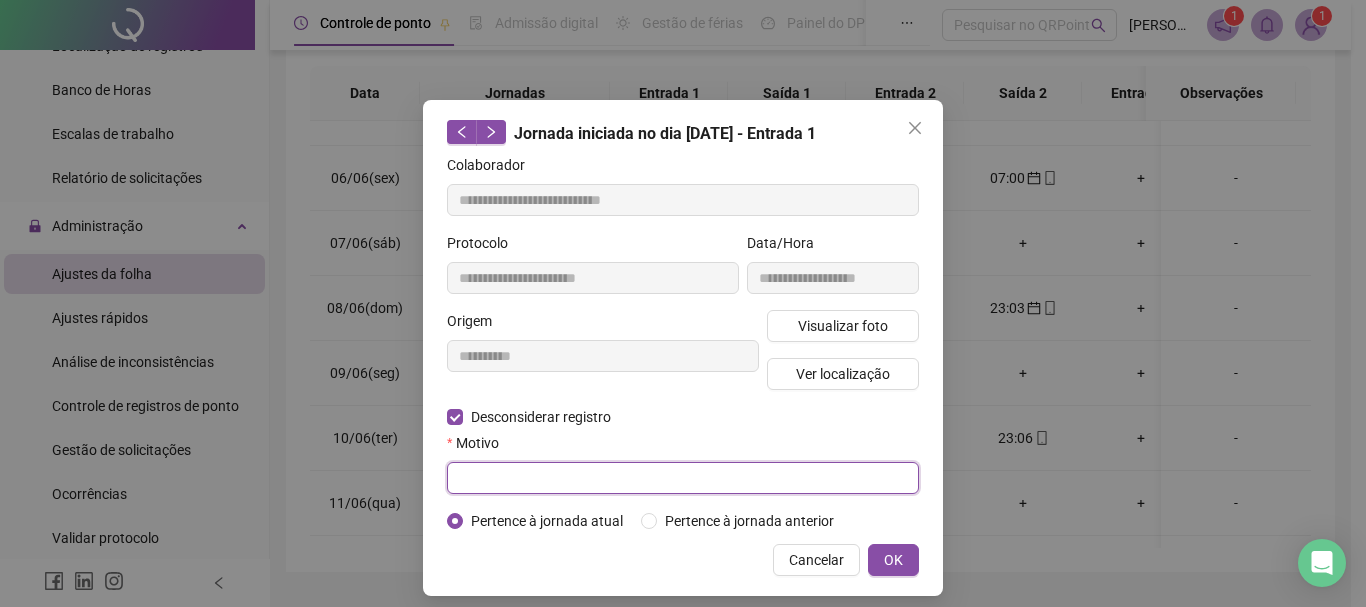 click at bounding box center (683, 478) 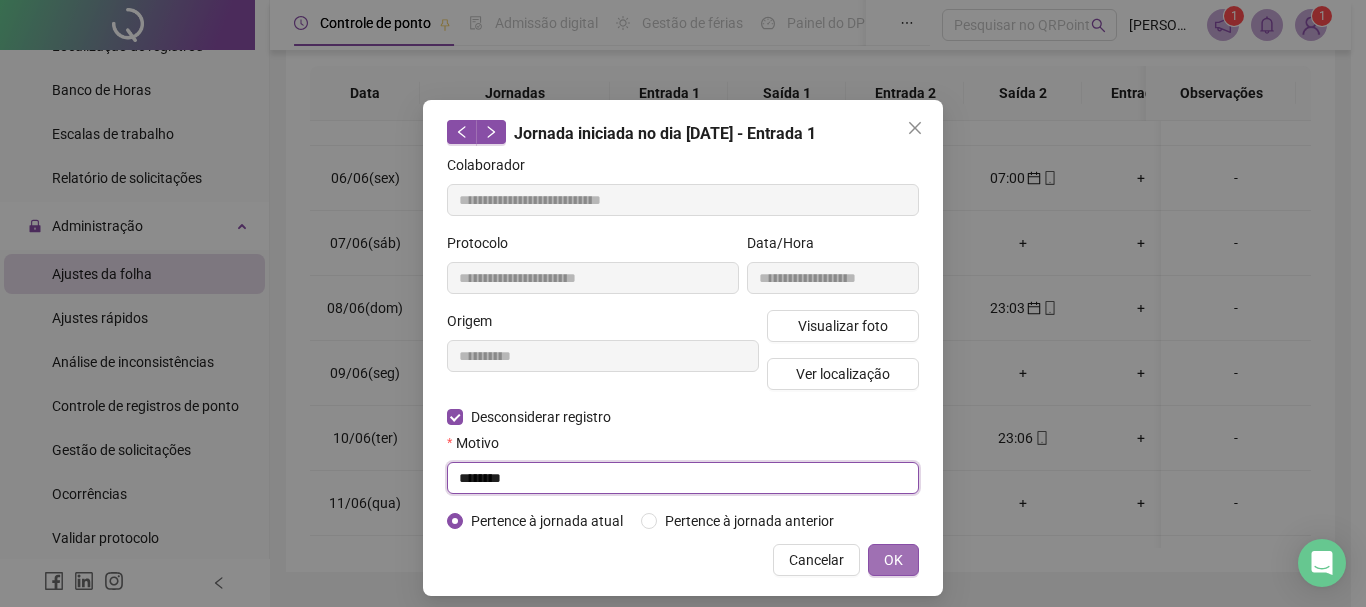 type on "********" 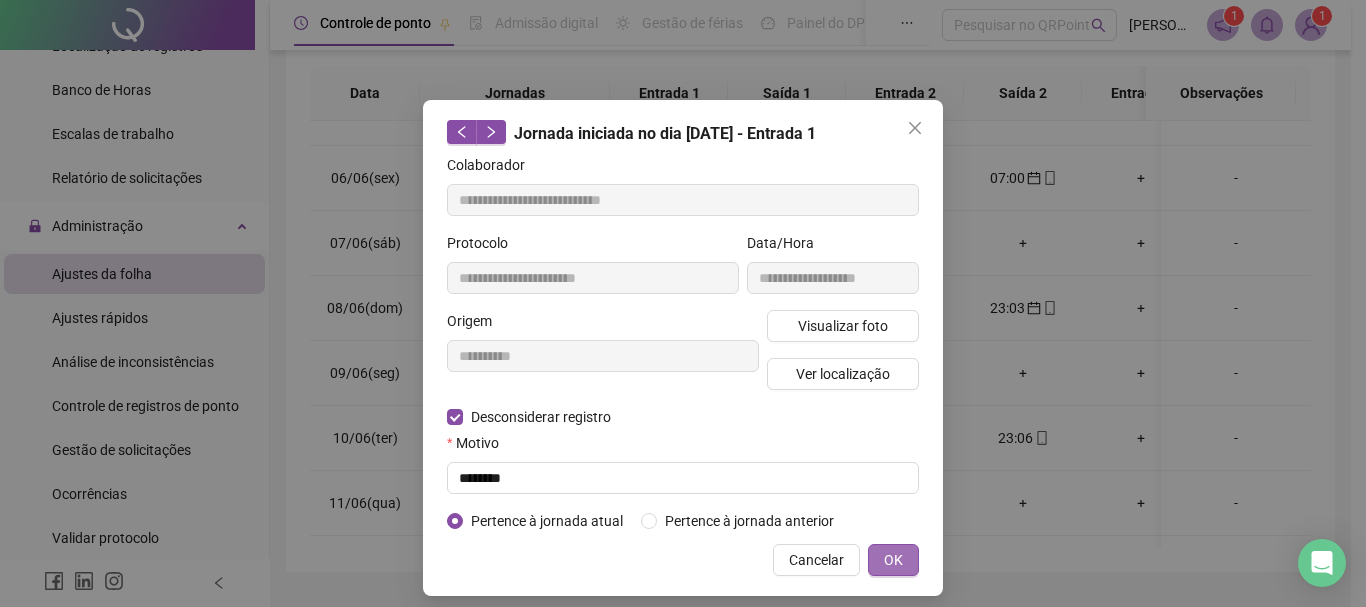 click on "OK" at bounding box center [893, 560] 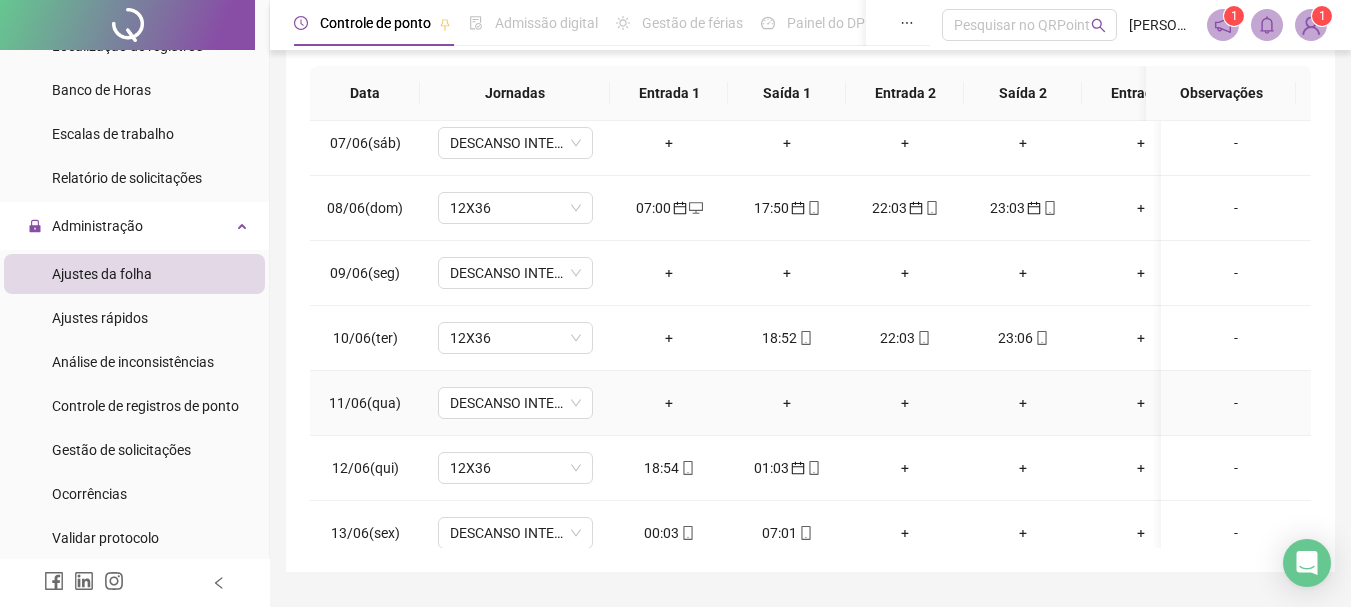 scroll, scrollTop: 500, scrollLeft: 0, axis: vertical 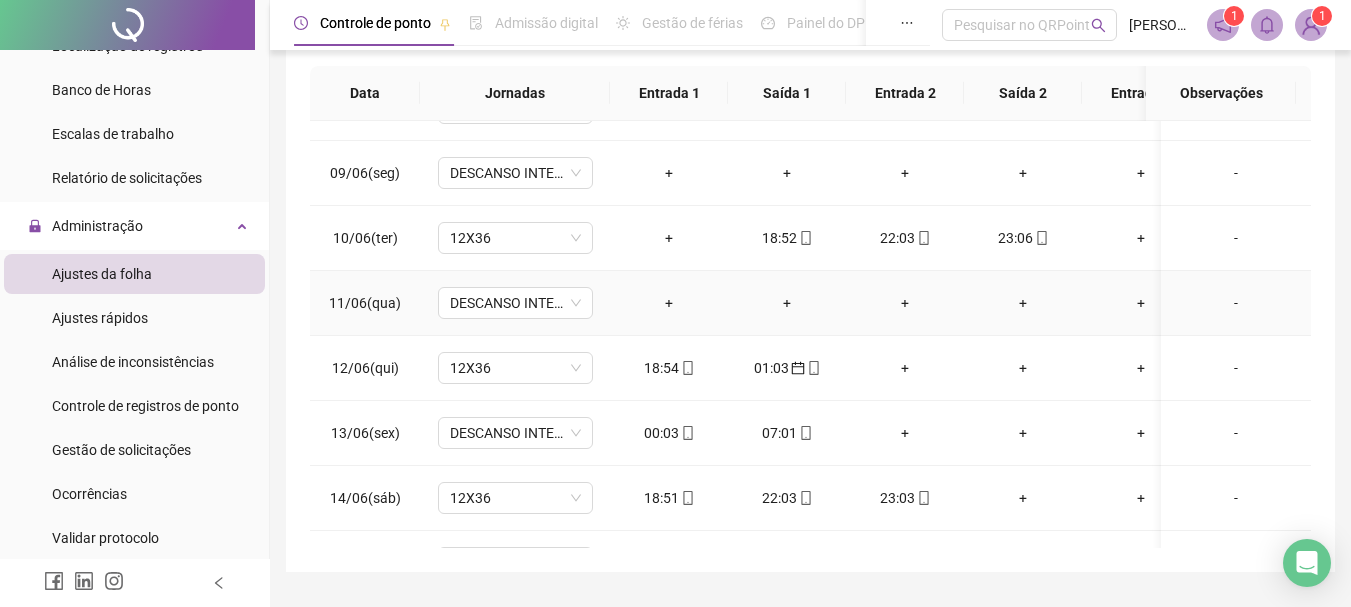 click on "+" at bounding box center (669, 303) 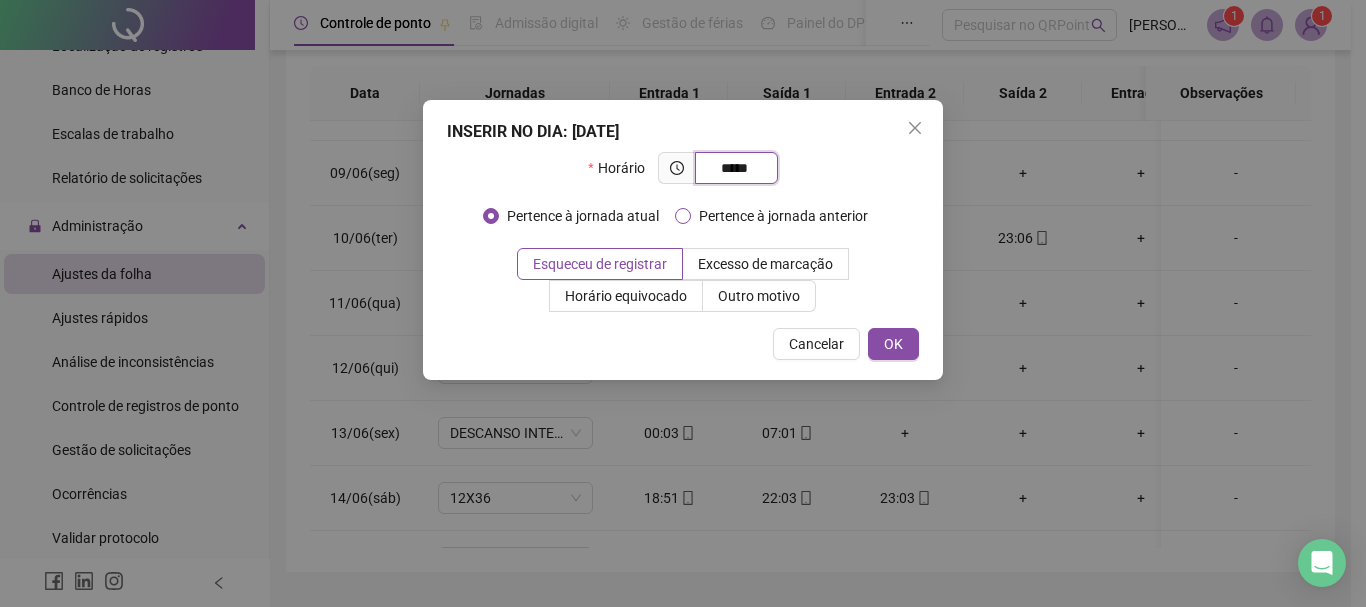 type on "*****" 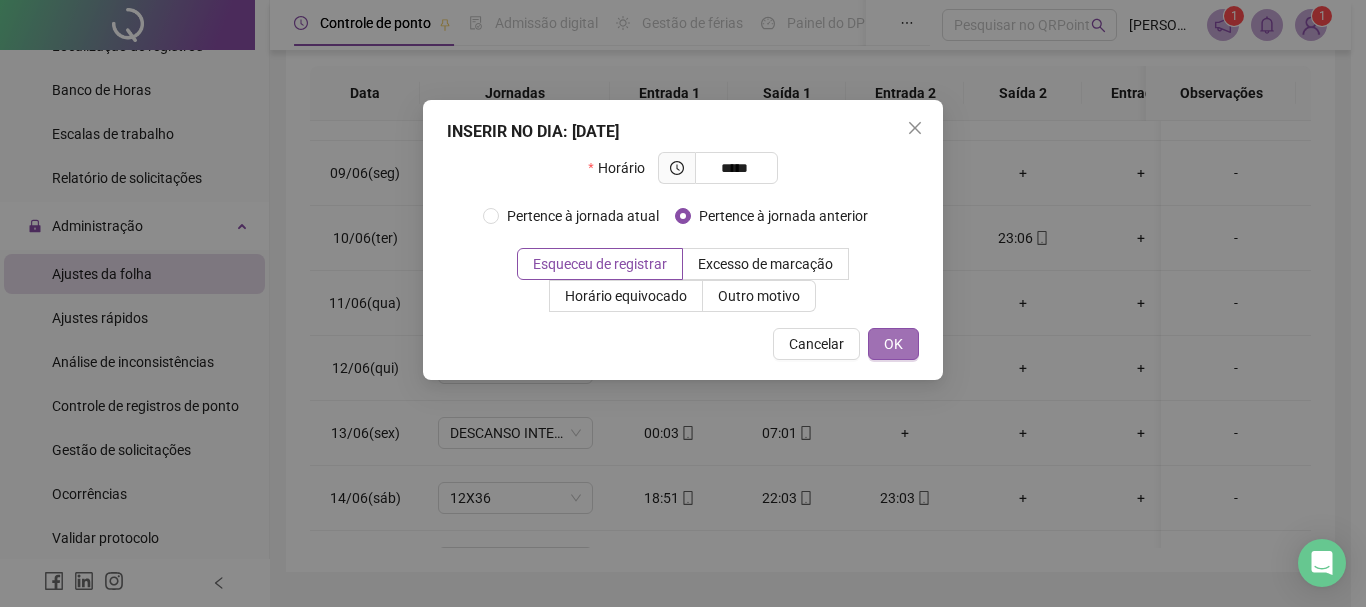 click on "OK" at bounding box center (893, 344) 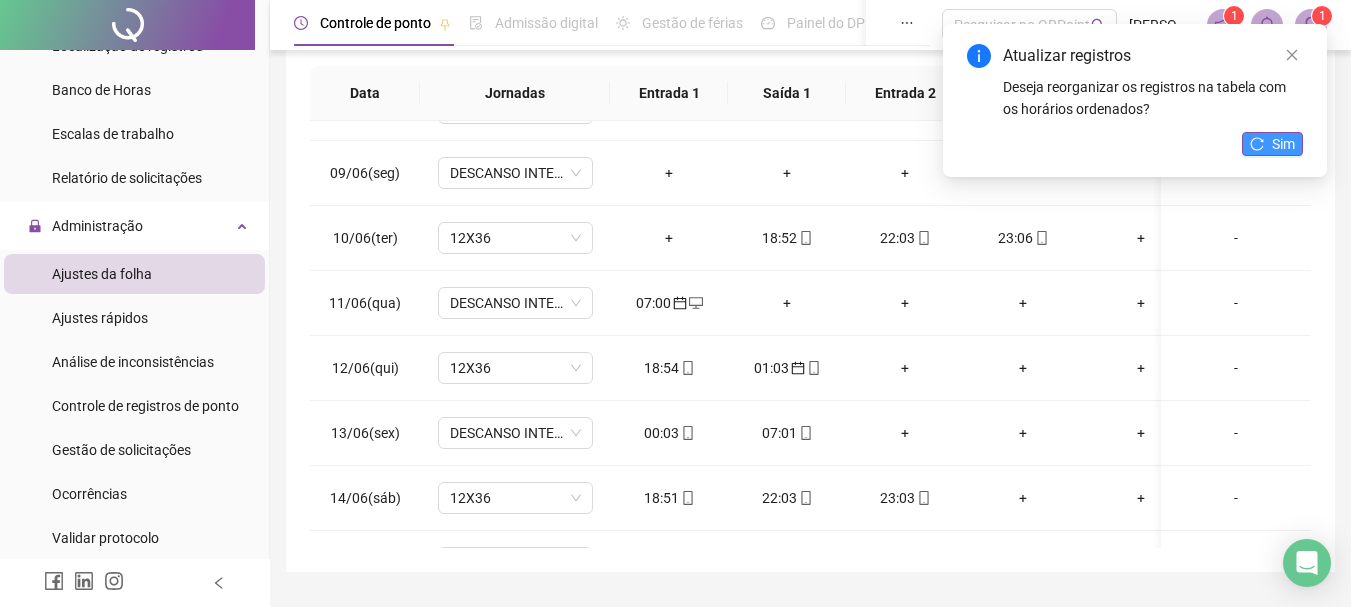 click on "Sim" at bounding box center [1272, 144] 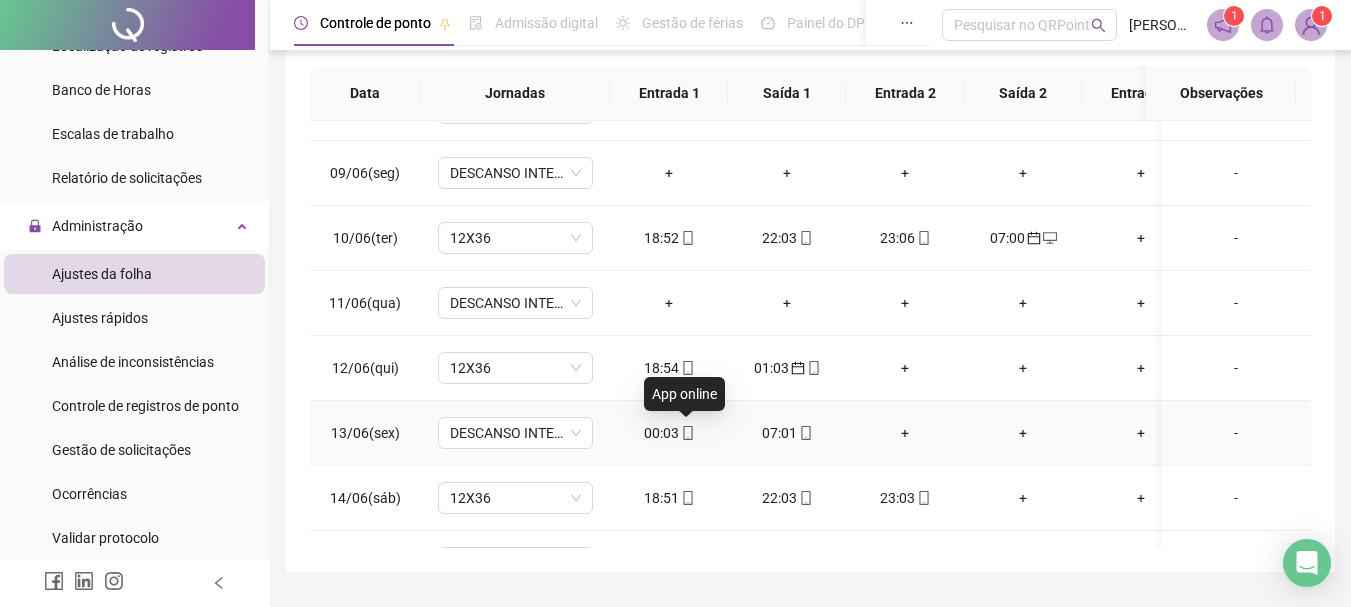 click 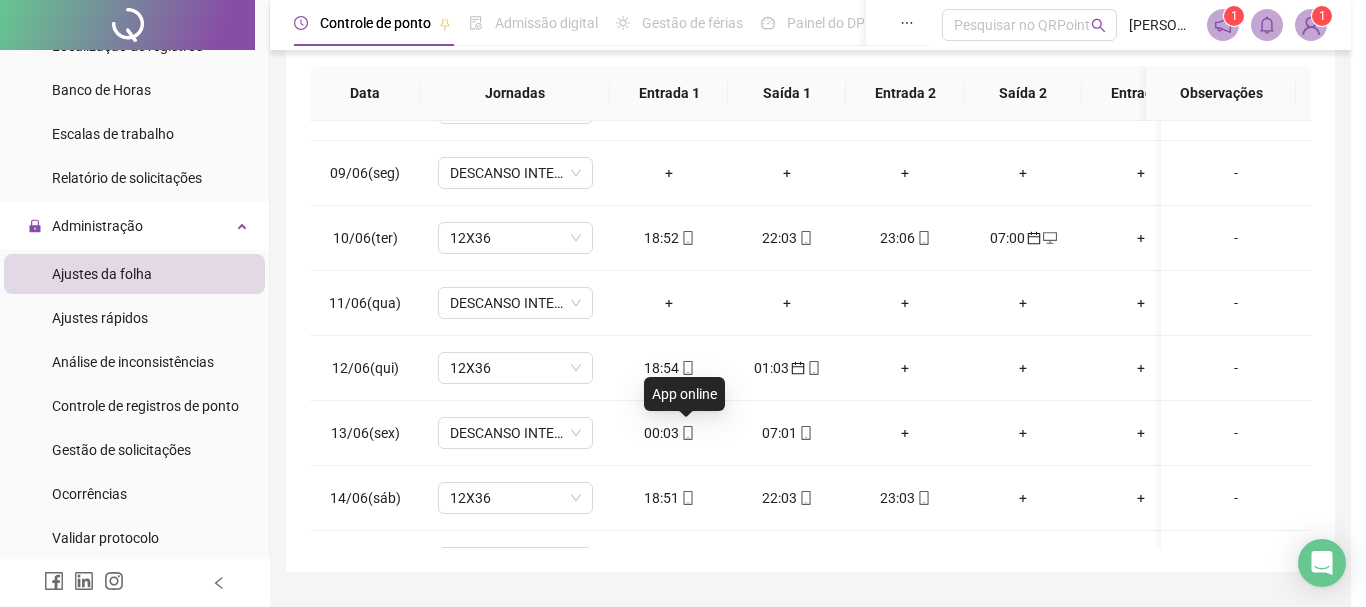 type on "**********" 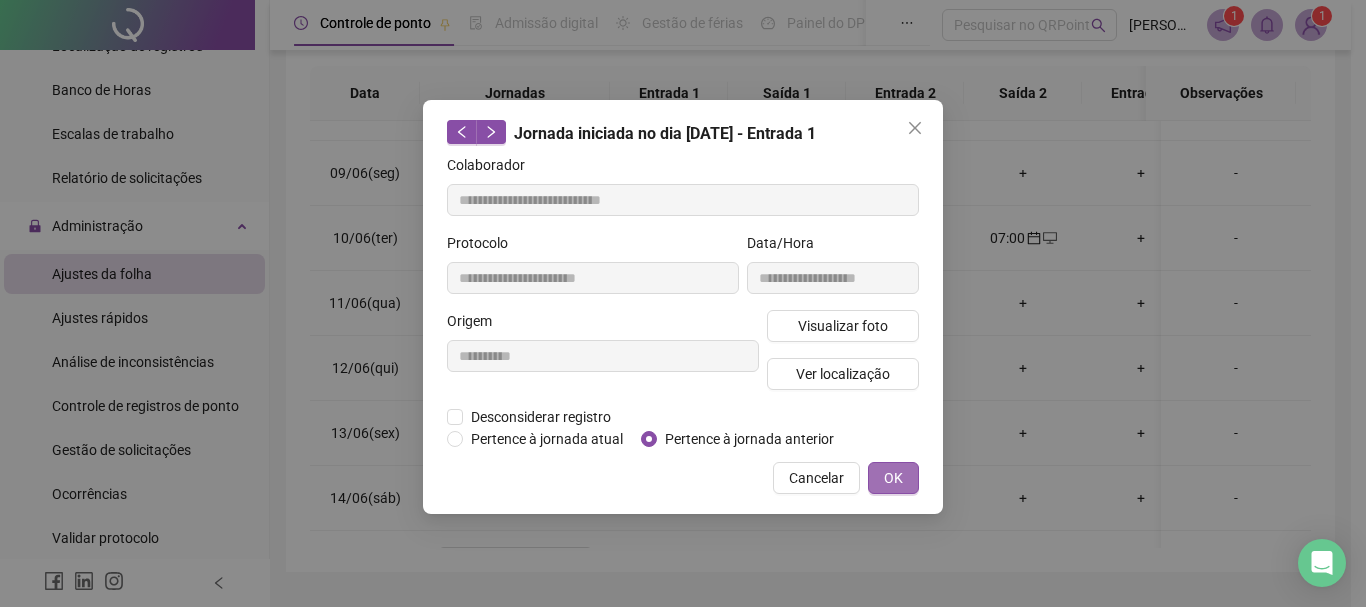 click on "OK" at bounding box center [893, 478] 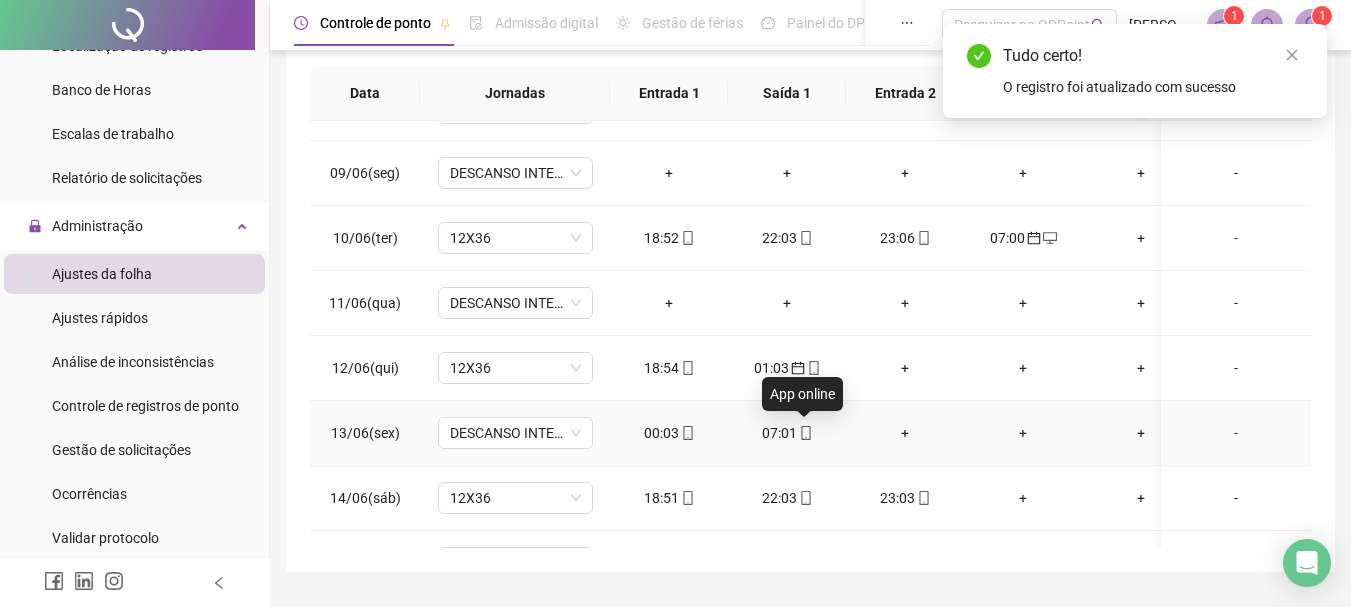 click 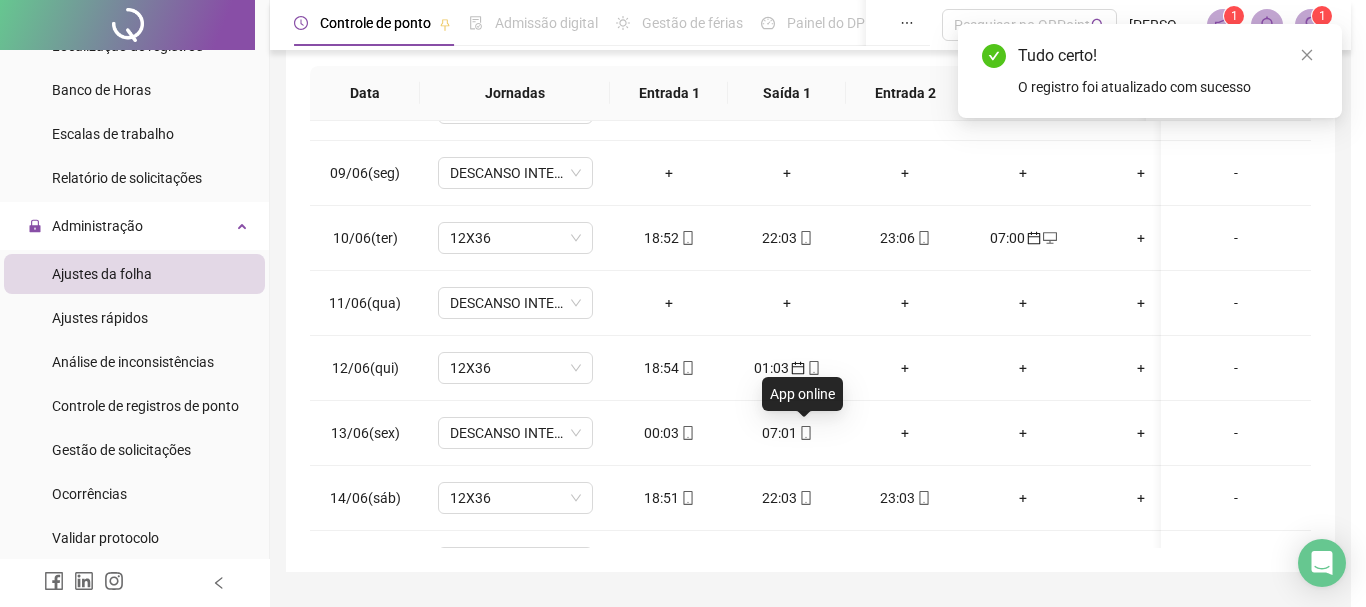 type on "**********" 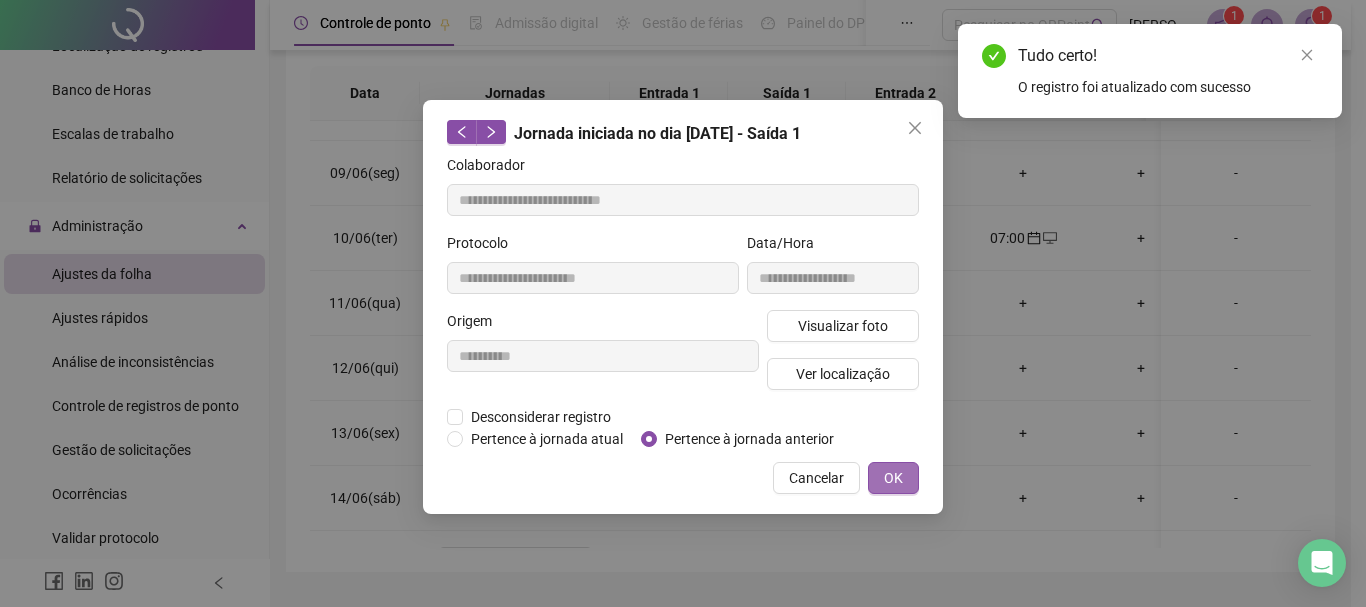 click on "OK" at bounding box center (893, 478) 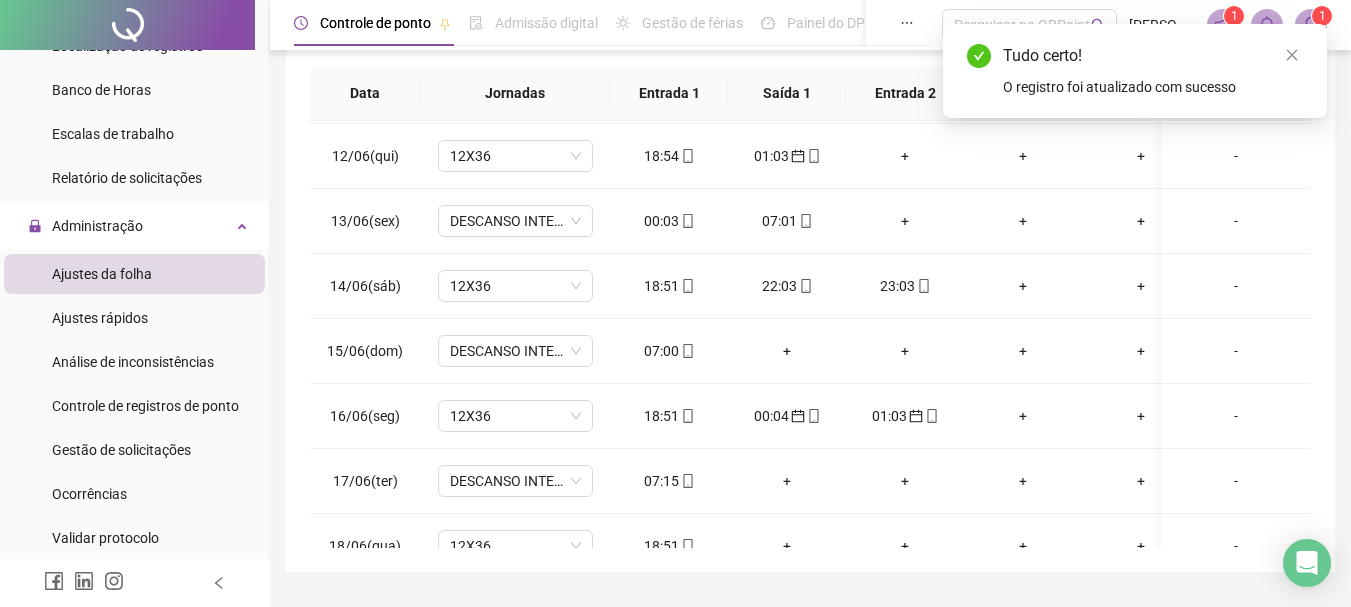 scroll, scrollTop: 743, scrollLeft: 0, axis: vertical 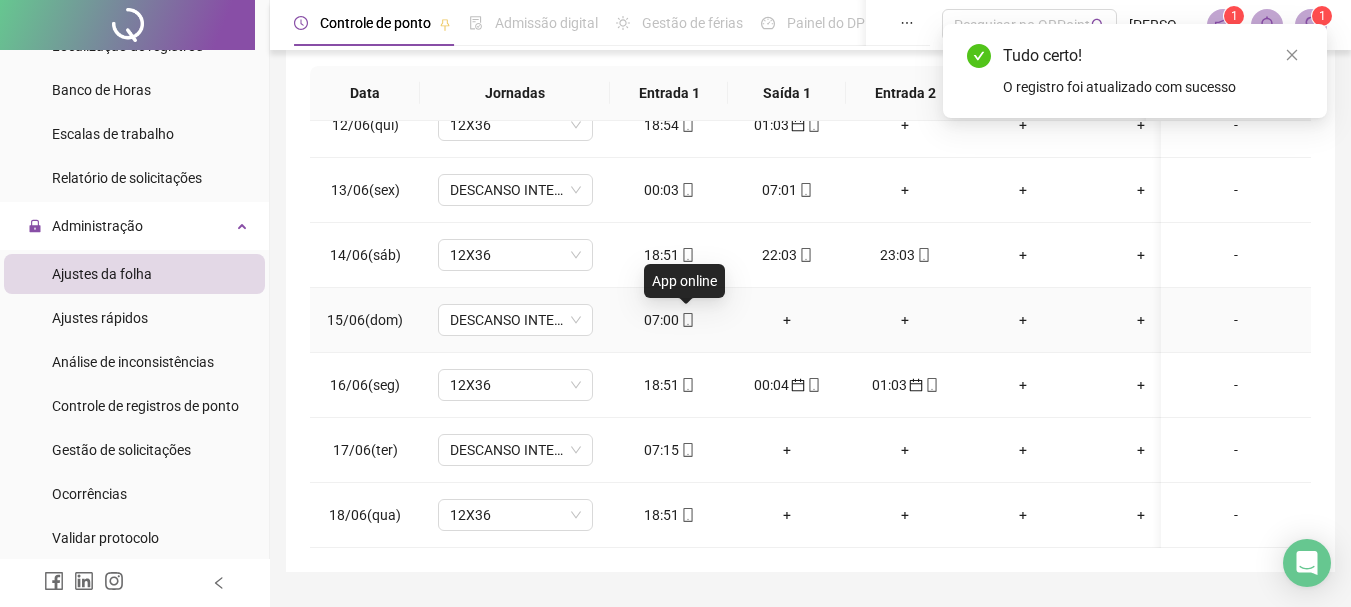 click 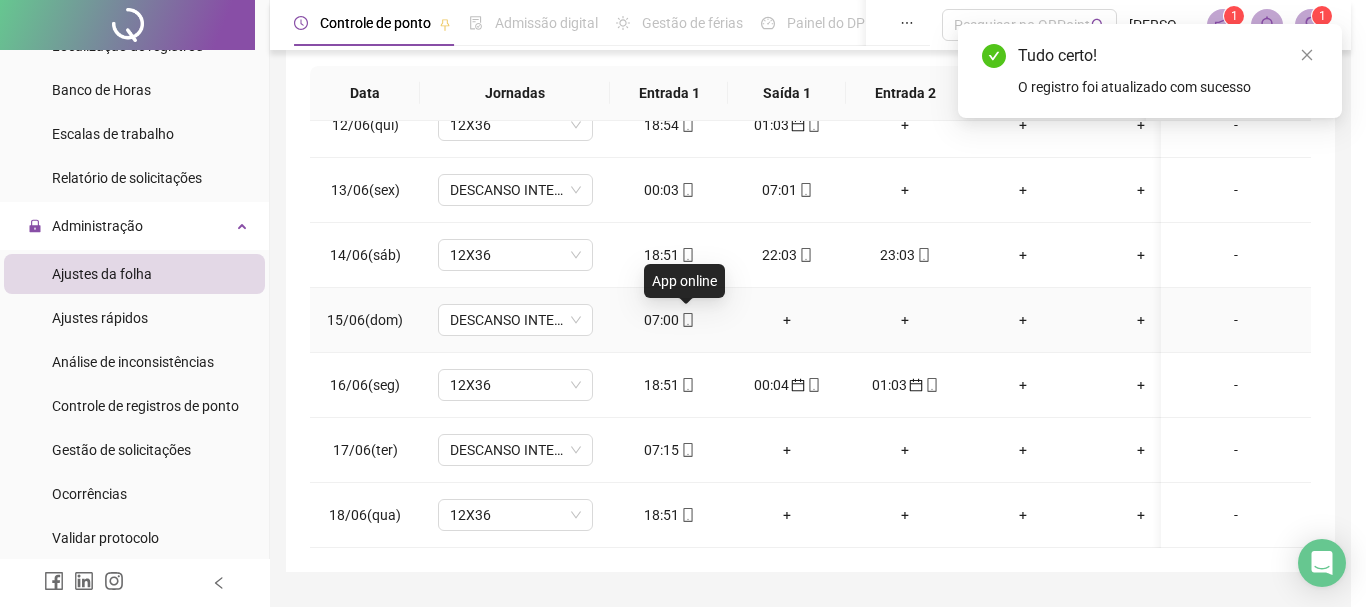 type on "**********" 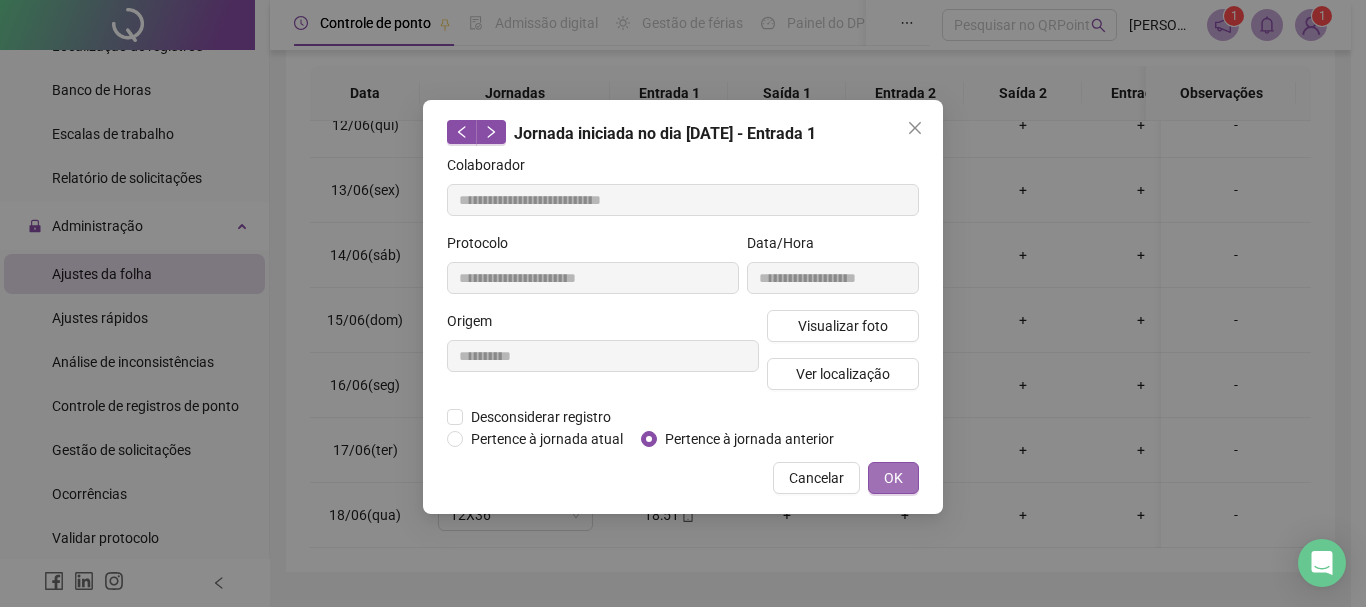 click on "OK" at bounding box center [893, 478] 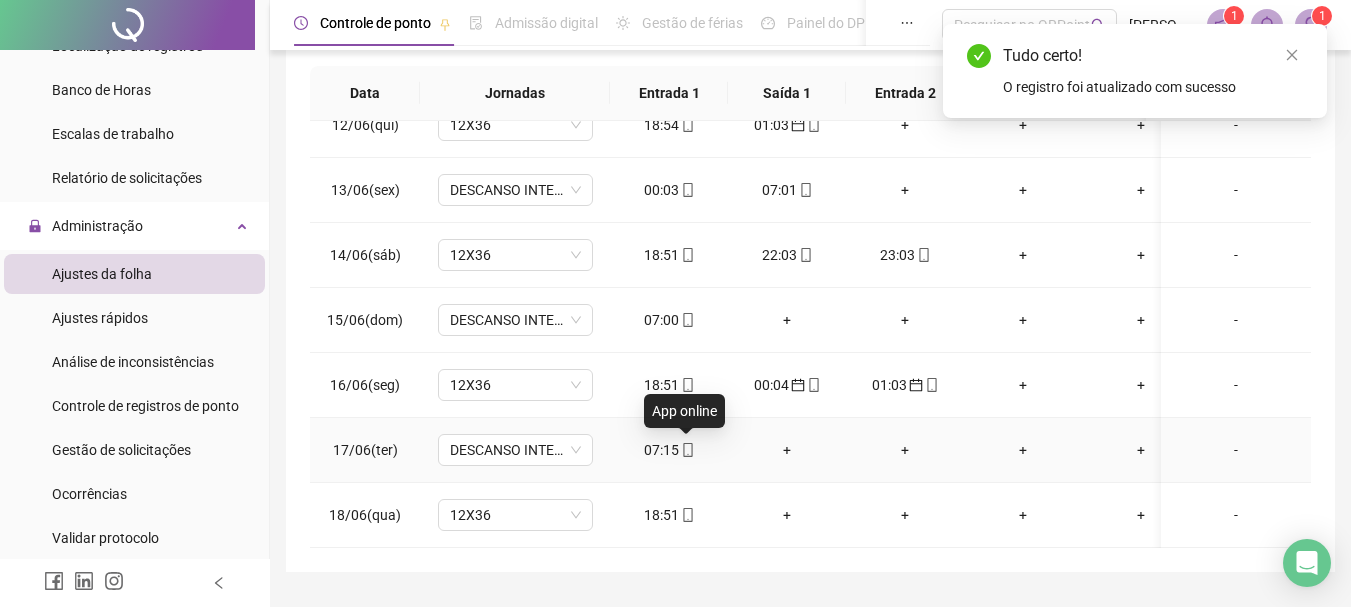 click 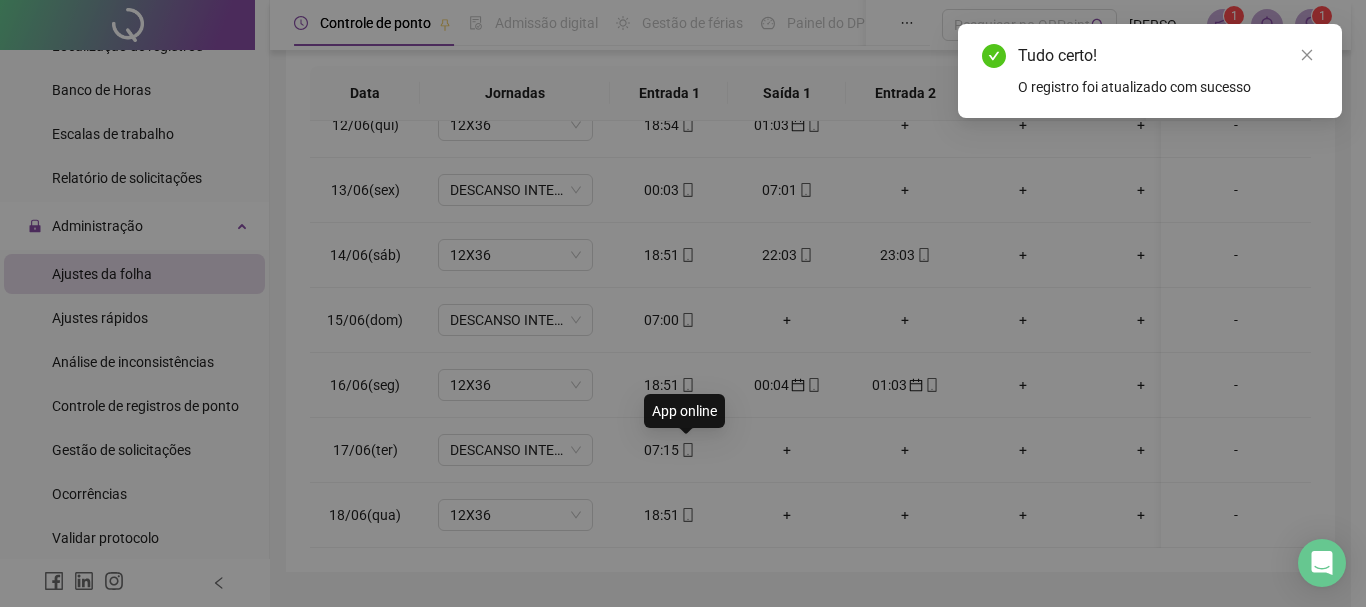 type on "**********" 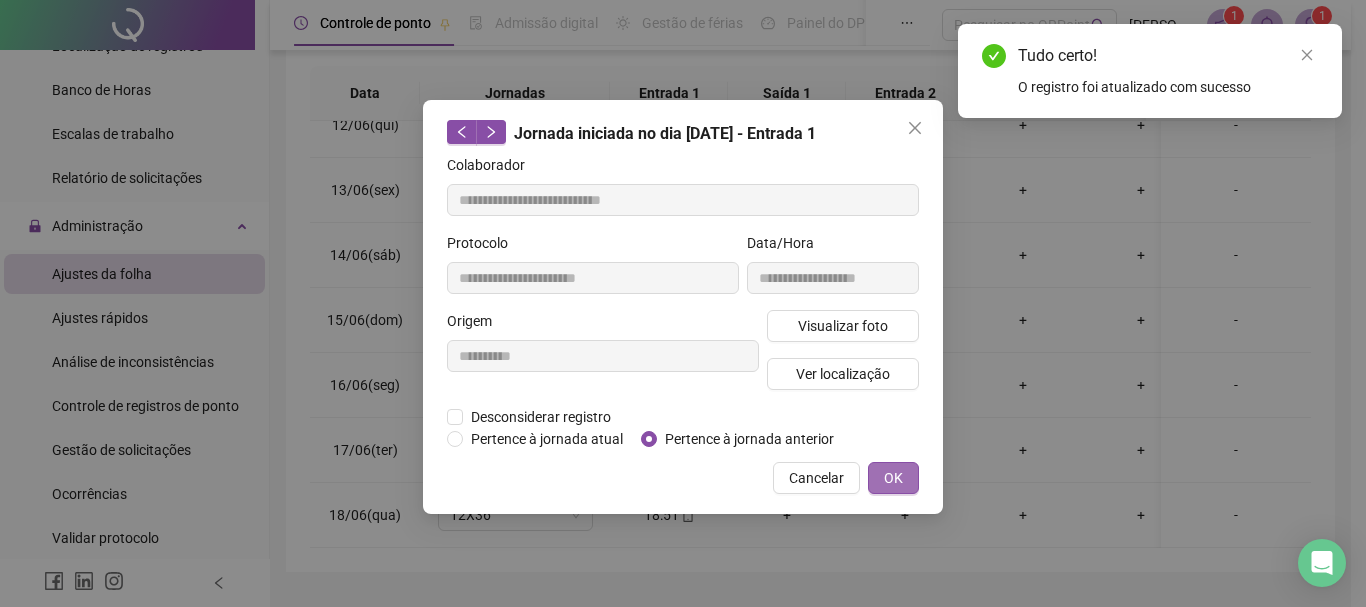 click on "OK" at bounding box center (893, 478) 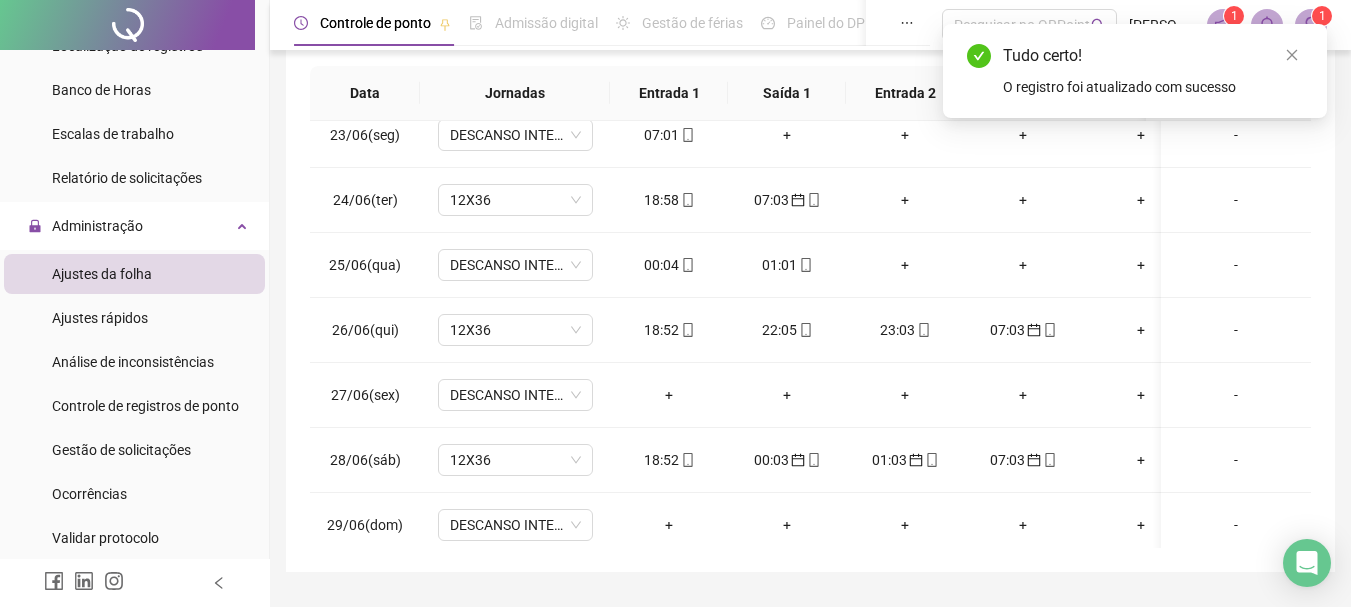scroll, scrollTop: 1525, scrollLeft: 0, axis: vertical 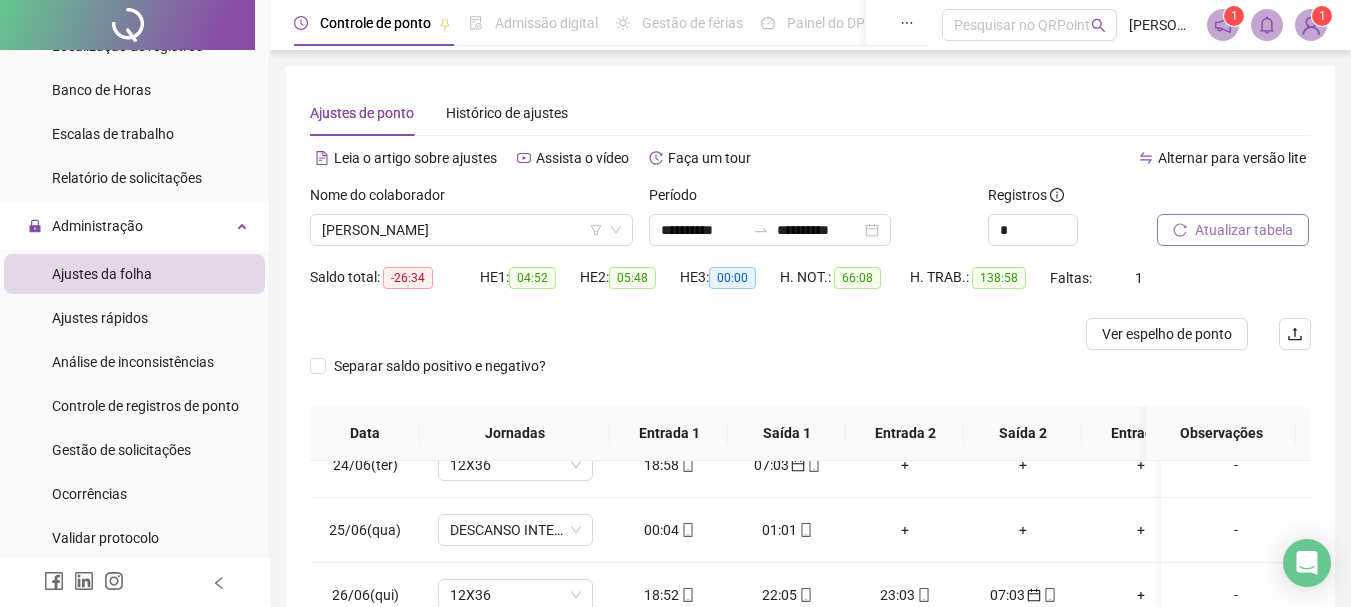 click on "Atualizar tabela" at bounding box center (1244, 230) 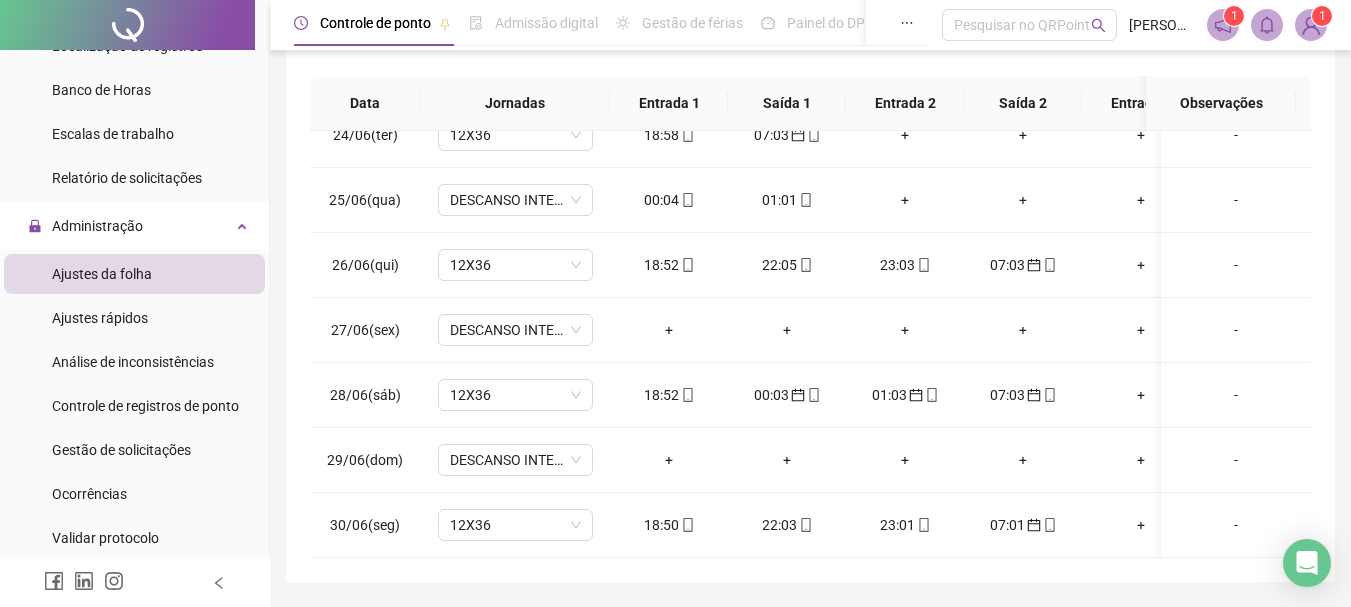 scroll, scrollTop: 356, scrollLeft: 0, axis: vertical 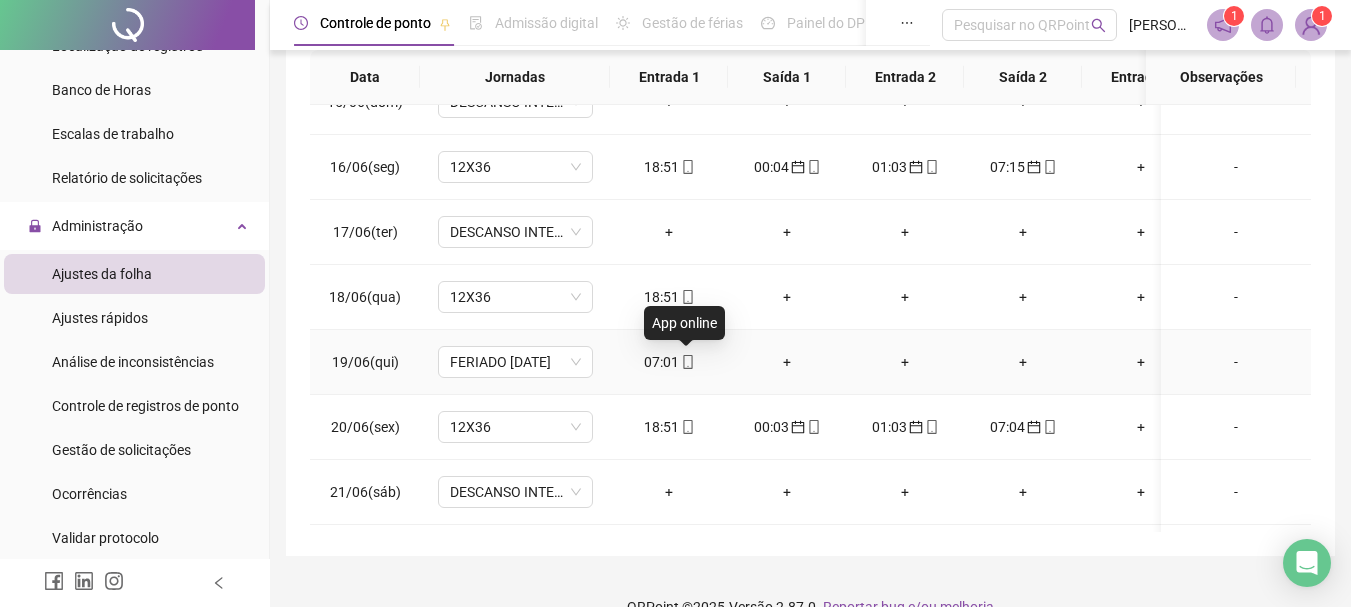 click 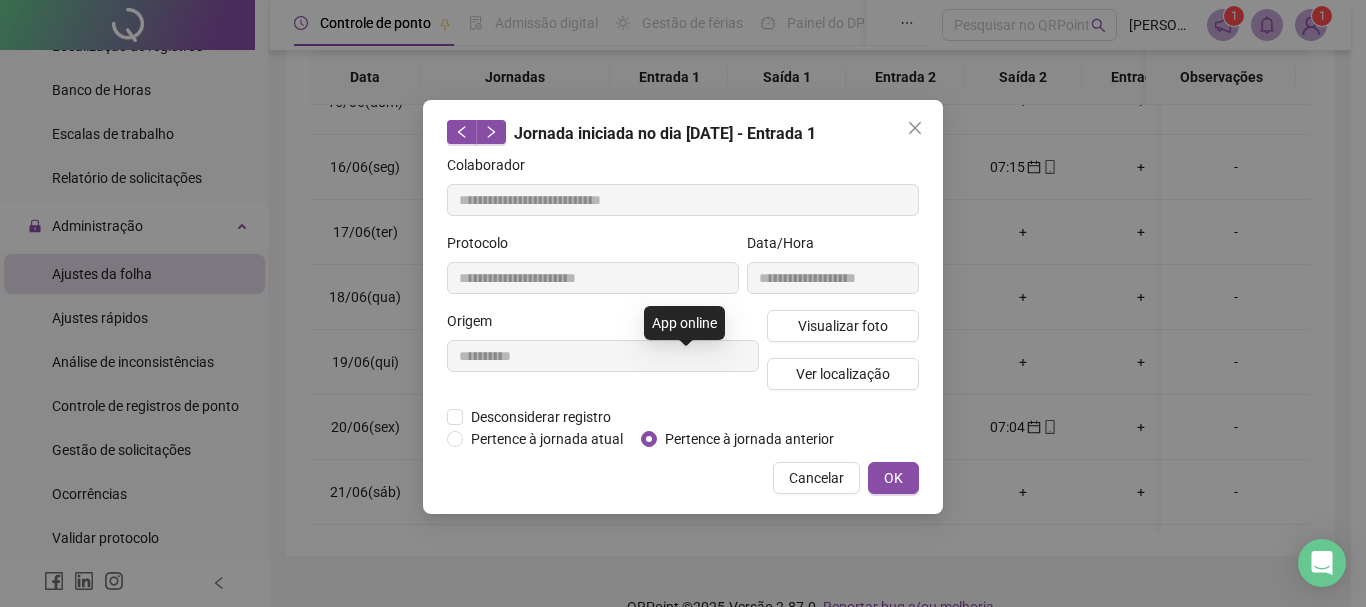 type on "**********" 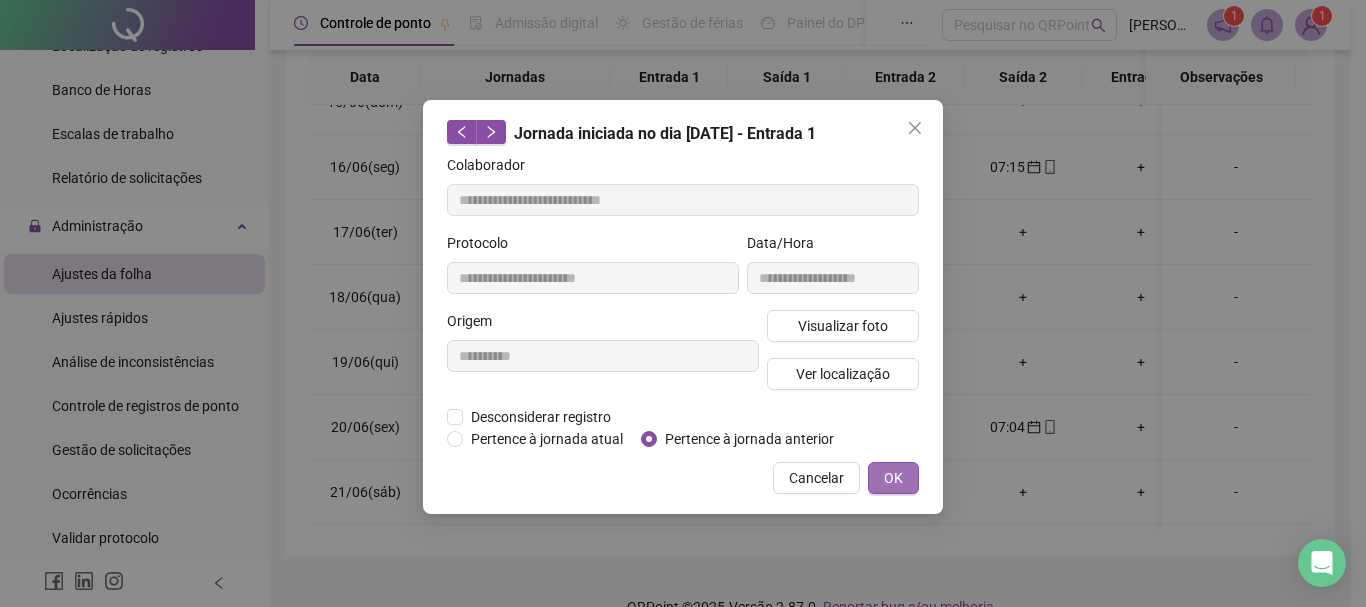 click on "OK" at bounding box center (893, 478) 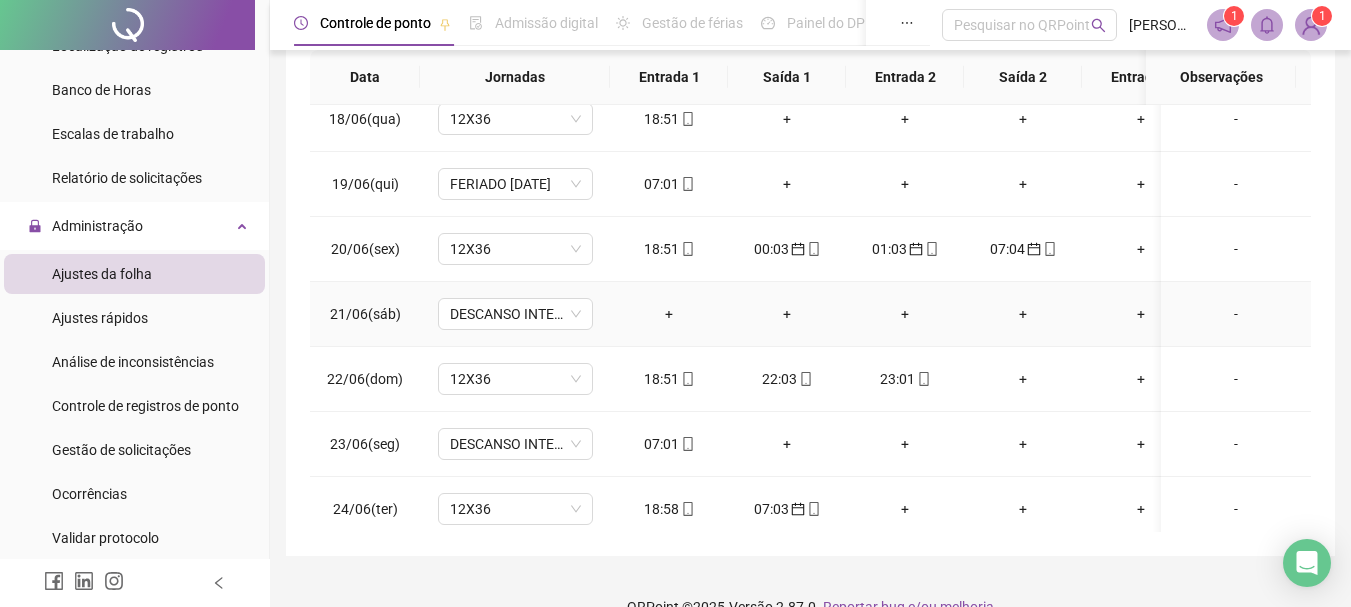scroll, scrollTop: 1145, scrollLeft: 0, axis: vertical 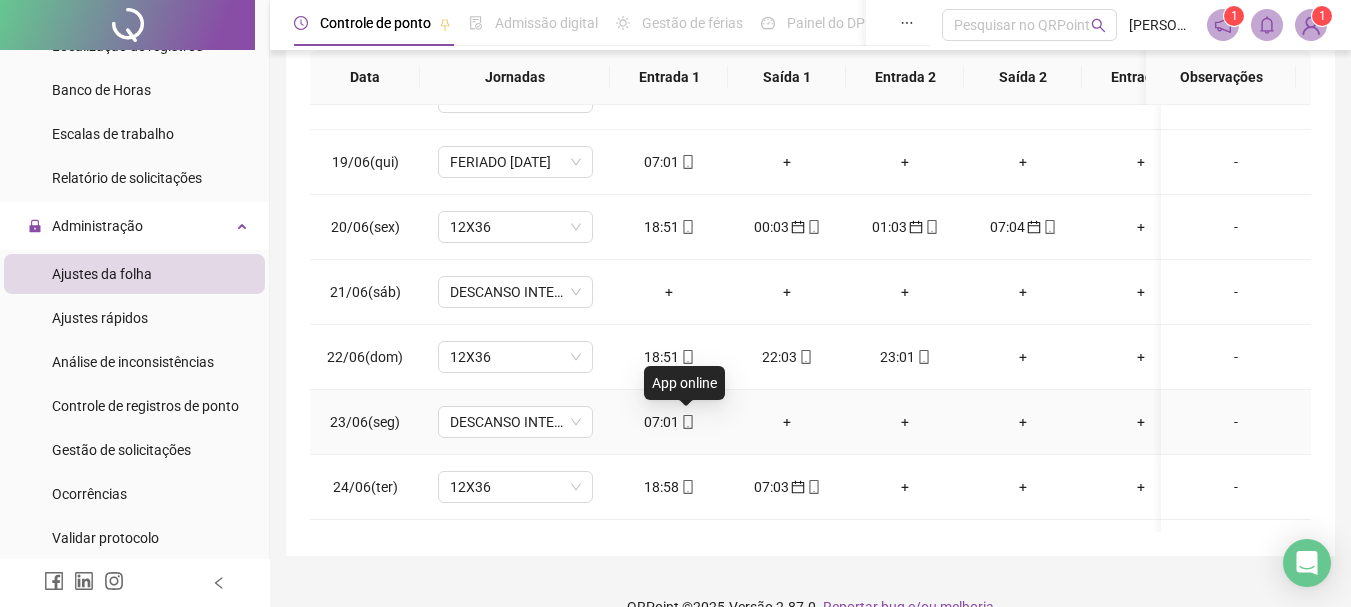 click 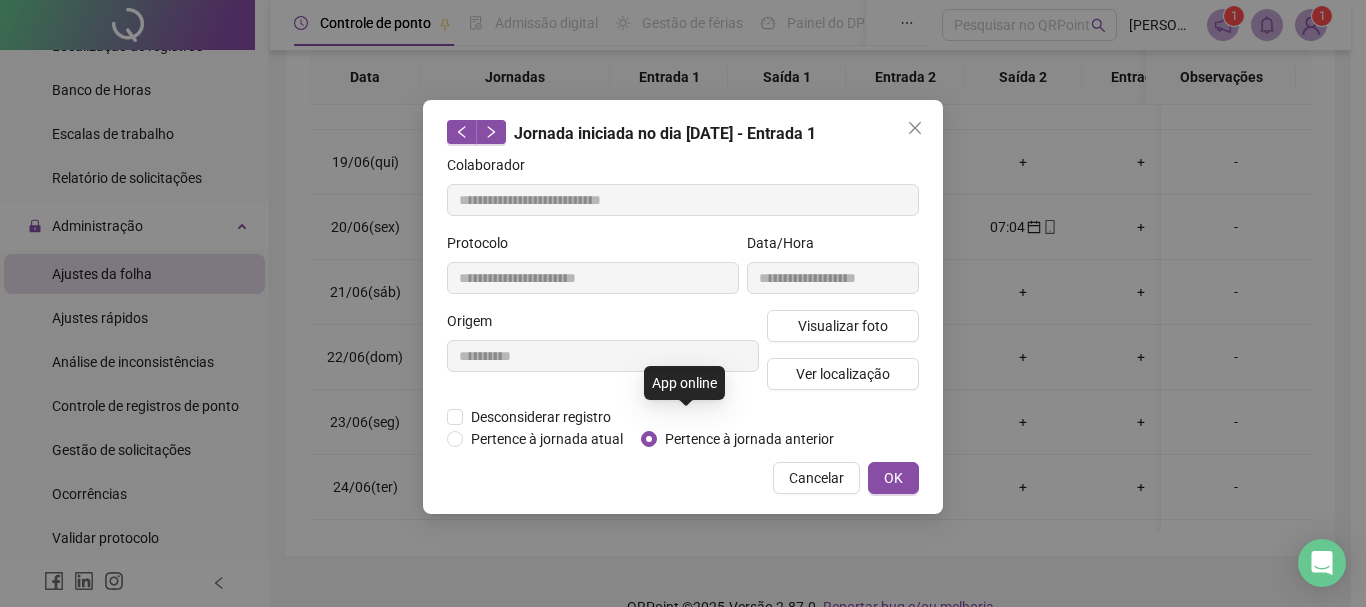 type on "**********" 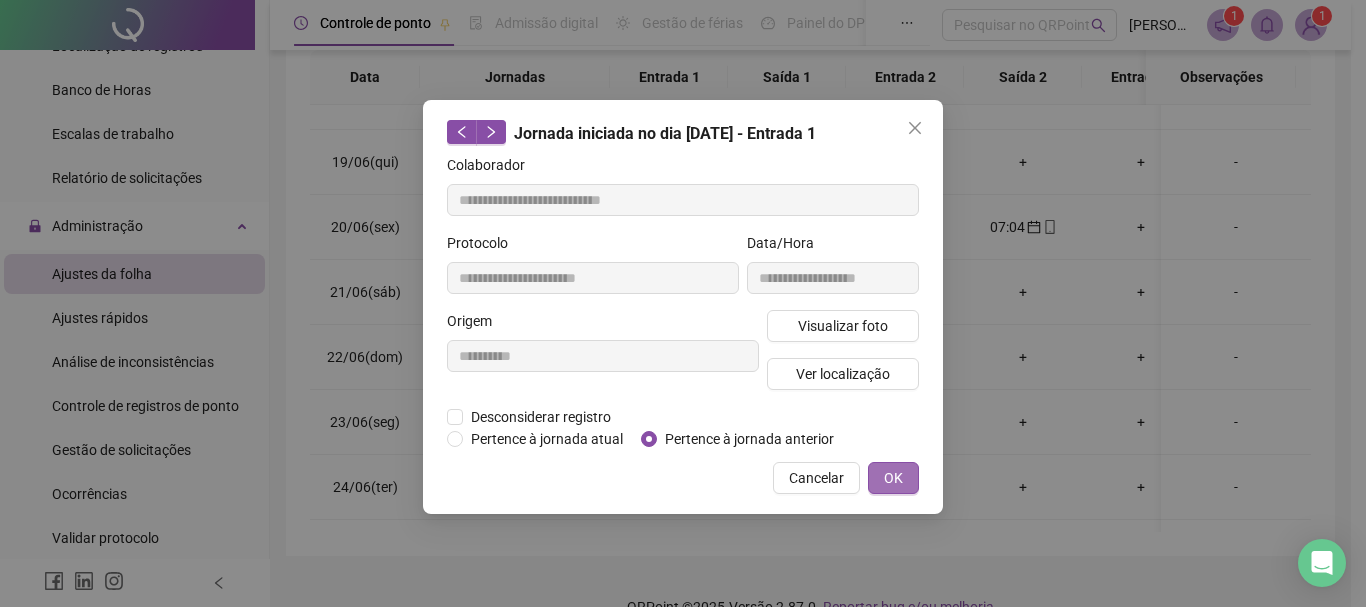 click on "OK" at bounding box center (893, 478) 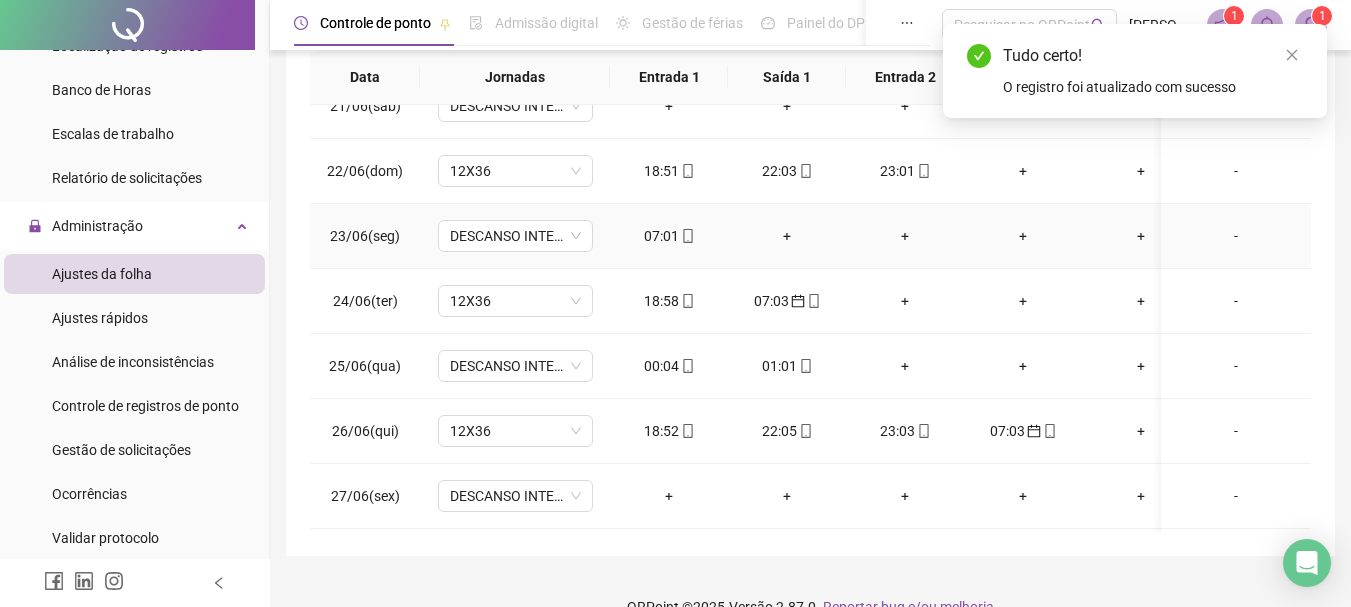 scroll, scrollTop: 1345, scrollLeft: 0, axis: vertical 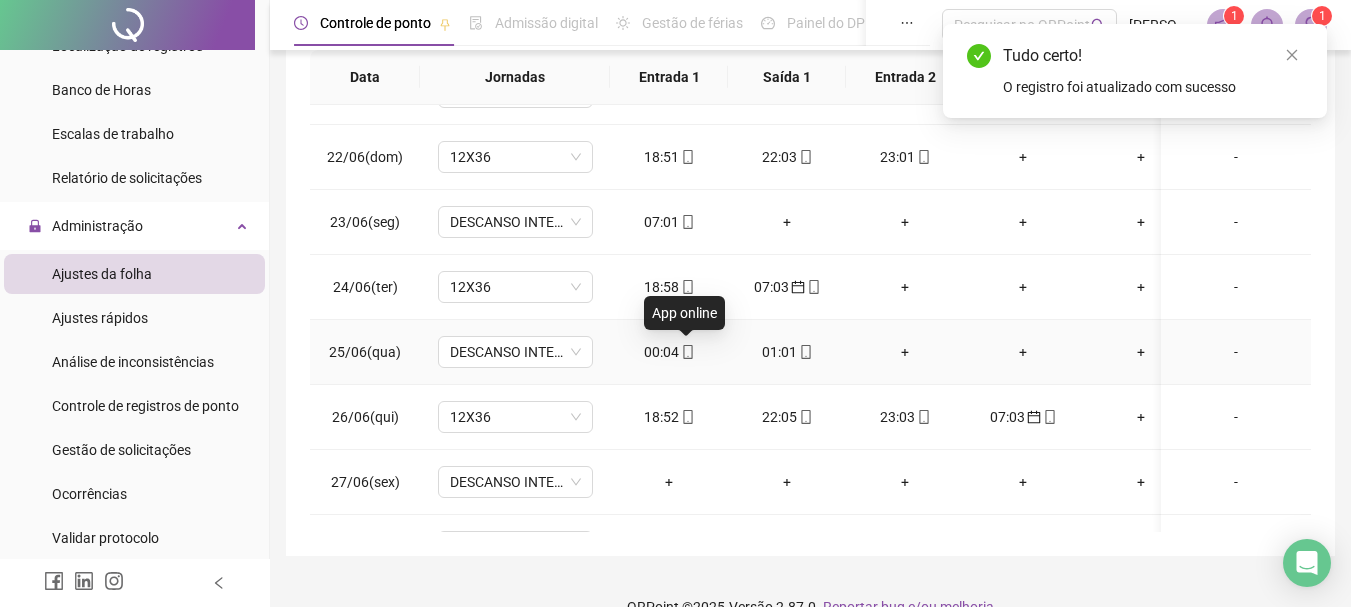 click 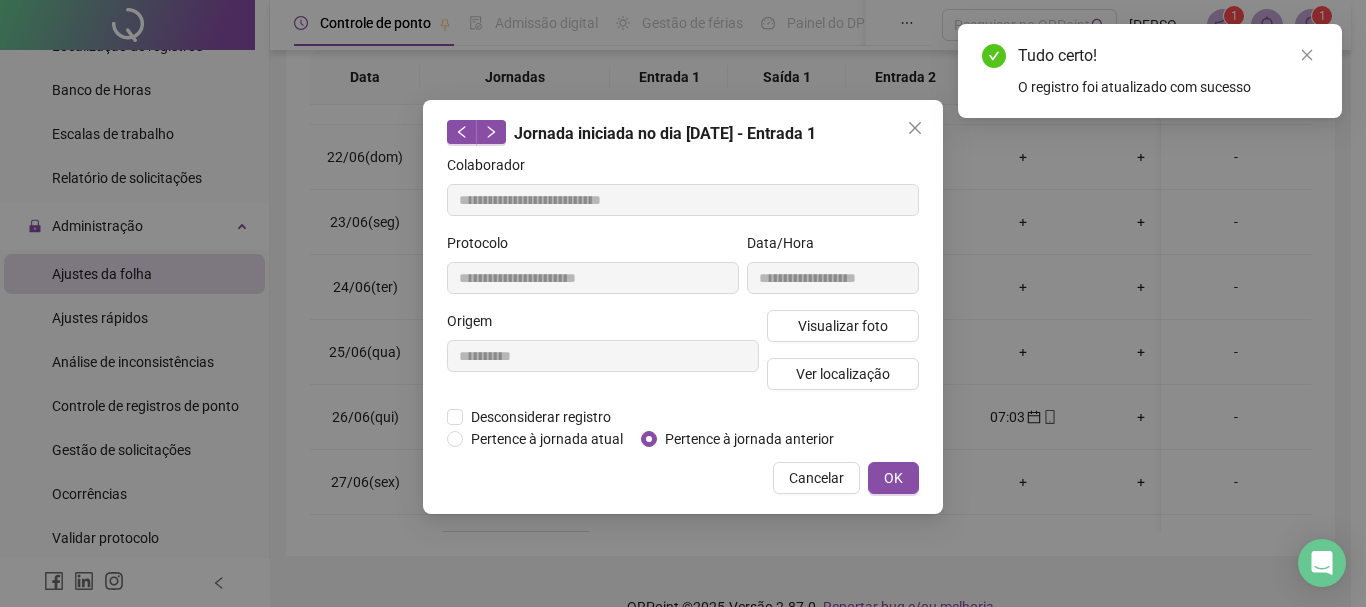 type on "**********" 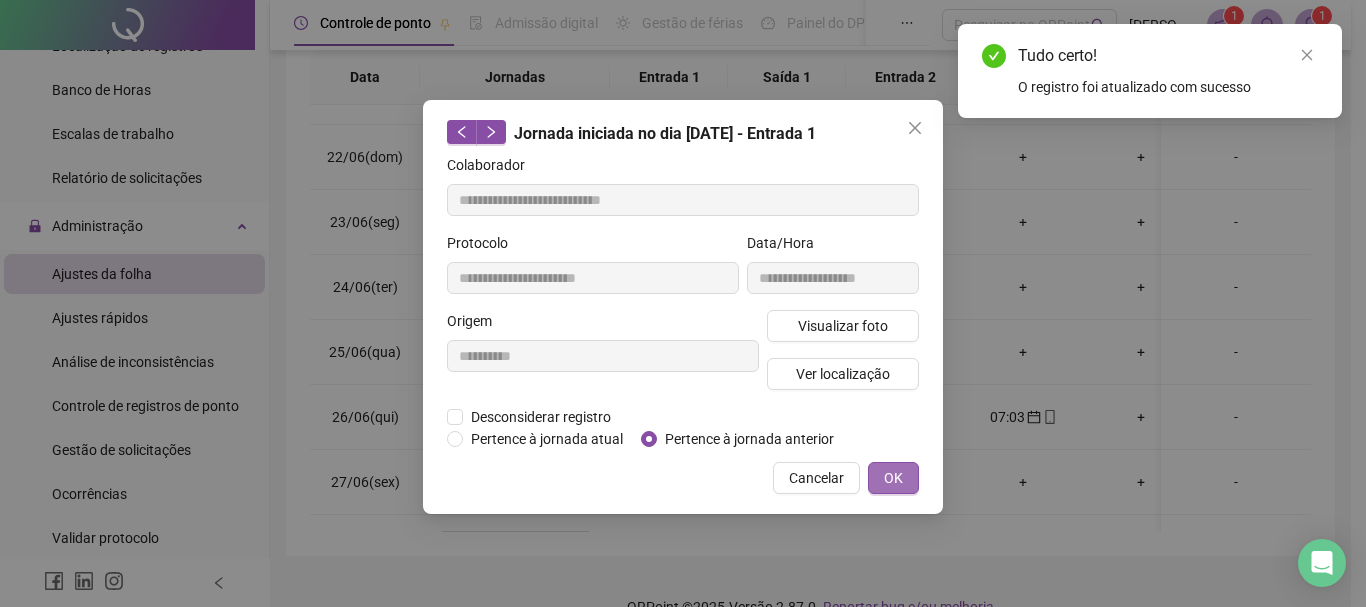 click on "OK" at bounding box center (893, 478) 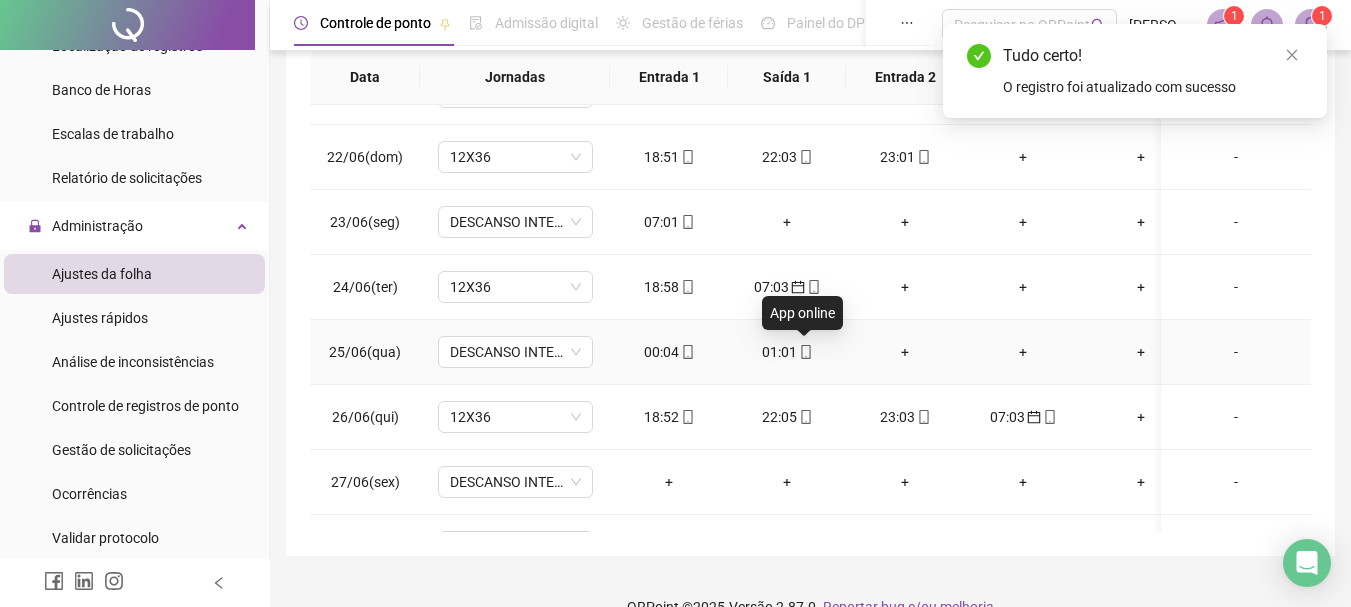 click 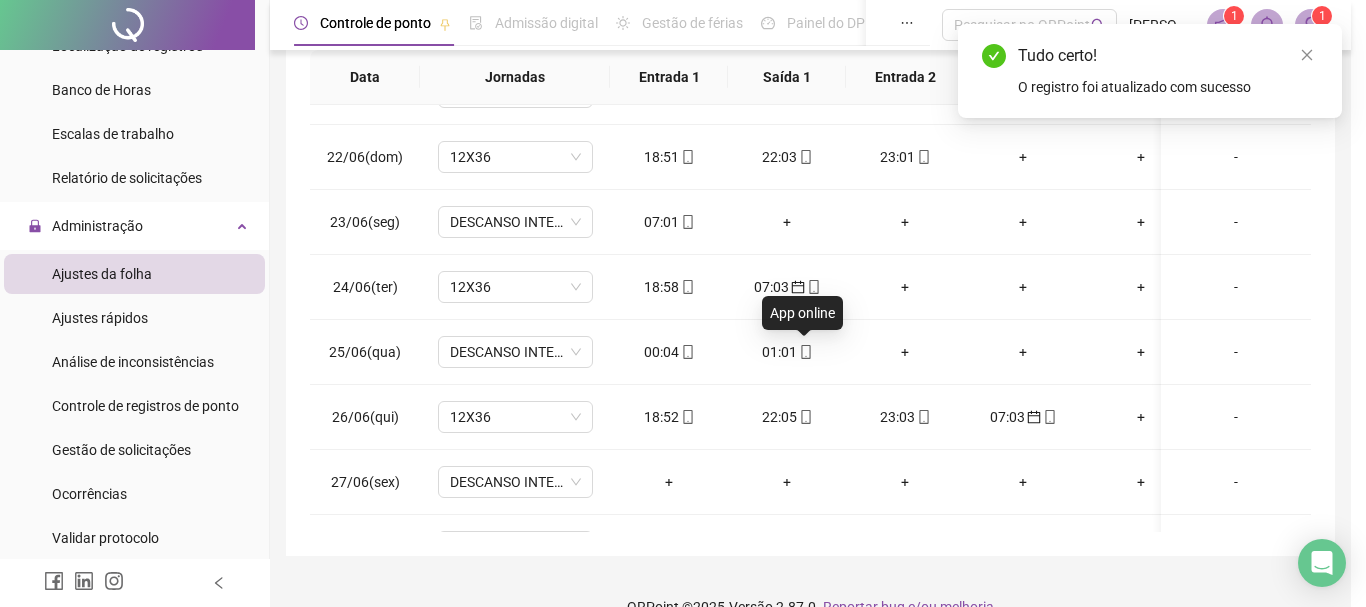 type on "**********" 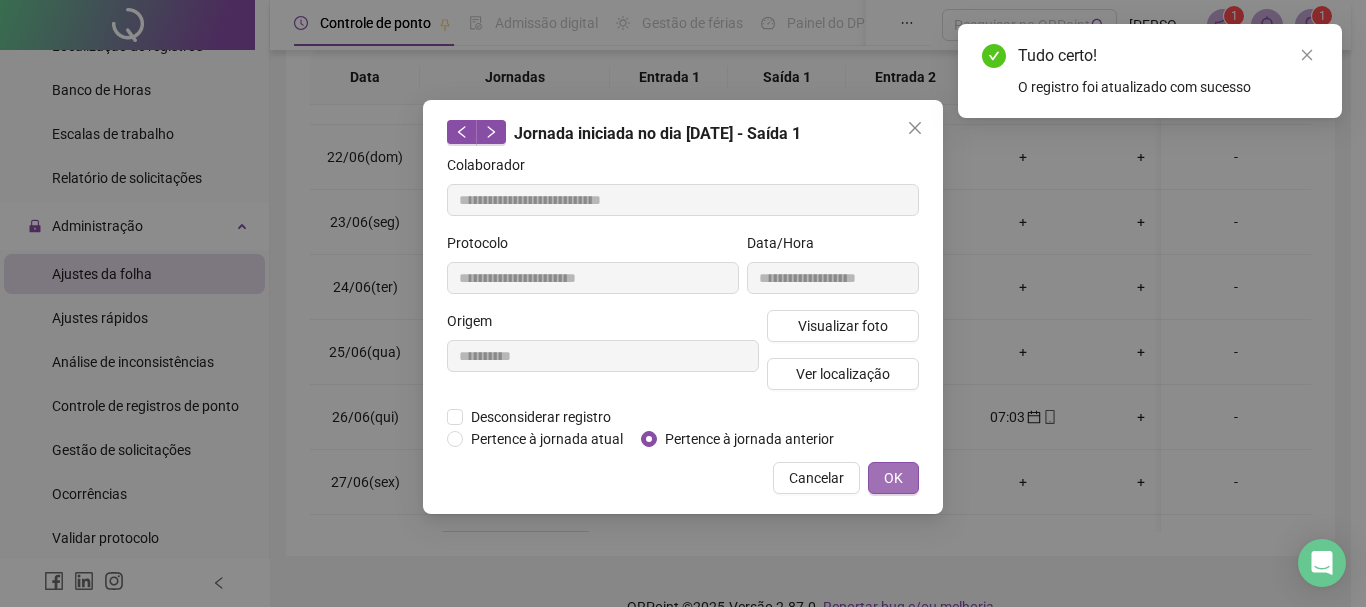click on "OK" at bounding box center [893, 478] 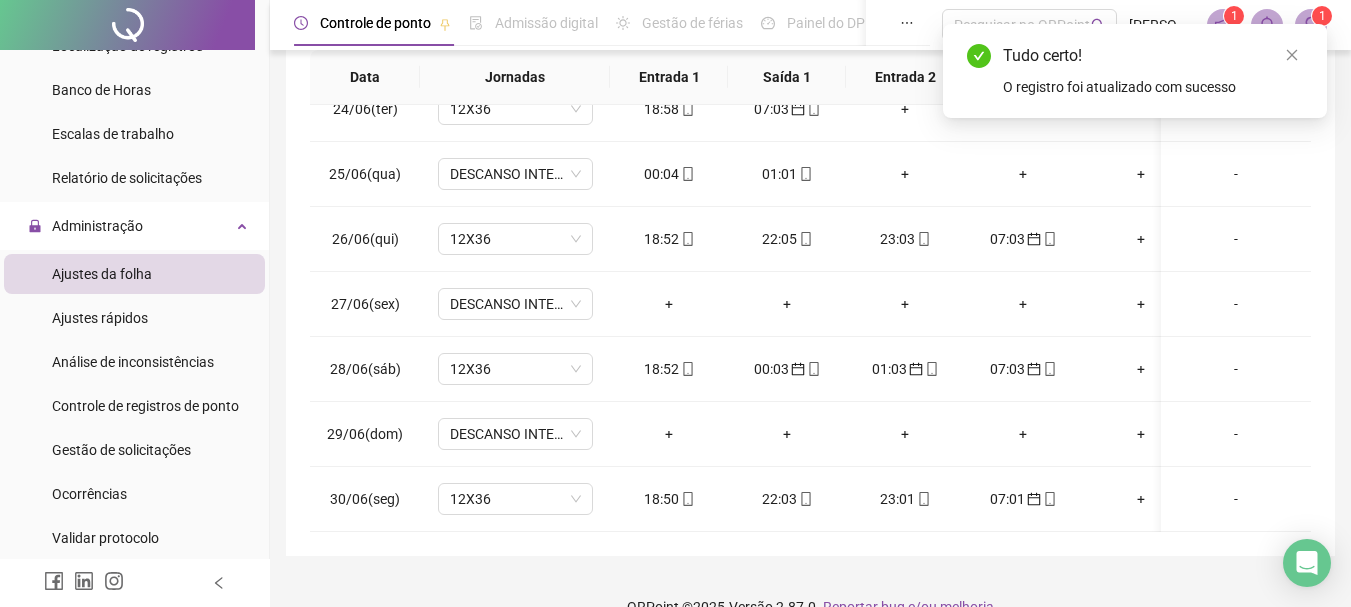 scroll, scrollTop: 1538, scrollLeft: 0, axis: vertical 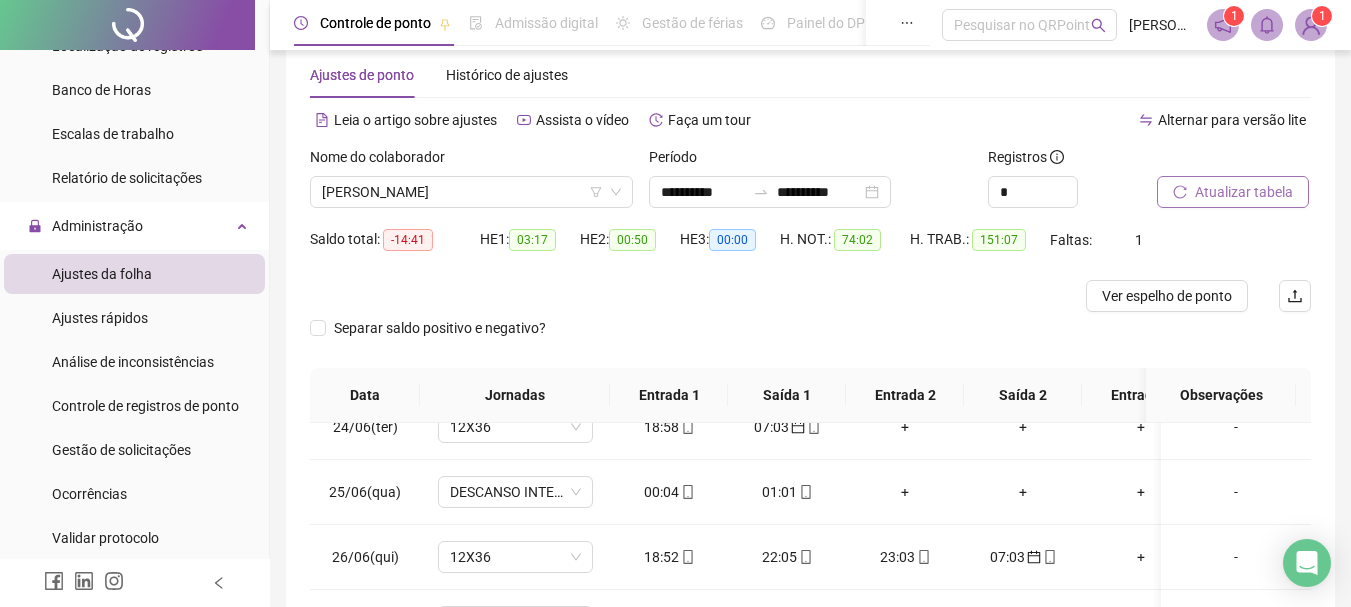 click on "Atualizar tabela" at bounding box center (1244, 192) 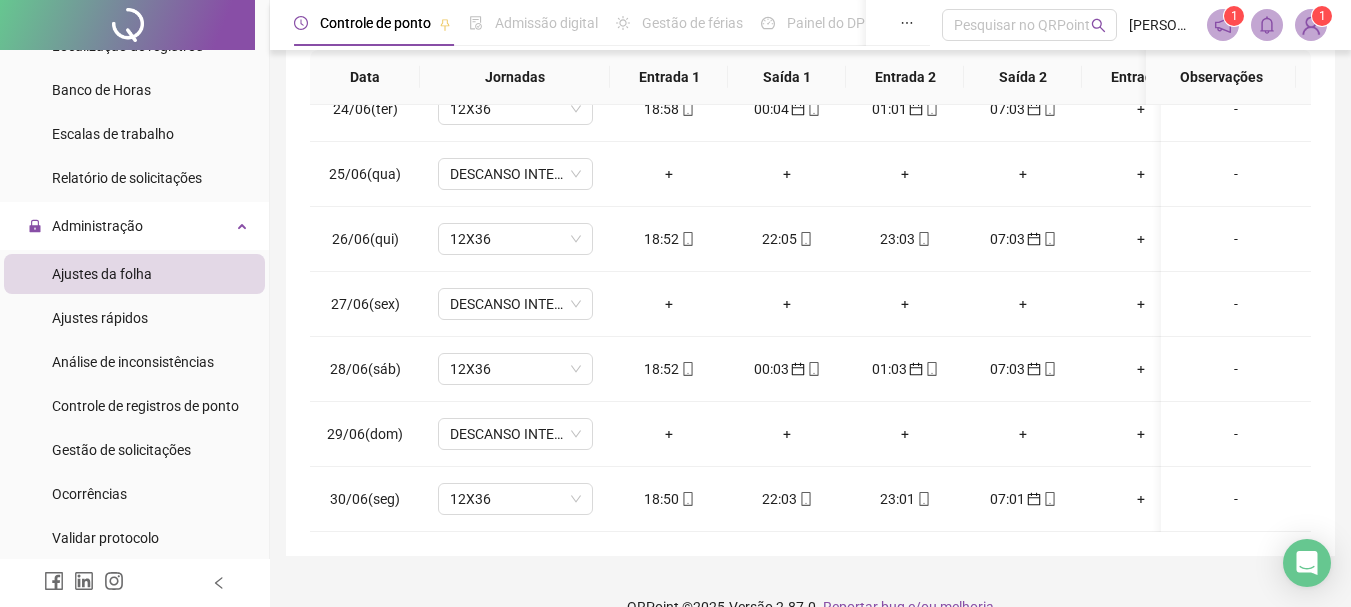 scroll, scrollTop: 381, scrollLeft: 0, axis: vertical 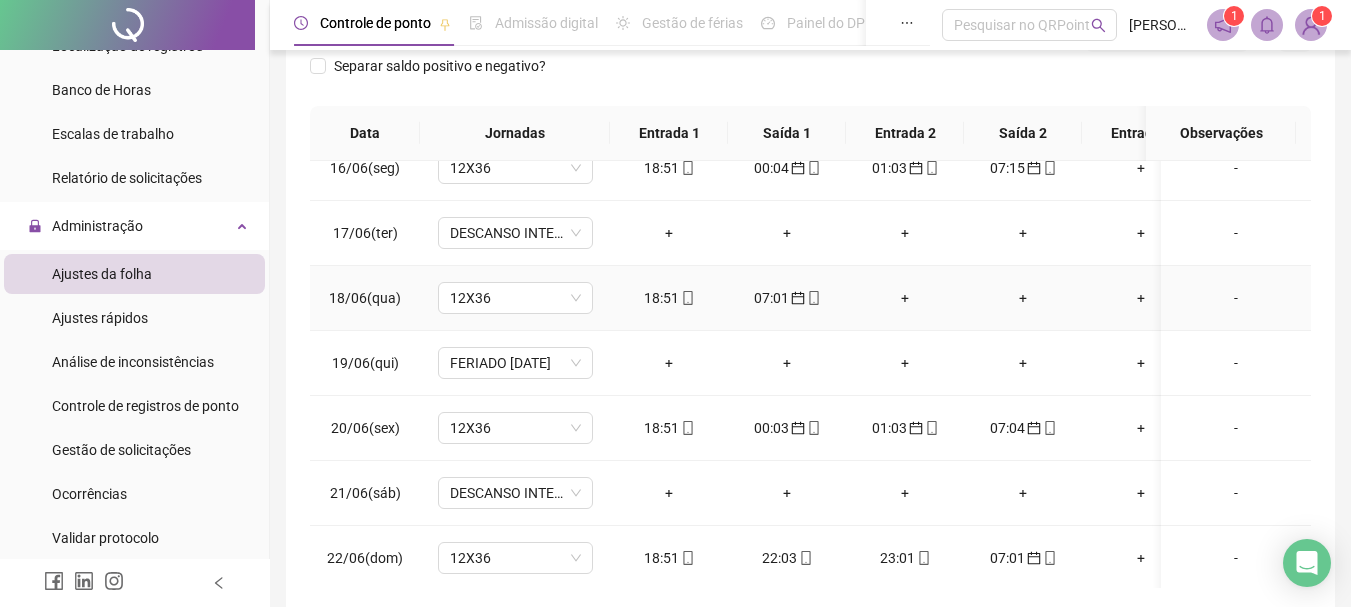 click on "+" at bounding box center (905, 298) 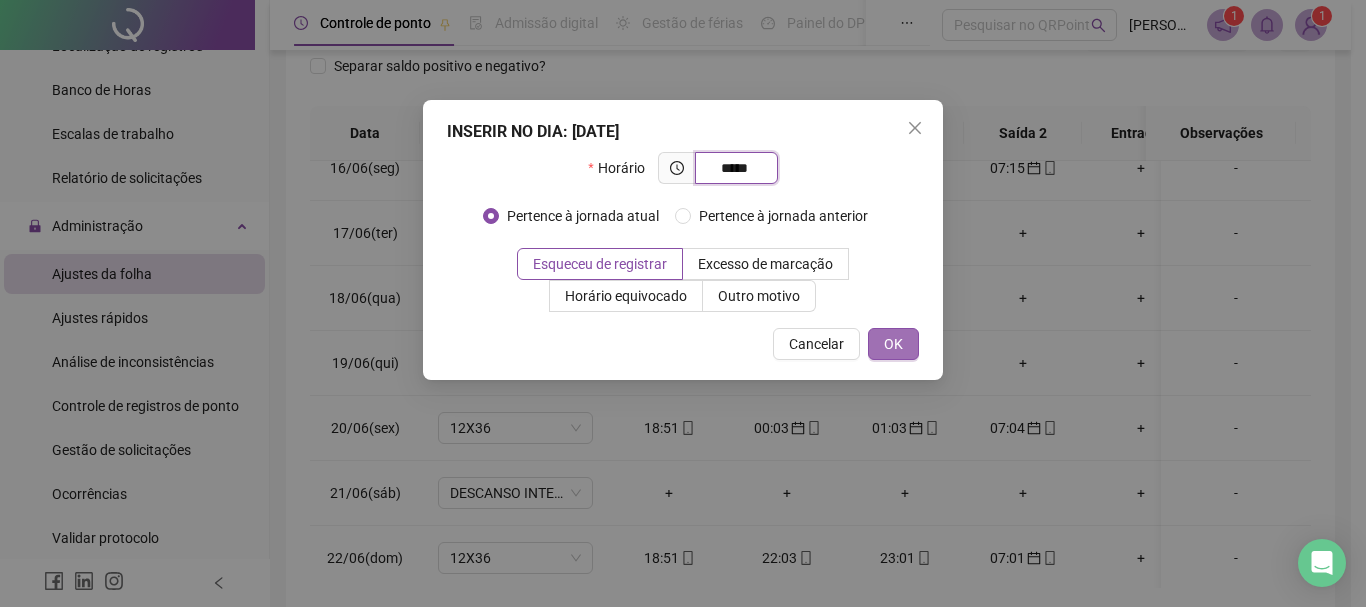 type on "*****" 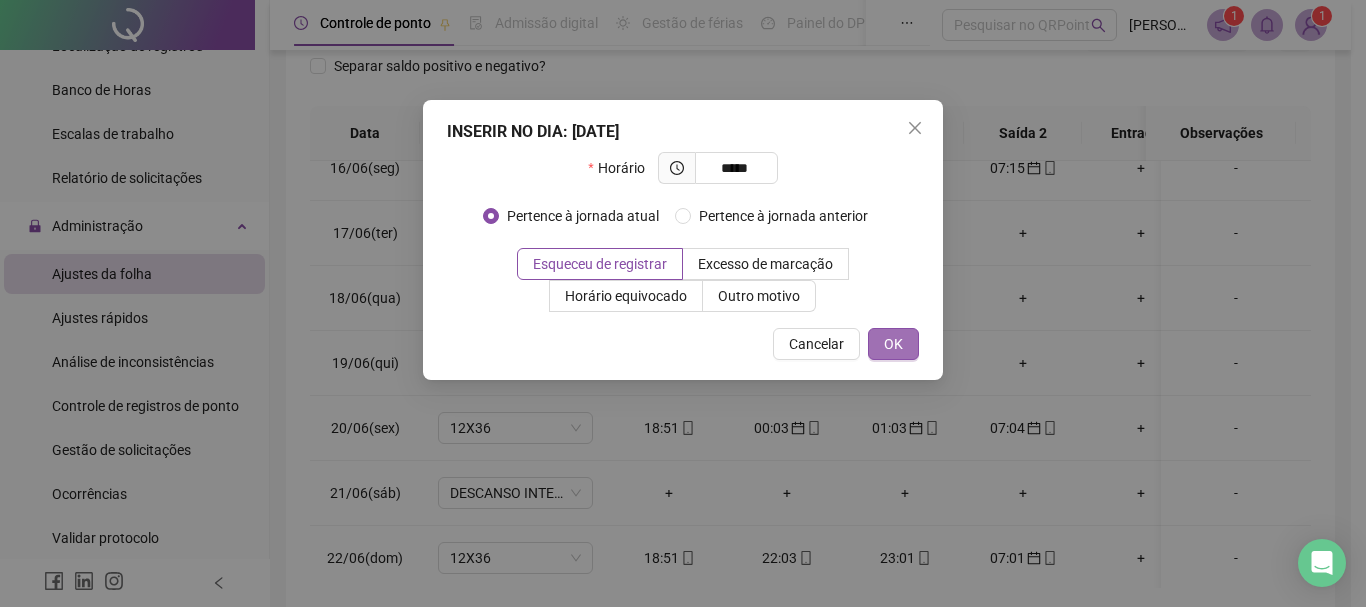 click on "OK" at bounding box center [893, 344] 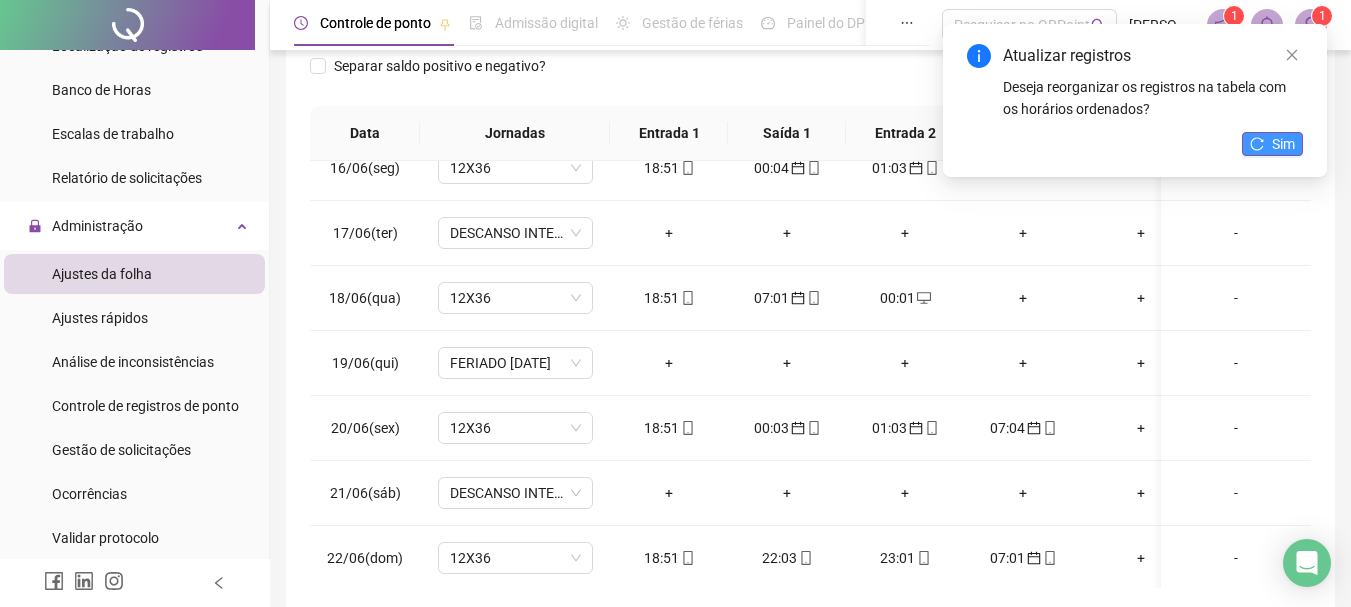 click 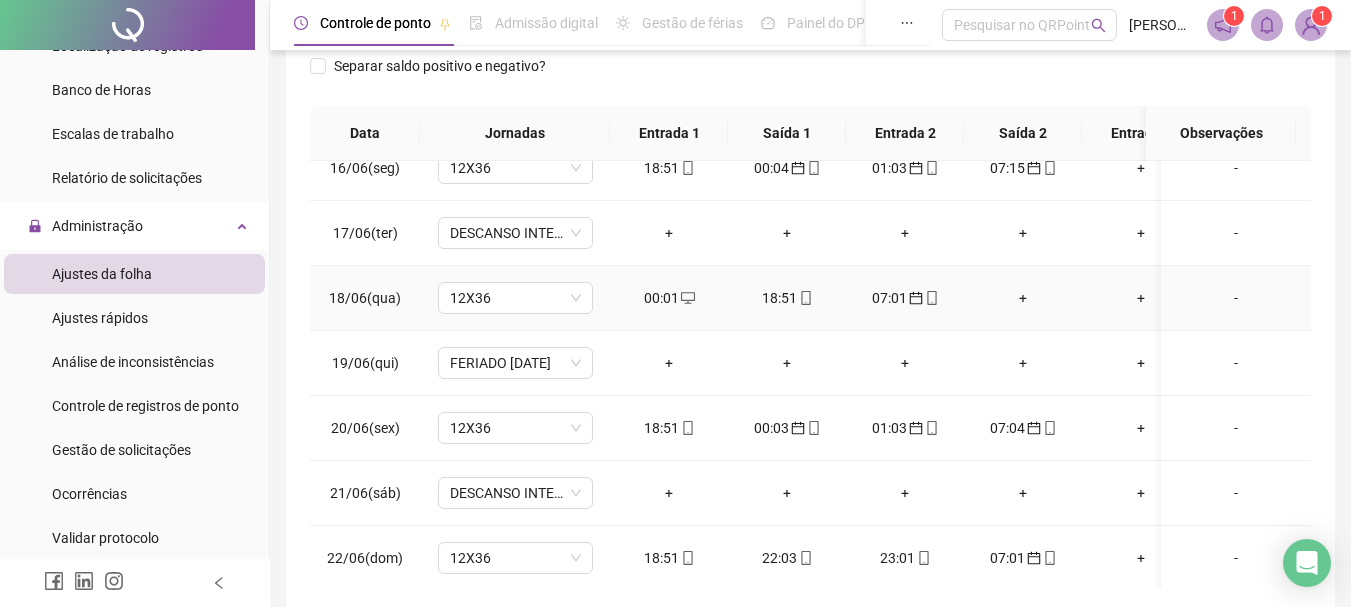 click 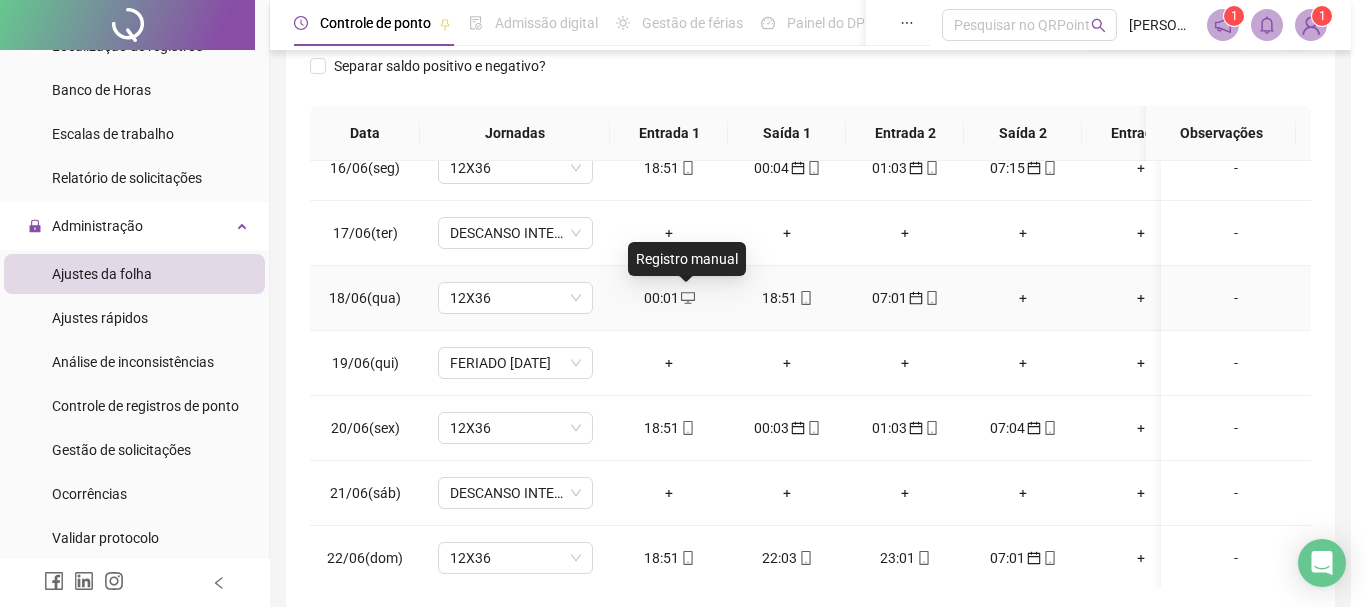type on "**********" 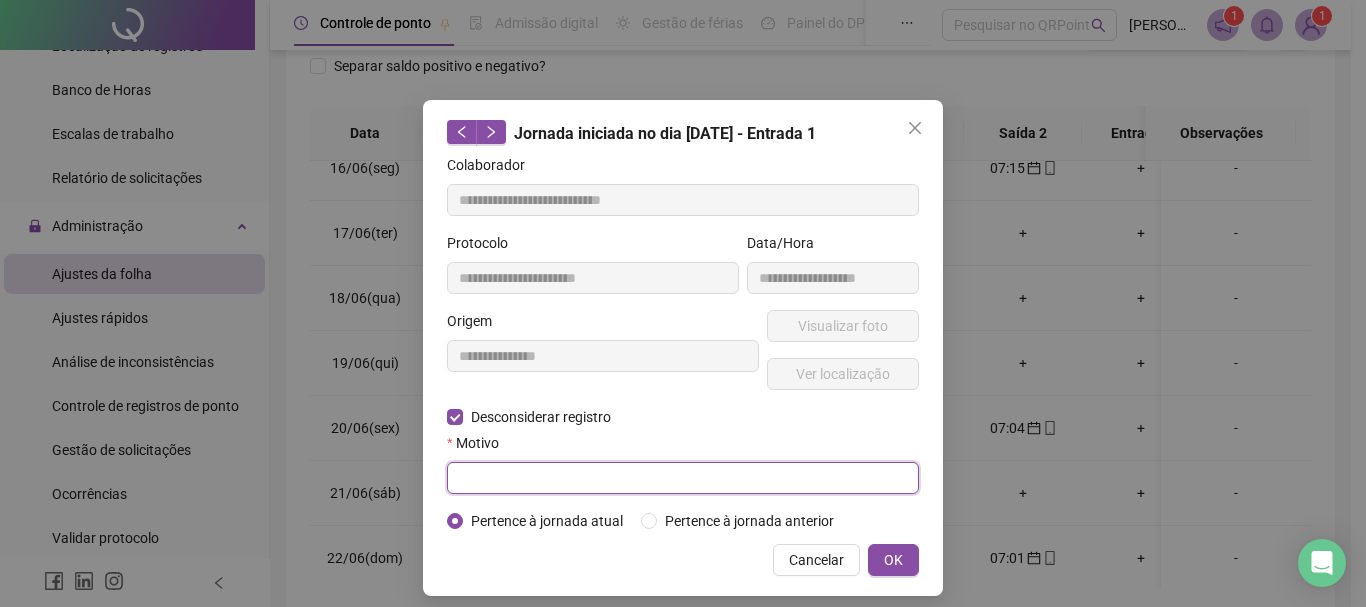click at bounding box center (683, 478) 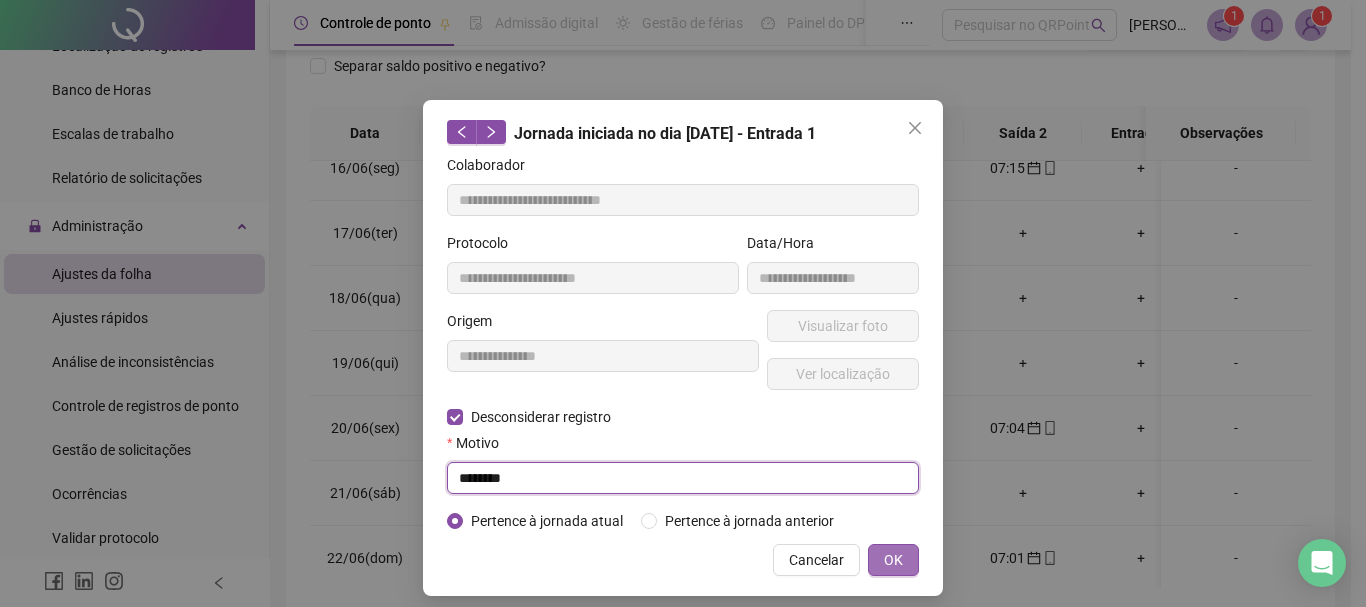 type on "********" 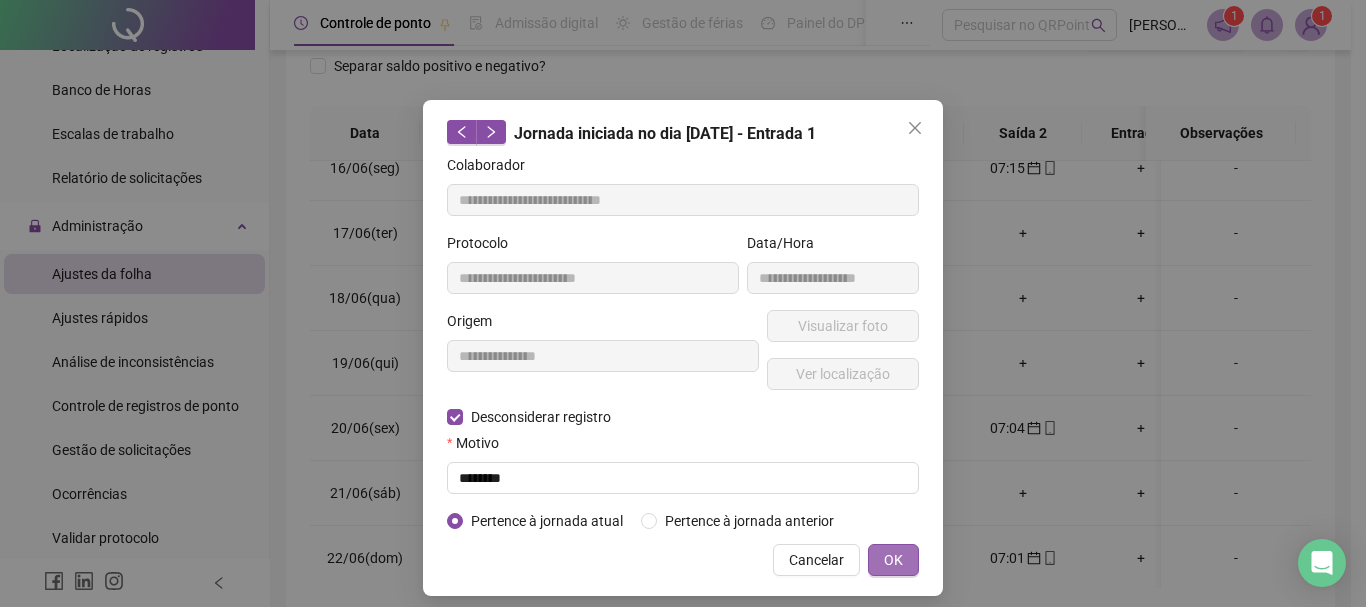 click on "OK" at bounding box center [893, 560] 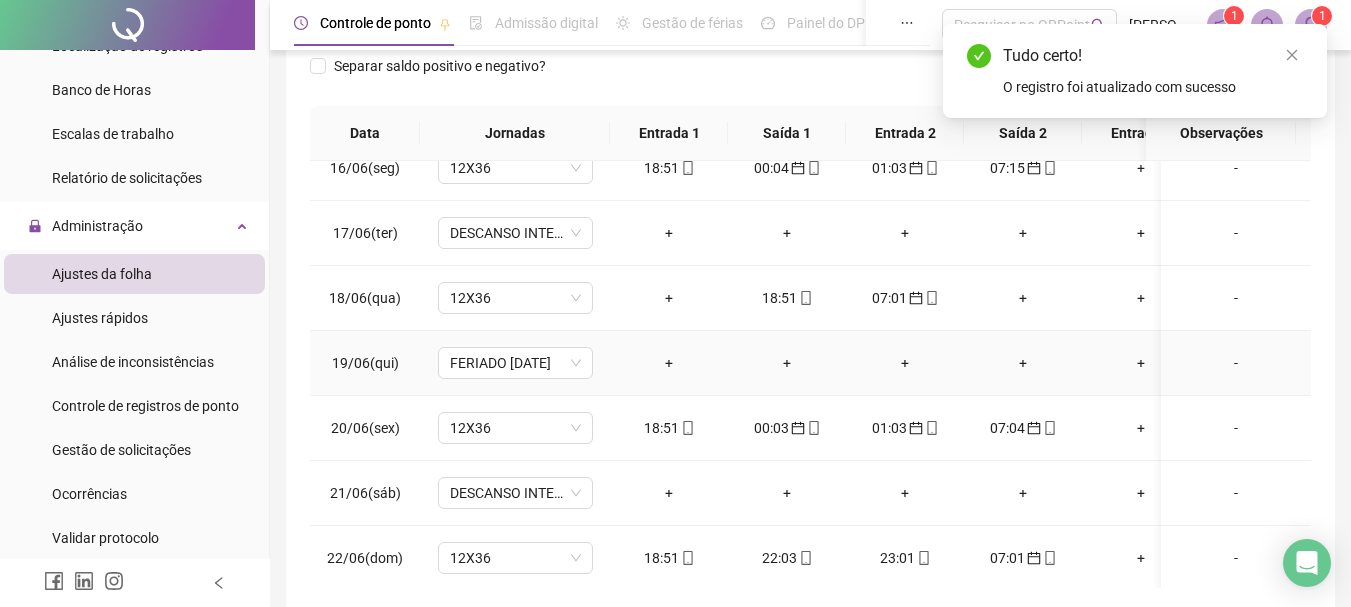 click on "+" at bounding box center (669, 363) 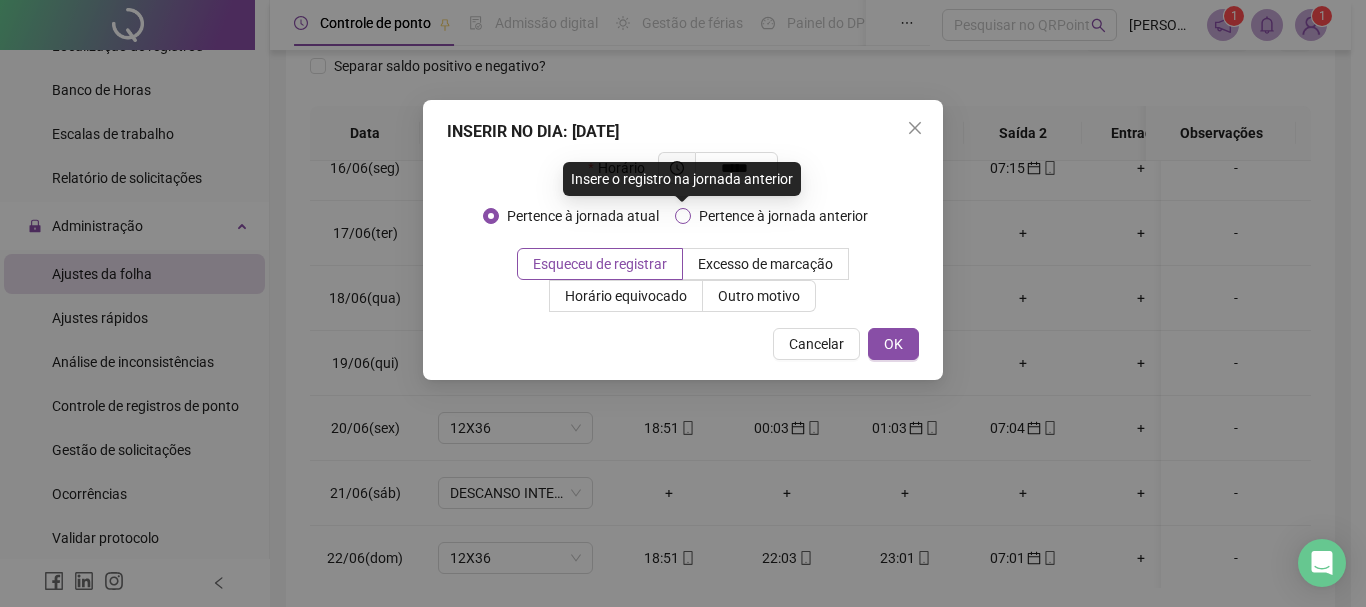 type on "*****" 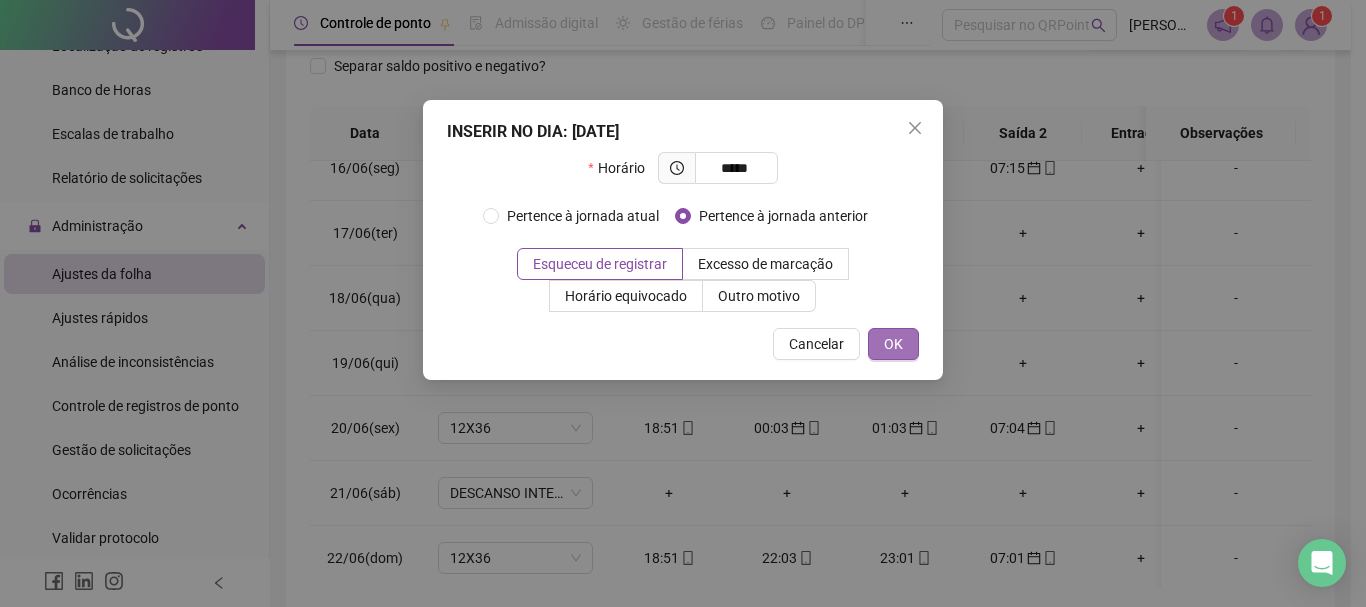 drag, startPoint x: 869, startPoint y: 331, endPoint x: 893, endPoint y: 342, distance: 26.400757 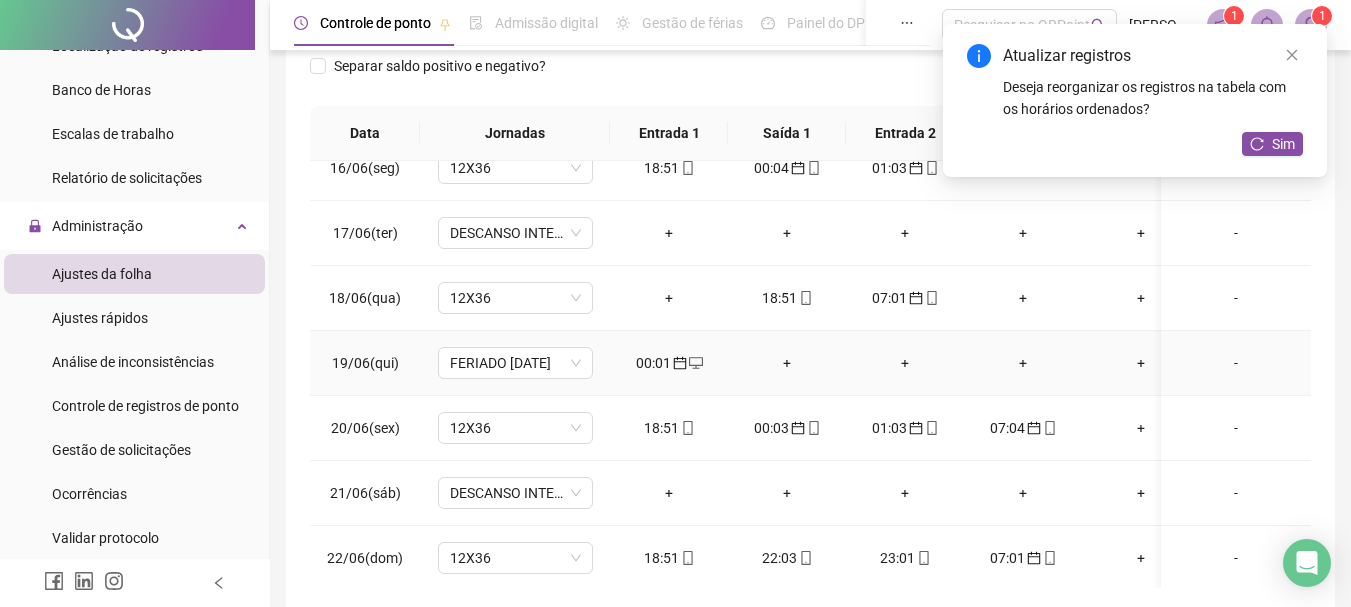 click on "+" at bounding box center (787, 363) 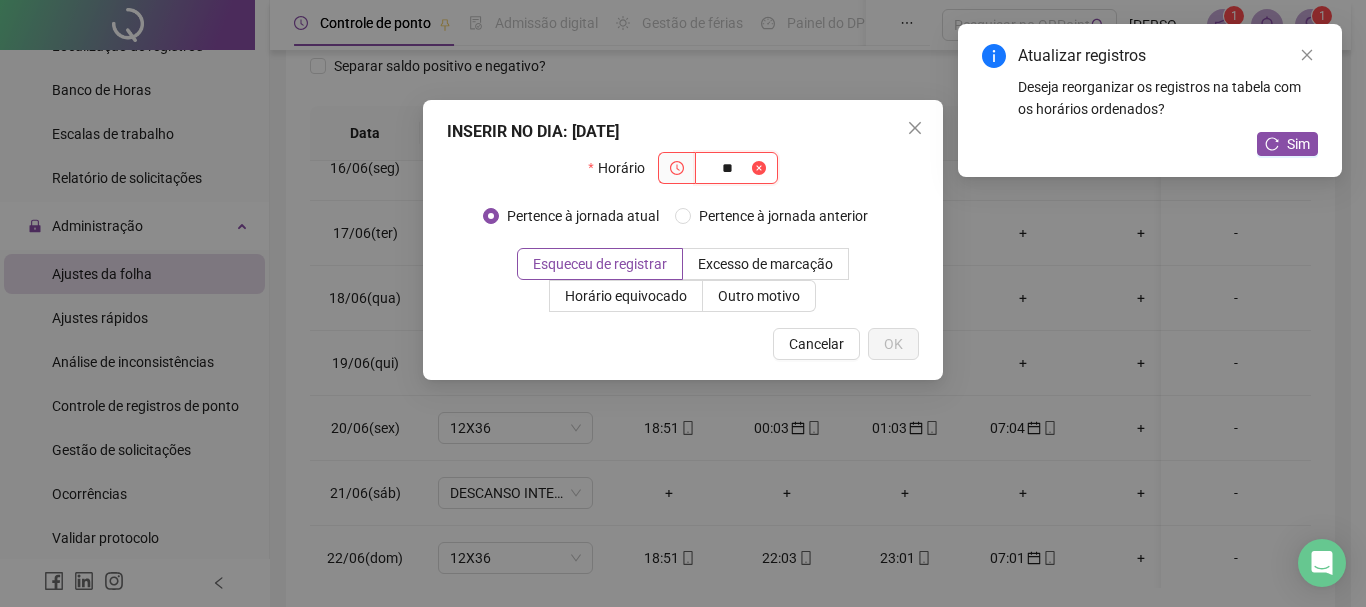 type on "*" 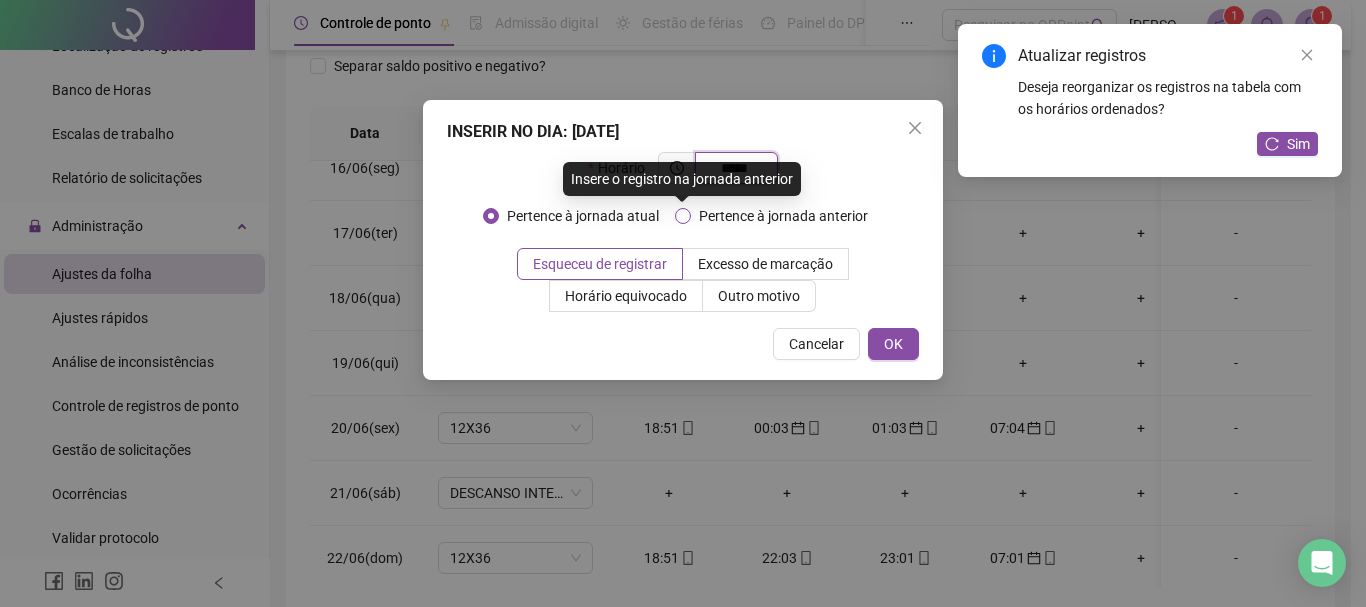 type on "*****" 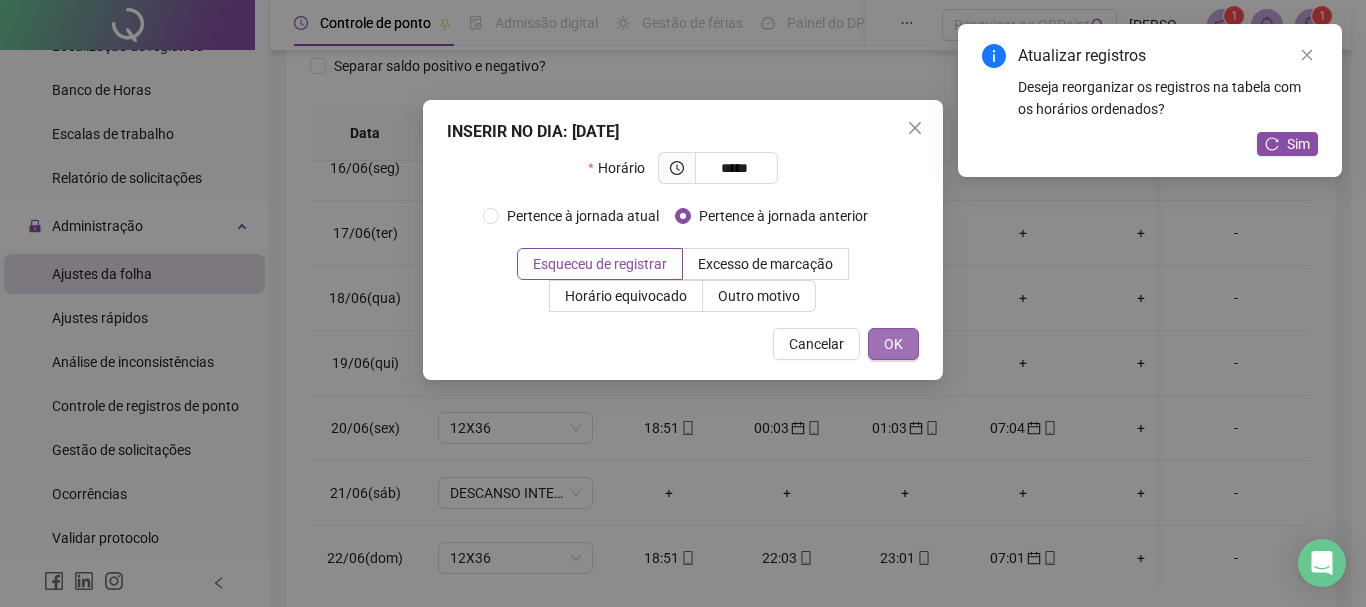 click on "OK" at bounding box center (893, 344) 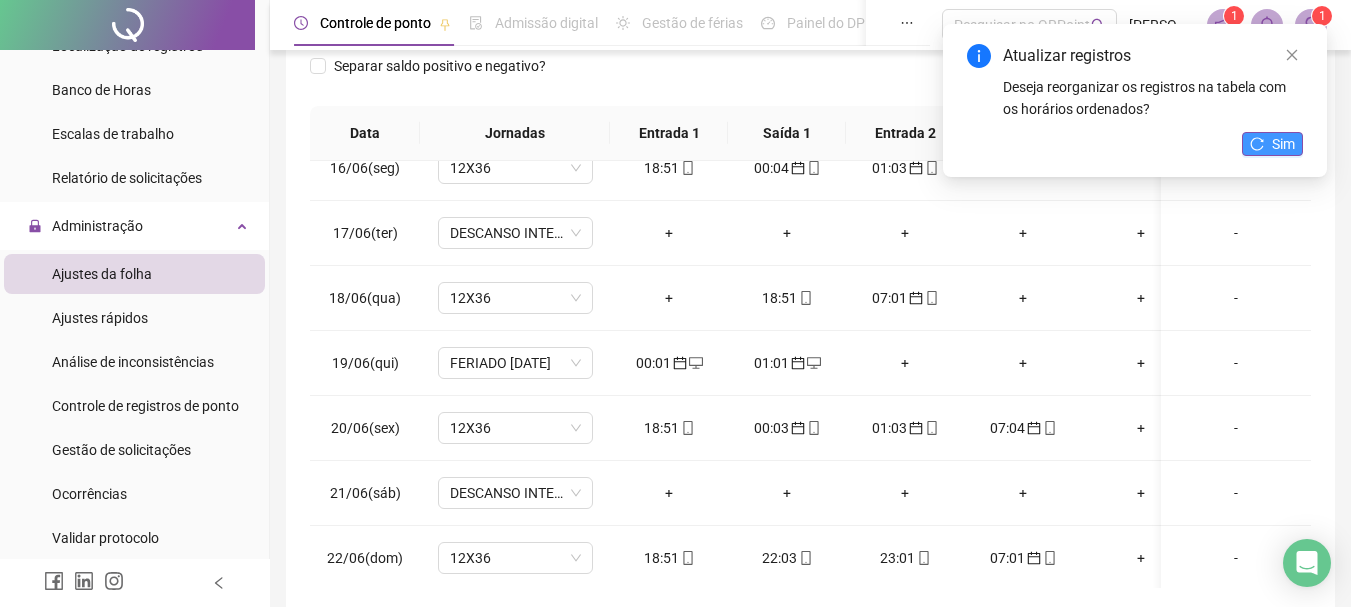 click on "Sim" at bounding box center (1283, 144) 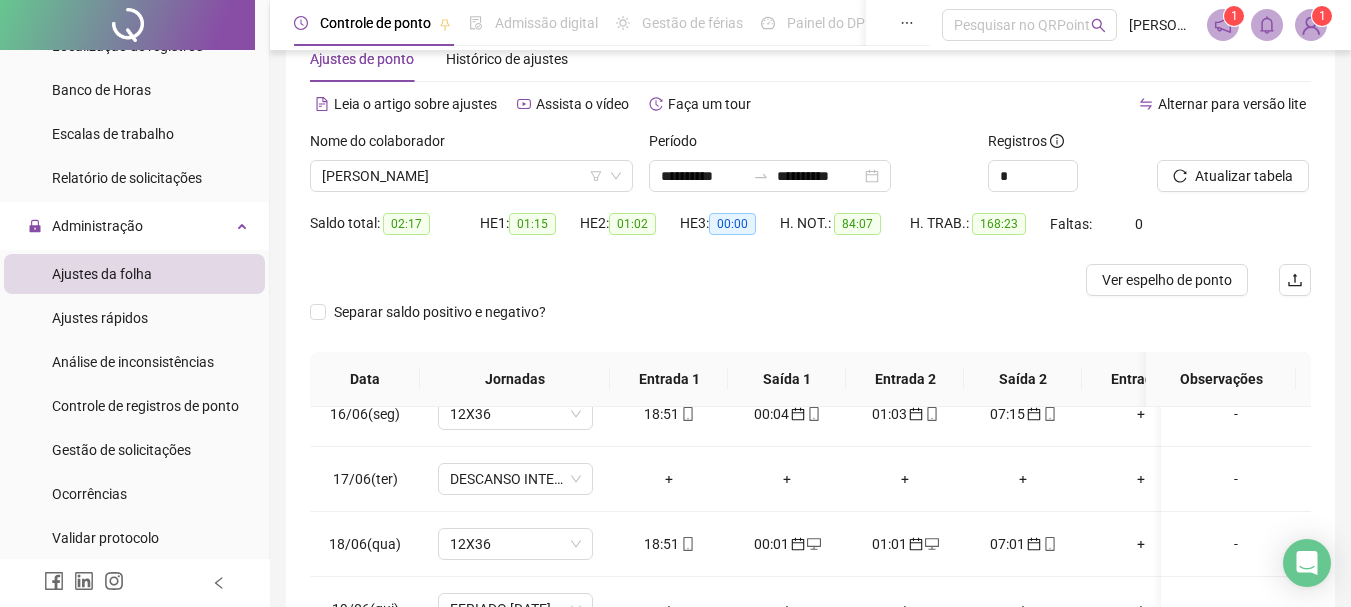 scroll, scrollTop: 38, scrollLeft: 0, axis: vertical 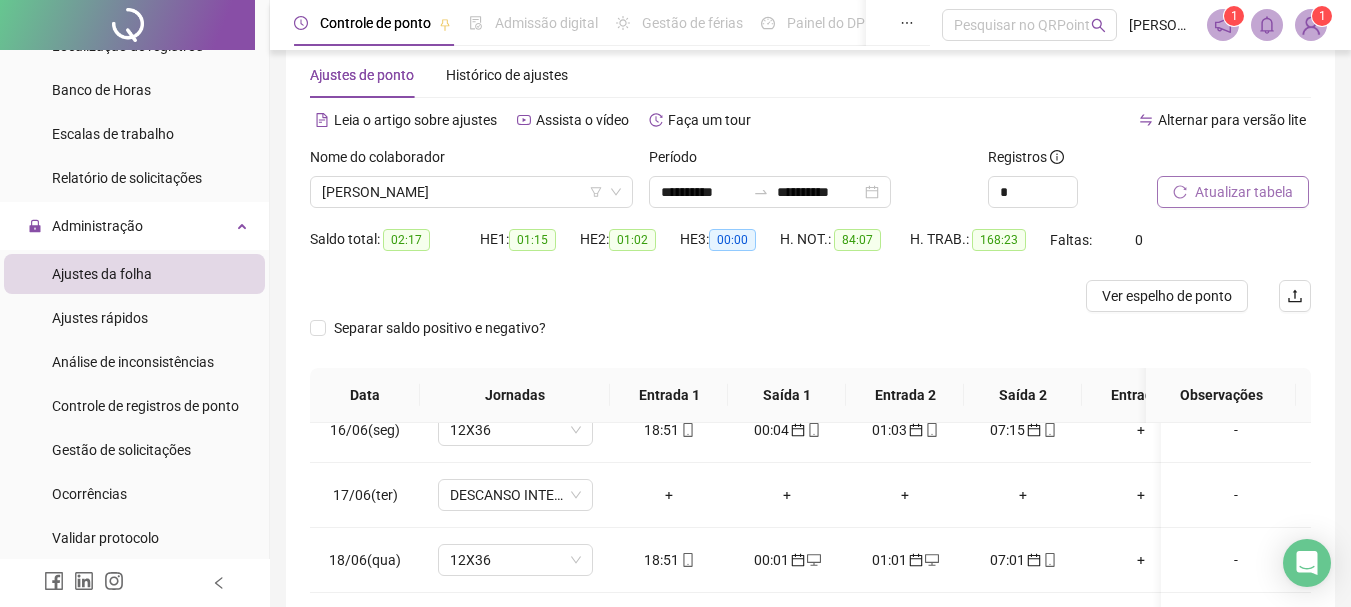 click on "Atualizar tabela" at bounding box center [1244, 192] 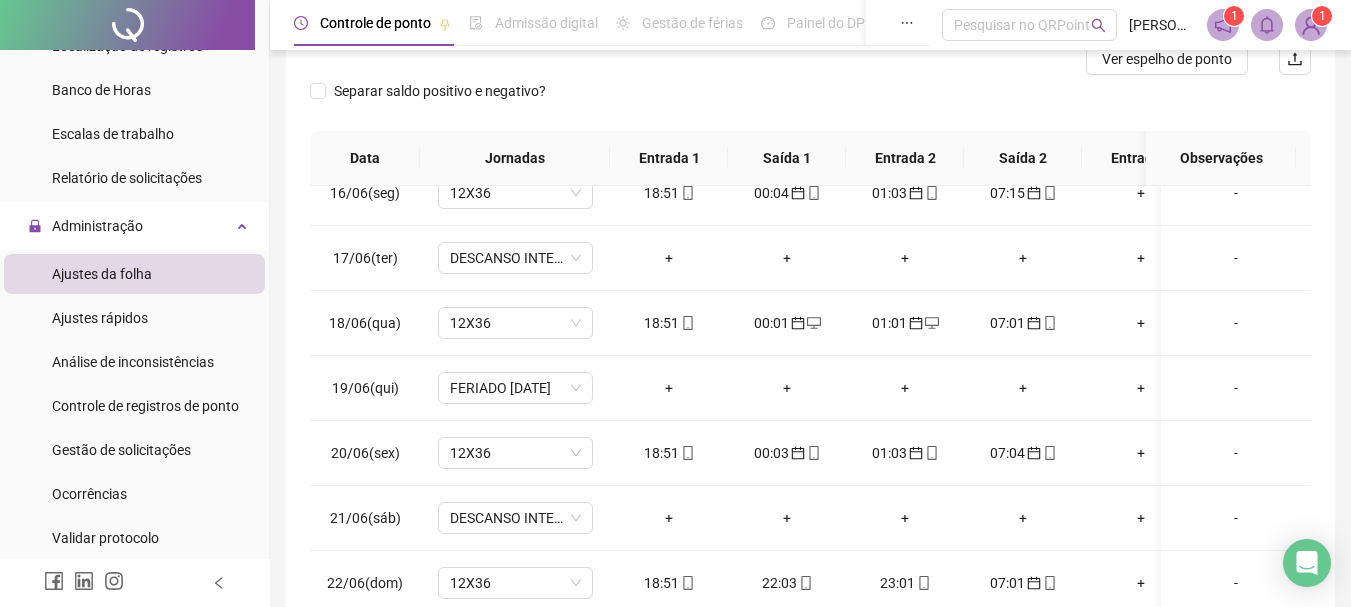scroll, scrollTop: 338, scrollLeft: 0, axis: vertical 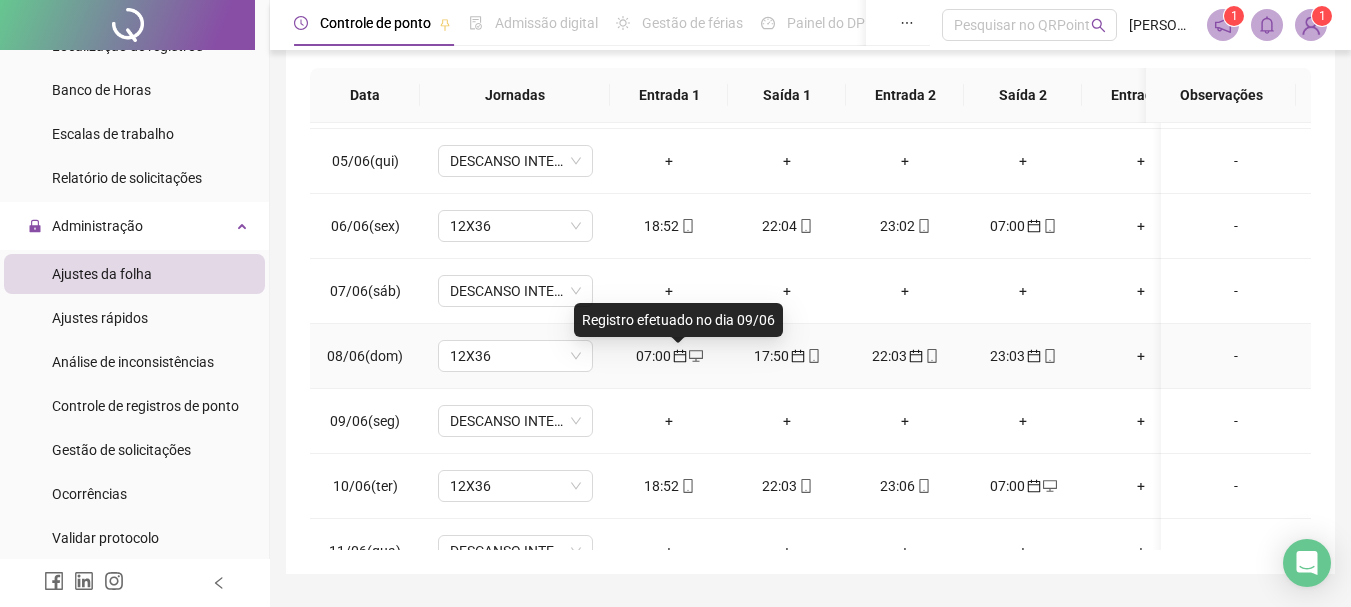 click 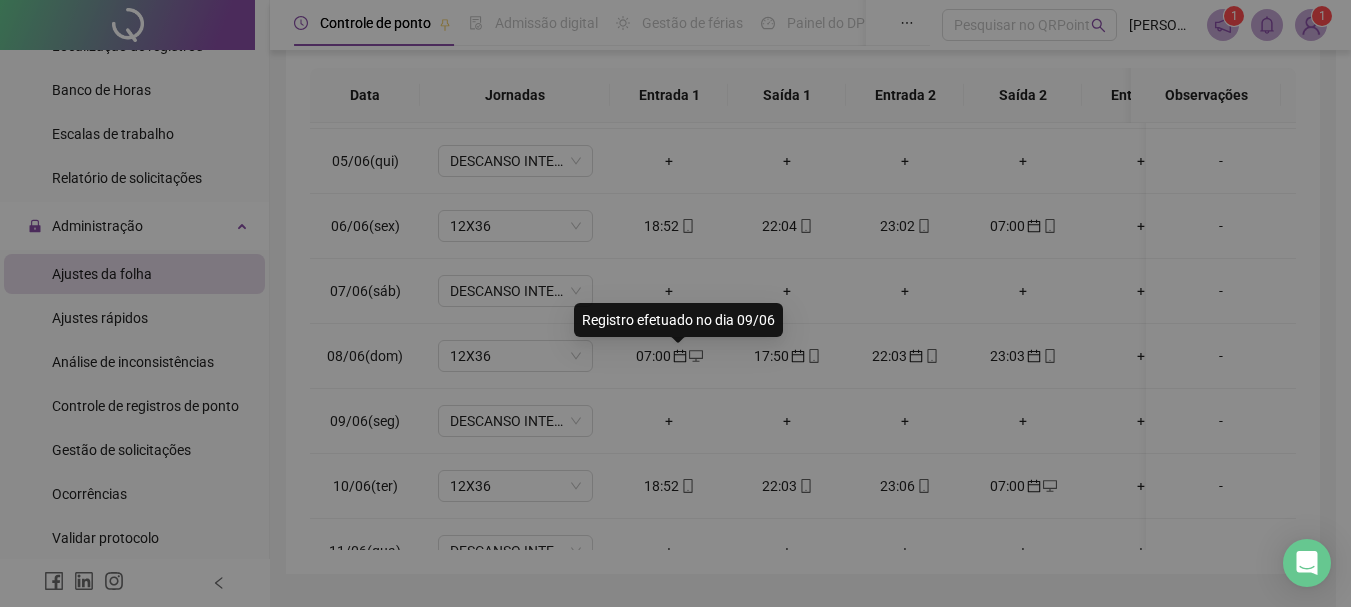 type on "**********" 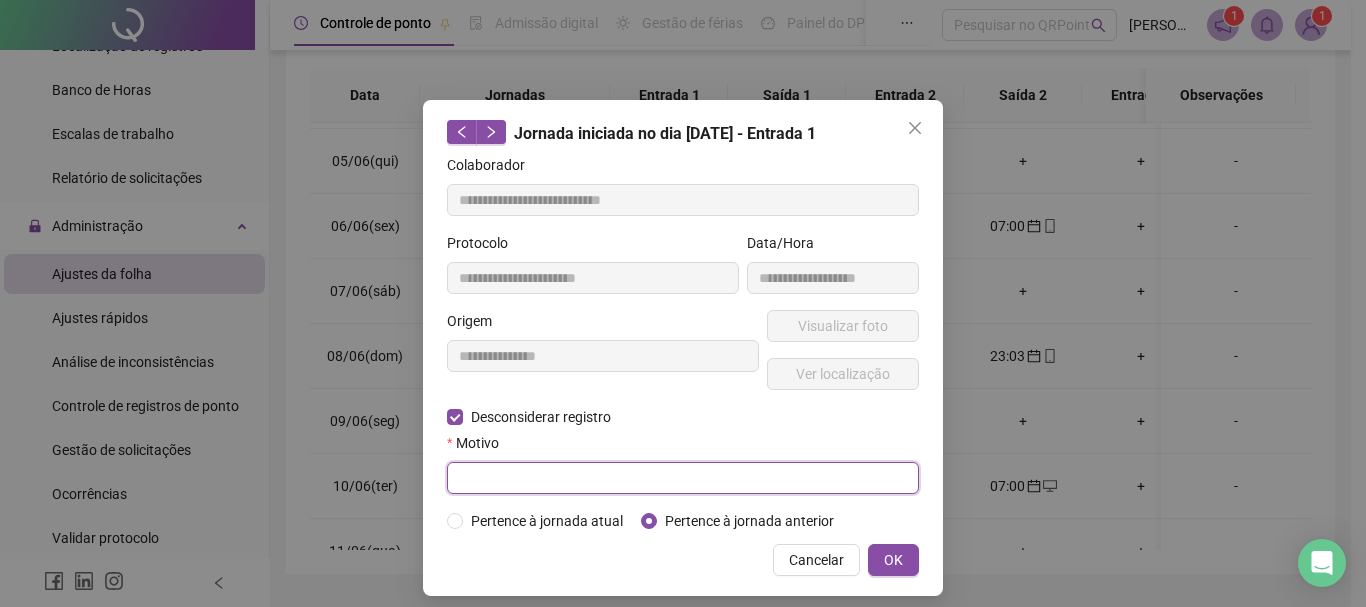 click at bounding box center [683, 478] 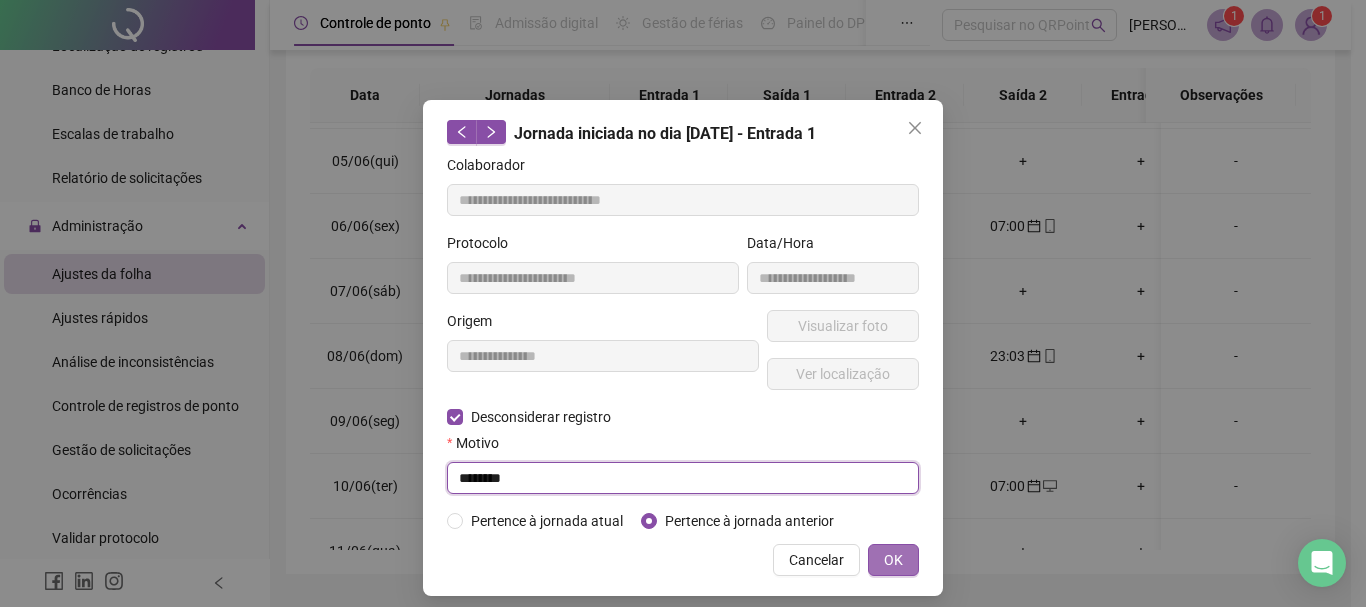type on "********" 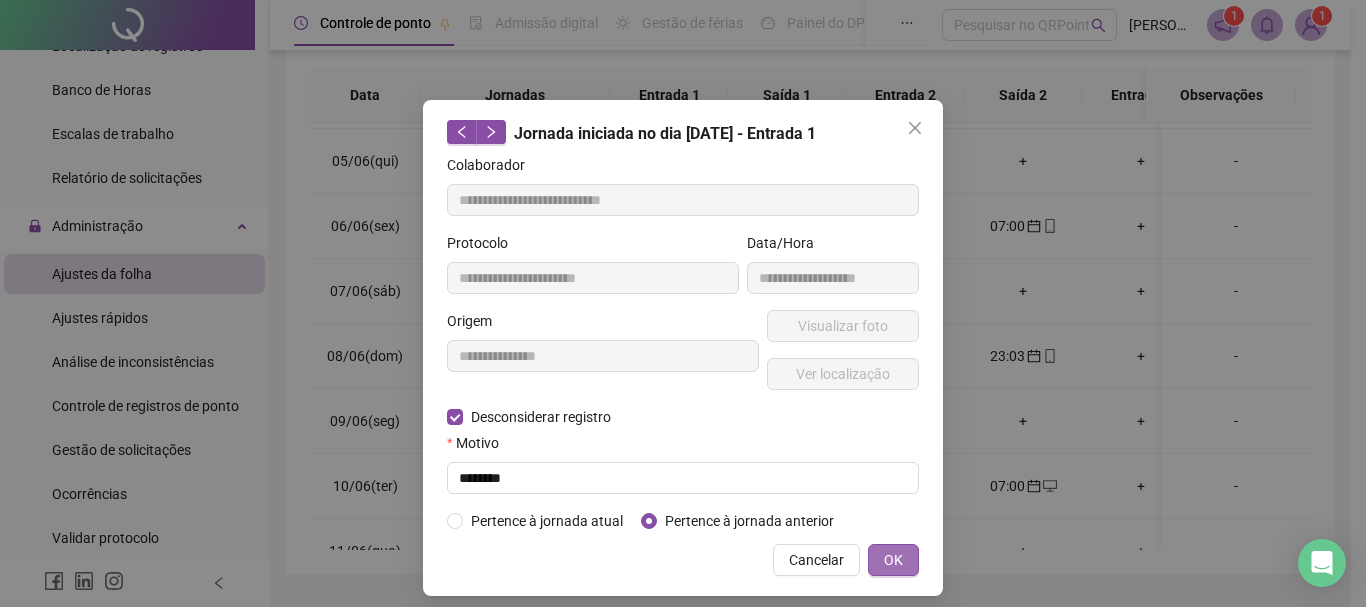click on "OK" at bounding box center [893, 560] 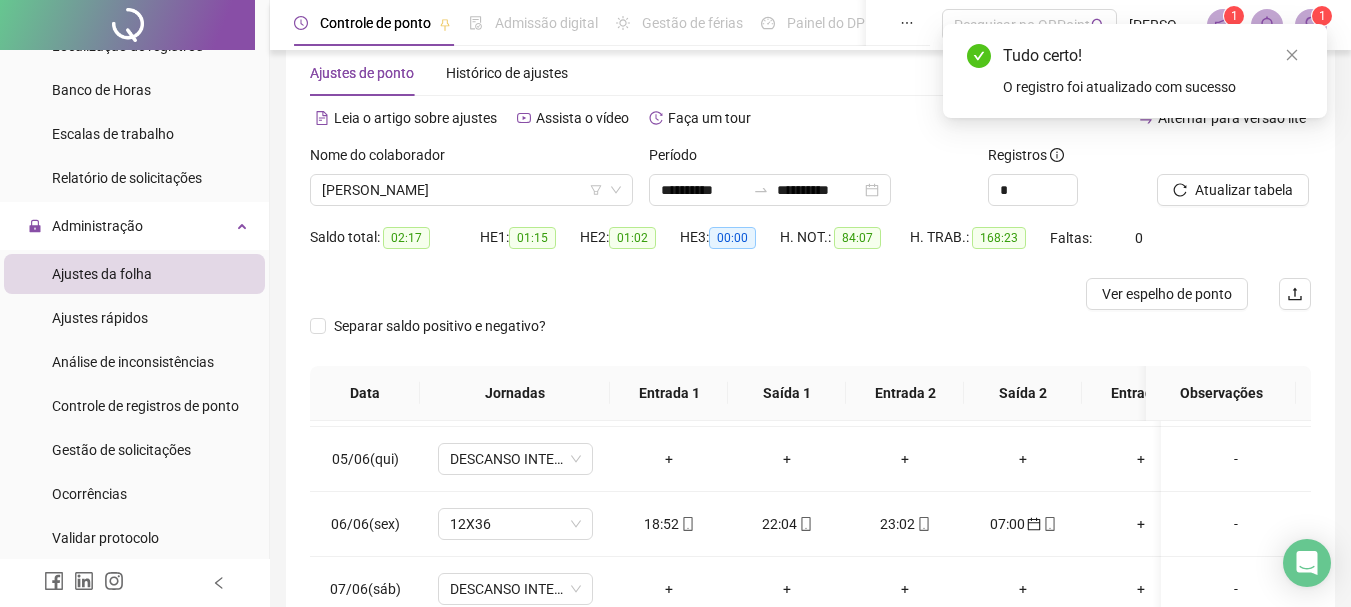 scroll, scrollTop: 29, scrollLeft: 0, axis: vertical 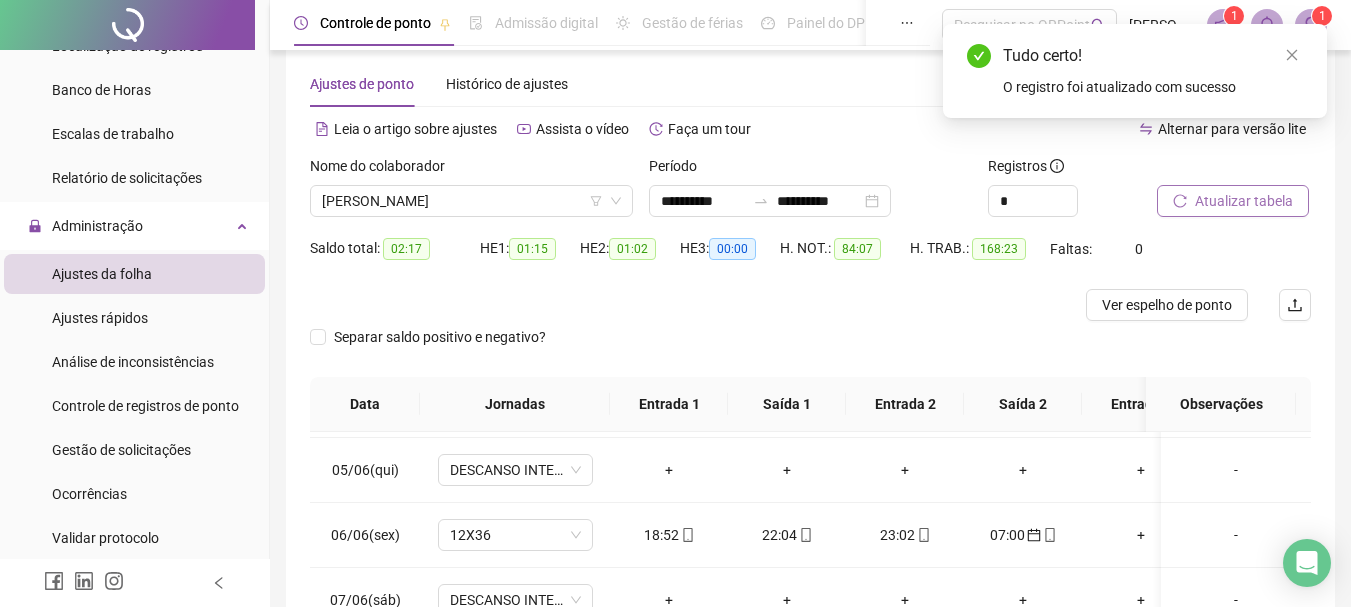 click on "Atualizar tabela" at bounding box center [1244, 201] 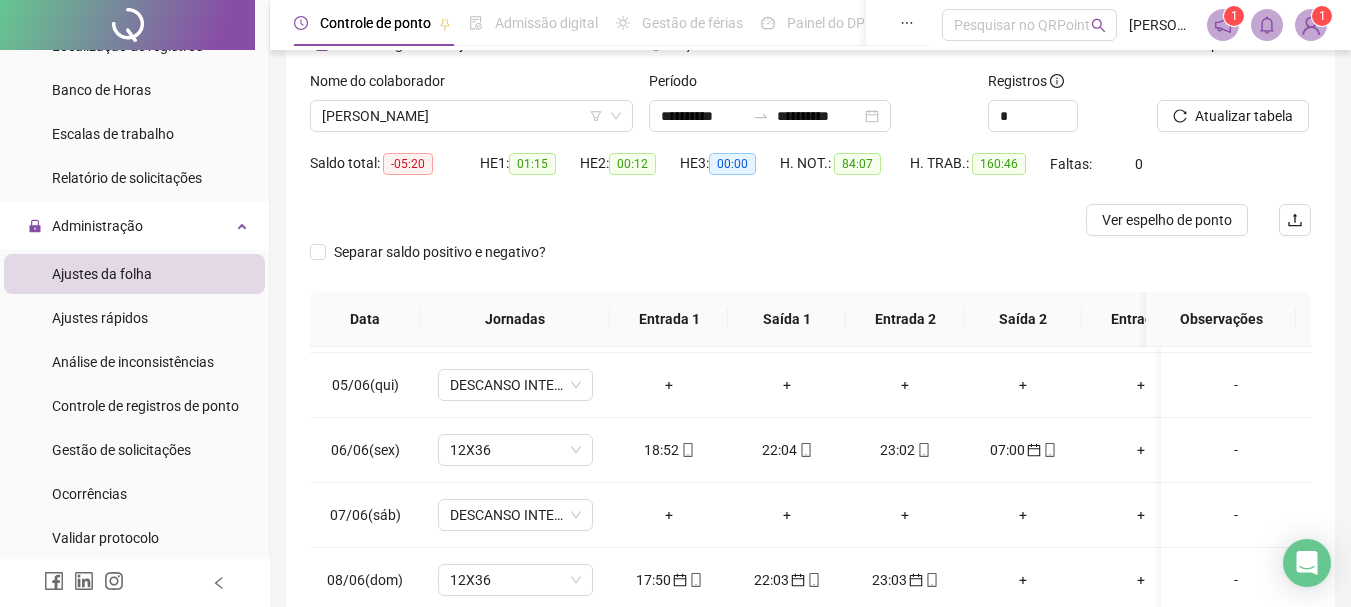 scroll, scrollTop: 229, scrollLeft: 0, axis: vertical 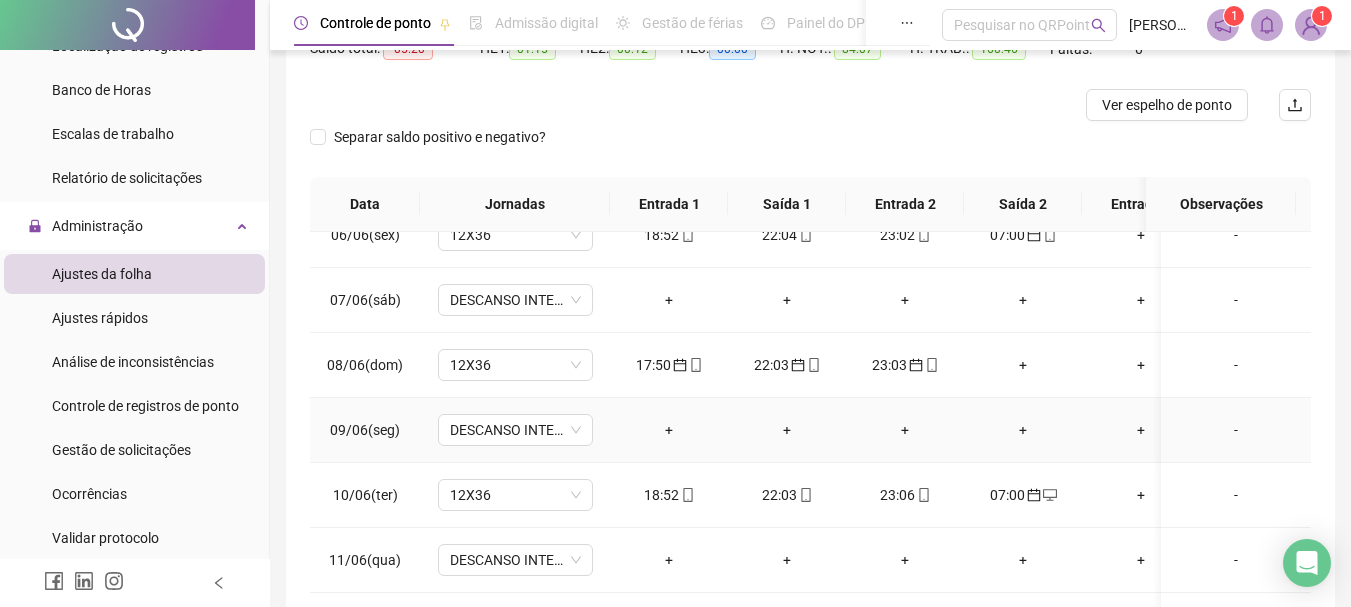 click on "+" at bounding box center [669, 430] 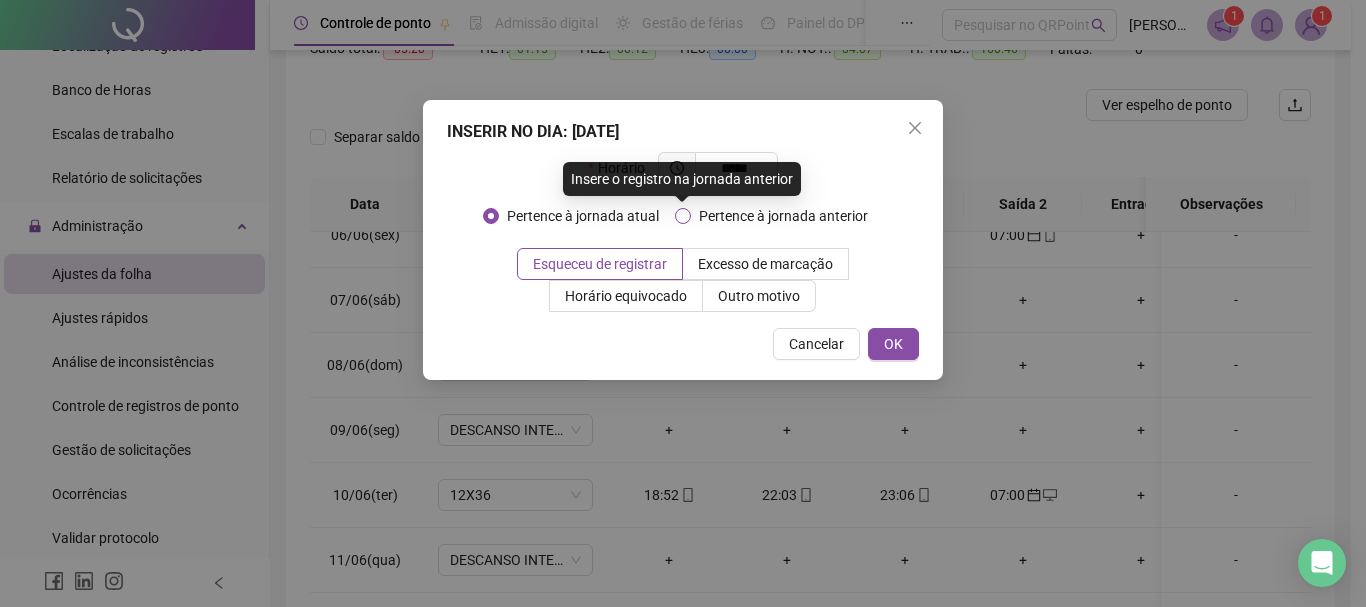 type on "*****" 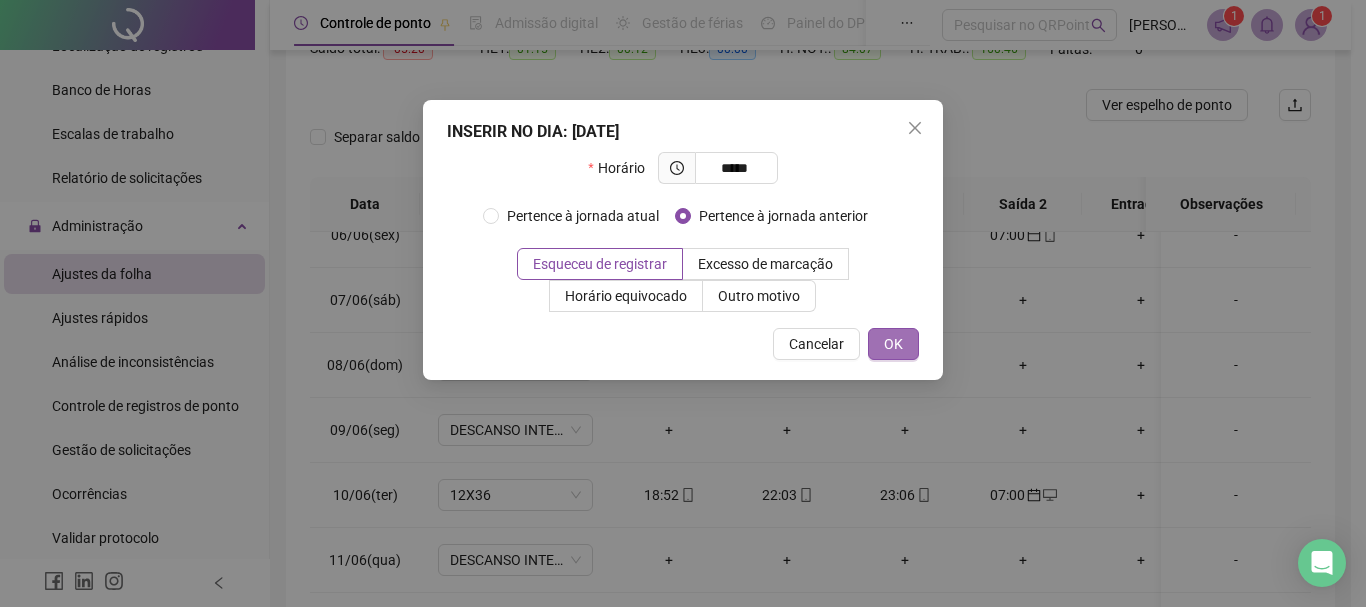 click on "OK" at bounding box center (893, 344) 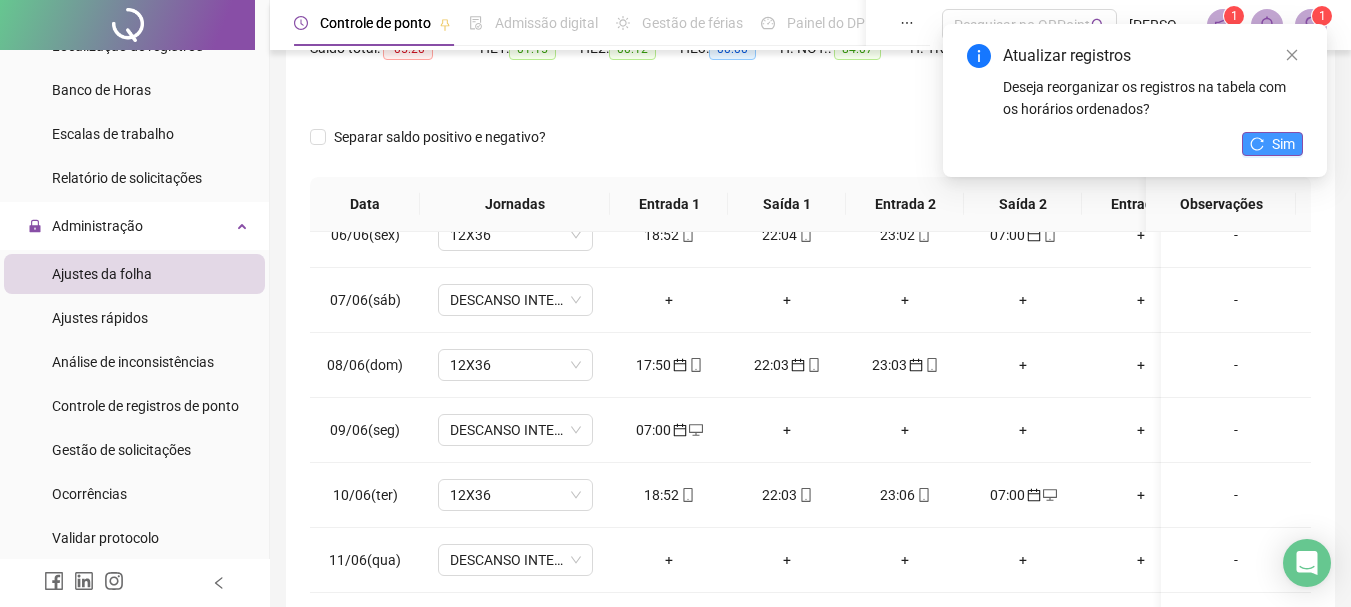 click on "Sim" at bounding box center (1283, 144) 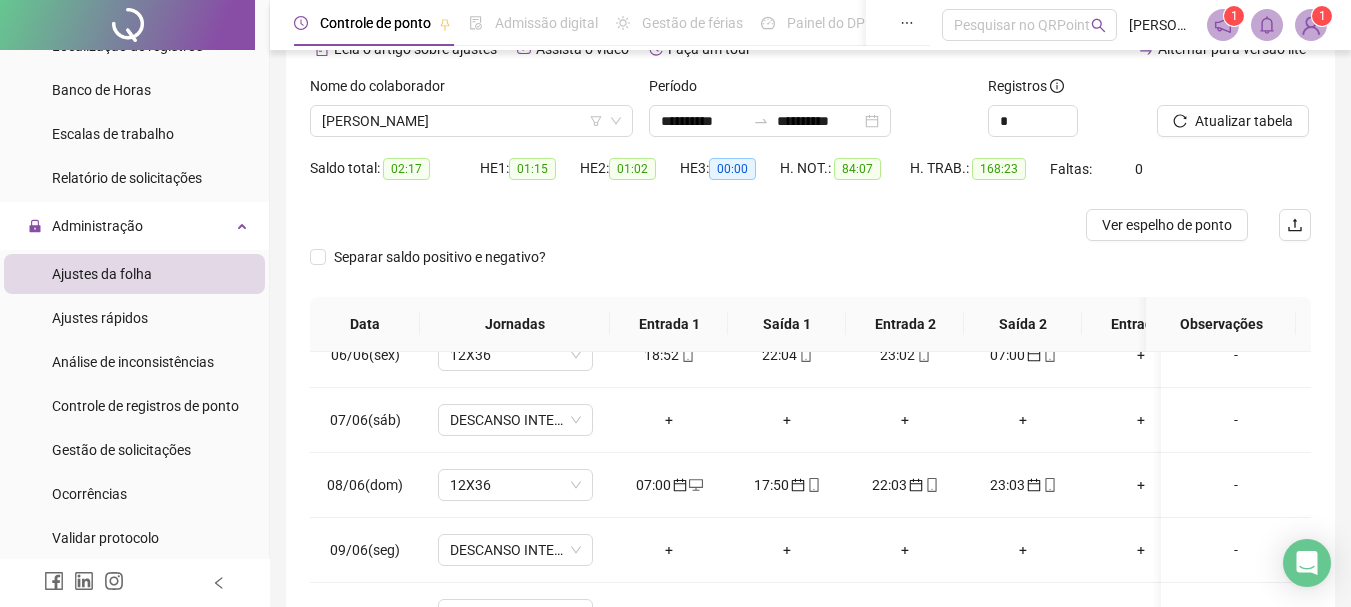 scroll, scrollTop: 104, scrollLeft: 0, axis: vertical 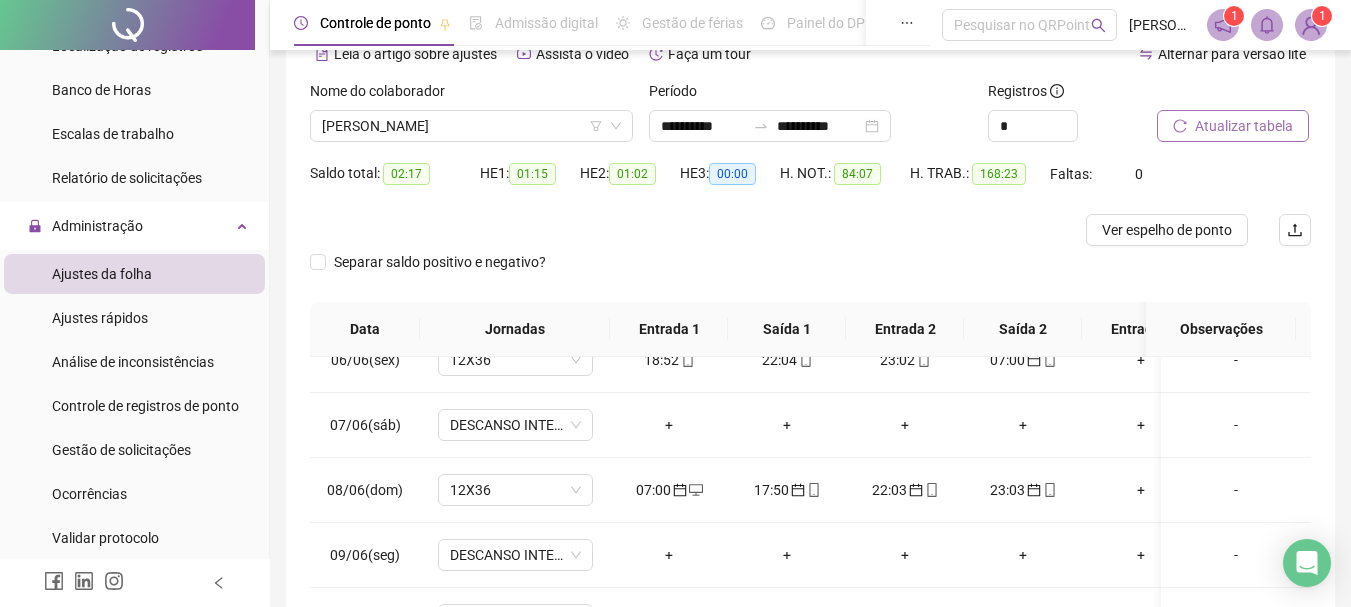 click on "Atualizar tabela" at bounding box center (1244, 126) 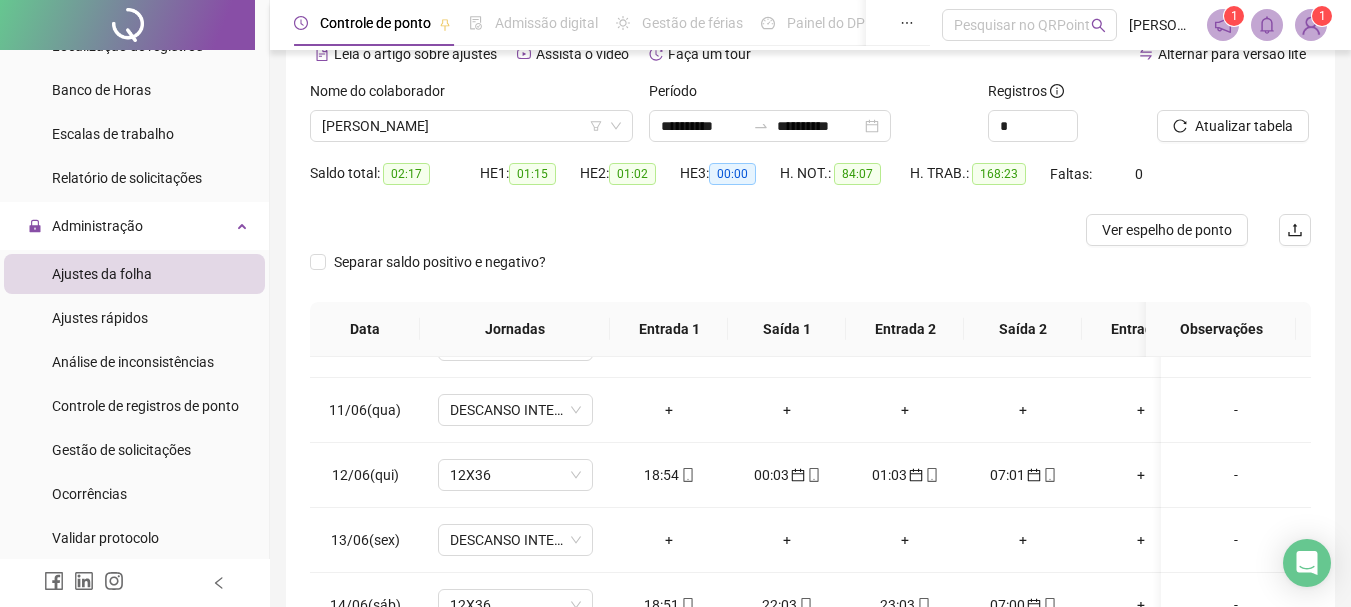 scroll, scrollTop: 654, scrollLeft: 0, axis: vertical 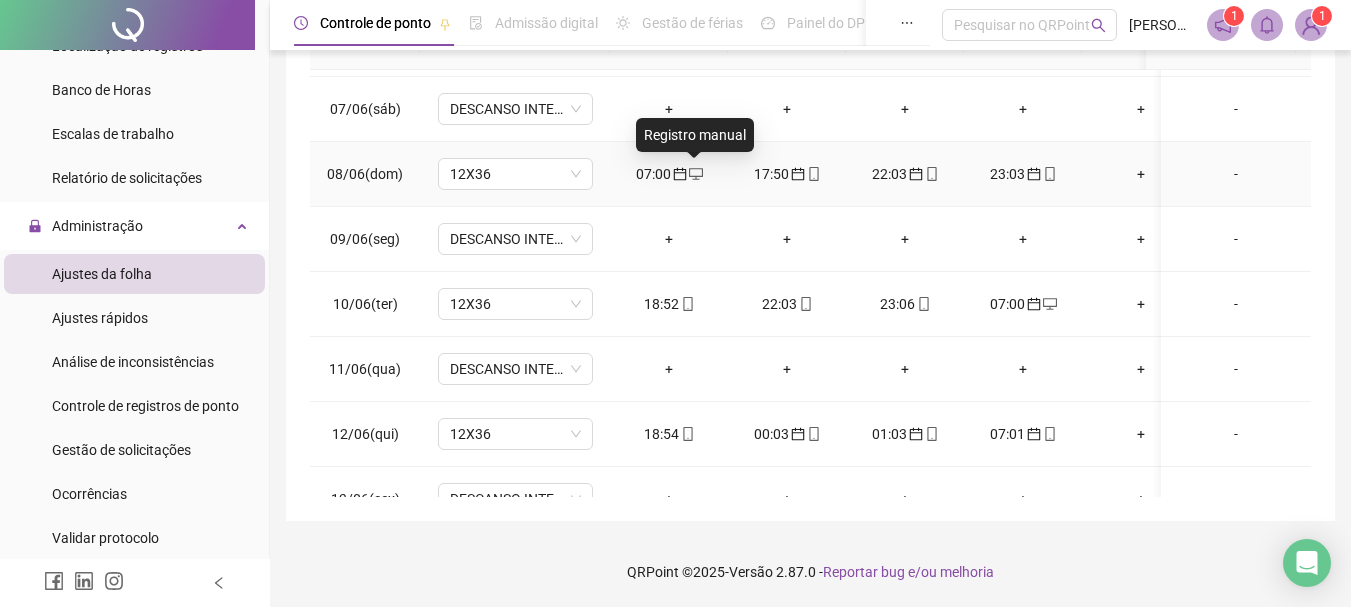 click 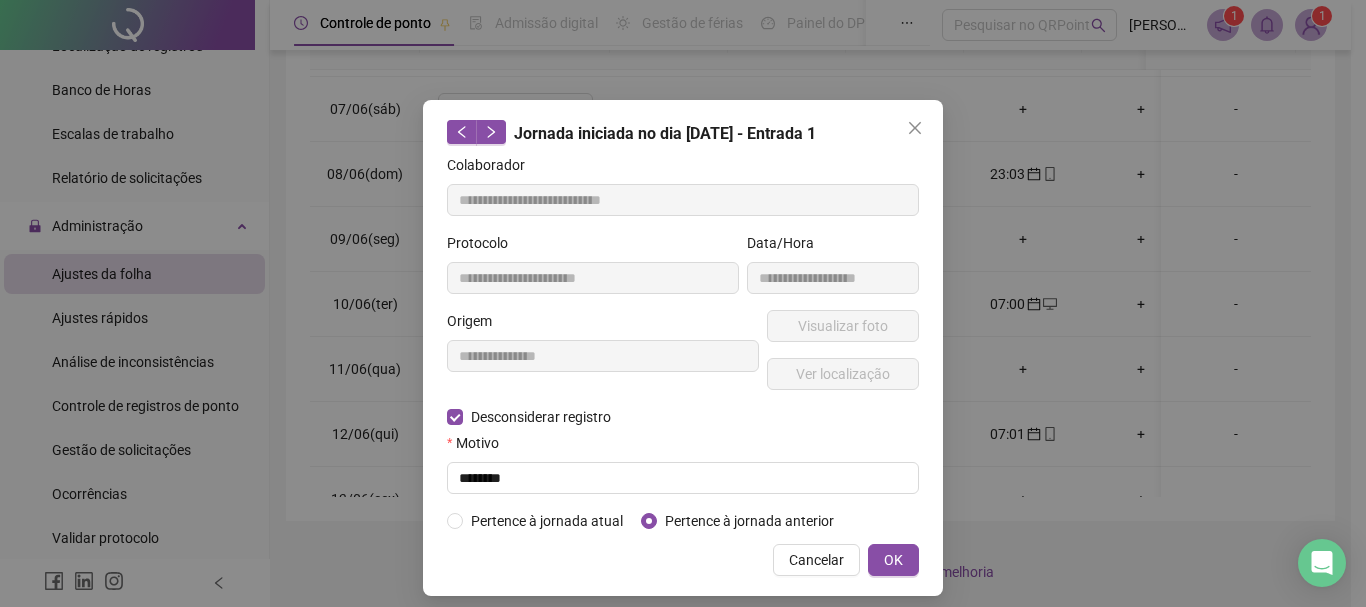 type on "**********" 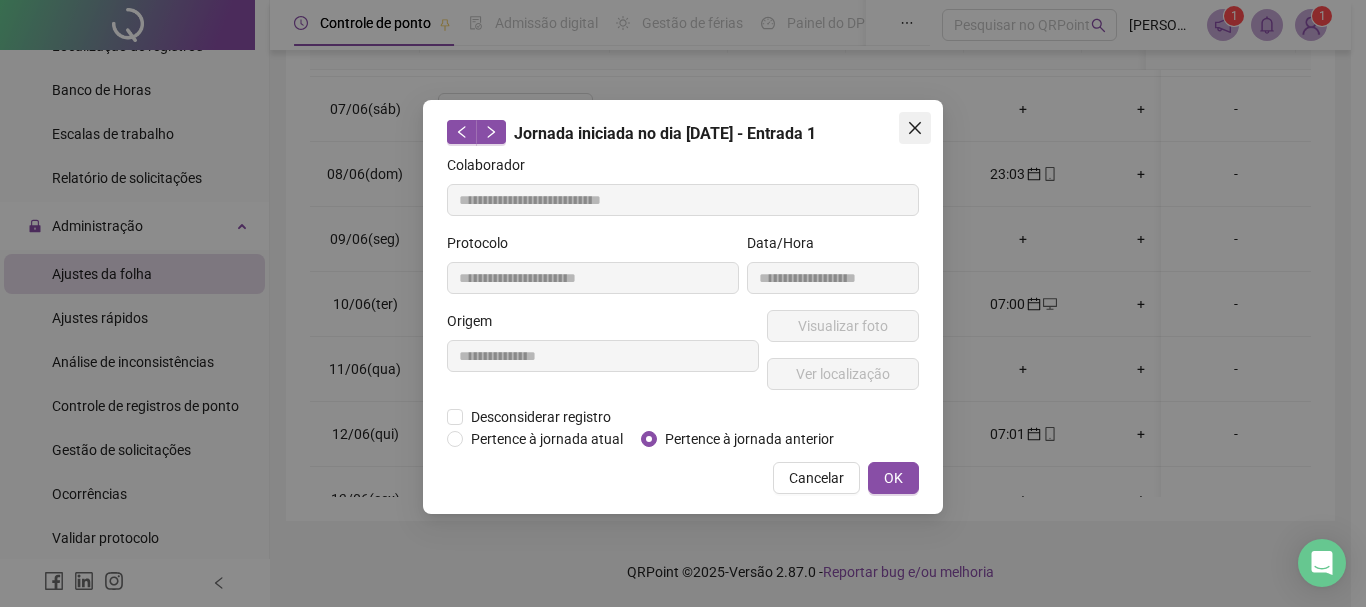 click at bounding box center [915, 128] 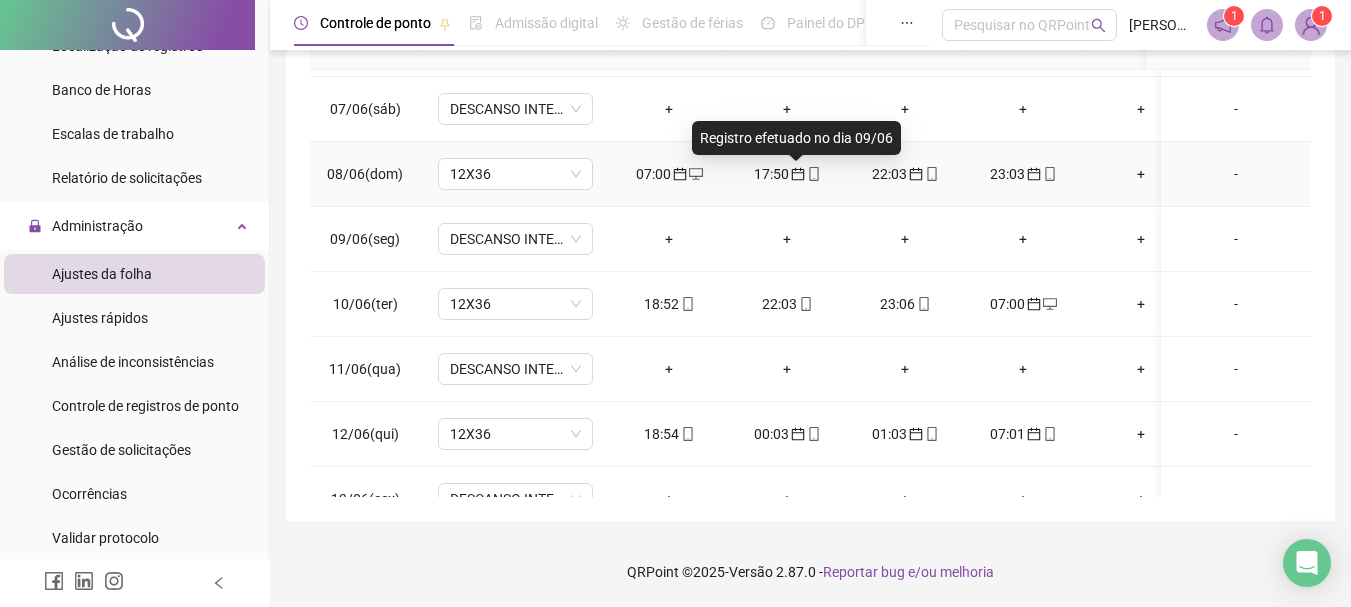 click 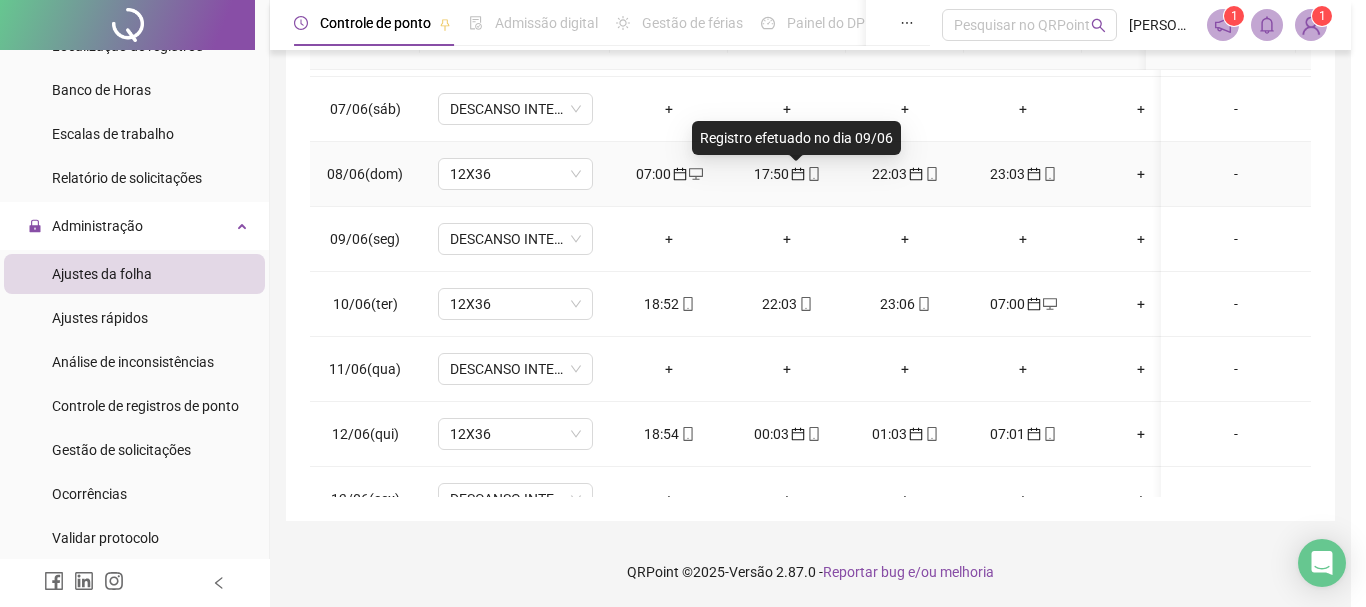 type on "**********" 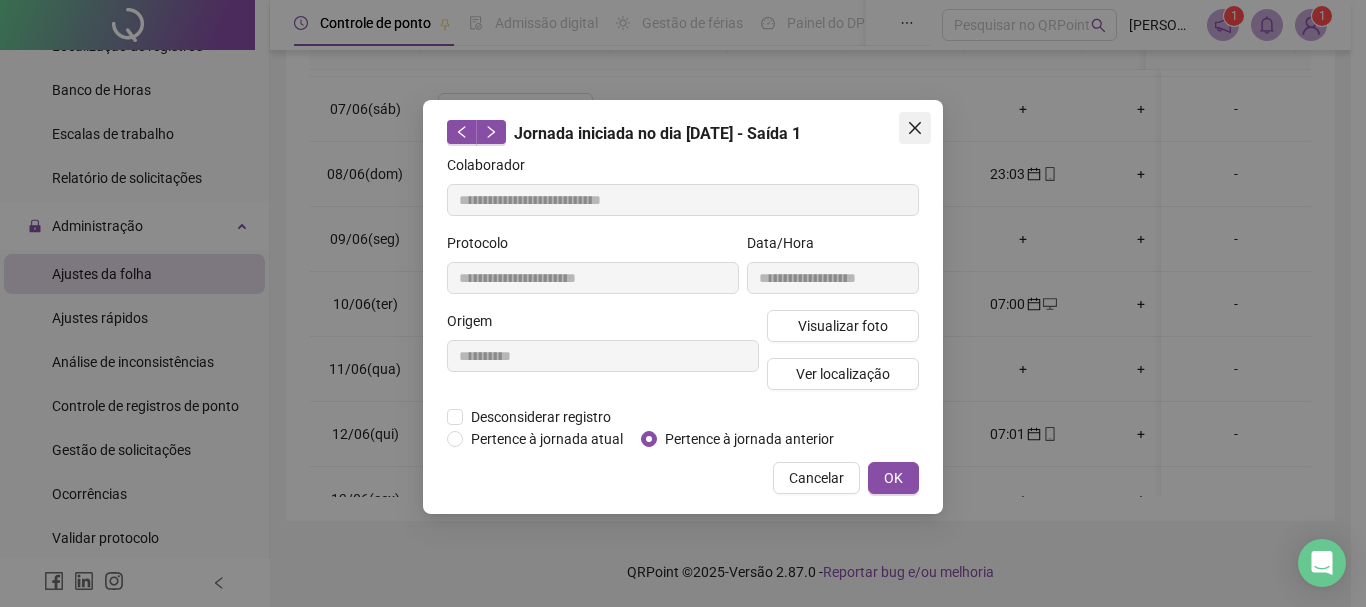 click 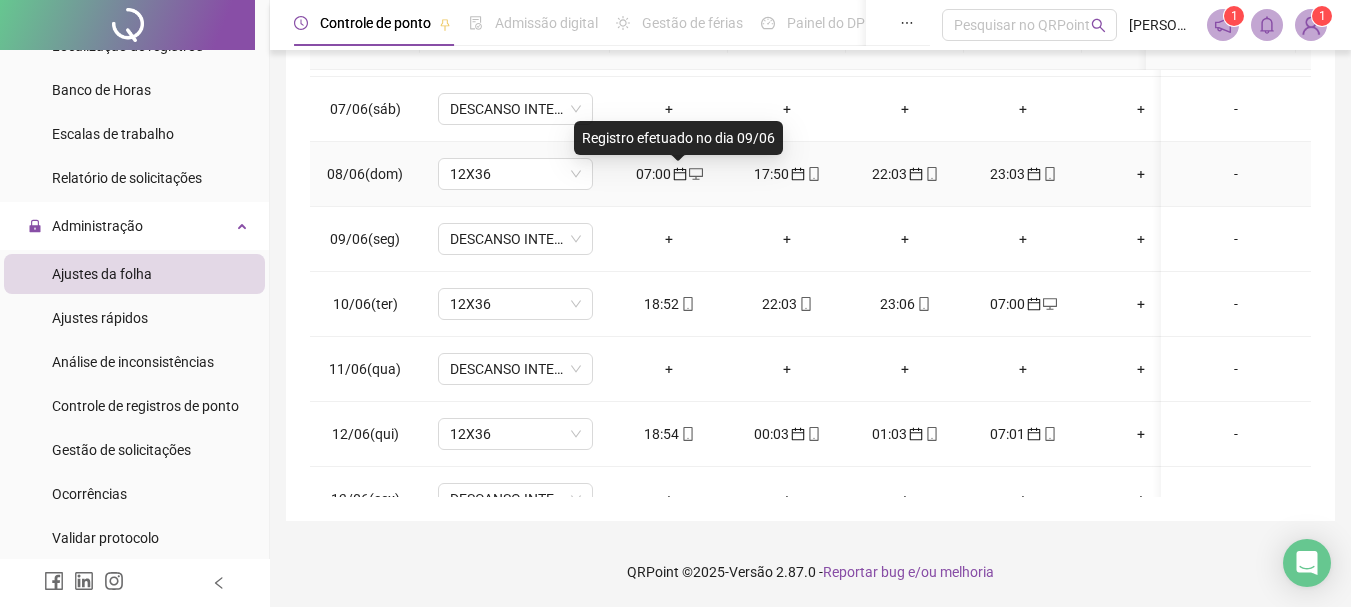 click 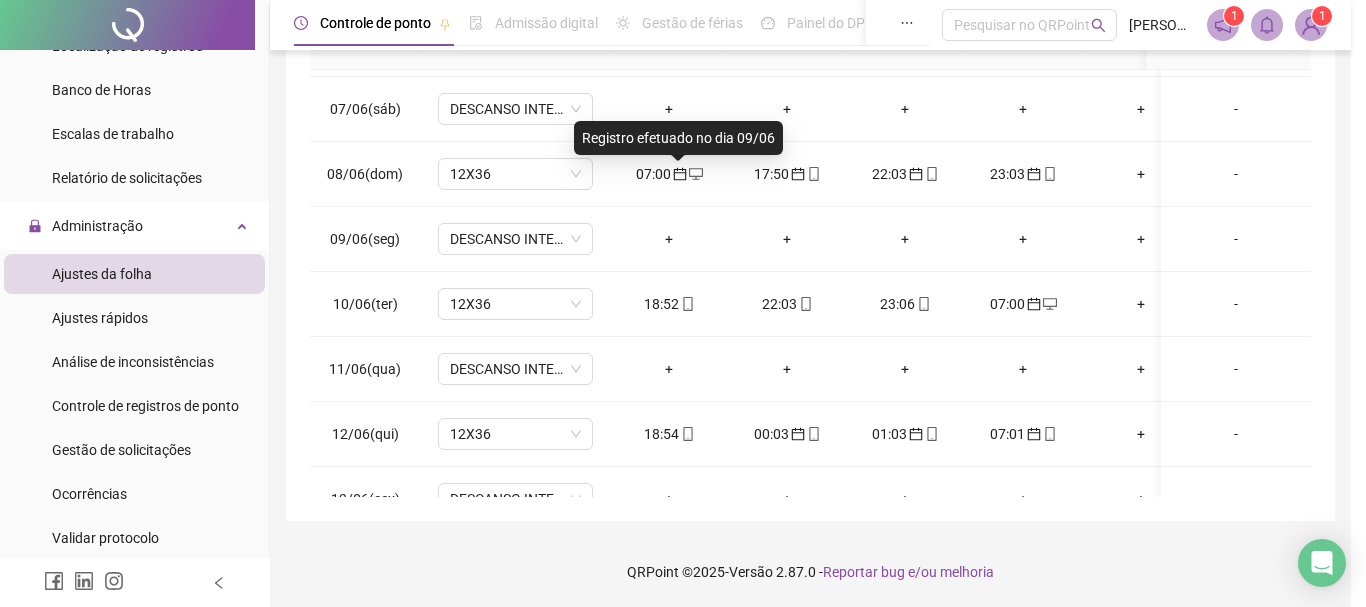 type on "**********" 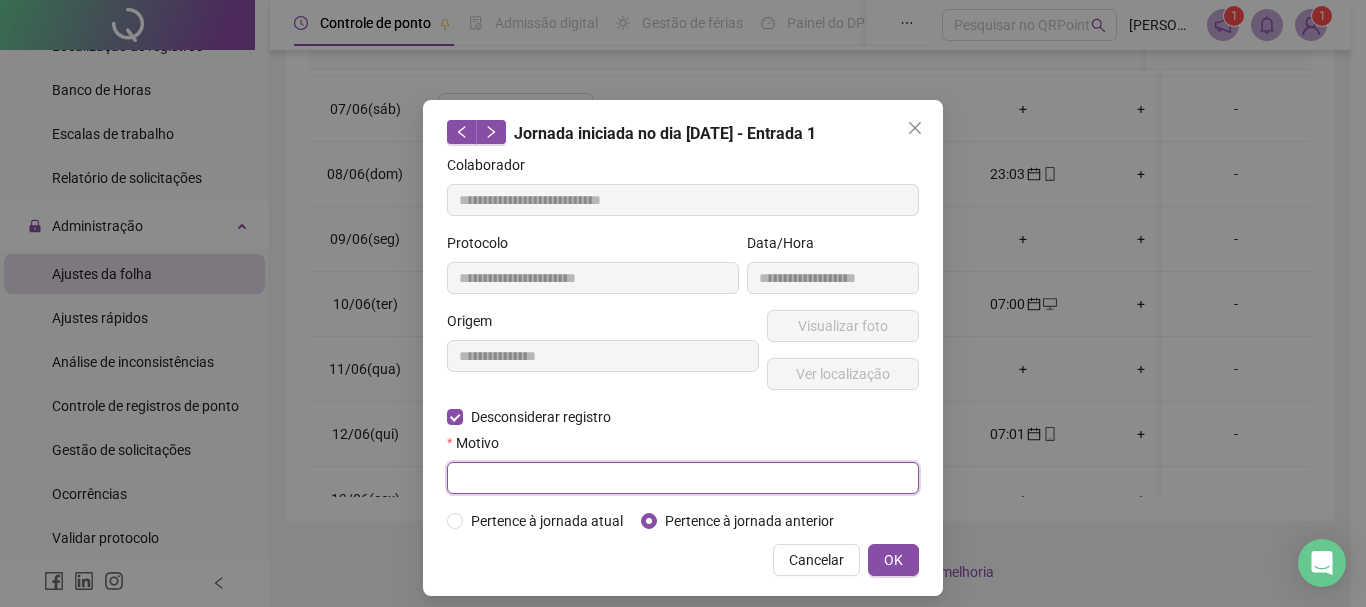click at bounding box center [683, 478] 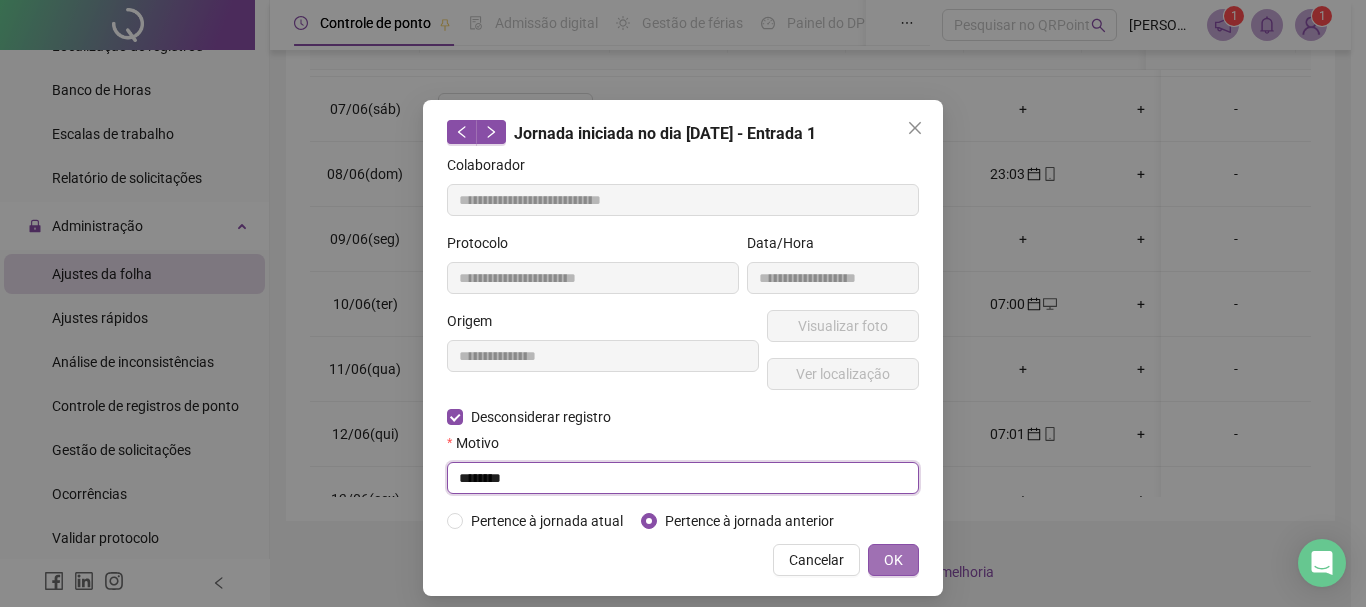 type on "********" 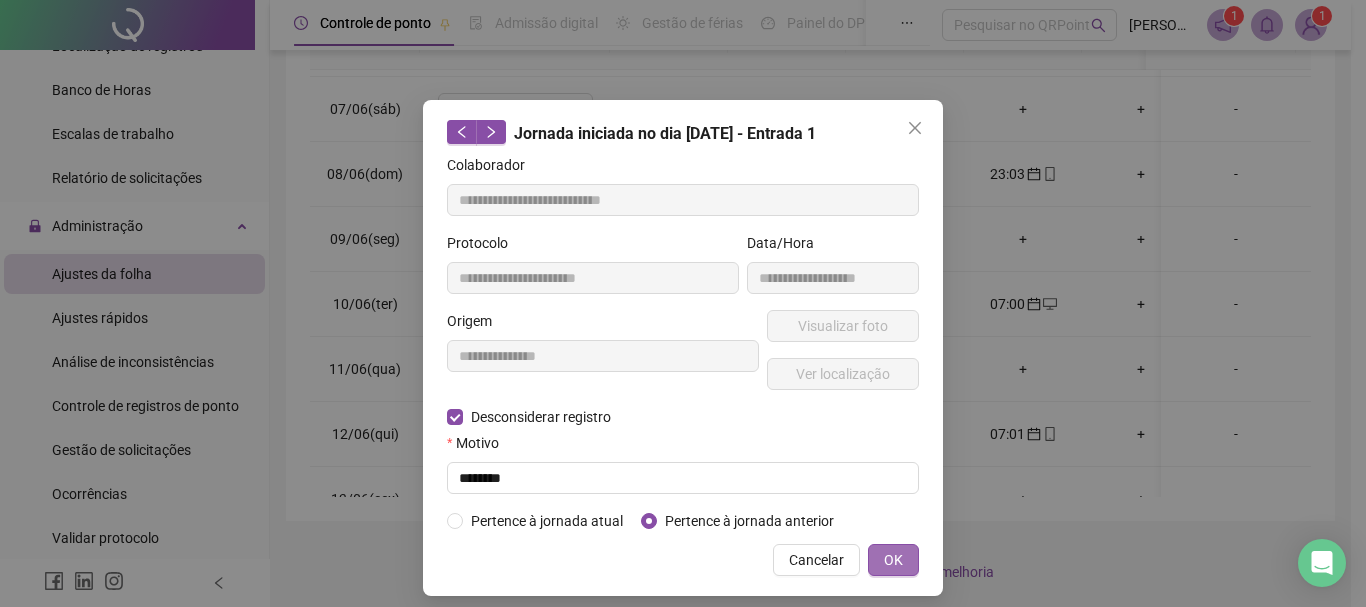 click on "OK" at bounding box center [893, 560] 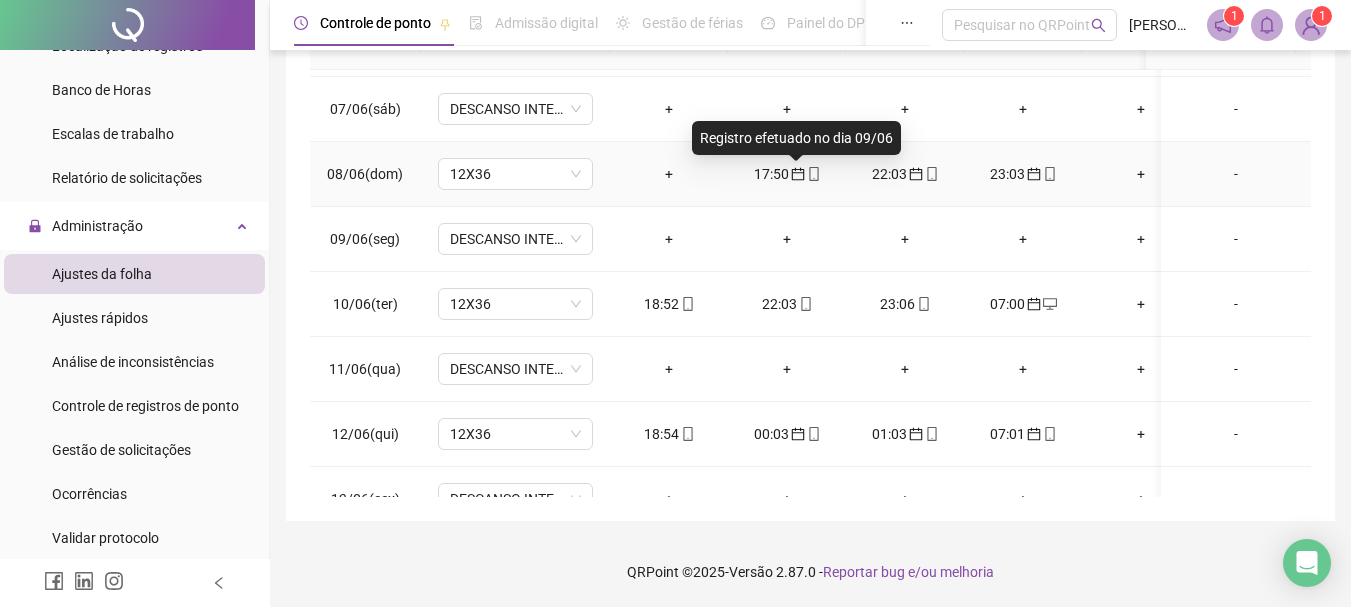 click 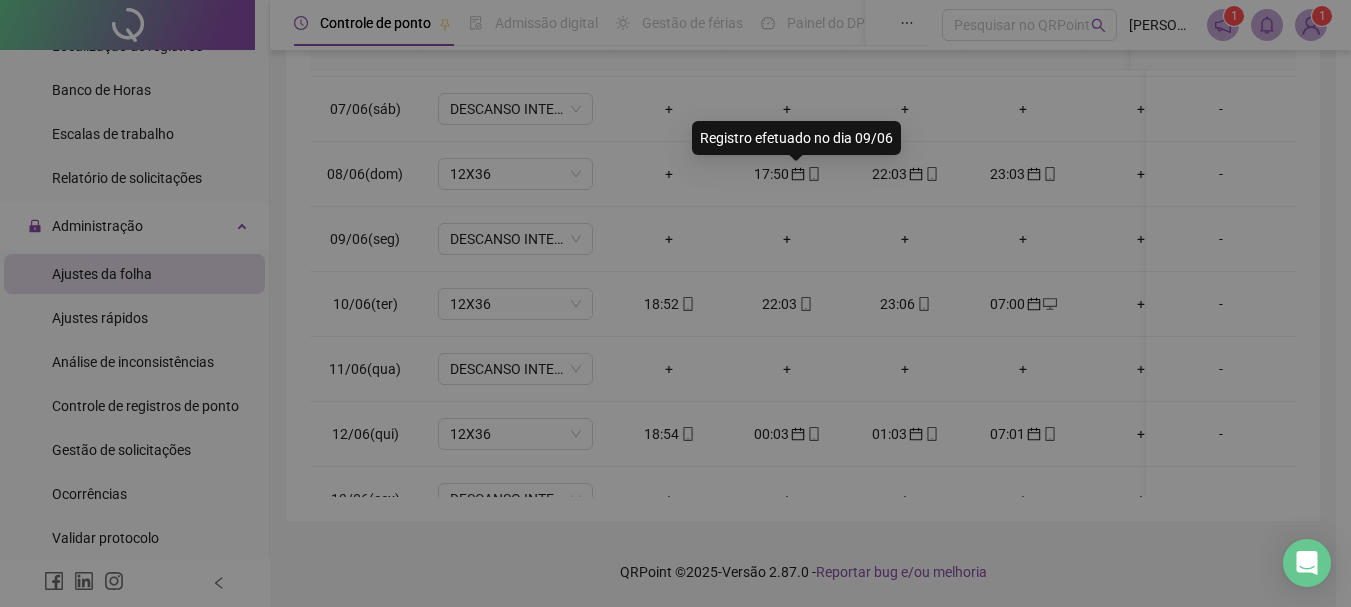 type on "**********" 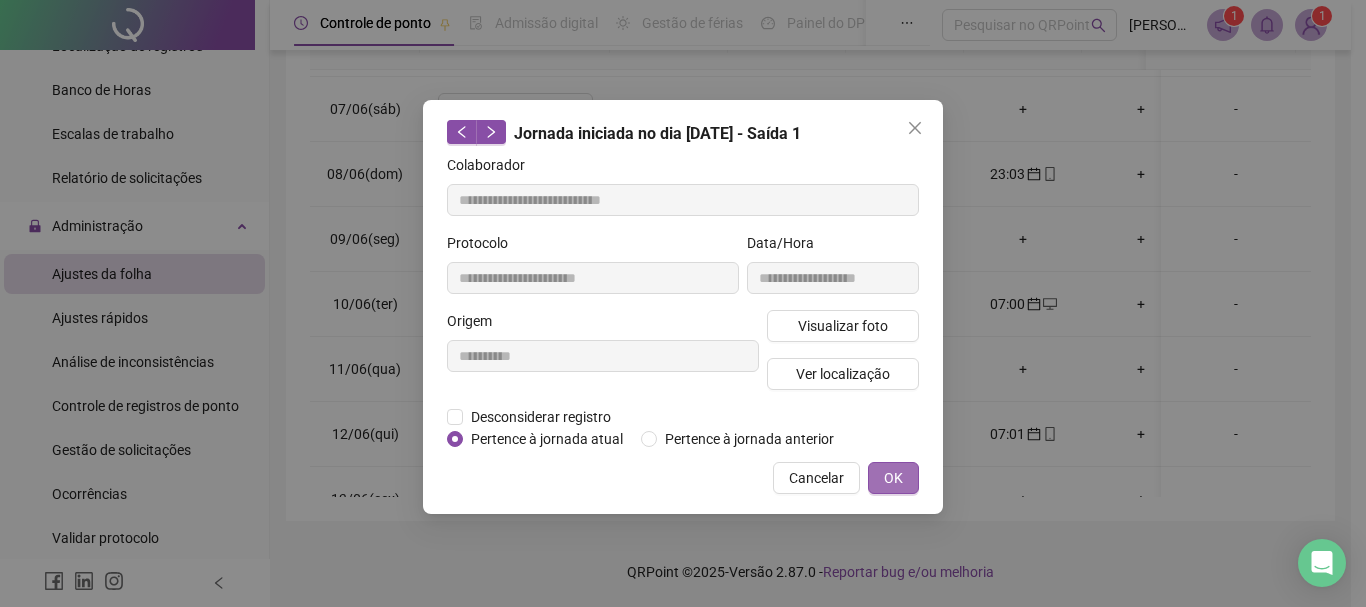 click on "OK" at bounding box center [893, 478] 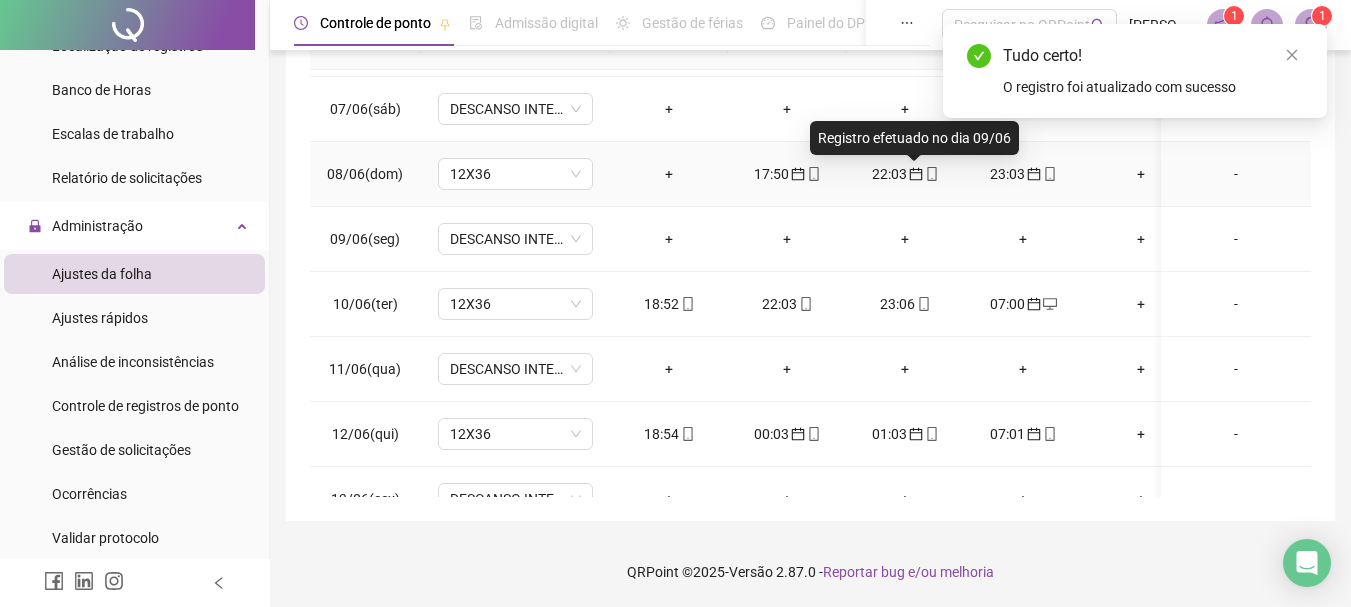 click 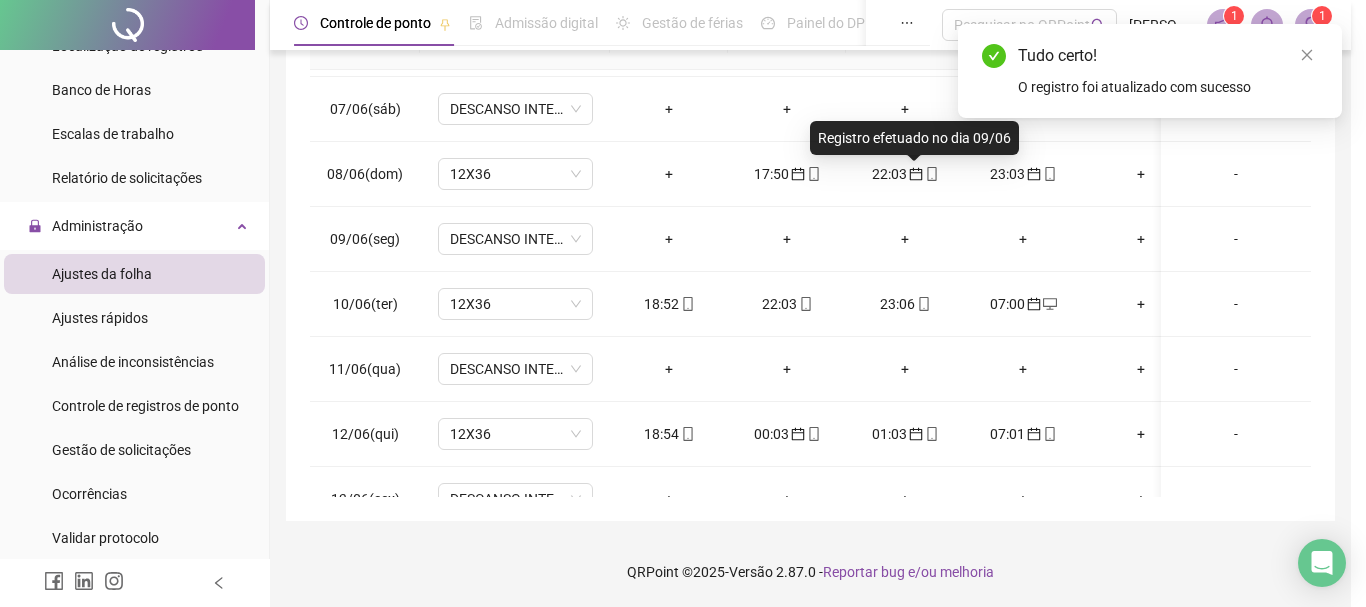 type on "**********" 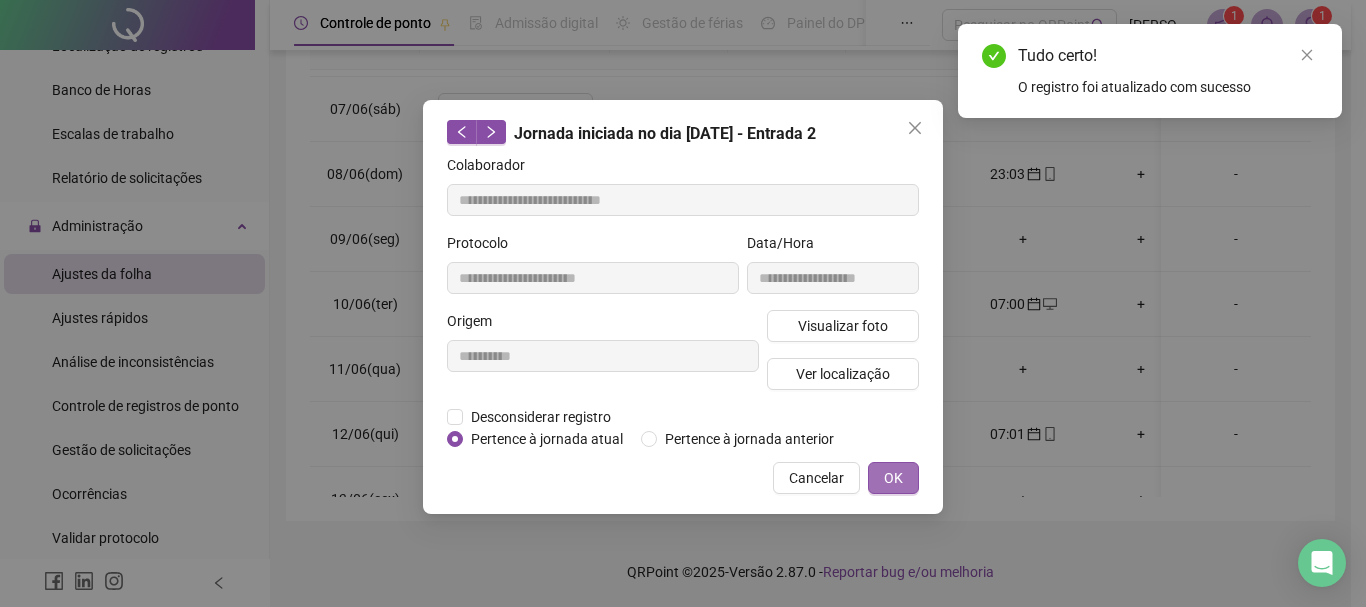 click on "OK" at bounding box center [893, 478] 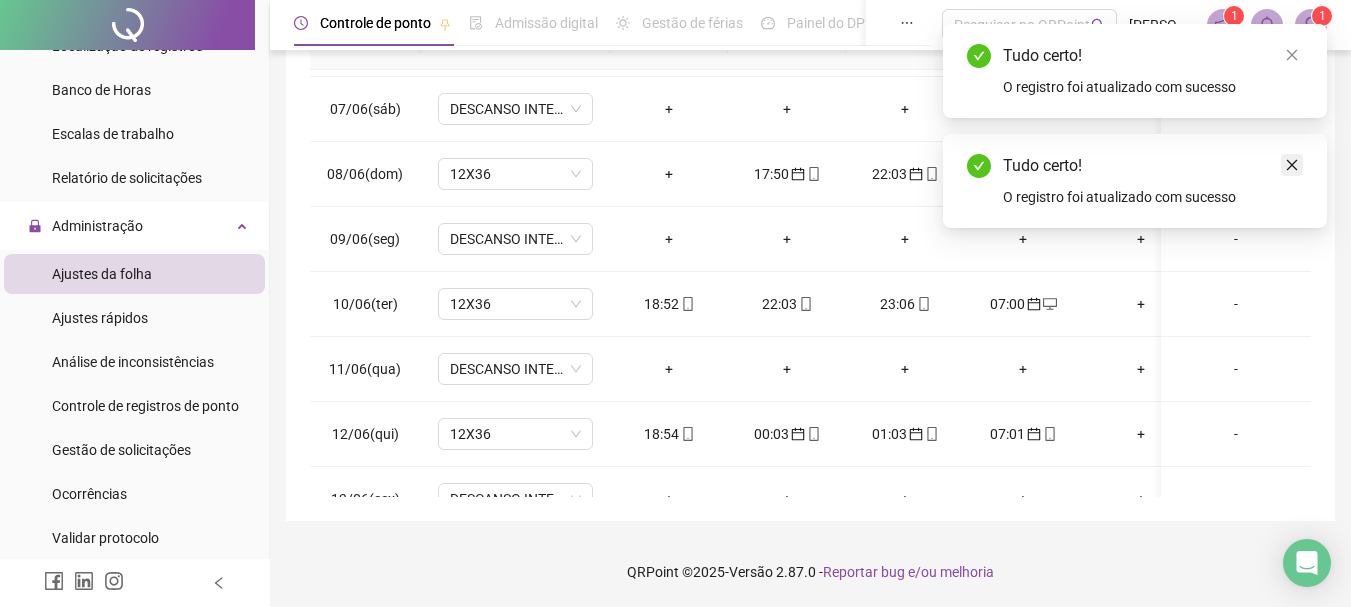 click 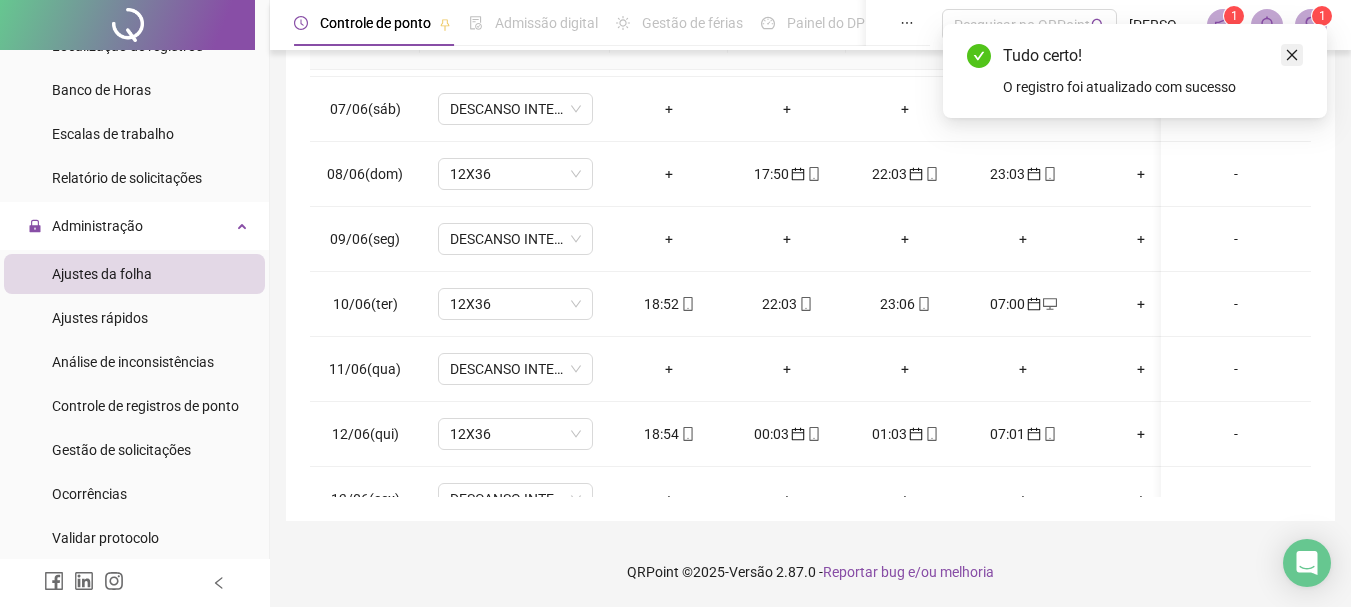 click 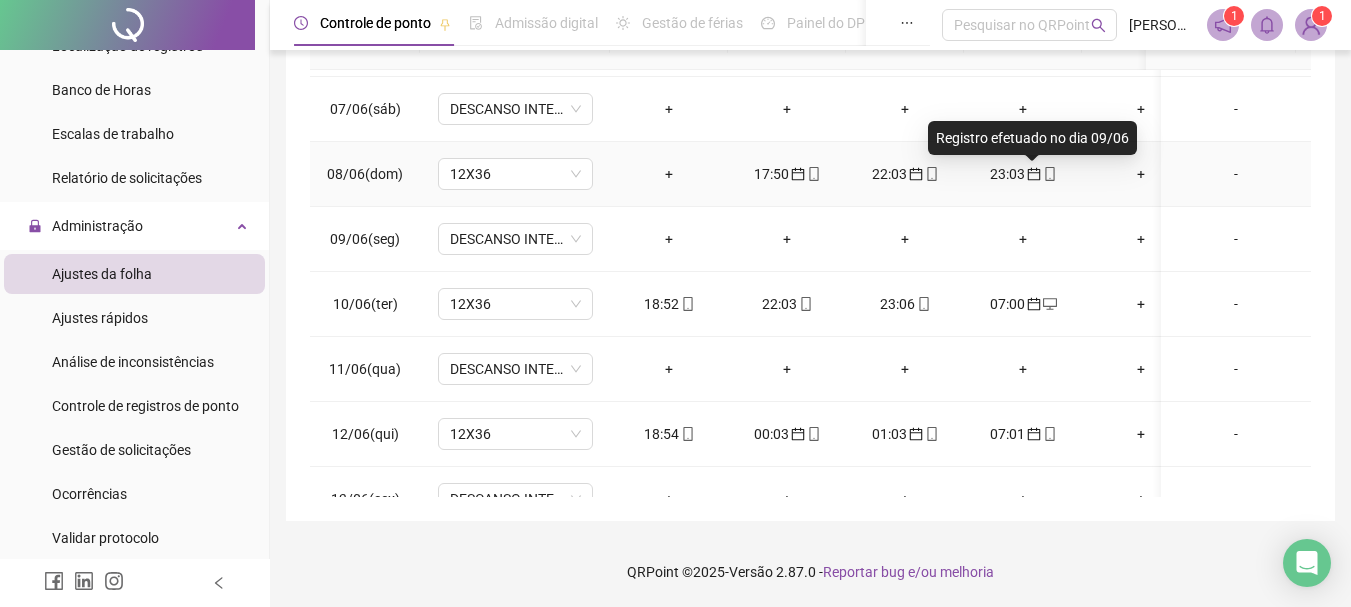 click 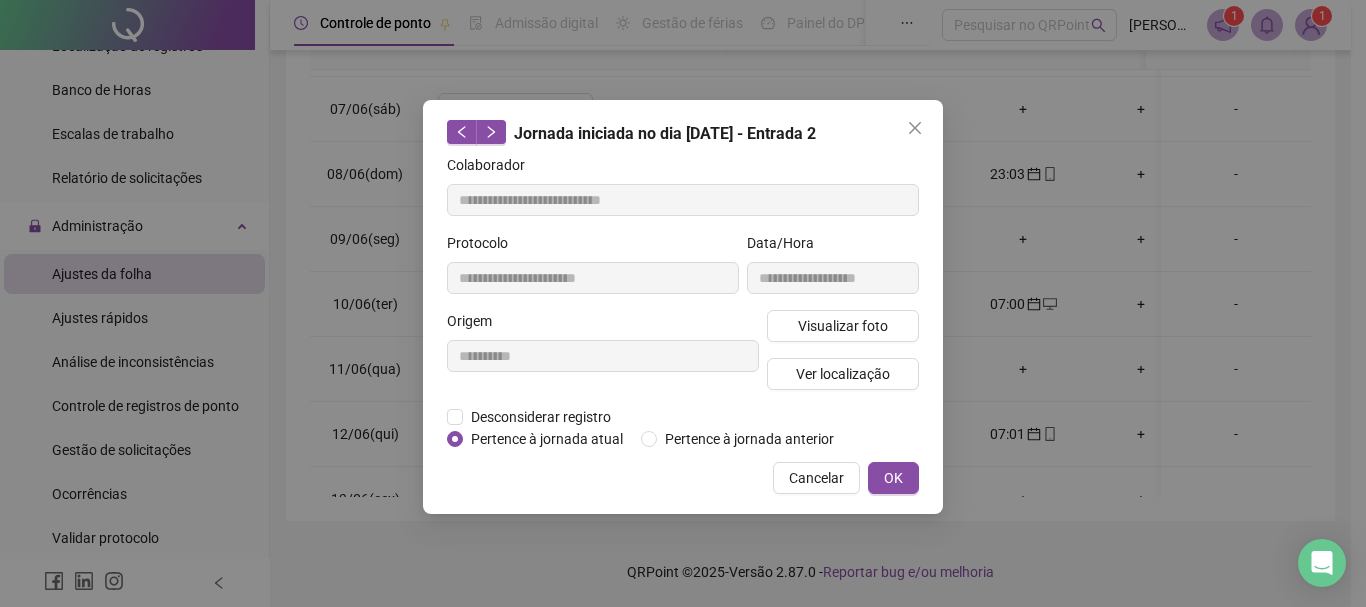 type on "**********" 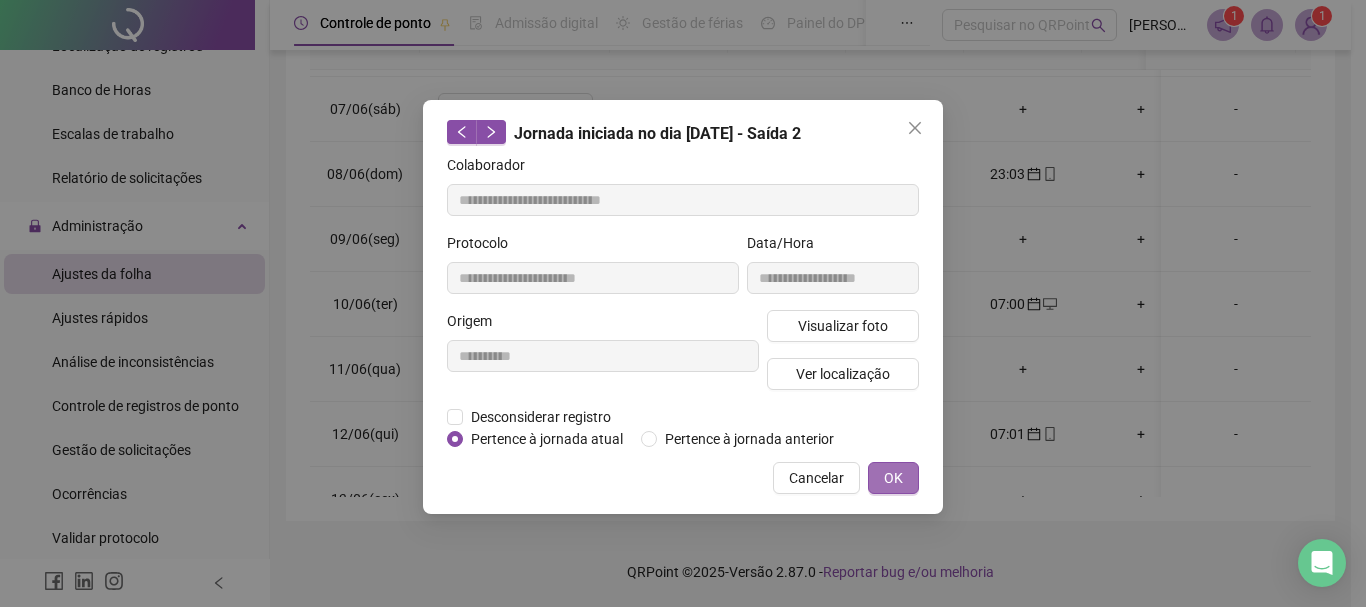 click on "OK" at bounding box center [893, 478] 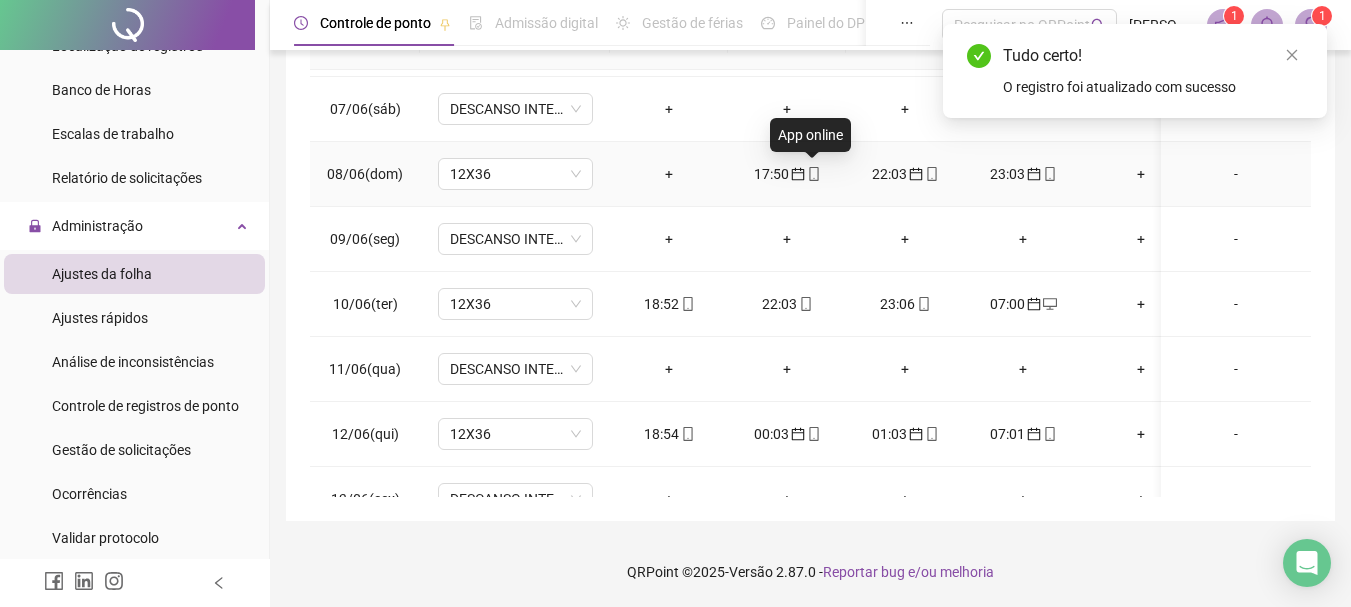 click 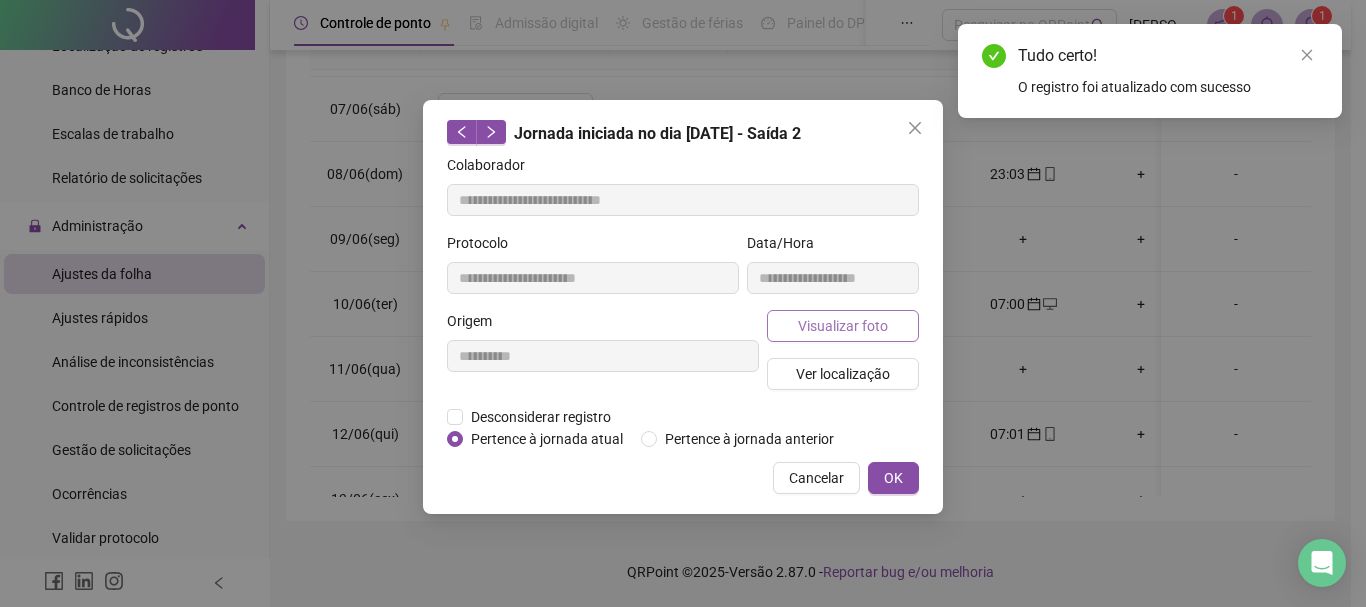 type on "**********" 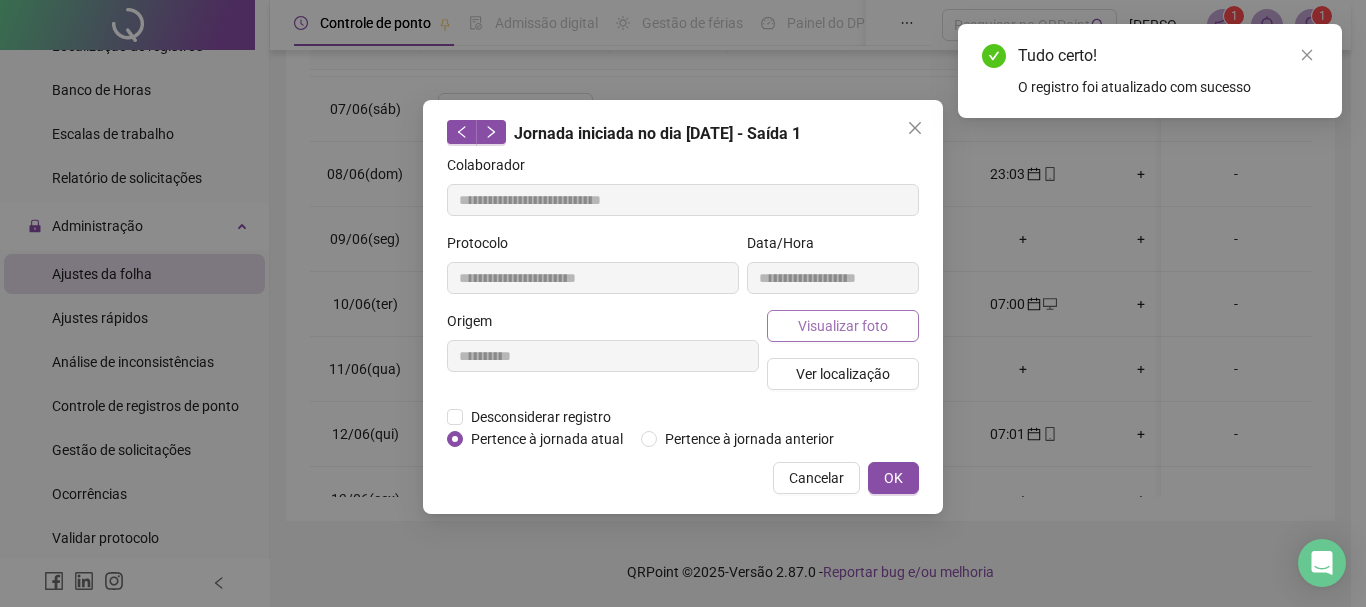 click on "Visualizar foto" at bounding box center (843, 326) 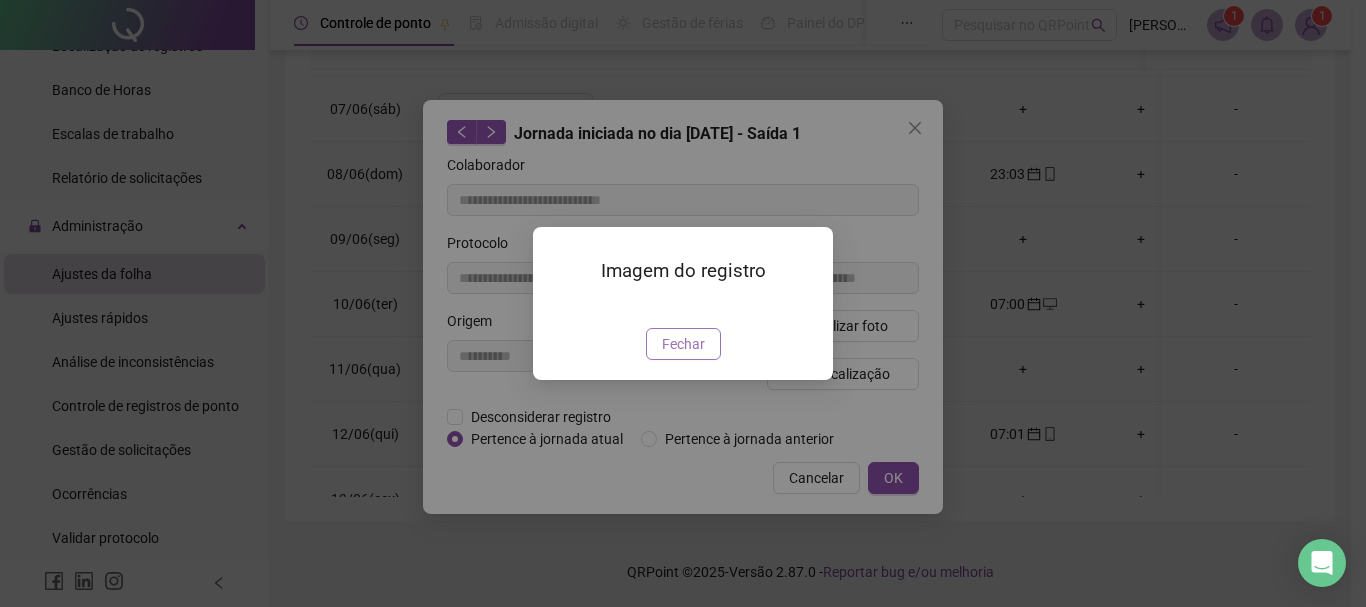 click on "Fechar" at bounding box center [683, 344] 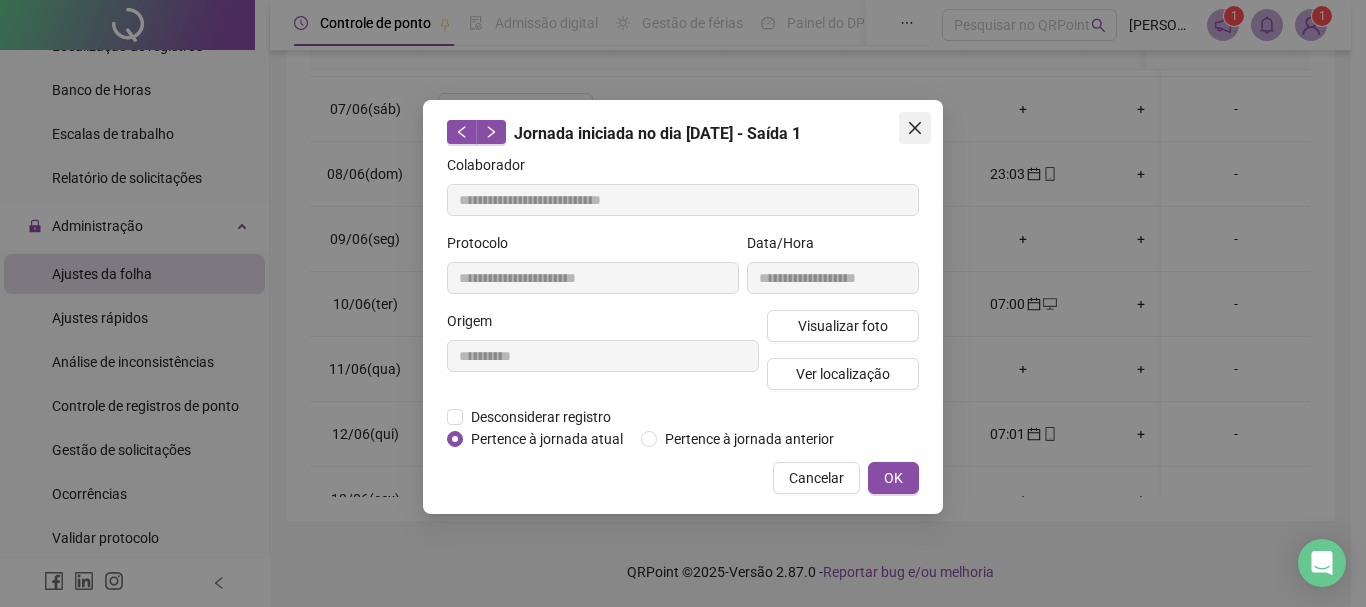 click at bounding box center [915, 128] 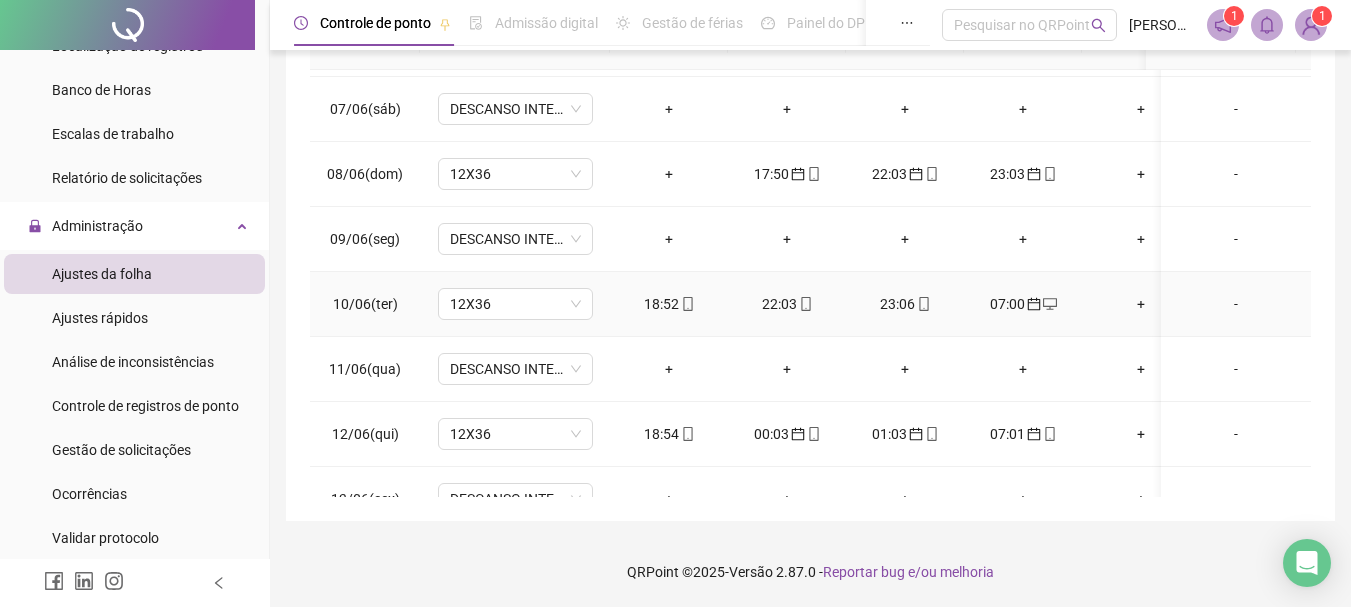 click 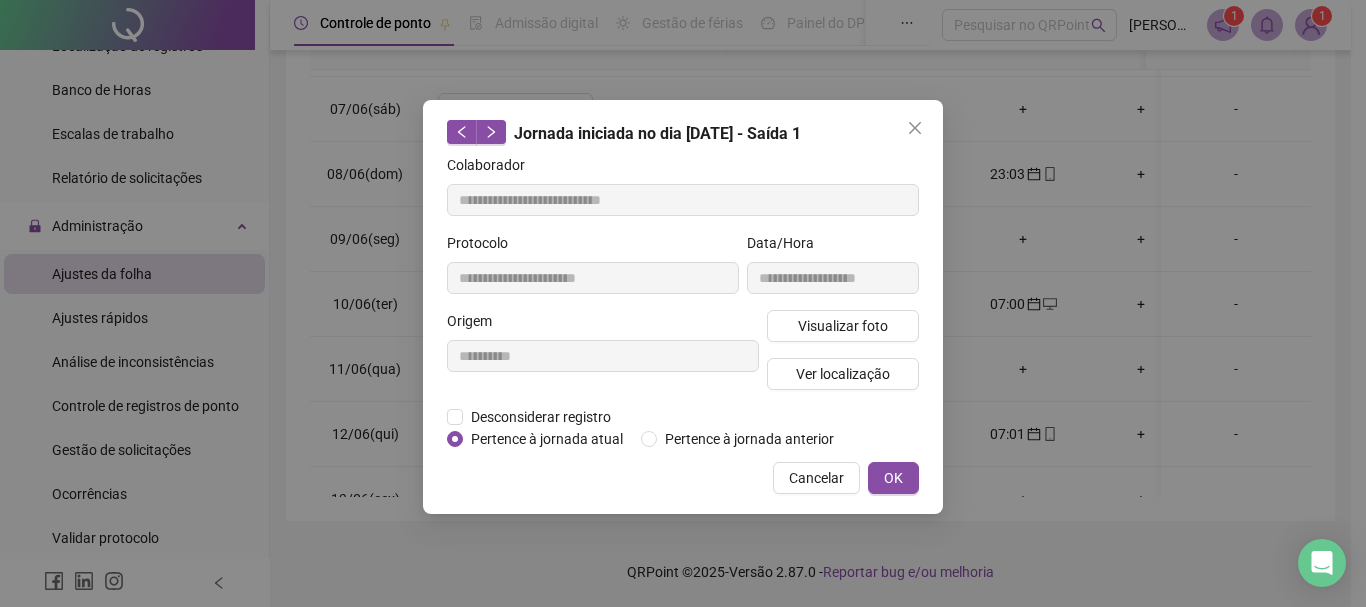 type on "**********" 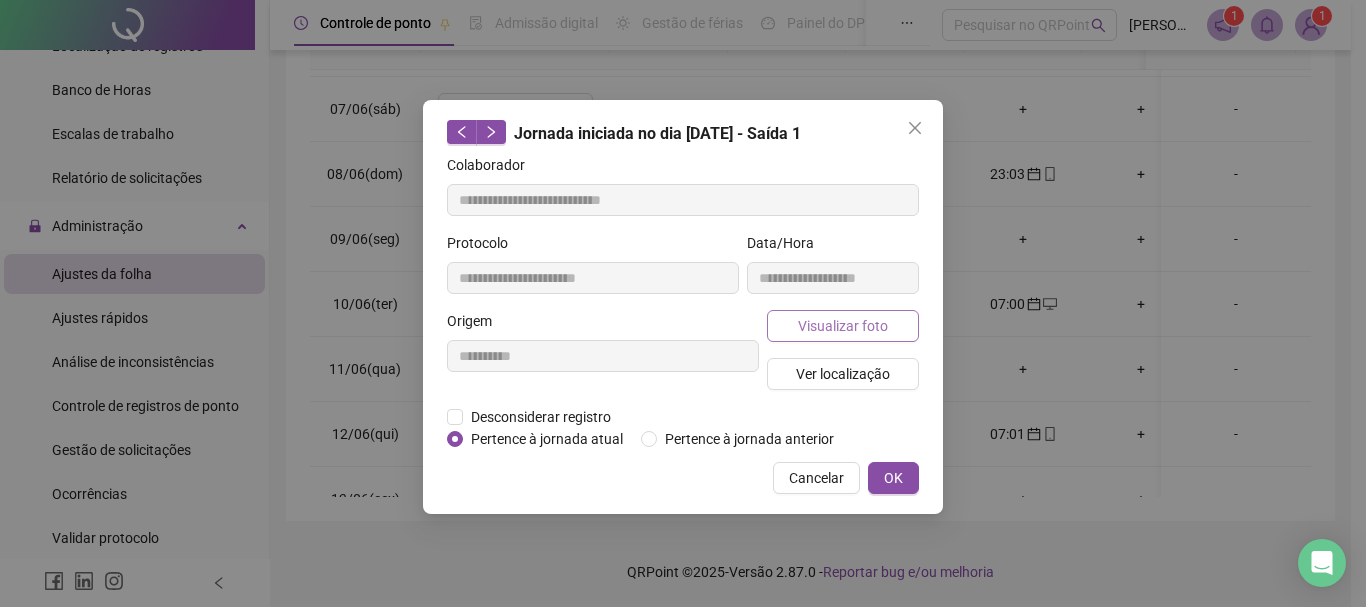 click on "Visualizar foto" at bounding box center (843, 326) 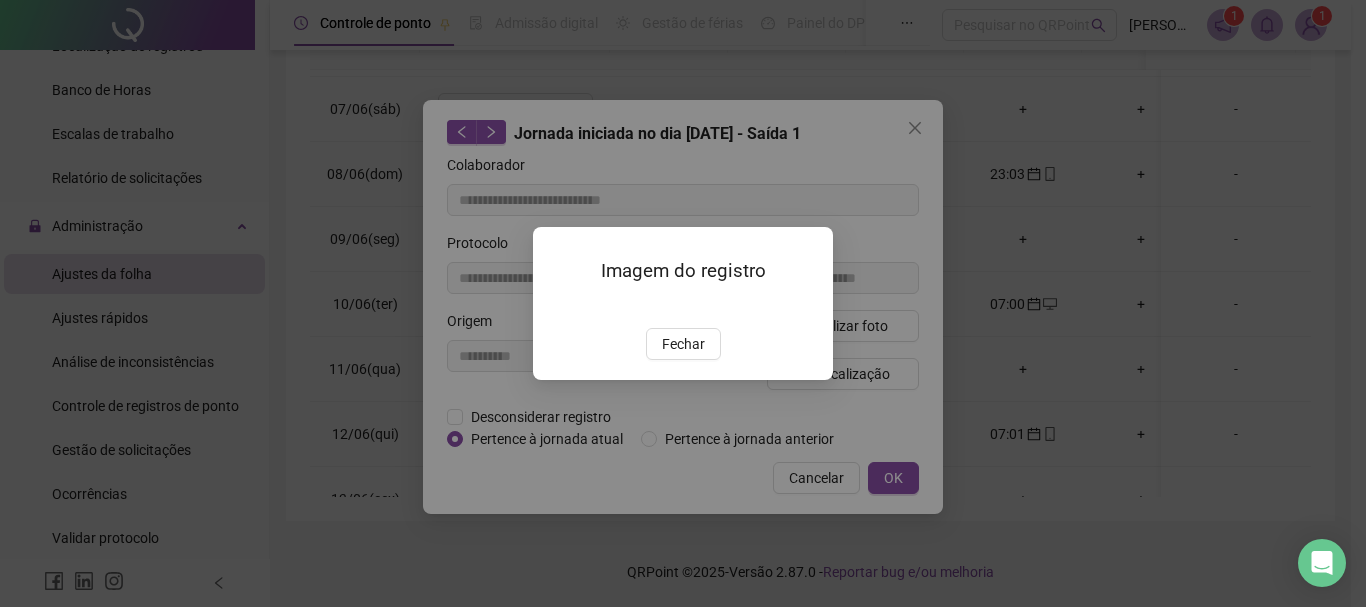 drag, startPoint x: 677, startPoint y: 458, endPoint x: 712, endPoint y: 434, distance: 42.43819 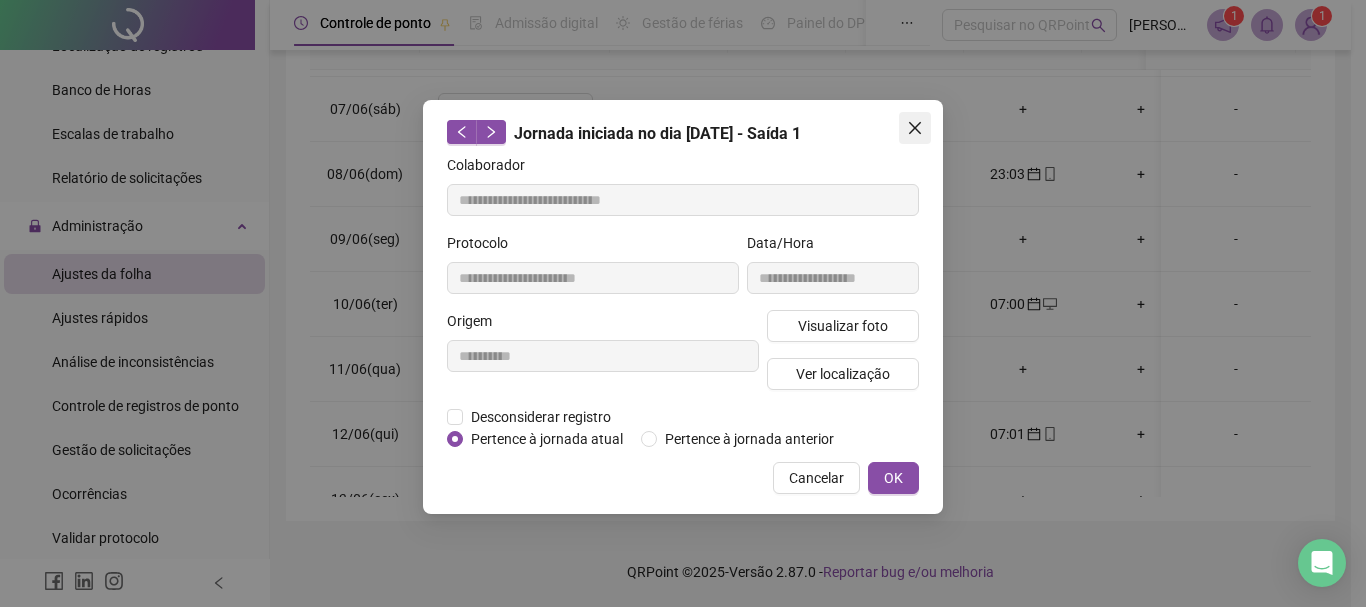 click 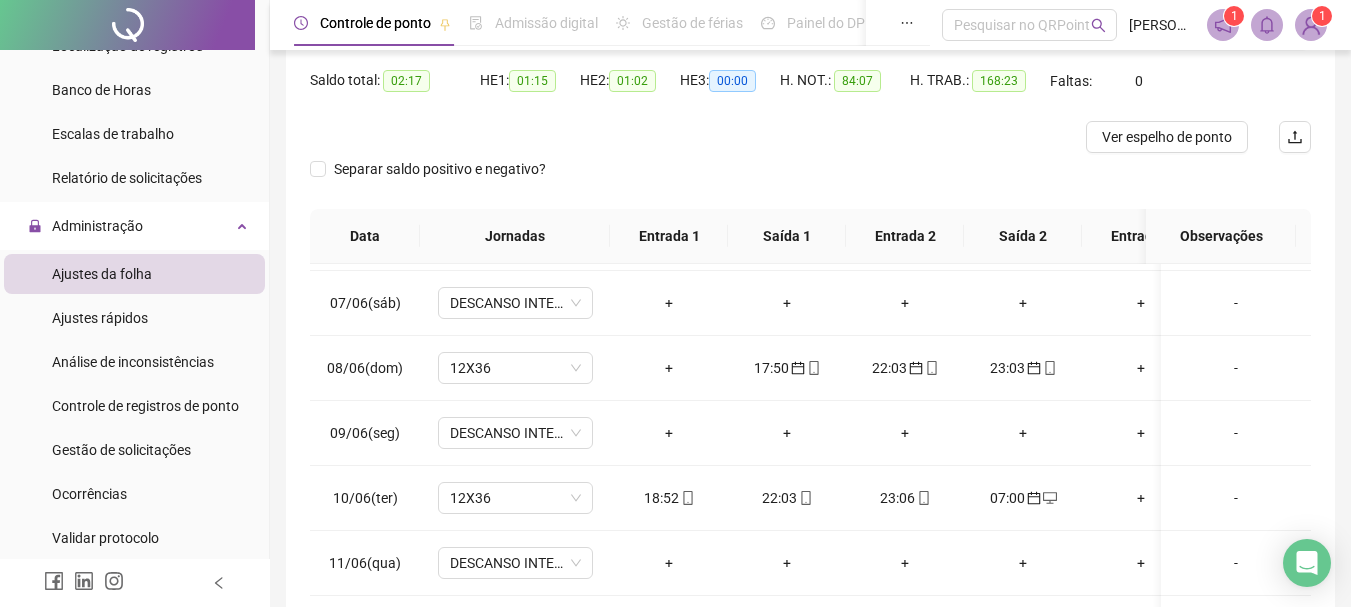 scroll, scrollTop: 196, scrollLeft: 0, axis: vertical 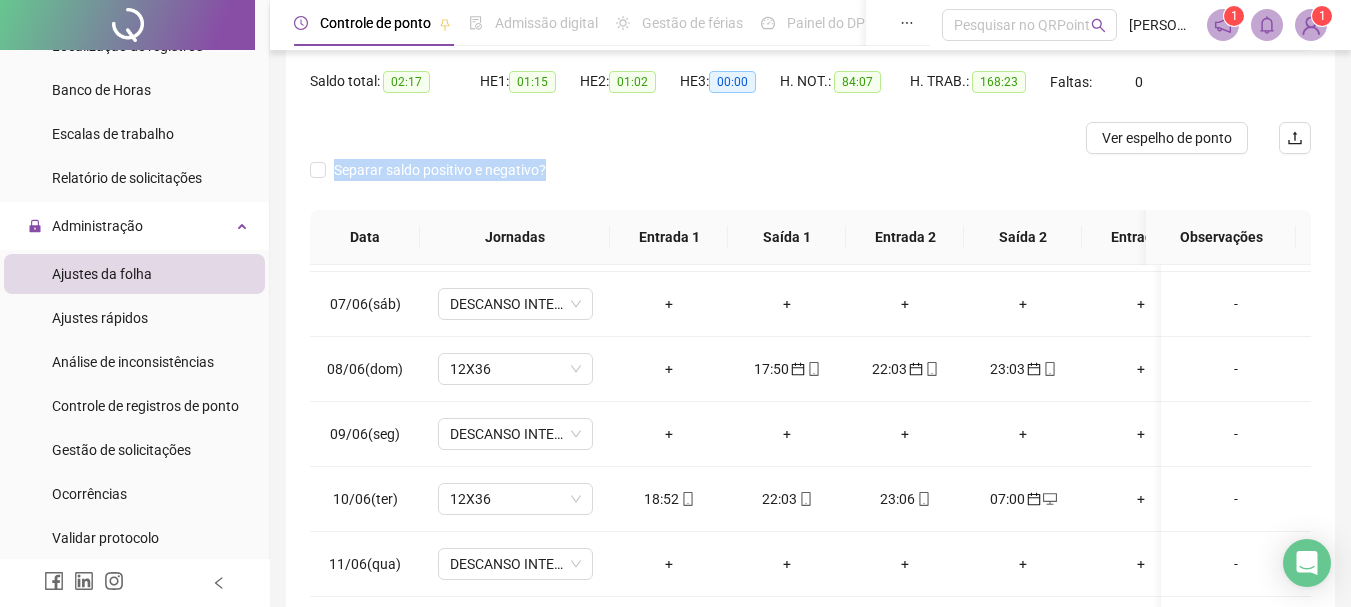 drag, startPoint x: 1350, startPoint y: 187, endPoint x: 1360, endPoint y: 138, distance: 50.01 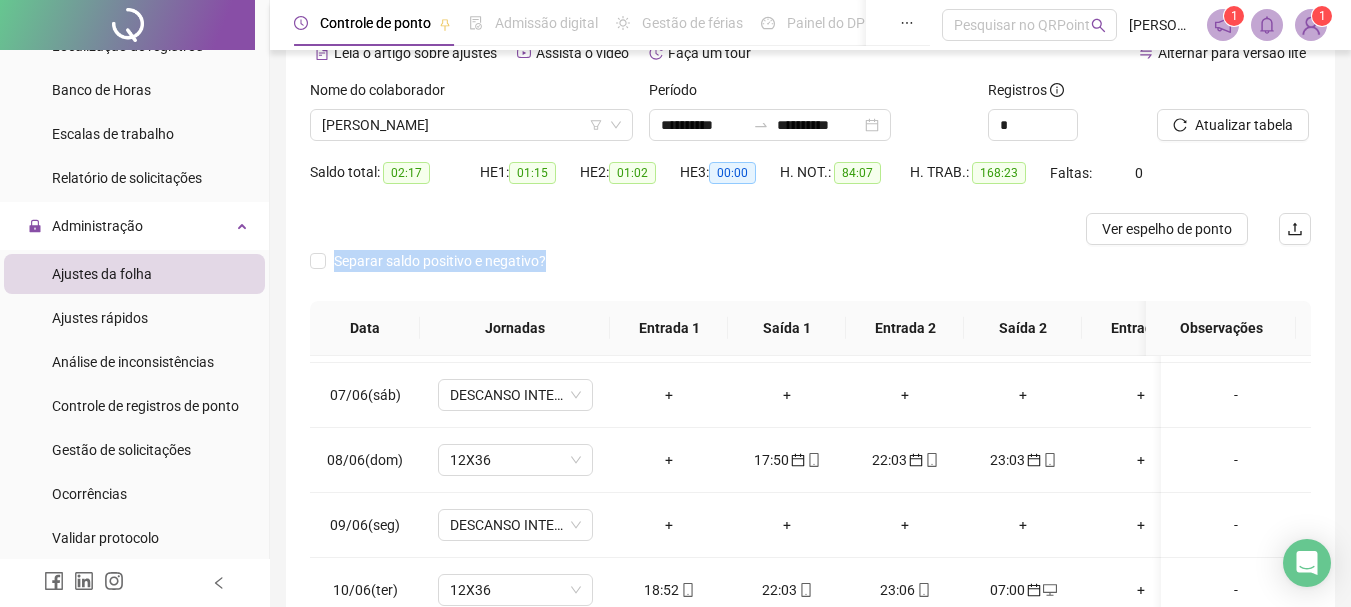 scroll, scrollTop: 93, scrollLeft: 0, axis: vertical 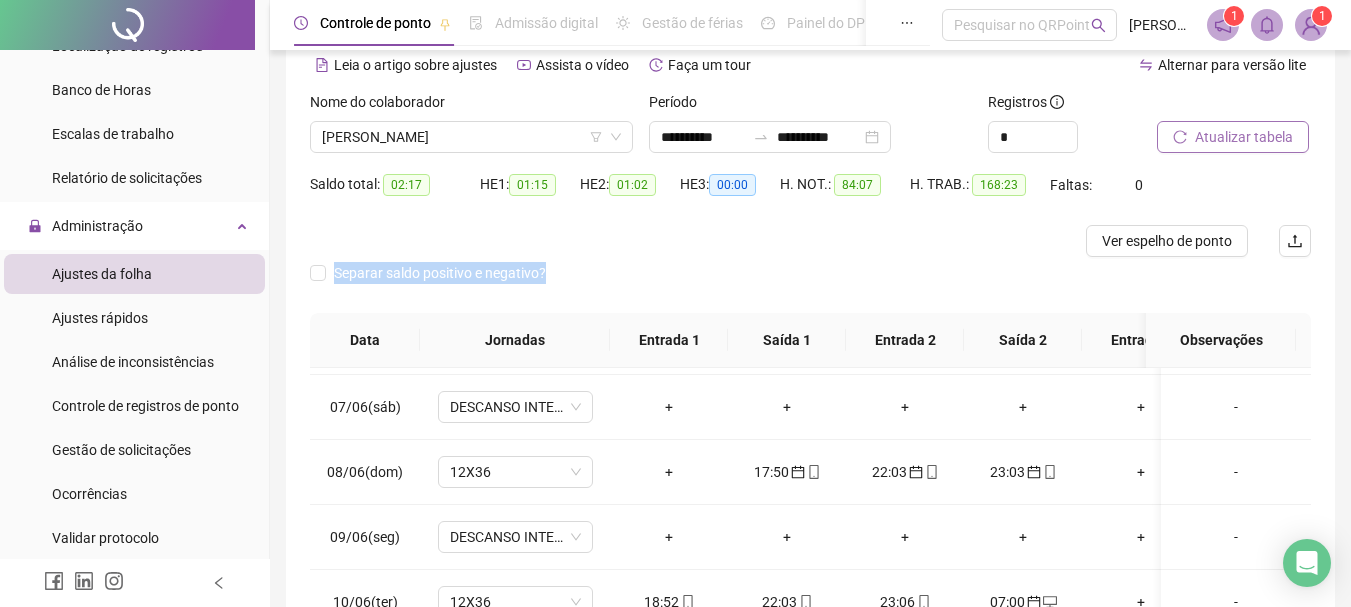 click on "Atualizar tabela" at bounding box center [1244, 137] 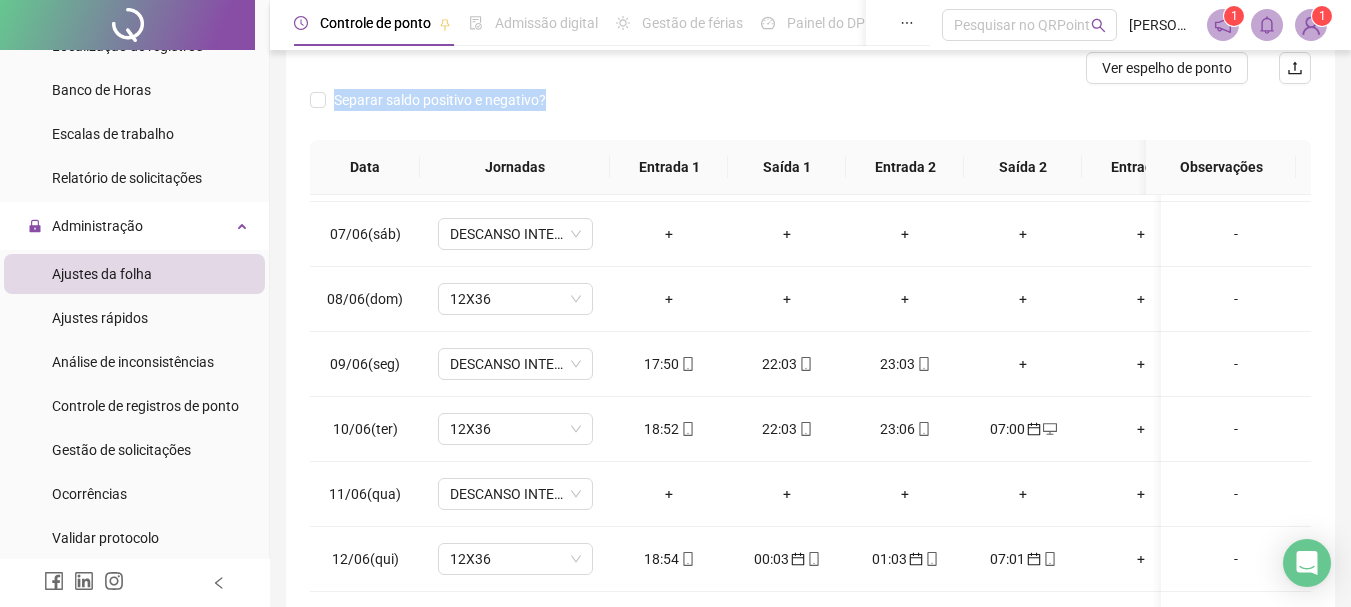 scroll, scrollTop: 293, scrollLeft: 0, axis: vertical 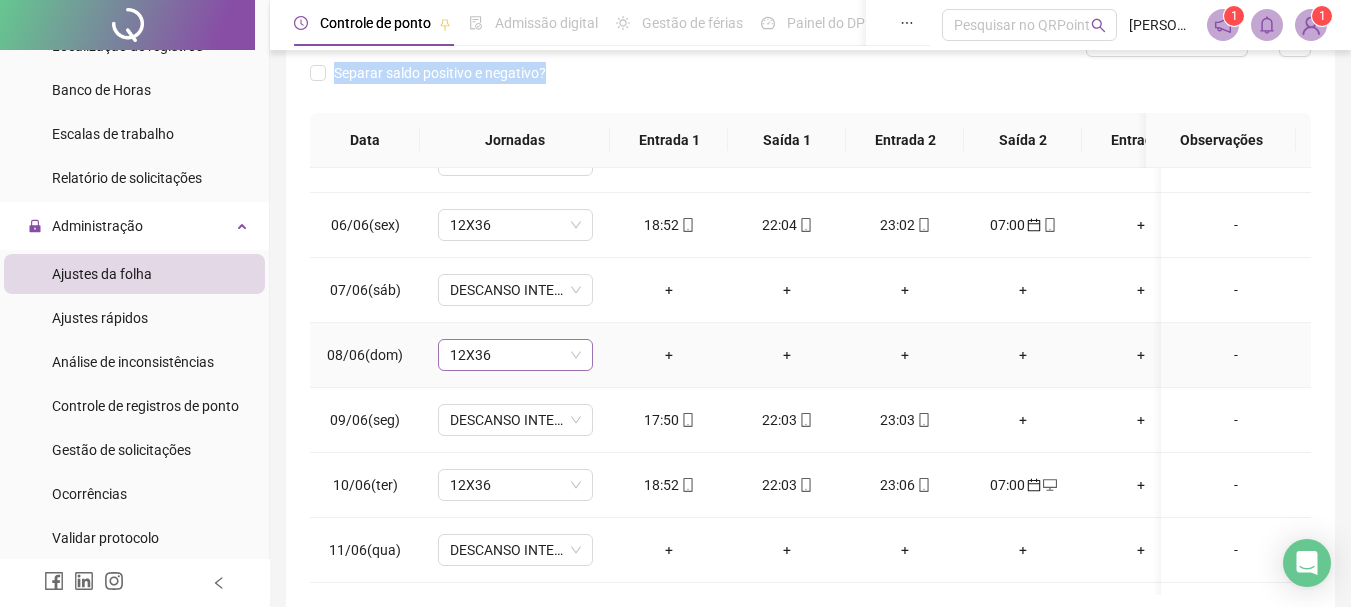 click on "12X36" at bounding box center [515, 355] 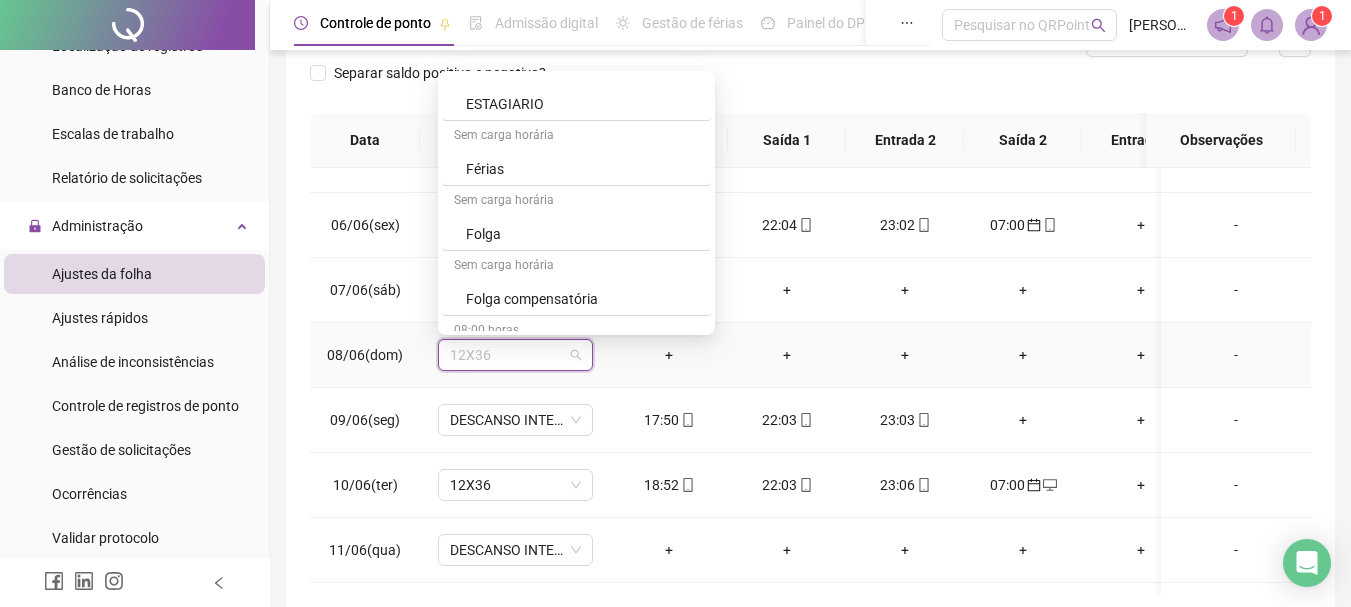 scroll, scrollTop: 4008, scrollLeft: 0, axis: vertical 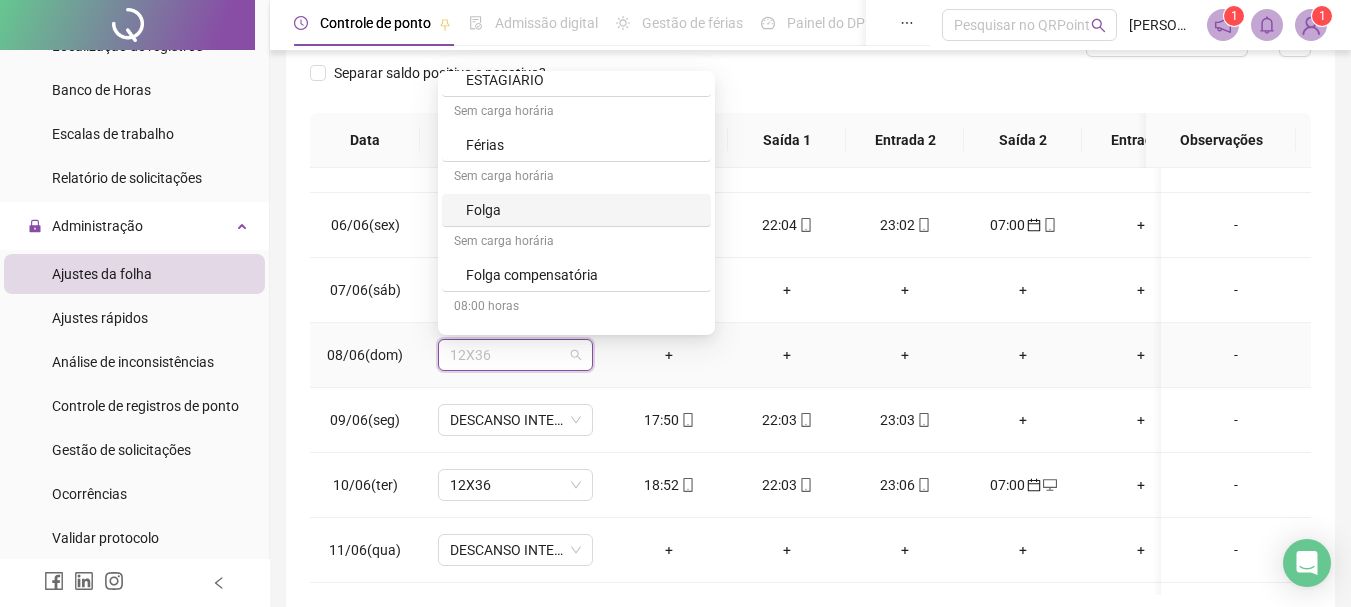 click on "Folga" at bounding box center [582, 210] 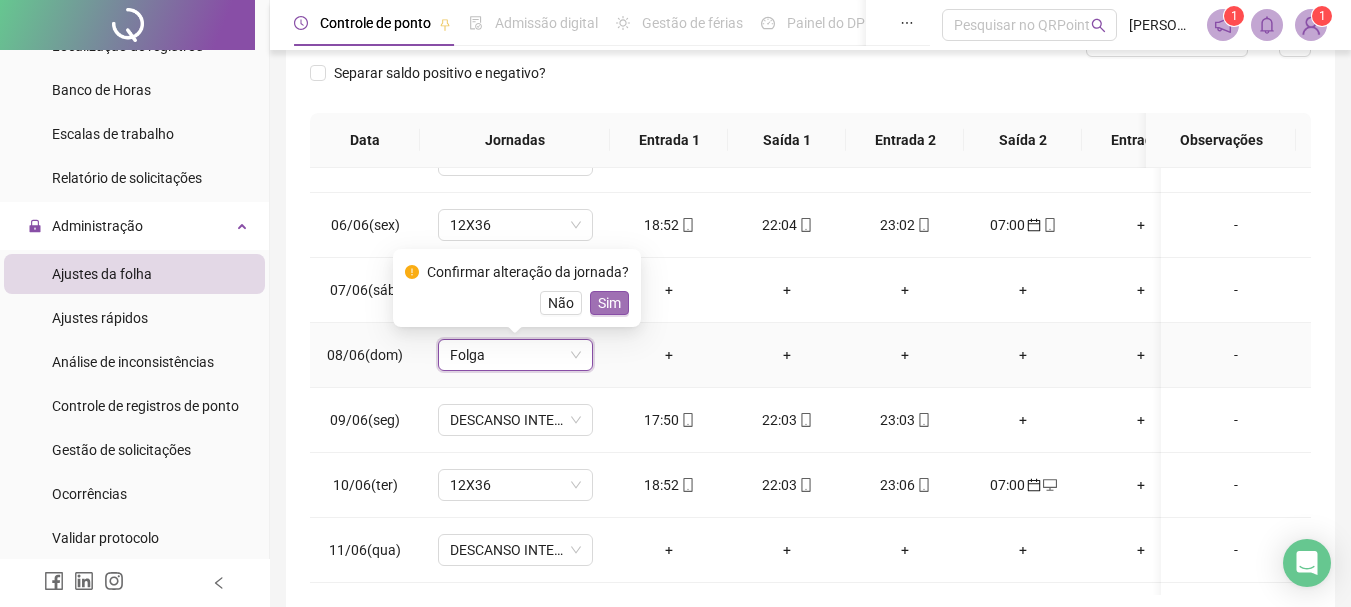 click on "Sim" at bounding box center [609, 303] 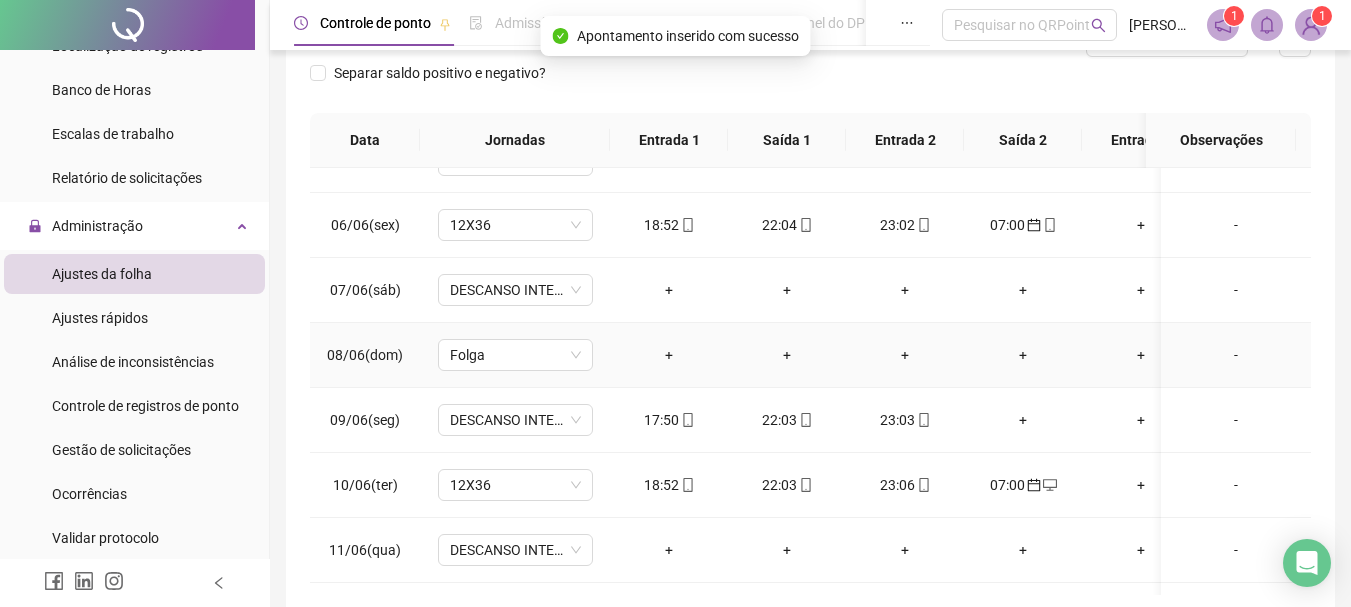 click on "-" at bounding box center (1236, 355) 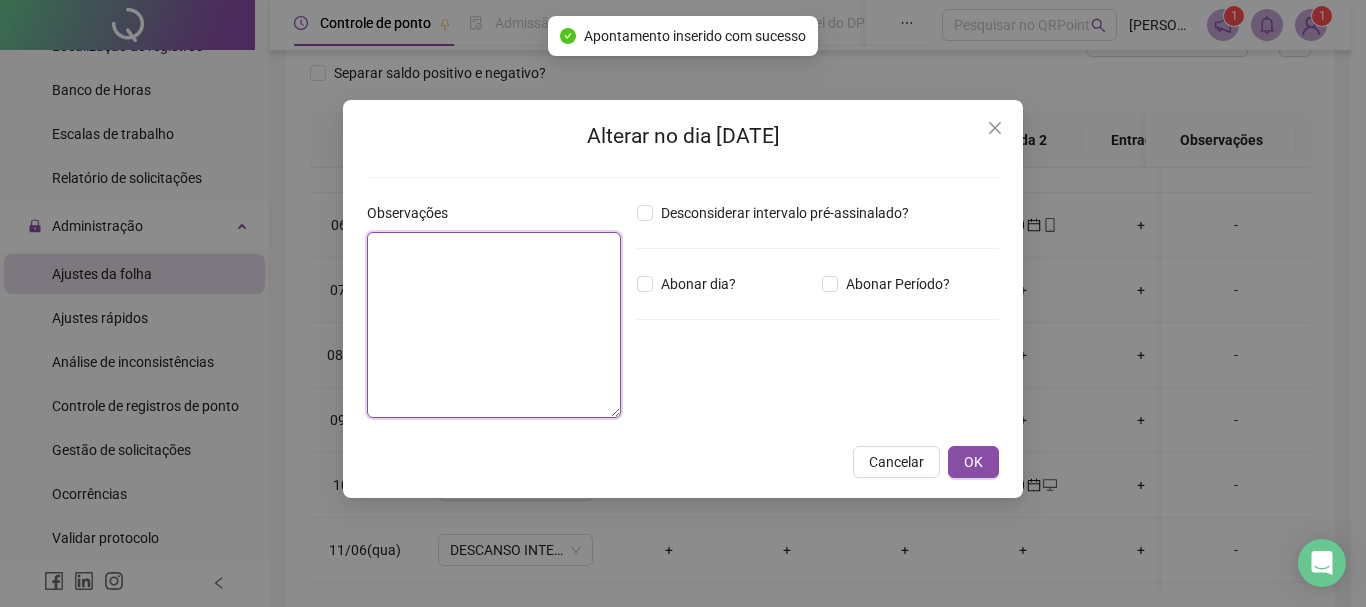 click at bounding box center [494, 325] 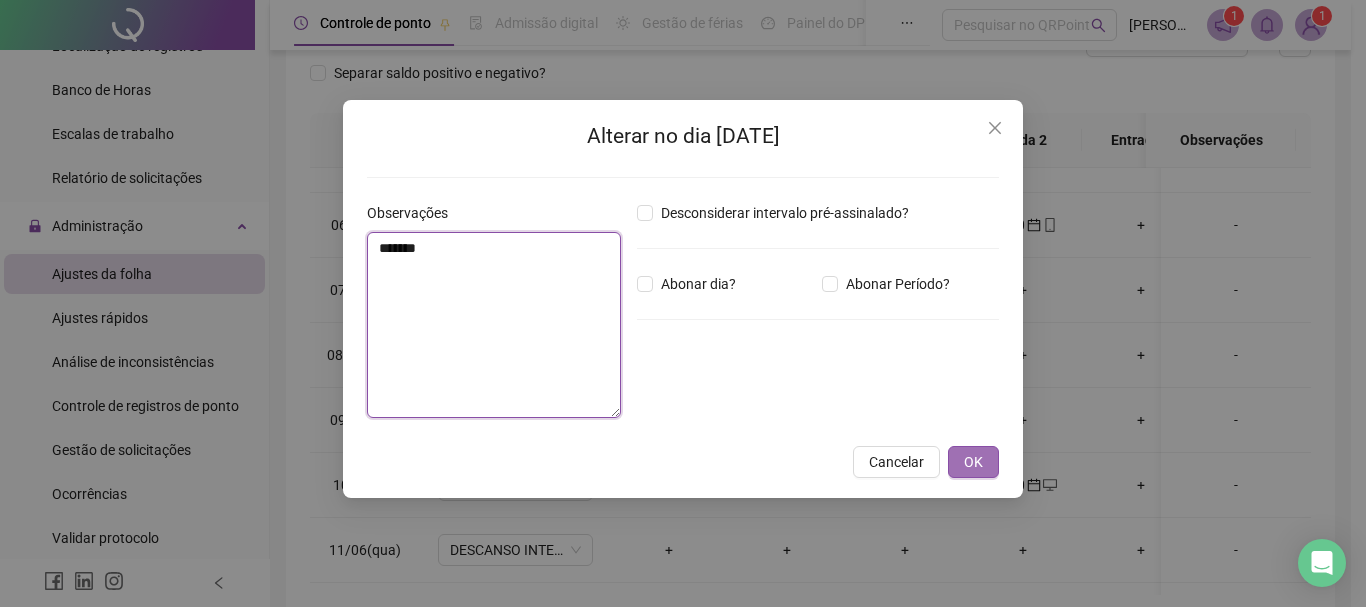 type on "*******" 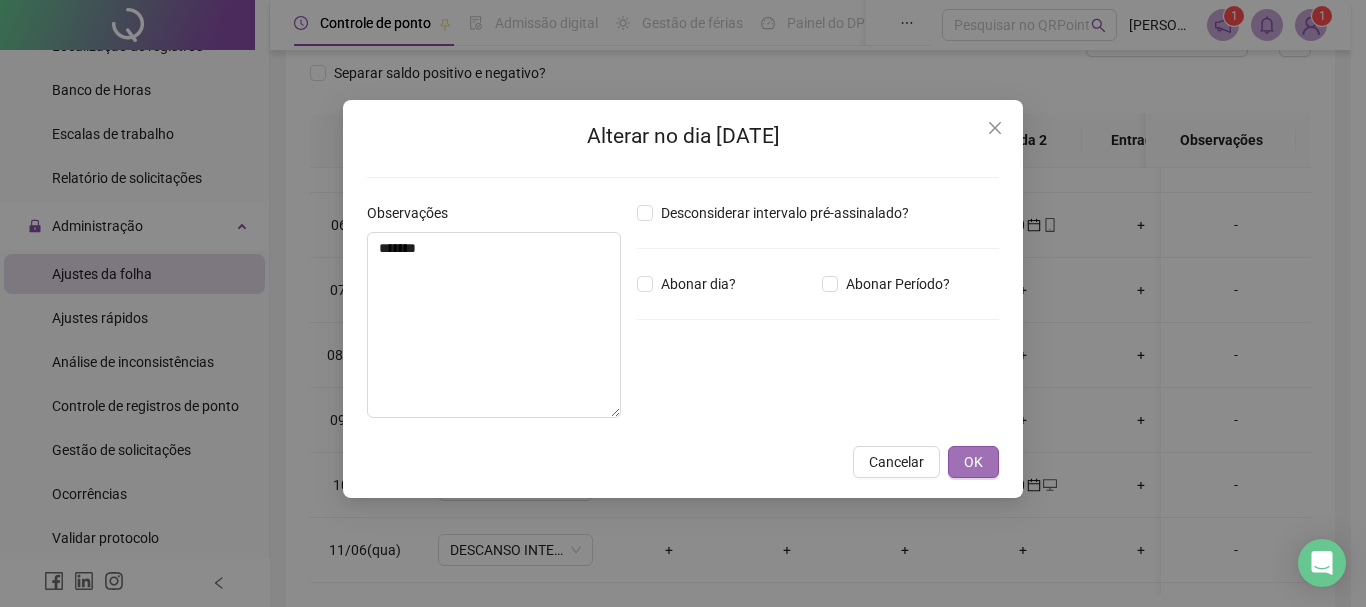 click on "OK" at bounding box center (973, 462) 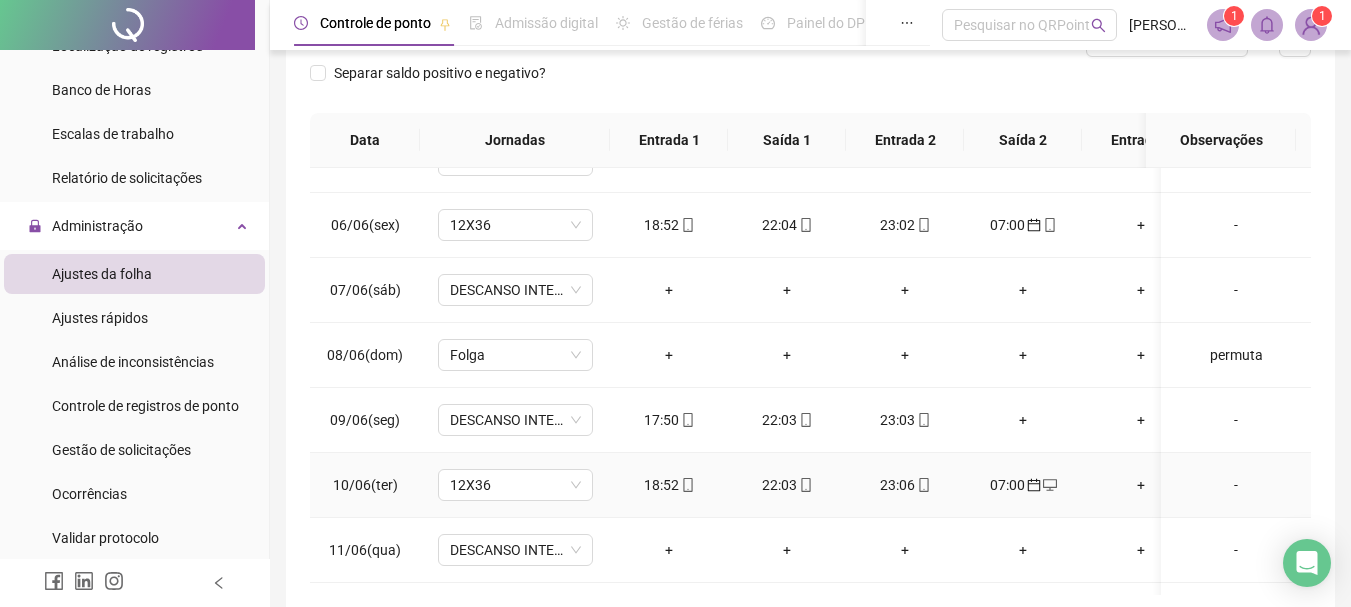 click on "+" at bounding box center [1141, 485] 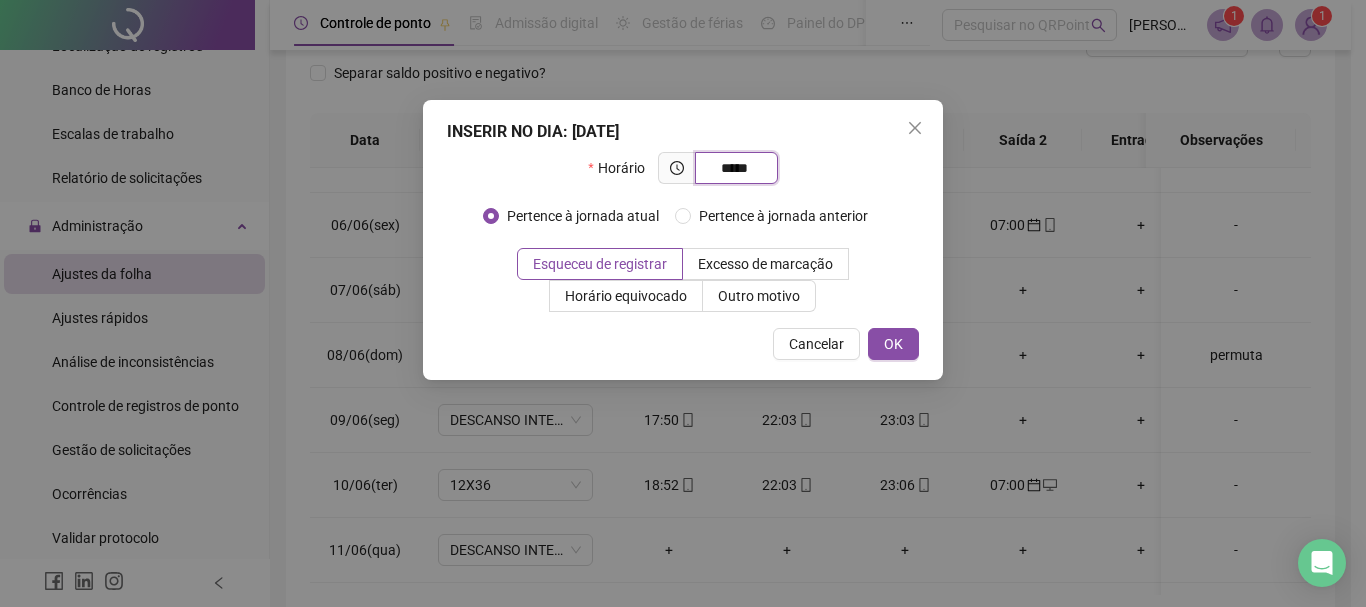 type on "*****" 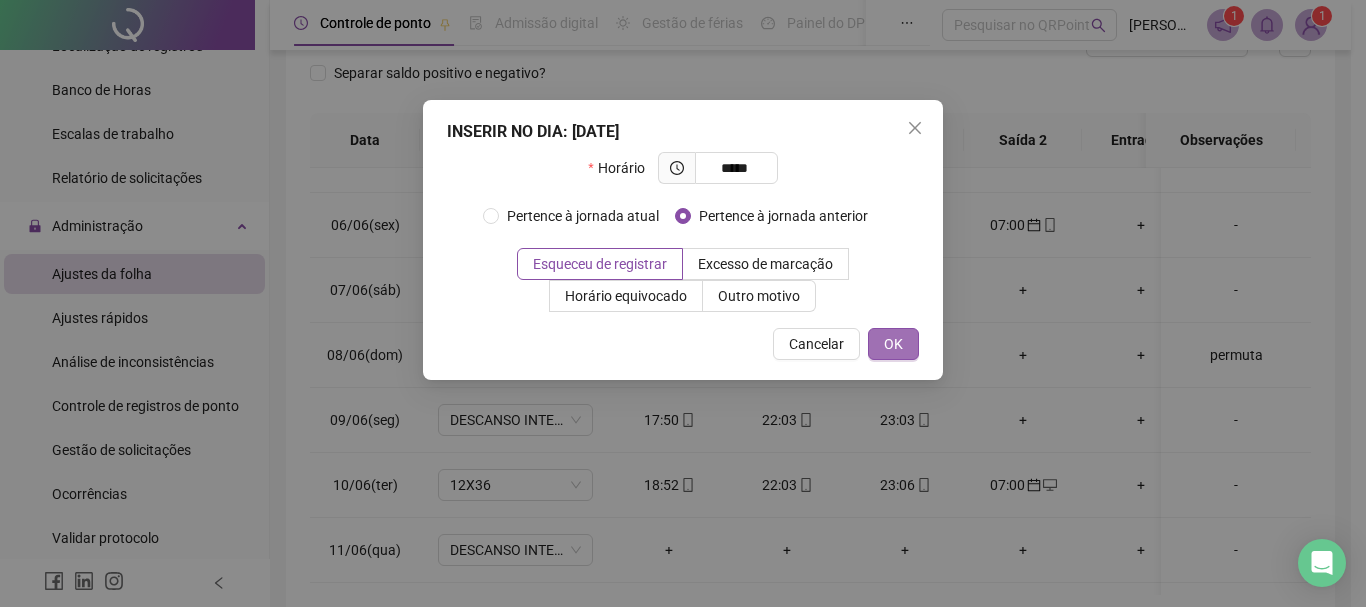 click on "OK" at bounding box center (893, 344) 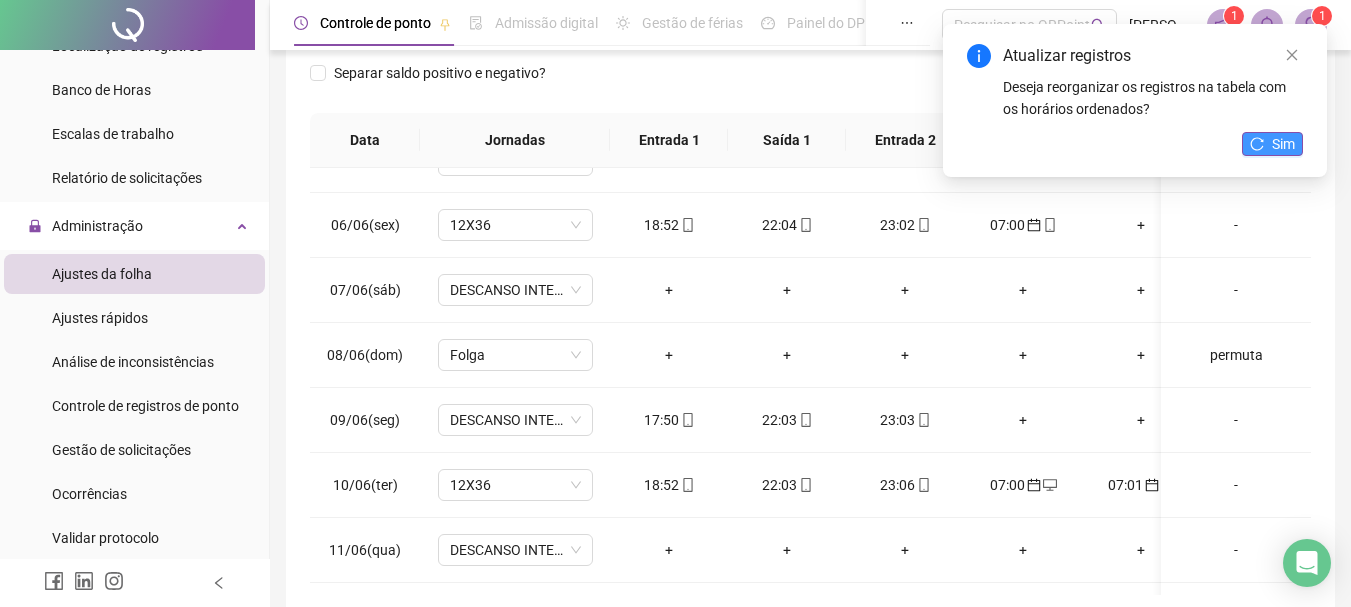 click on "Sim" at bounding box center (1283, 144) 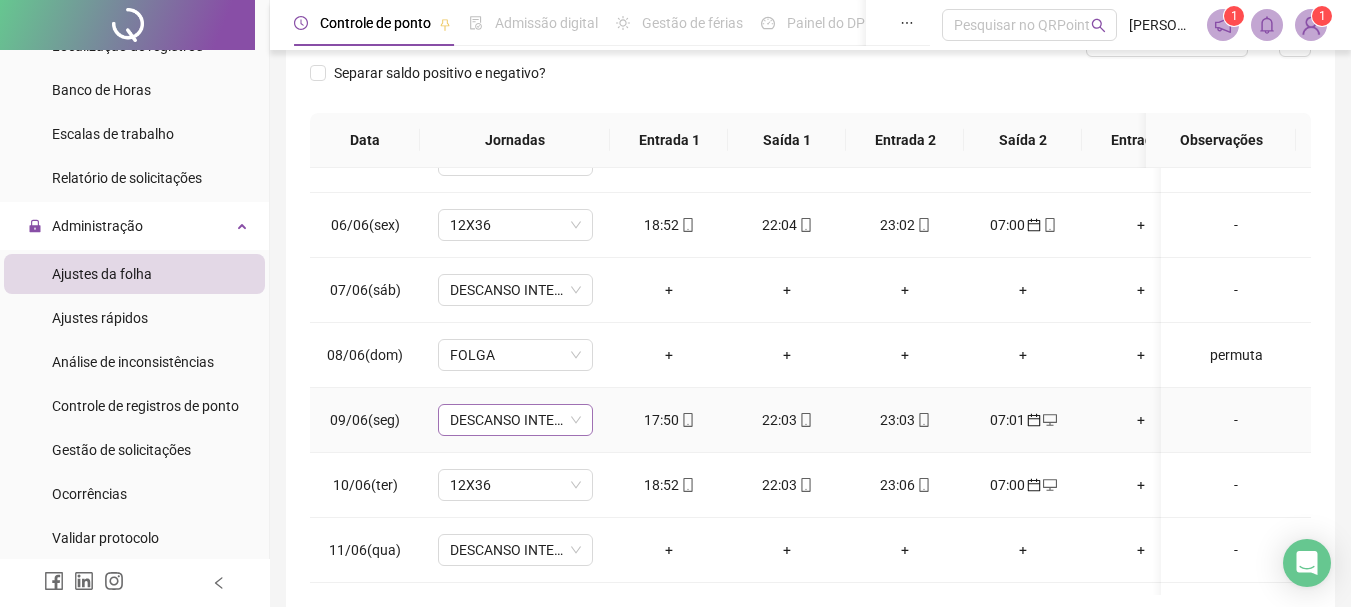 click on "DESCANSO INTER-JORNADA" at bounding box center (515, 420) 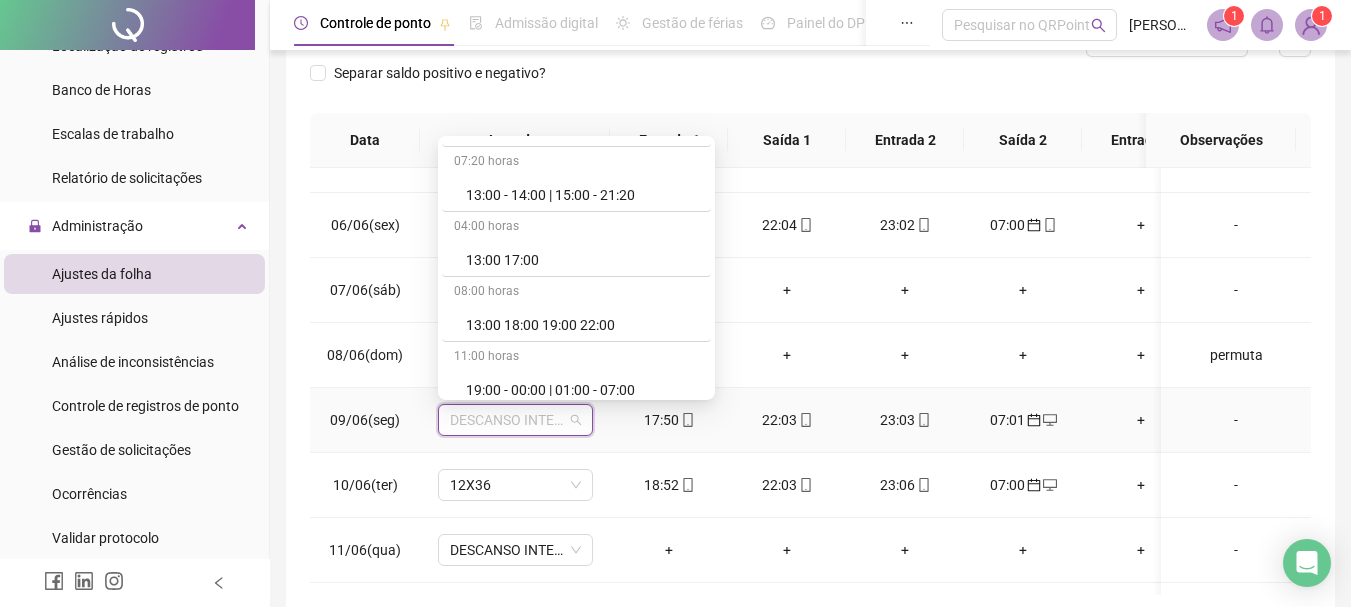 scroll, scrollTop: 3107, scrollLeft: 0, axis: vertical 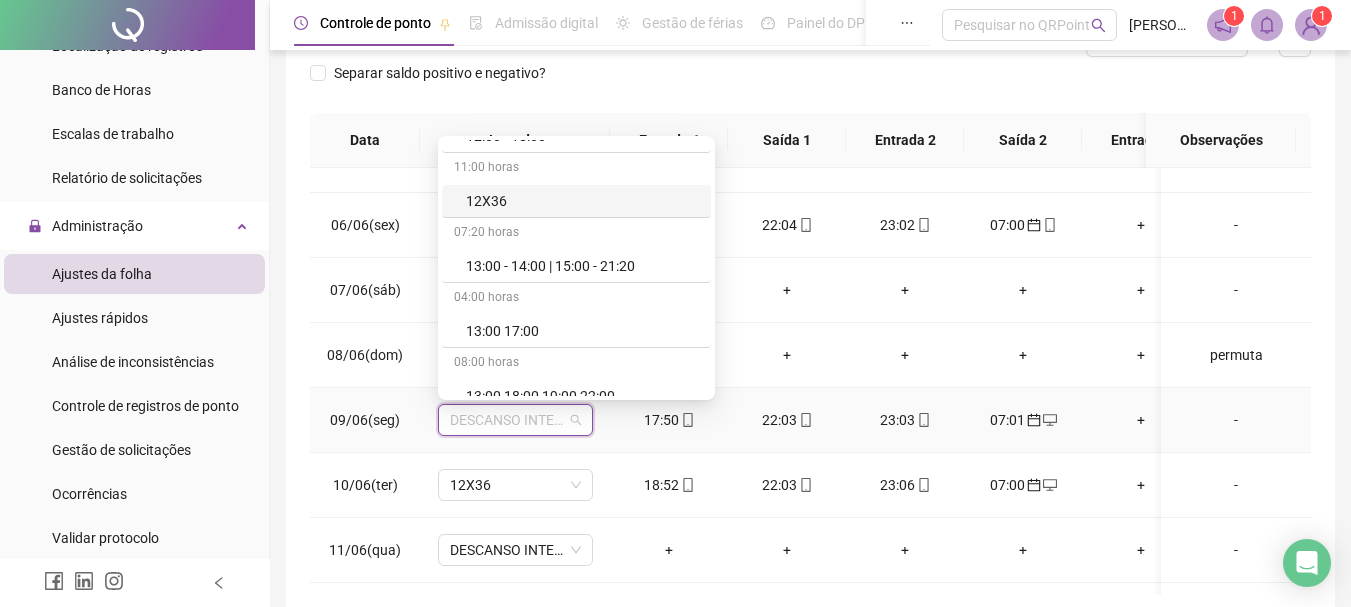 click on "12X36" at bounding box center [582, 201] 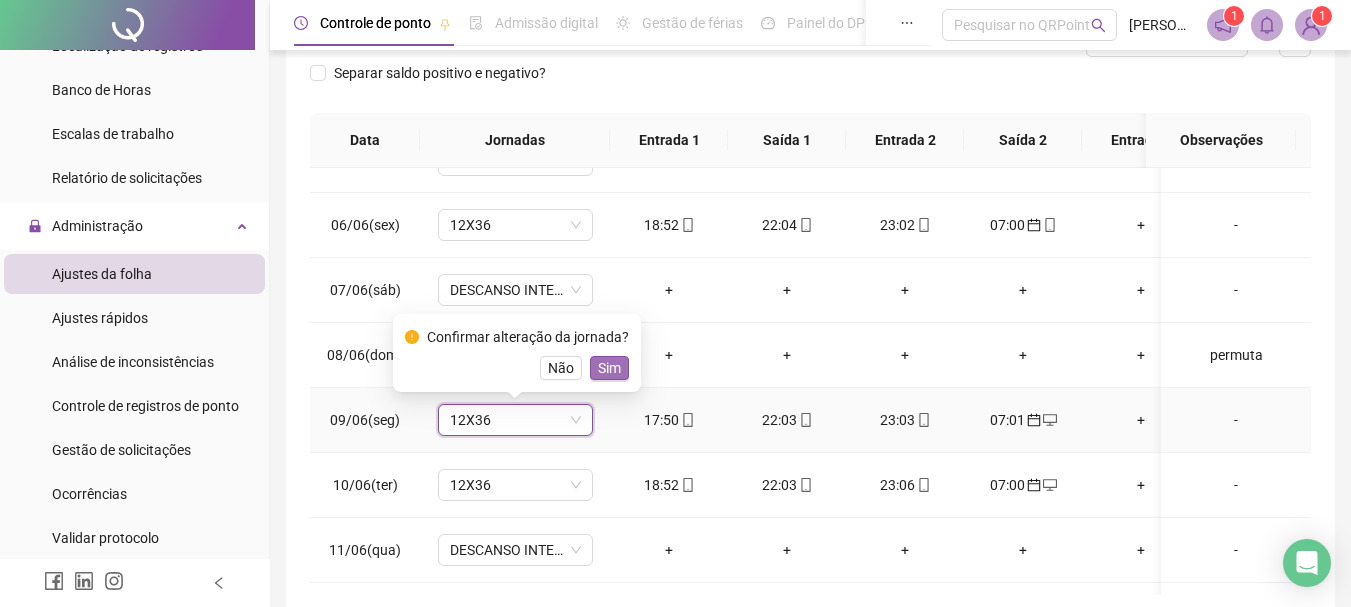 click on "Sim" at bounding box center [609, 368] 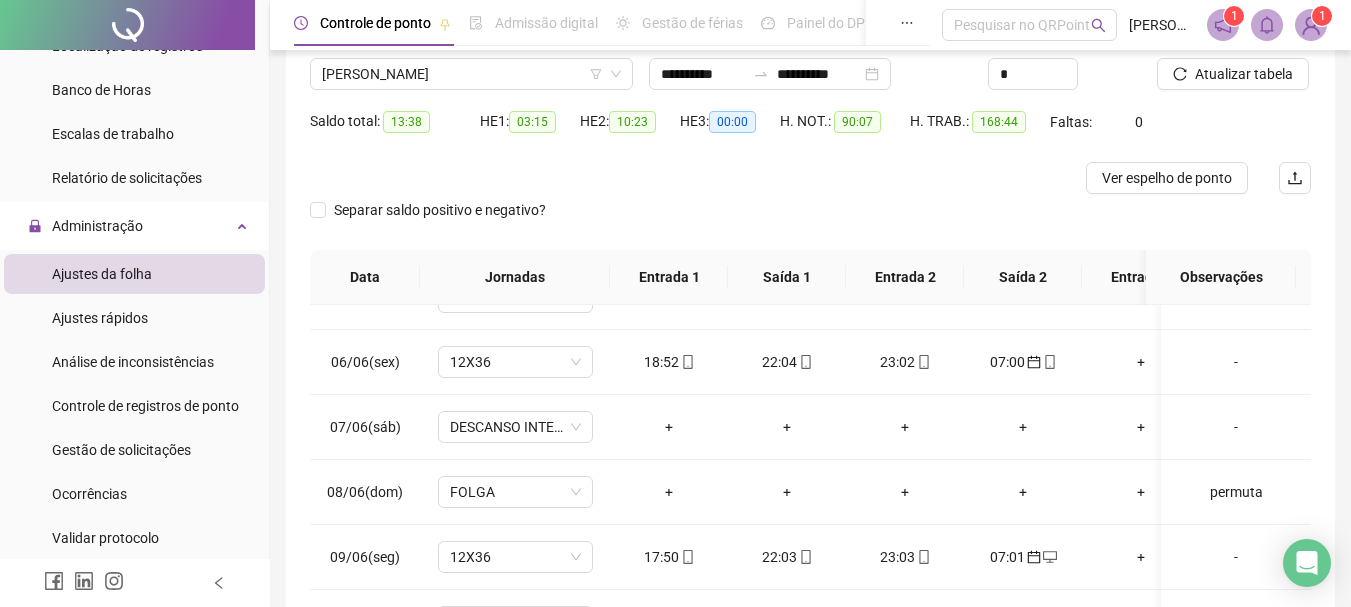 scroll, scrollTop: 128, scrollLeft: 0, axis: vertical 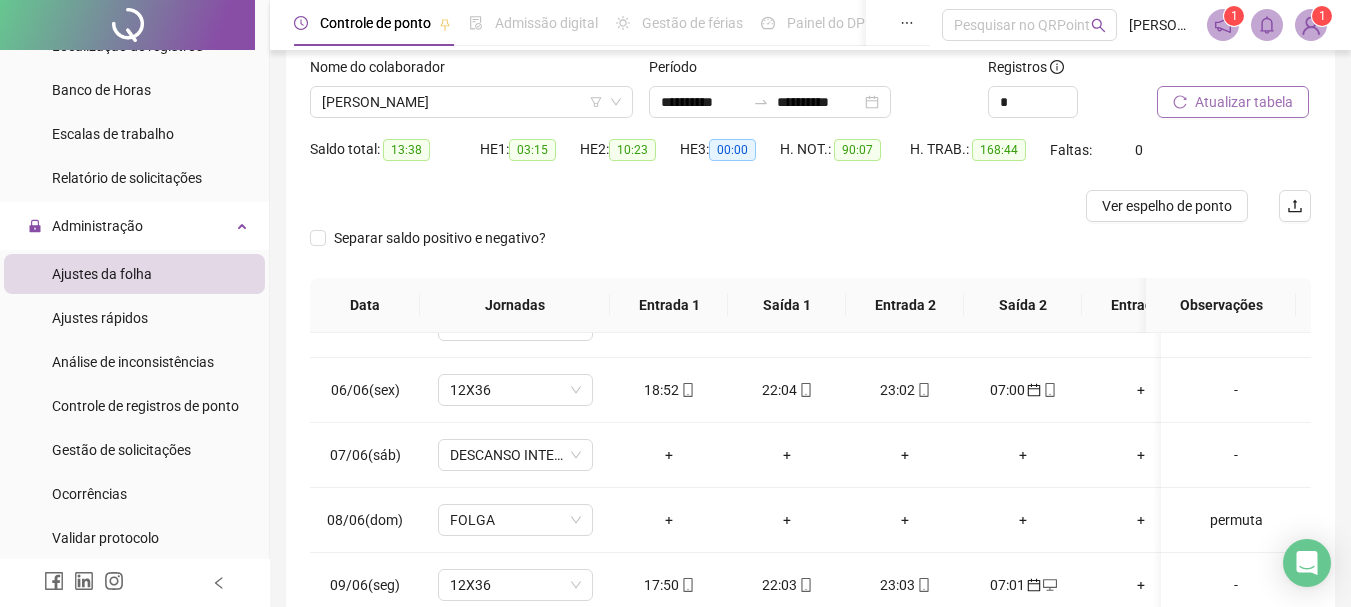 click on "Atualizar tabela" at bounding box center [1244, 102] 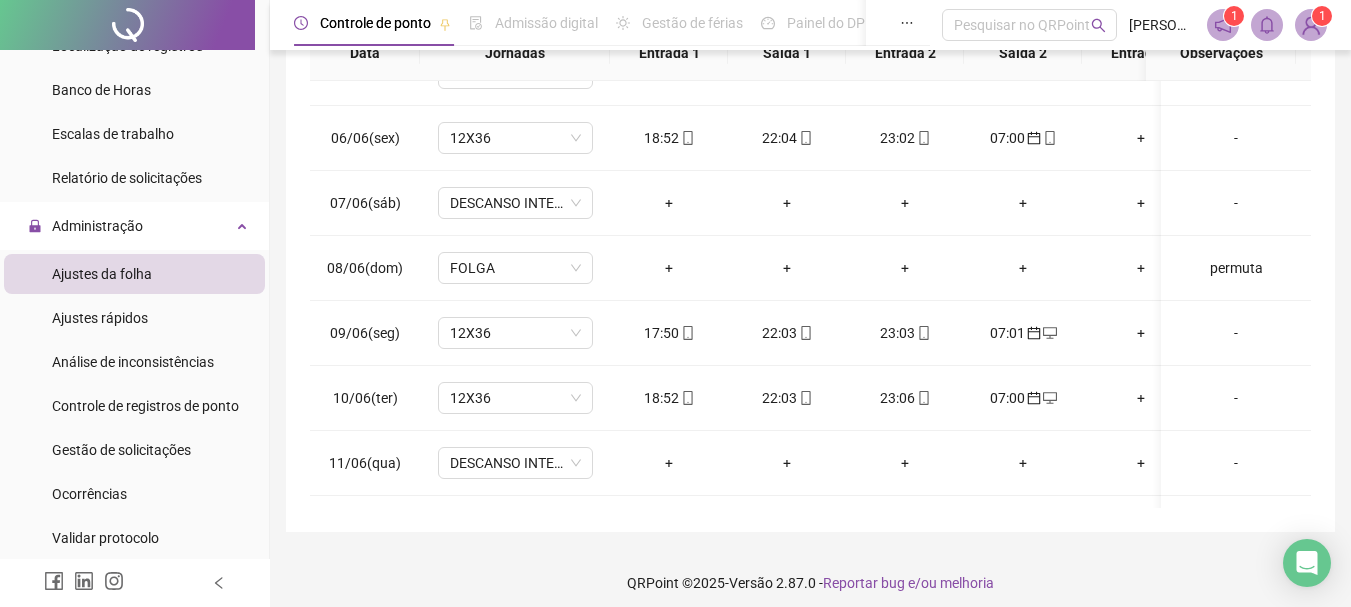scroll, scrollTop: 385, scrollLeft: 0, axis: vertical 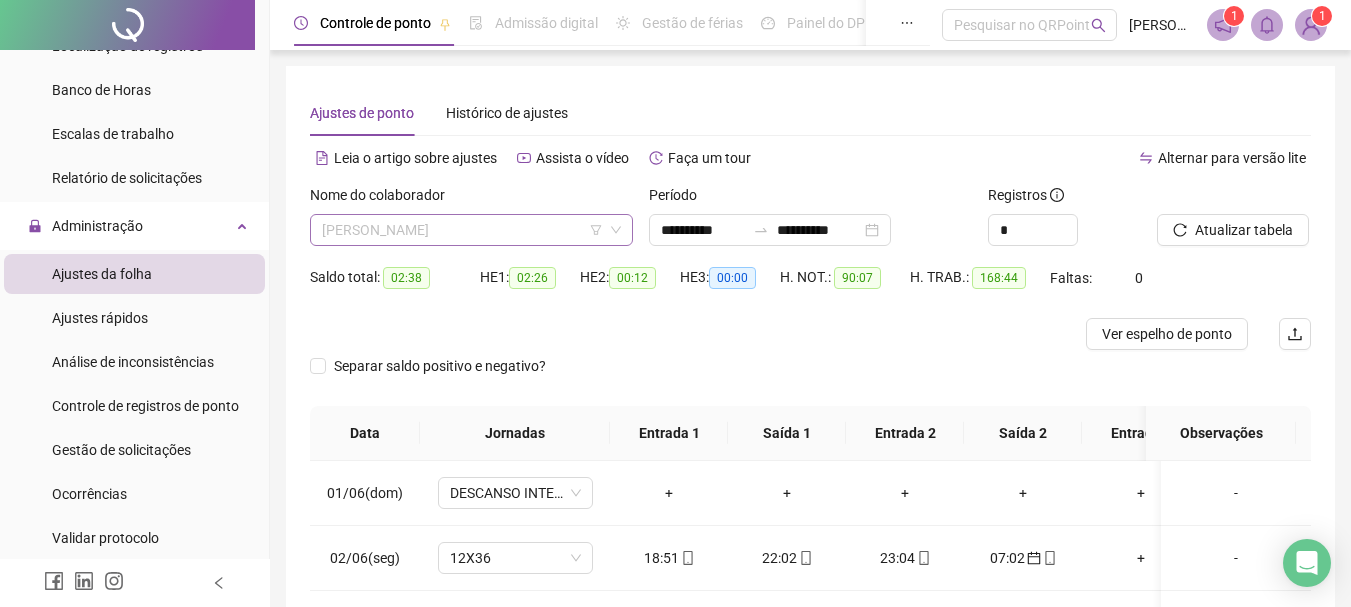 click on "[PERSON_NAME]" at bounding box center (471, 230) 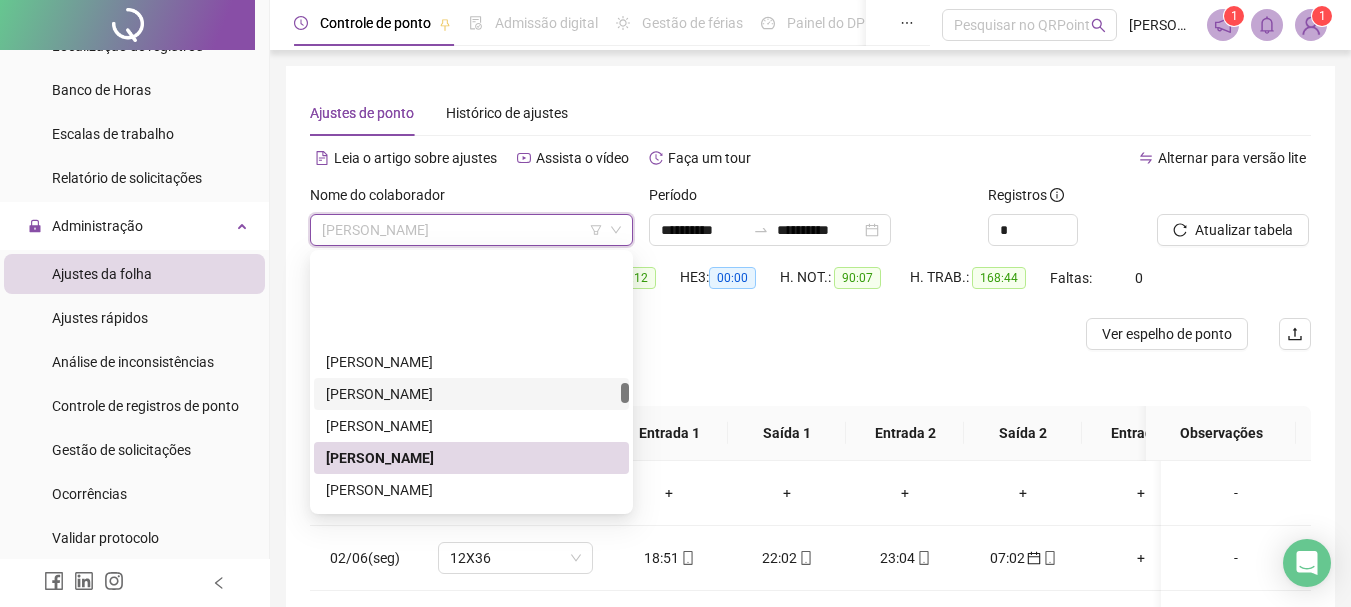 scroll, scrollTop: 1800, scrollLeft: 0, axis: vertical 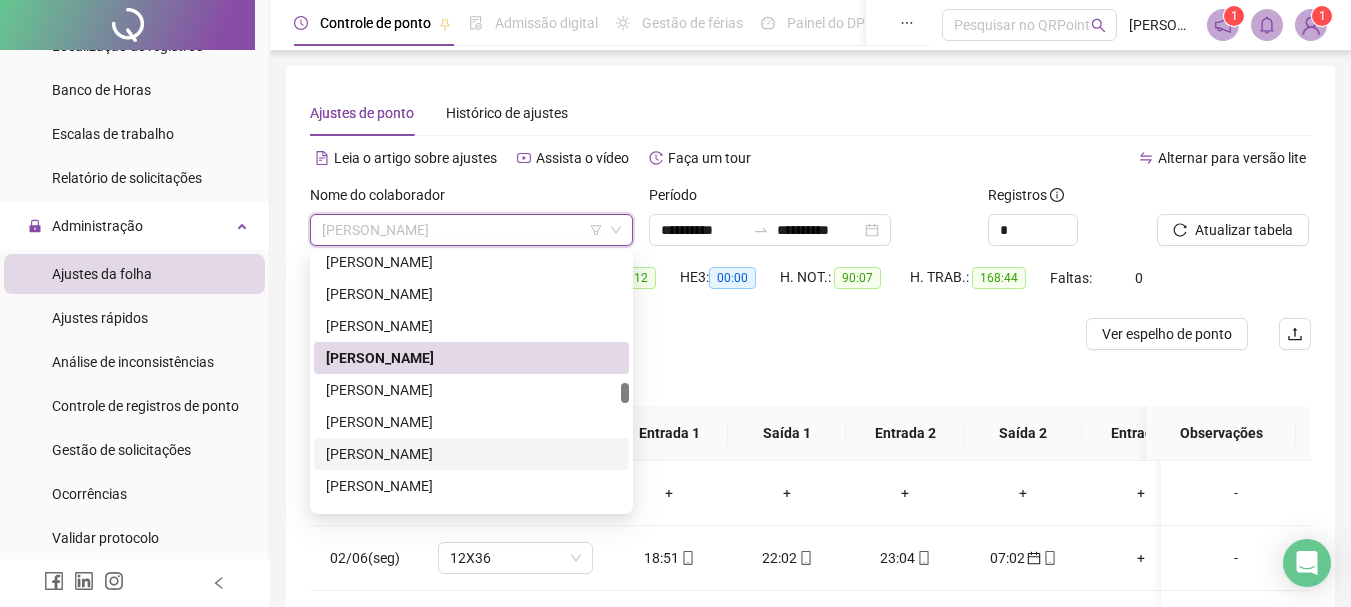 click on "[PERSON_NAME]" at bounding box center [471, 454] 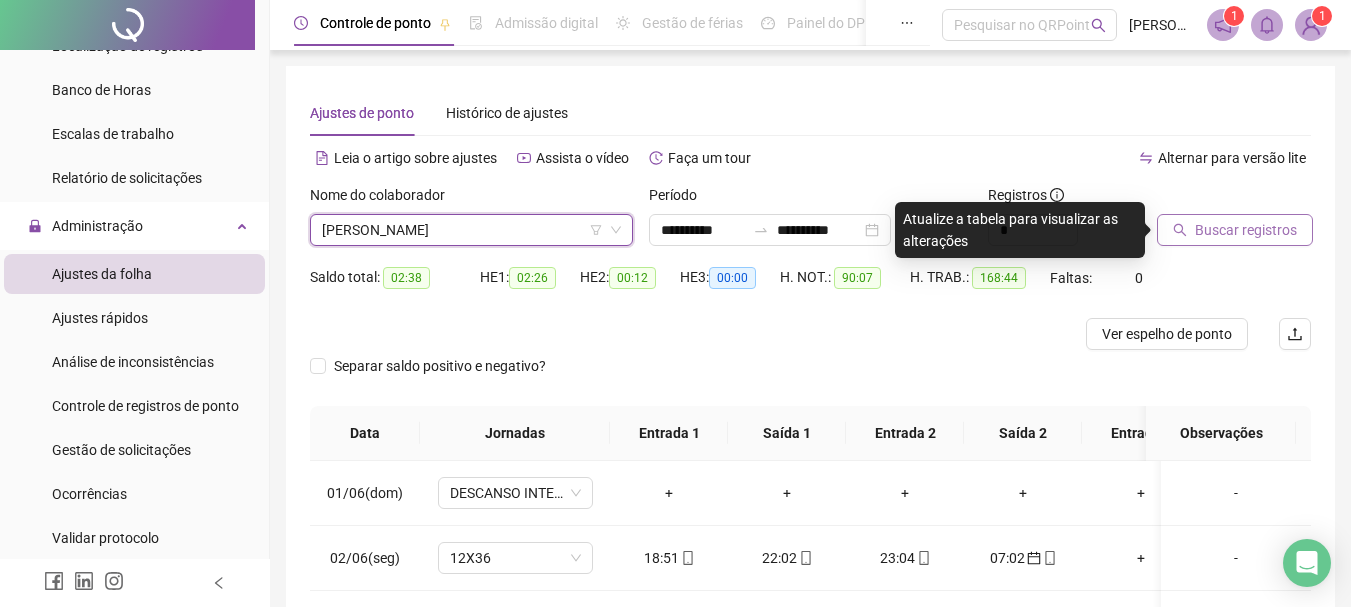 click on "Buscar registros" at bounding box center [1246, 230] 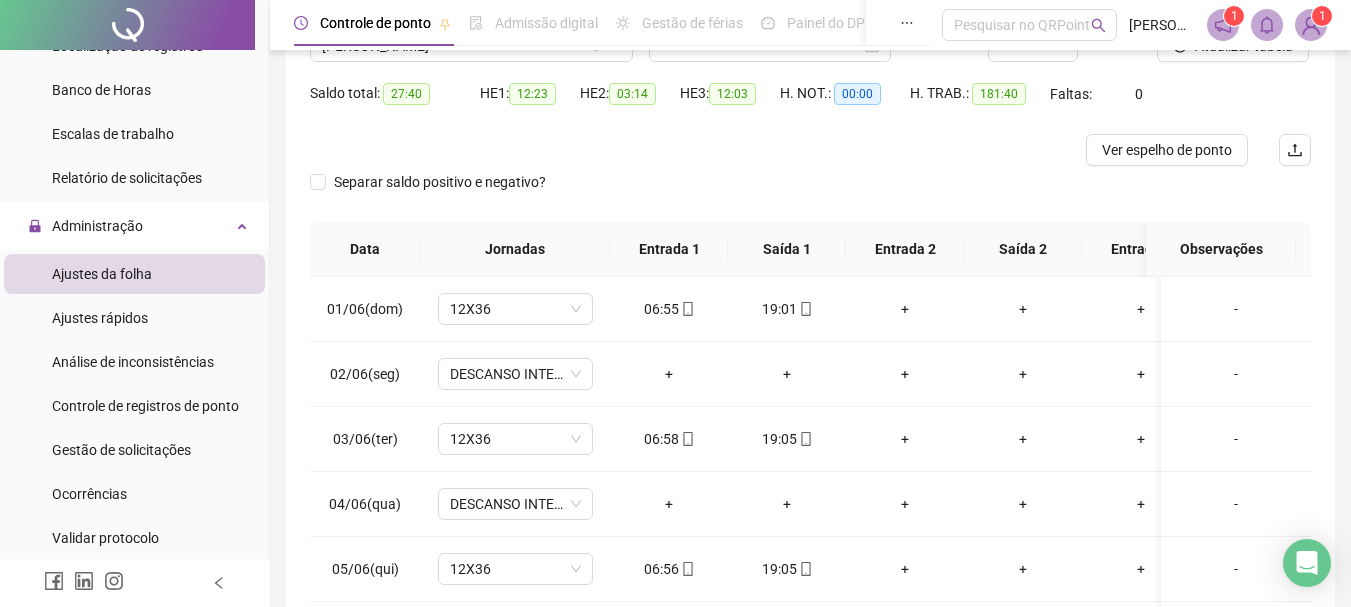 scroll, scrollTop: 200, scrollLeft: 0, axis: vertical 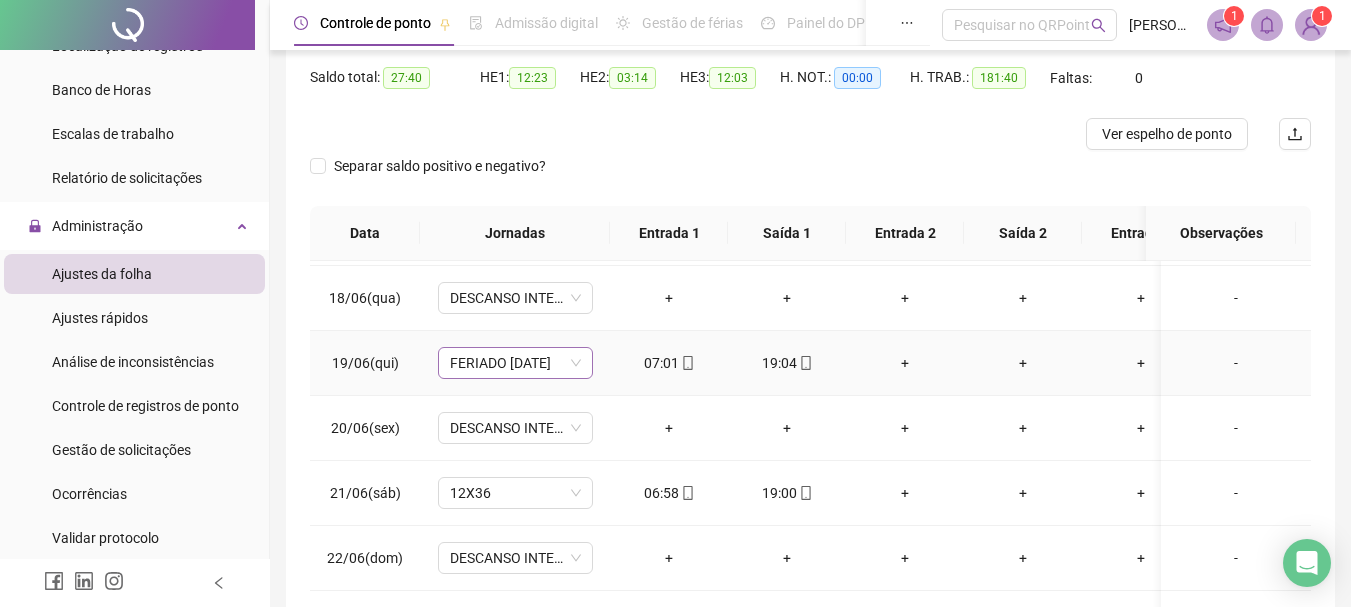 click on "FERIADO [DATE]" at bounding box center [515, 363] 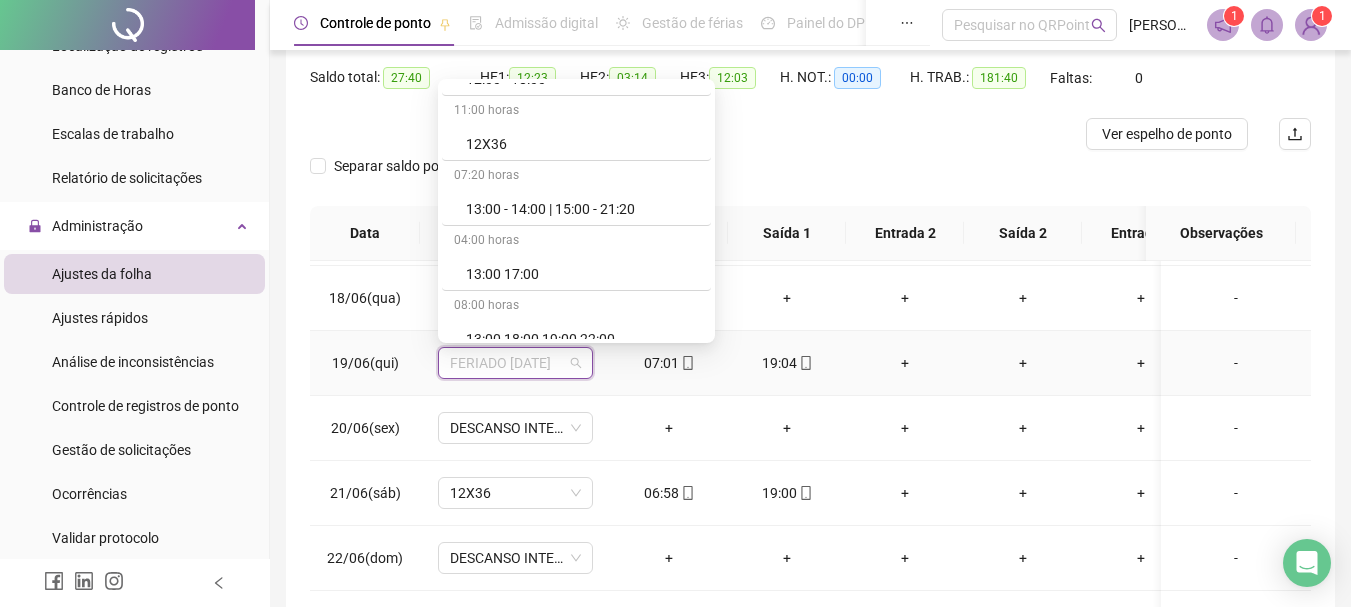 scroll, scrollTop: 3154, scrollLeft: 0, axis: vertical 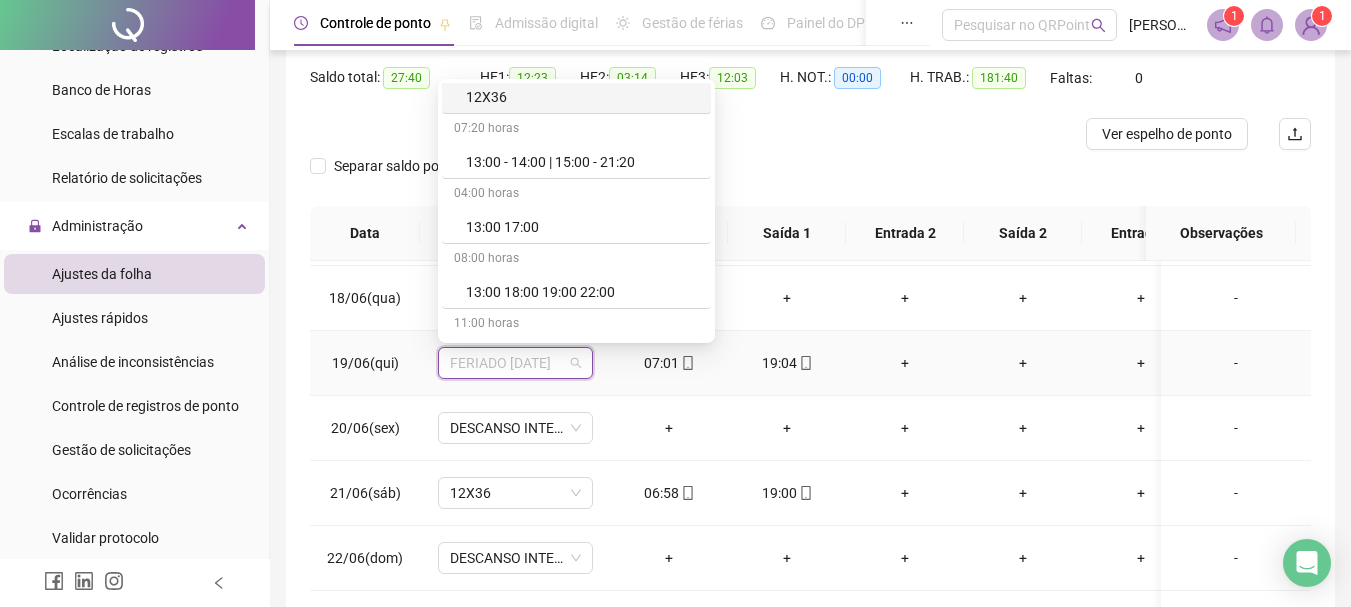 click on "12X36" at bounding box center (582, 97) 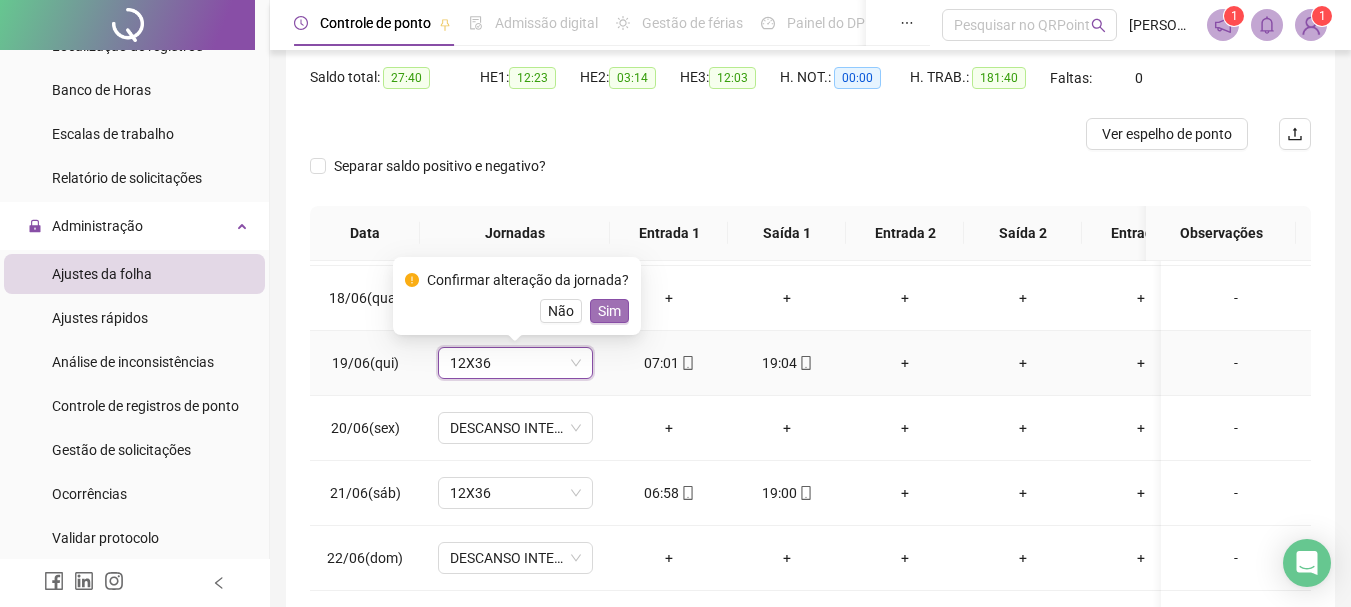 click on "Sim" at bounding box center [609, 311] 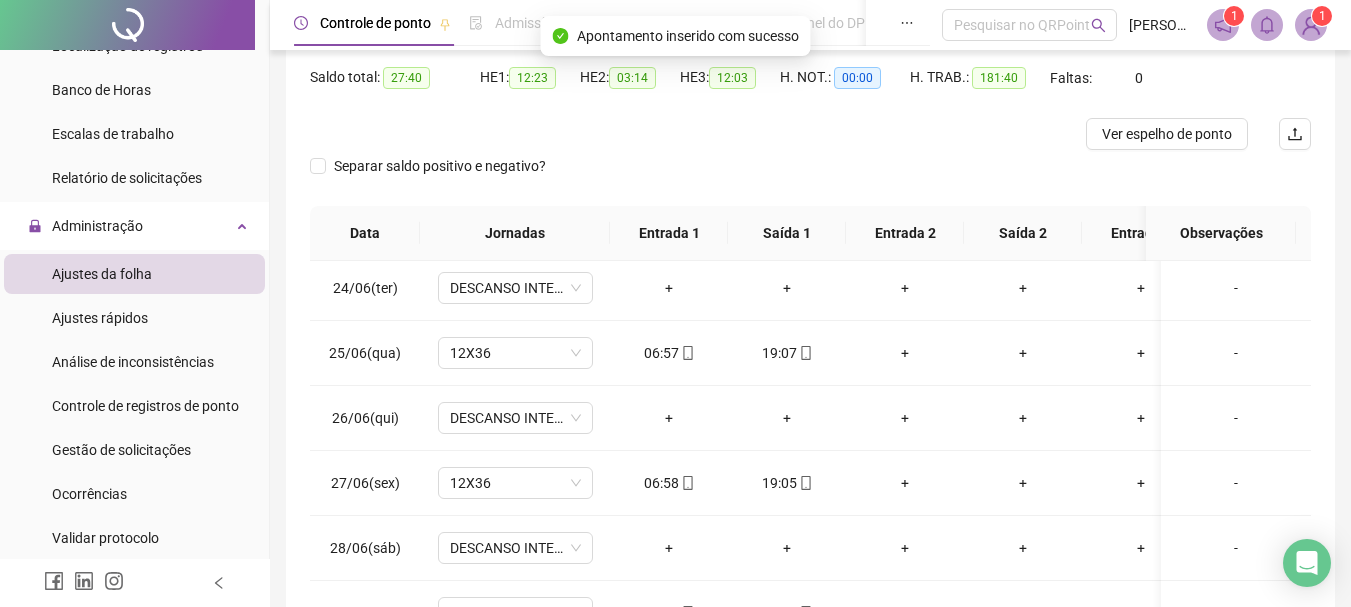 scroll, scrollTop: 1538, scrollLeft: 0, axis: vertical 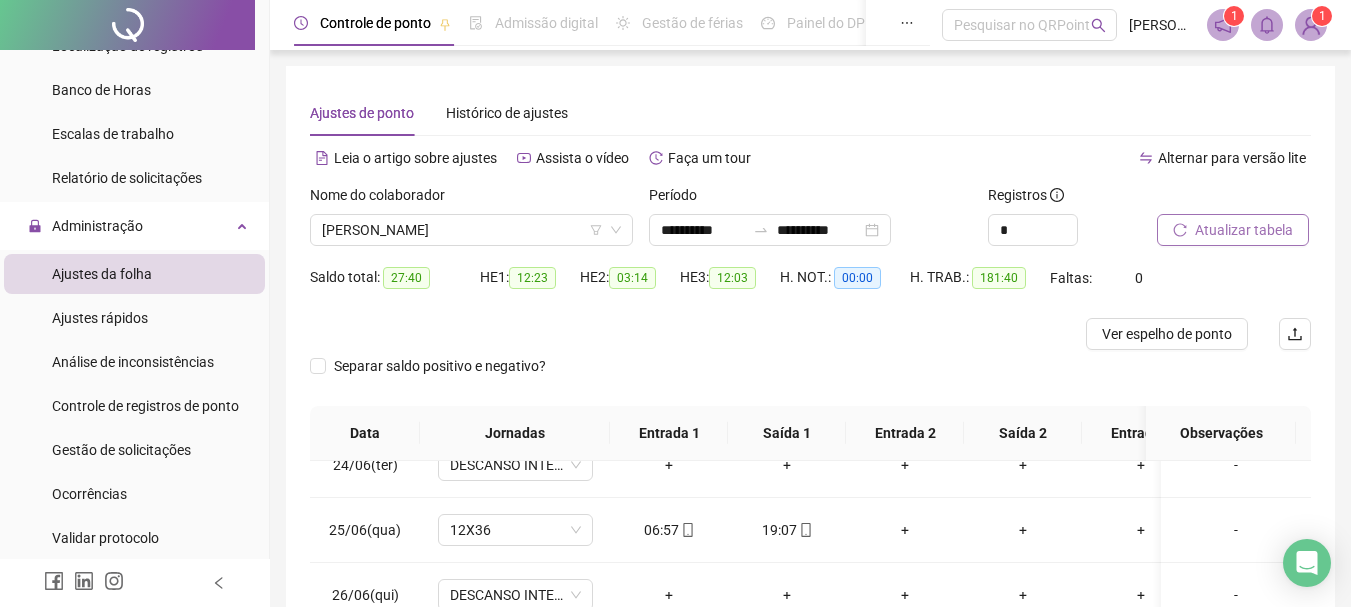 click on "Atualizar tabela" at bounding box center [1244, 230] 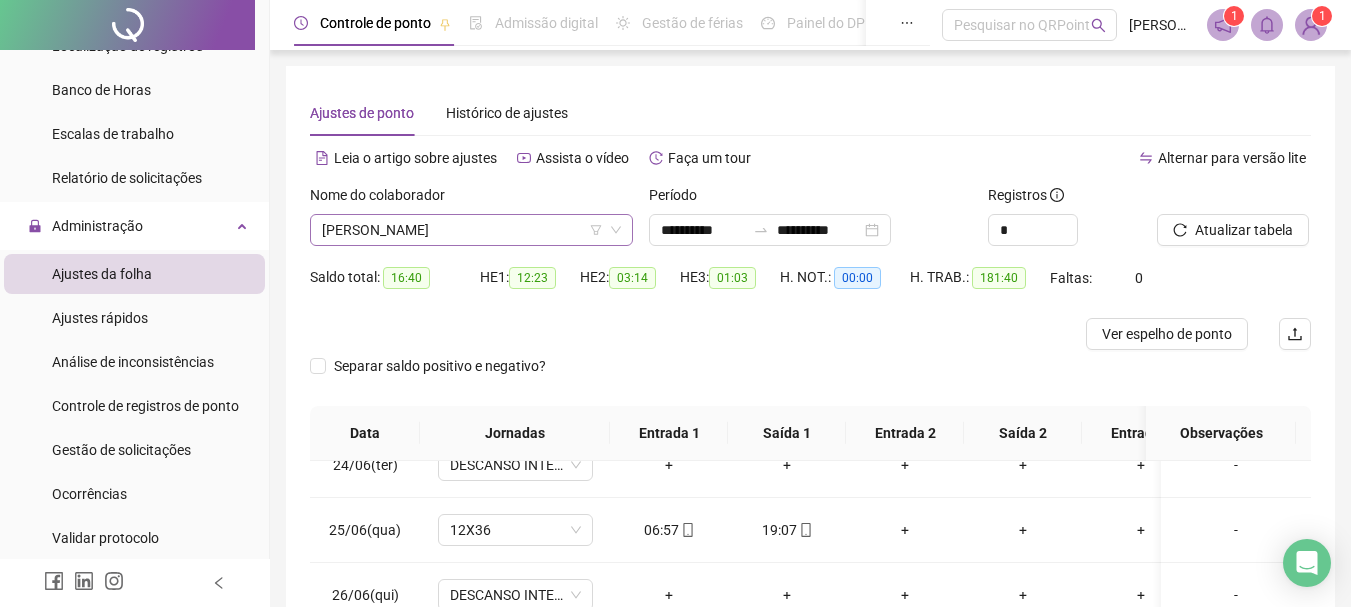 click on "[PERSON_NAME]" at bounding box center [471, 230] 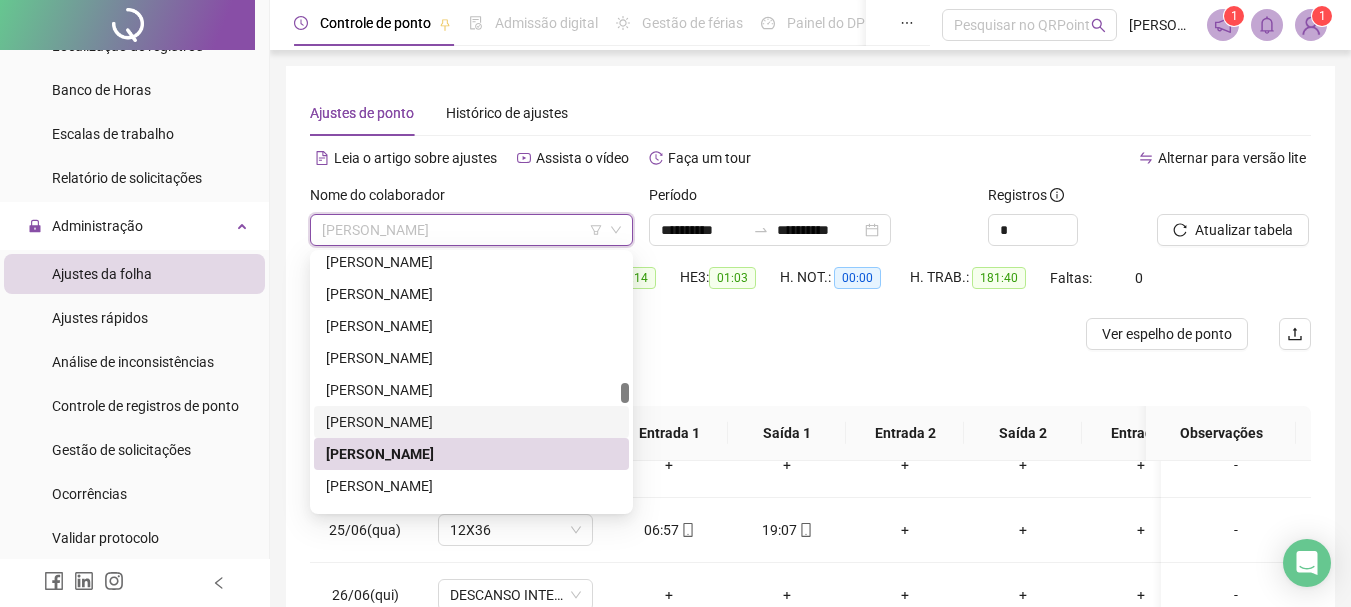 scroll, scrollTop: 1900, scrollLeft: 0, axis: vertical 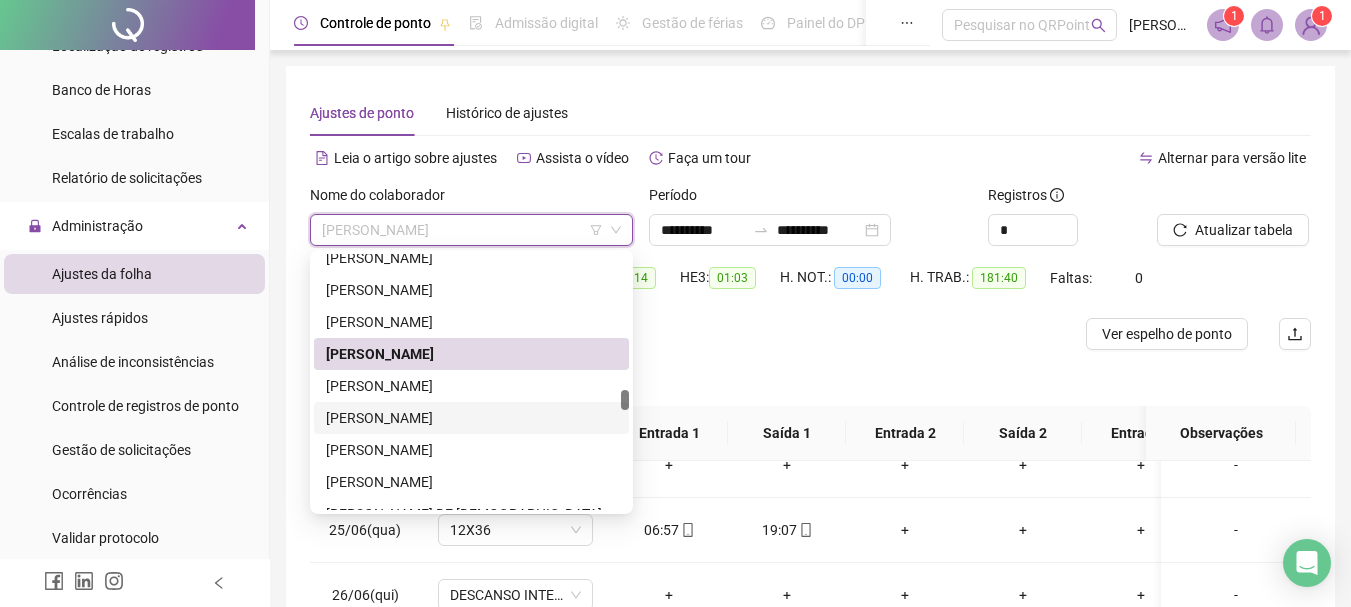 click on "[PERSON_NAME]" at bounding box center [471, 418] 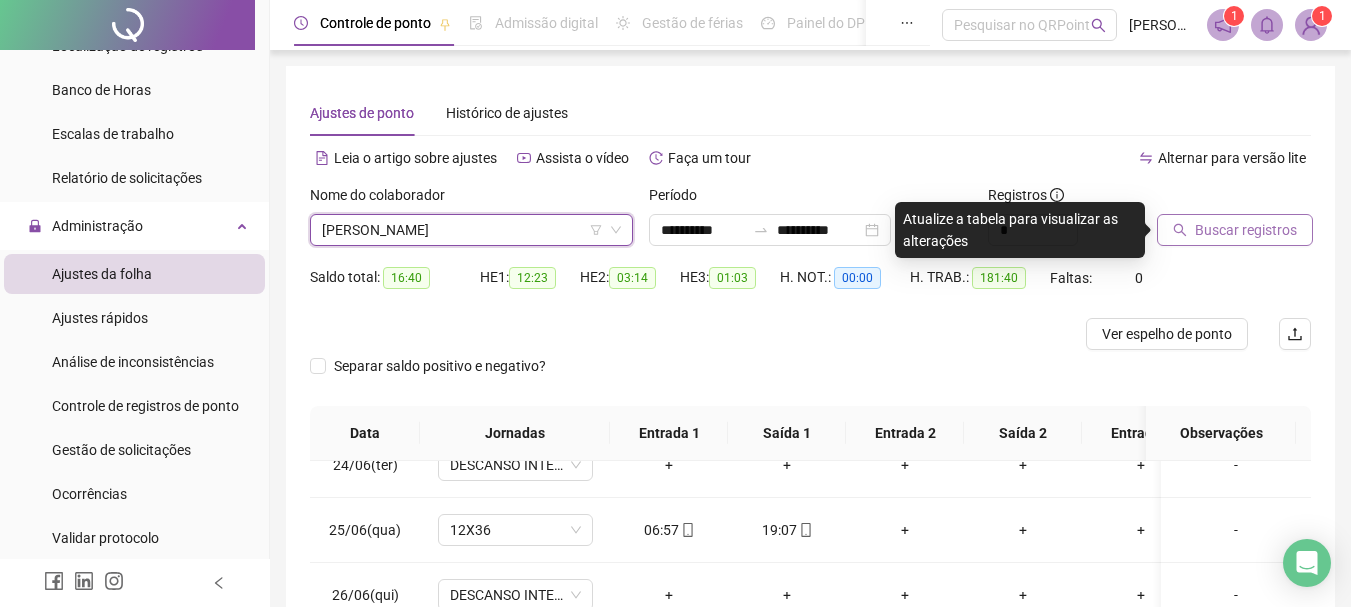 click on "Buscar registros" at bounding box center (1246, 230) 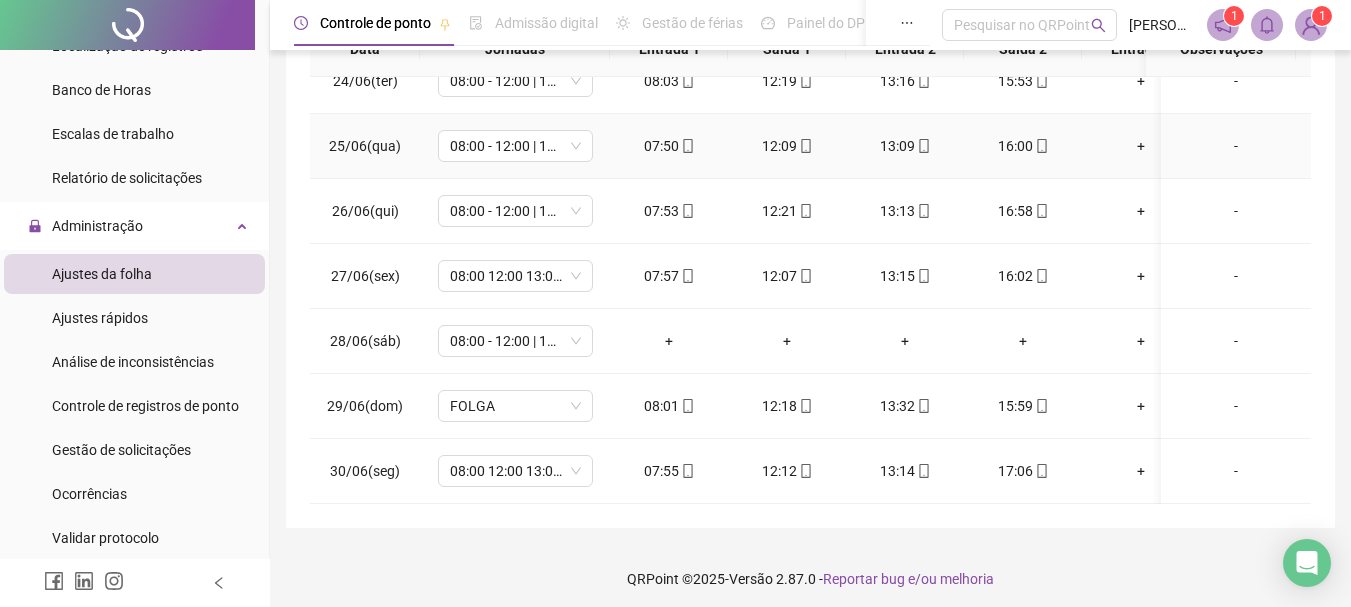scroll, scrollTop: 391, scrollLeft: 0, axis: vertical 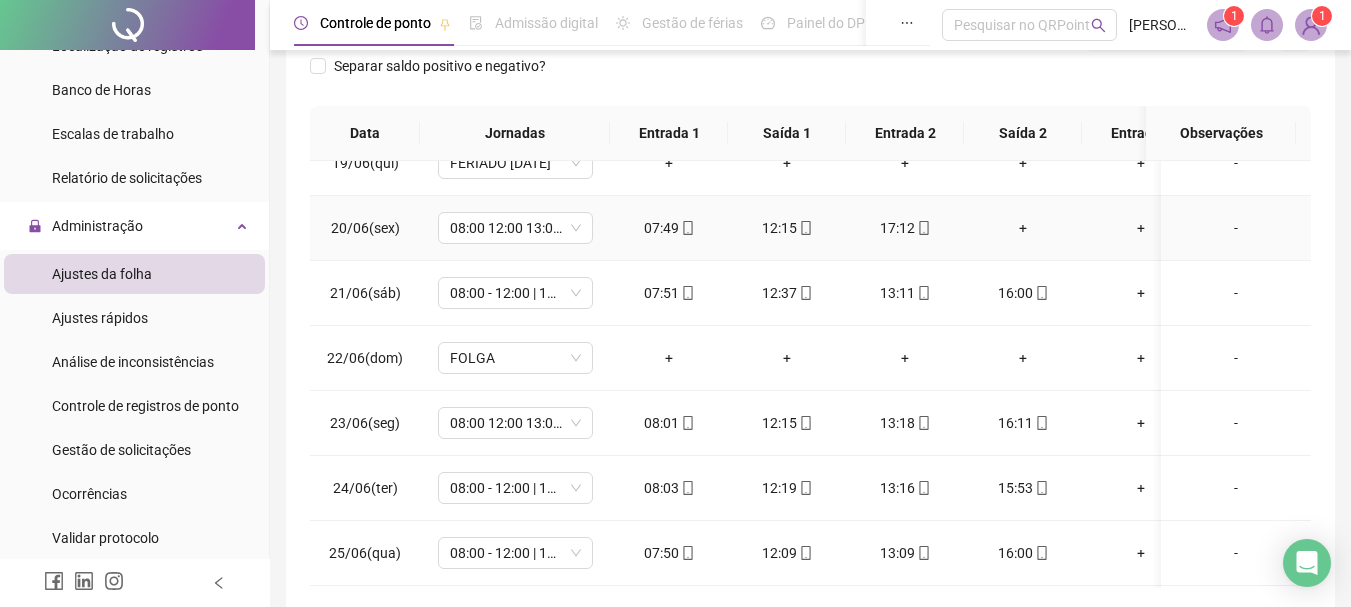 click on "+" at bounding box center [1023, 228] 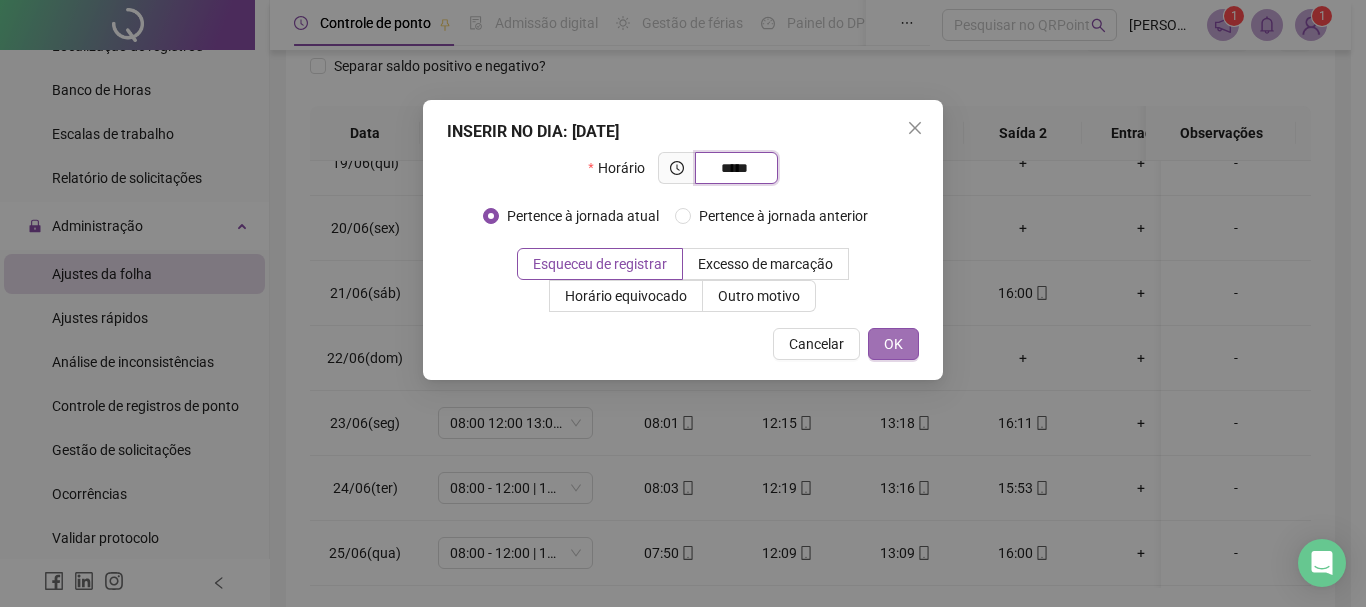 type on "*****" 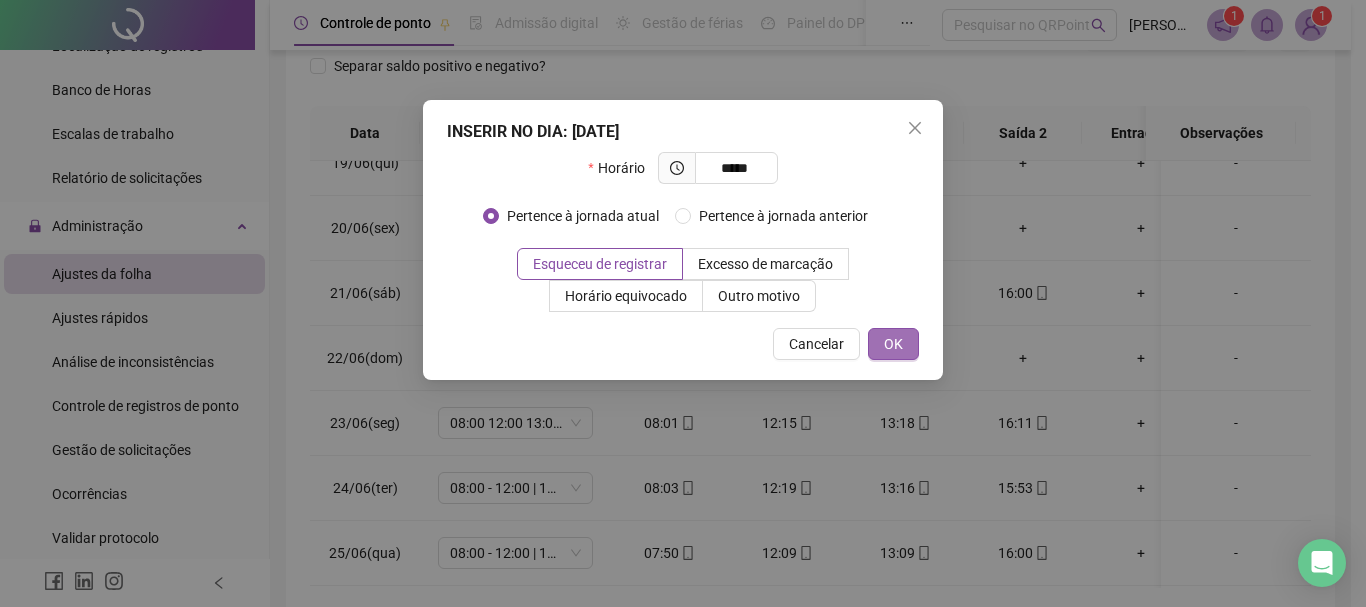 click on "OK" at bounding box center (893, 344) 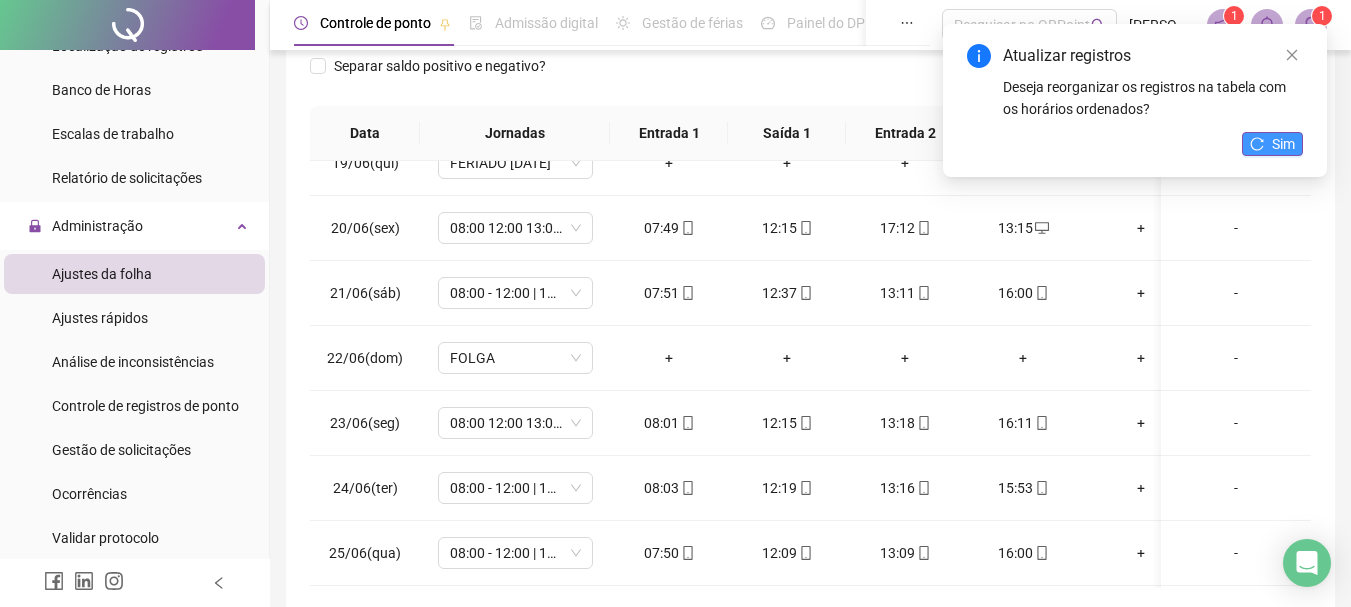 click 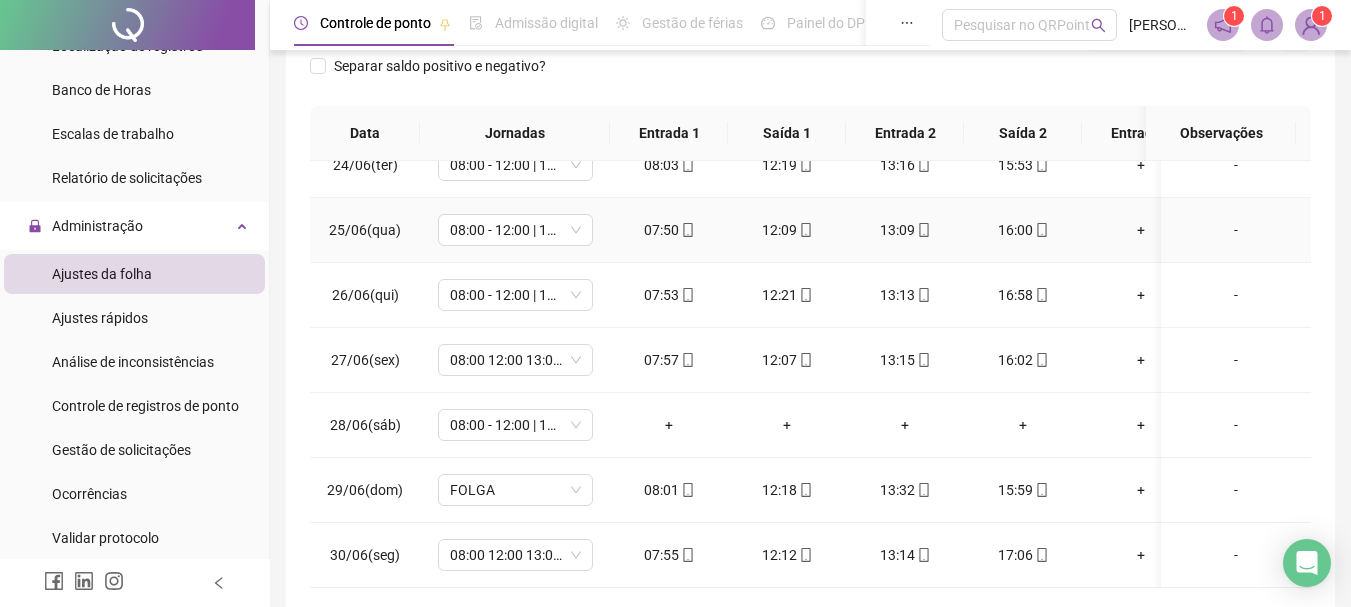 scroll, scrollTop: 1538, scrollLeft: 0, axis: vertical 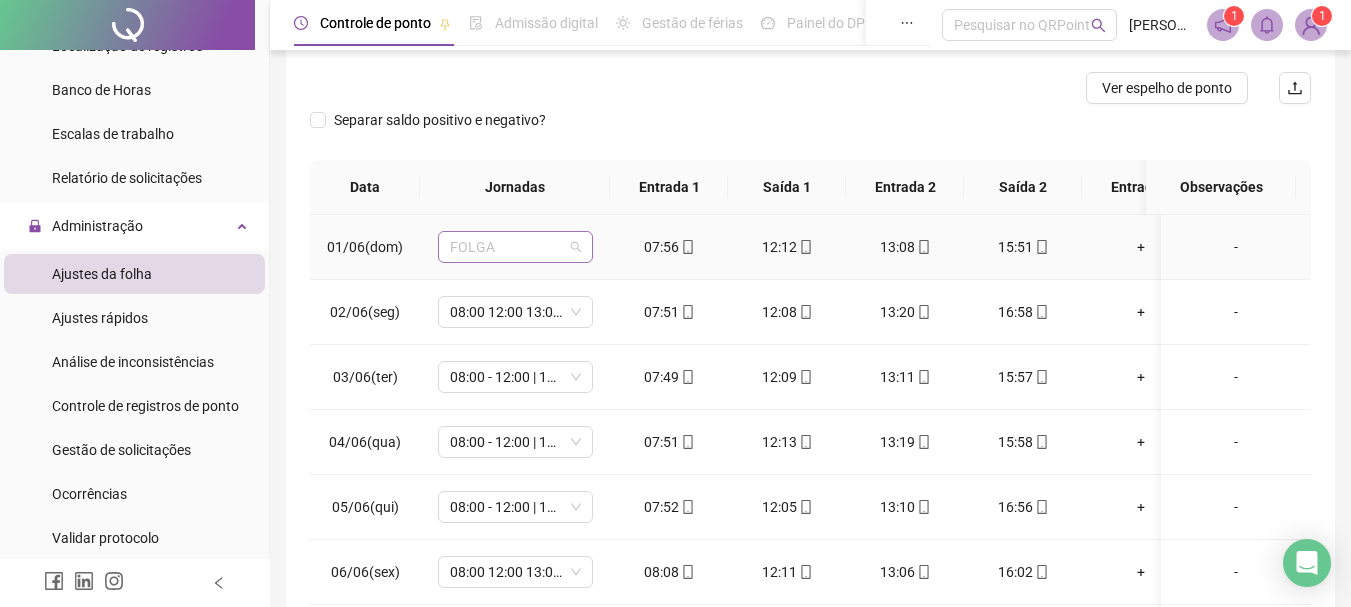click on "FOLGA" at bounding box center (515, 247) 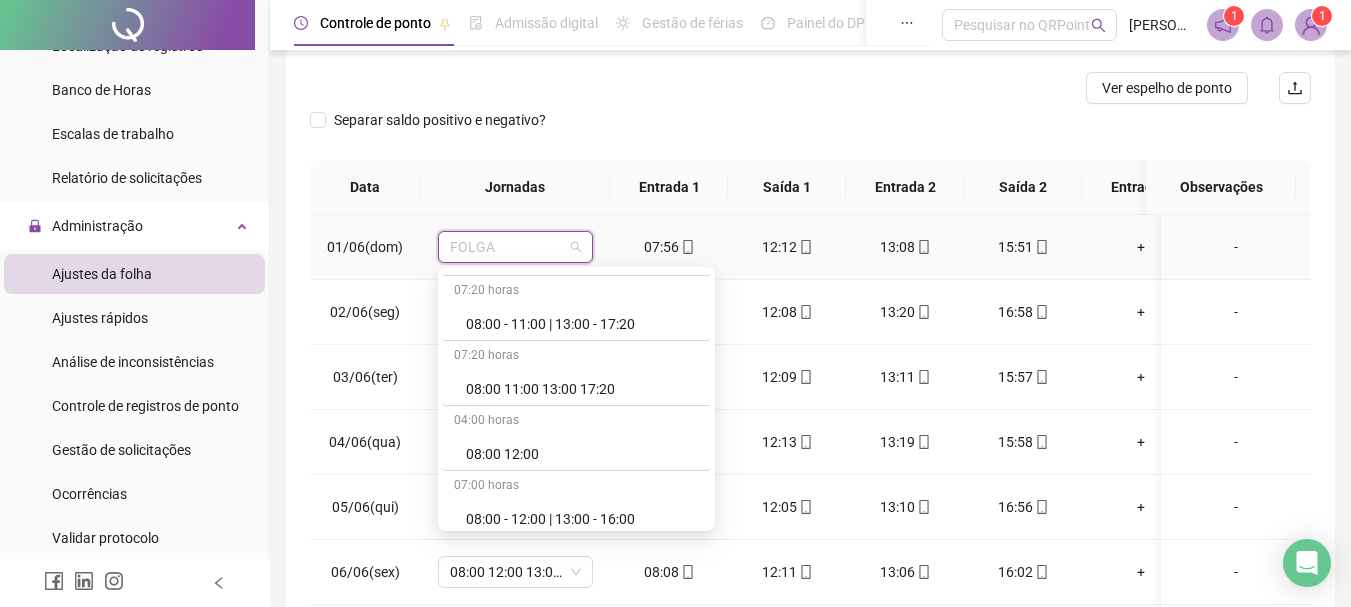 scroll, scrollTop: 1200, scrollLeft: 0, axis: vertical 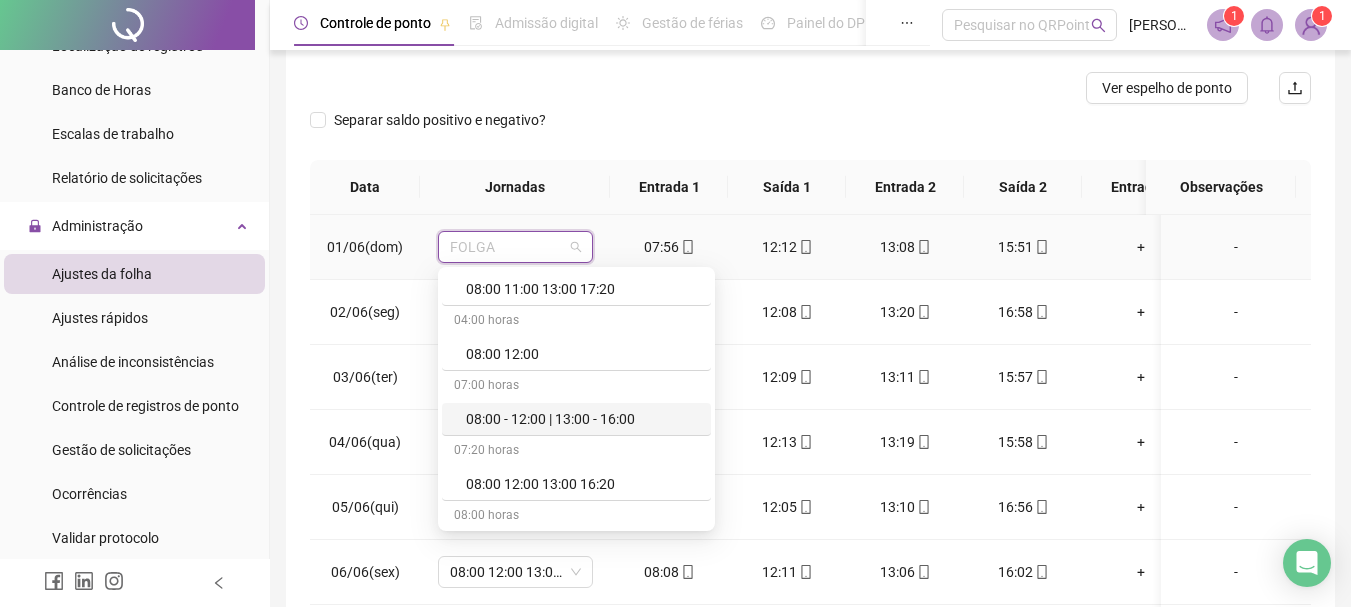click on "08:00 - 12:00 | 13:00 - 16:00" at bounding box center (582, 419) 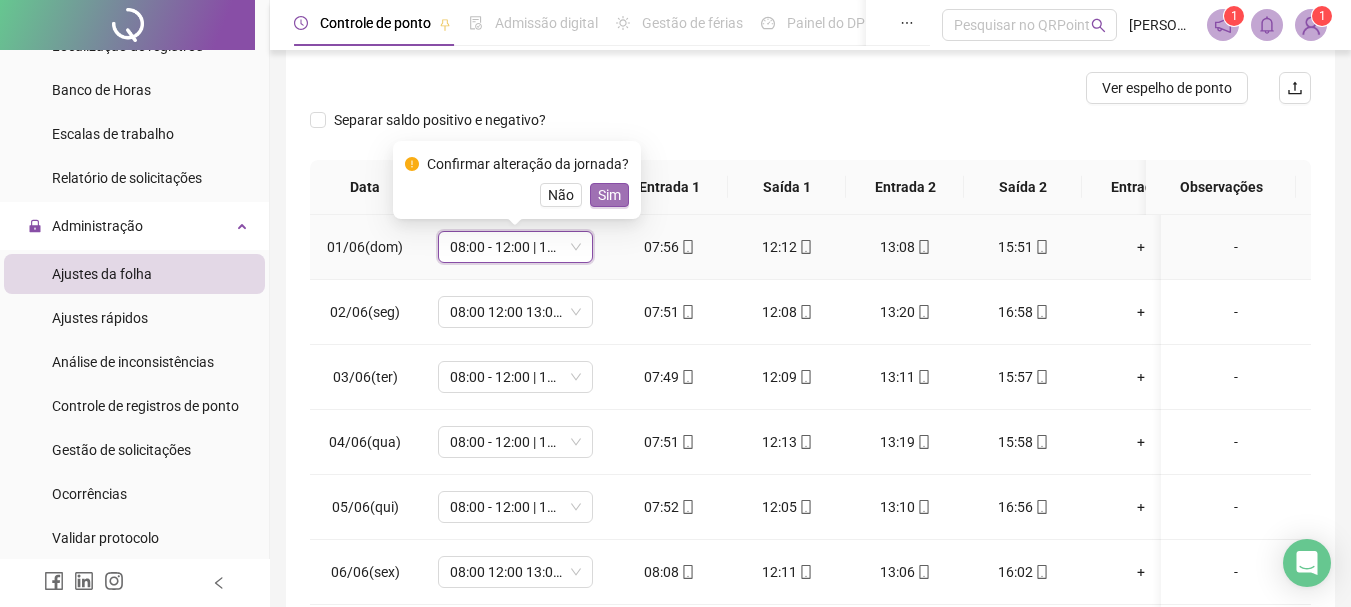 click on "Sim" at bounding box center (609, 195) 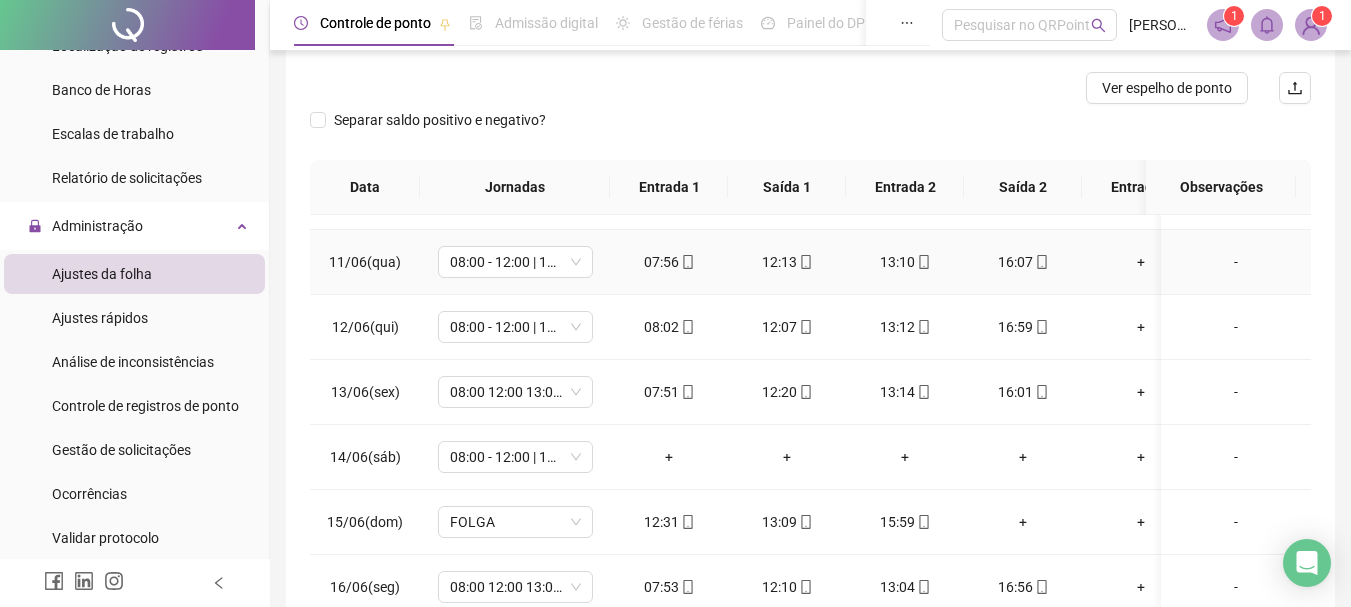 scroll, scrollTop: 700, scrollLeft: 0, axis: vertical 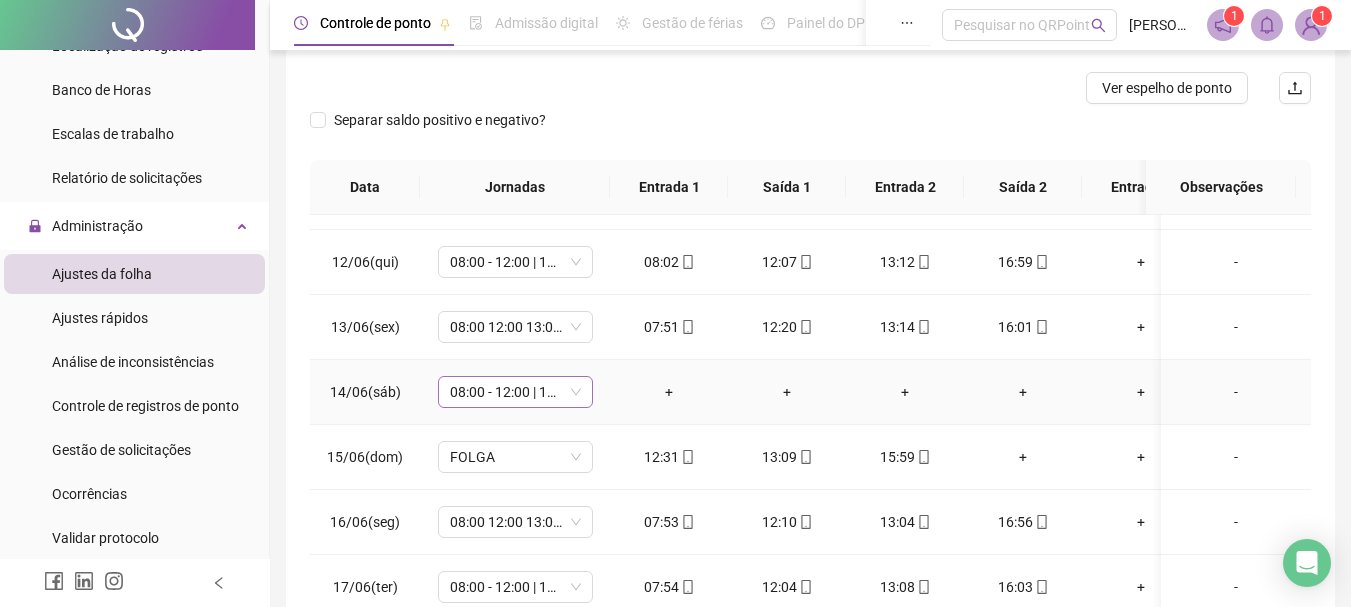 click on "08:00 - 12:00 | 13:00 - 16:00" at bounding box center [515, 392] 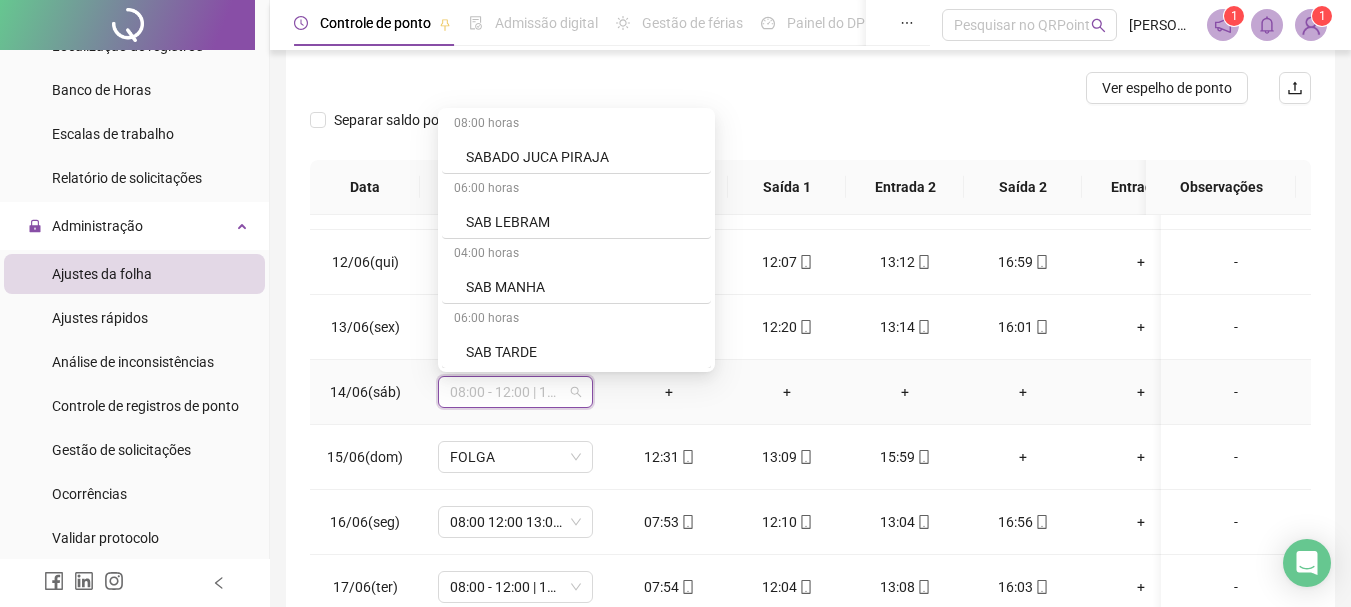 scroll, scrollTop: 4624, scrollLeft: 0, axis: vertical 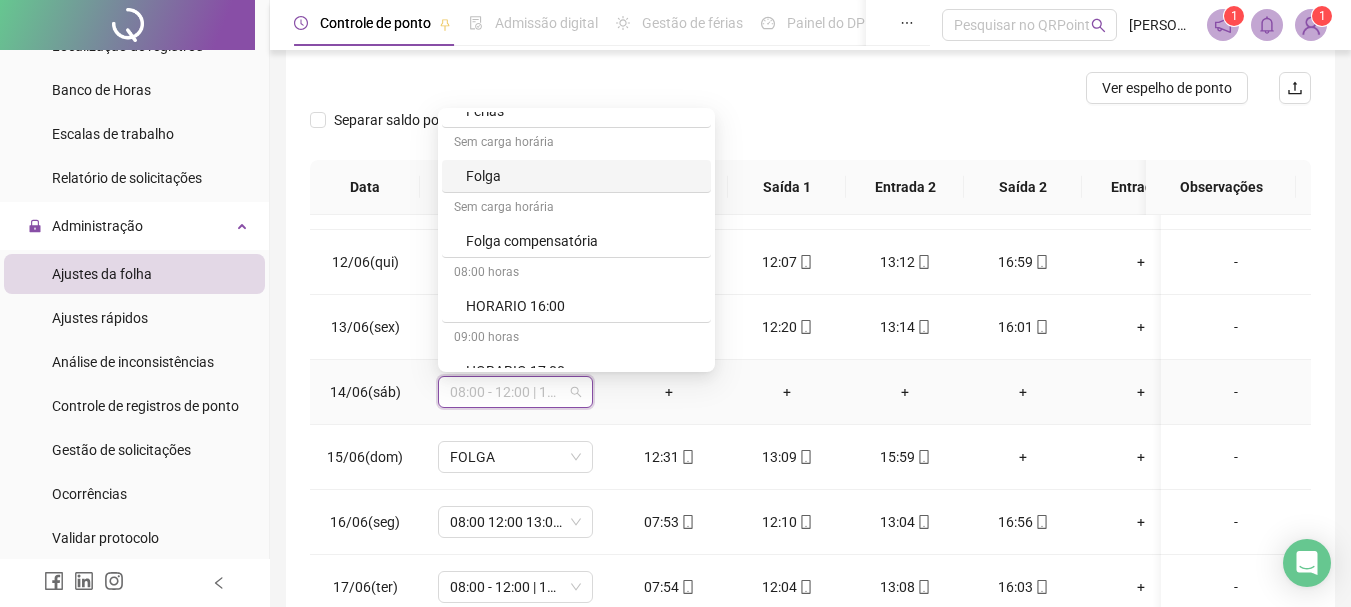 click on "Folga" at bounding box center (582, 176) 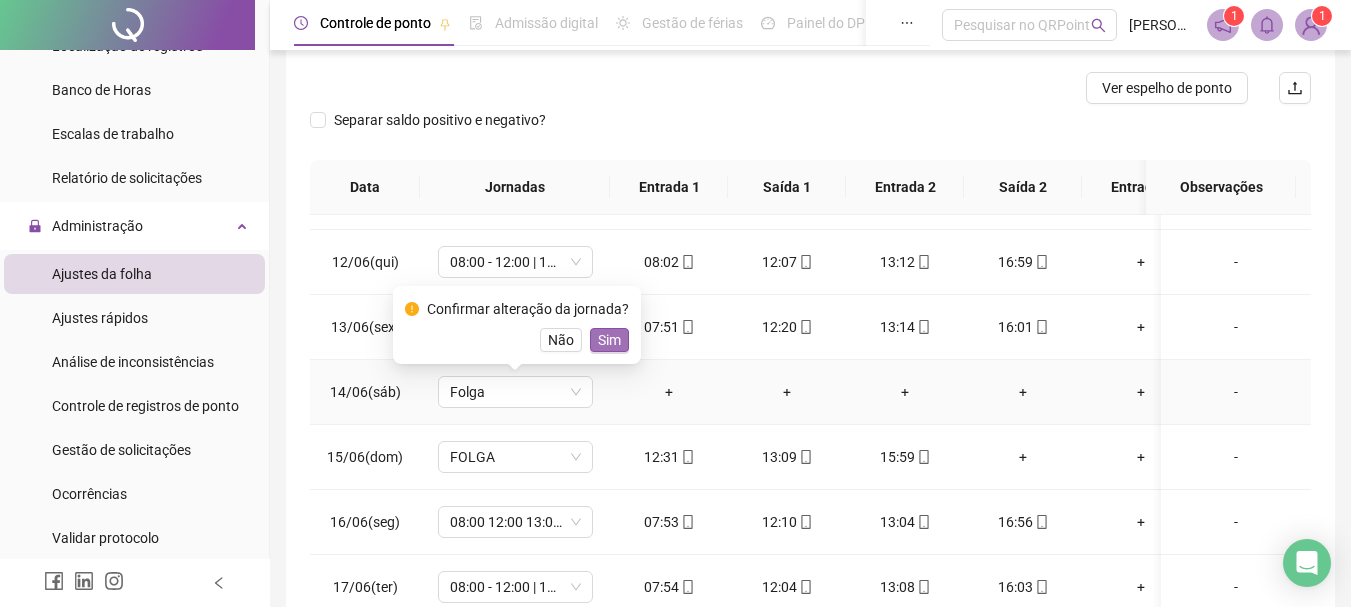 click on "Sim" at bounding box center (609, 340) 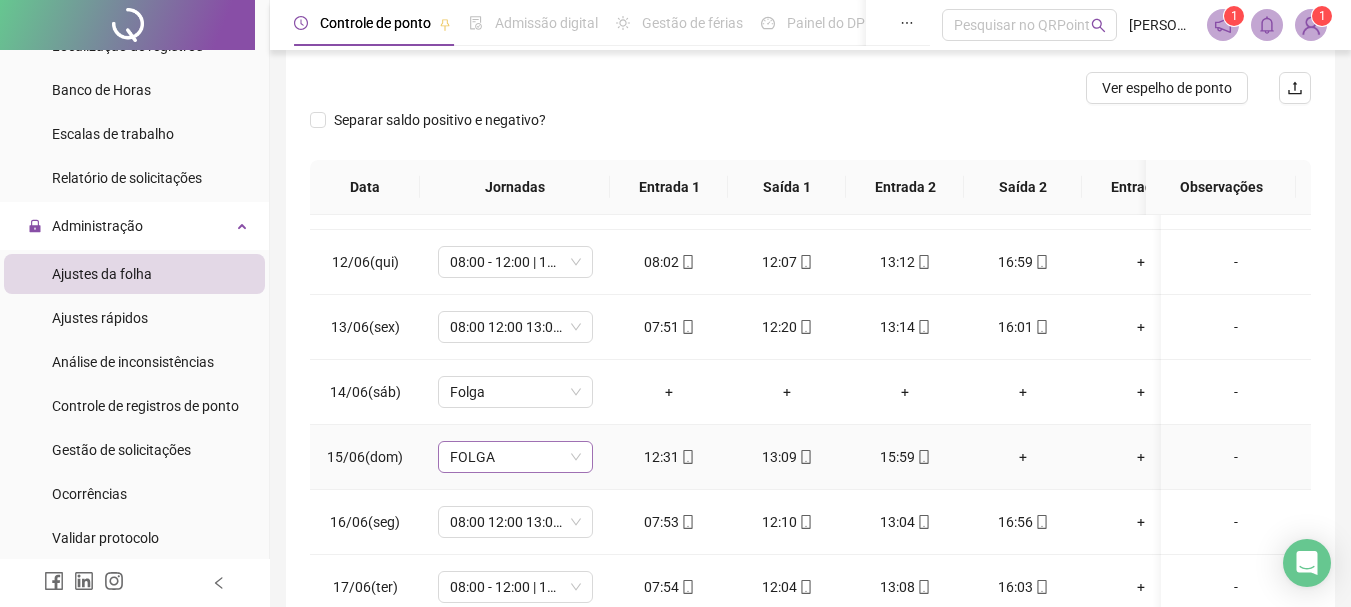 click on "FOLGA" at bounding box center (515, 457) 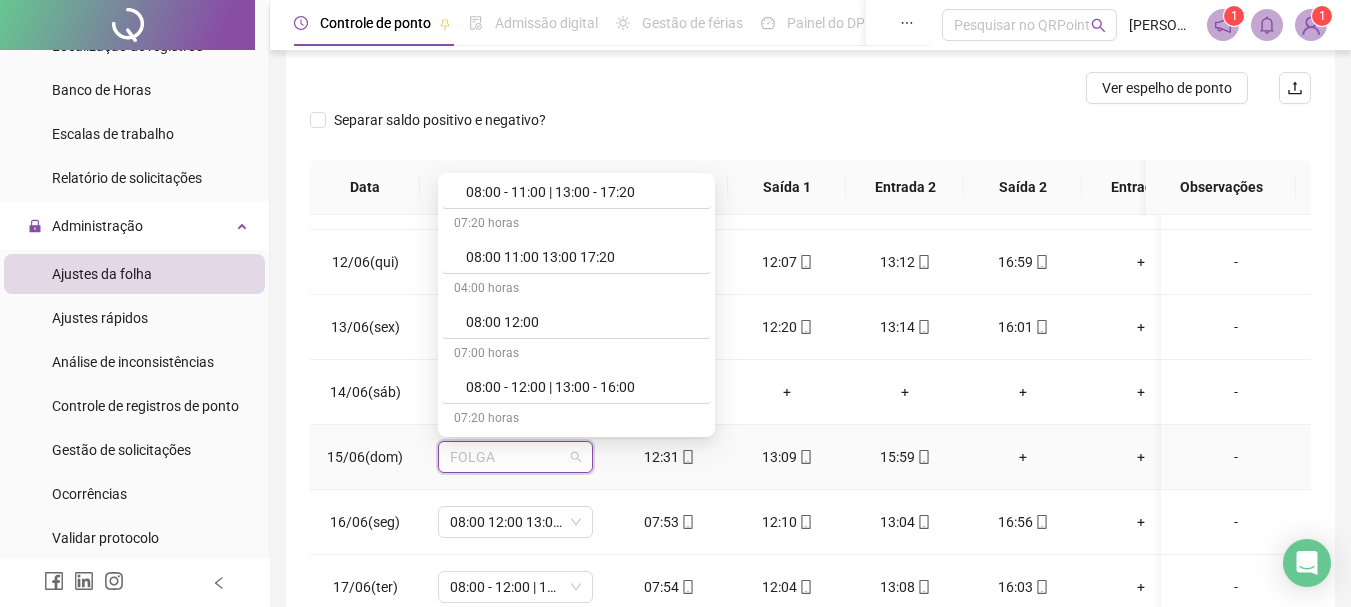 scroll, scrollTop: 1162, scrollLeft: 0, axis: vertical 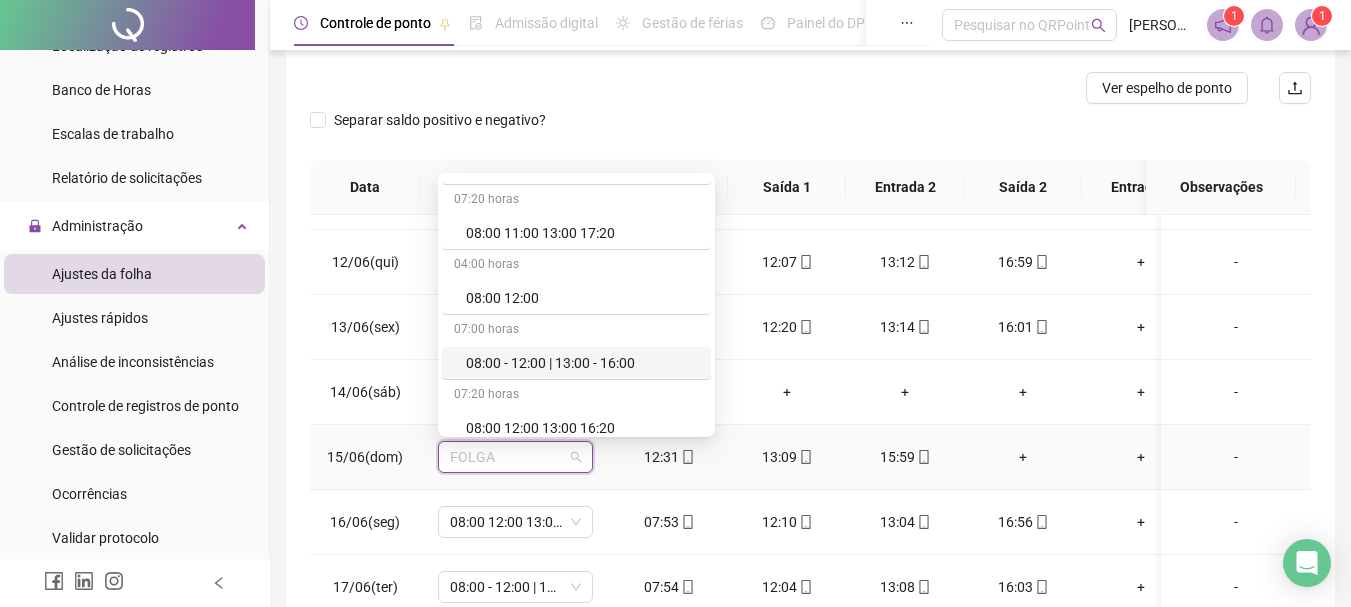 click on "08:00 - 12:00 | 13:00 - 16:00" at bounding box center (582, 363) 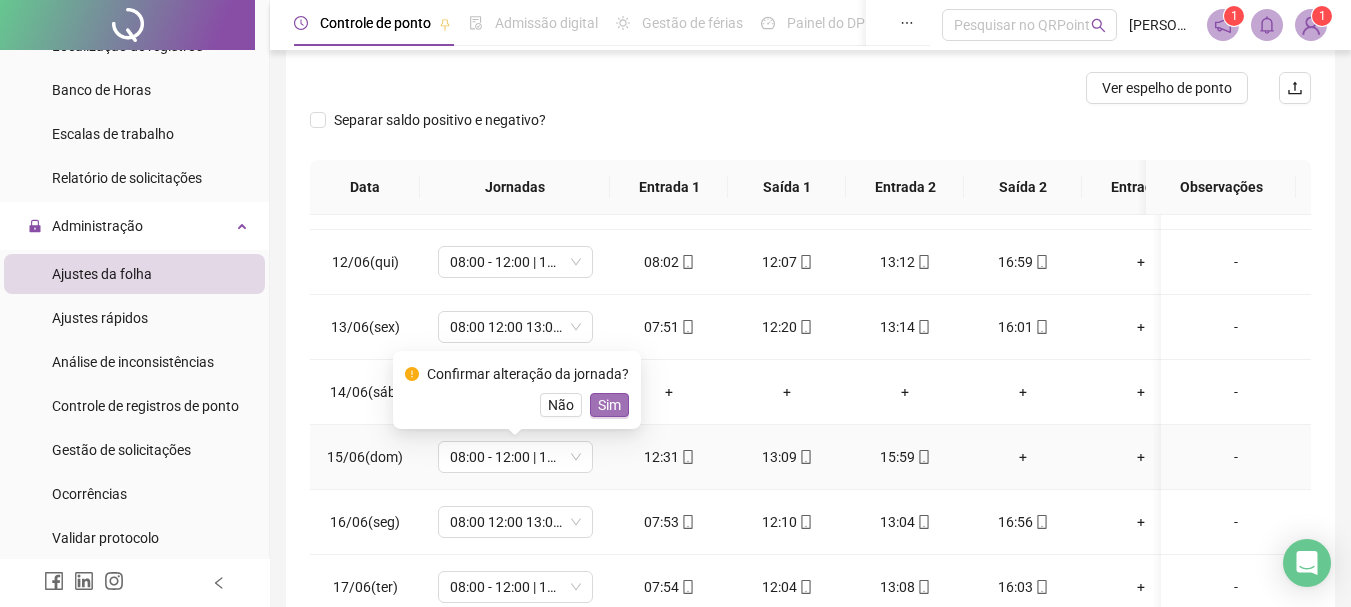 click on "Sim" at bounding box center [609, 405] 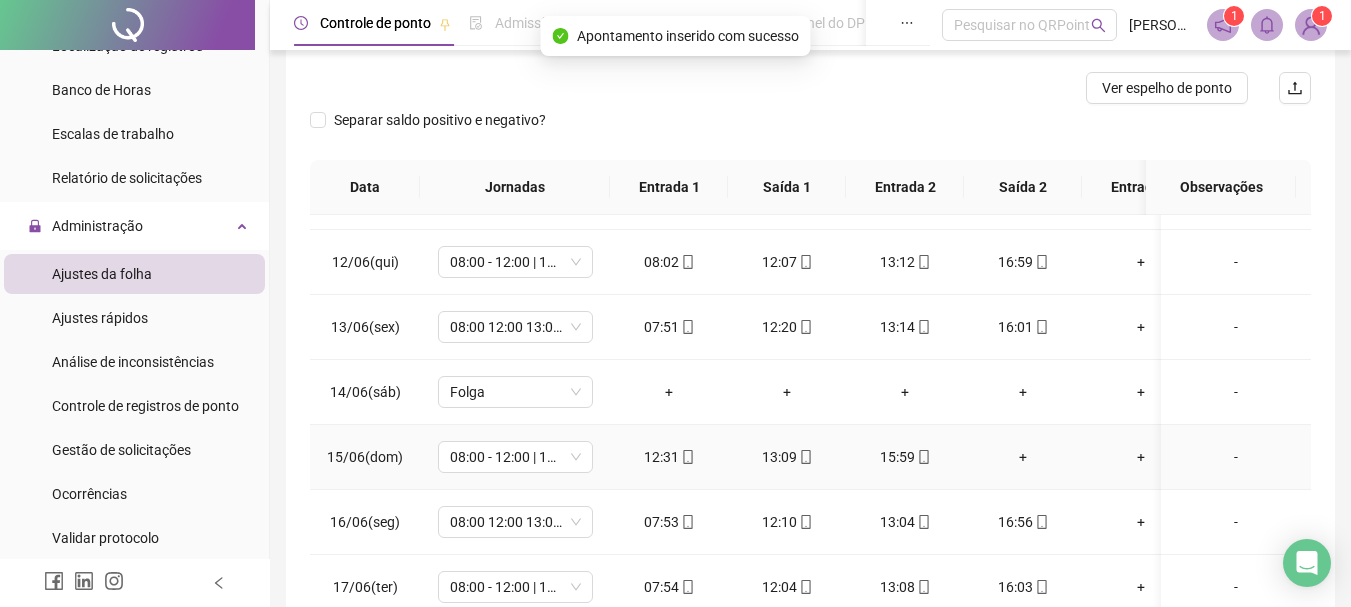 click on "+" at bounding box center [1023, 457] 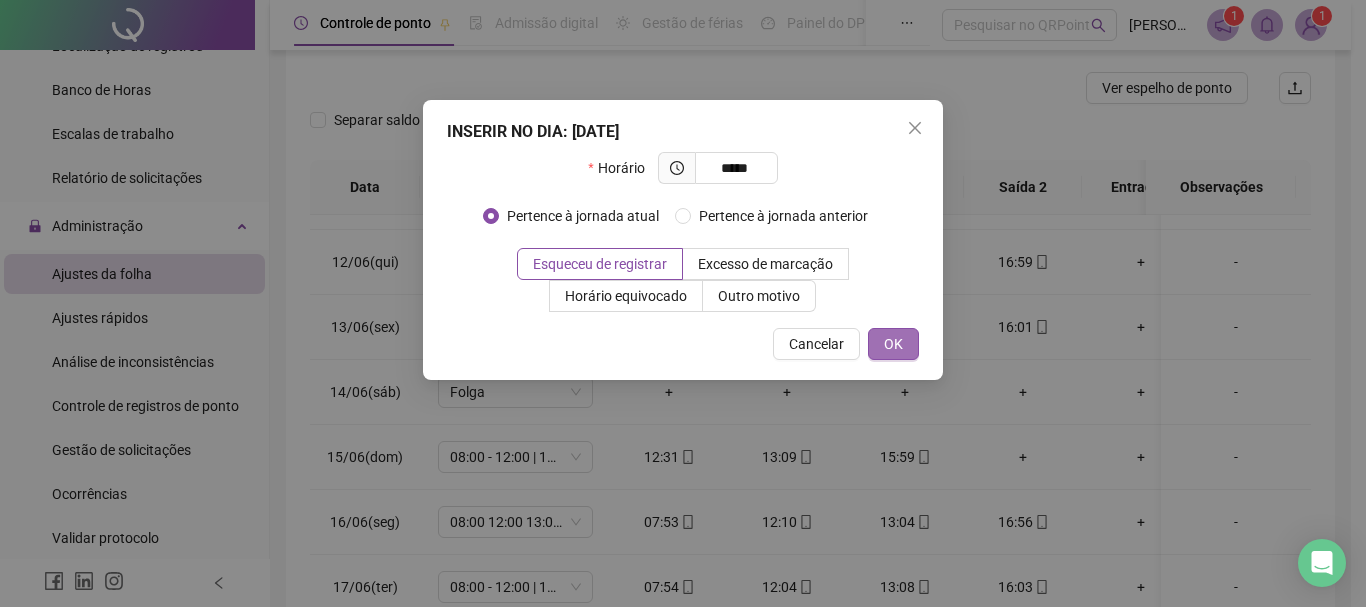 type on "*****" 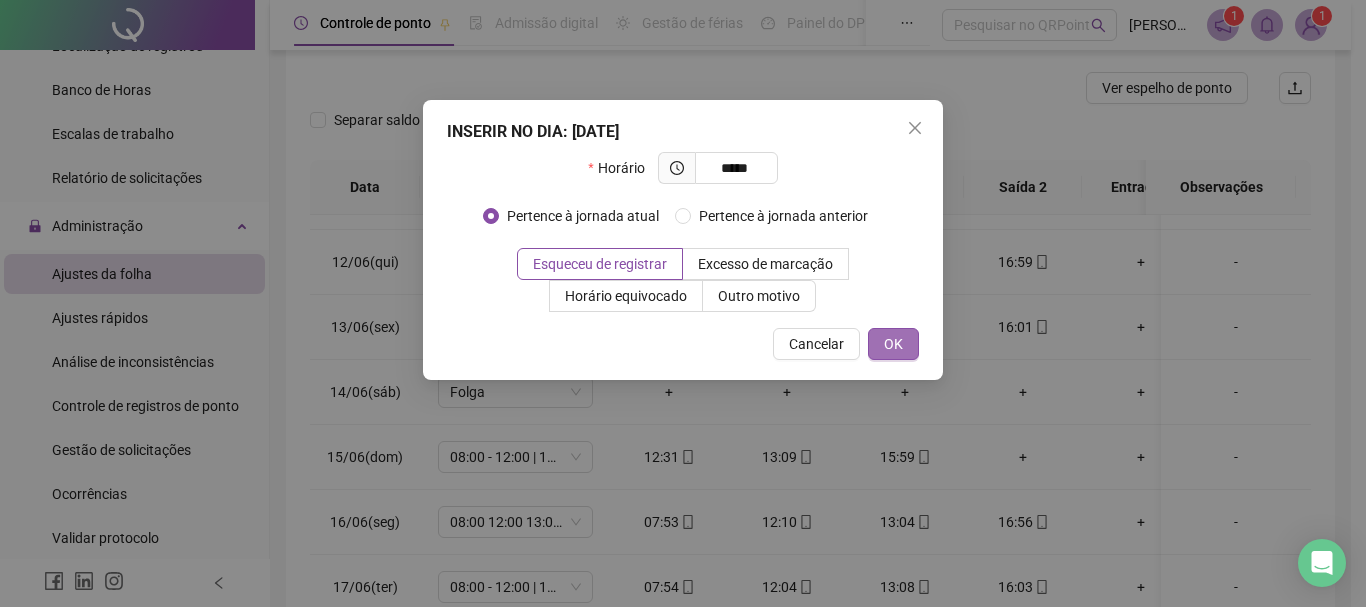click on "OK" at bounding box center (893, 344) 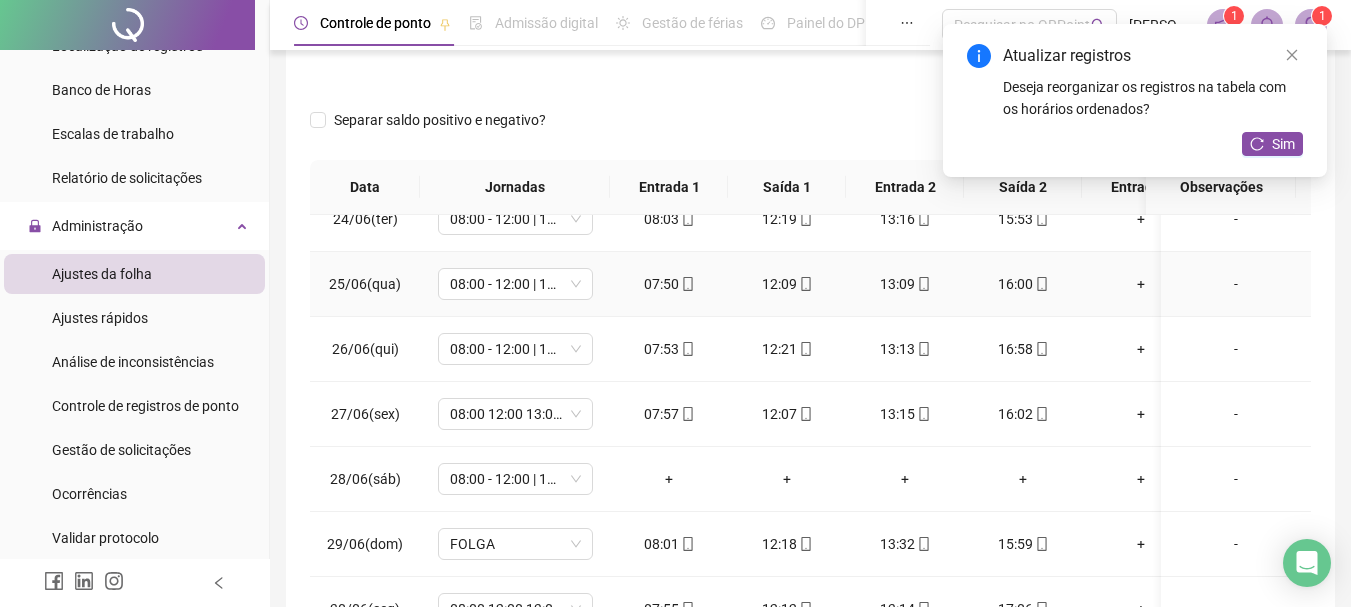 scroll, scrollTop: 1538, scrollLeft: 0, axis: vertical 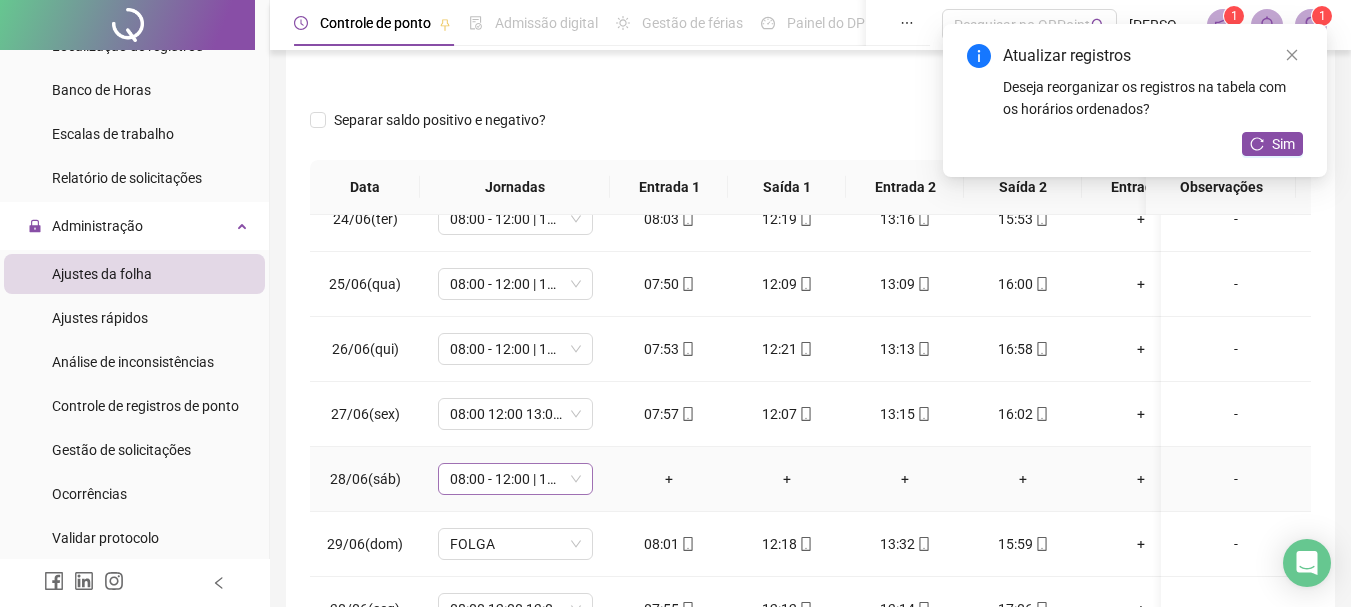 click on "08:00 - 12:00 | 13:00 - 16:00" at bounding box center (515, 479) 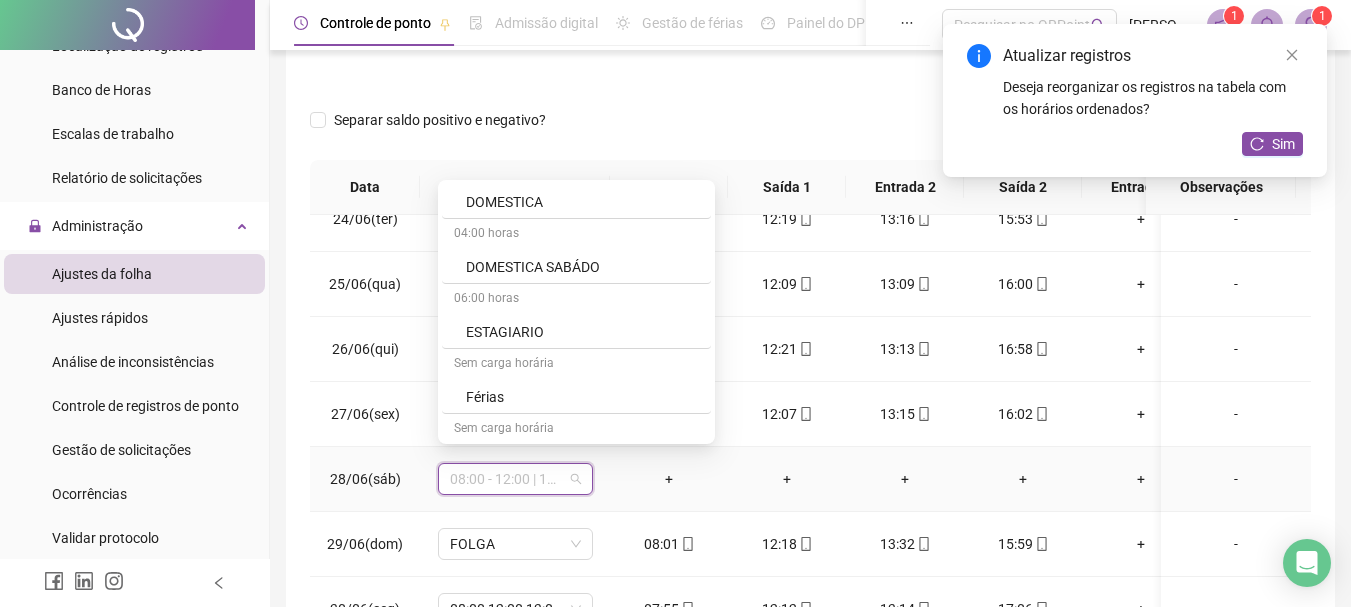 scroll, scrollTop: 3960, scrollLeft: 0, axis: vertical 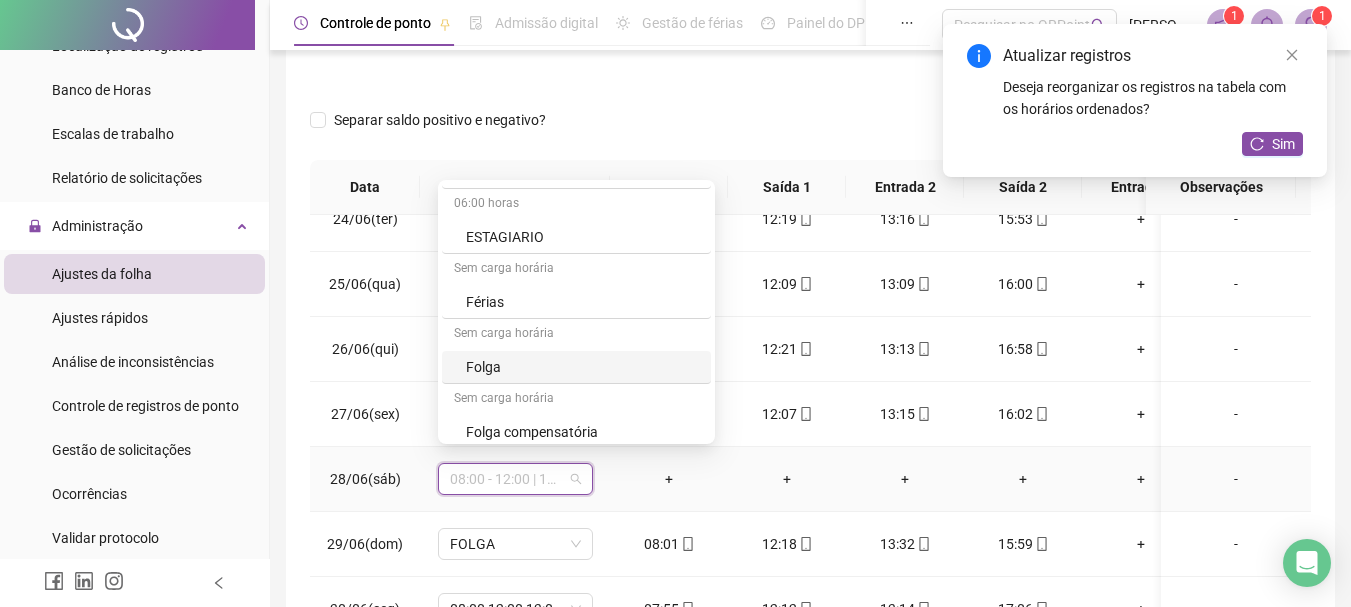 click on "Folga" at bounding box center [582, 367] 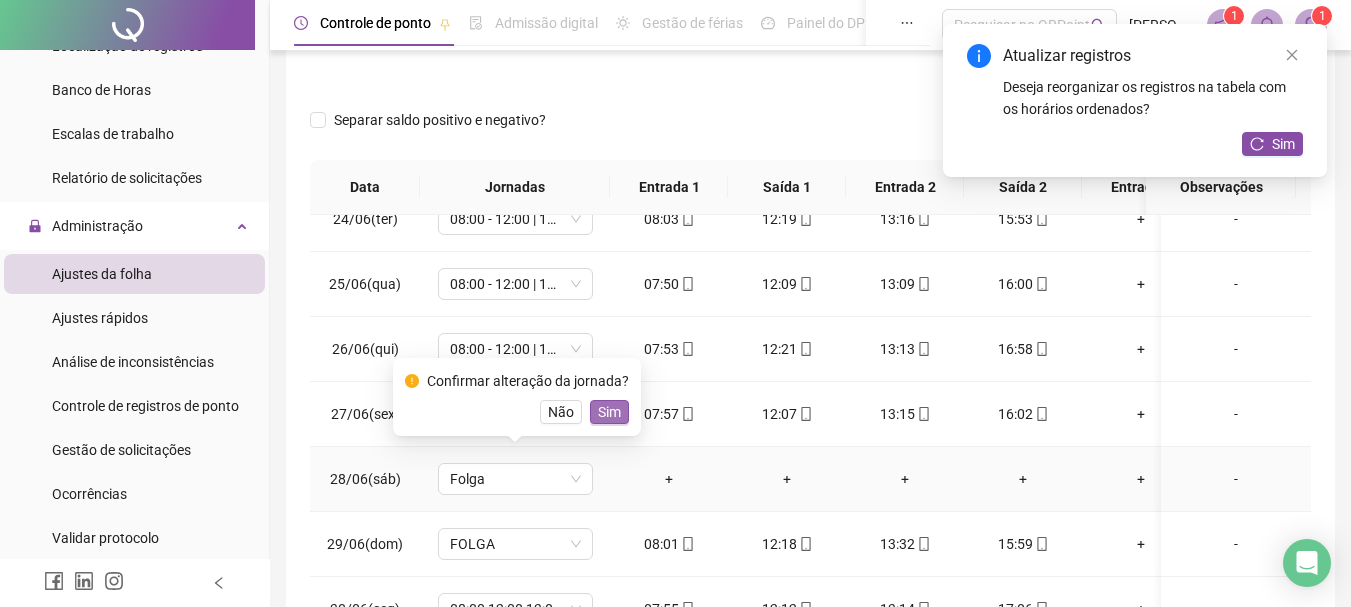 click on "Sim" at bounding box center [609, 412] 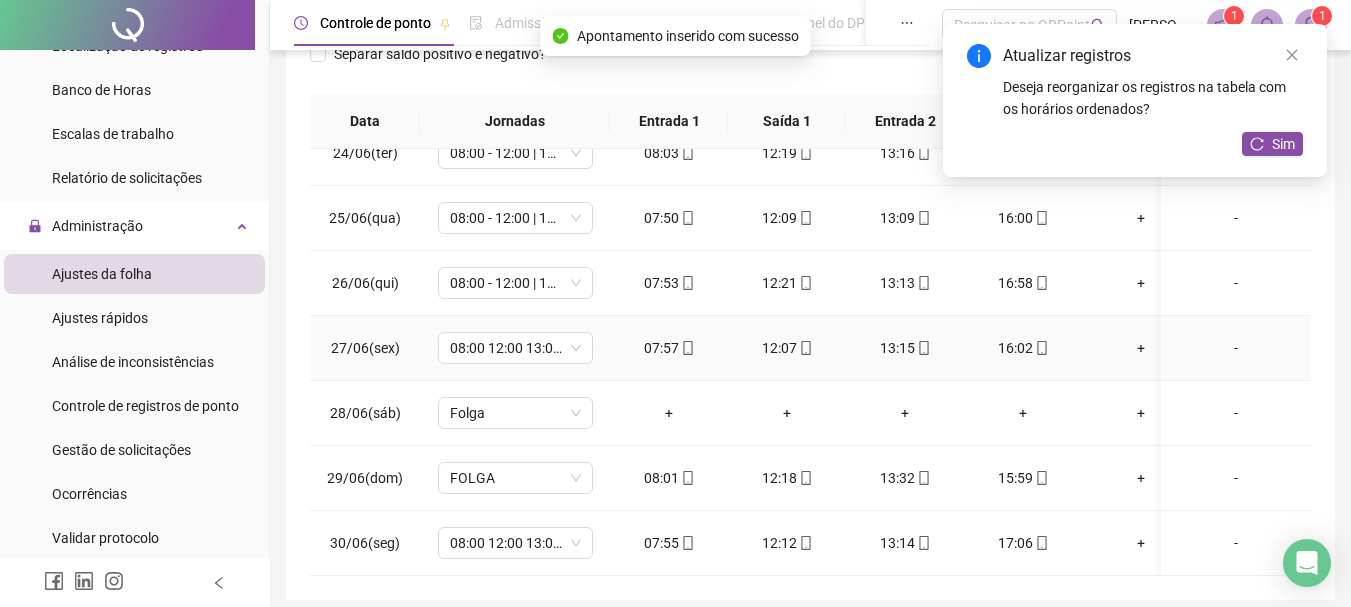 scroll, scrollTop: 391, scrollLeft: 0, axis: vertical 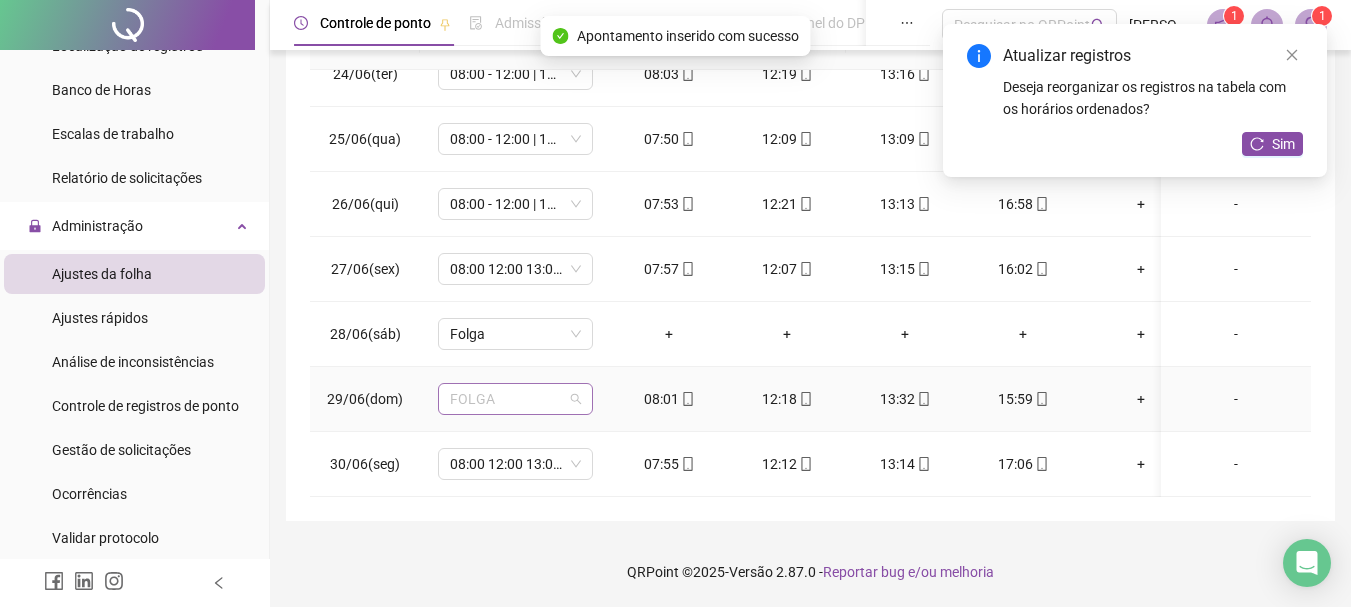 click on "FOLGA" at bounding box center [515, 399] 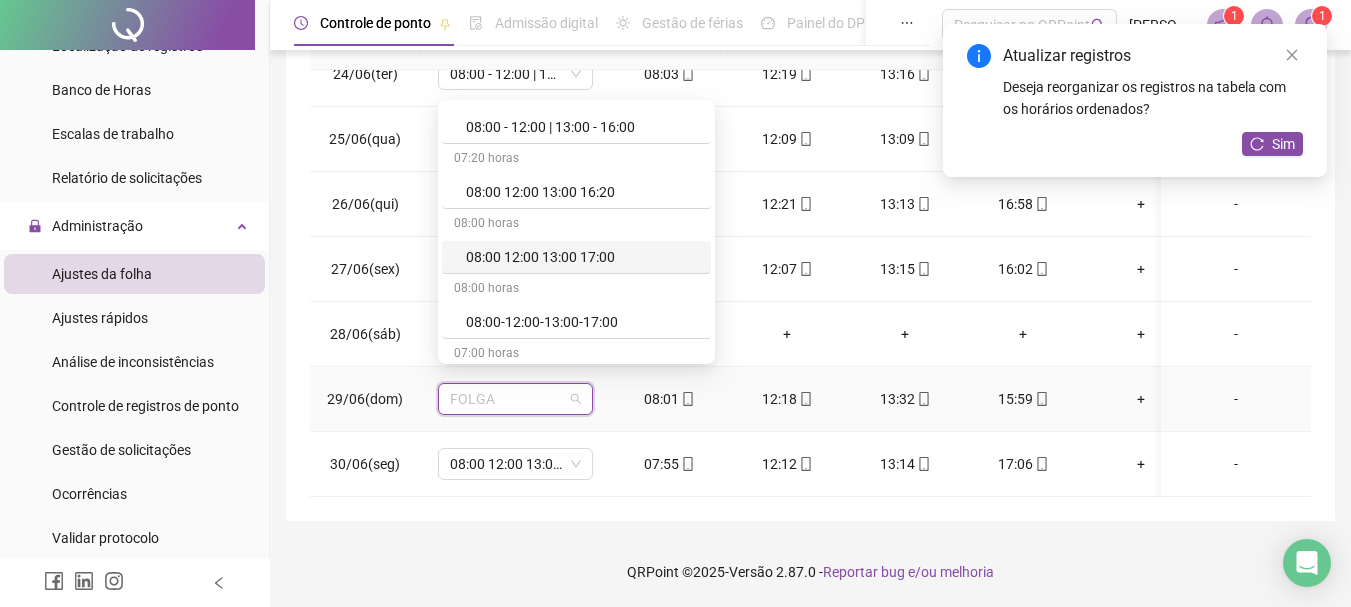 scroll, scrollTop: 1299, scrollLeft: 0, axis: vertical 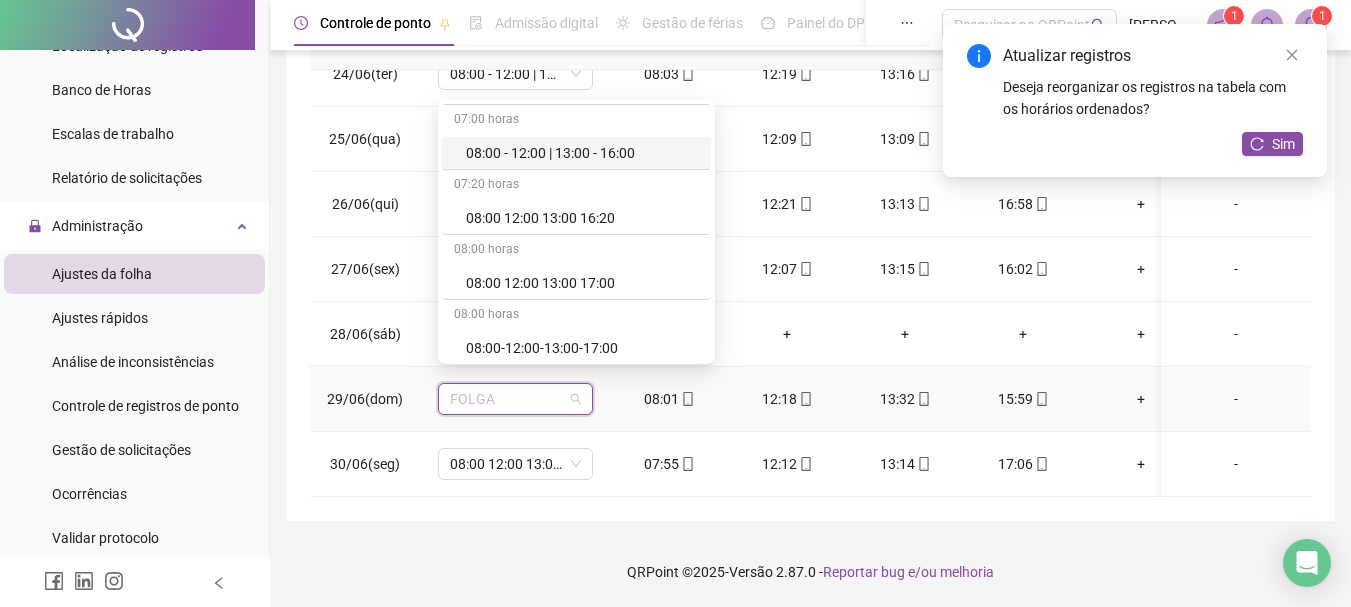 click on "08:00 - 12:00 | 13:00 - 16:00" at bounding box center [582, 153] 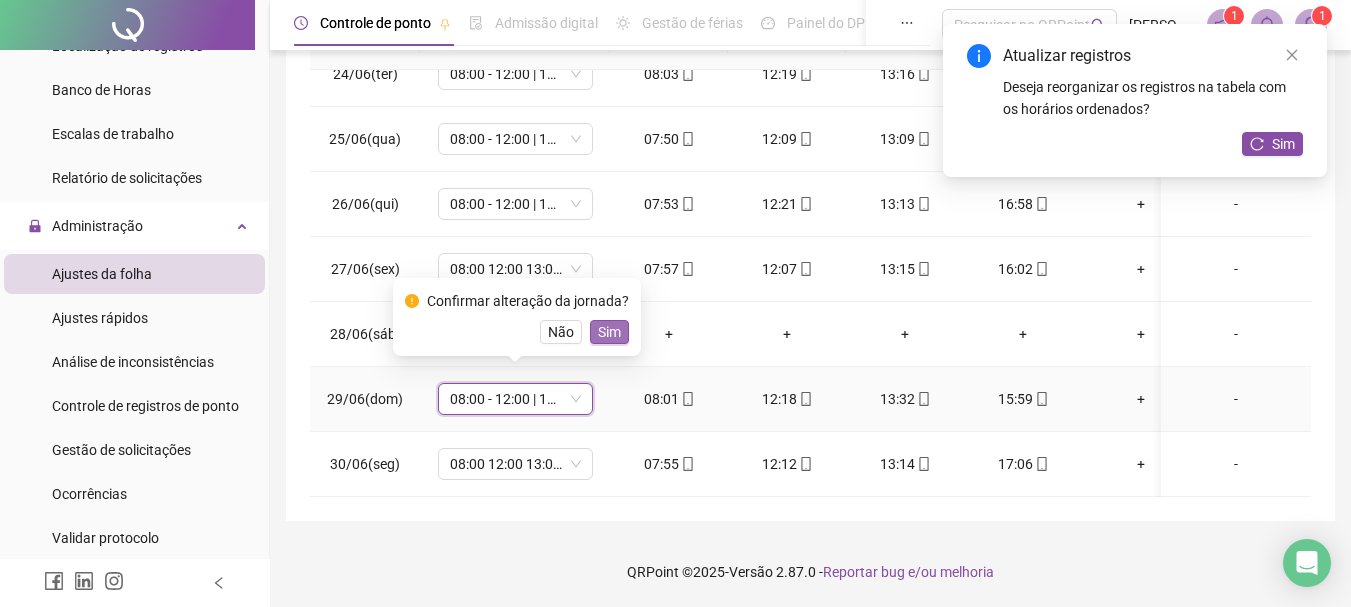 click on "Sim" at bounding box center (609, 332) 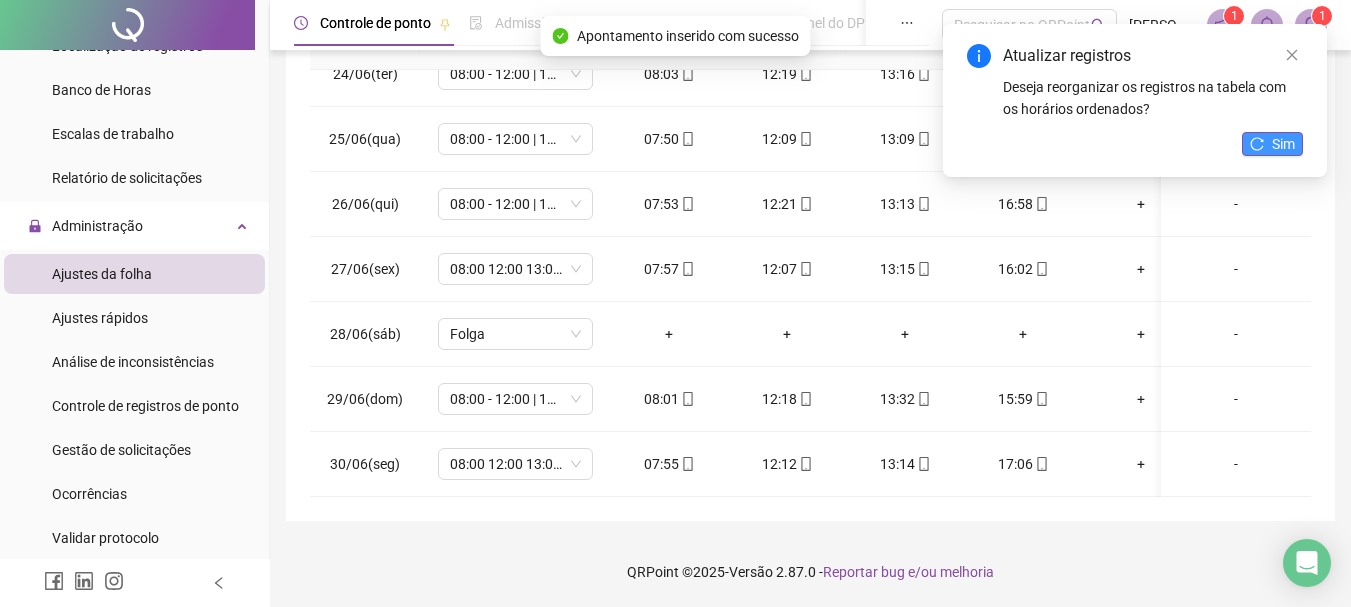 click 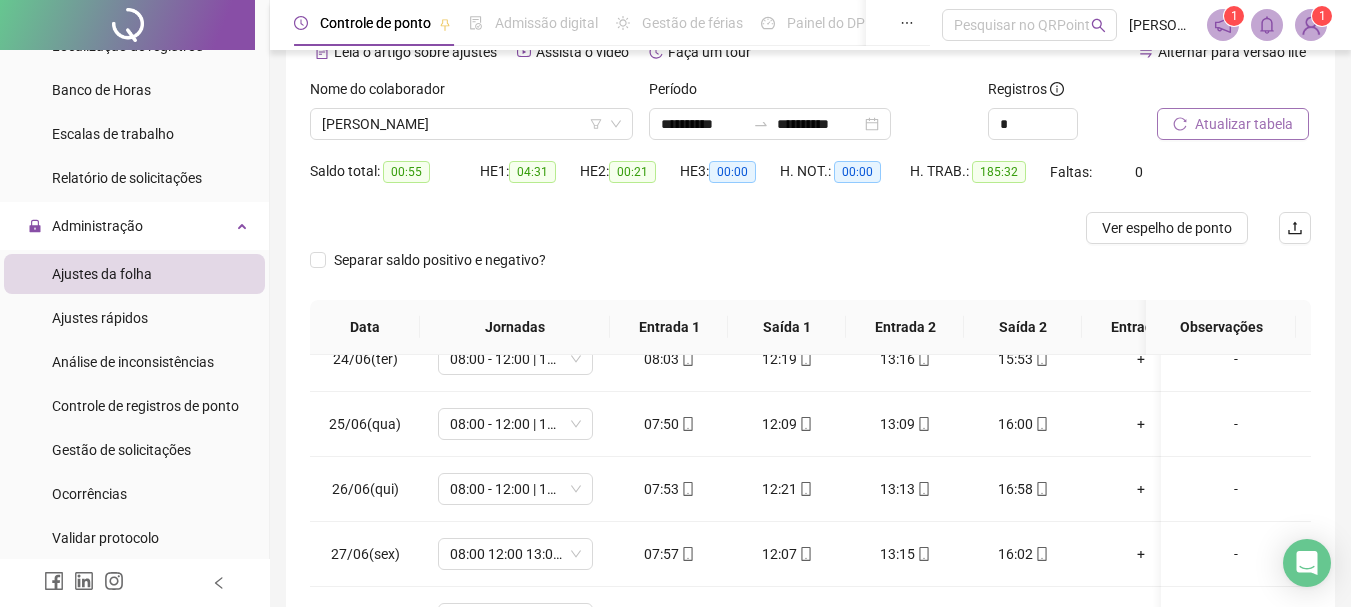 scroll, scrollTop: 82, scrollLeft: 0, axis: vertical 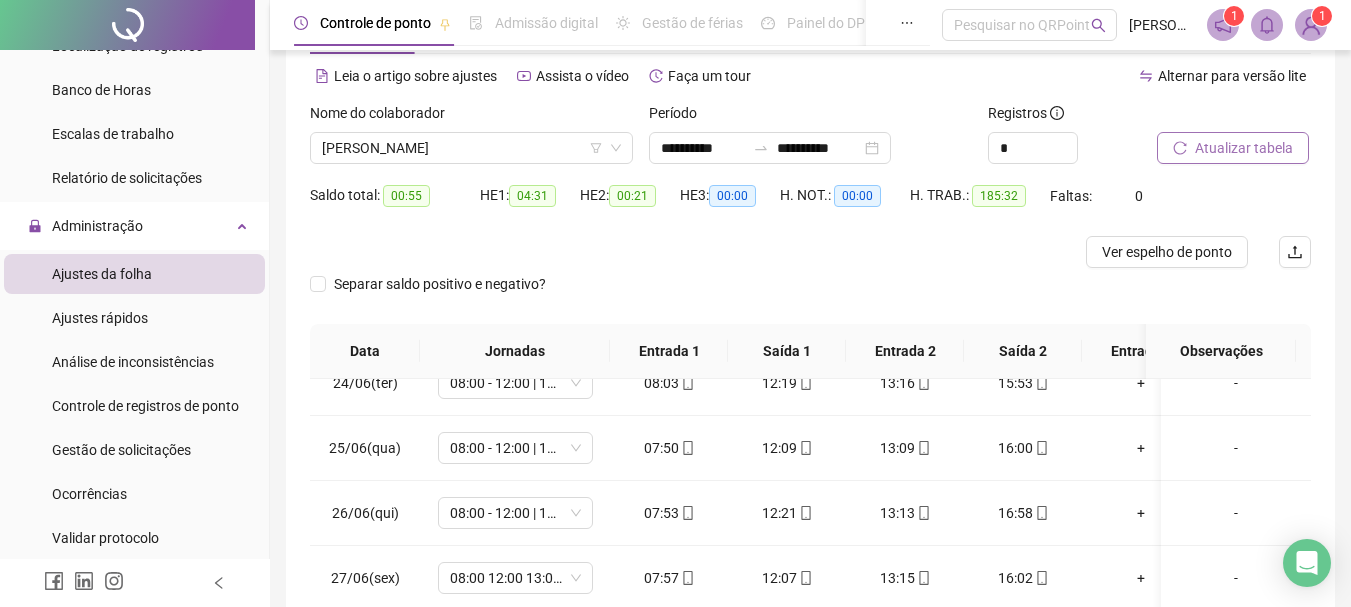 click on "Atualizar tabela" at bounding box center (1244, 148) 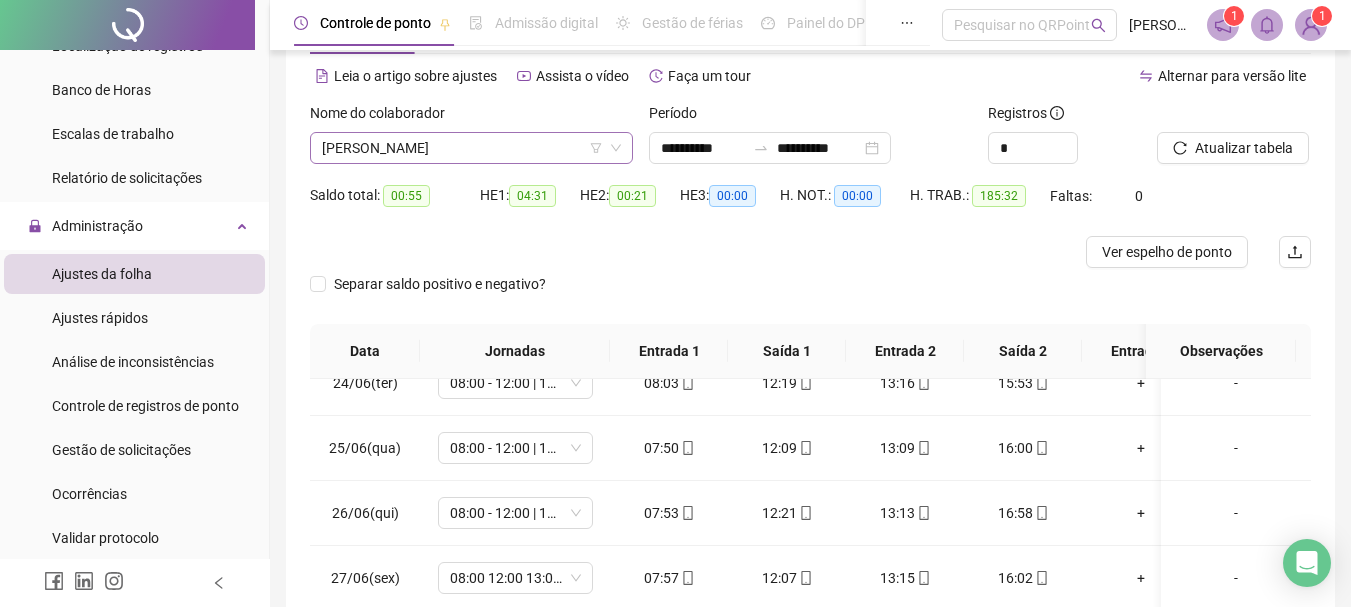 click on "[PERSON_NAME]" at bounding box center [471, 148] 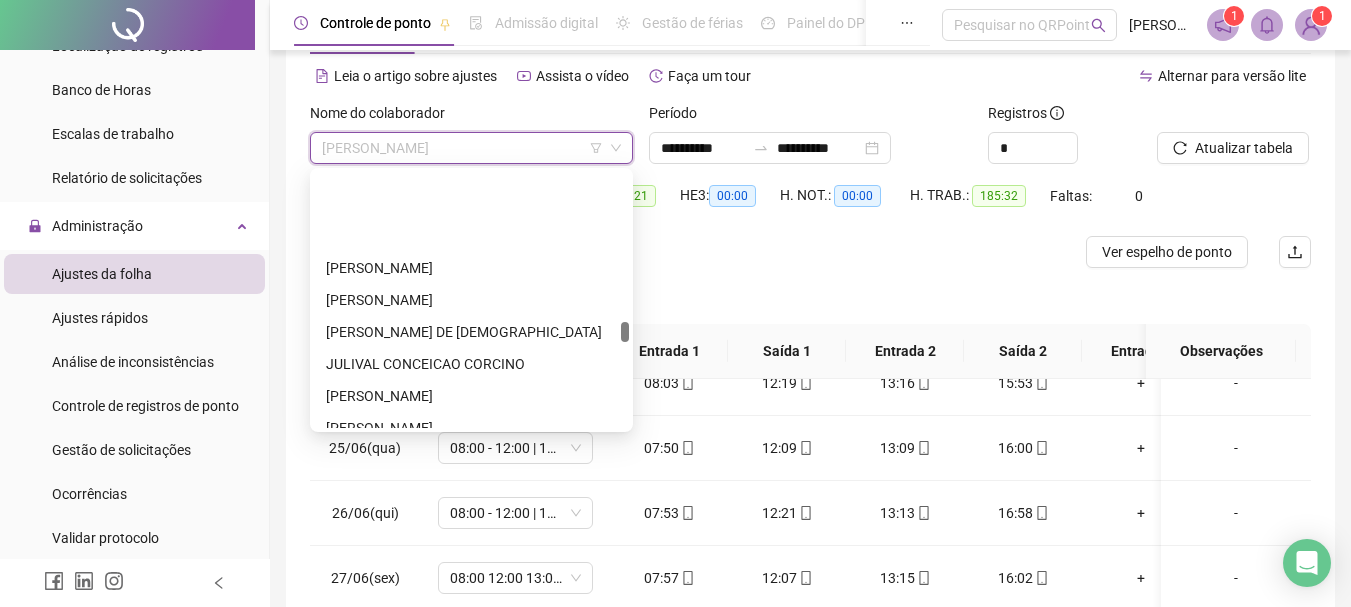 scroll, scrollTop: 2200, scrollLeft: 0, axis: vertical 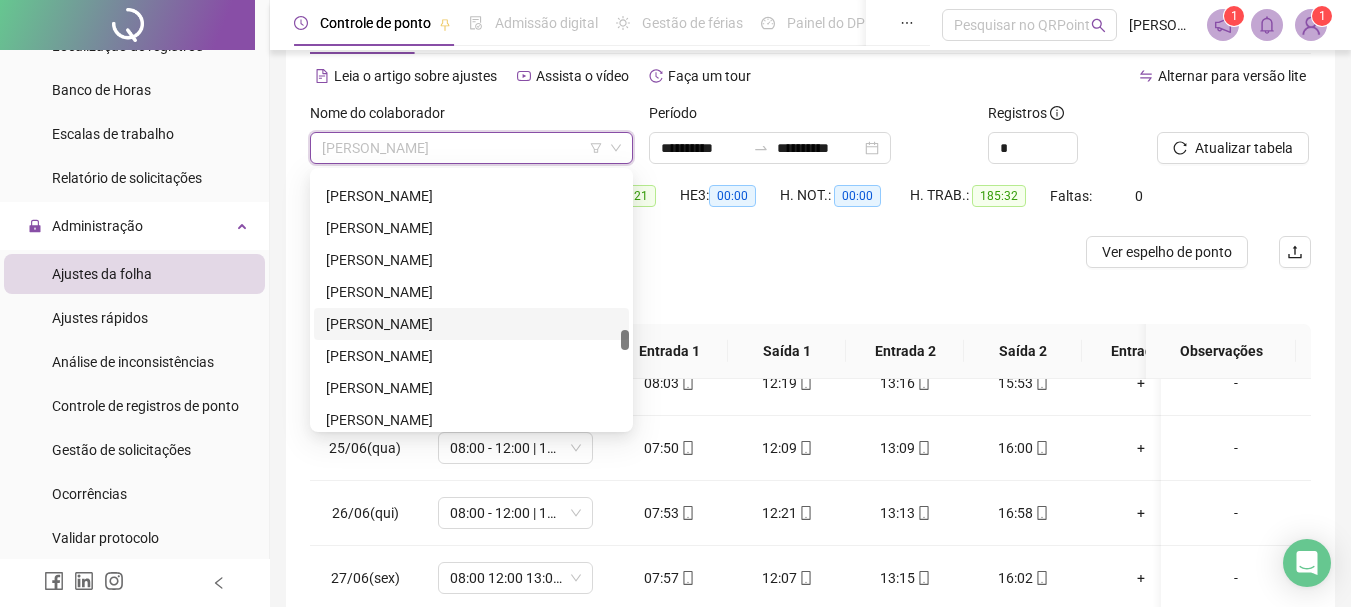 click on "[PERSON_NAME]" at bounding box center [471, 324] 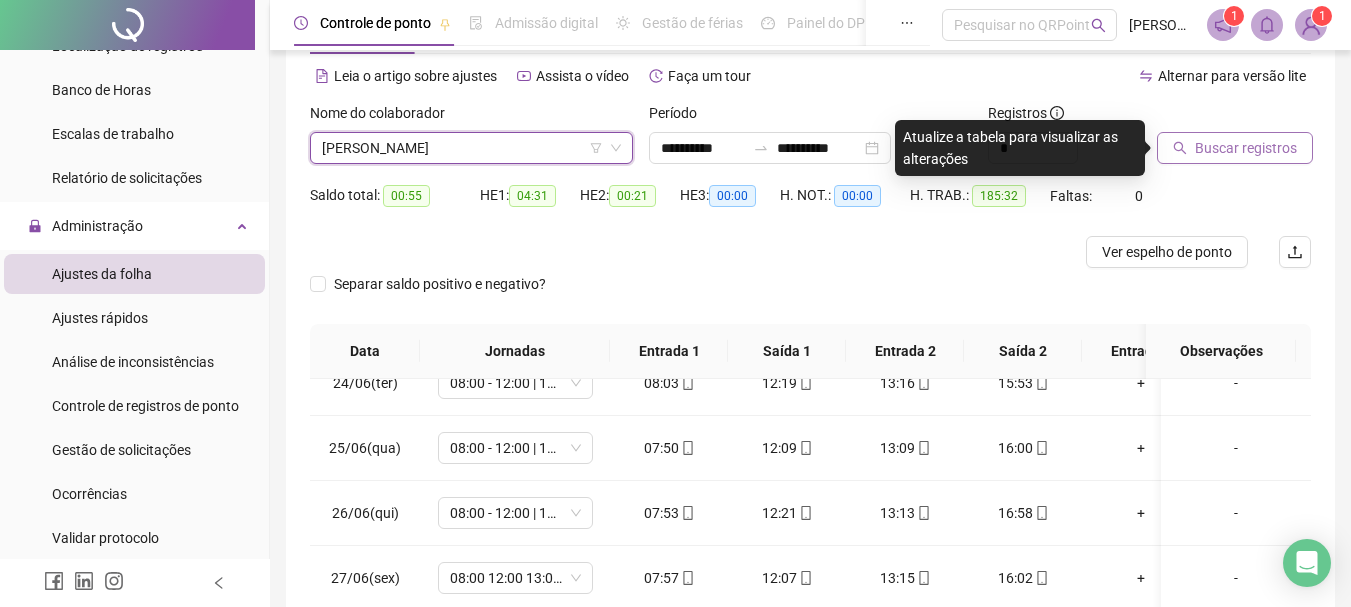 click on "Buscar registros" at bounding box center [1246, 148] 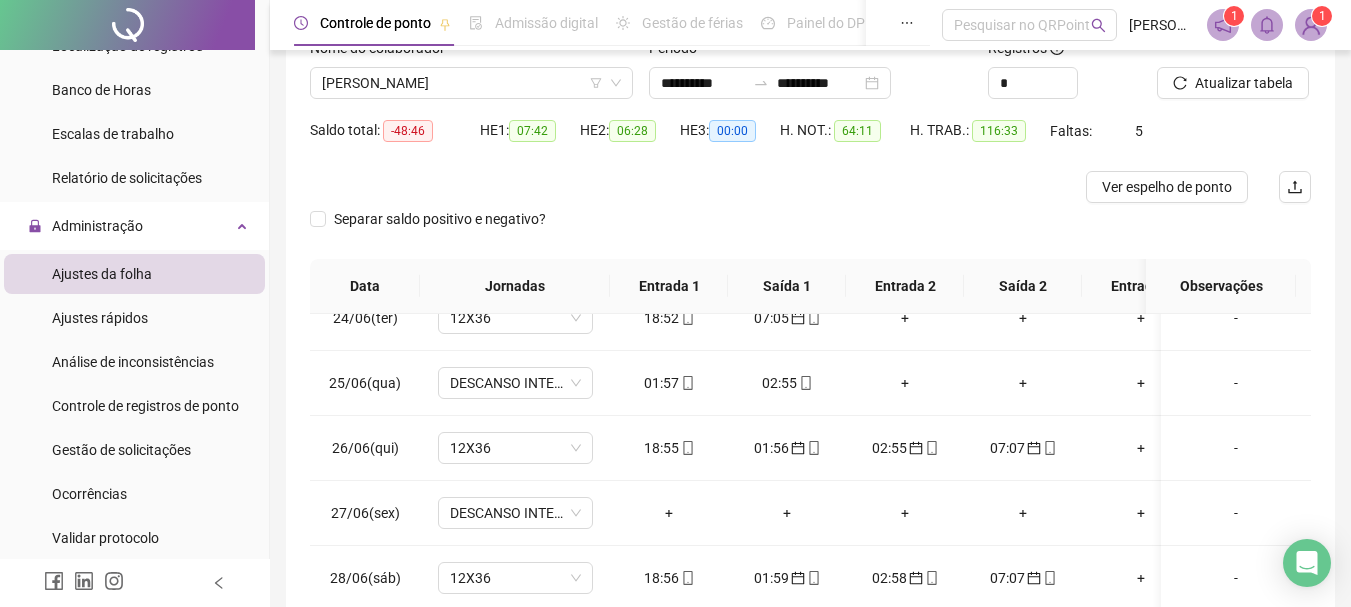 scroll, scrollTop: 182, scrollLeft: 0, axis: vertical 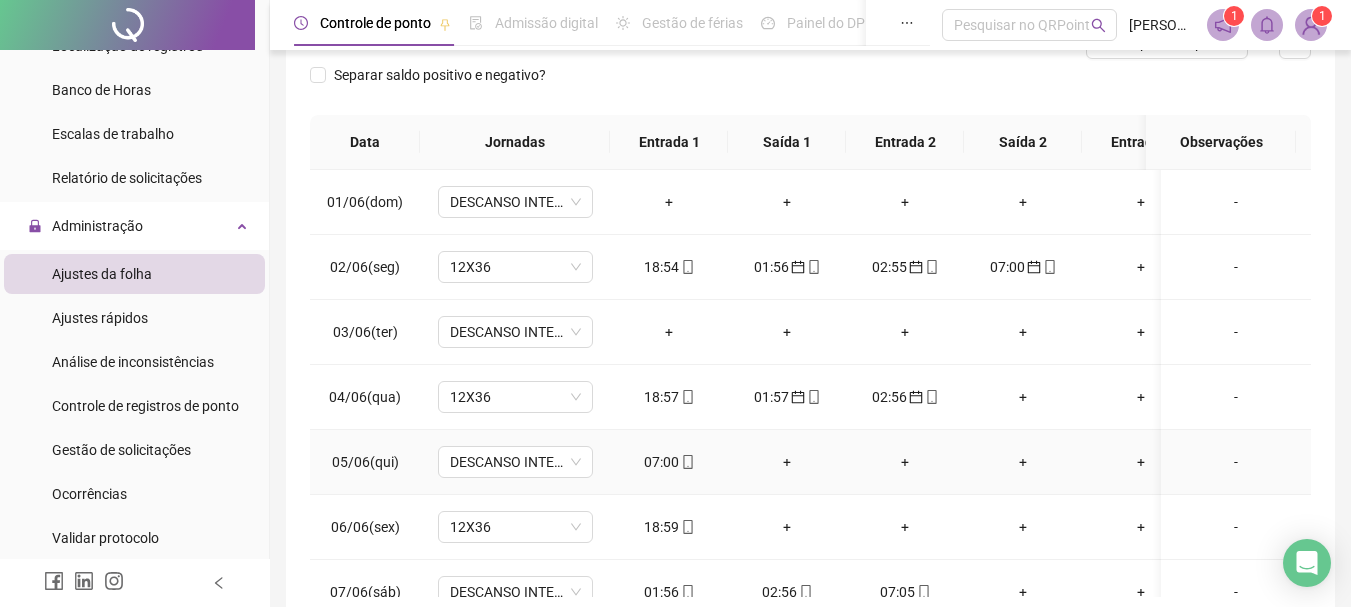 click 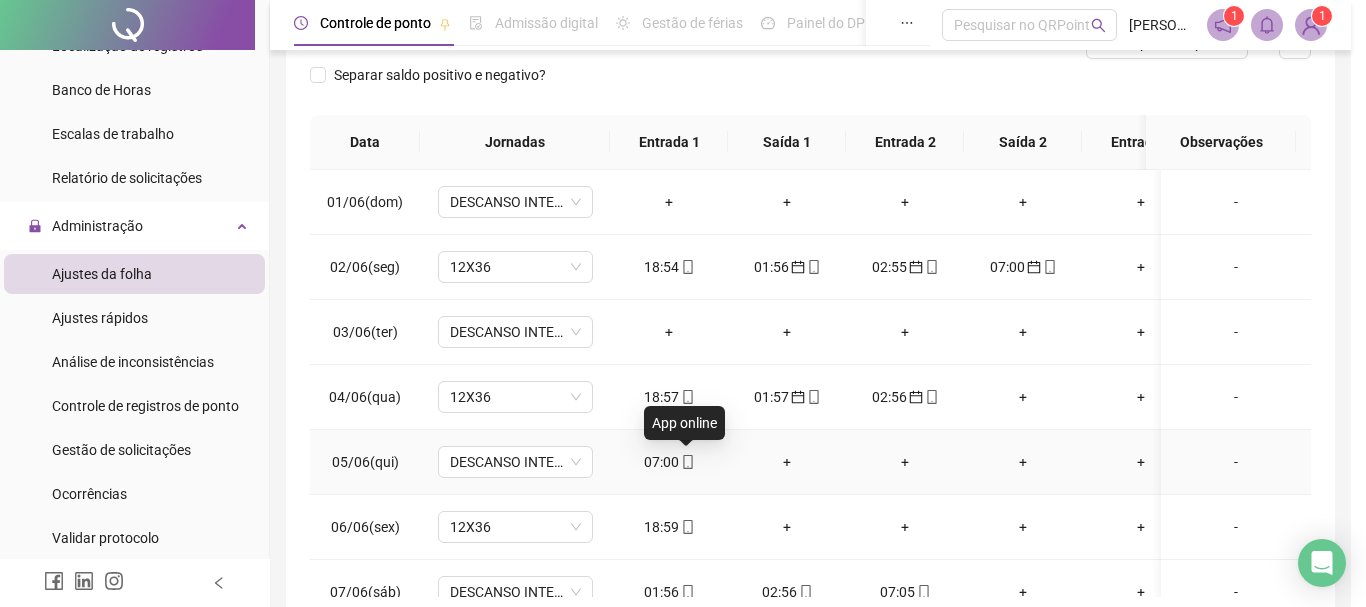type on "**********" 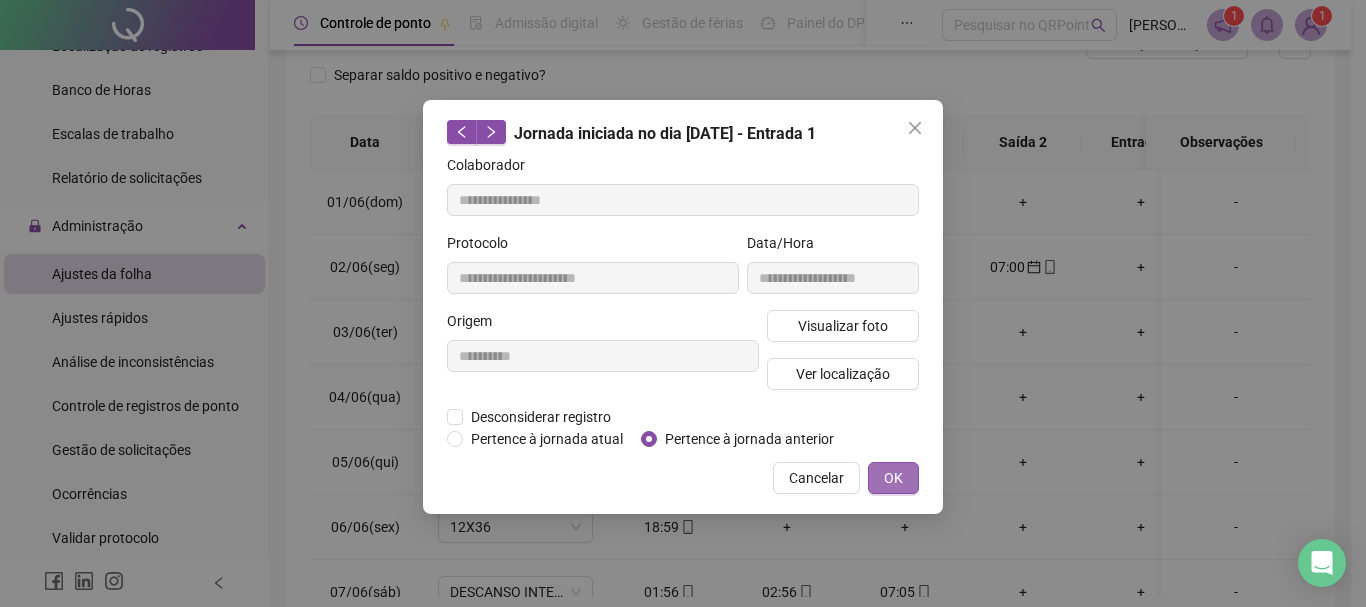 click on "OK" at bounding box center [893, 478] 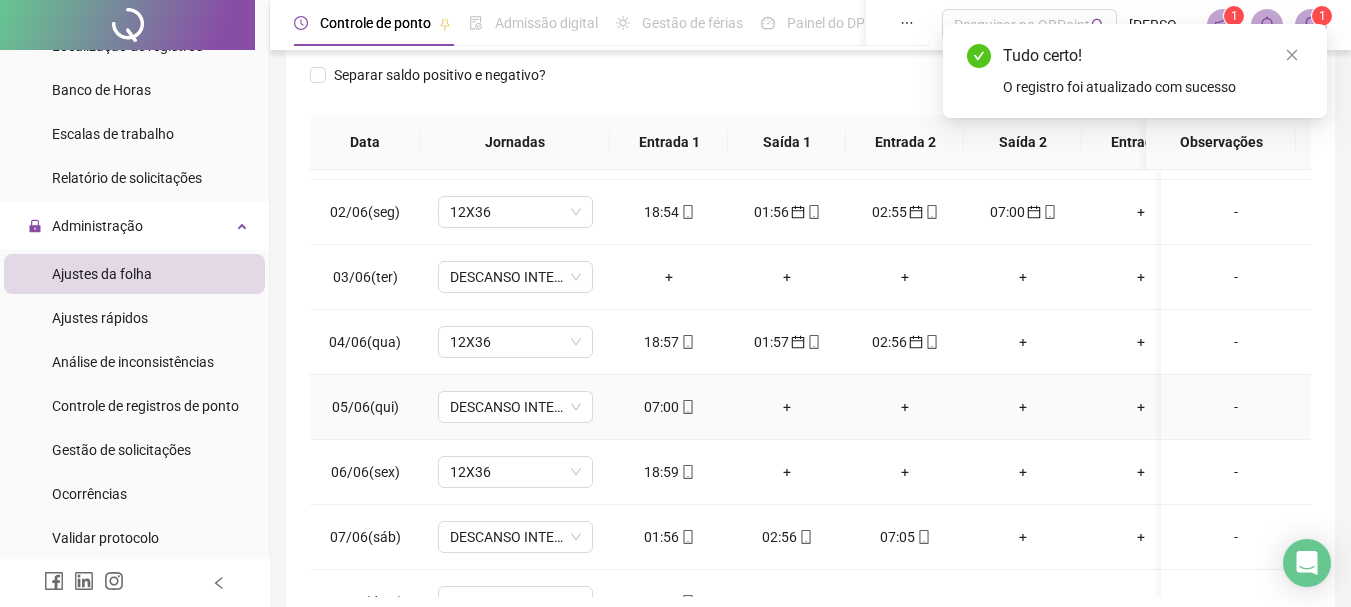scroll, scrollTop: 100, scrollLeft: 0, axis: vertical 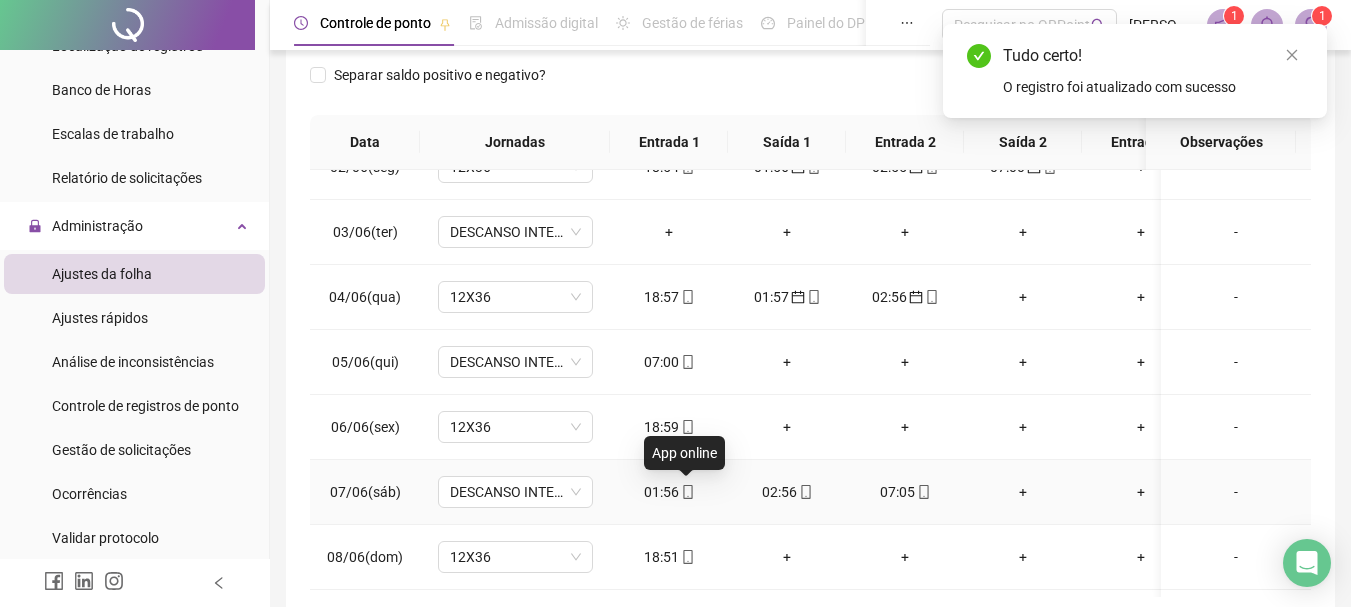 click 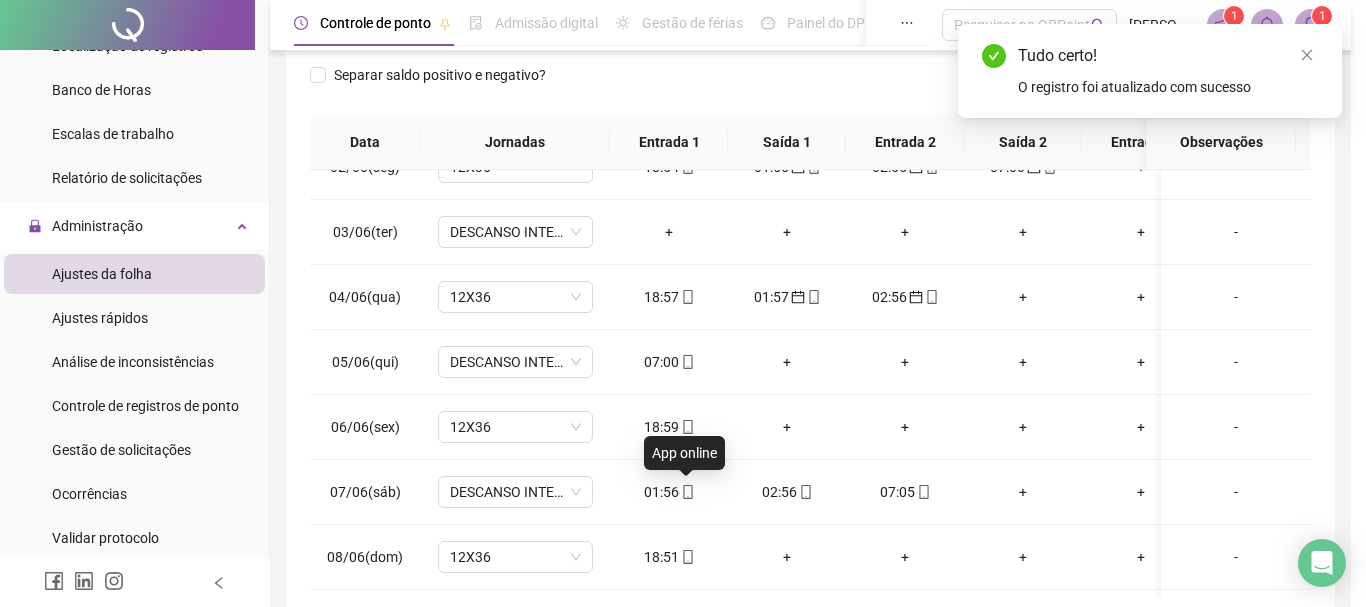 type on "**********" 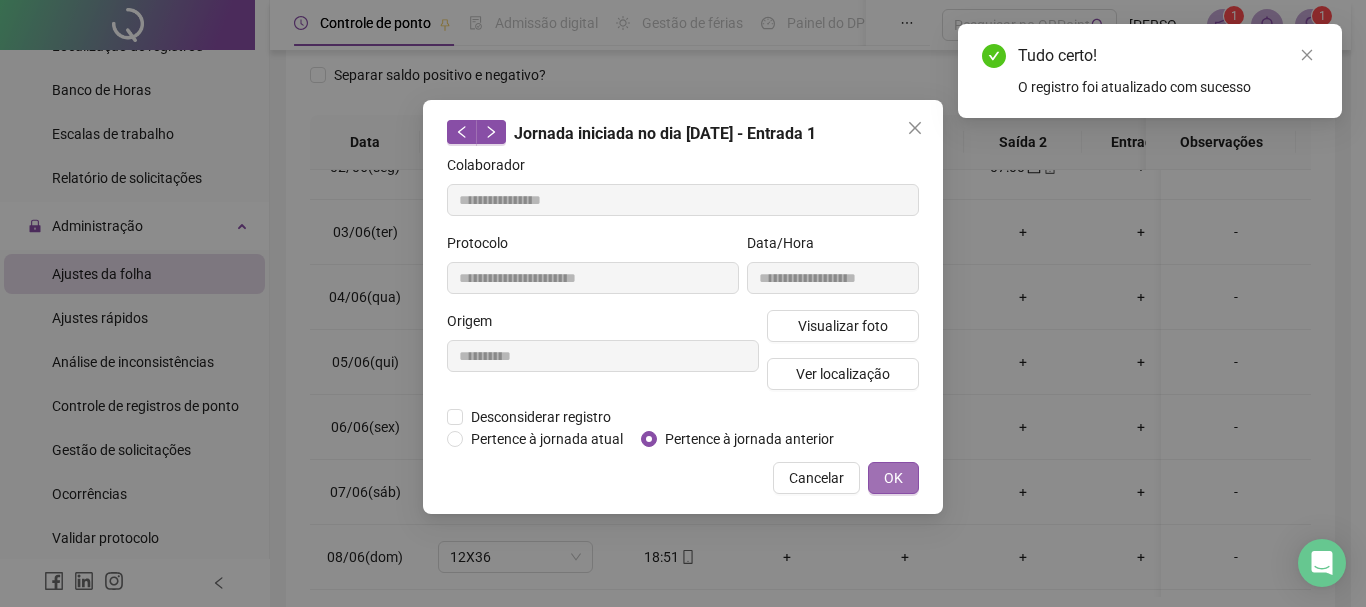 click on "OK" at bounding box center [893, 478] 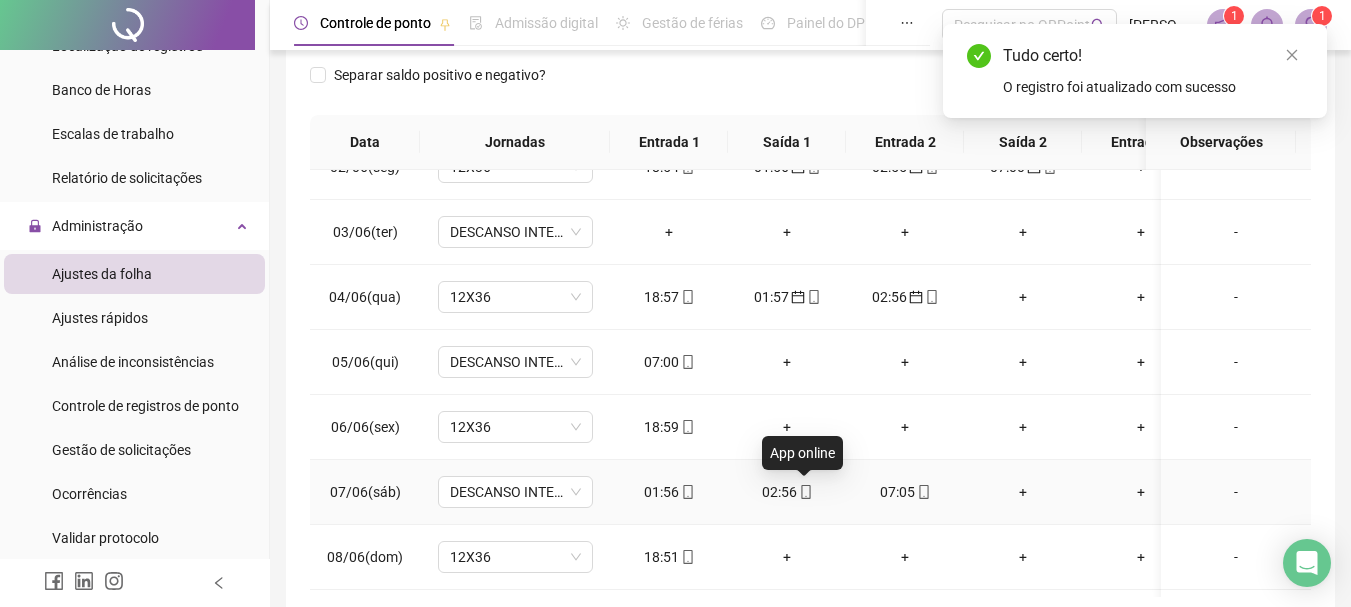 click 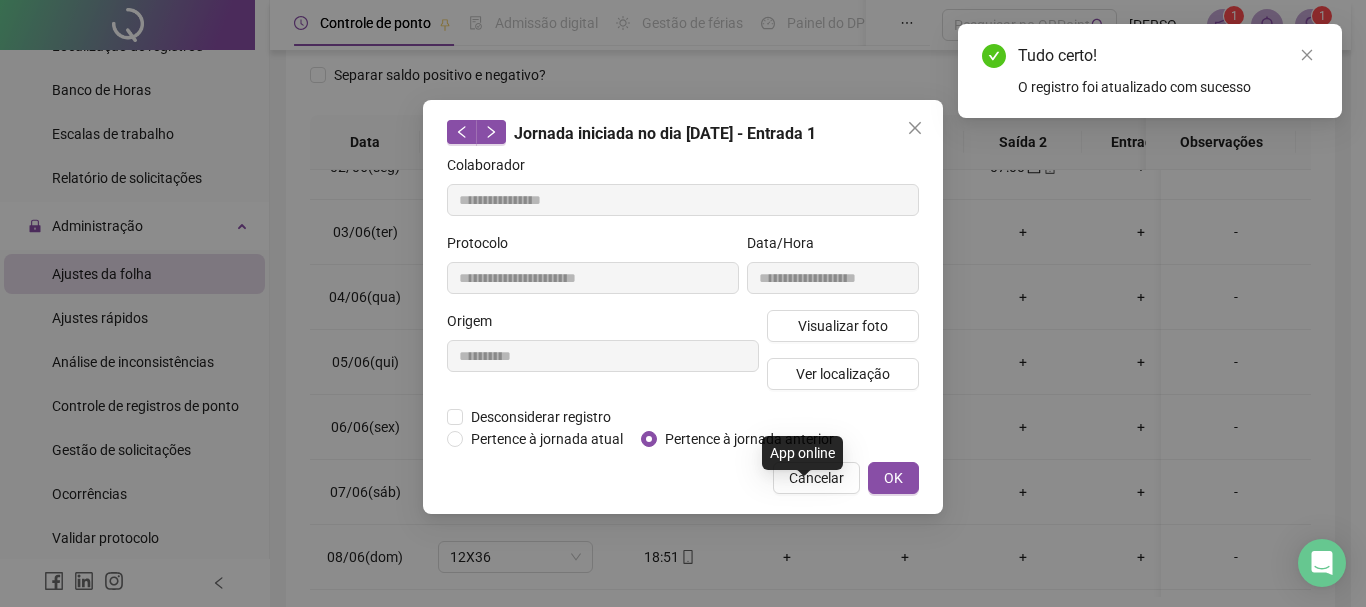 type on "**********" 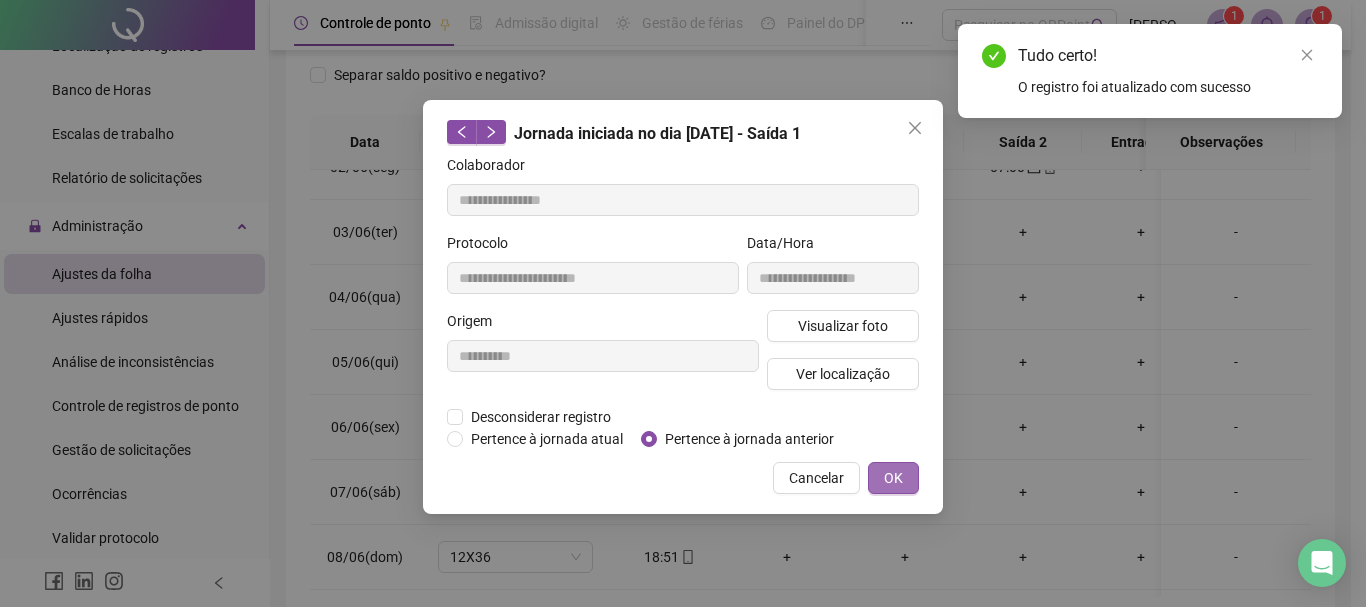 click on "OK" at bounding box center [893, 478] 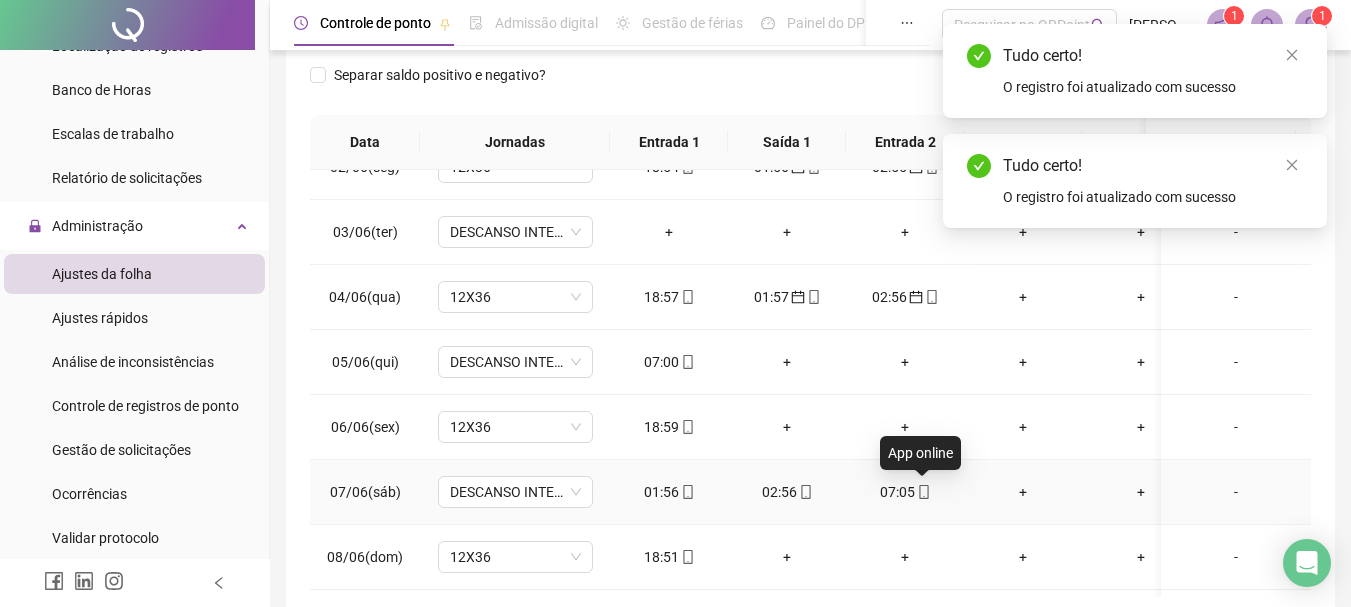 click 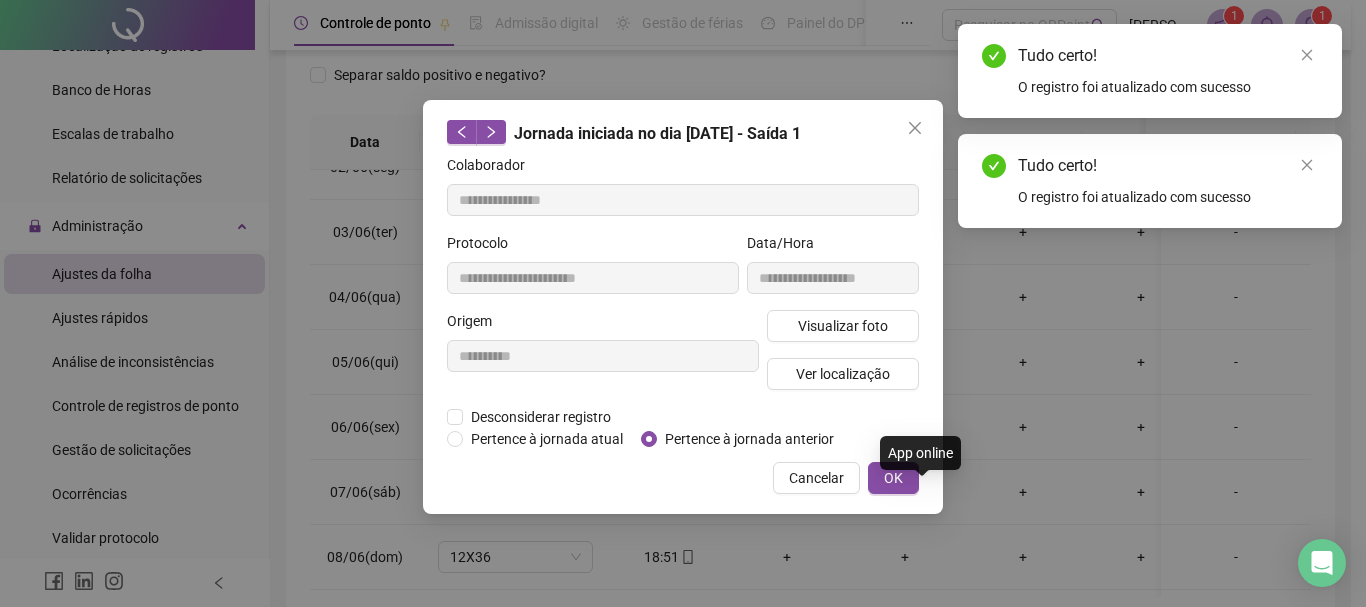 type on "**********" 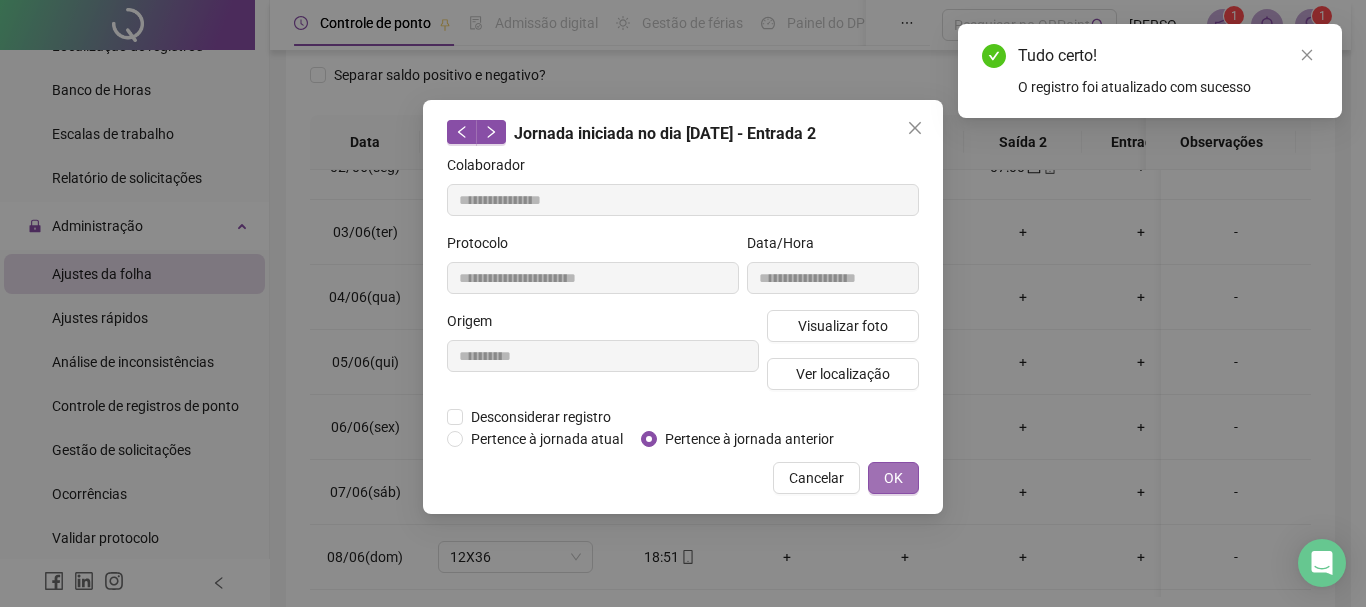 click on "OK" at bounding box center [893, 478] 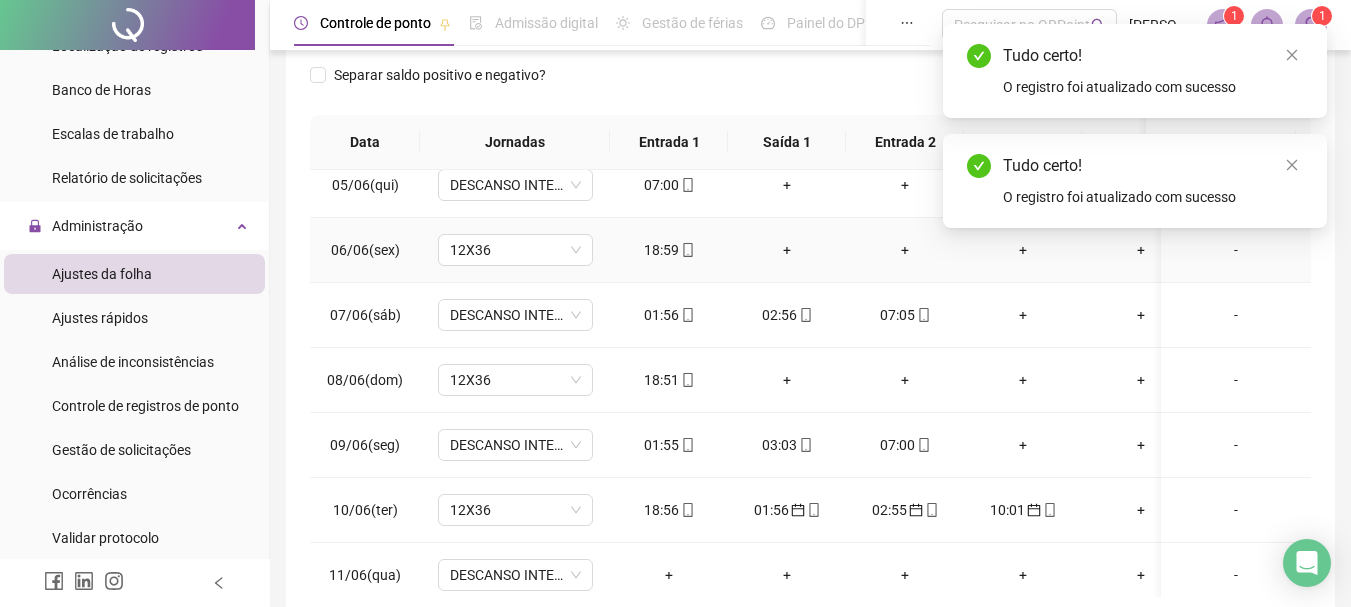 scroll, scrollTop: 300, scrollLeft: 0, axis: vertical 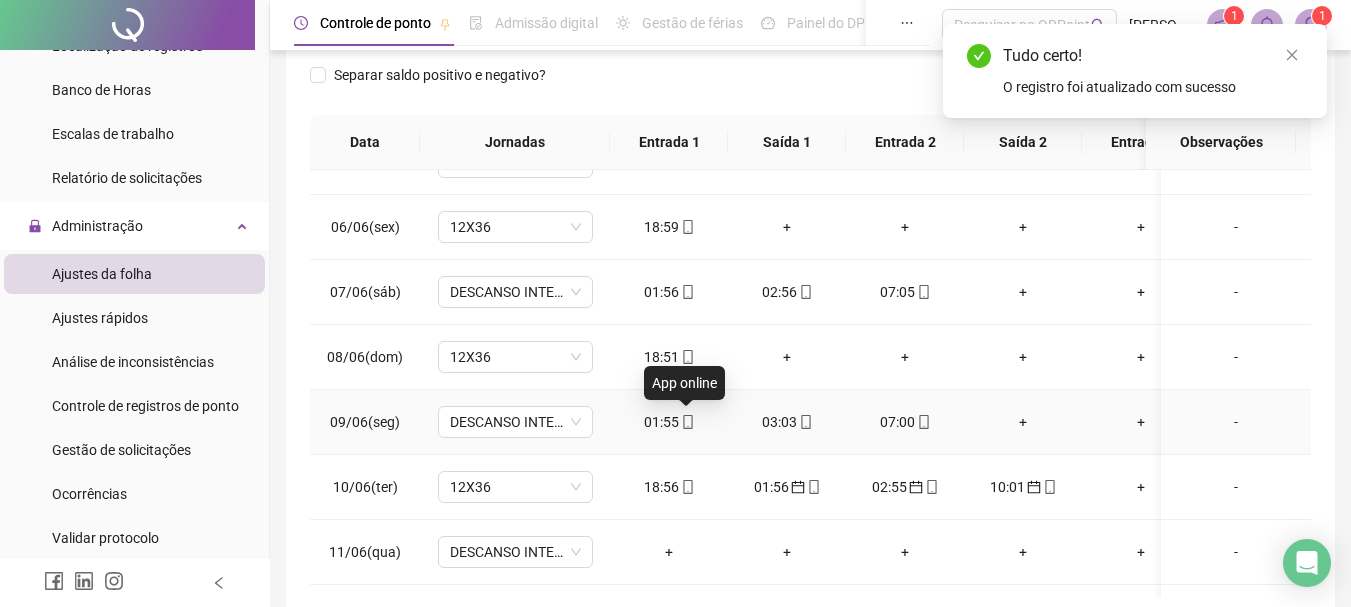 click 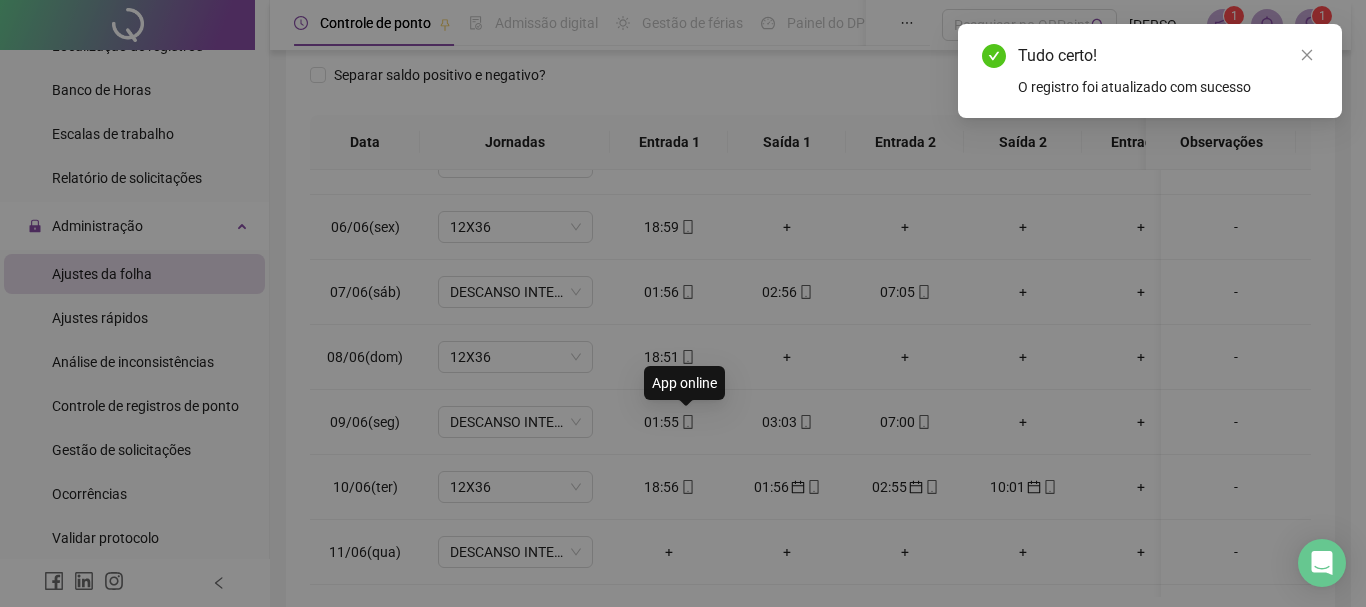 type on "**********" 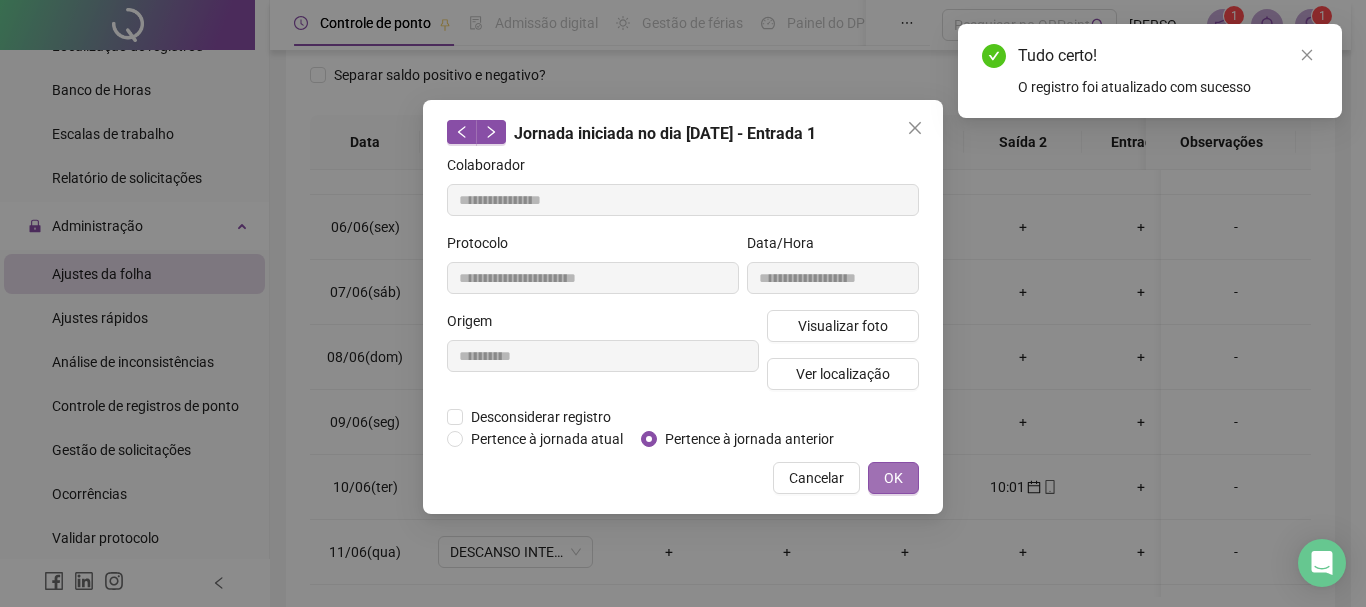 click on "OK" at bounding box center [893, 478] 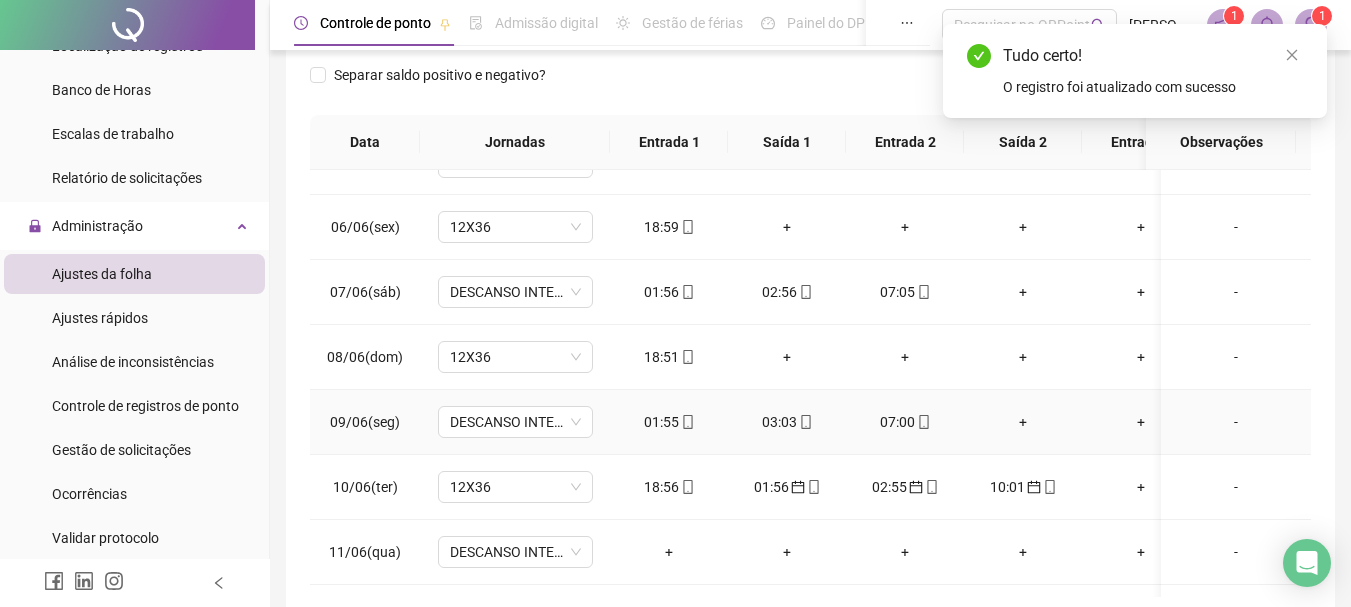 click 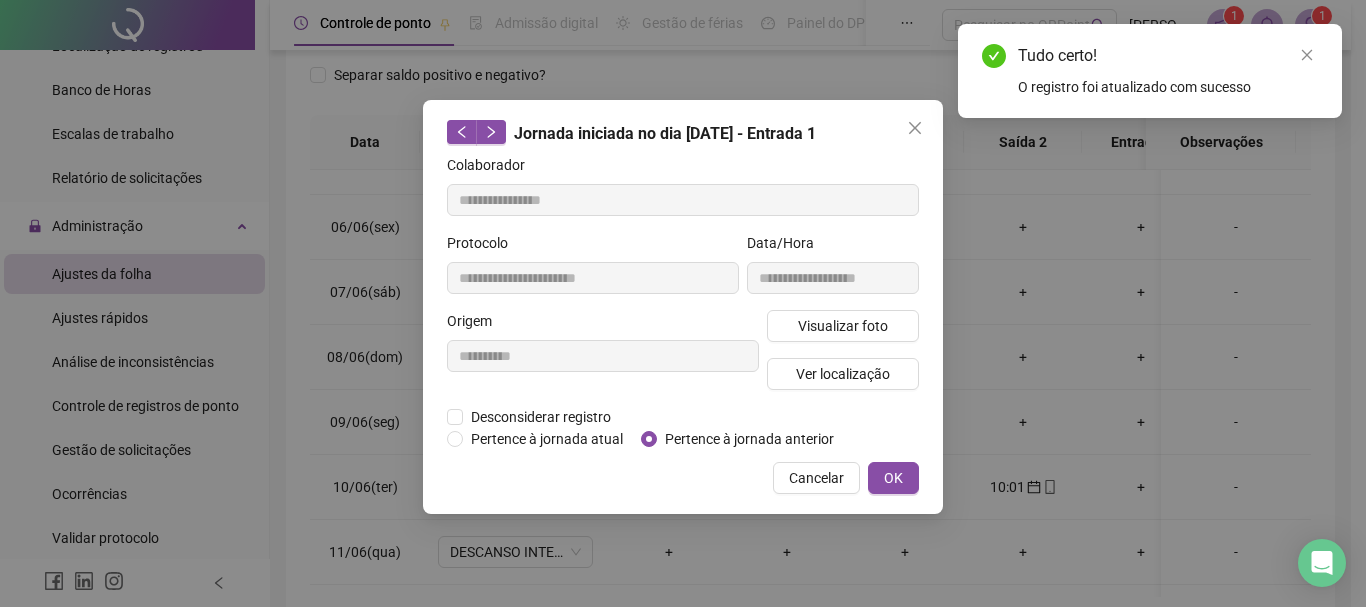 type on "**********" 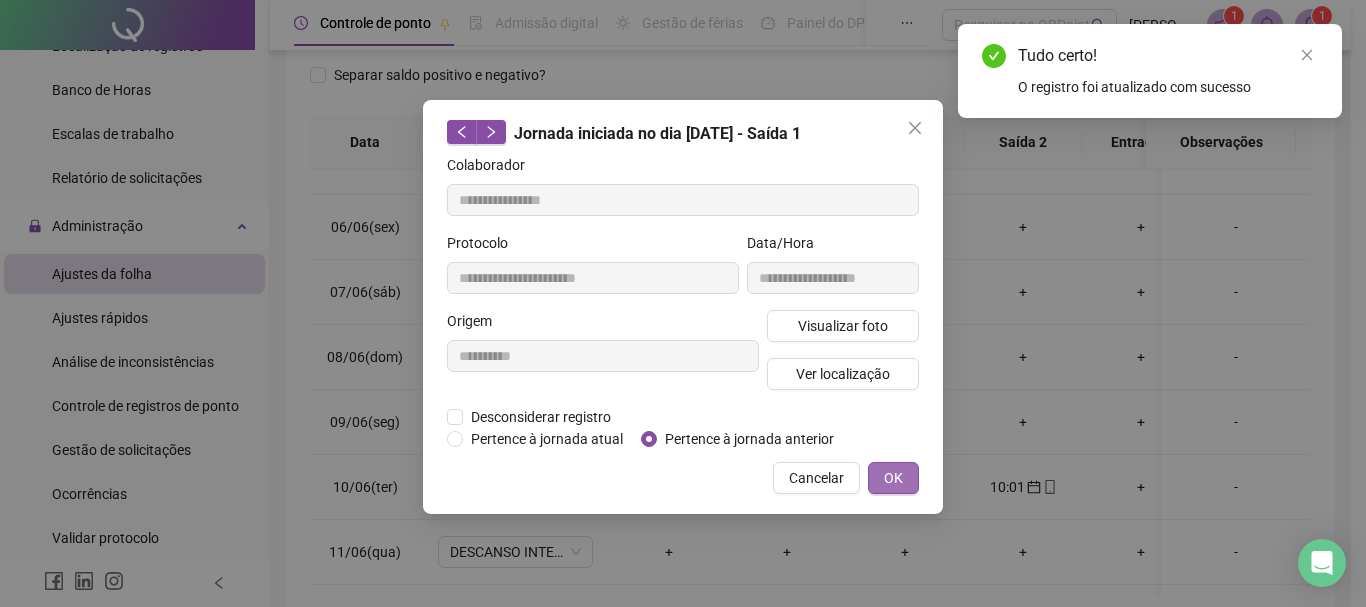 click on "OK" at bounding box center (893, 478) 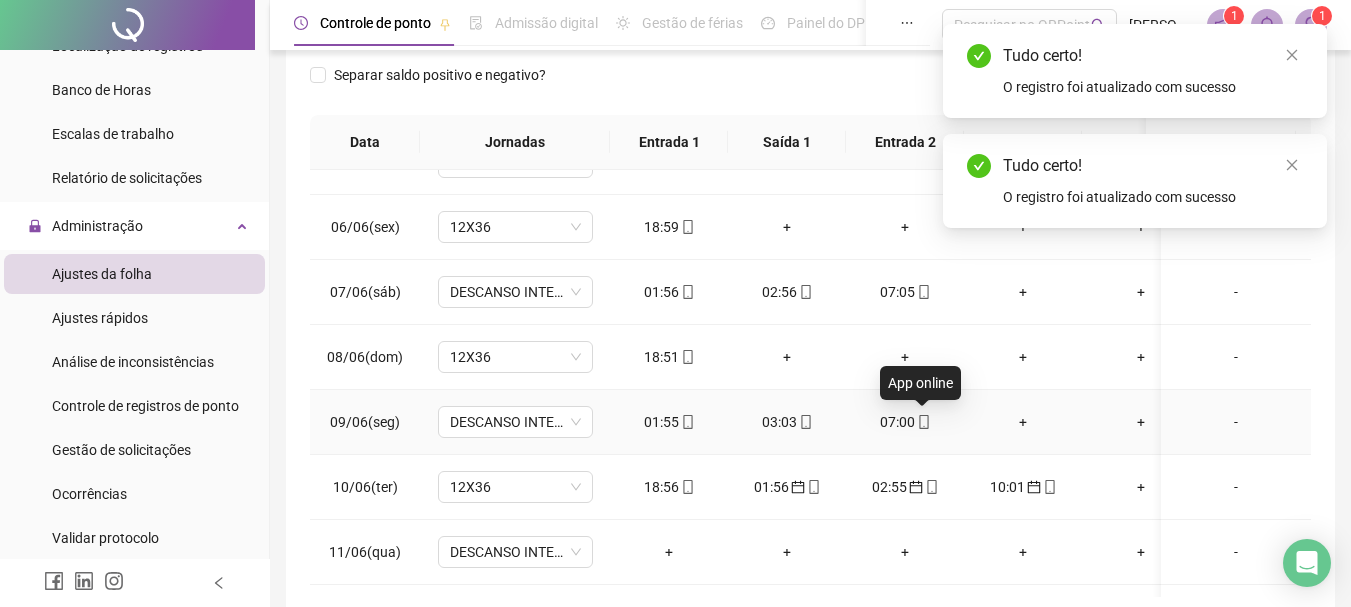 click at bounding box center [923, 422] 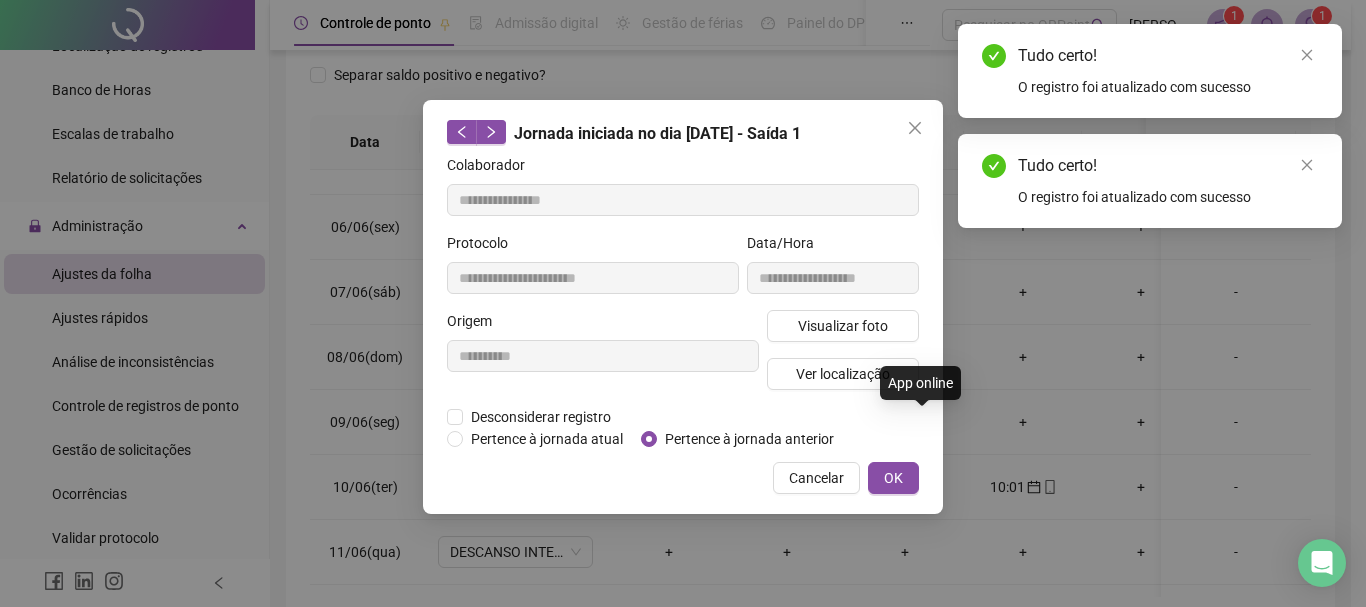 type on "**********" 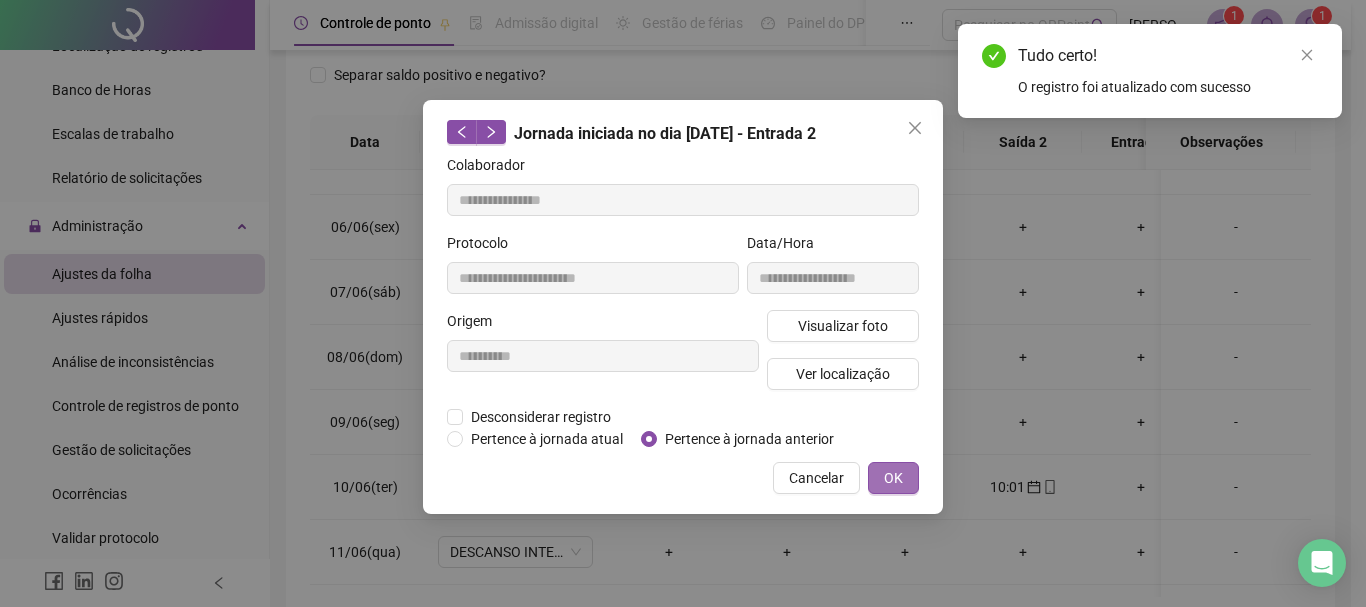 click on "OK" at bounding box center (893, 478) 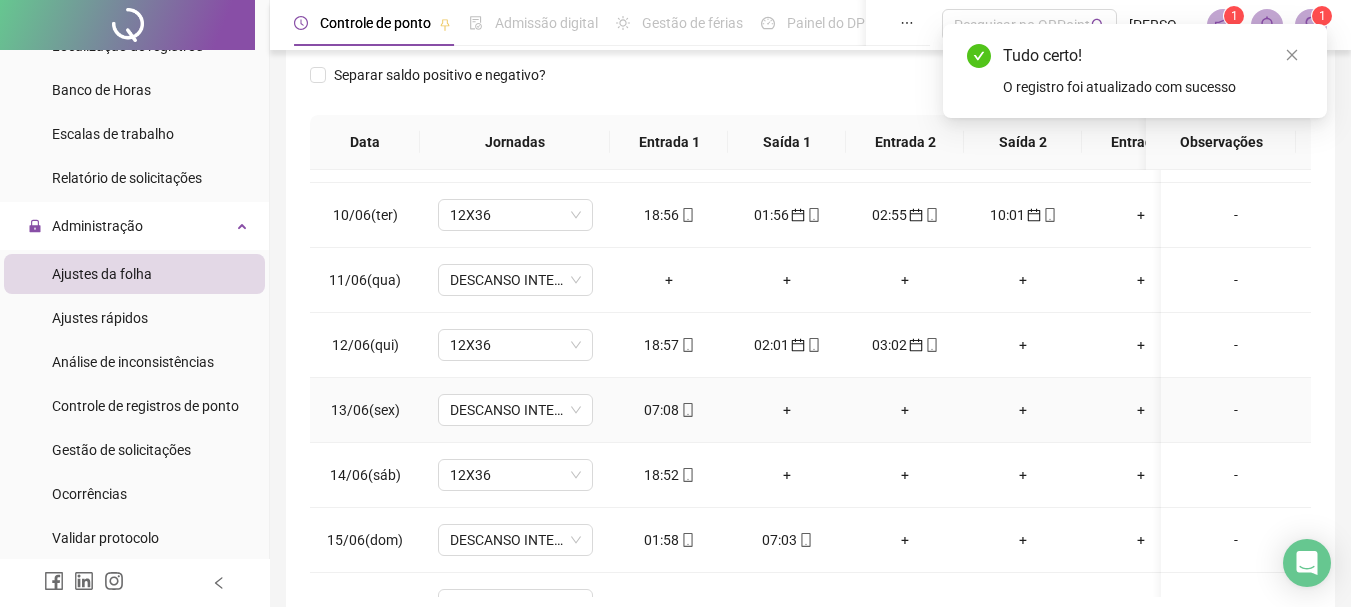 scroll, scrollTop: 600, scrollLeft: 0, axis: vertical 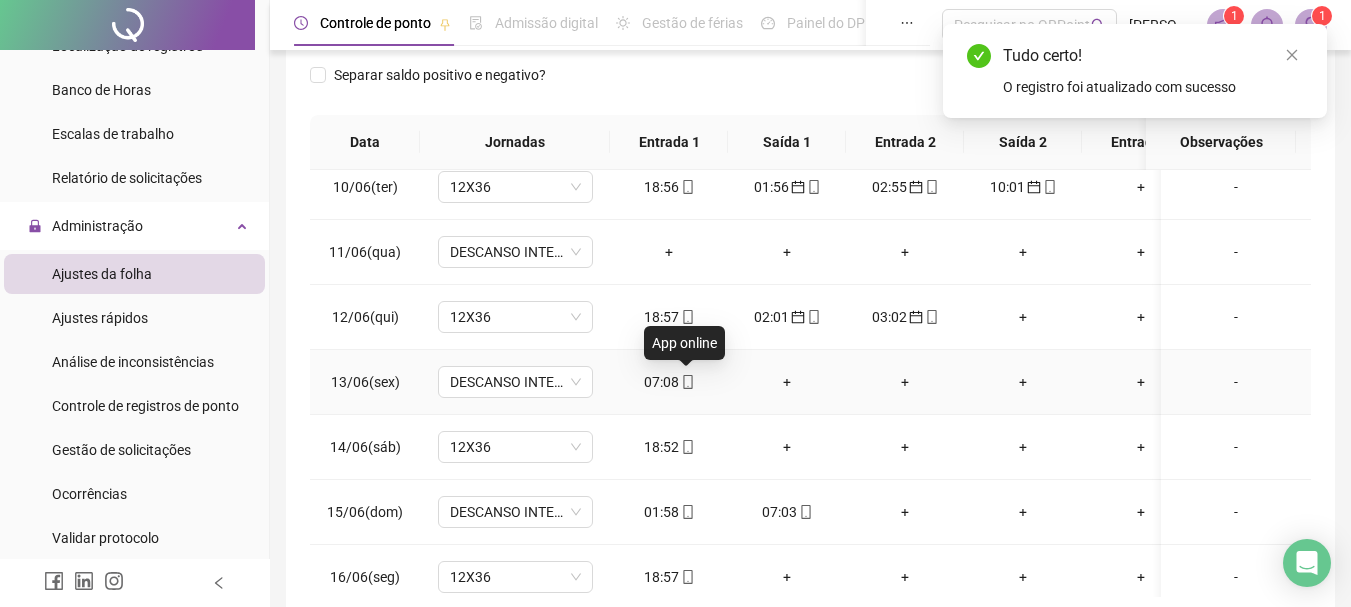 click 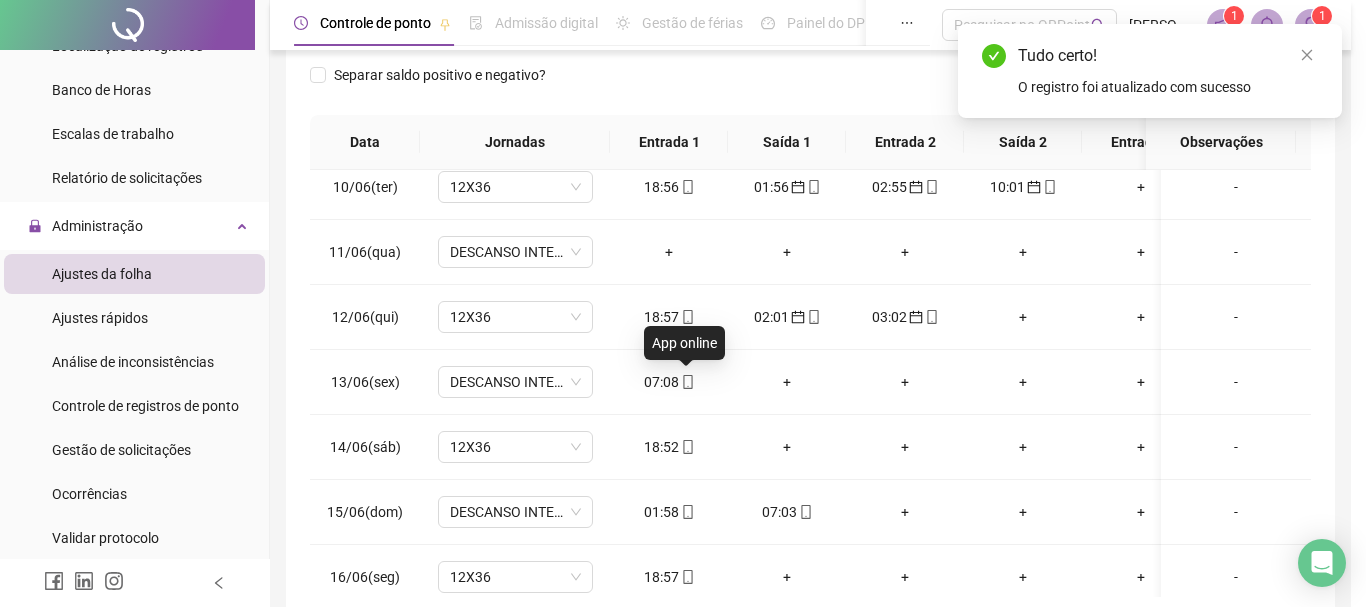 type on "**********" 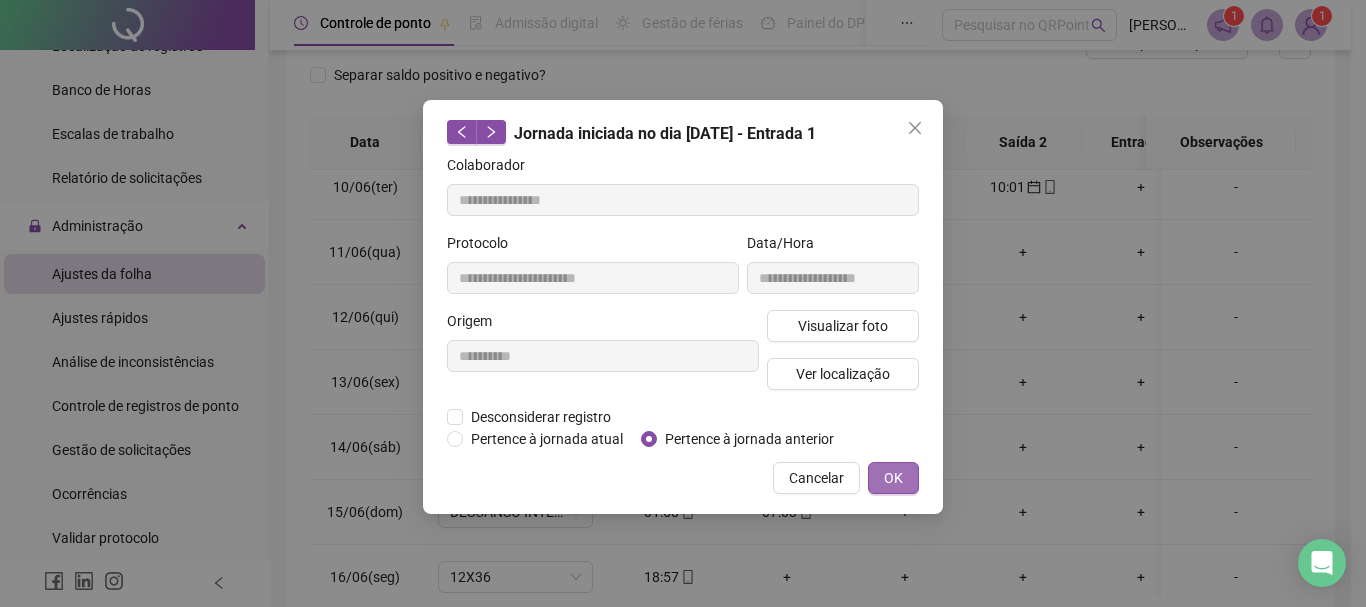 click on "OK" at bounding box center (893, 478) 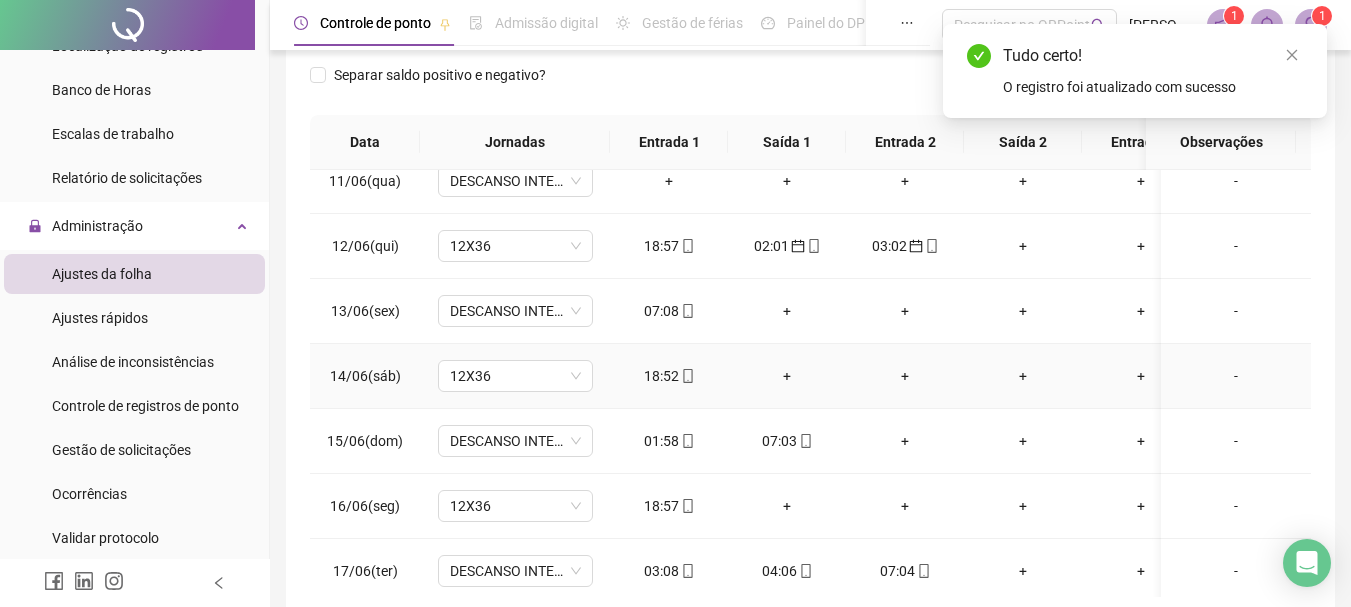 scroll, scrollTop: 700, scrollLeft: 0, axis: vertical 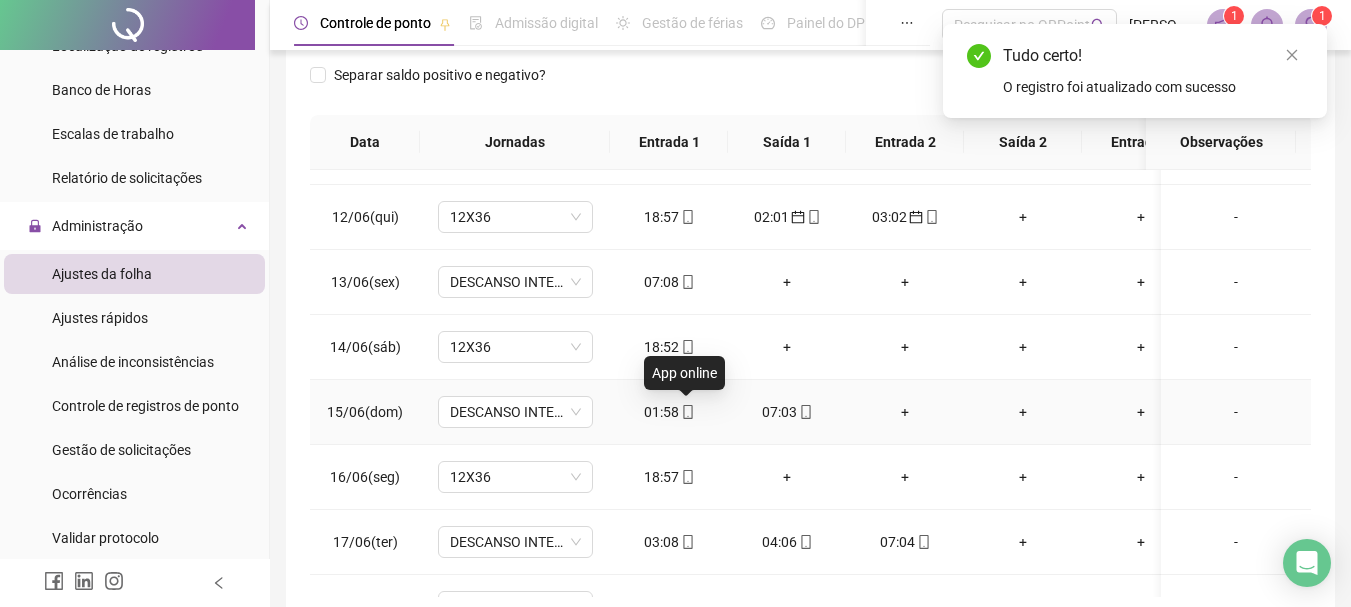 click 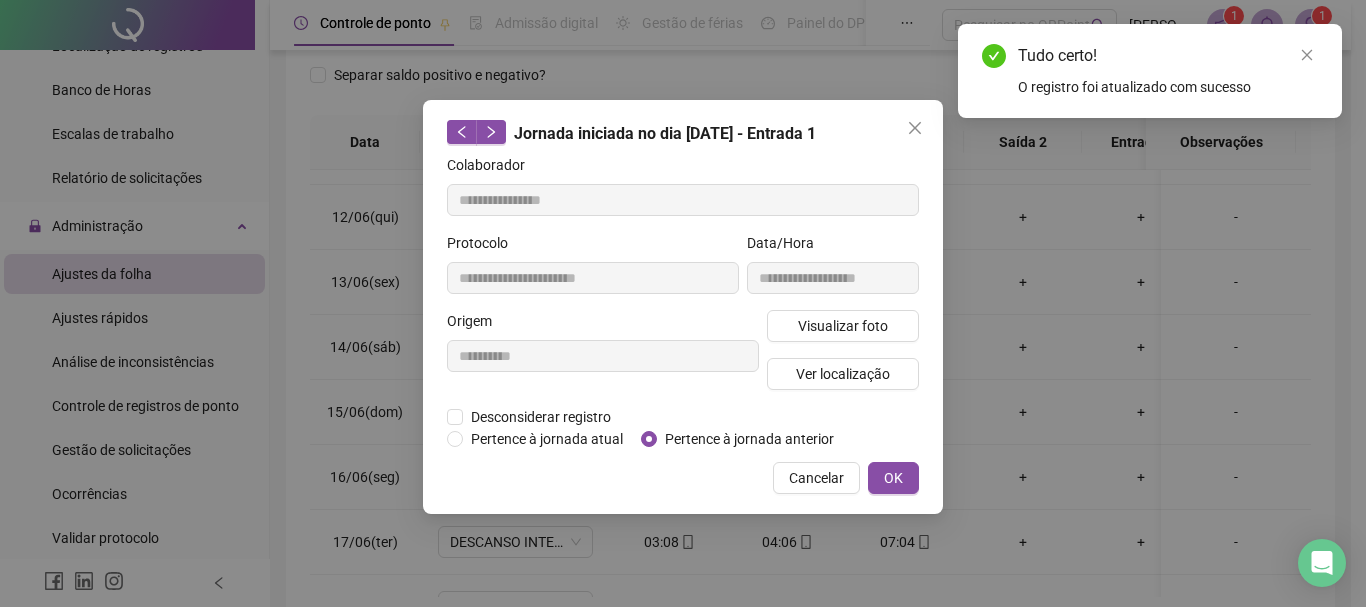 type on "**********" 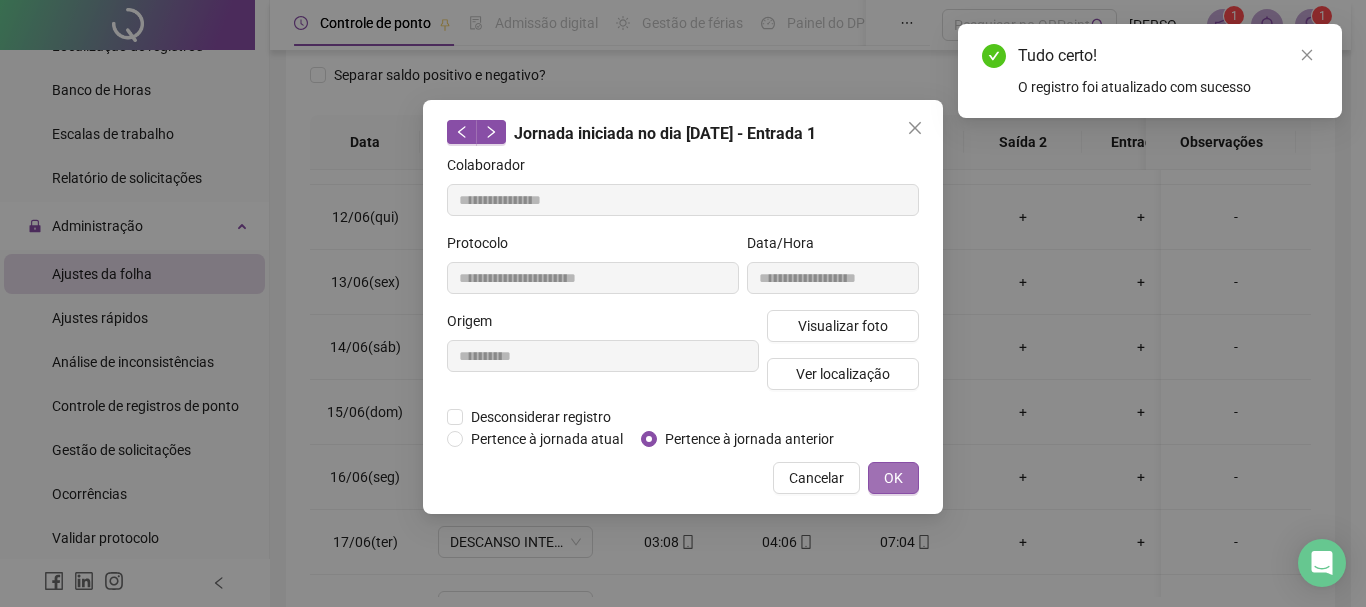 click on "OK" at bounding box center [893, 478] 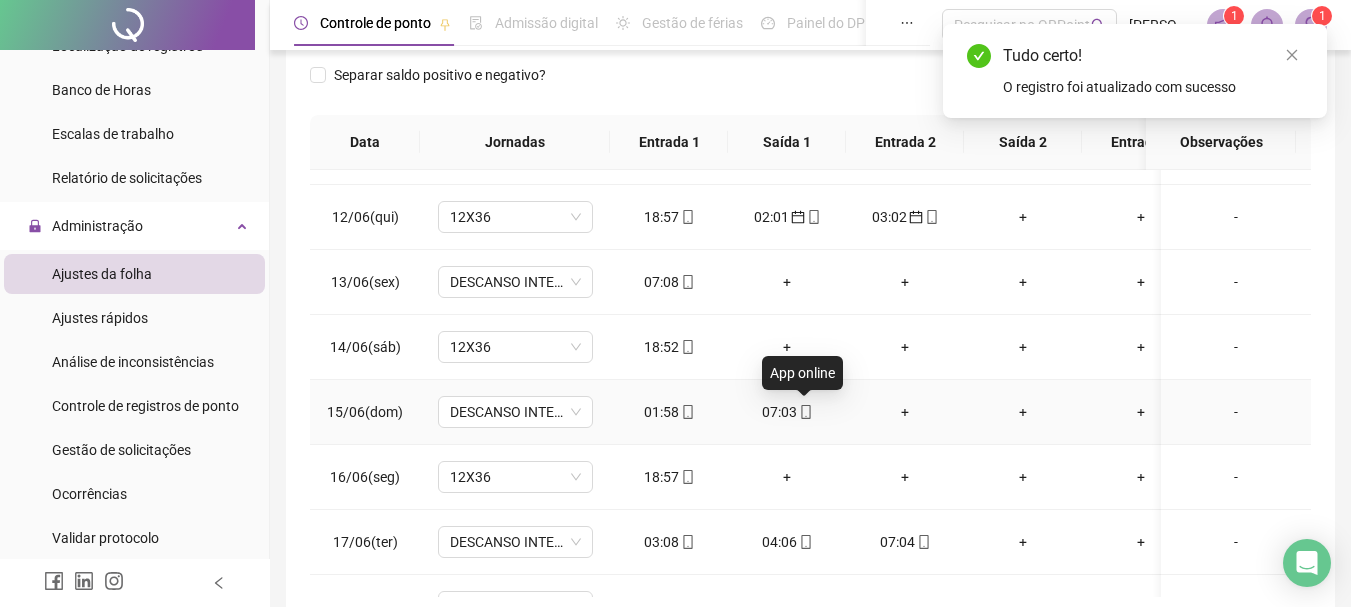 click 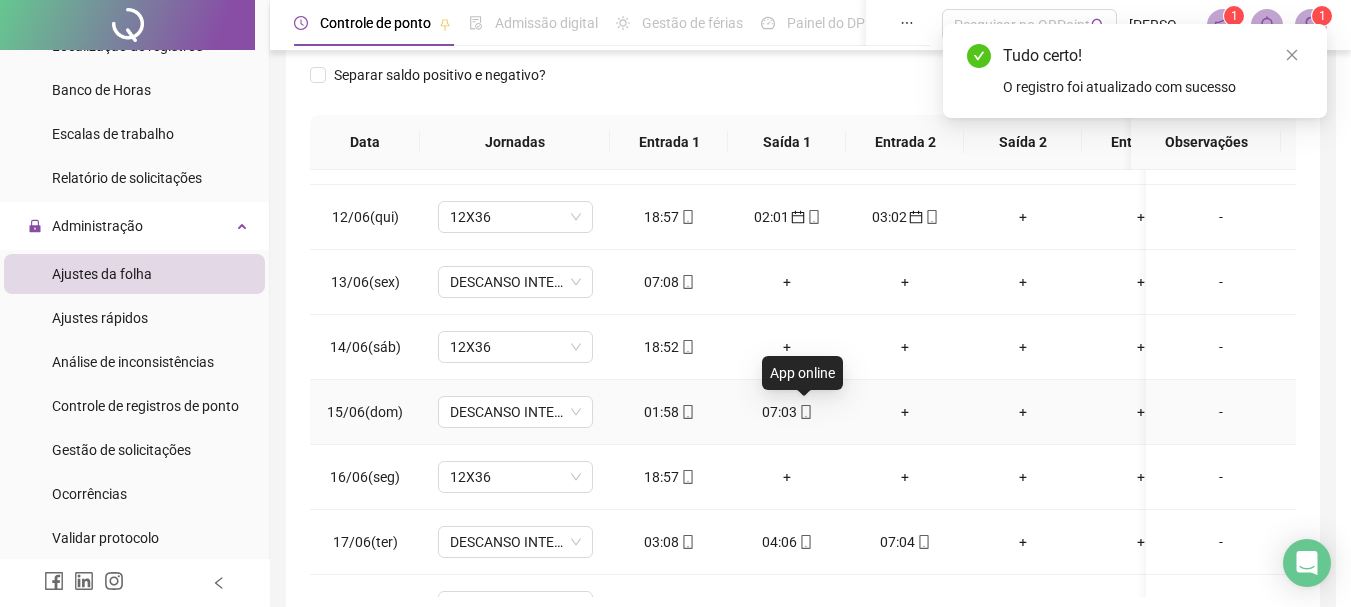 type on "**********" 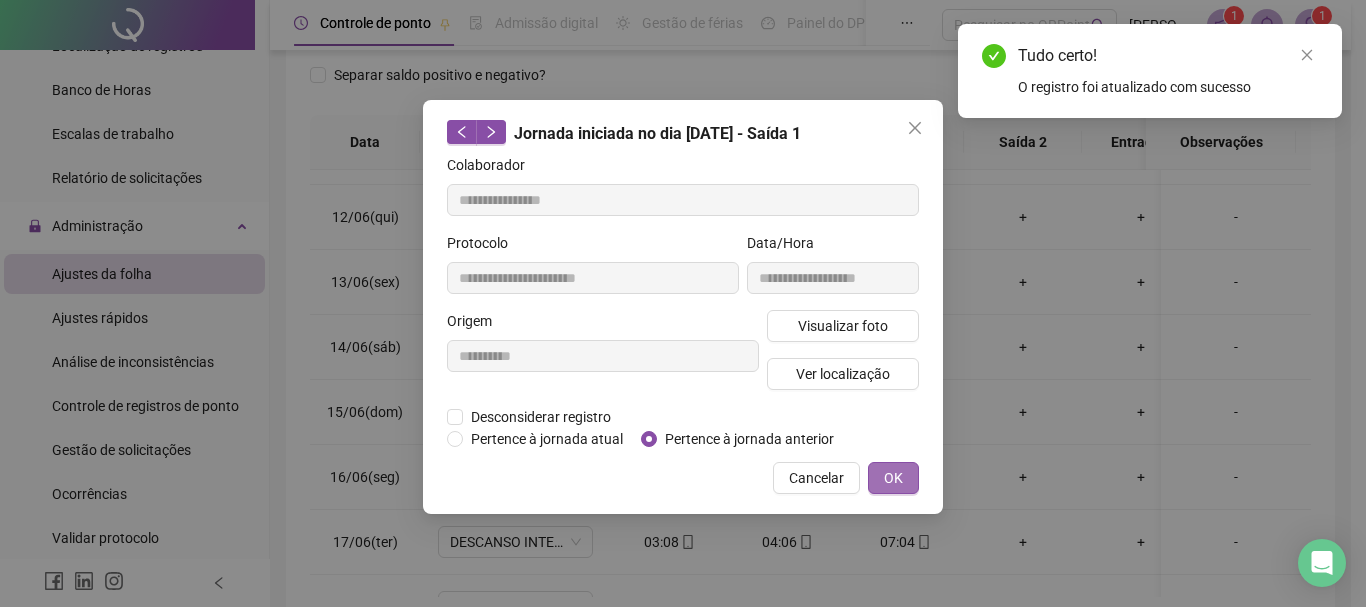 click on "OK" at bounding box center (893, 478) 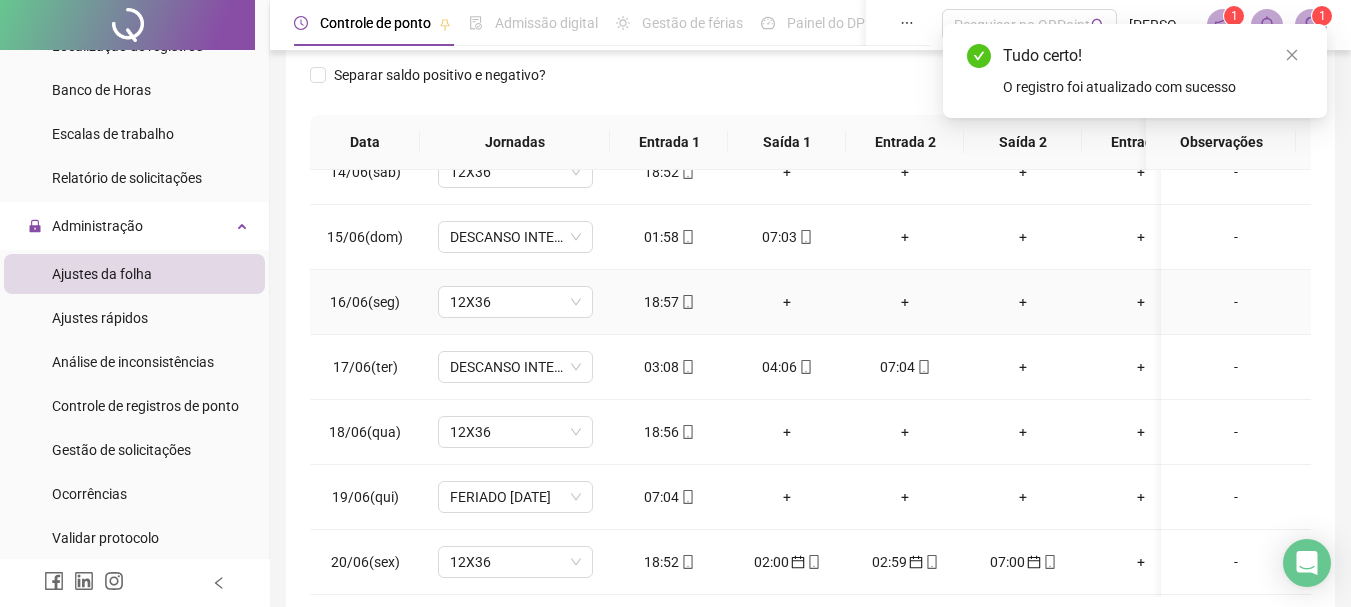 scroll, scrollTop: 900, scrollLeft: 0, axis: vertical 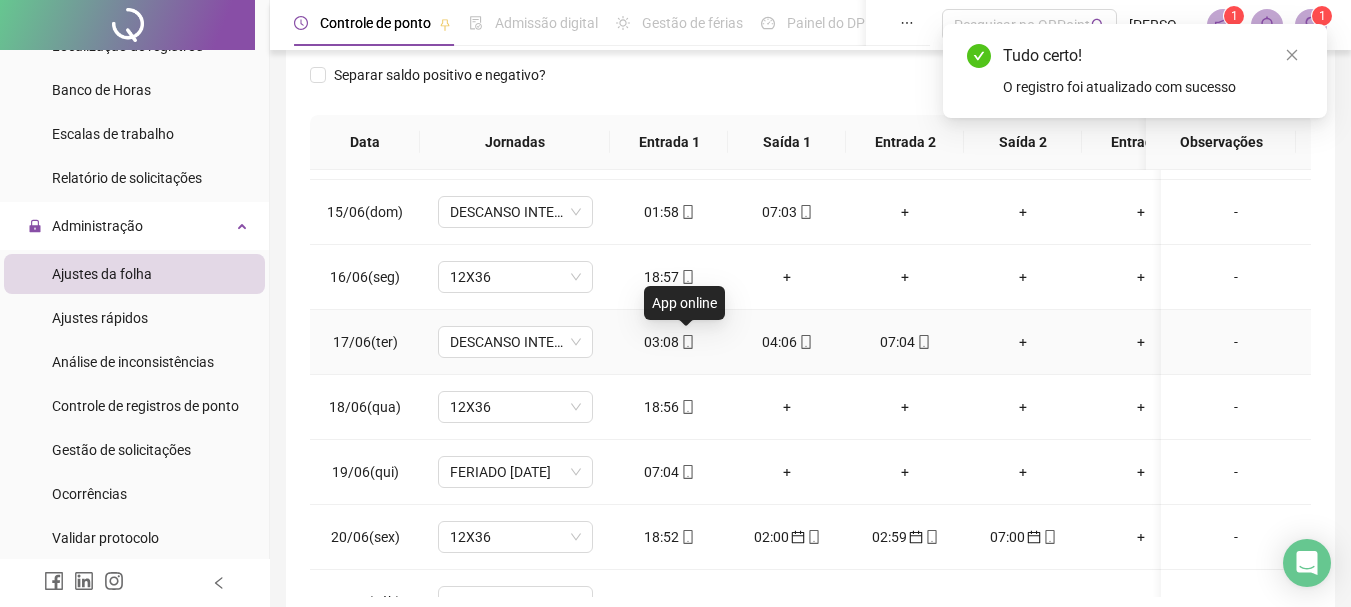 click 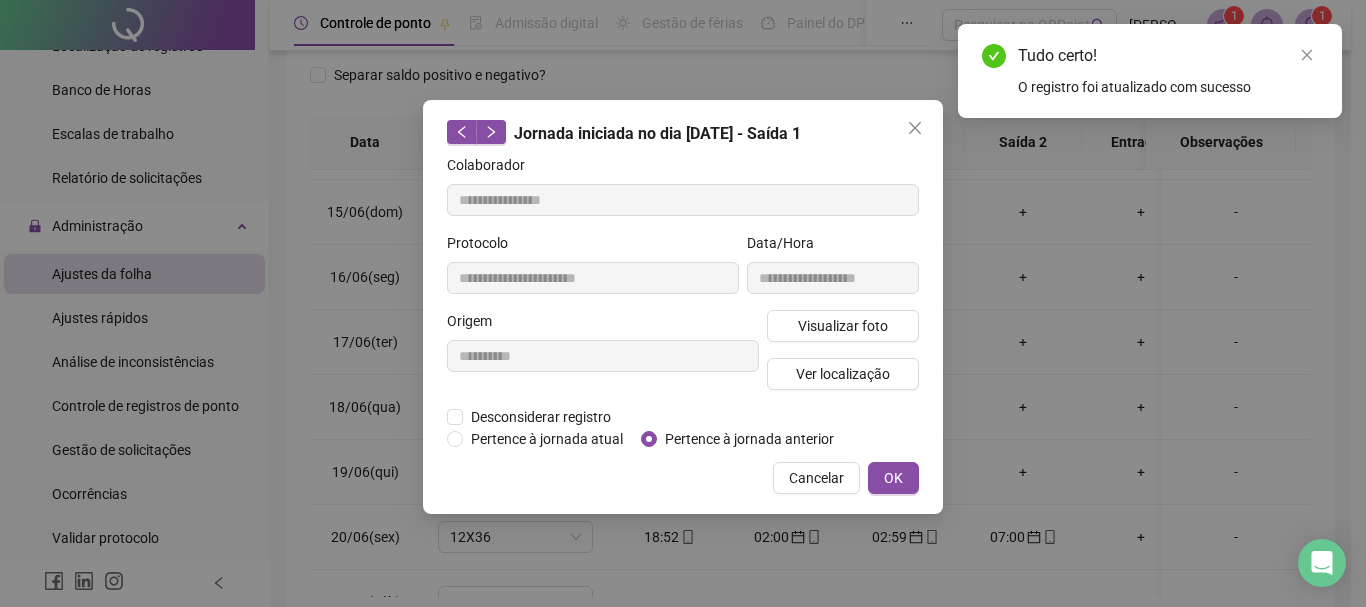 type on "**********" 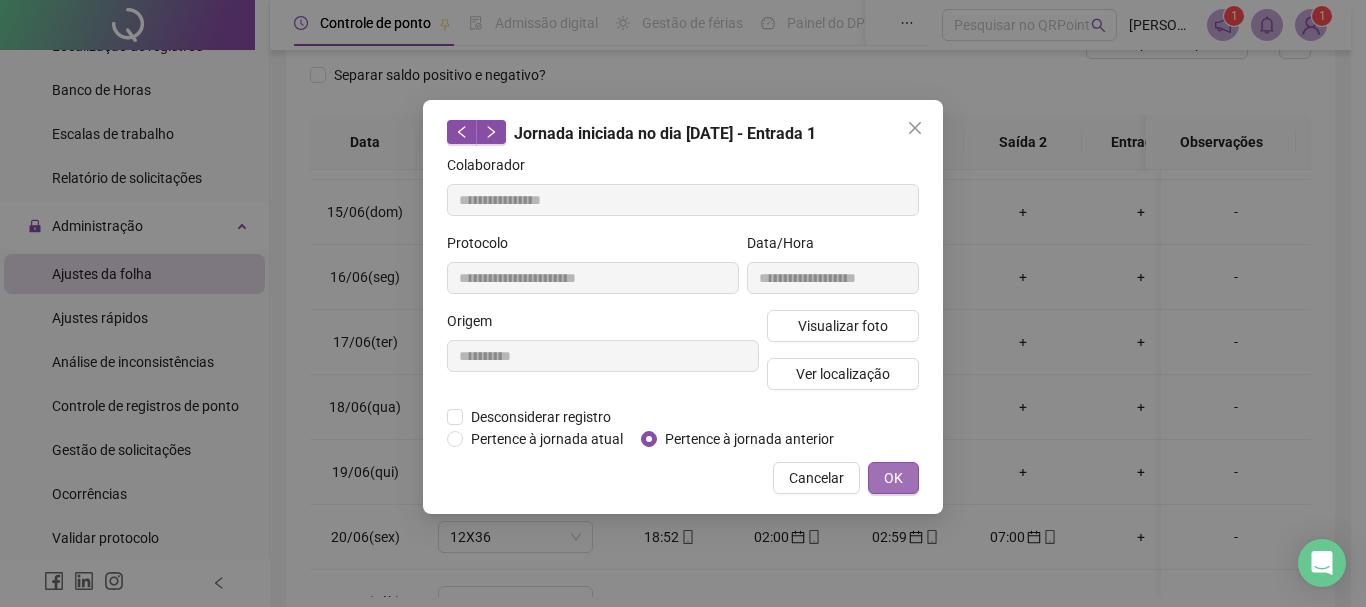 click on "OK" at bounding box center [893, 478] 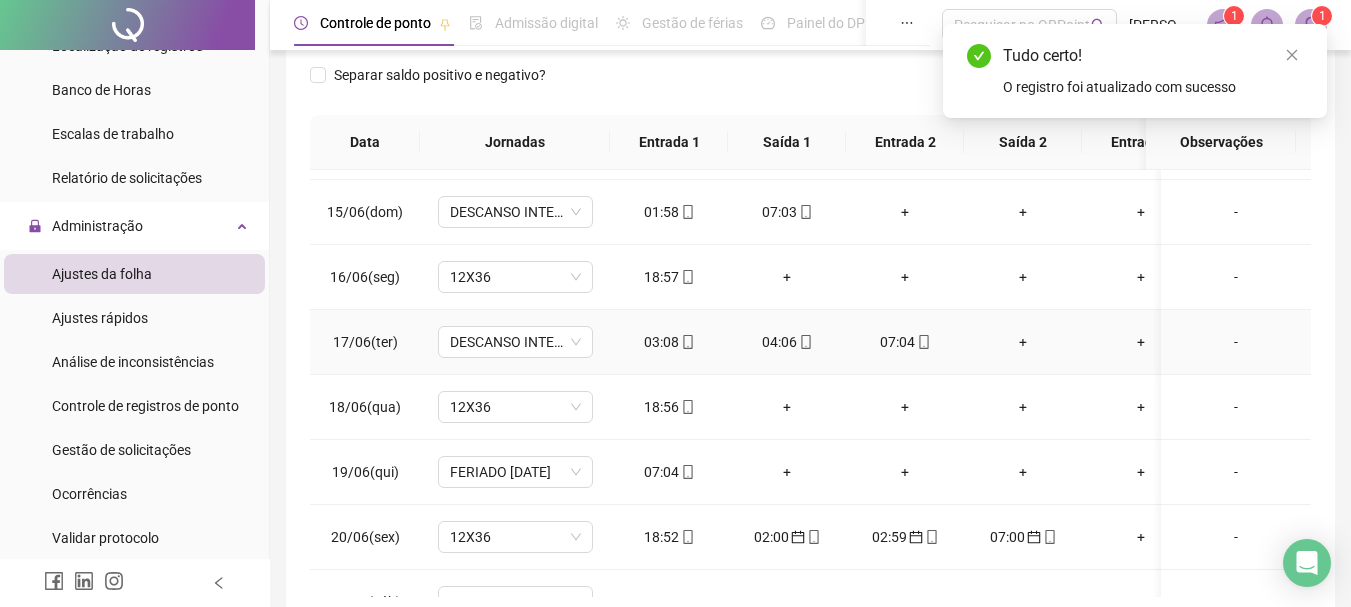 click 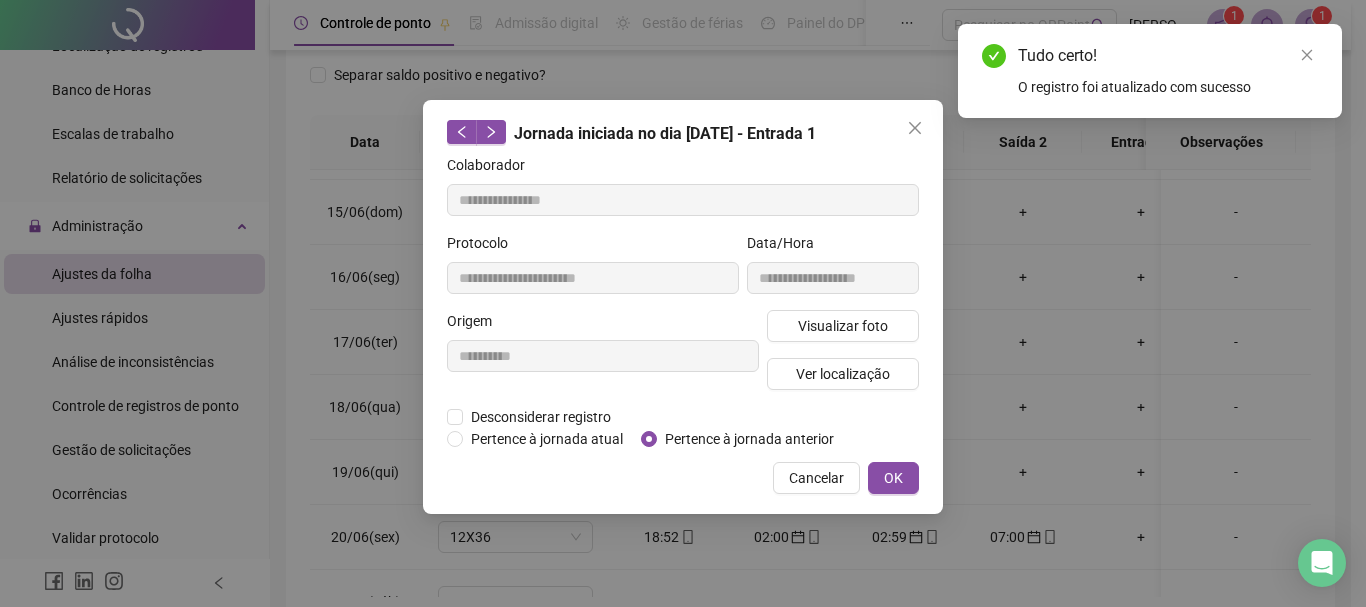 type on "**********" 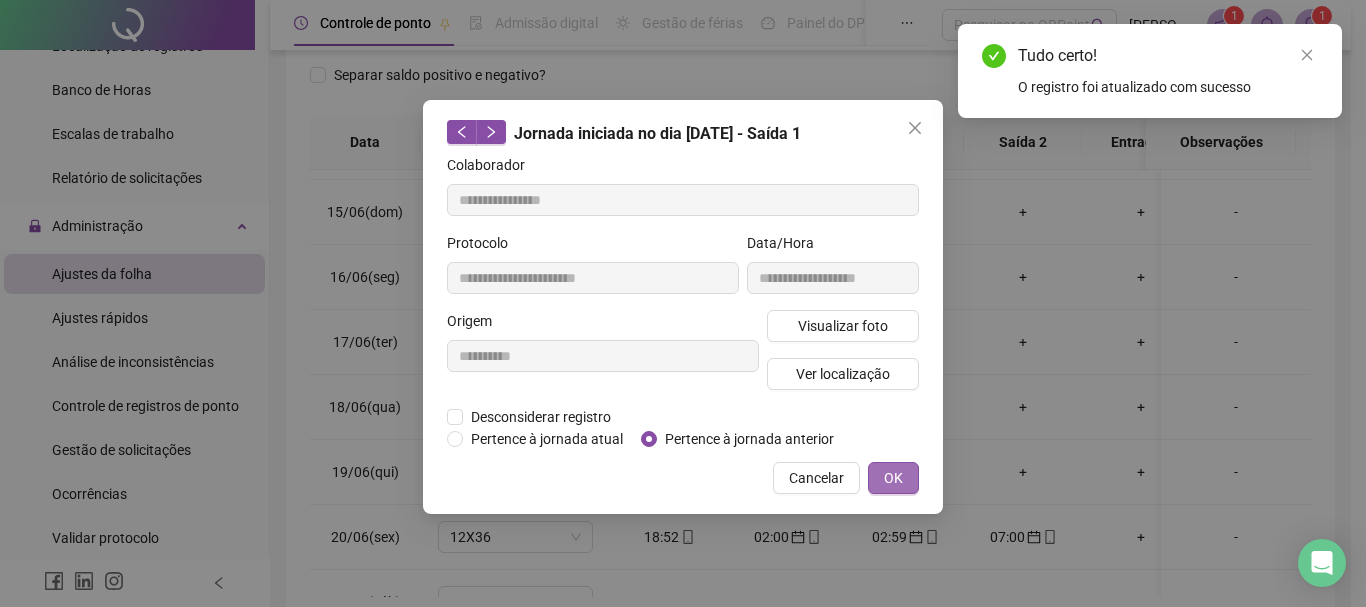 click on "OK" at bounding box center (893, 478) 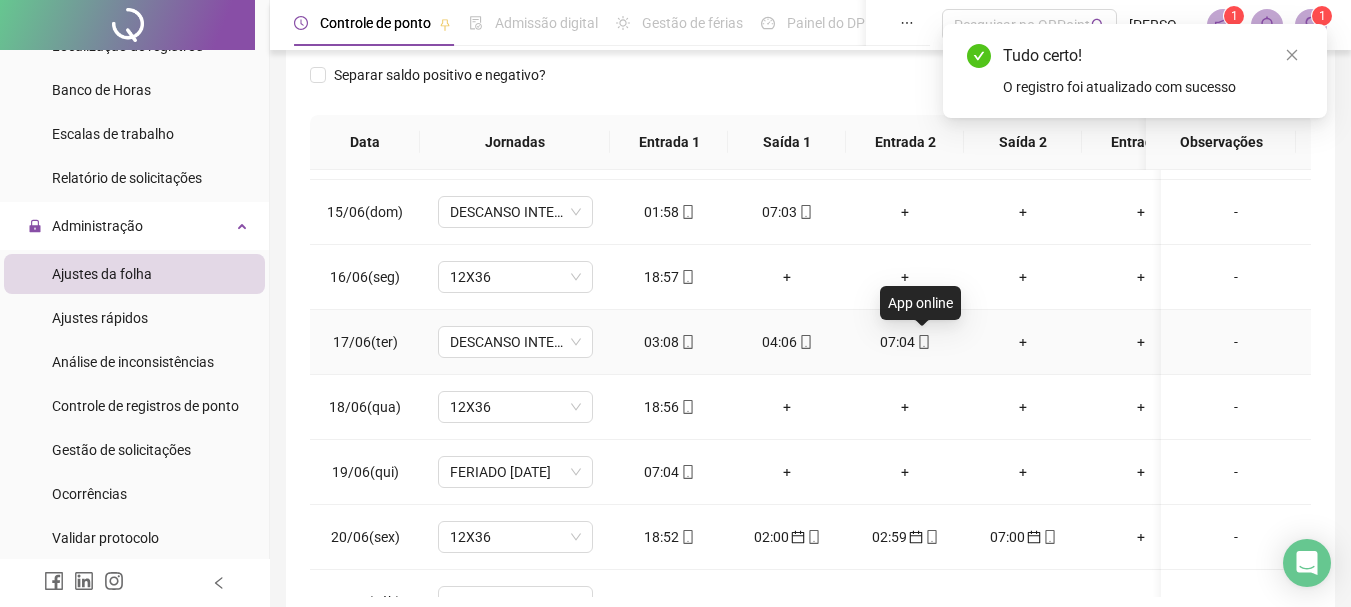 click 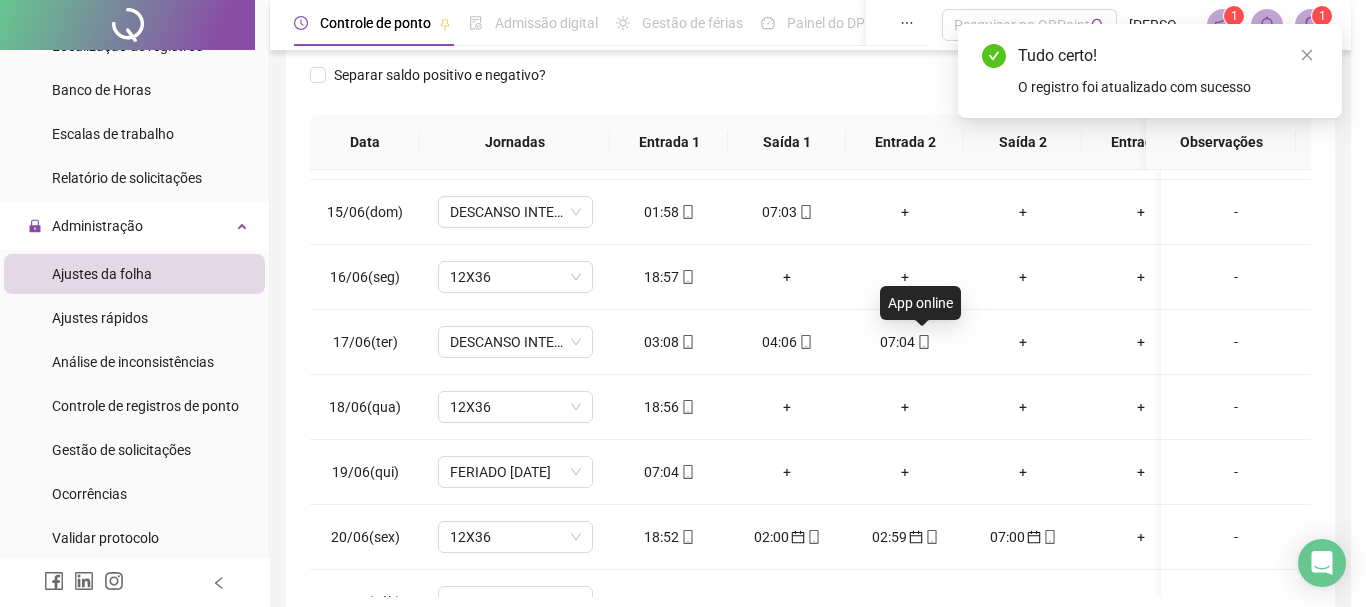 type on "**********" 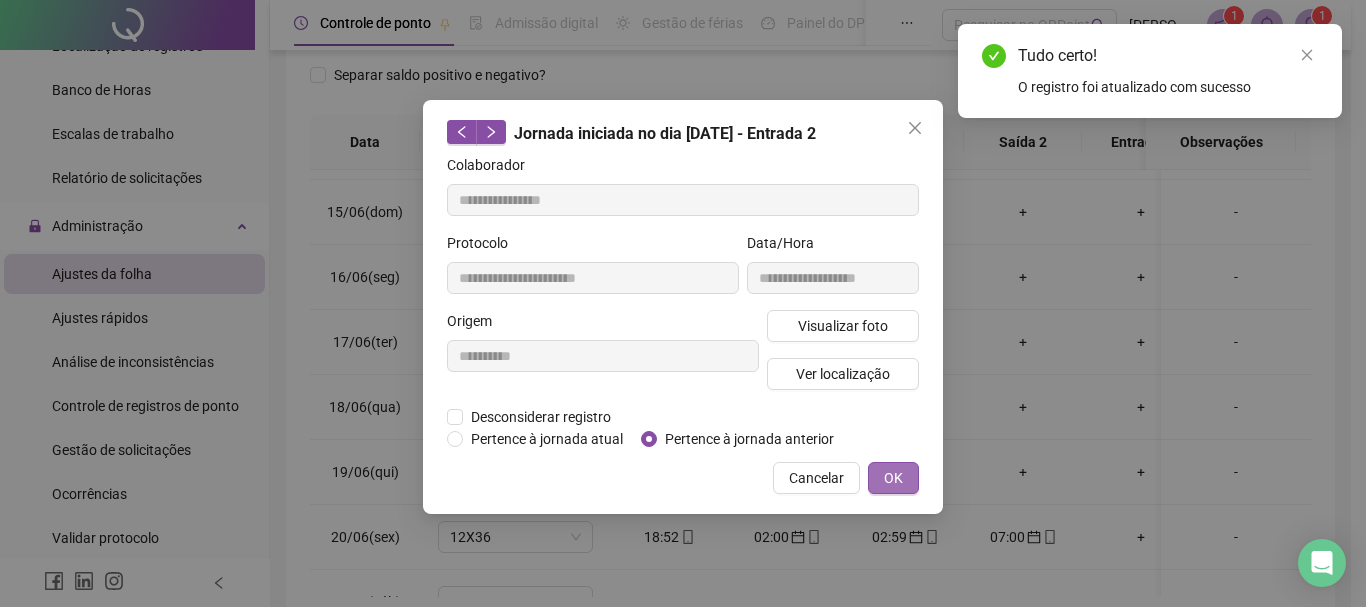 click on "OK" at bounding box center [893, 478] 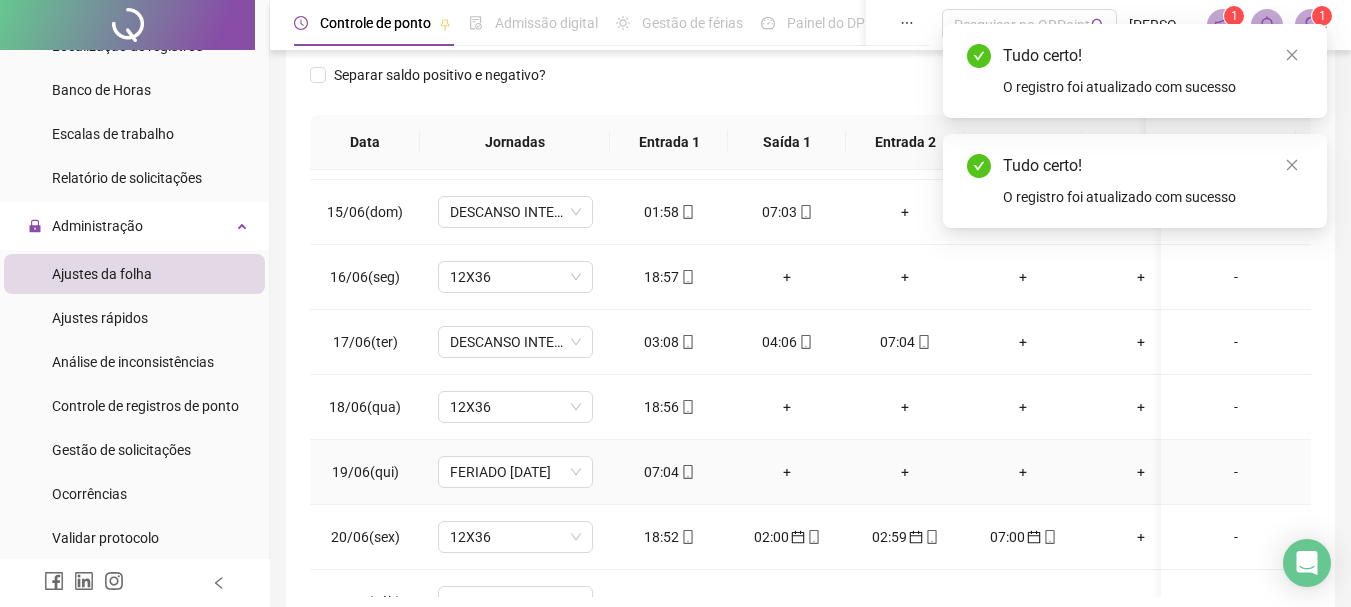 scroll, scrollTop: 1000, scrollLeft: 0, axis: vertical 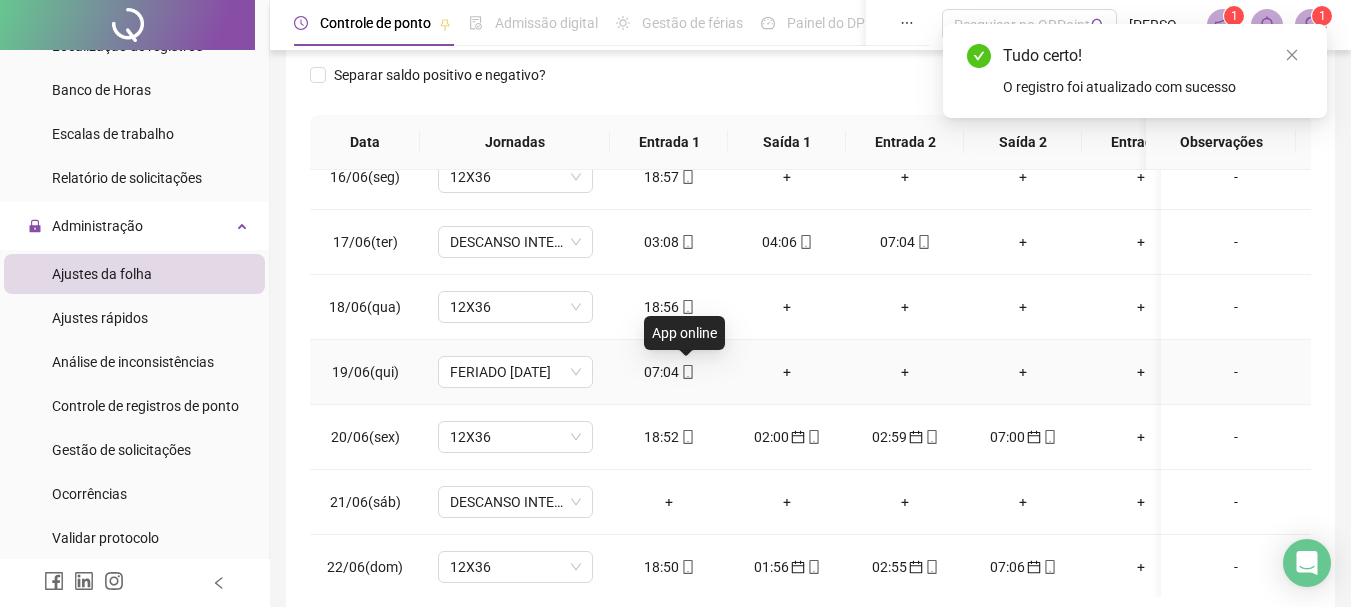 click 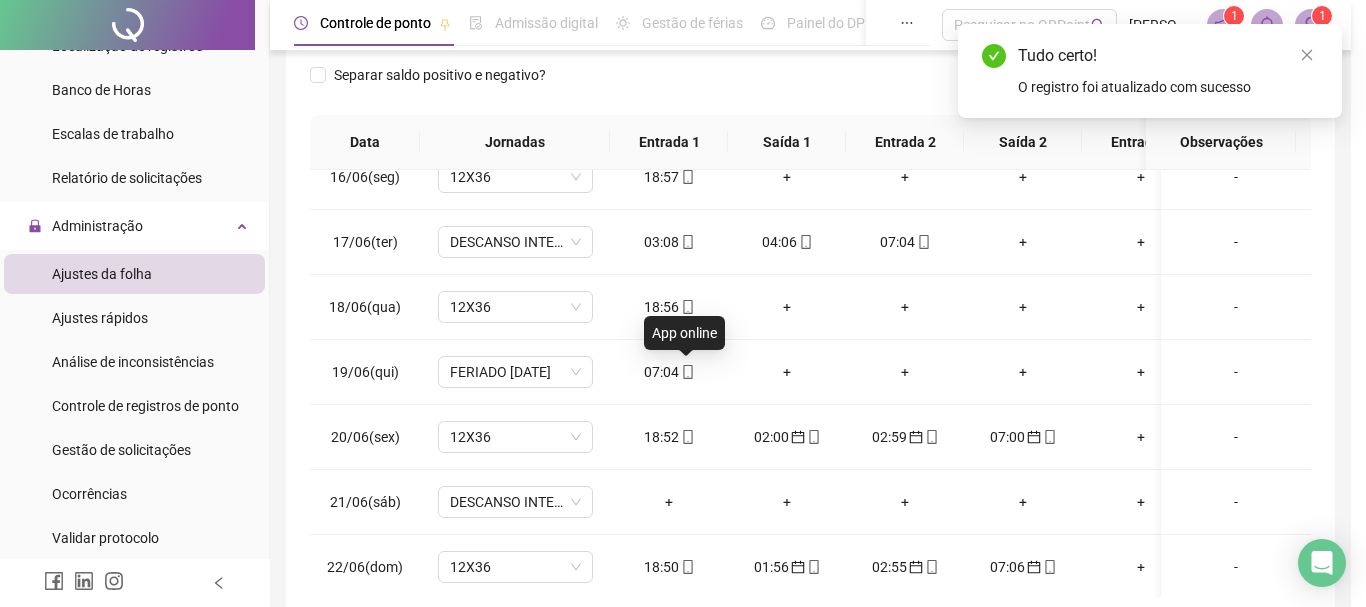 type on "**********" 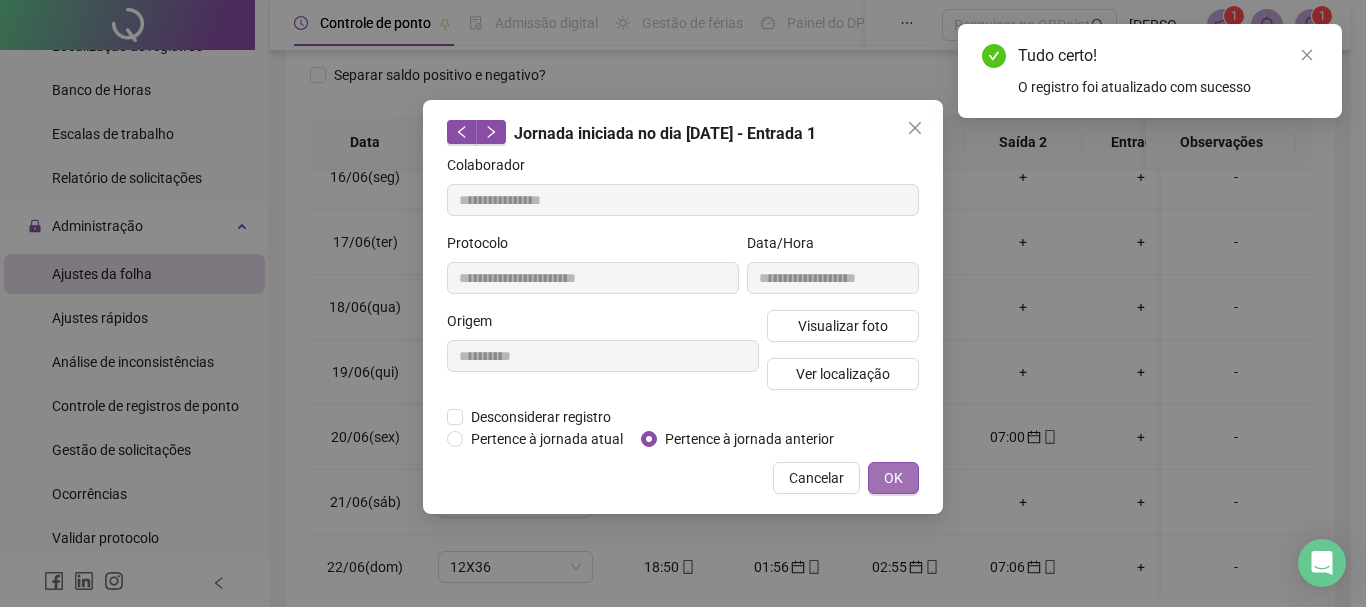 click on "OK" at bounding box center (893, 478) 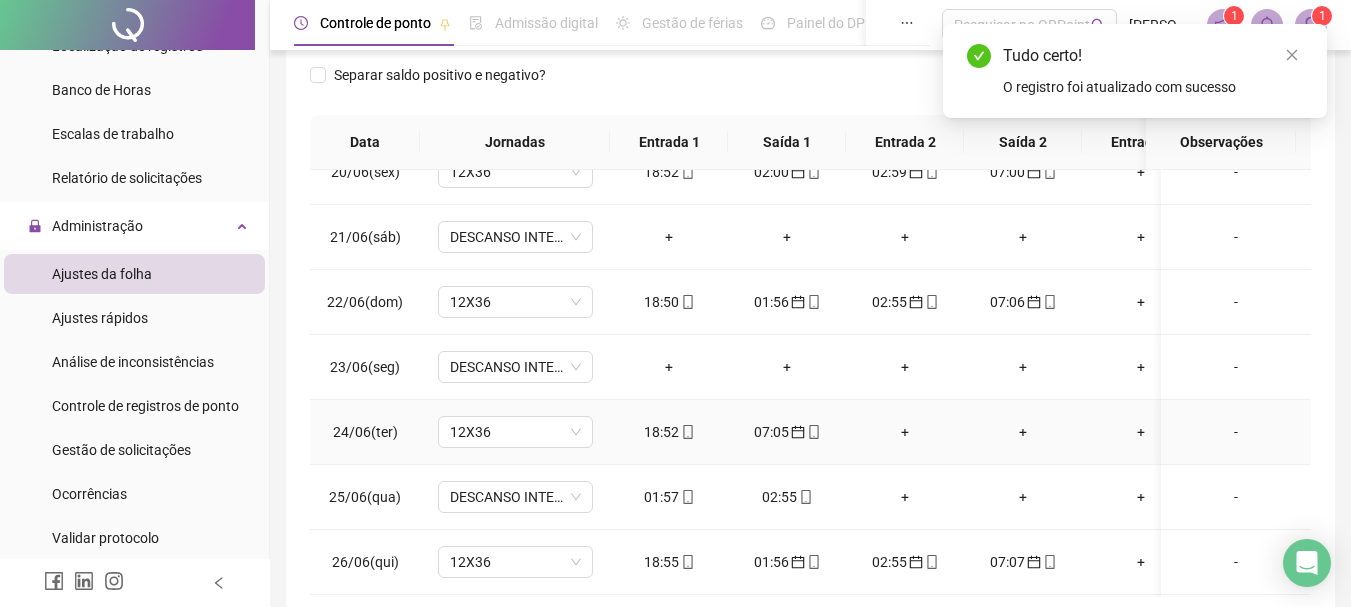 scroll, scrollTop: 1300, scrollLeft: 0, axis: vertical 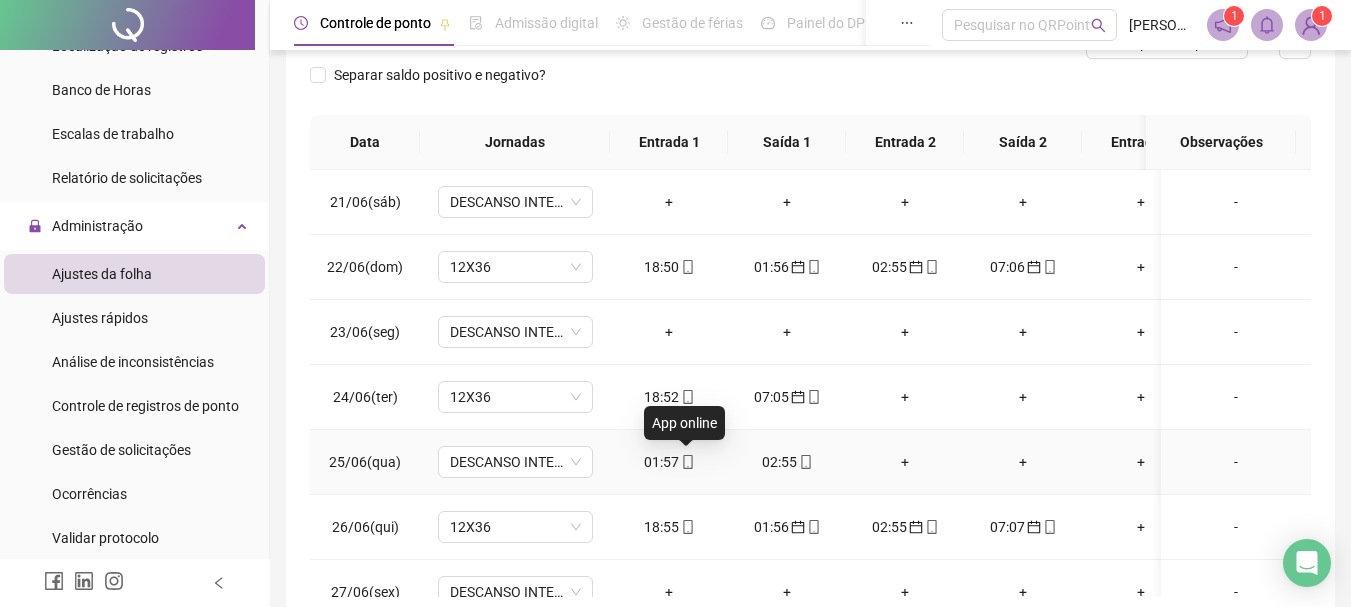 click 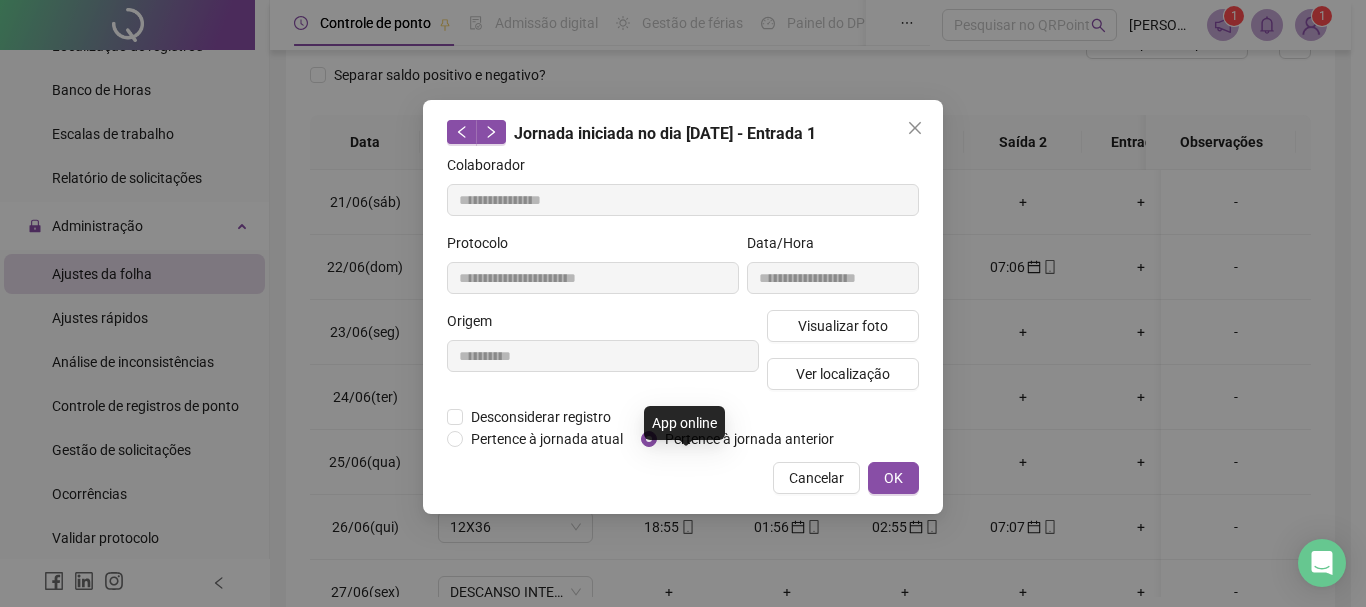 type on "**********" 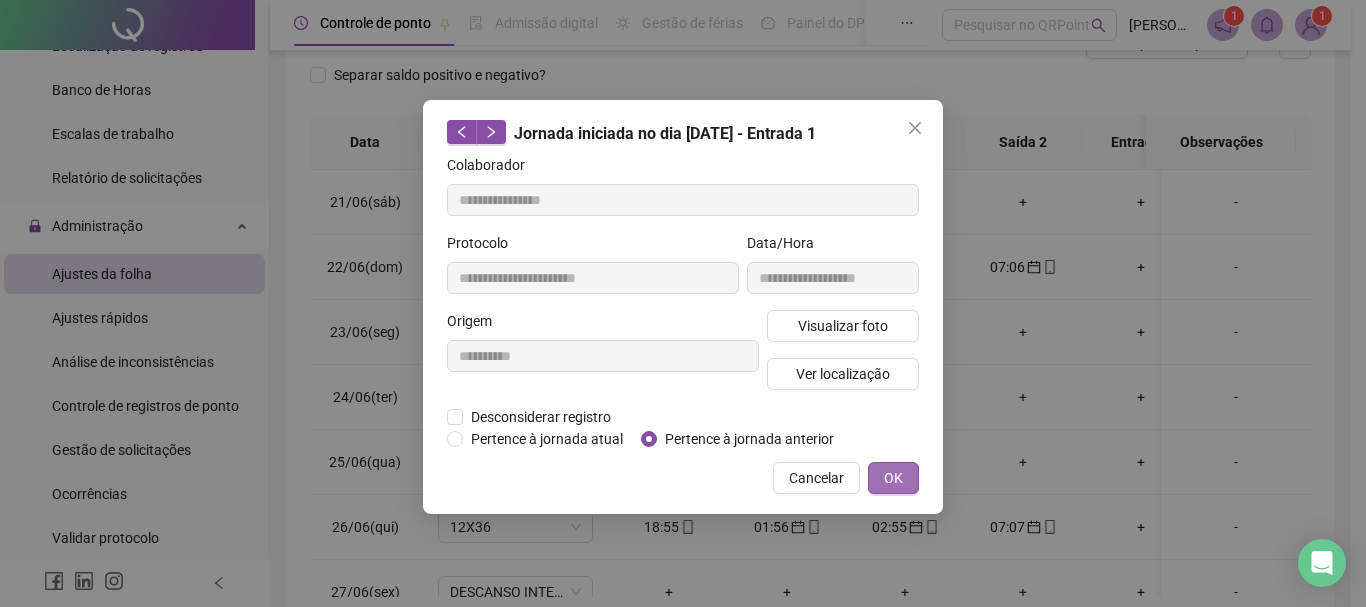 click on "OK" at bounding box center [893, 478] 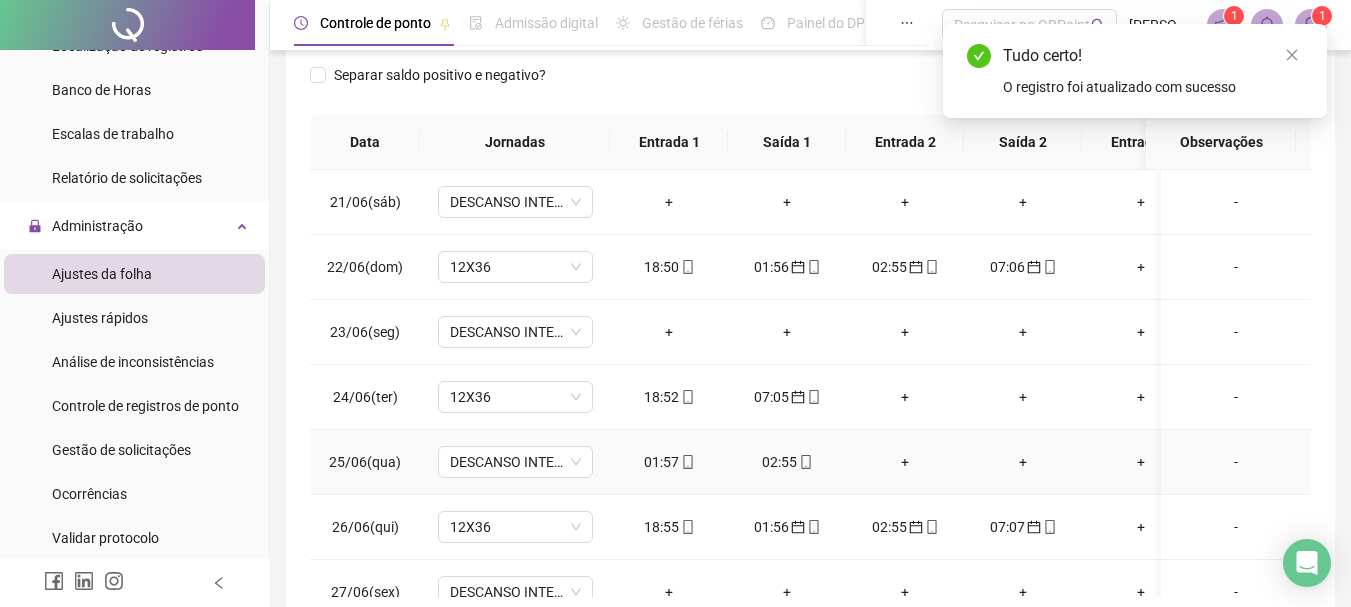 click 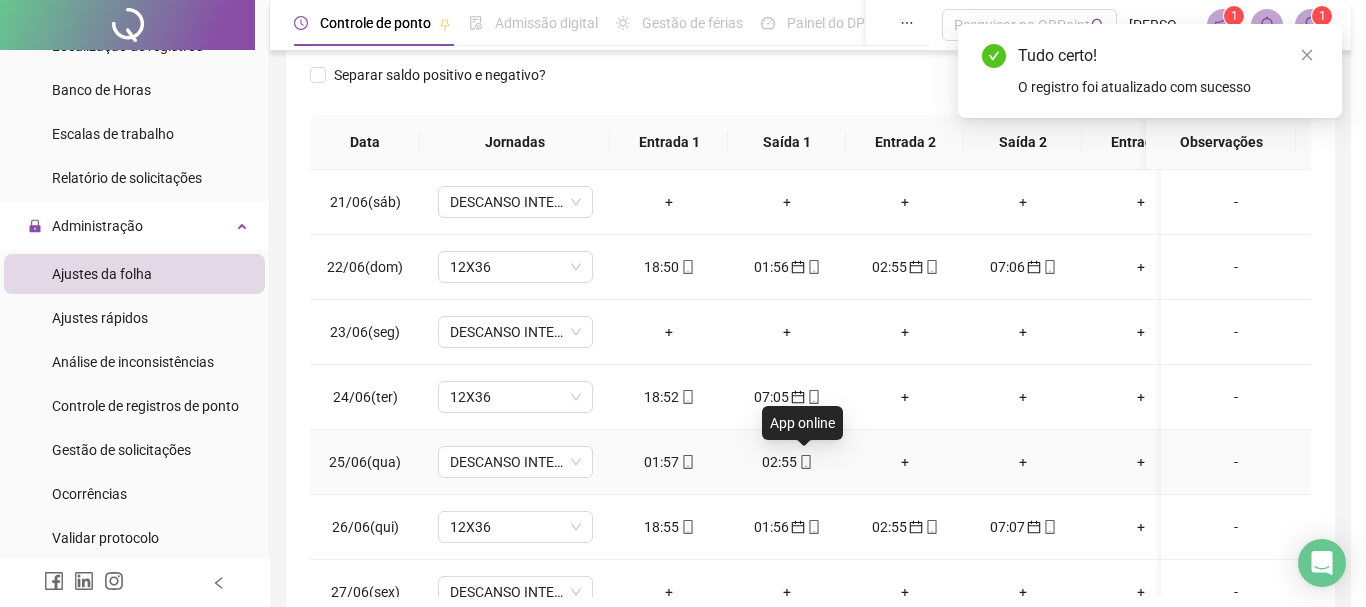 type on "**********" 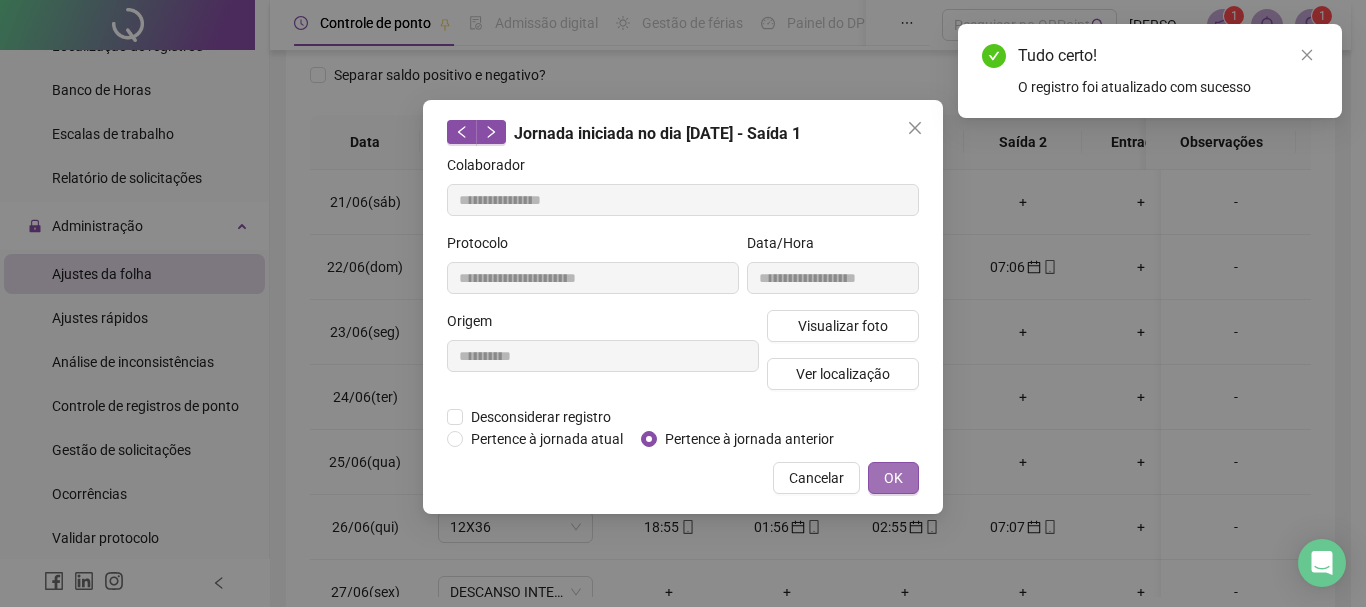 click on "OK" at bounding box center (893, 478) 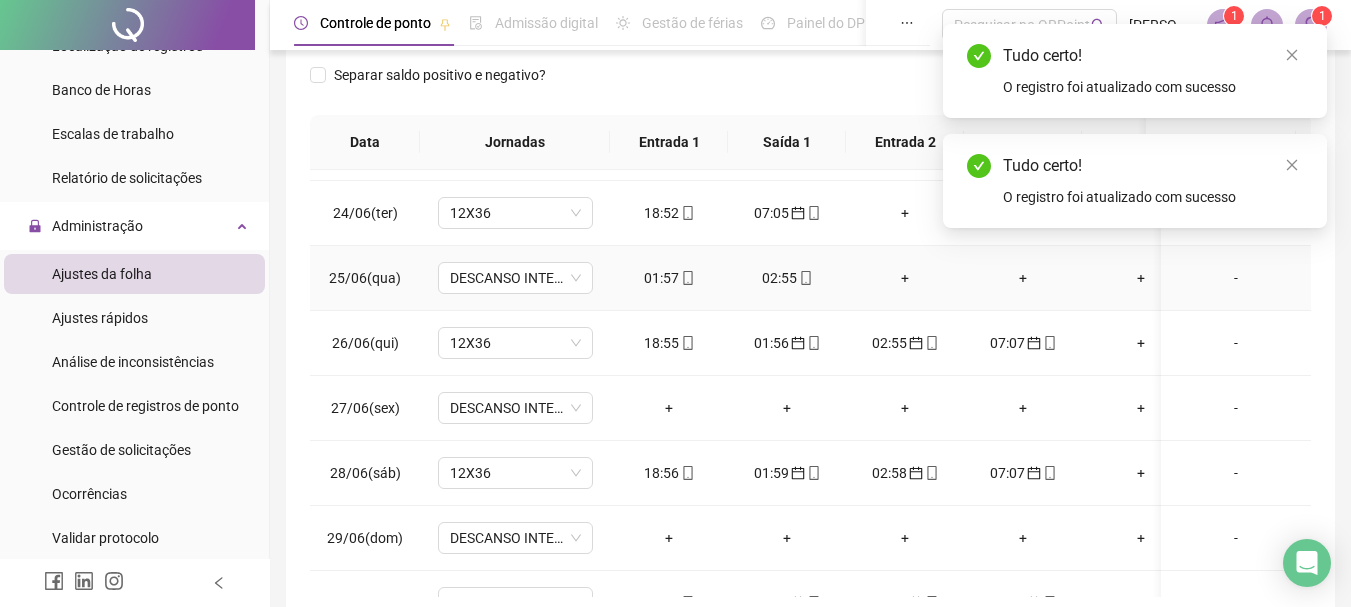 scroll, scrollTop: 1538, scrollLeft: 0, axis: vertical 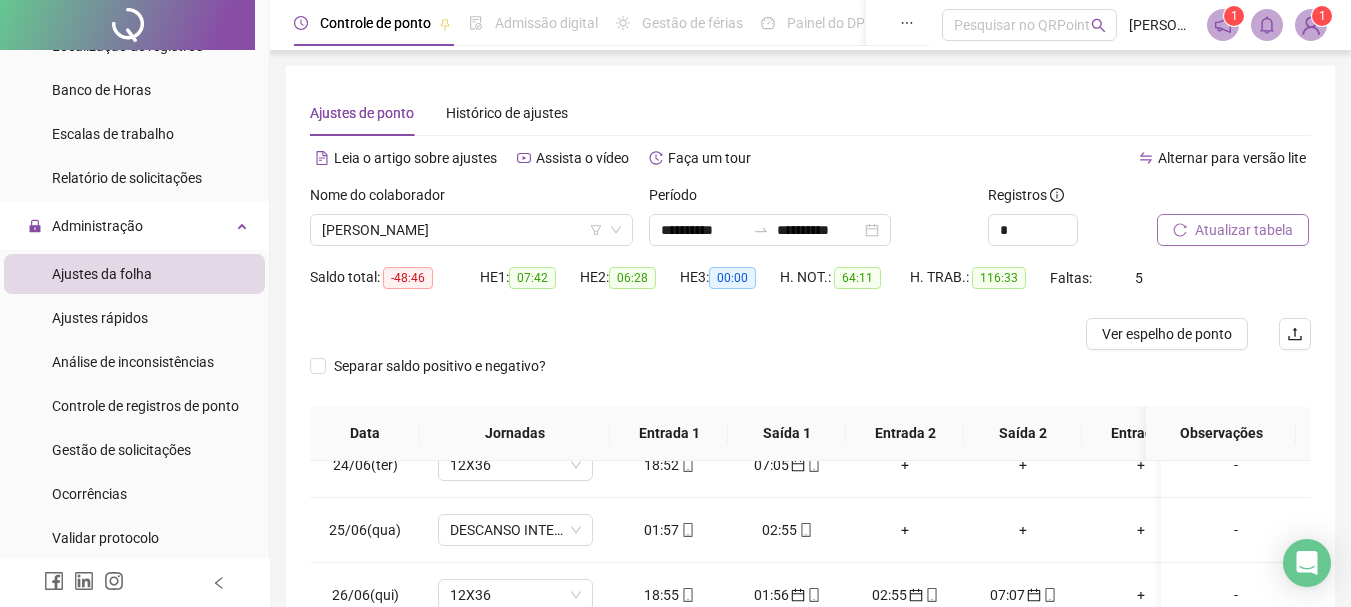 click on "Atualizar tabela" at bounding box center (1244, 230) 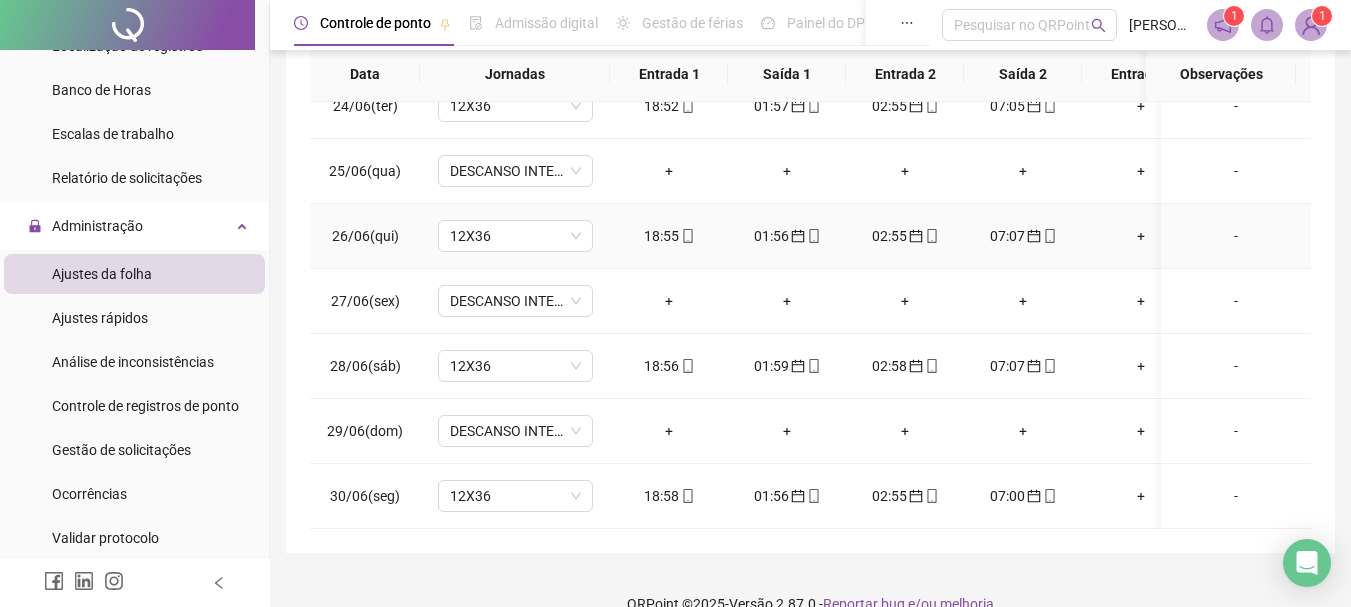 scroll, scrollTop: 391, scrollLeft: 0, axis: vertical 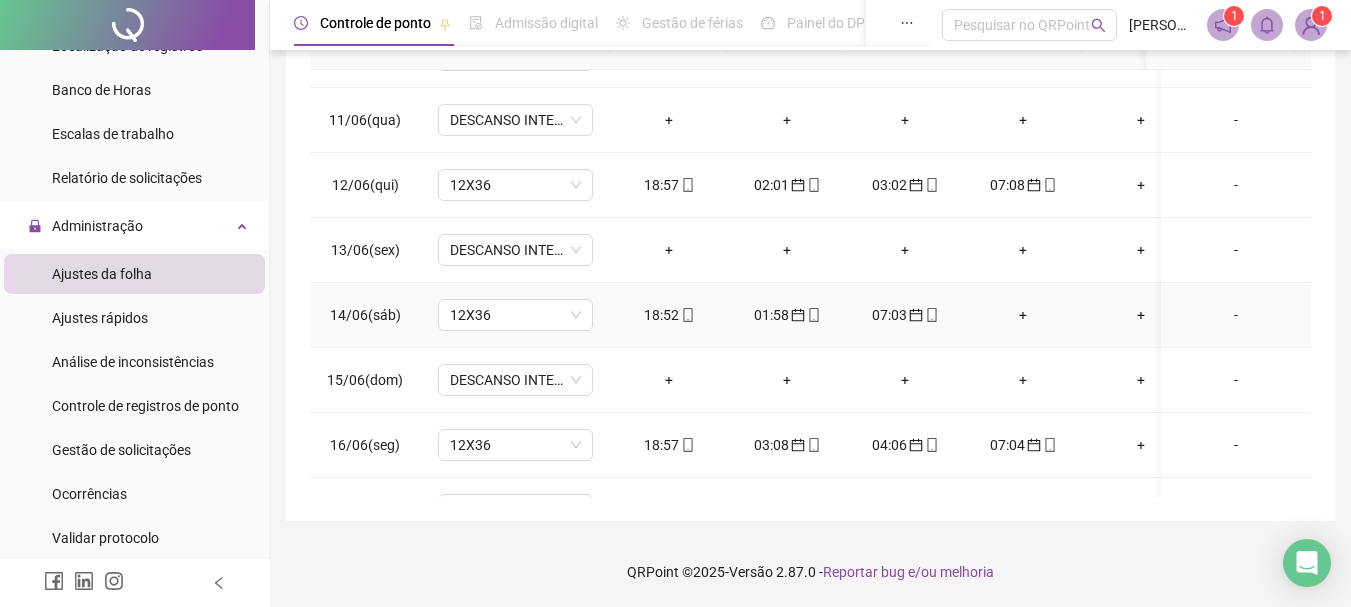 click on "+" at bounding box center (1023, 315) 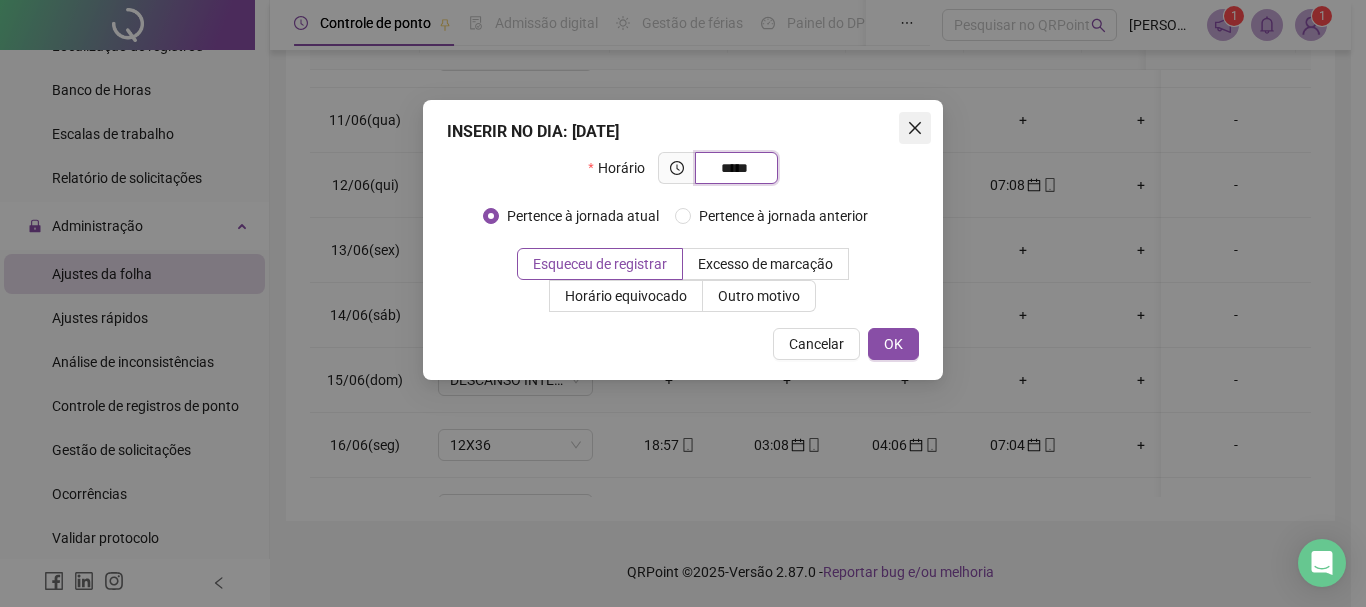 type on "*****" 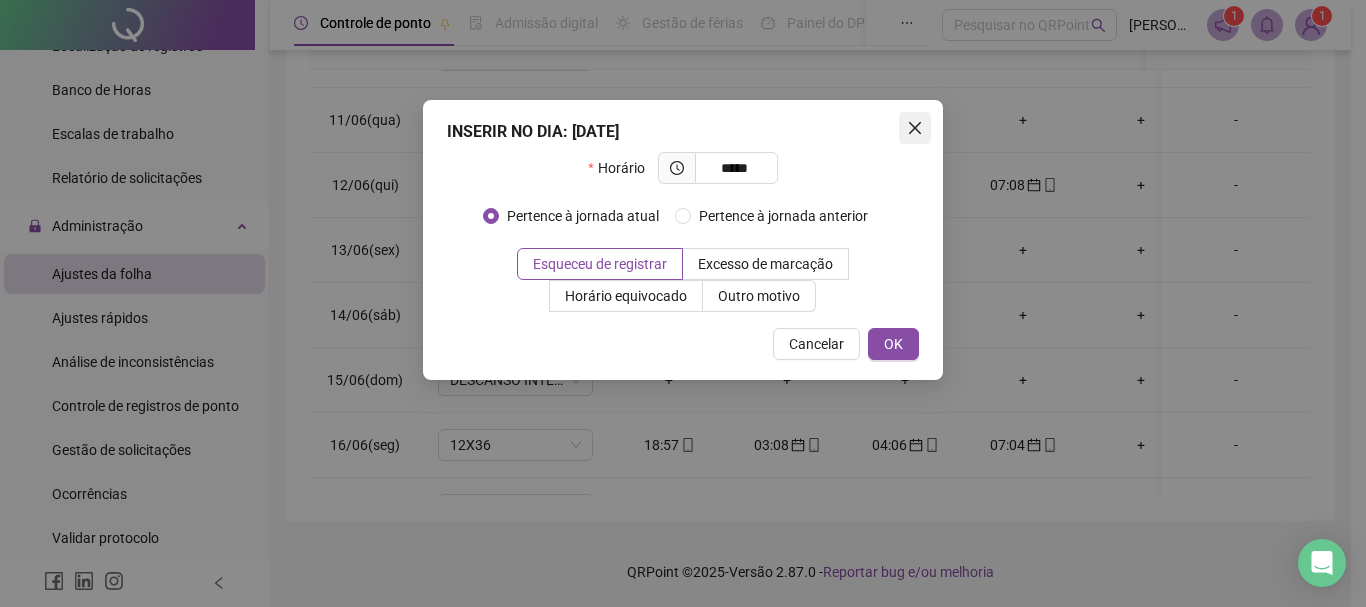 click 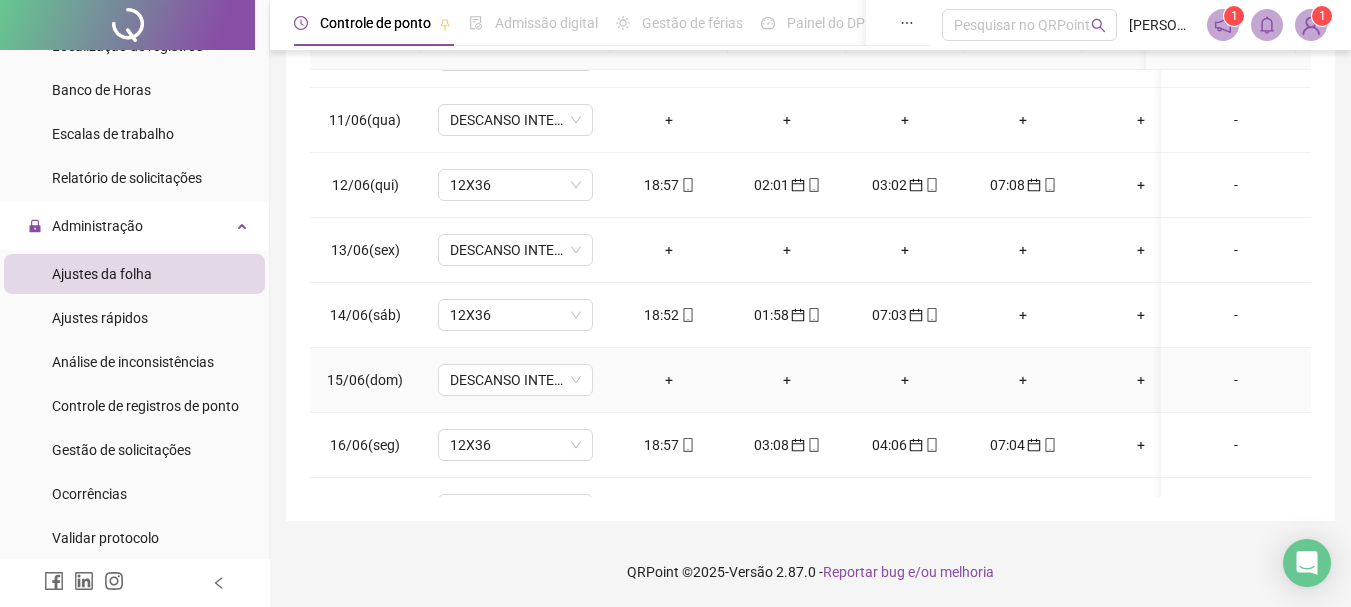 click on "+" at bounding box center (669, 380) 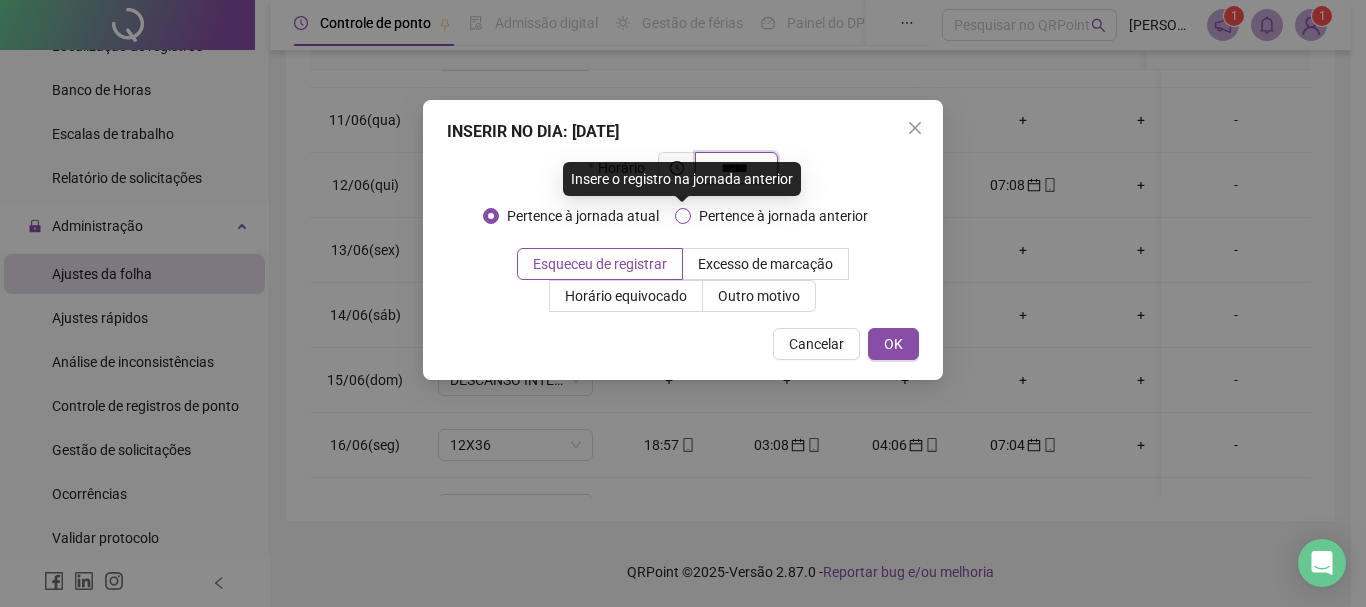 type on "*****" 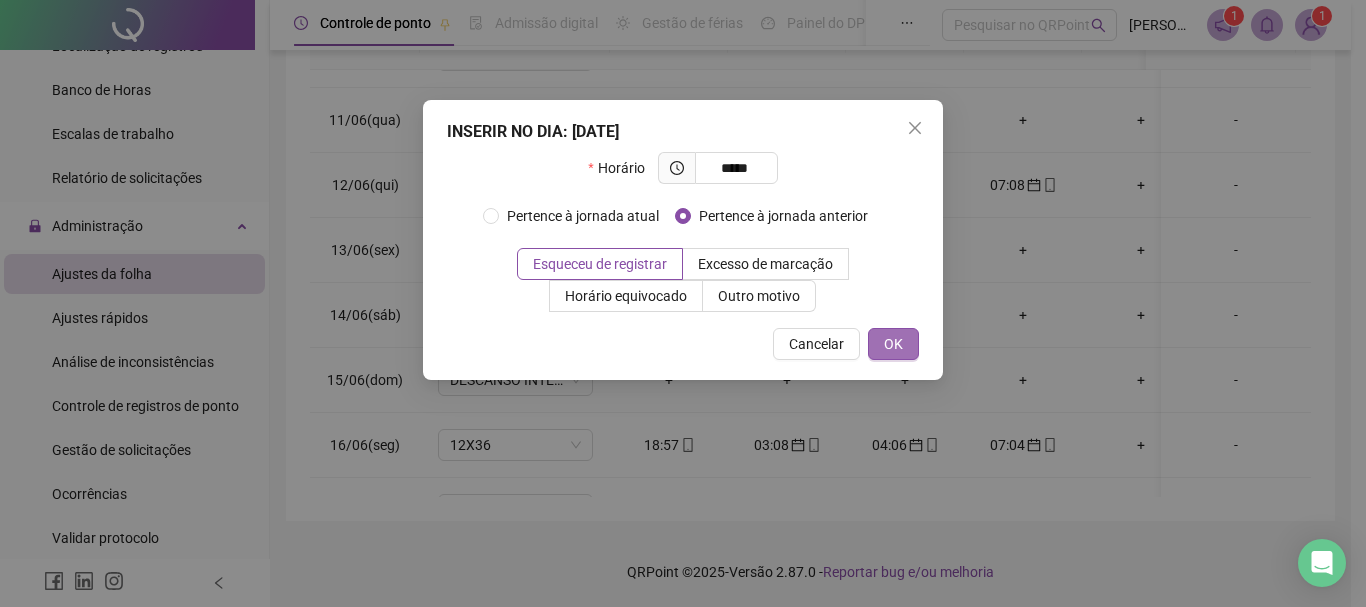 click on "OK" at bounding box center [893, 344] 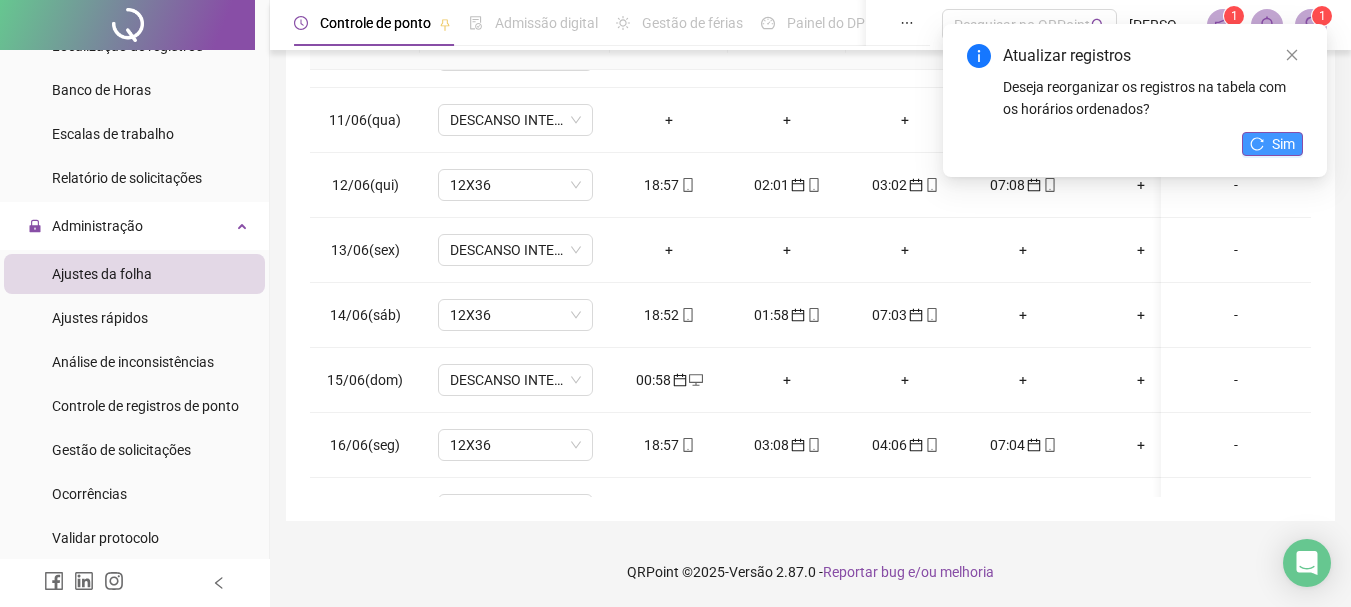 click on "Sim" at bounding box center (1272, 144) 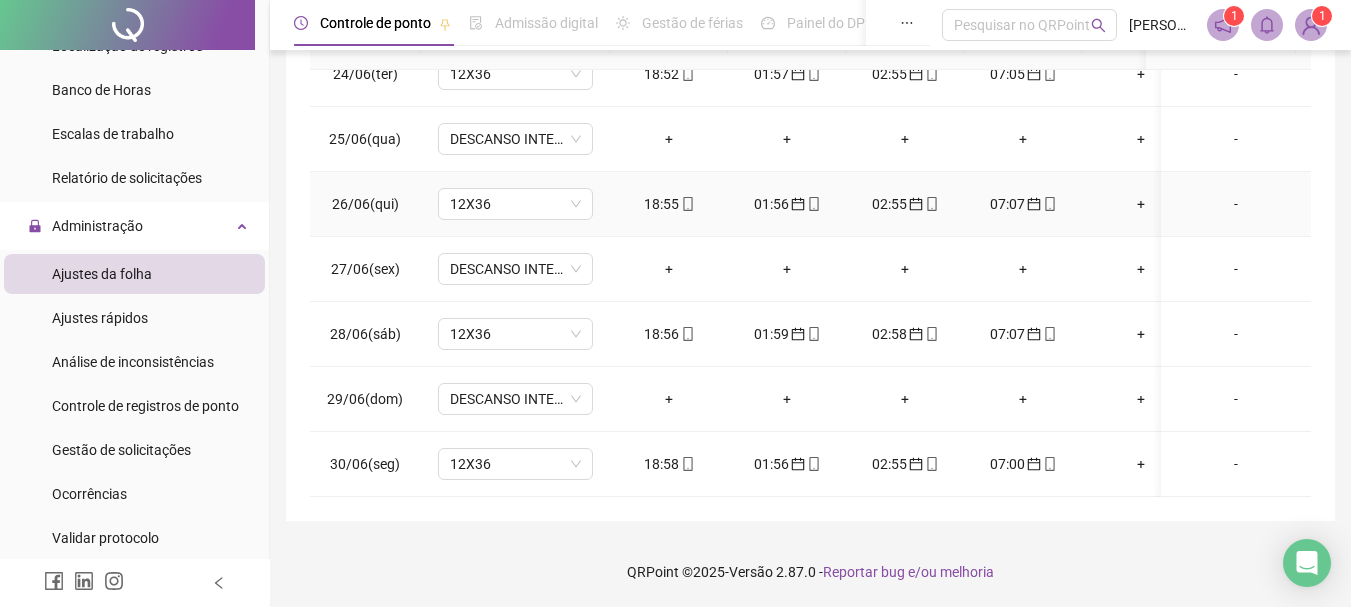 scroll, scrollTop: 1538, scrollLeft: 0, axis: vertical 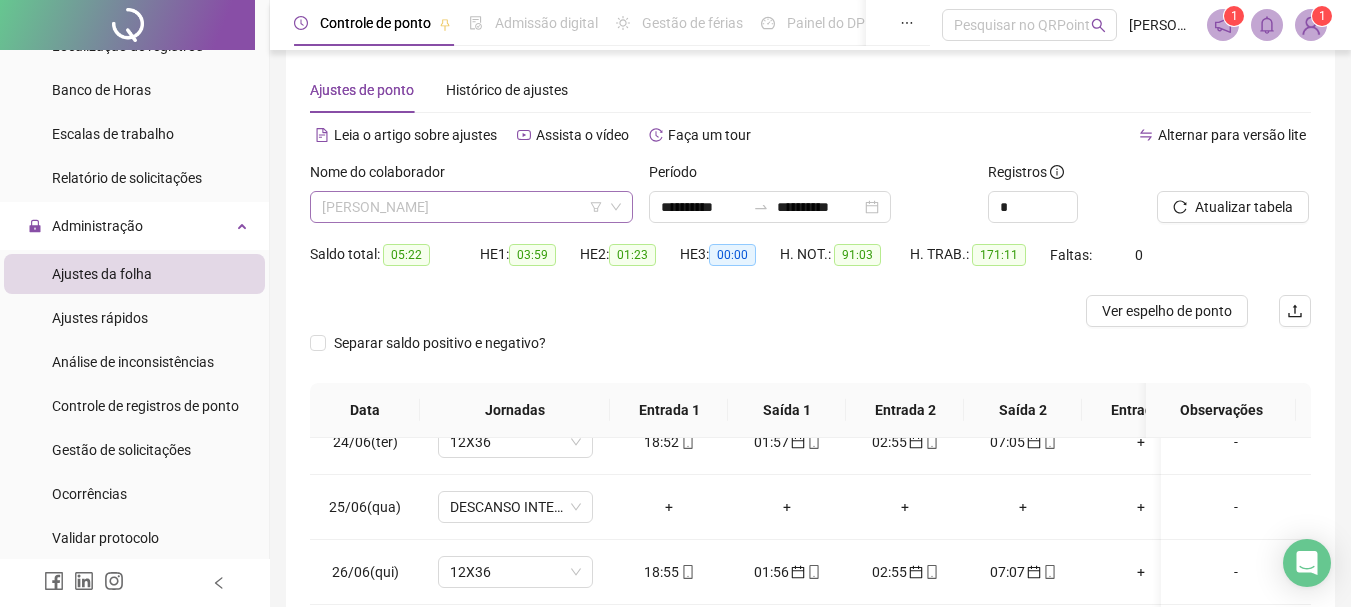 click on "[PERSON_NAME]" at bounding box center (471, 207) 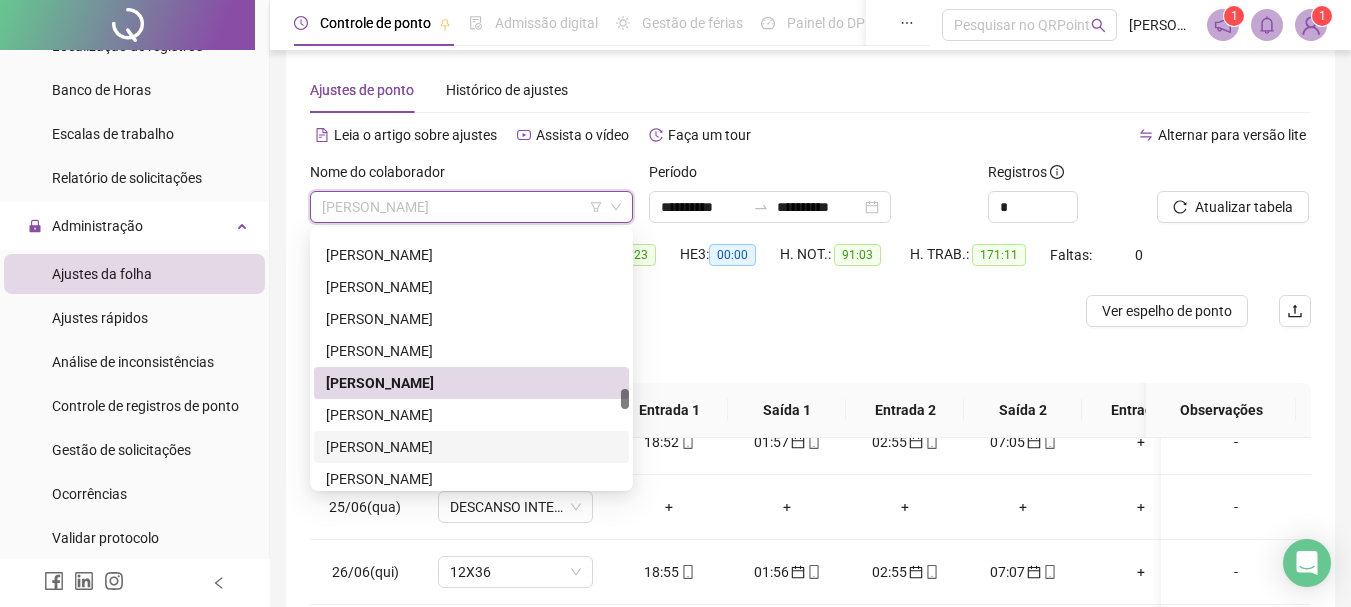 click on "[PERSON_NAME]" at bounding box center [471, 447] 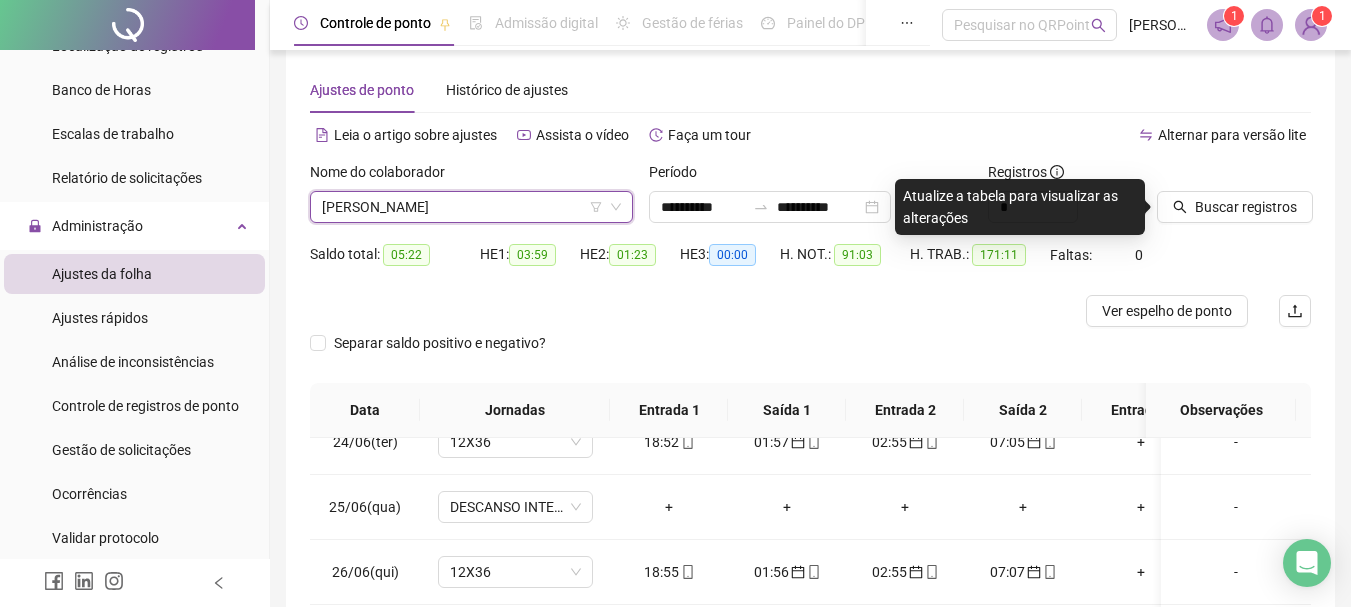 click on "[PERSON_NAME]" at bounding box center [471, 207] 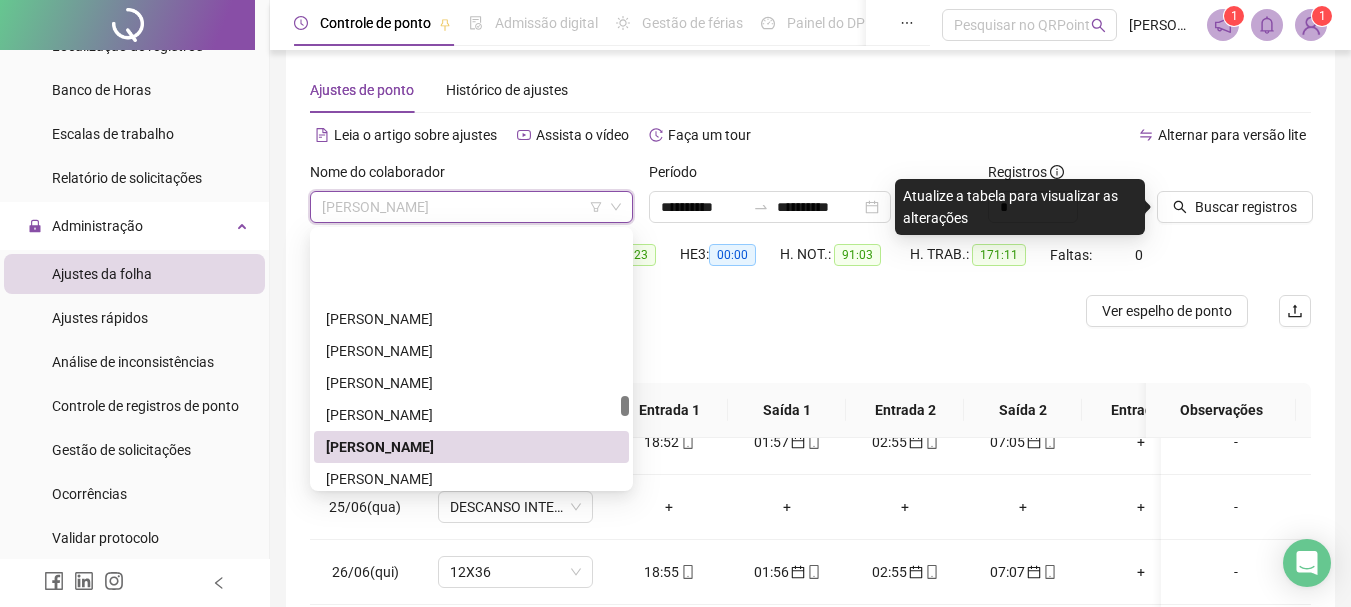 scroll, scrollTop: 2300, scrollLeft: 0, axis: vertical 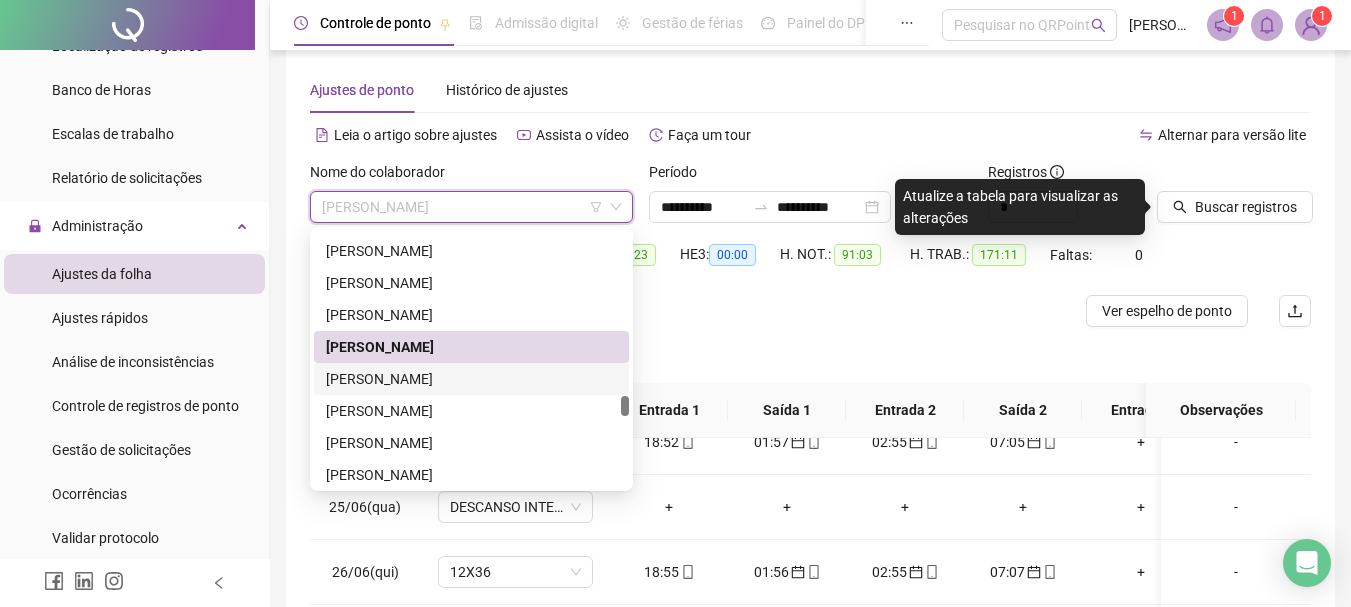 click on "[PERSON_NAME]" at bounding box center [471, 379] 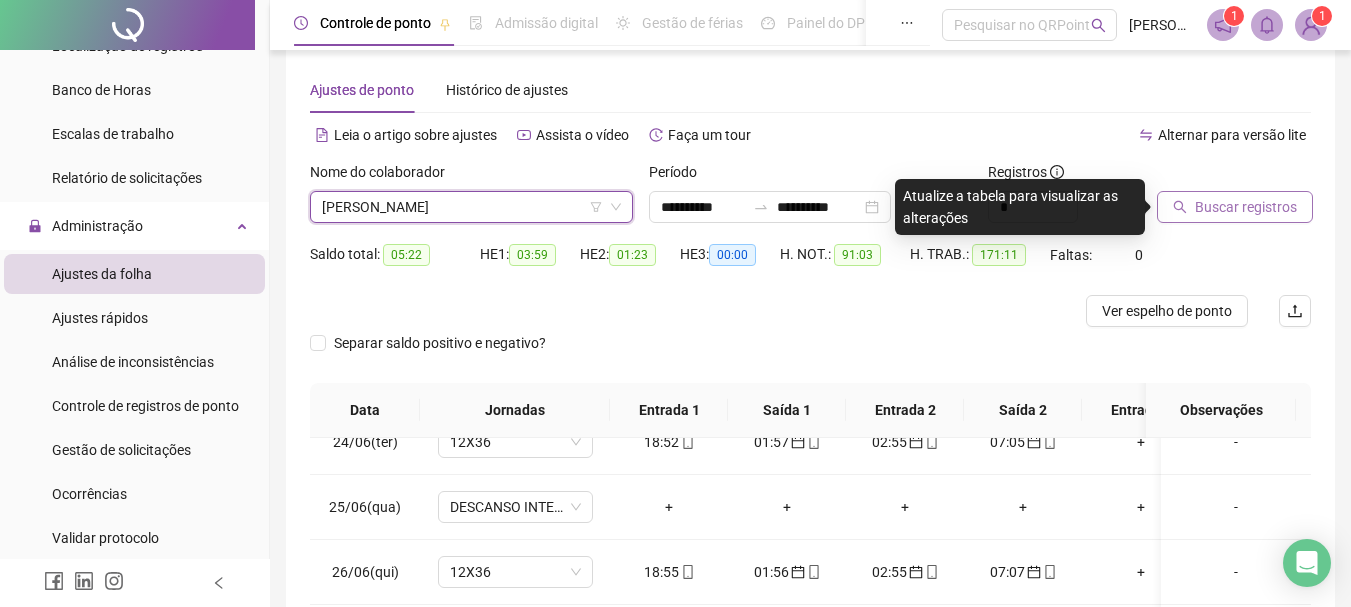 click on "Buscar registros" at bounding box center (1246, 207) 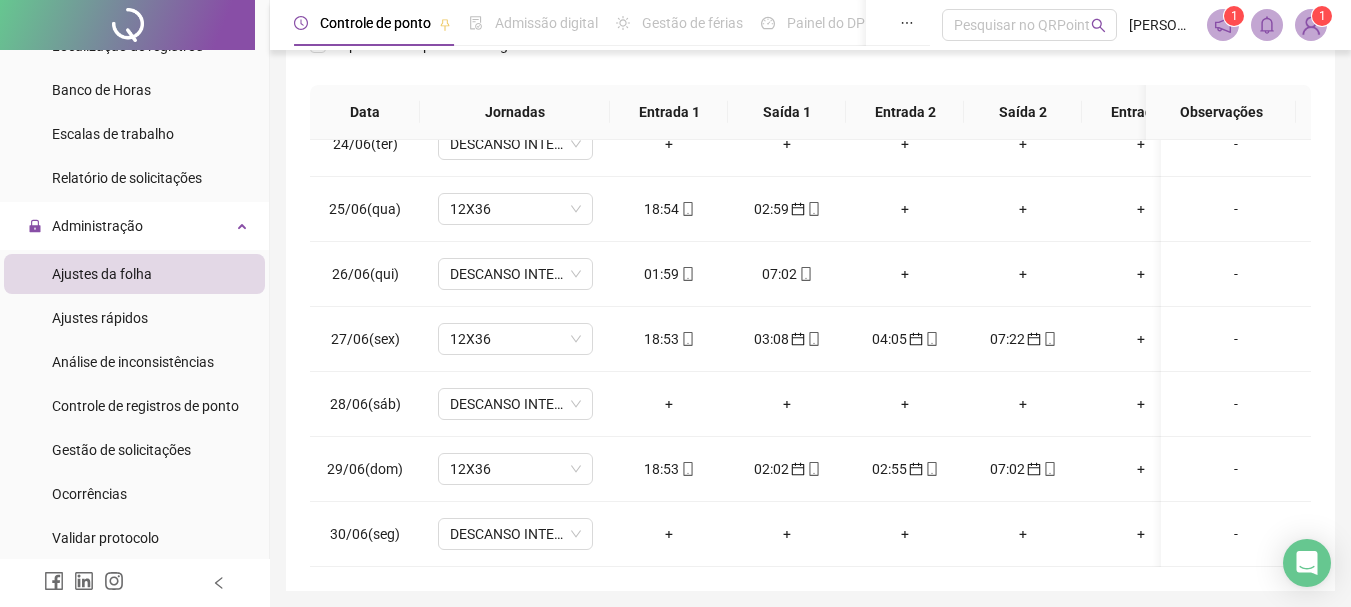 scroll, scrollTop: 323, scrollLeft: 0, axis: vertical 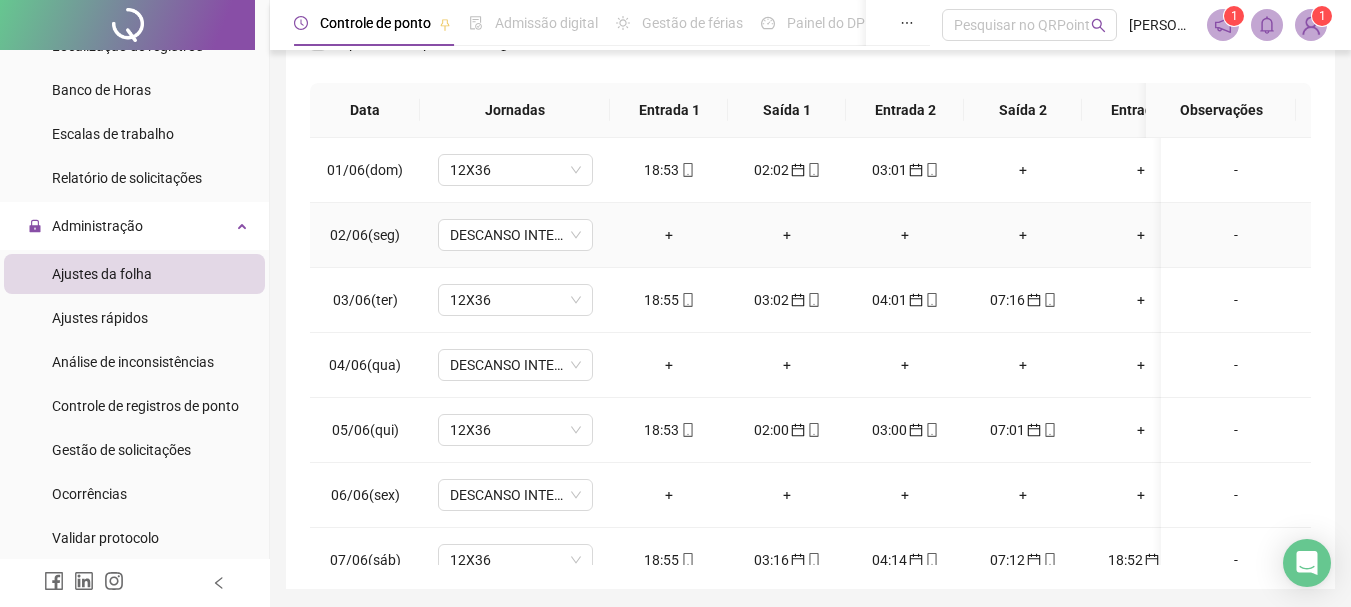 click on "+" at bounding box center (669, 235) 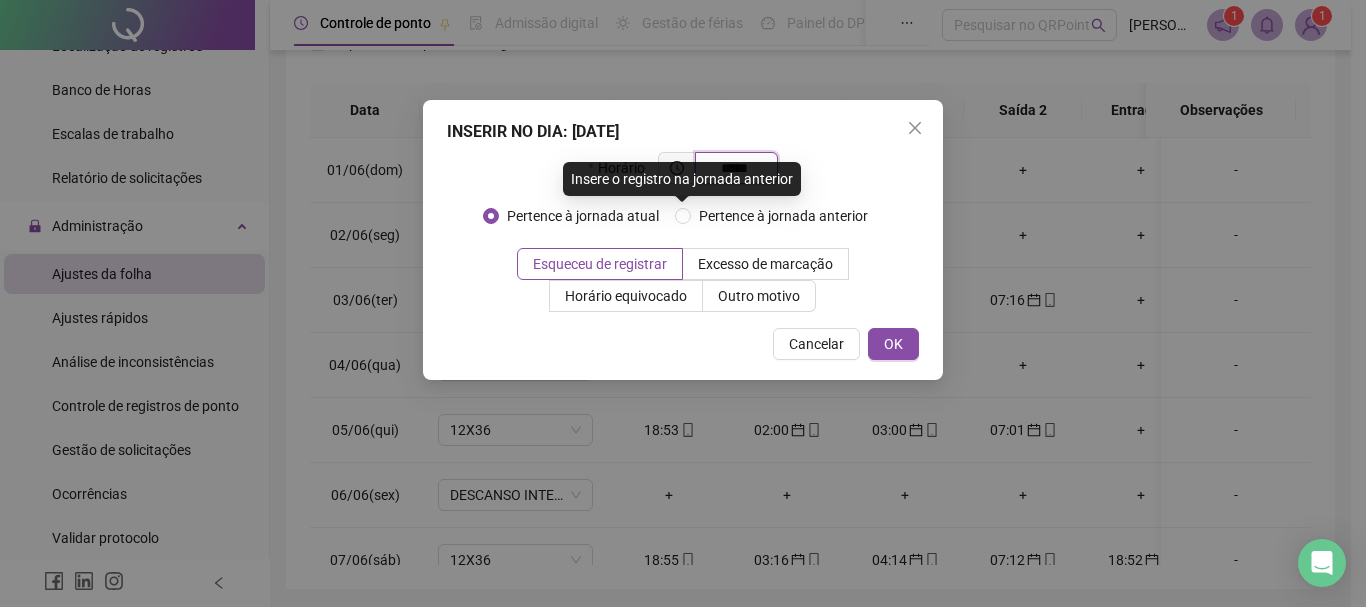 type on "*****" 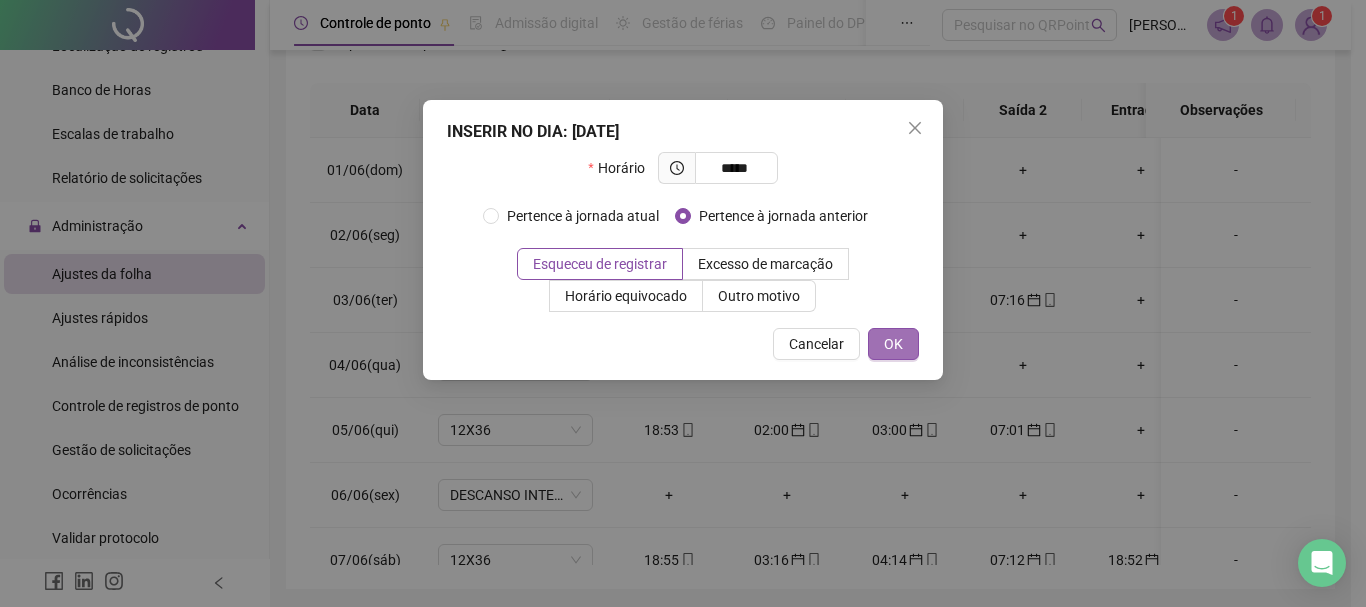 click on "OK" at bounding box center [893, 344] 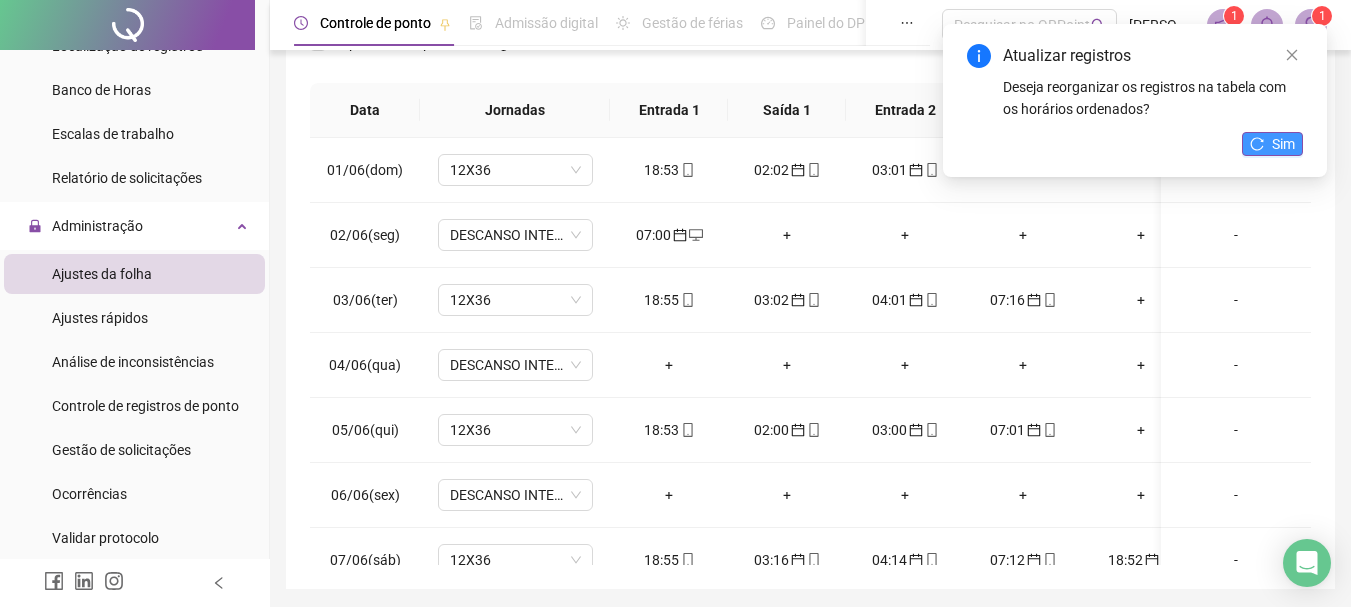 click on "Sim" at bounding box center [1283, 144] 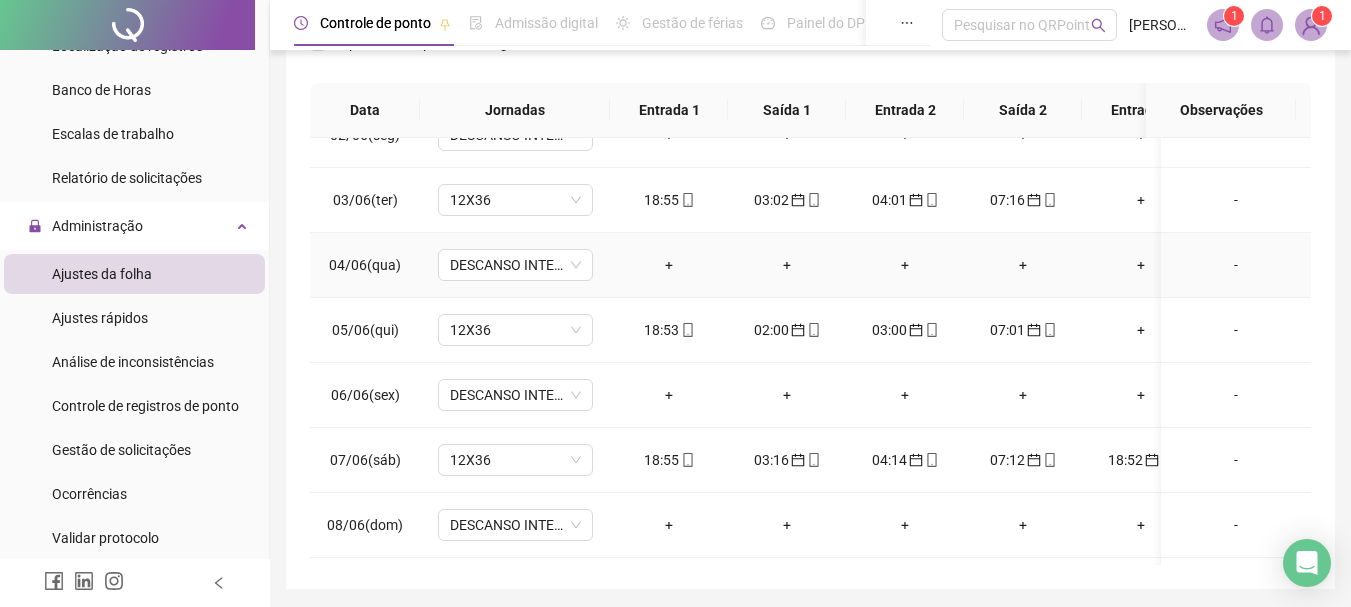 scroll, scrollTop: 200, scrollLeft: 0, axis: vertical 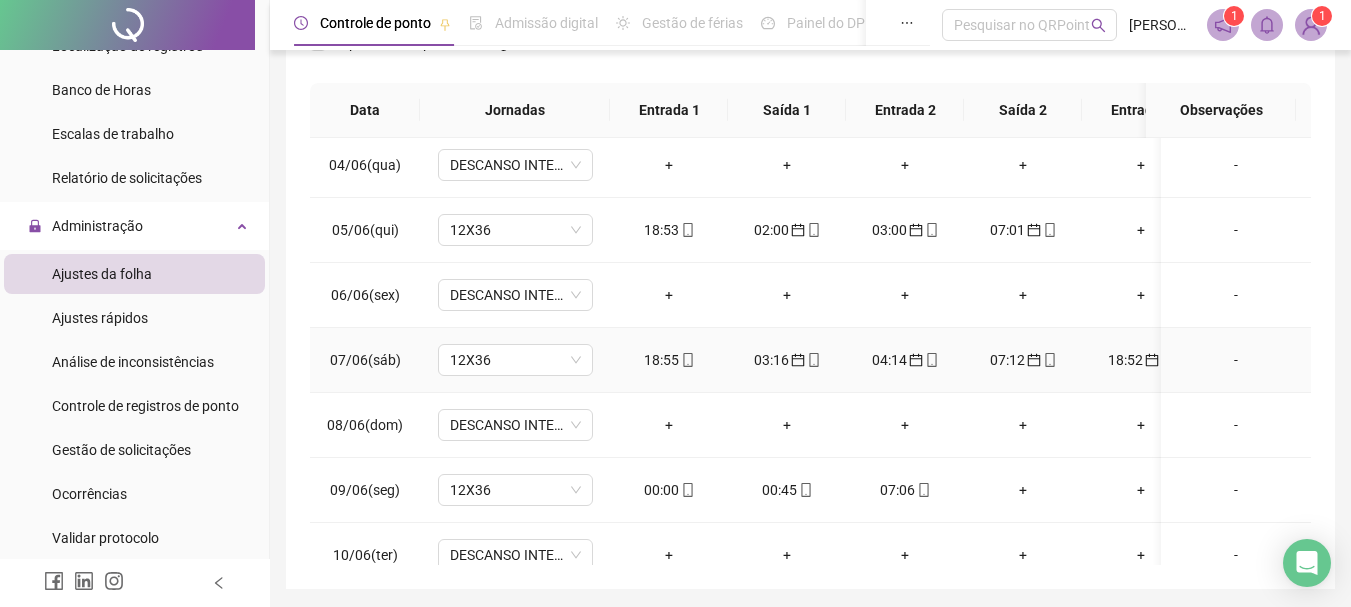 click on "18:52" at bounding box center (1141, 360) 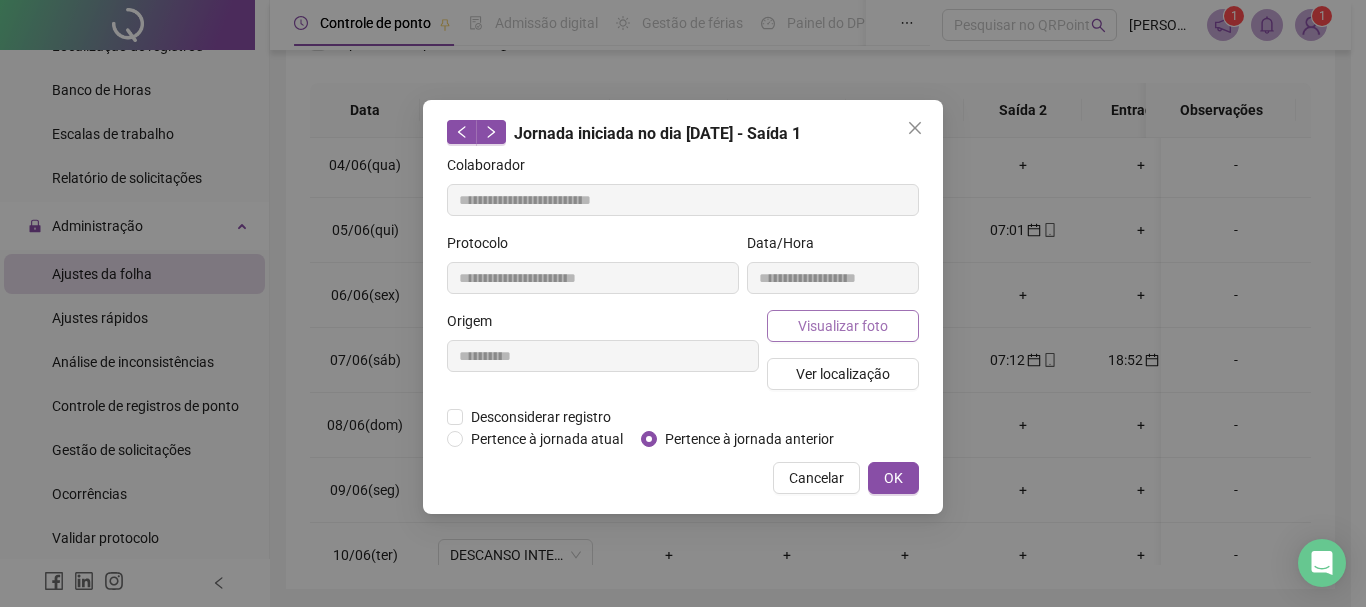 click on "Visualizar foto" at bounding box center (843, 326) 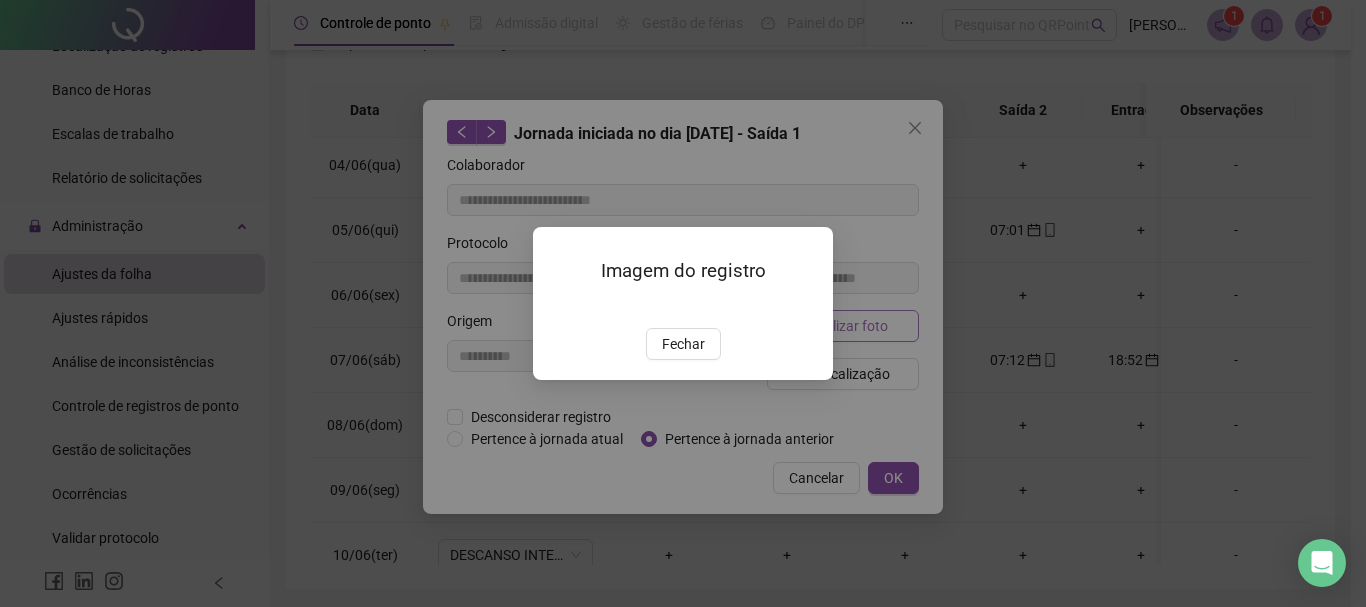 type on "**********" 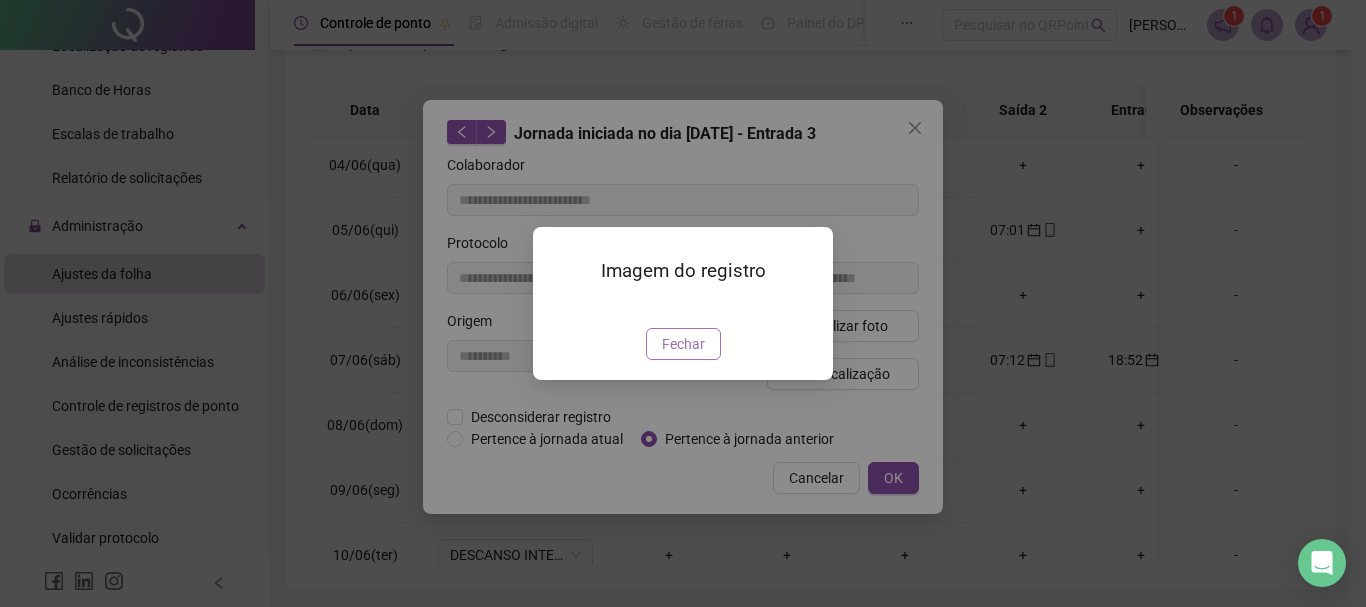 click on "Fechar" at bounding box center [683, 344] 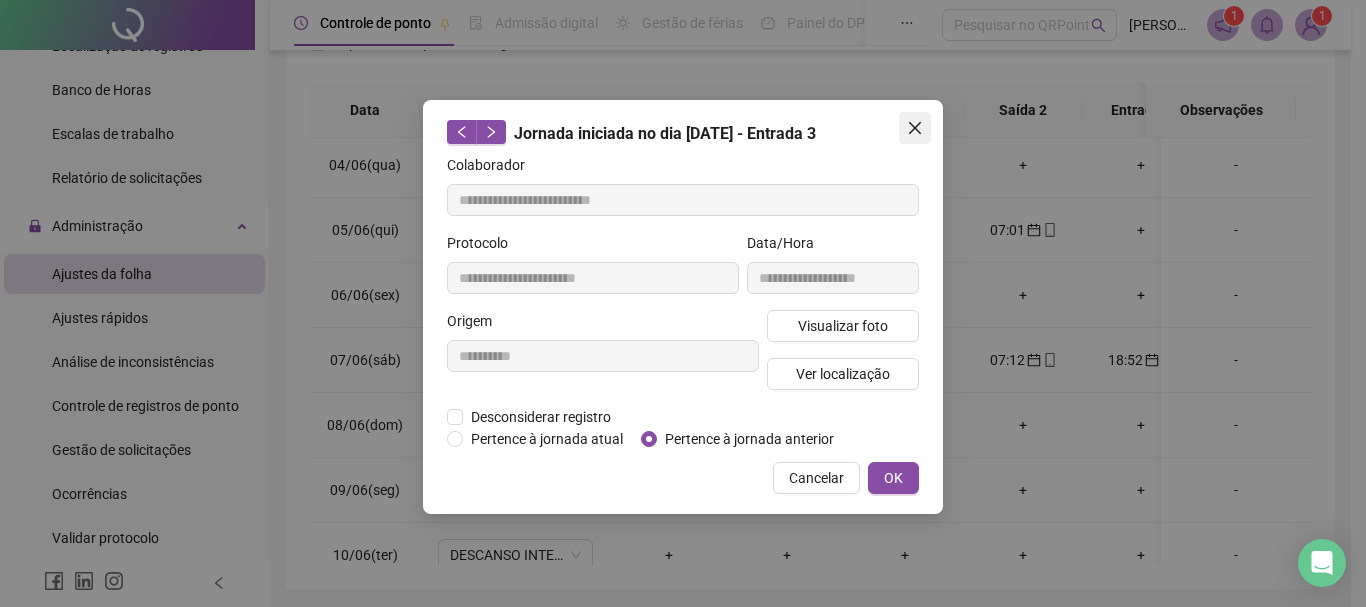 click 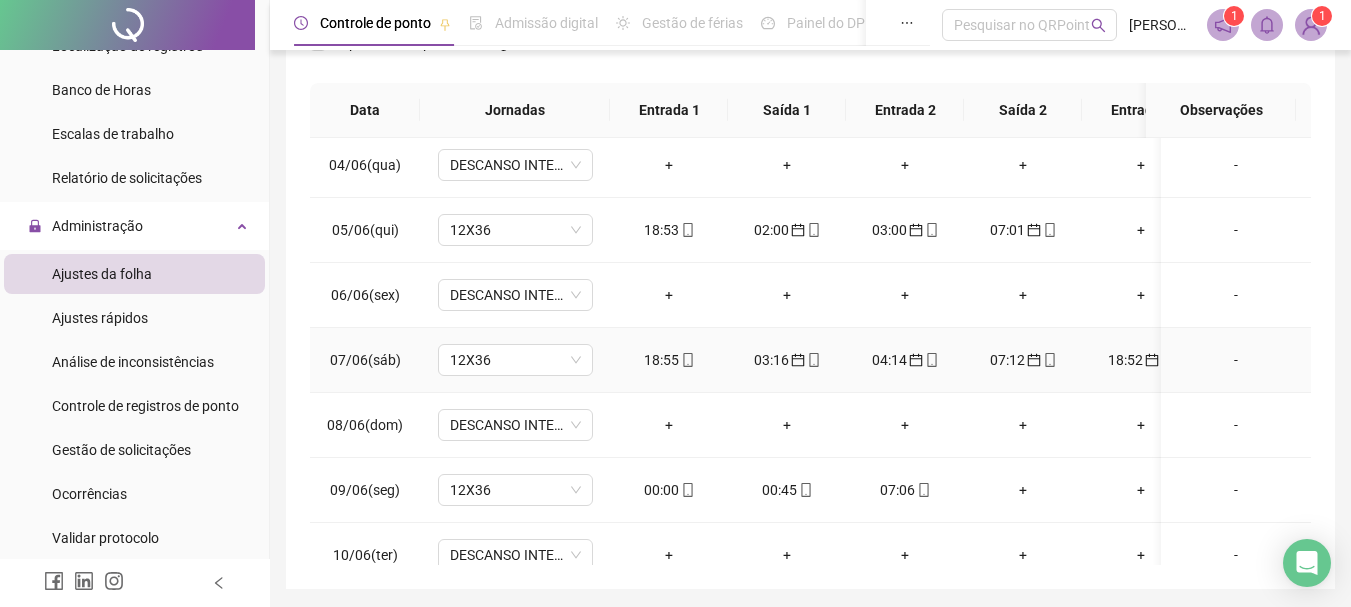 click 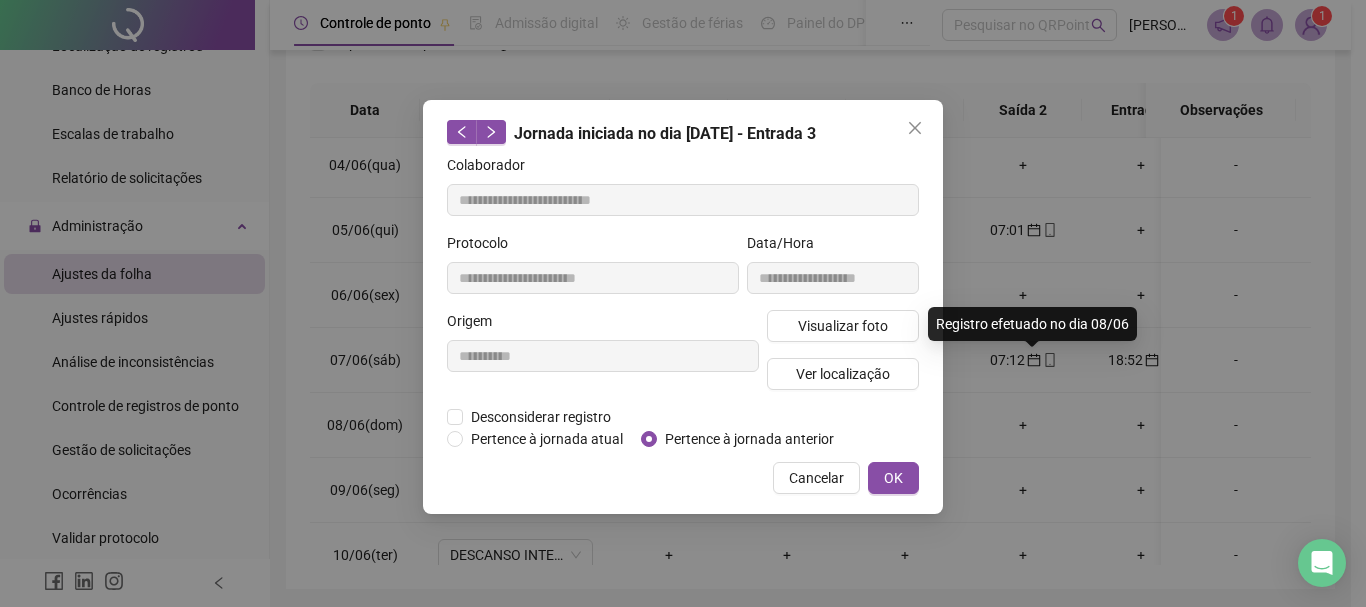 type on "**********" 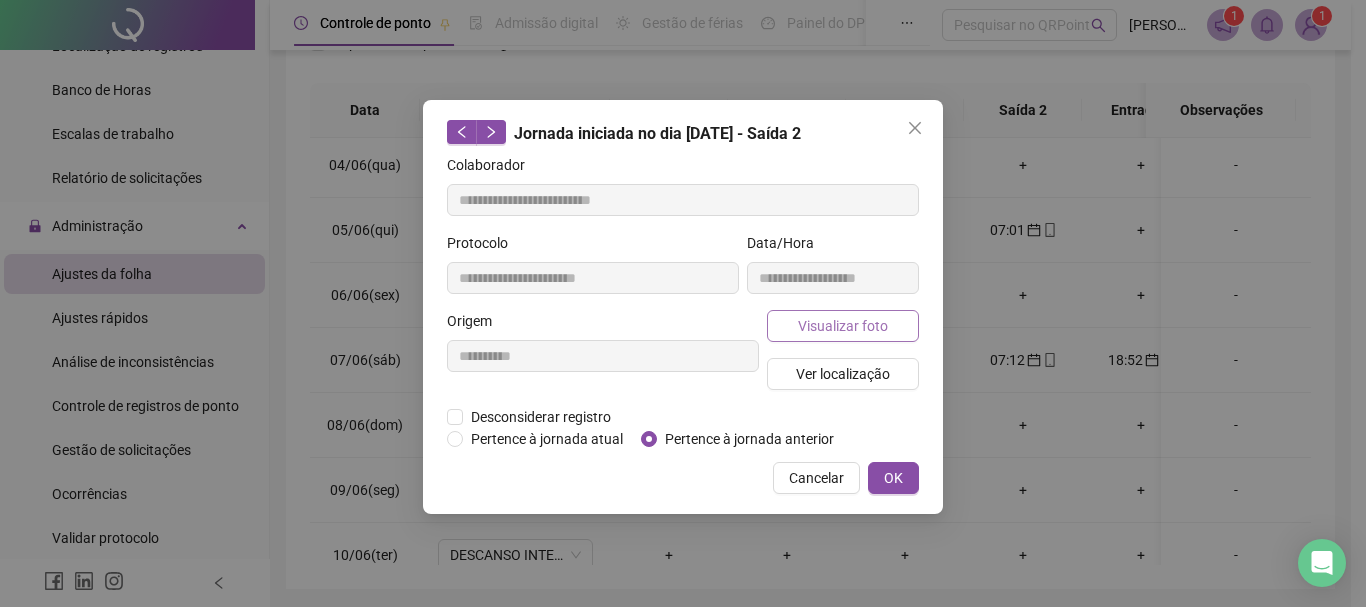 click on "Visualizar foto" at bounding box center [843, 326] 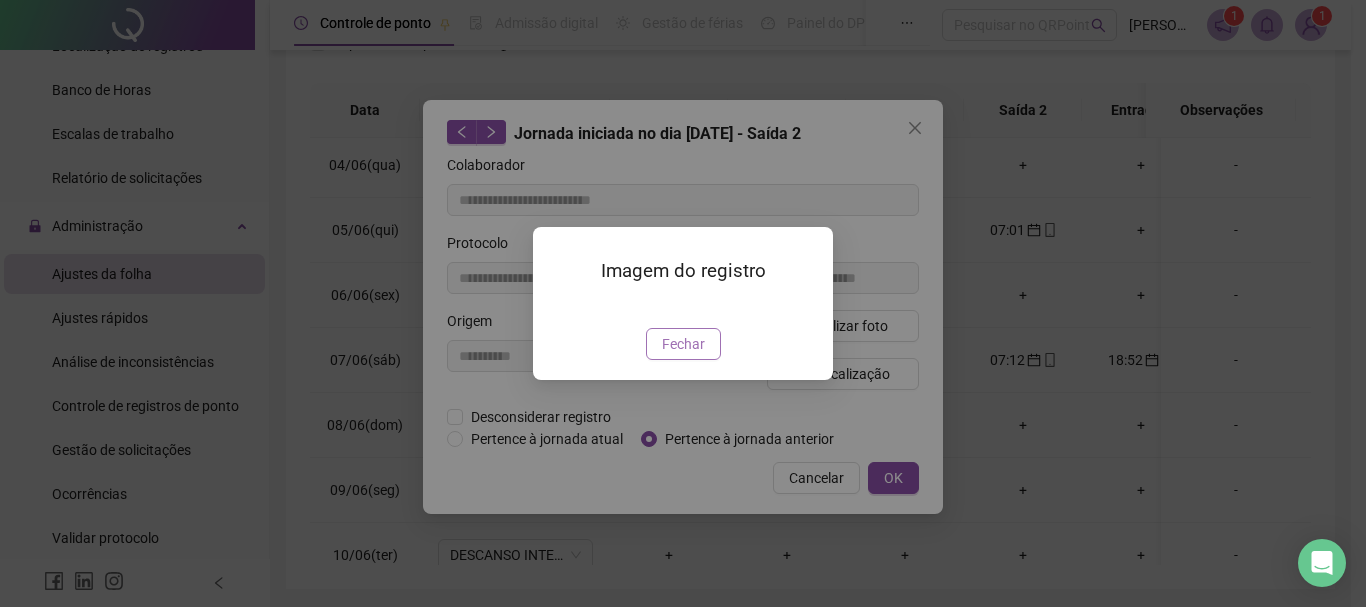 click on "Fechar" at bounding box center (683, 344) 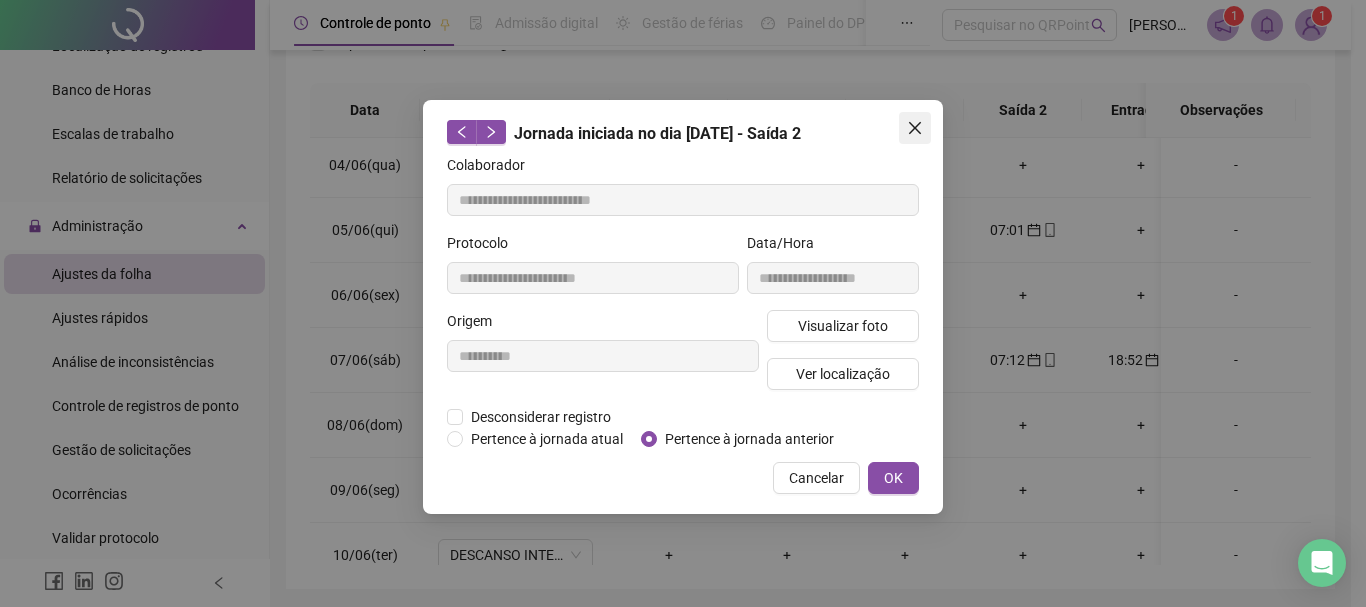 click 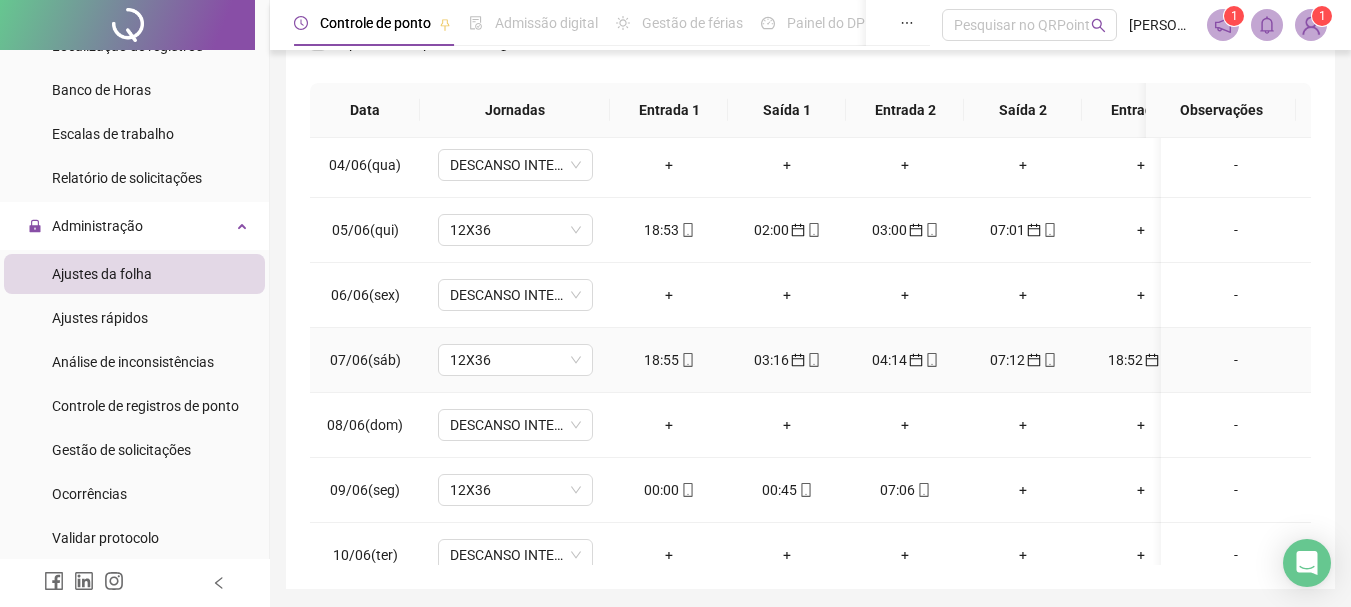 click on "18:52" at bounding box center [1141, 360] 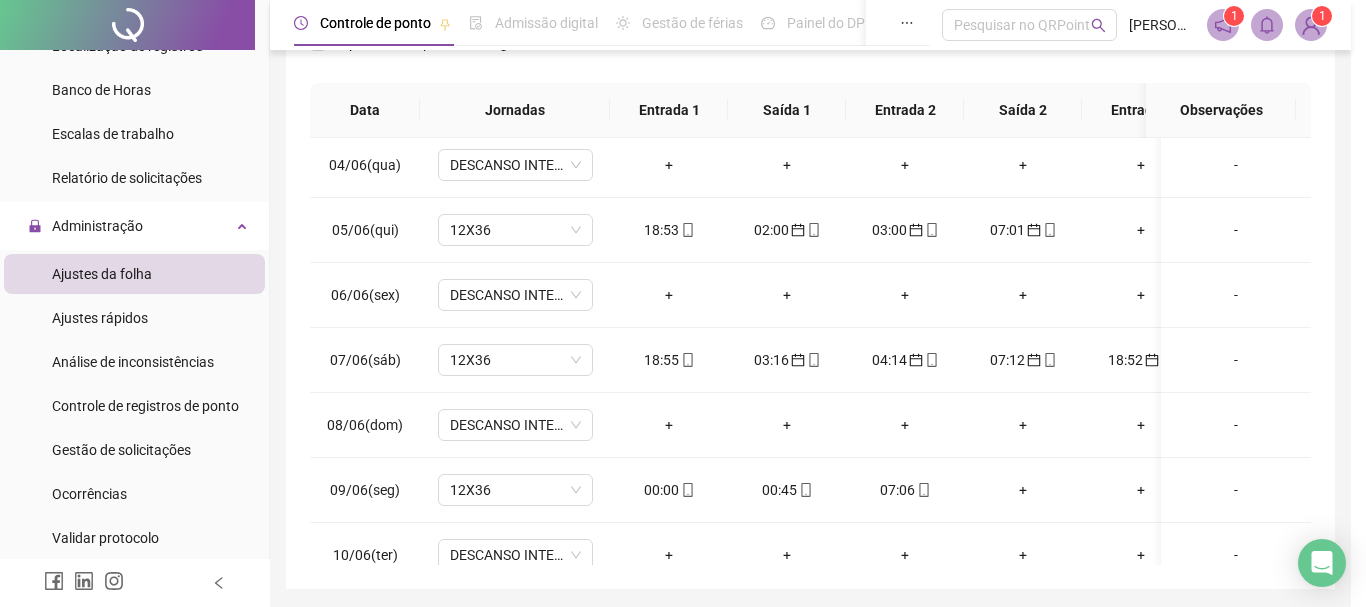 type on "**********" 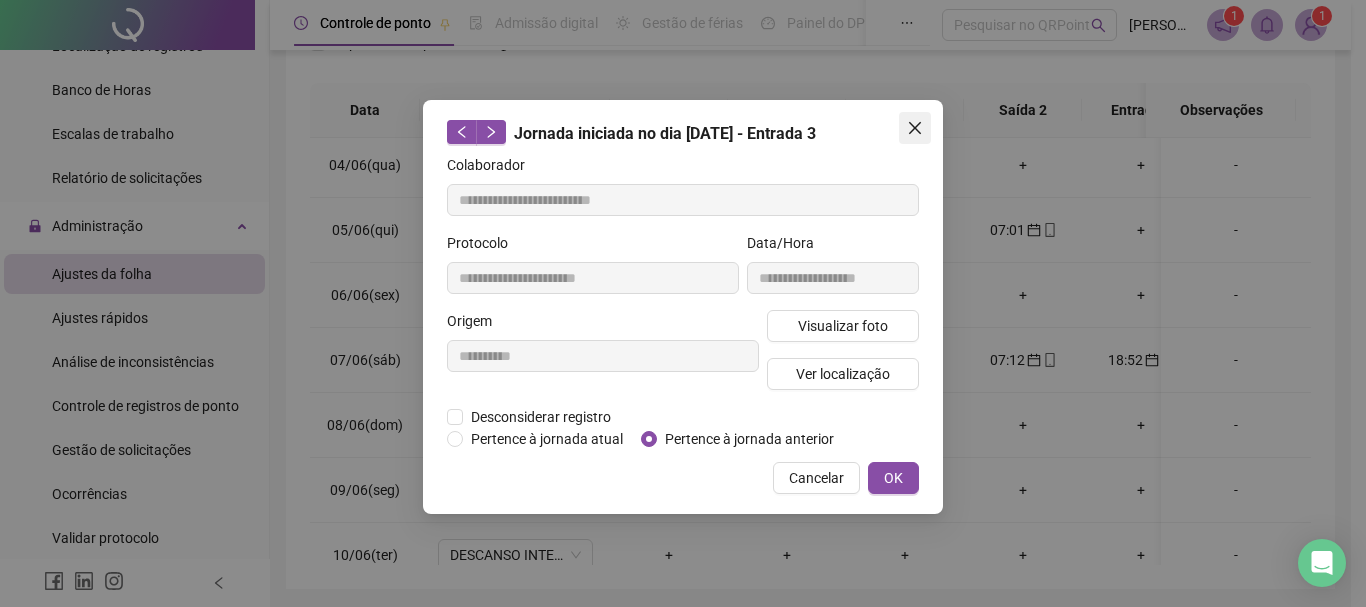 click 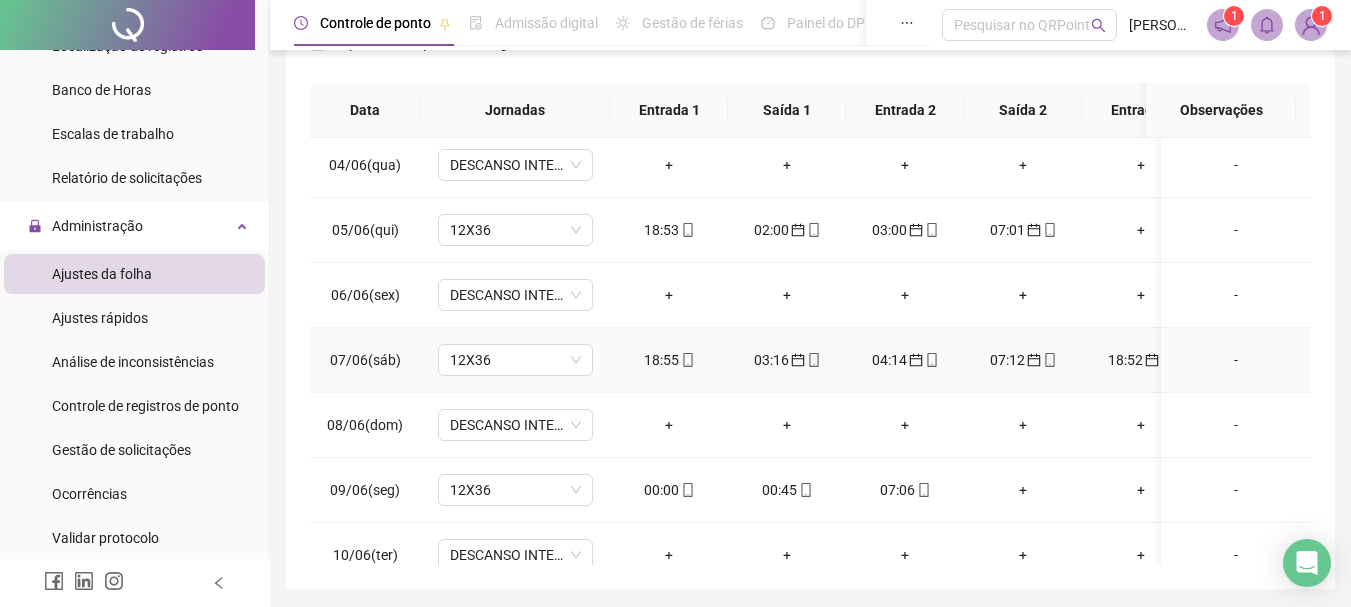 click on "18:52" at bounding box center [1141, 360] 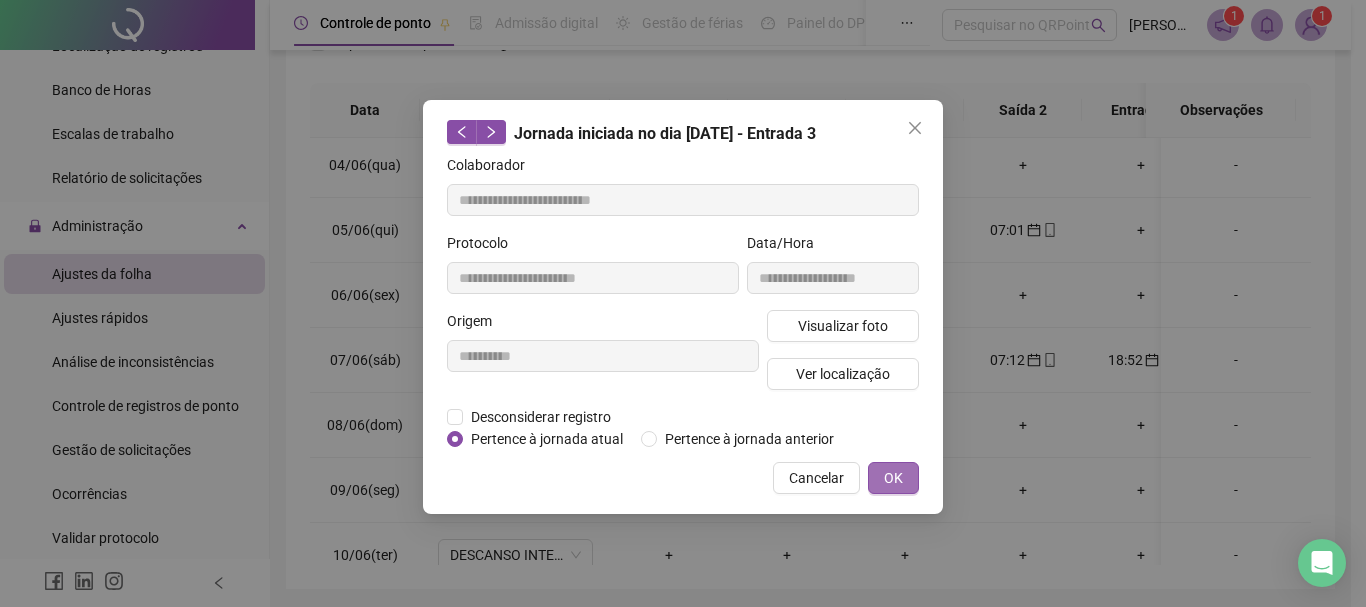 click on "OK" at bounding box center (893, 478) 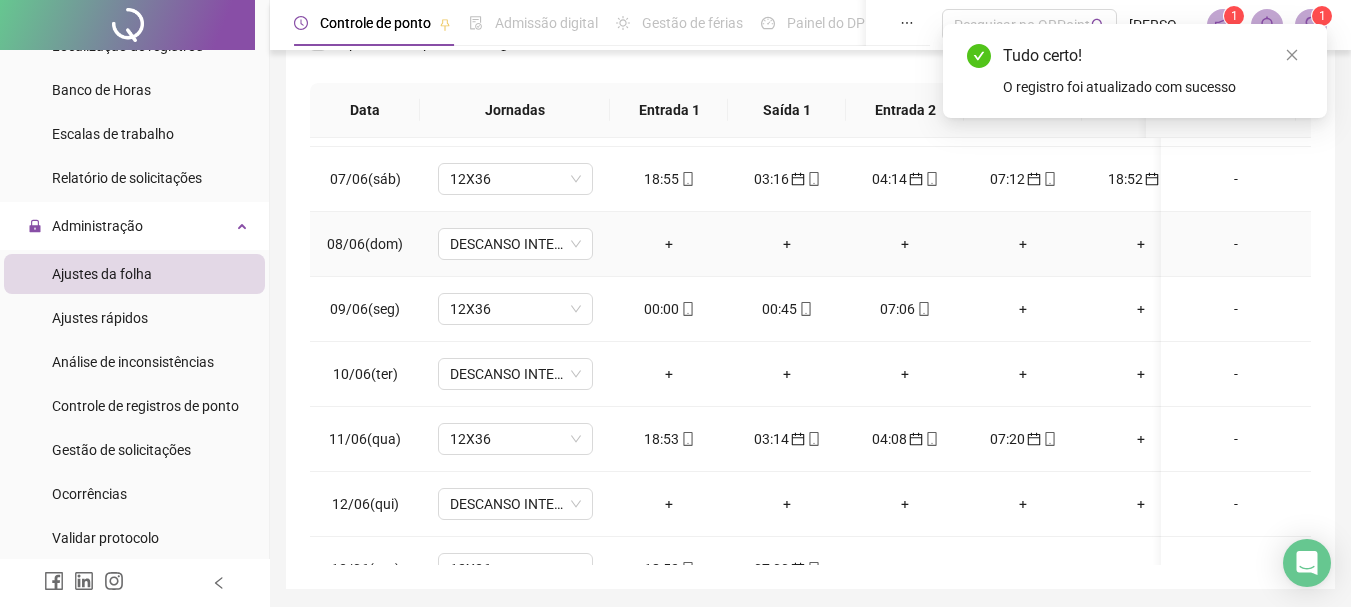 scroll, scrollTop: 400, scrollLeft: 0, axis: vertical 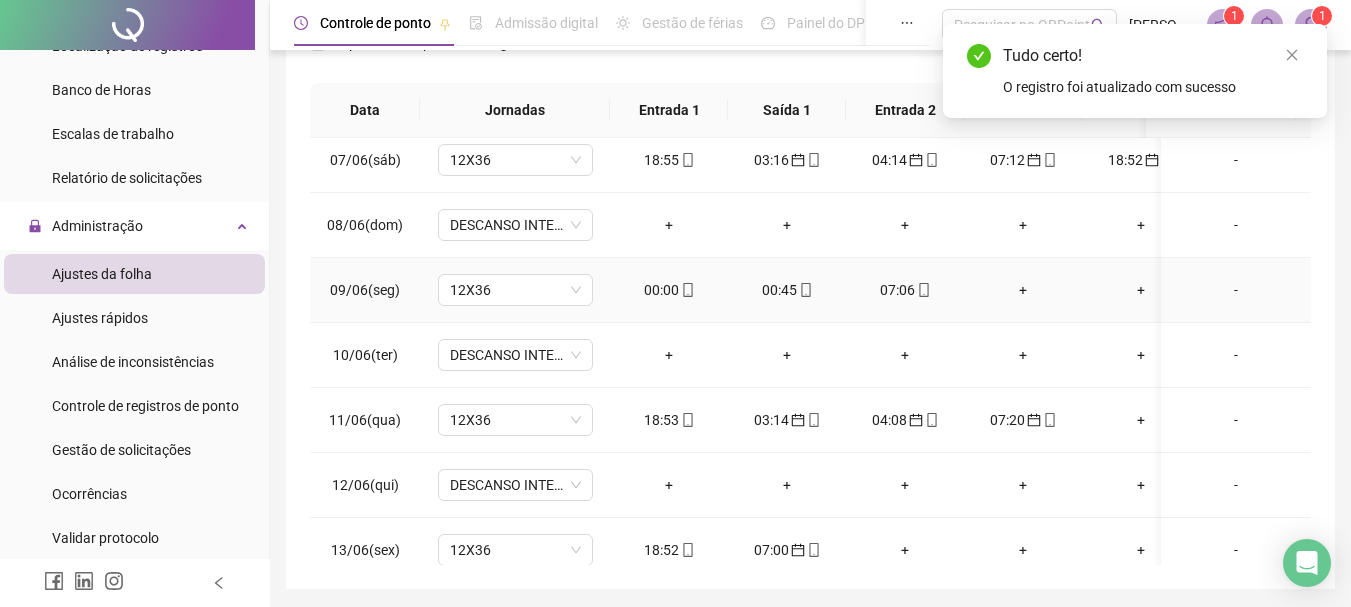click 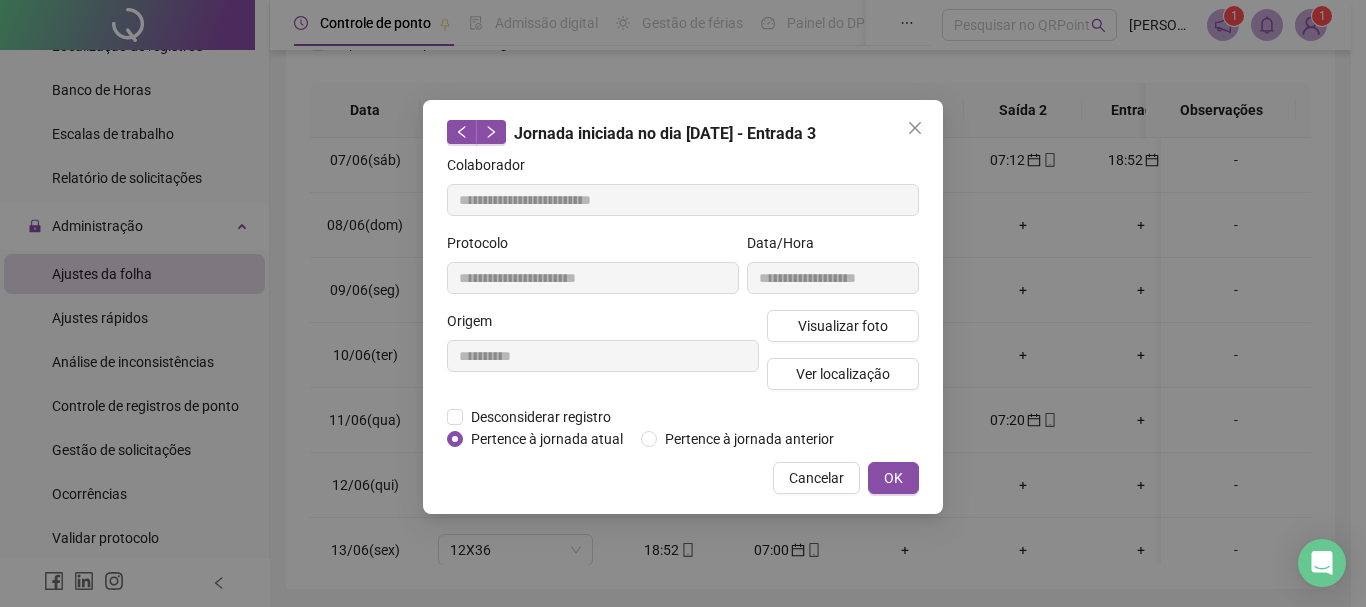 type on "**********" 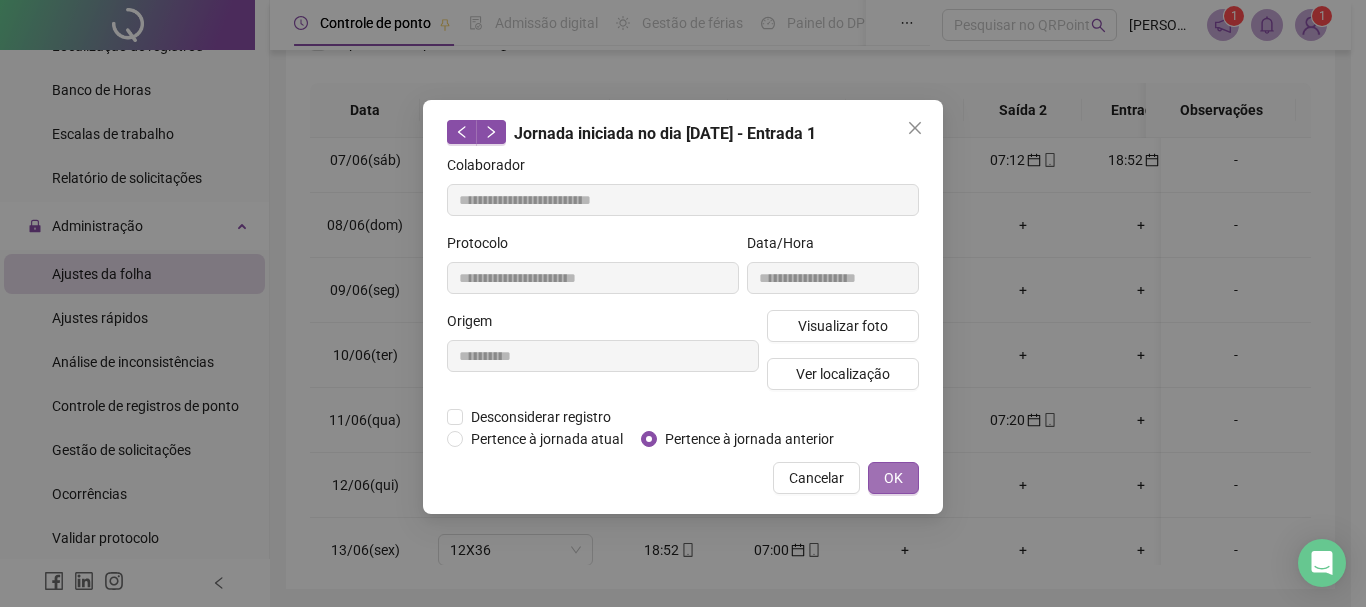 click on "OK" at bounding box center (893, 478) 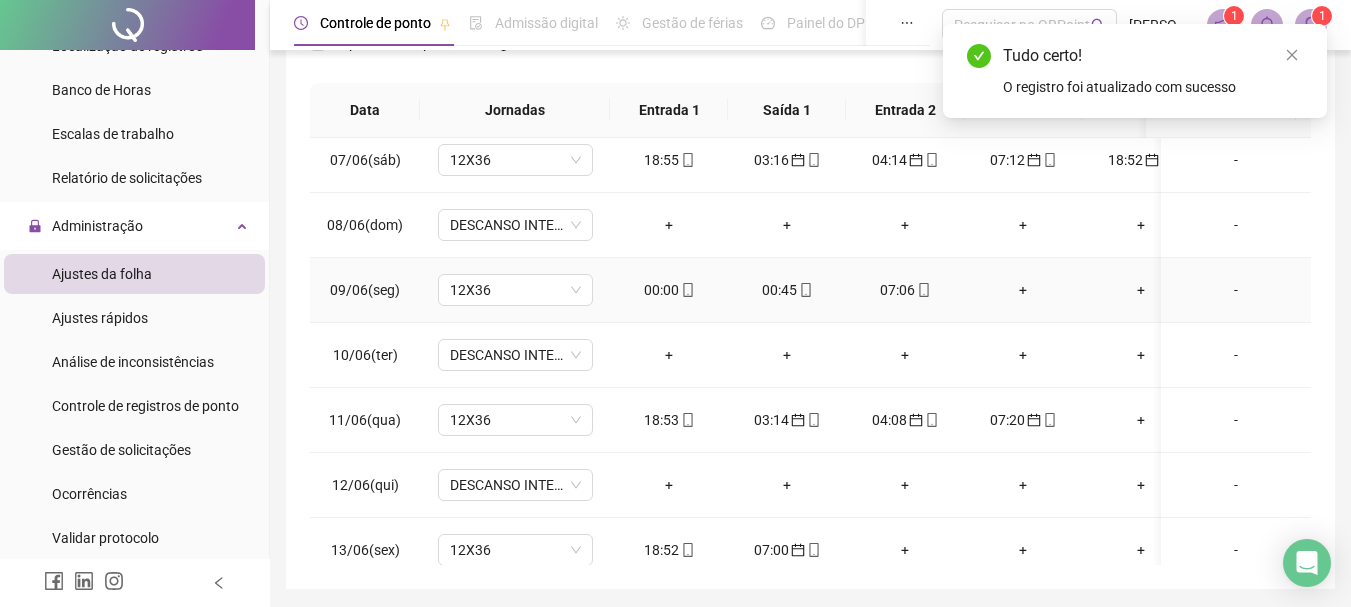 click 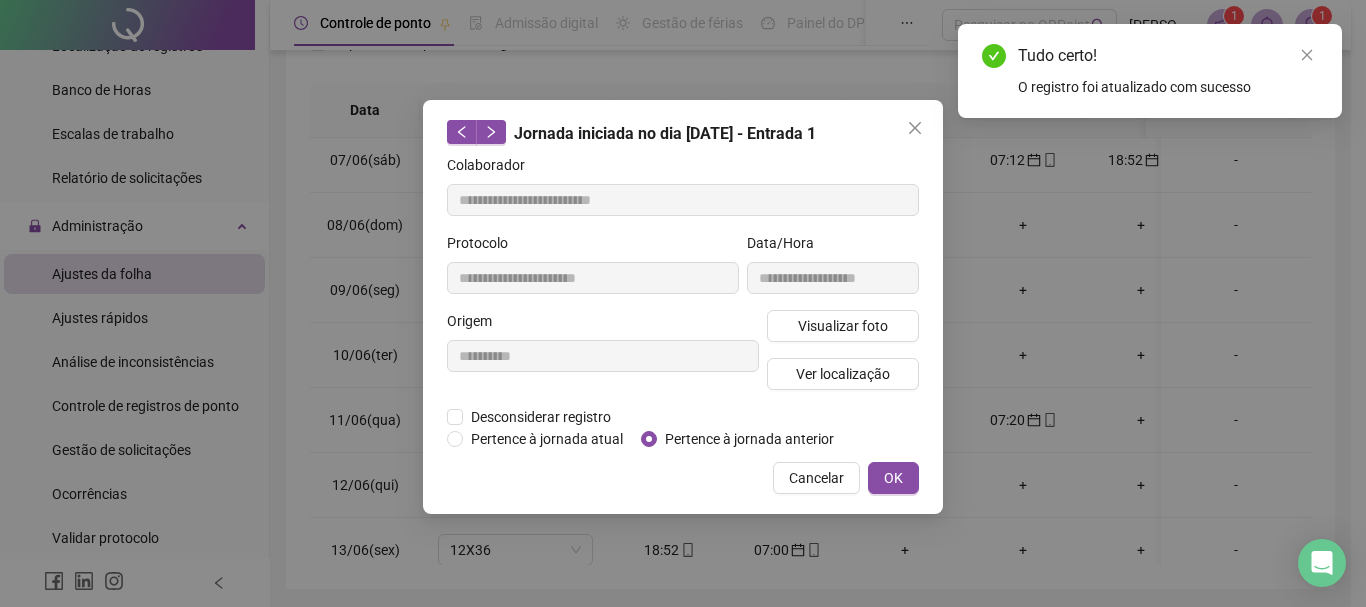 type on "**********" 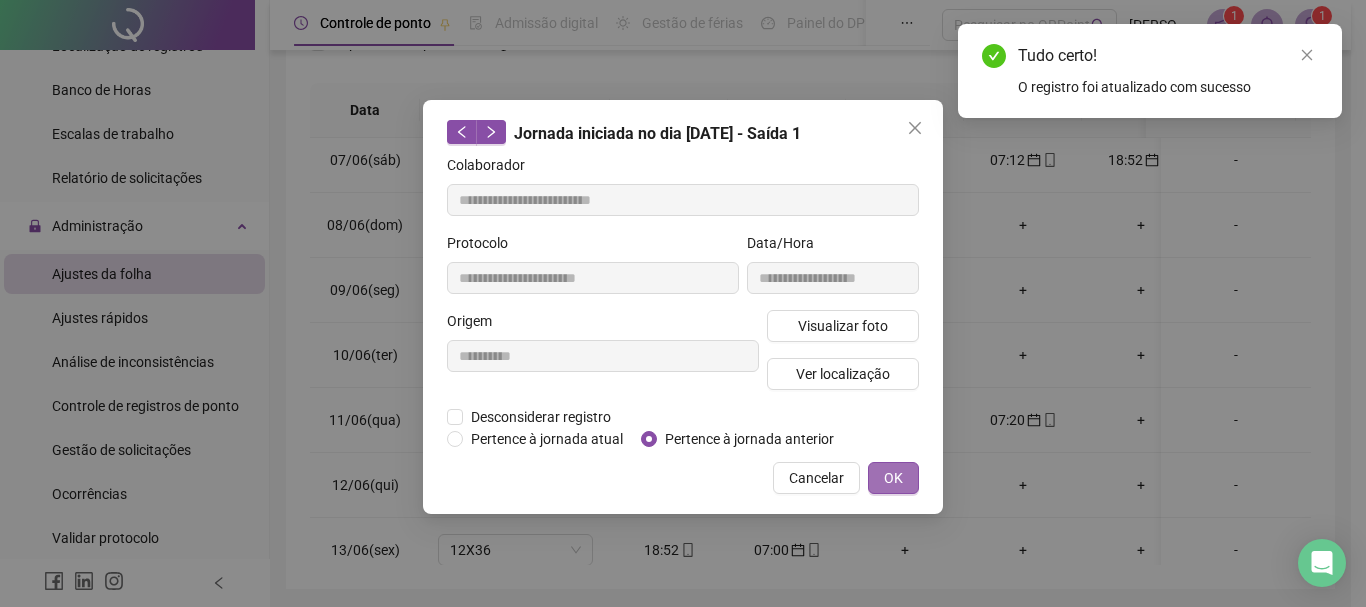 click on "OK" at bounding box center [893, 478] 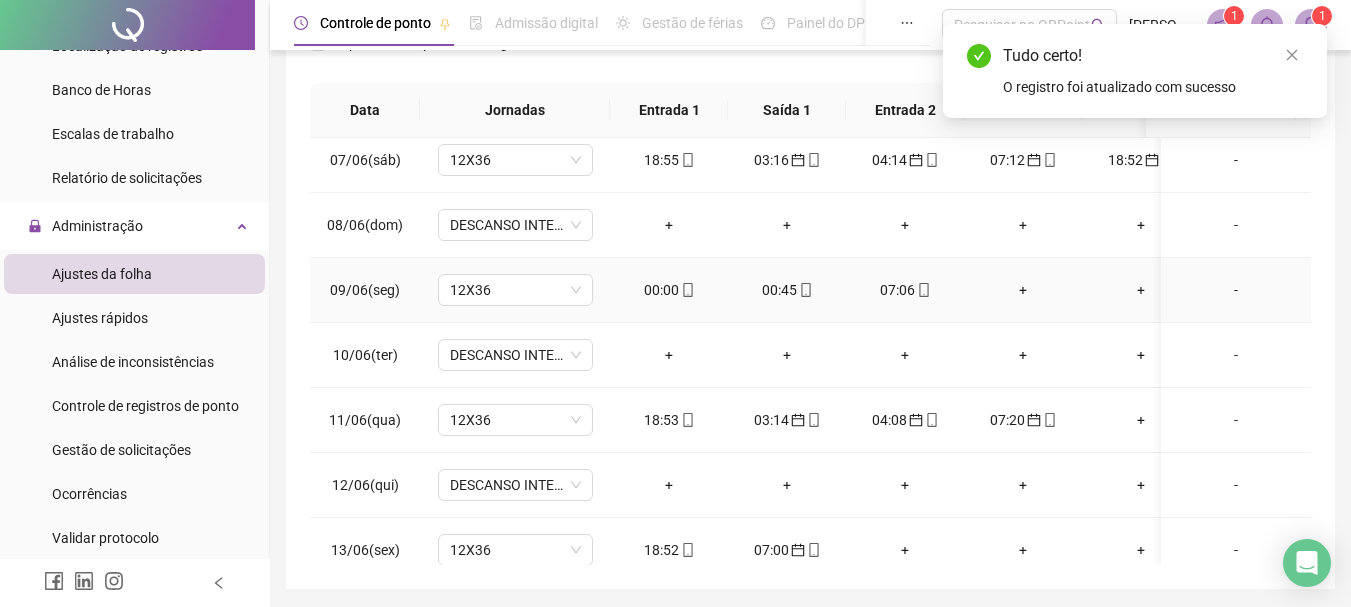 click 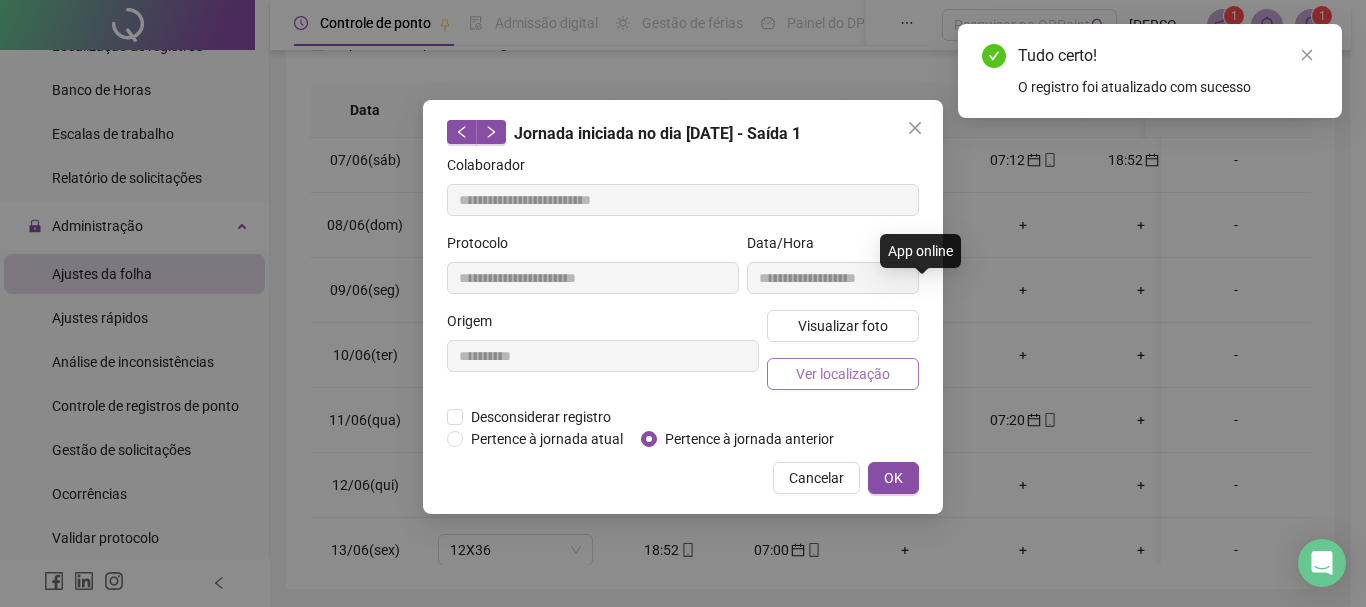 type on "**********" 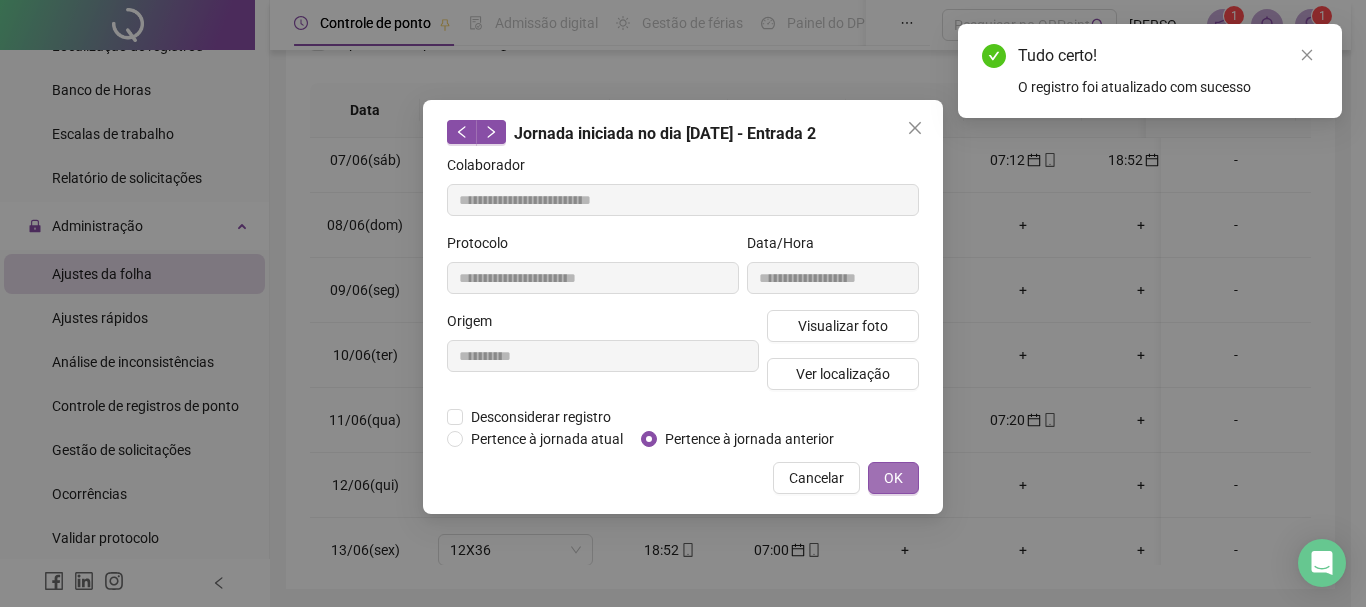 click on "OK" at bounding box center (893, 478) 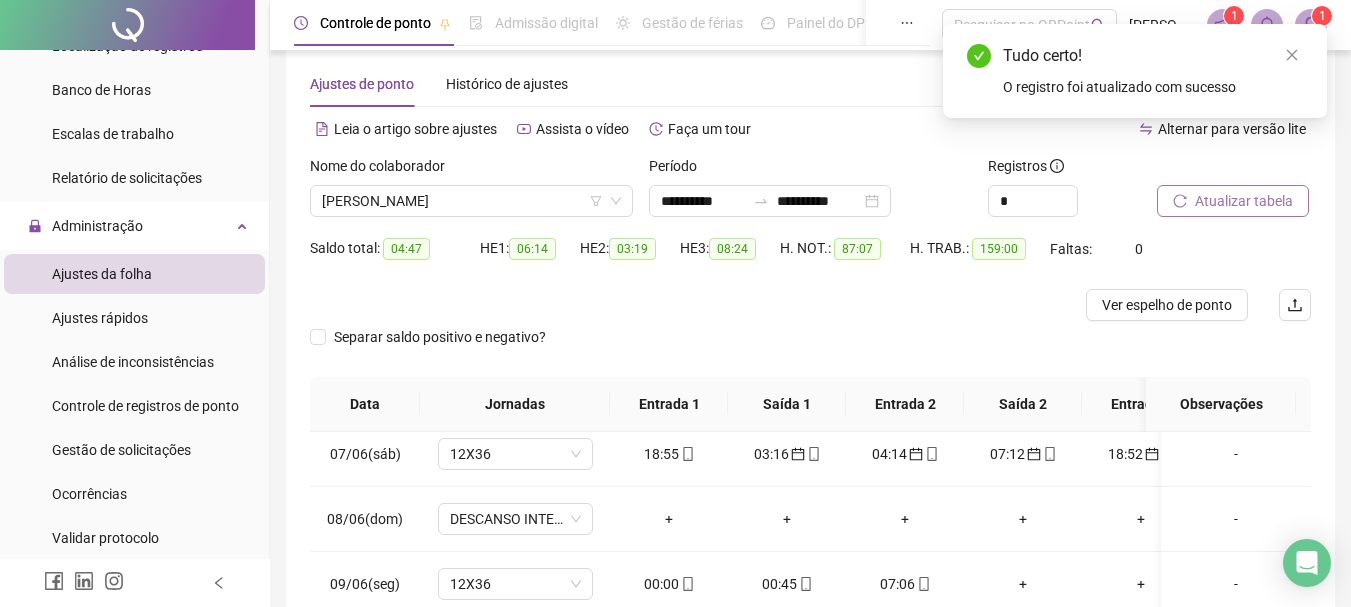 scroll, scrollTop: 12, scrollLeft: 0, axis: vertical 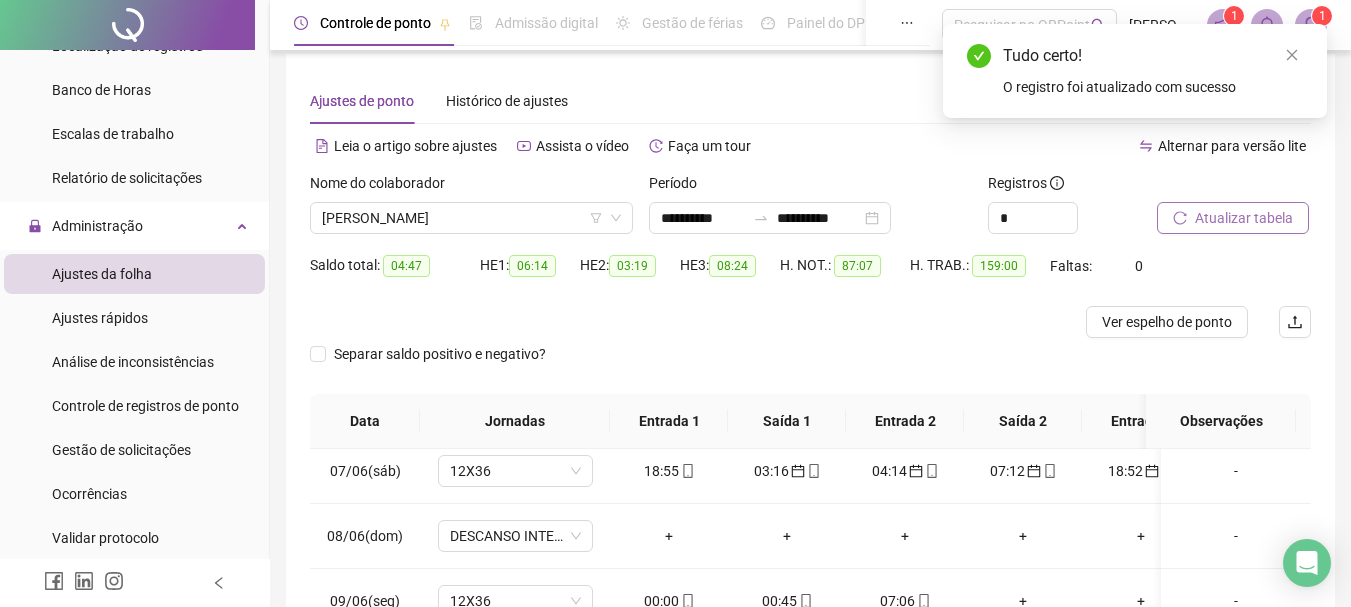 click on "Atualizar tabela" at bounding box center [1244, 218] 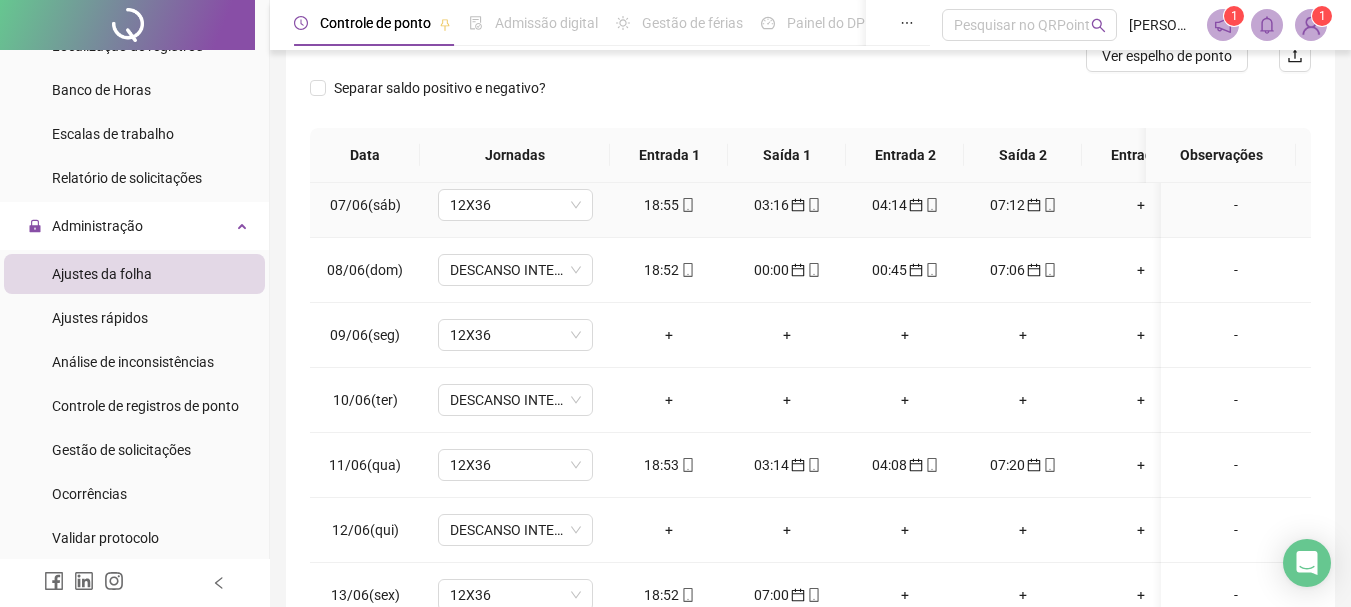 scroll, scrollTop: 312, scrollLeft: 0, axis: vertical 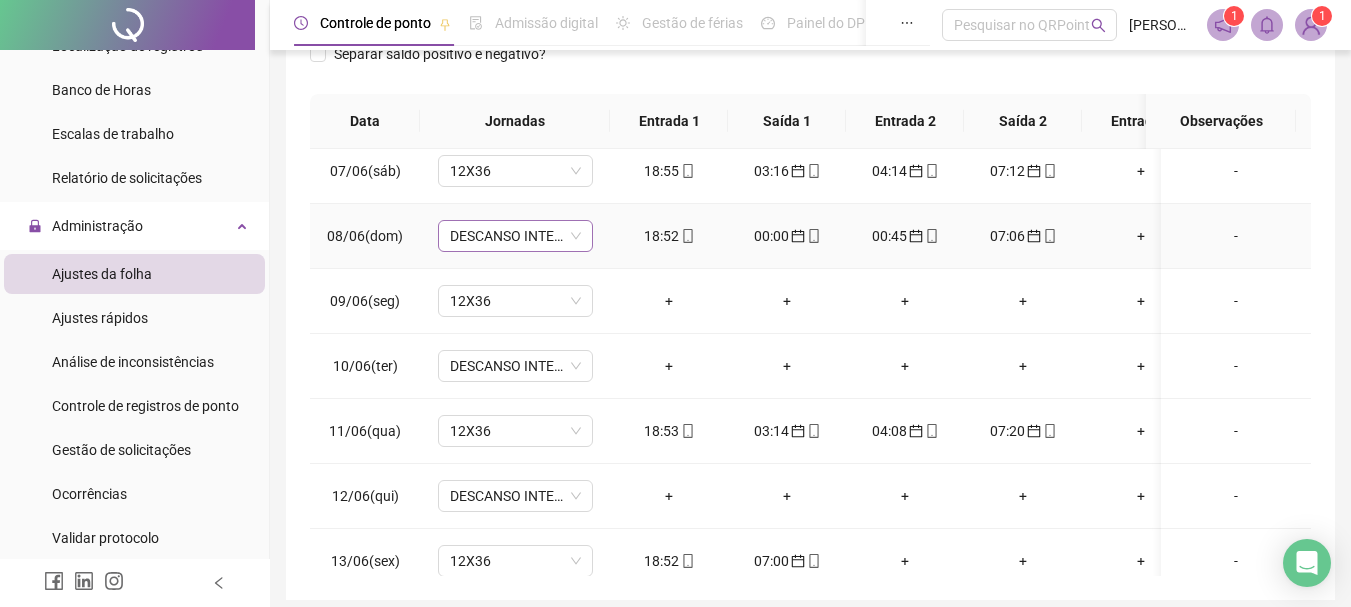 click on "DESCANSO INTER-JORNADA" at bounding box center (515, 236) 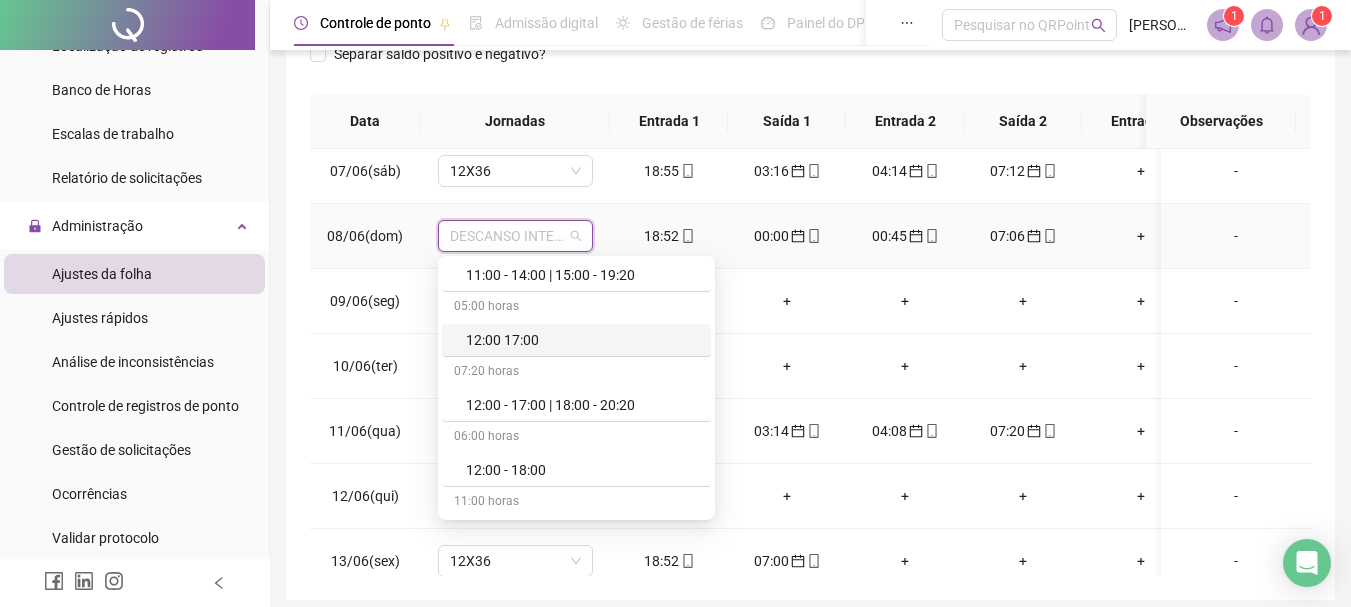 scroll, scrollTop: 2964, scrollLeft: 0, axis: vertical 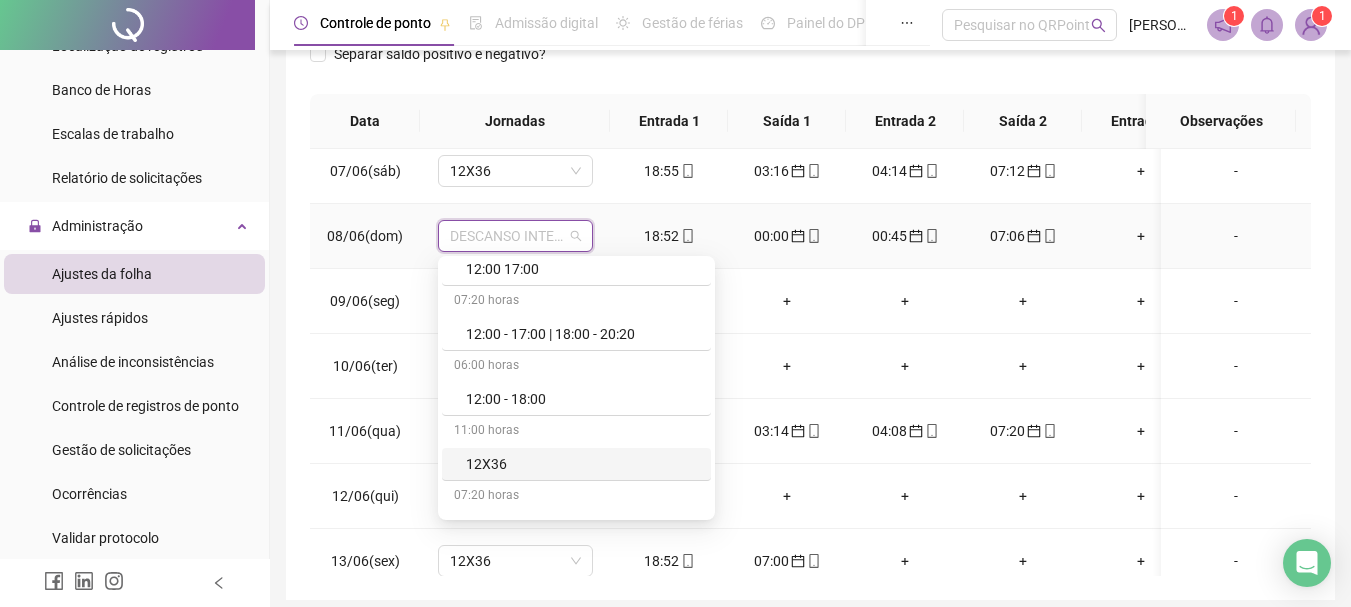 click on "12X36" at bounding box center (582, 464) 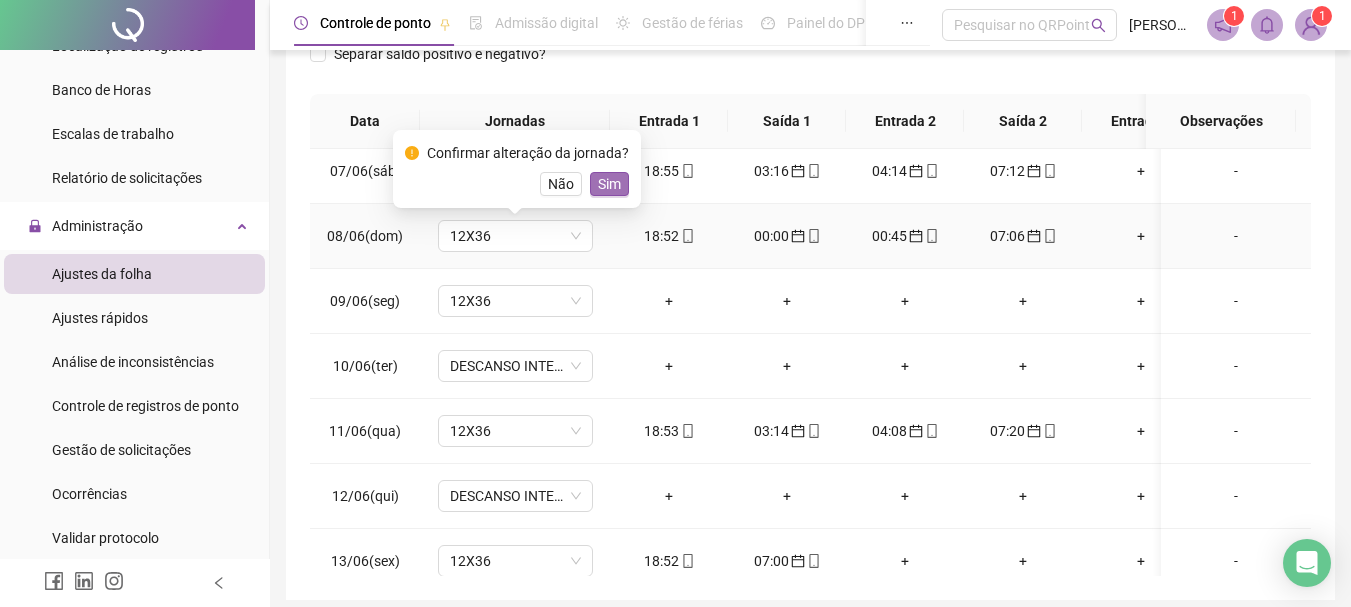 click on "Sim" at bounding box center (609, 184) 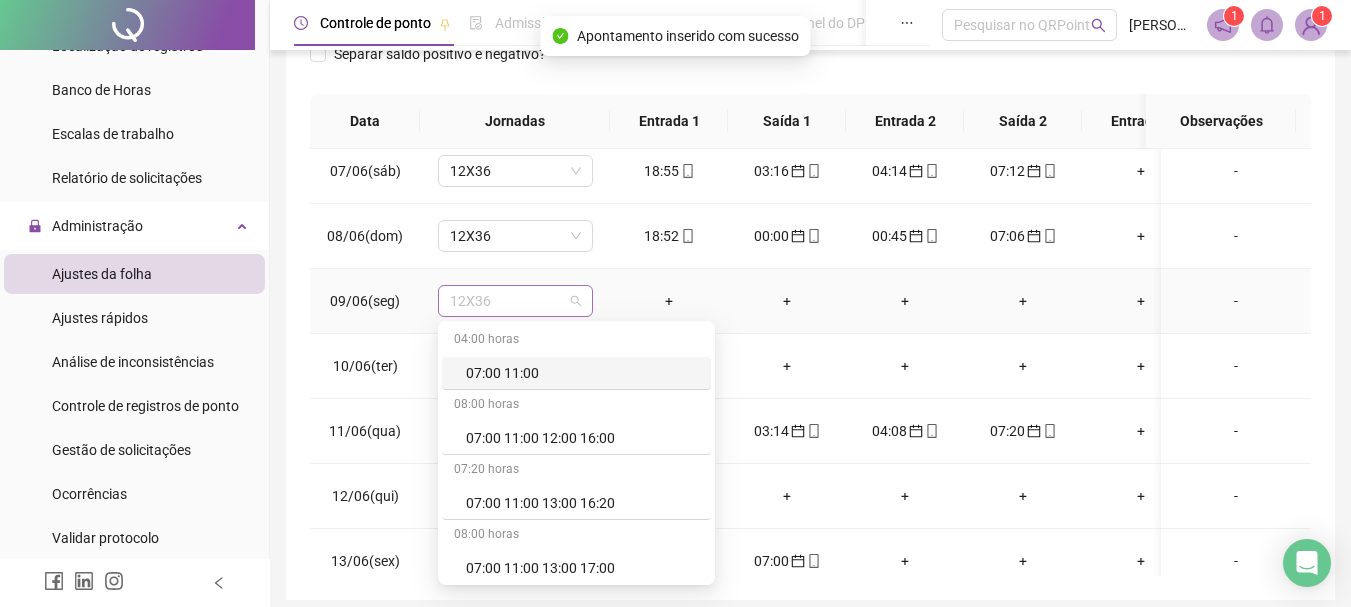 click on "12X36" at bounding box center [515, 301] 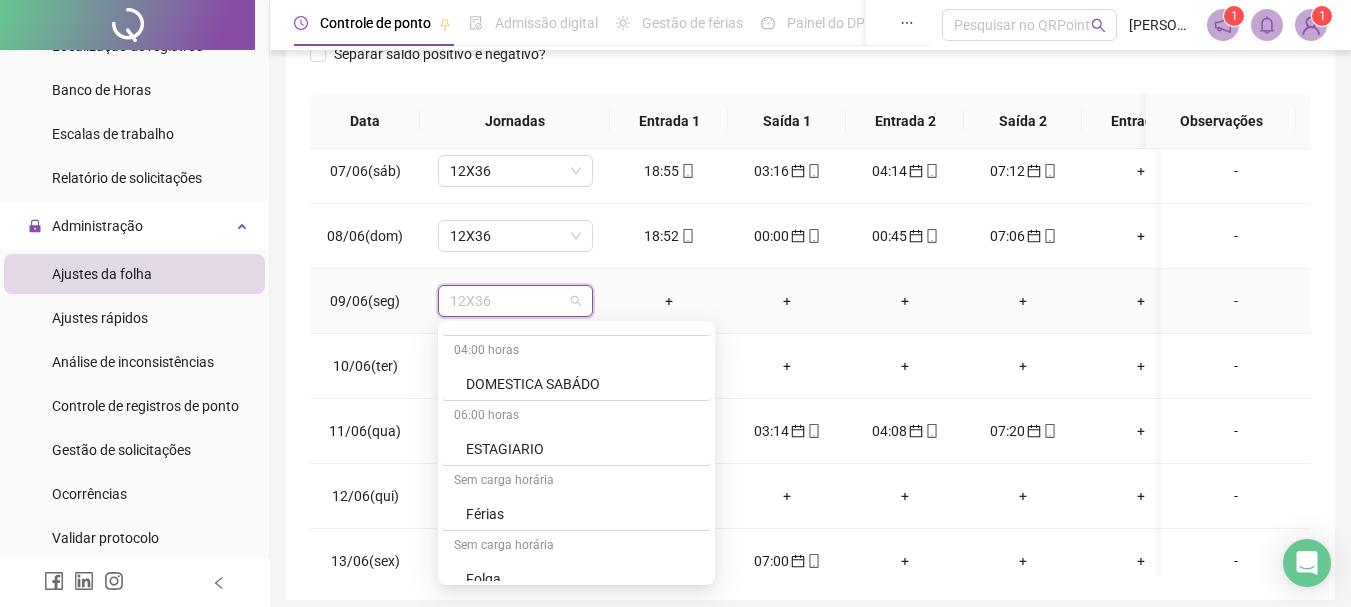 scroll, scrollTop: 3960, scrollLeft: 0, axis: vertical 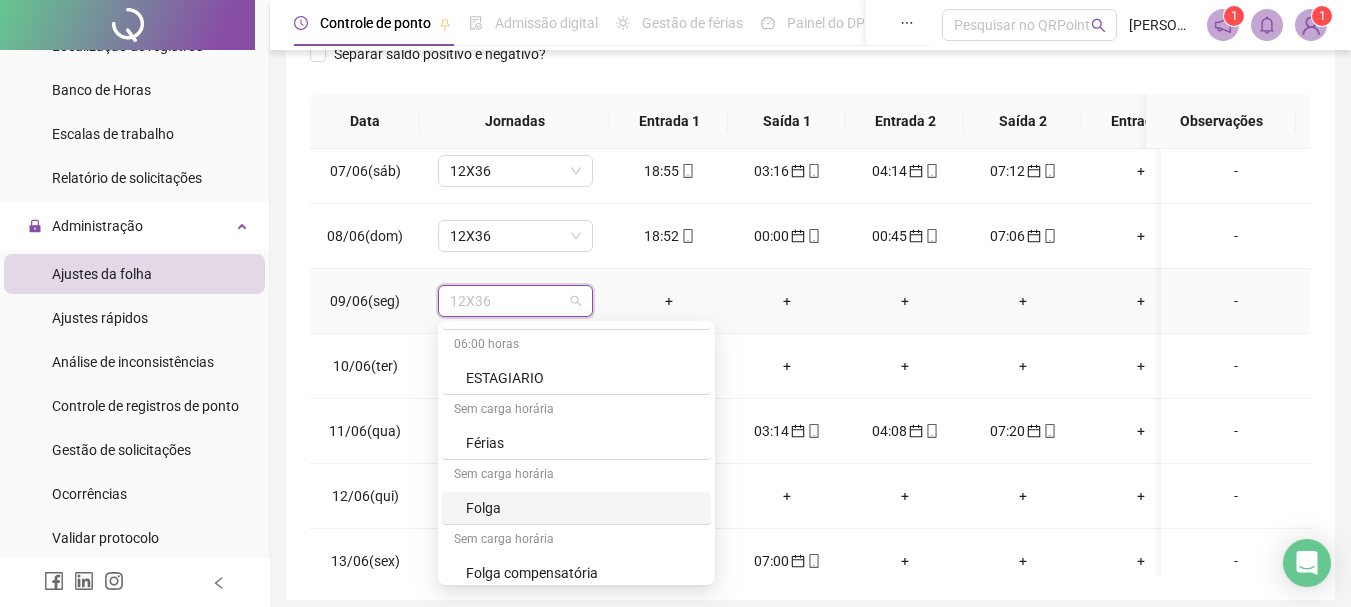 click on "Folga" at bounding box center [582, 508] 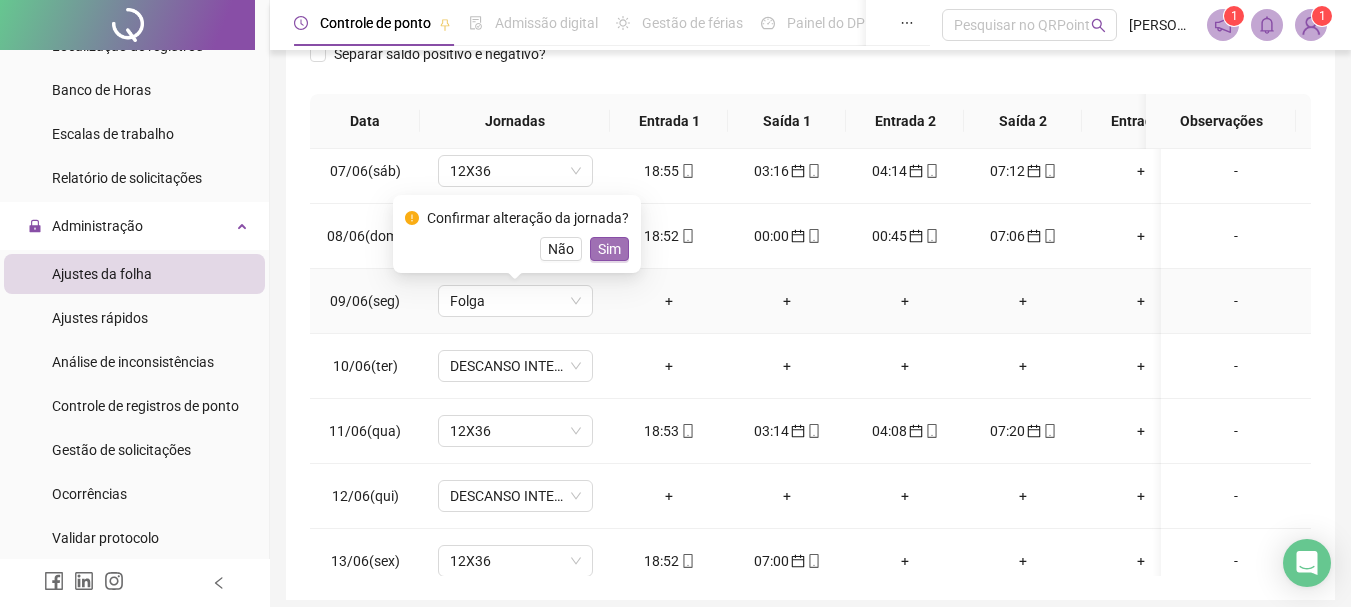 click on "Sim" at bounding box center [609, 249] 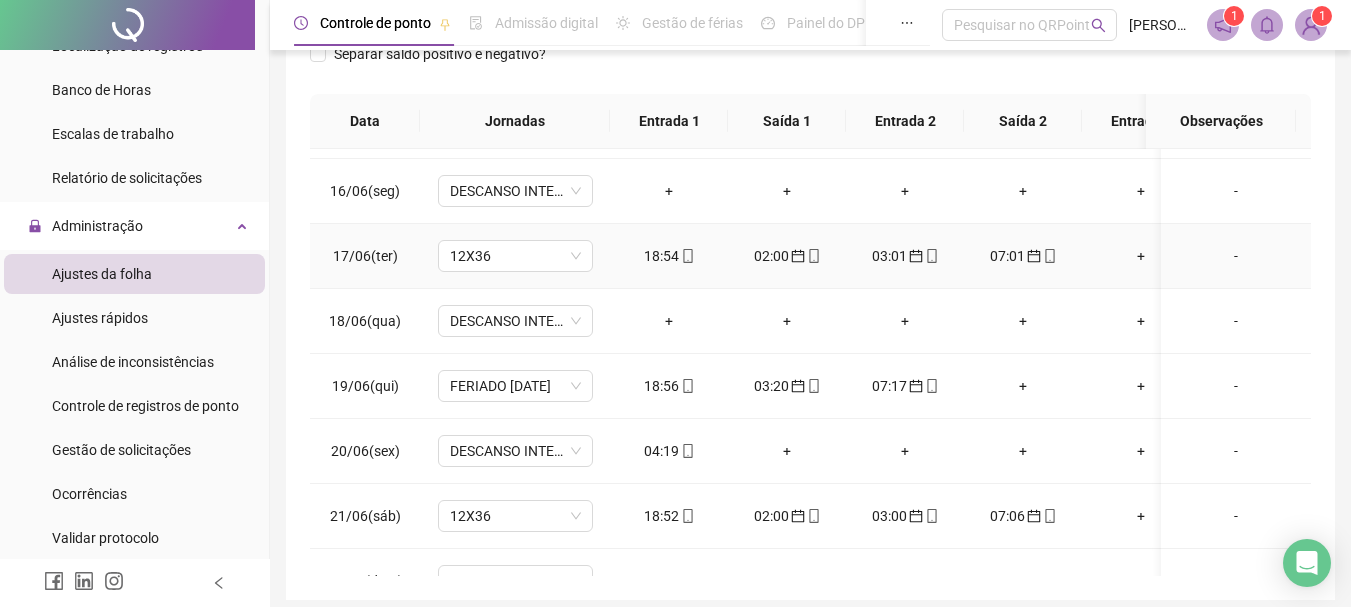 scroll, scrollTop: 1000, scrollLeft: 0, axis: vertical 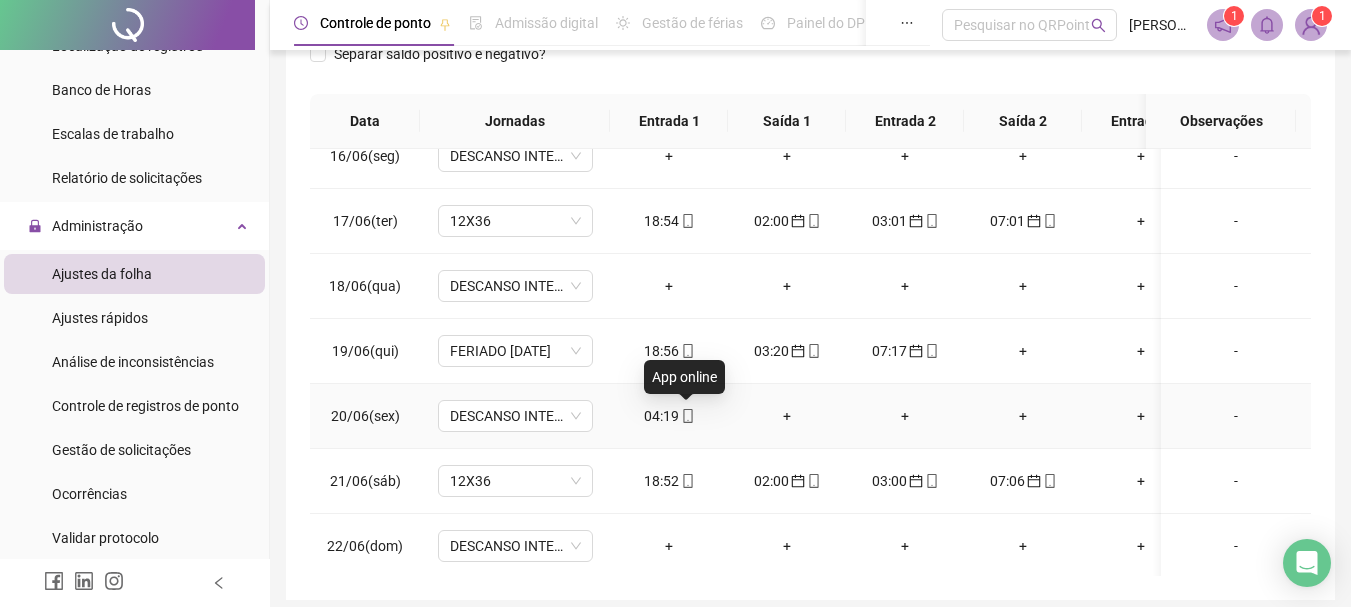 click 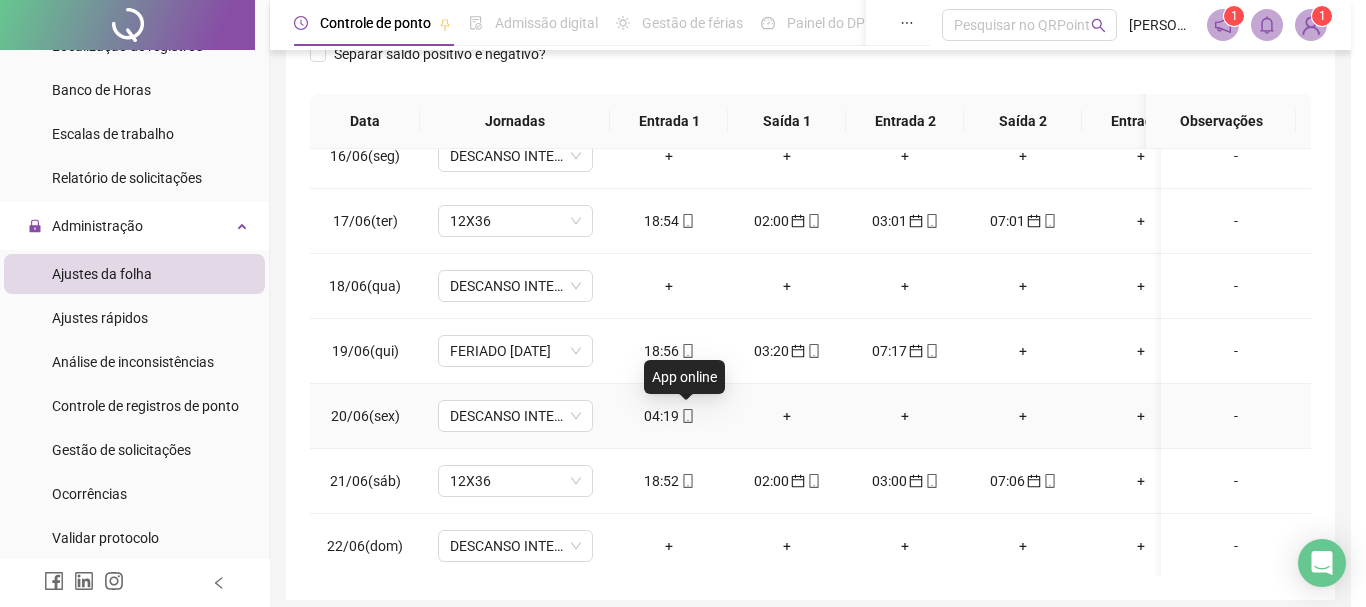 type on "**********" 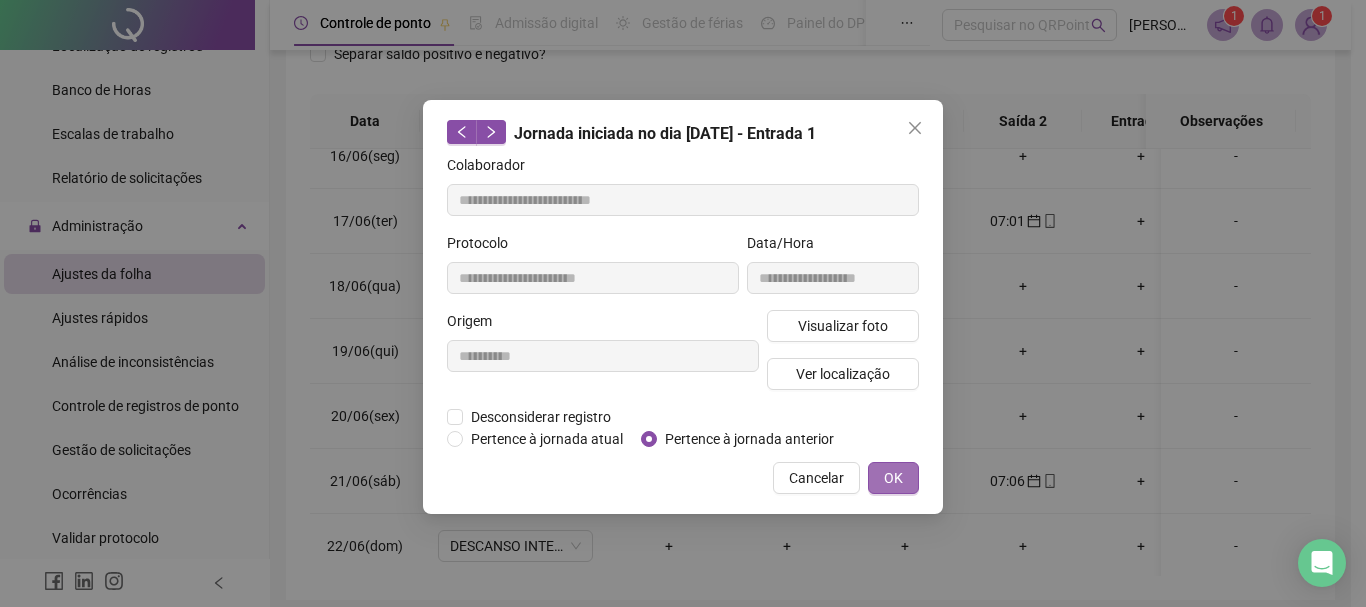 click on "OK" at bounding box center (893, 478) 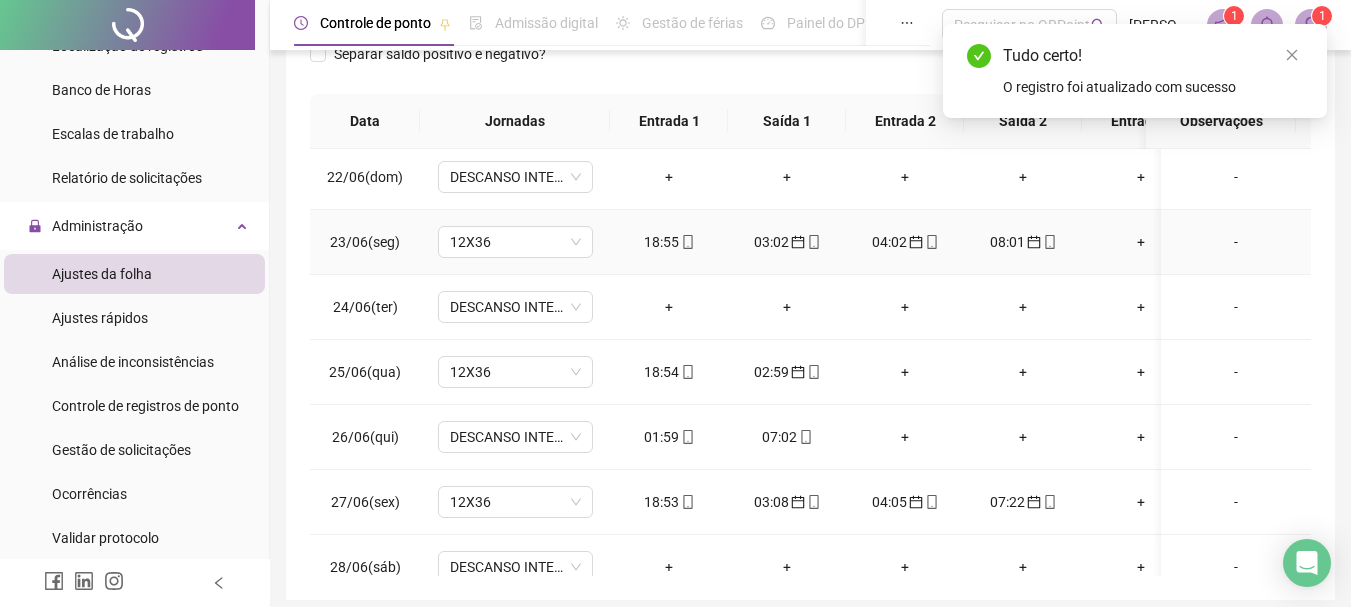 scroll, scrollTop: 1400, scrollLeft: 0, axis: vertical 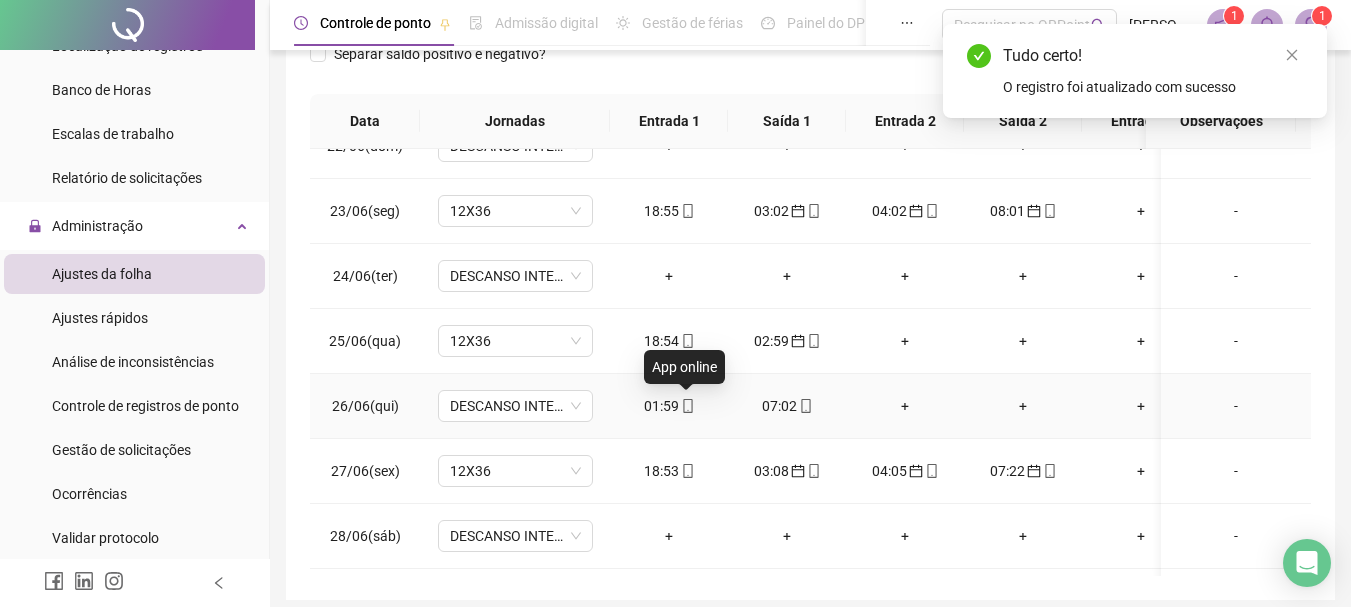 click 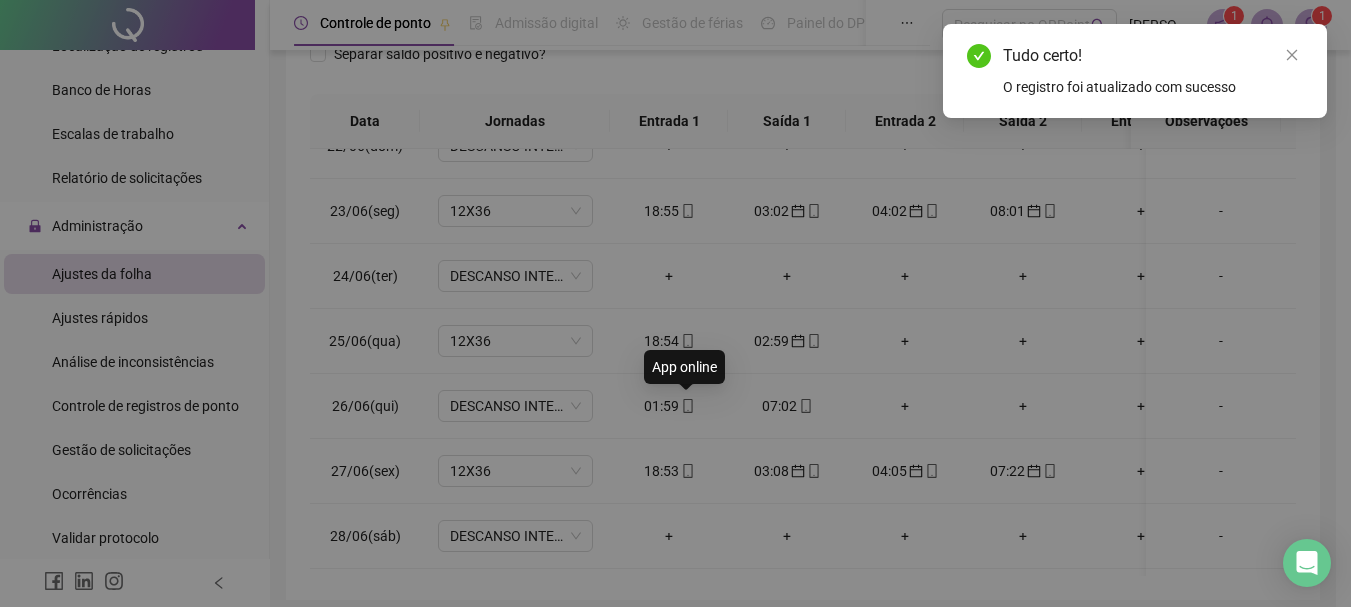 type on "**********" 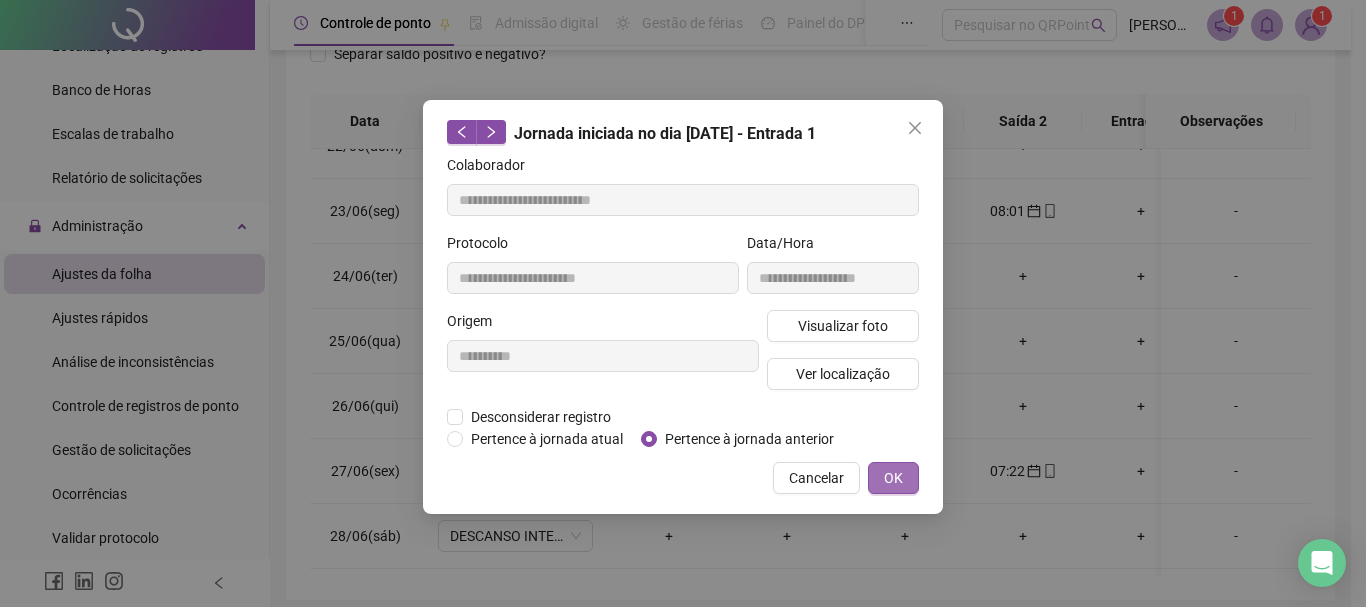 click on "OK" at bounding box center [893, 478] 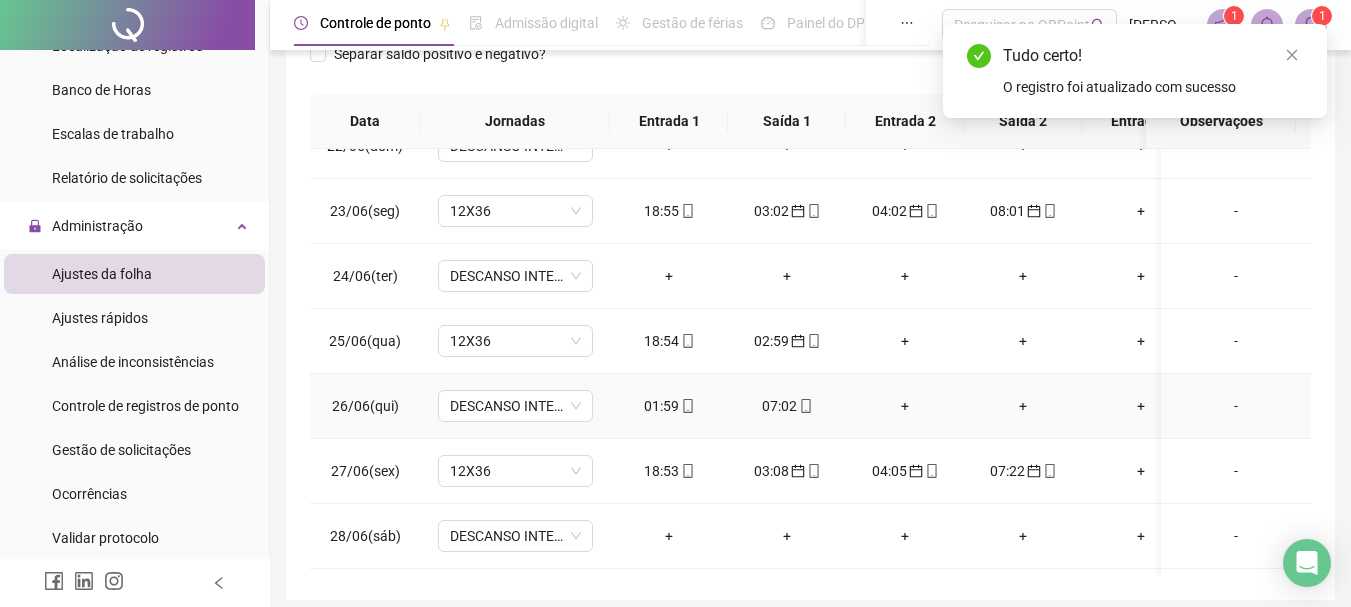 click on "07:02" at bounding box center [787, 406] 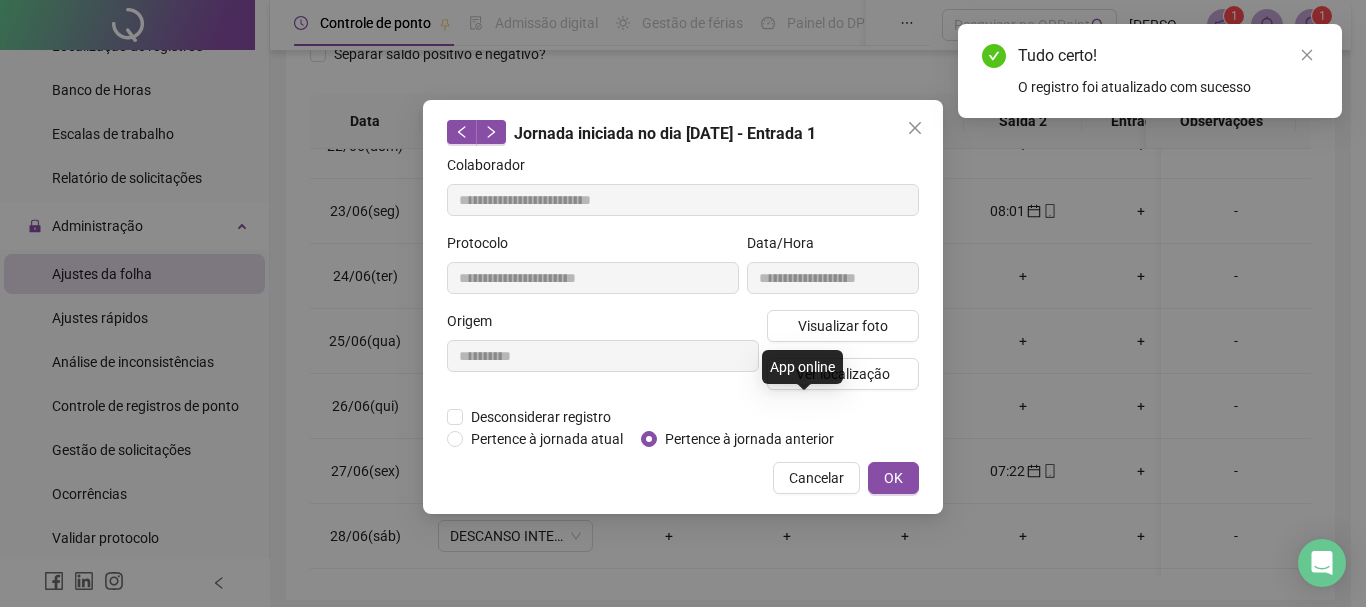 type on "**********" 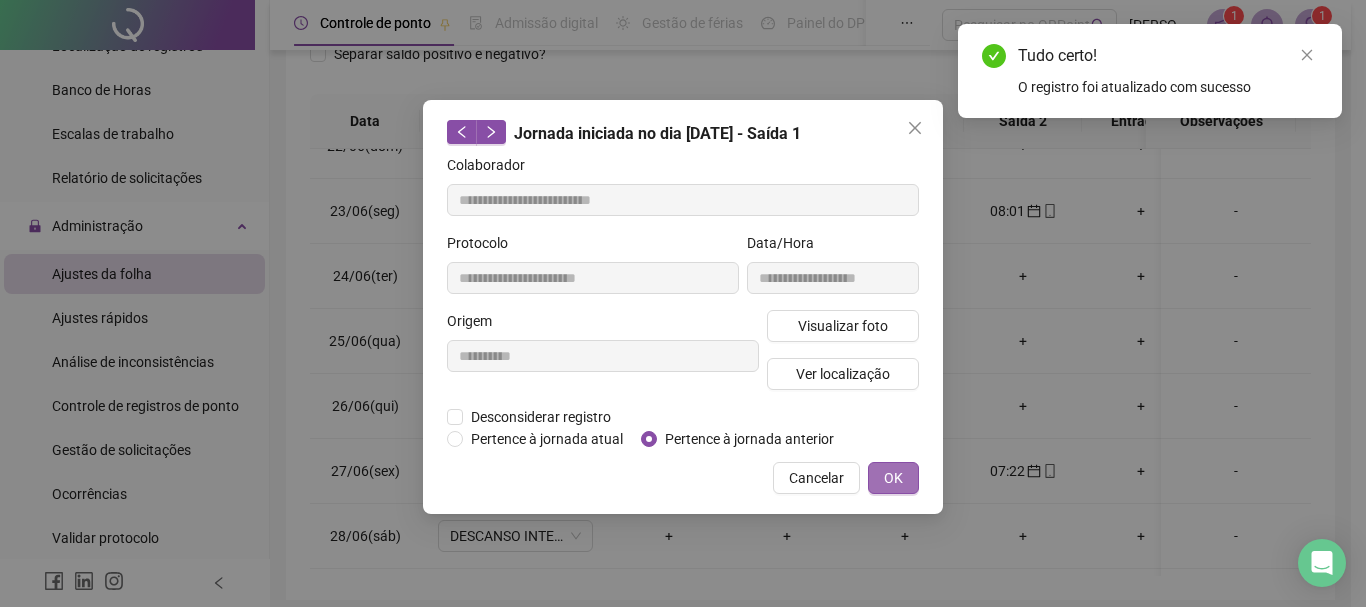 click on "OK" at bounding box center [893, 478] 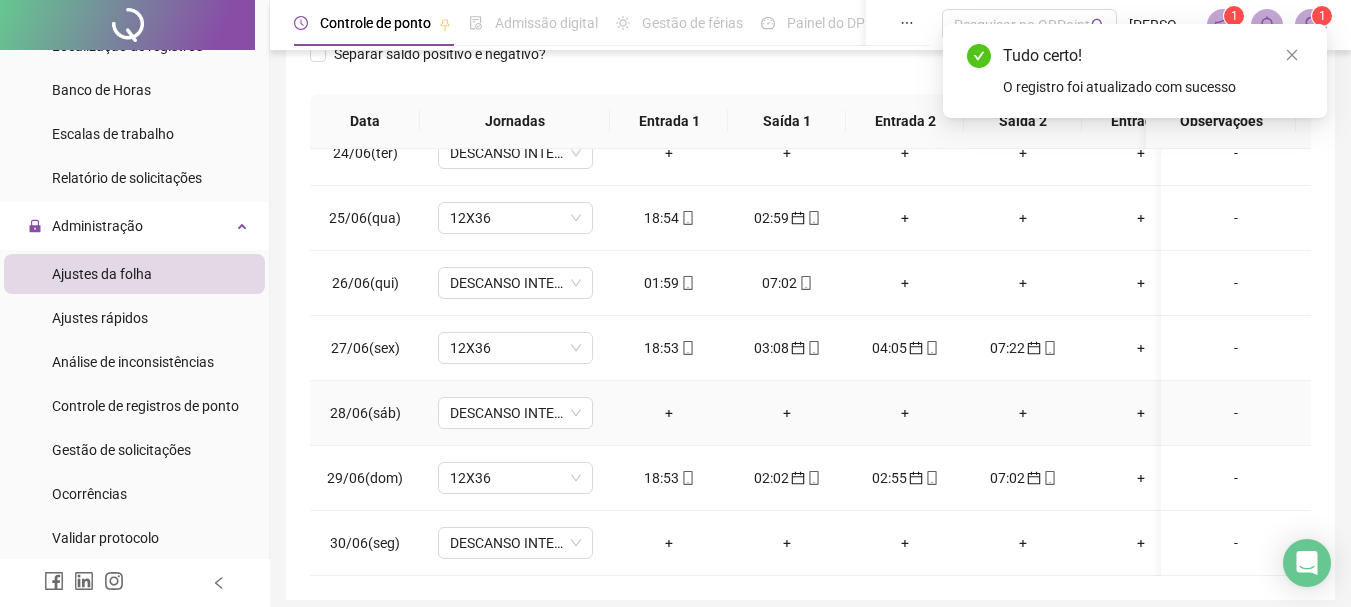 scroll, scrollTop: 1538, scrollLeft: 0, axis: vertical 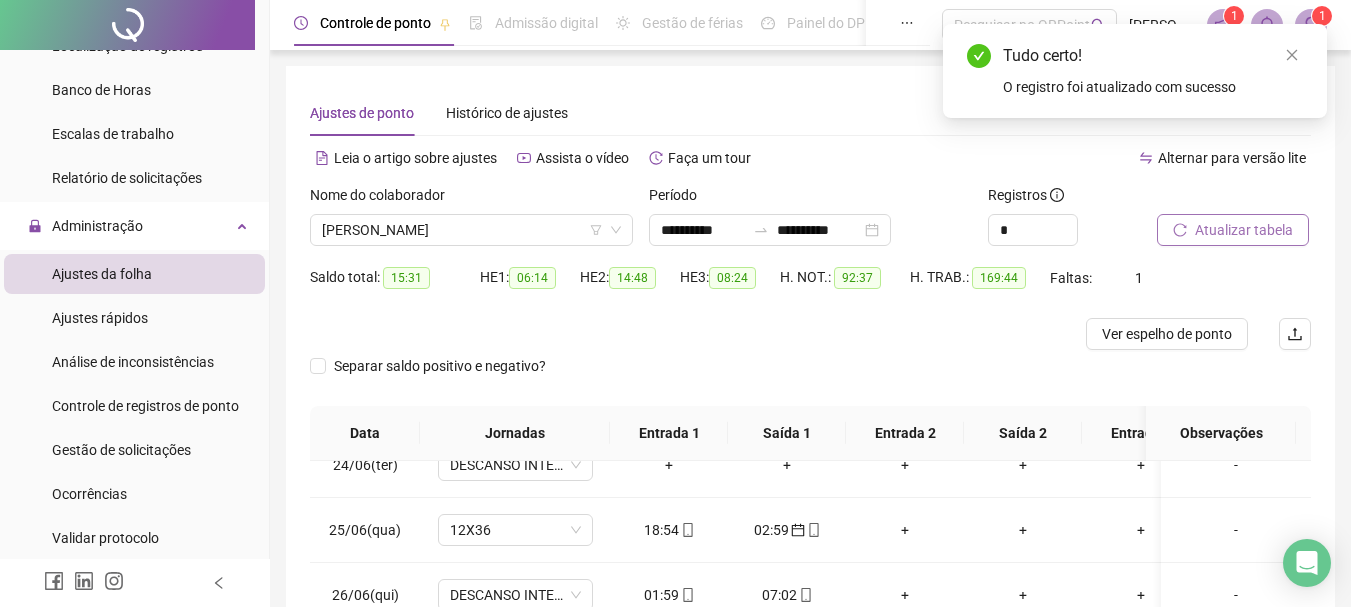 click on "Atualizar tabela" at bounding box center (1244, 230) 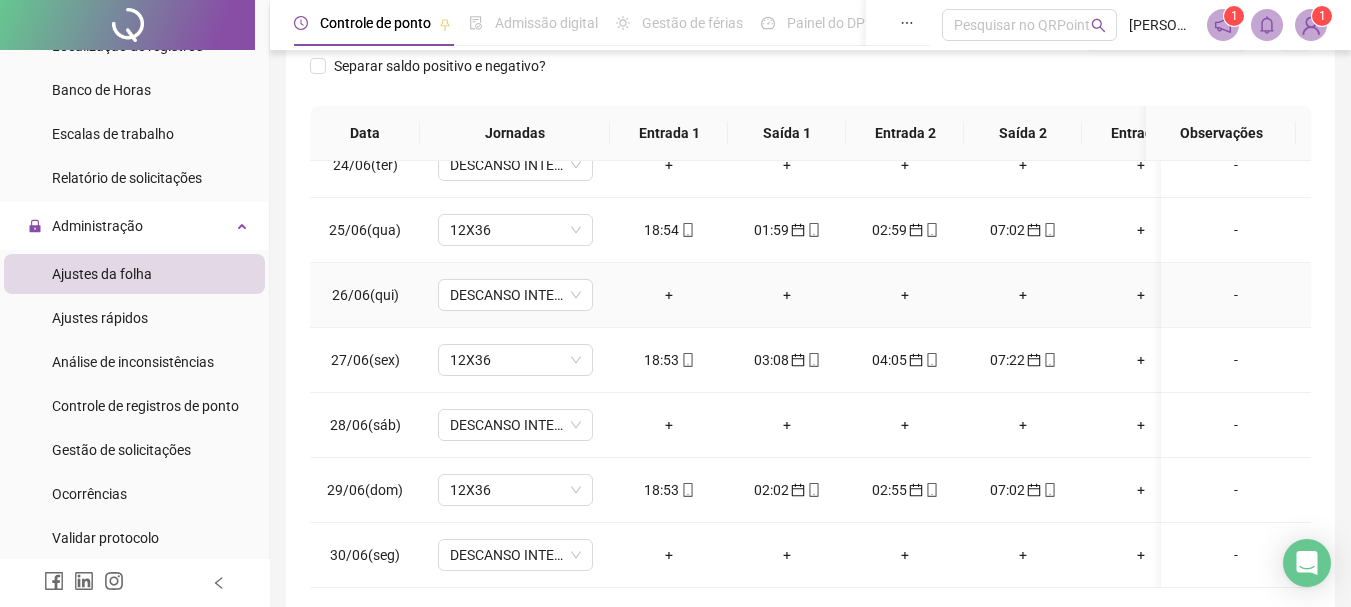 scroll, scrollTop: 391, scrollLeft: 0, axis: vertical 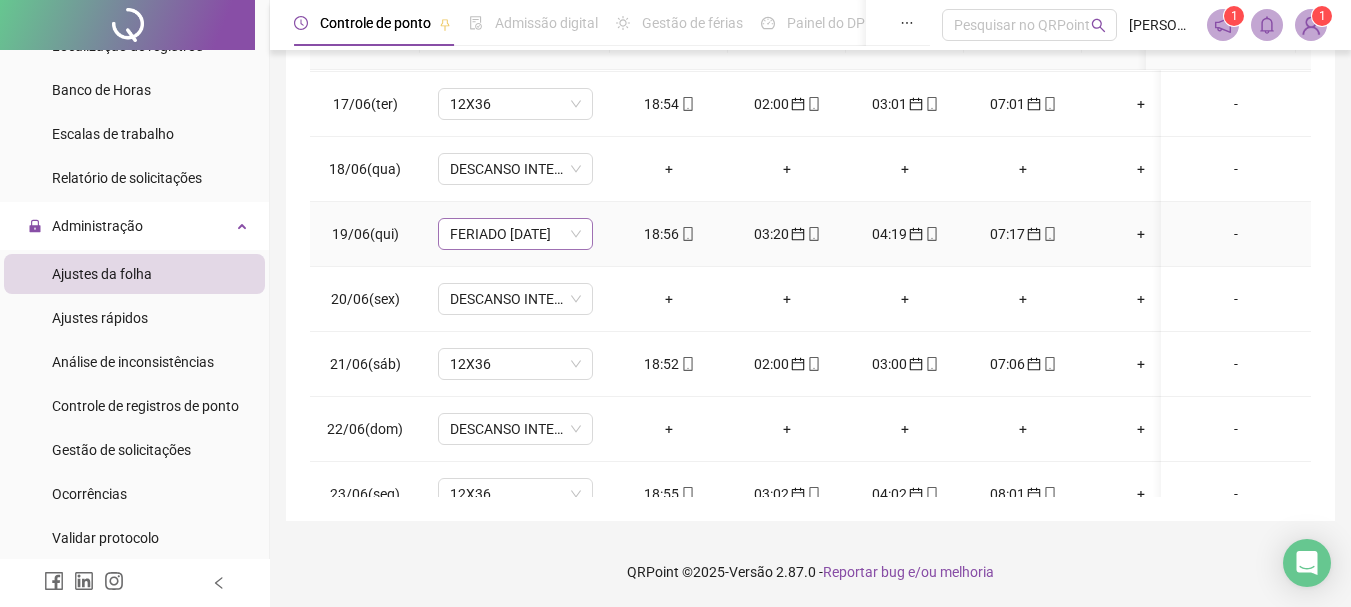 click on "FERIADO [DATE]" at bounding box center [515, 234] 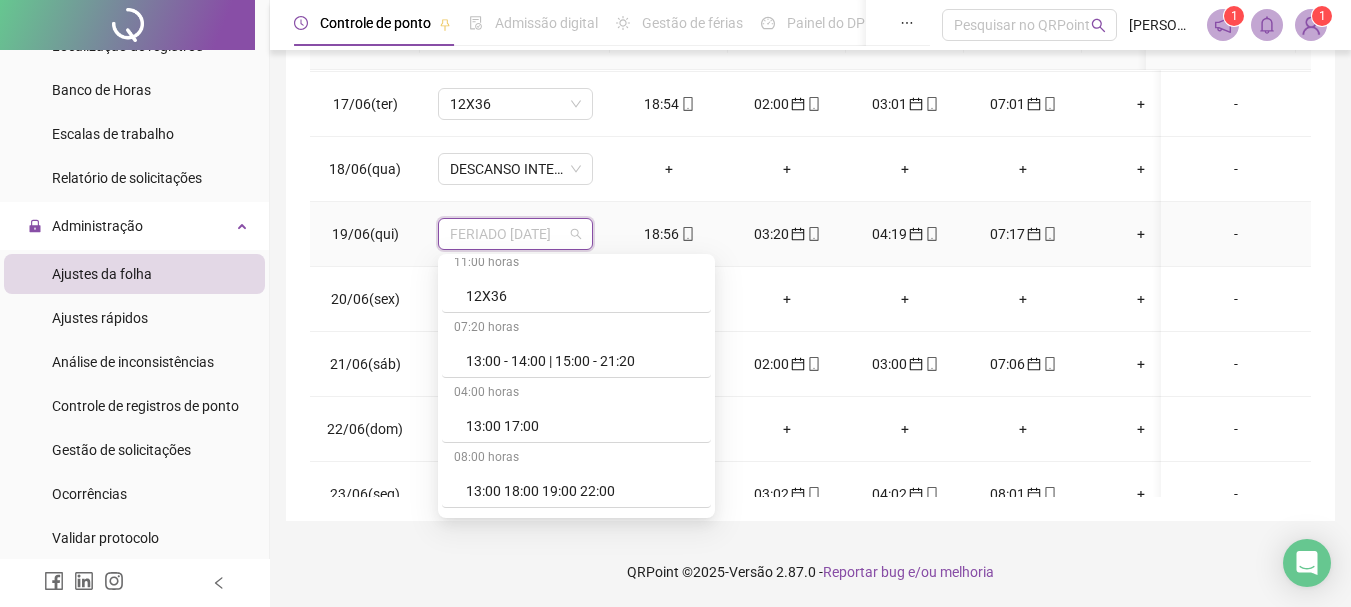 scroll, scrollTop: 3083, scrollLeft: 0, axis: vertical 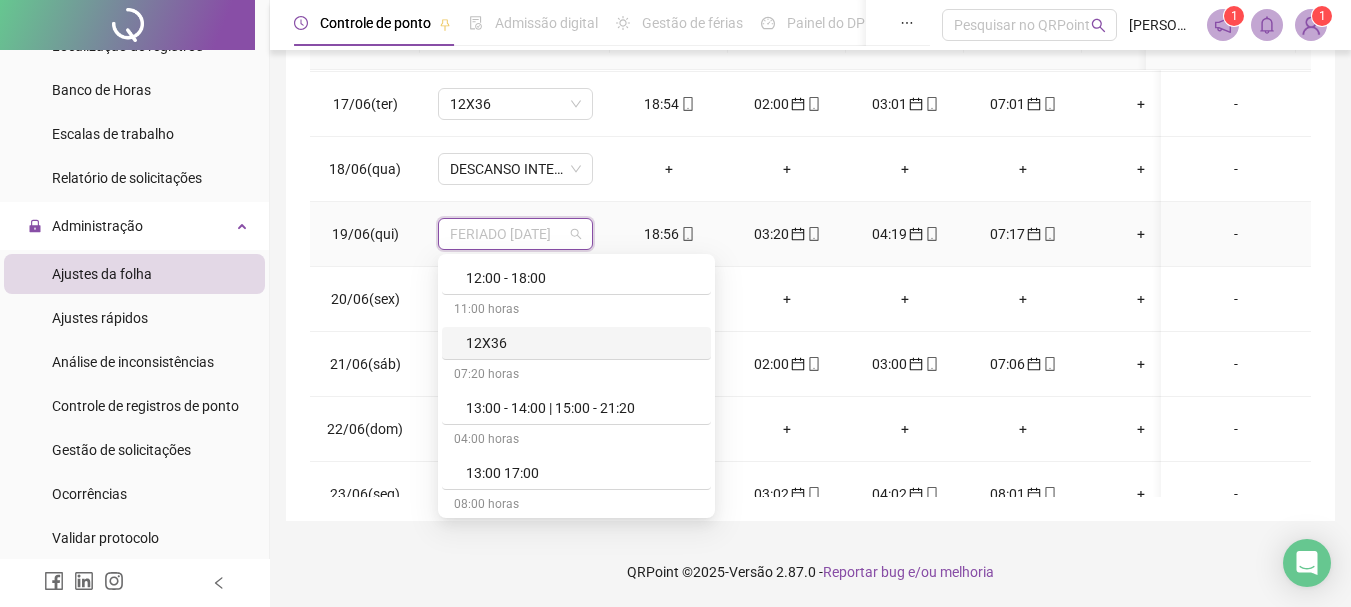 click on "12X36" at bounding box center [582, 343] 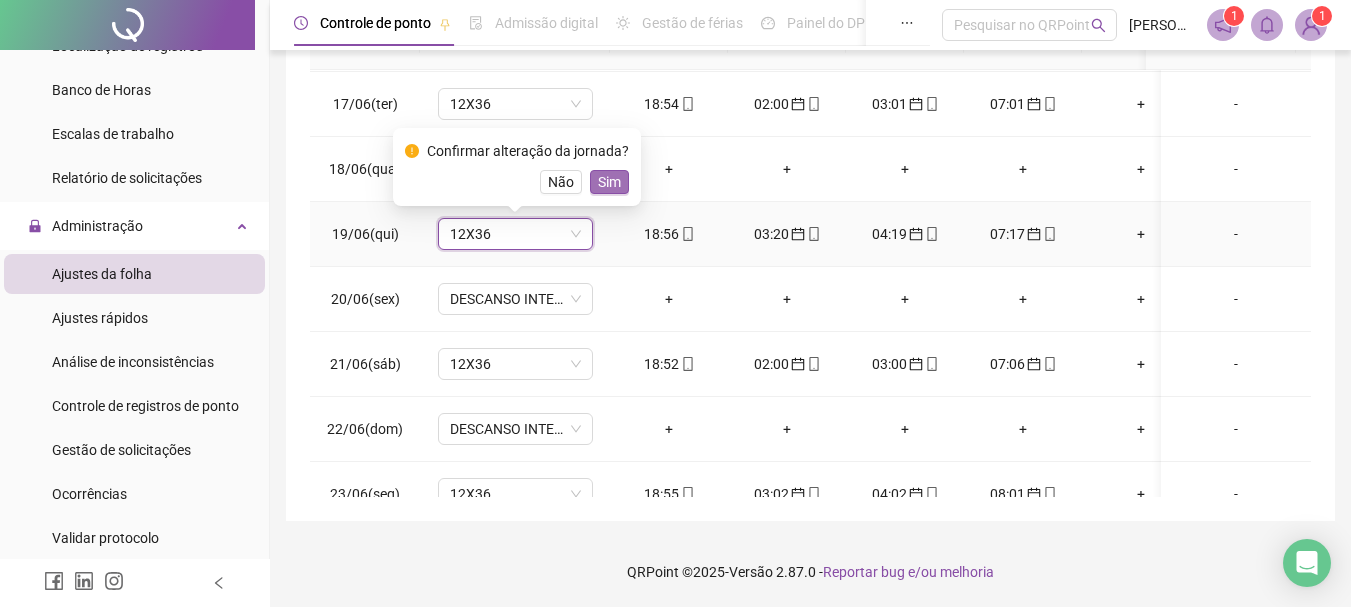 click on "Sim" at bounding box center (609, 182) 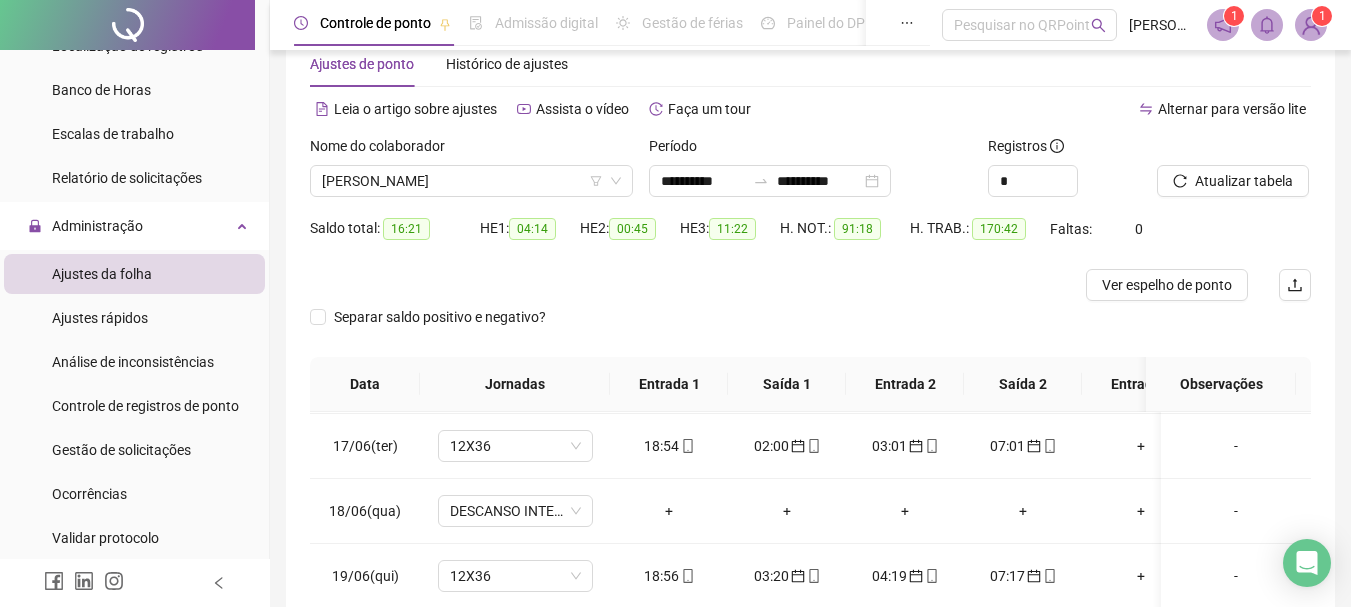 scroll, scrollTop: 24, scrollLeft: 0, axis: vertical 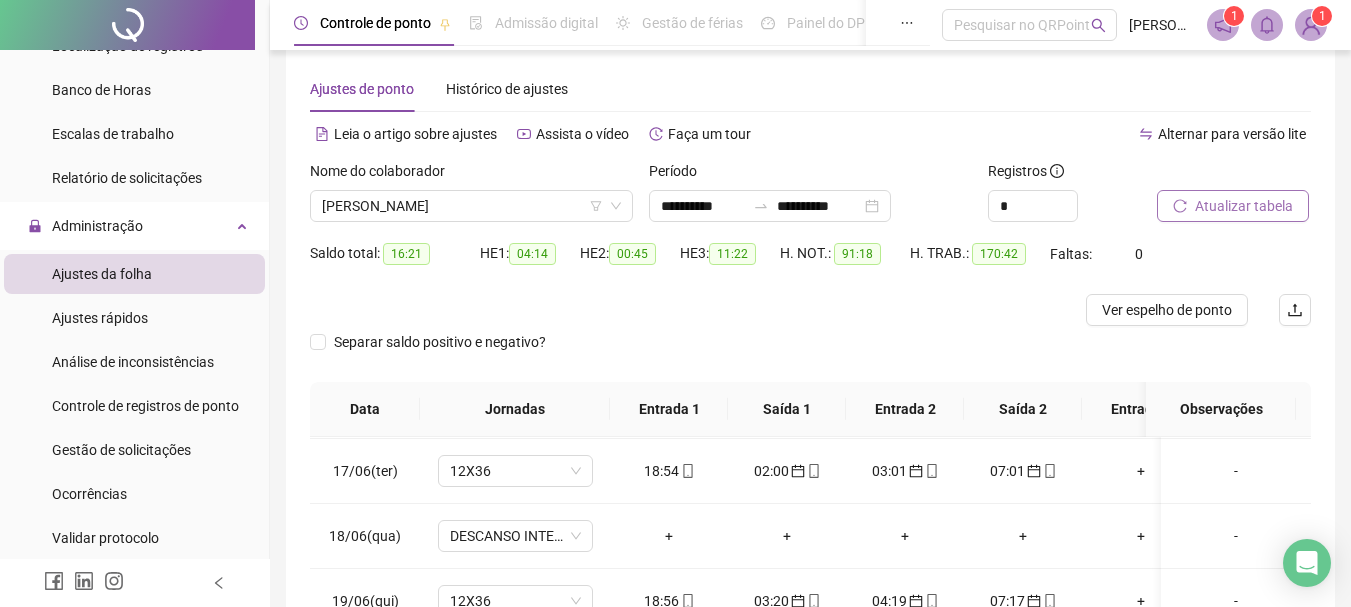 click on "Atualizar tabela" at bounding box center [1244, 206] 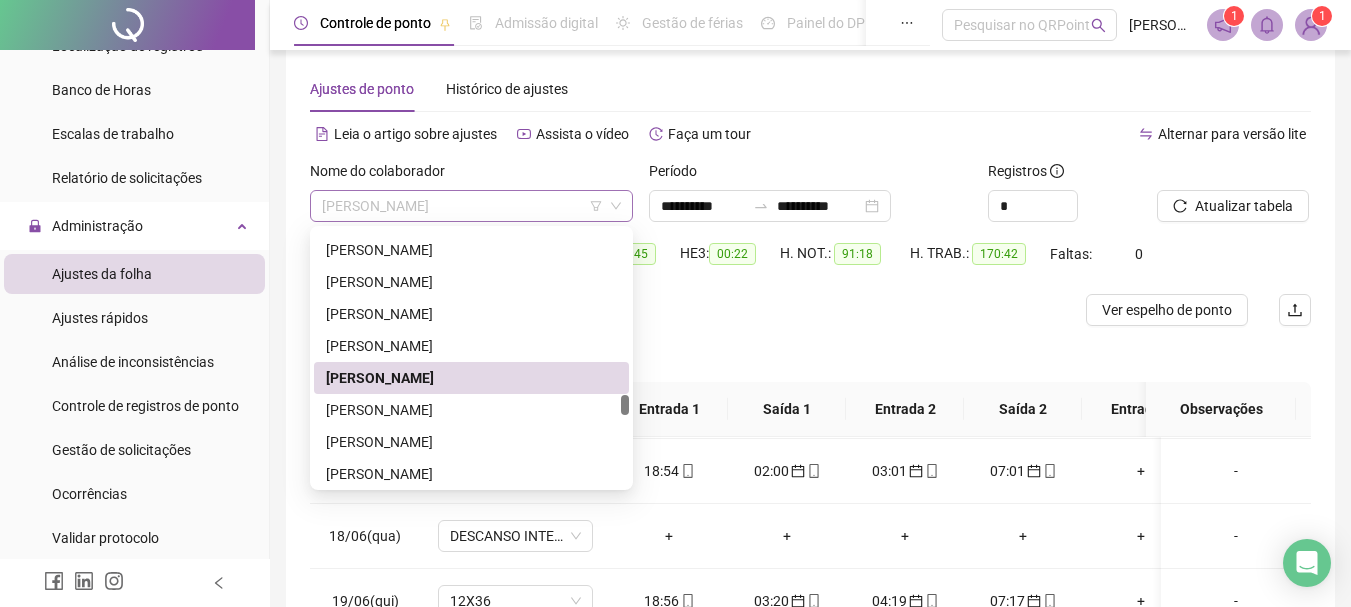 click on "[PERSON_NAME]" at bounding box center (471, 206) 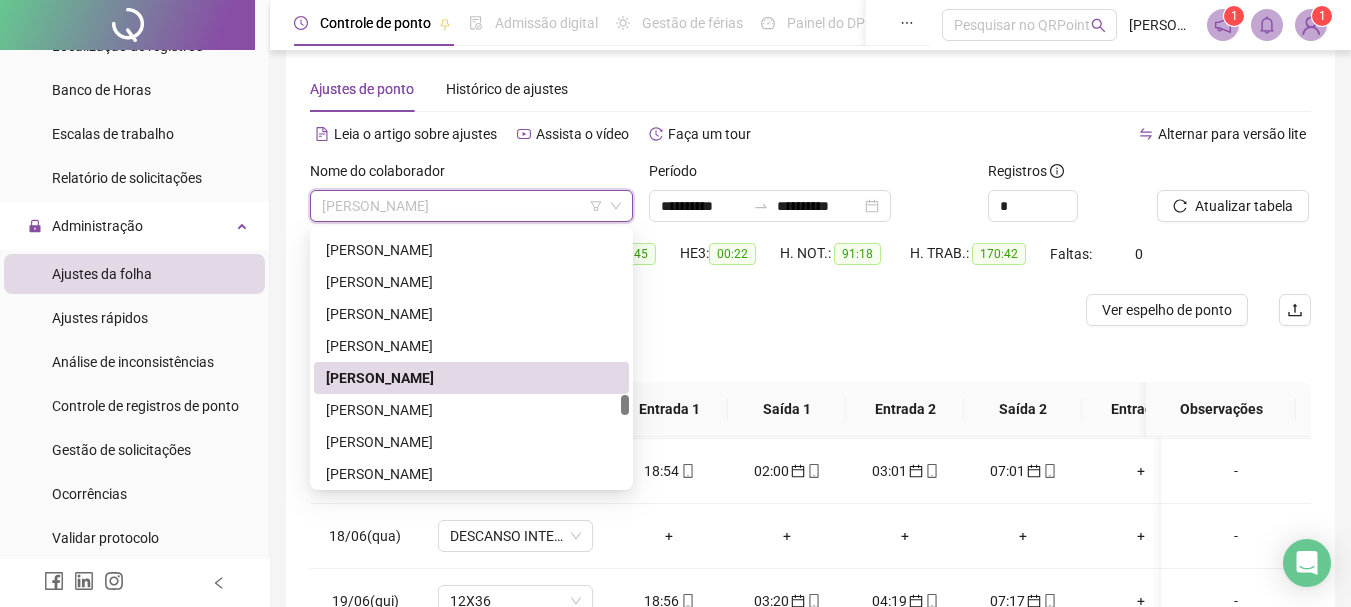 scroll, scrollTop: 2400, scrollLeft: 0, axis: vertical 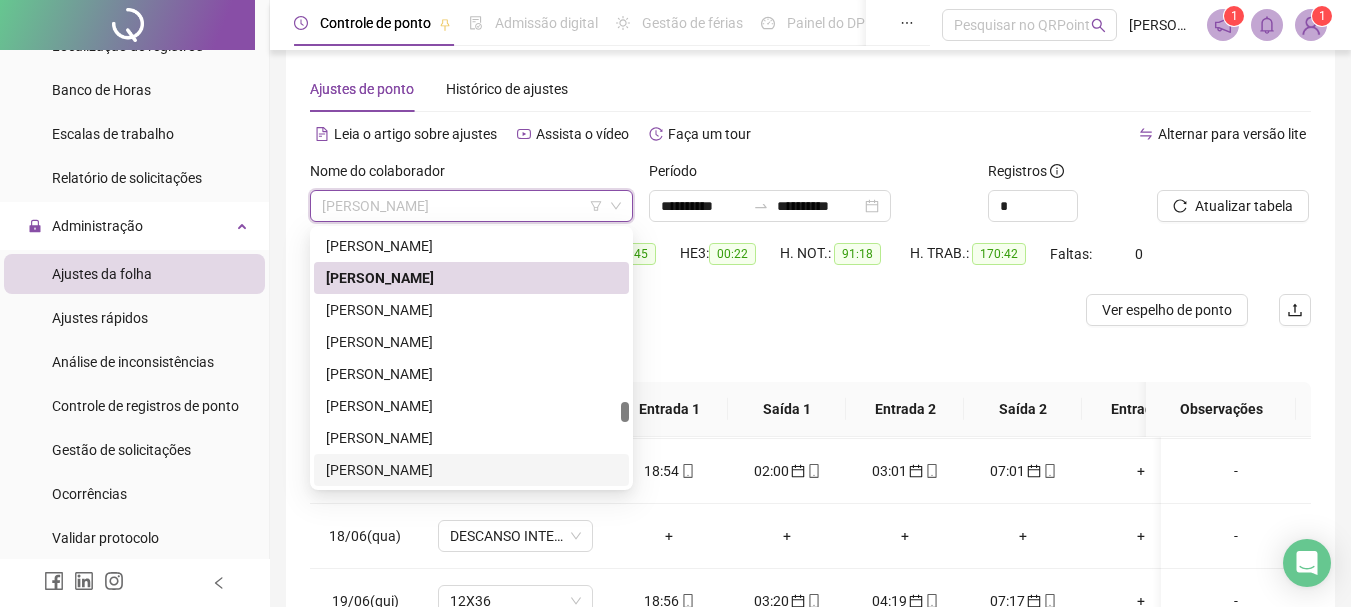 click on "[PERSON_NAME]" at bounding box center (471, 470) 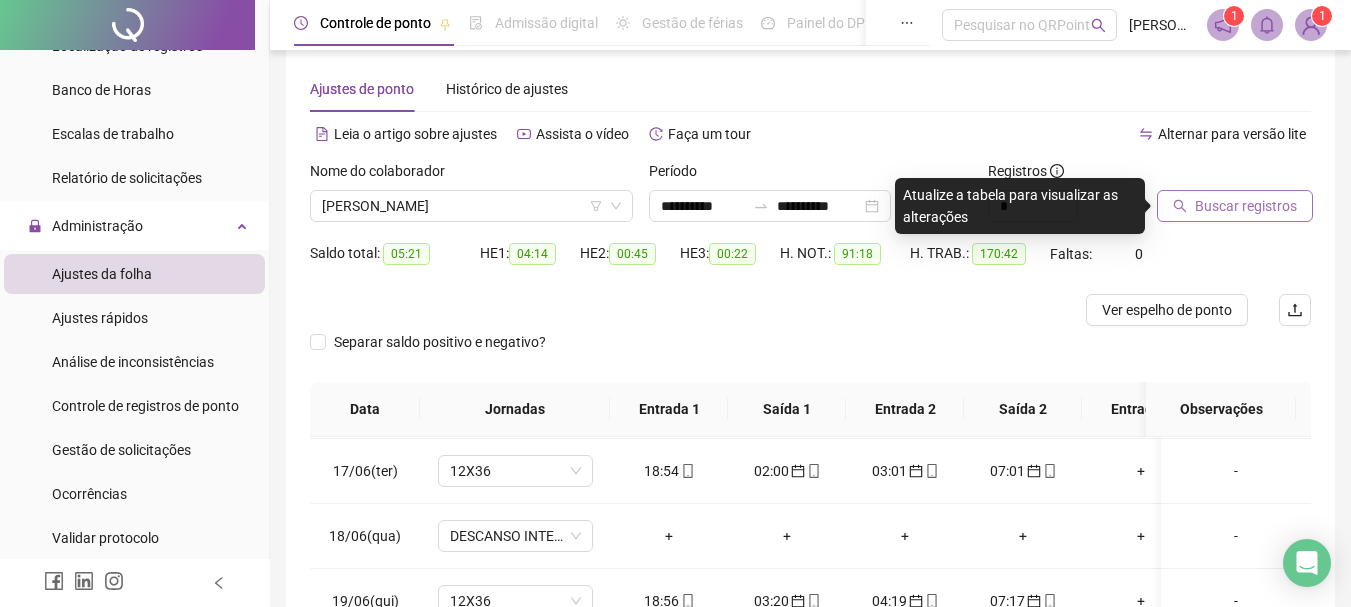 click on "Buscar registros" at bounding box center (1246, 206) 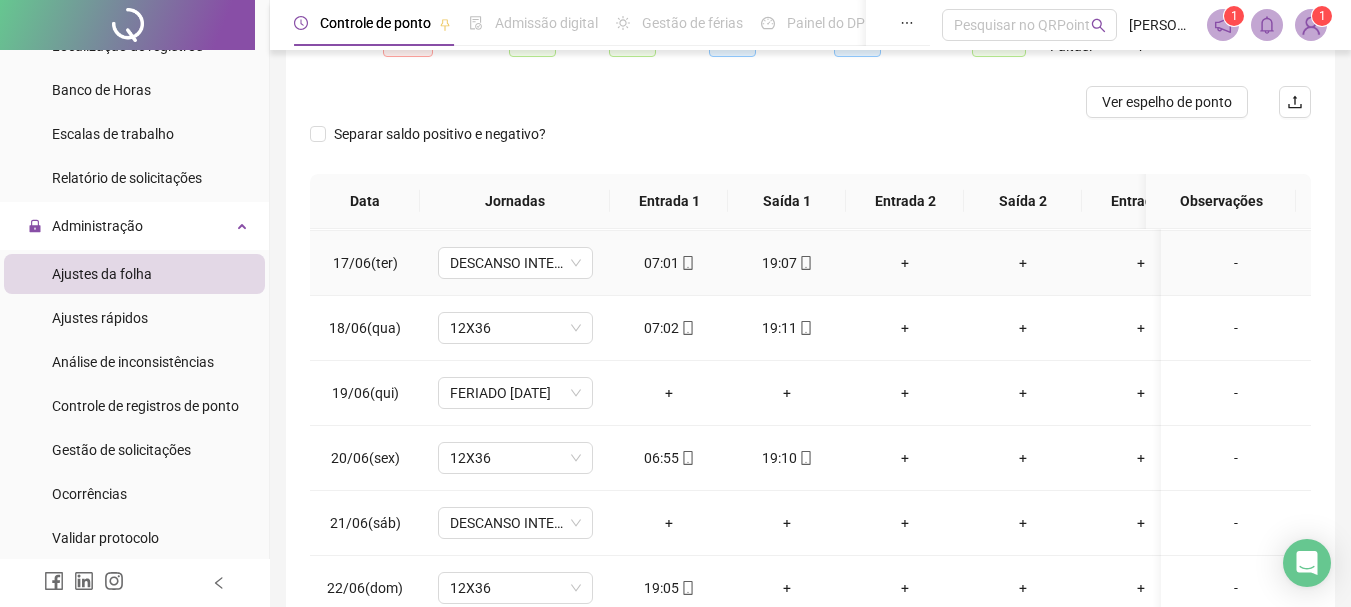 scroll, scrollTop: 324, scrollLeft: 0, axis: vertical 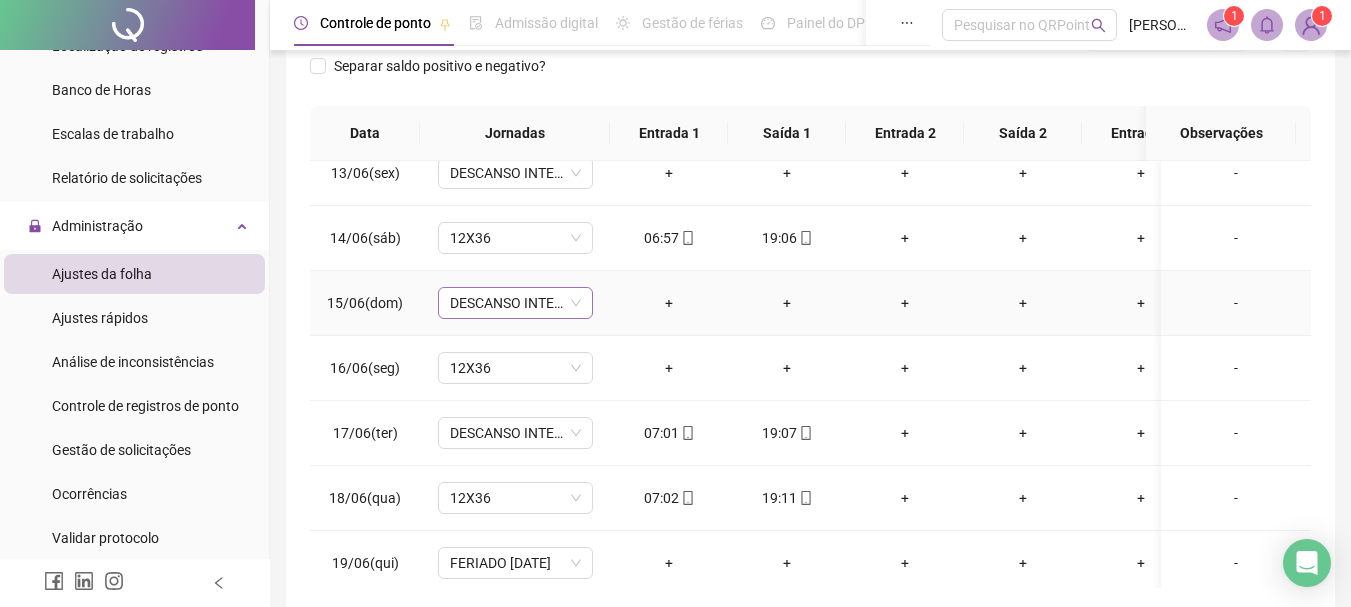 click on "DESCANSO INTER-JORNADA" at bounding box center [515, 303] 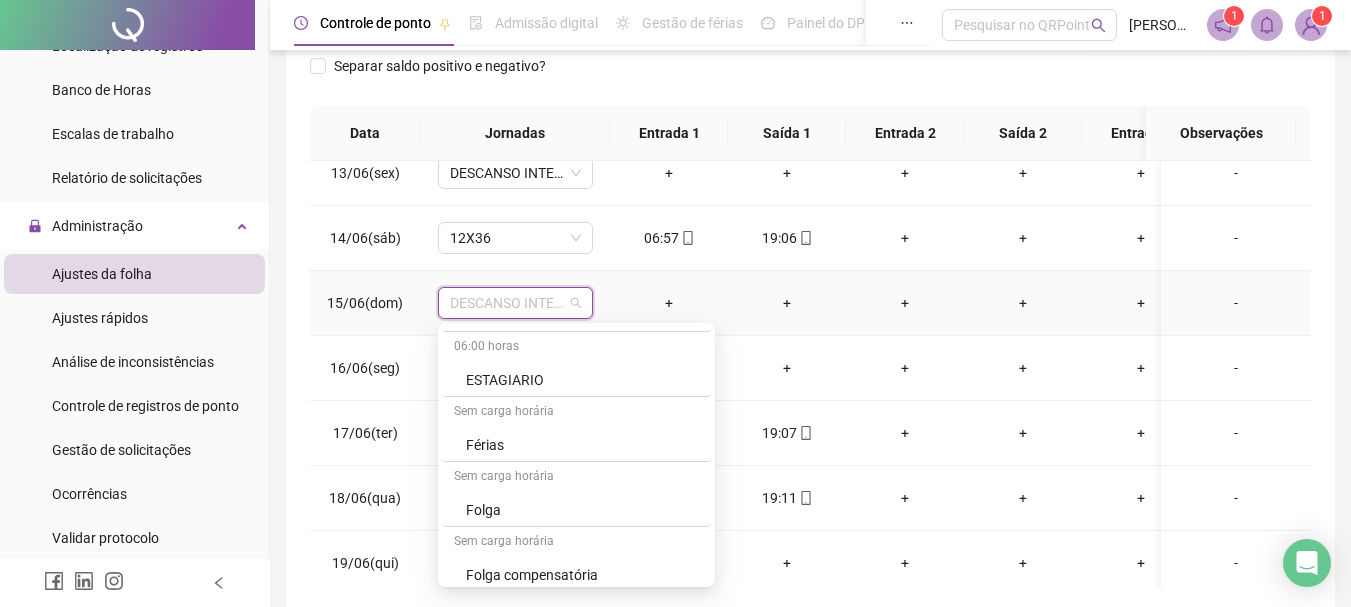 scroll, scrollTop: 4008, scrollLeft: 0, axis: vertical 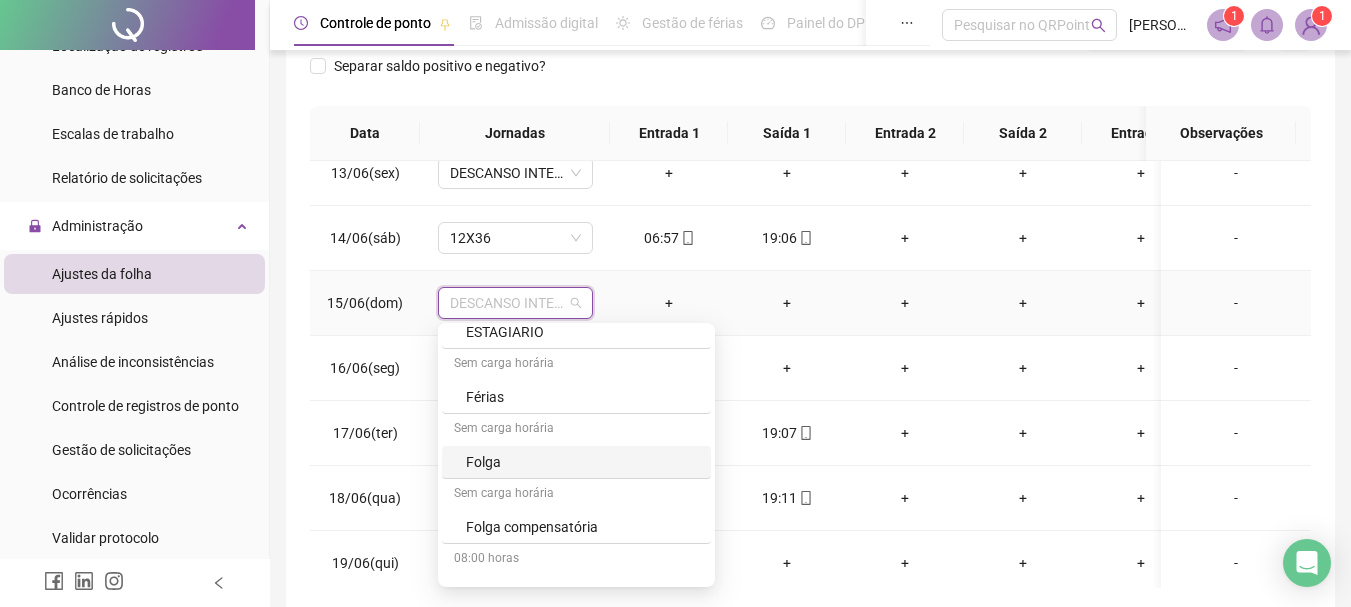 click on "Folga" at bounding box center [582, 462] 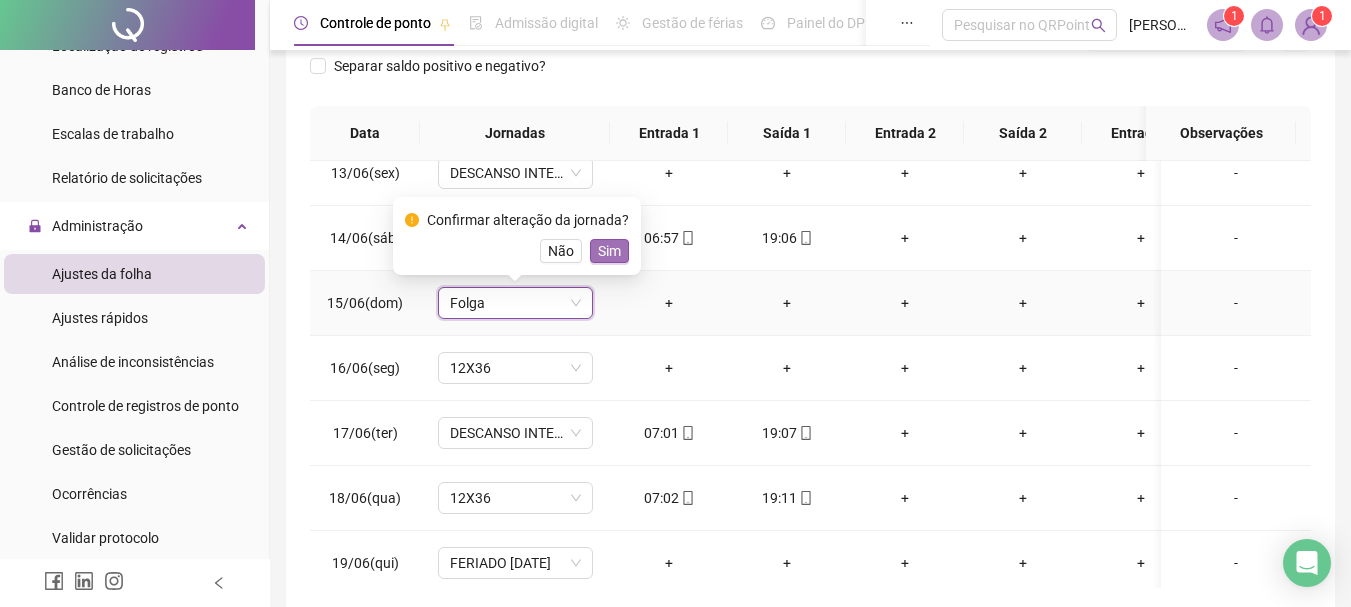 click on "Sim" at bounding box center [609, 251] 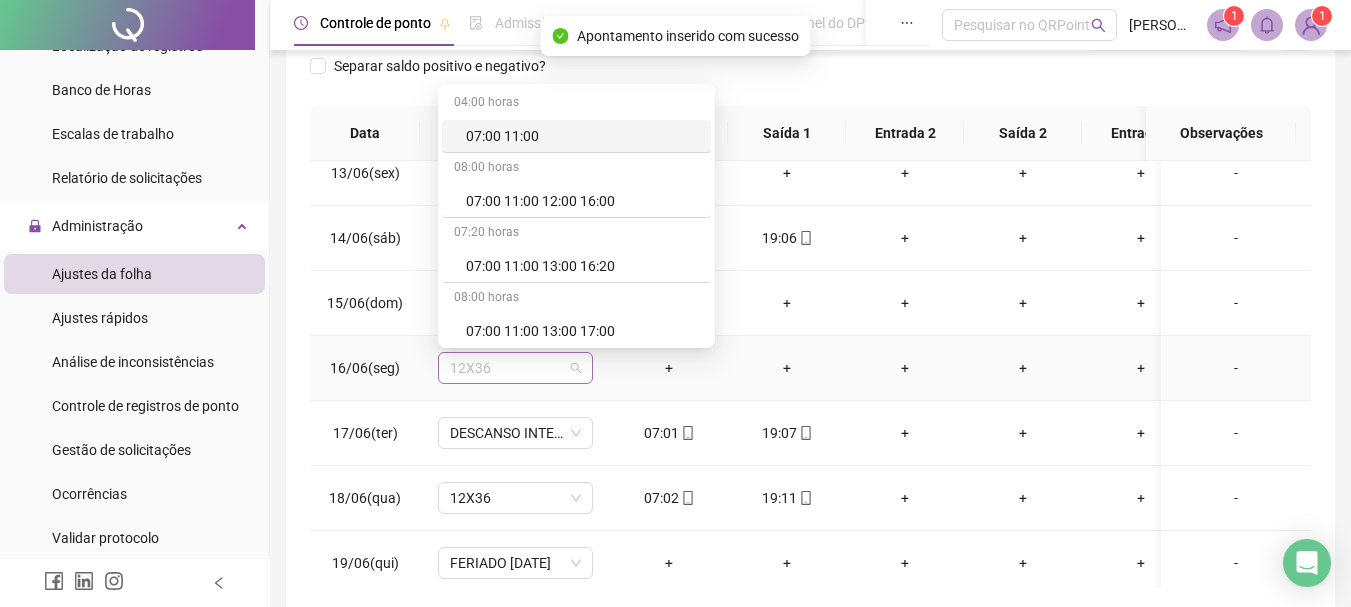 click on "12X36" at bounding box center (515, 368) 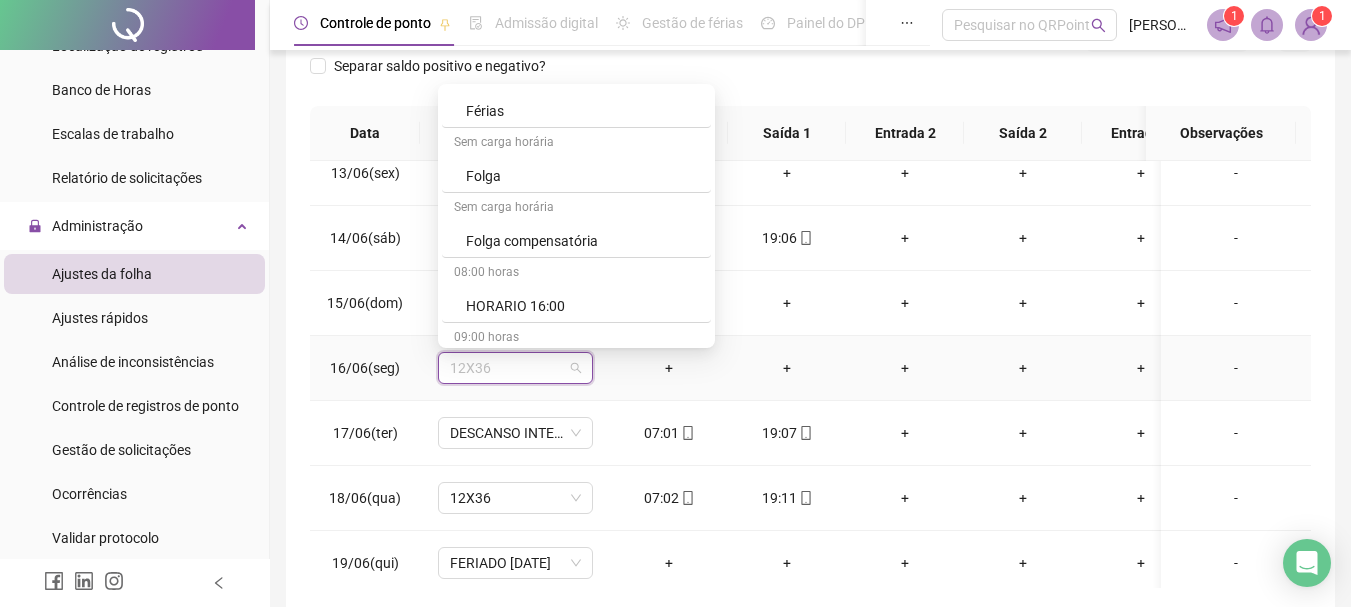 scroll, scrollTop: 4031, scrollLeft: 0, axis: vertical 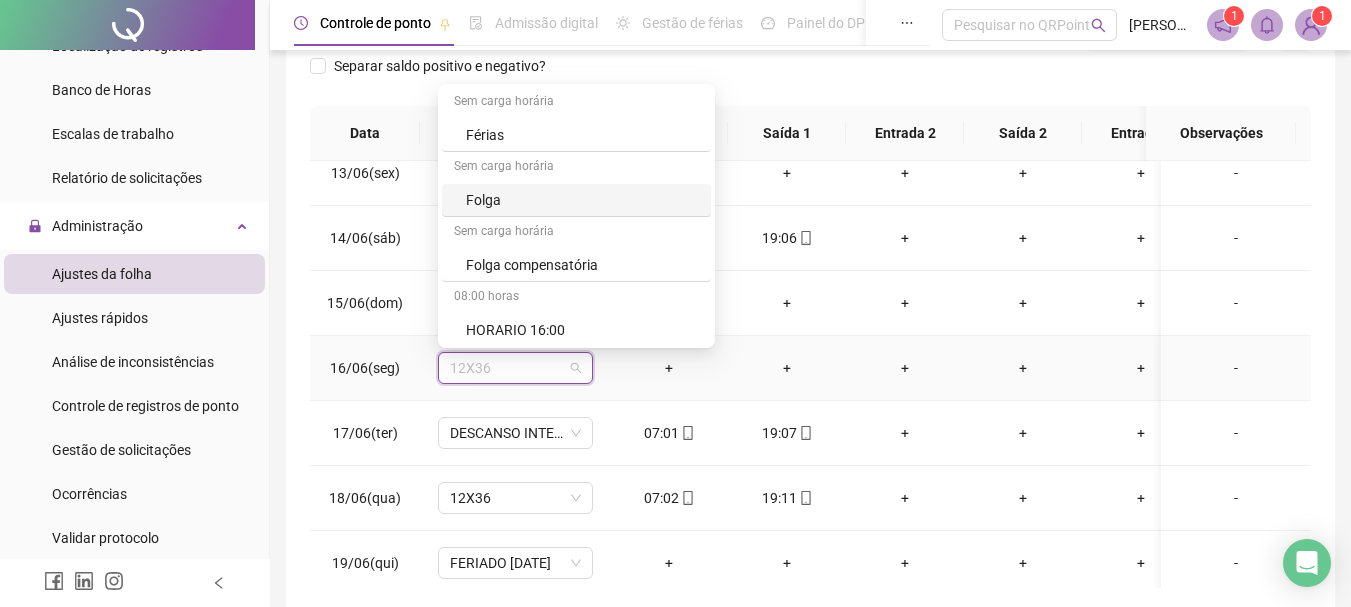 click on "Folga" at bounding box center (582, 200) 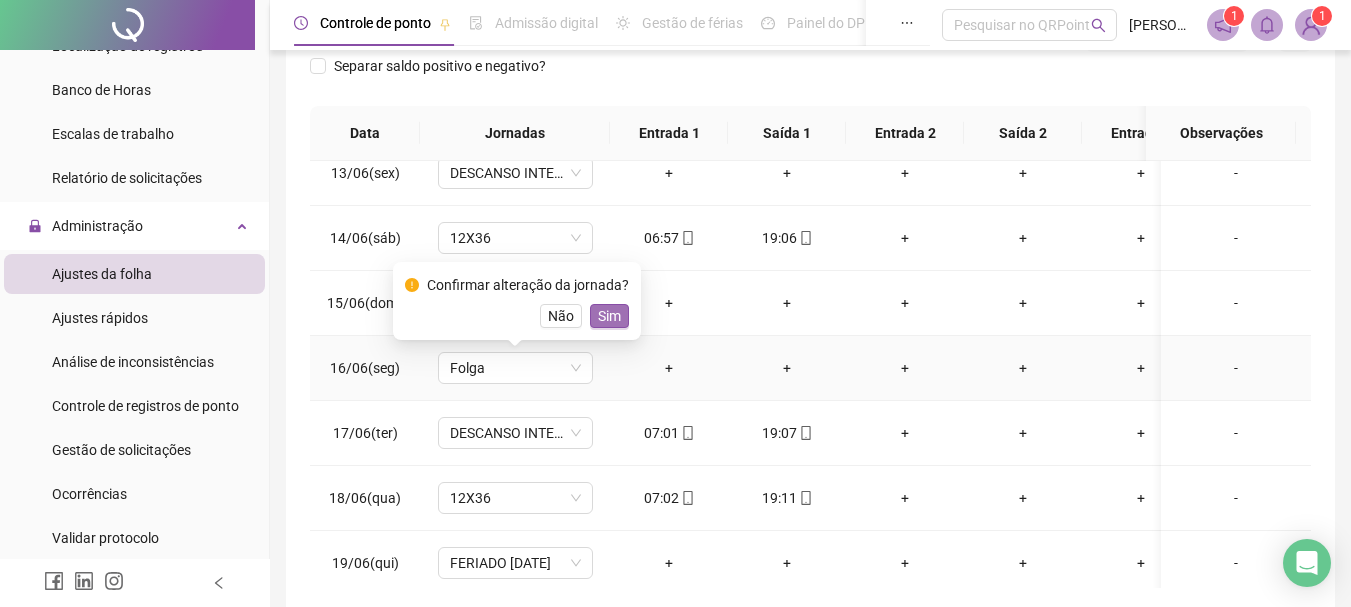 click on "Sim" at bounding box center [609, 316] 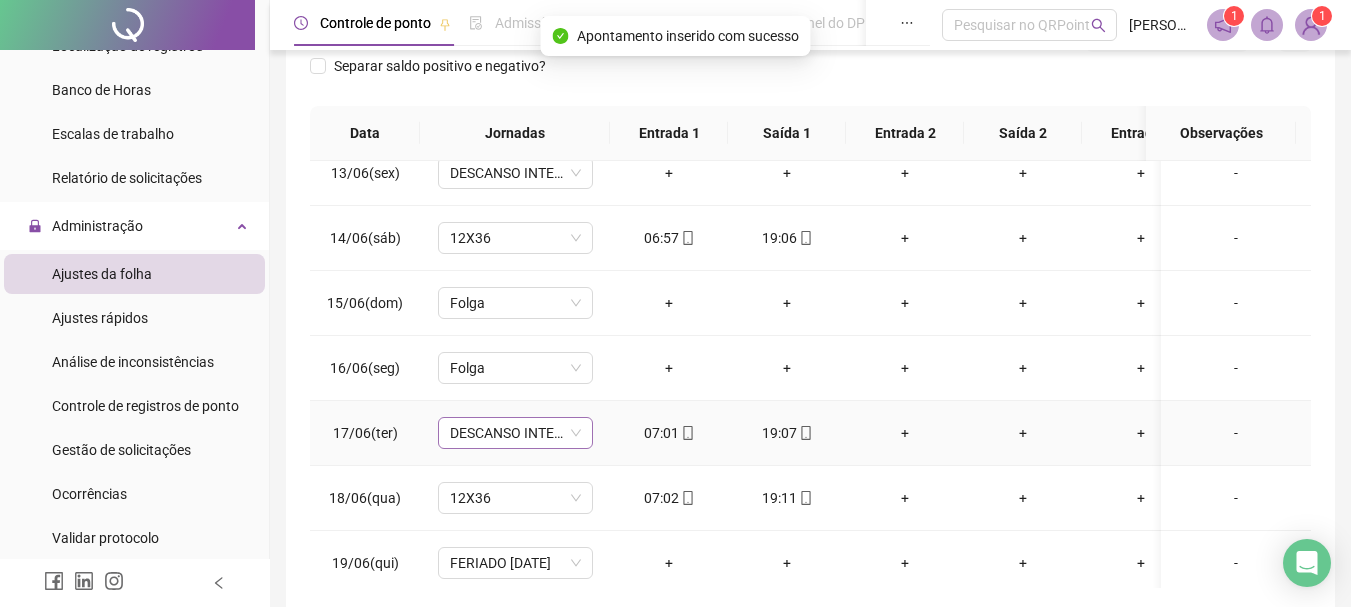 click on "DESCANSO INTER-JORNADA" at bounding box center [515, 433] 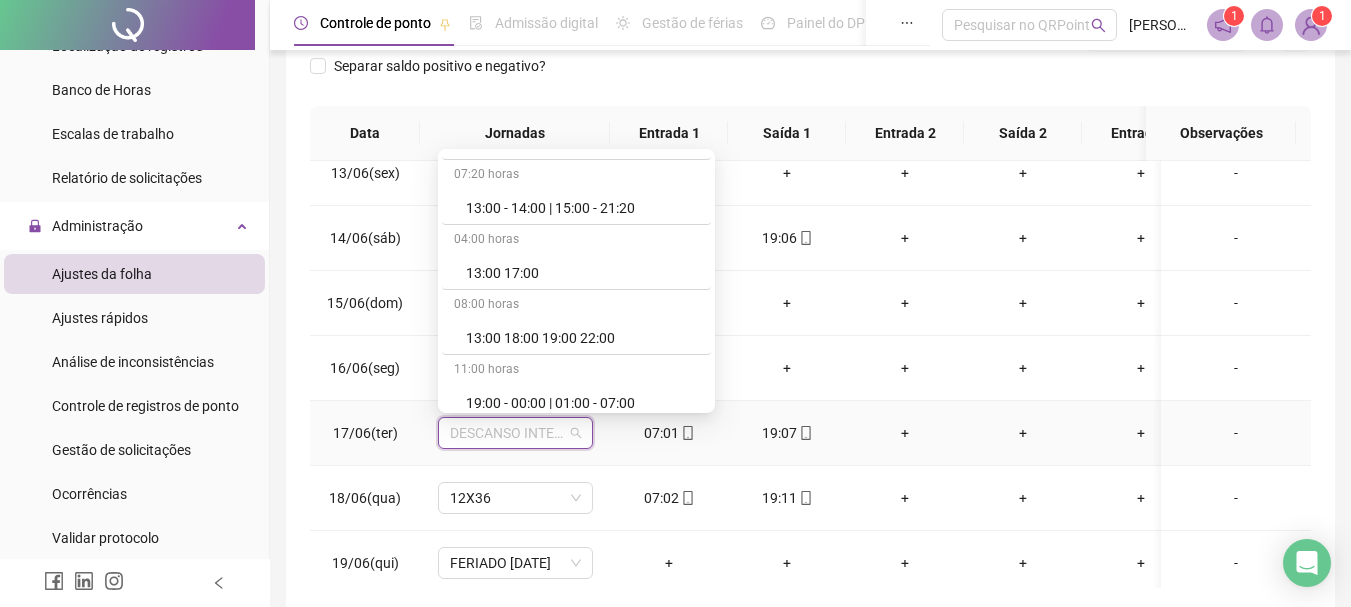 scroll, scrollTop: 3130, scrollLeft: 0, axis: vertical 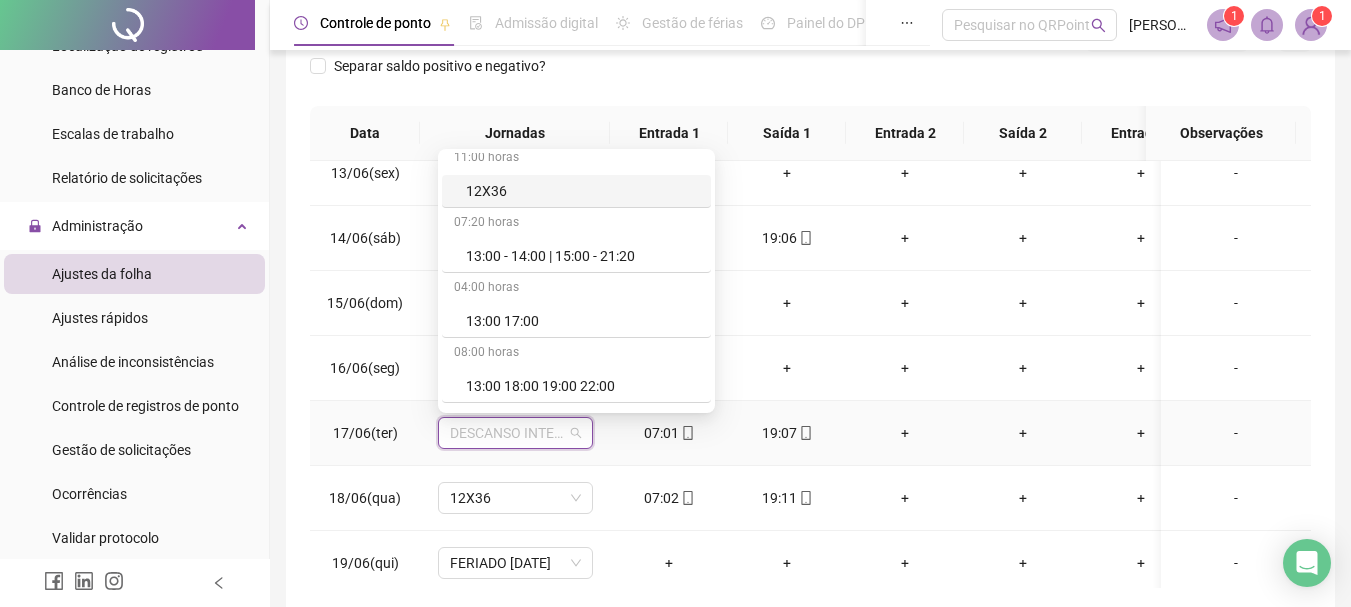click on "12X36" at bounding box center (582, 191) 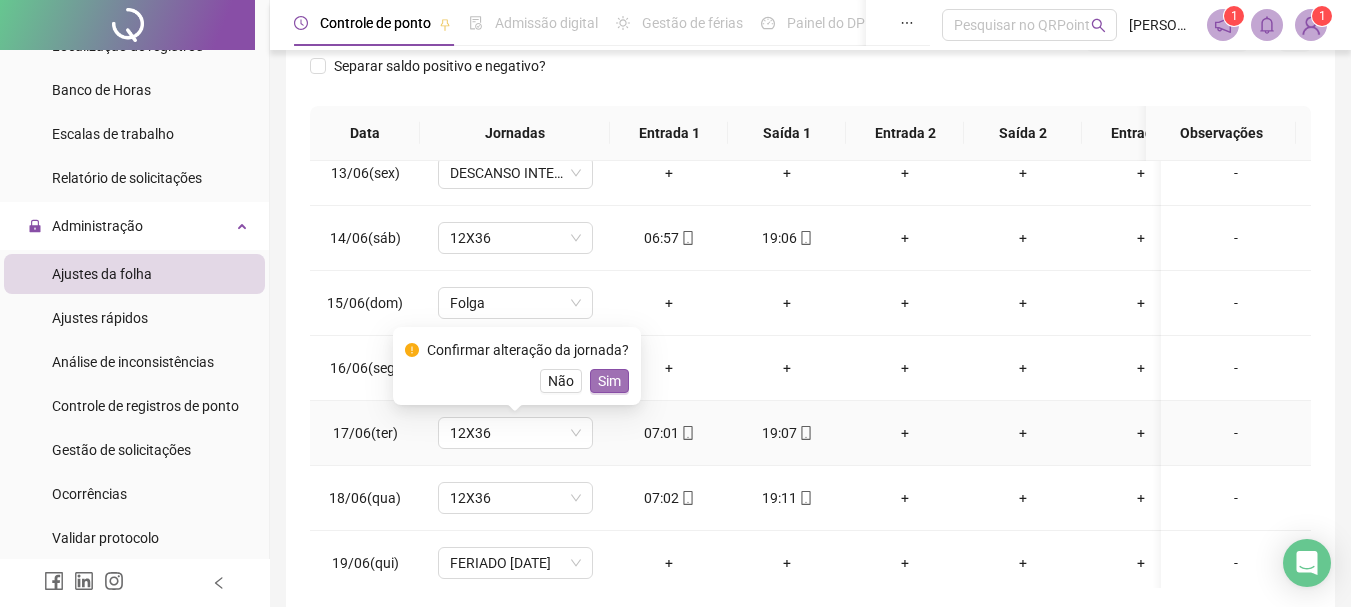 click on "Sim" at bounding box center (609, 381) 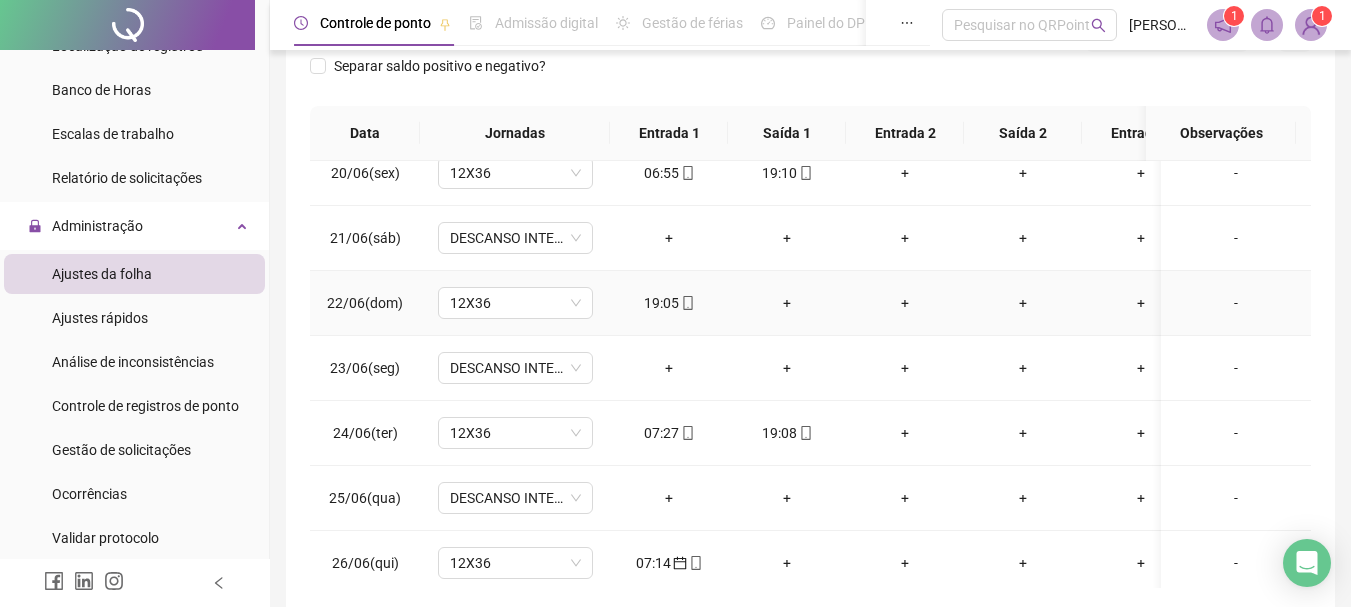 scroll, scrollTop: 1300, scrollLeft: 0, axis: vertical 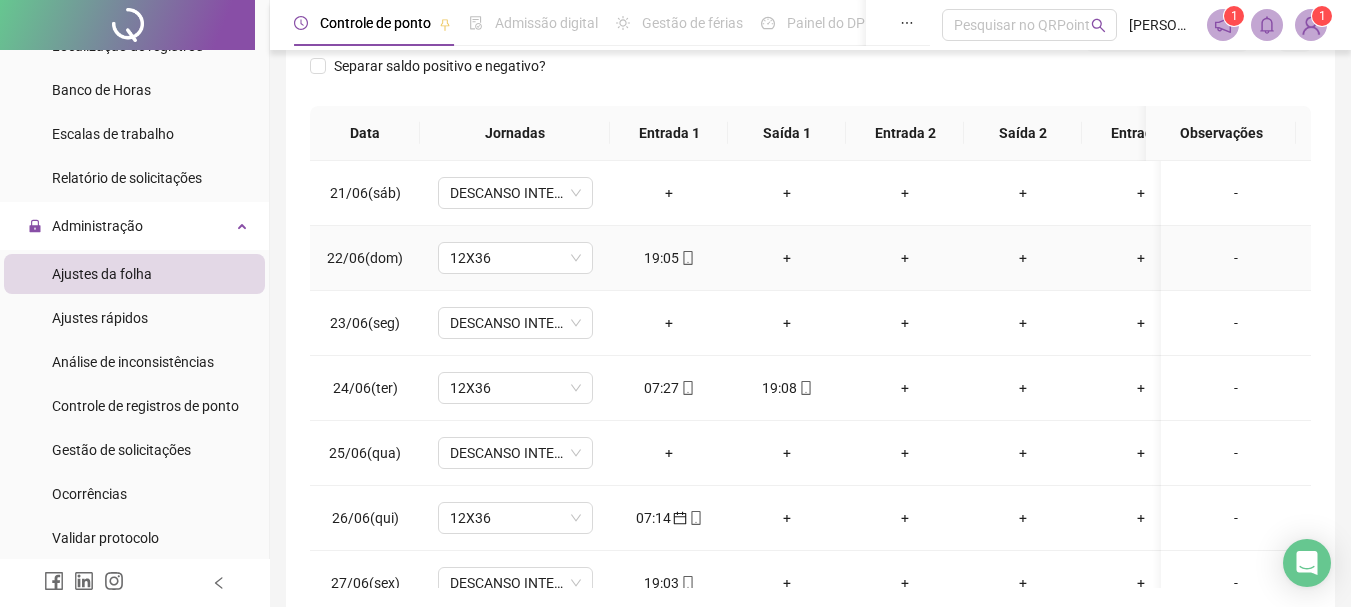 click on "+" at bounding box center [787, 258] 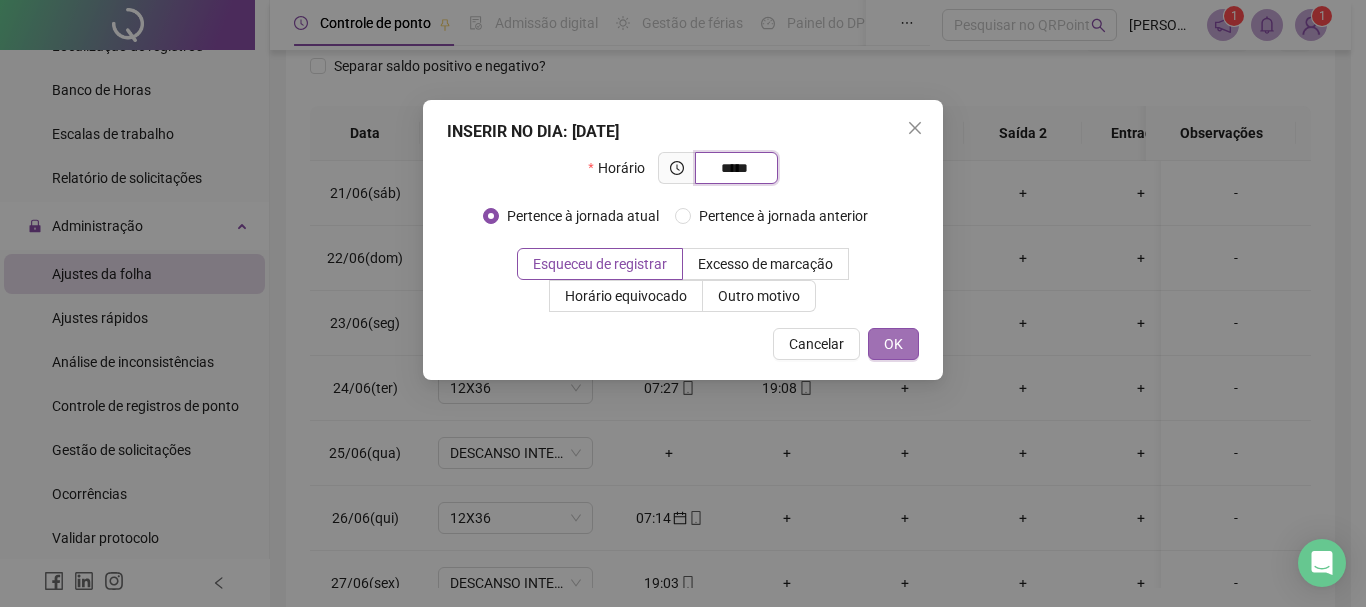 type on "*****" 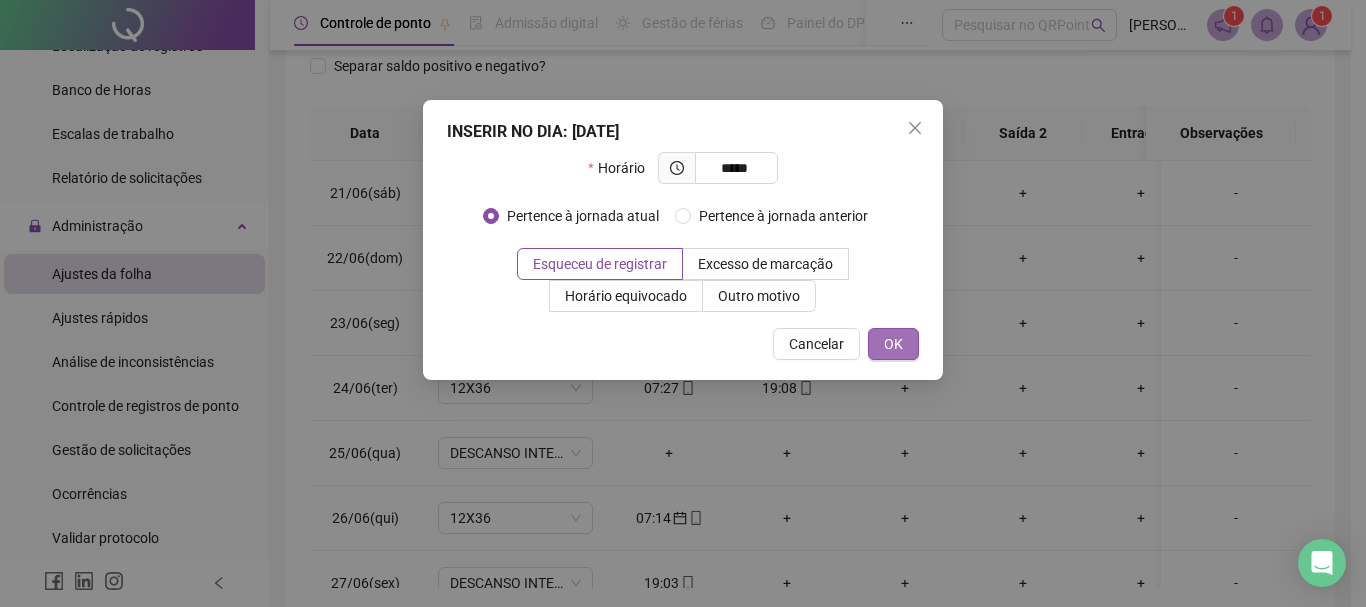 click on "OK" at bounding box center (893, 344) 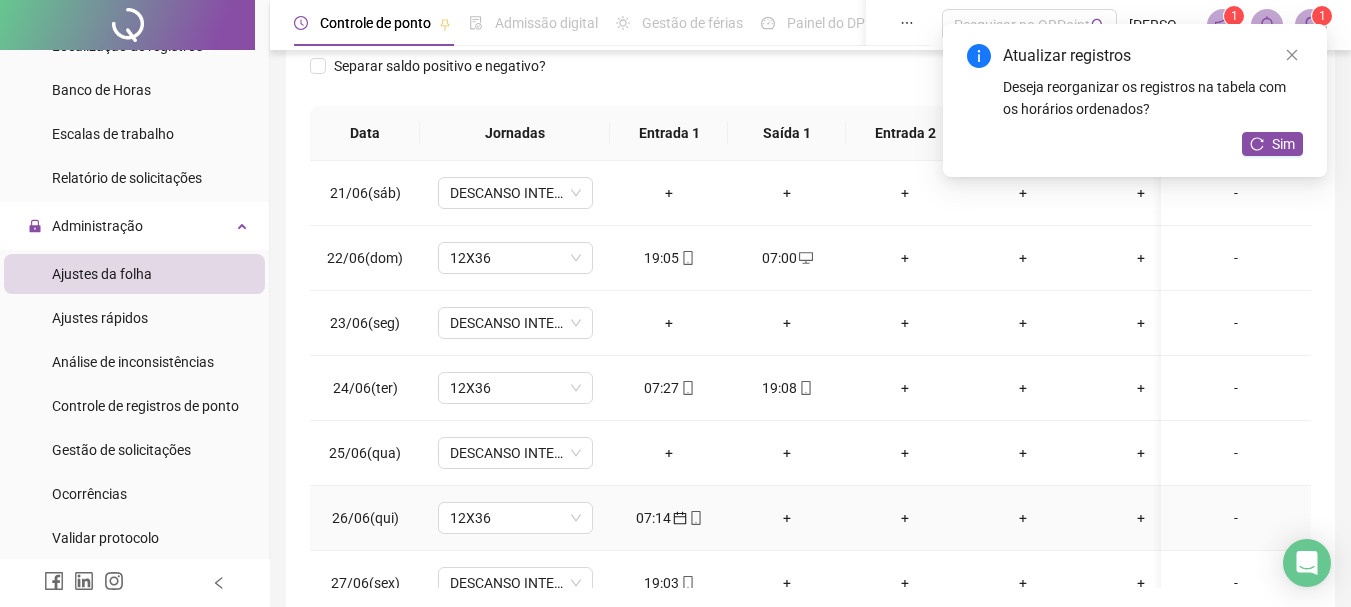 click on "+" at bounding box center (787, 518) 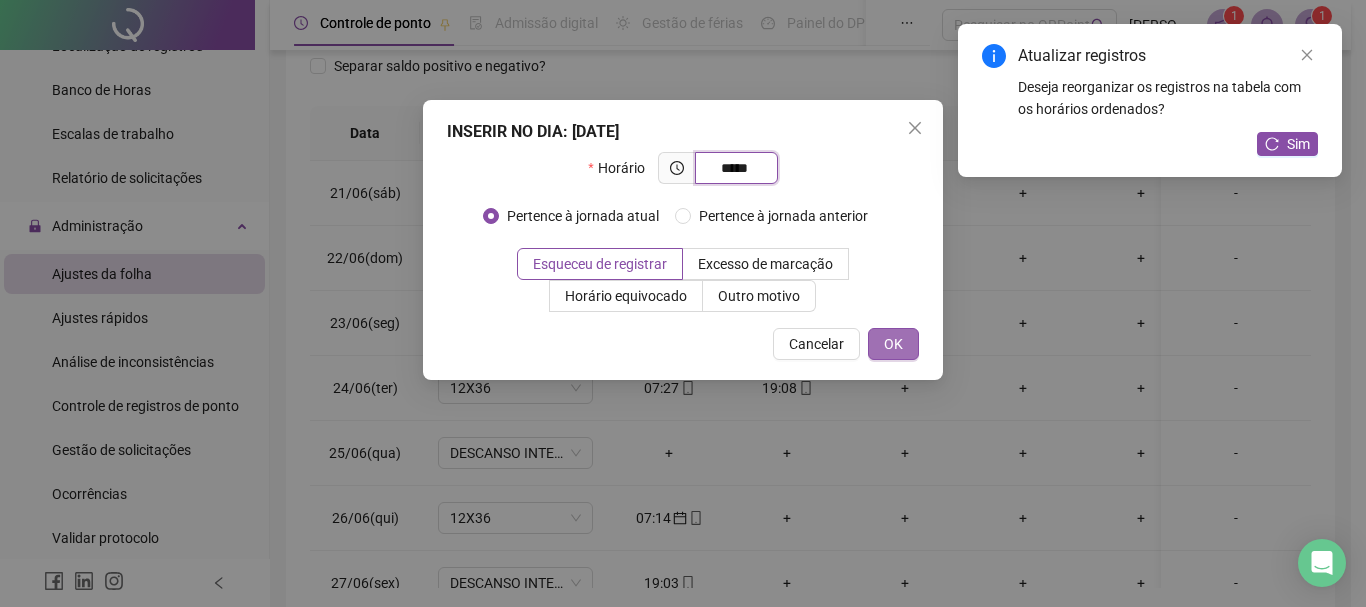 type on "*****" 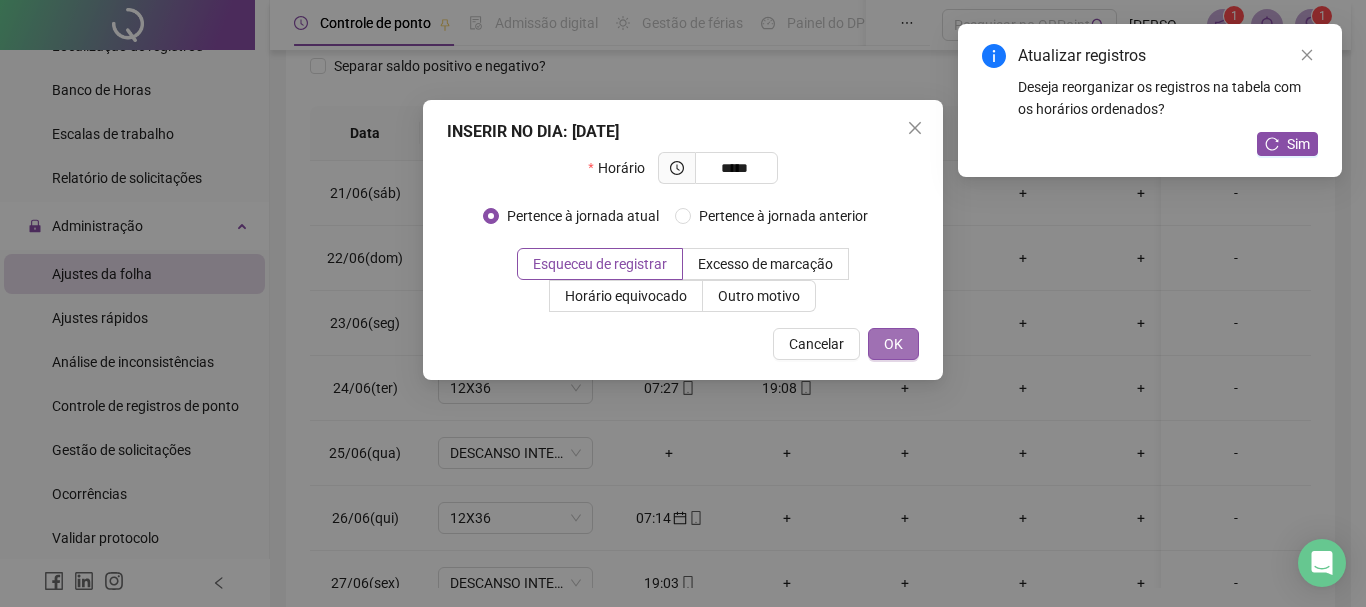 click on "OK" at bounding box center (893, 344) 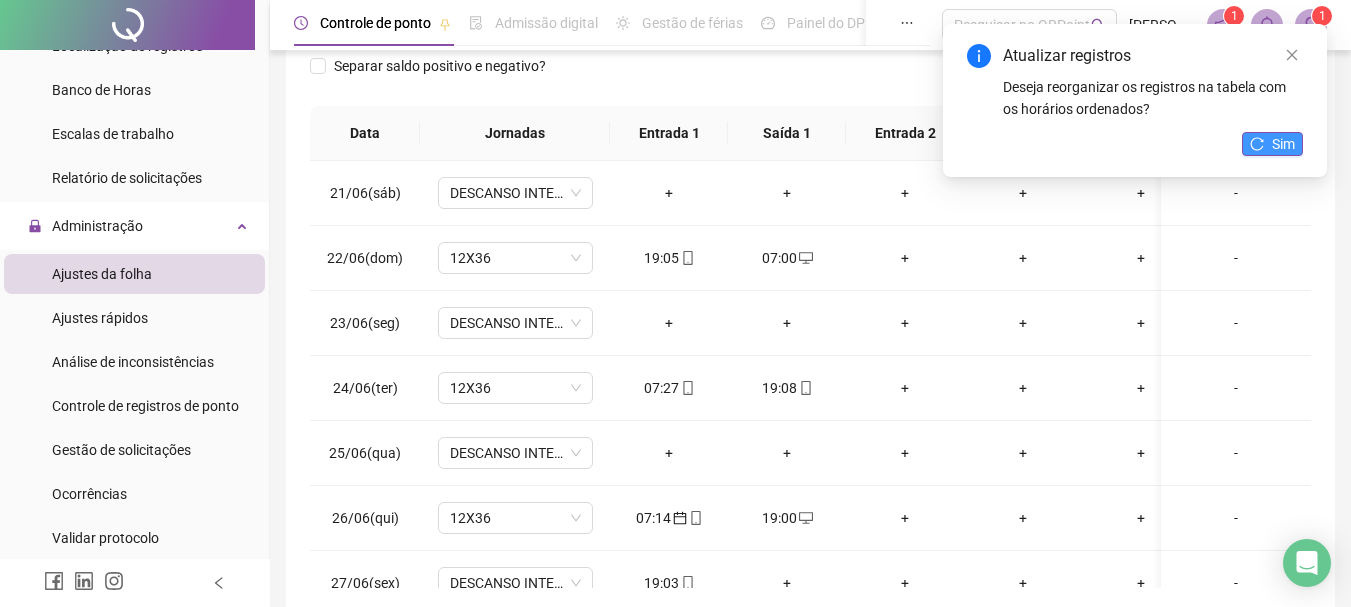 click on "Sim" at bounding box center (1272, 144) 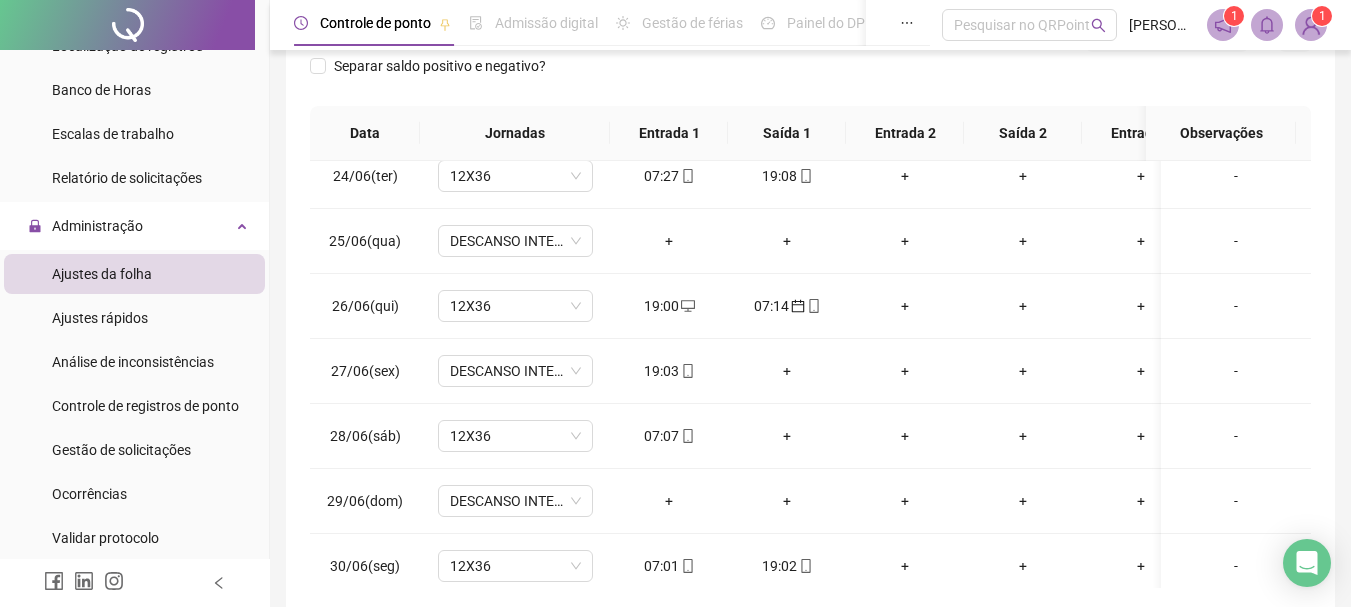 scroll, scrollTop: 1538, scrollLeft: 0, axis: vertical 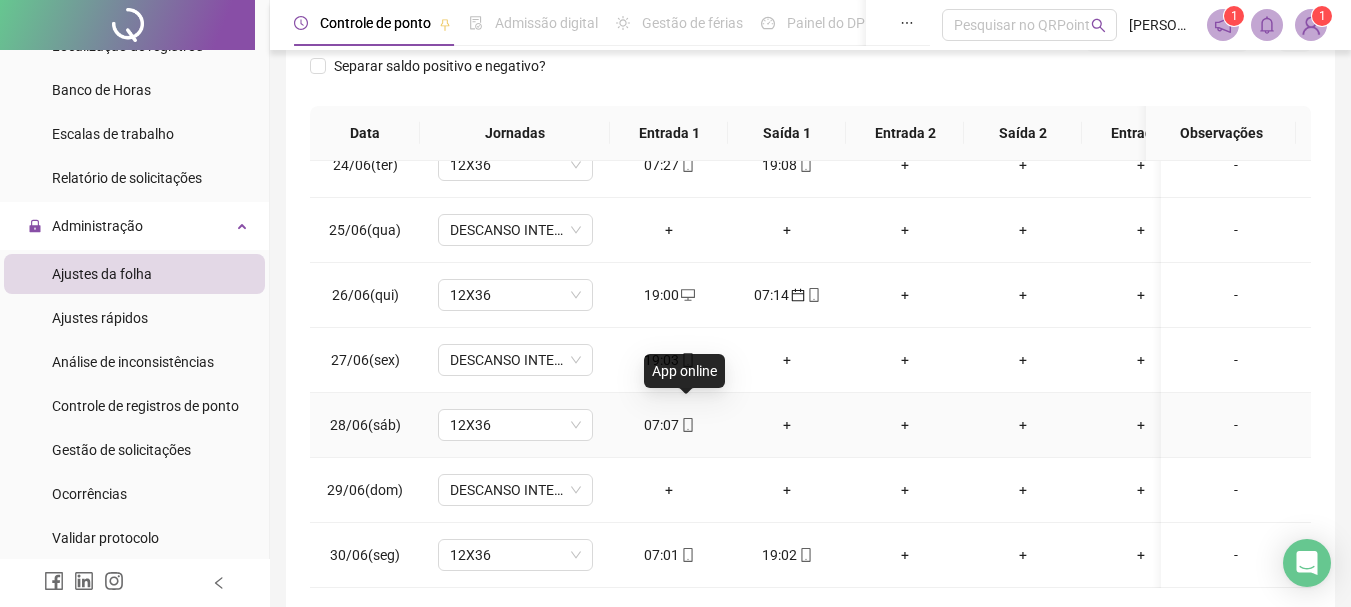 click 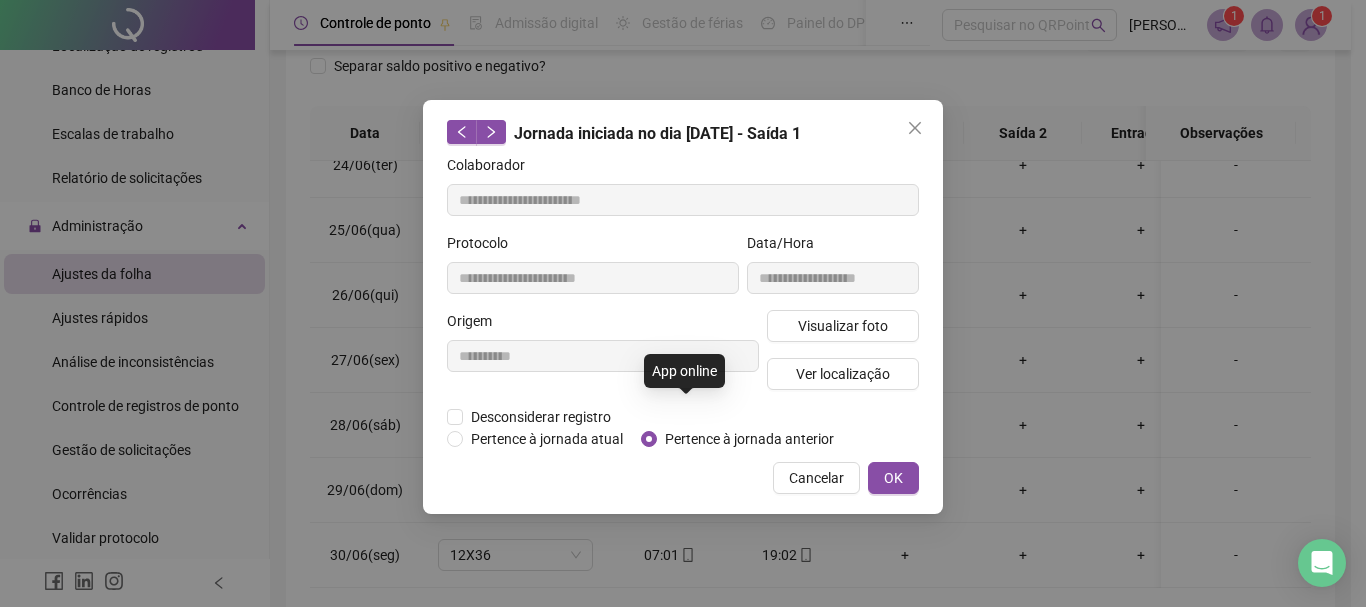 type on "**********" 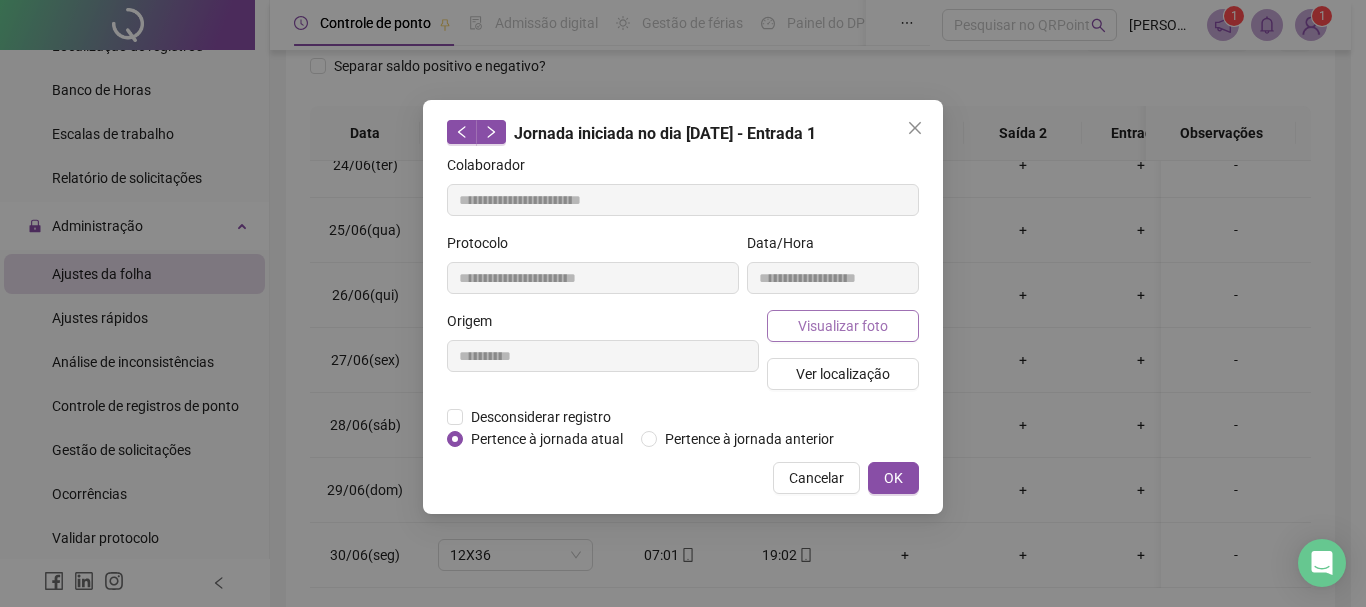 click on "Visualizar foto" at bounding box center [843, 326] 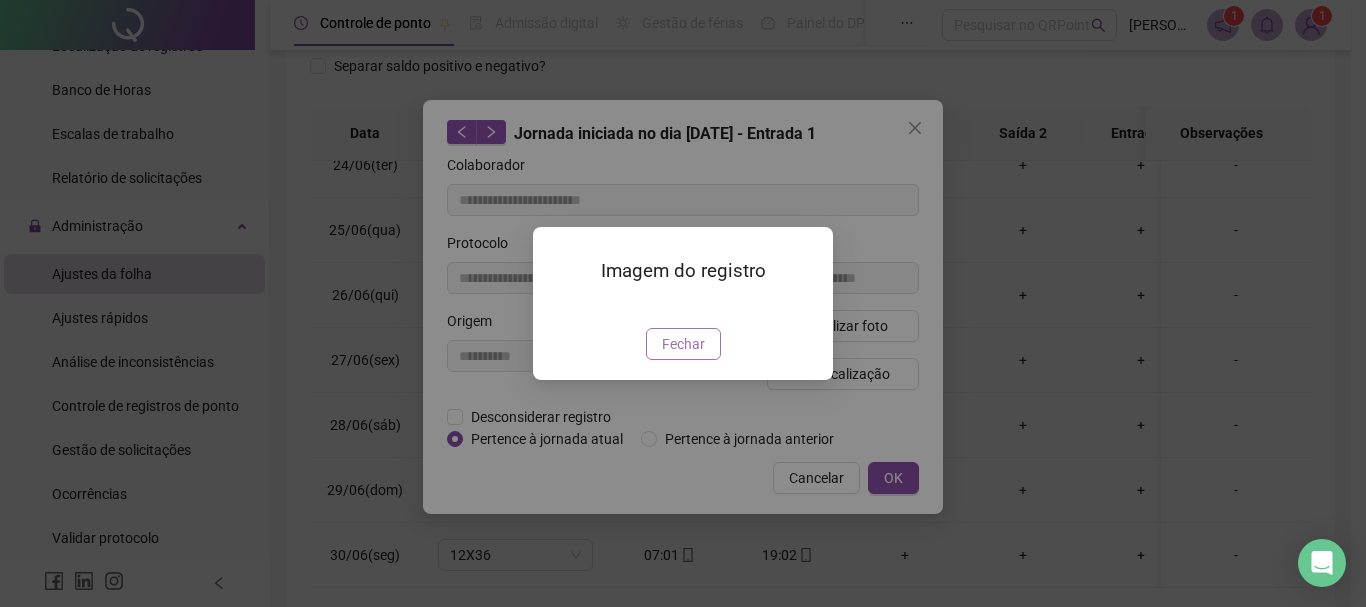 click on "Fechar" at bounding box center (683, 344) 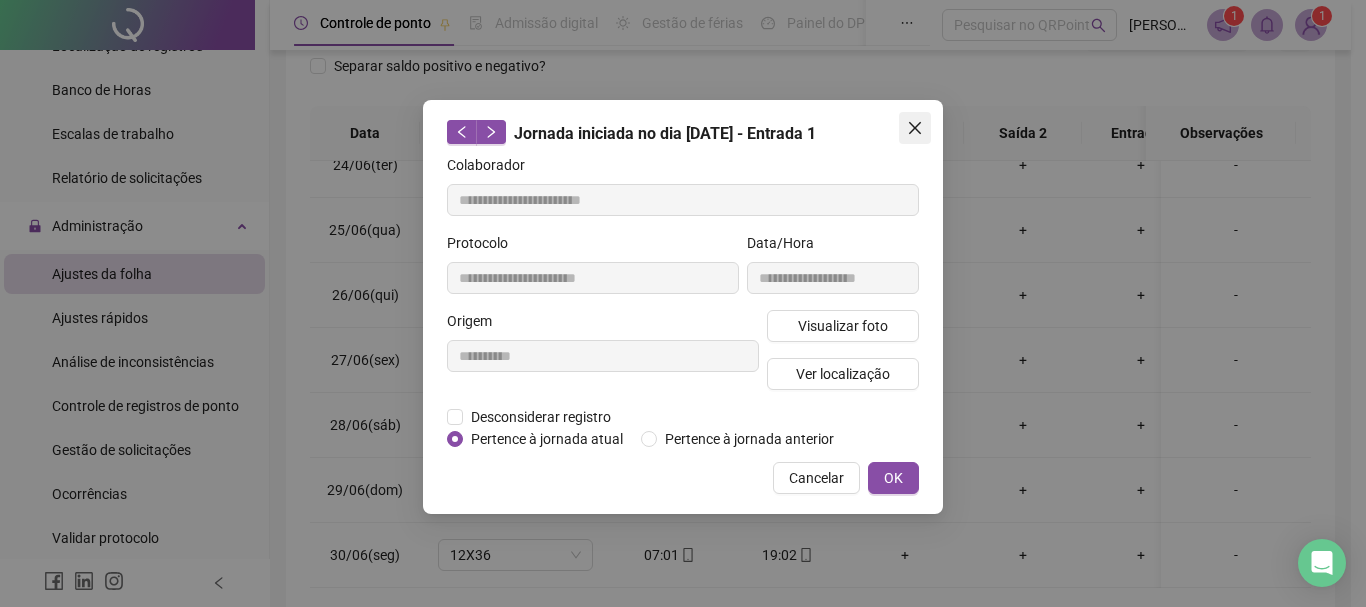 click 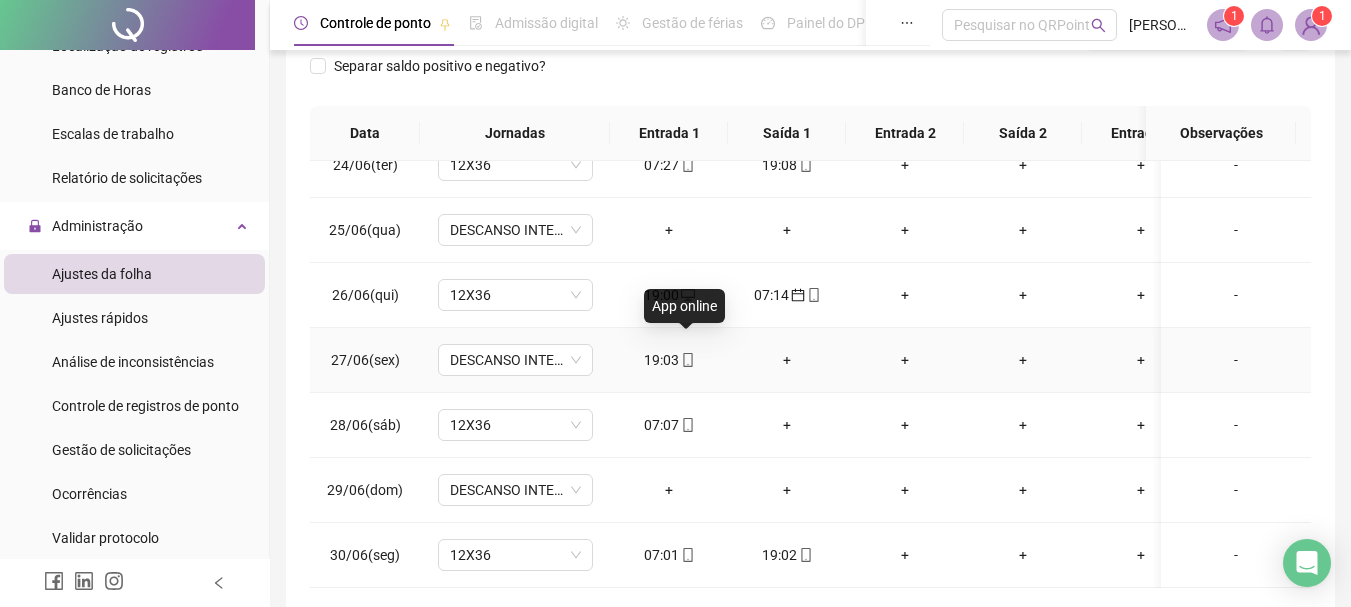 click 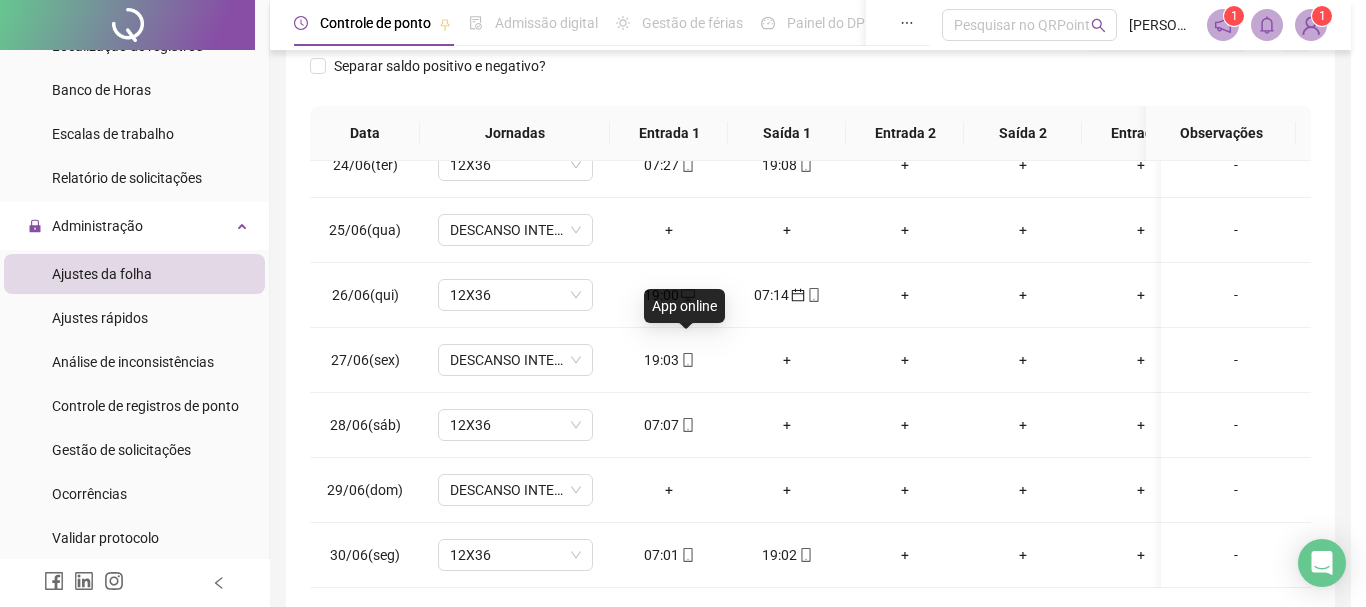 type on "**********" 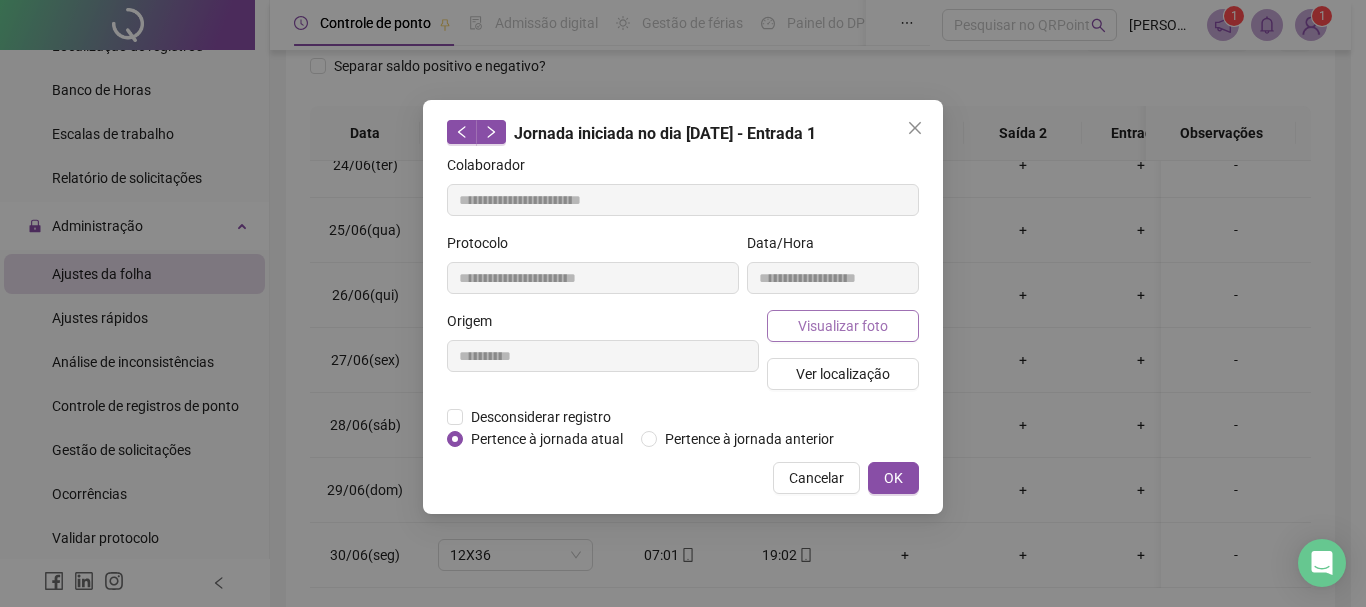 click on "Visualizar foto" at bounding box center [843, 326] 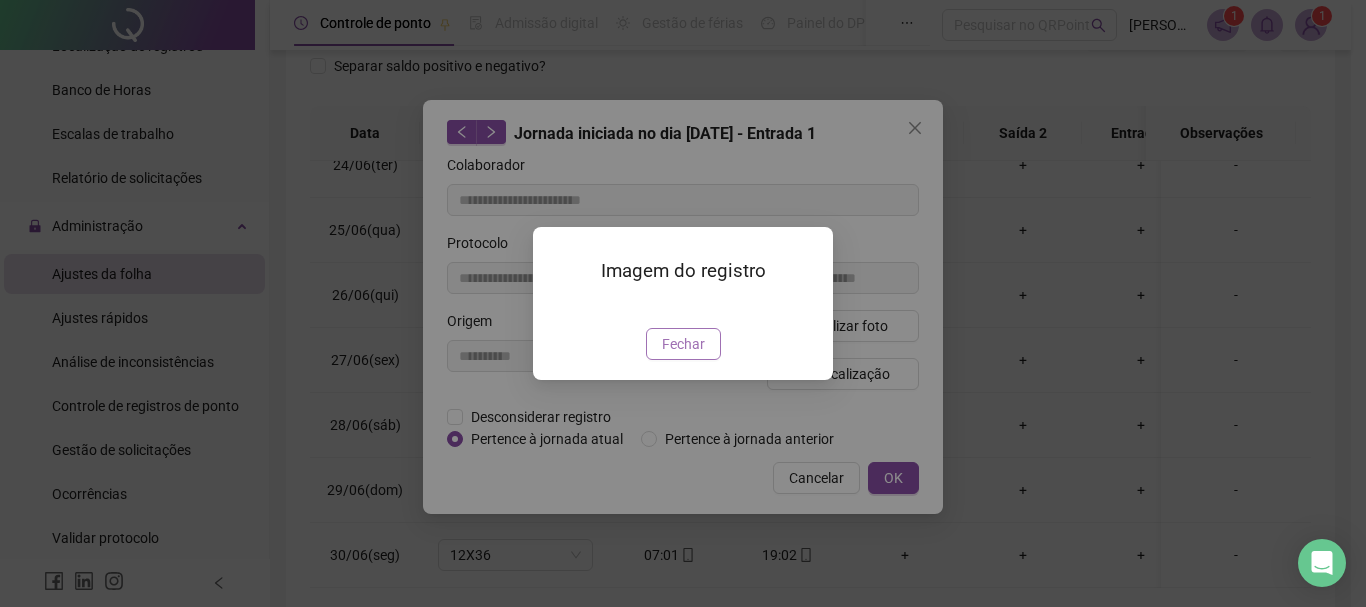 click on "Fechar" at bounding box center (683, 344) 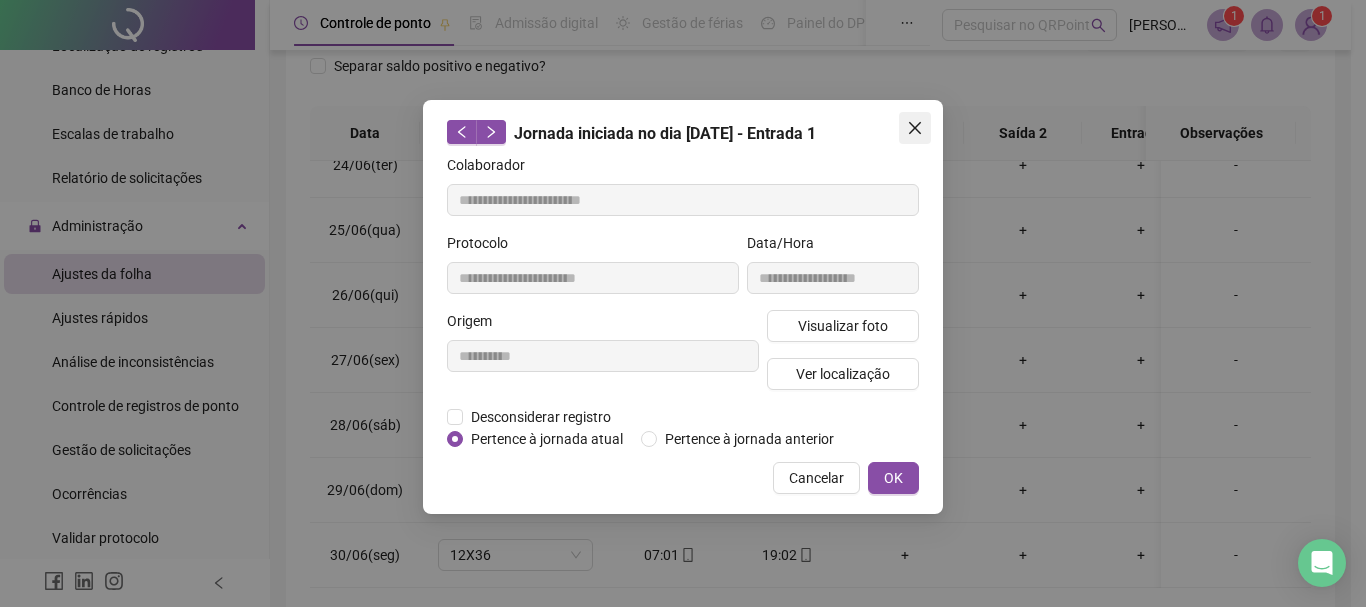 click 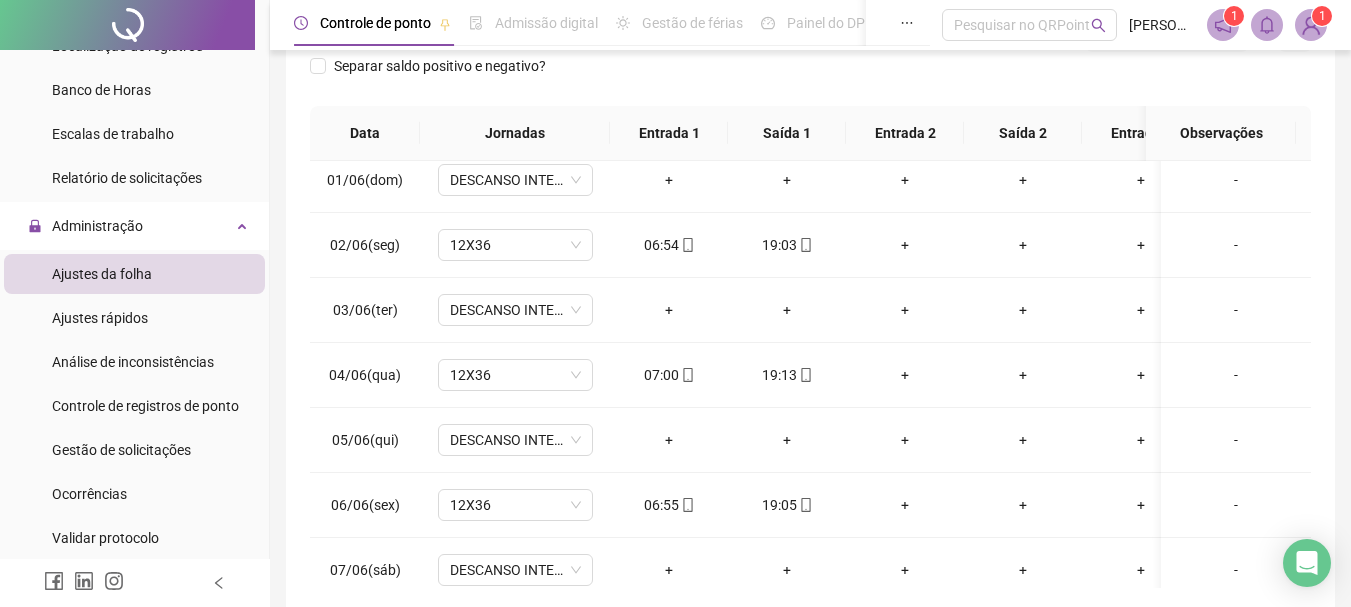scroll, scrollTop: 0, scrollLeft: 0, axis: both 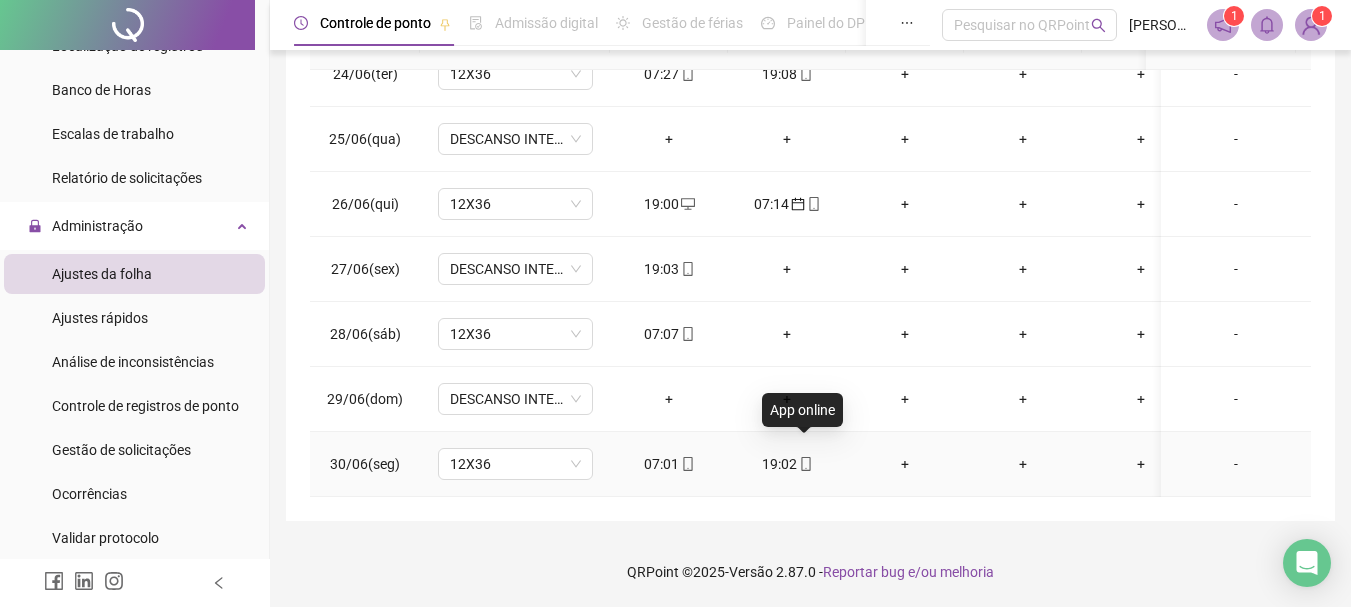 click 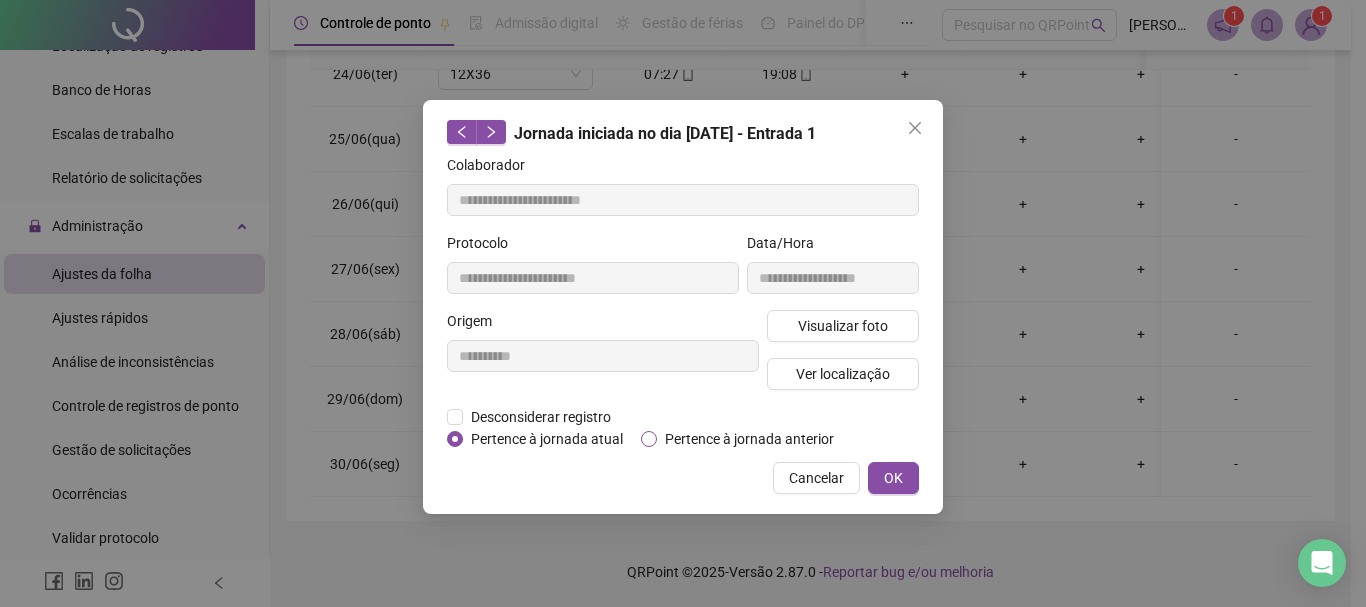 type on "**********" 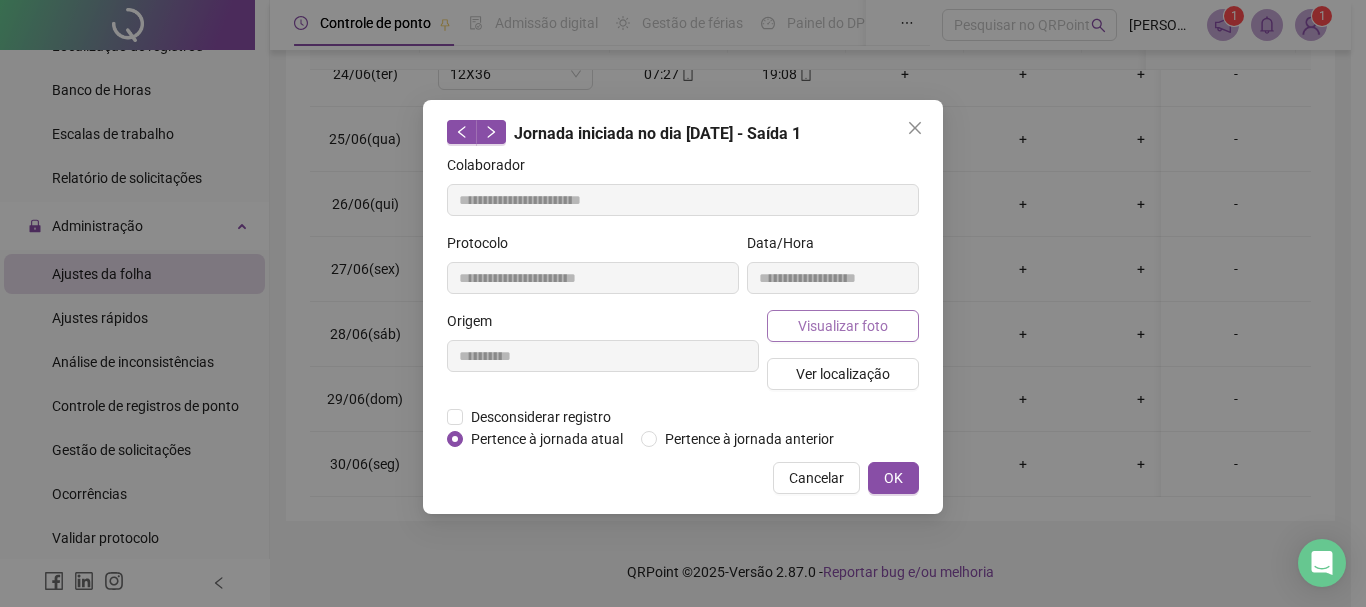 click on "Visualizar foto" at bounding box center [843, 326] 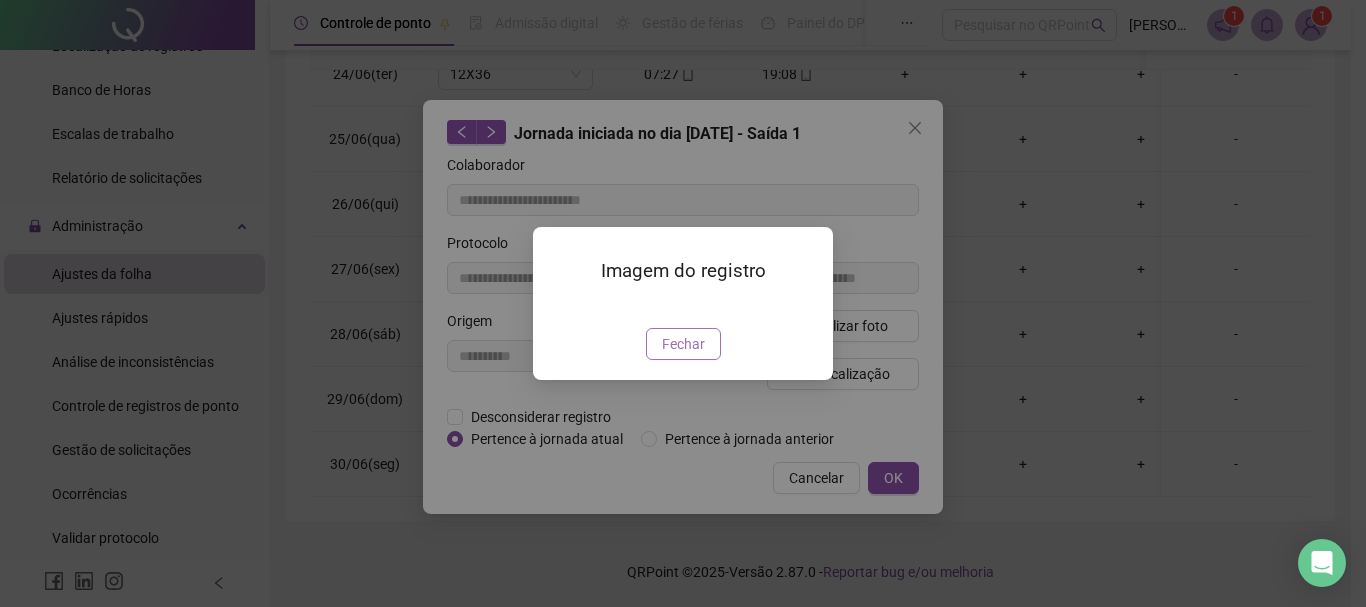 click on "Fechar" at bounding box center (683, 344) 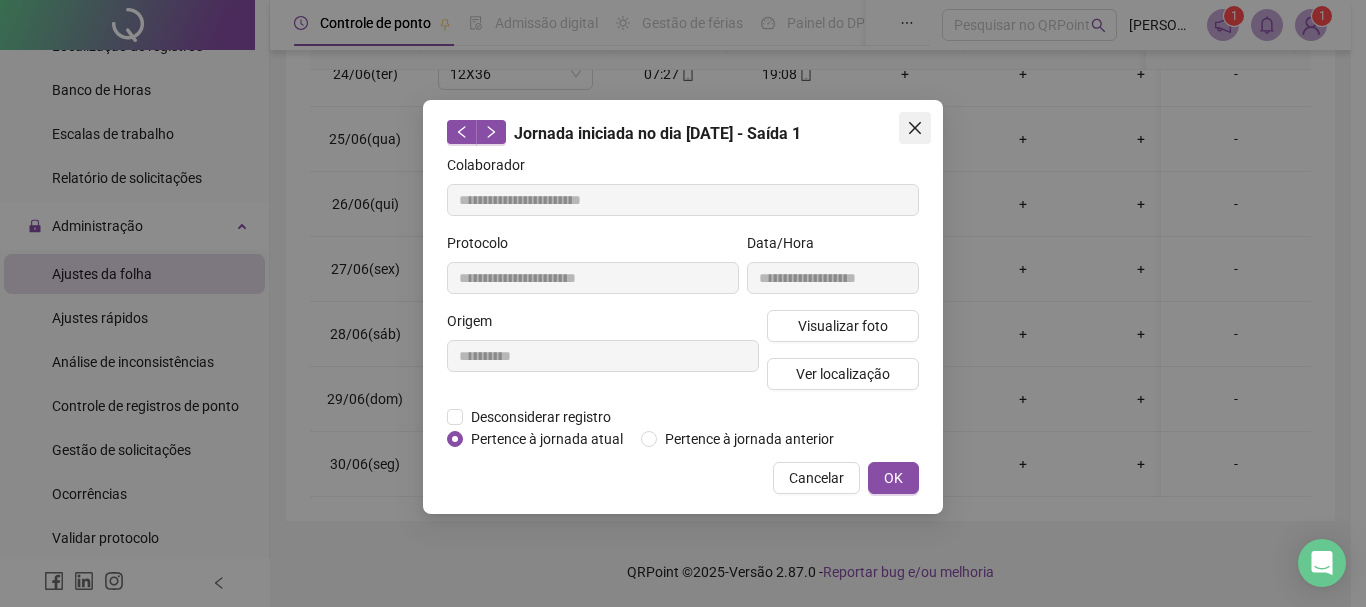 click 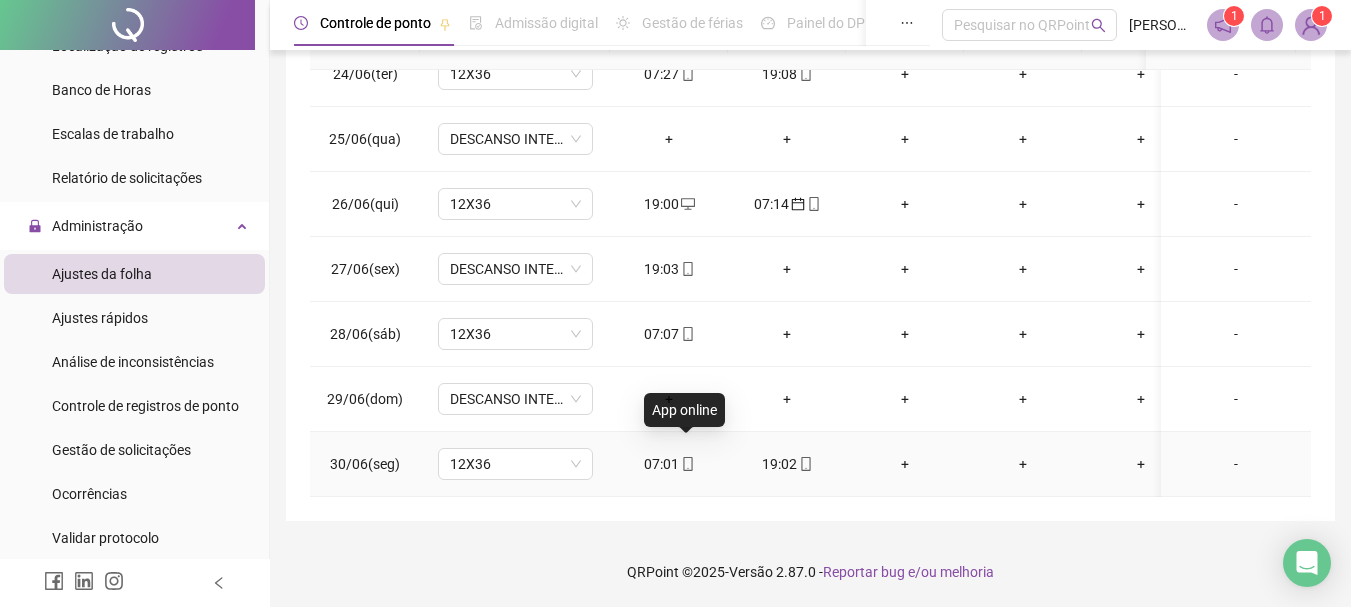 click 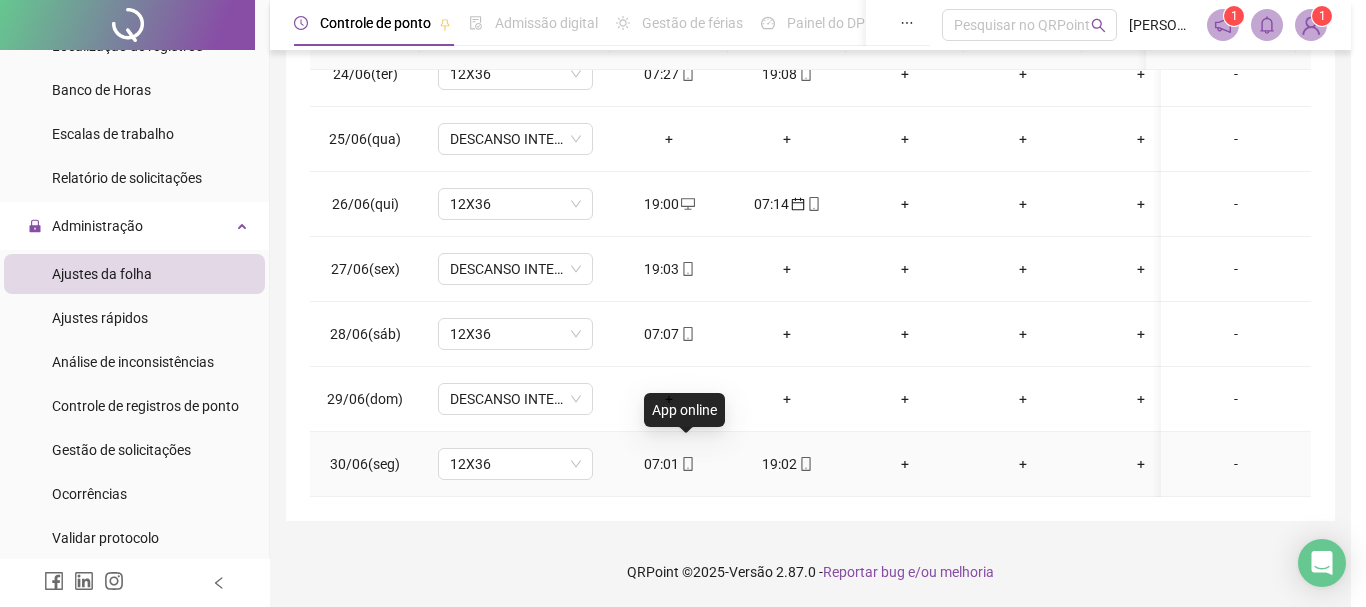 type on "**********" 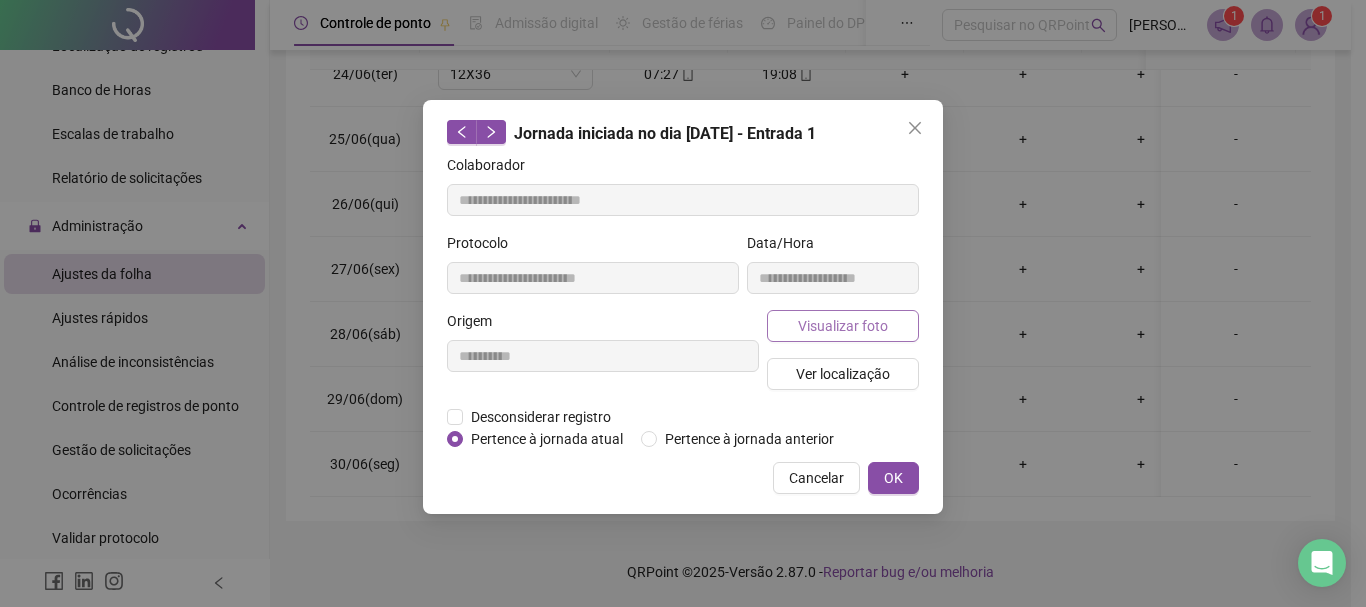 click on "Visualizar foto" at bounding box center (843, 326) 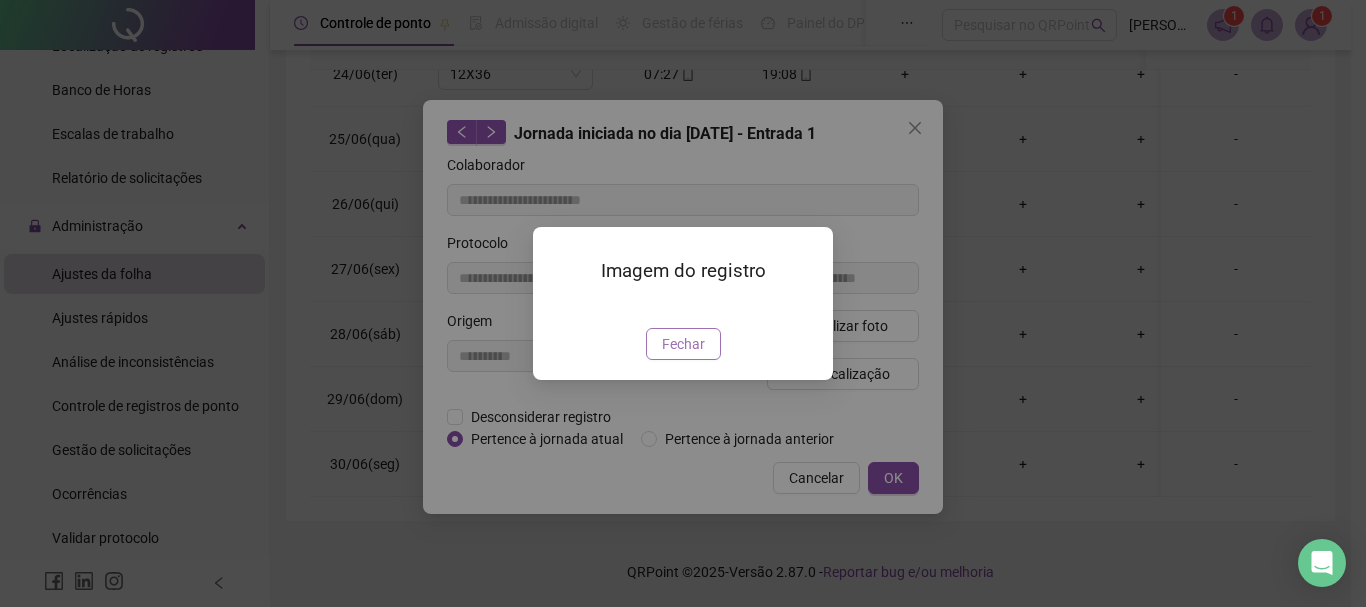 click on "Fechar" at bounding box center (683, 344) 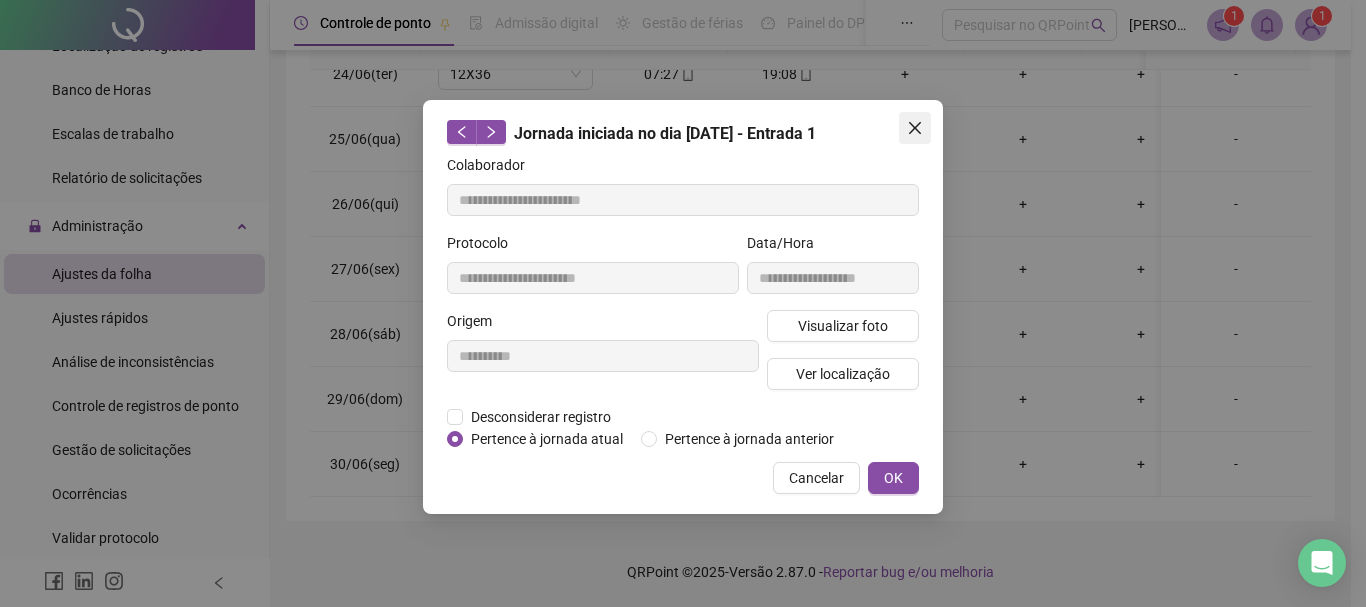 click 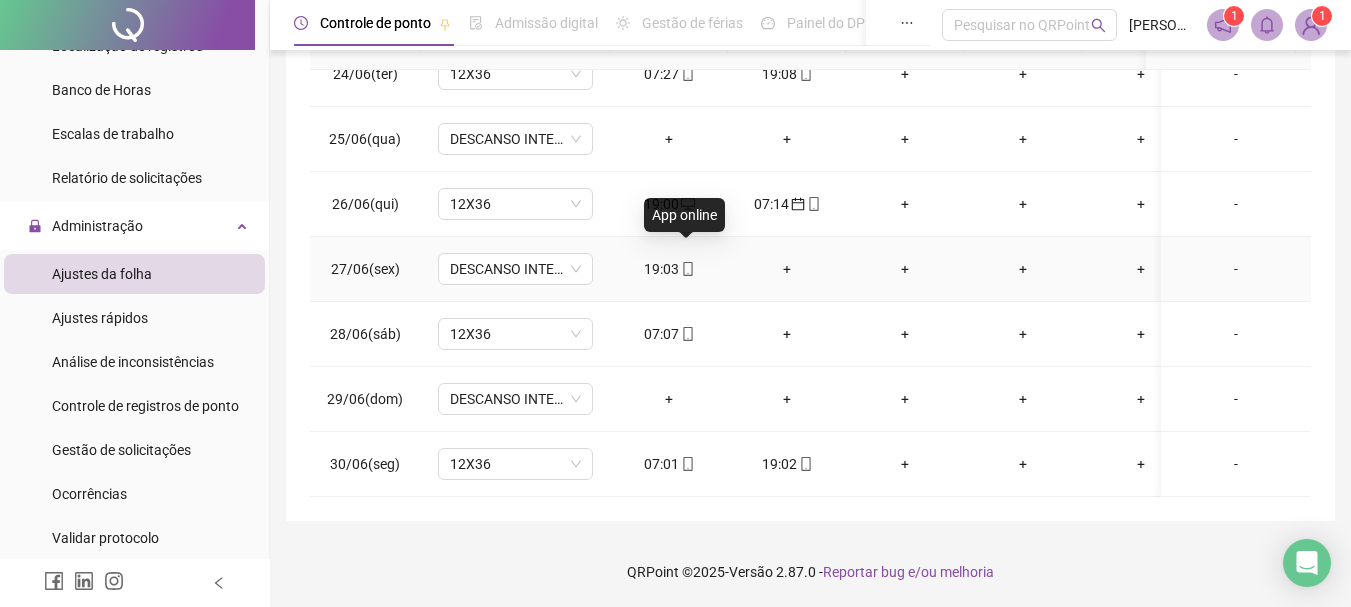 click 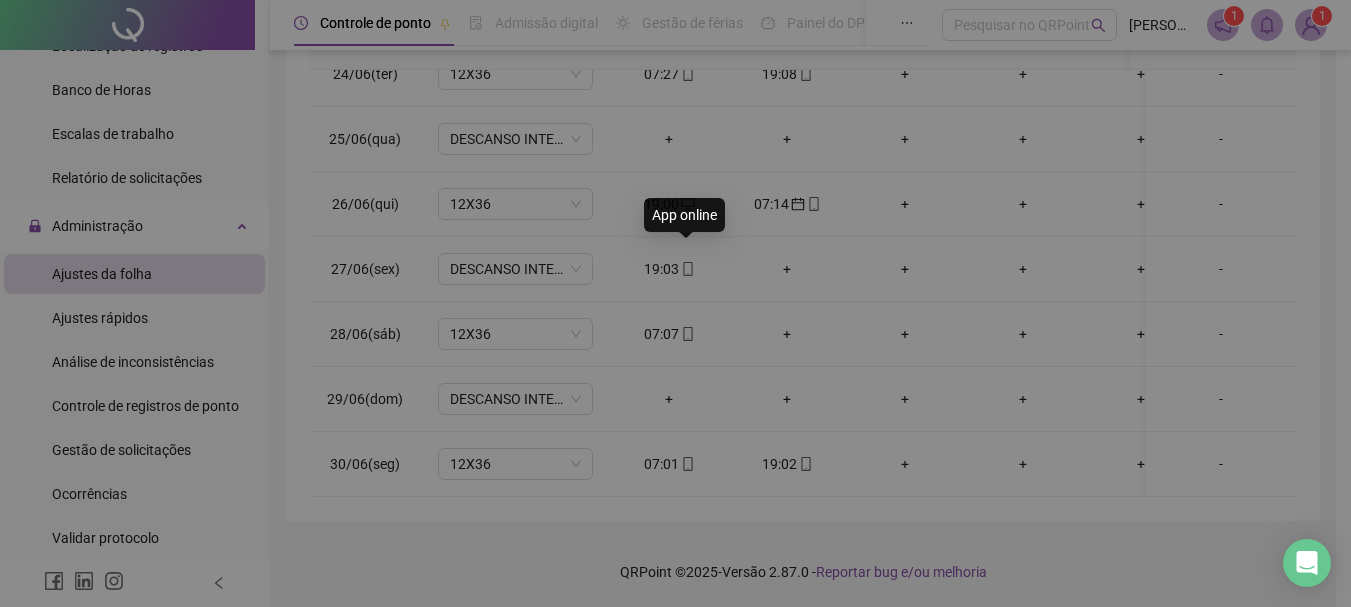 type on "**********" 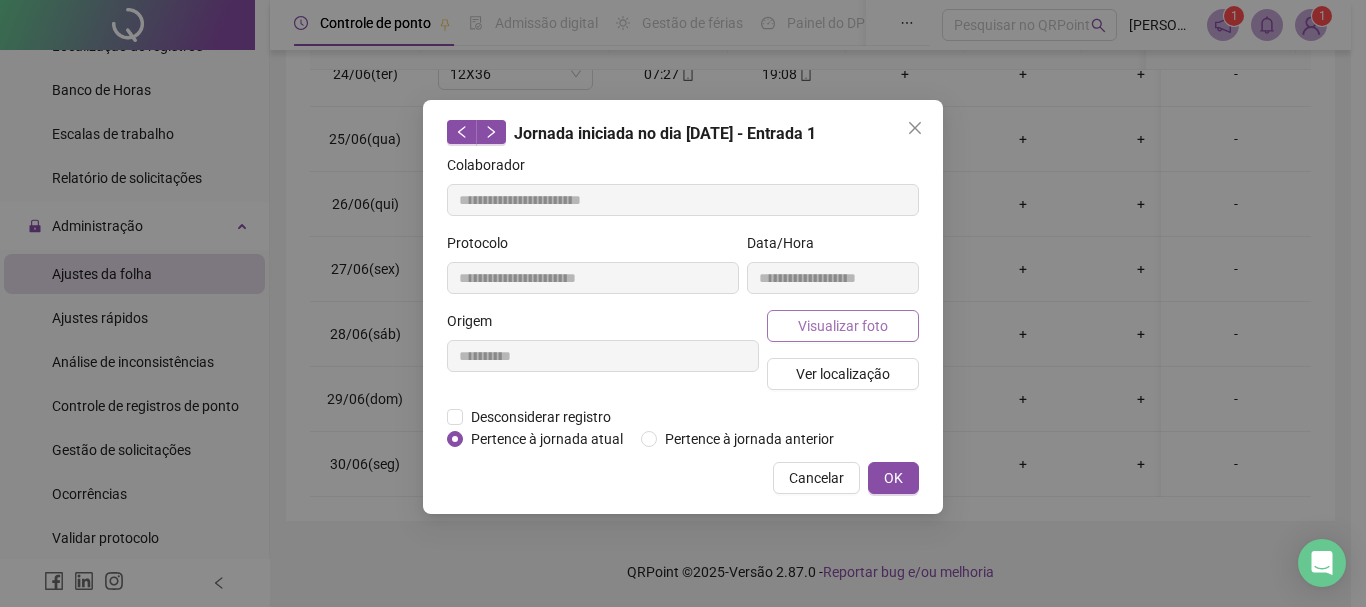 click on "Visualizar foto" at bounding box center (843, 326) 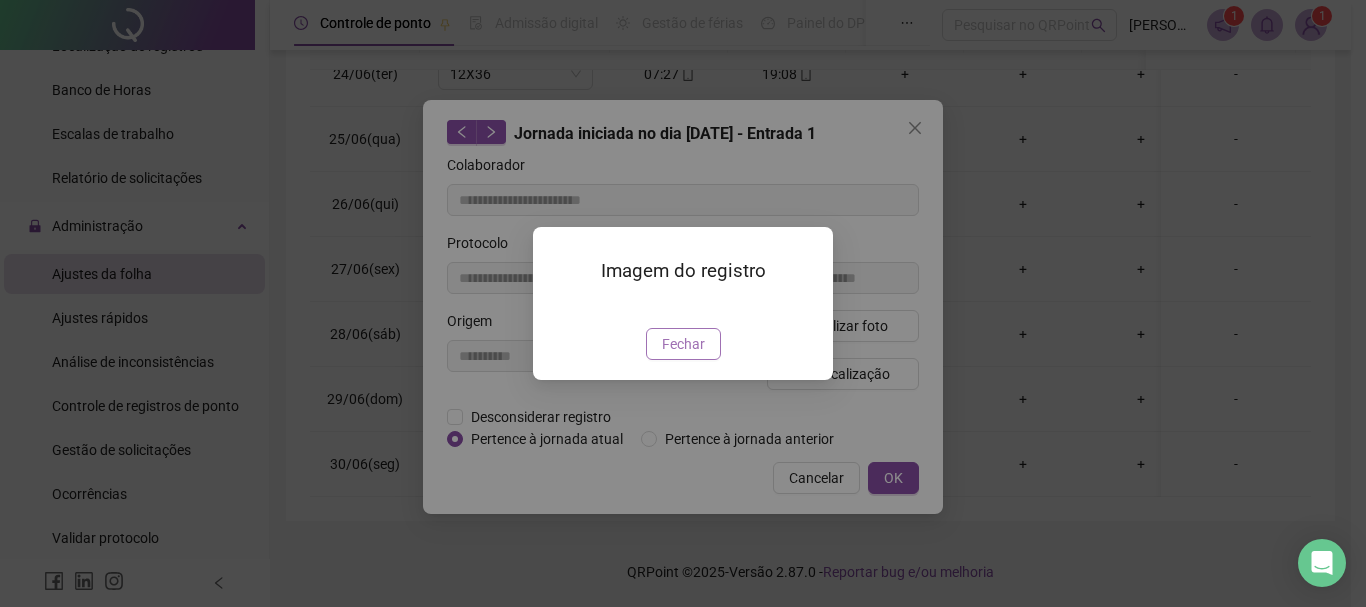 click on "Fechar" at bounding box center [683, 344] 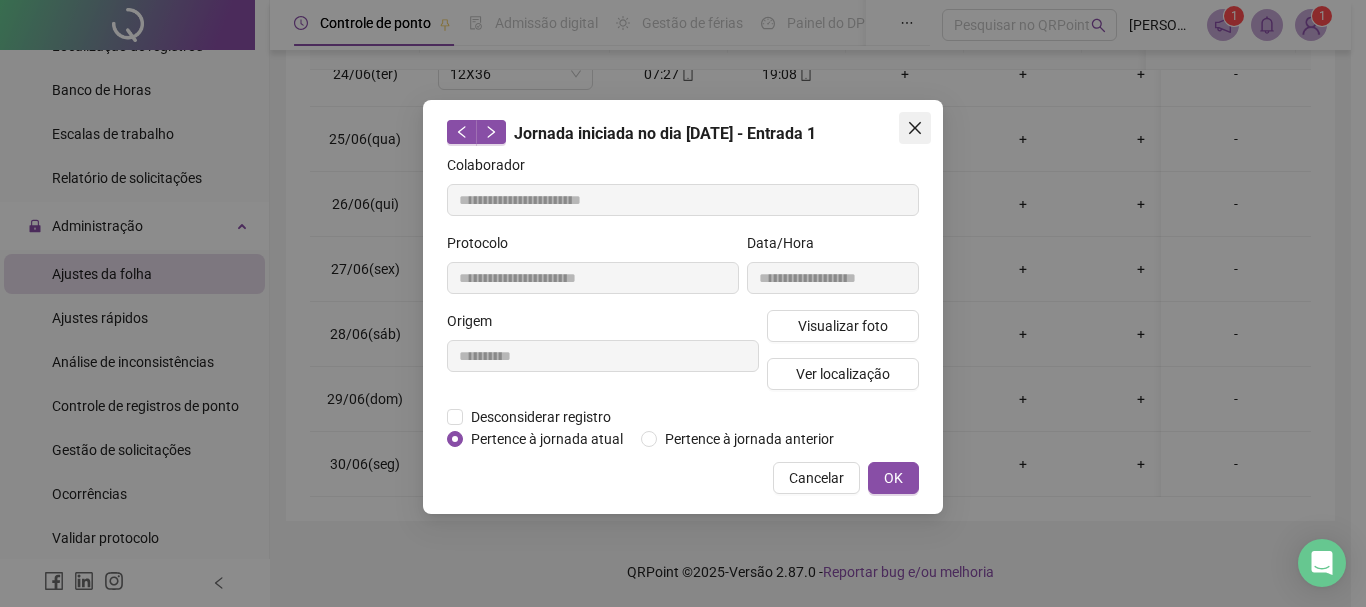 click 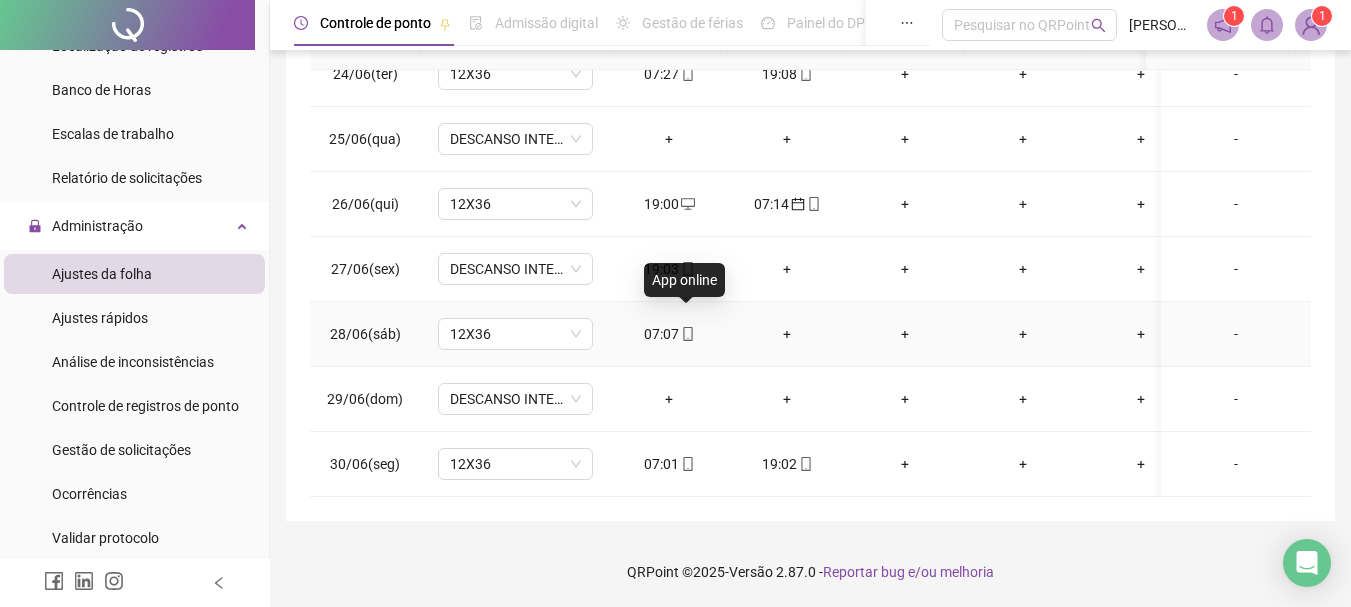 click 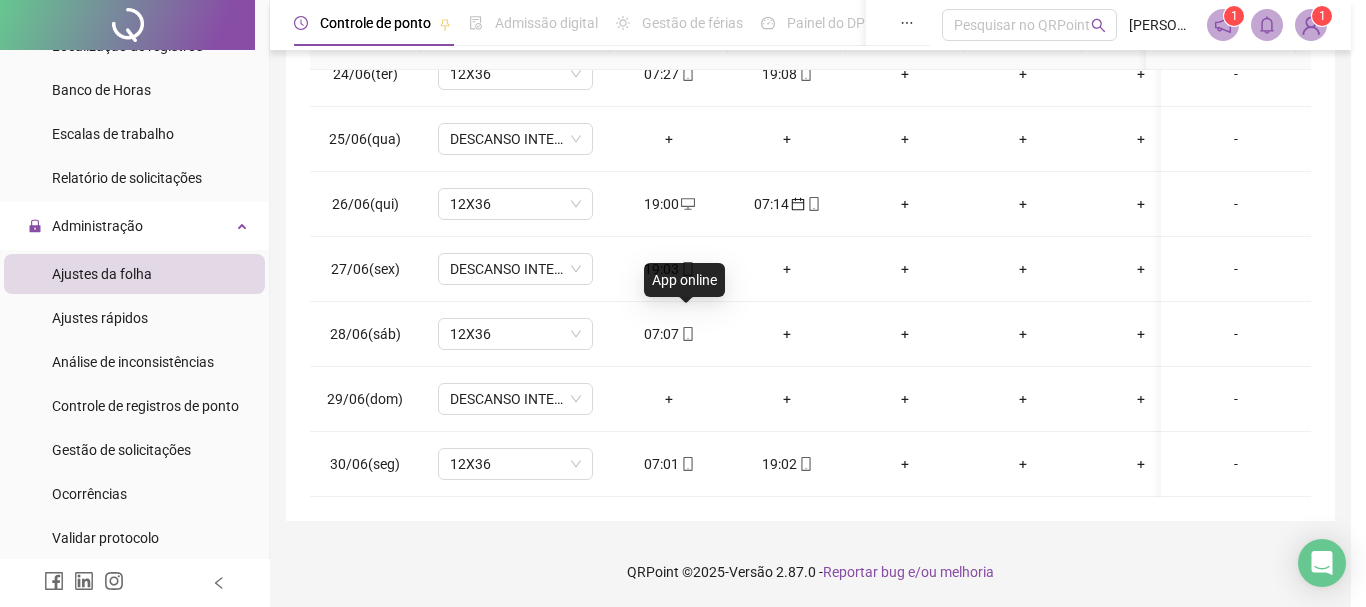 type on "**********" 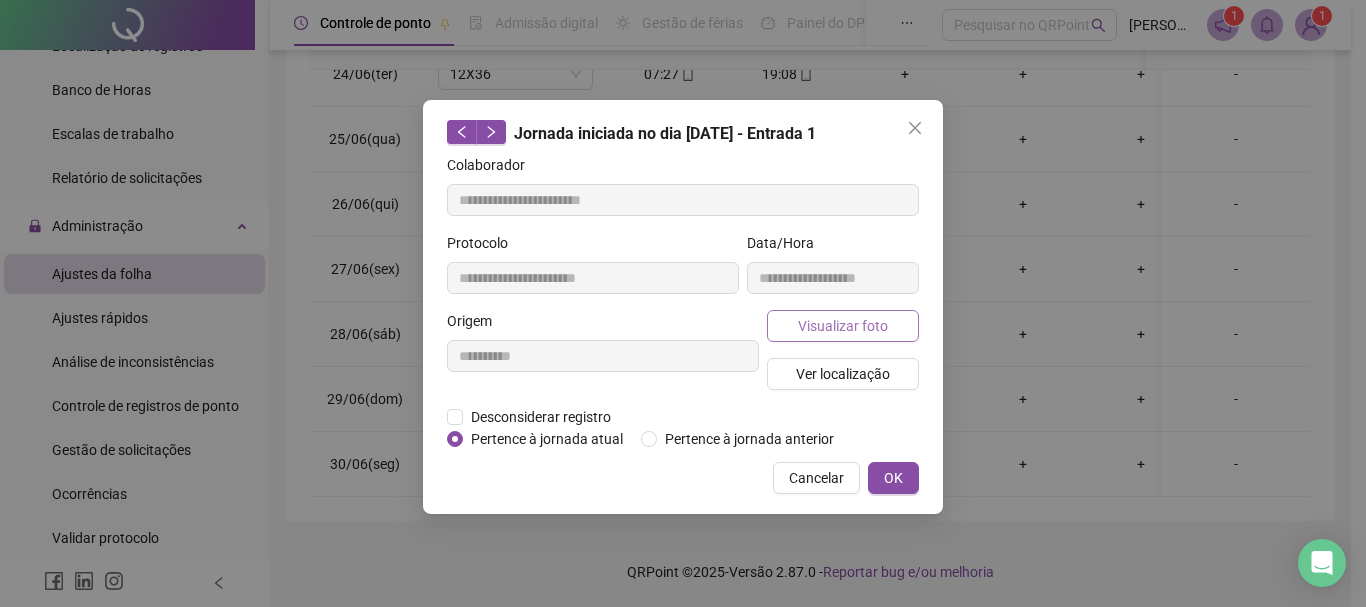 click on "Visualizar foto" at bounding box center (843, 326) 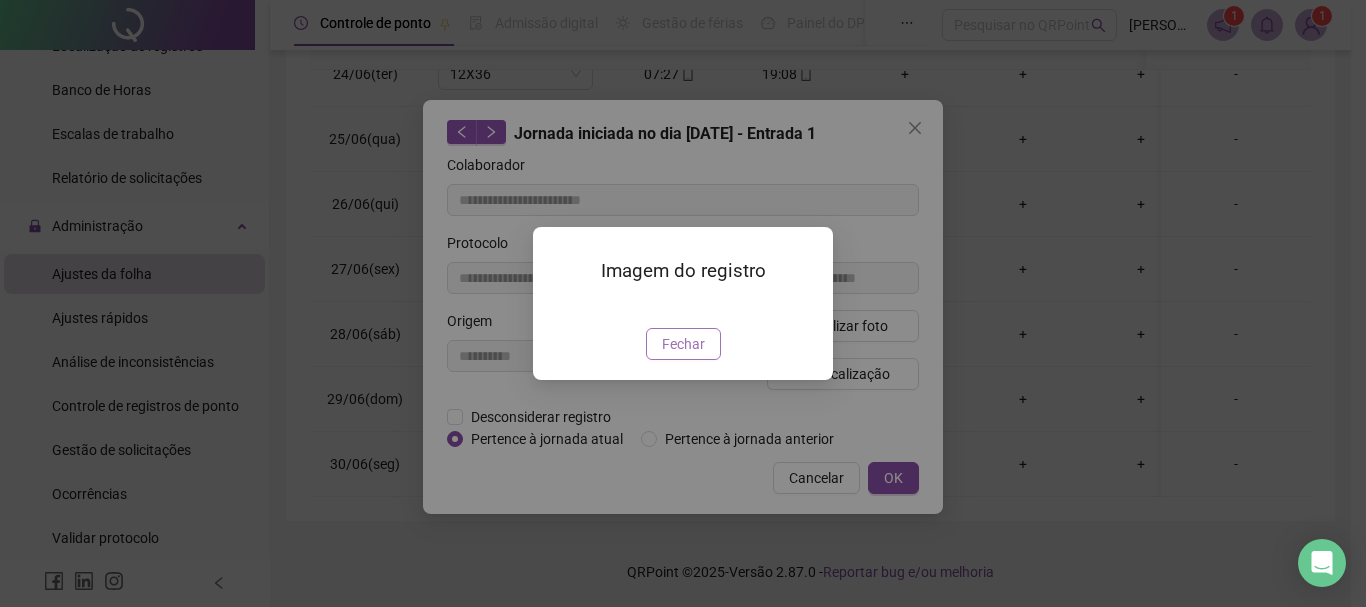 click on "Fechar" at bounding box center (683, 344) 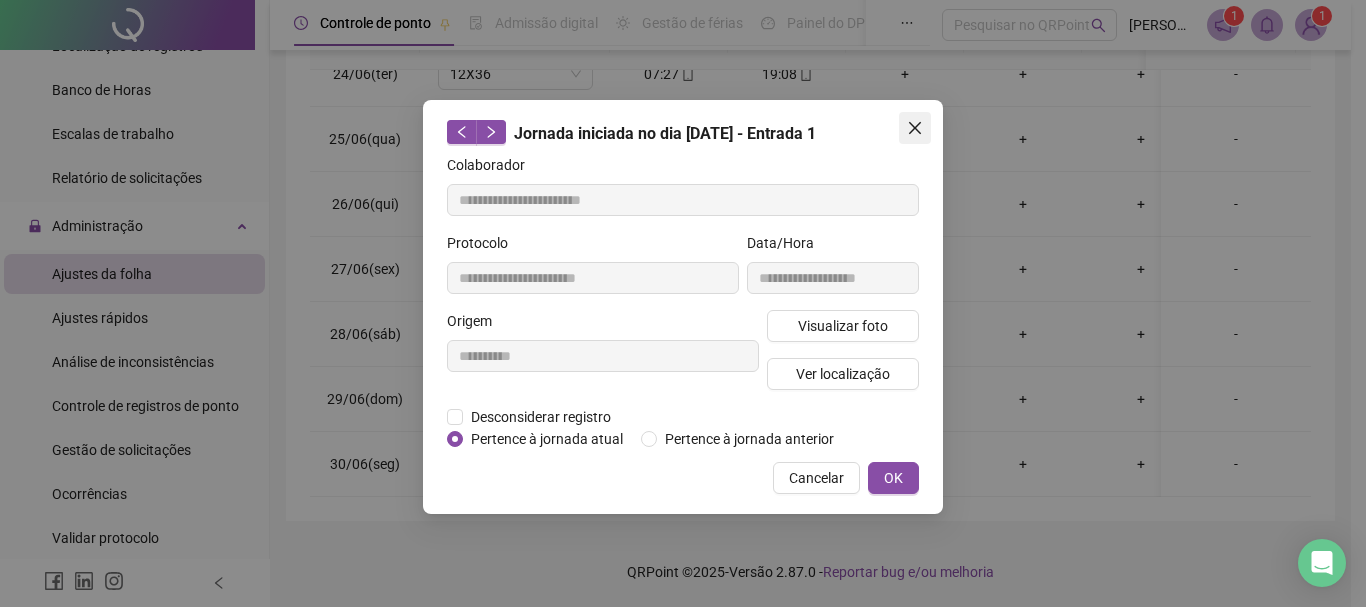 click 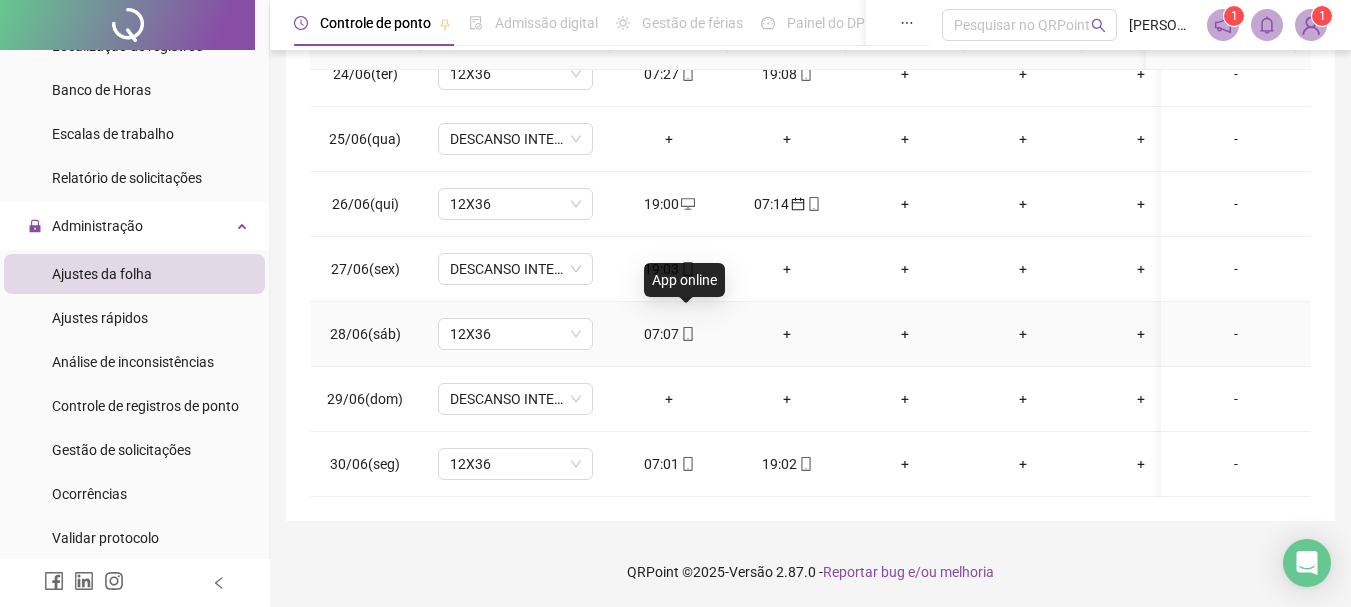 click 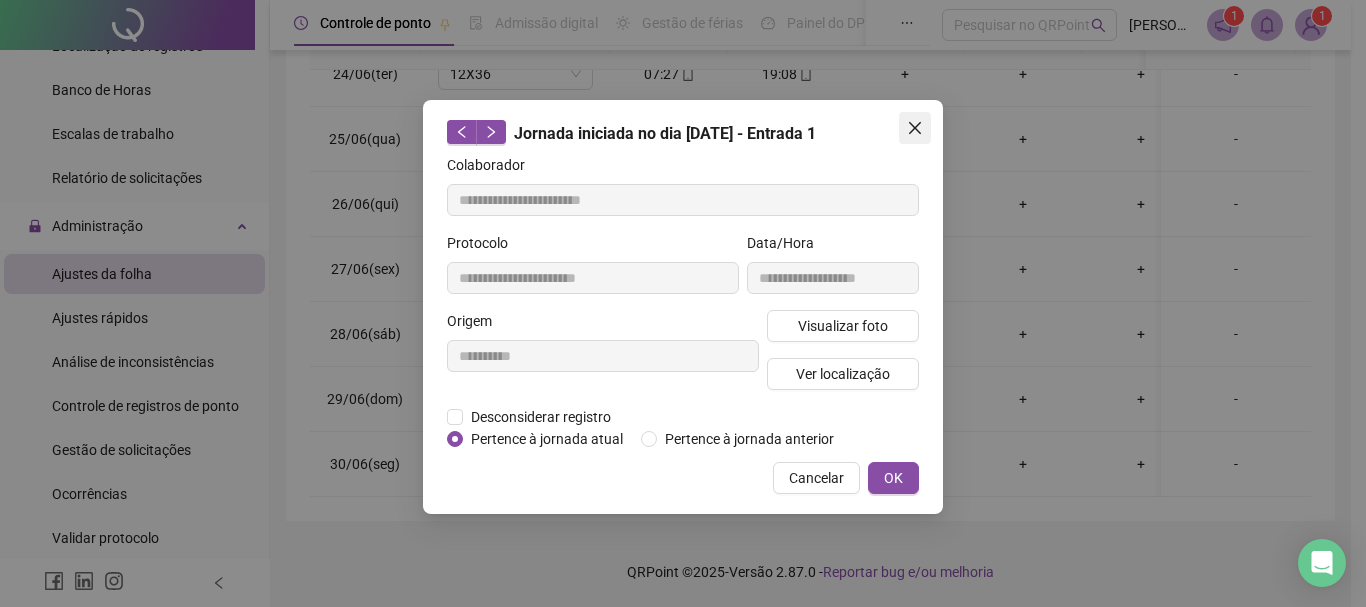 click 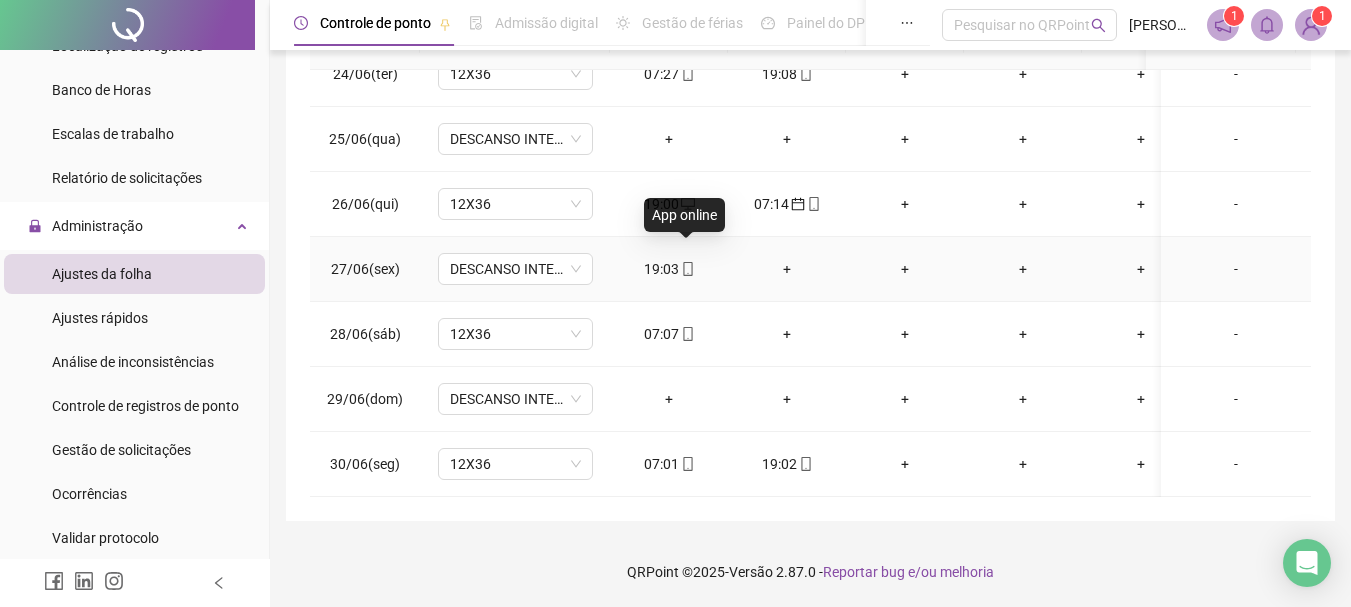 click at bounding box center [687, 269] 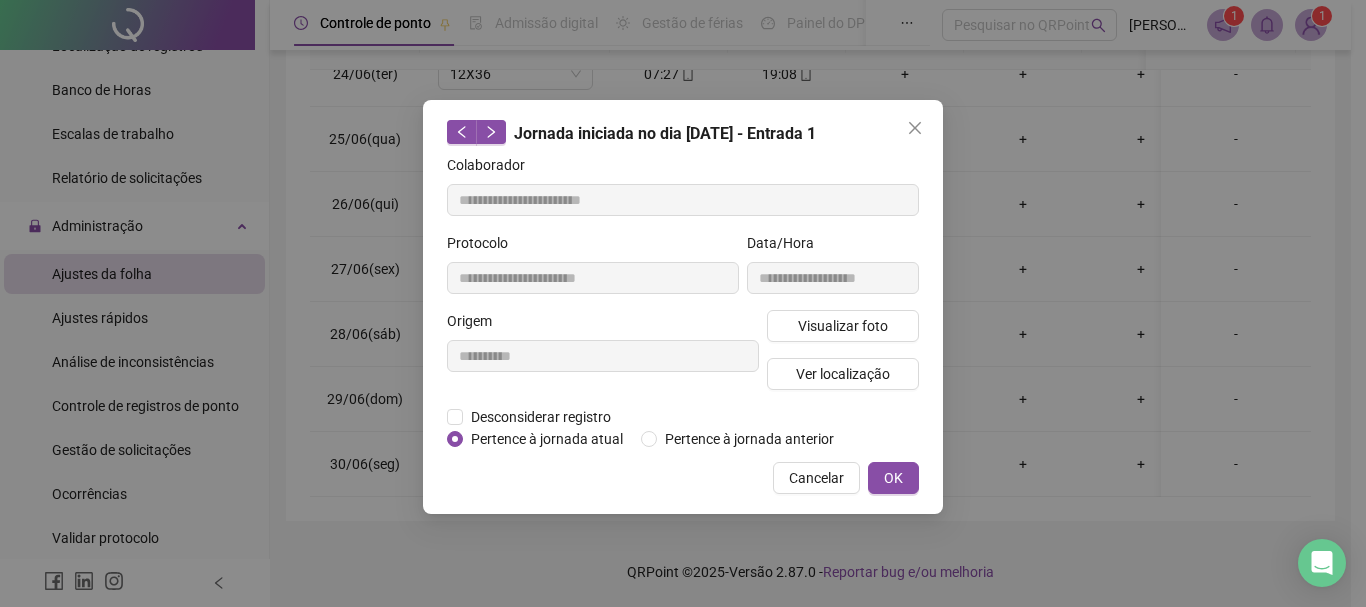 type on "**********" 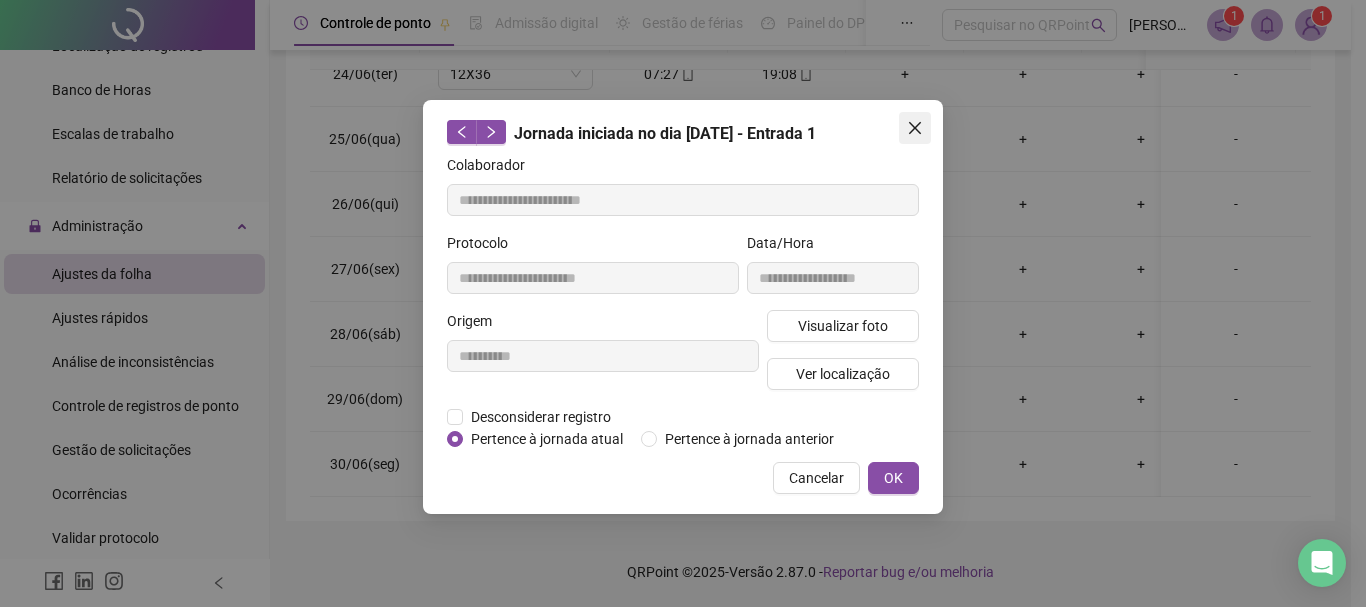 click 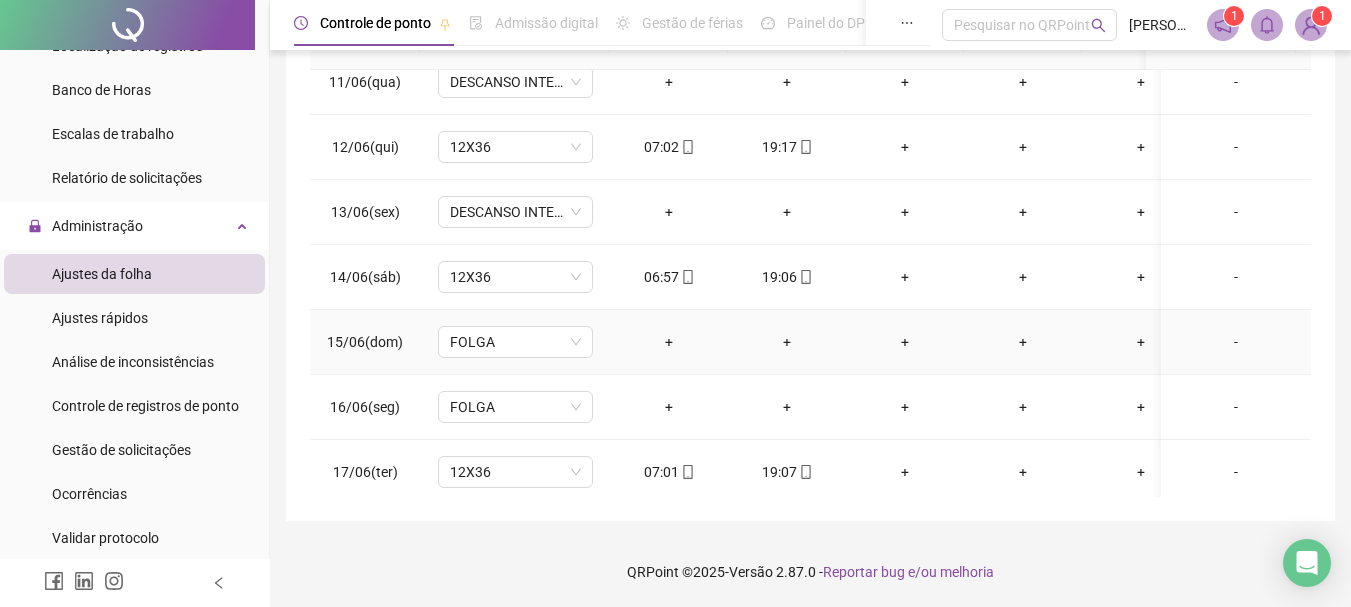 scroll, scrollTop: 638, scrollLeft: 0, axis: vertical 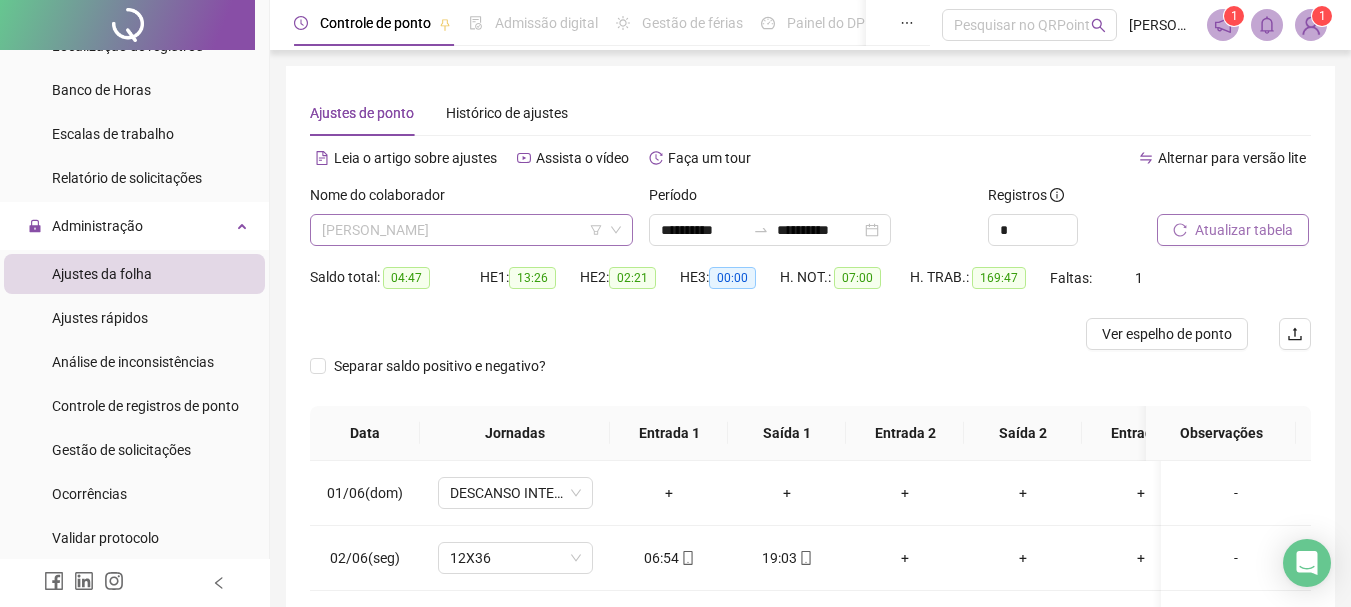 click on "[PERSON_NAME]" at bounding box center (471, 230) 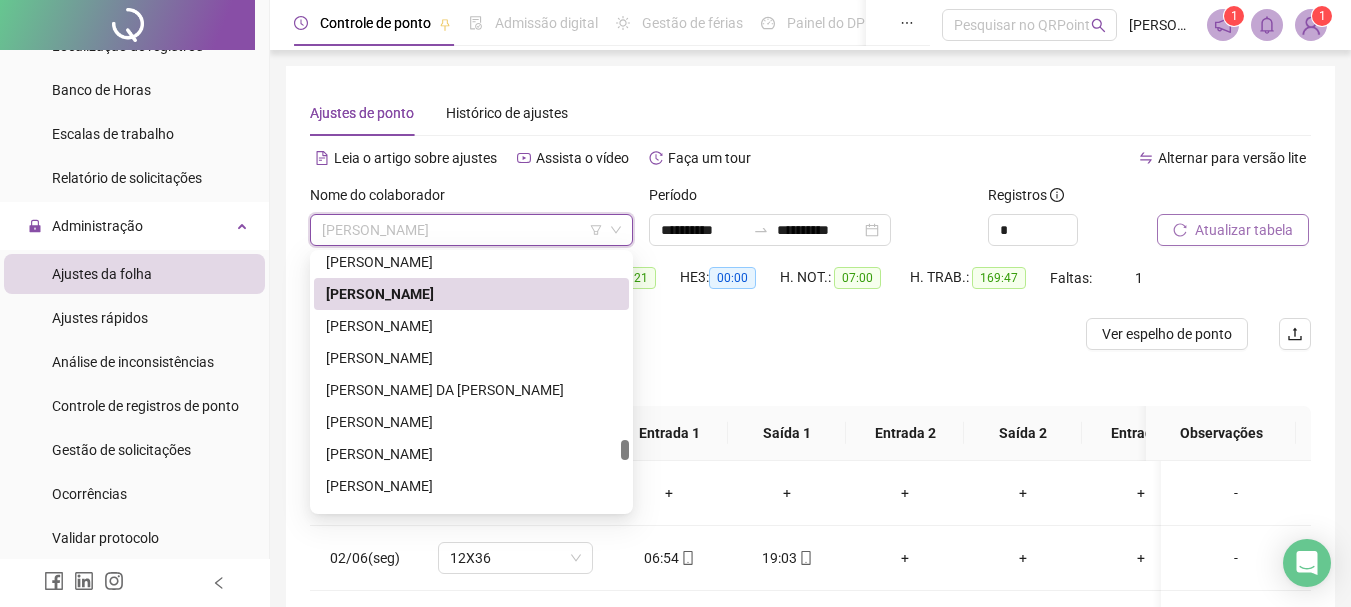 scroll, scrollTop: 2800, scrollLeft: 0, axis: vertical 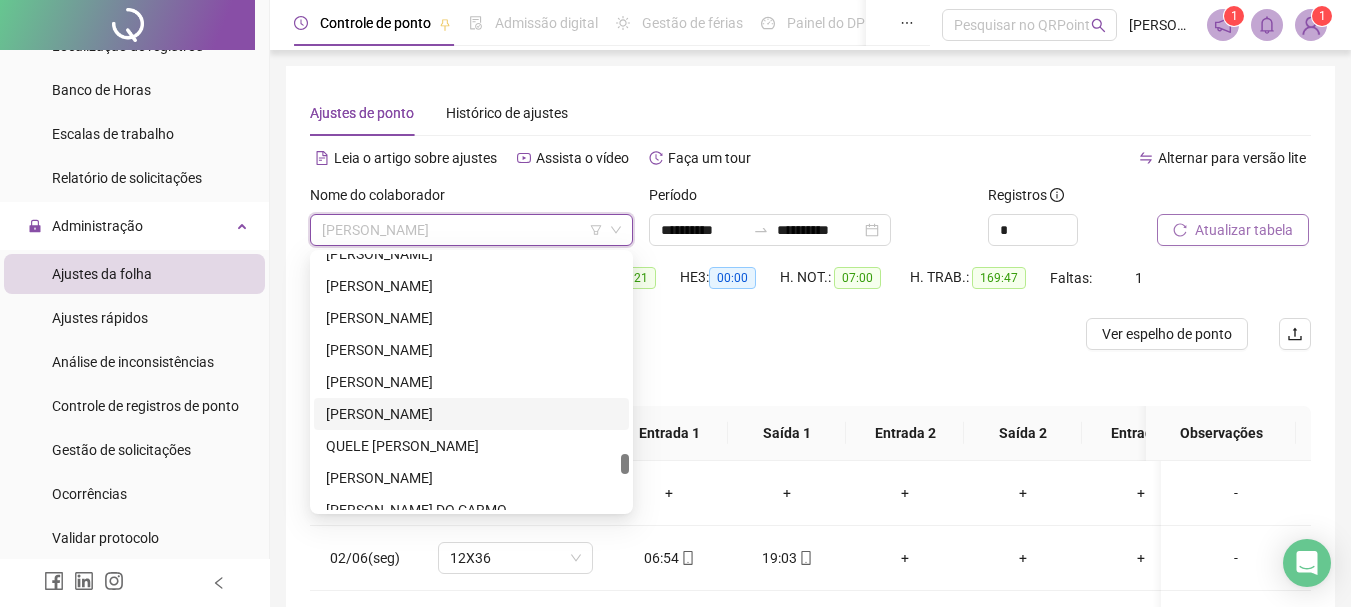 click on "[PERSON_NAME]" at bounding box center [471, 414] 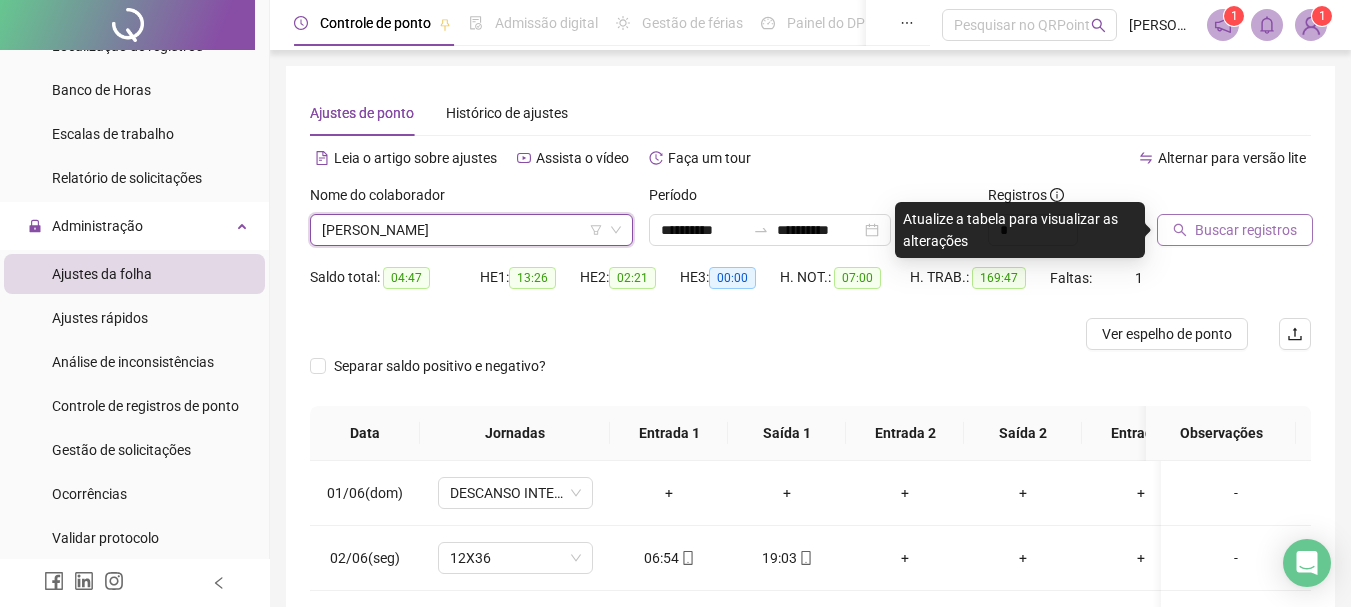 click on "Buscar registros" at bounding box center (1246, 230) 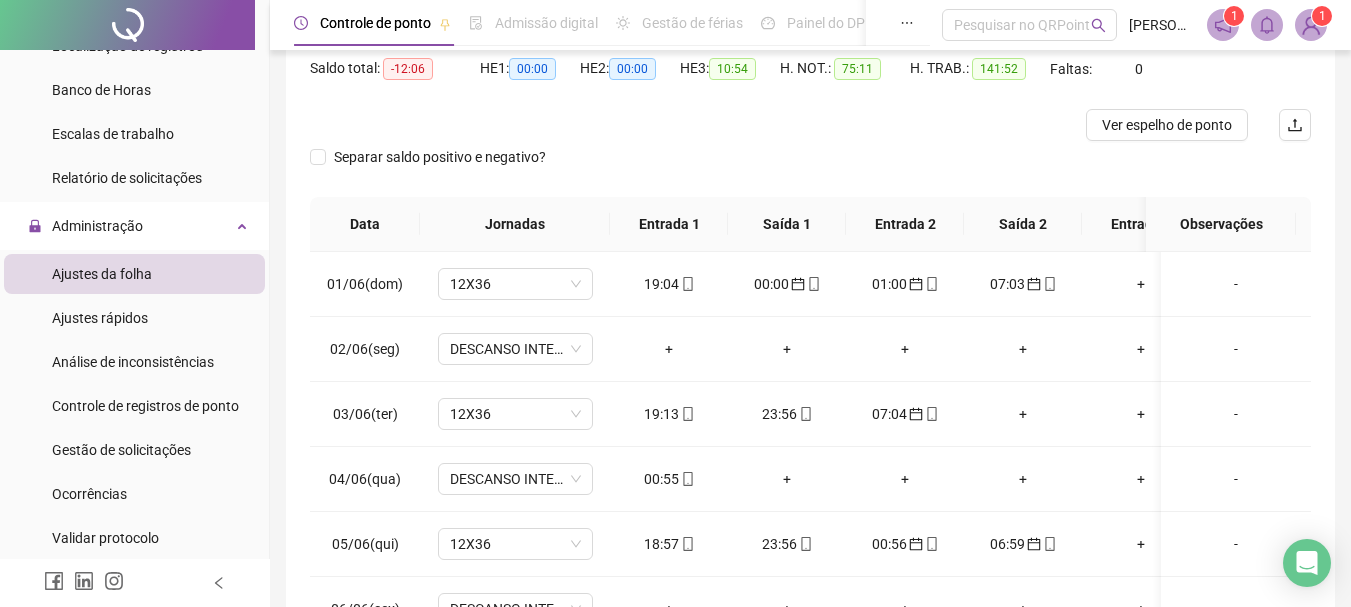 scroll, scrollTop: 218, scrollLeft: 0, axis: vertical 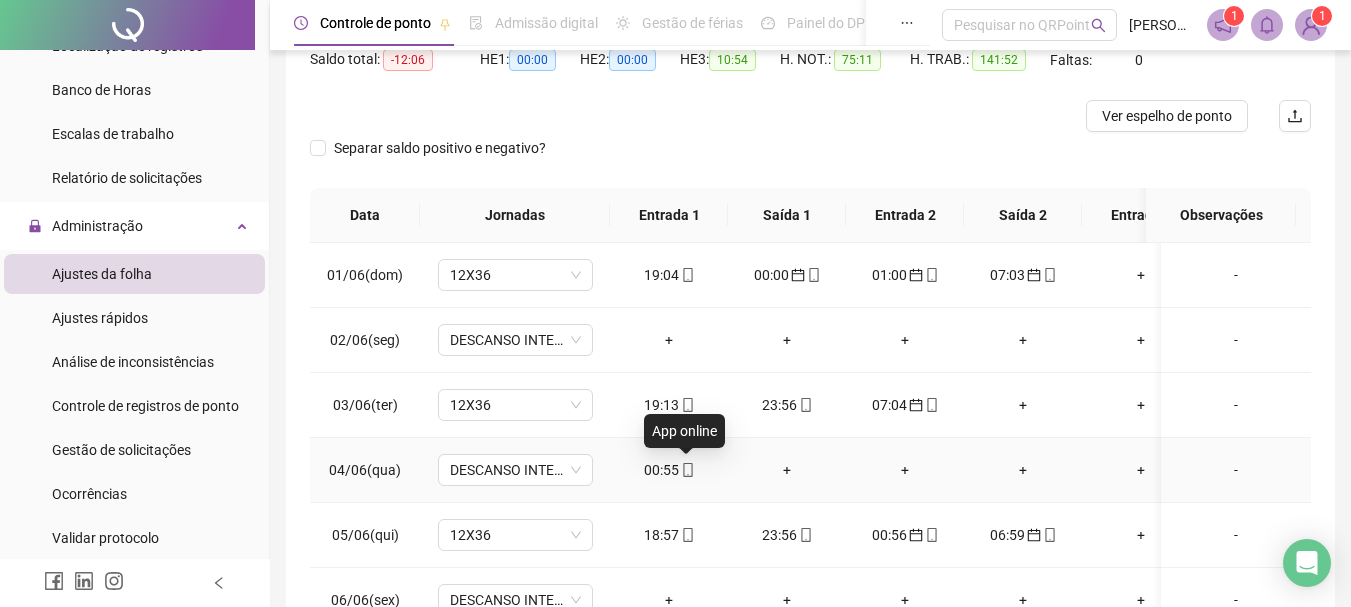click 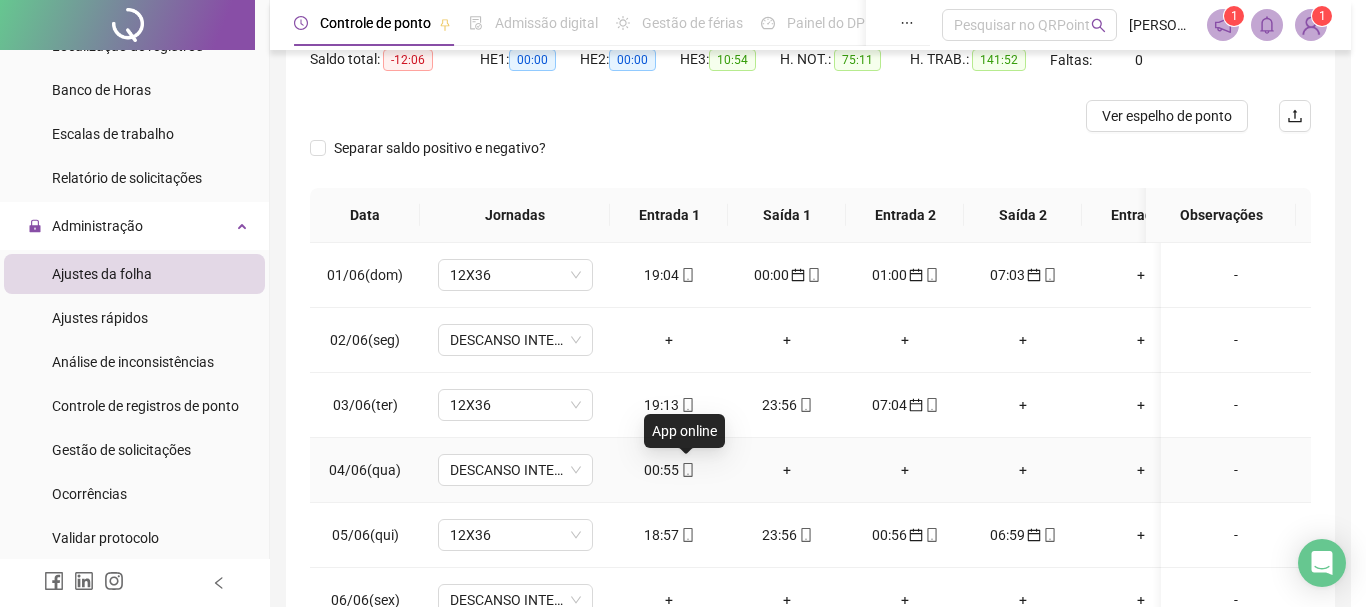 type on "**********" 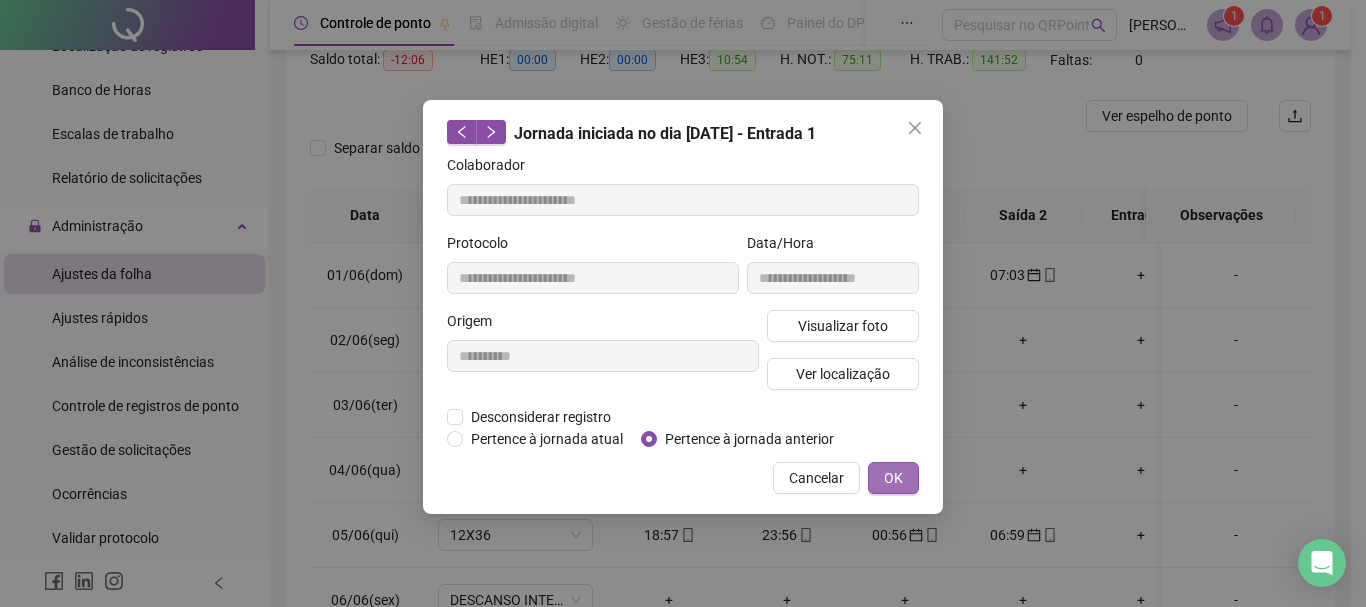click on "OK" at bounding box center [893, 478] 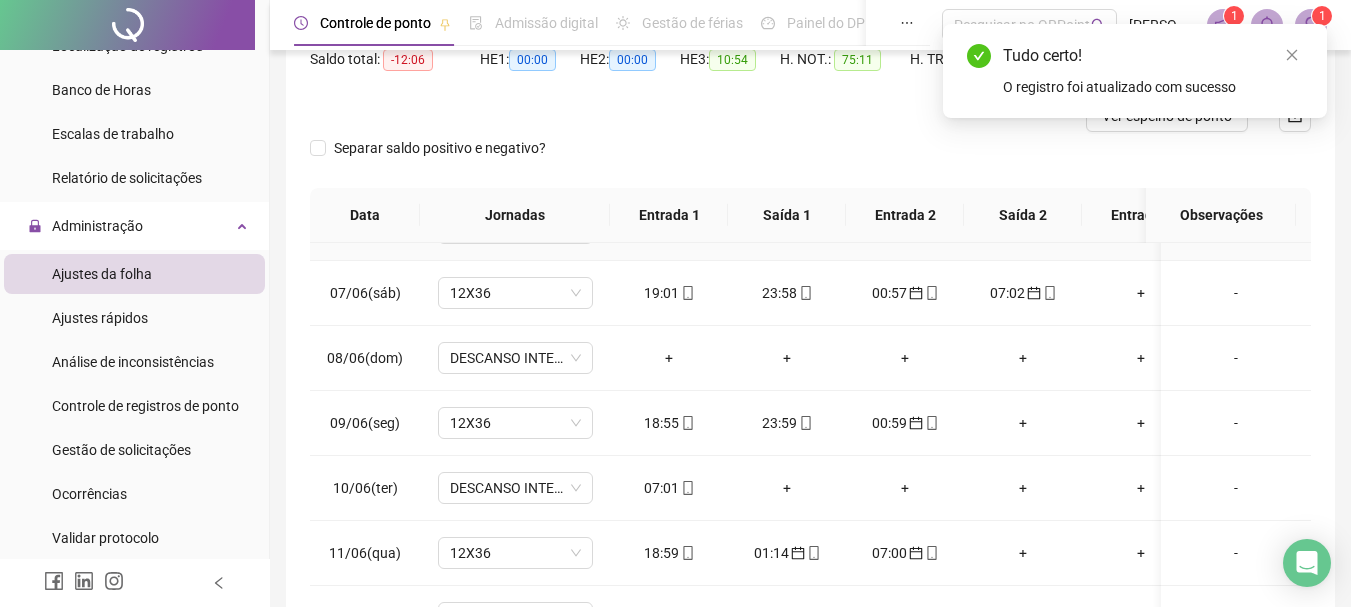 scroll, scrollTop: 400, scrollLeft: 0, axis: vertical 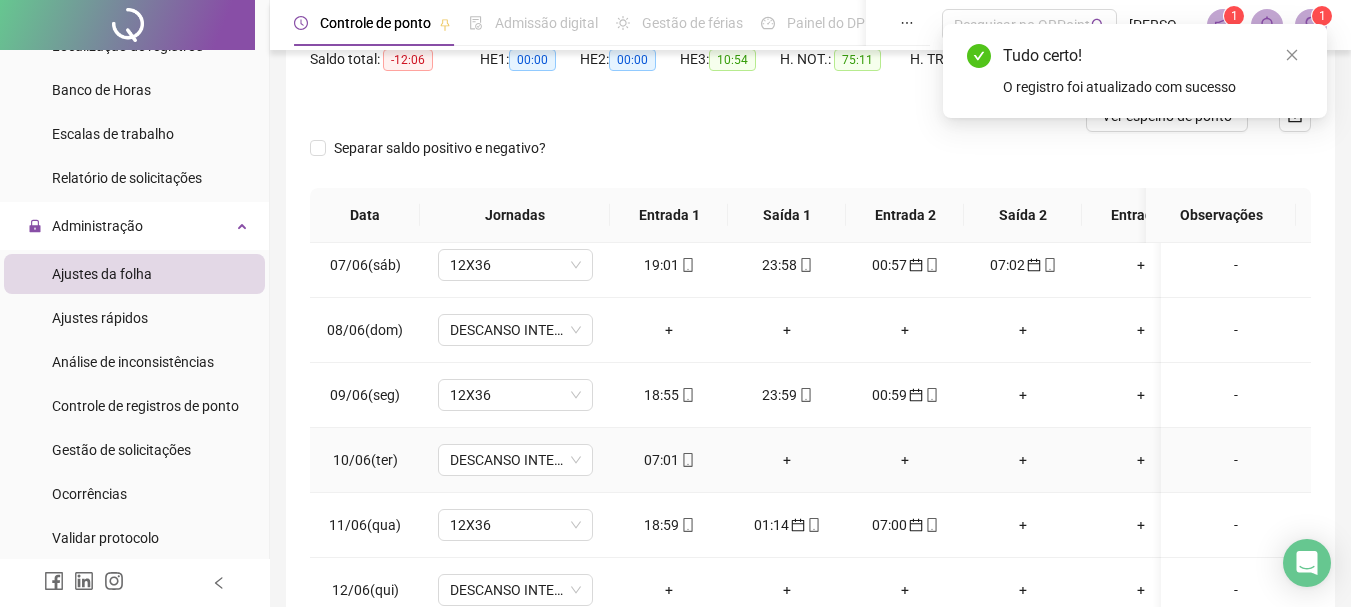click 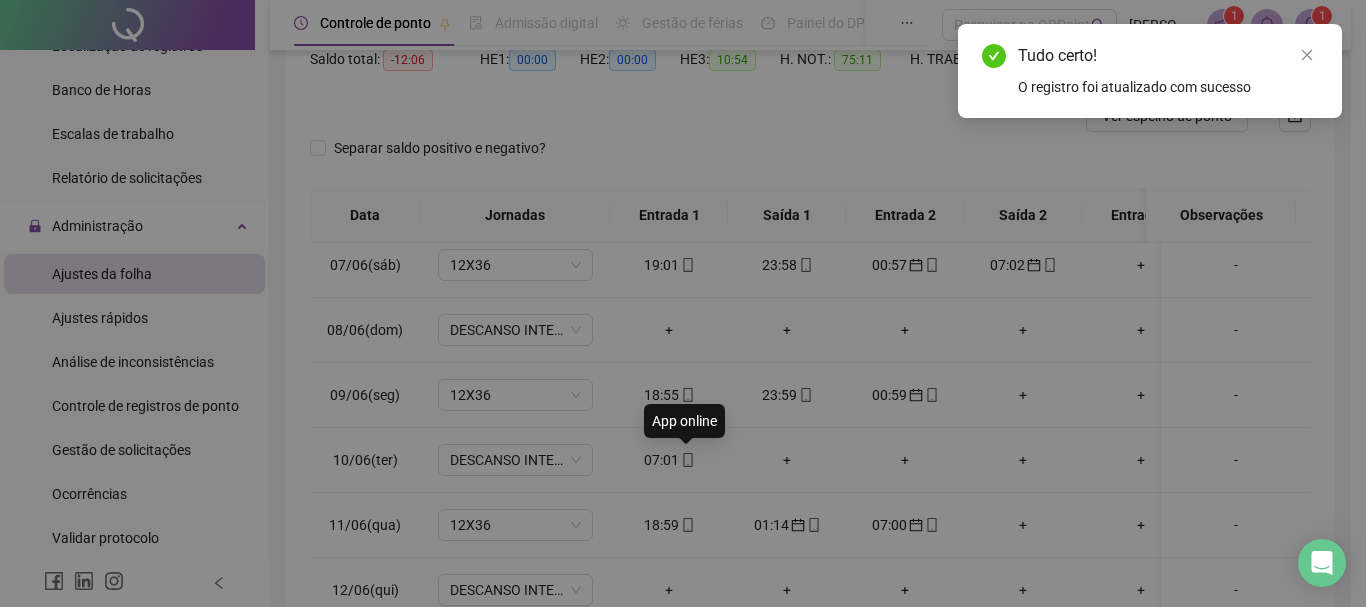 type on "**********" 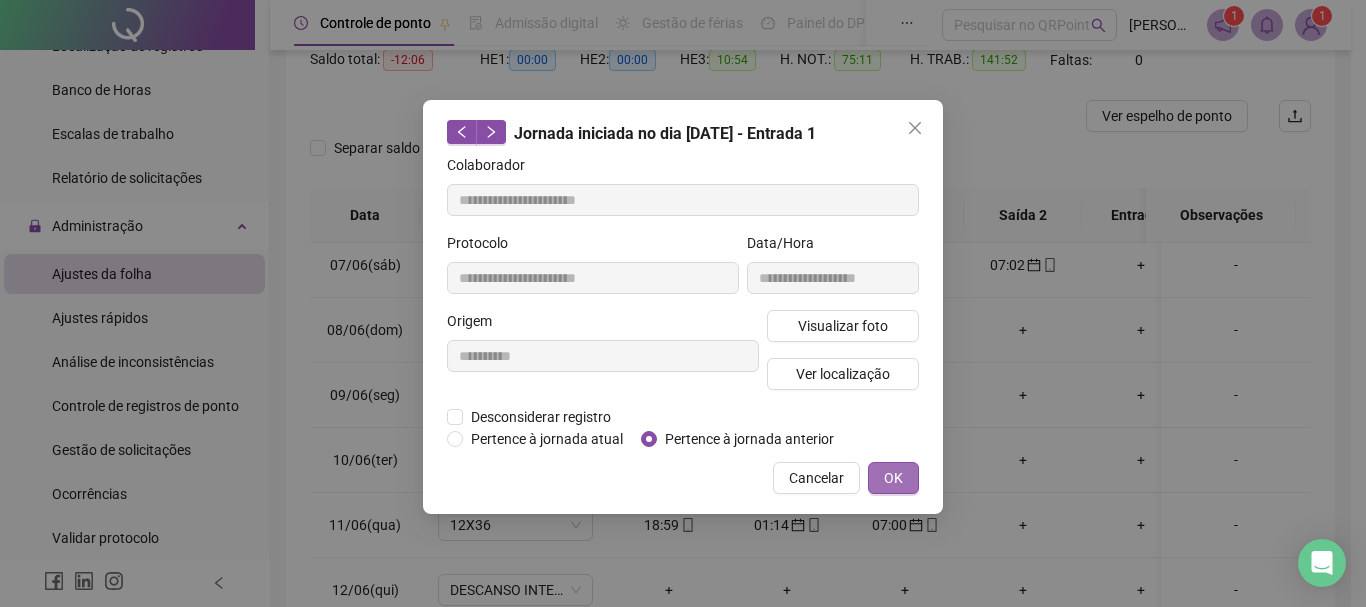 click on "OK" at bounding box center (893, 478) 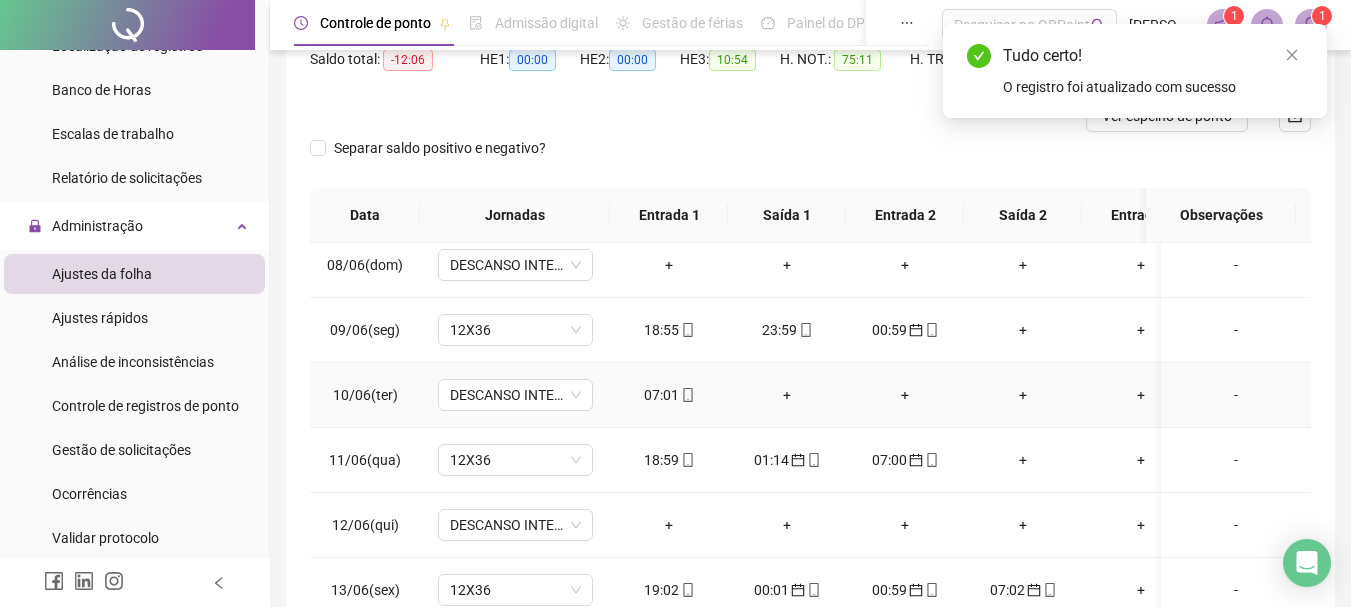 scroll, scrollTop: 500, scrollLeft: 0, axis: vertical 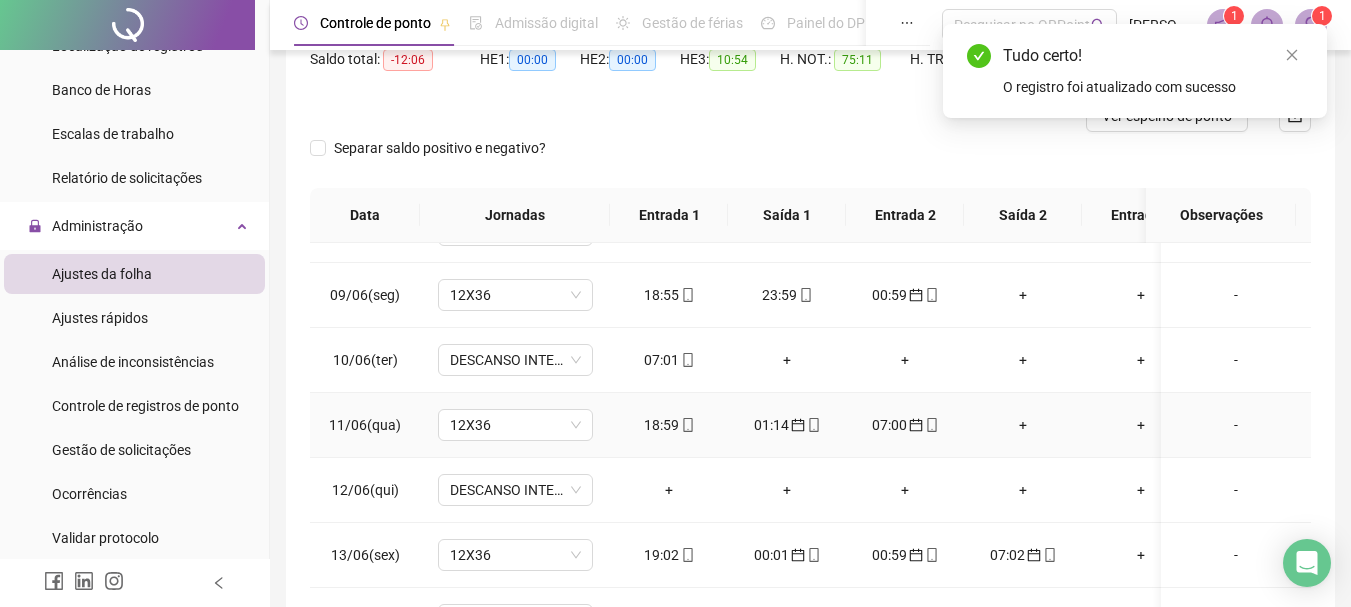 click on "+" at bounding box center (1023, 425) 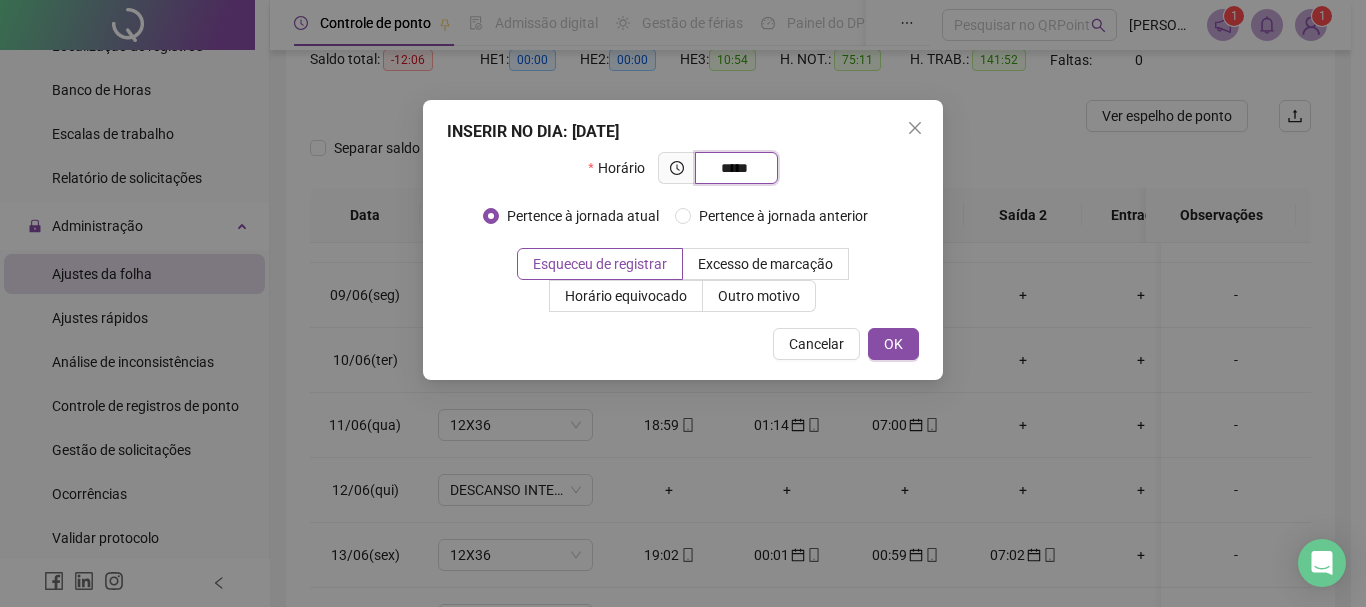 type on "*****" 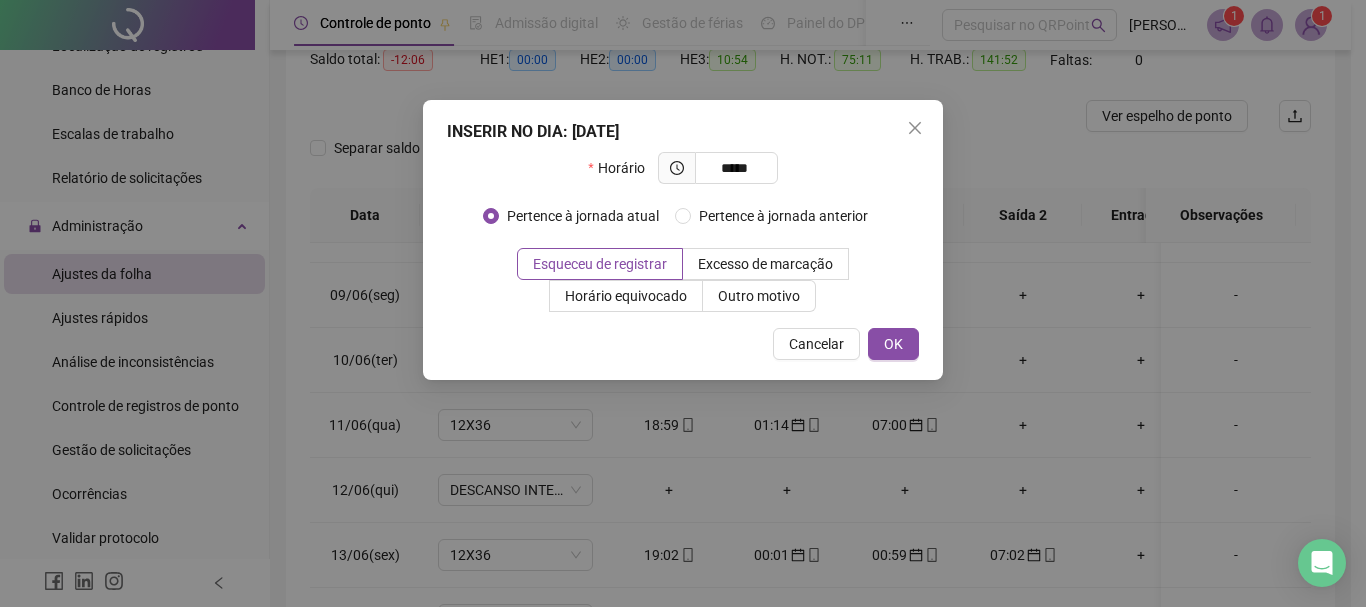 click 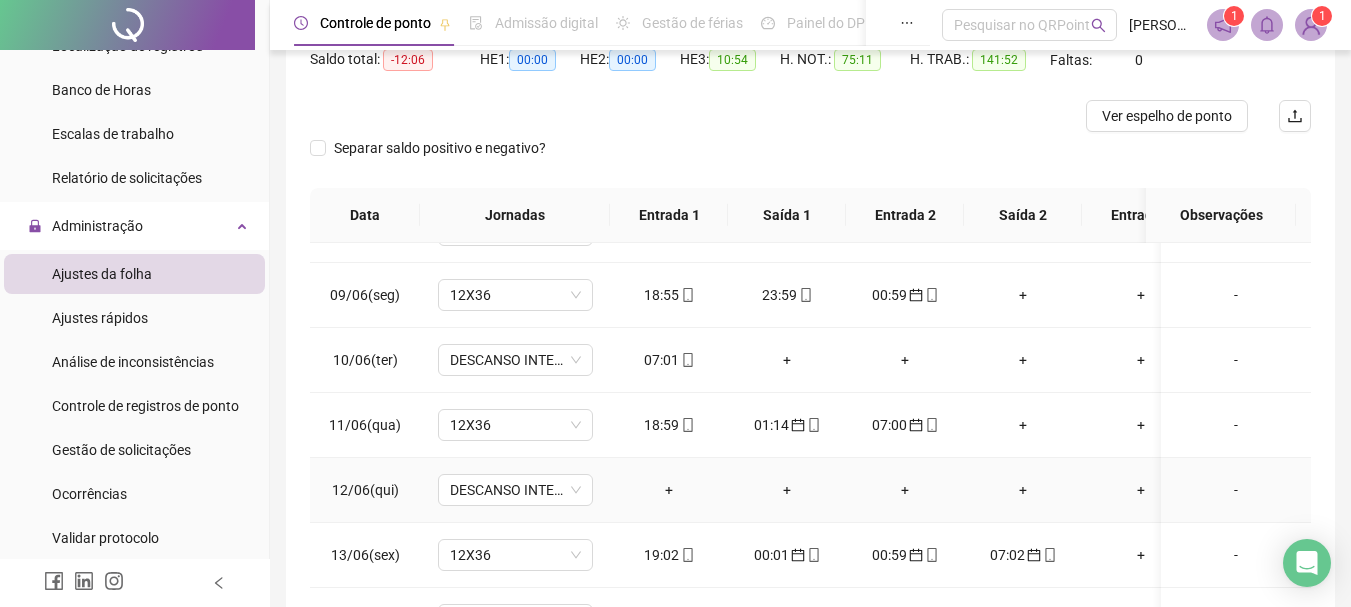 click on "+" at bounding box center (669, 490) 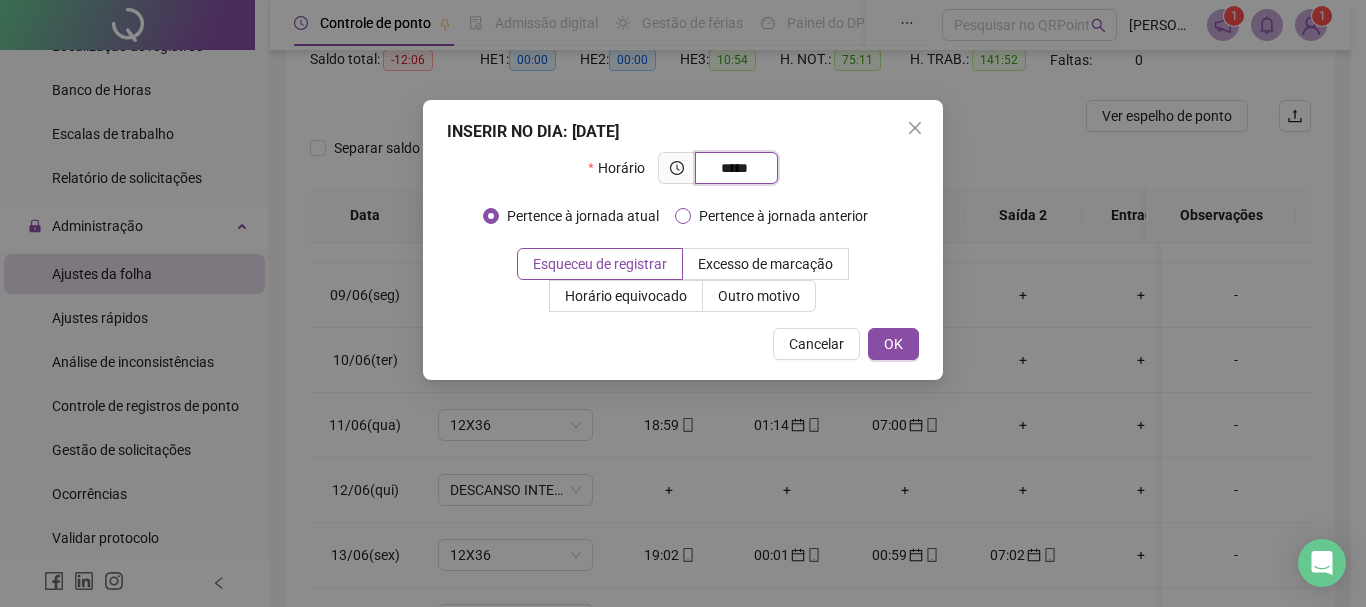 type on "*****" 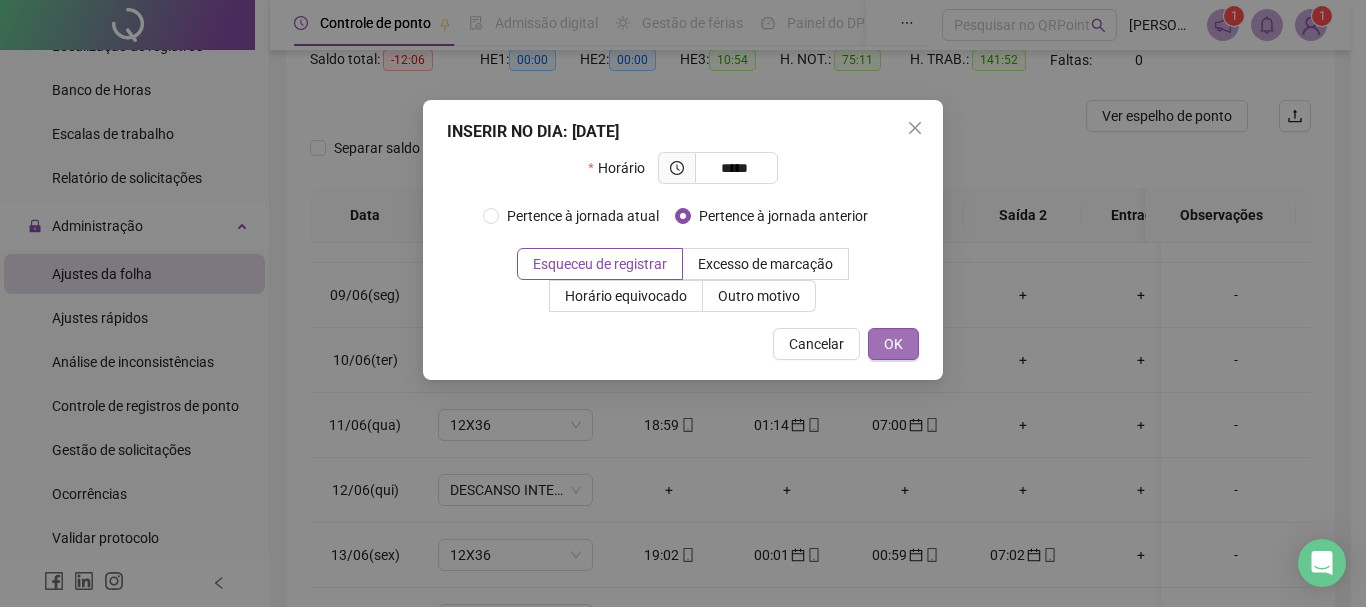 click on "OK" at bounding box center (893, 344) 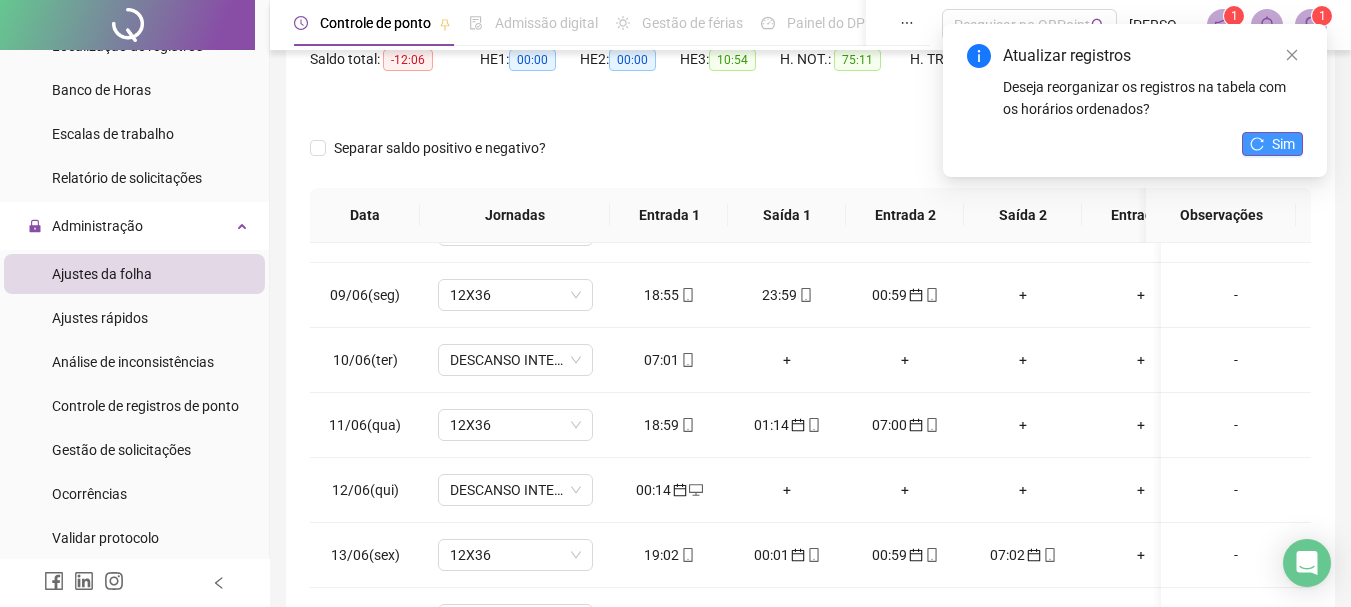 click on "Sim" at bounding box center (1283, 144) 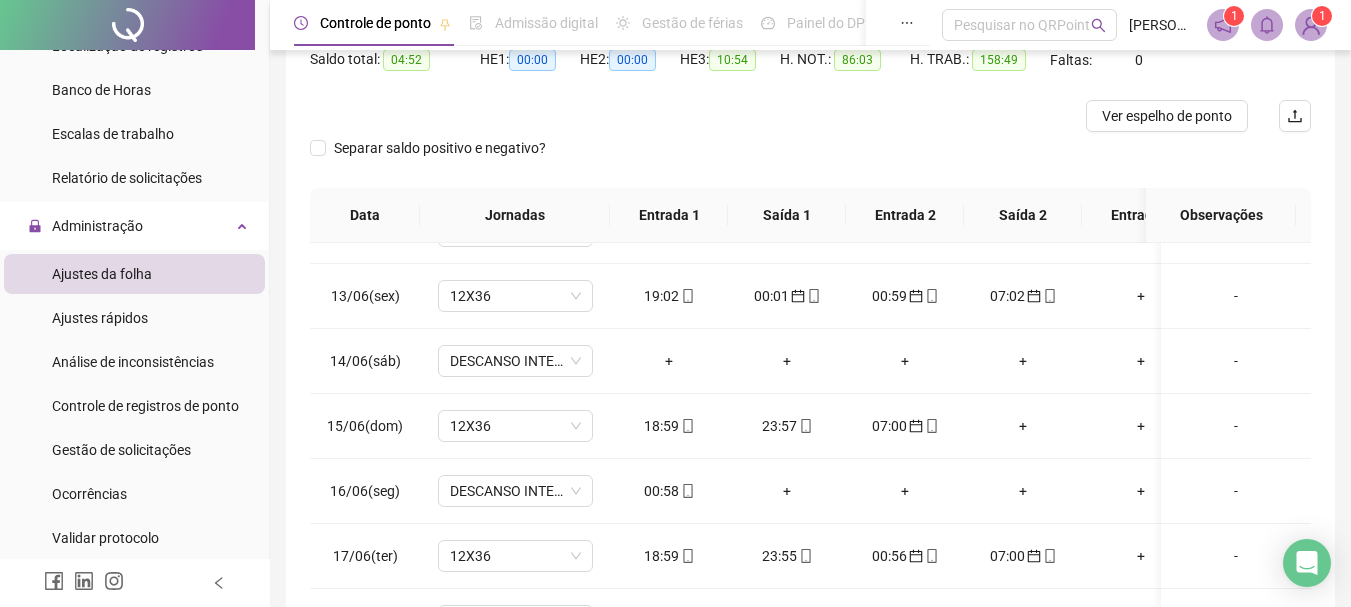scroll, scrollTop: 800, scrollLeft: 0, axis: vertical 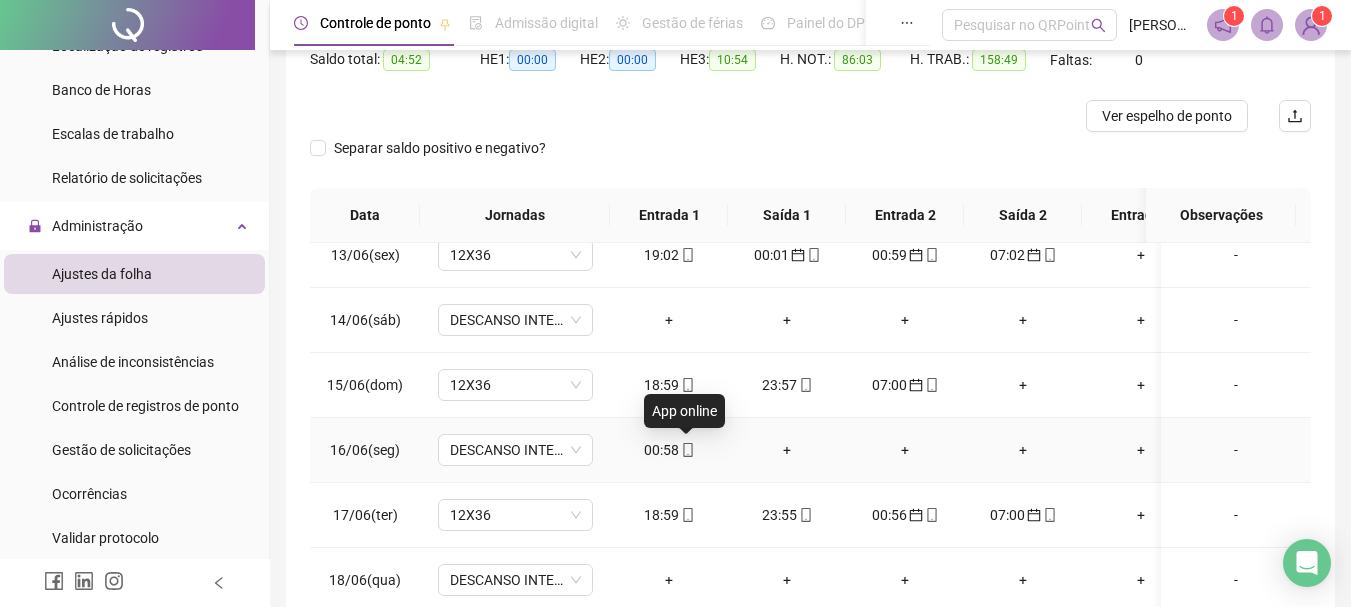 click 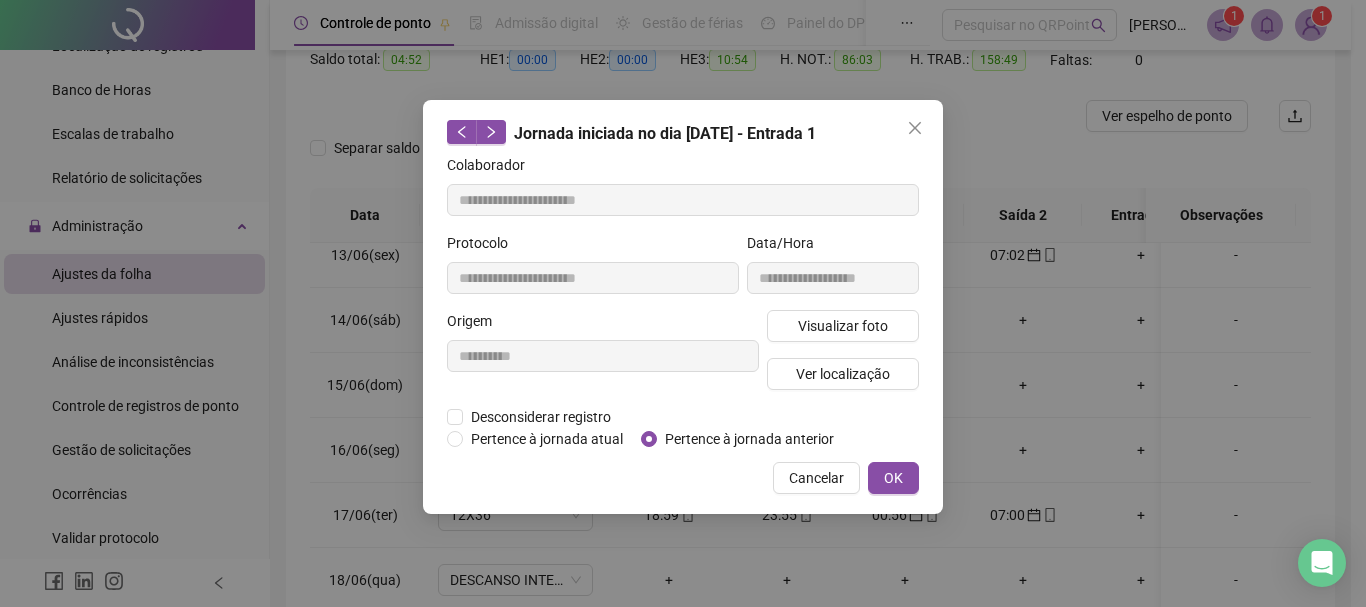 type on "**********" 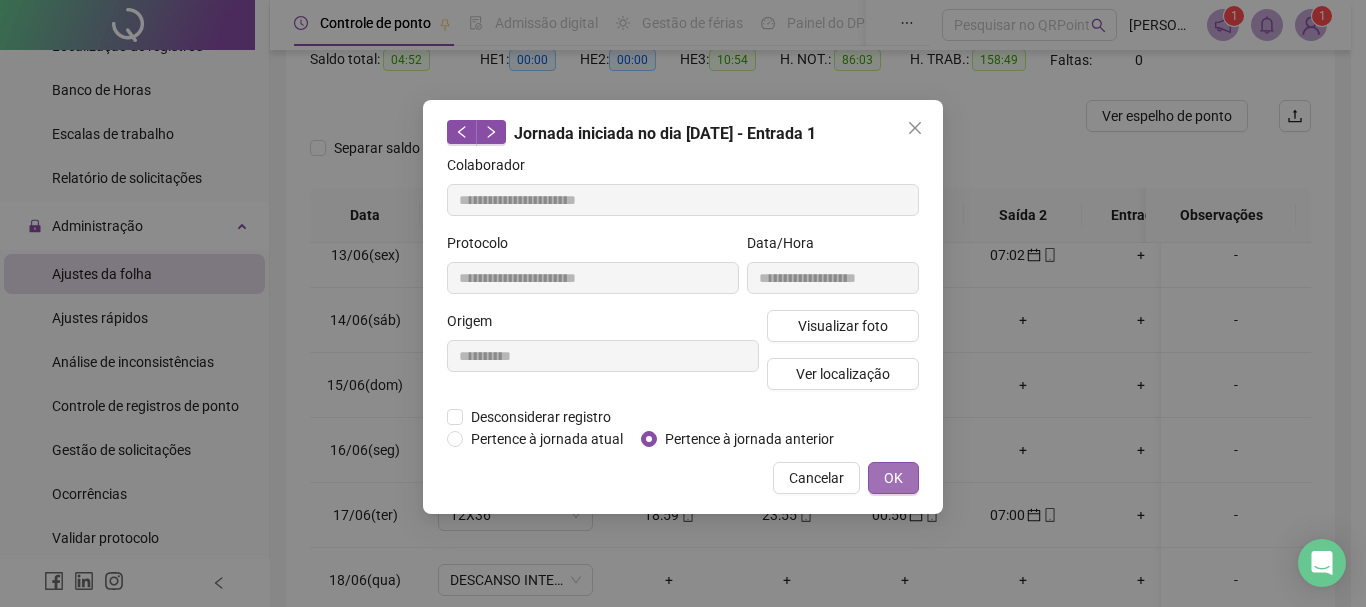 click on "OK" at bounding box center [893, 478] 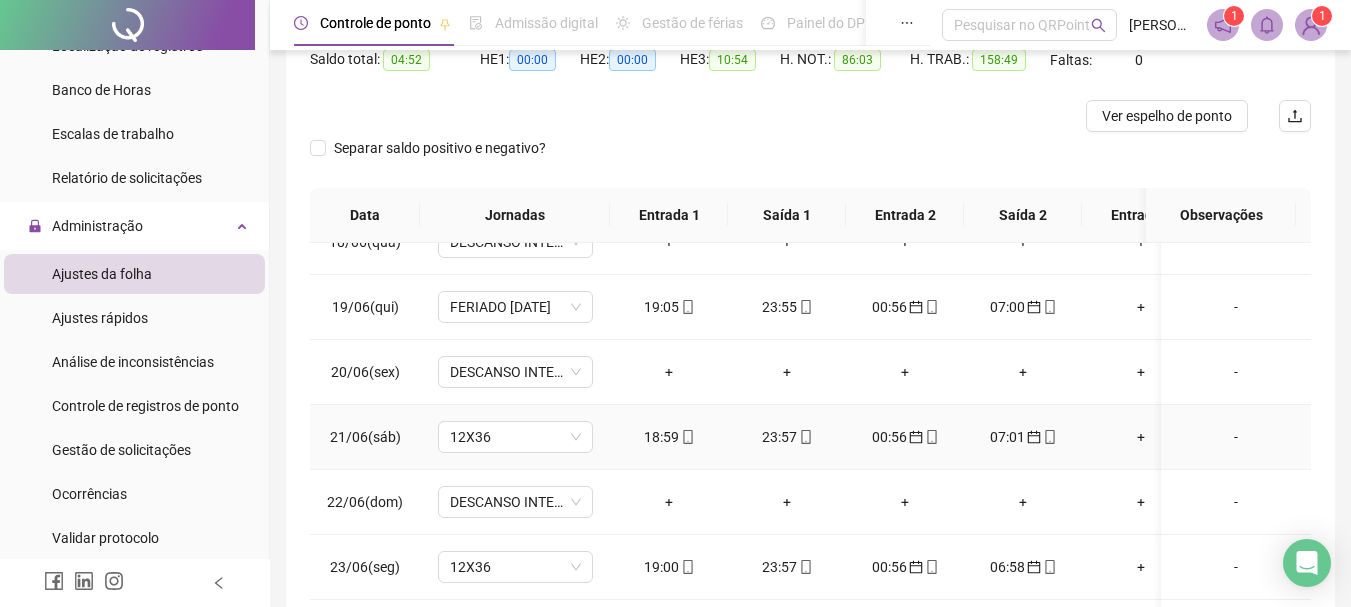 scroll, scrollTop: 1038, scrollLeft: 0, axis: vertical 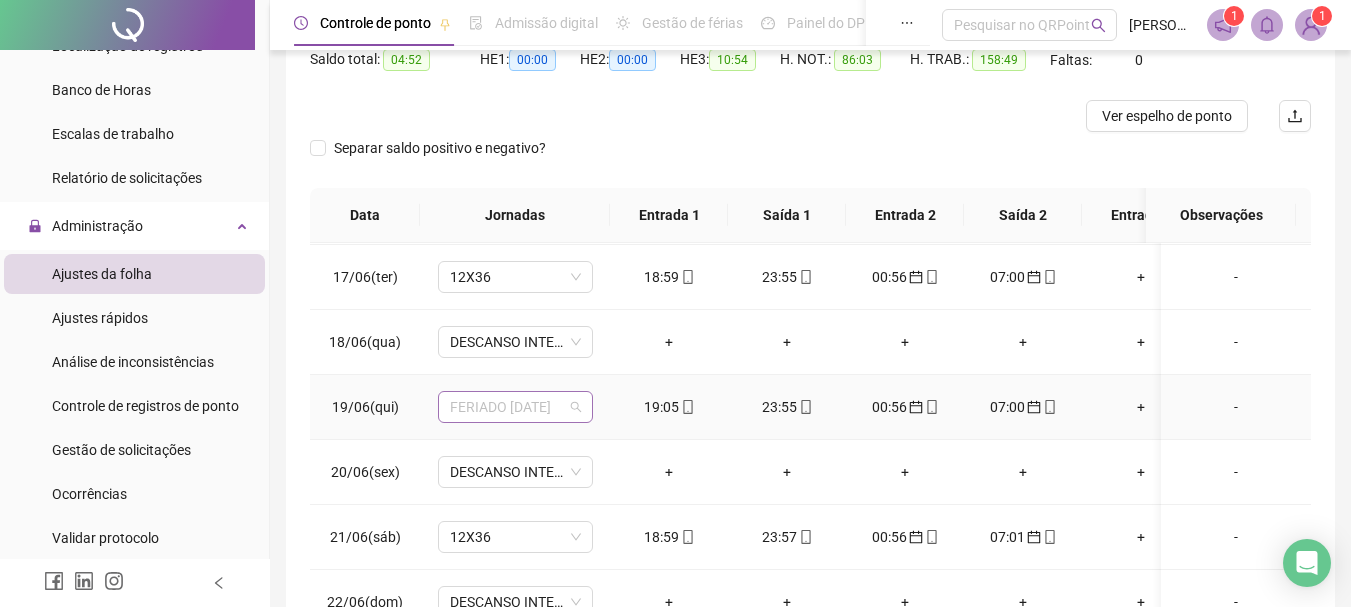 click on "FERIADO [DATE]" at bounding box center [515, 407] 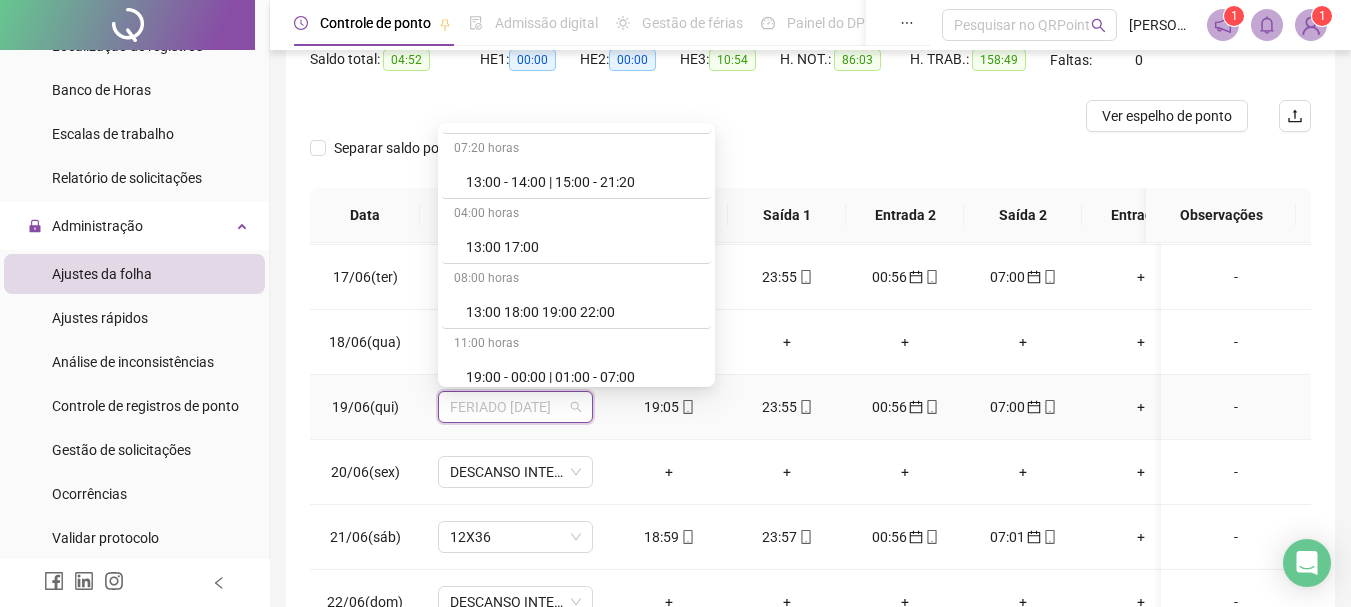 scroll, scrollTop: 3154, scrollLeft: 0, axis: vertical 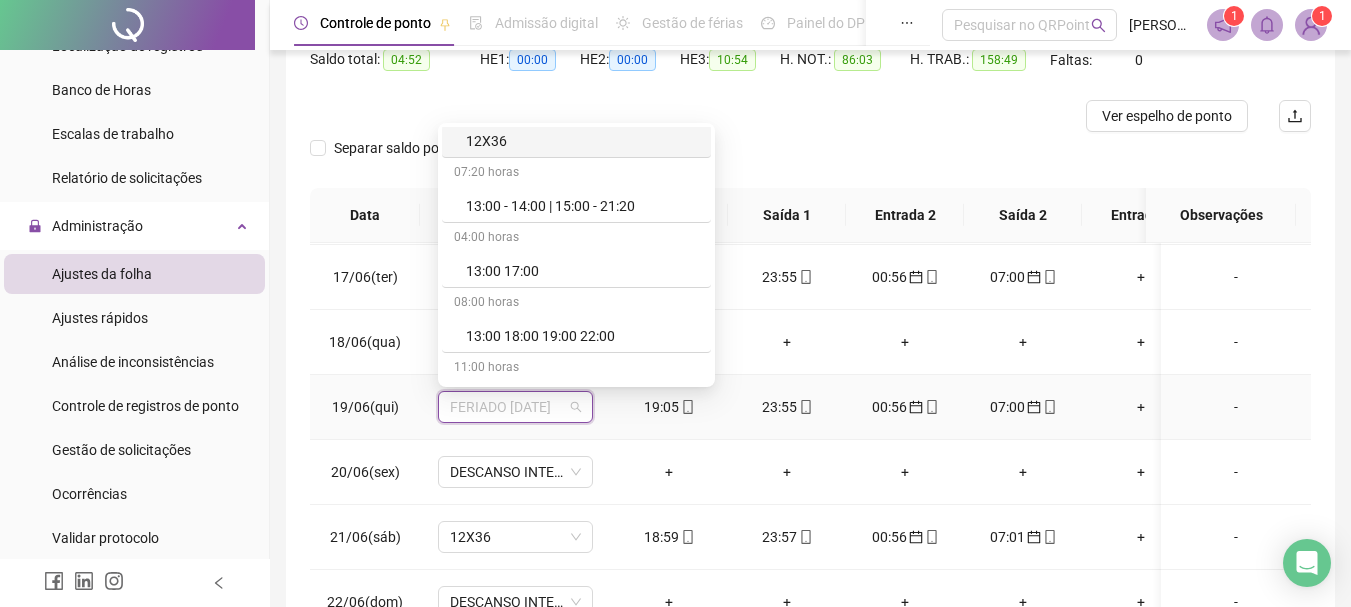 click on "12X36" at bounding box center [582, 141] 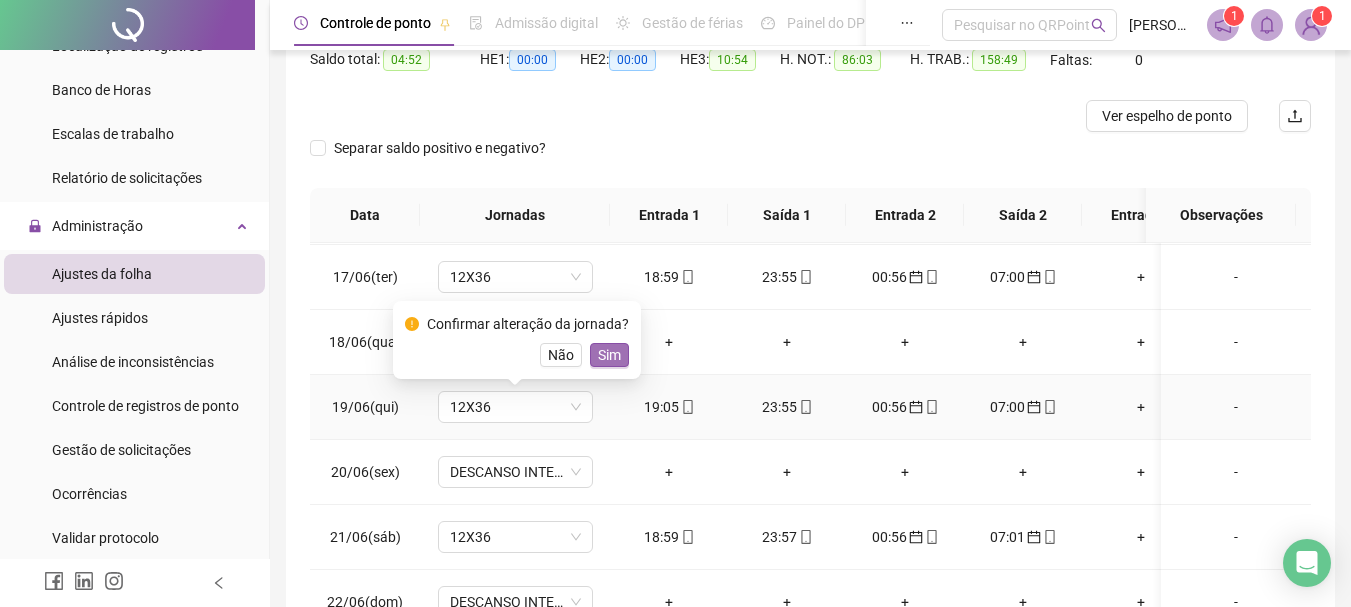 click on "Sim" at bounding box center (609, 355) 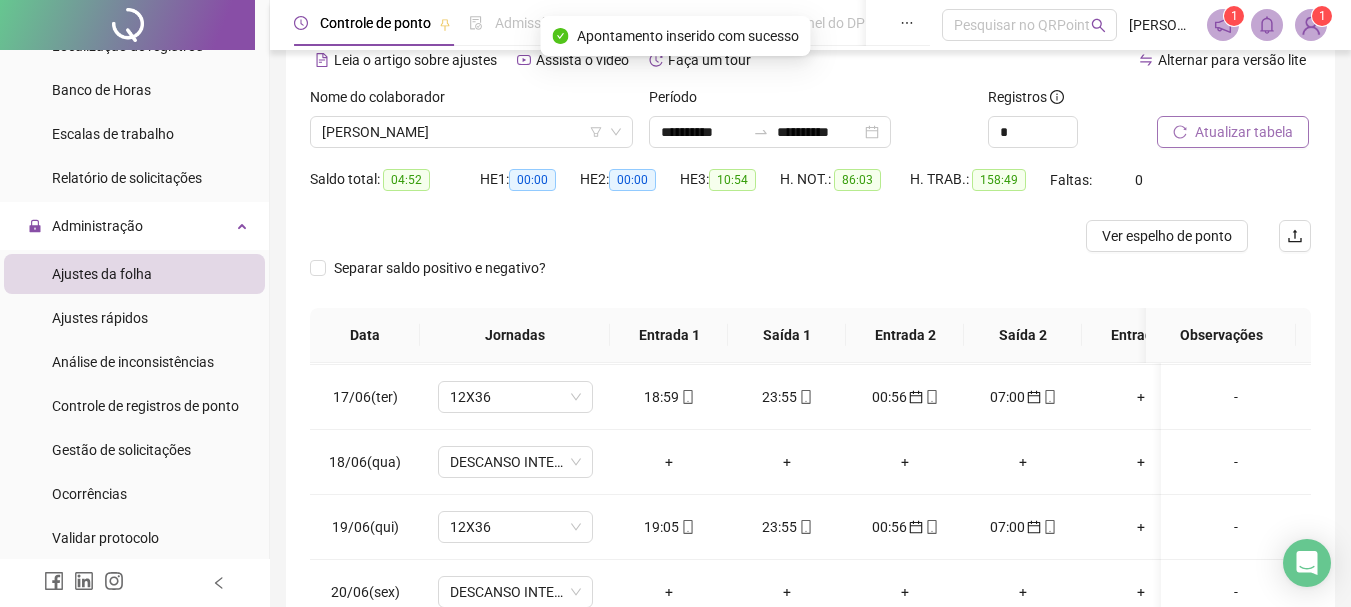 scroll, scrollTop: 0, scrollLeft: 0, axis: both 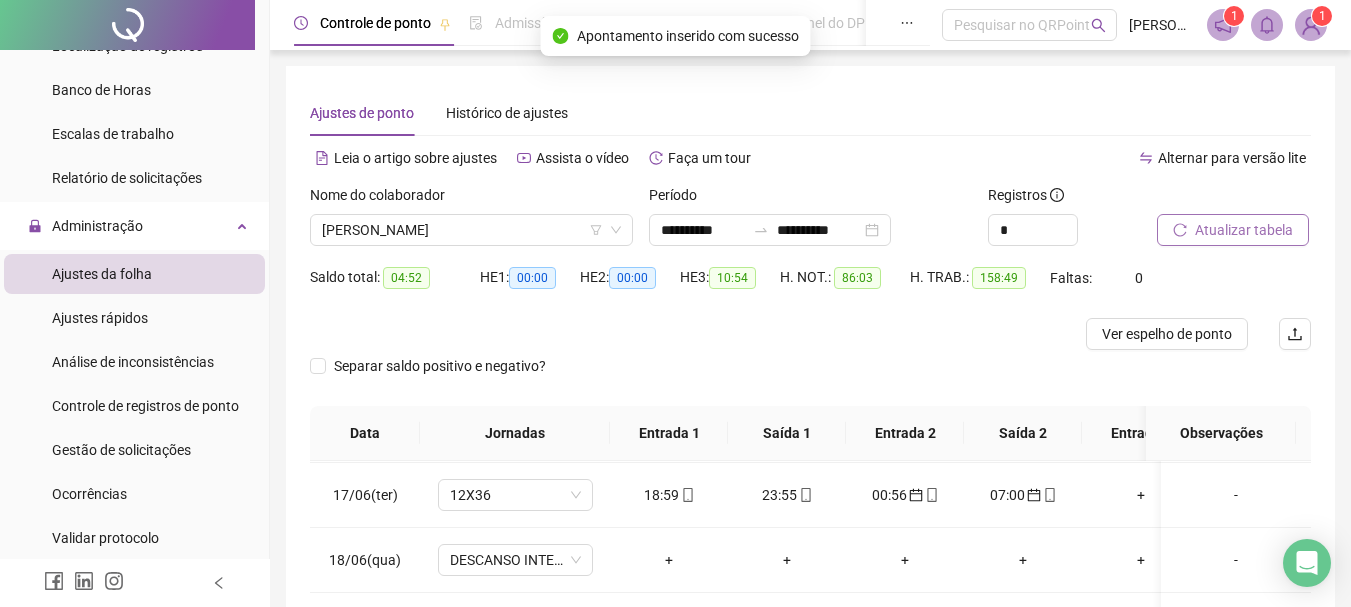 click on "Atualizar tabela" at bounding box center [1244, 230] 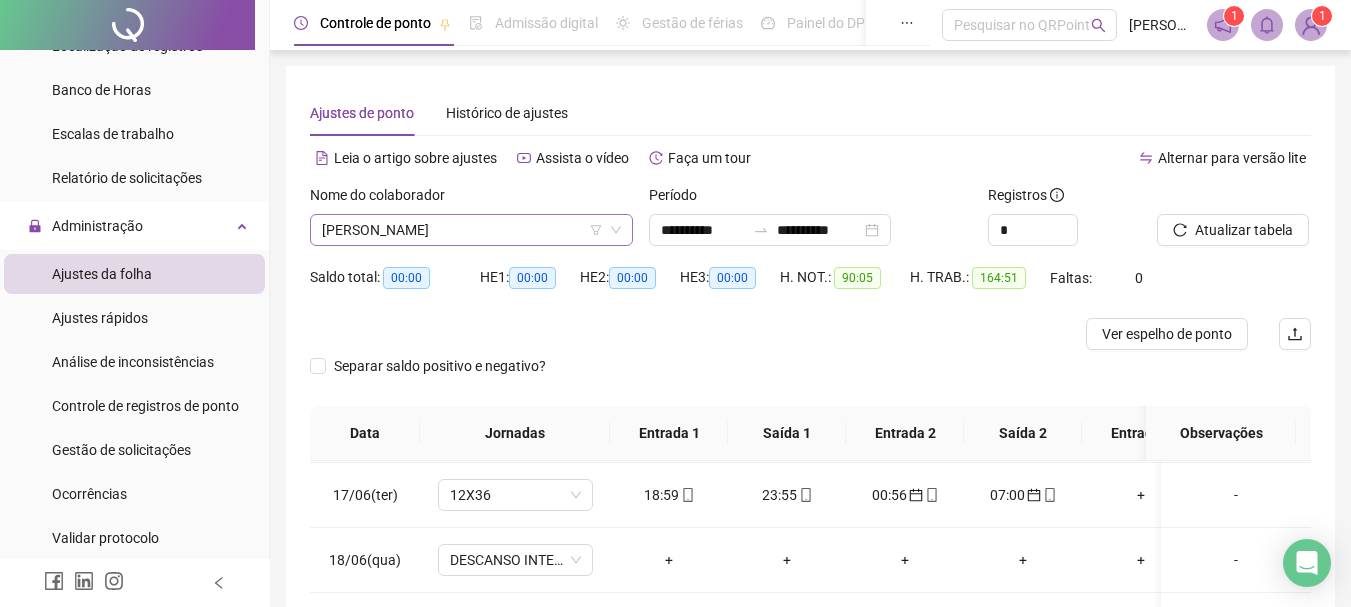 click on "[PERSON_NAME]" at bounding box center [471, 230] 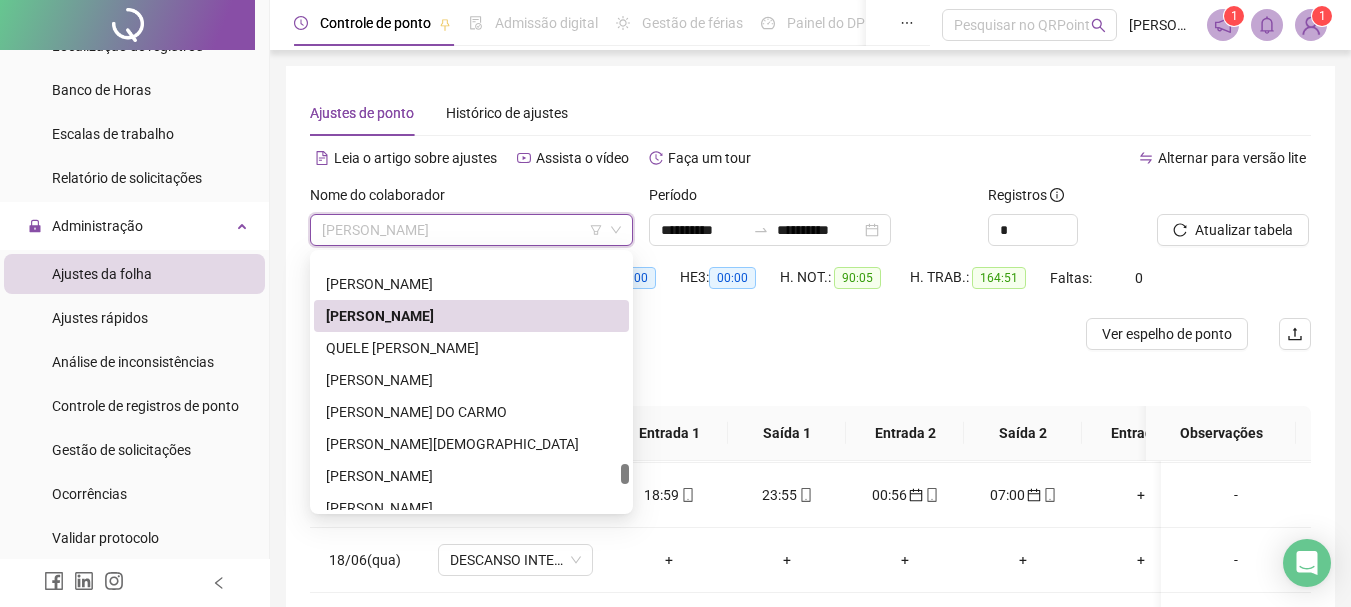 scroll, scrollTop: 2926, scrollLeft: 0, axis: vertical 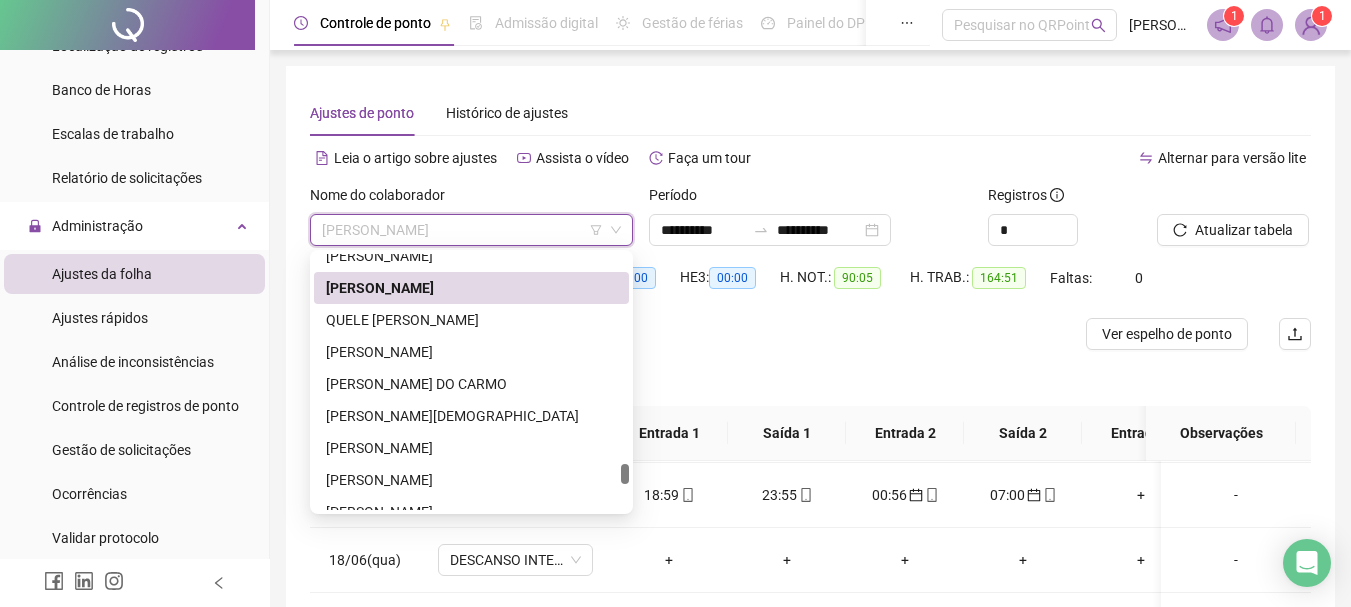 click at bounding box center [625, 474] 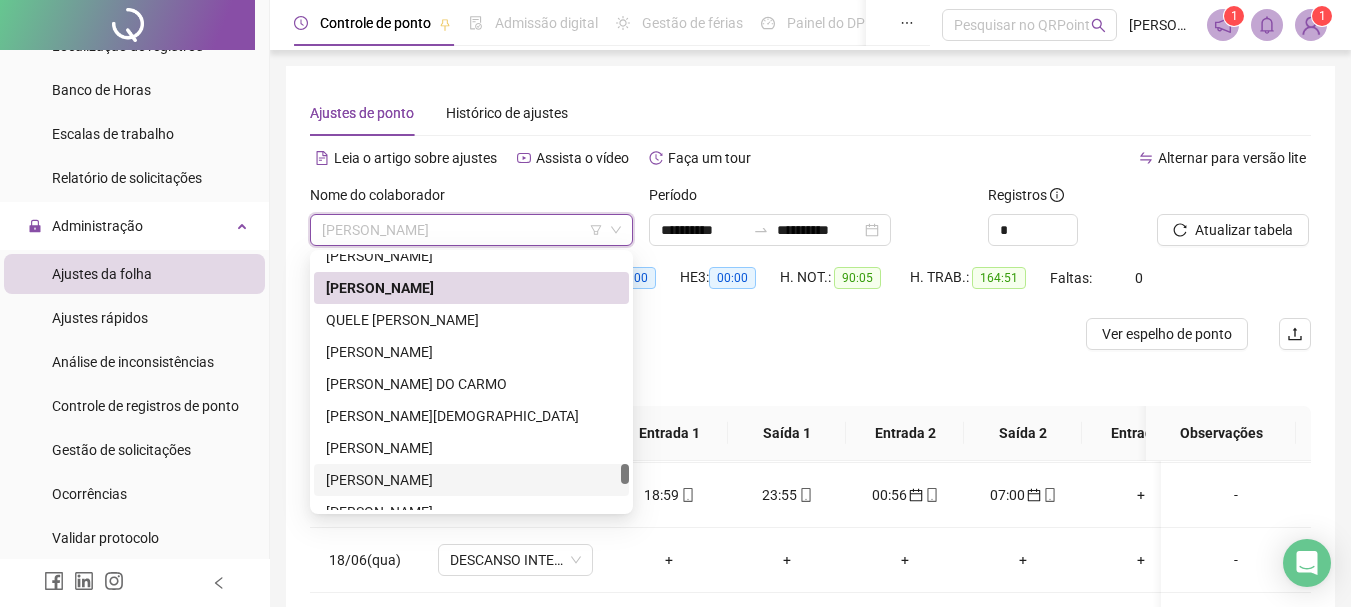 click on "[PERSON_NAME]" at bounding box center [471, 480] 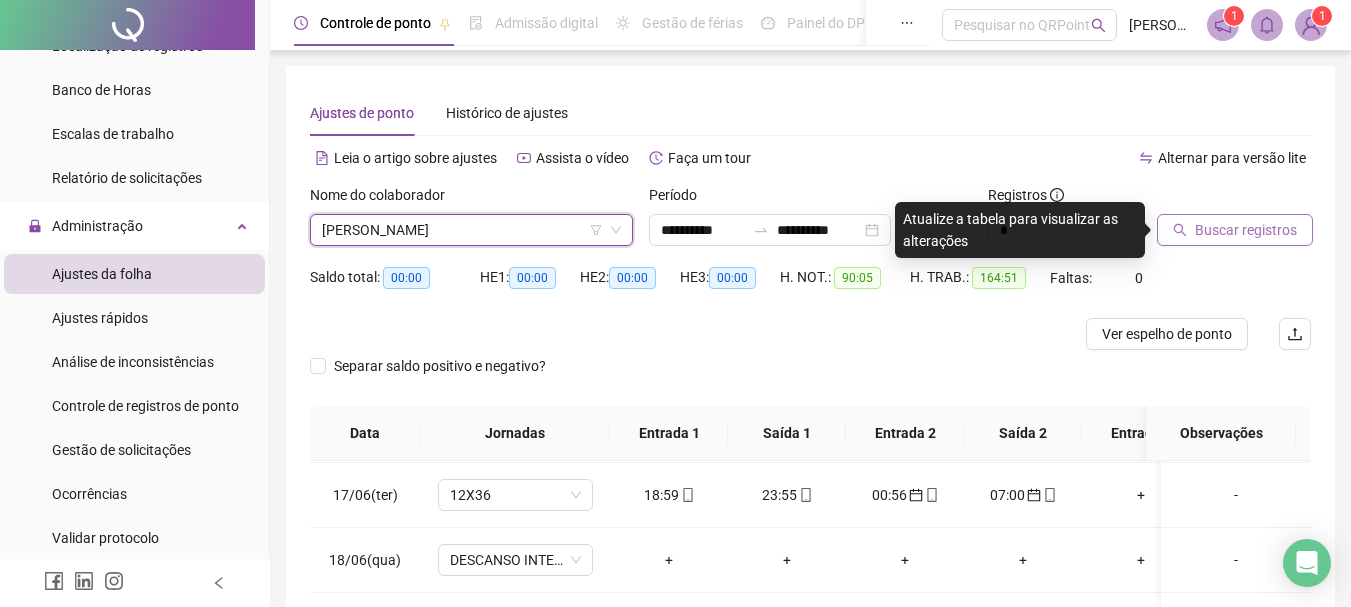click on "Buscar registros" at bounding box center [1246, 230] 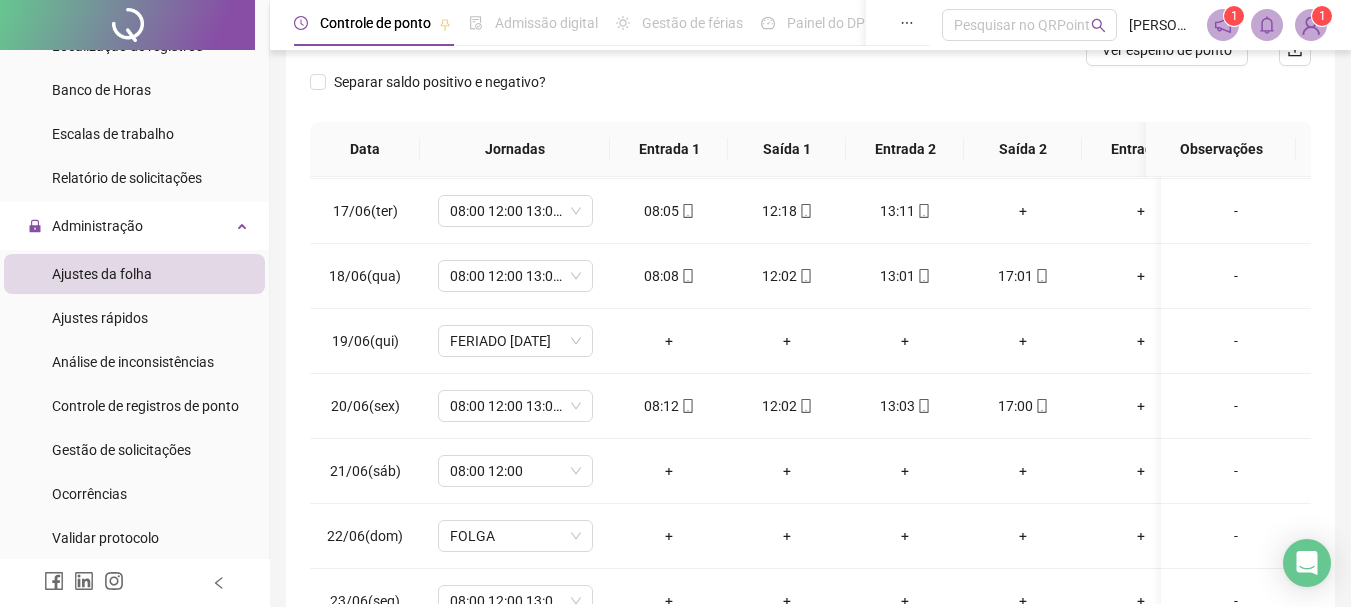 scroll, scrollTop: 300, scrollLeft: 0, axis: vertical 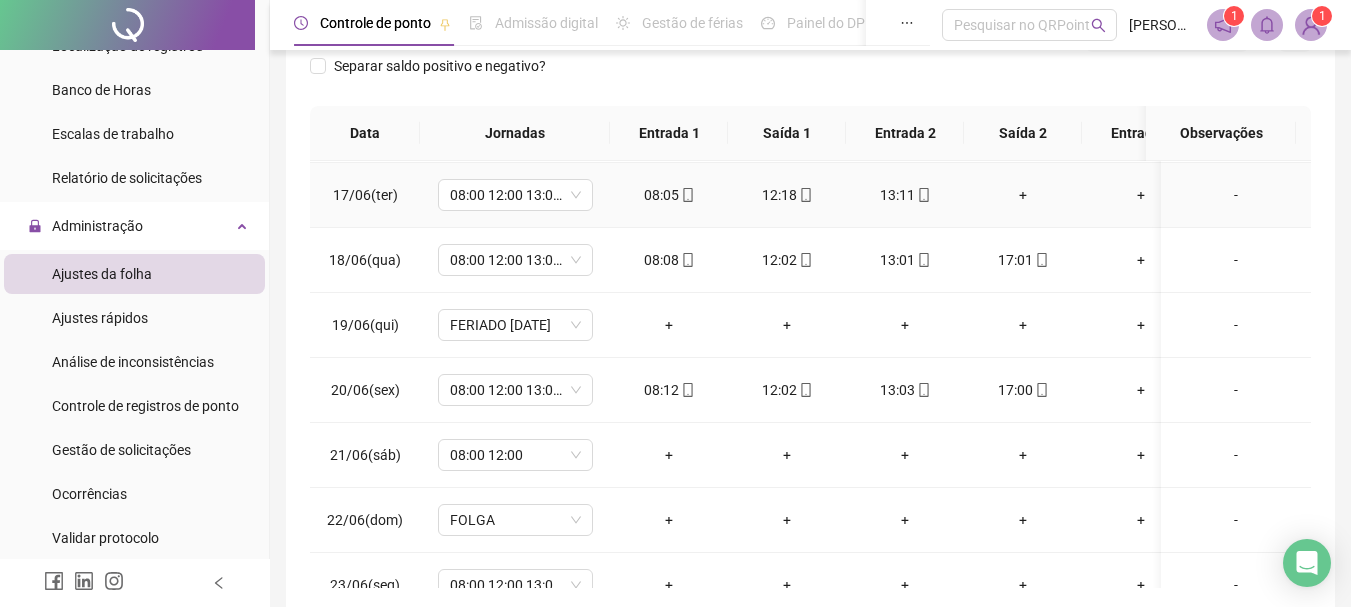 click on "+" at bounding box center [1023, 195] 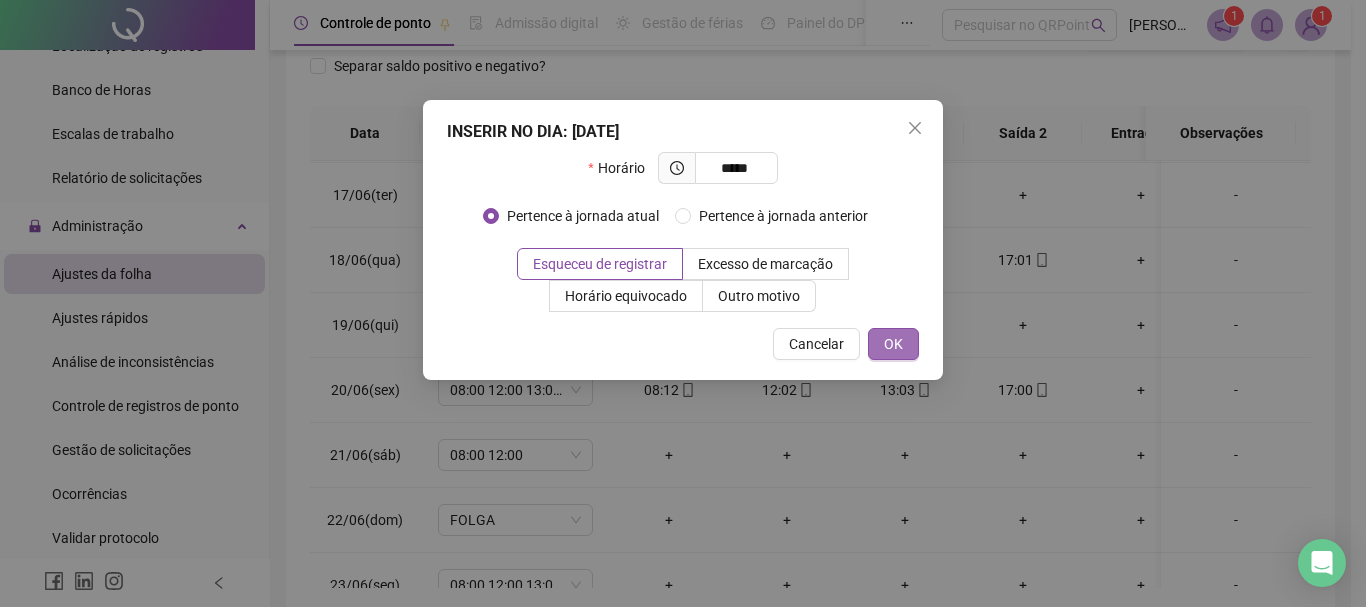 type on "*****" 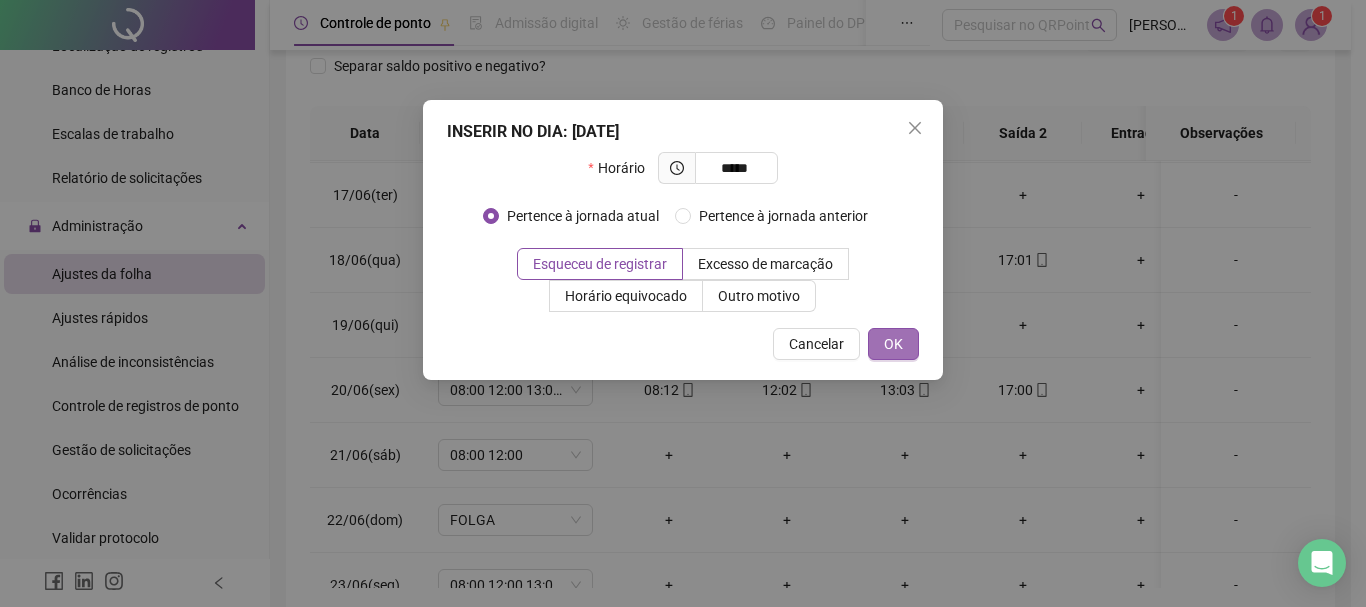 click on "OK" at bounding box center [893, 344] 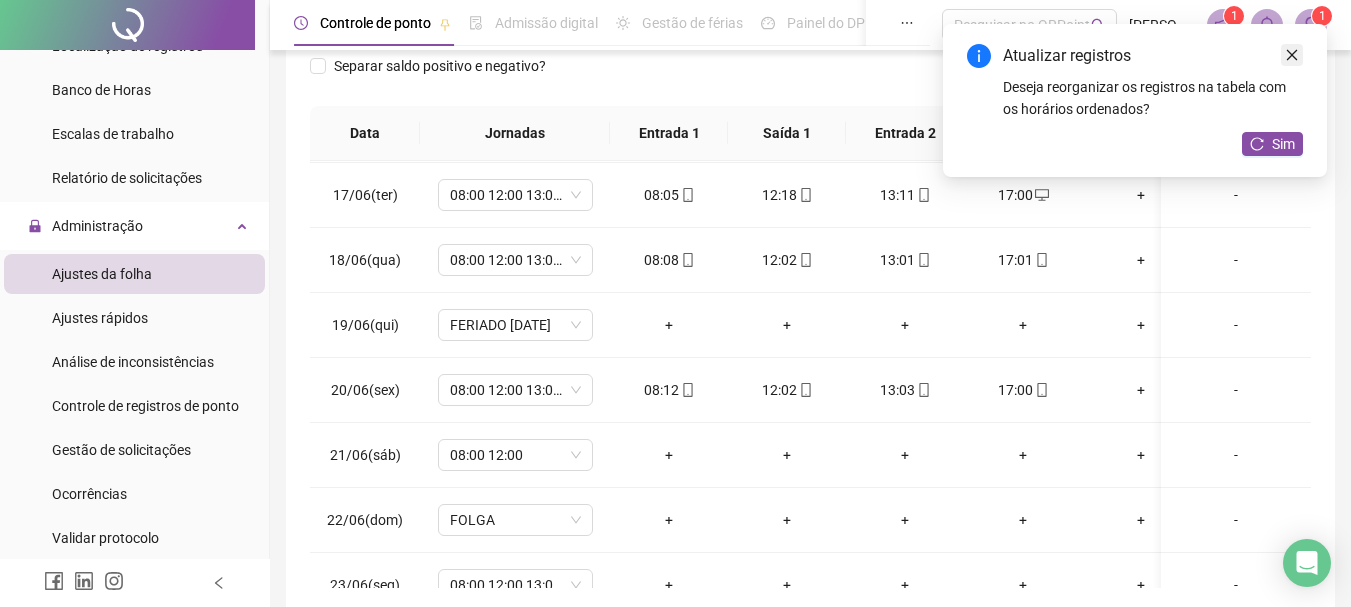 click 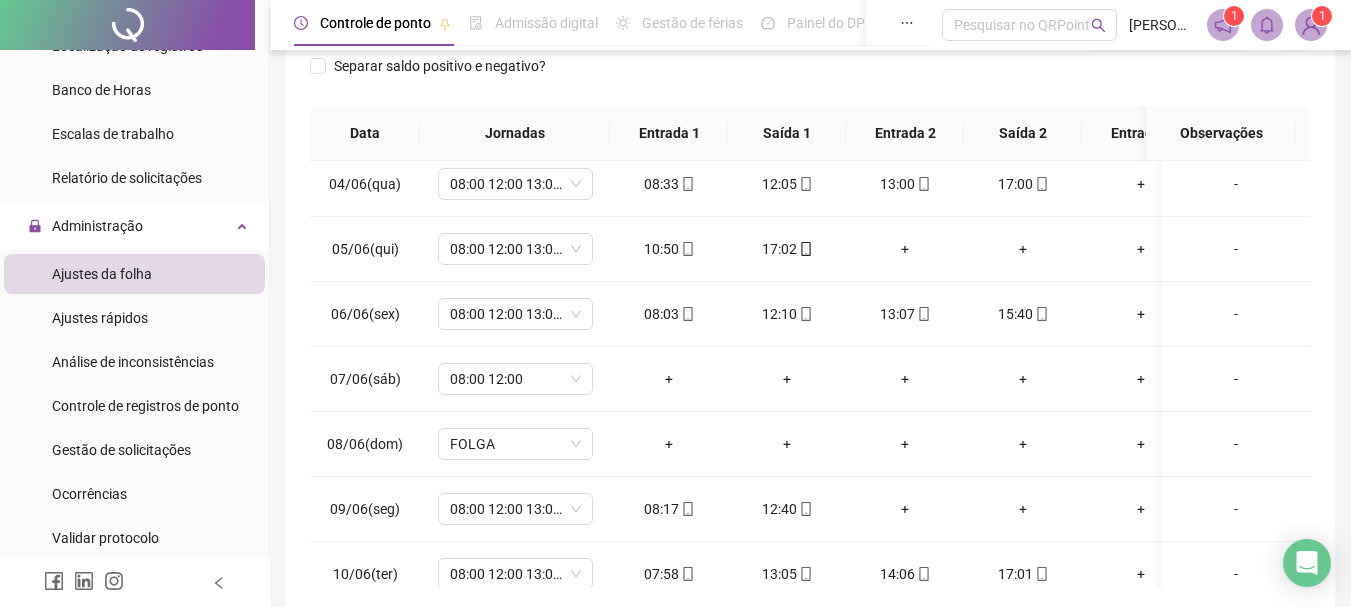 scroll, scrollTop: 0, scrollLeft: 0, axis: both 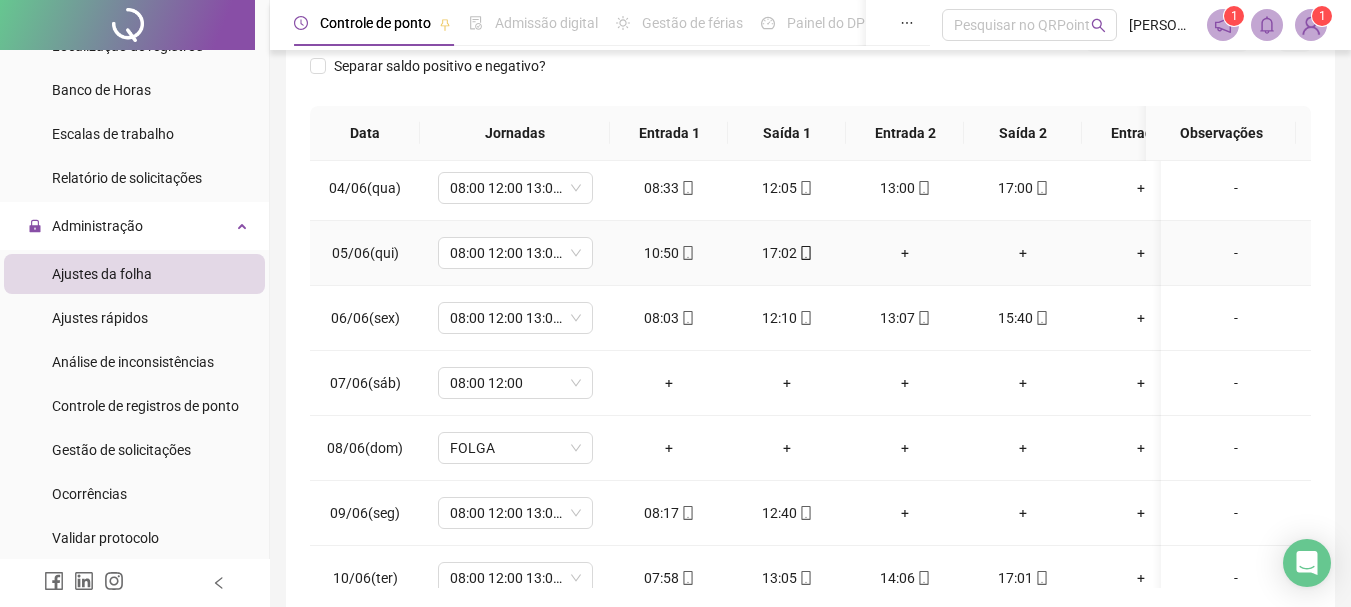 click on "-" at bounding box center [1236, 253] 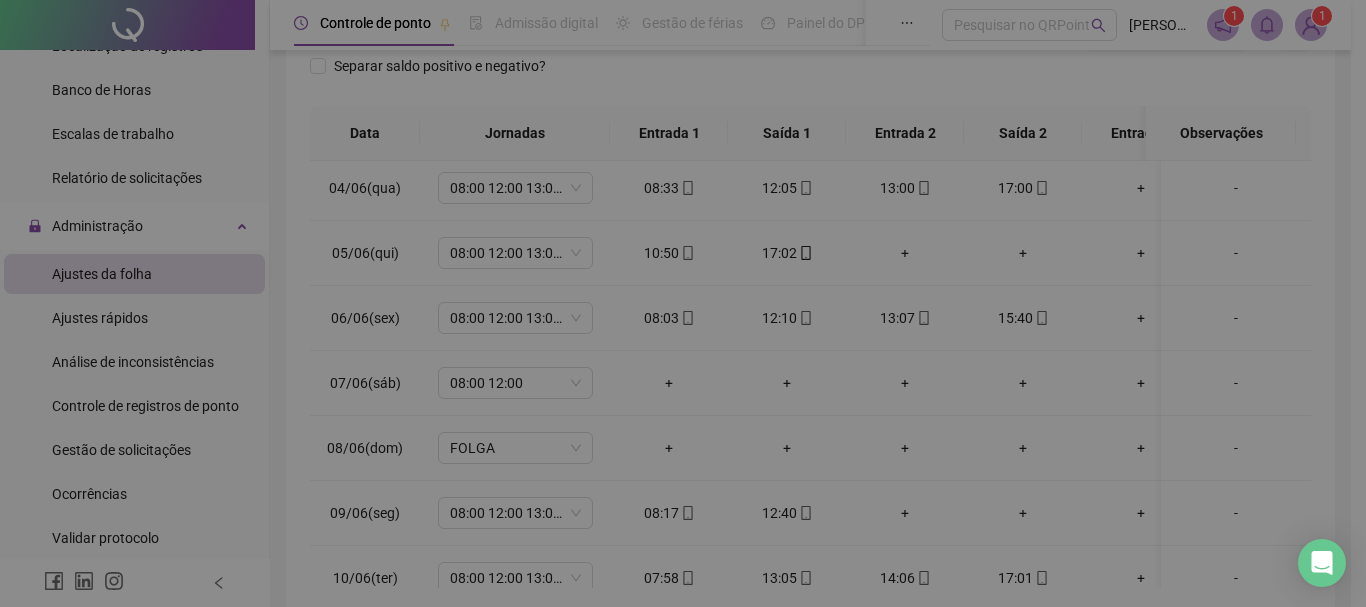 type 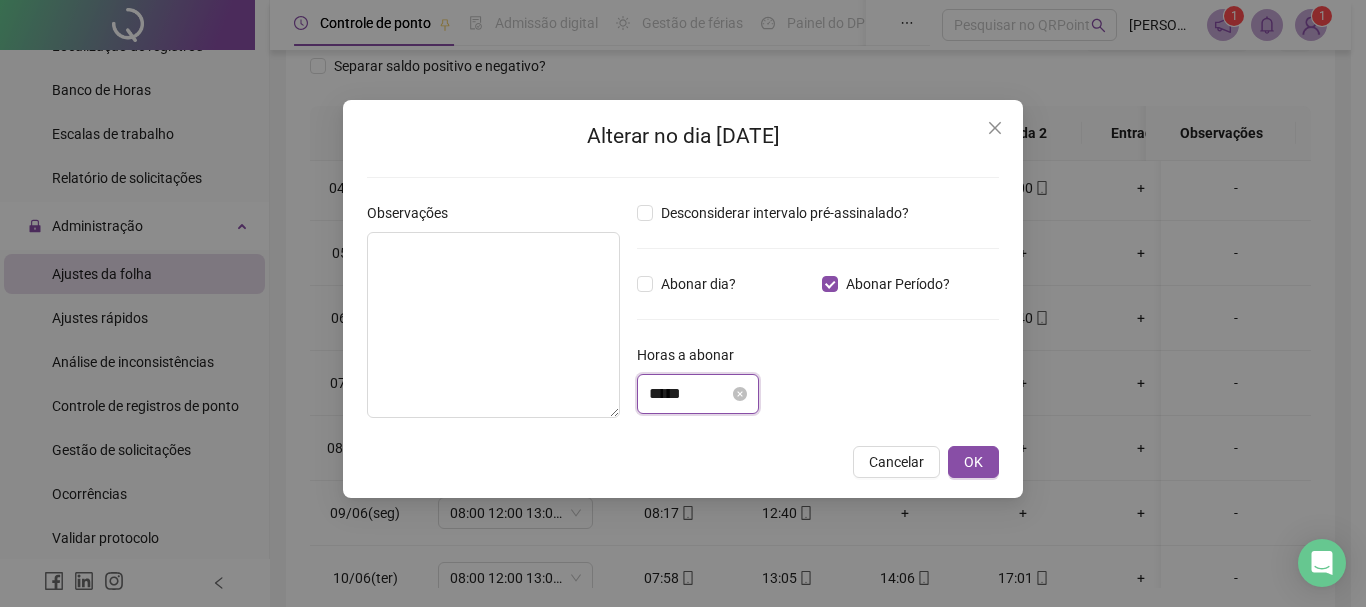 click on "*****" at bounding box center [689, 394] 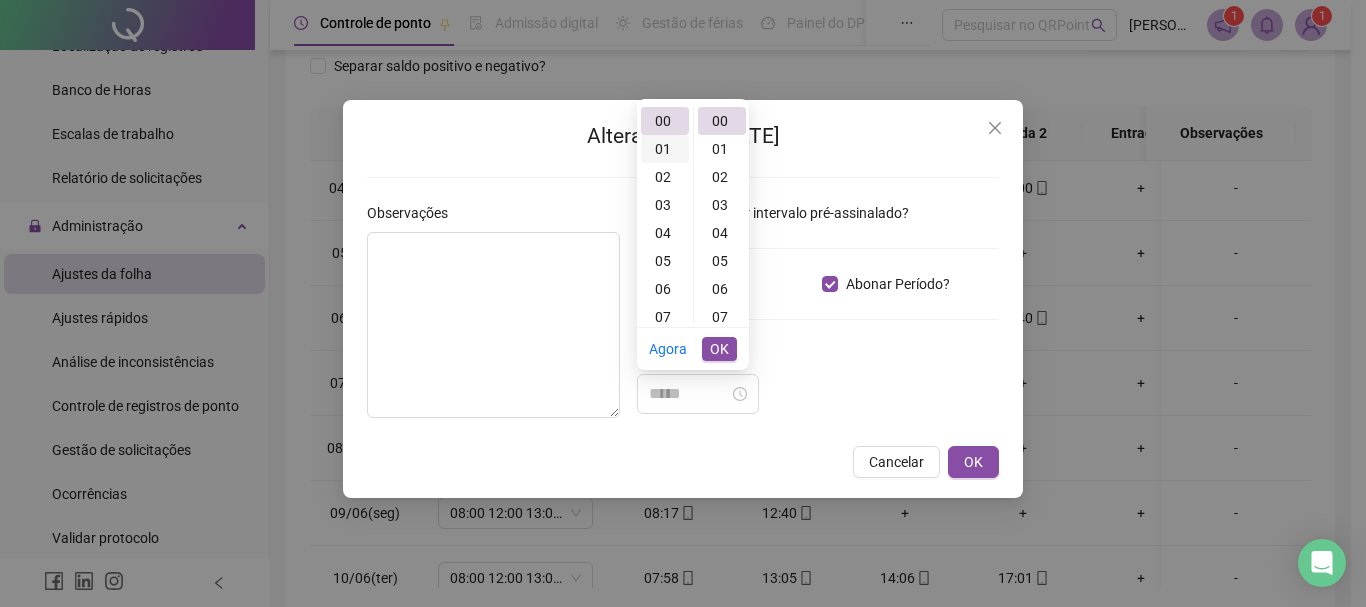 click on "01" at bounding box center [665, 149] 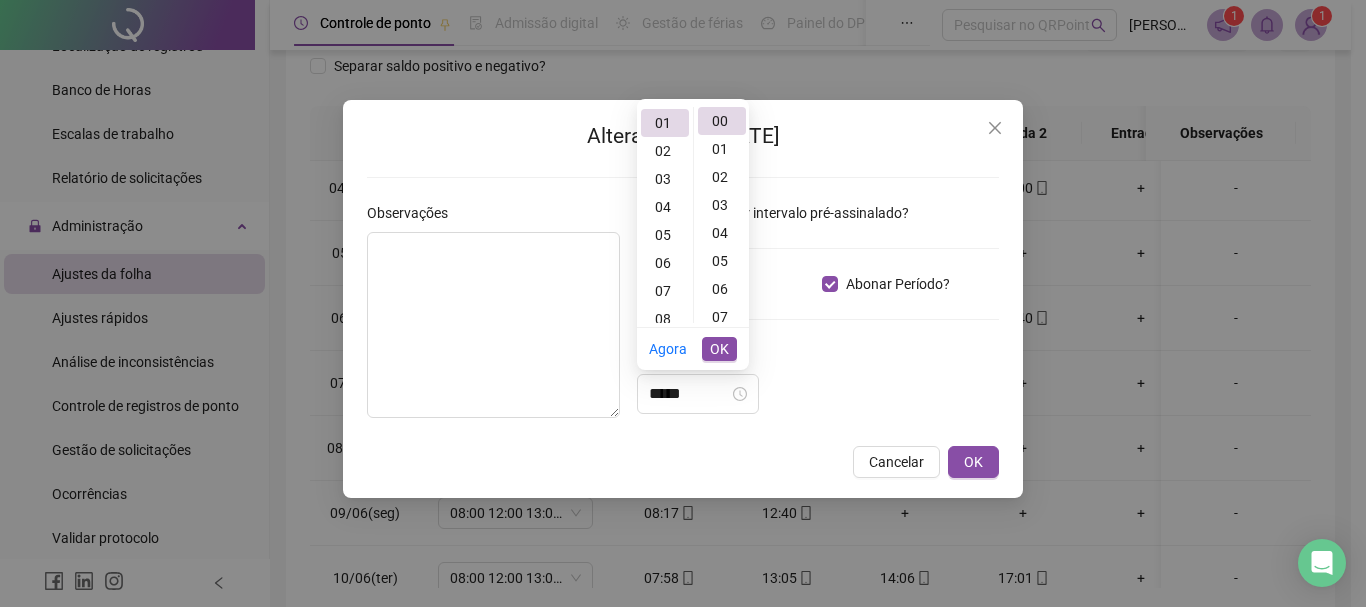 scroll, scrollTop: 28, scrollLeft: 0, axis: vertical 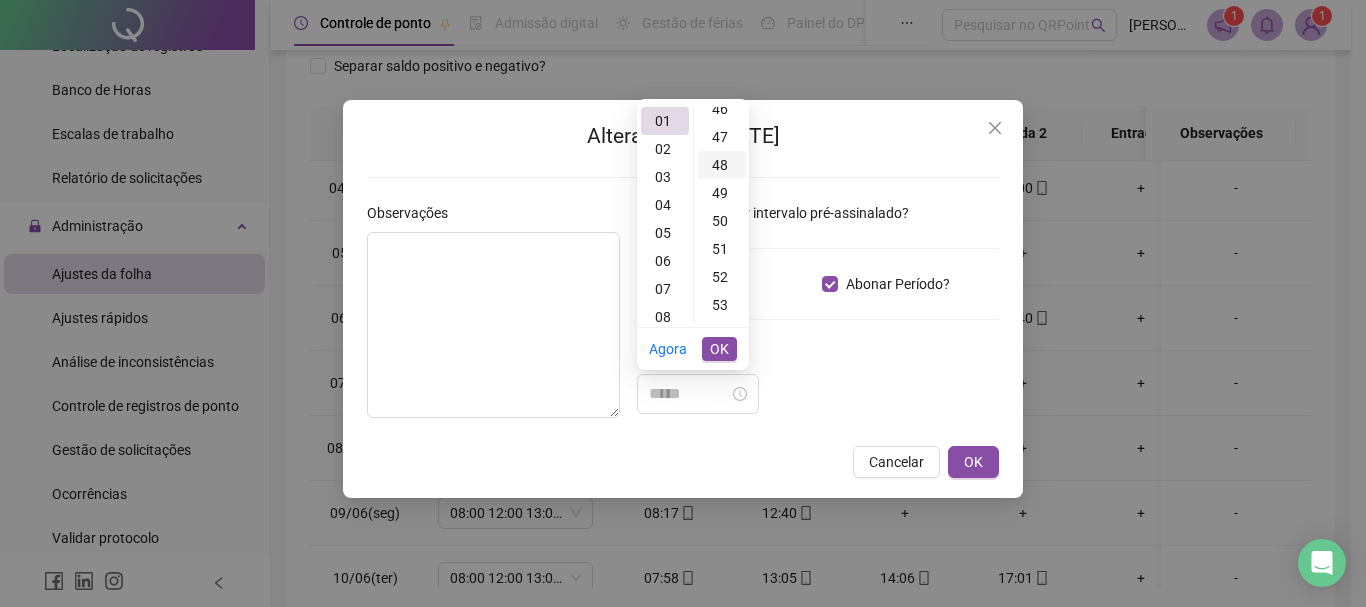 click on "48" at bounding box center [722, 165] 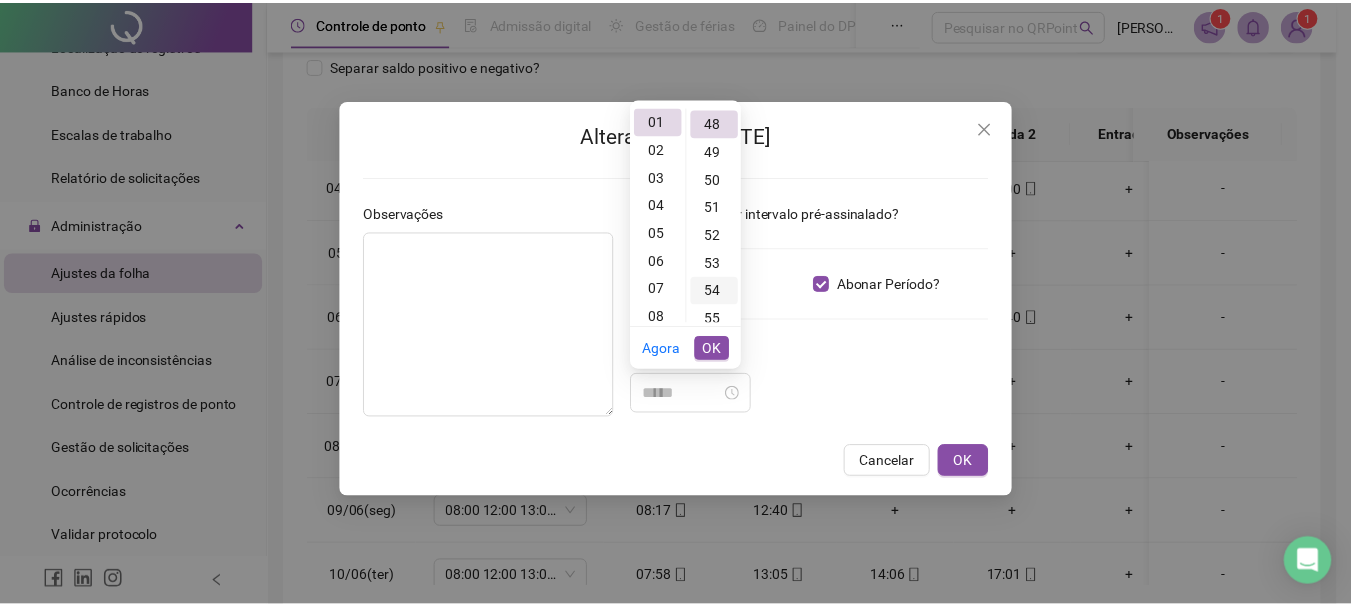 scroll, scrollTop: 1344, scrollLeft: 0, axis: vertical 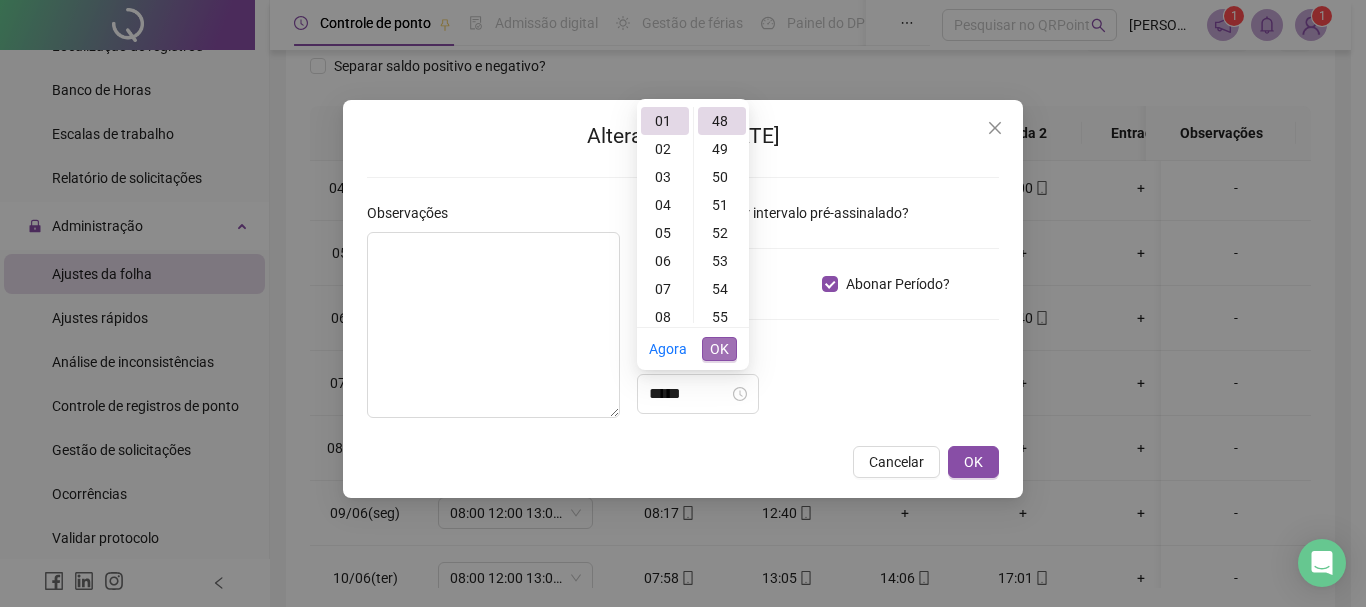 click on "OK" at bounding box center [719, 349] 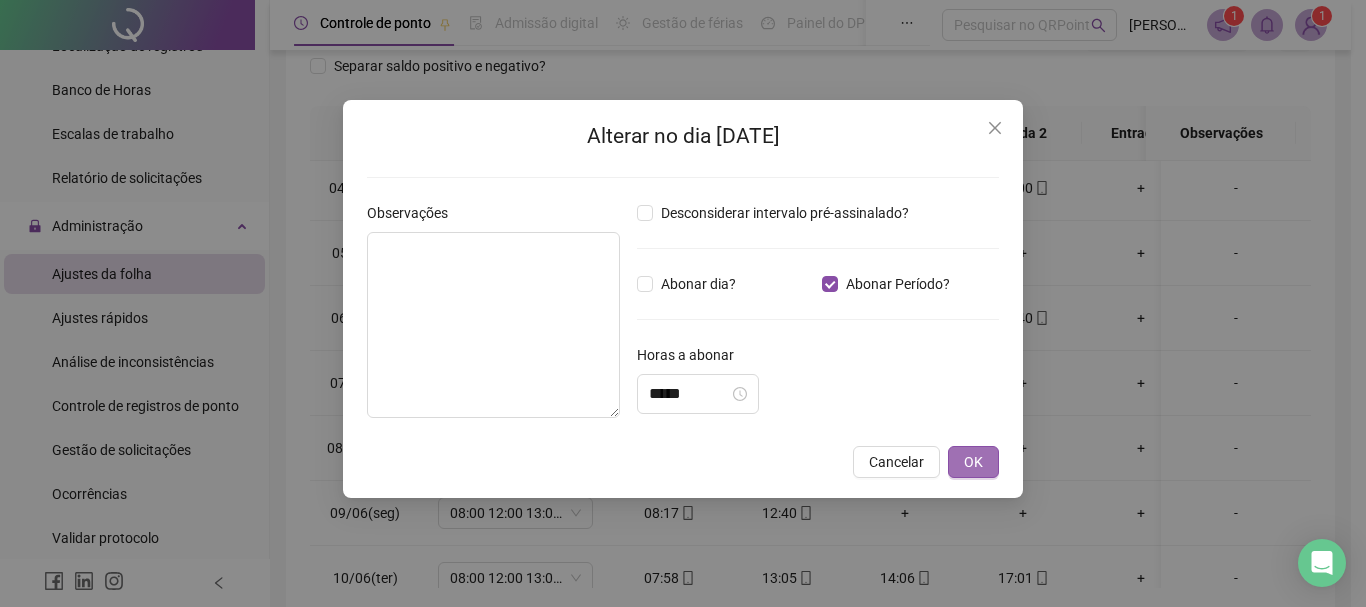 click on "OK" at bounding box center (973, 462) 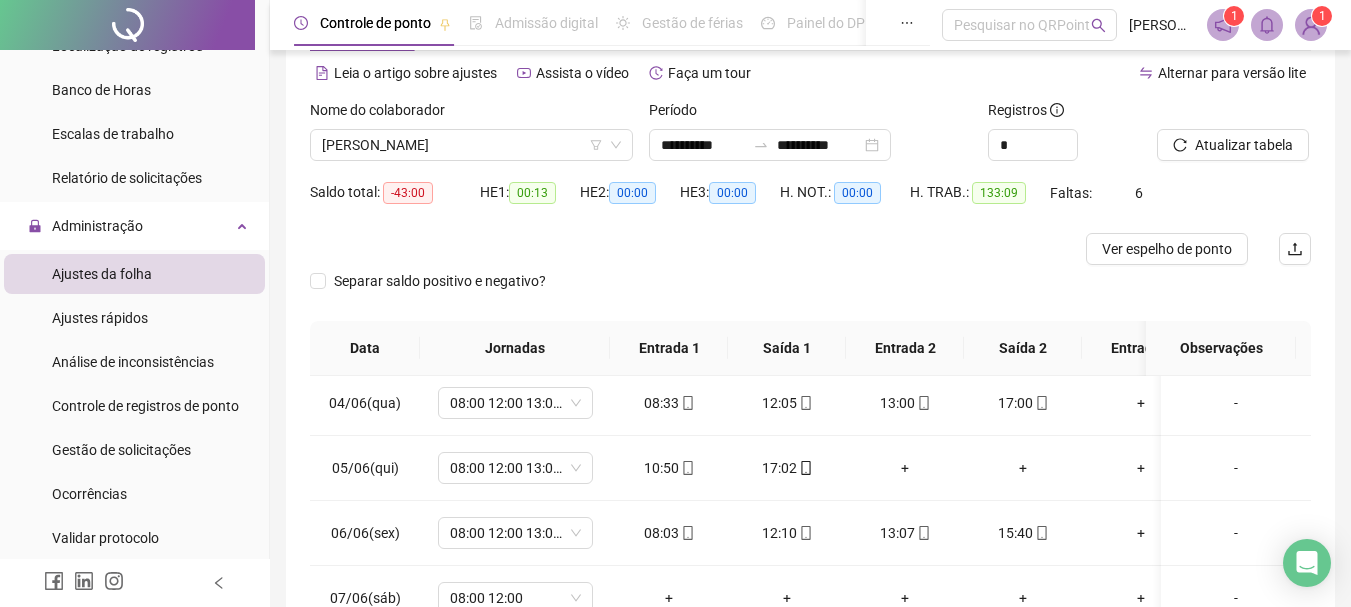 scroll, scrollTop: 77, scrollLeft: 0, axis: vertical 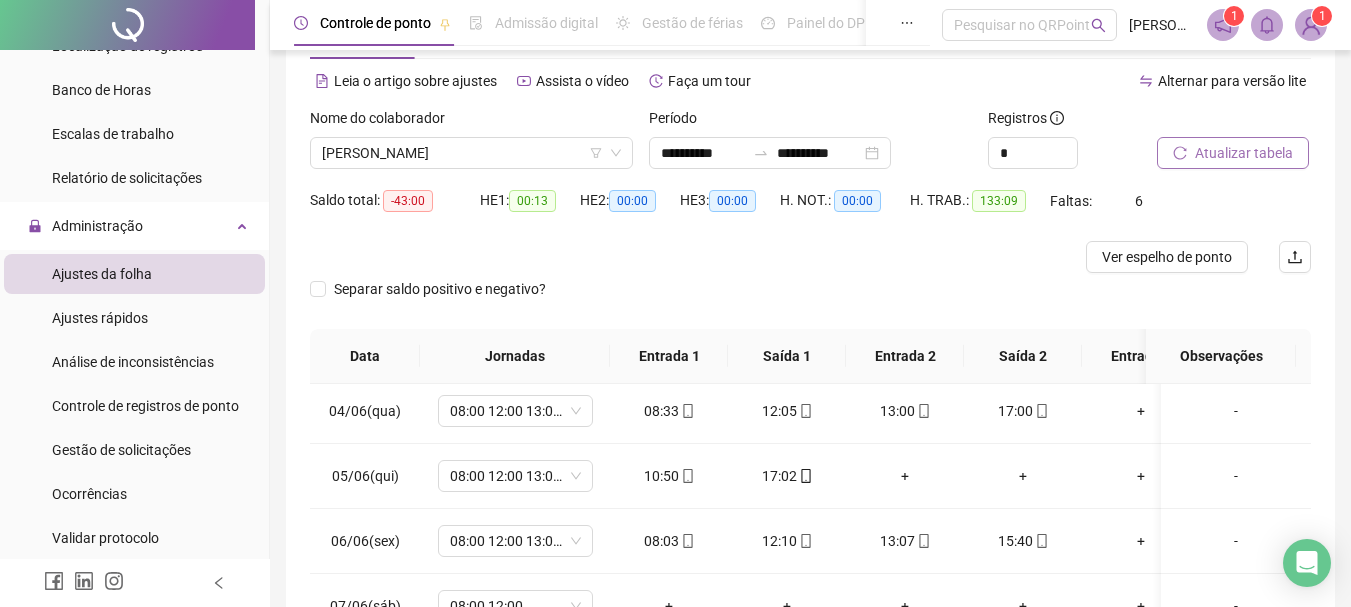 click on "Atualizar tabela" at bounding box center (1233, 153) 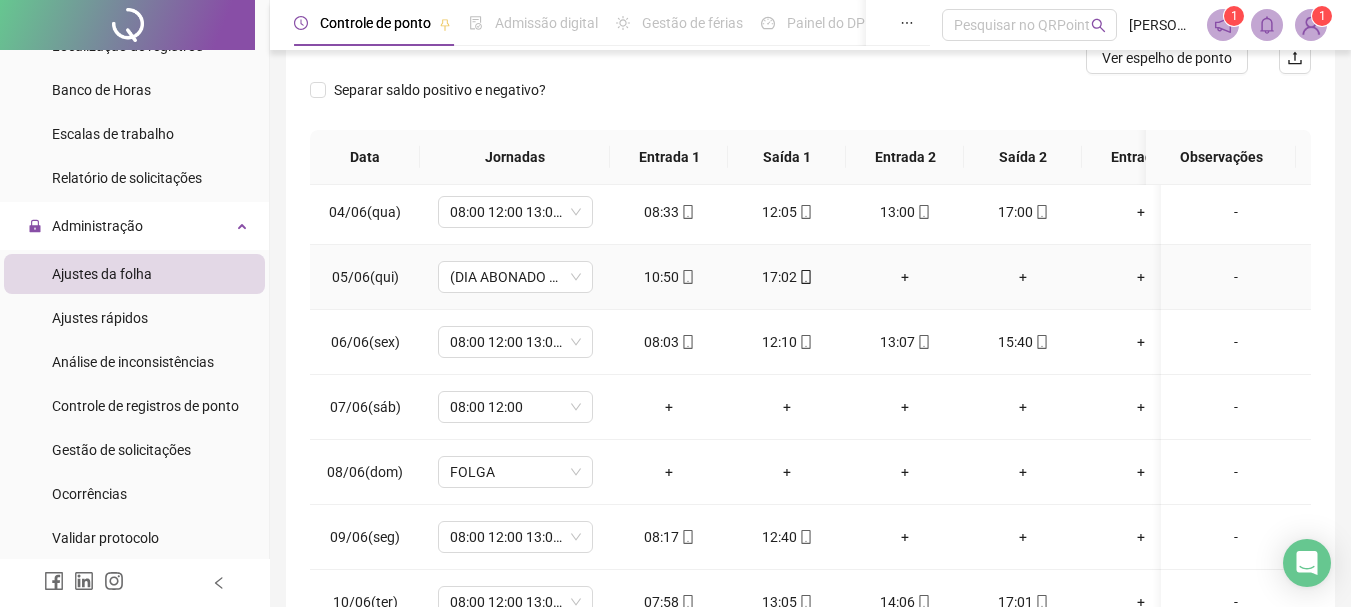scroll, scrollTop: 277, scrollLeft: 0, axis: vertical 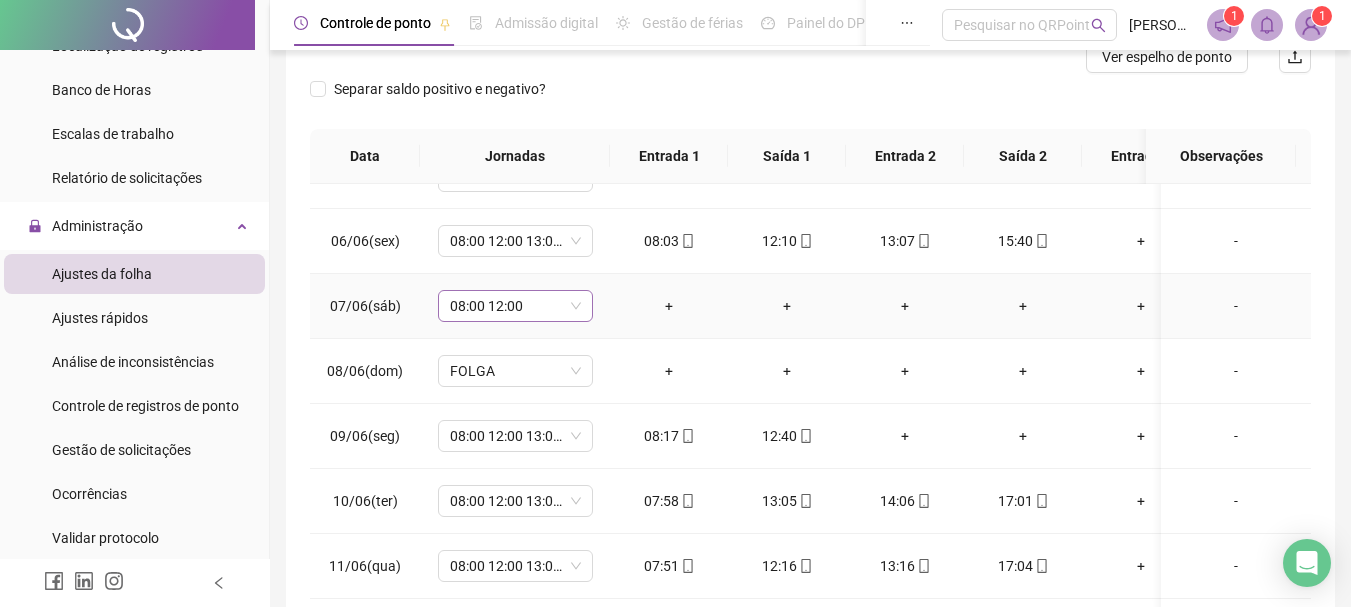 click on "08:00 12:00" at bounding box center (515, 306) 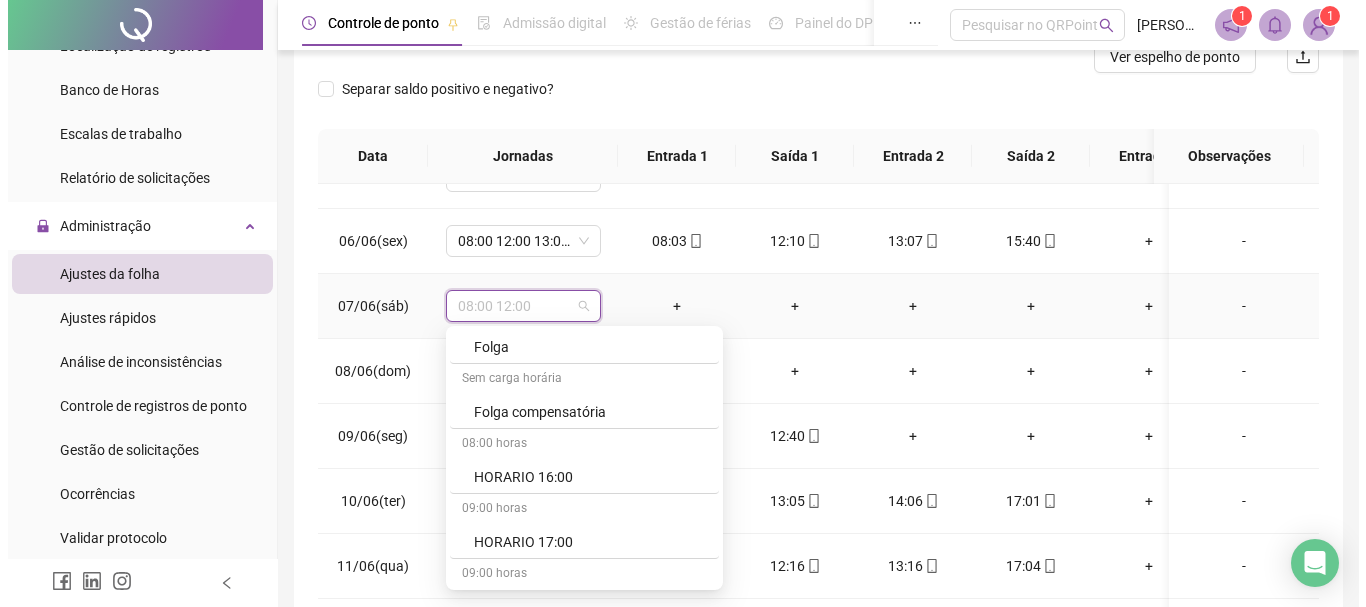 scroll, scrollTop: 4079, scrollLeft: 0, axis: vertical 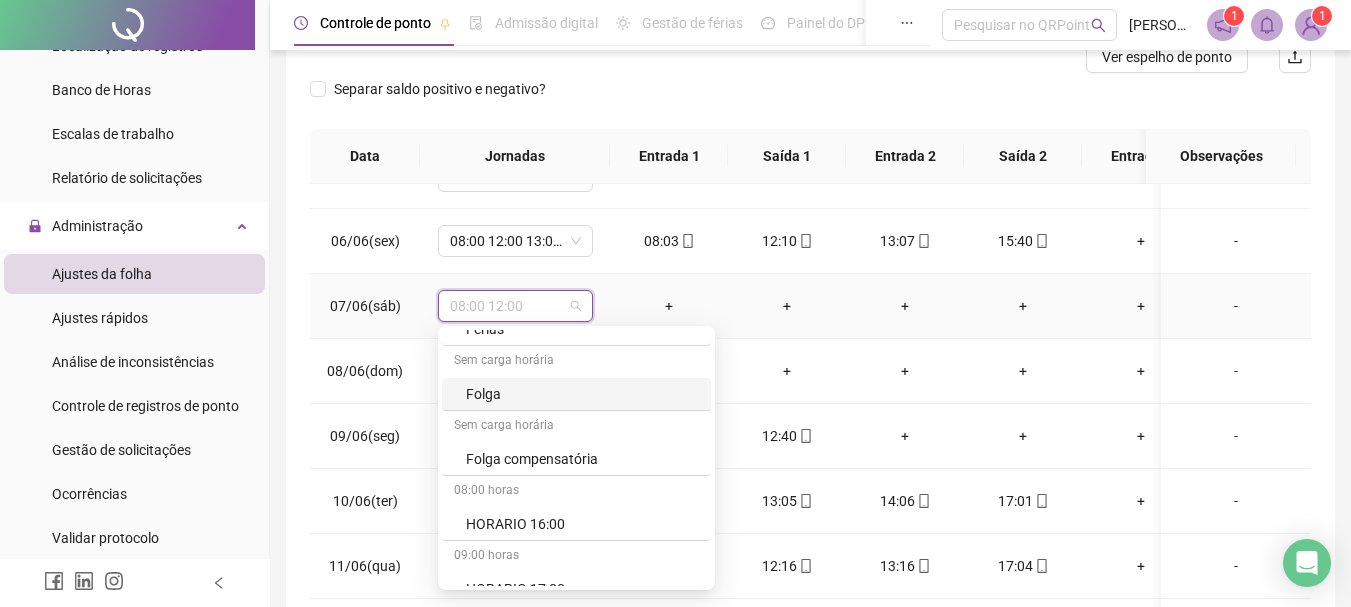 click on "Folga" at bounding box center [582, 394] 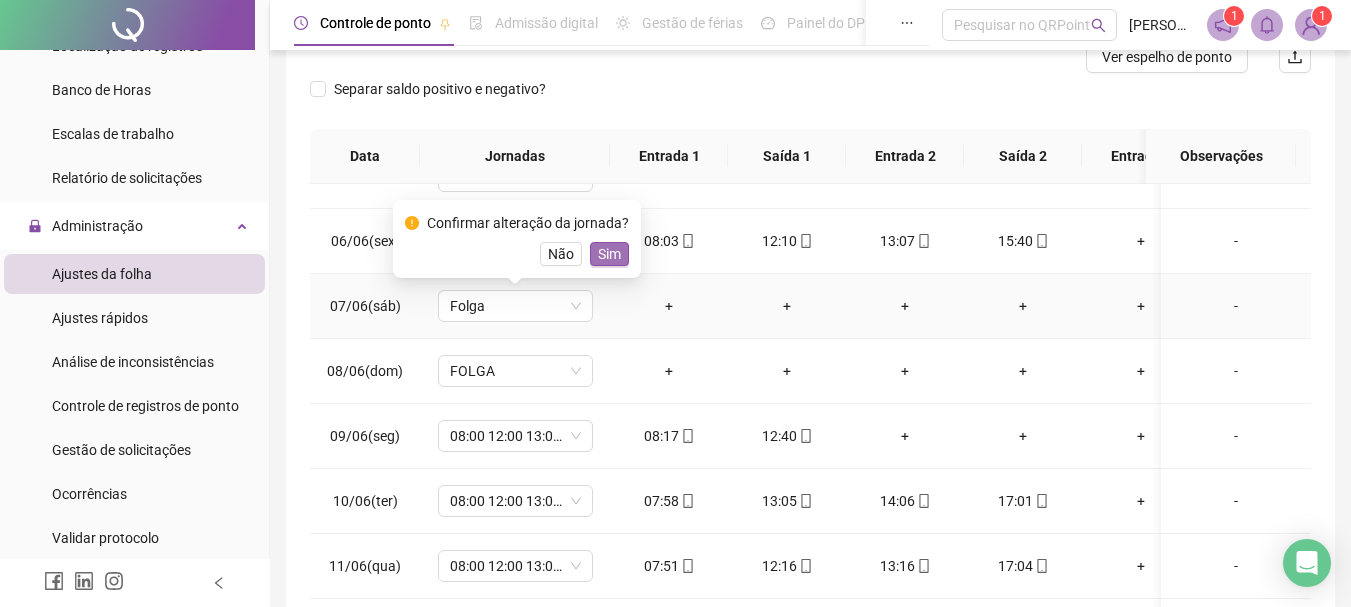 click on "Sim" at bounding box center [609, 254] 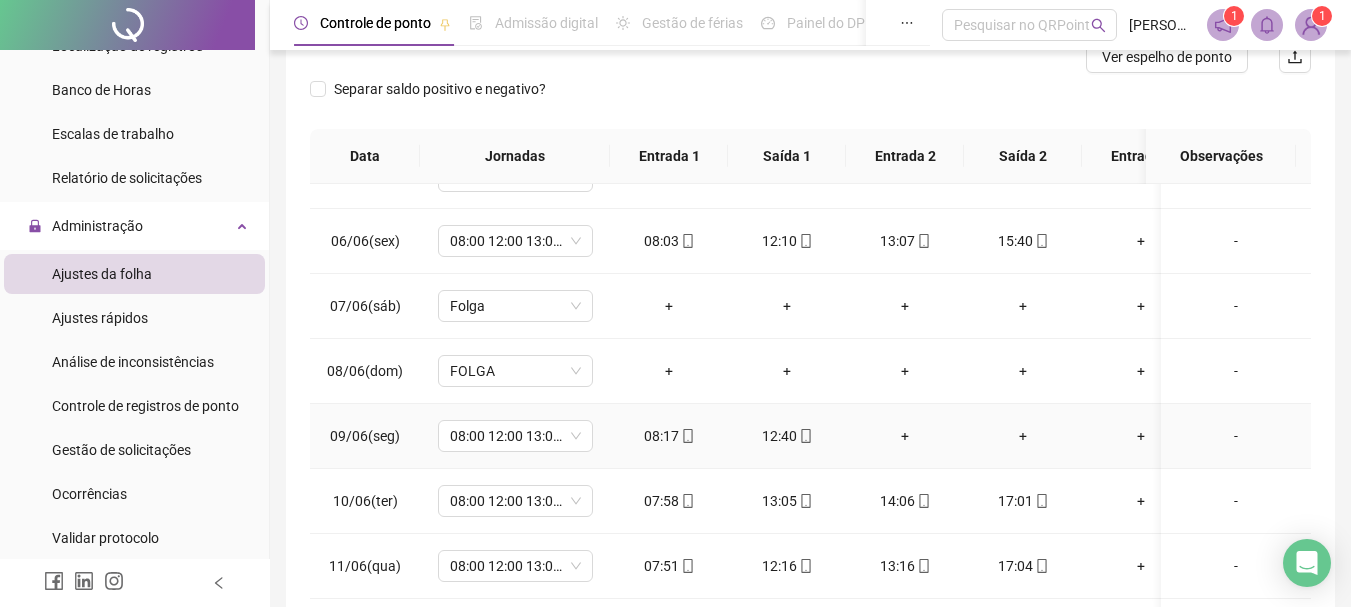 click on "-" at bounding box center (1236, 436) 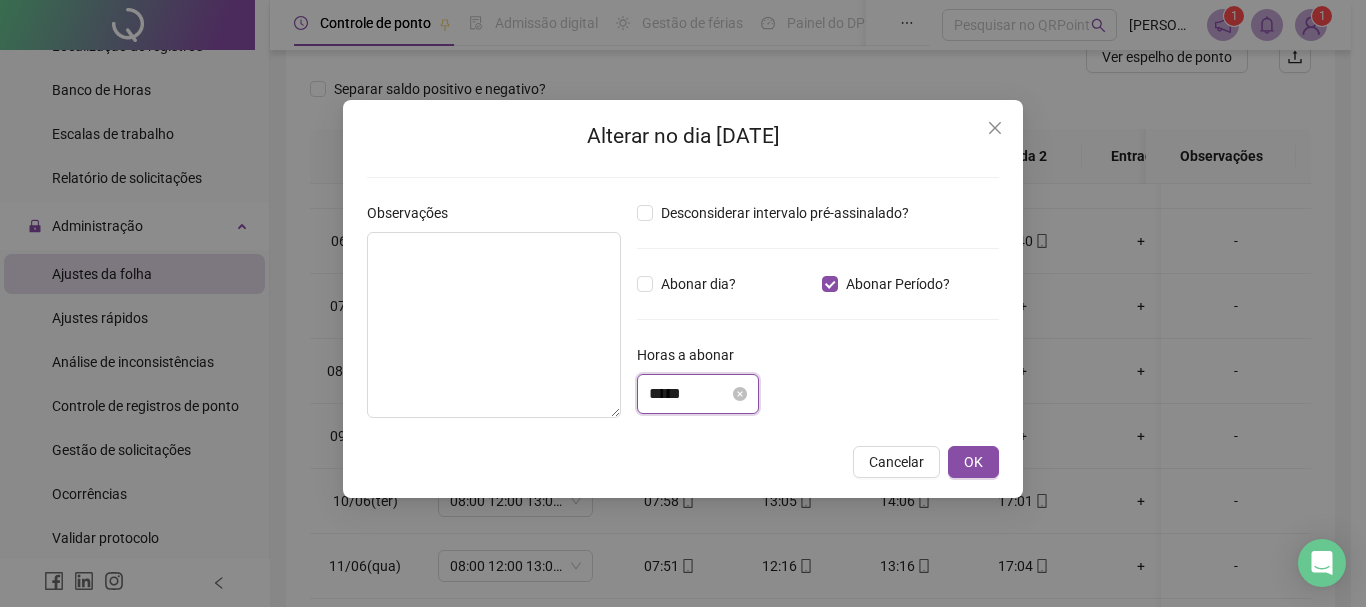 click on "*****" at bounding box center (689, 394) 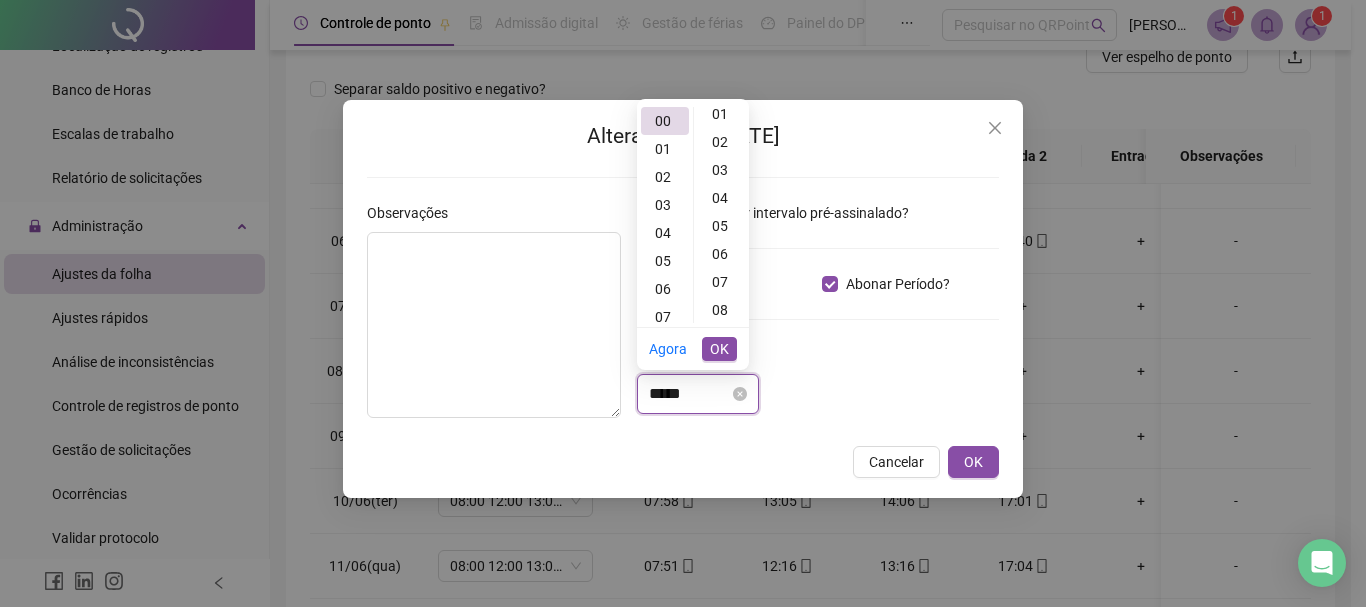 scroll, scrollTop: 0, scrollLeft: 0, axis: both 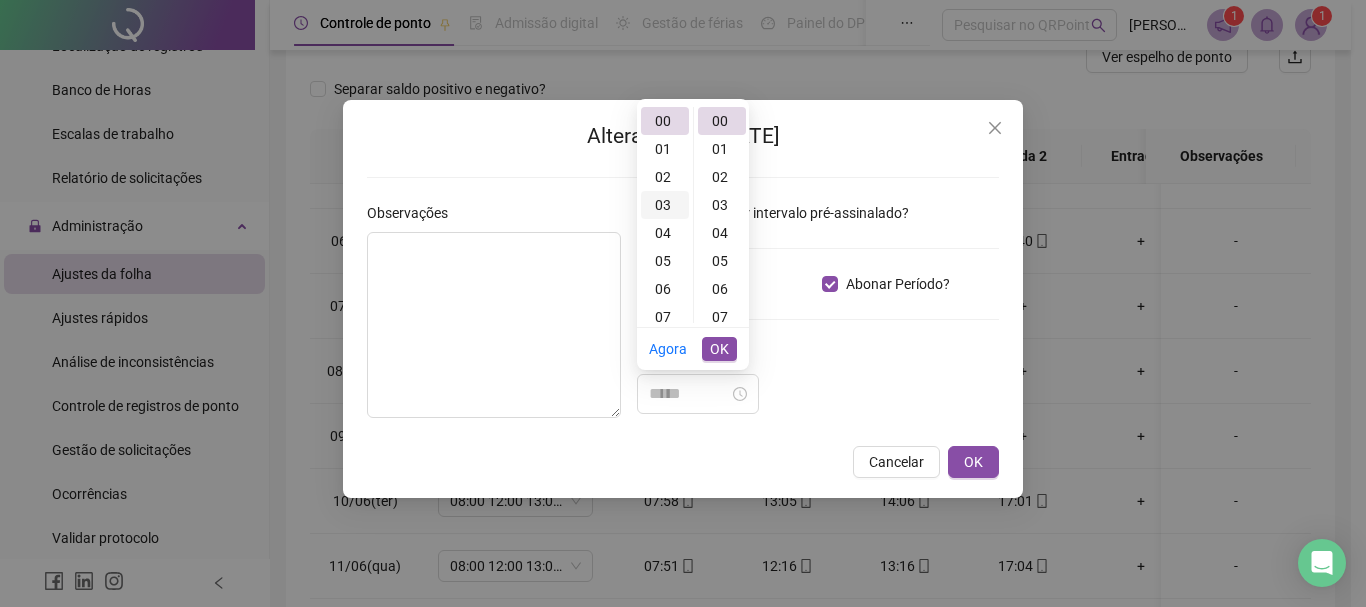 click on "03" at bounding box center (665, 205) 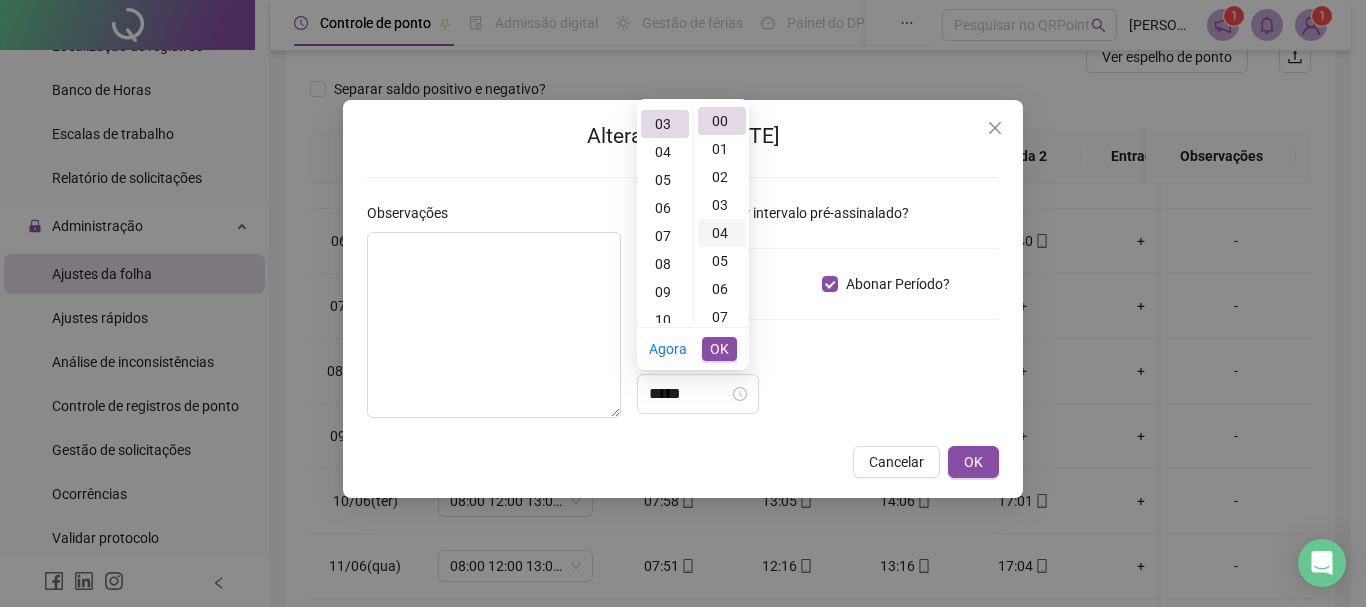 scroll, scrollTop: 84, scrollLeft: 0, axis: vertical 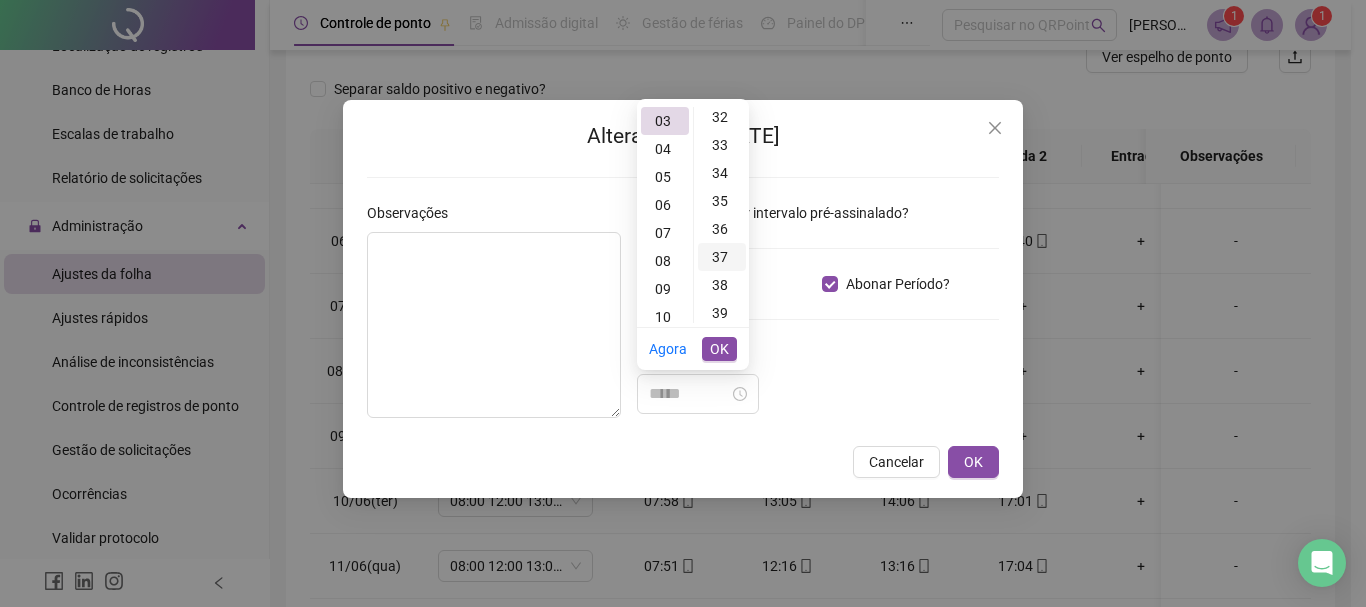 click on "37" at bounding box center (722, 257) 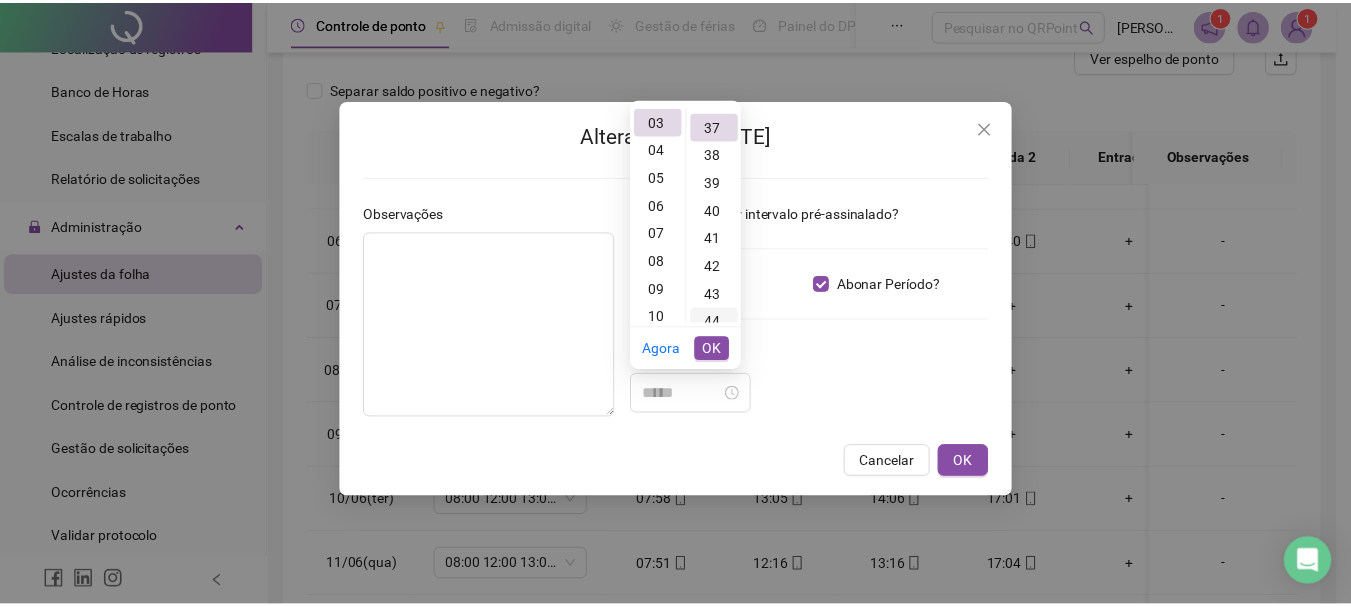 scroll, scrollTop: 1036, scrollLeft: 0, axis: vertical 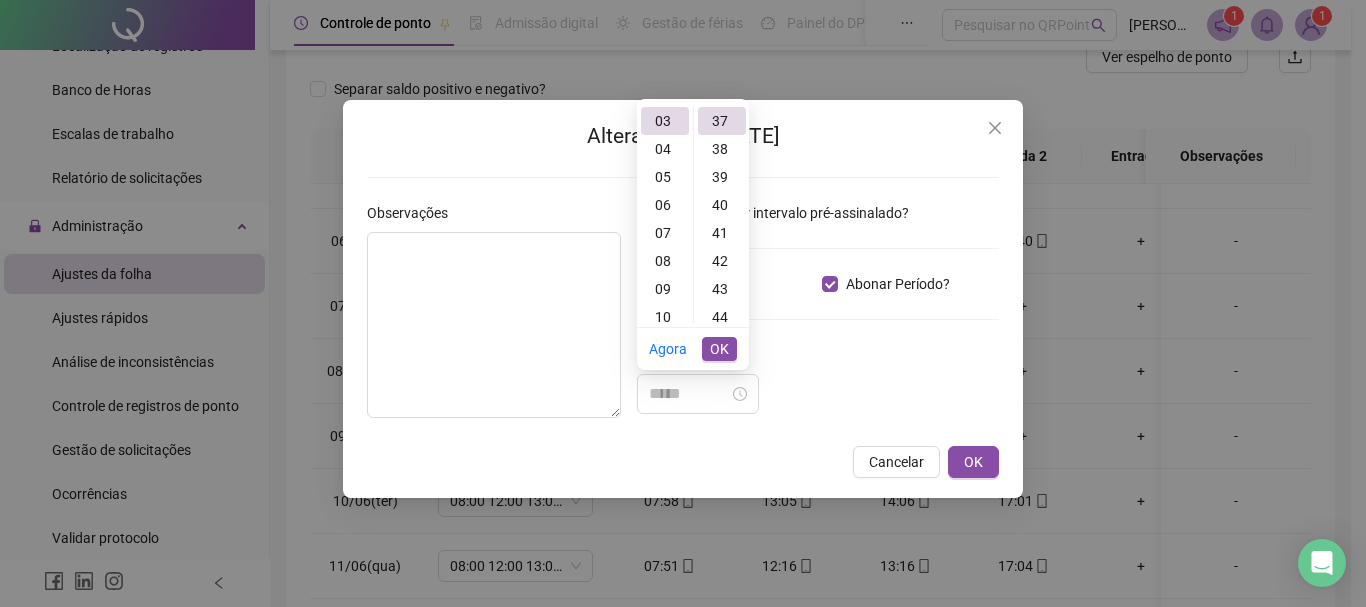 type on "*****" 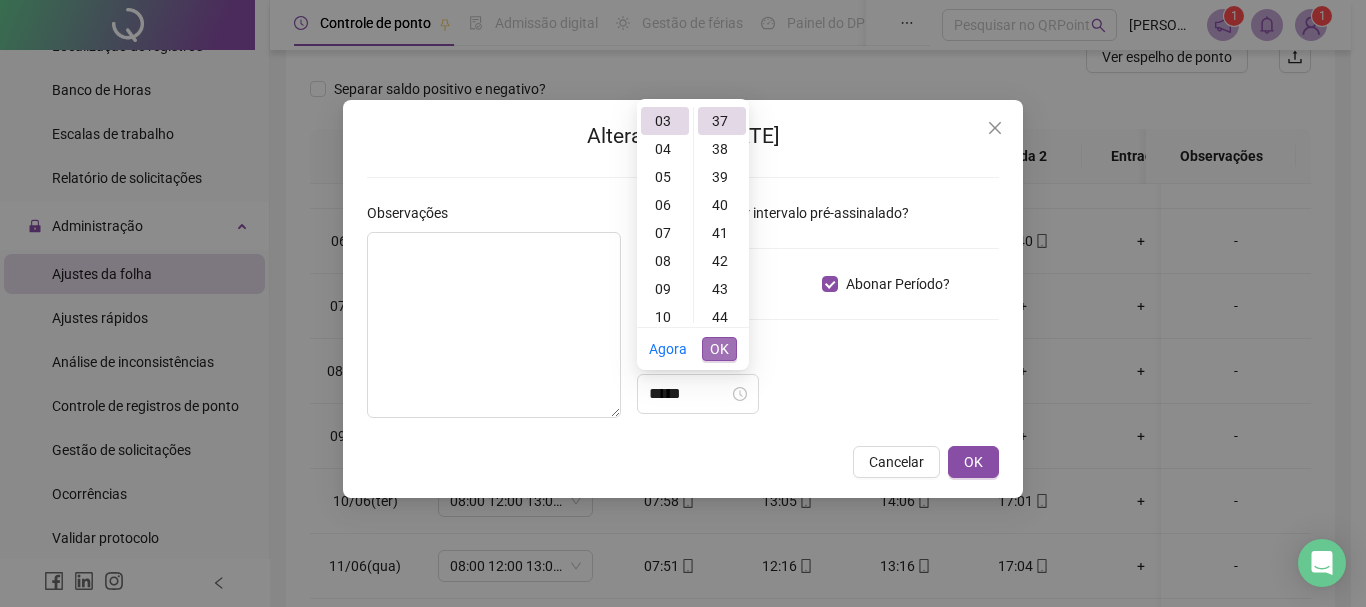 click on "OK" at bounding box center [719, 349] 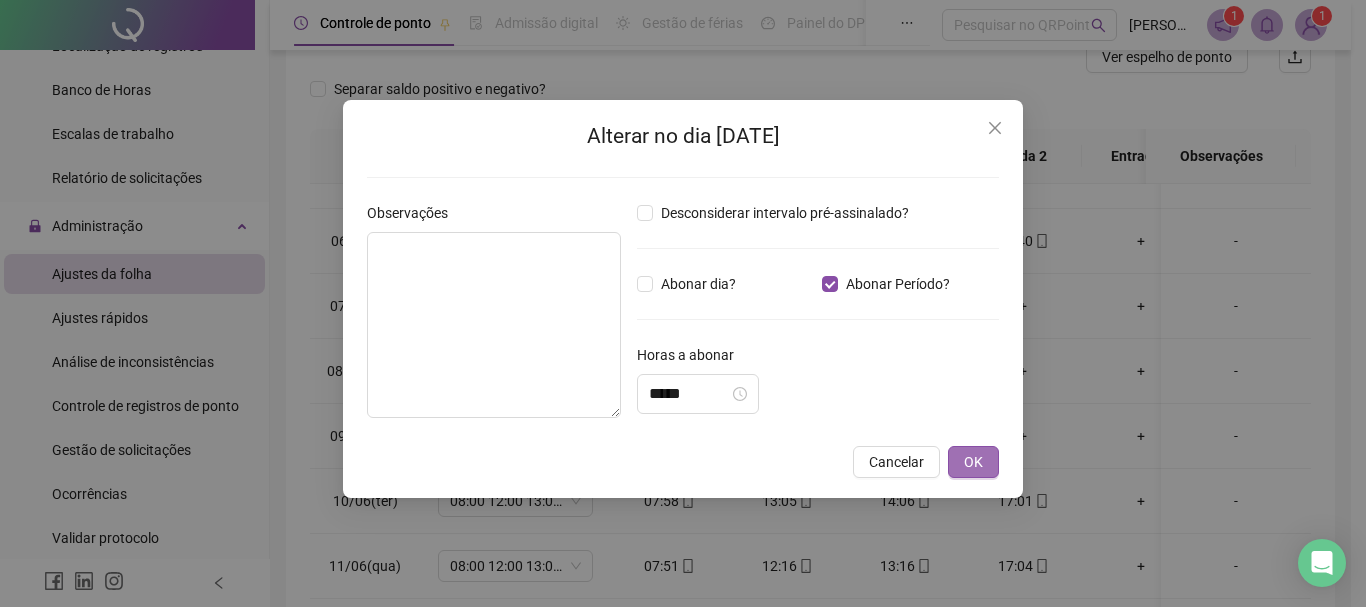 click on "OK" at bounding box center [973, 462] 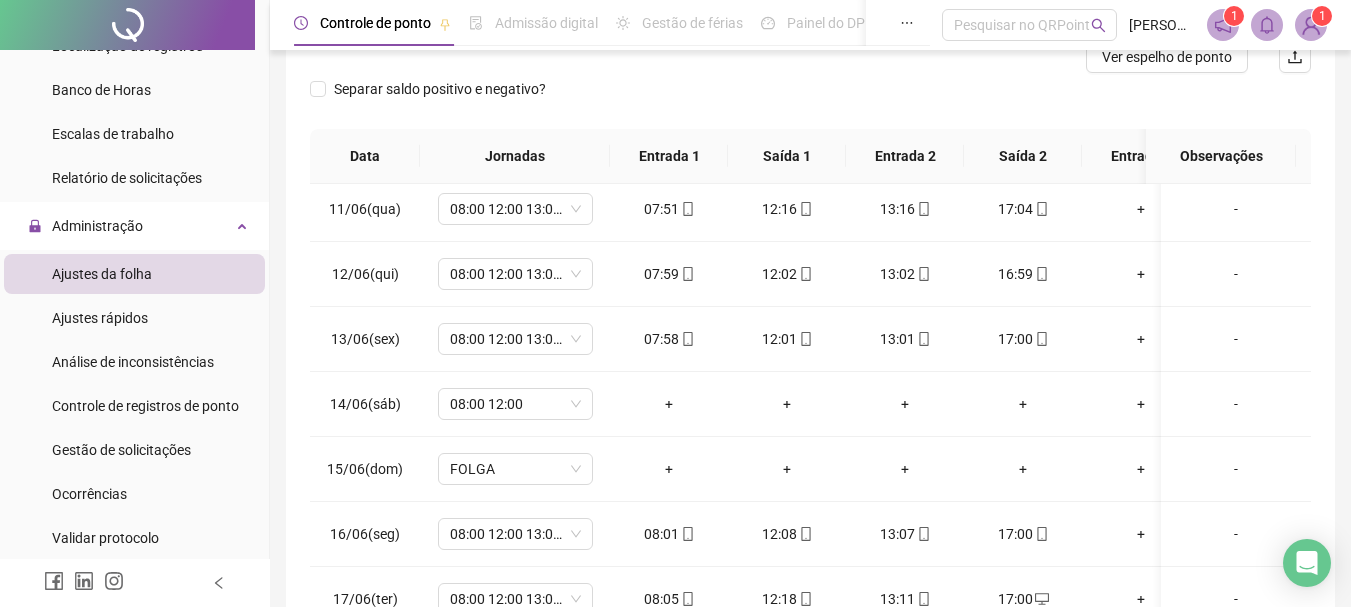 scroll, scrollTop: 694, scrollLeft: 0, axis: vertical 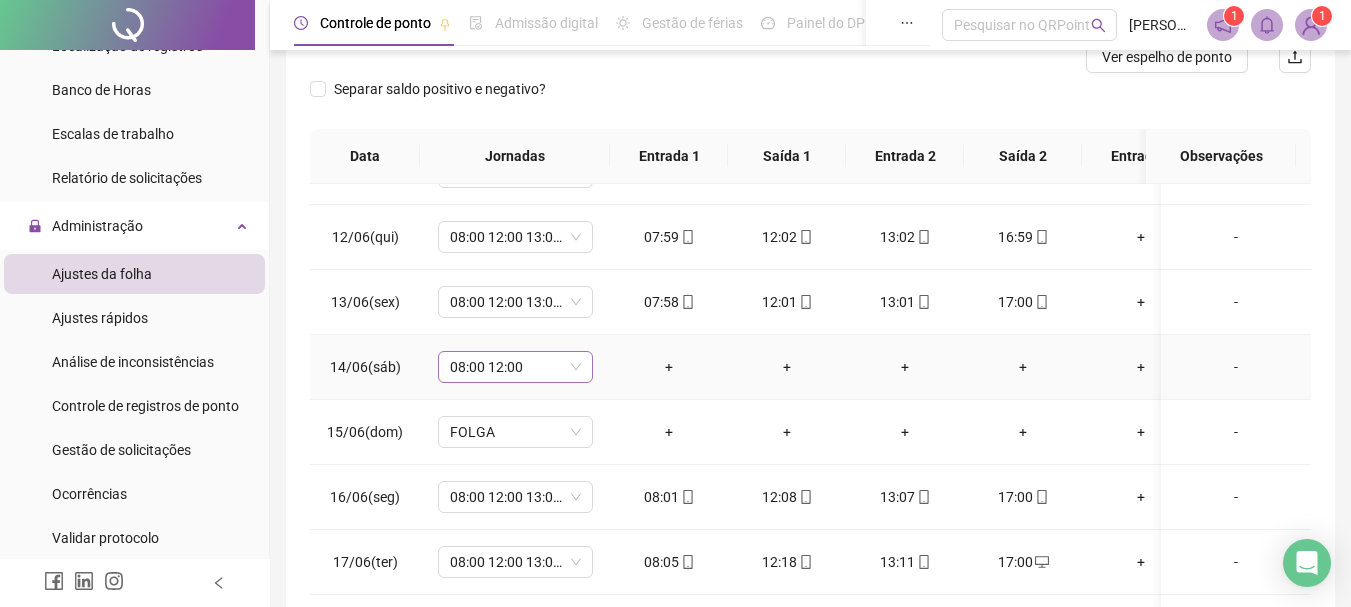 click on "08:00 12:00" at bounding box center (515, 367) 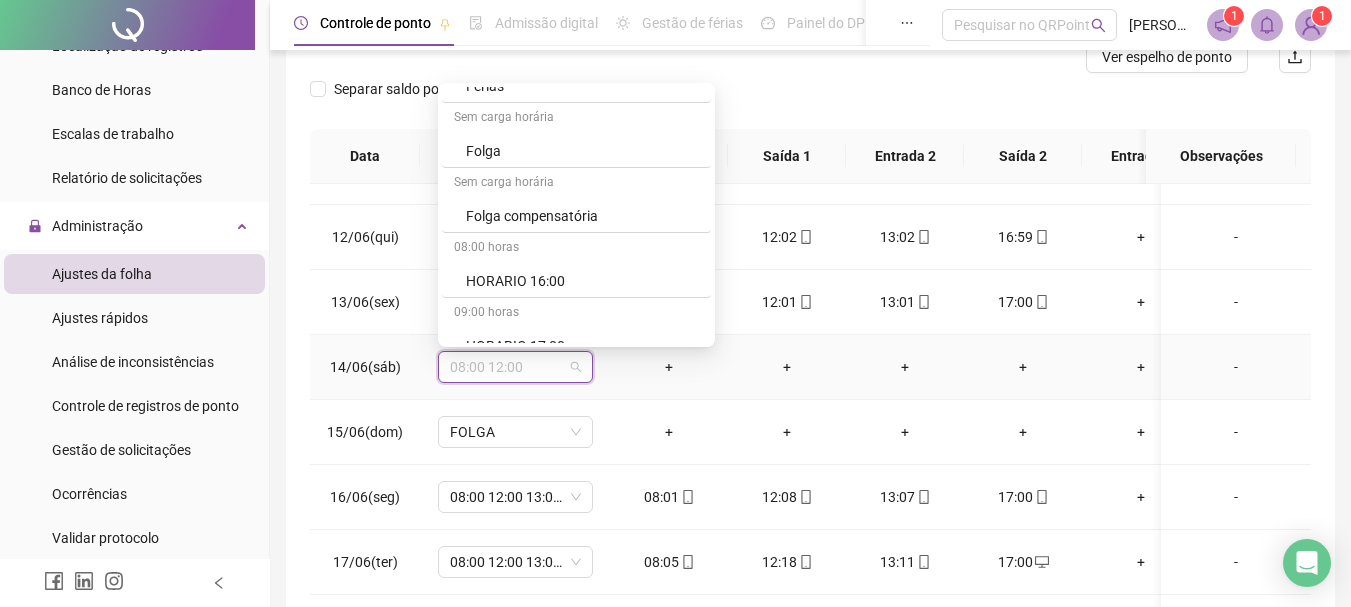 scroll, scrollTop: 4103, scrollLeft: 0, axis: vertical 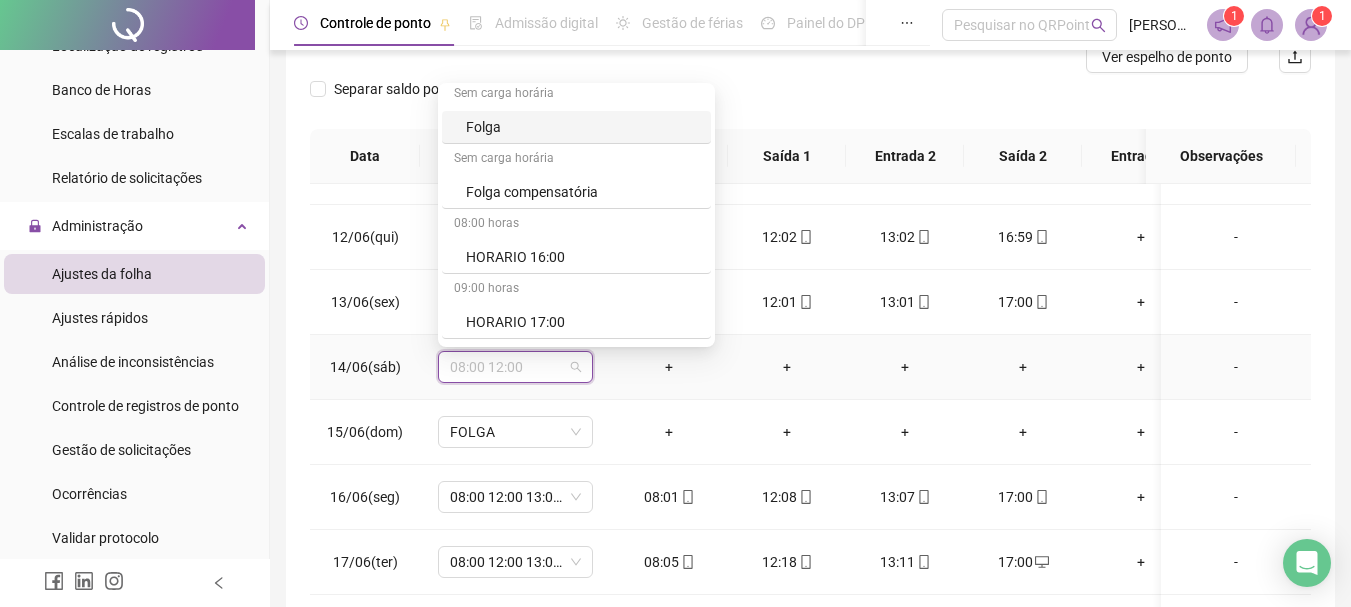 click on "Folga" at bounding box center [582, 127] 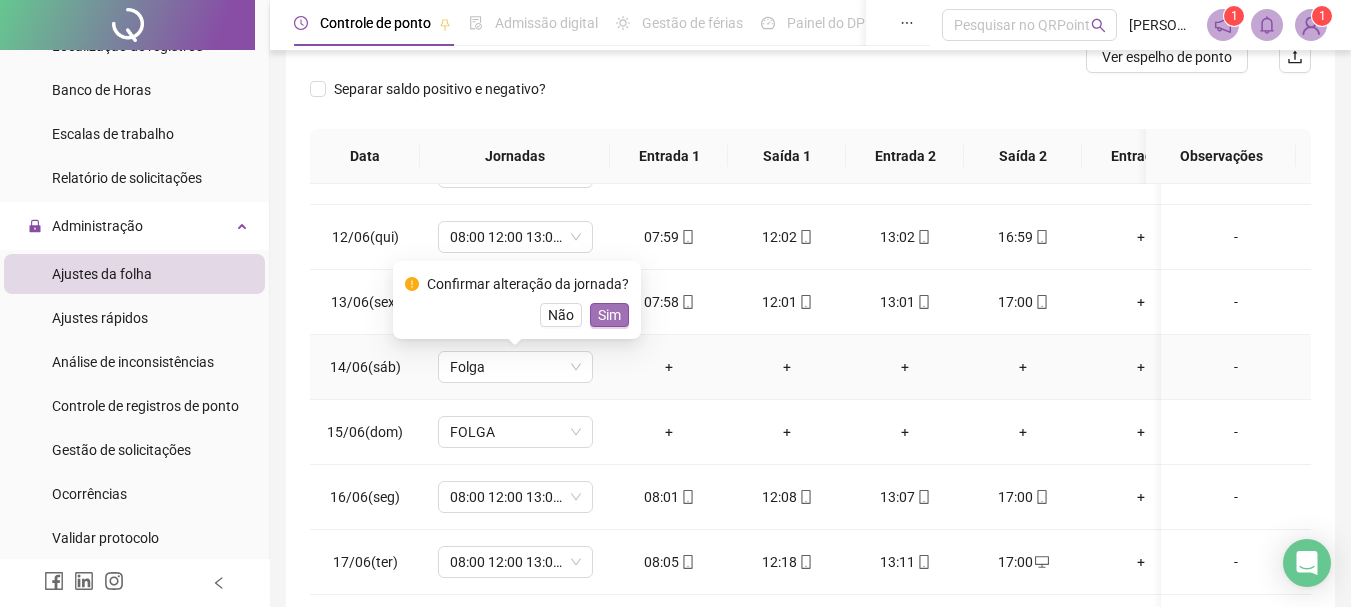 click on "Sim" at bounding box center [609, 315] 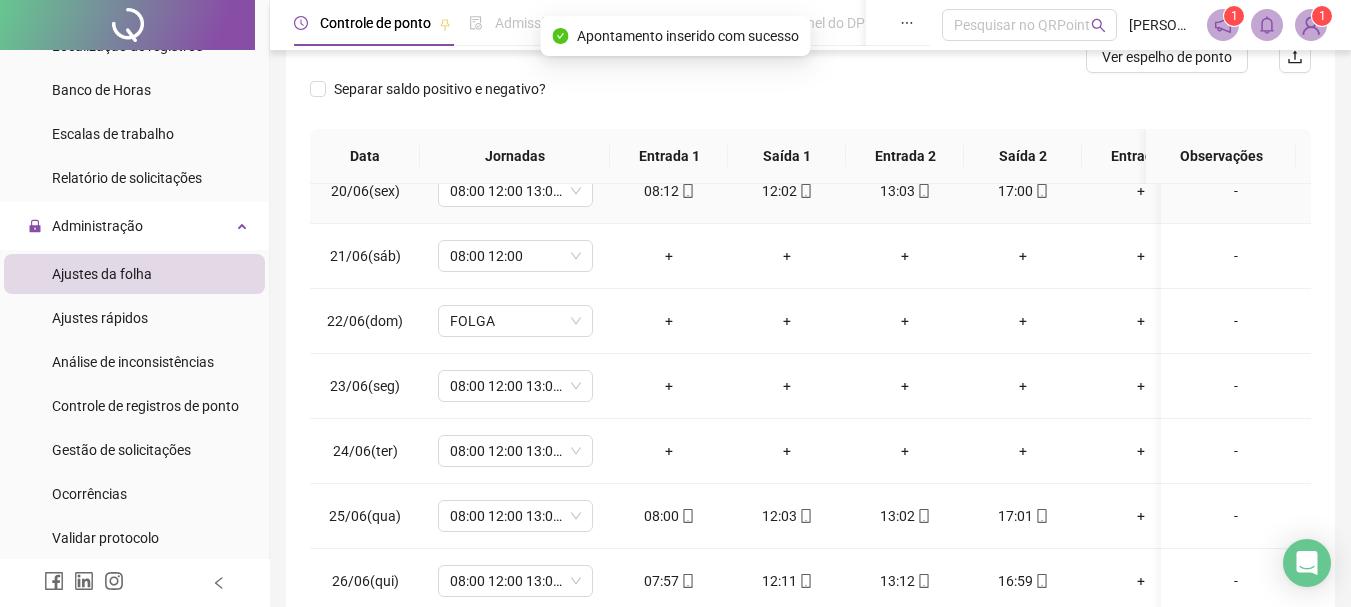 scroll, scrollTop: 1294, scrollLeft: 0, axis: vertical 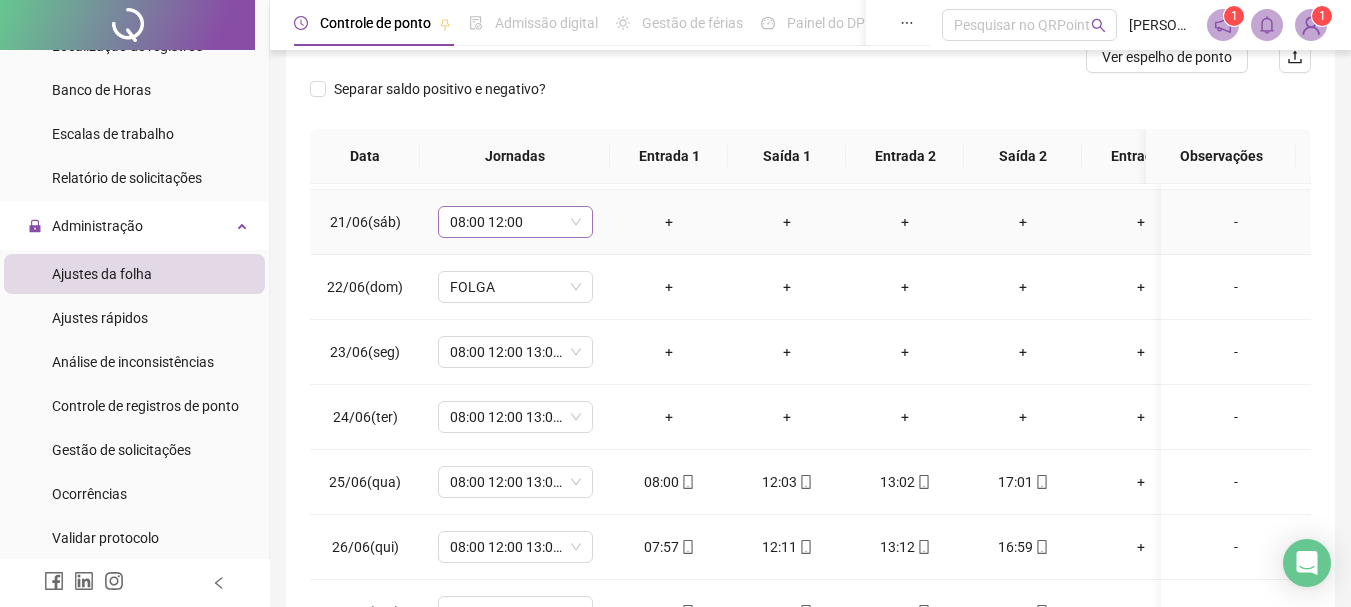 click on "08:00 12:00" at bounding box center (515, 222) 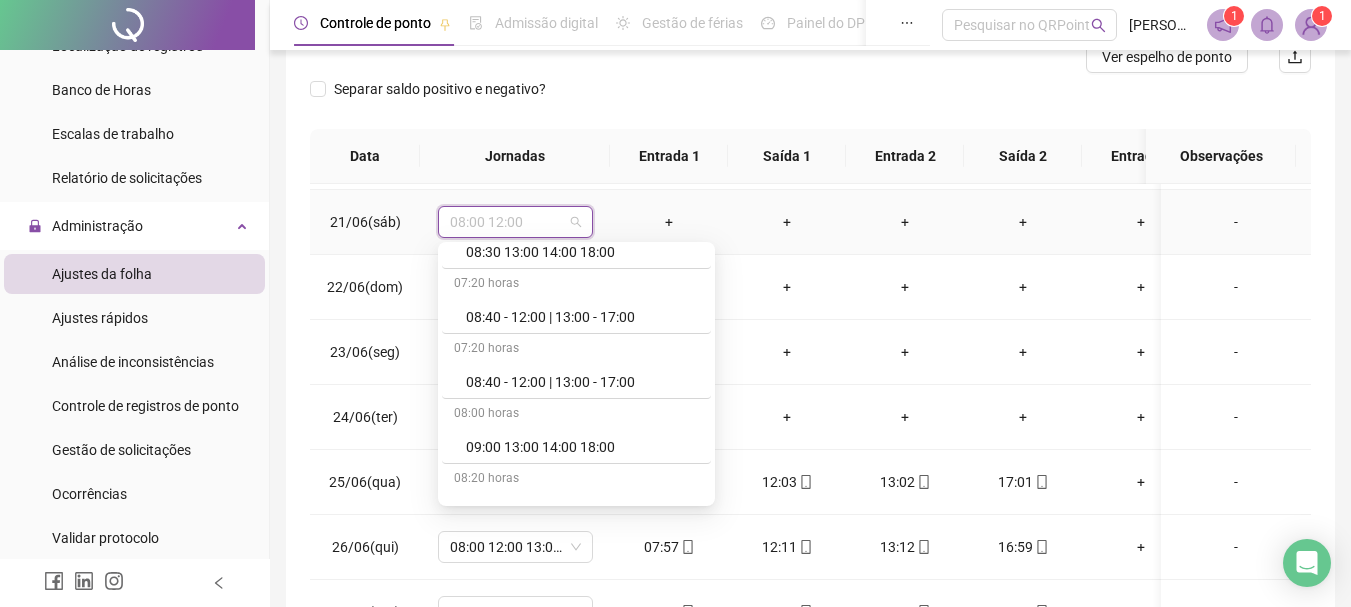 scroll, scrollTop: 2016, scrollLeft: 0, axis: vertical 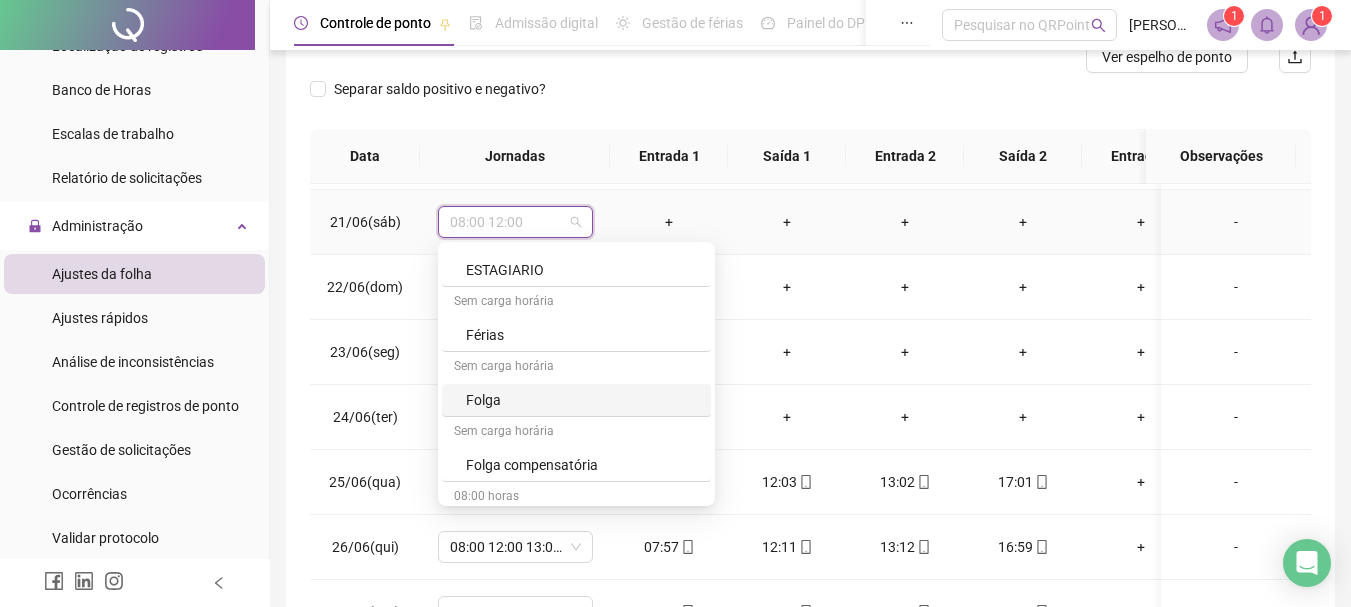 click on "Folga" at bounding box center (582, 400) 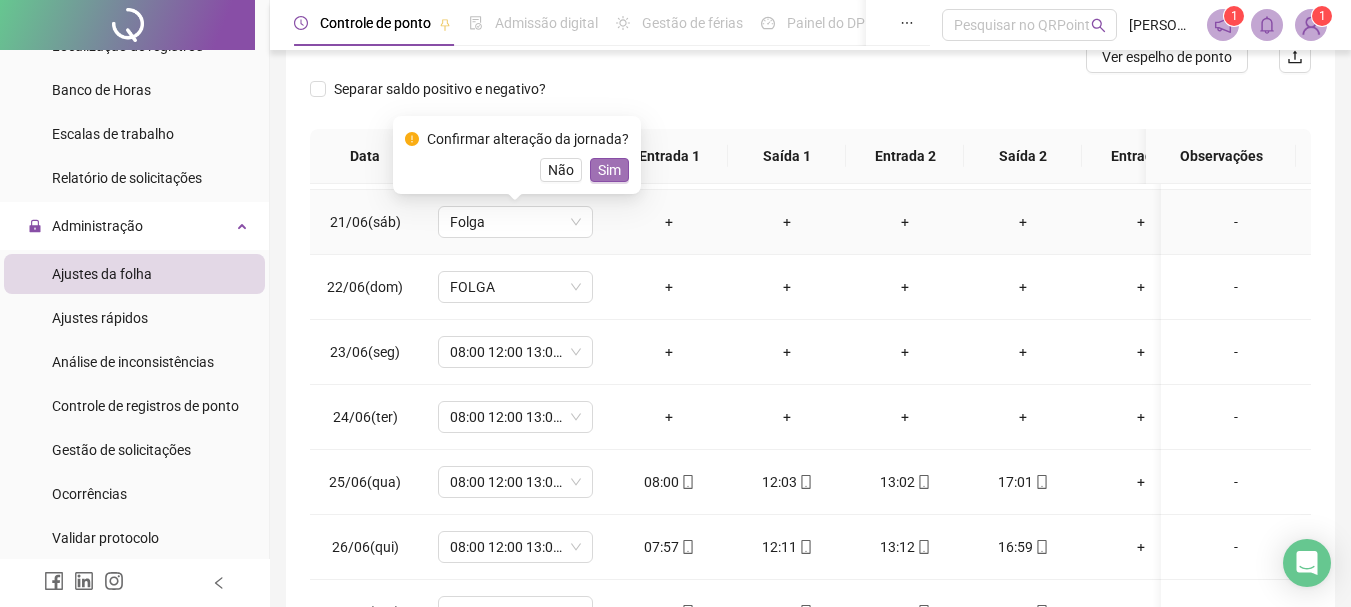 click on "Sim" at bounding box center (609, 170) 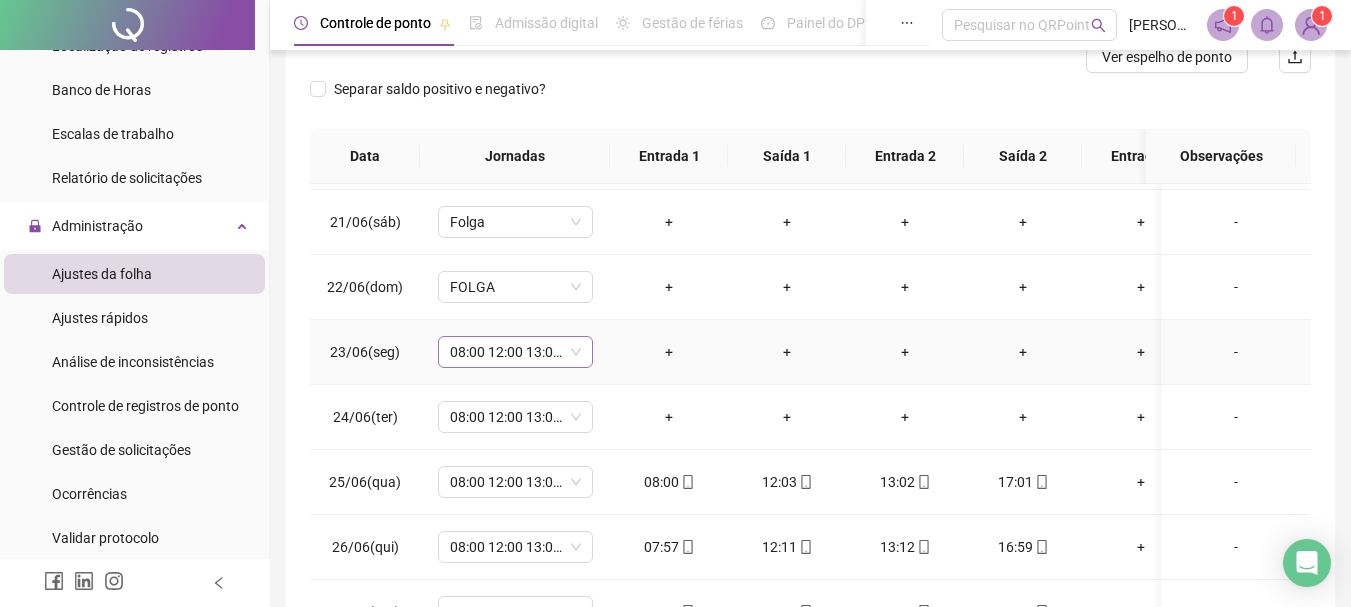click on "08:00 12:00 13:00 17:00" at bounding box center (515, 352) 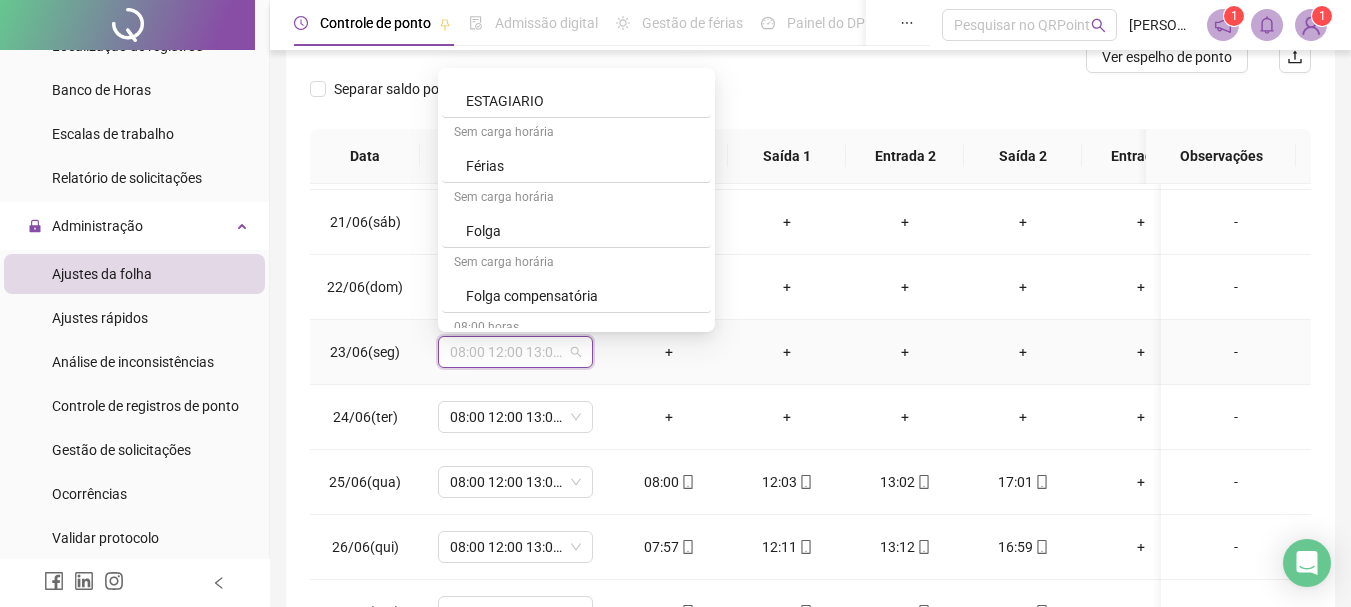scroll, scrollTop: 4126, scrollLeft: 0, axis: vertical 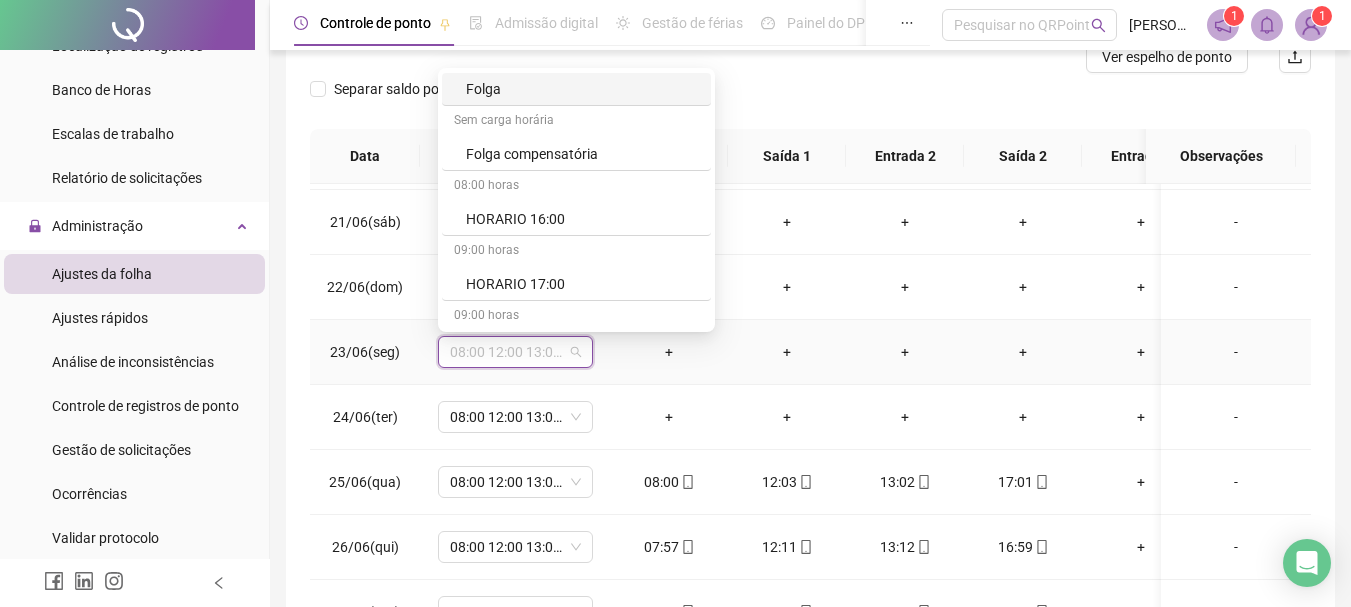 click on "Folga" at bounding box center [582, 89] 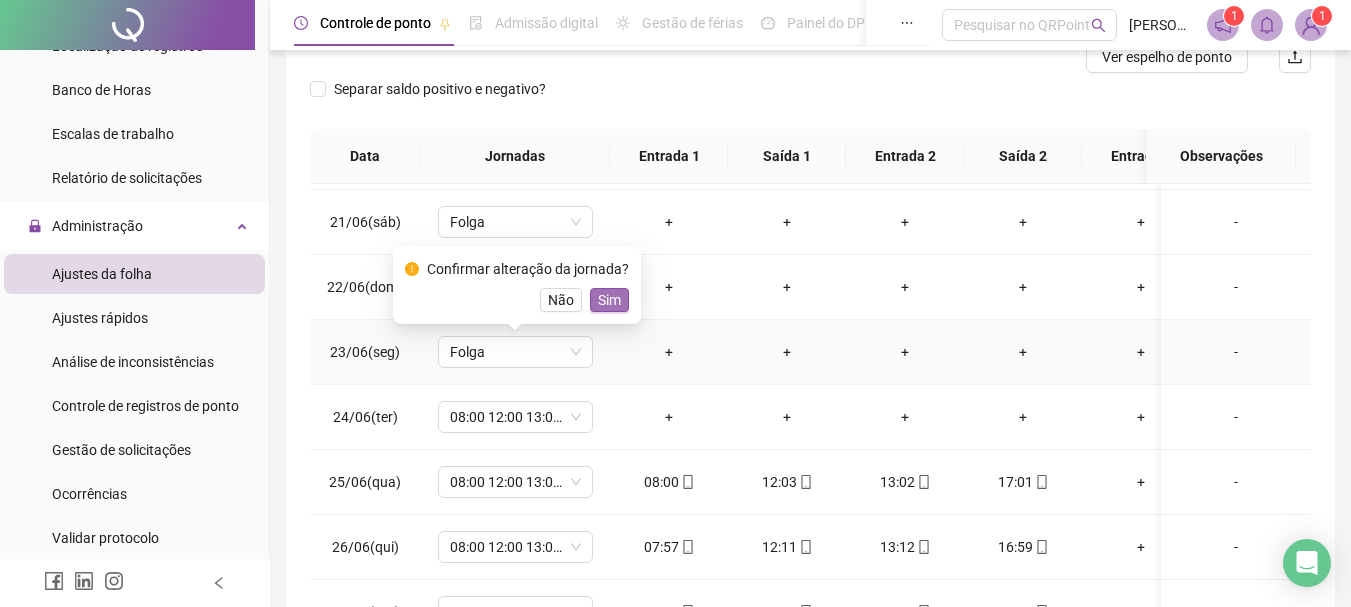 click on "Sim" at bounding box center [609, 300] 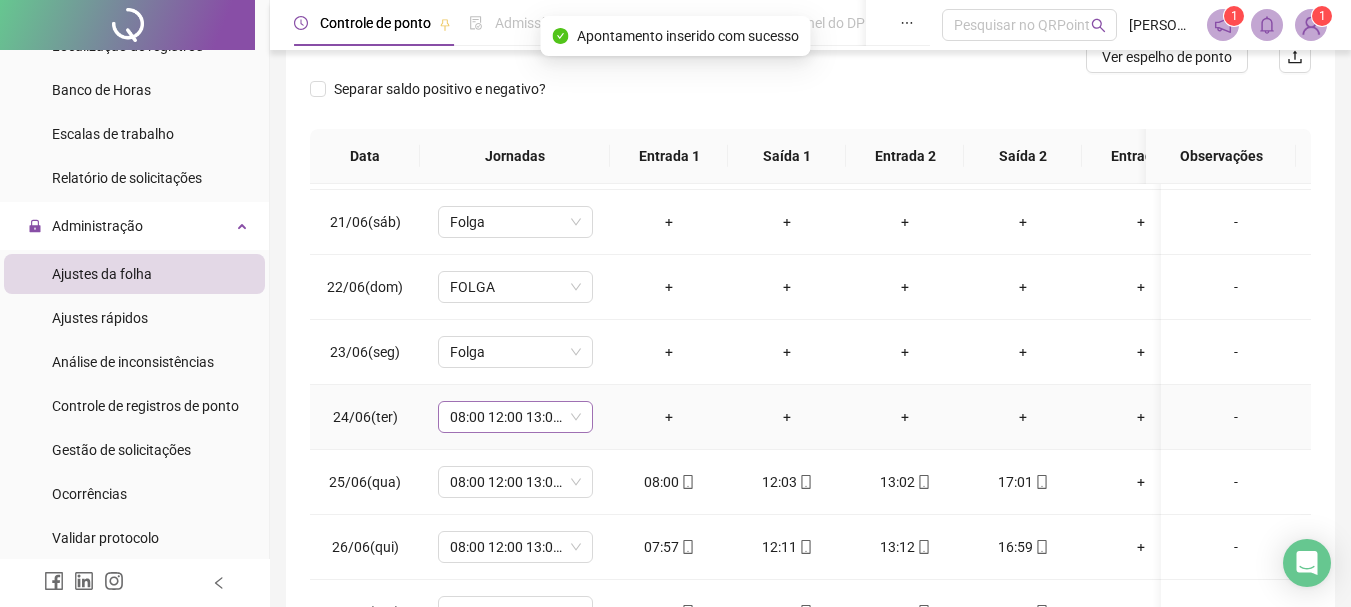 click on "08:00 12:00 13:00 17:00" at bounding box center (515, 417) 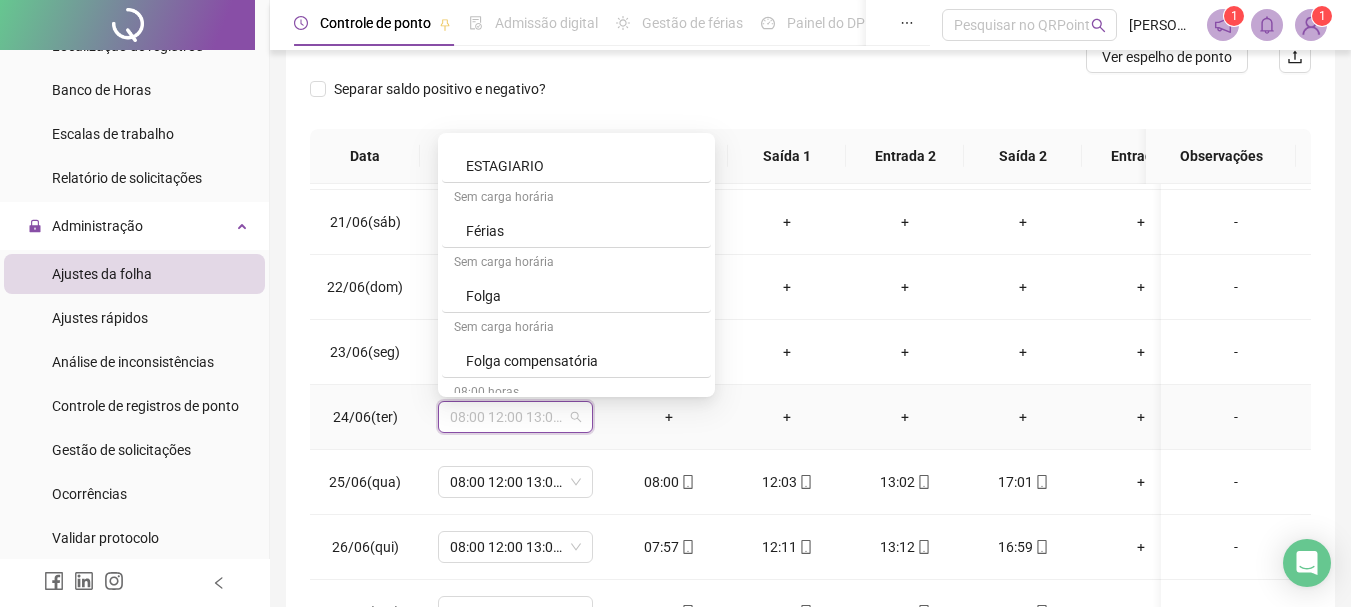 scroll, scrollTop: 4008, scrollLeft: 0, axis: vertical 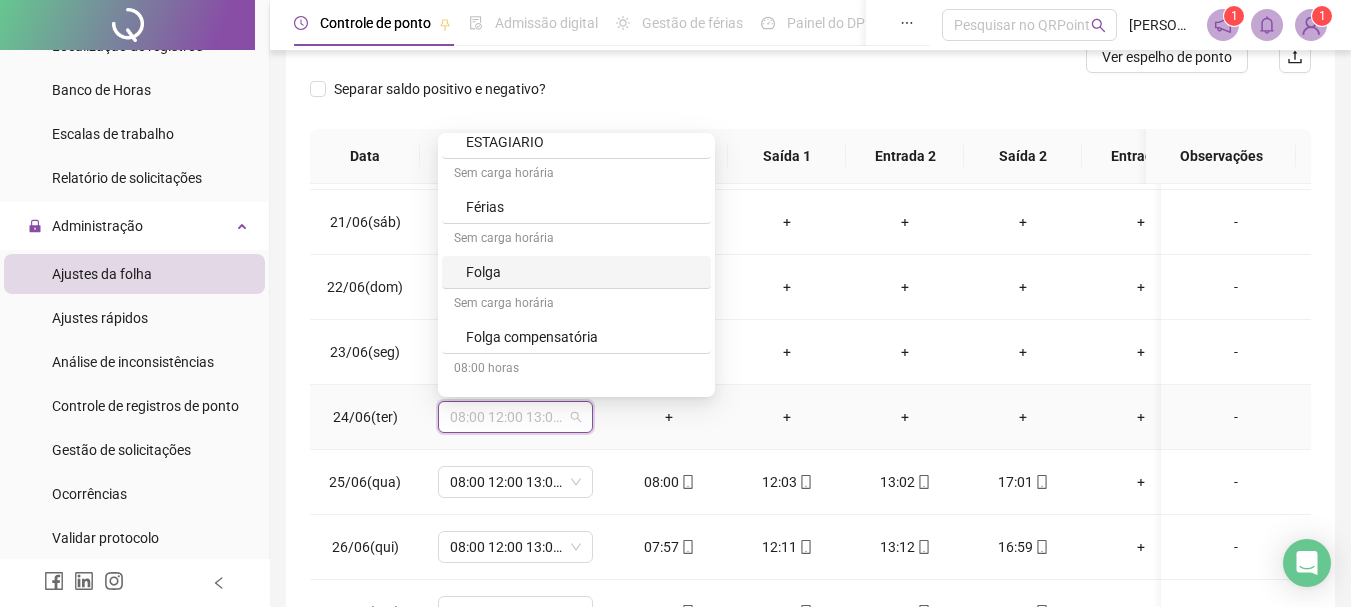 click on "Folga" at bounding box center (576, 272) 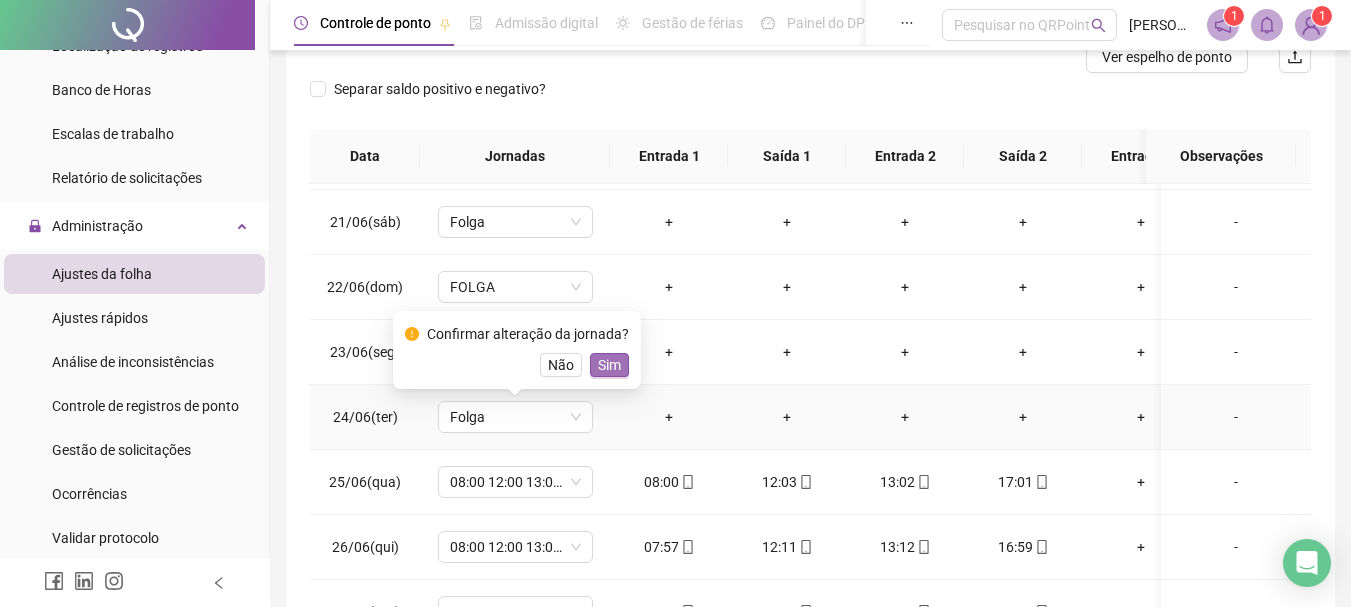 click on "Sim" at bounding box center [609, 365] 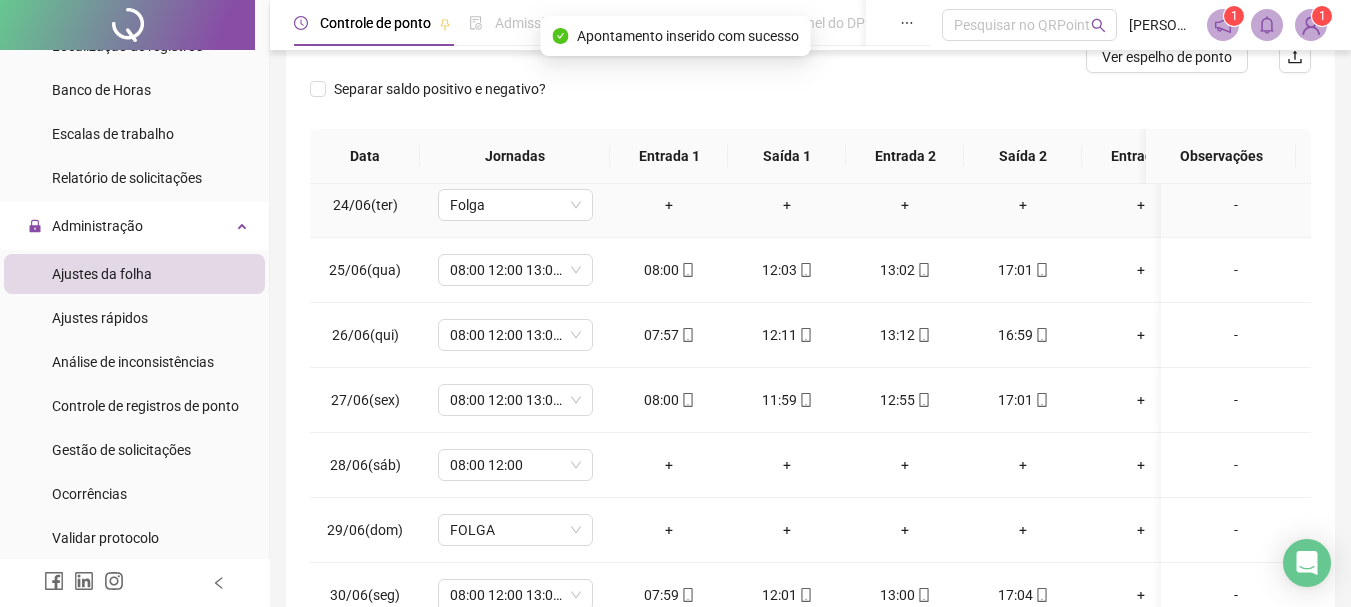 scroll, scrollTop: 1538, scrollLeft: 0, axis: vertical 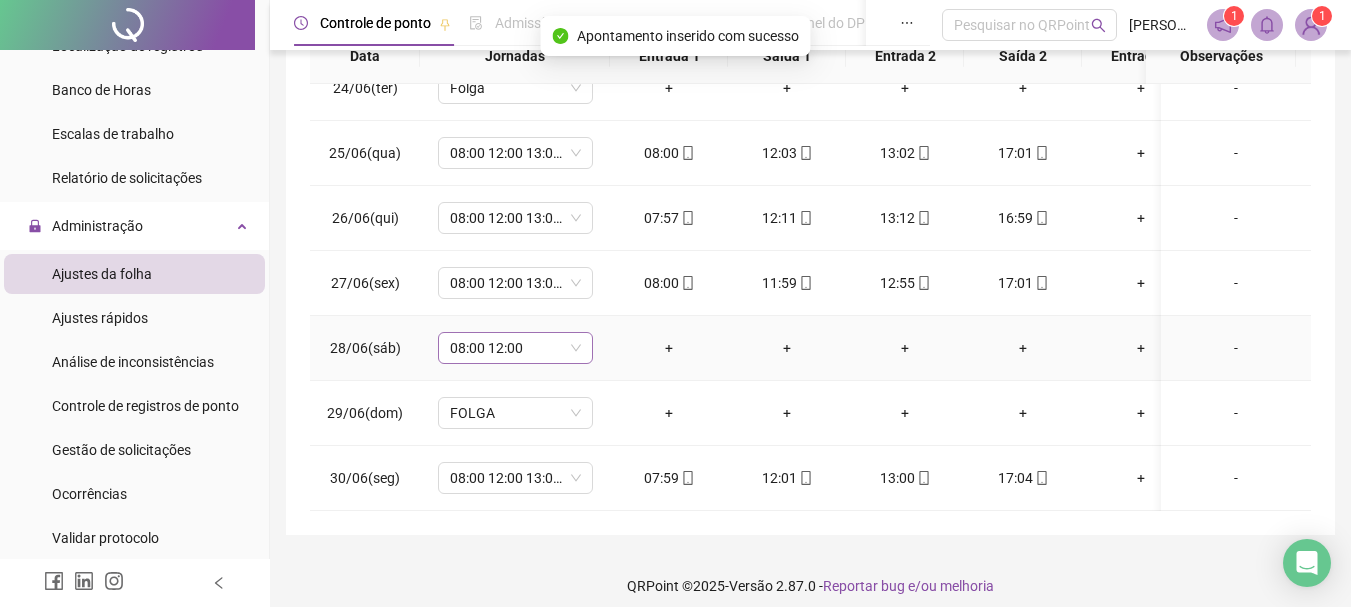 click on "08:00 12:00" at bounding box center (515, 348) 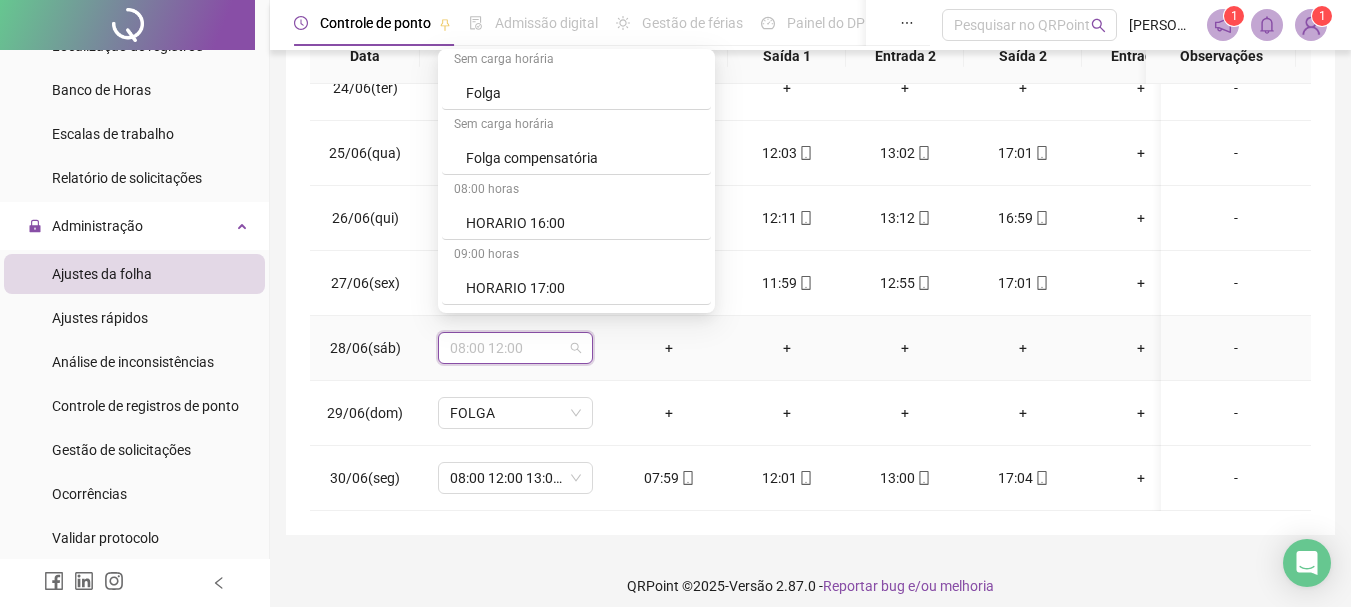 scroll, scrollTop: 4031, scrollLeft: 0, axis: vertical 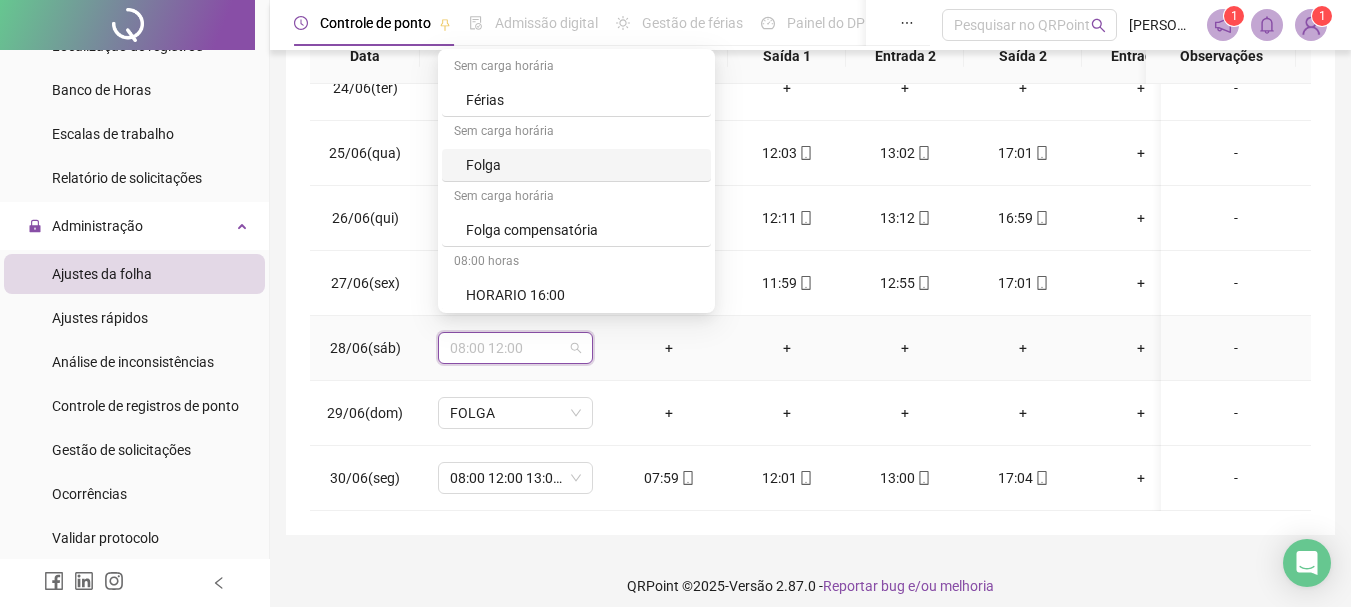 click on "Folga" at bounding box center [582, 165] 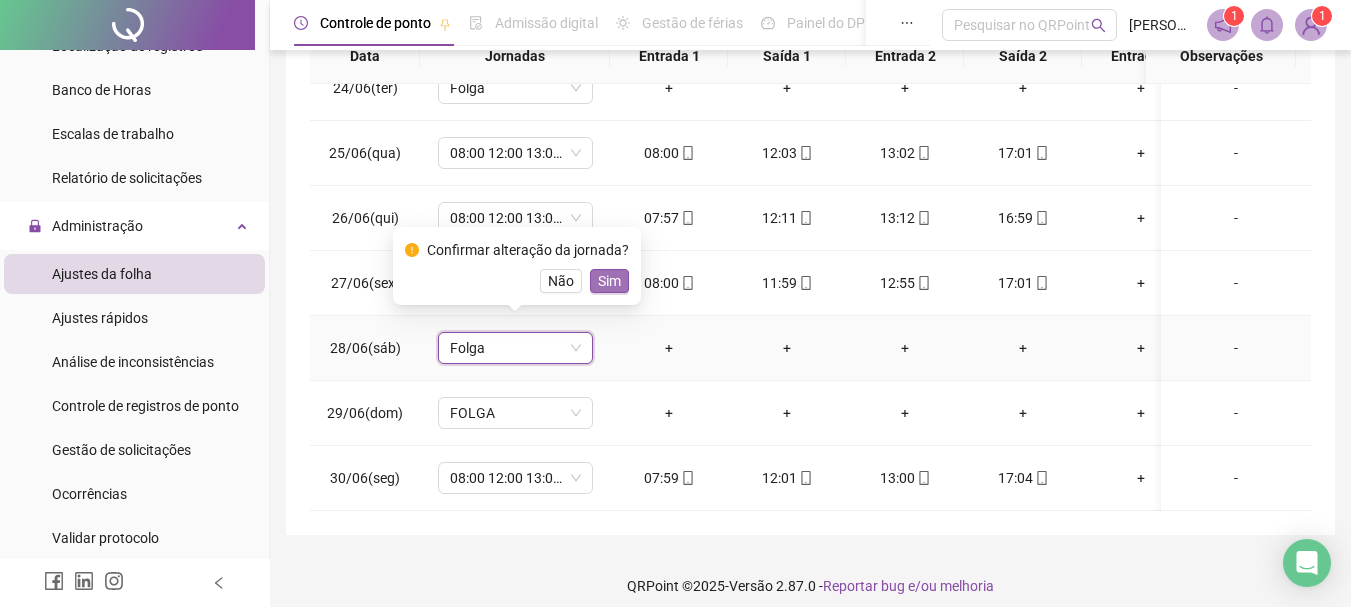 click on "Sim" at bounding box center [609, 281] 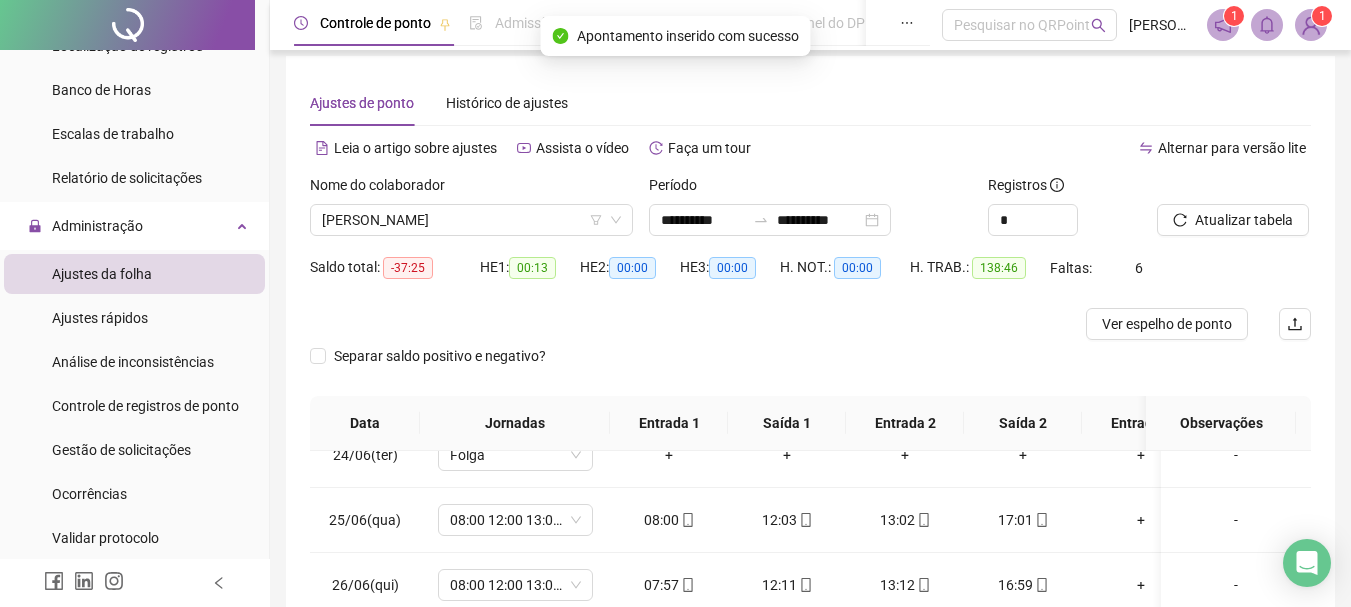 scroll, scrollTop: 0, scrollLeft: 0, axis: both 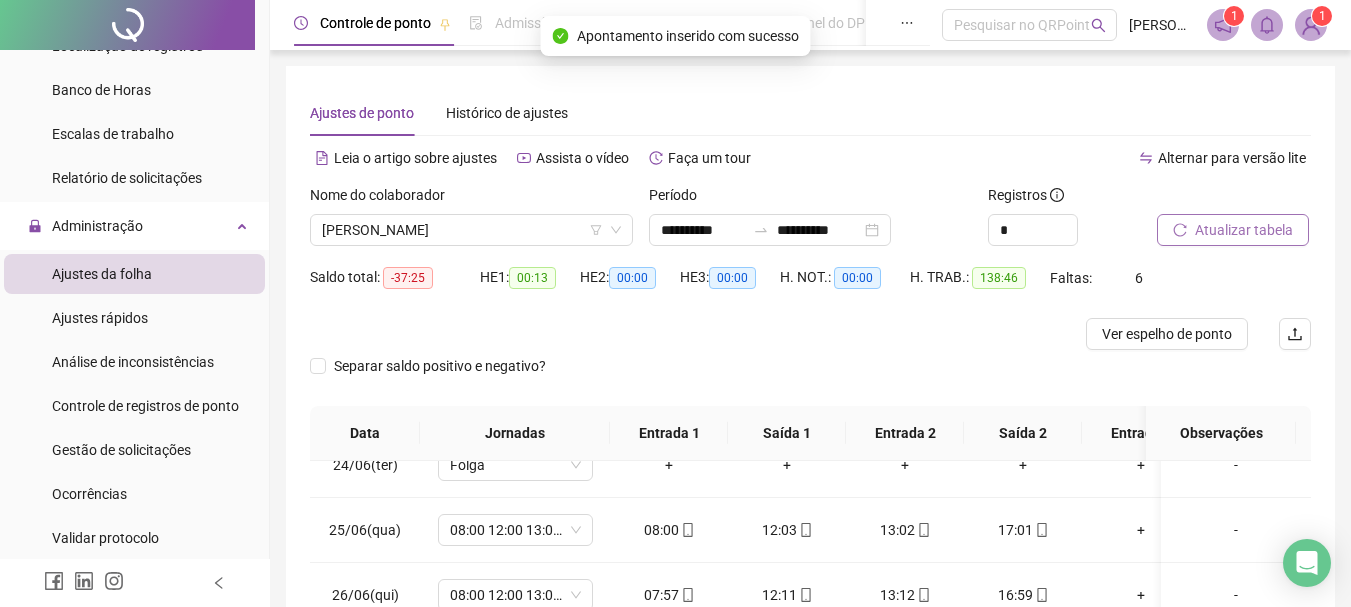 click on "Atualizar tabela" at bounding box center [1244, 230] 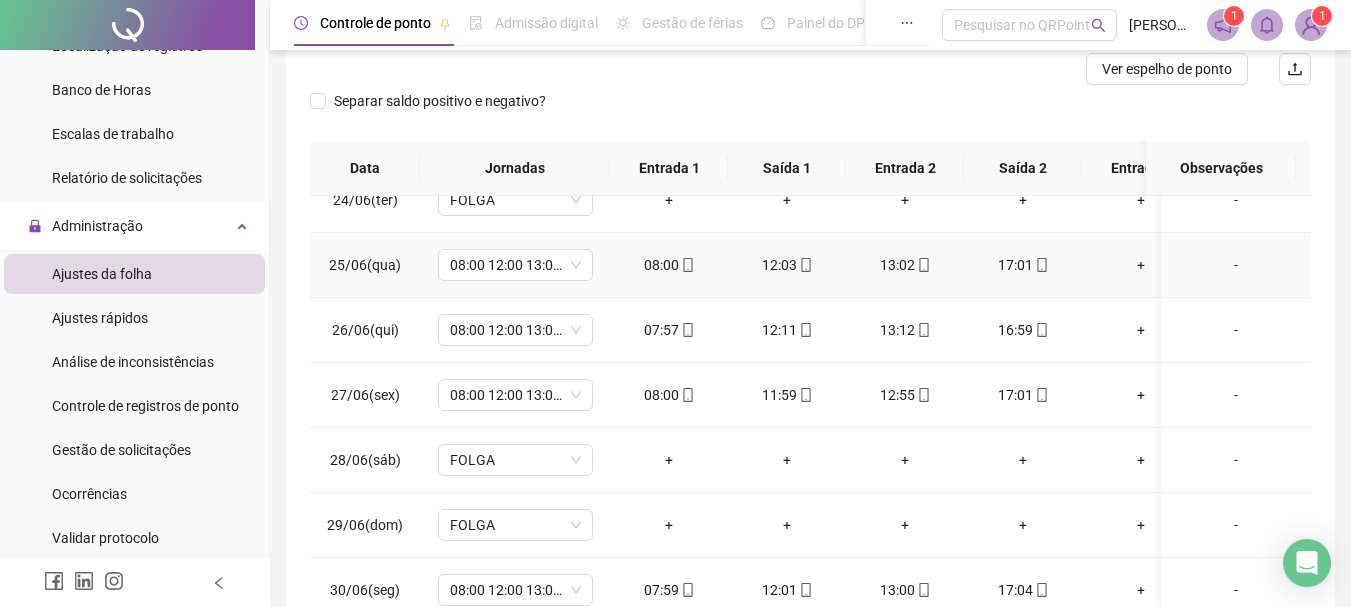scroll, scrollTop: 300, scrollLeft: 0, axis: vertical 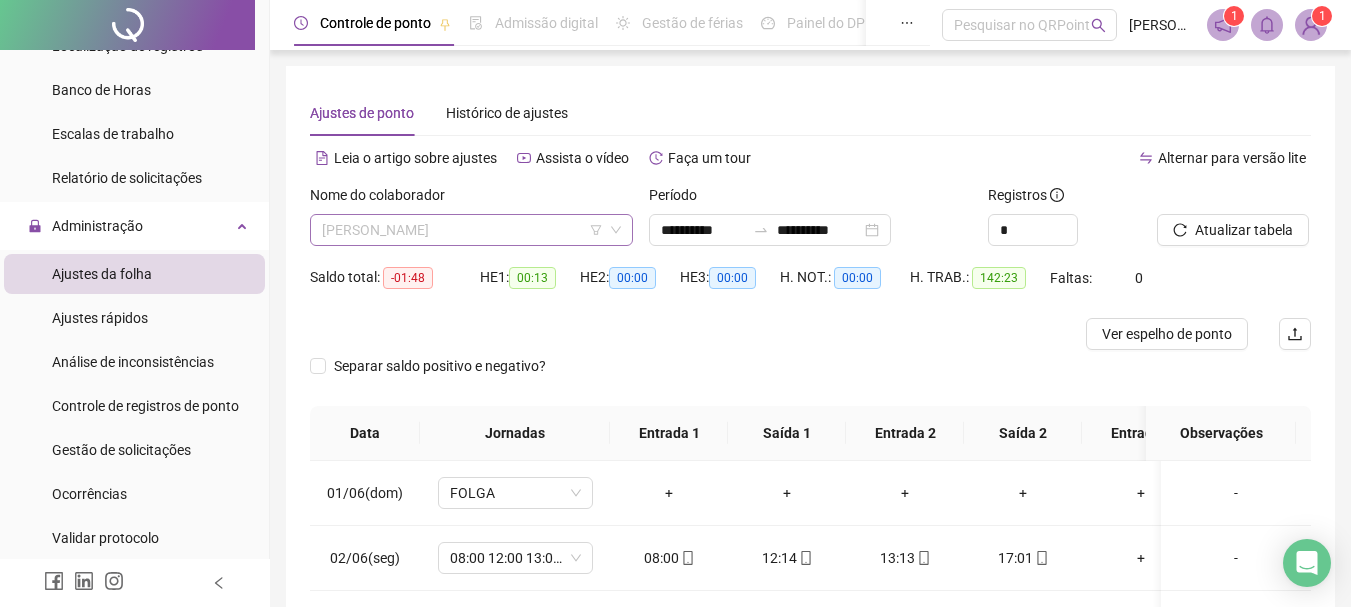 click on "[PERSON_NAME]" at bounding box center (471, 230) 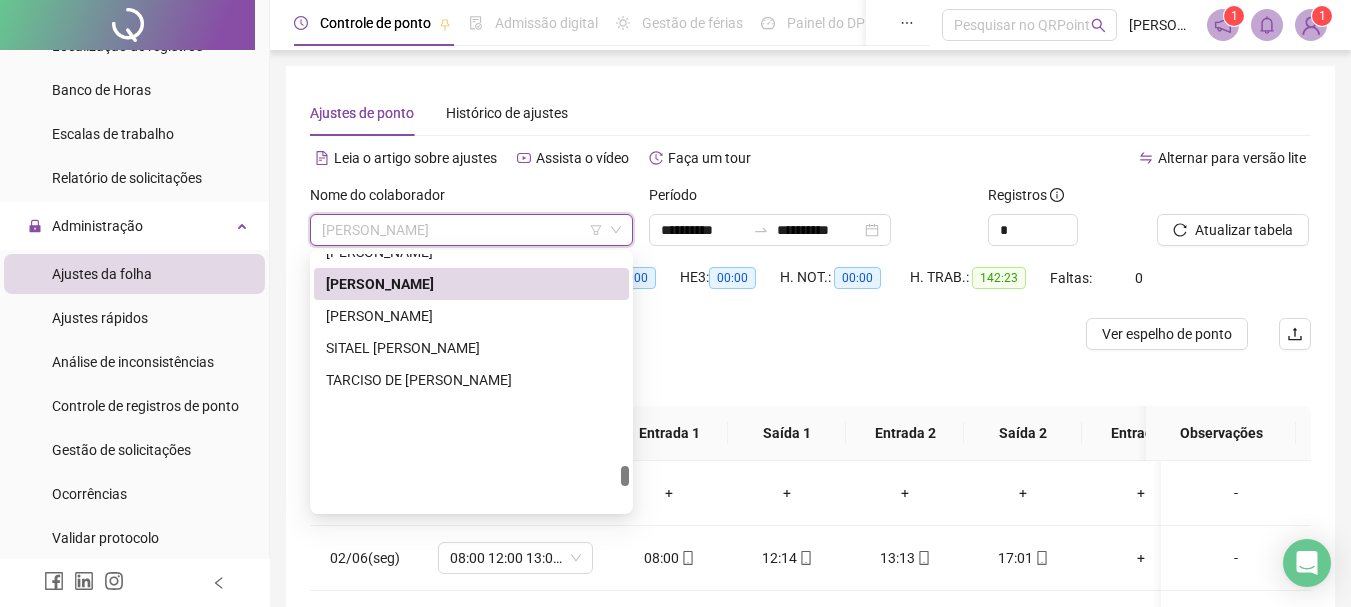scroll, scrollTop: 3164, scrollLeft: 0, axis: vertical 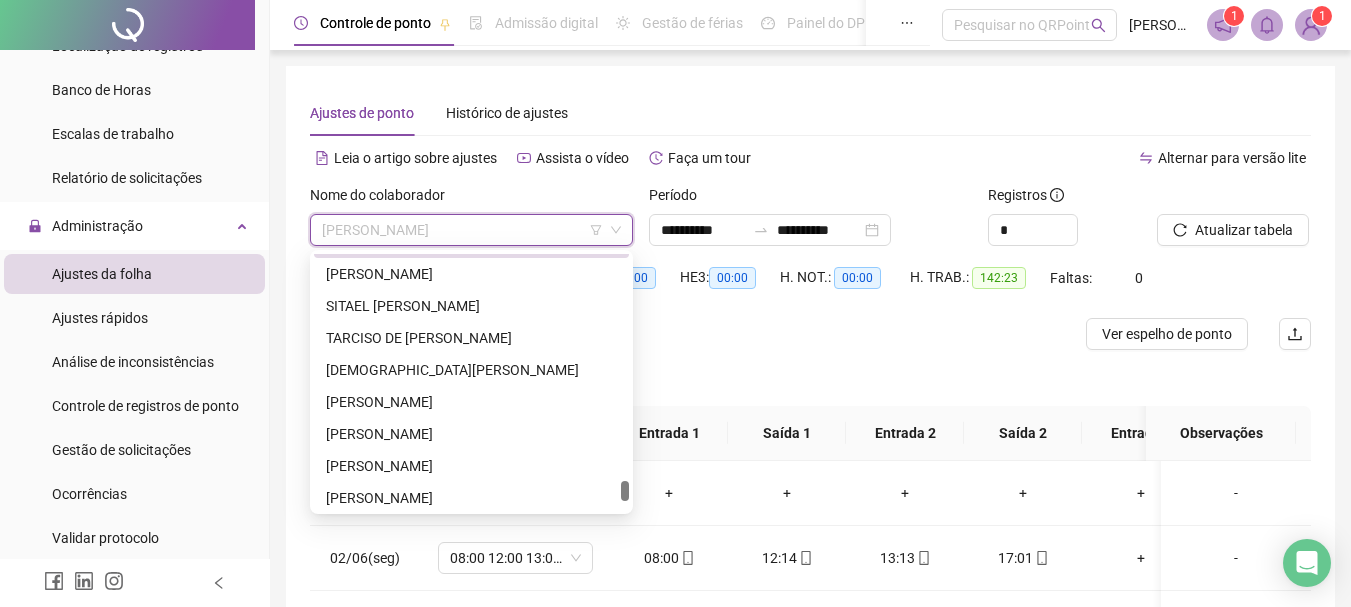 drag, startPoint x: 623, startPoint y: 466, endPoint x: 623, endPoint y: 483, distance: 17 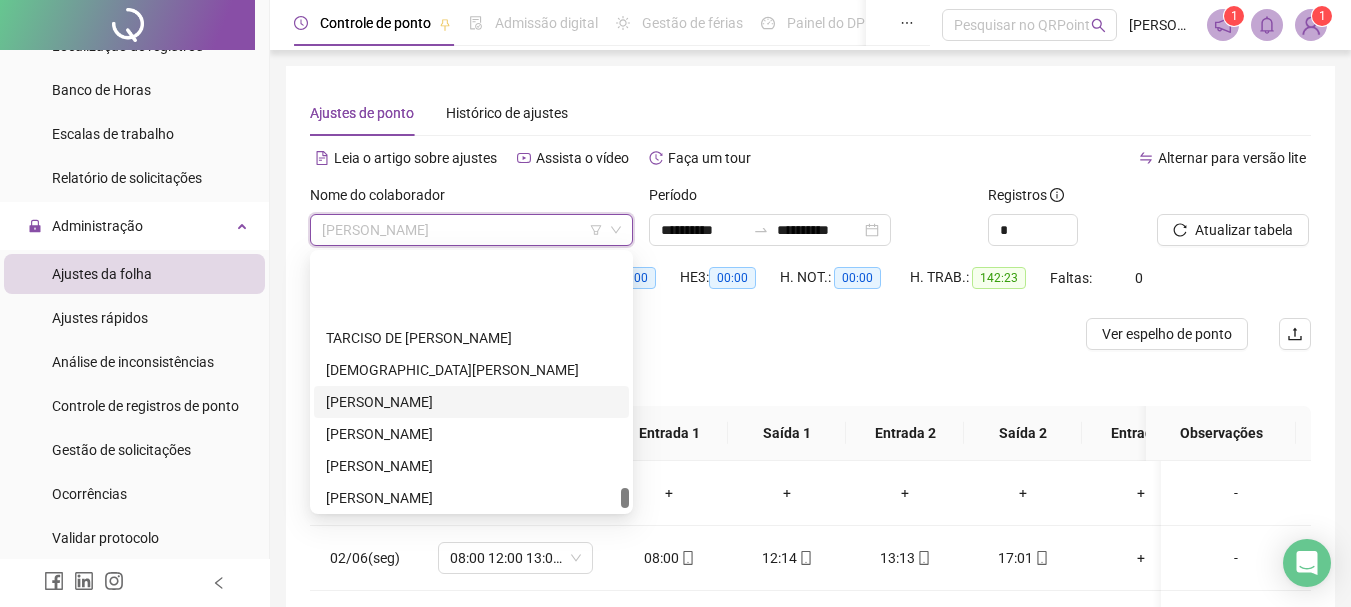 scroll, scrollTop: 3296, scrollLeft: 0, axis: vertical 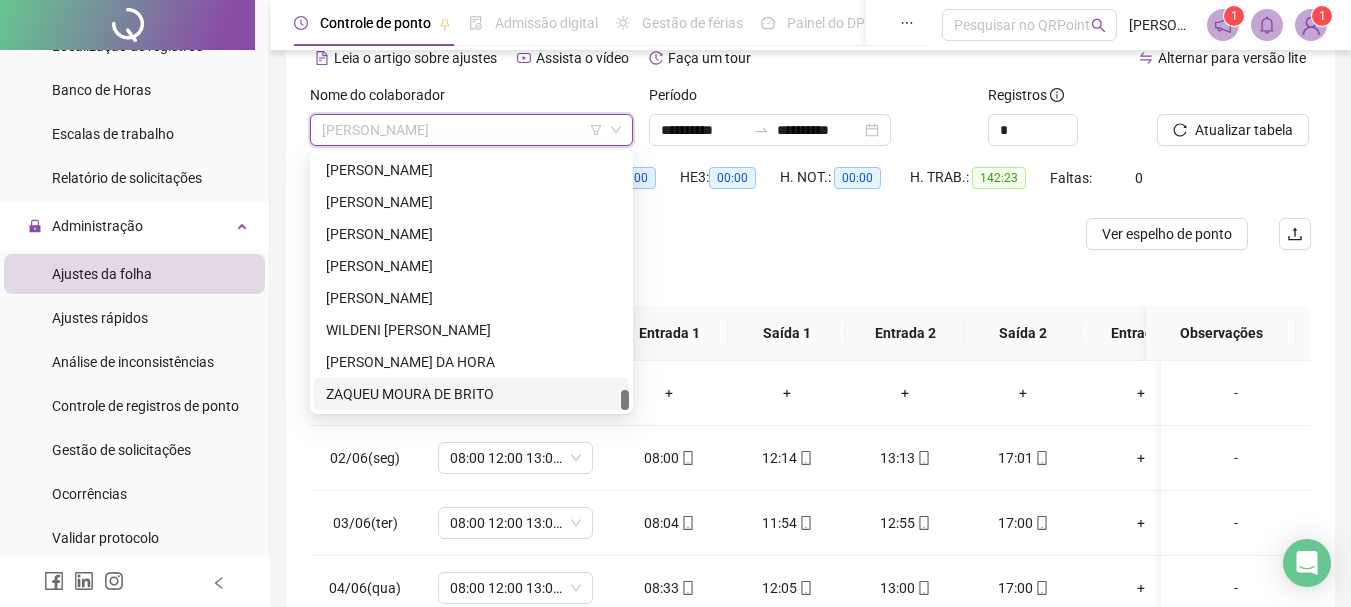 click on "ZAQUEU MOURA DE BRITO" at bounding box center (471, 394) 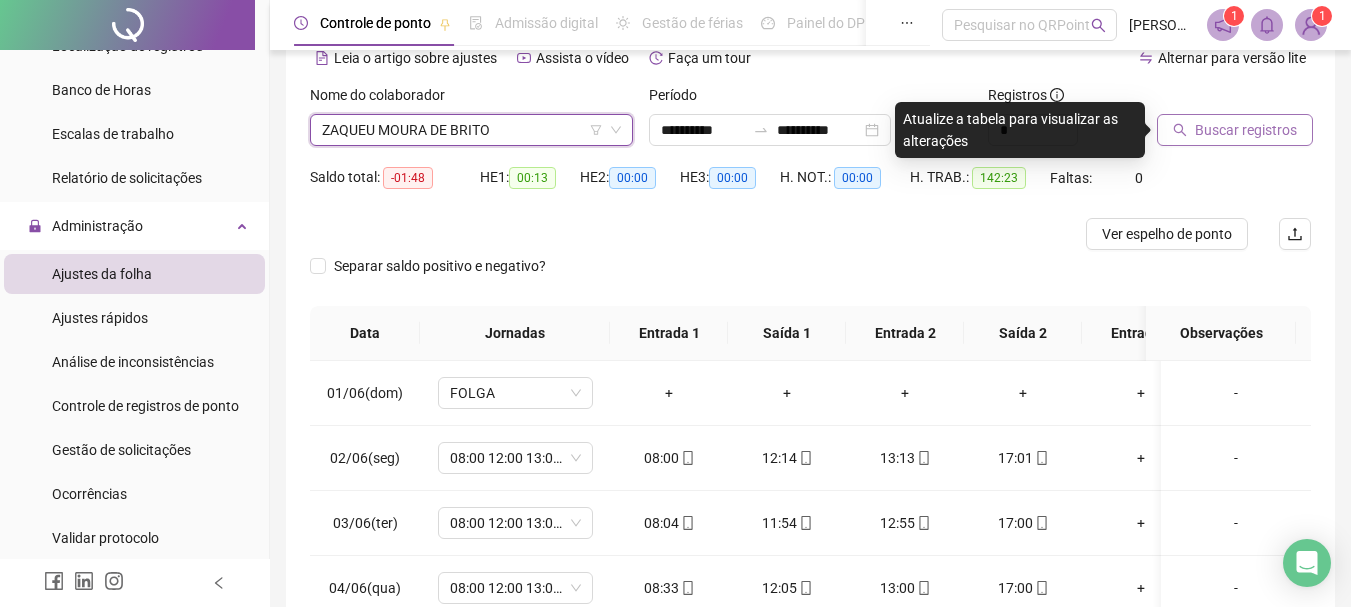 click on "Buscar registros" at bounding box center [1246, 130] 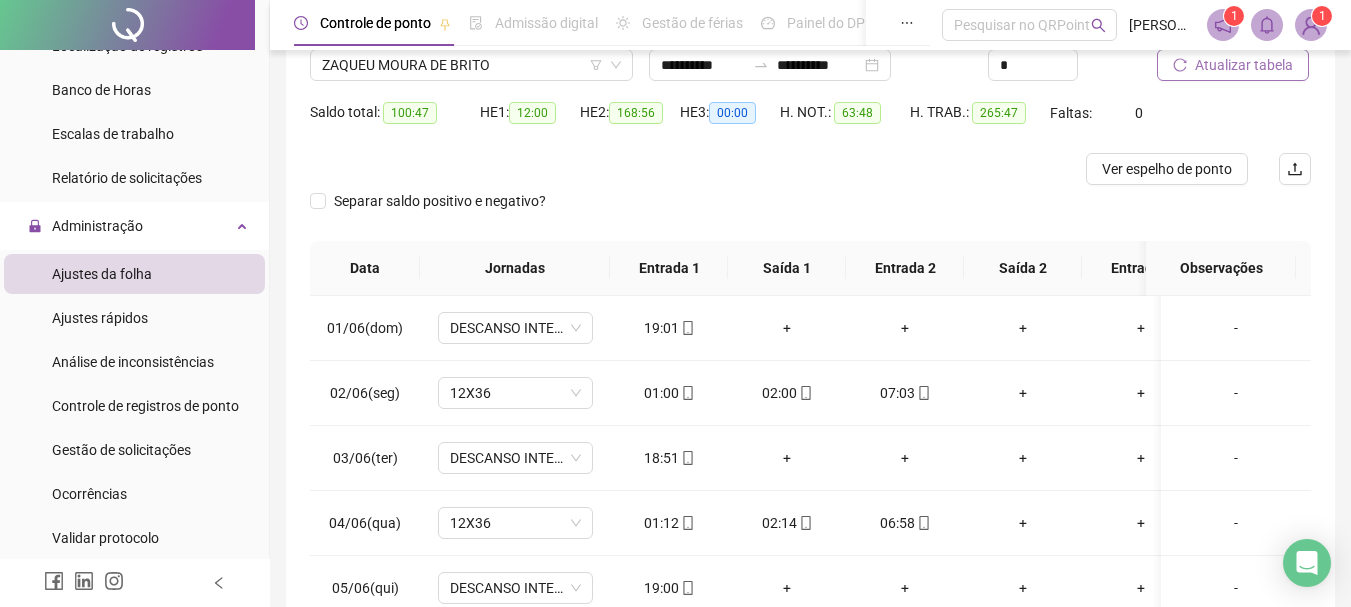 scroll, scrollTop: 200, scrollLeft: 0, axis: vertical 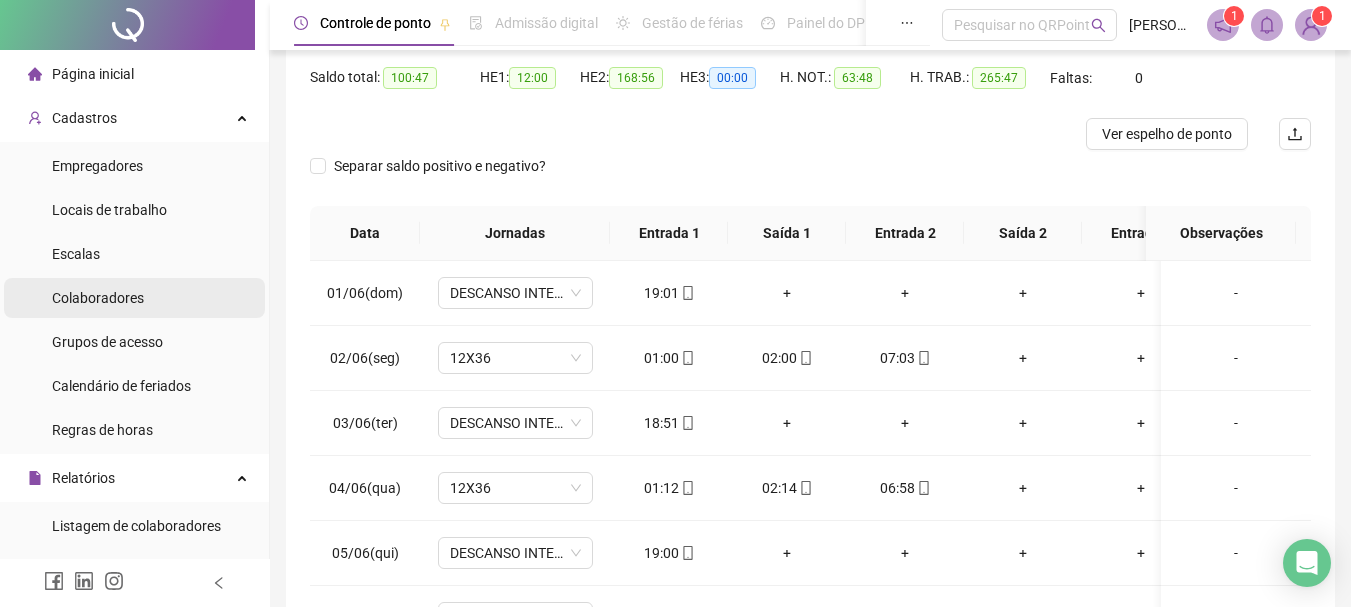 click on "Colaboradores" at bounding box center [98, 298] 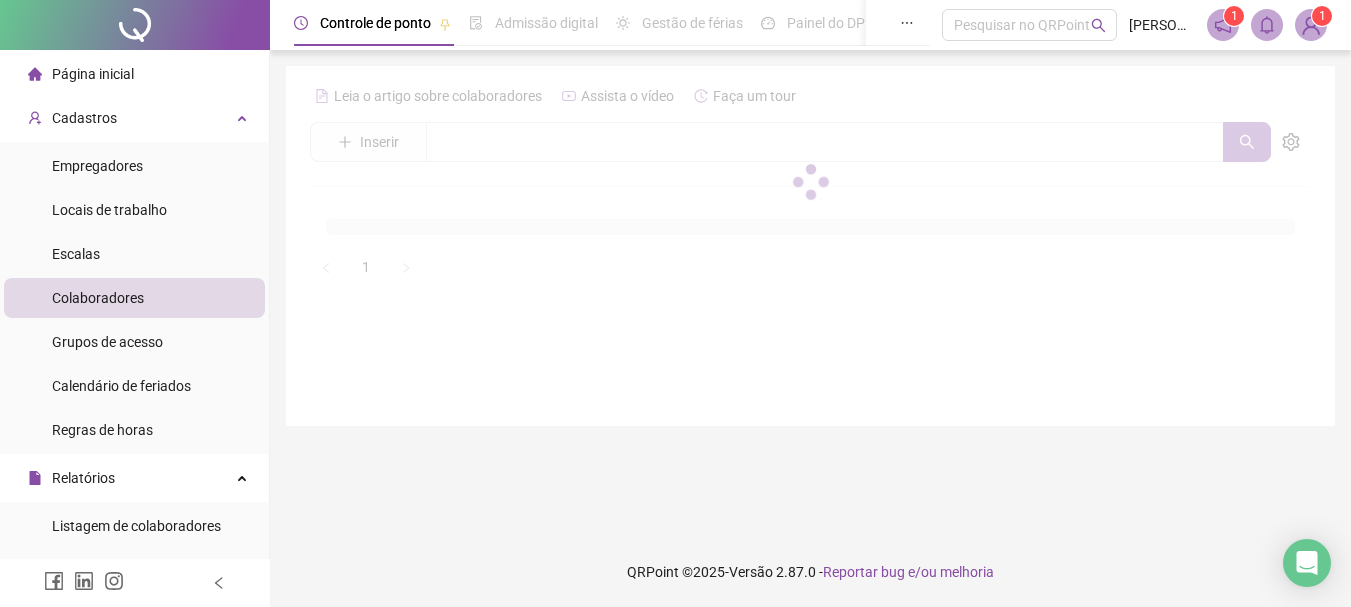 scroll, scrollTop: 0, scrollLeft: 0, axis: both 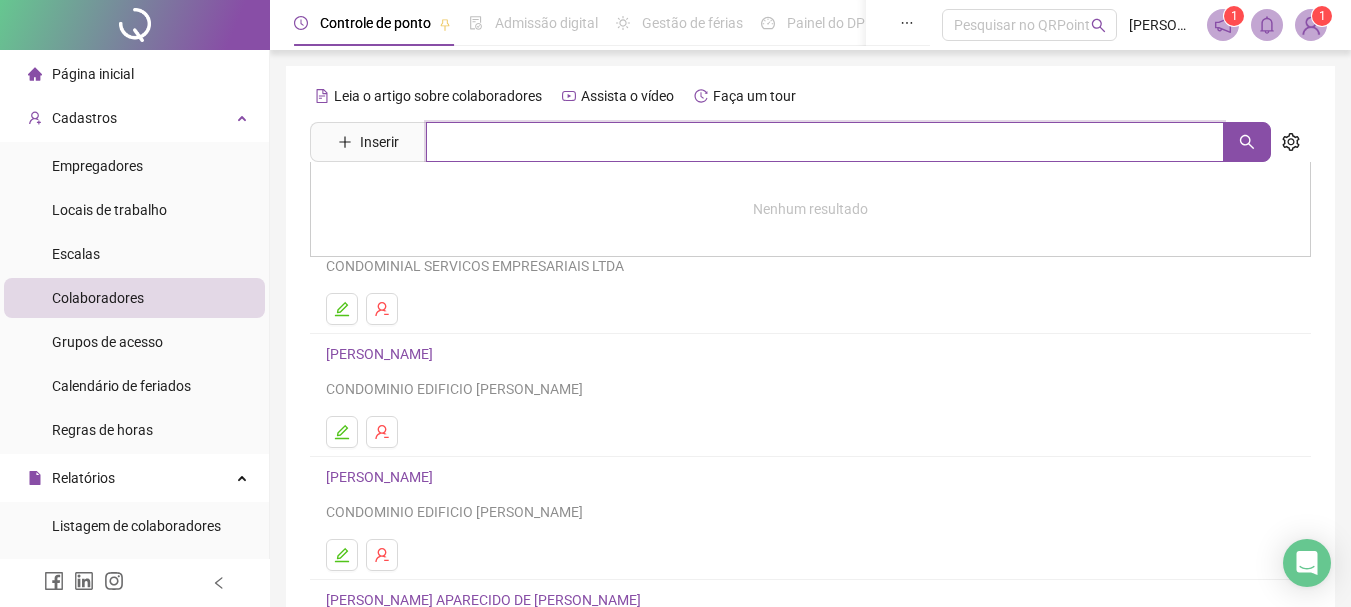 click at bounding box center (825, 142) 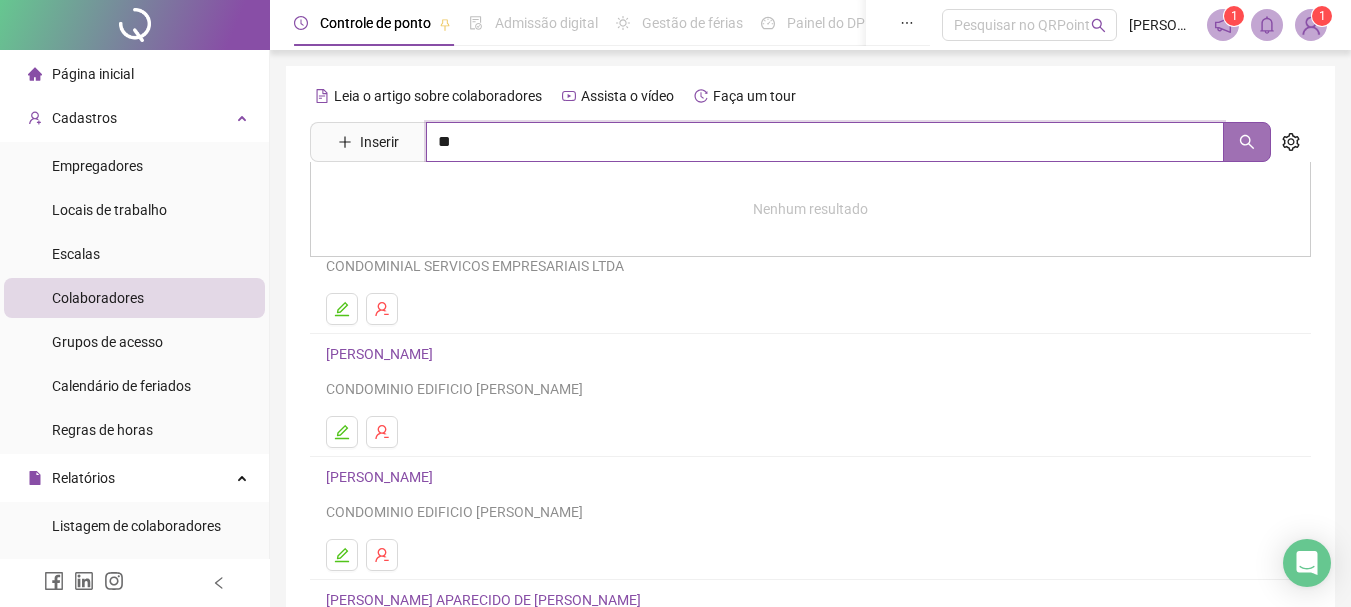 click 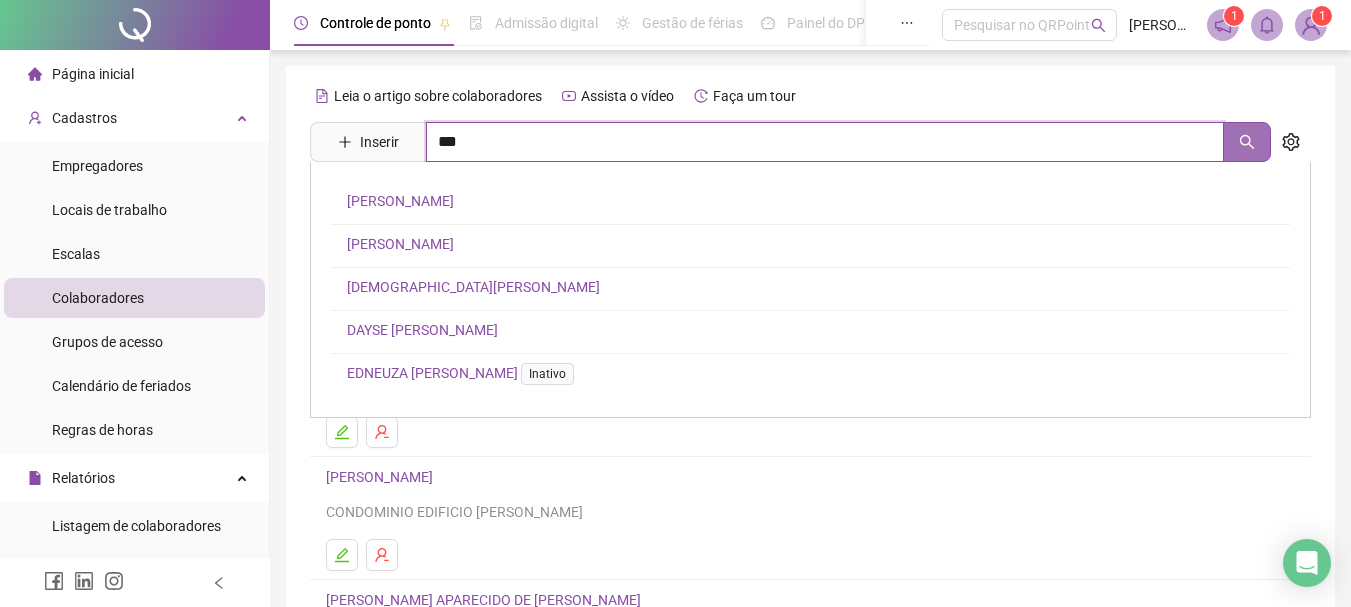 click at bounding box center [1247, 142] 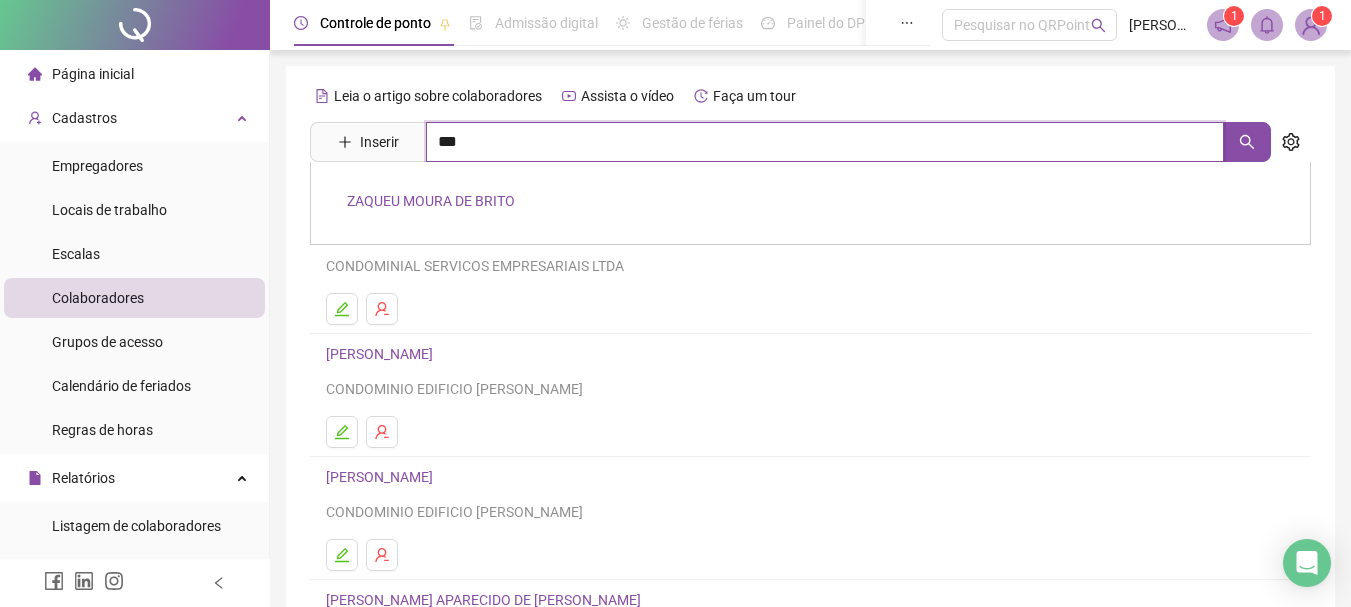 type on "***" 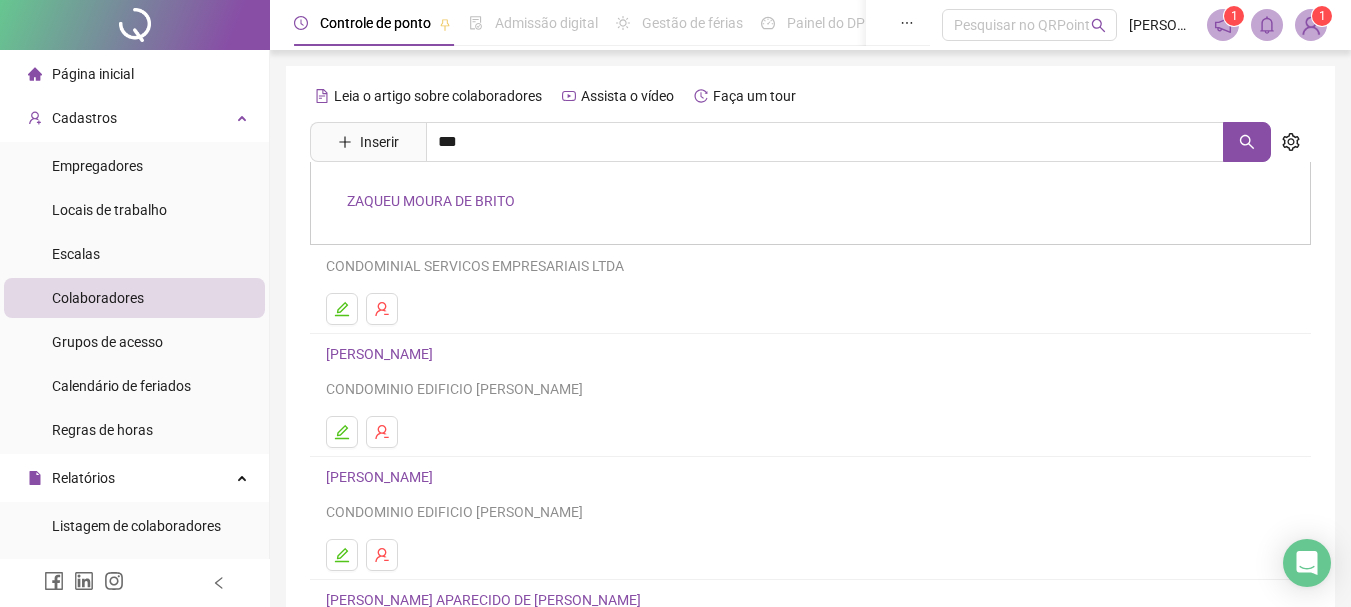 click on "ZAQUEU MOURA DE BRITO" at bounding box center (431, 201) 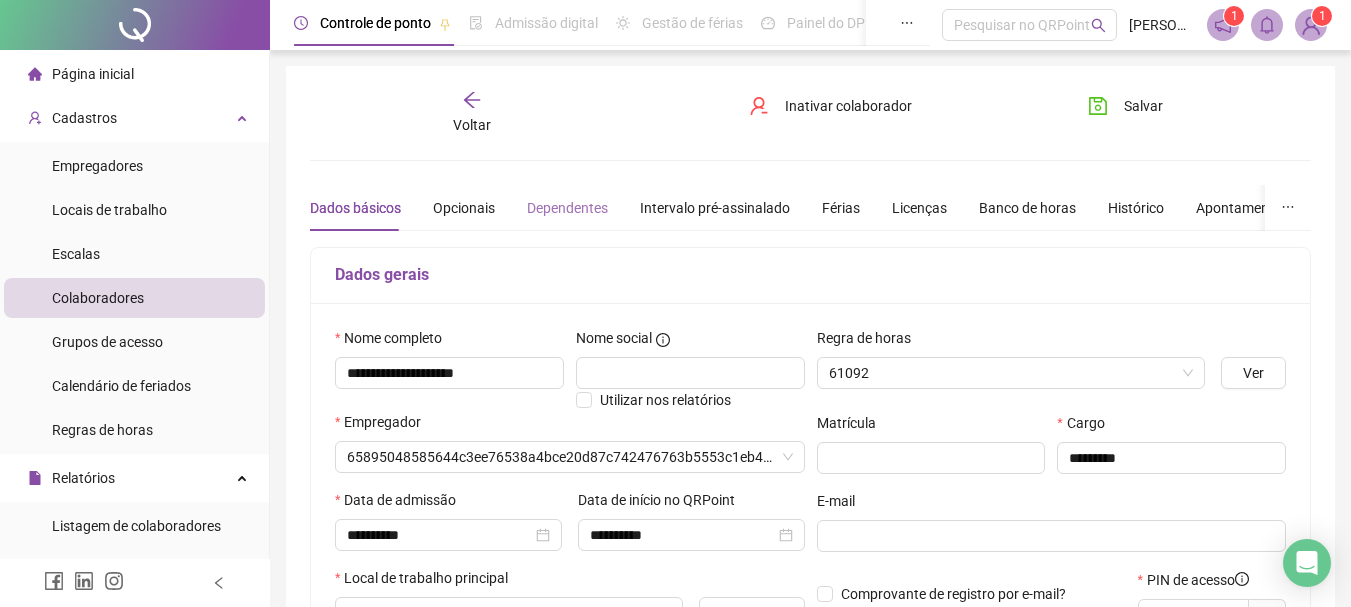 type on "*****" 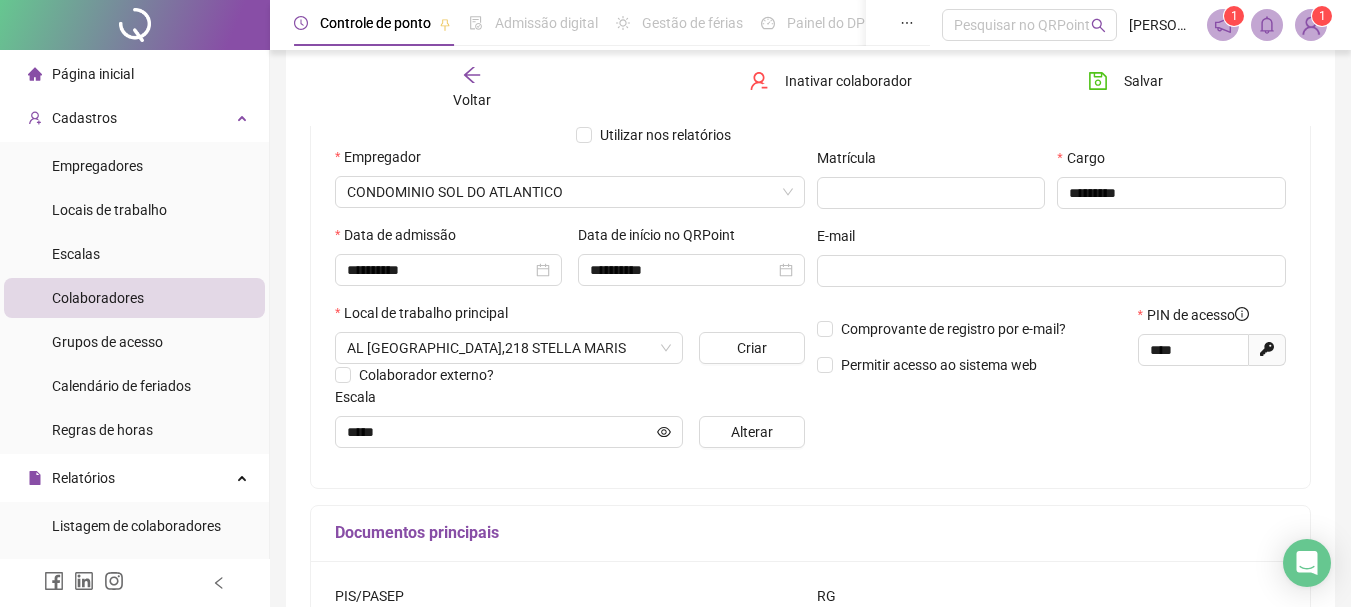 scroll, scrollTop: 300, scrollLeft: 0, axis: vertical 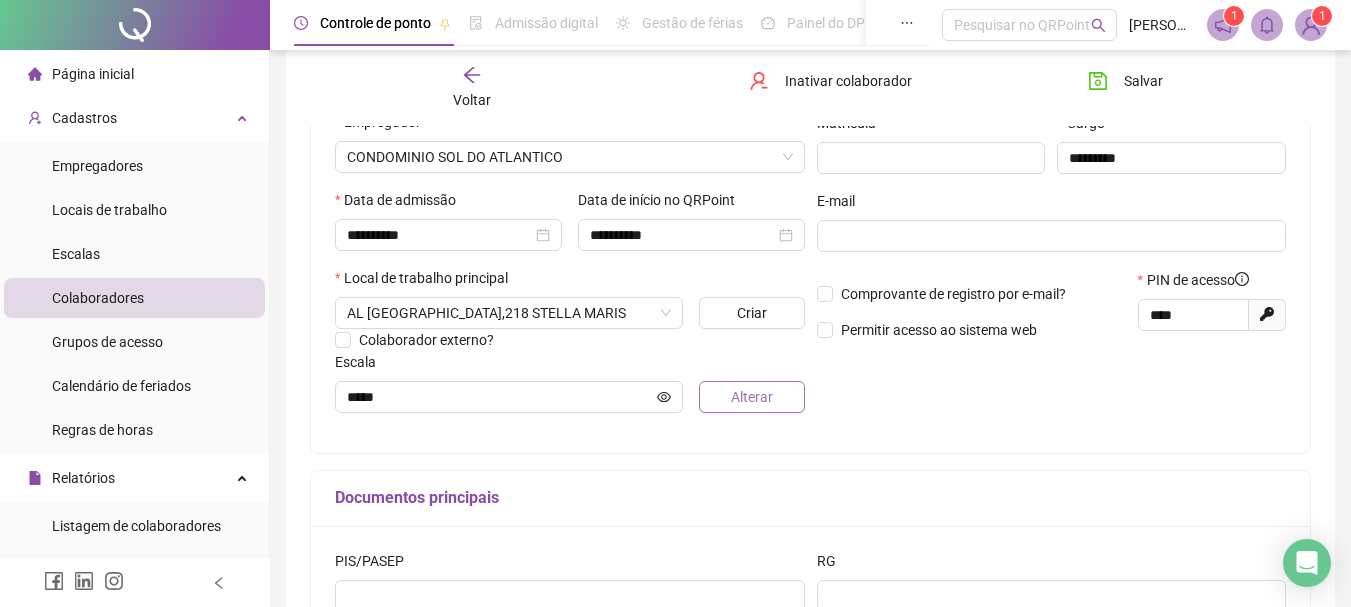 click on "Alterar" at bounding box center (752, 397) 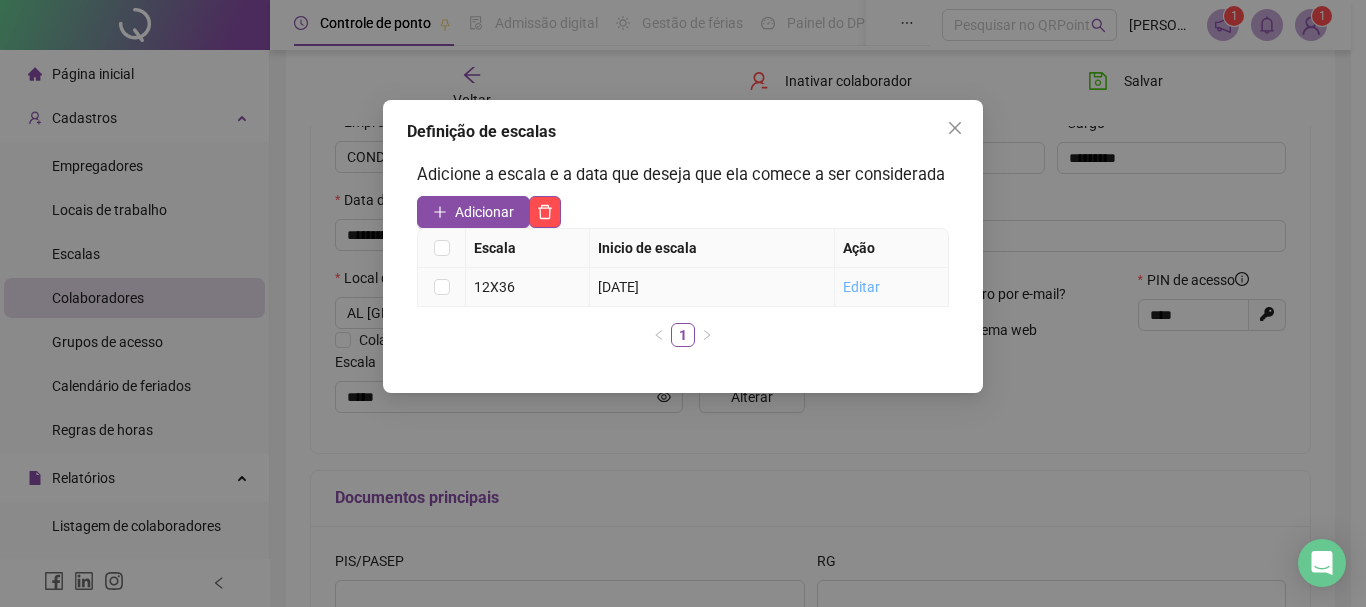 click on "Editar" at bounding box center [861, 287] 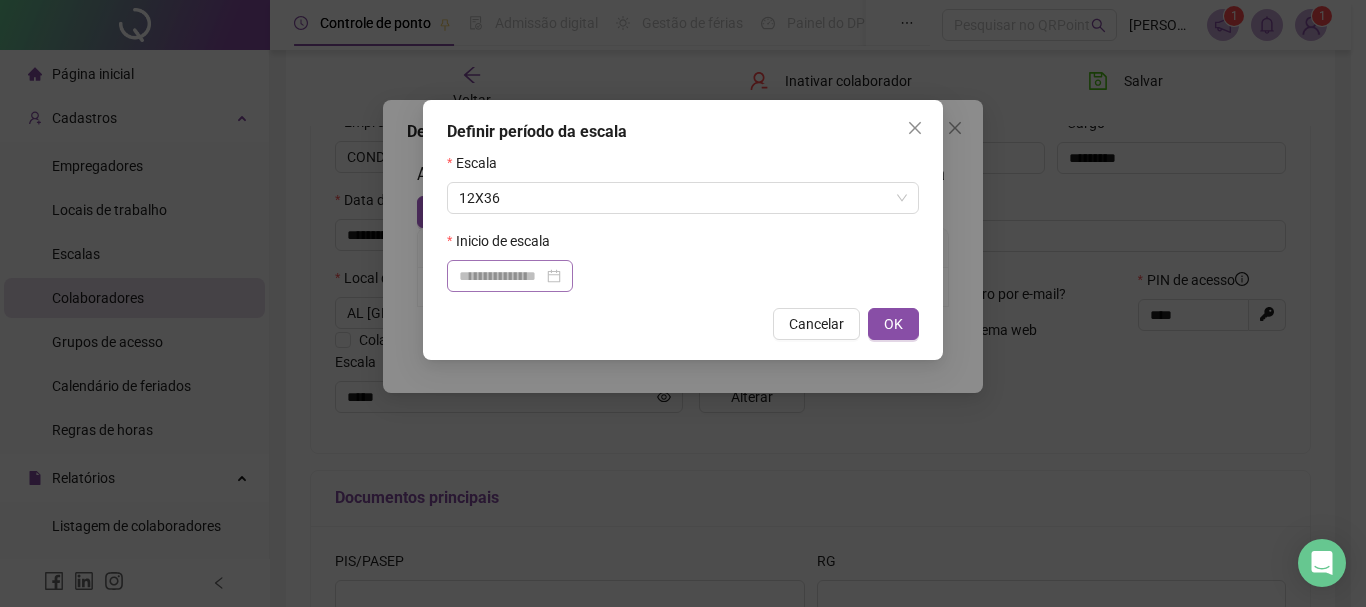 click at bounding box center (510, 276) 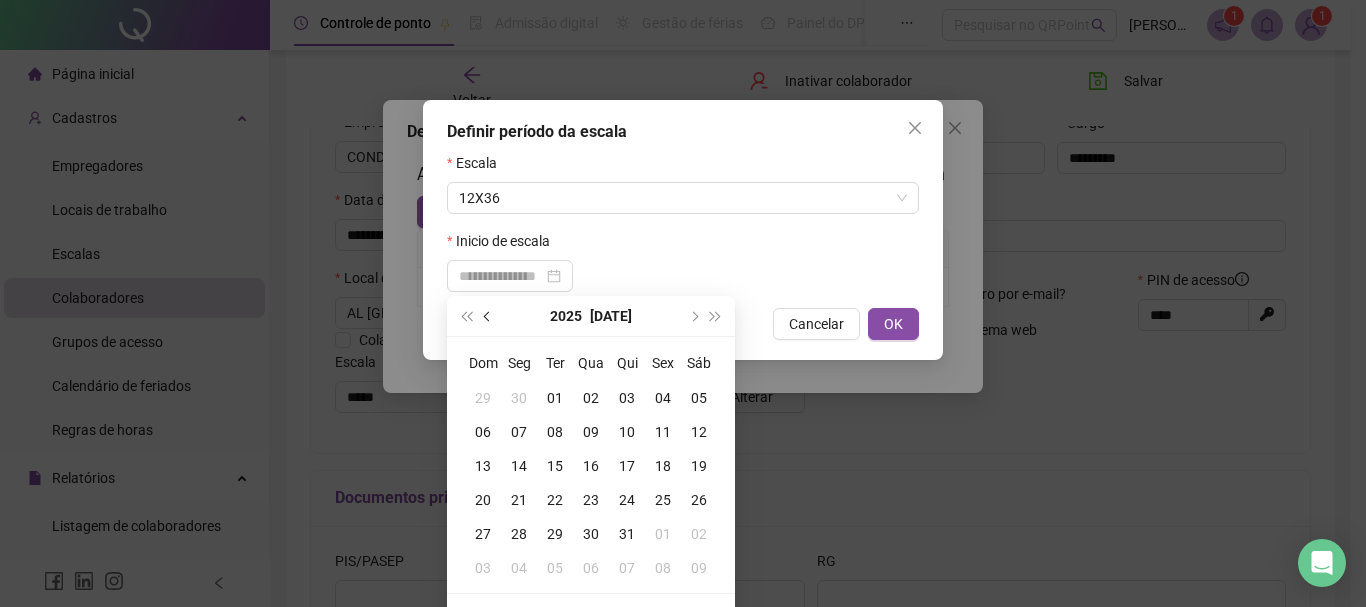 click at bounding box center [489, 316] 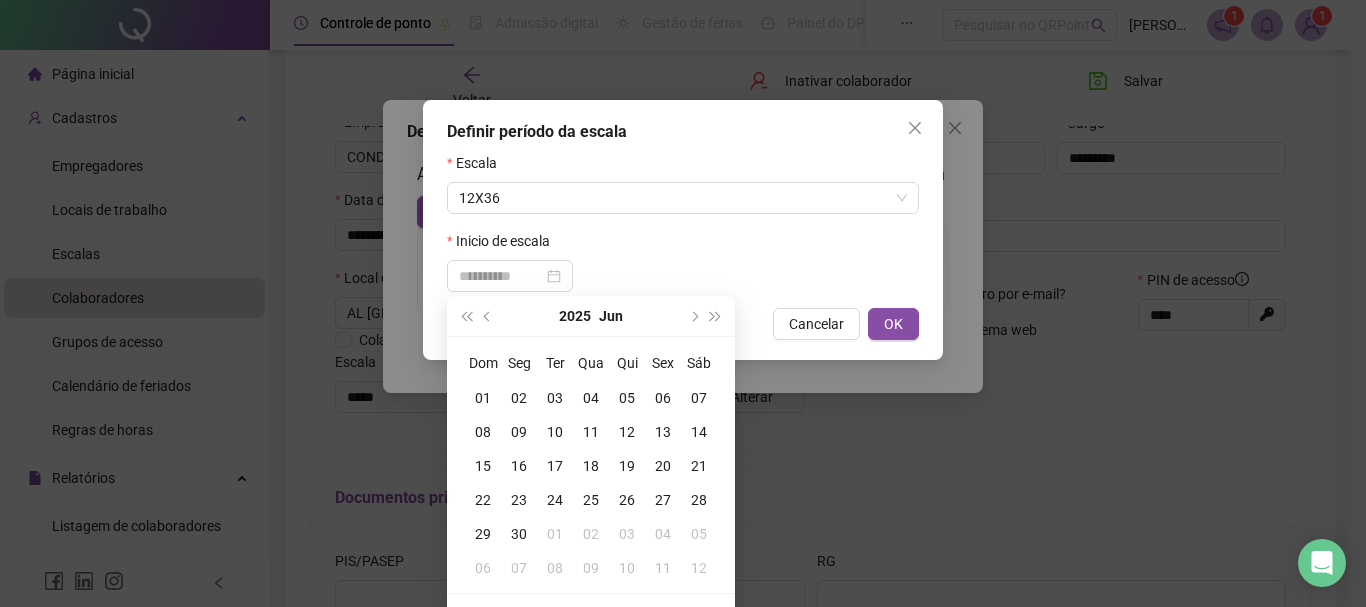 click on "01" at bounding box center [483, 398] 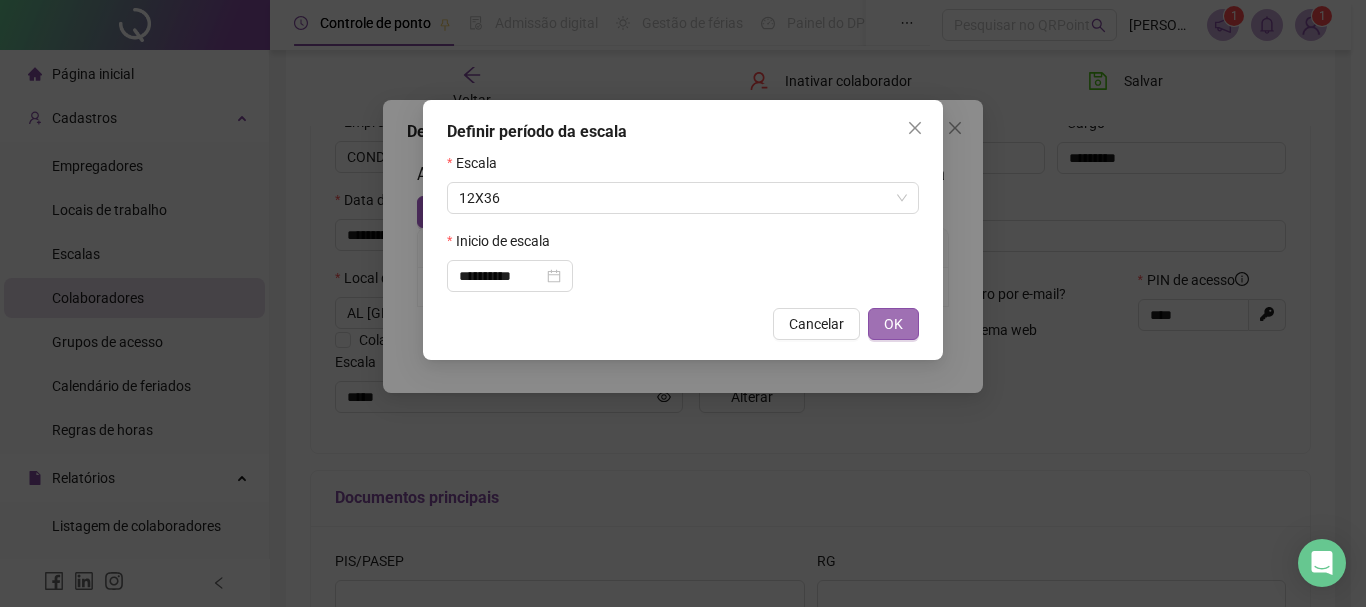 click on "OK" at bounding box center [893, 324] 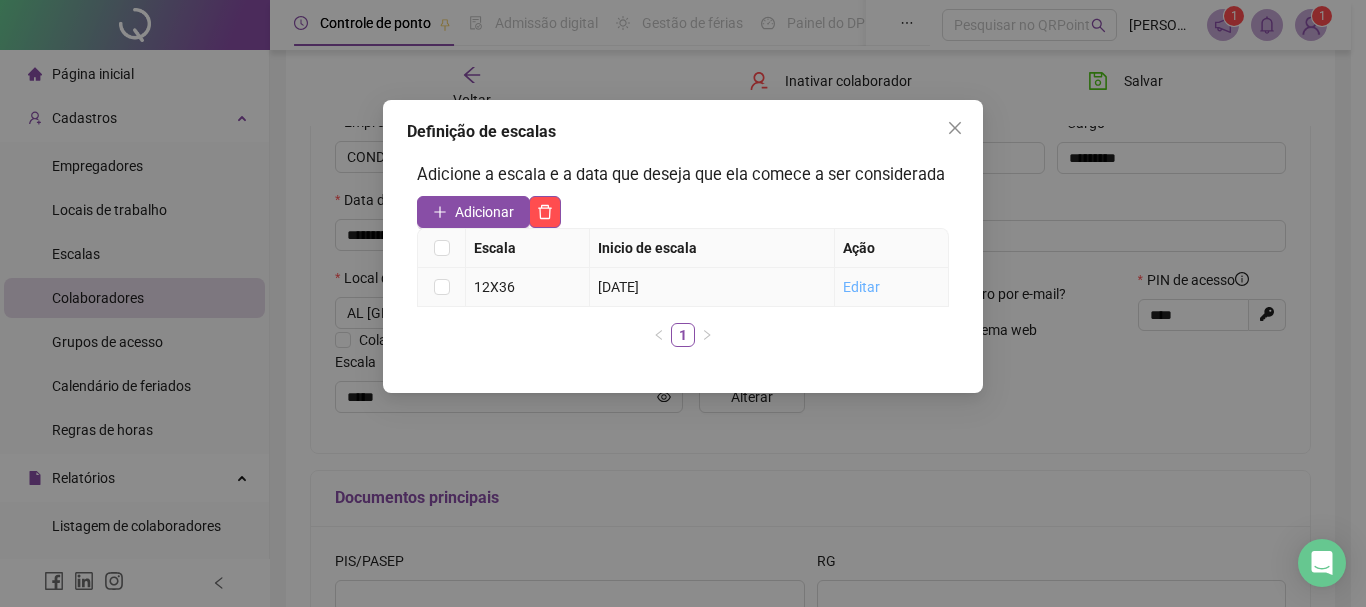 click on "Editar" at bounding box center [861, 287] 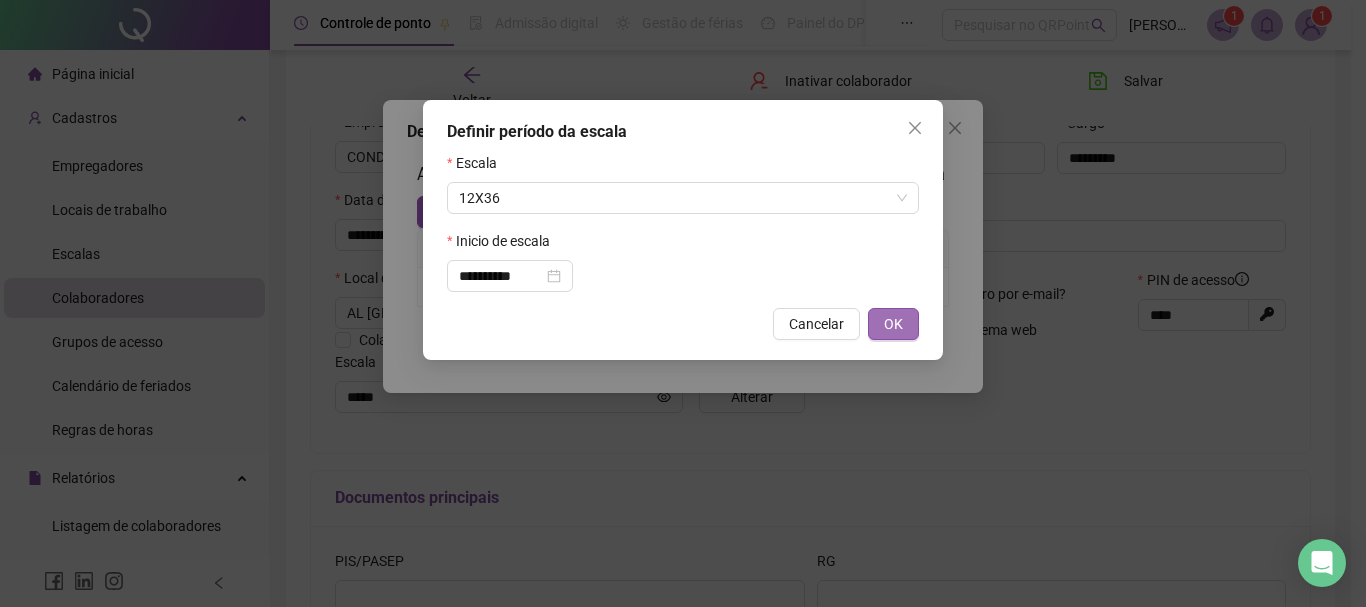 click on "OK" at bounding box center [893, 324] 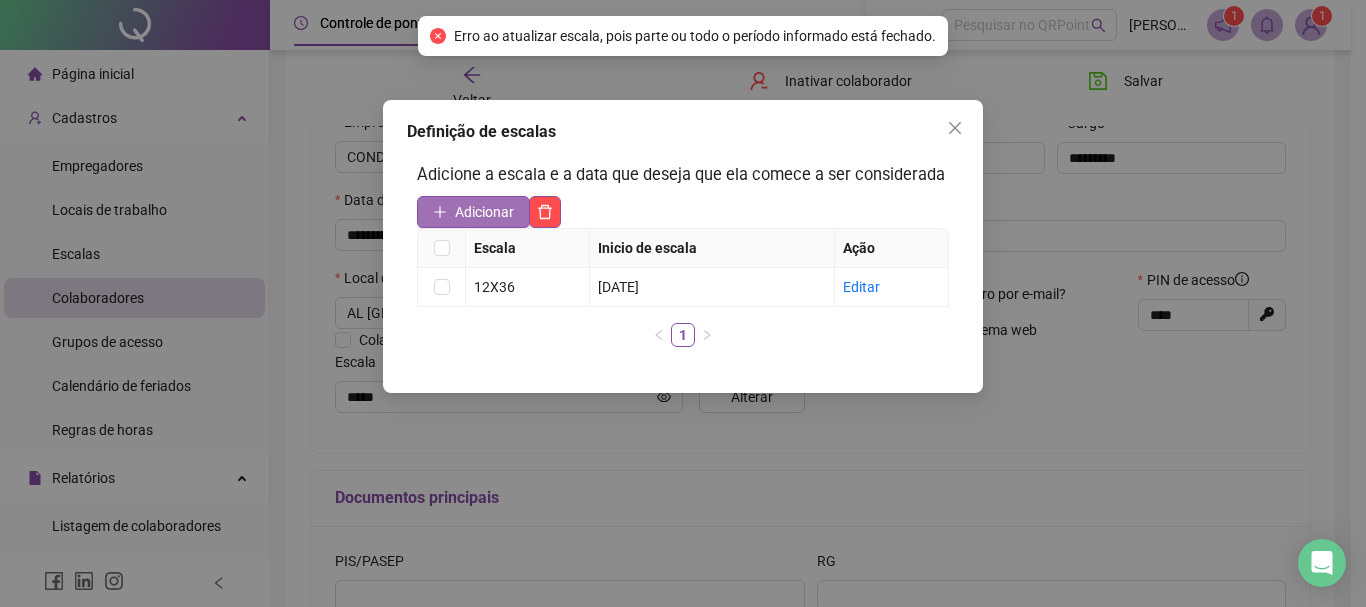 click on "Adicionar" at bounding box center [484, 212] 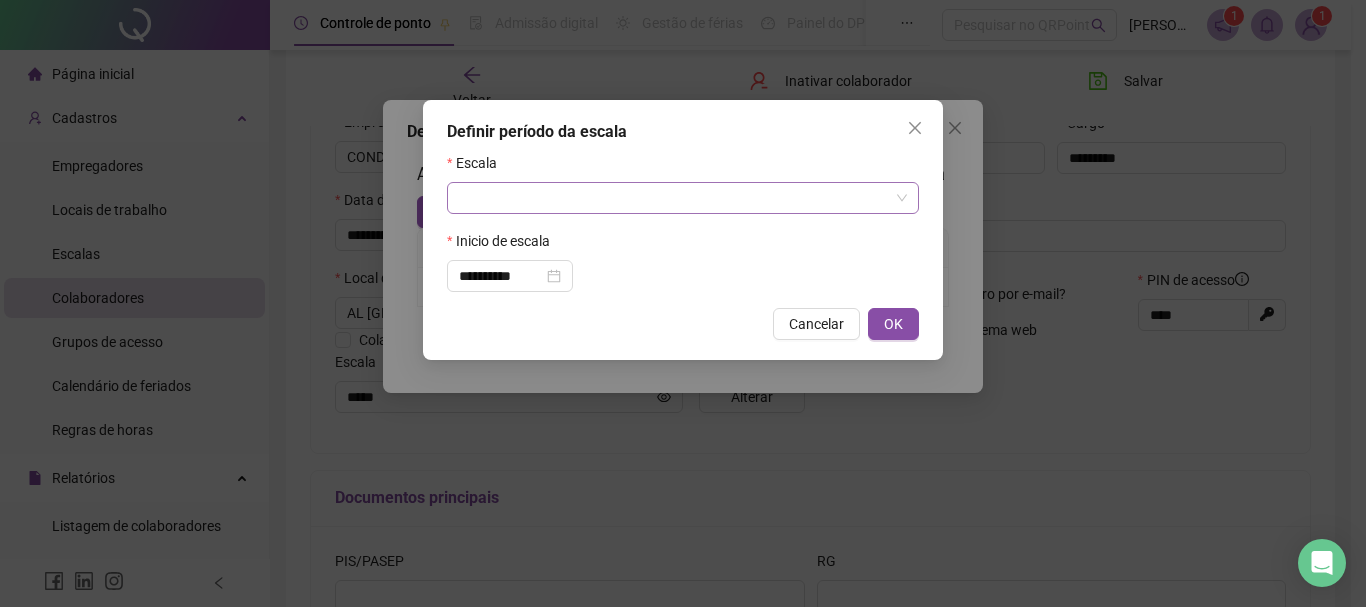 click at bounding box center (677, 198) 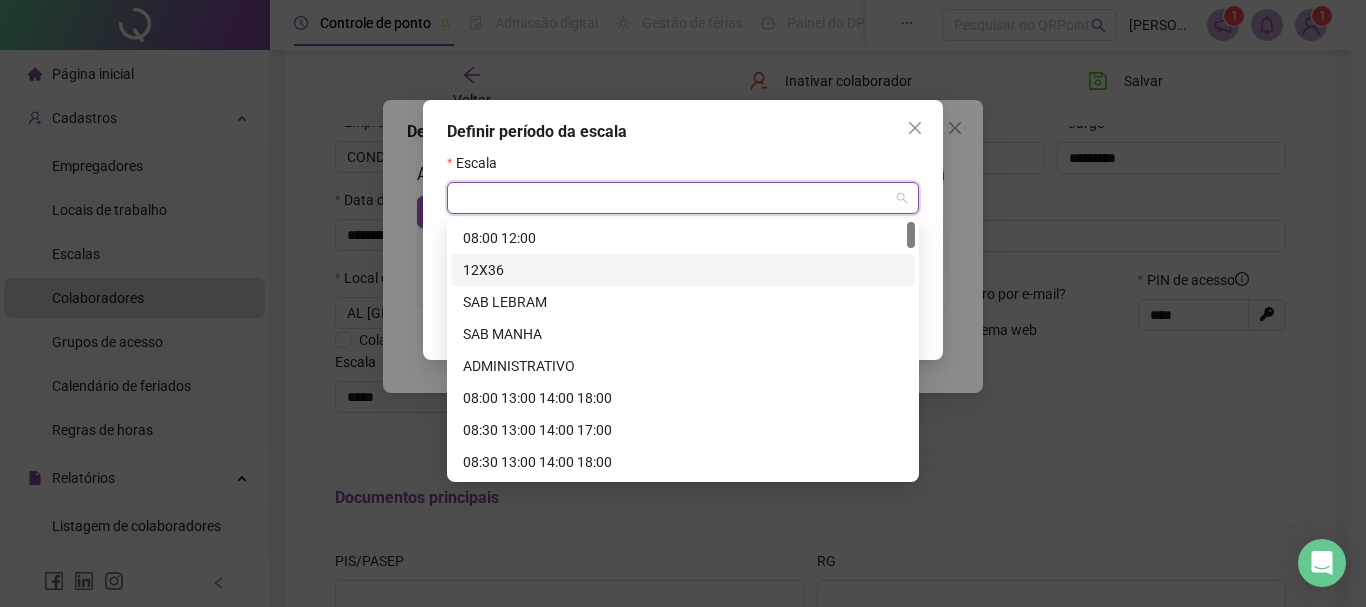 click on "12X36" at bounding box center [683, 270] 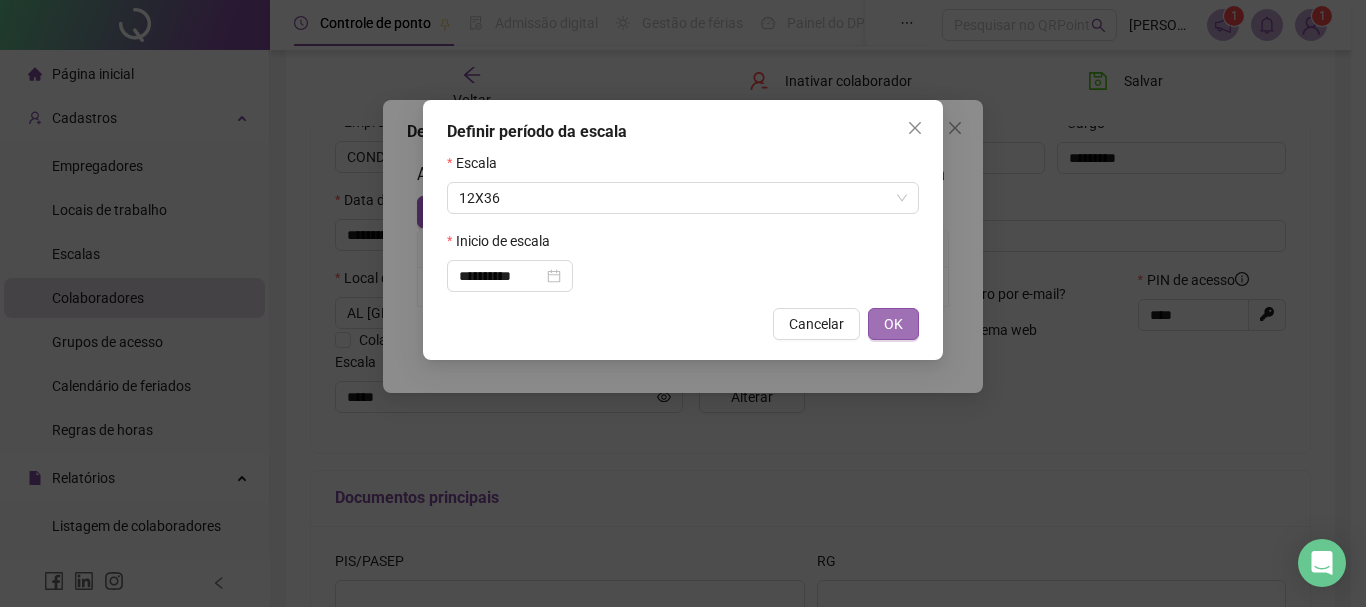 click on "OK" at bounding box center [893, 324] 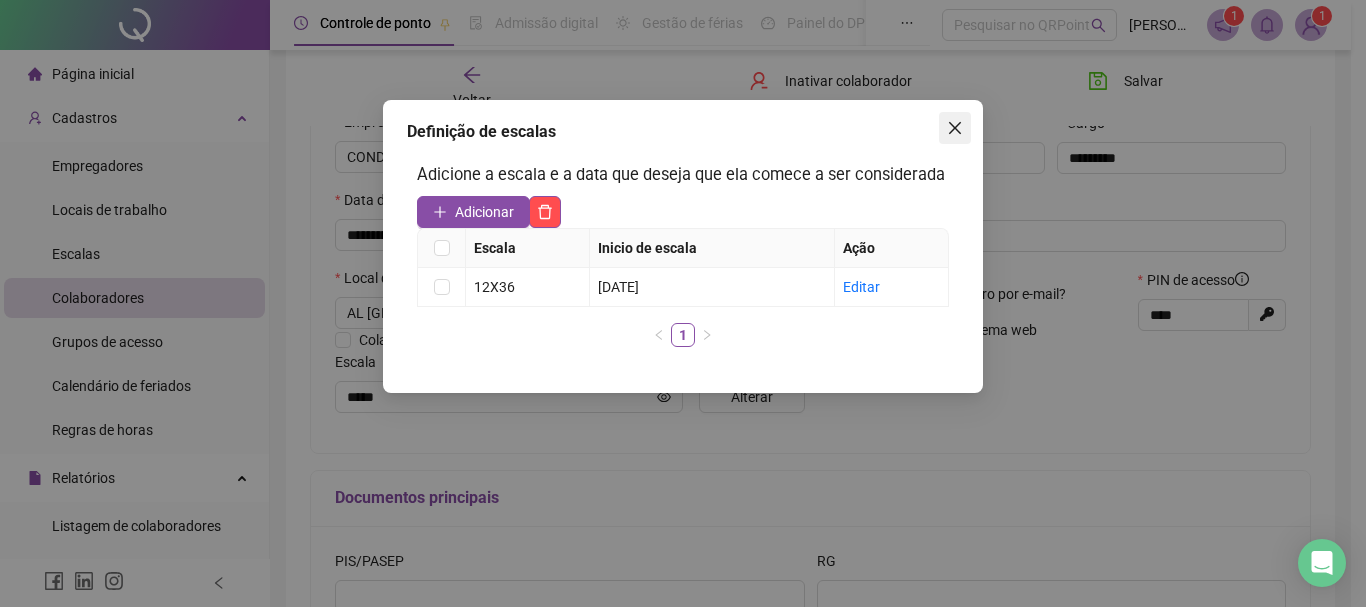 click 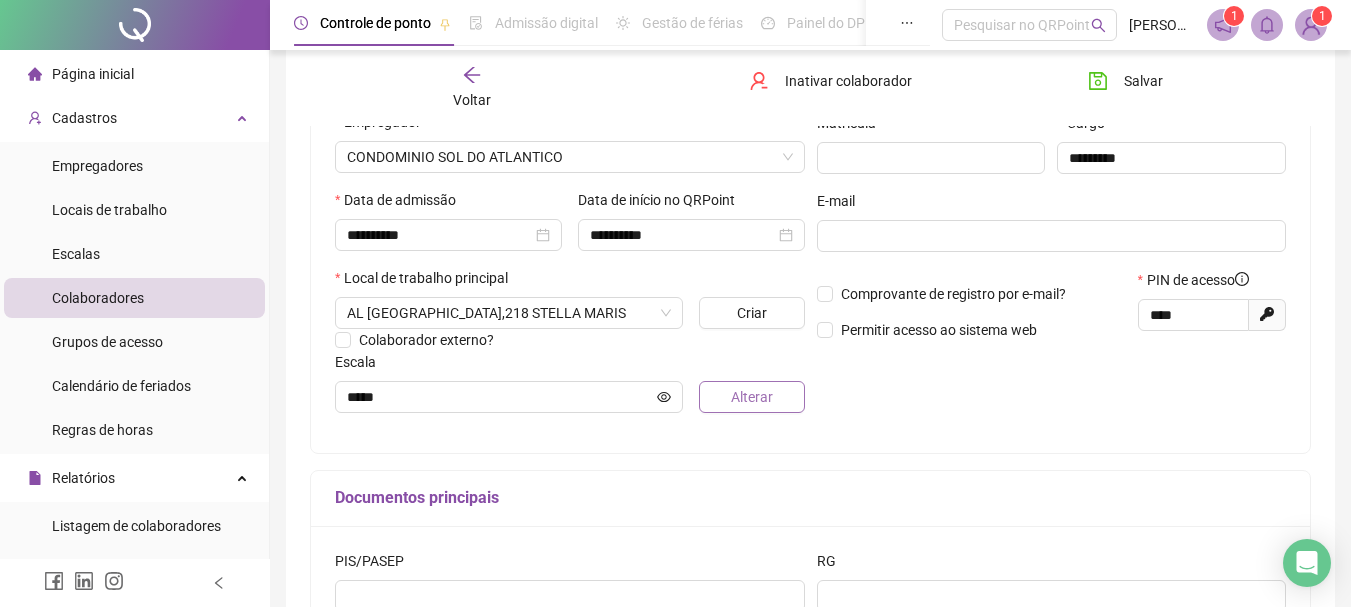click on "Alterar" at bounding box center (752, 397) 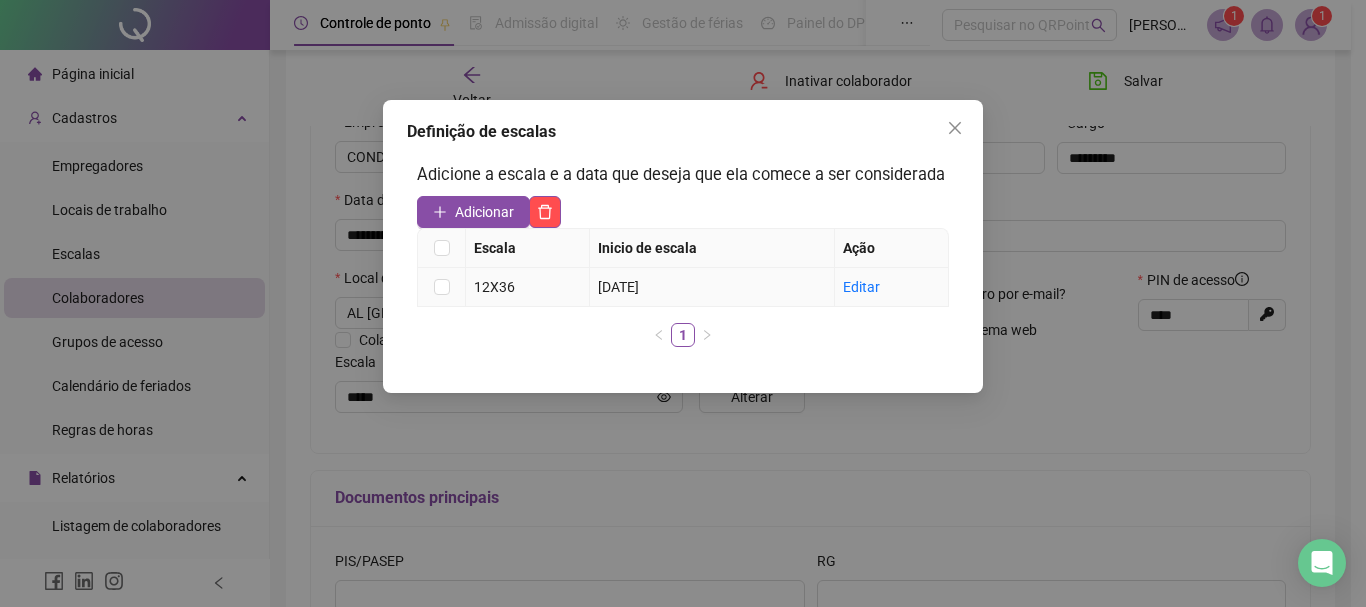click on "Editar" at bounding box center (891, 287) 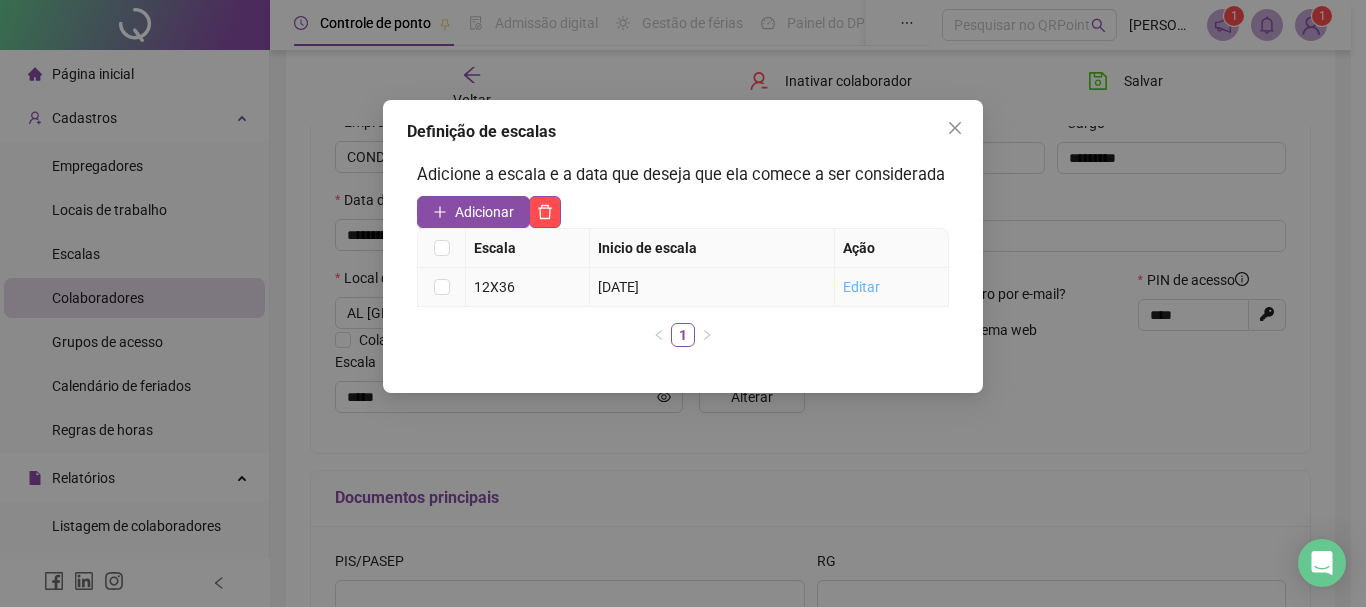 click on "Editar" at bounding box center [861, 287] 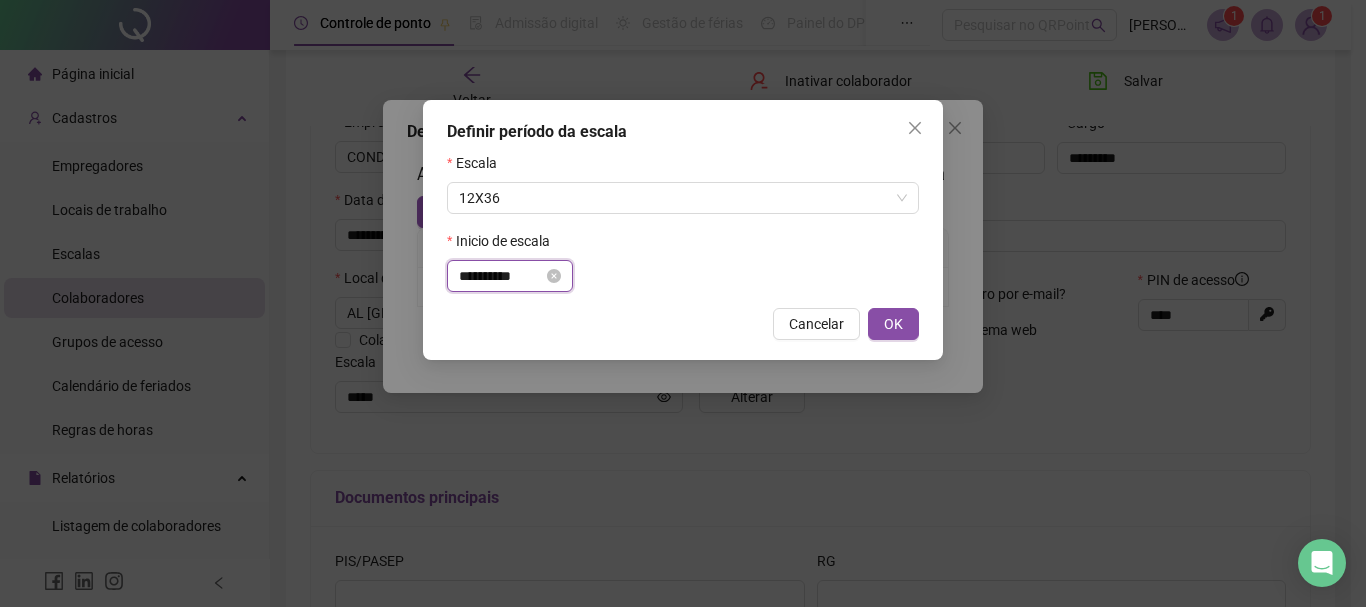 click on "**********" at bounding box center [501, 276] 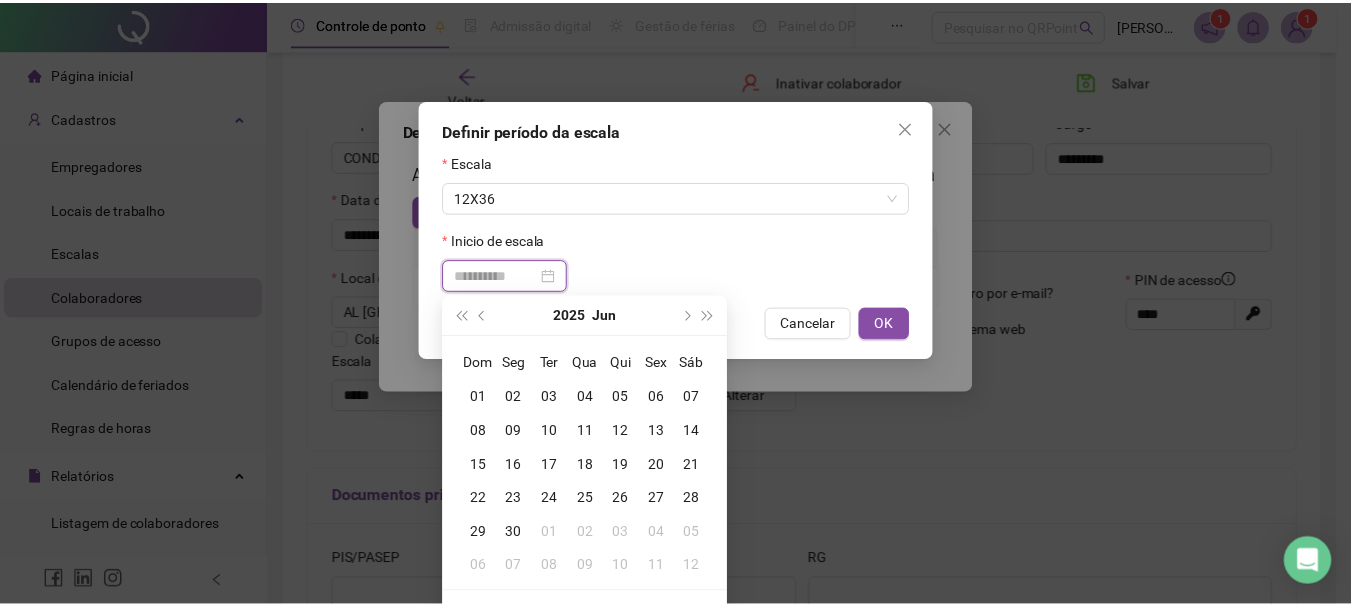 type 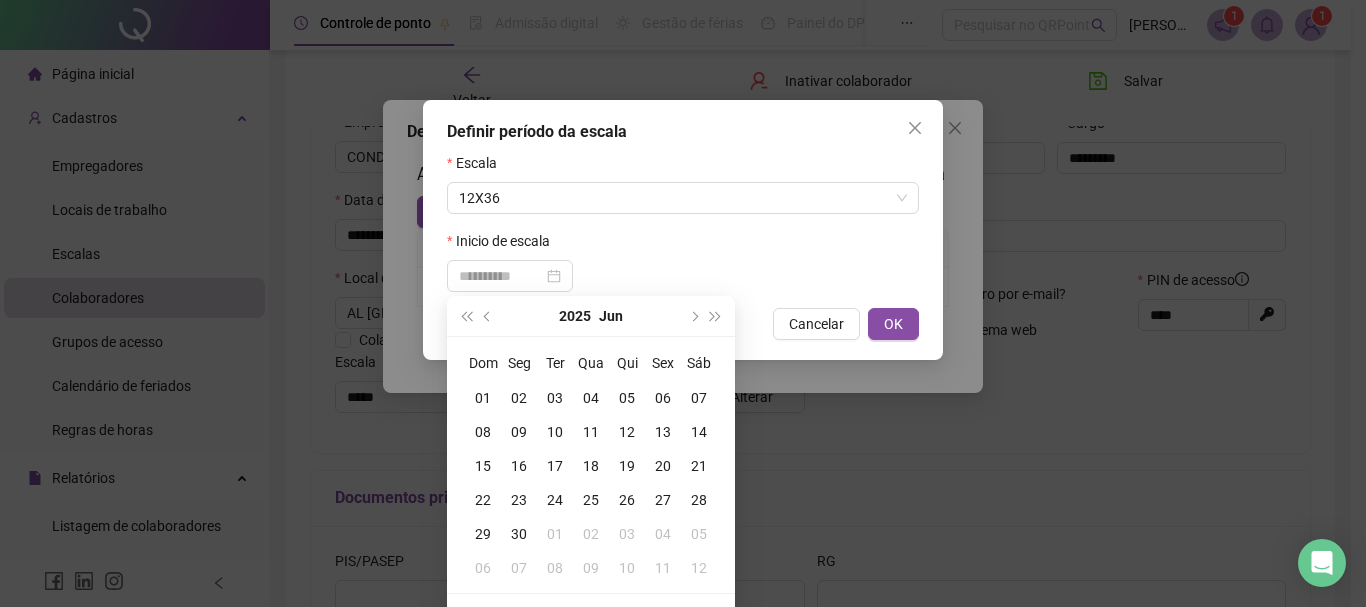 click on "03" at bounding box center (555, 398) 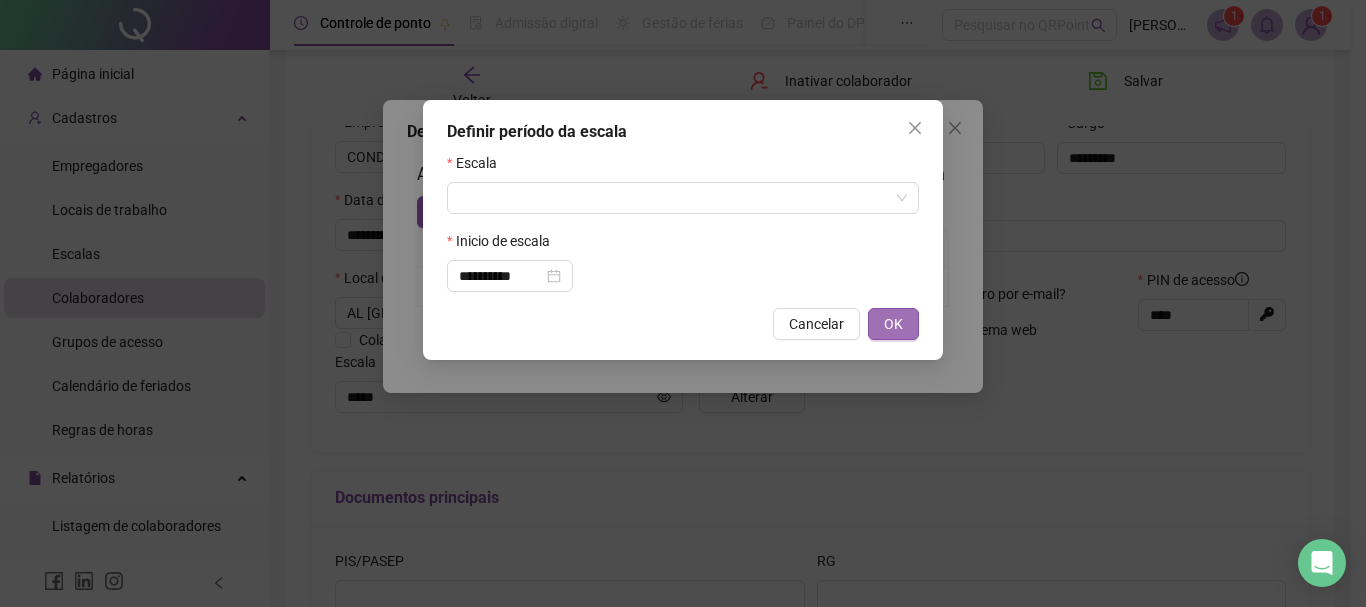 click on "OK" at bounding box center (893, 324) 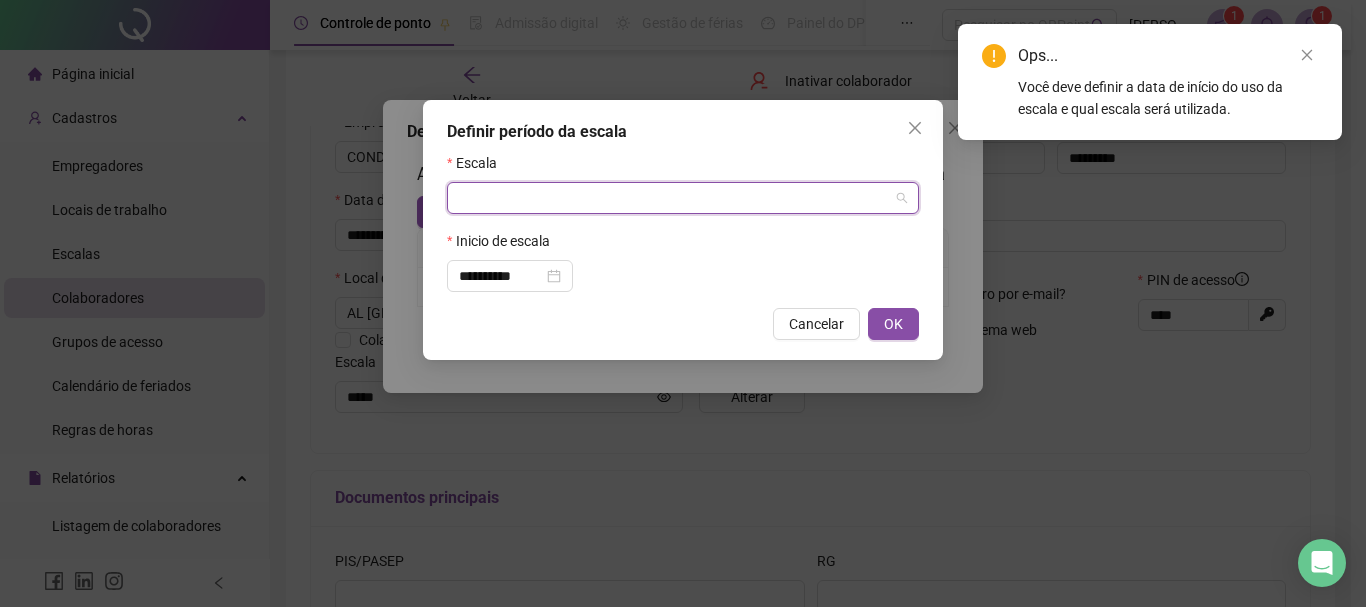 click at bounding box center [677, 198] 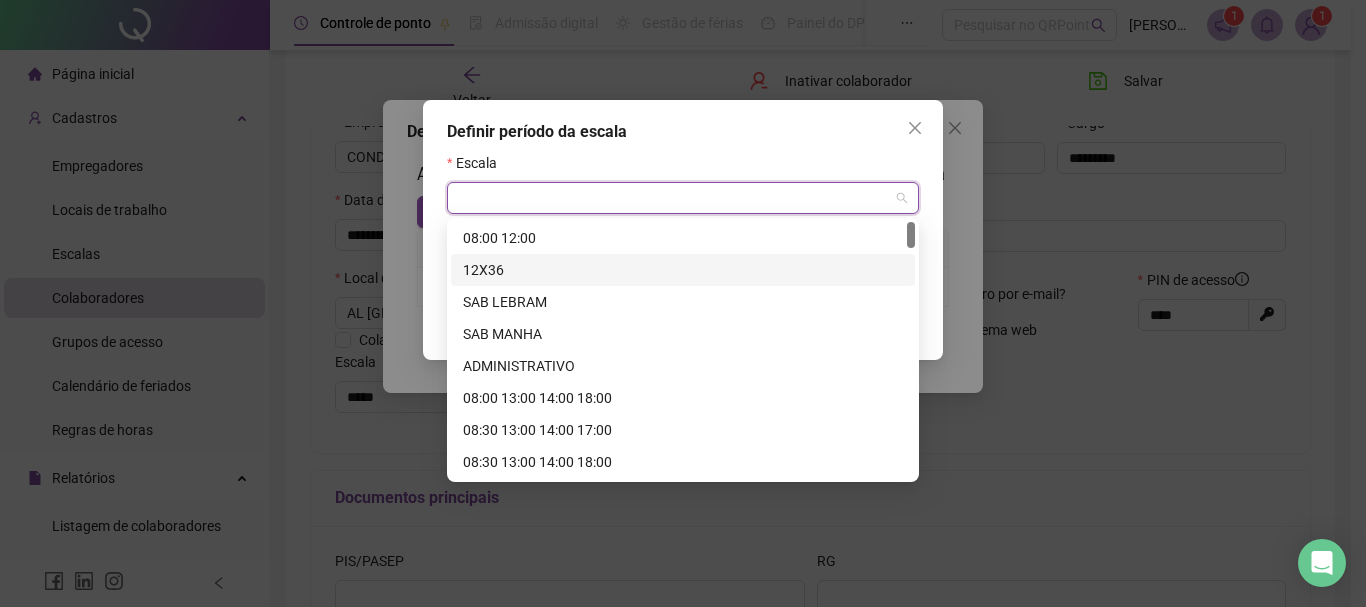 click on "12X36" at bounding box center [683, 270] 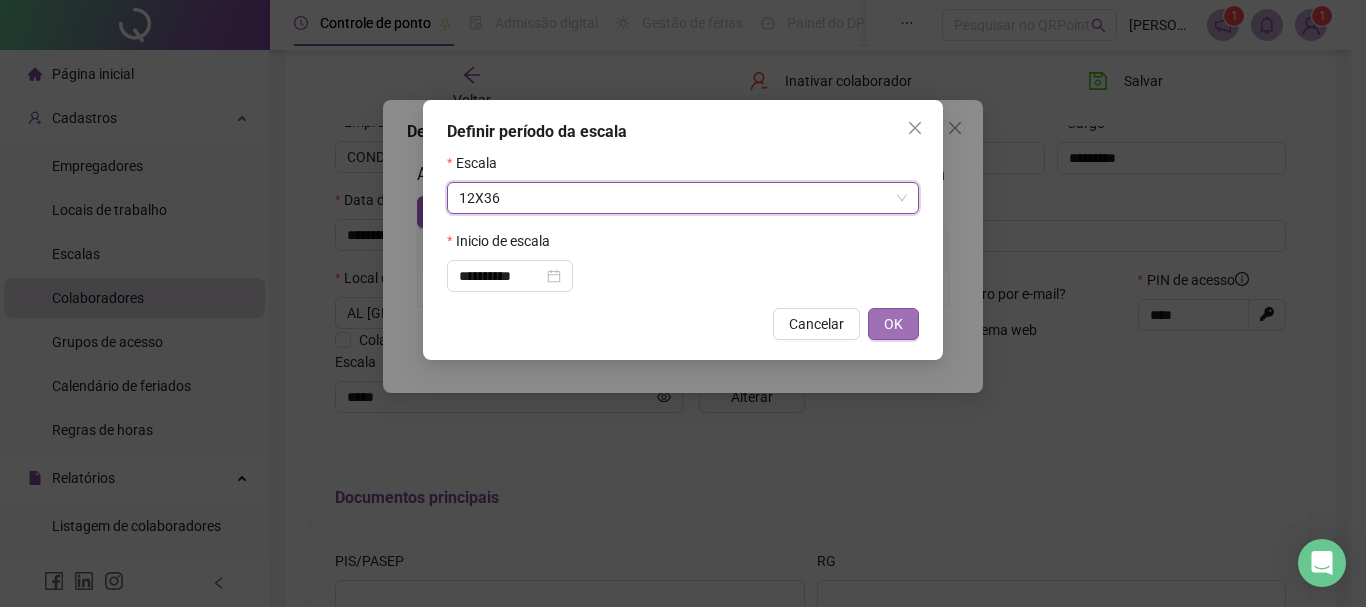 click on "OK" at bounding box center [893, 324] 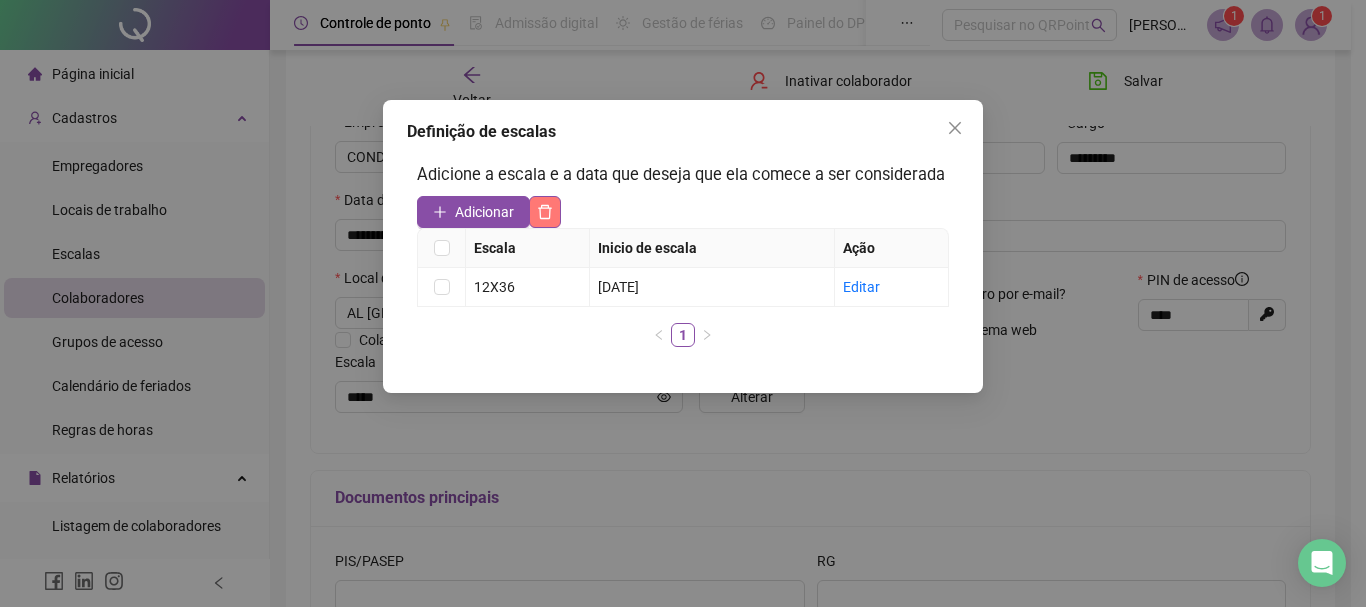 click 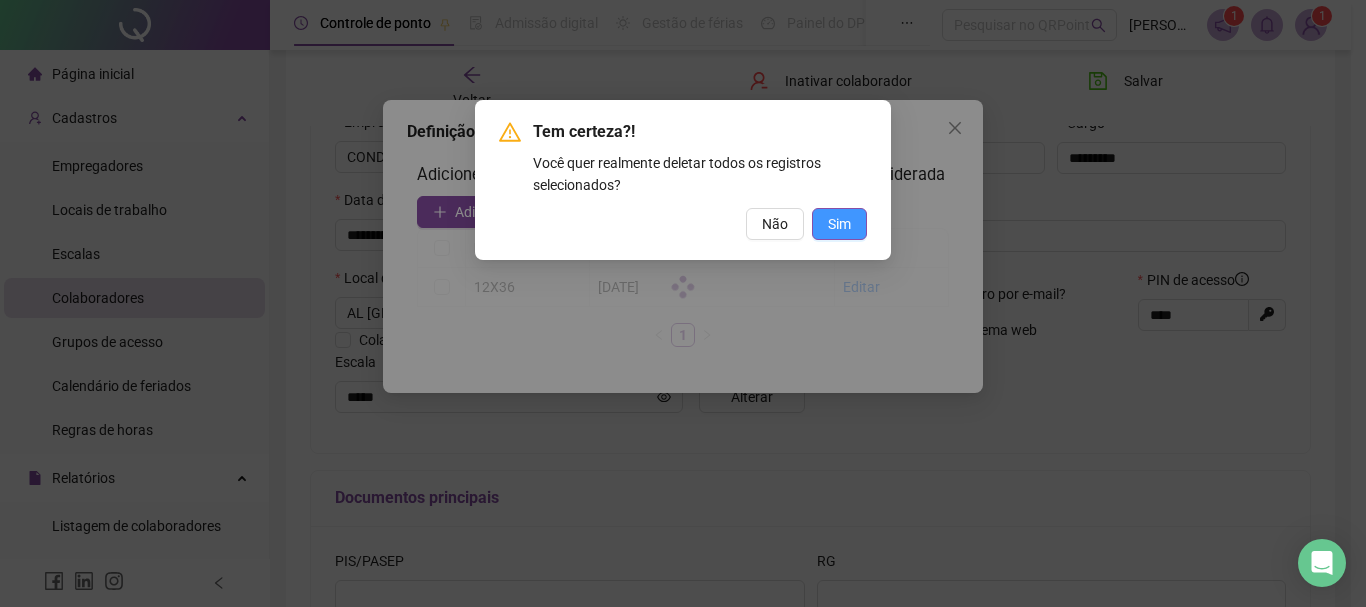 click on "Sim" at bounding box center [839, 224] 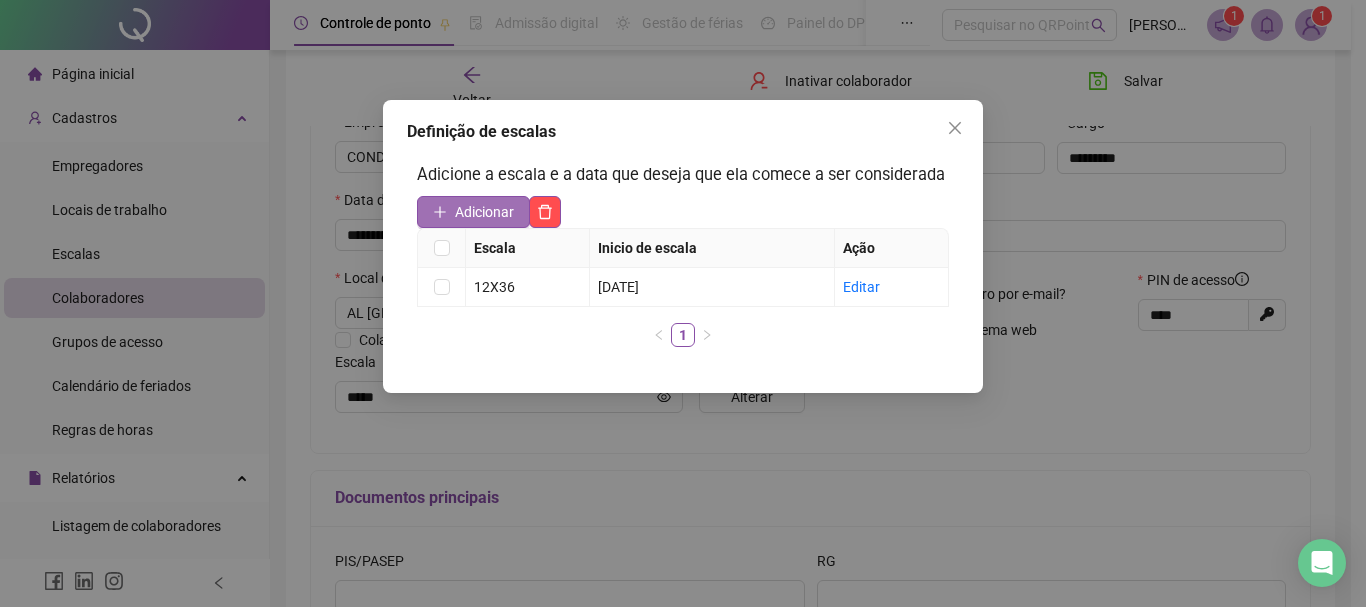 click on "Adicionar" at bounding box center [484, 212] 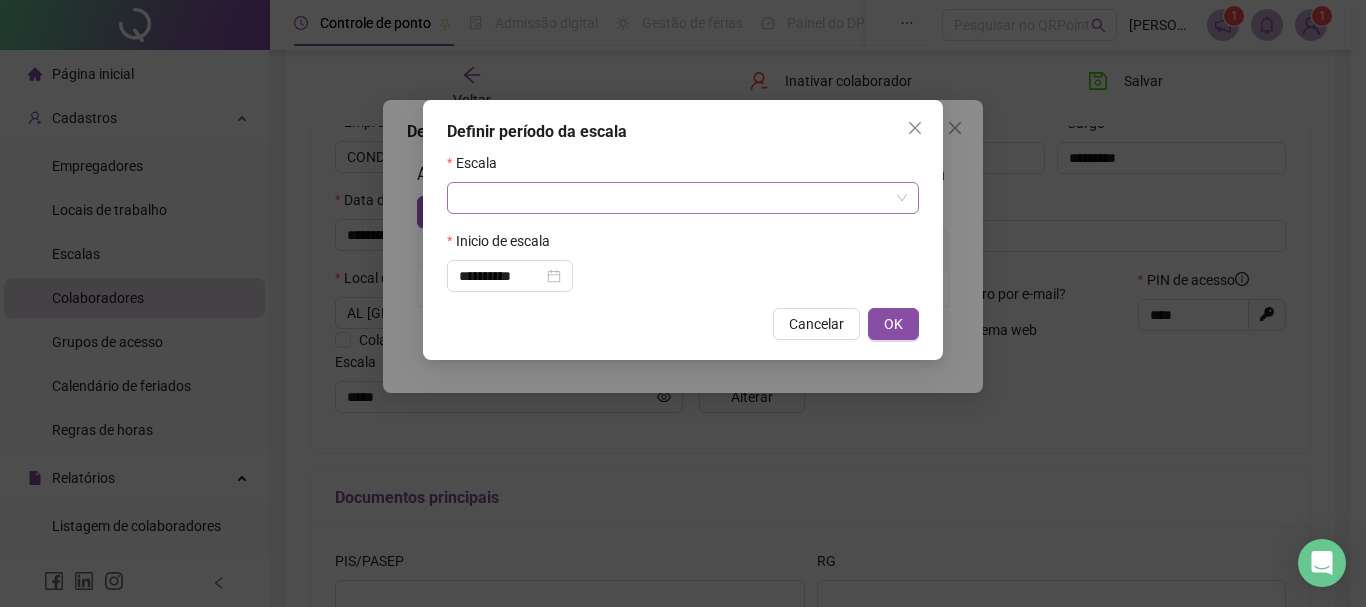 click at bounding box center (677, 198) 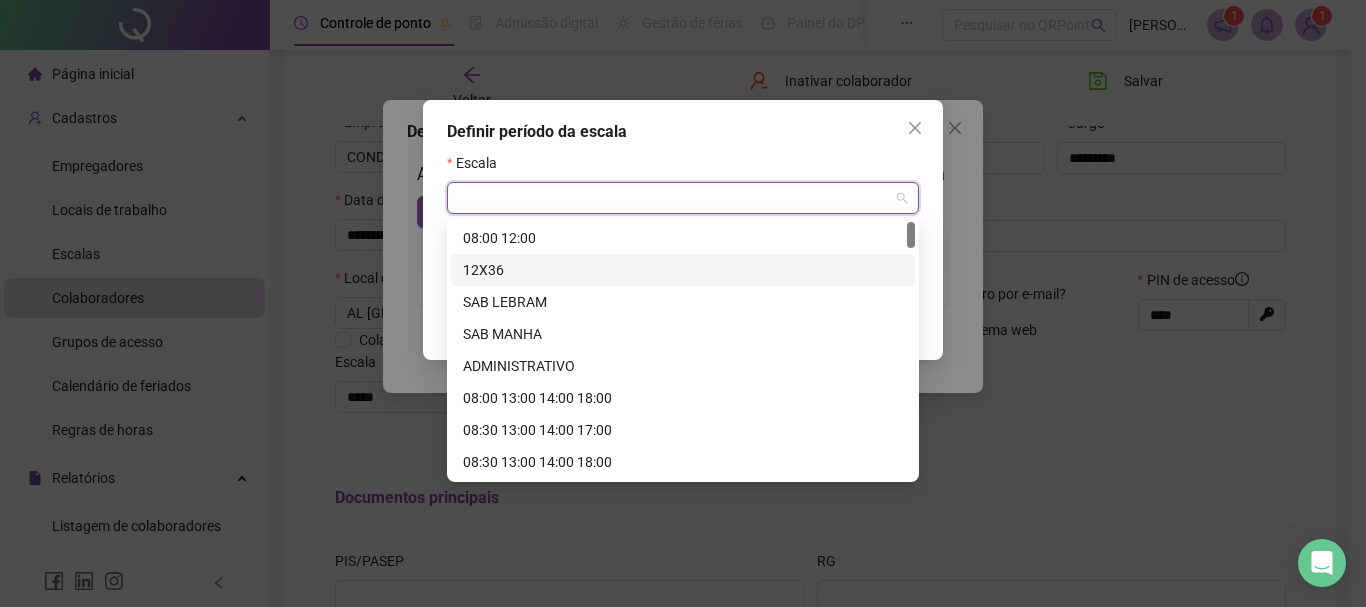 click on "12X36" at bounding box center [683, 270] 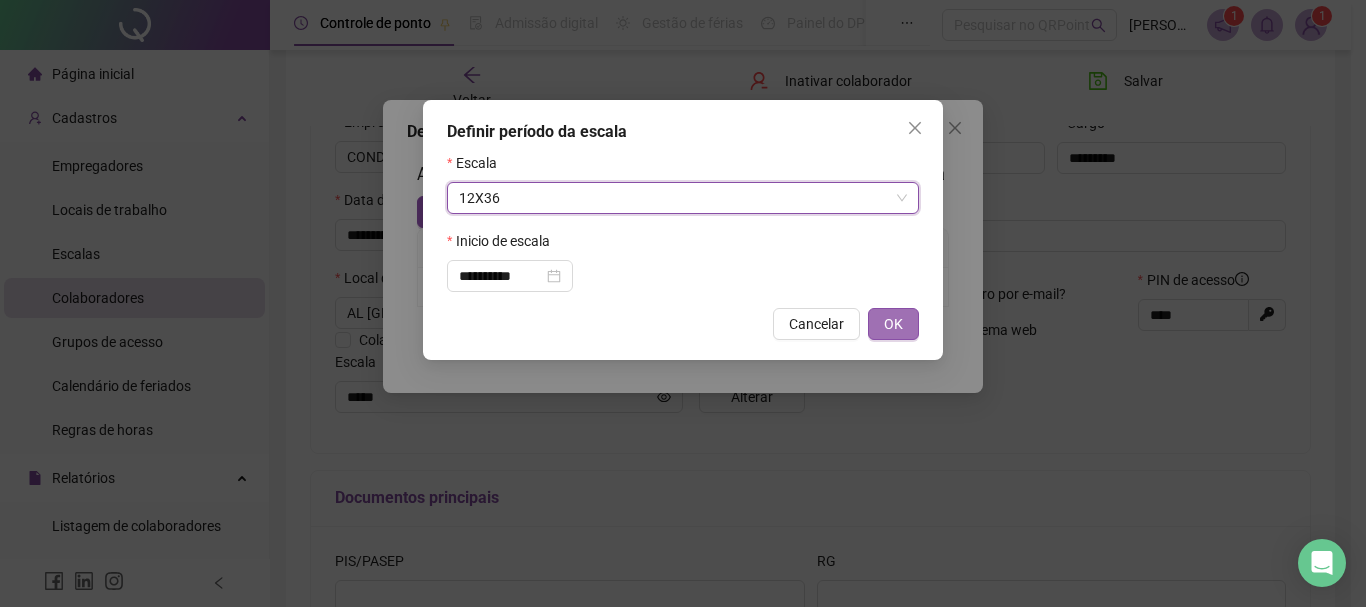click on "OK" at bounding box center (893, 324) 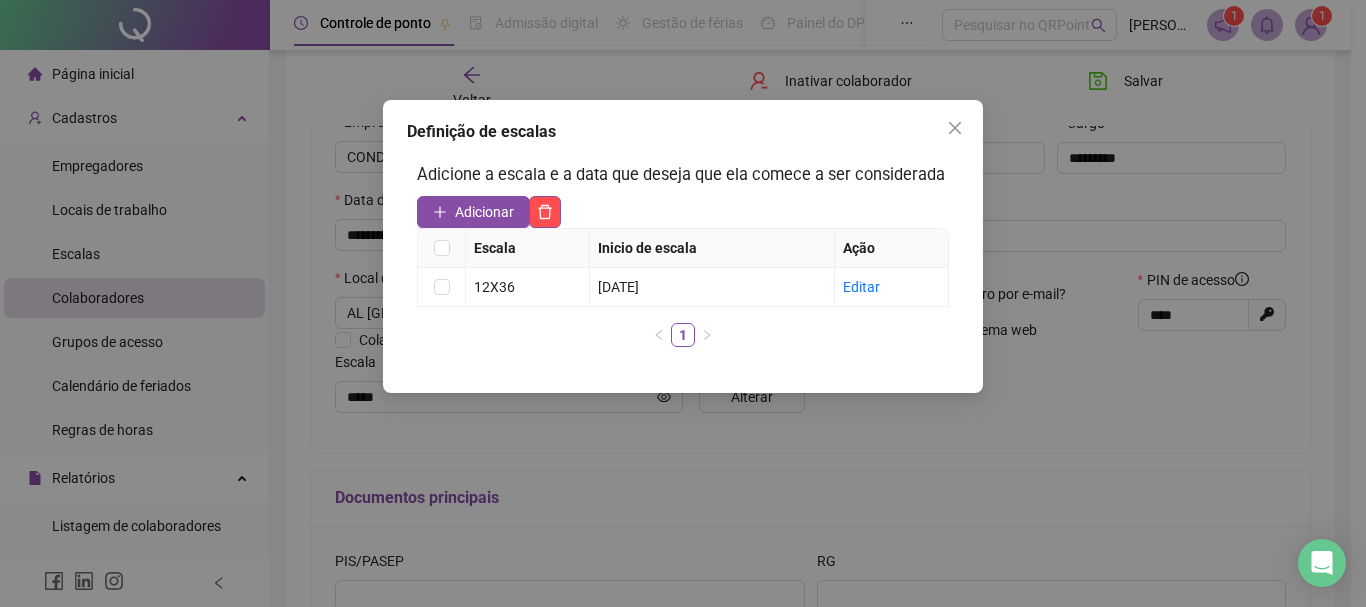 click 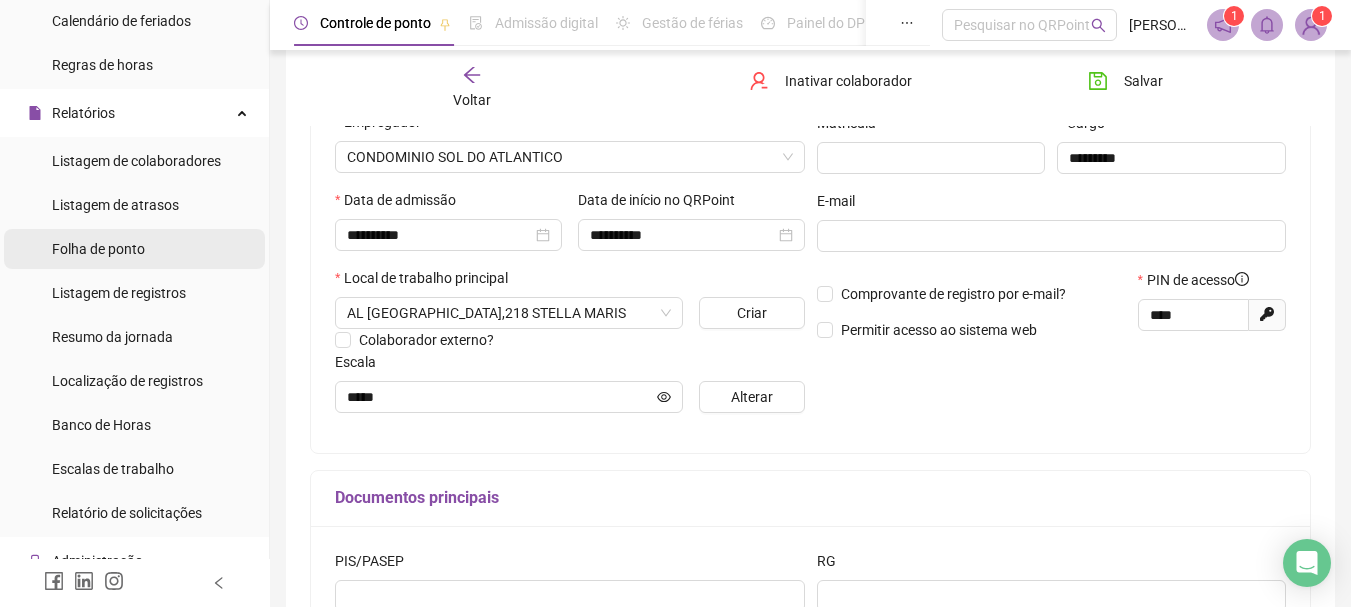 scroll, scrollTop: 400, scrollLeft: 0, axis: vertical 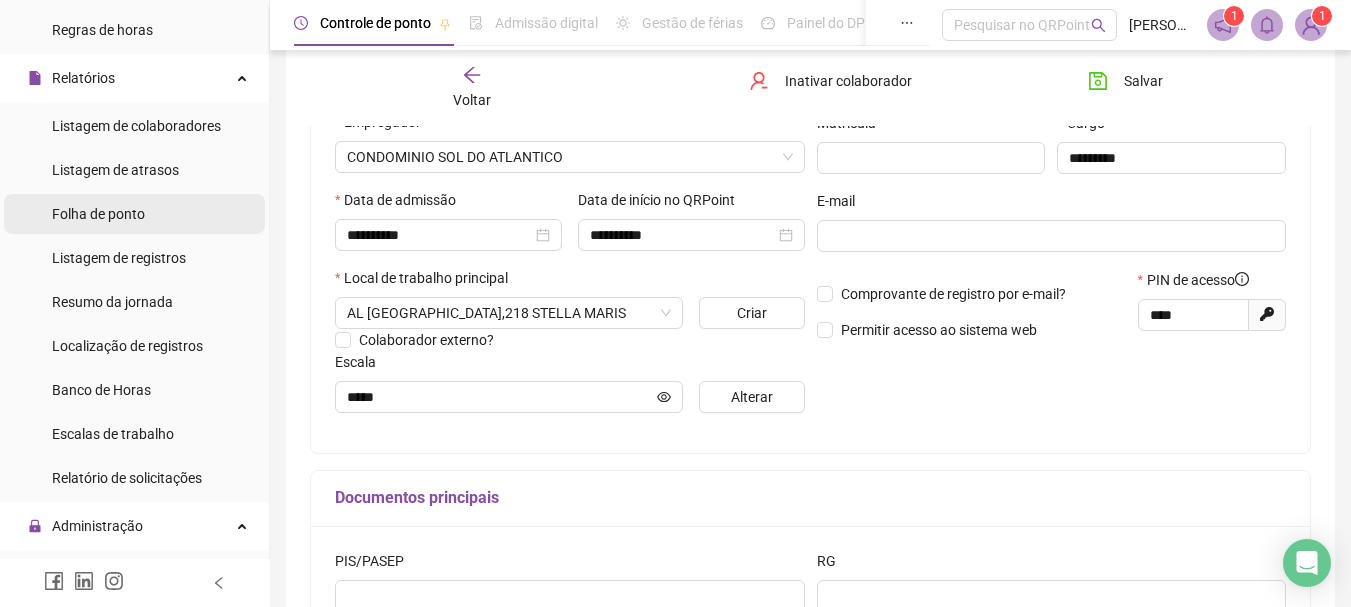click on "Folha de ponto" at bounding box center [98, 214] 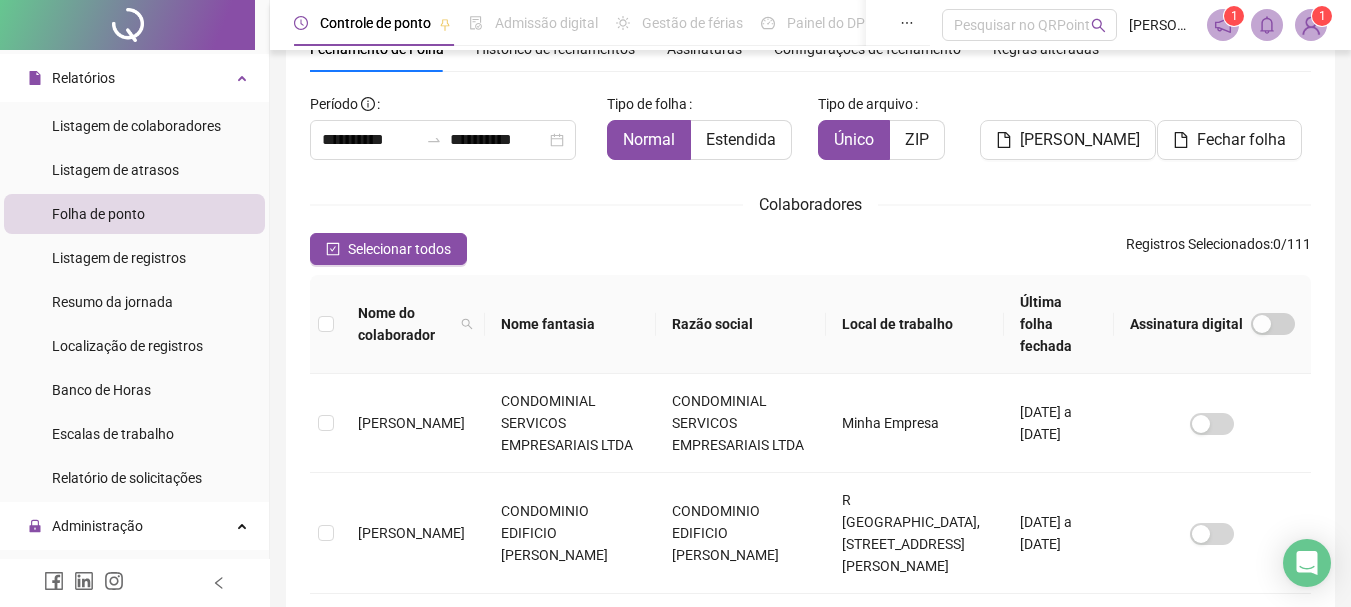 scroll, scrollTop: 106, scrollLeft: 0, axis: vertical 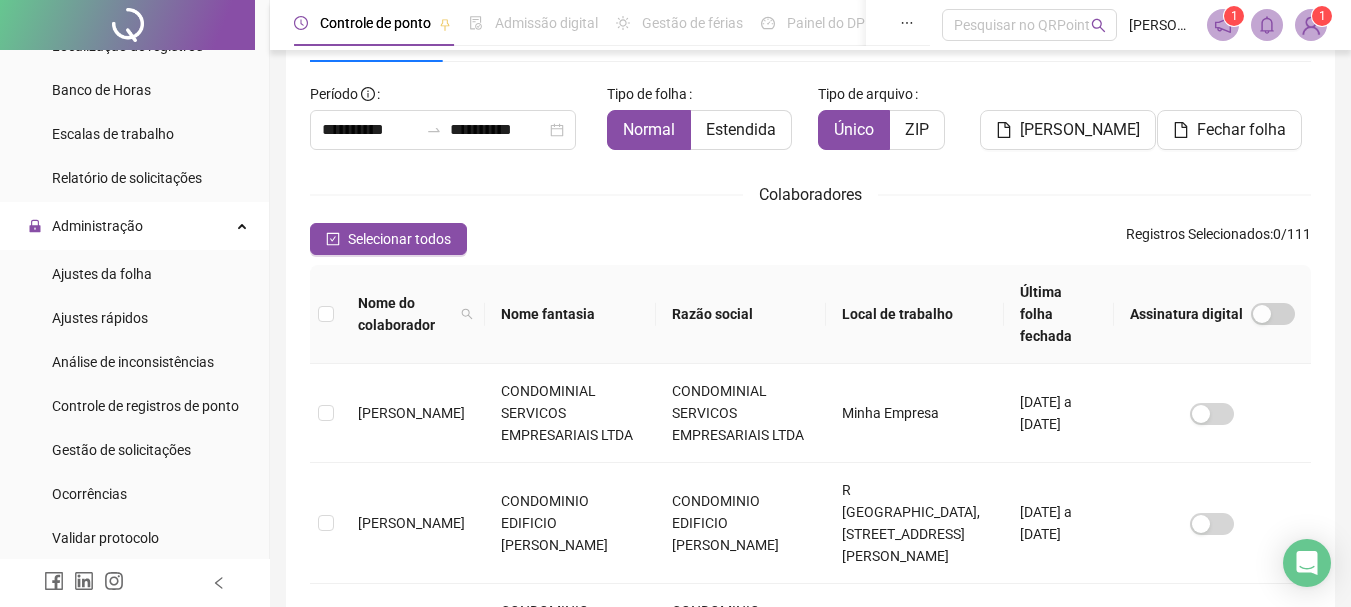 click on "Ajustes da folha" at bounding box center (102, 274) 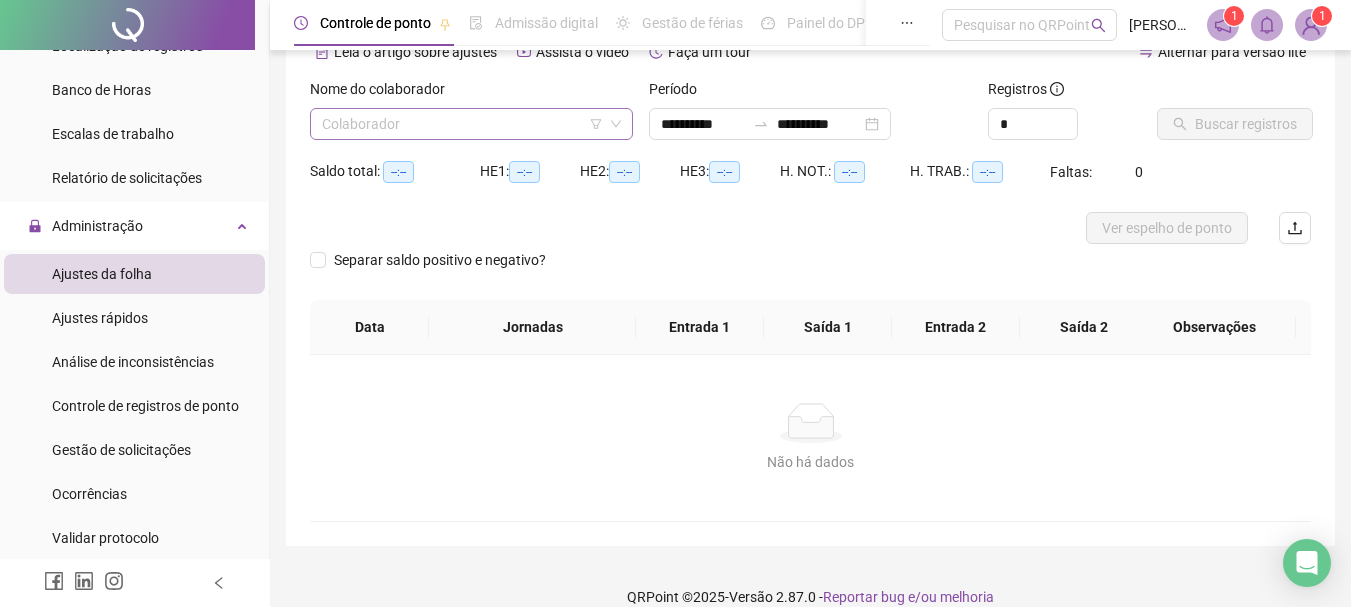 click at bounding box center [465, 124] 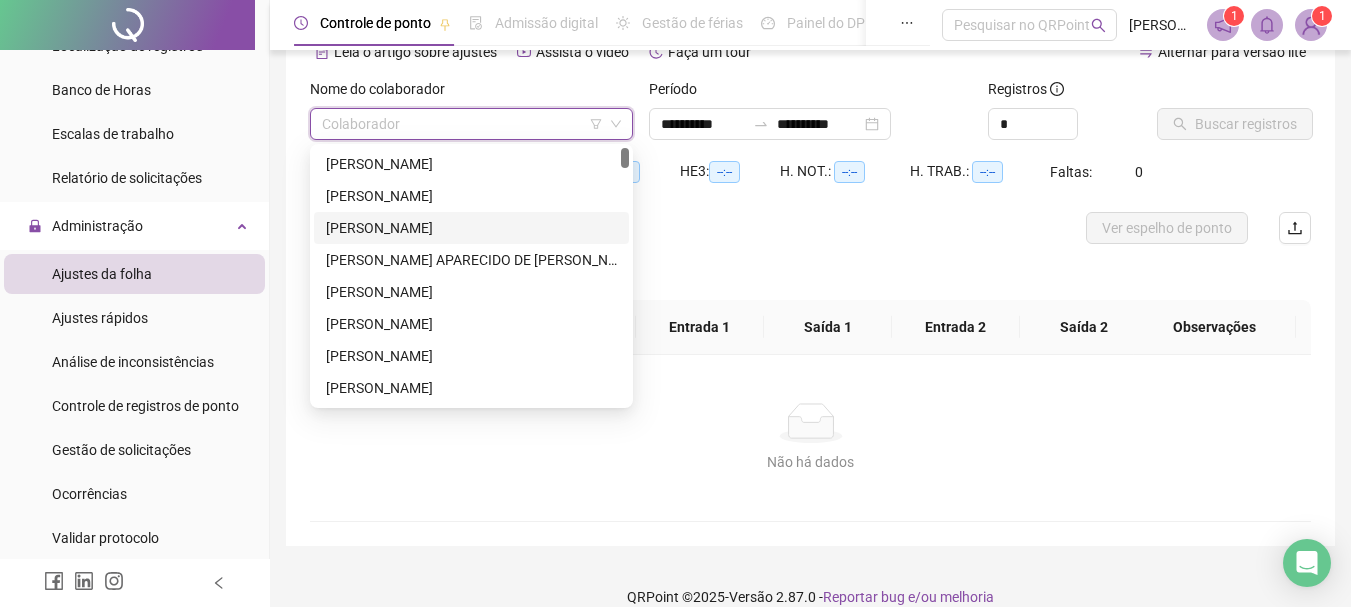 drag, startPoint x: 629, startPoint y: 157, endPoint x: 615, endPoint y: 263, distance: 106.92053 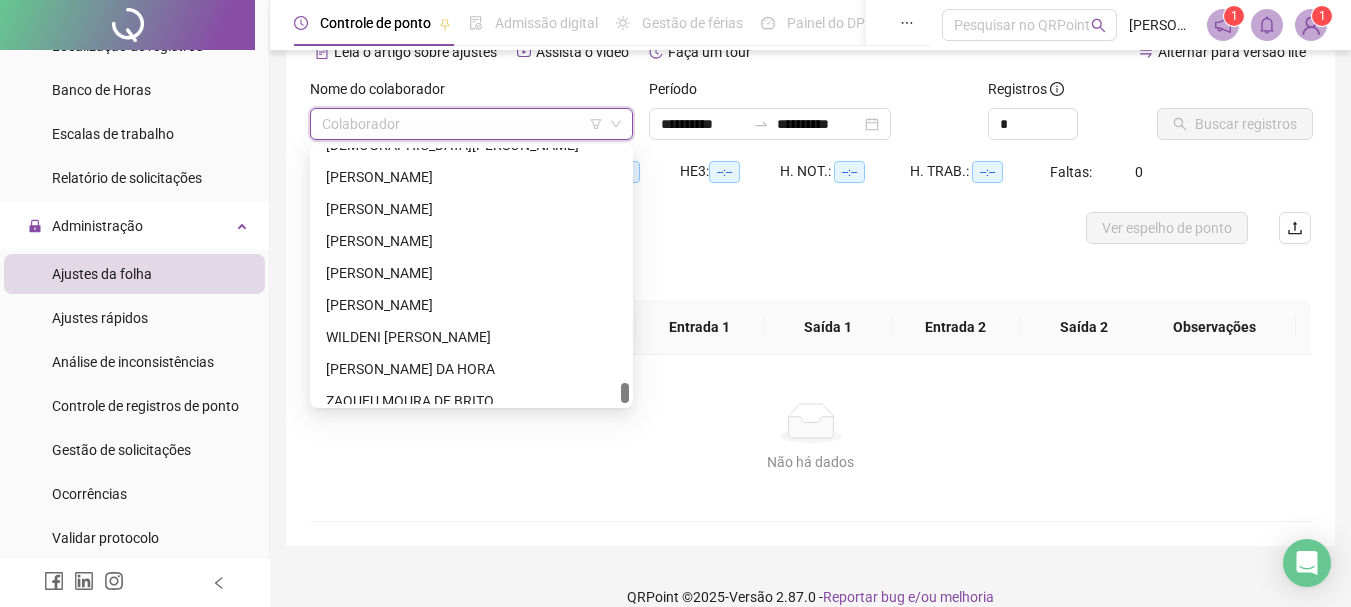 scroll, scrollTop: 3296, scrollLeft: 0, axis: vertical 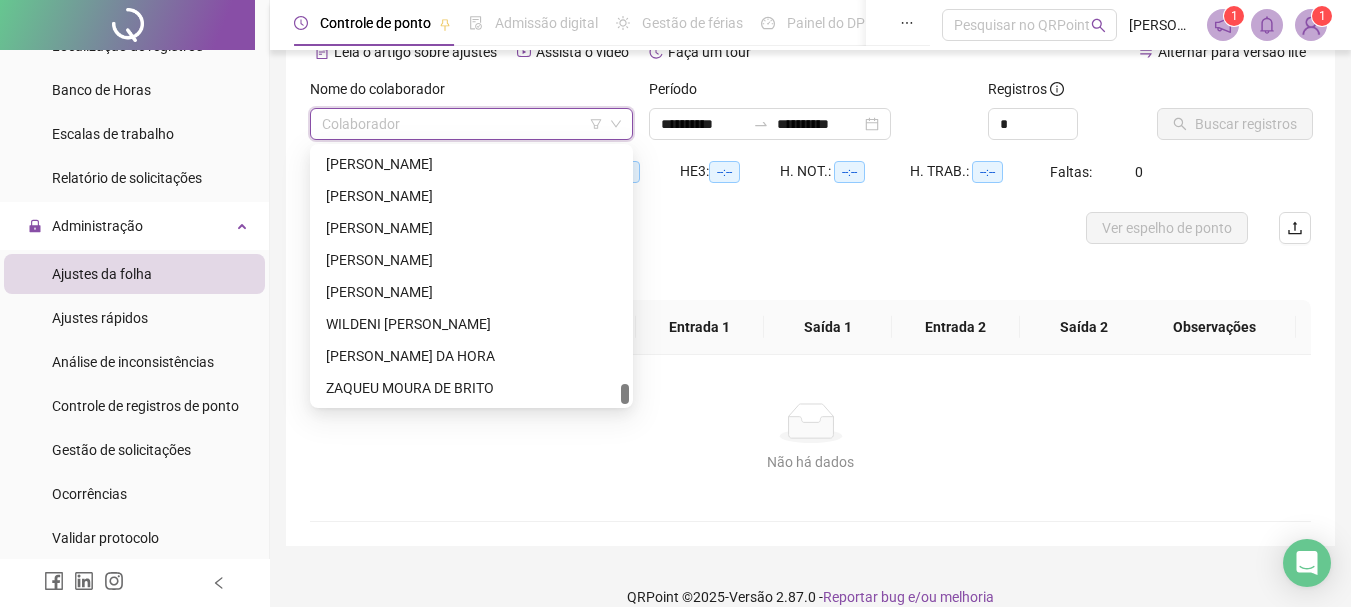 drag, startPoint x: 624, startPoint y: 158, endPoint x: 612, endPoint y: 399, distance: 241.29857 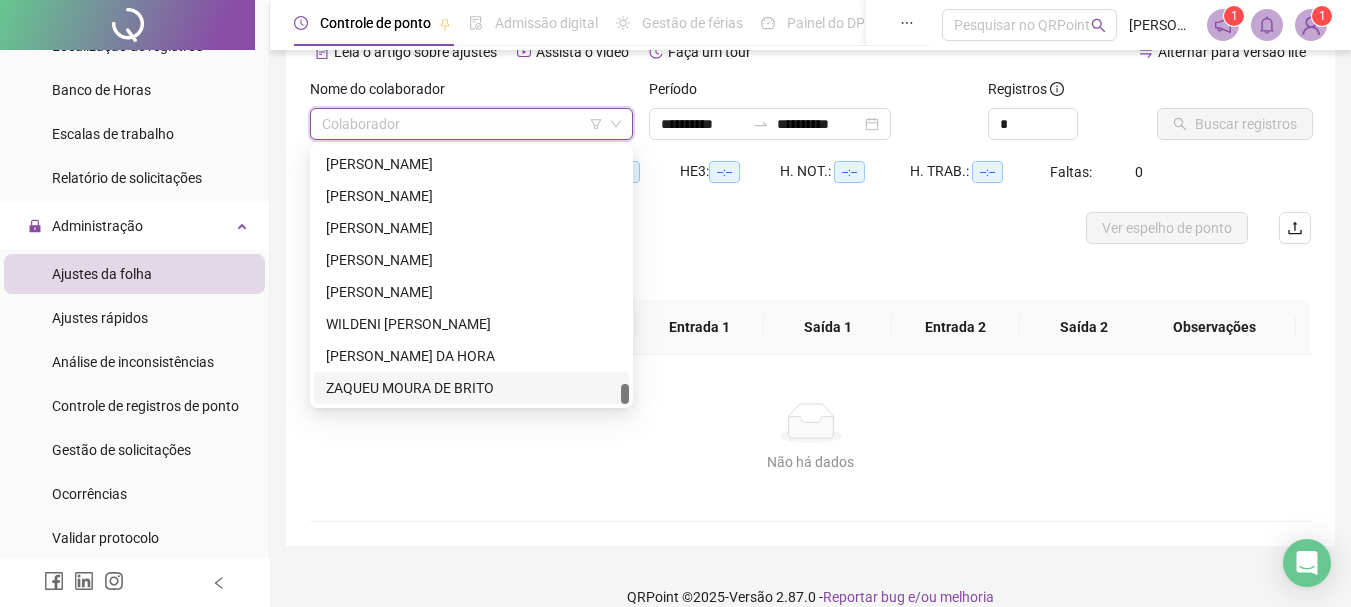 click on "ZAQUEU MOURA DE BRITO" at bounding box center [471, 388] 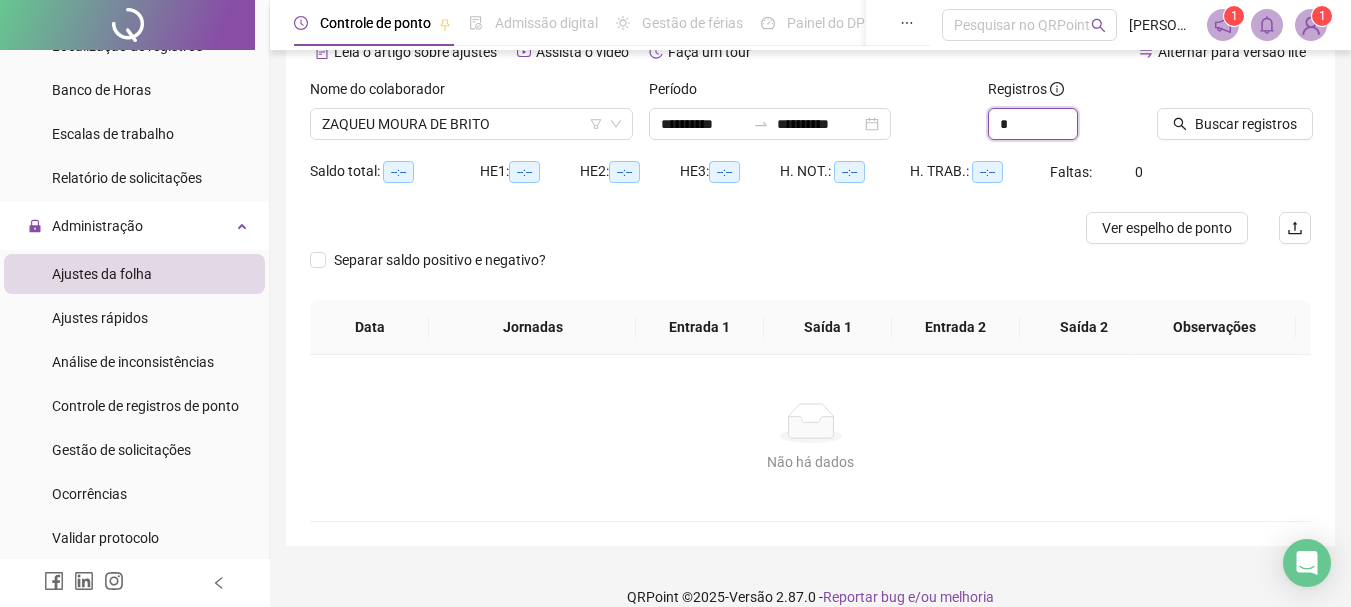drag, startPoint x: 1028, startPoint y: 122, endPoint x: 938, endPoint y: 131, distance: 90.44888 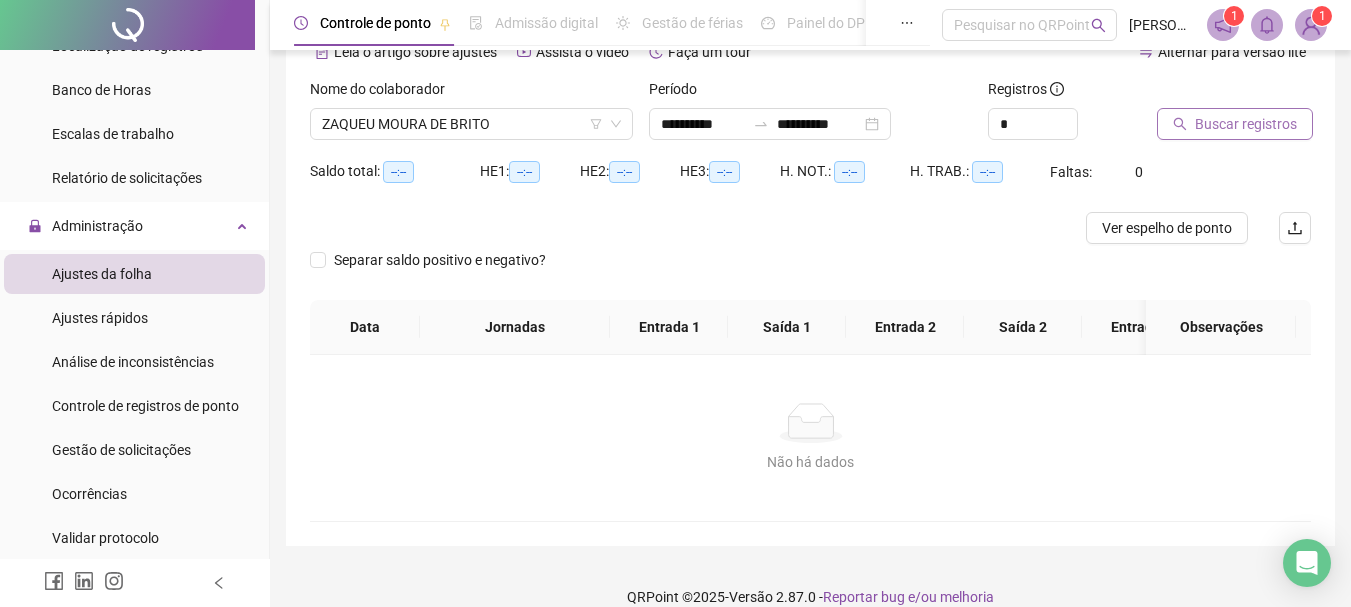 click on "Buscar registros" at bounding box center [1246, 124] 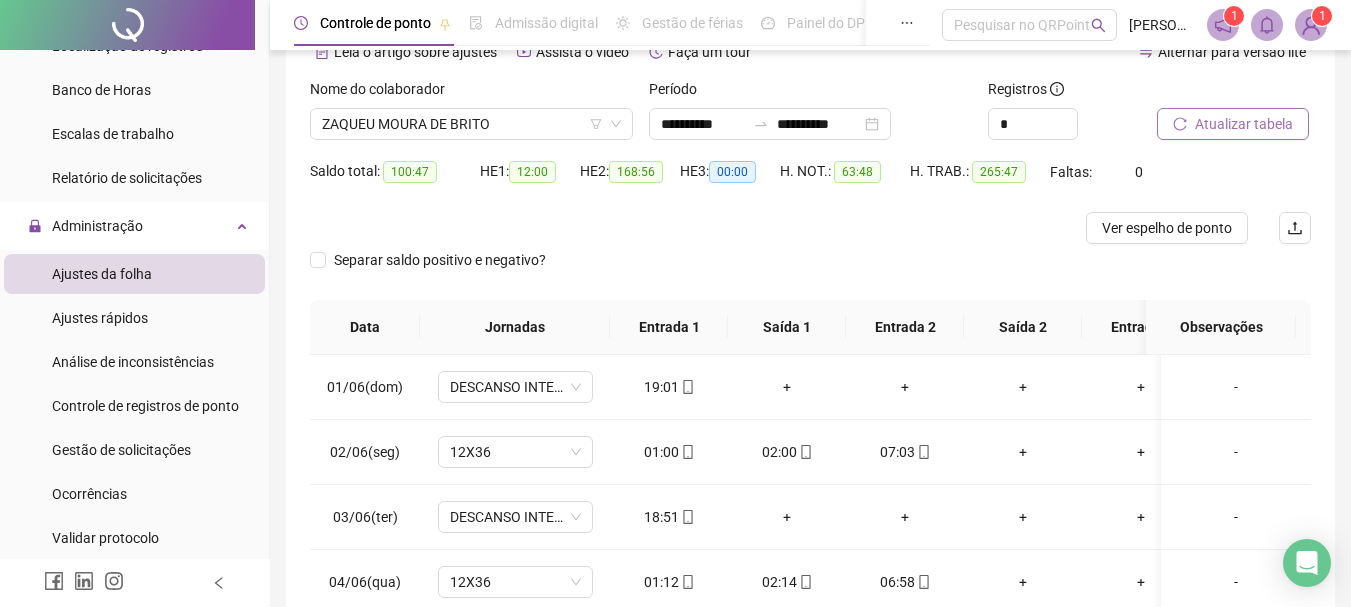 scroll, scrollTop: 206, scrollLeft: 0, axis: vertical 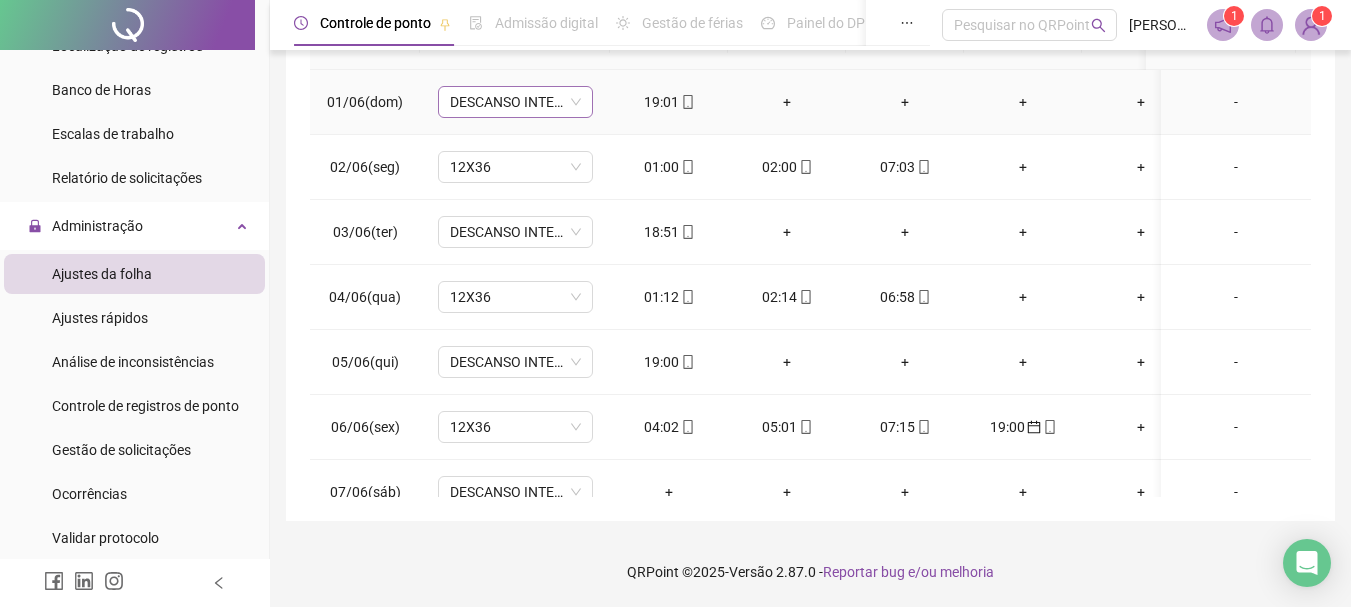 click on "DESCANSO INTER-JORNADA" at bounding box center [515, 102] 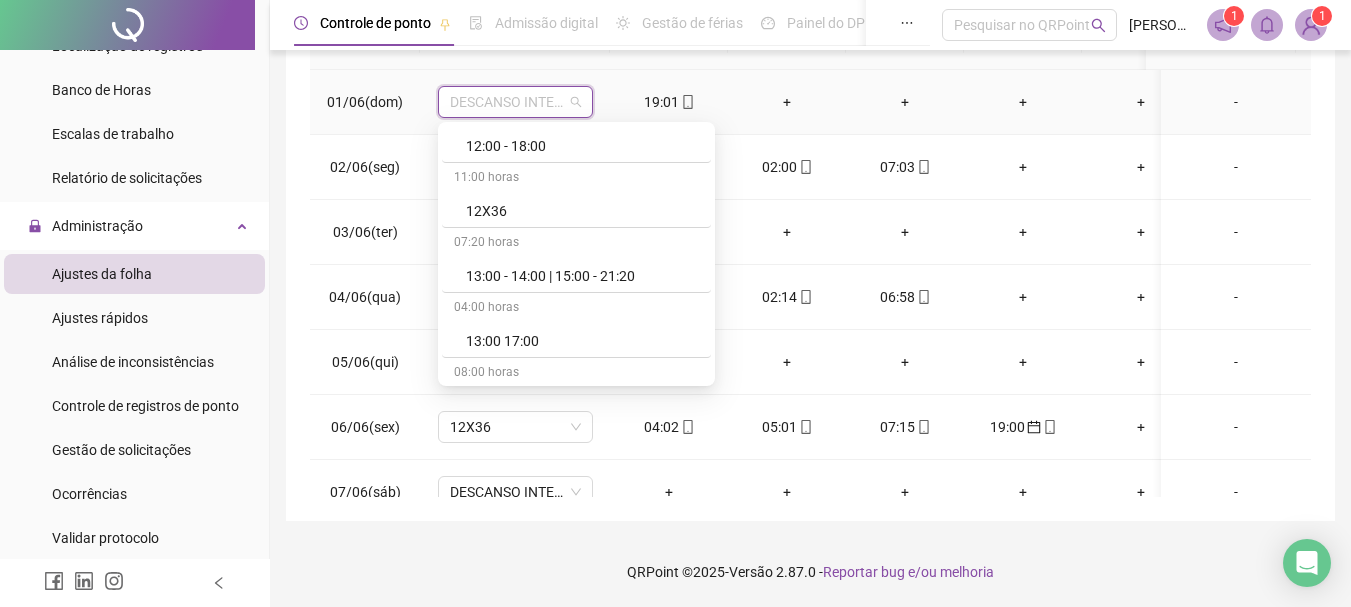 scroll, scrollTop: 3059, scrollLeft: 0, axis: vertical 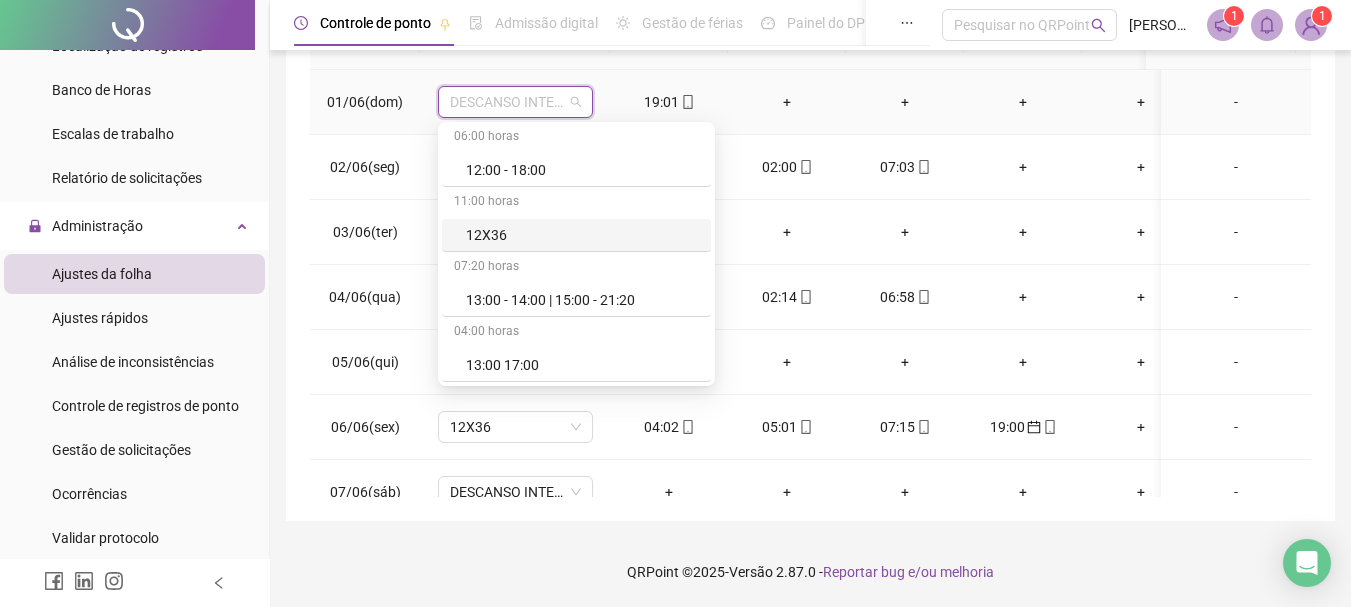 click on "12X36" at bounding box center [582, 235] 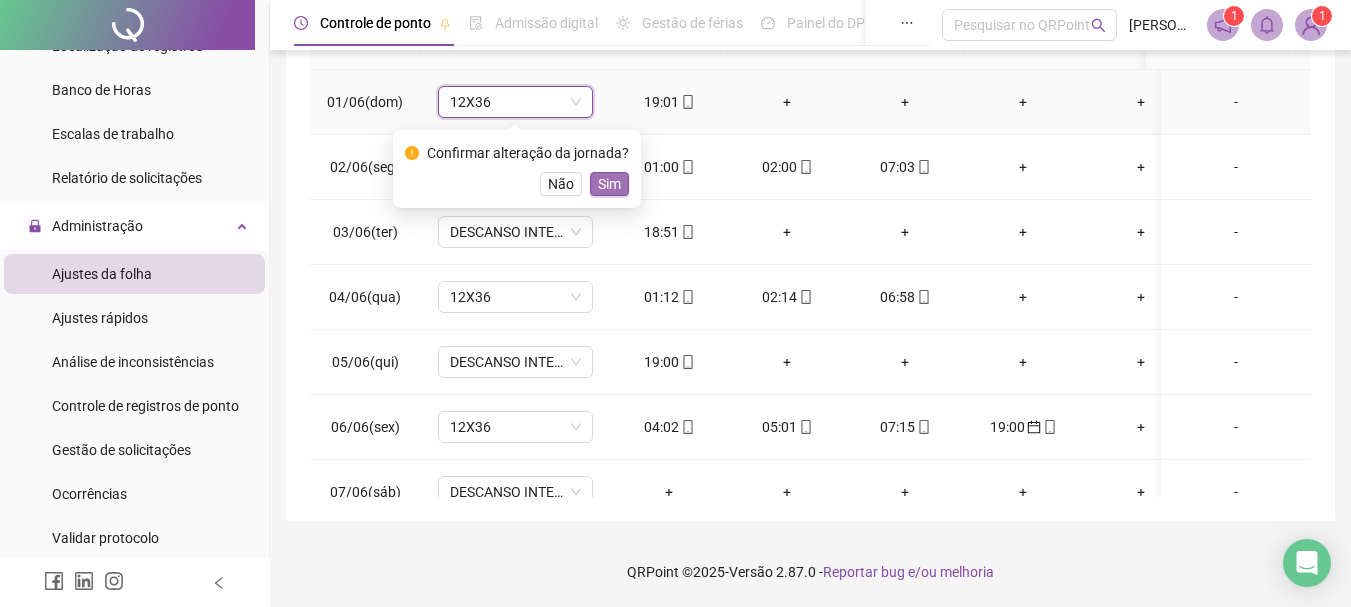 click on "Sim" at bounding box center [609, 184] 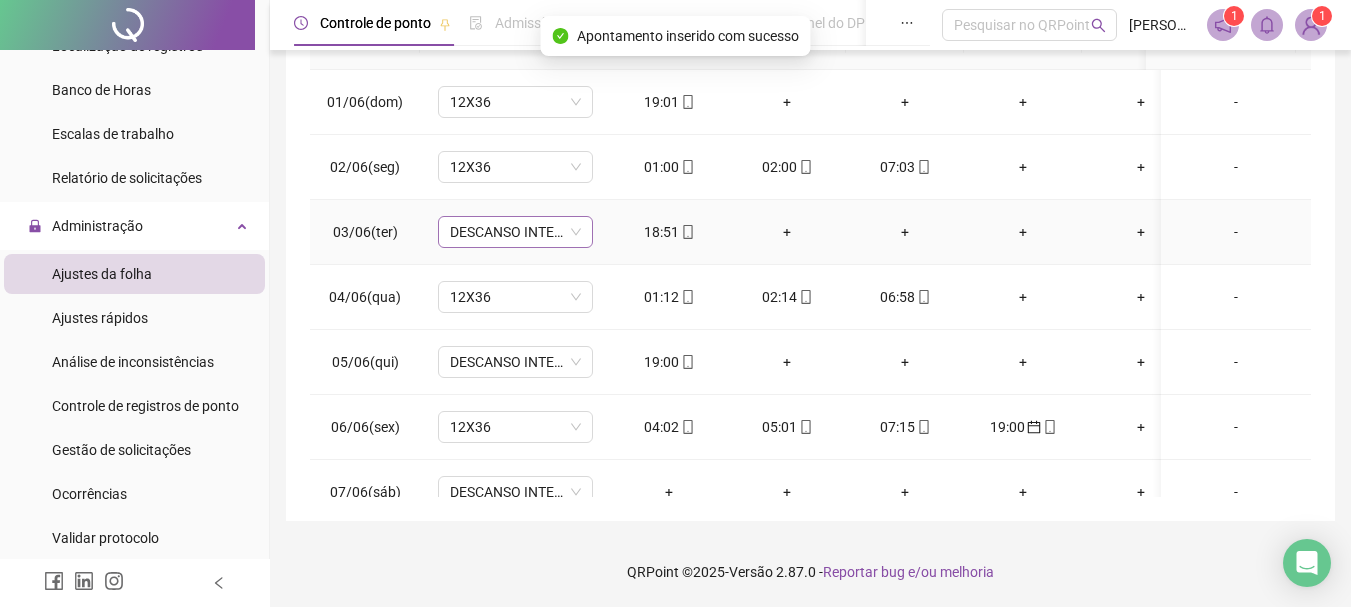 click on "DESCANSO INTER-JORNADA" at bounding box center (515, 232) 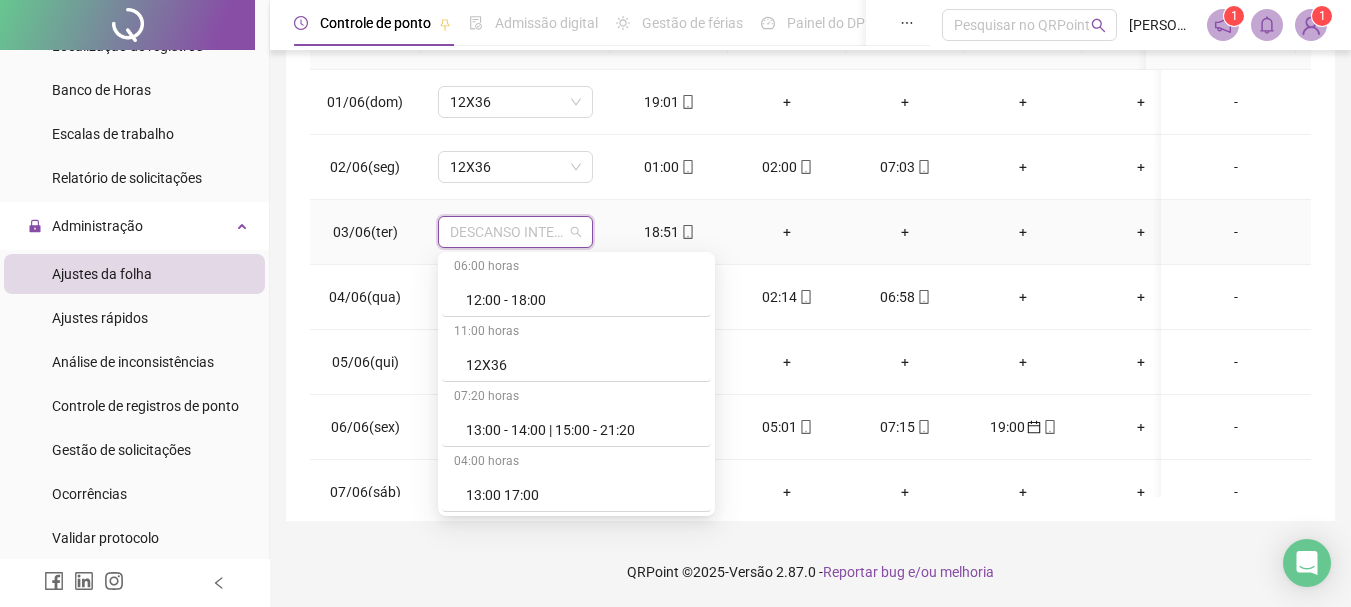 scroll, scrollTop: 3107, scrollLeft: 0, axis: vertical 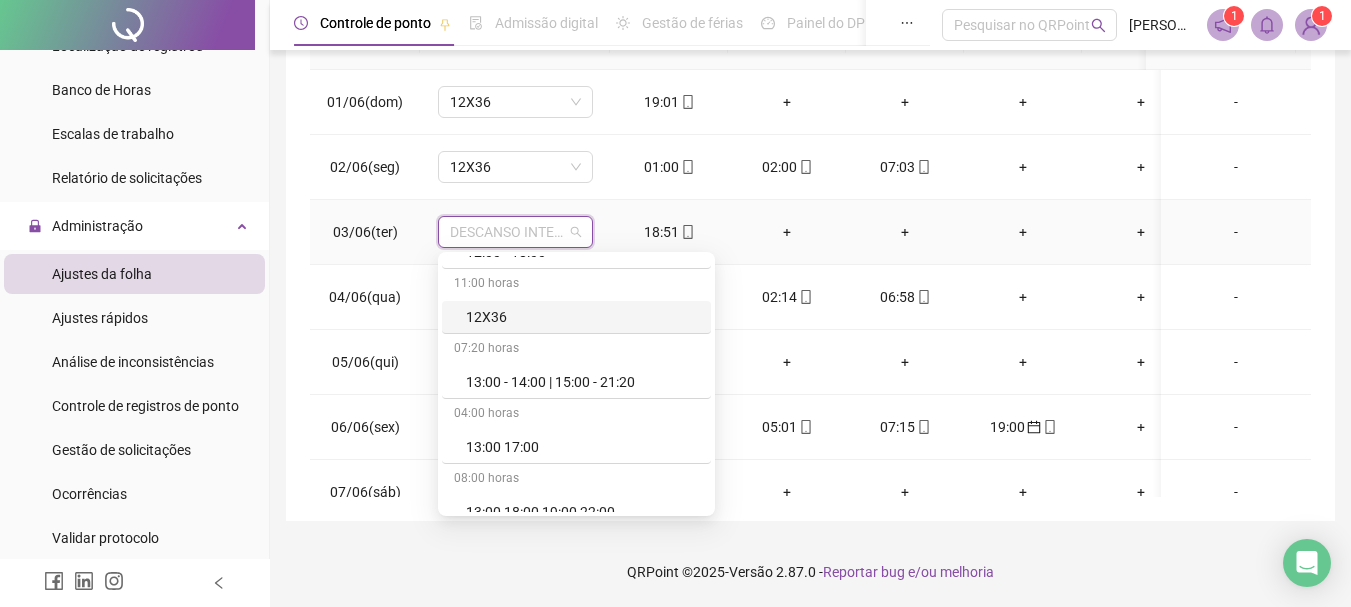 click on "12X36" at bounding box center [582, 317] 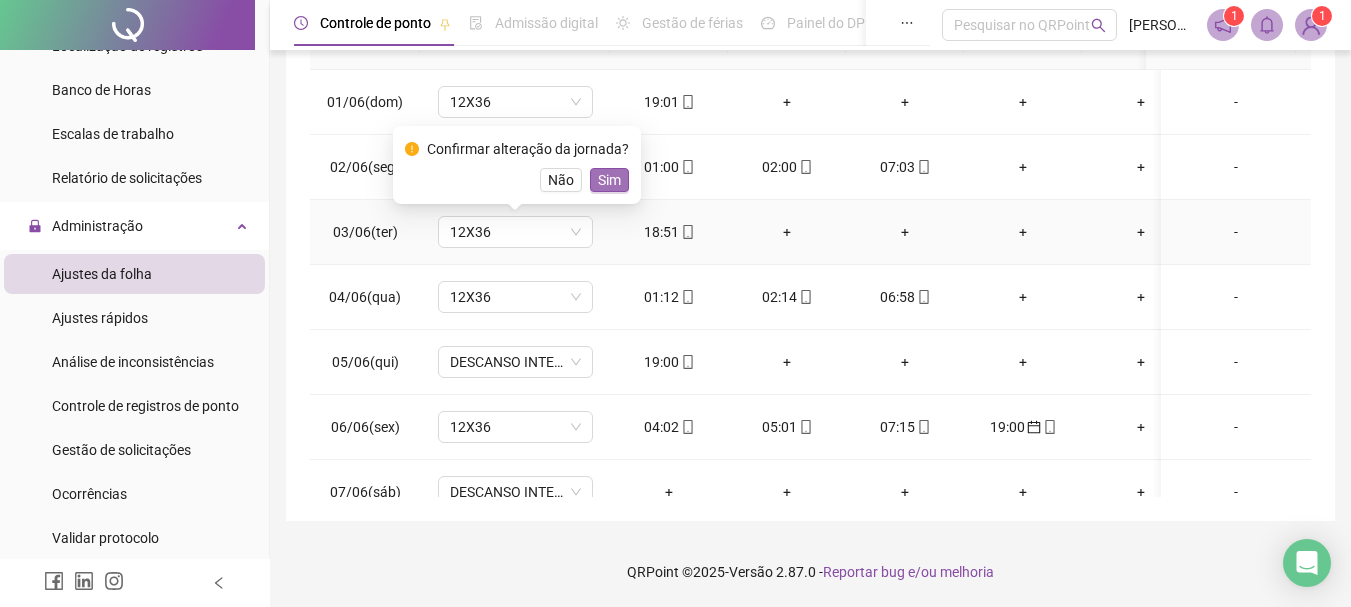 click on "Sim" at bounding box center (609, 180) 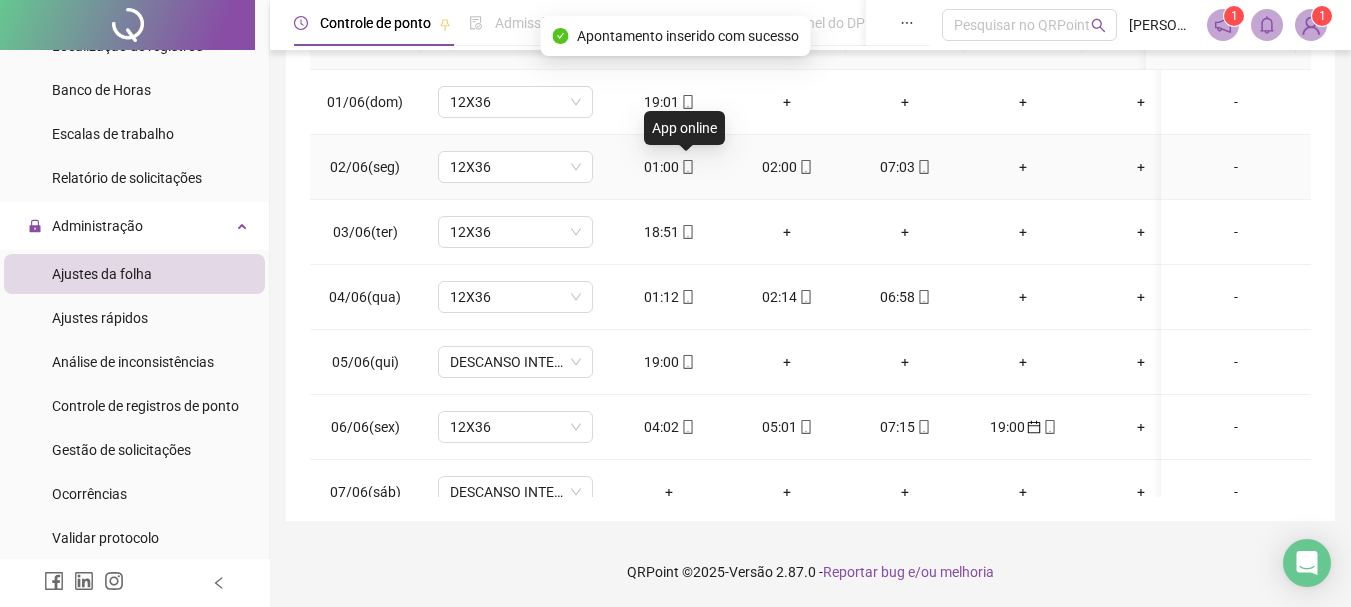 click 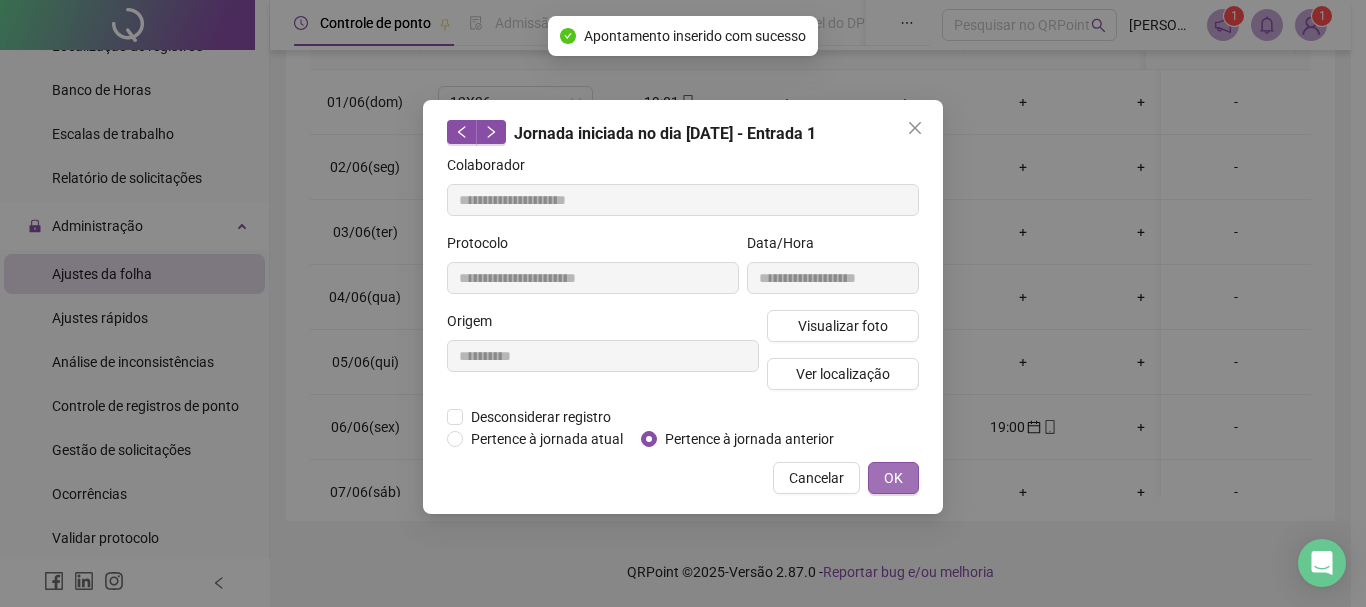 click on "OK" at bounding box center (893, 478) 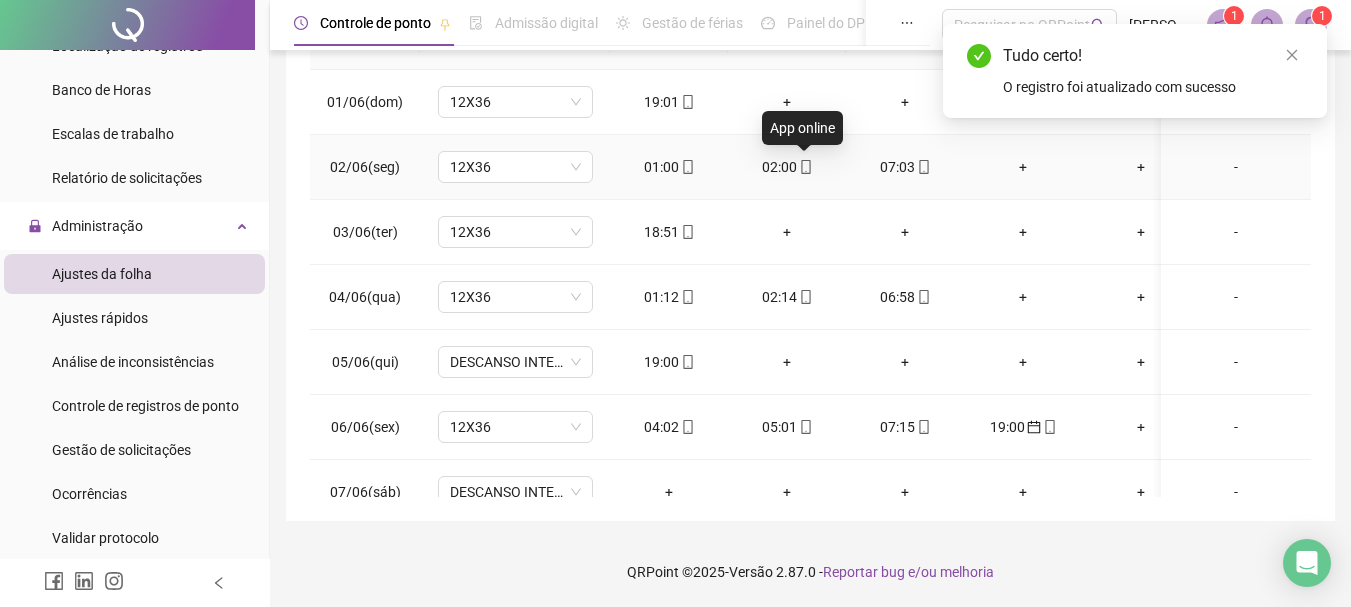 click 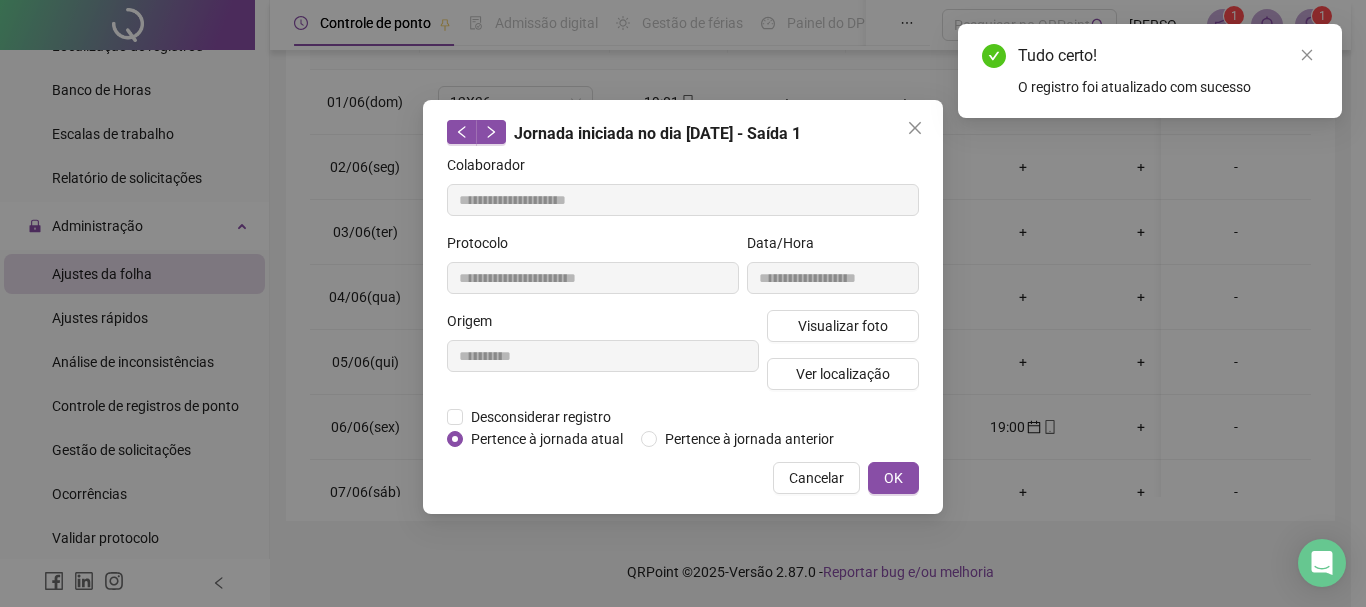 click on "Pertence à jornada atual [GEOGRAPHIC_DATA] à jornada anterior" at bounding box center (648, 439) 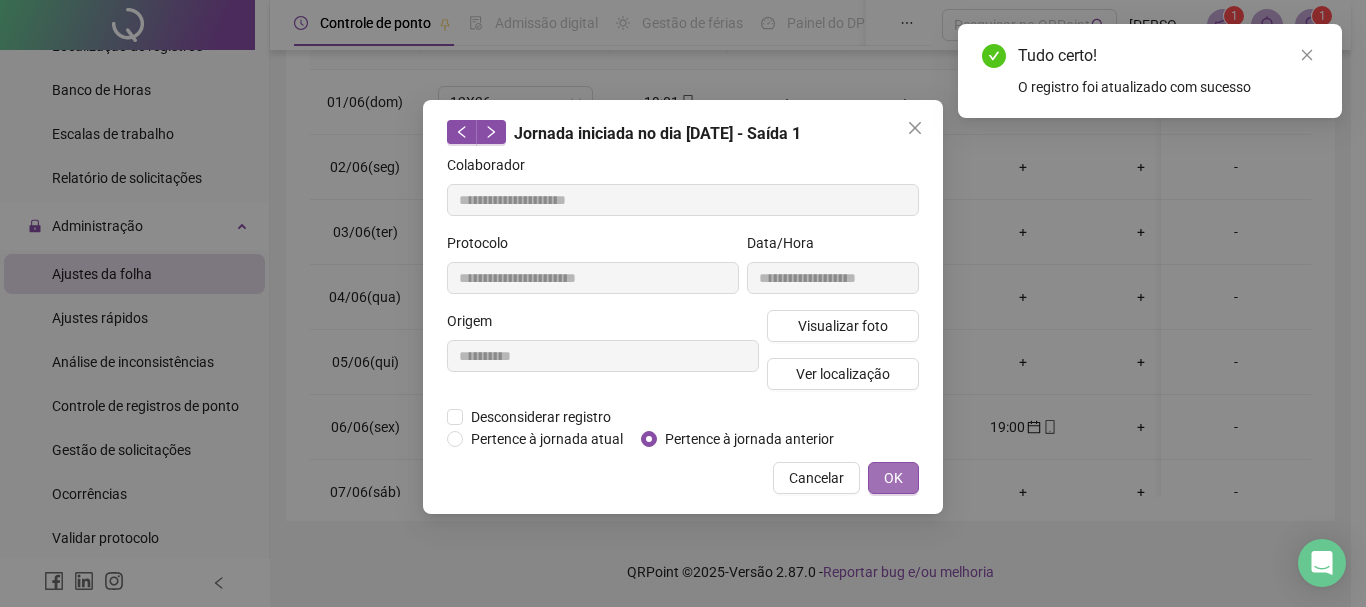 click on "OK" at bounding box center (893, 478) 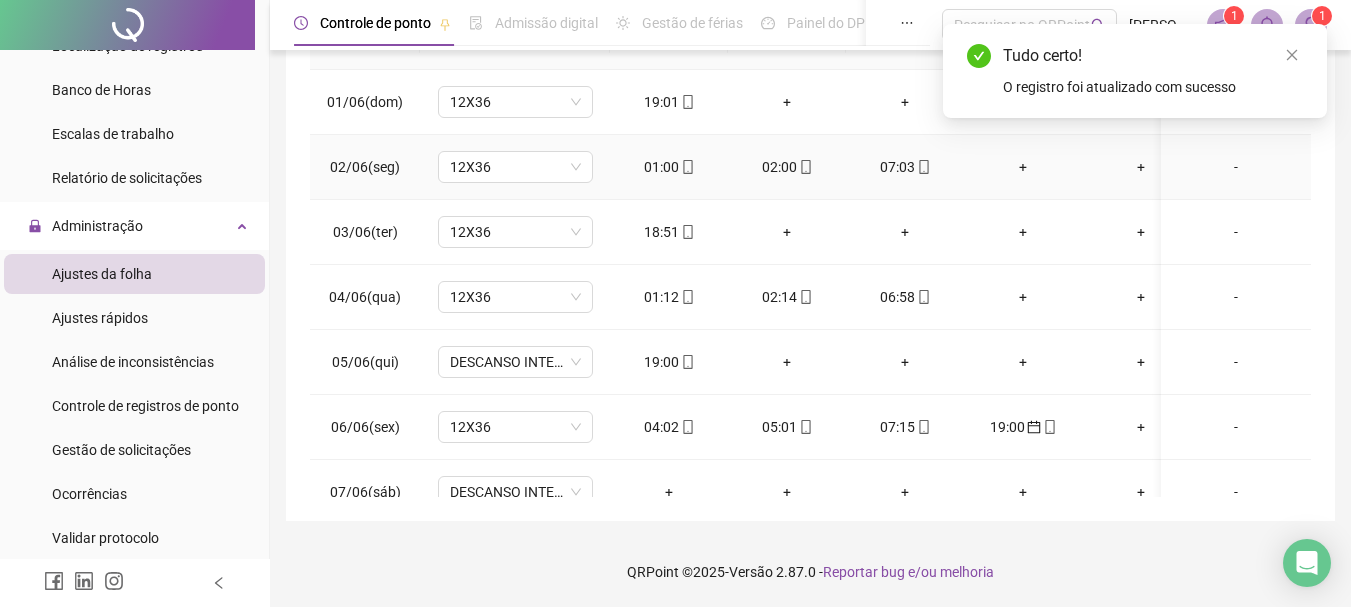 click 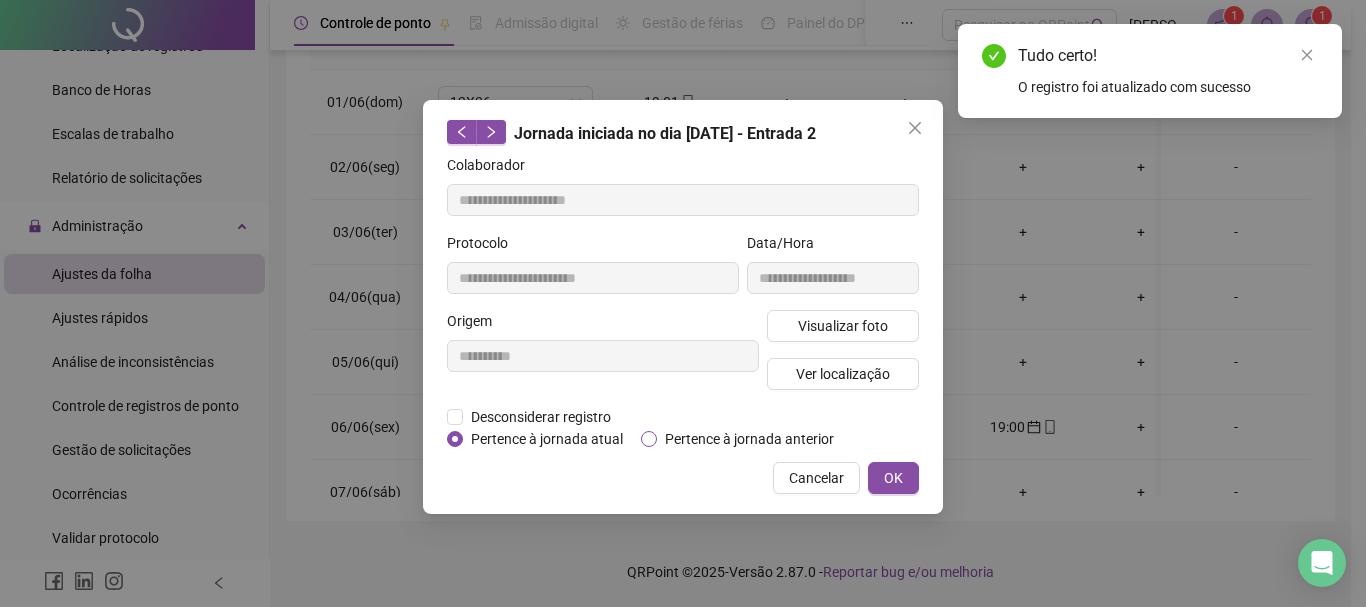 click on "Pertence à jornada anterior" at bounding box center [749, 439] 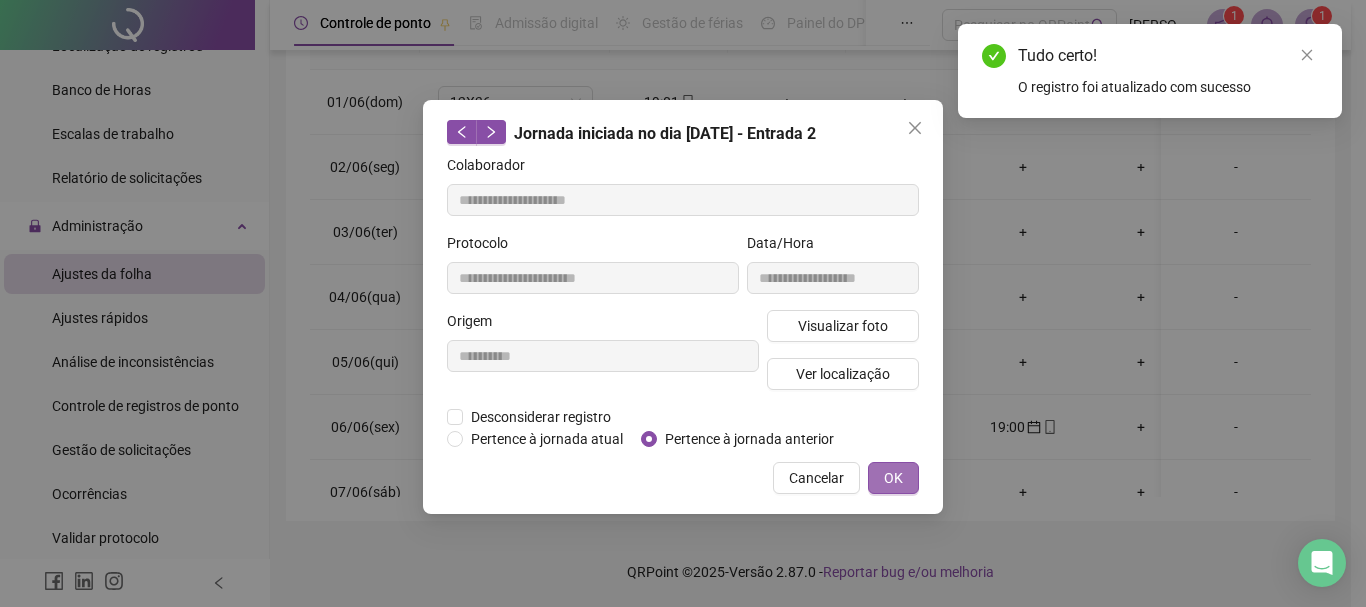 click on "OK" at bounding box center (893, 478) 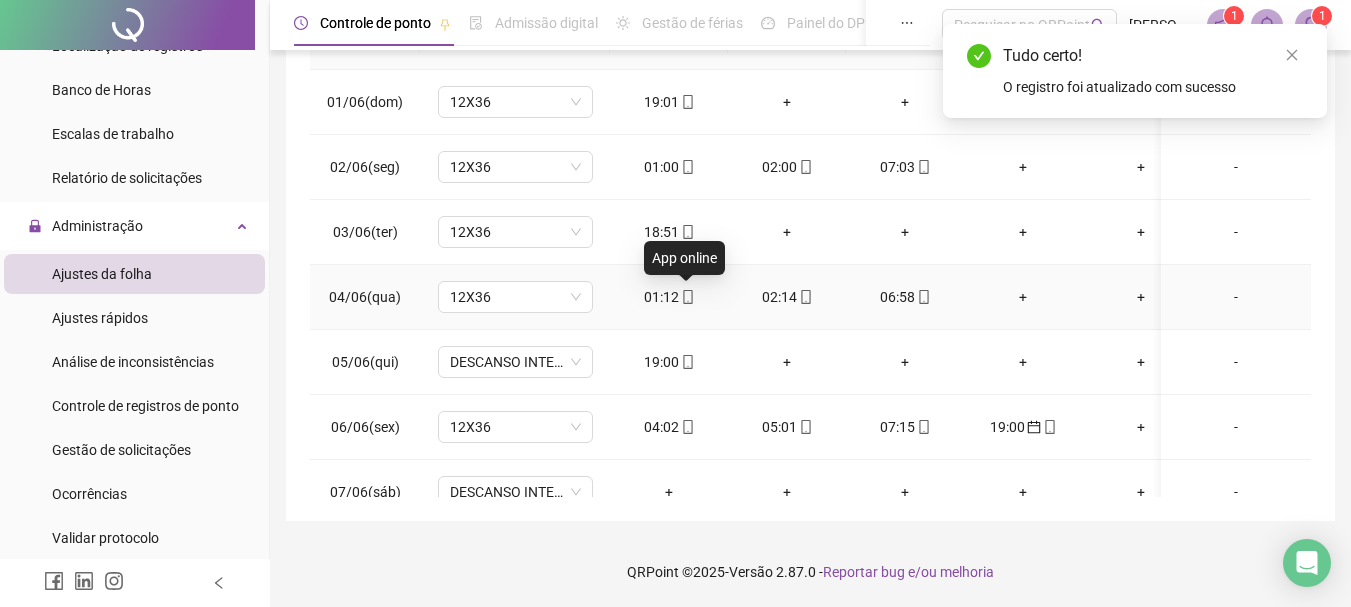 click 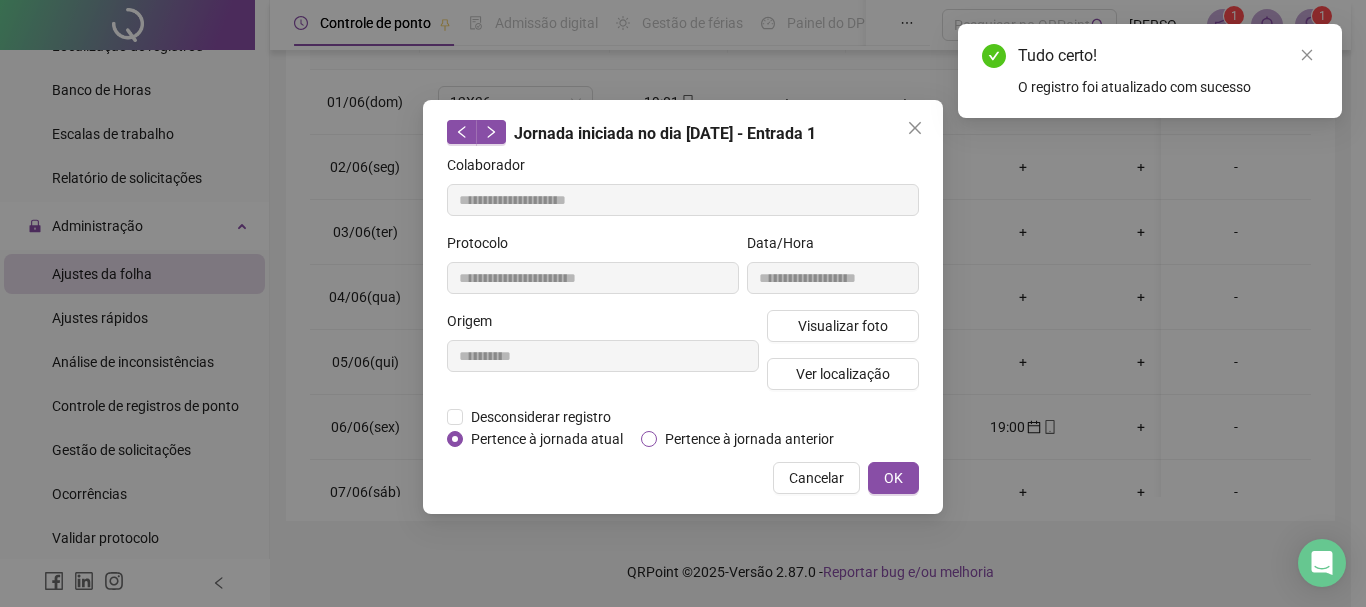 click on "Pertence à jornada anterior" at bounding box center [749, 439] 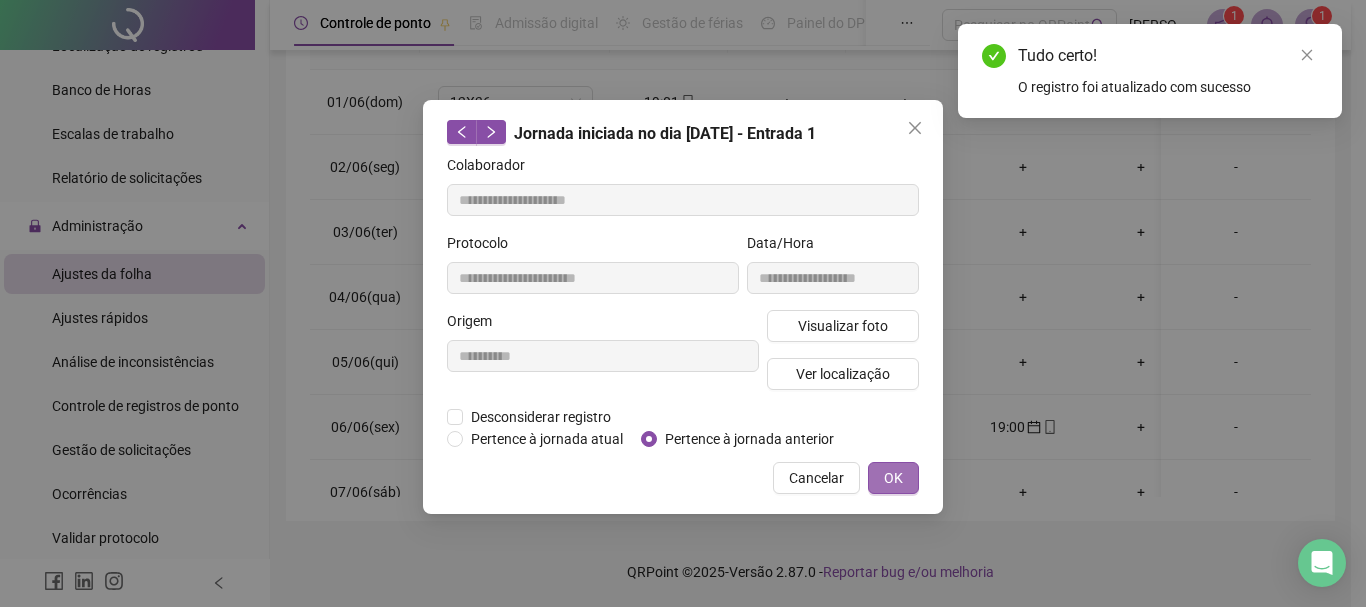 click on "OK" at bounding box center (893, 478) 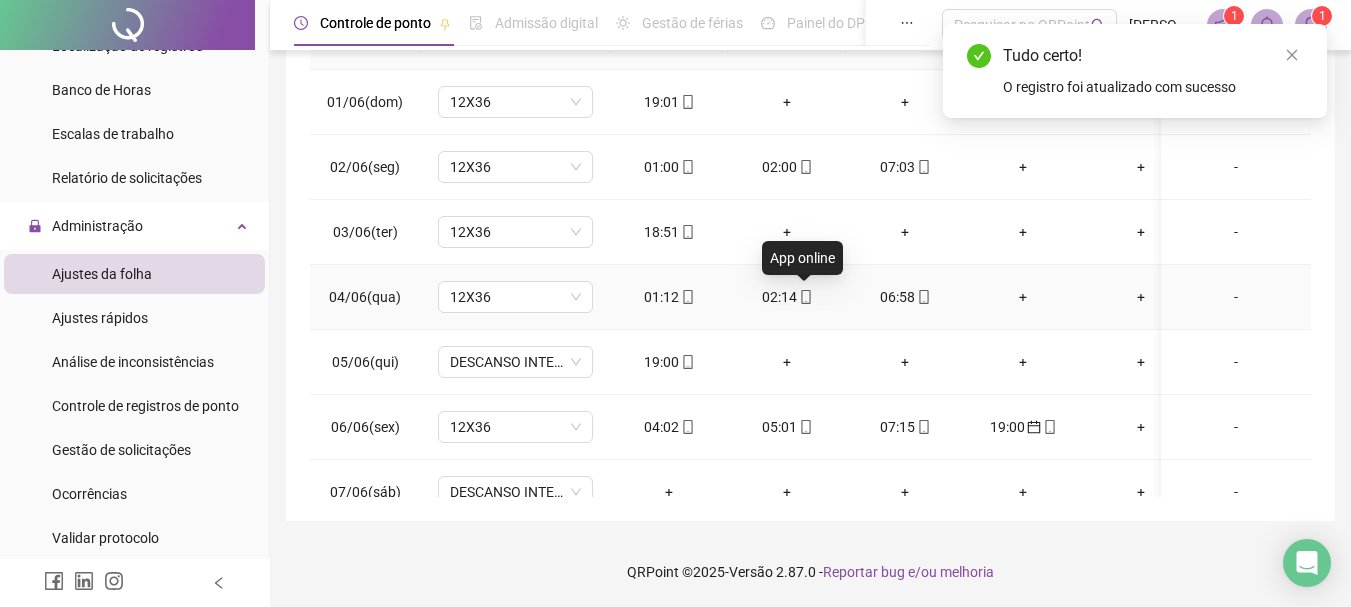 click 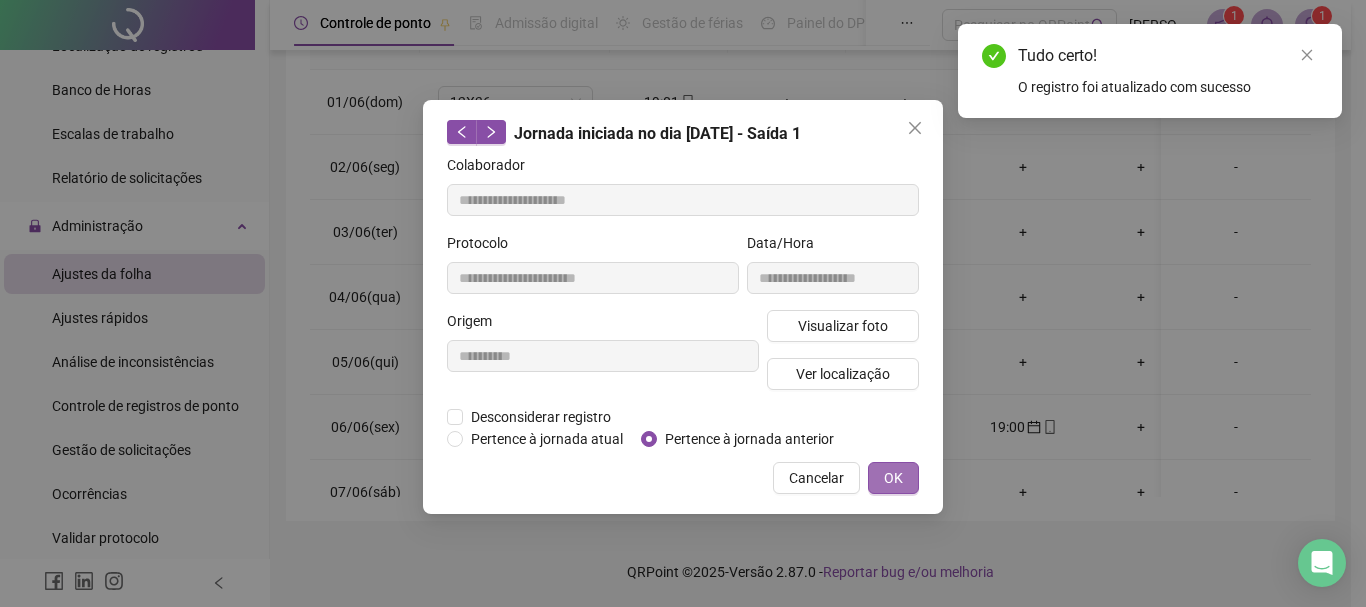 click on "OK" at bounding box center (893, 478) 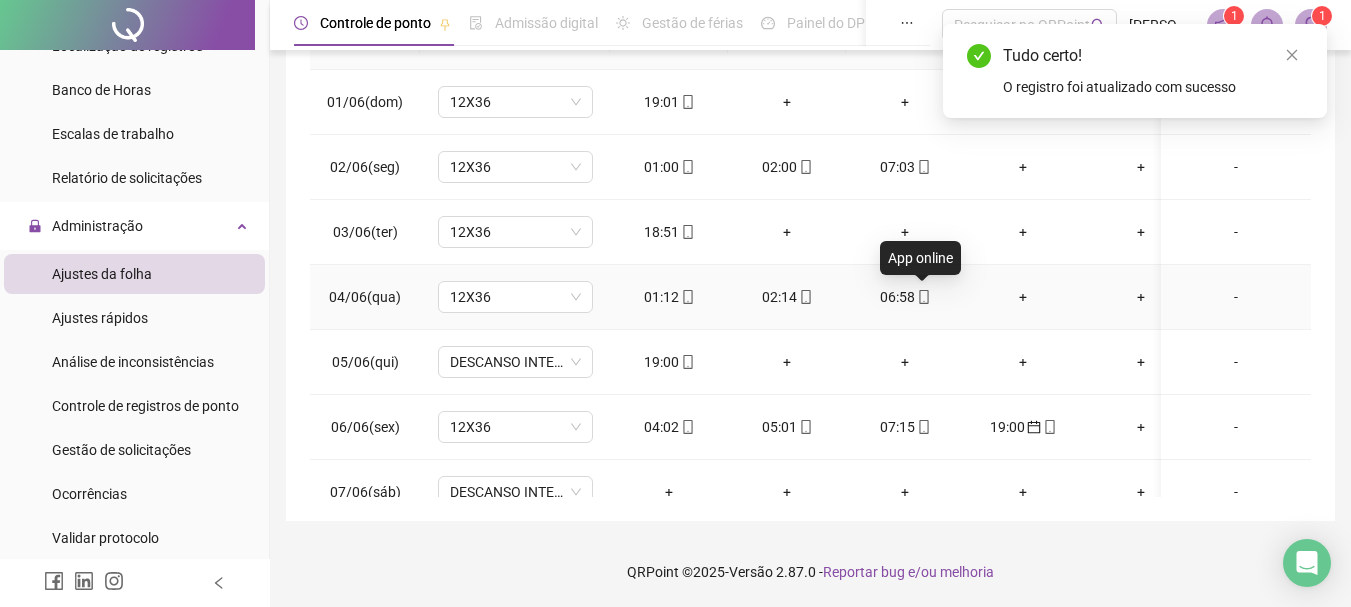 click 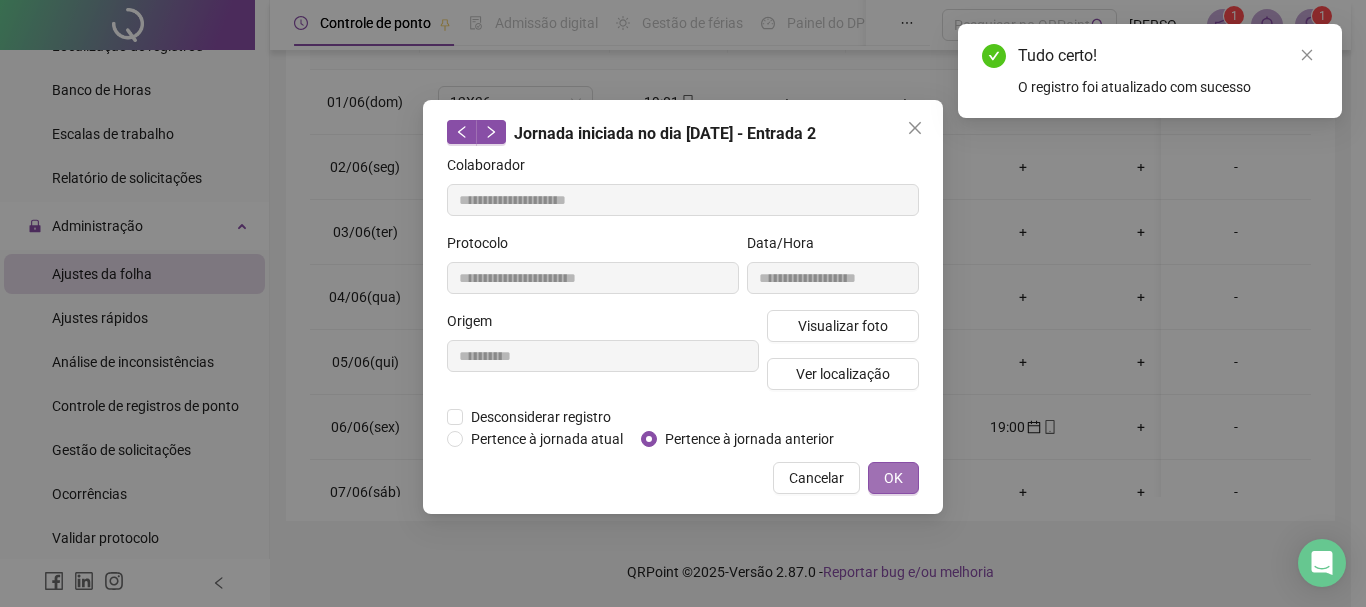 click on "OK" at bounding box center [893, 478] 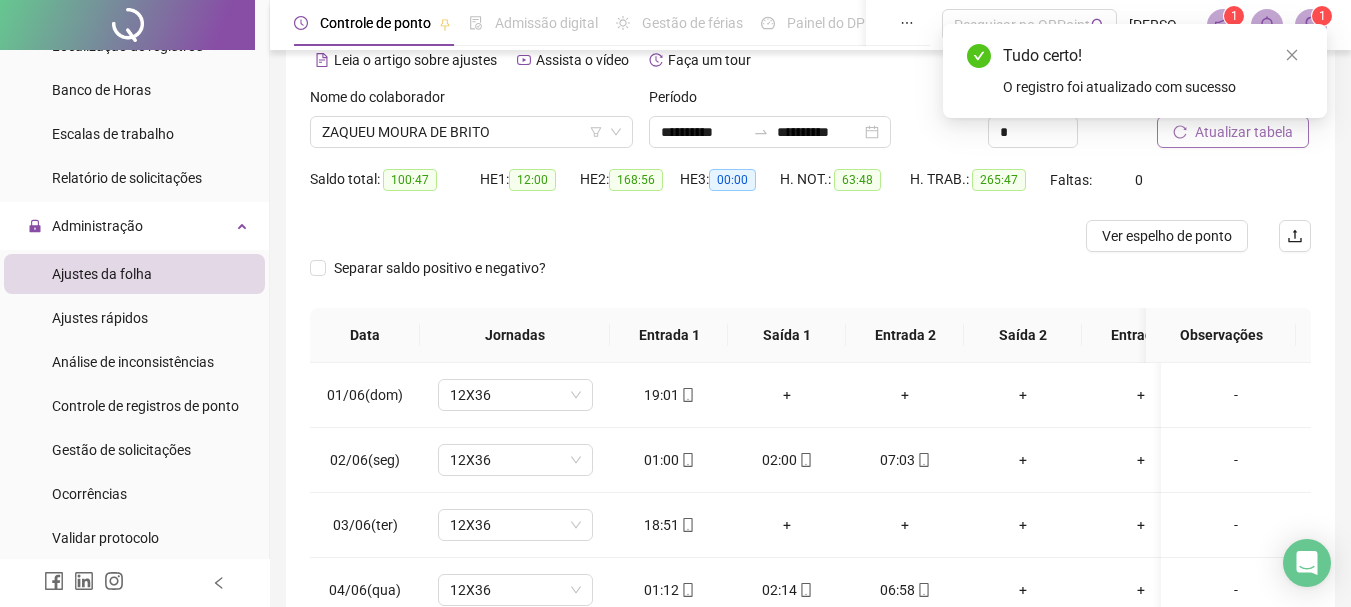 scroll, scrollTop: 96, scrollLeft: 0, axis: vertical 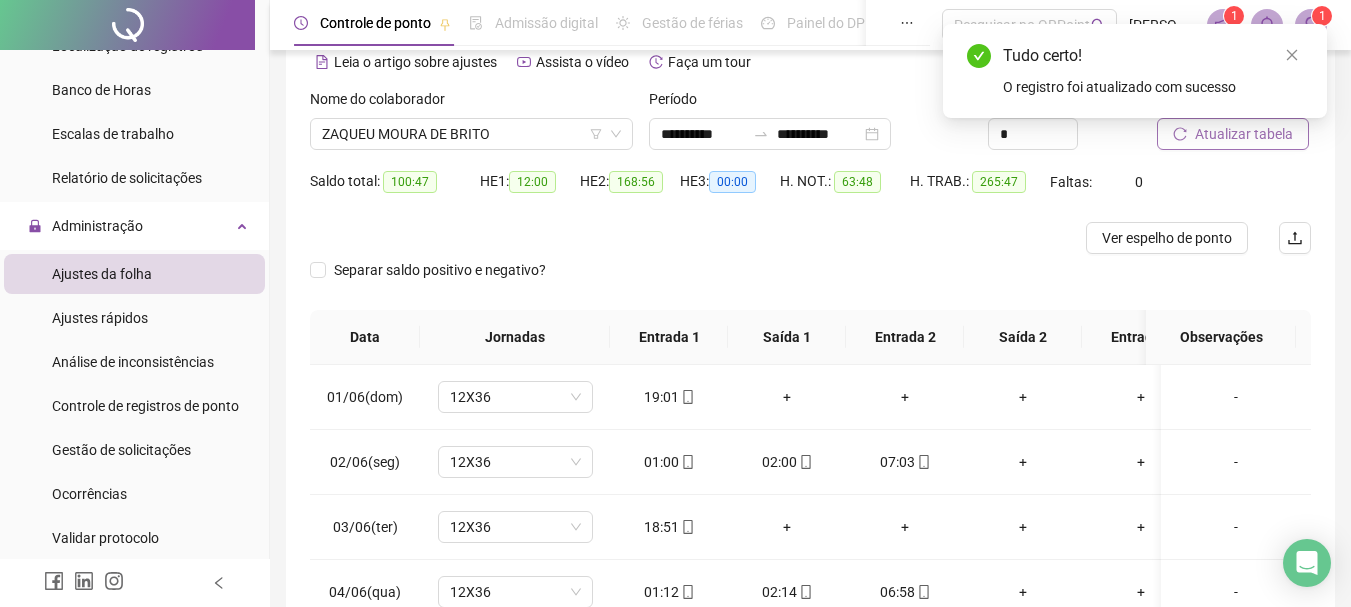 click on "Tudo certo! O registro foi atualizado com sucesso" at bounding box center [1135, 71] 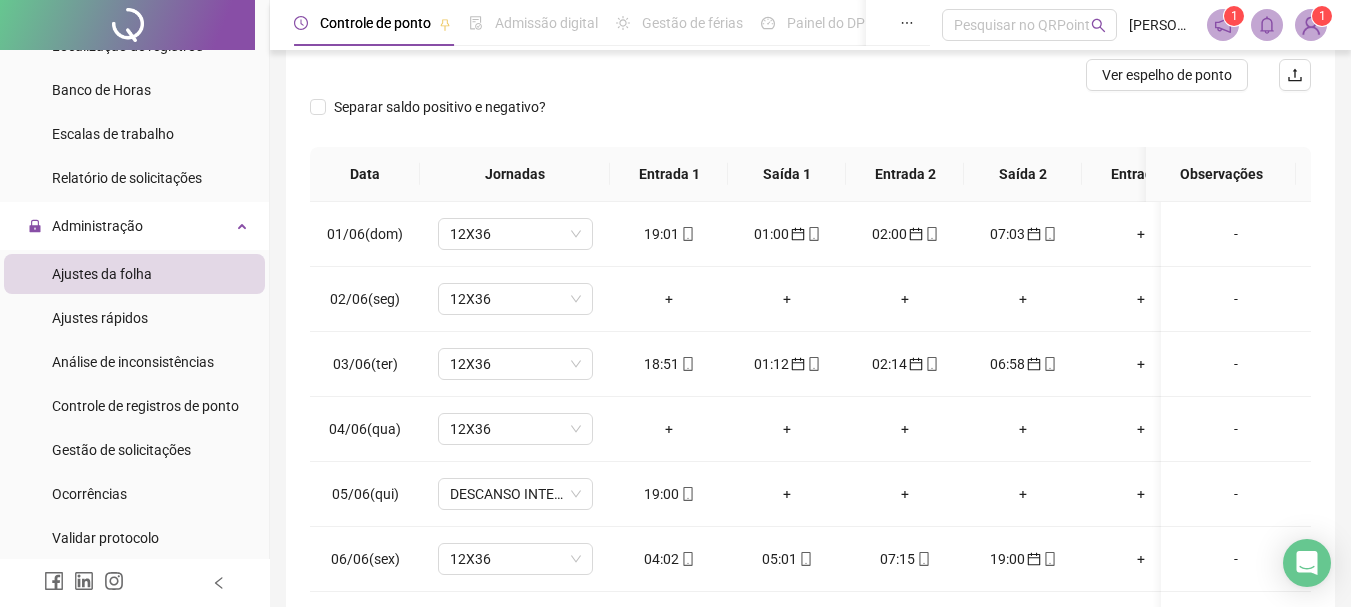 scroll, scrollTop: 296, scrollLeft: 0, axis: vertical 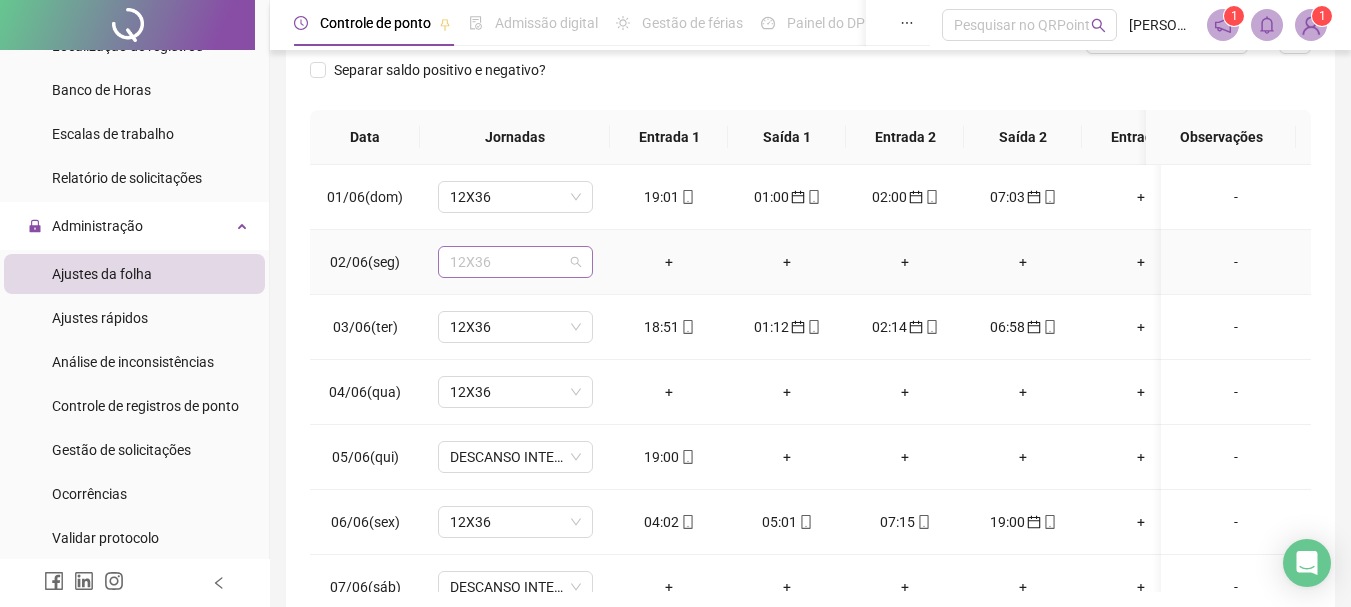 click on "12X36" at bounding box center (515, 262) 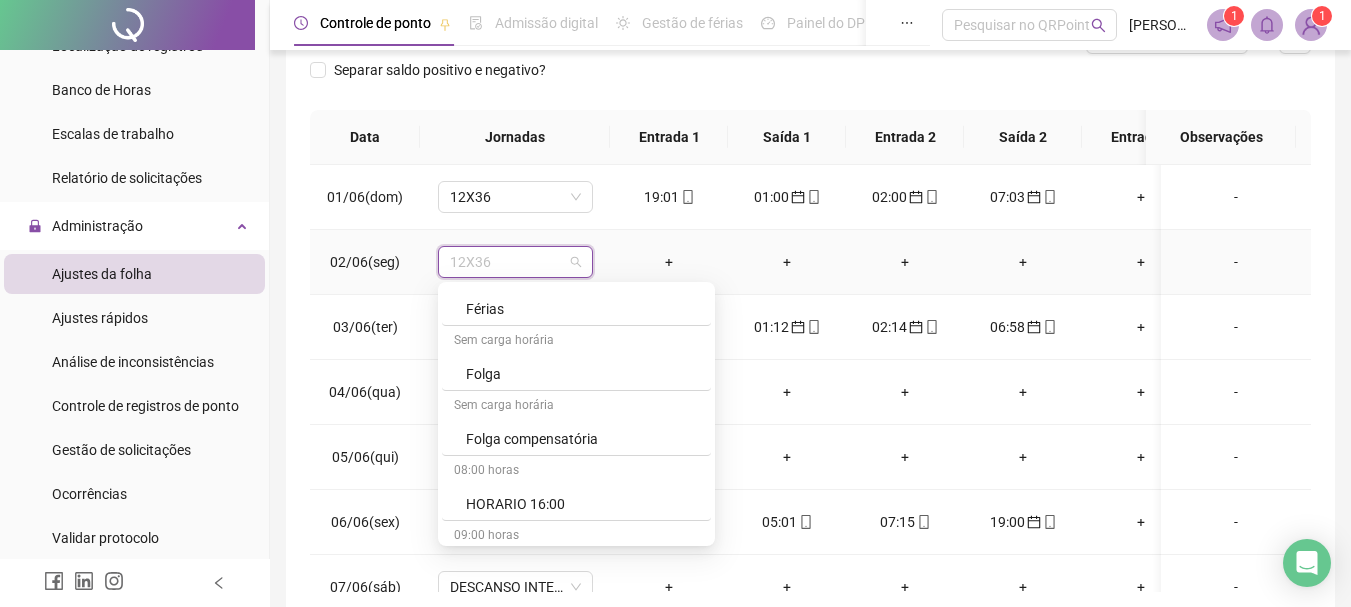 scroll, scrollTop: 4031, scrollLeft: 0, axis: vertical 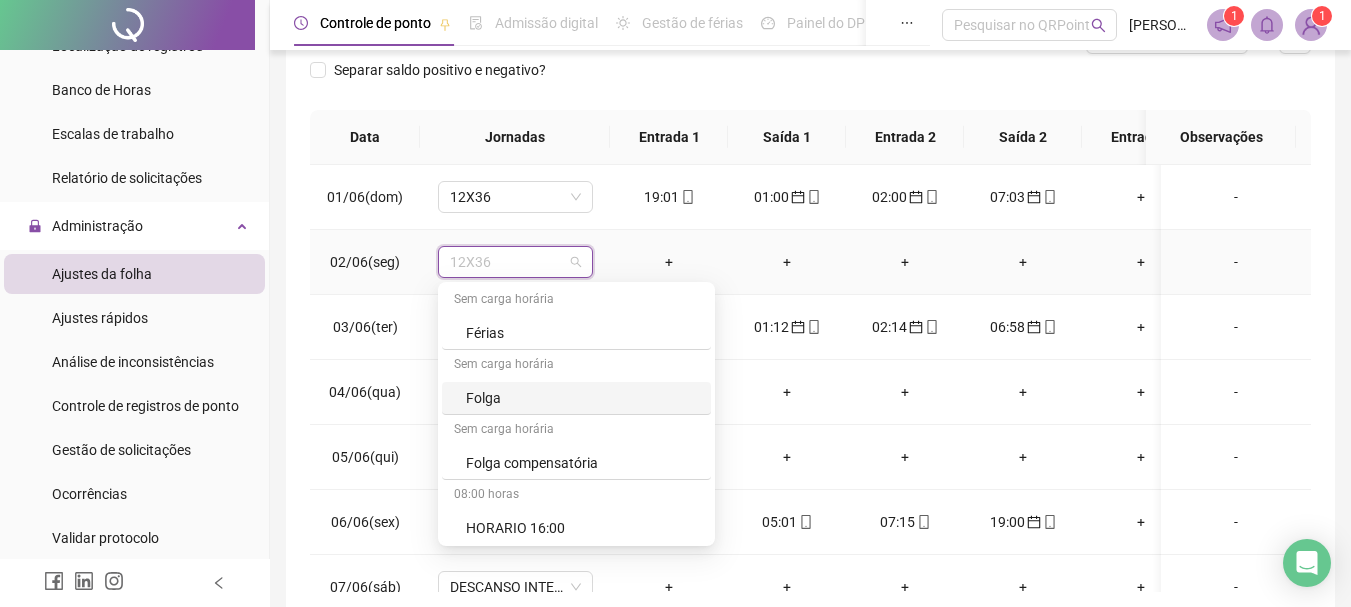 click on "Folga" at bounding box center [582, 398] 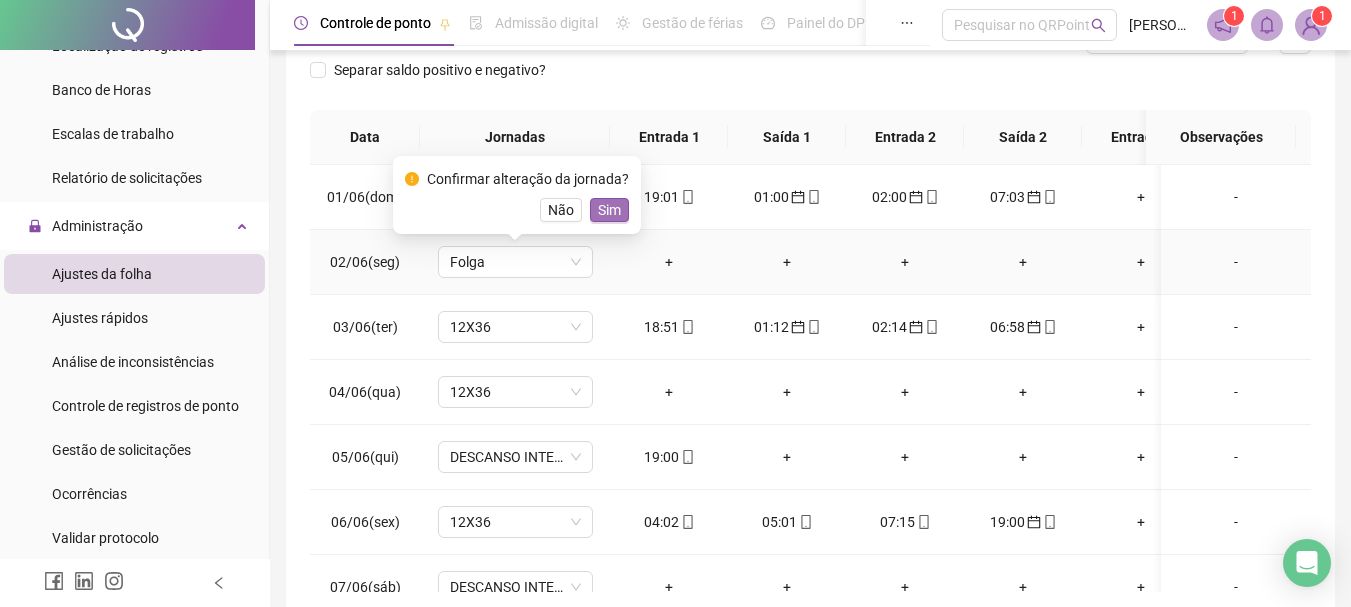 drag, startPoint x: 609, startPoint y: 205, endPoint x: 580, endPoint y: 391, distance: 188.24718 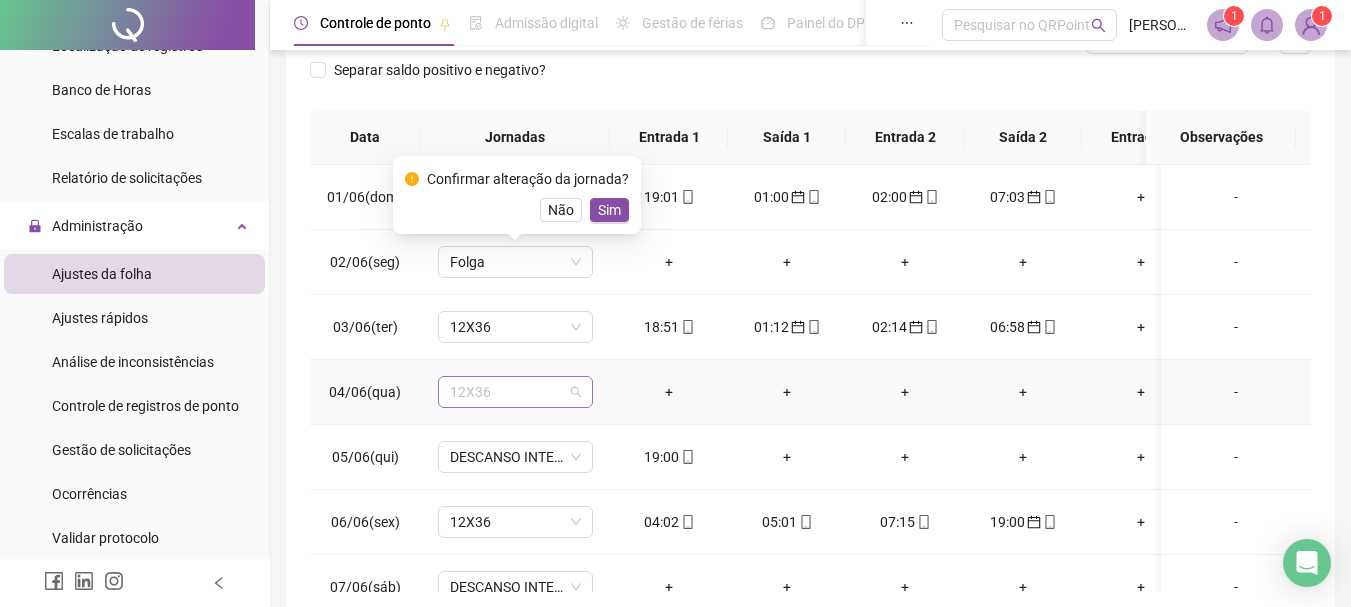 click on "12X36" at bounding box center [515, 392] 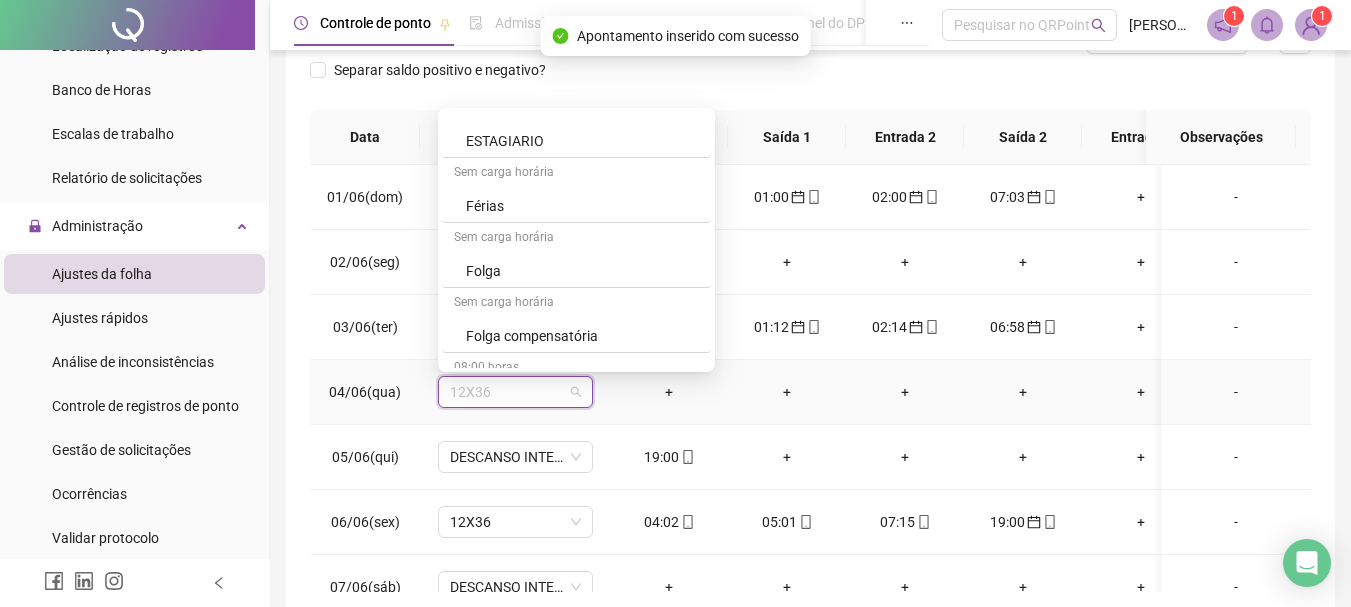 scroll, scrollTop: 4079, scrollLeft: 0, axis: vertical 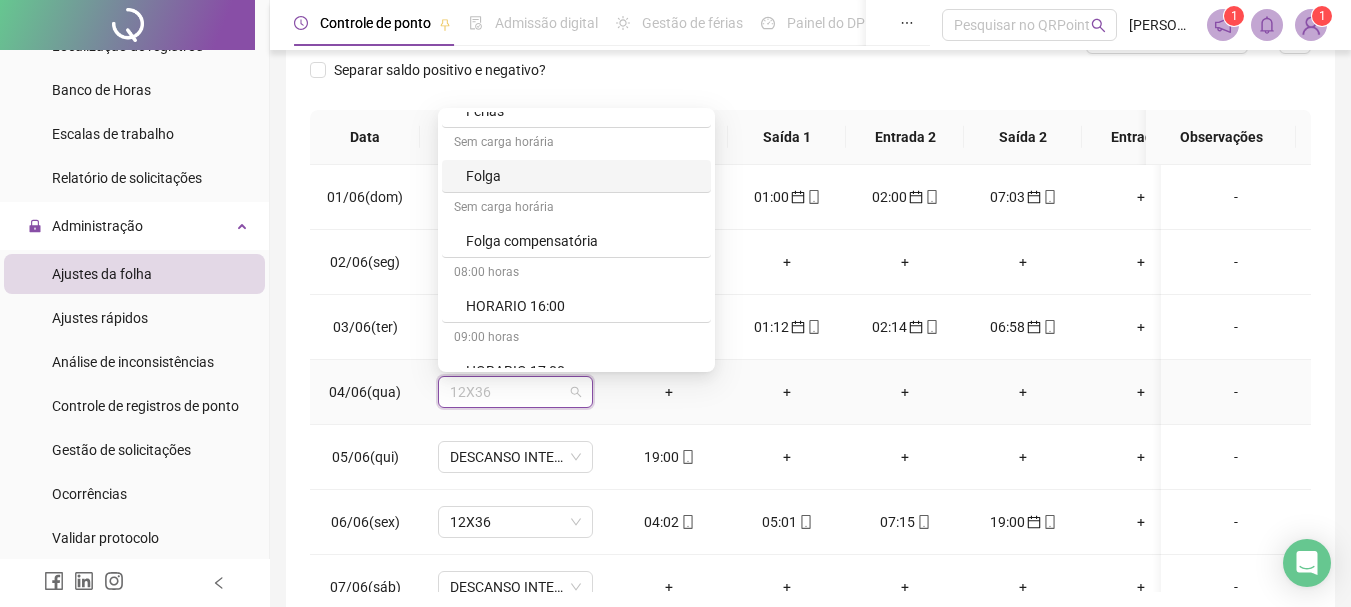 click on "Folga" at bounding box center [582, 176] 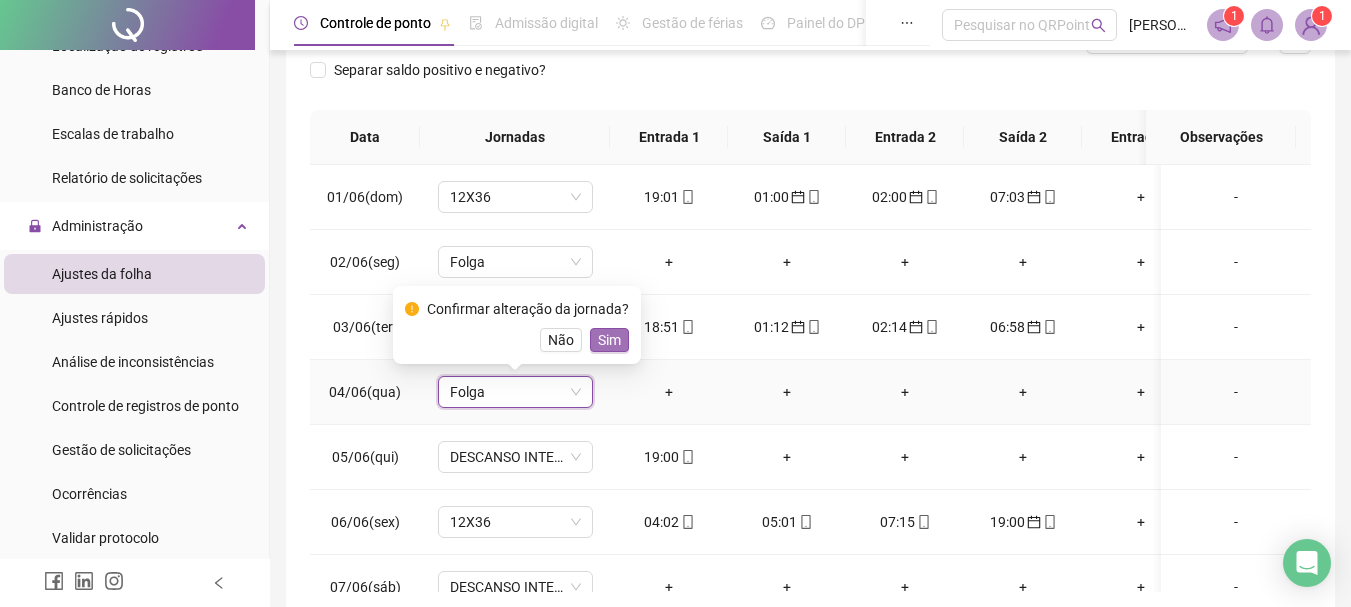 click on "Sim" at bounding box center [609, 340] 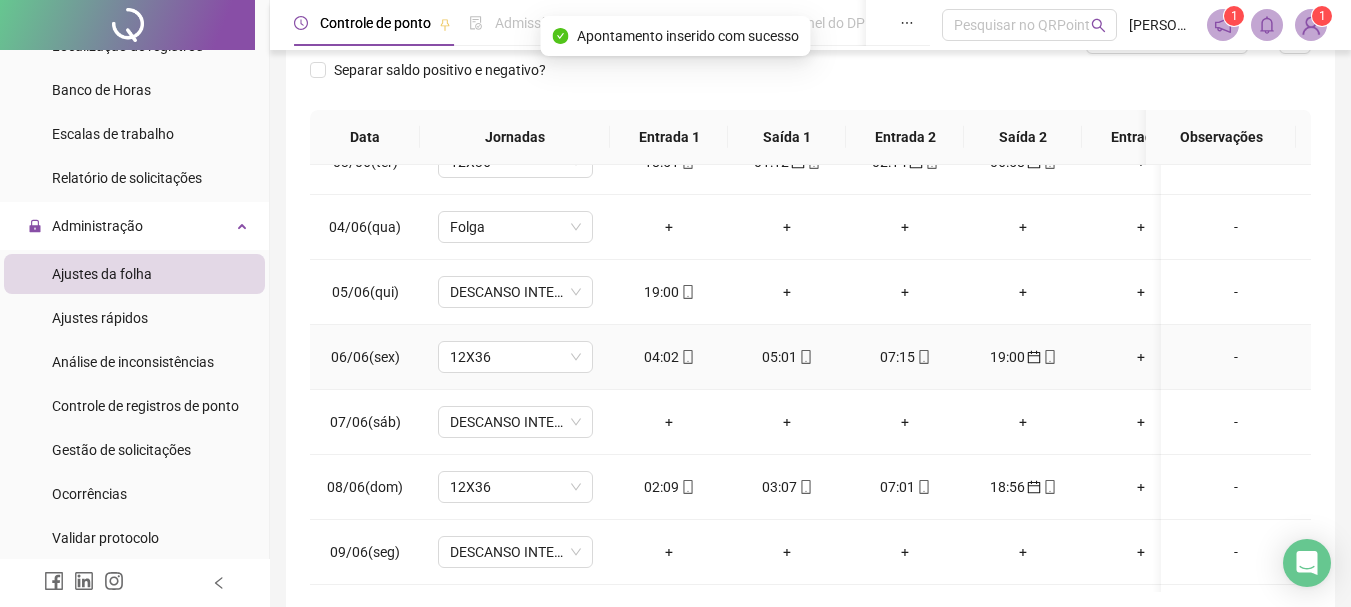 scroll, scrollTop: 200, scrollLeft: 0, axis: vertical 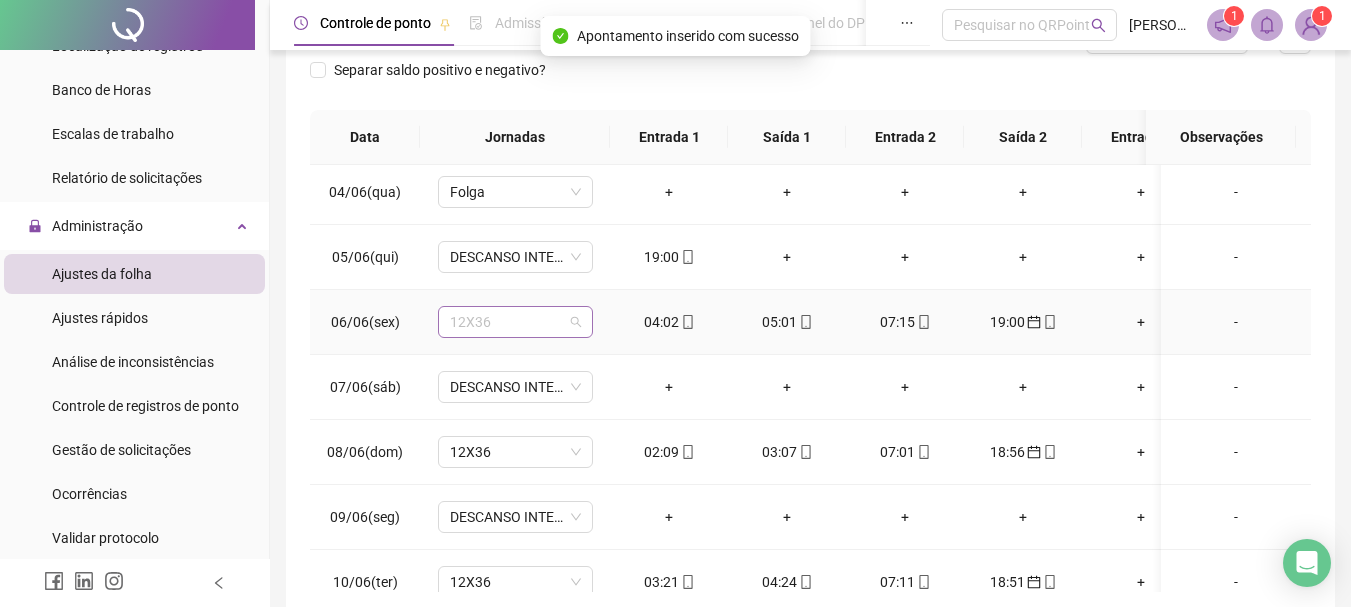 click on "12X36" at bounding box center (515, 322) 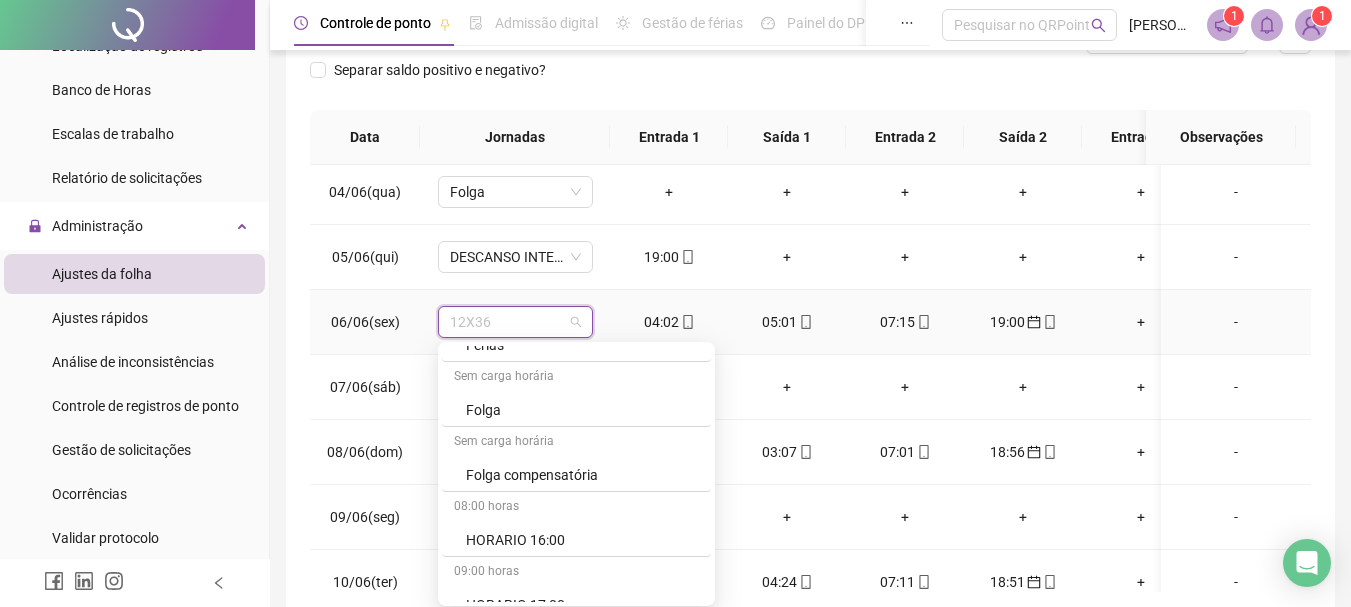 scroll, scrollTop: 4055, scrollLeft: 0, axis: vertical 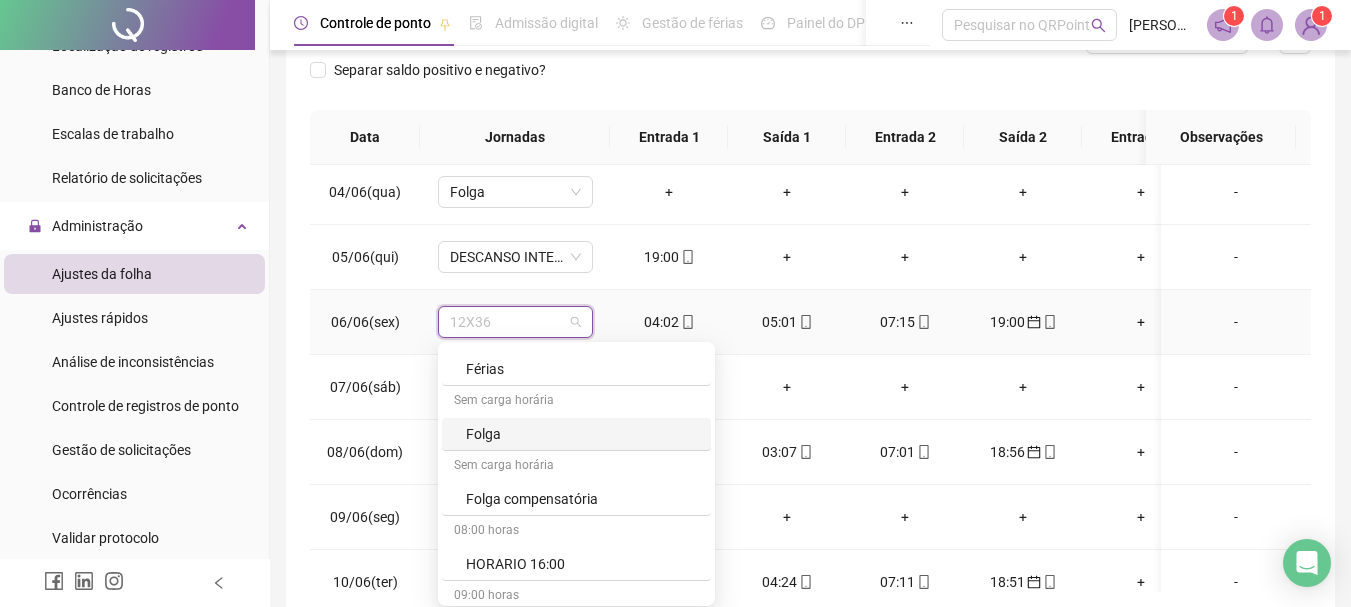 drag, startPoint x: 477, startPoint y: 434, endPoint x: 601, endPoint y: 428, distance: 124.14507 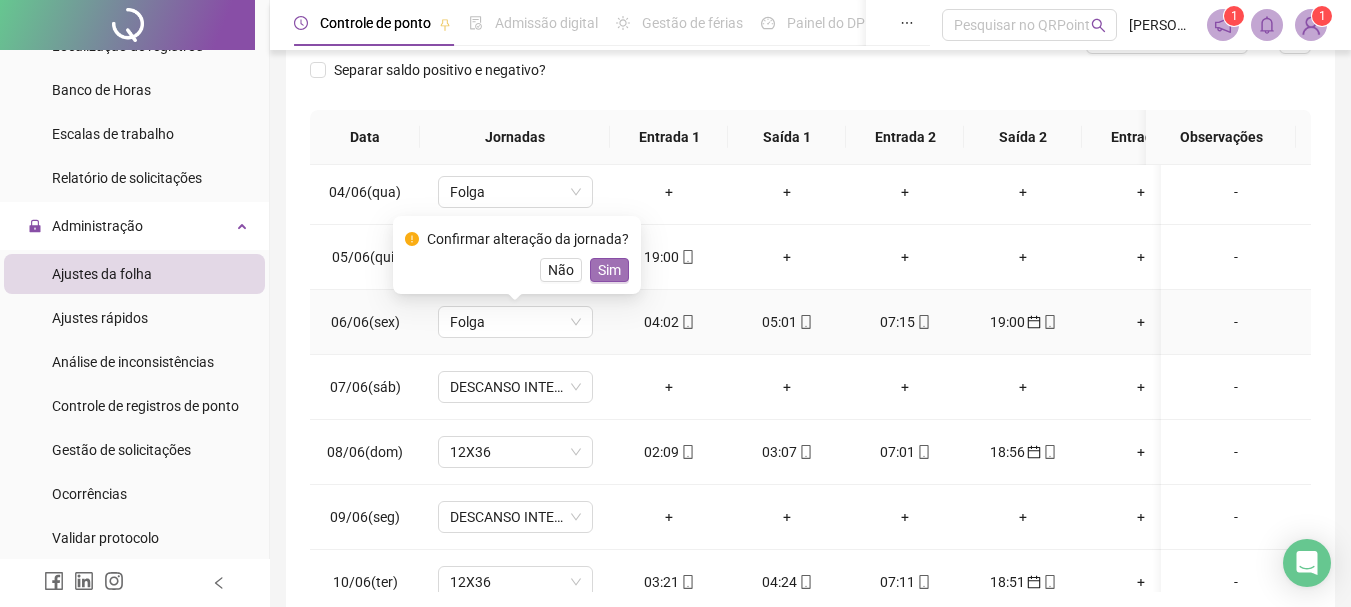 click on "Sim" at bounding box center [609, 270] 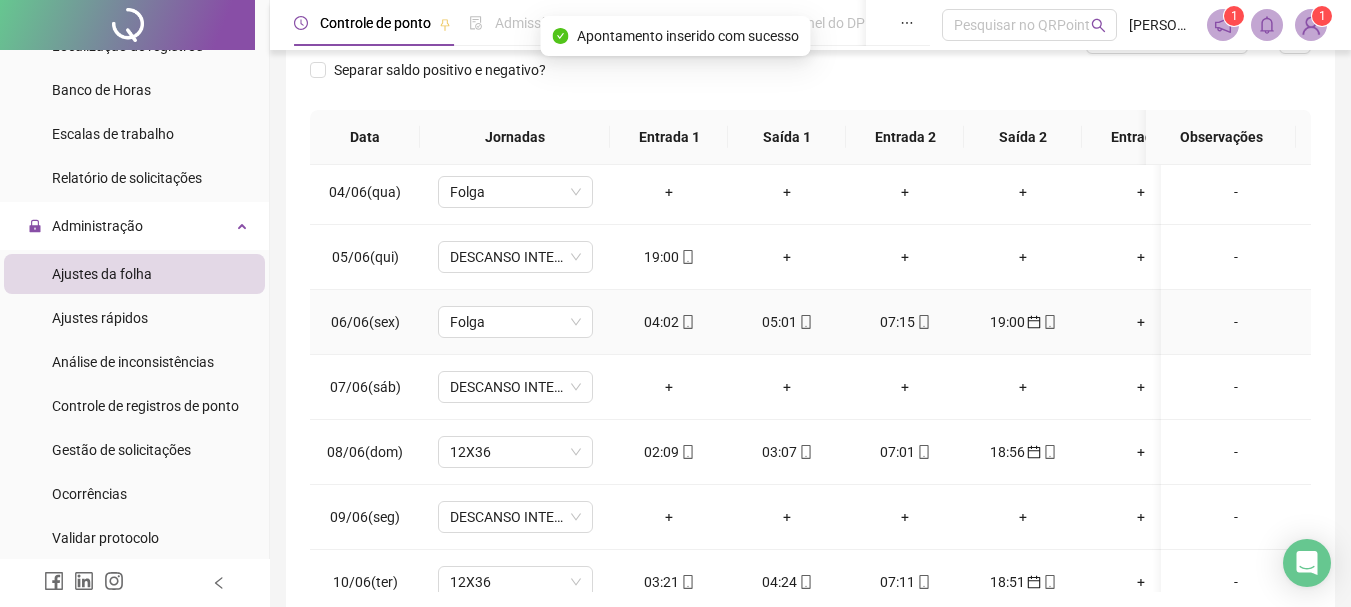 click 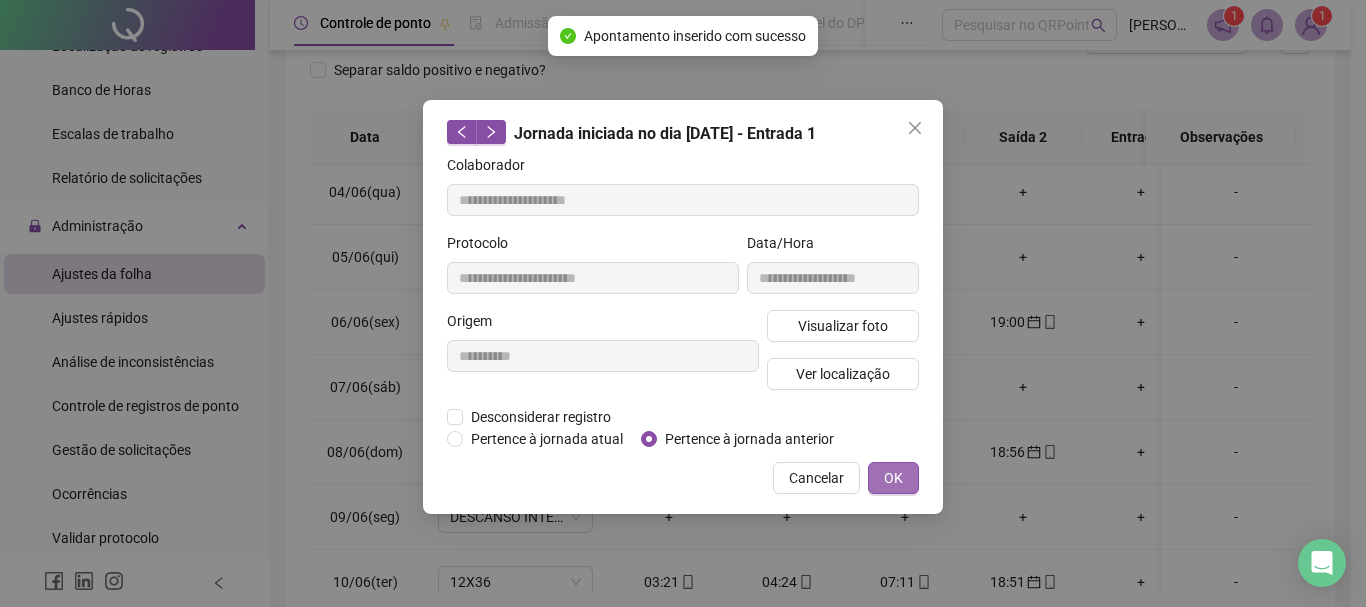click on "OK" at bounding box center (893, 478) 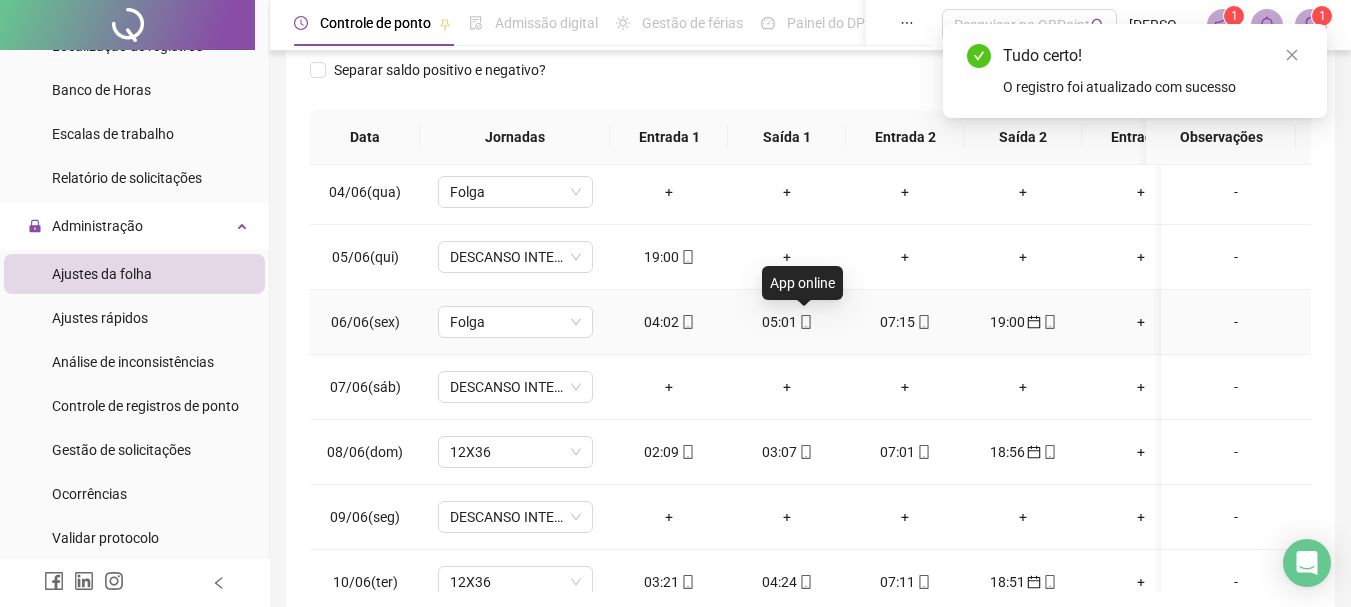 click 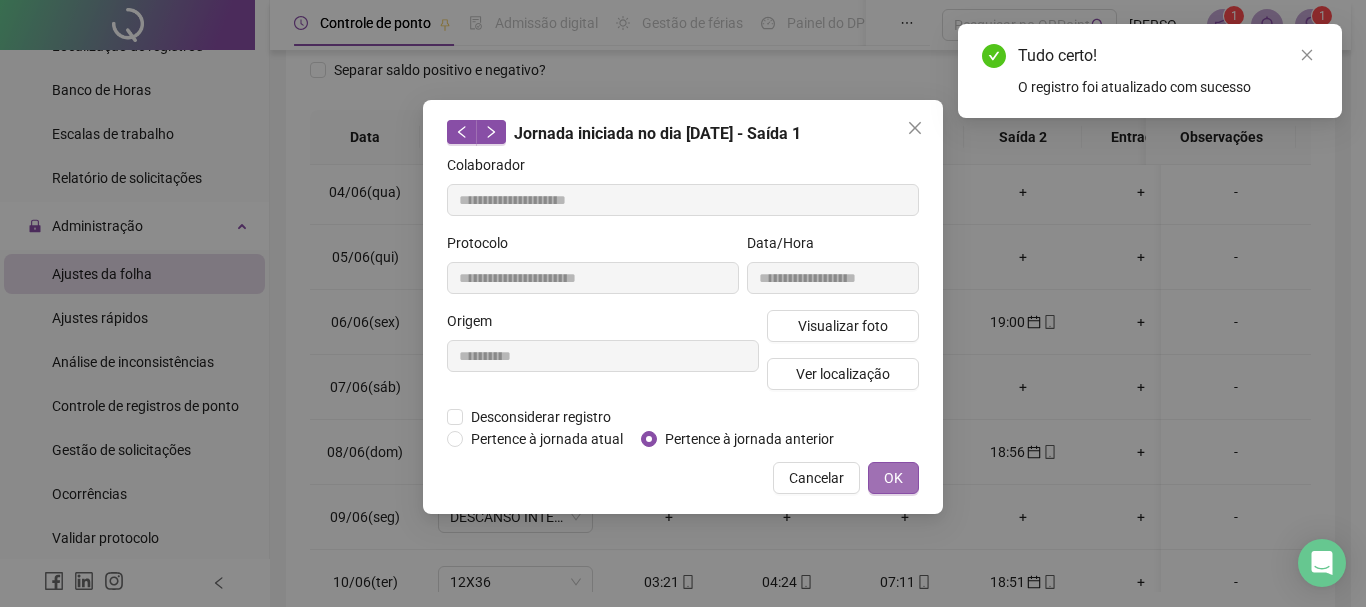 click on "OK" at bounding box center (893, 478) 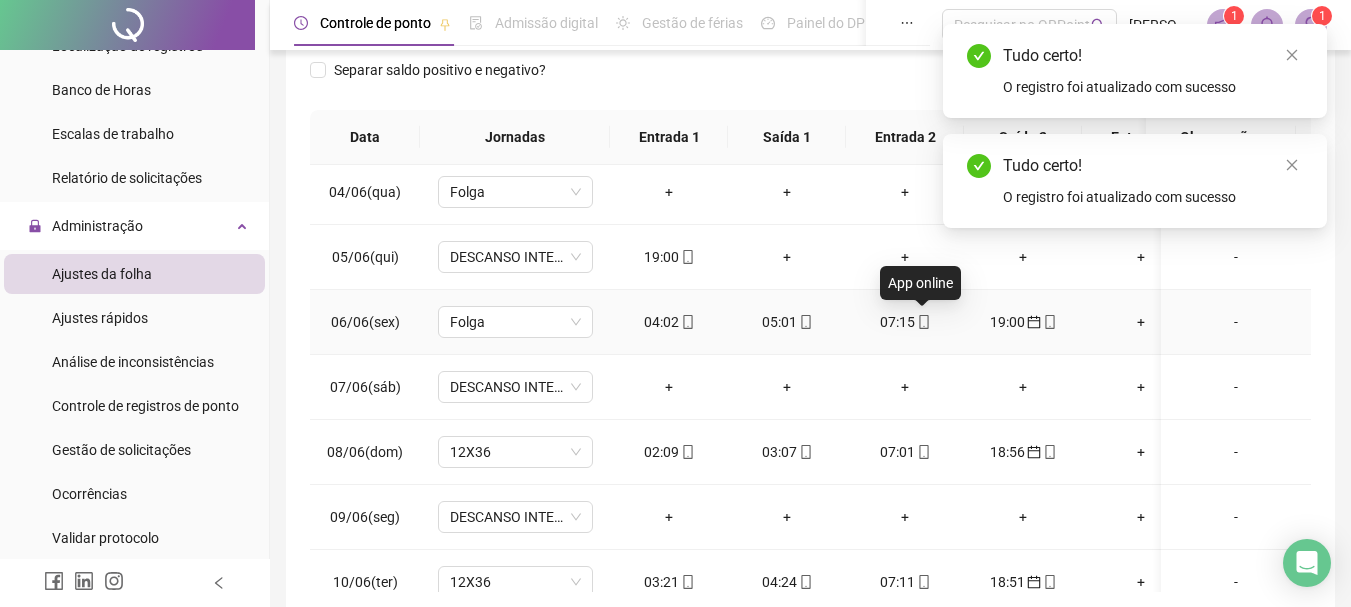 click 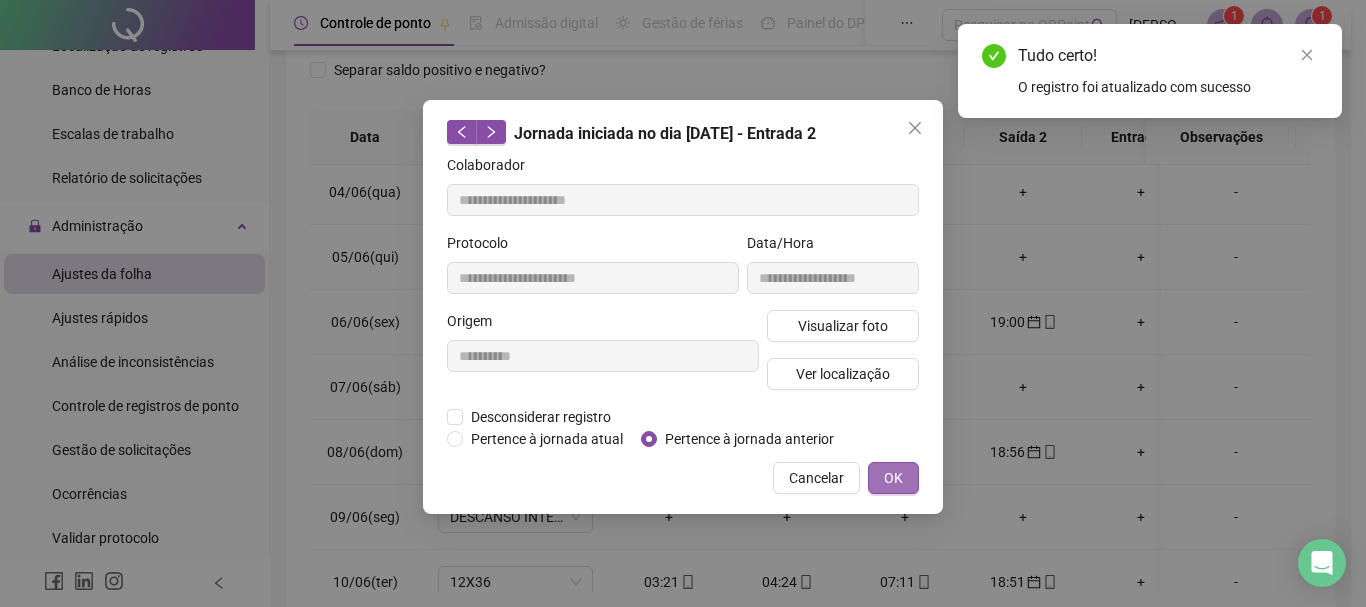 click on "OK" at bounding box center (893, 478) 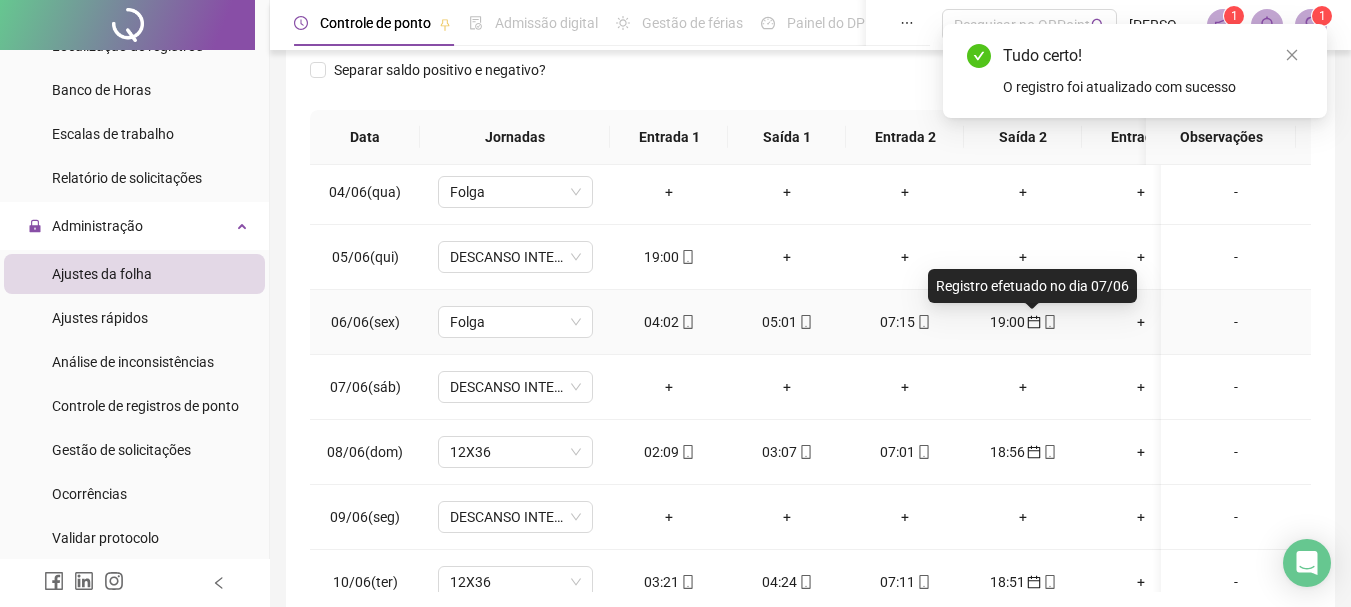 click 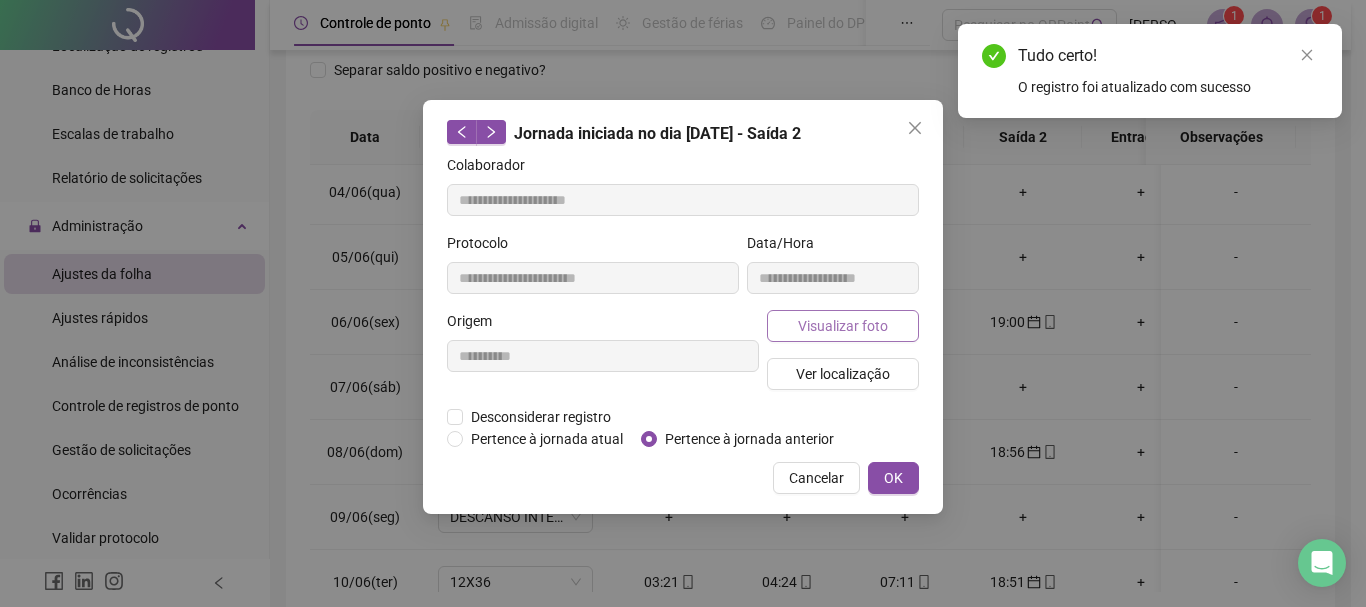 click on "Visualizar foto" at bounding box center [843, 326] 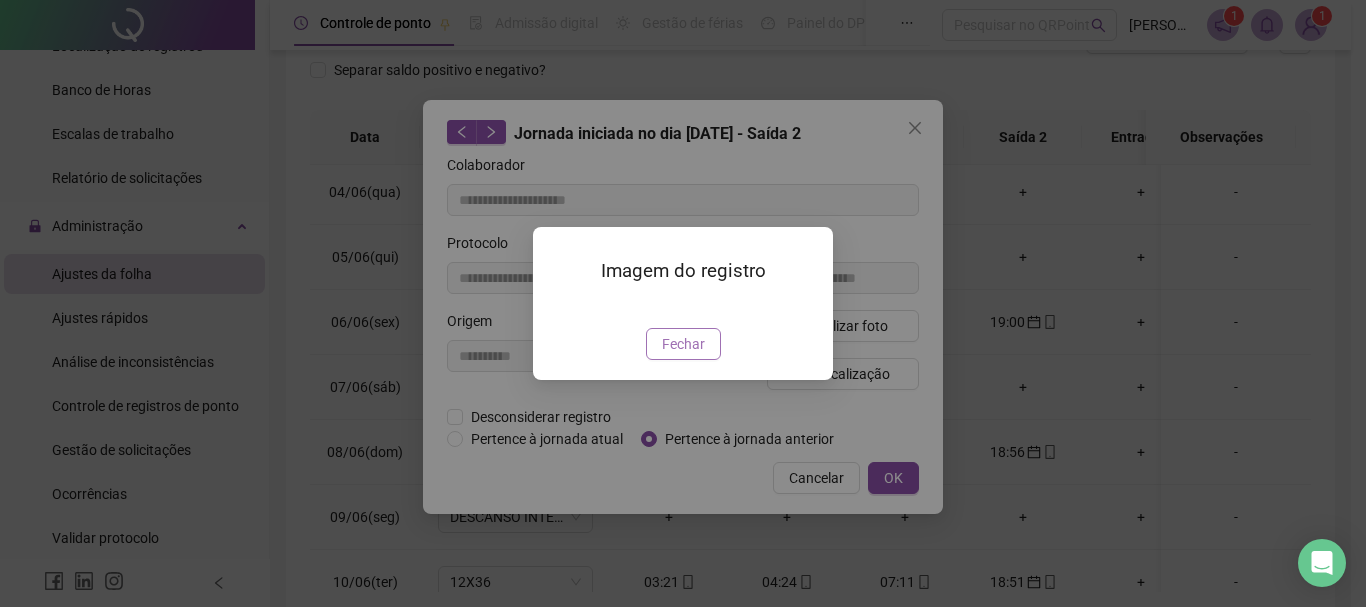 click on "Fechar" at bounding box center (683, 344) 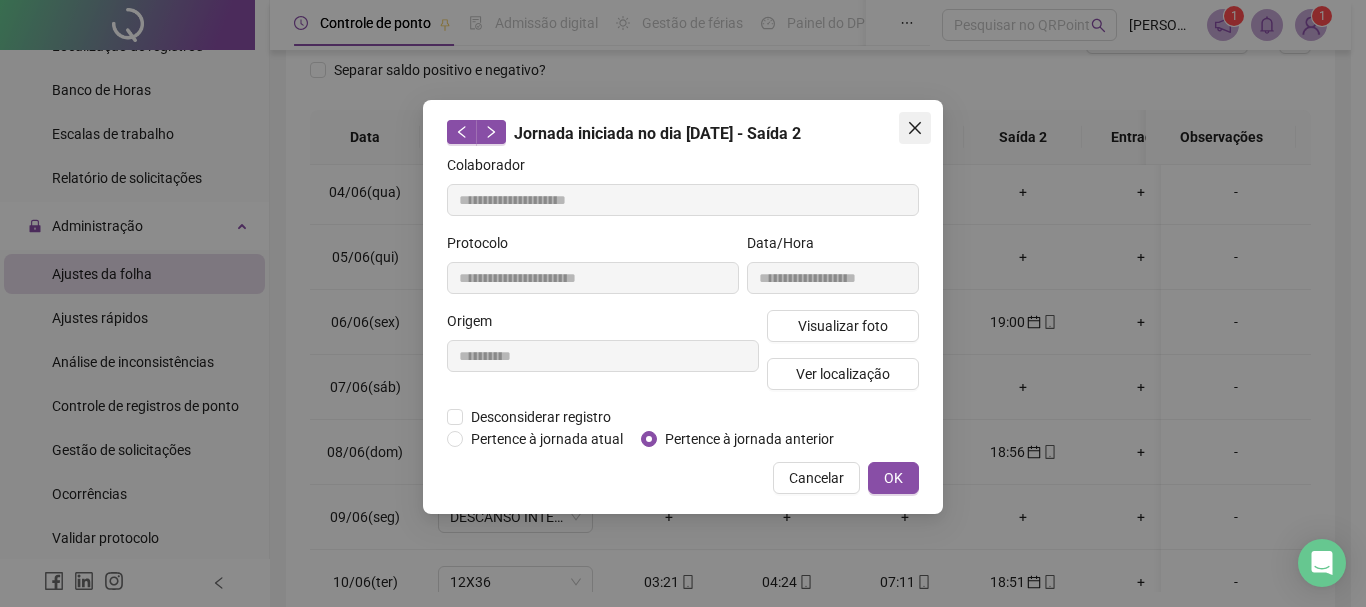 click 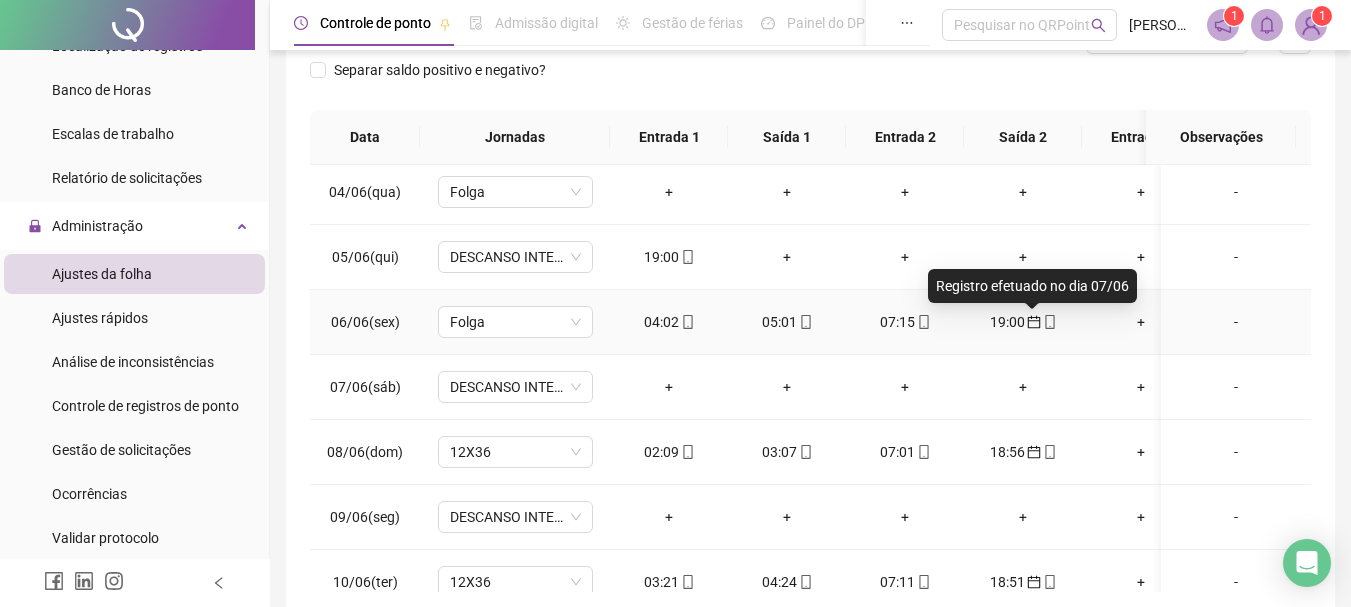 click 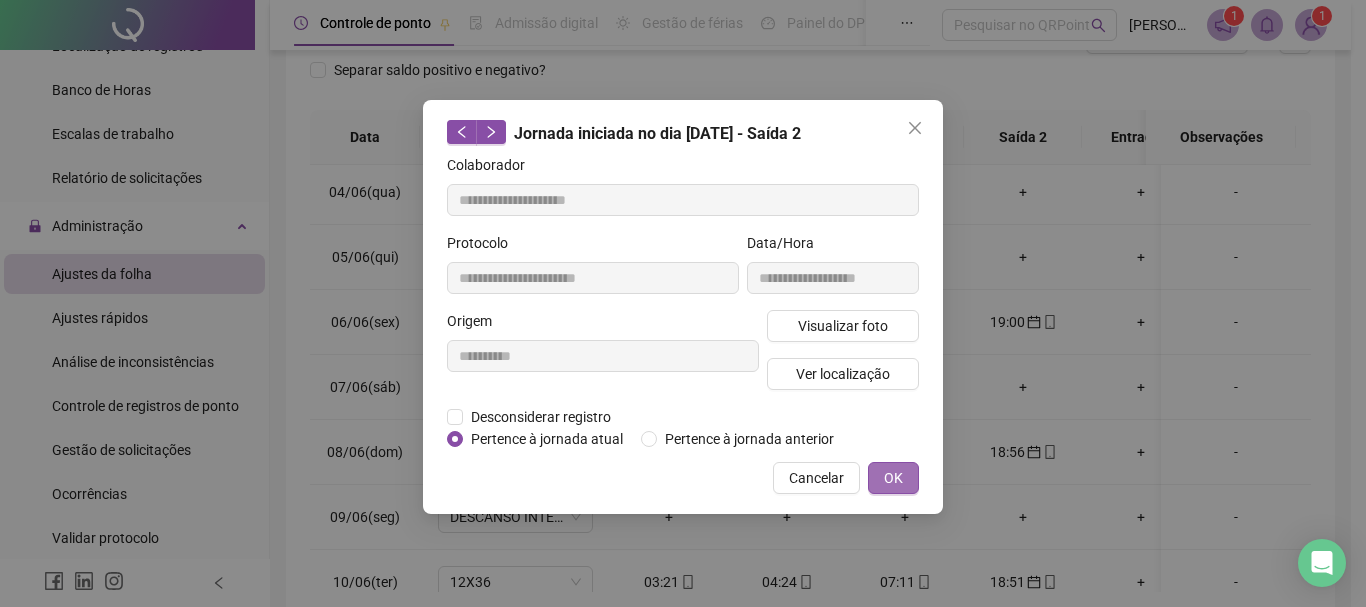 click on "OK" at bounding box center (893, 478) 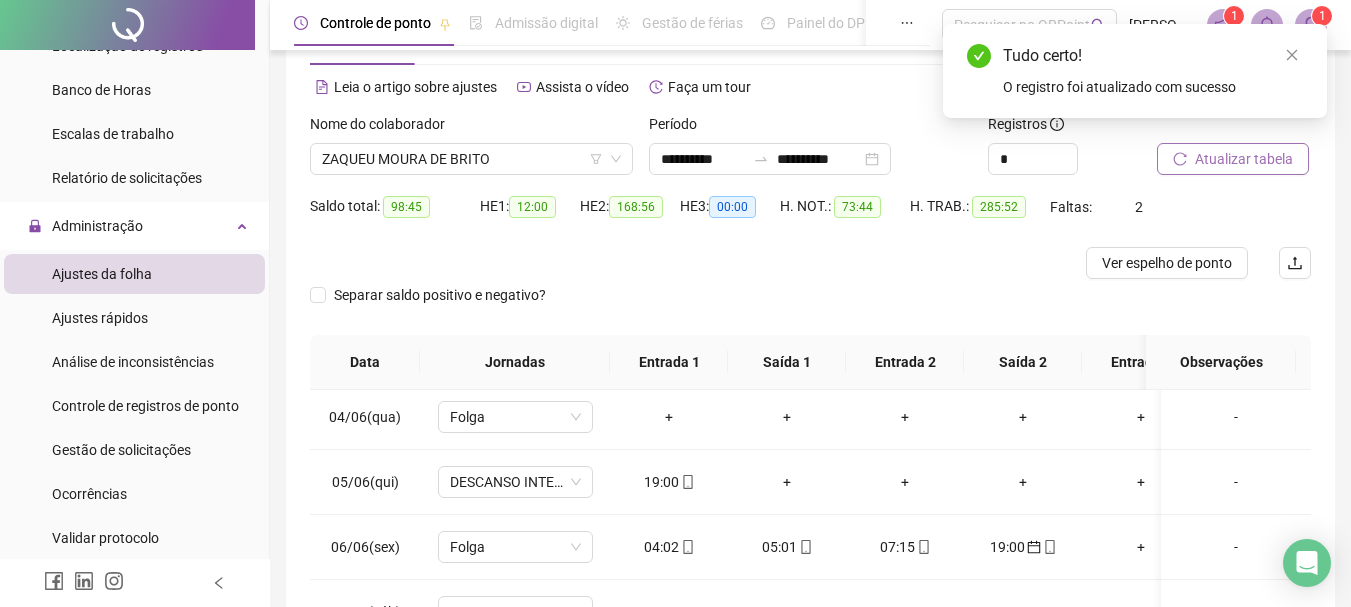 scroll, scrollTop: 66, scrollLeft: 0, axis: vertical 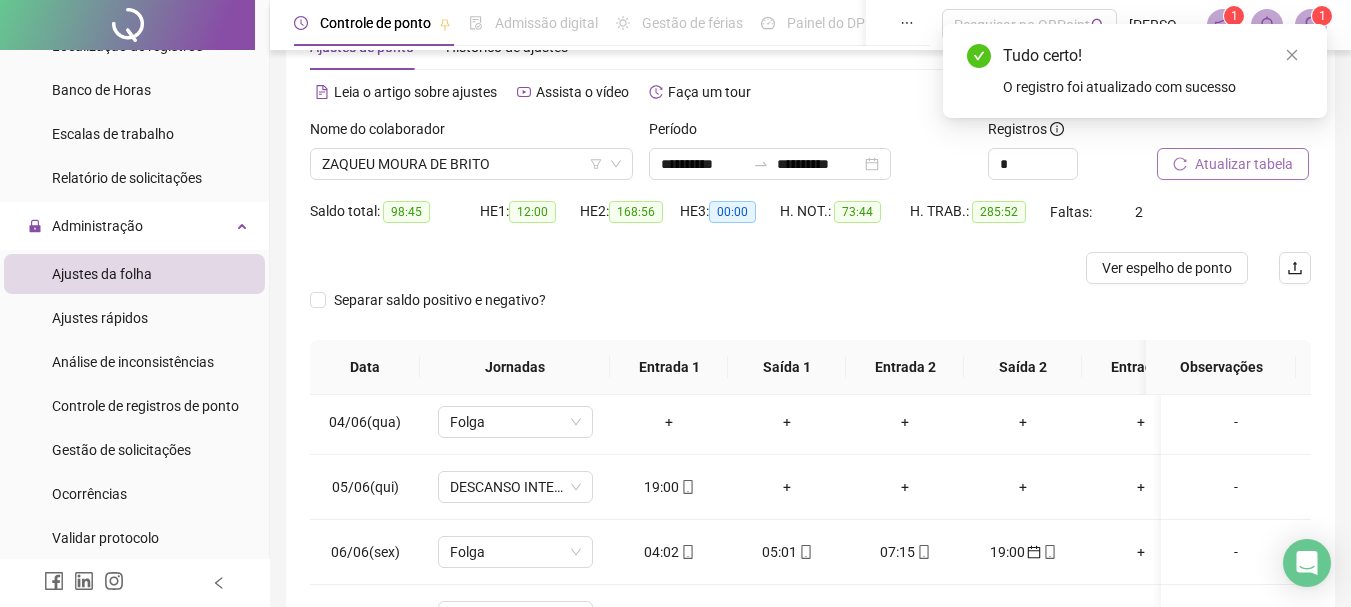 click on "Atualizar tabela" at bounding box center [1244, 164] 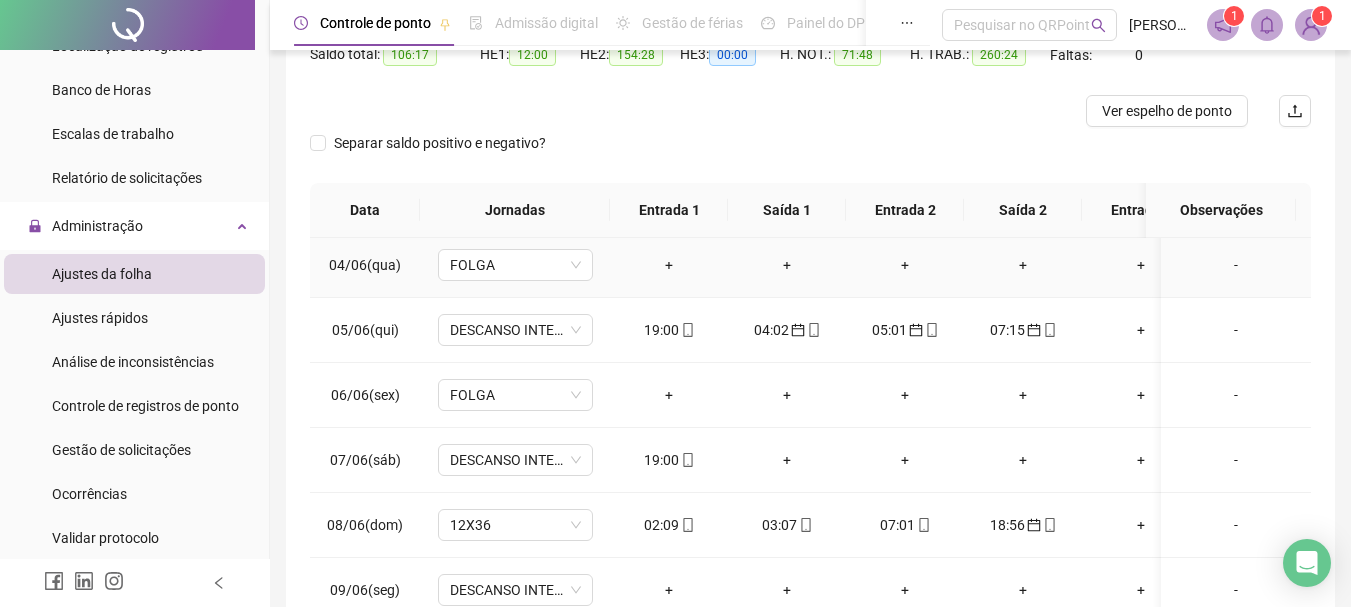 scroll, scrollTop: 266, scrollLeft: 0, axis: vertical 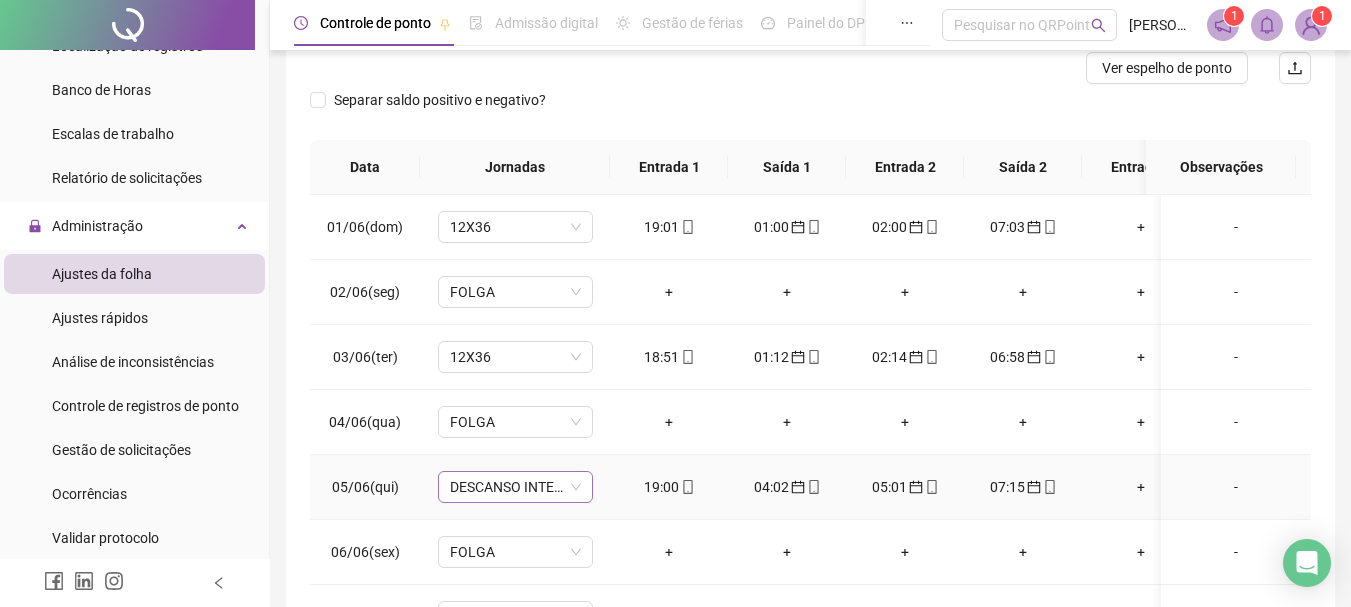 click on "DESCANSO INTER-JORNADA" at bounding box center [515, 487] 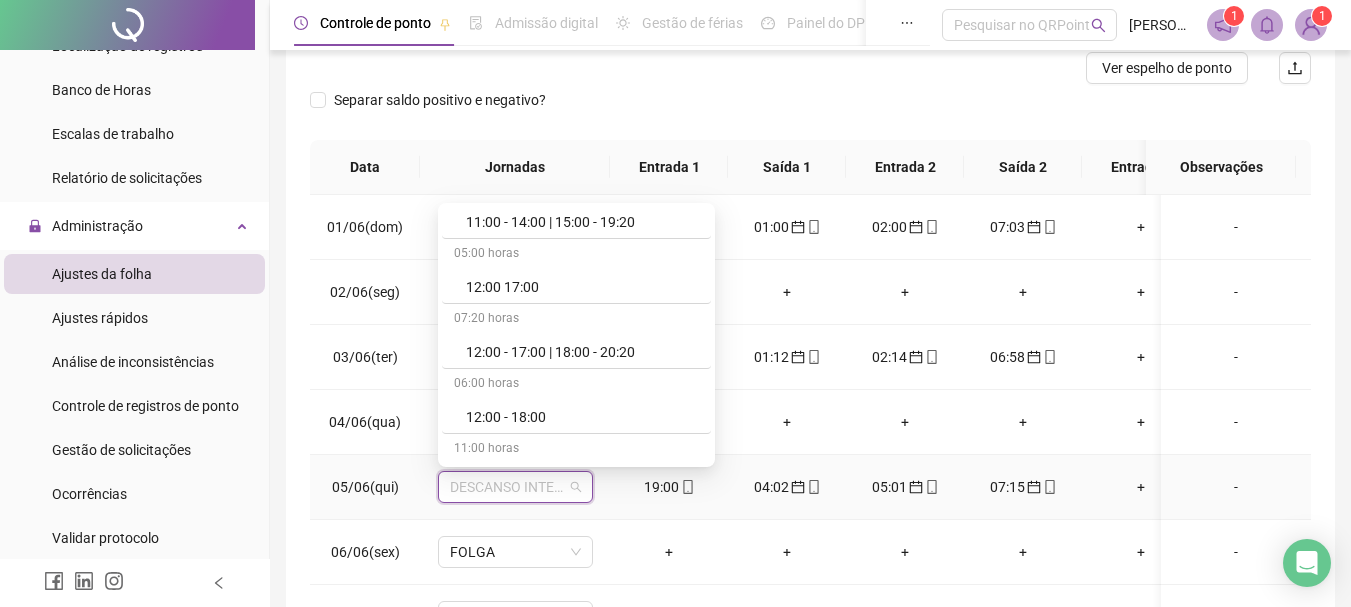 scroll, scrollTop: 2941, scrollLeft: 0, axis: vertical 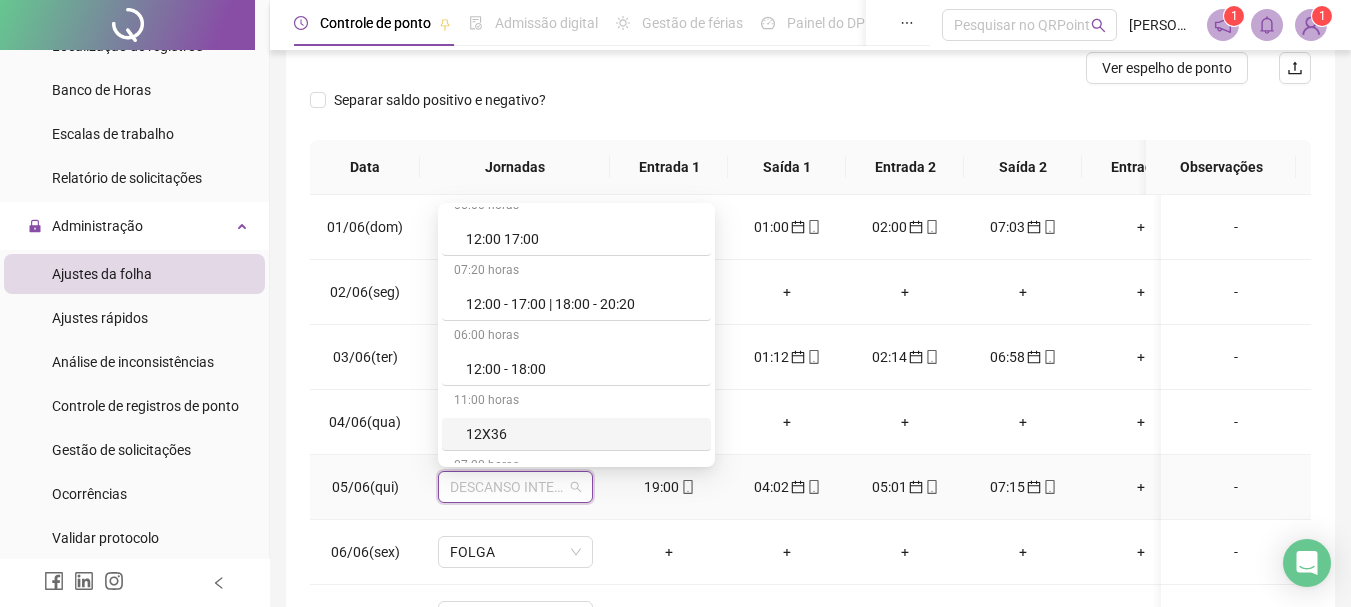 click on "12X36" at bounding box center (582, 434) 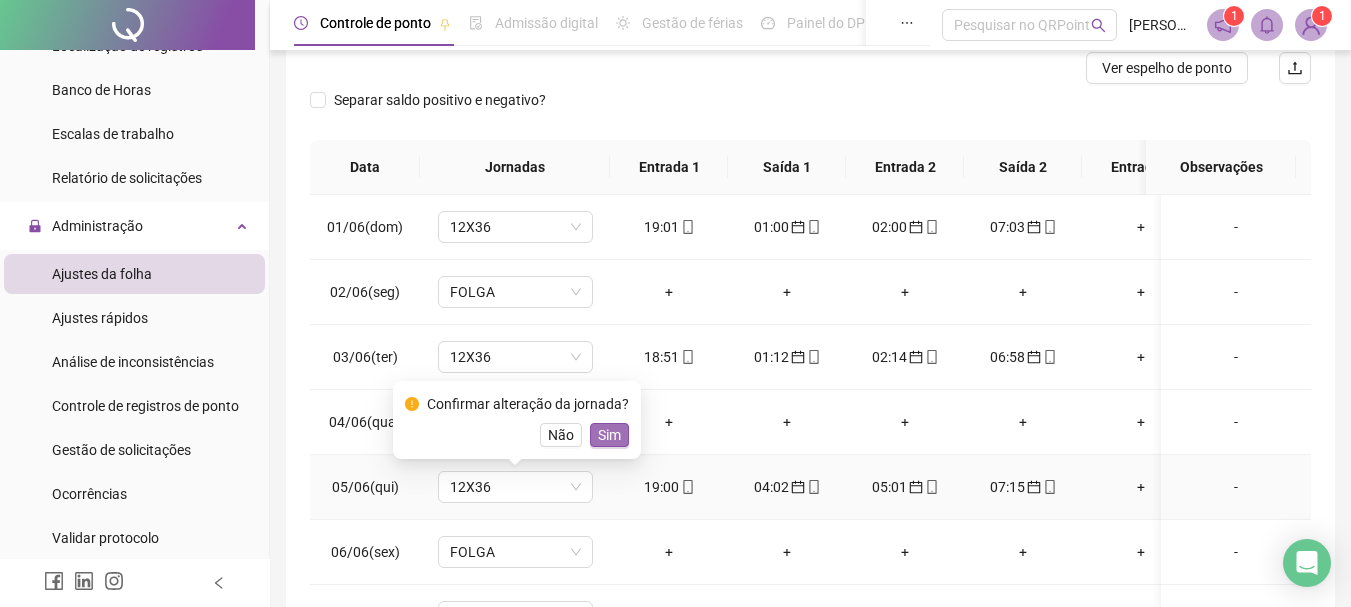click on "Sim" at bounding box center [609, 435] 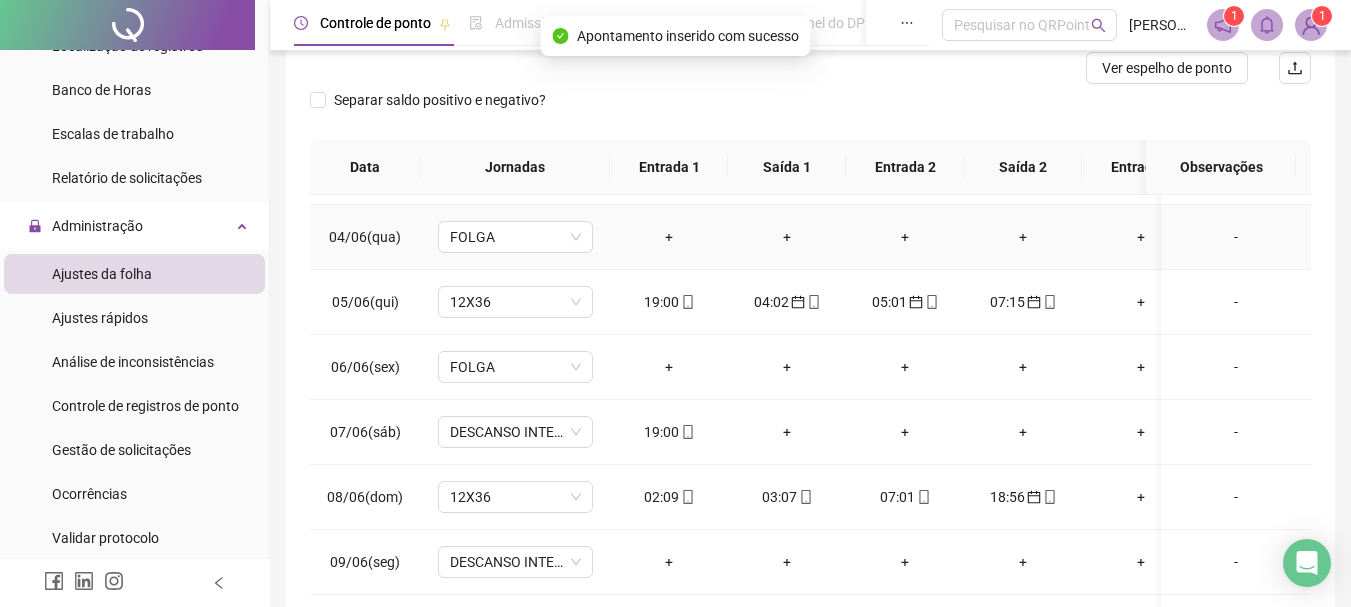 scroll, scrollTop: 200, scrollLeft: 0, axis: vertical 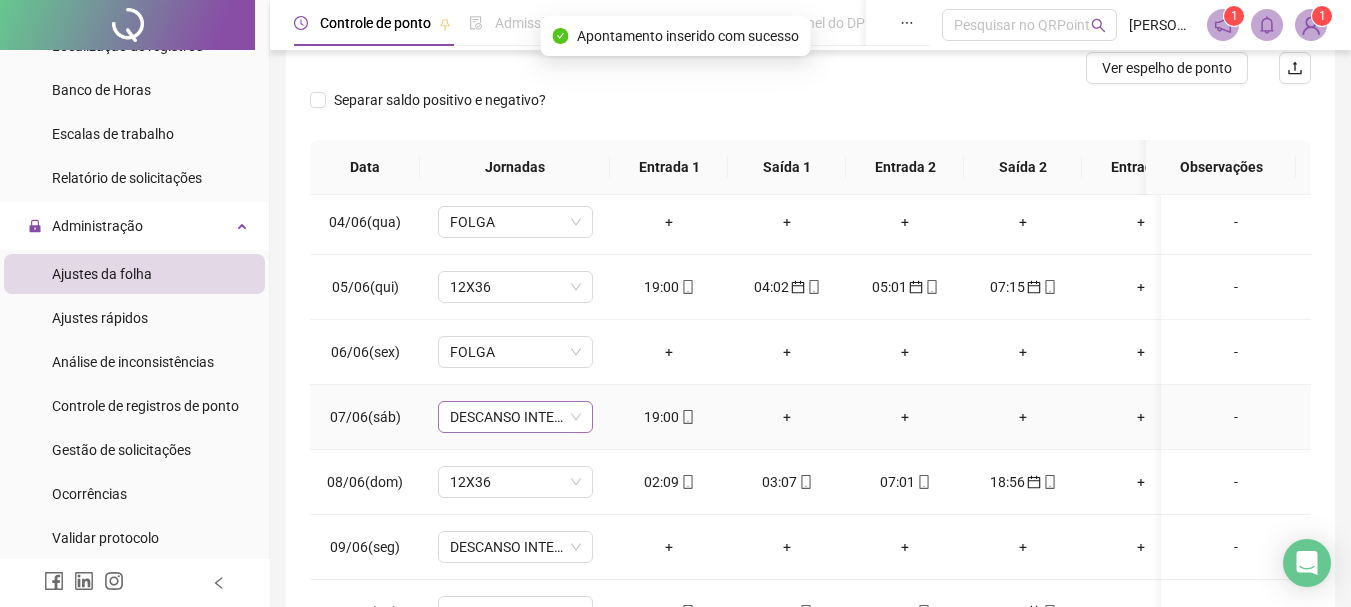 click on "DESCANSO INTER-JORNADA" at bounding box center [515, 417] 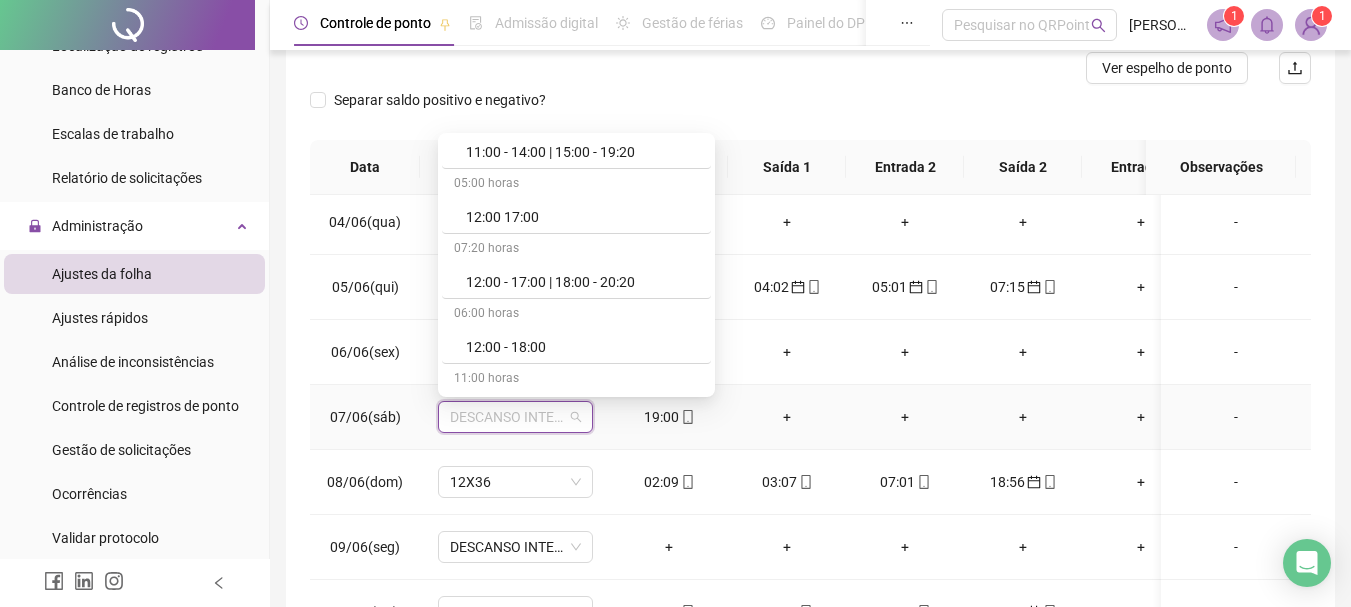 scroll, scrollTop: 2917, scrollLeft: 0, axis: vertical 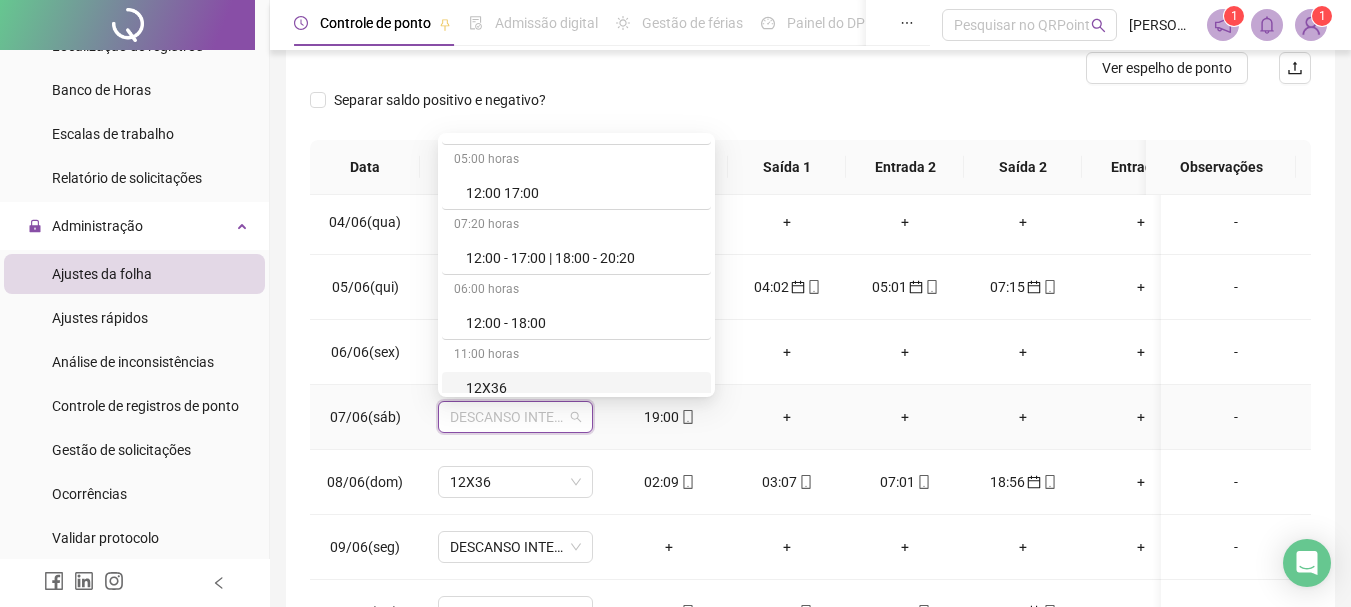 click on "12X36" at bounding box center [582, 388] 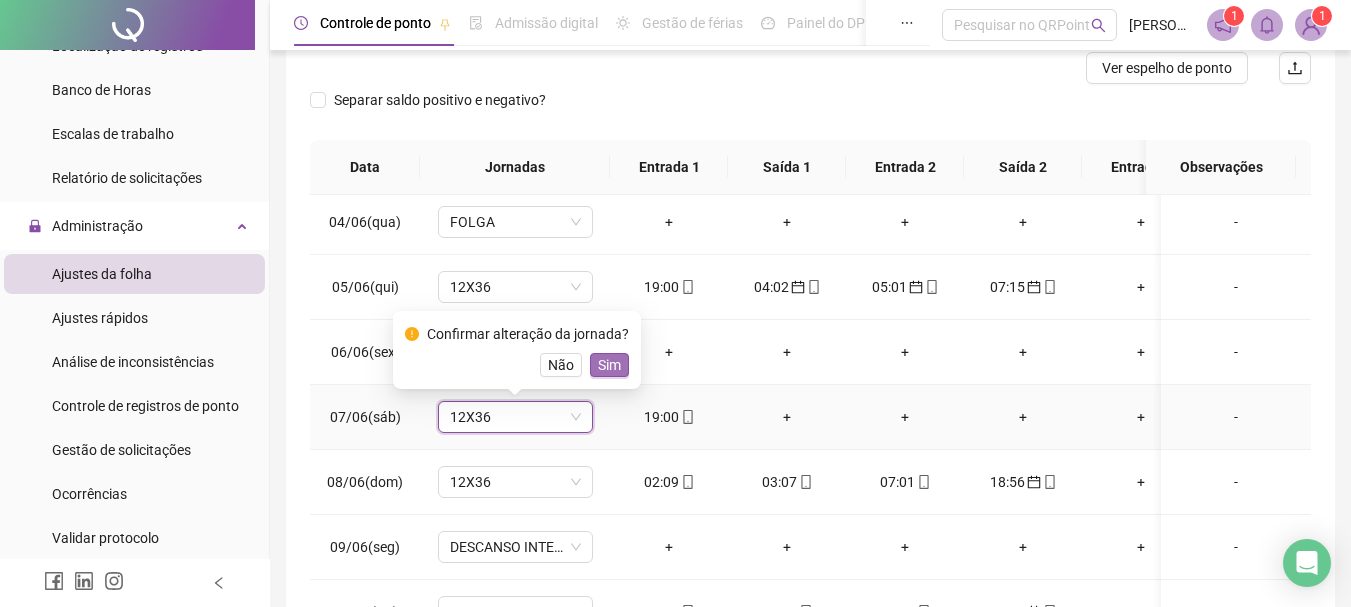 click on "Sim" at bounding box center [609, 365] 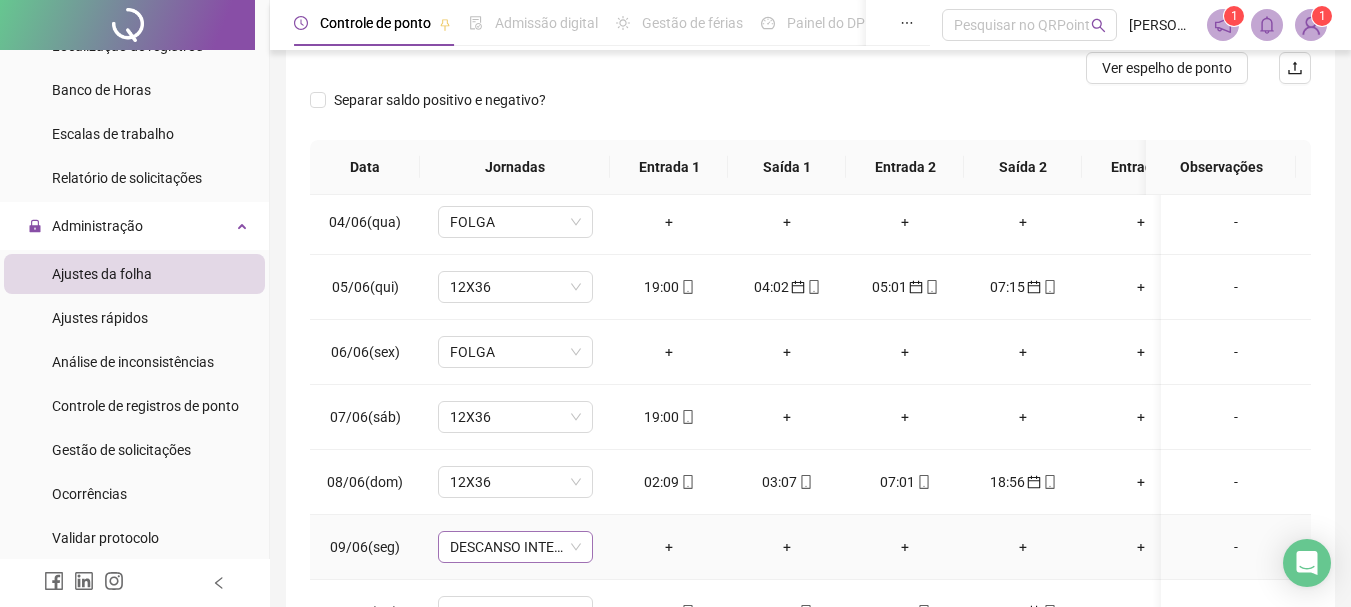 click on "DESCANSO INTER-JORNADA" at bounding box center (515, 547) 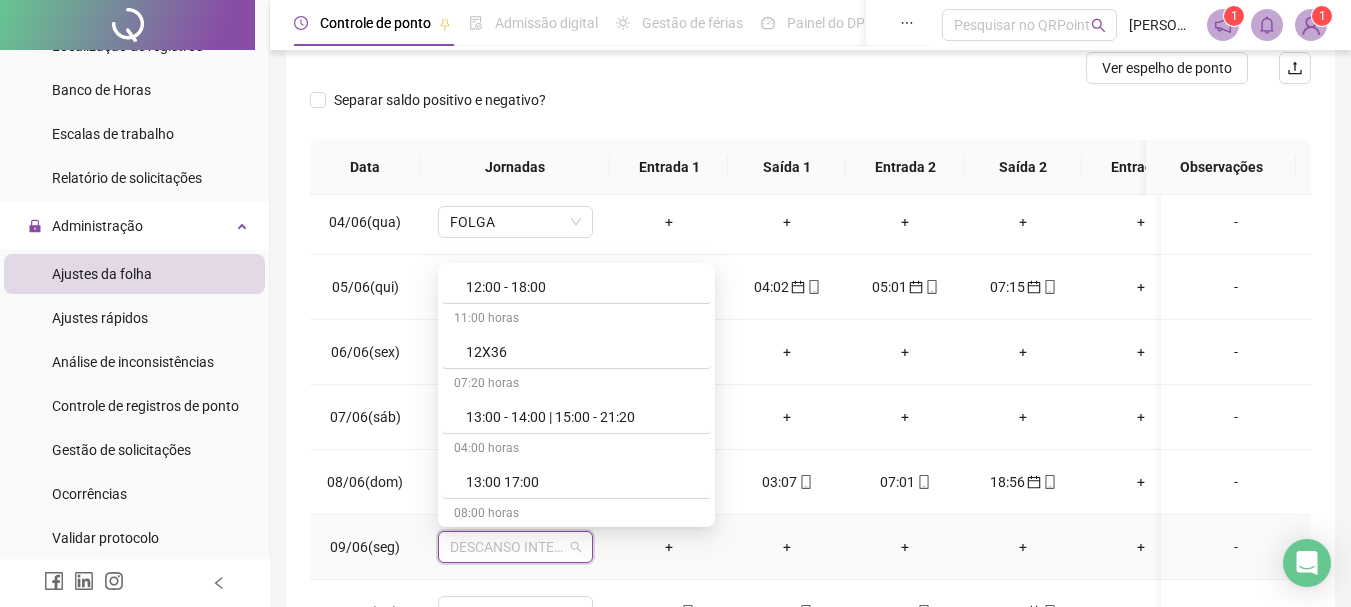 scroll, scrollTop: 3154, scrollLeft: 0, axis: vertical 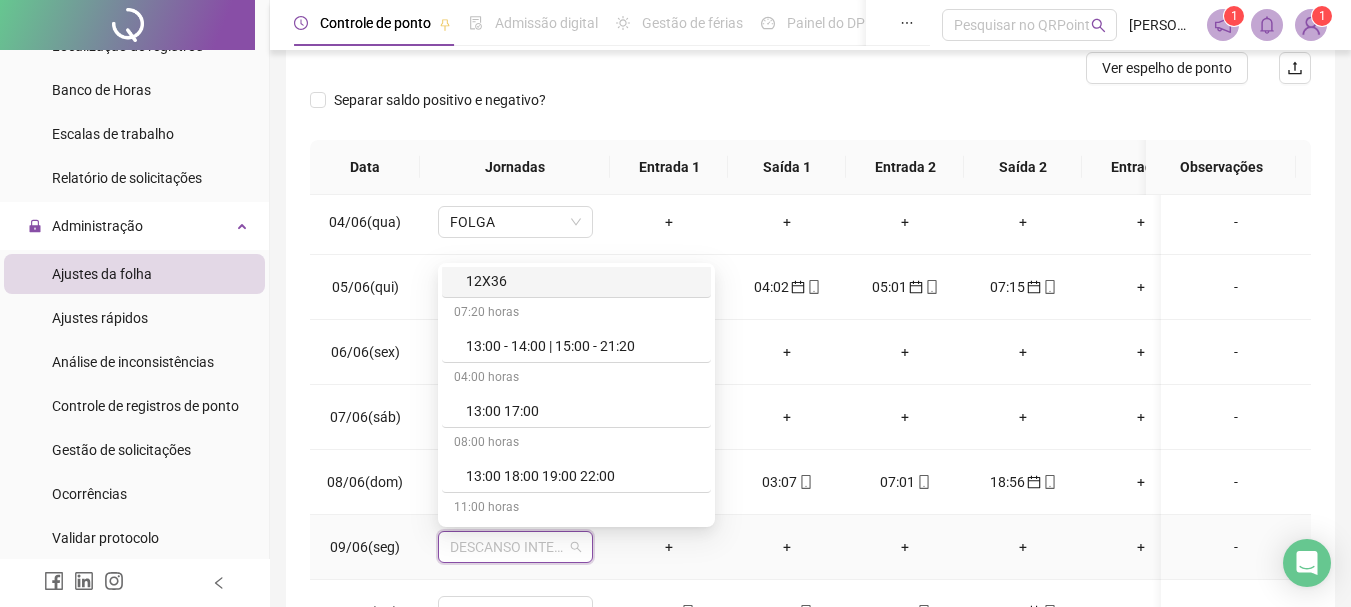 click on "12X36" at bounding box center (582, 281) 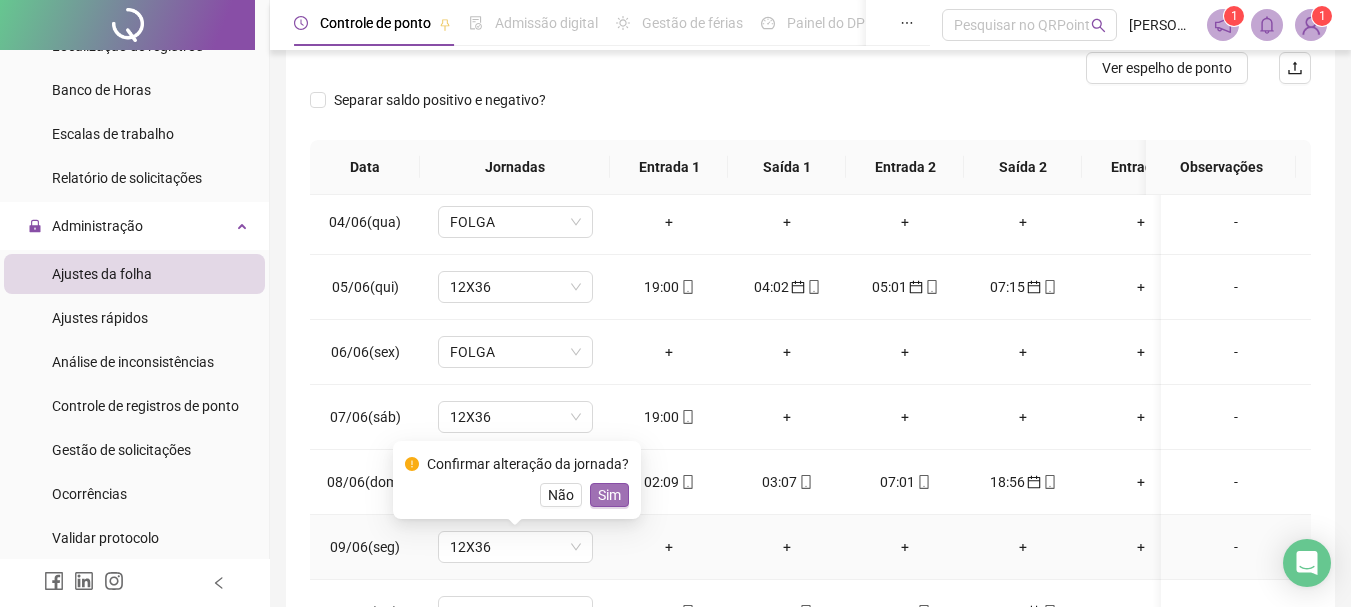 click on "Sim" at bounding box center (609, 495) 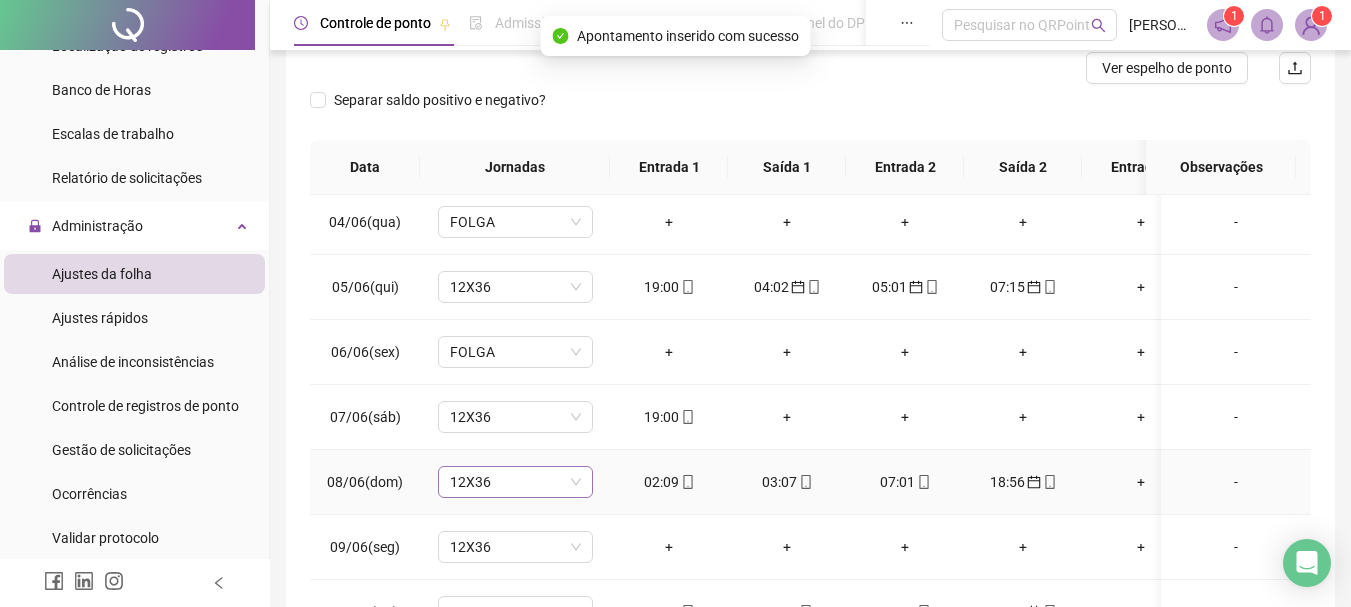 click on "12X36" at bounding box center [515, 482] 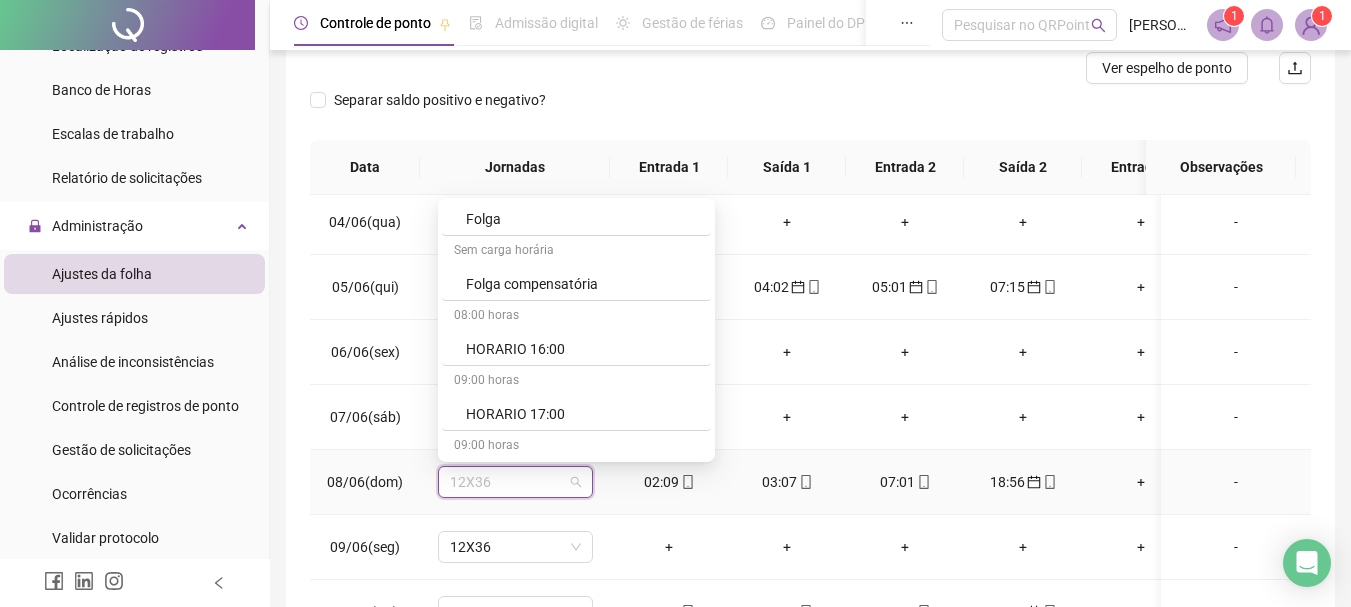 scroll, scrollTop: 4031, scrollLeft: 0, axis: vertical 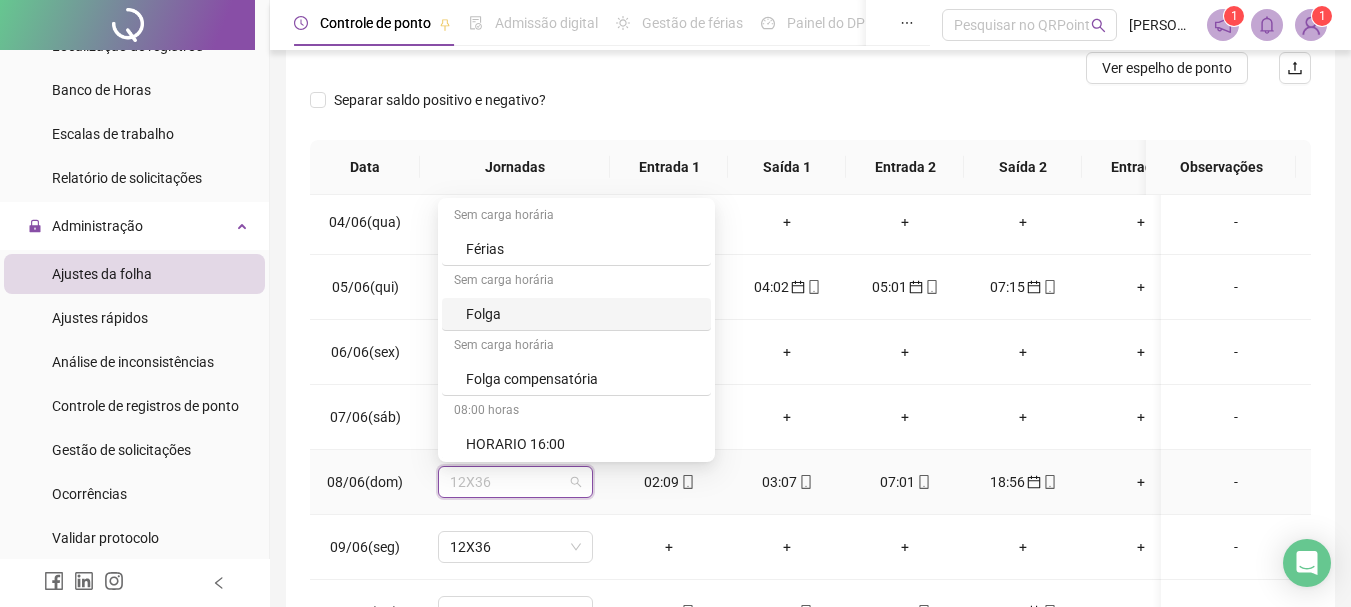 click on "Folga" at bounding box center (582, 314) 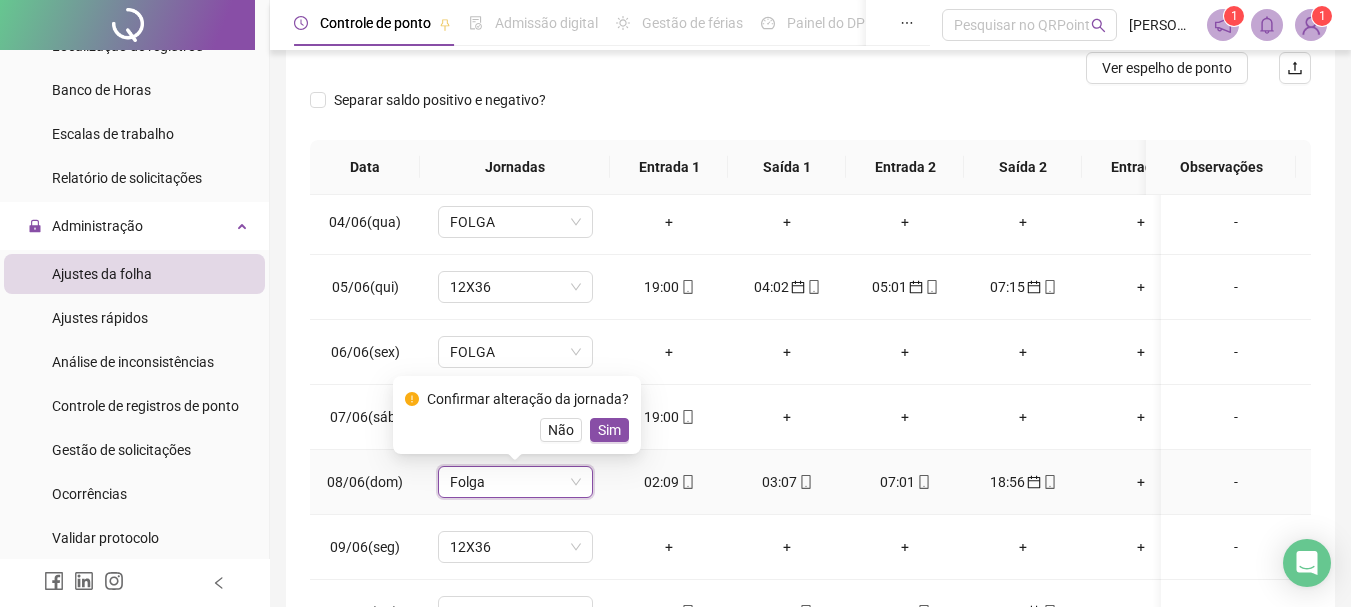click on "Sim" at bounding box center [609, 430] 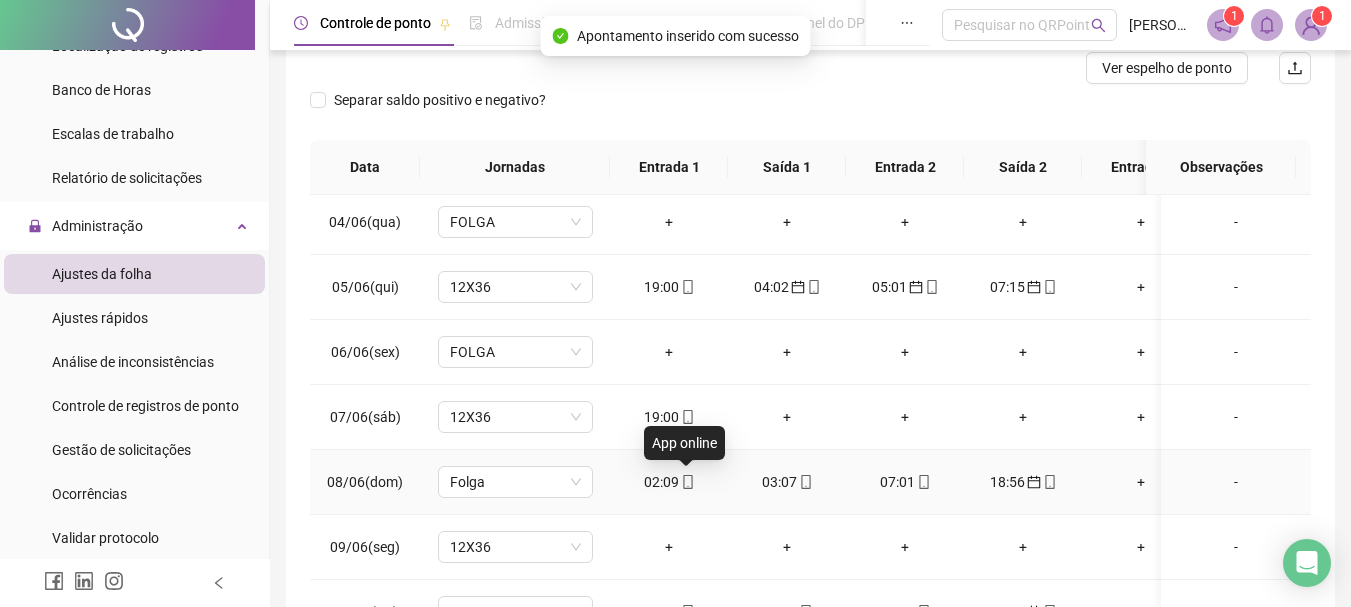 click 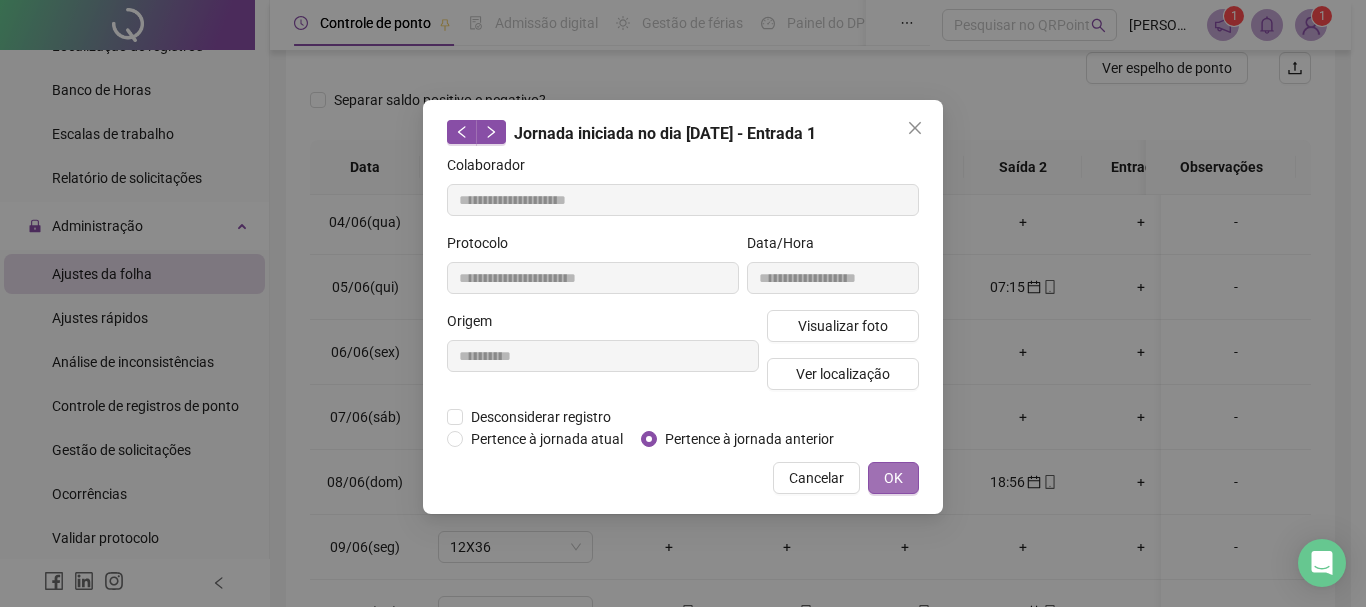 click on "OK" at bounding box center [893, 478] 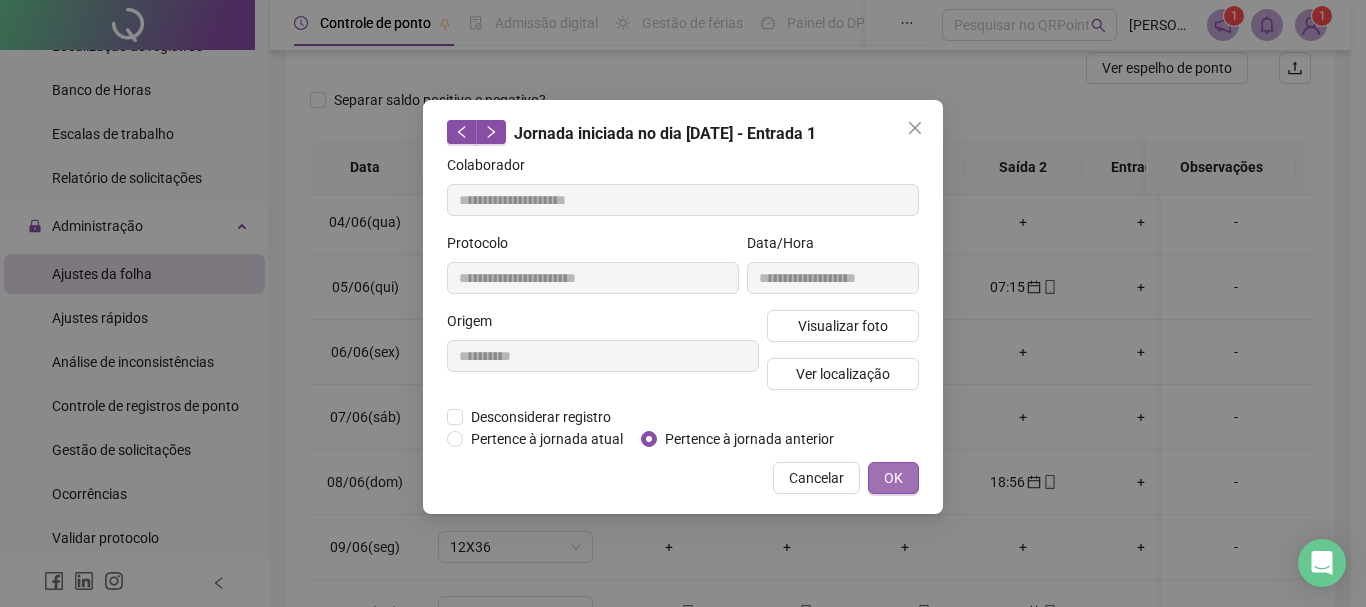 click on "OK" at bounding box center [893, 478] 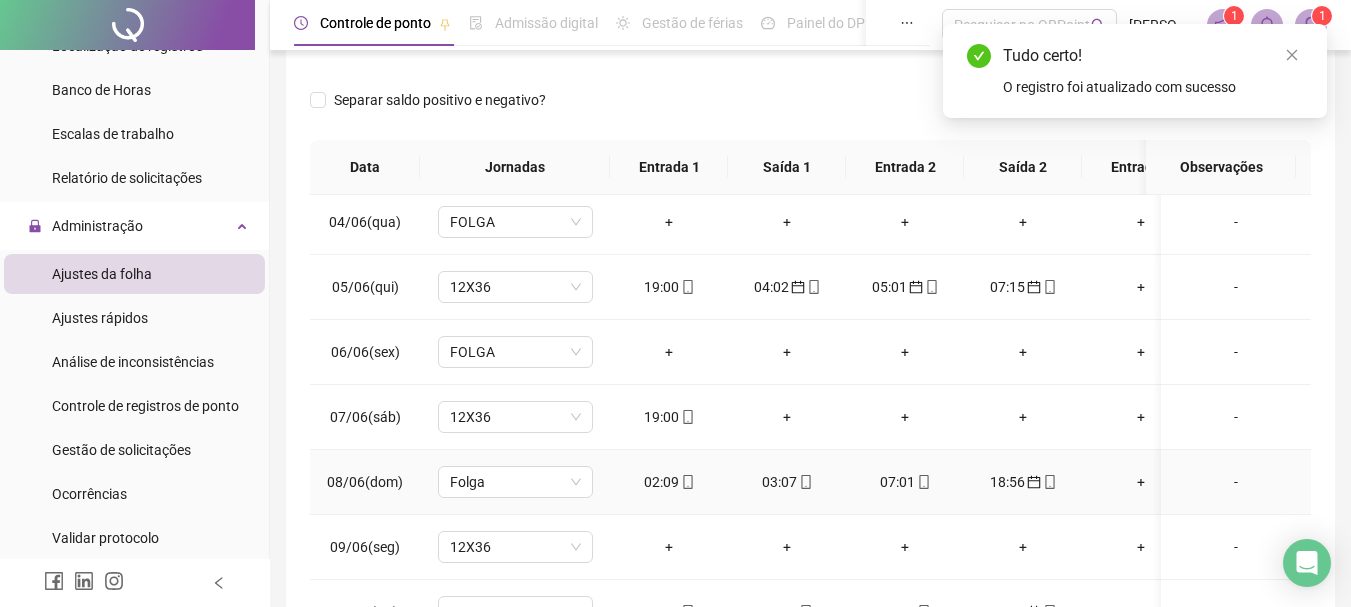 click 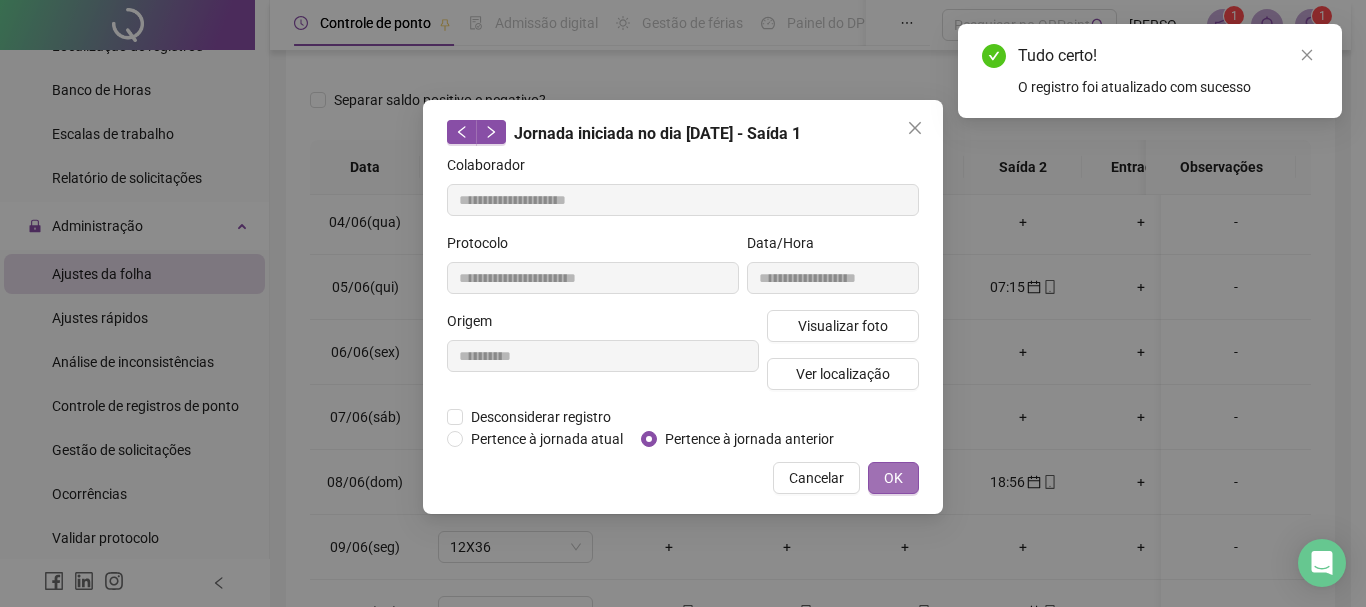 click on "OK" at bounding box center [893, 478] 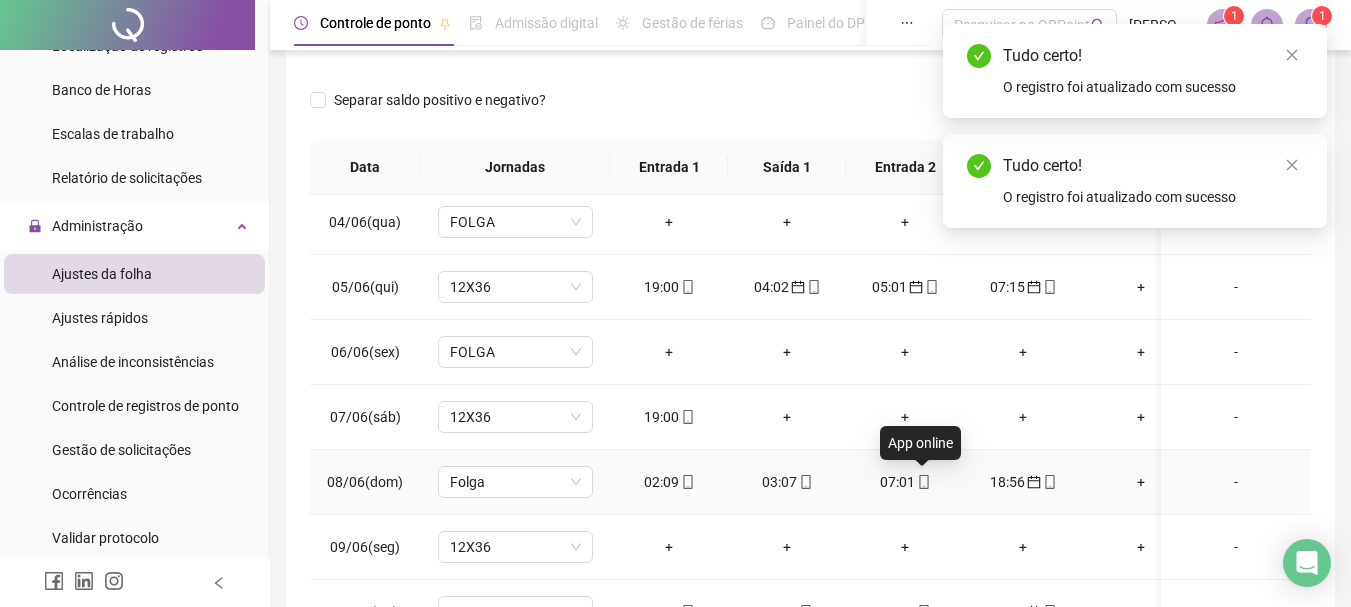 click 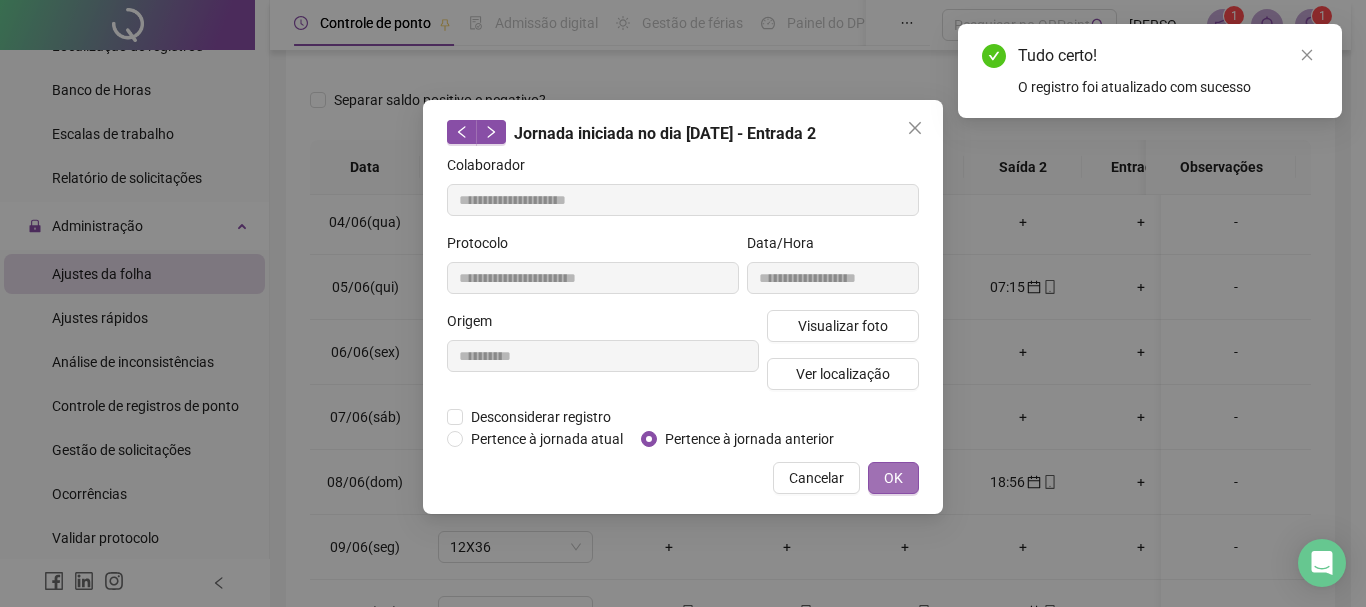 click on "OK" at bounding box center [893, 478] 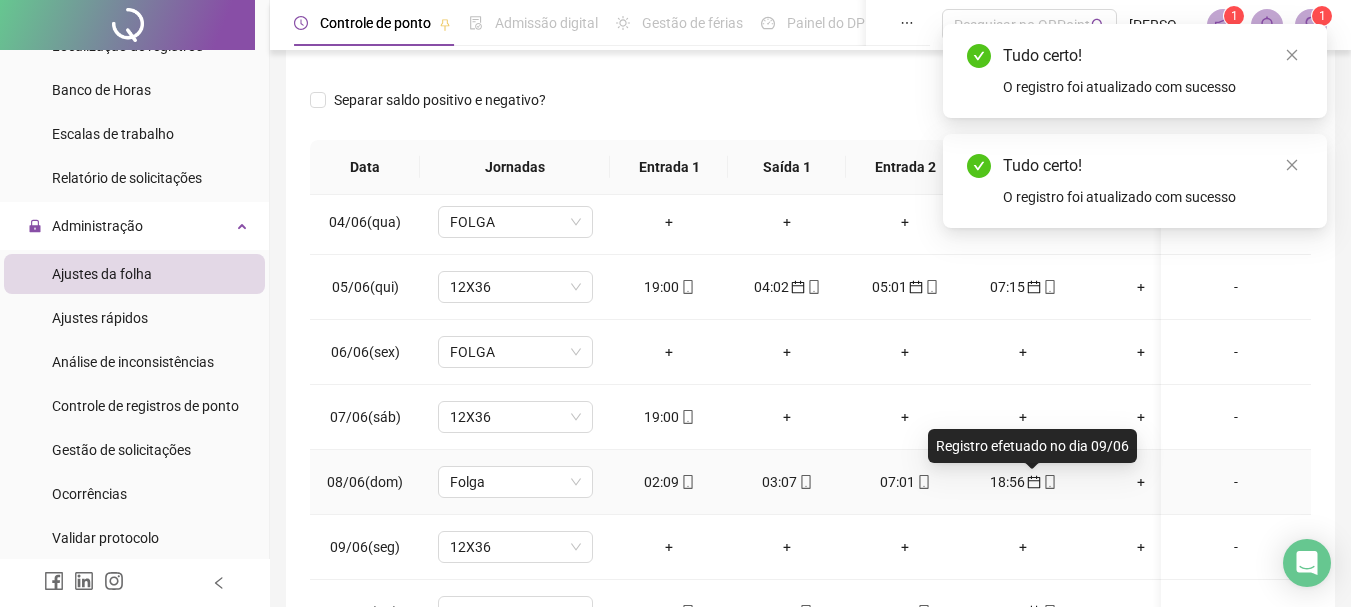 click 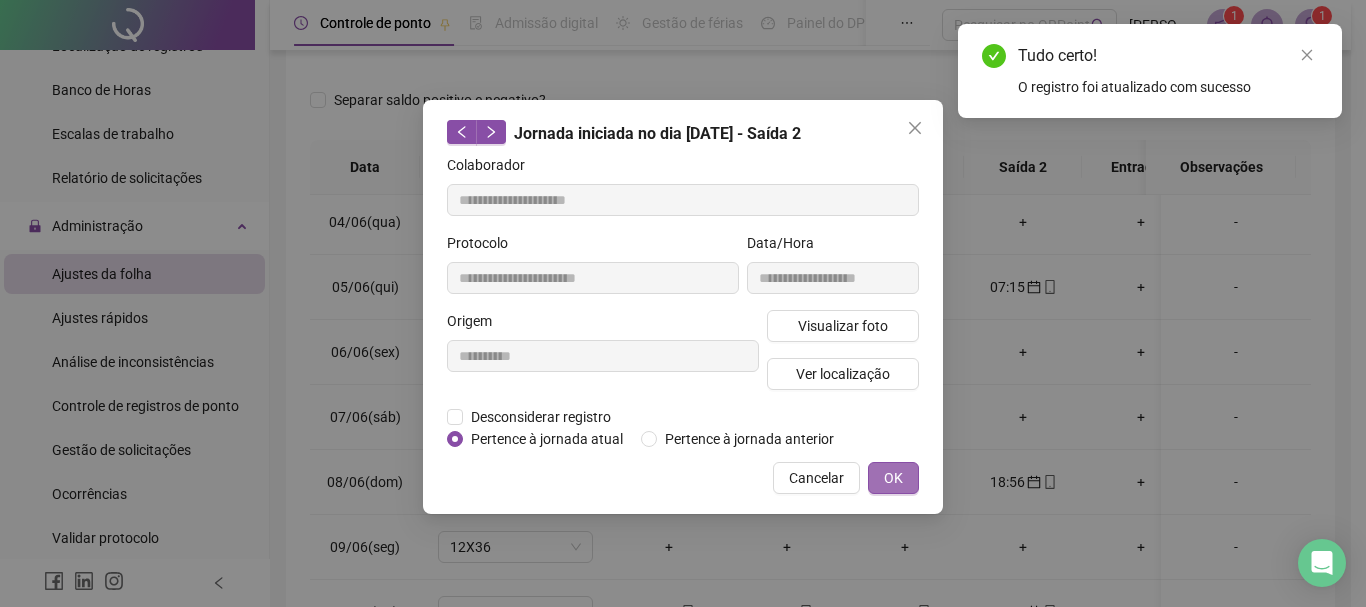 click on "OK" at bounding box center [893, 478] 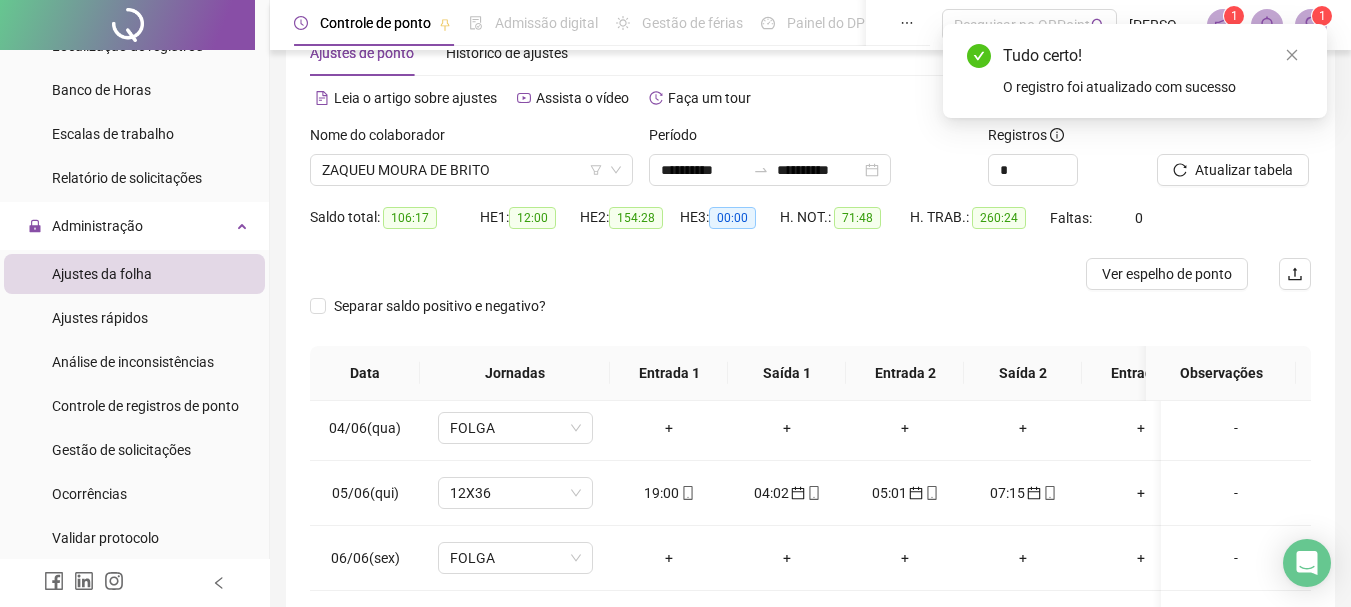 scroll, scrollTop: 51, scrollLeft: 0, axis: vertical 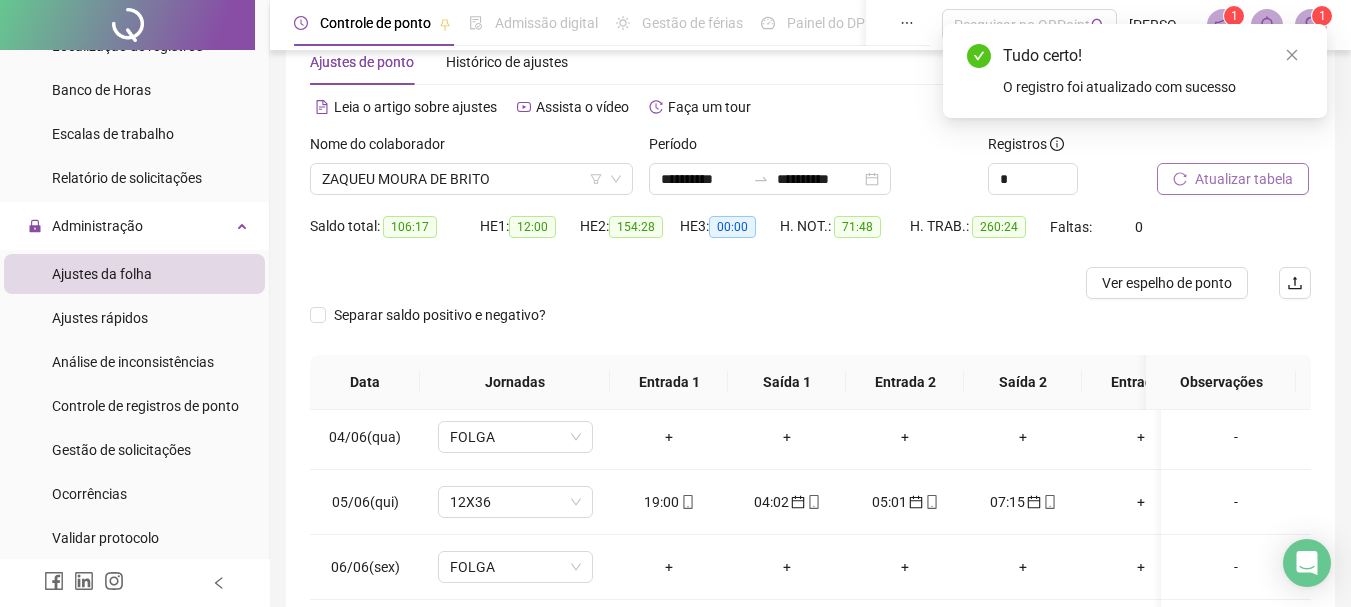 click on "Atualizar tabela" at bounding box center (1244, 179) 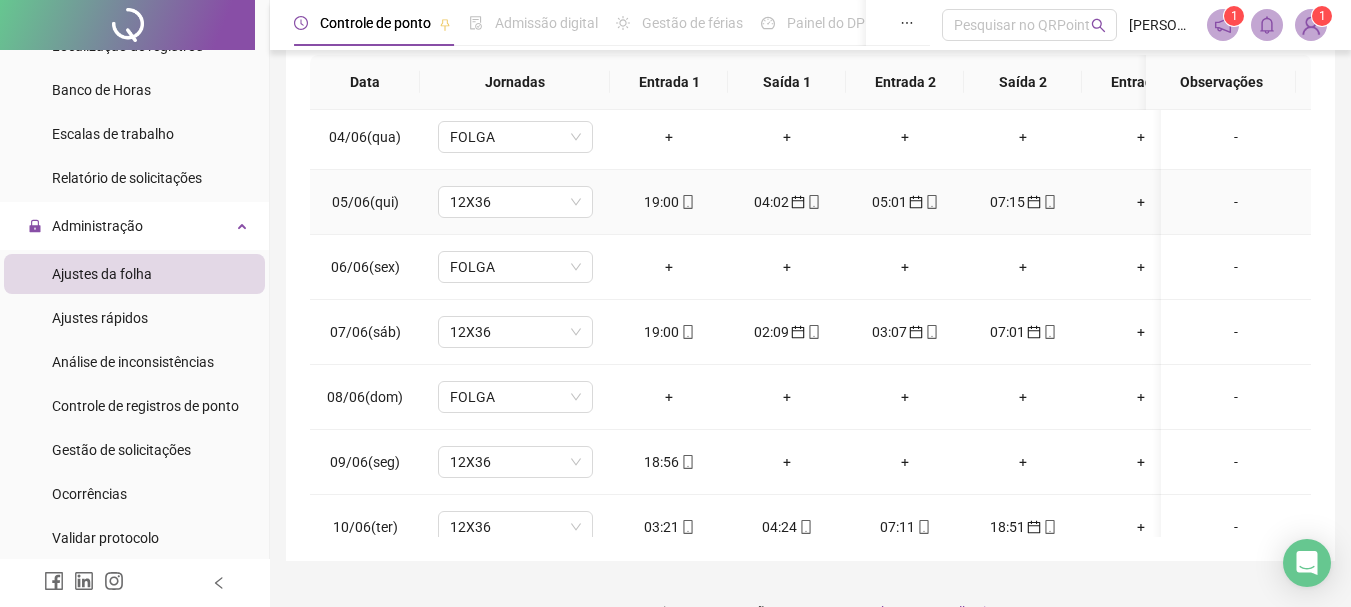 scroll, scrollTop: 391, scrollLeft: 0, axis: vertical 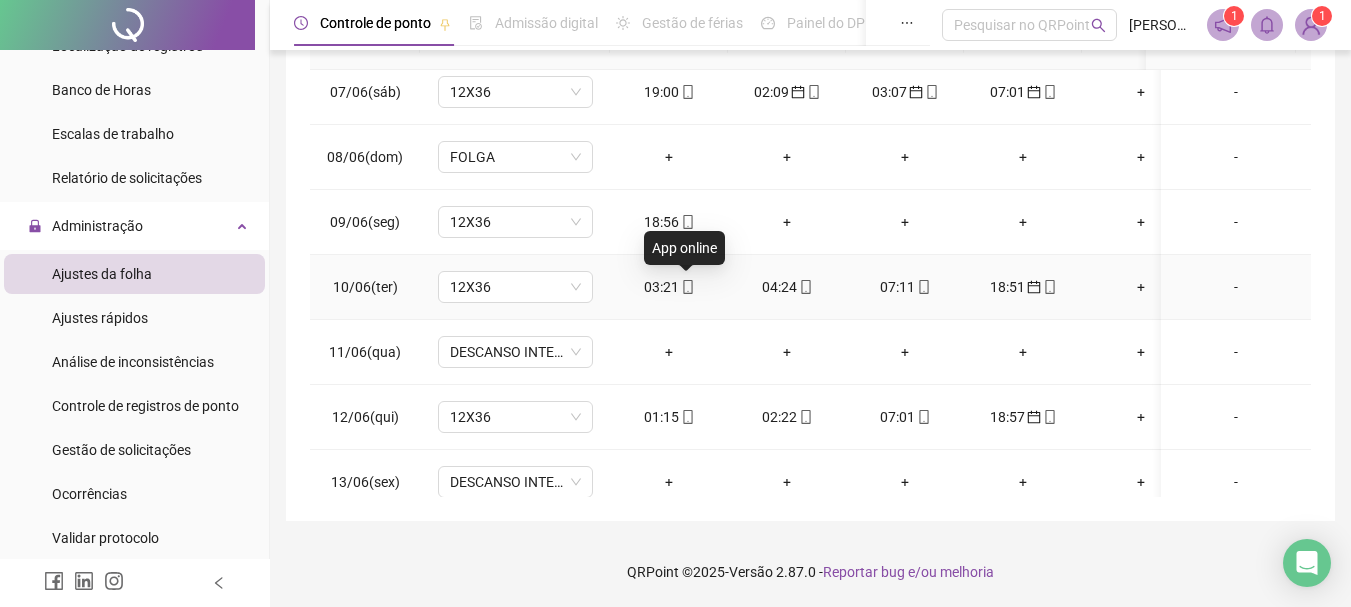 click 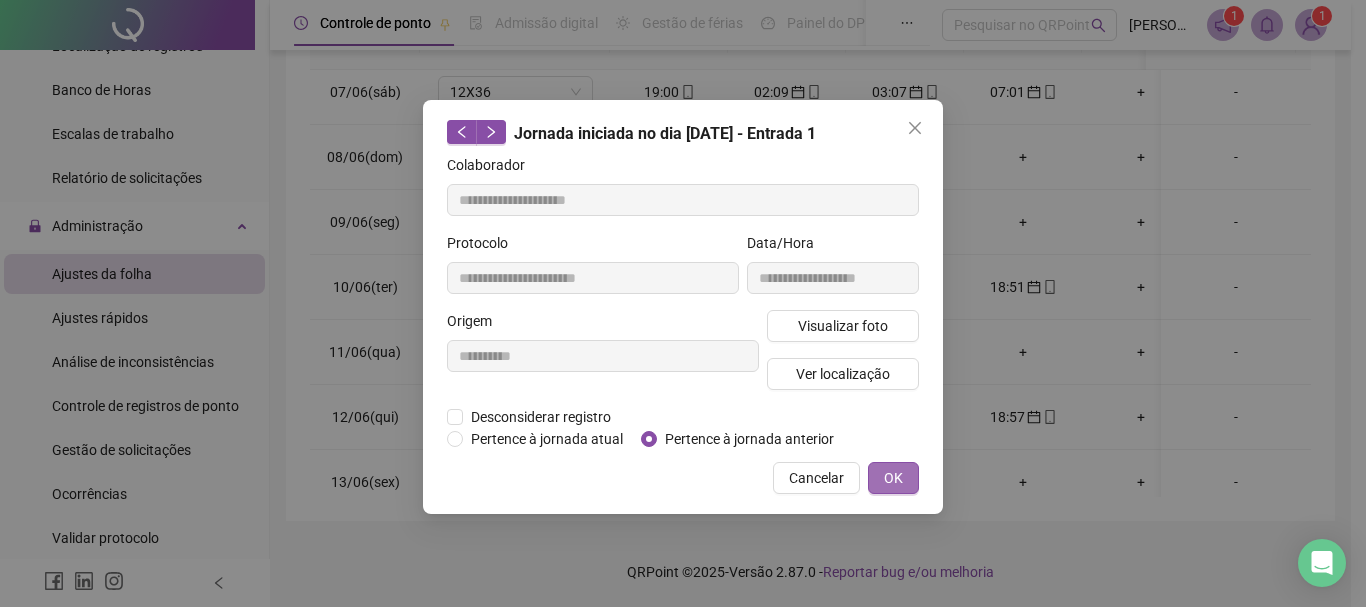 click on "OK" at bounding box center (893, 478) 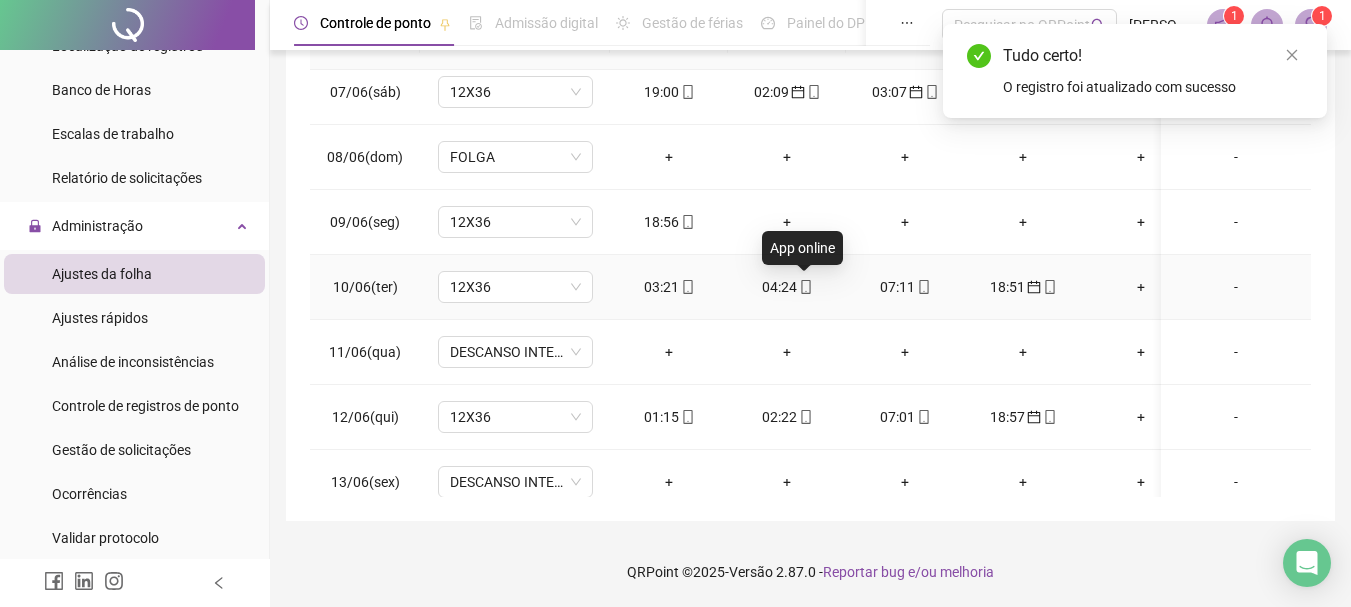click 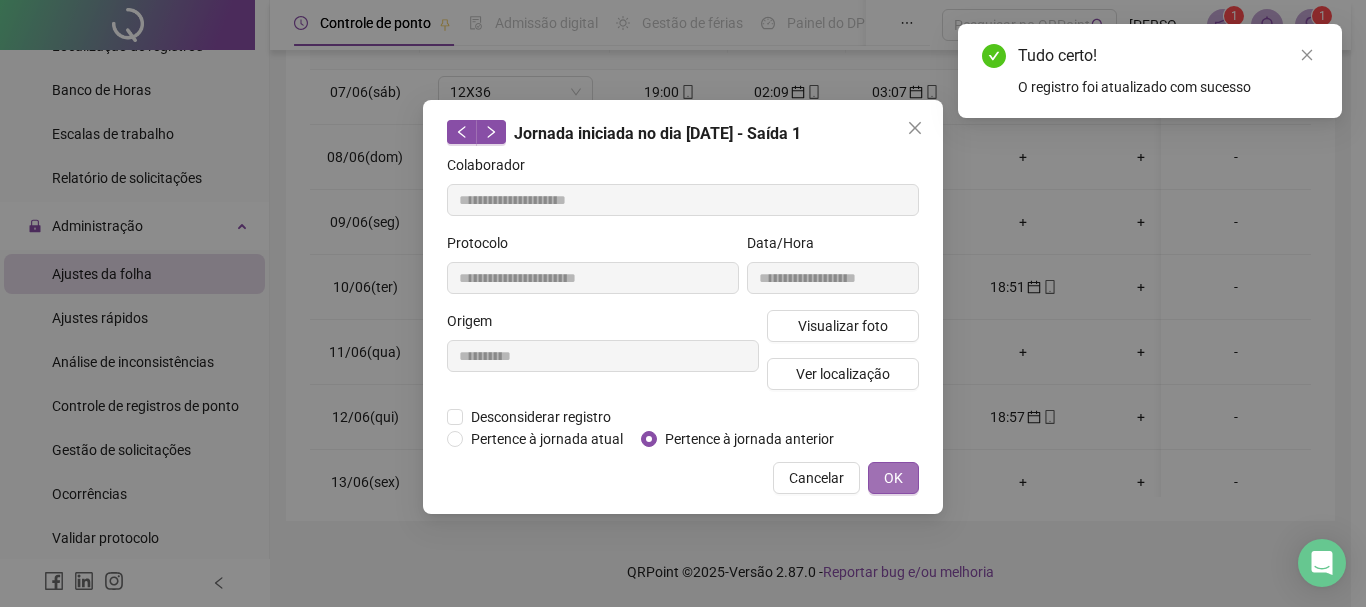 click on "OK" at bounding box center (893, 478) 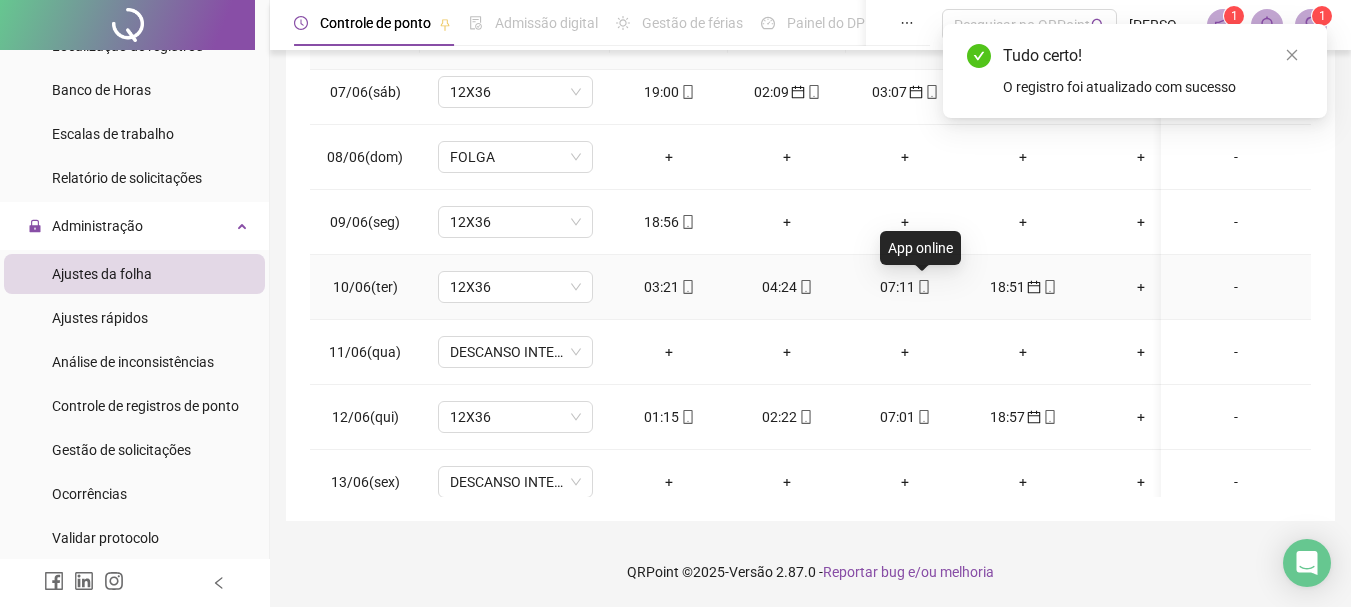 click 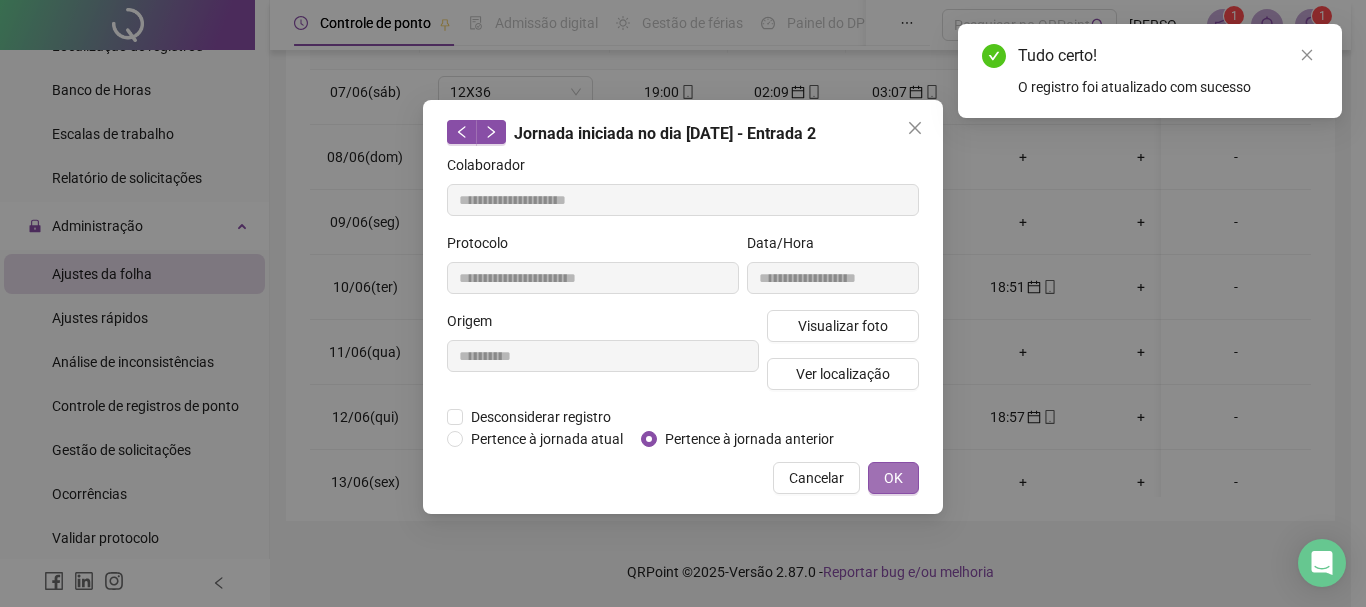 click on "OK" at bounding box center [893, 478] 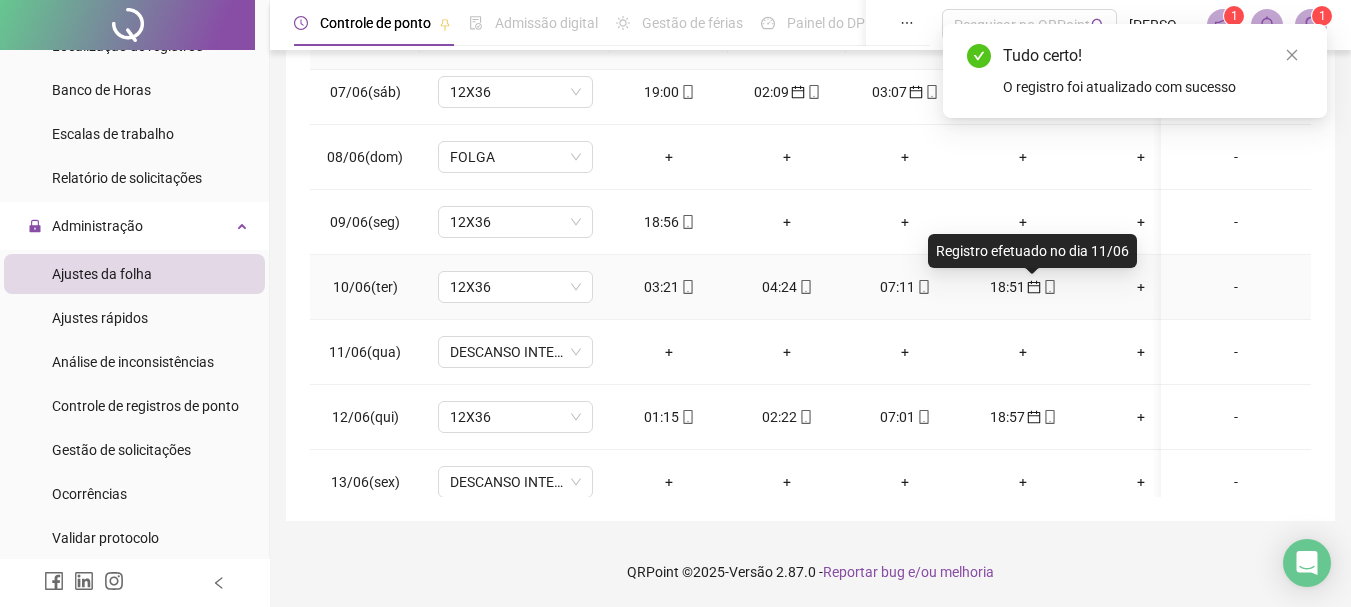 click 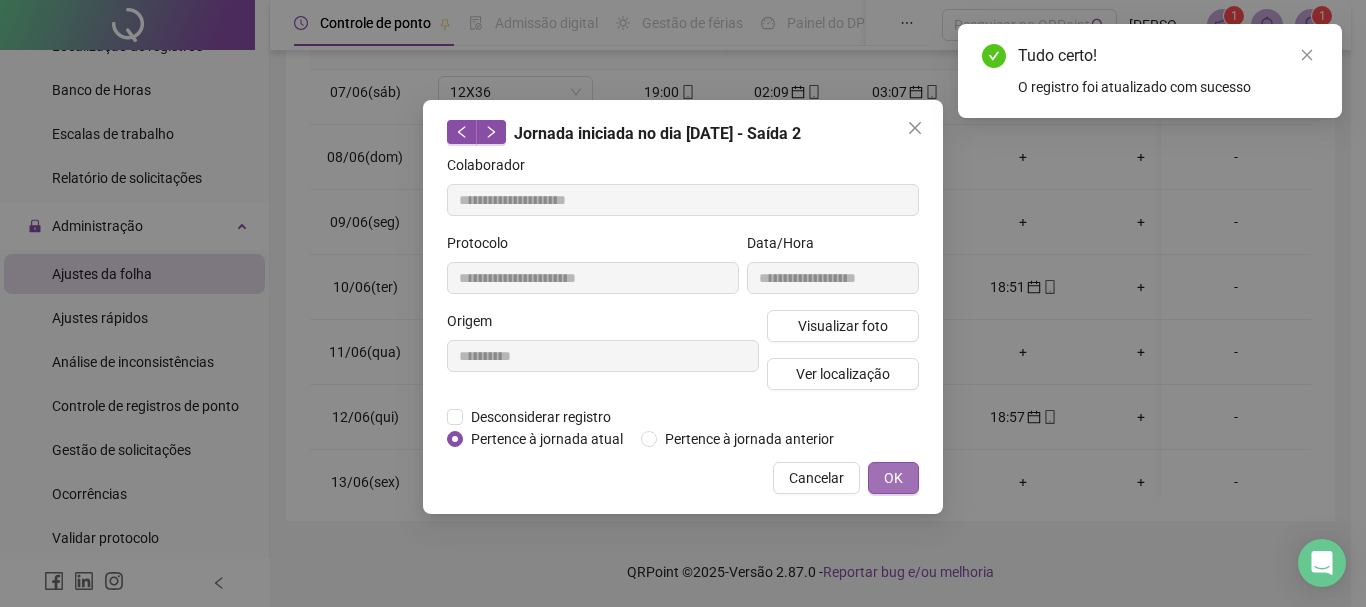 click on "OK" at bounding box center [893, 478] 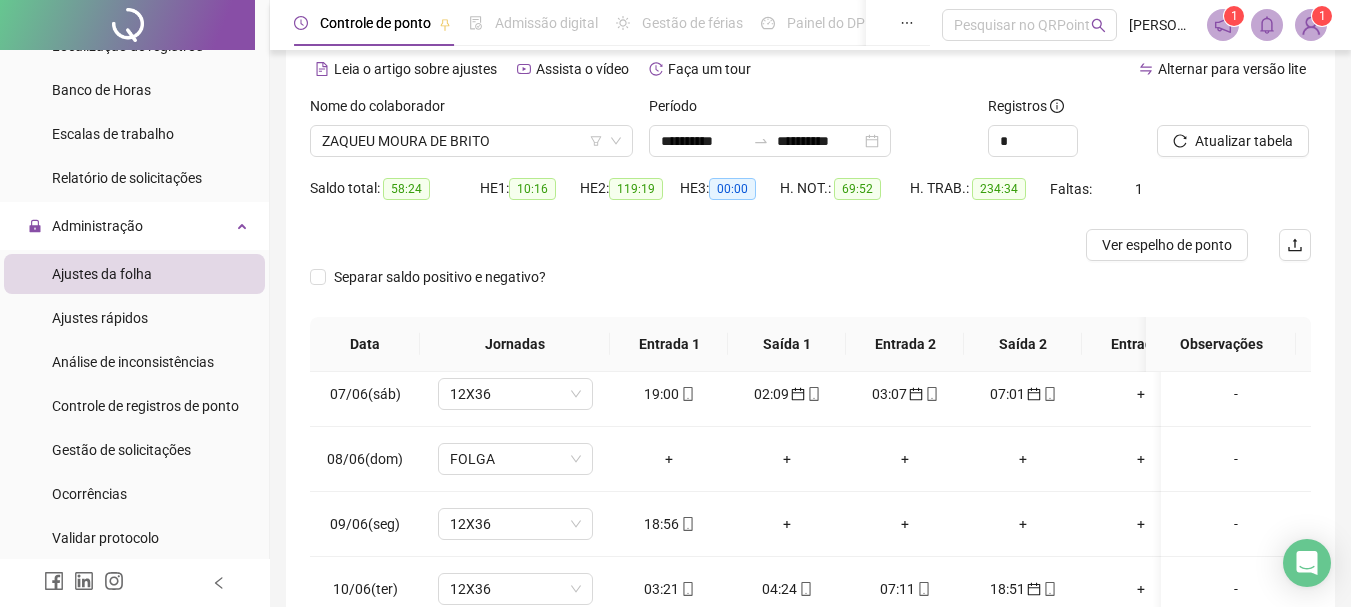 scroll, scrollTop: 84, scrollLeft: 0, axis: vertical 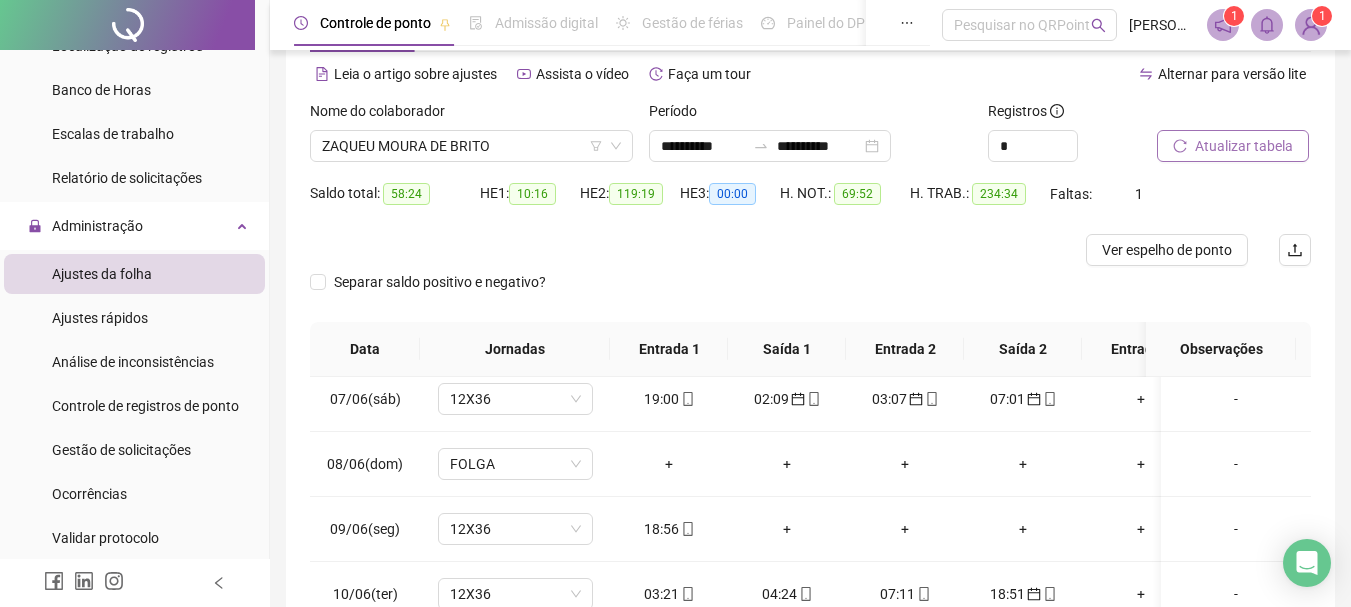 click on "Atualizar tabela" at bounding box center [1244, 146] 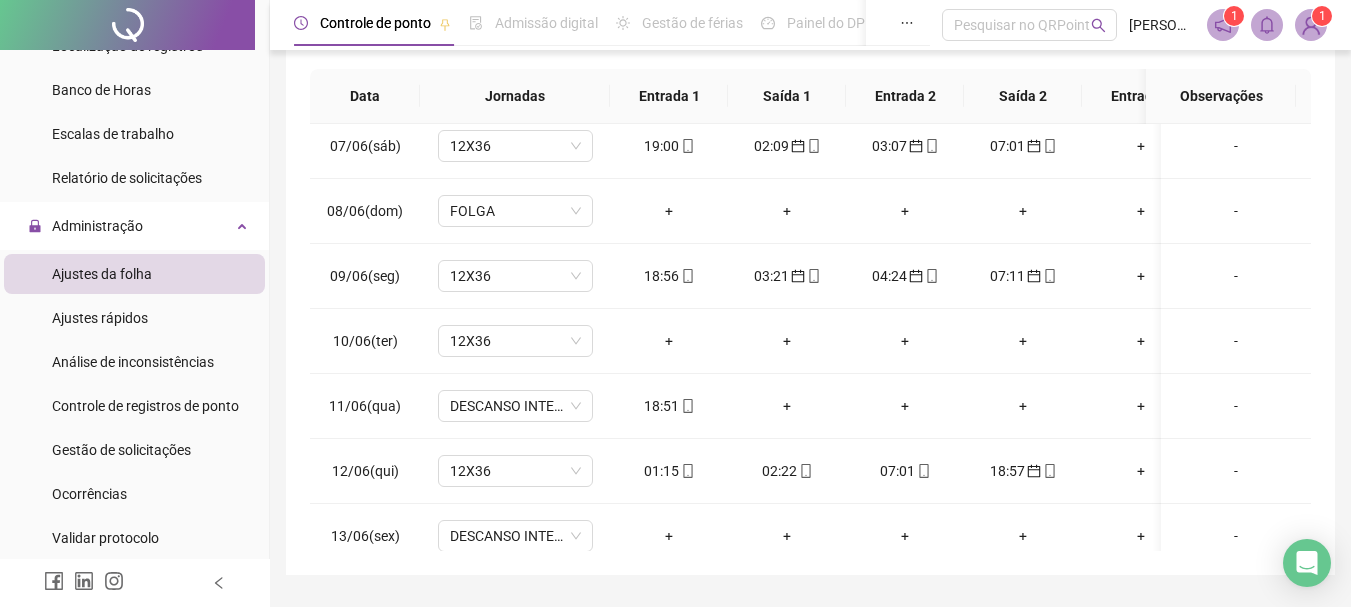 scroll, scrollTop: 391, scrollLeft: 0, axis: vertical 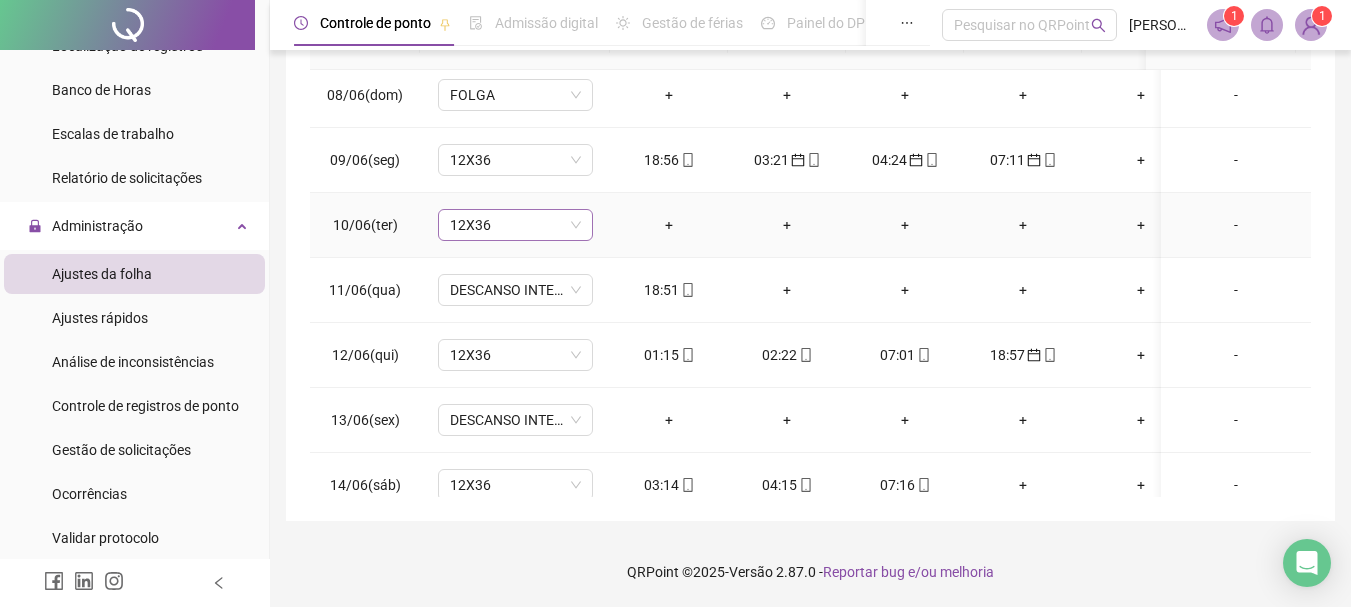 click on "12X36" at bounding box center (515, 225) 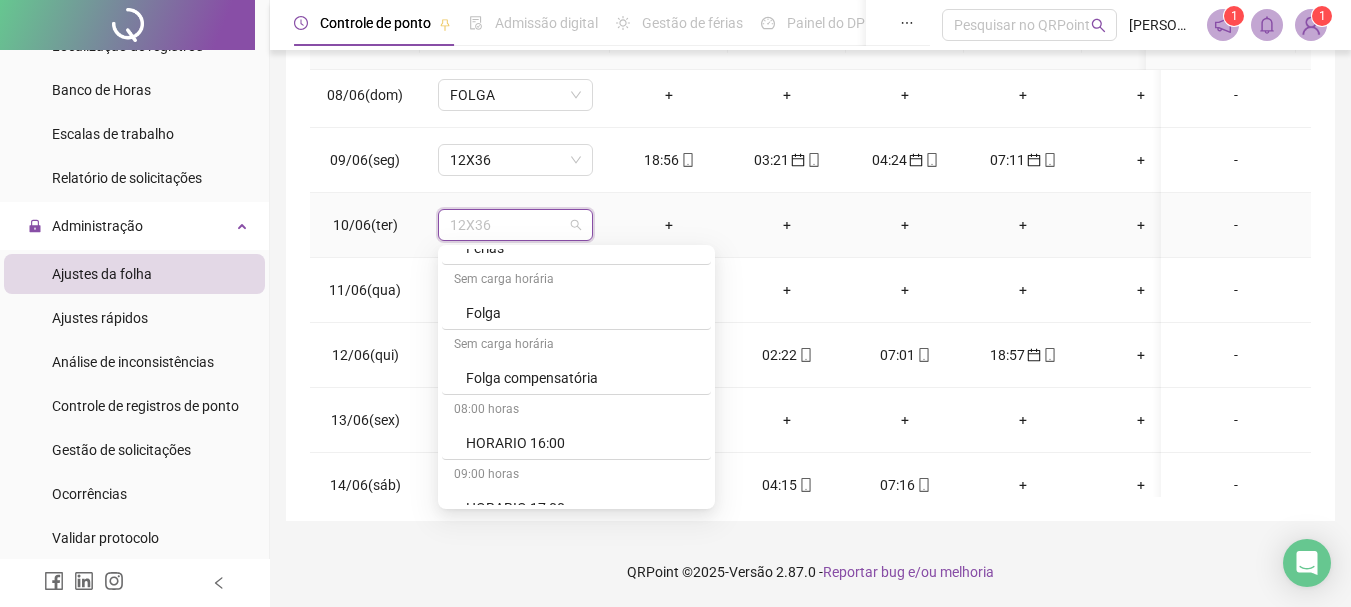 scroll, scrollTop: 4055, scrollLeft: 0, axis: vertical 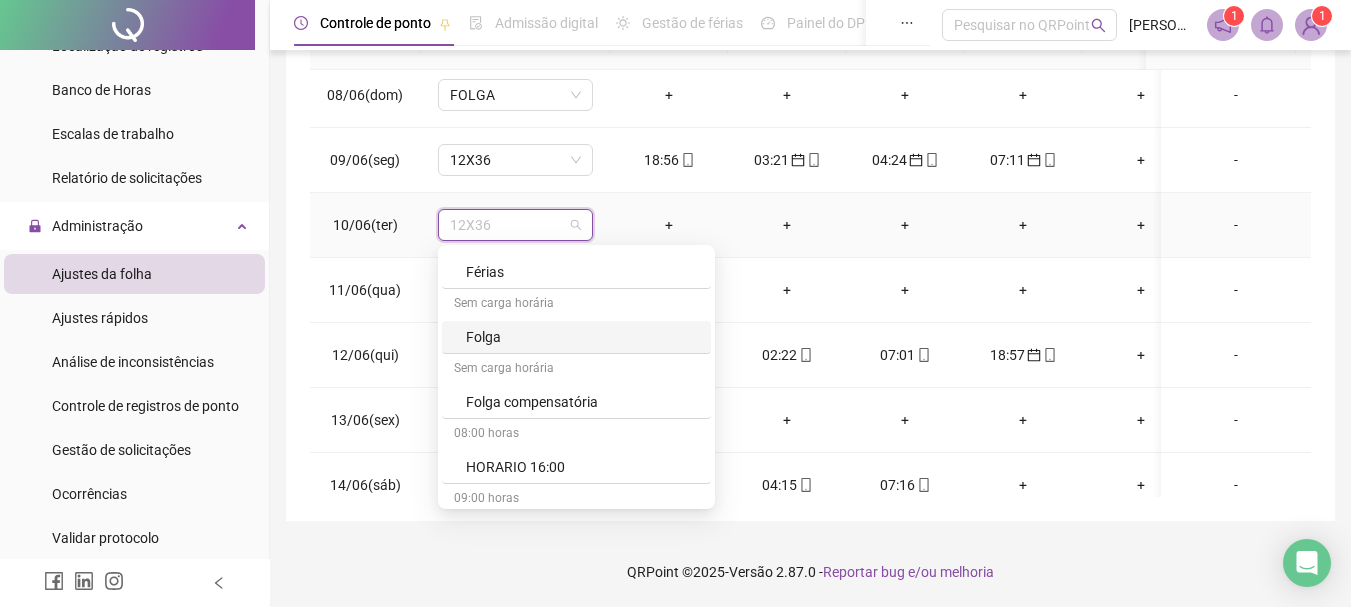 click on "Folga" at bounding box center (582, 337) 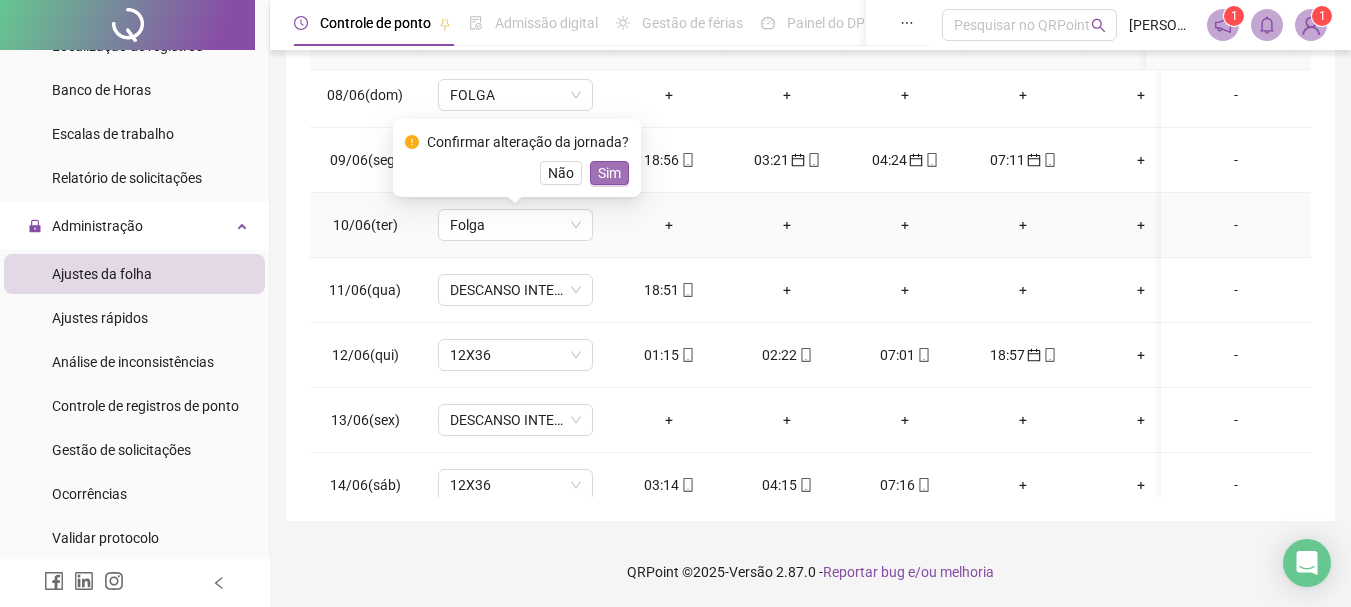 click on "Sim" at bounding box center [609, 173] 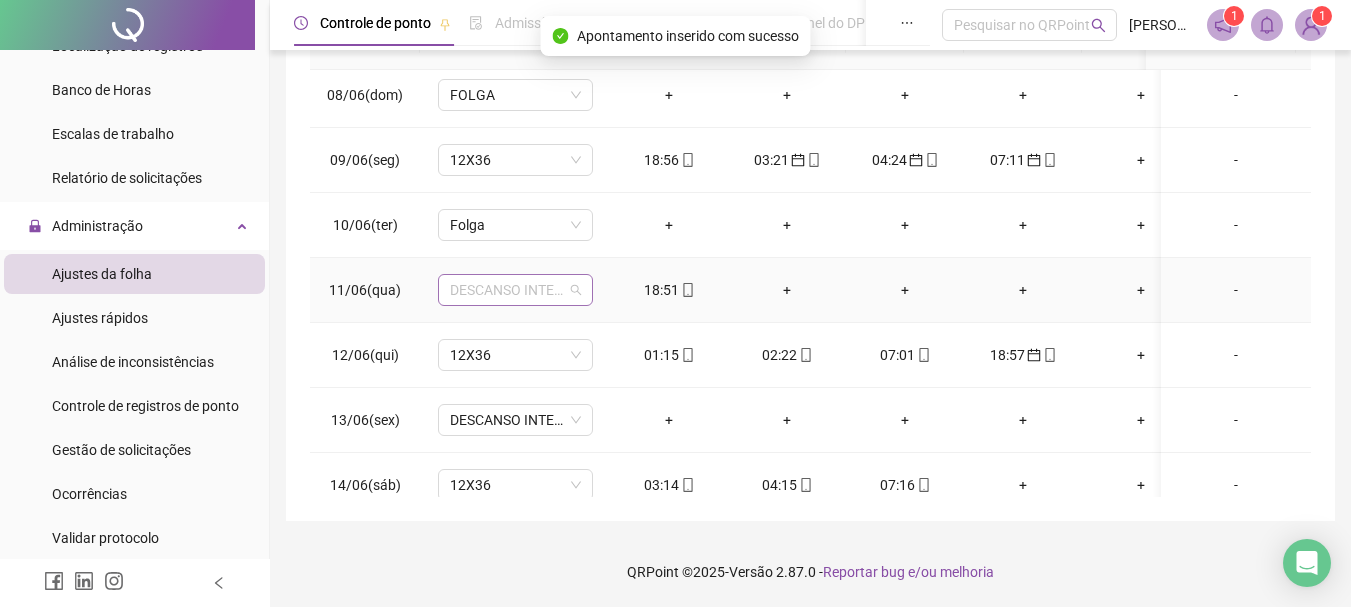 click on "DESCANSO INTER-JORNADA" at bounding box center [515, 290] 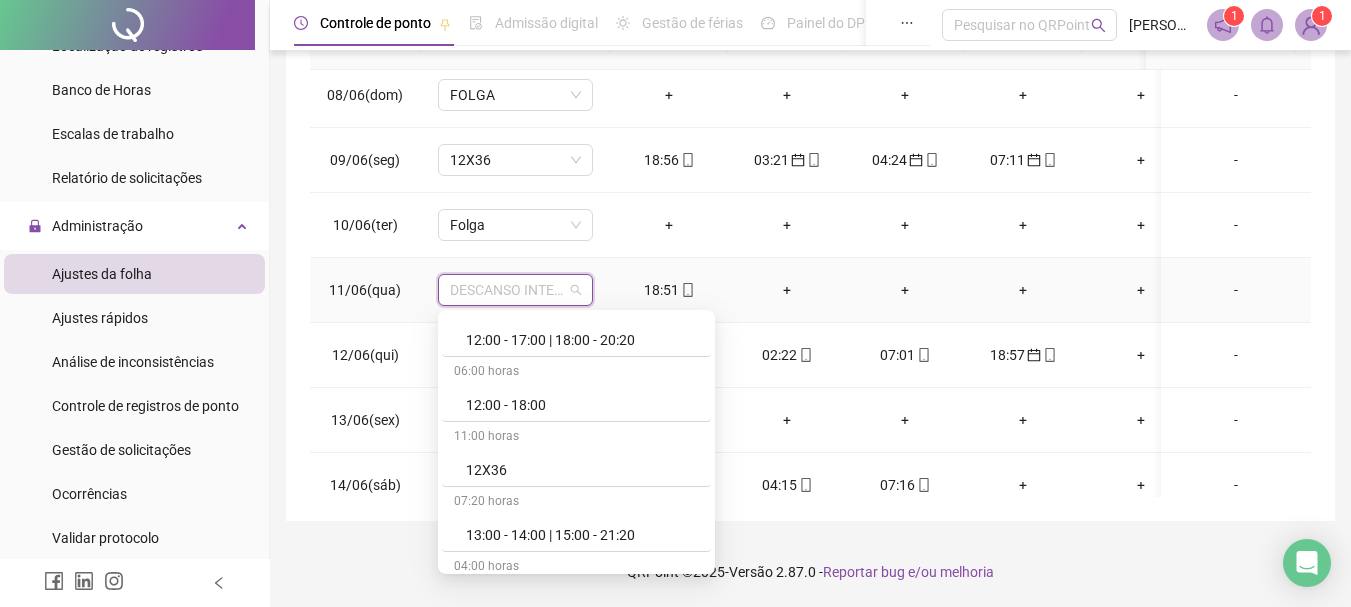 scroll, scrollTop: 3059, scrollLeft: 0, axis: vertical 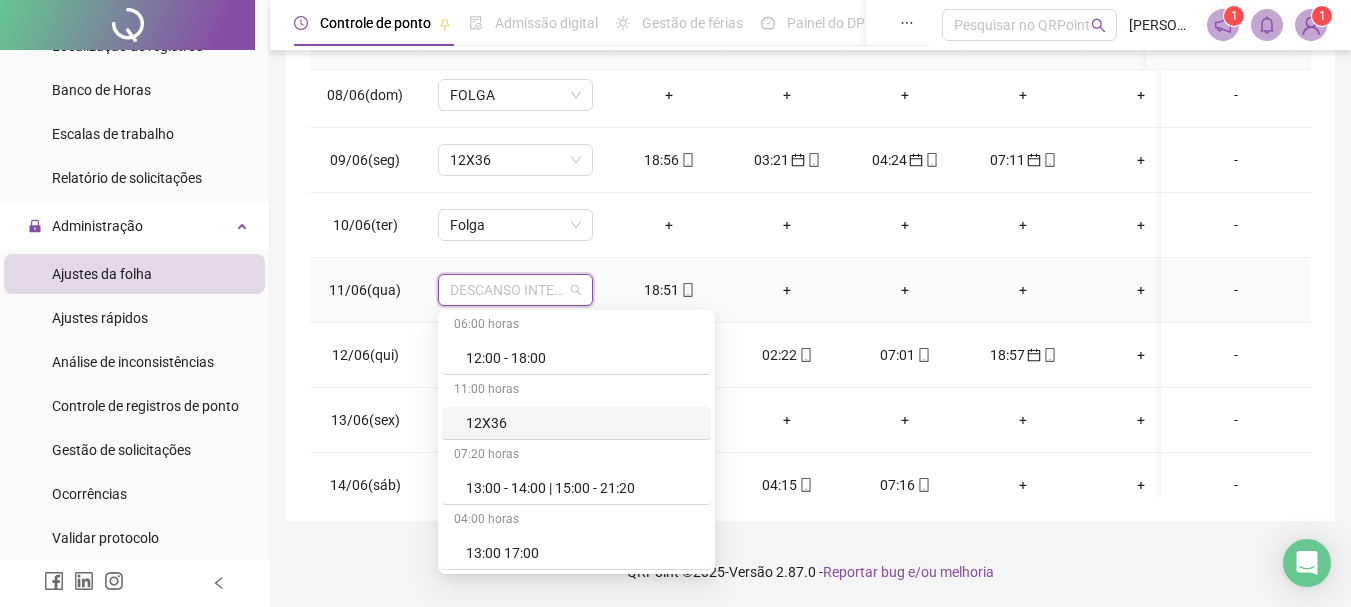drag, startPoint x: 500, startPoint y: 418, endPoint x: 582, endPoint y: 406, distance: 82.8734 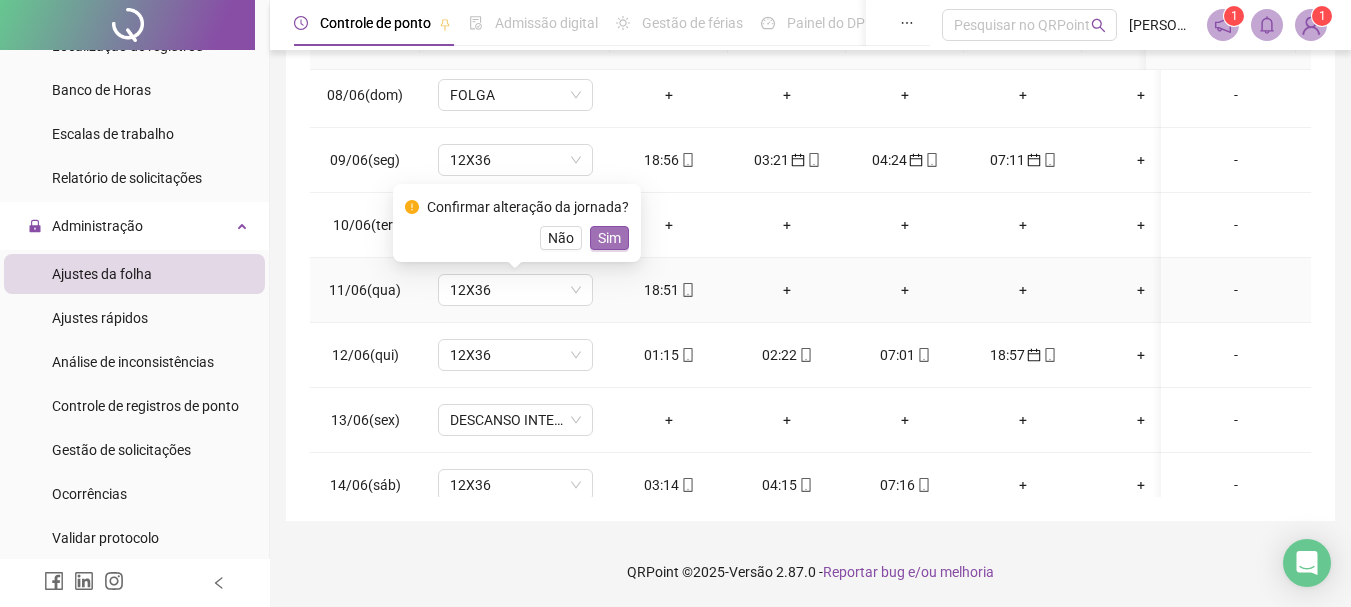 click on "Sim" at bounding box center (609, 238) 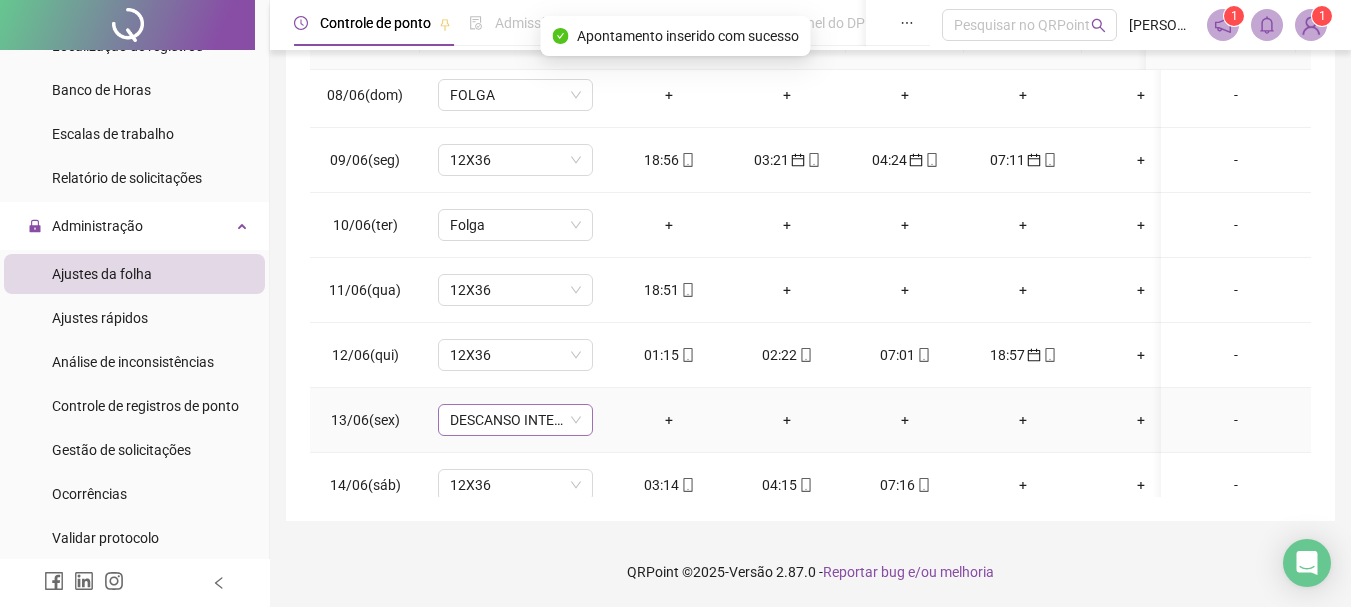 click on "DESCANSO INTER-JORNADA" at bounding box center (515, 420) 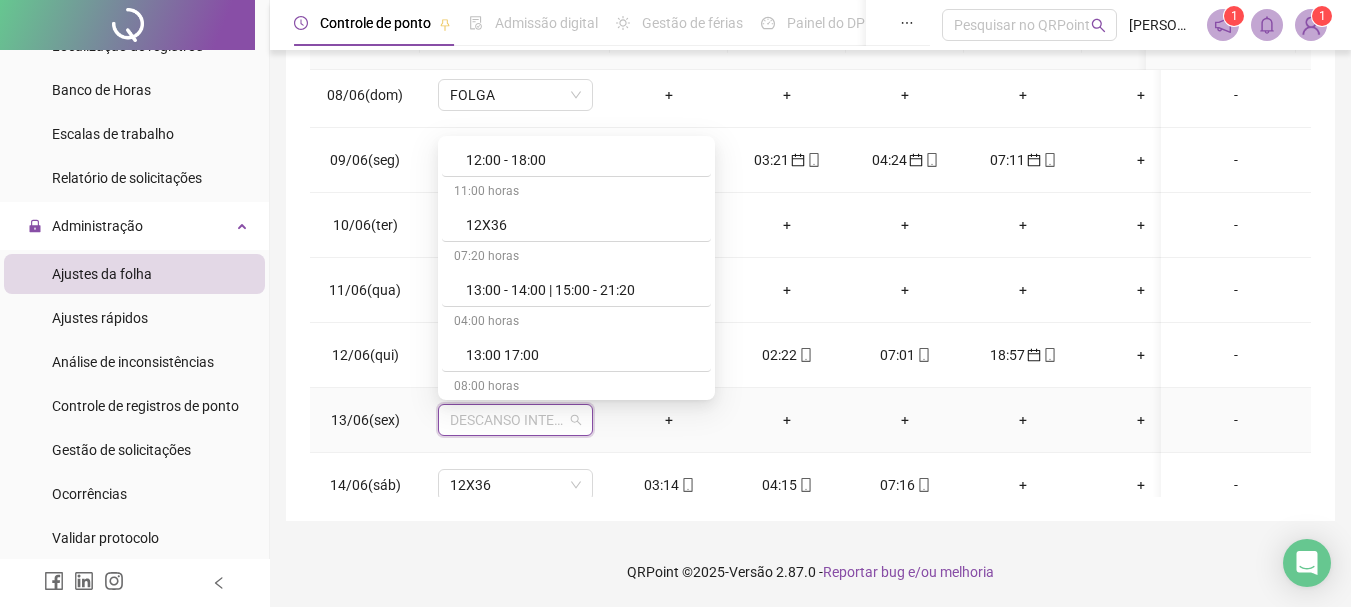 scroll, scrollTop: 3107, scrollLeft: 0, axis: vertical 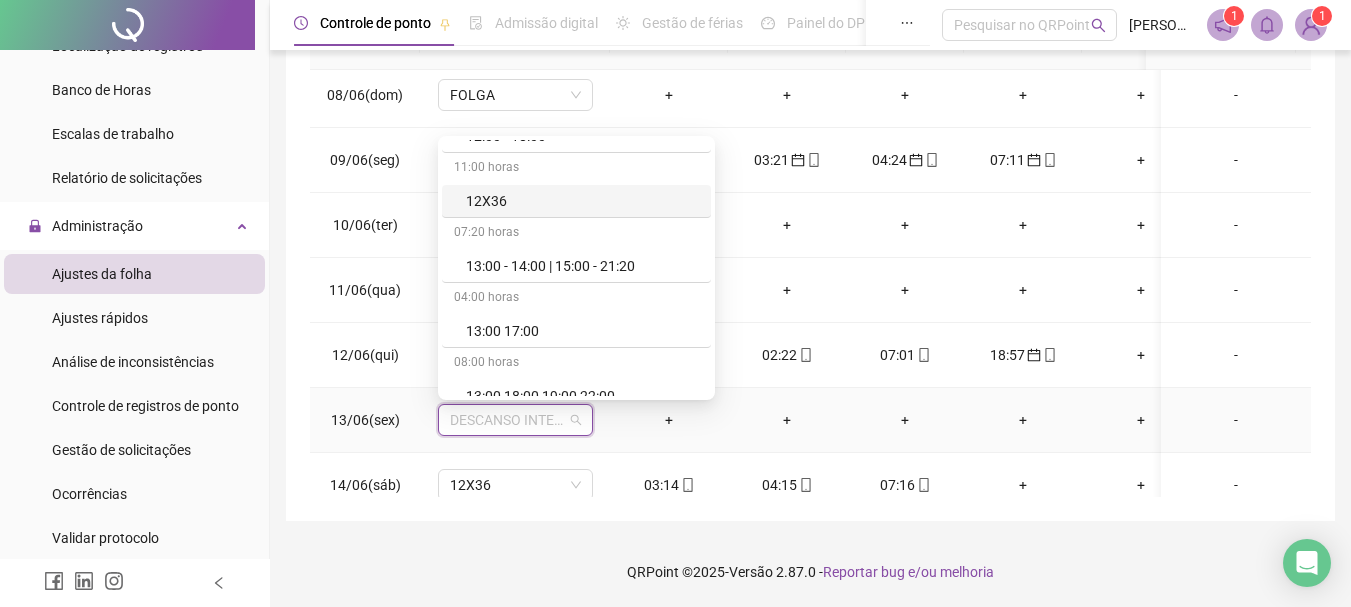 click on "12X36" at bounding box center (582, 201) 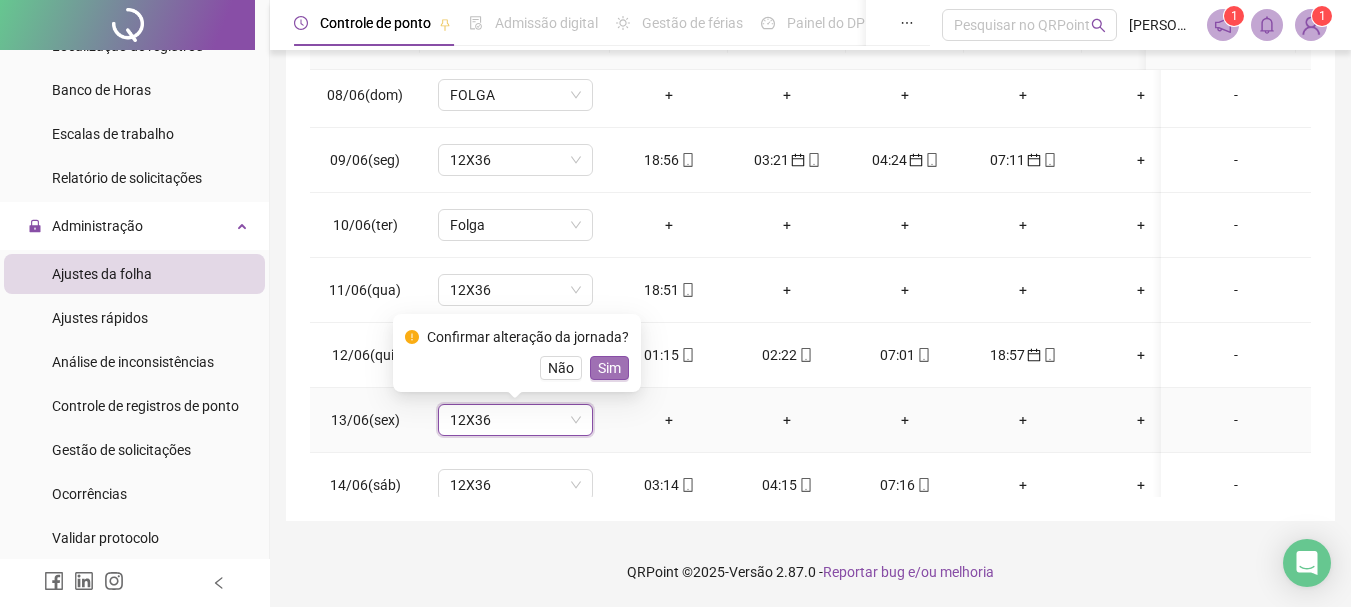 click on "Sim" at bounding box center [609, 368] 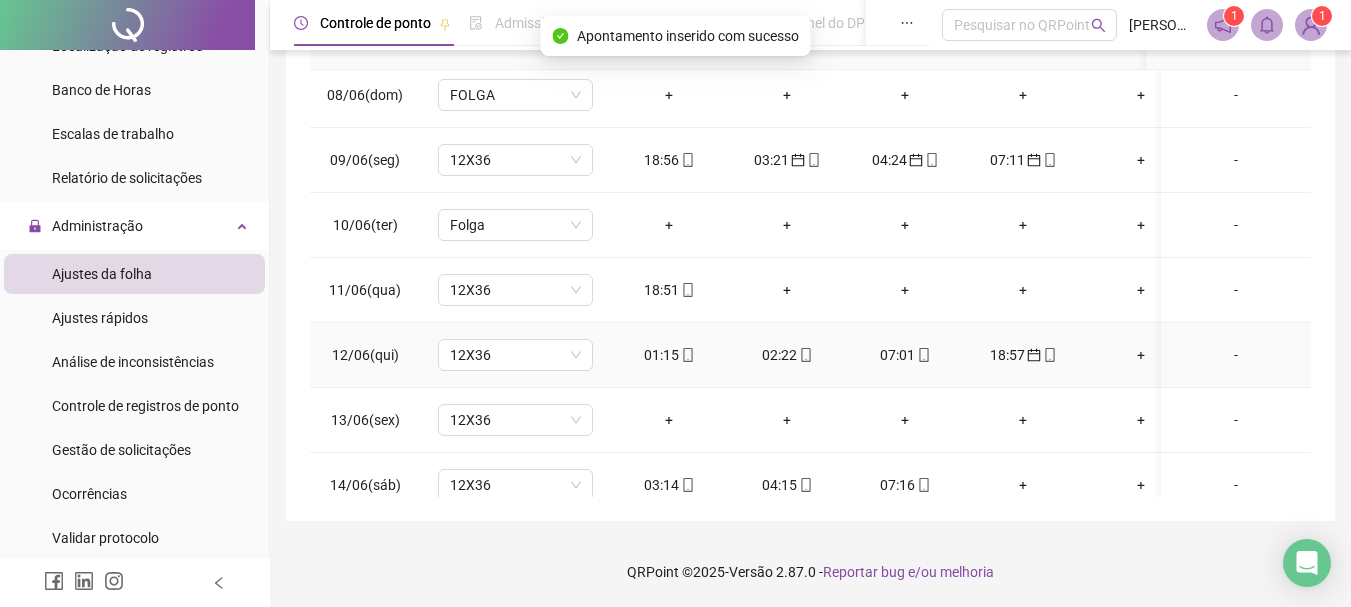 click 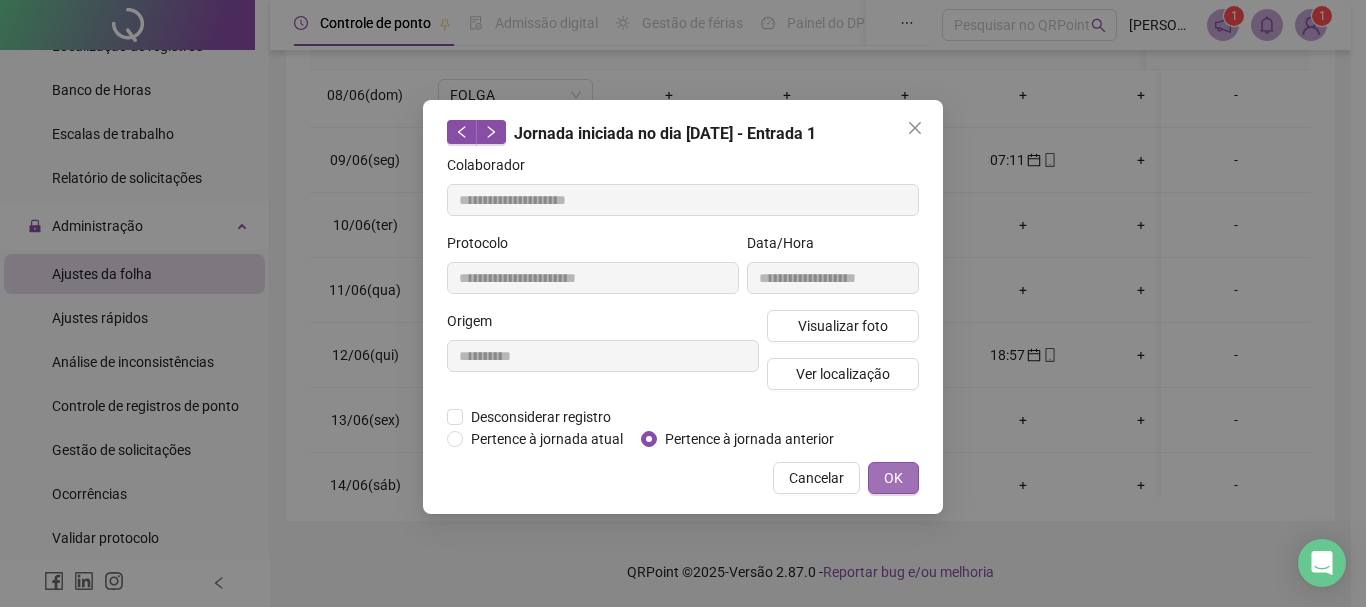 click on "OK" at bounding box center (893, 478) 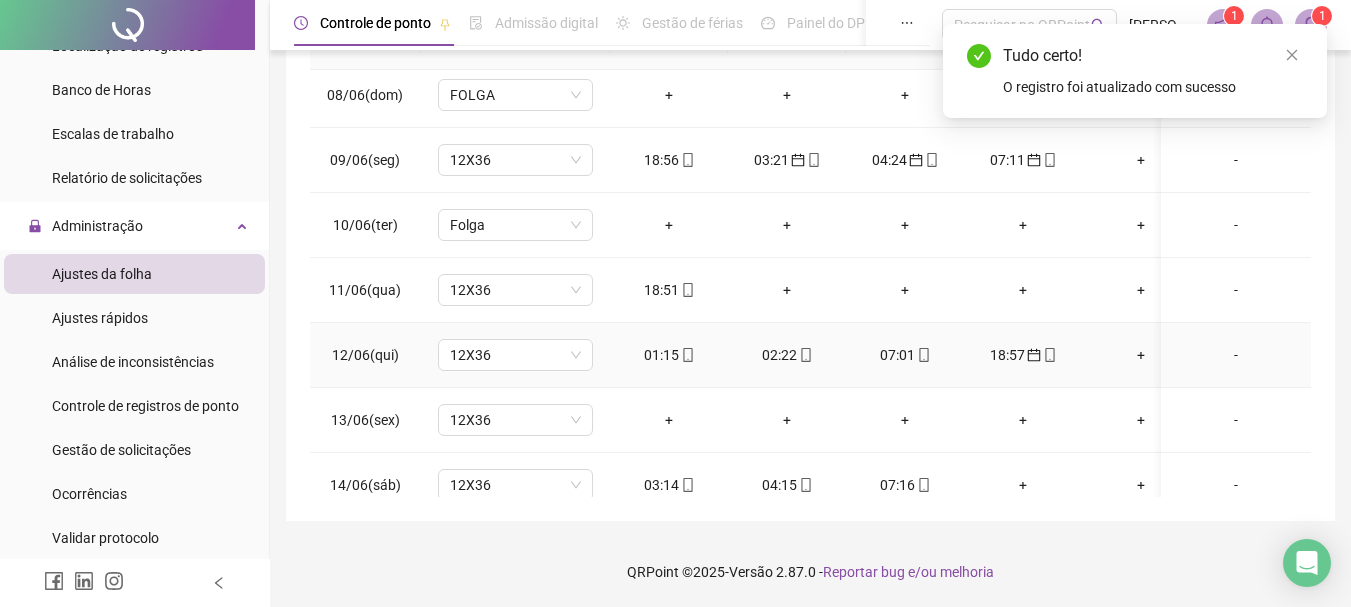 click 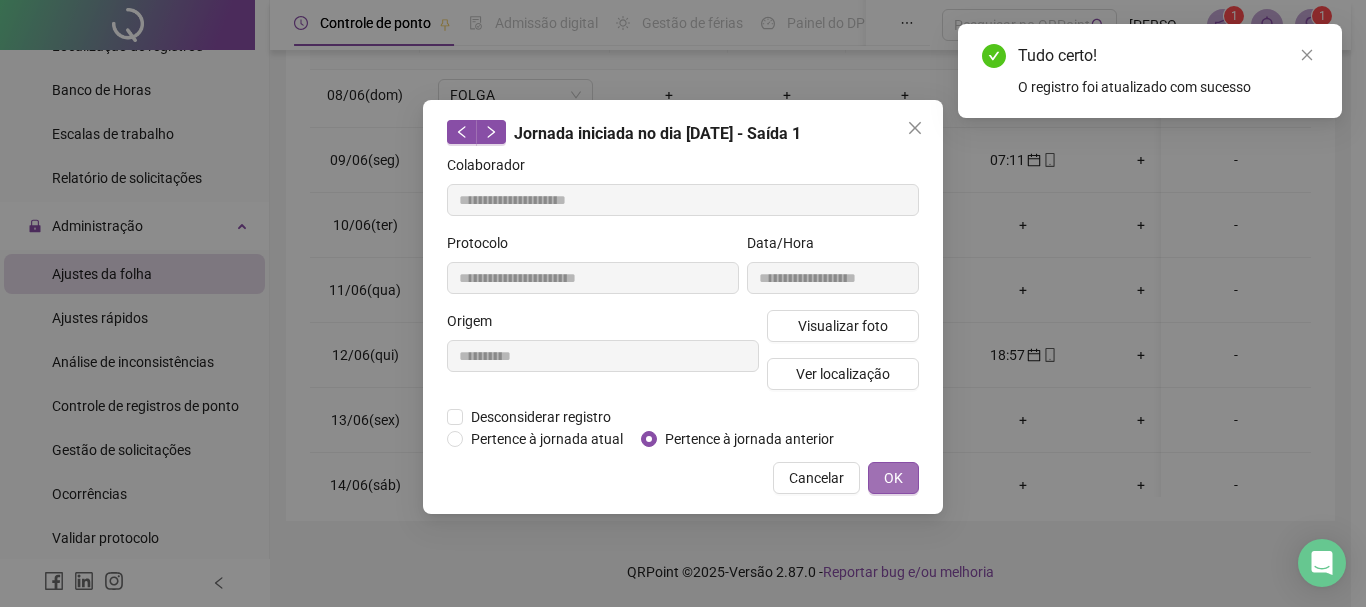 click on "OK" at bounding box center (893, 478) 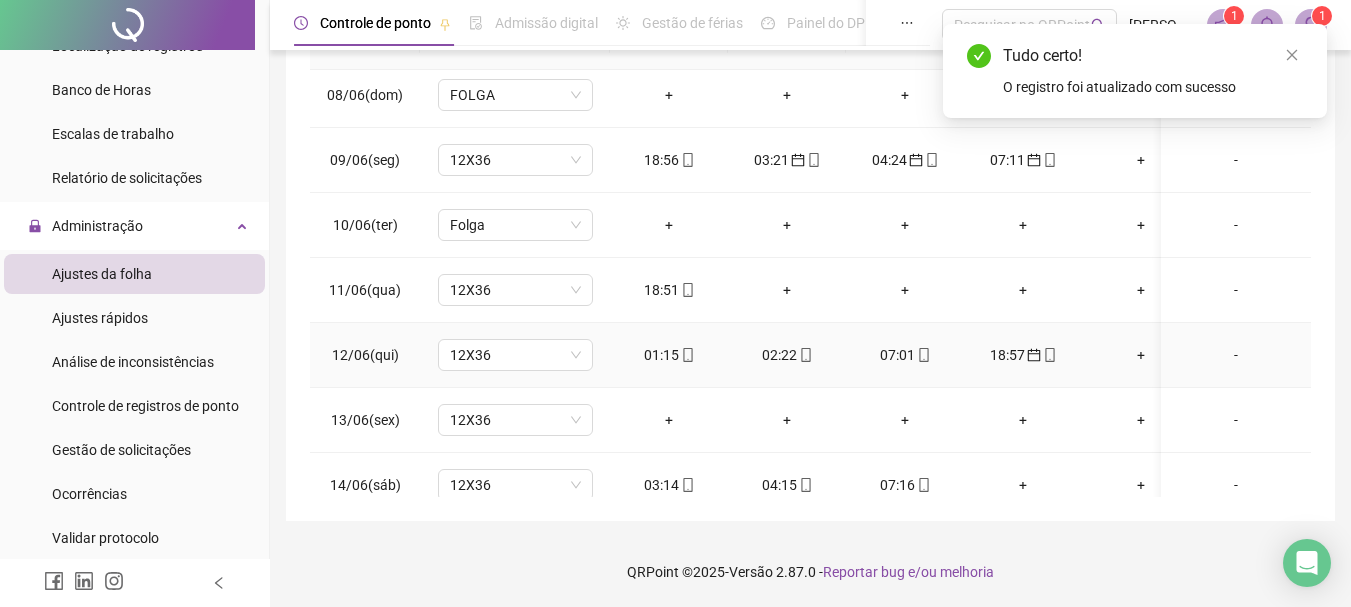 click 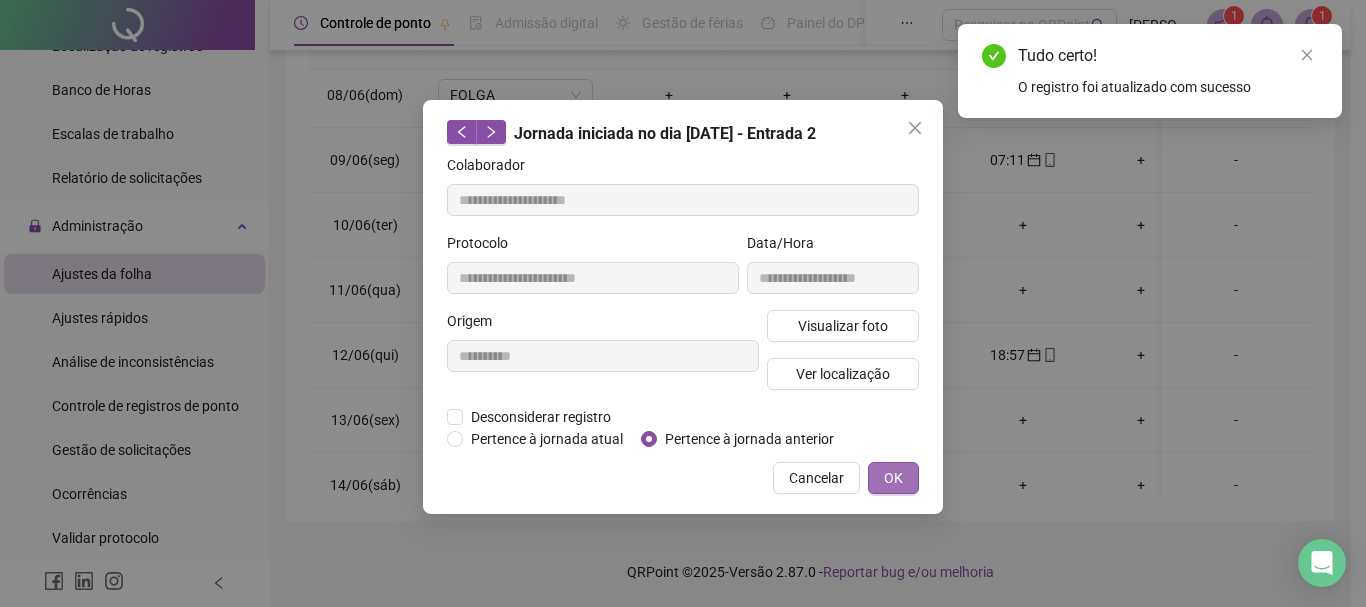 drag, startPoint x: 890, startPoint y: 471, endPoint x: 905, endPoint y: 474, distance: 15.297058 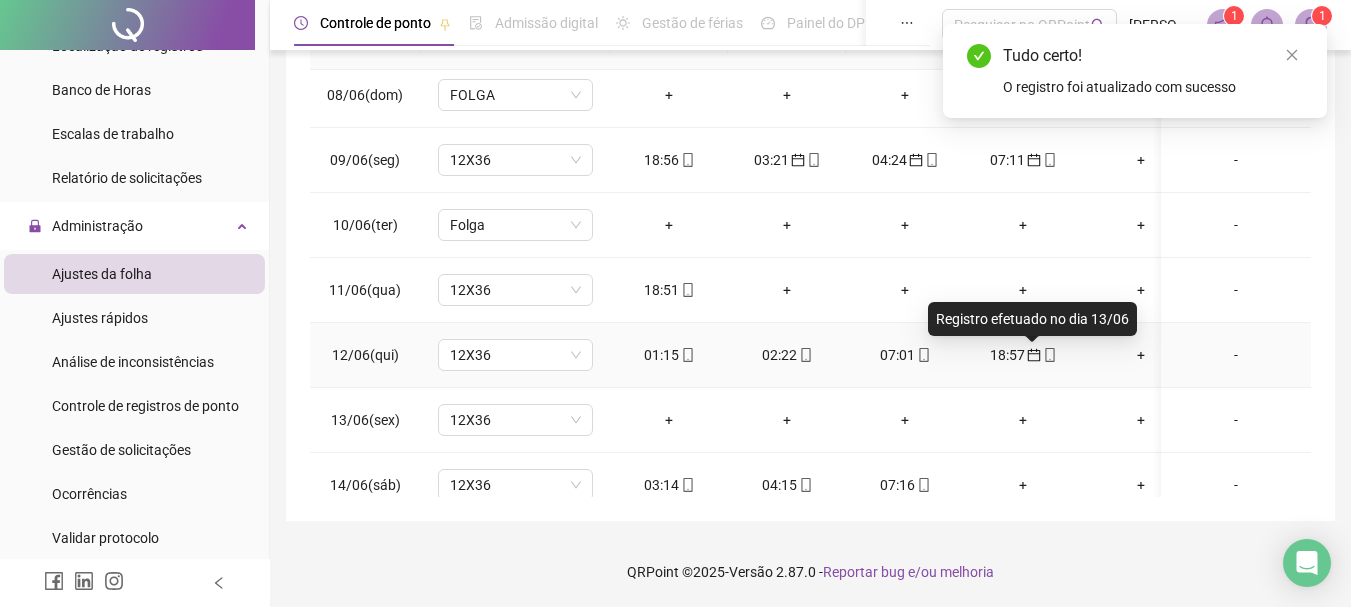 click 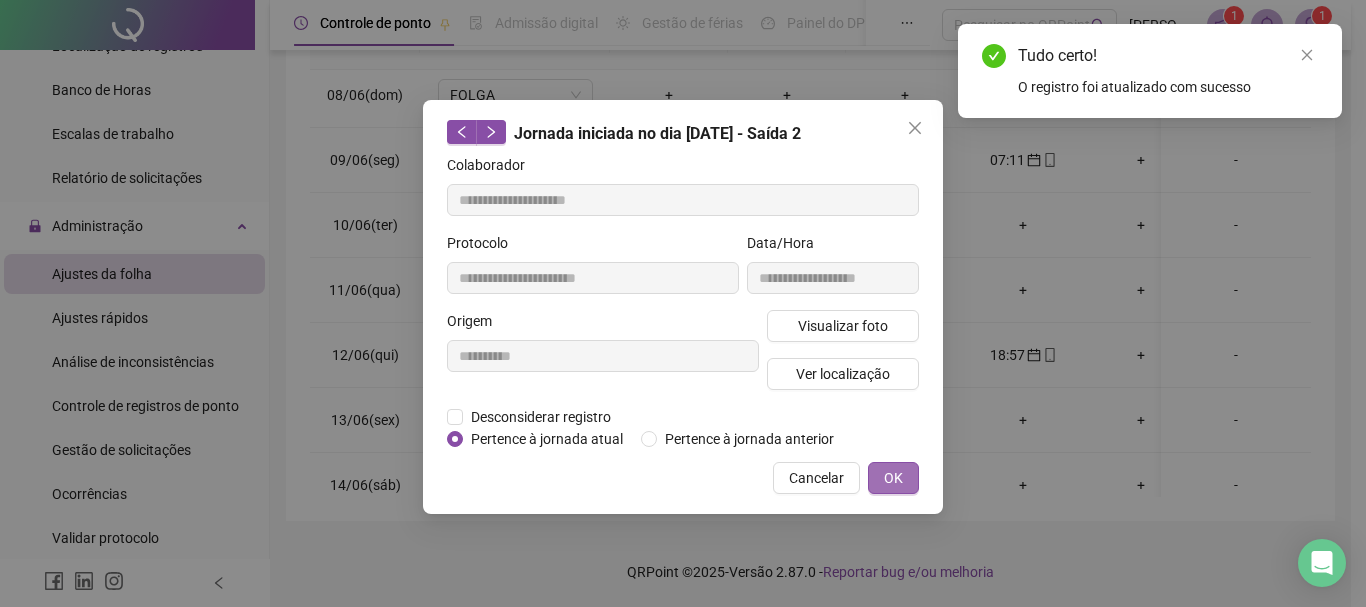 click on "OK" at bounding box center [893, 478] 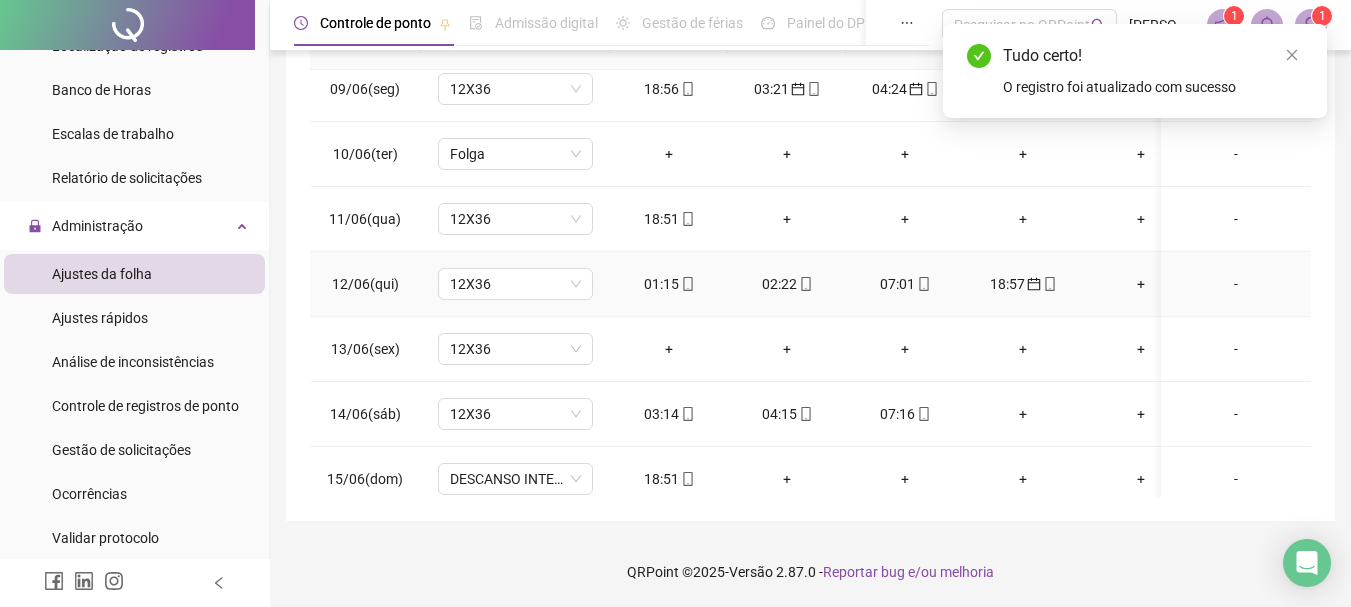 scroll, scrollTop: 562, scrollLeft: 0, axis: vertical 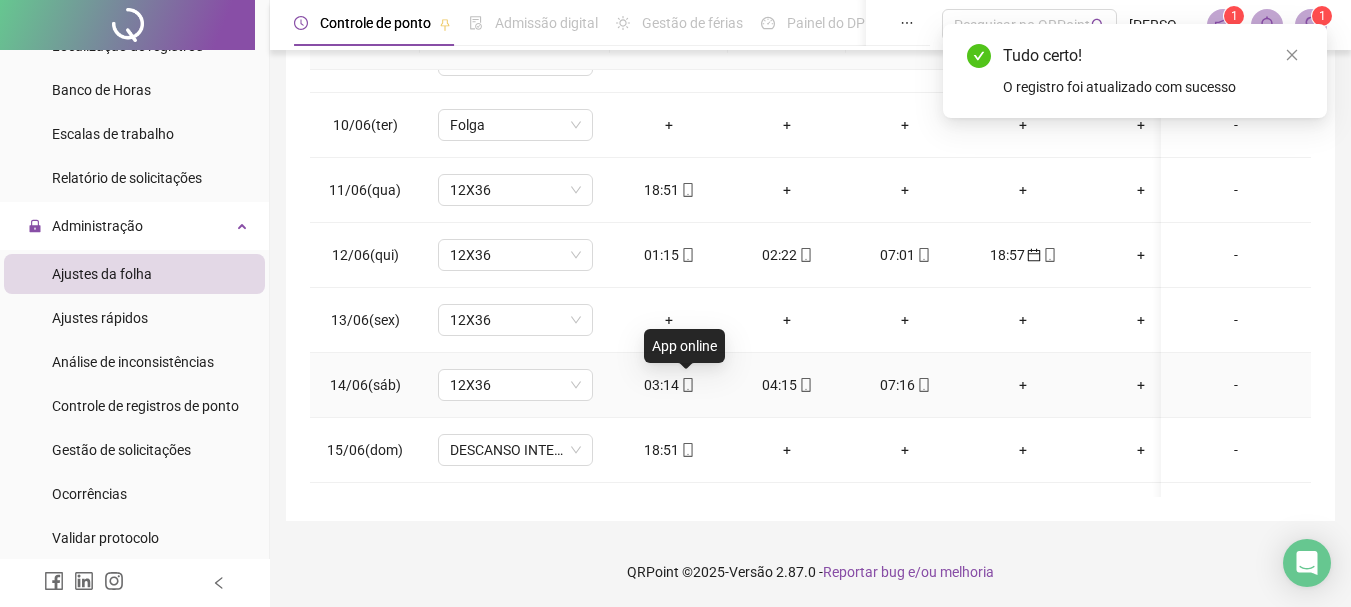 drag, startPoint x: 683, startPoint y: 381, endPoint x: 693, endPoint y: 395, distance: 17.20465 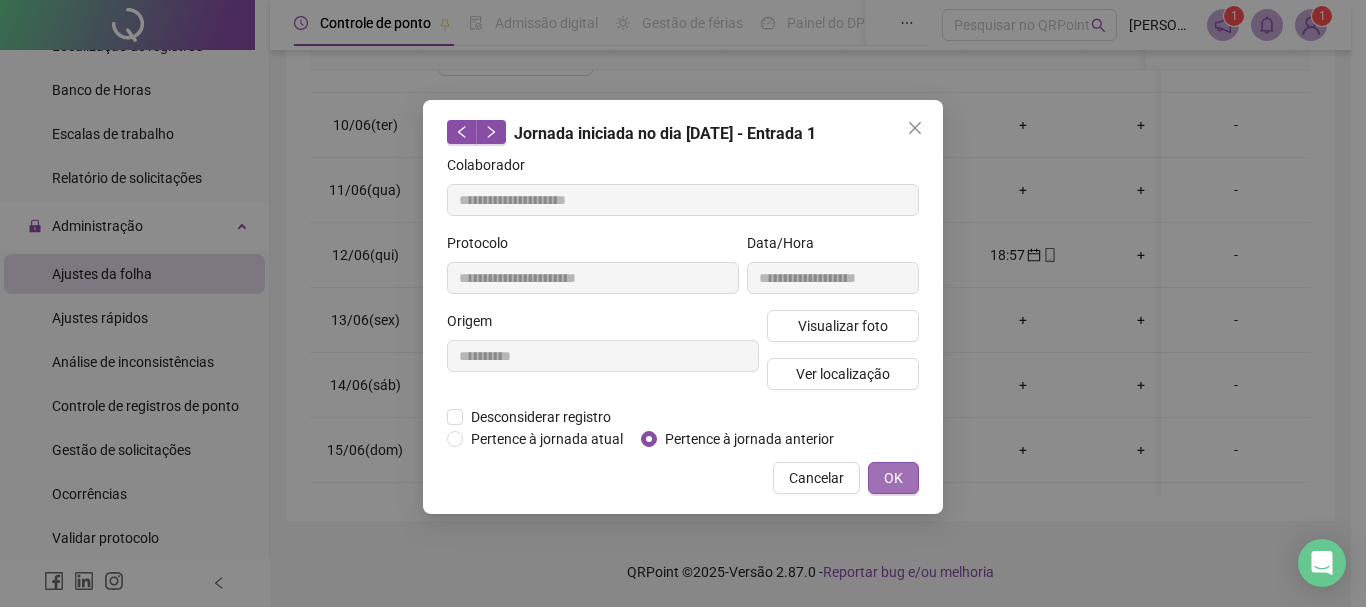 click on "OK" at bounding box center (893, 478) 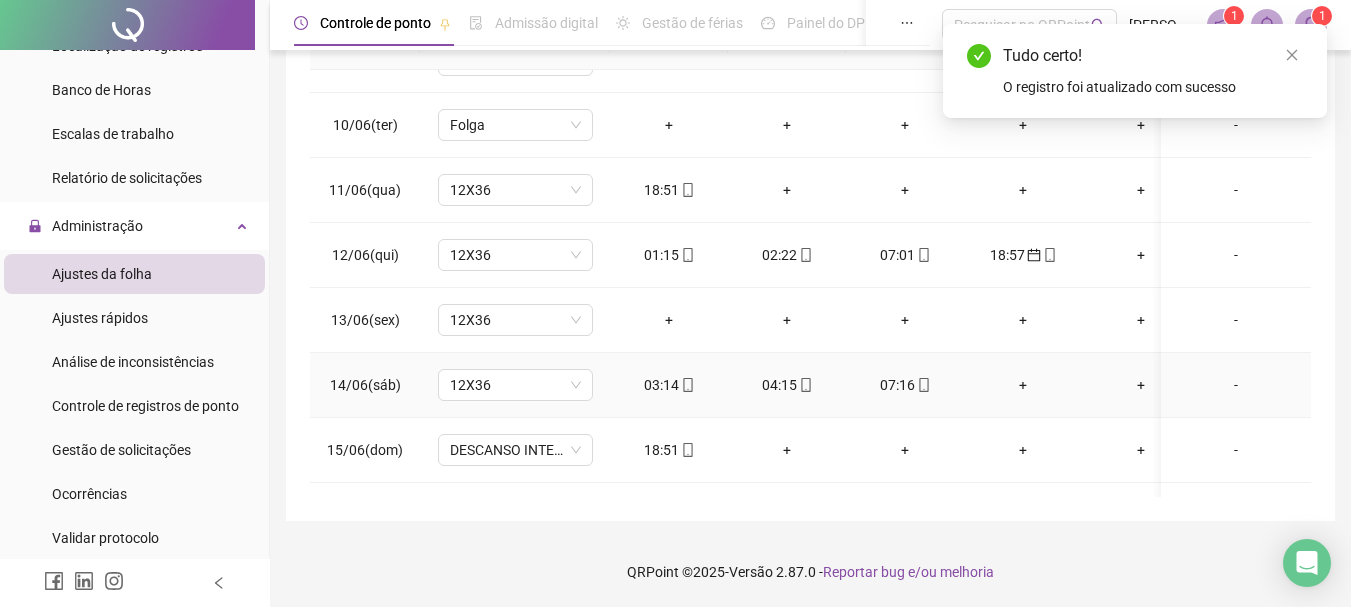 click on "04:15" at bounding box center [787, 385] 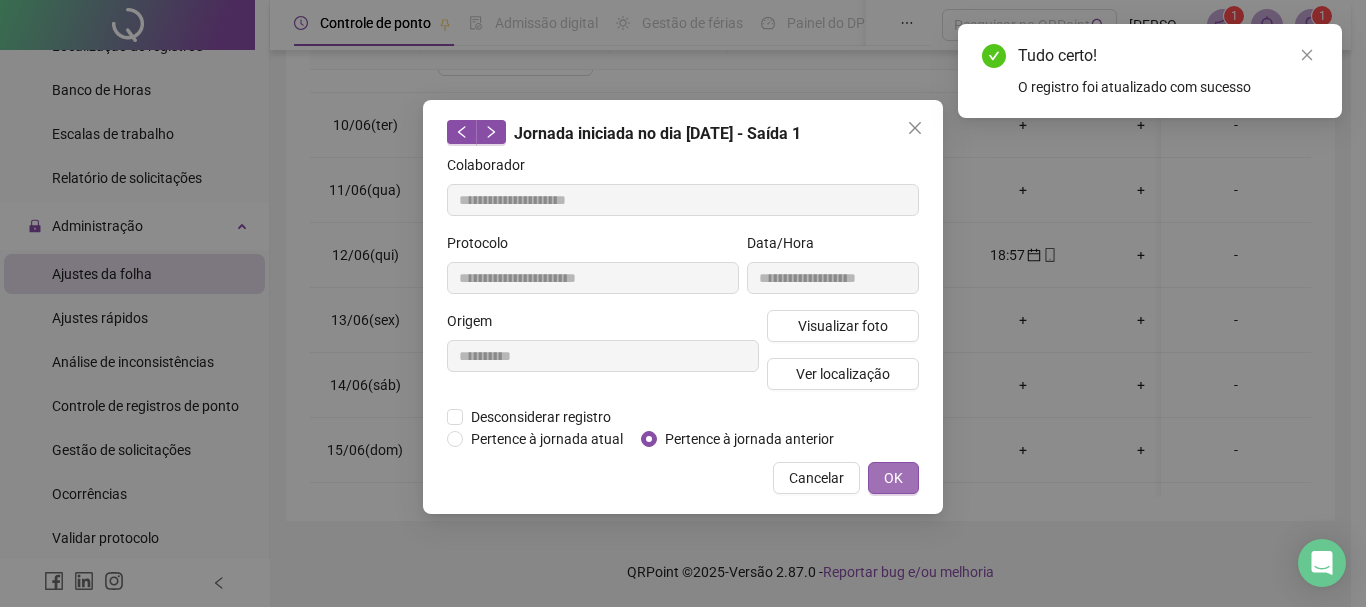 click on "OK" at bounding box center (893, 478) 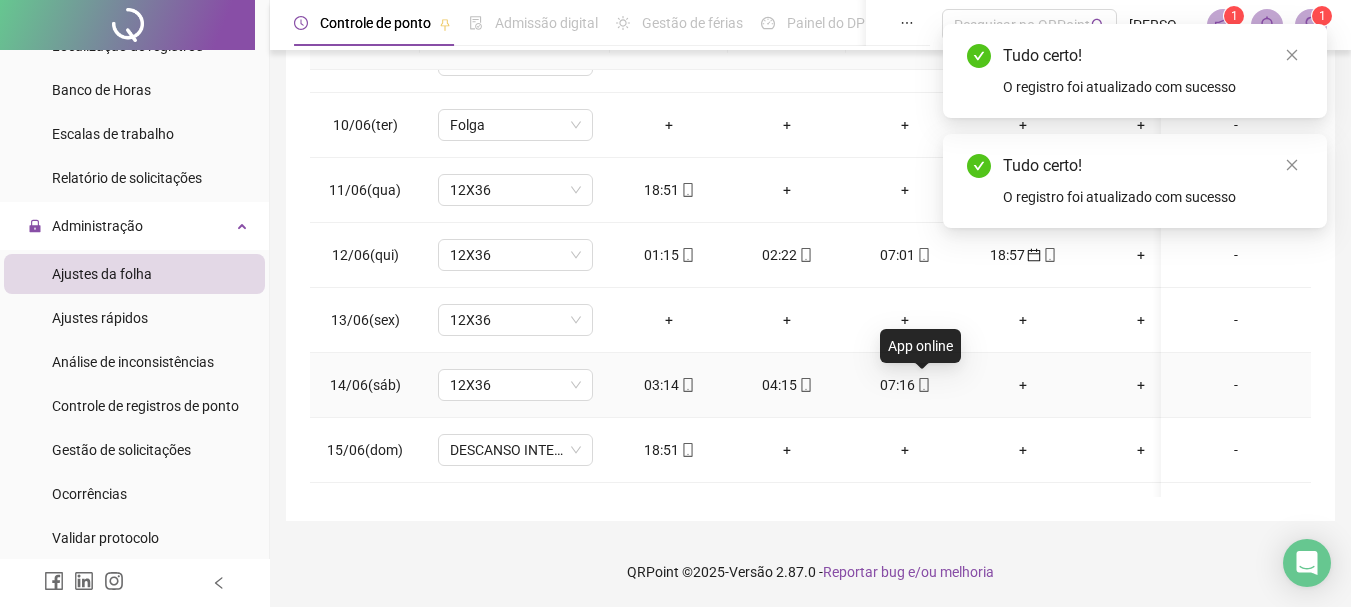 click 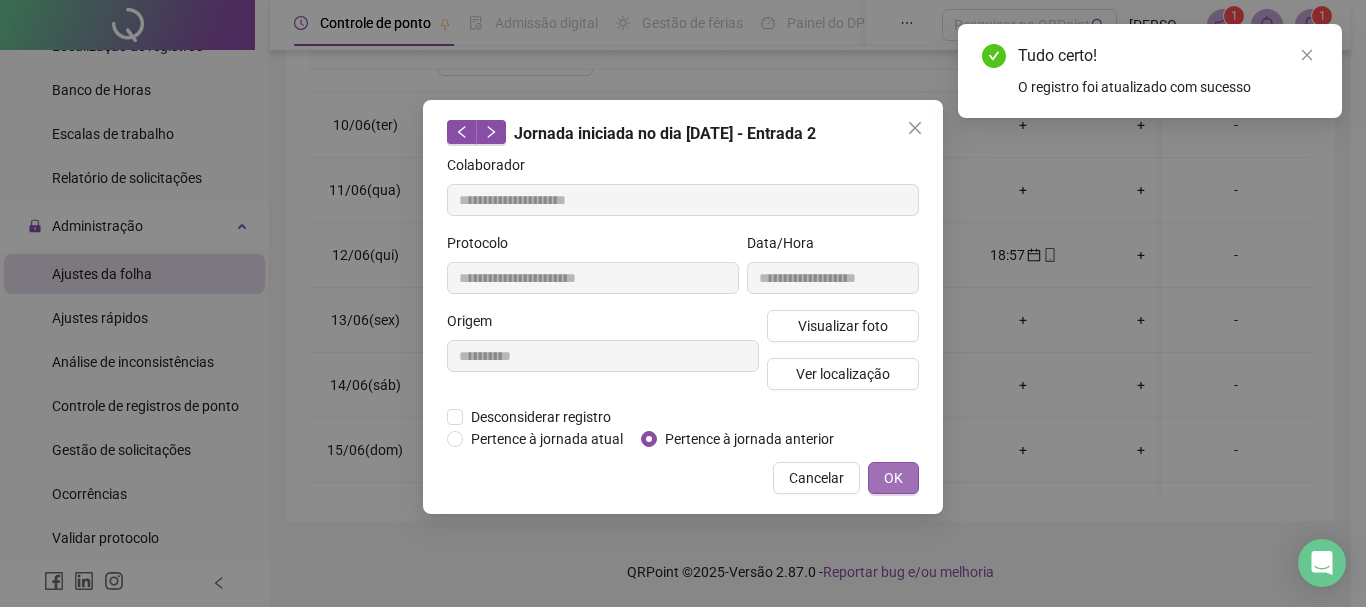 click on "OK" at bounding box center (893, 478) 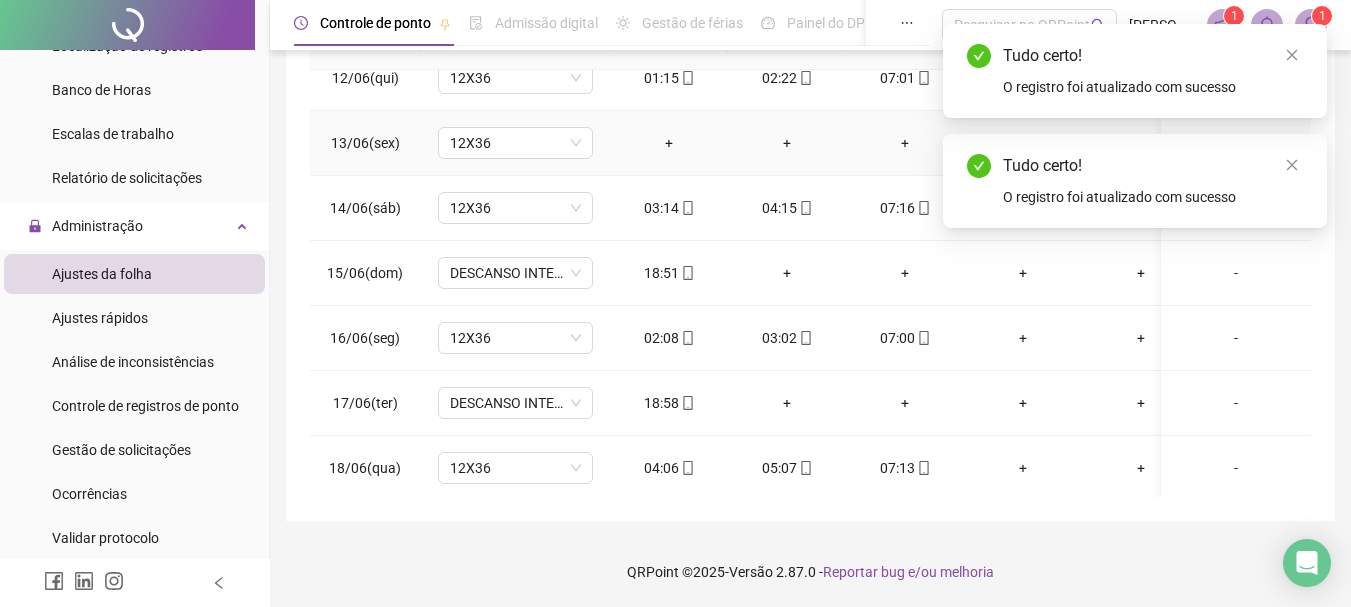 scroll, scrollTop: 762, scrollLeft: 0, axis: vertical 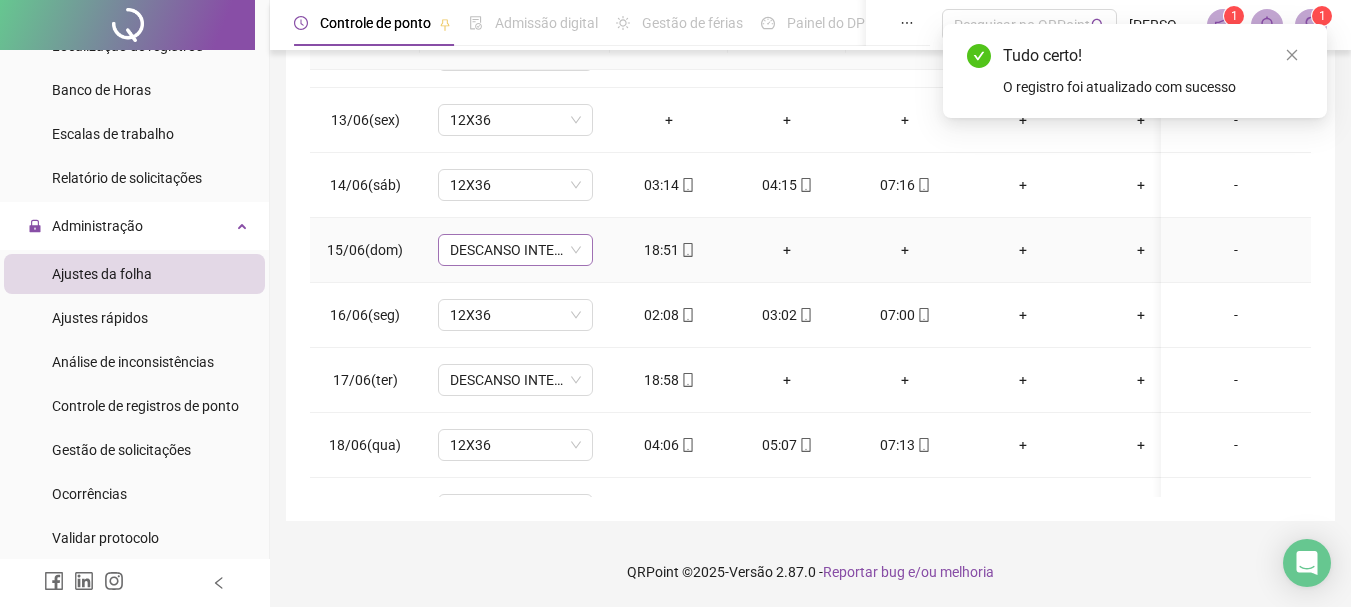 click on "DESCANSO INTER-JORNADA" at bounding box center [515, 250] 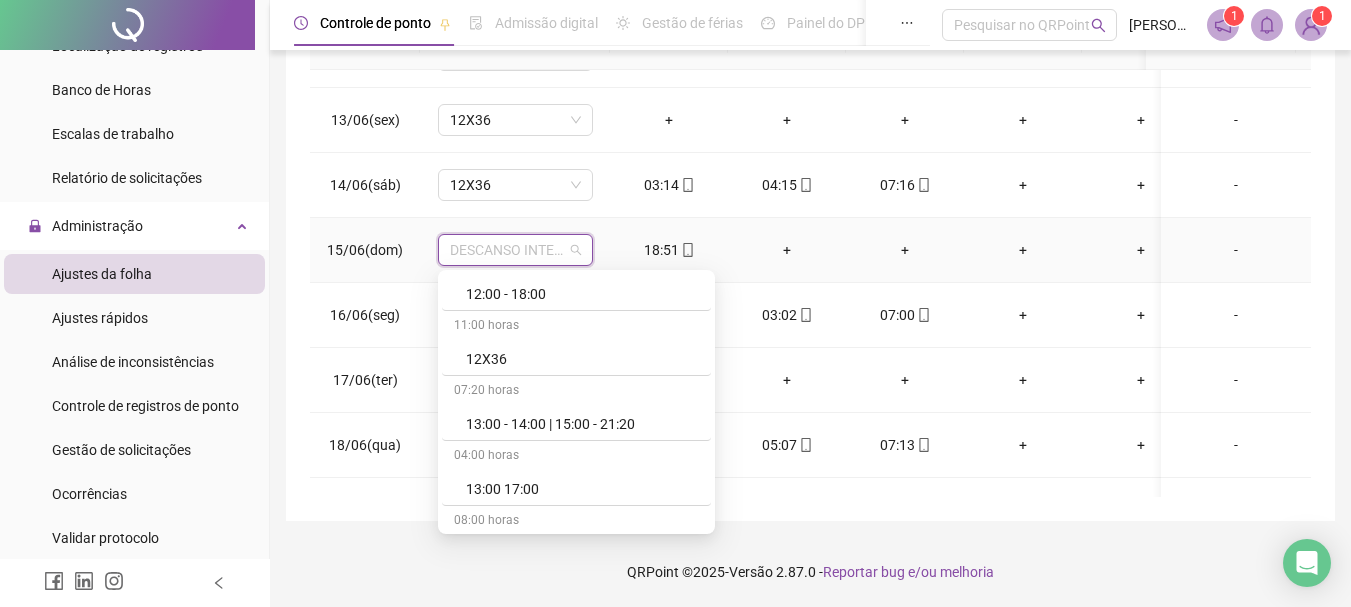 scroll, scrollTop: 3059, scrollLeft: 0, axis: vertical 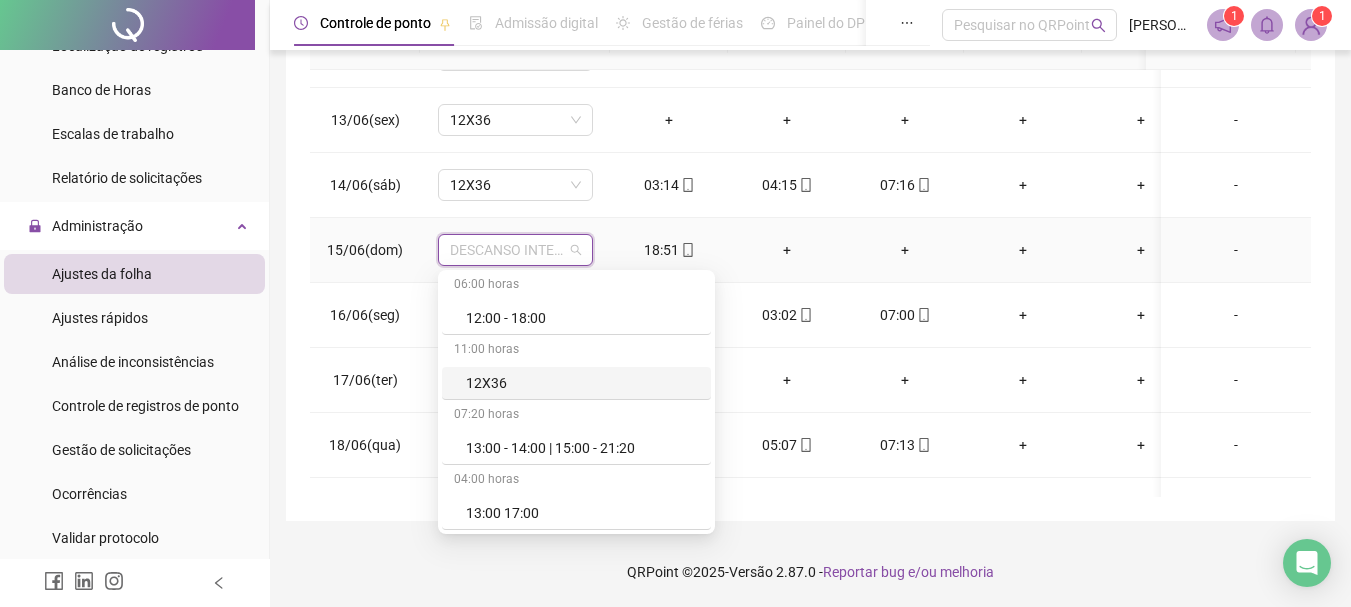 click on "12X36" at bounding box center (582, 383) 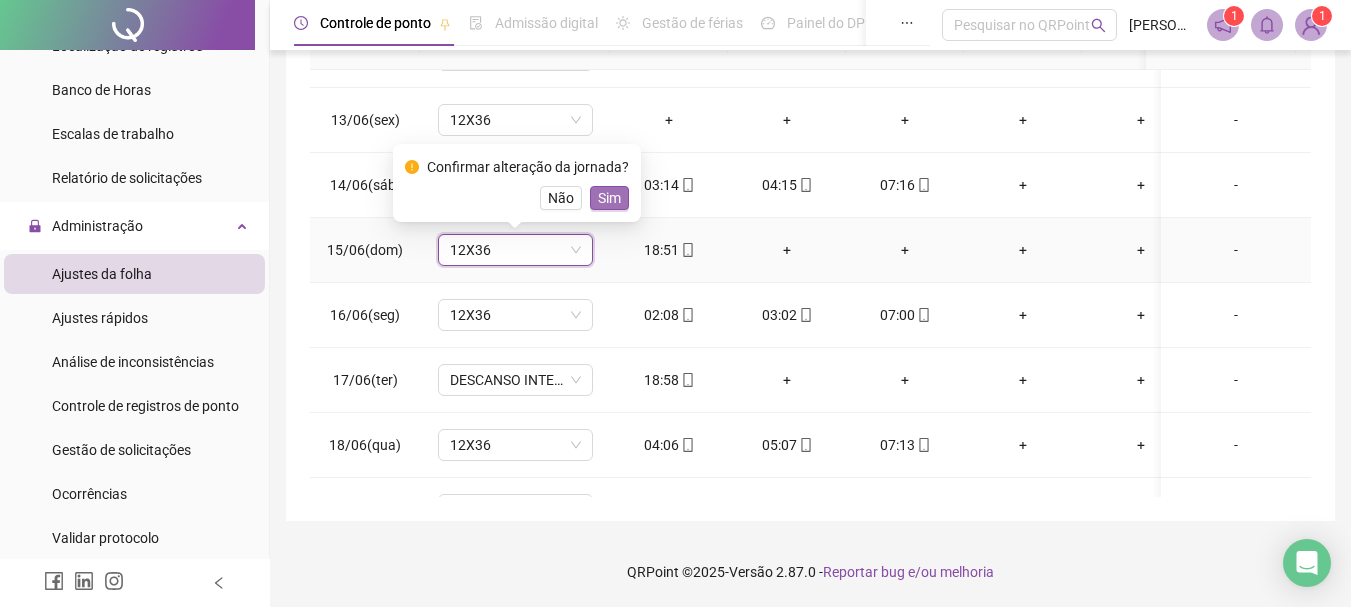 click on "Sim" at bounding box center [609, 198] 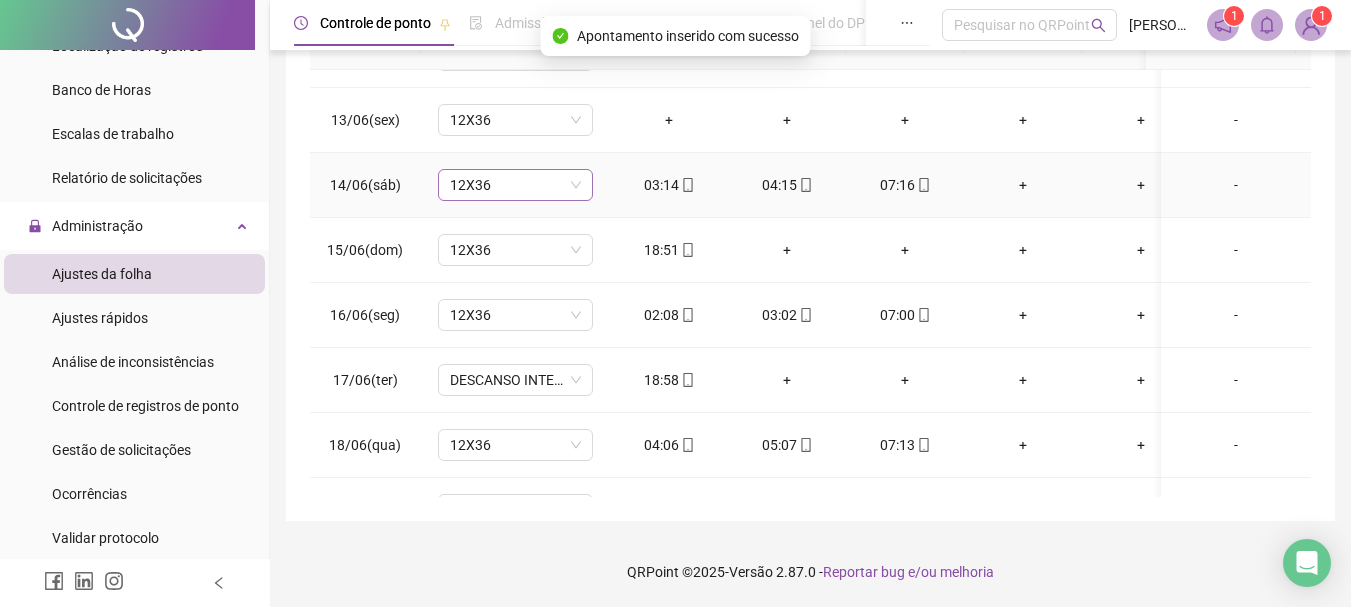 click on "12X36" at bounding box center (515, 185) 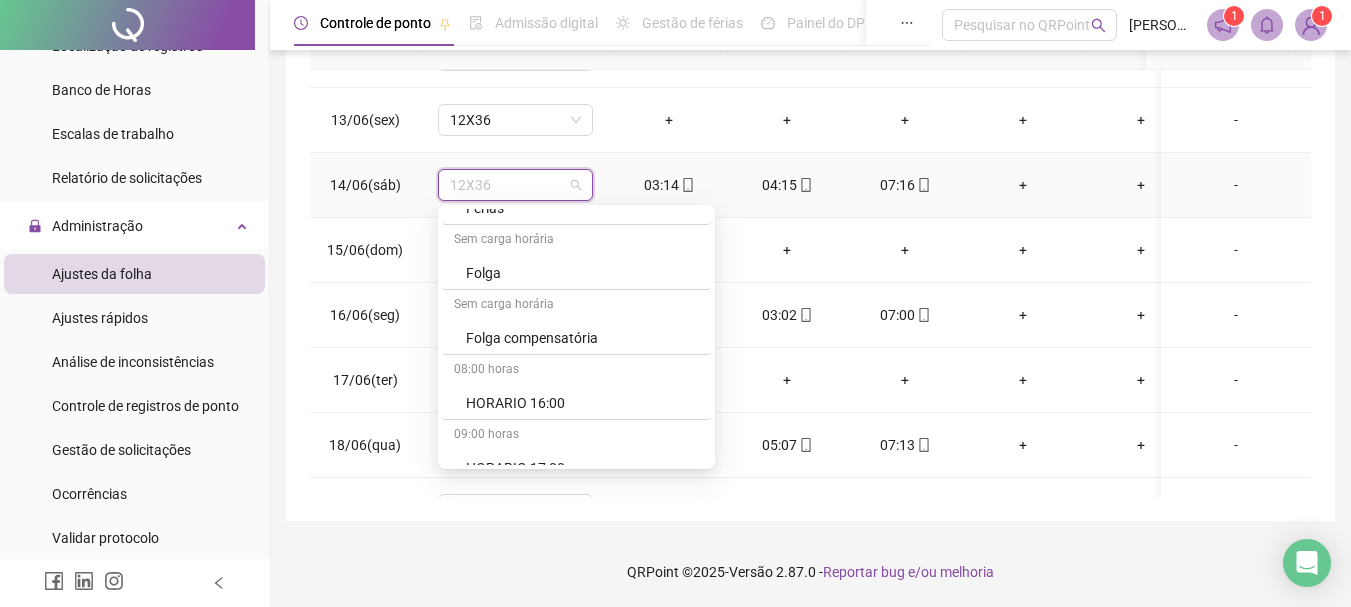 scroll, scrollTop: 4103, scrollLeft: 0, axis: vertical 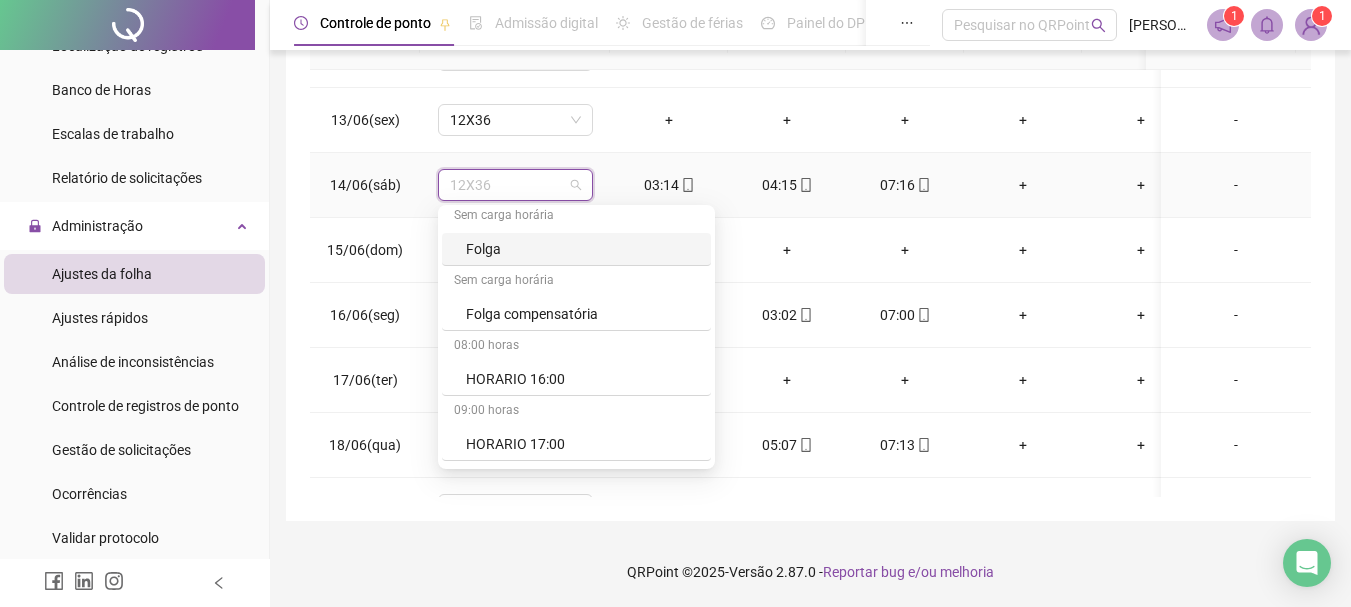 click on "Folga" at bounding box center [582, 249] 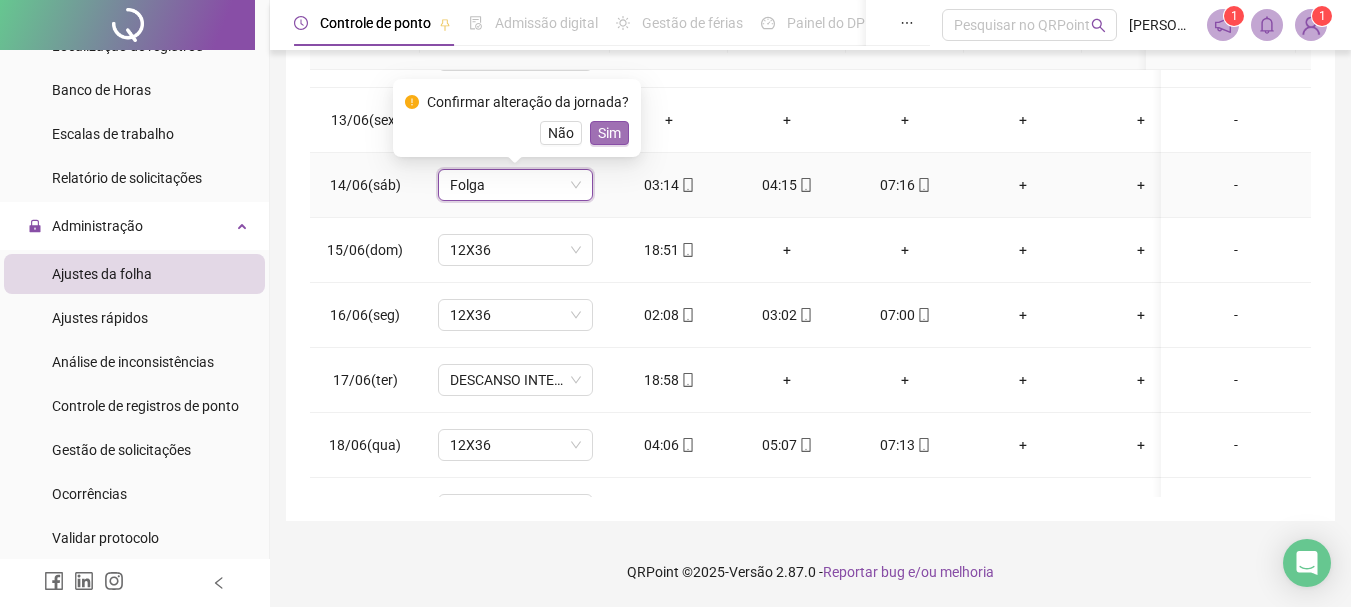 click on "Sim" at bounding box center (609, 133) 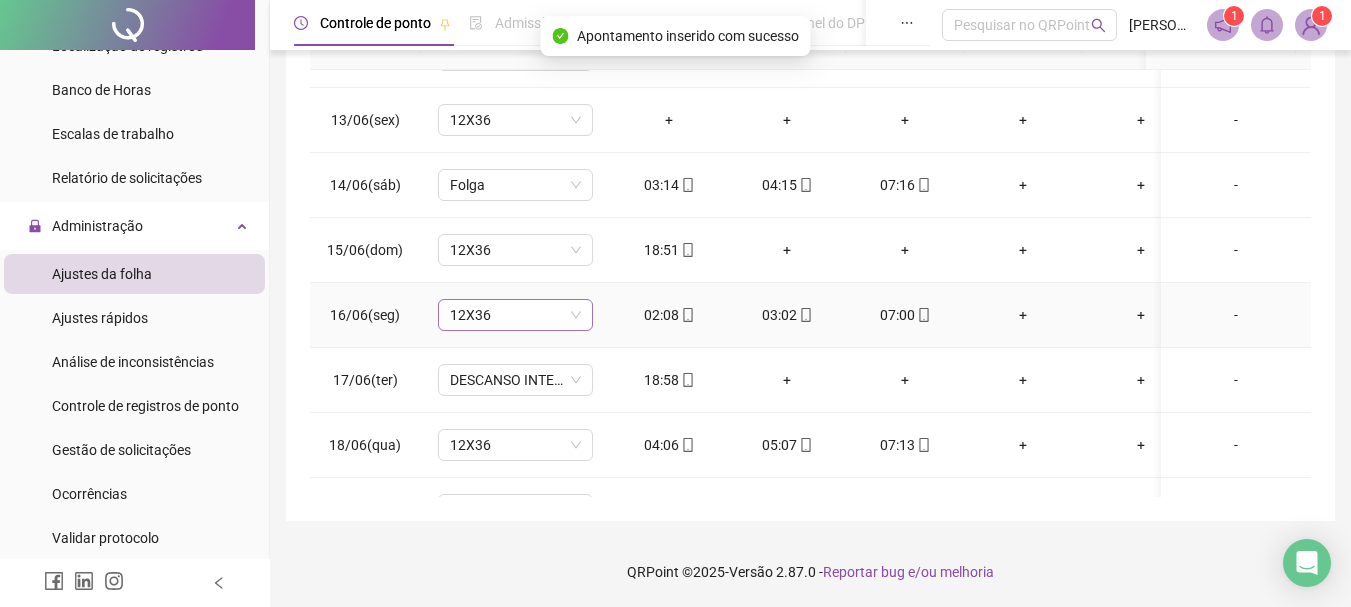 click on "12X36" at bounding box center (515, 315) 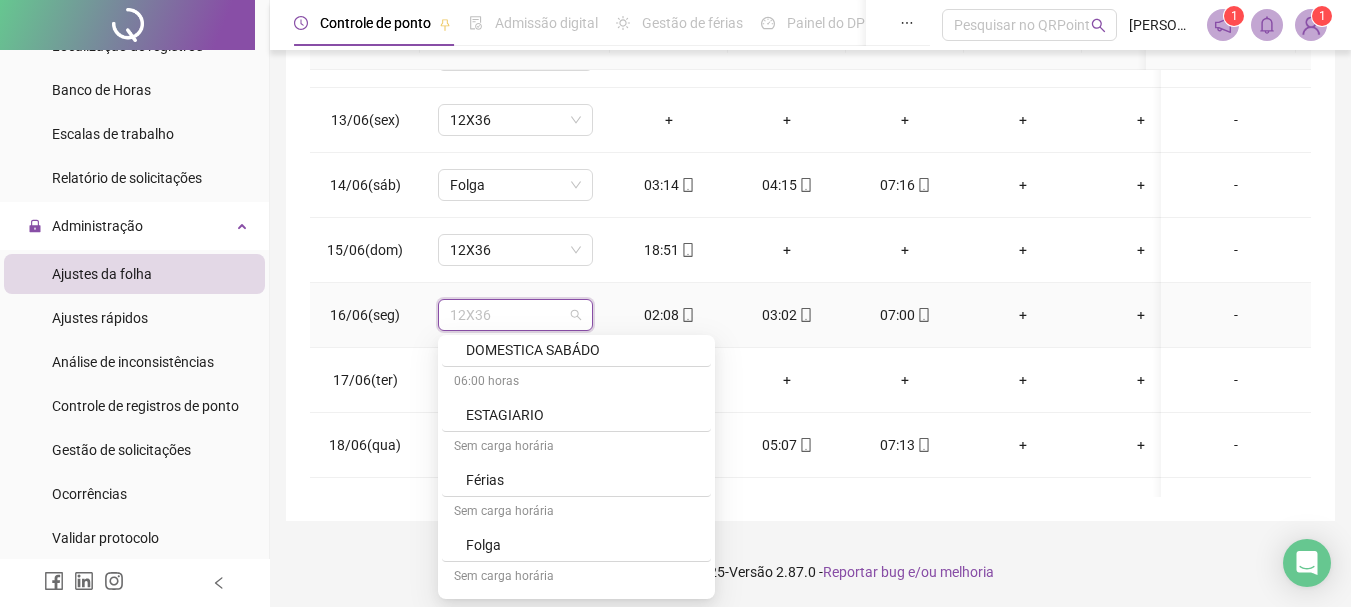 scroll, scrollTop: 3960, scrollLeft: 0, axis: vertical 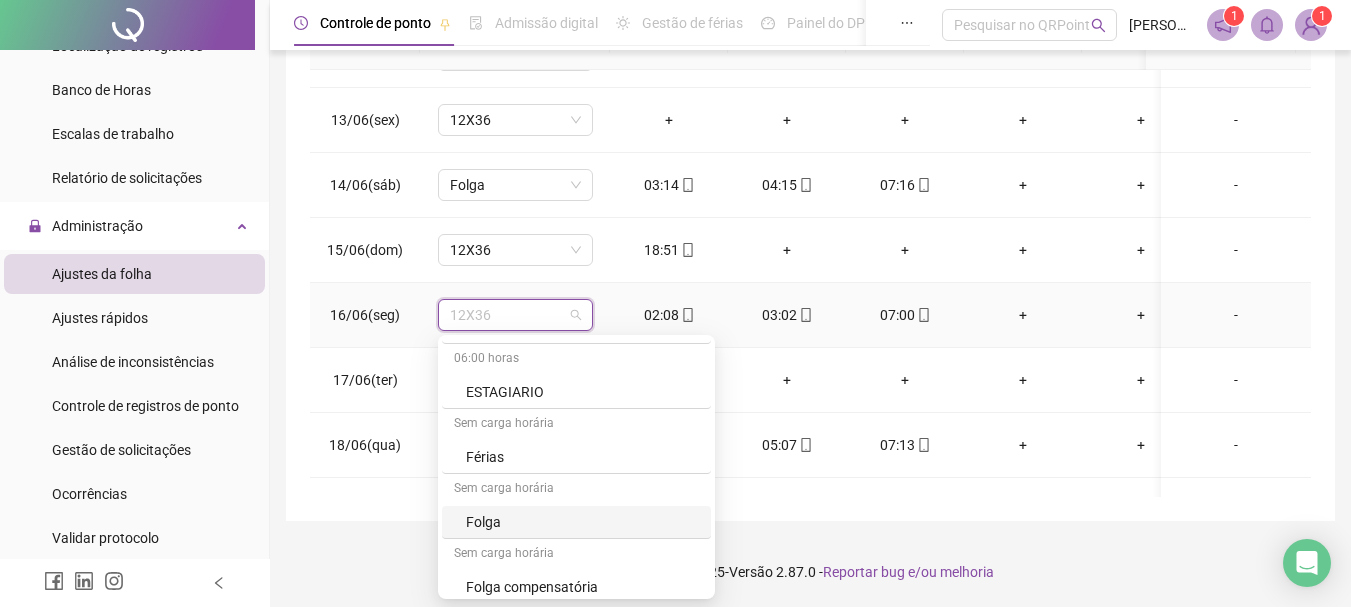click on "Folga" at bounding box center [582, 522] 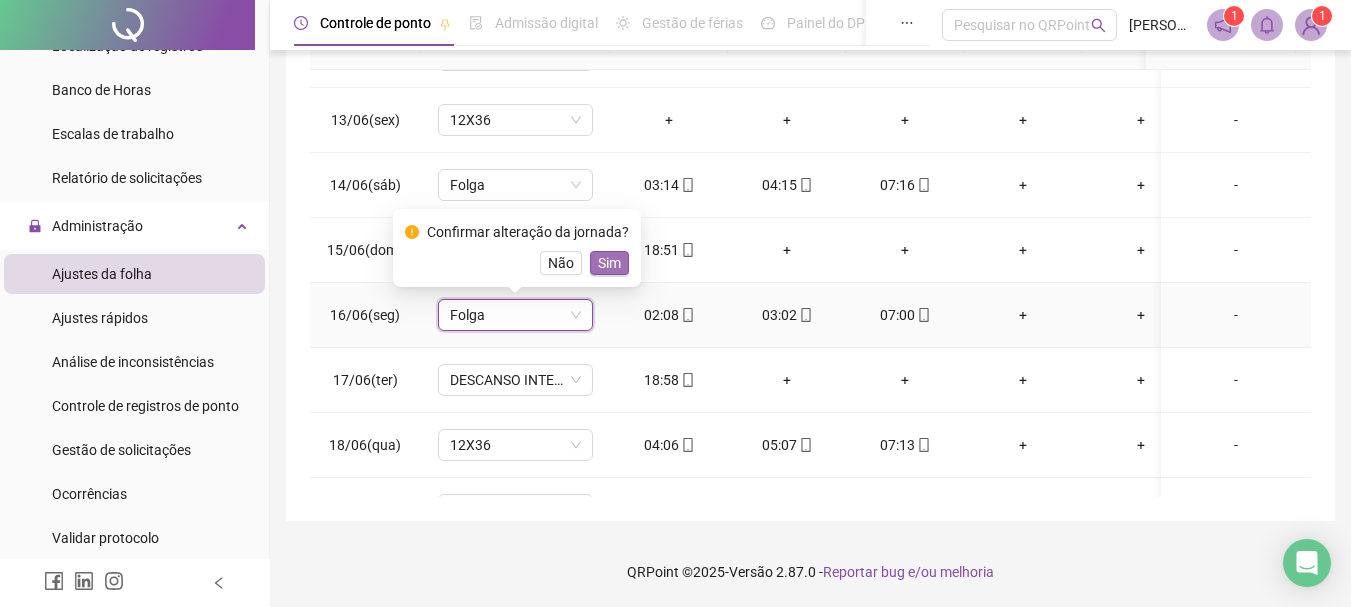click on "Sim" at bounding box center (609, 263) 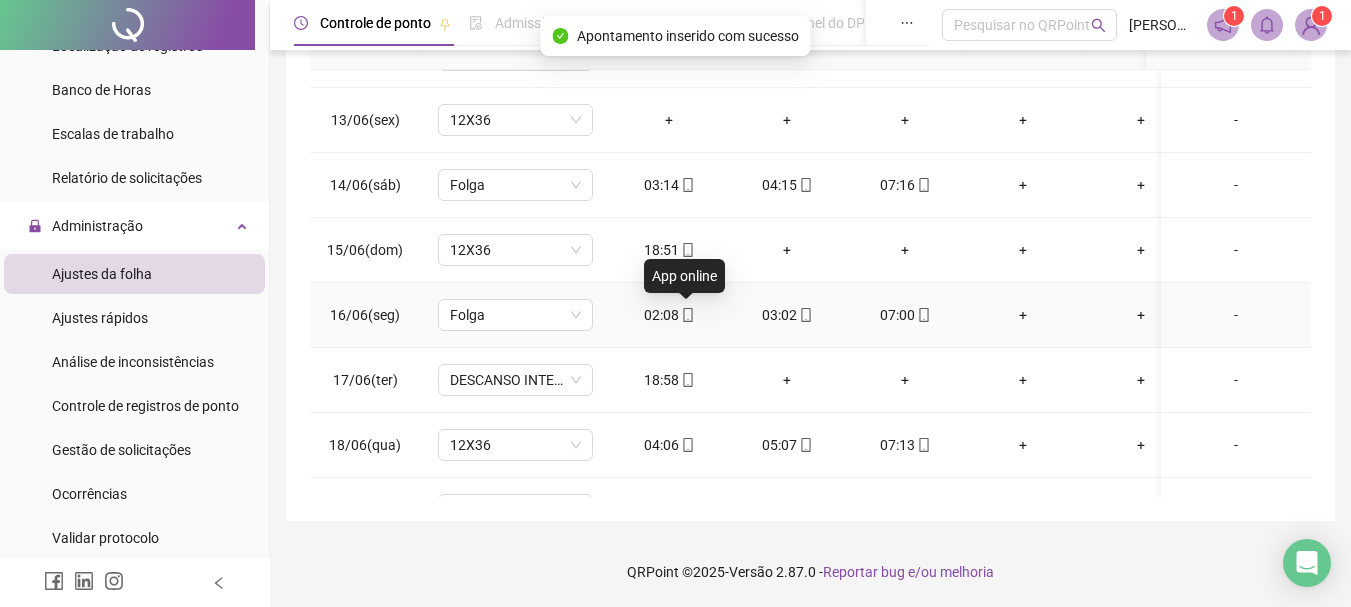 drag, startPoint x: 686, startPoint y: 311, endPoint x: 692, endPoint y: 337, distance: 26.683329 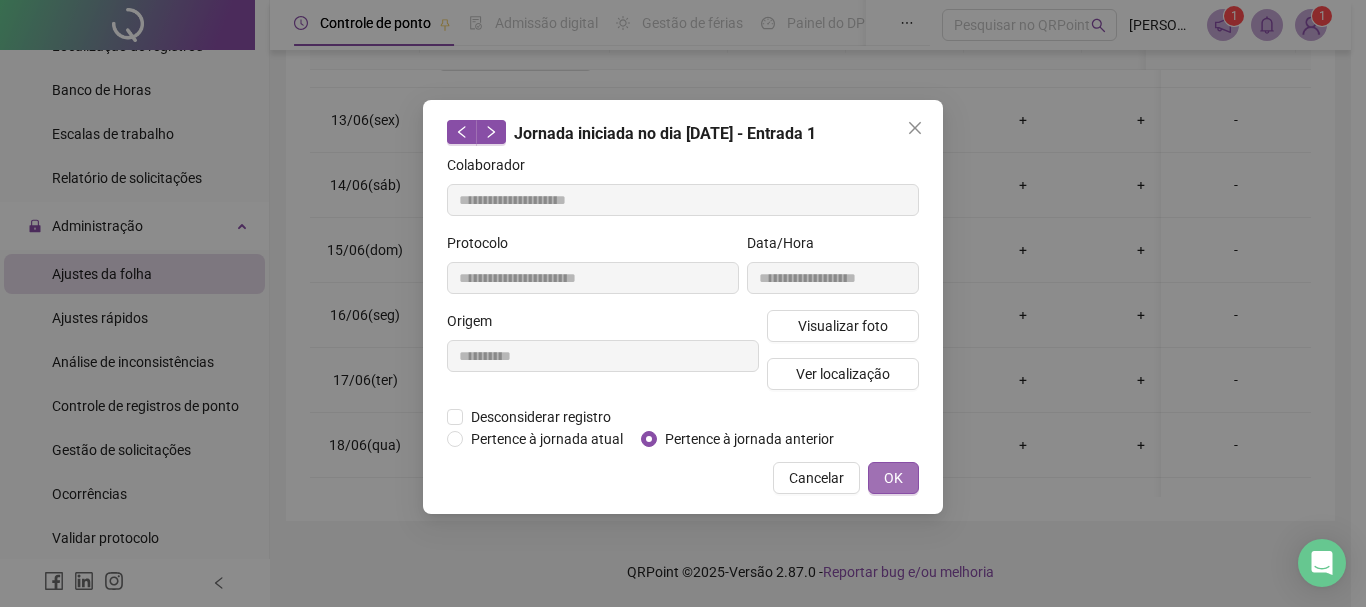 click on "OK" at bounding box center [893, 478] 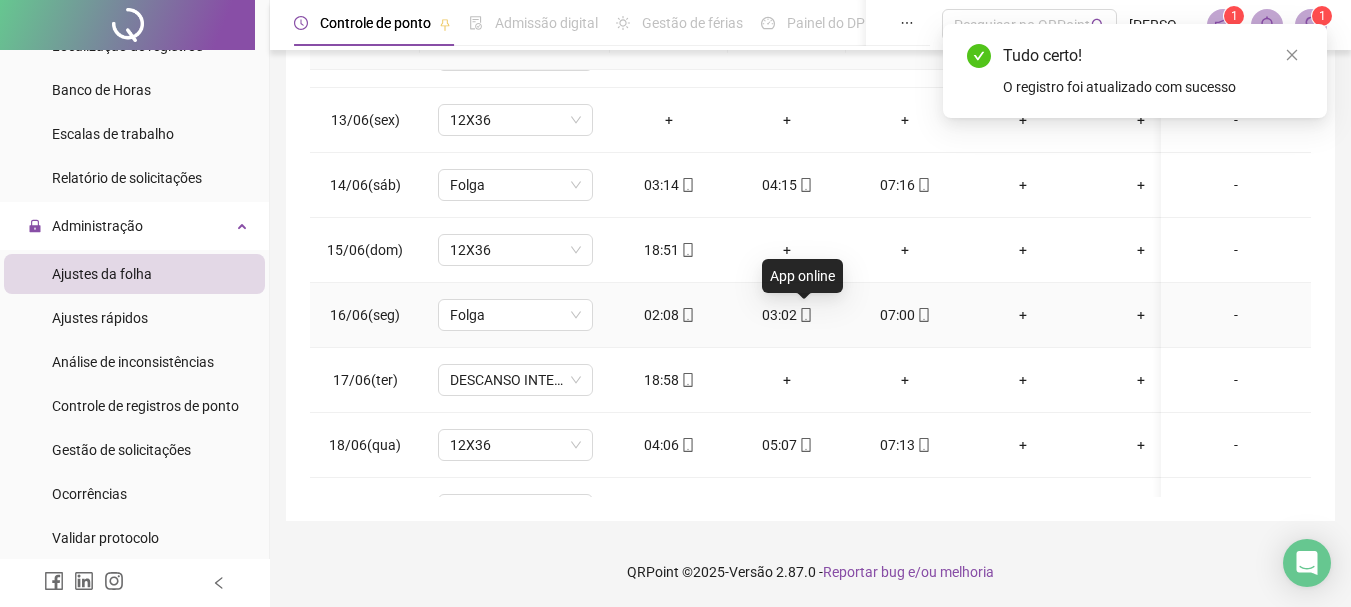 click 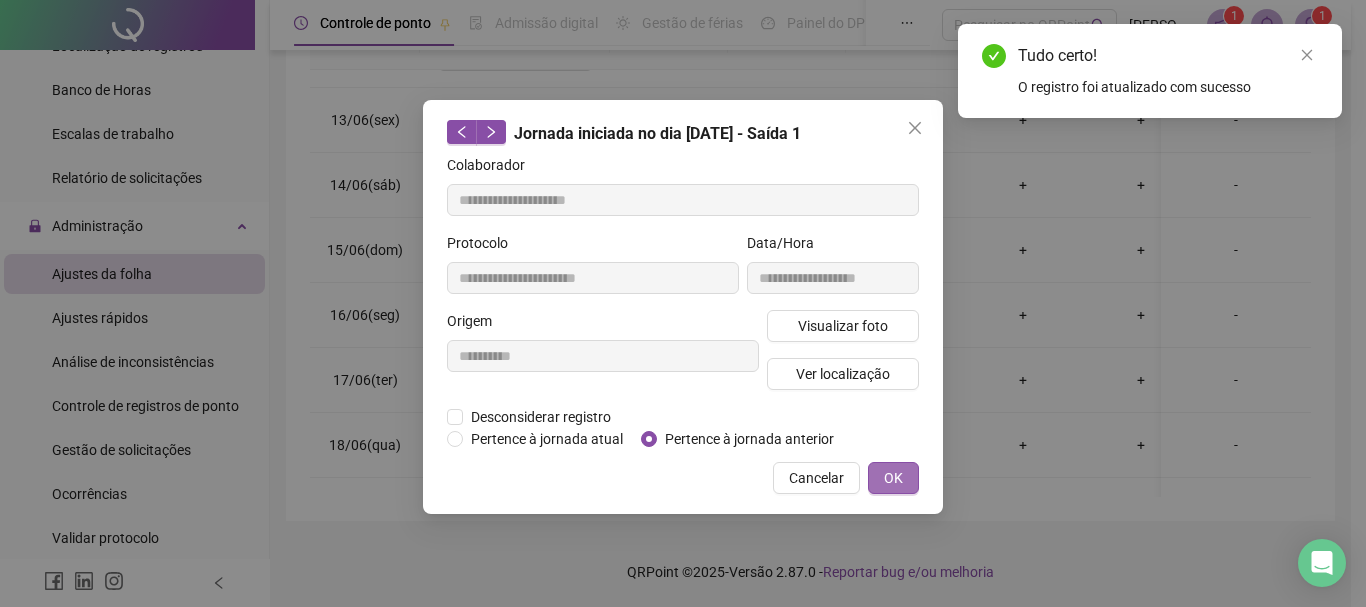 click on "OK" at bounding box center (893, 478) 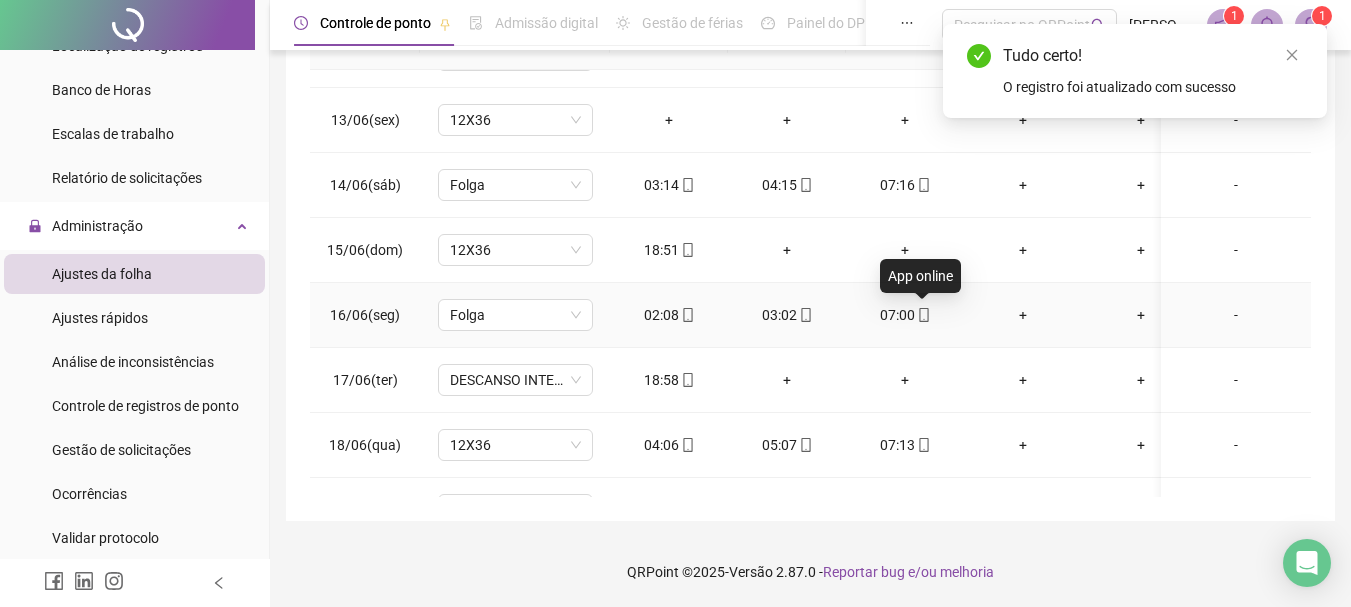 click 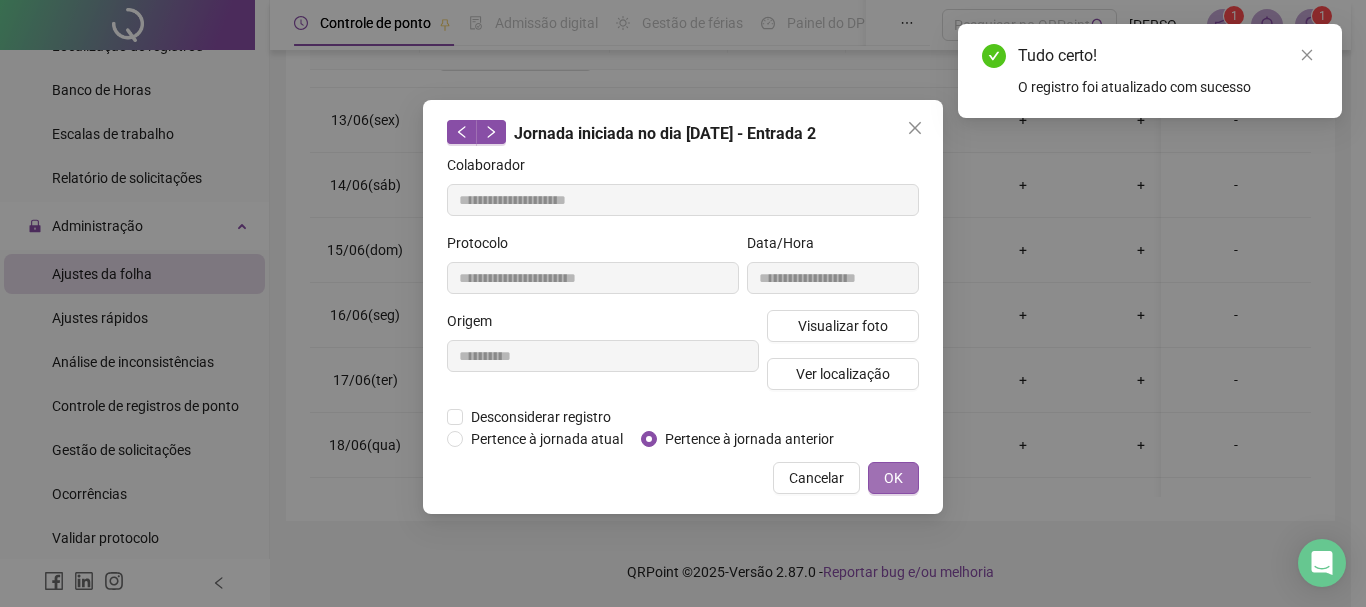 click on "OK" at bounding box center (893, 478) 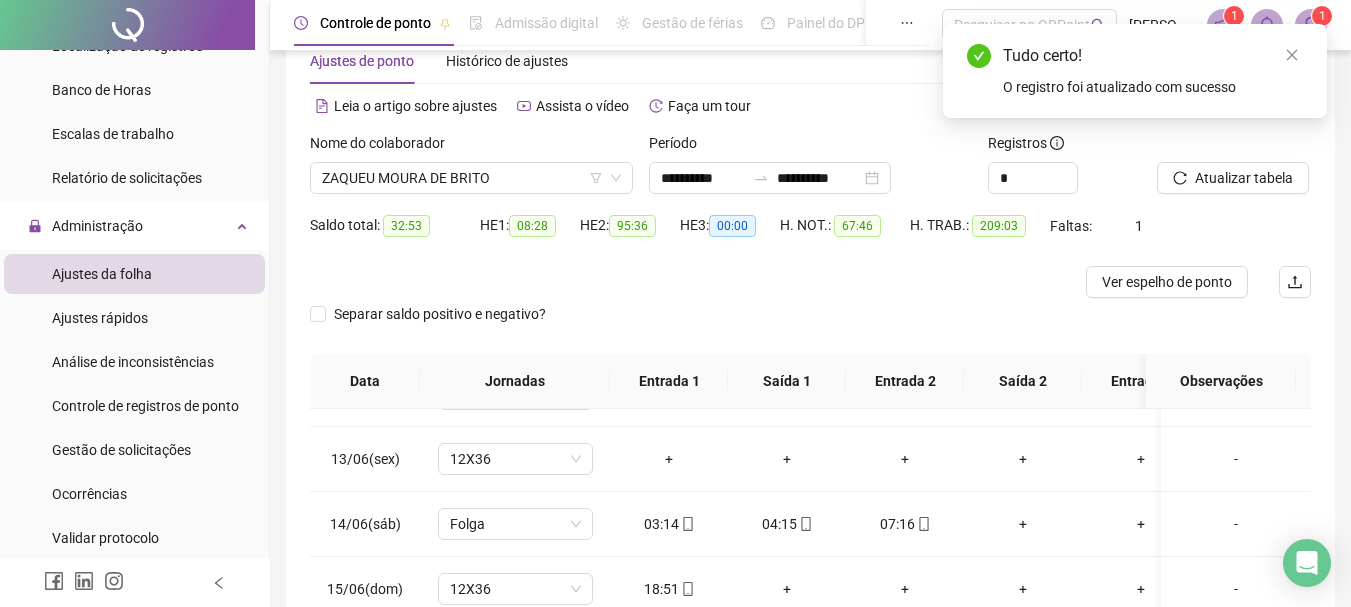scroll, scrollTop: 51, scrollLeft: 0, axis: vertical 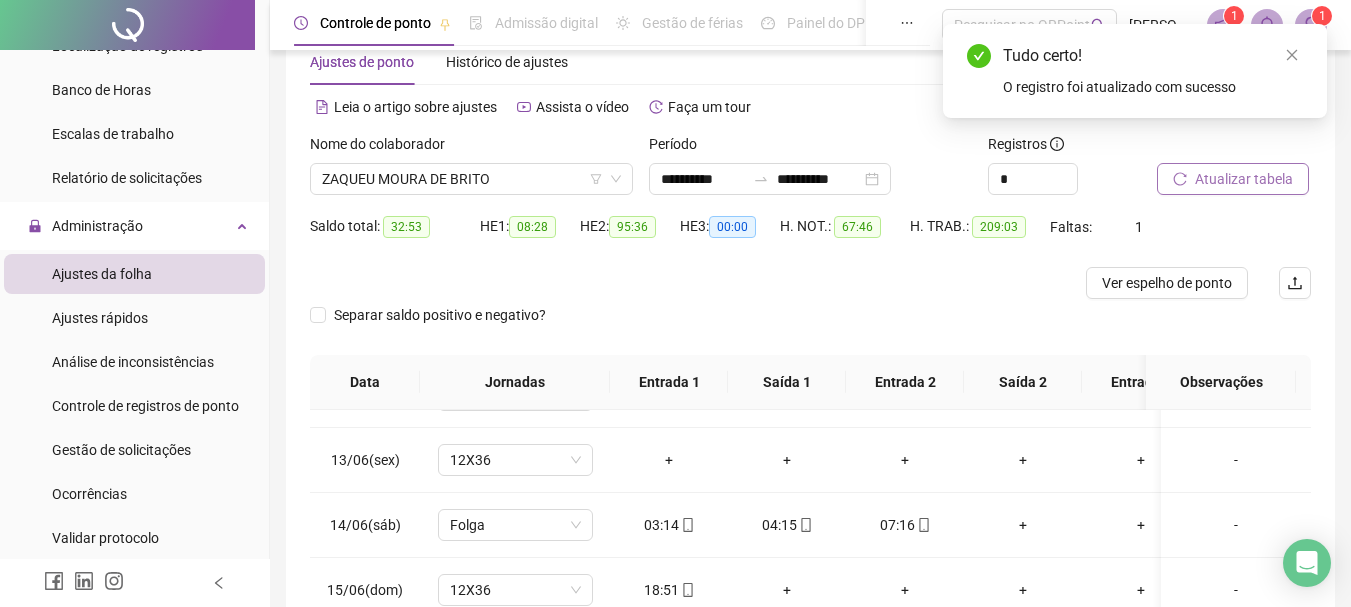 click on "Atualizar tabela" at bounding box center (1244, 179) 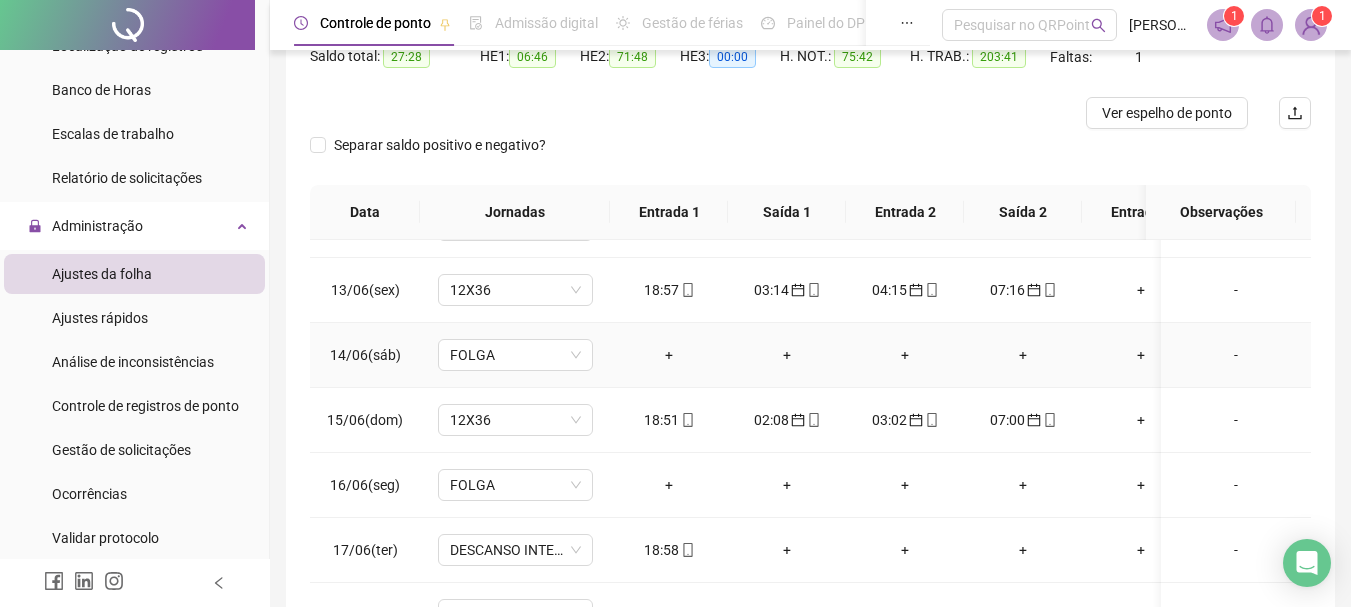 scroll, scrollTop: 251, scrollLeft: 0, axis: vertical 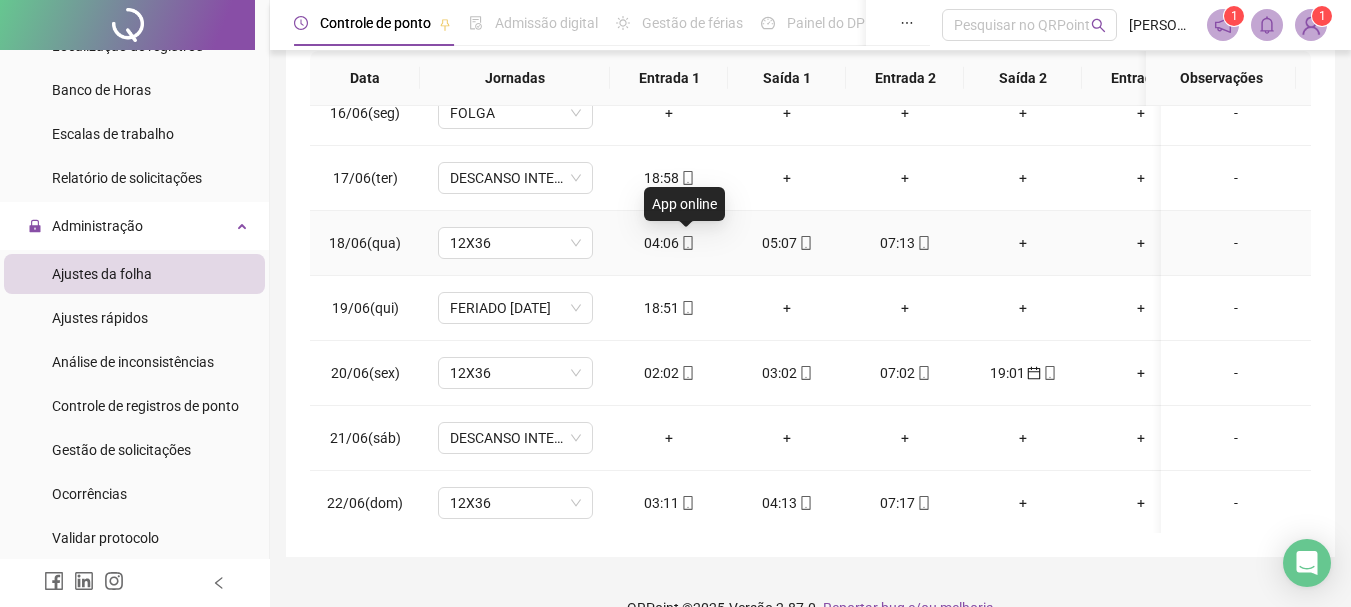 click 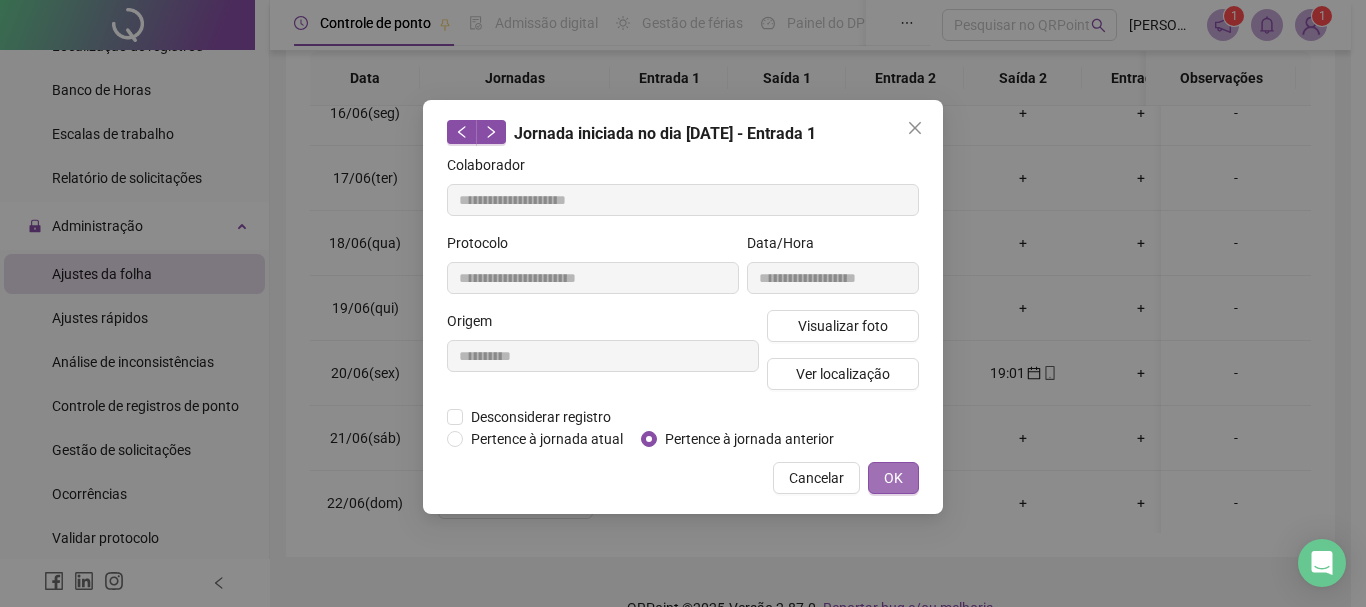 click on "OK" at bounding box center (893, 478) 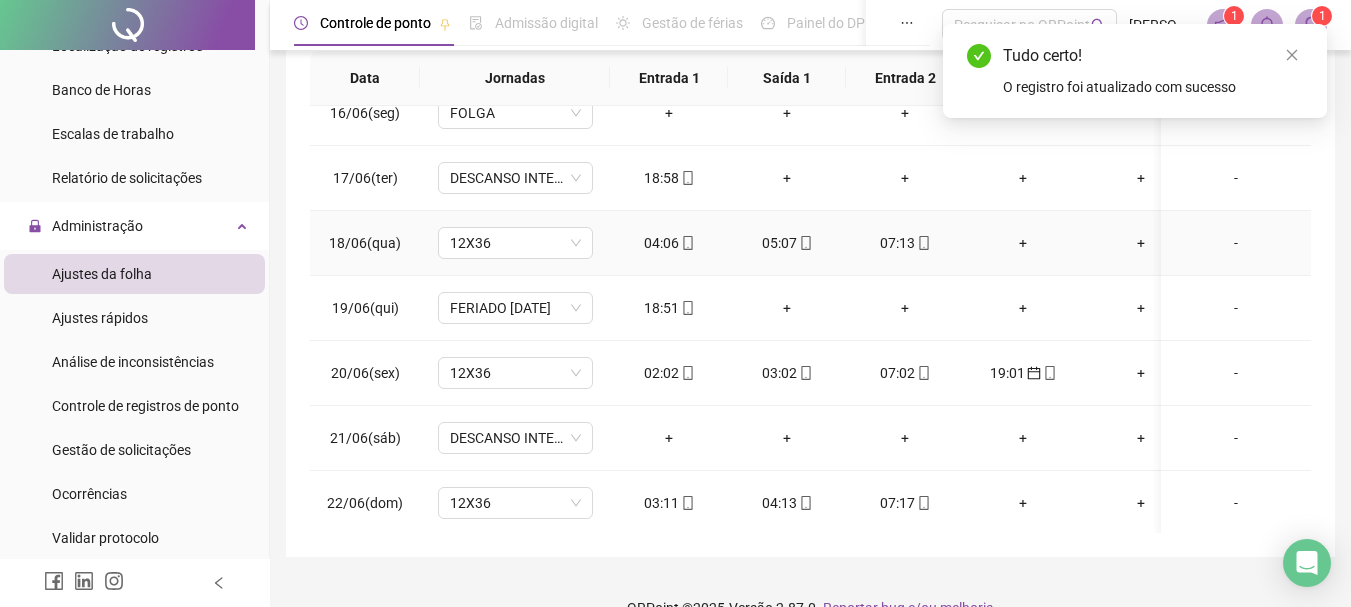 click 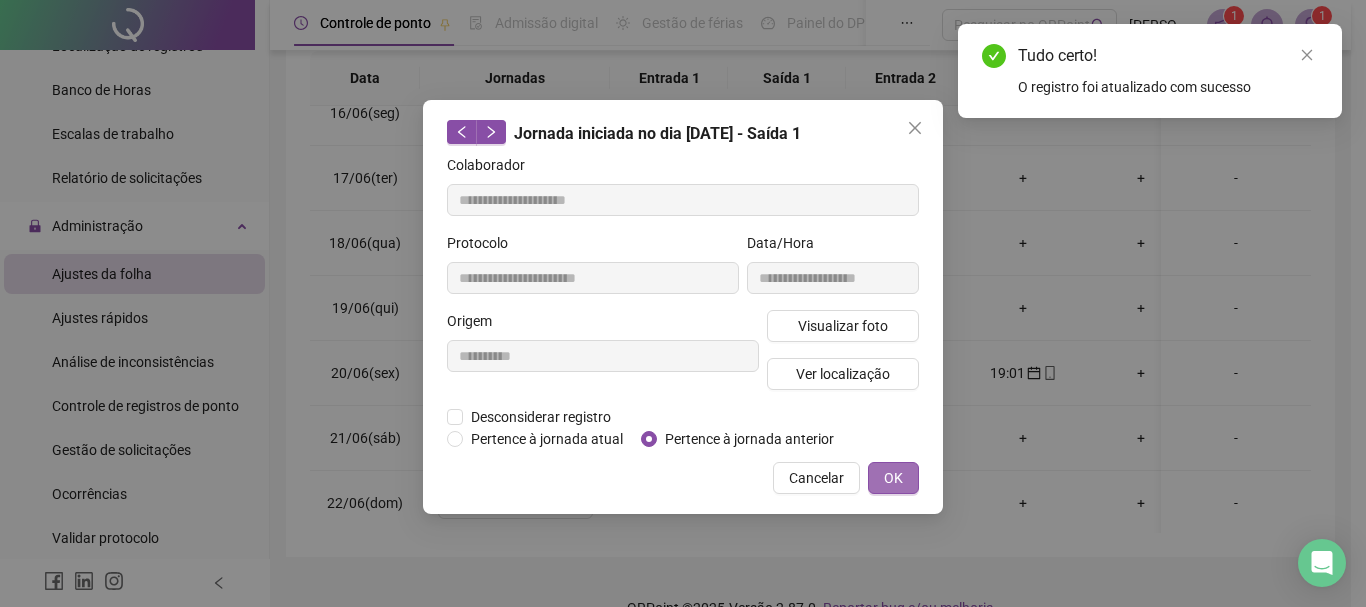 click on "OK" at bounding box center (893, 478) 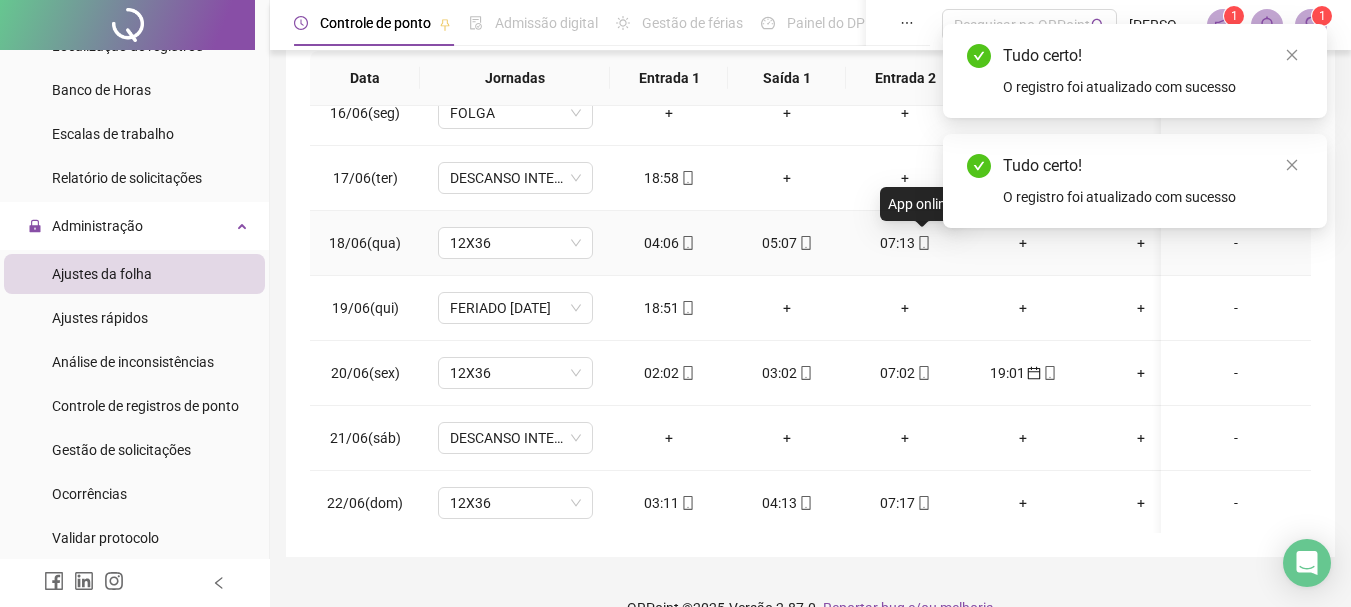click 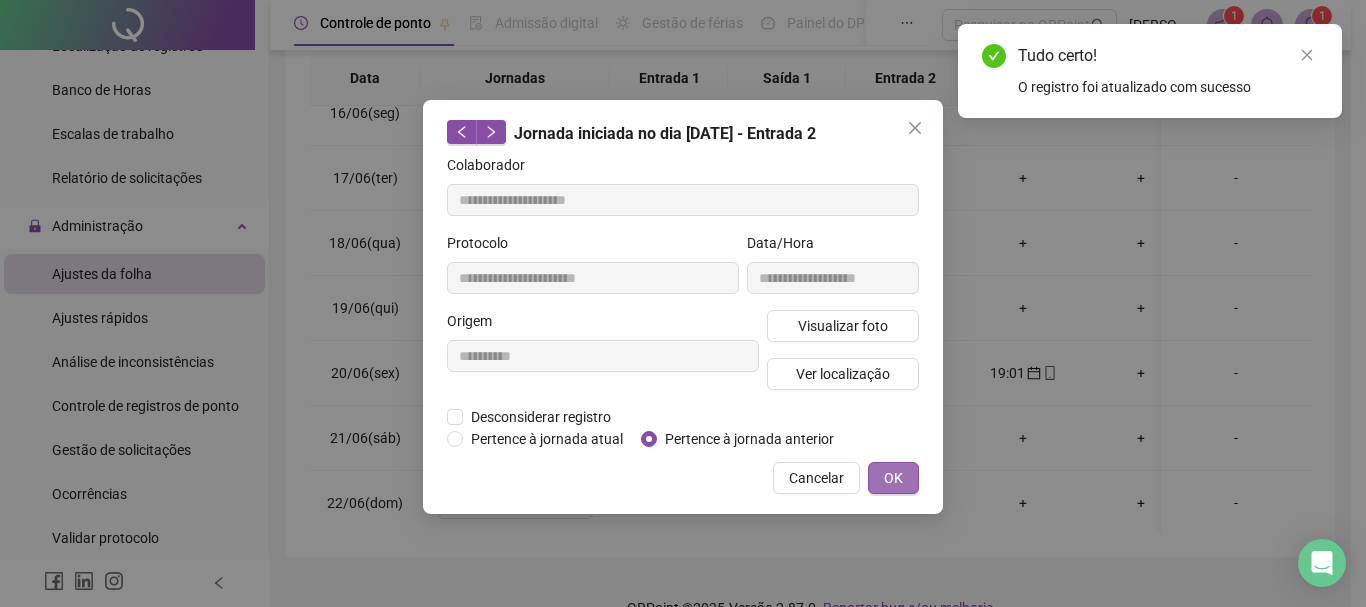 click on "OK" at bounding box center [893, 478] 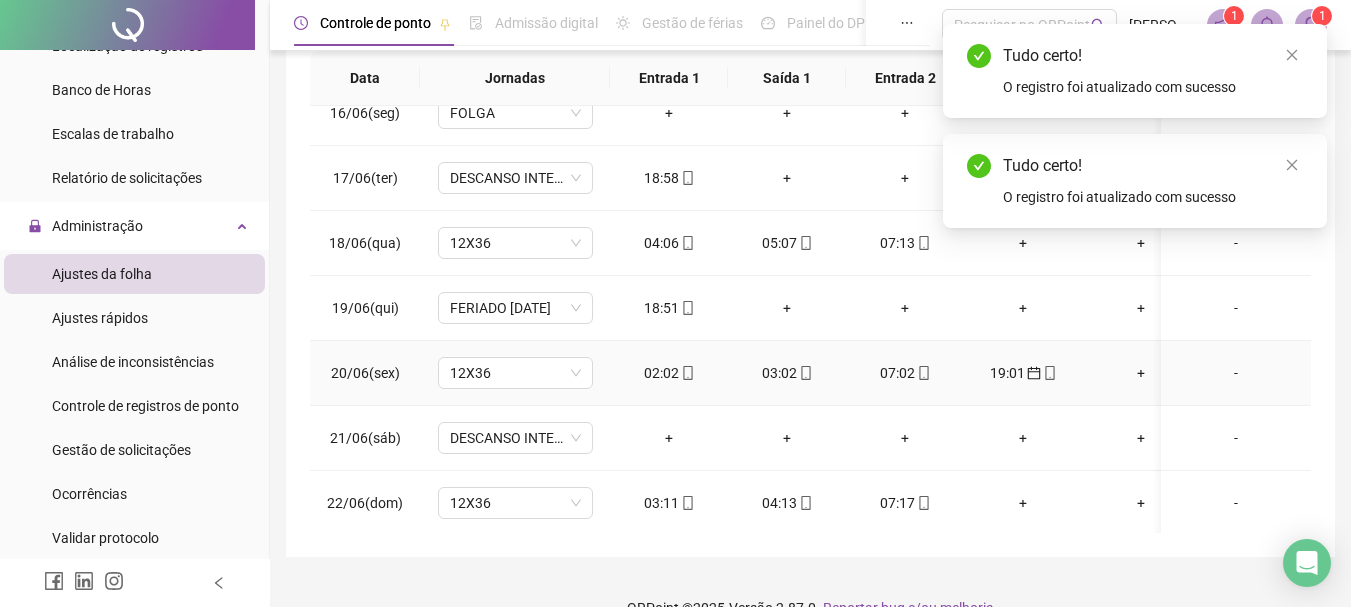 click 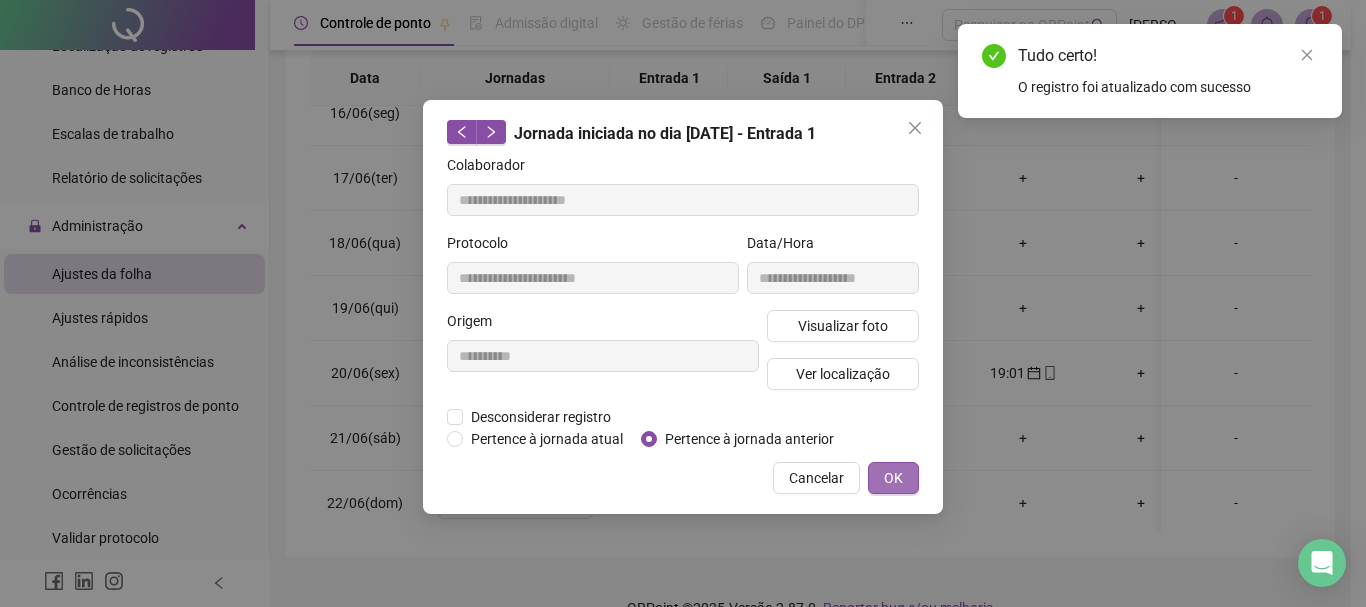 click on "OK" at bounding box center (893, 478) 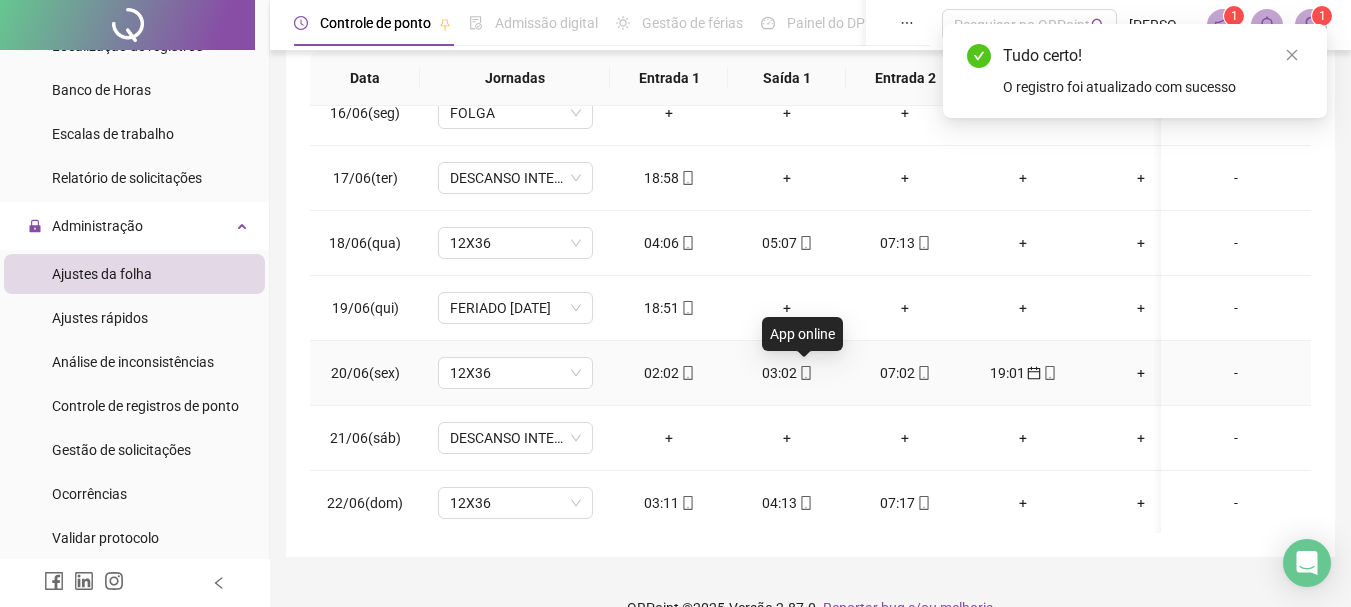click 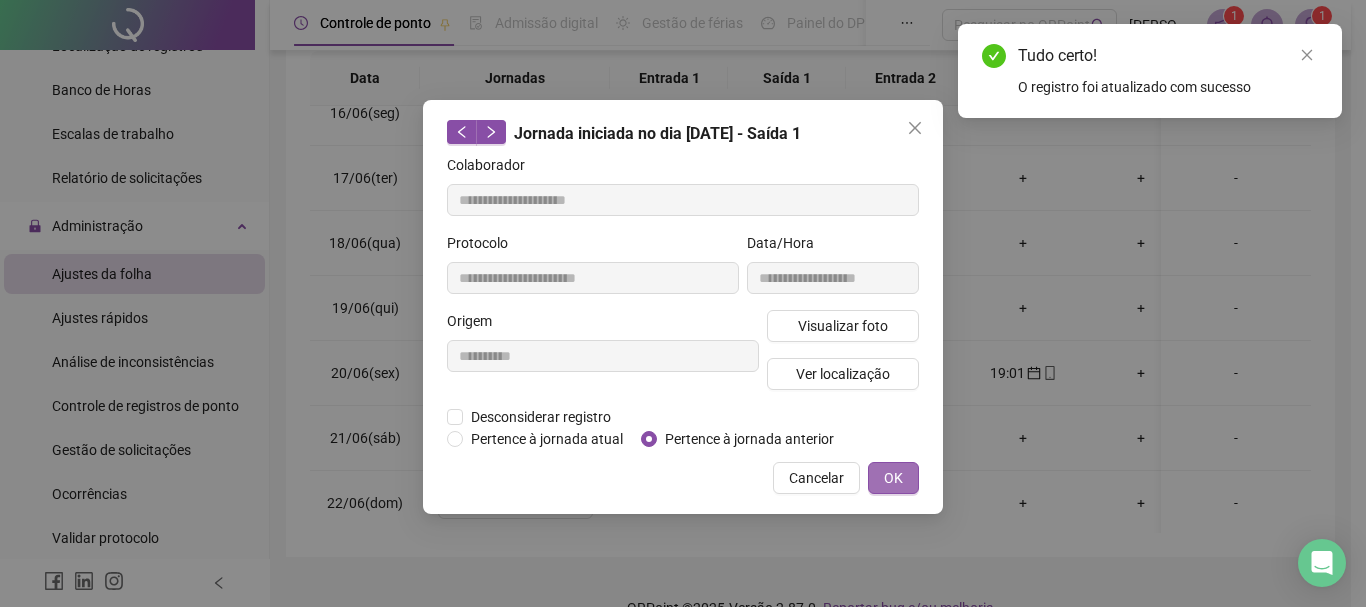 click on "OK" at bounding box center [893, 478] 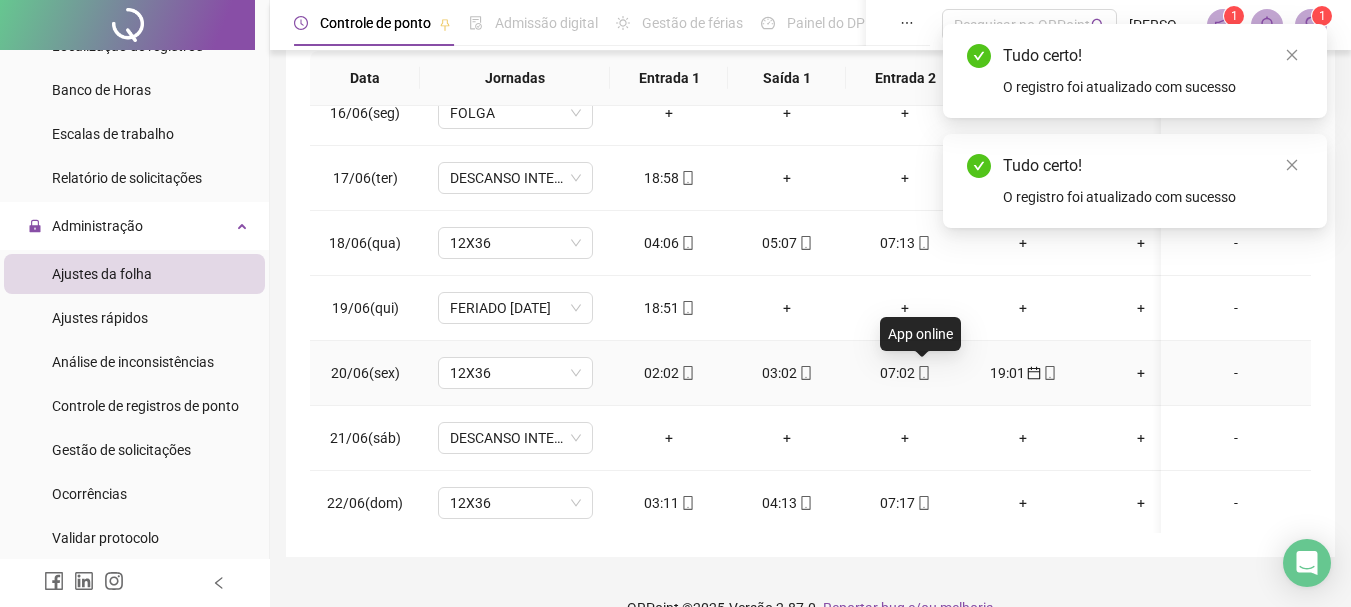 click 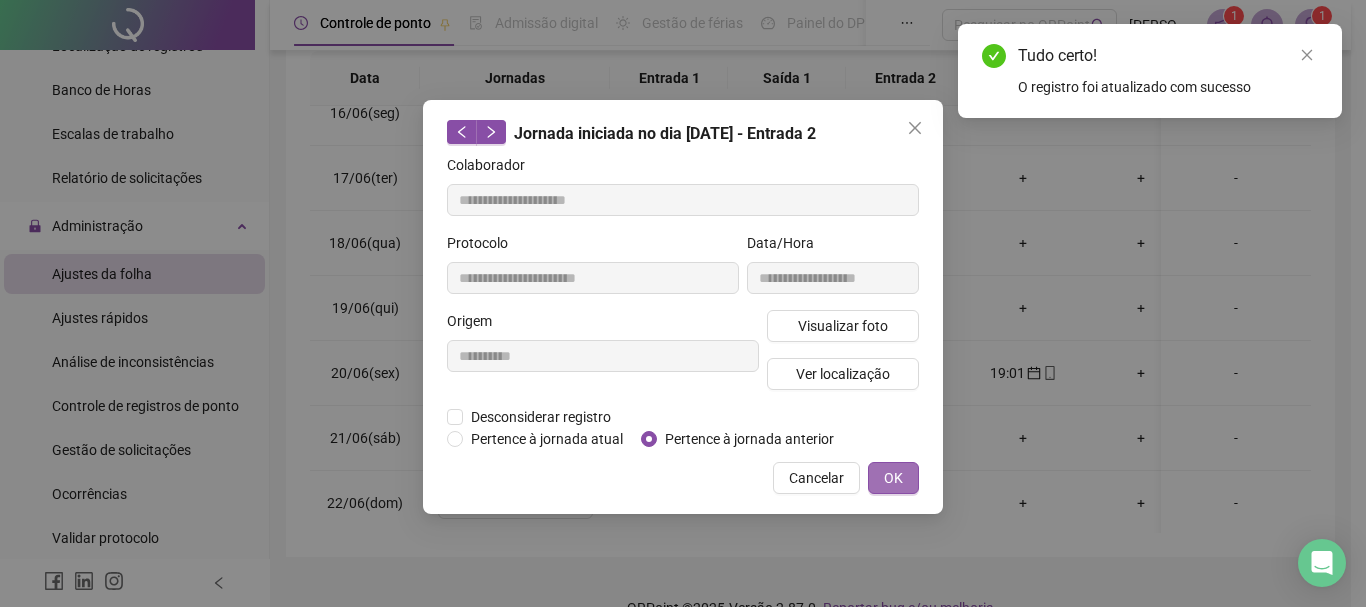 click on "Cancelar OK" at bounding box center [683, 478] 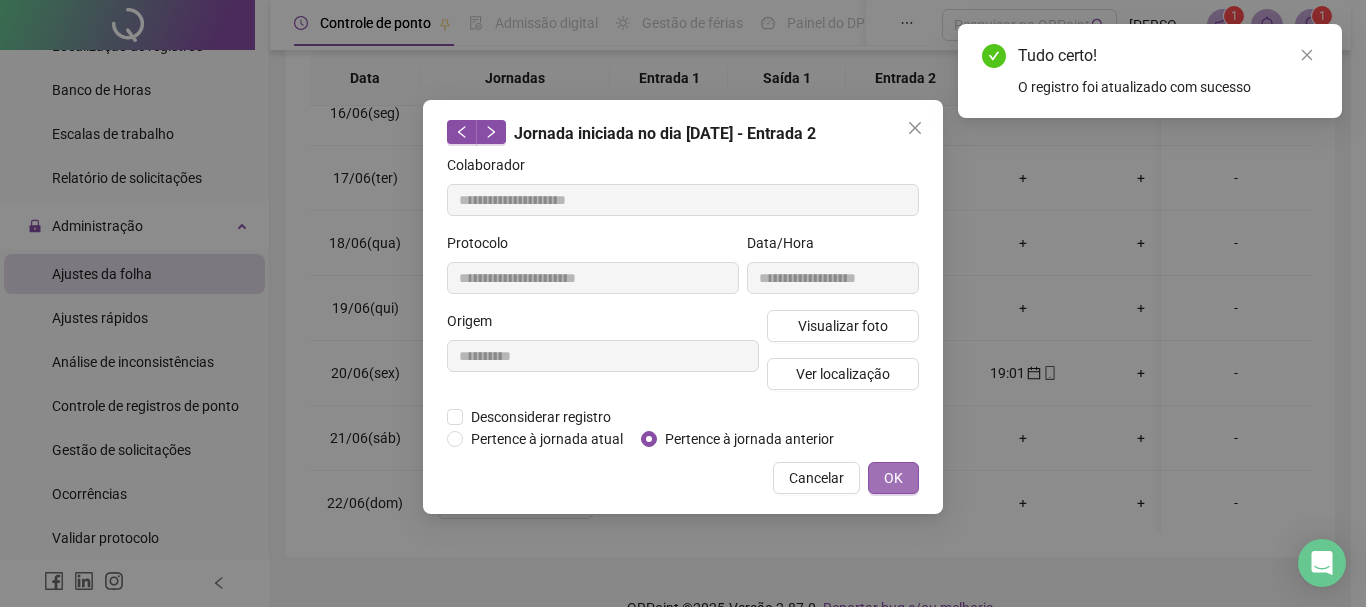 click on "OK" at bounding box center (893, 478) 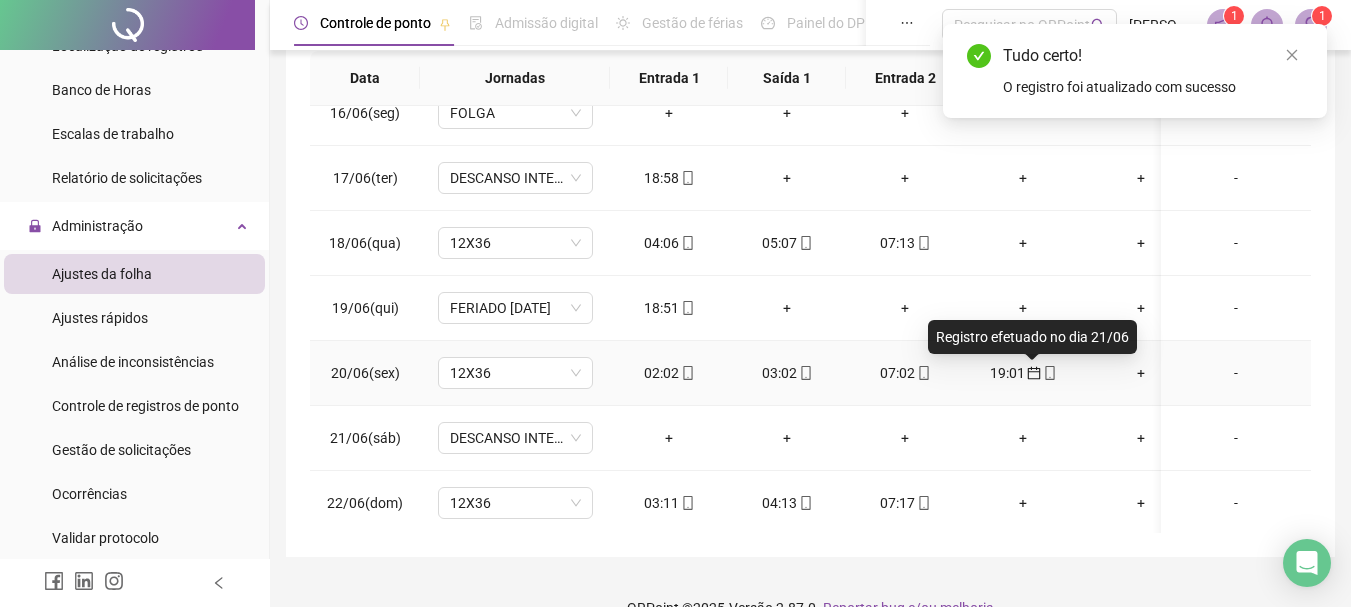 click 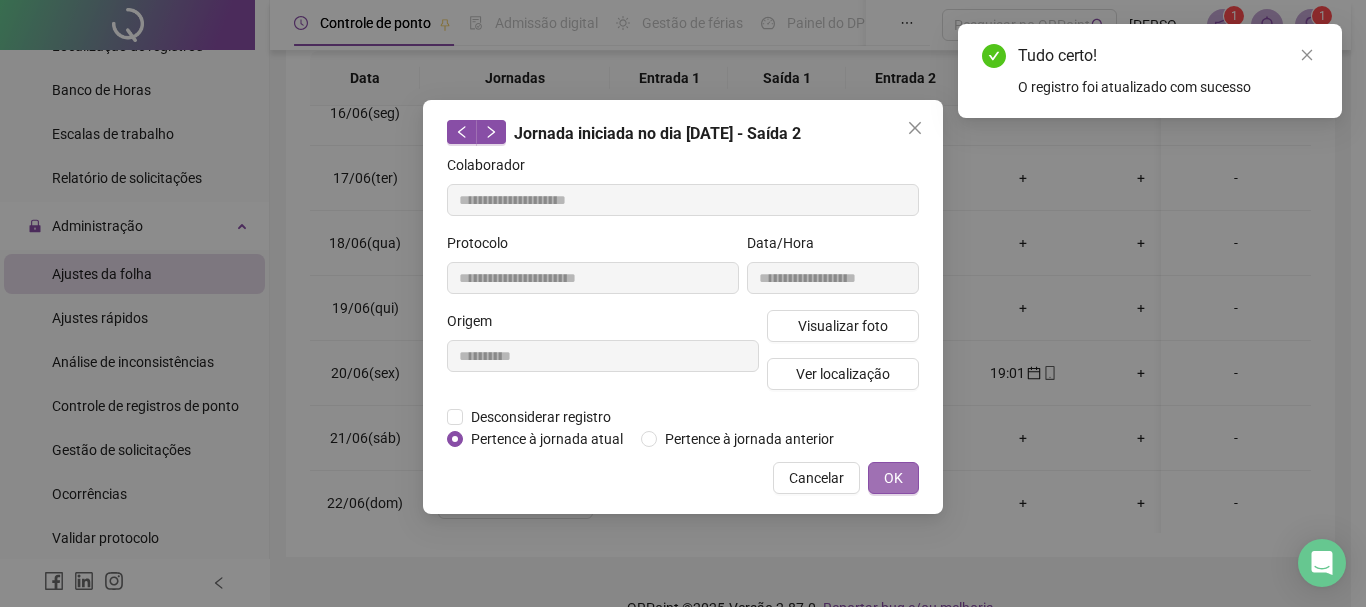 click on "OK" at bounding box center (893, 478) 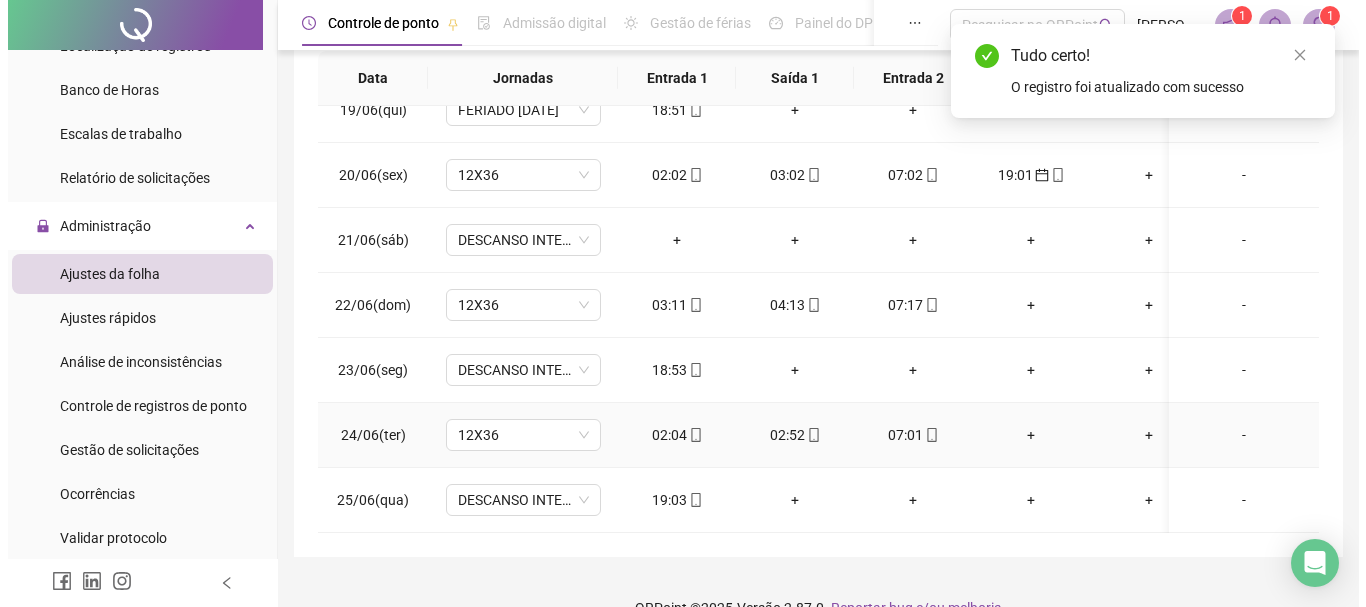 scroll, scrollTop: 1200, scrollLeft: 0, axis: vertical 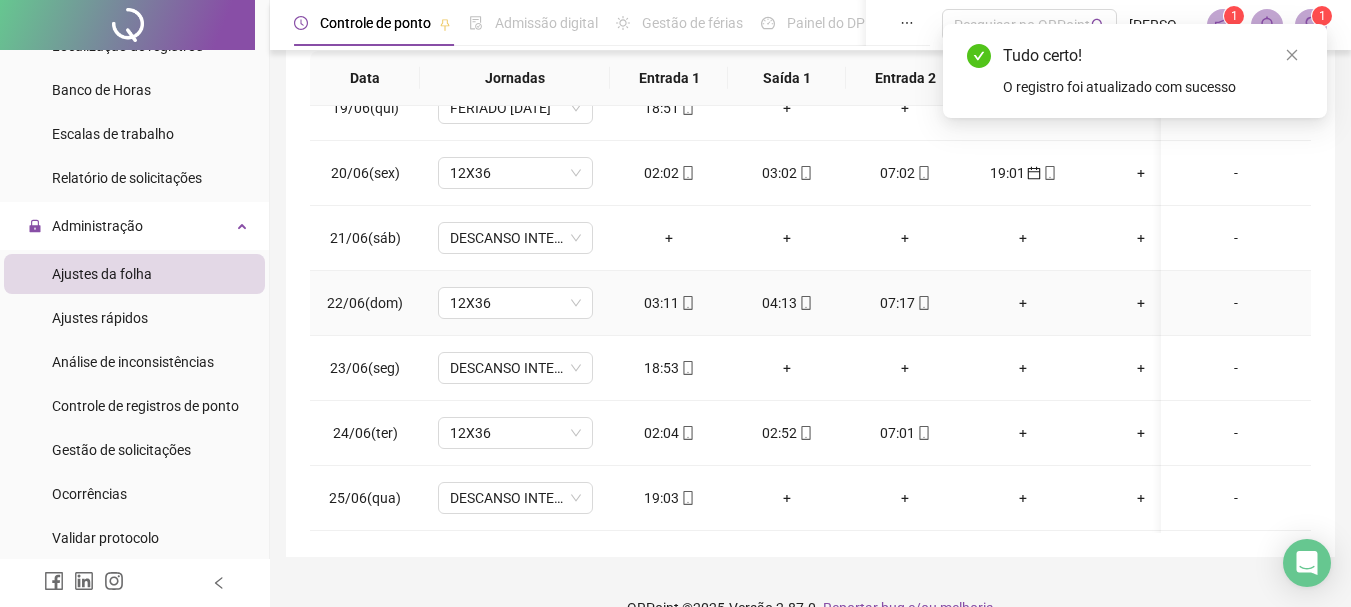 click 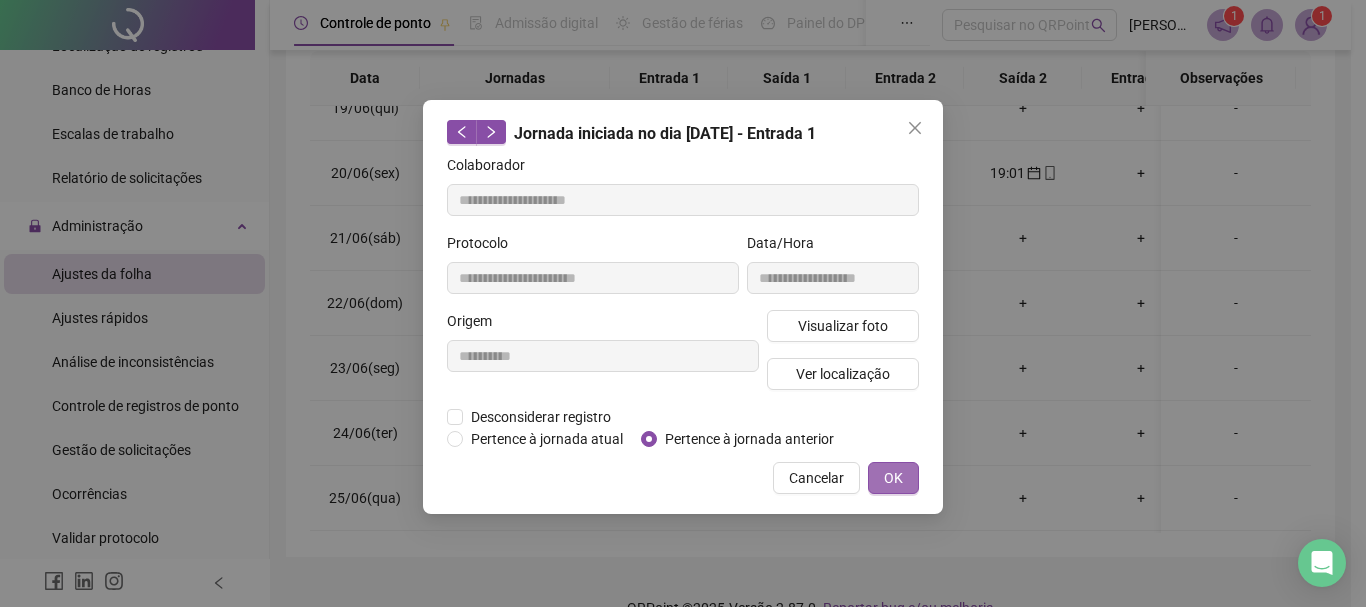 click on "OK" at bounding box center [893, 478] 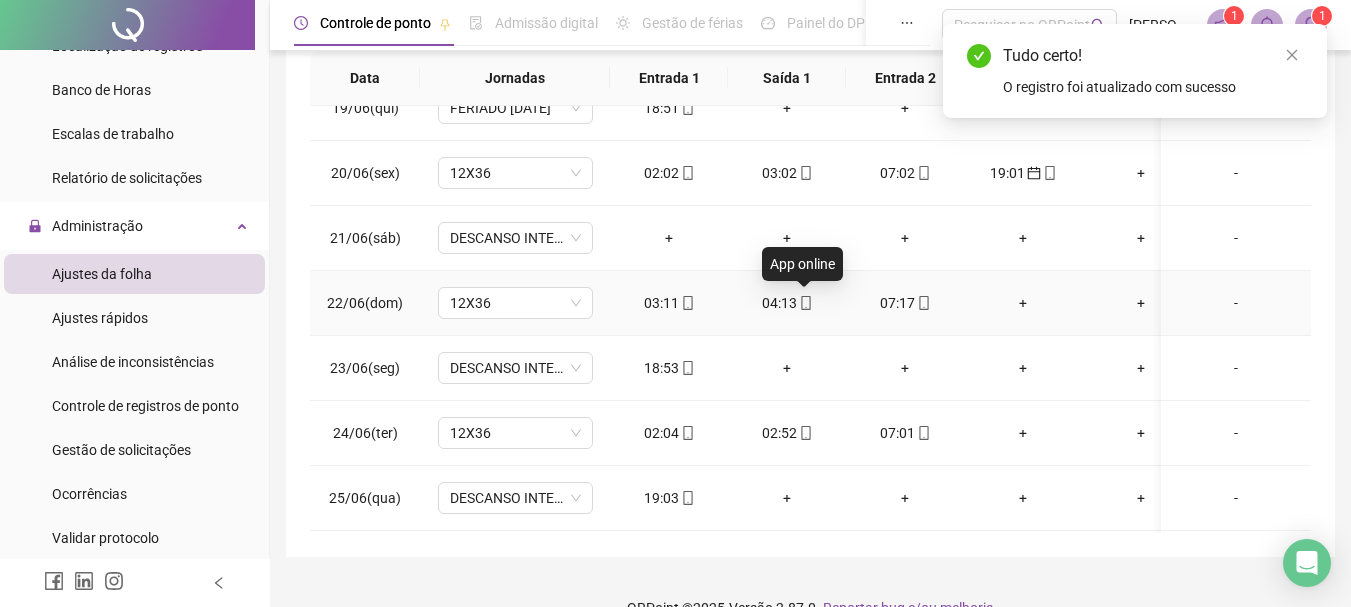 click 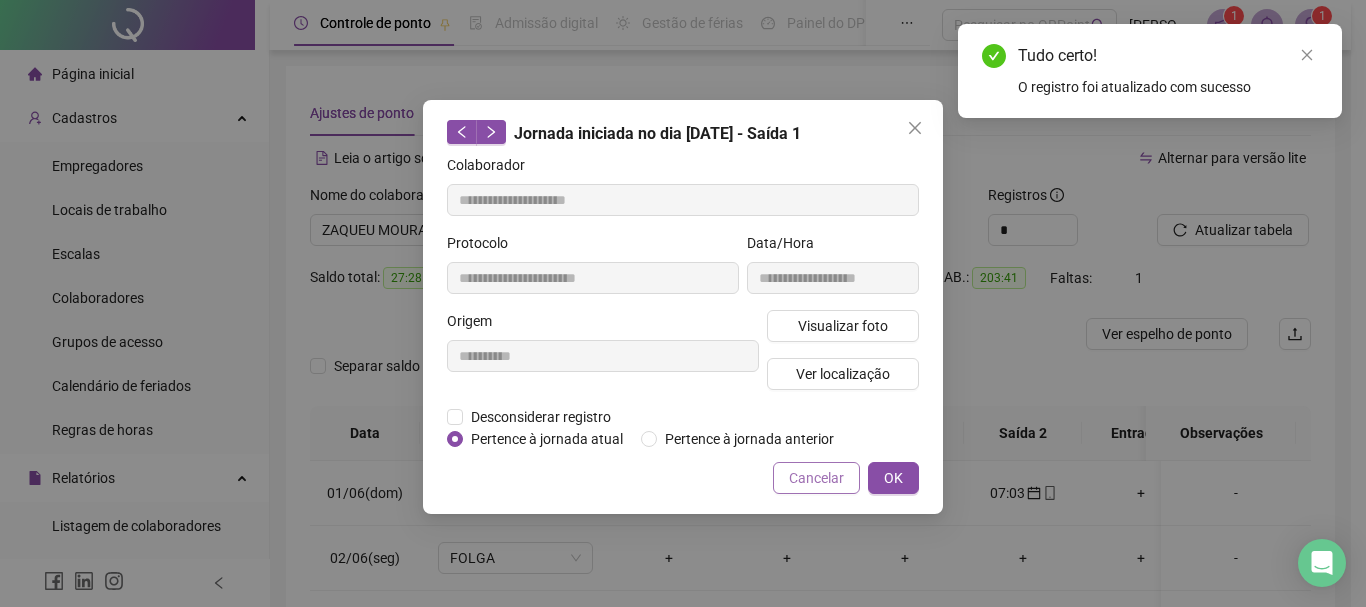 scroll, scrollTop: 355, scrollLeft: 0, axis: vertical 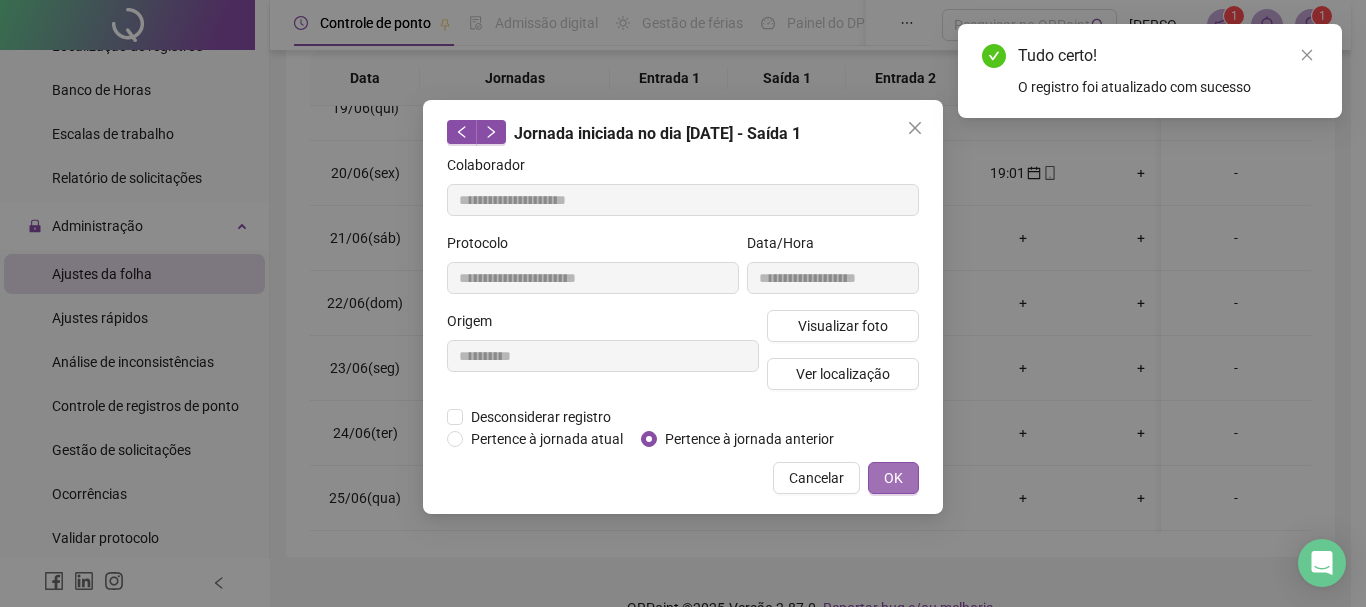 drag, startPoint x: 887, startPoint y: 482, endPoint x: 894, endPoint y: 469, distance: 14.764823 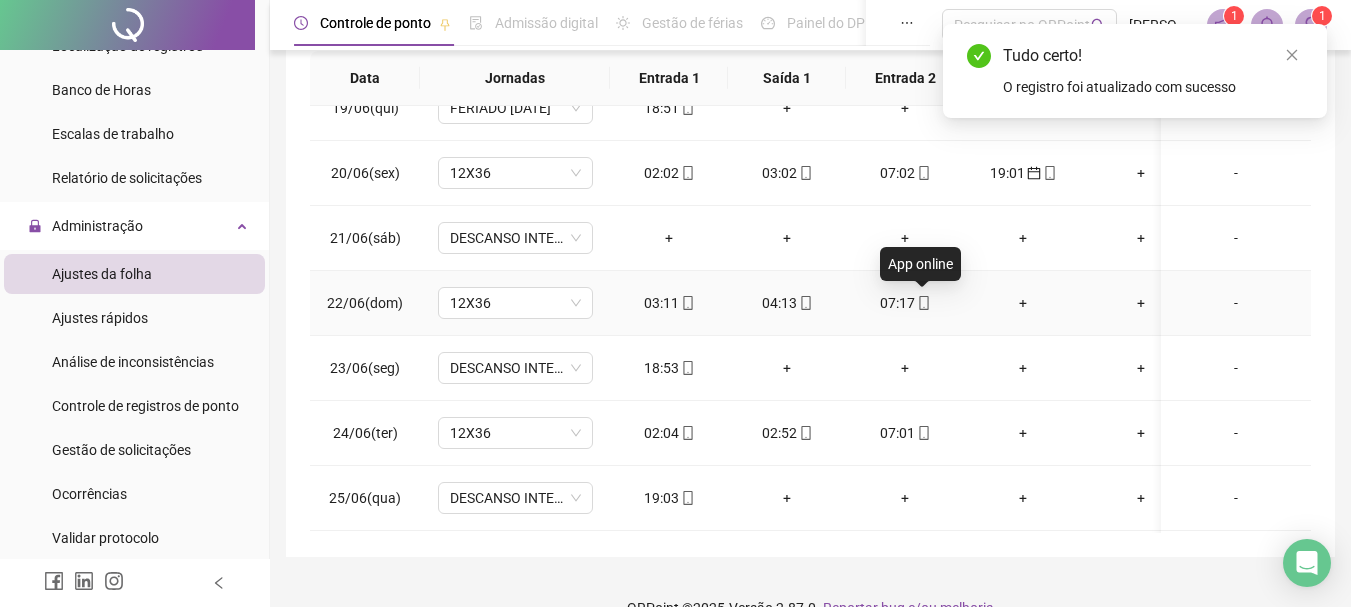 click 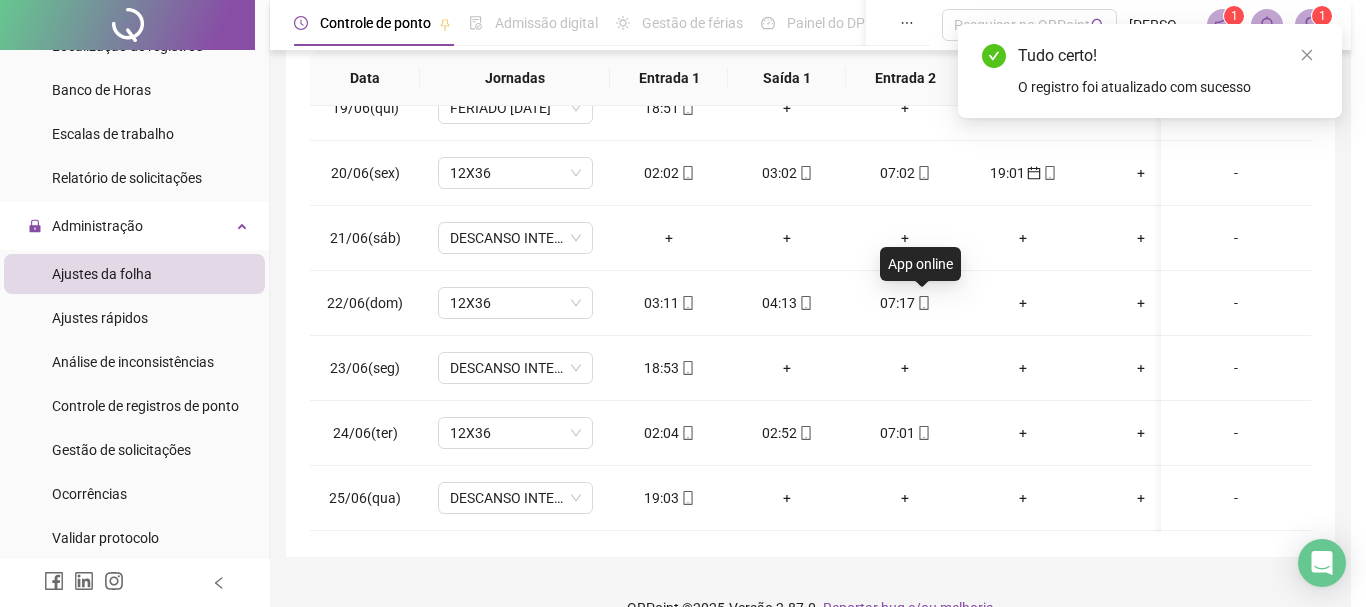 type on "**********" 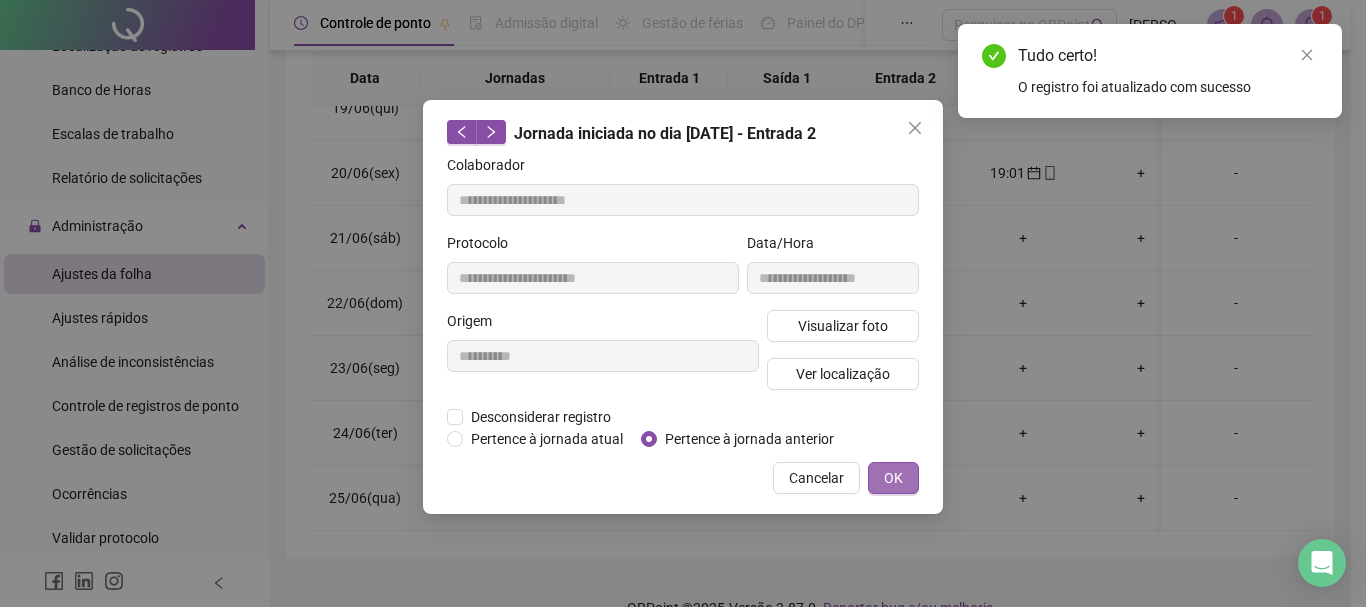click on "OK" at bounding box center [893, 478] 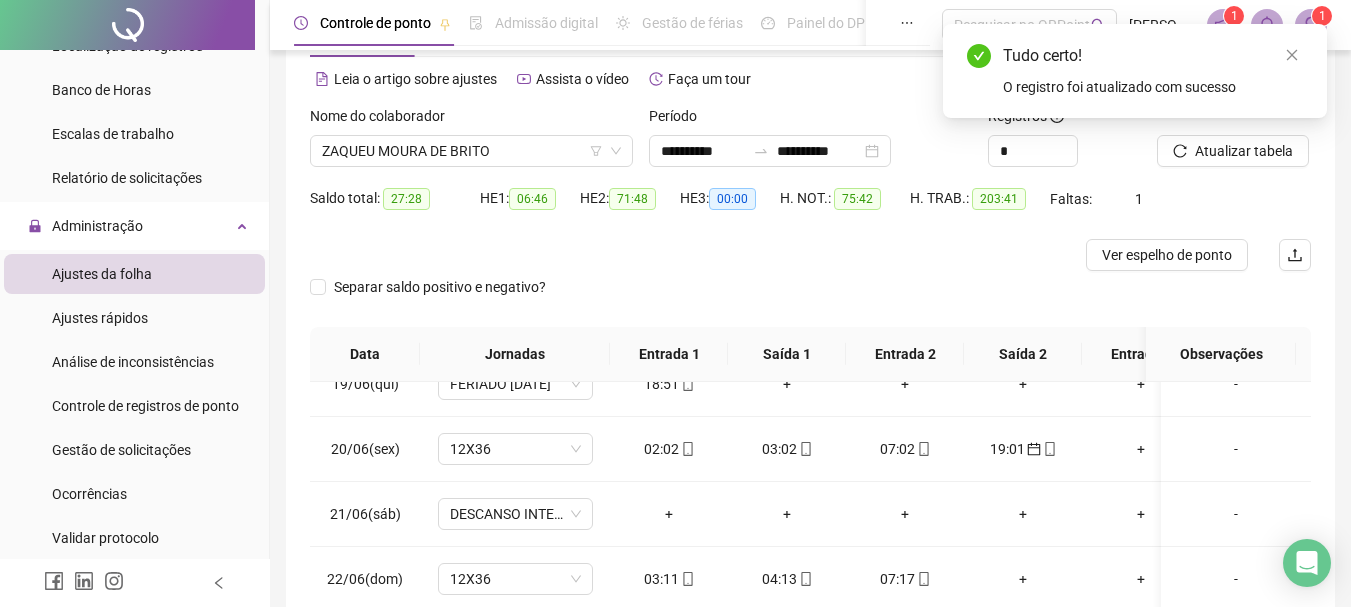 scroll, scrollTop: 55, scrollLeft: 0, axis: vertical 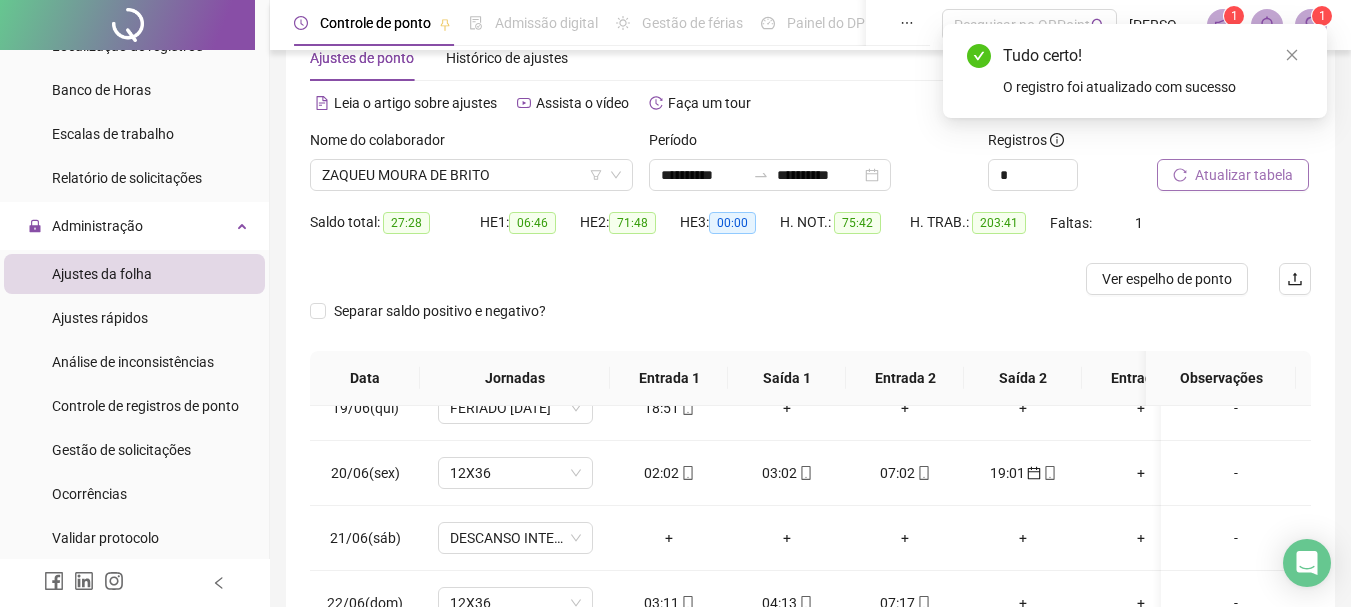 click on "Atualizar tabela" at bounding box center (1244, 175) 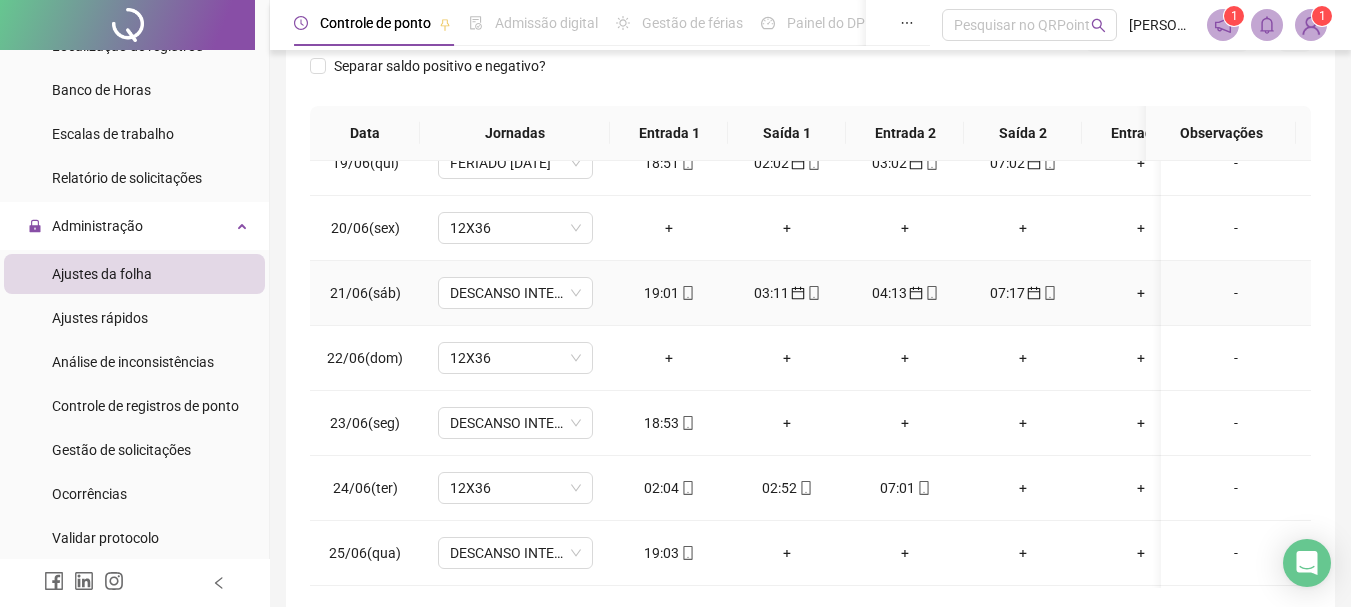 scroll, scrollTop: 355, scrollLeft: 0, axis: vertical 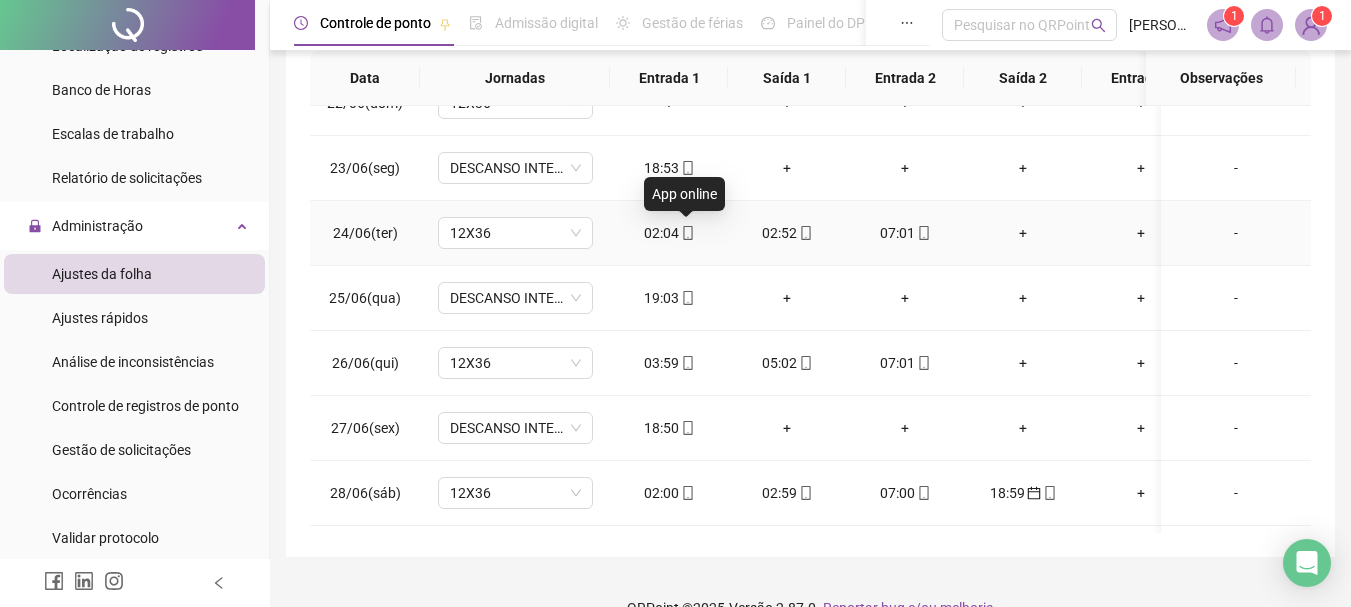 click 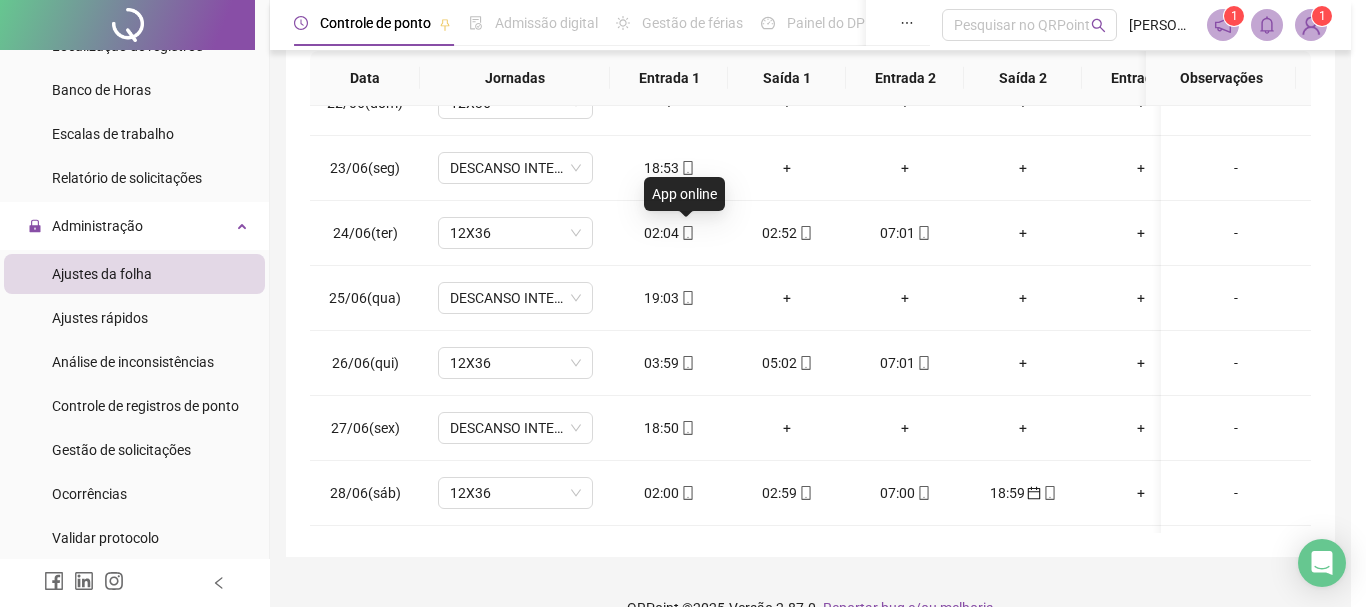 type on "**********" 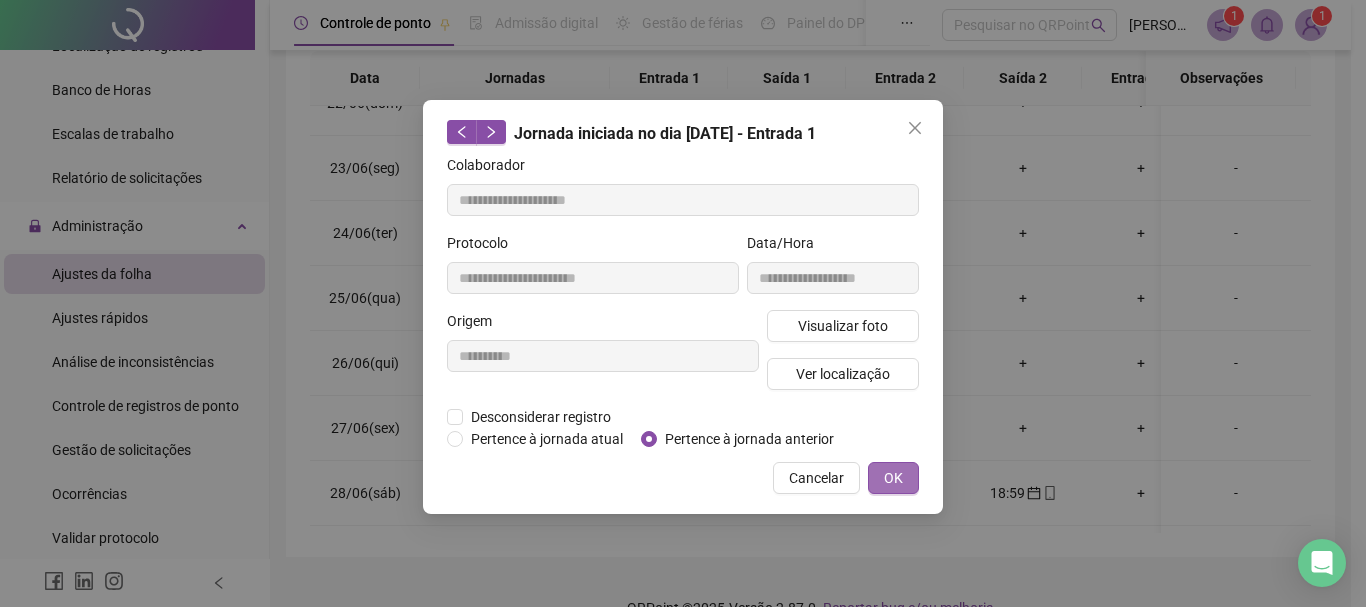 click on "OK" at bounding box center (893, 478) 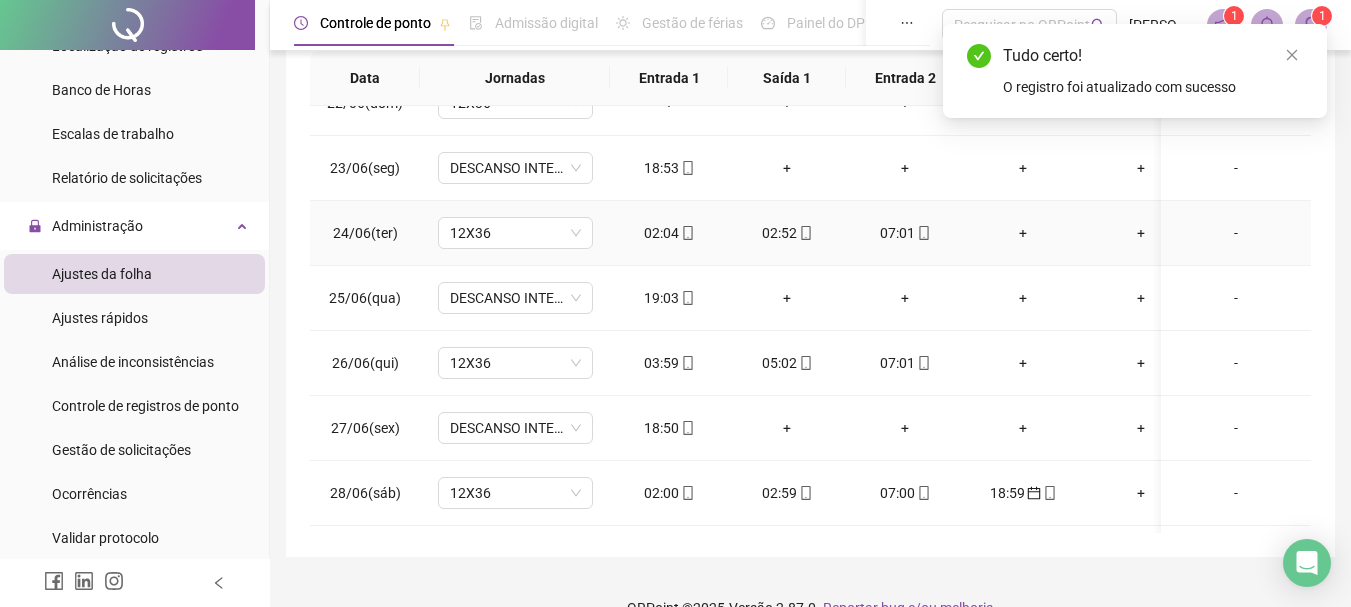 click 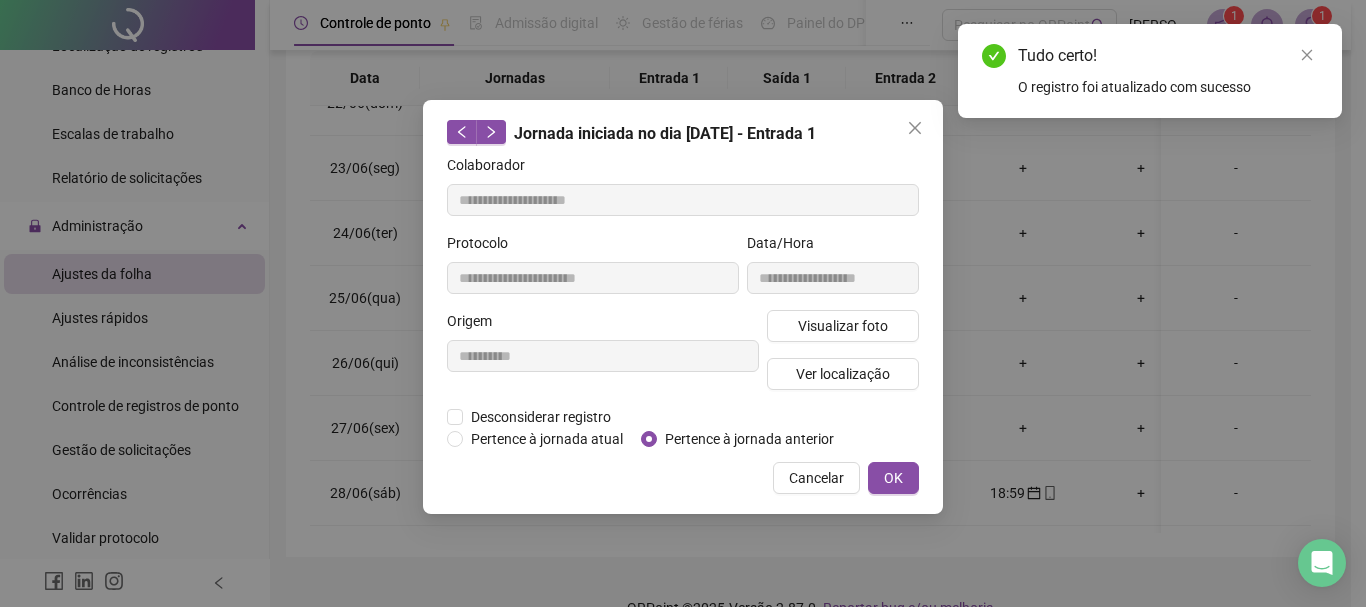 type on "**********" 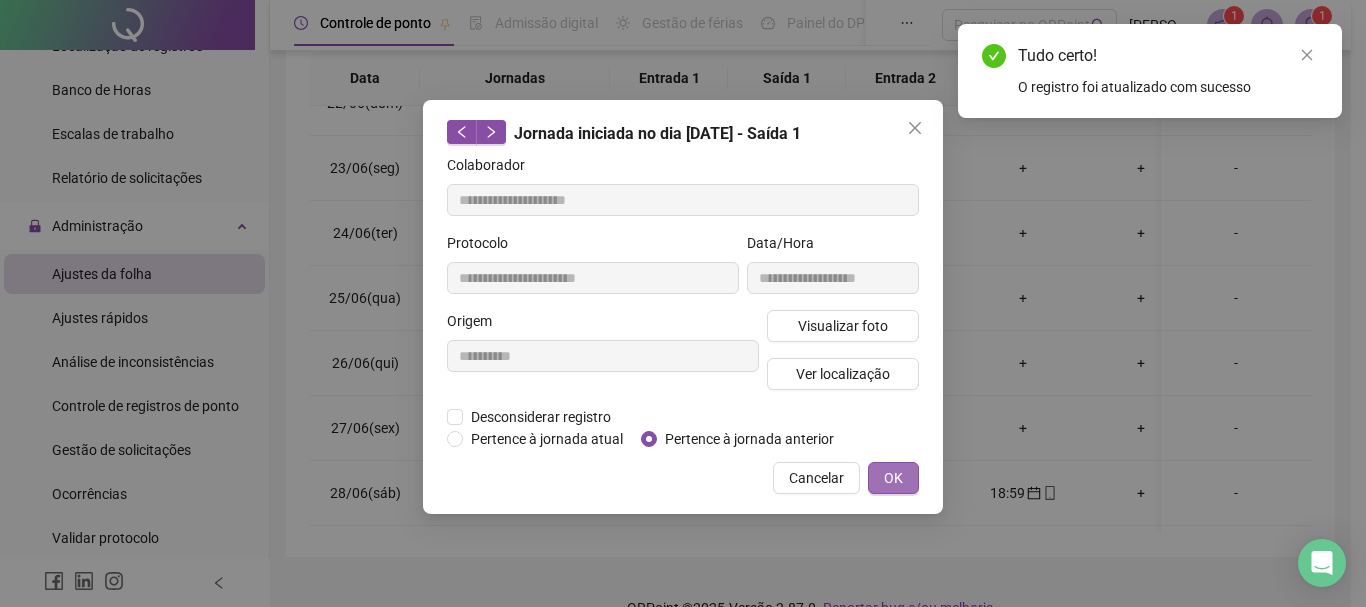click on "OK" at bounding box center [893, 478] 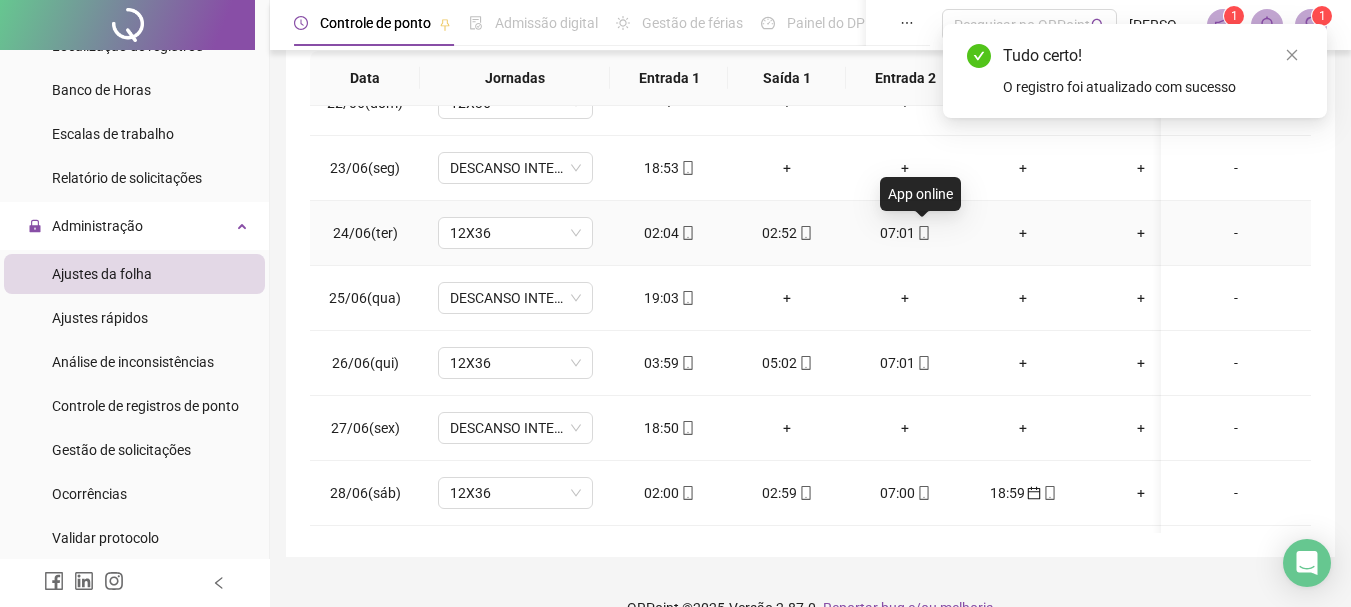 click 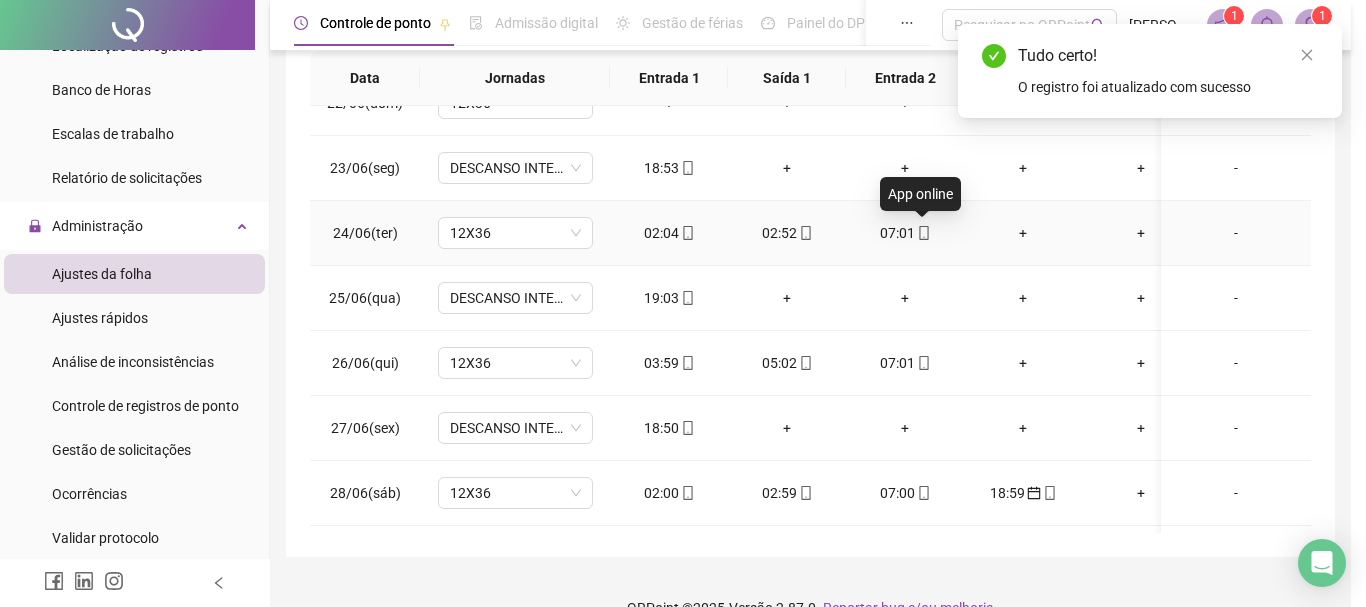 type on "**********" 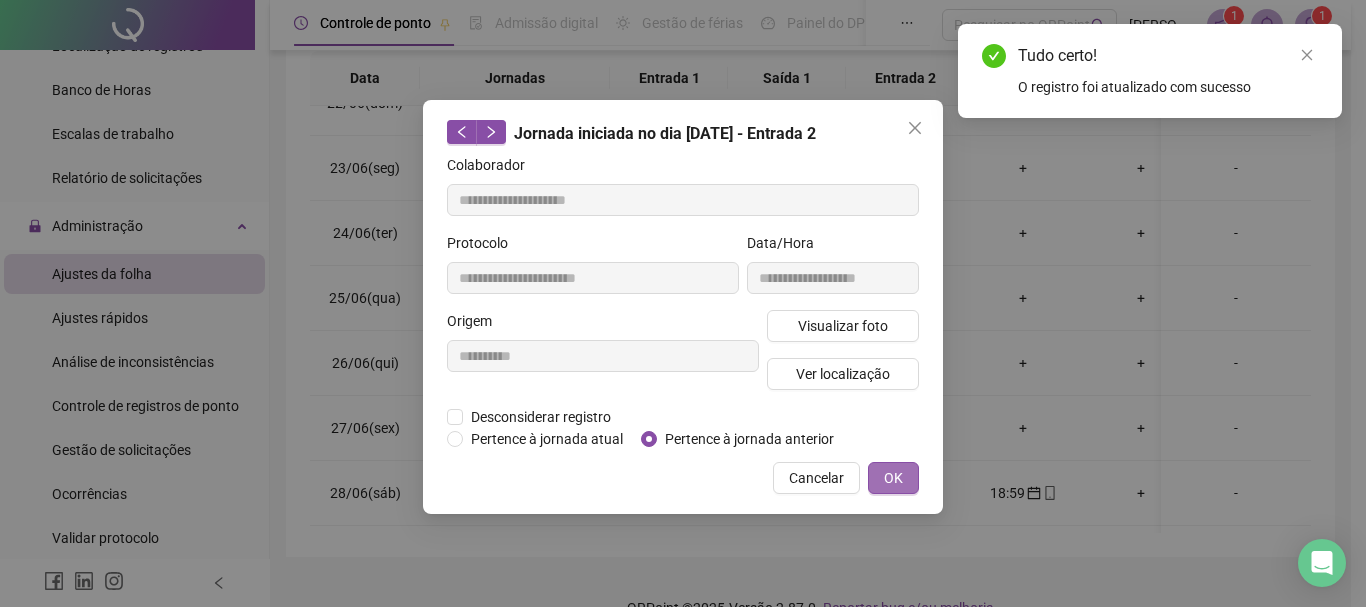 click on "OK" at bounding box center [893, 478] 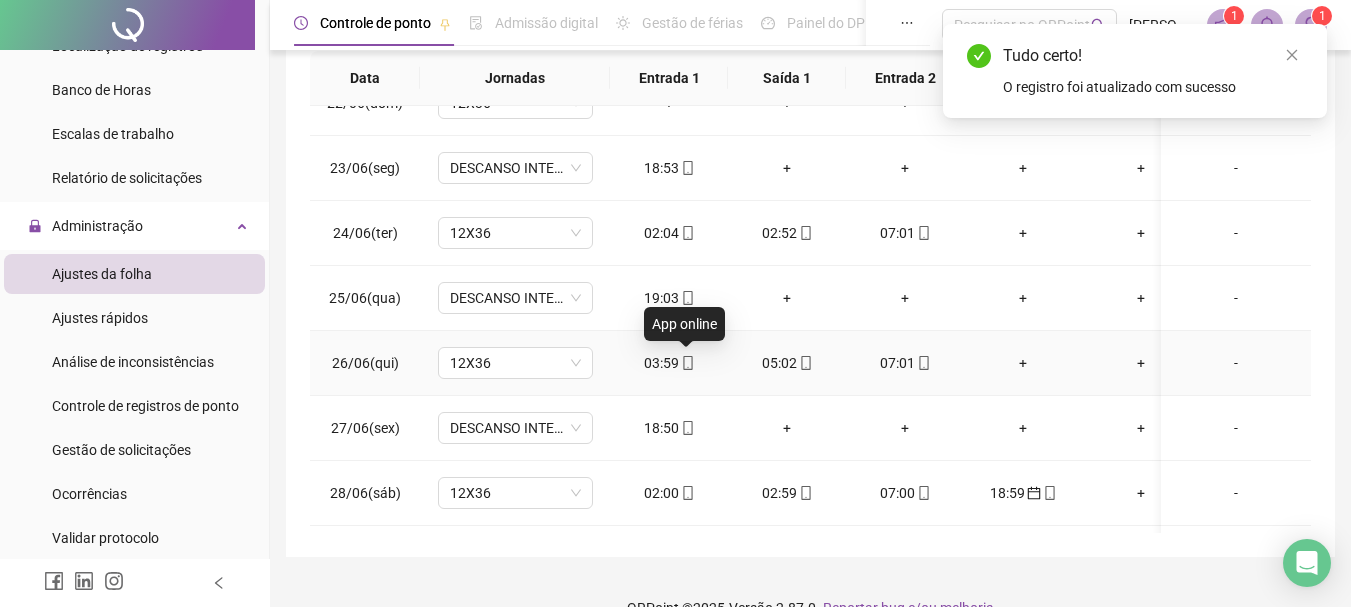 click 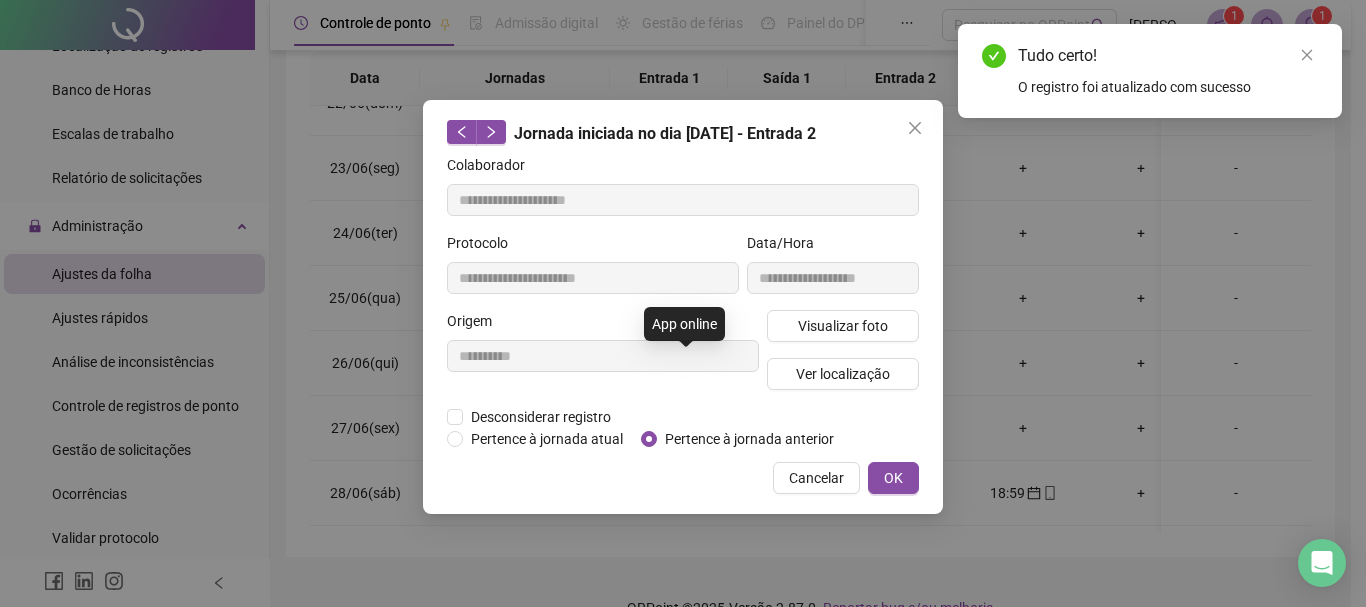 type on "**********" 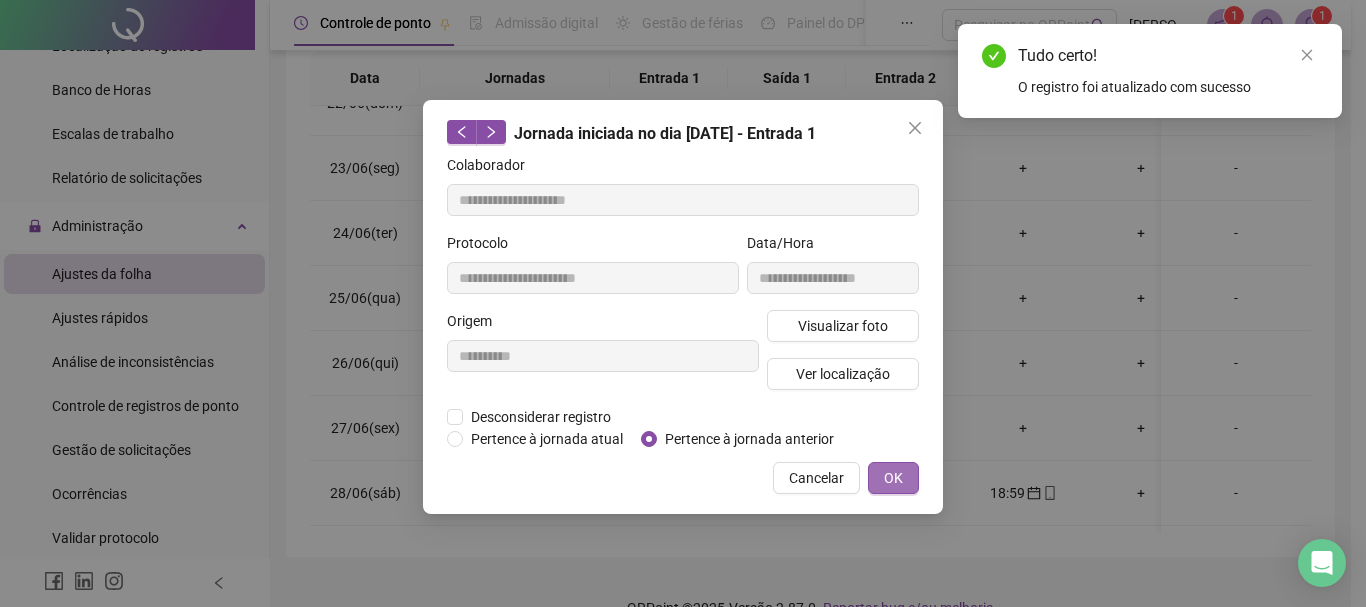 click on "OK" at bounding box center (893, 478) 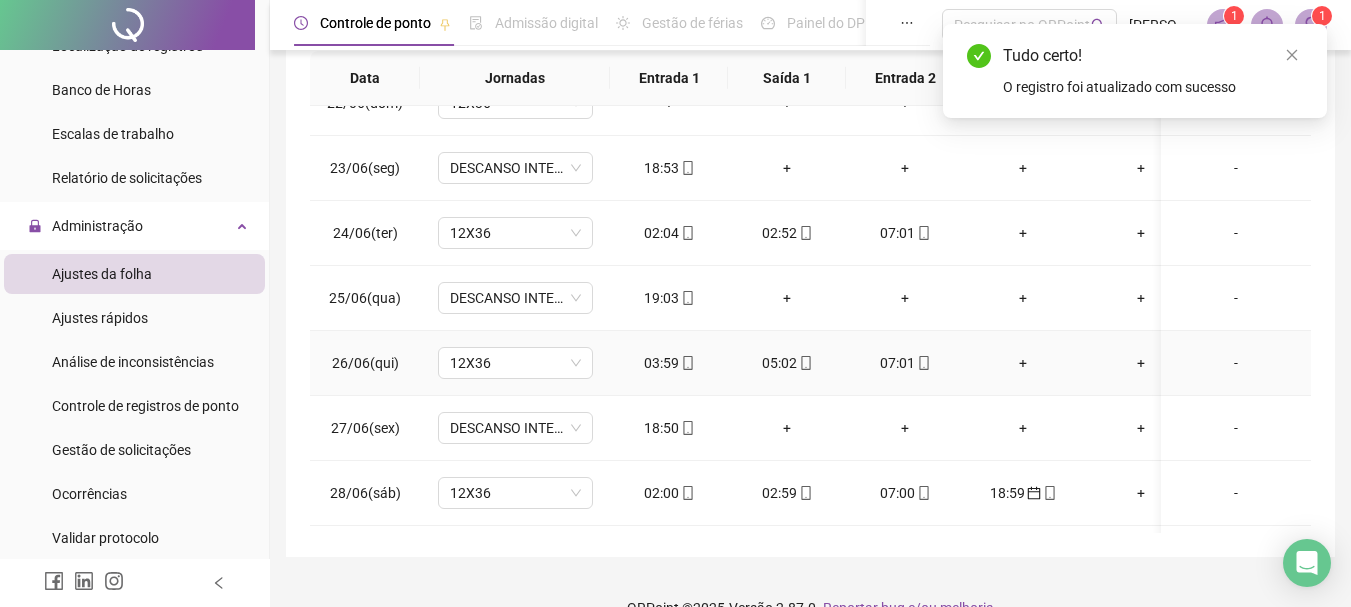 drag, startPoint x: 804, startPoint y: 359, endPoint x: 801, endPoint y: 386, distance: 27.166155 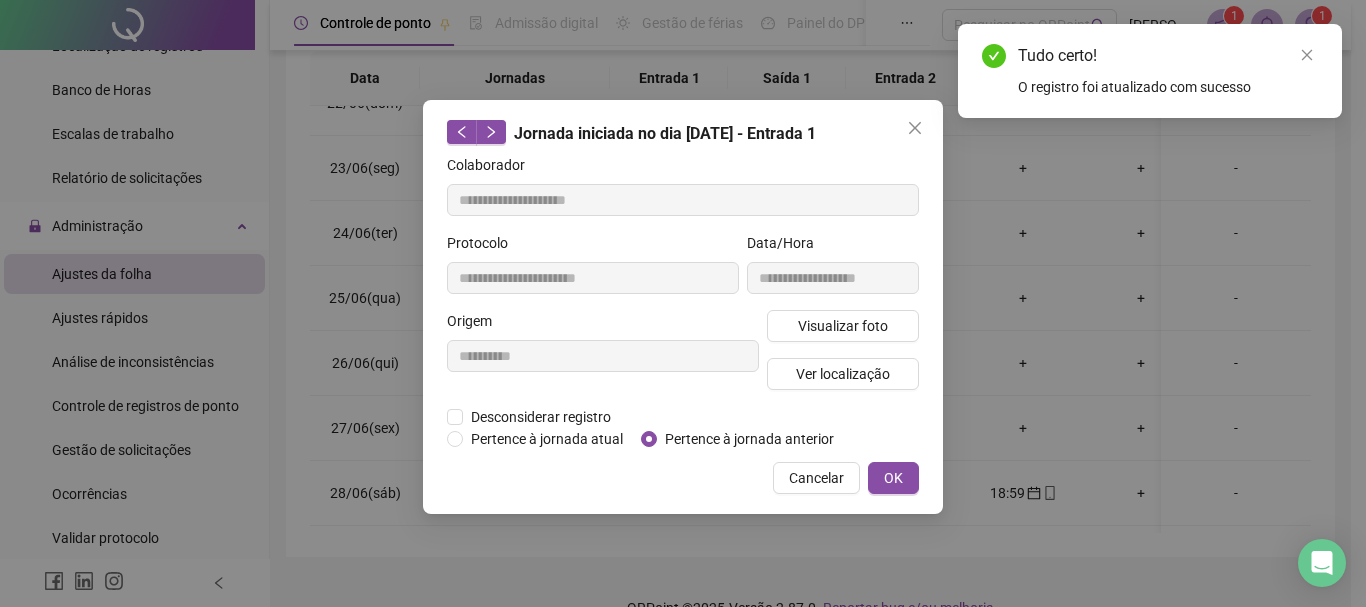 type on "**********" 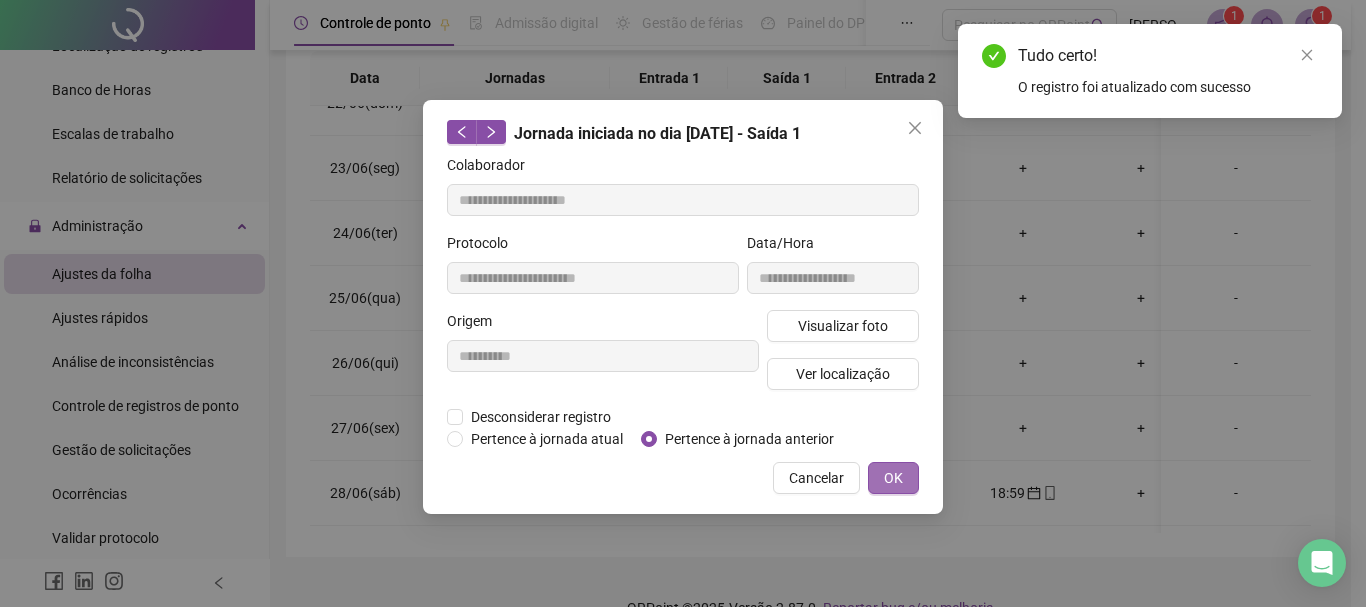 click on "OK" at bounding box center (893, 478) 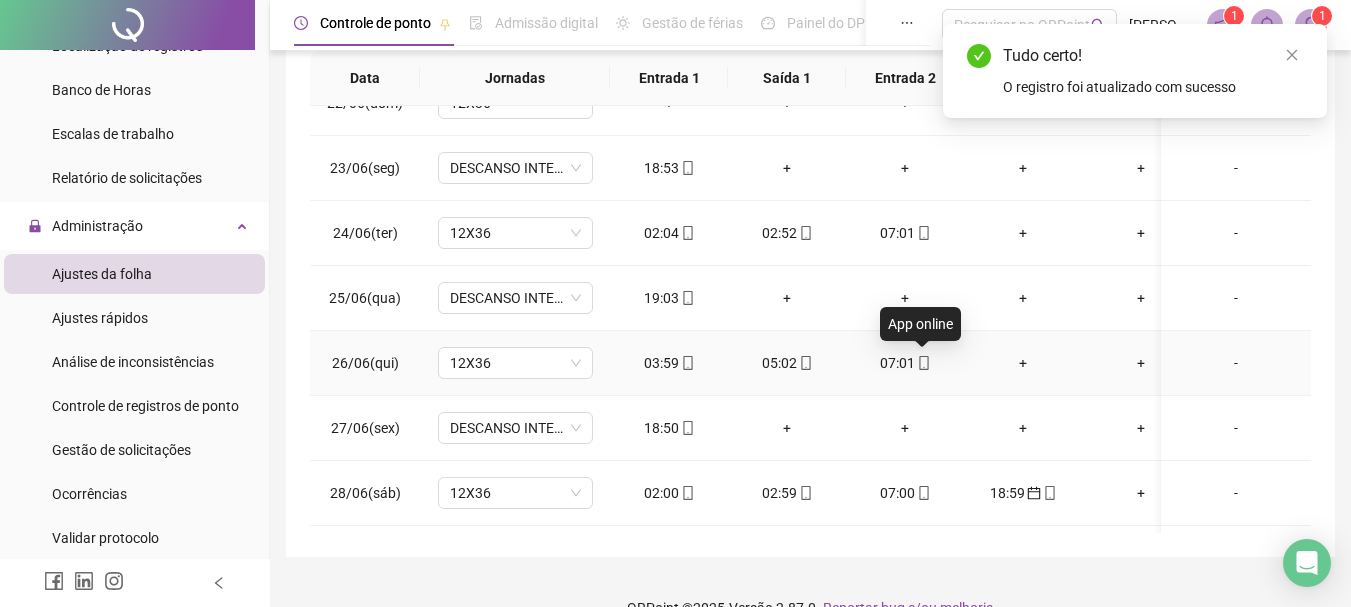 click 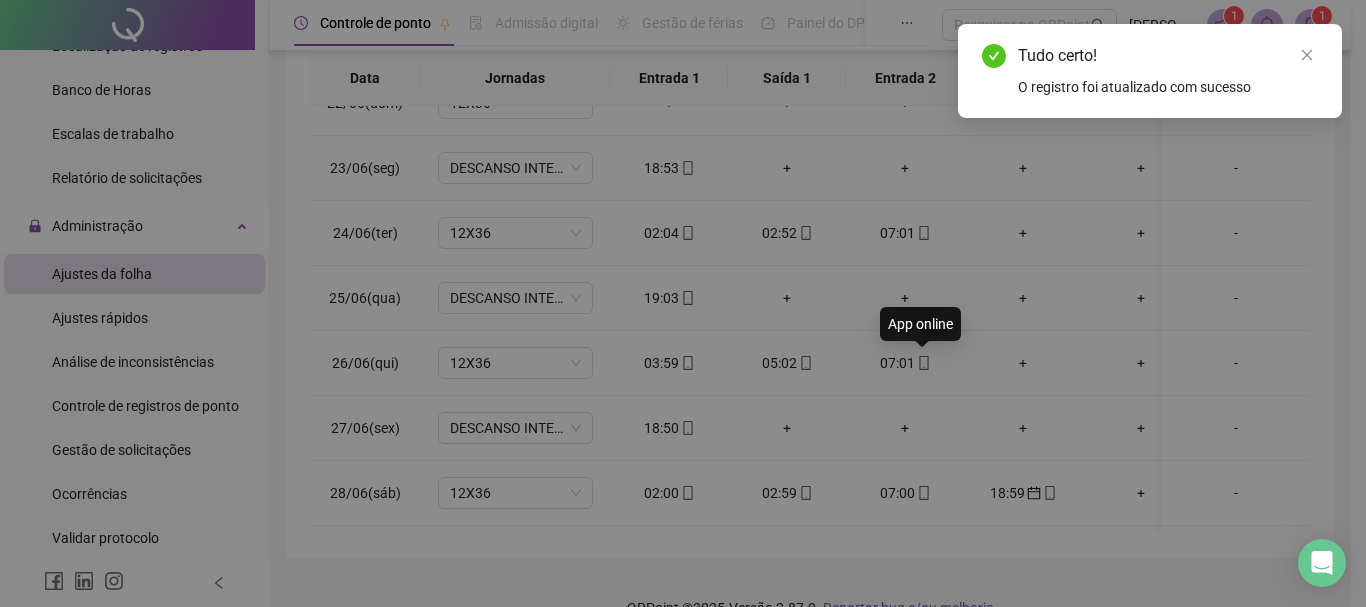 type on "**********" 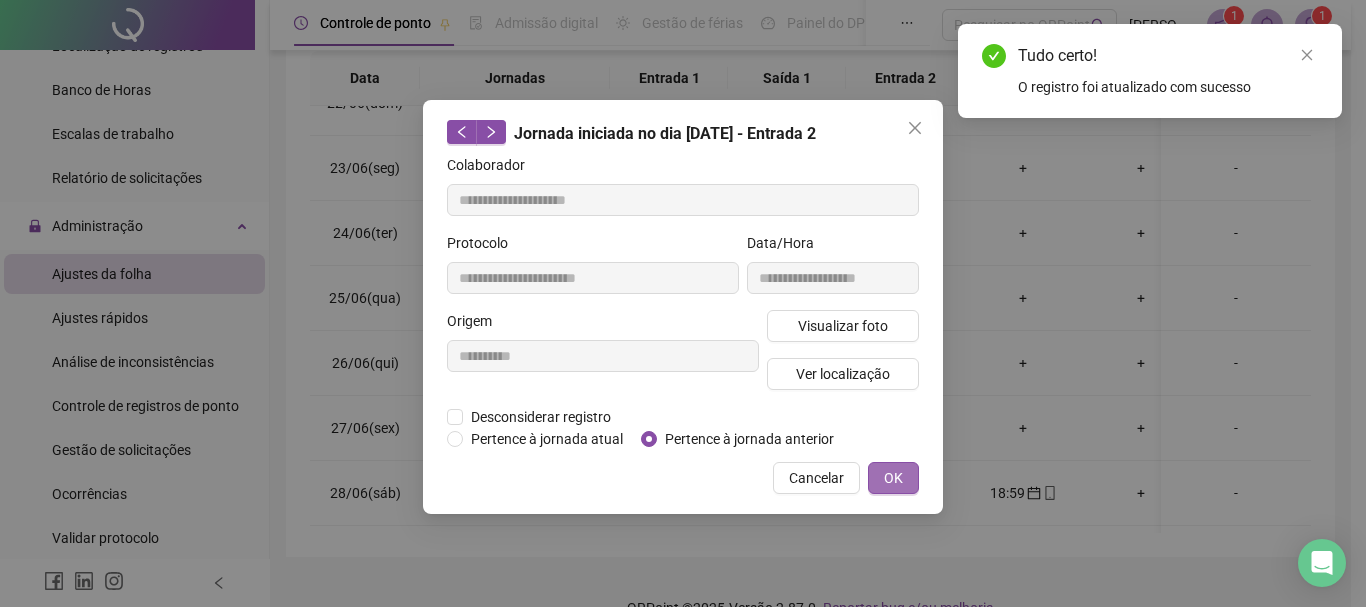 click on "OK" at bounding box center [893, 478] 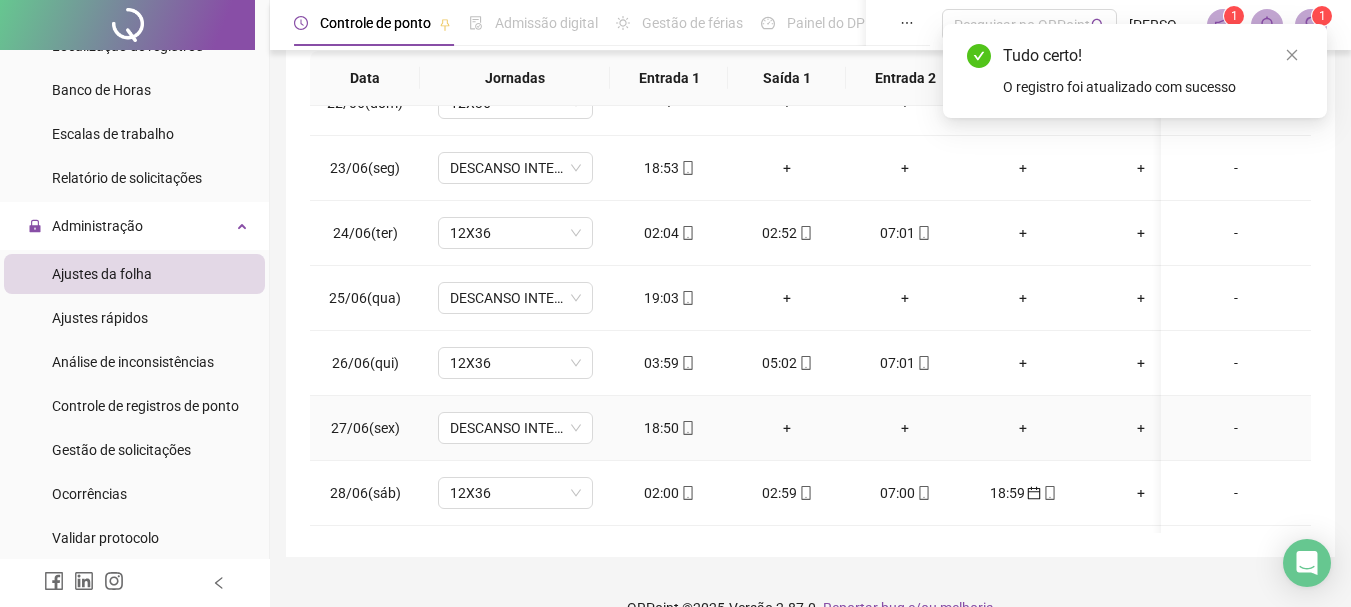 drag, startPoint x: 1293, startPoint y: 430, endPoint x: 1293, endPoint y: 451, distance: 21 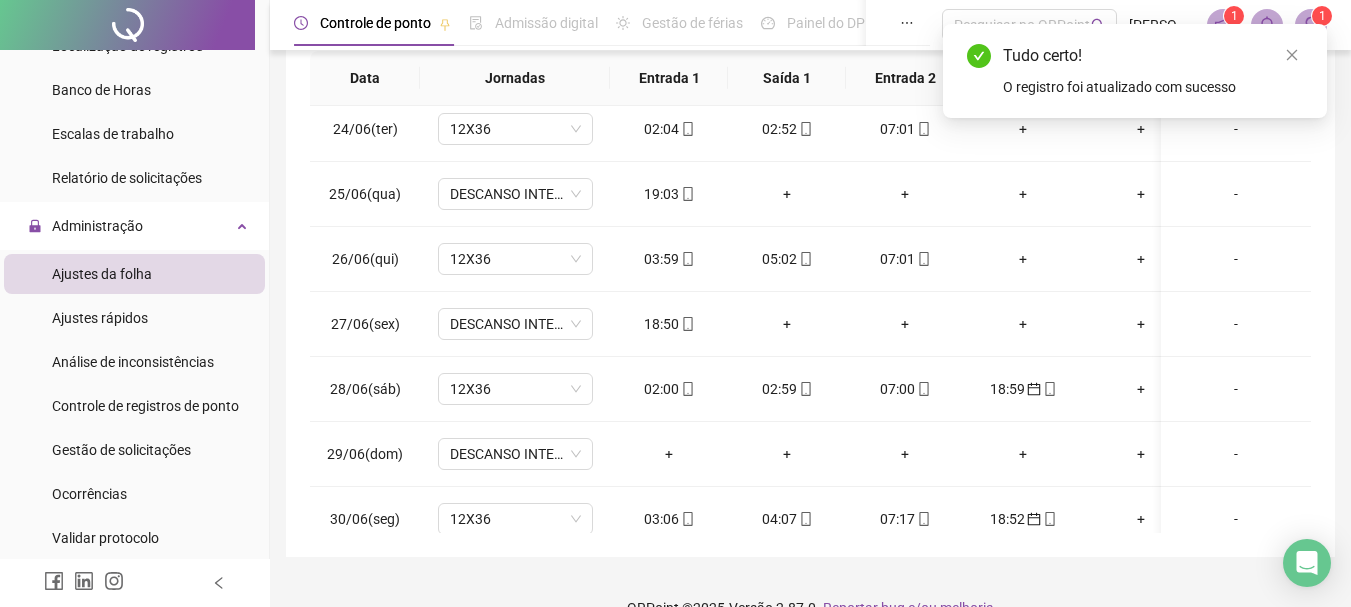 scroll, scrollTop: 1538, scrollLeft: 0, axis: vertical 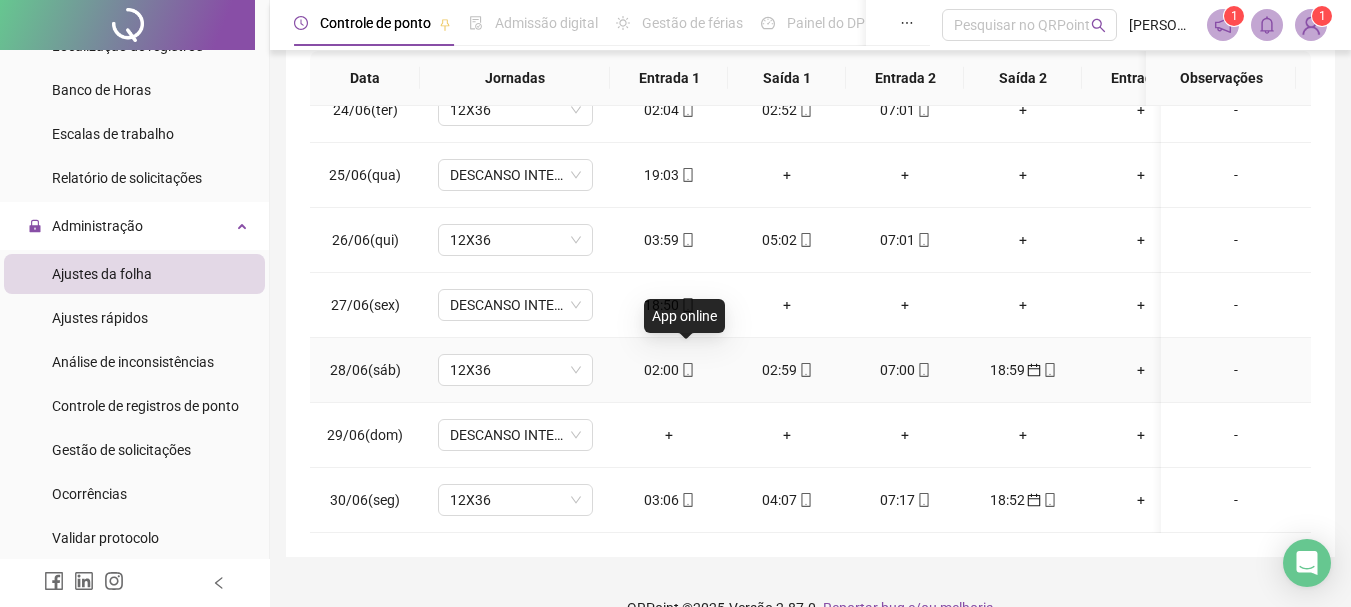 click 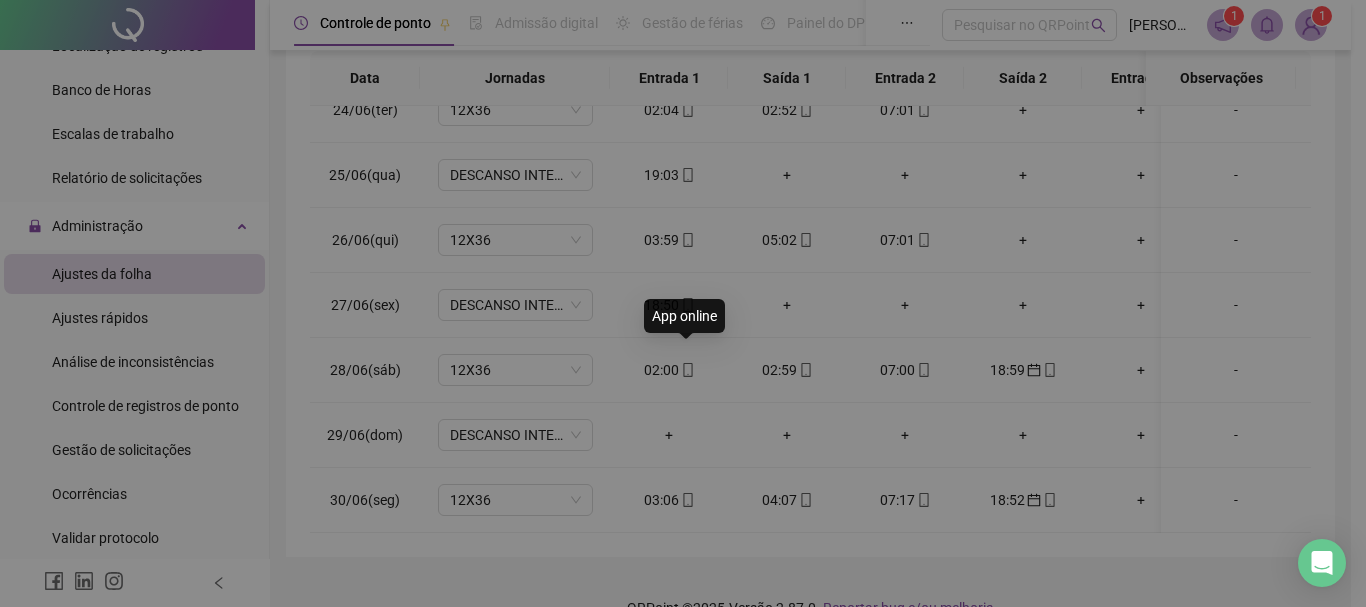 type on "**********" 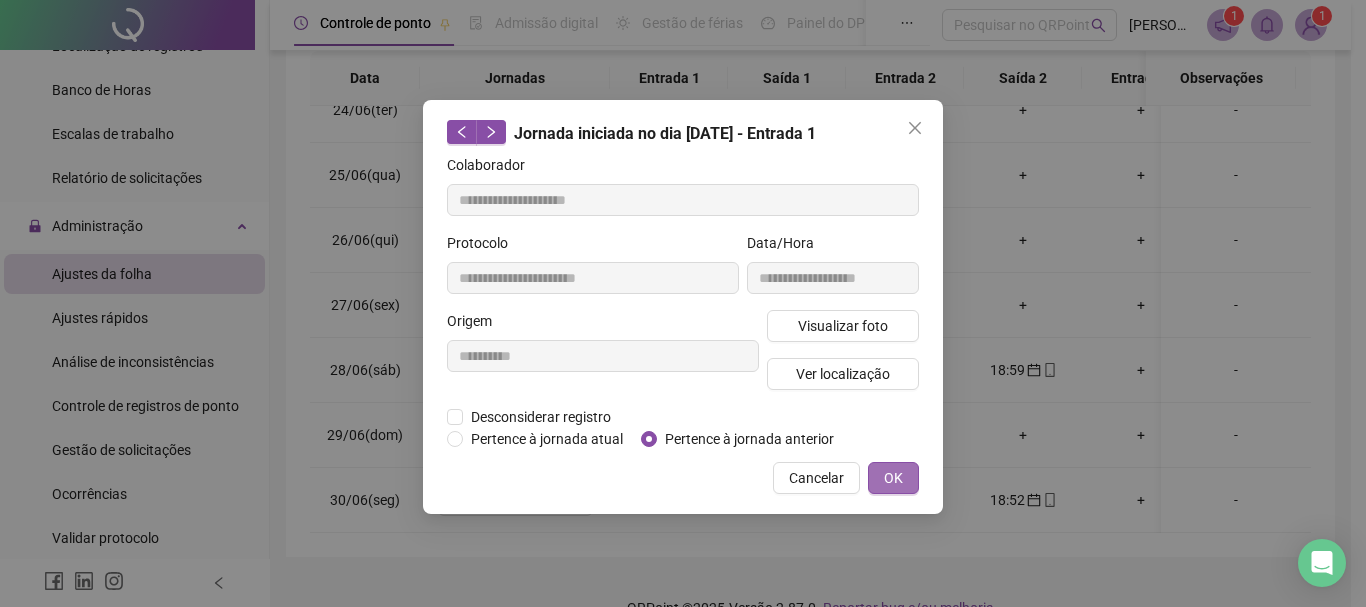 click on "OK" at bounding box center (893, 478) 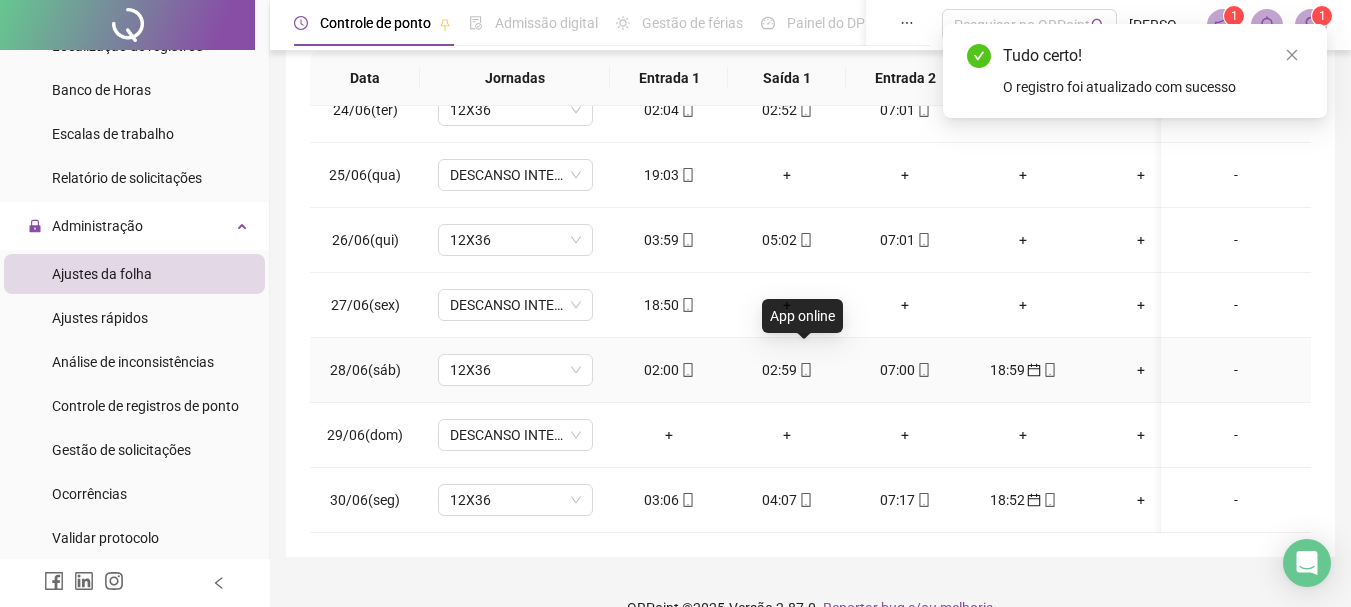 click 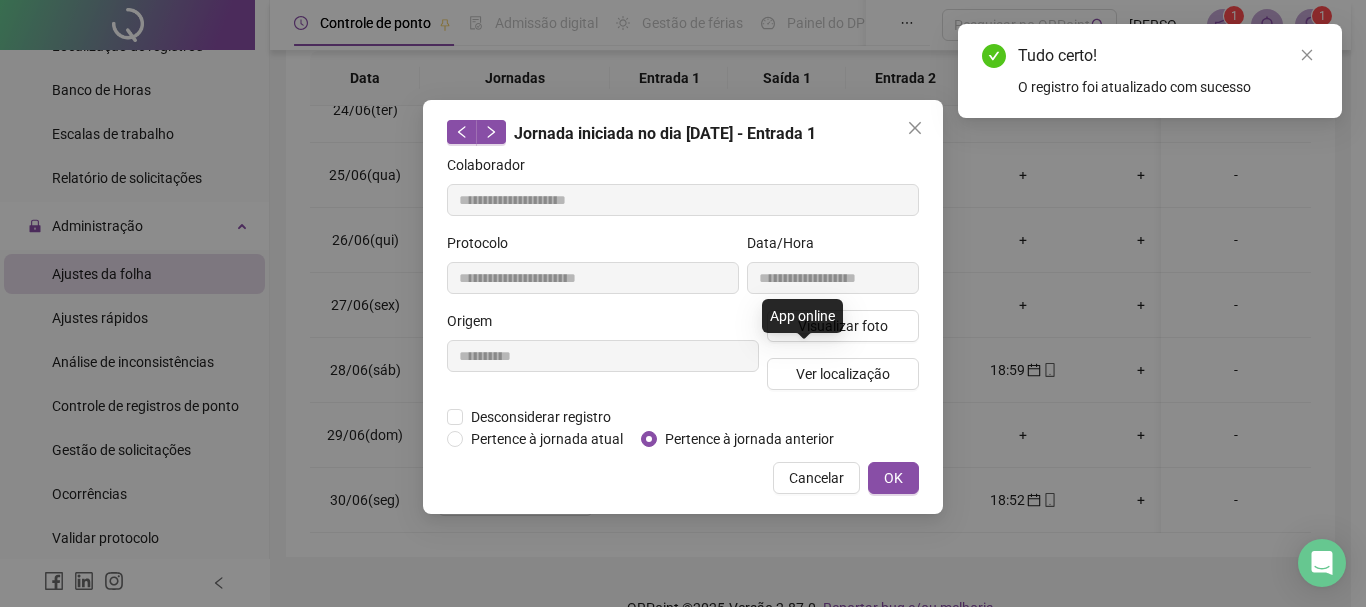 type on "**********" 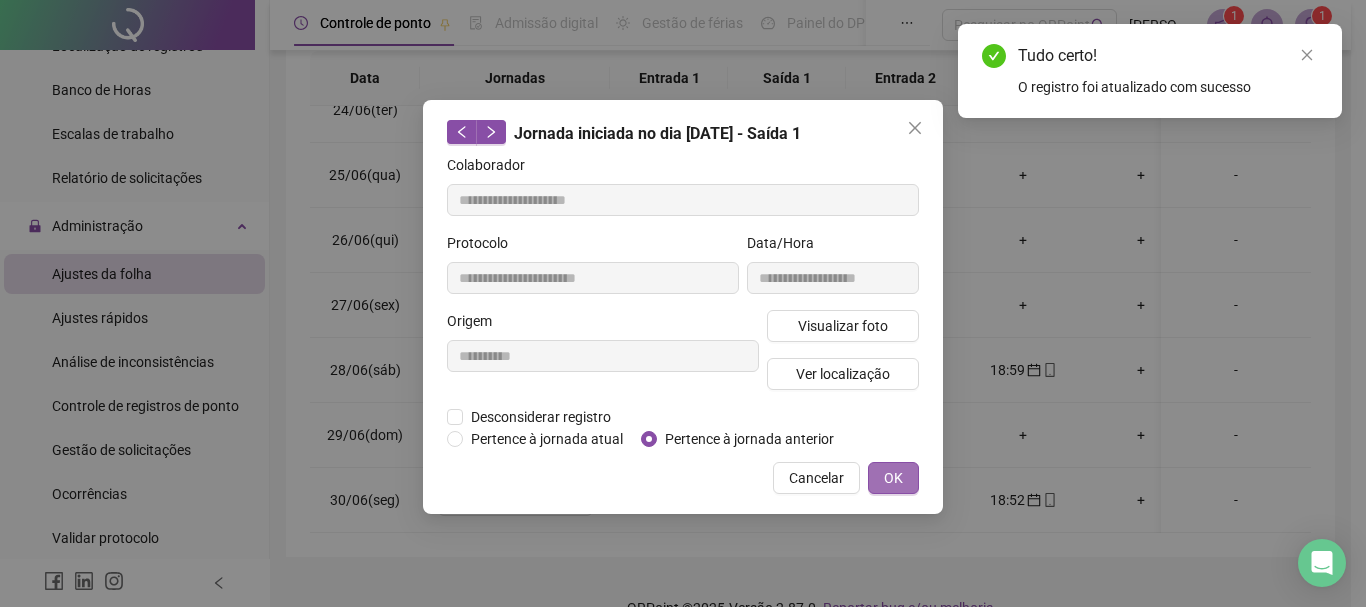 click on "OK" at bounding box center [893, 478] 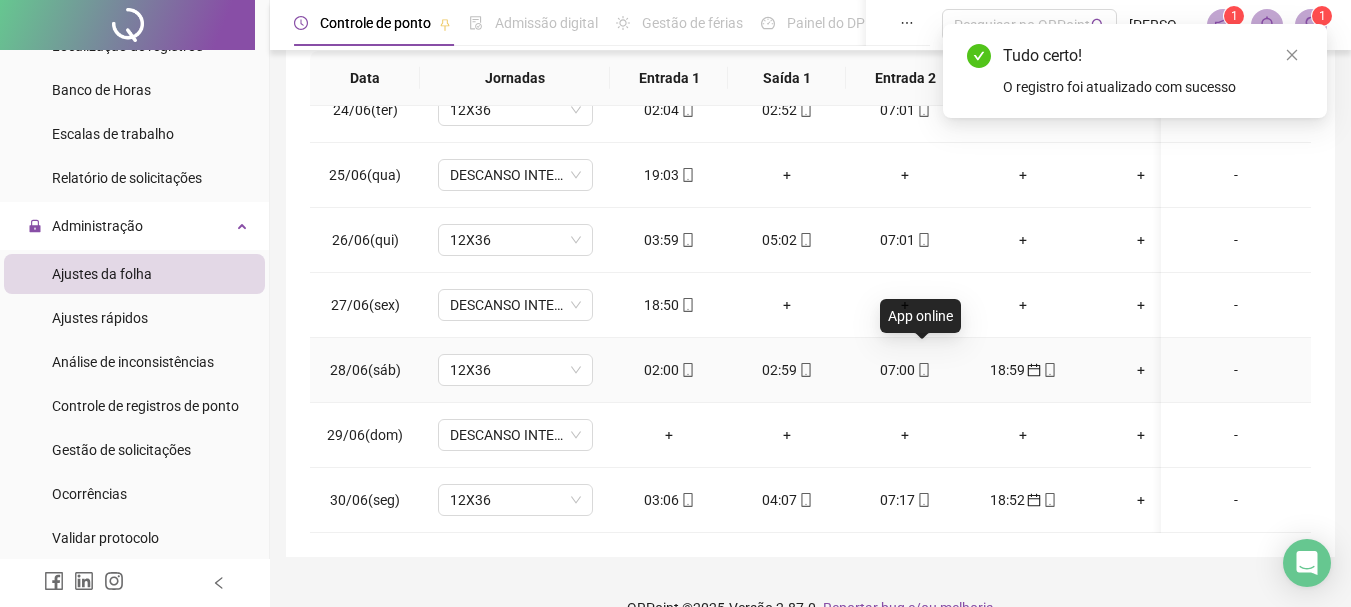click 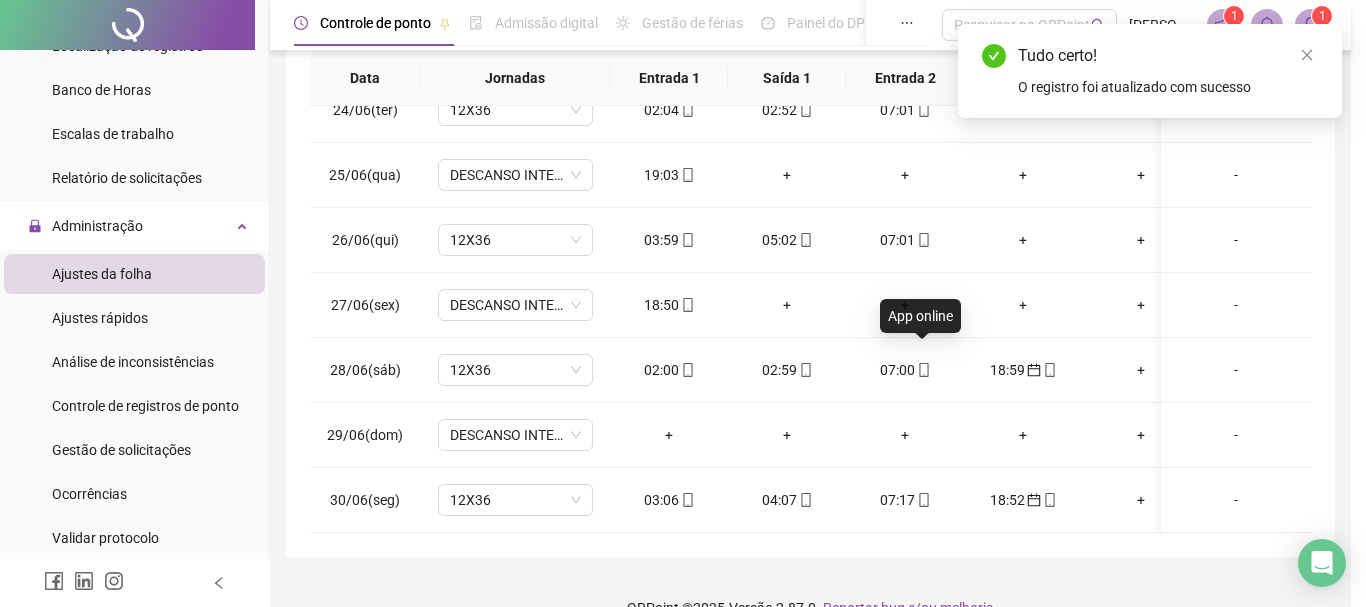type on "**********" 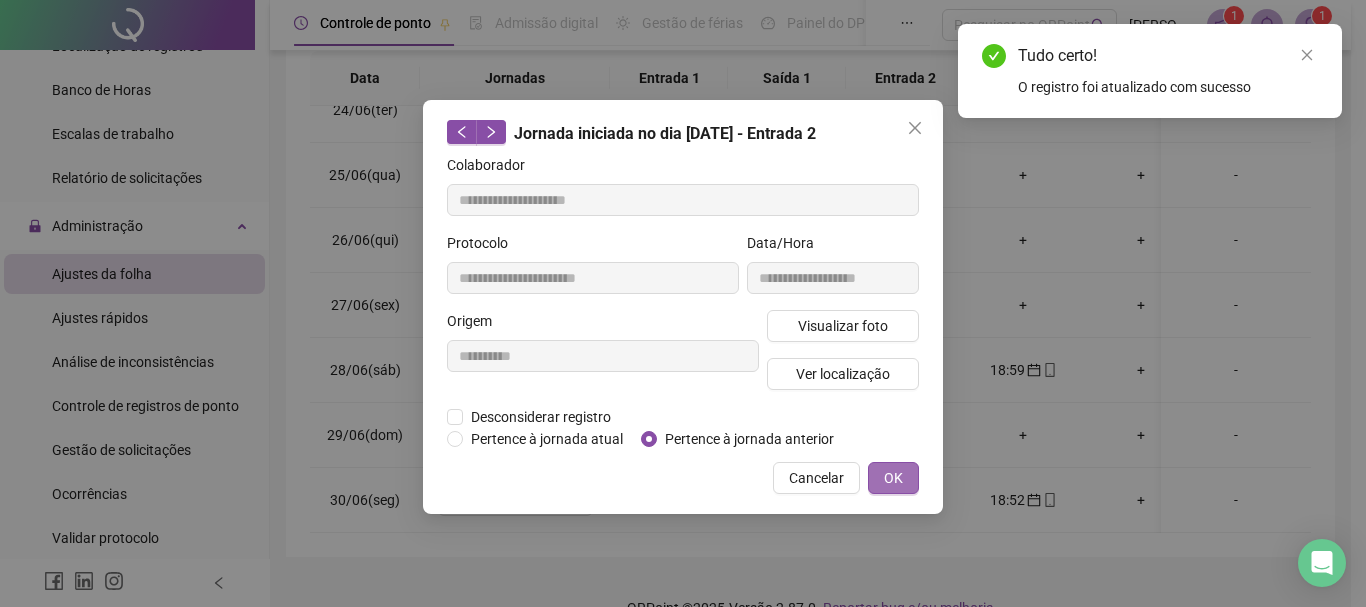 drag, startPoint x: 884, startPoint y: 476, endPoint x: 902, endPoint y: 470, distance: 18.973665 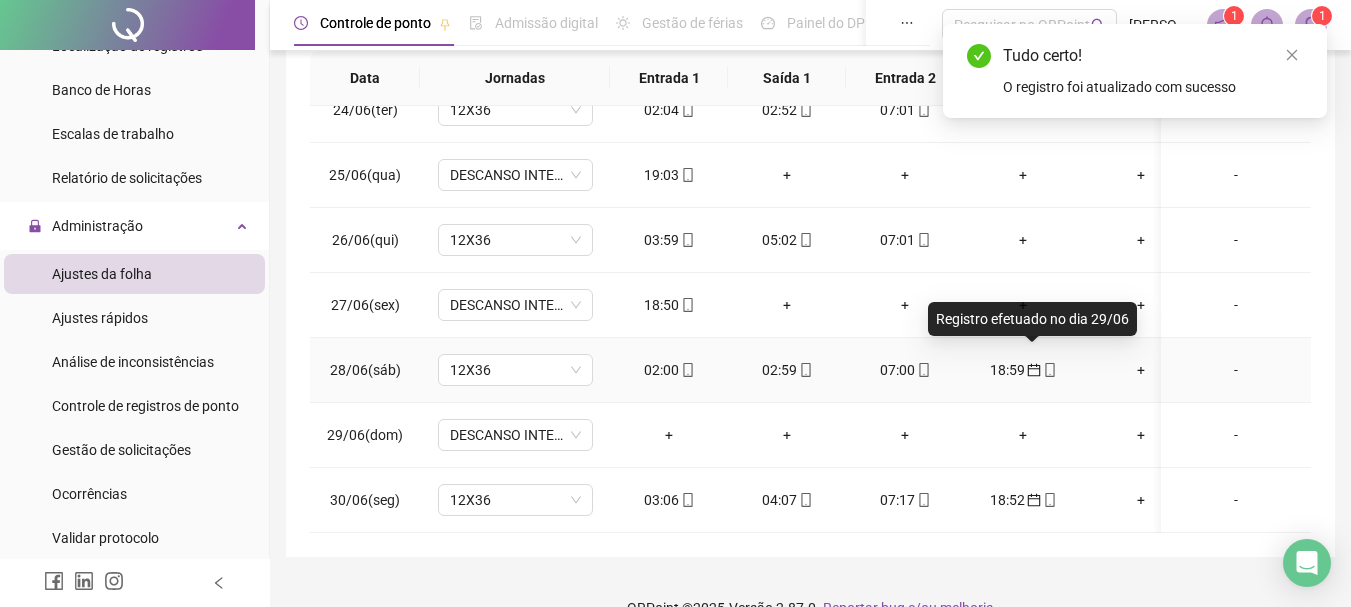 click 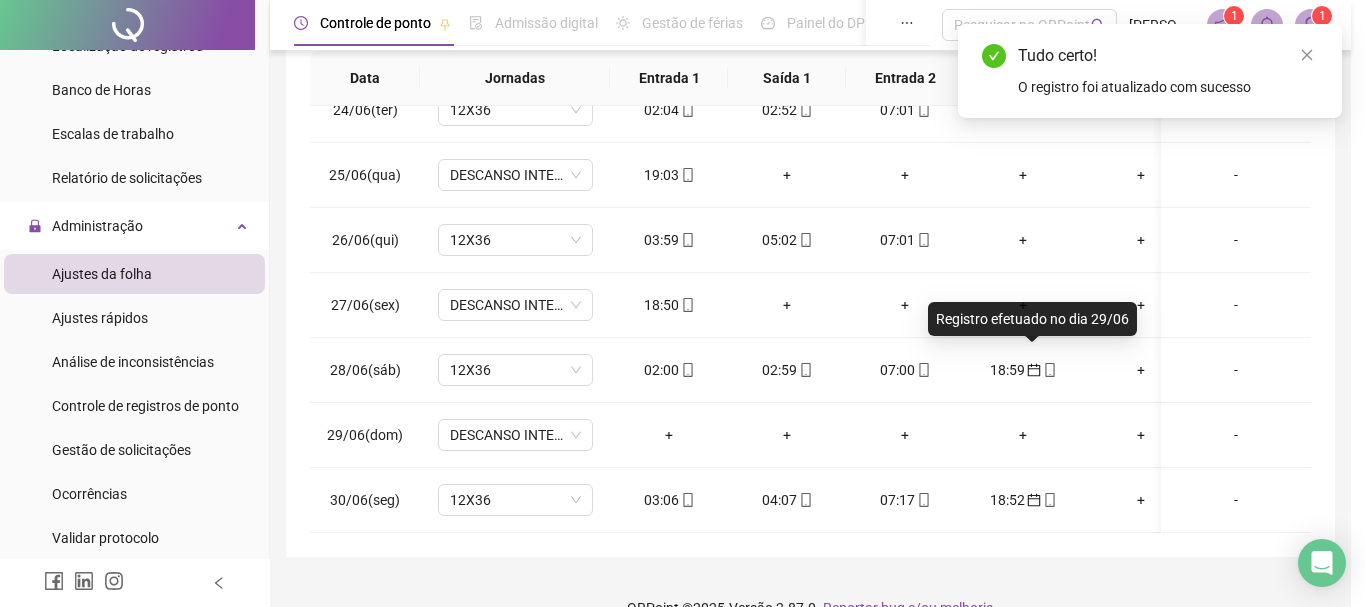type on "**********" 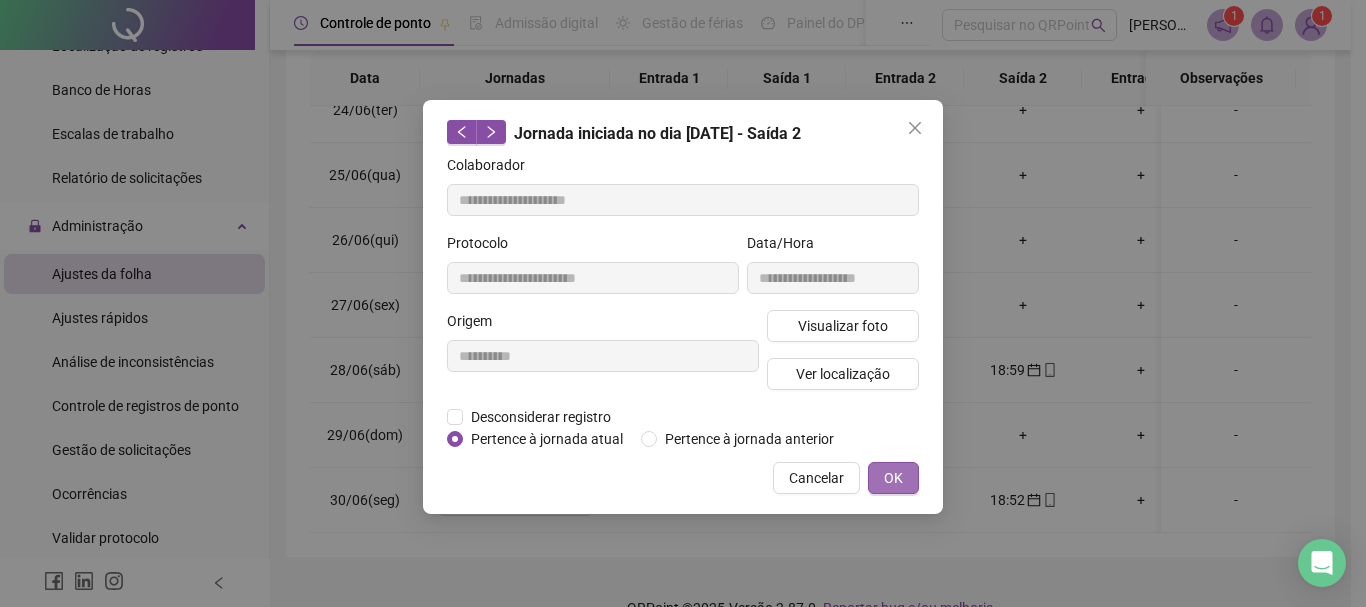 click on "OK" at bounding box center [893, 478] 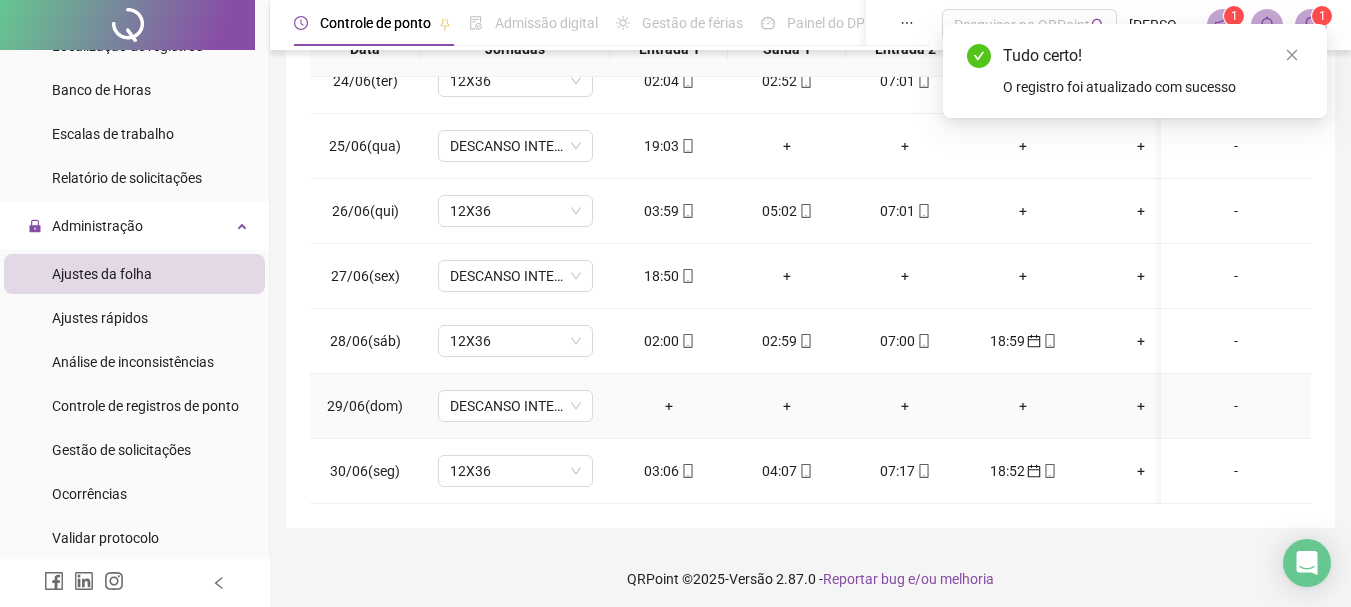 scroll, scrollTop: 391, scrollLeft: 0, axis: vertical 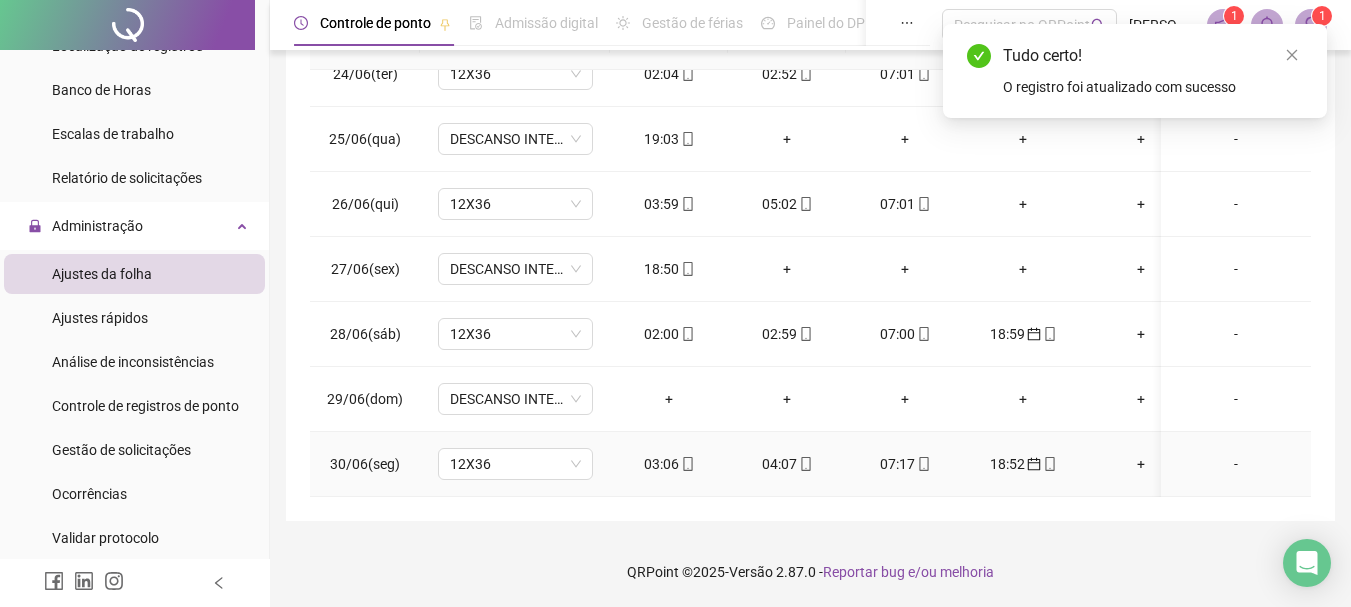 click on "03:06" at bounding box center (669, 464) 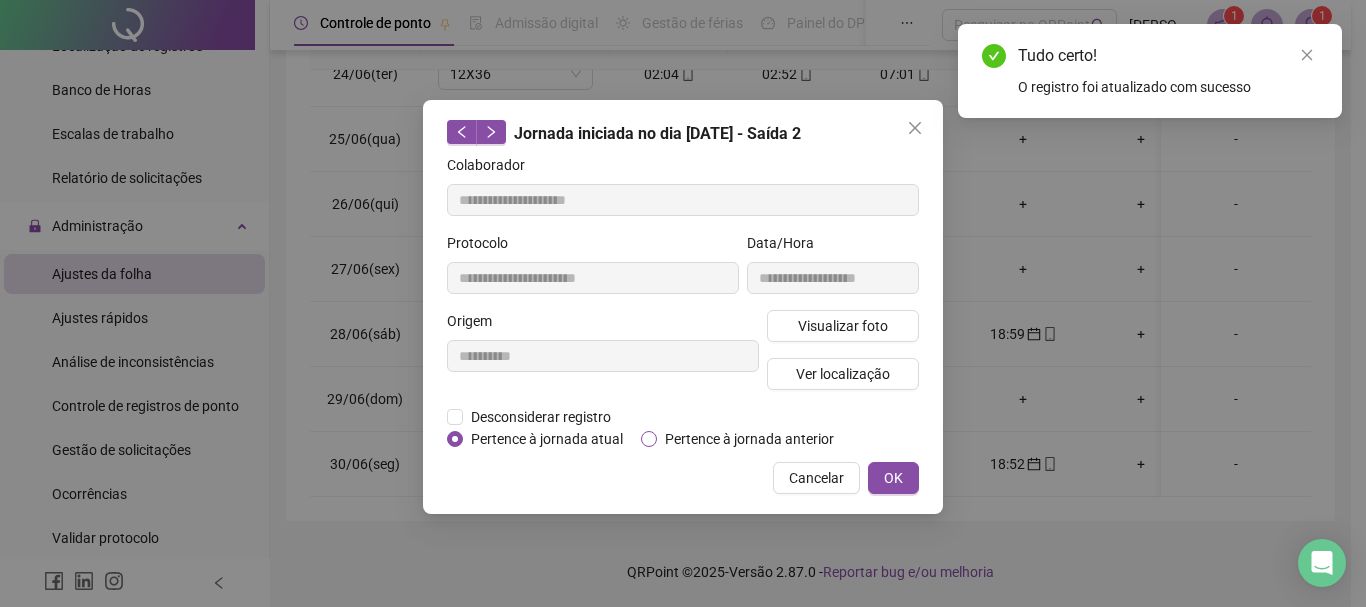 type on "**********" 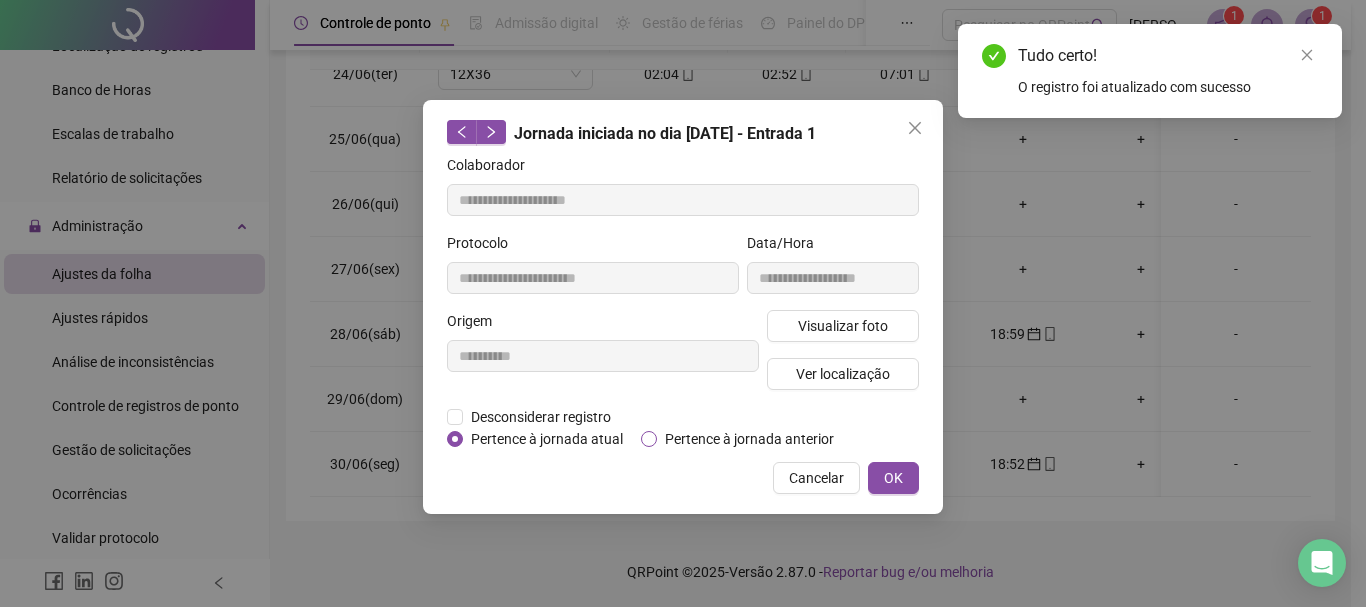 click on "Pertence à jornada anterior" at bounding box center (749, 439) 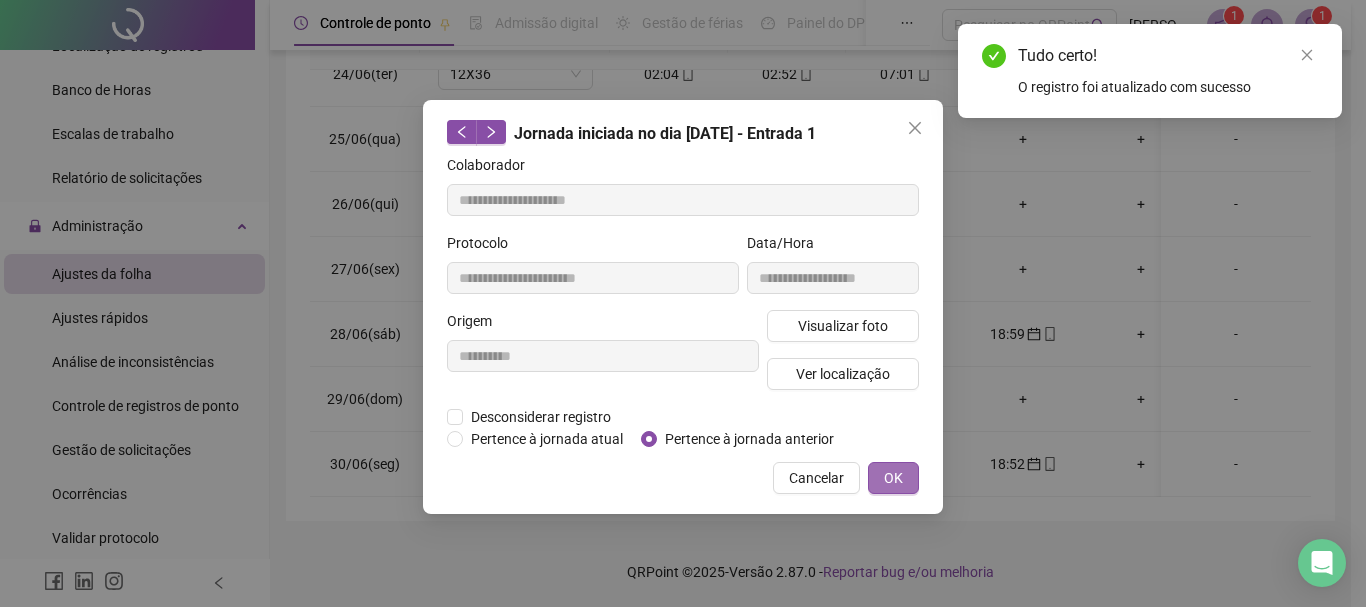 click on "OK" at bounding box center [893, 478] 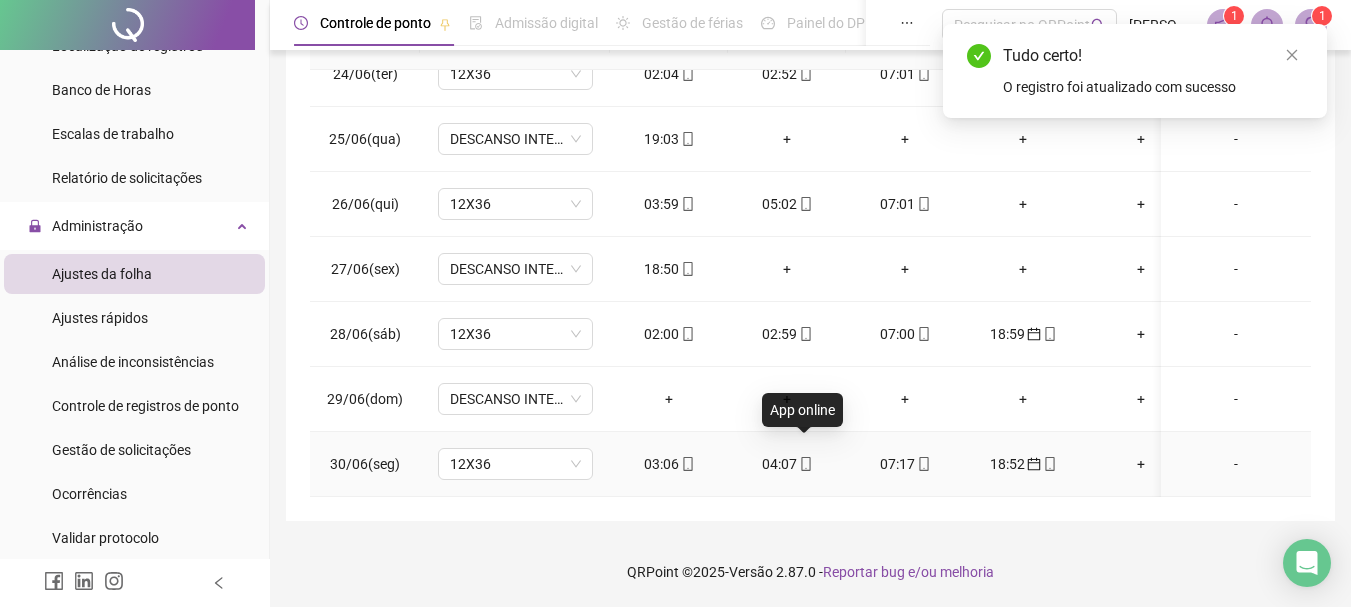 click 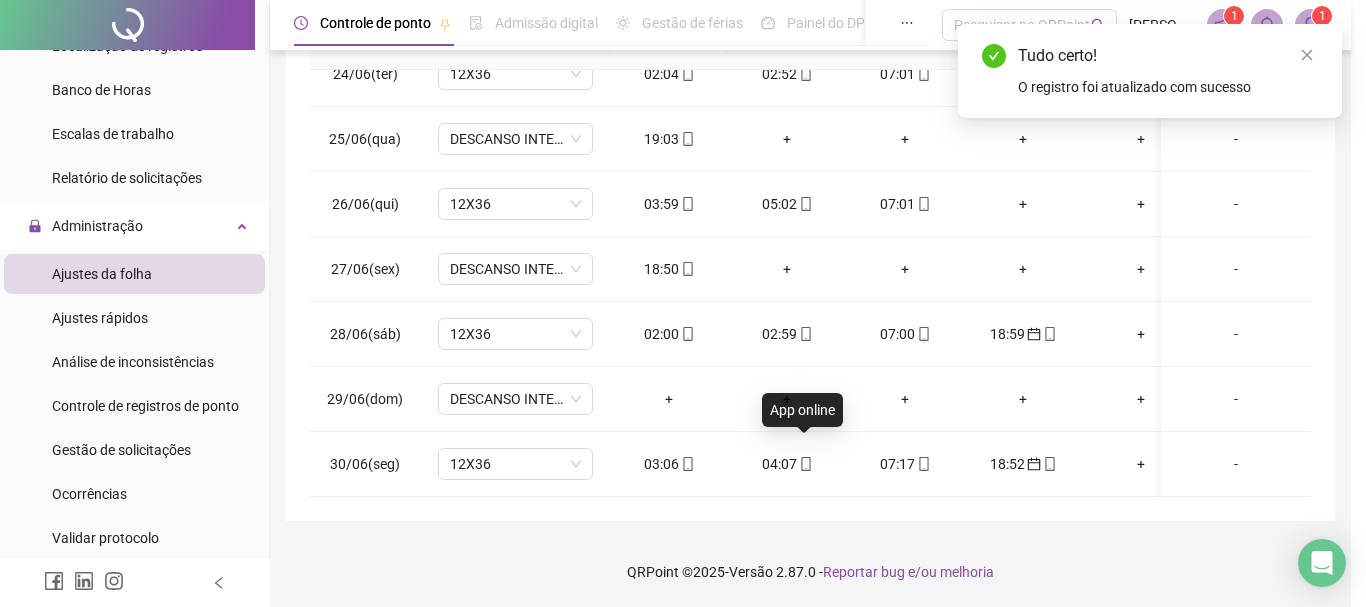type on "**********" 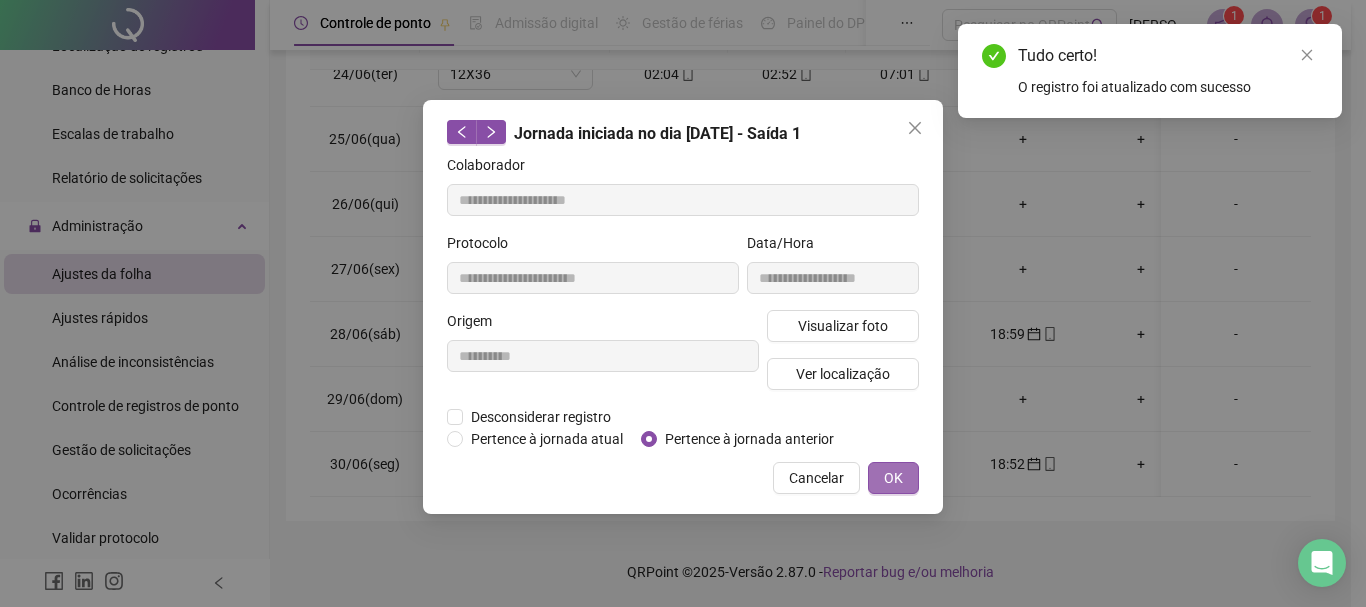 click on "OK" at bounding box center (893, 478) 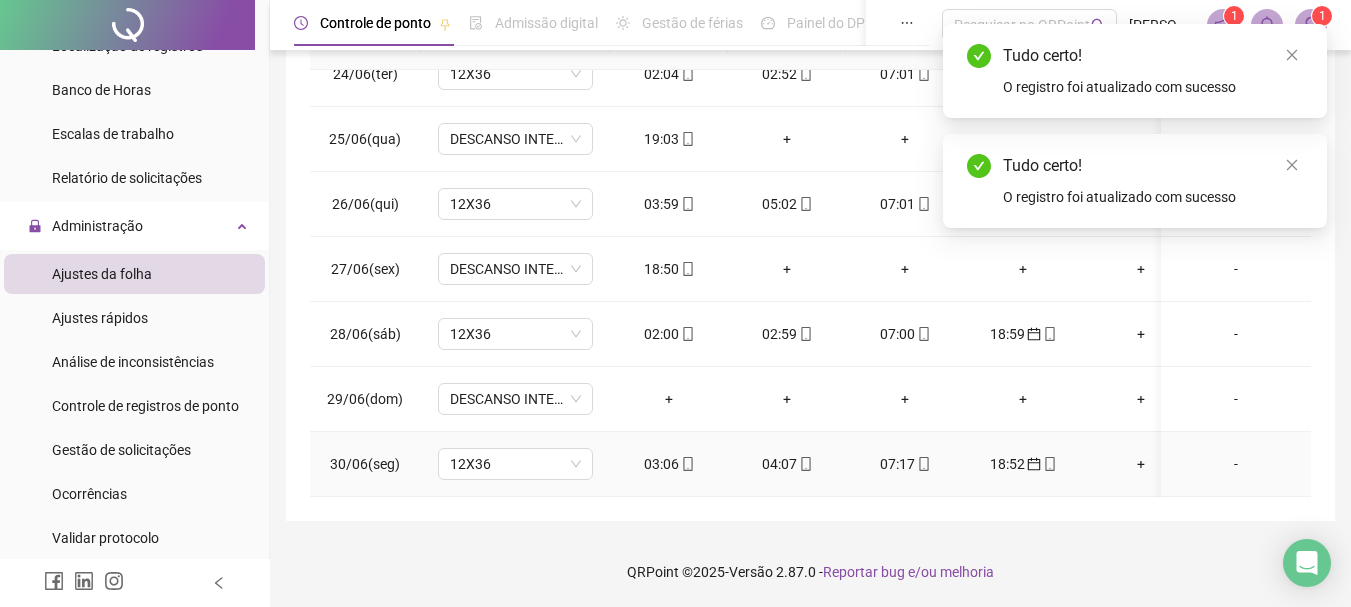 click 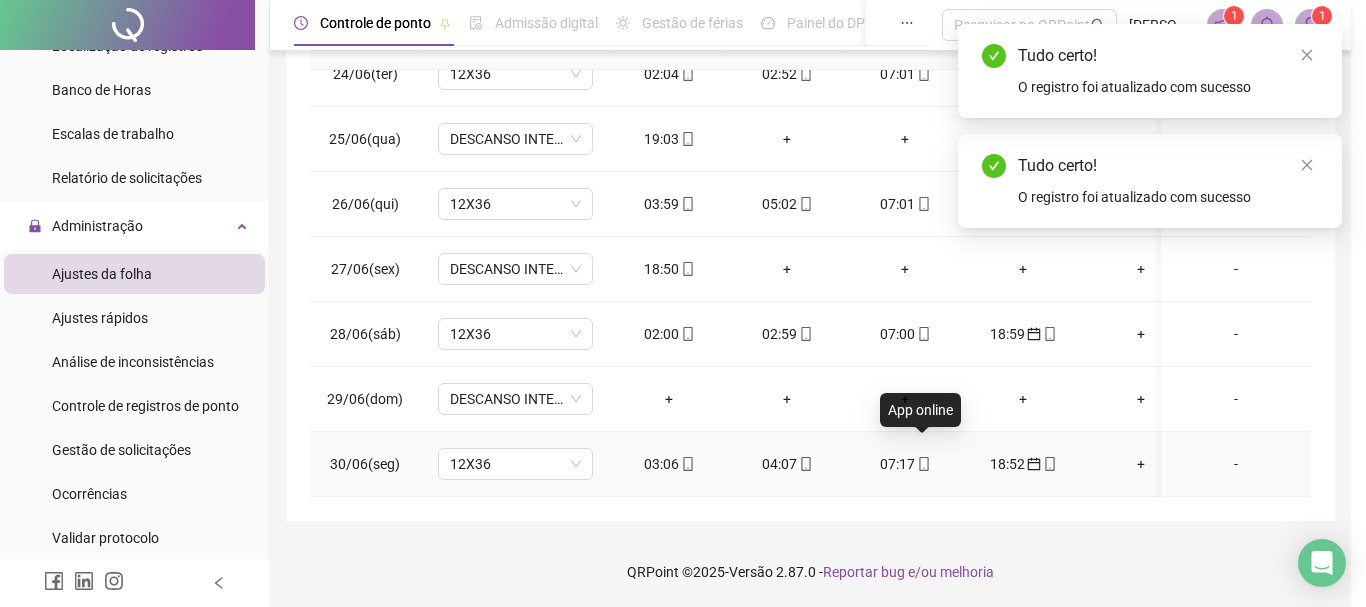 type on "**********" 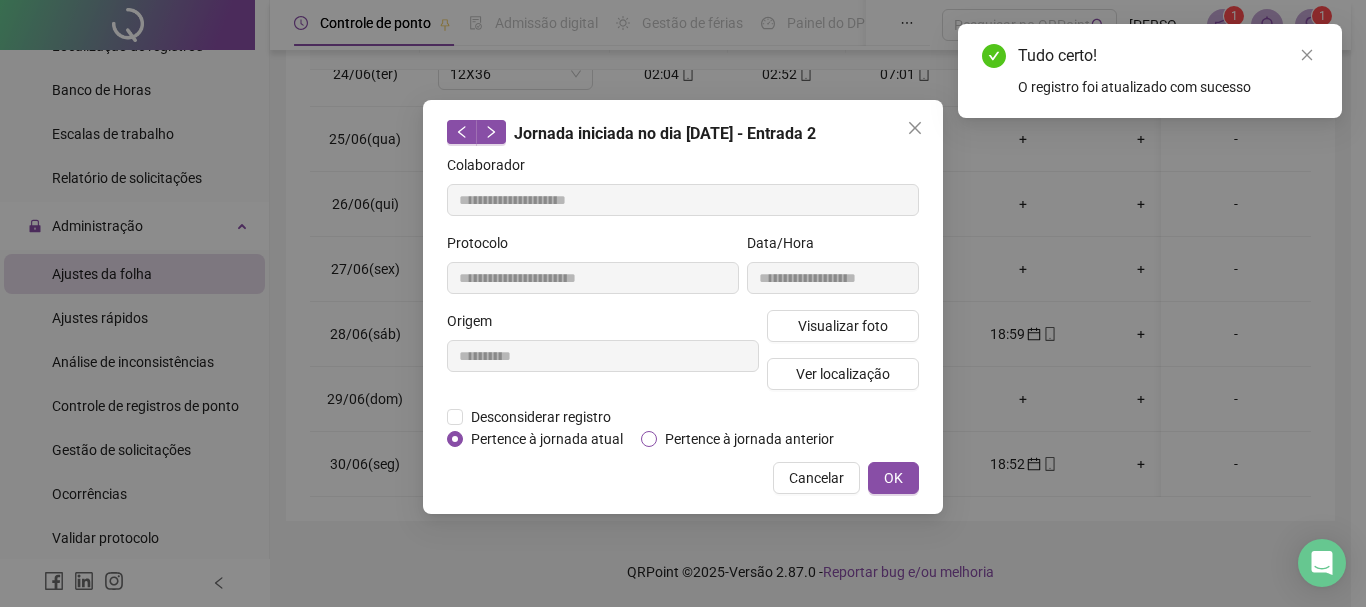 click on "Pertence à jornada anterior" at bounding box center [749, 439] 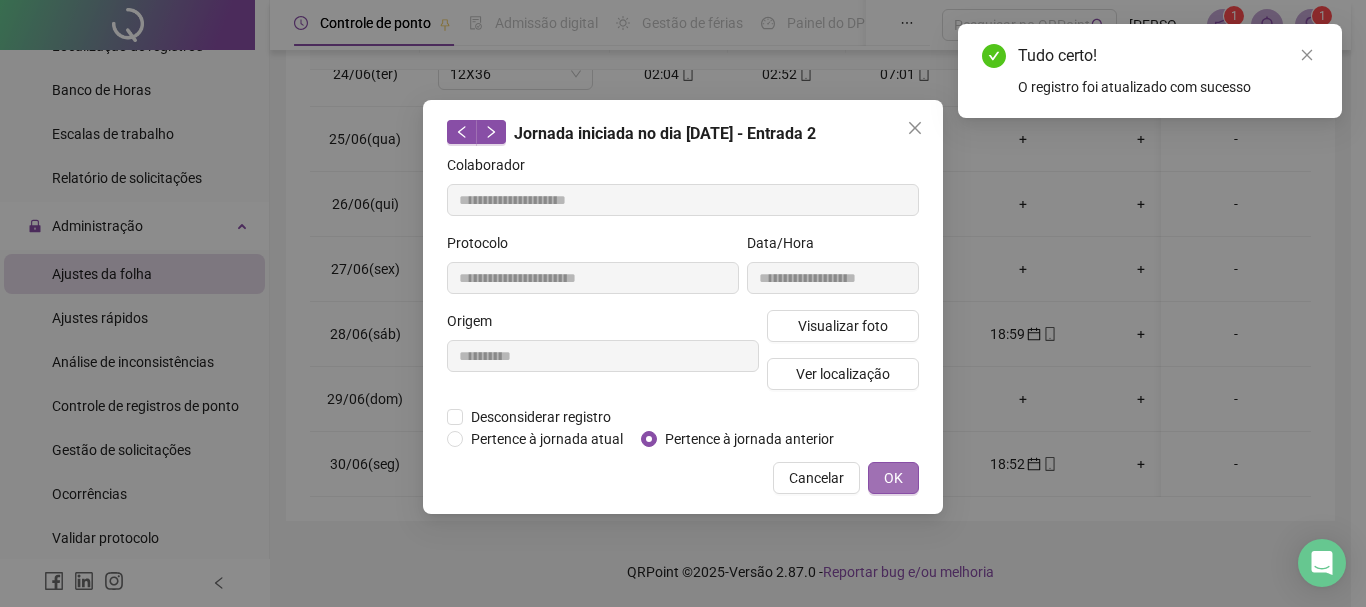 click on "OK" at bounding box center [893, 478] 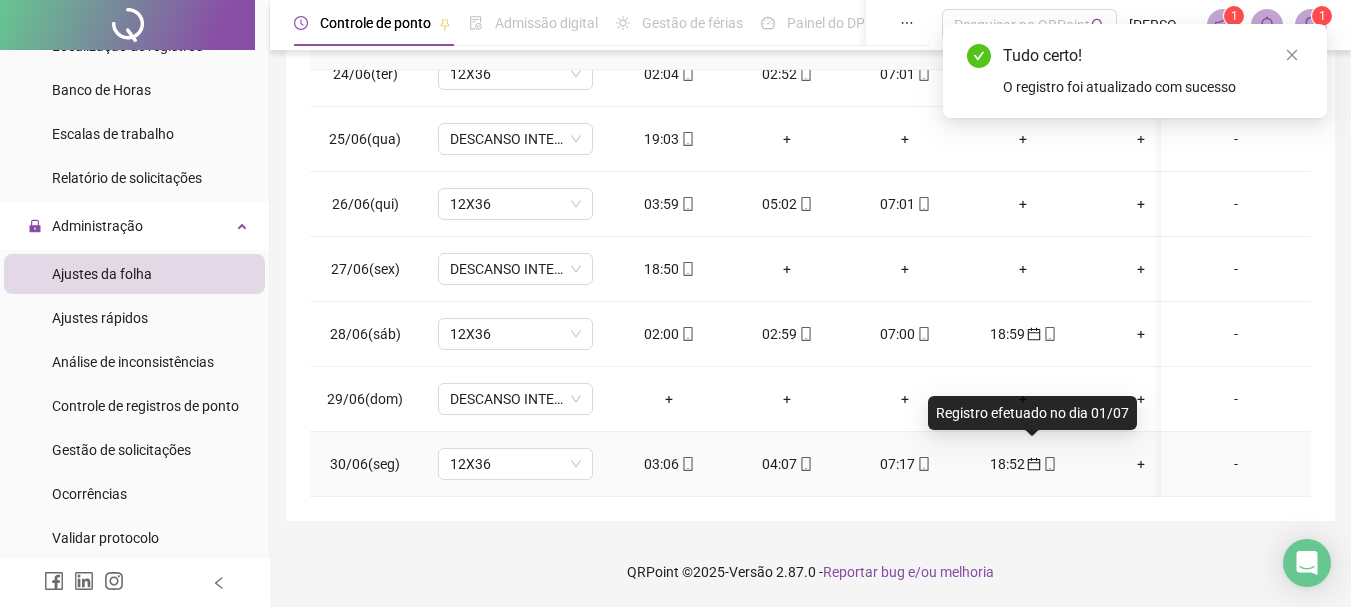 click 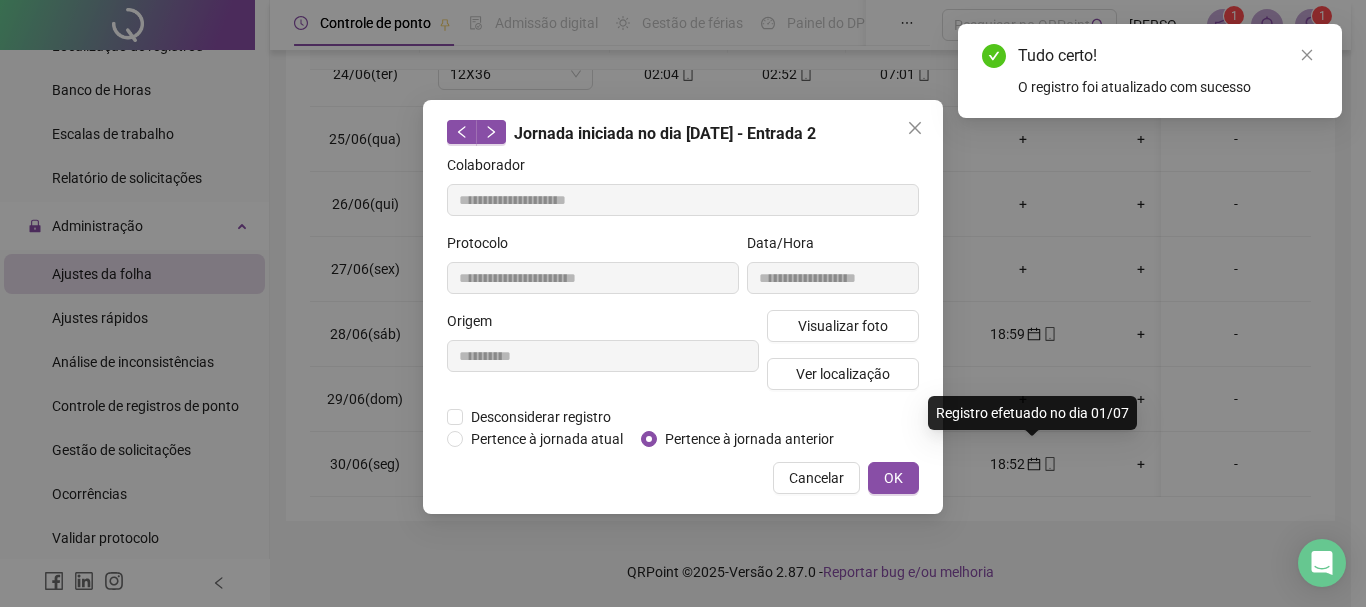 type on "**********" 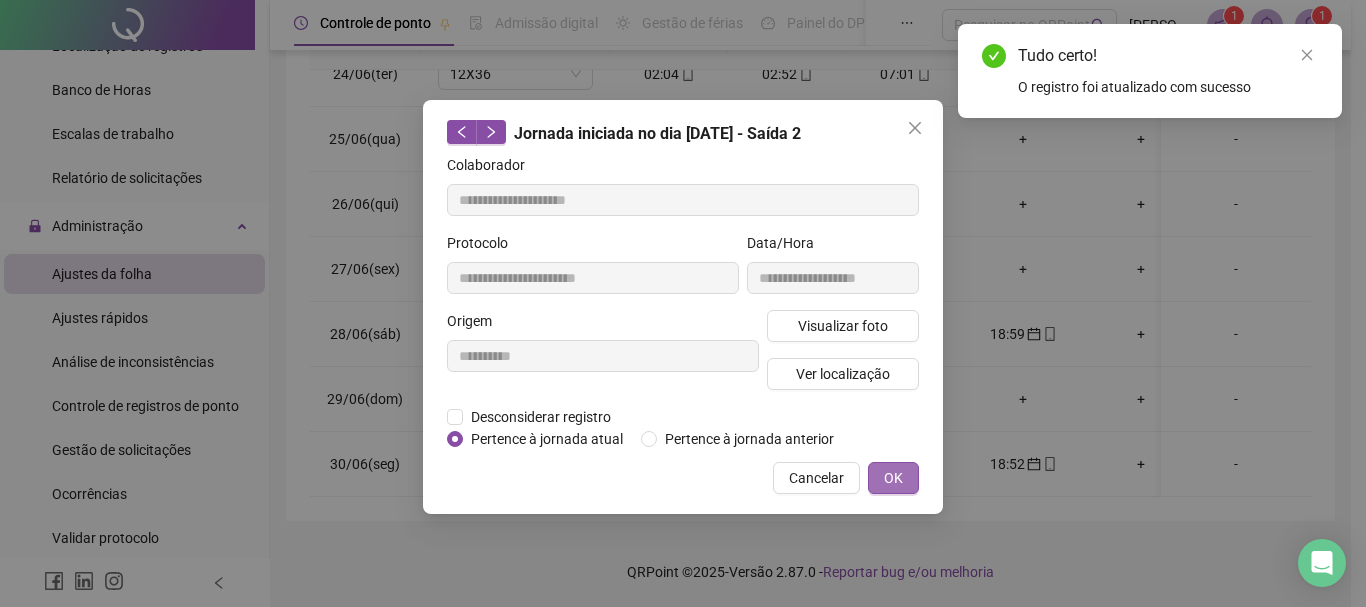 click on "OK" at bounding box center [893, 478] 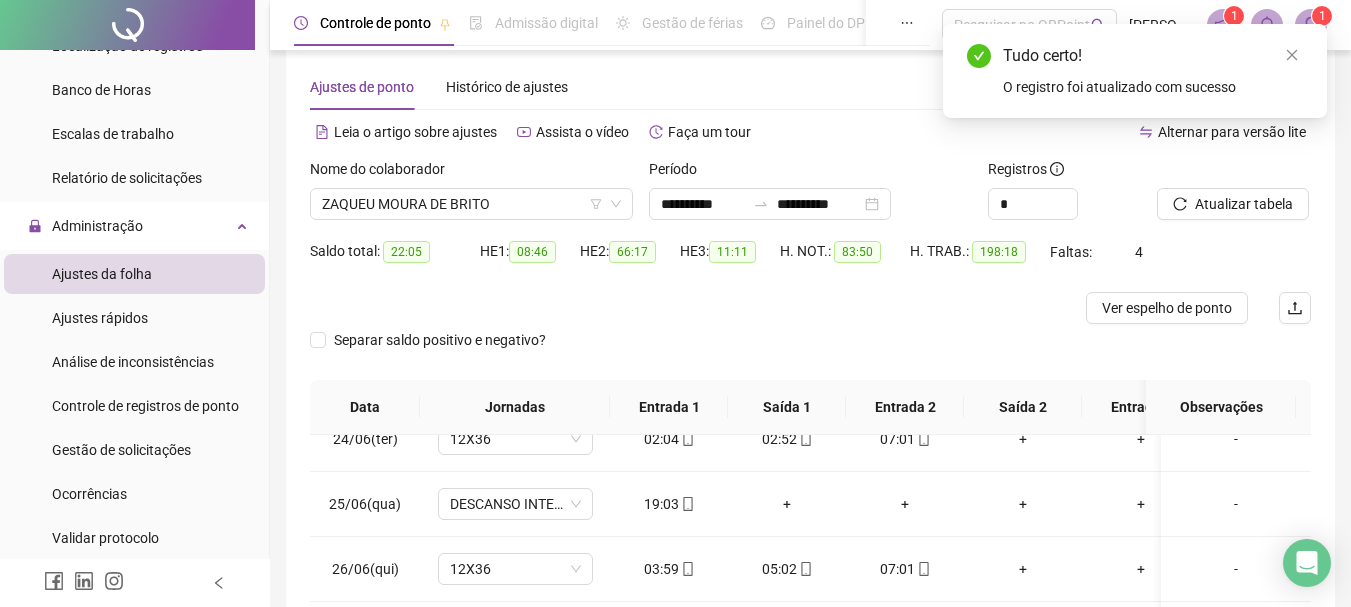 scroll, scrollTop: 10, scrollLeft: 0, axis: vertical 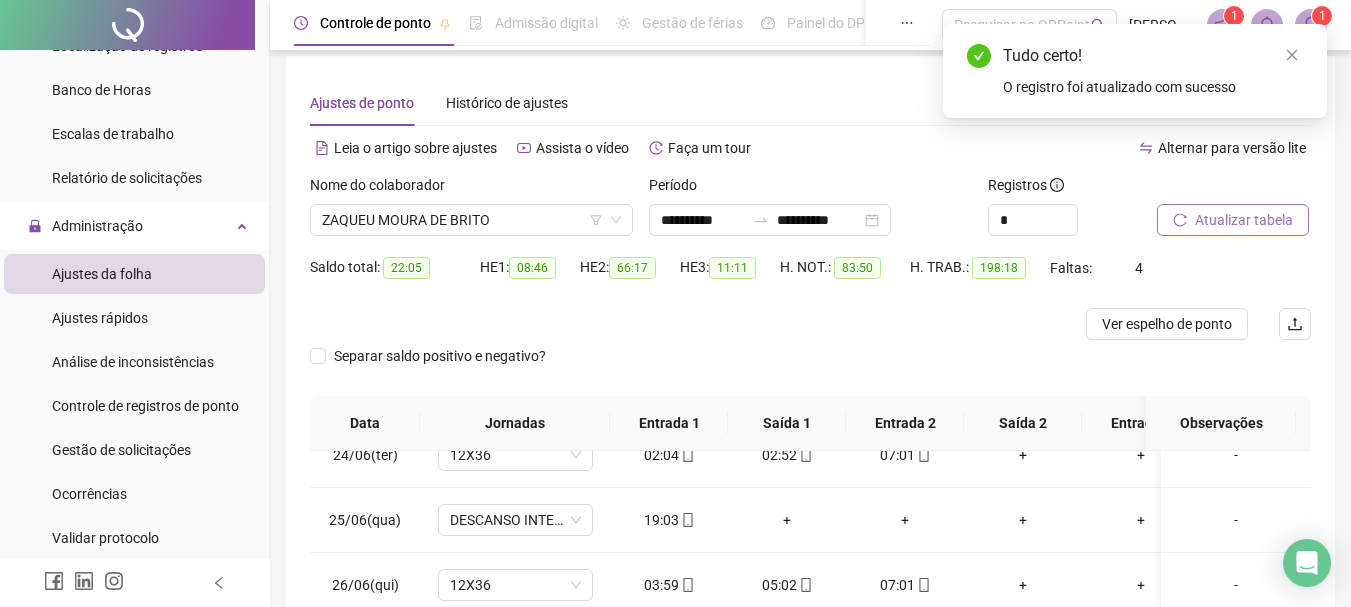 click on "Atualizar tabela" at bounding box center [1244, 220] 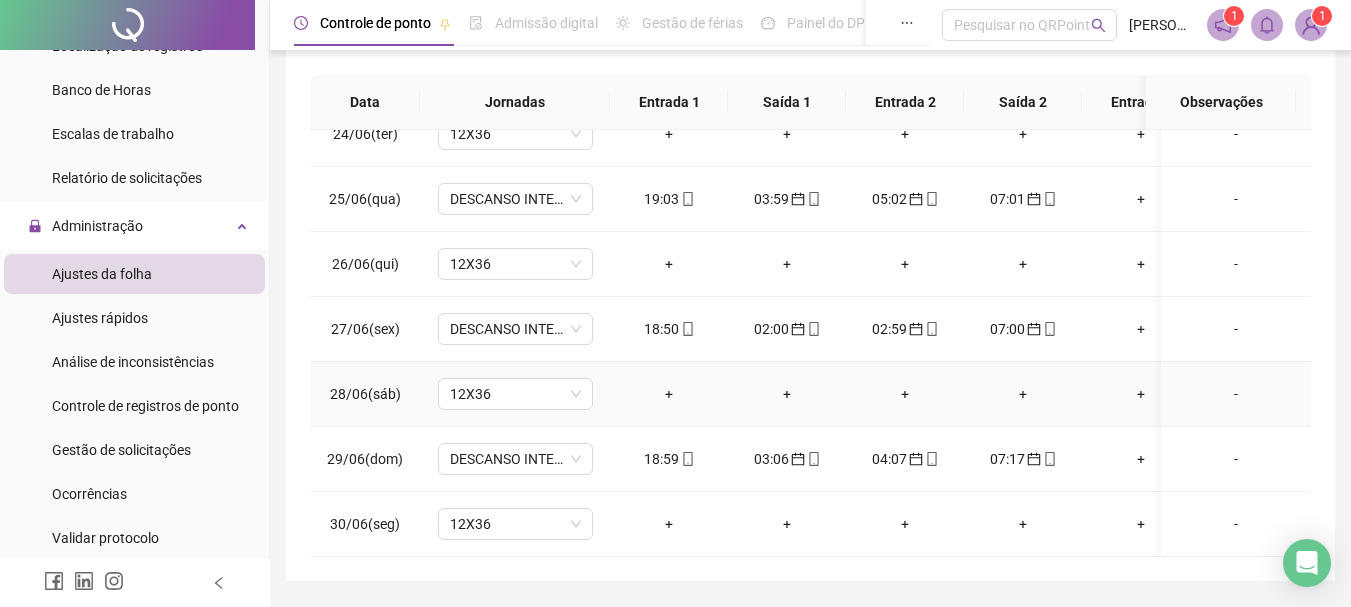 scroll, scrollTop: 391, scrollLeft: 0, axis: vertical 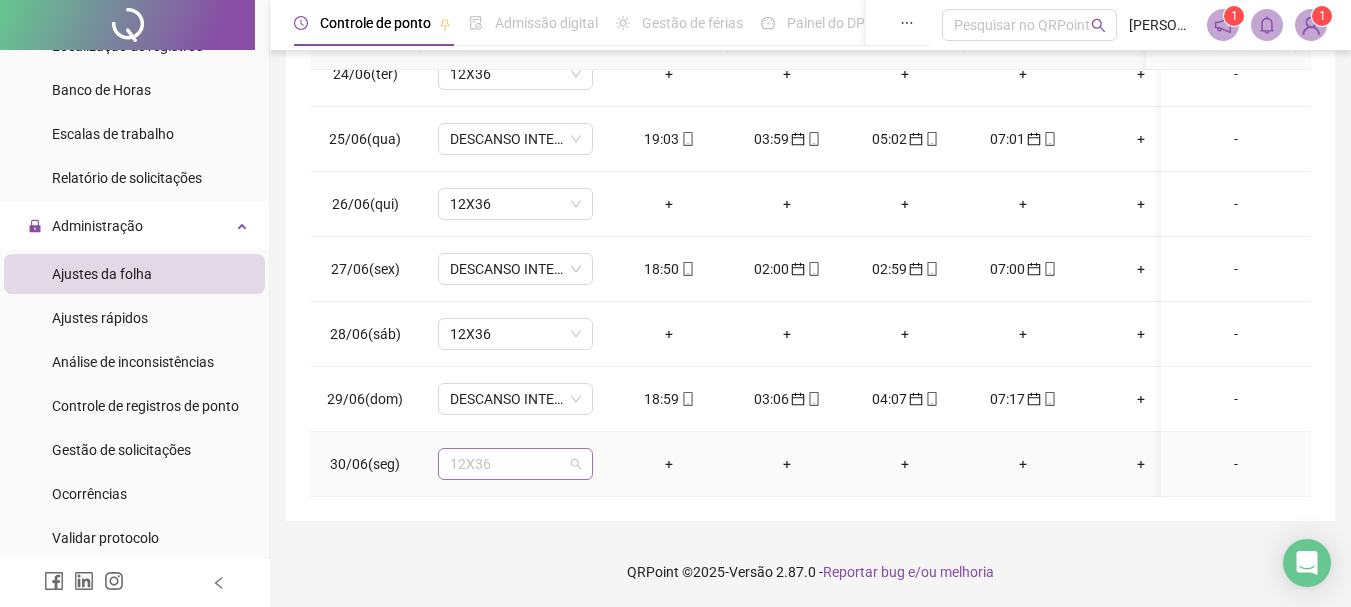click on "12X36" at bounding box center (515, 464) 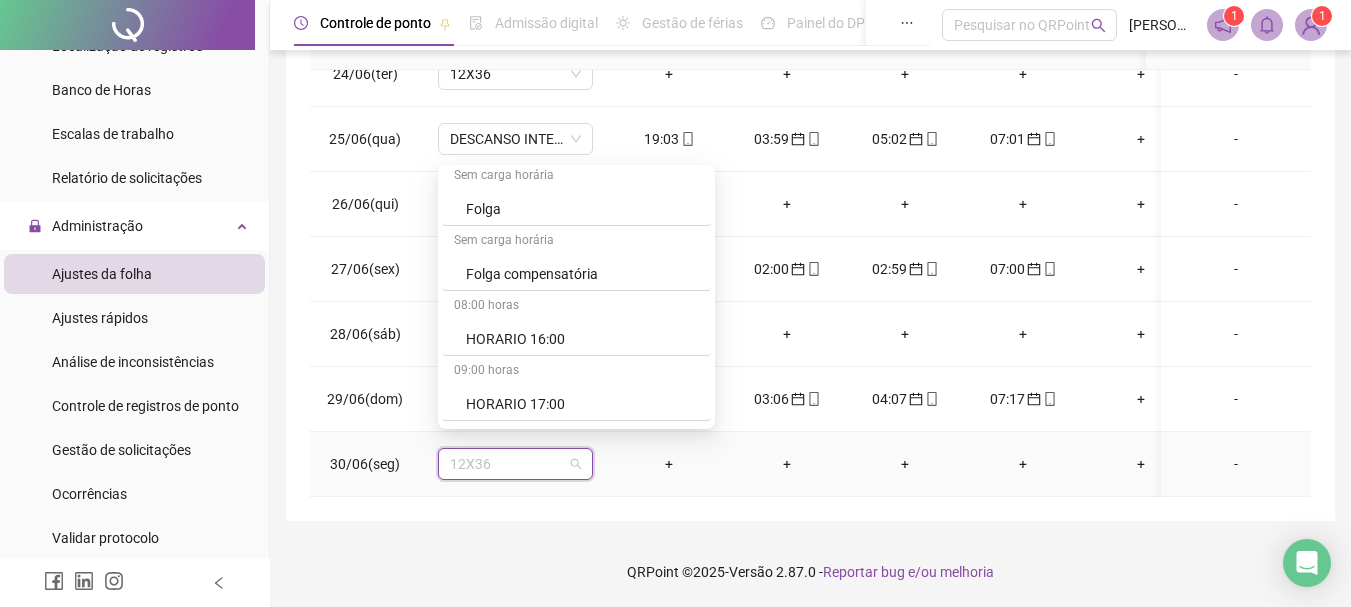 scroll, scrollTop: 4055, scrollLeft: 0, axis: vertical 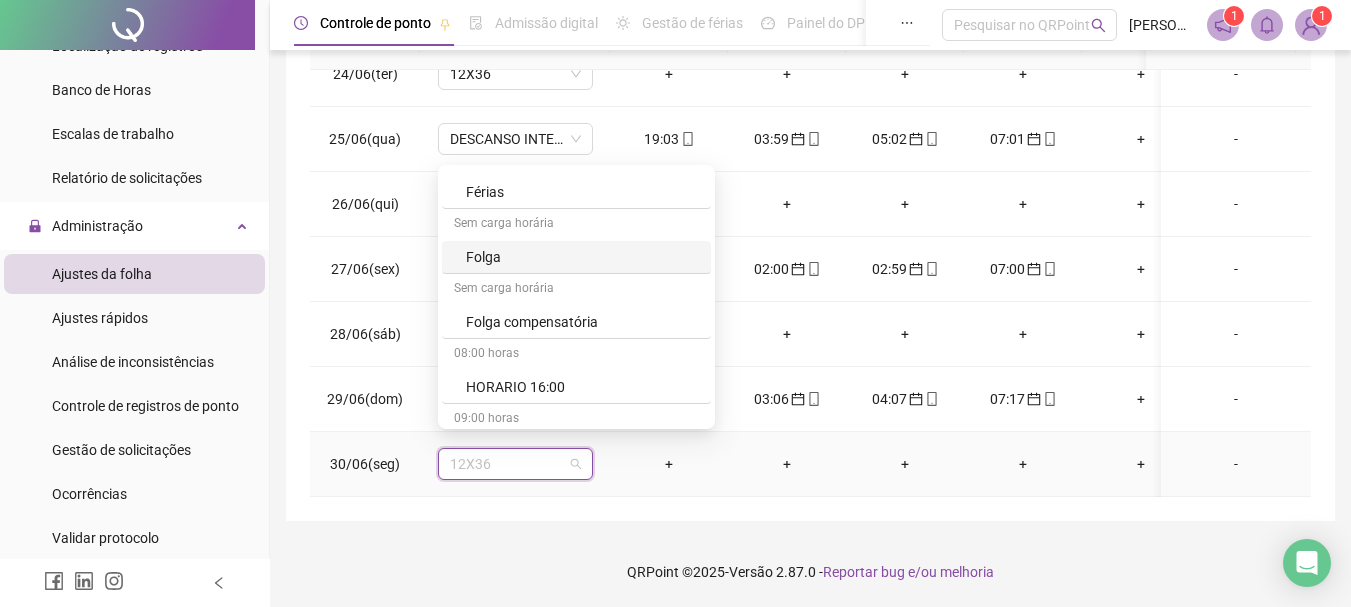 click on "Folga" at bounding box center [582, 257] 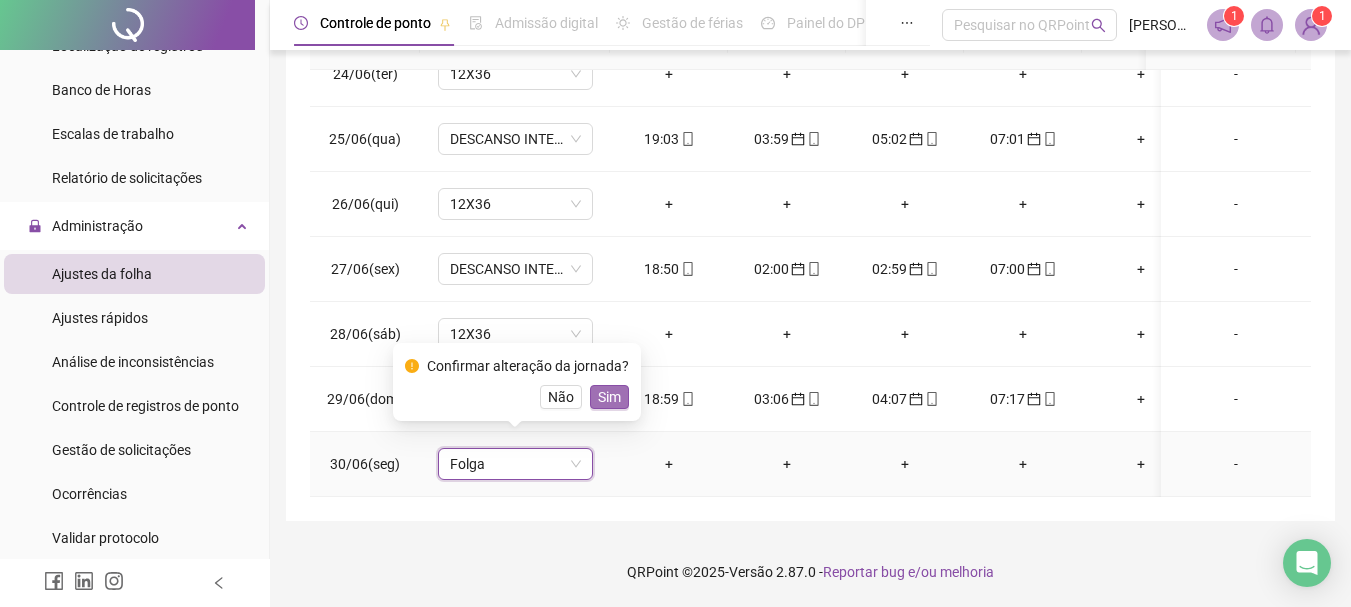 click on "Sim" at bounding box center (609, 397) 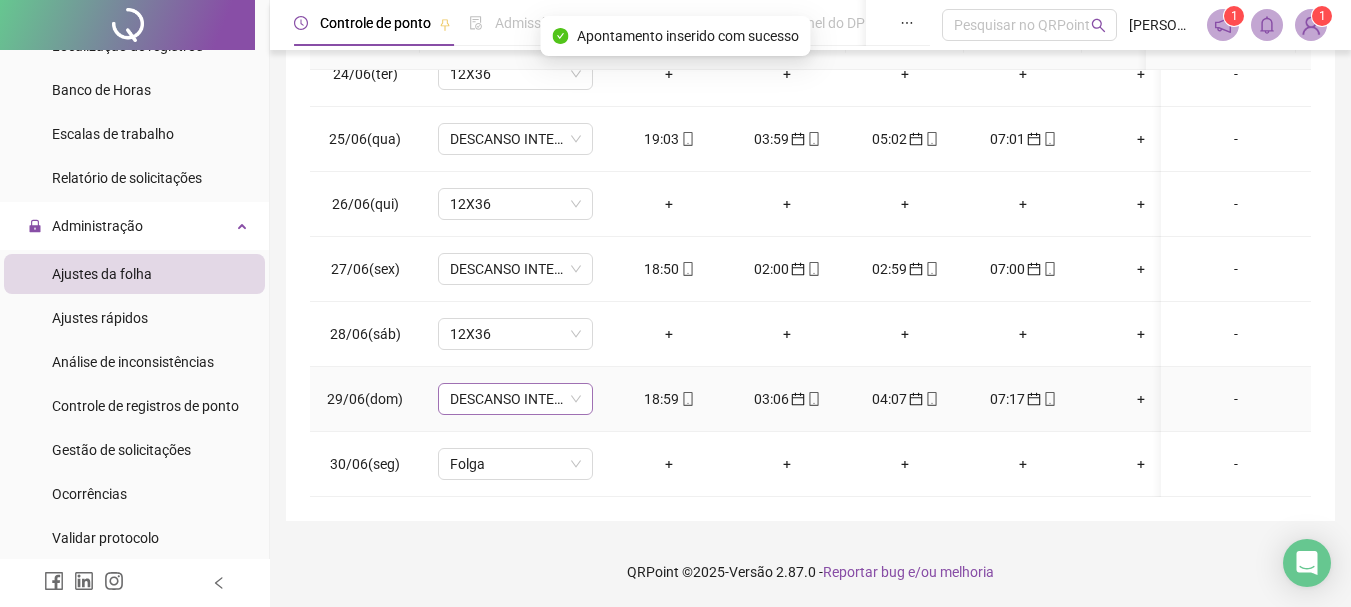 click on "DESCANSO INTER-JORNADA" at bounding box center (515, 399) 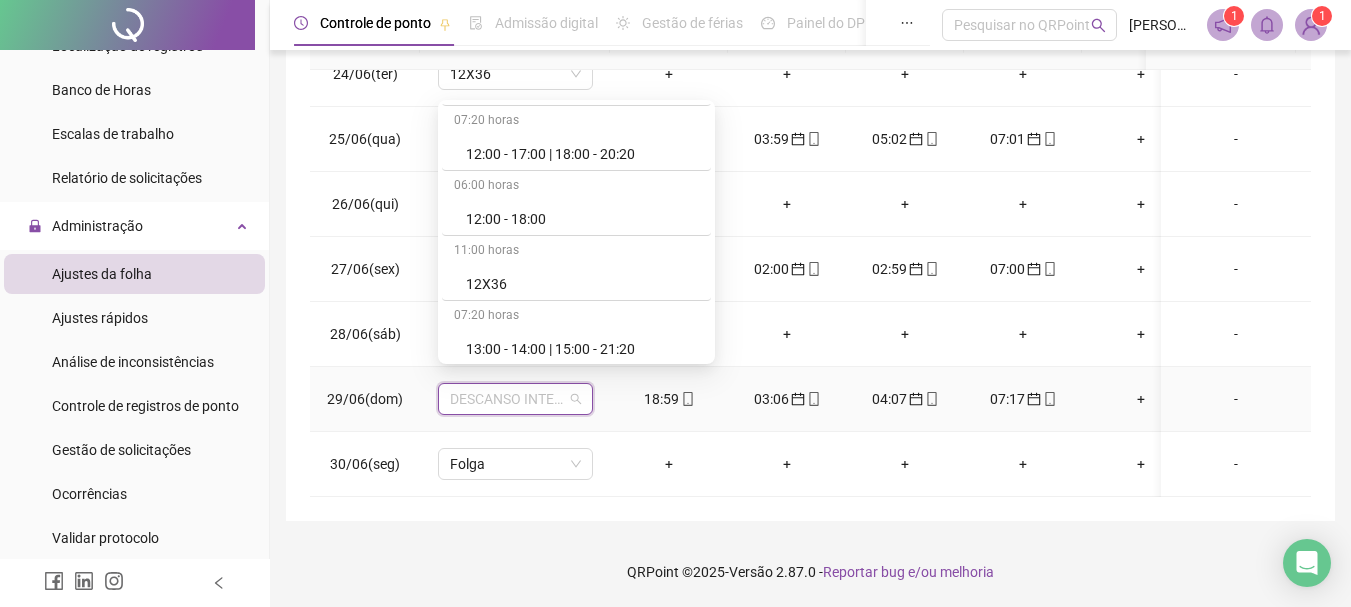 scroll, scrollTop: 3012, scrollLeft: 0, axis: vertical 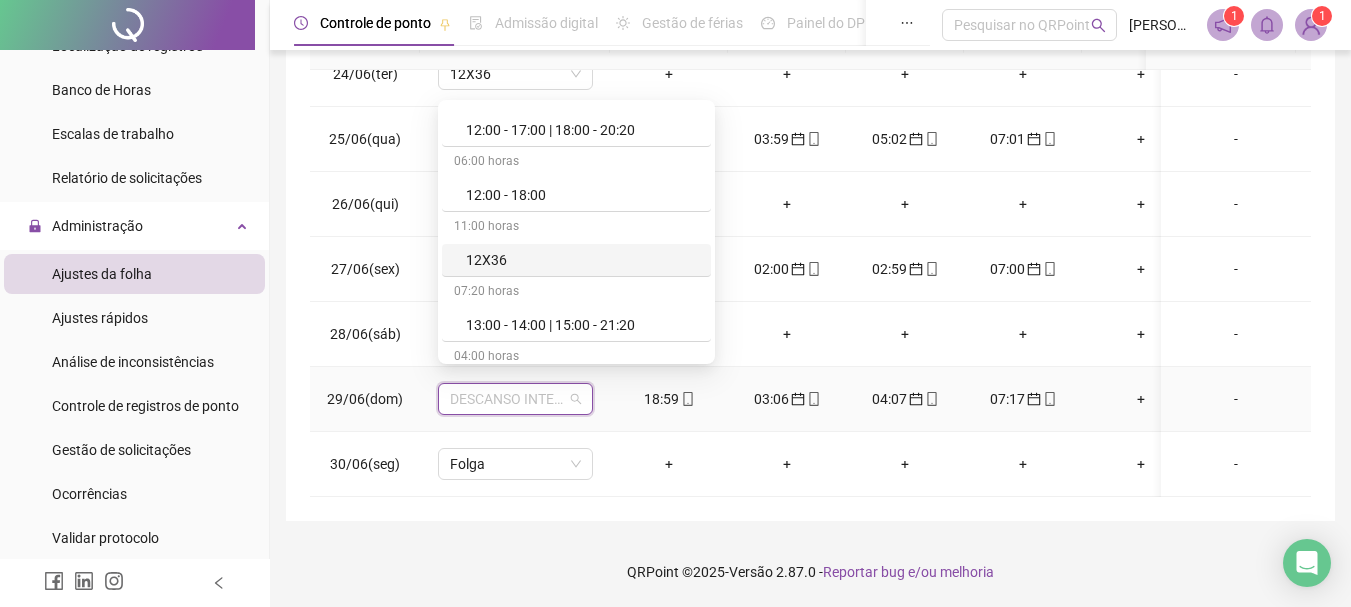click on "12X36" at bounding box center [582, 260] 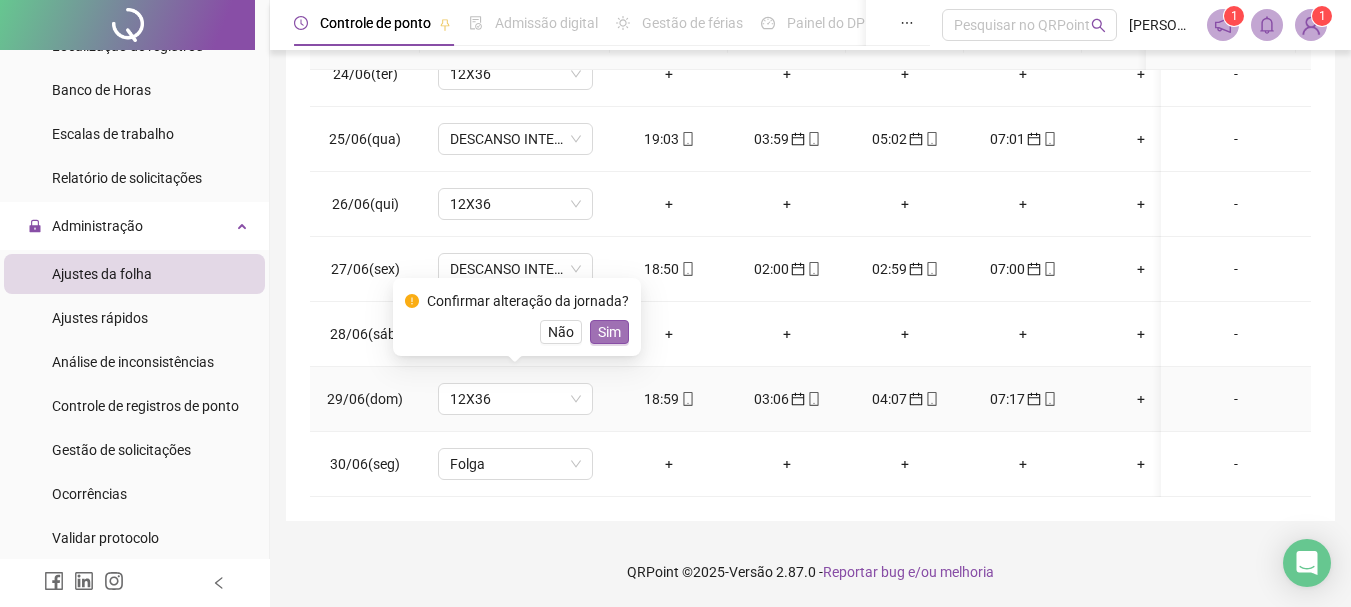 click on "Sim" at bounding box center (609, 332) 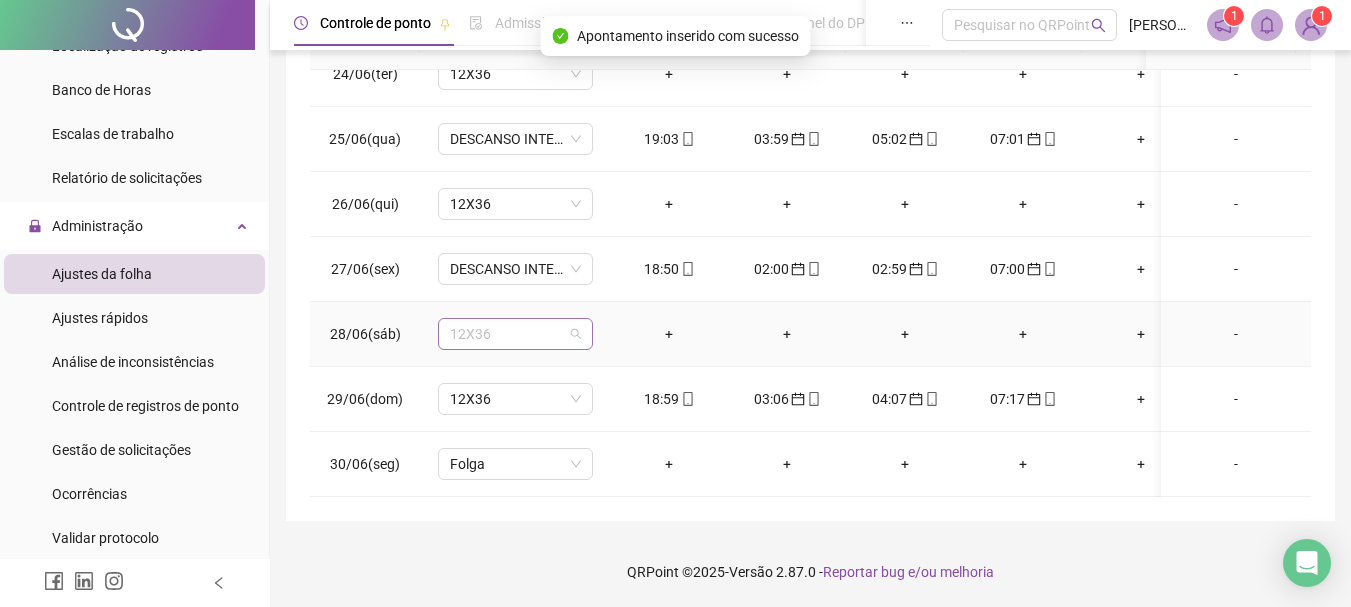 click on "12X36" at bounding box center (515, 334) 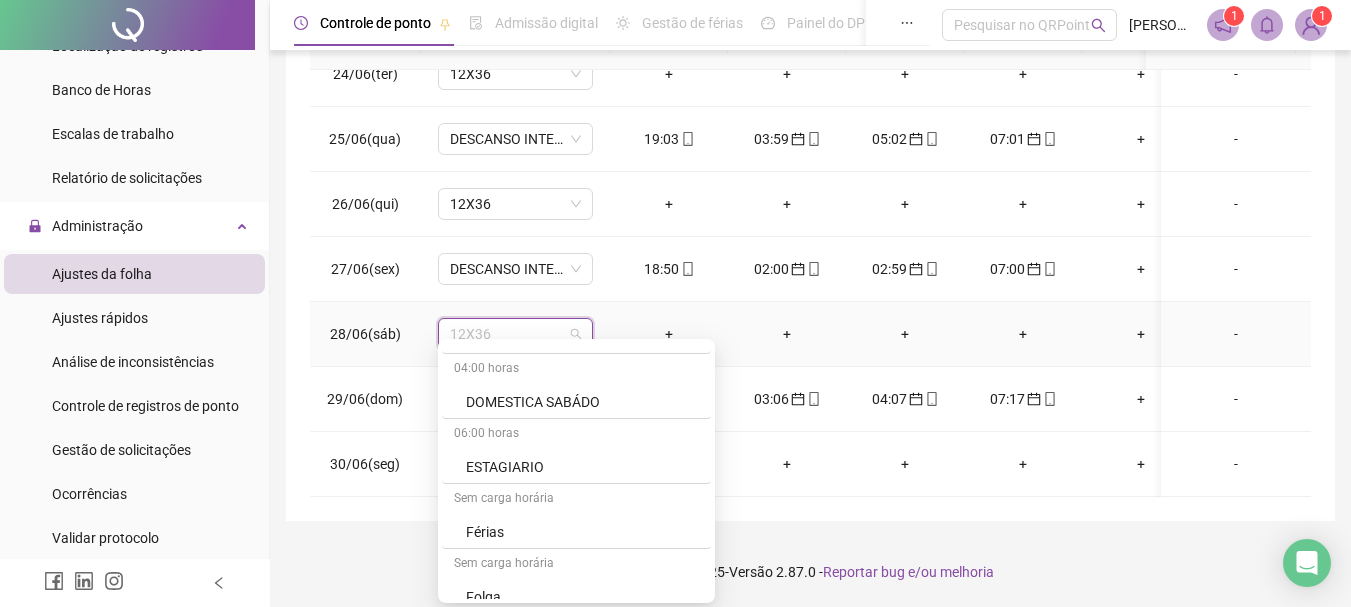 scroll, scrollTop: 3960, scrollLeft: 0, axis: vertical 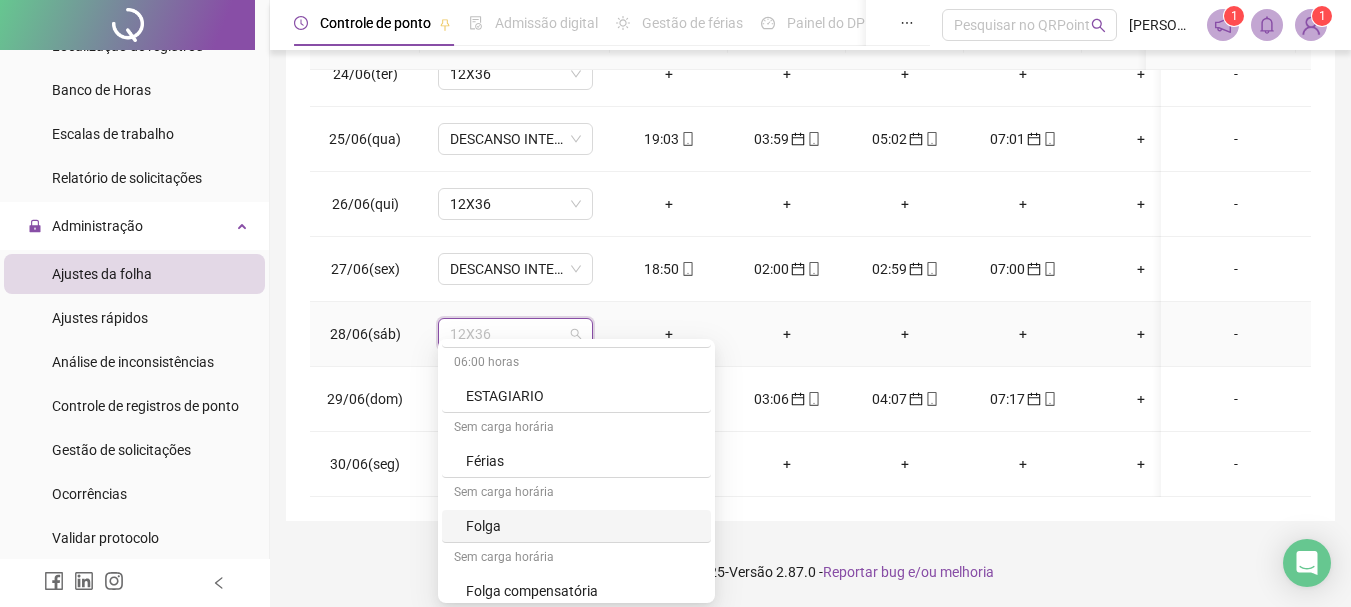click on "Folga" at bounding box center (582, 526) 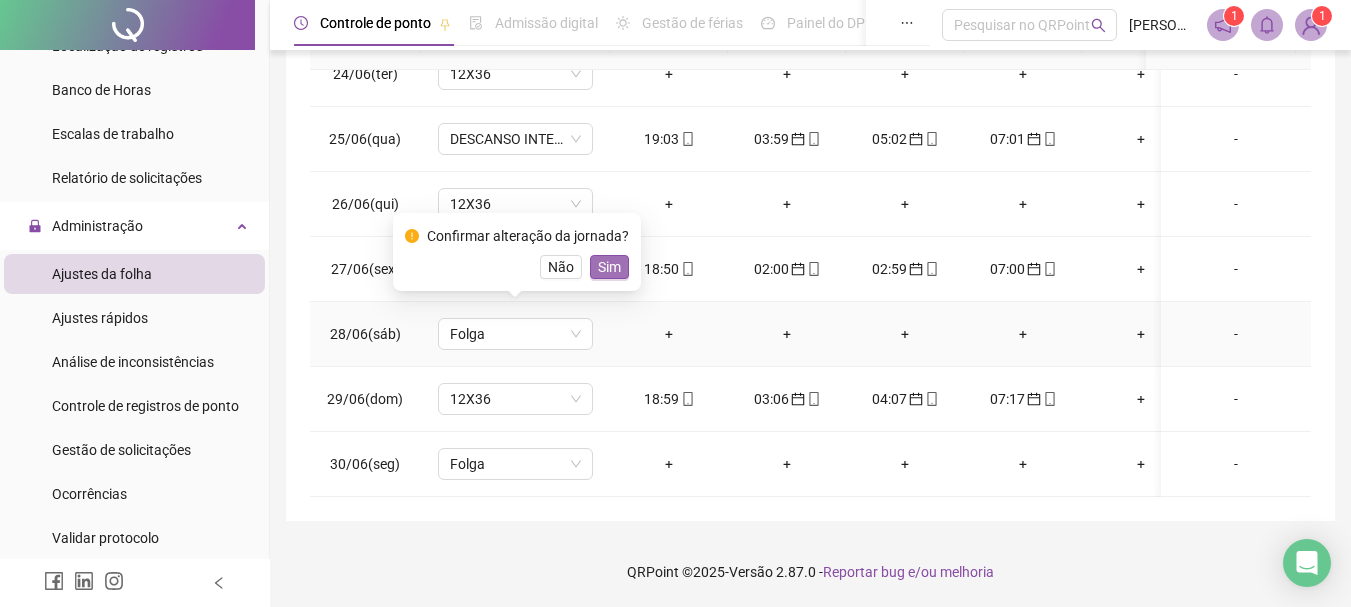 click on "Sim" at bounding box center (609, 267) 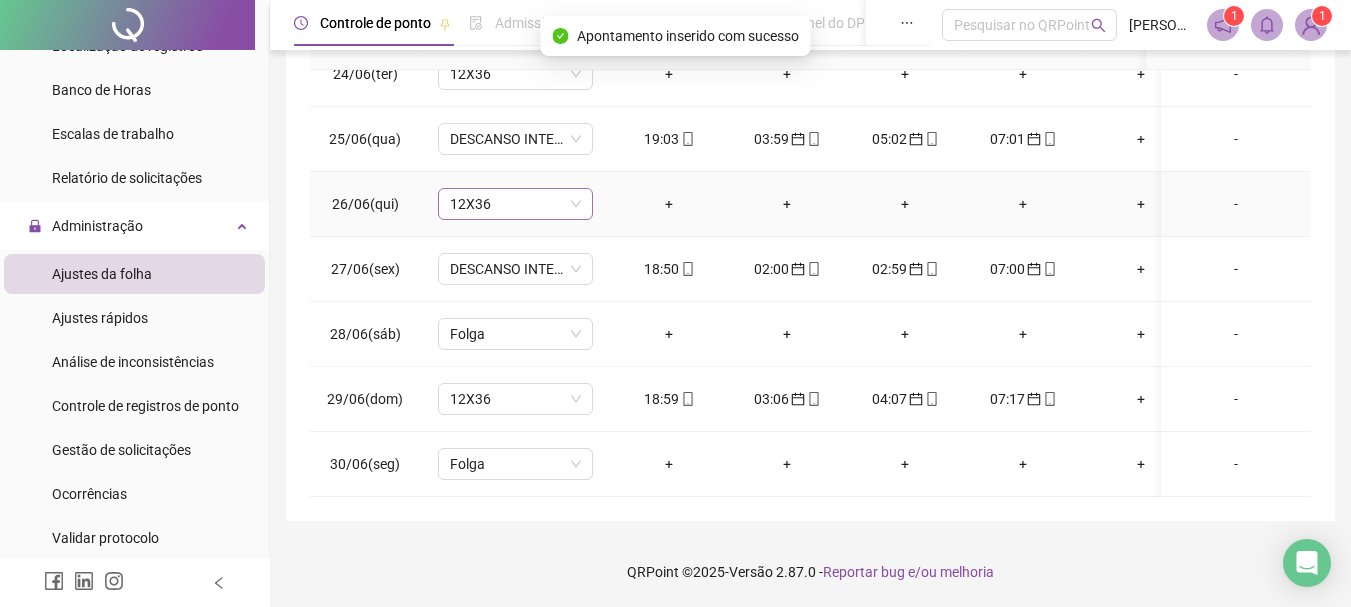 click on "12X36" at bounding box center (515, 204) 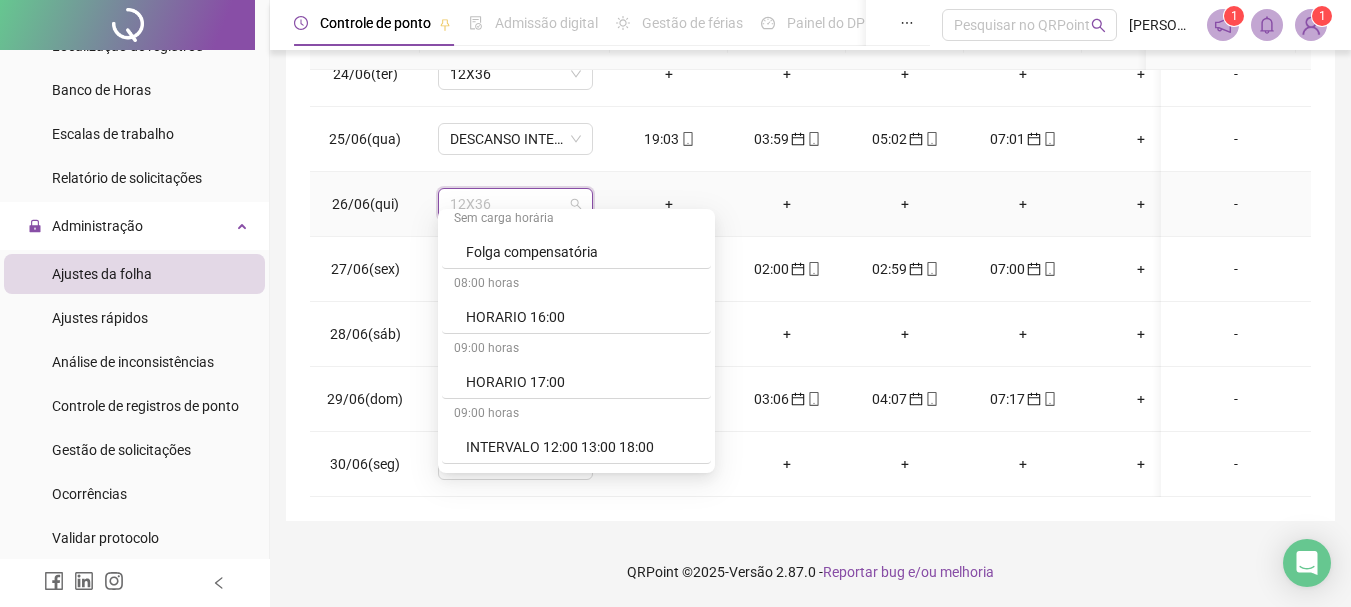 scroll, scrollTop: 4069, scrollLeft: 0, axis: vertical 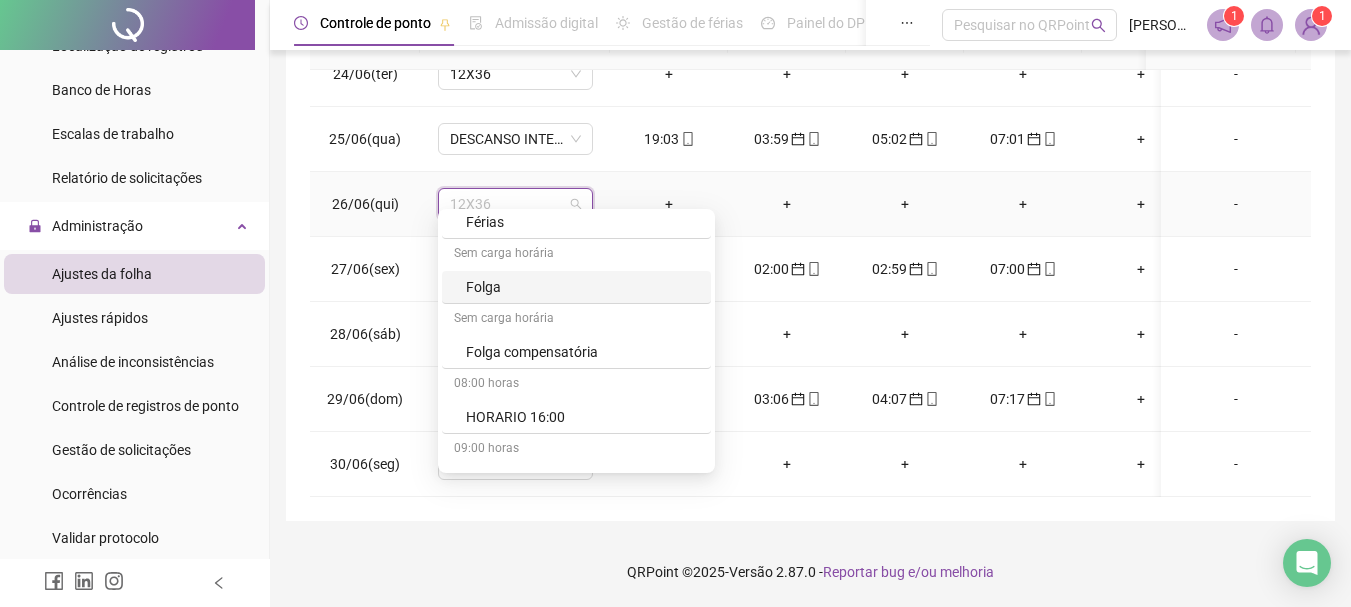 click on "Folga" at bounding box center (582, 287) 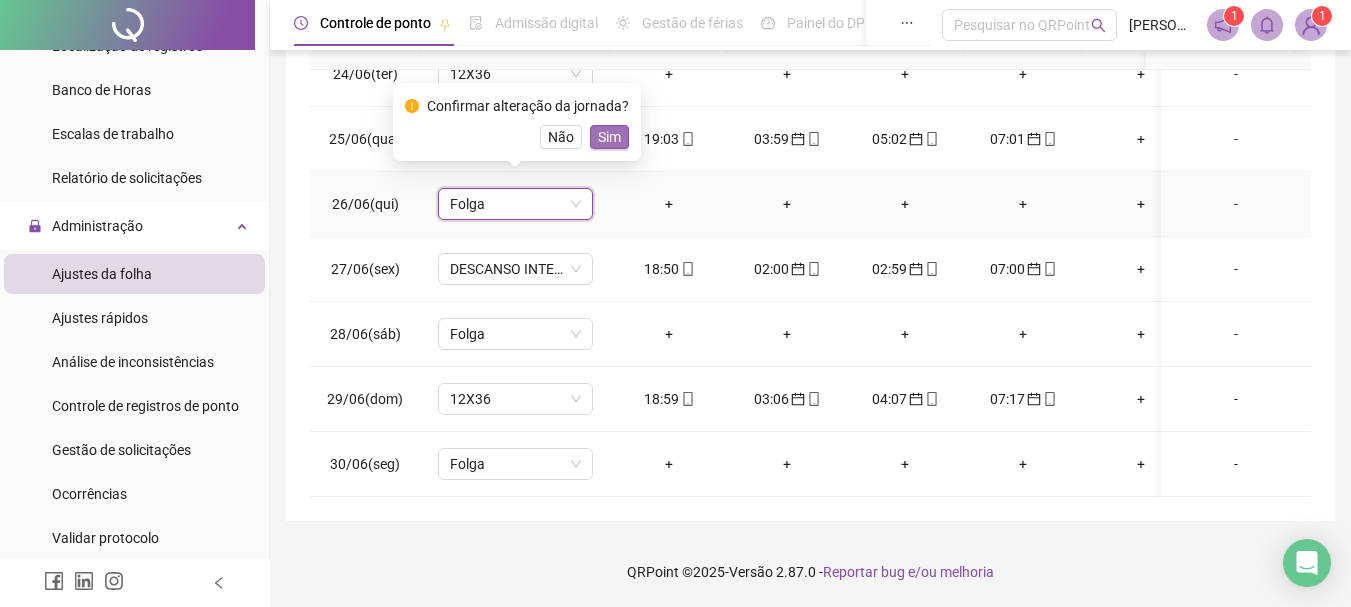 click on "Sim" at bounding box center [609, 137] 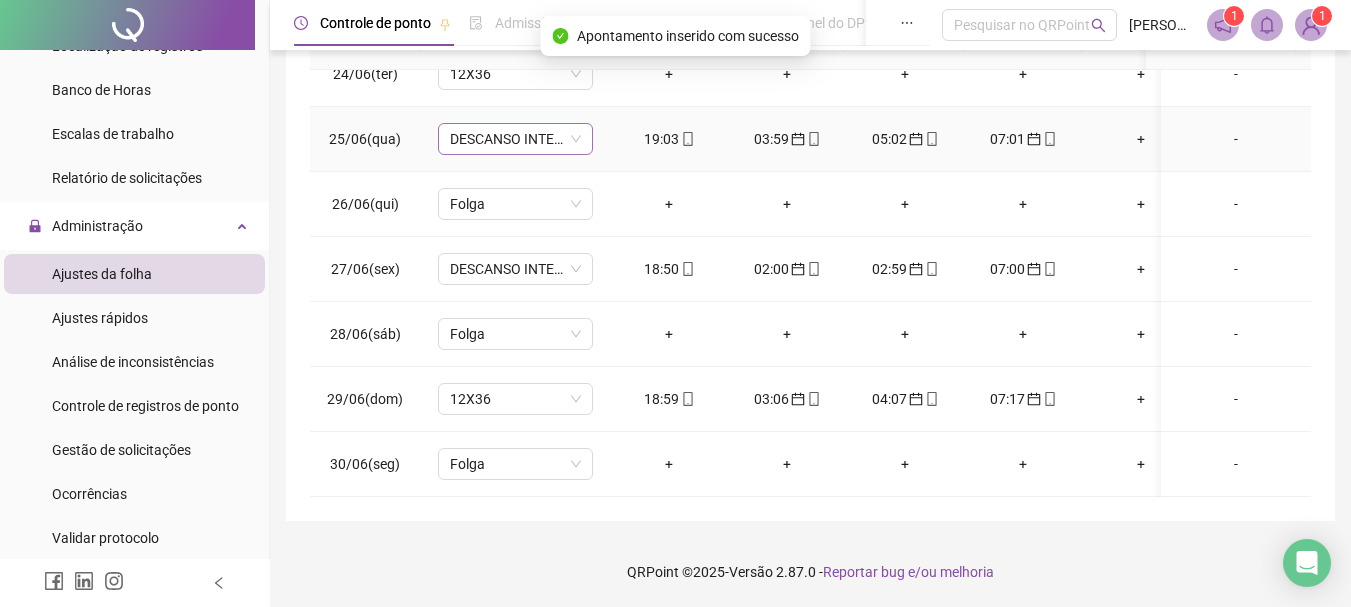 click on "DESCANSO INTER-JORNADA" at bounding box center [515, 139] 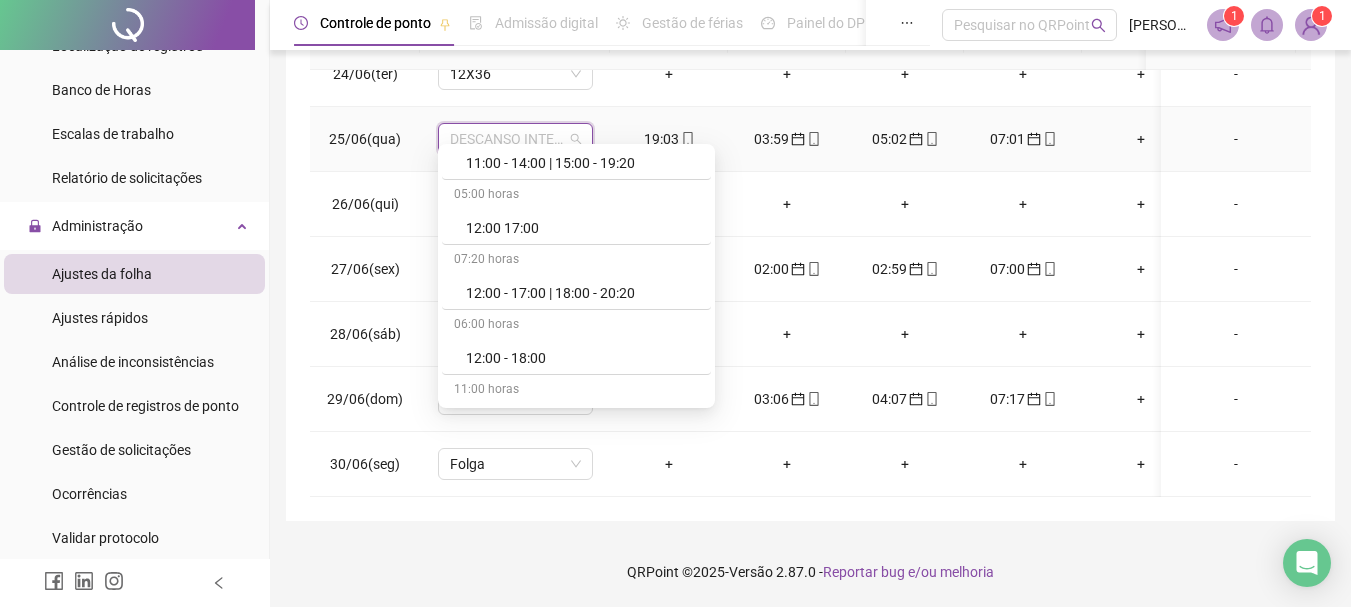 scroll, scrollTop: 3083, scrollLeft: 0, axis: vertical 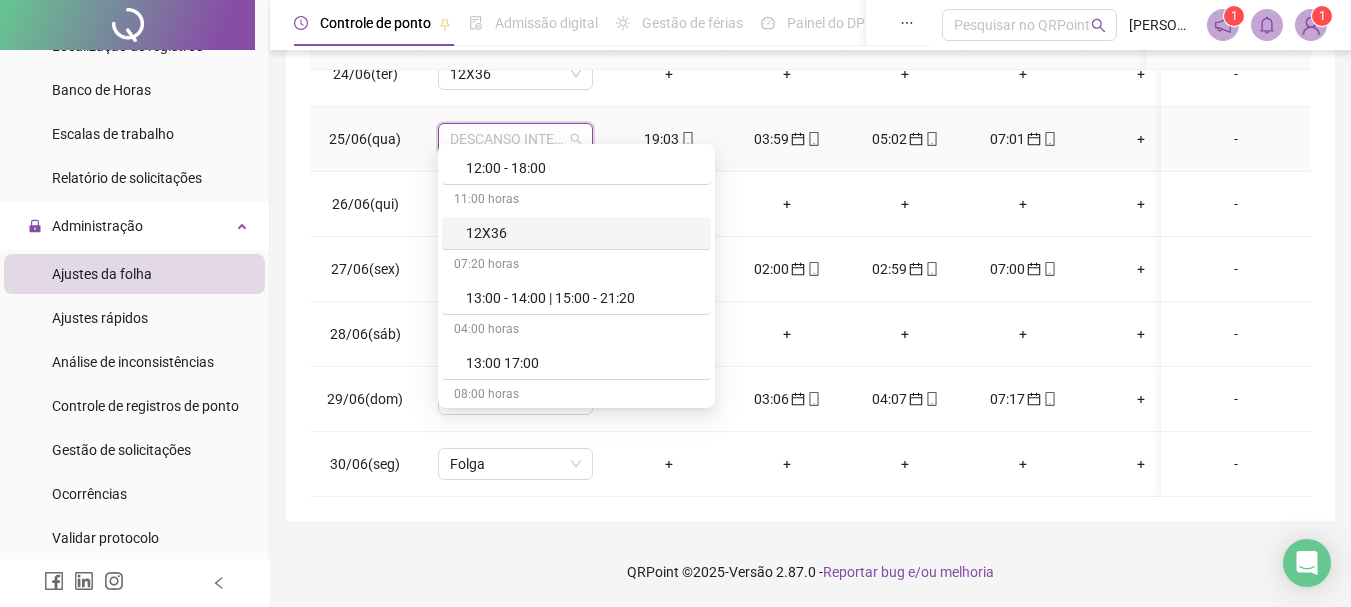 click on "12X36" at bounding box center (582, 233) 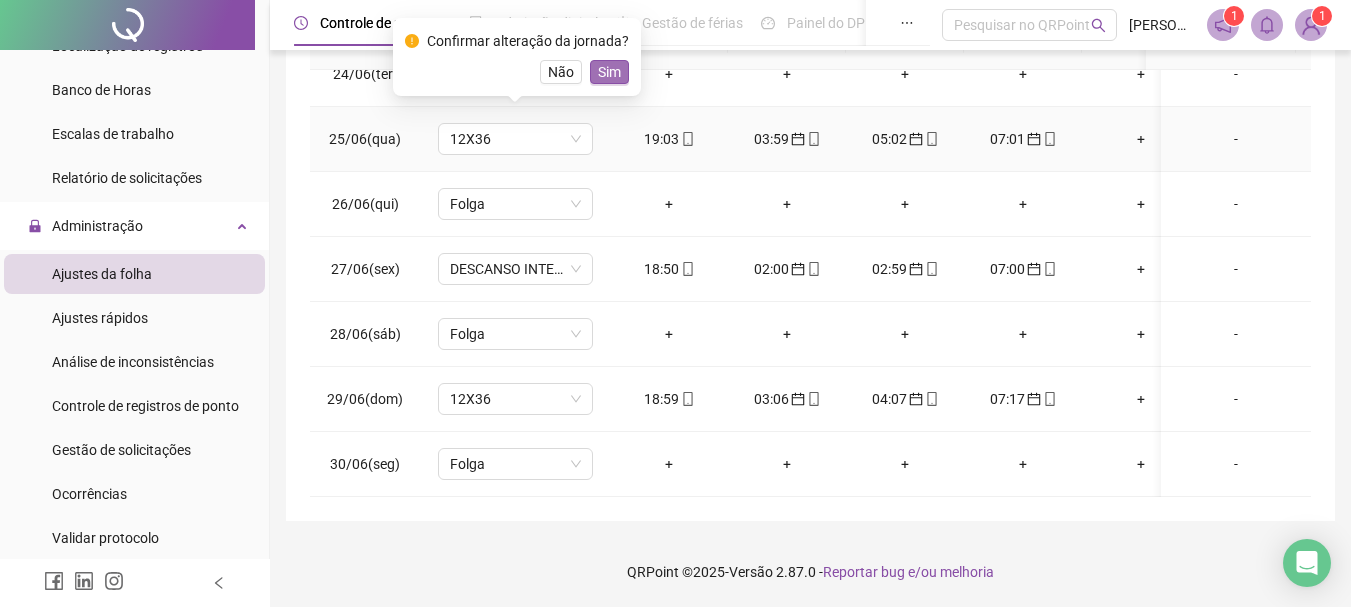 click on "Sim" at bounding box center [609, 72] 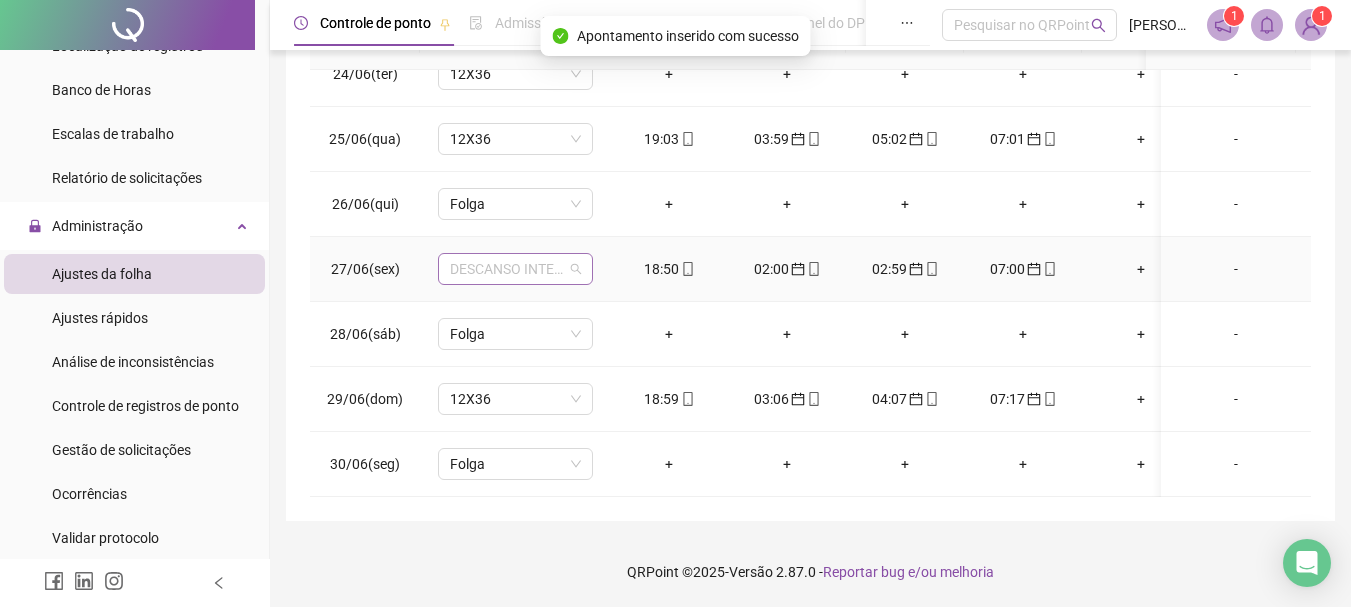 click on "DESCANSO INTER-JORNADA" at bounding box center (515, 269) 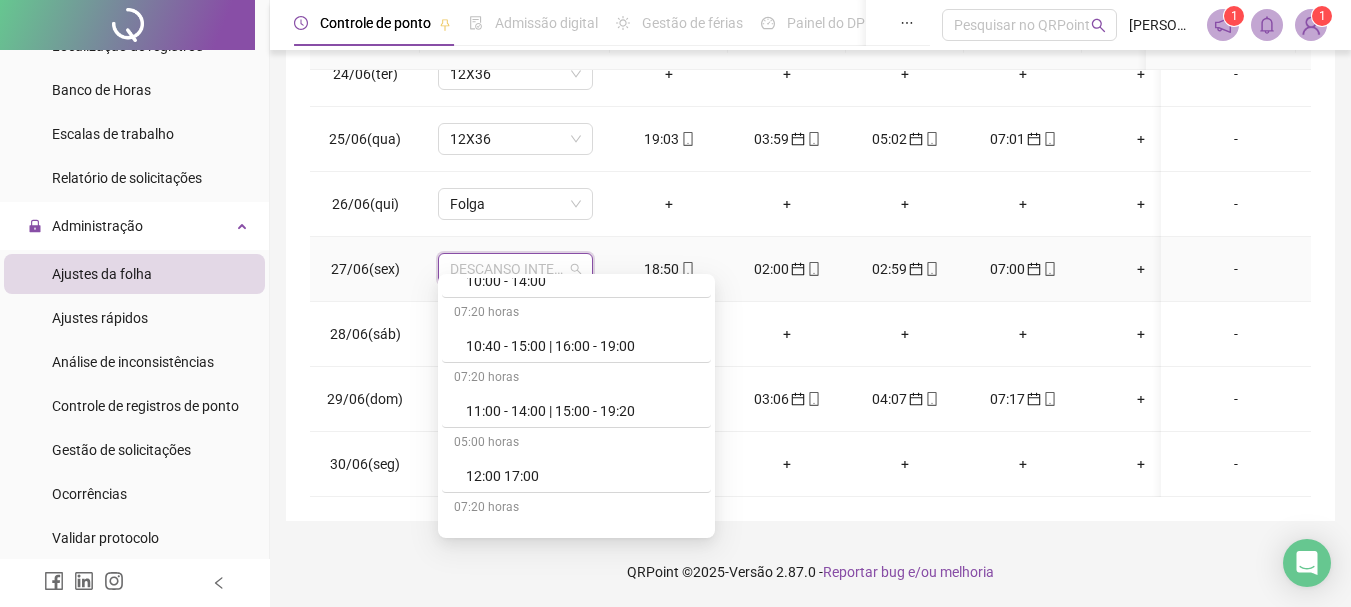scroll, scrollTop: 2917, scrollLeft: 0, axis: vertical 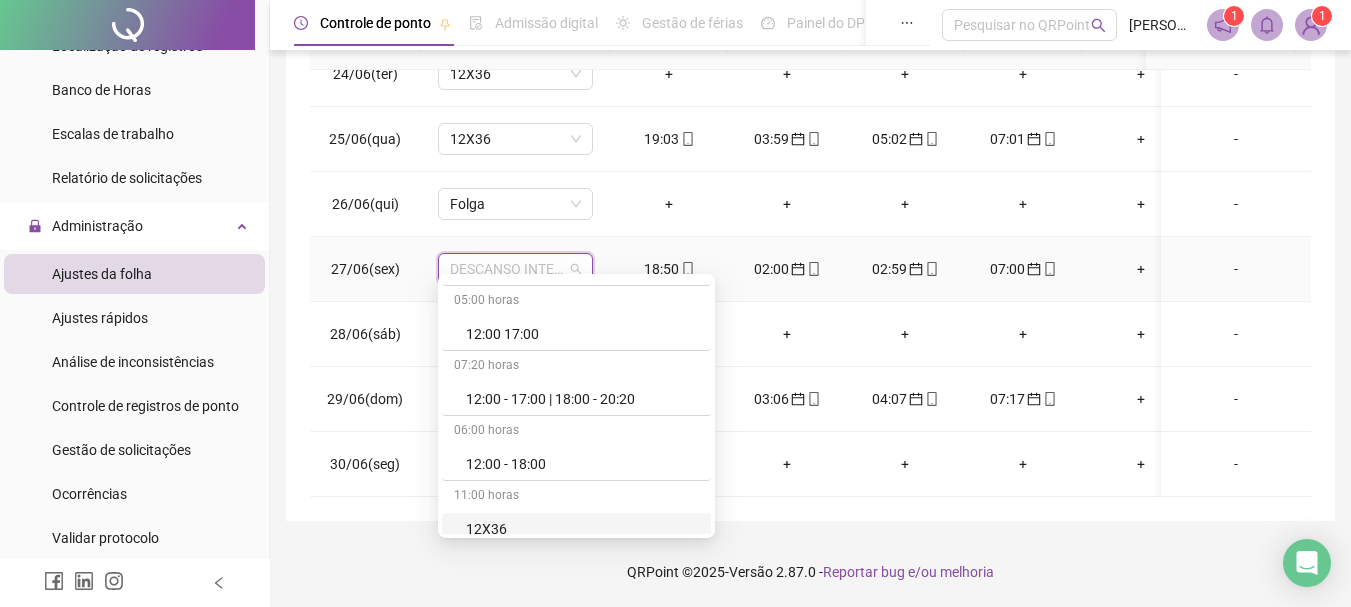 click on "12X36" at bounding box center [582, 529] 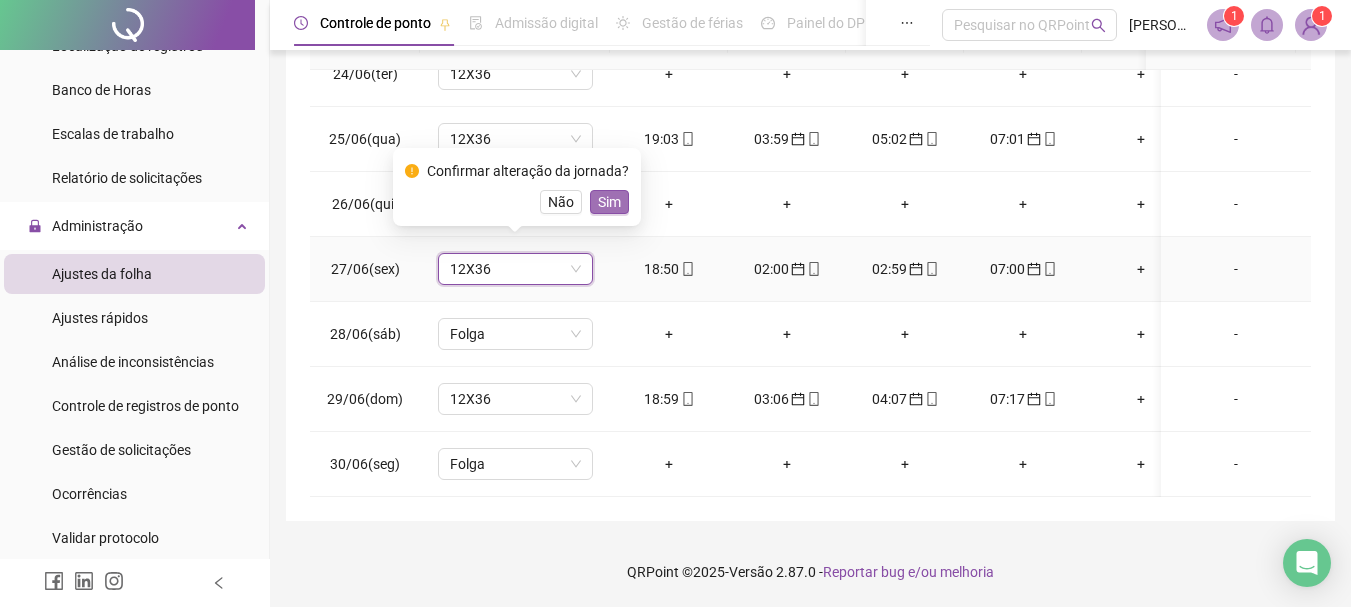 click on "Sim" at bounding box center [609, 202] 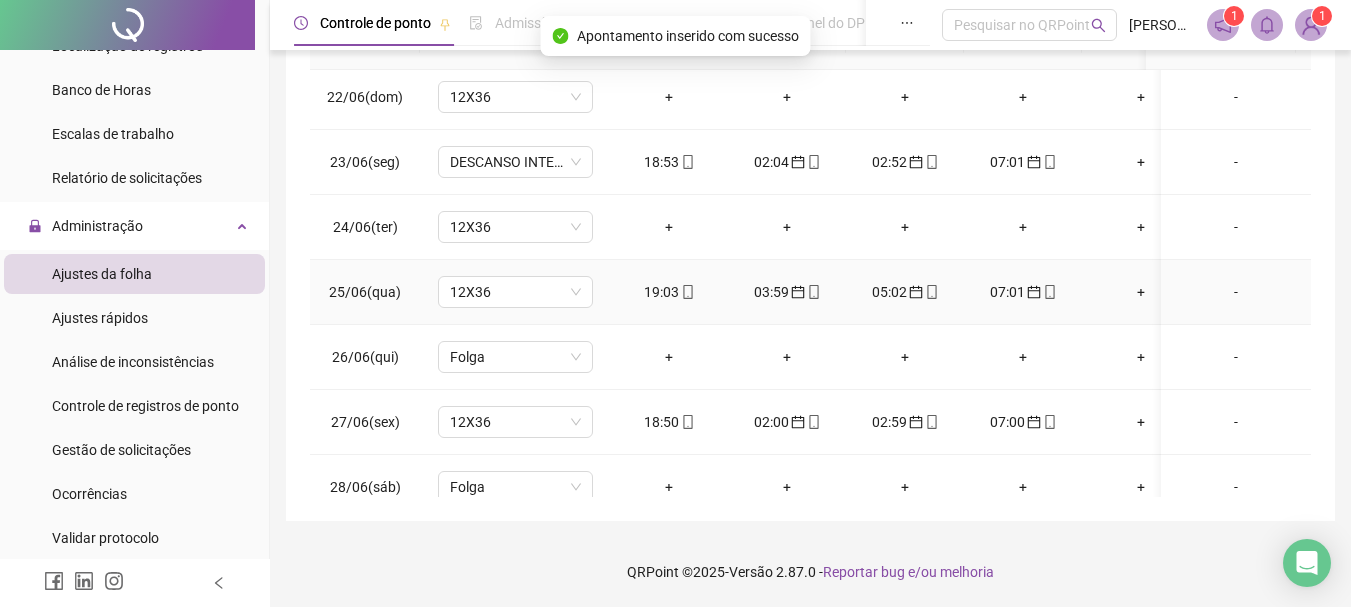scroll, scrollTop: 1338, scrollLeft: 0, axis: vertical 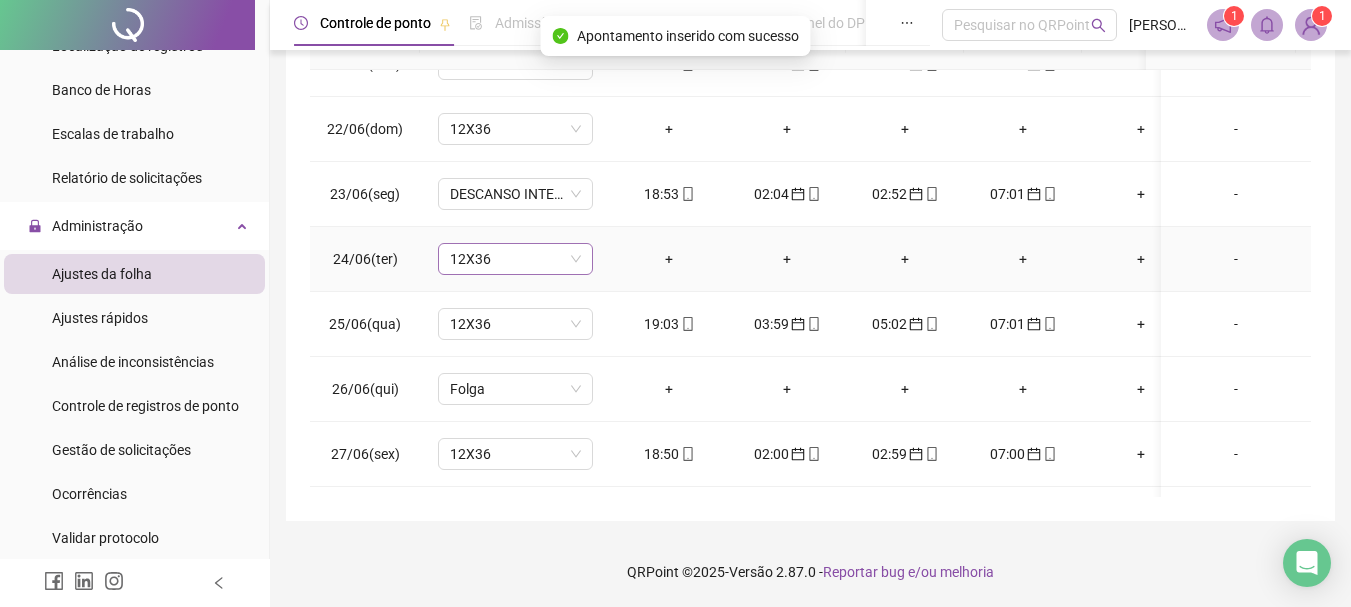 click on "12X36" at bounding box center [515, 259] 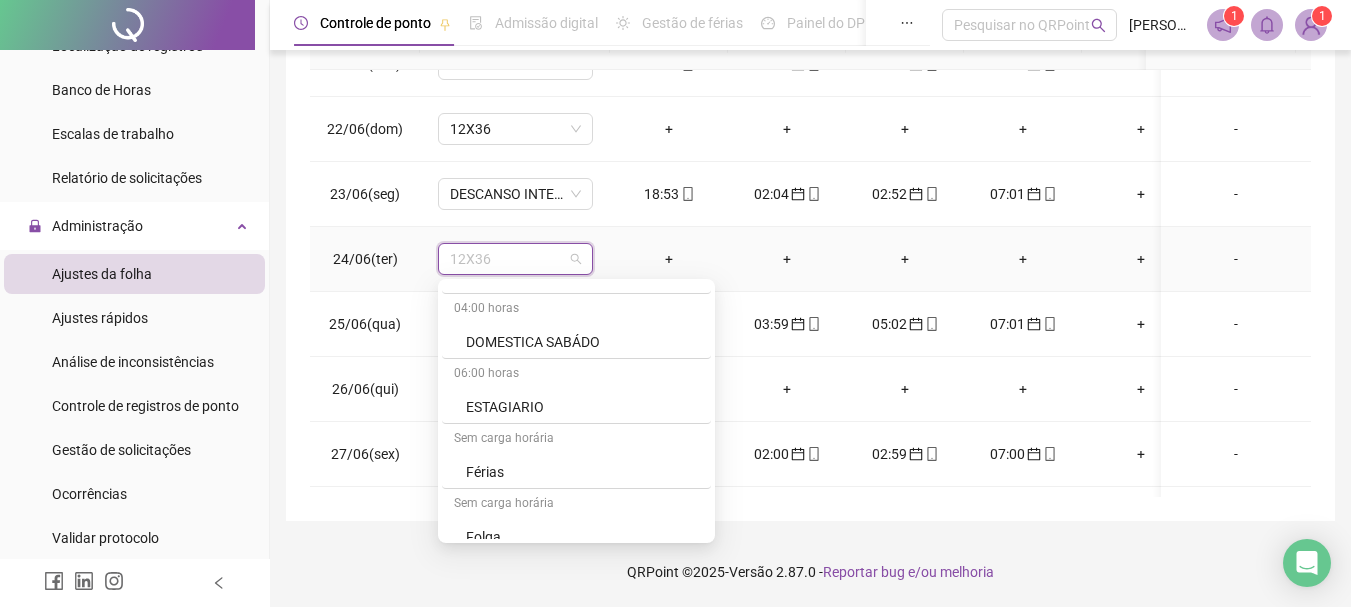 scroll, scrollTop: 3913, scrollLeft: 0, axis: vertical 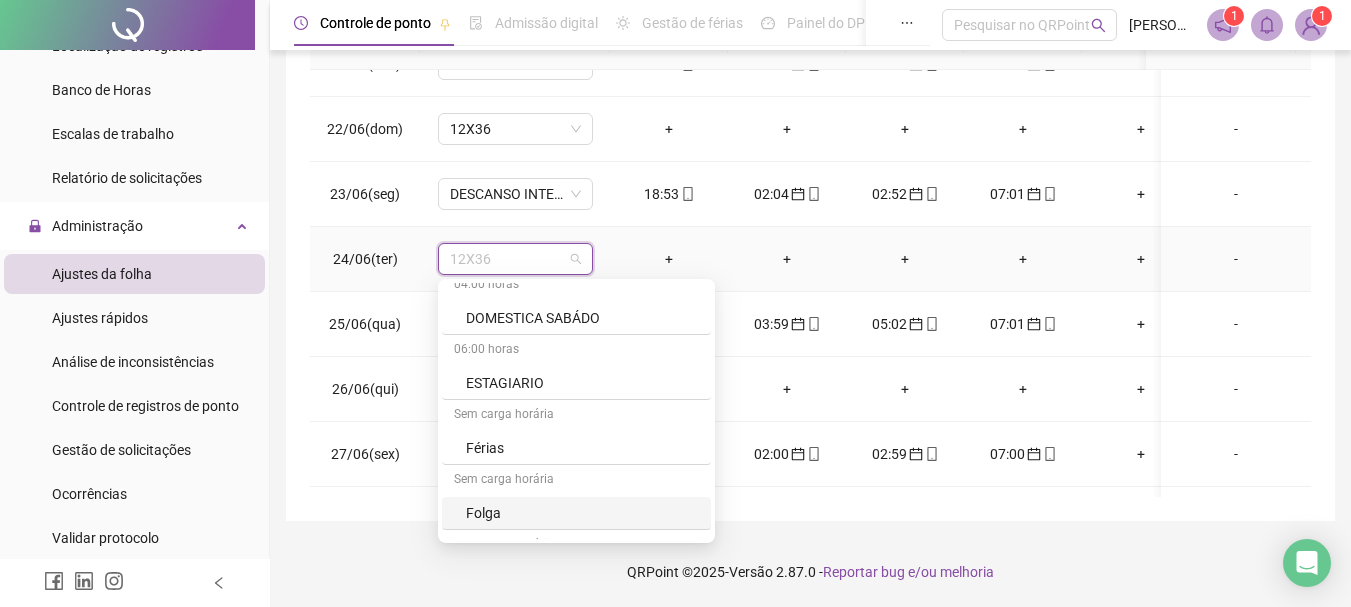 click on "Folga" at bounding box center [582, 513] 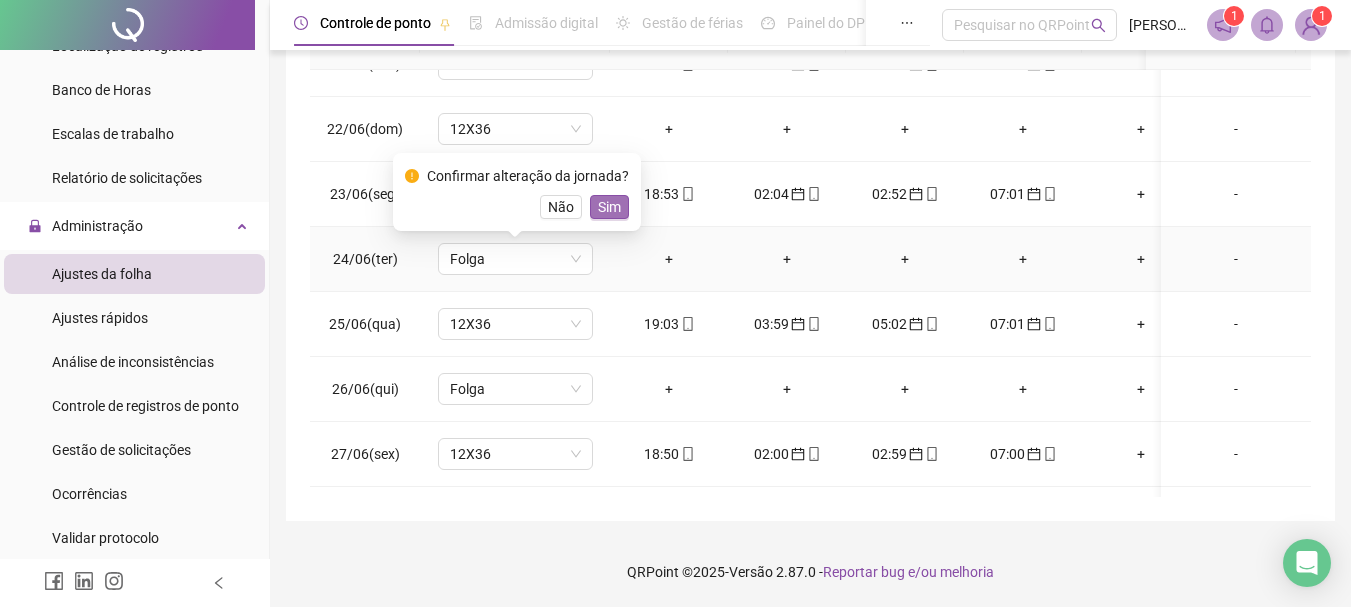 click on "Sim" at bounding box center [609, 207] 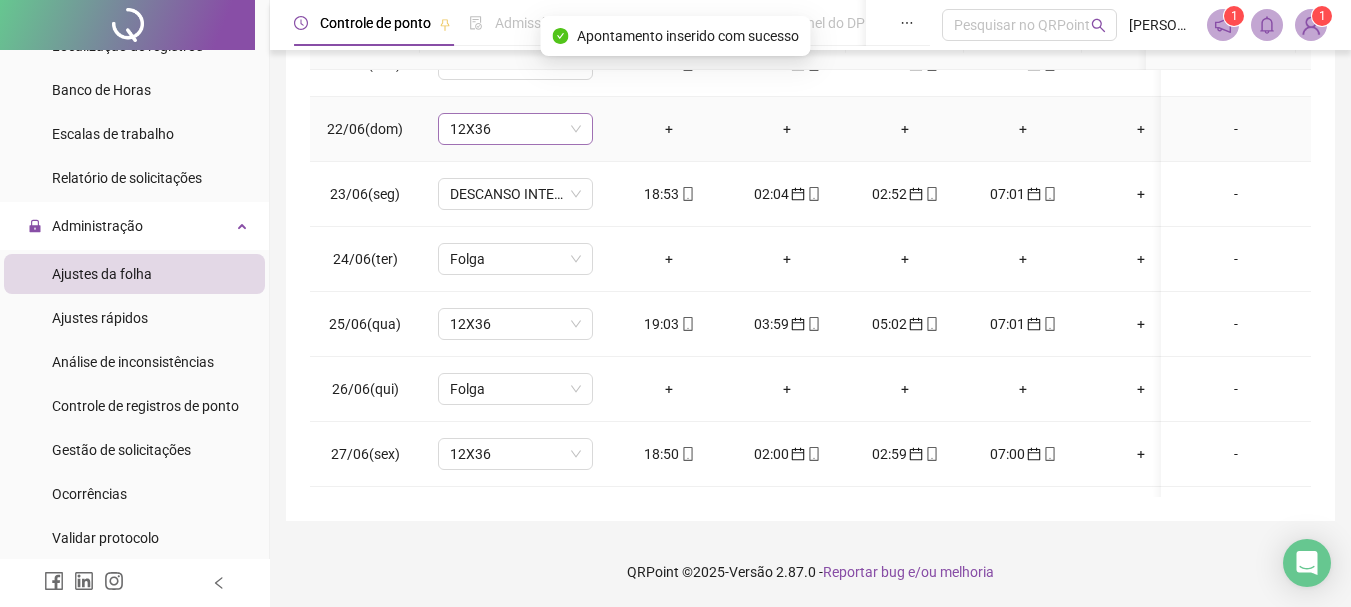 click on "12X36" at bounding box center [515, 129] 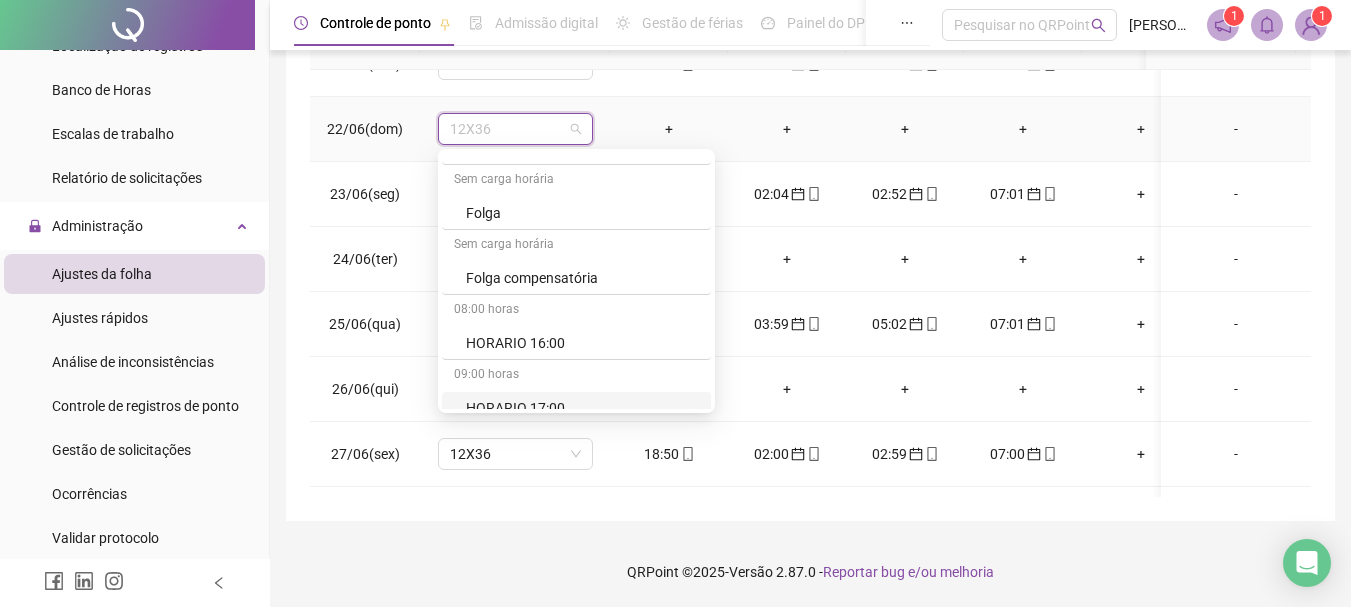 scroll, scrollTop: 4050, scrollLeft: 0, axis: vertical 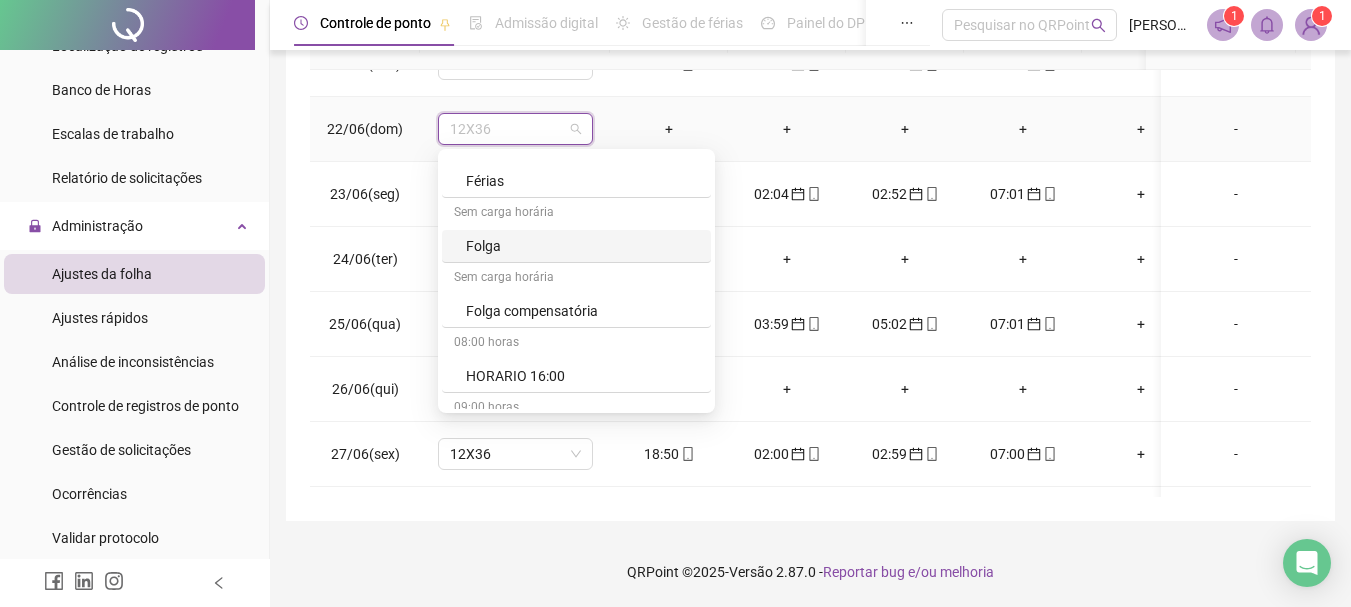 click on "Folga" at bounding box center (582, 246) 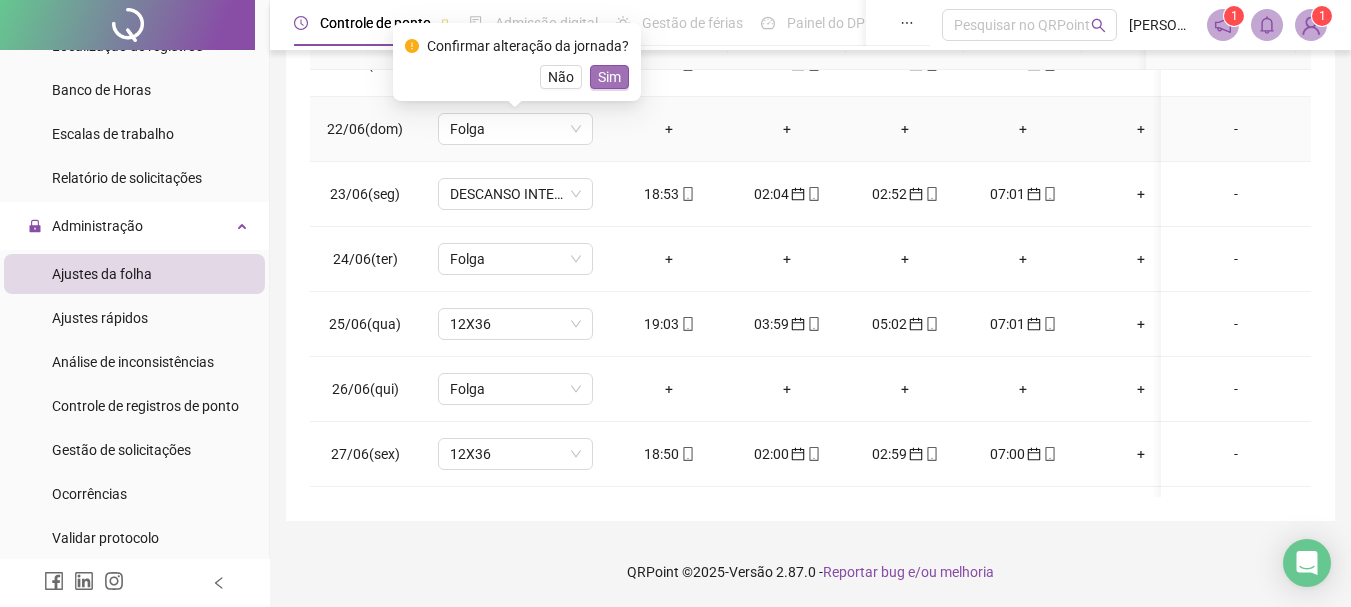 click on "Sim" at bounding box center (609, 77) 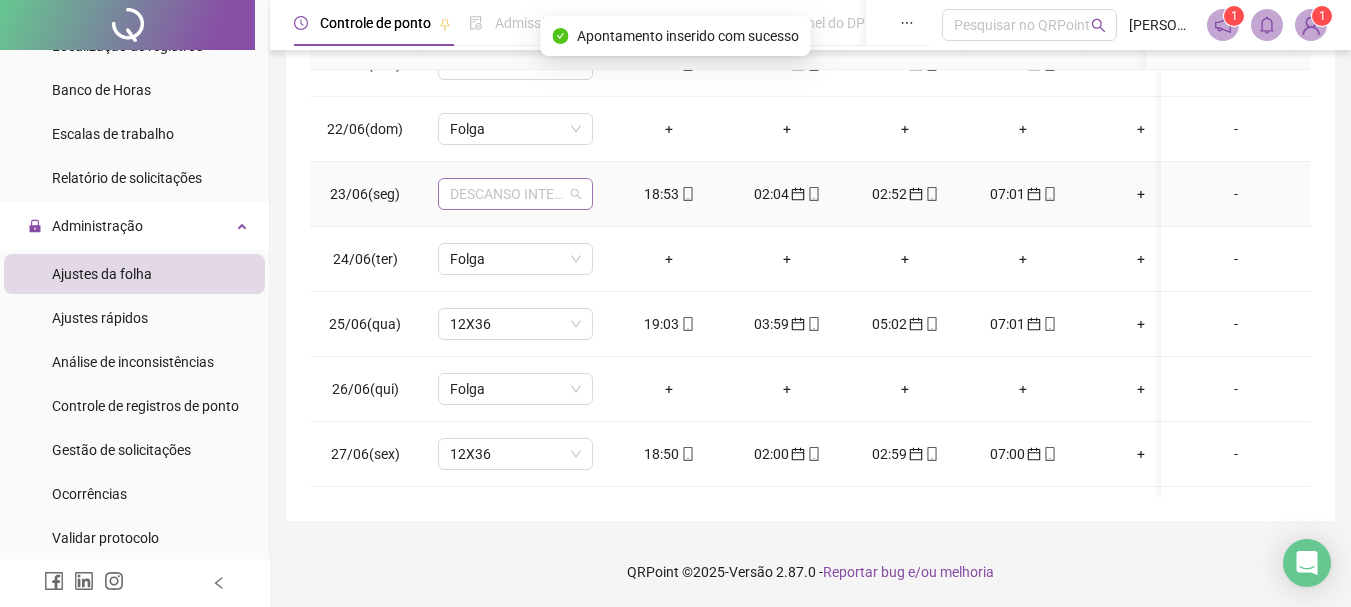 click on "DESCANSO INTER-JORNADA" at bounding box center (515, 194) 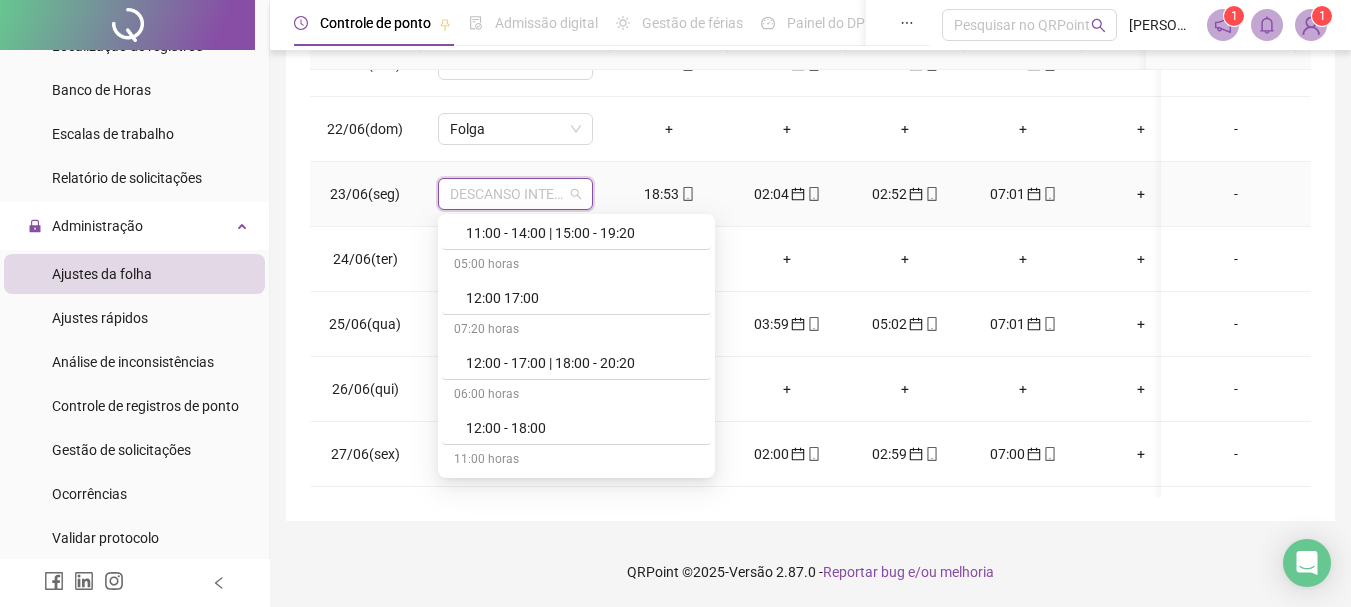 scroll, scrollTop: 2964, scrollLeft: 0, axis: vertical 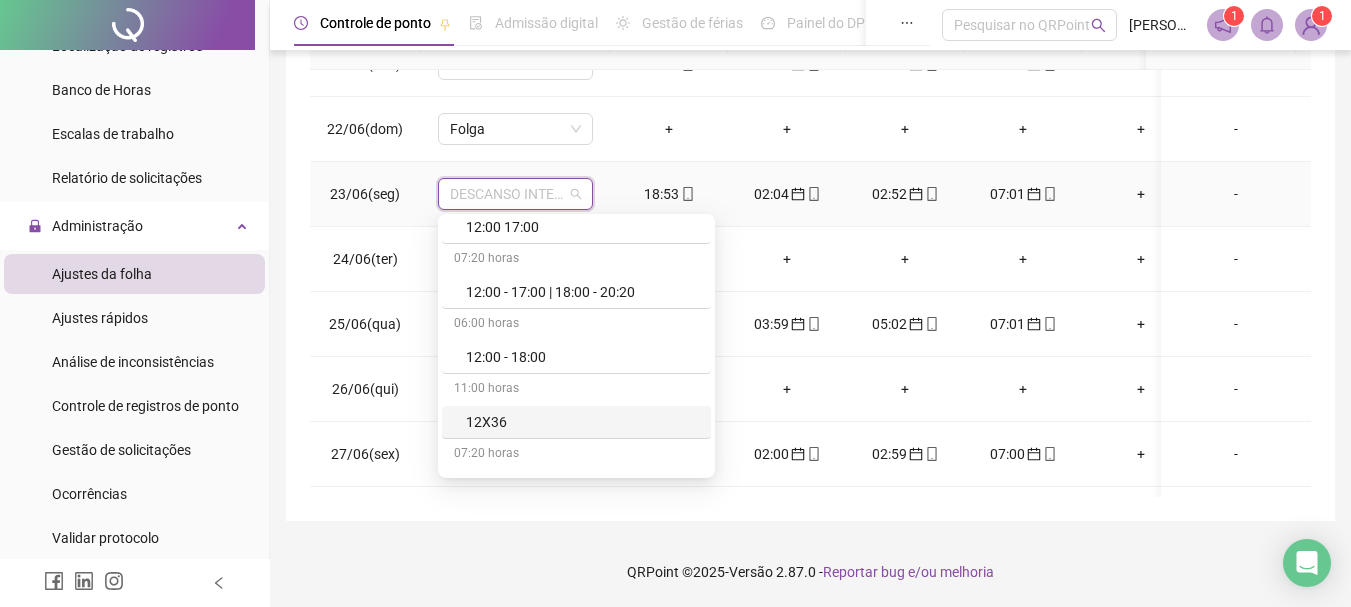 click on "12X36" at bounding box center [582, 422] 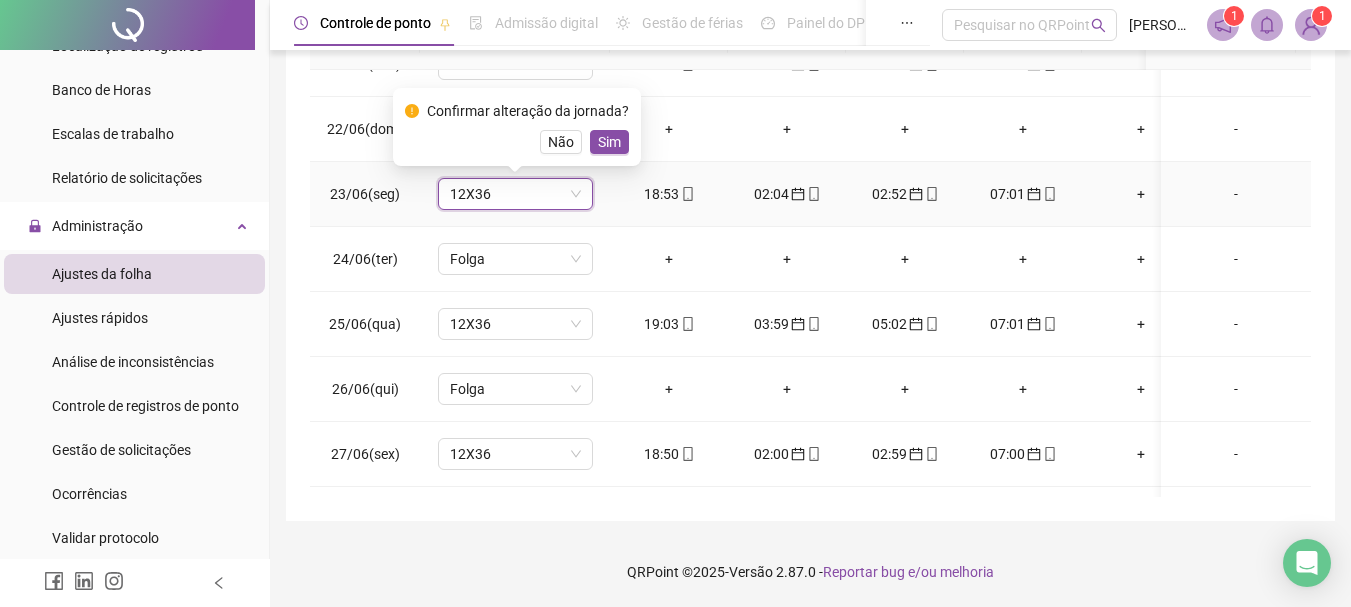 click on "Sim" at bounding box center [609, 142] 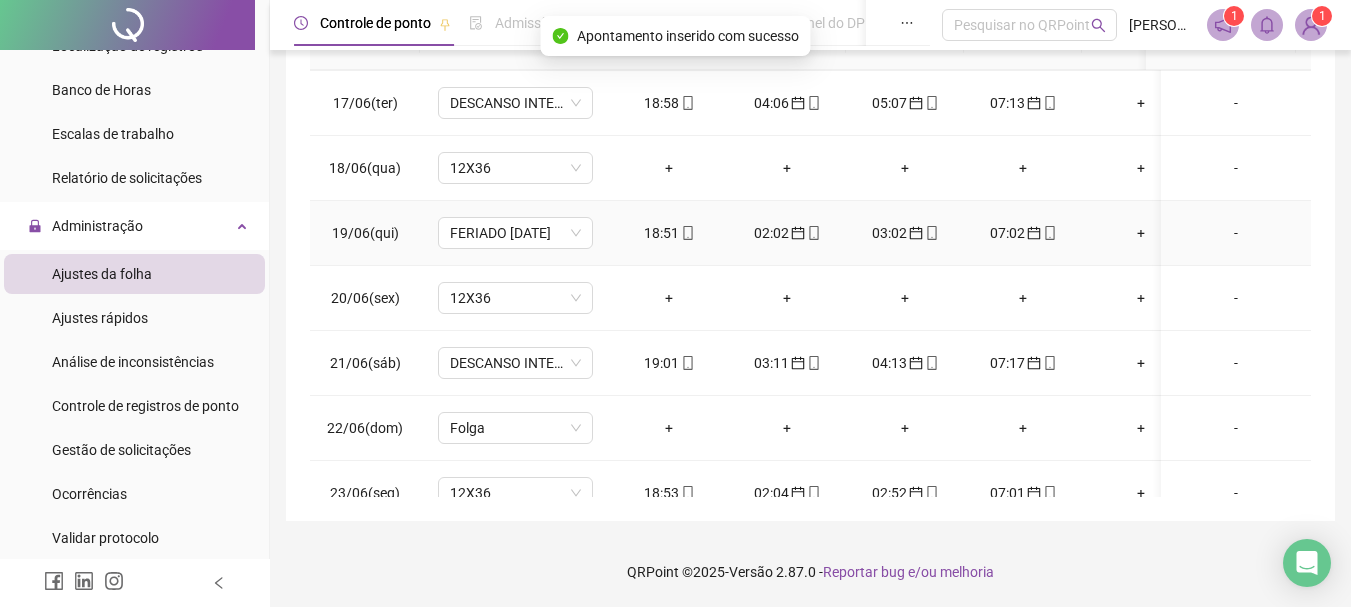 scroll, scrollTop: 1038, scrollLeft: 0, axis: vertical 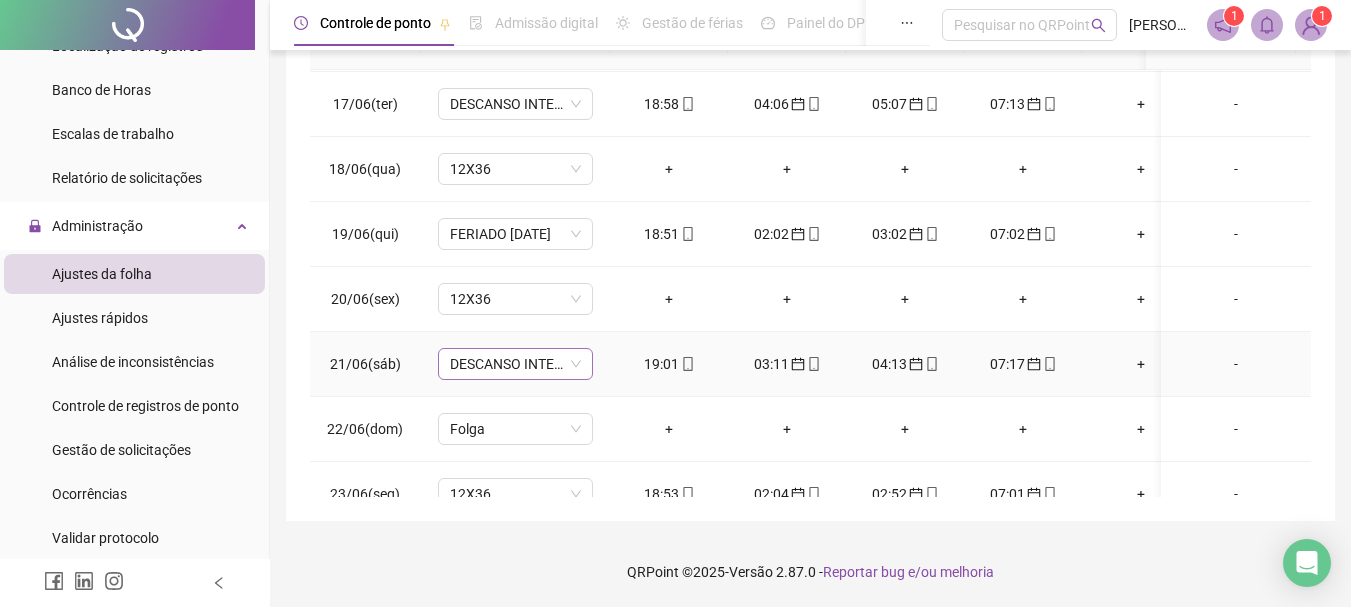 click on "DESCANSO INTER-JORNADA" at bounding box center [515, 364] 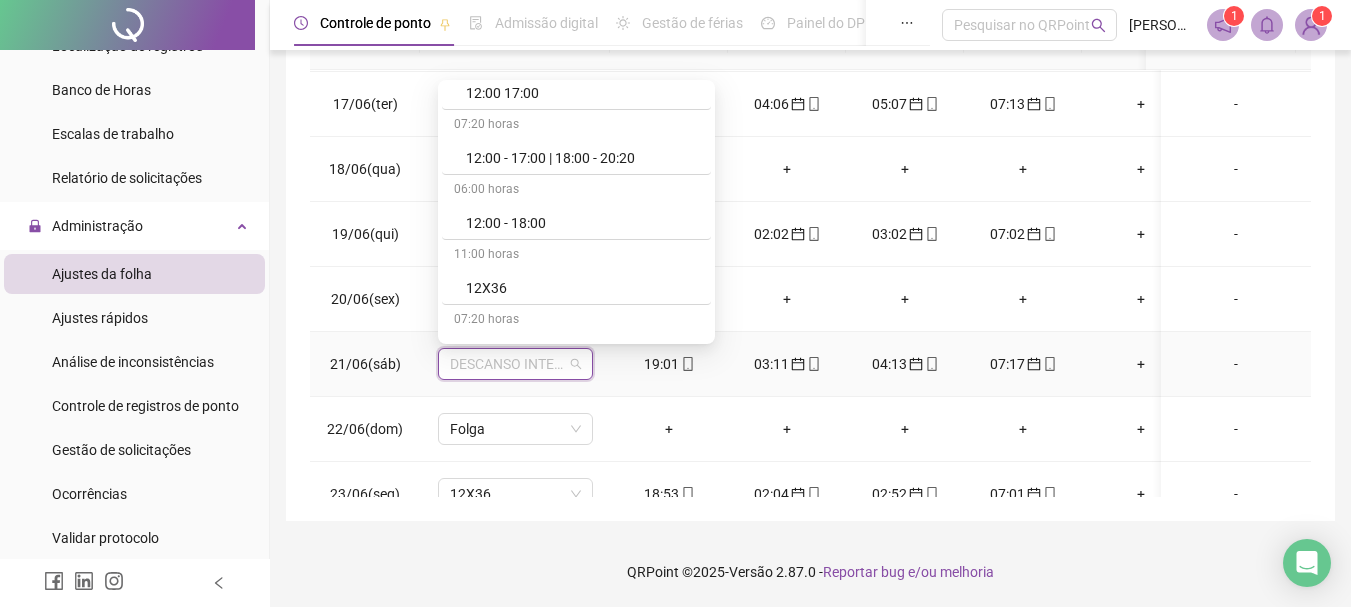 scroll, scrollTop: 2988, scrollLeft: 0, axis: vertical 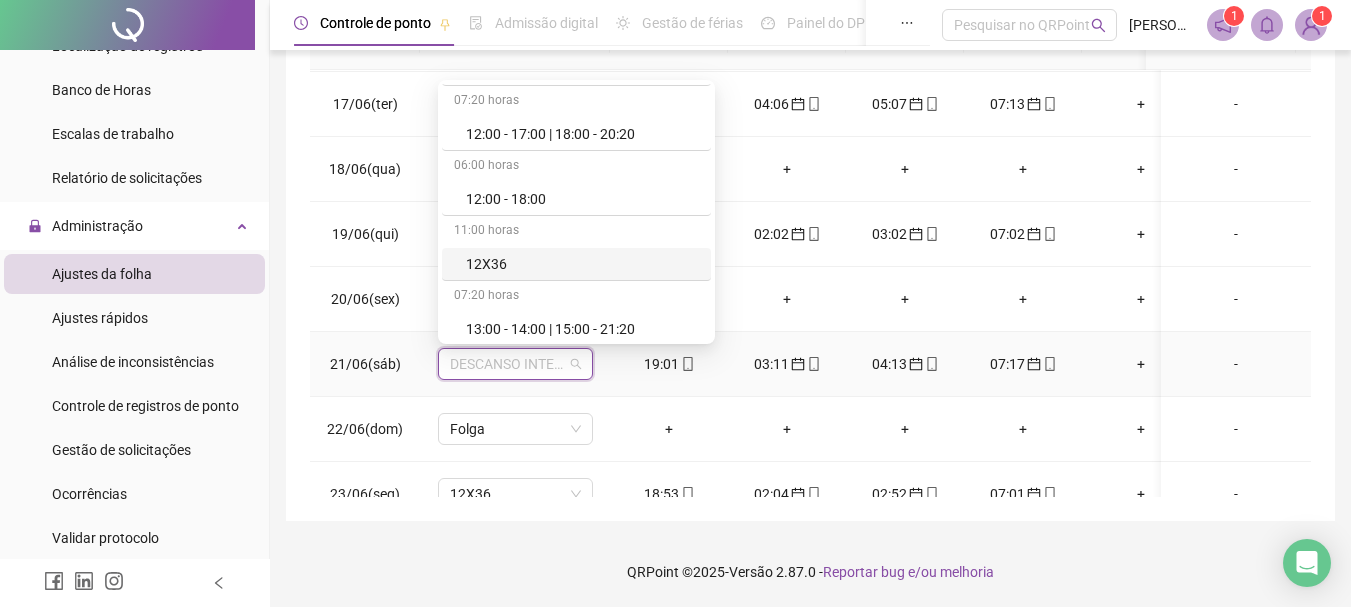 click on "12X36" at bounding box center (582, 264) 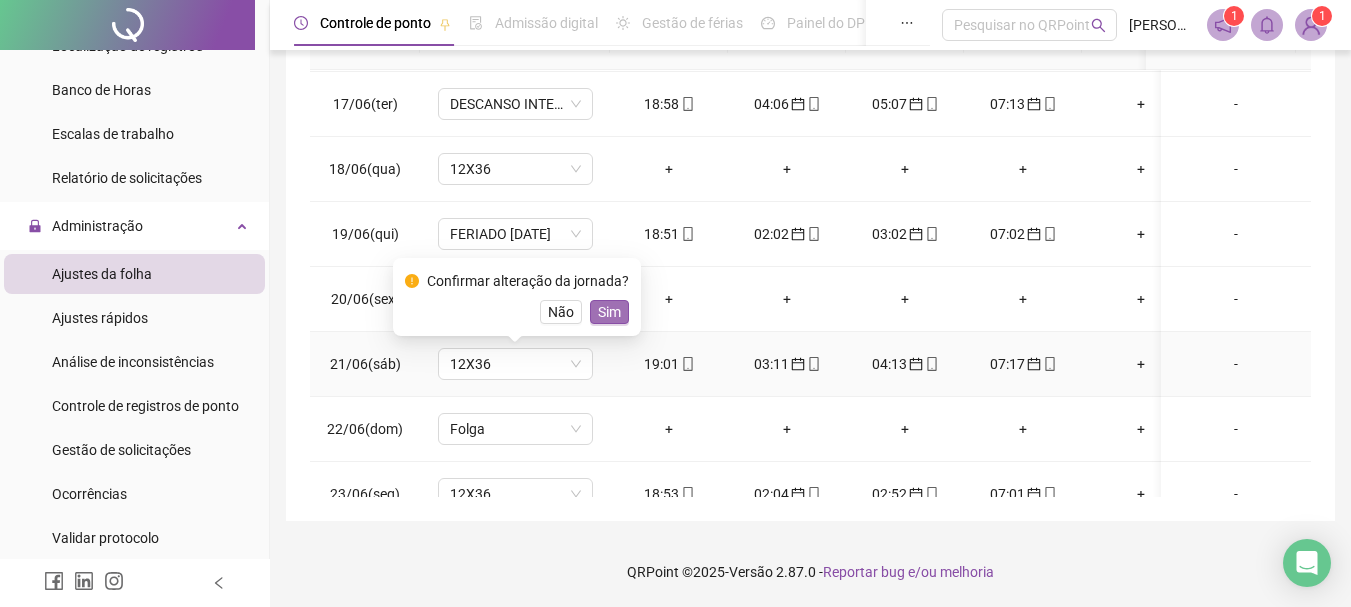 click on "Sim" at bounding box center [609, 312] 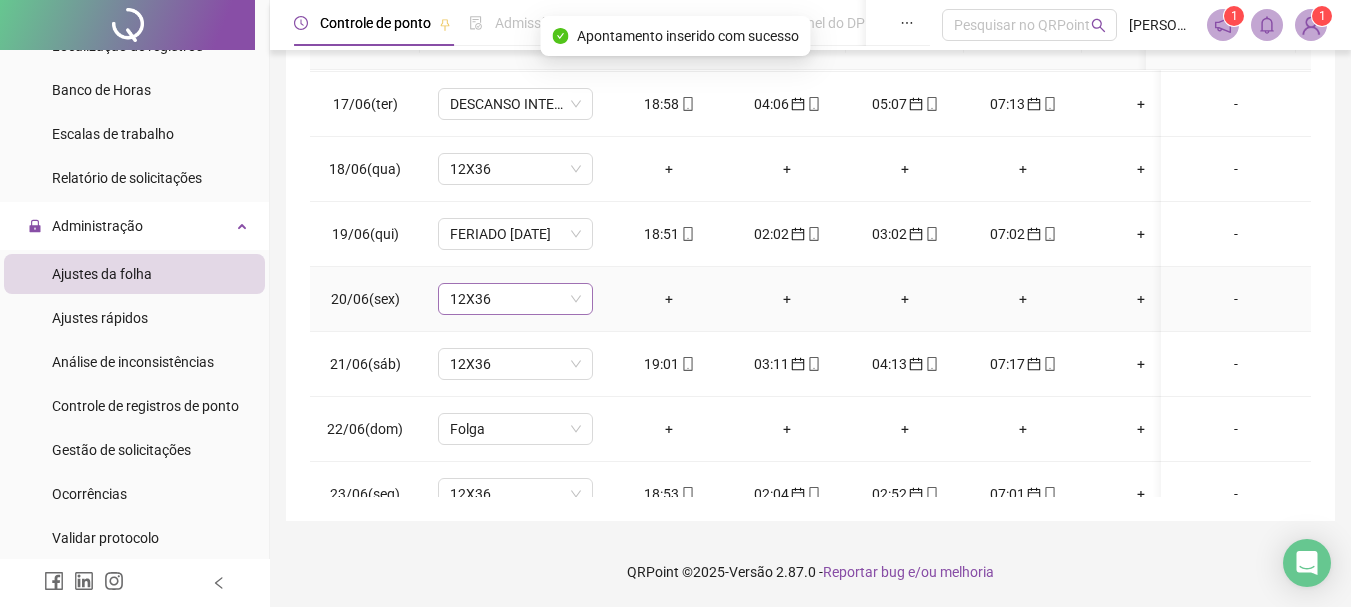 click on "12X36" at bounding box center [515, 299] 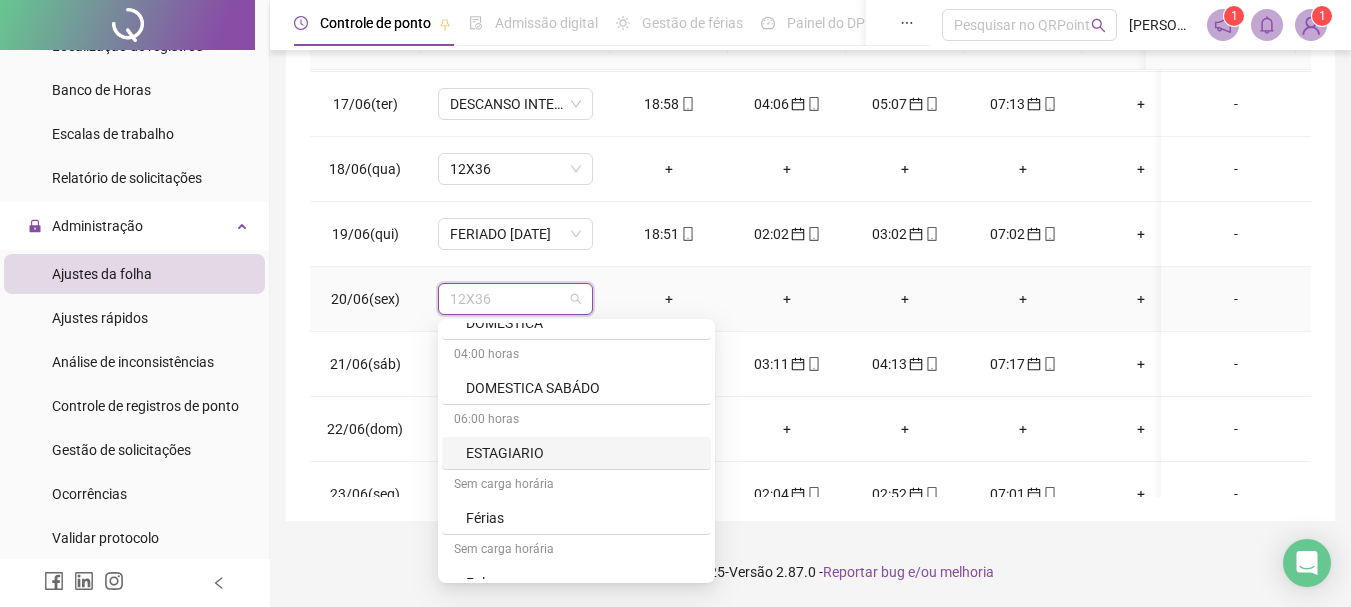 scroll, scrollTop: 3918, scrollLeft: 0, axis: vertical 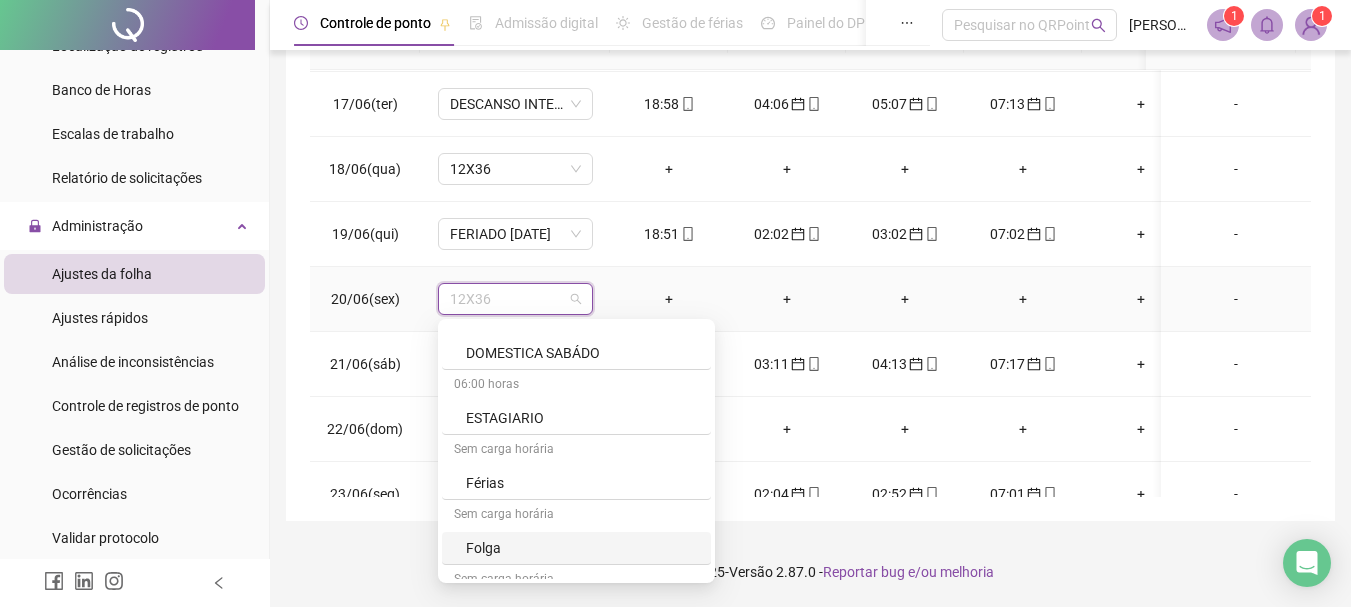 click on "Folga" at bounding box center [582, 548] 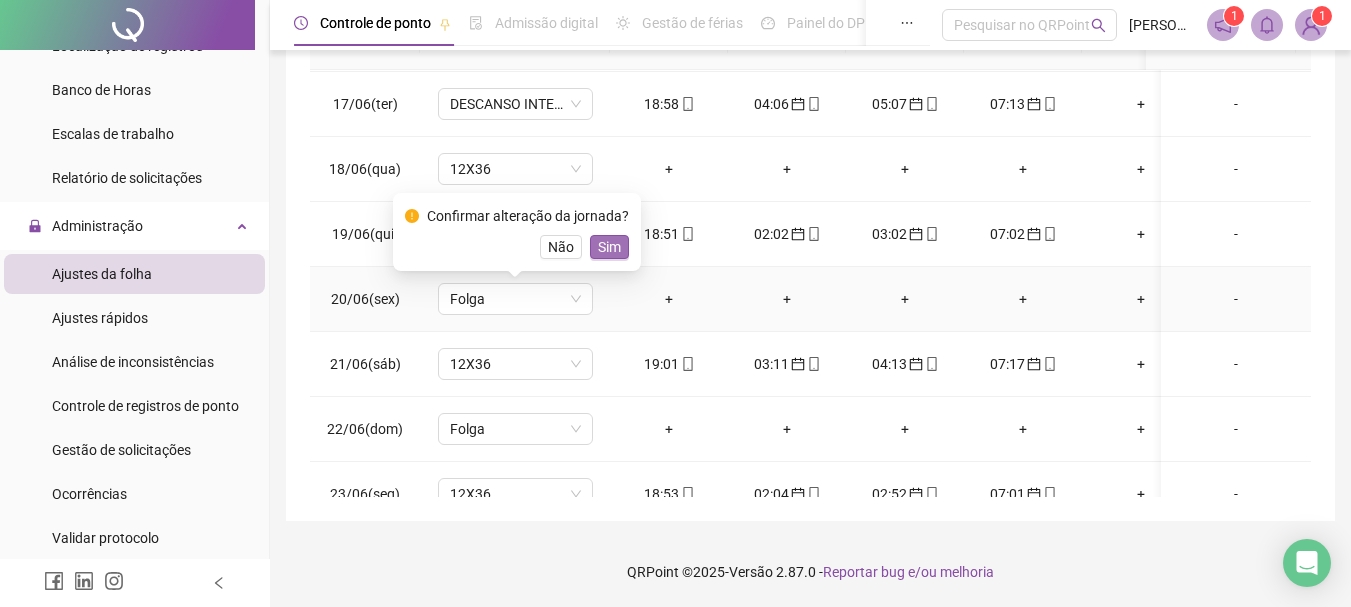 click on "Sim" at bounding box center (609, 247) 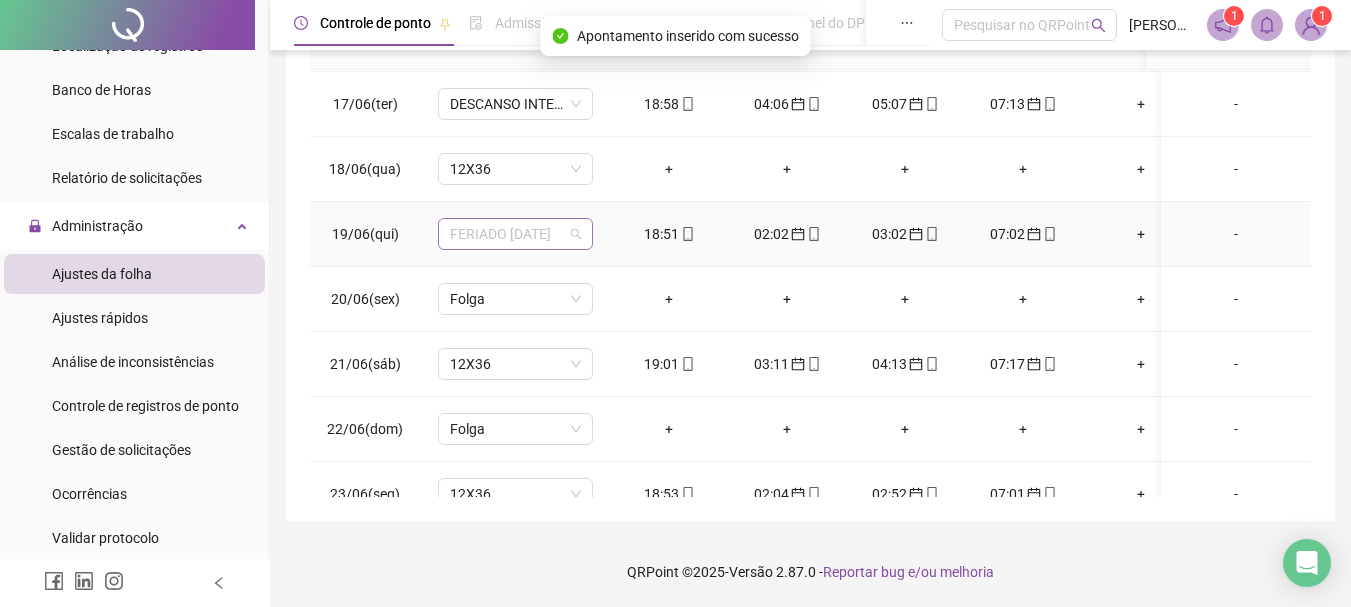 click on "FERIADO [DATE]" at bounding box center (515, 234) 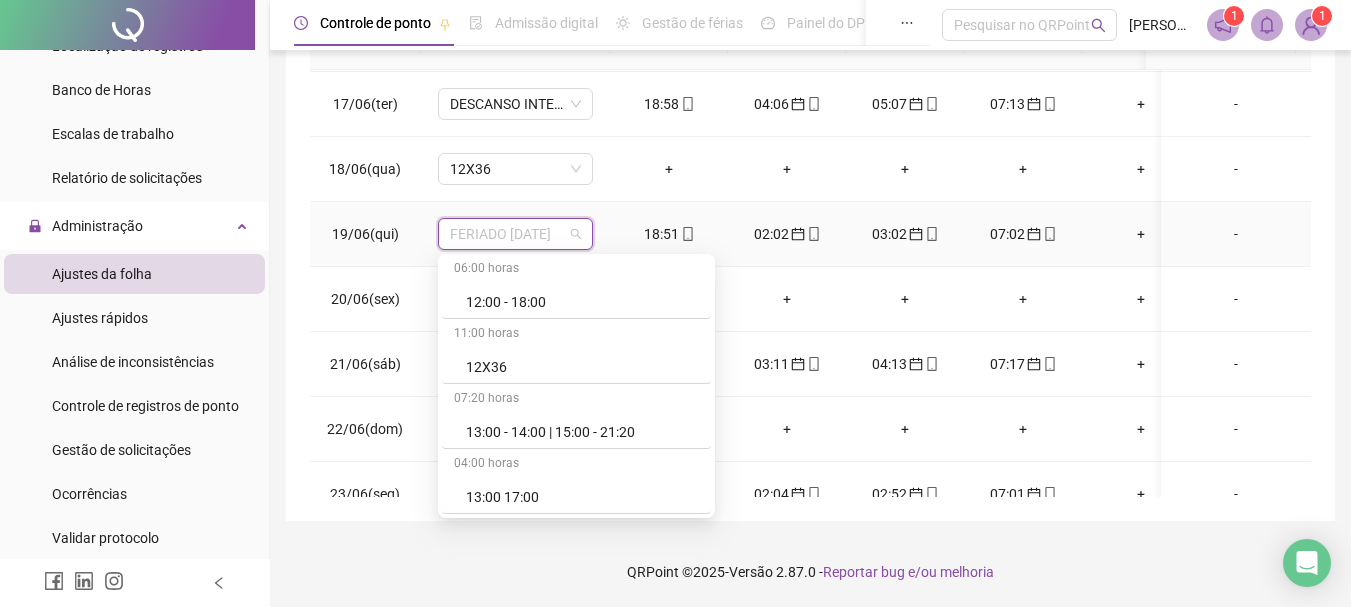scroll, scrollTop: 3083, scrollLeft: 0, axis: vertical 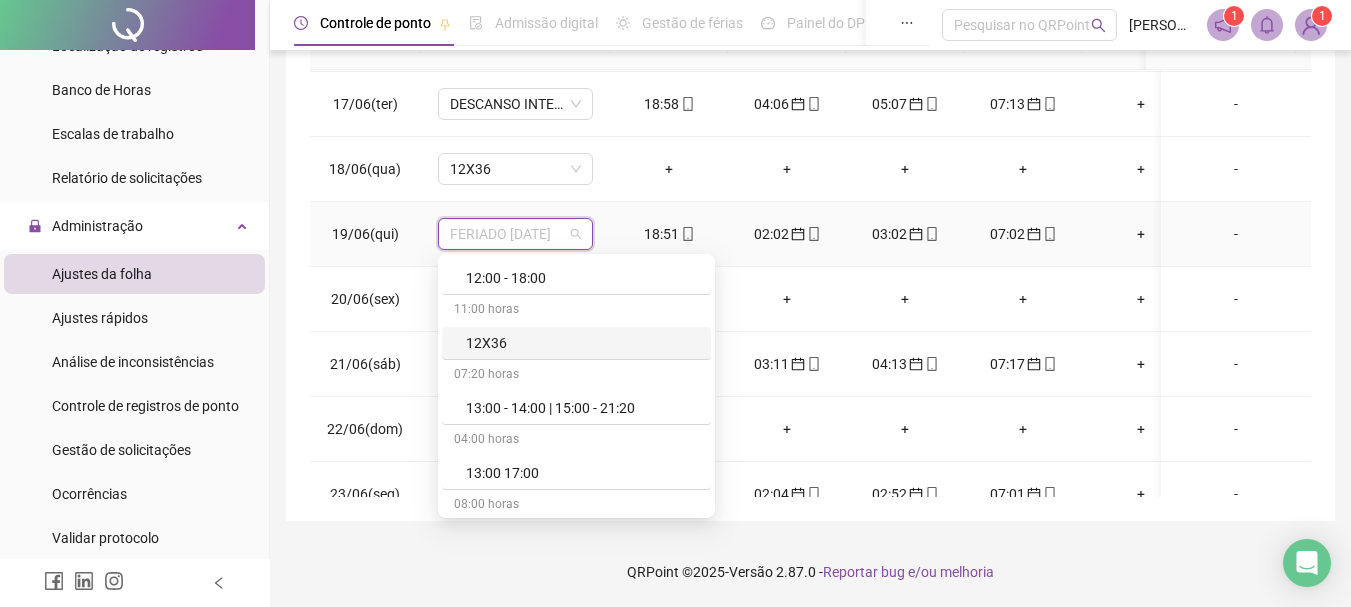 click on "12X36" at bounding box center (582, 343) 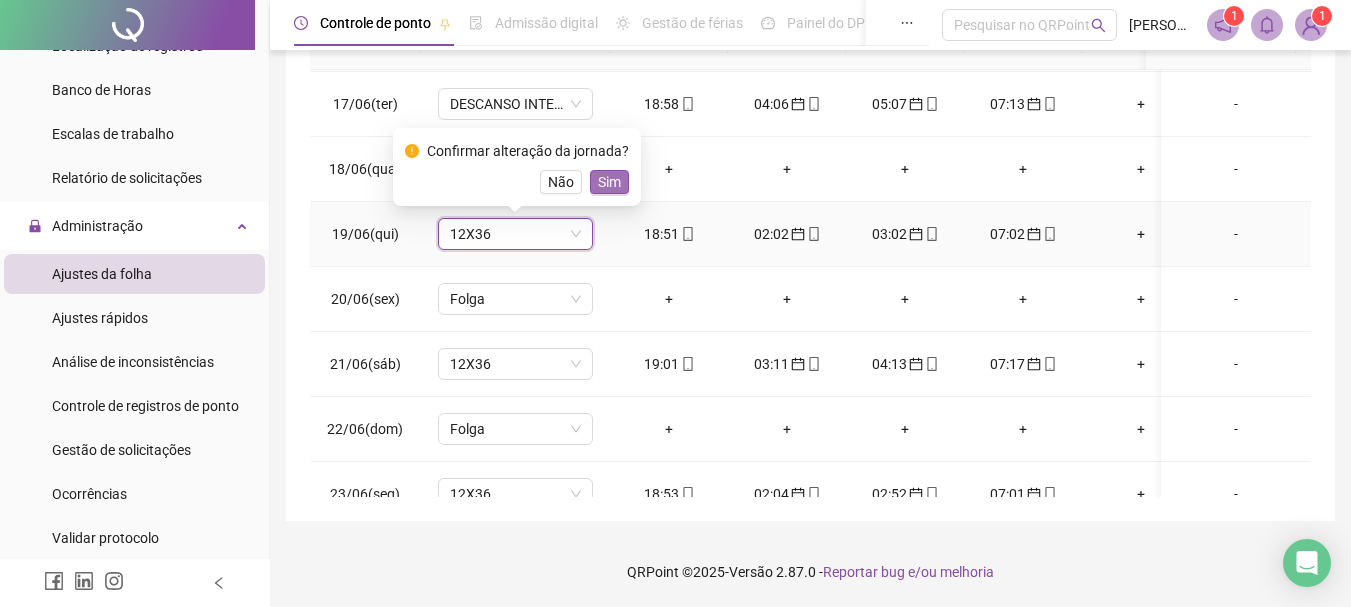 click on "Sim" at bounding box center (609, 182) 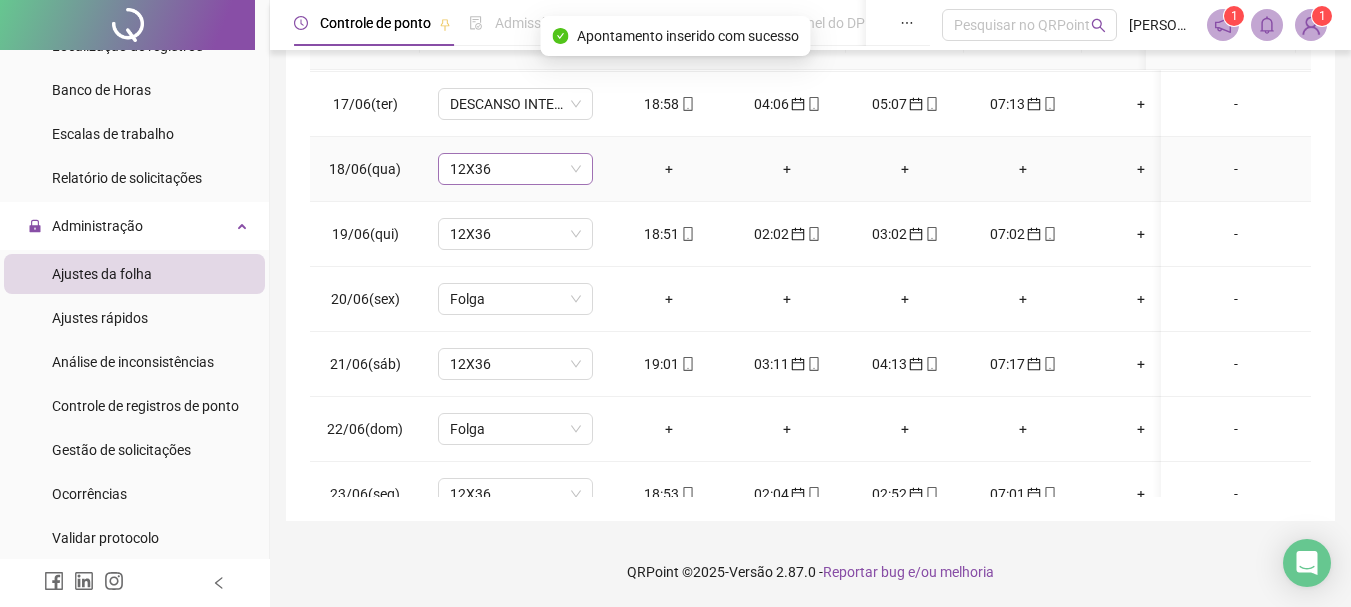click on "12X36" at bounding box center [515, 169] 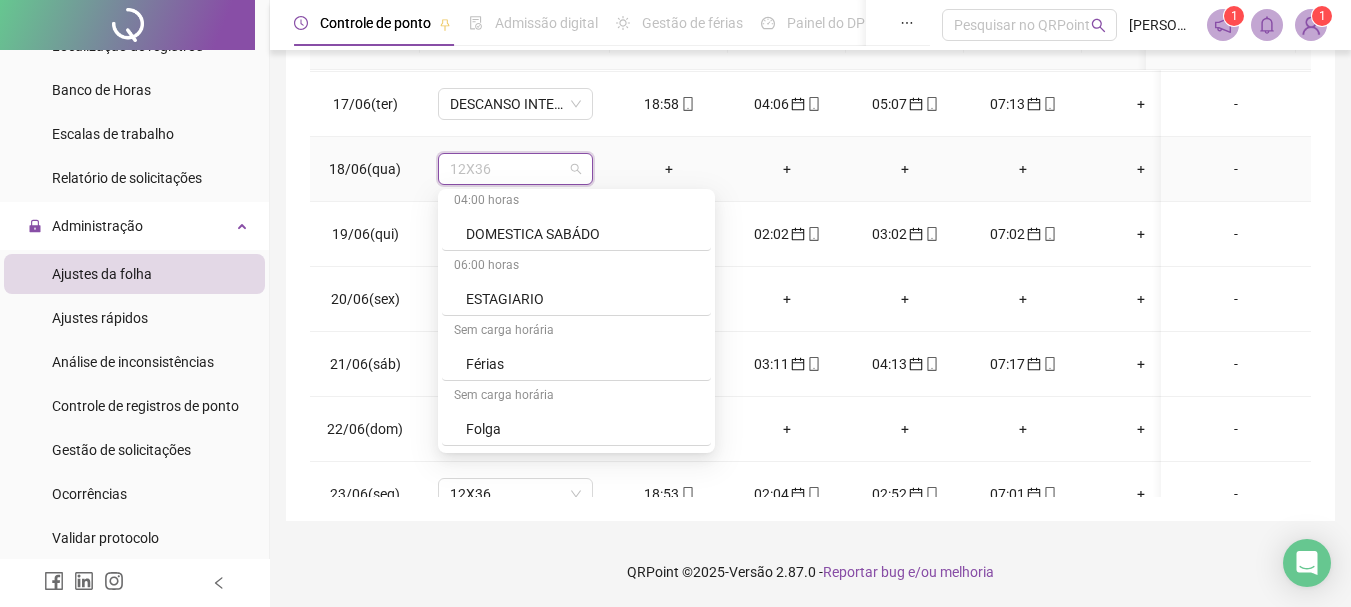 scroll, scrollTop: 3971, scrollLeft: 0, axis: vertical 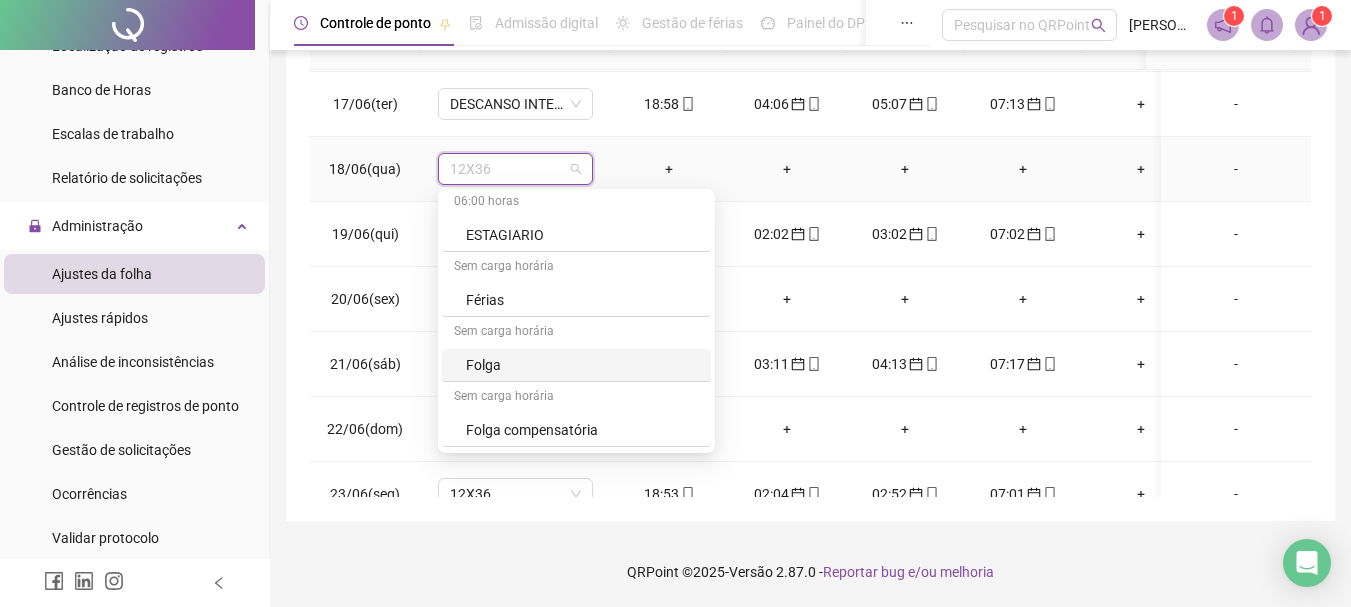 click on "Folga" at bounding box center [582, 365] 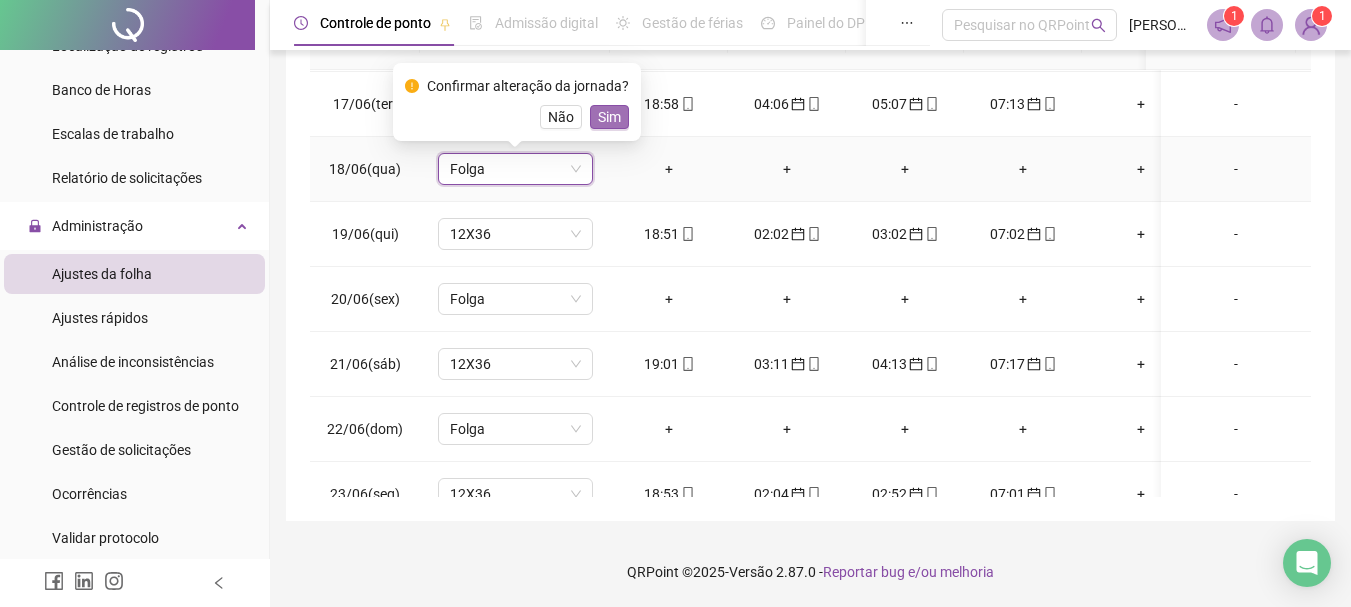 click on "Sim" at bounding box center [609, 117] 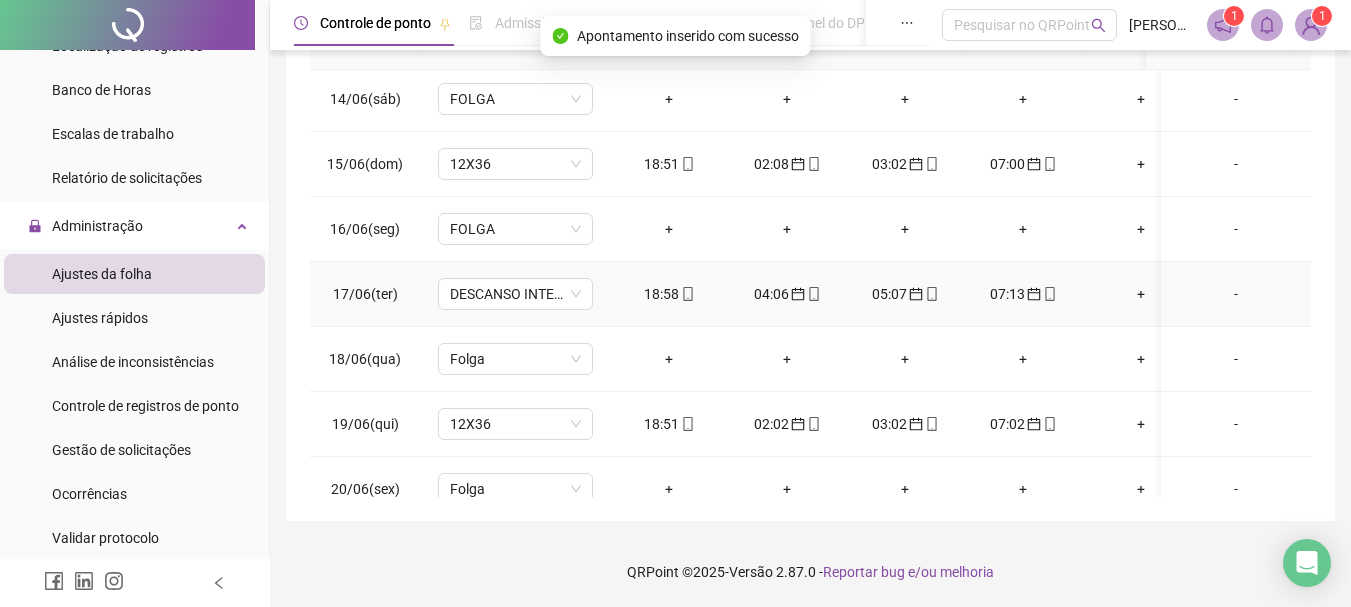scroll, scrollTop: 838, scrollLeft: 0, axis: vertical 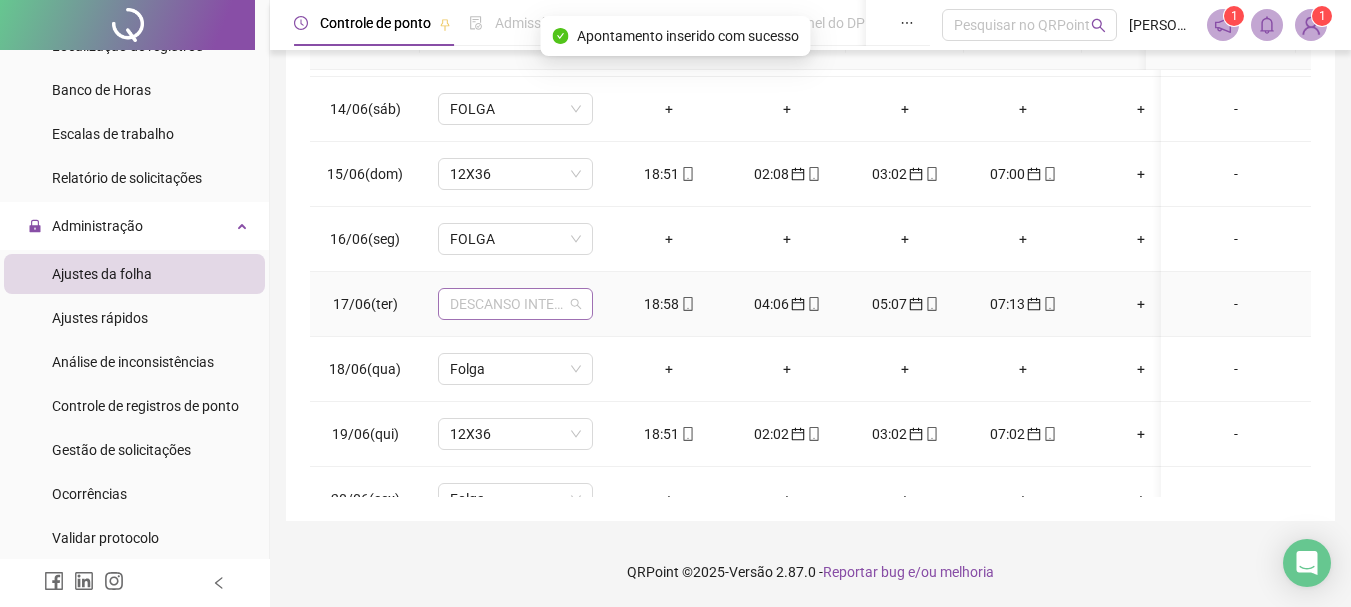 click on "DESCANSO INTER-JORNADA" at bounding box center (515, 304) 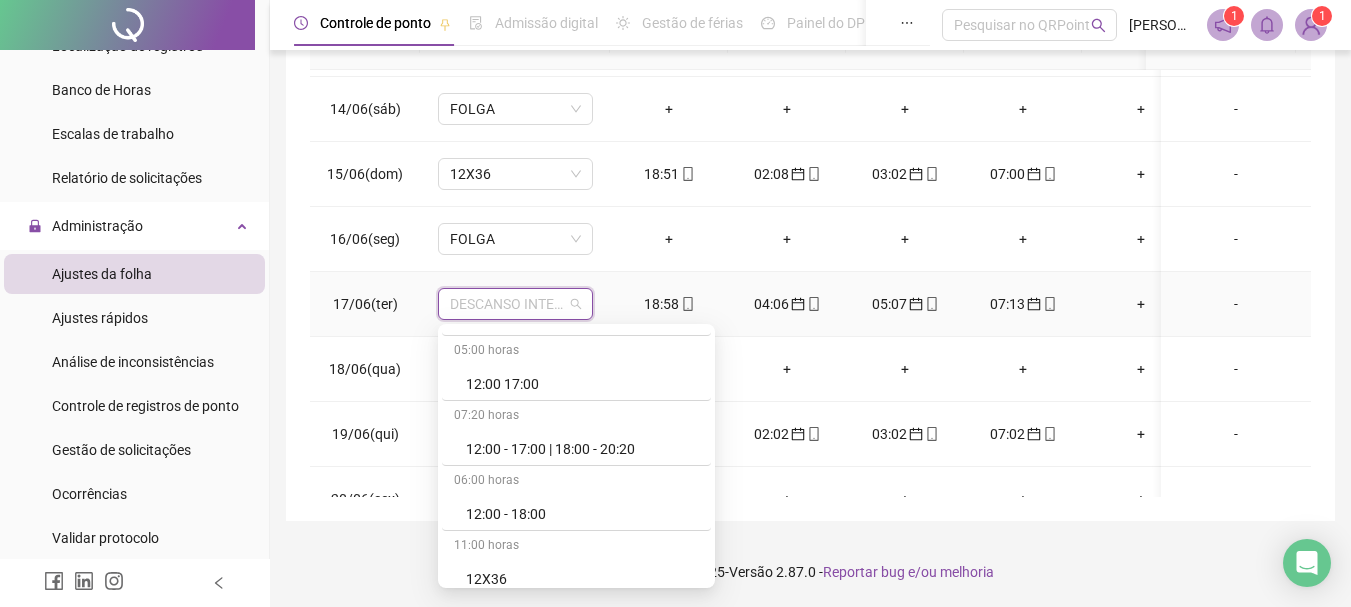 scroll, scrollTop: 2988, scrollLeft: 0, axis: vertical 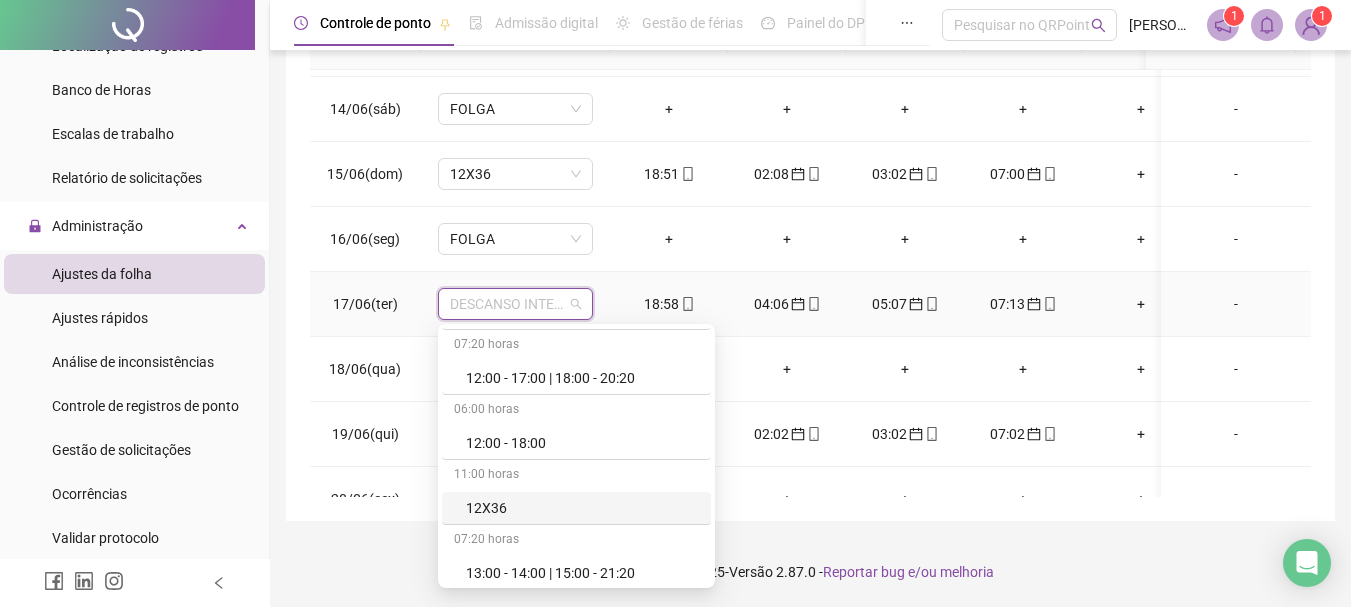 drag, startPoint x: 492, startPoint y: 504, endPoint x: 595, endPoint y: 462, distance: 111.233986 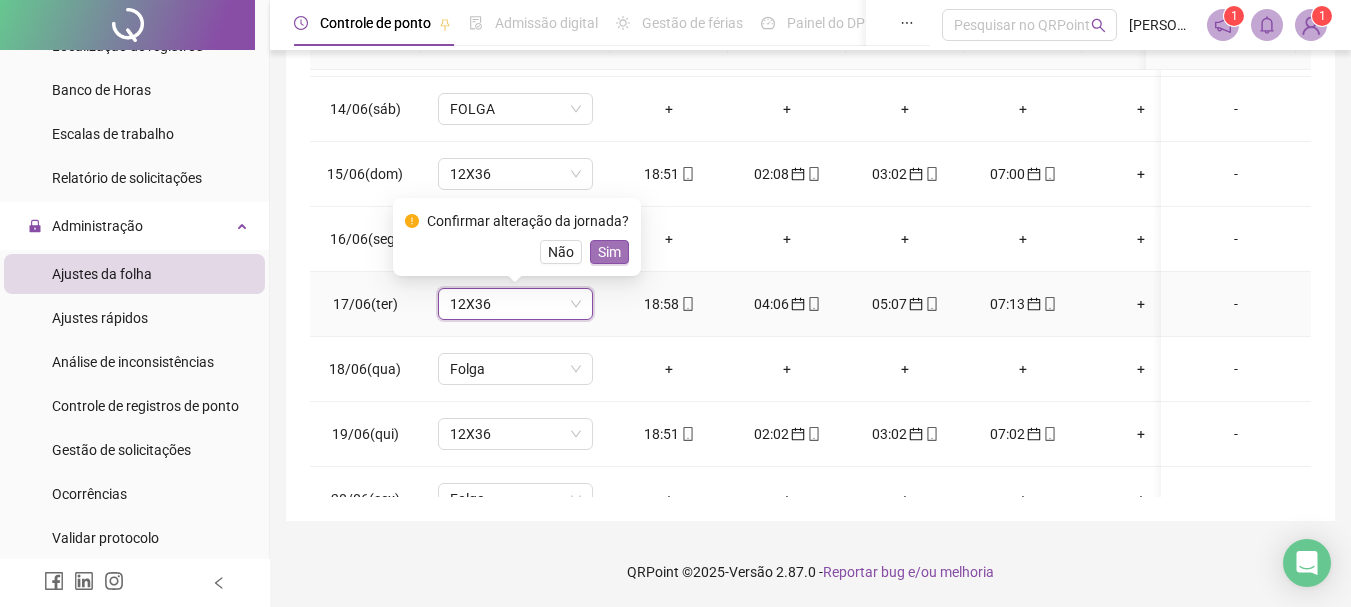 click on "Sim" at bounding box center (609, 252) 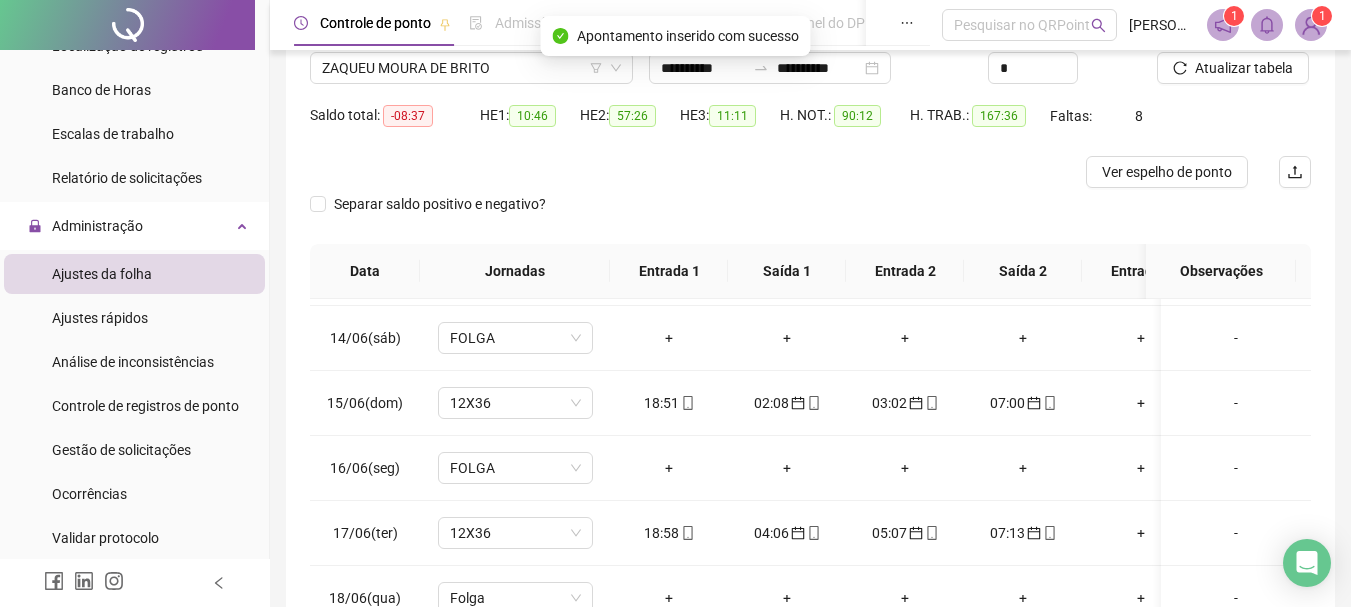 scroll, scrollTop: 133, scrollLeft: 0, axis: vertical 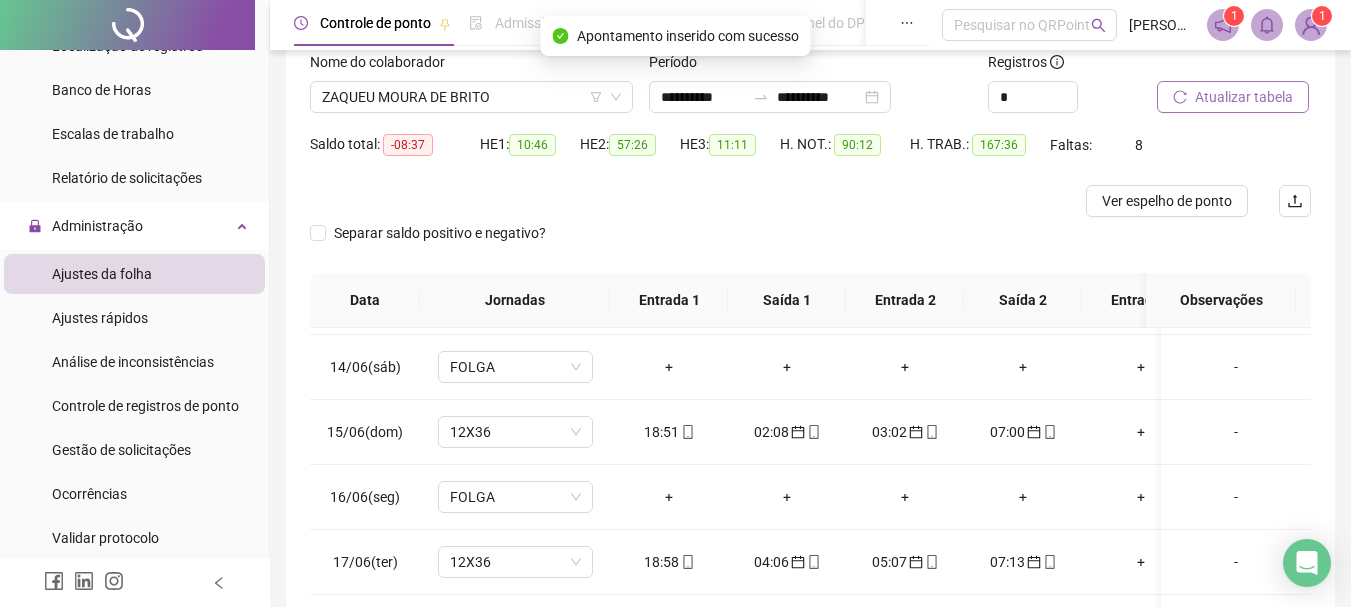 click on "Atualizar tabela" at bounding box center (1244, 97) 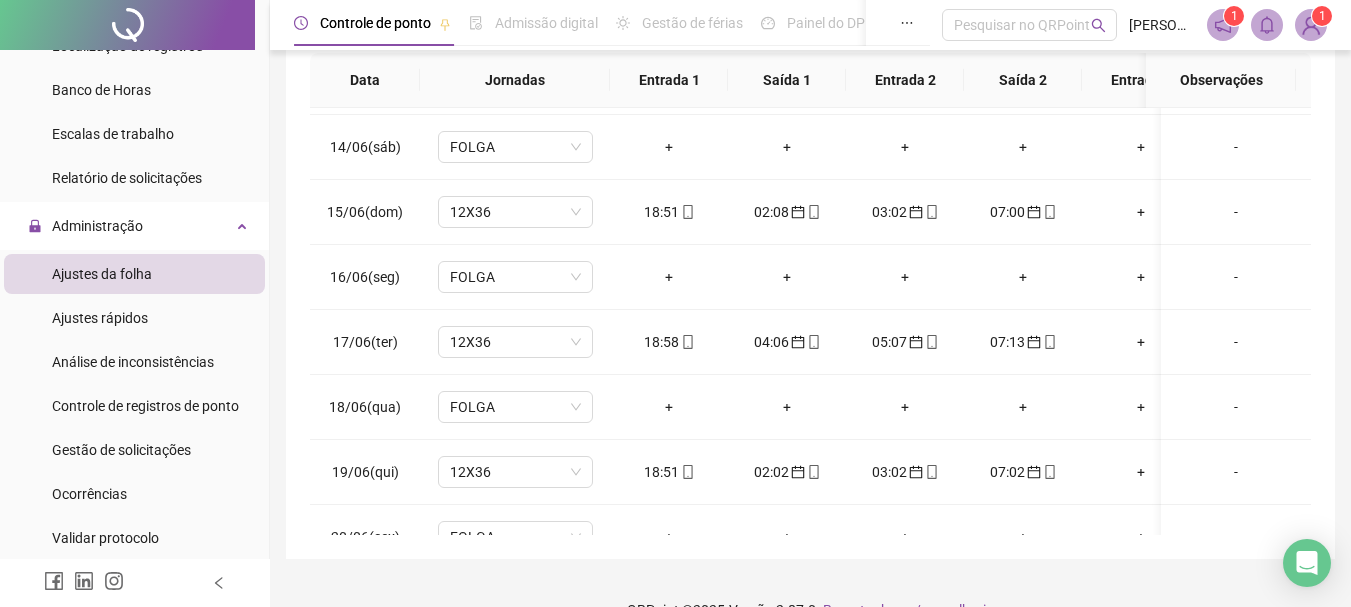 scroll, scrollTop: 391, scrollLeft: 0, axis: vertical 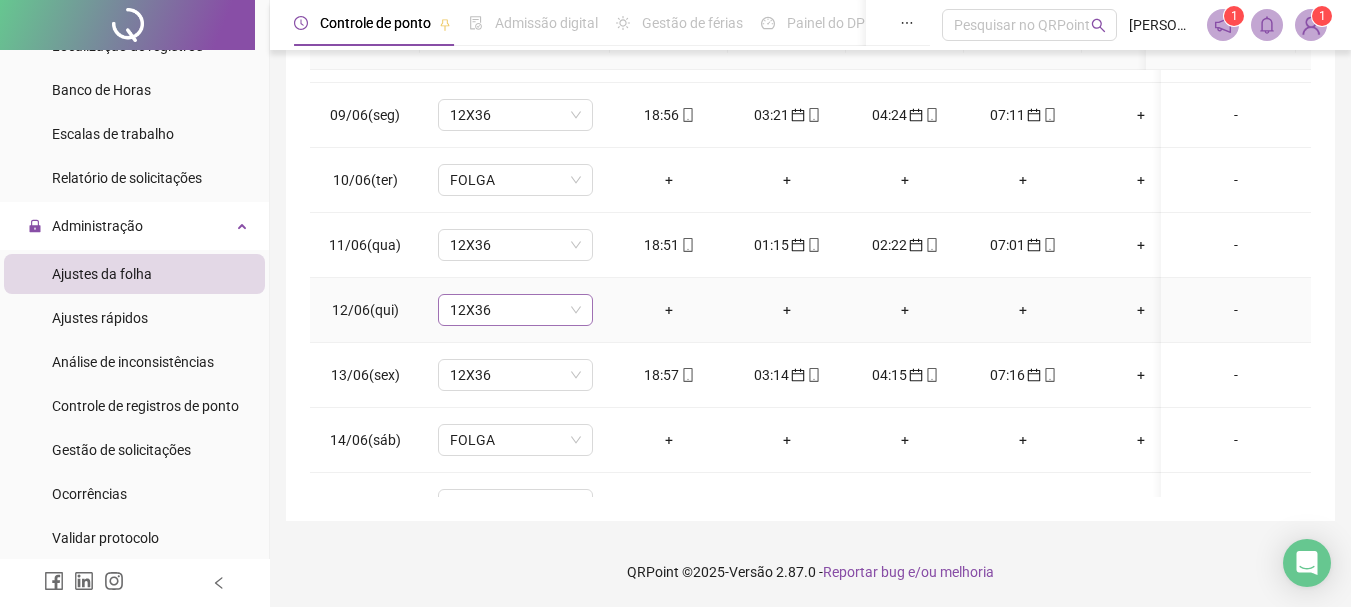 click on "12X36" at bounding box center [515, 310] 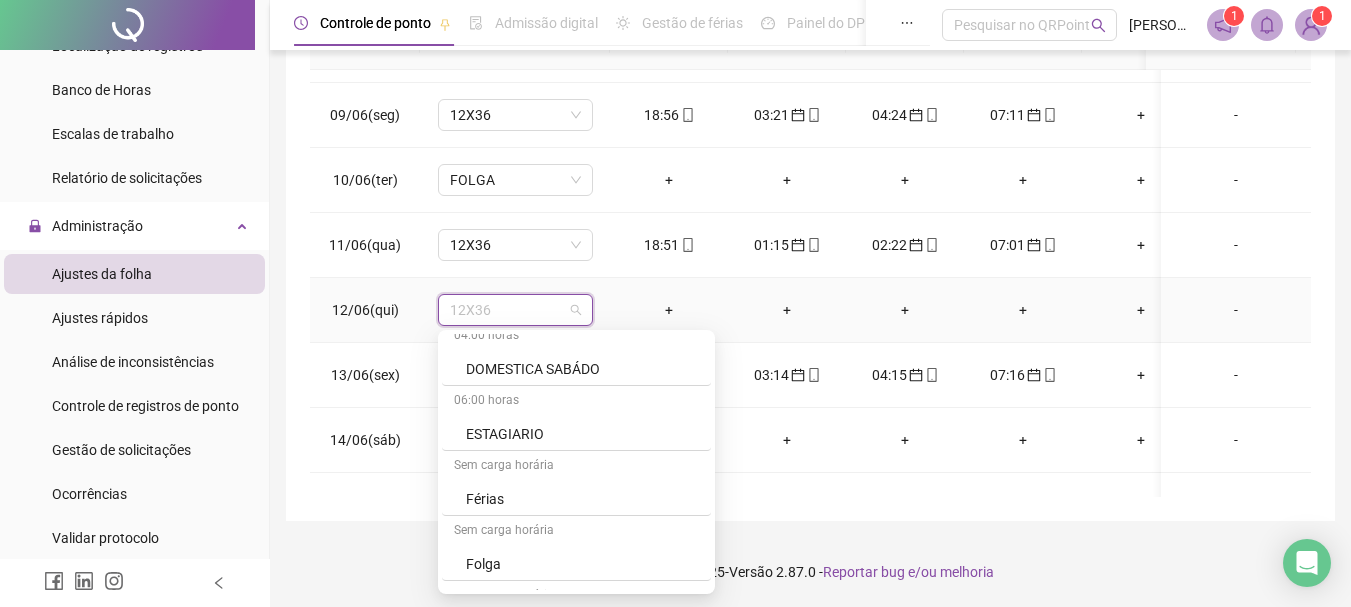 scroll, scrollTop: 3937, scrollLeft: 0, axis: vertical 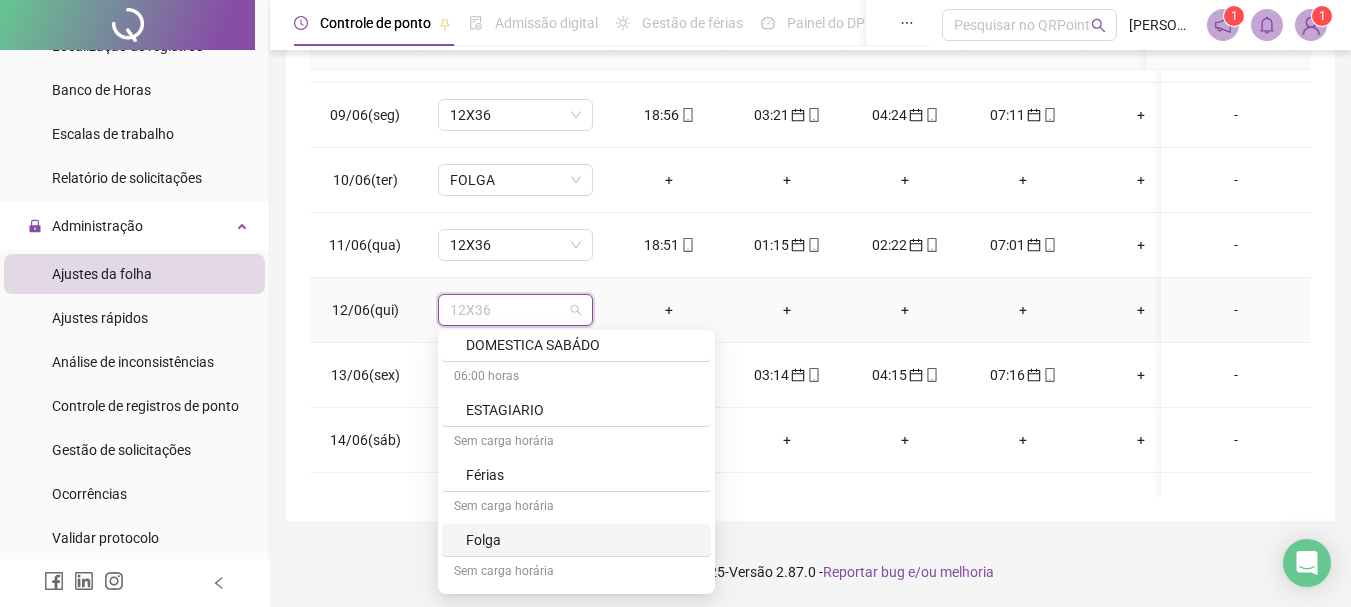 click on "Folga" at bounding box center [582, 540] 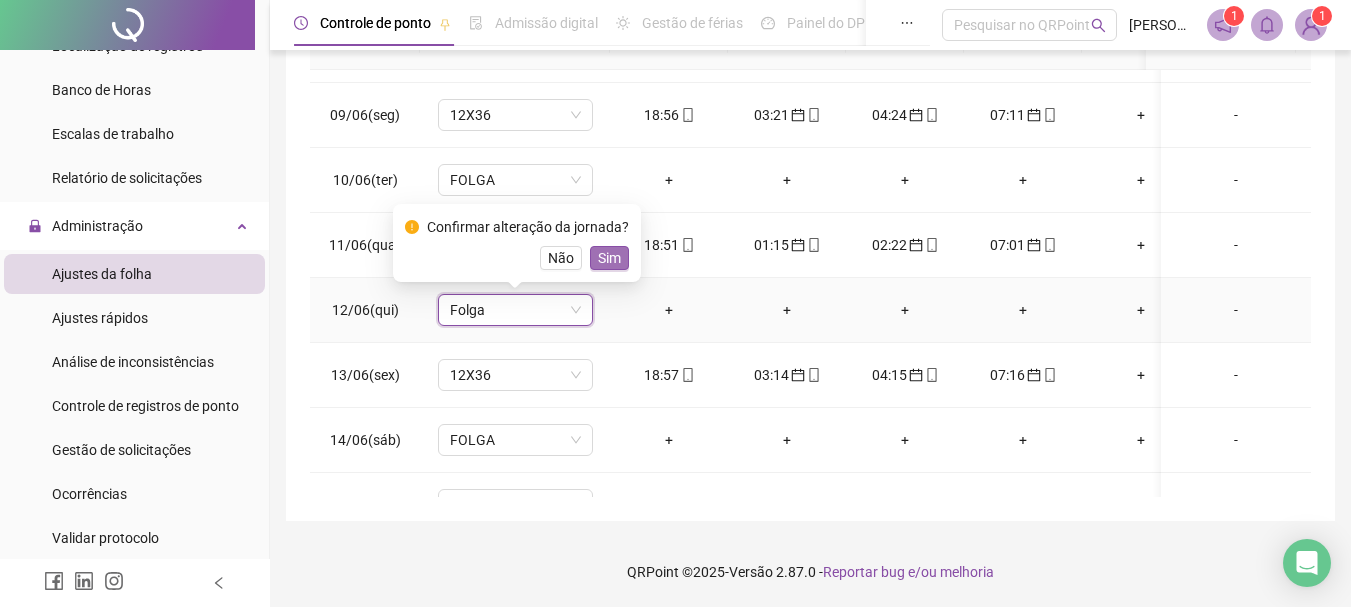 click on "Sim" at bounding box center (609, 258) 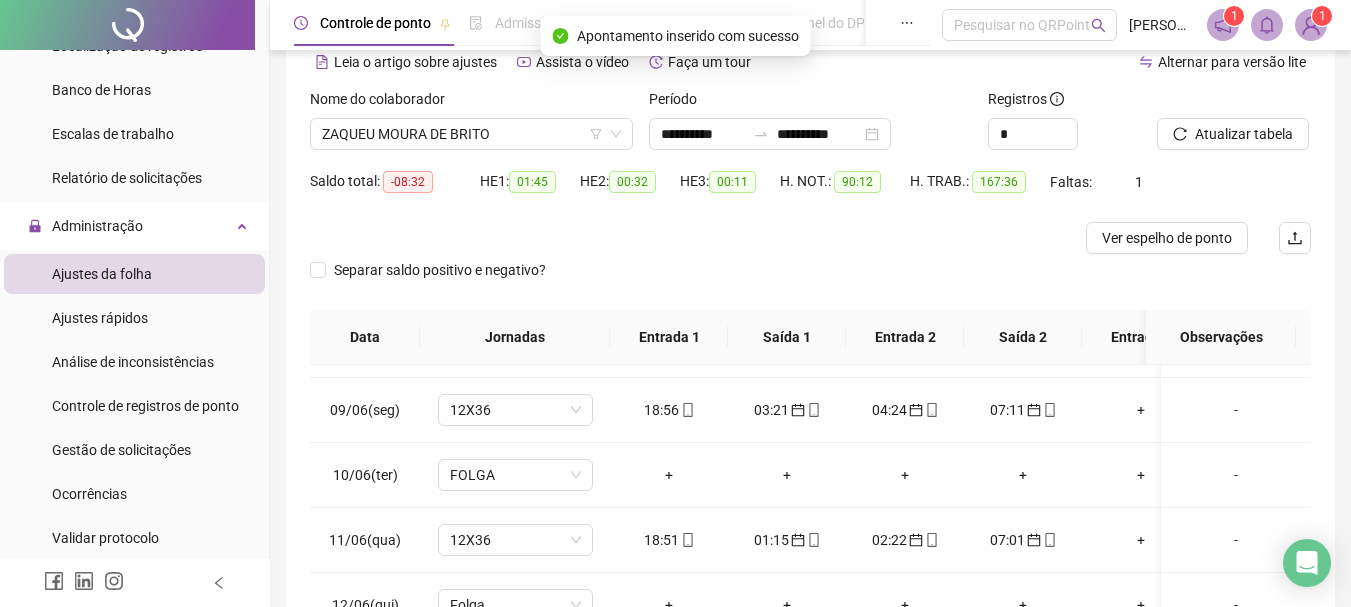 scroll, scrollTop: 93, scrollLeft: 0, axis: vertical 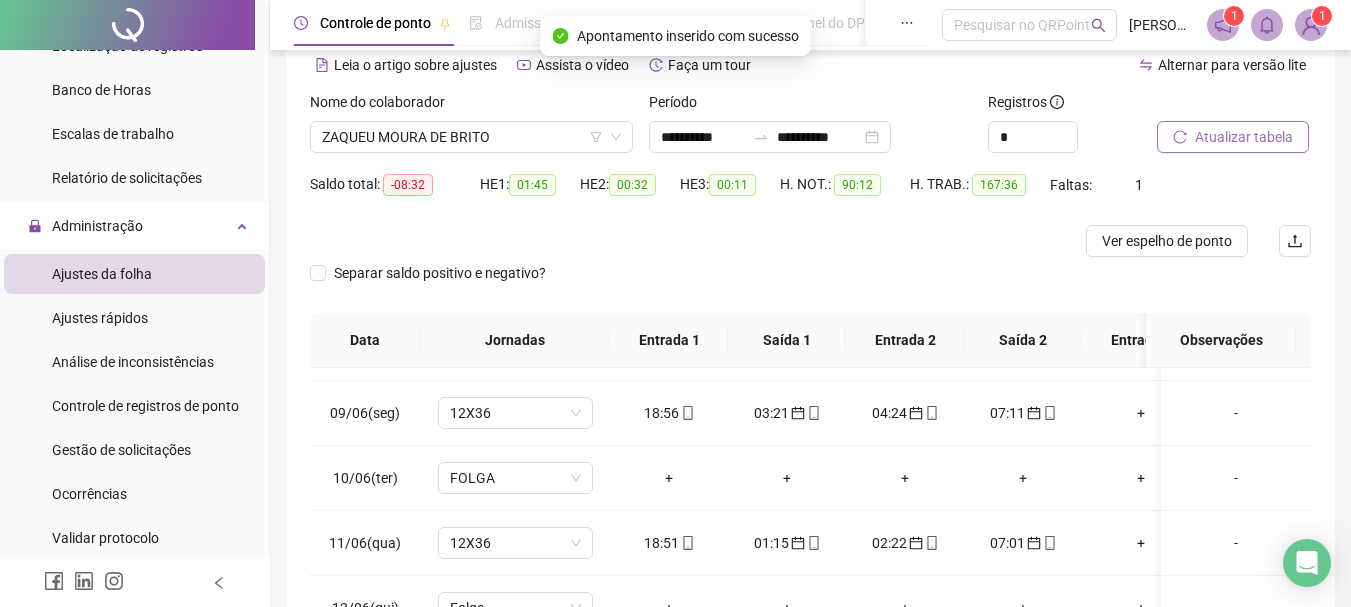 click on "Atualizar tabela" at bounding box center (1244, 137) 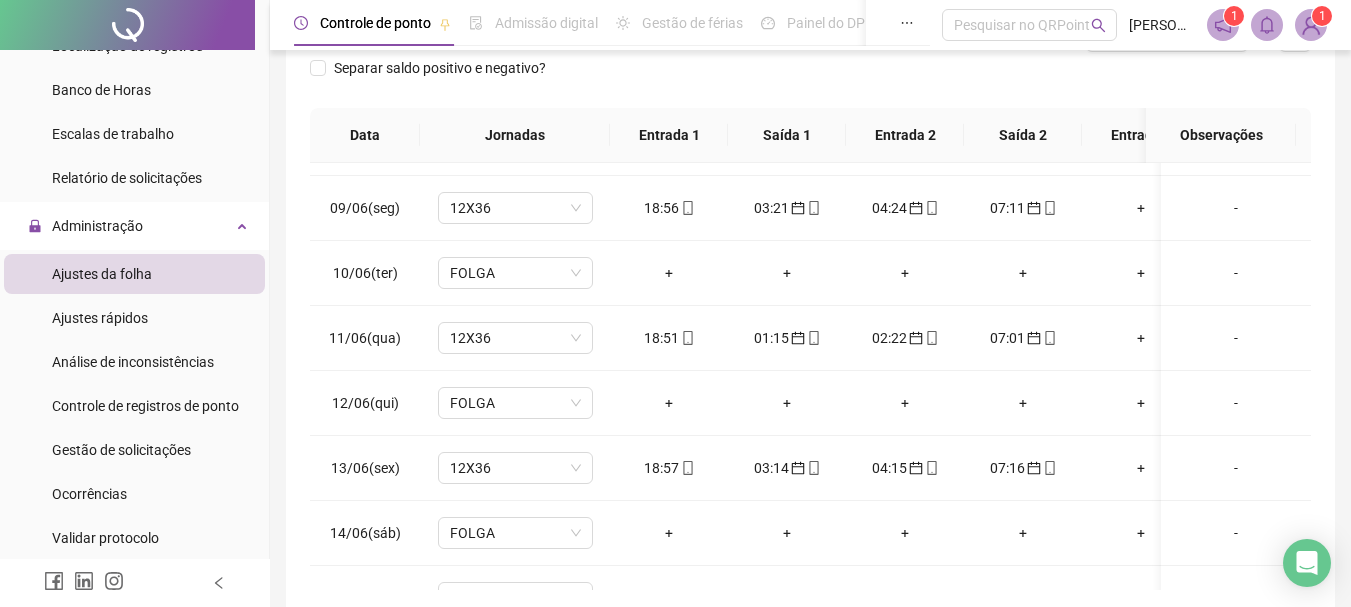 scroll, scrollTop: 391, scrollLeft: 0, axis: vertical 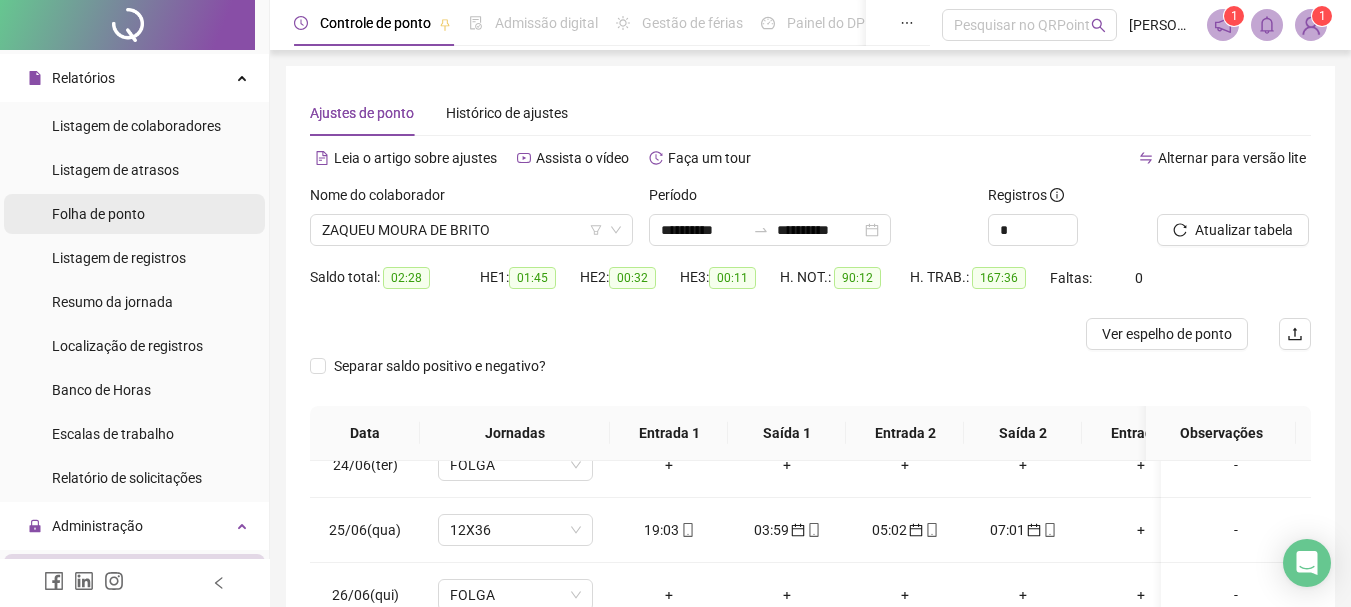 click on "Folha de ponto" at bounding box center [98, 214] 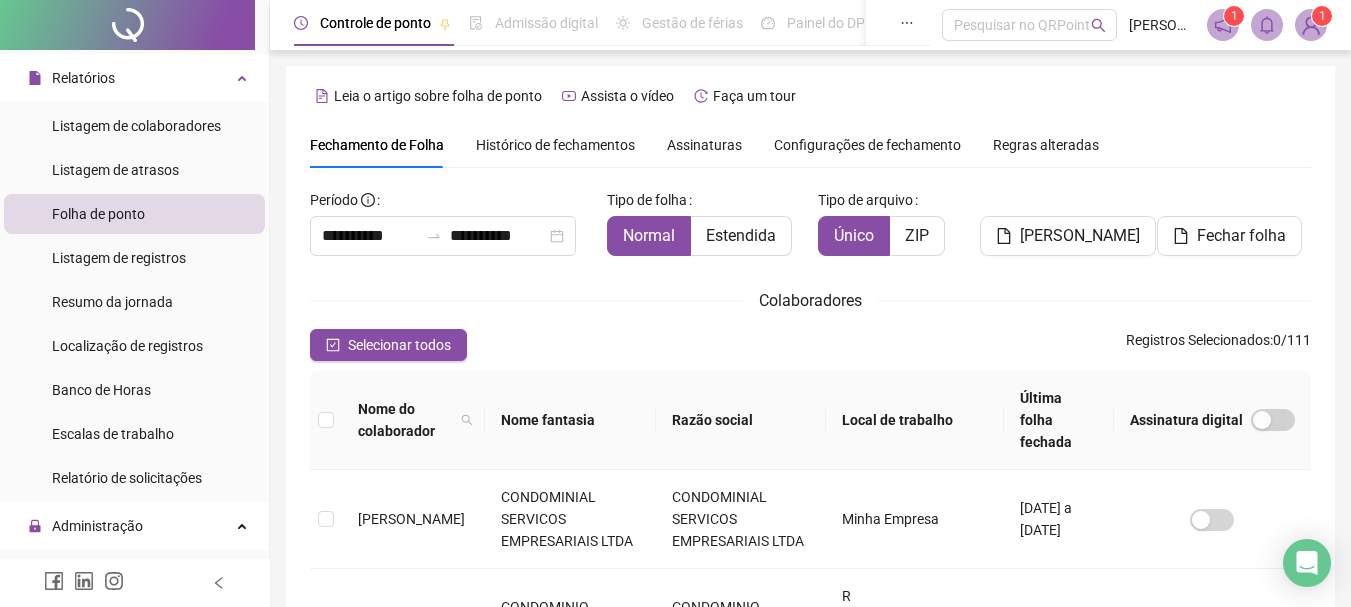 scroll, scrollTop: 106, scrollLeft: 0, axis: vertical 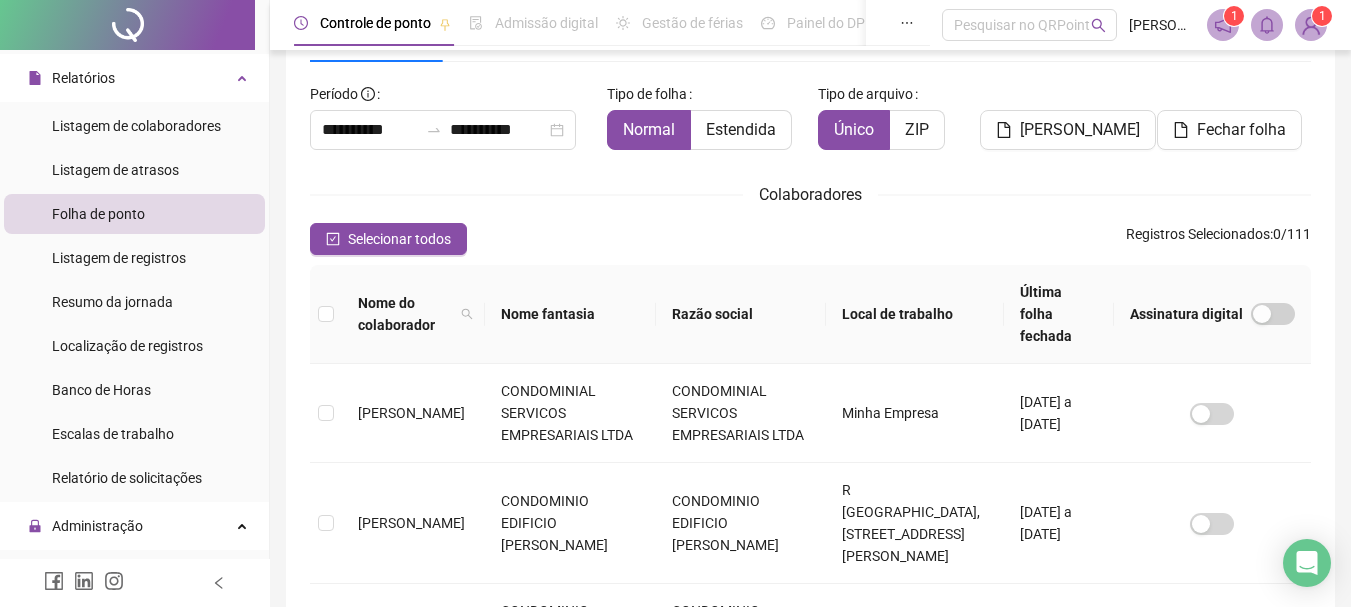 click on "Razão social" at bounding box center [741, 314] 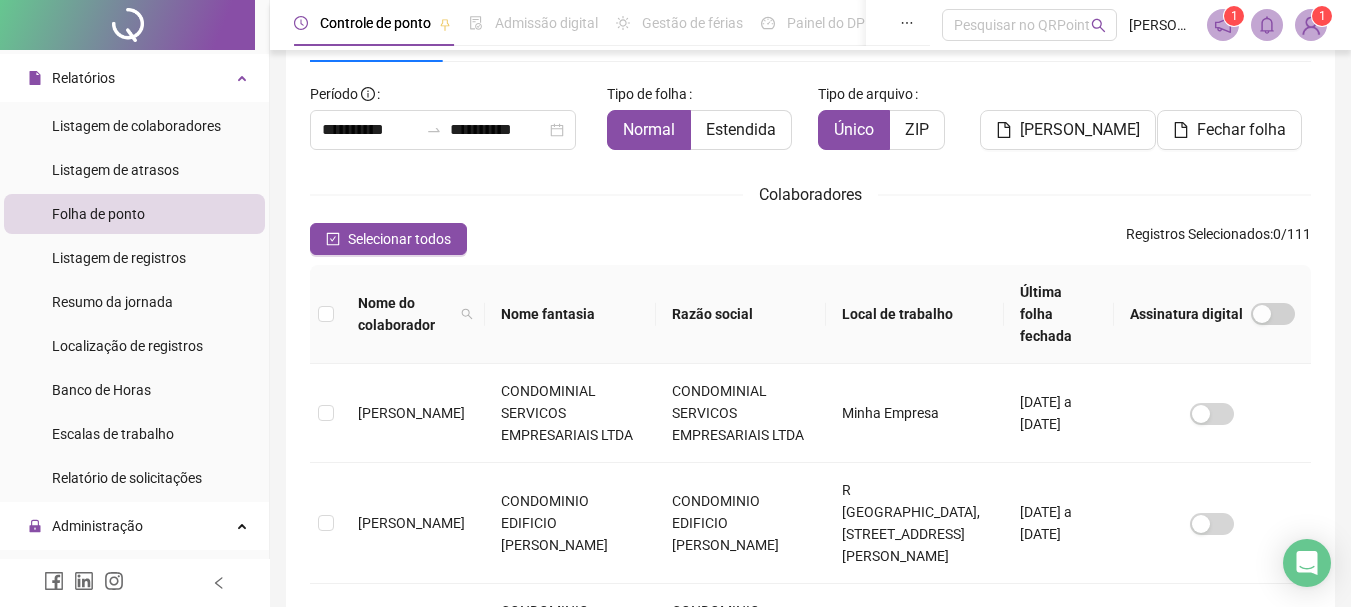 click on "Razão social" at bounding box center [741, 314] 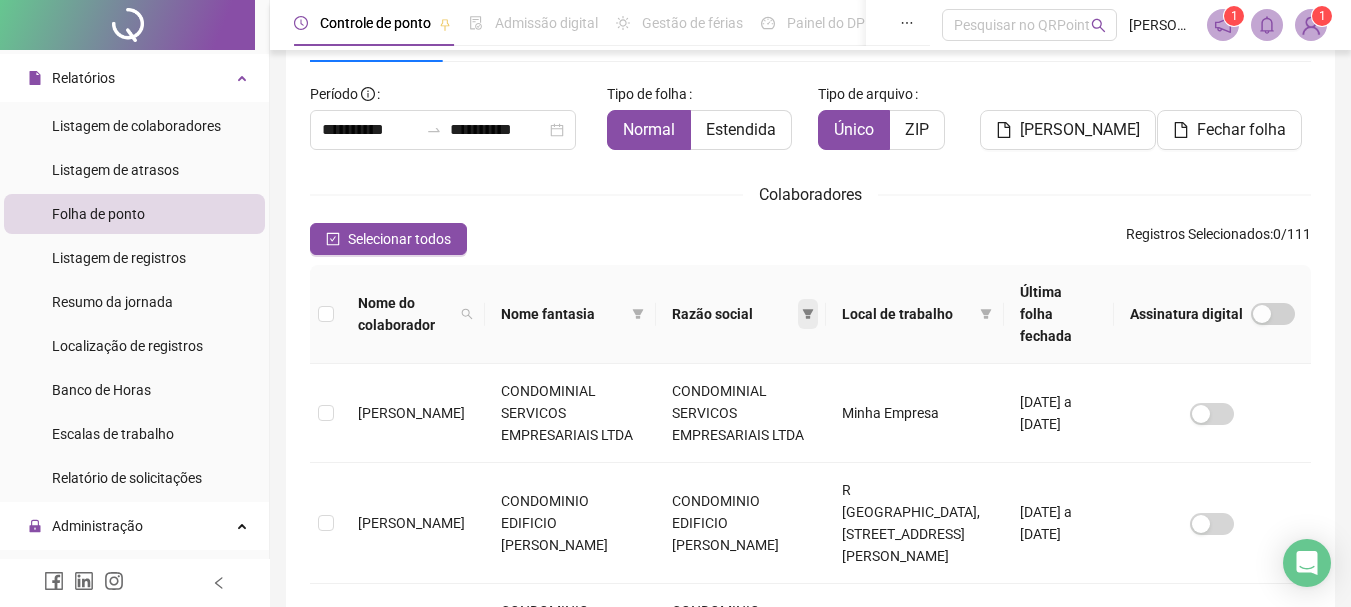 click 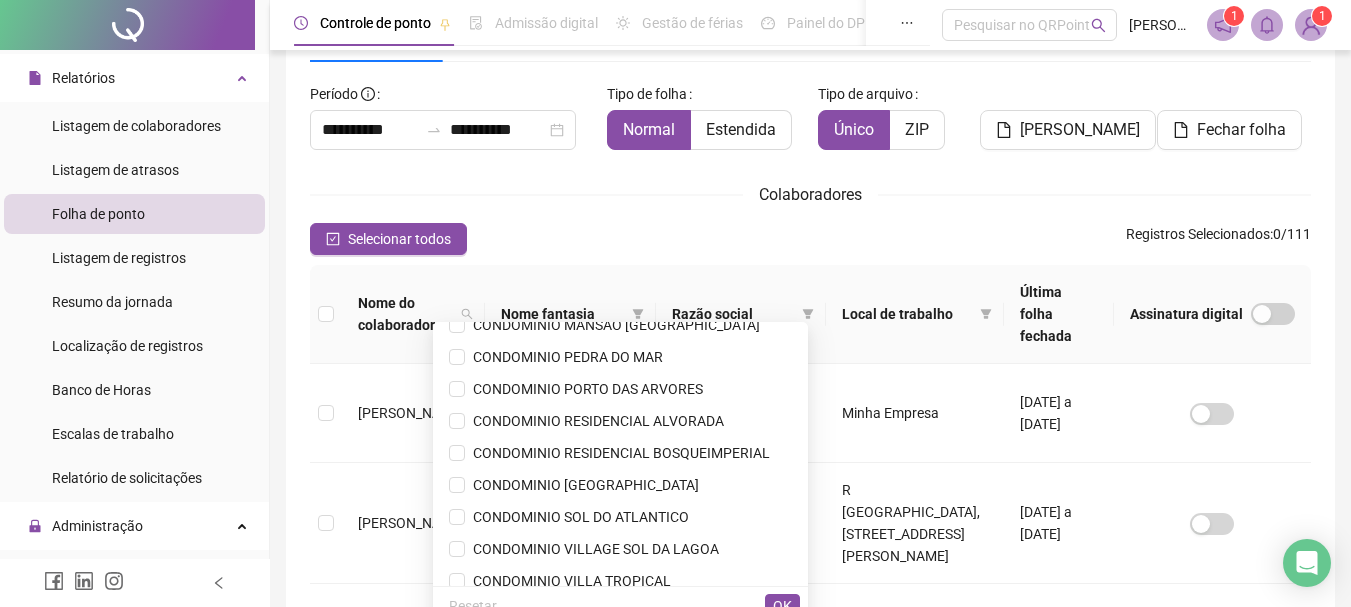 scroll, scrollTop: 310, scrollLeft: 0, axis: vertical 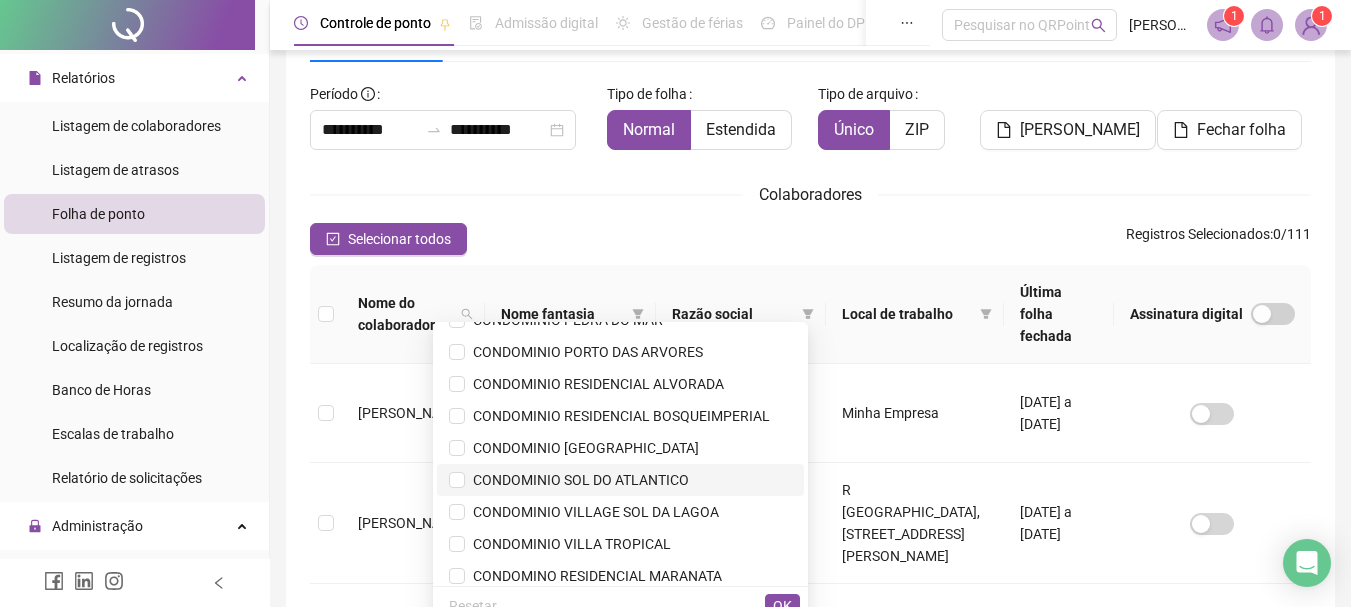 click on "CONDOMINIO SOL DO ATLANTICO" at bounding box center (577, 480) 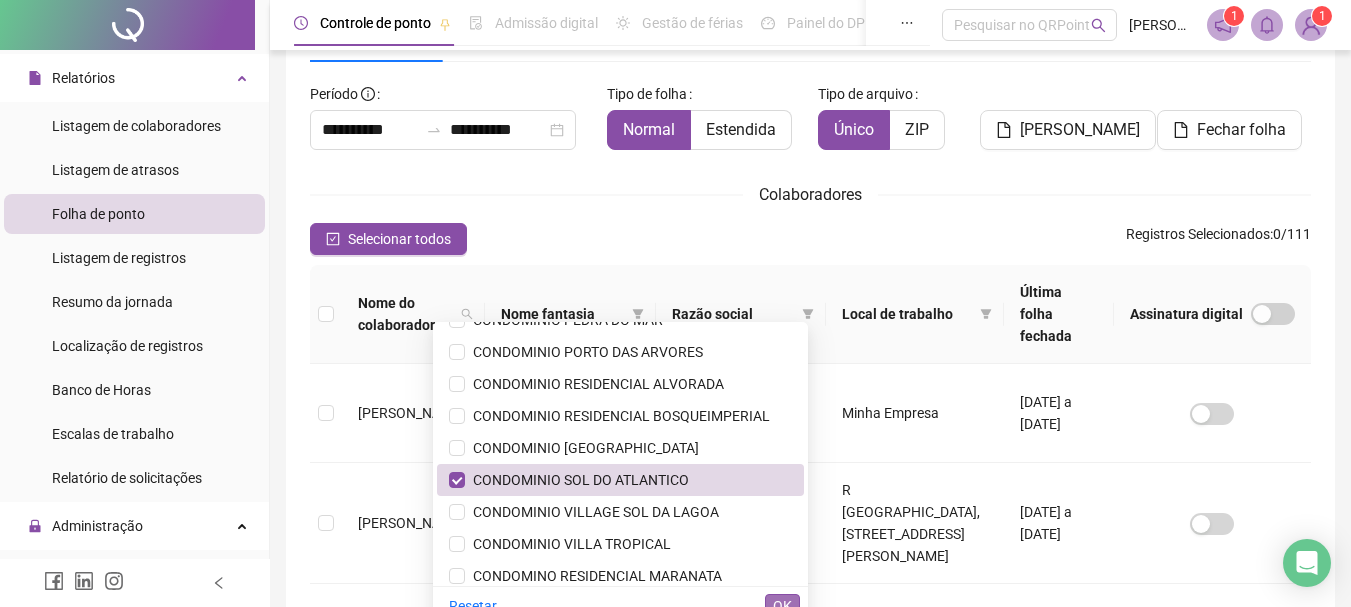 click on "OK" at bounding box center [782, 606] 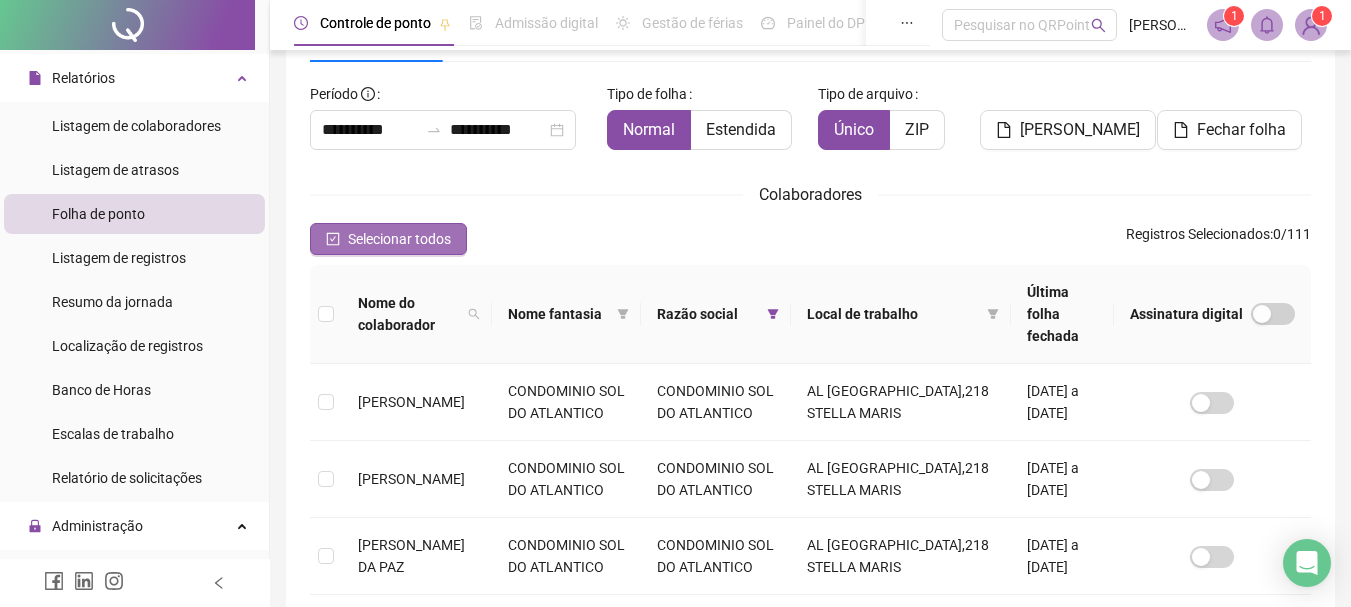 click on "Selecionar todos" at bounding box center [399, 239] 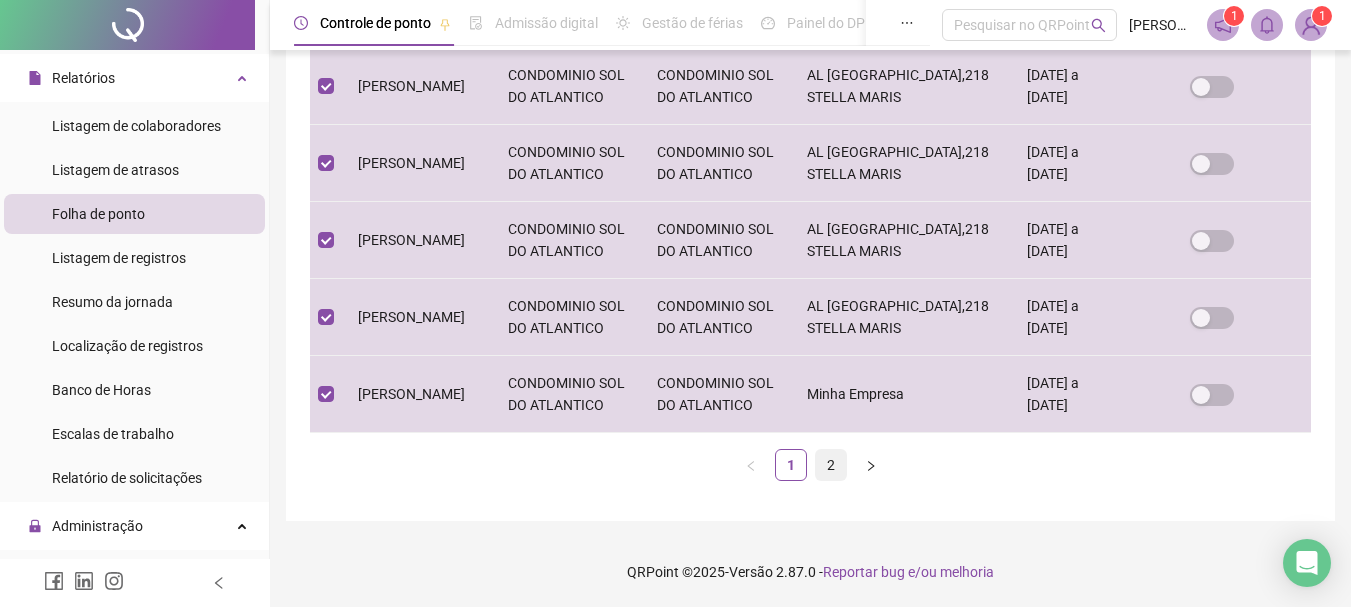 click on "2" at bounding box center [831, 465] 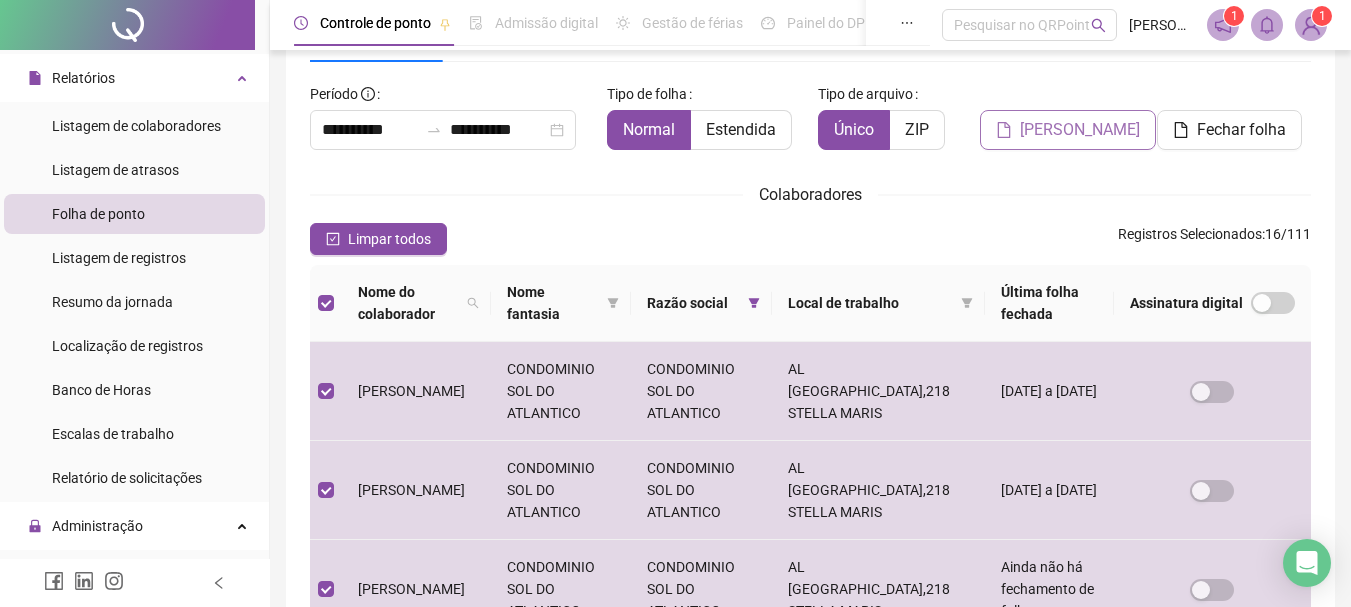 click on "[PERSON_NAME]" at bounding box center (1080, 130) 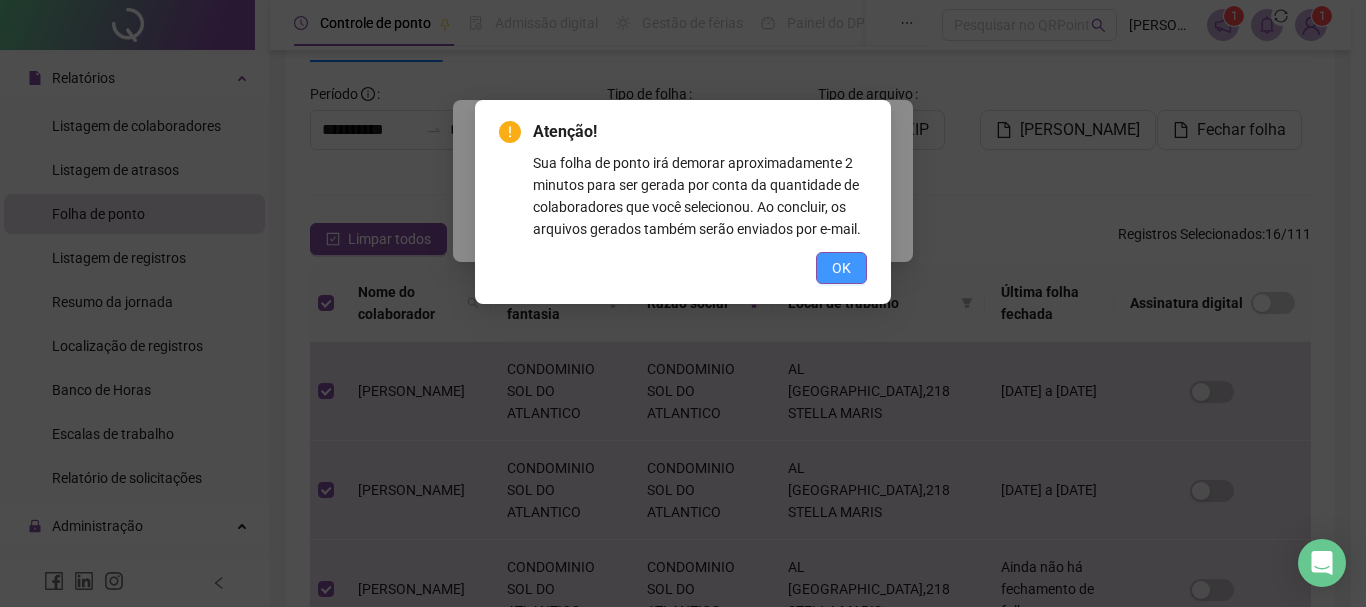 click on "OK" at bounding box center (841, 268) 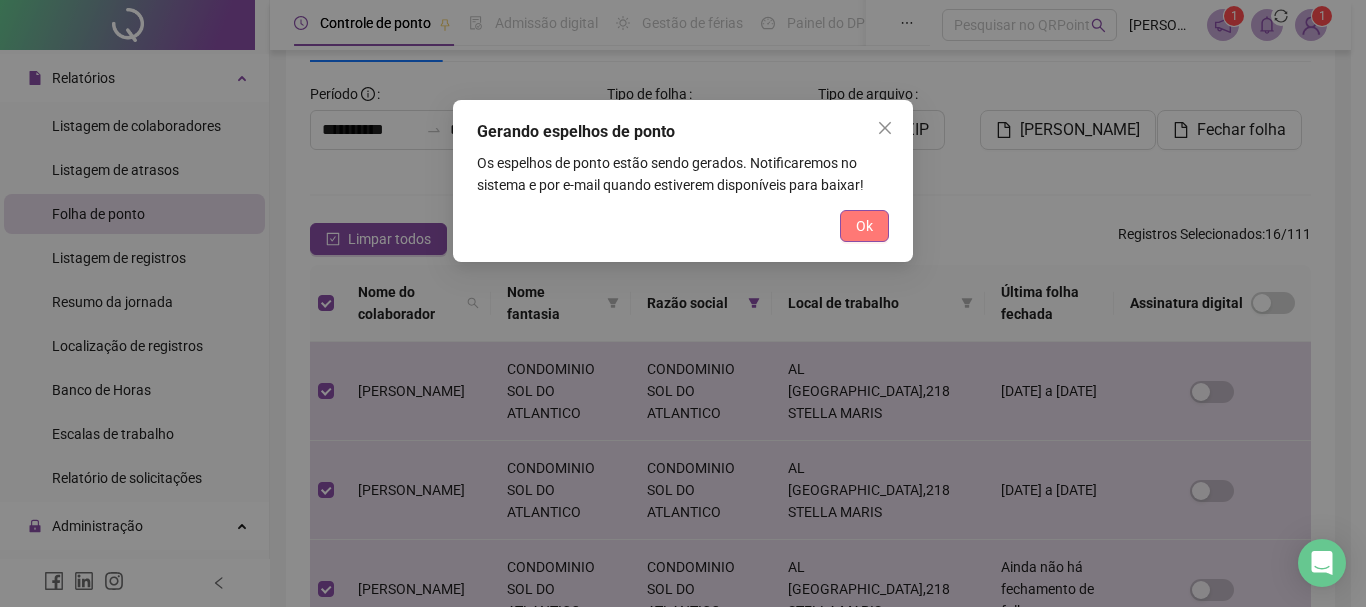 click on "Ok" at bounding box center [864, 226] 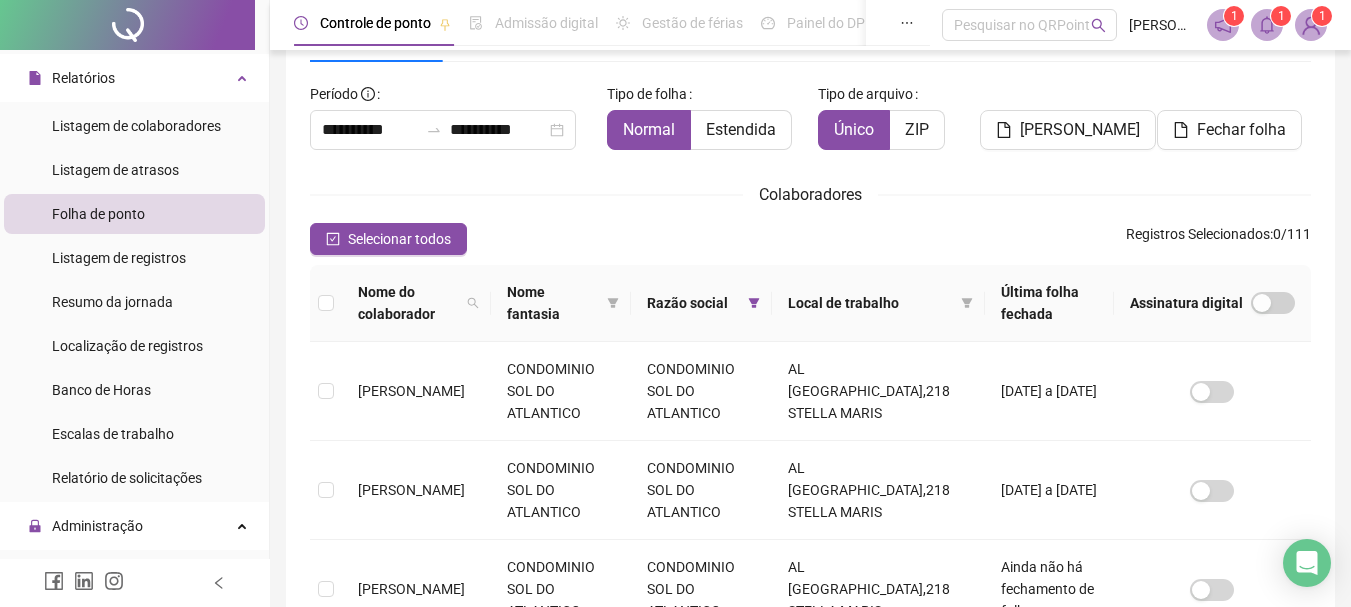 click 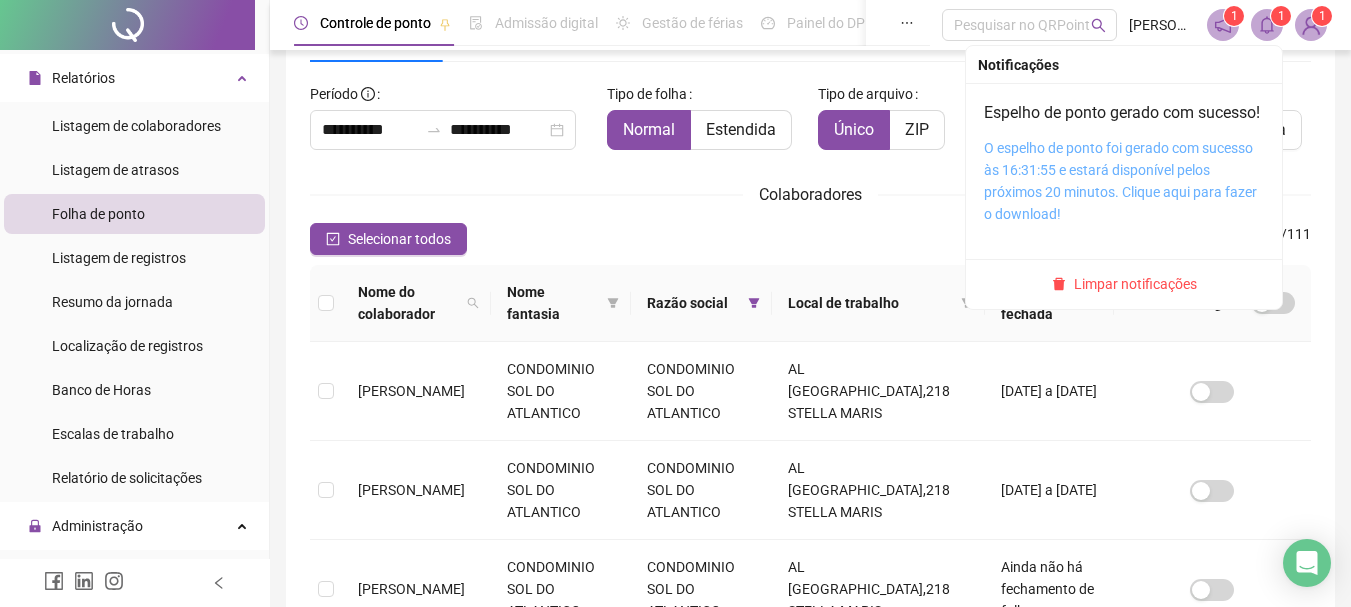 click on "O espelho de ponto foi gerado com sucesso às 16:31:55 e estará disponível pelos próximos 20 minutos.
Clique aqui para fazer o download!" at bounding box center (1120, 181) 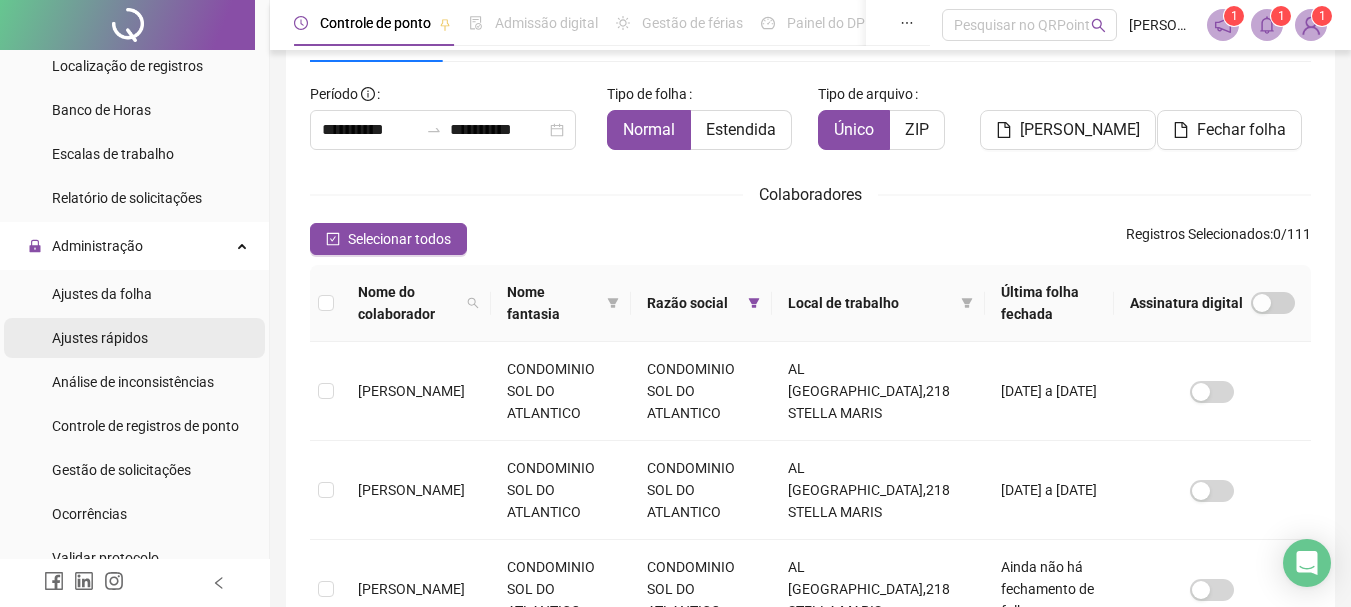 scroll, scrollTop: 700, scrollLeft: 0, axis: vertical 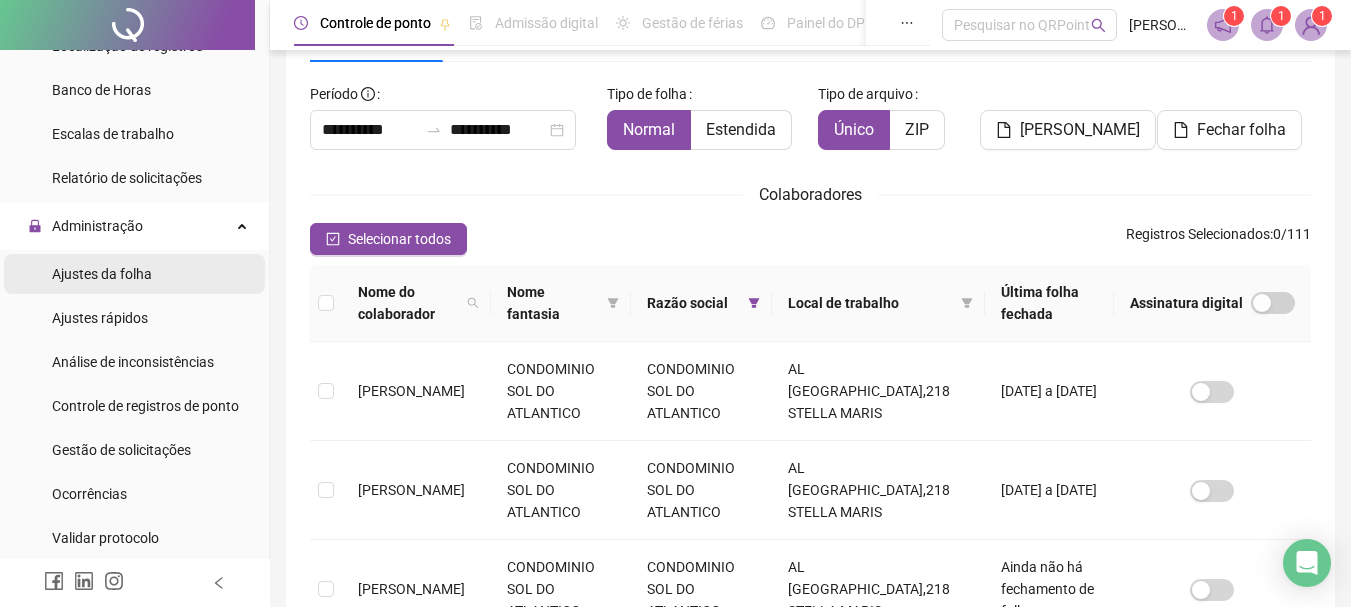 click on "Ajustes da folha" at bounding box center (102, 274) 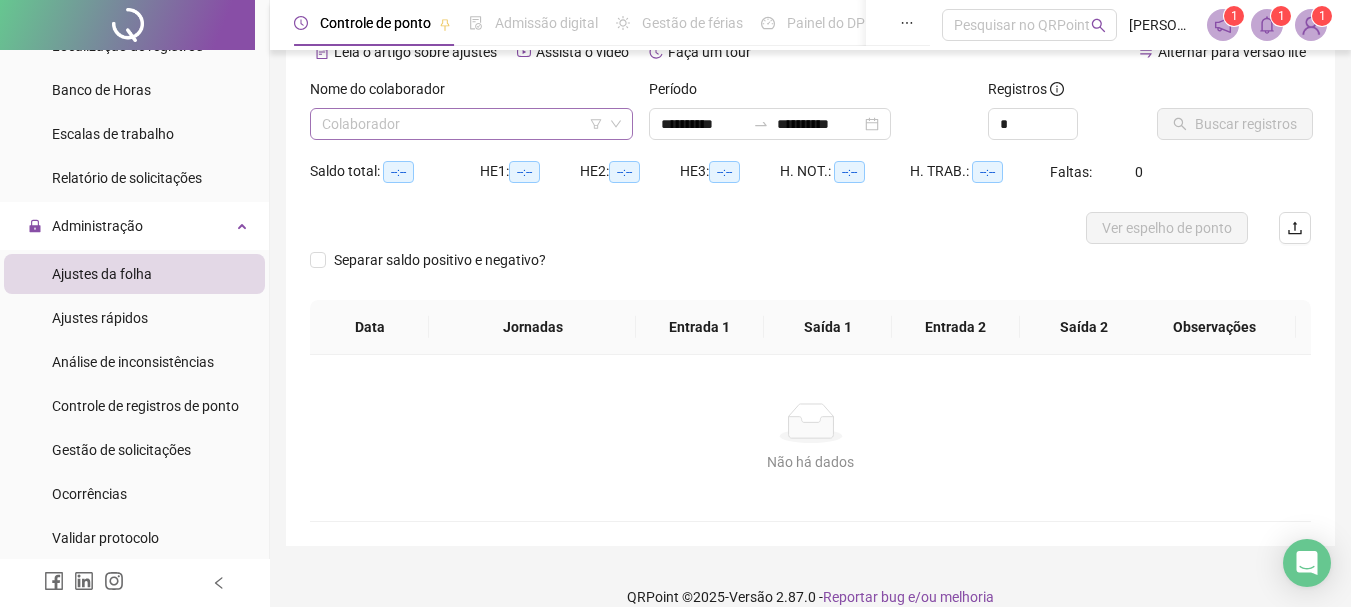 click at bounding box center [465, 124] 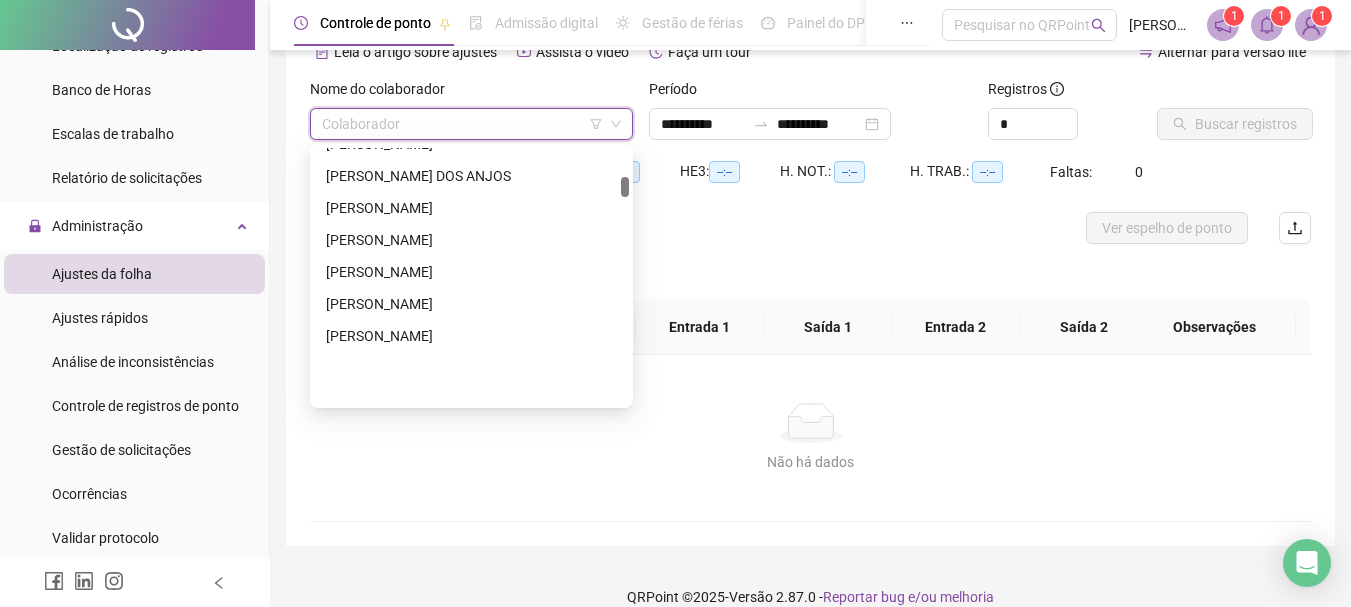 scroll, scrollTop: 400, scrollLeft: 0, axis: vertical 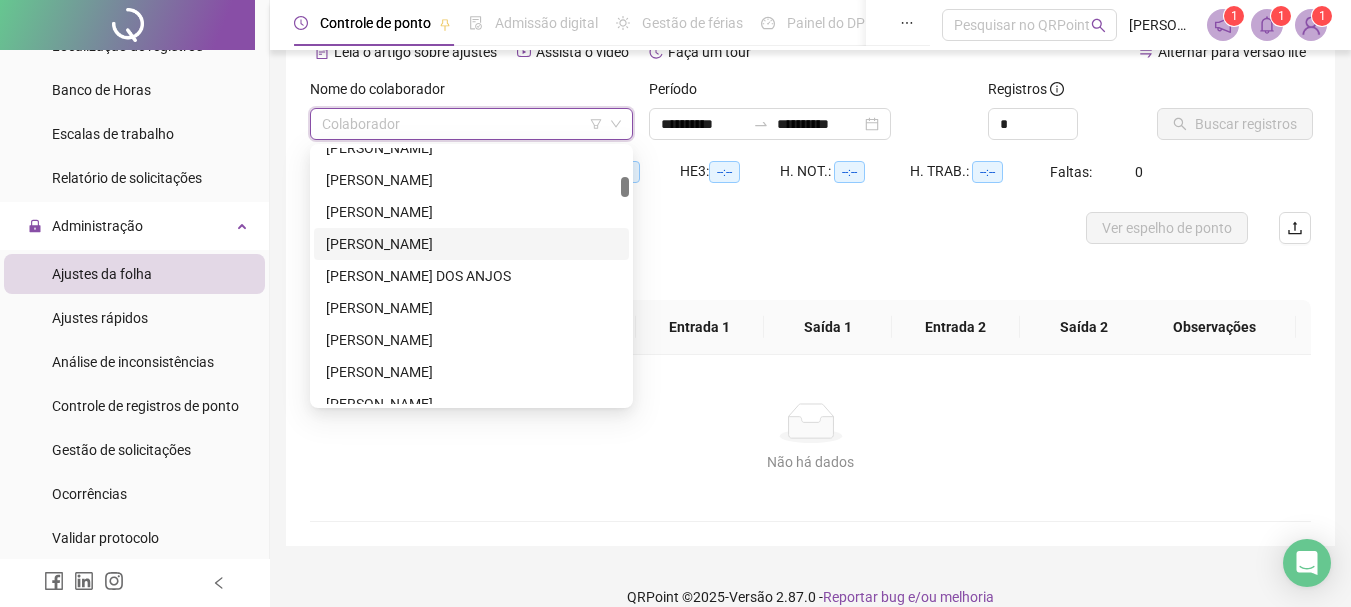 click on "[PERSON_NAME]" at bounding box center [471, 244] 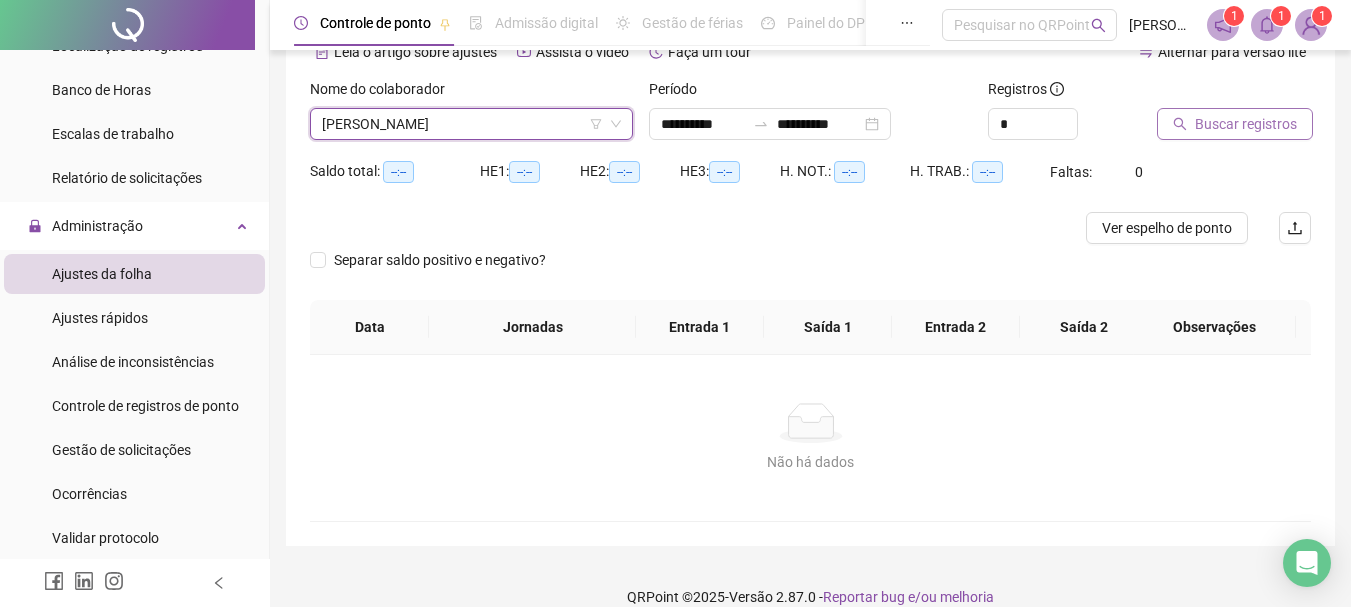 click on "Buscar registros" at bounding box center [1246, 124] 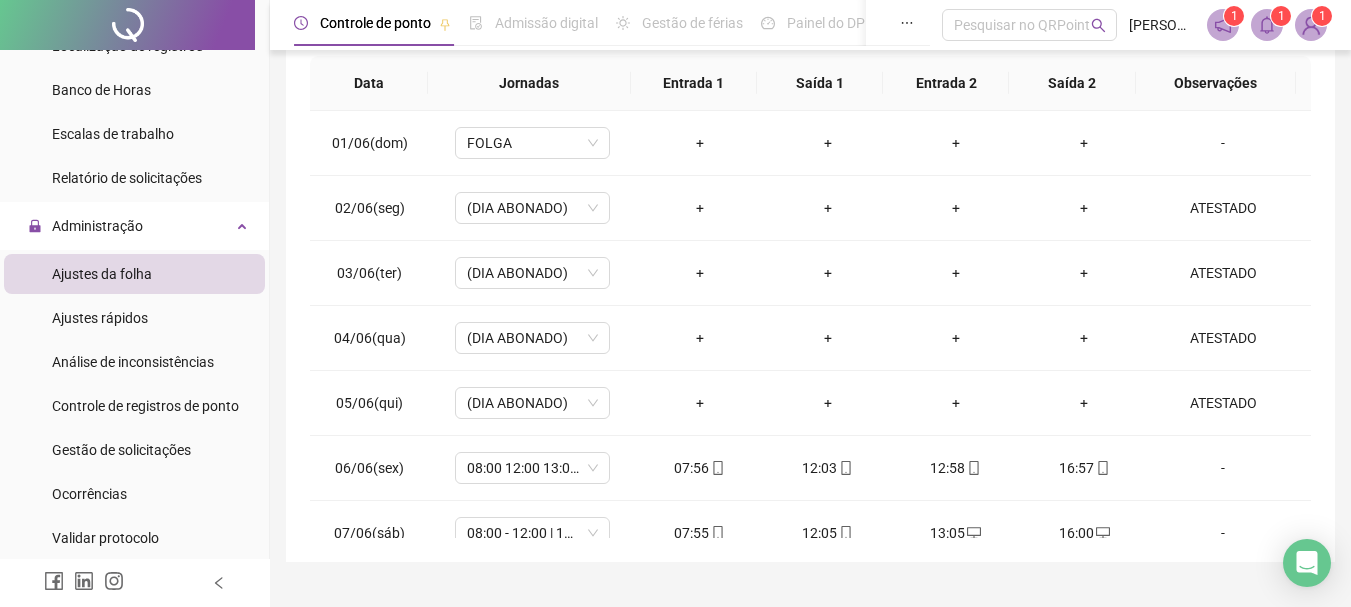 scroll, scrollTop: 391, scrollLeft: 0, axis: vertical 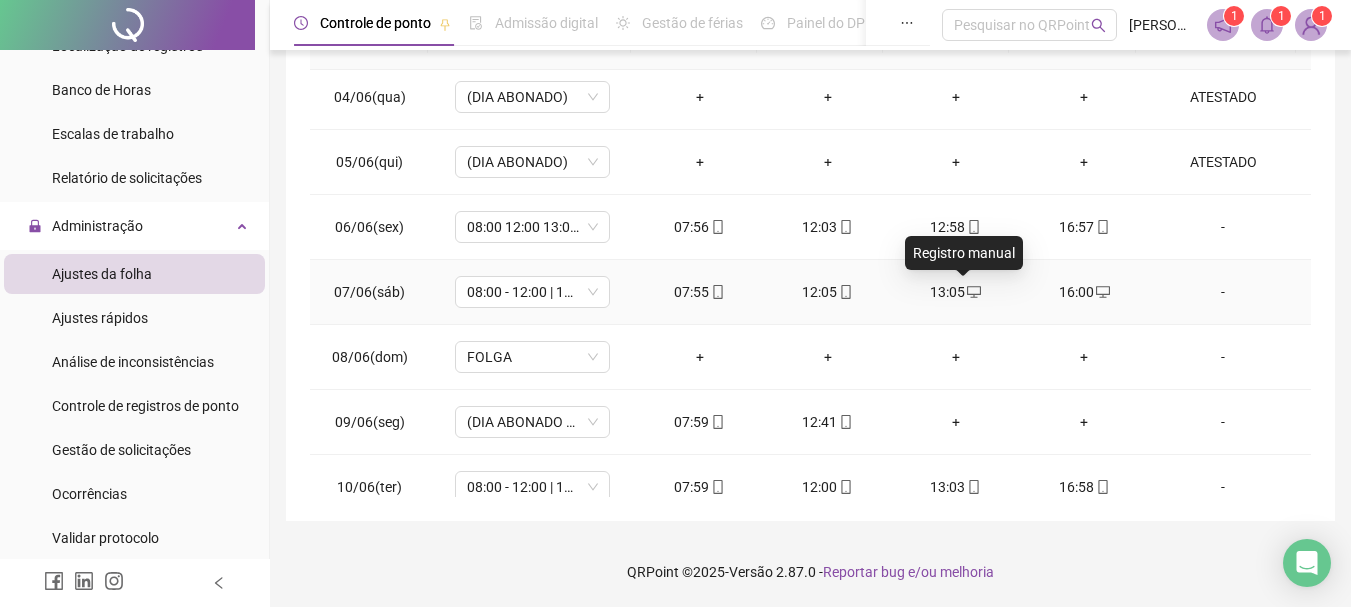 click 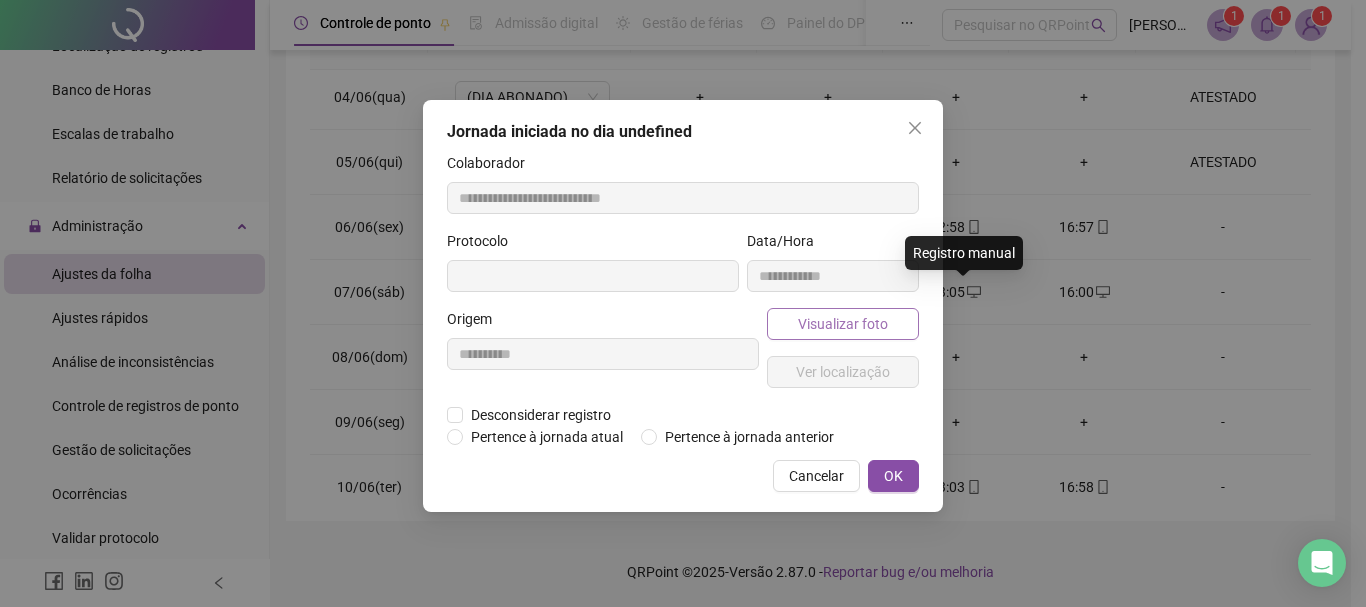 type on "**********" 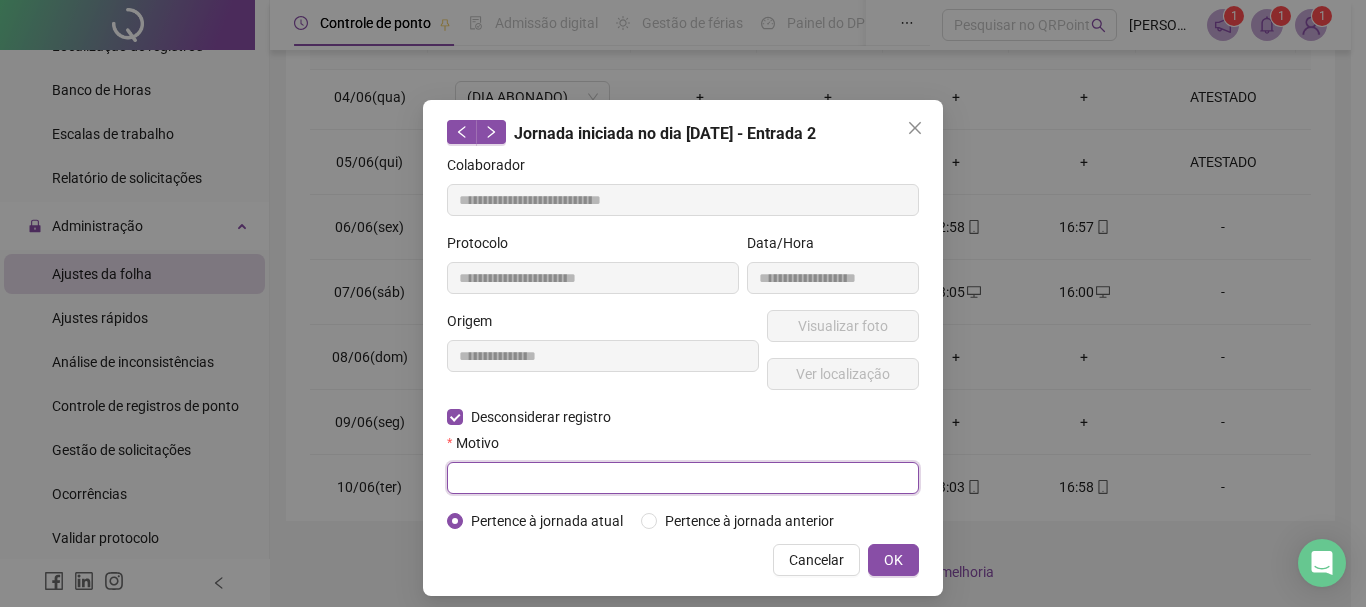 click at bounding box center [683, 478] 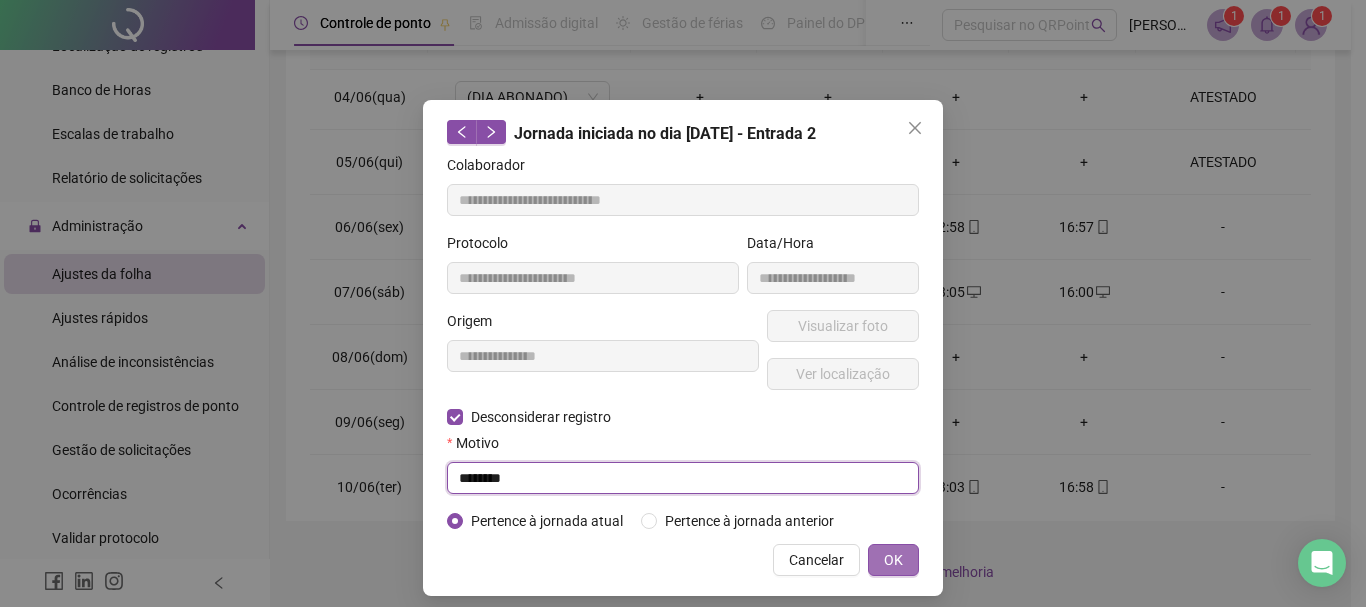 type on "********" 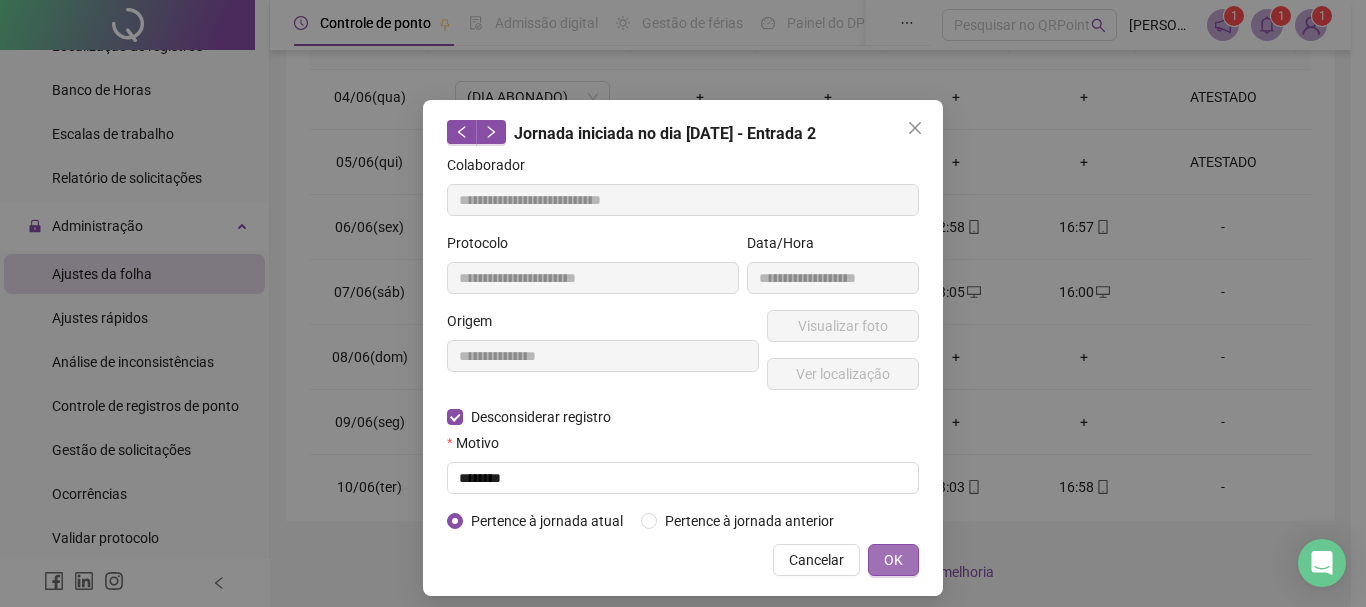click on "OK" at bounding box center (893, 560) 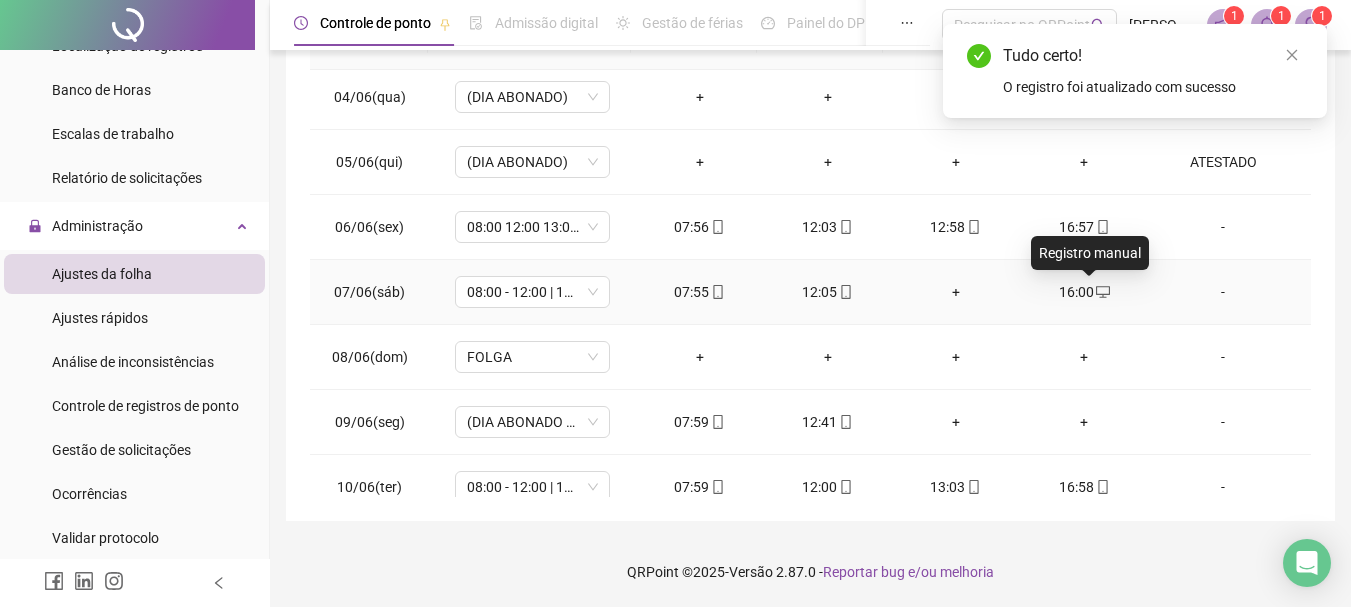 click at bounding box center [1102, 292] 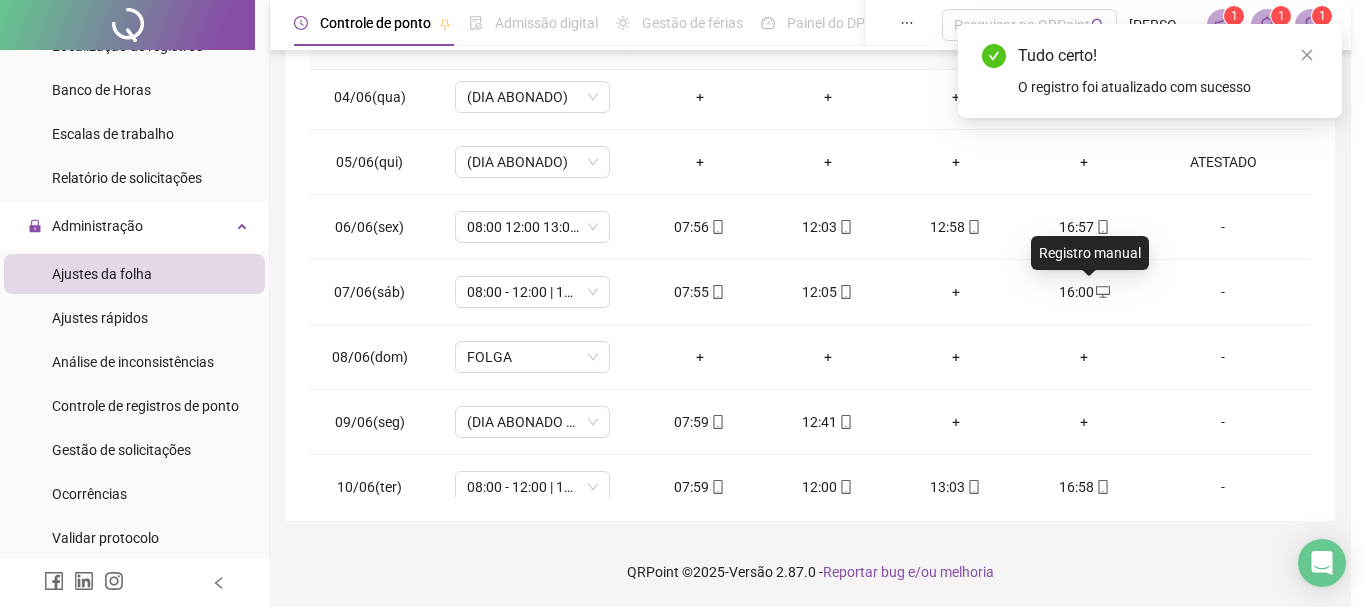 type on "**********" 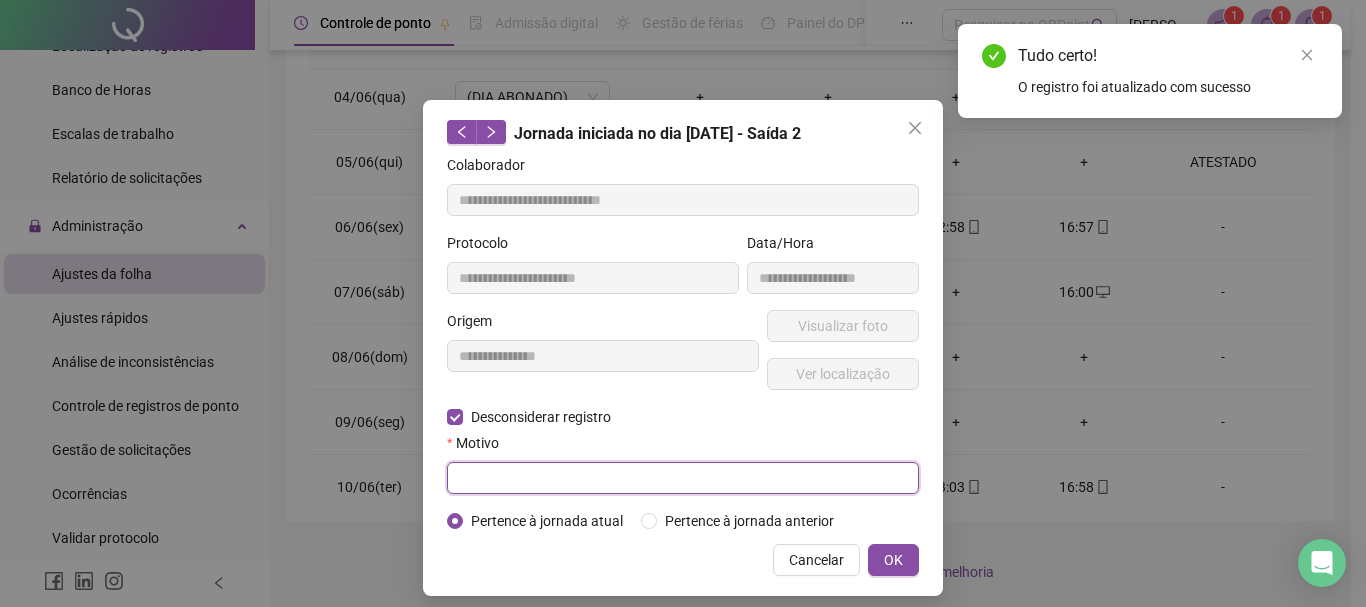 click at bounding box center [683, 478] 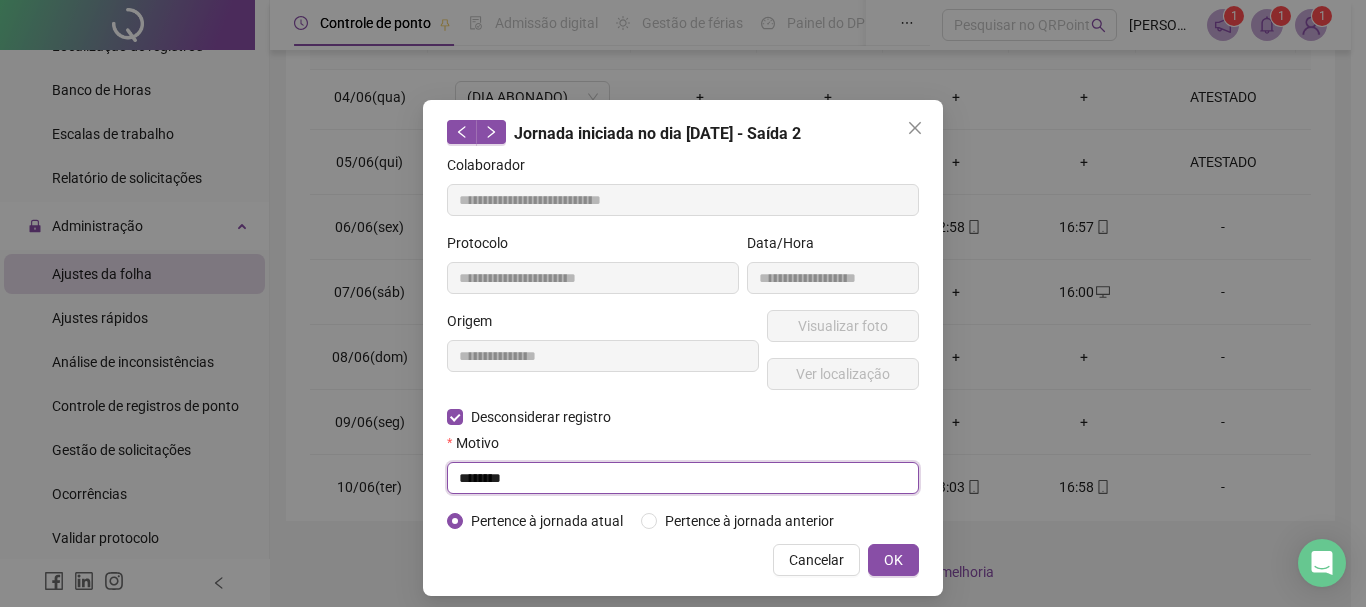 type on "********" 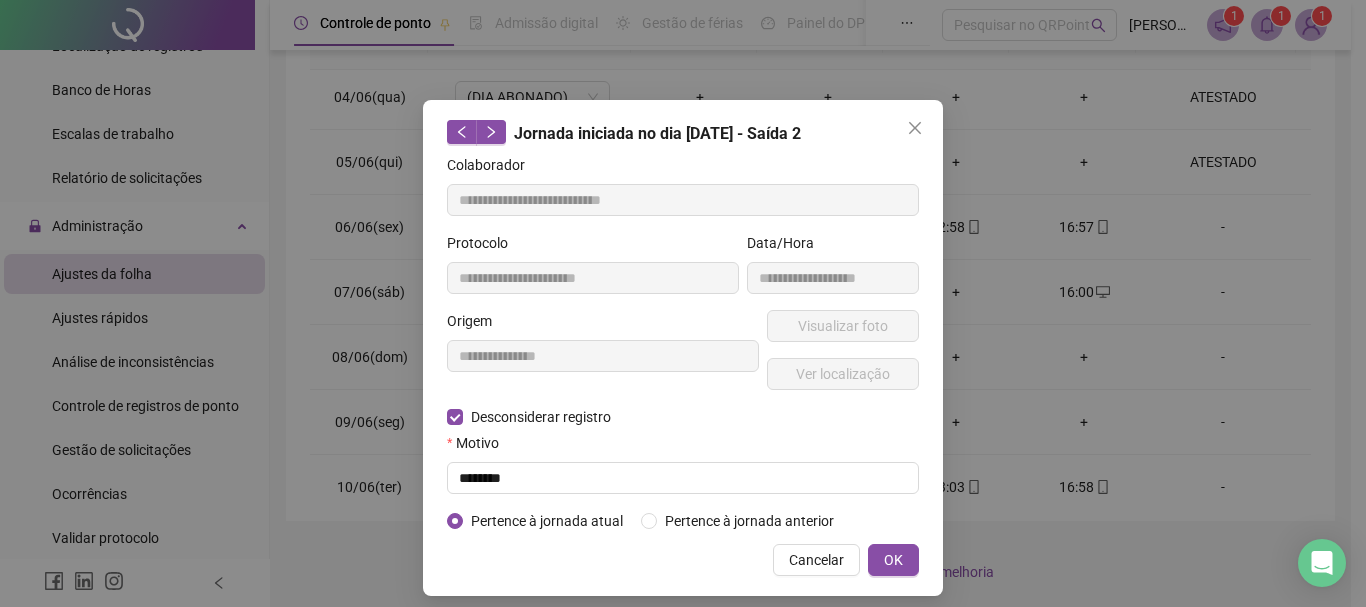 click on "**********" at bounding box center (683, 348) 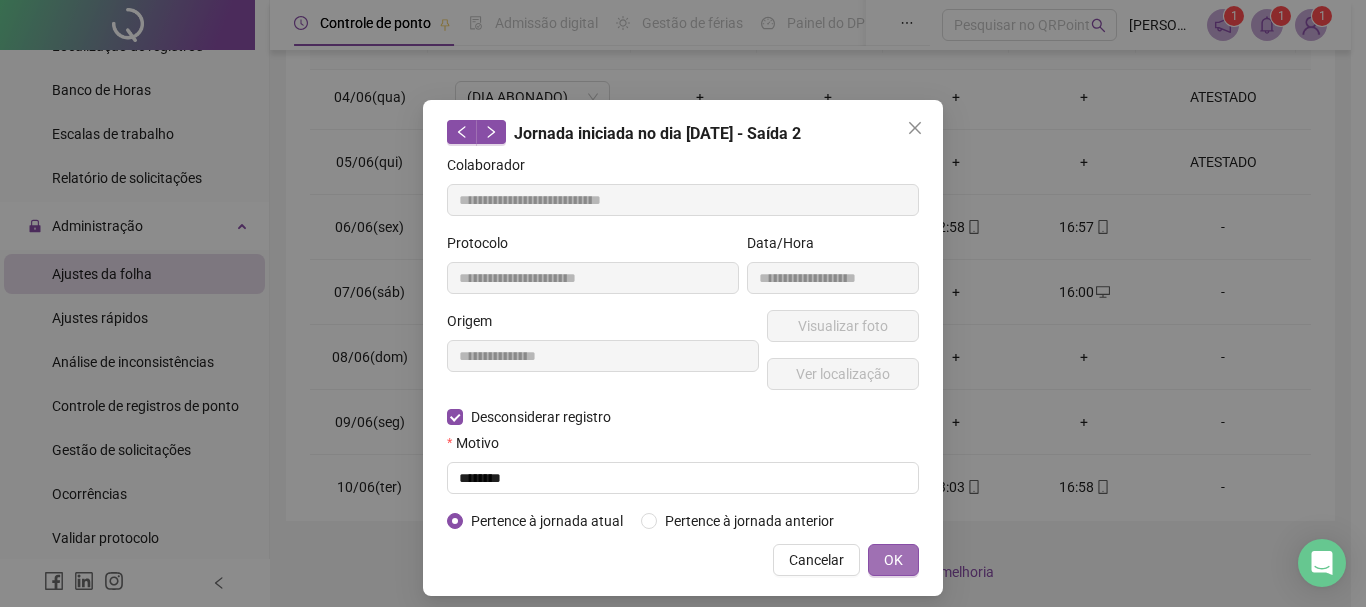 click on "OK" at bounding box center (893, 560) 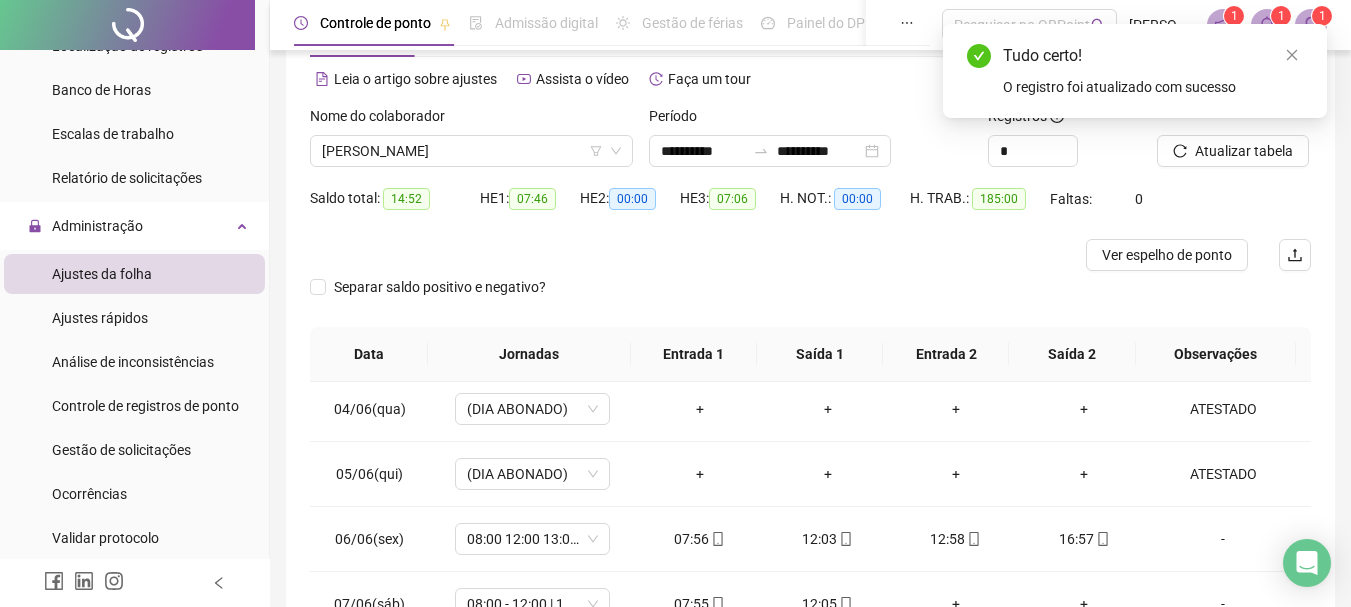 scroll, scrollTop: 72, scrollLeft: 0, axis: vertical 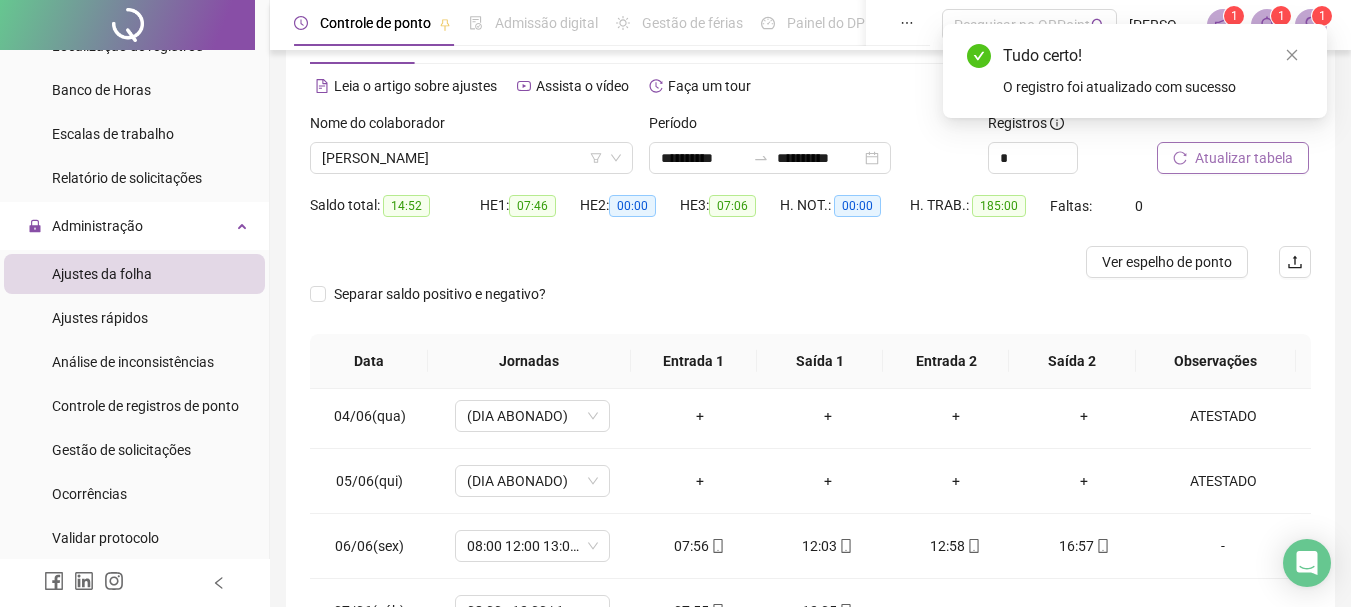 click on "Atualizar tabela" at bounding box center (1244, 158) 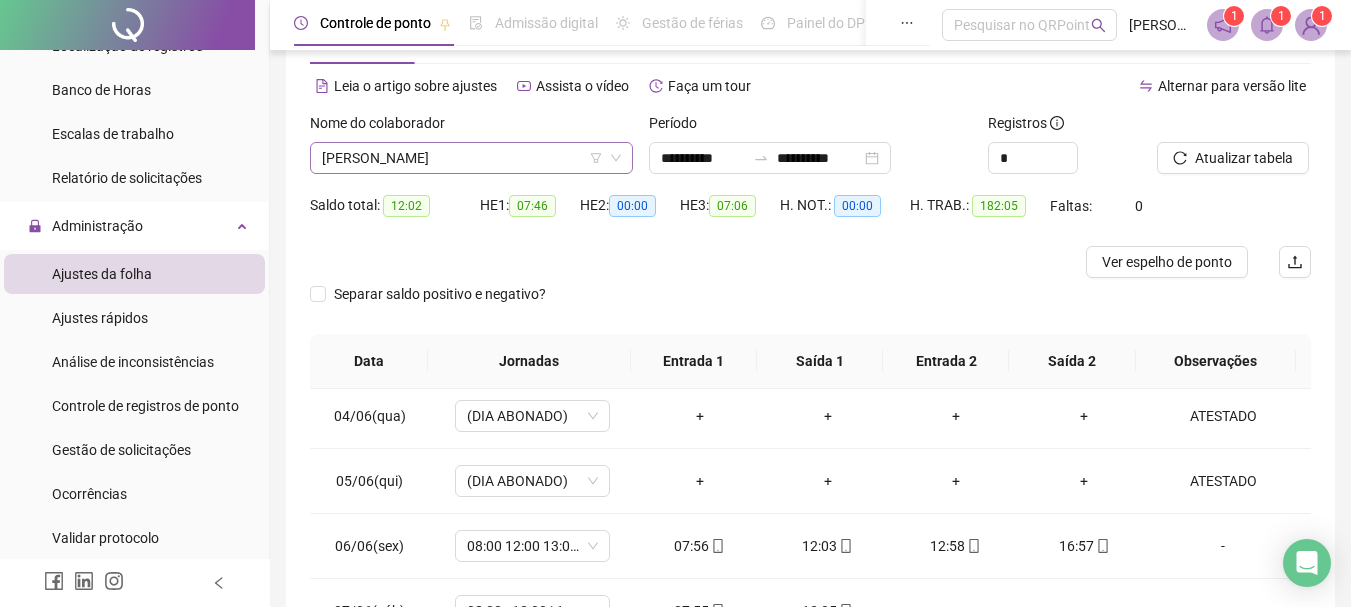click on "[PERSON_NAME]" at bounding box center (471, 158) 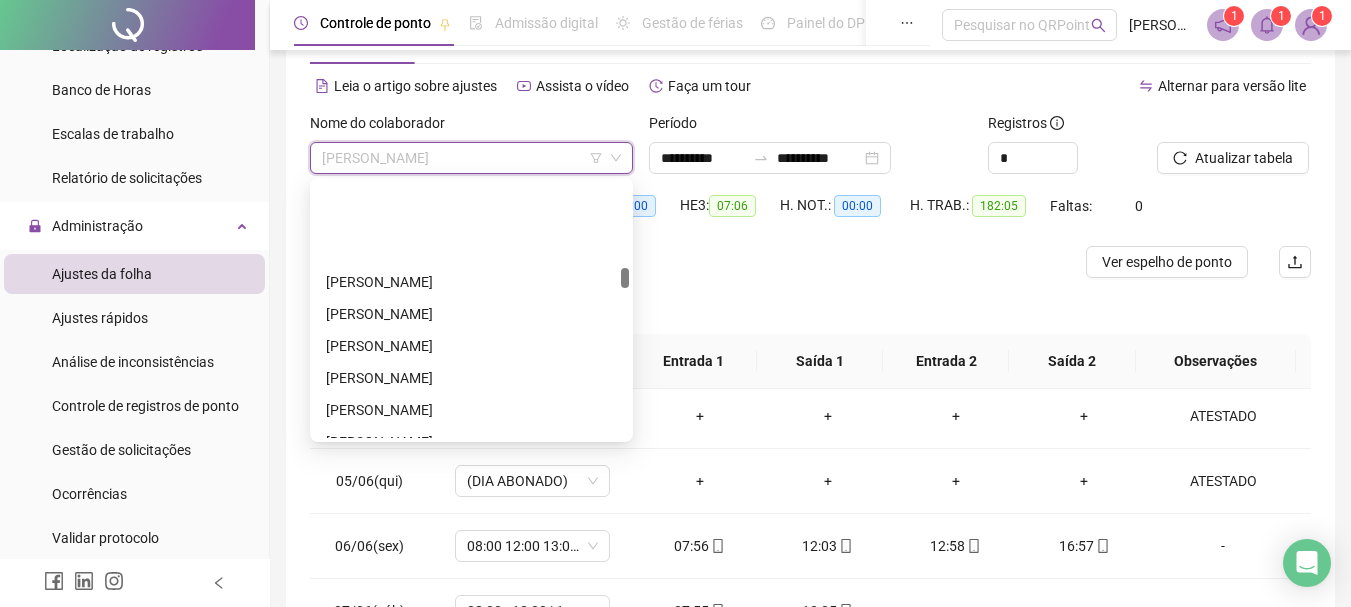 scroll, scrollTop: 1200, scrollLeft: 0, axis: vertical 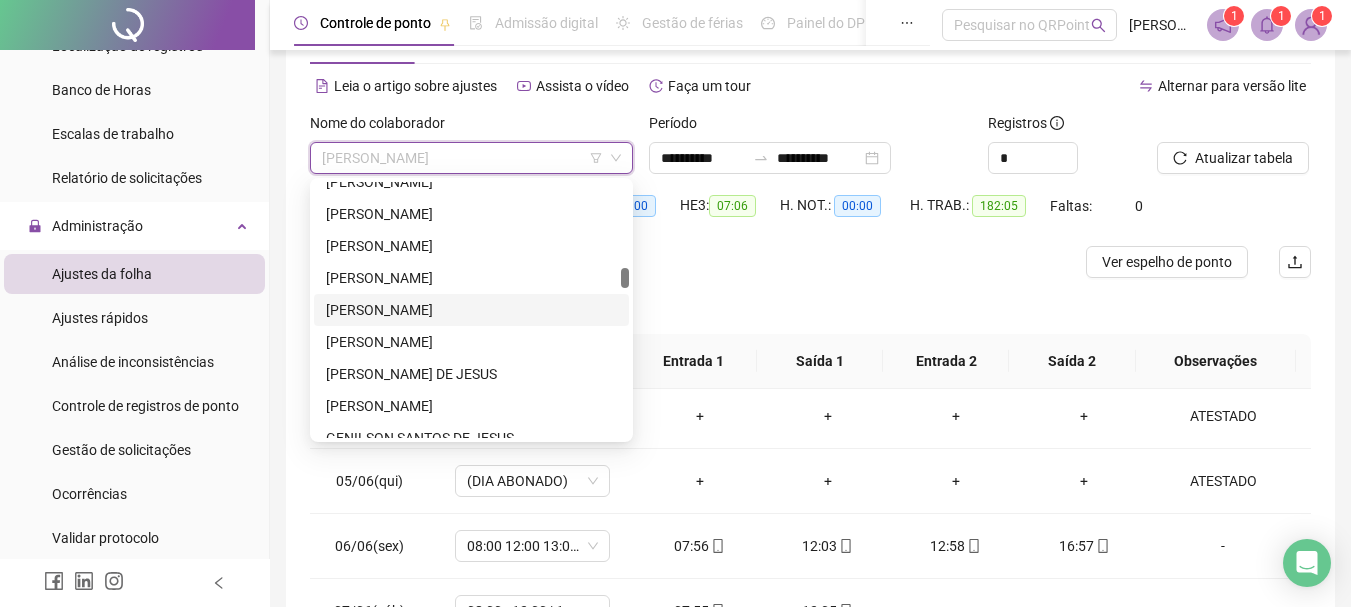 click on "[PERSON_NAME]" at bounding box center [471, 310] 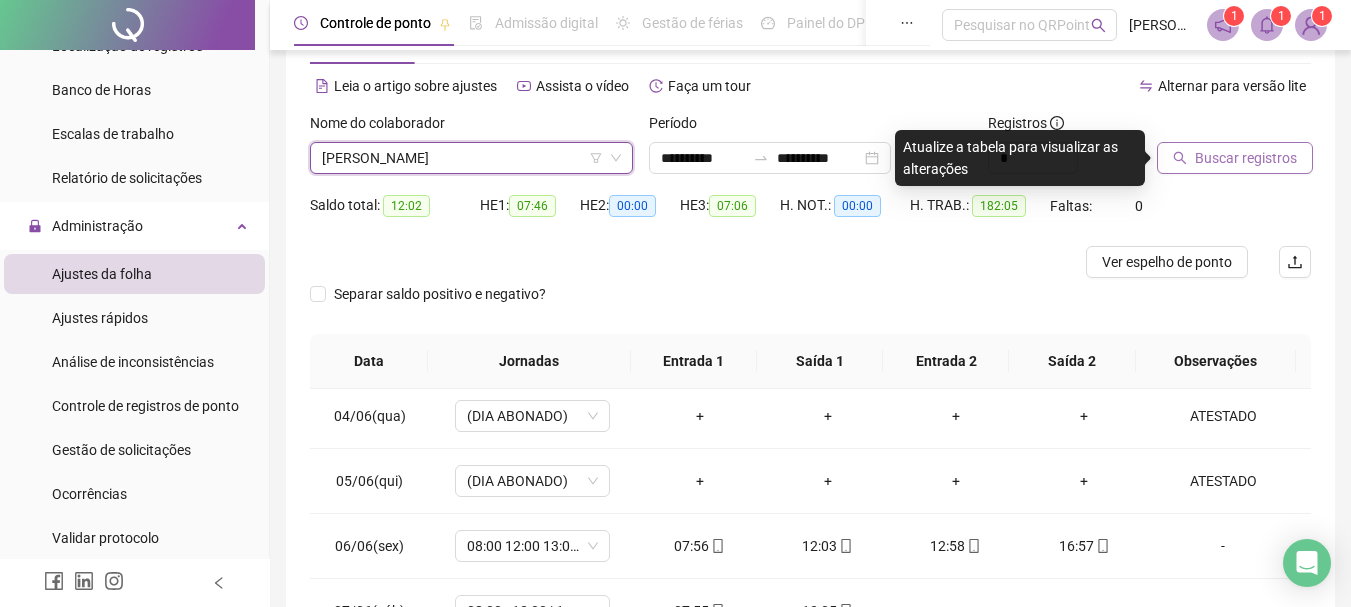 click on "Buscar registros" at bounding box center [1246, 158] 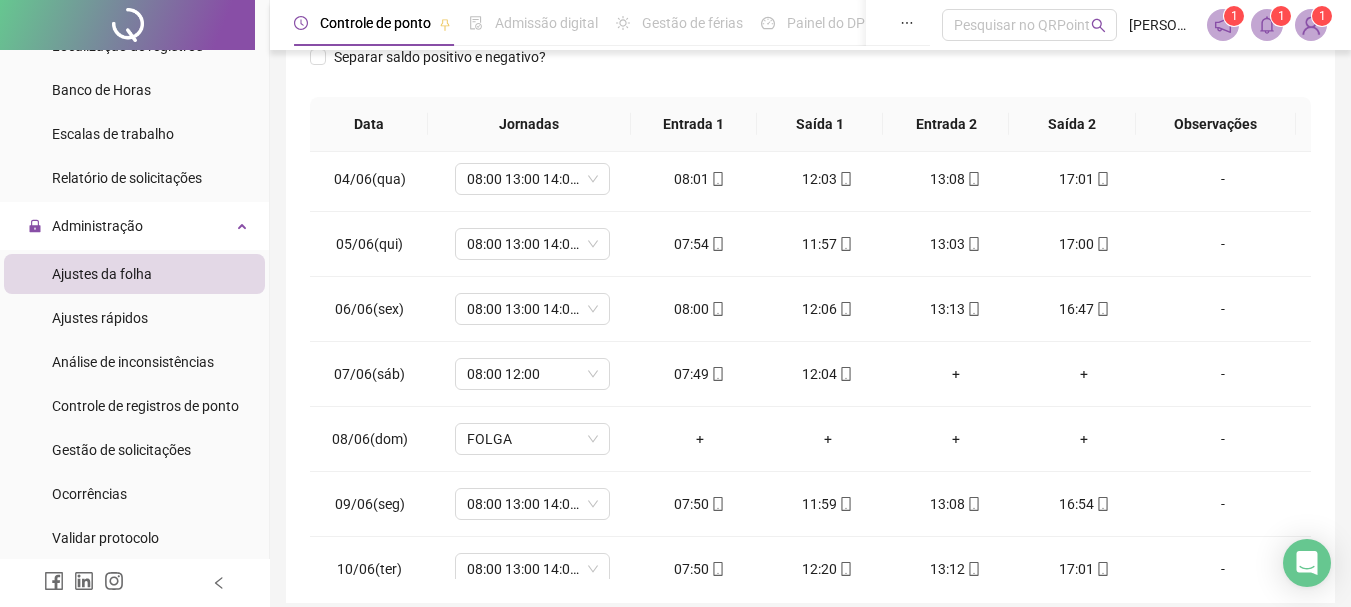 scroll, scrollTop: 372, scrollLeft: 0, axis: vertical 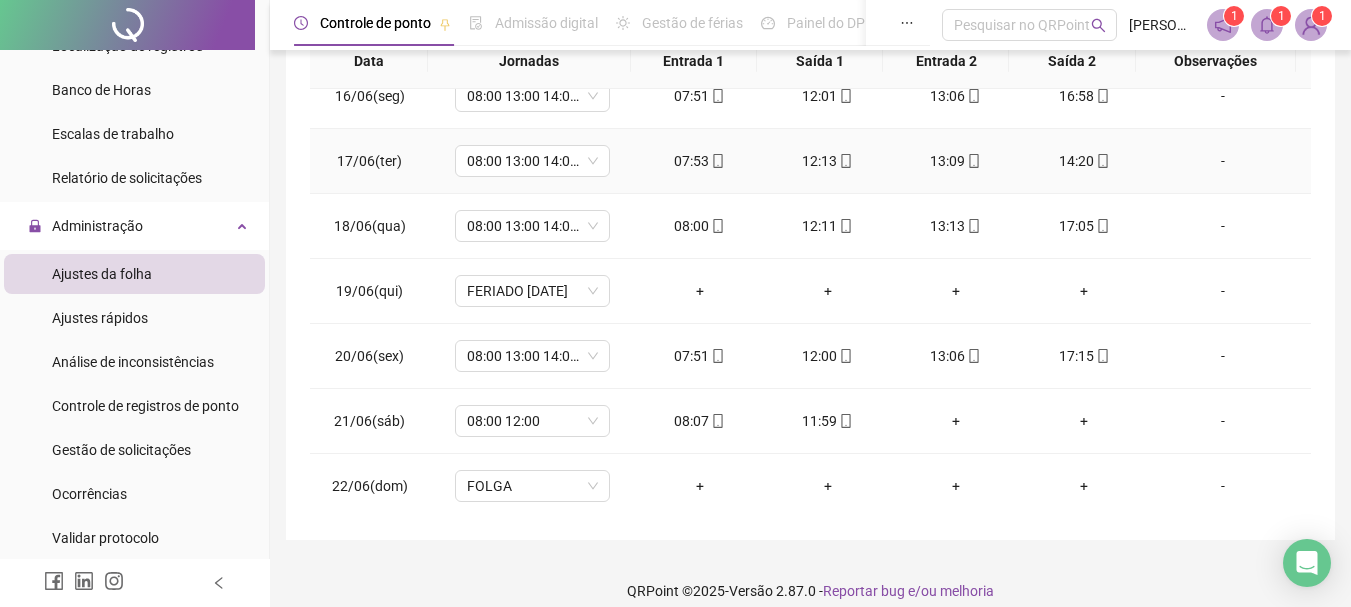 click on "-" at bounding box center (1223, 161) 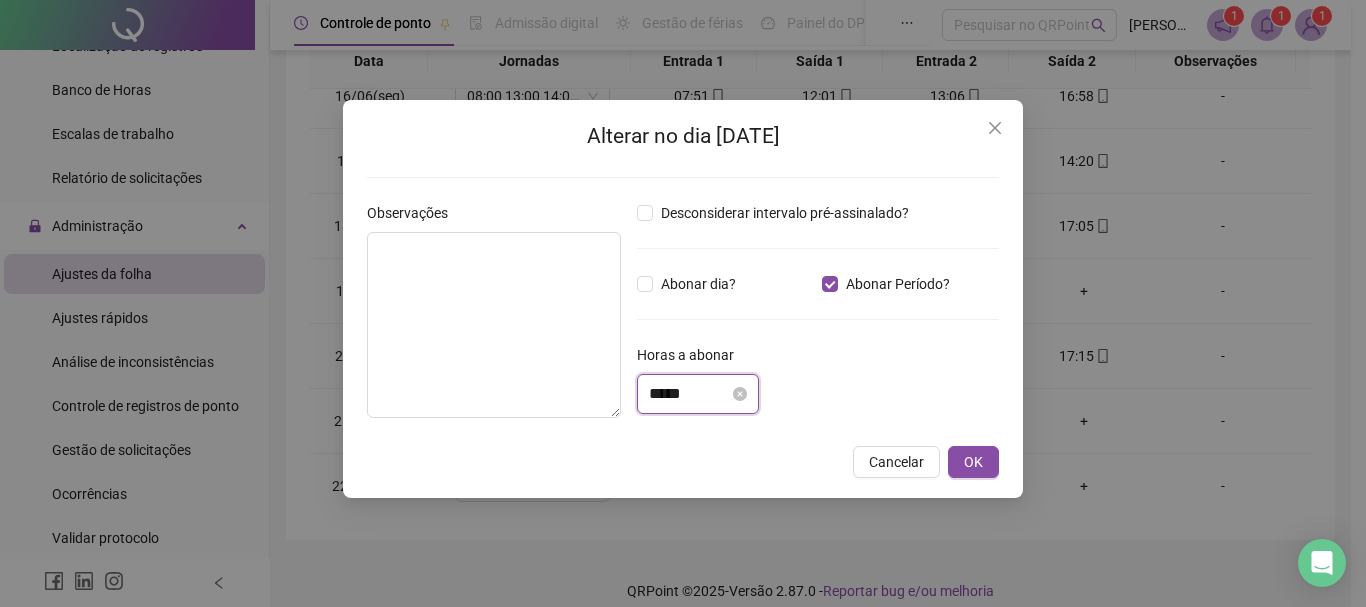 click on "*****" at bounding box center [689, 394] 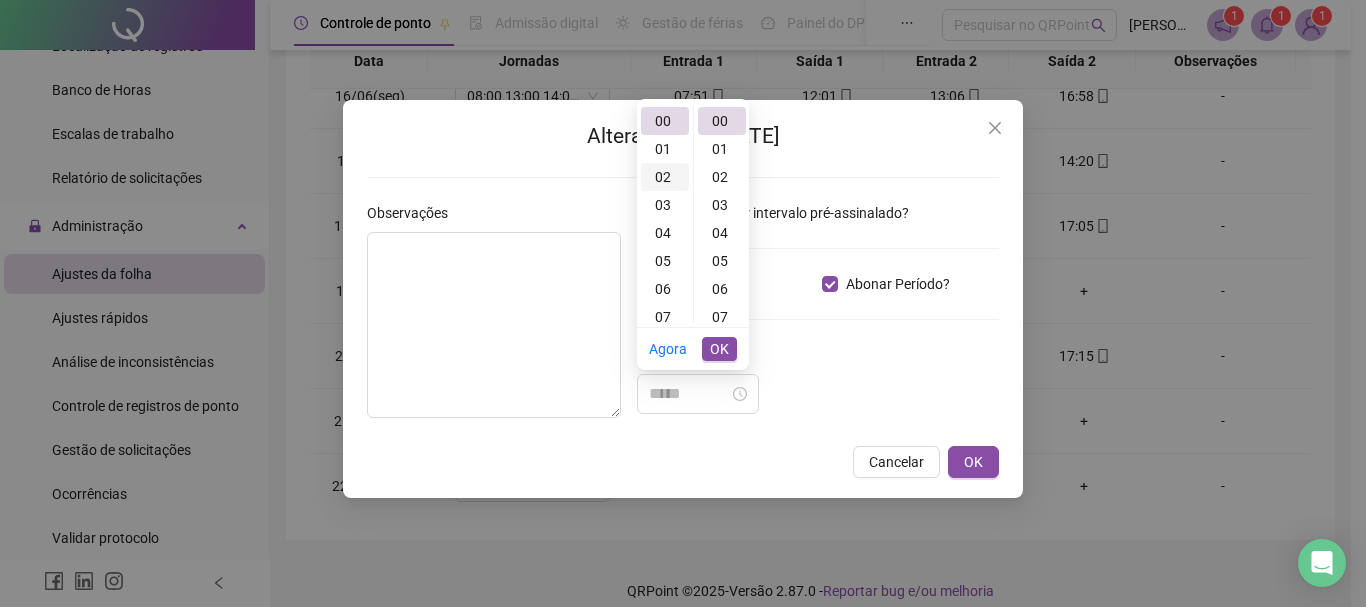 click on "02" at bounding box center [665, 177] 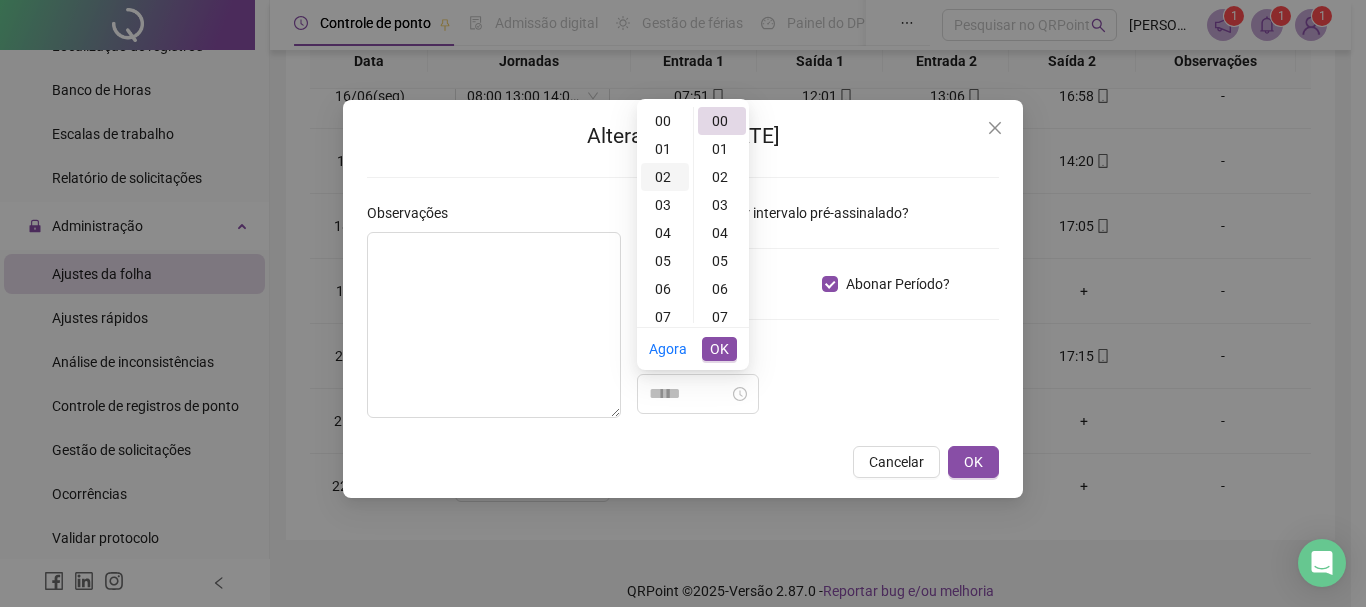 scroll, scrollTop: 56, scrollLeft: 0, axis: vertical 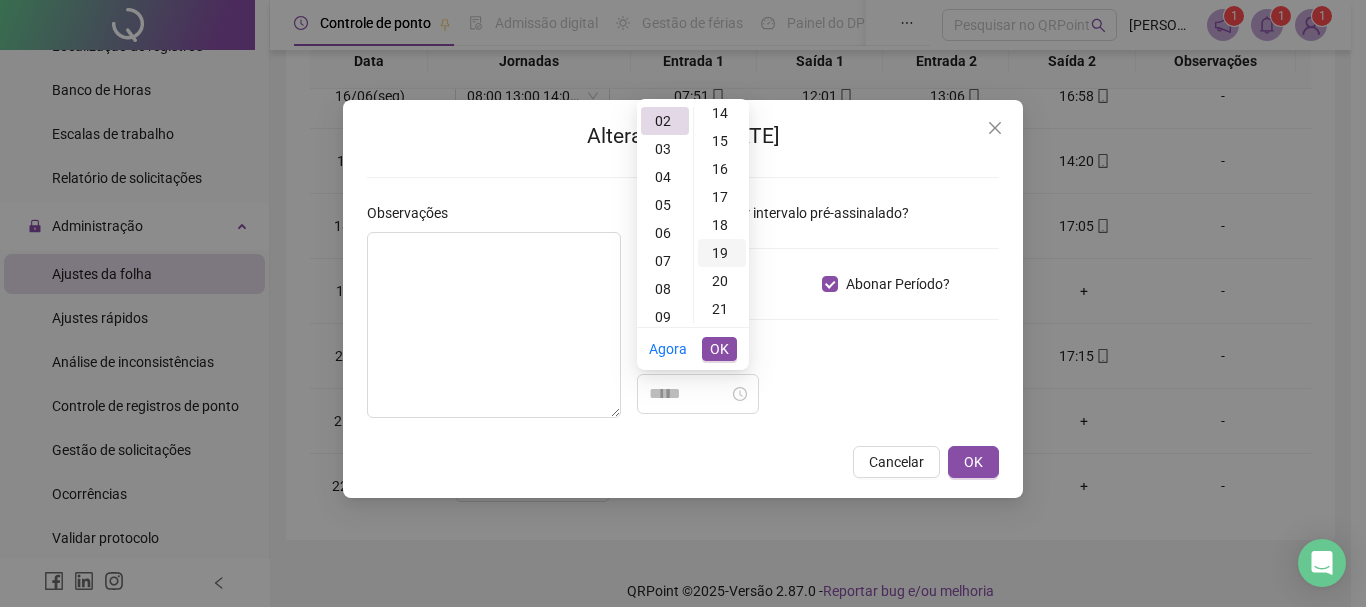 click on "19" at bounding box center [722, 253] 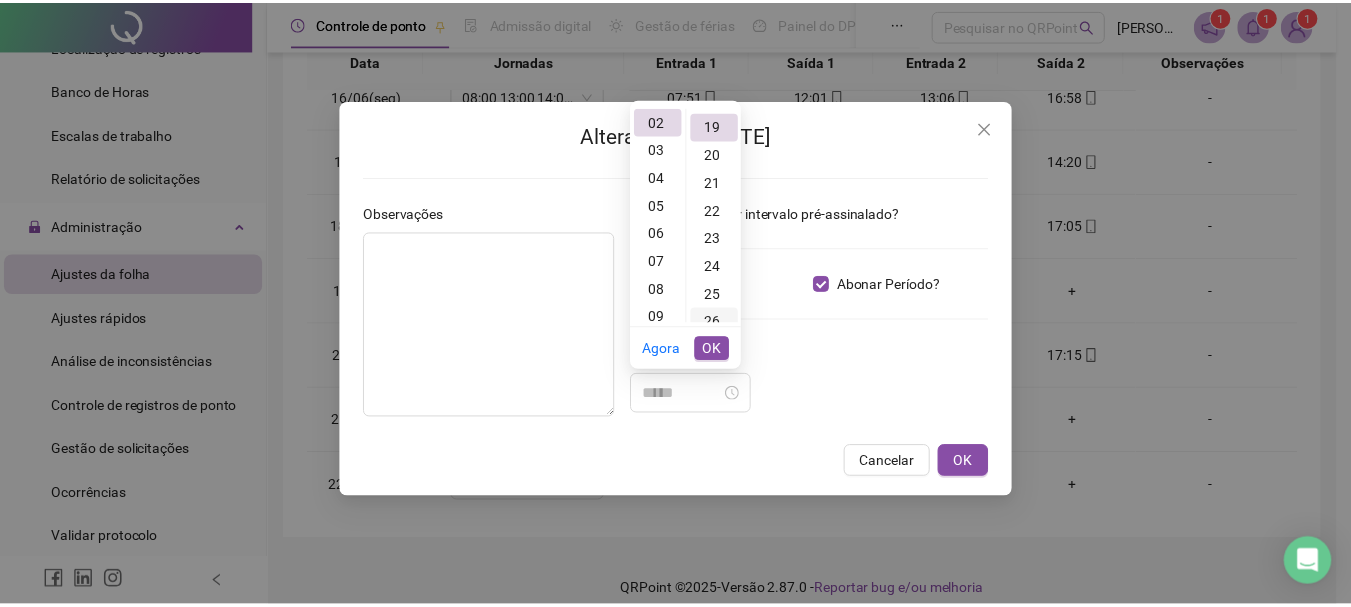 scroll, scrollTop: 532, scrollLeft: 0, axis: vertical 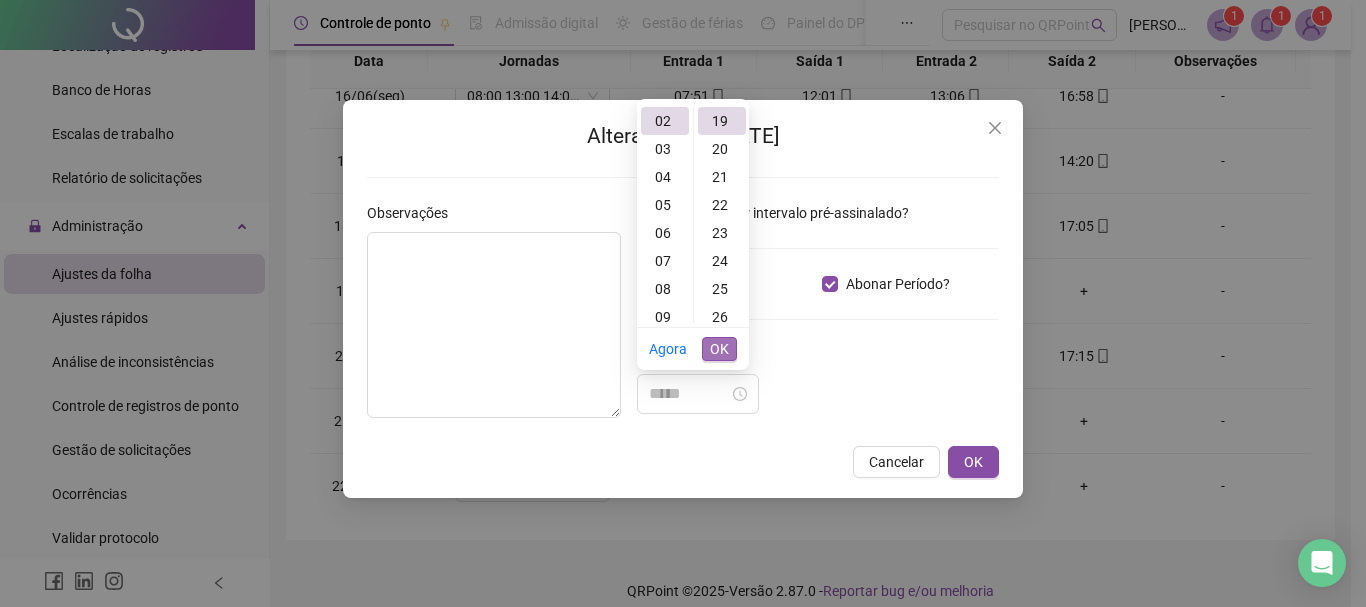 type on "*****" 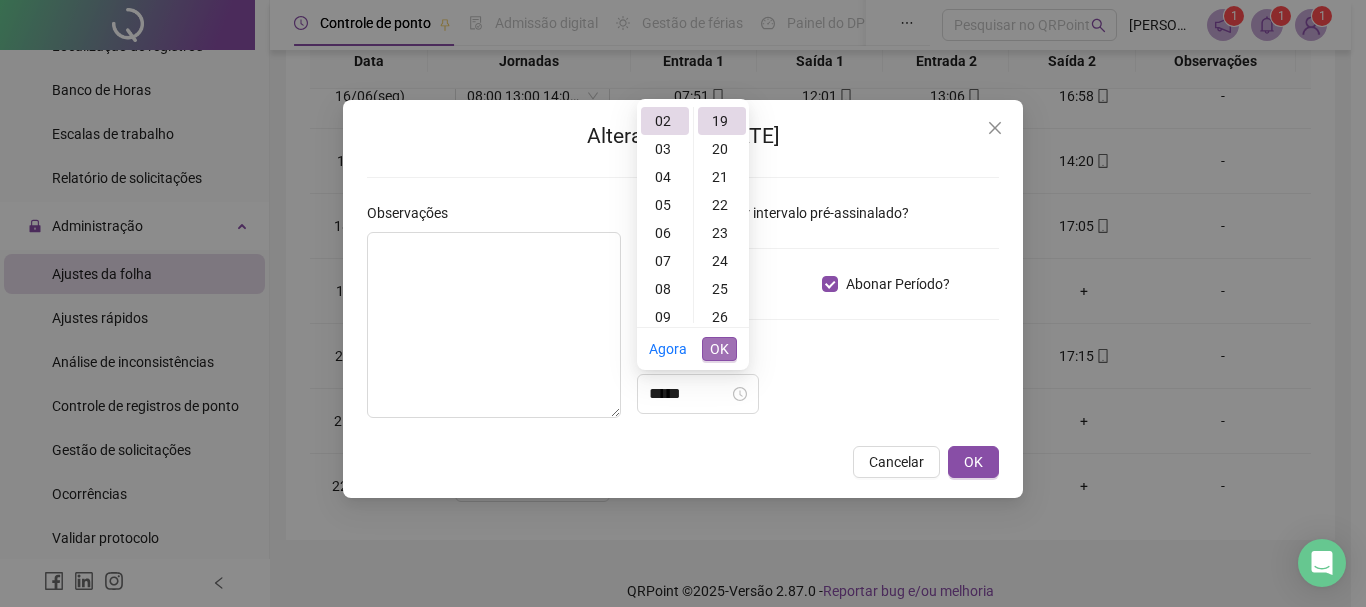 click on "OK" at bounding box center (719, 349) 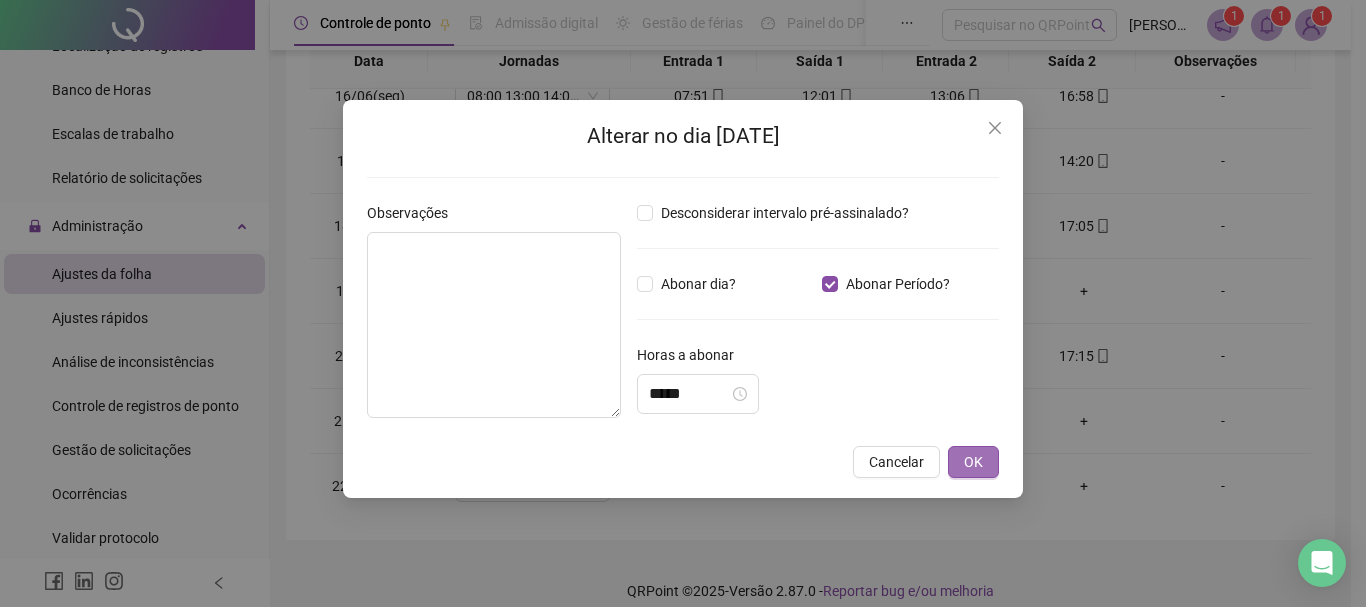 click on "OK" at bounding box center [973, 462] 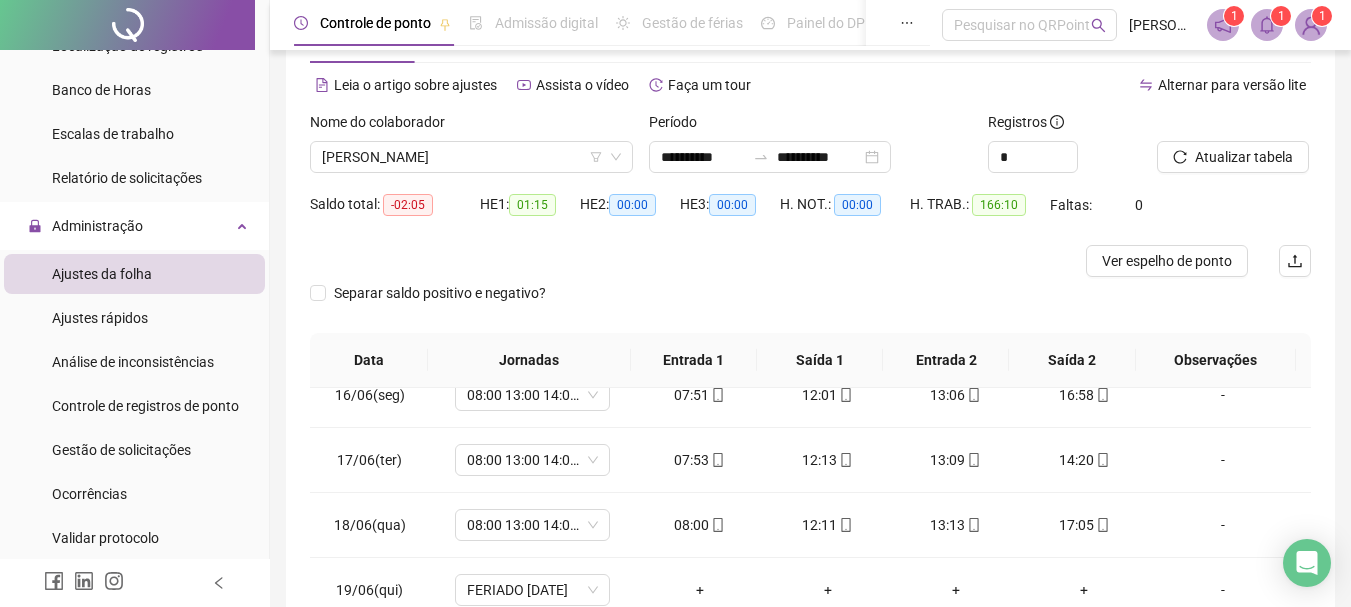 scroll, scrollTop: 70, scrollLeft: 0, axis: vertical 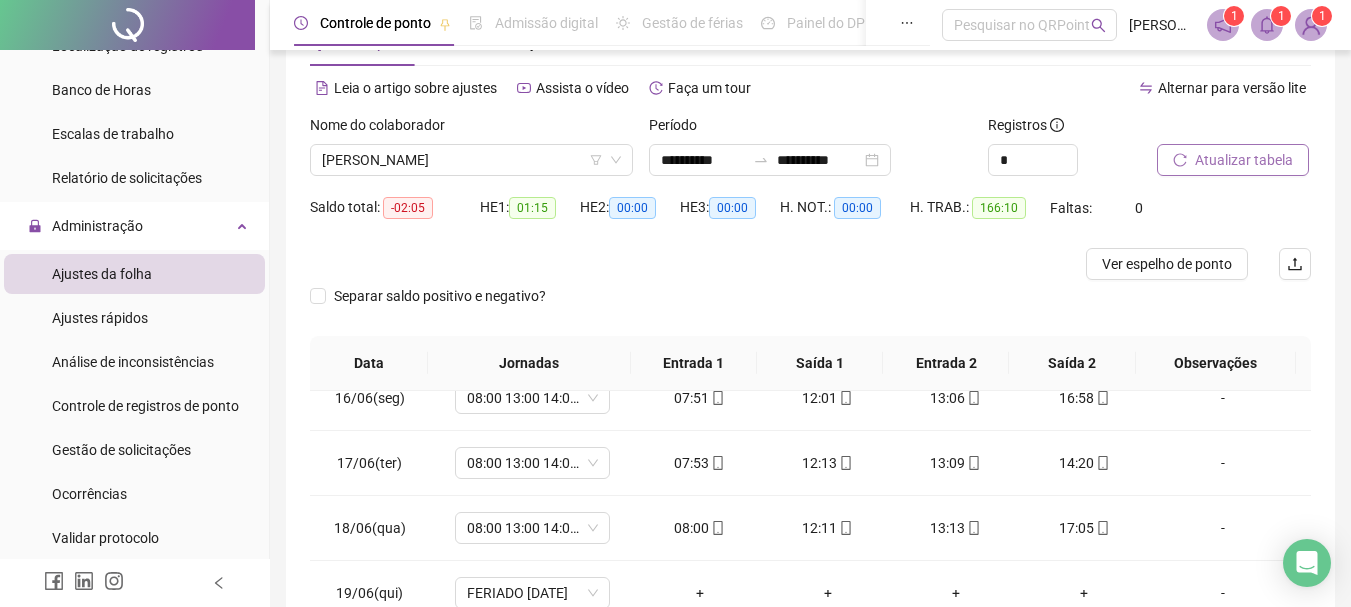 click on "Atualizar tabela" at bounding box center [1244, 160] 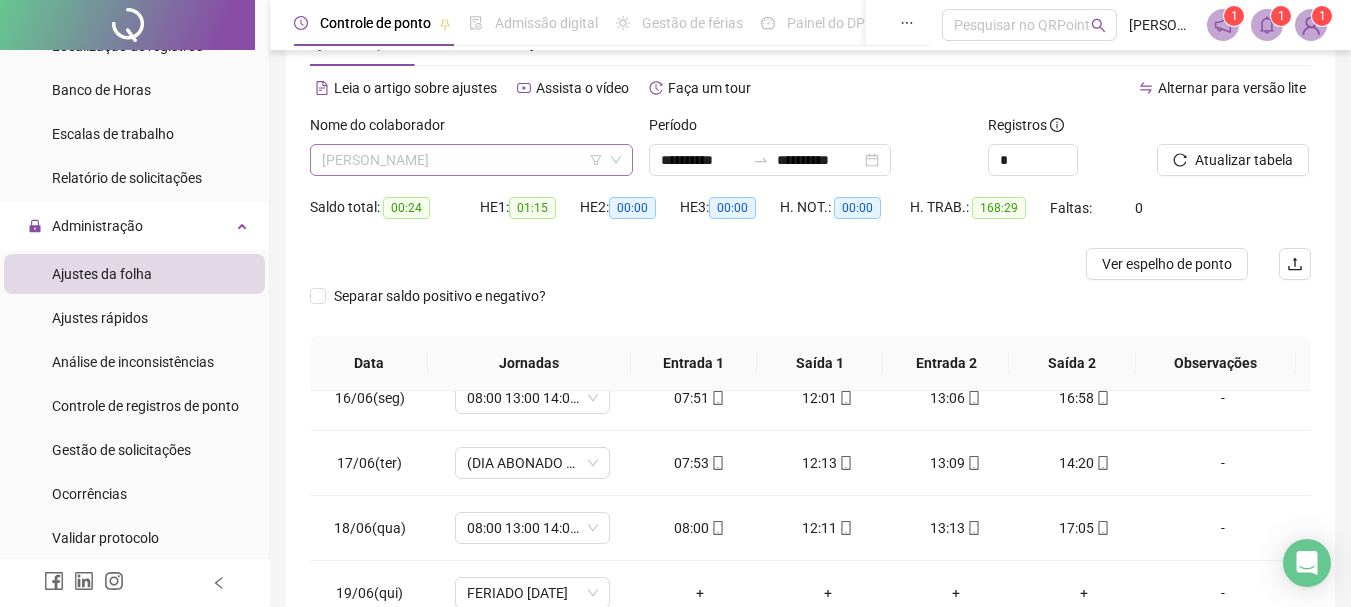 click on "[PERSON_NAME]" at bounding box center [471, 160] 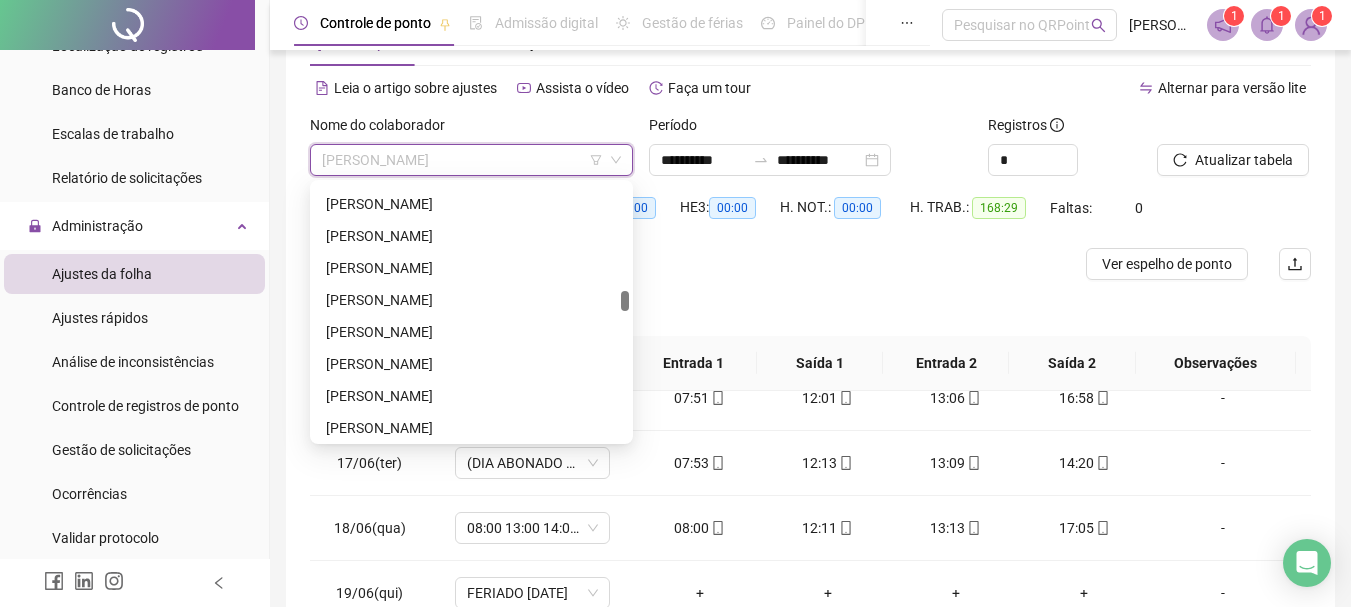 scroll, scrollTop: 1700, scrollLeft: 0, axis: vertical 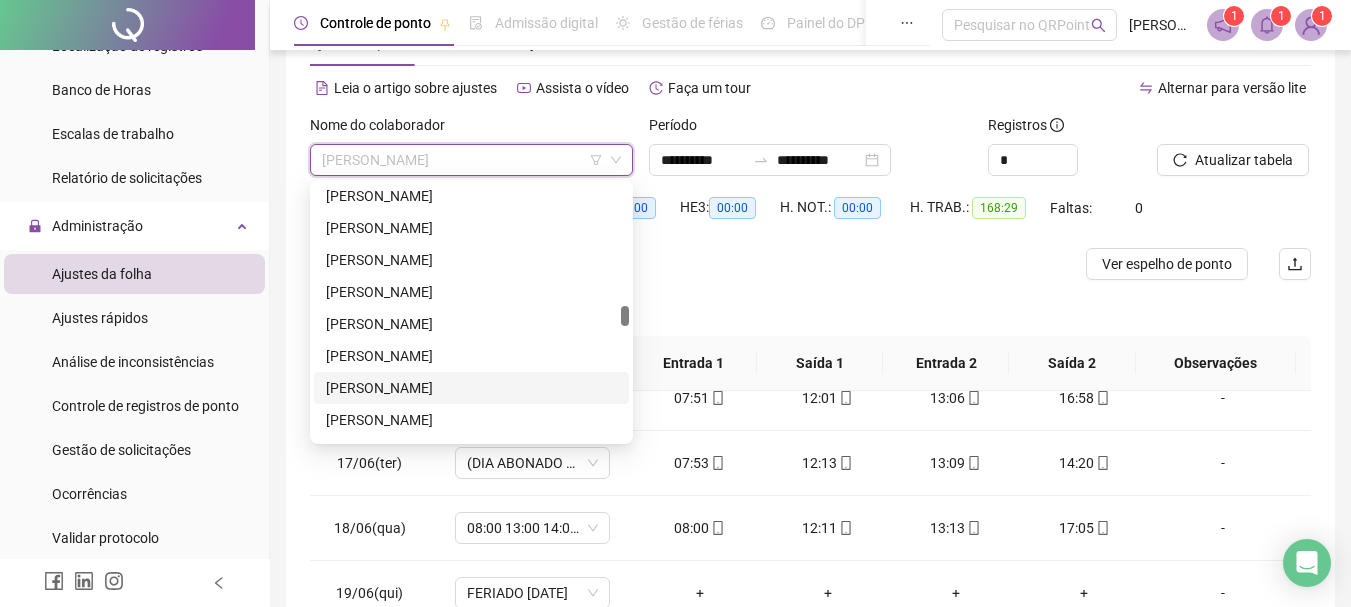 click on "[PERSON_NAME]" at bounding box center [471, 388] 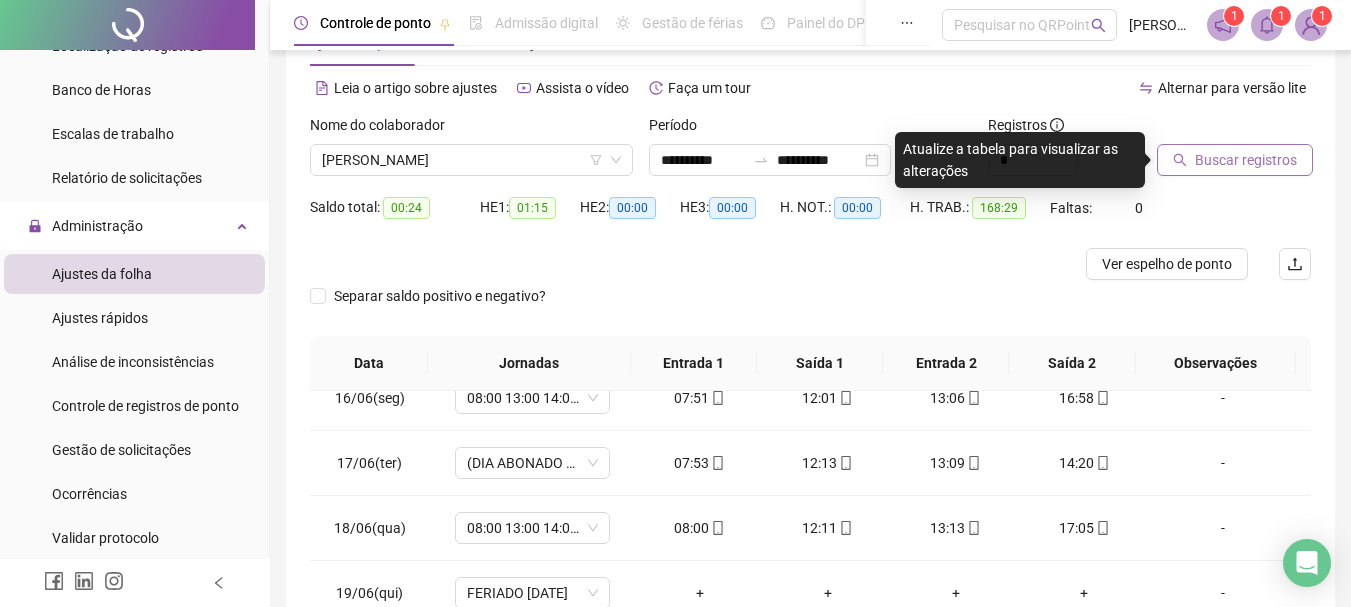 click on "Buscar registros" at bounding box center [1246, 160] 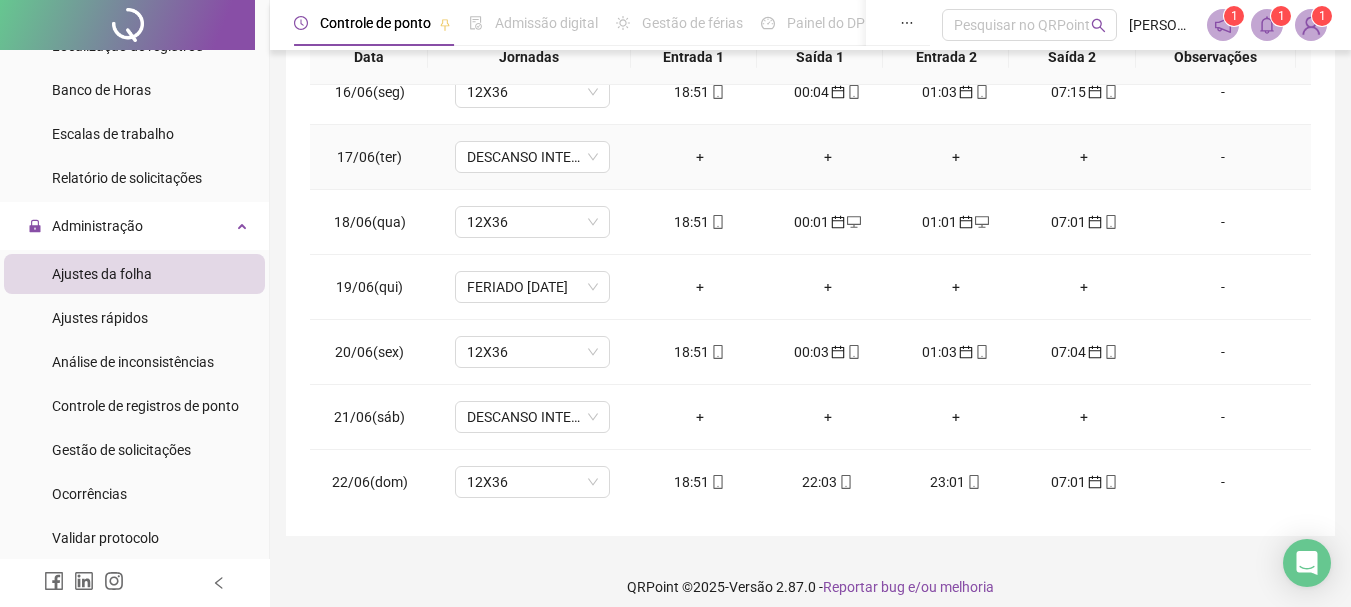 scroll, scrollTop: 391, scrollLeft: 0, axis: vertical 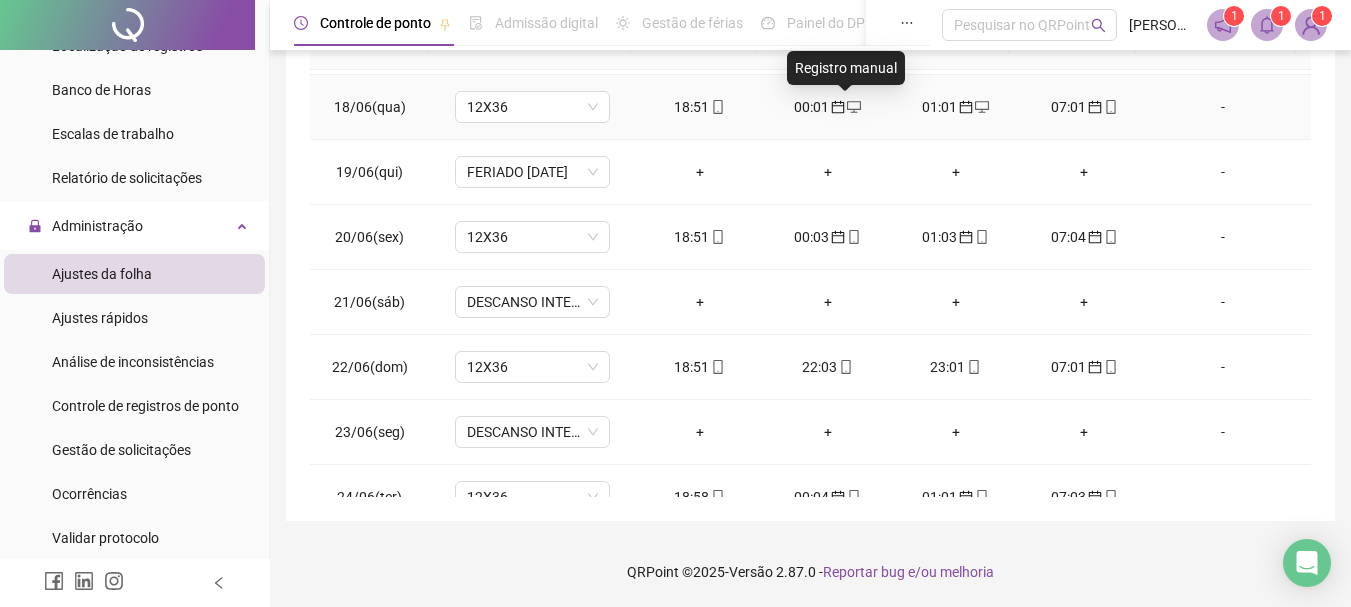 click 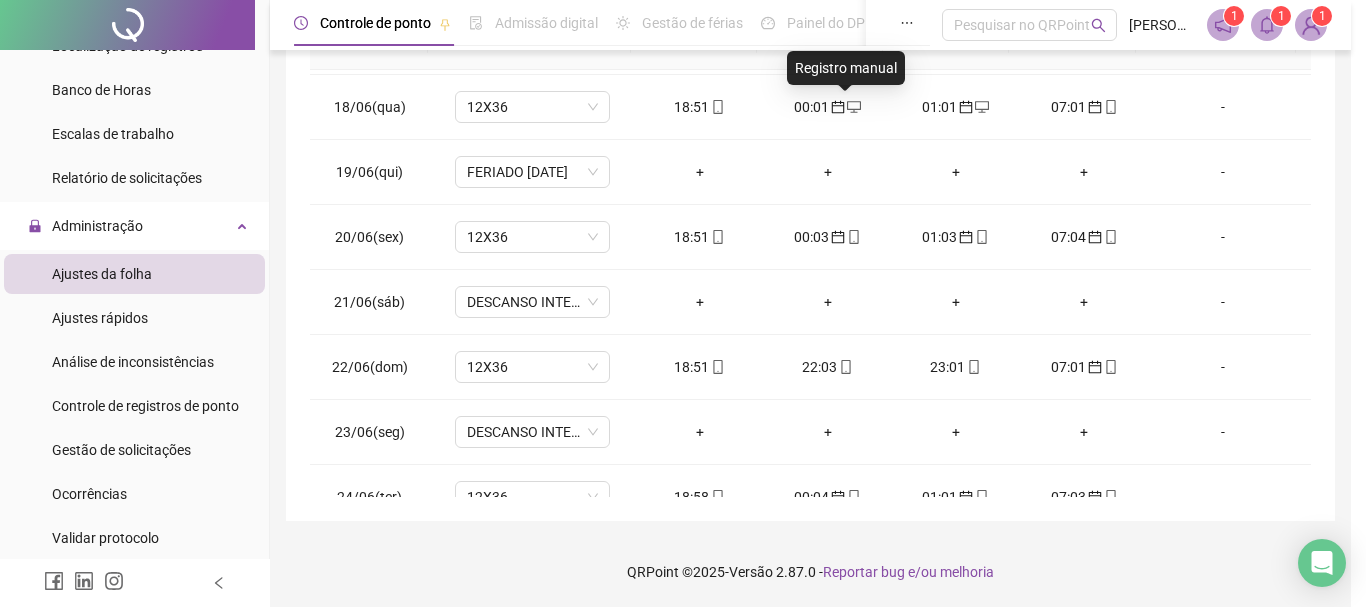 type on "**********" 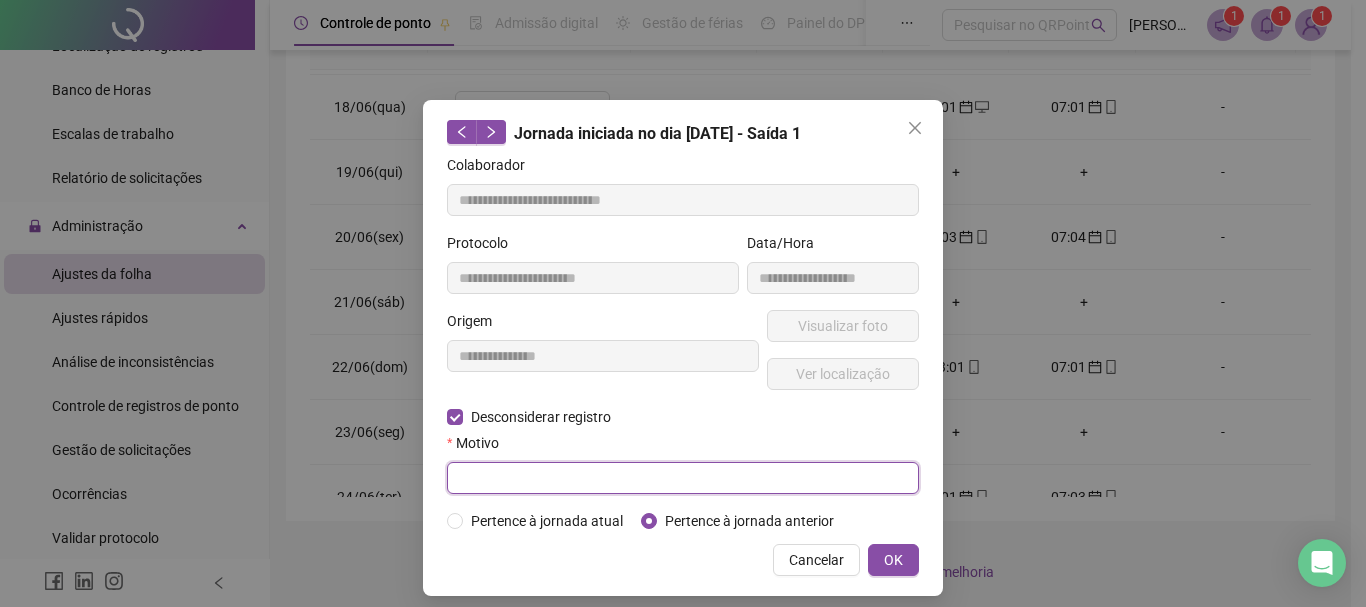 click at bounding box center [683, 478] 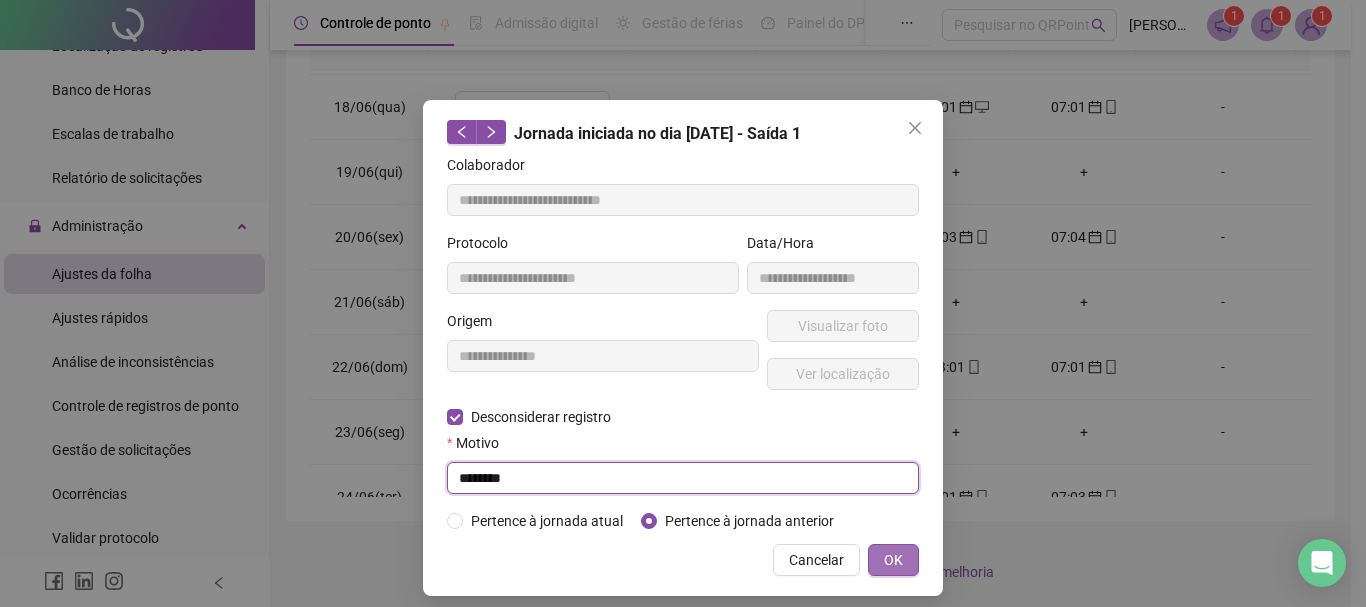 type on "********" 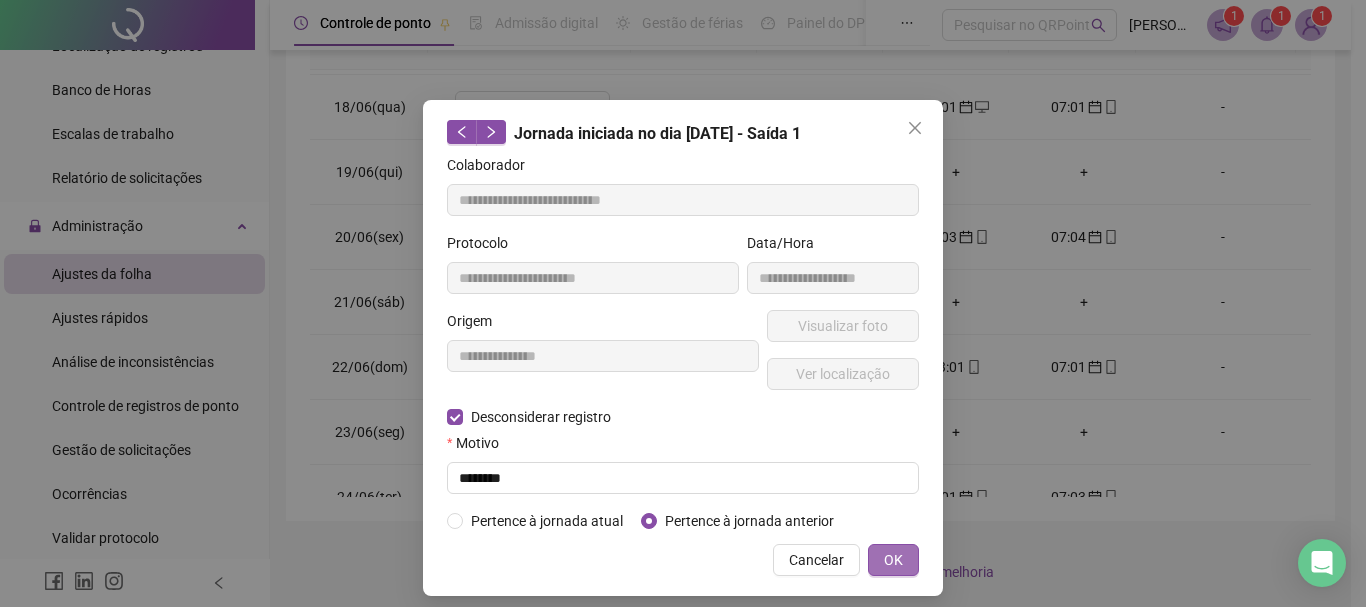 click on "OK" at bounding box center [893, 560] 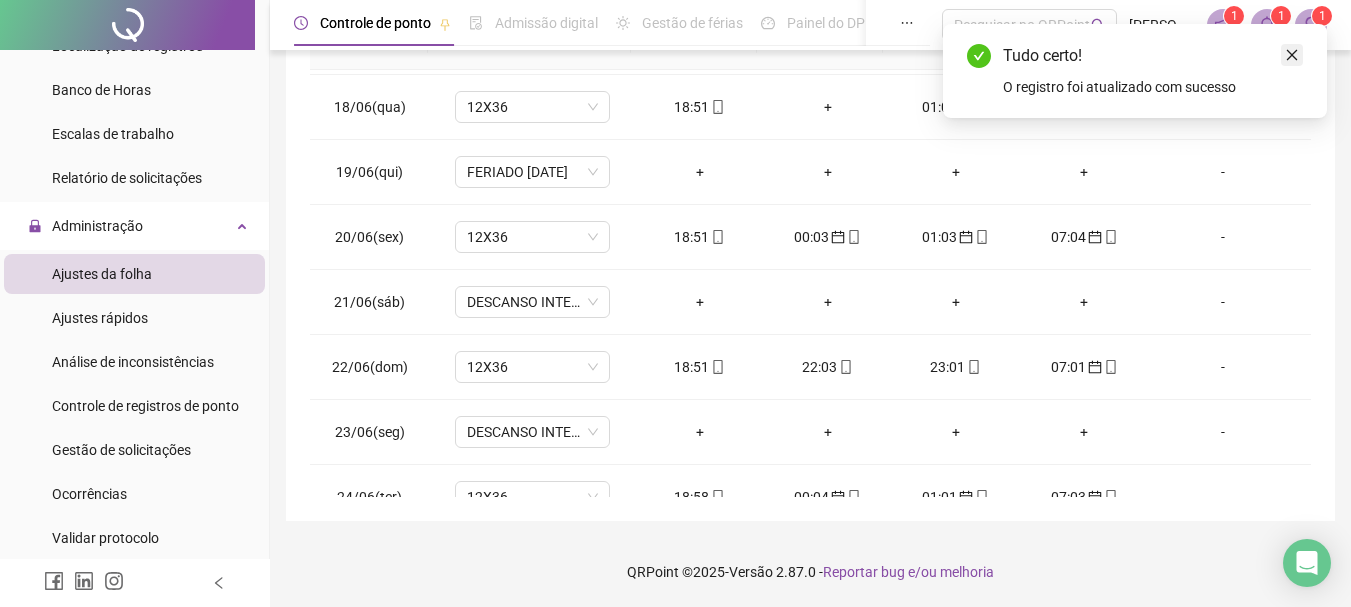 click 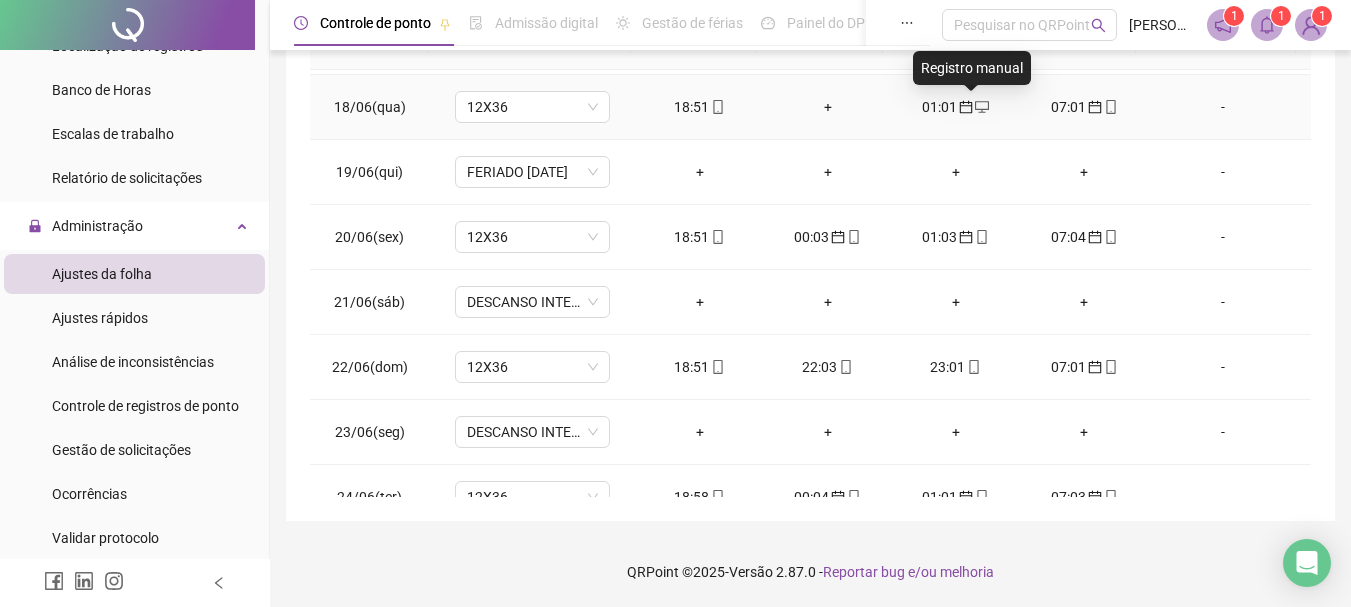 click 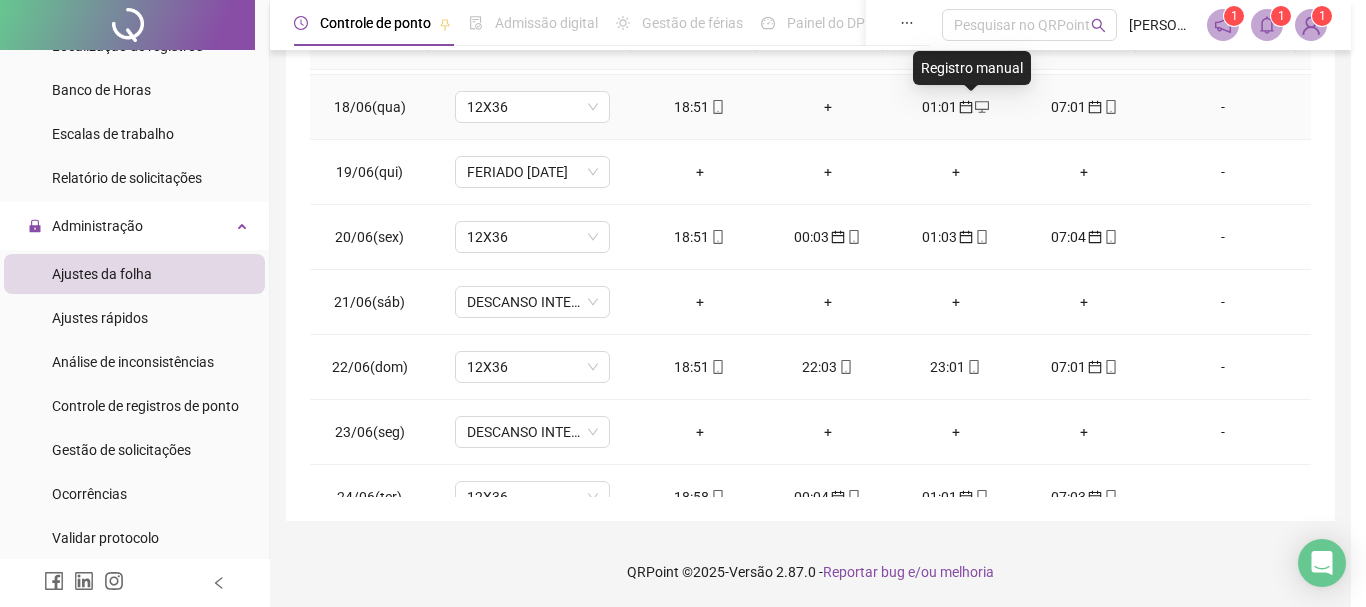 type on "**********" 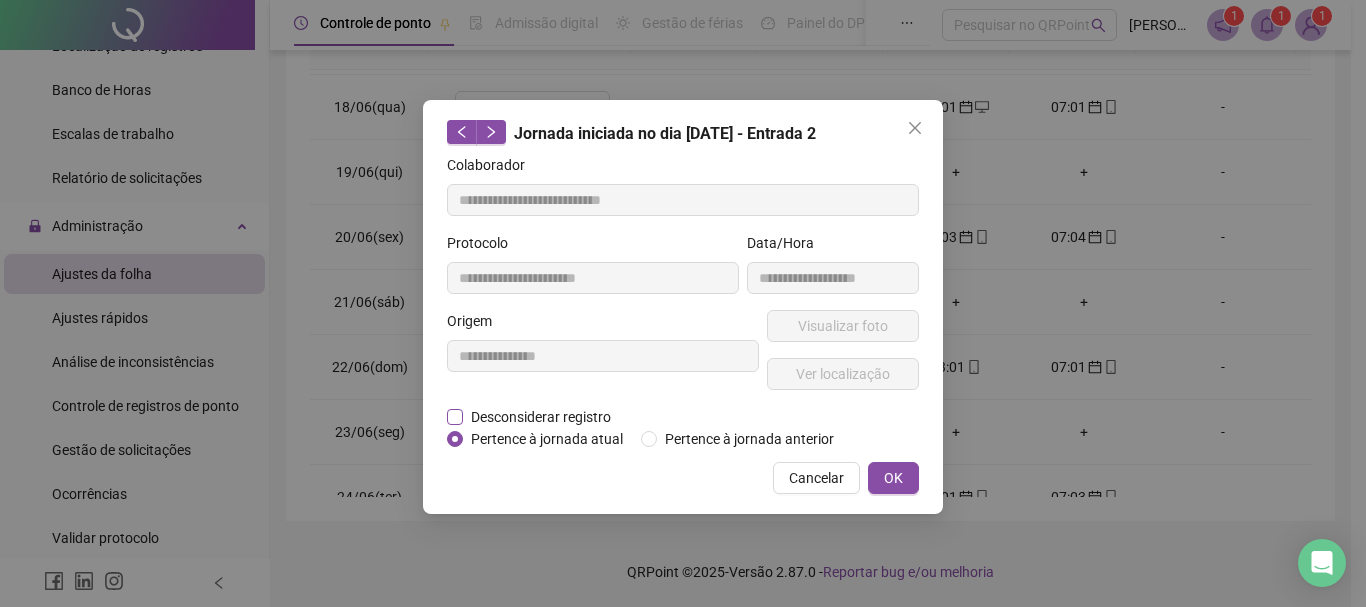 click on "Desconsiderar registro" at bounding box center (541, 417) 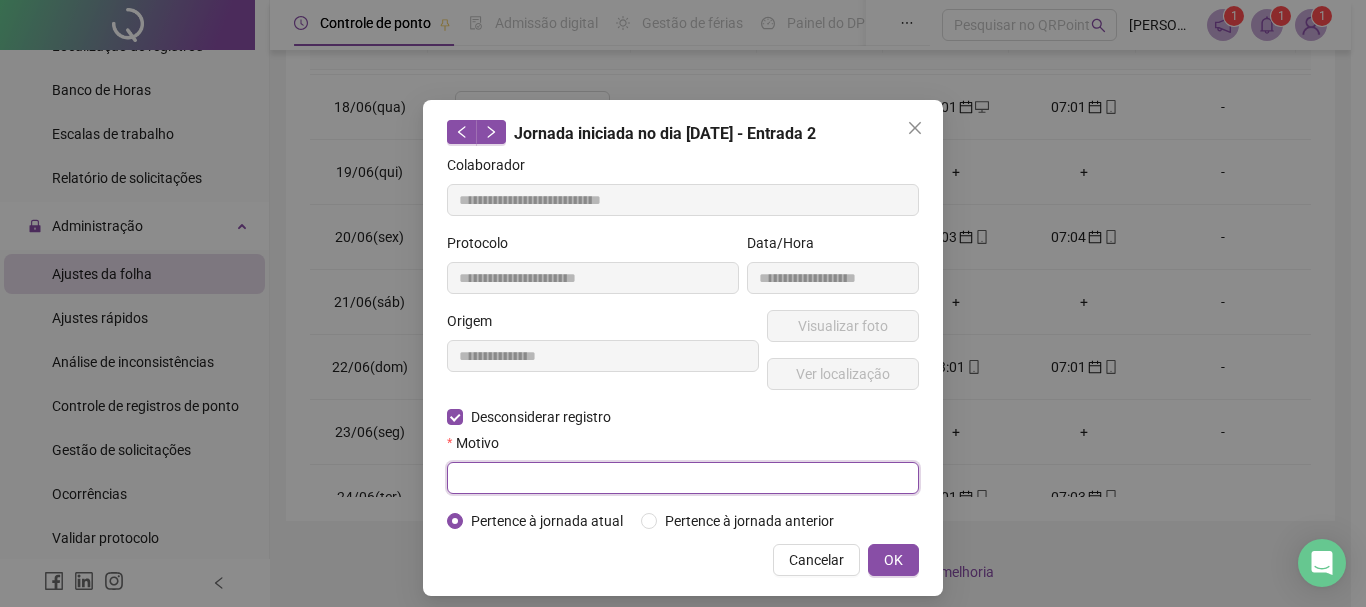 click at bounding box center (683, 478) 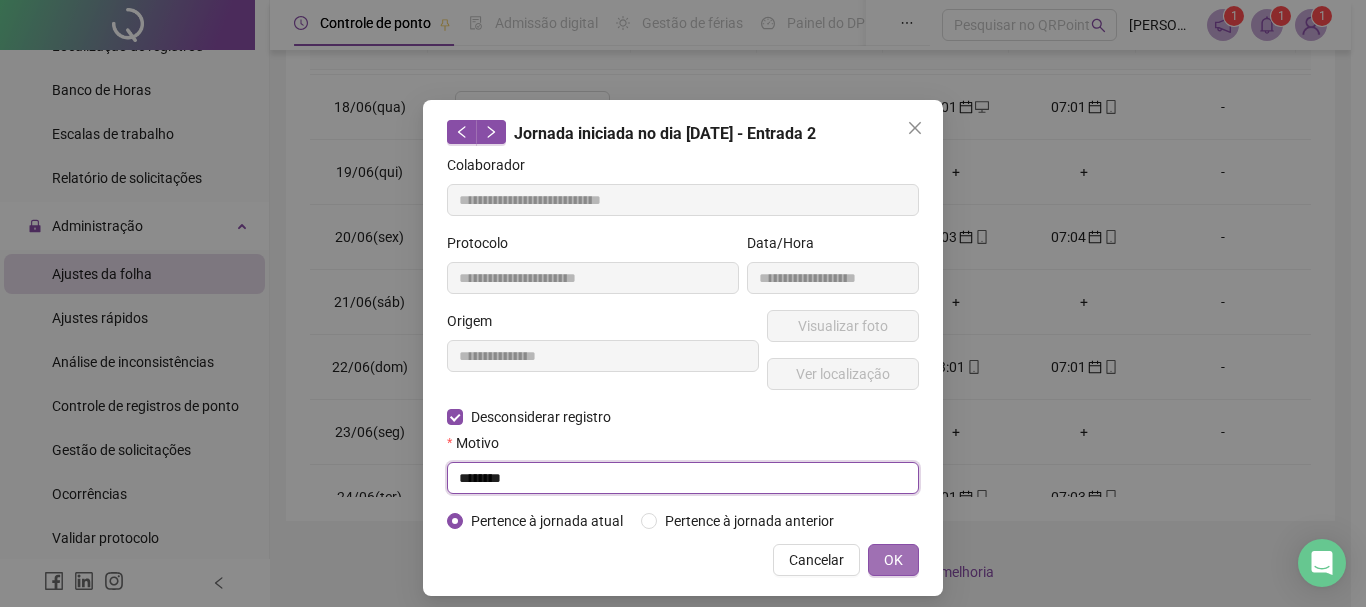 type on "********" 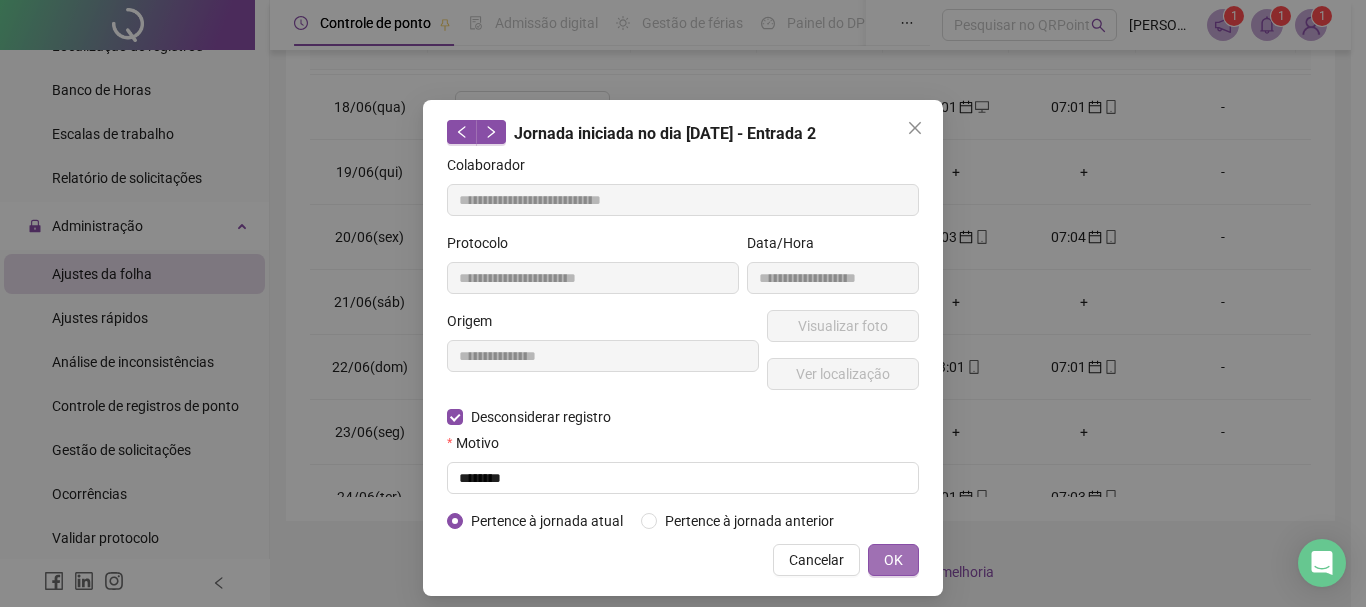 click on "OK" at bounding box center [893, 560] 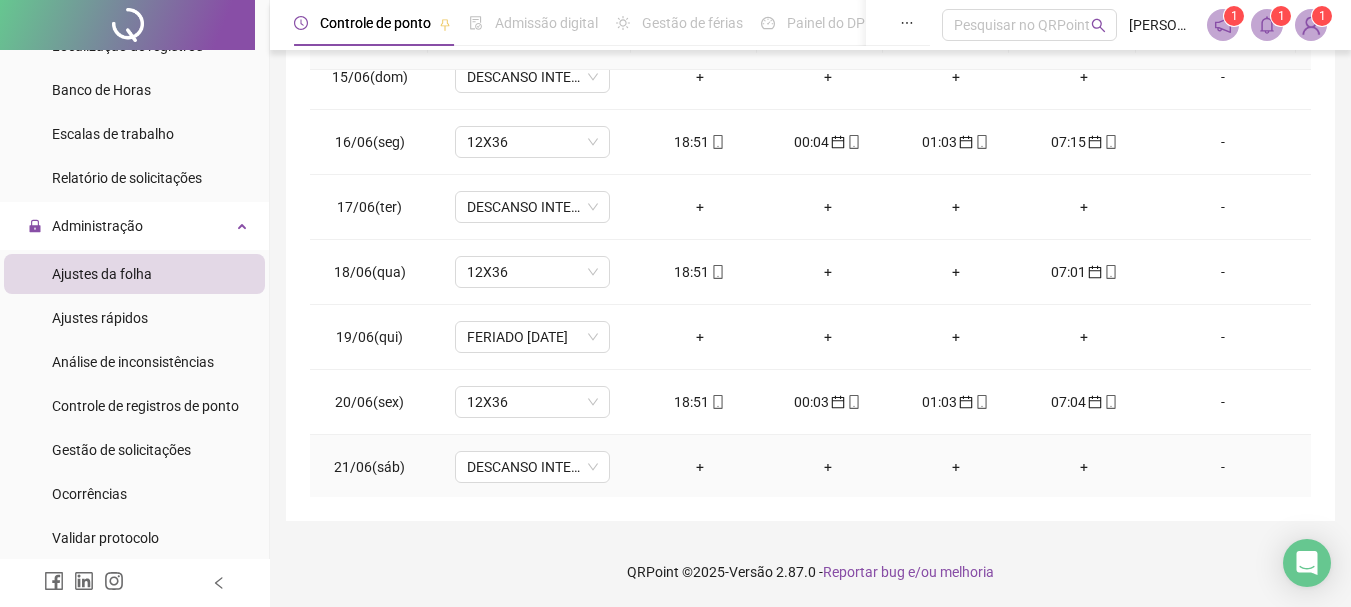 scroll, scrollTop: 900, scrollLeft: 0, axis: vertical 